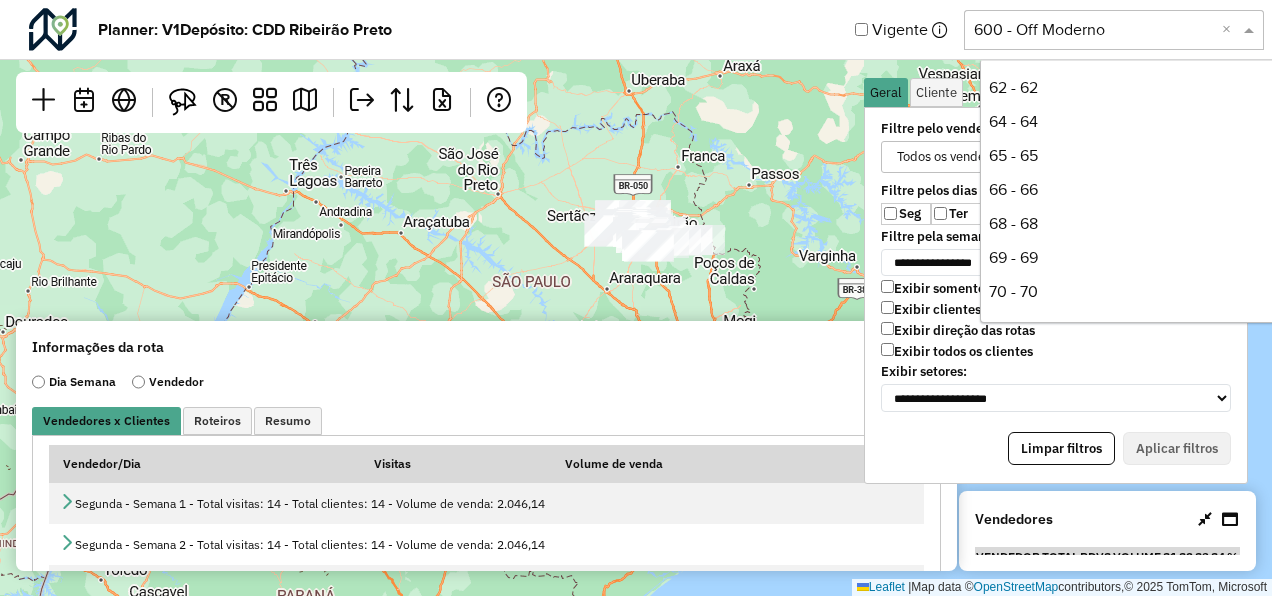 scroll, scrollTop: 0, scrollLeft: 0, axis: both 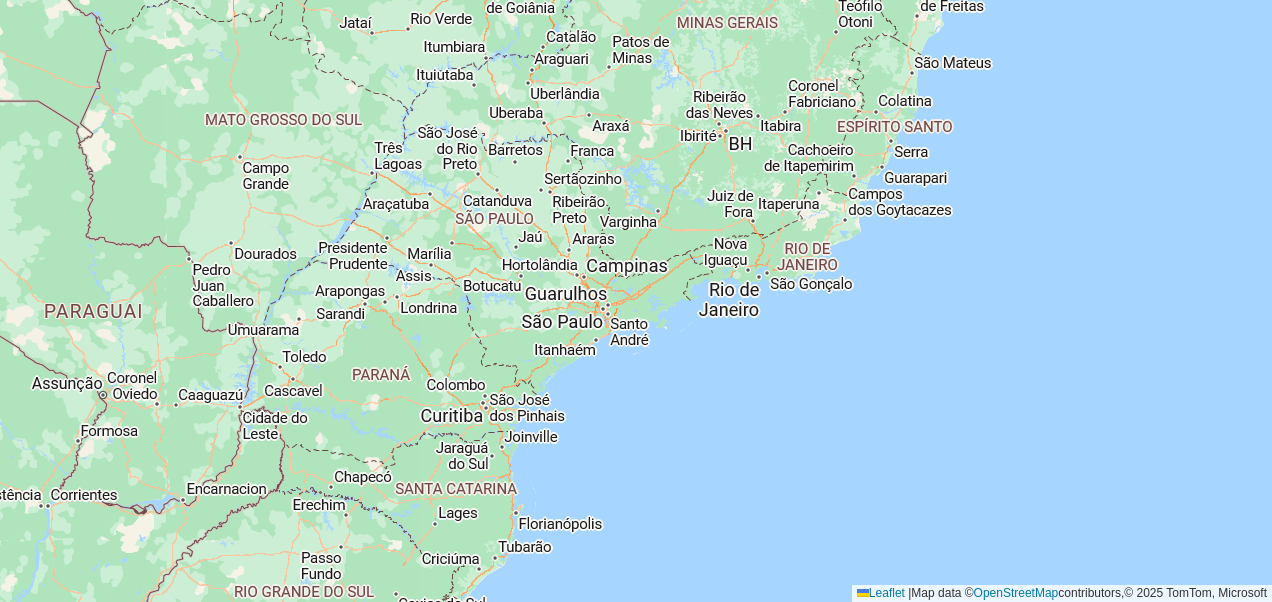 drag, startPoint x: 424, startPoint y: 145, endPoint x: 561, endPoint y: 266, distance: 182.78403 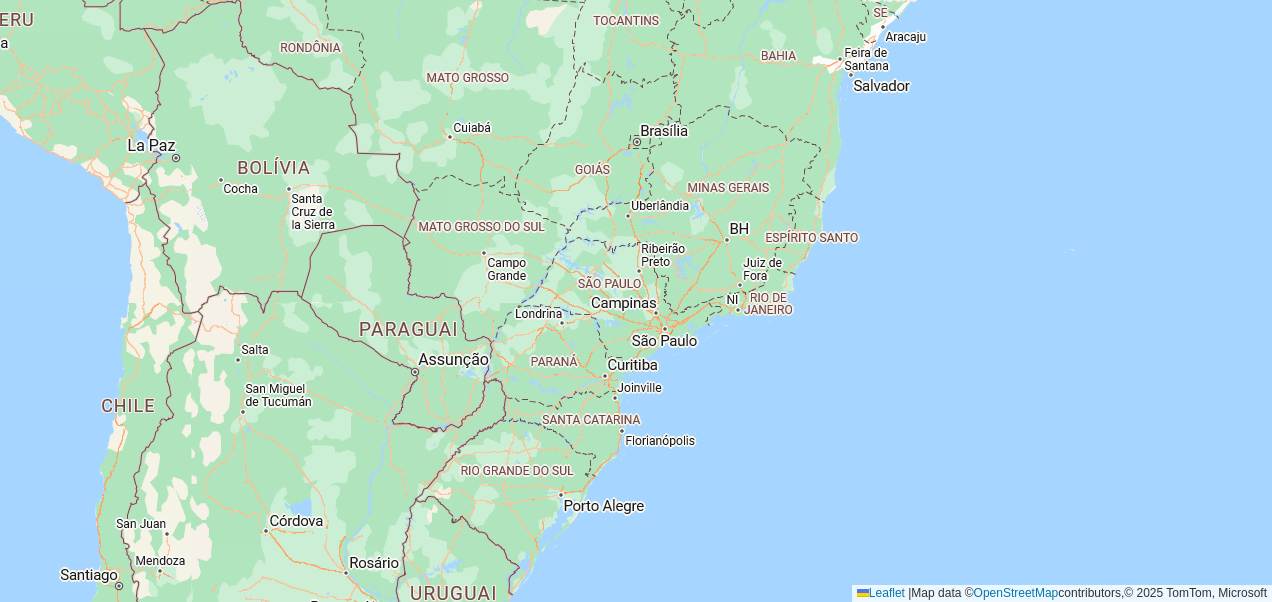 drag, startPoint x: 561, startPoint y: 266, endPoint x: 722, endPoint y: 352, distance: 182.52945 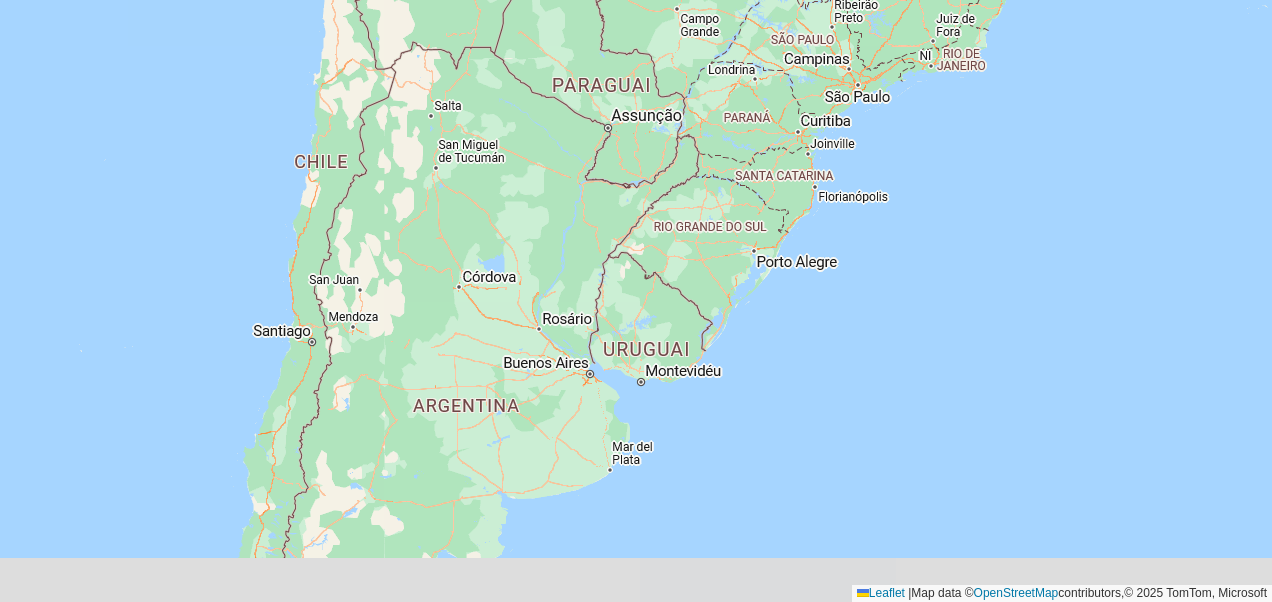 drag, startPoint x: 596, startPoint y: 498, endPoint x: 703, endPoint y: 200, distance: 316.62753 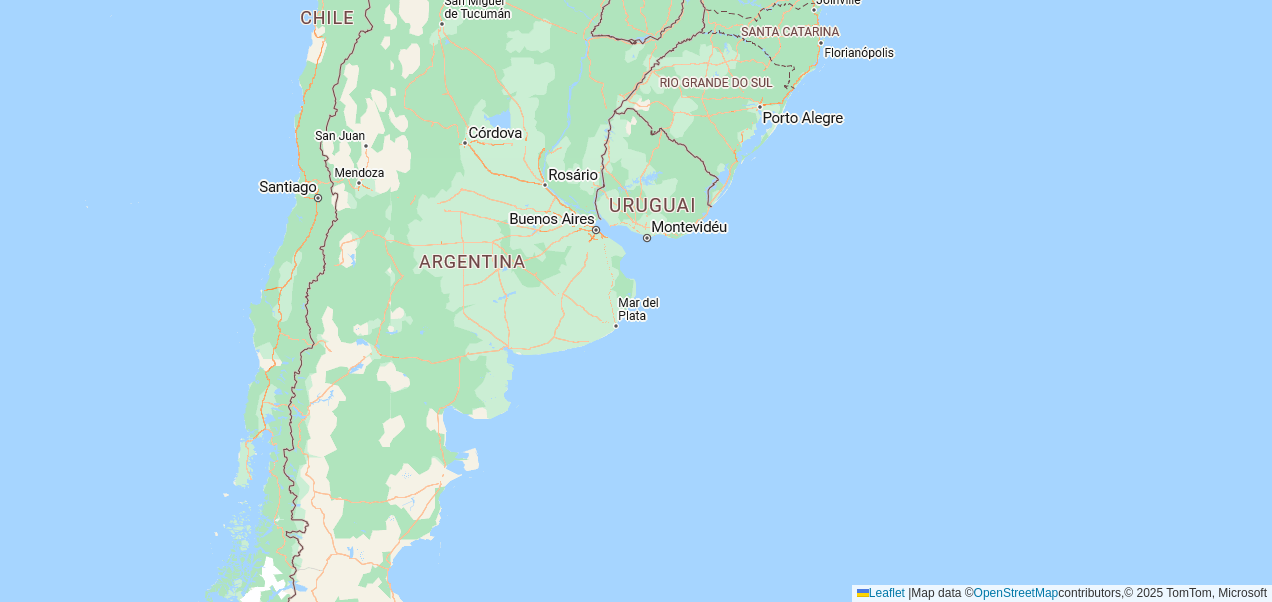 drag, startPoint x: 444, startPoint y: 480, endPoint x: 451, endPoint y: 332, distance: 148.16545 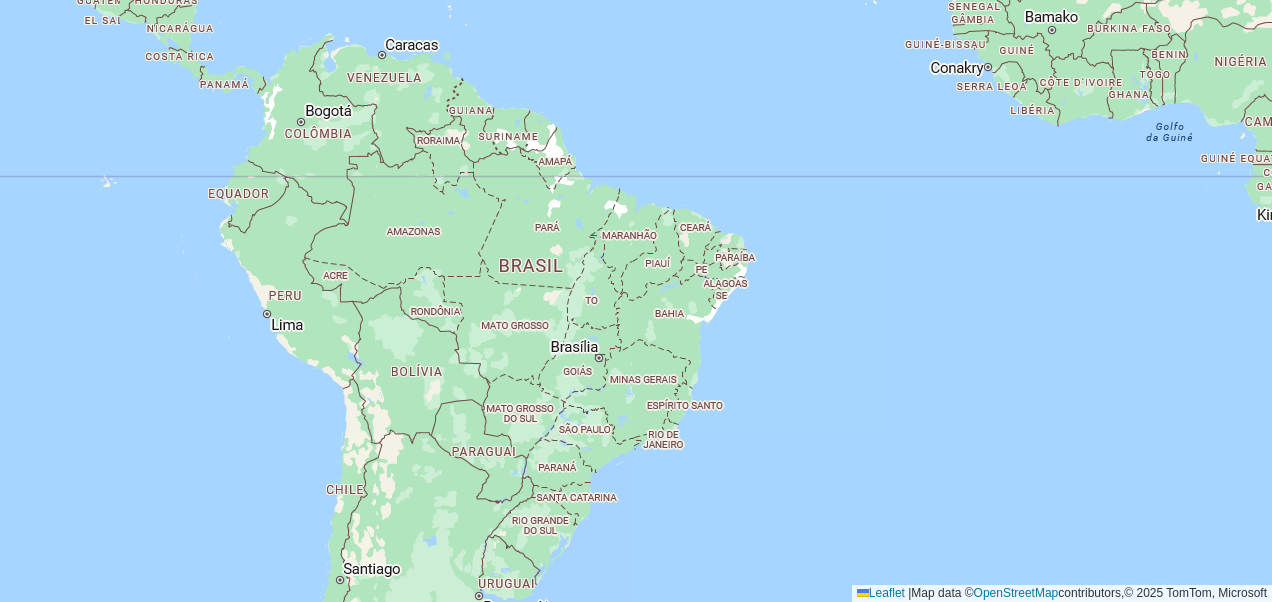 drag, startPoint x: 634, startPoint y: 205, endPoint x: 590, endPoint y: 522, distance: 320.03906 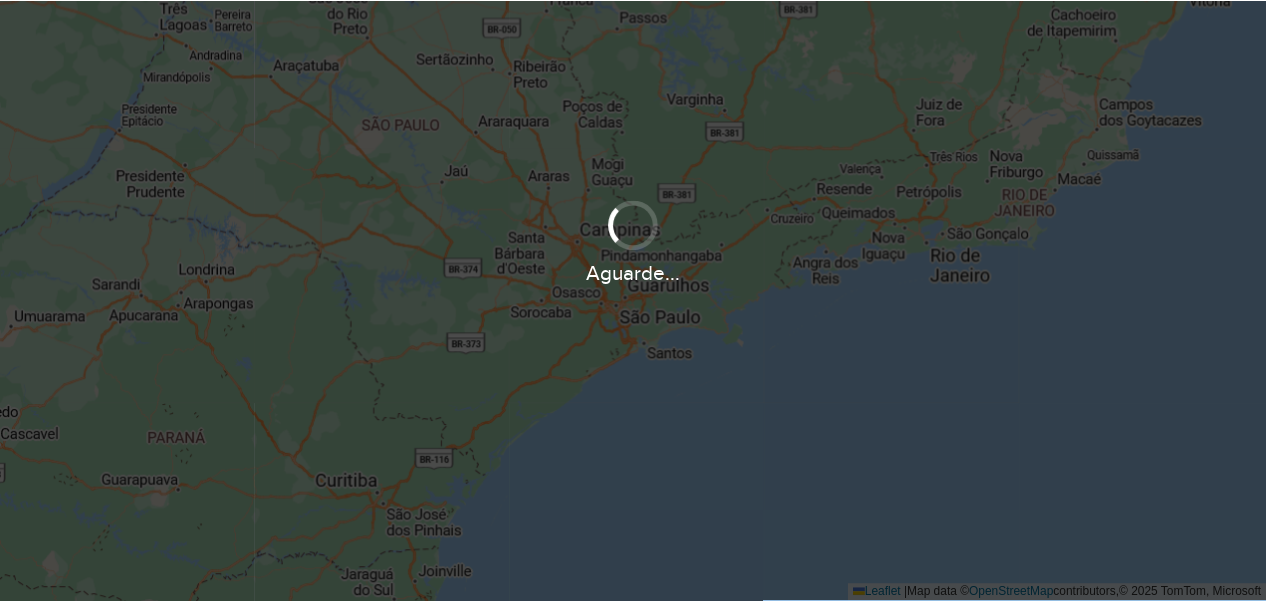 scroll, scrollTop: 0, scrollLeft: 0, axis: both 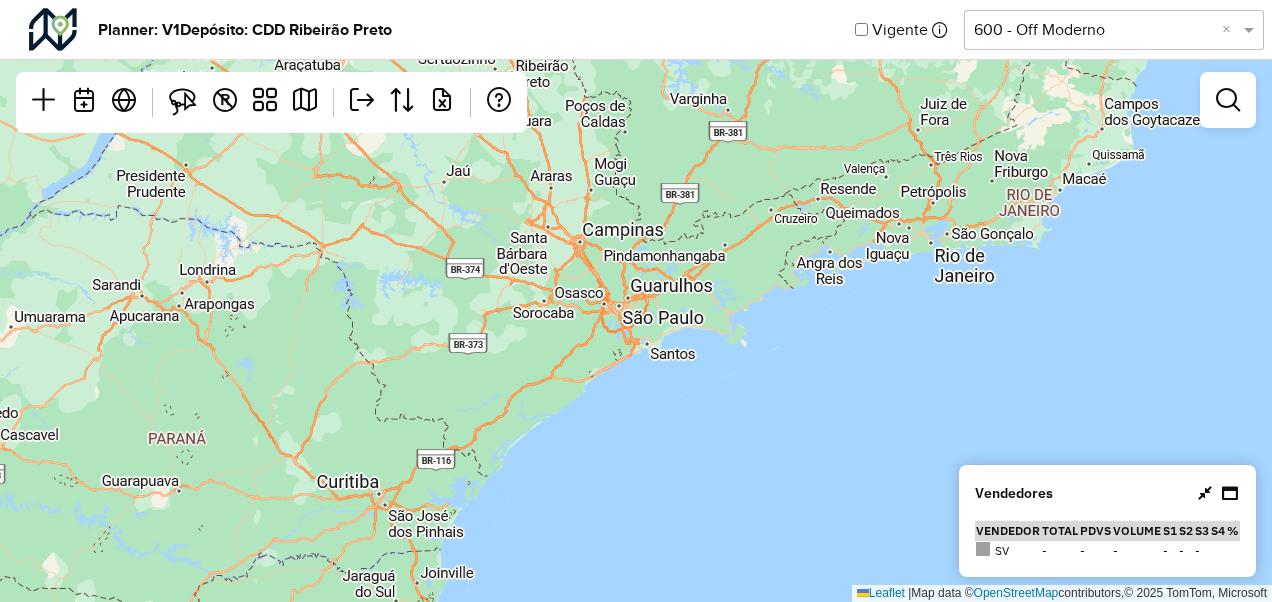 click at bounding box center [1205, 493] 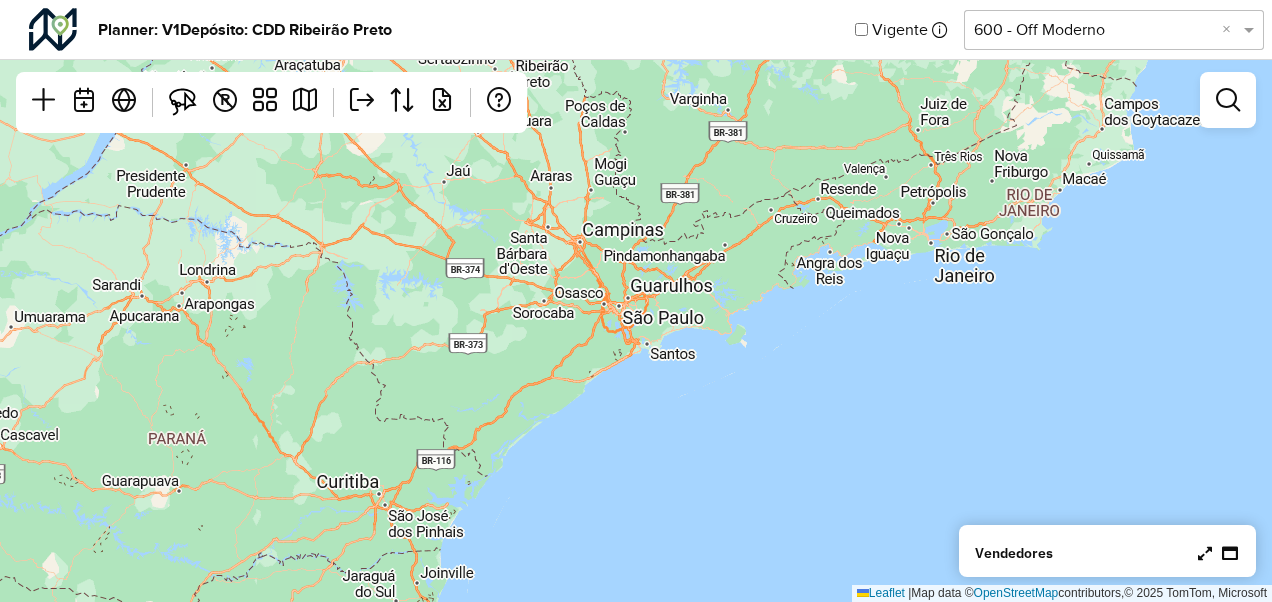 click at bounding box center (1205, 553) 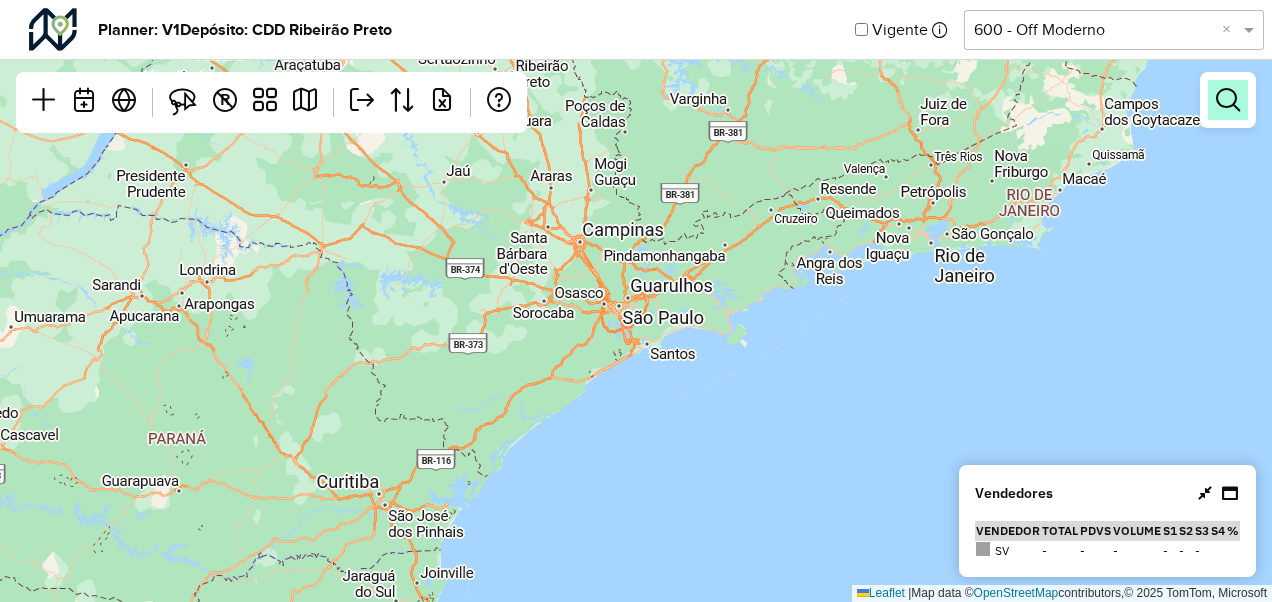 click at bounding box center [1228, 100] 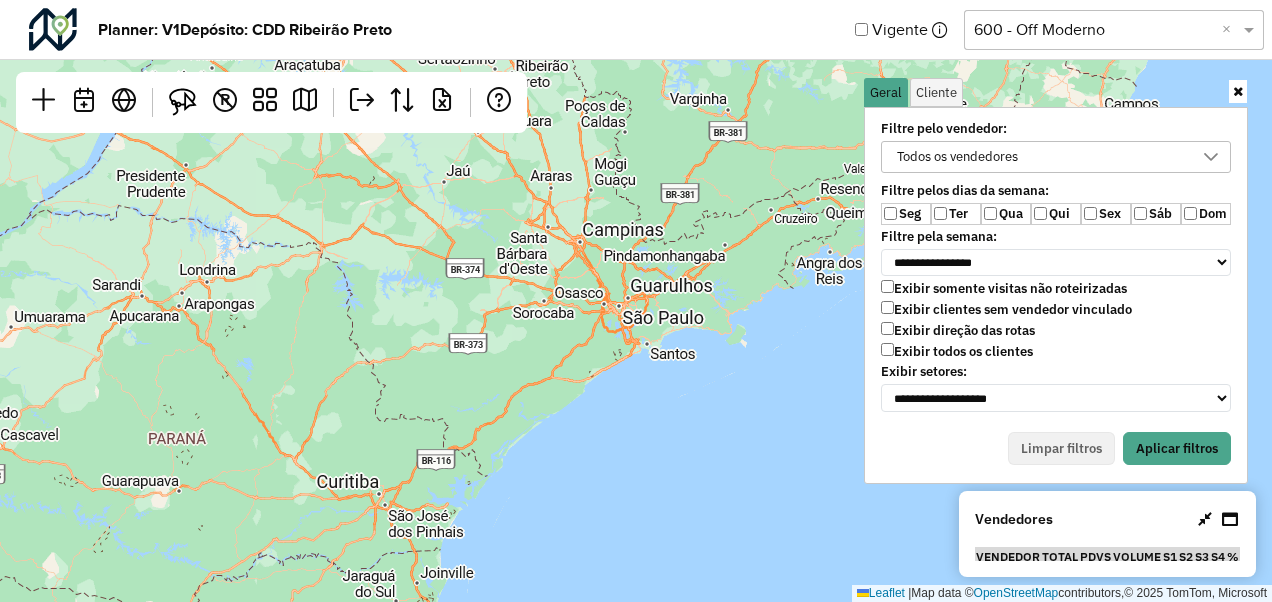 click on "Qui" at bounding box center [1056, 214] 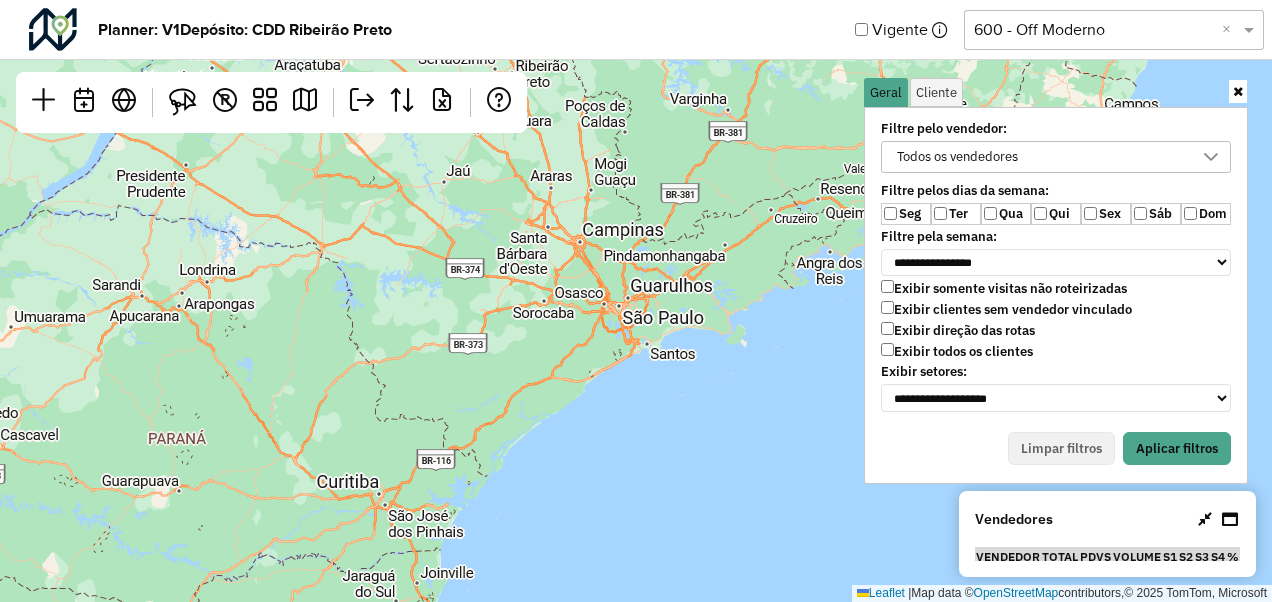 click on "Qua" at bounding box center (1006, 214) 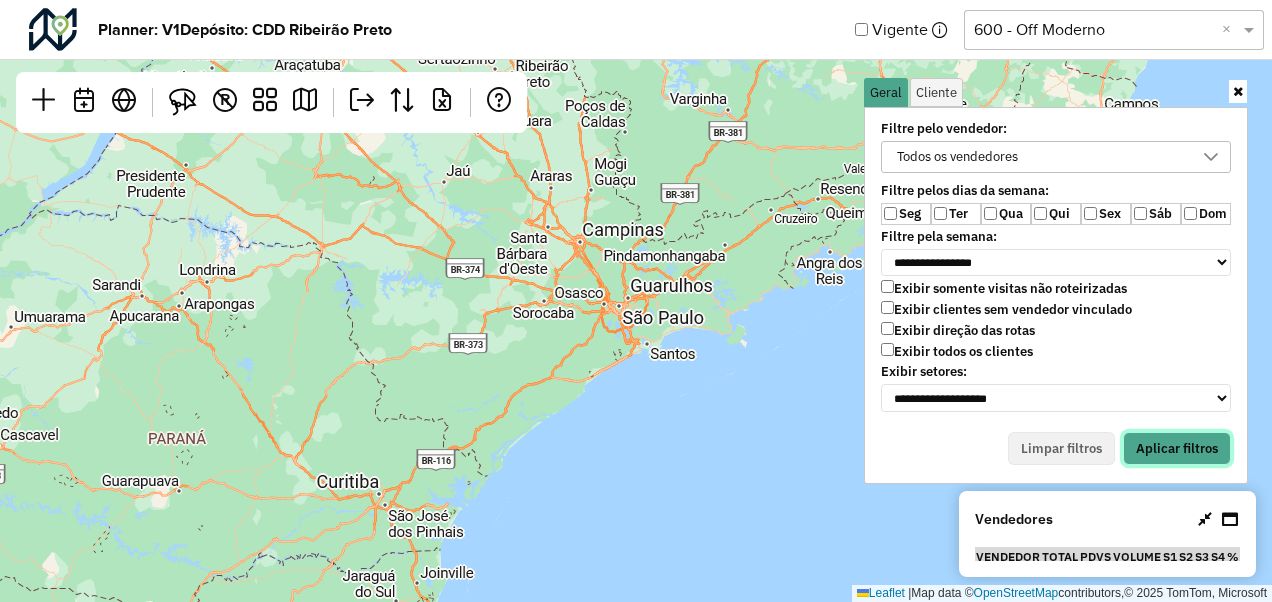 click on "Aplicar filtros" at bounding box center (1177, 449) 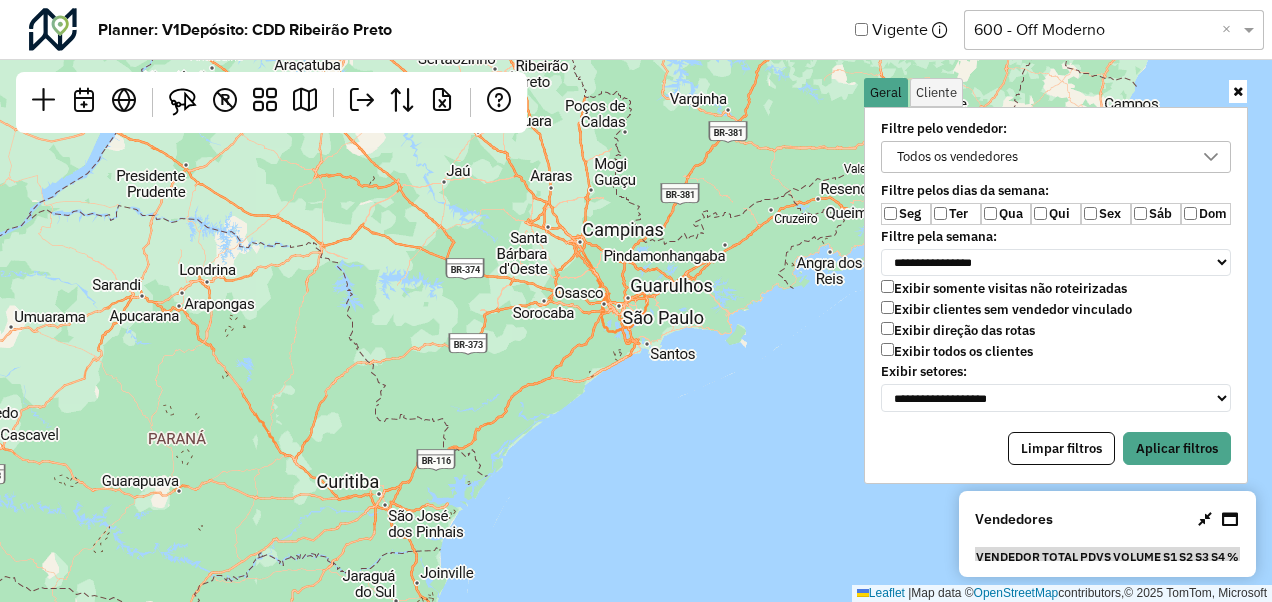 click 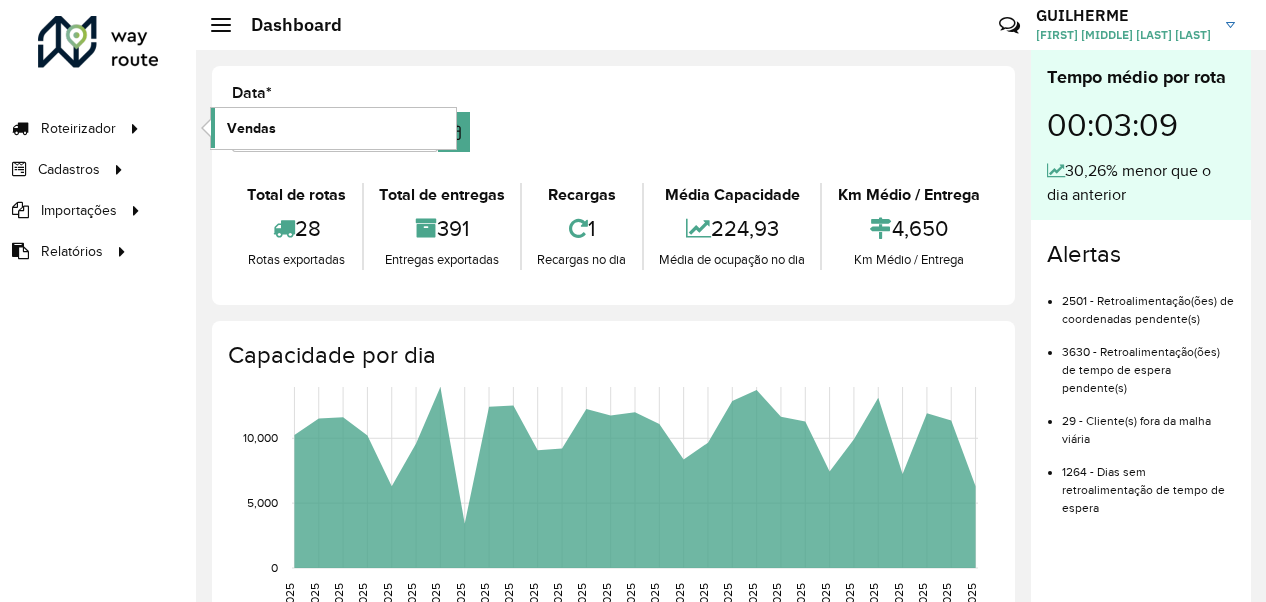 click on "Vendas" 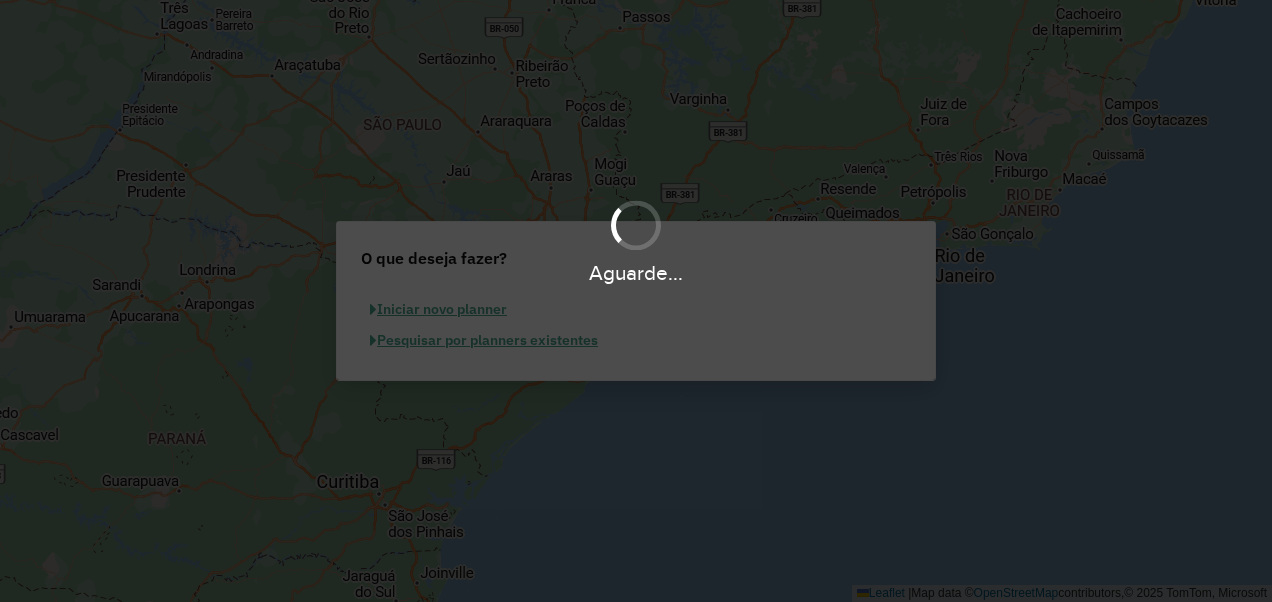scroll, scrollTop: 0, scrollLeft: 0, axis: both 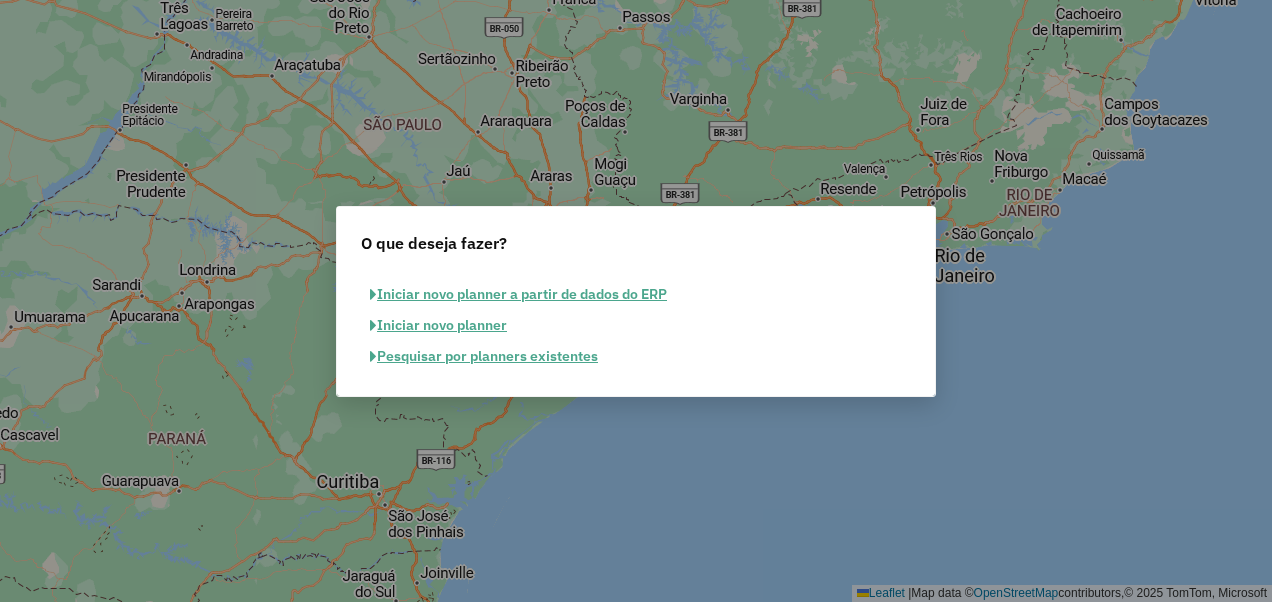 click on "Pesquisar por planners existentes" 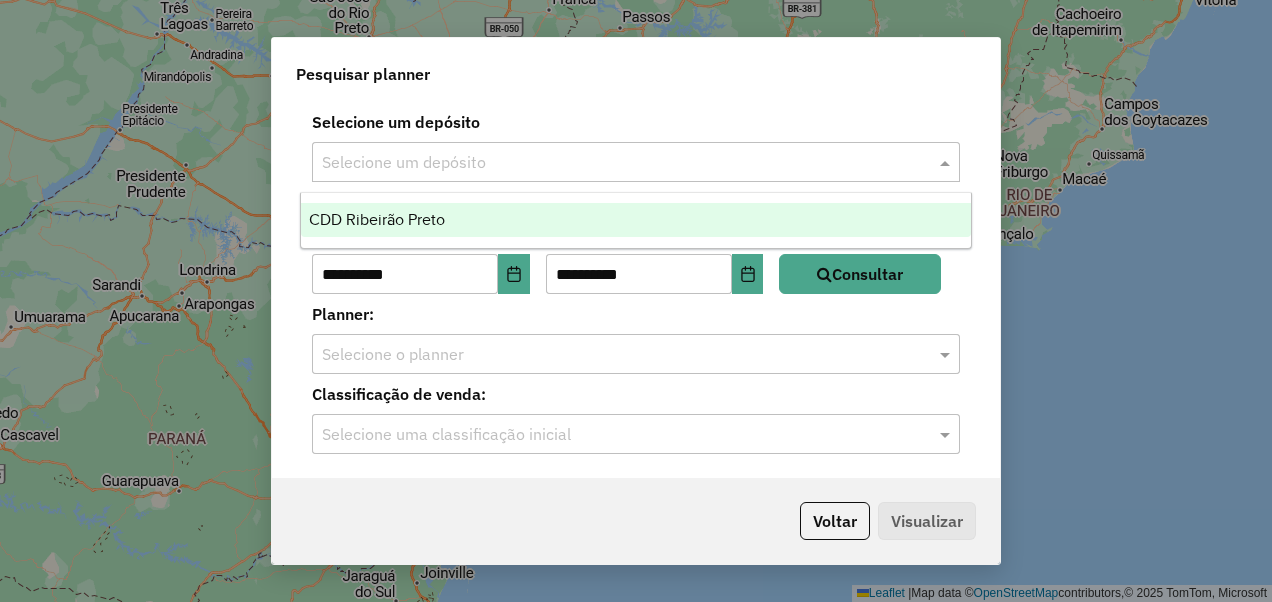 click 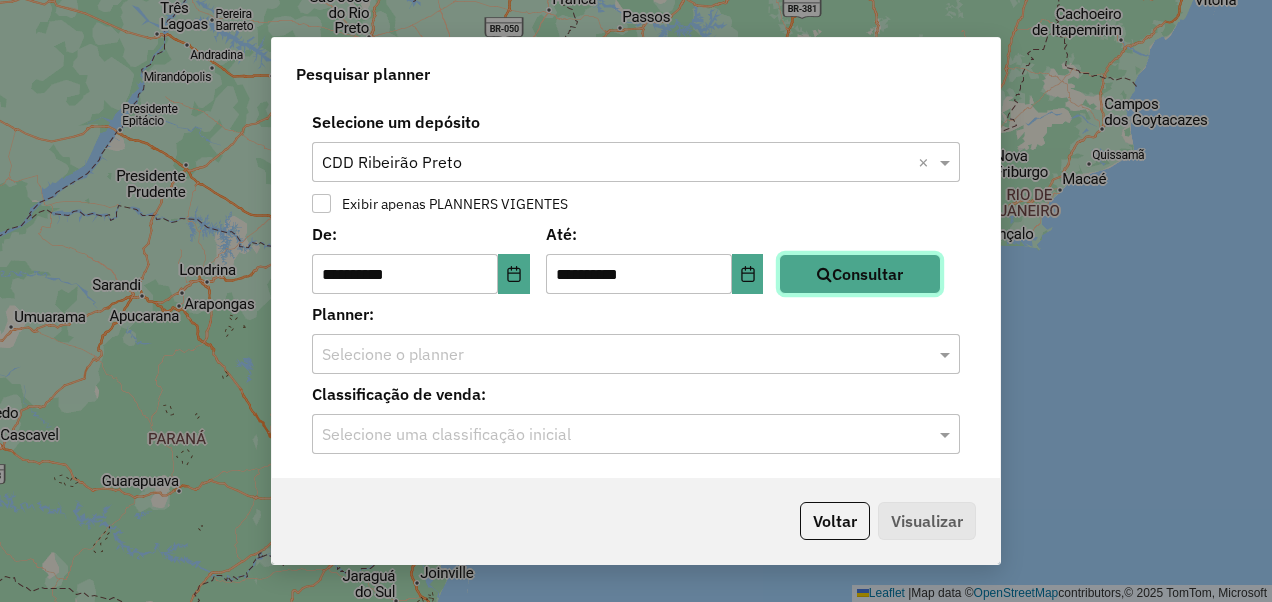 click on "Consultar" 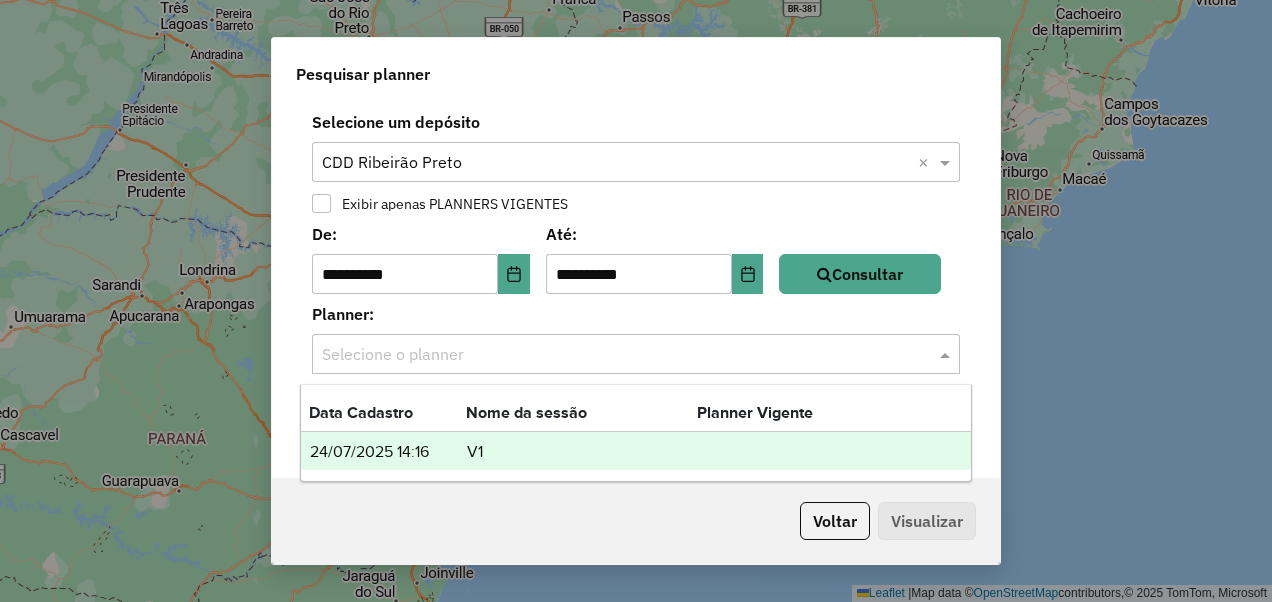click on "Selecione o planner" 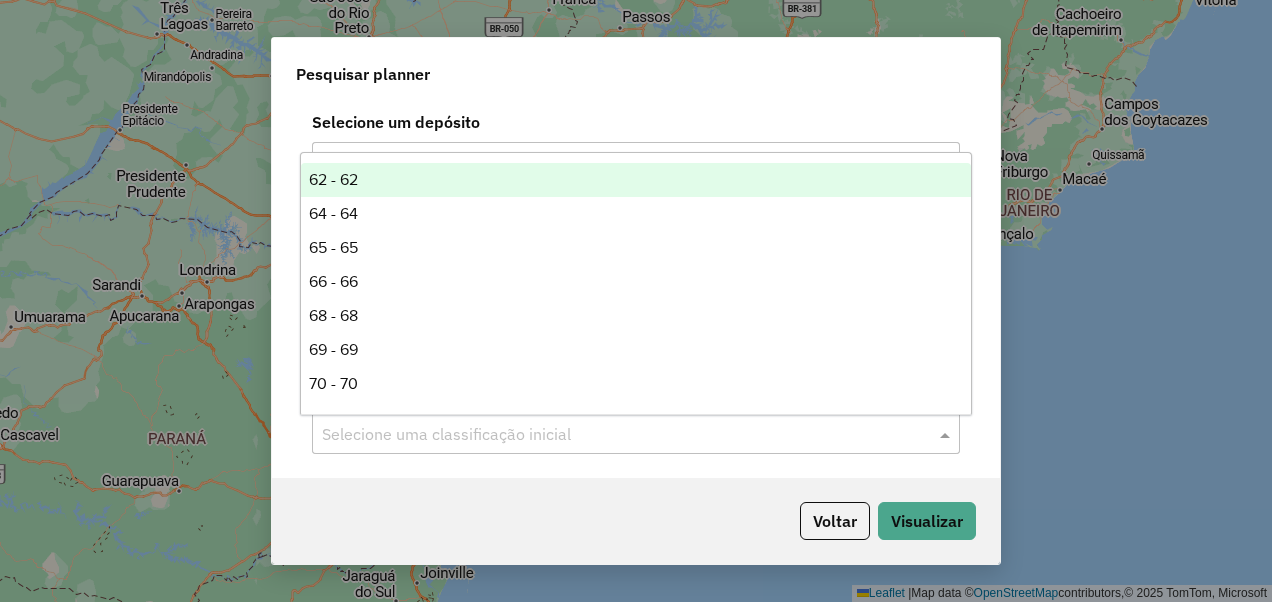 click on "Selecione uma classificação inicial" 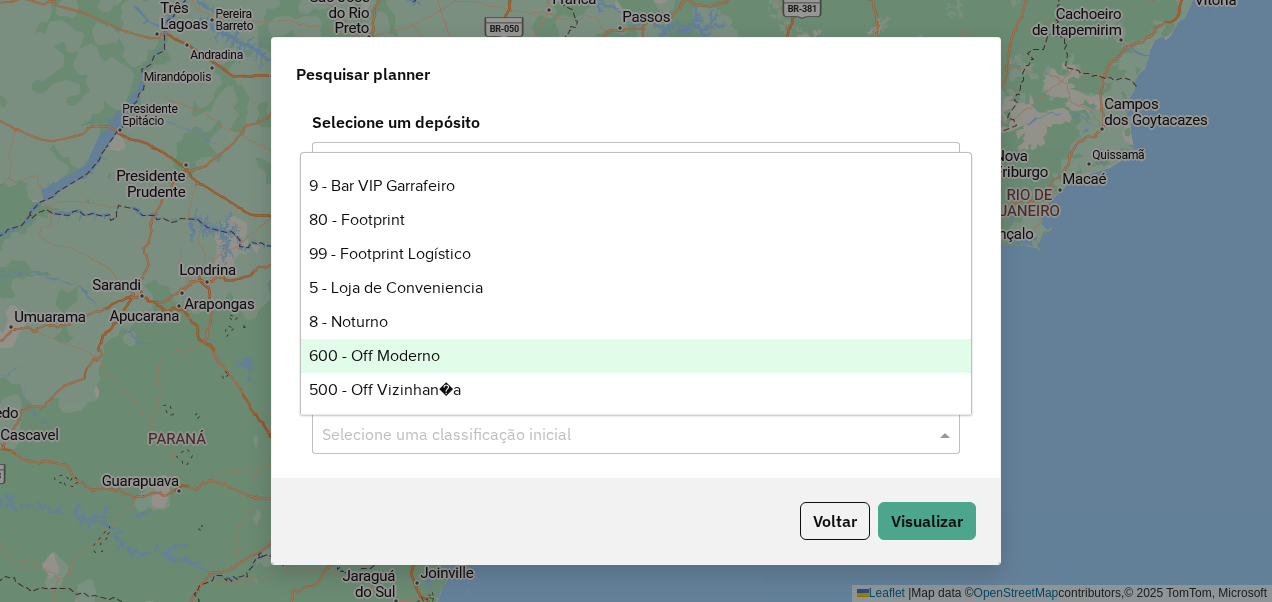 scroll, scrollTop: 491, scrollLeft: 0, axis: vertical 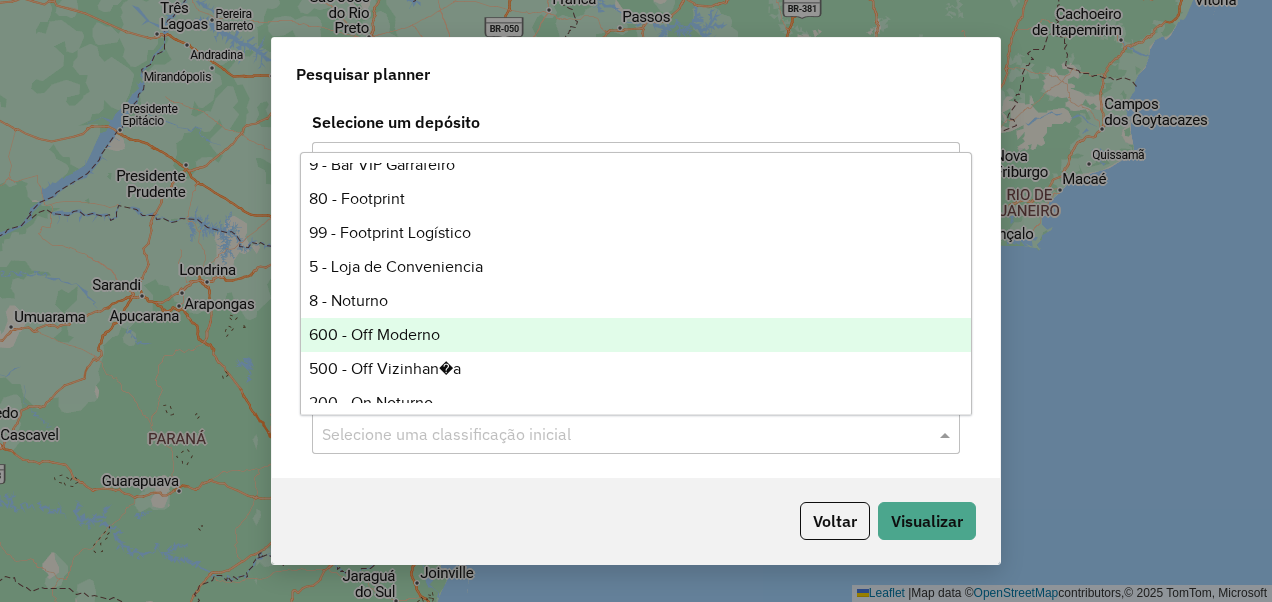 click on "600 - Off Moderno" at bounding box center (635, 335) 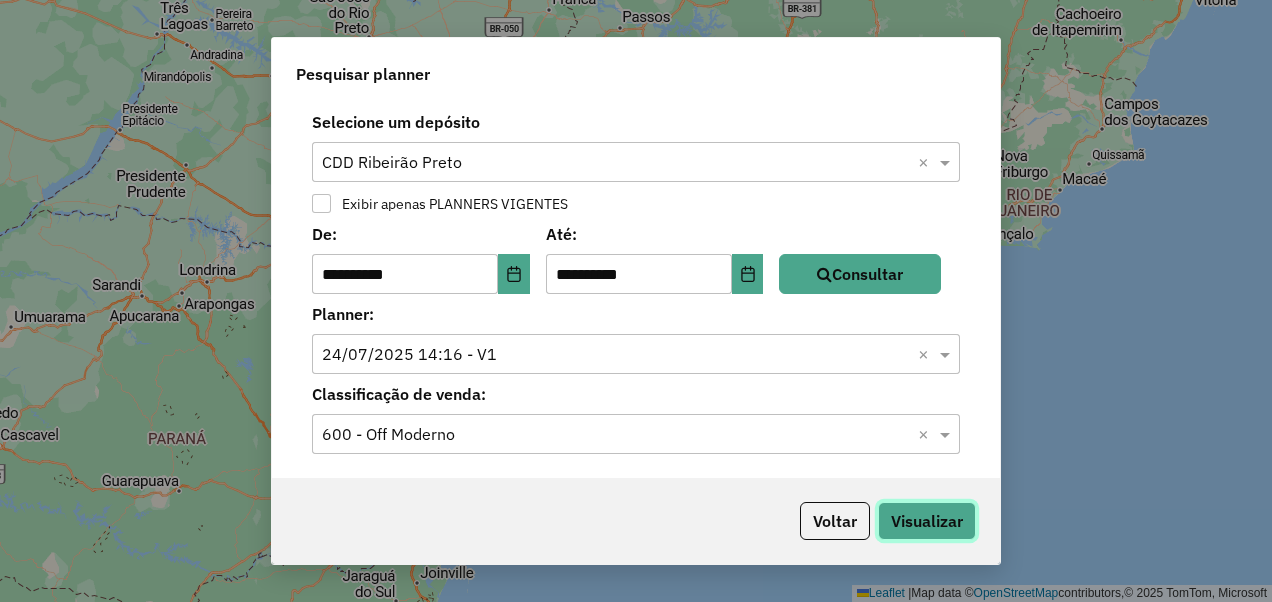 click on "Visualizar" 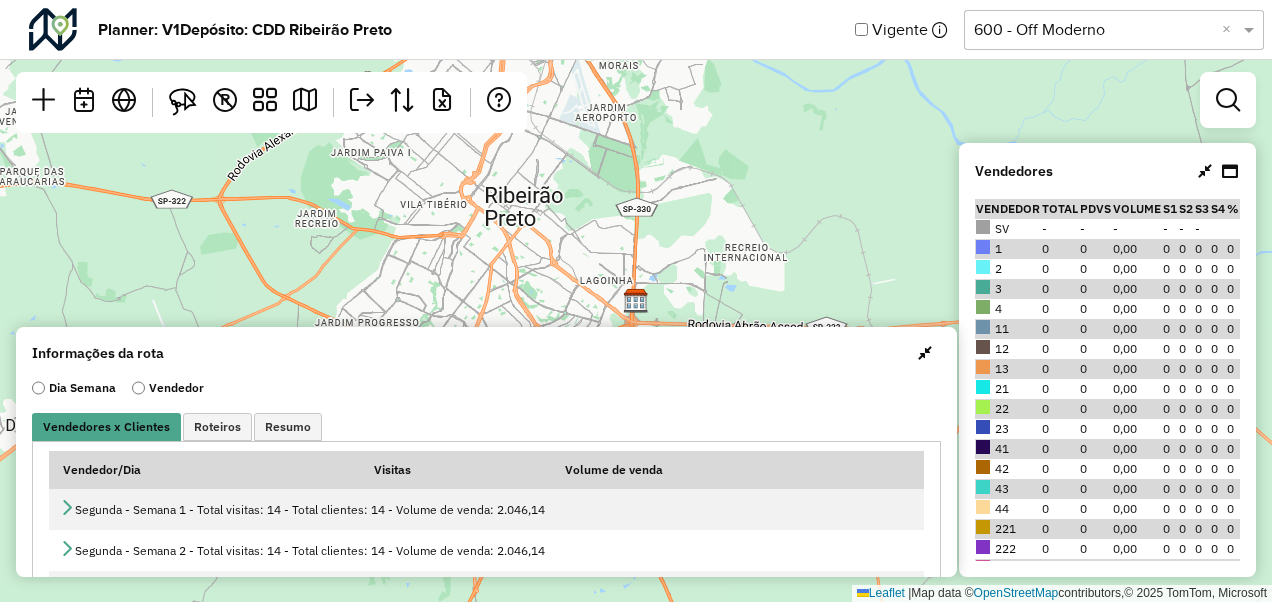 click on "Leaflet   |  Map data ©  OpenStreetMap  contributors,© 2025 TomTom, Microsoft" 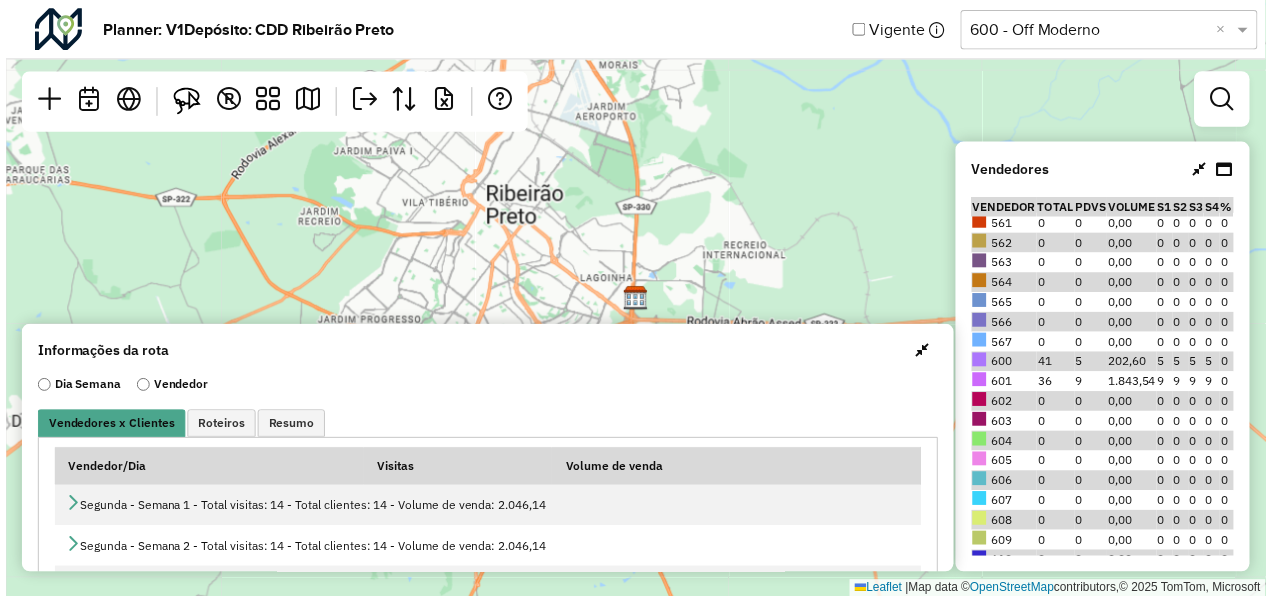 scroll, scrollTop: 927, scrollLeft: 0, axis: vertical 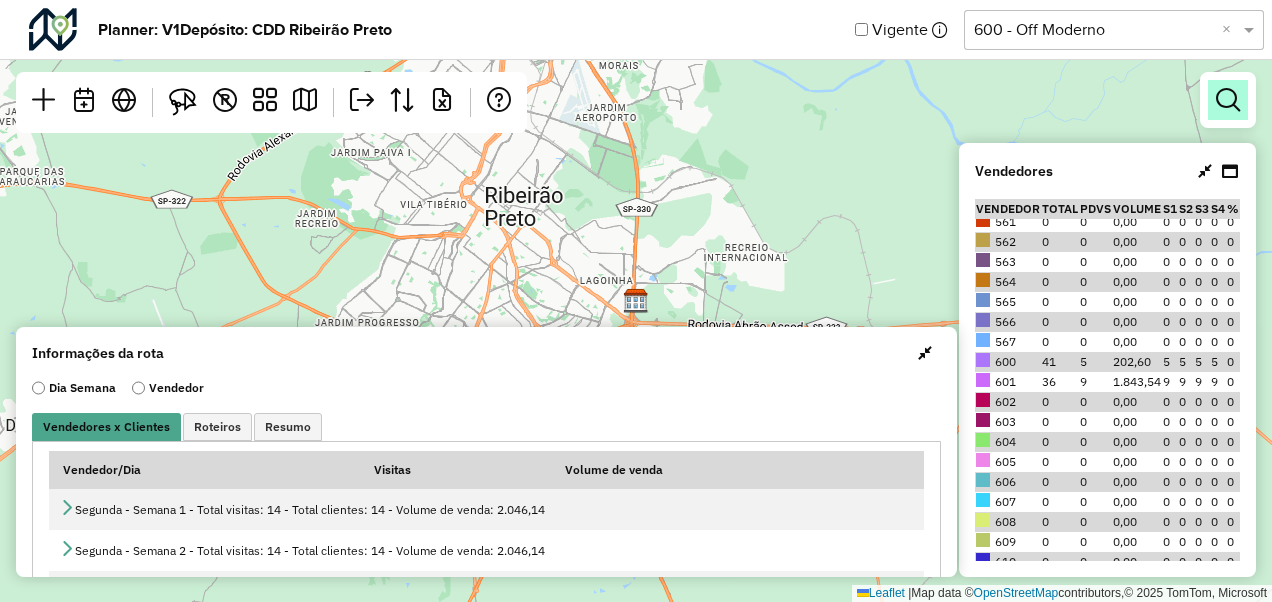 click at bounding box center [1228, 100] 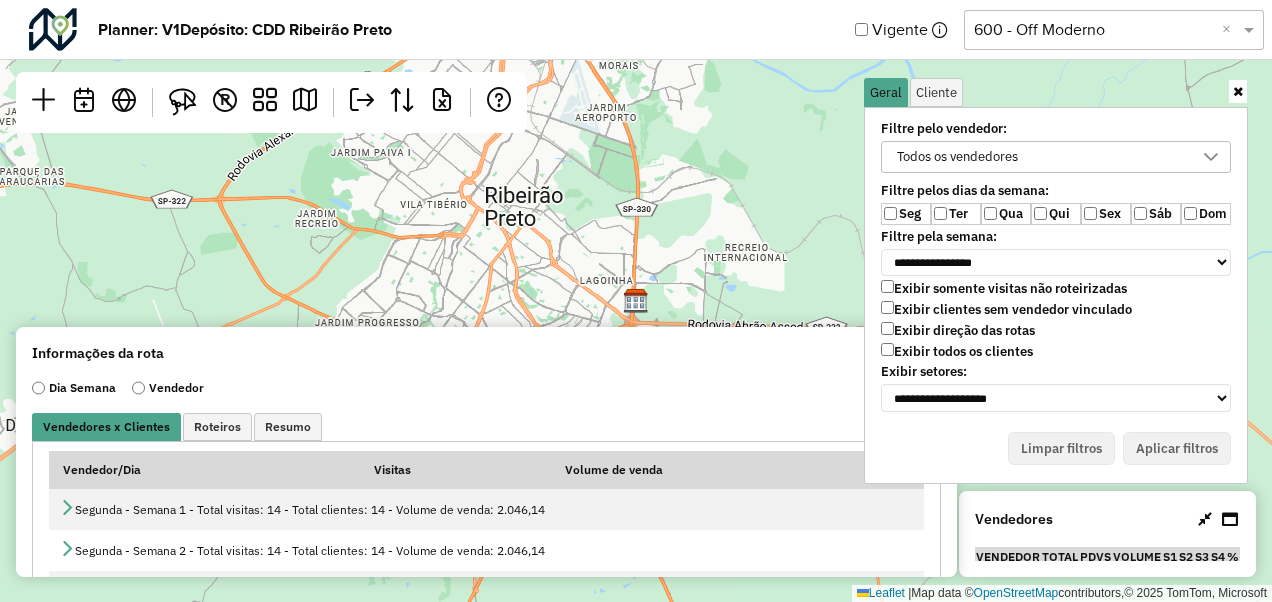 click on "Exibir todos os clientes" at bounding box center [957, 351] 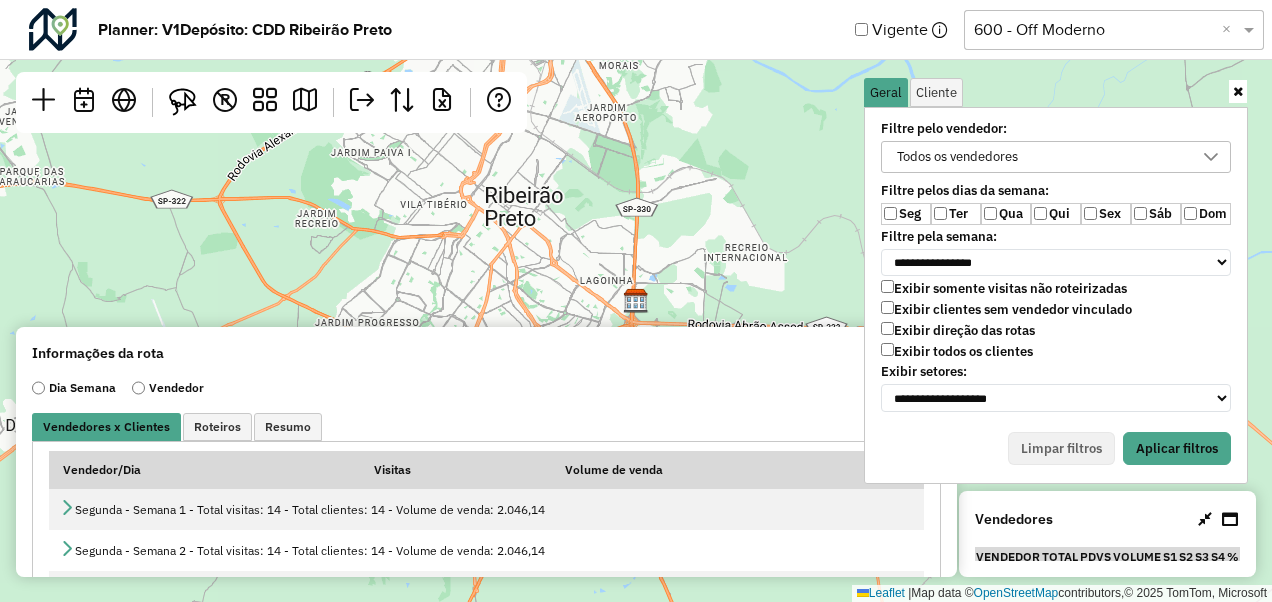 click on "Qui" at bounding box center (1056, 214) 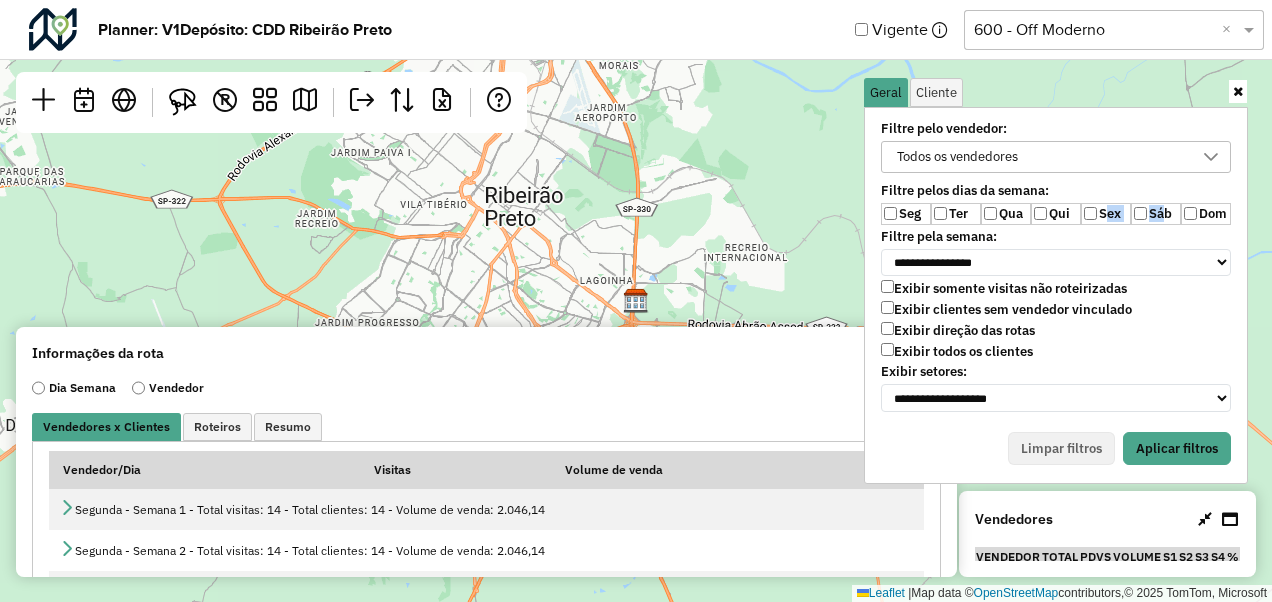 drag, startPoint x: 1100, startPoint y: 208, endPoint x: 1162, endPoint y: 211, distance: 62.072536 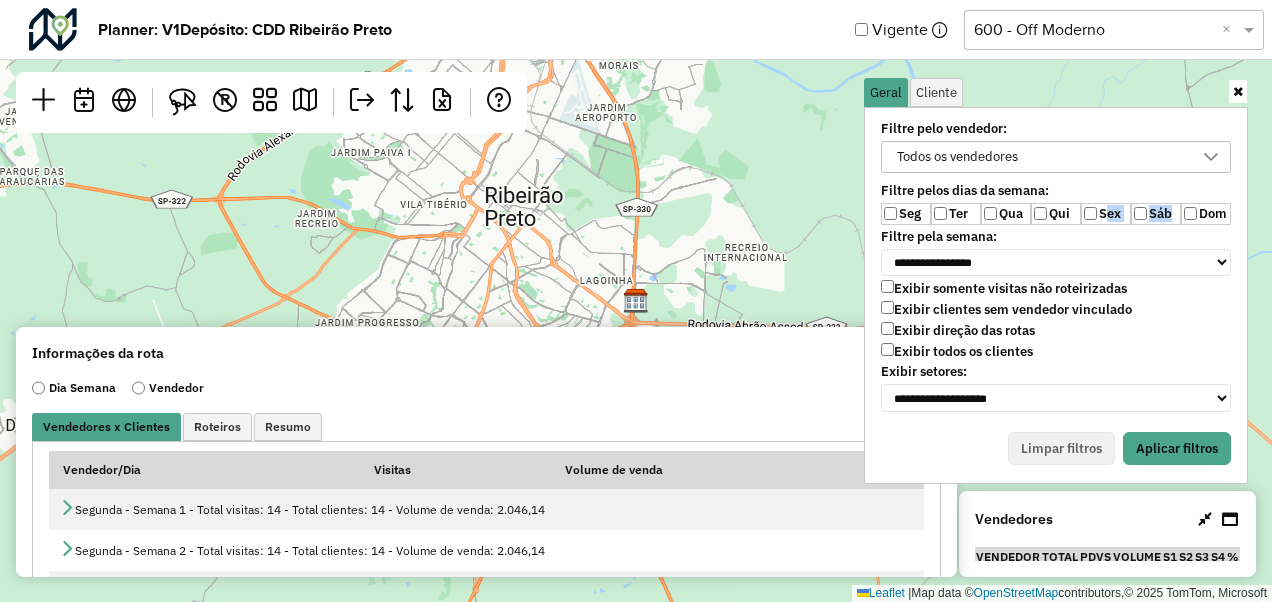click on "Sáb" at bounding box center [1156, 214] 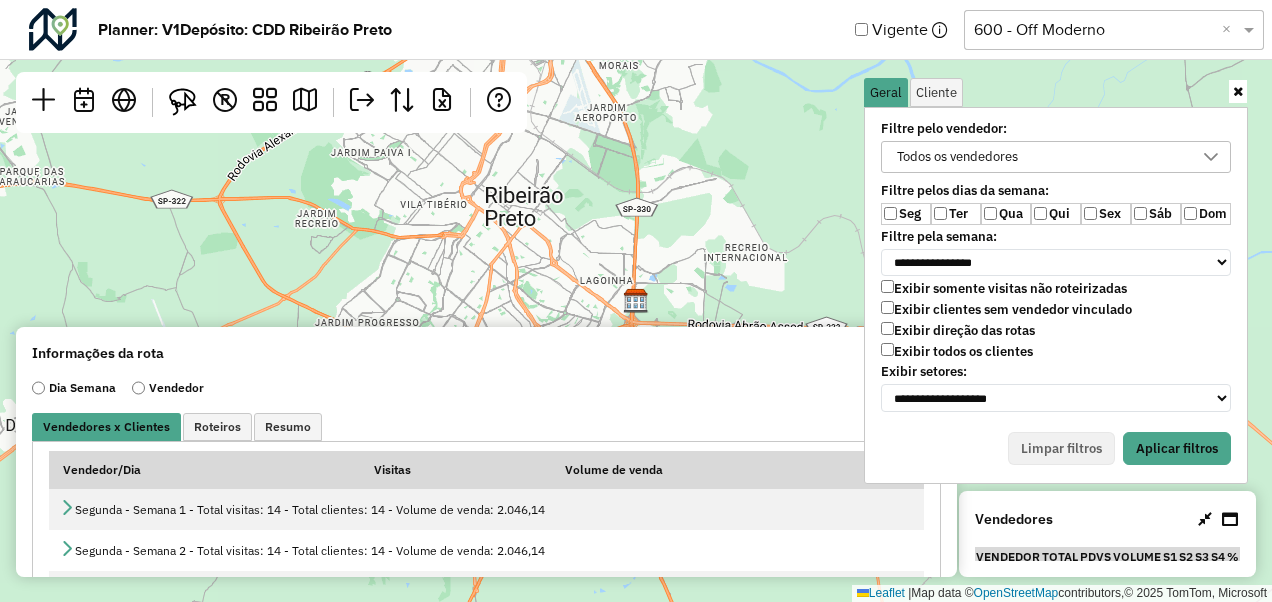 click on "Dom" at bounding box center (1206, 214) 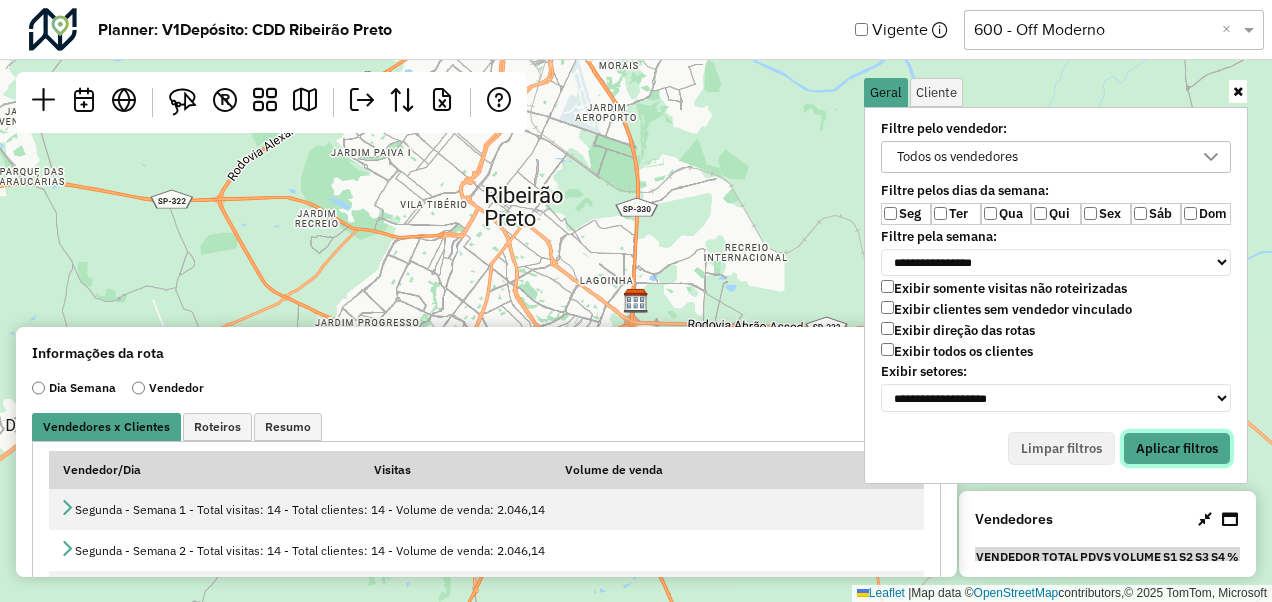 click on "Aplicar filtros" at bounding box center [1177, 449] 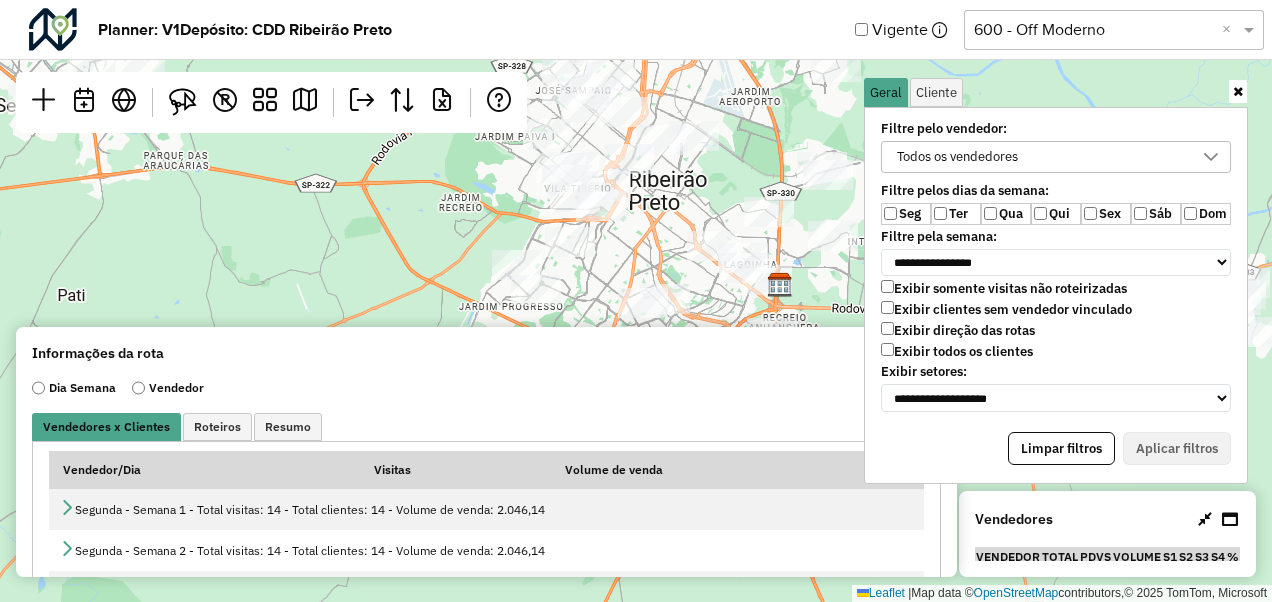 click 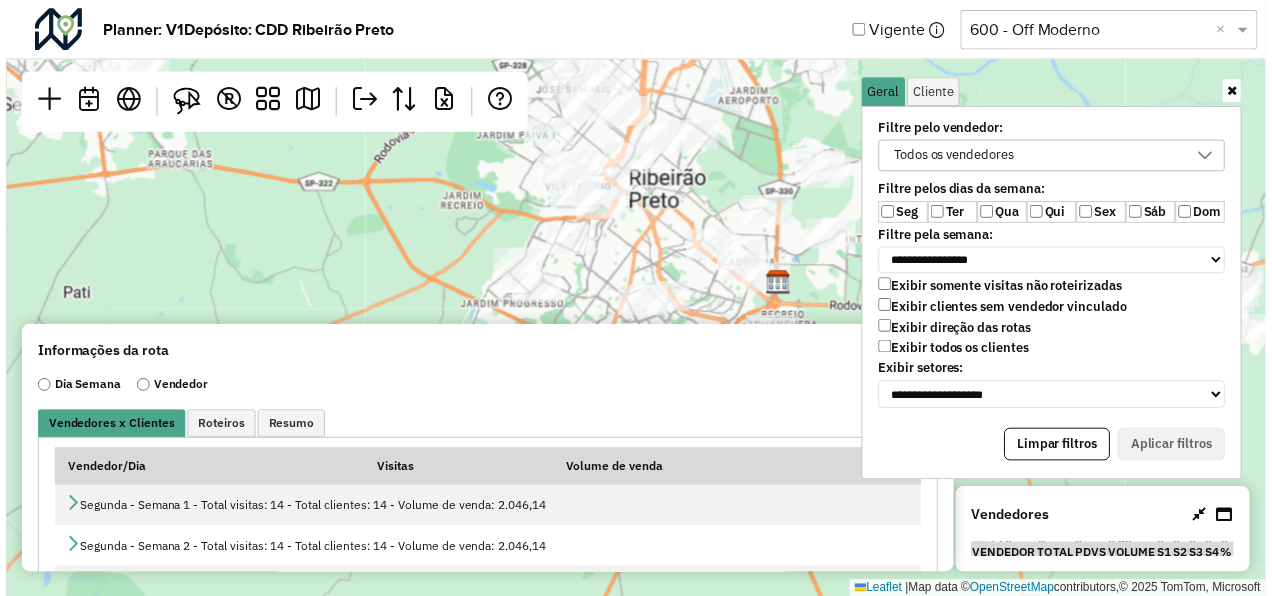 scroll, scrollTop: 10, scrollLeft: 74, axis: both 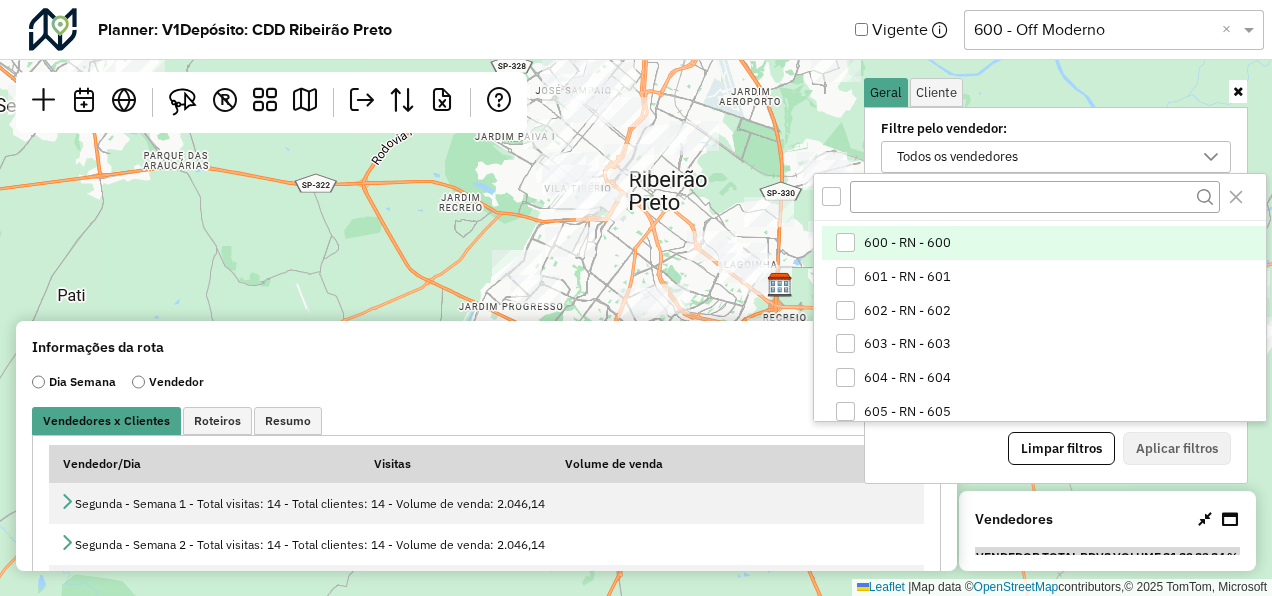 click on "600 - RN - 600" at bounding box center (907, 243) 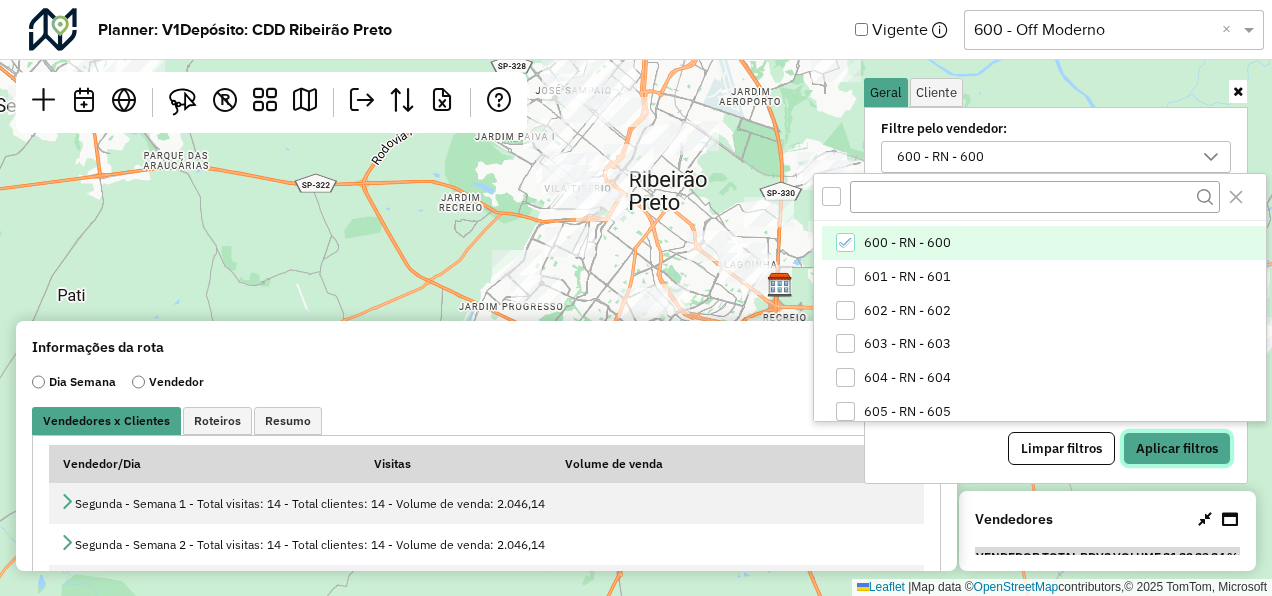 click on "Aplicar filtros" at bounding box center [1177, 449] 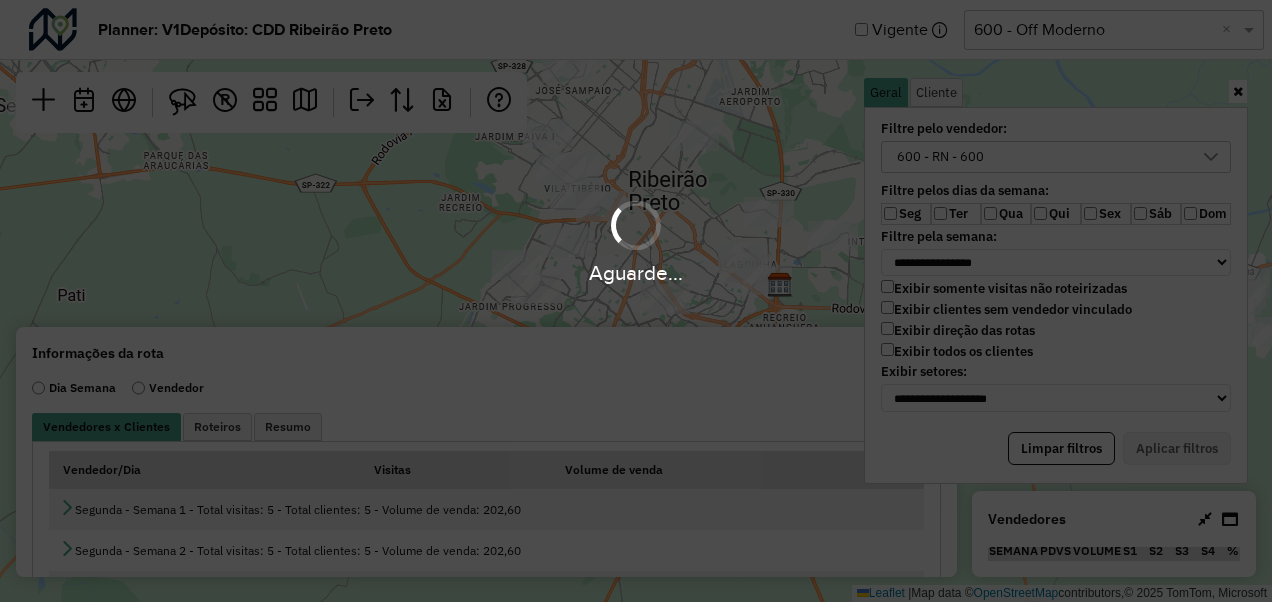 scroll, scrollTop: 206, scrollLeft: 0, axis: vertical 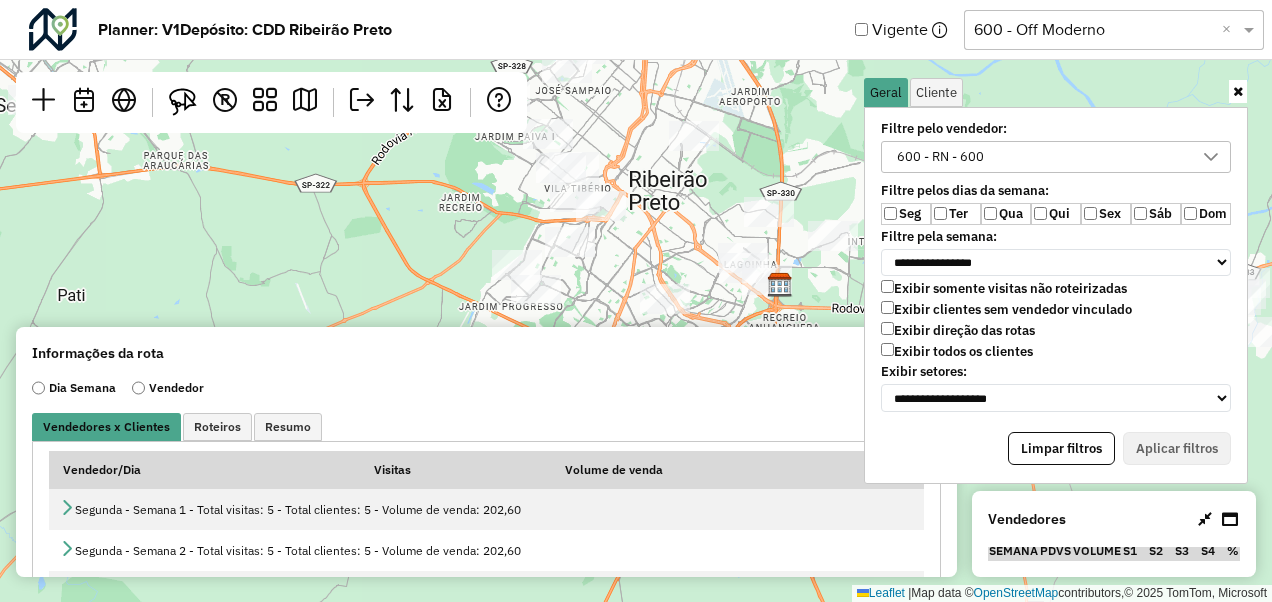 click at bounding box center [1238, 91] 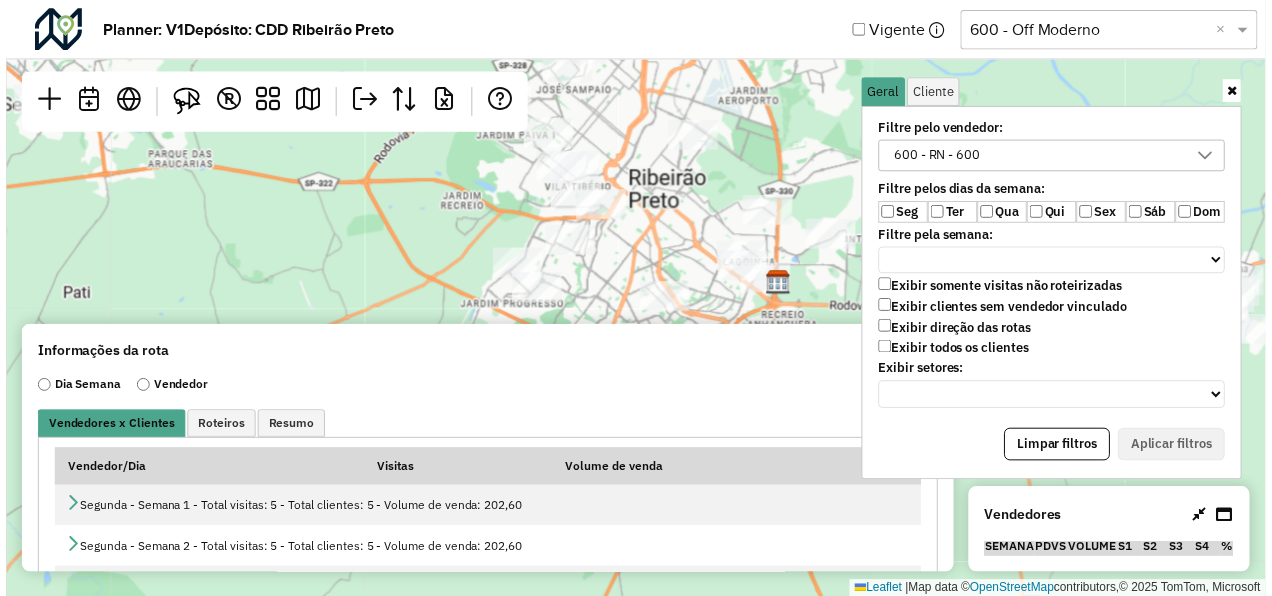 scroll, scrollTop: 0, scrollLeft: 0, axis: both 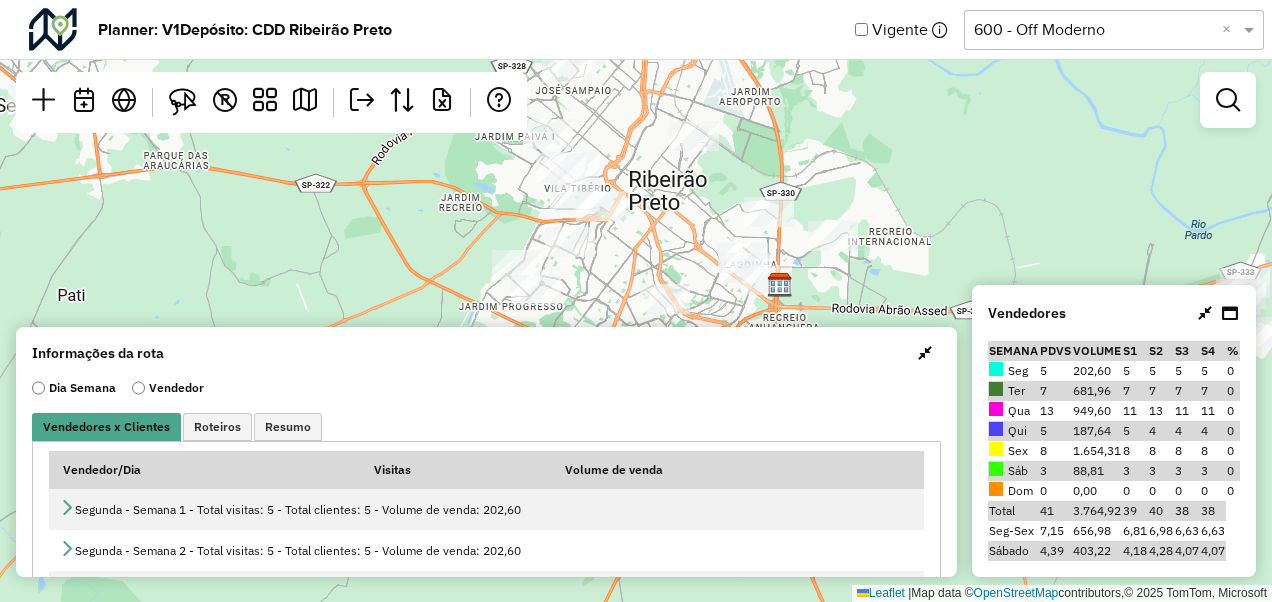 click at bounding box center (925, 353) 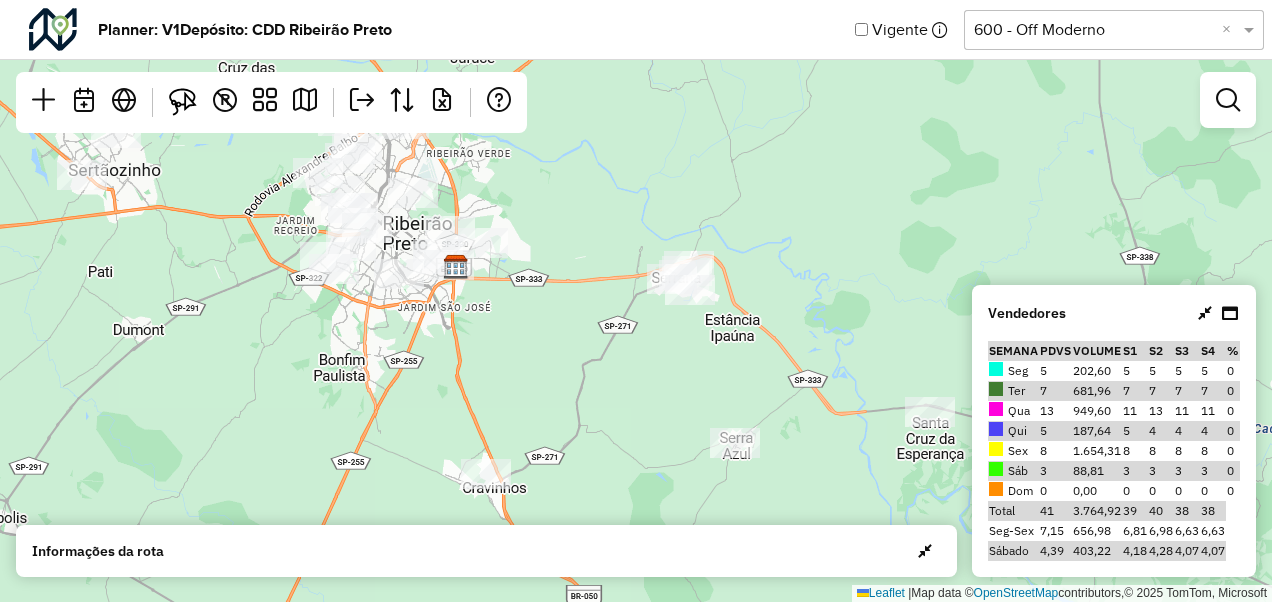 drag, startPoint x: 979, startPoint y: 216, endPoint x: 576, endPoint y: 221, distance: 403.031 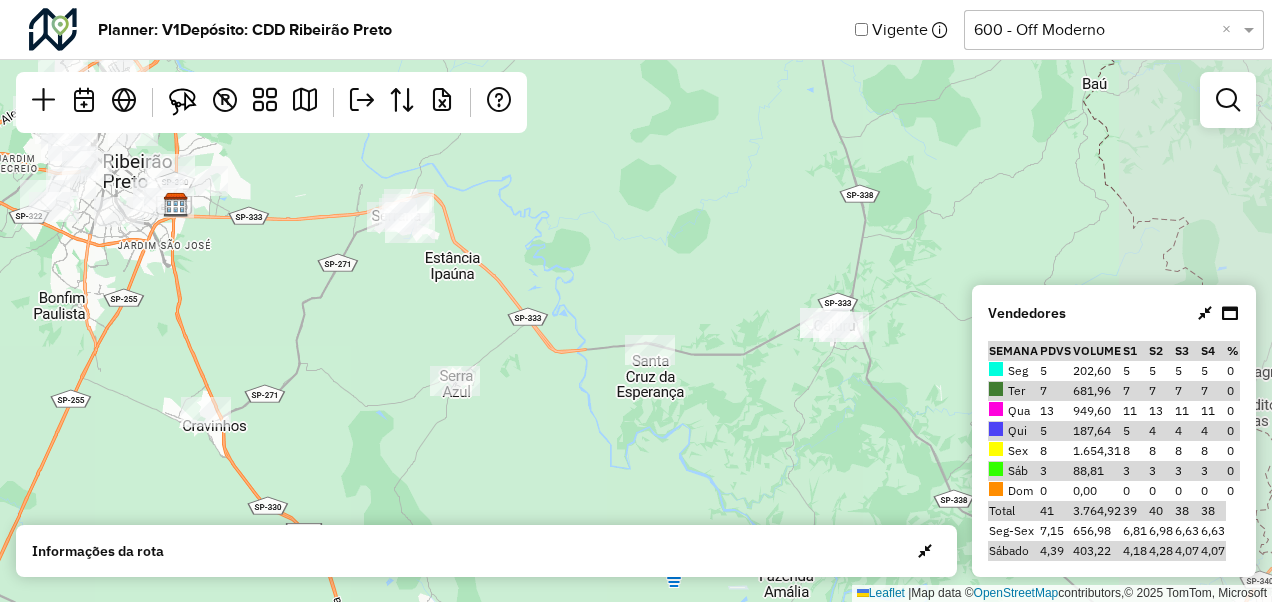 drag, startPoint x: 724, startPoint y: 301, endPoint x: 556, endPoint y: 268, distance: 171.2104 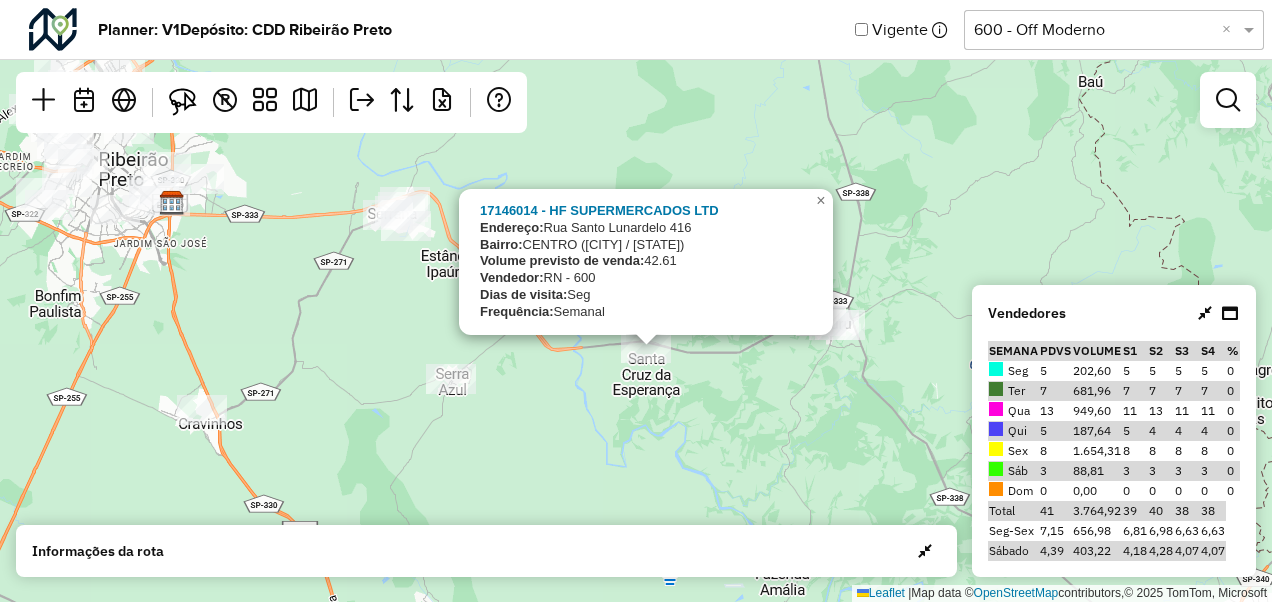 click on "[NUMBER] - [COMPANY]
Endereço:   [STREET] [NUMBER]
Bairro:  [NEIGHBORHOOD] ([CITY] / [STATE])
Volume previsto de venda:  [NUMBER]
Vendedor:  [INITIALS] - [NUMBER]
Dias de visita:  [DAY]
Frequência:  [FREQUENCY]
×  Leaflet   |  Map data ©  OpenStreetMap  contributors,© 2025 TomTom, Microsoft" 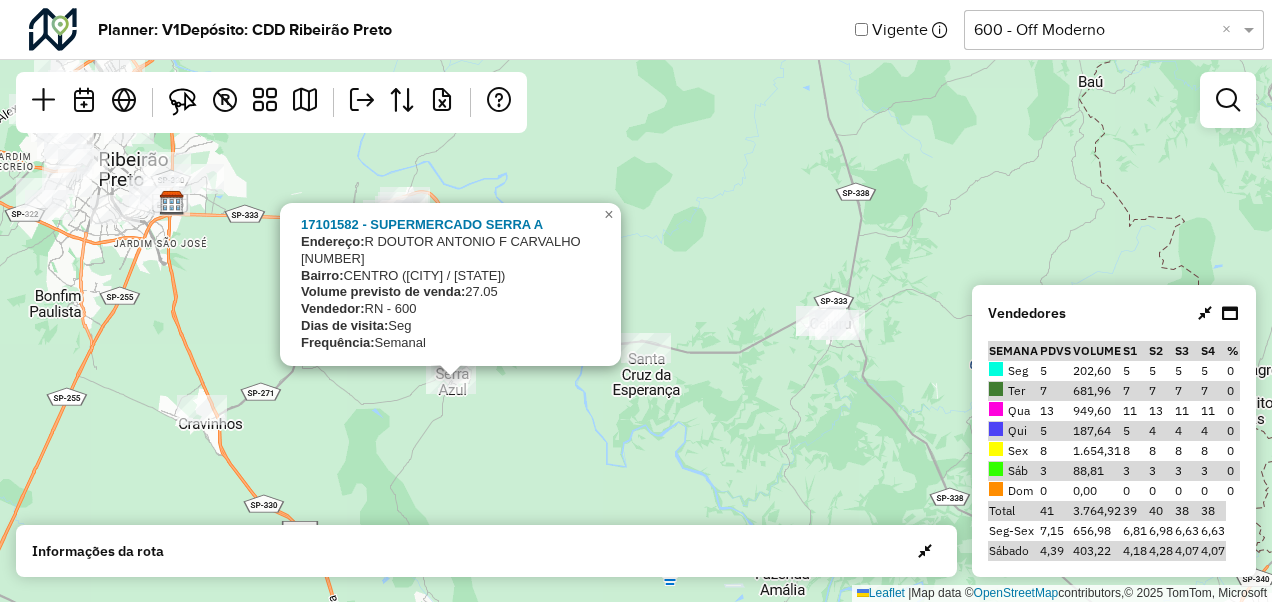 click on "[NUMBER] - [COMPANY]
Endereço:  [STREET] [NUMBER]
Bairro:  [NEIGHBORHOOD] ([CITY] / [STATE])
Volume previsto de venda:  [NUMBER]
Vendedor:  [INITIALS] - [NUMBER]
Dias de visita:  [DAY]
Frequência:  [FREQUENCY]
×  Leaflet   |  Map data ©  OpenStreetMap  contributors,© 2025 TomTom, Microsoft" 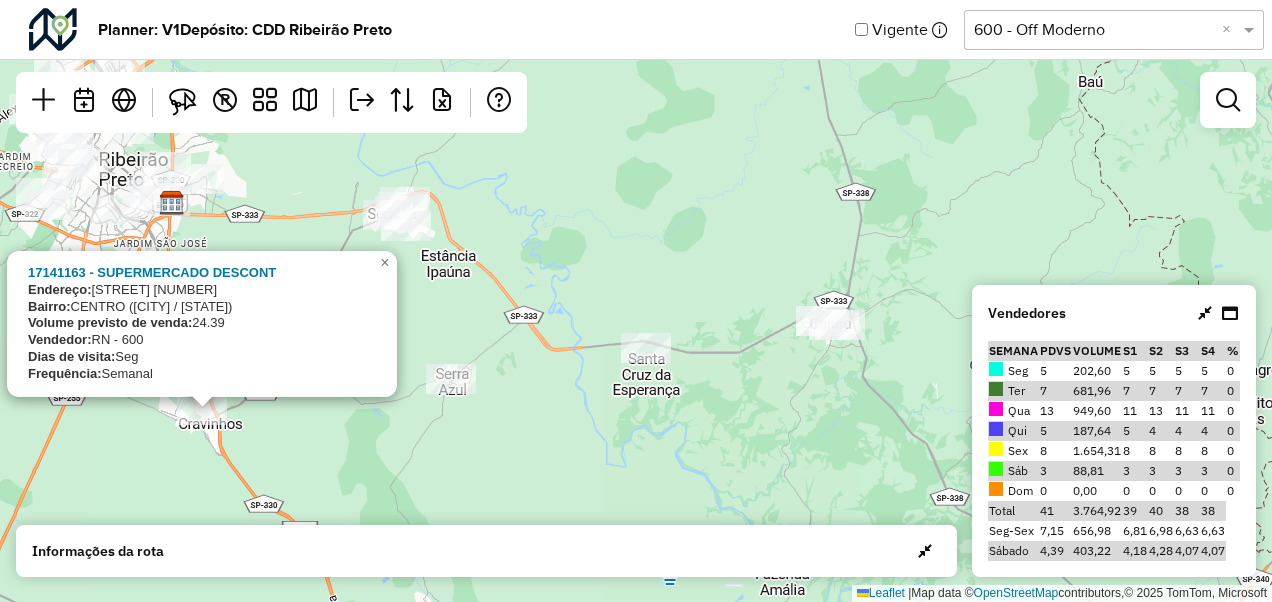 click on "17141163 - SUPERMERCADO DESCONT
Endereço:  AC  AVENIDA DOUTOR RENATO PAGANO  456
Bairro:  CENTRO (CRAVINHOS / SP)
Volume previsto de venda:  24.39
Vendedor:  RN - 600
Dias de visita:  Seg
Frequência:  Semanal
×  Leaflet   |  Map data ©  OpenStreetMap  contributors,© 2025 TomTom, Microsoft" 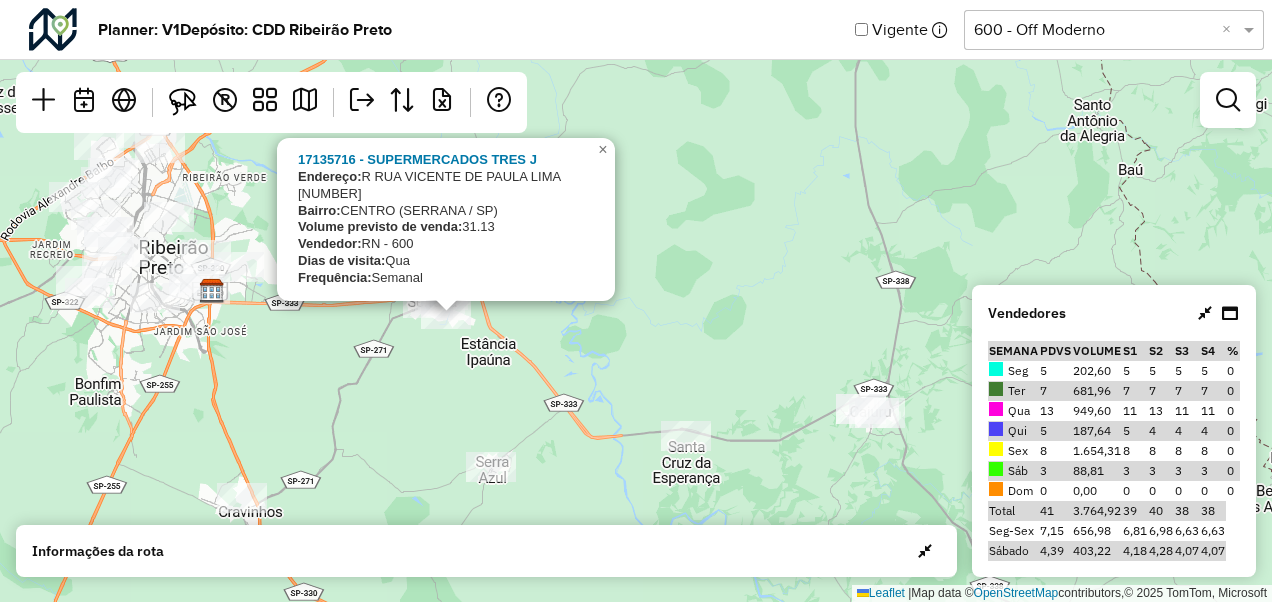 drag, startPoint x: 342, startPoint y: 324, endPoint x: 386, endPoint y: 393, distance: 81.8352 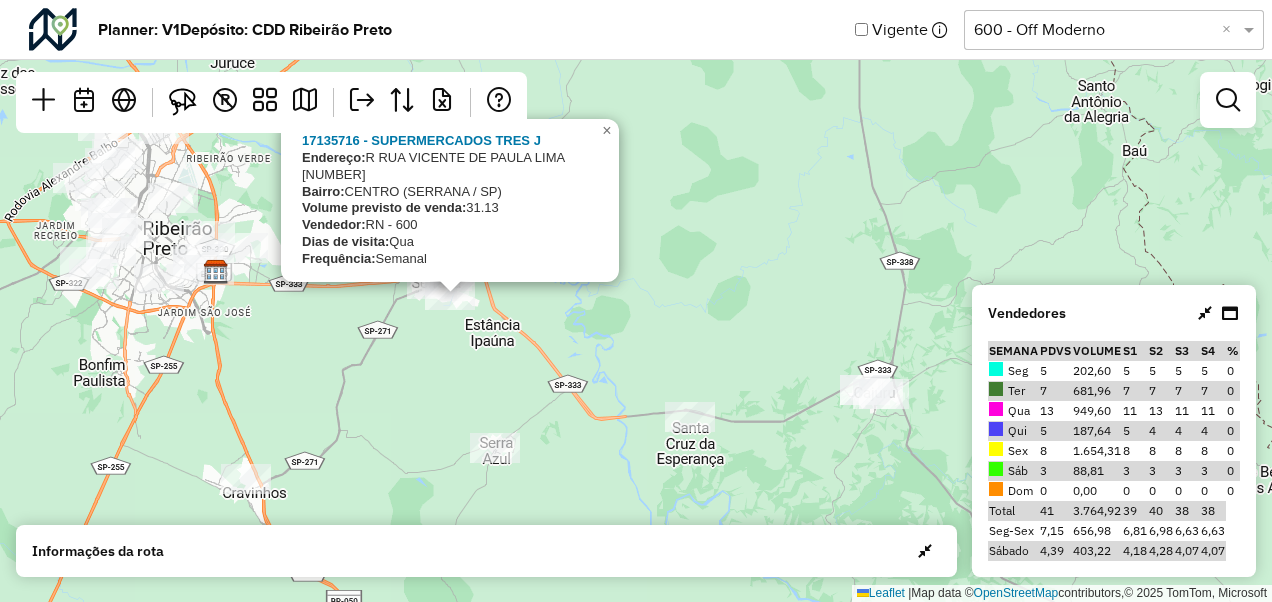 click on "17135716 - SUPERMERCADOS TRES J
Endereço:  R   RUA VICENTE DE PAULA LIMA     218
Bairro:  CENTRO (SERRANA / SP)
Volume previsto de venda:  31.13
Vendedor:  RN - 600
Dias de visita:  Qua
Frequência:  Semanal
×  Leaflet   |  Map data ©  OpenStreetMap  contributors,© 2025 TomTom, Microsoft" 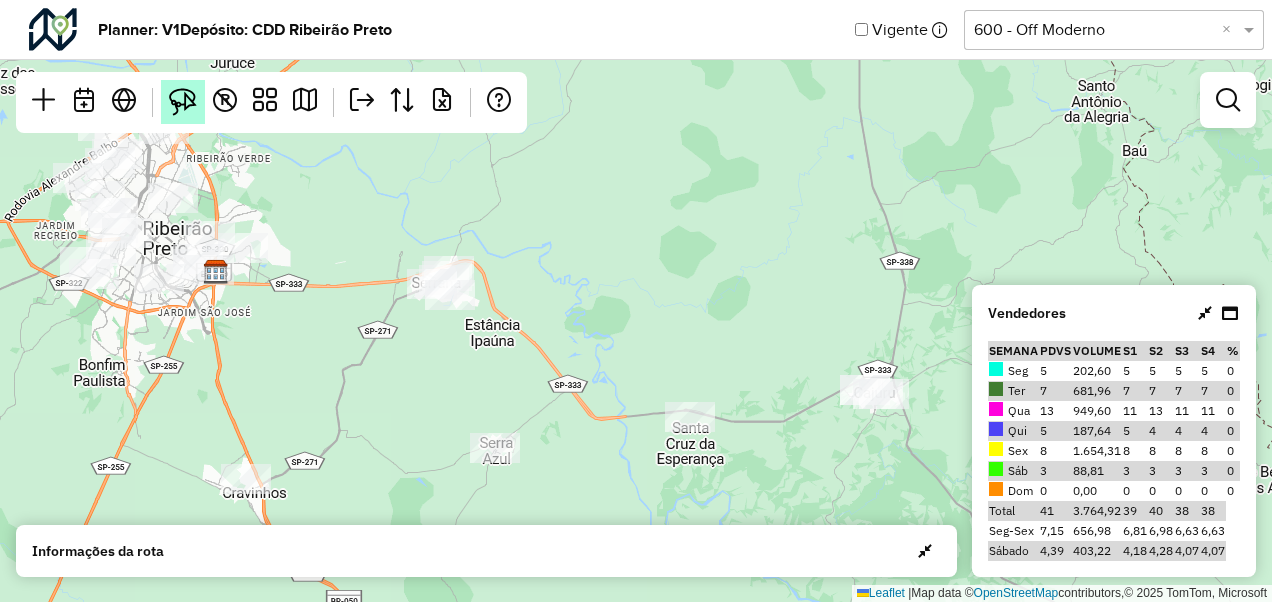 click at bounding box center (183, 102) 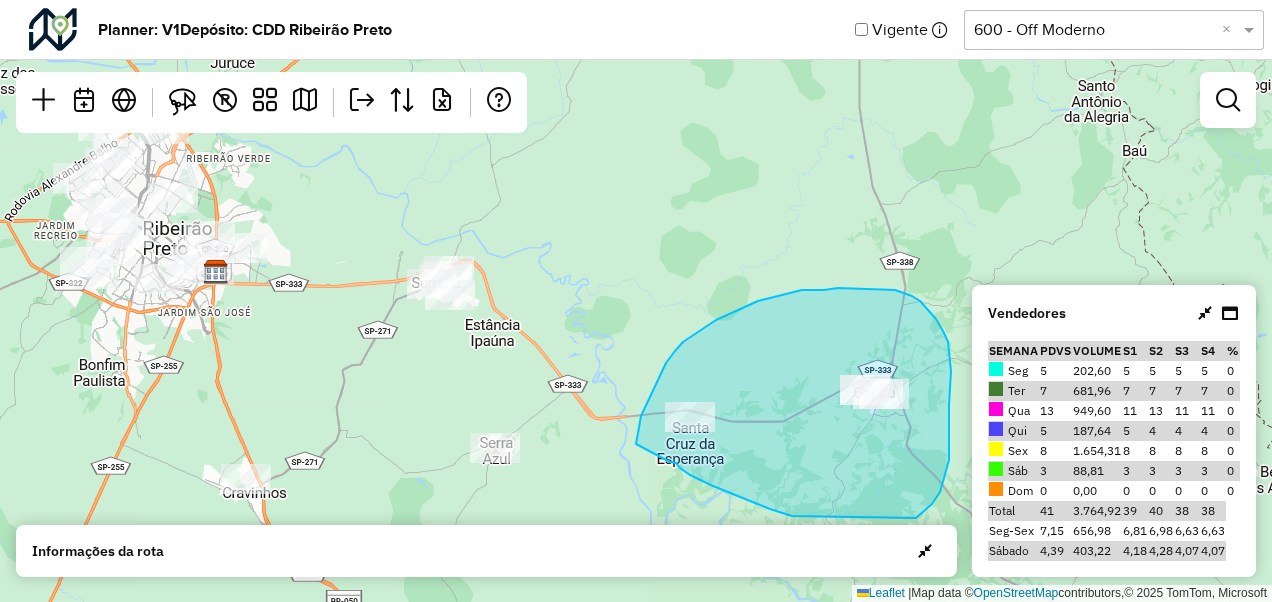 drag, startPoint x: 636, startPoint y: 444, endPoint x: 670, endPoint y: 462, distance: 38.470768 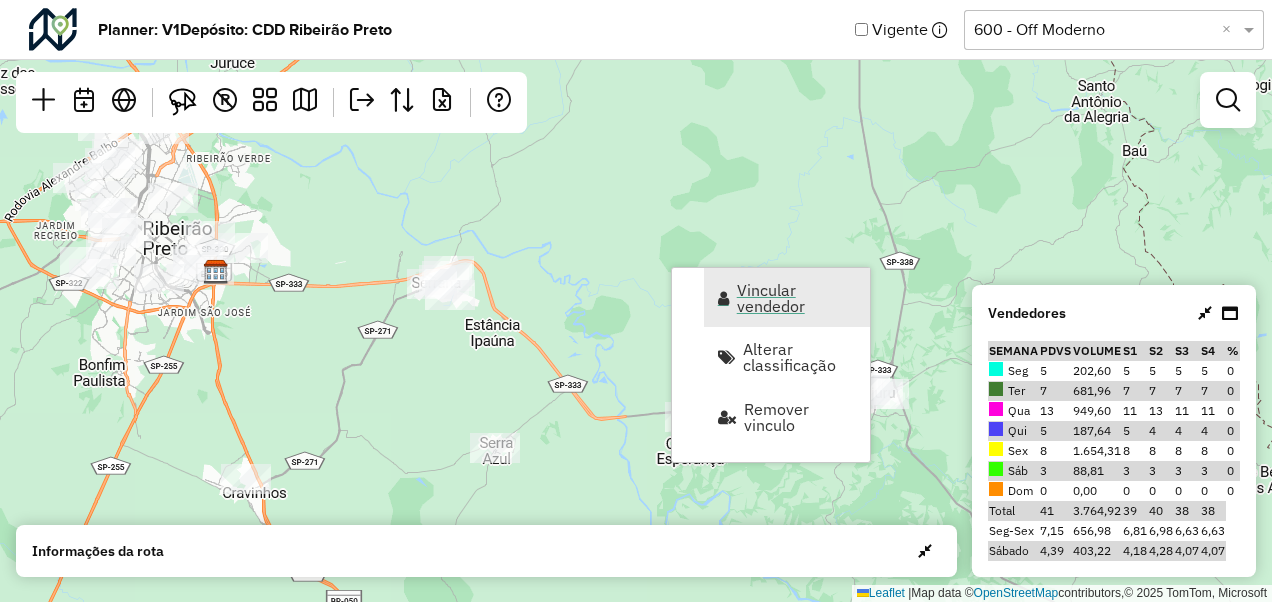 click on "Vincular vendedor" at bounding box center [797, 298] 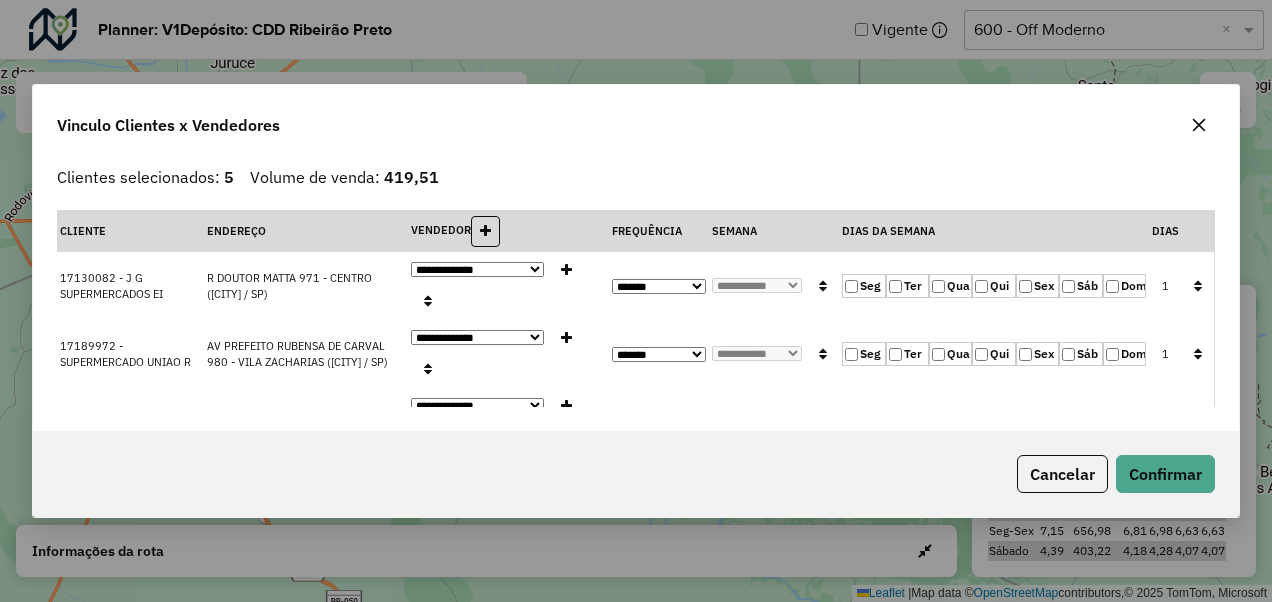 click 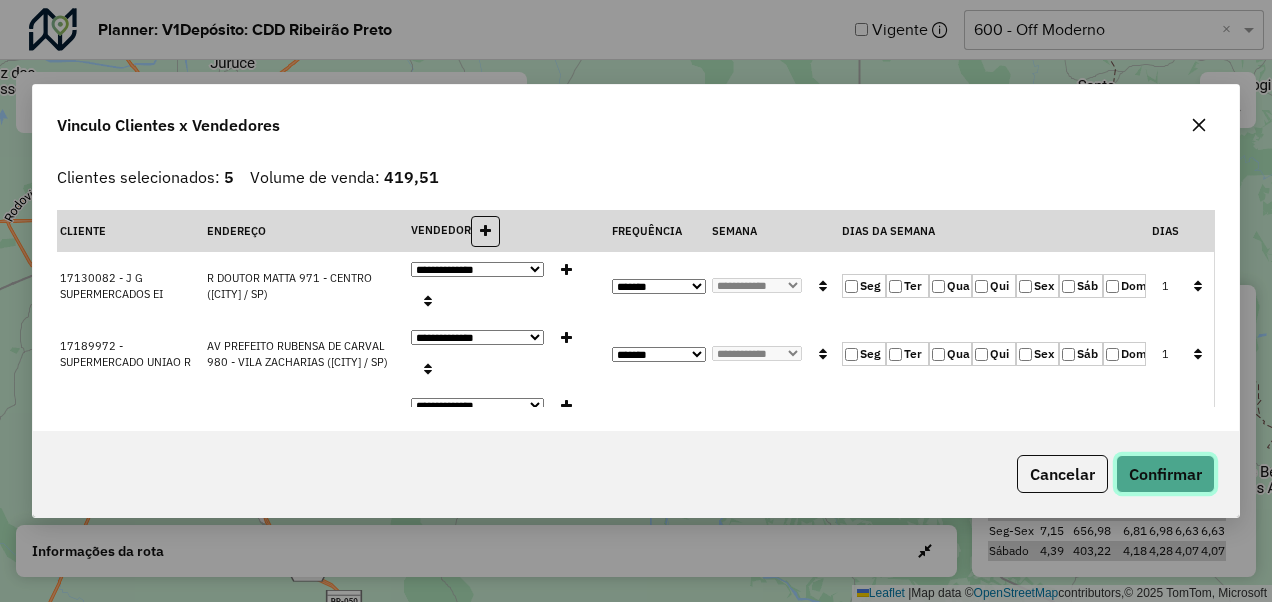click on "Confirmar" 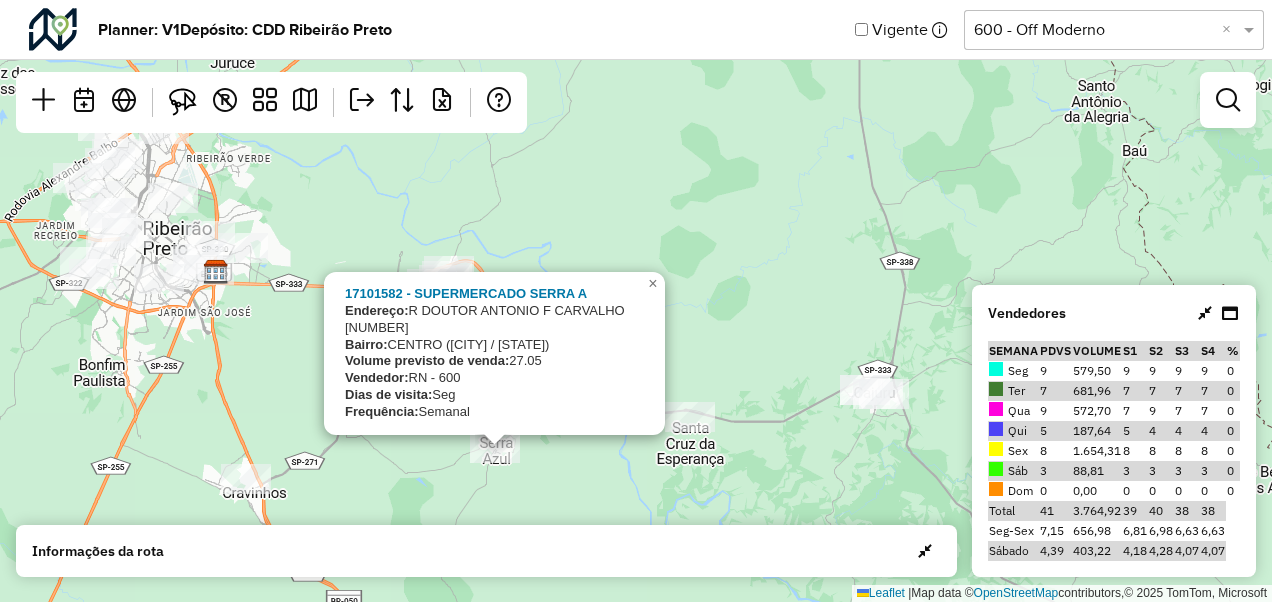 click on "17101582 - SUPERMERCADO SERRA A
Endereço:  R   DOUTOR ANTONIO F CARVALHO     6
Bairro:  CENTRO (SERRA AZUL / SP)
Volume previsto de venda:  27.05
Vendedor:  RN - 600
Dias de visita:  Seg
Frequência:  Semanal
×  Leaflet   |  Map data ©  OpenStreetMap  contributors,© 2025 TomTom, Microsoft" 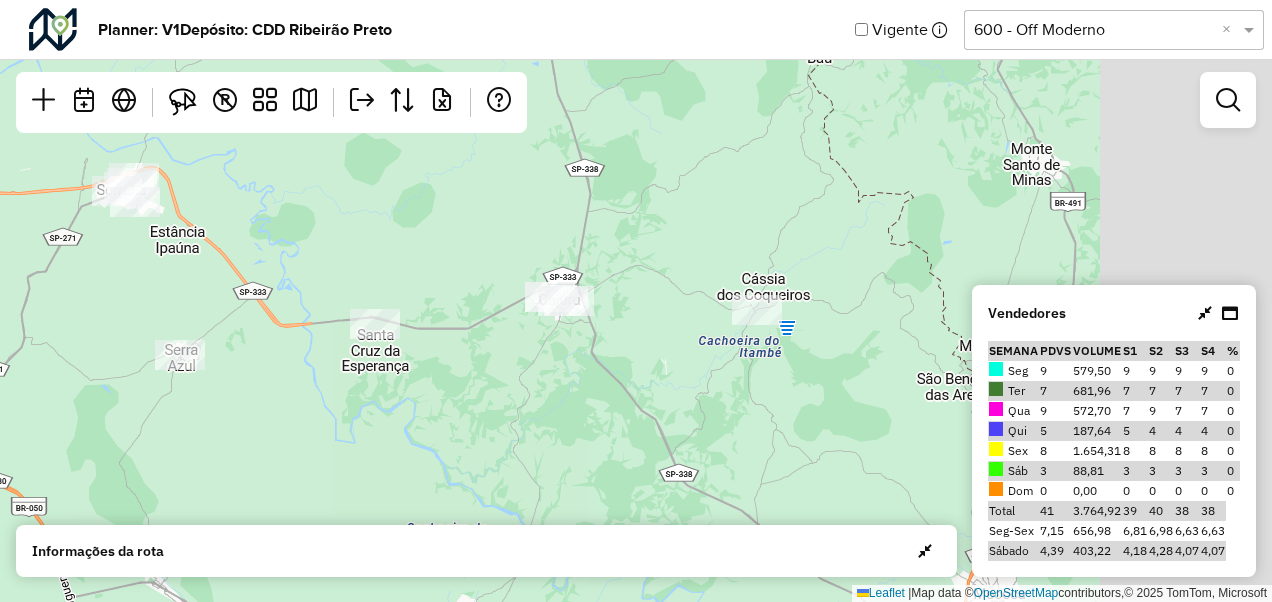 drag, startPoint x: 818, startPoint y: 330, endPoint x: 441, endPoint y: 218, distance: 393.28488 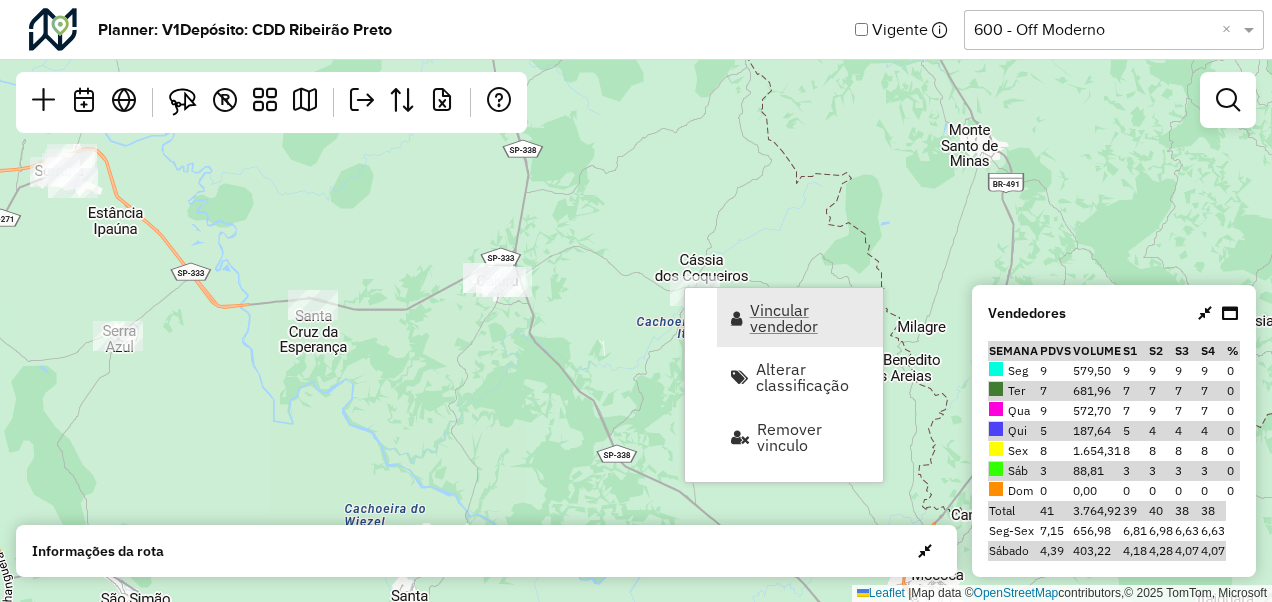 click on "Vincular vendedor" at bounding box center (810, 318) 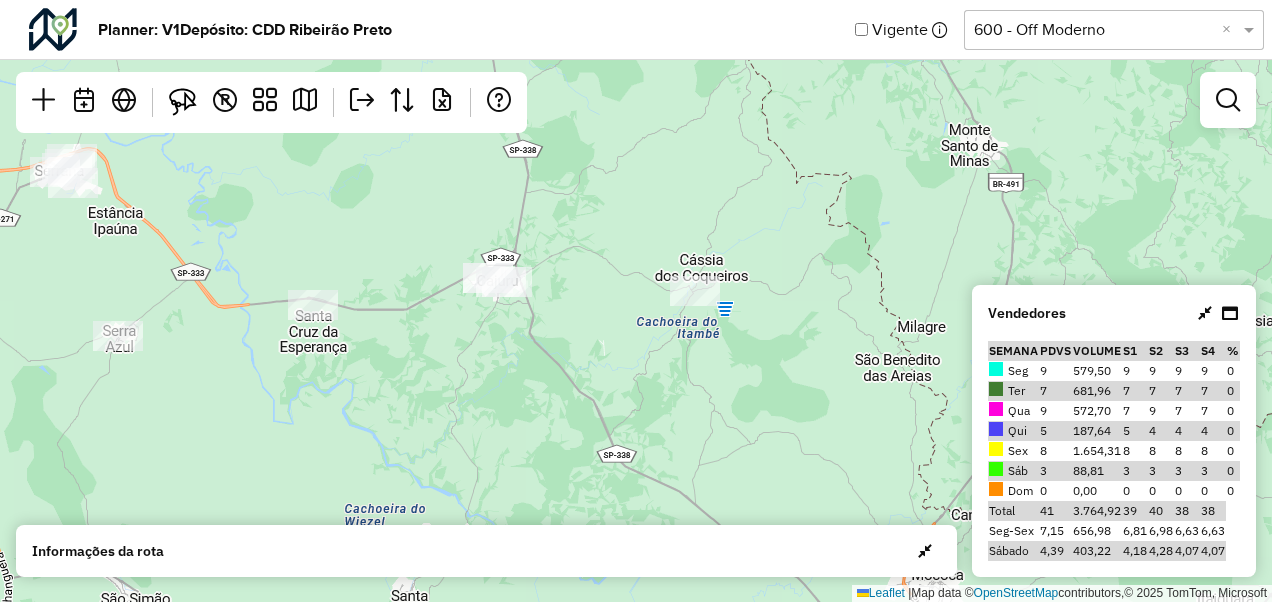 select on "*********" 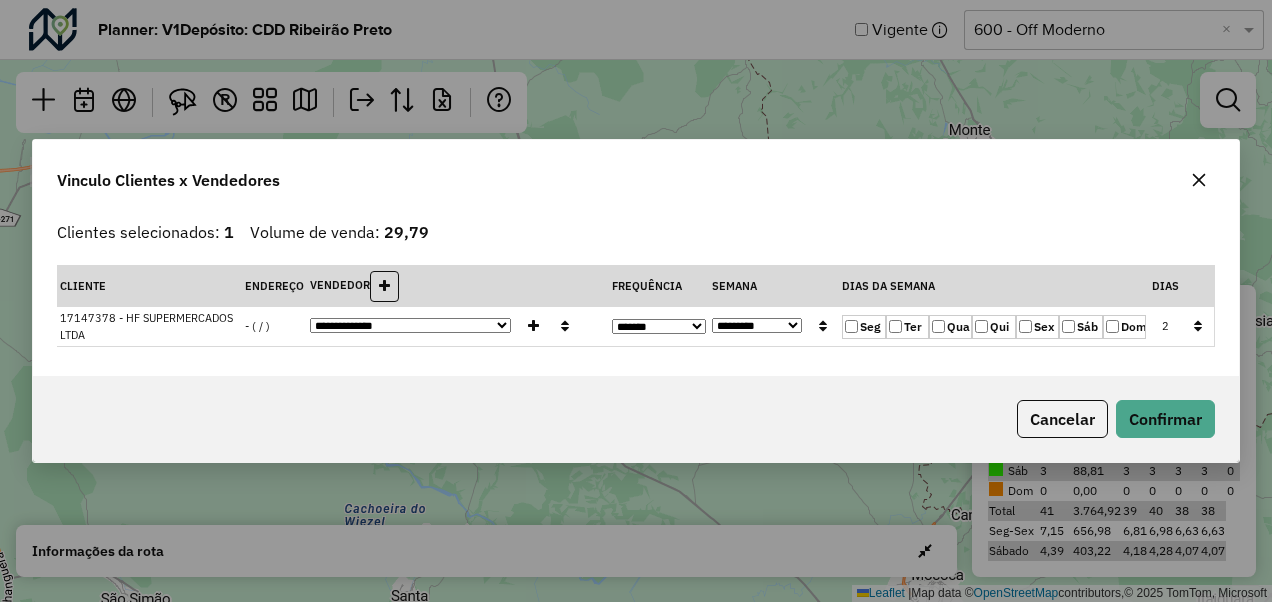 click on "Qua" 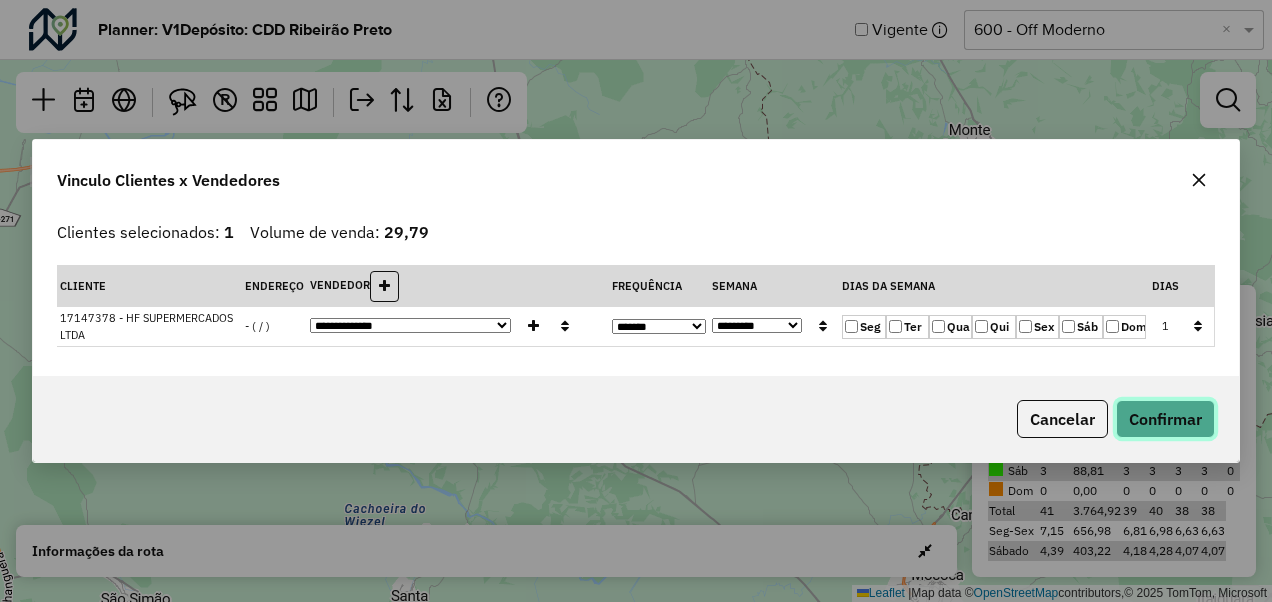 click on "Confirmar" 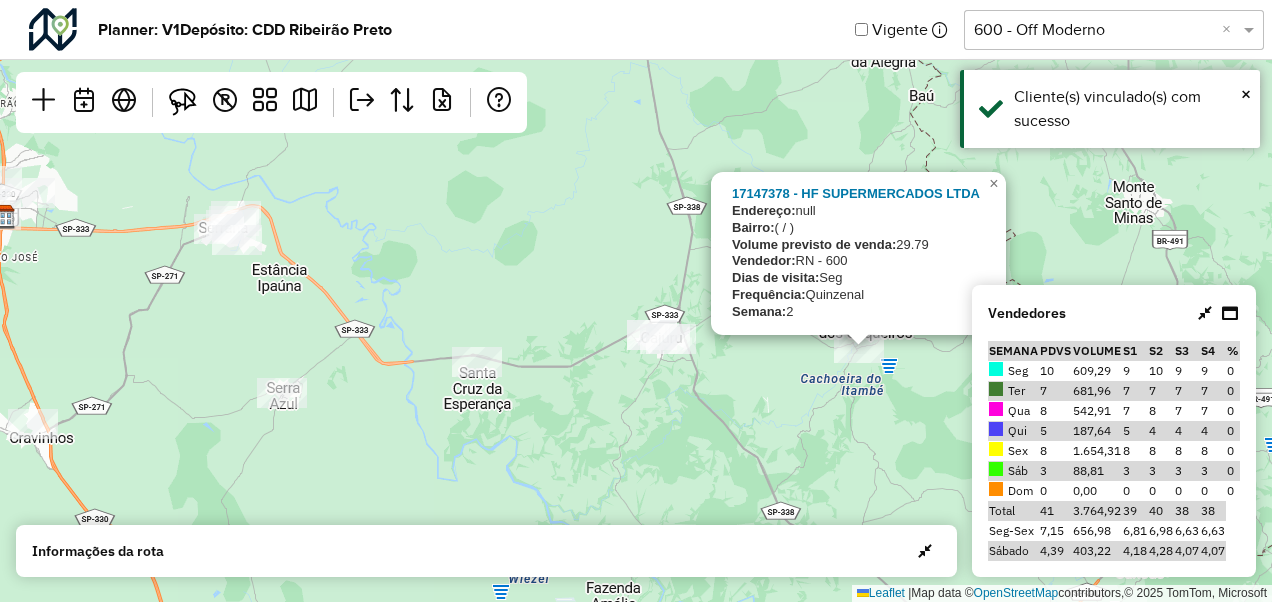 drag, startPoint x: 590, startPoint y: 344, endPoint x: 782, endPoint y: 400, distance: 200 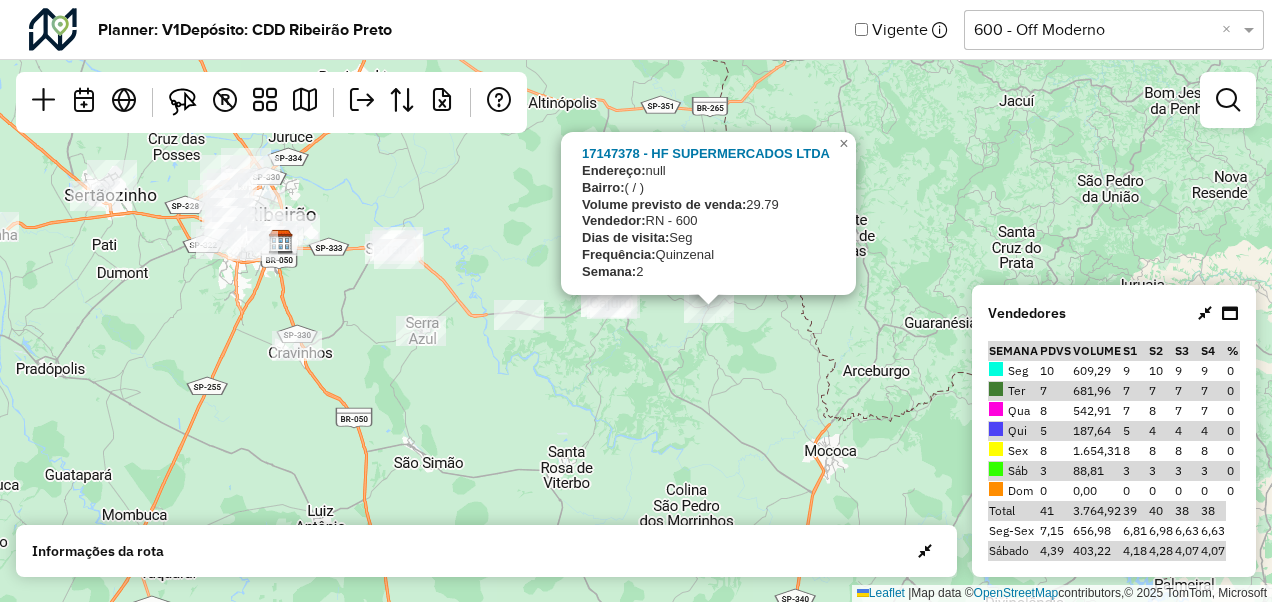 click on "17147378 - HF SUPERMERCADOS LTDA
Endereço:  null
Bairro:   ( / )
Volume previsto de venda:  29.79
Vendedor:  RN - 600
Dias de visita:  Seg
Frequência:  Quinzenal
Semana:  2
×  Leaflet   |  Map data ©  OpenStreetMap  contributors,© 2025 TomTom, Microsoft" 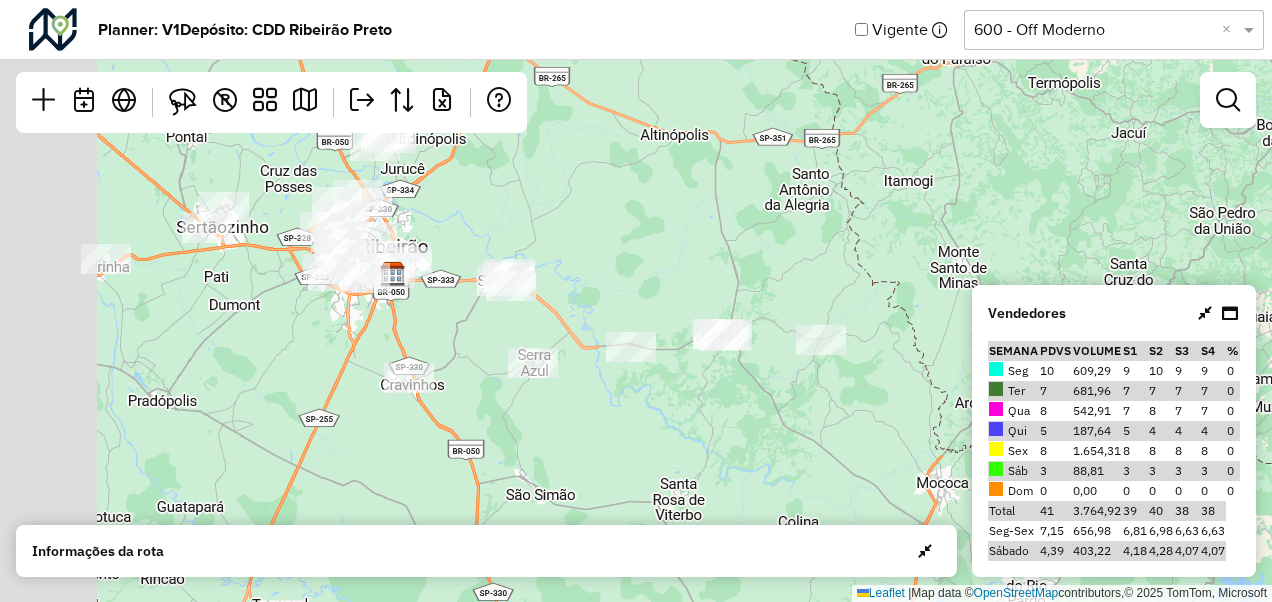 drag, startPoint x: 444, startPoint y: 268, endPoint x: 622, endPoint y: 322, distance: 186.01076 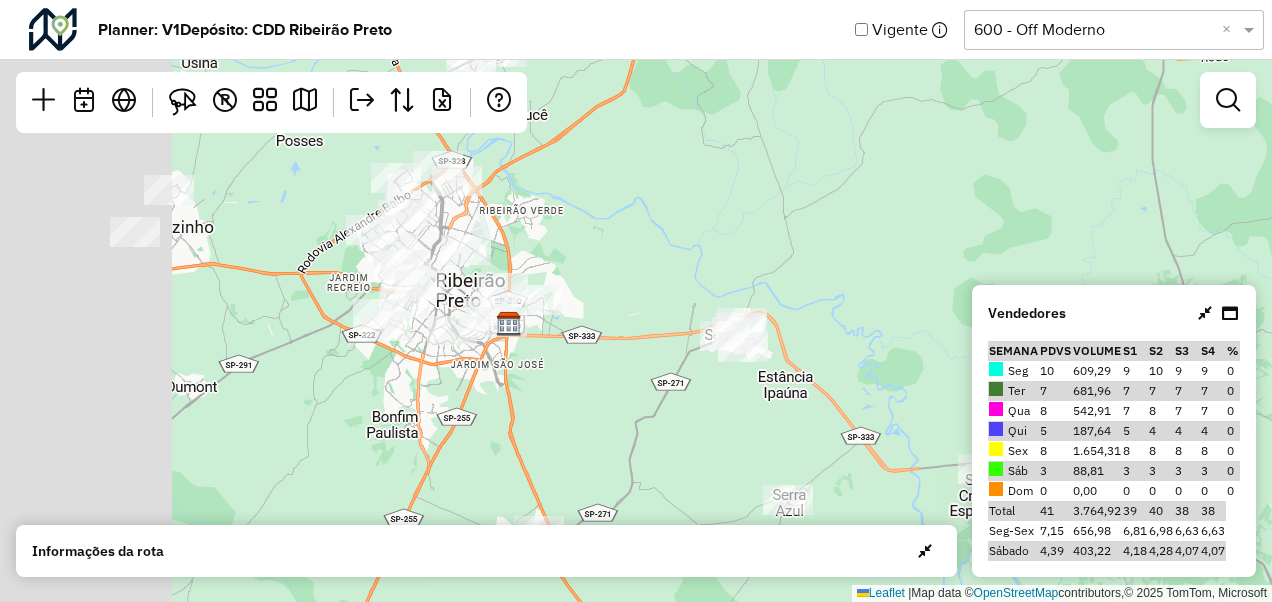 drag, startPoint x: 468, startPoint y: 361, endPoint x: 680, endPoint y: 414, distance: 218.5246 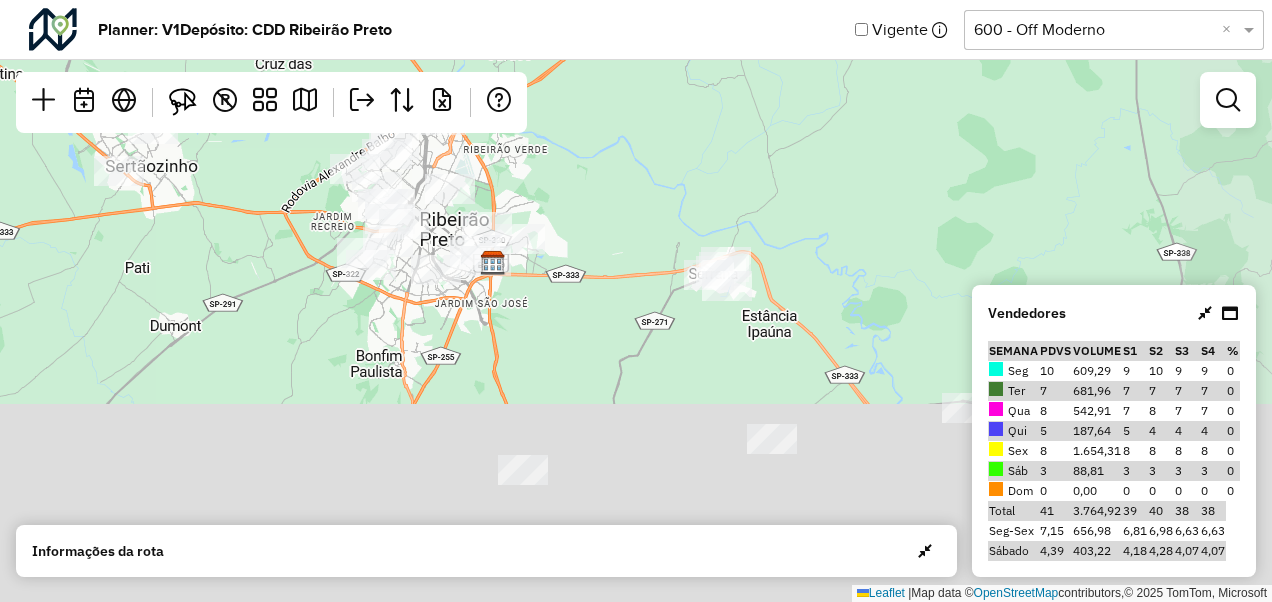 drag, startPoint x: 734, startPoint y: 402, endPoint x: 639, endPoint y: 130, distance: 288.11282 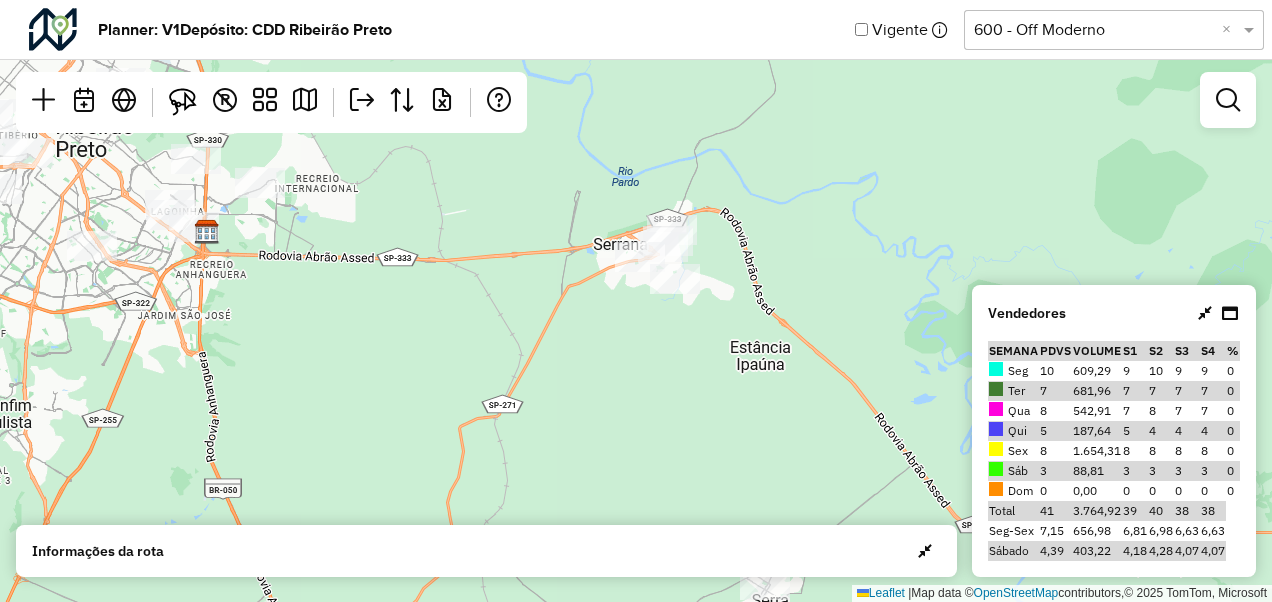 drag, startPoint x: 689, startPoint y: 228, endPoint x: 565, endPoint y: 175, distance: 134.85178 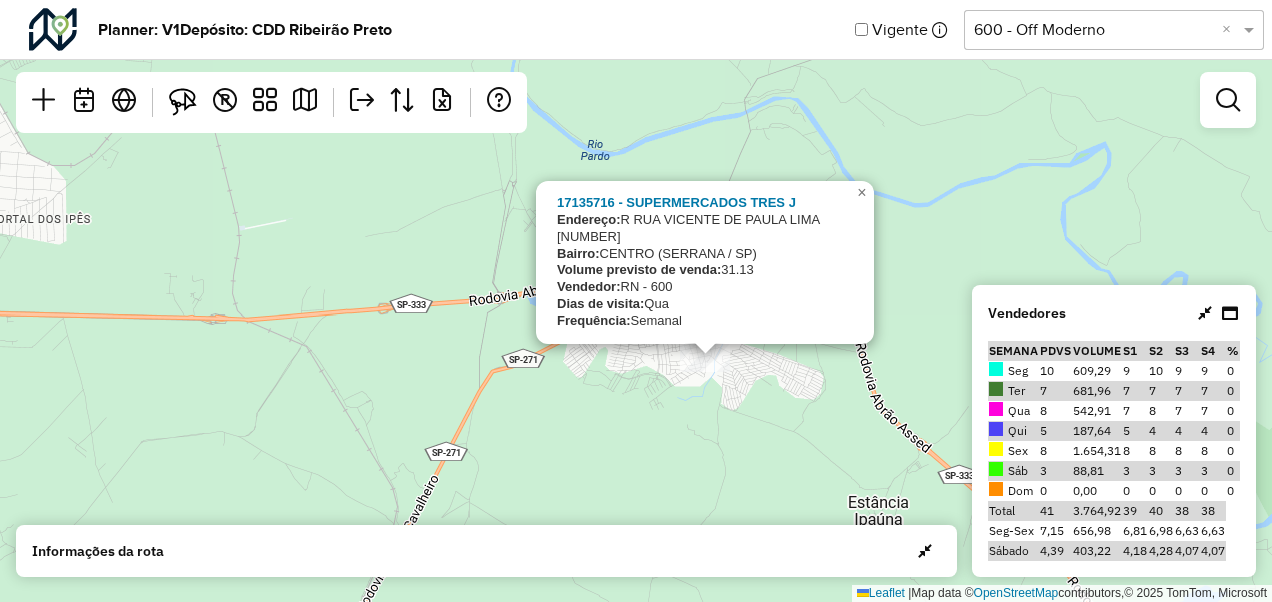 click on "17135716 - SUPERMERCADOS TRES J
Endereço:  R   RUA VICENTE DE PAULA LIMA     218
Bairro:  CENTRO (SERRANA / SP)
Volume previsto de venda:  31.13
Vendedor:  RN - 600
Dias de visita:  Qua
Frequência:  Semanal
×  Leaflet   |  Map data ©  OpenStreetMap  contributors,© 2025 TomTom, Microsoft" 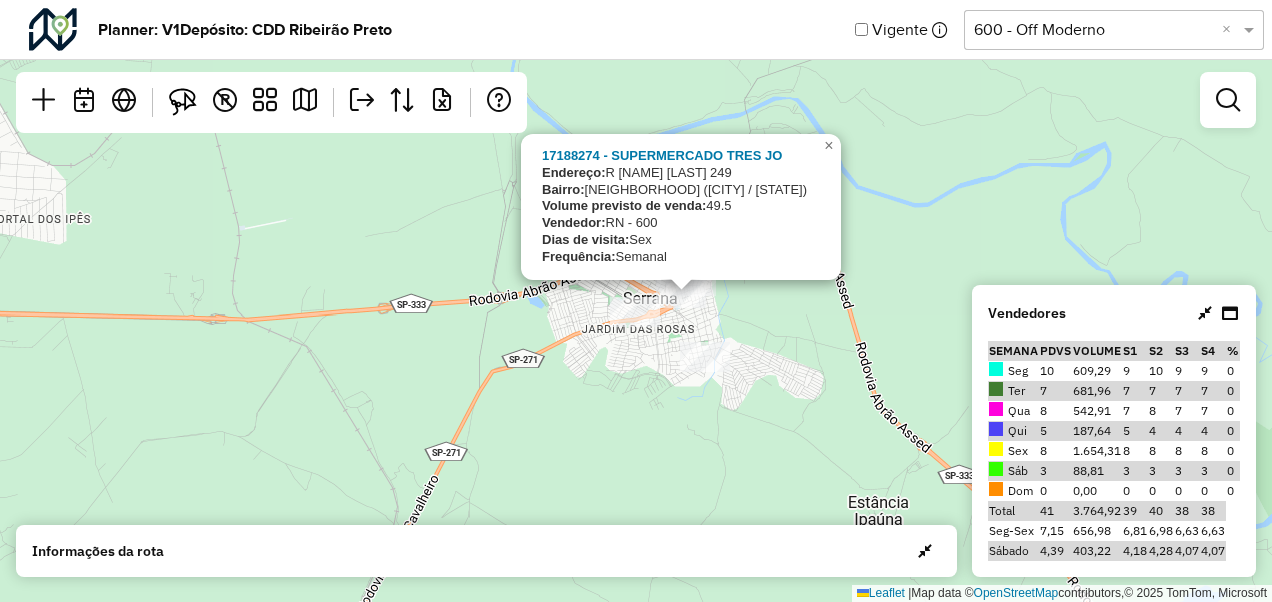 click on "17188274 - SUPERMERCADO TRES JO
Endereço:  R   JUSCELINO KUBISCHEK           249
Bairro:  JARDIM BELA VISTA (SERRANA / SP)
Volume previsto de venda:  49.5
Vendedor:  RN - 600
Dias de visita:  Sex
Frequência:  Semanal
×  Leaflet   |  Map data ©  OpenStreetMap  contributors,© 2025 TomTom, Microsoft" 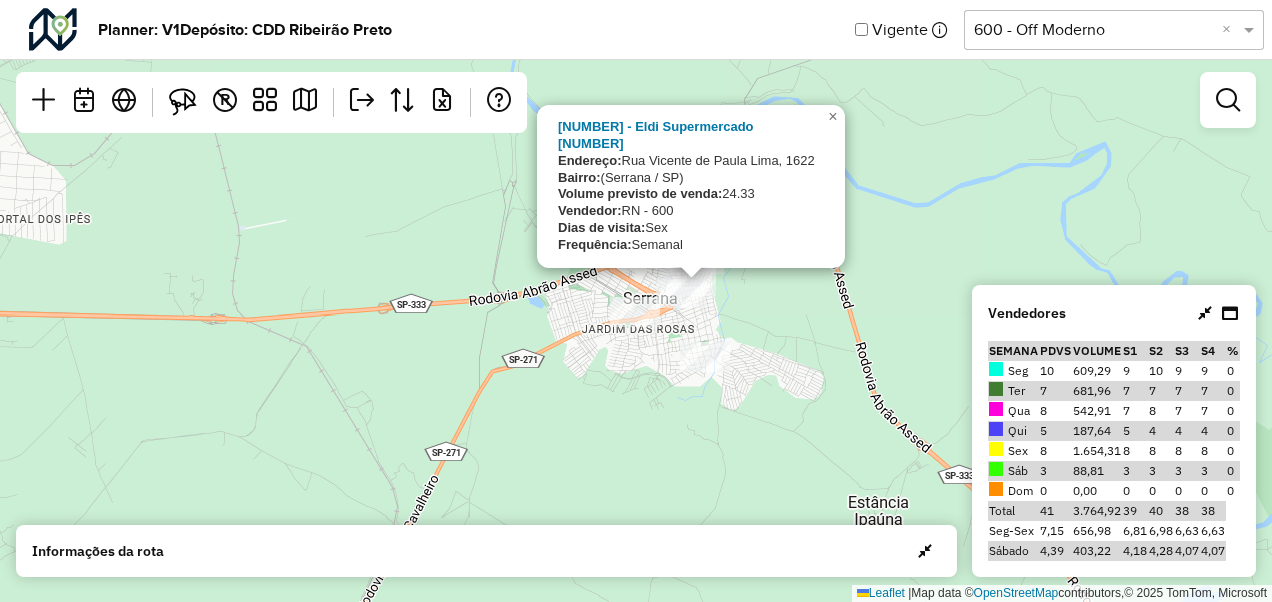 click on "17138013 - Eldi Supermercado 06
Endereço:  Rua Vicente de Paula Lima, 1622
Bairro:   (Serrana / SP)
Volume previsto de venda:  24.33
Vendedor:  RN - 600
Dias de visita:  Sex
Frequência:  Semanal
×  Leaflet   |  Map data ©  OpenStreetMap  contributors,© 2025 TomTom, Microsoft" 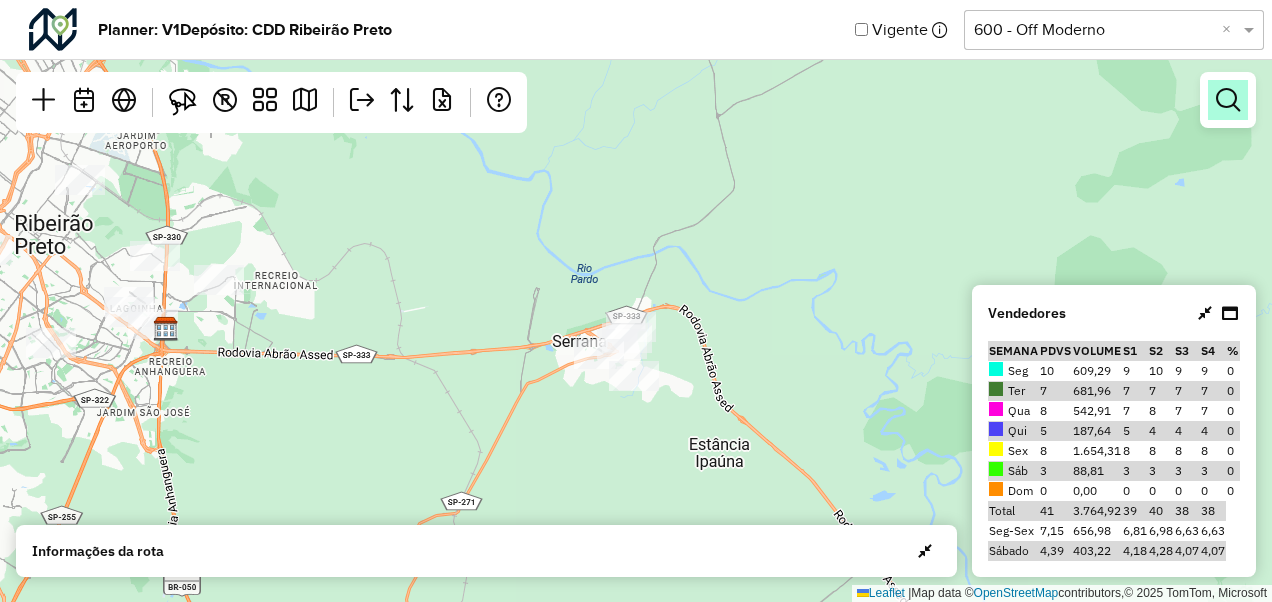 click at bounding box center (1228, 100) 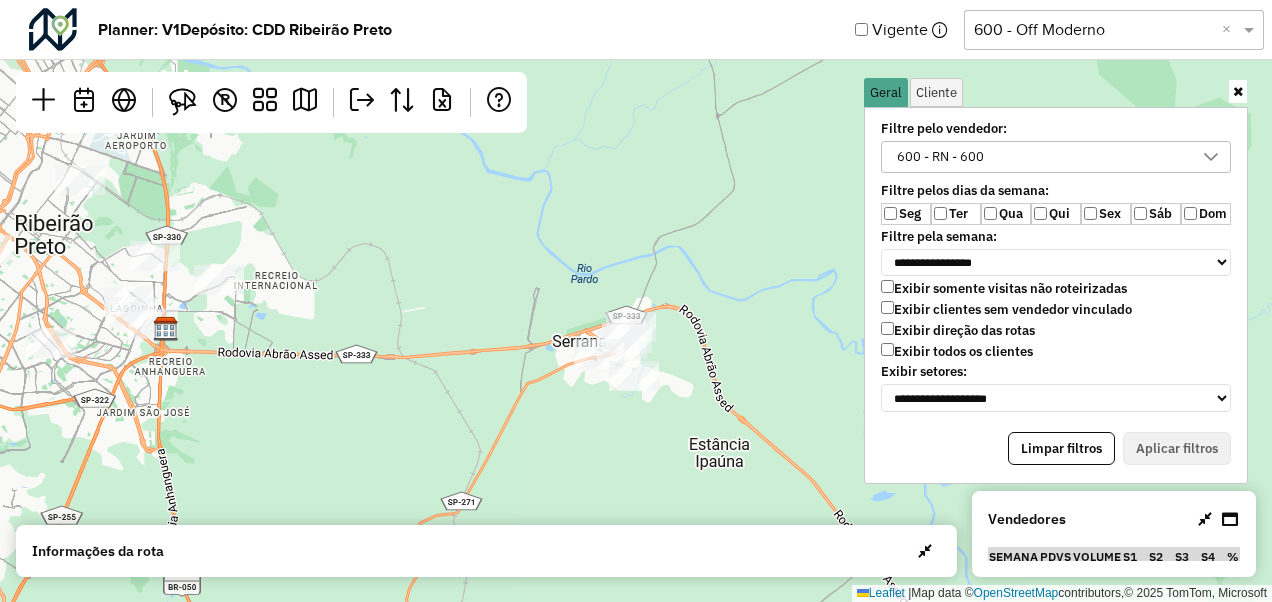 click on "Exibir todos os clientes" at bounding box center [957, 351] 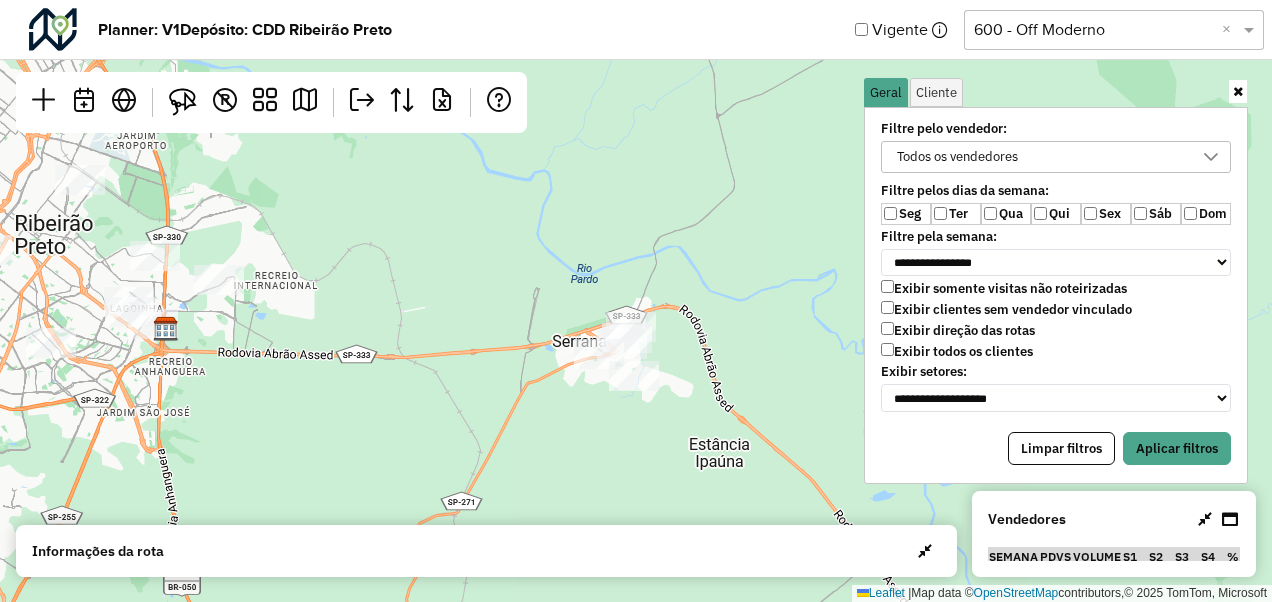 click on "Exibir clientes sem vendedor vinculado" at bounding box center [1006, 309] 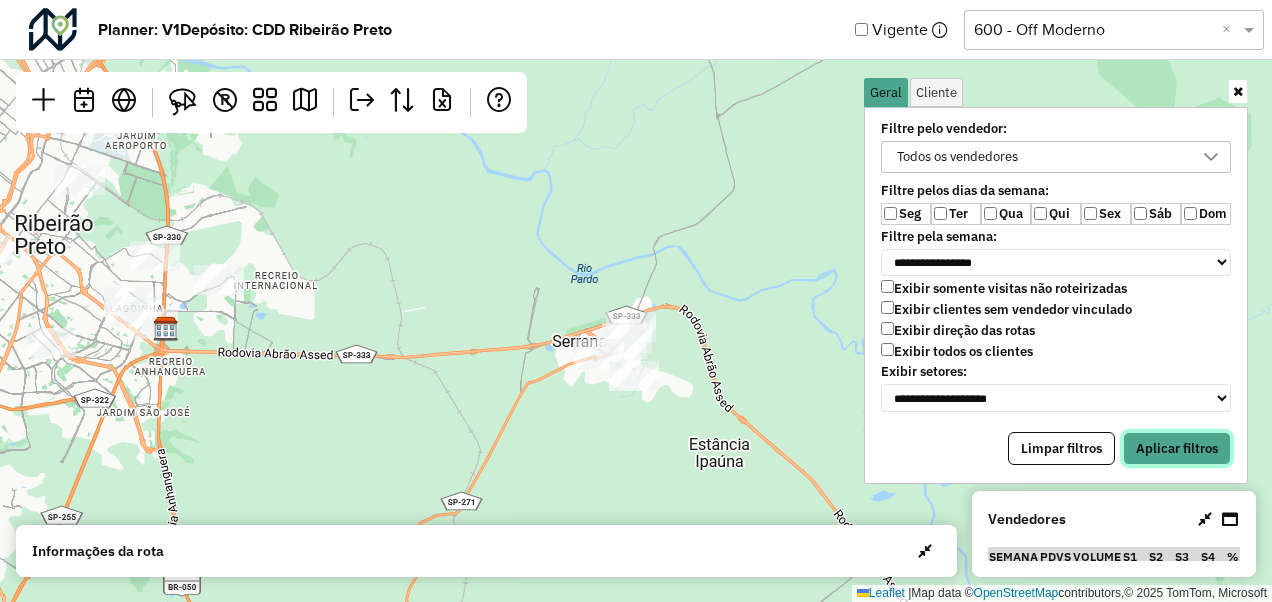 click on "Aplicar filtros" at bounding box center [1177, 449] 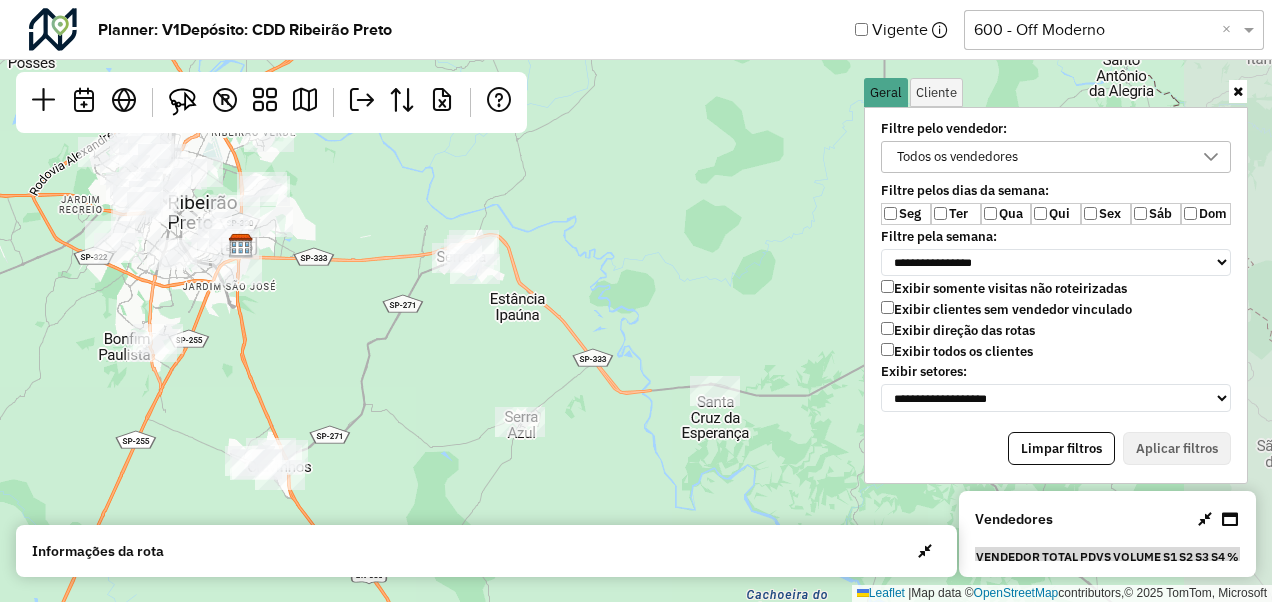 drag, startPoint x: 774, startPoint y: 340, endPoint x: 528, endPoint y: 250, distance: 261.94656 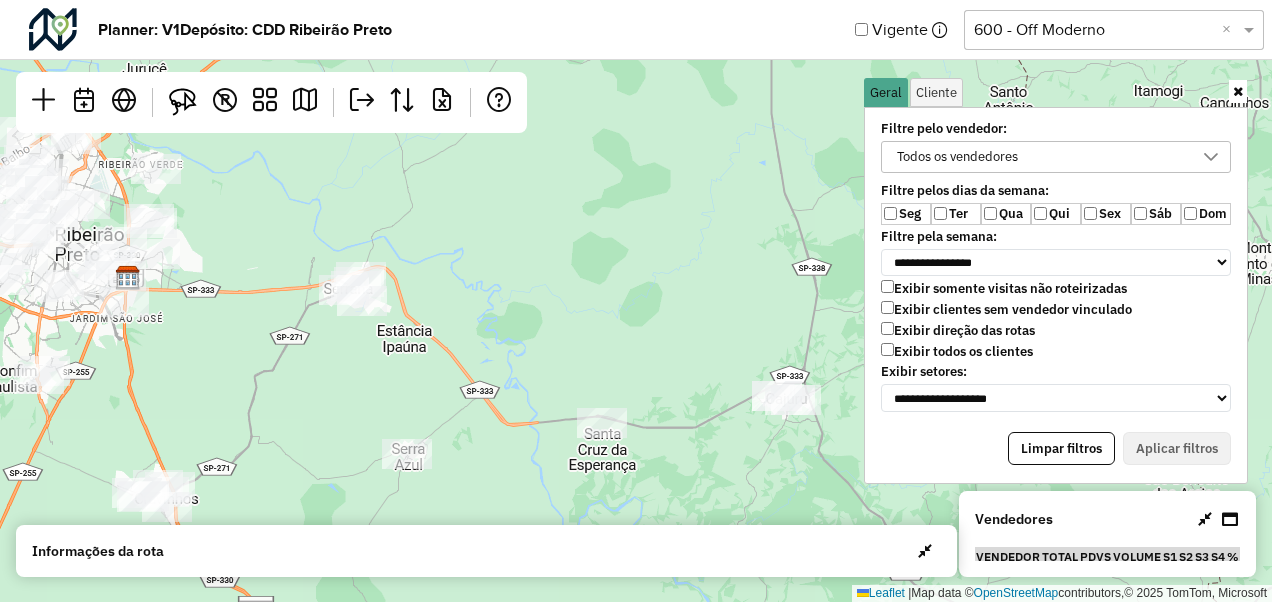 drag, startPoint x: 528, startPoint y: 250, endPoint x: 432, endPoint y: 284, distance: 101.84302 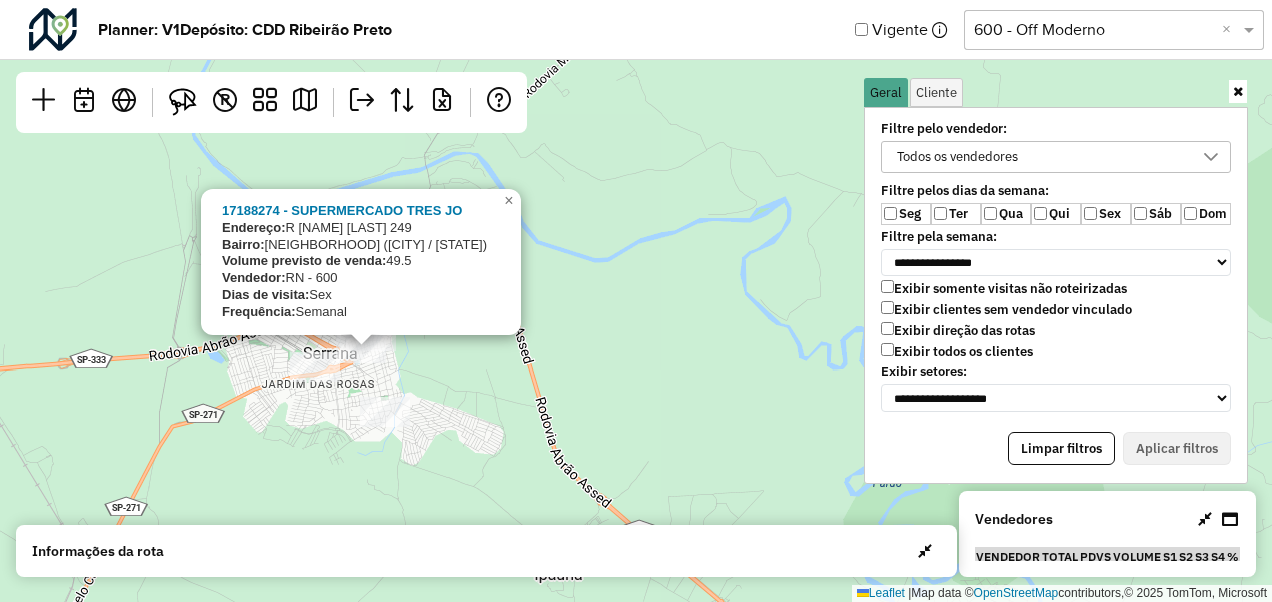 drag, startPoint x: 486, startPoint y: 318, endPoint x: 494, endPoint y: 390, distance: 72.443085 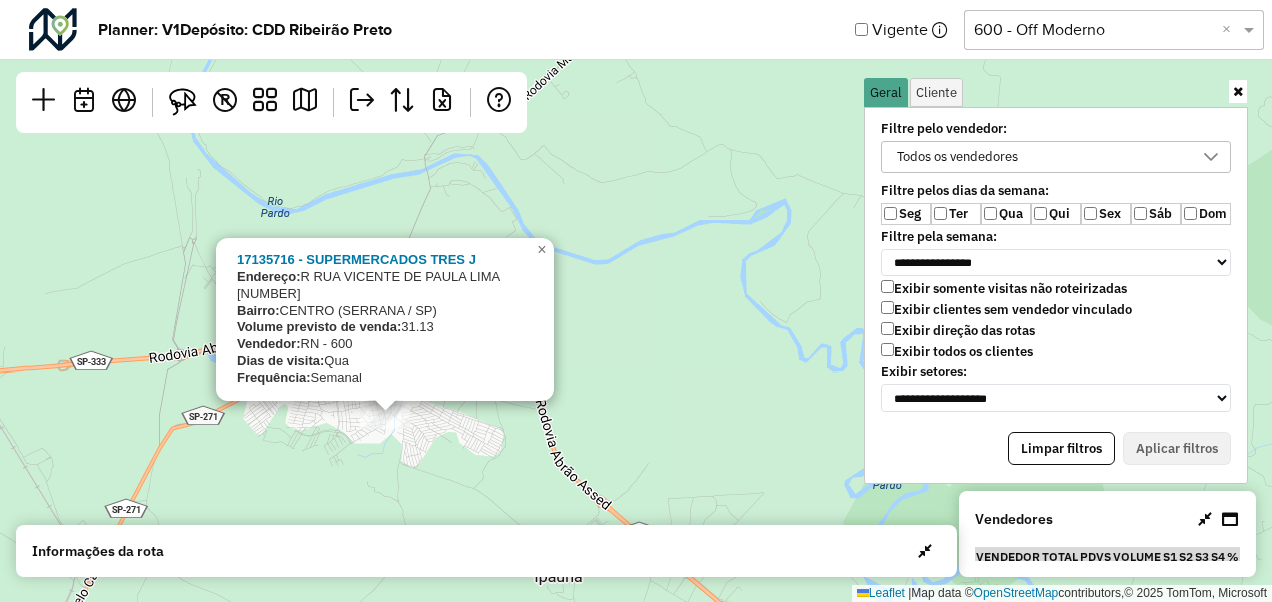 click on "17135716 - SUPERMERCADOS TRES J
Endereço:  R   RUA VICENTE DE PAULA LIMA     218
Bairro:  CENTRO (SERRANA / SP)
Volume previsto de venda:  31.13
Vendedor:  RN - 600
Dias de visita:  Qua
Frequência:  Semanal
×  Leaflet   |  Map data ©  OpenStreetMap  contributors,© 2025 TomTom, Microsoft" 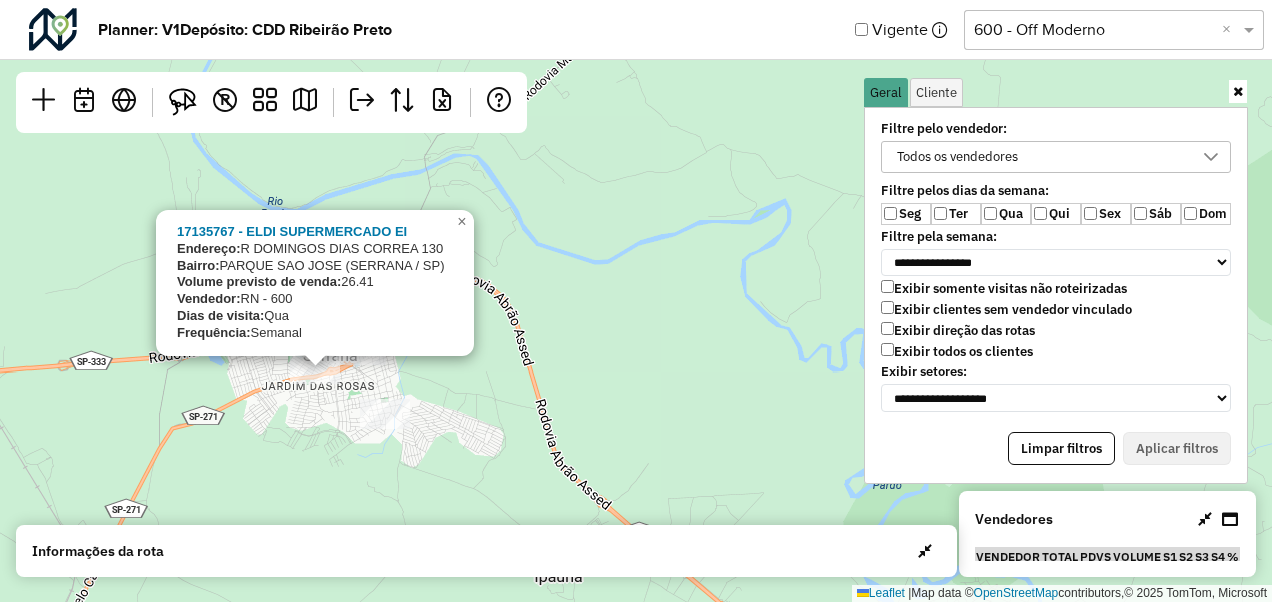click on "17135767 - ELDI SUPERMERCADO EI
Endereço:  R   DOMINGOS DIAS CORREA          130
Bairro:  PARQUE SAO JOSE (SERRANA / SP)
Volume previsto de venda:  26.41
Vendedor:  RN - 600
Dias de visita:  Qua
Frequência:  Semanal
×  Leaflet   |  Map data ©  OpenStreetMap  contributors,© 2025 TomTom, Microsoft" 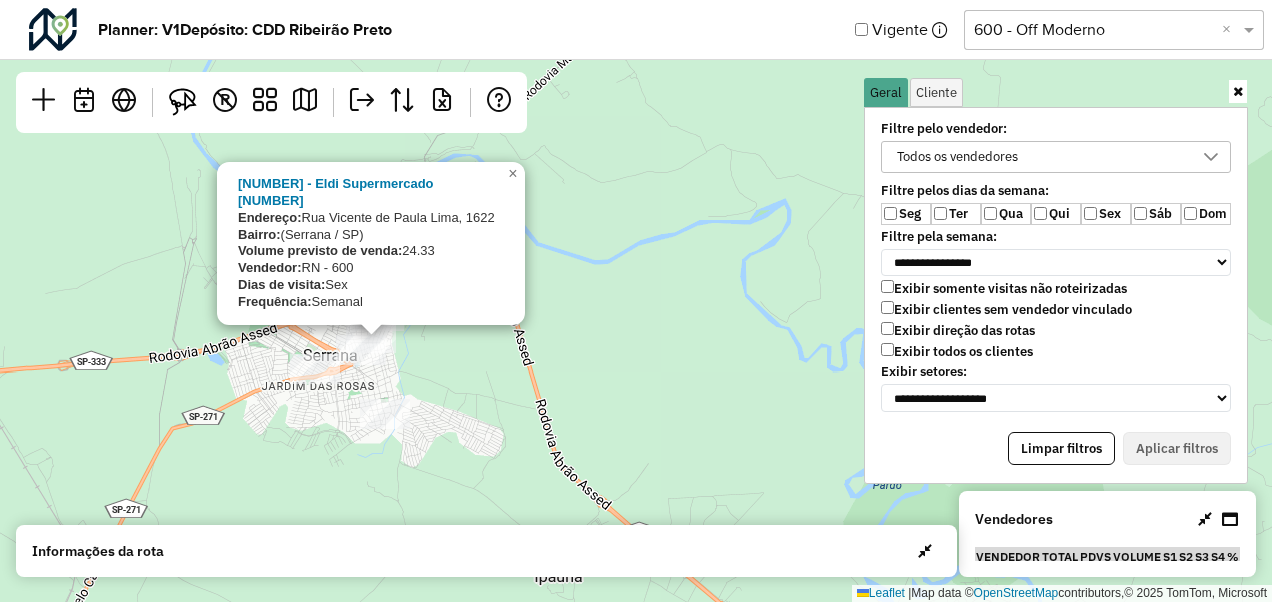 click on "17138013 - Eldi Supermercado 06
Endereço:  Rua Vicente de Paula Lima, 1622
Bairro:   (Serrana / SP)
Volume previsto de venda:  24.33
Vendedor:  RN - 600
Dias de visita:  Sex
Frequência:  Semanal
×  Leaflet   |  Map data ©  OpenStreetMap  contributors,© 2025 TomTom, Microsoft" 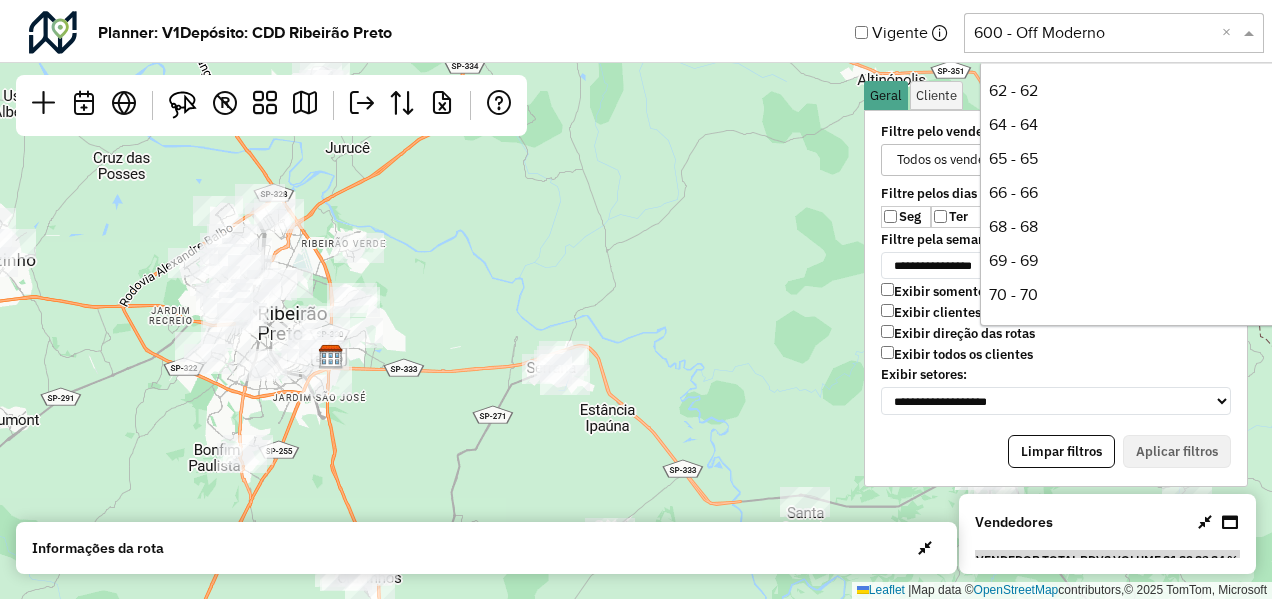 scroll, scrollTop: 646, scrollLeft: 0, axis: vertical 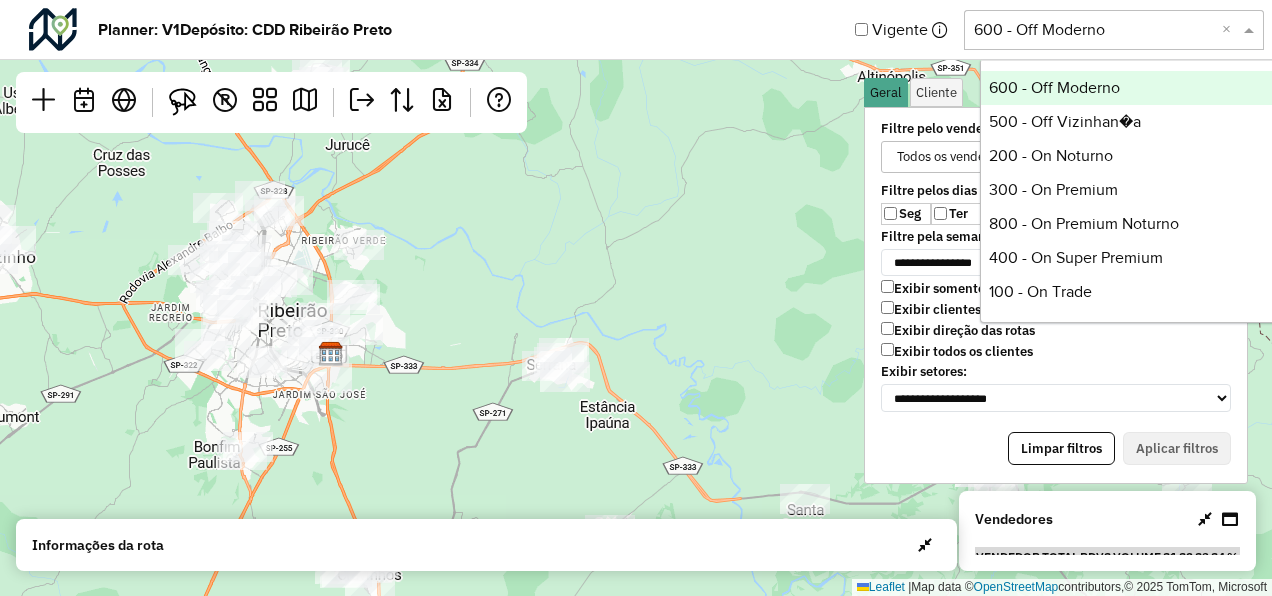 click 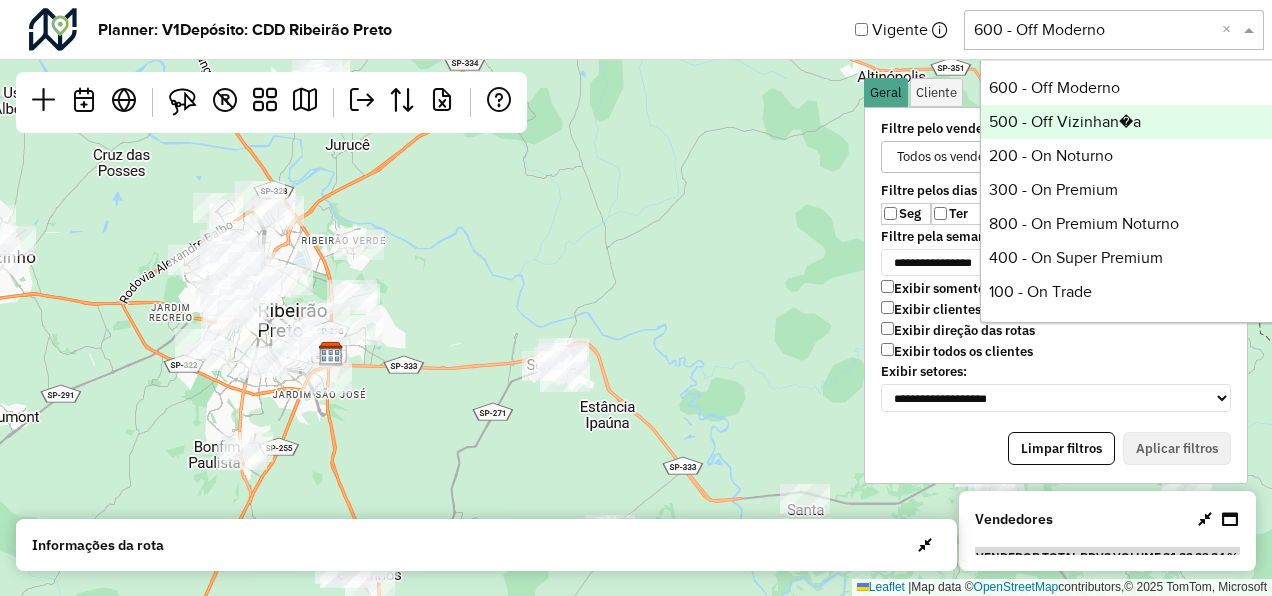 click on "500 - Off Vizinhan�a" at bounding box center (1130, 122) 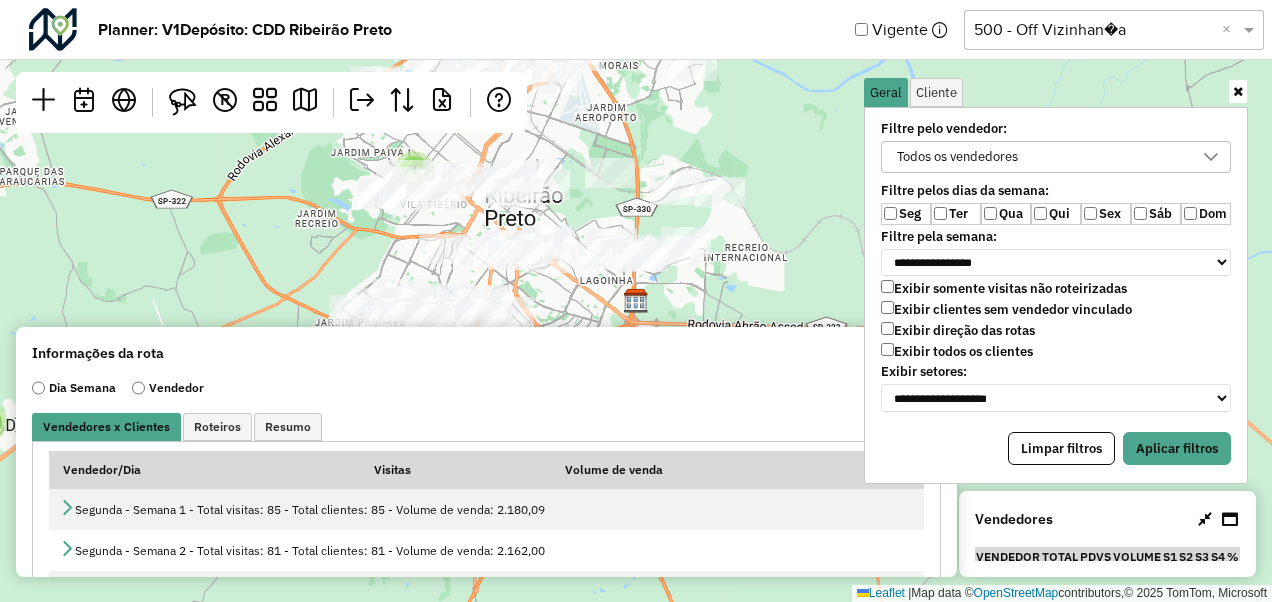 click on "Qua" at bounding box center [1006, 214] 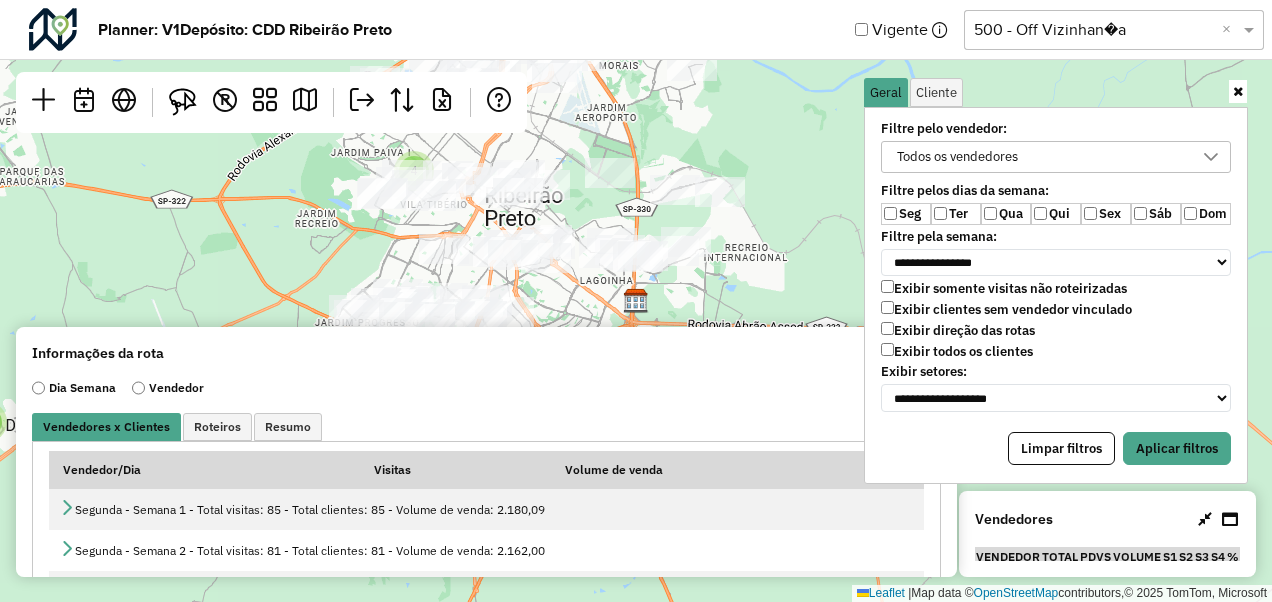 click on "Sex" at bounding box center [1106, 214] 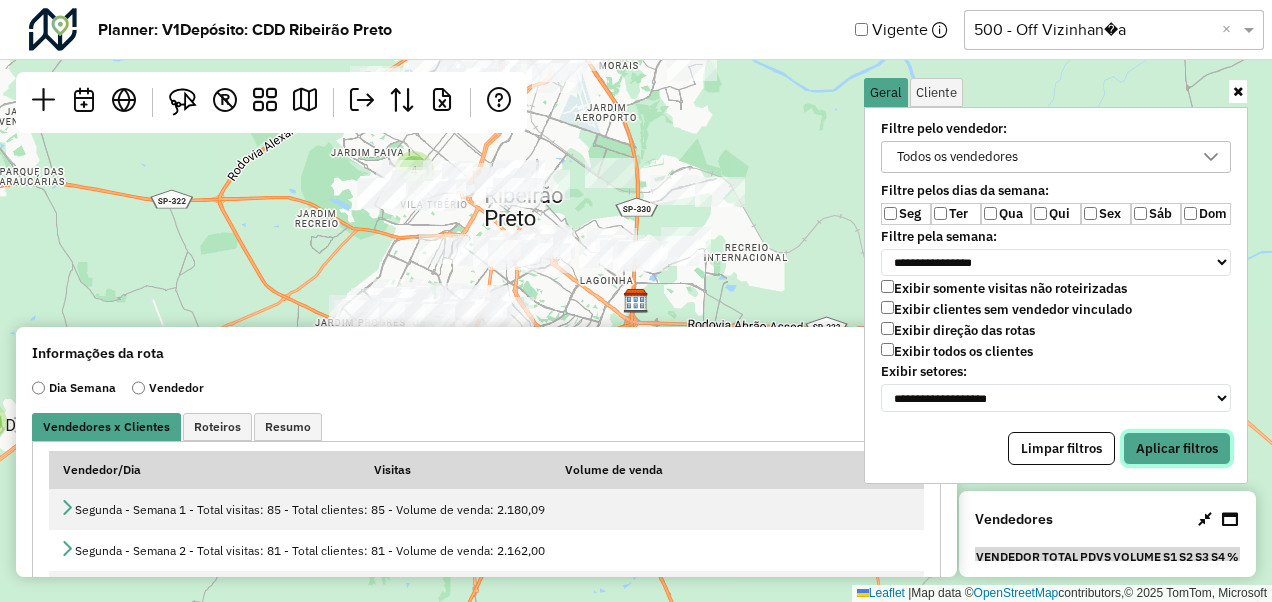 click on "Aplicar filtros" at bounding box center [1177, 449] 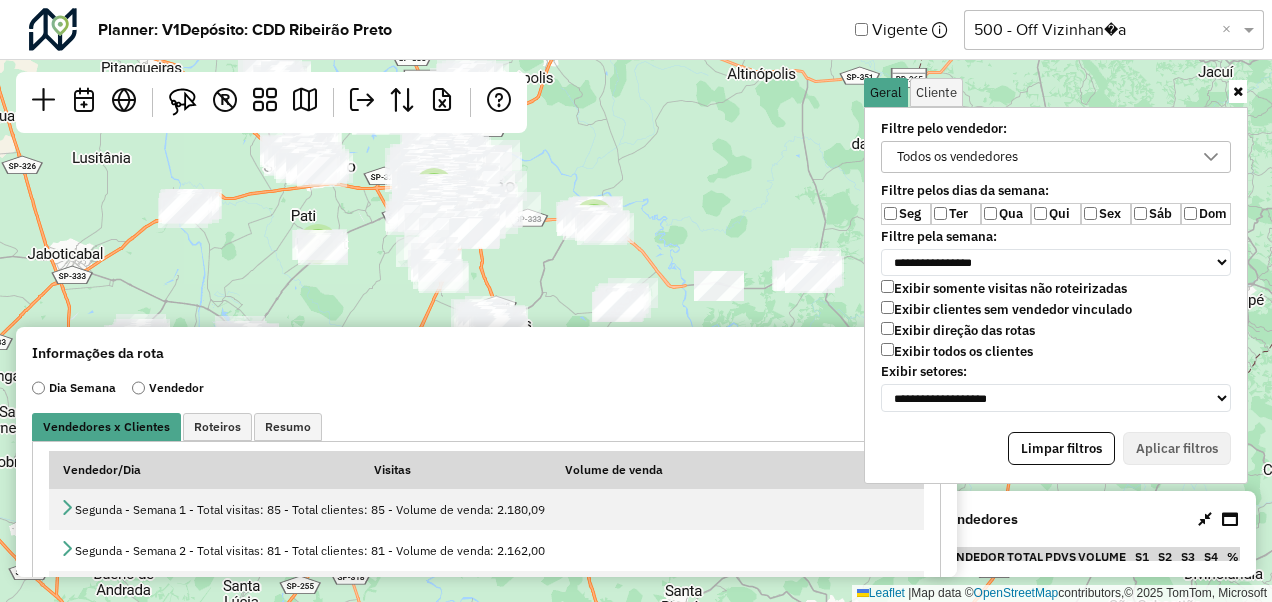 drag, startPoint x: 844, startPoint y: 232, endPoint x: 518, endPoint y: 170, distance: 331.84332 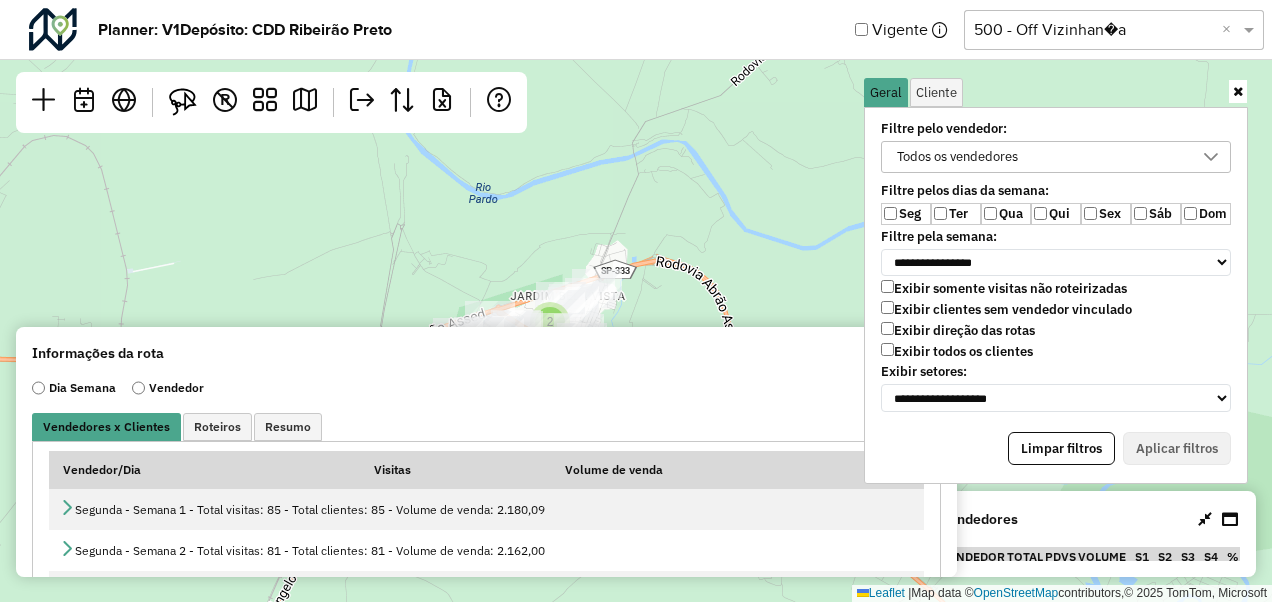 drag, startPoint x: 589, startPoint y: 290, endPoint x: 568, endPoint y: 60, distance: 230.95671 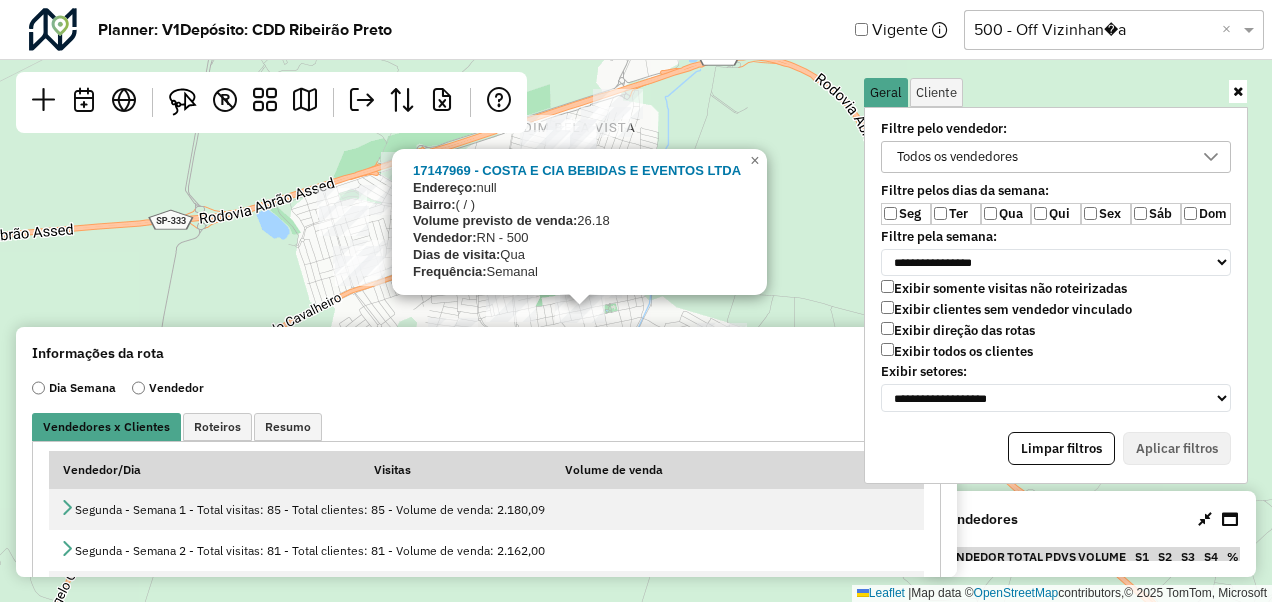 drag, startPoint x: 816, startPoint y: 197, endPoint x: 820, endPoint y: 250, distance: 53.15073 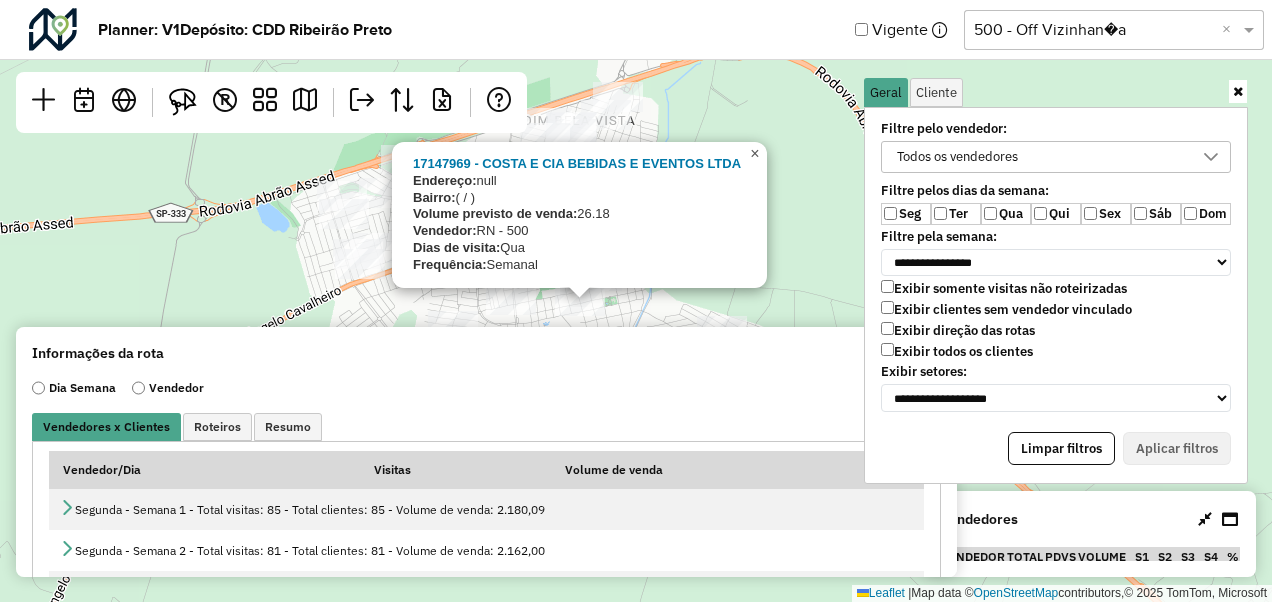 click on "×" 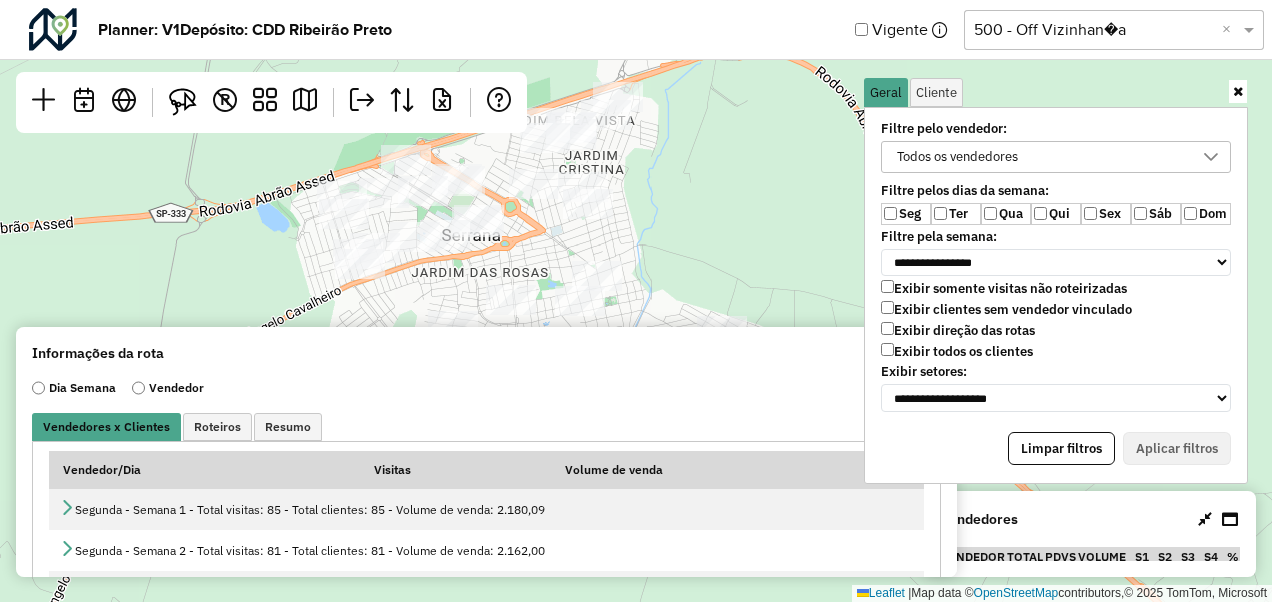 click on "Informações da rota  Dia Semana   Vendedor  Vendedores x Clientes Roteiros Resumo Vendedor/Dia Visitas Volume de venda  Segunda - Semana 1 - Total visitas: 85 - Total clientes: 85 - Volume de venda: 2.180,09   Segunda - Semana 2 - Total visitas: 81 - Total clientes: 81 - Volume de venda: 2.162,00   Segunda - Semana 3 - Total visitas: 74 - Total clientes: 74 - Volume de venda: 2.048,00   Segunda - Semana 4 - Total visitas: 74 - Total clientes: 74 - Volume de venda: 2.048,00   Terça - Semana 1 - Total visitas: 75 - Total clientes: 75 - Volume de venda: 1.397,48   Terça - Semana 2 - Total visitas: 74 - Total clientes: 74 - Volume de venda: 1.427,40   Terça - Semana 3 - Total visitas: 60 - Total clientes: 60 - Volume de venda: 1.276,93   Terça - Semana 4 - Total visitas: 60 - Total clientes: 60 - Volume de venda: 1.276,93   Quarta - Semana 1 - Total visitas: 81 - Total clientes: 81 - Volume de venda: 2.318,82   Quarta - Semana 2 - Total visitas: 91 - Total clientes: 91 - Volume de venda: 2.390,60  Visitas 0" at bounding box center (486, 452) 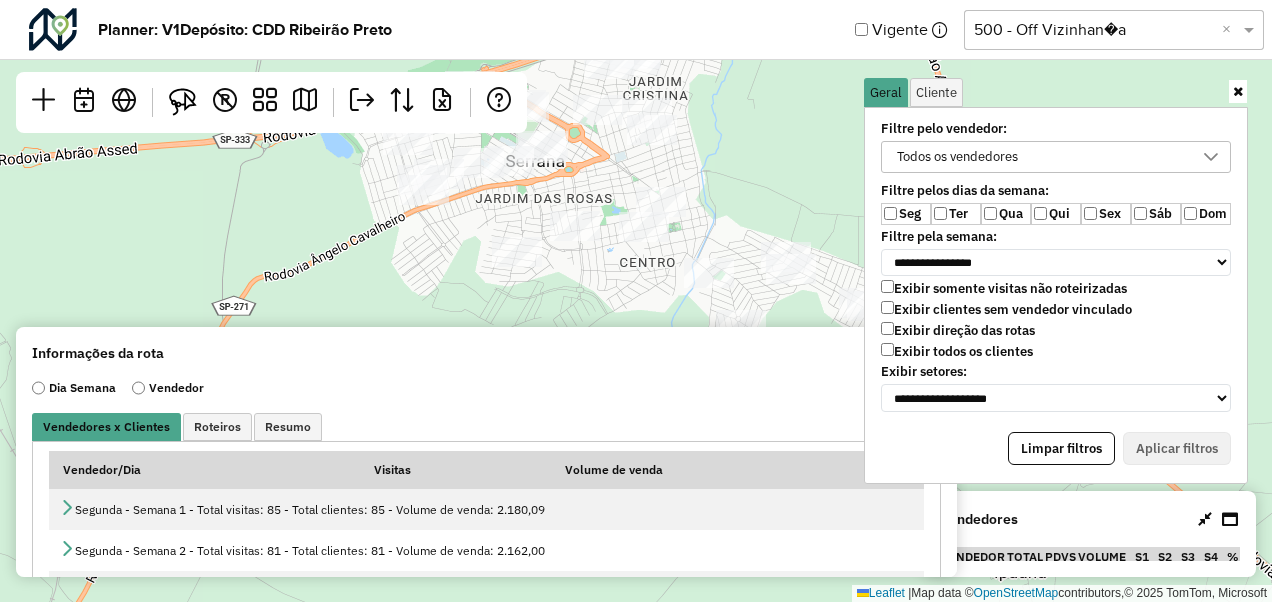drag, startPoint x: 712, startPoint y: 264, endPoint x: 778, endPoint y: 182, distance: 105.26158 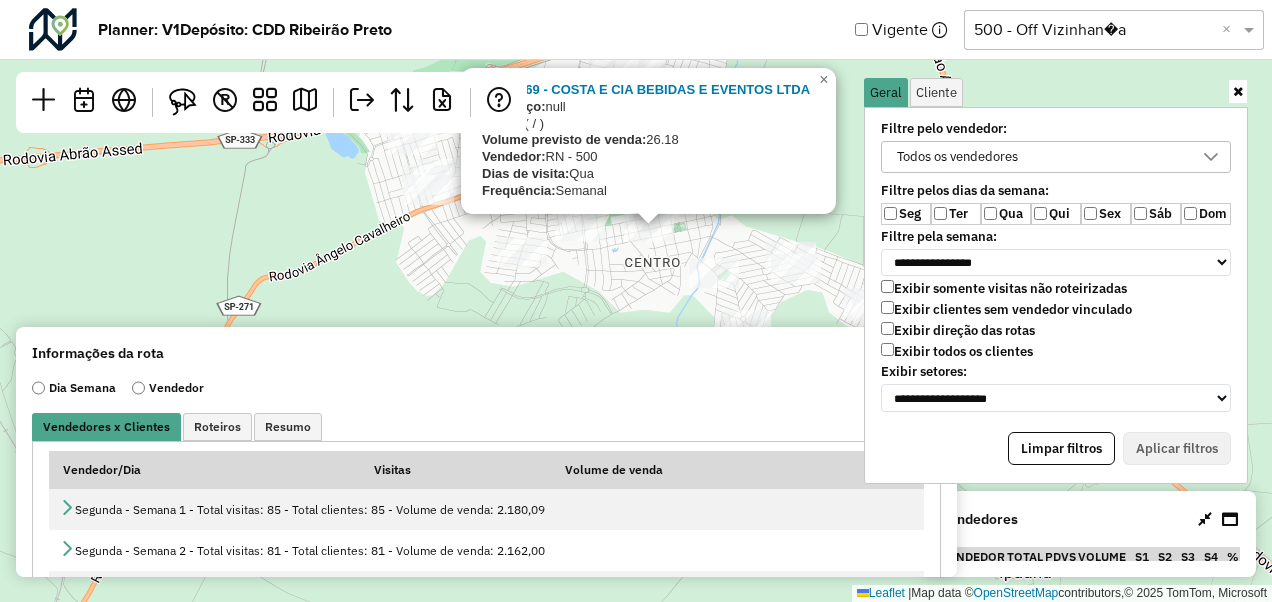 drag, startPoint x: 620, startPoint y: 282, endPoint x: 635, endPoint y: 292, distance: 18.027756 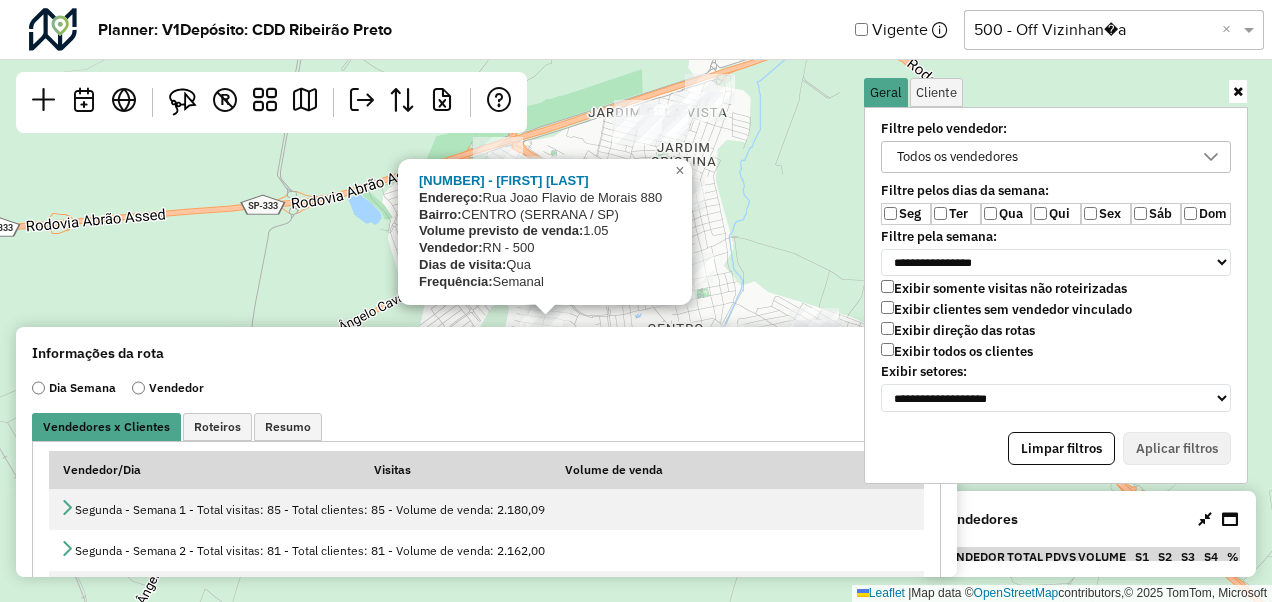 drag, startPoint x: 424, startPoint y: 268, endPoint x: 436, endPoint y: 326, distance: 59.22837 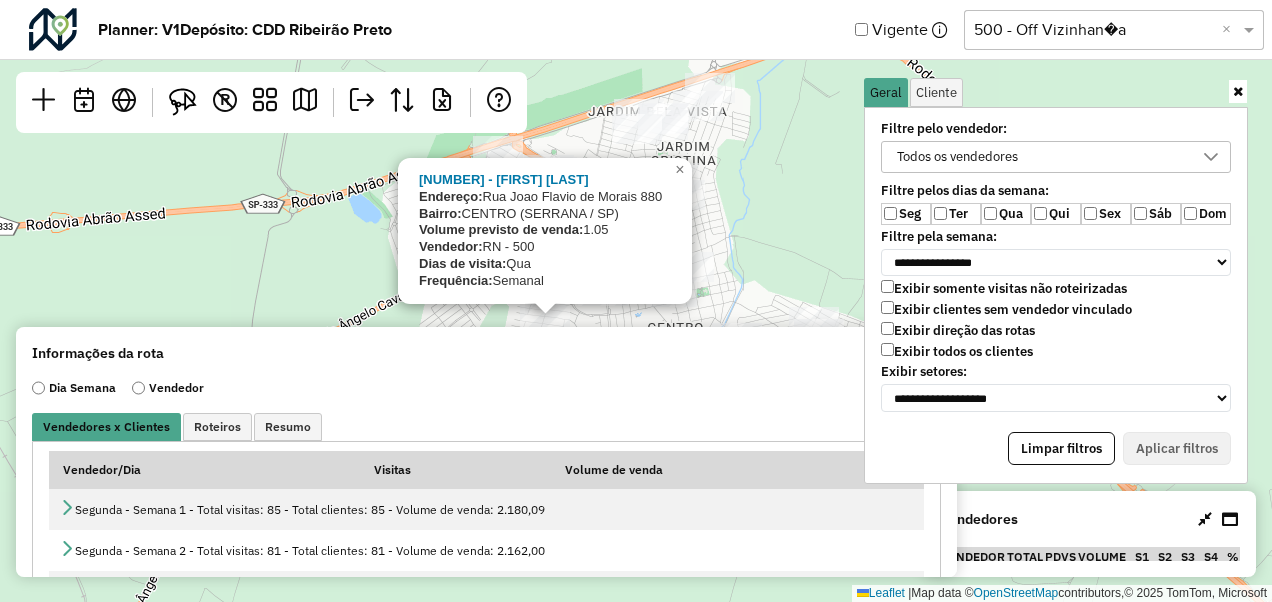 click on "17146623 - FABIO JOSE DOS SANTO
Endereço:   Rua Joao Flavio de Morais 880
Bairro:  CENTRO (SERRANA / SP)
Volume previsto de venda:  1.05
Vendedor:  RN - 500
Dias de visita:  Qua
Frequência:  Semanal
×  Leaflet   |  Map data ©  OpenStreetMap  contributors,© 2025 TomTom, Microsoft" 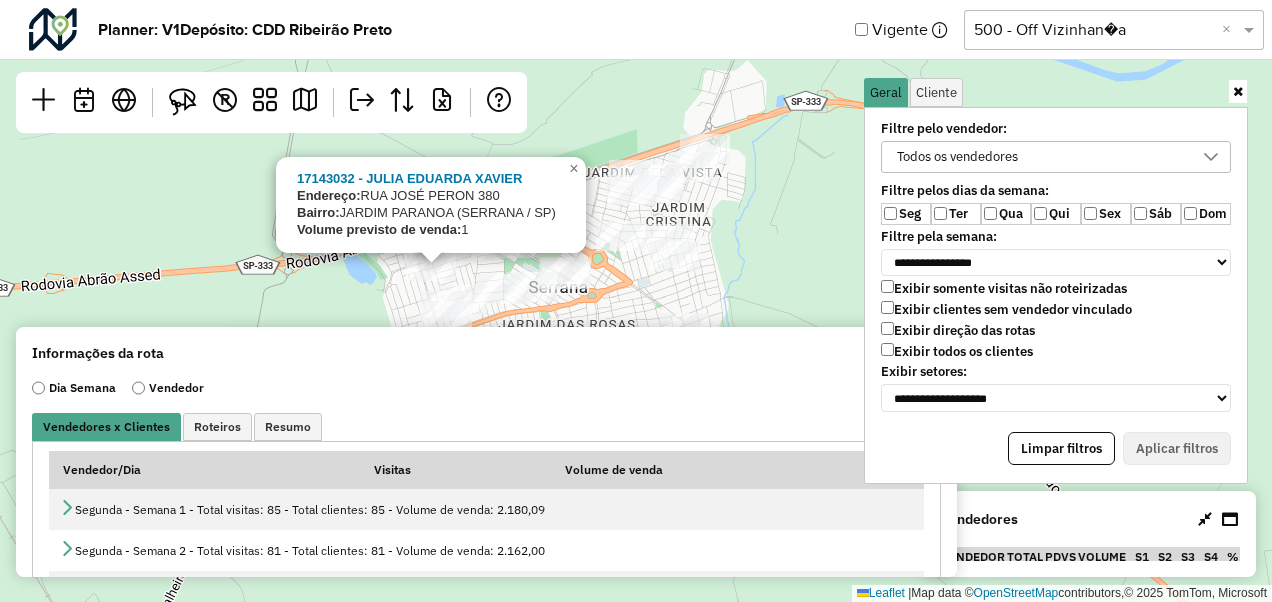 drag, startPoint x: 349, startPoint y: 210, endPoint x: 344, endPoint y: 271, distance: 61.204575 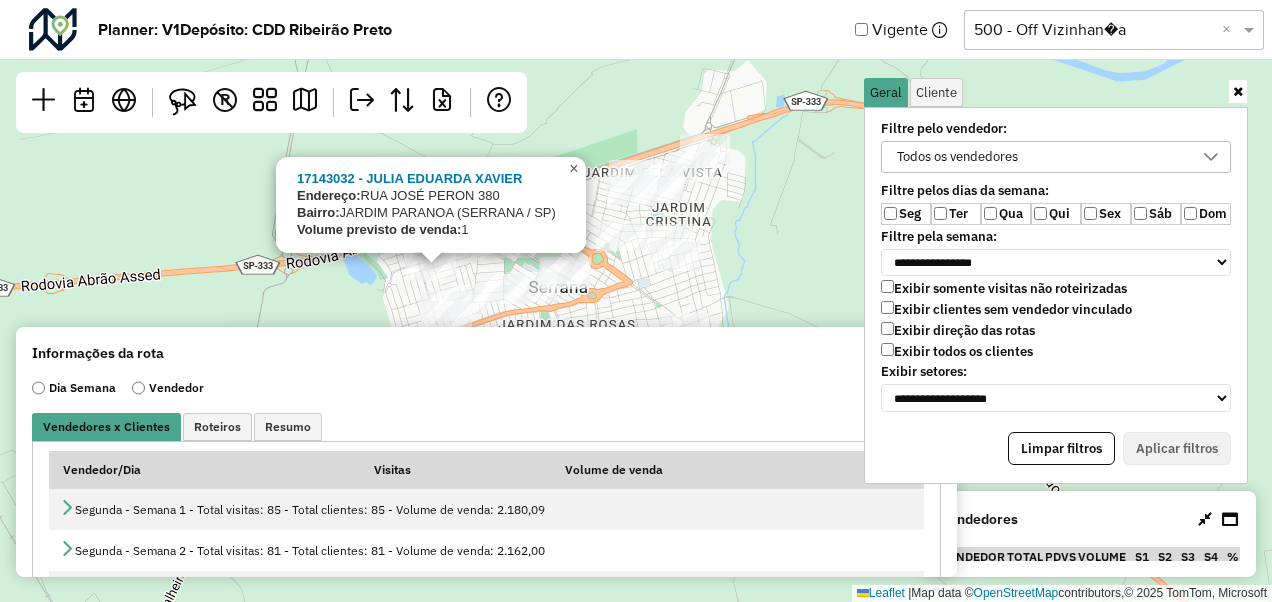click on "×" 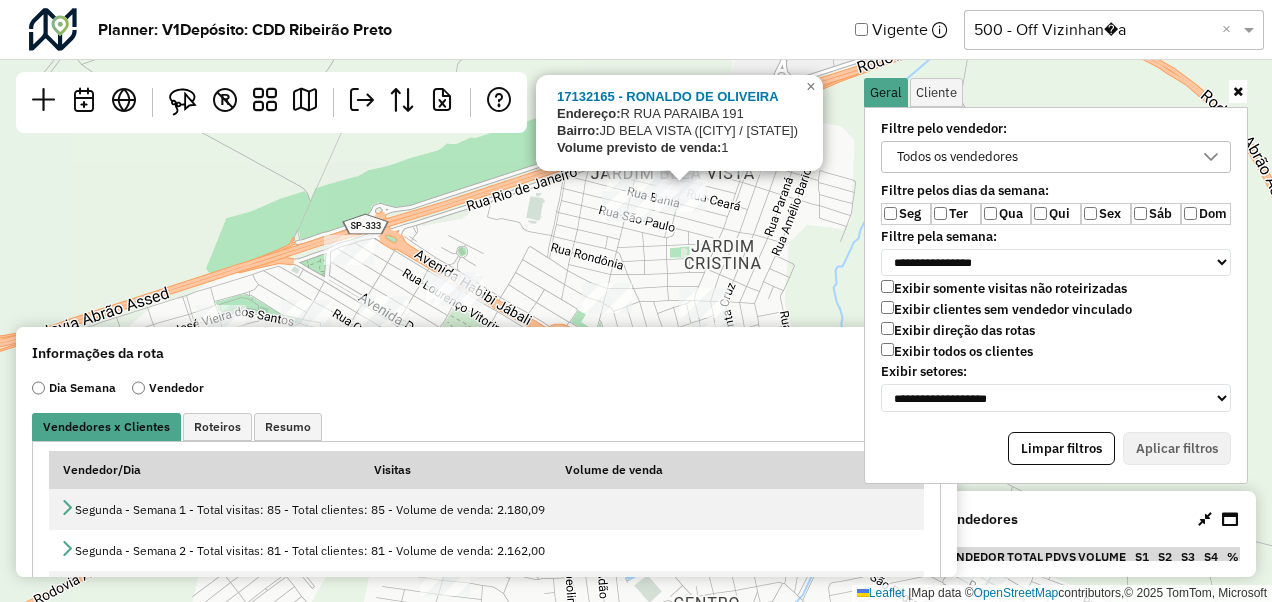 click on "17132165 - RONALDO DE OLIVEIRA
Endereço:  R   RUA PARAIBA                   191
Bairro:  JD BELA VISTA (SERRANA / SP)
Volume previsto de venda:  1
×  Leaflet   |  Map data ©  OpenStreetMap  contributors,© 2025 TomTom, Microsoft" 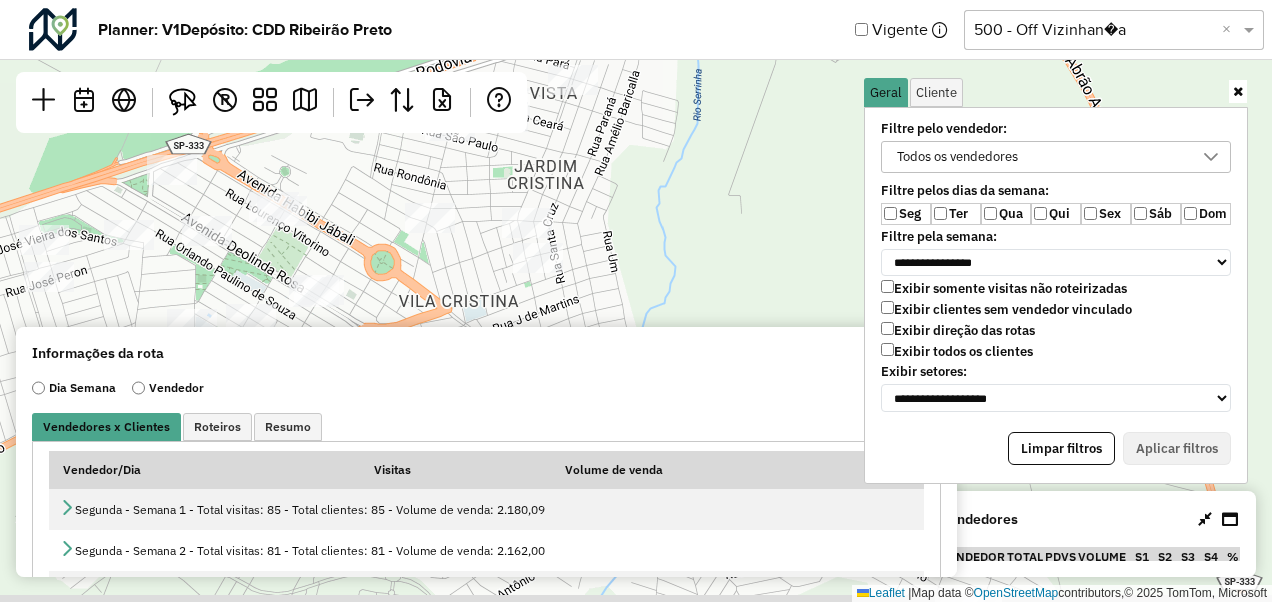drag, startPoint x: 810, startPoint y: 233, endPoint x: 632, endPoint y: 112, distance: 215.23244 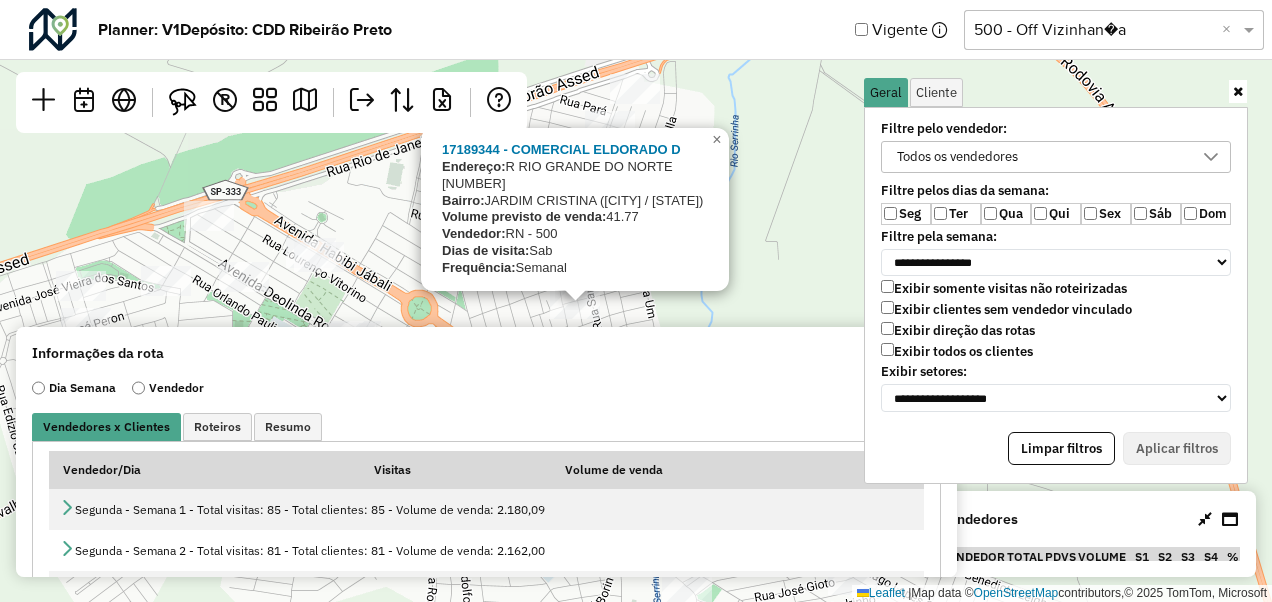 drag, startPoint x: 676, startPoint y: 264, endPoint x: 714, endPoint y: 310, distance: 59.665737 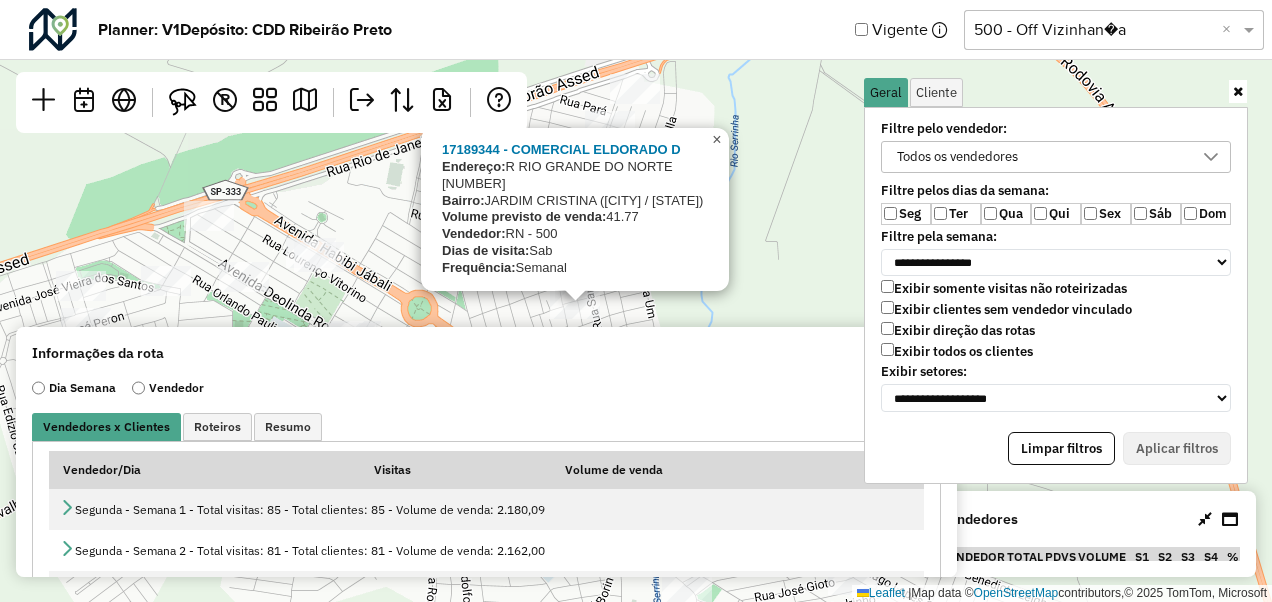 click on "×" 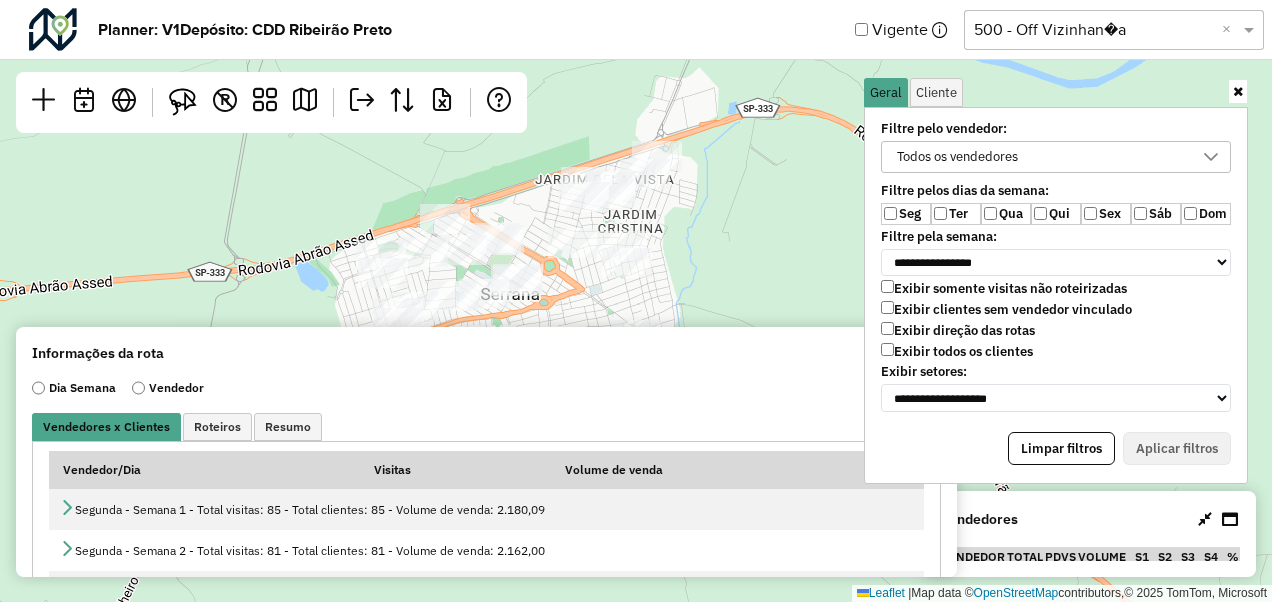 drag, startPoint x: 681, startPoint y: 223, endPoint x: 670, endPoint y: 136, distance: 87.69264 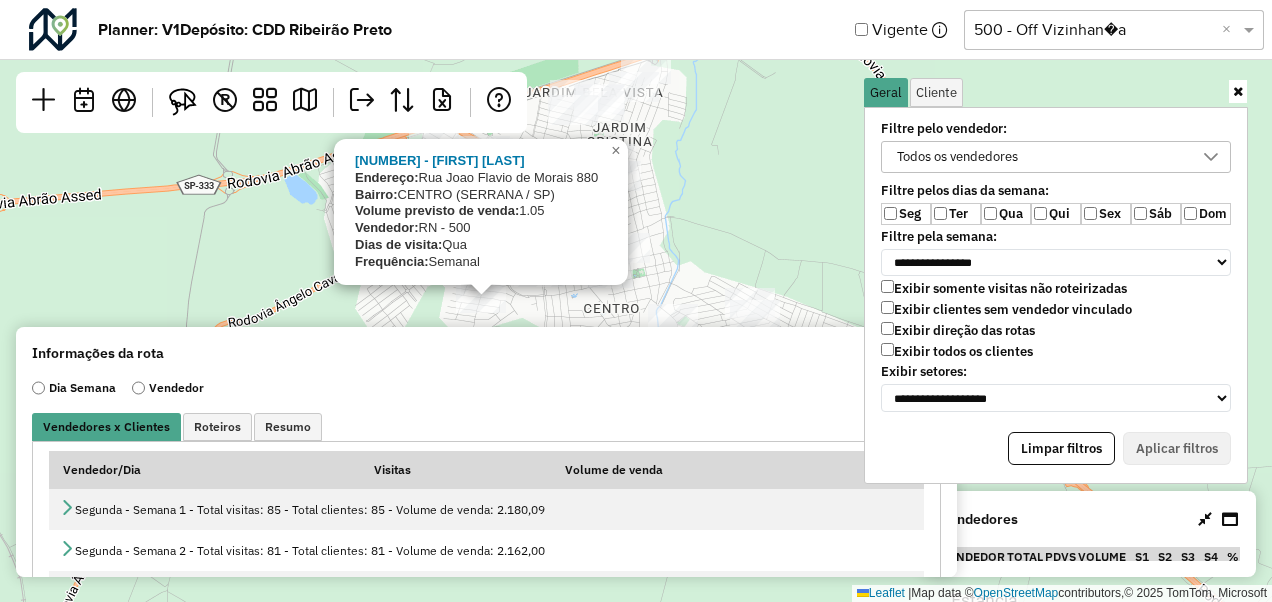 click on "17146623 - FABIO JOSE DOS SANTO
Endereço:   Rua Joao Flavio de Morais 880
Bairro:  CENTRO (SERRANA / SP)
Volume previsto de venda:  1.05
Vendedor:  RN - 500
Dias de visita:  Qua
Frequência:  Semanal
×  Leaflet   |  Map data ©  OpenStreetMap  contributors,© 2025 TomTom, Microsoft" 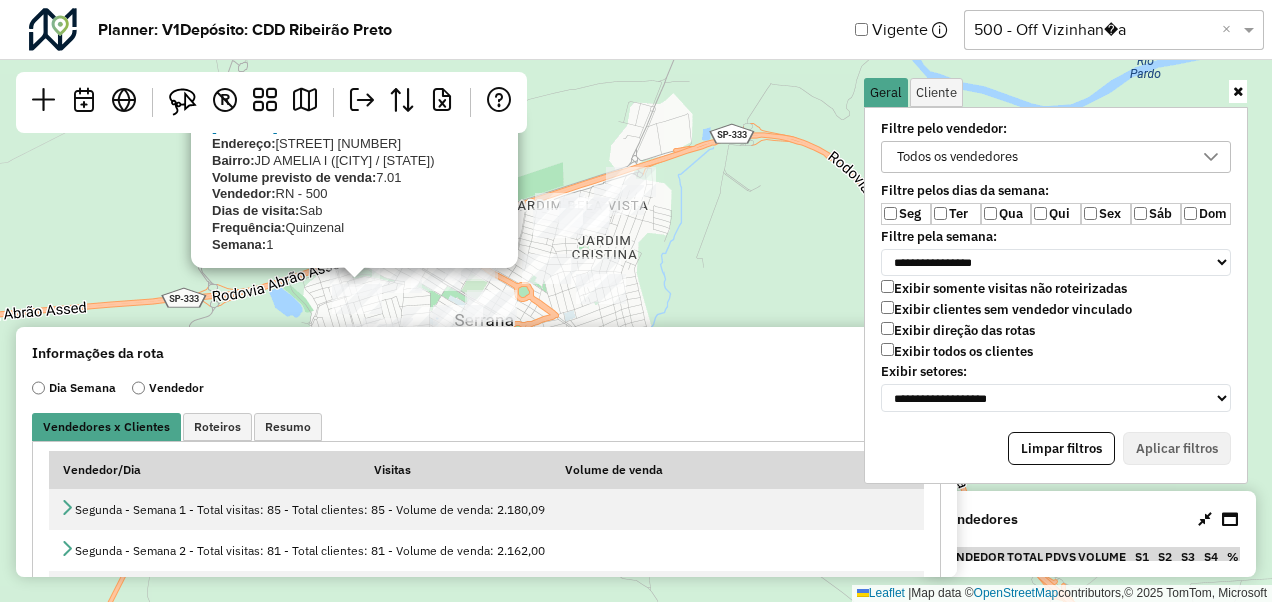 drag, startPoint x: 299, startPoint y: 200, endPoint x: 284, endPoint y: 297, distance: 98.15294 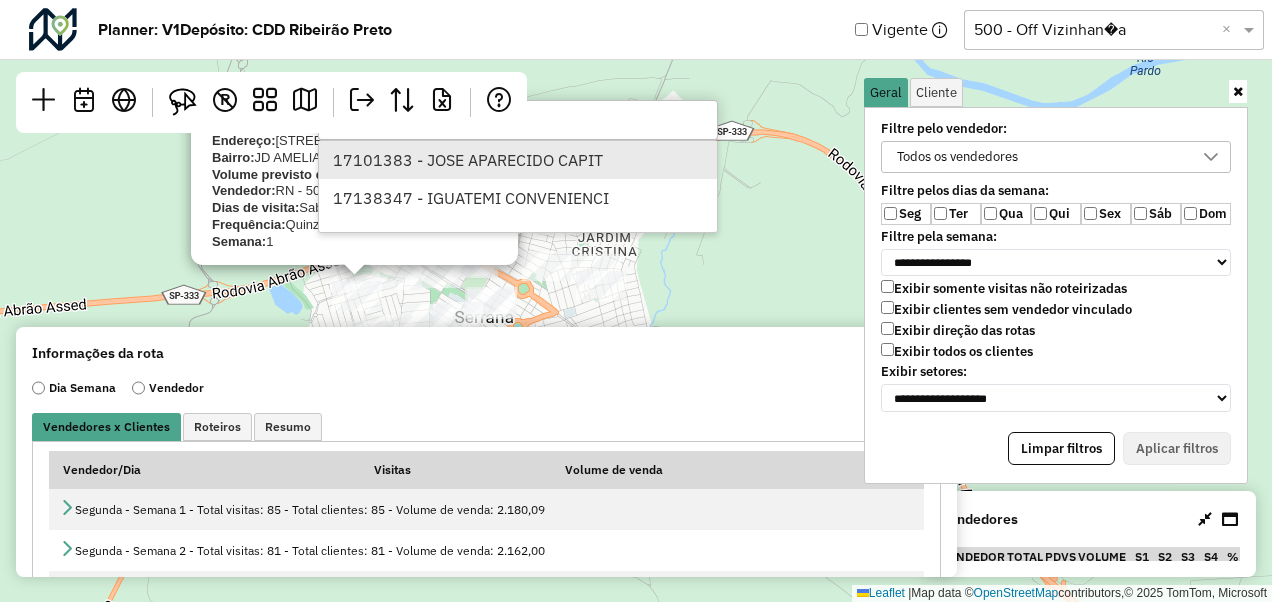 type on "****" 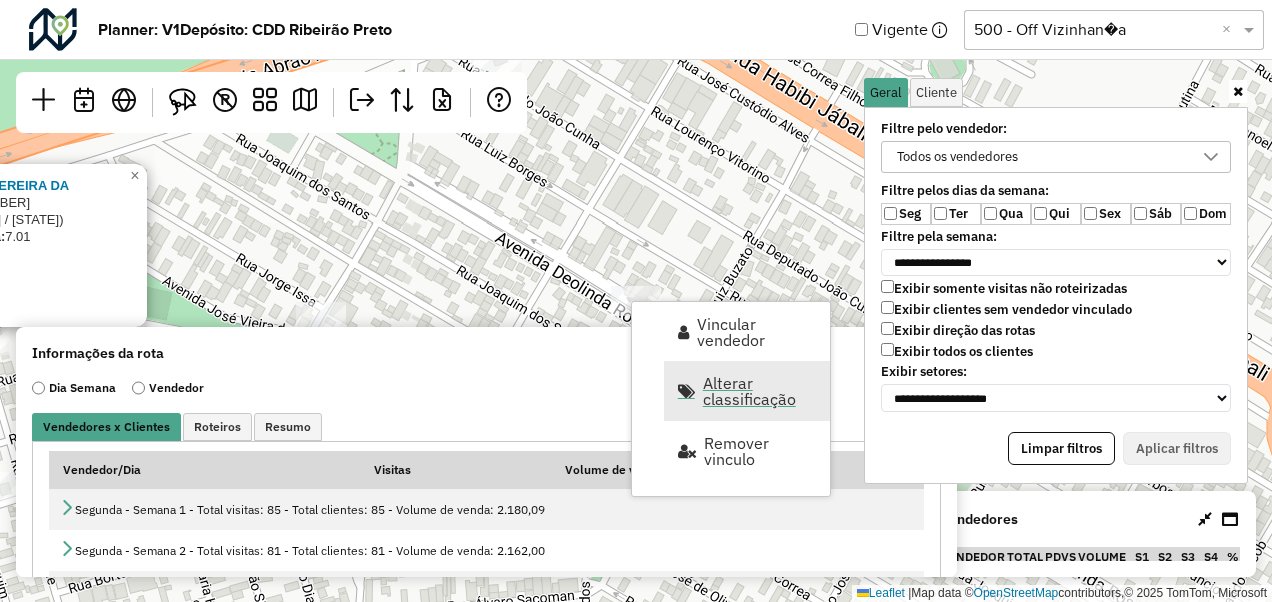 click on "Alterar classificação" at bounding box center [760, 391] 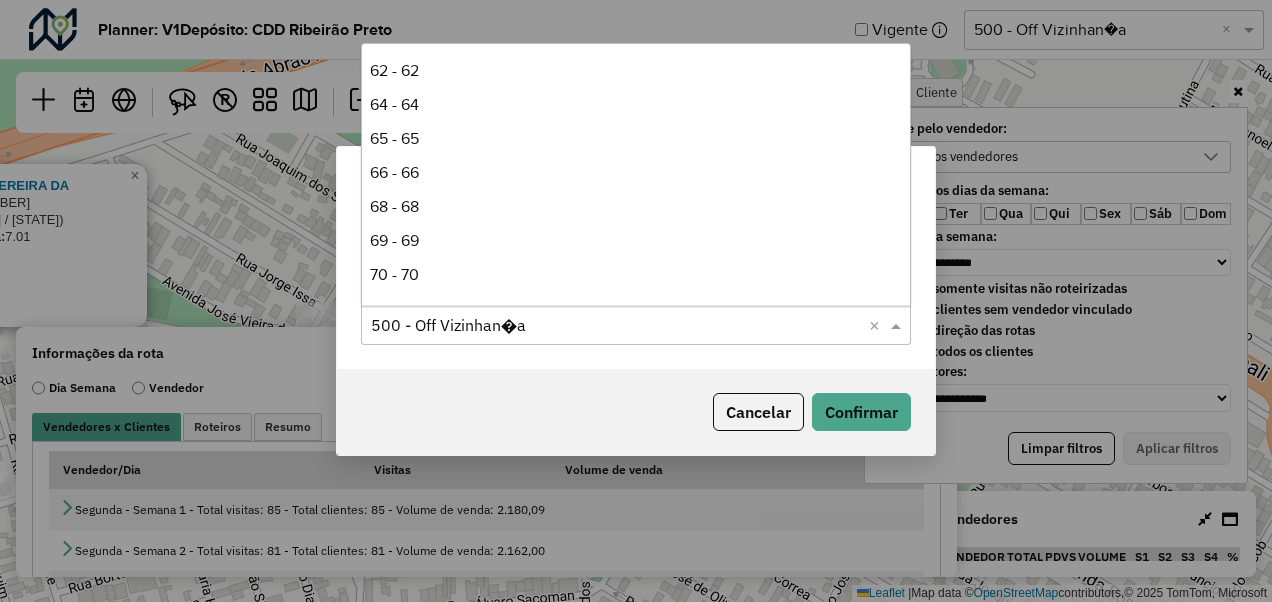 click 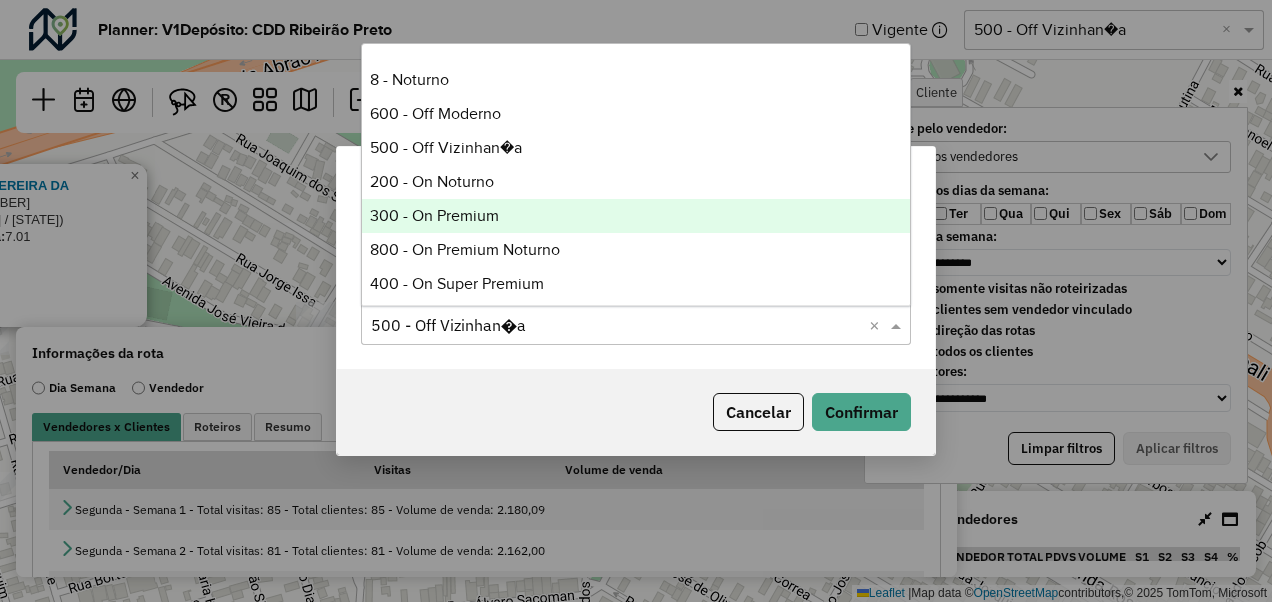 scroll, scrollTop: 598, scrollLeft: 0, axis: vertical 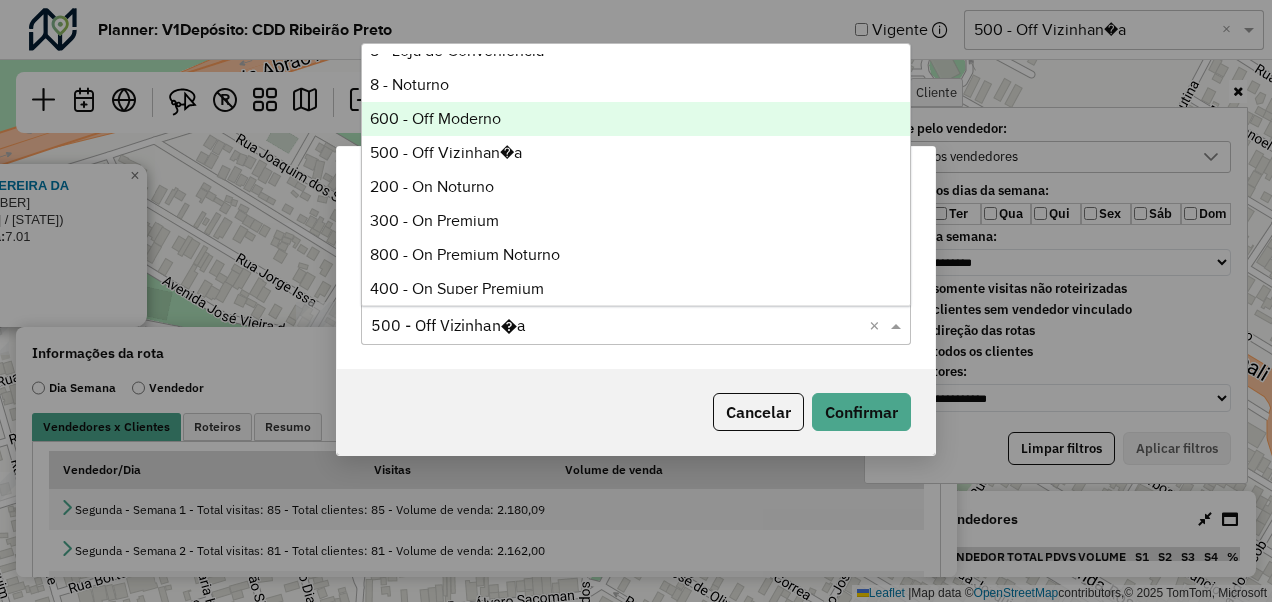 click on "600 - Off Moderno" at bounding box center [635, 119] 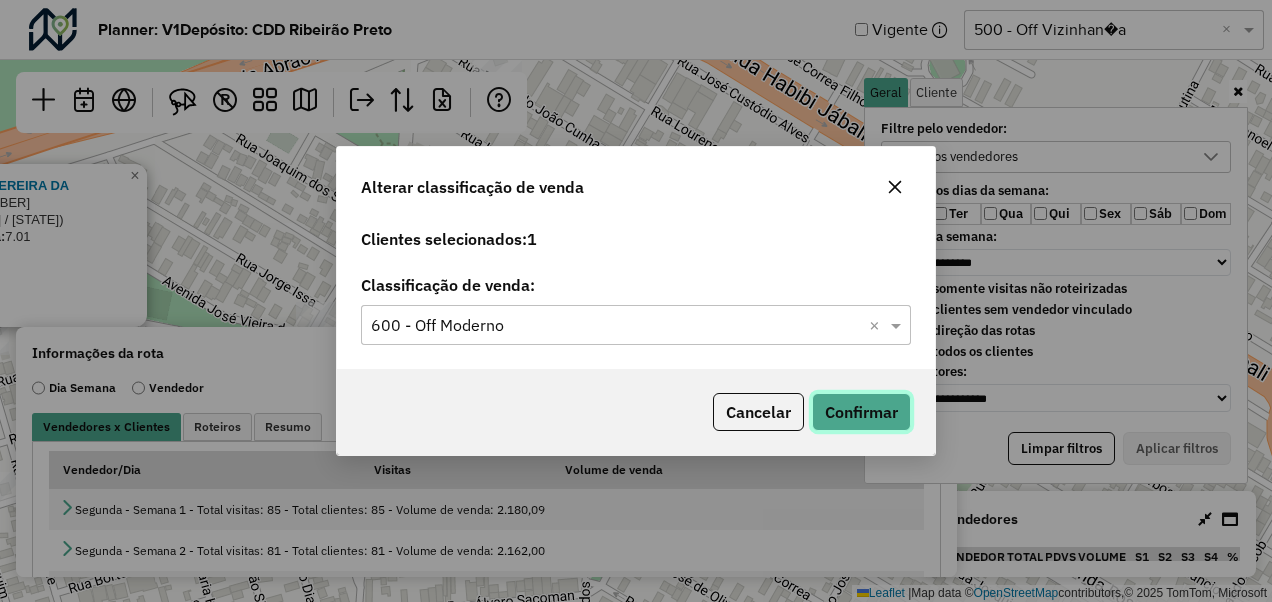 click on "Confirmar" 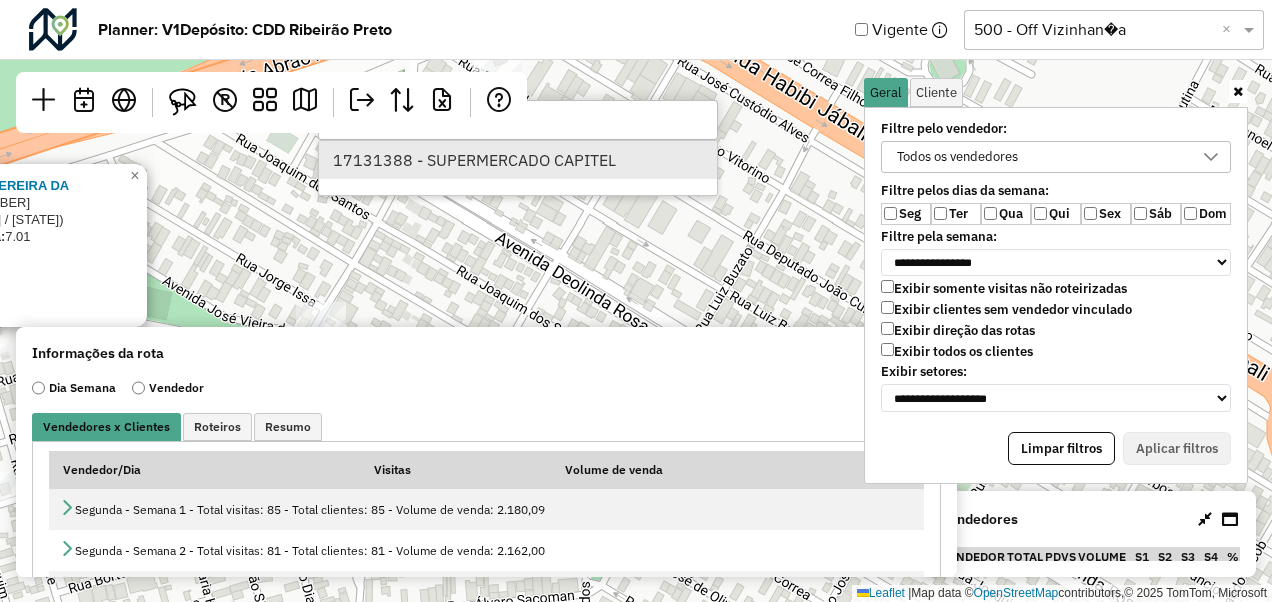 type on "*****" 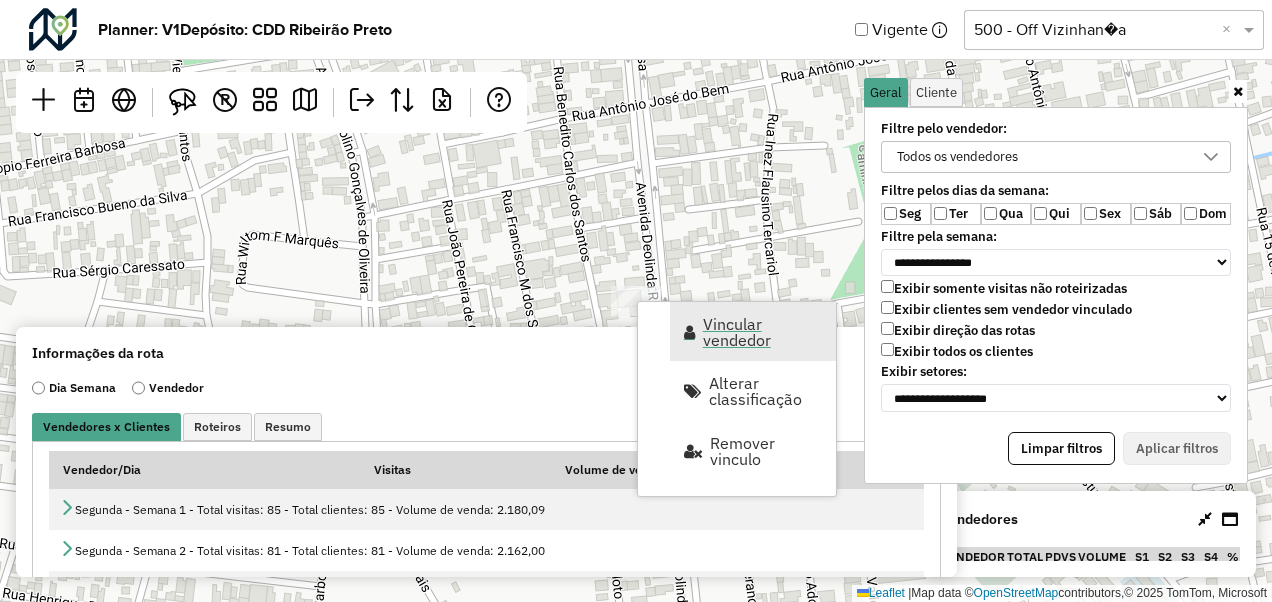 click on "Vincular vendedor" at bounding box center [763, 332] 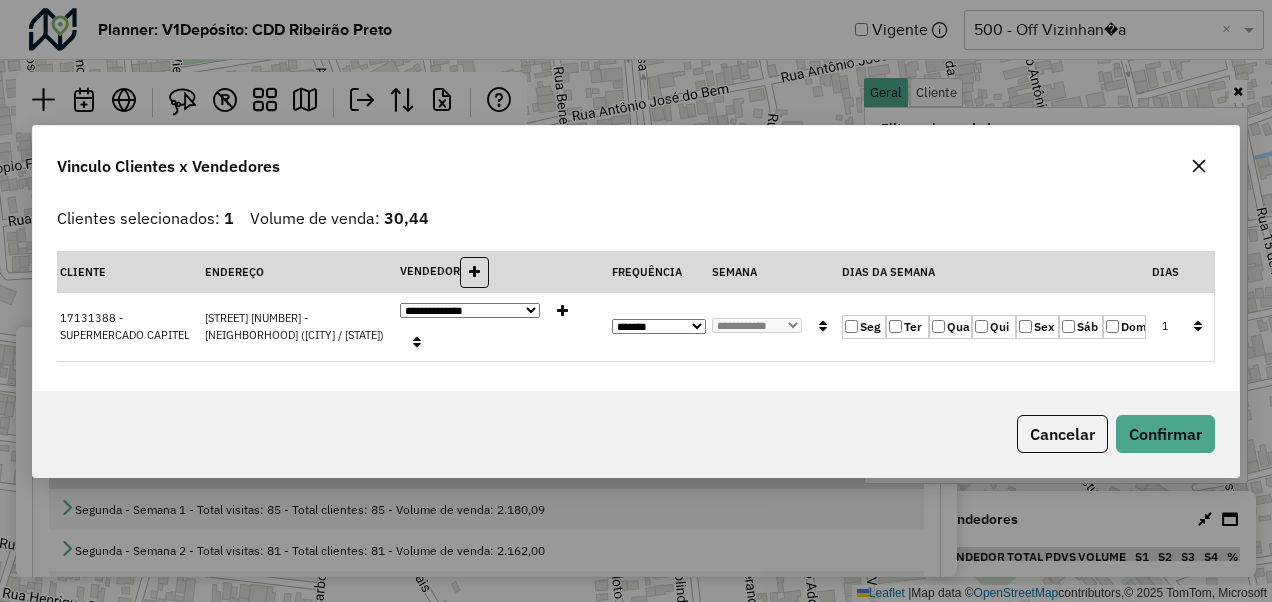 click 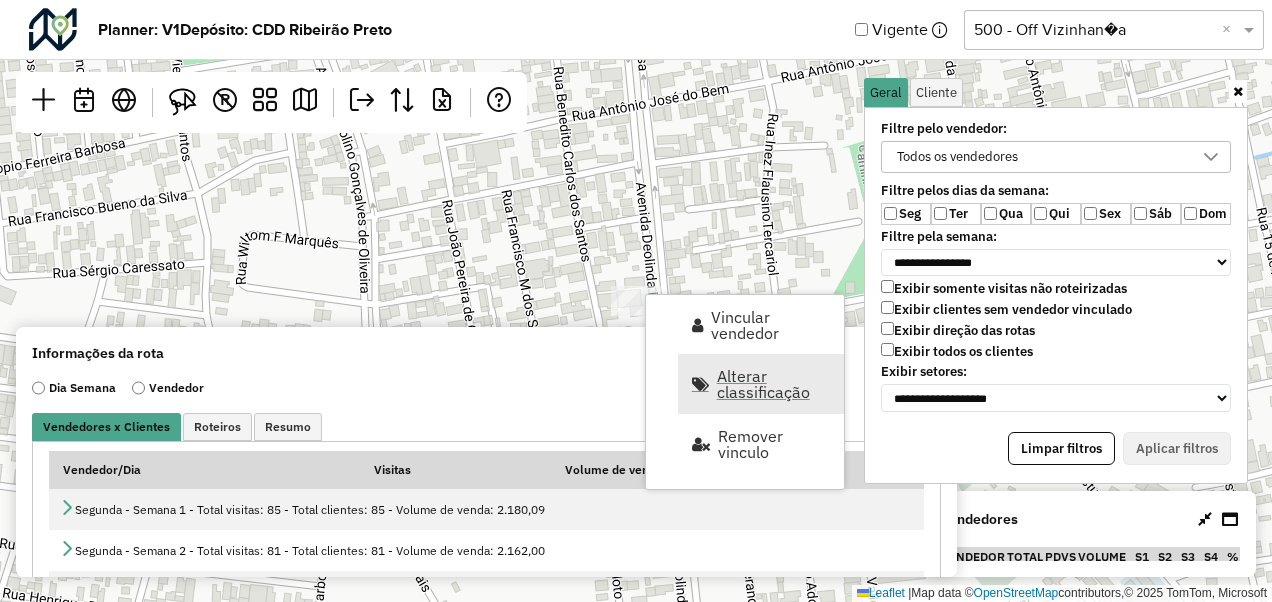 click on "Alterar classificação" at bounding box center [774, 384] 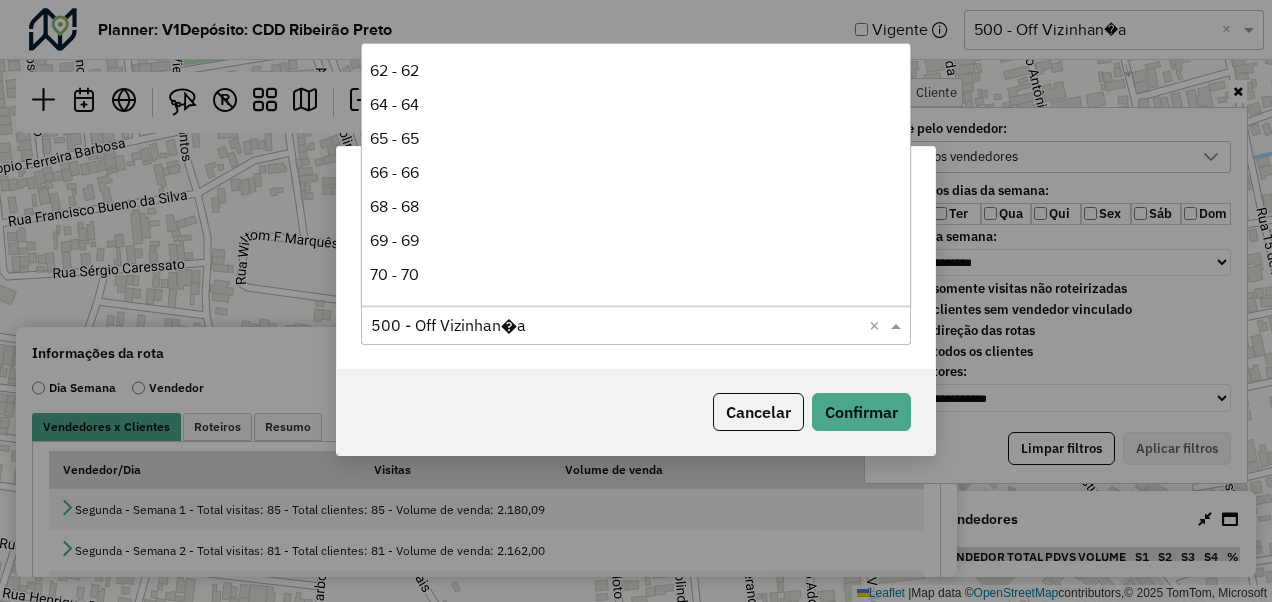 scroll, scrollTop: 680, scrollLeft: 0, axis: vertical 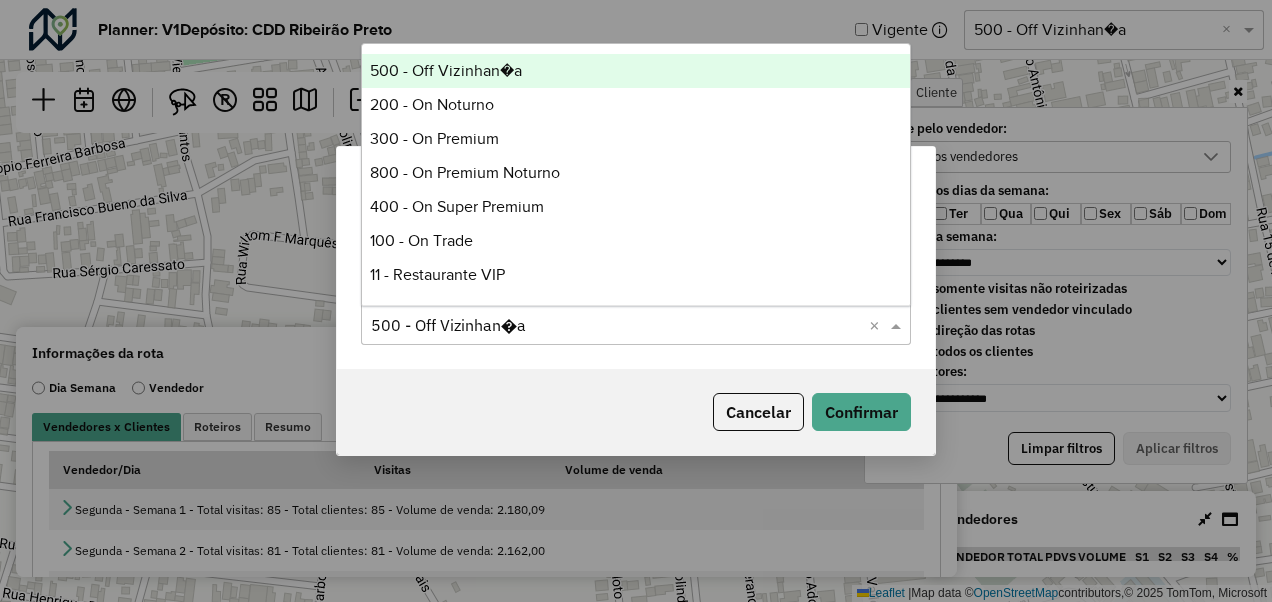 click 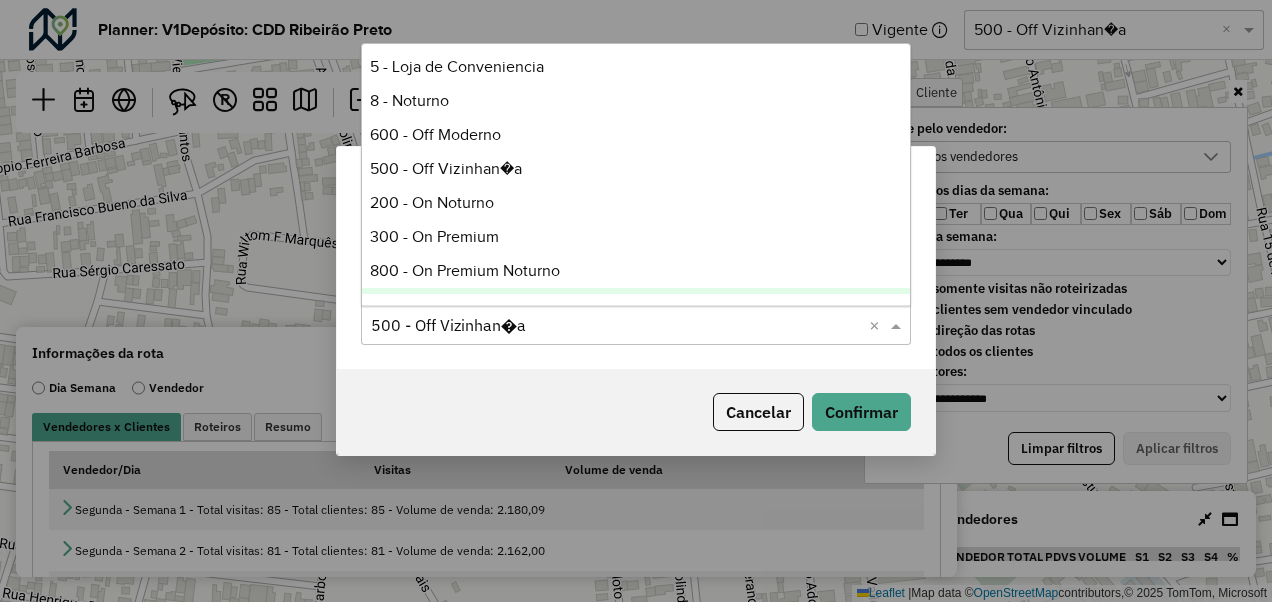 scroll, scrollTop: 571, scrollLeft: 0, axis: vertical 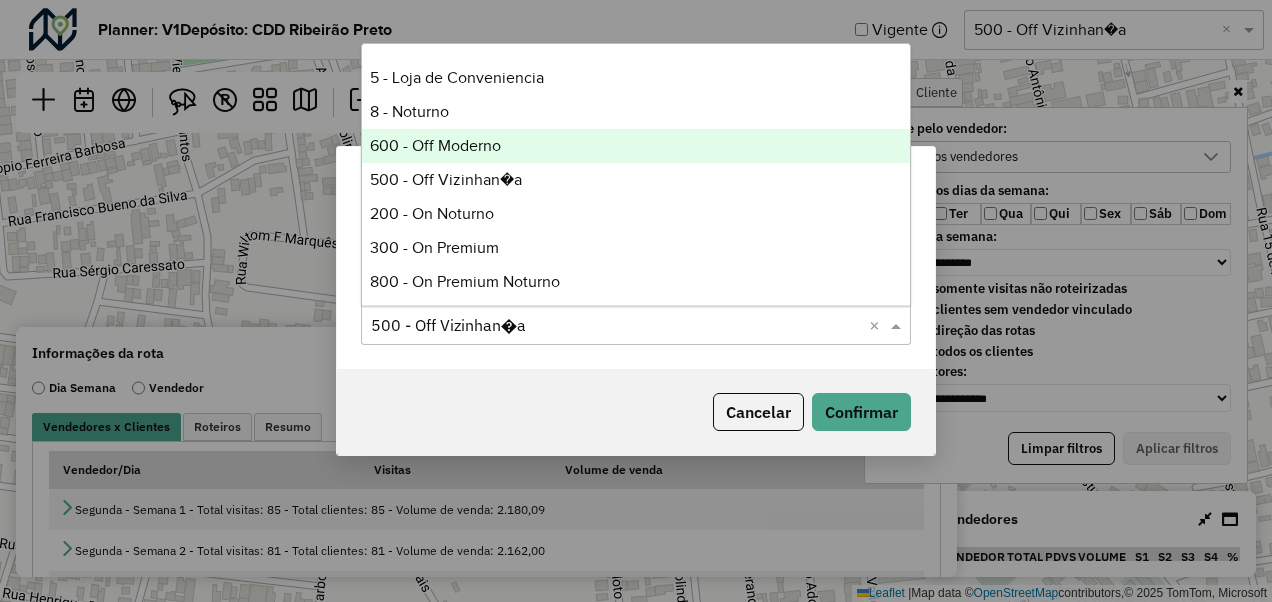 click on "600 - Off Moderno" at bounding box center (635, 146) 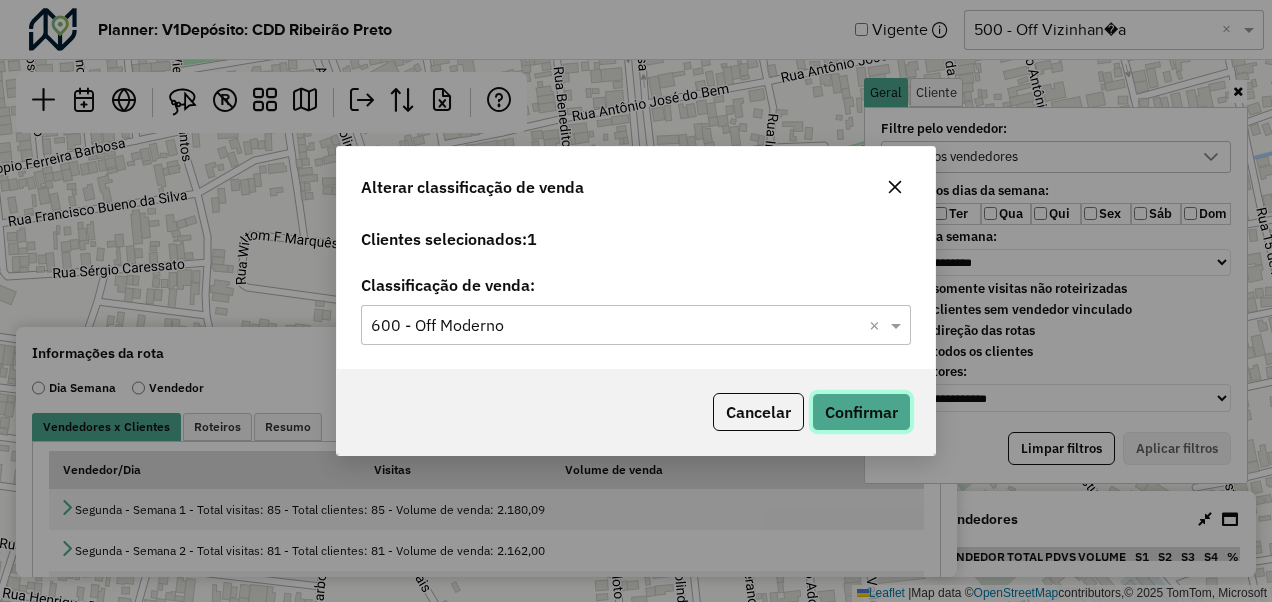 click on "Confirmar" 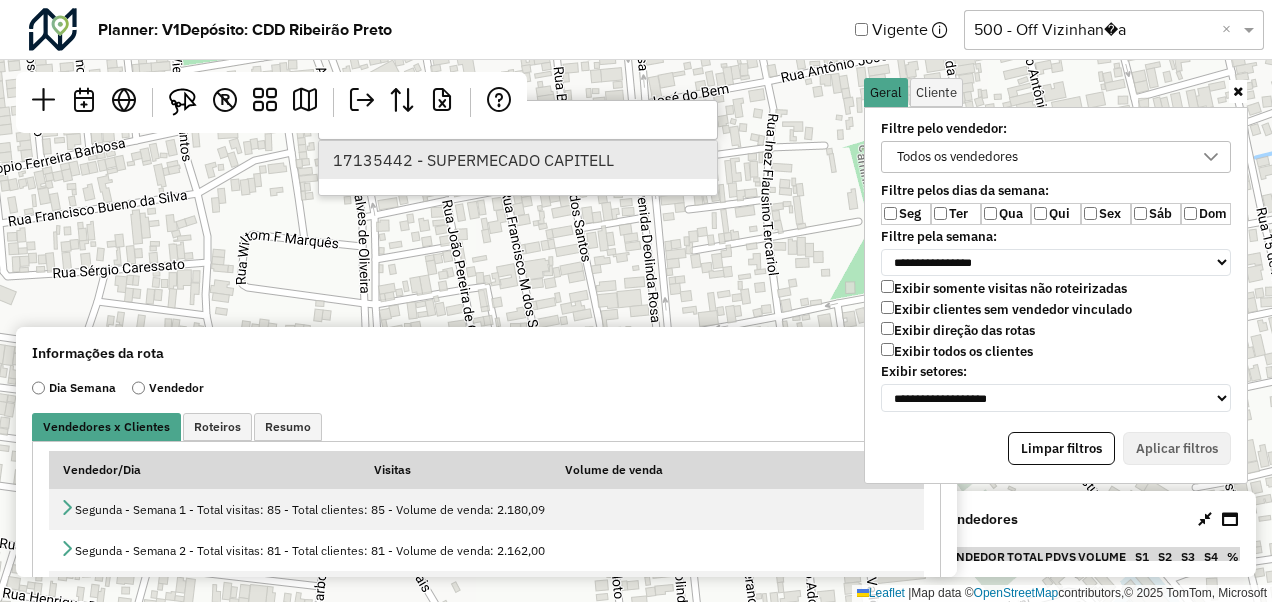 type on "***" 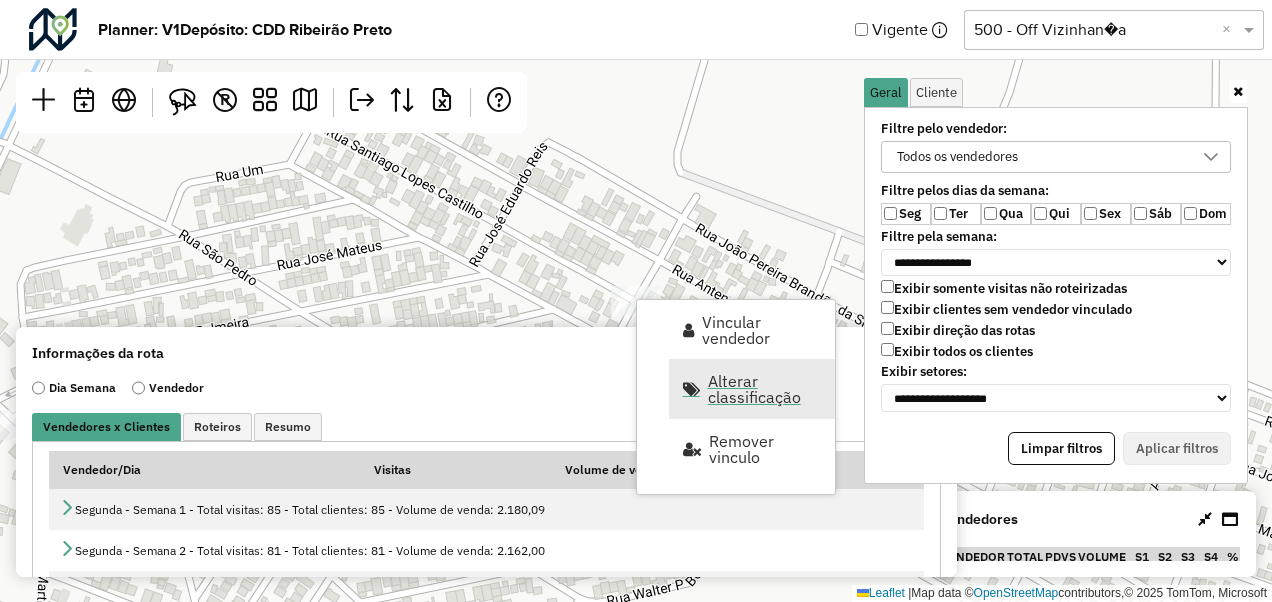 click on "Alterar classificação" at bounding box center (765, 389) 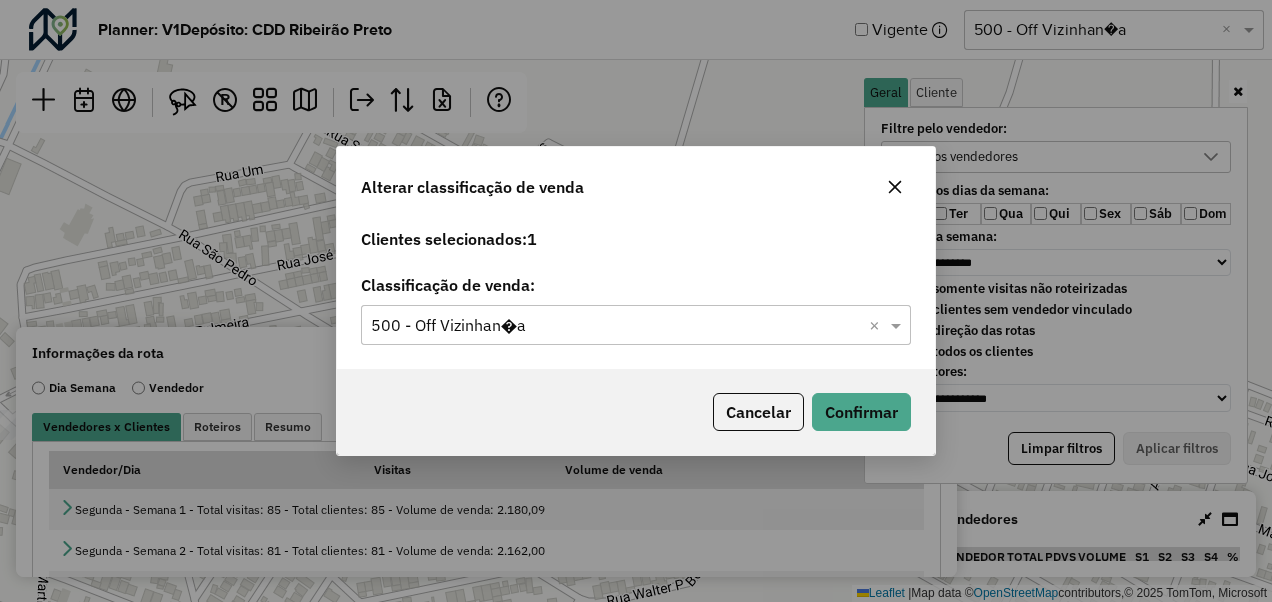 click 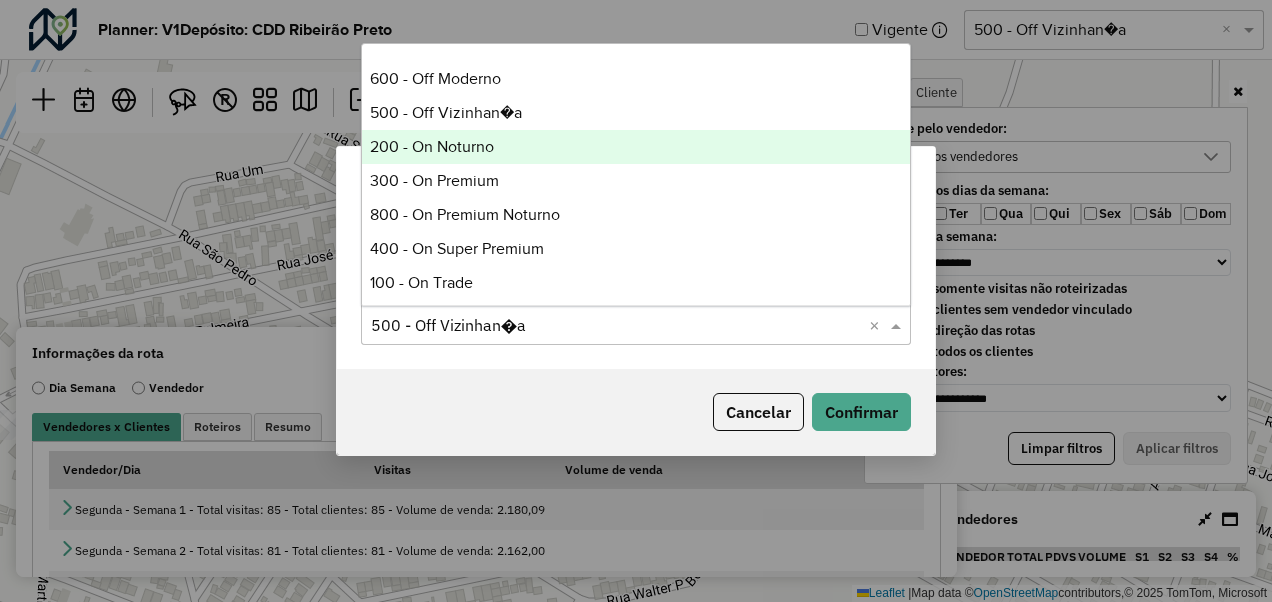 scroll, scrollTop: 637, scrollLeft: 0, axis: vertical 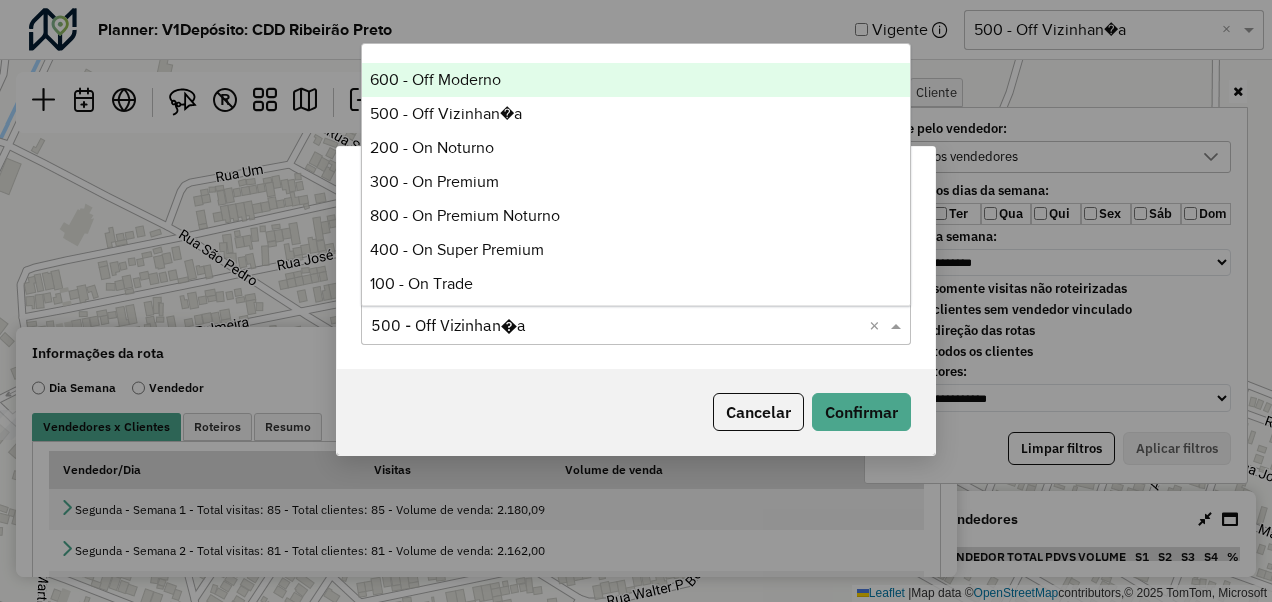 click on "600 - Off Moderno" at bounding box center (635, 80) 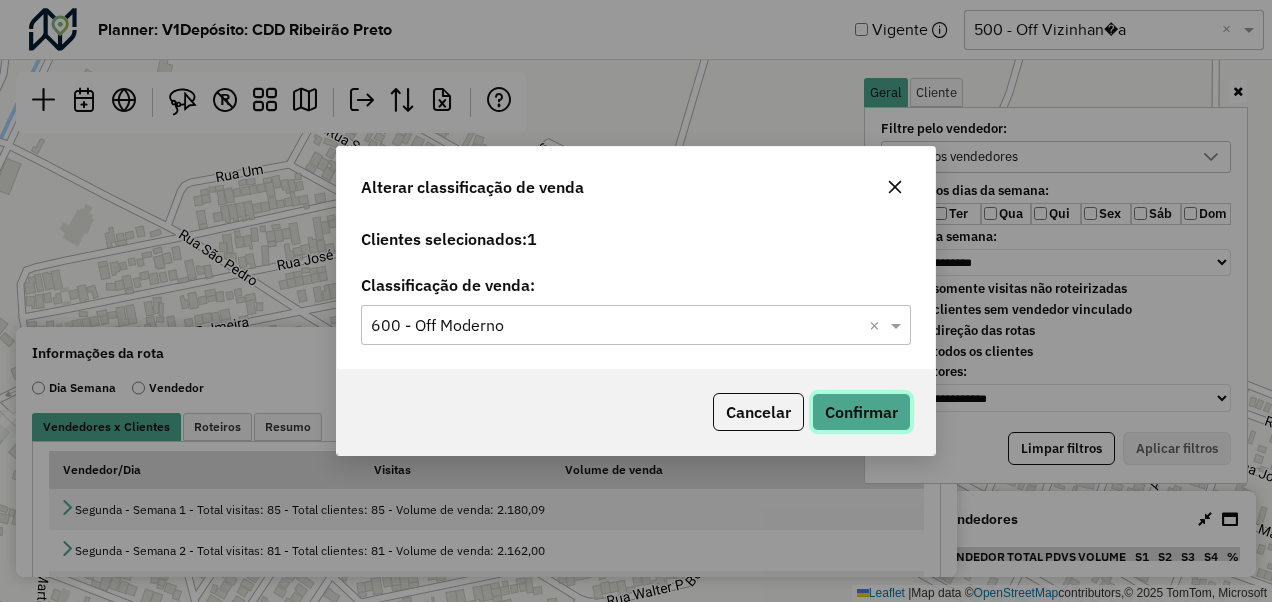 click on "Confirmar" 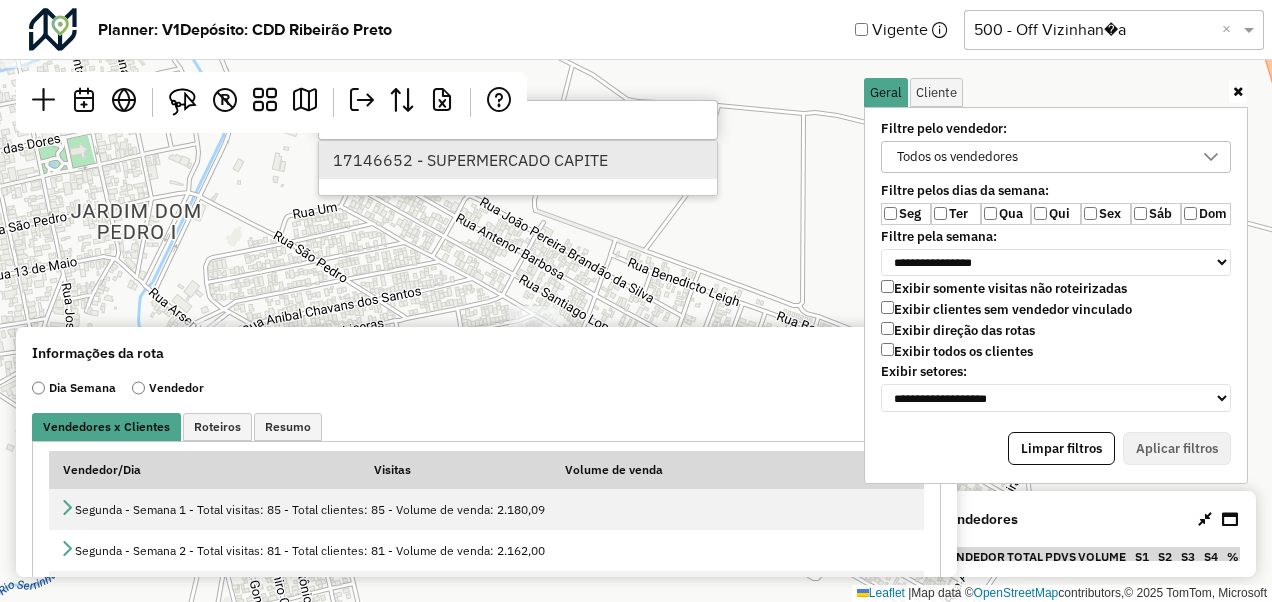 type on "****" 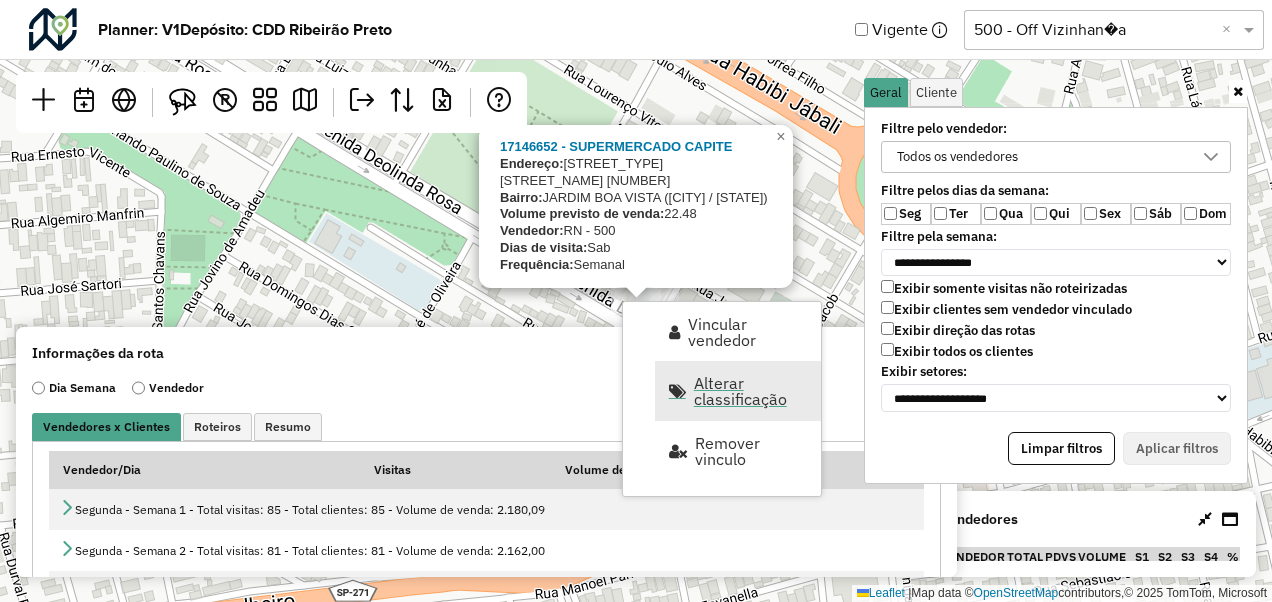 click on "Alterar classificação" at bounding box center [751, 391] 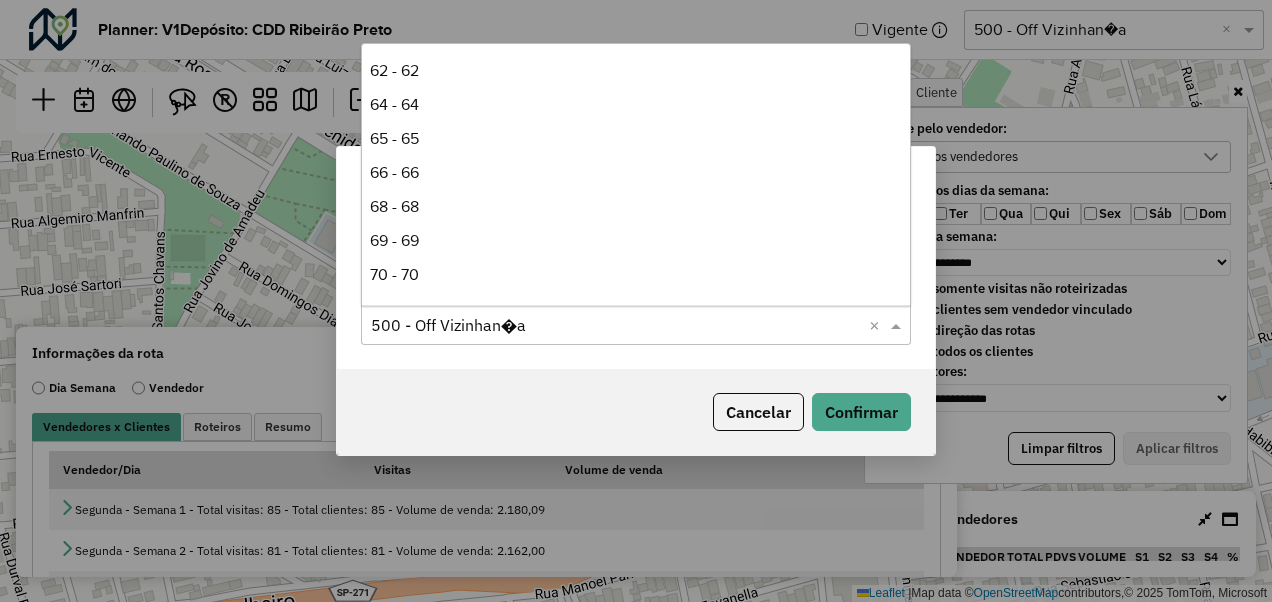 scroll, scrollTop: 680, scrollLeft: 0, axis: vertical 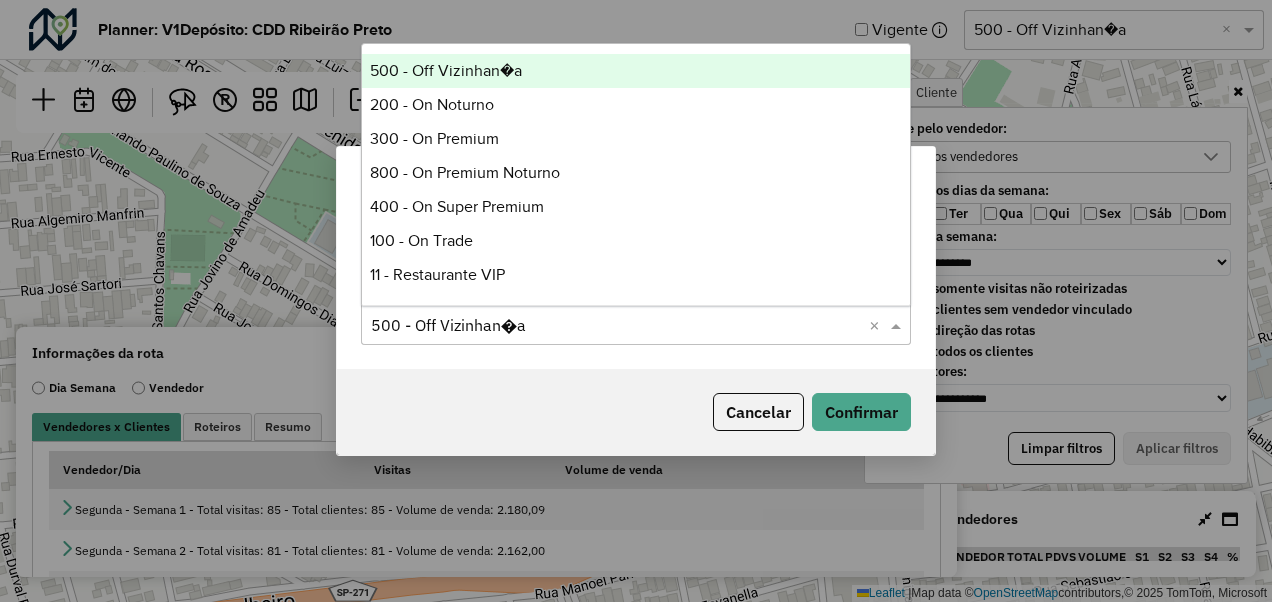 click on "Selecione uma opção  500 - Off Vizinhan�a  ×" 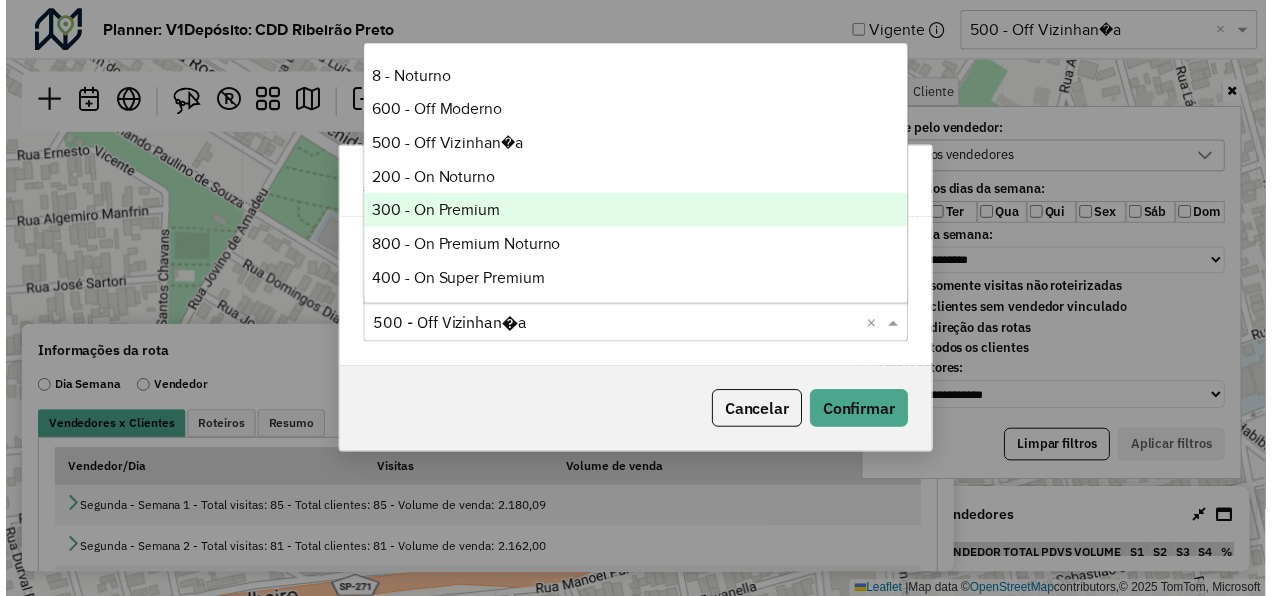 scroll, scrollTop: 604, scrollLeft: 0, axis: vertical 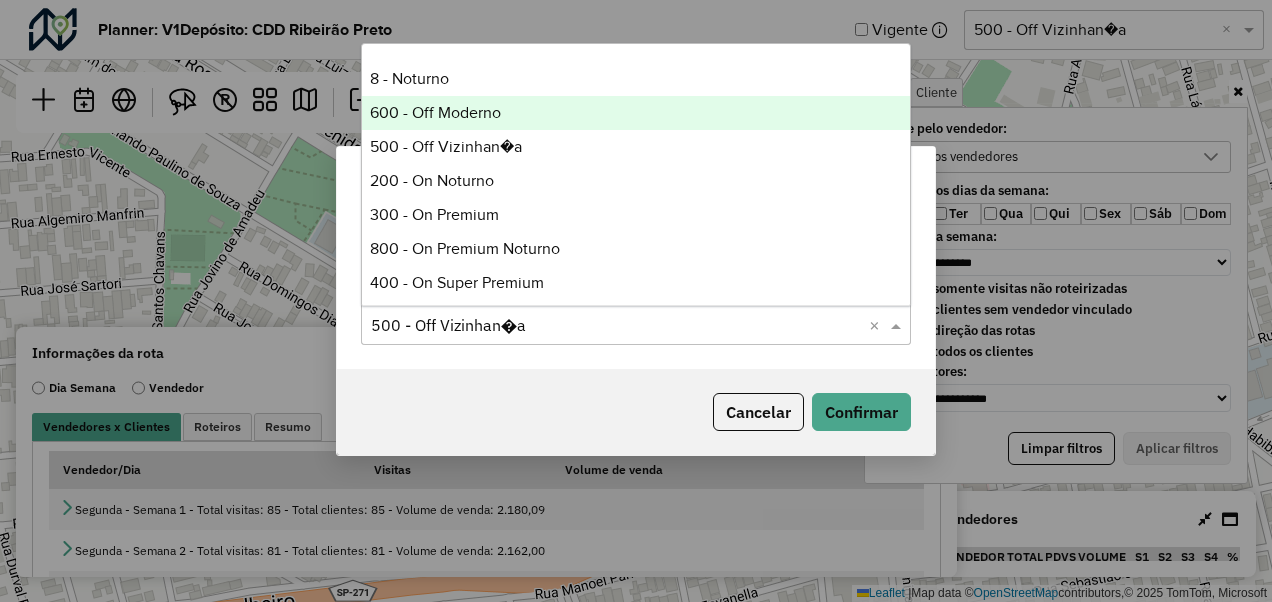 click on "600 - Off Moderno" at bounding box center [635, 113] 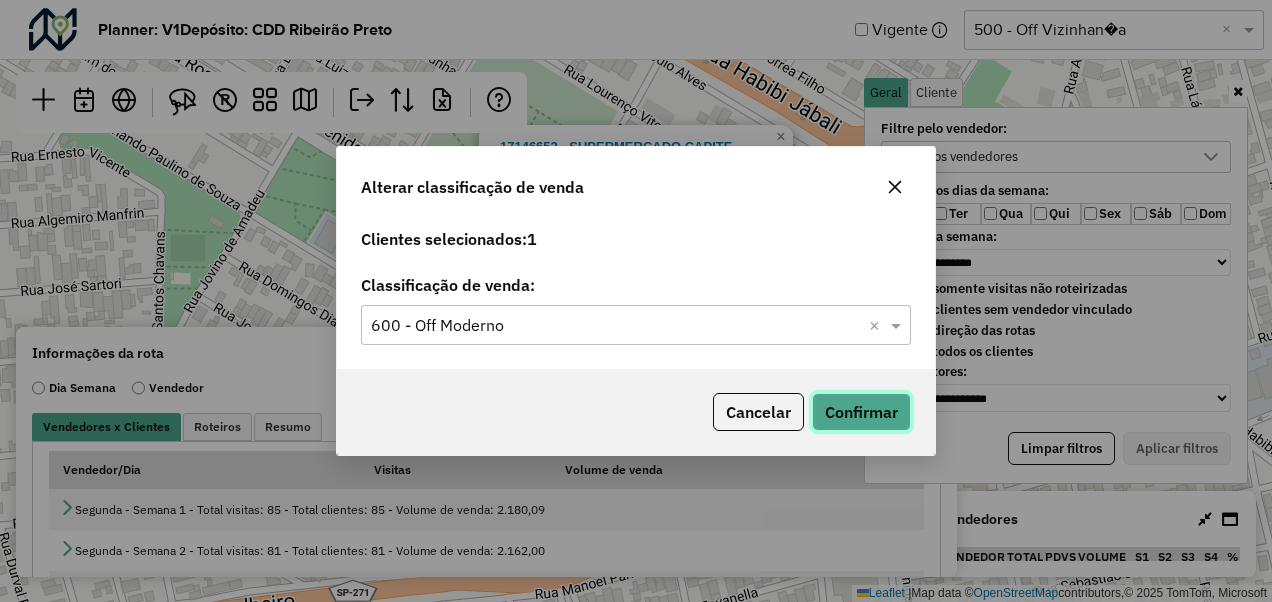 click on "Confirmar" 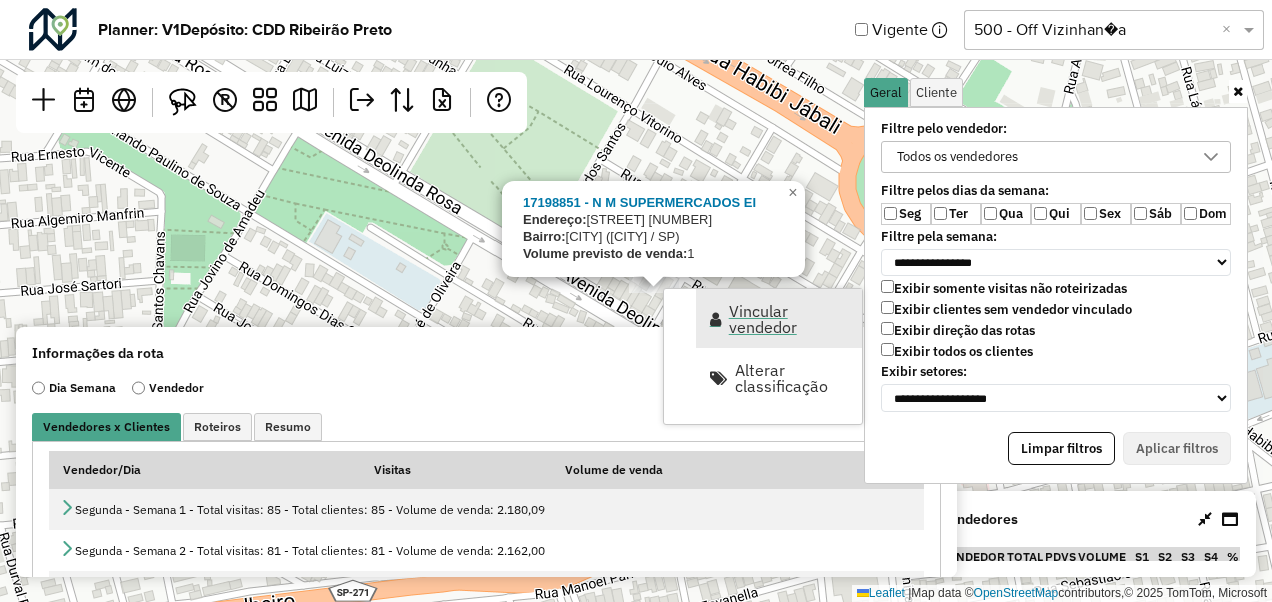 click on "Vincular vendedor" at bounding box center [779, 318] 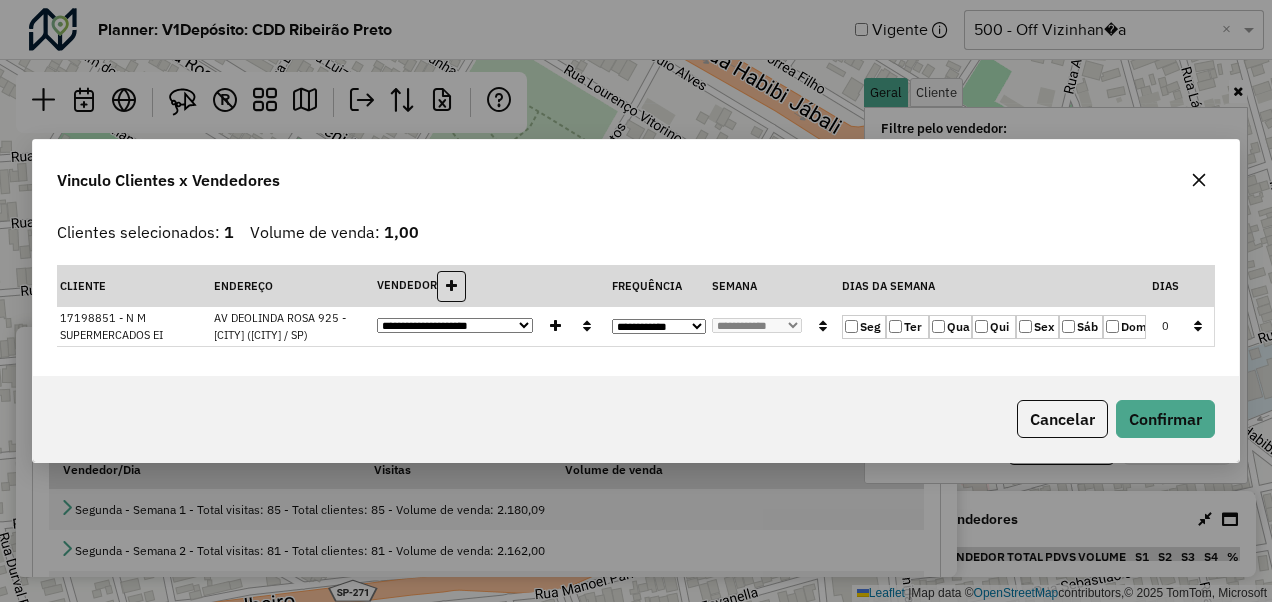 click on "**********" 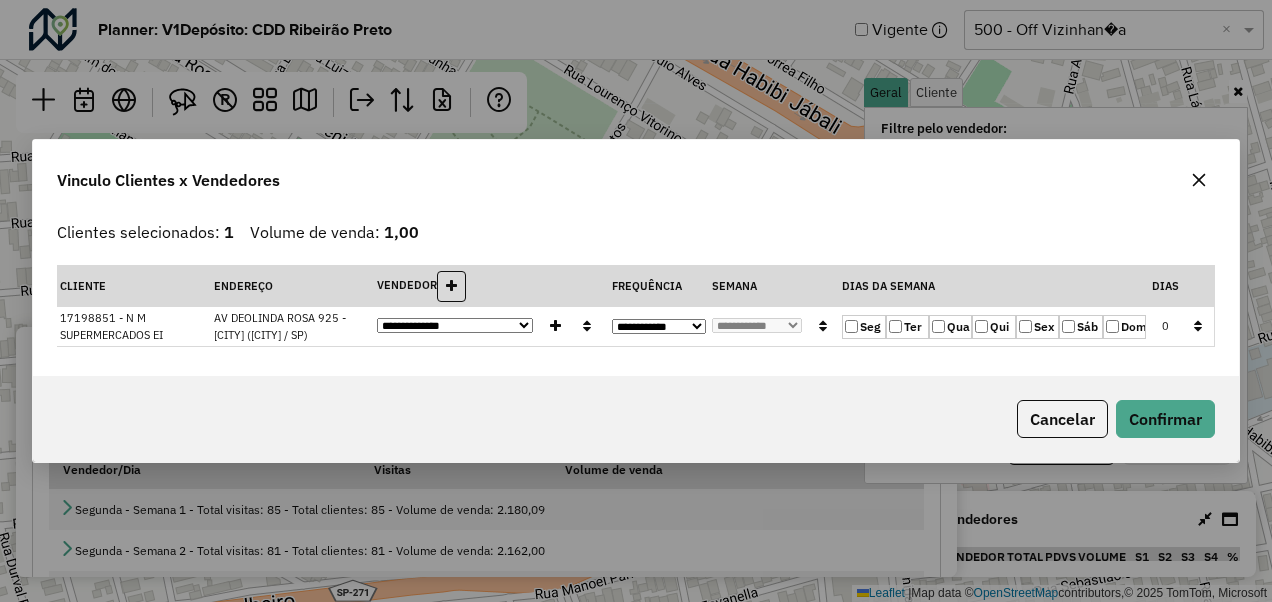 click on "**********" 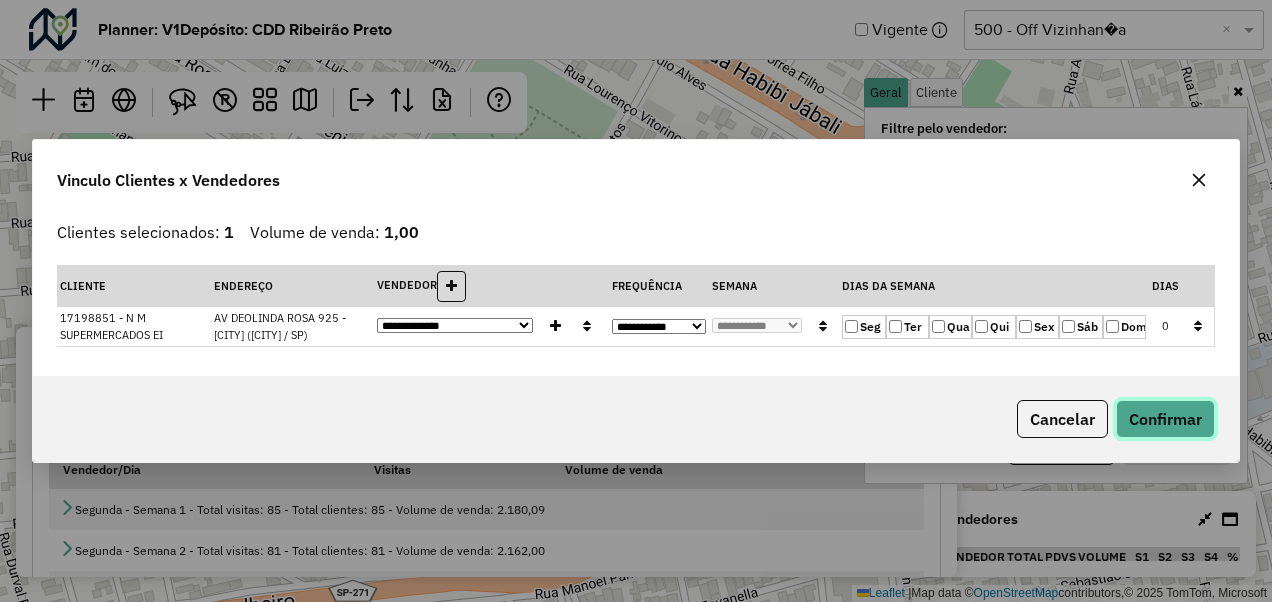 click on "Confirmar" 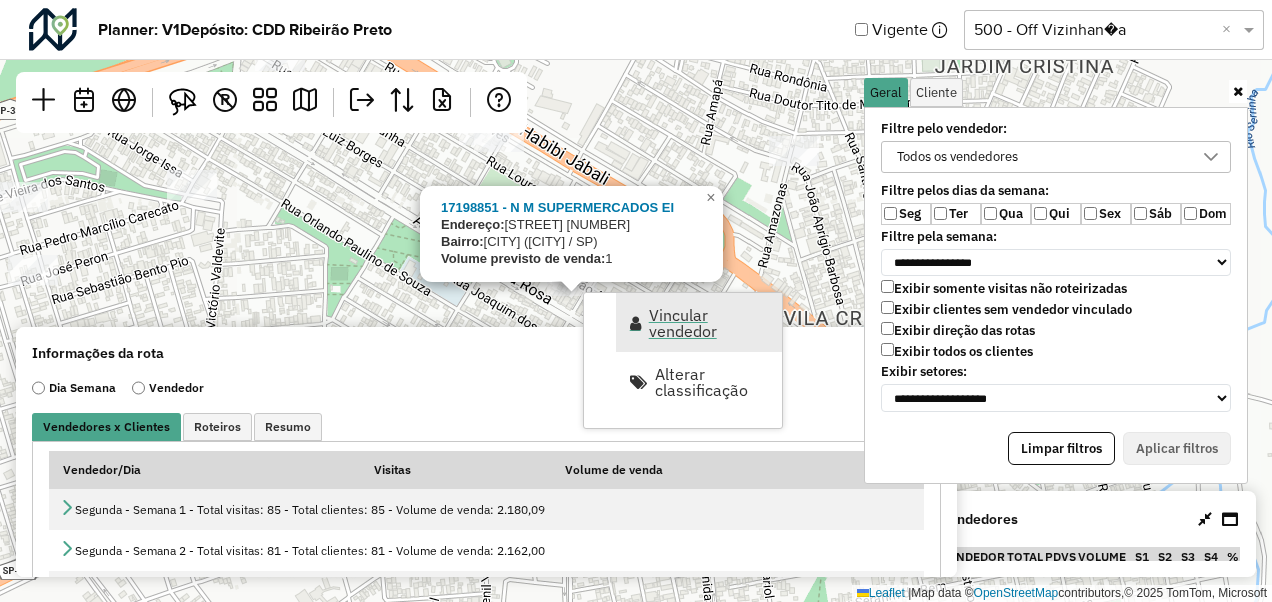 click on "Vincular vendedor" at bounding box center (709, 323) 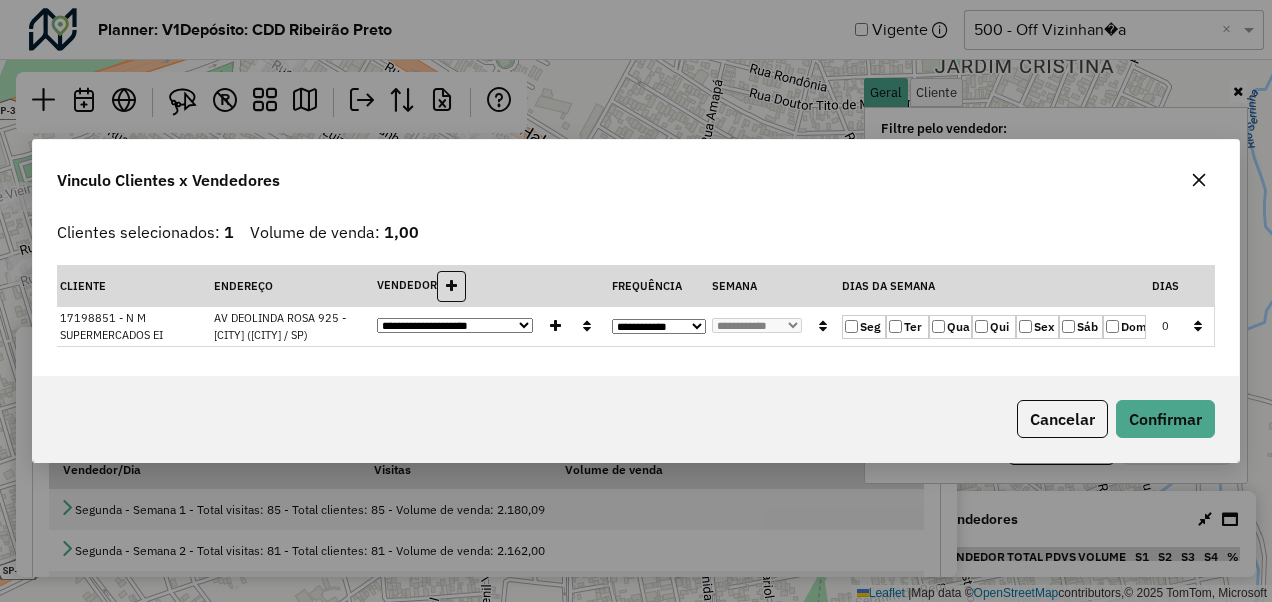 click on "**********" 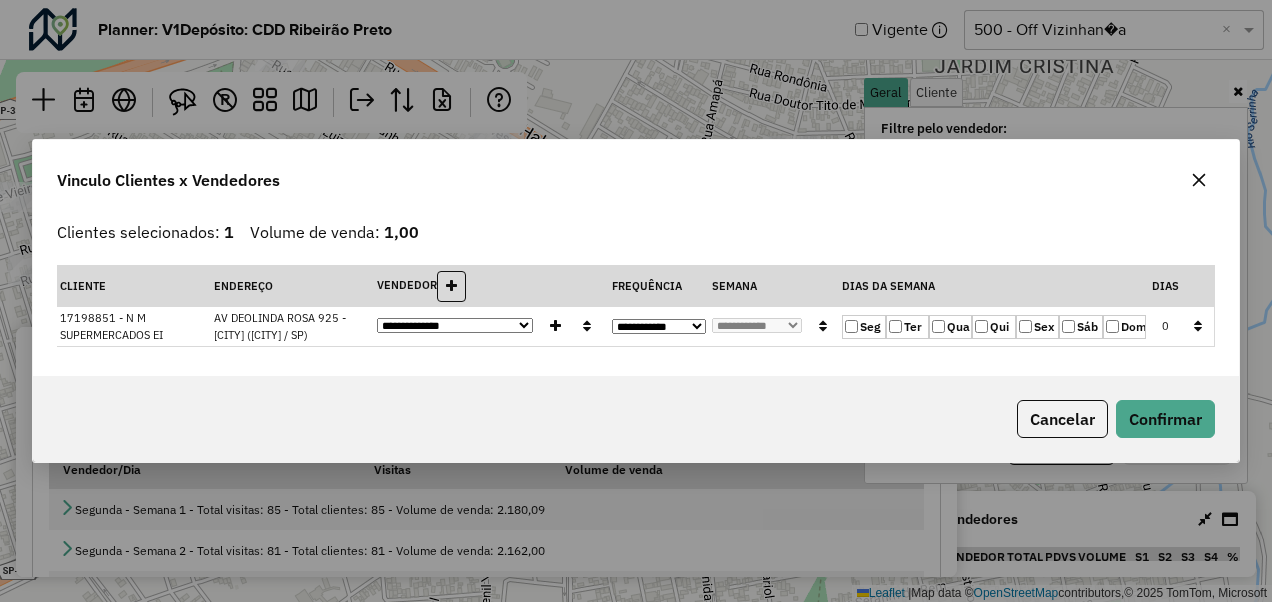click on "**********" 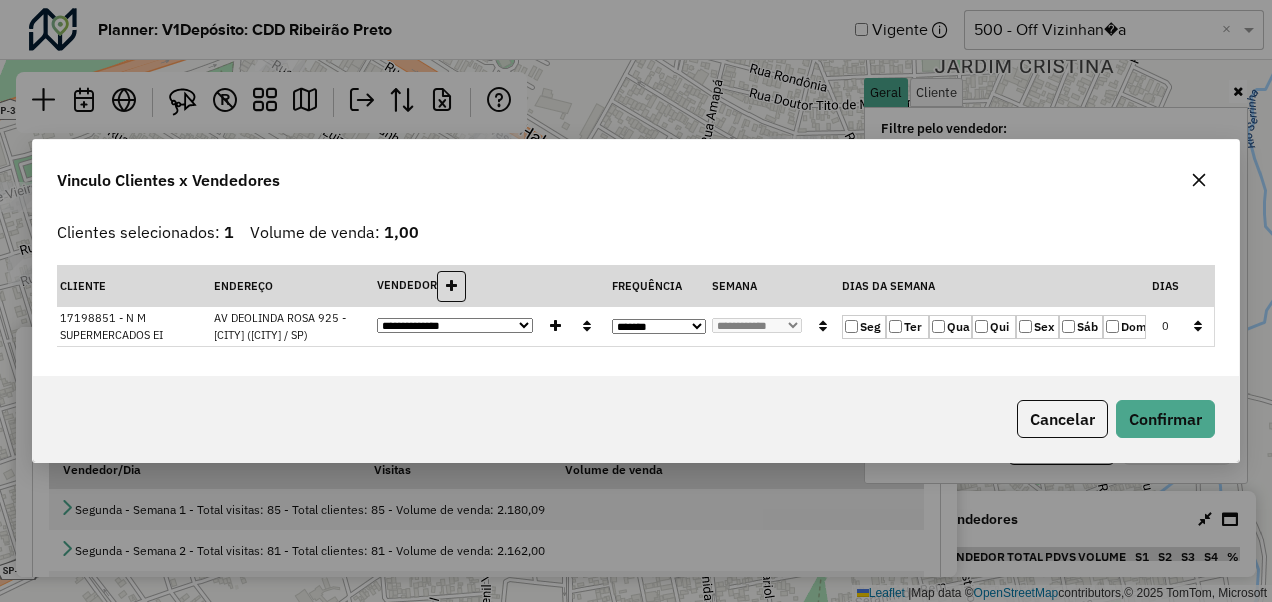 click on "**********" 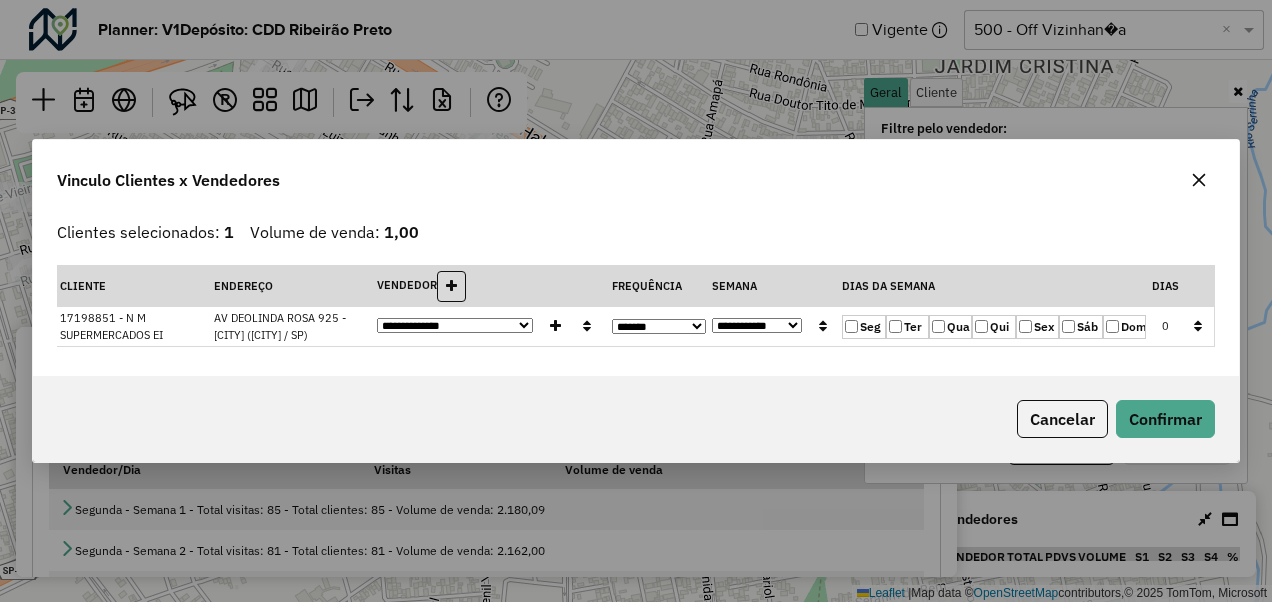 click on "Ter" 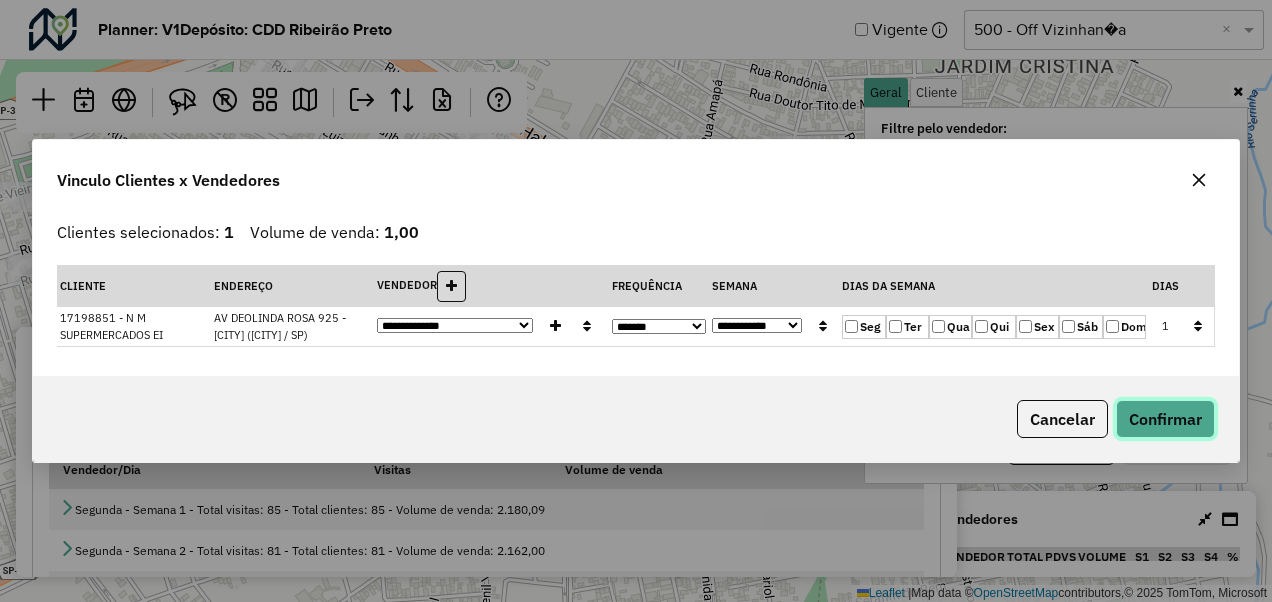 click on "Confirmar" 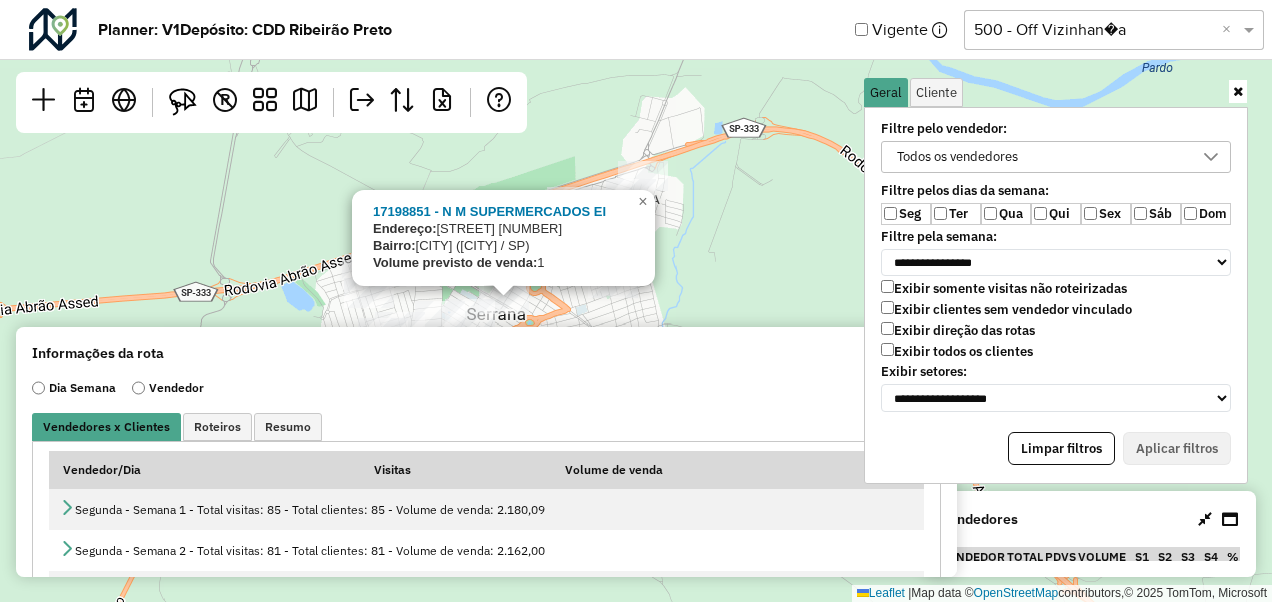 drag, startPoint x: 774, startPoint y: 226, endPoint x: 773, endPoint y: 166, distance: 60.00833 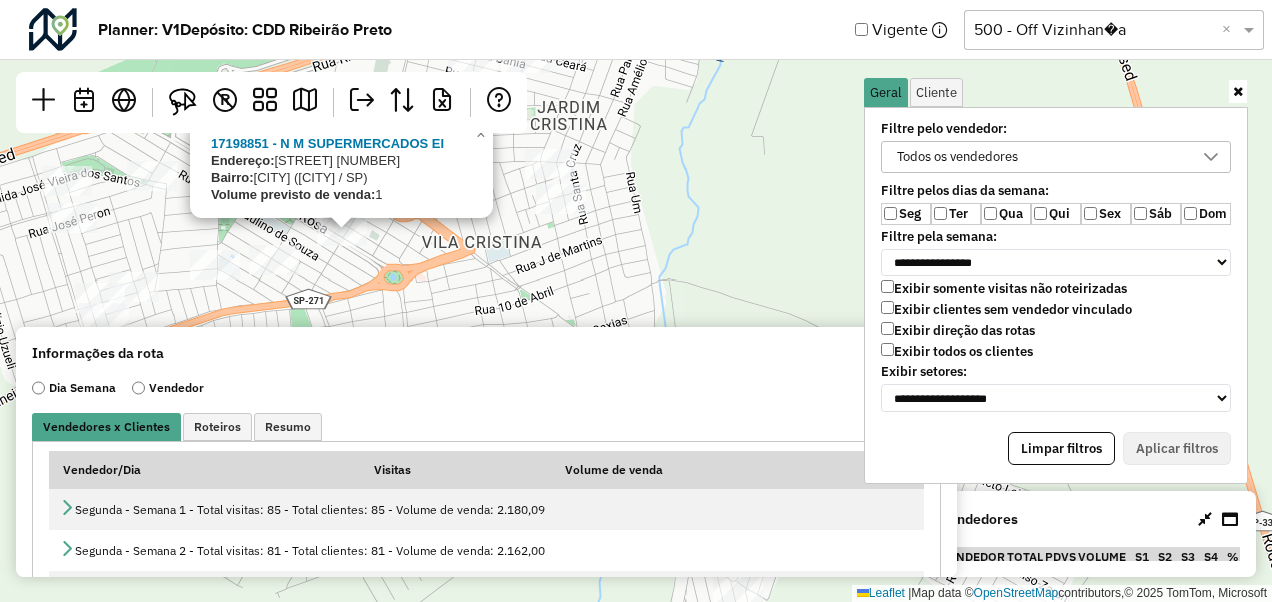 drag, startPoint x: 660, startPoint y: 260, endPoint x: 771, endPoint y: 278, distance: 112.44999 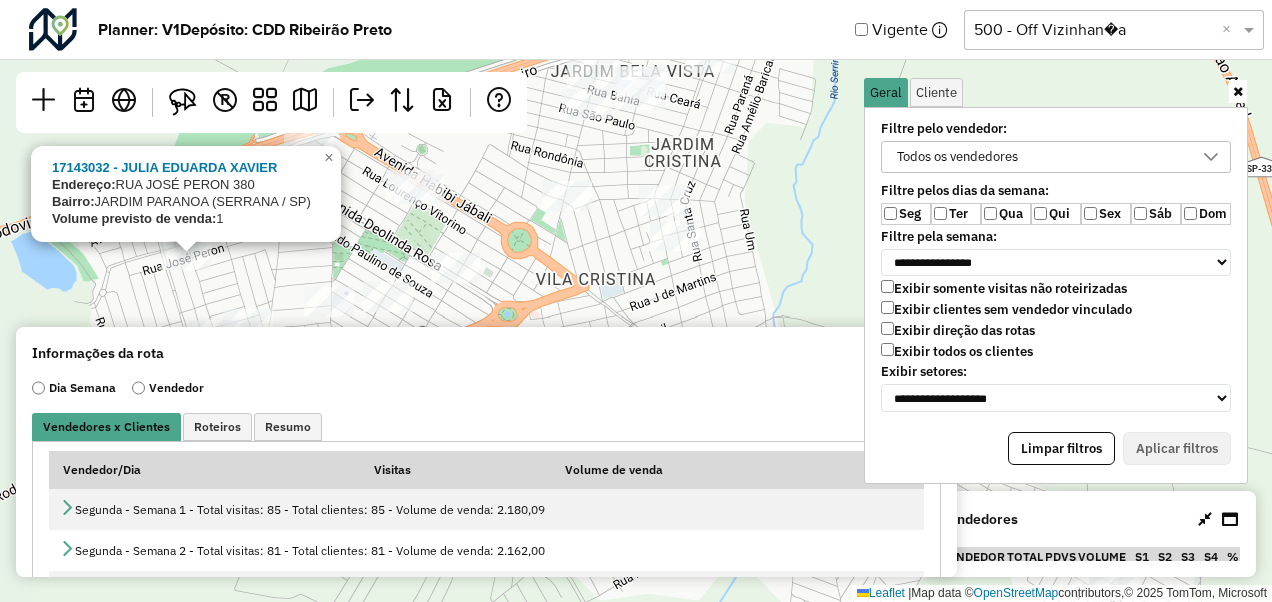 drag, startPoint x: 94, startPoint y: 244, endPoint x: 94, endPoint y: 267, distance: 23 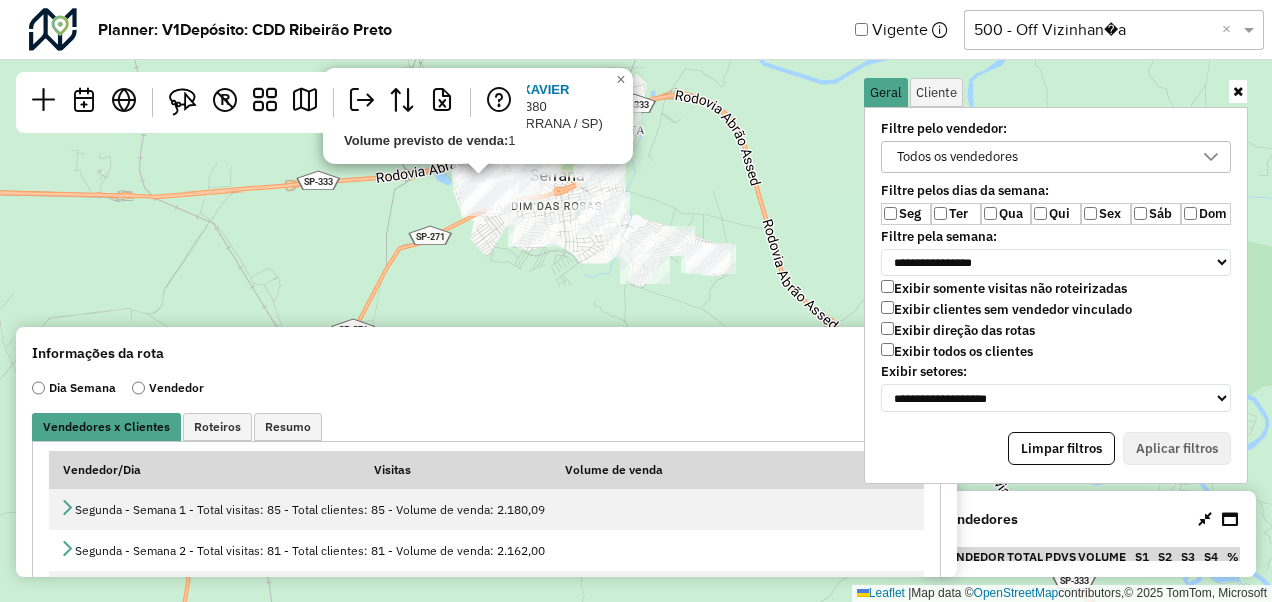 drag, startPoint x: 763, startPoint y: 229, endPoint x: 676, endPoint y: 164, distance: 108.60018 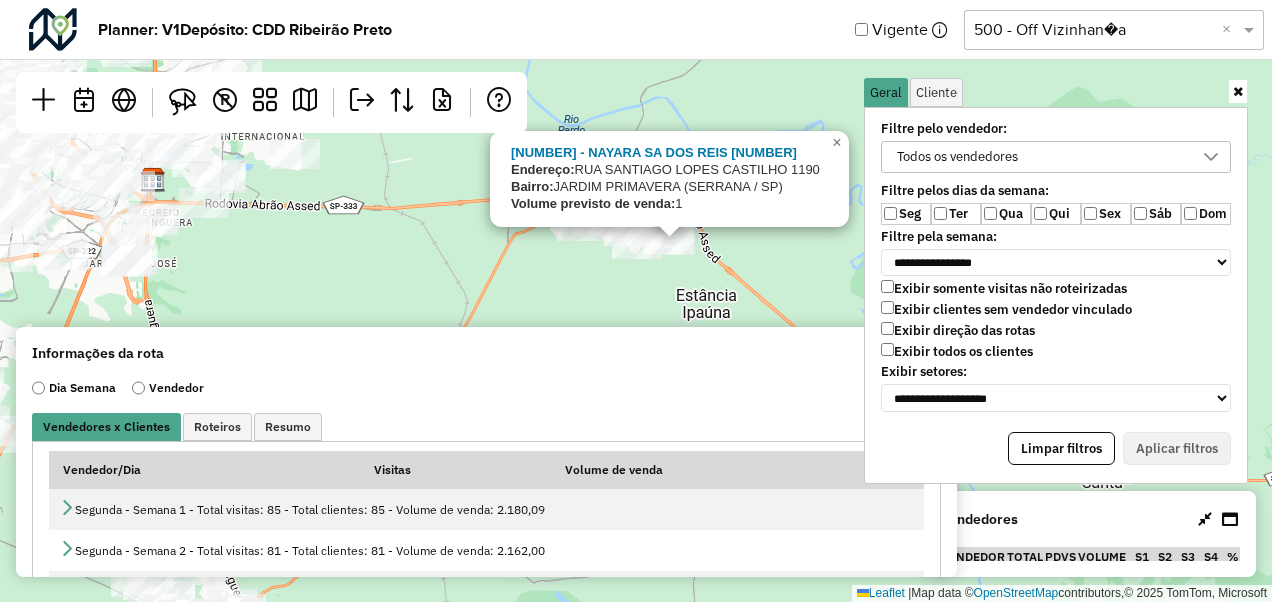 click on "3 2 4
17140350 - NAYARA SA DOS REIS 1
Endereço:  RUA SANTIAGO LOPES CASTILHO   1190
Bairro:  JARDIM PRIMAVERA (SERRANA / SP)
Volume previsto de venda:  1
×  Leaflet   |  Map data ©  OpenStreetMap  contributors,© 2025 TomTom, Microsoft" 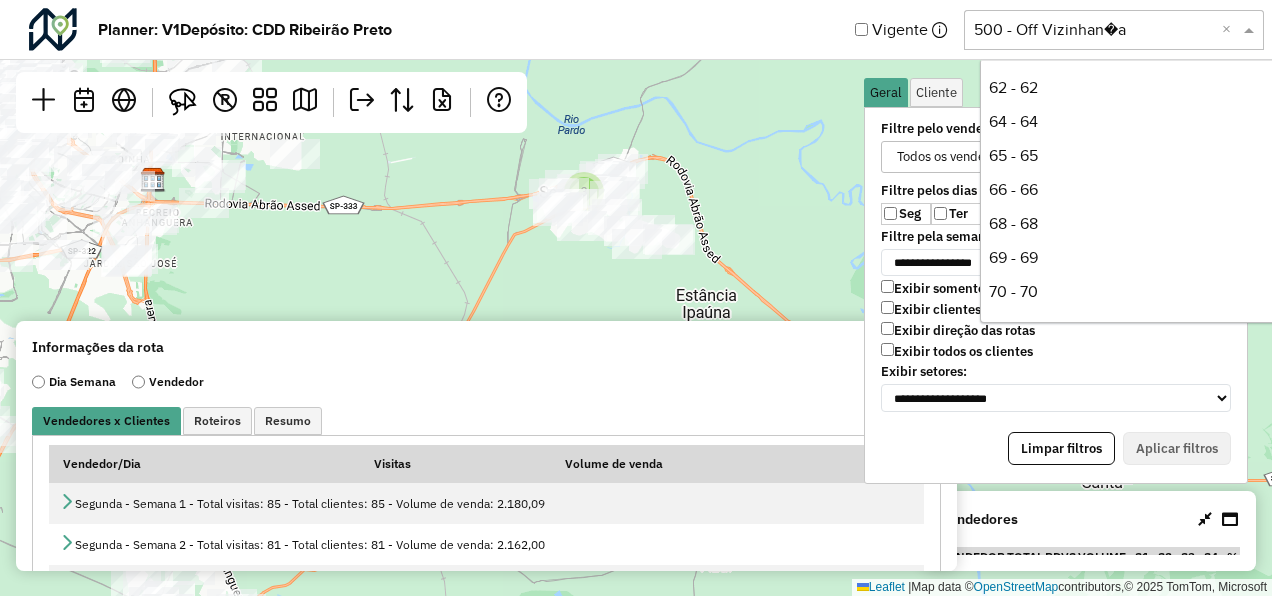 scroll, scrollTop: 680, scrollLeft: 0, axis: vertical 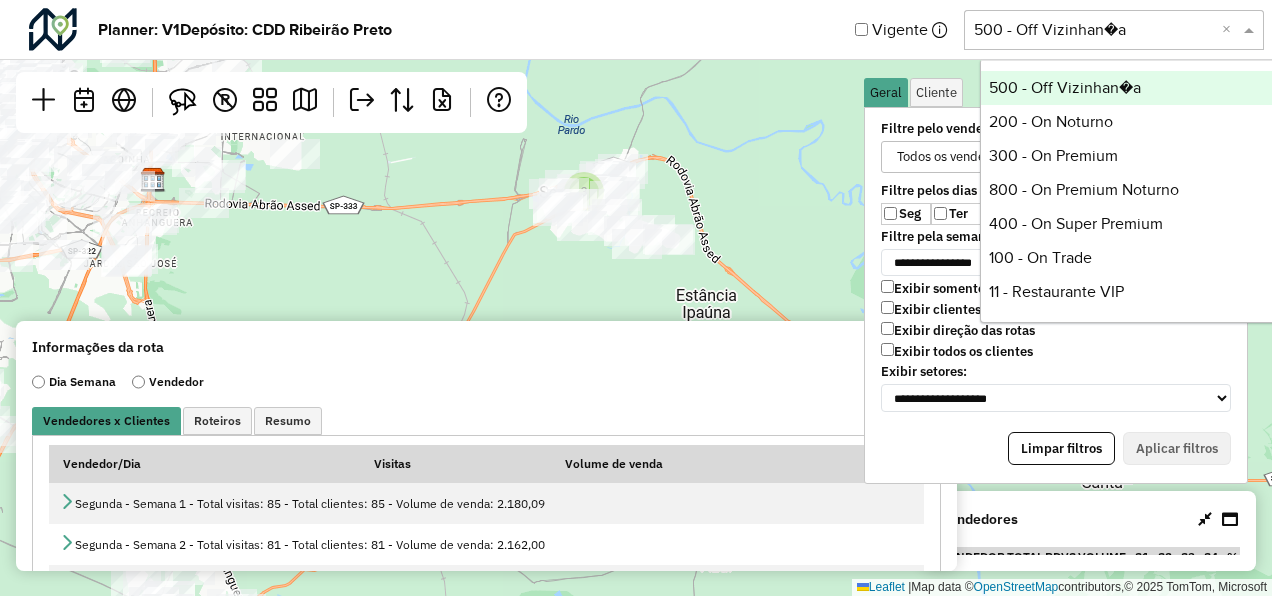 click 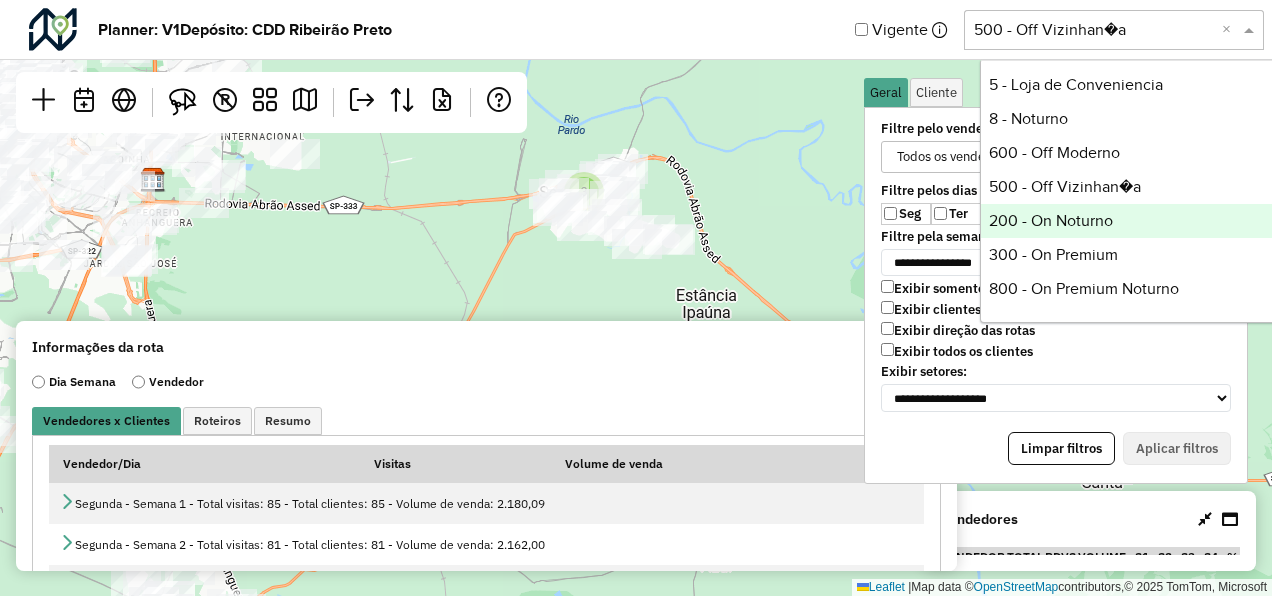 scroll, scrollTop: 580, scrollLeft: 0, axis: vertical 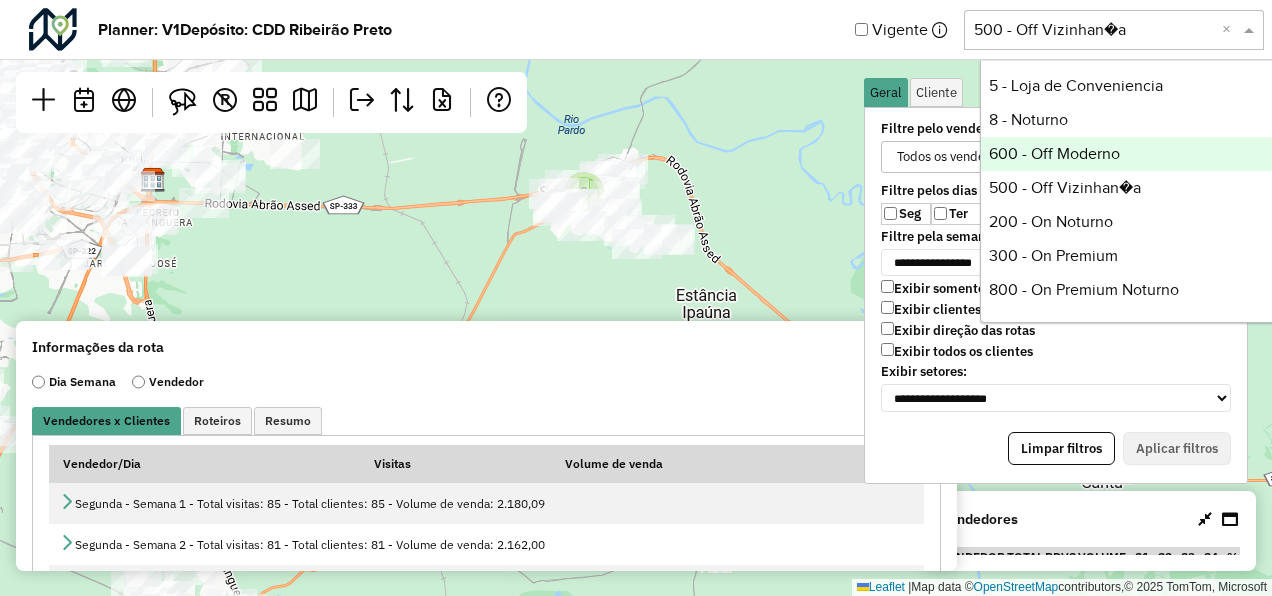 click on "600 - Off Moderno" at bounding box center (1130, 154) 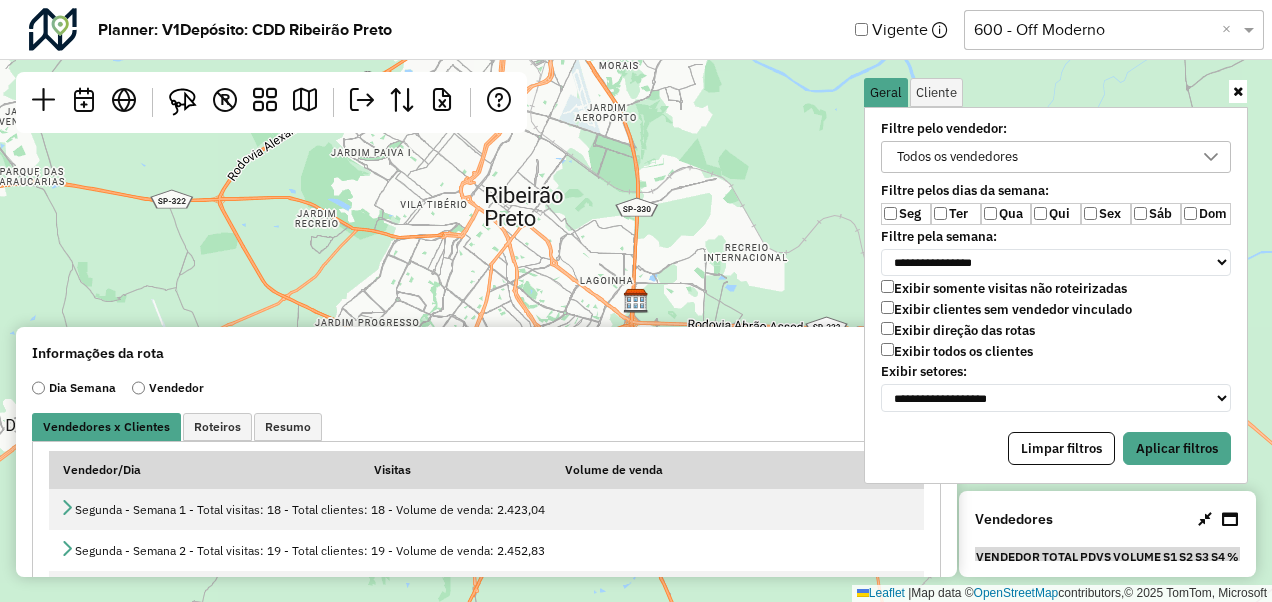 click on "Qua" at bounding box center [1006, 214] 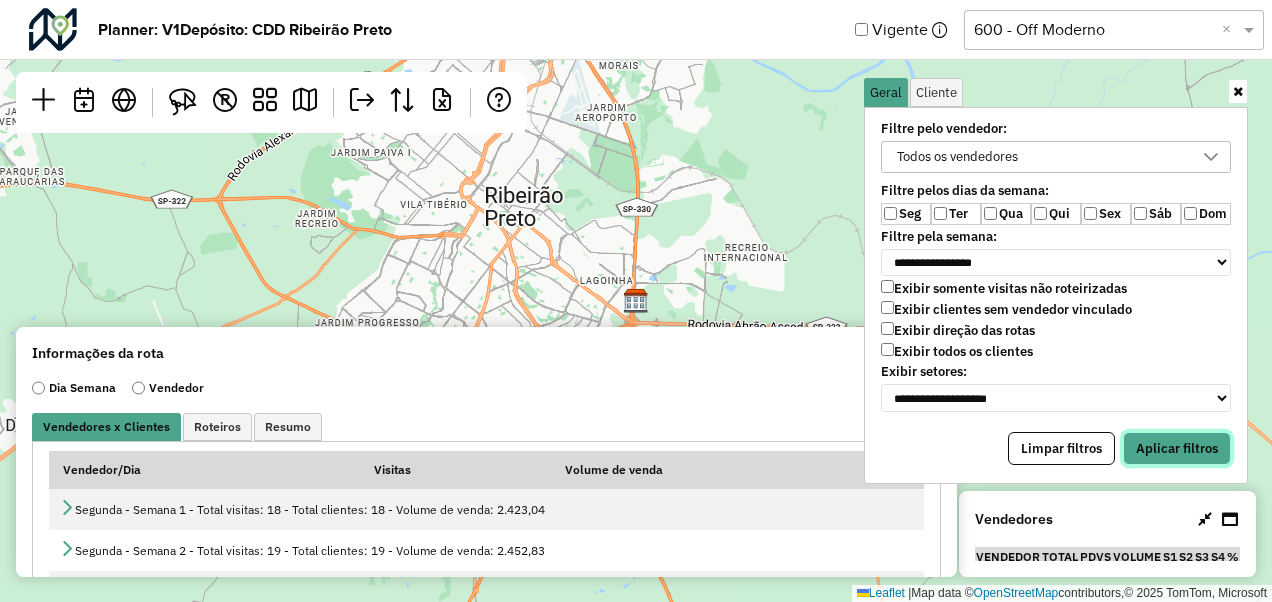 click on "Aplicar filtros" at bounding box center (1177, 449) 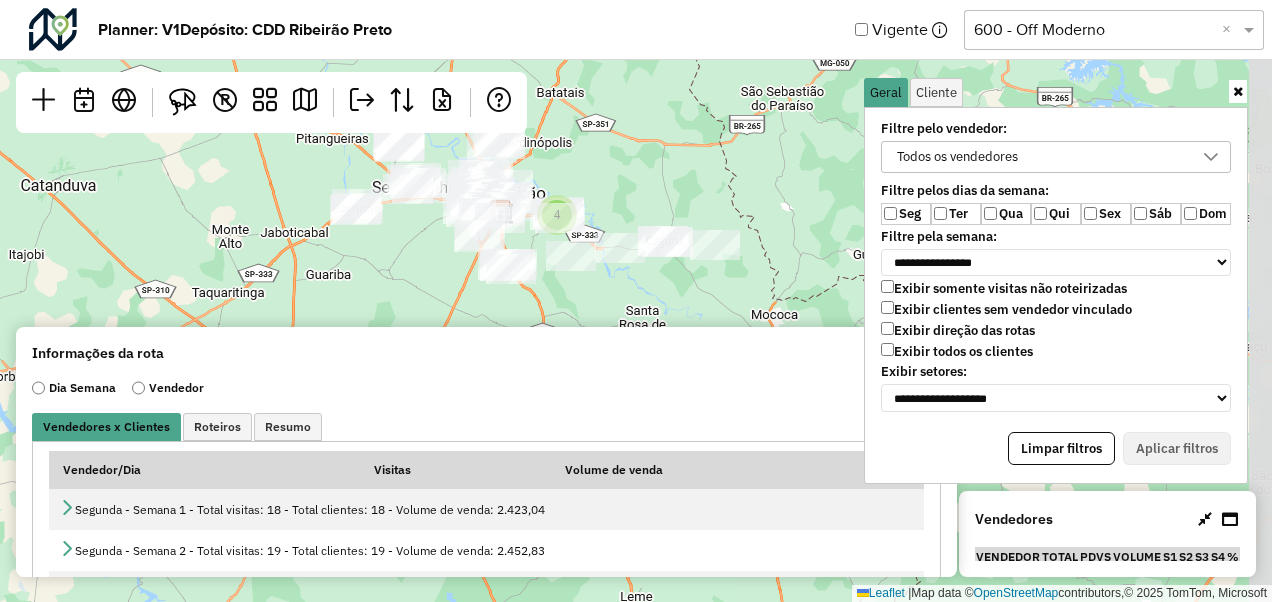 drag, startPoint x: 812, startPoint y: 226, endPoint x: 573, endPoint y: 176, distance: 244.17412 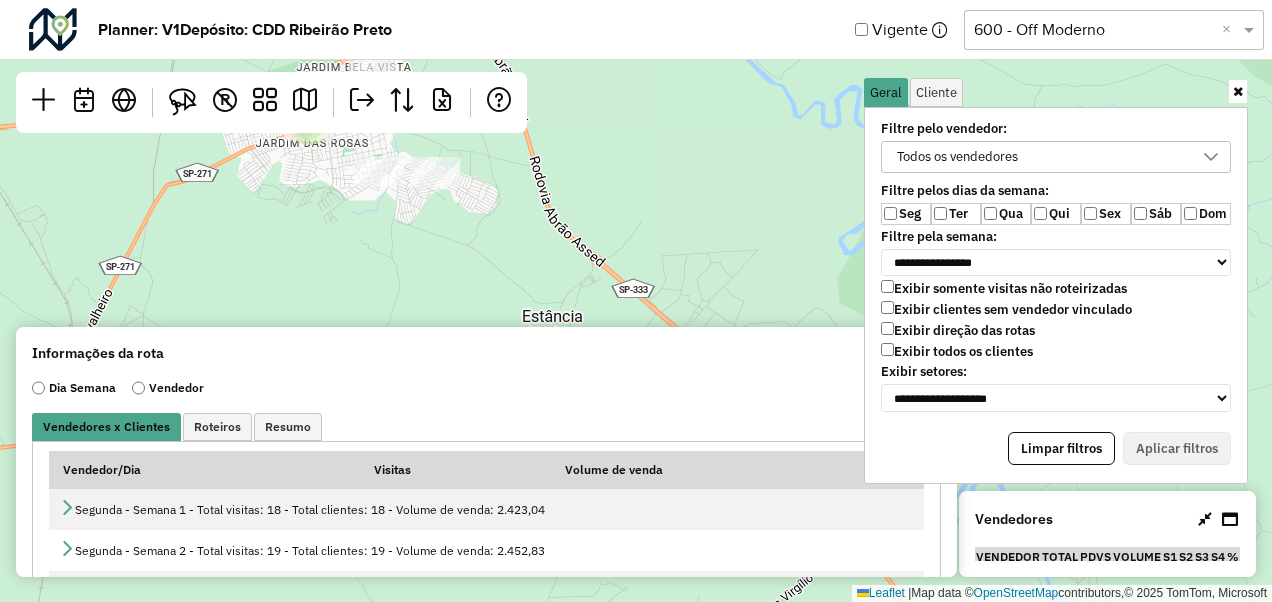 drag, startPoint x: 501, startPoint y: 198, endPoint x: 595, endPoint y: 329, distance: 161.23586 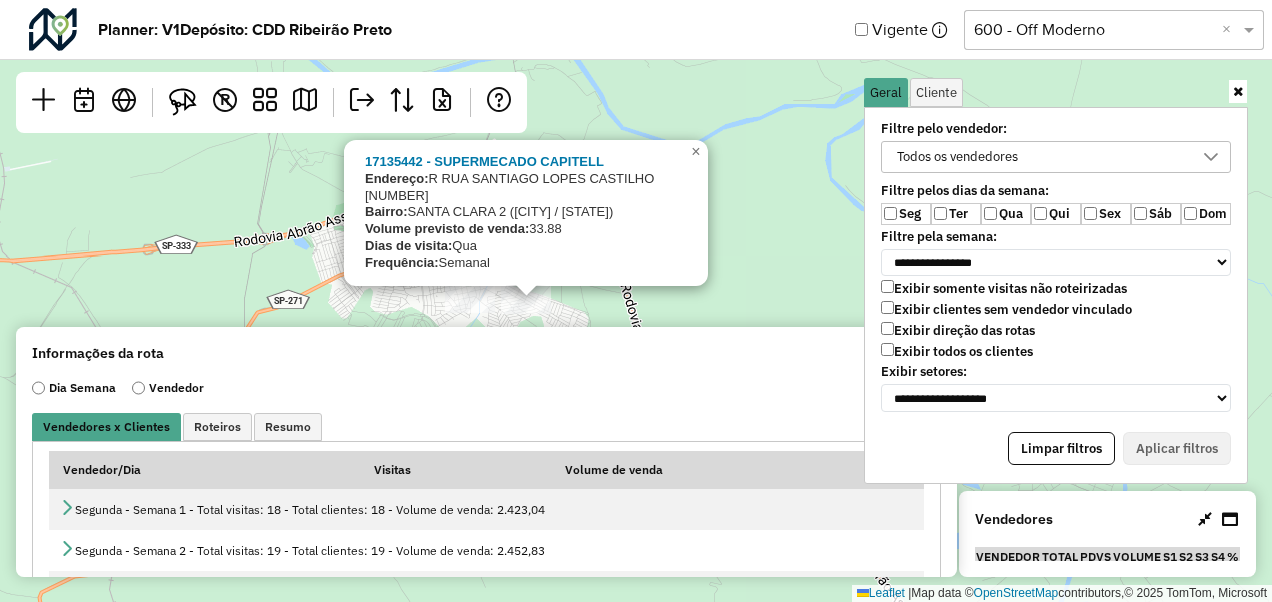 drag, startPoint x: 562, startPoint y: 314, endPoint x: 668, endPoint y: 112, distance: 228.12277 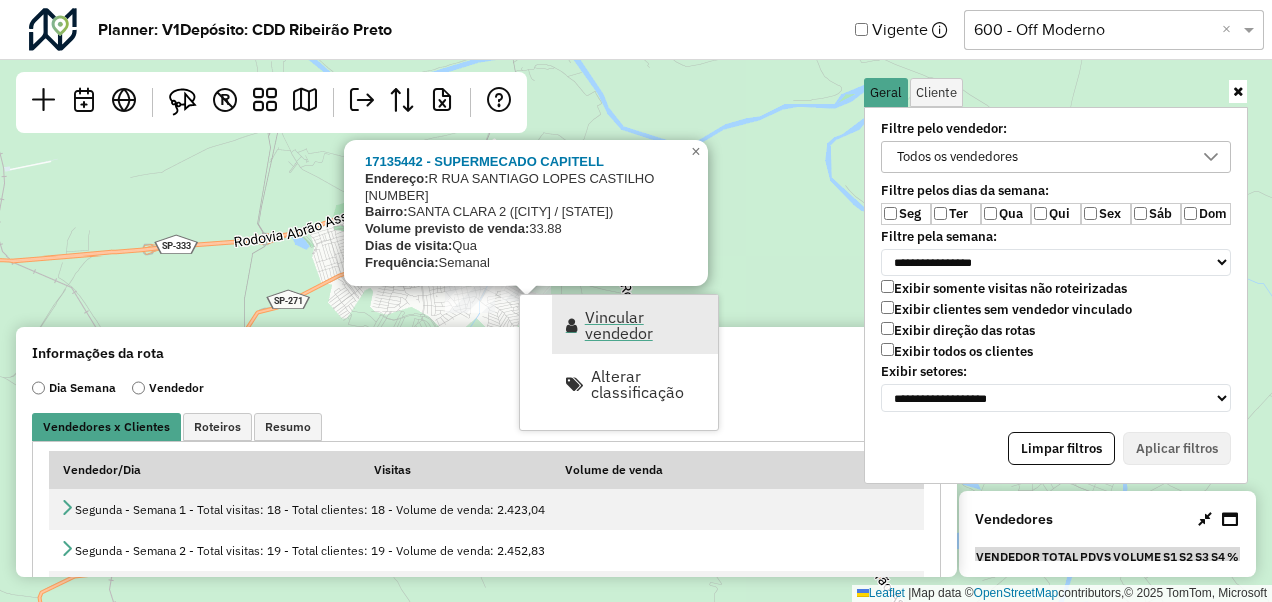 click on "Vincular vendedor" at bounding box center (645, 325) 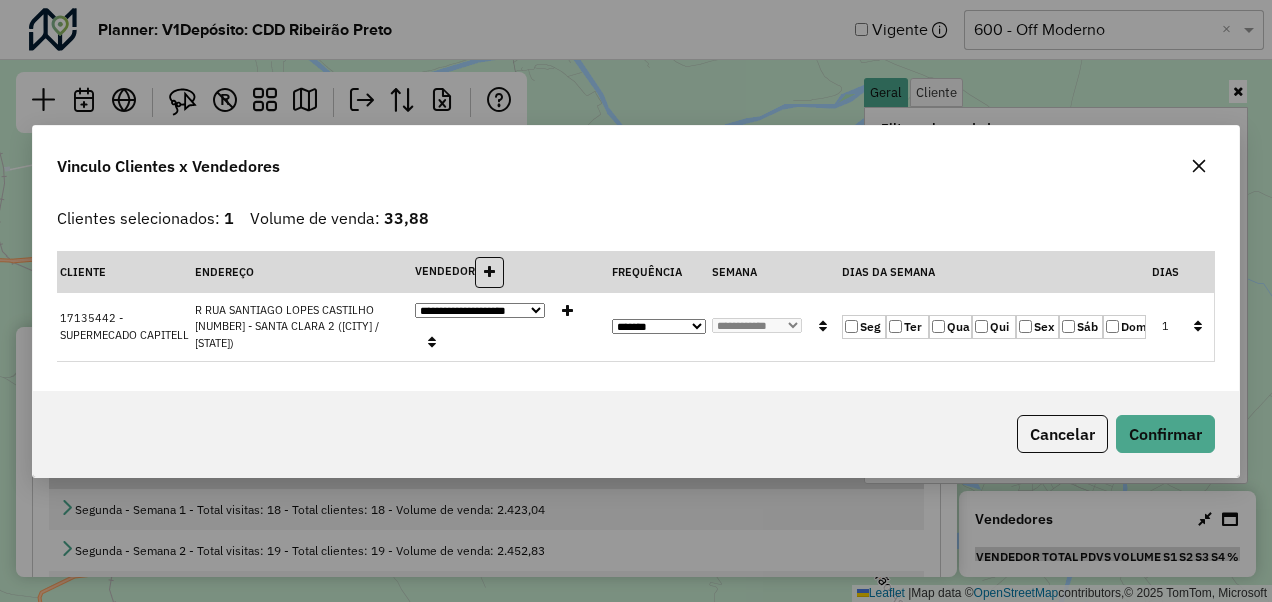 click on "**********" 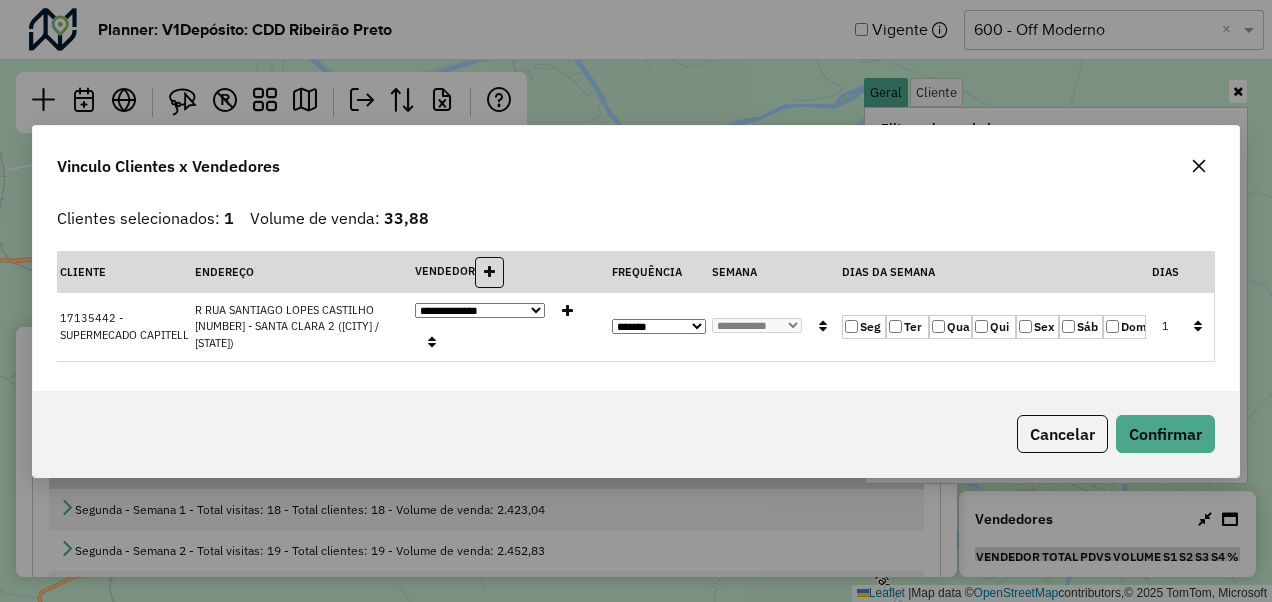 click on "**********" 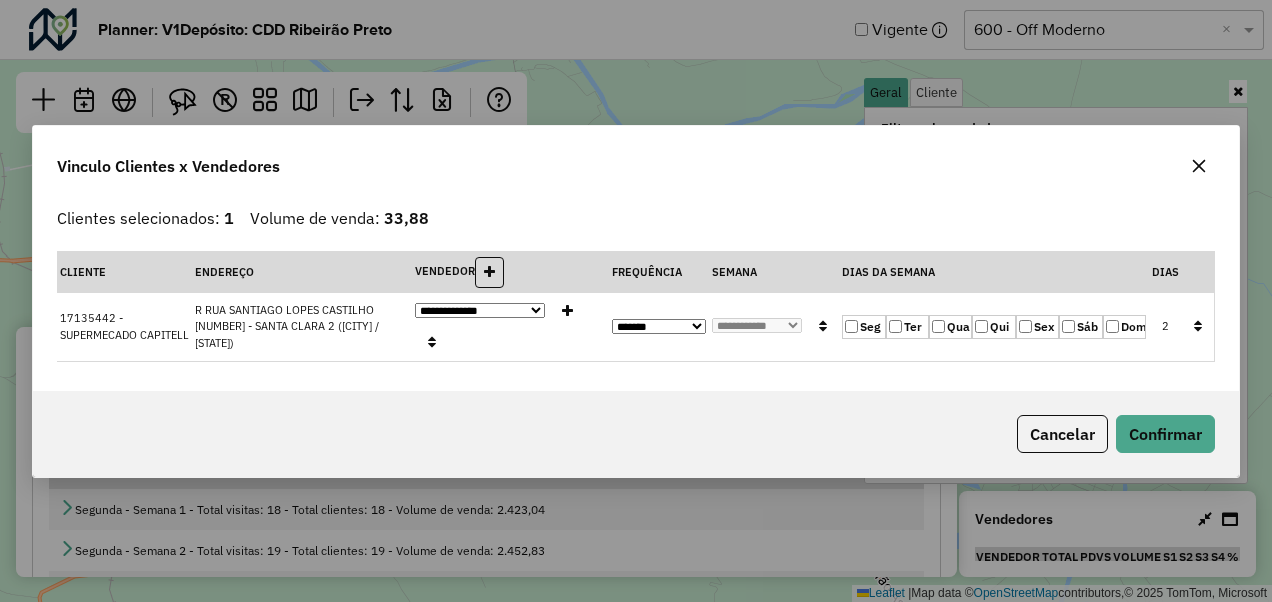 click on "Qua" 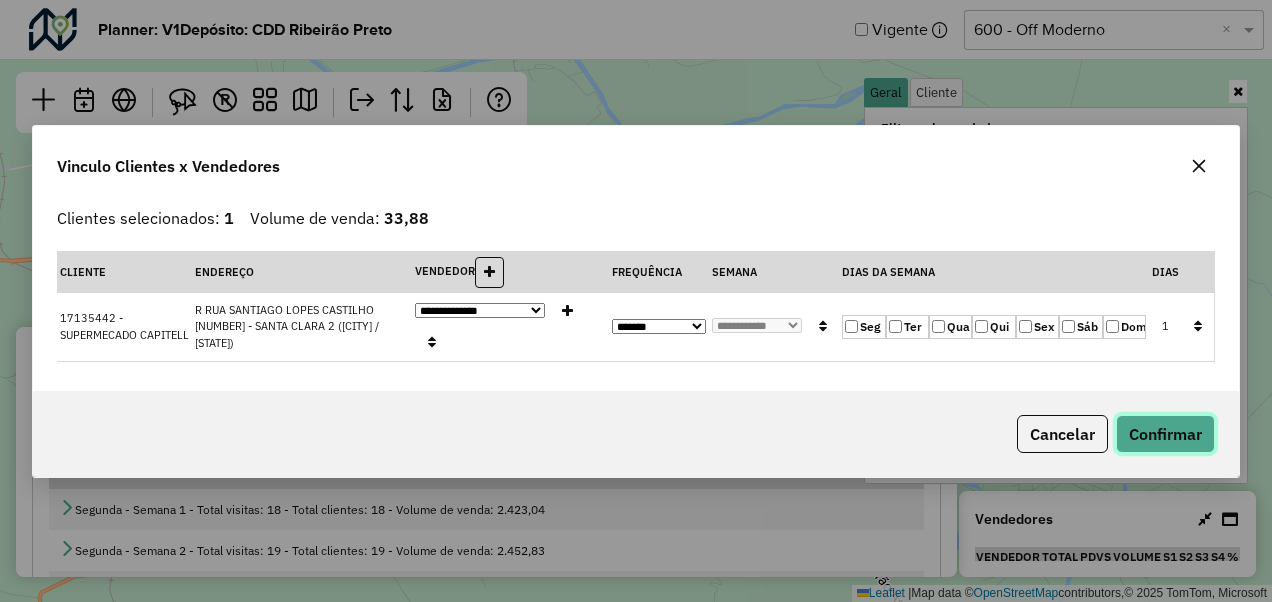 click on "Confirmar" 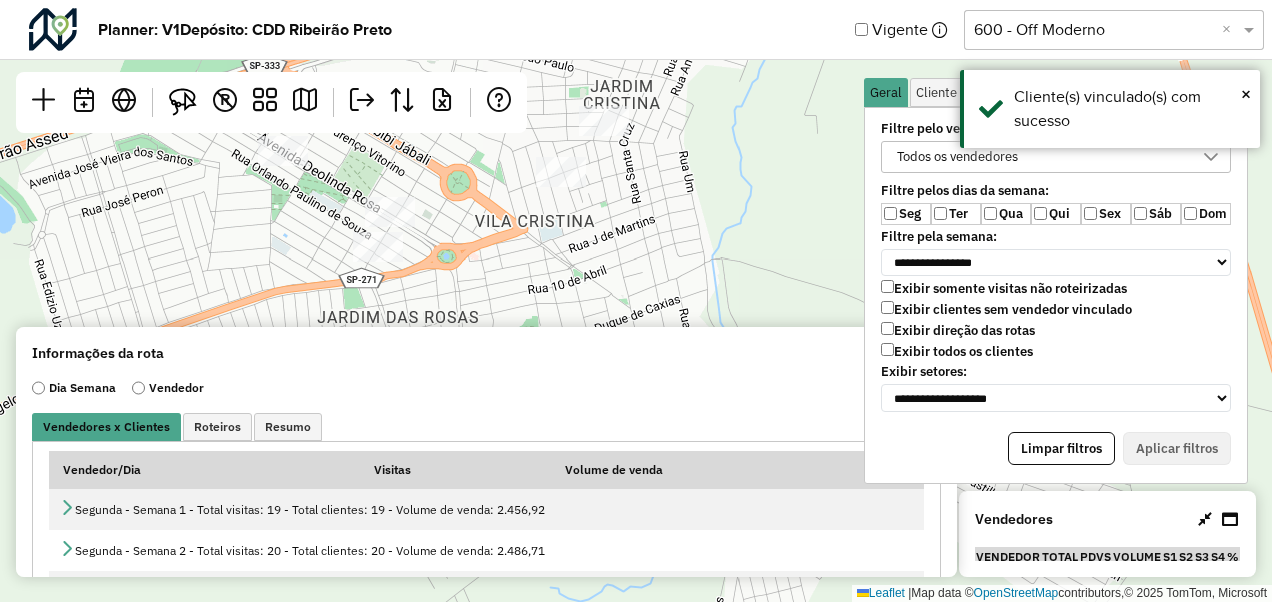 drag, startPoint x: 256, startPoint y: 226, endPoint x: 264, endPoint y: 273, distance: 47.67599 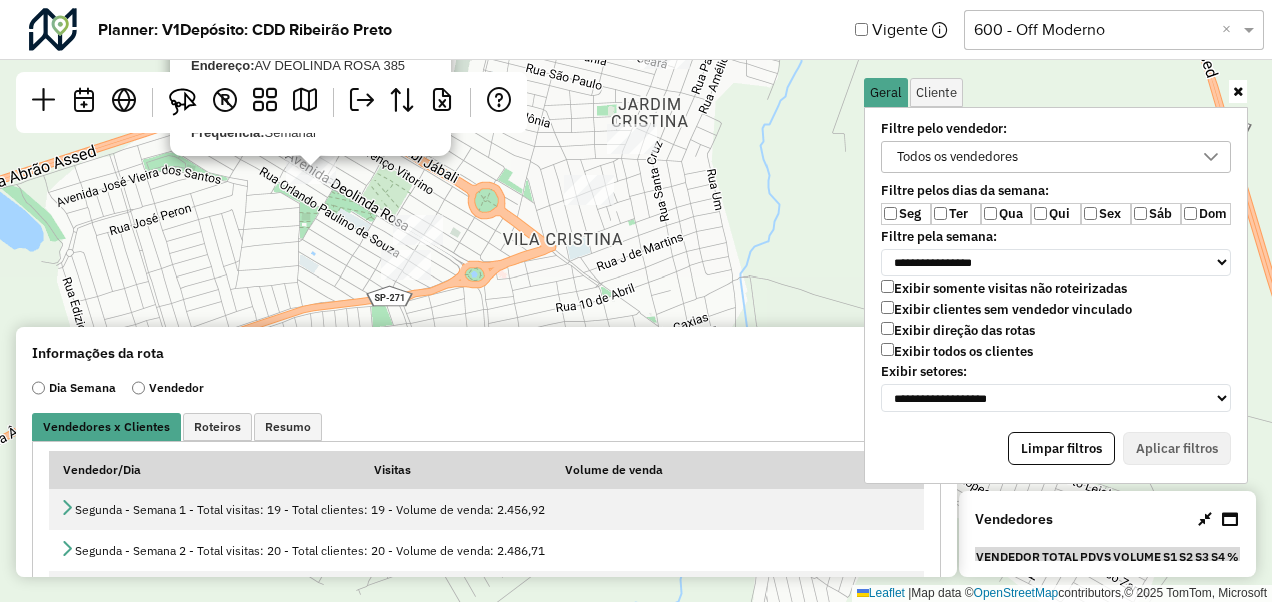 drag, startPoint x: 209, startPoint y: 225, endPoint x: 230, endPoint y: 194, distance: 37.44329 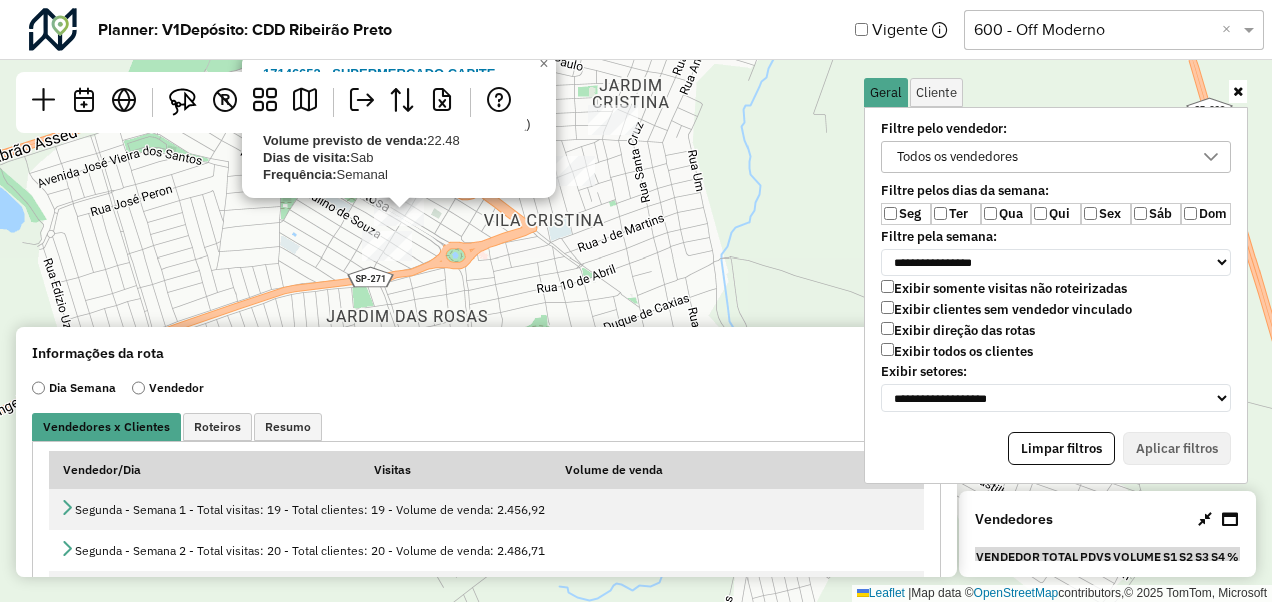 drag, startPoint x: 298, startPoint y: 222, endPoint x: 278, endPoint y: 196, distance: 32.80244 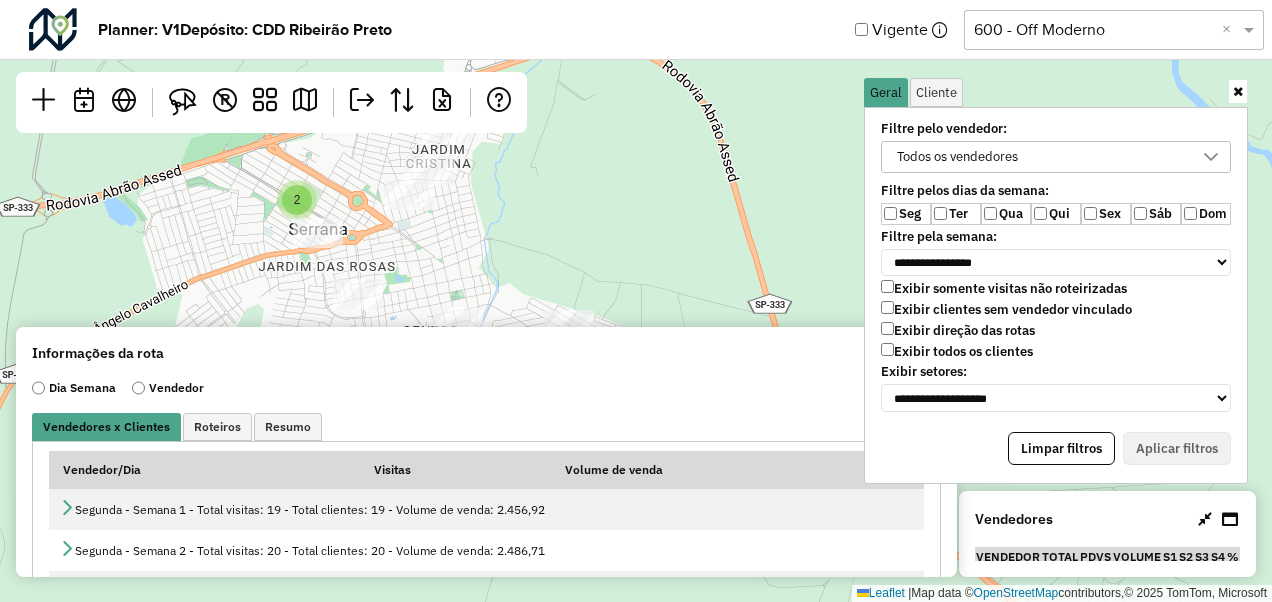 click on "2
17146652 - SUPERMERCADO  CAPITE
Endereço:   Avenida Deolinda Rosa 925
Bairro:  JARDIM BOA VISTA (SERRANA / SP)
Volume previsto de venda:  22.48
Dias de visita:  Sab
Frequência:  Semanal
×  Leaflet   |  Map data ©  OpenStreetMap  contributors,© 2025 TomTom, Microsoft" 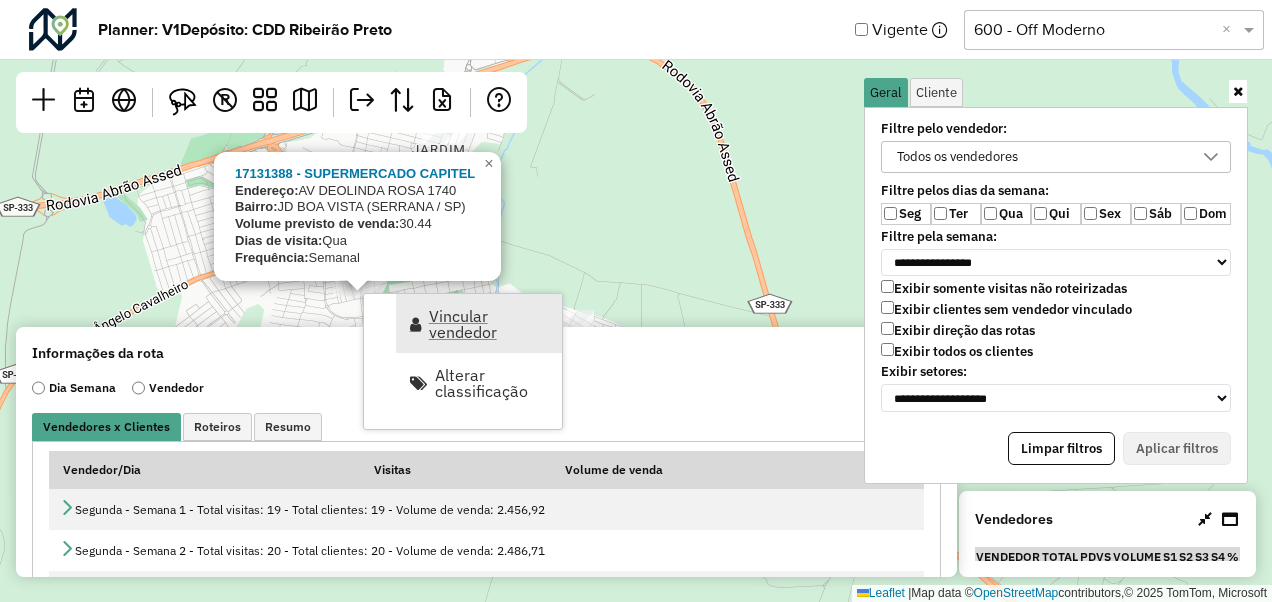 click on "Vincular vendedor" at bounding box center [479, 323] 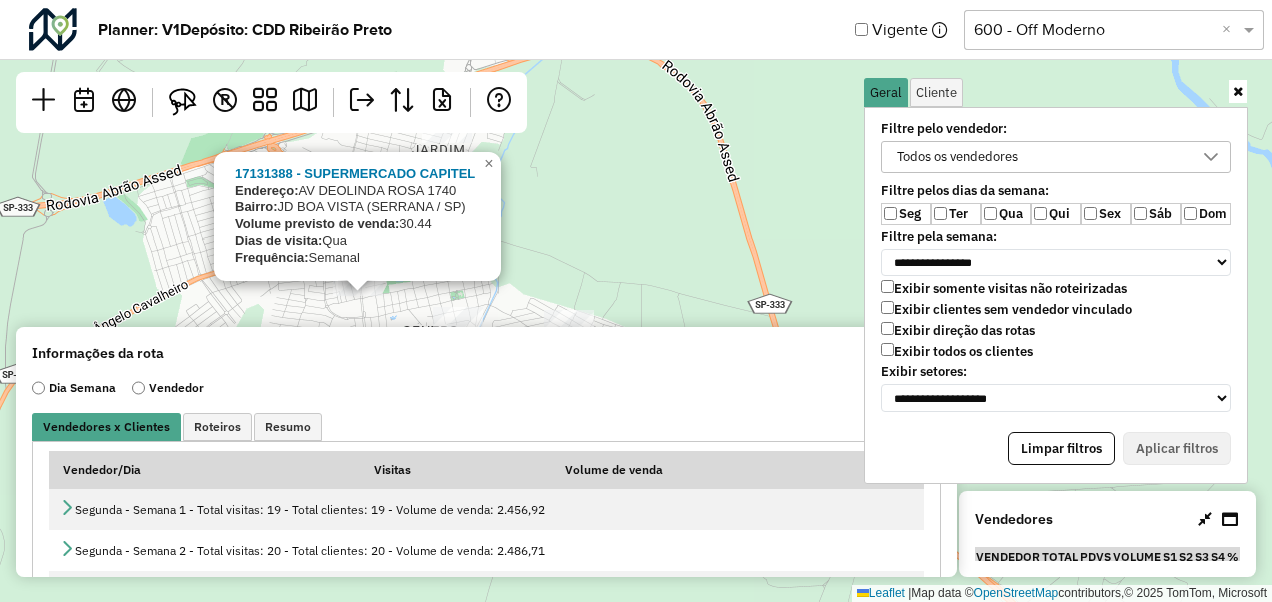 select on "*" 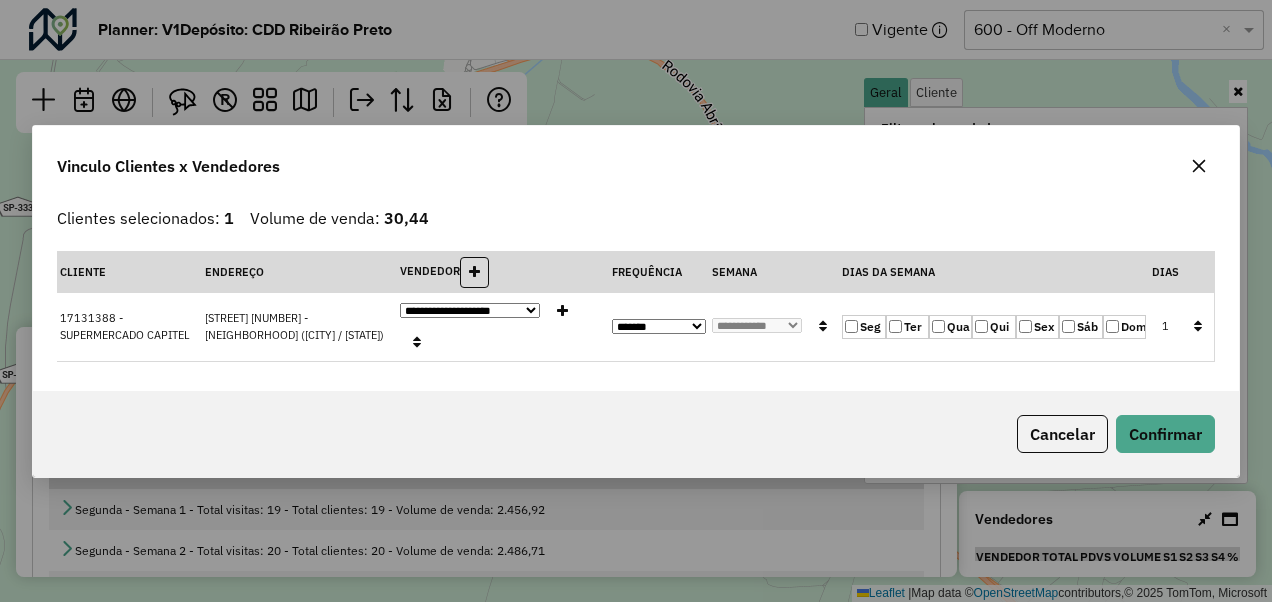 click on "**********" 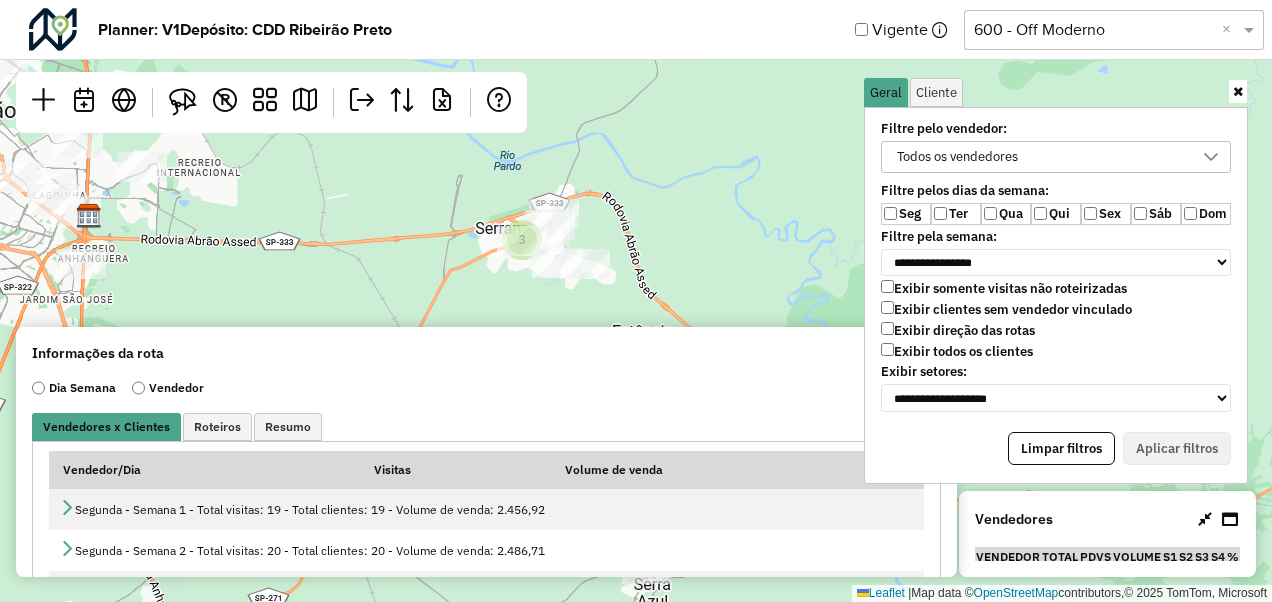 drag, startPoint x: 746, startPoint y: 280, endPoint x: 690, endPoint y: 201, distance: 96.83491 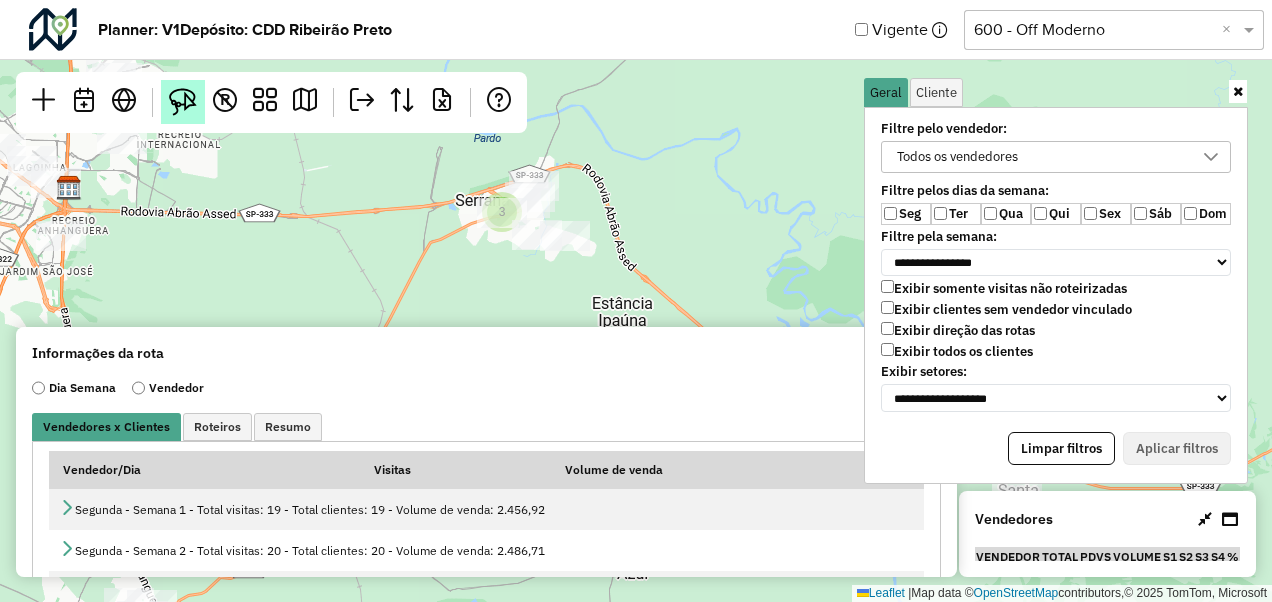 click at bounding box center (183, 102) 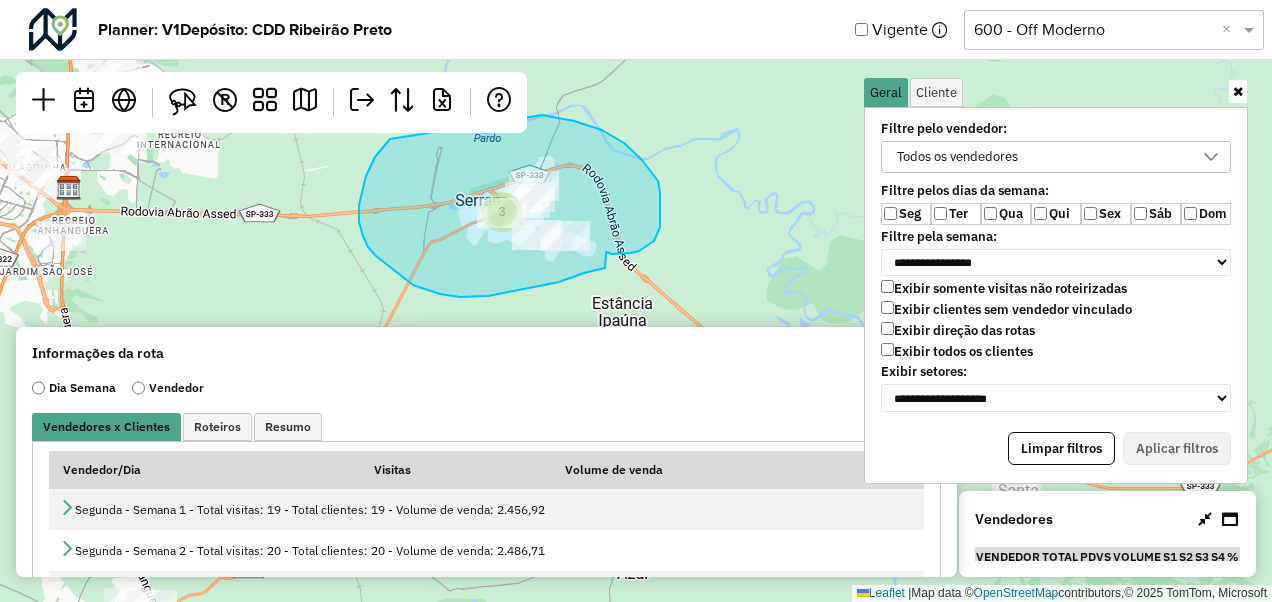 drag, startPoint x: 605, startPoint y: 268, endPoint x: 593, endPoint y: 251, distance: 20.808653 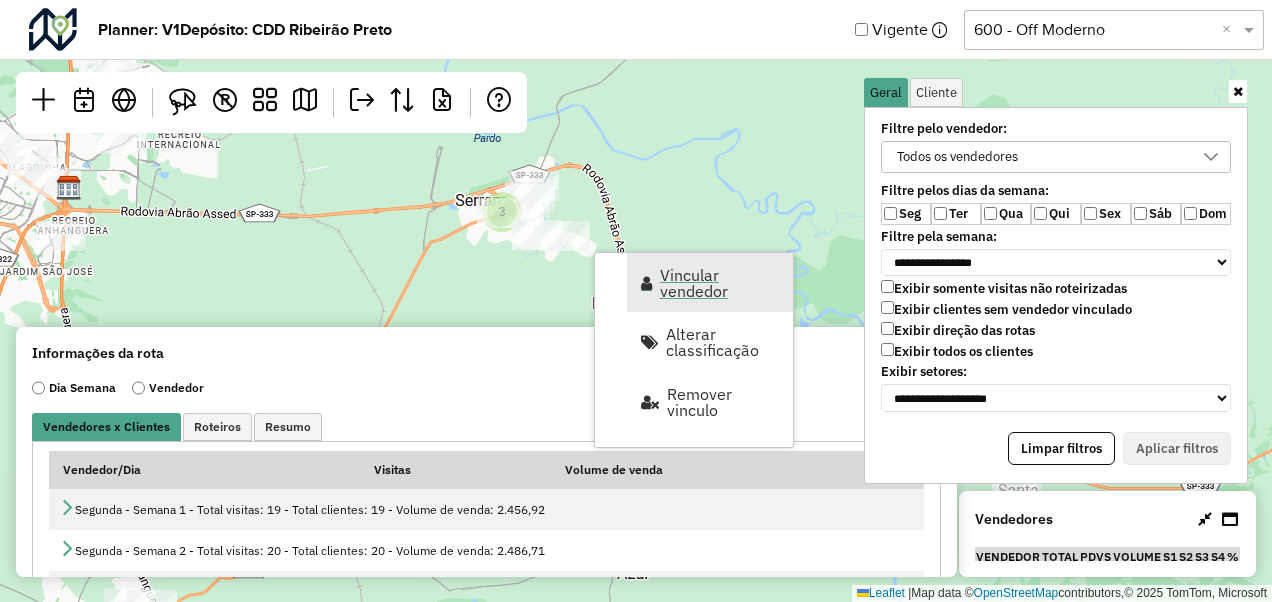 click on "Vincular vendedor" at bounding box center (720, 283) 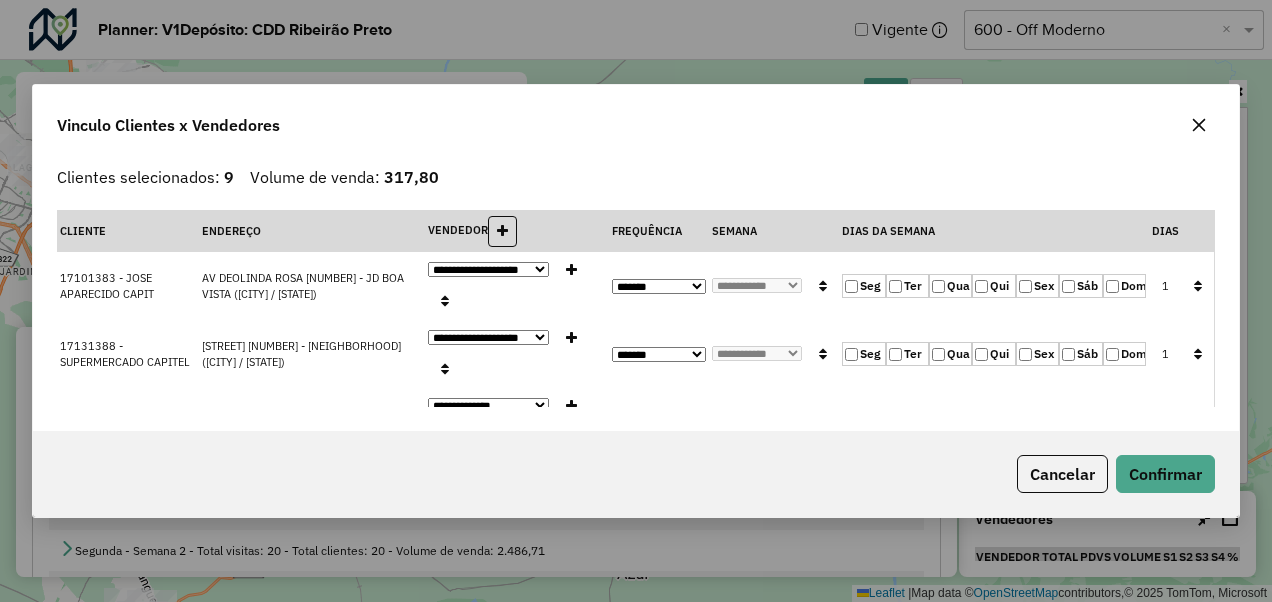 click on "**********" 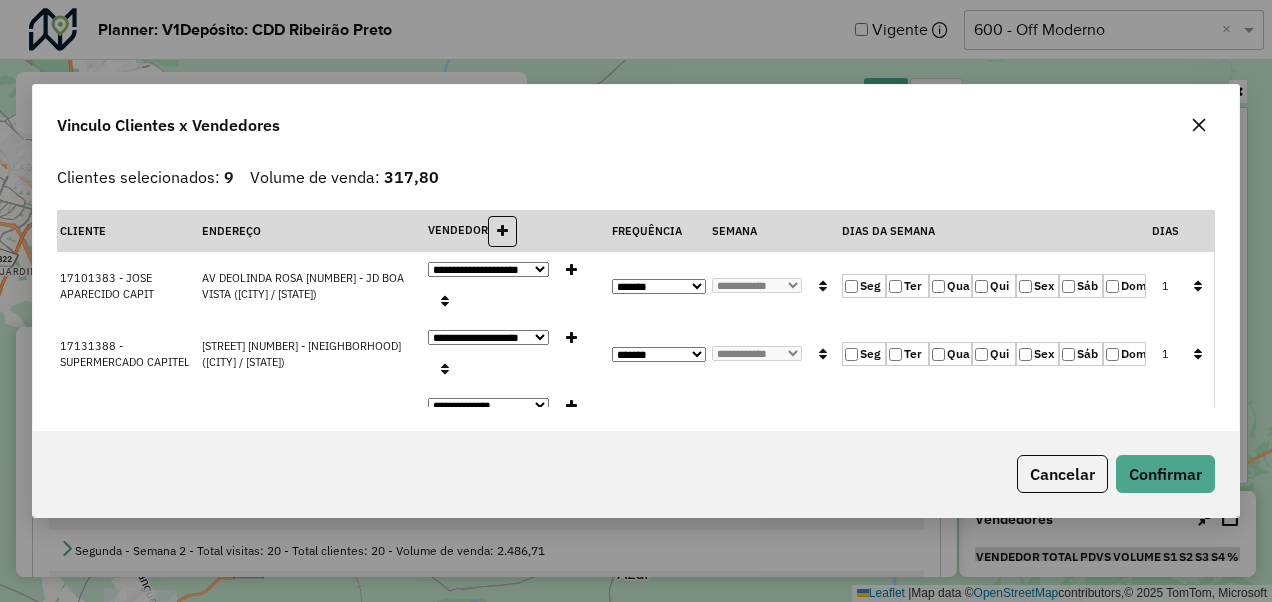 select on "*********" 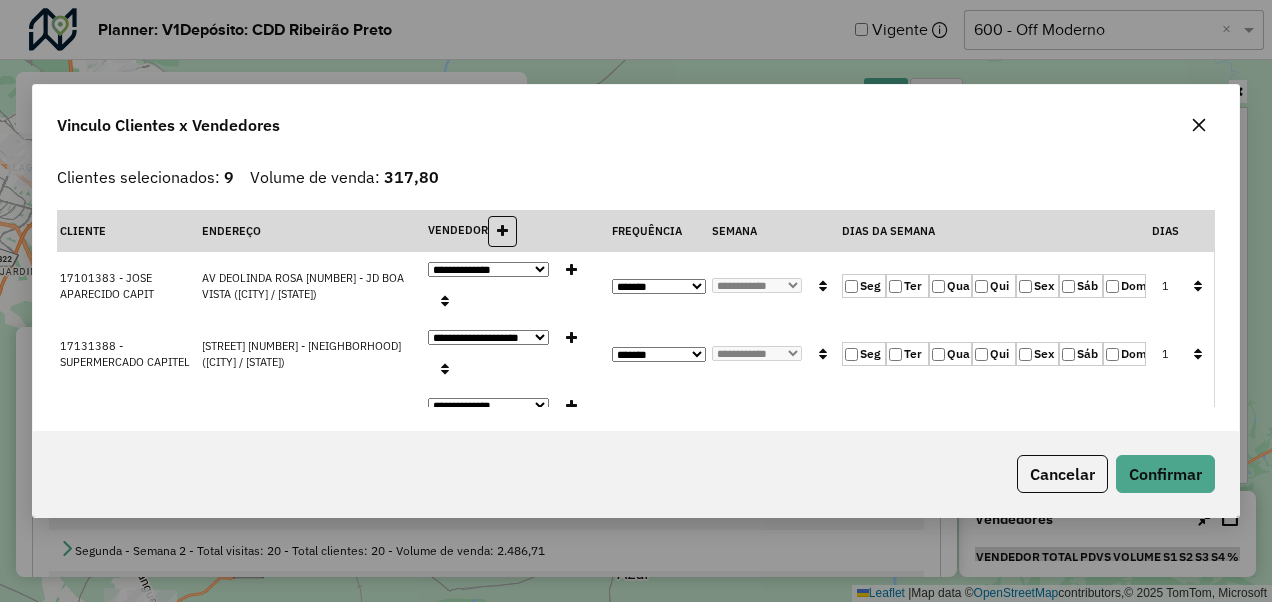 click on "**********" 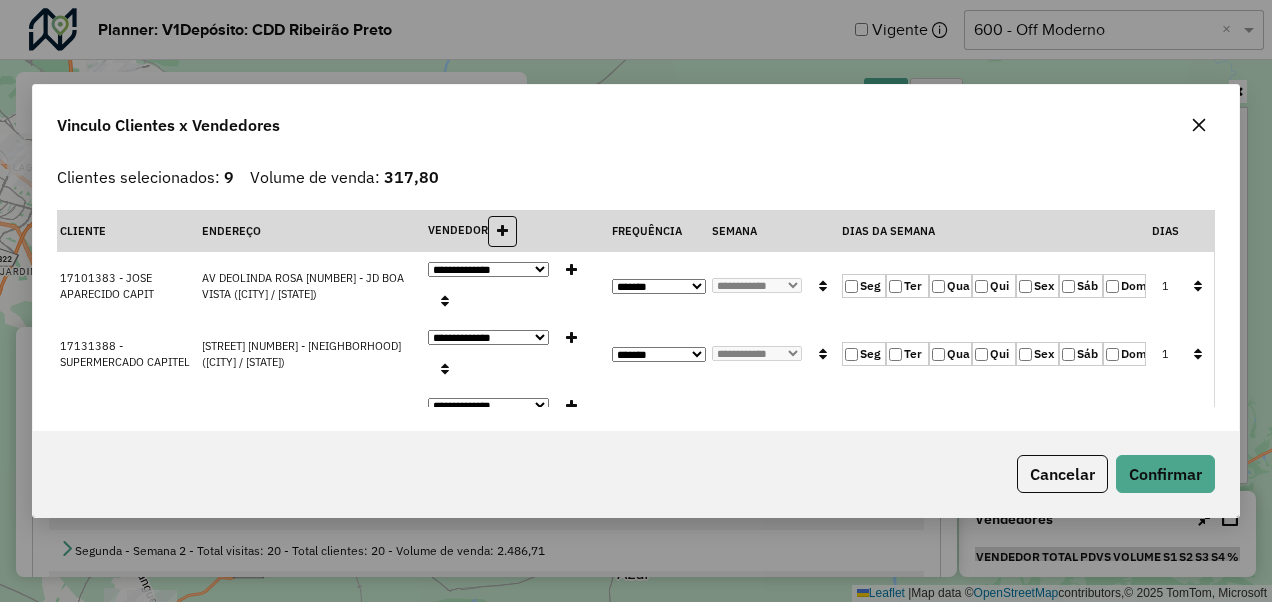 click 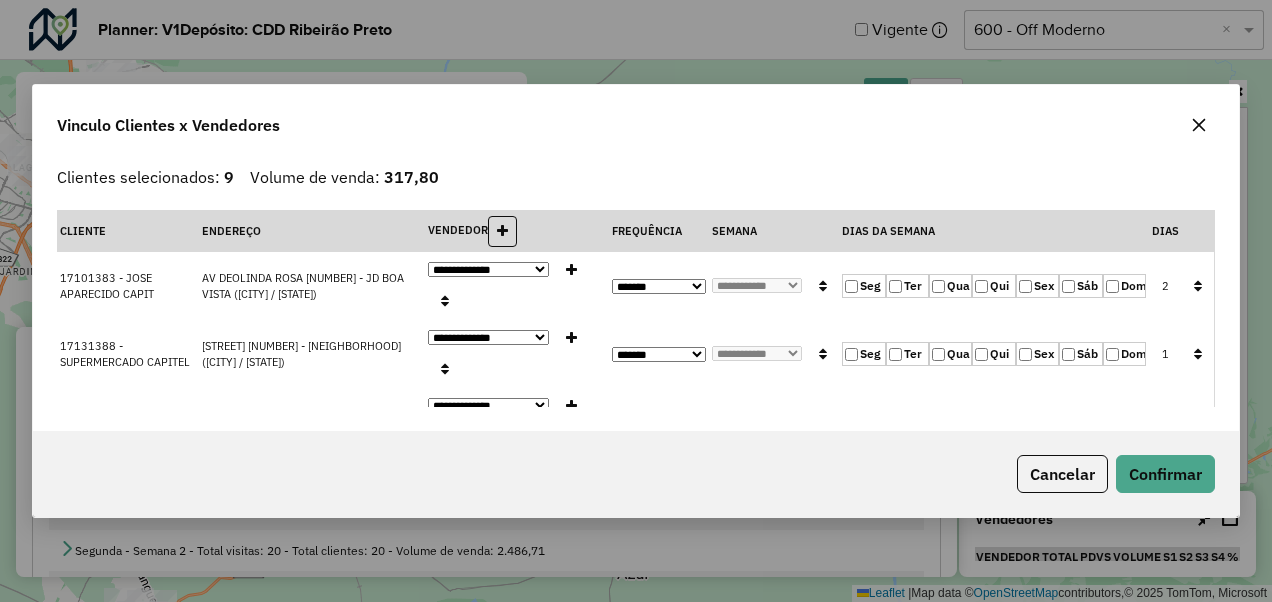 click 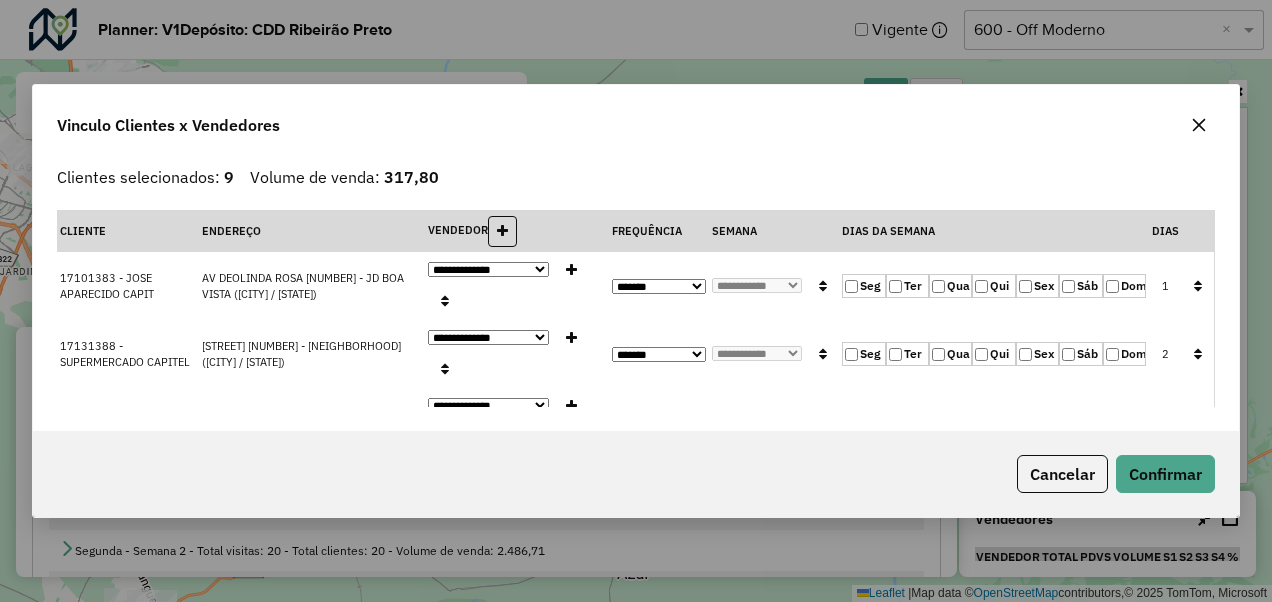click 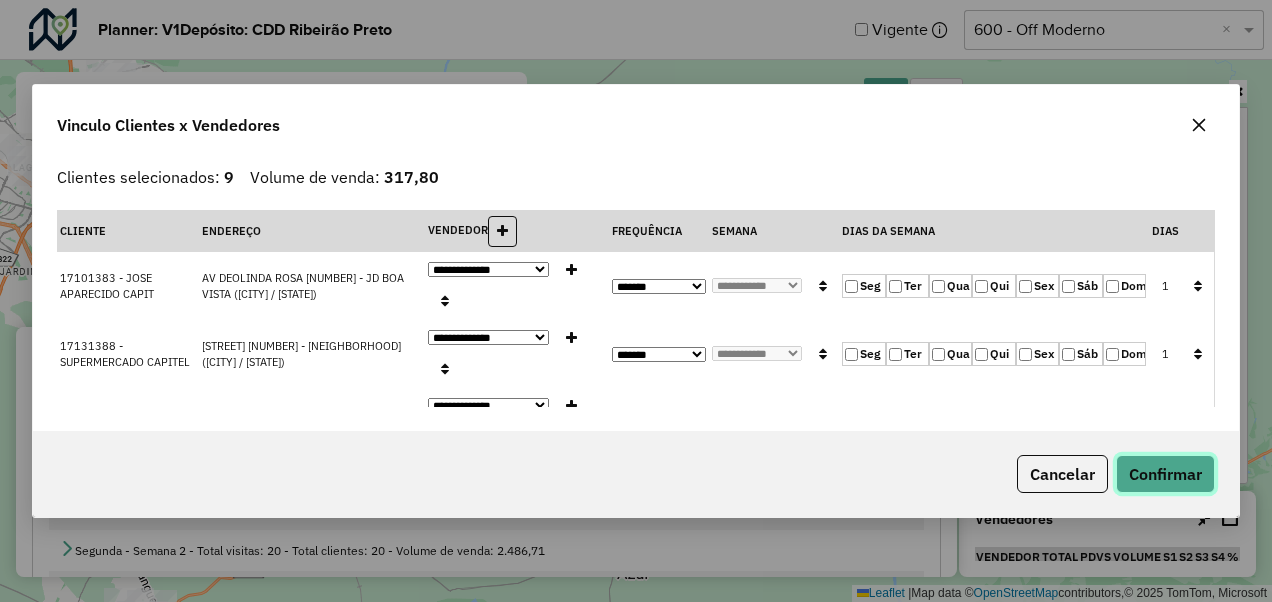 click on "Confirmar" 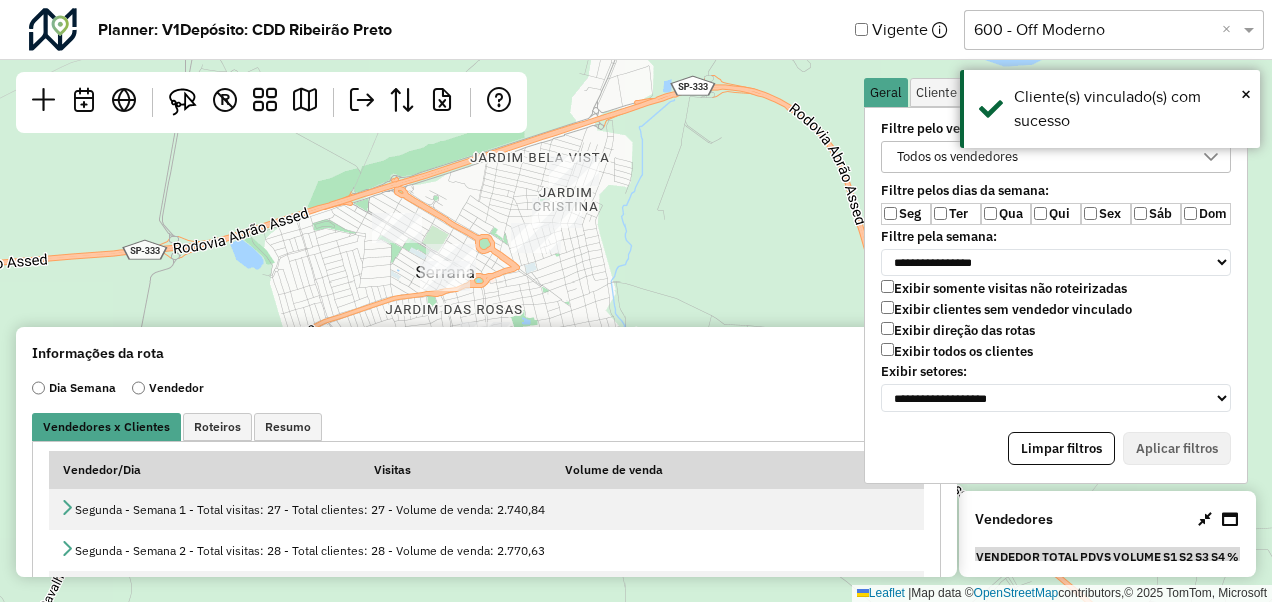 drag, startPoint x: 563, startPoint y: 208, endPoint x: 466, endPoint y: 301, distance: 134.38005 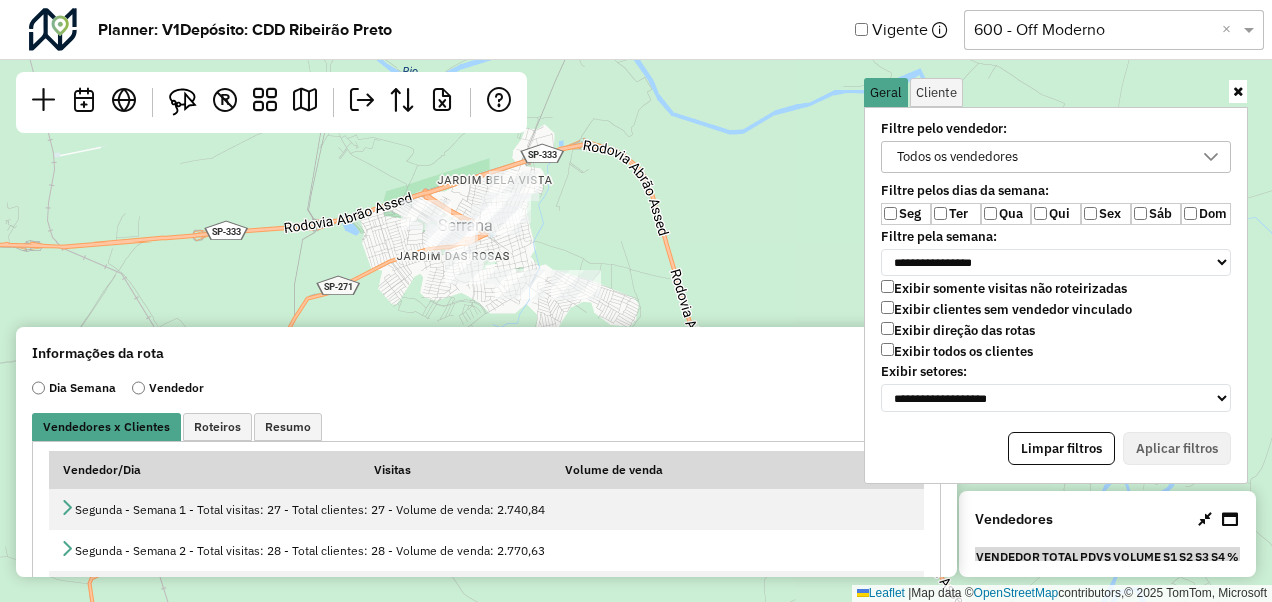 drag, startPoint x: 606, startPoint y: 272, endPoint x: 602, endPoint y: 210, distance: 62.1289 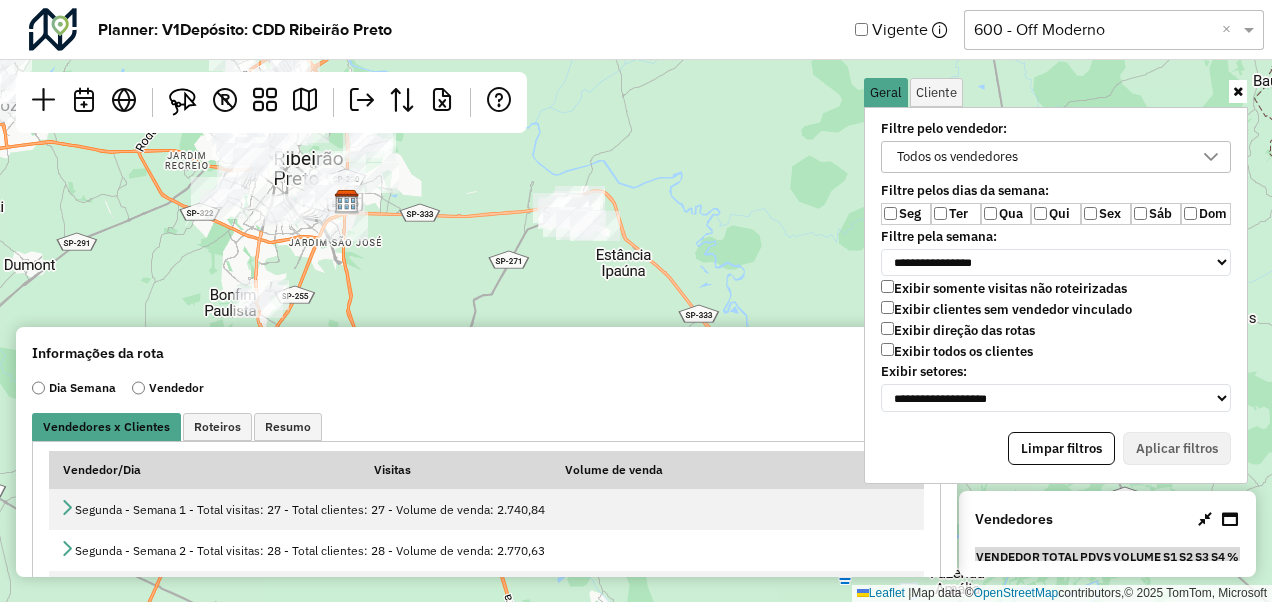 drag, startPoint x: 726, startPoint y: 240, endPoint x: 599, endPoint y: 182, distance: 139.61734 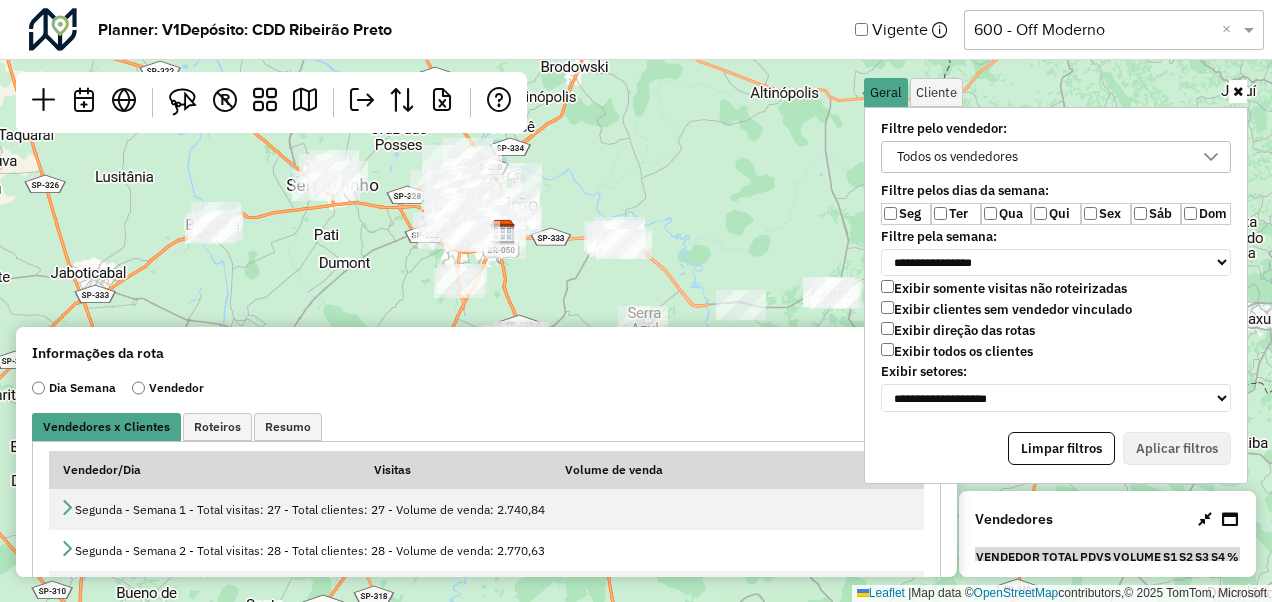 drag, startPoint x: 592, startPoint y: 198, endPoint x: 684, endPoint y: 267, distance: 115 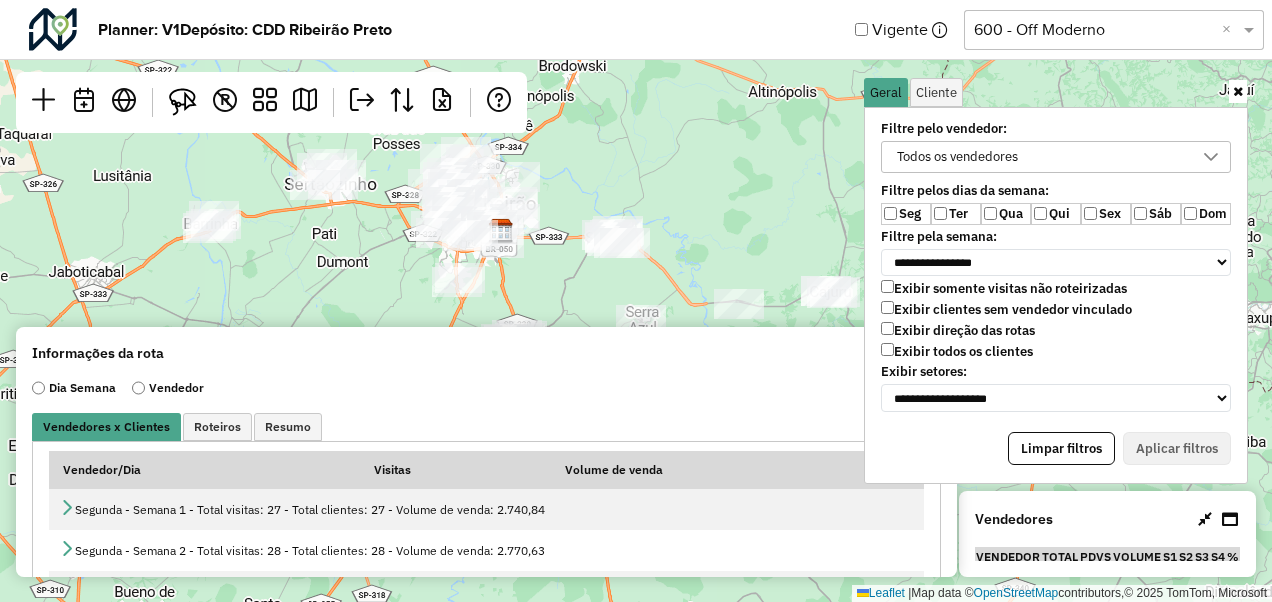 click 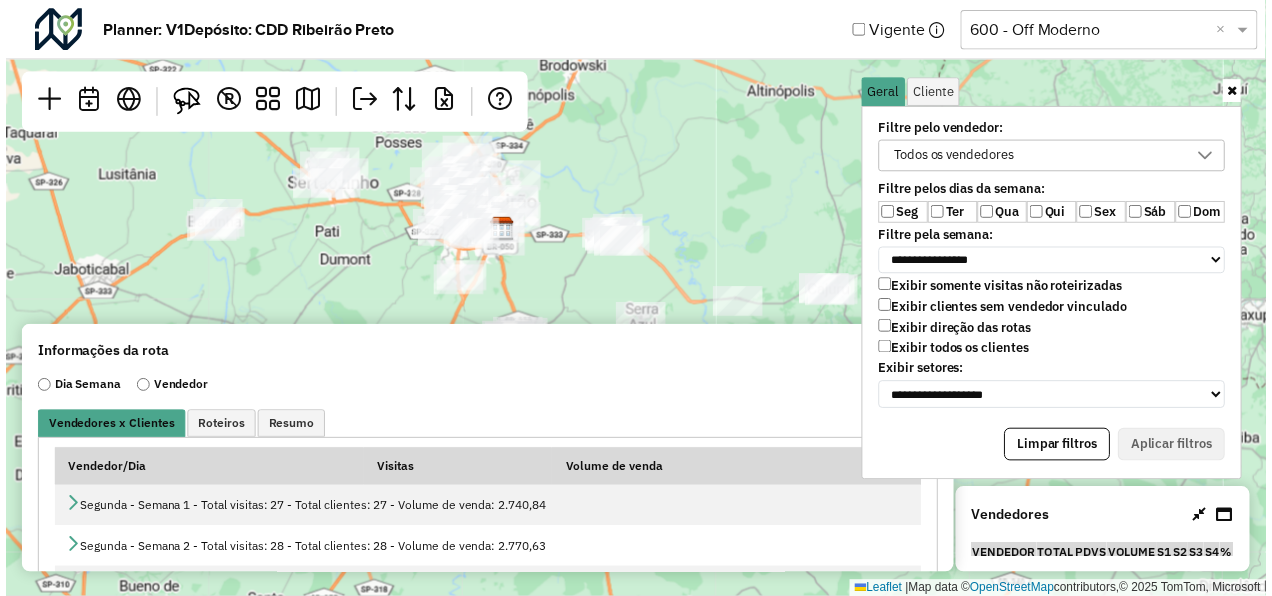 scroll, scrollTop: 10, scrollLeft: 74, axis: both 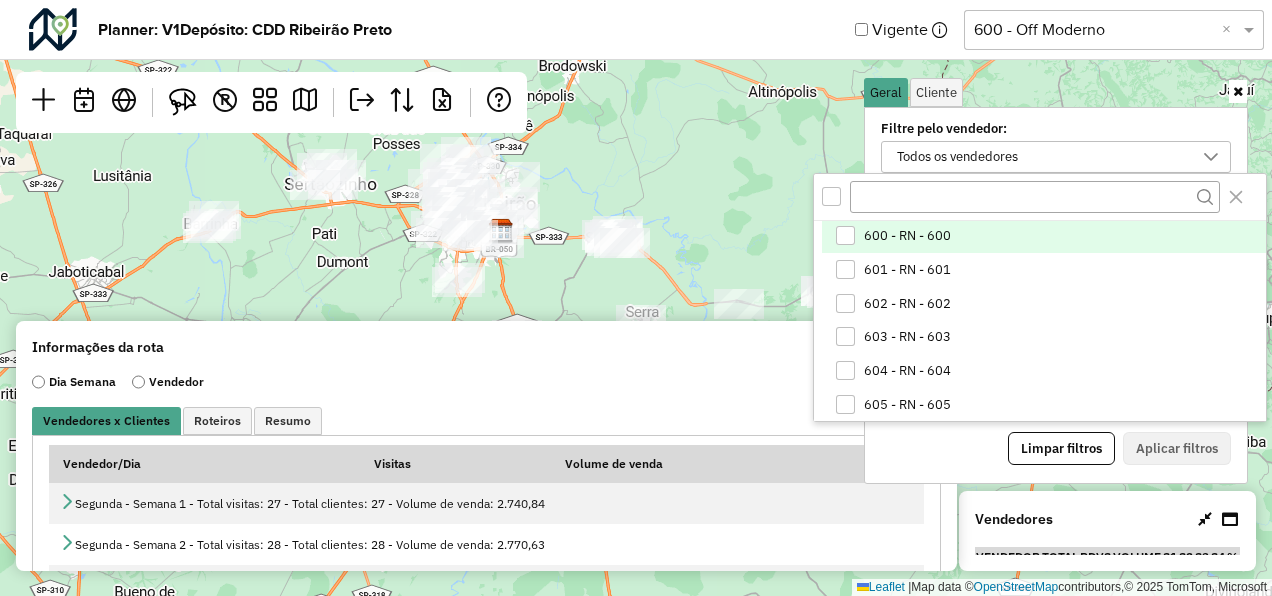 click on "600 - RN - 600" at bounding box center (1043, 236) 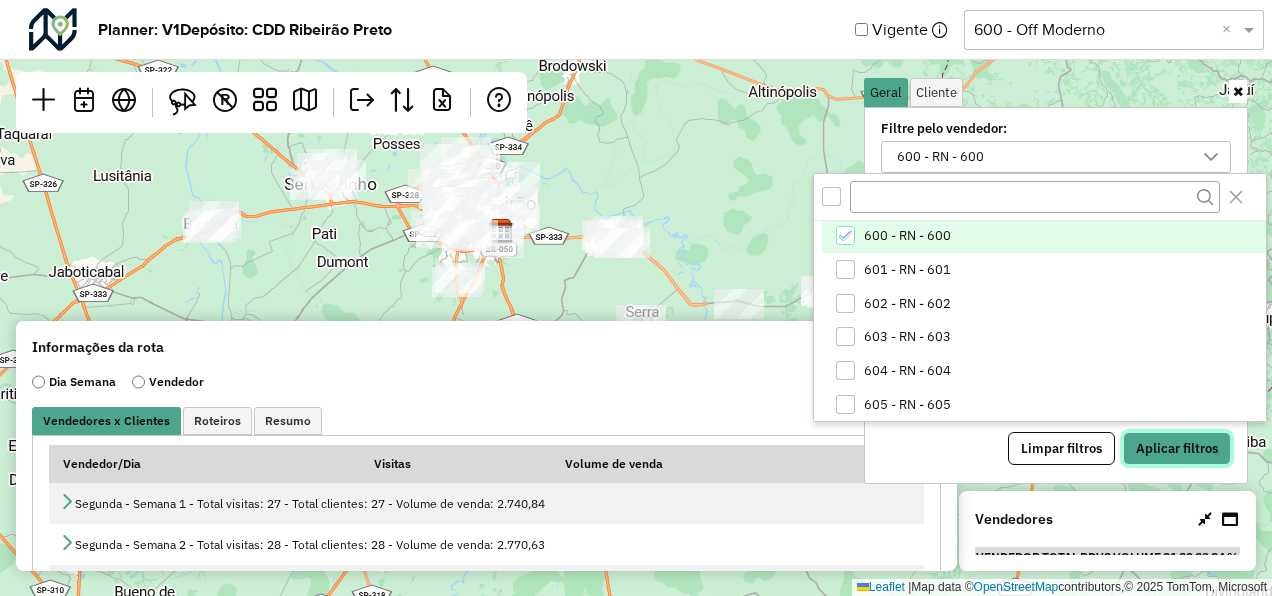 click on "Aplicar filtros" at bounding box center (1177, 449) 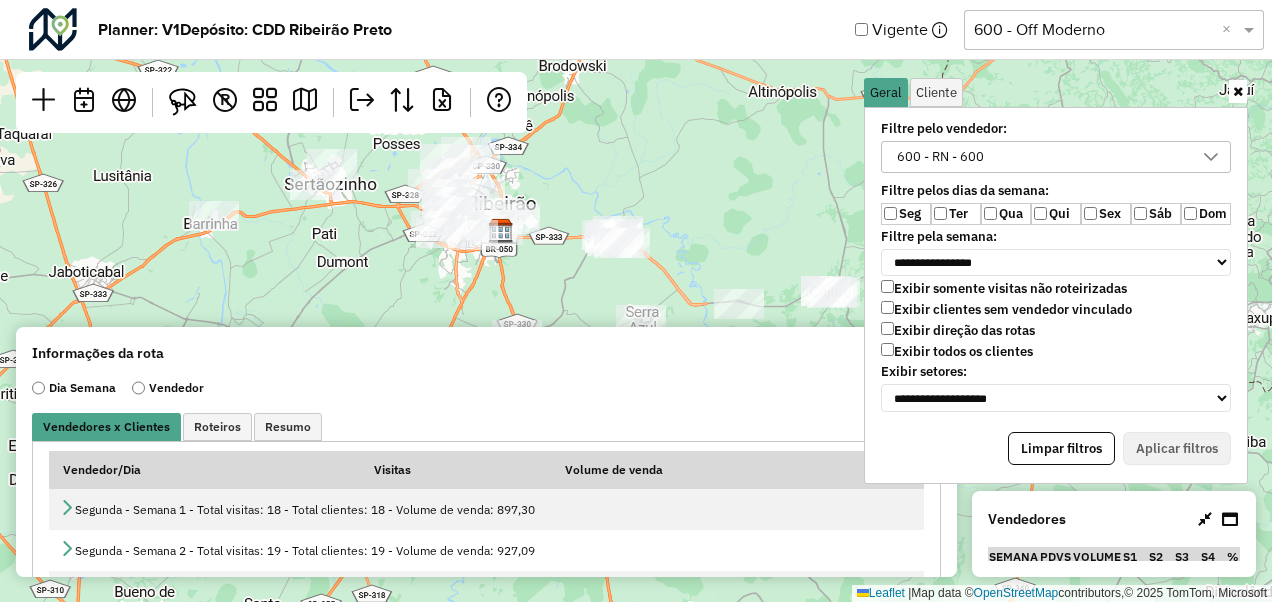 click at bounding box center (1238, 91) 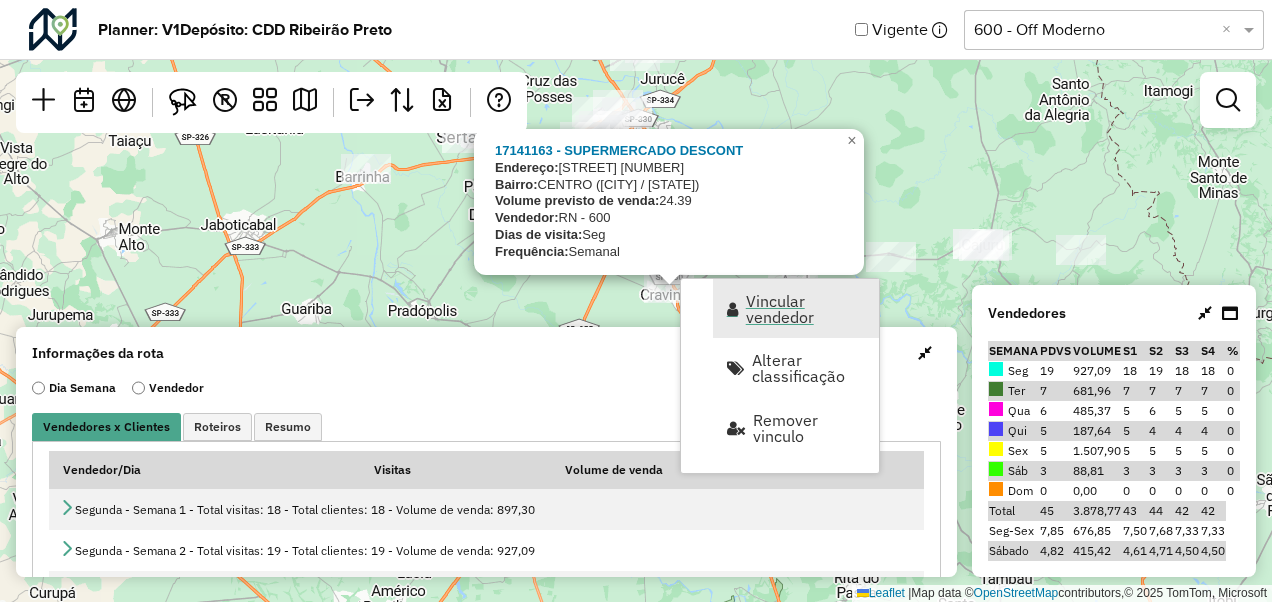 click on "Vincular vendedor" at bounding box center (806, 309) 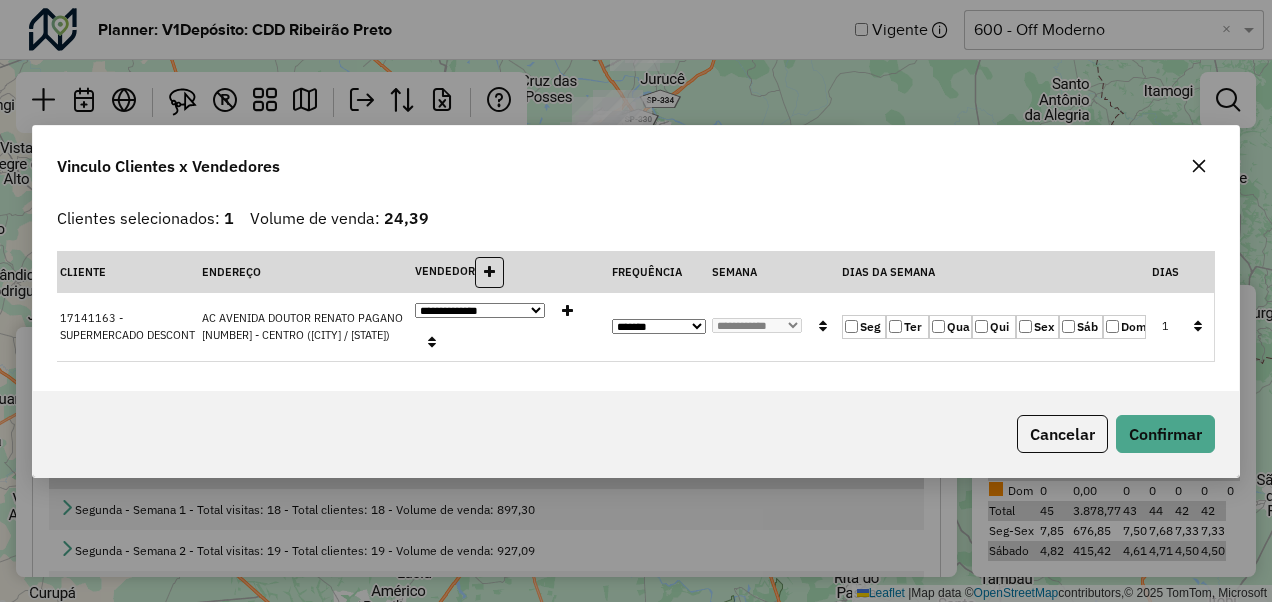 click on "Ter" 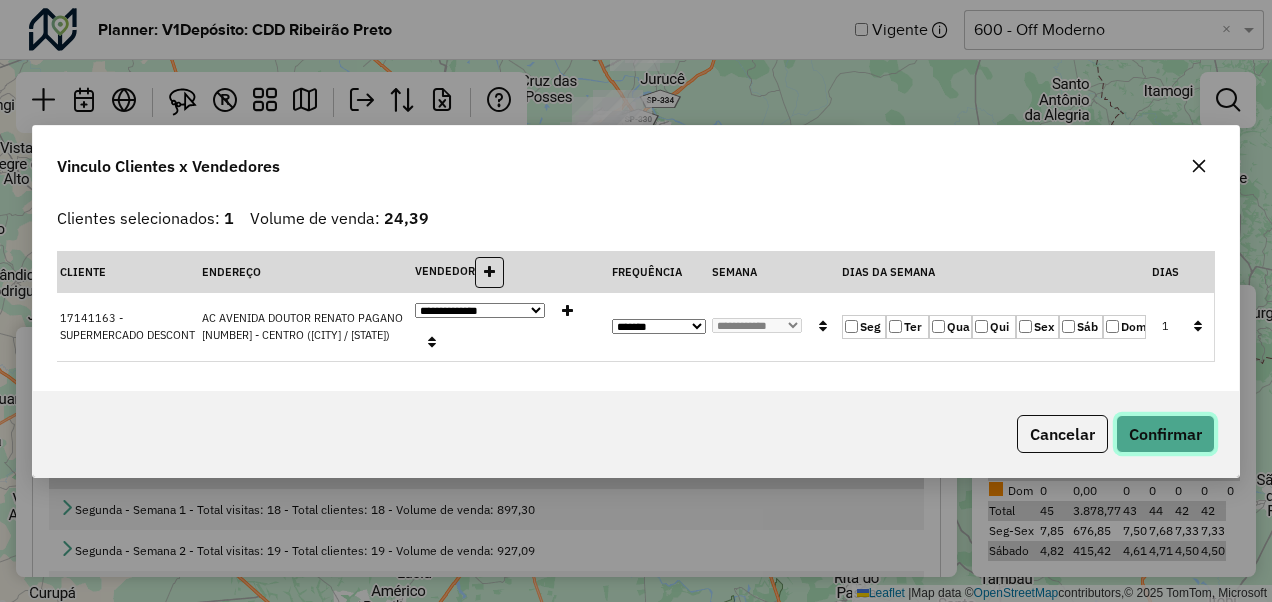 click on "Confirmar" 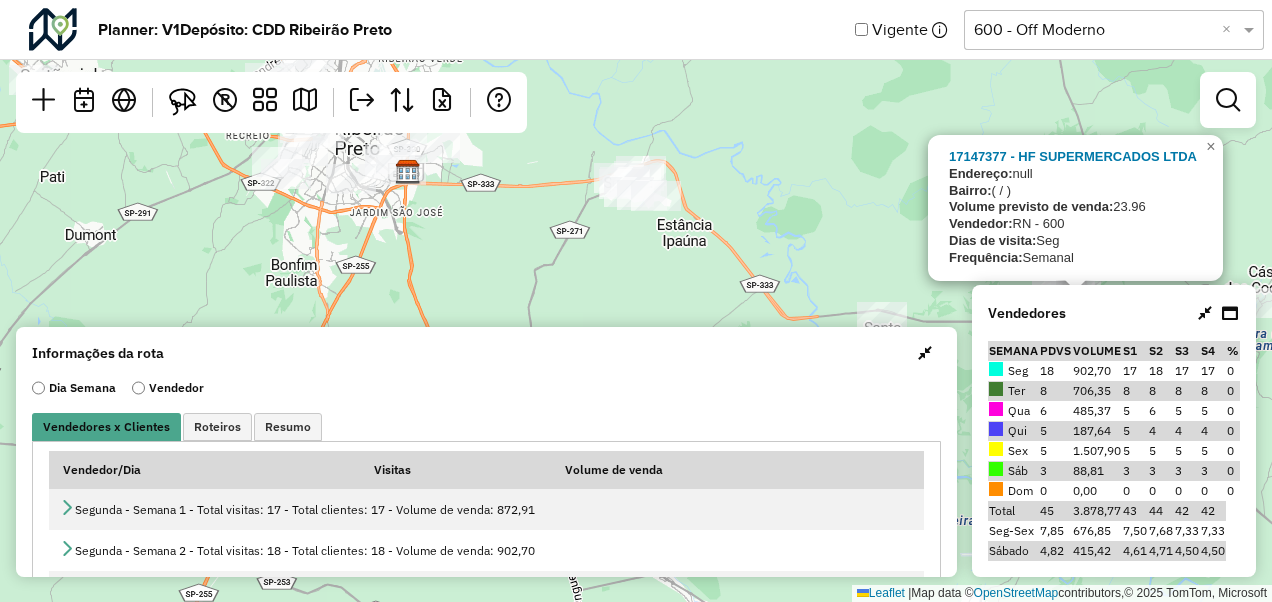 drag, startPoint x: 796, startPoint y: 193, endPoint x: 858, endPoint y: 256, distance: 88.391174 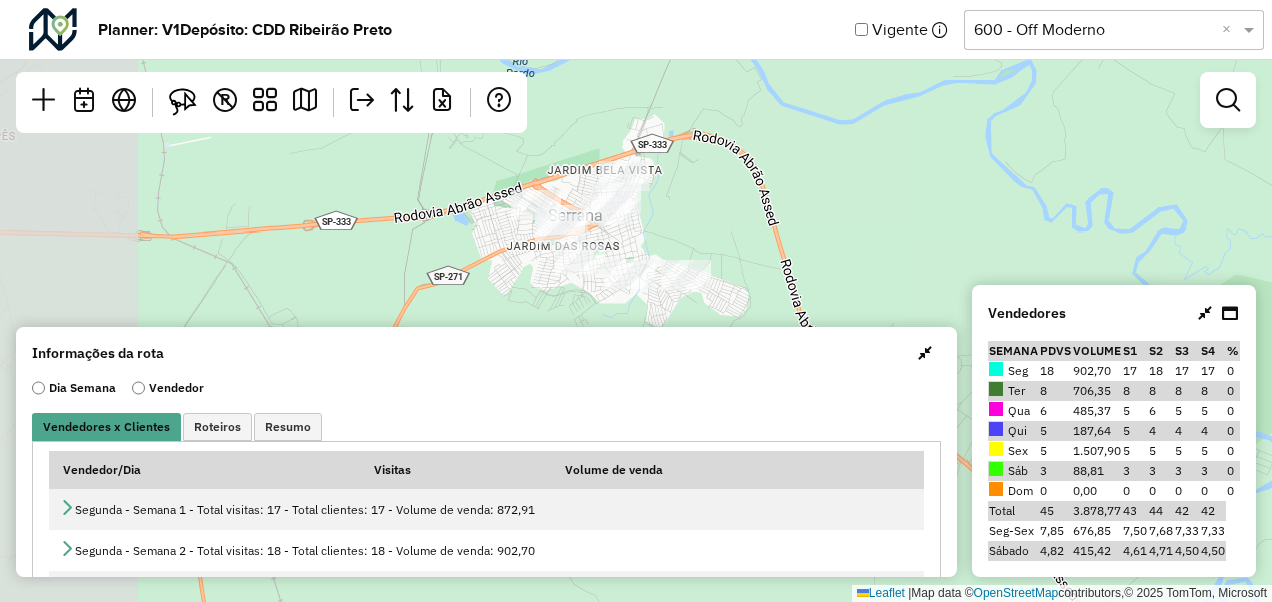 drag, startPoint x: 580, startPoint y: 180, endPoint x: 846, endPoint y: 250, distance: 275.05637 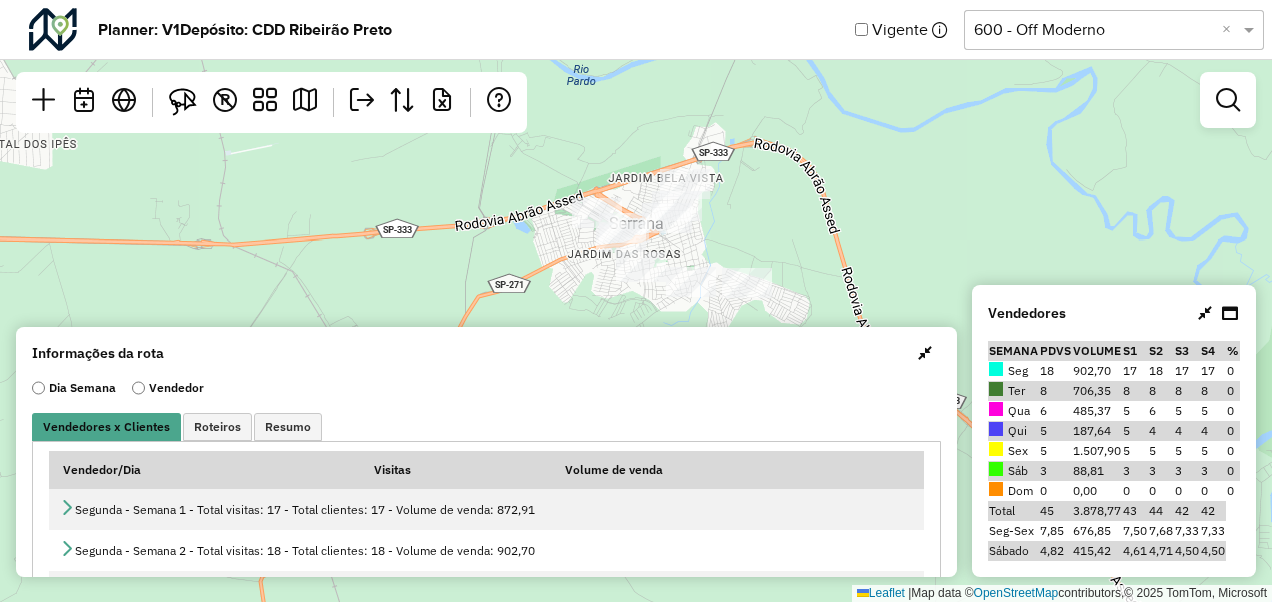 drag, startPoint x: 704, startPoint y: 196, endPoint x: 836, endPoint y: 232, distance: 136.82104 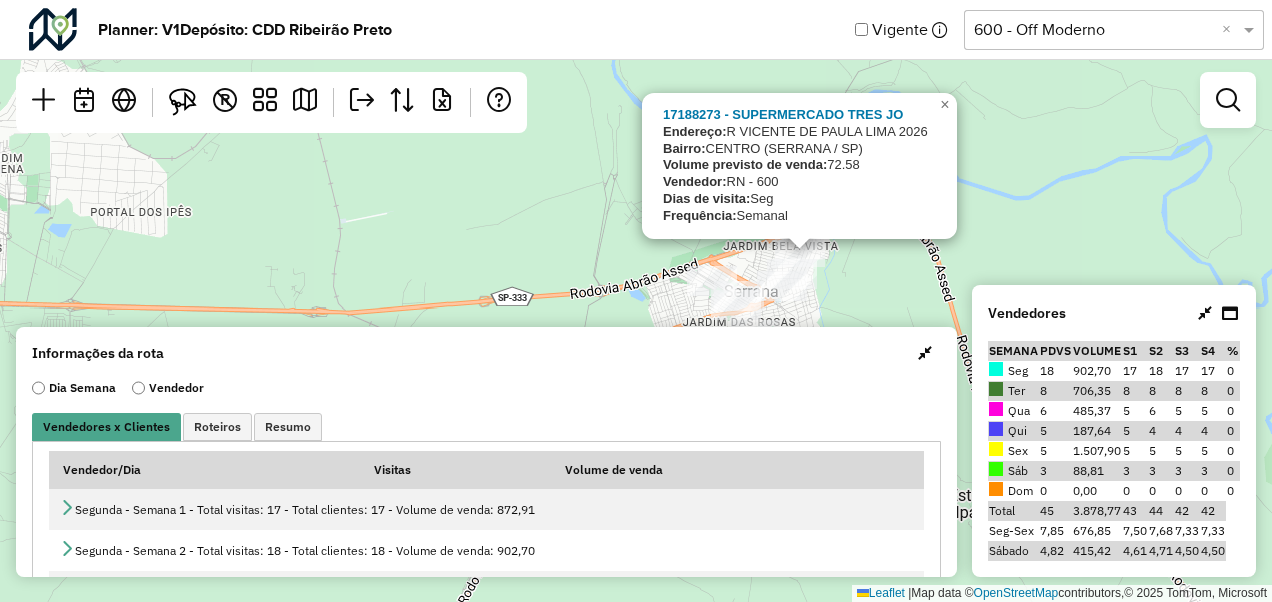 drag, startPoint x: 823, startPoint y: 238, endPoint x: 867, endPoint y: 278, distance: 59.464275 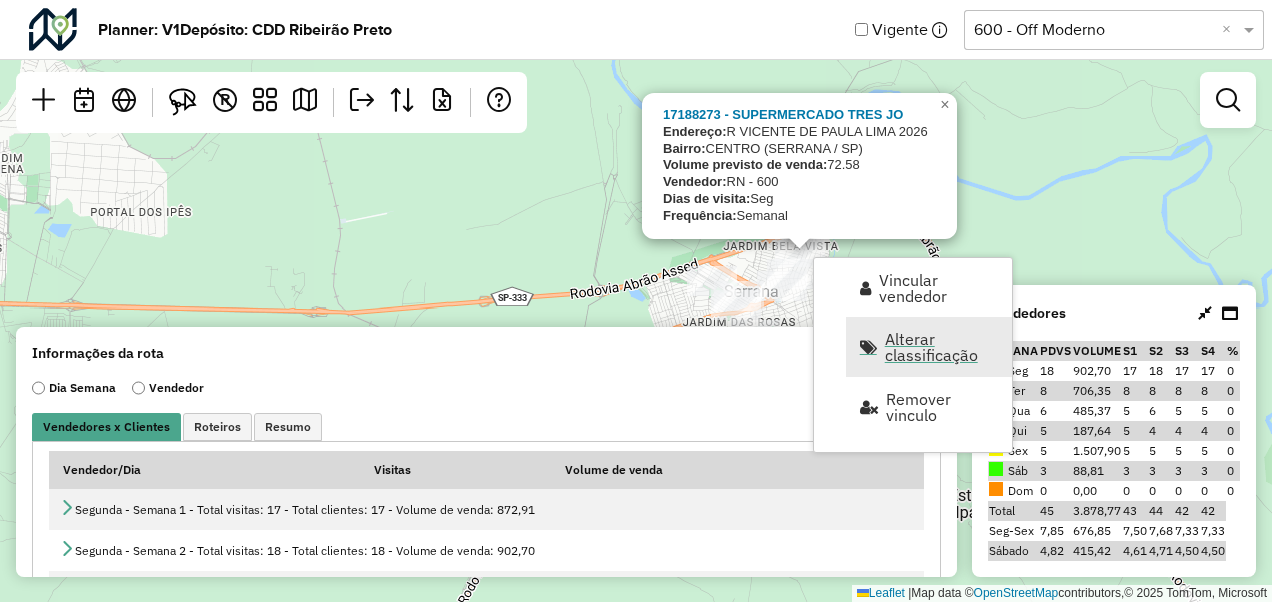 click on "Alterar classificação" at bounding box center (942, 347) 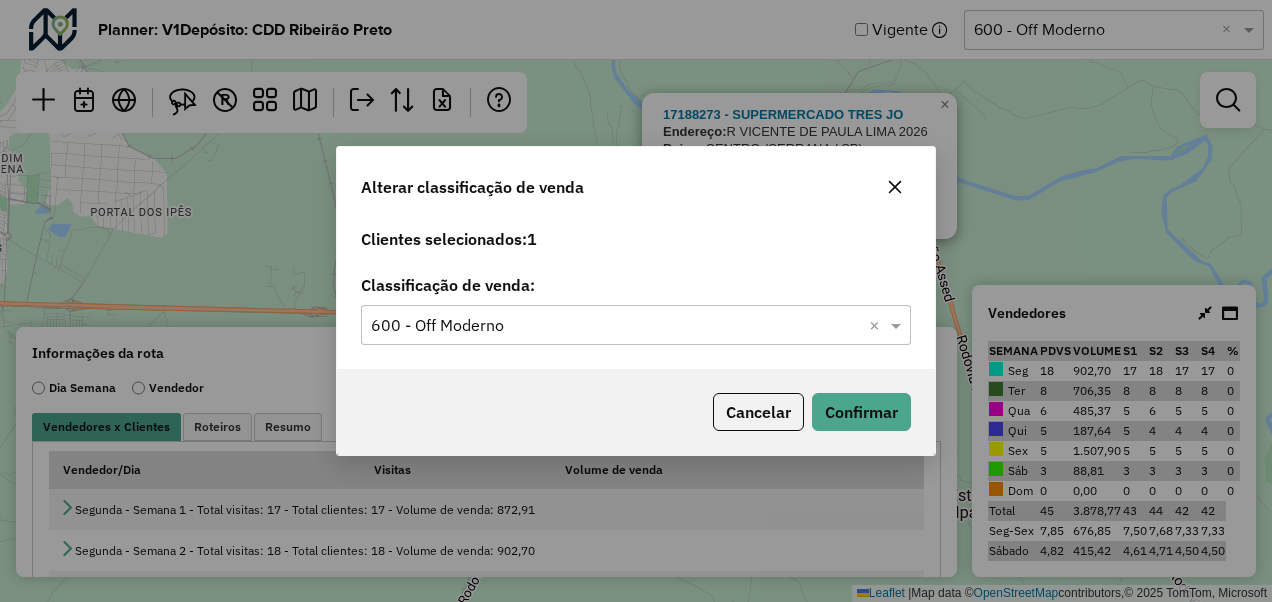 click on "Alterar classificação de venda  Clientes selecionados:  1 Classificação de venda: Selecione uma opção  600 - Off Moderno  ×  Cancelar   Confirmar" 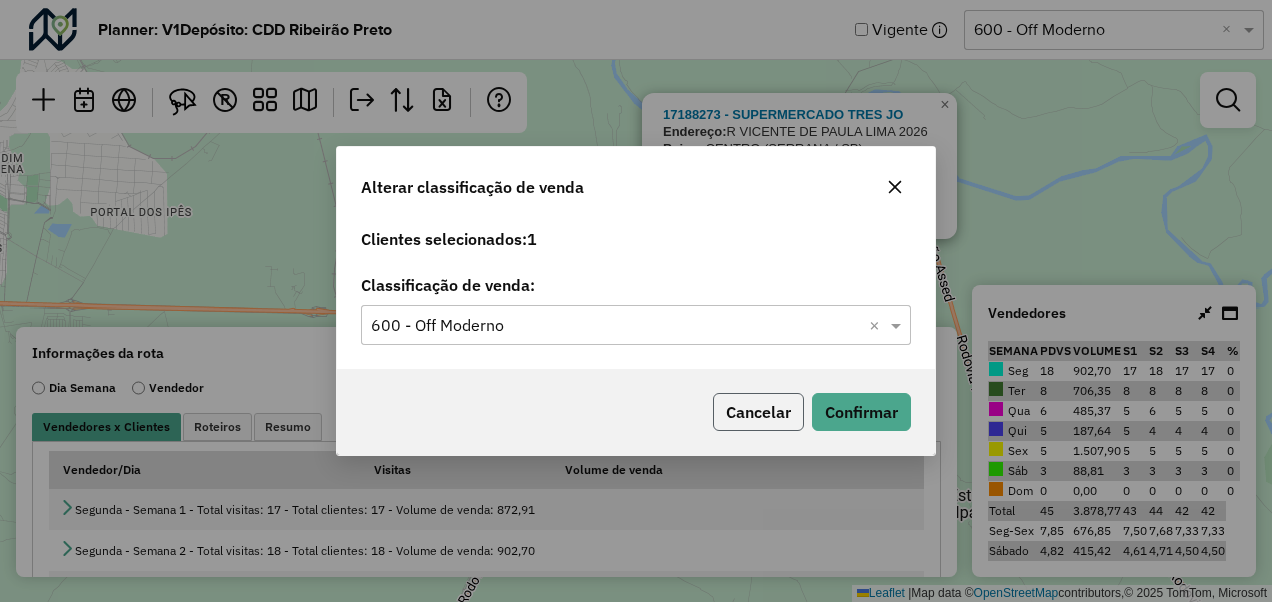 click on "Cancelar" 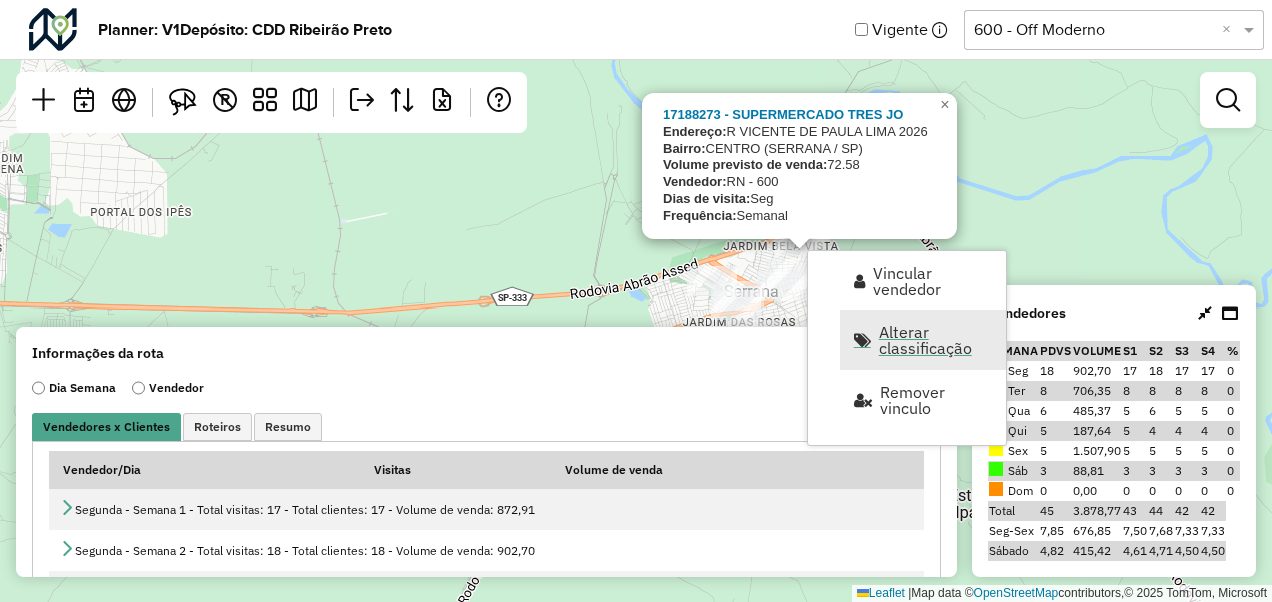 click on "Alterar classificação" at bounding box center [936, 340] 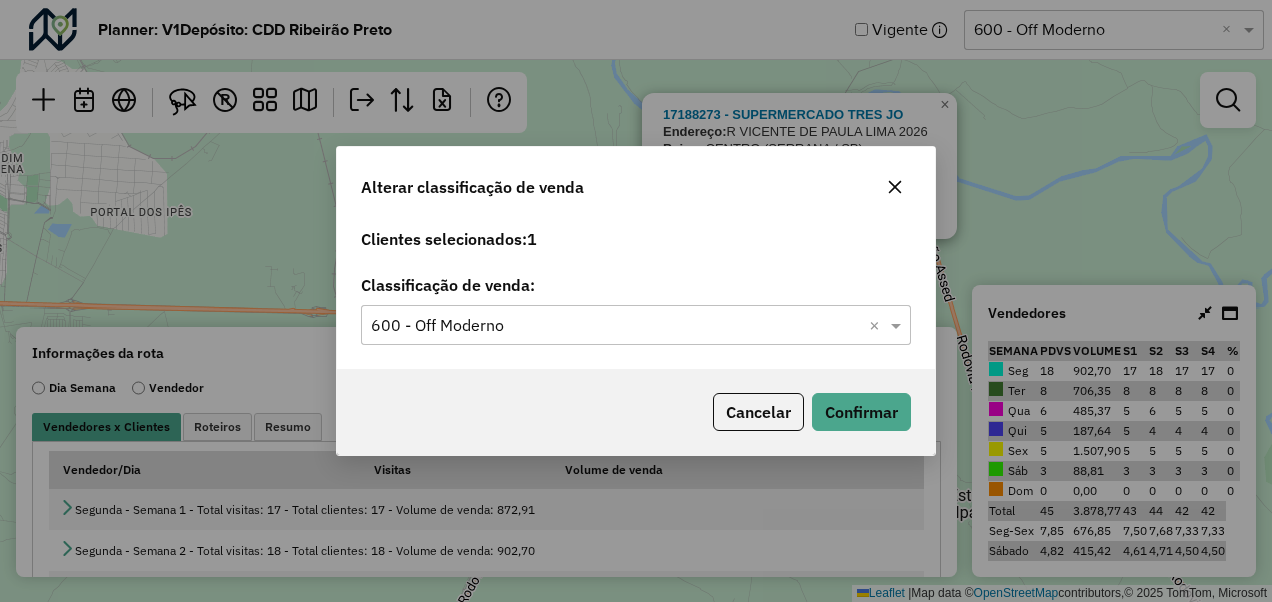 click on "Alterar classificação de venda  Clientes selecionados:  1 Classificação de venda: Selecione uma opção  600 - Off Moderno  ×  Cancelar   Confirmar" 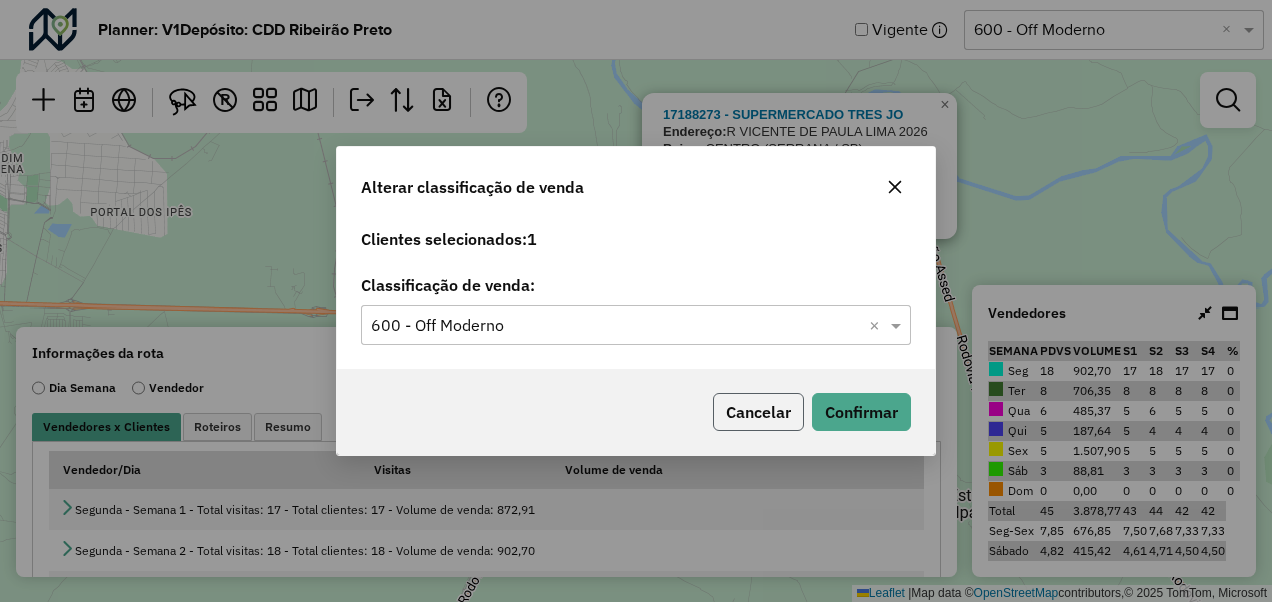 click on "Cancelar" 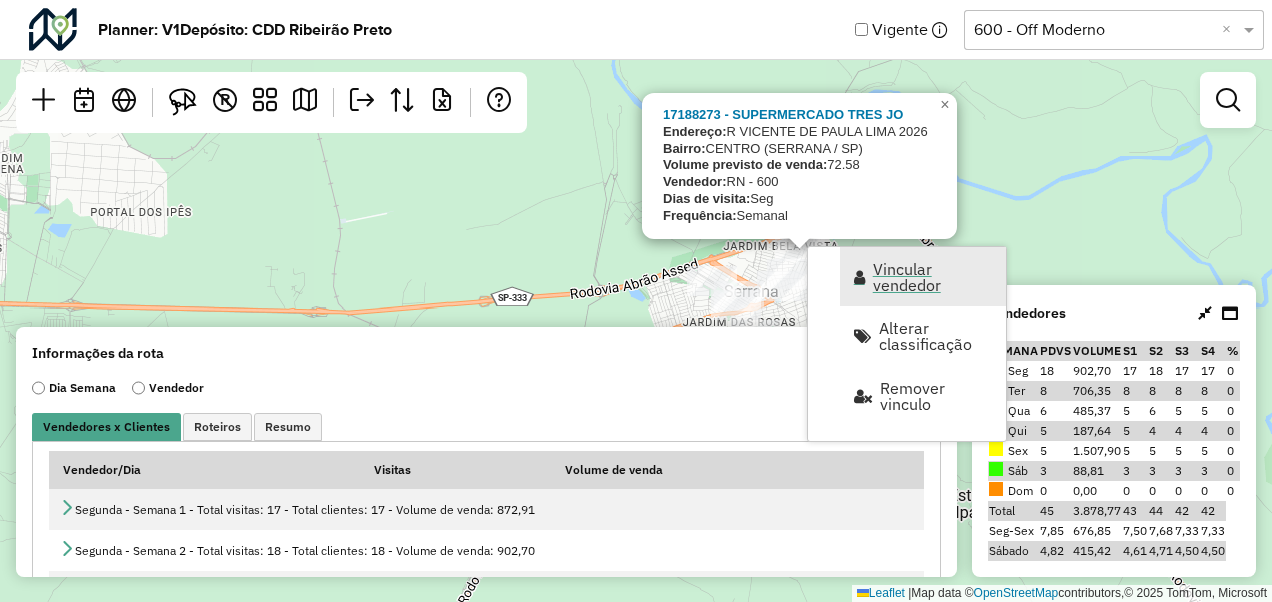 click at bounding box center (859, 277) 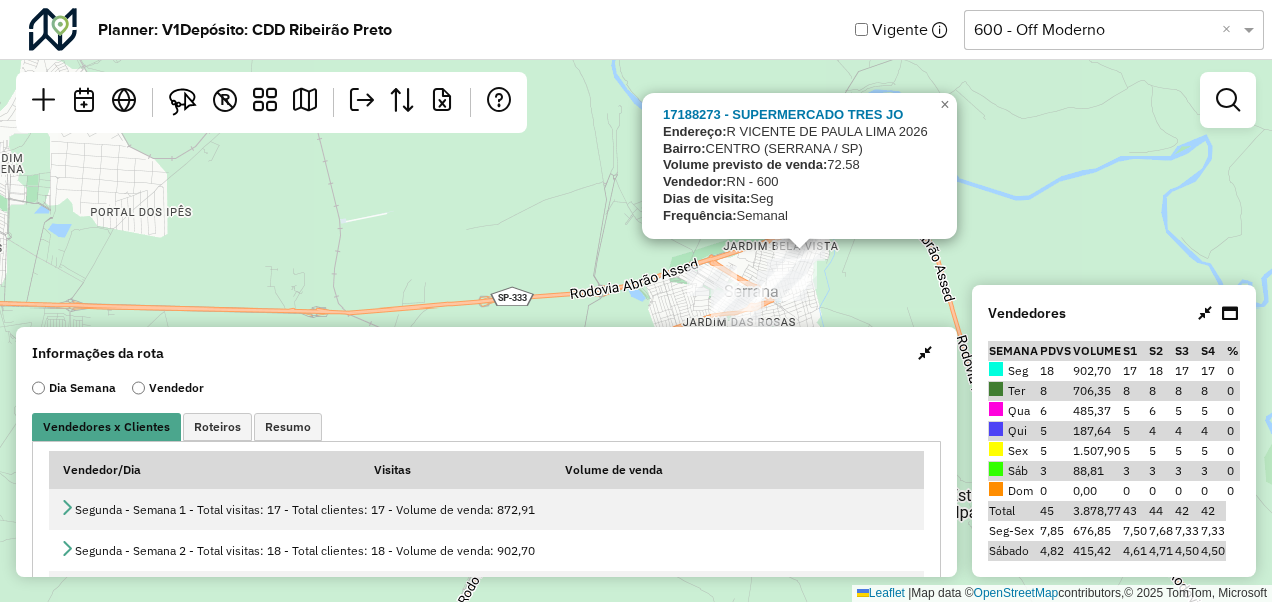 select on "*********" 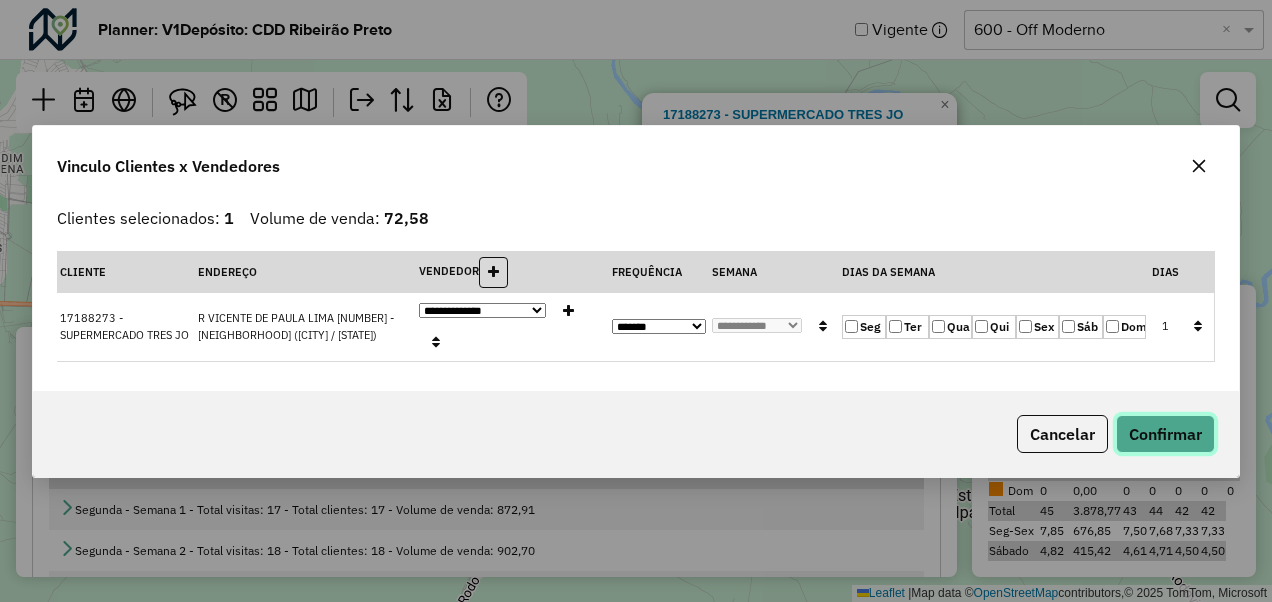 click on "Confirmar" 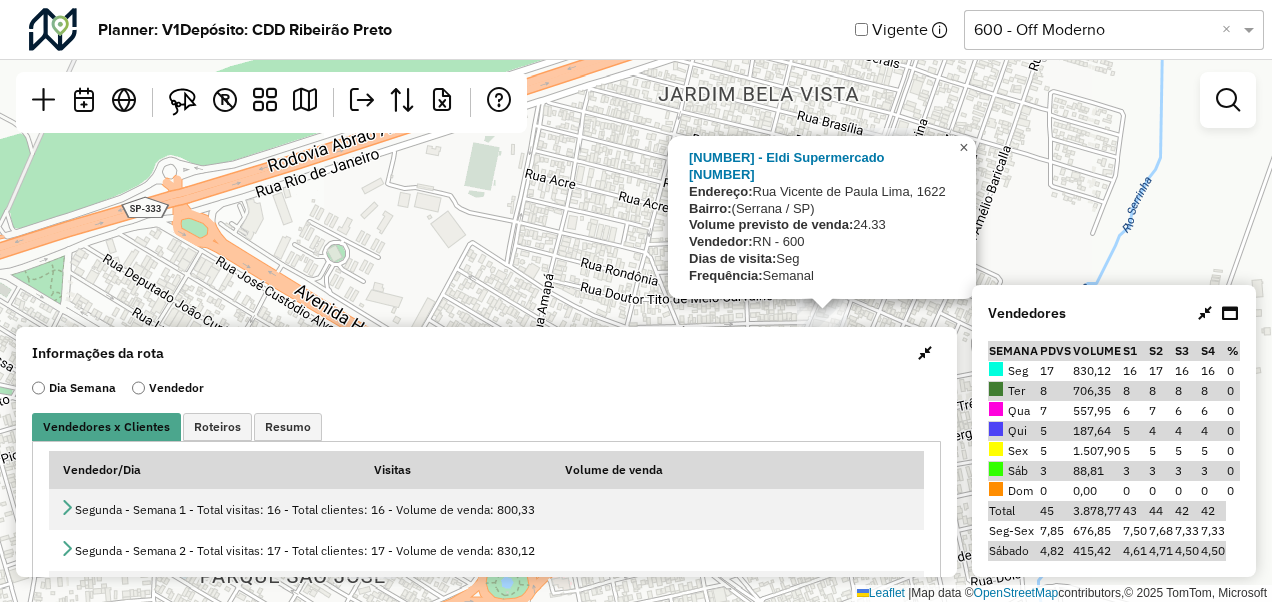 click on "×" 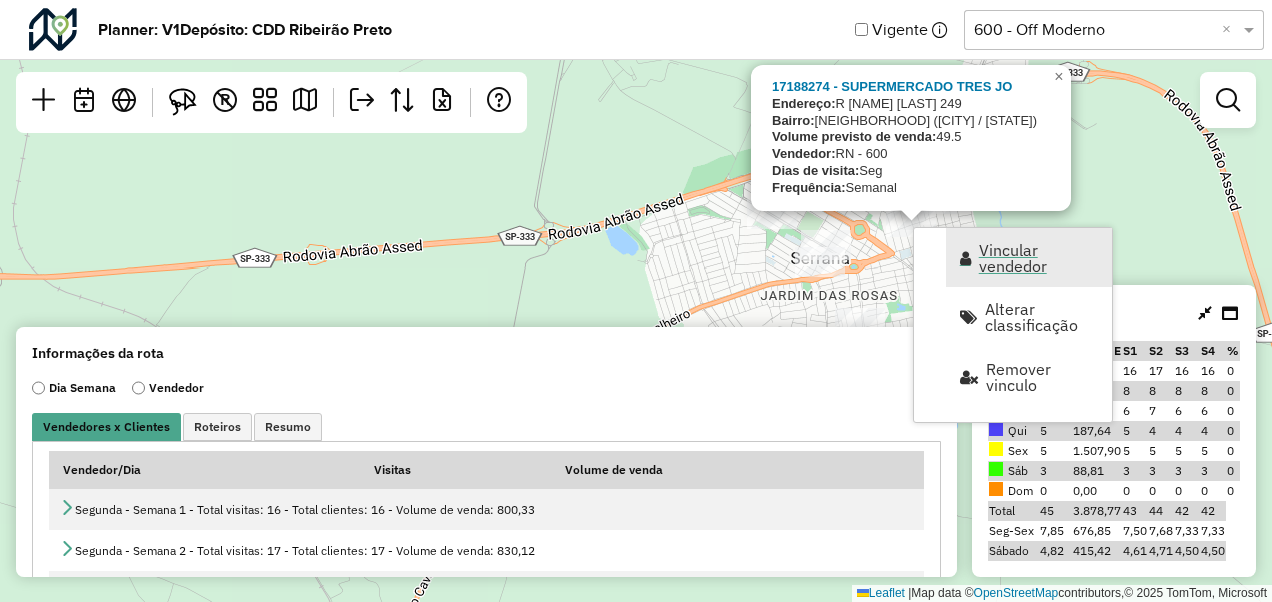 click on "Vincular vendedor" at bounding box center (1029, 257) 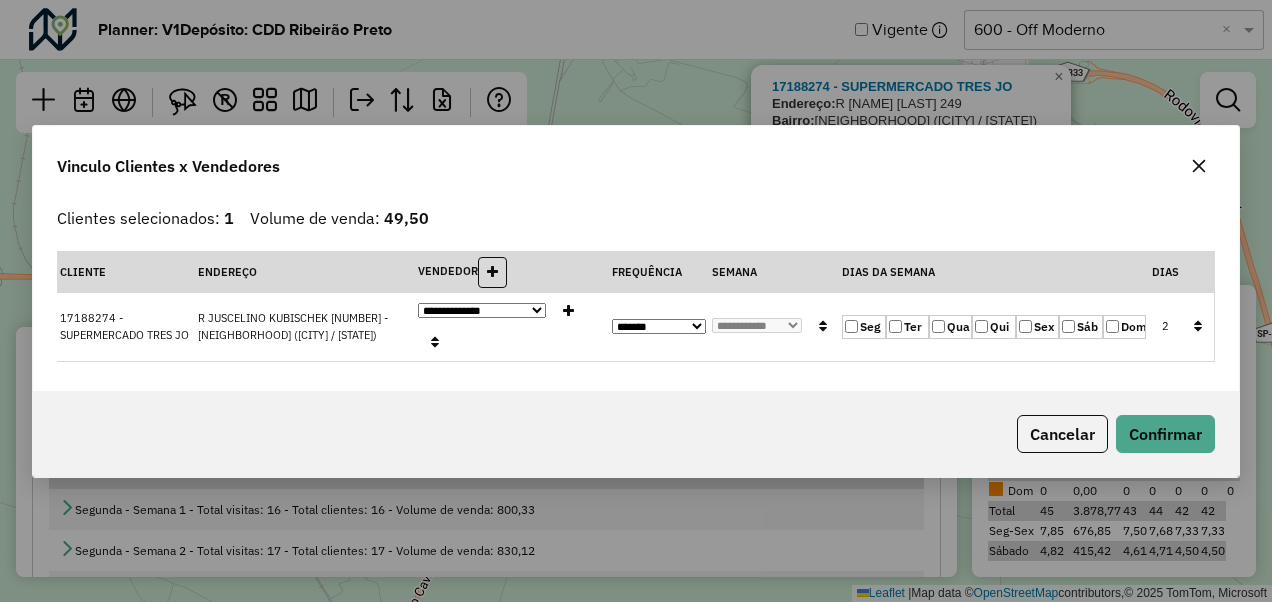 click on "Seg" 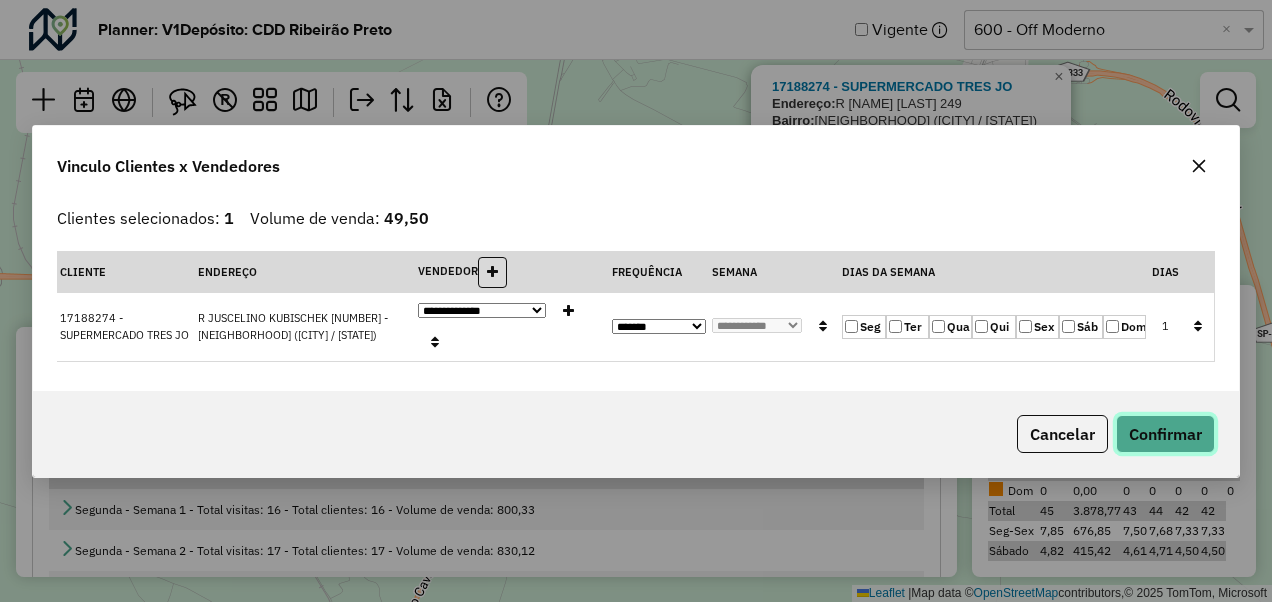 click on "Confirmar" 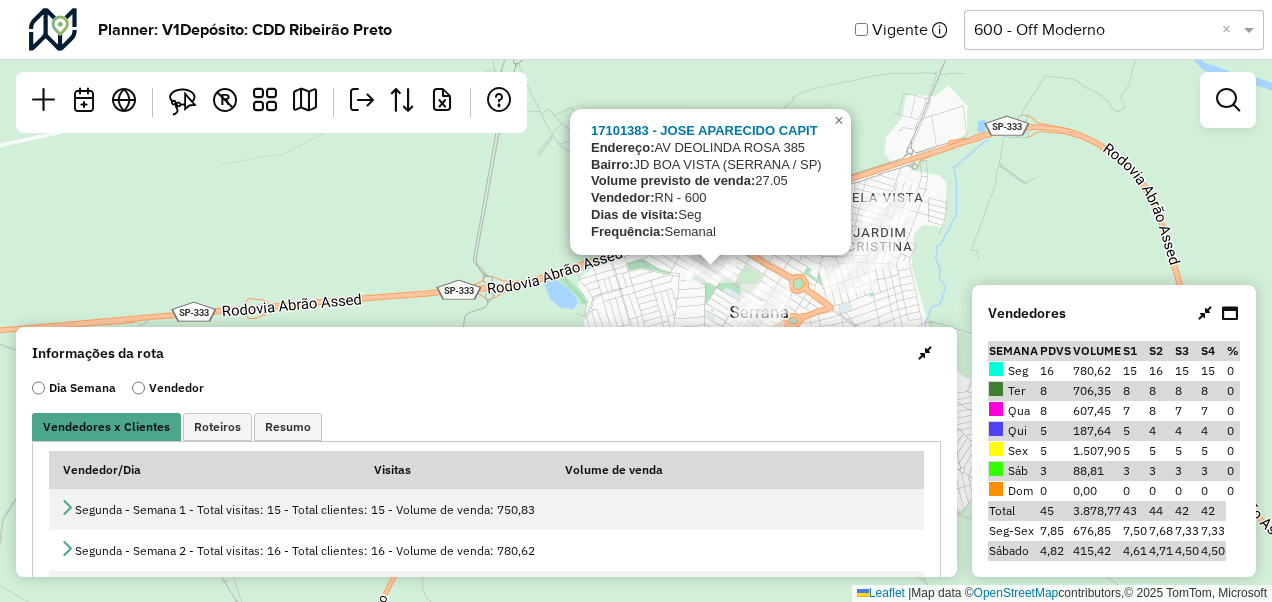 drag, startPoint x: 666, startPoint y: 222, endPoint x: 605, endPoint y: 276, distance: 81.46779 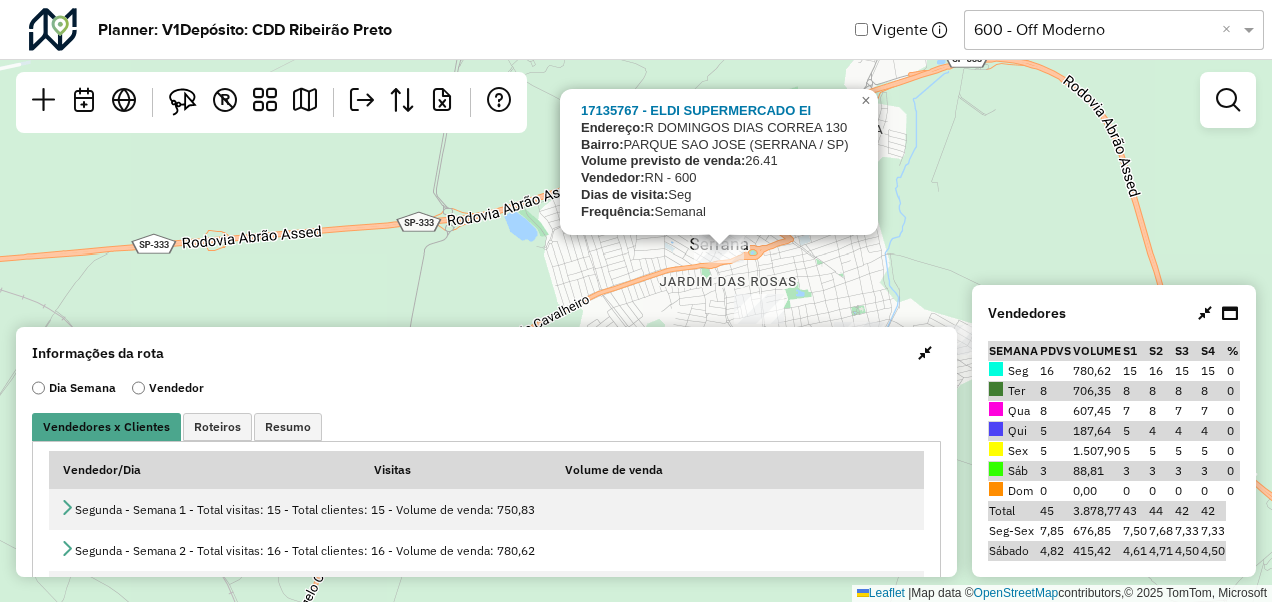 drag, startPoint x: 1051, startPoint y: 220, endPoint x: 1000, endPoint y: 144, distance: 91.525955 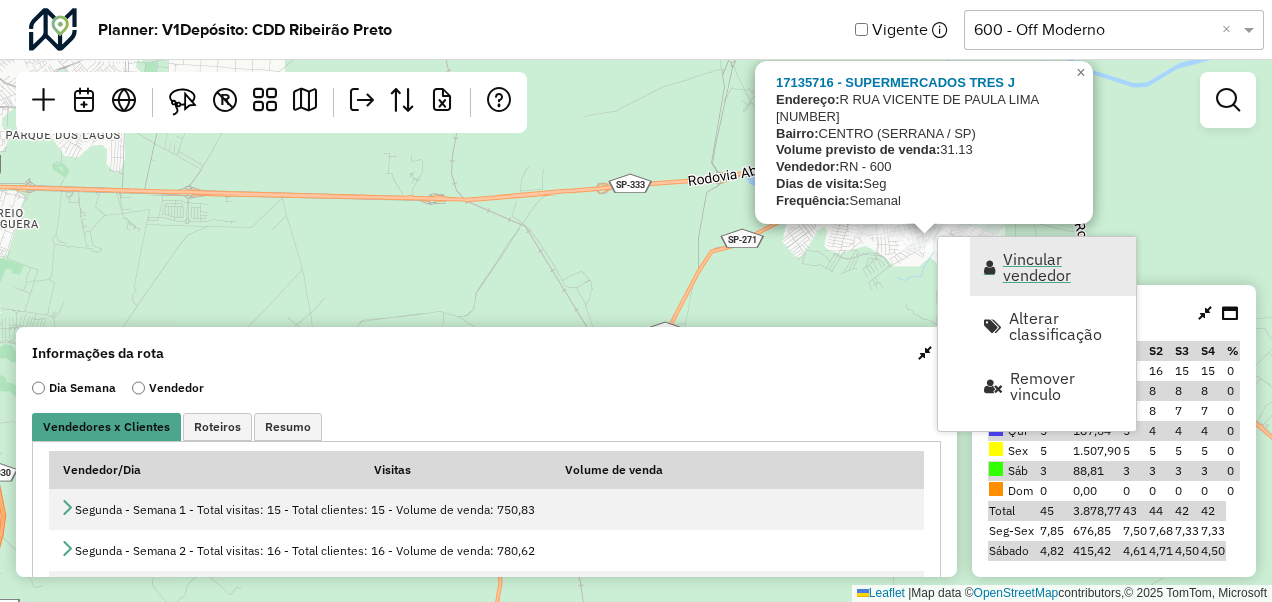 click on "Vincular vendedor" at bounding box center [1063, 267] 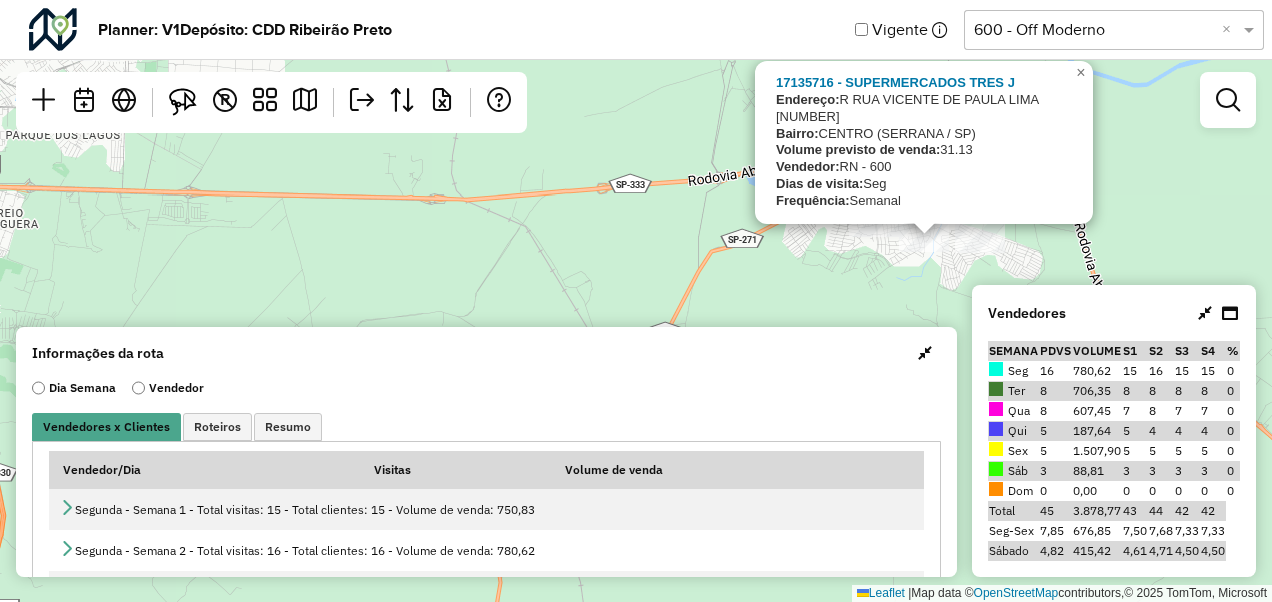 select on "*********" 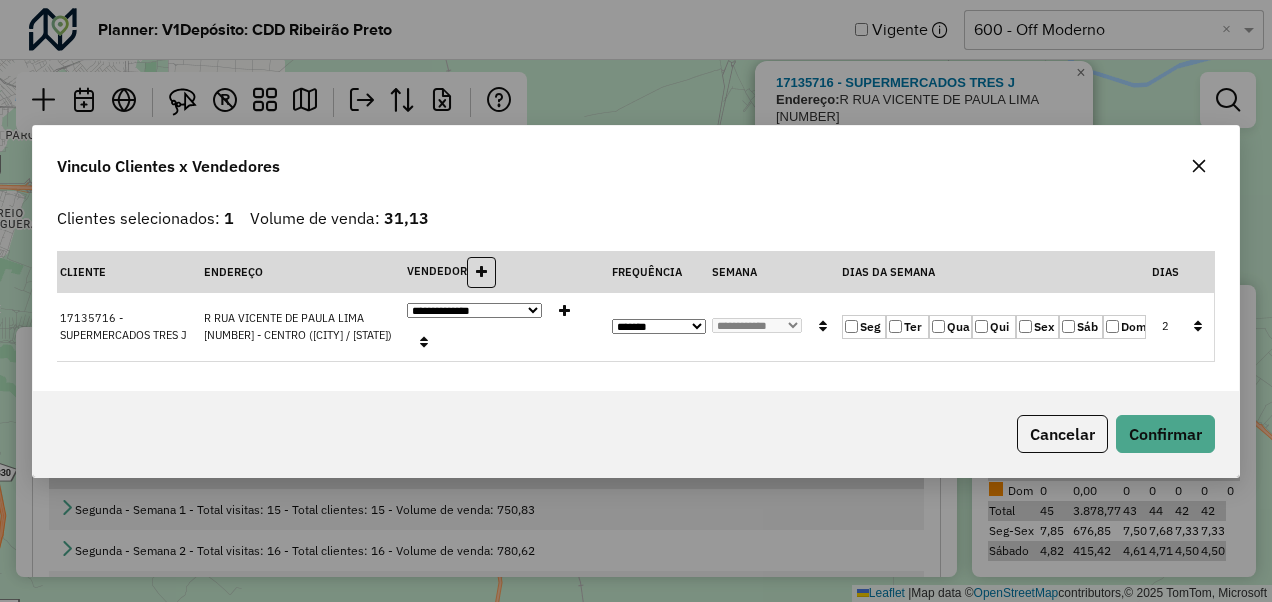 click on "Seg" 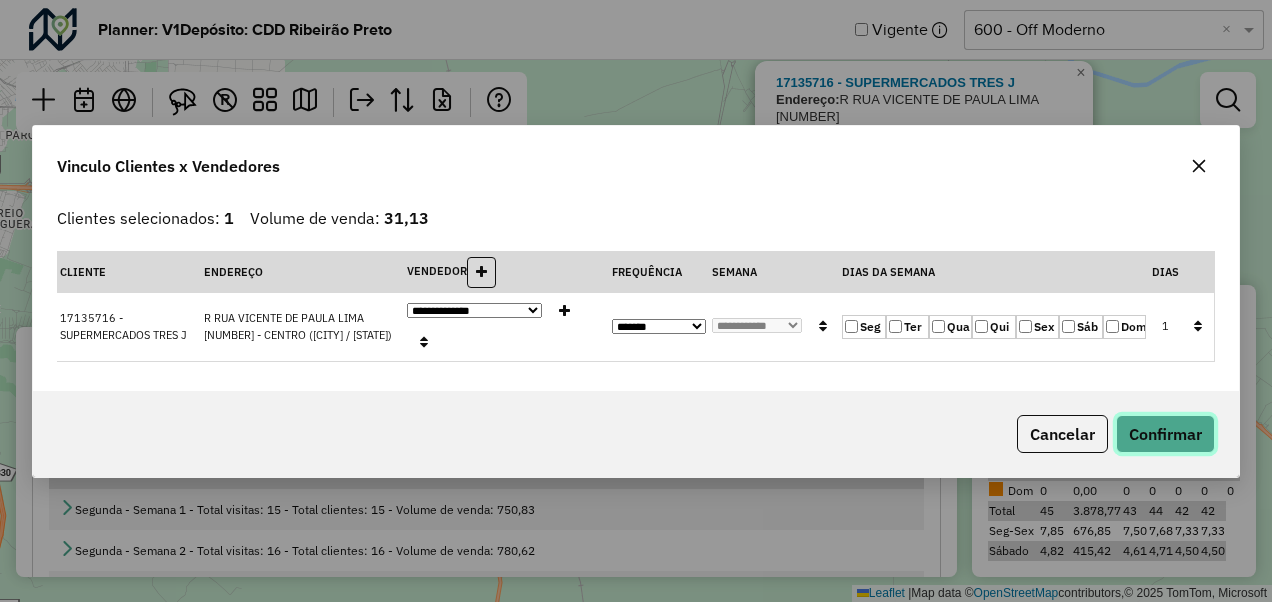 click on "Confirmar" 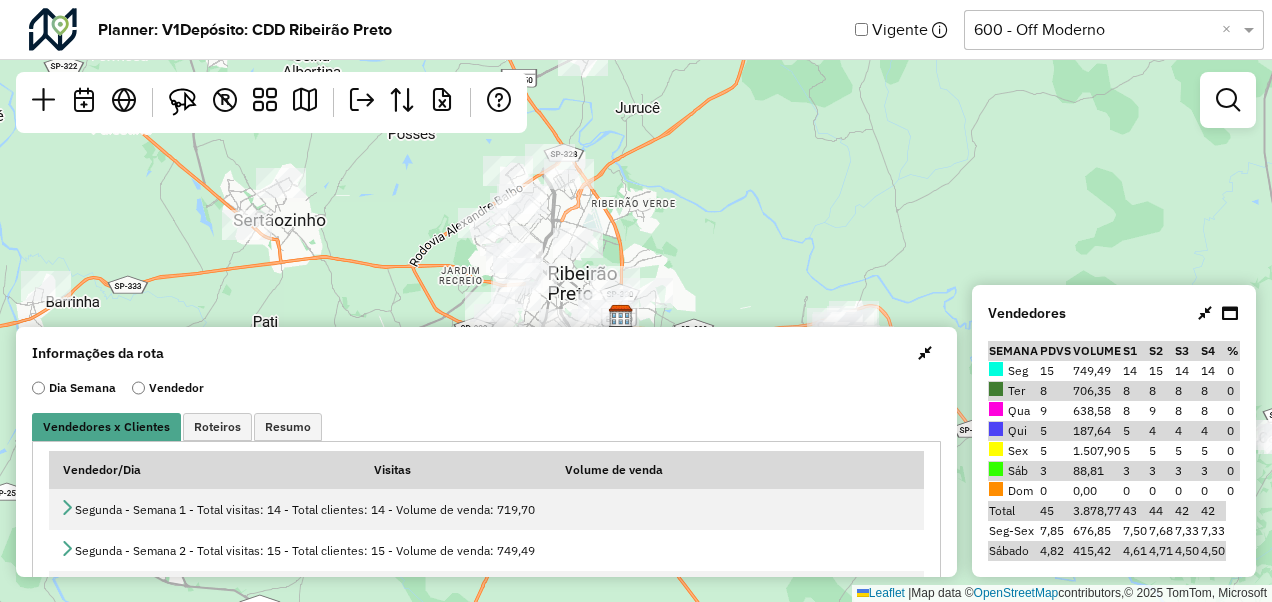 drag, startPoint x: 658, startPoint y: 226, endPoint x: 843, endPoint y: 406, distance: 258.1182 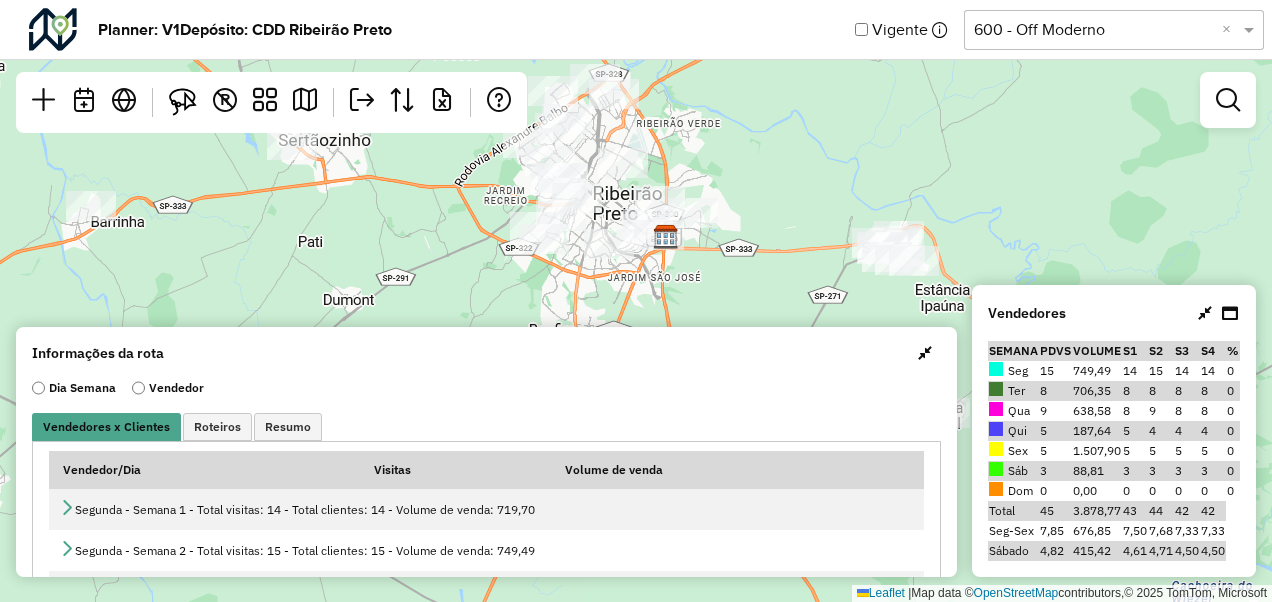 drag, startPoint x: 761, startPoint y: 235, endPoint x: 717, endPoint y: 85, distance: 156.32019 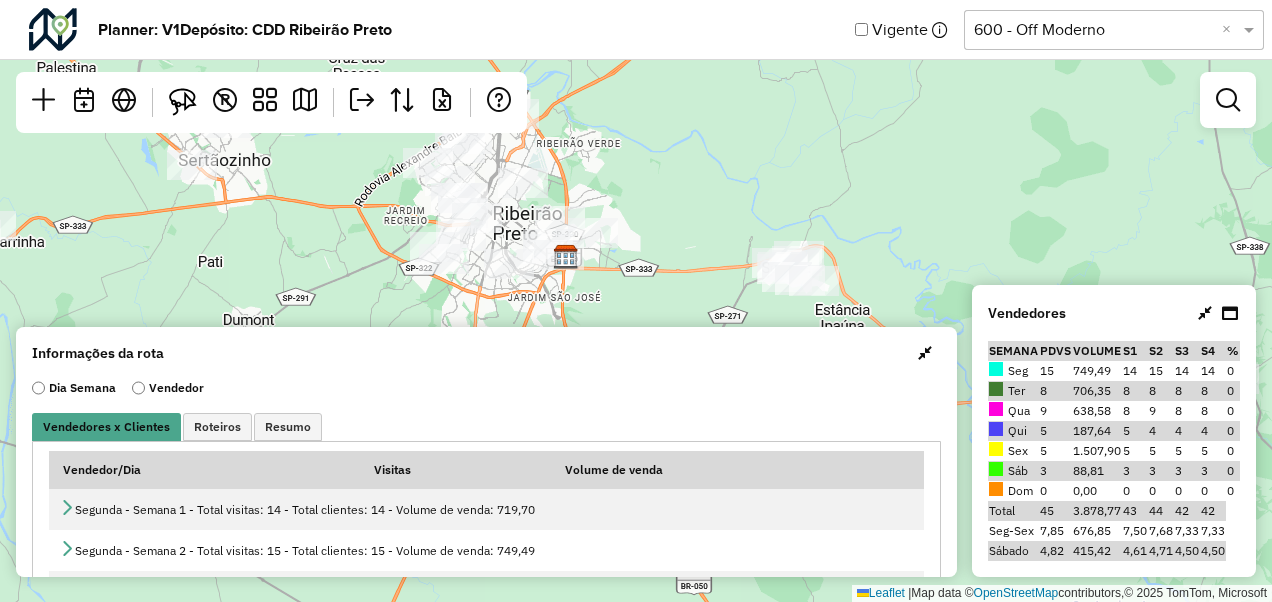 drag, startPoint x: 790, startPoint y: 151, endPoint x: 691, endPoint y: 171, distance: 101 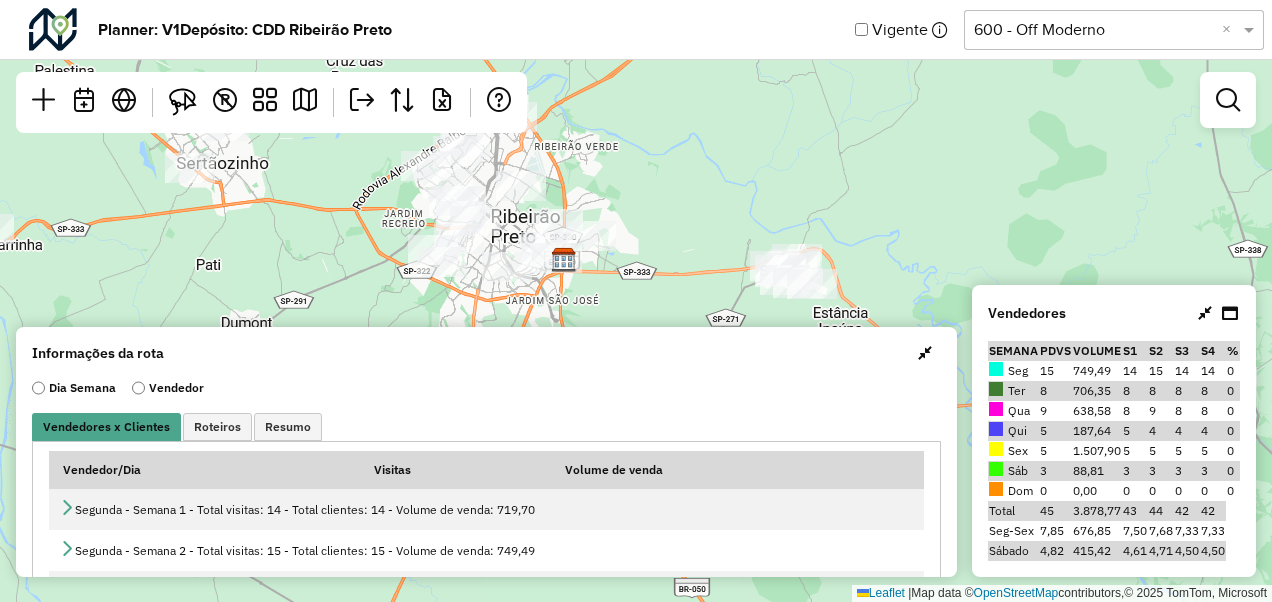 drag, startPoint x: 786, startPoint y: 214, endPoint x: 703, endPoint y: 150, distance: 104.80935 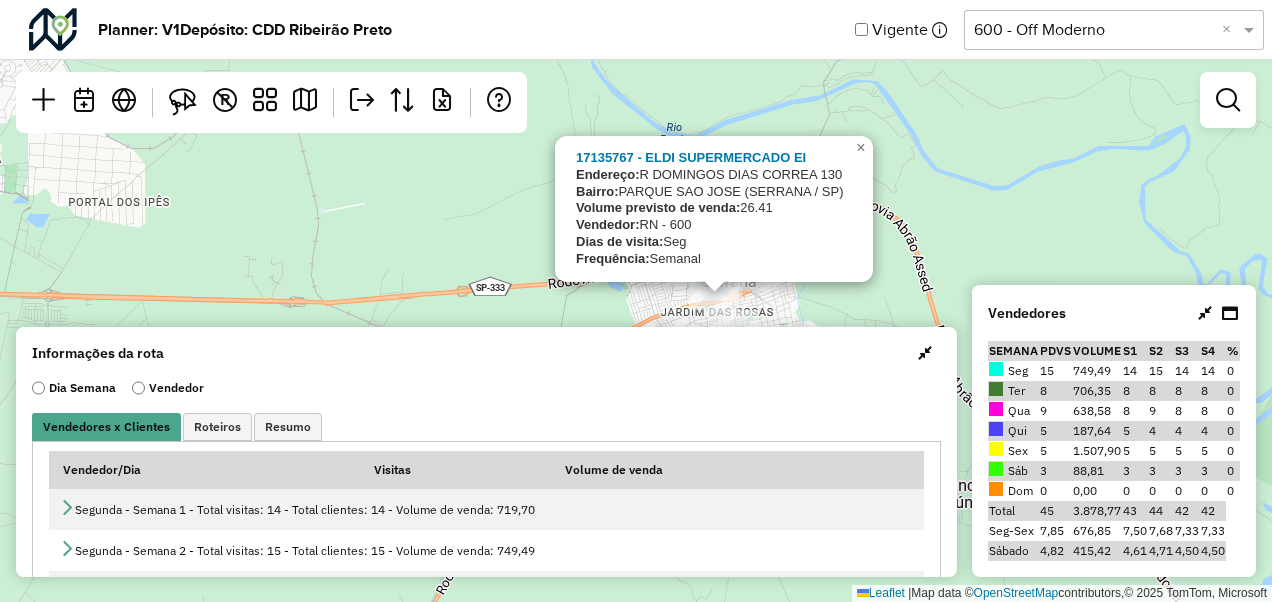 click on "17135767 - ELDI SUPERMERCADO EI
Endereço:  R   DOMINGOS DIAS CORREA          130
Bairro:  PARQUE SAO JOSE (SERRANA / SP)
Volume previsto de venda:  26.41
Vendedor:  RN - 600
Dias de visita:  Seg
Frequência:  Semanal
×  Leaflet   |  Map data ©  OpenStreetMap  contributors,© 2025 TomTom, Microsoft" 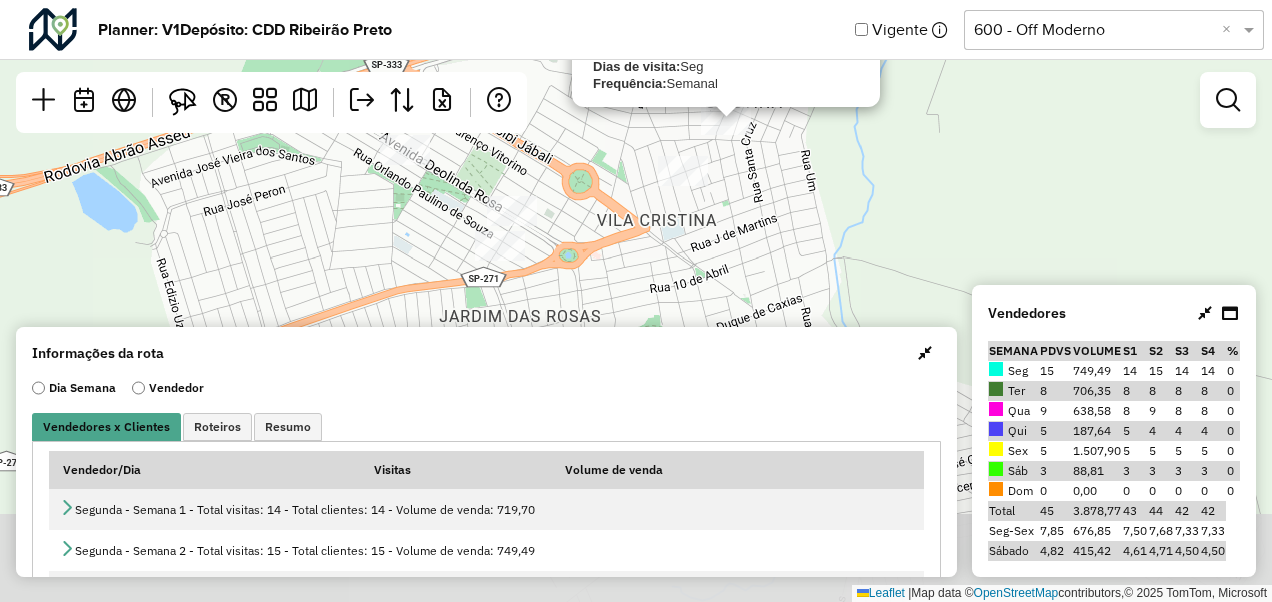 drag, startPoint x: 819, startPoint y: 275, endPoint x: 813, endPoint y: 110, distance: 165.10905 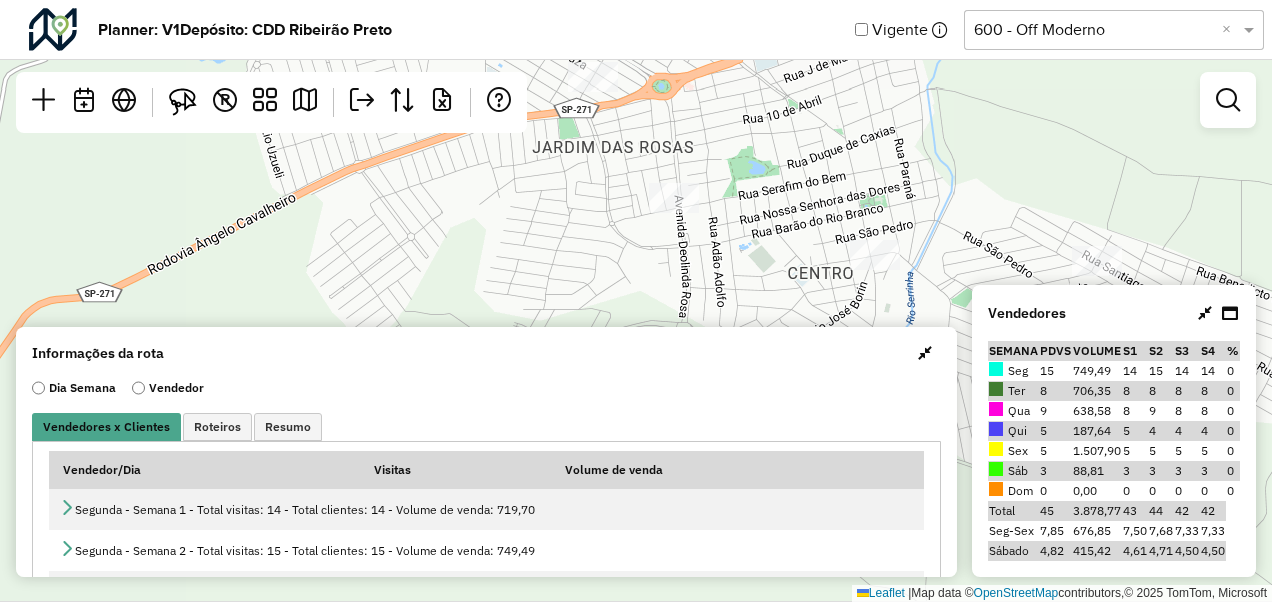 drag, startPoint x: 651, startPoint y: 237, endPoint x: 742, endPoint y: 74, distance: 186.68155 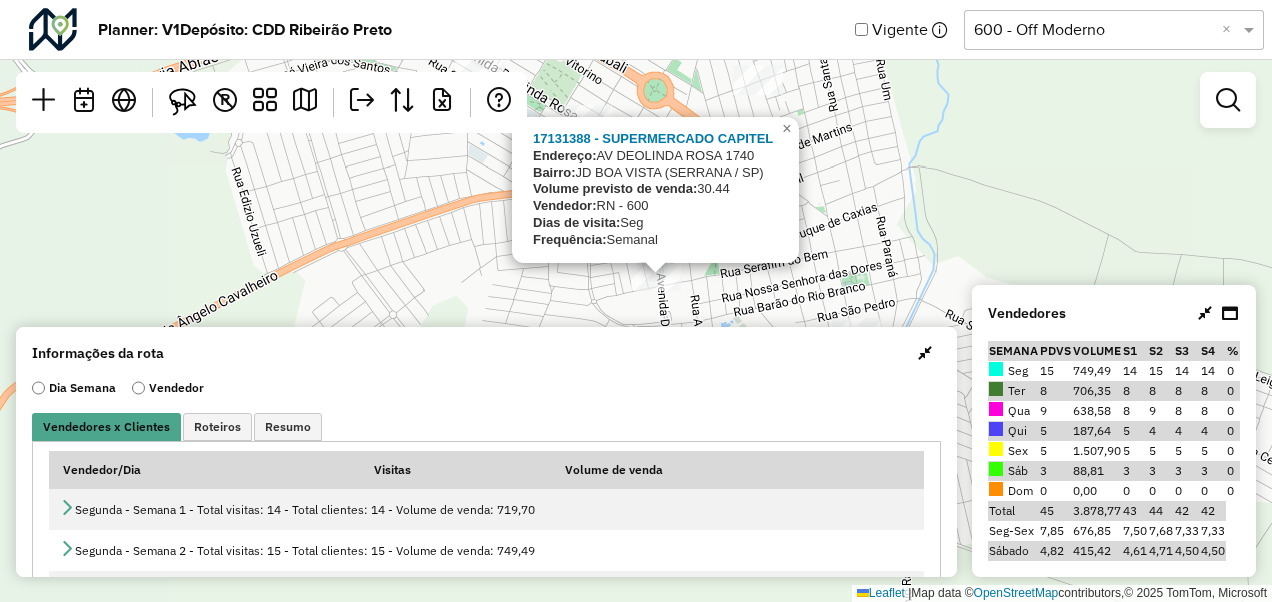 drag, startPoint x: 810, startPoint y: 197, endPoint x: 794, endPoint y: 280, distance: 84.5281 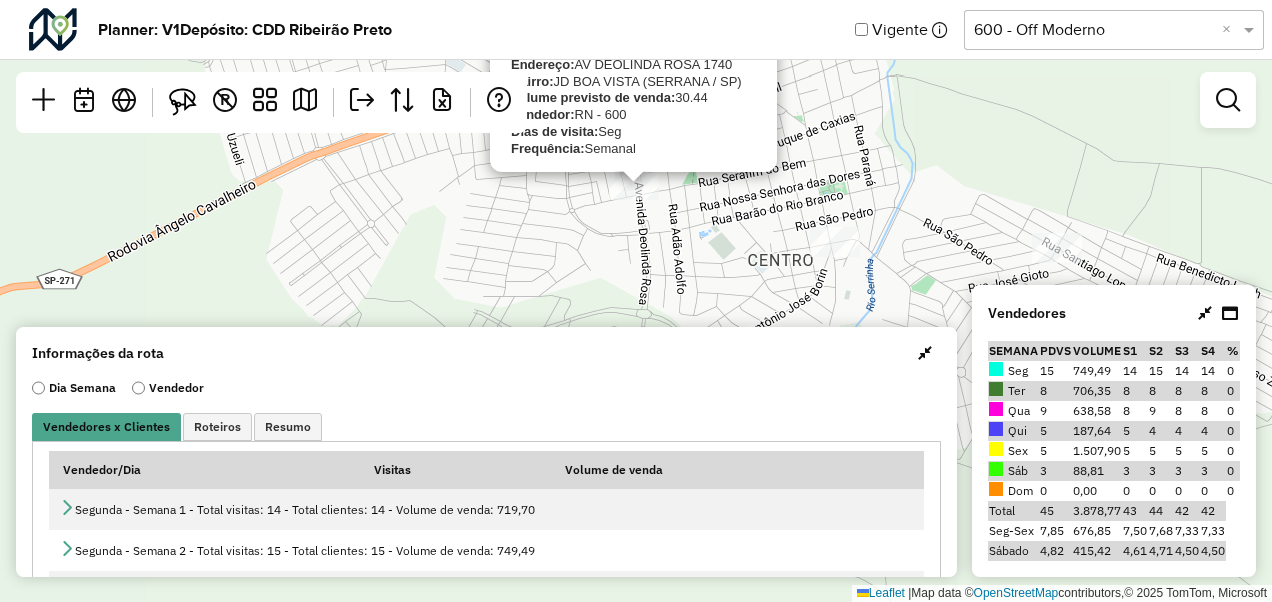 drag, startPoint x: 877, startPoint y: 292, endPoint x: 855, endPoint y: 199, distance: 95.566734 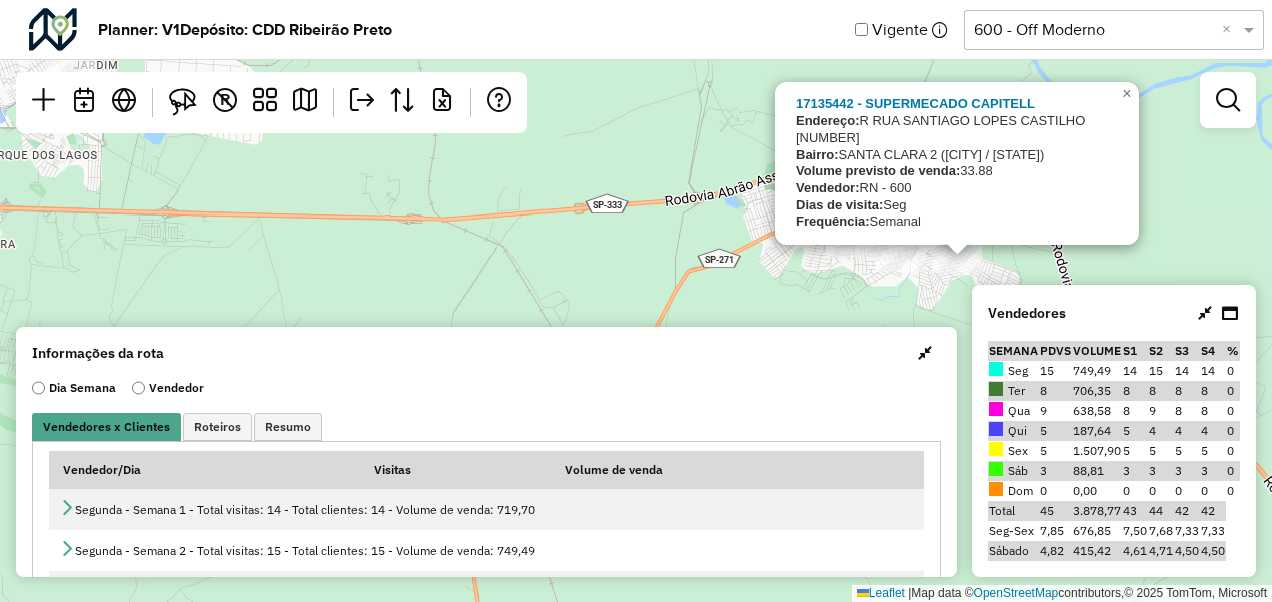 click on "17135442 - SUPERMECADO CAPITELL
Endereço:  R   RUA SANTIAGO LOPES CASTILHO   411
Bairro:  SANTA CLARA 2 (SERRANA / SP)
Volume previsto de venda:  33.88
Vendedor:  RN - 600
Dias de visita:  Seg
Frequência:  Semanal
×  Leaflet   |  Map data ©  OpenStreetMap  contributors,© 2025 TomTom, Microsoft" 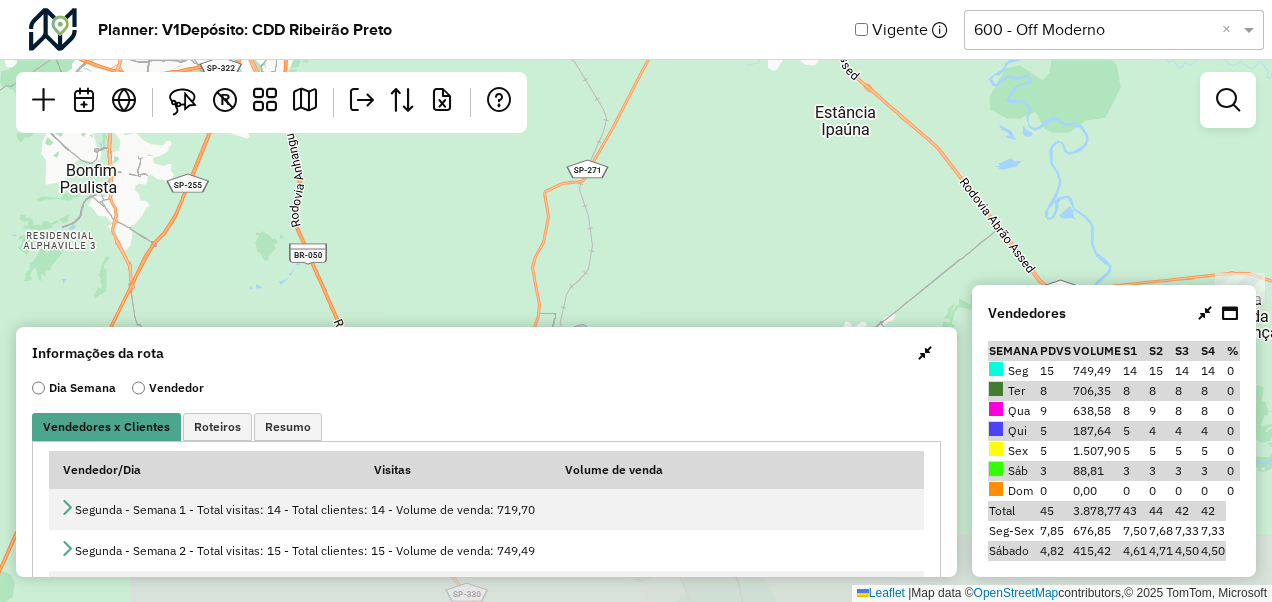 drag, startPoint x: 664, startPoint y: 280, endPoint x: 634, endPoint y: 35, distance: 246.8299 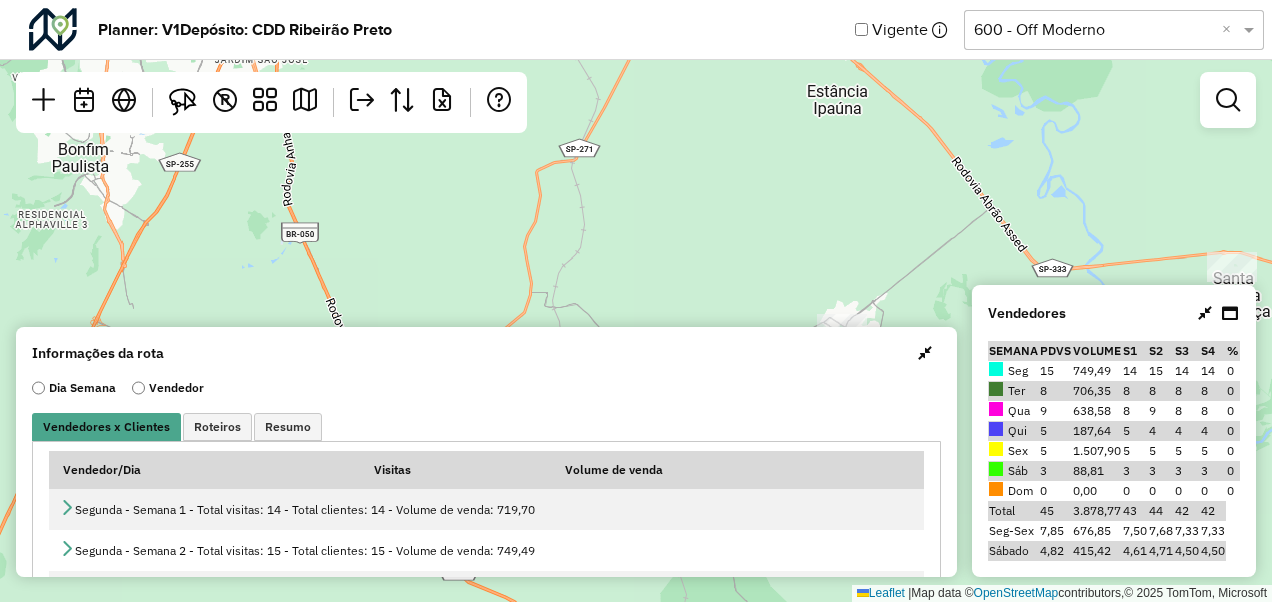 drag, startPoint x: 812, startPoint y: 182, endPoint x: 652, endPoint y: 195, distance: 160.52725 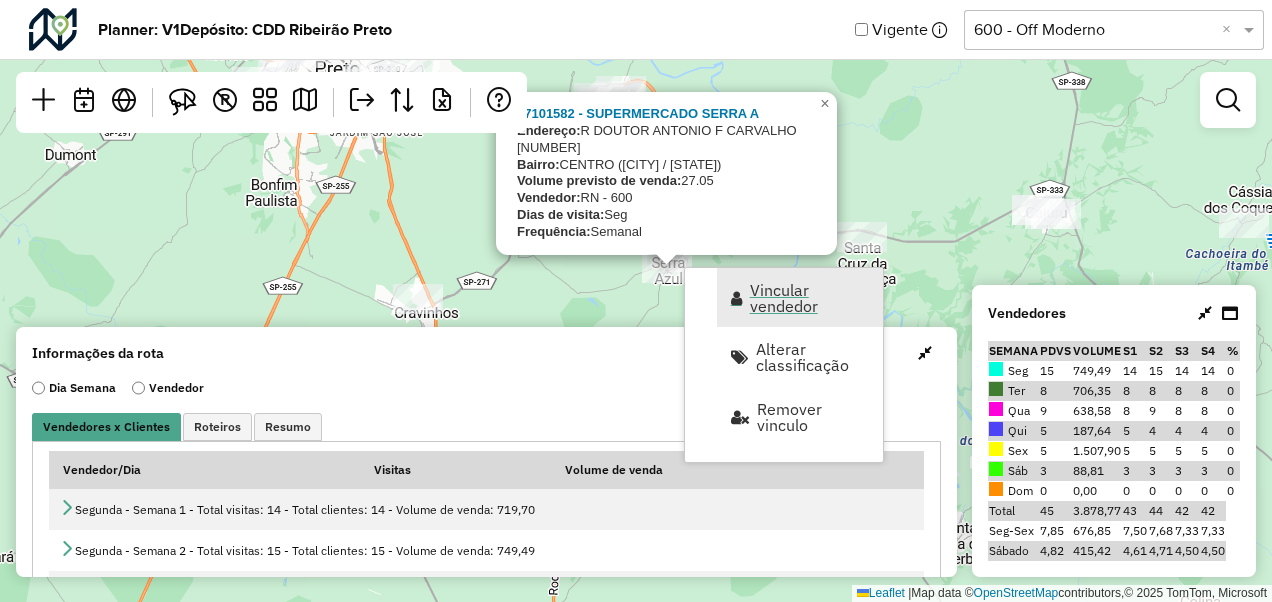 click on "Vincular vendedor" at bounding box center [810, 298] 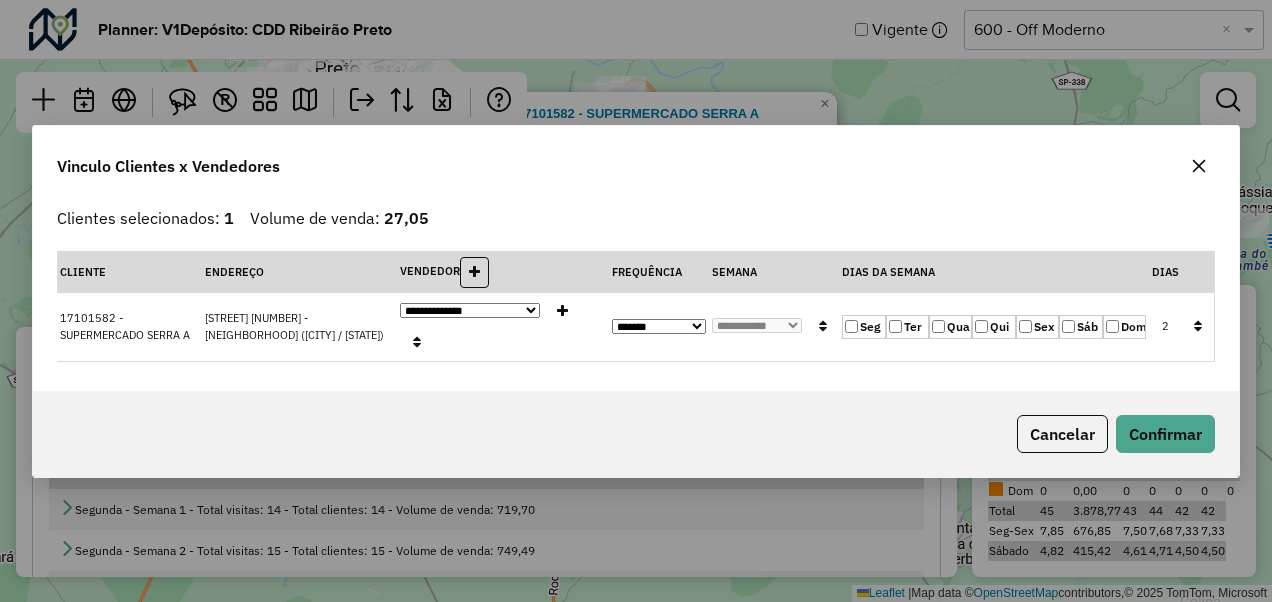 click on "Seg" 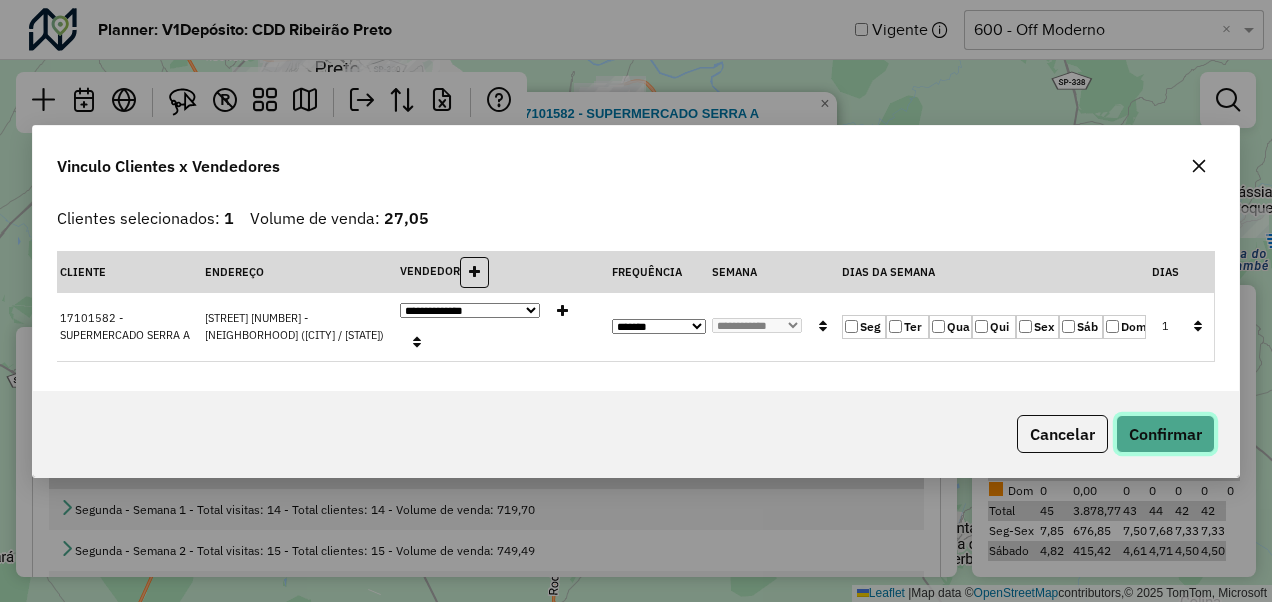 click on "Confirmar" 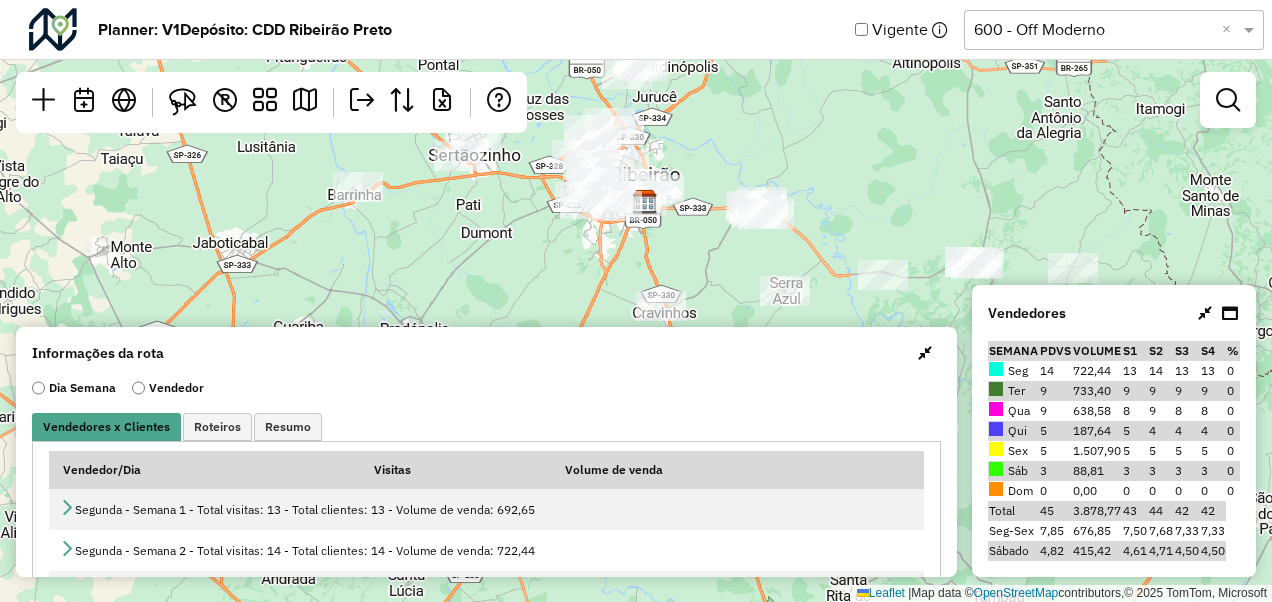 drag, startPoint x: 801, startPoint y: 182, endPoint x: 854, endPoint y: 250, distance: 86.21485 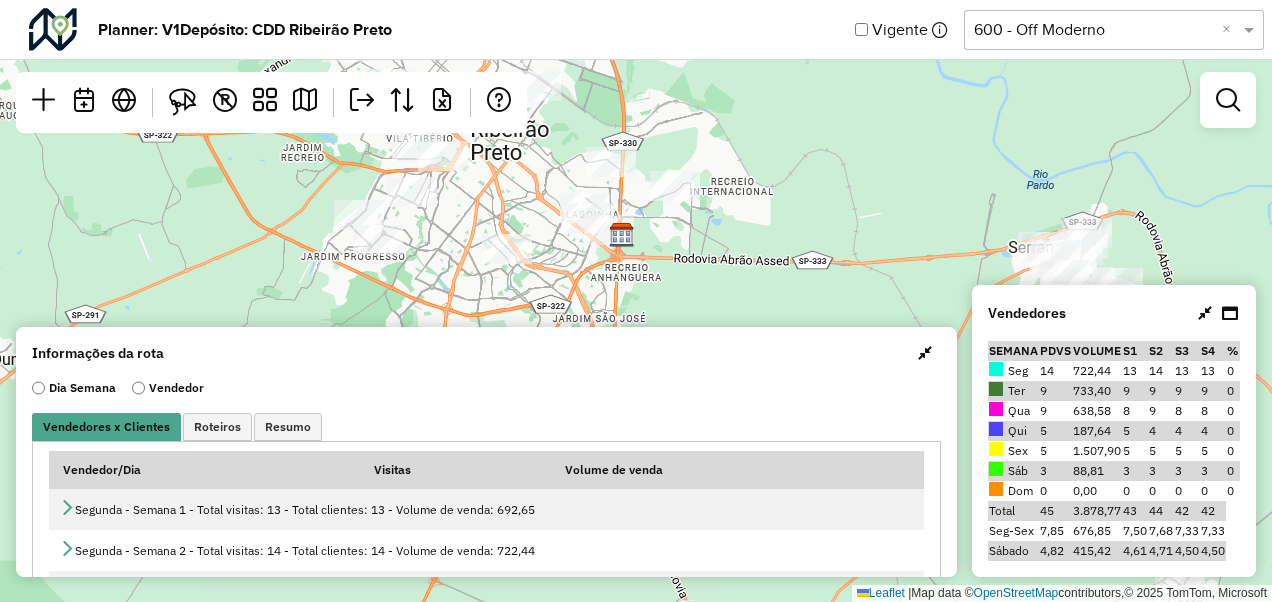 drag, startPoint x: 537, startPoint y: 217, endPoint x: 670, endPoint y: 321, distance: 168.83424 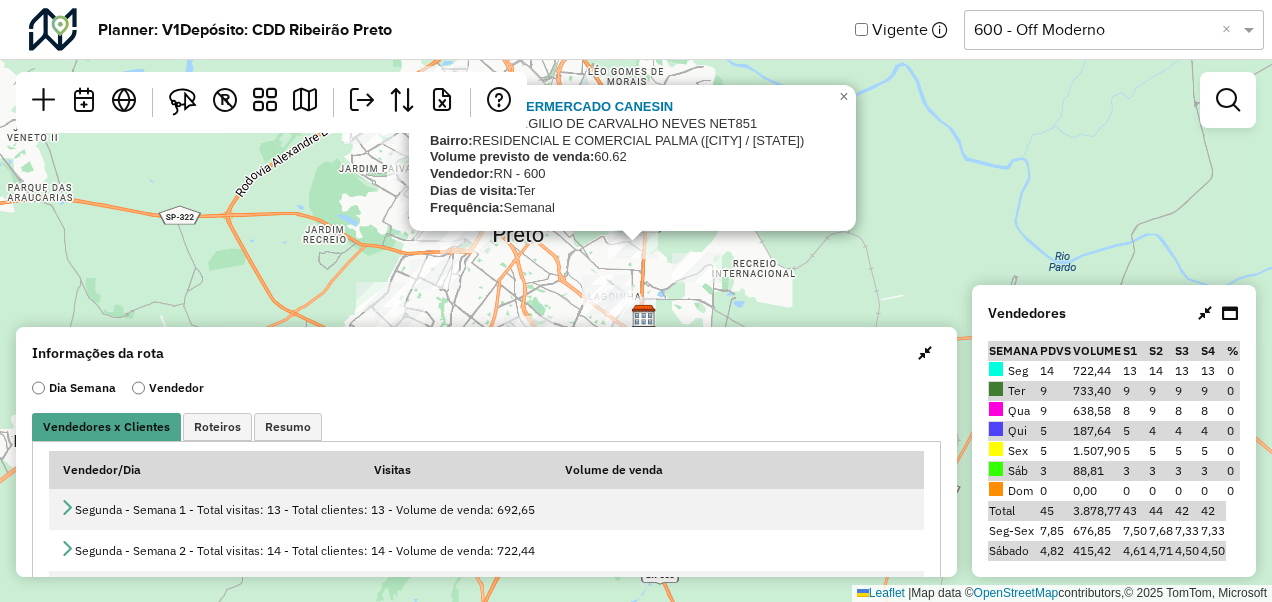 drag, startPoint x: 821, startPoint y: 226, endPoint x: 818, endPoint y: 295, distance: 69.065186 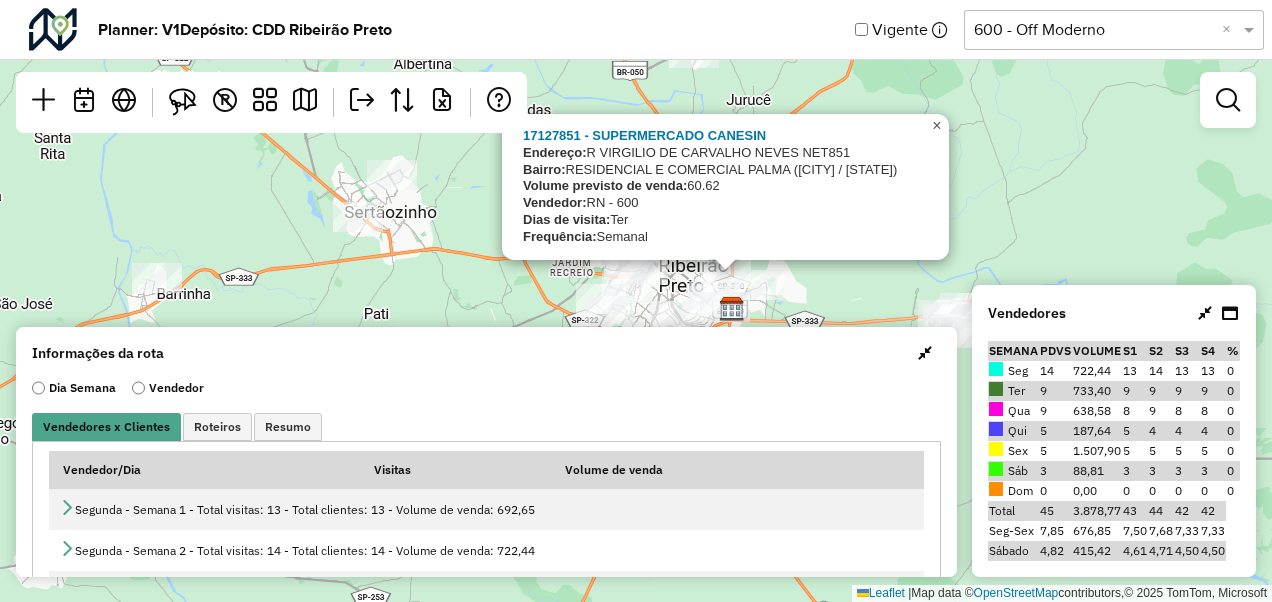 click on "×" 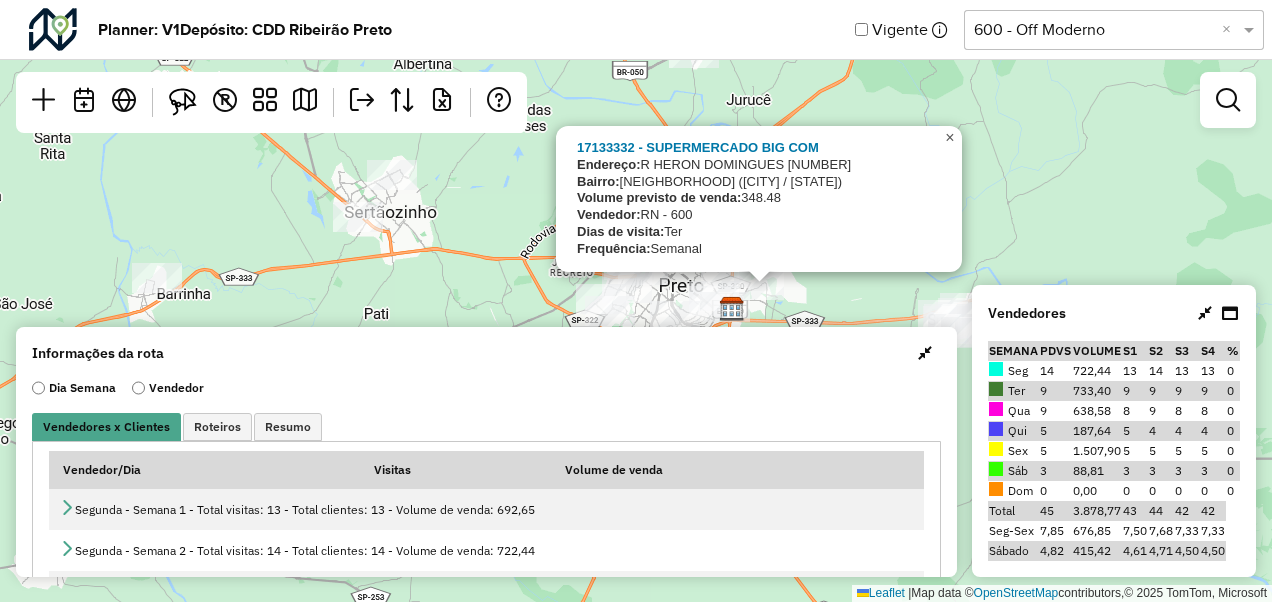 click on "×" 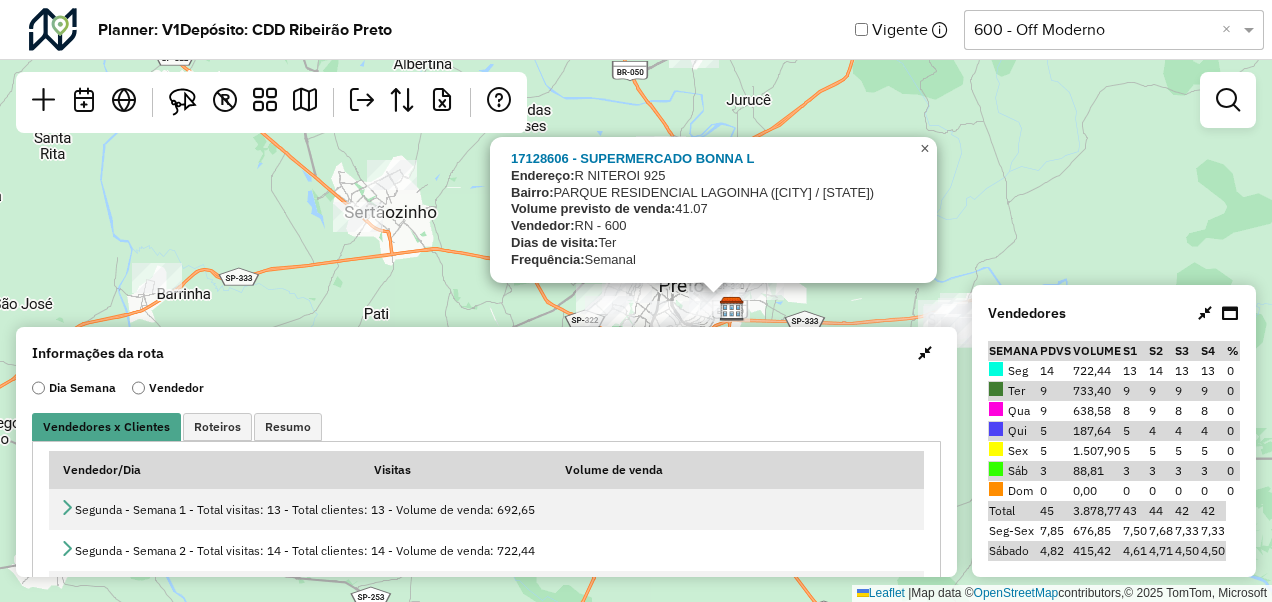 click on "×" 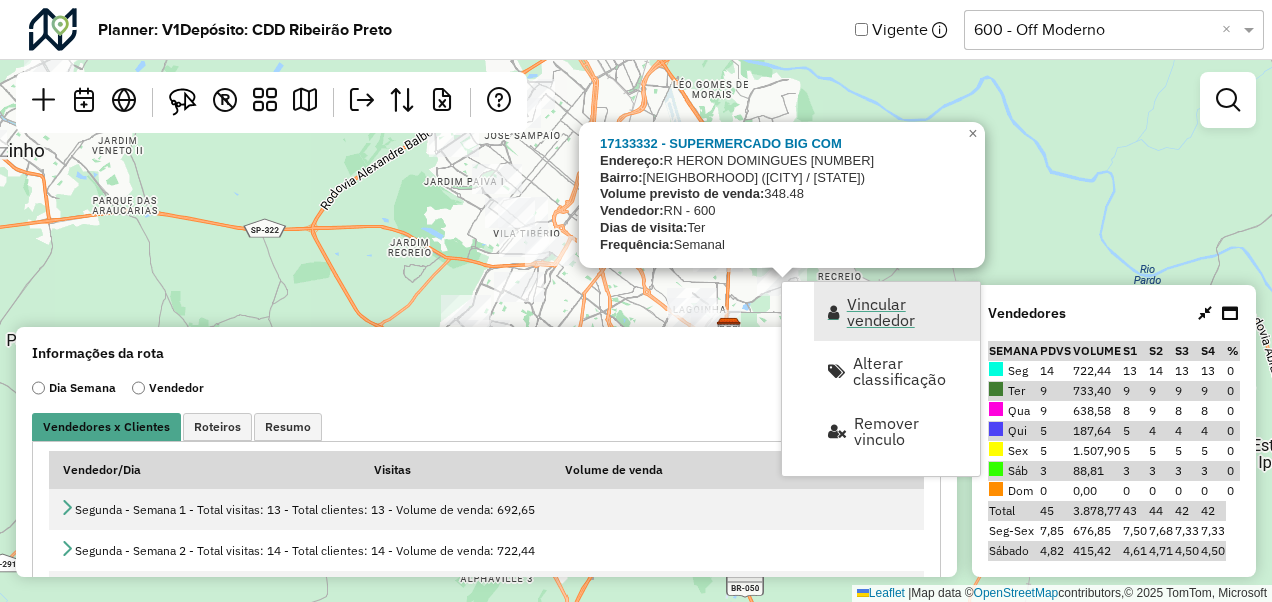 click on "Vincular vendedor" at bounding box center [897, 311] 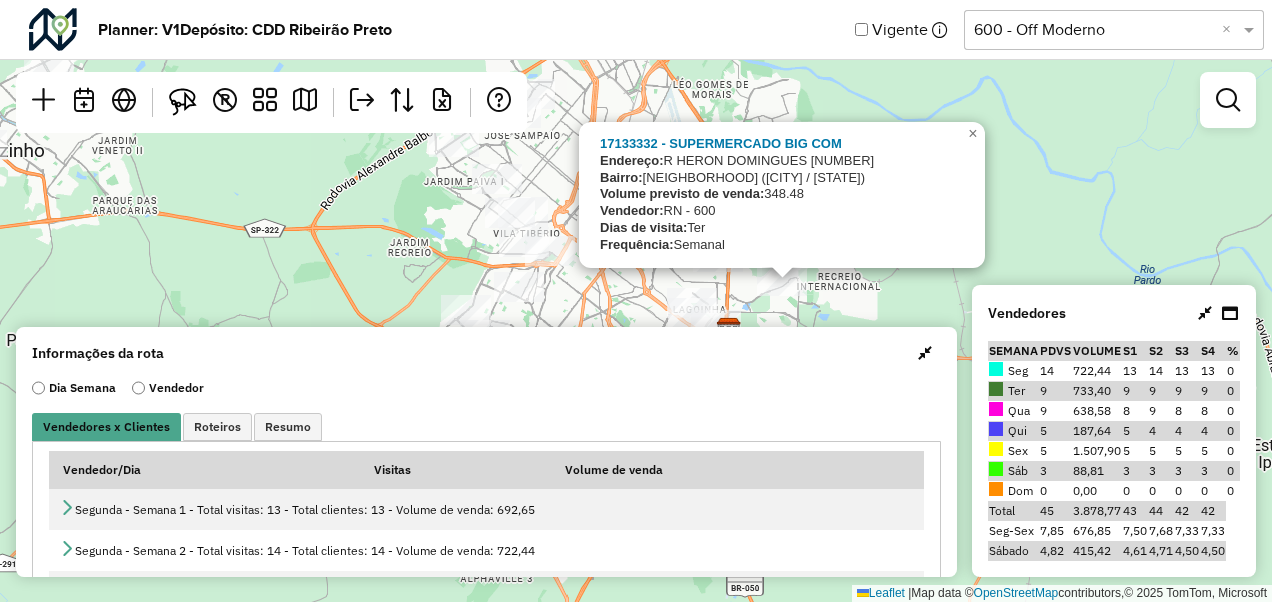 select on "*********" 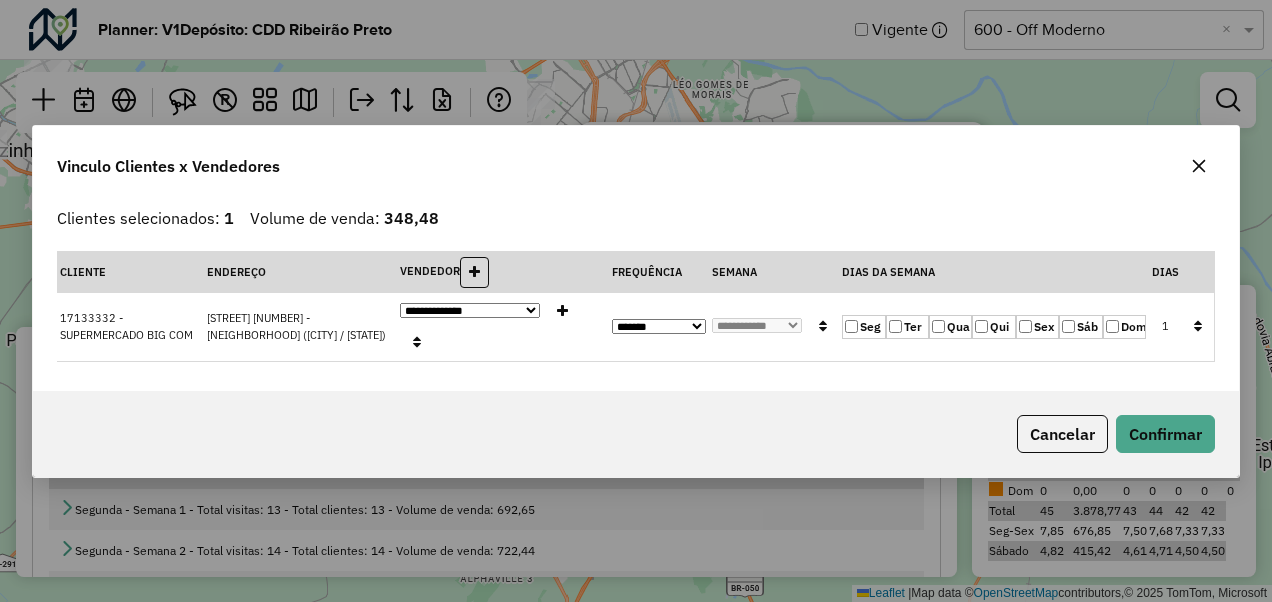 click on "**********" 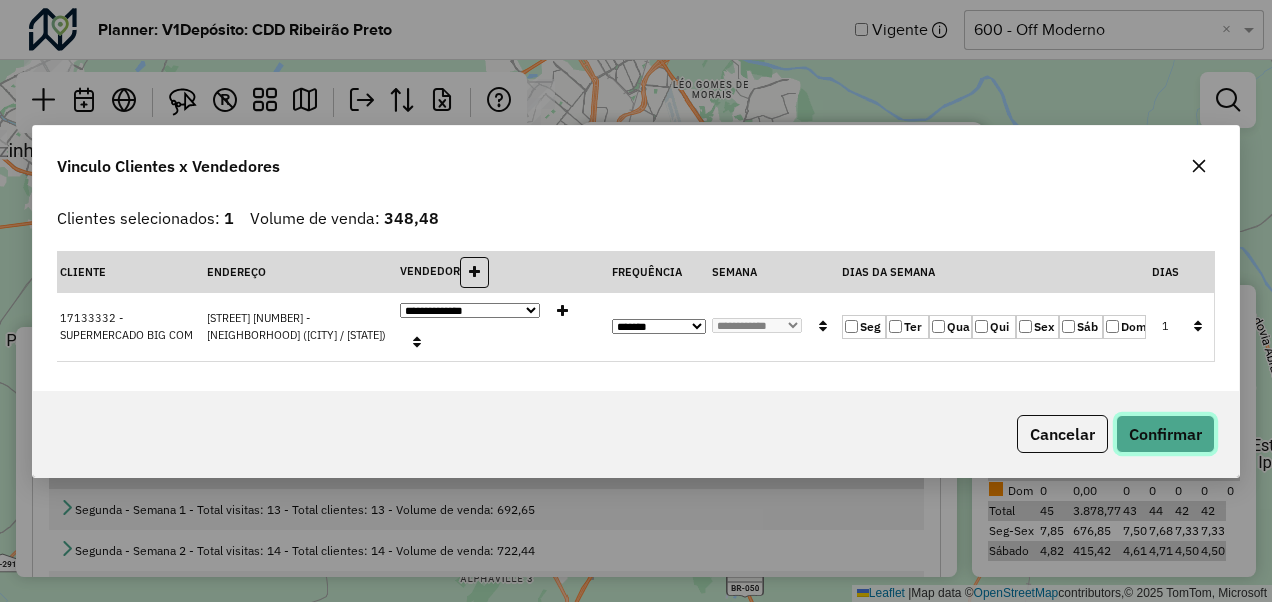 click on "Confirmar" 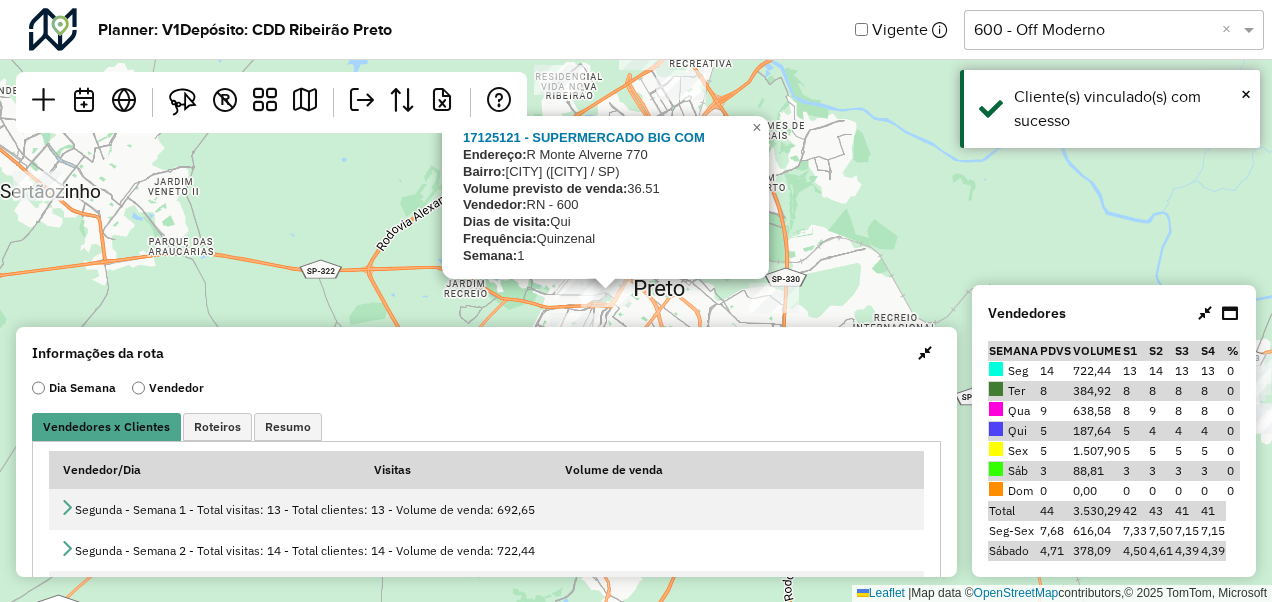 drag, startPoint x: 608, startPoint y: 268, endPoint x: 664, endPoint y: 310, distance: 70 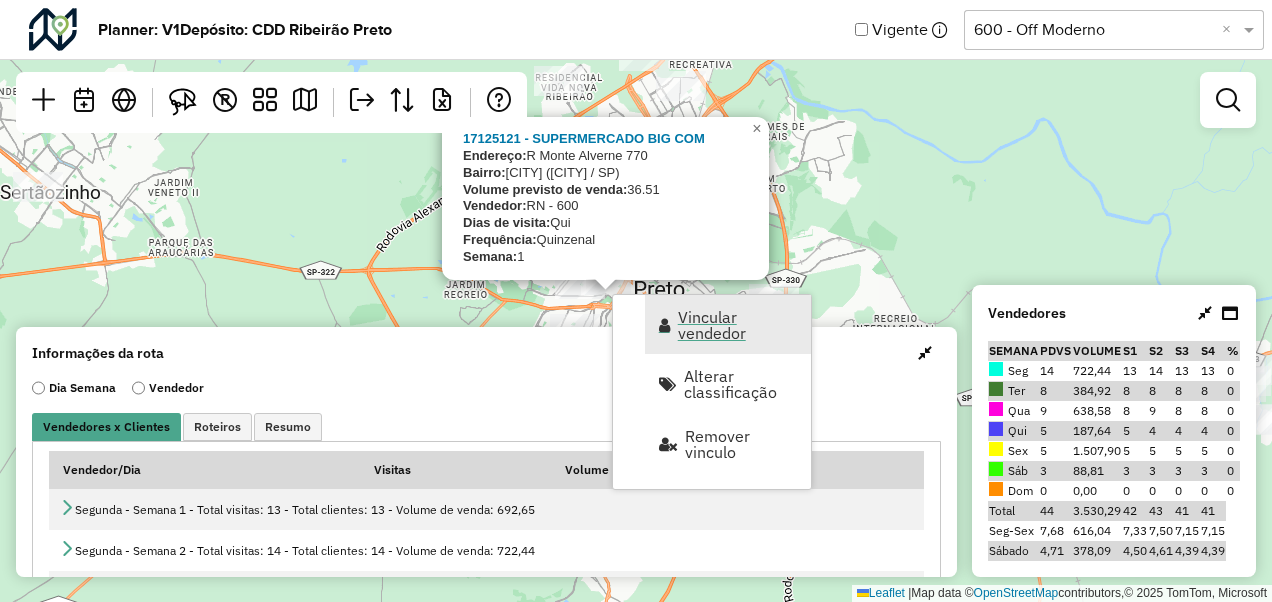 click on "Vincular vendedor" at bounding box center [728, 324] 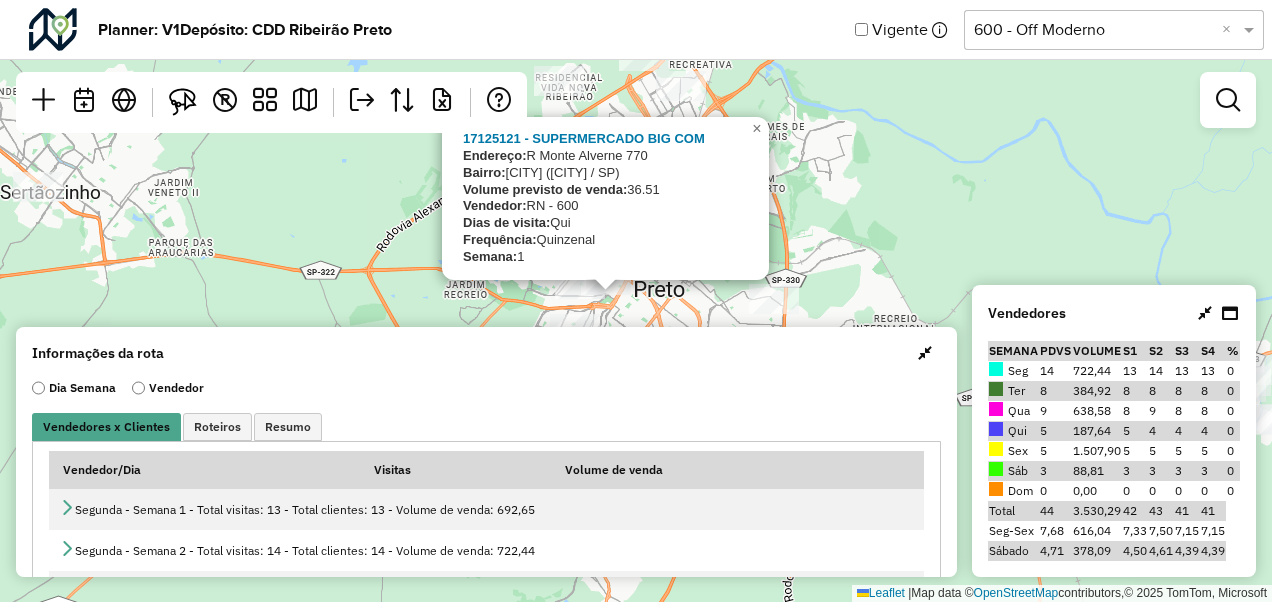 select on "*********" 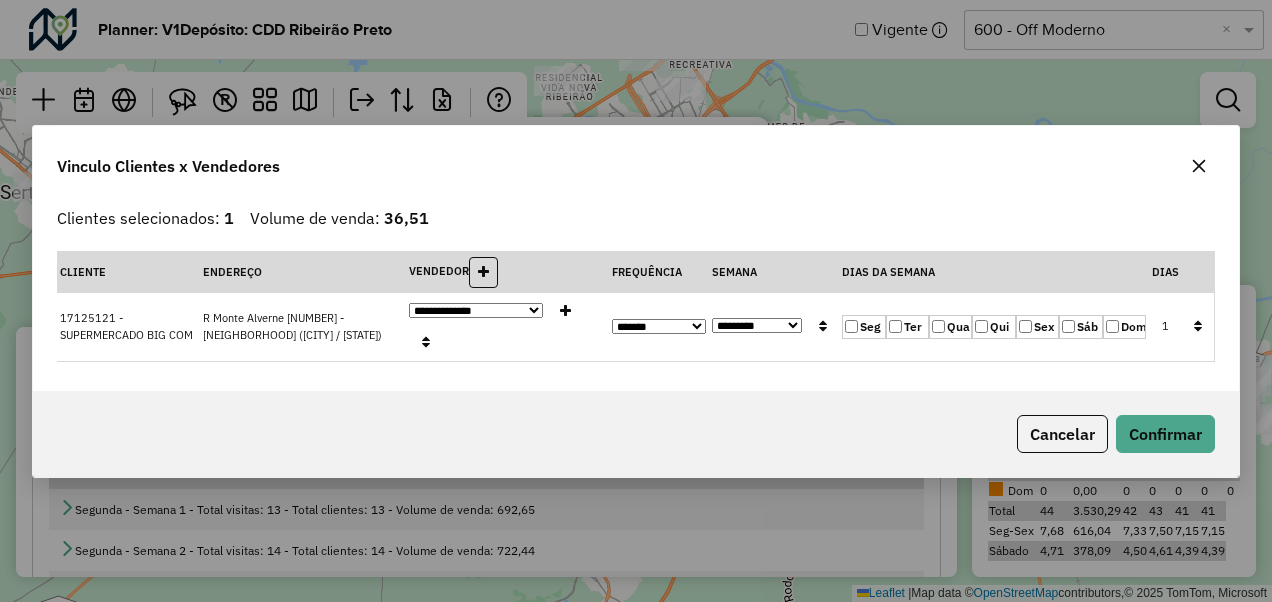 click on "**********" 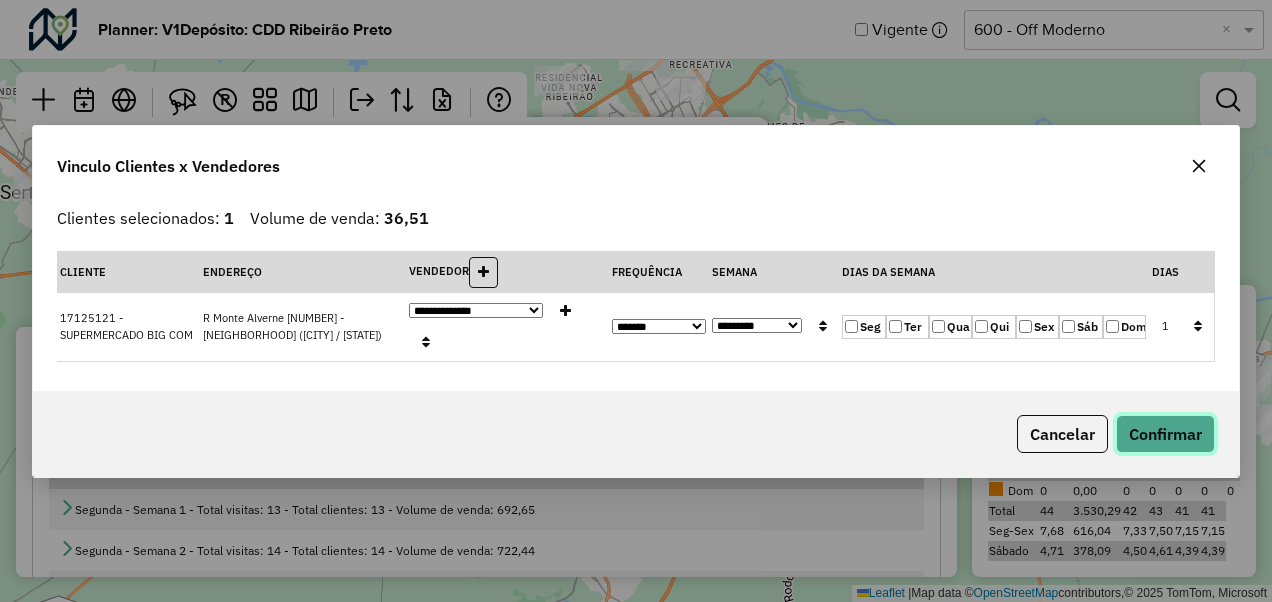click on "Confirmar" 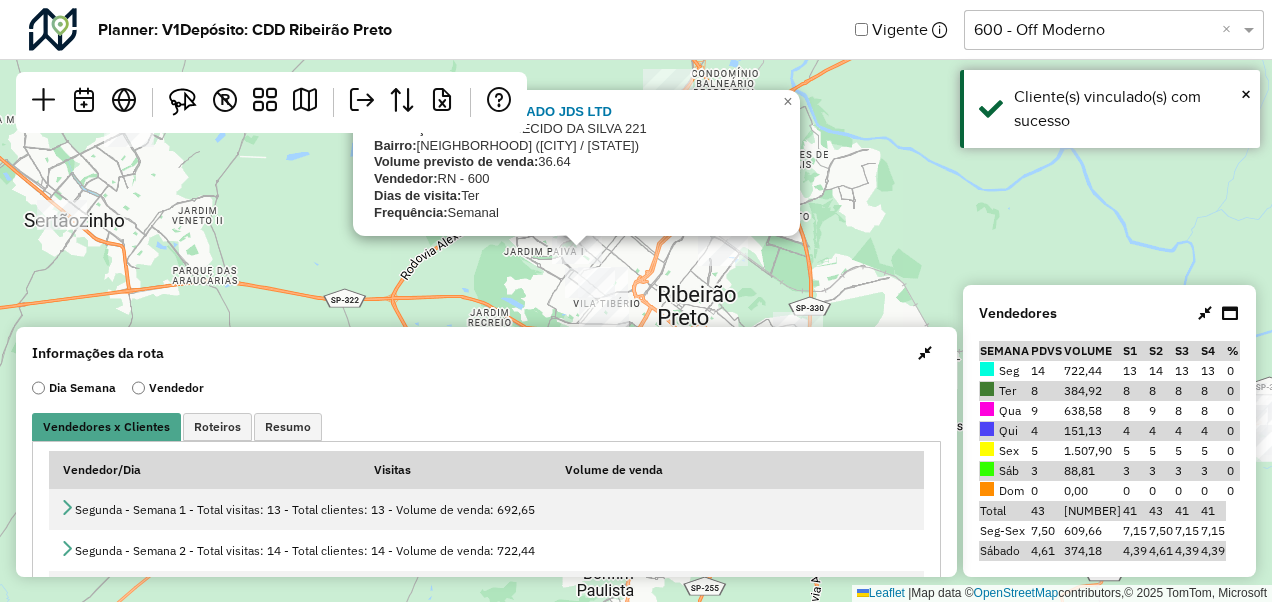 drag, startPoint x: 626, startPoint y: 234, endPoint x: 650, endPoint y: 260, distance: 35.383614 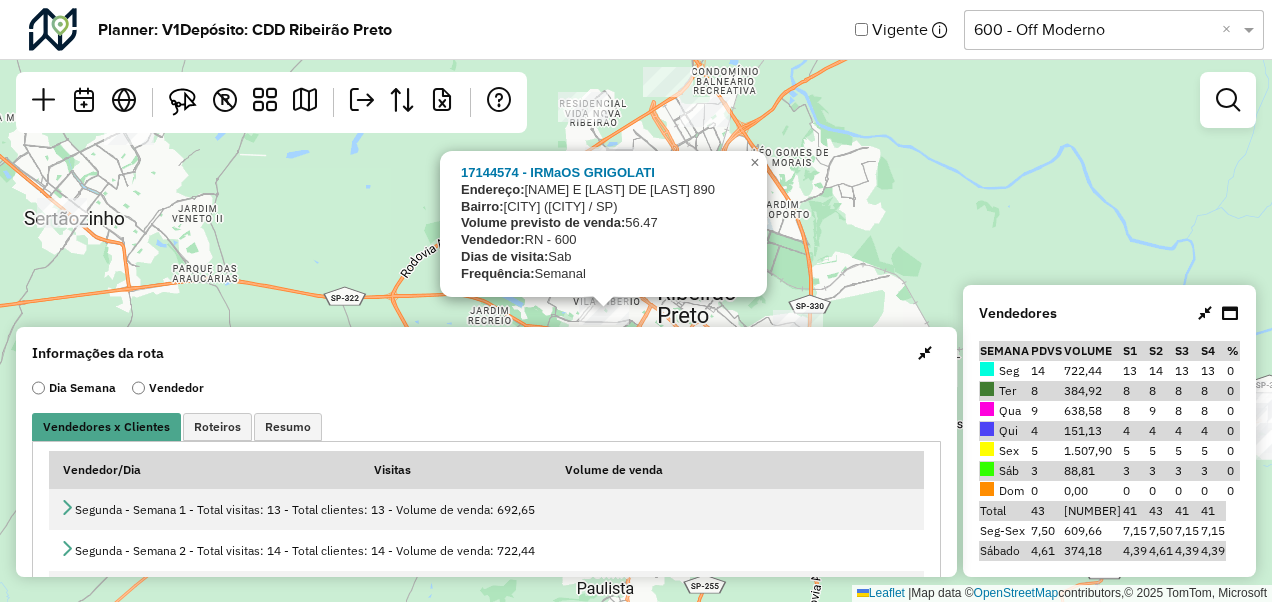 click on "17144574 - IRMaOS  GRIGOLATI
Endereço:   VINTE E UM DE ABRIL 890
Bairro:  VILA TIBERIO (RIBEIRAO PRETO / SP)
Volume previsto de venda:  56.47
Vendedor:  RN - 600
Dias de visita:  Sab
Frequência:  Semanal
×  Leaflet   |  Map data ©  OpenStreetMap  contributors,© 2025 TomTom, Microsoft" 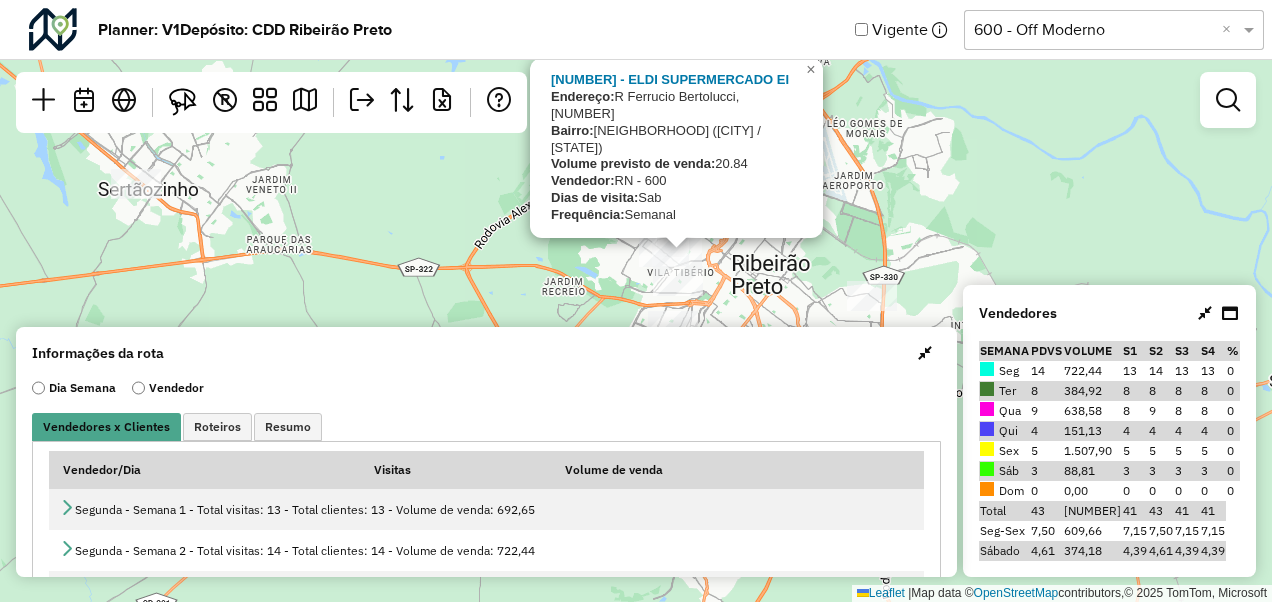 drag, startPoint x: 936, startPoint y: 269, endPoint x: 958, endPoint y: 202, distance: 70.5195 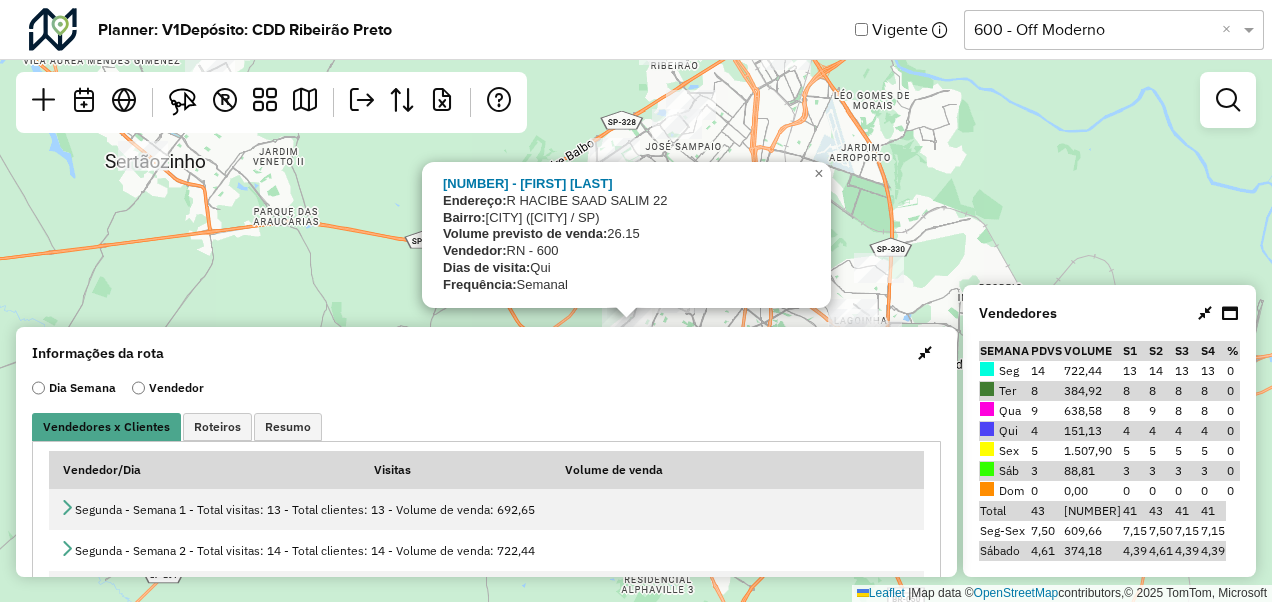 click 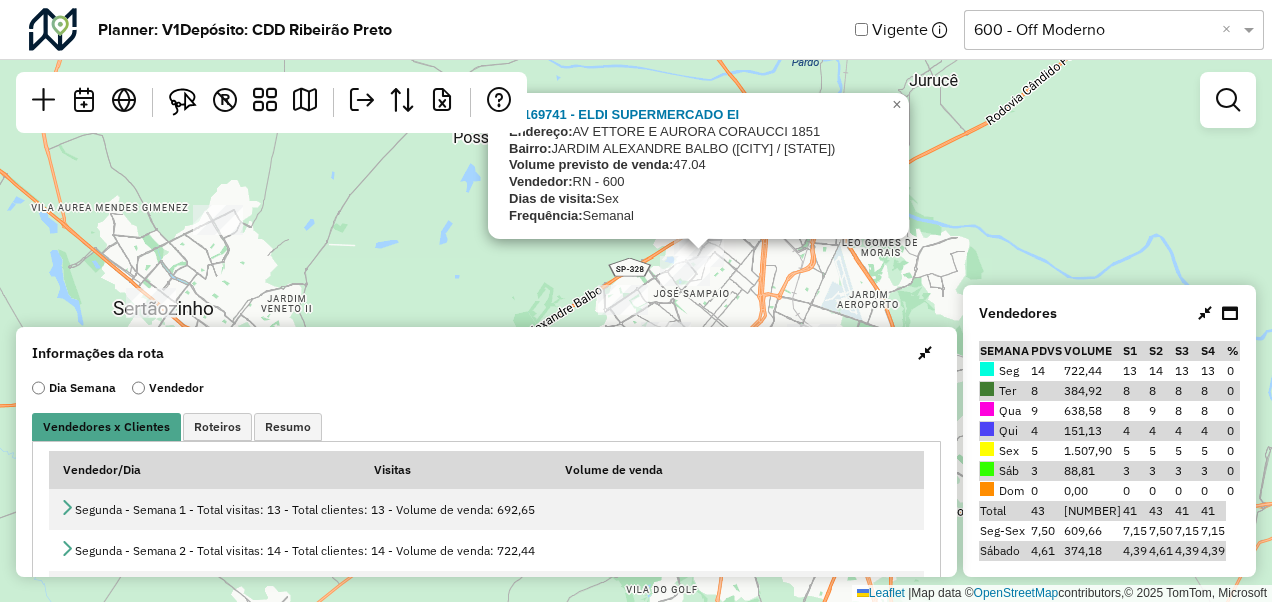 drag, startPoint x: 748, startPoint y: 174, endPoint x: 756, endPoint y: 262, distance: 88.362885 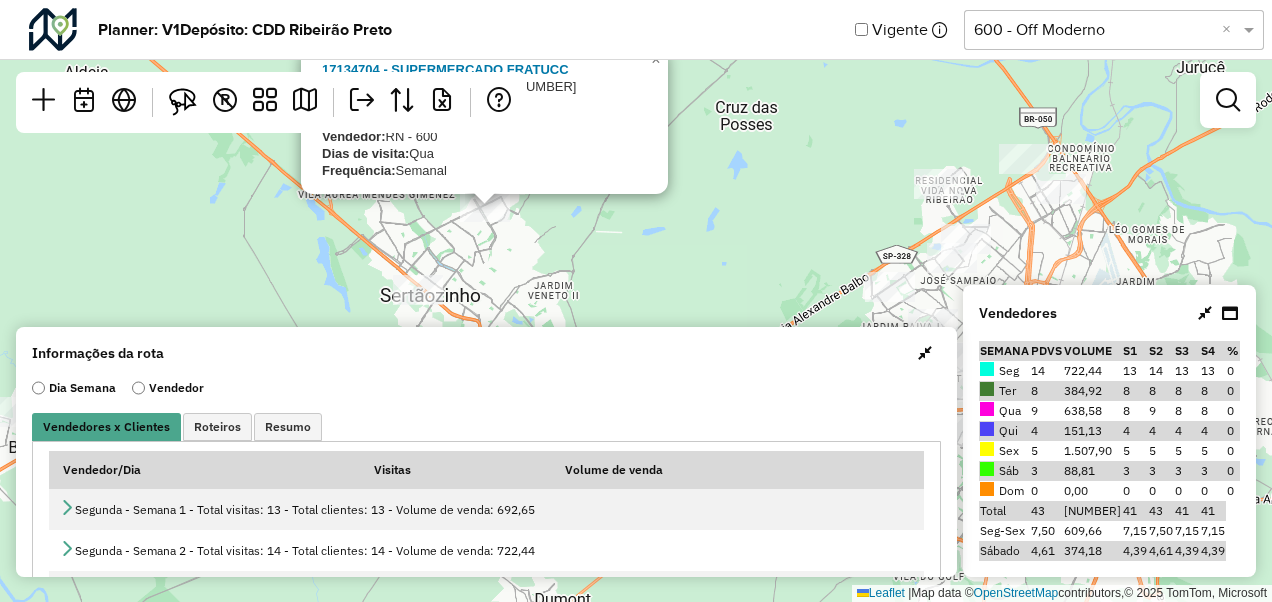 drag, startPoint x: 295, startPoint y: 251, endPoint x: 562, endPoint y: 237, distance: 267.3668 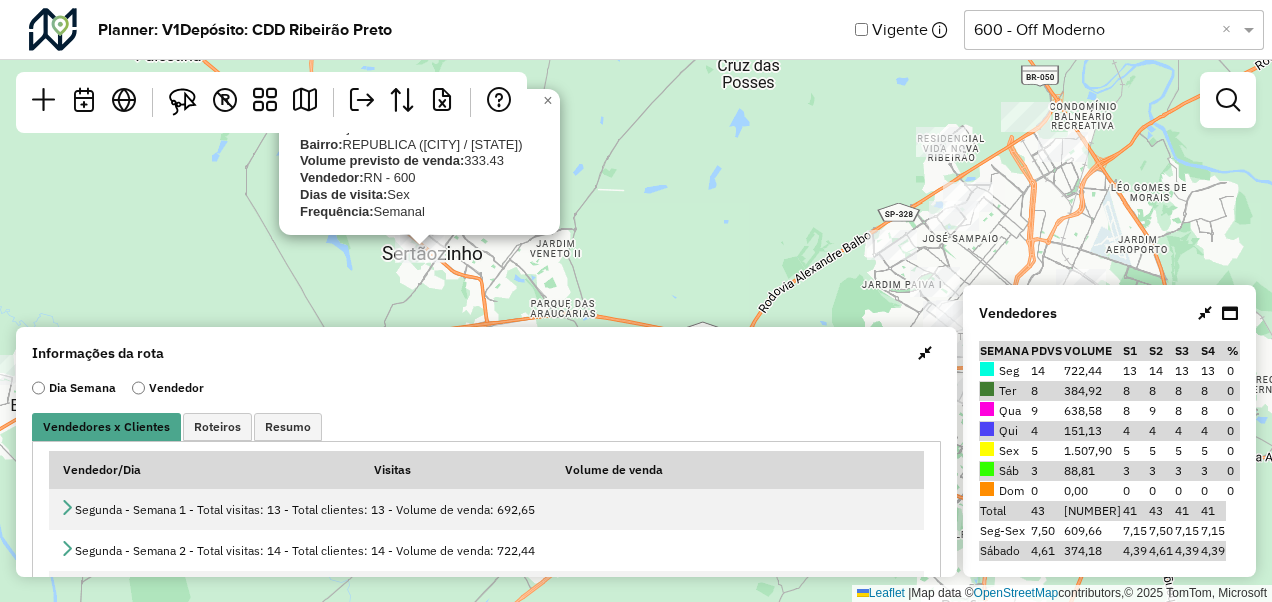 drag, startPoint x: 692, startPoint y: 271, endPoint x: 689, endPoint y: 226, distance: 45.099888 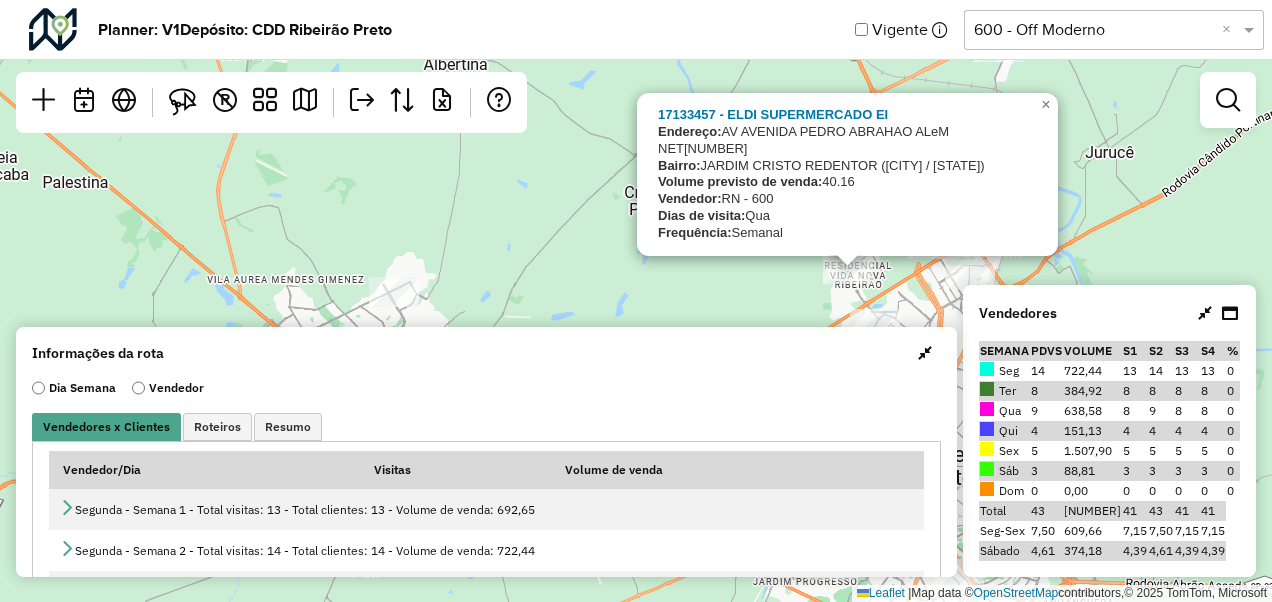 drag, startPoint x: 824, startPoint y: 197, endPoint x: 736, endPoint y: 302, distance: 137 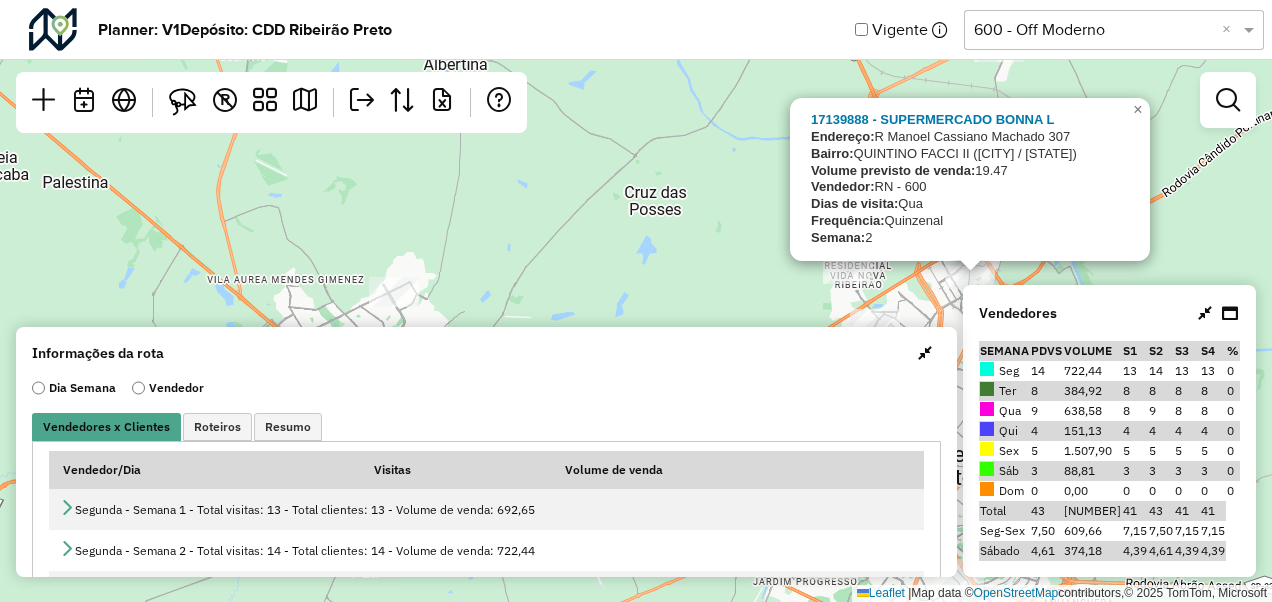 click on "17139888 - SUPERMERCADO BONNA L
Endereço:  R   Manoel Cassiano Machado       307
Bairro:  QUINTINO FACCI II (RIBEIRAO PRETO / SP)
Volume previsto de venda:  19.47
Vendedor:  RN - 600
Dias de visita:  Qua
Frequência:  Quinzenal
Semana:  2
×  Leaflet   |  Map data ©  OpenStreetMap  contributors,© 2025 TomTom, Microsoft" 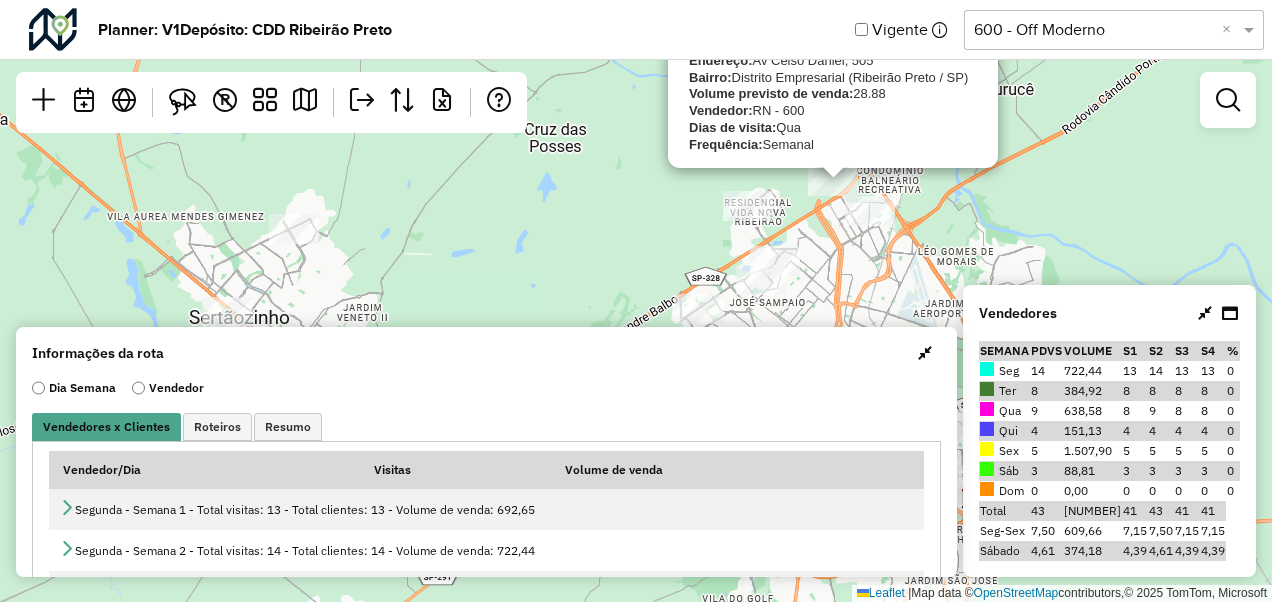 drag, startPoint x: 715, startPoint y: 261, endPoint x: 531, endPoint y: 160, distance: 209.8976 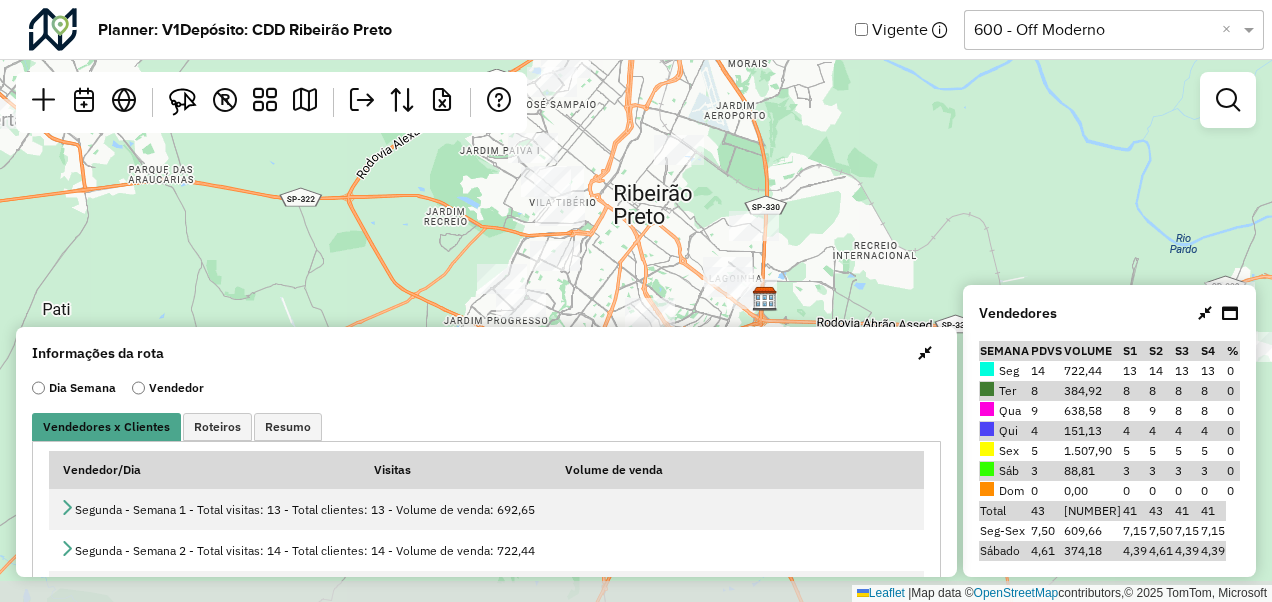 drag, startPoint x: 803, startPoint y: 272, endPoint x: 656, endPoint y: 92, distance: 232.39836 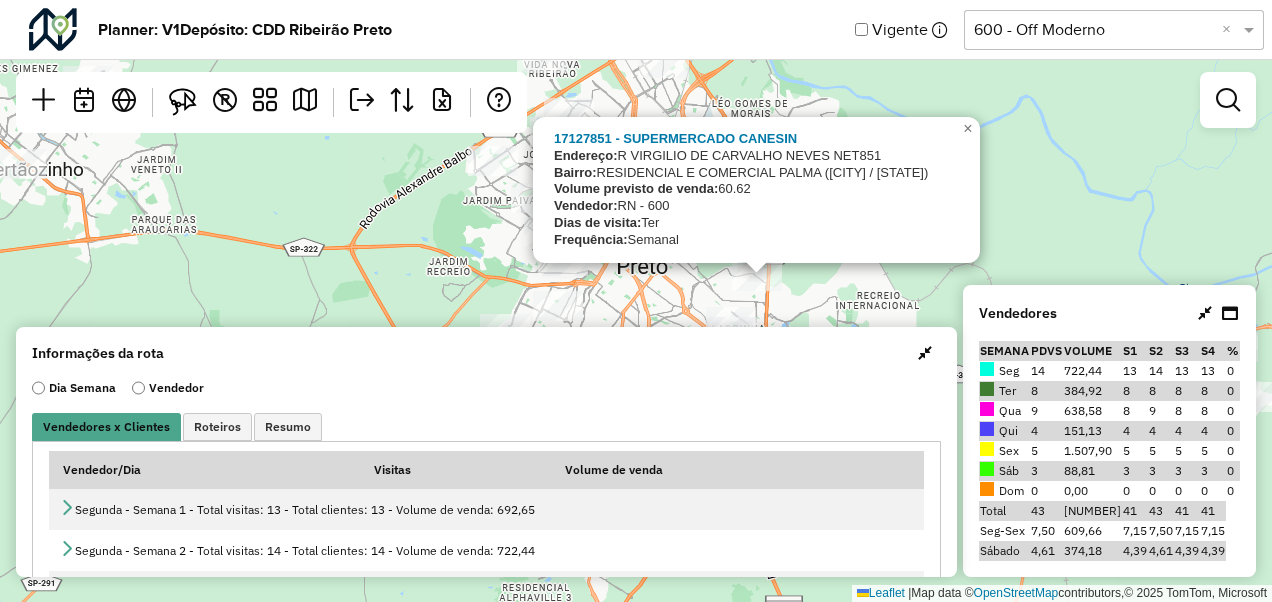 drag, startPoint x: 870, startPoint y: 232, endPoint x: 891, endPoint y: 296, distance: 67.357254 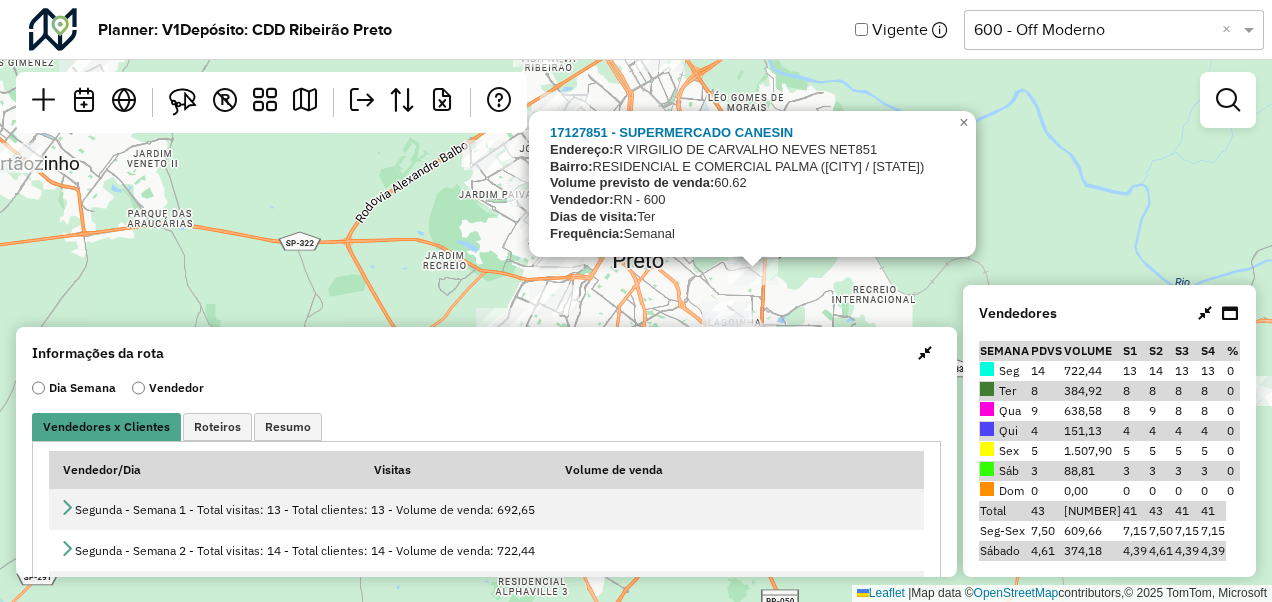 click on "17127851 - SUPERMERCADO CANESIN
Endereço:  R   VIRGILIO DE CARVALHO NEVES NET851
Bairro:  RESIDENCIAL E COMERCIAL PALMA (RIBEIRAO PRETO / SP)
Volume previsto de venda:  60.62
Vendedor:  RN - 600
Dias de visita:  Ter
Frequência:  Semanal
×  Leaflet   |  Map data ©  OpenStreetMap  contributors,© 2025 TomTom, Microsoft" 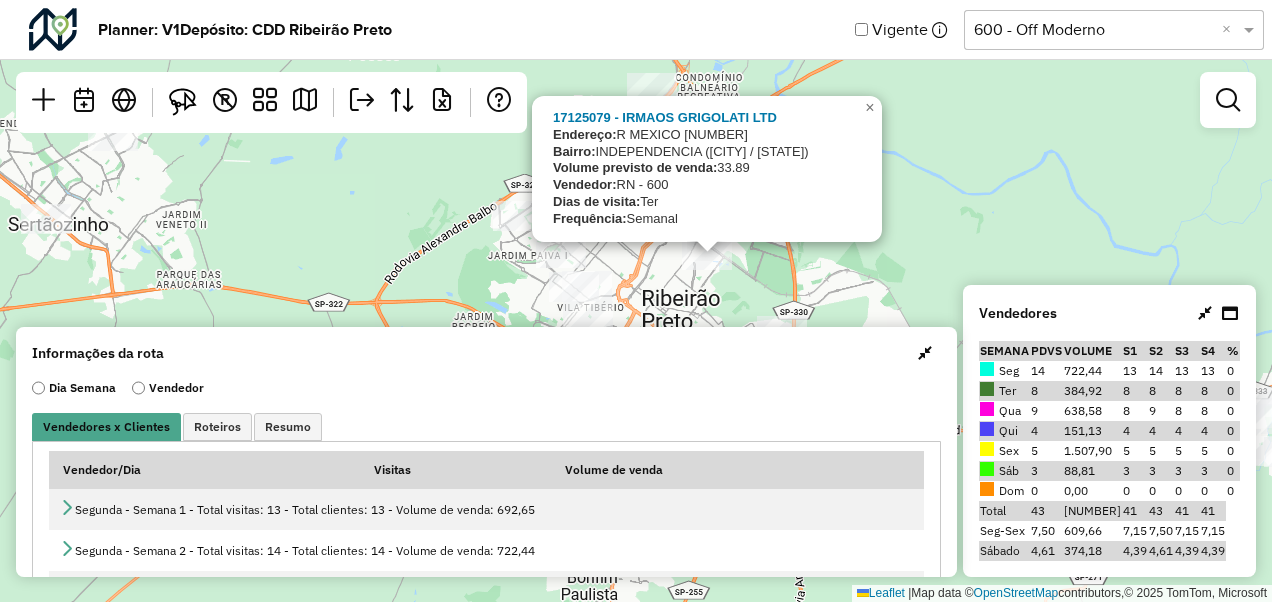 drag, startPoint x: 867, startPoint y: 209, endPoint x: 896, endPoint y: 270, distance: 67.54258 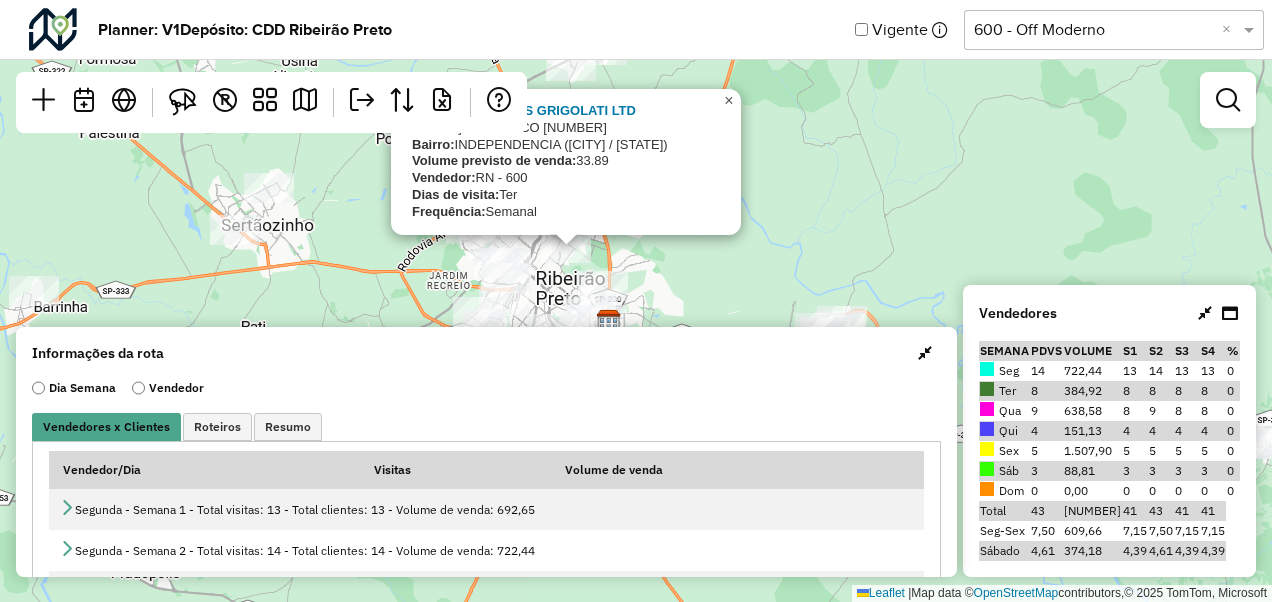 click on "×" 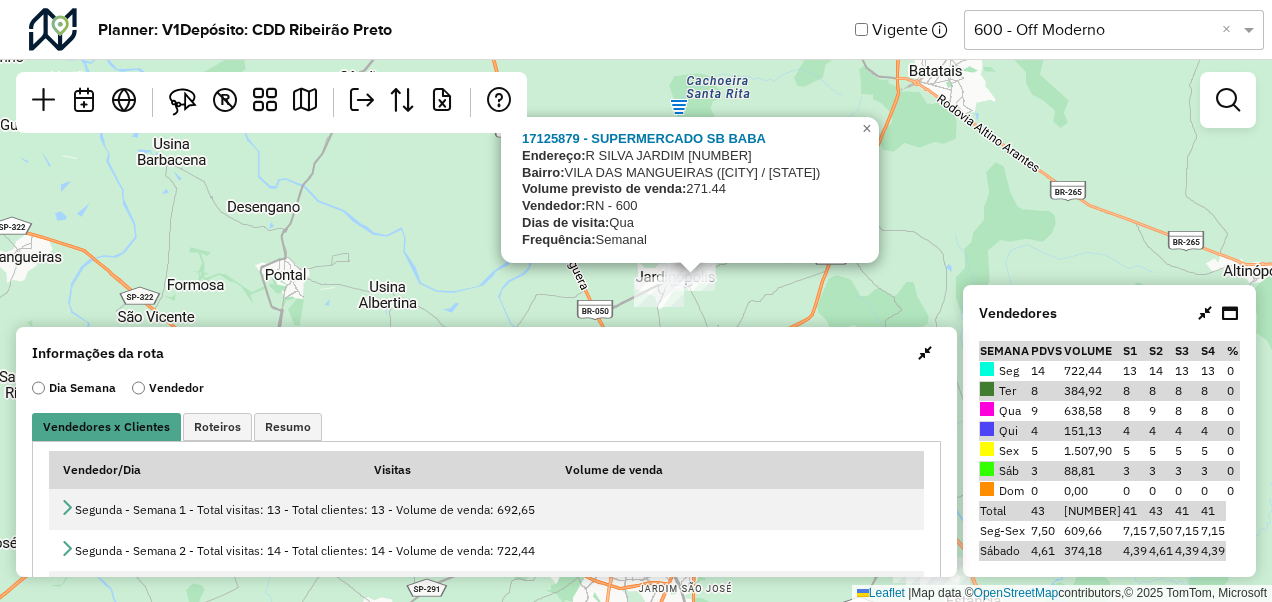 drag, startPoint x: 696, startPoint y: 198, endPoint x: 778, endPoint y: 310, distance: 138.80922 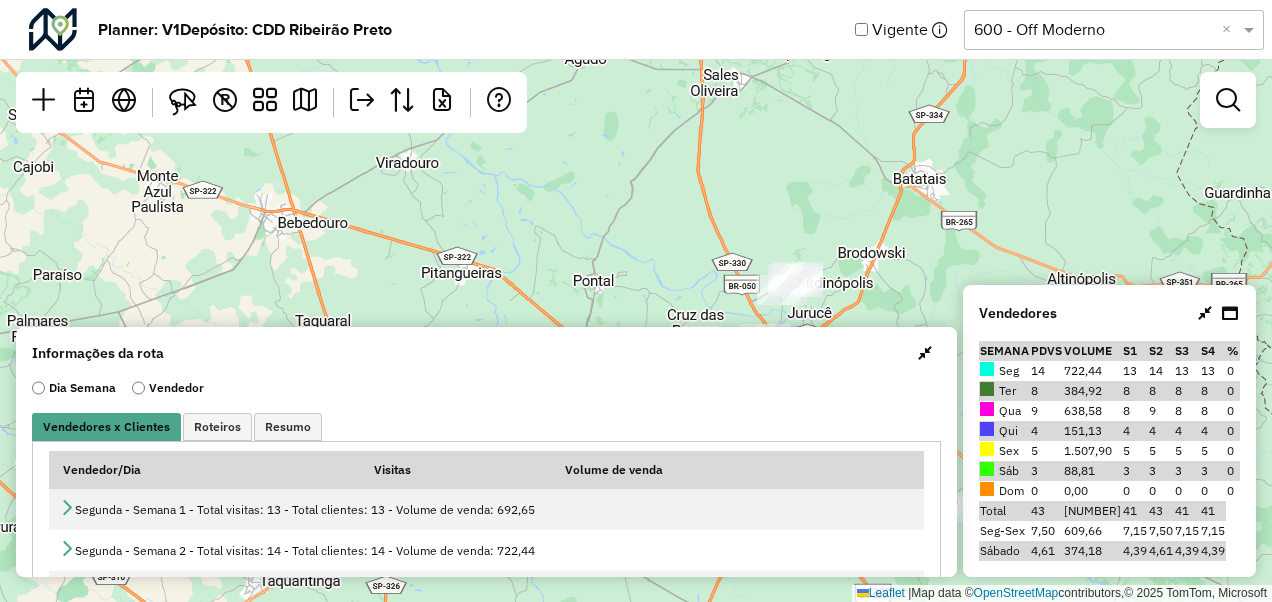 click at bounding box center [925, 353] 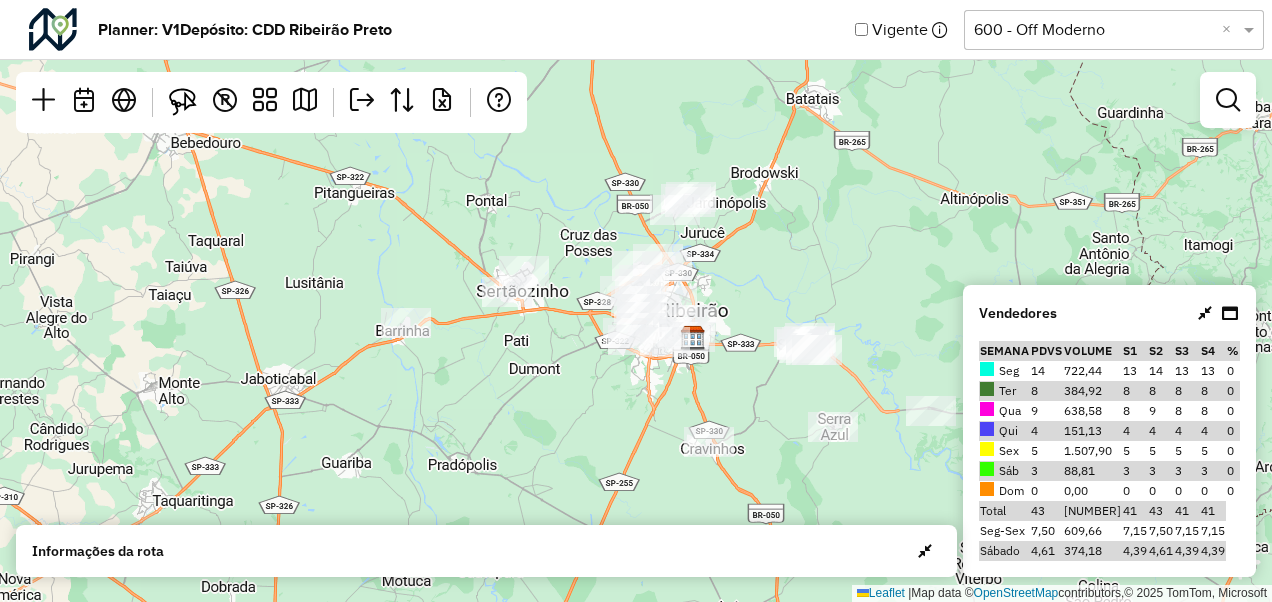 drag, startPoint x: 854, startPoint y: 333, endPoint x: 746, endPoint y: 252, distance: 135 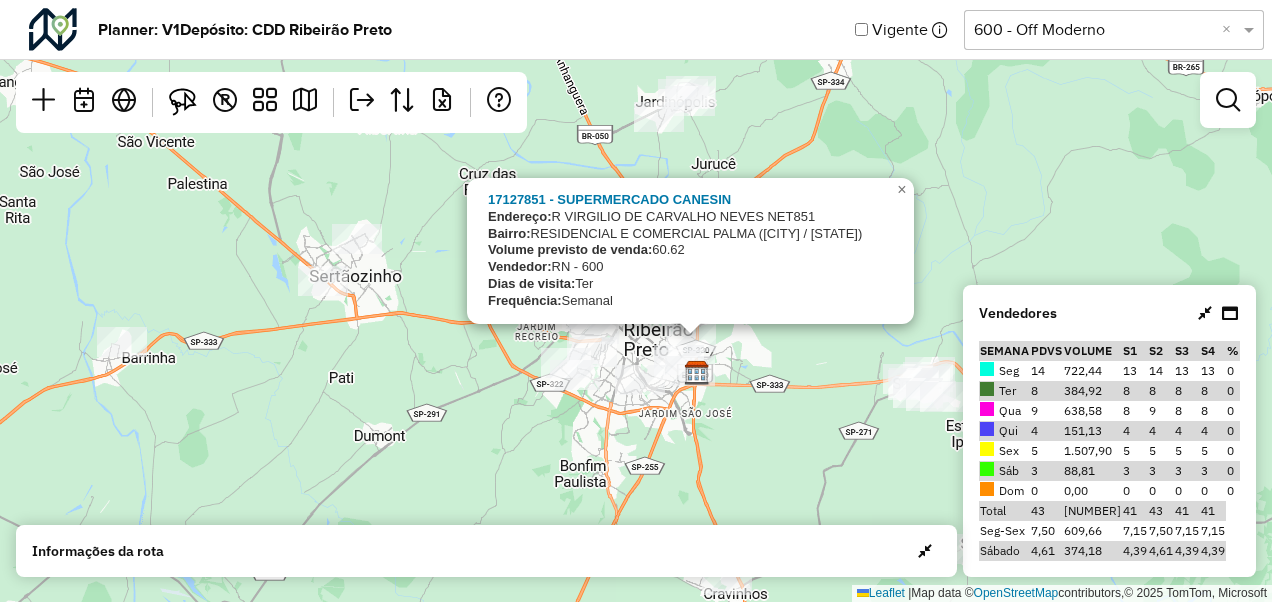 click on "17127851 - SUPERMERCADO CANESIN
Endereço:  R   VIRGILIO DE CARVALHO NEVES NET851
Bairro:  RESIDENCIAL E COMERCIAL PALMA (RIBEIRAO PRETO / SP)
Volume previsto de venda:  60.62
Vendedor:  RN - 600
Dias de visita:  Ter
Frequência:  Semanal
×  Leaflet   |  Map data ©  OpenStreetMap  contributors,© 2025 TomTom, Microsoft" 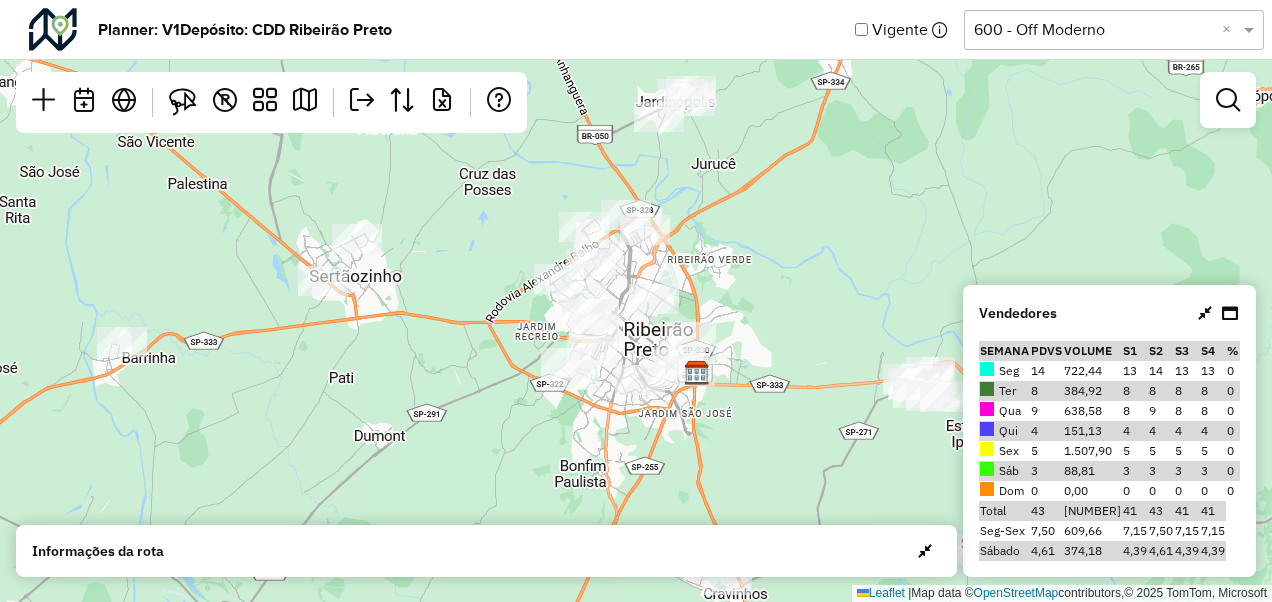 click 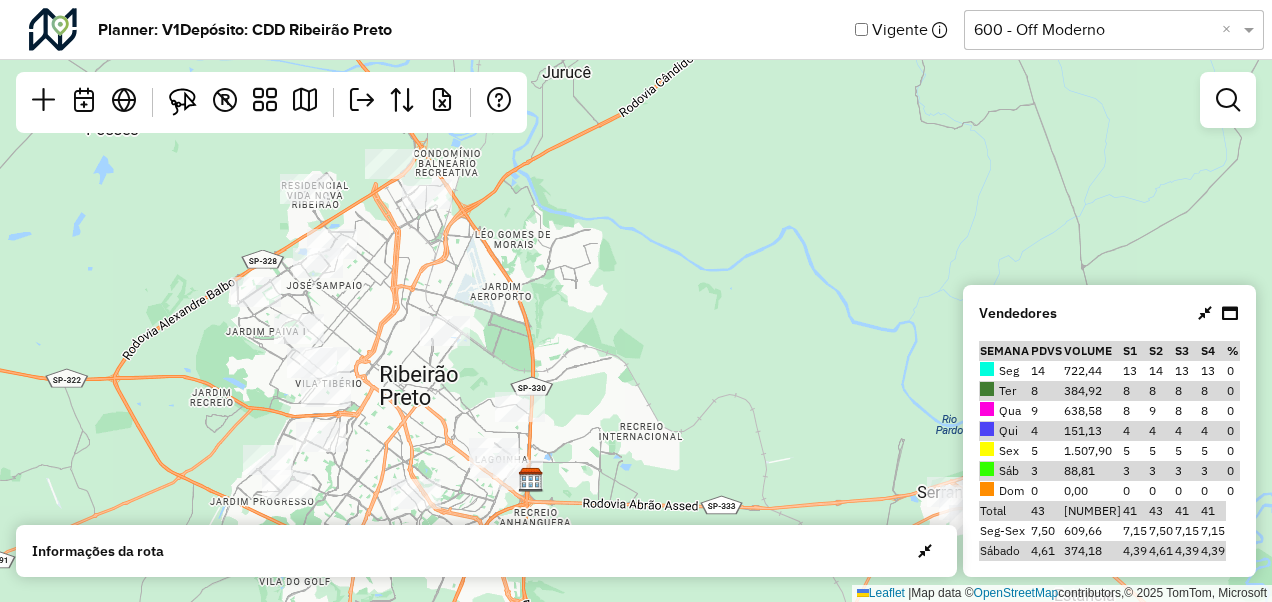 drag, startPoint x: 708, startPoint y: 325, endPoint x: 826, endPoint y: 206, distance: 167.5858 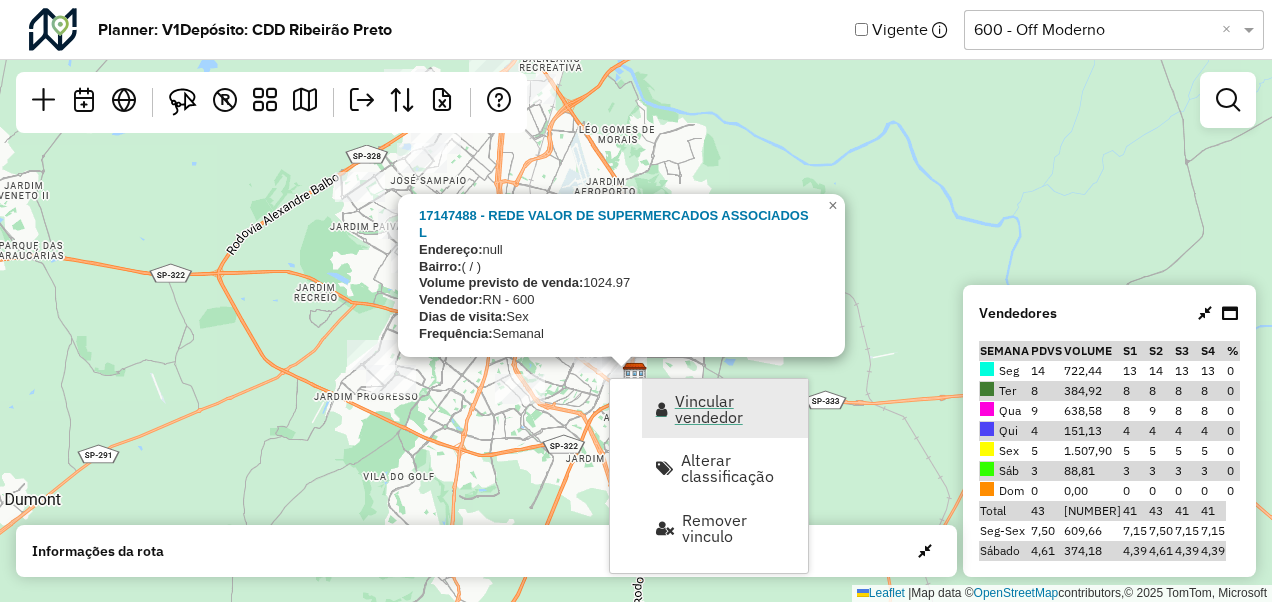 click on "Vincular vendedor" at bounding box center [735, 409] 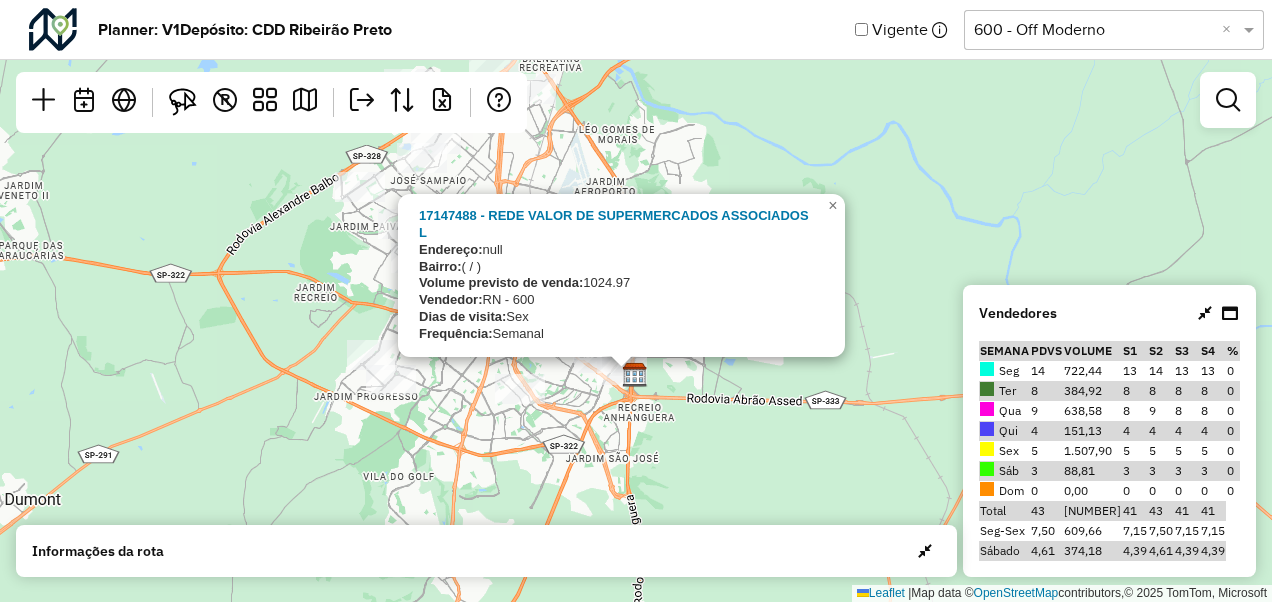 select on "*********" 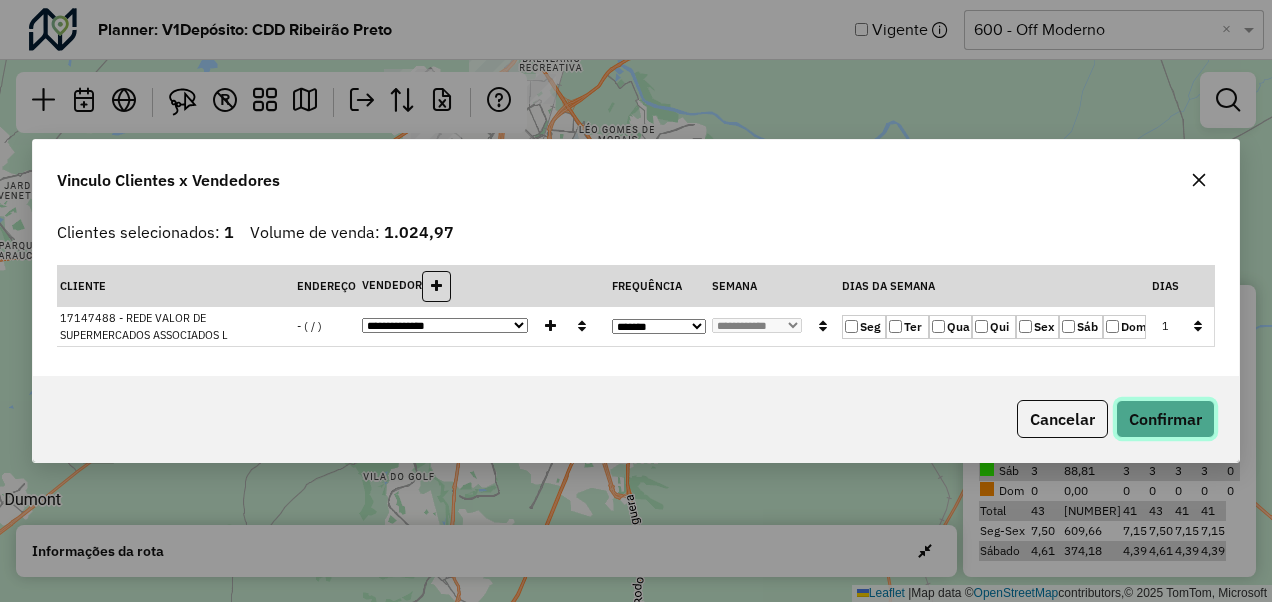 click on "Confirmar" 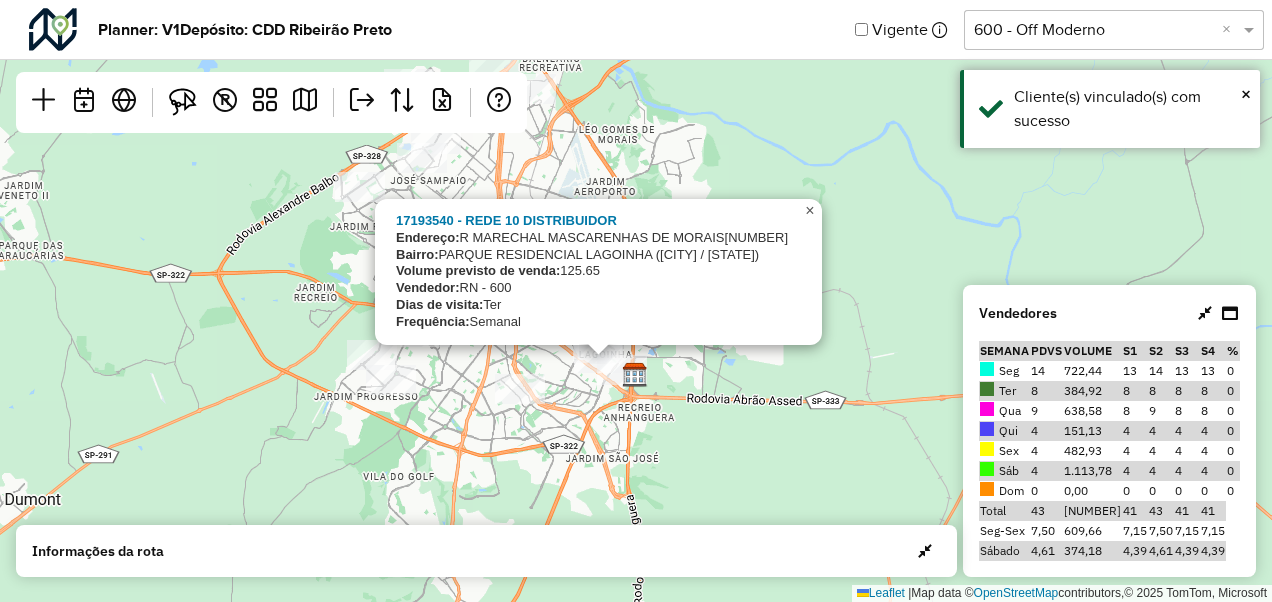 click on "×" 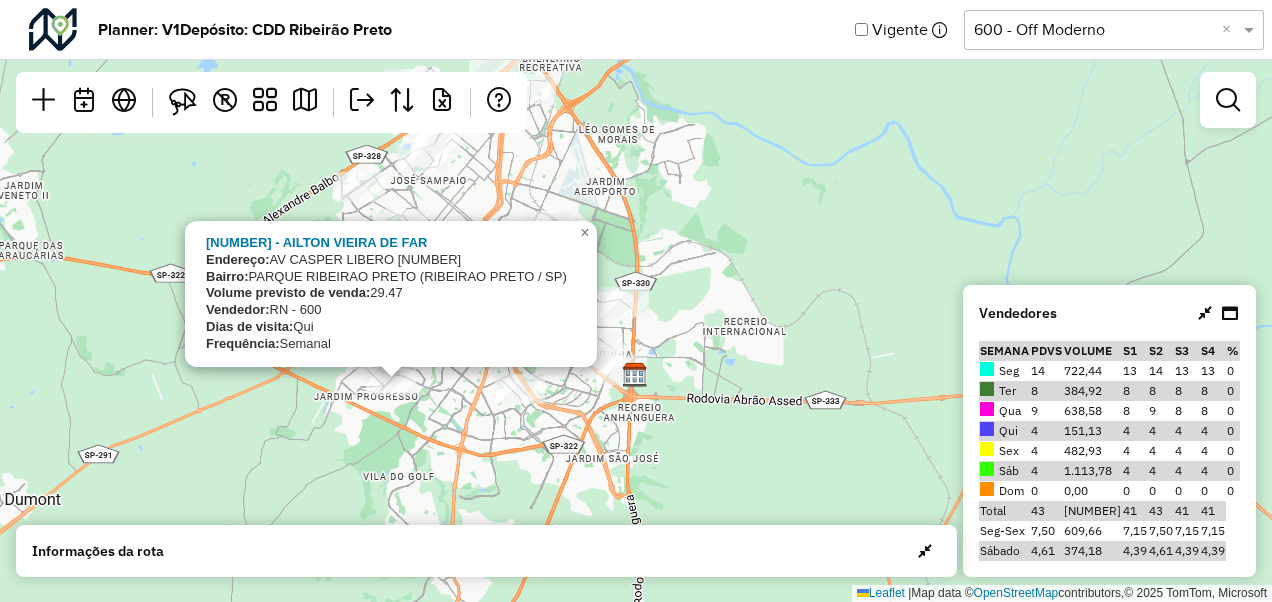 click on "17129276 - AILTON VIEIRA DE FAR
Endereço:  AV  CASPER LIBERO                 21
Bairro:  PARQUE RIBEIRAO PRETO (RIBEIRAO PRETO / SP)
Volume previsto de venda:  29.47
Vendedor:  RN - 600
Dias de visita:  Qui
Frequência:  Semanal
×  Leaflet   |  Map data ©  OpenStreetMap  contributors,© 2025 TomTom, Microsoft" 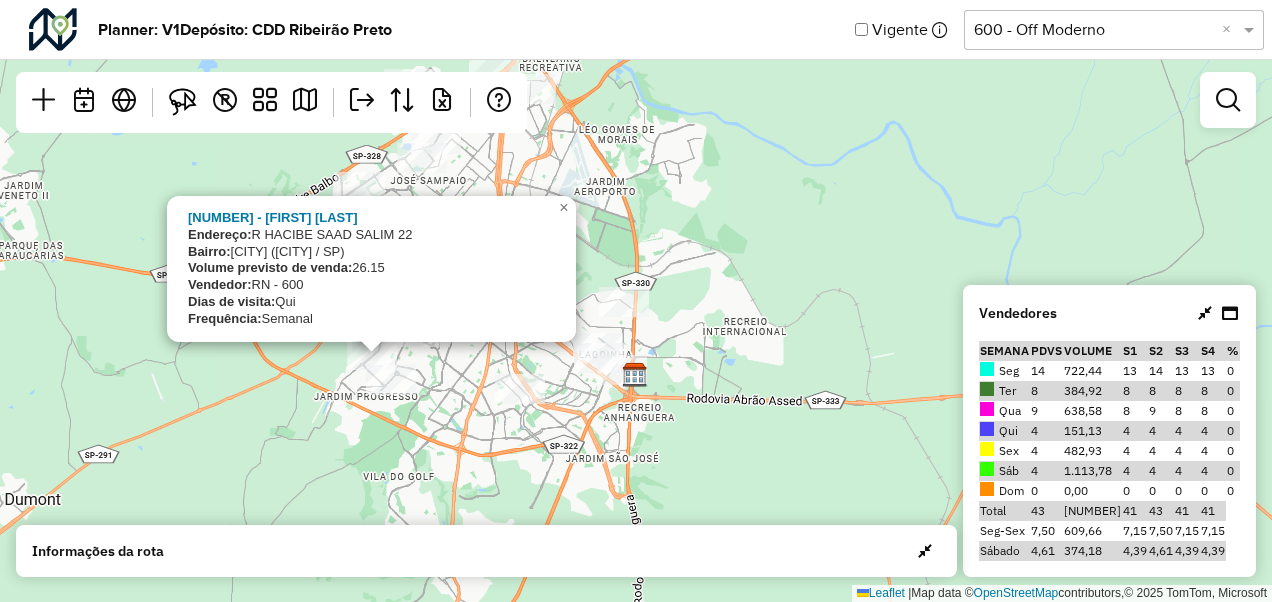 click on "17142276 - AILTON VIEIRA DE FAR
Endereço:  R   HACIBE SAAD SALIM             22
Bairro:  ADAO DO CARMO LEONEL (RIBEIRAO PRETO / SP)
Volume previsto de venda:  26.15
Vendedor:  RN - 600
Dias de visita:  Qui
Frequência:  Semanal
×  Leaflet   |  Map data ©  OpenStreetMap  contributors,© 2025 TomTom, Microsoft" 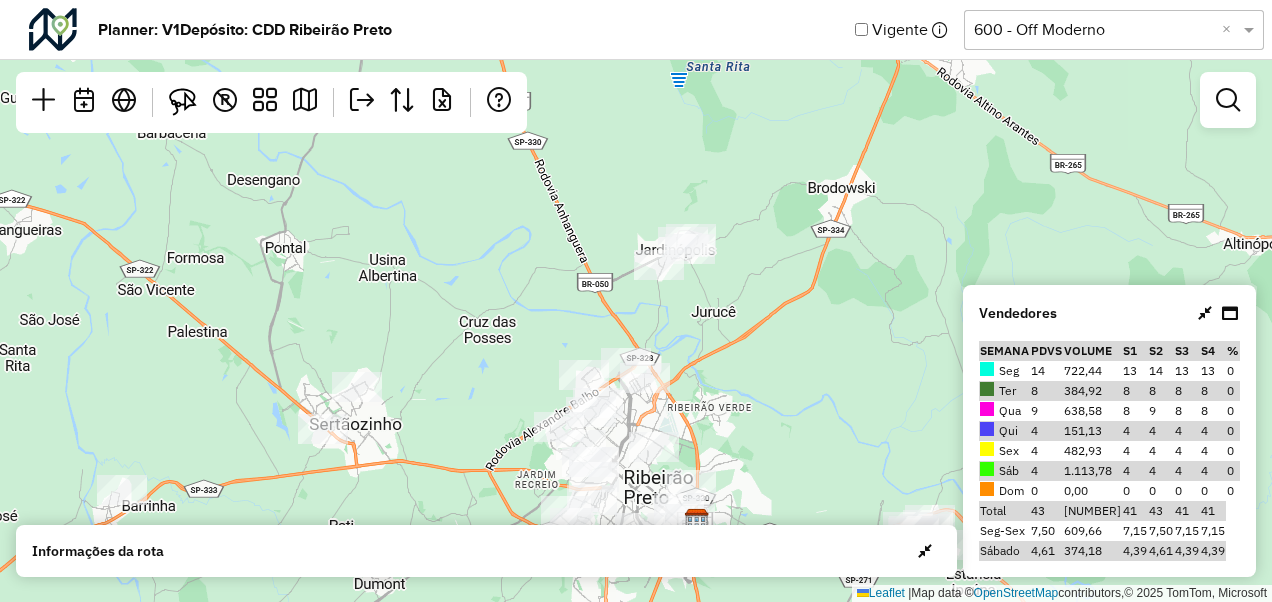drag, startPoint x: 769, startPoint y: 166, endPoint x: 768, endPoint y: 292, distance: 126.00397 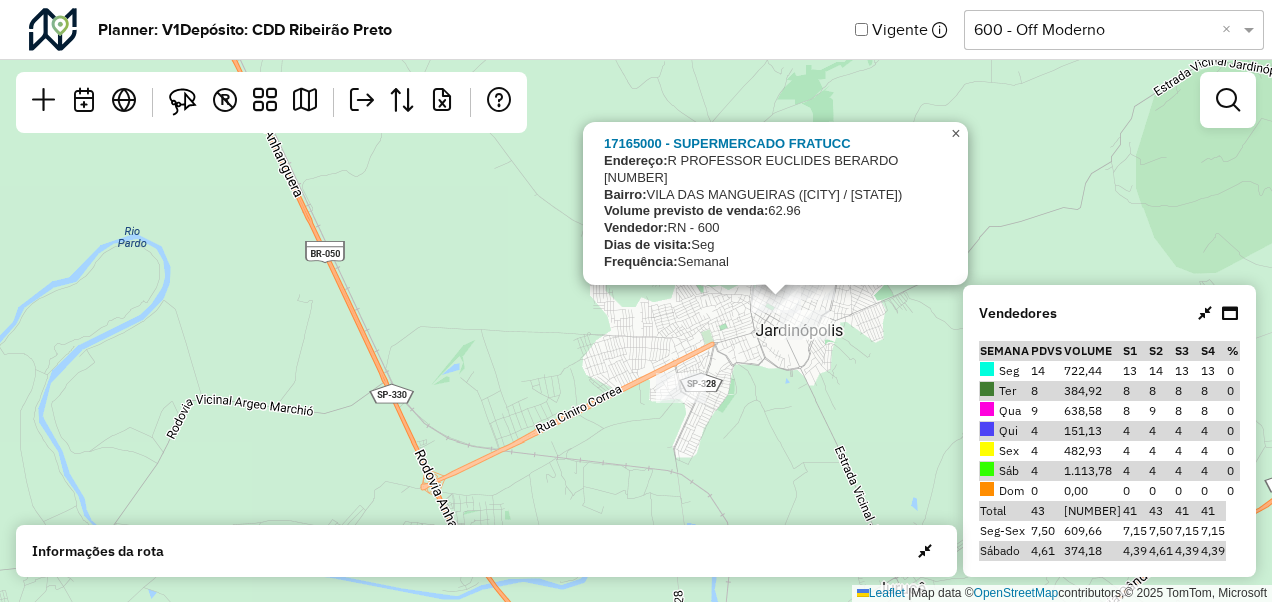 click on "×" 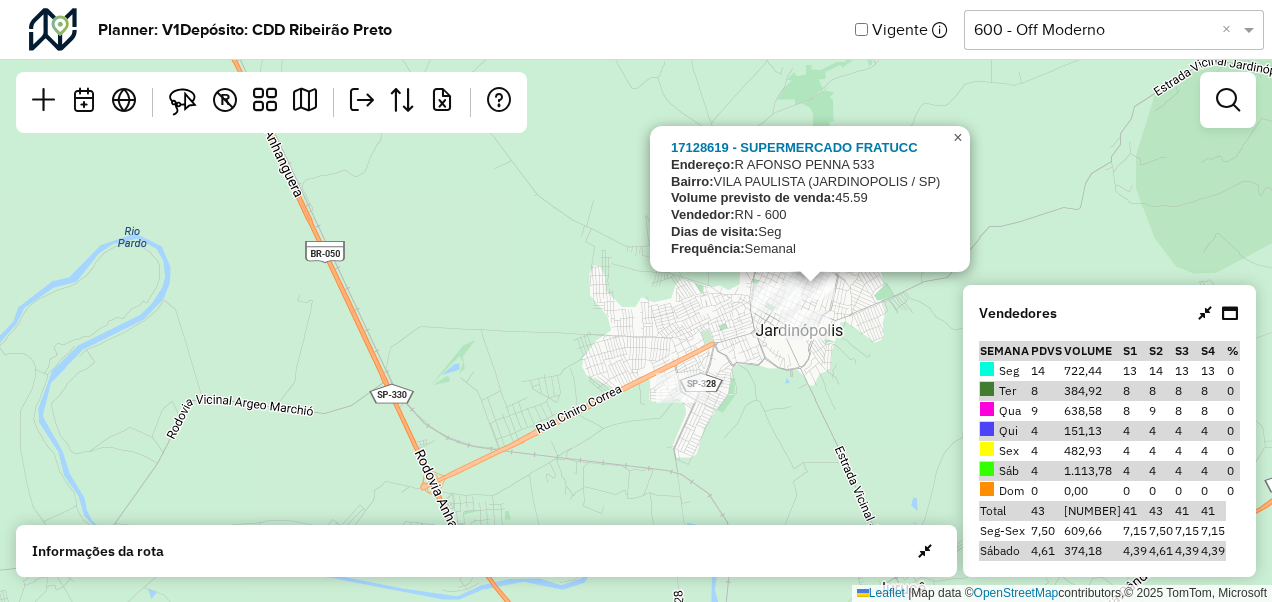 click on "×" 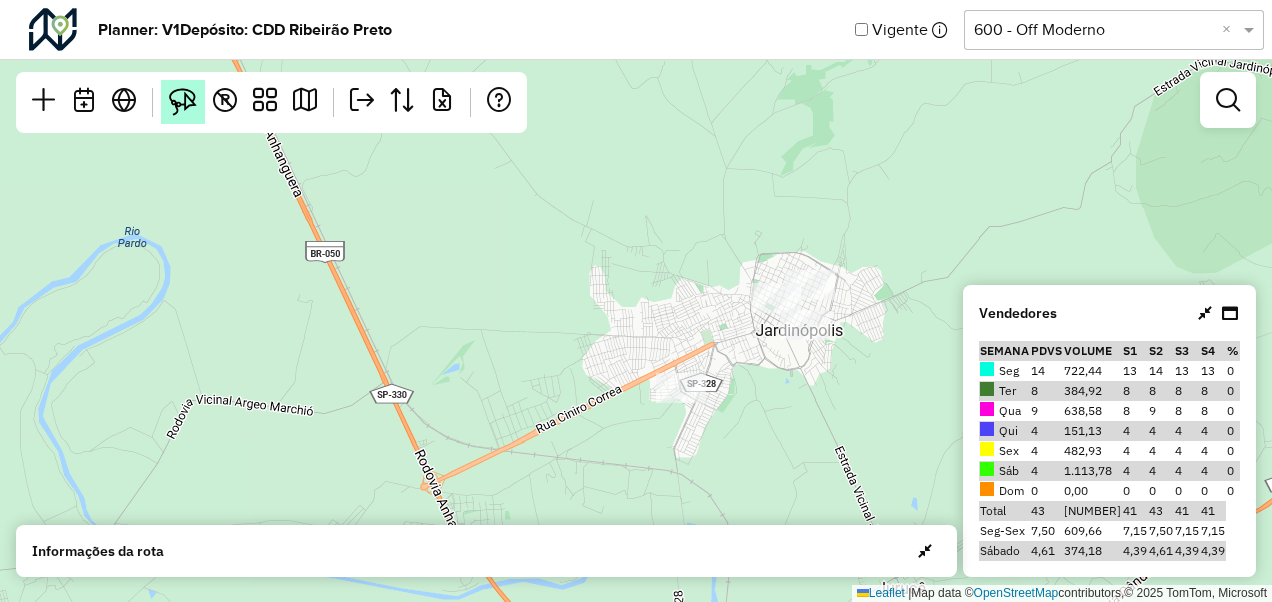 click at bounding box center (183, 102) 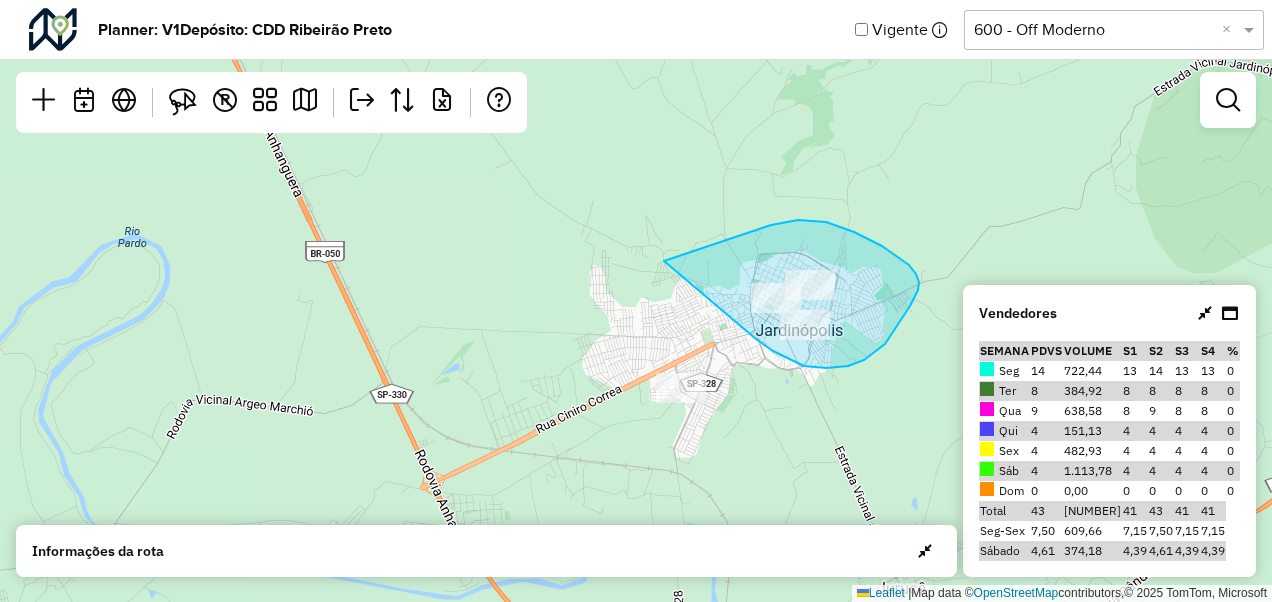 drag, startPoint x: 664, startPoint y: 261, endPoint x: 733, endPoint y: 317, distance: 88.86507 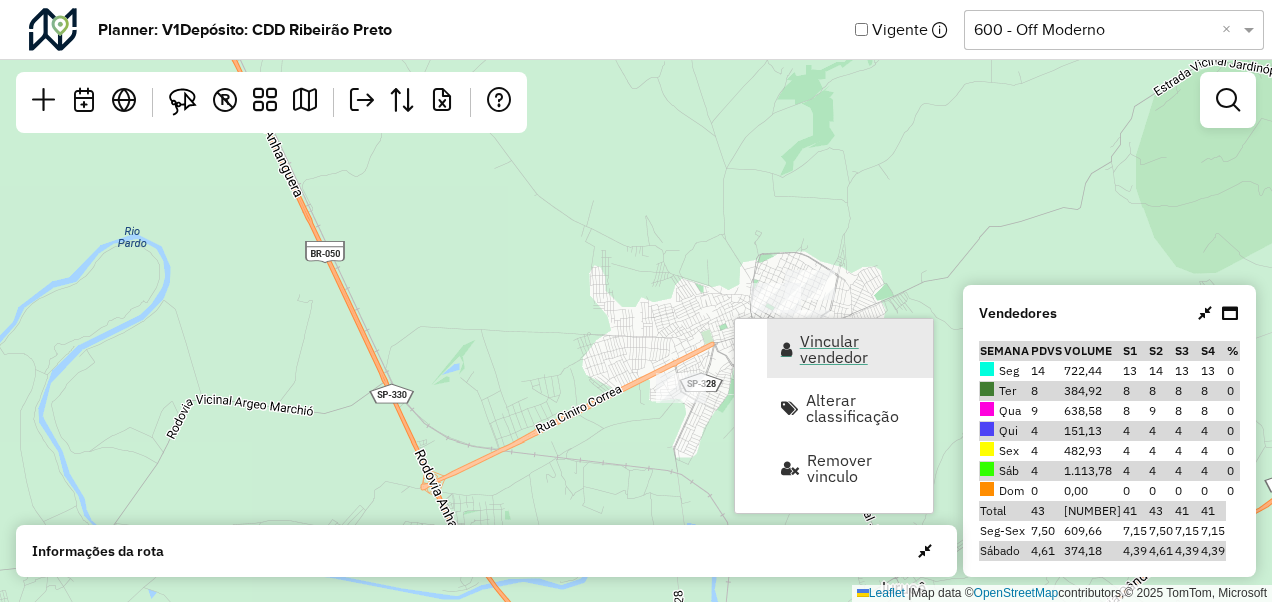 click on "Vincular vendedor" at bounding box center [860, 349] 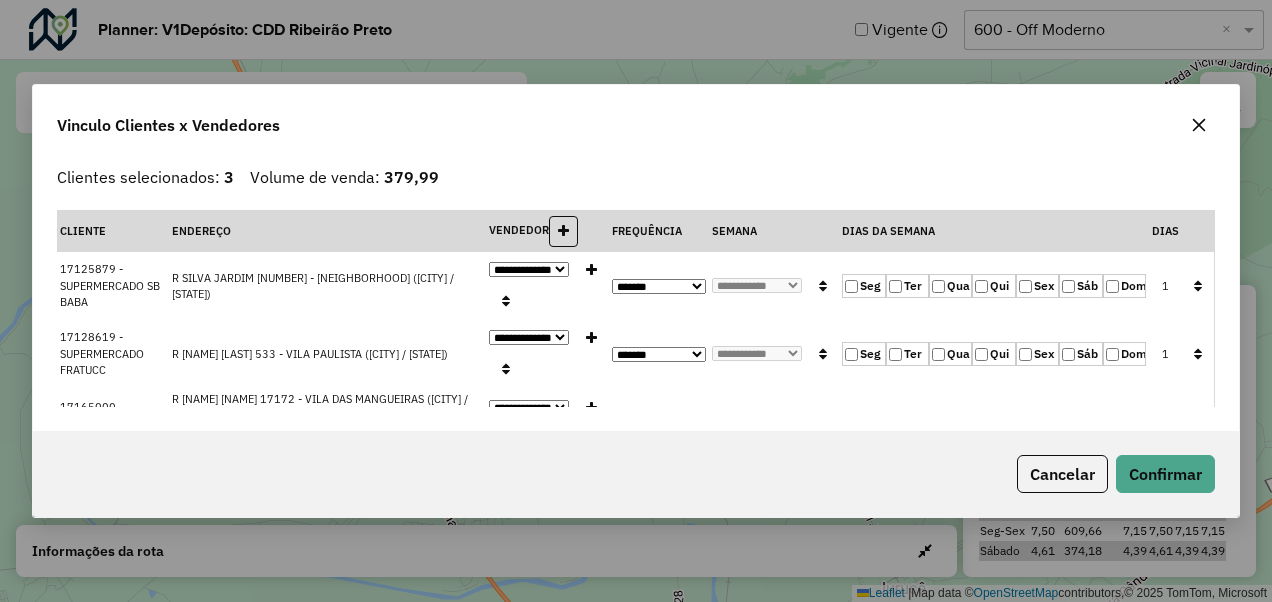 click 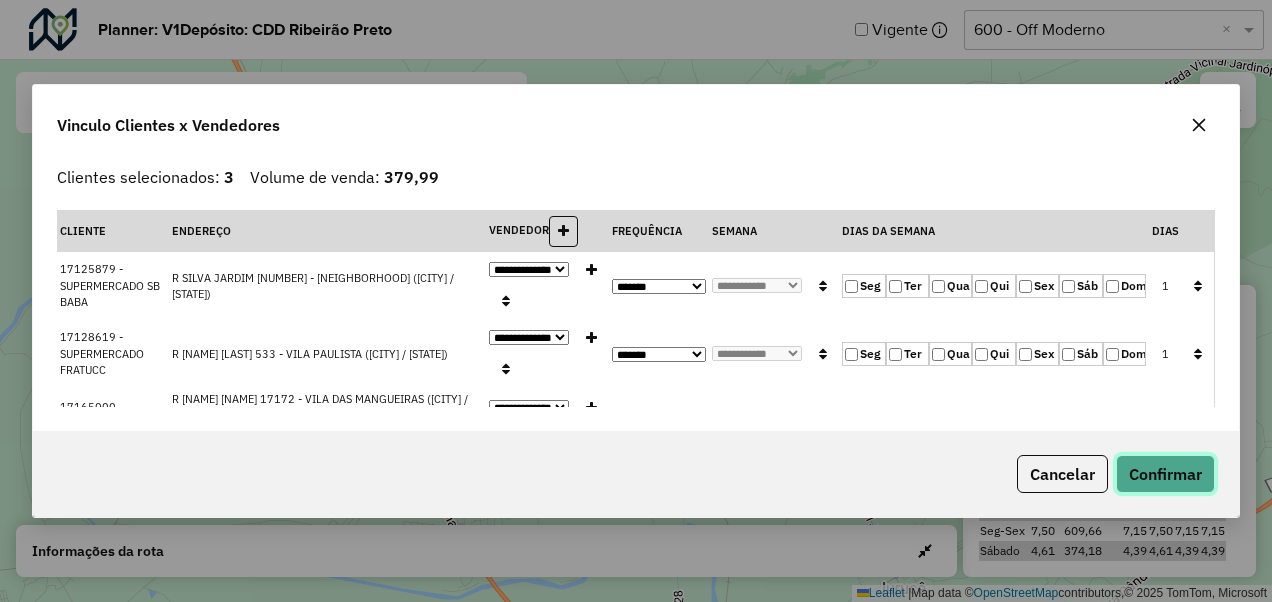 click on "Confirmar" 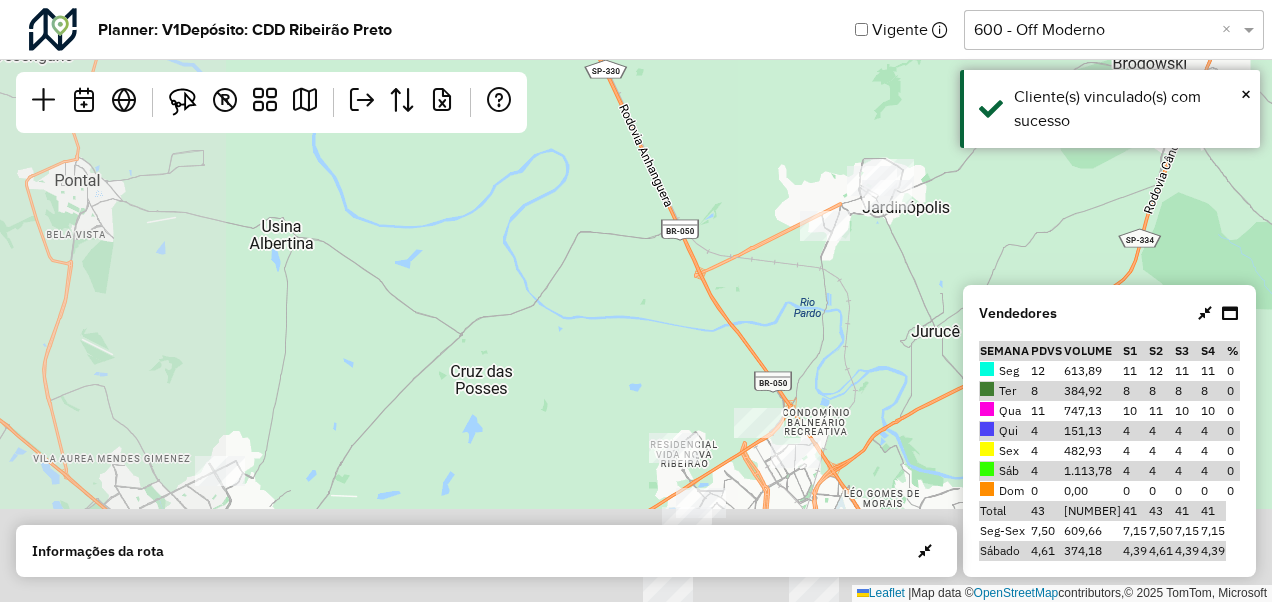 drag, startPoint x: 502, startPoint y: 344, endPoint x: 746, endPoint y: 196, distance: 285.37695 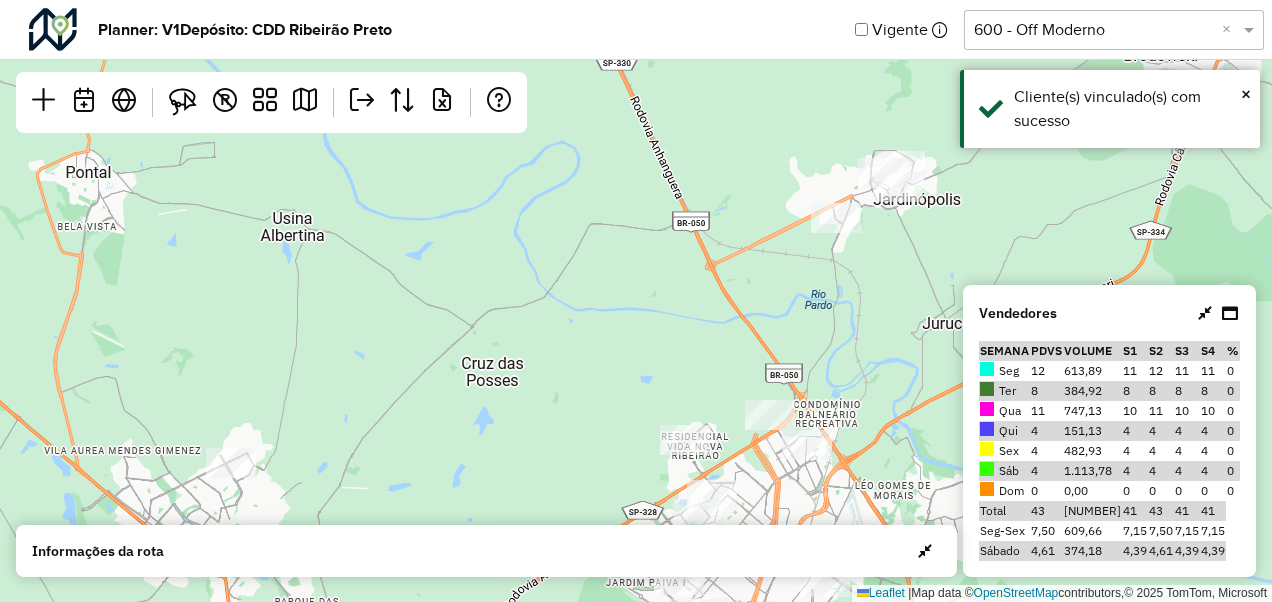 drag, startPoint x: 608, startPoint y: 368, endPoint x: 771, endPoint y: 235, distance: 210.37585 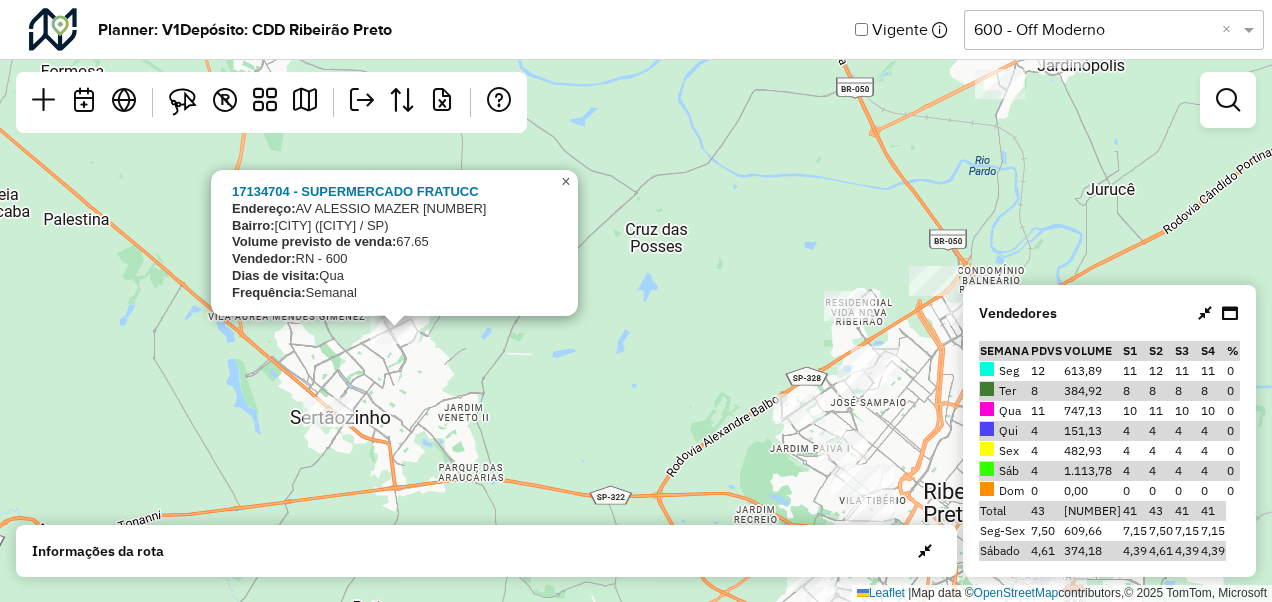 click on "×" 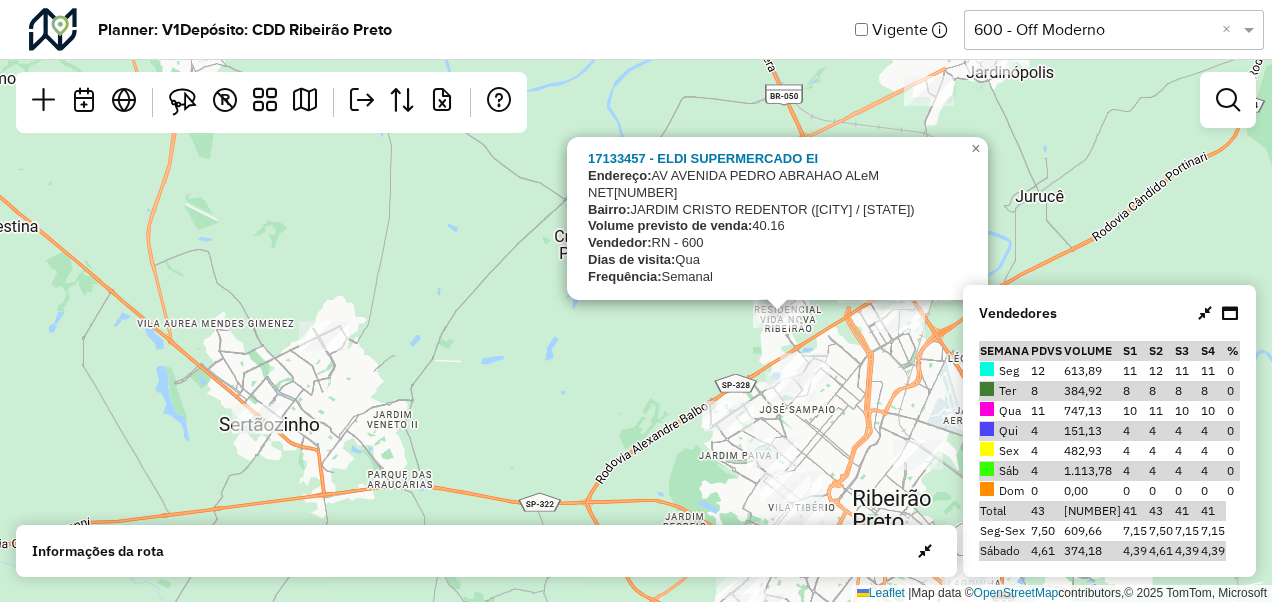 drag, startPoint x: 735, startPoint y: 315, endPoint x: 664, endPoint y: 322, distance: 71.34424 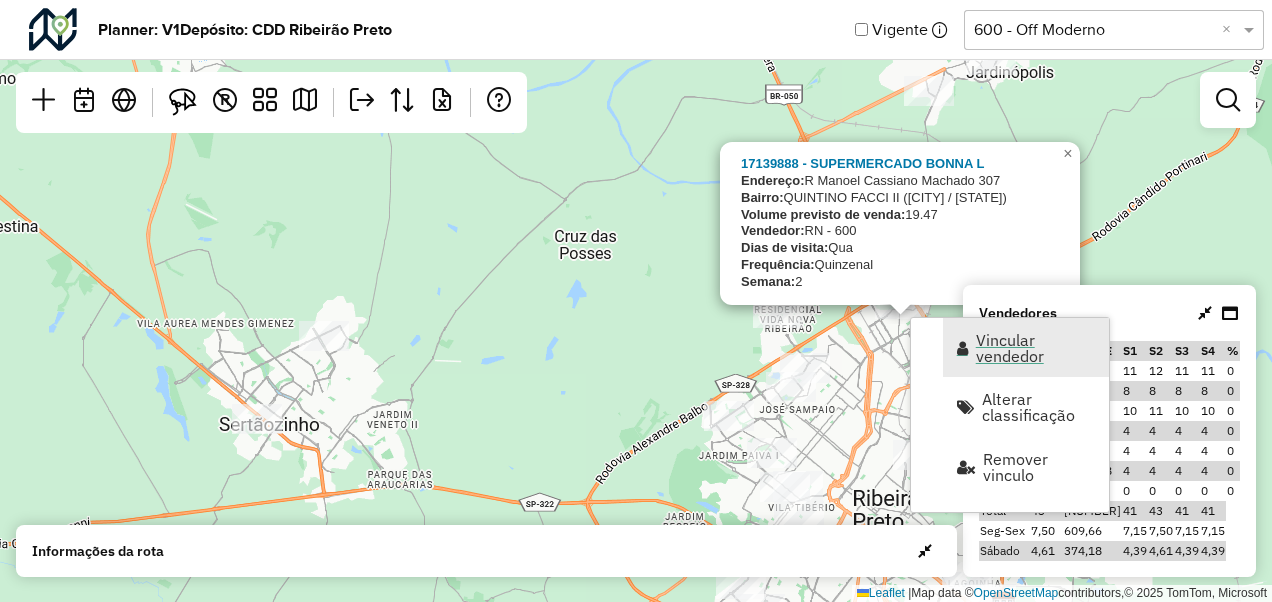 click at bounding box center (962, 348) 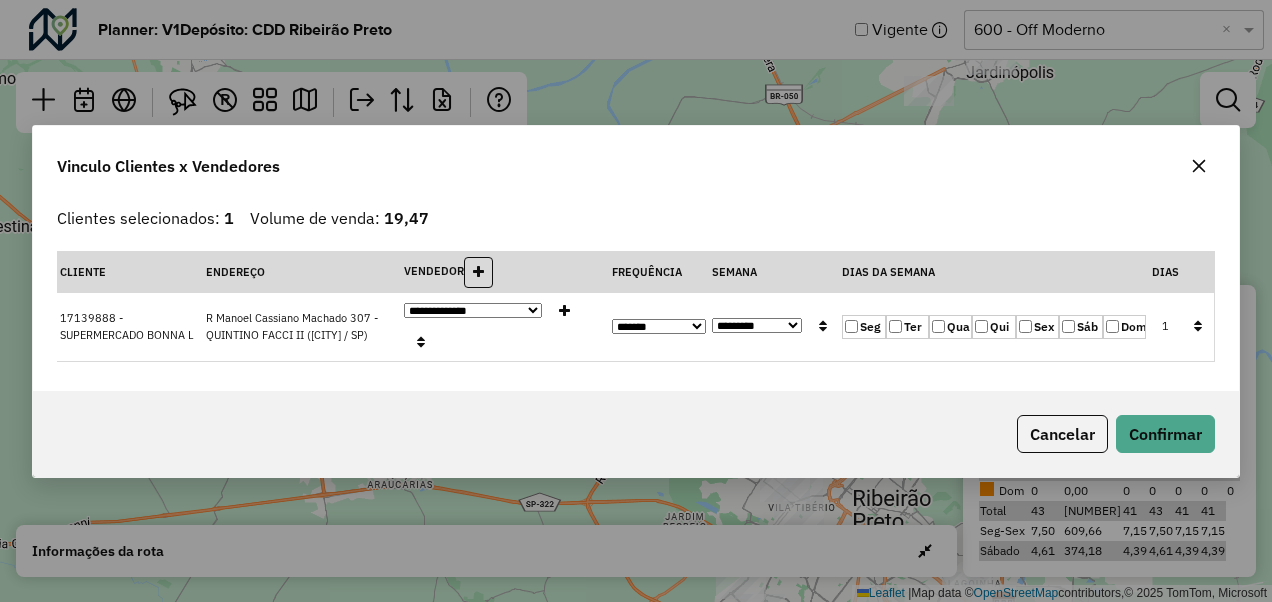 click on "Qui" 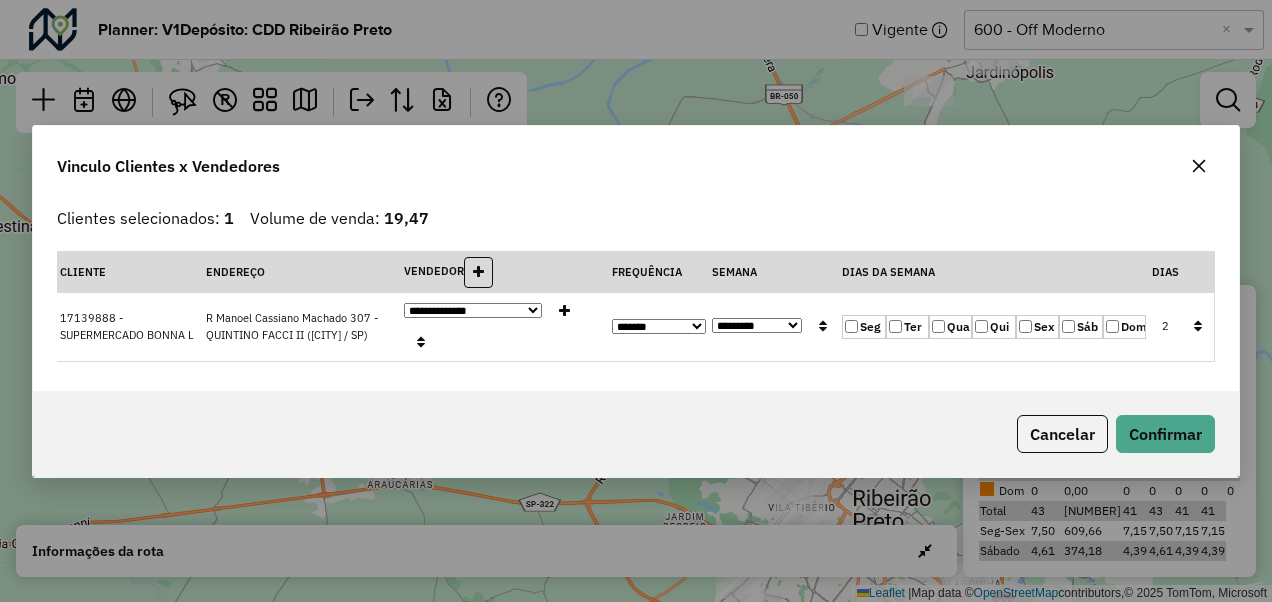 click on "Qua" 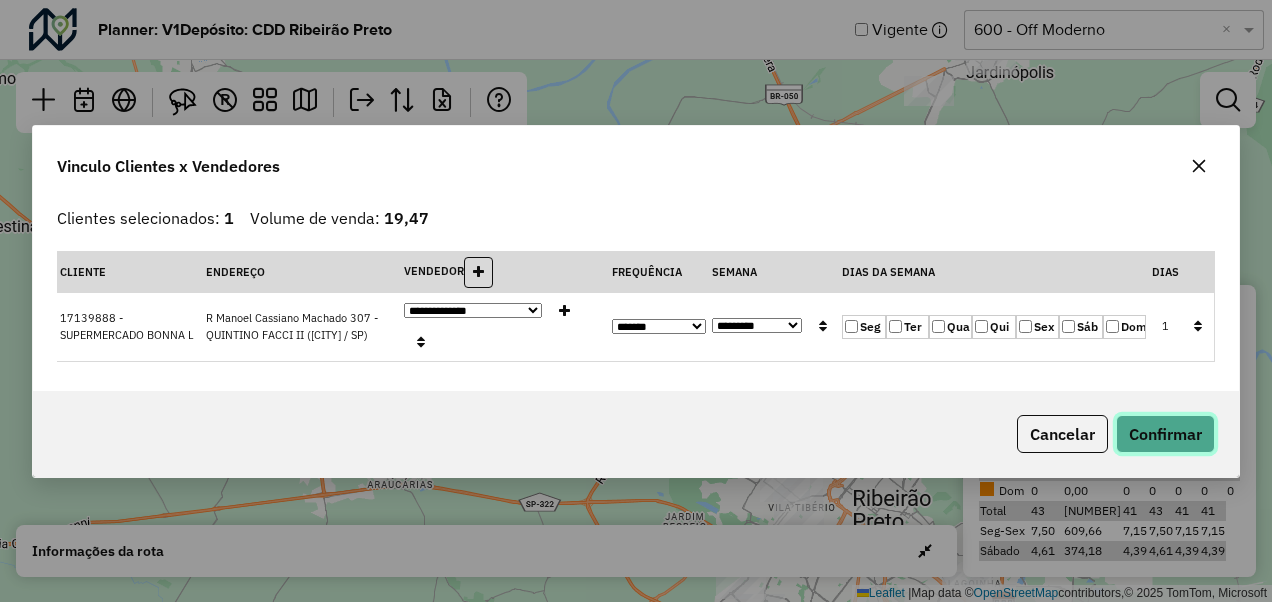 click on "Confirmar" 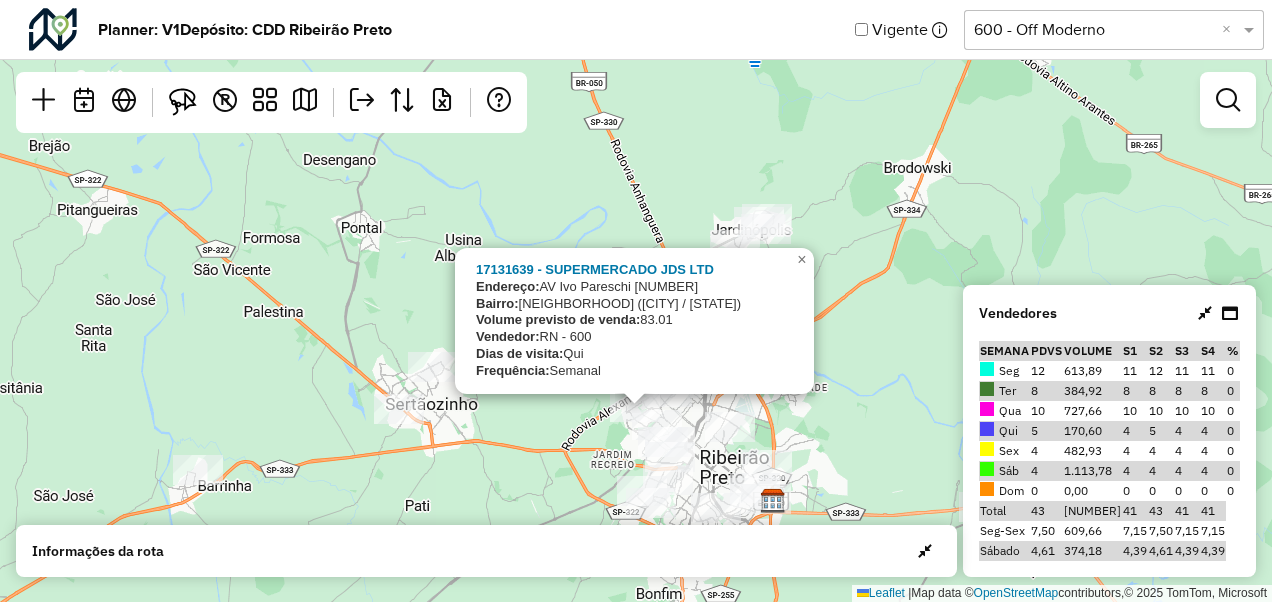 click on "17131639 - SUPERMERCADO JDS LTD
Endereço:  AV  Ivo Pareschi                  2550
Bairro:  PLANALTO VERDE (RIBEIRAO PRETO / SP)
Volume previsto de venda:  83.01
Vendedor:  RN - 600
Dias de visita:  Qui
Frequência:  Semanal
×  Leaflet   |  Map data ©  OpenStreetMap  contributors,© 2025 TomTom, Microsoft" 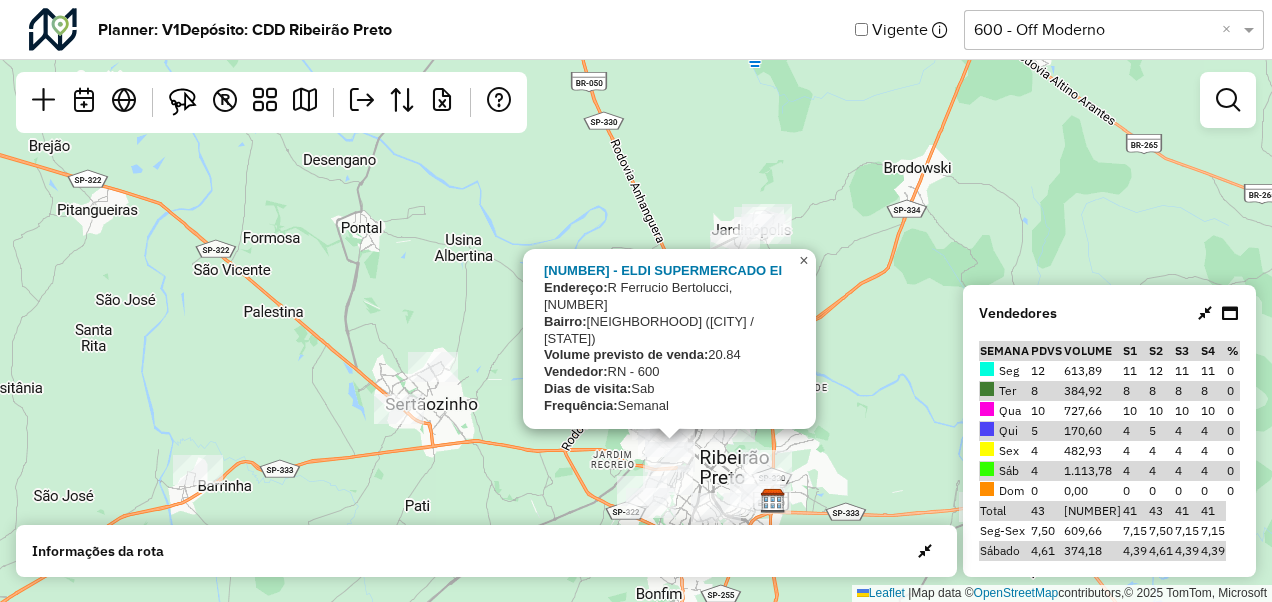 click on "×" 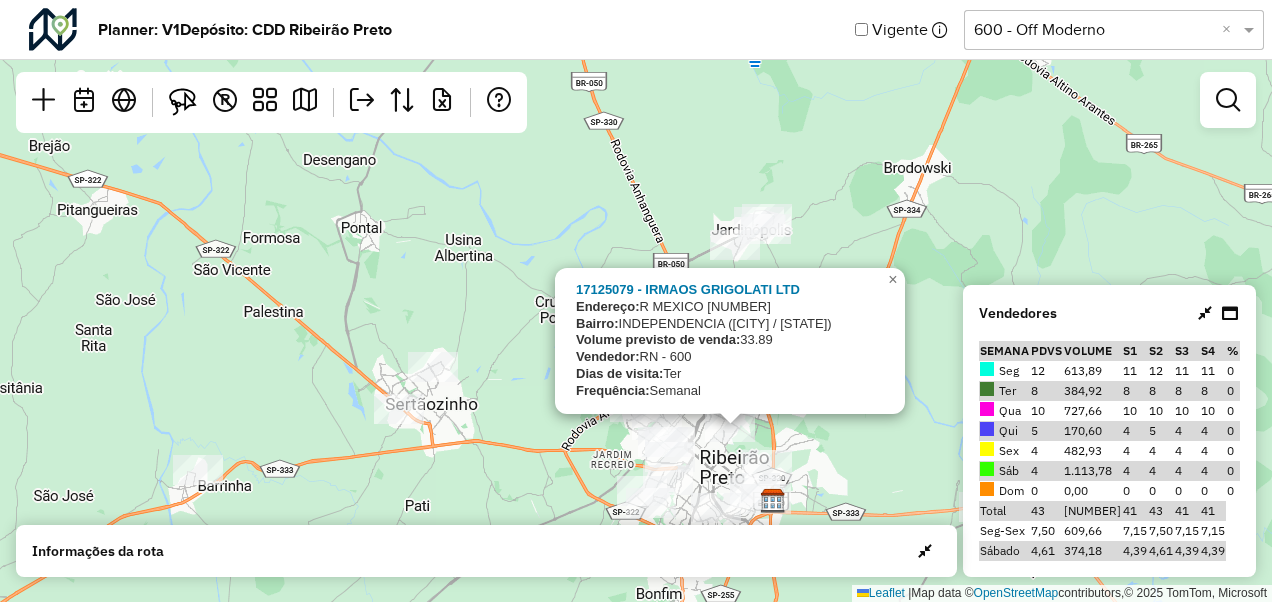 click on "17125079 - IRMAOS GRIGOLATI LTD
Endereço:  R   MEXICO                        1560
Bairro:  INDEPENDENCIA (RIBEIRAO PRETO / SP)
Volume previsto de venda:  33.89
Vendedor:  RN - 600
Dias de visita:  Ter
Frequência:  Semanal
×  Leaflet   |  Map data ©  OpenStreetMap  contributors,© 2025 TomTom, Microsoft" 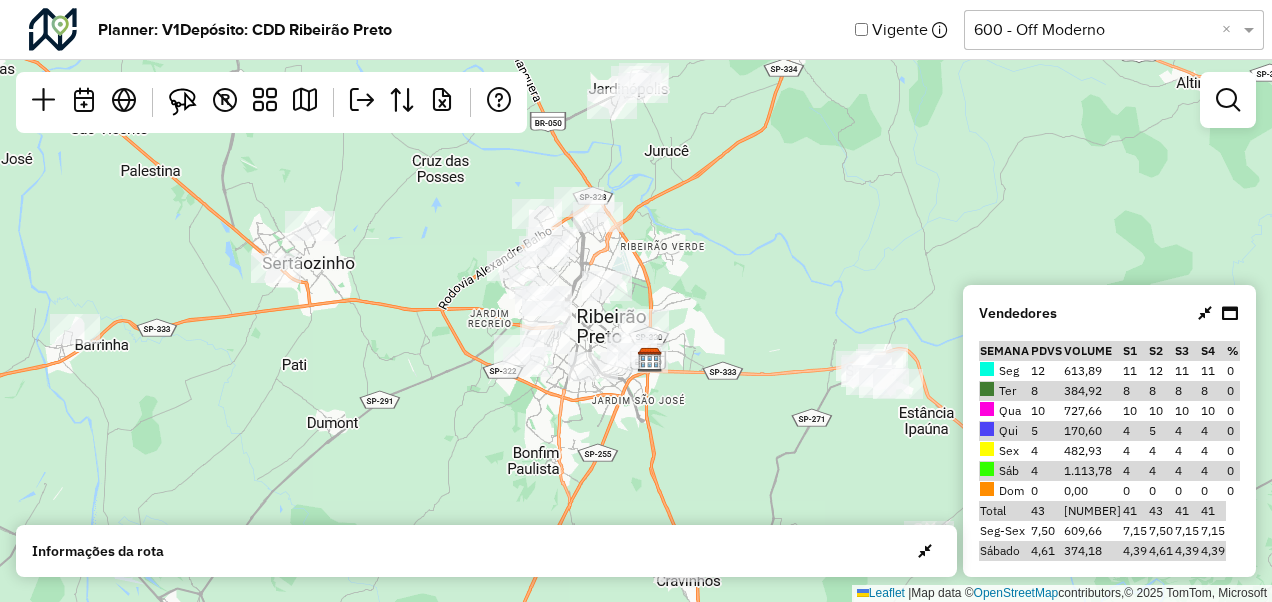 drag, startPoint x: 882, startPoint y: 443, endPoint x: 758, endPoint y: 301, distance: 188.52055 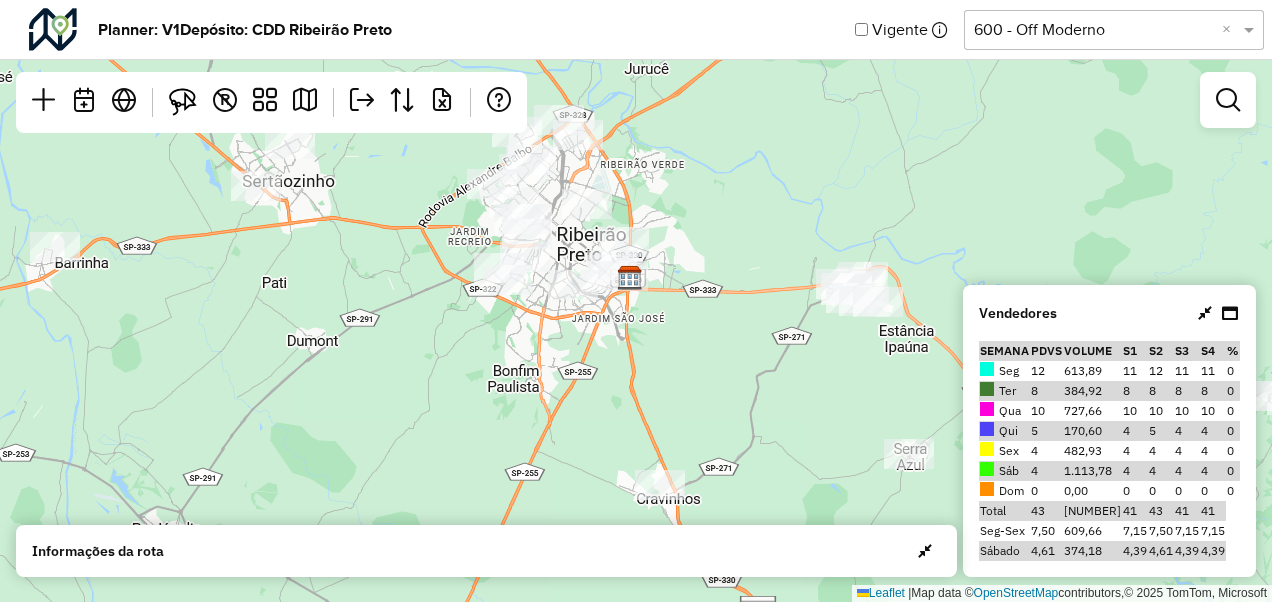 drag, startPoint x: 758, startPoint y: 306, endPoint x: 738, endPoint y: 226, distance: 82.46211 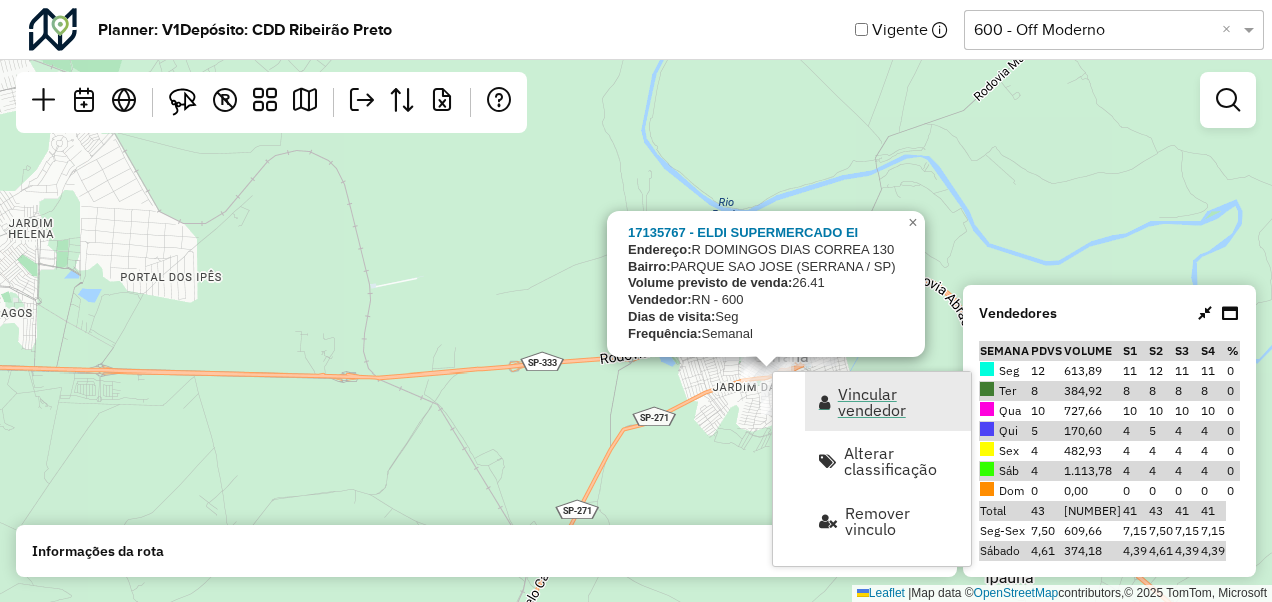 click on "Vincular vendedor" at bounding box center [898, 402] 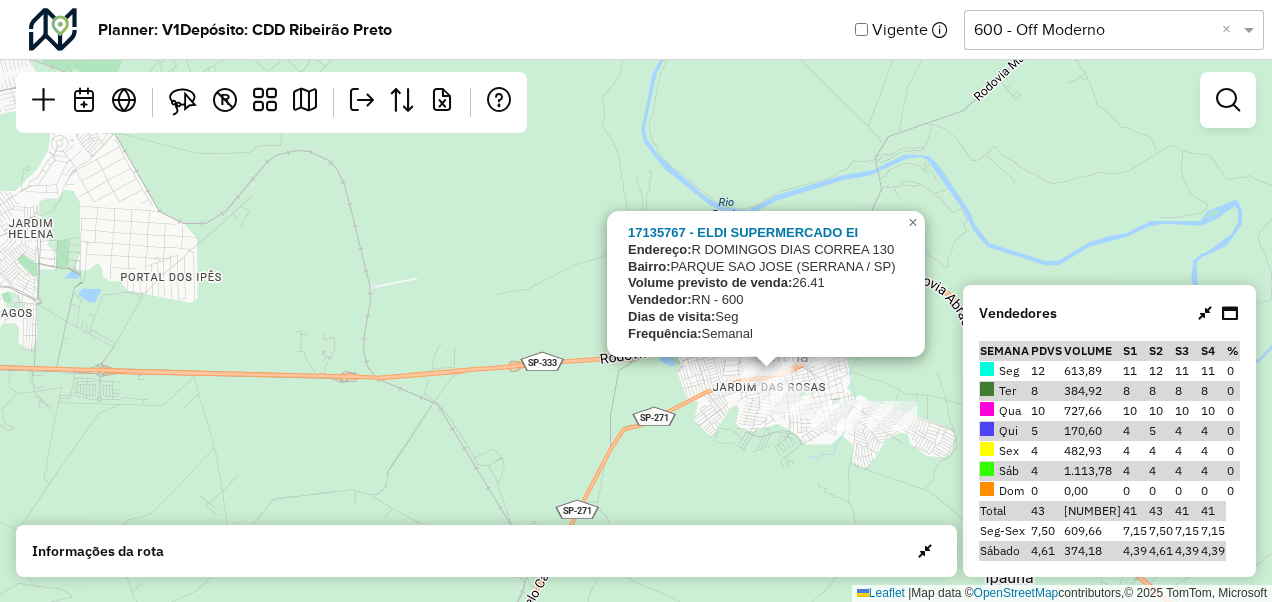 select on "*********" 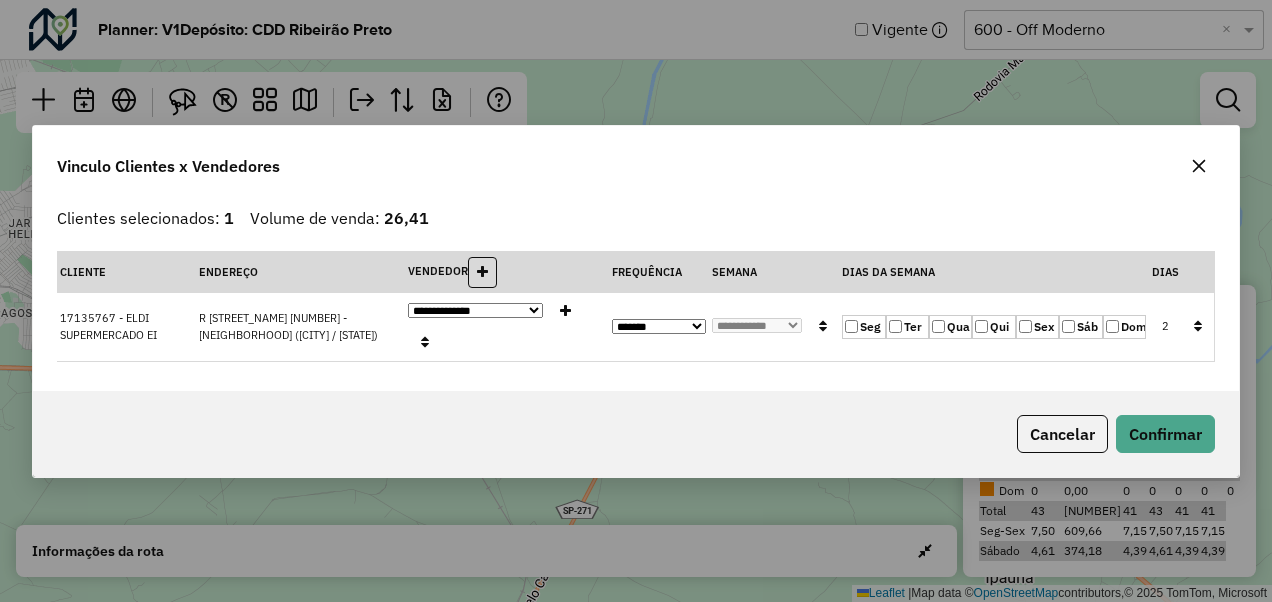 click on "Seg" 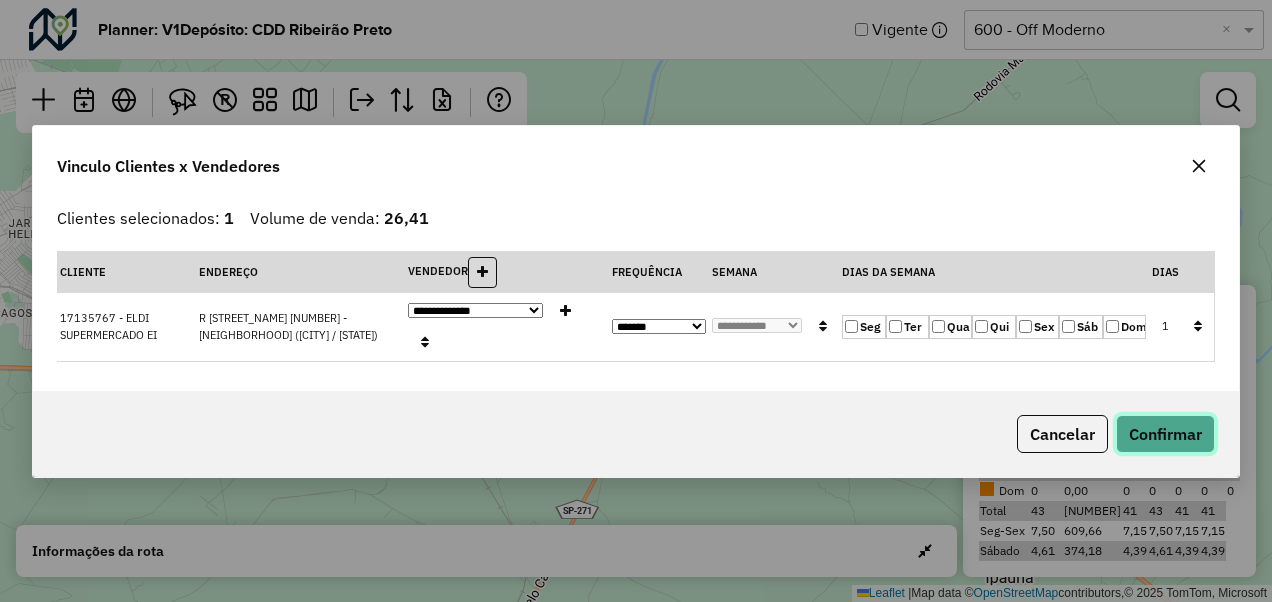 click on "Confirmar" 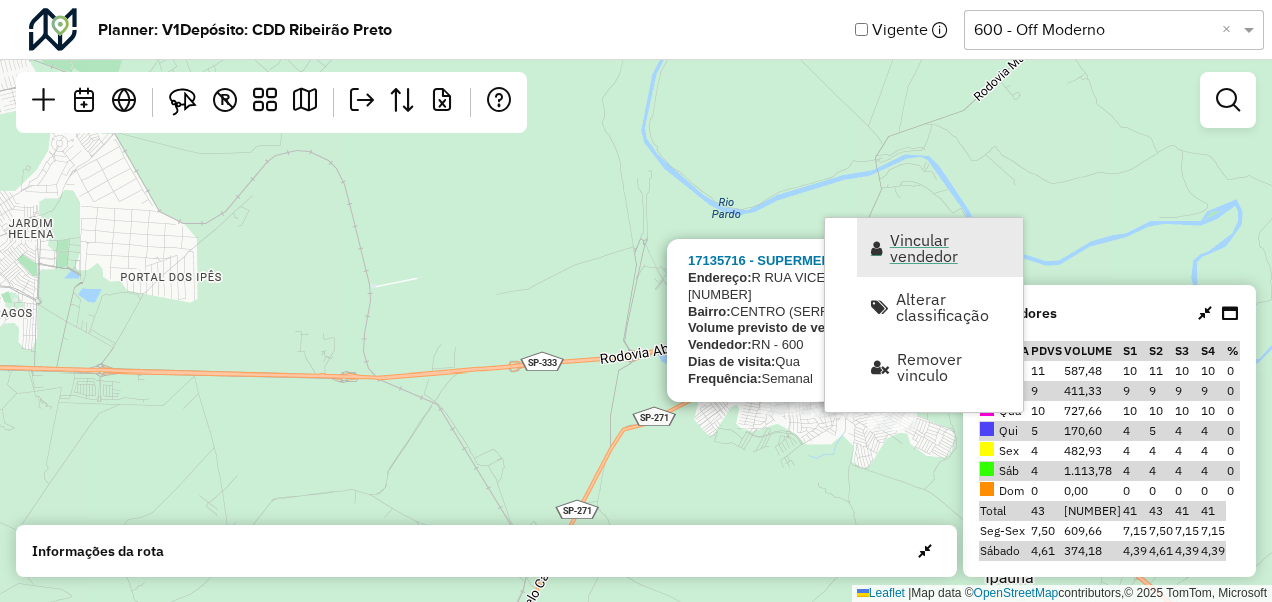 click on "Vincular vendedor" at bounding box center [950, 248] 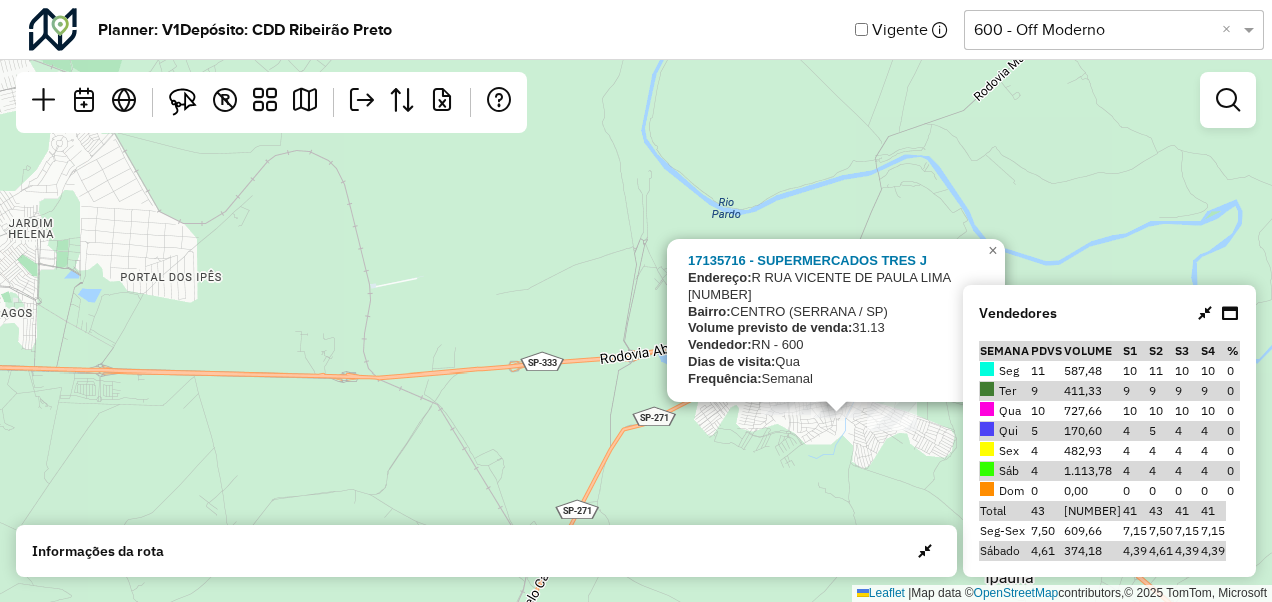 select on "*********" 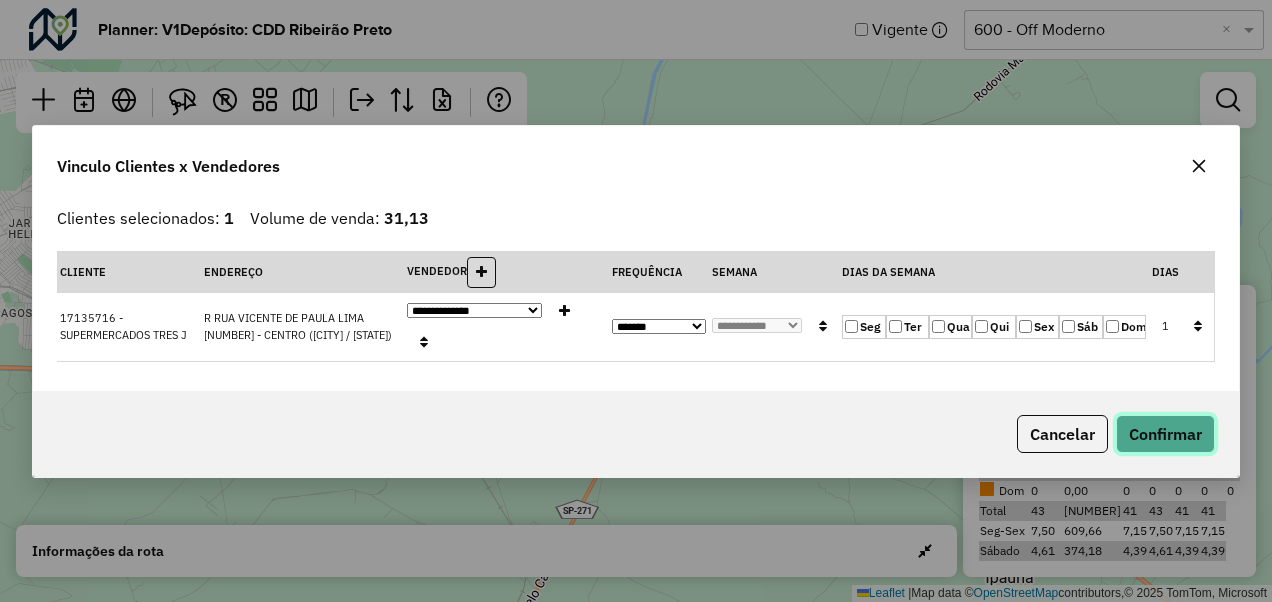 click on "Confirmar" 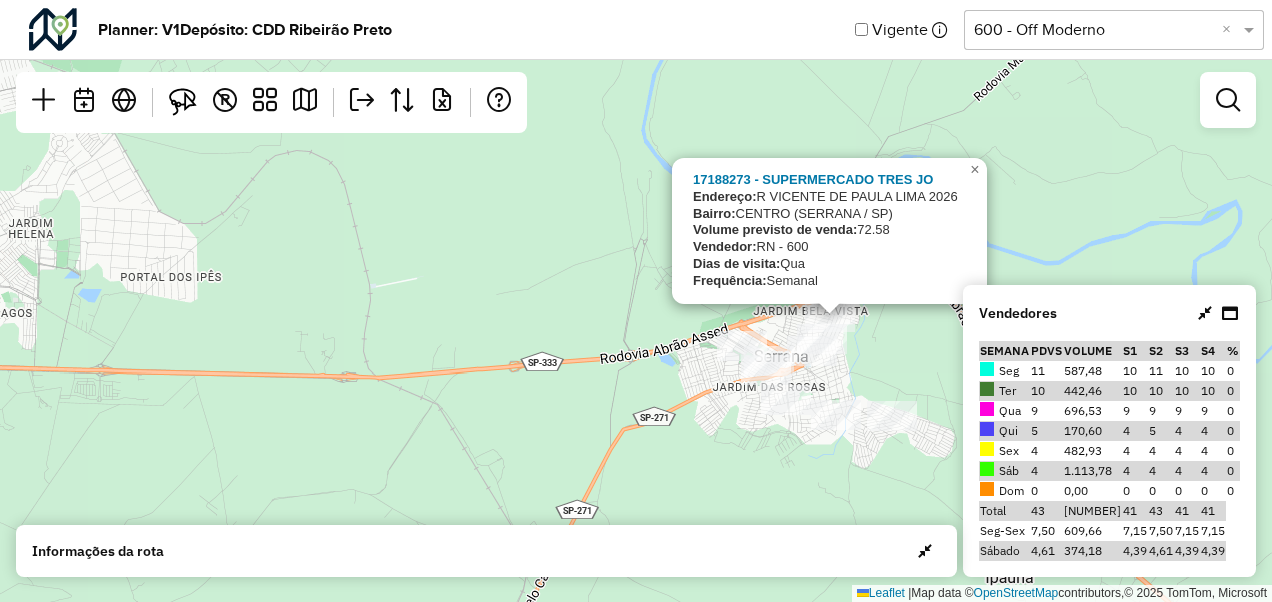 drag, startPoint x: 862, startPoint y: 316, endPoint x: 792, endPoint y: 93, distance: 233.72847 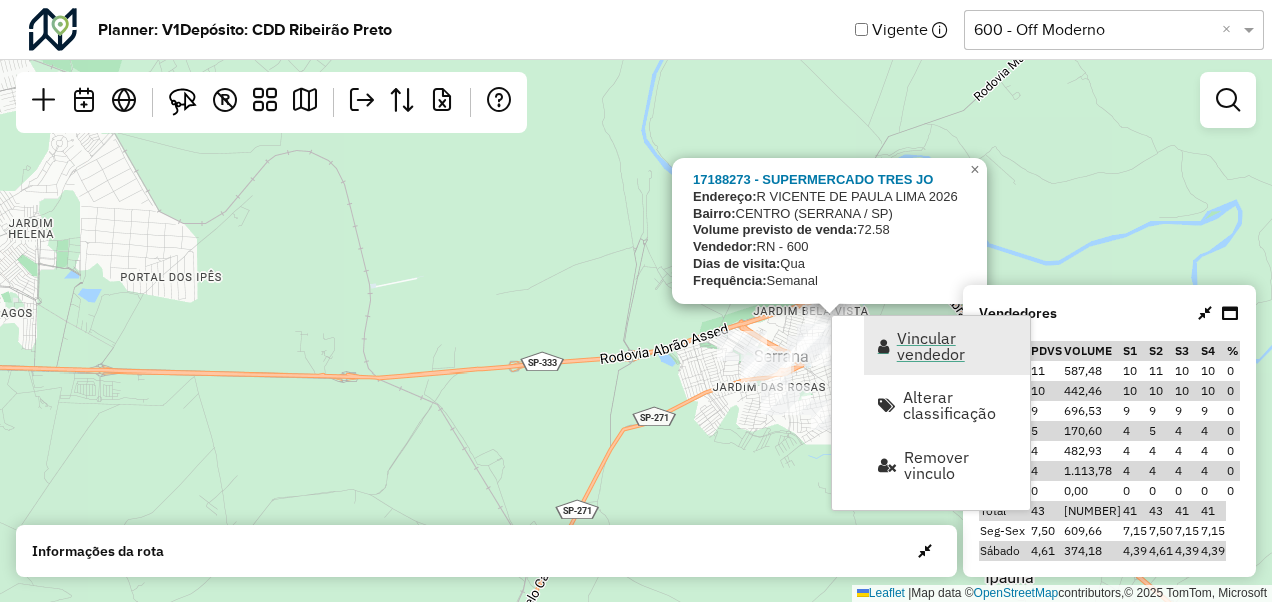 click on "Vincular vendedor" at bounding box center [947, 345] 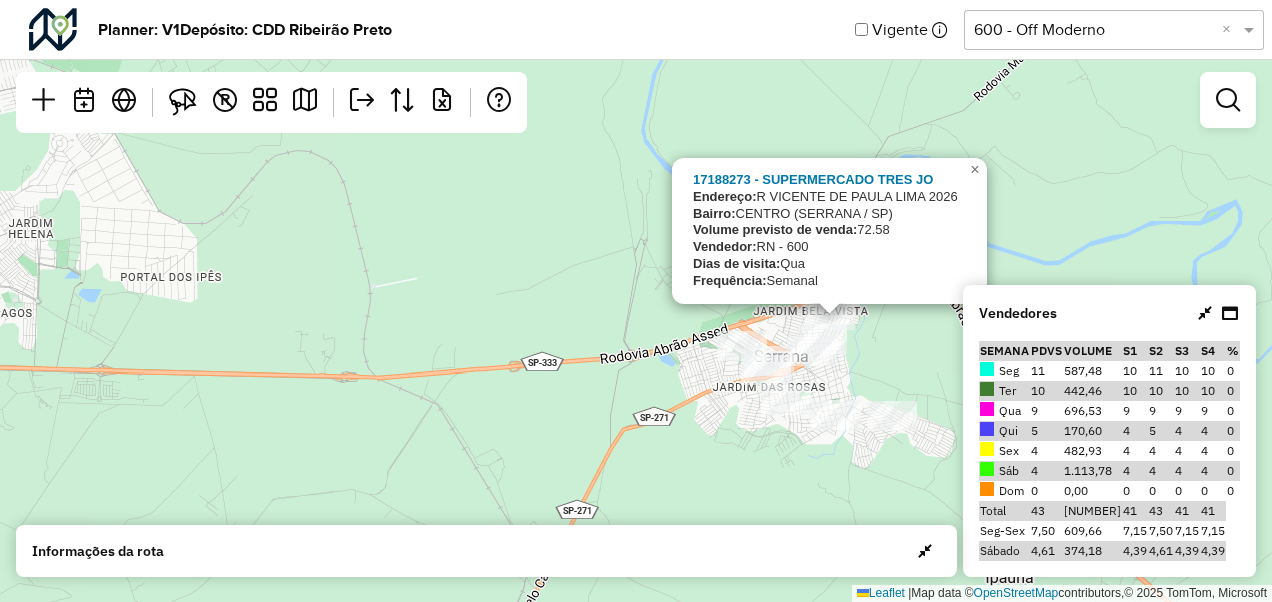 select on "*********" 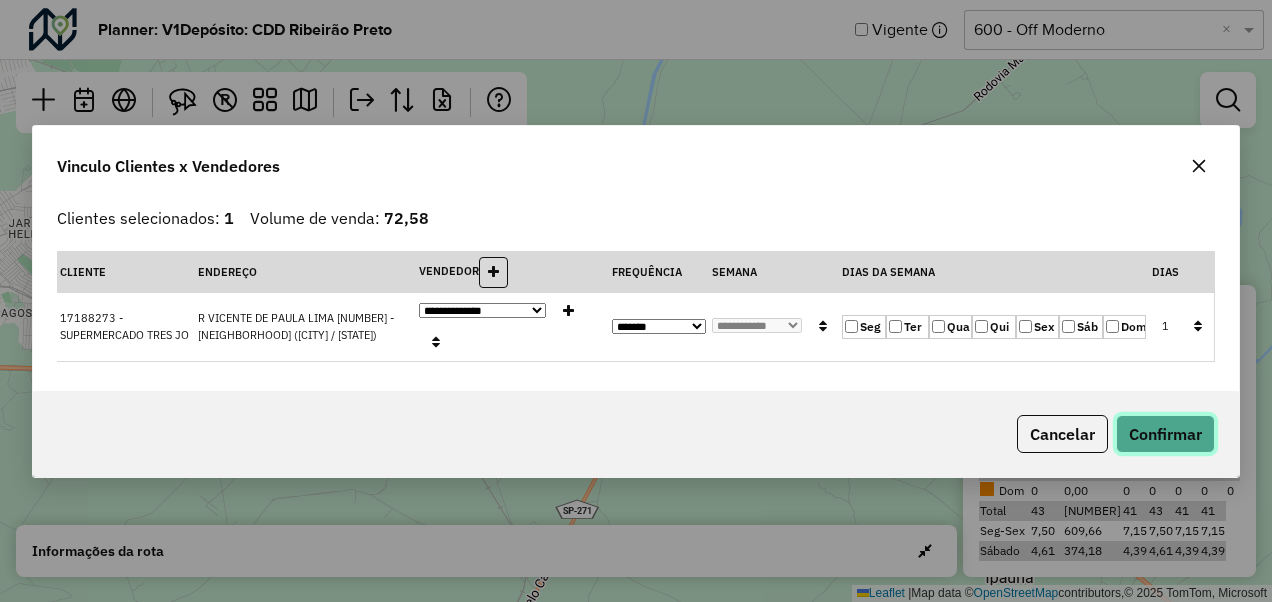 click on "Confirmar" 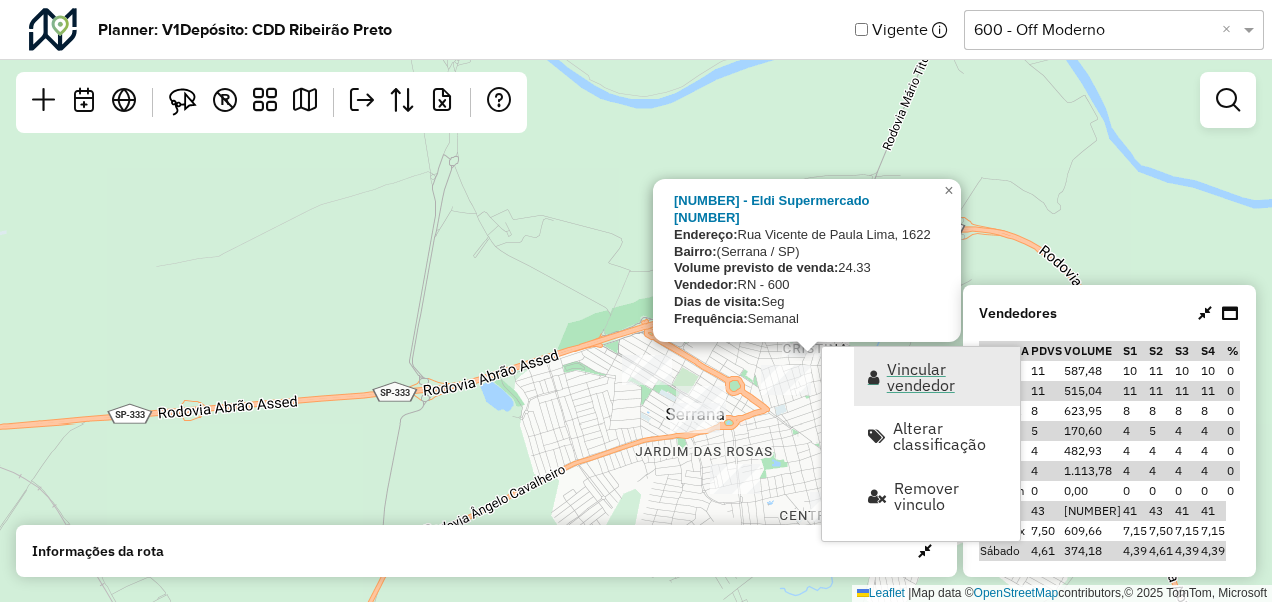 click at bounding box center [873, 377] 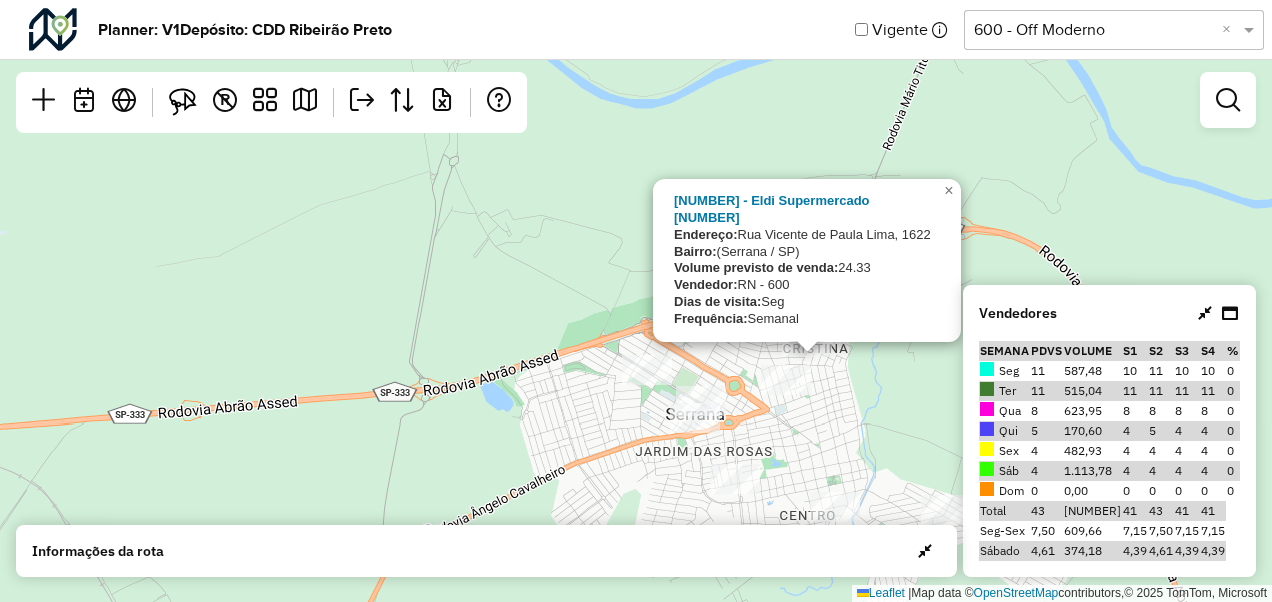 select on "*********" 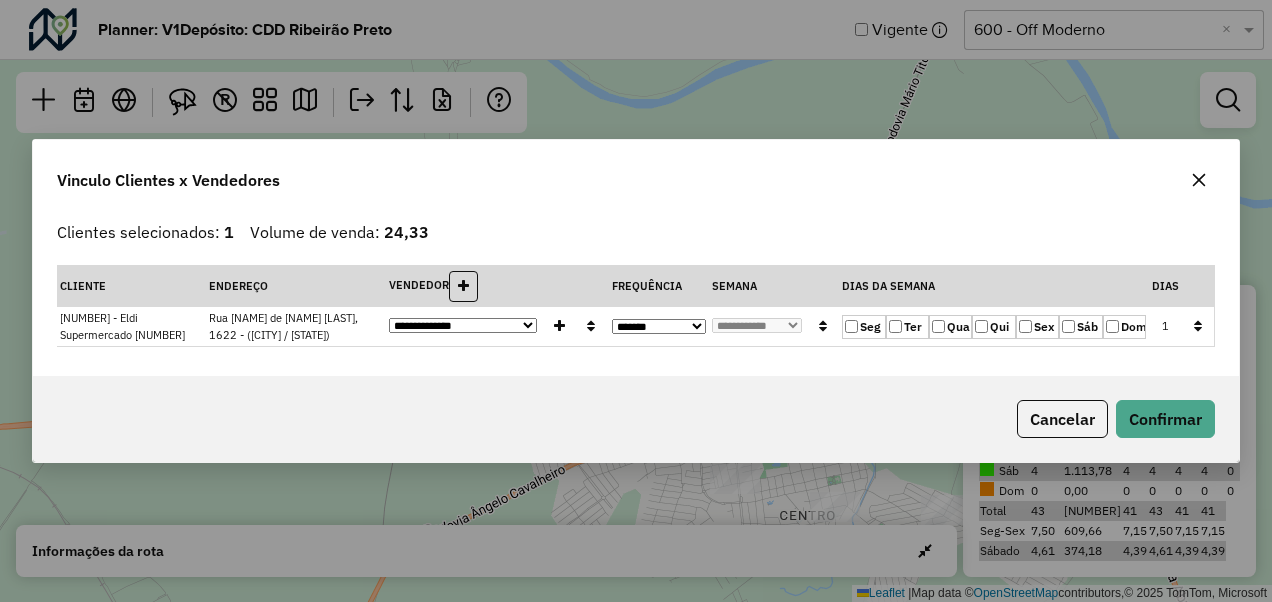 click on "Ter" 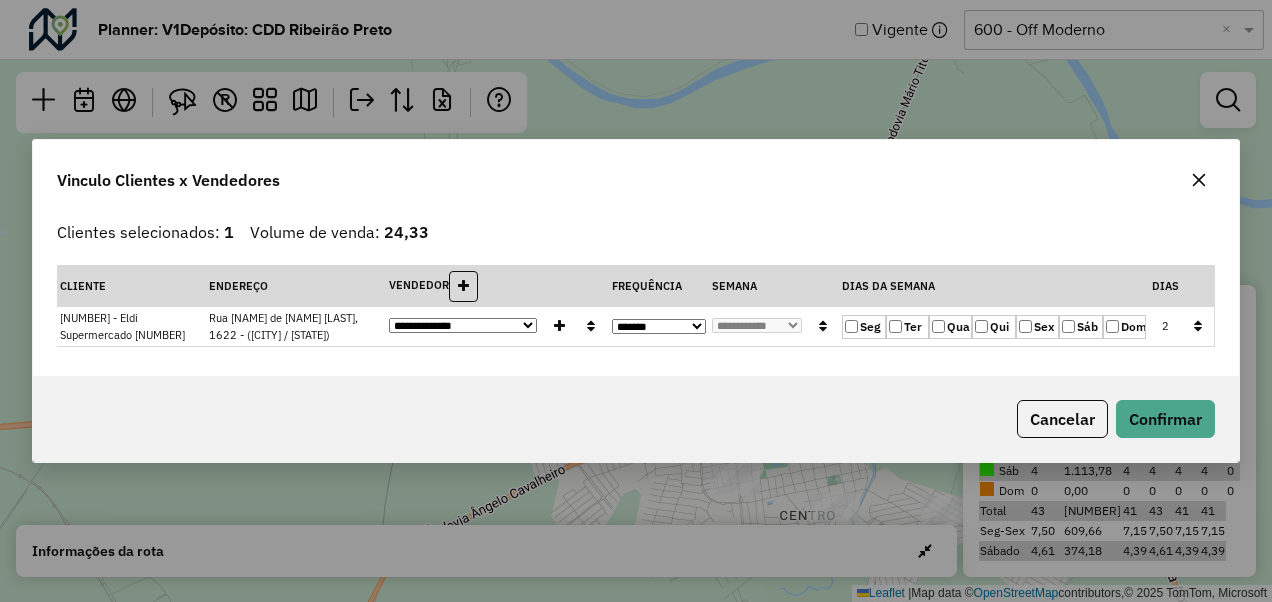 click on "Seg" 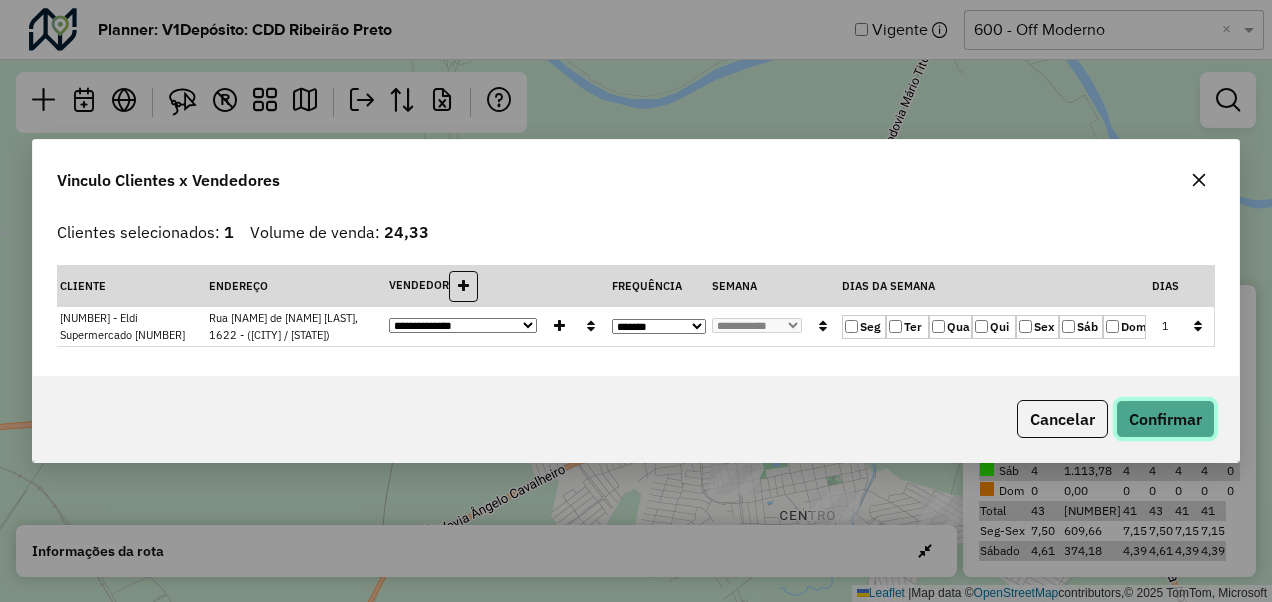 click on "Confirmar" 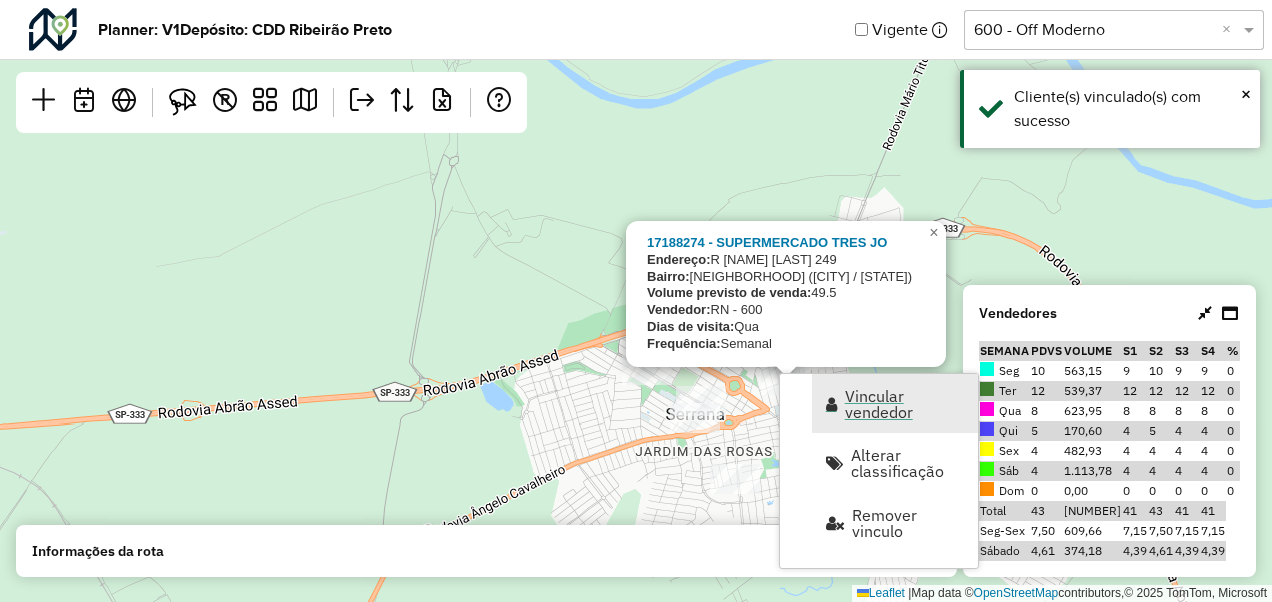 click on "Vincular vendedor" at bounding box center [895, 403] 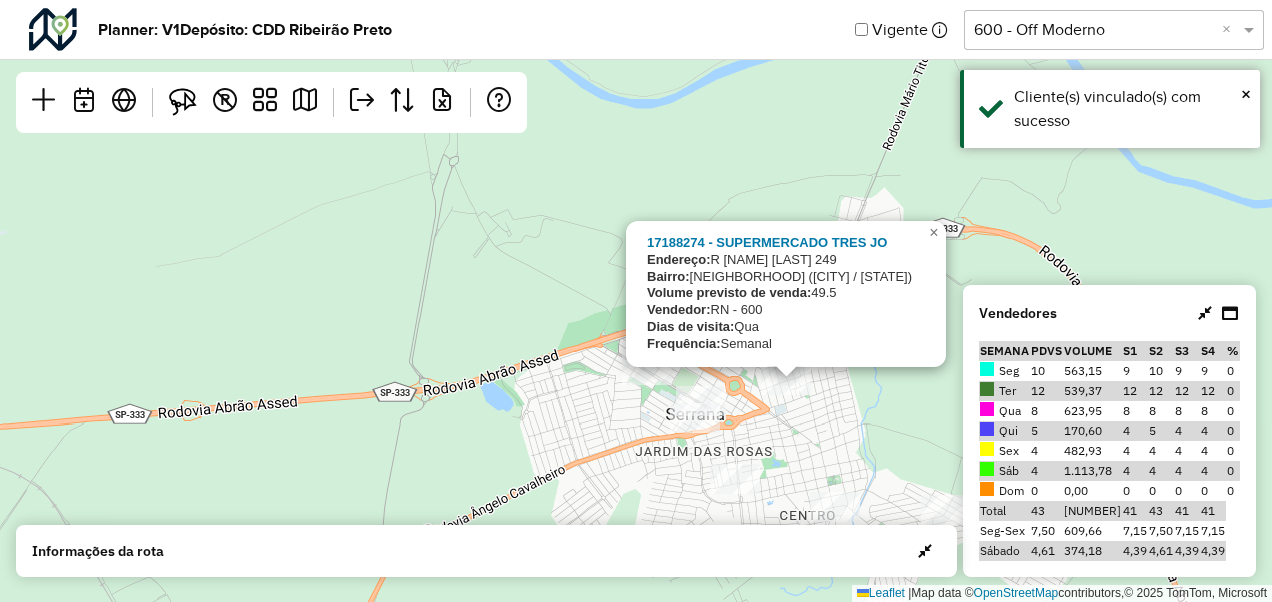 select on "*********" 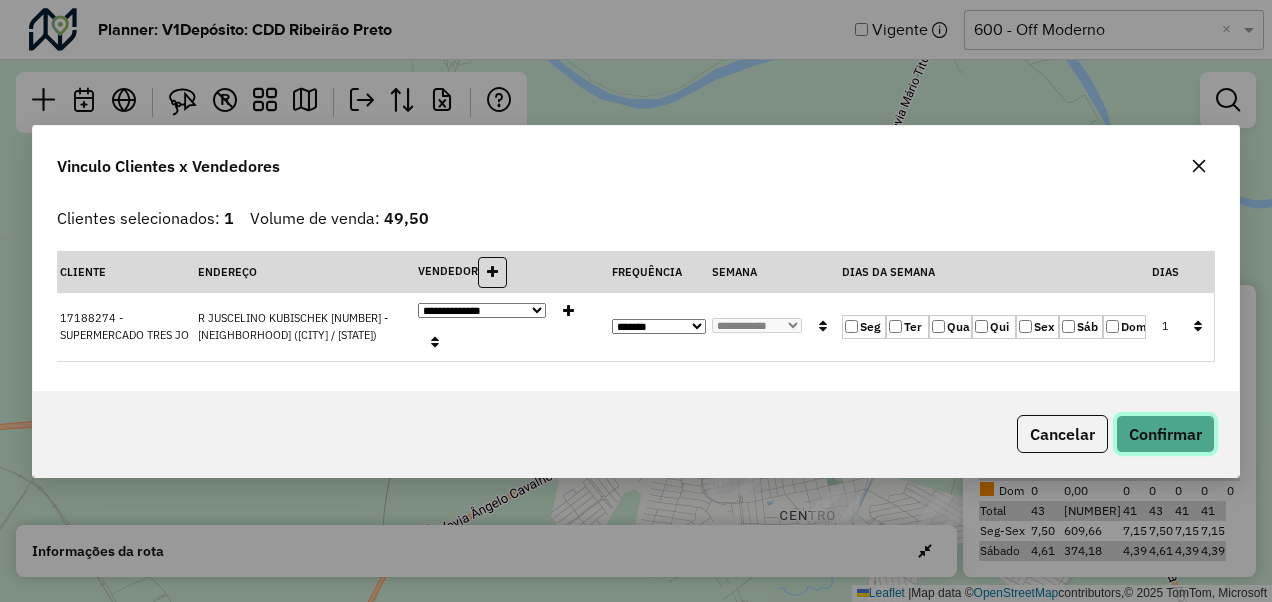 click on "Confirmar" 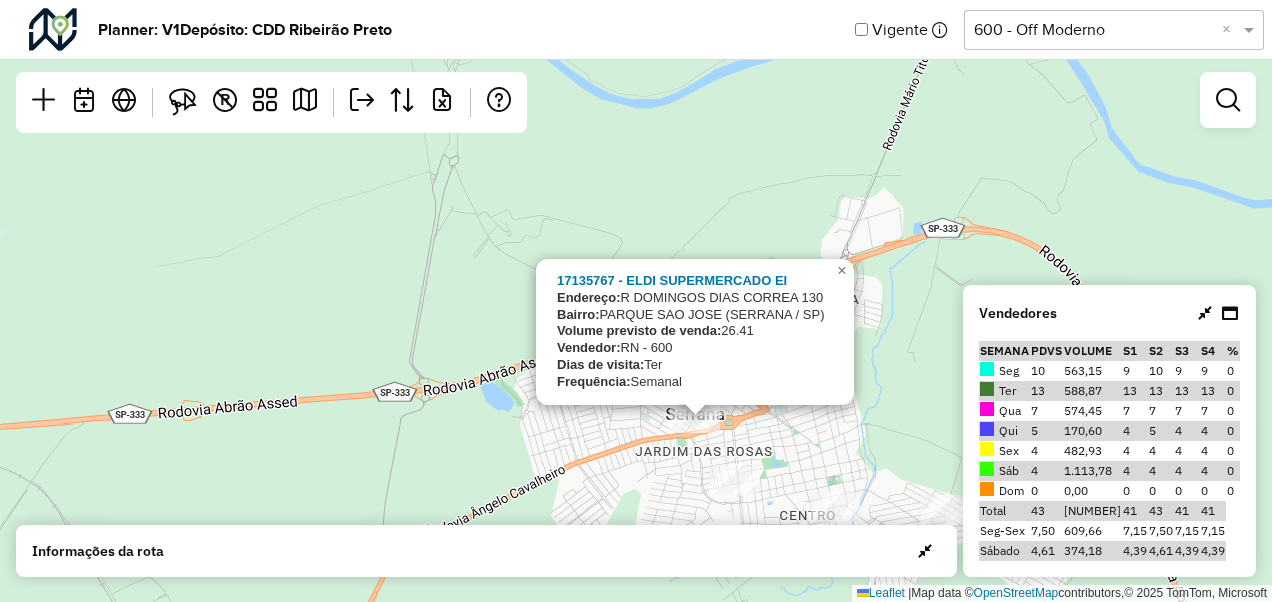 click on "17135767 - ELDI SUPERMERCADO EI
Endereço:  R   DOMINGOS DIAS CORREA          130
Bairro:  PARQUE SAO JOSE (SERRANA / SP)
Volume previsto de venda:  26.41
Vendedor:  RN - 600
Dias de visita:  Ter
Frequência:  Semanal
×  Leaflet   |  Map data ©  OpenStreetMap  contributors,© 2025 TomTom, Microsoft" 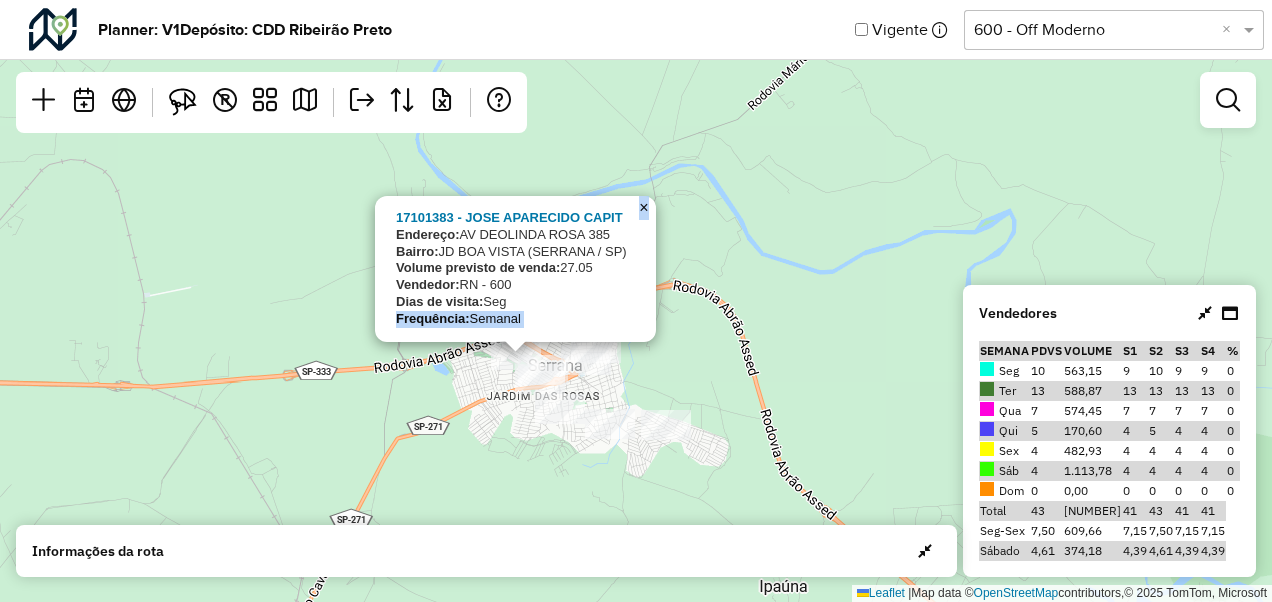 drag, startPoint x: 385, startPoint y: 340, endPoint x: 303, endPoint y: 322, distance: 83.95237 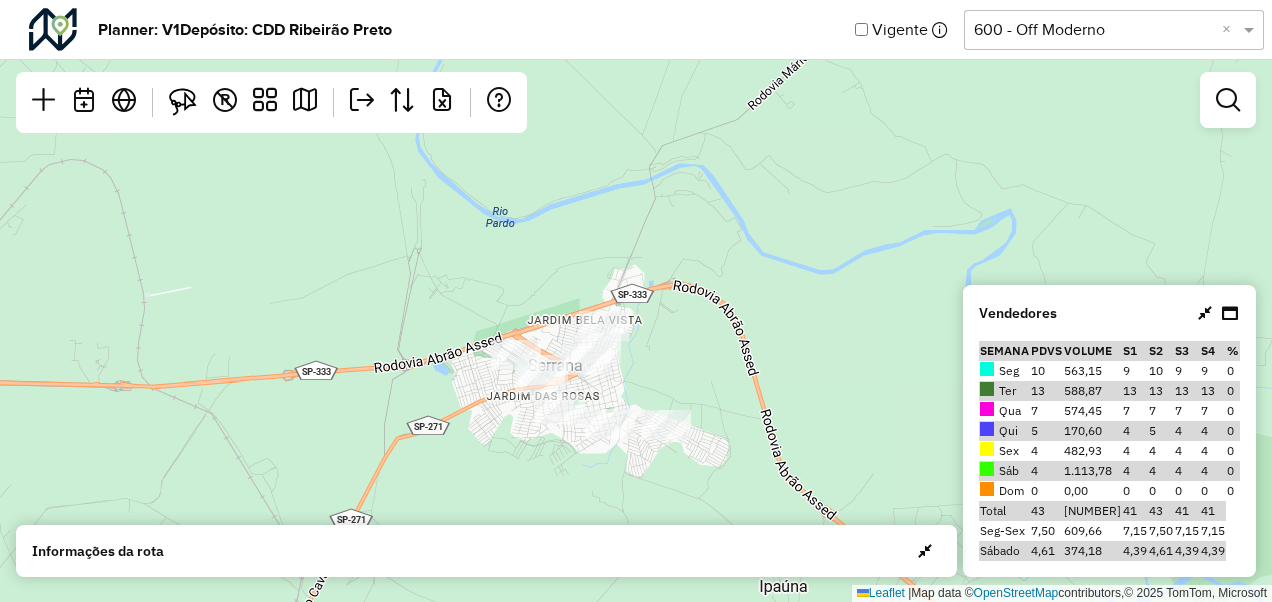 click on "Leaflet   |  Map data ©  OpenStreetMap  contributors,© 2025 TomTom, Microsoft" 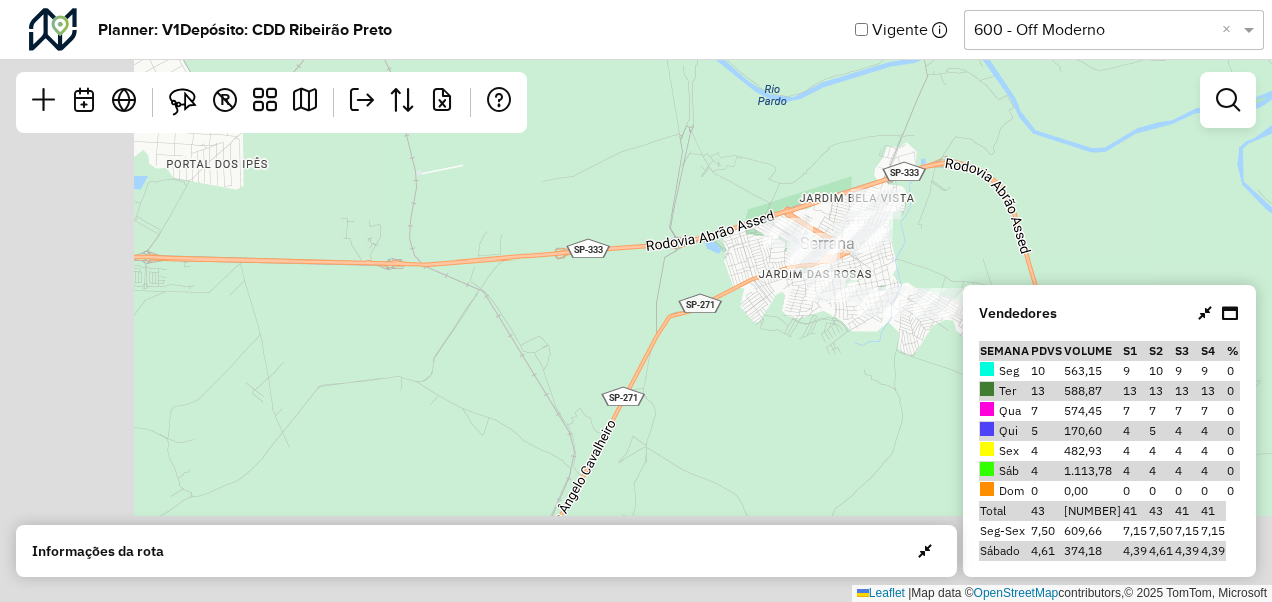 drag, startPoint x: 230, startPoint y: 358, endPoint x: 735, endPoint y: 198, distance: 529.7405 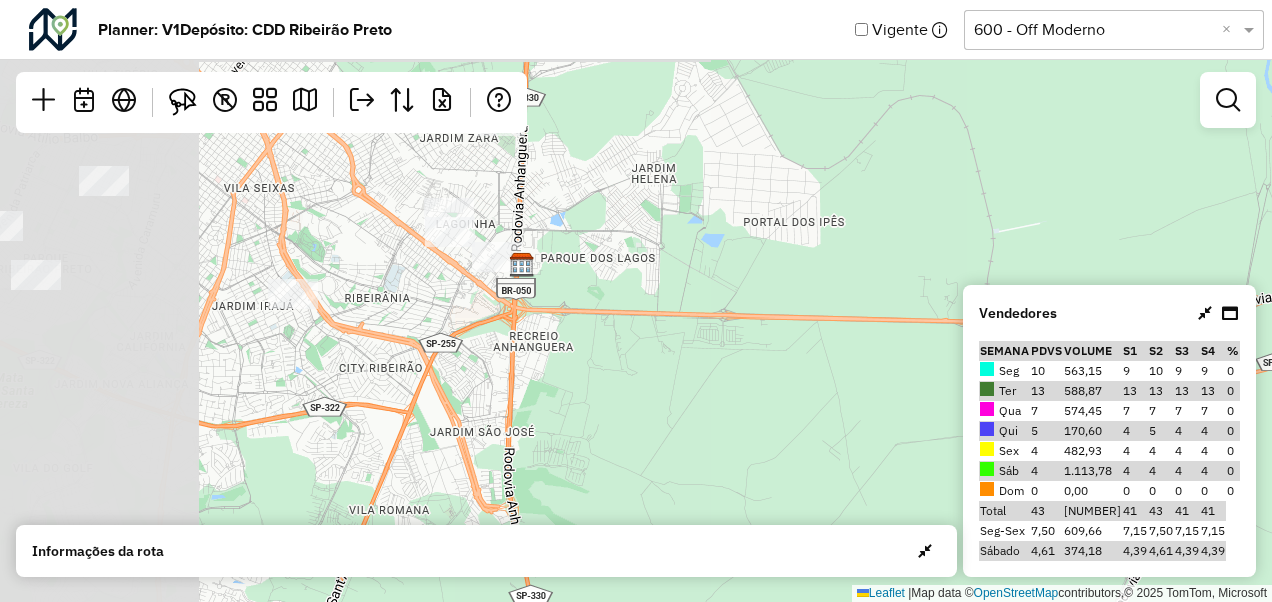 drag, startPoint x: 604, startPoint y: 270, endPoint x: 948, endPoint y: 369, distance: 357.96228 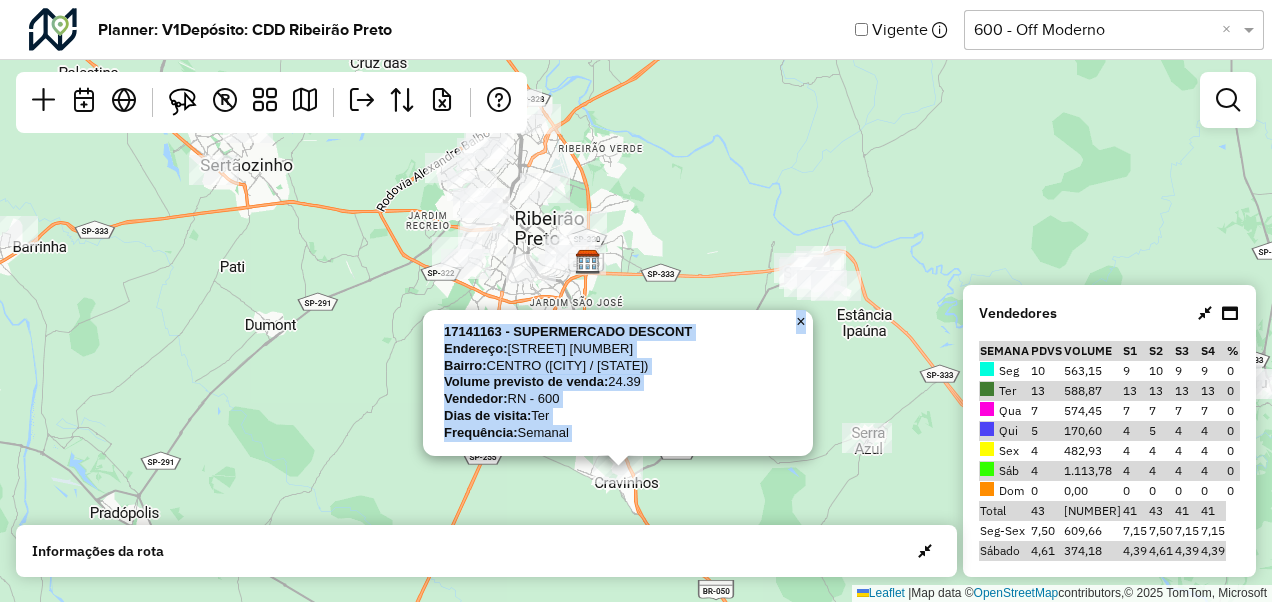 click on "17141163 - SUPERMERCADO DESCONT
Endereço:  AC  AVENIDA DOUTOR RENATO PAGANO  456
Bairro:  CENTRO (CRAVINHOS / SP)
Volume previsto de venda:  24.39
Vendedor:  RN - 600
Dias de visita:  Ter
Frequência:  Semanal
×  Leaflet   |  Map data ©  OpenStreetMap  contributors,© 2025 TomTom, Microsoft" 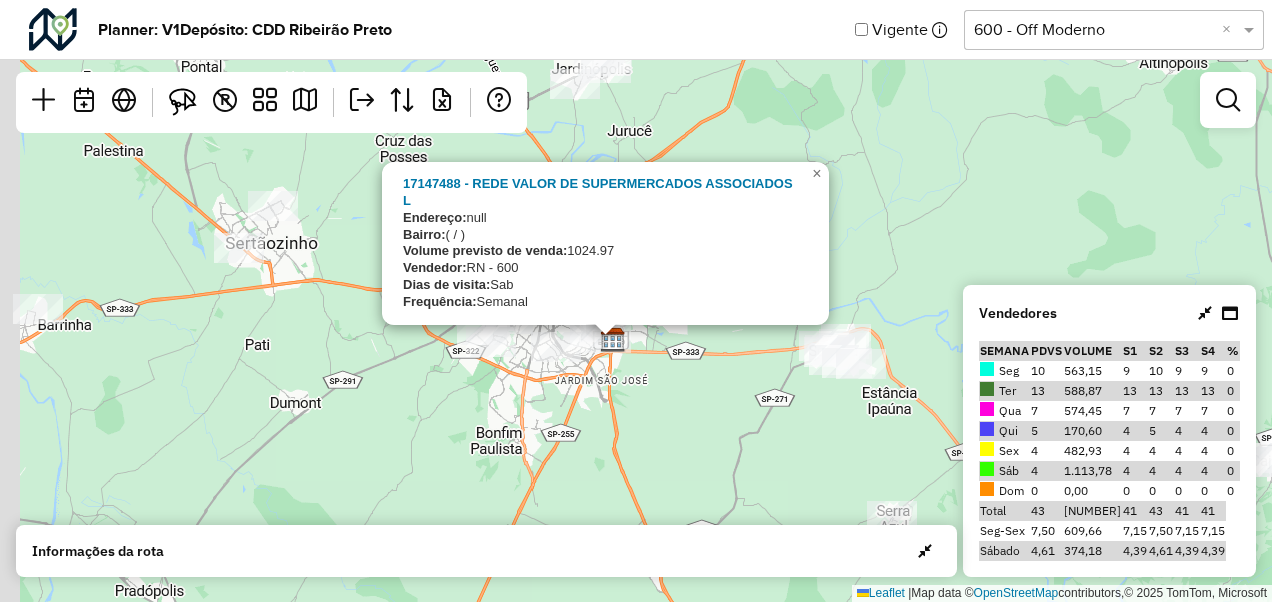 drag, startPoint x: 659, startPoint y: 349, endPoint x: 684, endPoint y: 428, distance: 82.86133 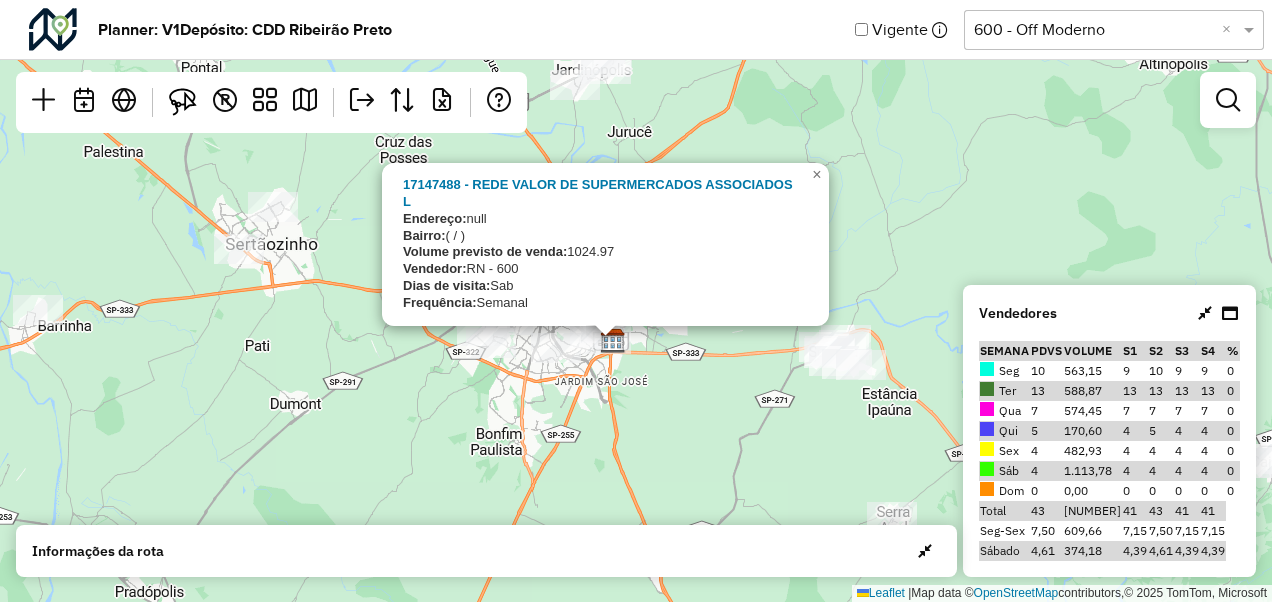 click on "17147488 - REDE VALOR DE SUPERMERCADOS ASSOCIADOS L
Endereço:  null
Bairro:   ( / )
Volume previsto de venda:  1024.97
Vendedor:  RN - 600
Dias de visita:  Sab
Frequência:  Semanal
×  Leaflet   |  Map data ©  OpenStreetMap  contributors,© 2025 TomTom, Microsoft" 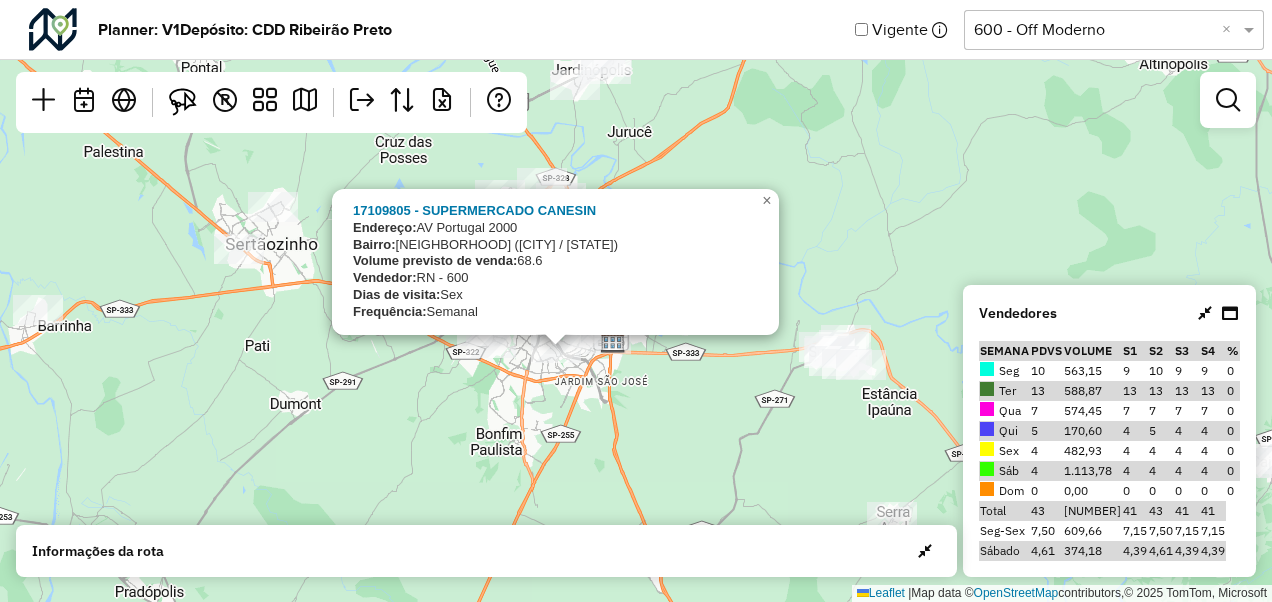 click on "17109805 - SUPERMERCADO CANESIN
Endereço:  AV  Portugal                      2000
Bairro:  SANTA CRUZ DO JOSE JACQUES (RIBEIRAO PRETO / SP)
Volume previsto de venda:  68.6
Vendedor:  RN - 600
Dias de visita:  Sex
Frequência:  Semanal
×  Leaflet   |  Map data ©  OpenStreetMap  contributors,© 2025 TomTom, Microsoft" 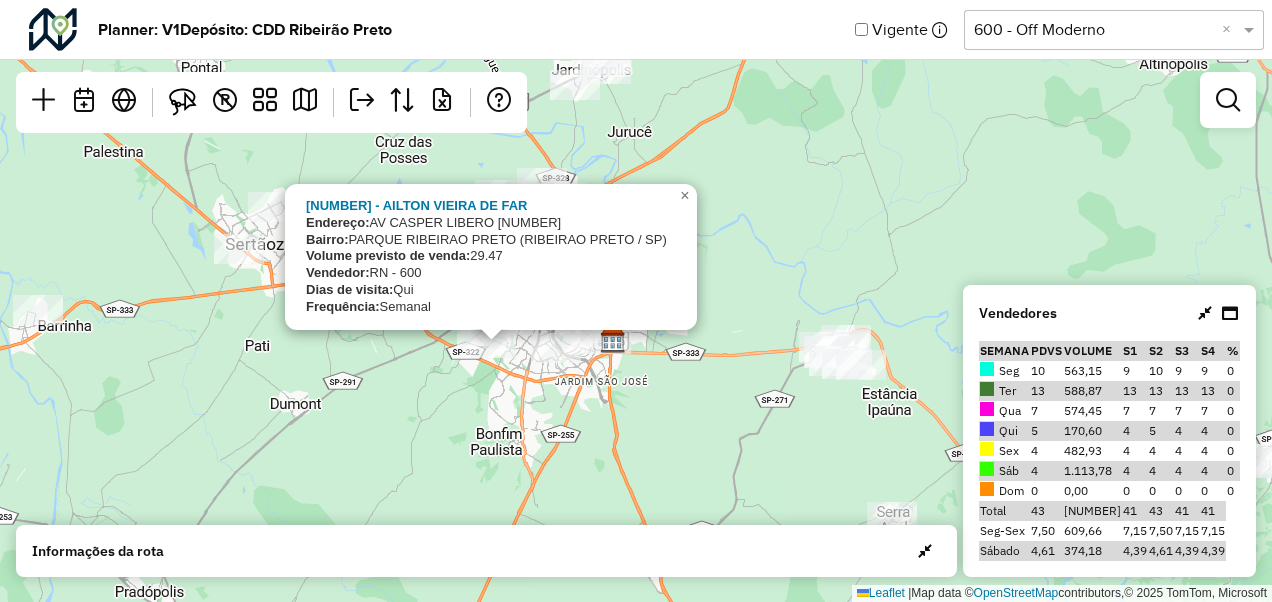 click on "17129276 - AILTON VIEIRA DE FAR
Endereço:  AV  CASPER LIBERO                 21
Bairro:  PARQUE RIBEIRAO PRETO (RIBEIRAO PRETO / SP)
Volume previsto de venda:  29.47
Vendedor:  RN - 600
Dias de visita:  Qui
Frequência:  Semanal
×  Leaflet   |  Map data ©  OpenStreetMap  contributors,© 2025 TomTom, Microsoft" 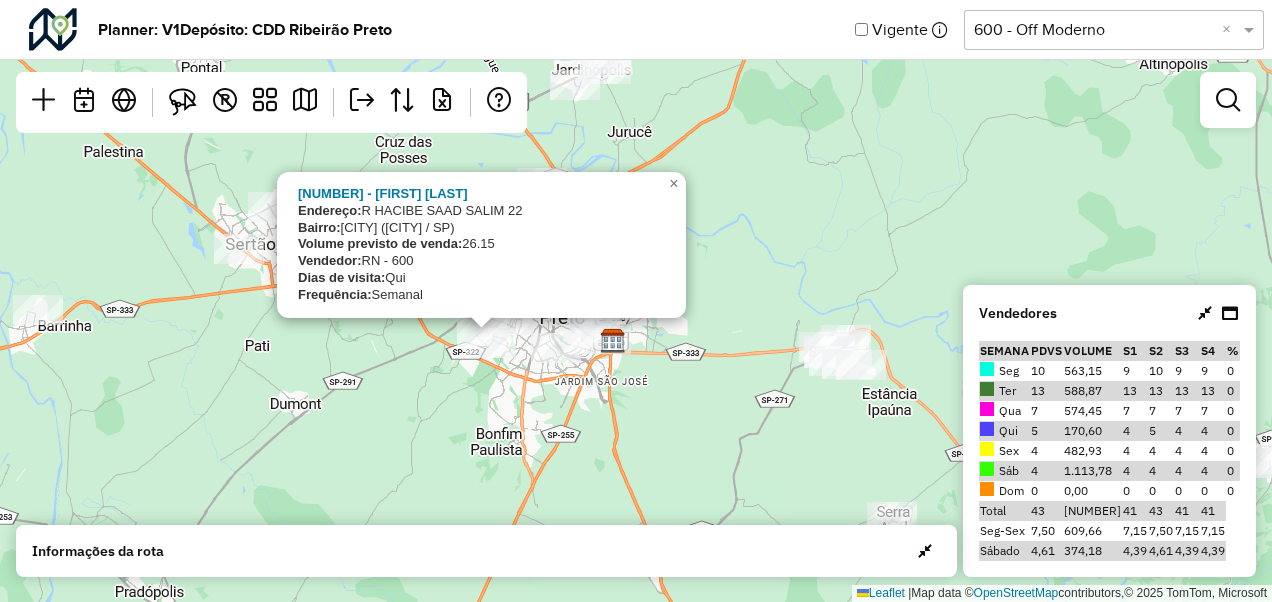 click on "17142276 - AILTON VIEIRA DE FAR
Endereço:  R   HACIBE SAAD SALIM             22
Bairro:  ADAO DO CARMO LEONEL (RIBEIRAO PRETO / SP)
Volume previsto de venda:  26.15
Vendedor:  RN - 600
Dias de visita:  Qui
Frequência:  Semanal
×  Leaflet   |  Map data ©  OpenStreetMap  contributors,© 2025 TomTom, Microsoft" 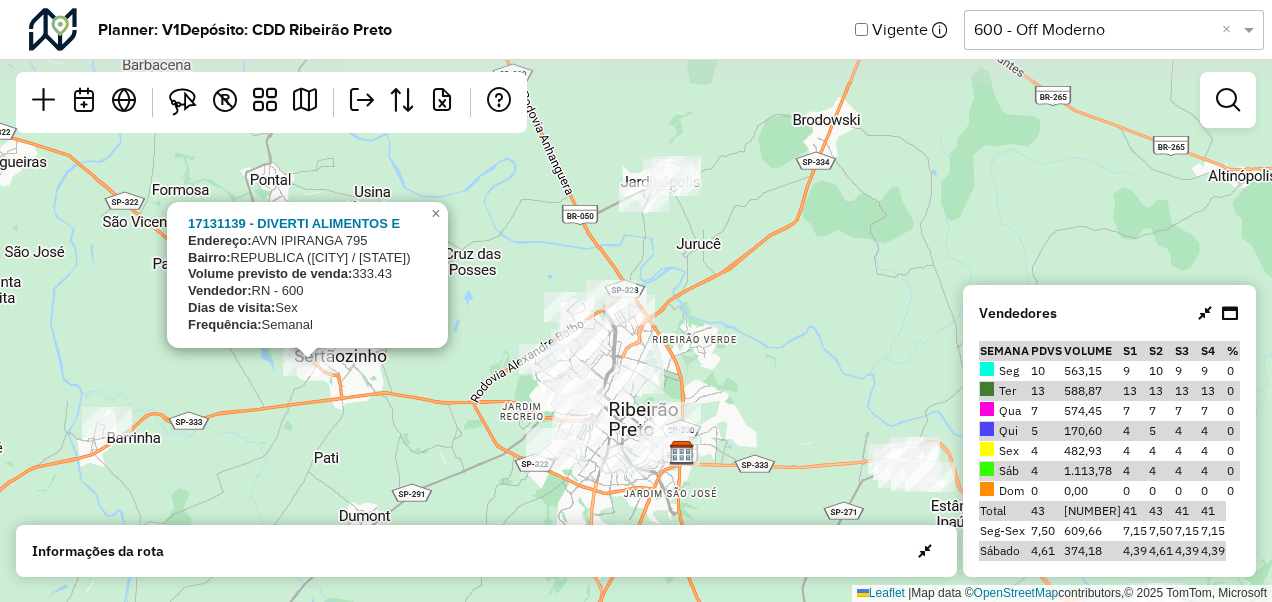 drag, startPoint x: 243, startPoint y: 305, endPoint x: 312, endPoint y: 415, distance: 129.84991 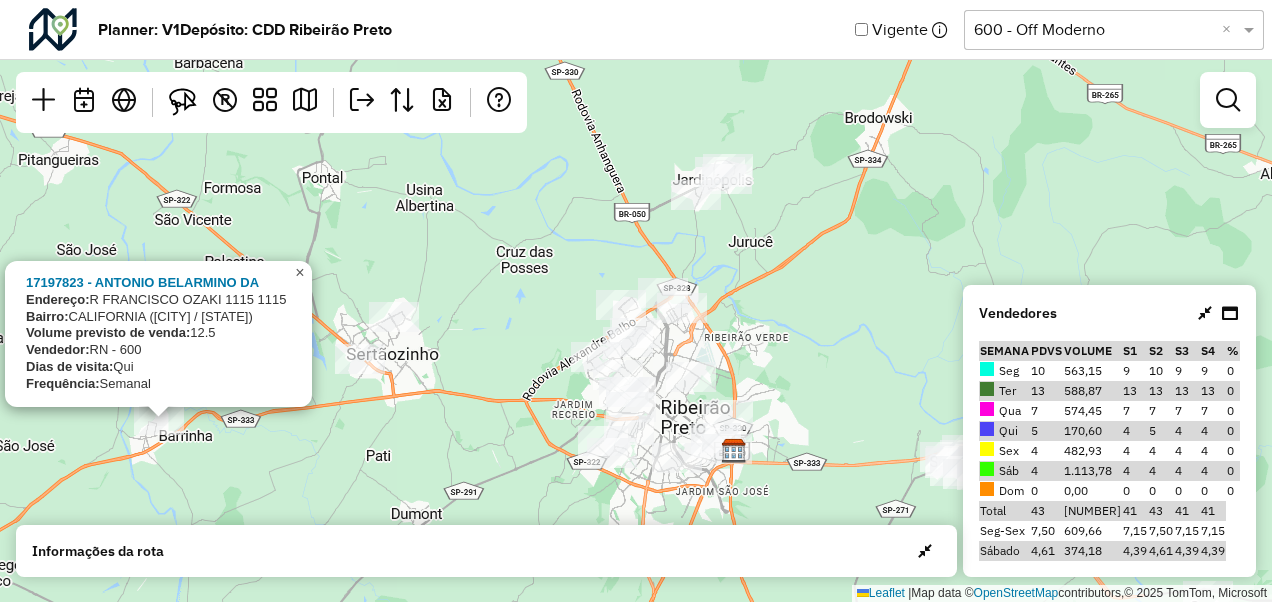 click on "×" 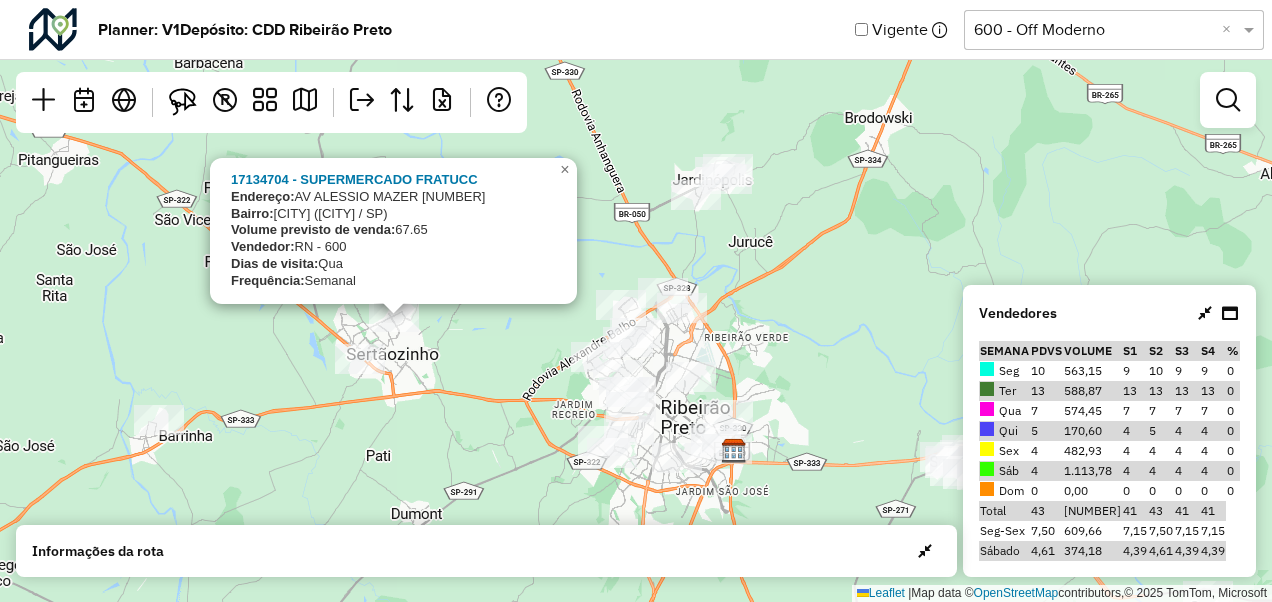 click on "17134704 - SUPERMERCADO FRATUCC
Endereço:  AV  ALESSIO MAZER                 1346
Bairro:  JARDIM SANTA MARTA (SERTAOZINHO / SP)
Volume previsto de venda:  67.65
Vendedor:  RN - 600
Dias de visita:  Qua
Frequência:  Semanal
×  Leaflet   |  Map data ©  OpenStreetMap  contributors,© 2025 TomTom, Microsoft" 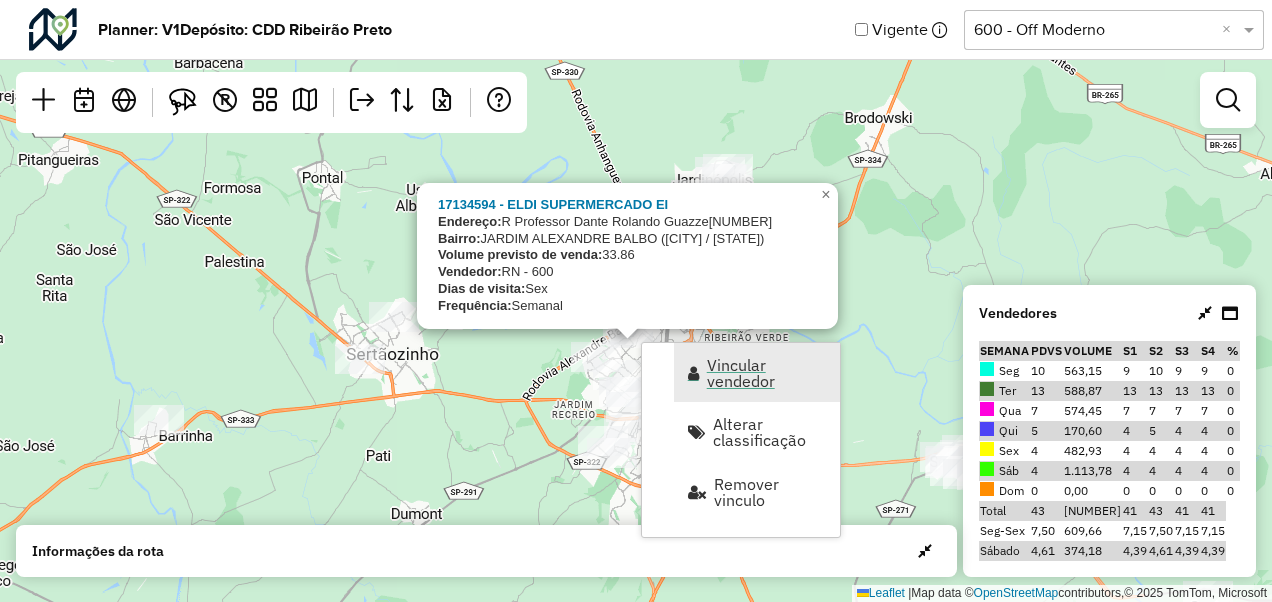 click on "Vincular vendedor" at bounding box center [767, 373] 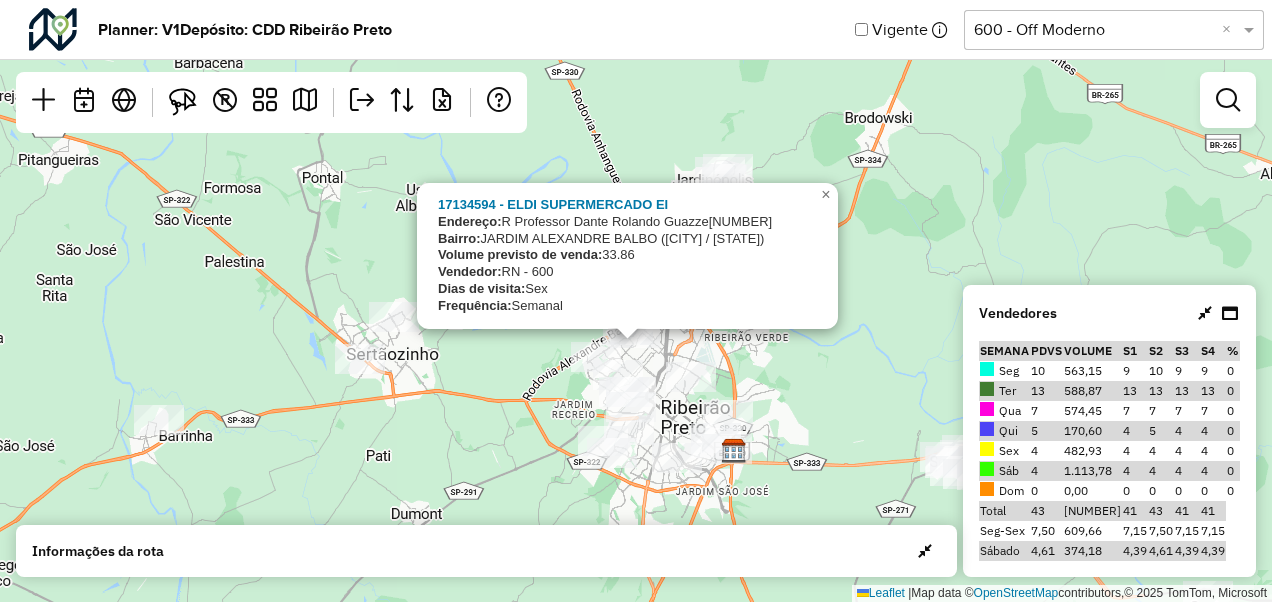select on "*********" 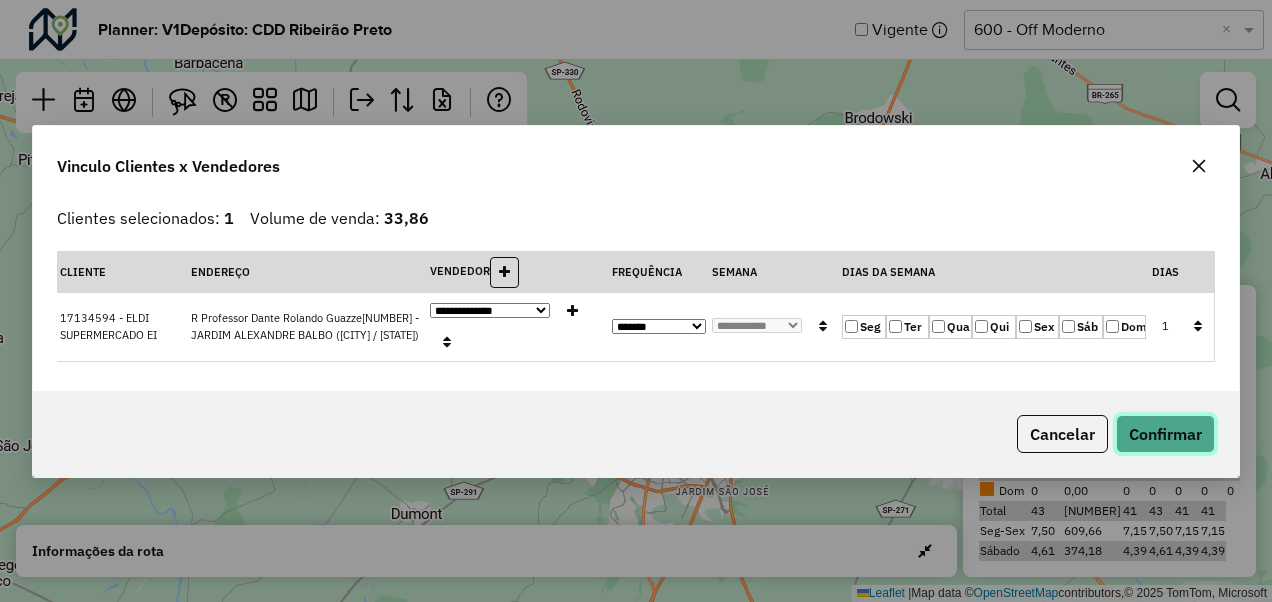 click on "Confirmar" 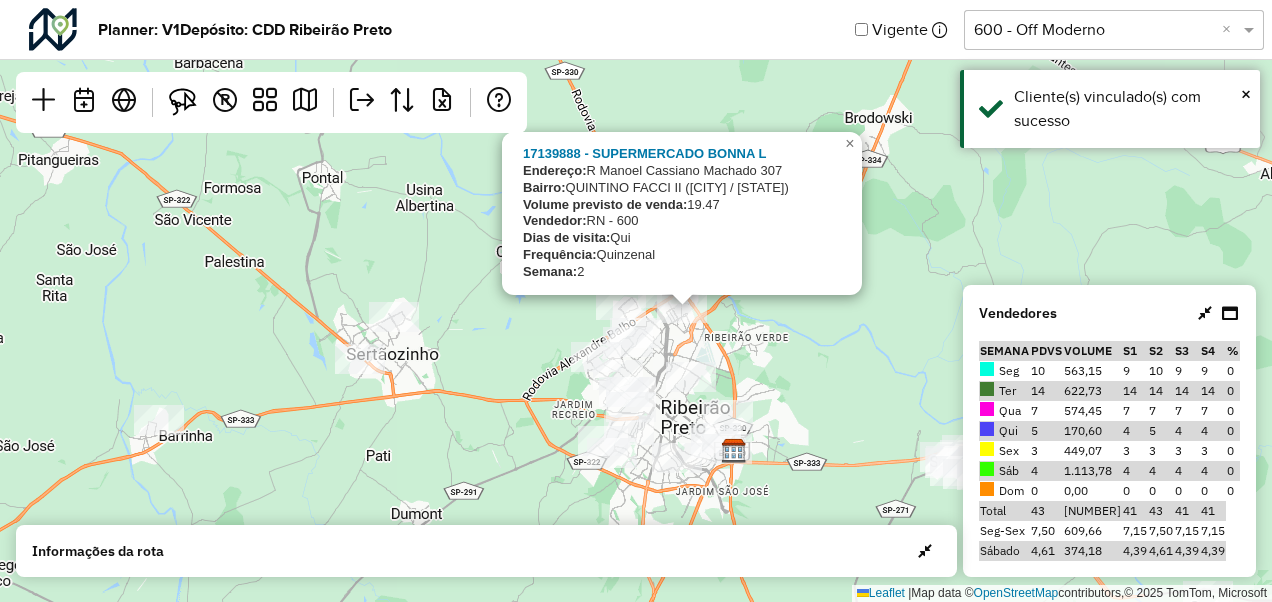 click on "17139888 - SUPERMERCADO BONNA L
Endereço:  R   Manoel Cassiano Machado       307
Bairro:  QUINTINO FACCI II (RIBEIRAO PRETO / SP)
Volume previsto de venda:  19.47
Vendedor:  RN - 600
Dias de visita:  Qui
Frequência:  Quinzenal
Semana:  2
×  Leaflet   |  Map data ©  OpenStreetMap  contributors,© 2025 TomTom, Microsoft" 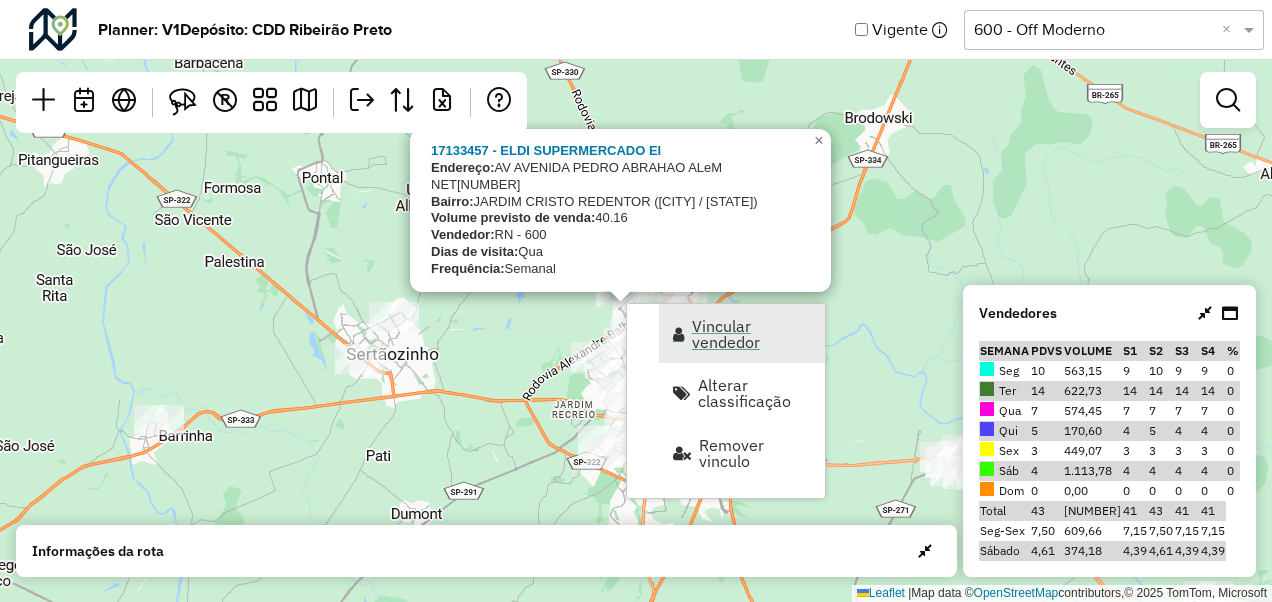 click at bounding box center (678, 334) 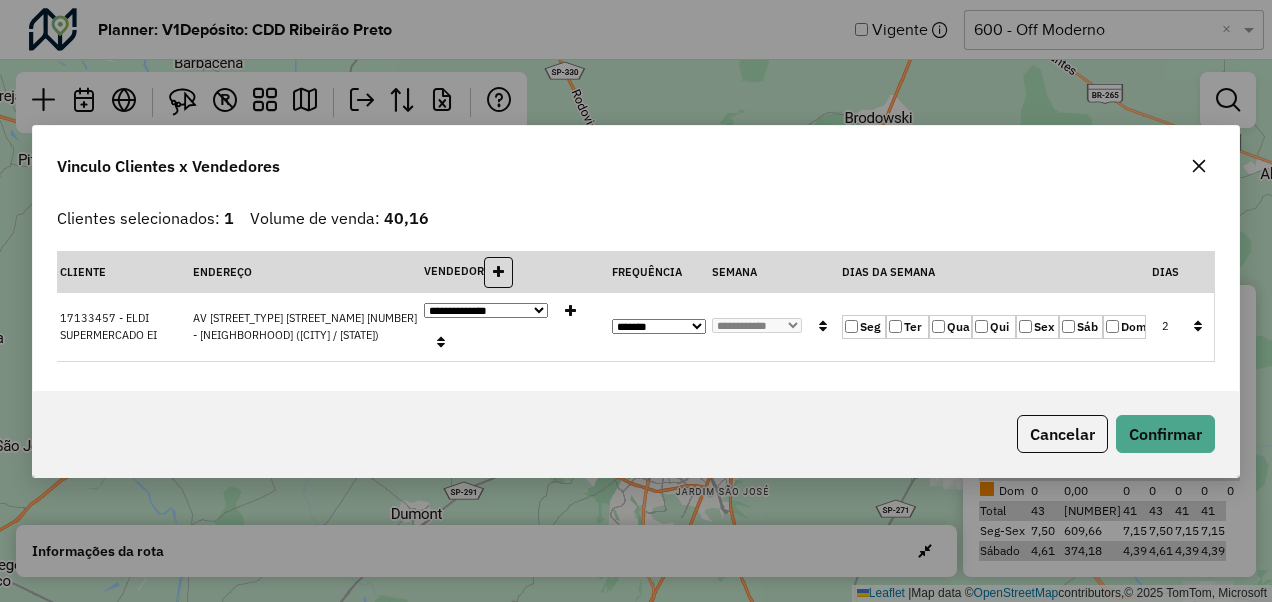 click on "Ter" 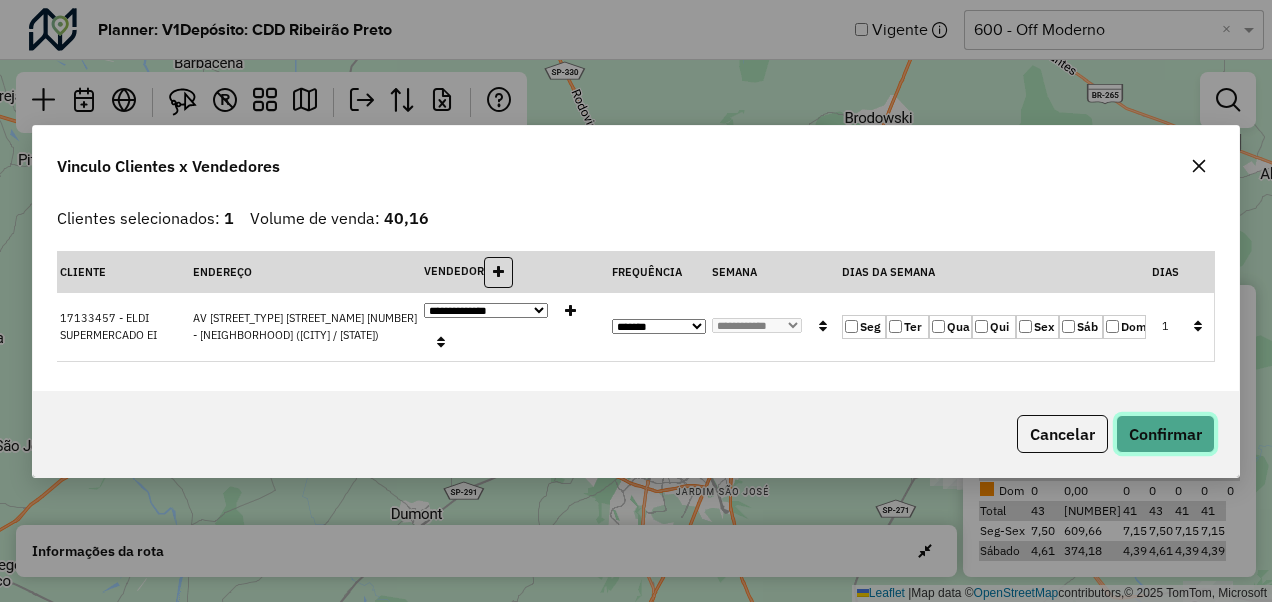 click on "Confirmar" 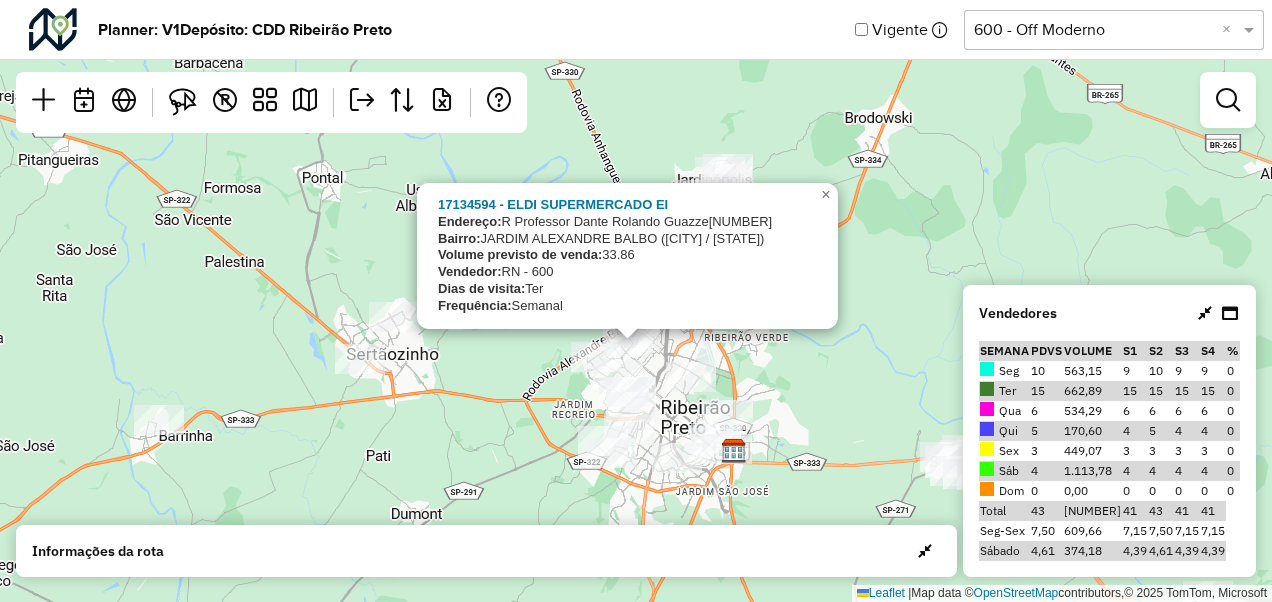 click on "17134594 - ELDI SUPERMERCADO EI
Endereço:  R   Professor Dante Rolando Guazze370
Bairro:  JARDIM ALEXANDRE BALBO (RIBEIRAO PRETO / SP)
Volume previsto de venda:  33.86
Vendedor:  RN - 600
Dias de visita:  Ter
Frequência:  Semanal
×  Leaflet   |  Map data ©  OpenStreetMap  contributors,© 2025 TomTom, Microsoft" 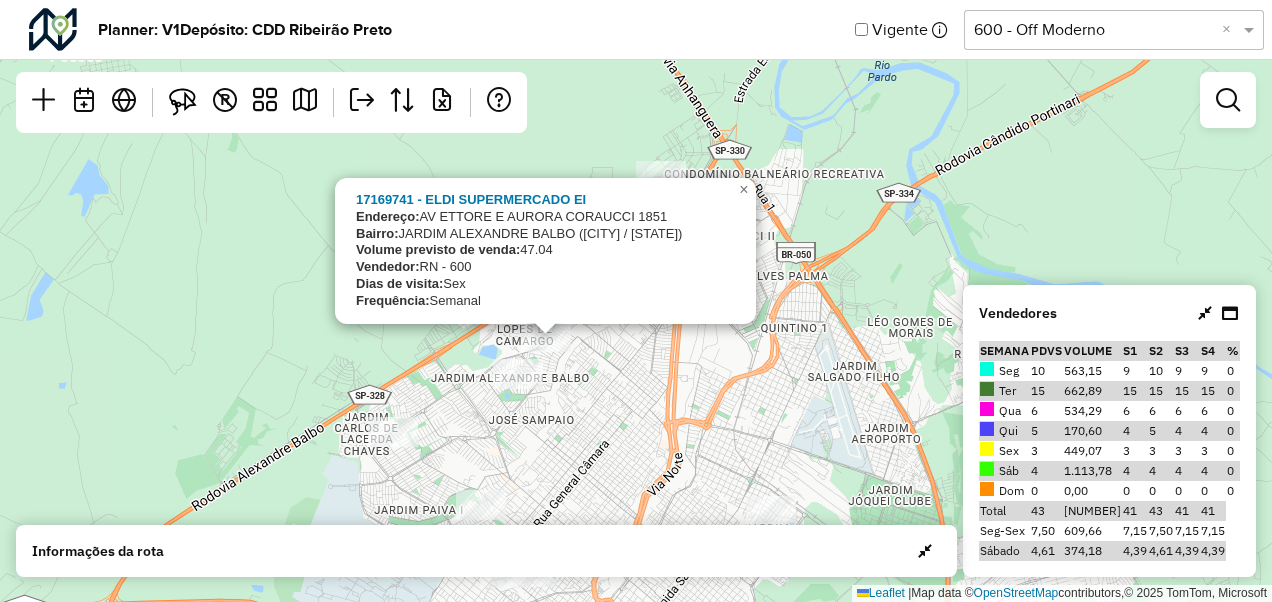 drag, startPoint x: 556, startPoint y: 353, endPoint x: 490, endPoint y: 352, distance: 66.007576 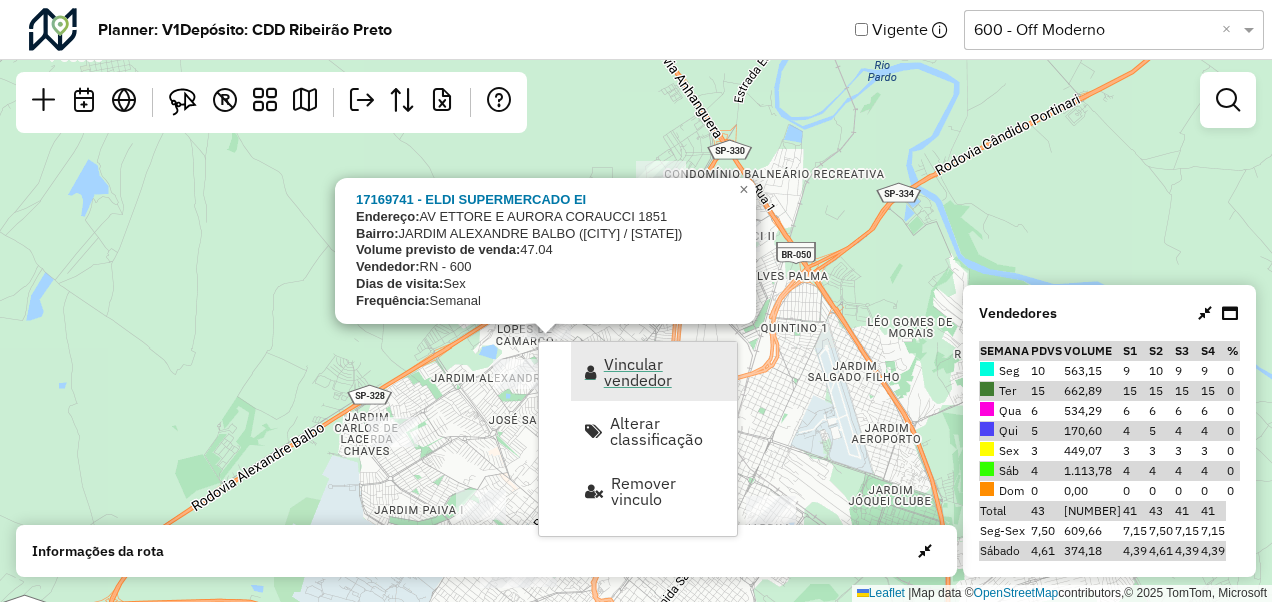 click on "Vincular vendedor" at bounding box center [654, 371] 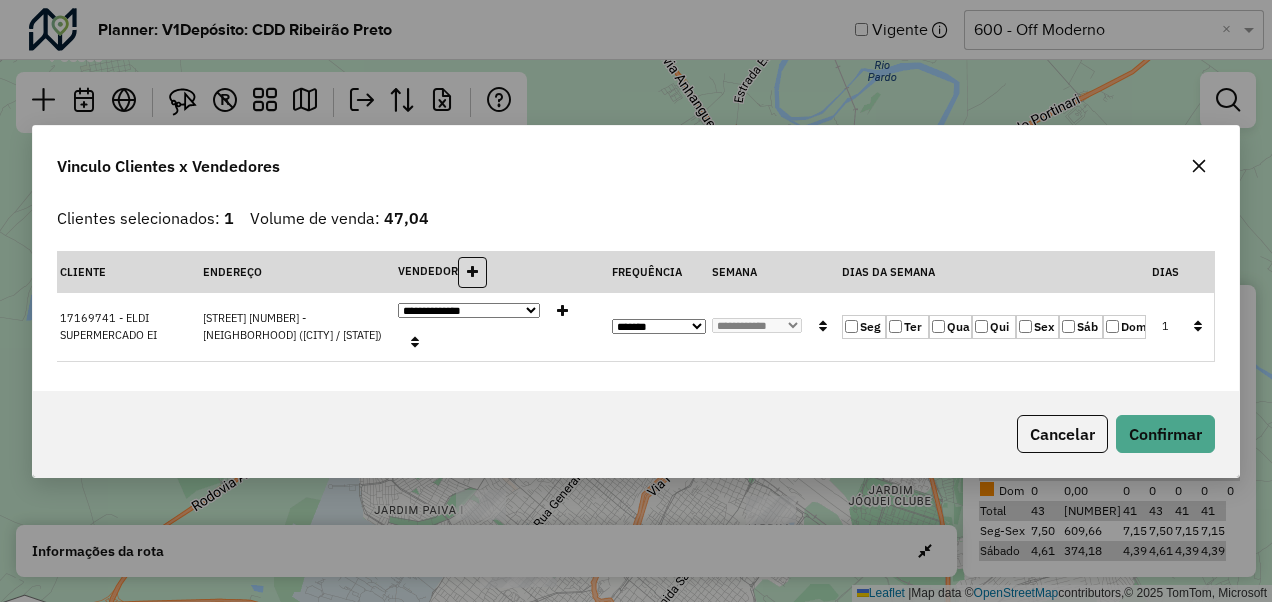 click on "Ter" 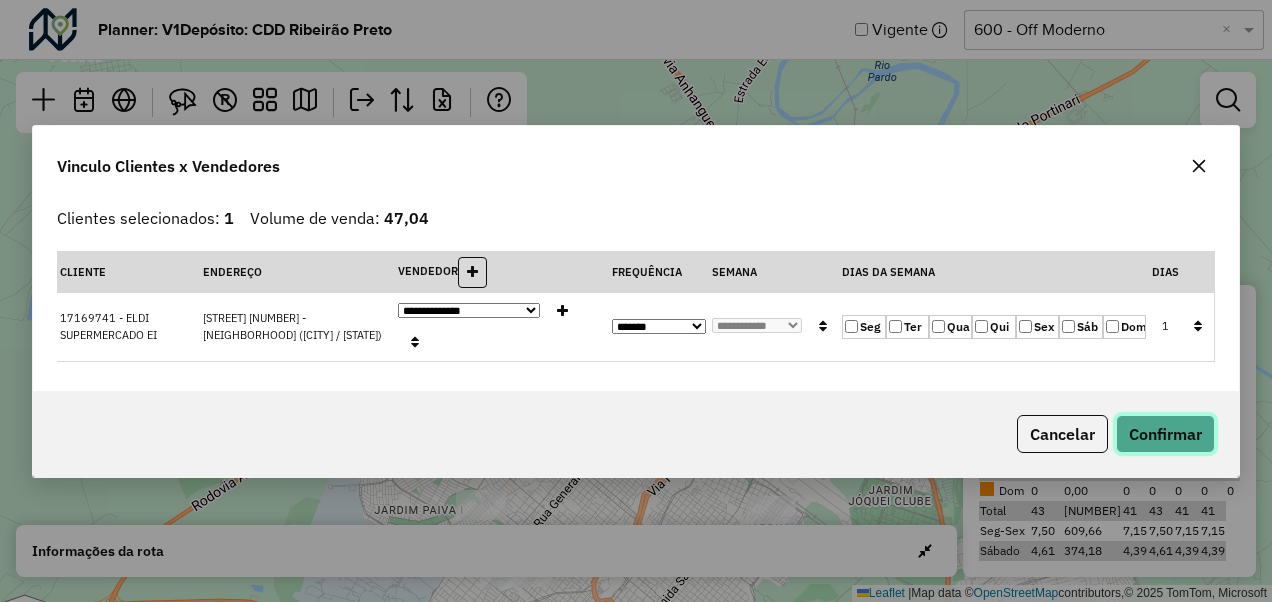 click on "Confirmar" 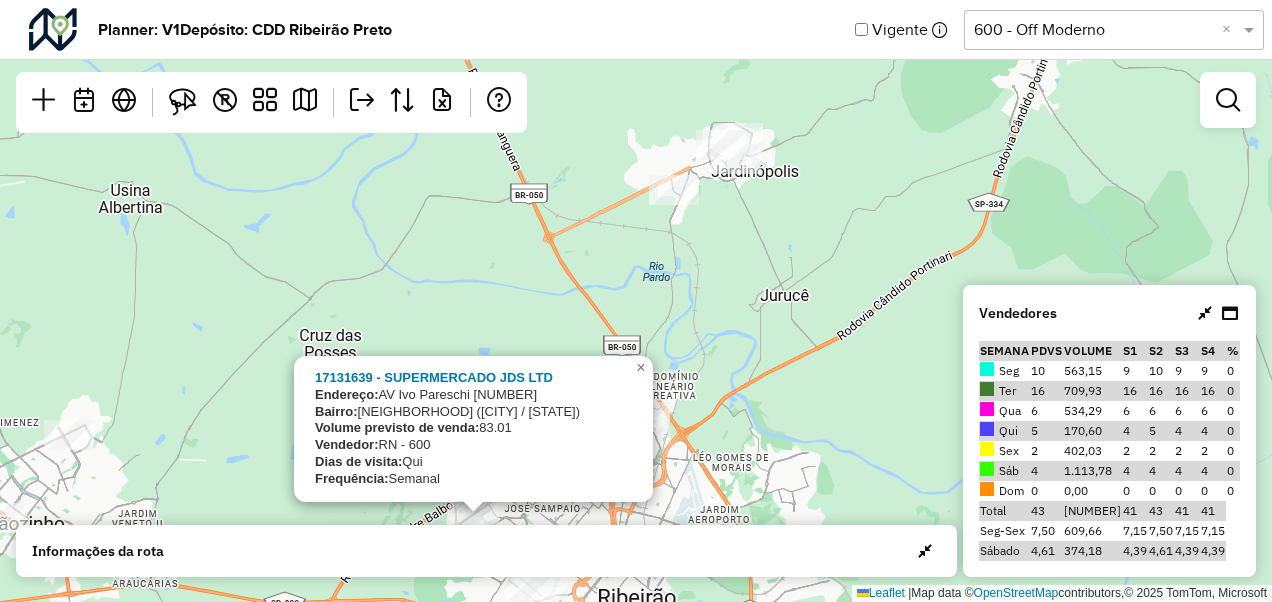 drag, startPoint x: 940, startPoint y: 166, endPoint x: 862, endPoint y: 341, distance: 191.59593 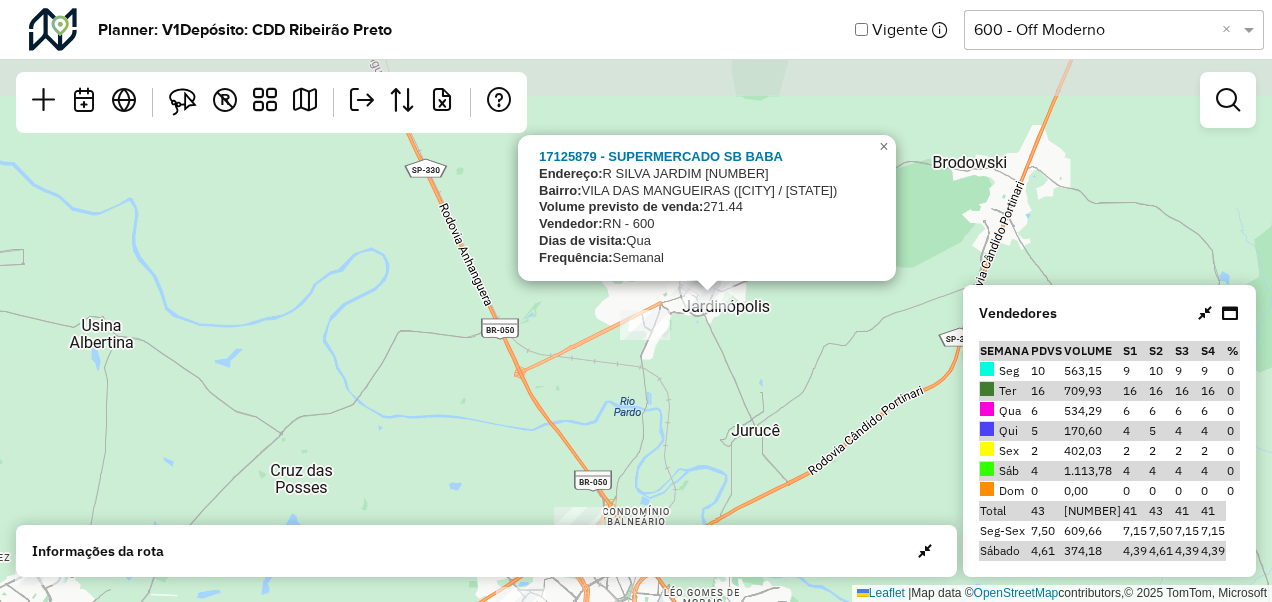 drag, startPoint x: 735, startPoint y: 249, endPoint x: 706, endPoint y: 379, distance: 133.19534 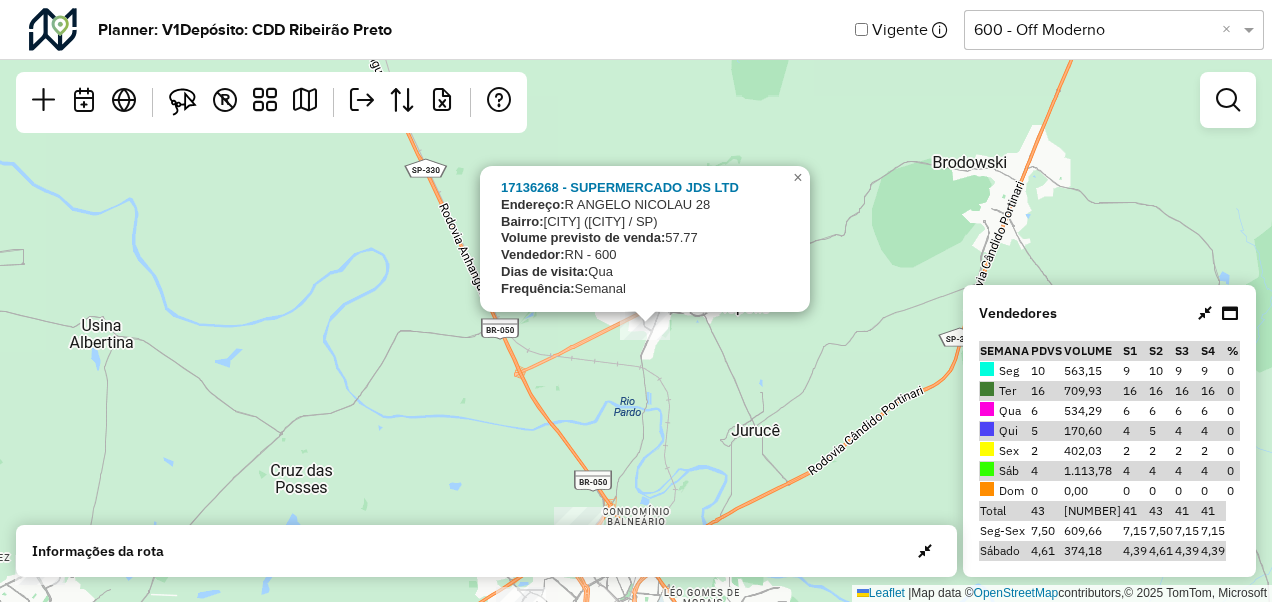 click on "17136268 - SUPERMERCADO JDS LTD
Endereço:  R   ANGELO NICOLAU                28
Bairro:  CIDADE JARDIM (JARDINOPOLIS / SP)
Volume previsto de venda:  57.77
Vendedor:  RN - 600
Dias de visita:  Qua
Frequência:  Semanal
×  Leaflet   |  Map data ©  OpenStreetMap  contributors,© 2025 TomTom, Microsoft" 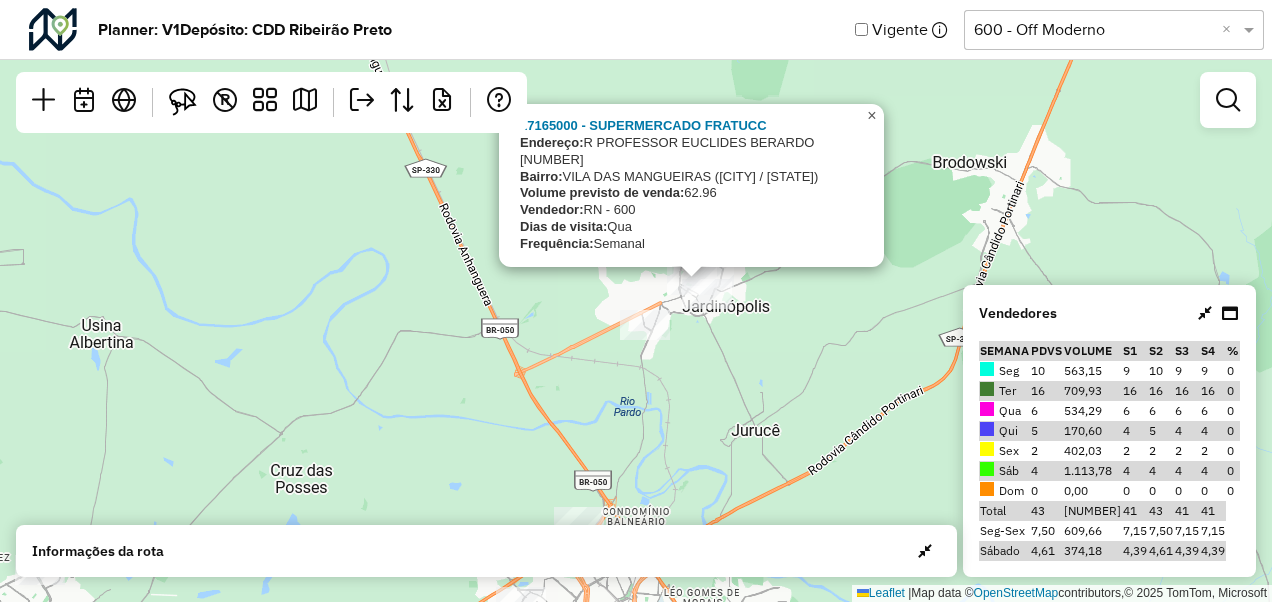 click on "×" 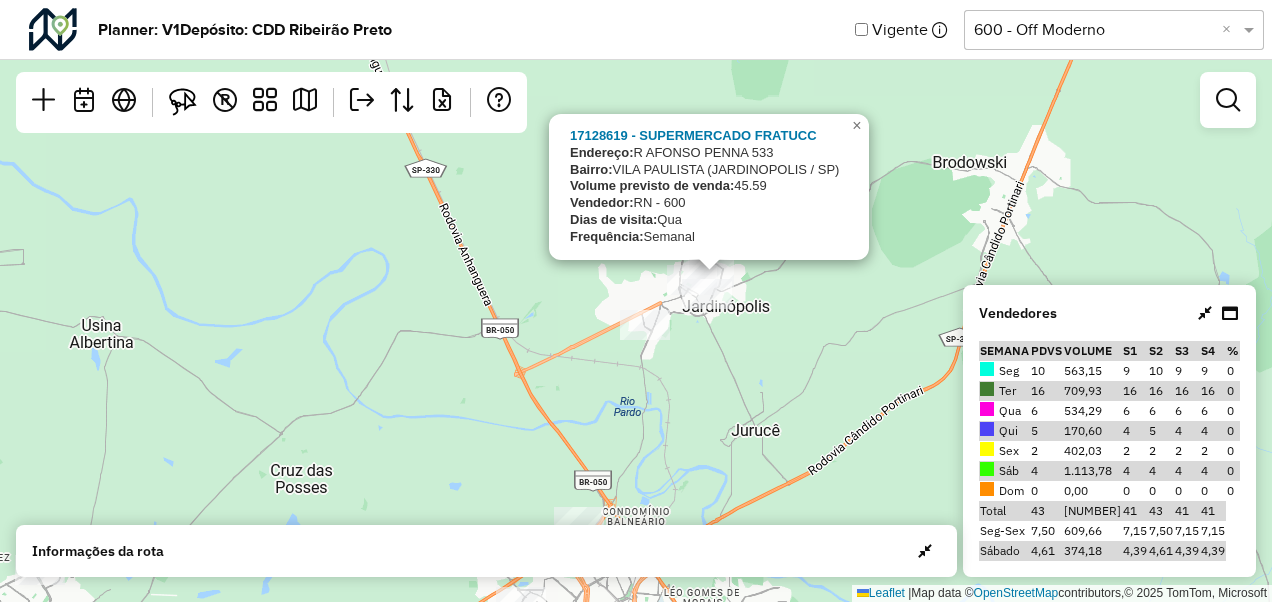 click on "17128619 - SUPERMERCADO FRATUCC
Endereço:  R   AFONSO PENNA                  533
Bairro:  VILA PAULISTA (JARDINOPOLIS / SP)
Volume previsto de venda:  45.59
Vendedor:  RN - 600
Dias de visita:  Qua
Frequência:  Semanal
×  Leaflet   |  Map data ©  OpenStreetMap  contributors,© 2025 TomTom, Microsoft" 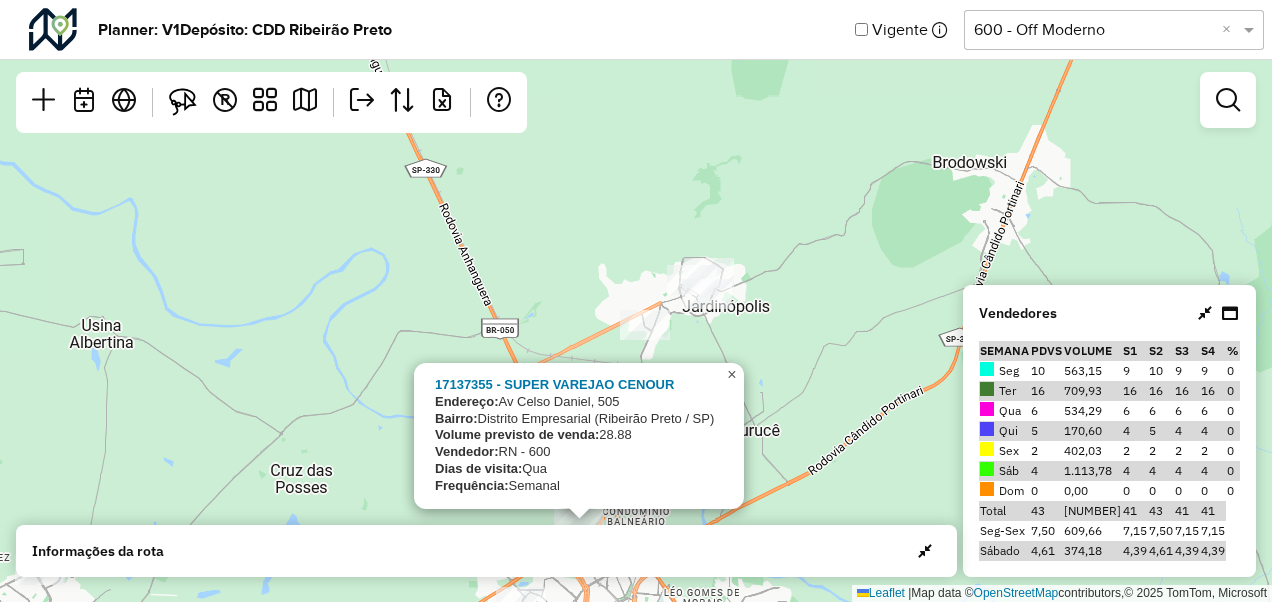 click on "×" 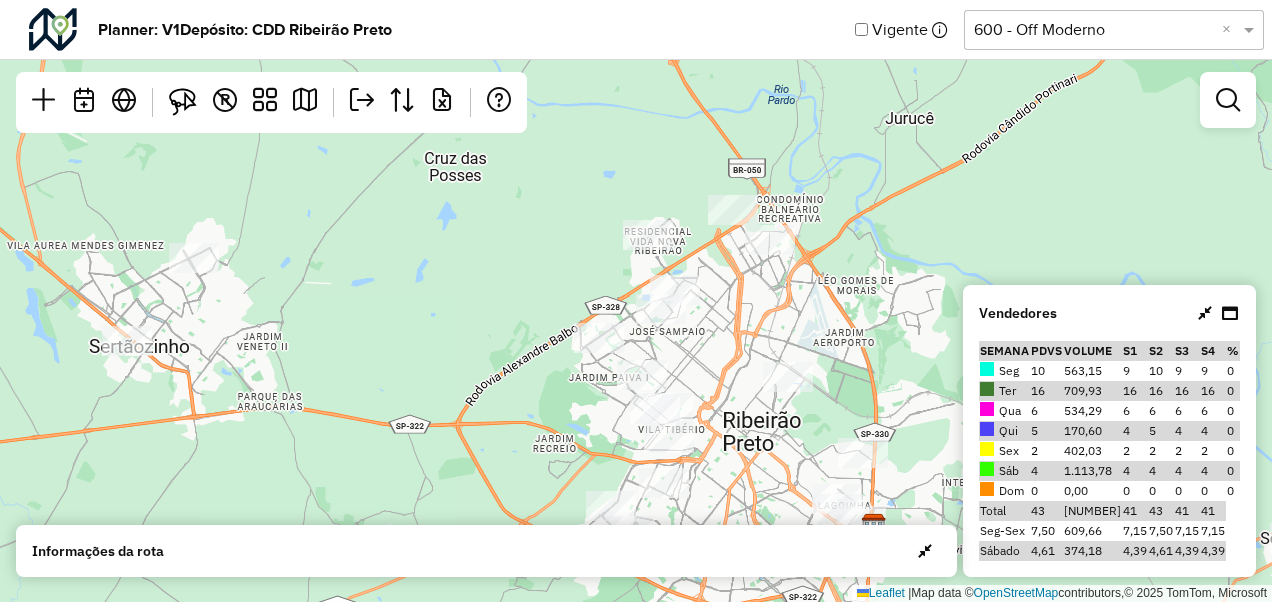 drag, startPoint x: 525, startPoint y: 368, endPoint x: 715, endPoint y: 2, distance: 412.37848 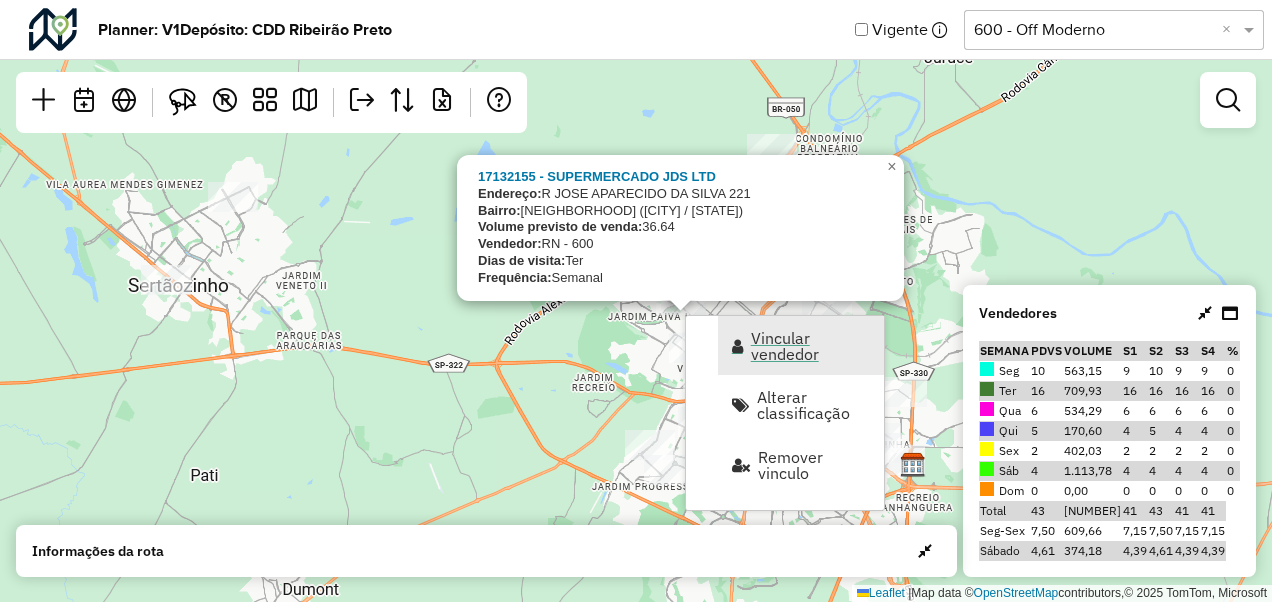 click on "Vincular vendedor" at bounding box center (811, 346) 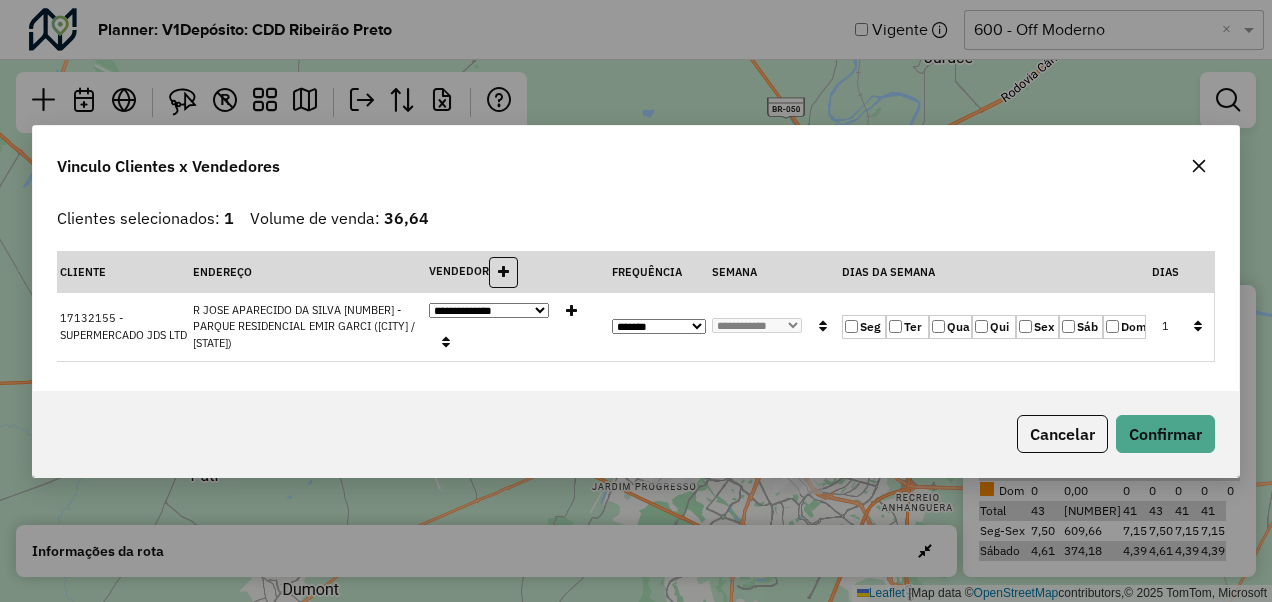 click on "Qua" 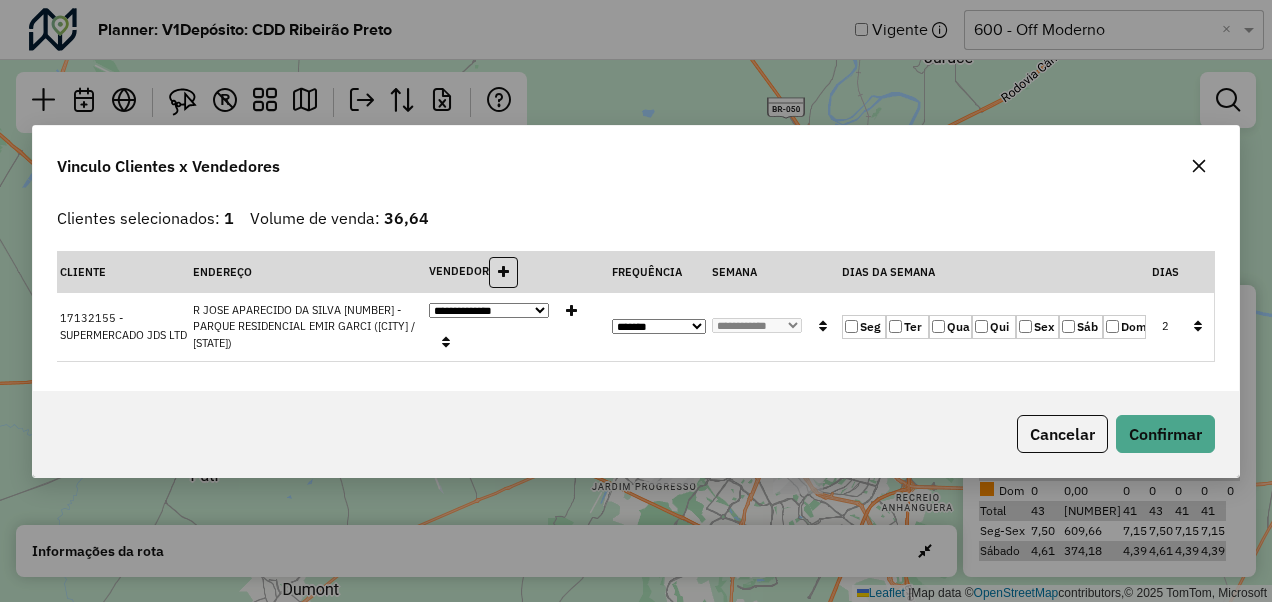 click on "Ter" 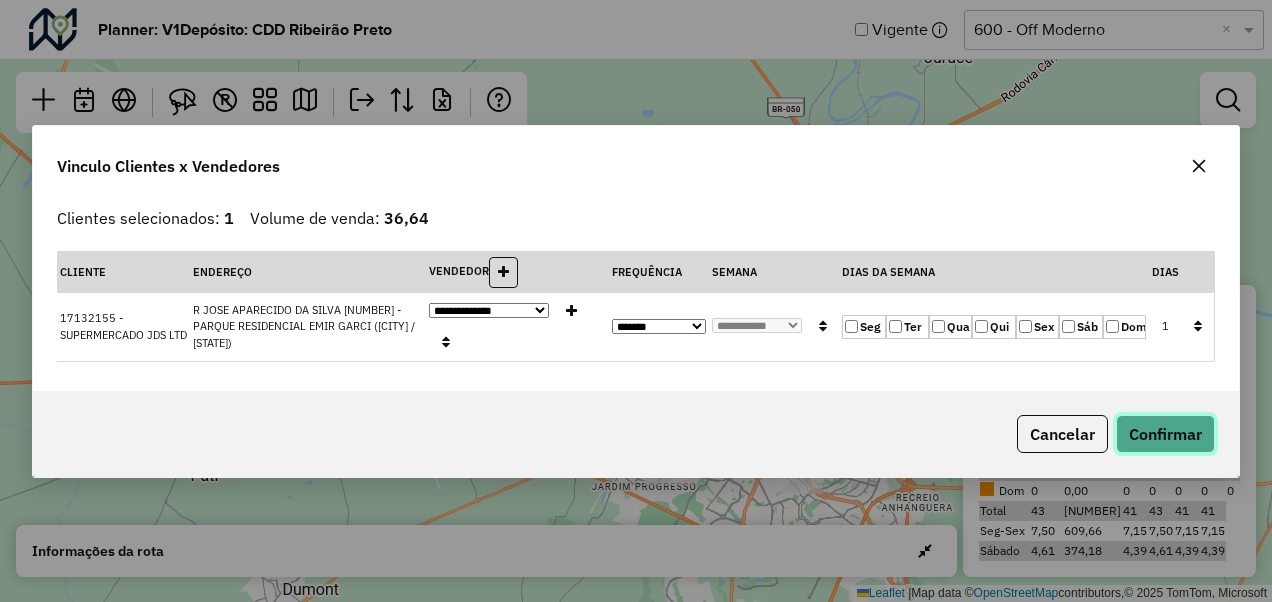 click on "Confirmar" 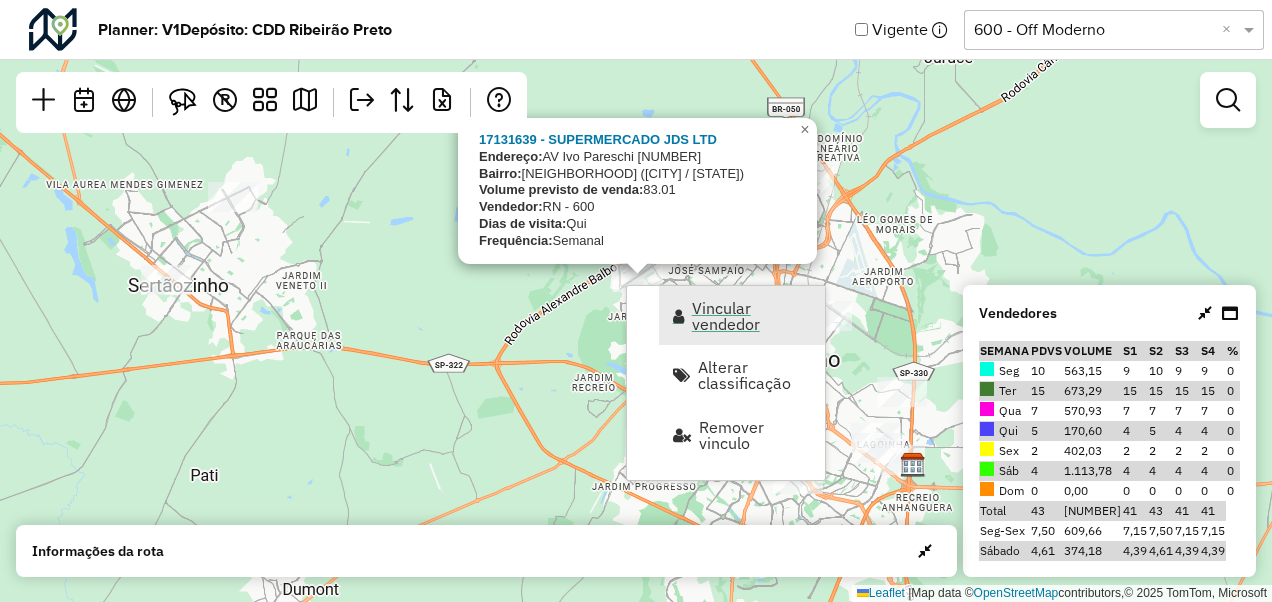 click on "Vincular vendedor" at bounding box center [752, 316] 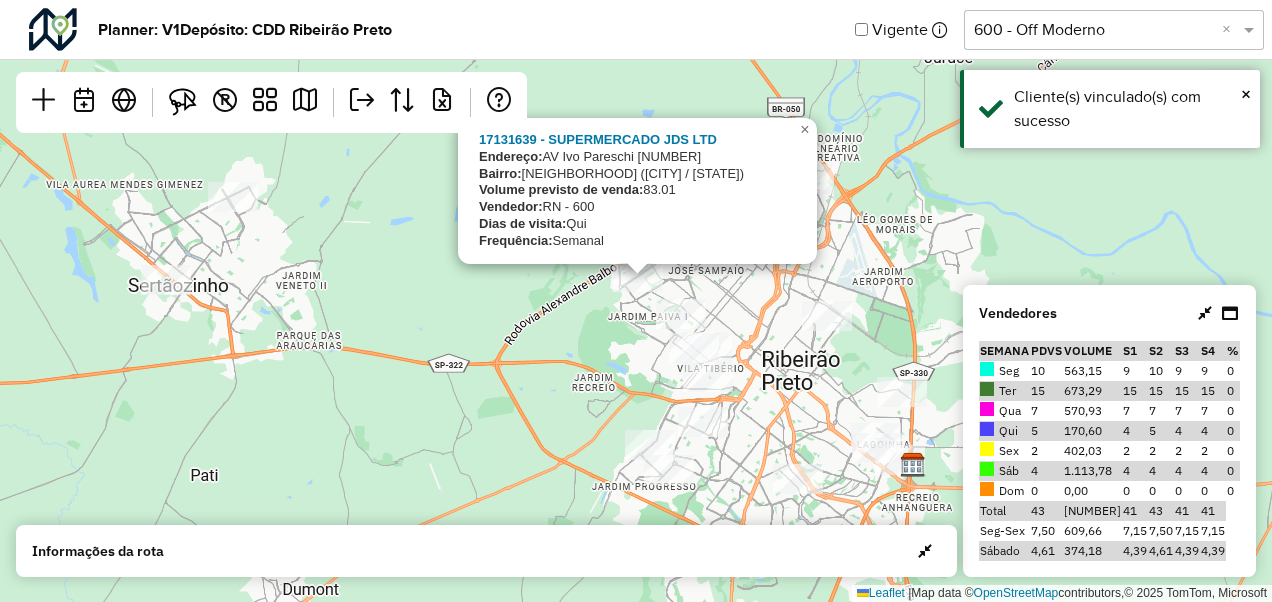 select on "*********" 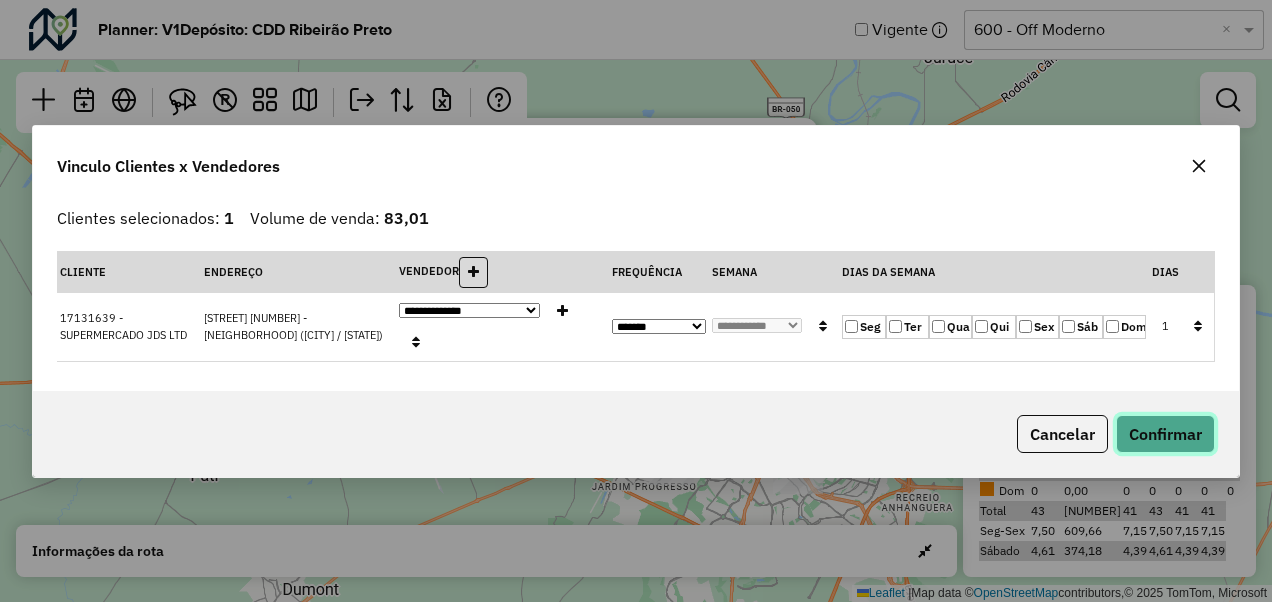 click on "Confirmar" 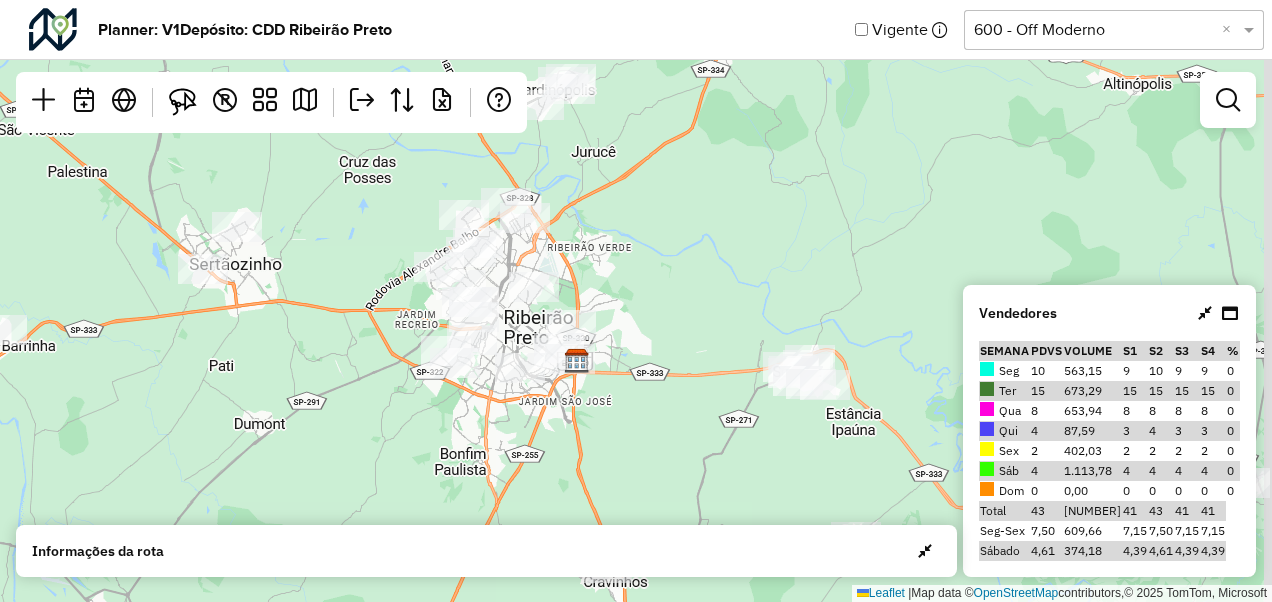 drag, startPoint x: 478, startPoint y: 324, endPoint x: 364, endPoint y: 325, distance: 114.00439 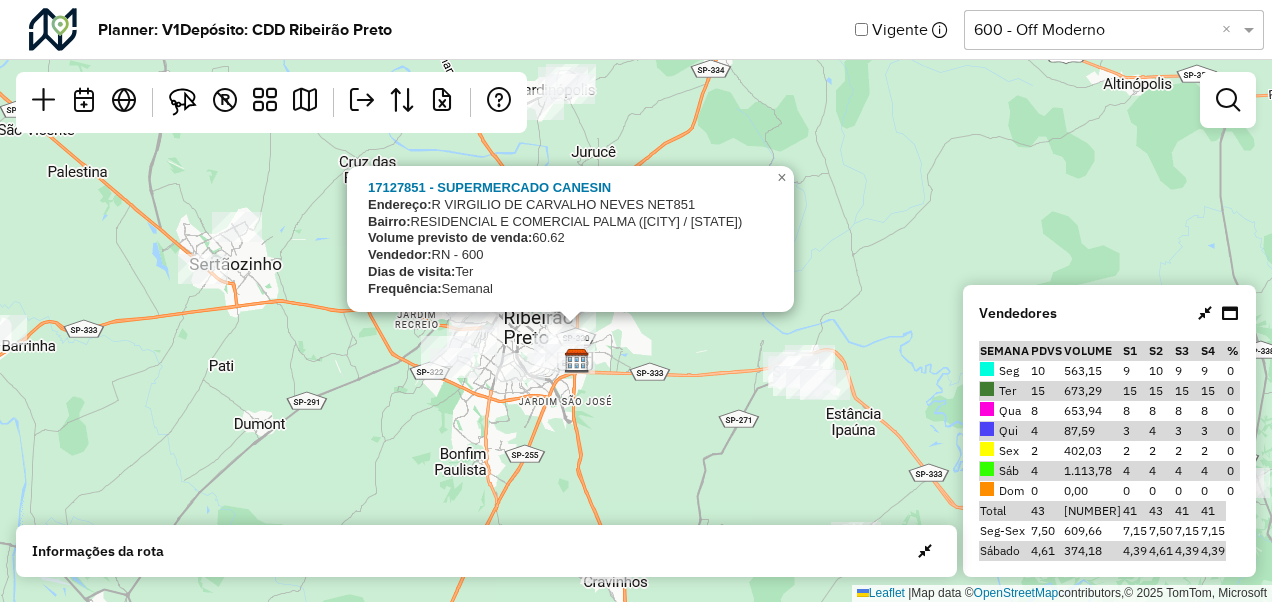 click on "17127851 - SUPERMERCADO CANESIN
Endereço:  R   VIRGILIO DE CARVALHO NEVES NET851
Bairro:  RESIDENCIAL E COMERCIAL PALMA (RIBEIRAO PRETO / SP)
Volume previsto de venda:  60.62
Vendedor:  RN - 600
Dias de visita:  Ter
Frequência:  Semanal
×  Leaflet   |  Map data ©  OpenStreetMap  contributors,© 2025 TomTom, Microsoft" 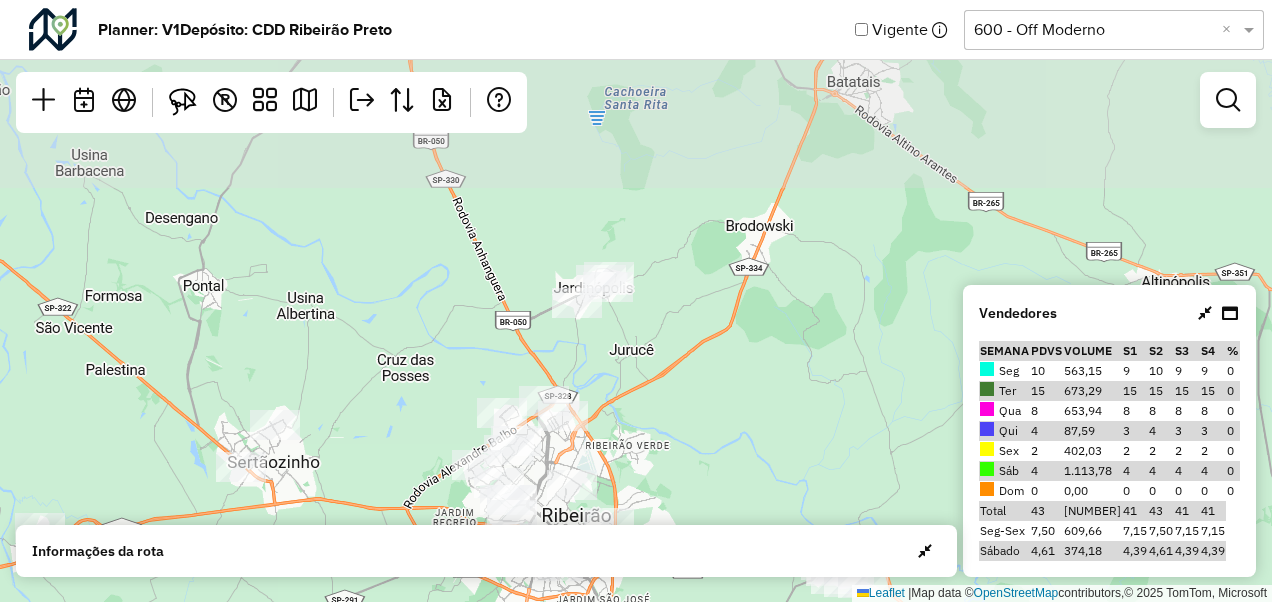 drag, startPoint x: 704, startPoint y: 236, endPoint x: 742, endPoint y: 434, distance: 201.6135 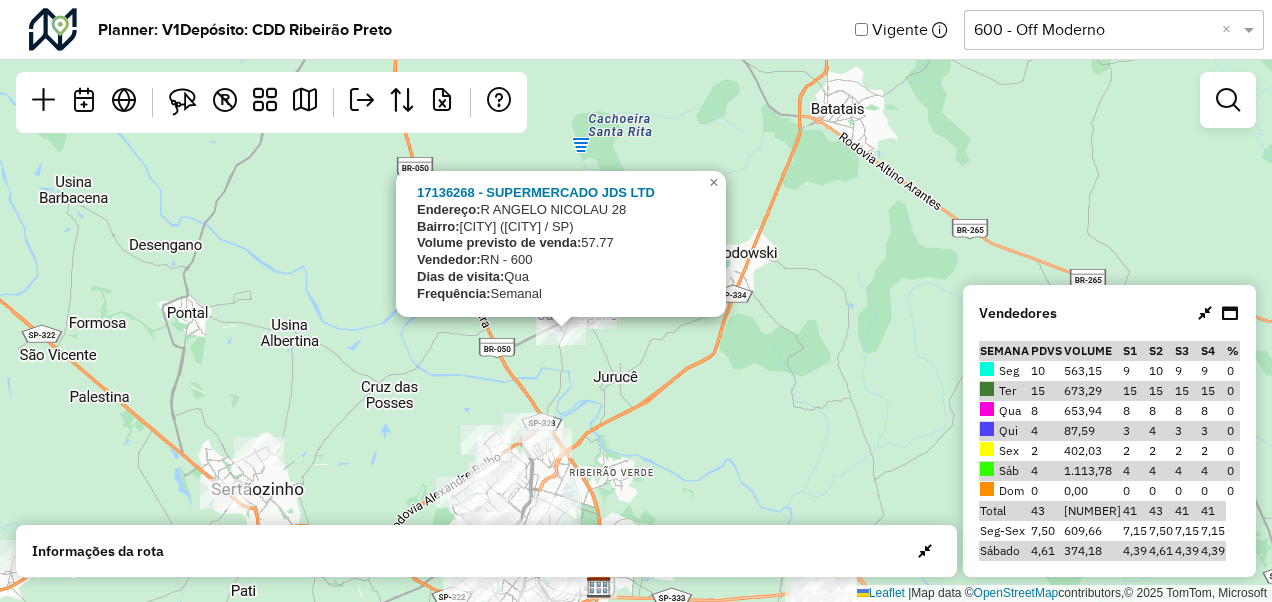click on "17136268 - SUPERMERCADO JDS LTD
Endereço:  R   ANGELO NICOLAU                28
Bairro:  CIDADE JARDIM (JARDINOPOLIS / SP)
Volume previsto de venda:  57.77
Vendedor:  RN - 600
Dias de visita:  Qua
Frequência:  Semanal
×  Leaflet   |  Map data ©  OpenStreetMap  contributors,© 2025 TomTom, Microsoft" 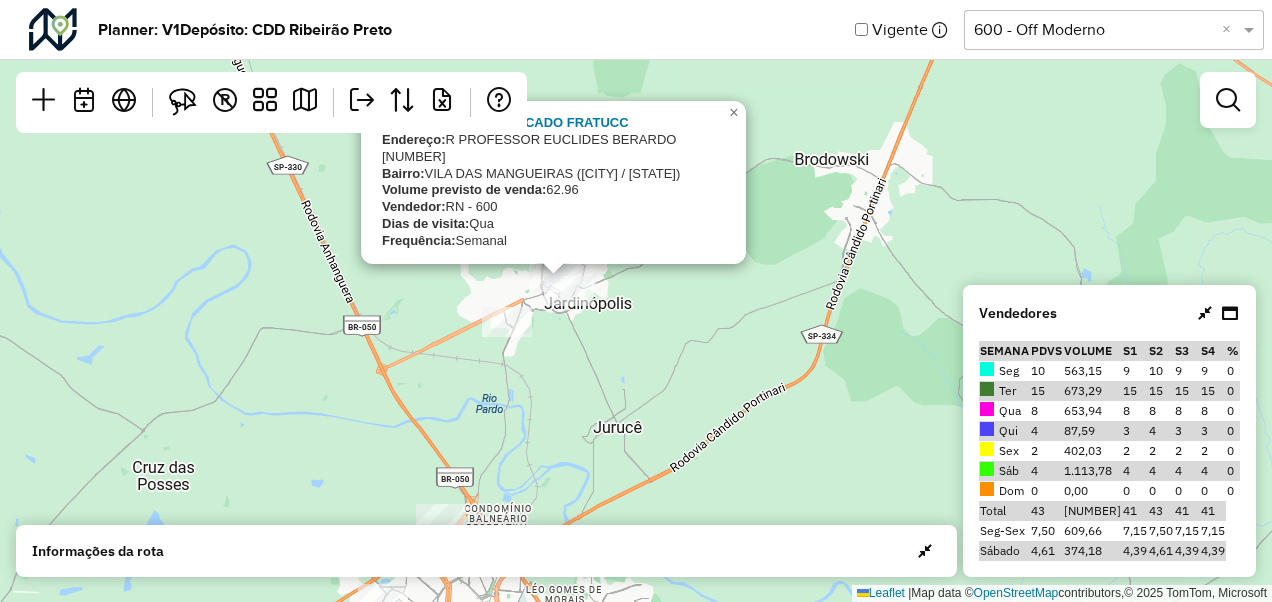 drag, startPoint x: 694, startPoint y: 304, endPoint x: 692, endPoint y: 332, distance: 28.071337 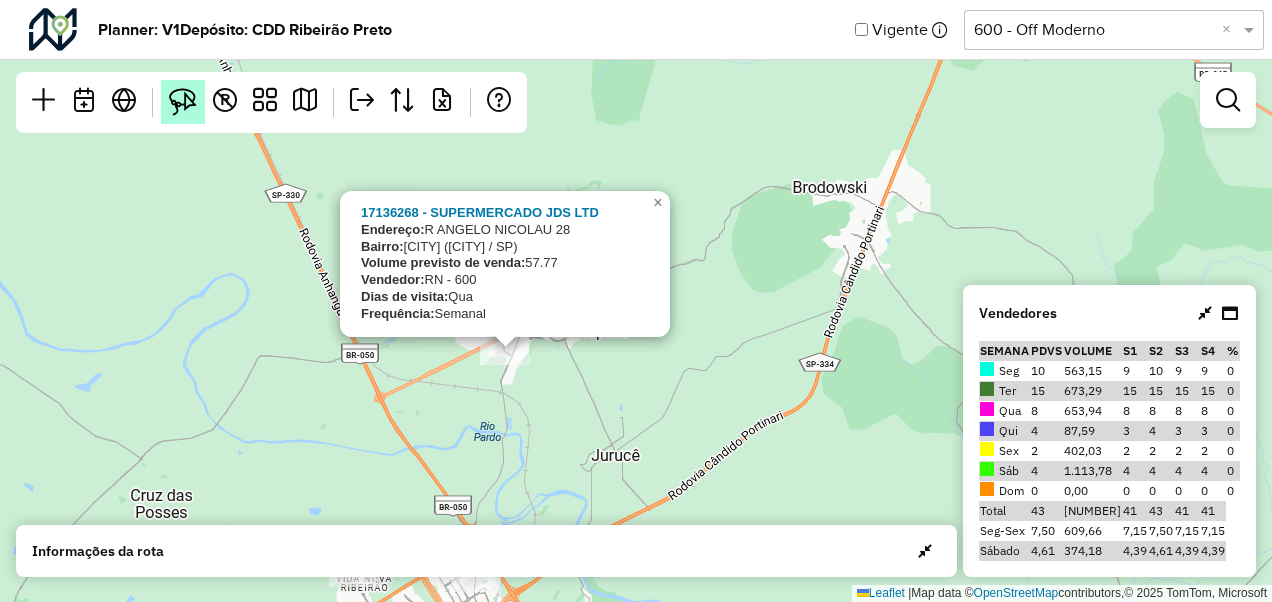 click at bounding box center [183, 102] 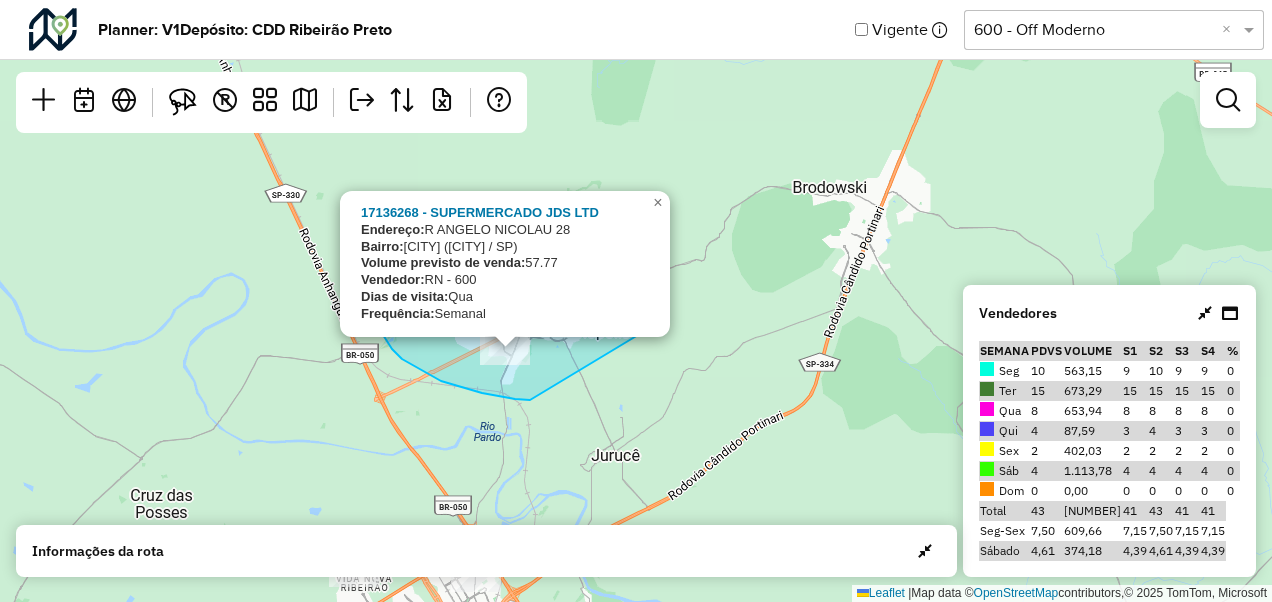 drag, startPoint x: 530, startPoint y: 400, endPoint x: 591, endPoint y: 384, distance: 63.06346 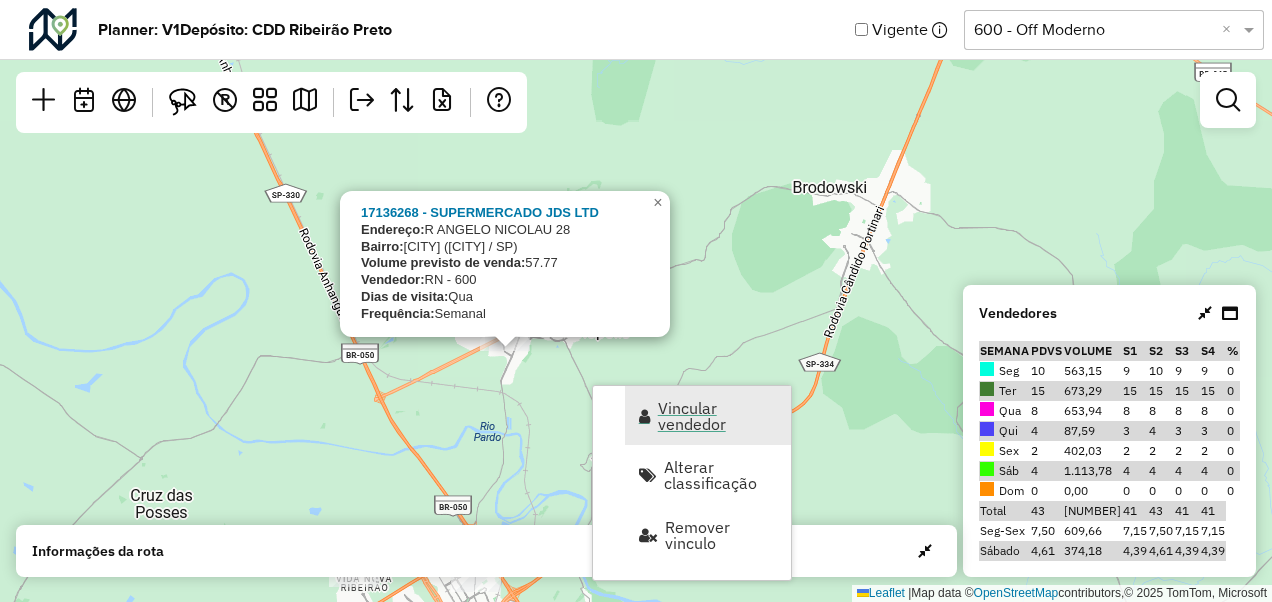 click on "Vincular vendedor" at bounding box center (718, 416) 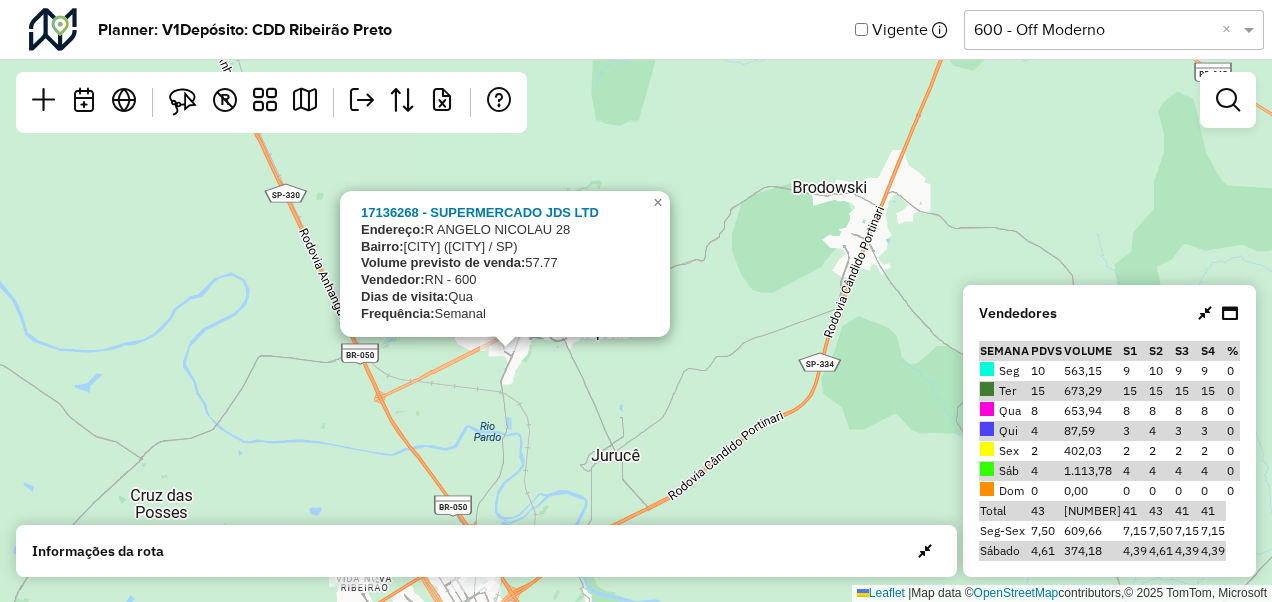 select on "*********" 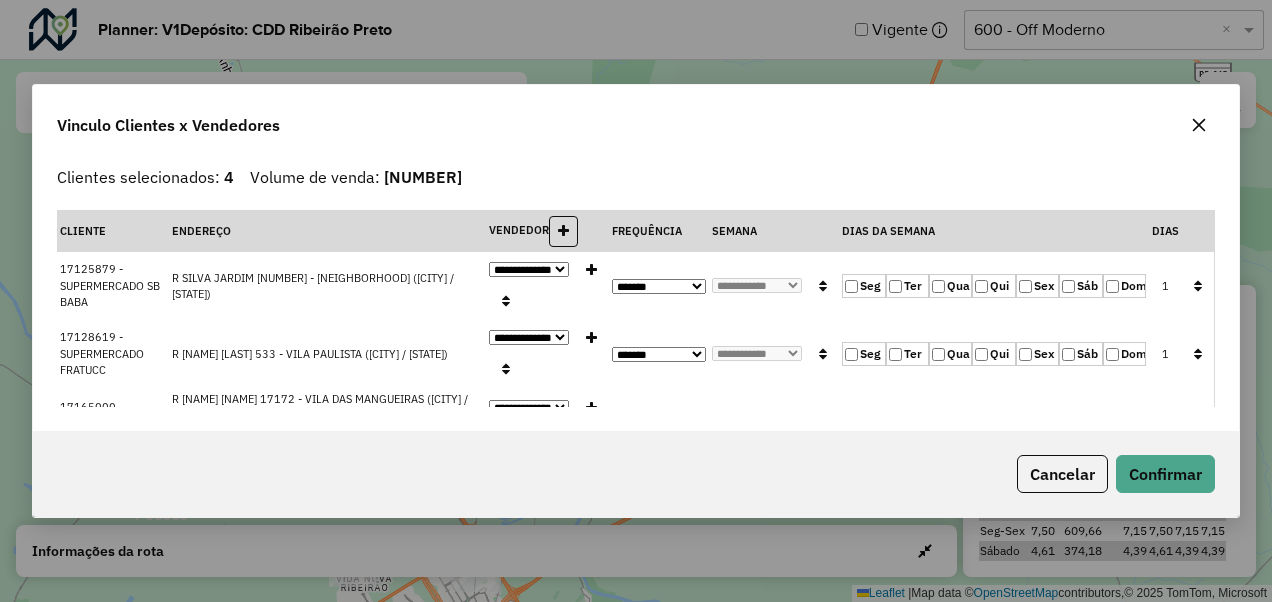 click on "Qui" 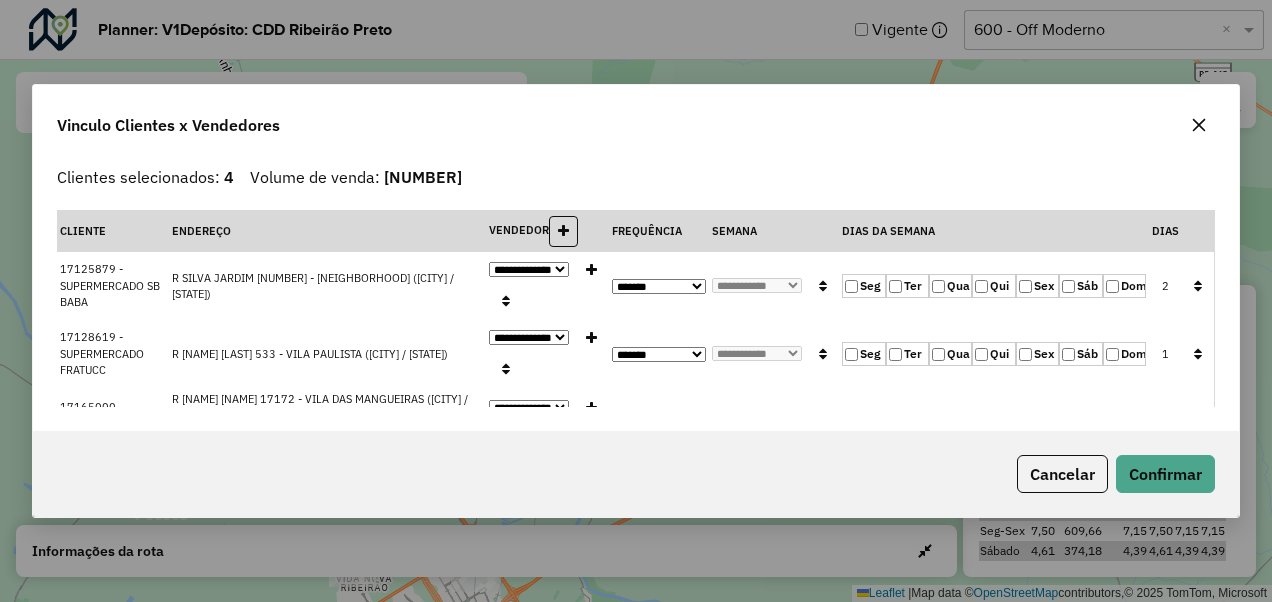 click on "Qua" 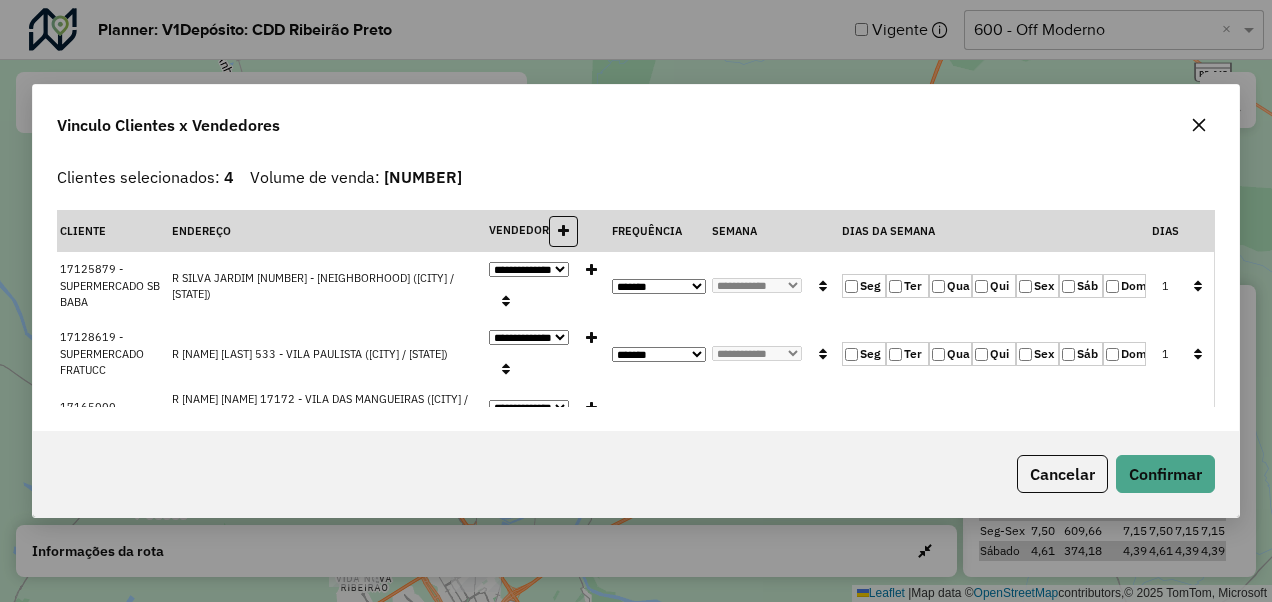 click 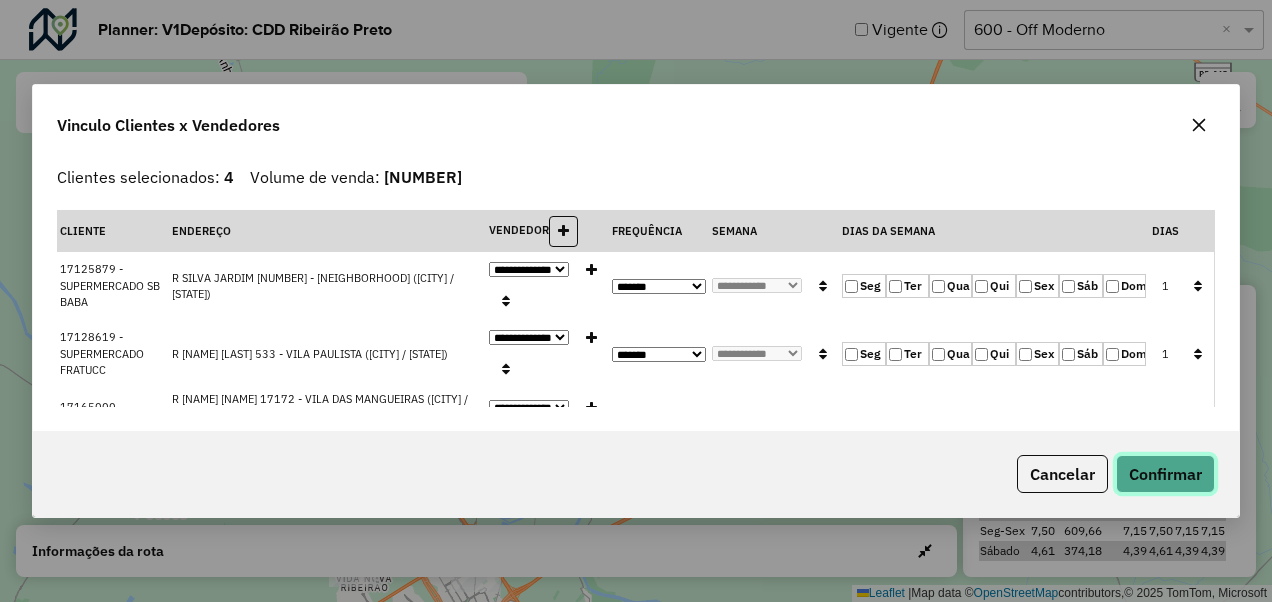 click on "Confirmar" 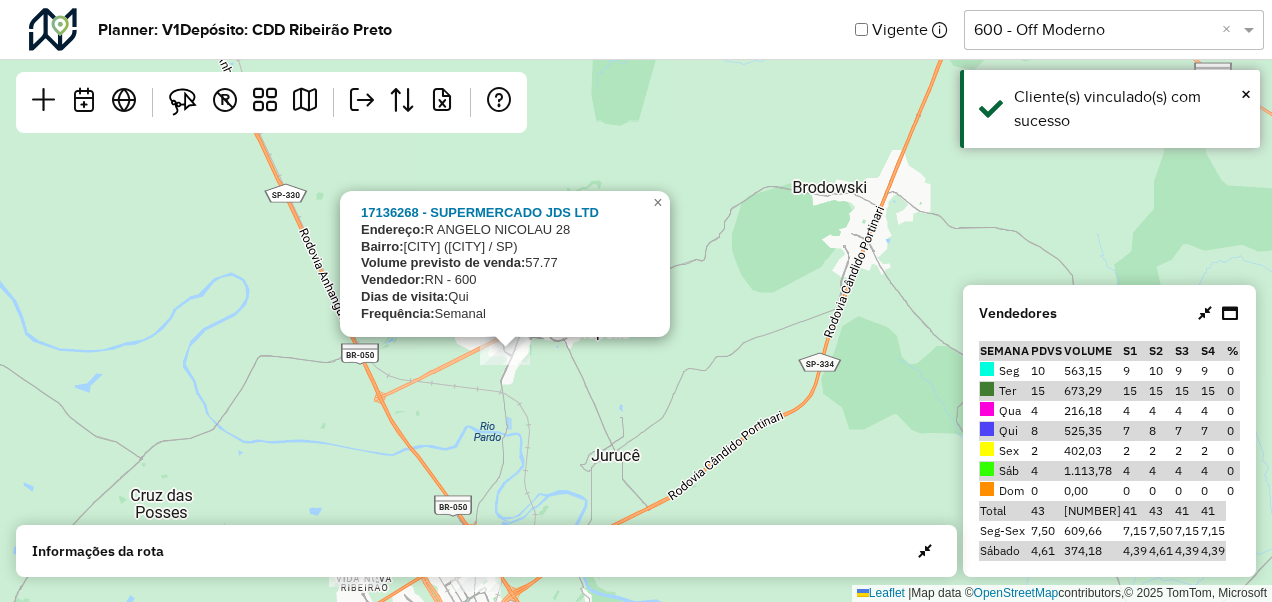 click on "17136268 - SUPERMERCADO JDS LTD
Endereço:  R   ANGELO NICOLAU                28
Bairro:  CIDADE JARDIM (JARDINOPOLIS / SP)
Volume previsto de venda:  57.77
Vendedor:  RN - 600
Dias de visita:  Qui
Frequência:  Semanal
×  Leaflet   |  Map data ©  OpenStreetMap  contributors,© 2025 TomTom, Microsoft" 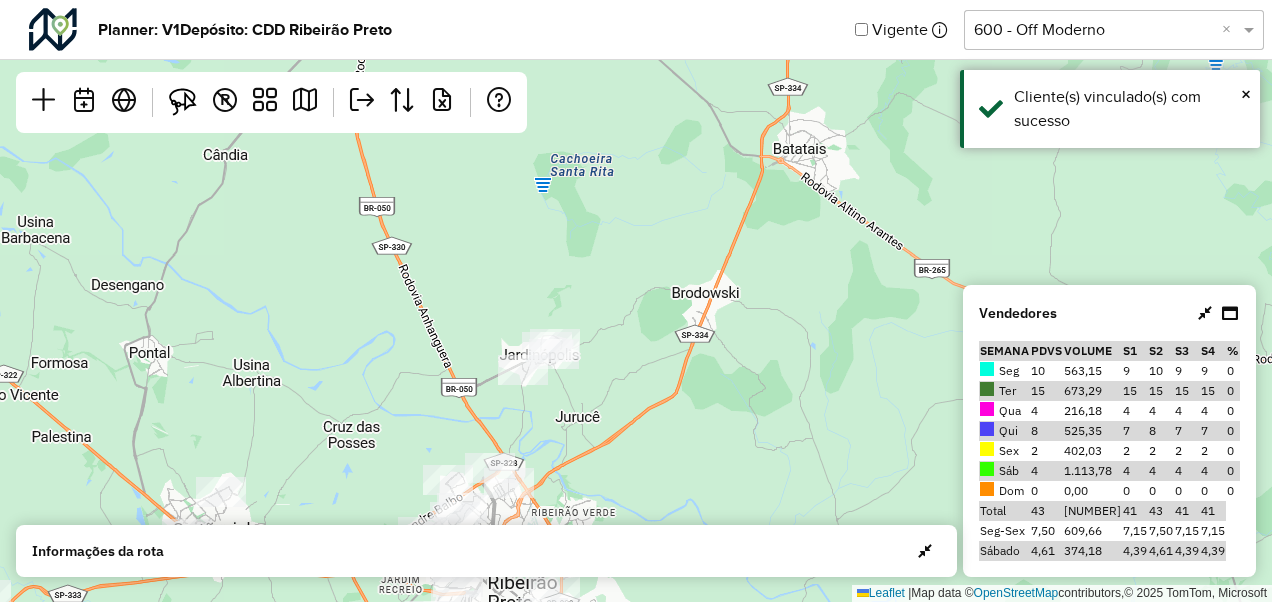 drag, startPoint x: 555, startPoint y: 435, endPoint x: 536, endPoint y: 369, distance: 68.68042 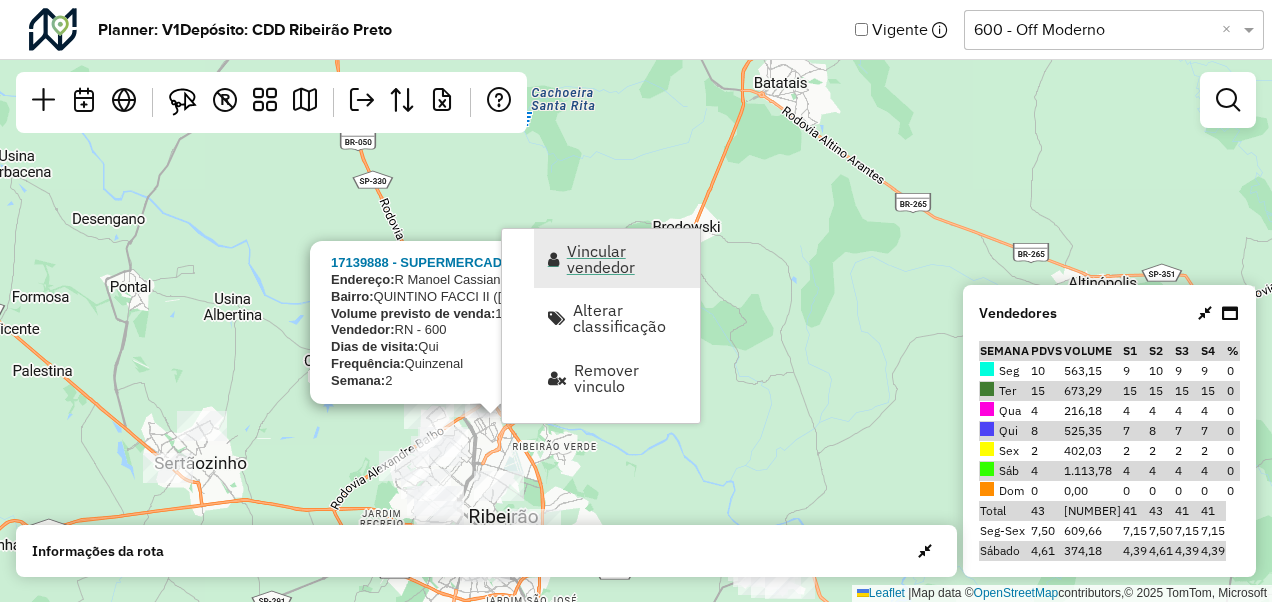 click on "Vincular vendedor" at bounding box center [627, 259] 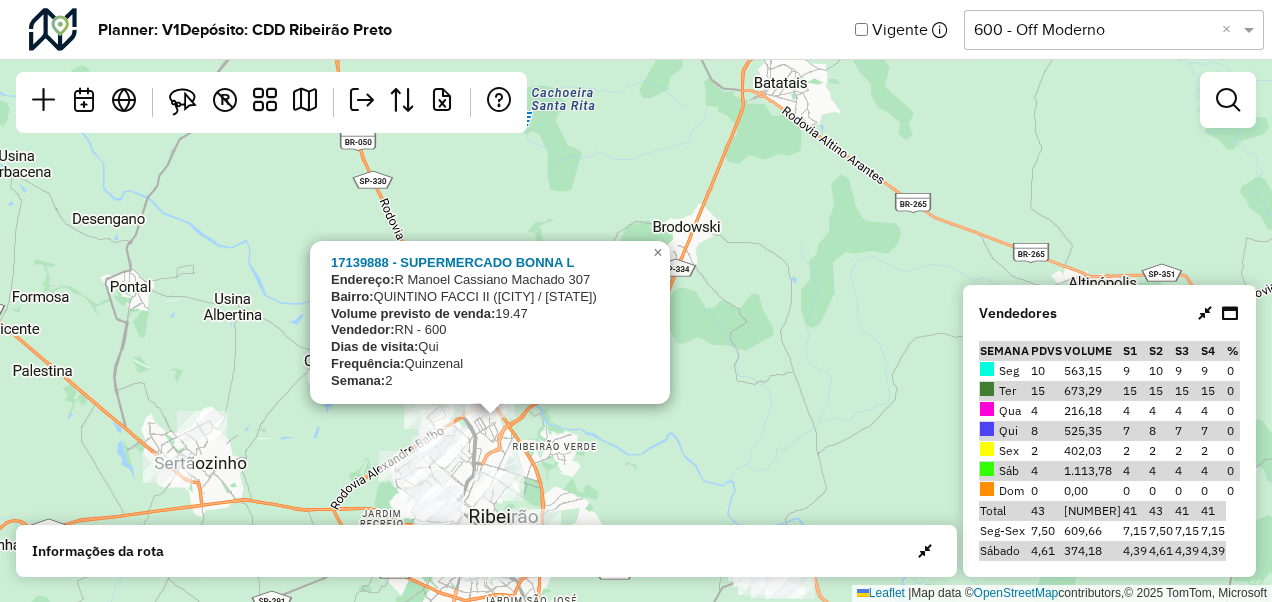 select on "*********" 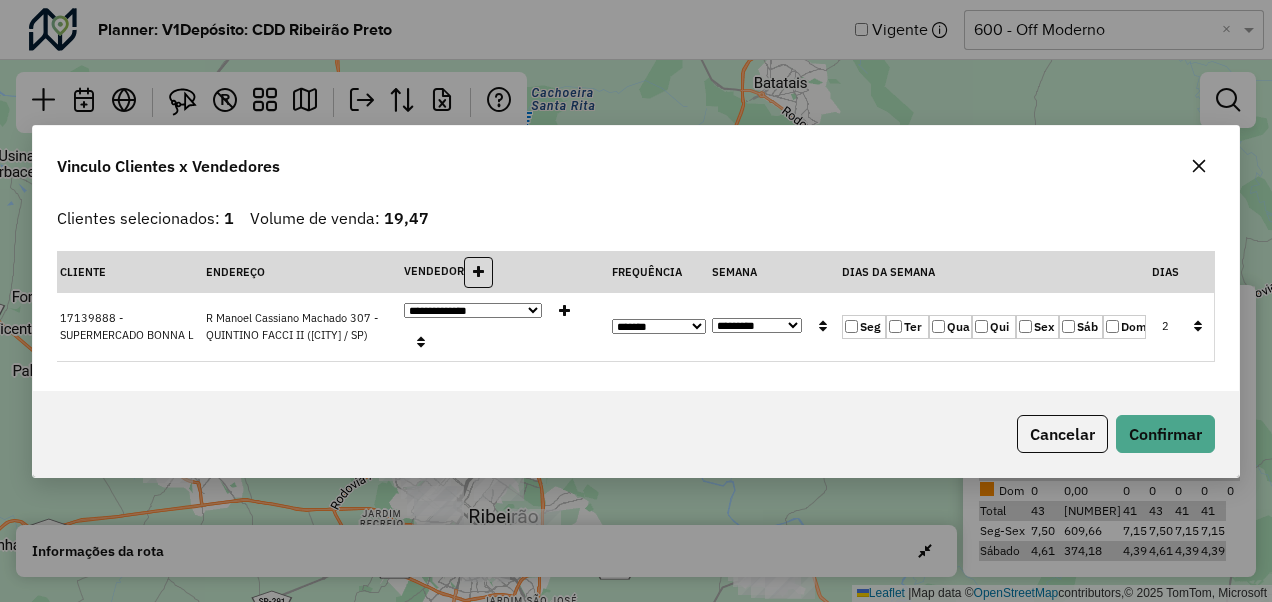 click on "Qui" 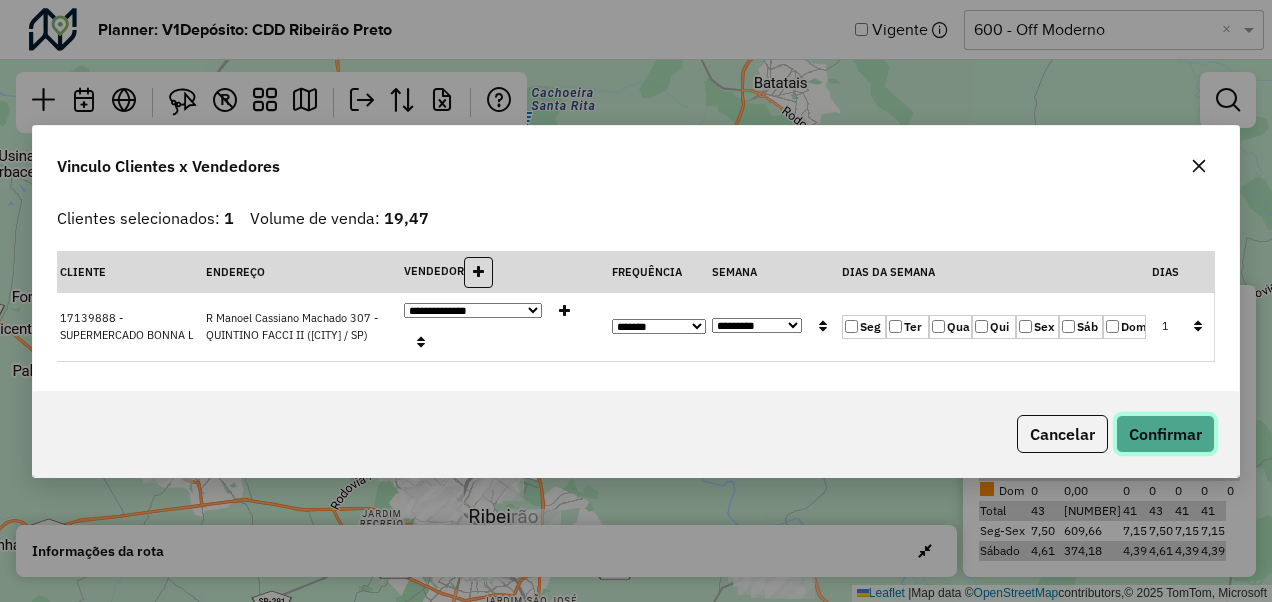 click on "Confirmar" 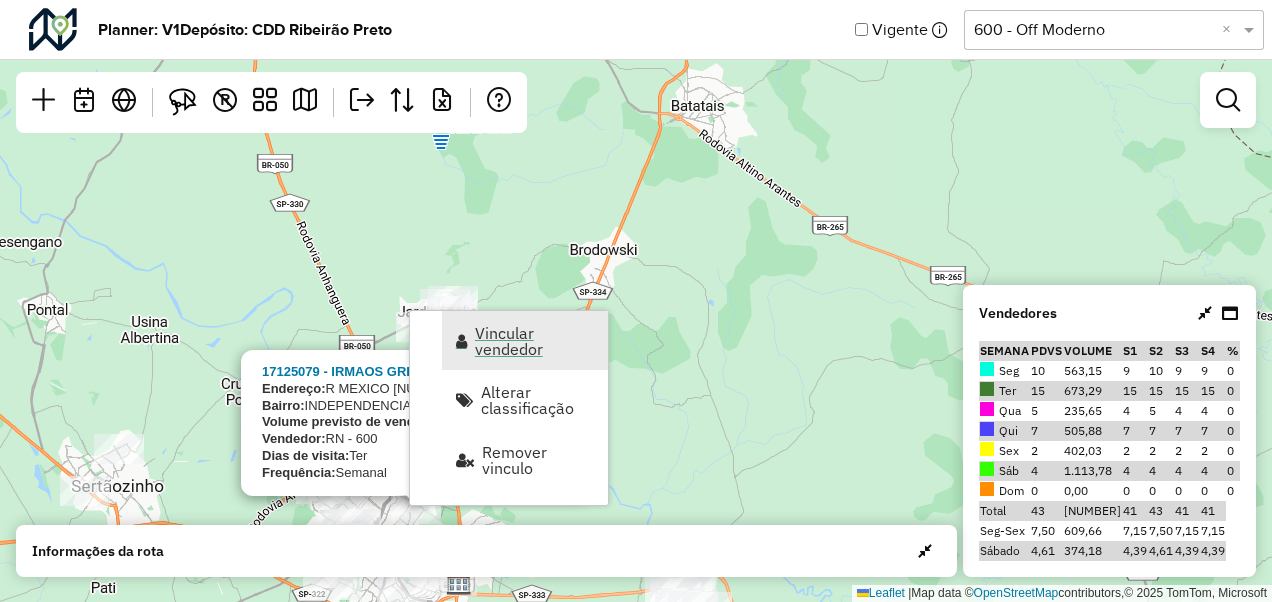 click on "Vincular vendedor" at bounding box center [535, 341] 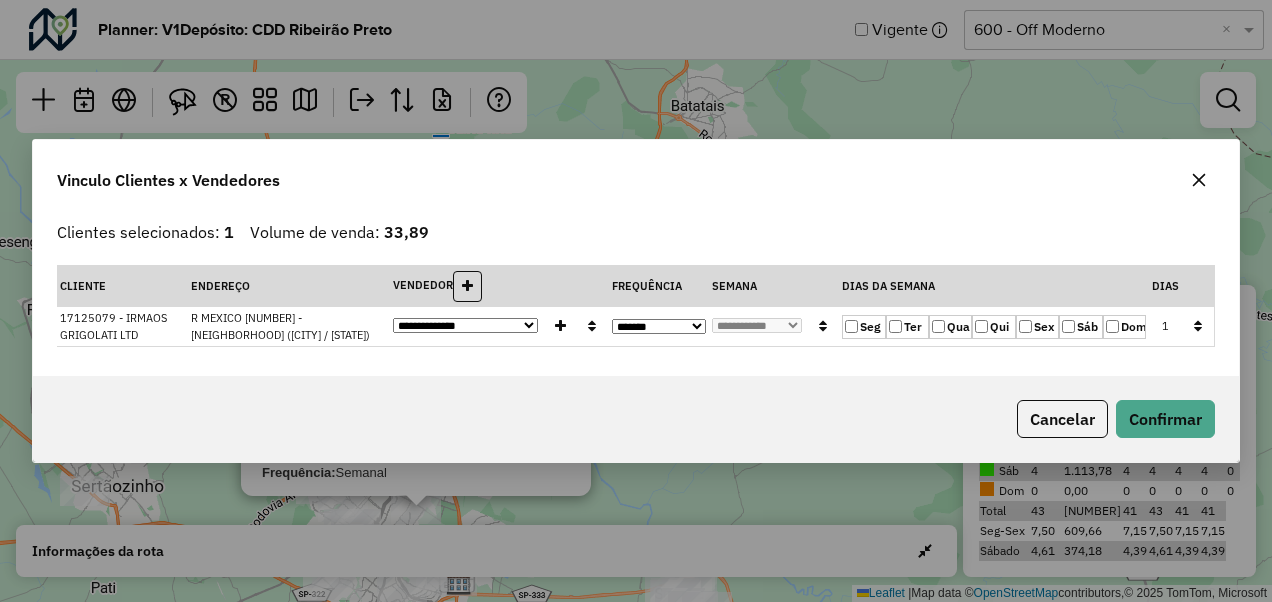 click on "Qua" 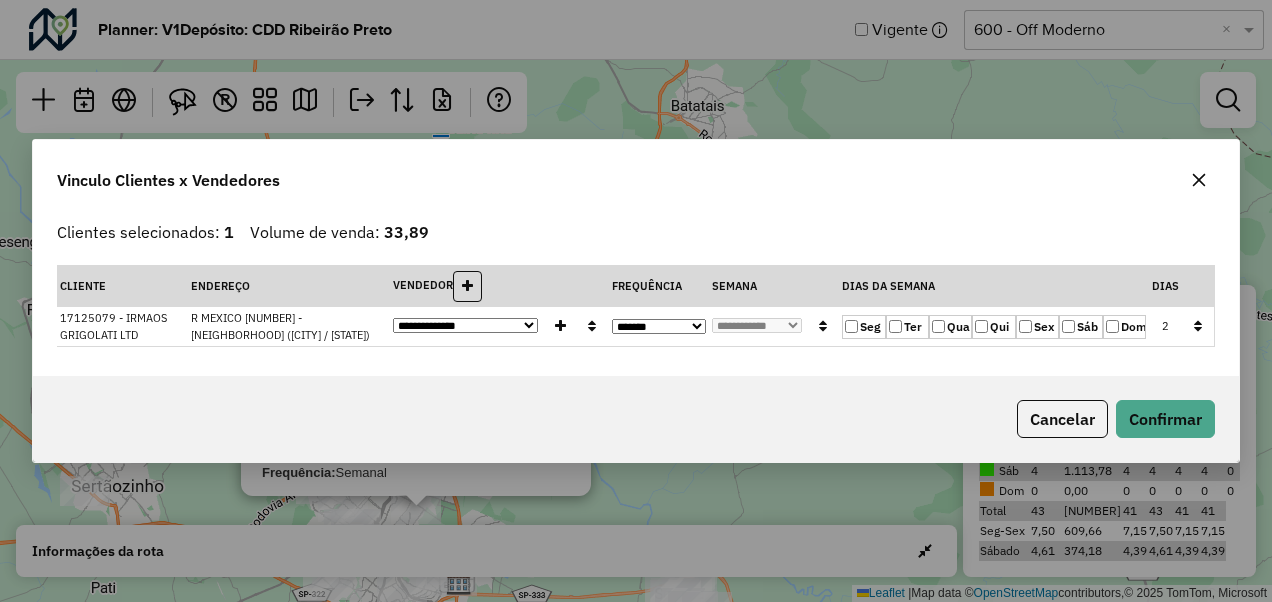 click on "Ter" 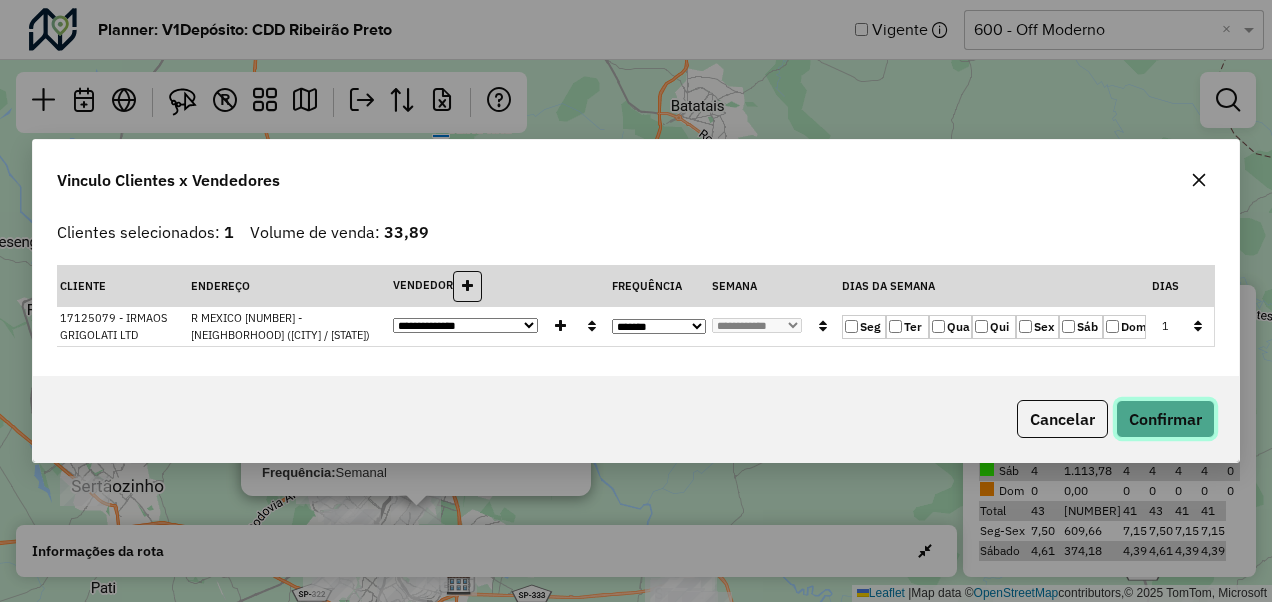 click on "Confirmar" 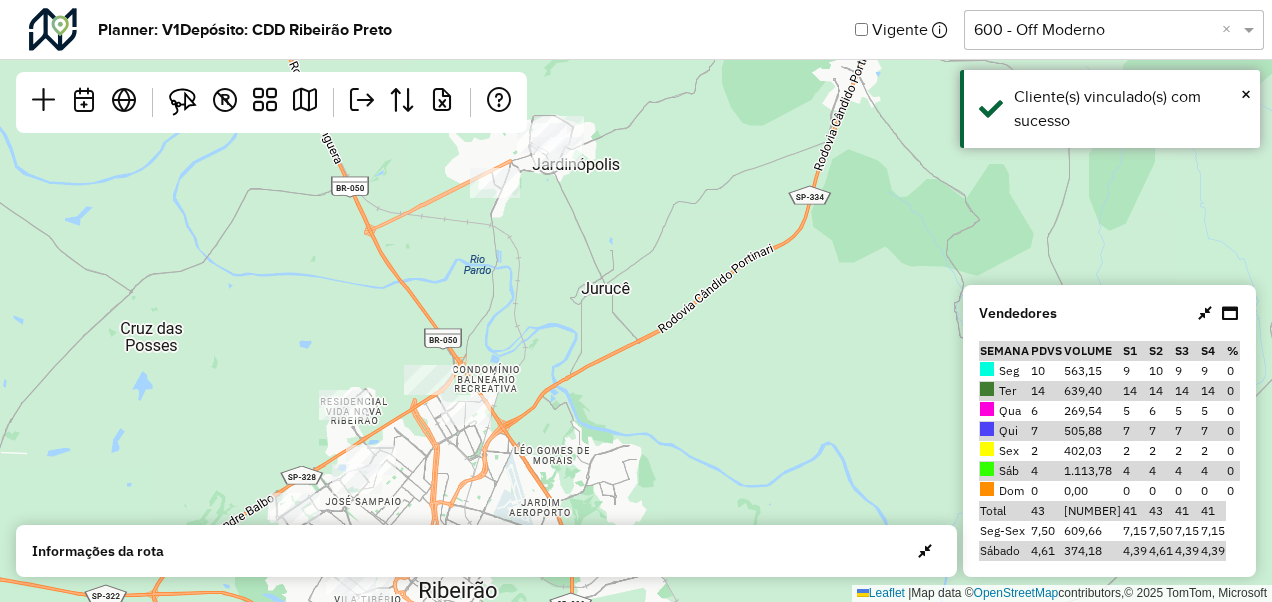 drag, startPoint x: 389, startPoint y: 463, endPoint x: 425, endPoint y: 422, distance: 54.56189 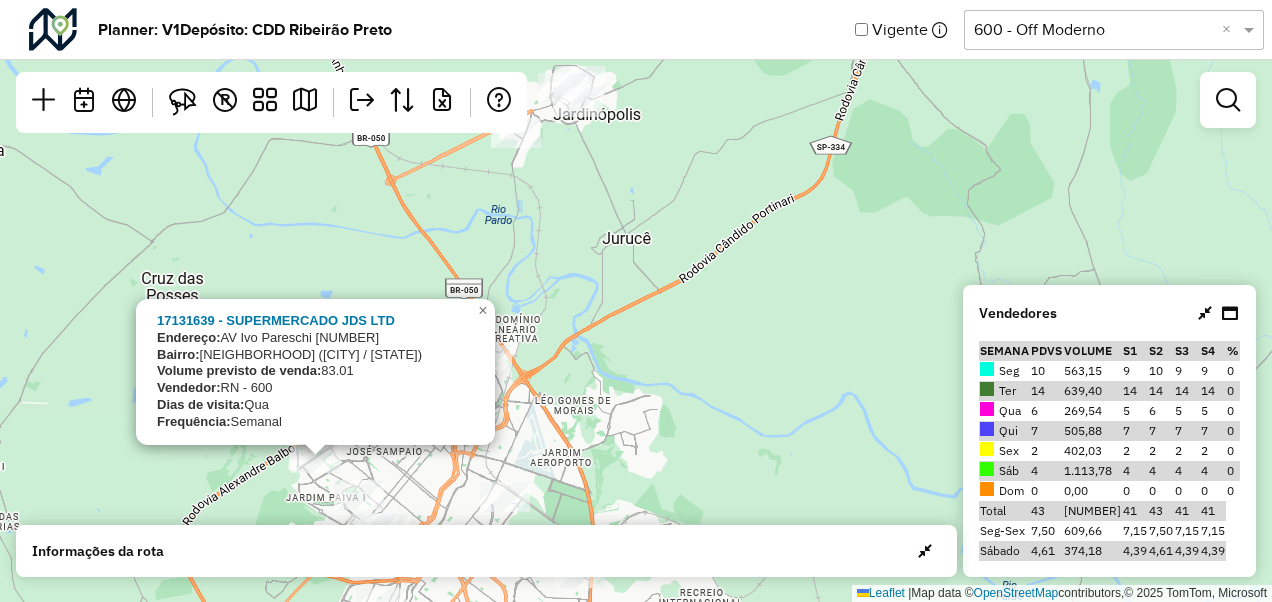 drag, startPoint x: 576, startPoint y: 457, endPoint x: 600, endPoint y: 371, distance: 89.28606 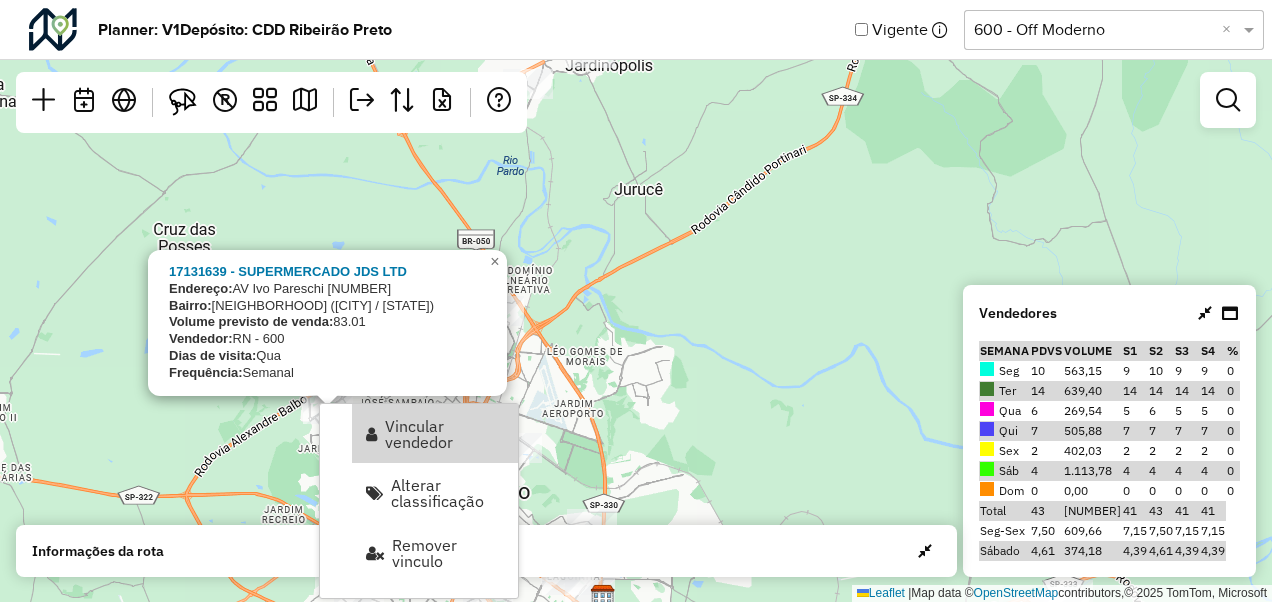 click on "17131639 - SUPERMERCADO JDS LTD
Endereço:  AV  Ivo Pareschi                  2550
Bairro:  PLANALTO VERDE (RIBEIRAO PRETO / SP)
Volume previsto de venda:  83.01
Vendedor:  RN - 600
Dias de visita:  Qua
Frequência:  Semanal
×  Leaflet   |  Map data ©  OpenStreetMap  contributors,© 2025 TomTom, Microsoft" 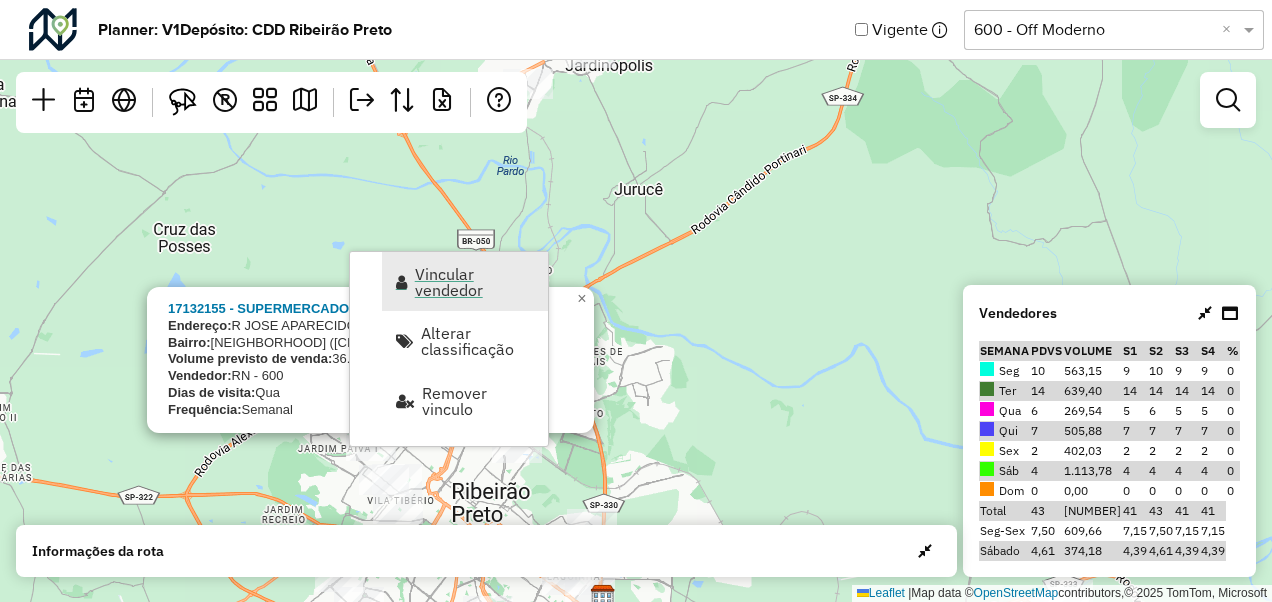 click on "Vincular vendedor" at bounding box center (475, 282) 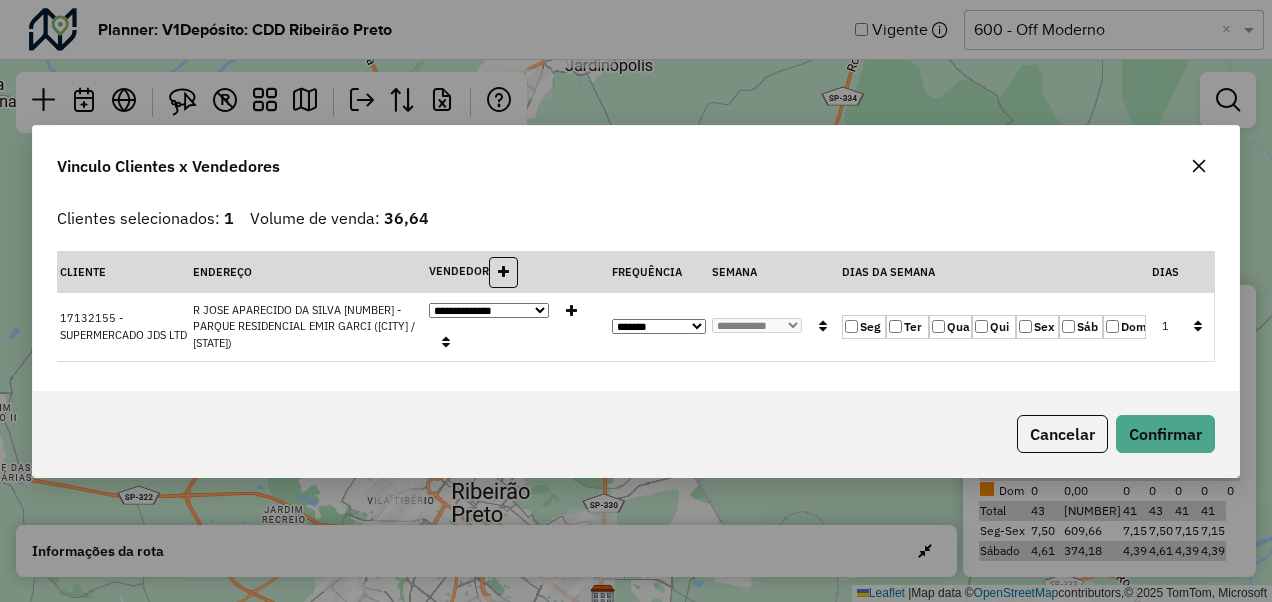 click on "Sex" 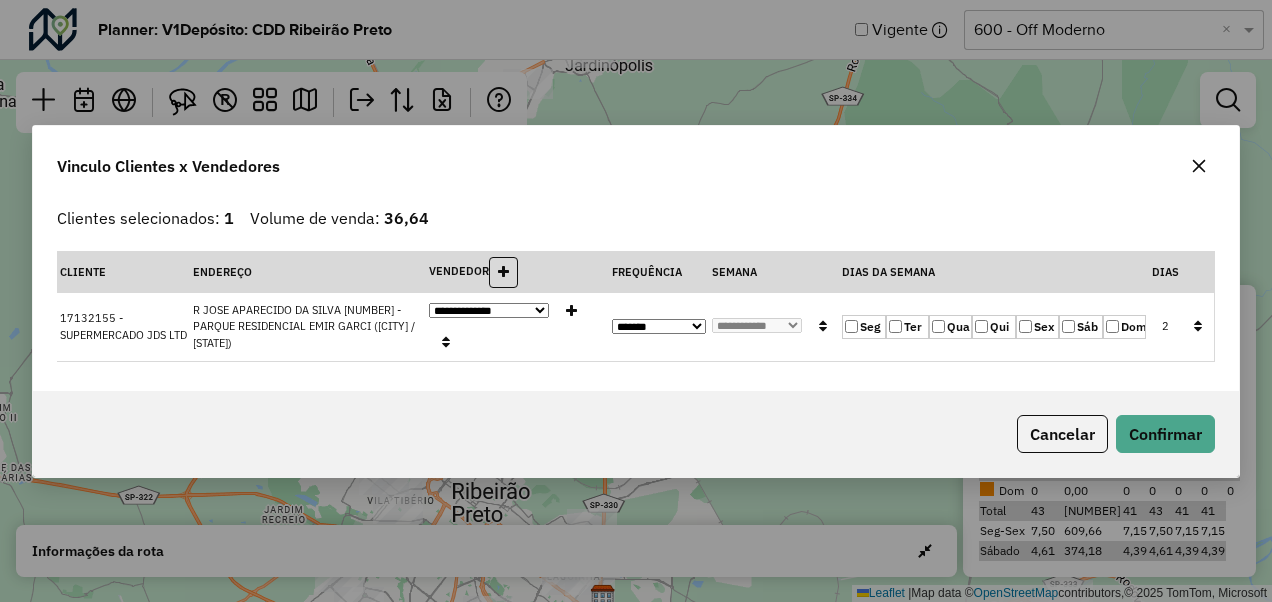 click on "Qua" 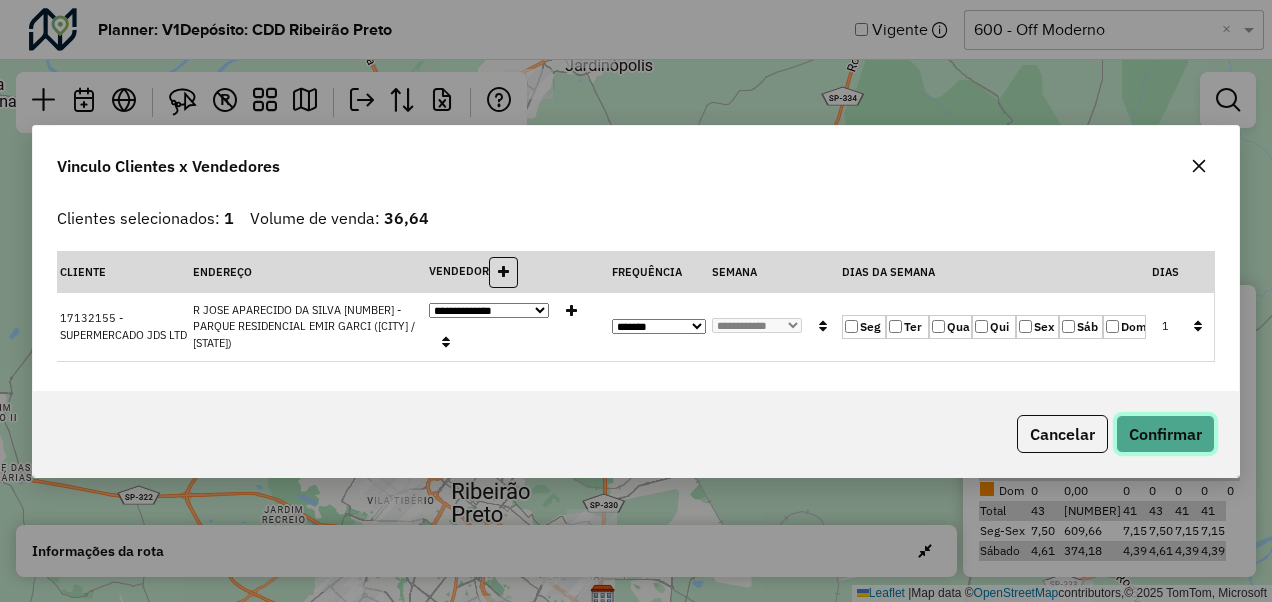 click on "Confirmar" 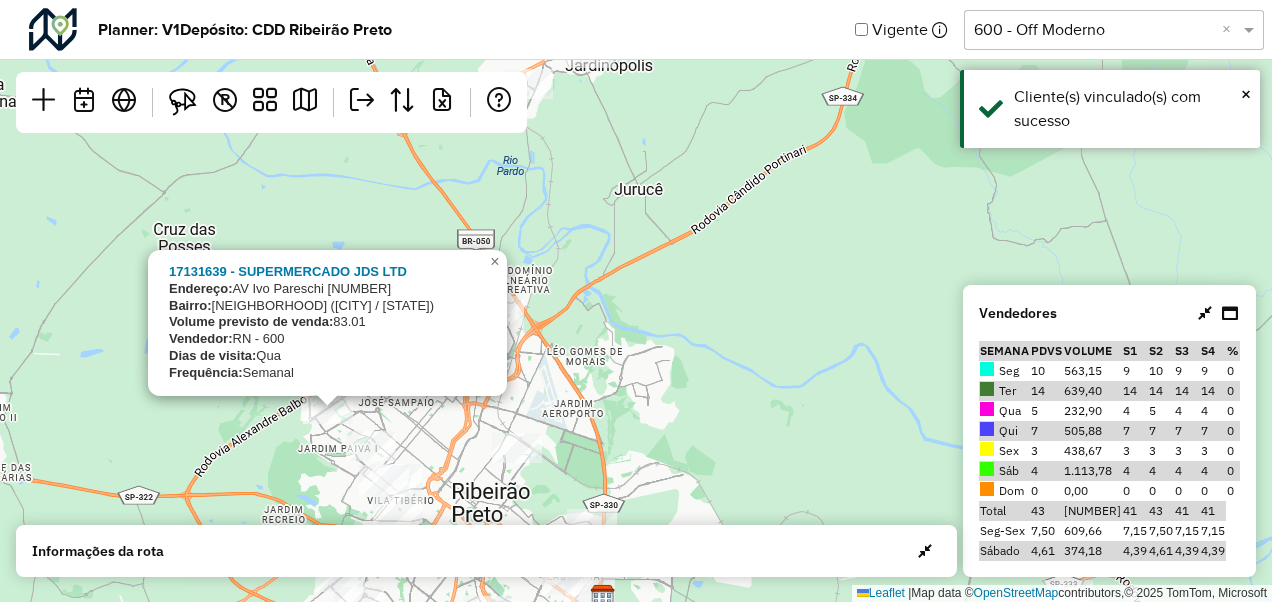drag, startPoint x: 334, startPoint y: 401, endPoint x: 302, endPoint y: 432, distance: 44.553337 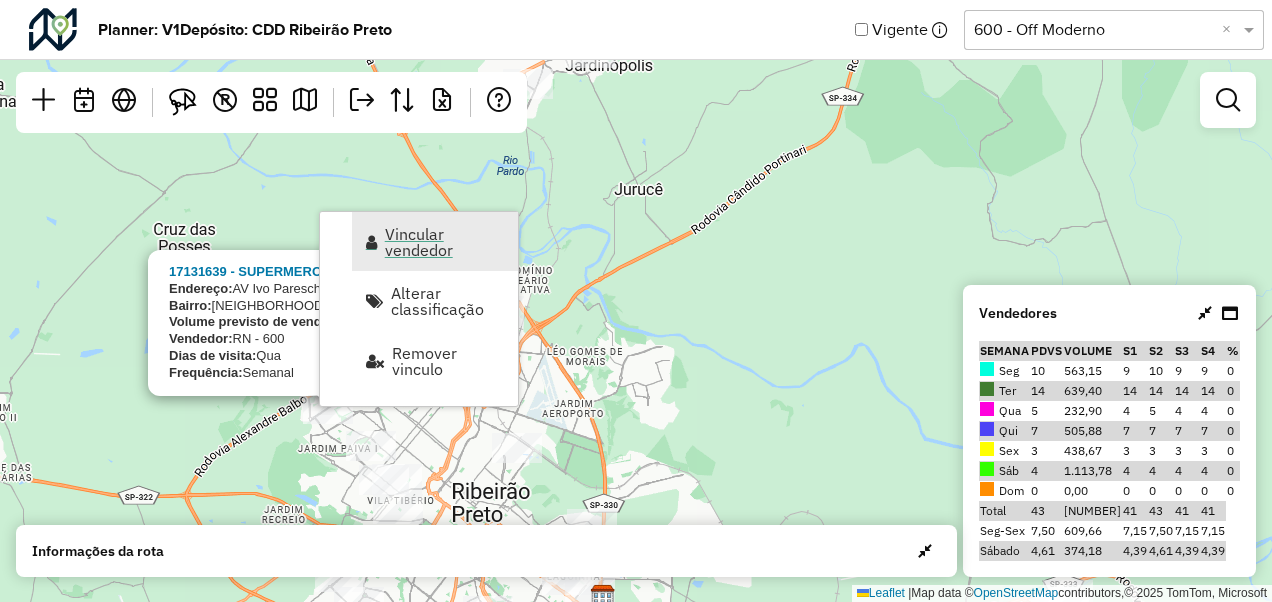 click on "Vincular vendedor" at bounding box center (445, 242) 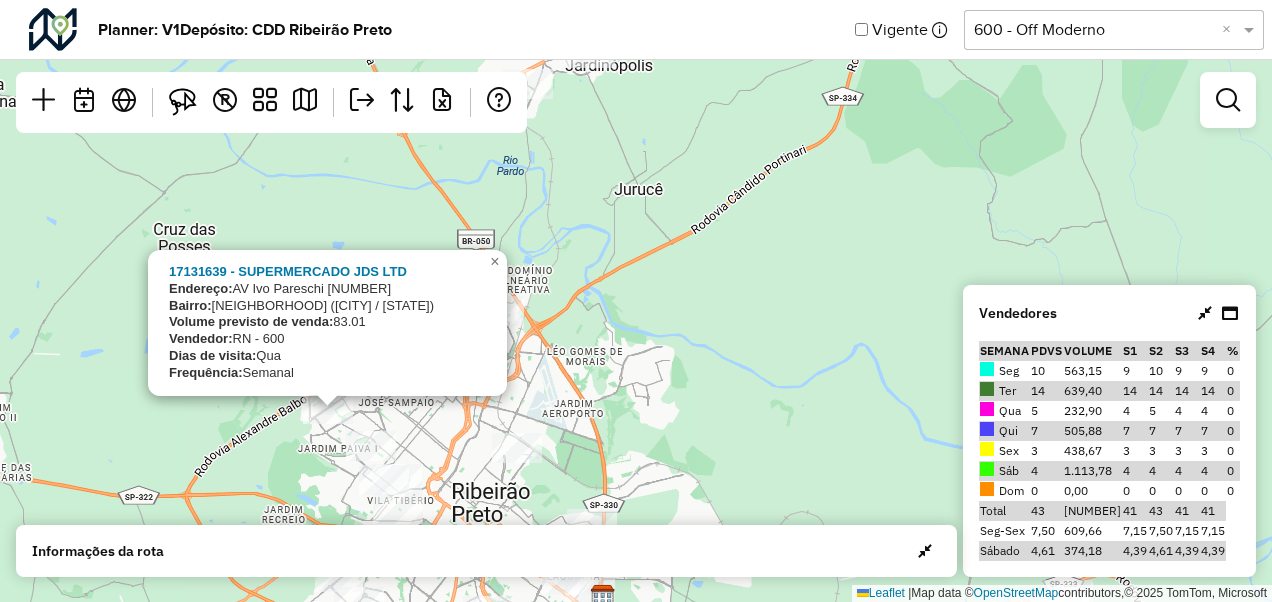 select on "*********" 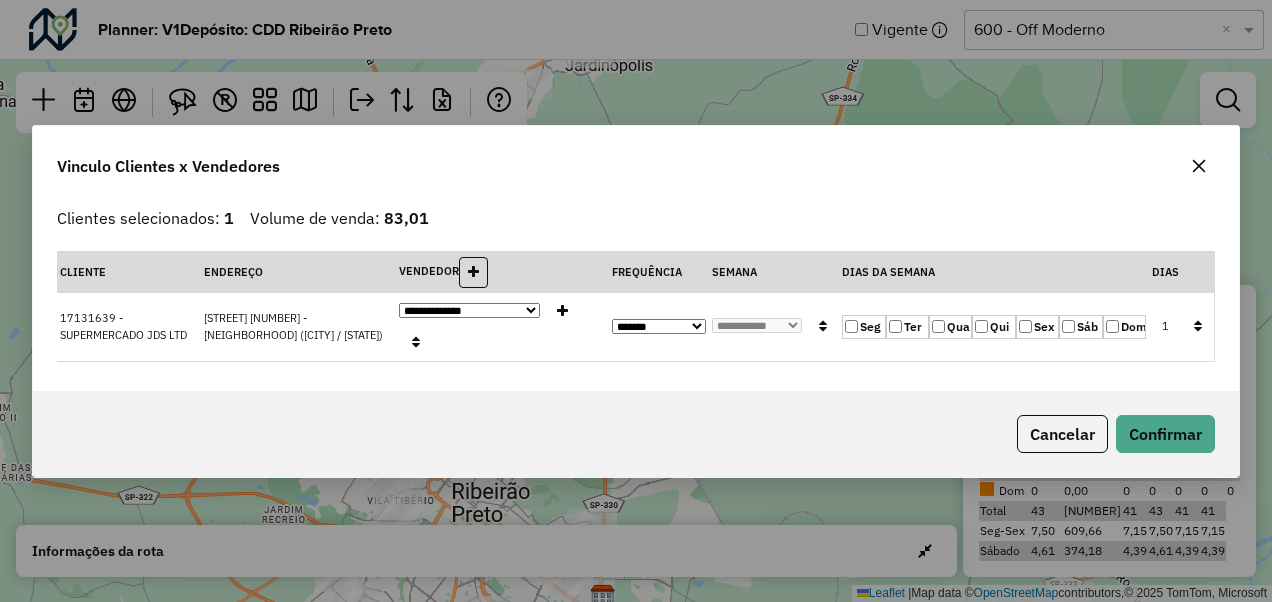 click on "Qua" 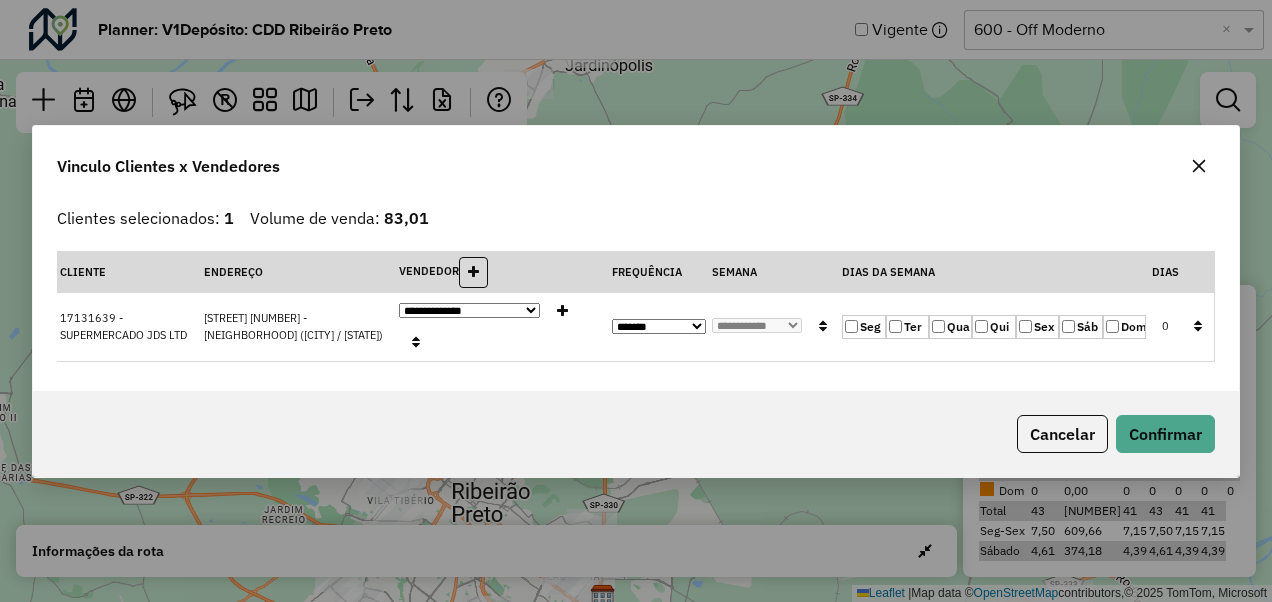 click on "Sex" 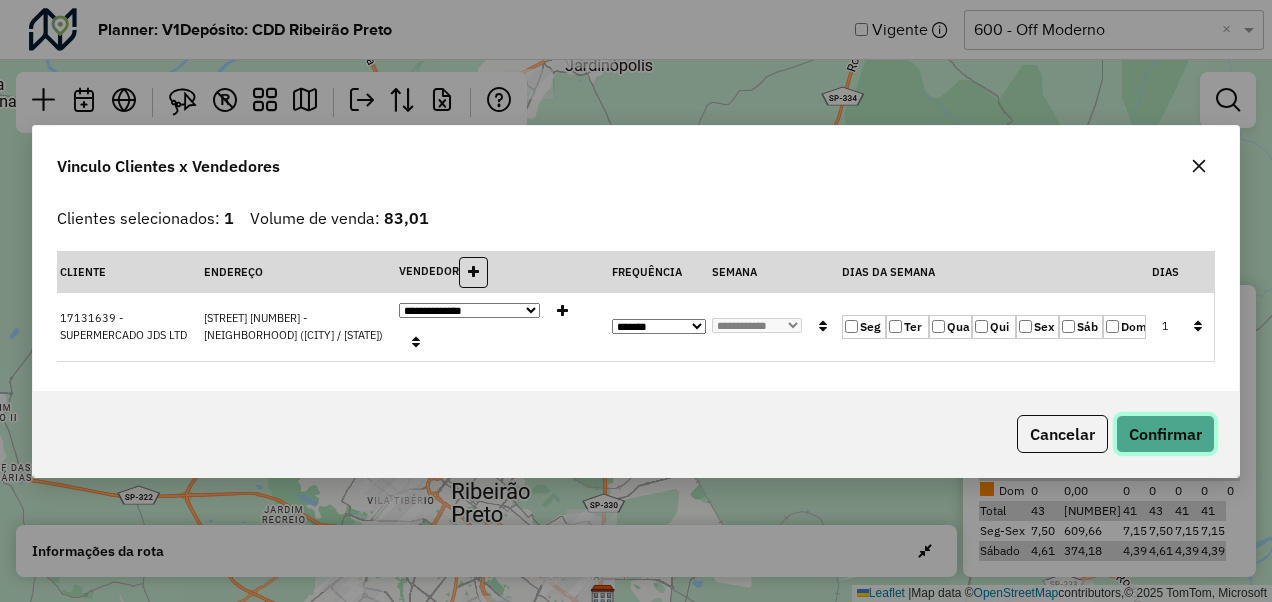 click on "Confirmar" 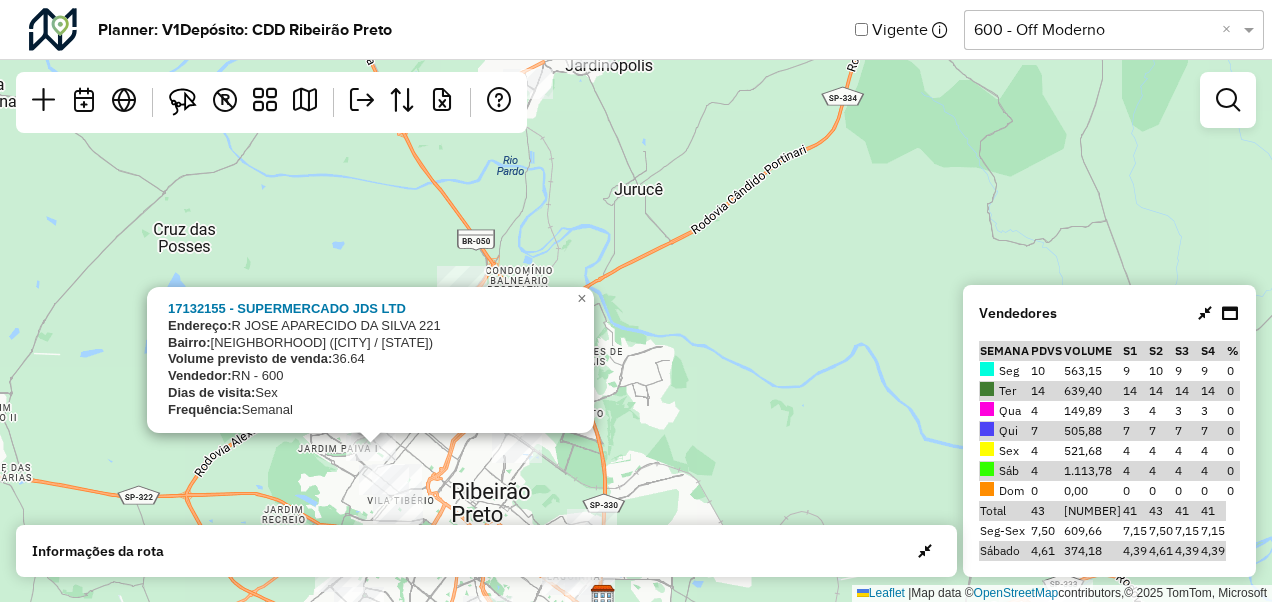 click on "17132155 - SUPERMERCADO JDS LTD
Endereço:  R   JOSE APARECIDO DA SILVA       221
Bairro:  PARQUE RESIDENCIAL EMIR GARCI (RIBEIRAO PRETO / SP)
Volume previsto de venda:  36.64
Vendedor:  RN - 600
Dias de visita:  Sex
Frequência:  Semanal
×  Leaflet   |  Map data ©  OpenStreetMap  contributors,© 2025 TomTom, Microsoft" 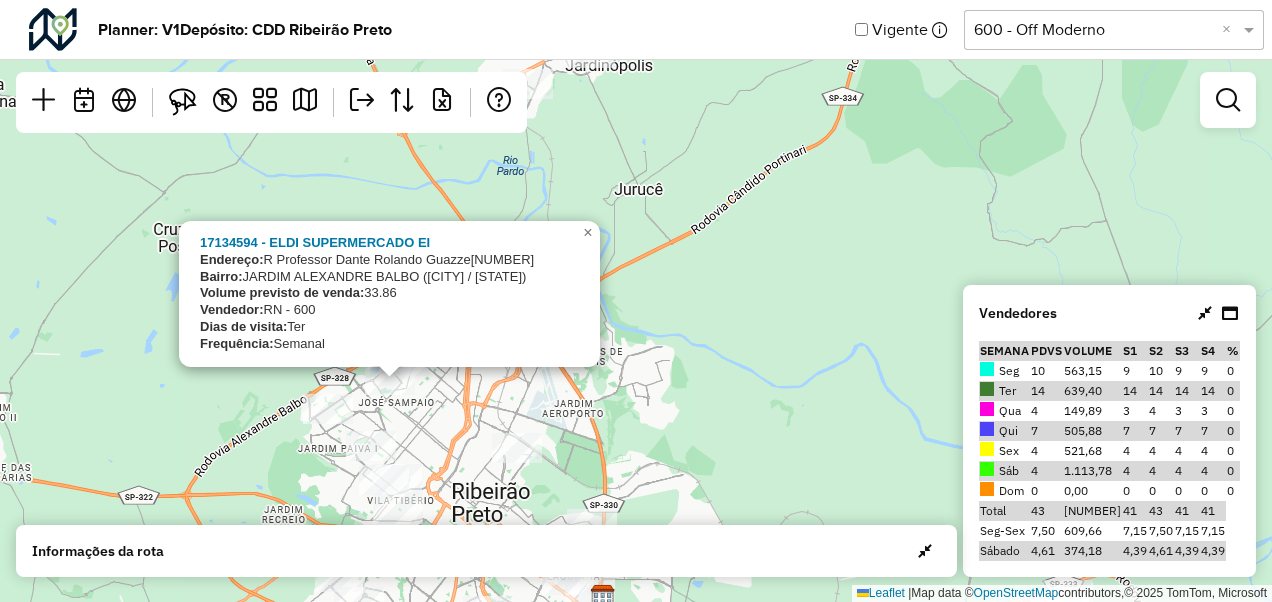 click on "17134594 - ELDI SUPERMERCADO EI
Endereço:  R   Professor Dante Rolando Guazze370
Bairro:  JARDIM ALEXANDRE BALBO (RIBEIRAO PRETO / SP)
Volume previsto de venda:  33.86
Vendedor:  RN - 600
Dias de visita:  Ter
Frequência:  Semanal
×  Leaflet   |  Map data ©  OpenStreetMap  contributors,© 2025 TomTom, Microsoft" 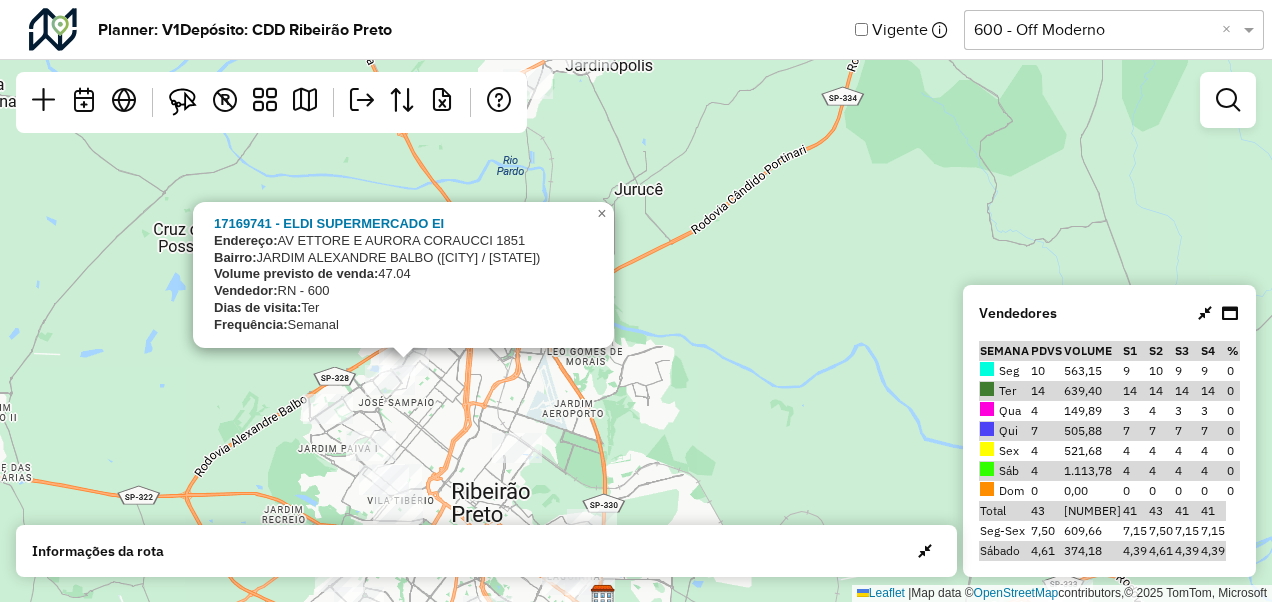 click on "17169741 - ELDI SUPERMERCADO EI
Endereço:  AV  ETTORE E AURORA CORAUCCI      1851
Bairro:  JARDIM ALEXANDRE BALBO (RIBEIRAO PRETO / SP)
Volume previsto de venda:  47.04
Vendedor:  RN - 600
Dias de visita:  Ter
Frequência:  Semanal
×  Leaflet   |  Map data ©  OpenStreetMap  contributors,© 2025 TomTom, Microsoft" 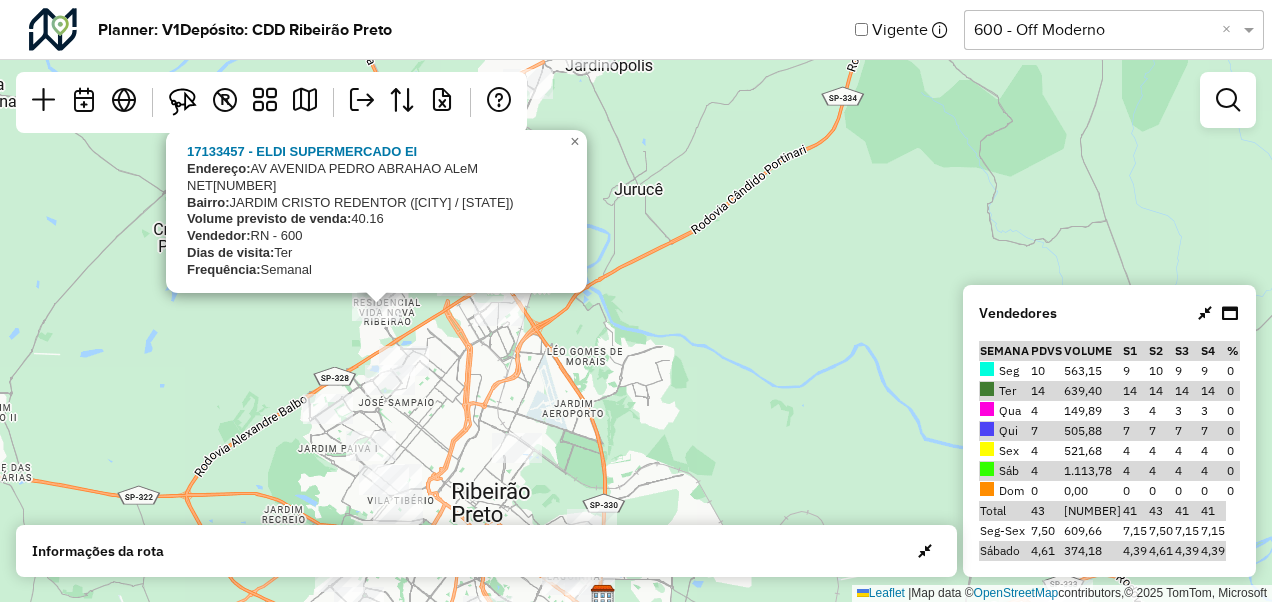 click on "17133457 - ELDI SUPERMERCADO EI
Endereço:  AV  AVENIDA PEDRO ABRAHAO ALeM NET1235
Bairro:  JARDIM CRISTO REDENTOR (RIBEIRAO PRETO / SP)
Volume previsto de venda:  40.16
Vendedor:  RN - 600
Dias de visita:  Ter
Frequência:  Semanal
×  Leaflet   |  Map data ©  OpenStreetMap  contributors,© 2025 TomTom, Microsoft" 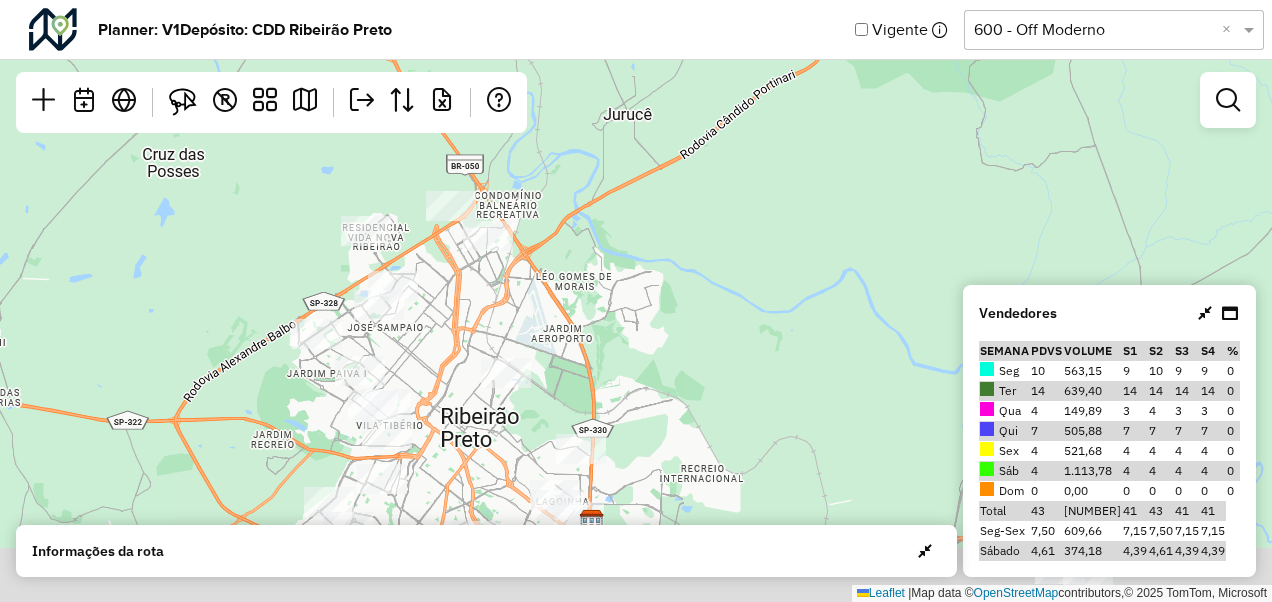 drag, startPoint x: 528, startPoint y: 410, endPoint x: 513, endPoint y: 308, distance: 103.09704 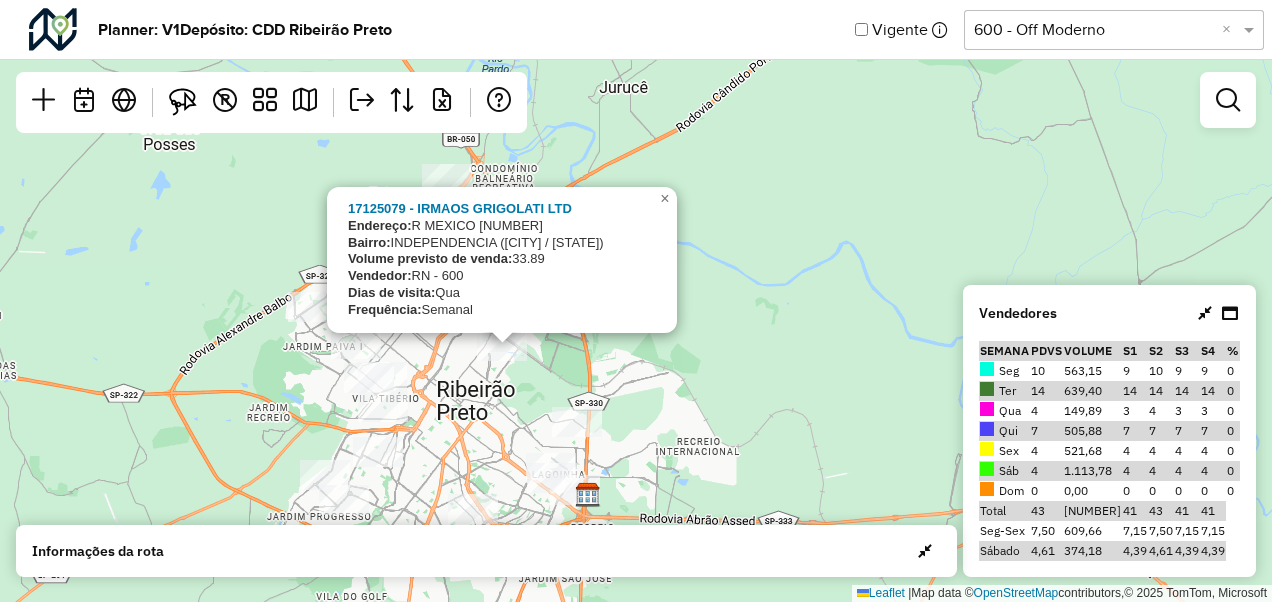 click on "17125079 - IRMAOS GRIGOLATI LTD
Endereço:  R   MEXICO                        1560
Bairro:  INDEPENDENCIA (RIBEIRAO PRETO / SP)
Volume previsto de venda:  33.89
Vendedor:  RN - 600
Dias de visita:  Qua
Frequência:  Semanal
×  Leaflet   |  Map data ©  OpenStreetMap  contributors,© 2025 TomTom, Microsoft" 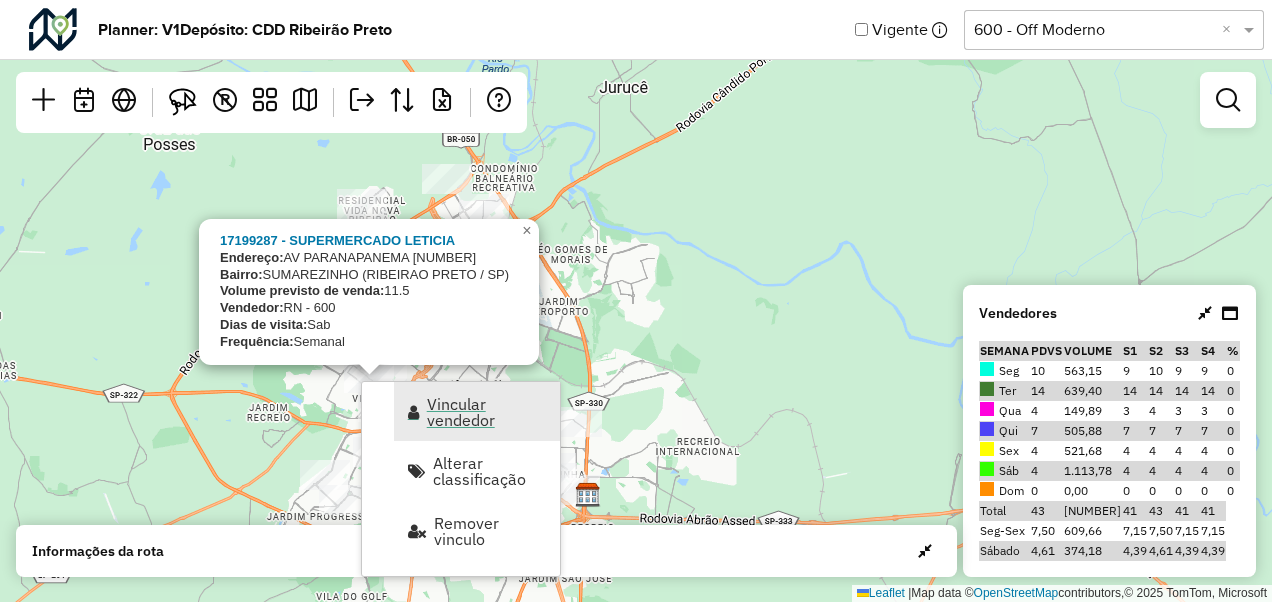 click on "Vincular vendedor" at bounding box center (487, 412) 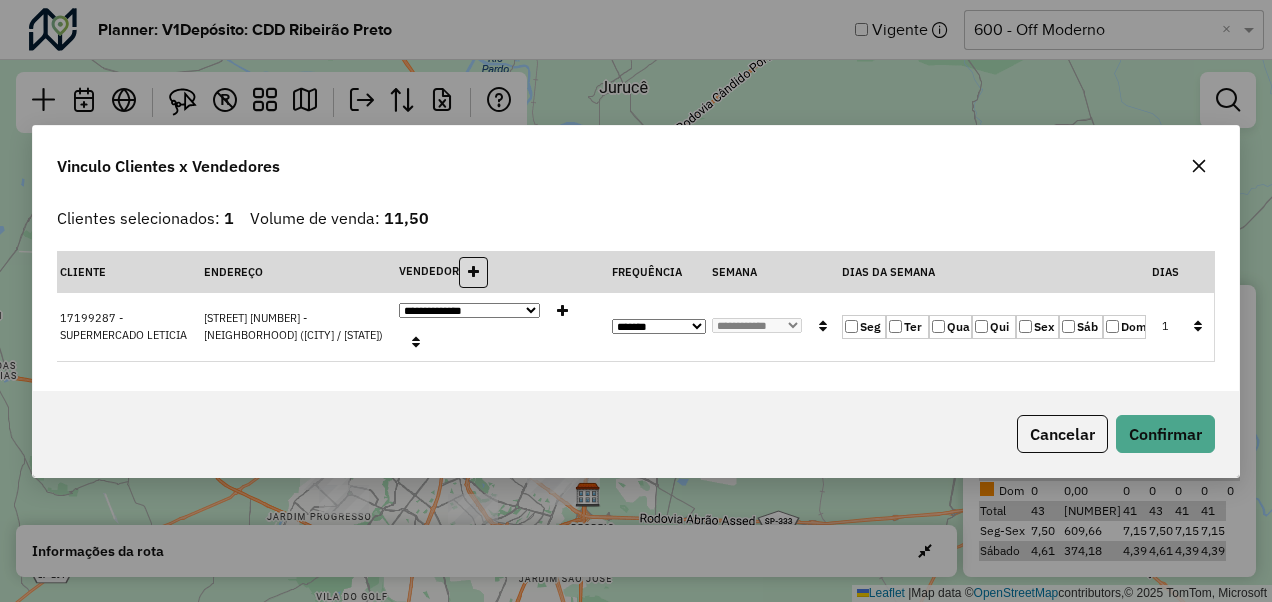 click on "Qua" 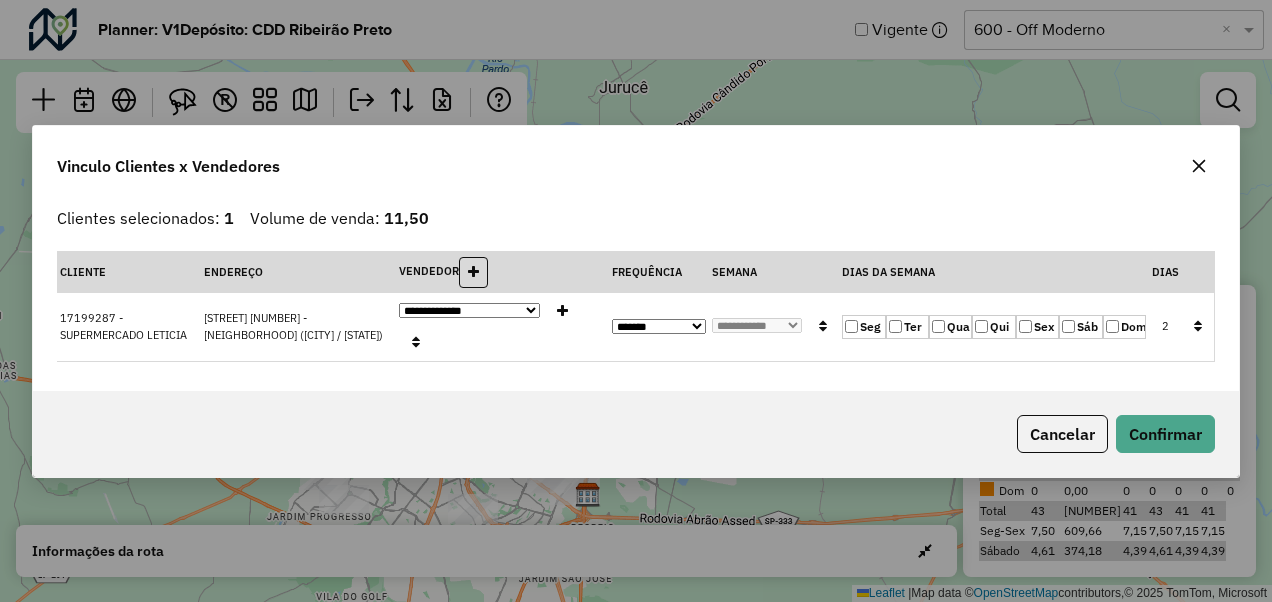 click on "Sáb" 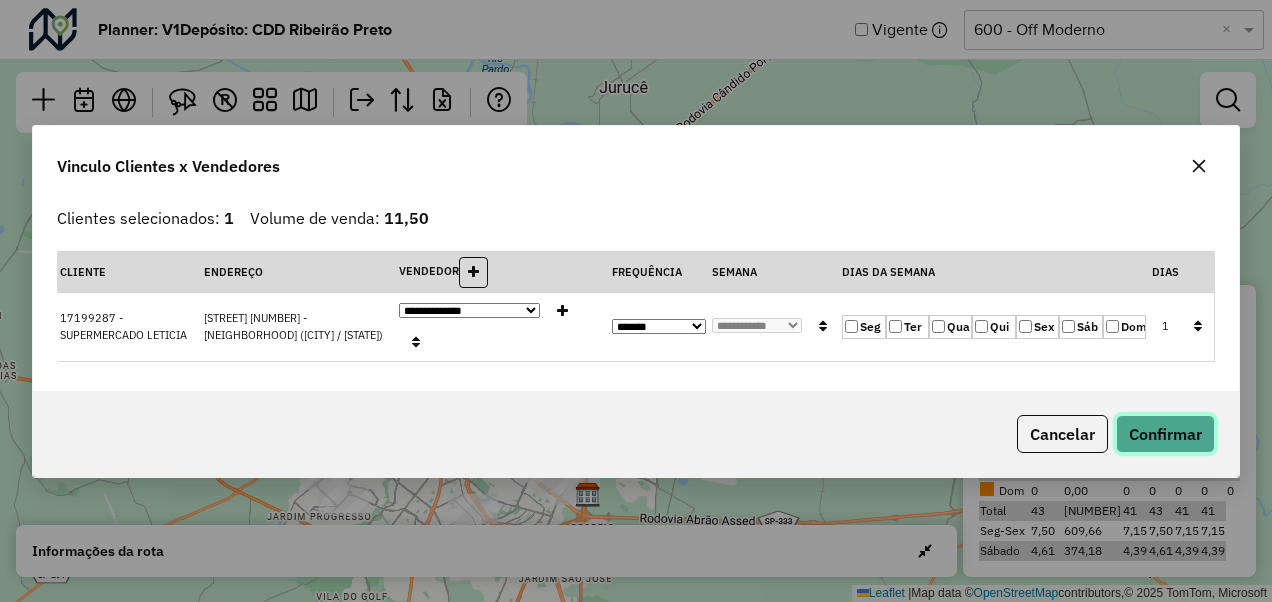 click on "Confirmar" 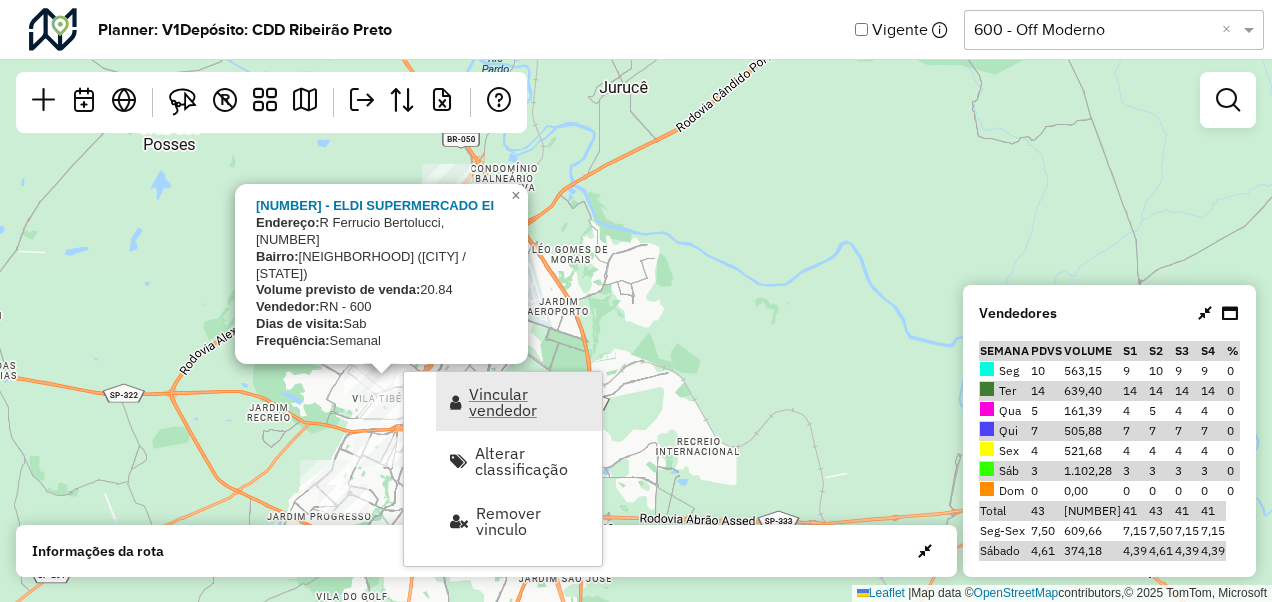 click on "Vincular vendedor" at bounding box center [529, 402] 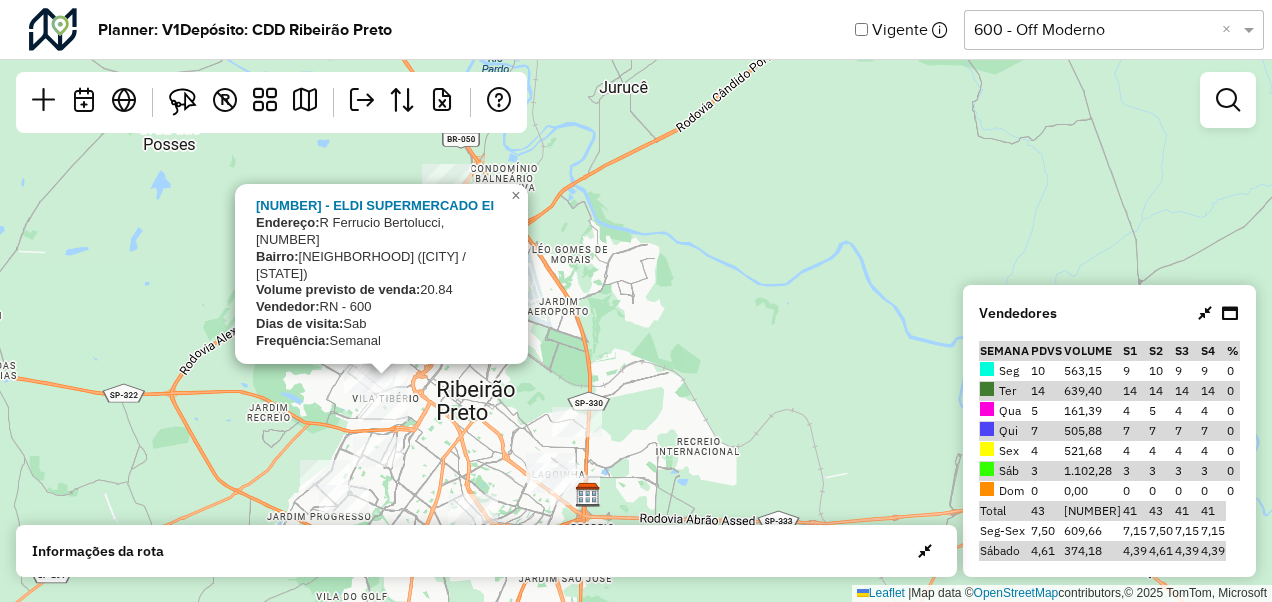 select on "*********" 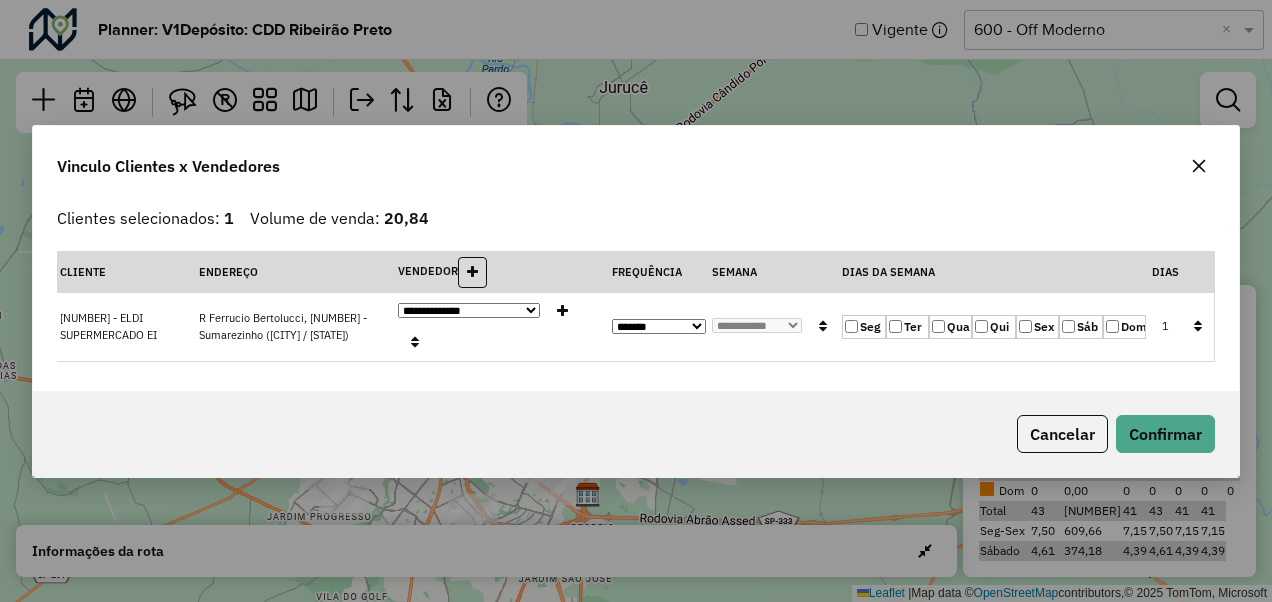 click on "Ter" 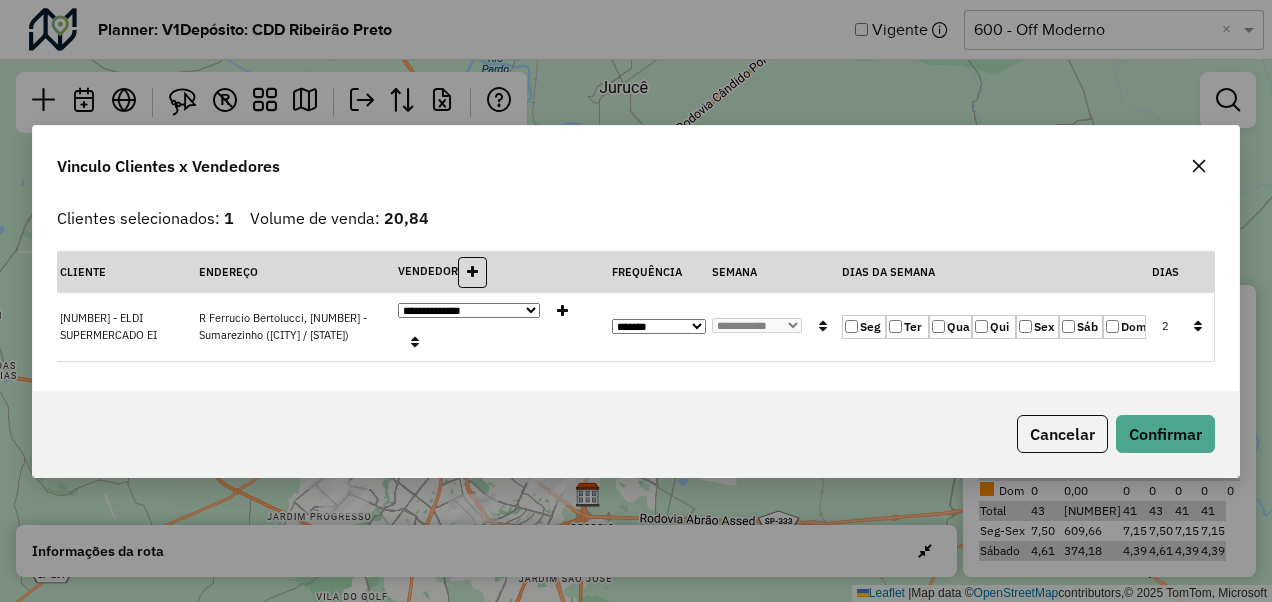 click on "Sáb" 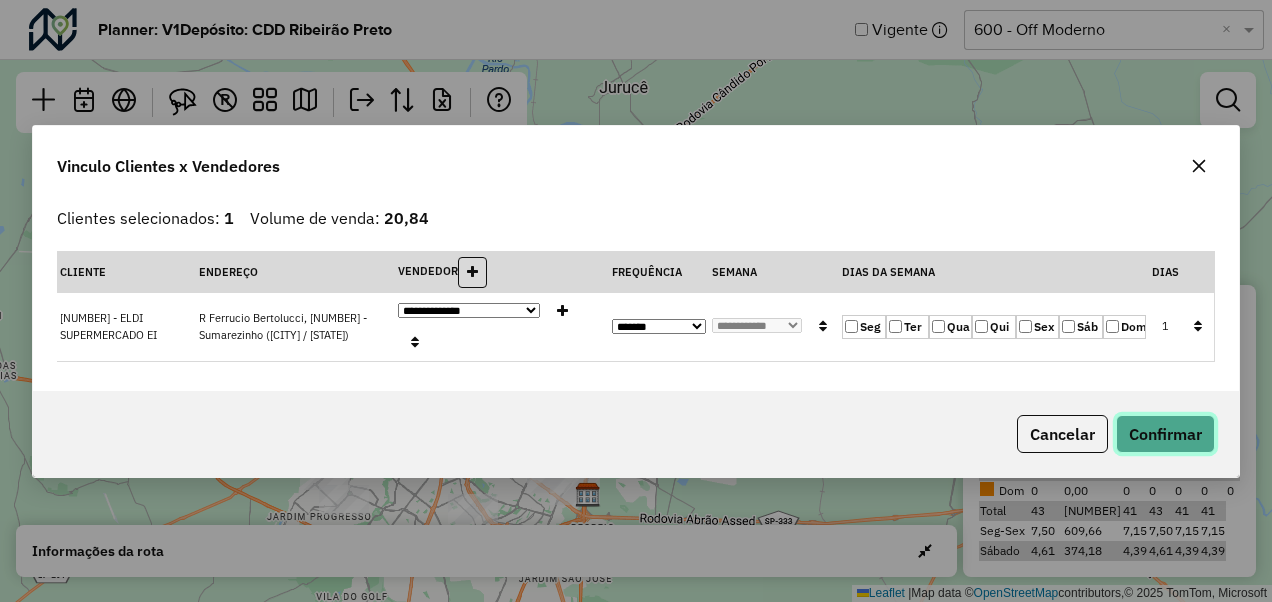 click on "Confirmar" 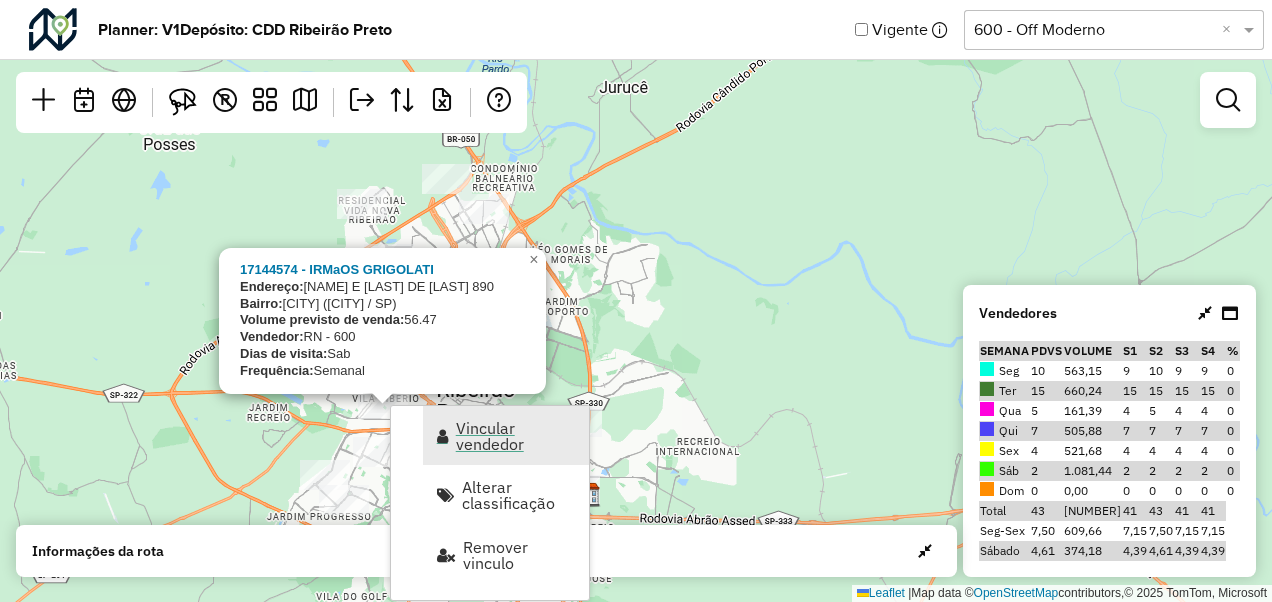 click on "Vincular vendedor" at bounding box center [516, 436] 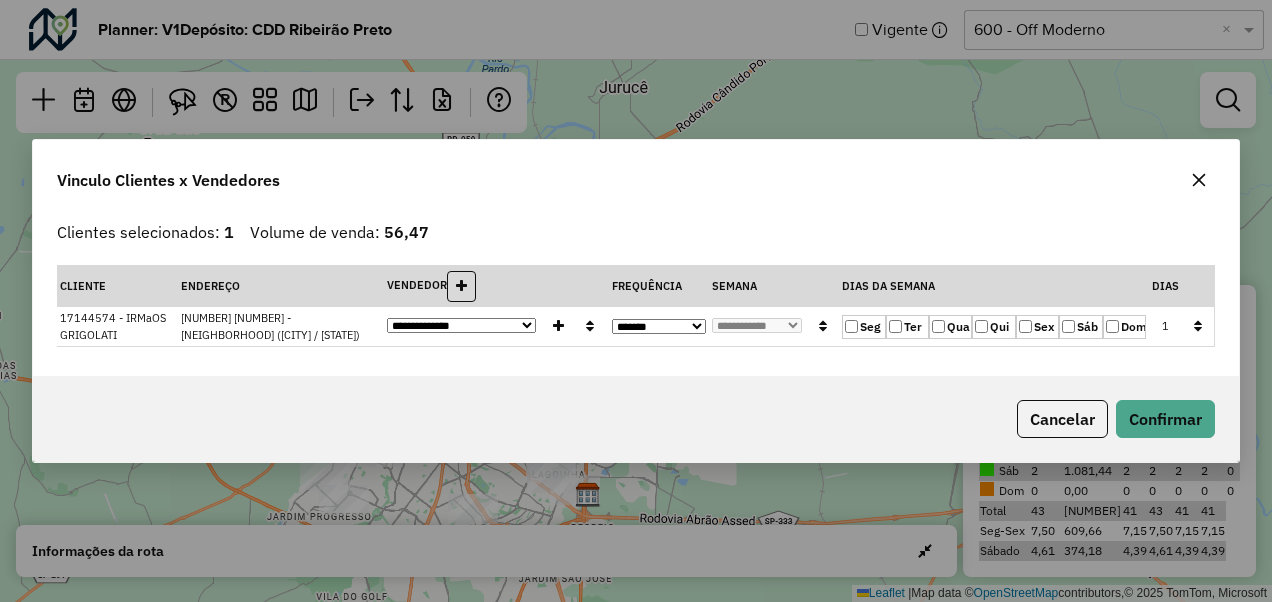 click on "Qua" 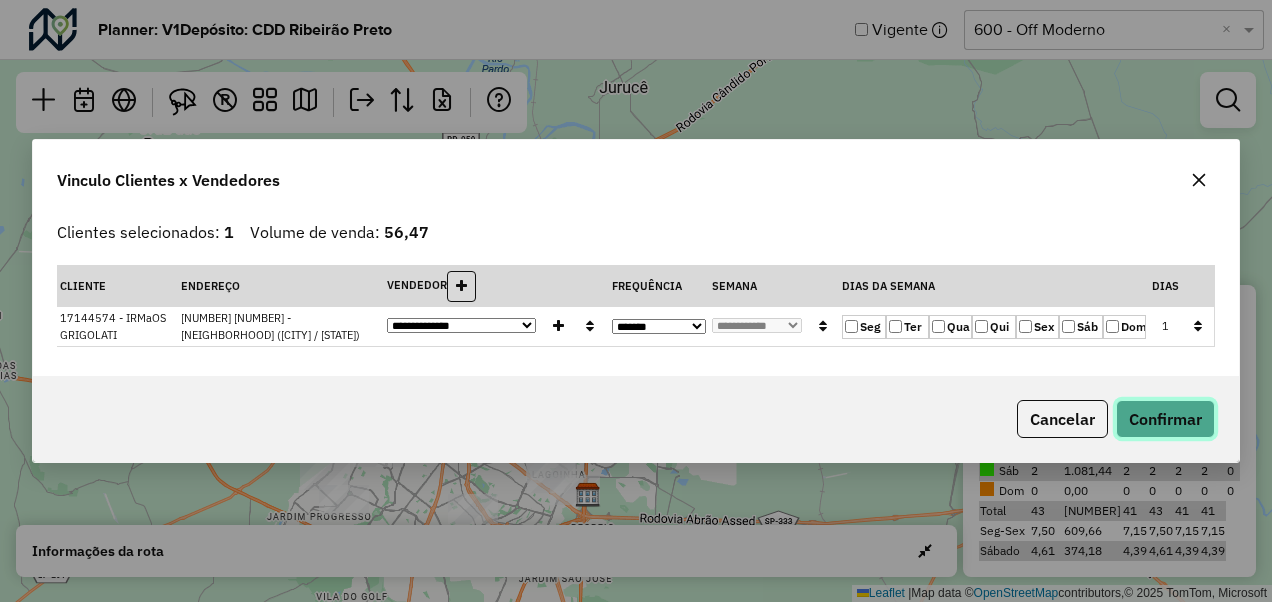 click on "Confirmar" 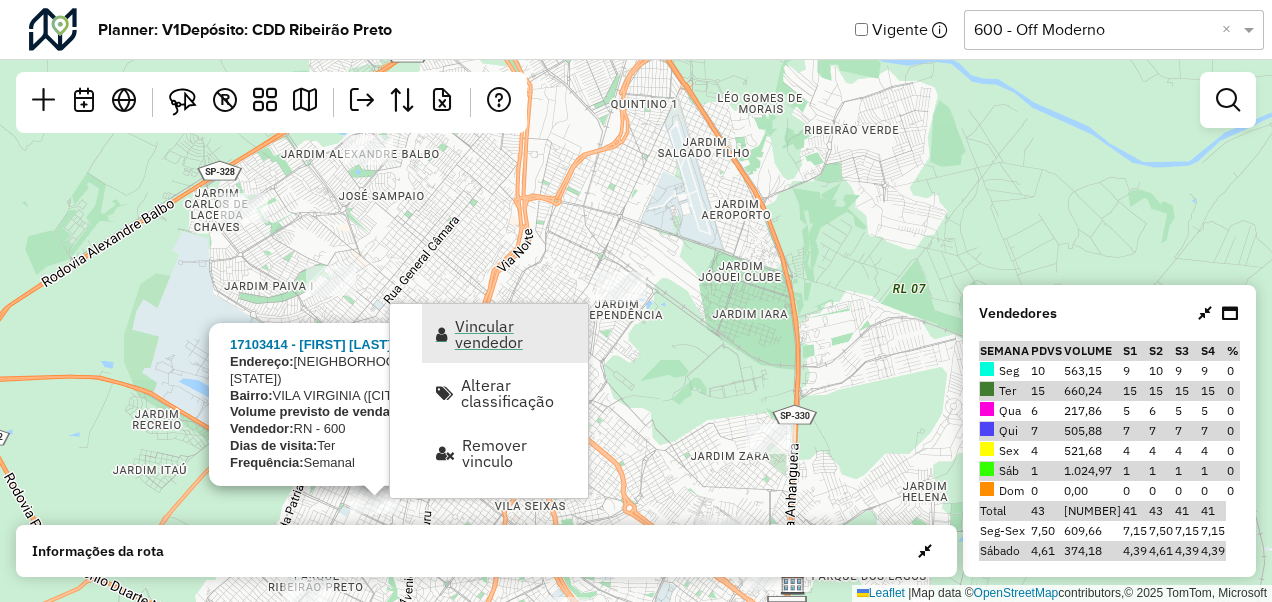 click on "Vincular vendedor" at bounding box center [515, 334] 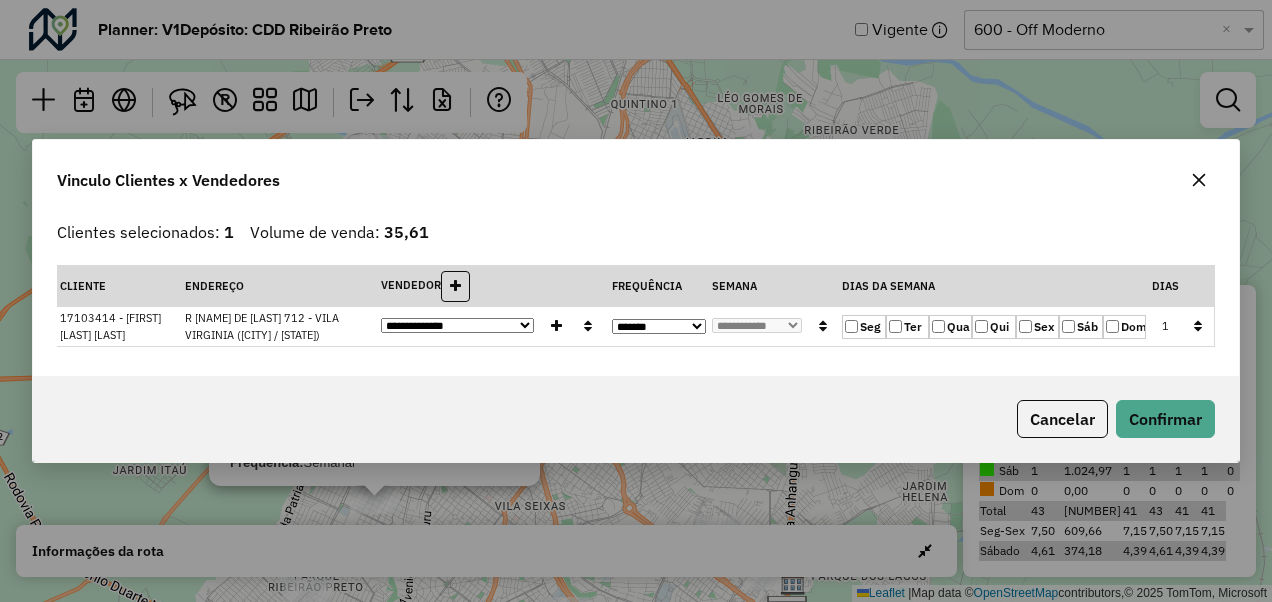 click on "Qua" 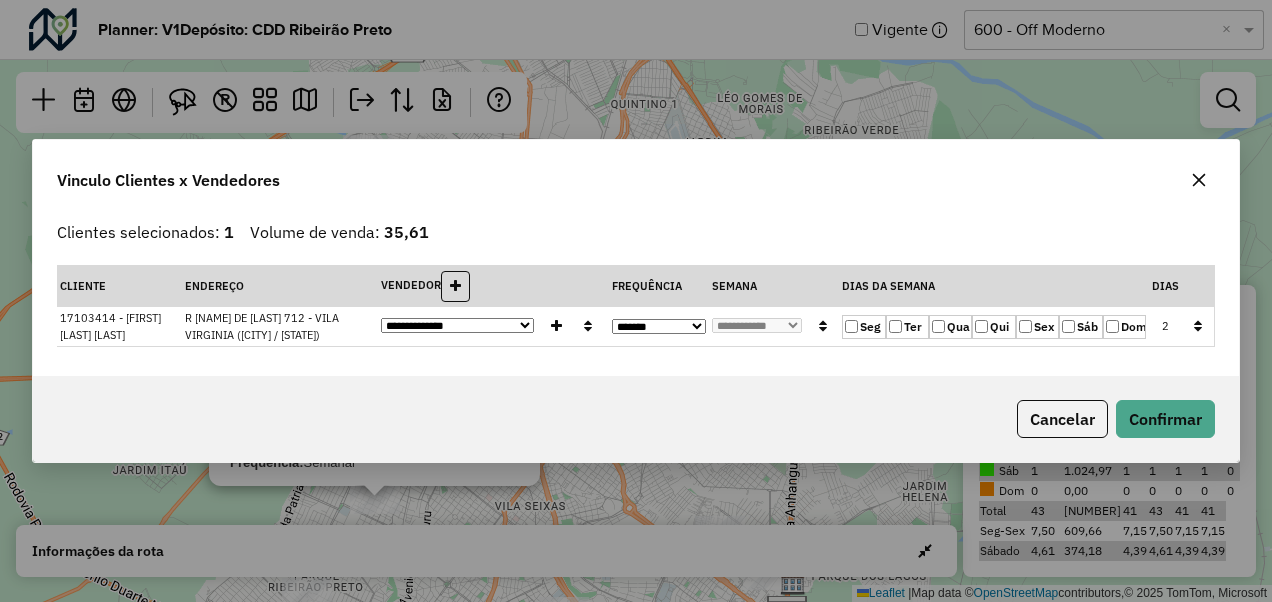 click on "Ter" 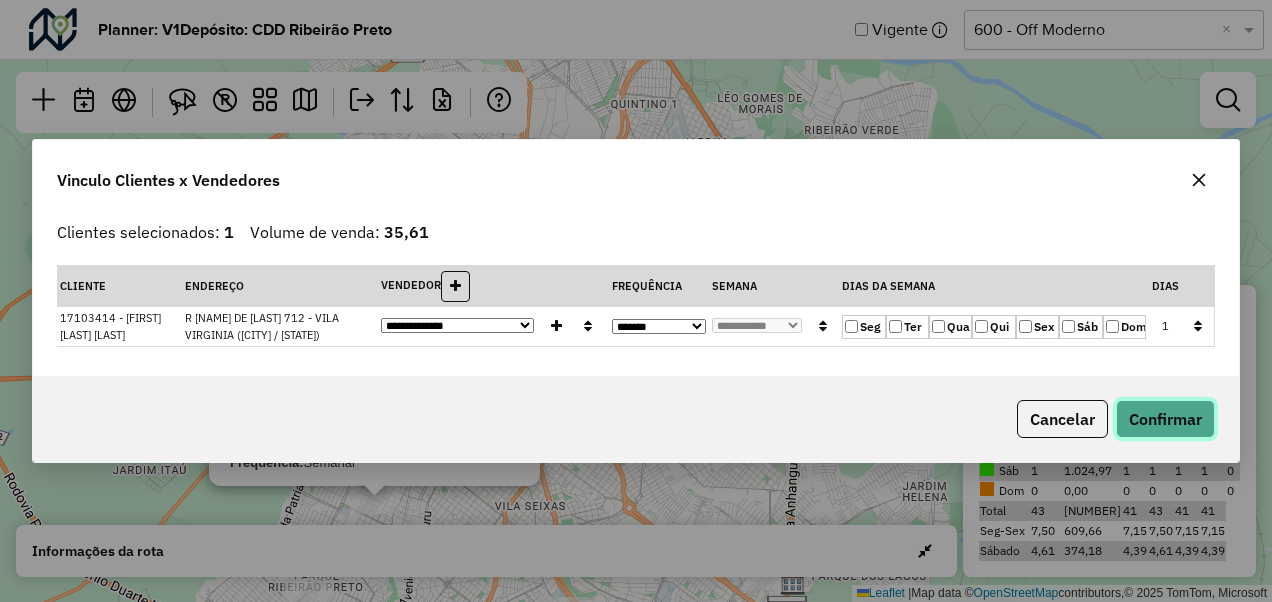 click on "Confirmar" 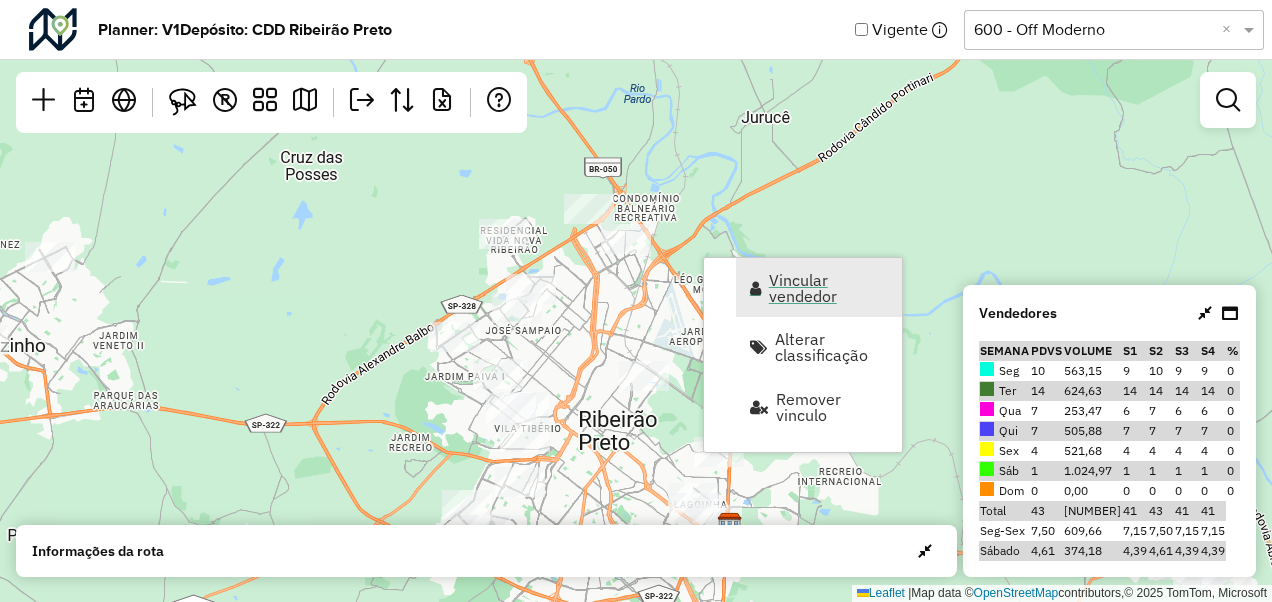 click on "Vincular vendedor" at bounding box center (829, 288) 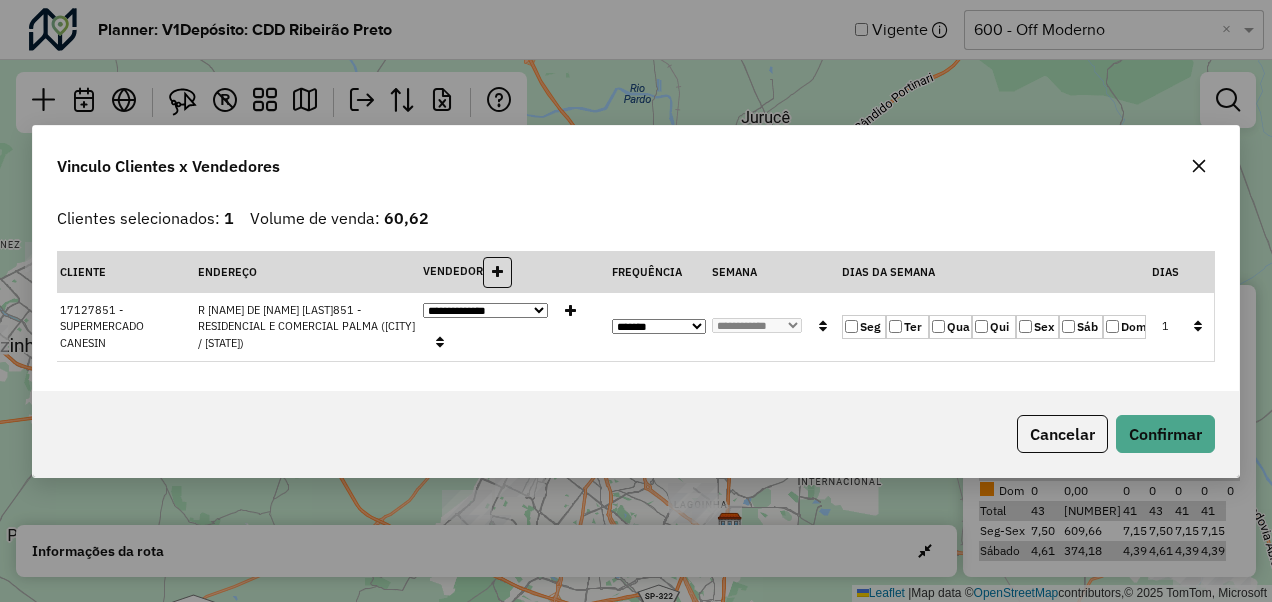 click on "Qua" 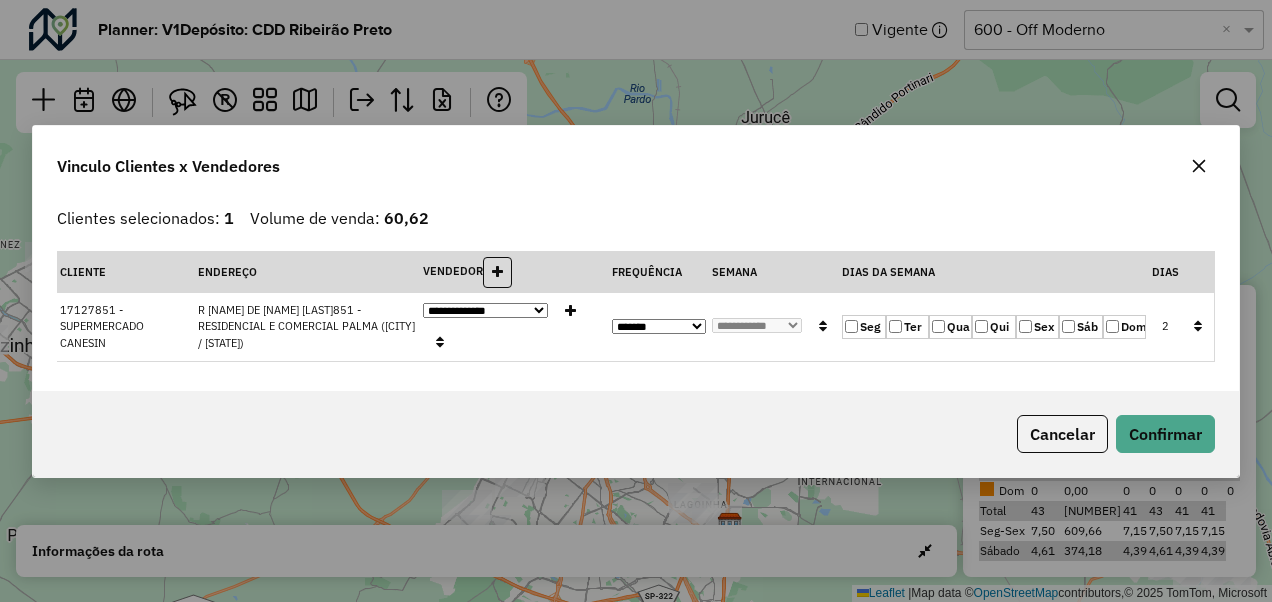 click on "Ter" 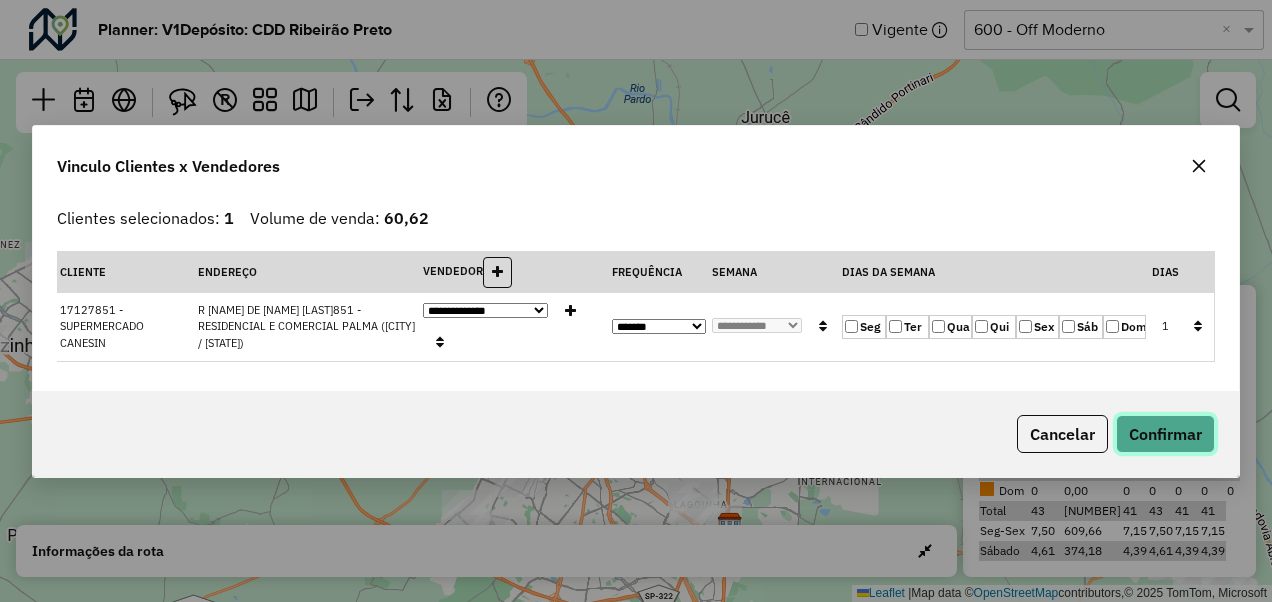 click on "Confirmar" 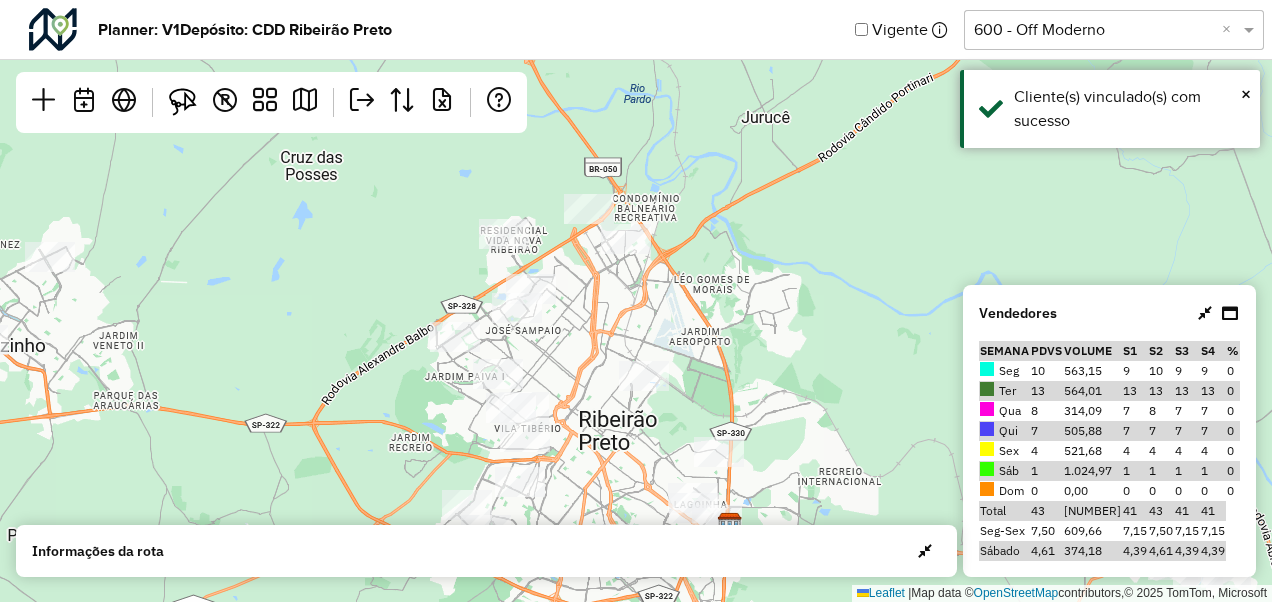 drag, startPoint x: 701, startPoint y: 414, endPoint x: 698, endPoint y: 256, distance: 158.02847 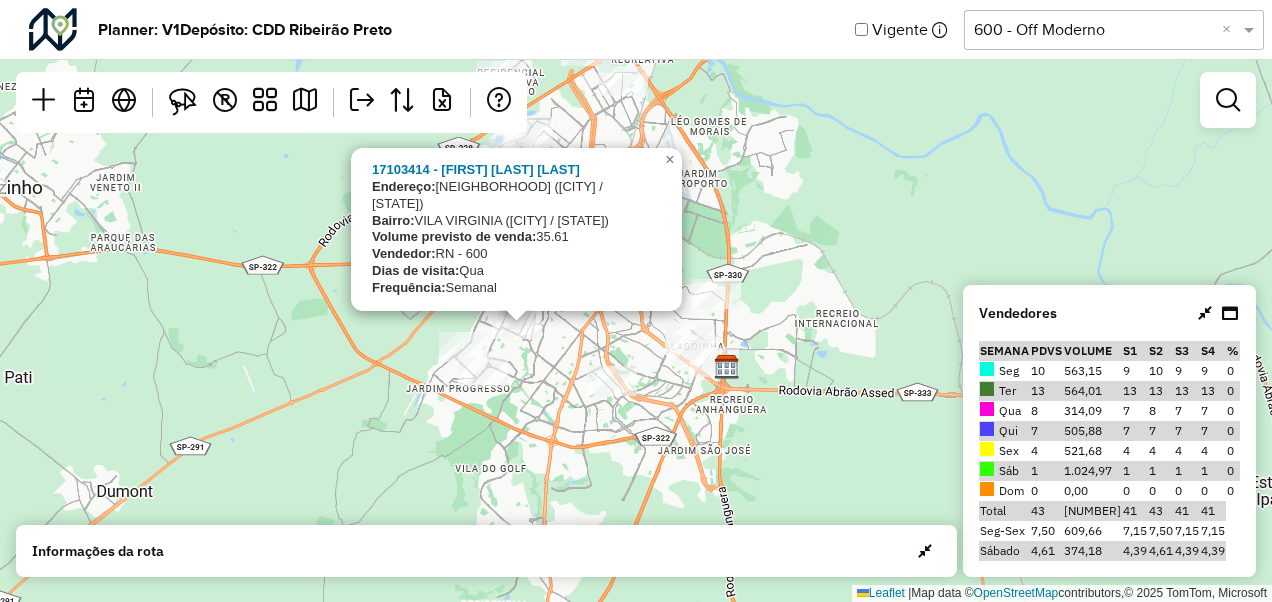 click on "17103414 - AILTON VIEIRA FARIA
Endereço:  R   Euclides da Cunha             712
Bairro:  VILA VIRGINIA (RIBEIRAO PRETO / SP)
Volume previsto de venda:  35.61
Vendedor:  RN - 600
Dias de visita:  Qua
Frequência:  Semanal
×  Leaflet   |  Map data ©  OpenStreetMap  contributors,© 2025 TomTom, Microsoft" 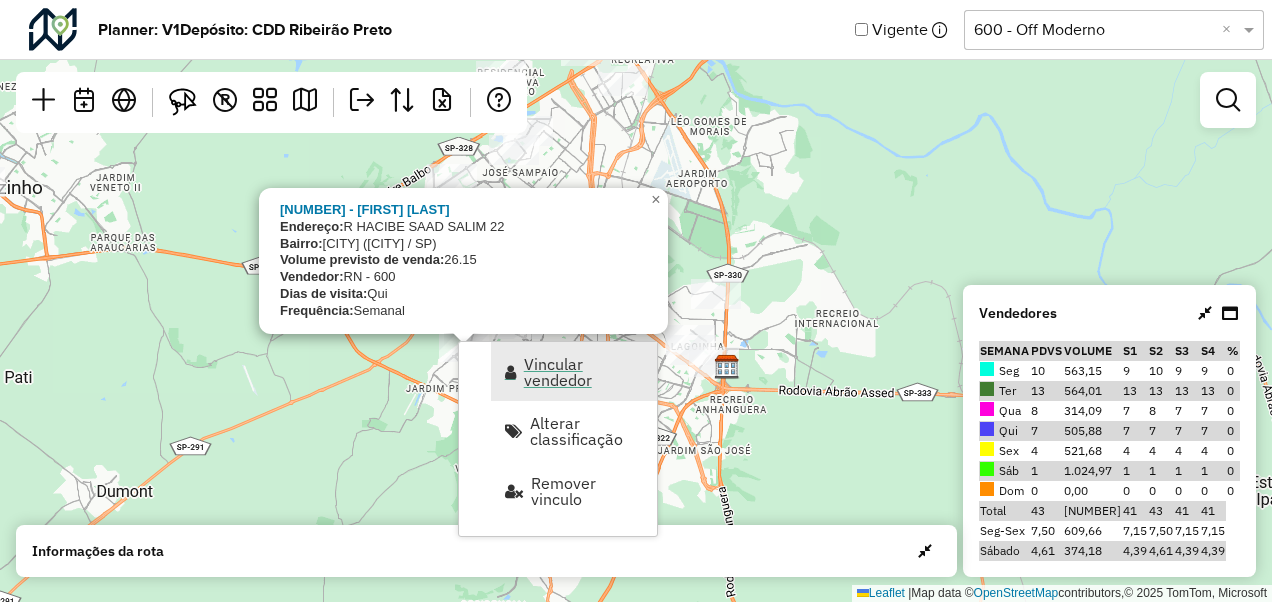 click on "Vincular vendedor" at bounding box center [584, 372] 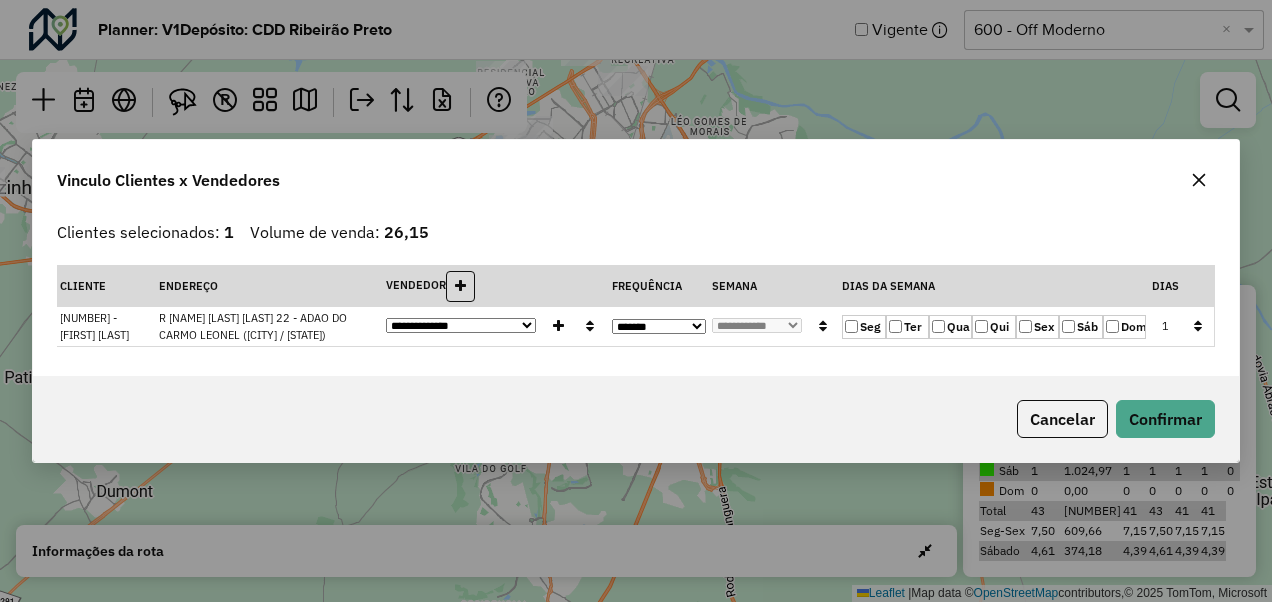 click on "Qua" 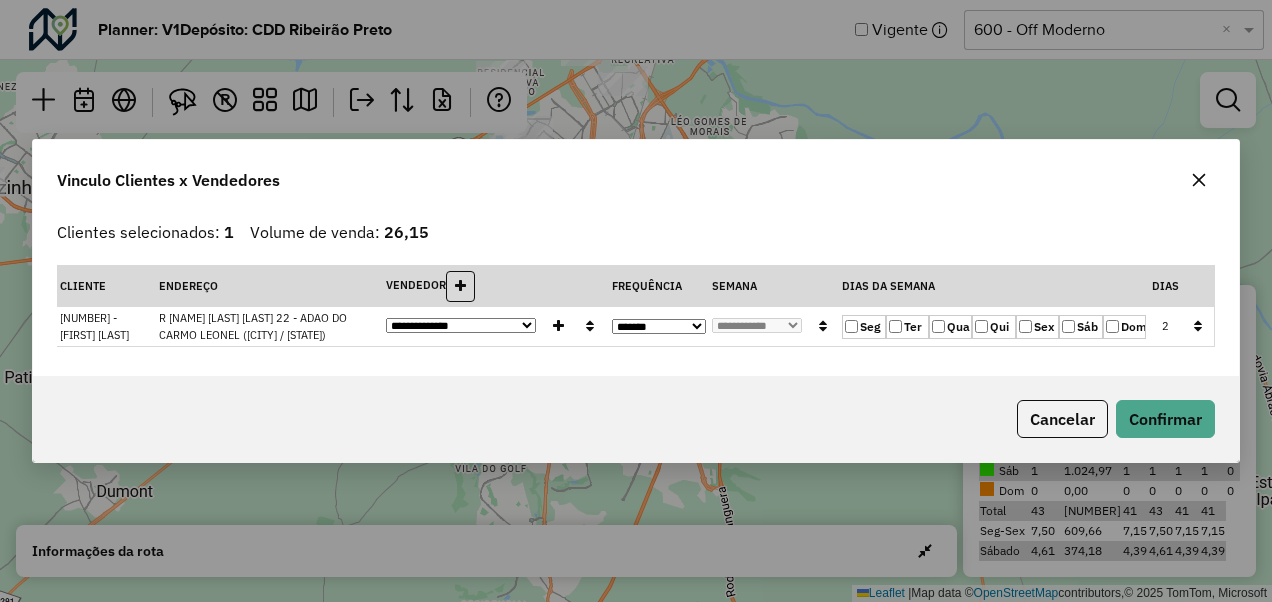 click on "Qui" 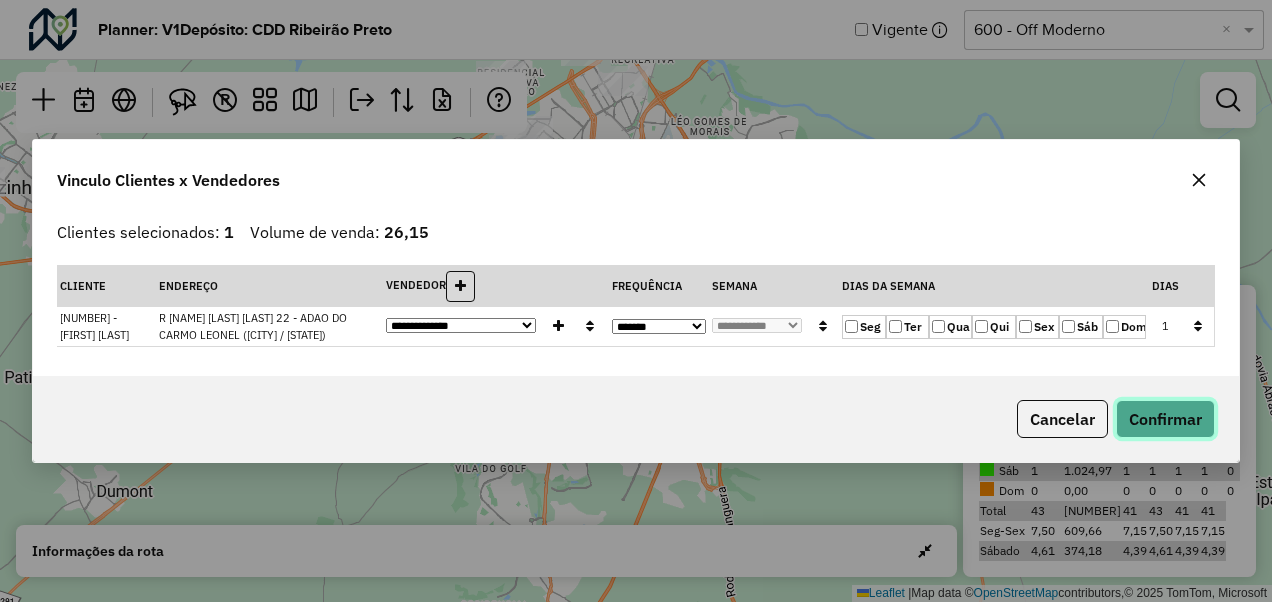 click on "Confirmar" 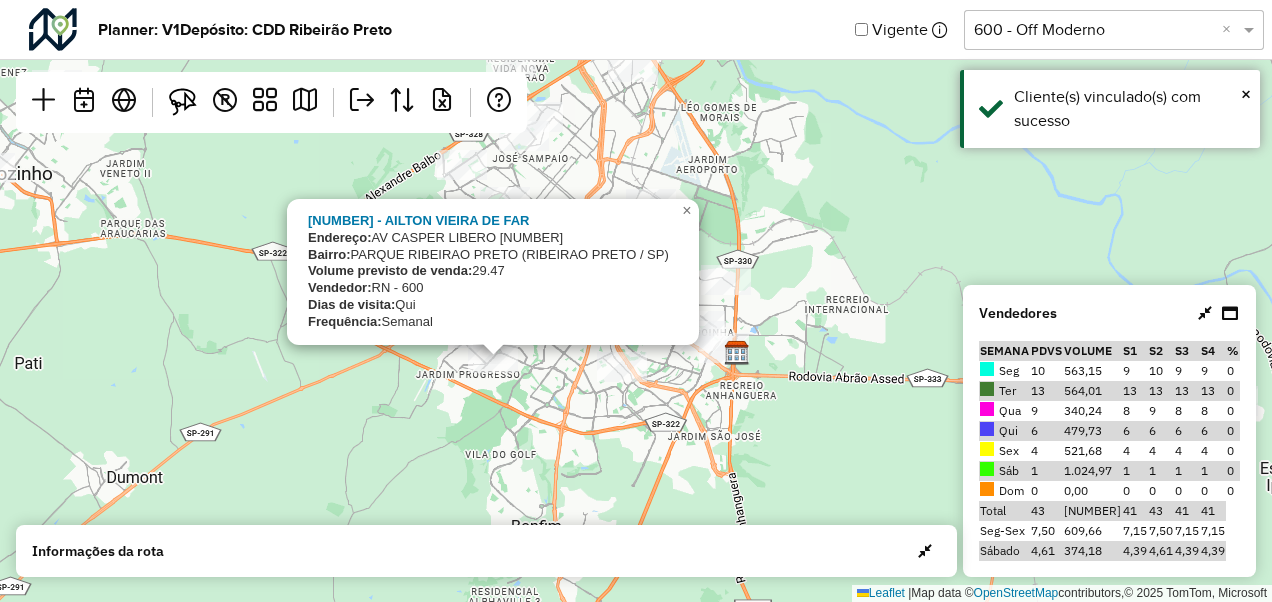 drag, startPoint x: 489, startPoint y: 356, endPoint x: 466, endPoint y: 368, distance: 25.942244 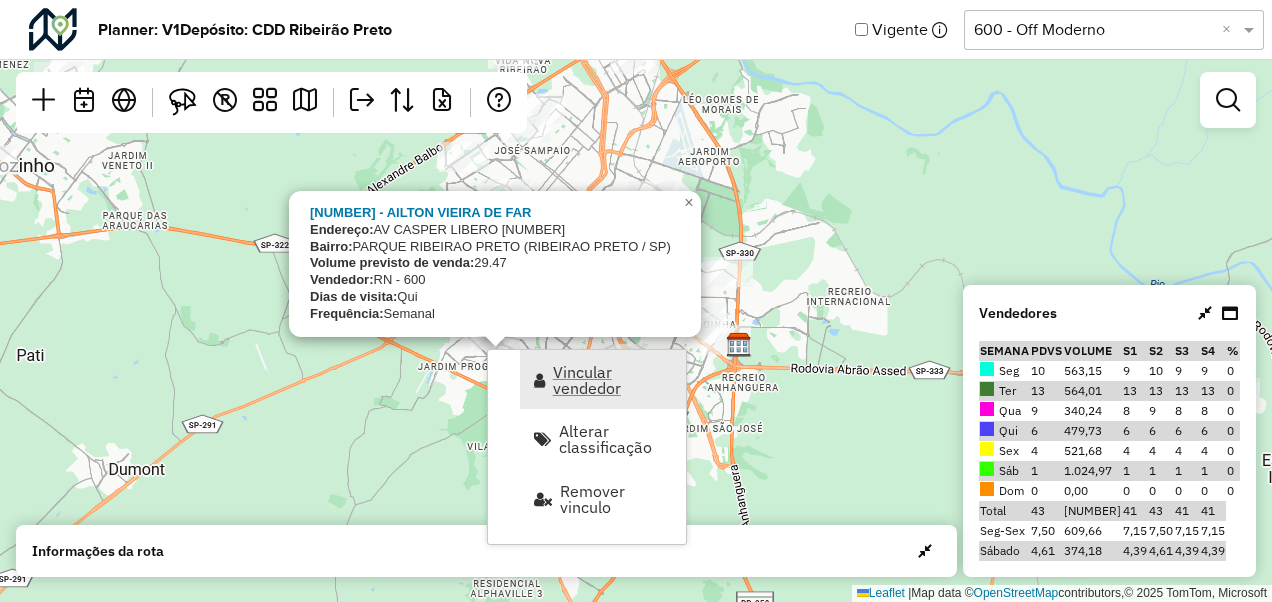 click on "Vincular vendedor" at bounding box center (613, 380) 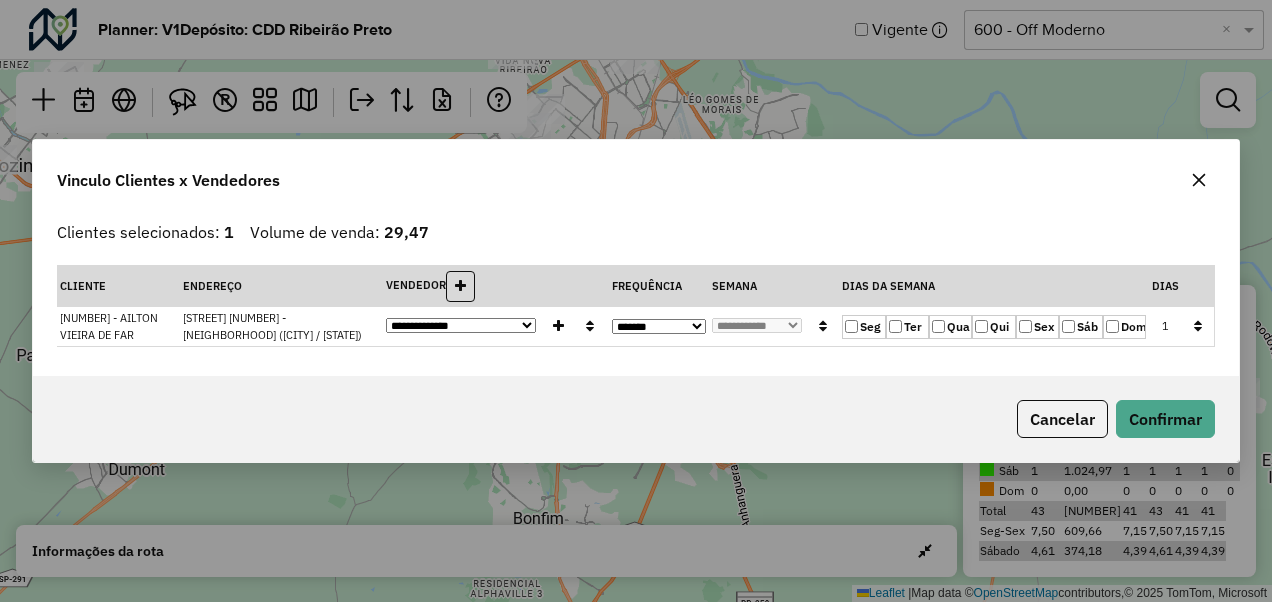 click on "Qua" 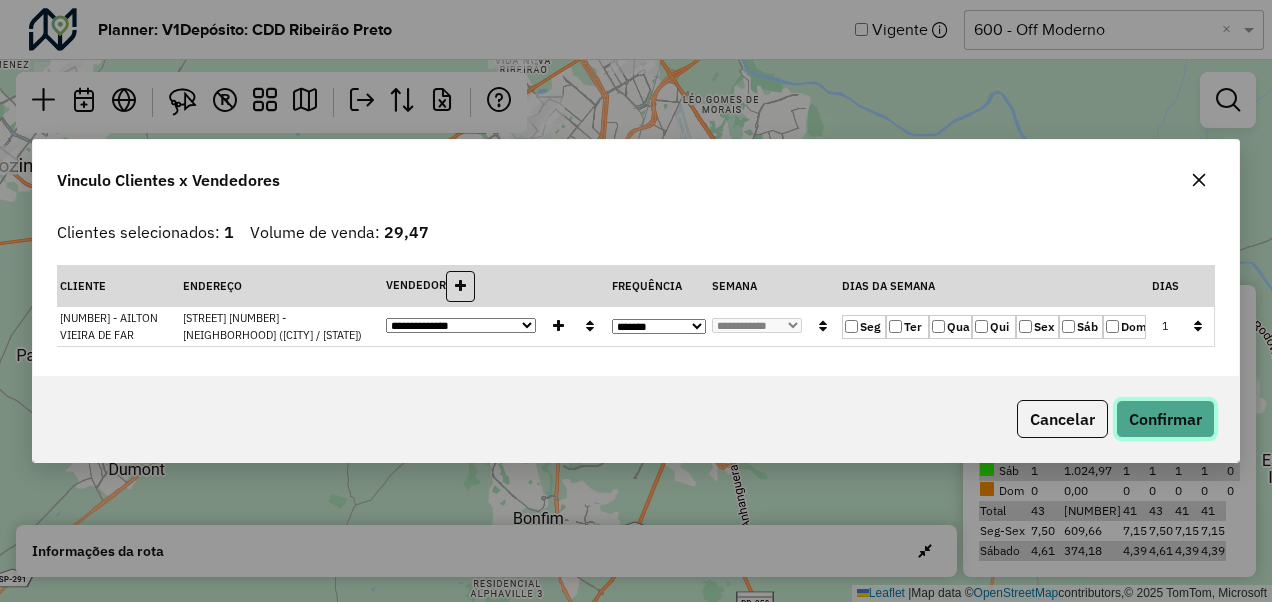 click on "Confirmar" 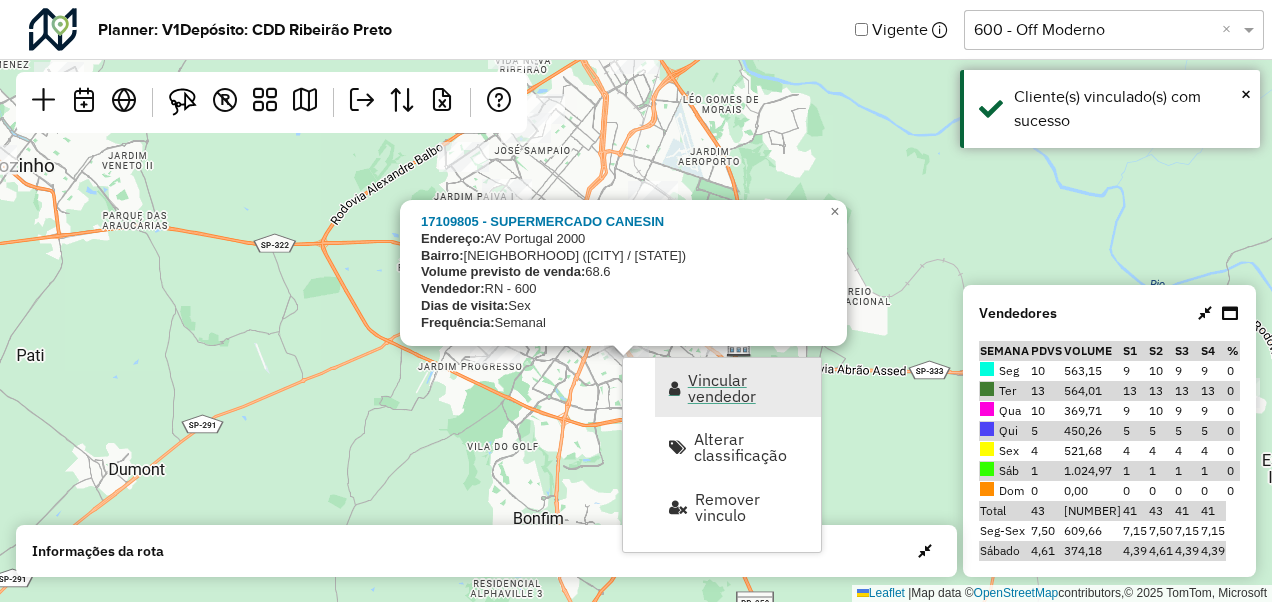click on "Vincular vendedor" at bounding box center (748, 388) 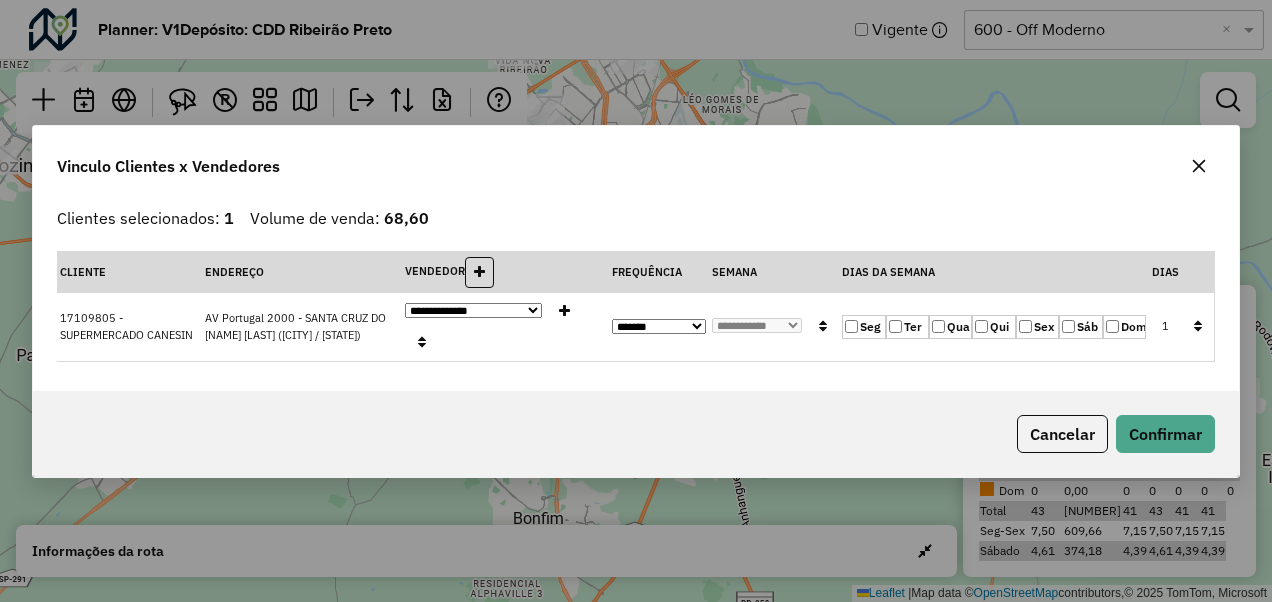 click on "Qua" 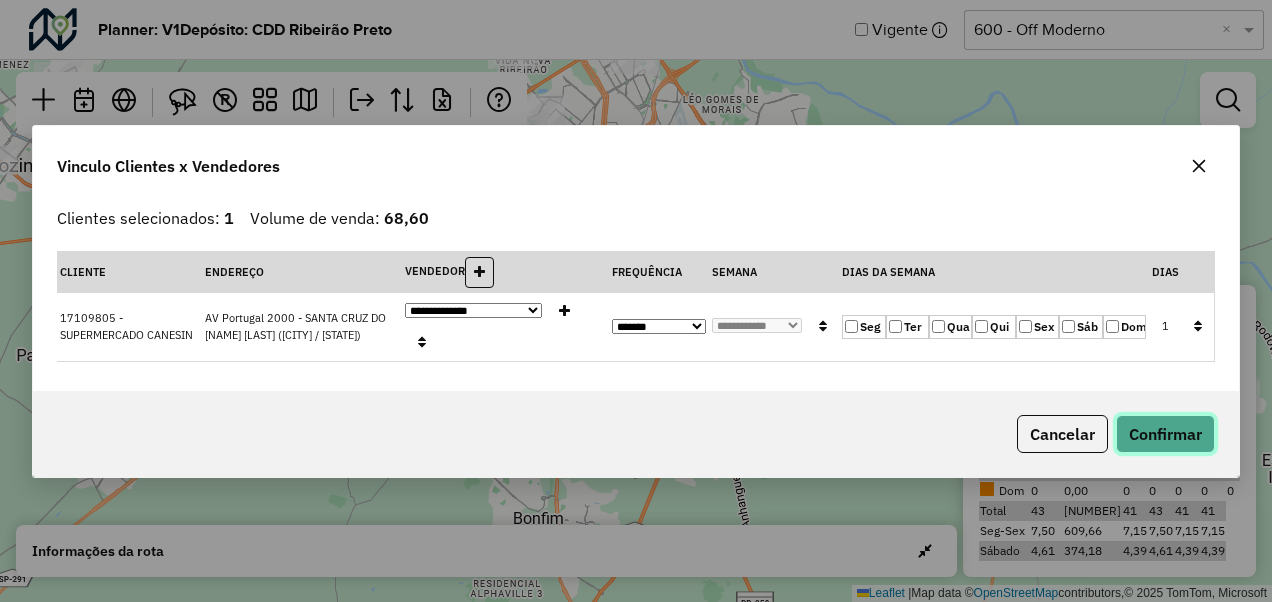 click on "Confirmar" 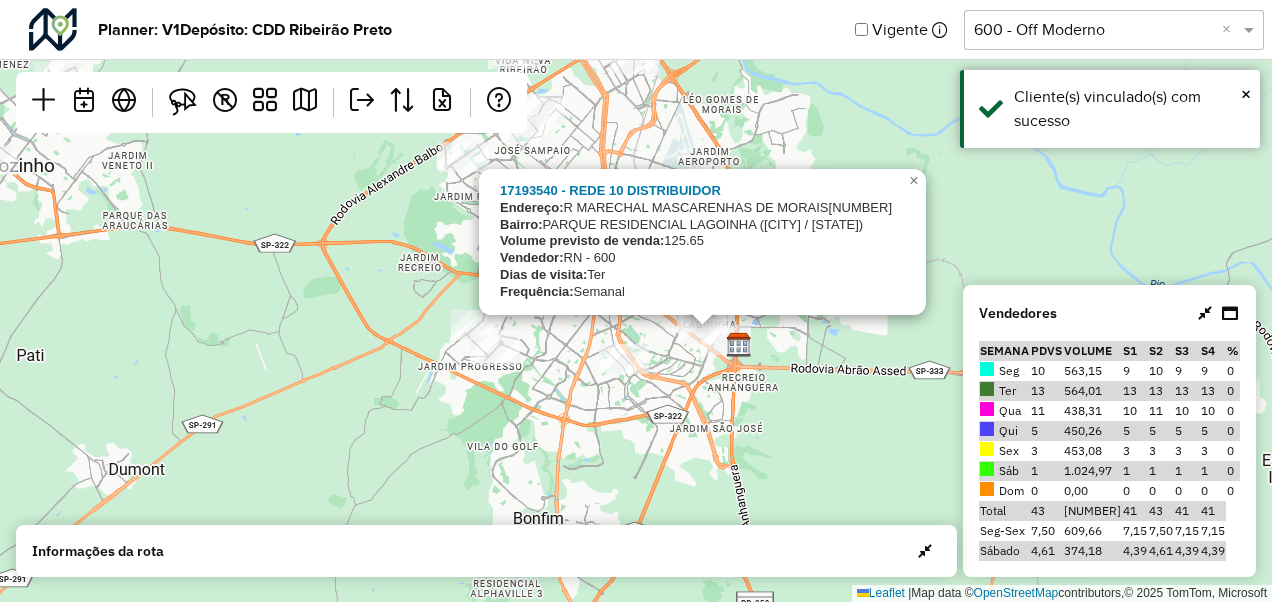click on "17193540 - REDE 10 DISTRIBUIDOR
Endereço:  R   MARECHAL MASCARENHAS DE MORAIS432
Bairro:  PARQUE RESIDENCIAL LAGOINHA (RIBEIRAO PRETO / SP)
Volume previsto de venda:  125.65
Vendedor:  RN - 600
Dias de visita:  Ter
Frequência:  Semanal
×  Leaflet   |  Map data ©  OpenStreetMap  contributors,© 2025 TomTom, Microsoft" 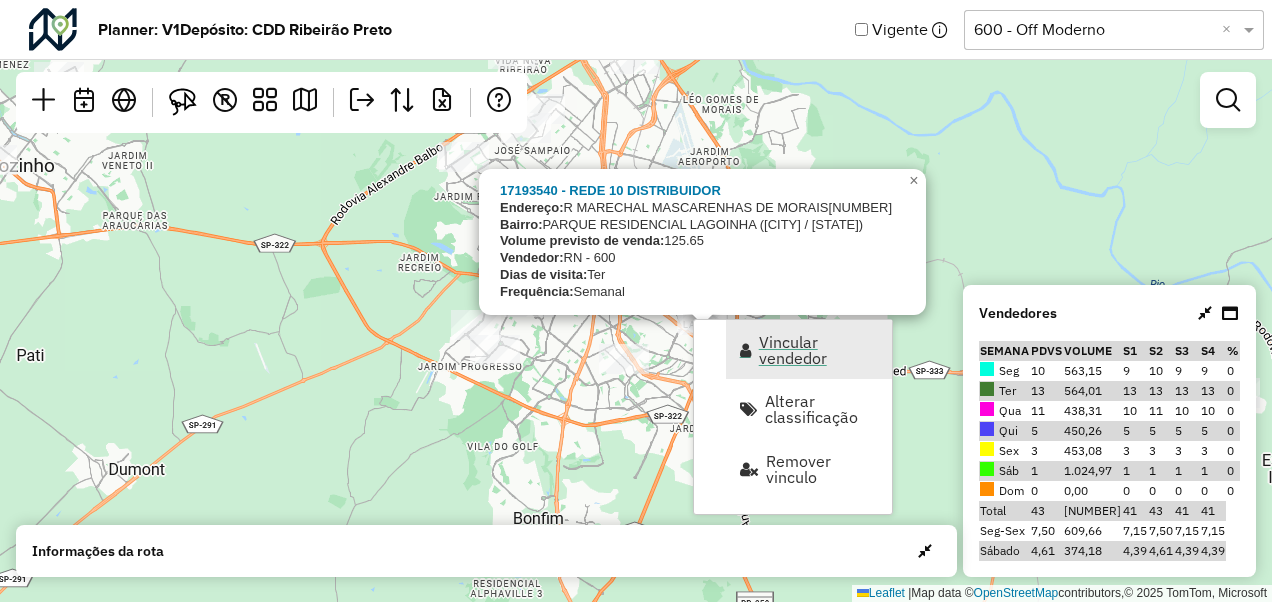 click on "Vincular vendedor" at bounding box center (809, 349) 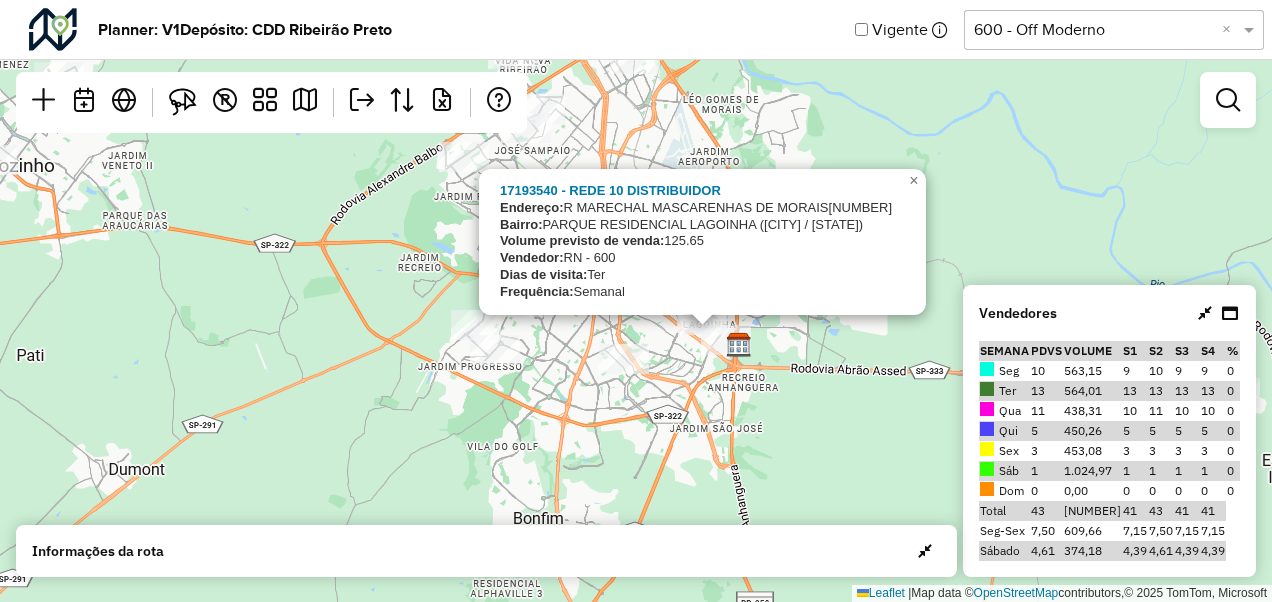 select on "*********" 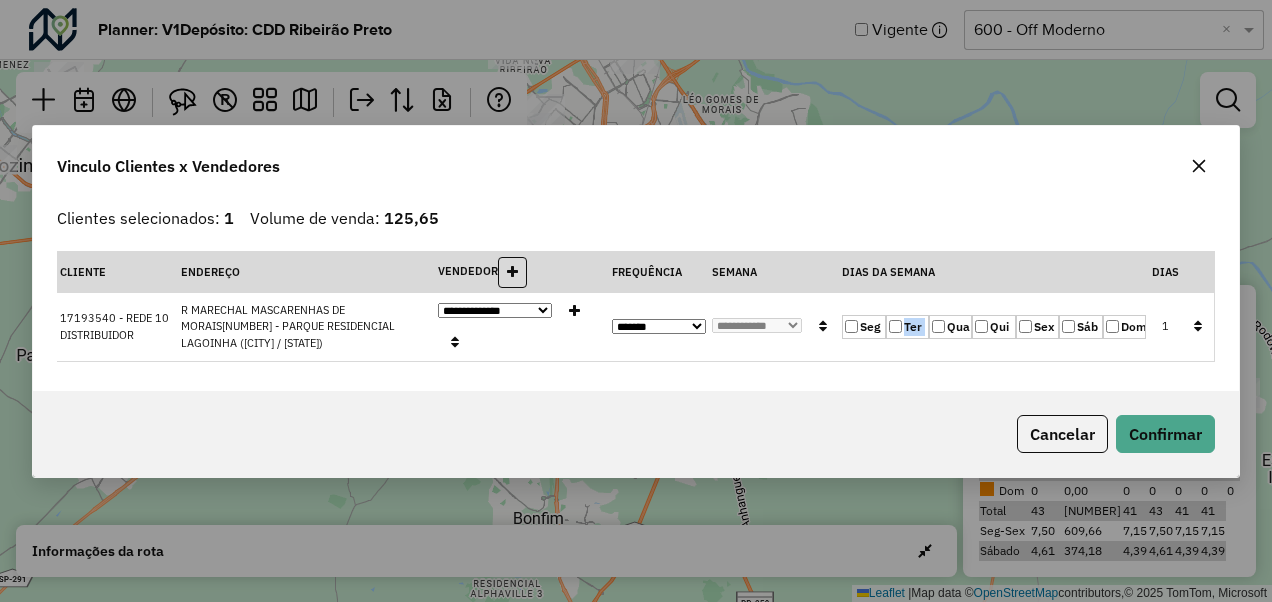 click on "Seg   Ter   Qua   Qui   Sex   Sáb   Dom" 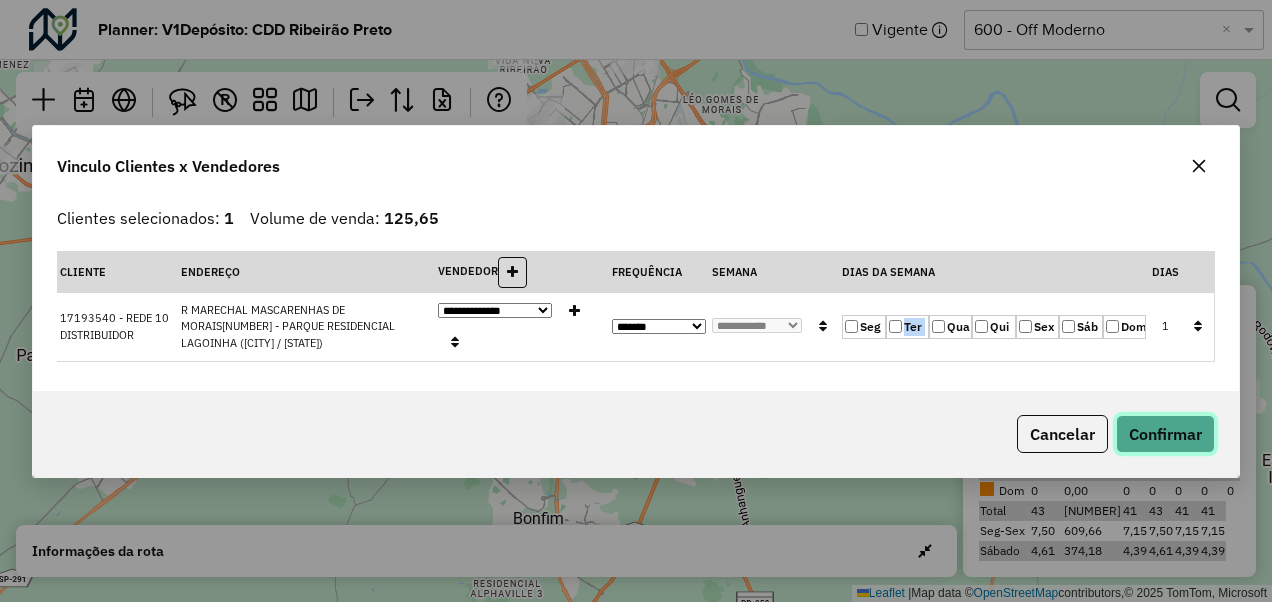 click on "Confirmar" 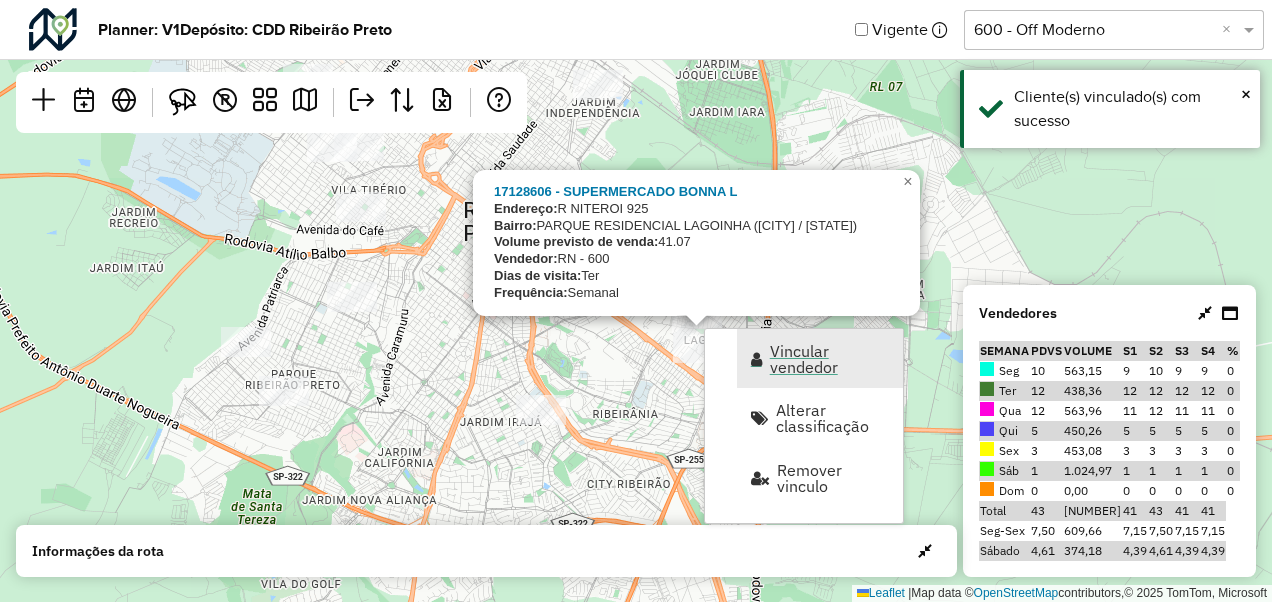 click on "Vincular vendedor" at bounding box center [820, 358] 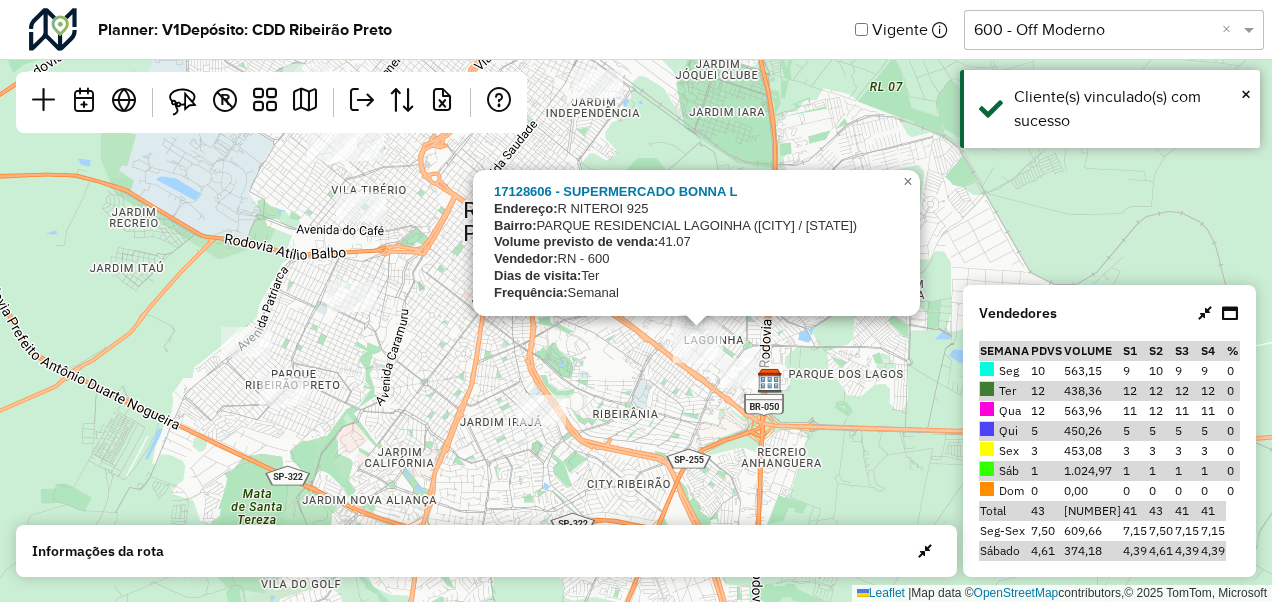 select on "*********" 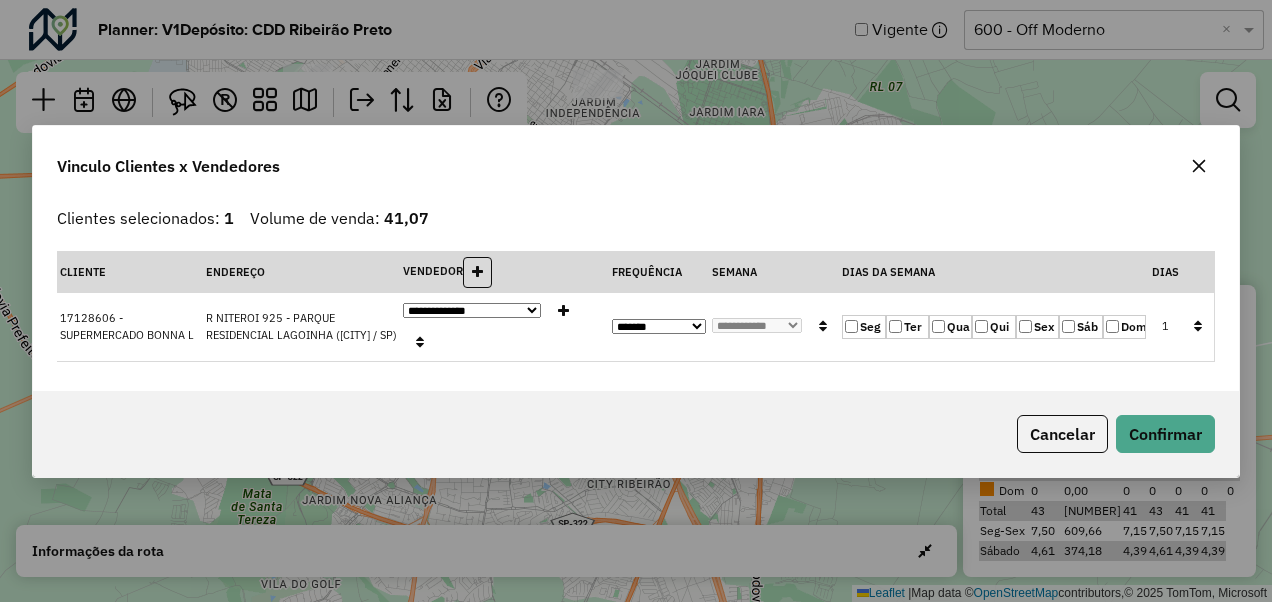 click on "Qua" 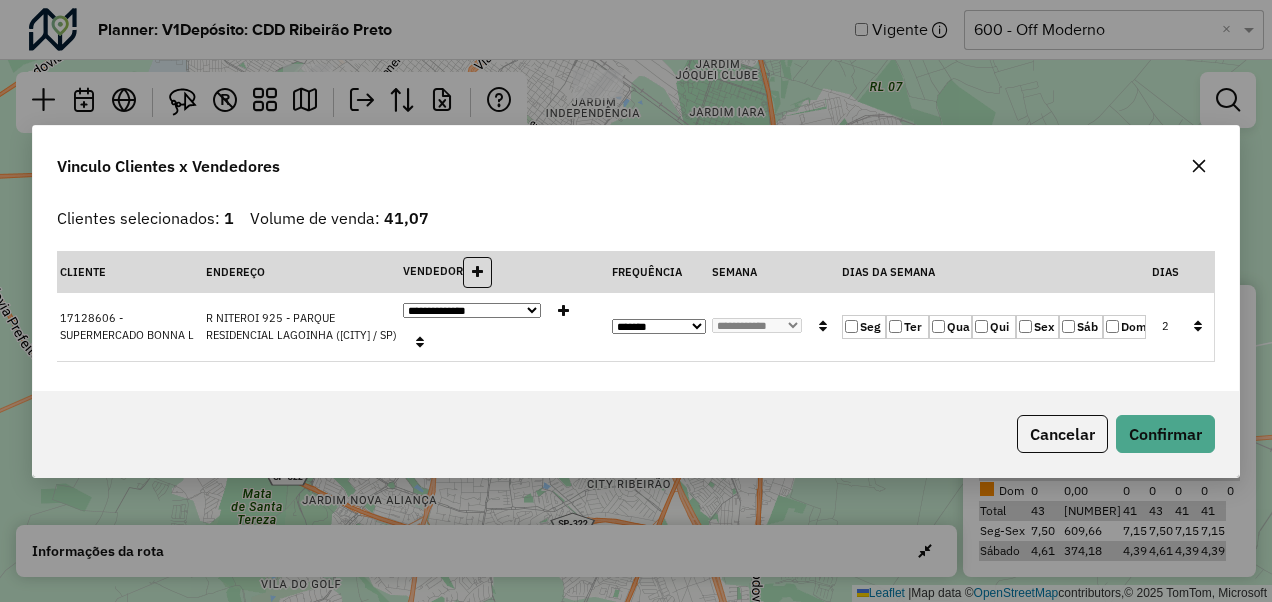 click on "Ter" 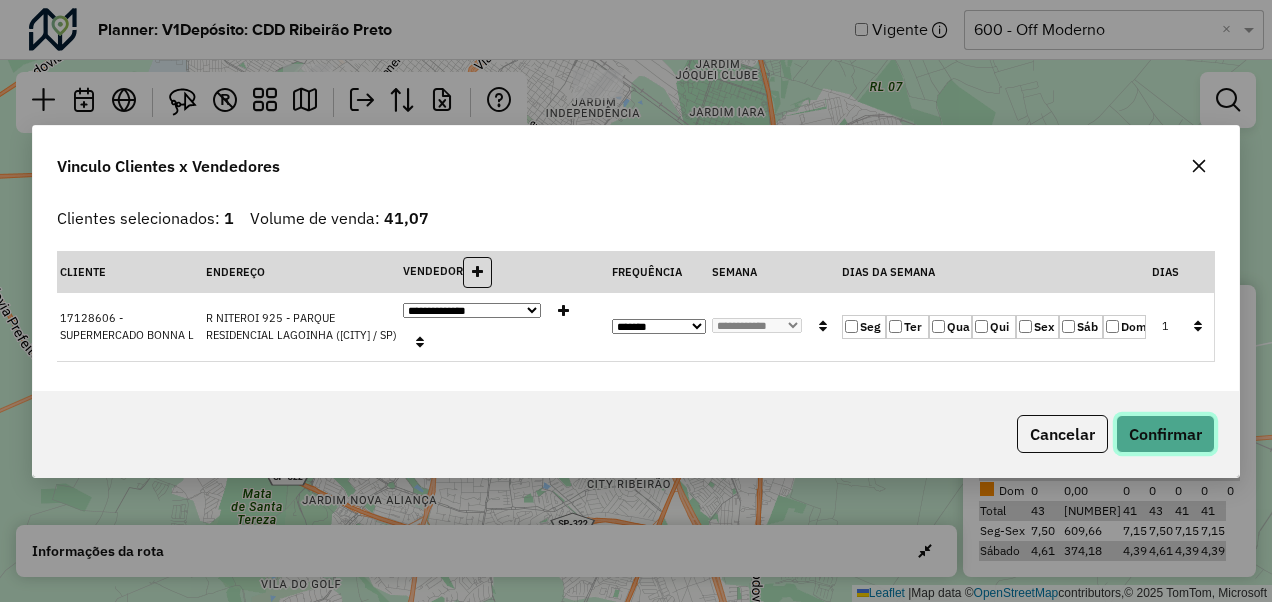 click on "Confirmar" 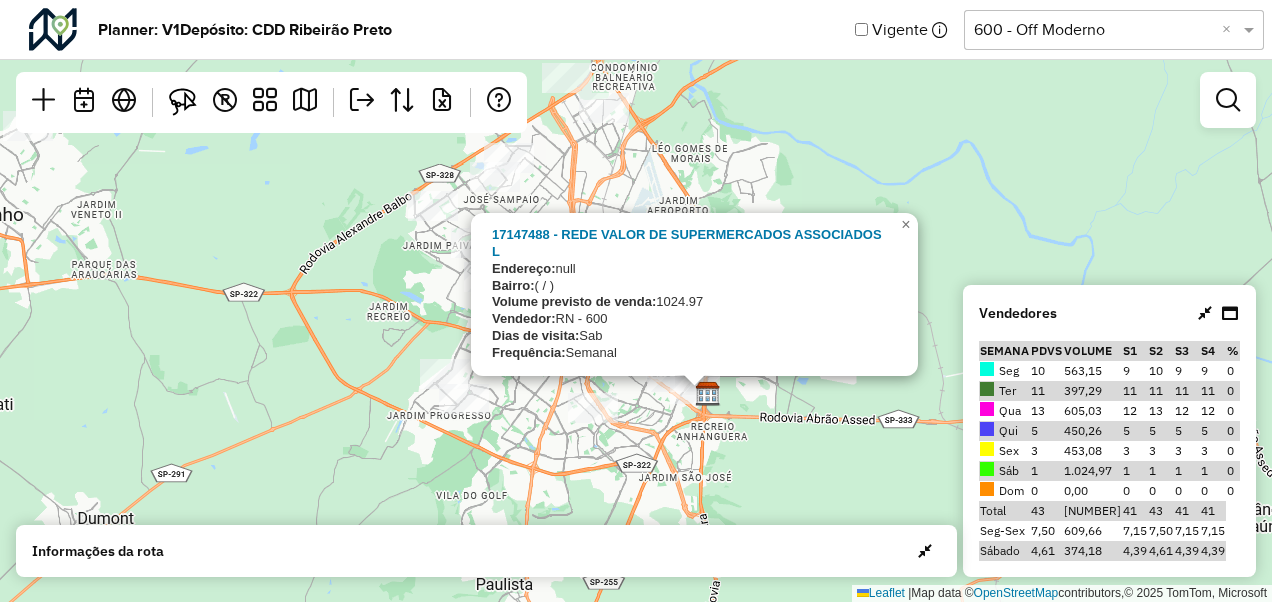click on "17147488 - REDE VALOR DE SUPERMERCADOS ASSOCIADOS L
Endereço:  null
Bairro:   ( / )
Volume previsto de venda:  1024.97
Vendedor:  RN - 600
Dias de visita:  Sab
Frequência:  Semanal
×  Leaflet   |  Map data ©  OpenStreetMap  contributors,© 2025 TomTom, Microsoft" 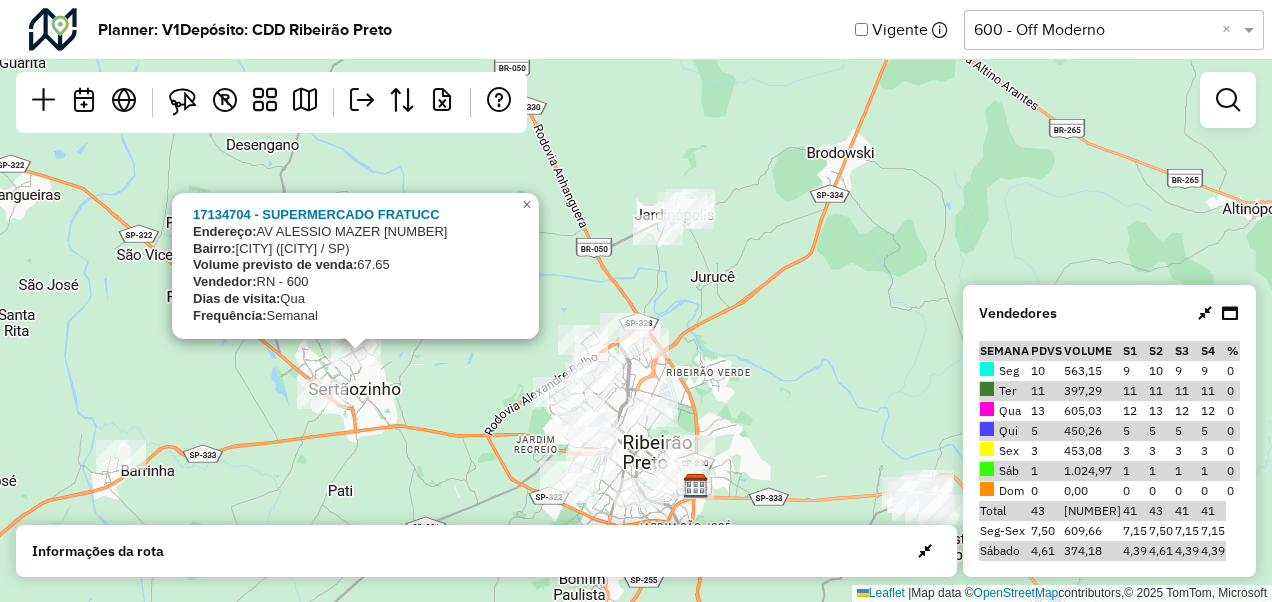 drag, startPoint x: 251, startPoint y: 306, endPoint x: 418, endPoint y: 426, distance: 205.6429 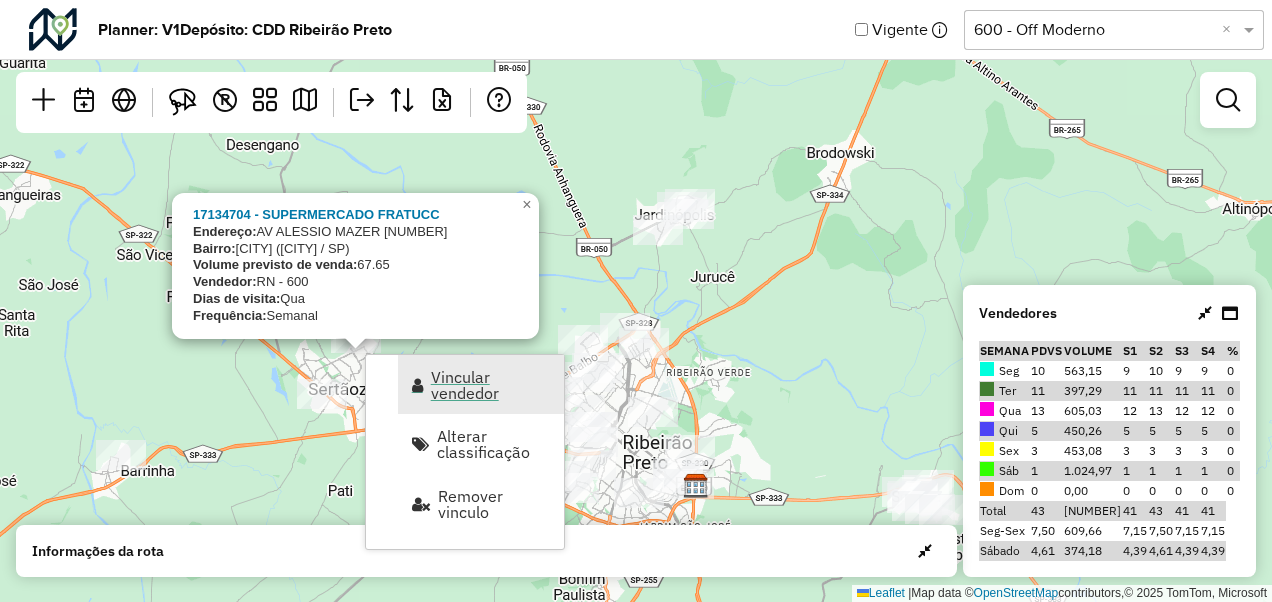 click on "Vincular vendedor" at bounding box center (491, 385) 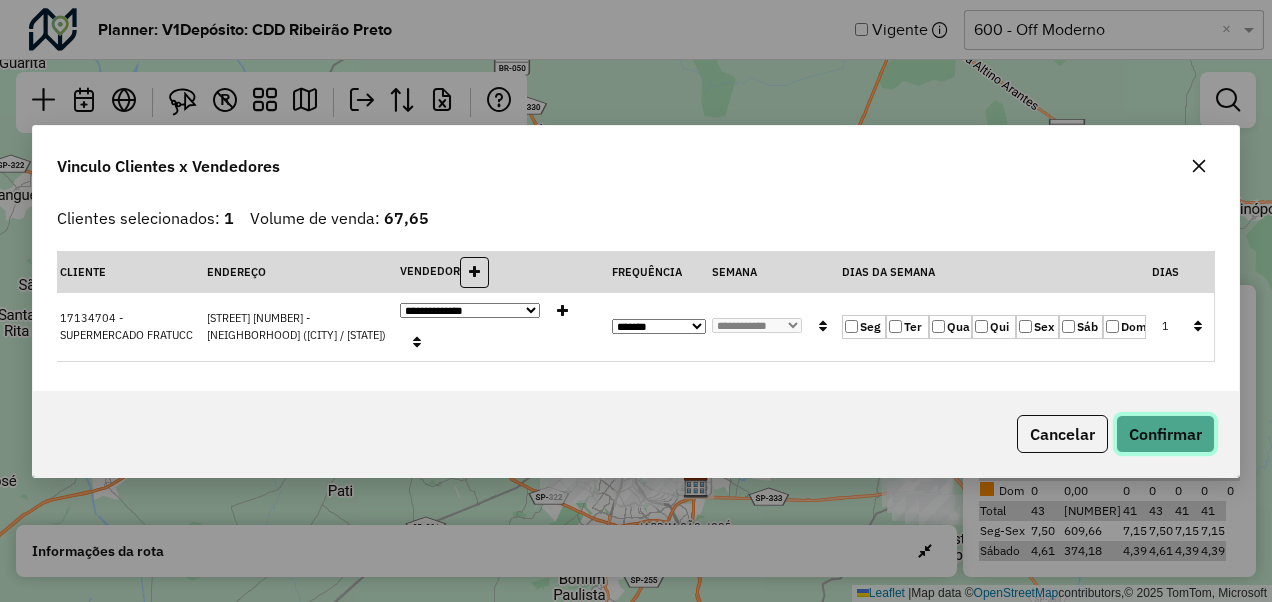 click on "Confirmar" 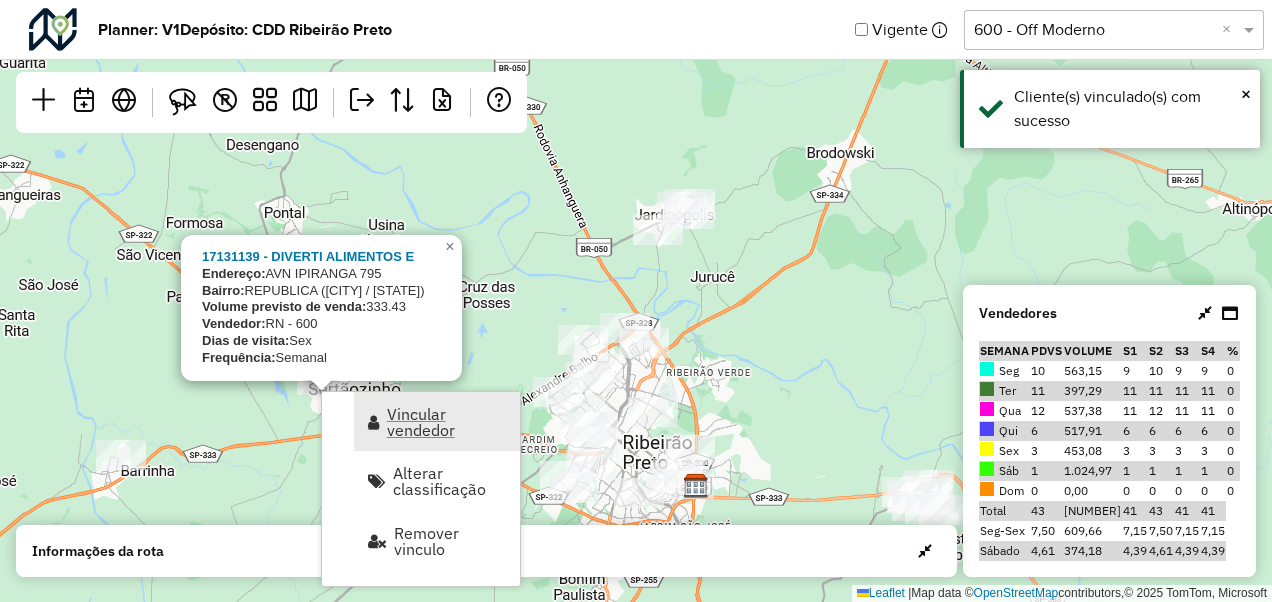 click on "Vincular vendedor" at bounding box center (447, 422) 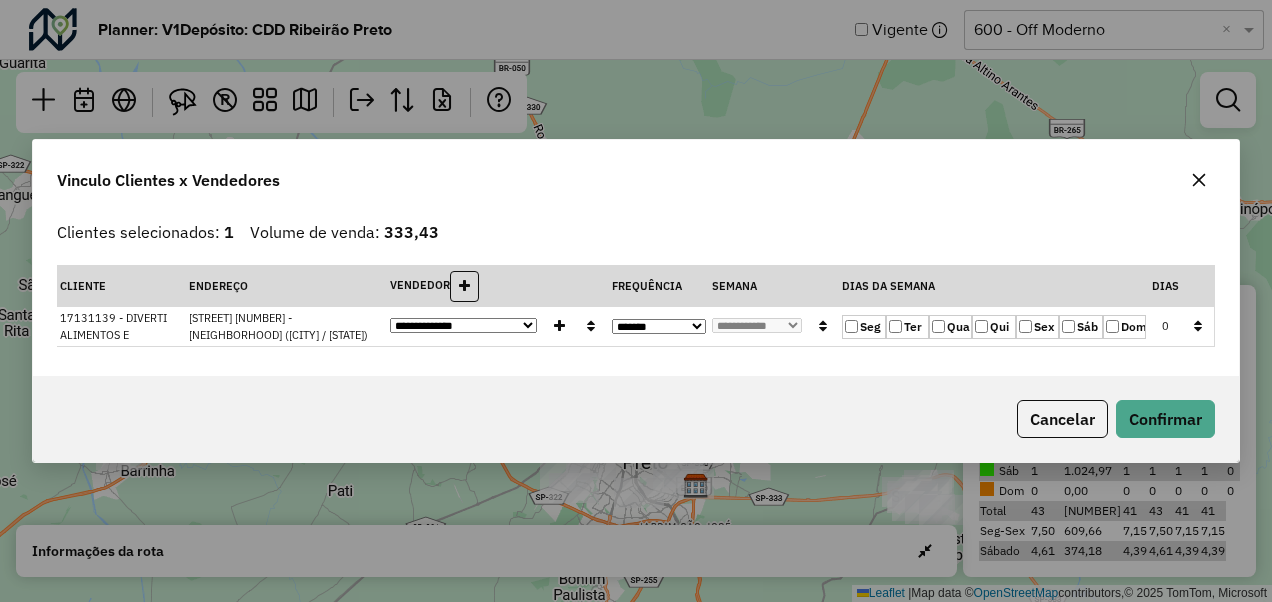 click on "Qui" 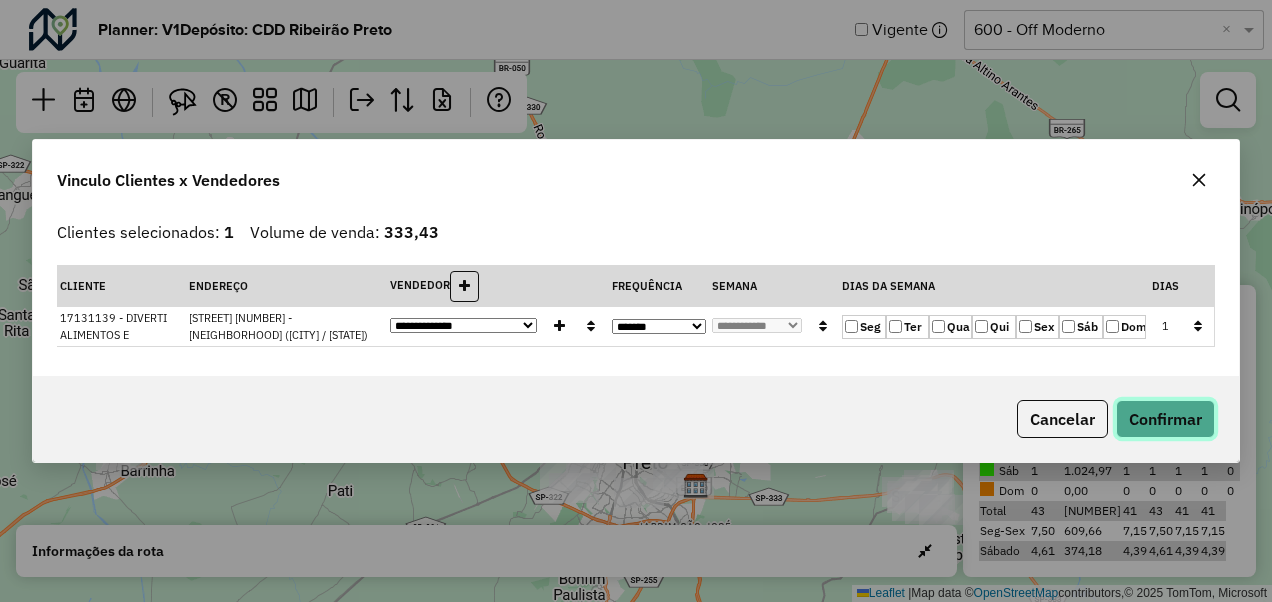 click on "Confirmar" 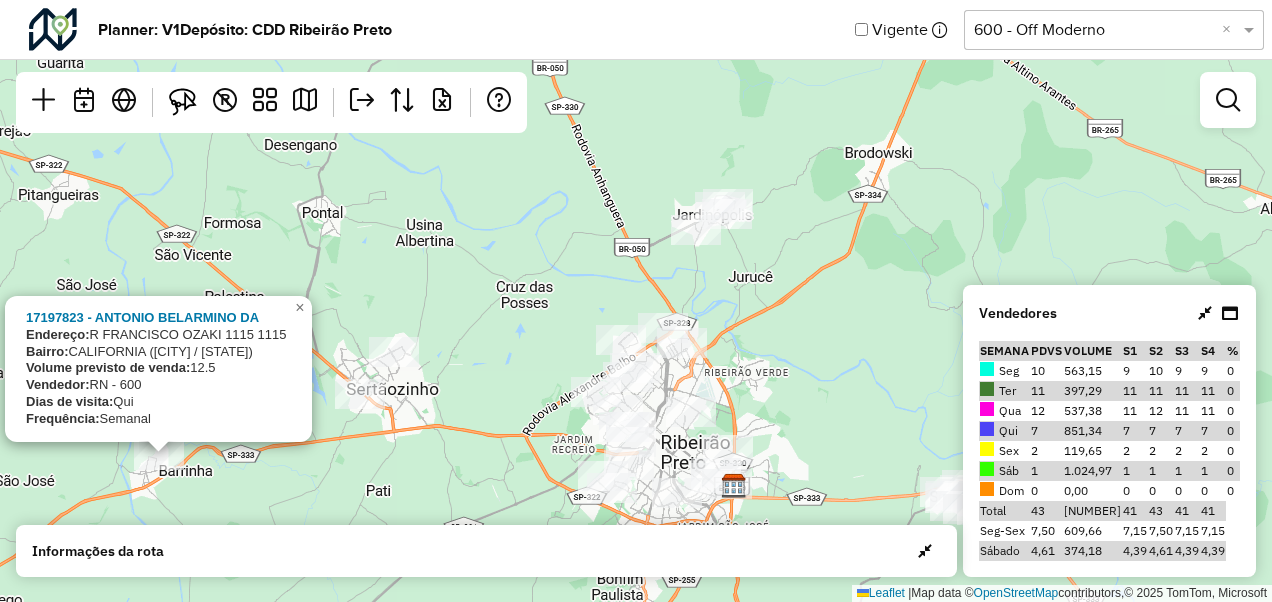 click on "17197823 - ANTONIO BELARMINO DA
Endereço:  R   FRANCISCO OZAKI 1115          1115
Bairro:  CALIFORNIA (BARRINHA / SP)
Volume previsto de venda:  12.5
Vendedor:  RN - 600
Dias de visita:  Qui
Frequência:  Semanal
×  Leaflet   |  Map data ©  OpenStreetMap  contributors,© 2025 TomTom, Microsoft" 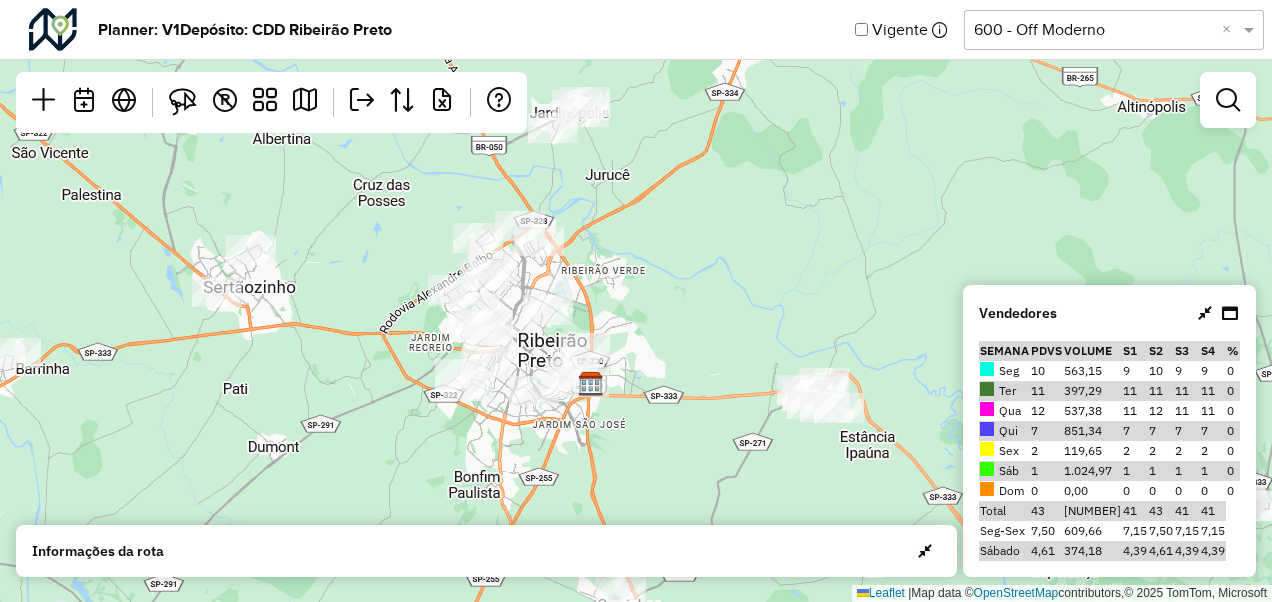 drag, startPoint x: 859, startPoint y: 407, endPoint x: 713, endPoint y: 305, distance: 178.10109 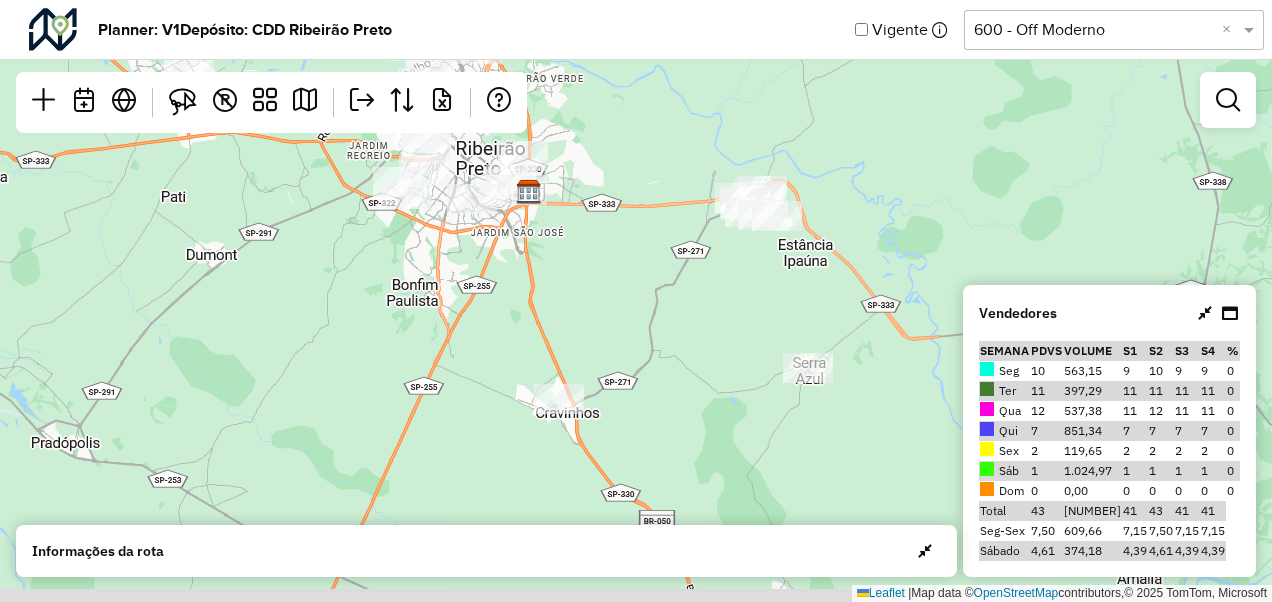 drag, startPoint x: 710, startPoint y: 364, endPoint x: 651, endPoint y: 172, distance: 200.86064 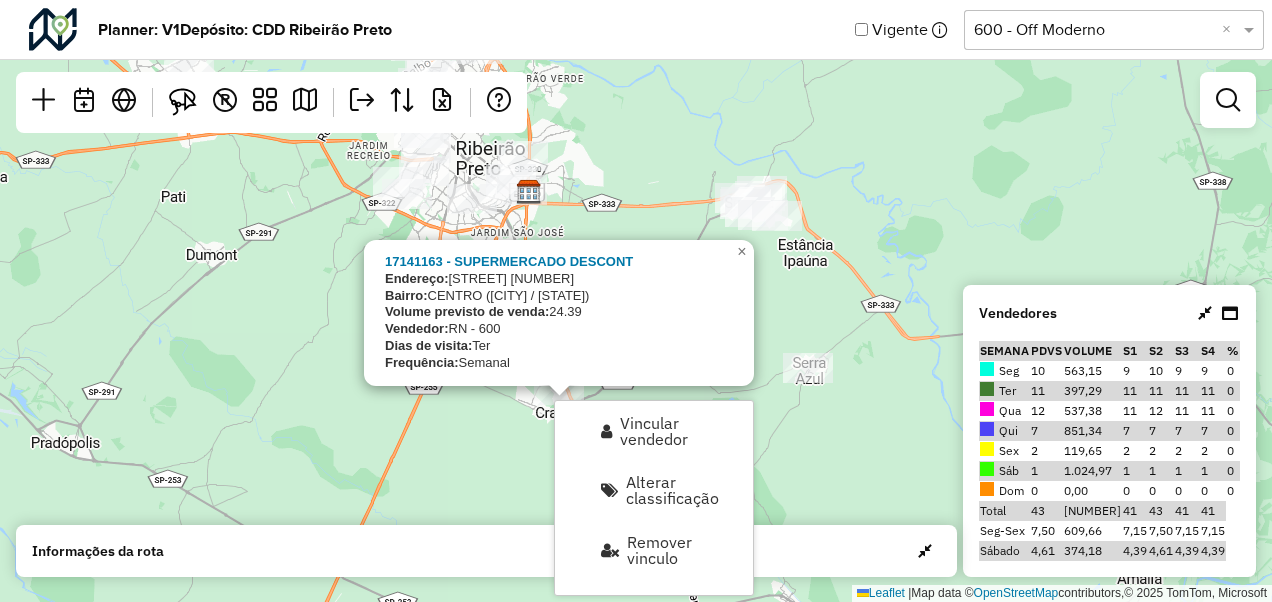click on "17141163 - SUPERMERCADO DESCONT
Endereço:  AC  AVENIDA DOUTOR RENATO PAGANO  456
Bairro:  CENTRO (CRAVINHOS / SP)
Volume previsto de venda:  24.39
Vendedor:  RN - 600
Dias de visita:  Ter
Frequência:  Semanal
×  Leaflet   |  Map data ©  OpenStreetMap  contributors,© 2025 TomTom, Microsoft" 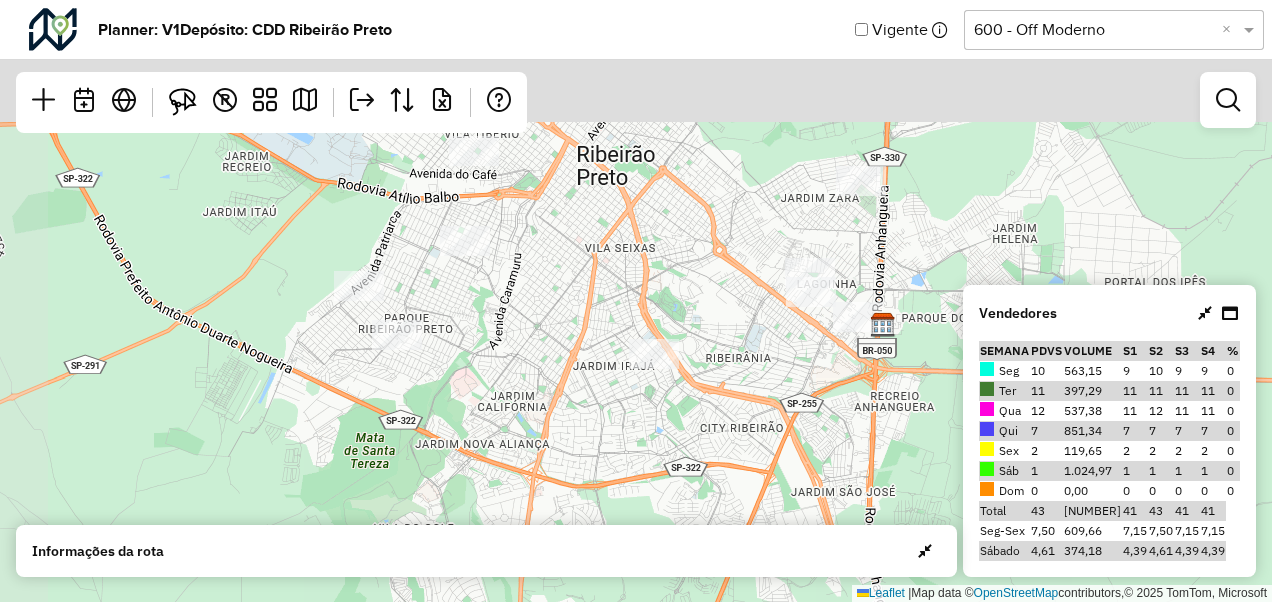 drag, startPoint x: 427, startPoint y: 218, endPoint x: 477, endPoint y: 431, distance: 218.78986 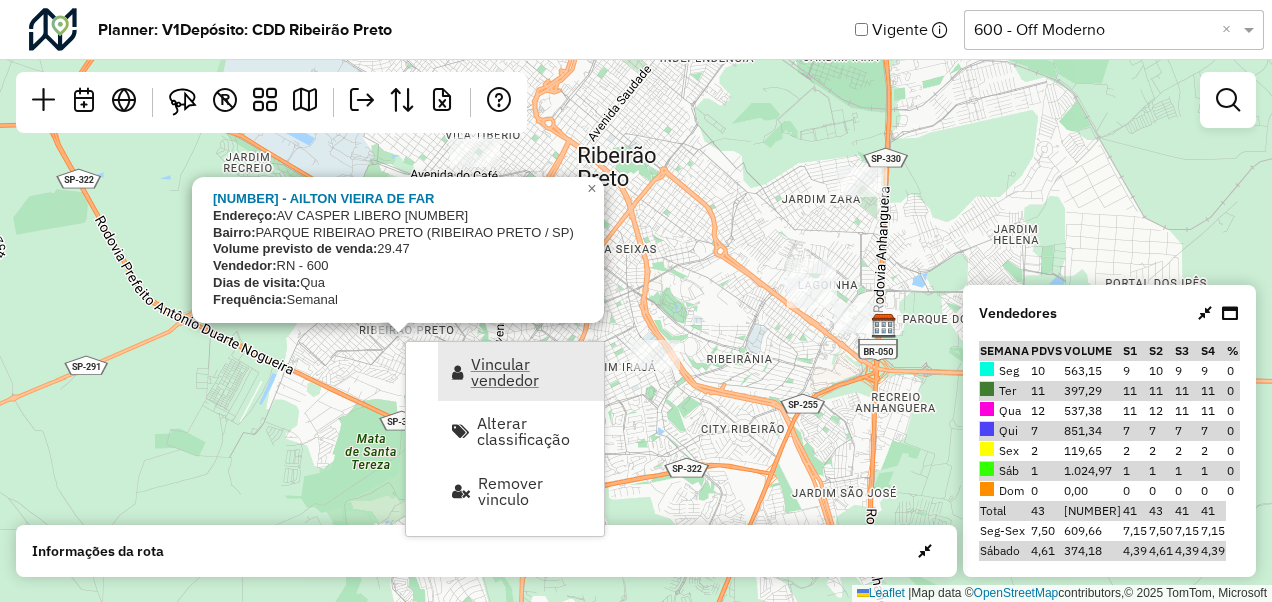 click on "Vincular vendedor" at bounding box center [531, 372] 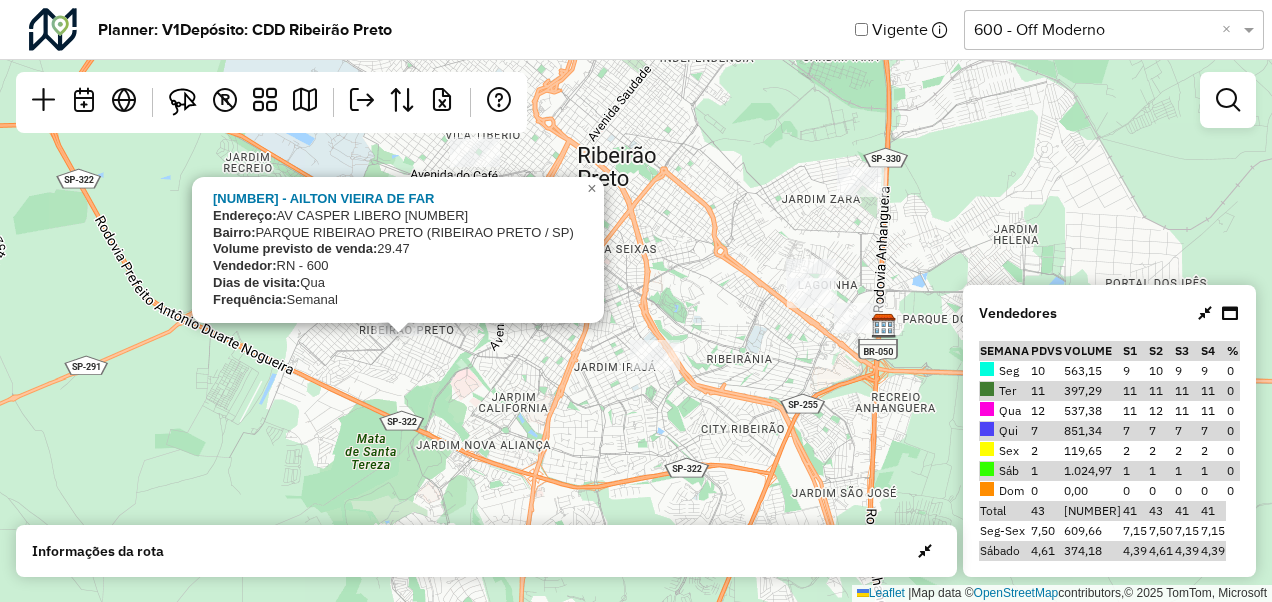 select on "*********" 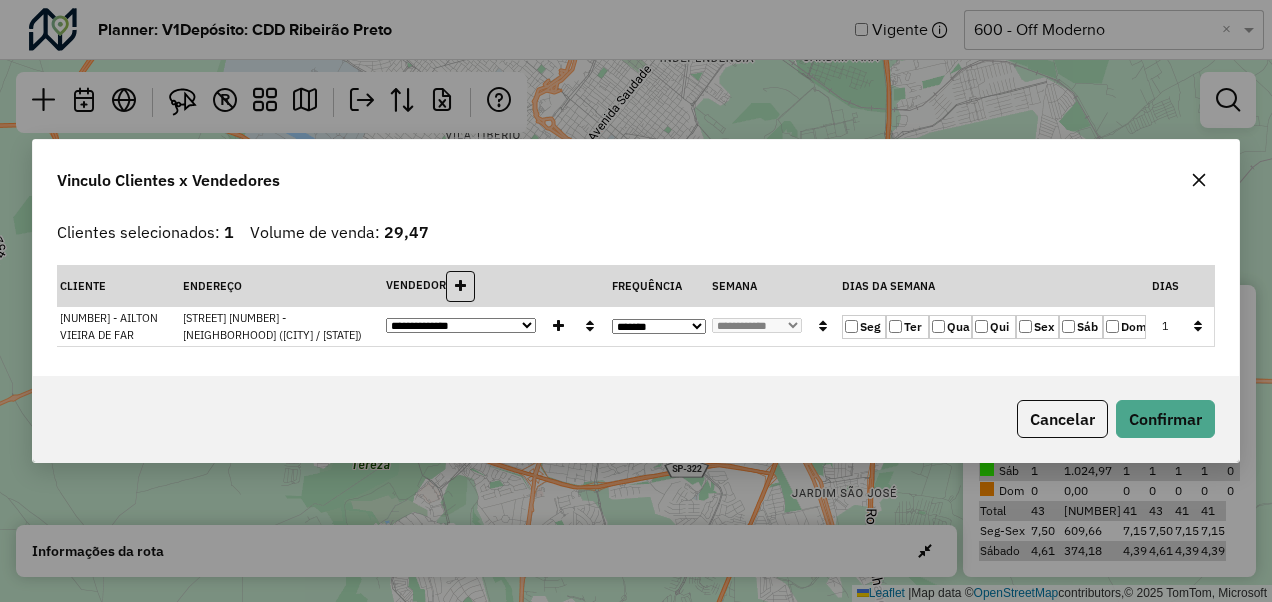 click on "Qua" 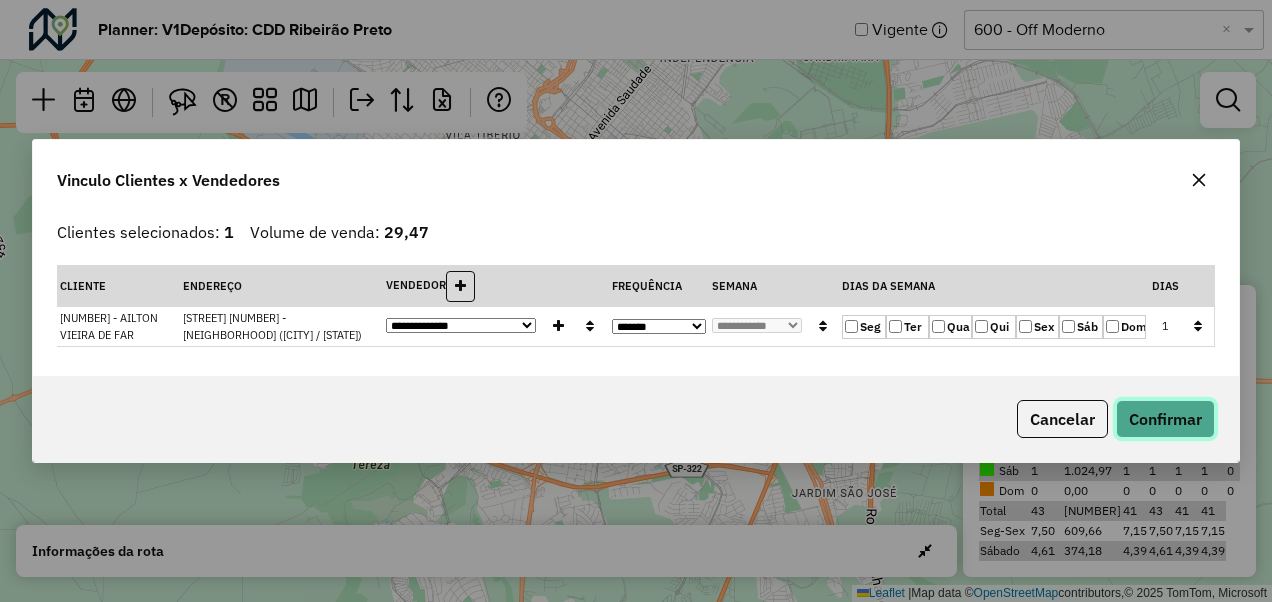 click on "Confirmar" 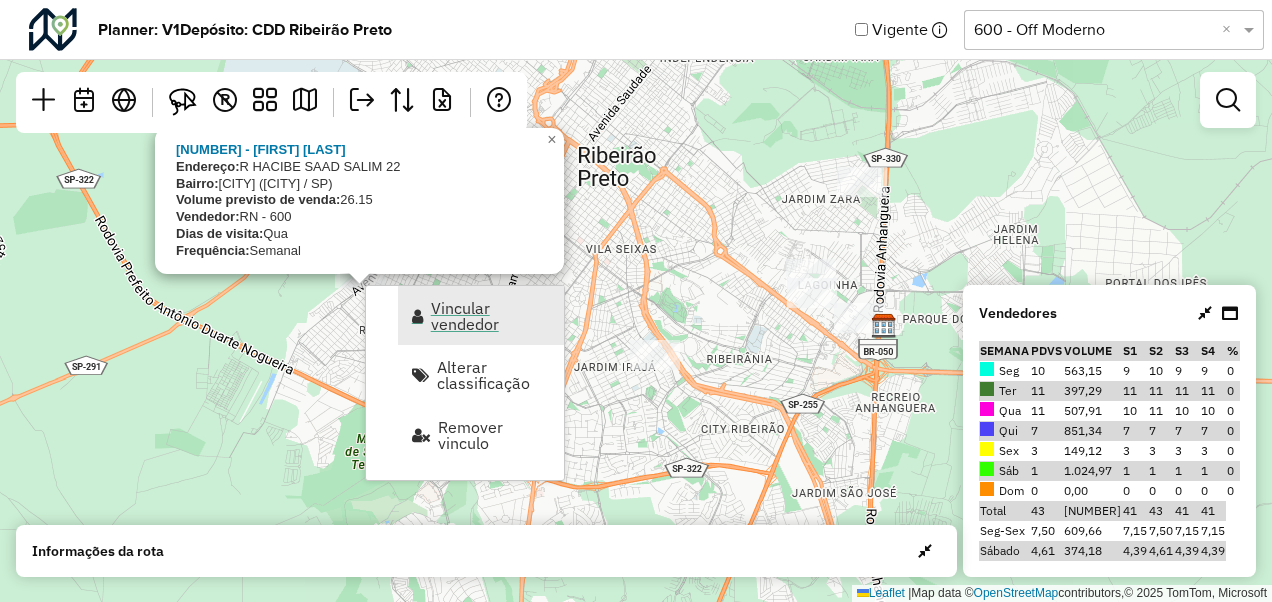 click on "Vincular vendedor" at bounding box center [491, 316] 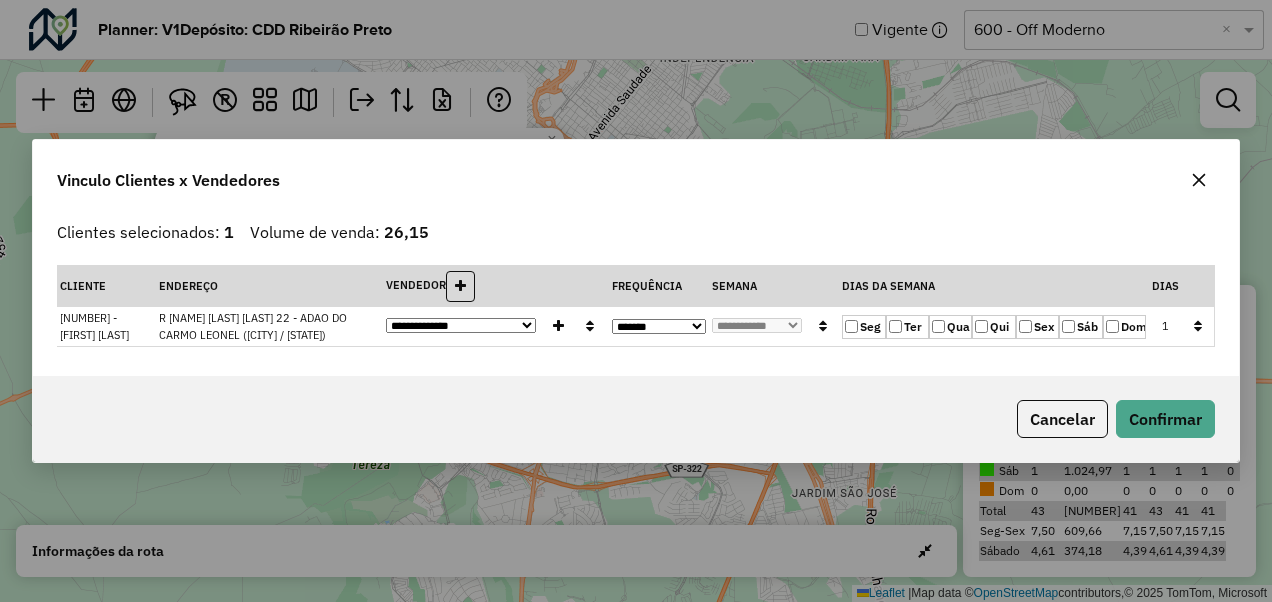 click on "Qua" 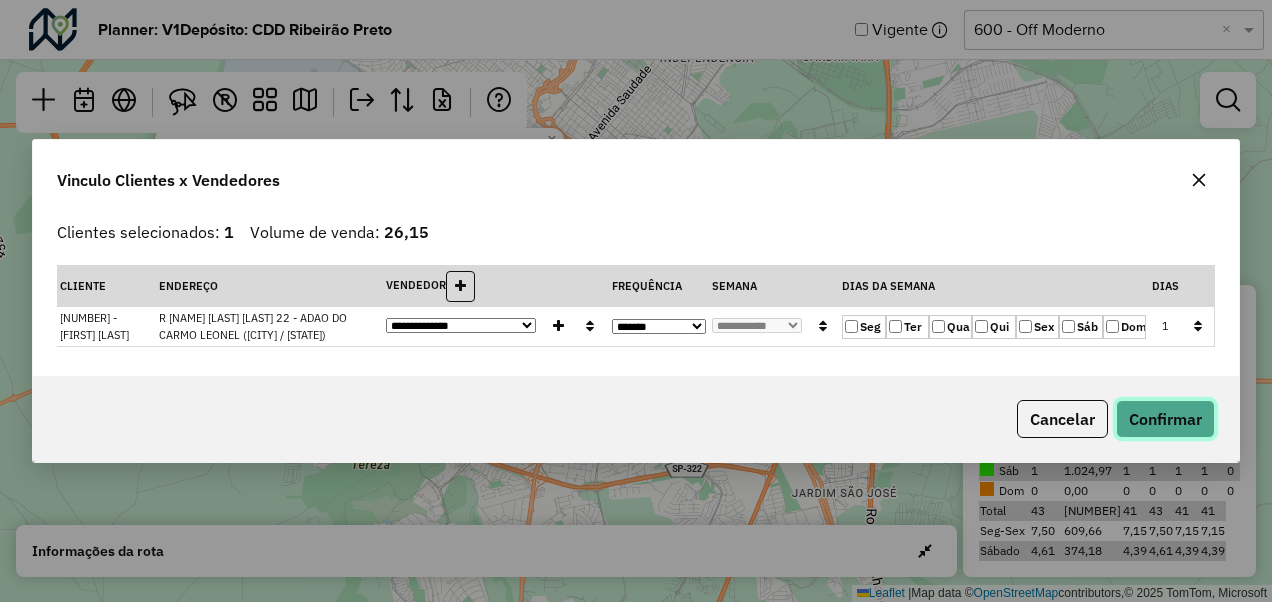 click on "Confirmar" 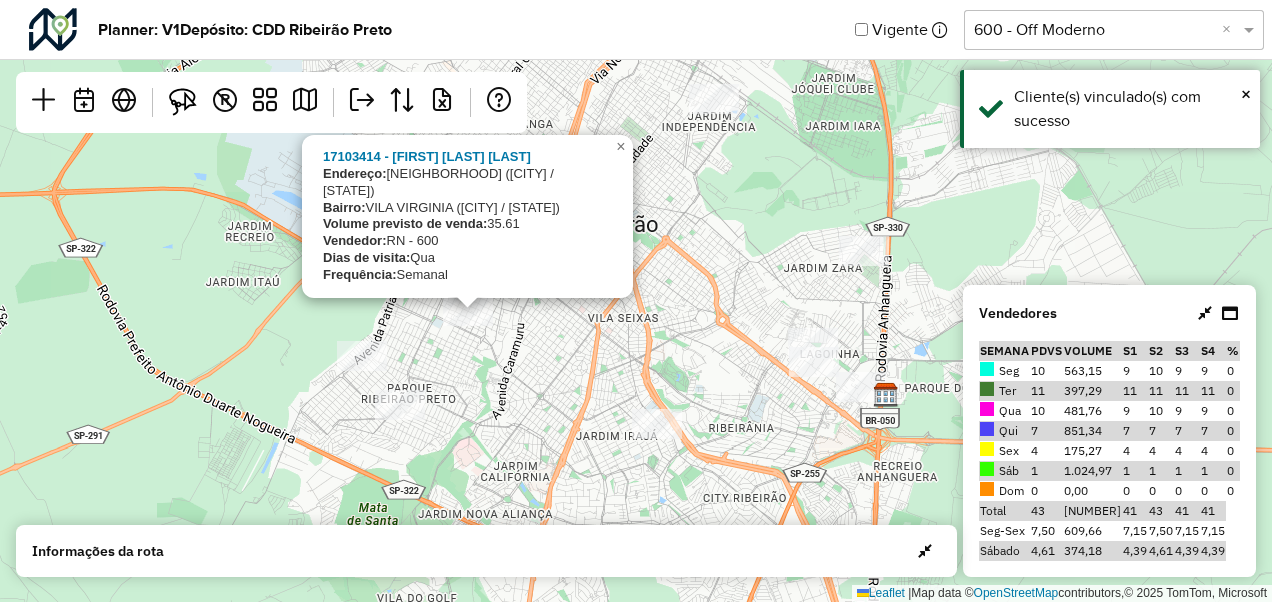 drag, startPoint x: 492, startPoint y: 282, endPoint x: 494, endPoint y: 351, distance: 69.02898 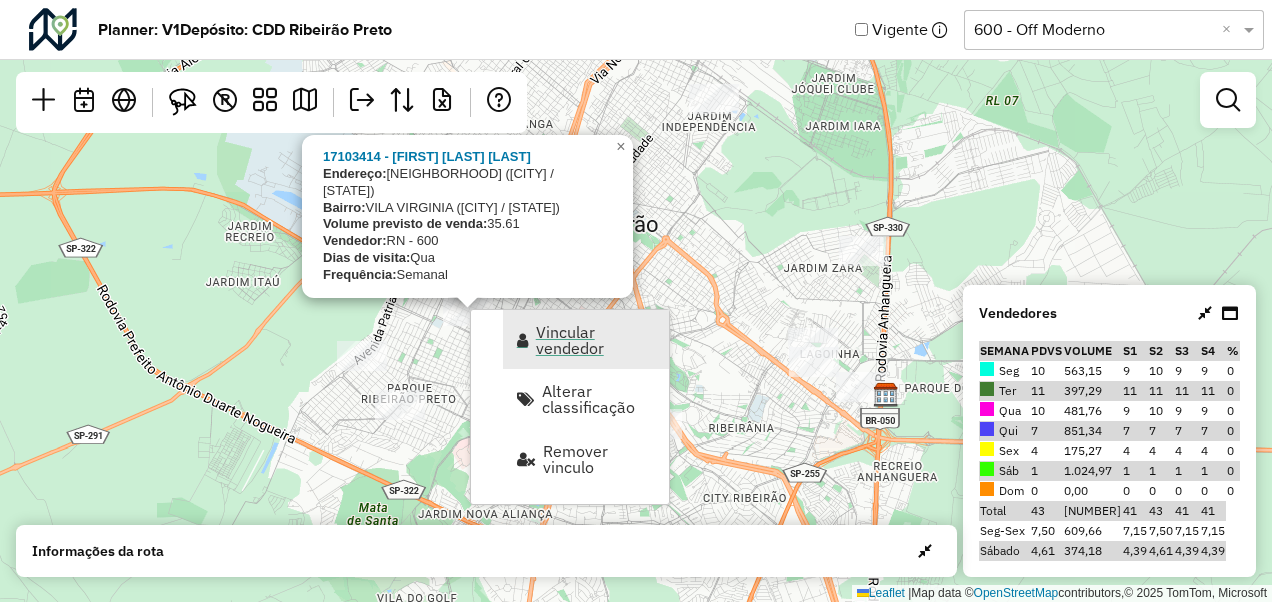click on "Vincular vendedor" at bounding box center [596, 340] 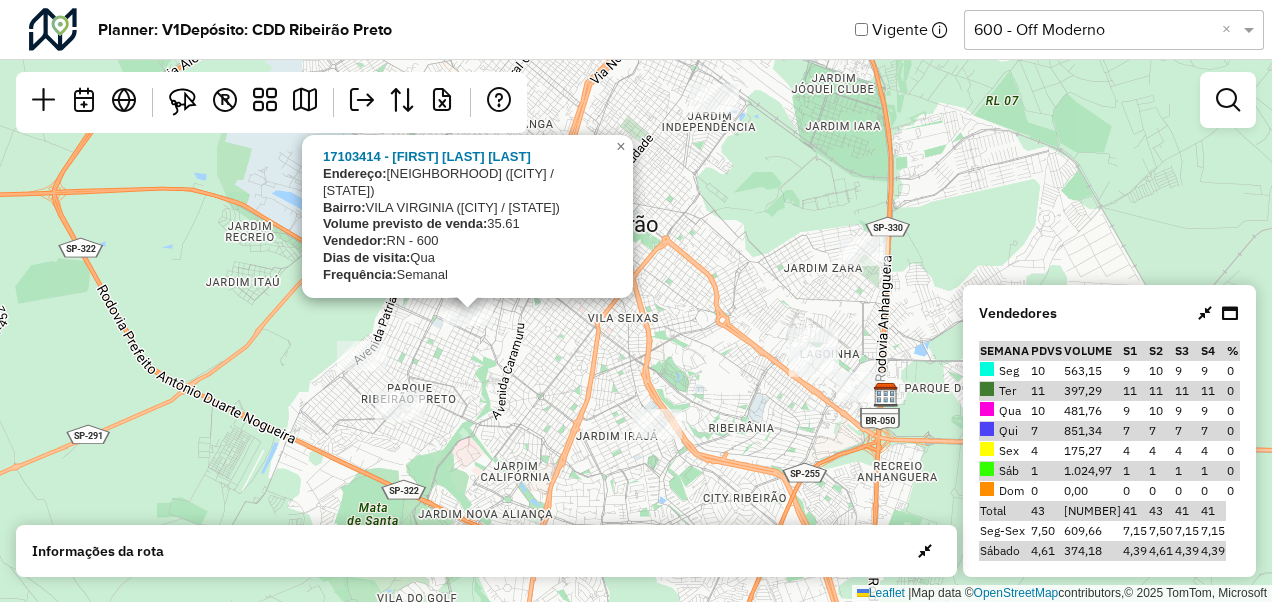 select on "*********" 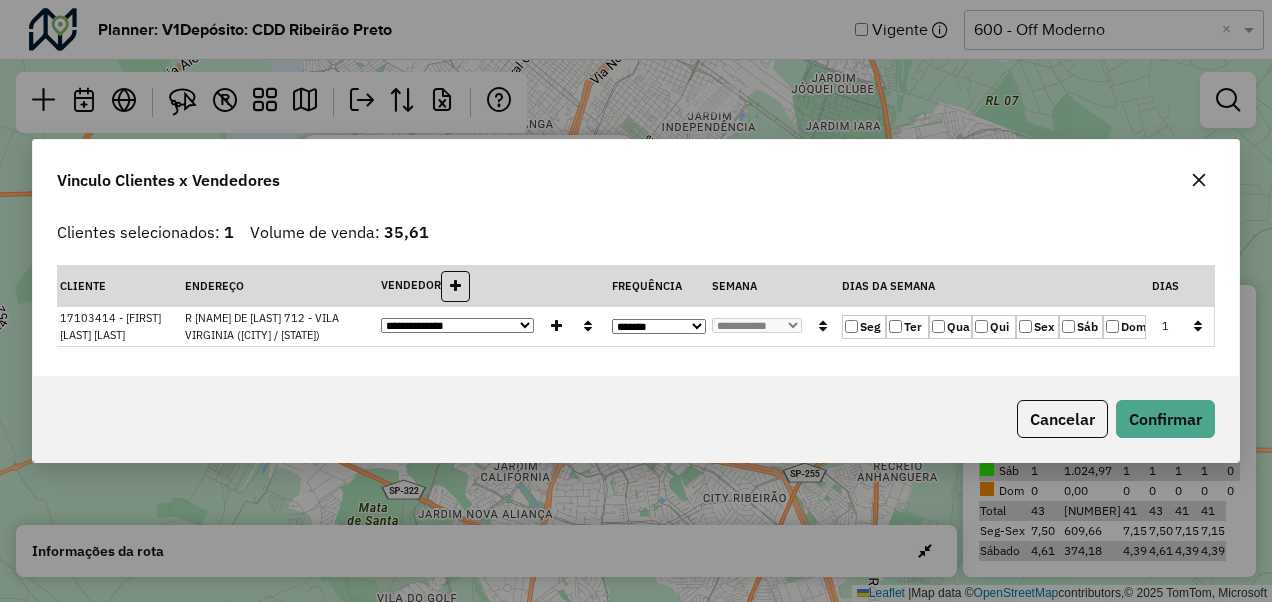 click on "Qua" 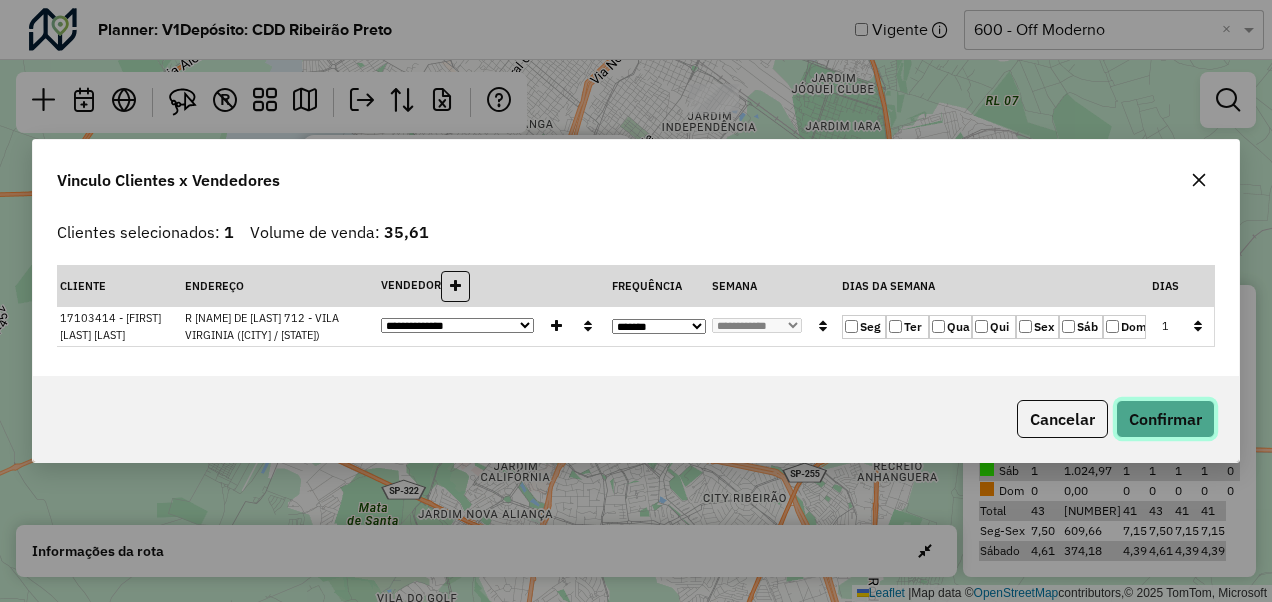 click on "Confirmar" 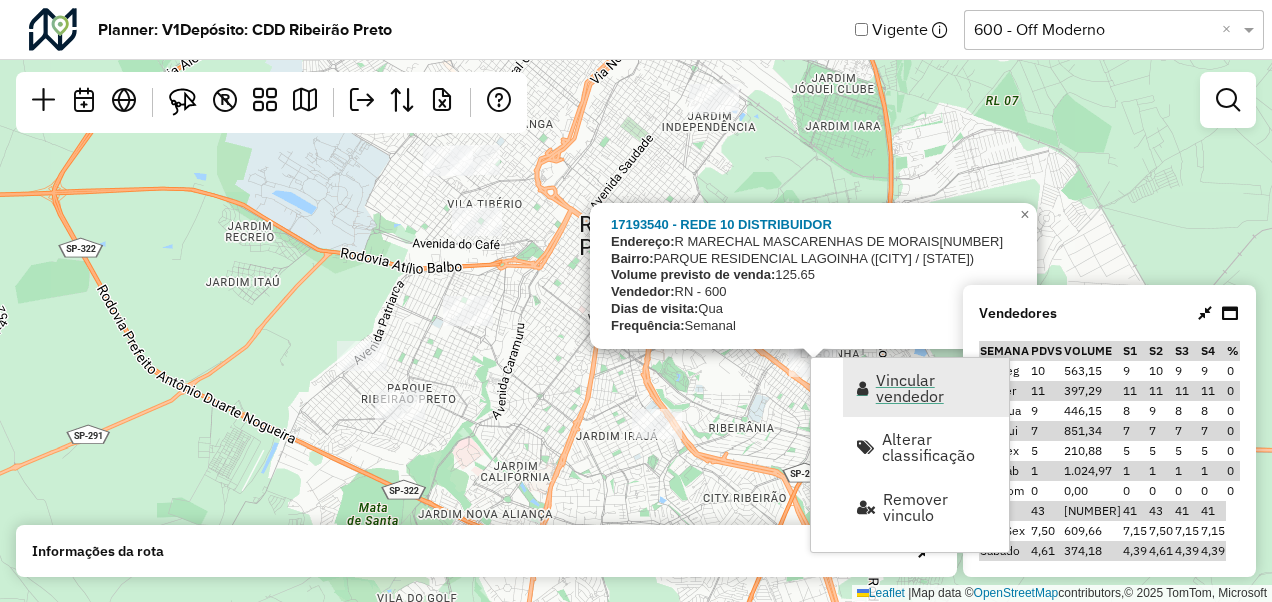 click at bounding box center (862, 388) 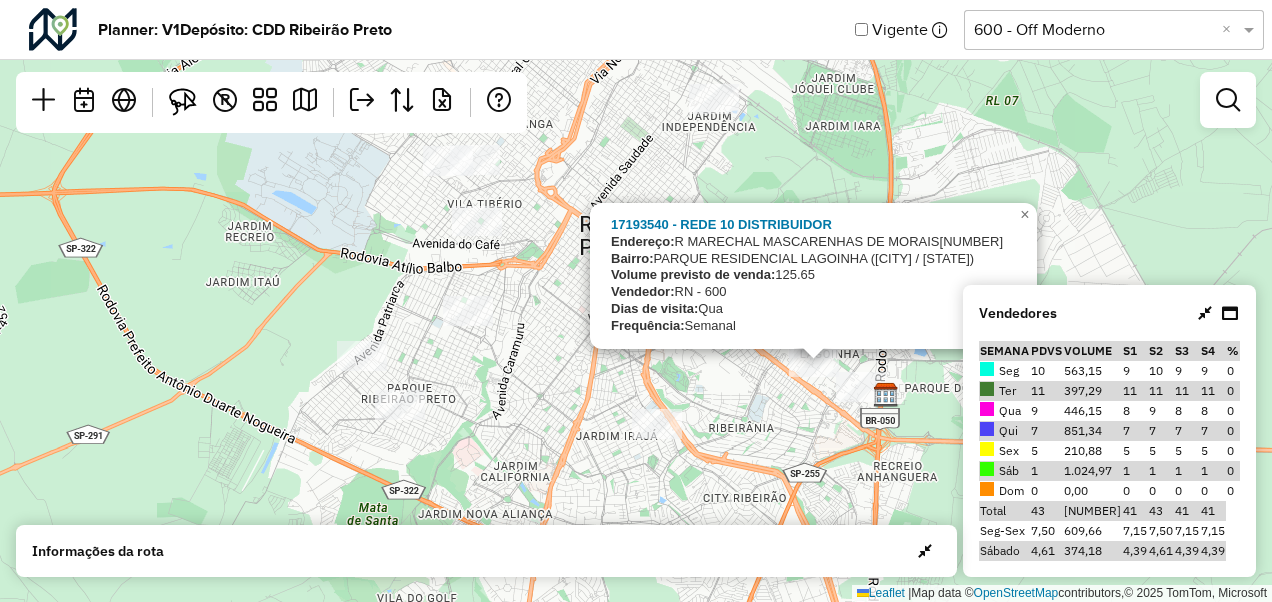 select on "*********" 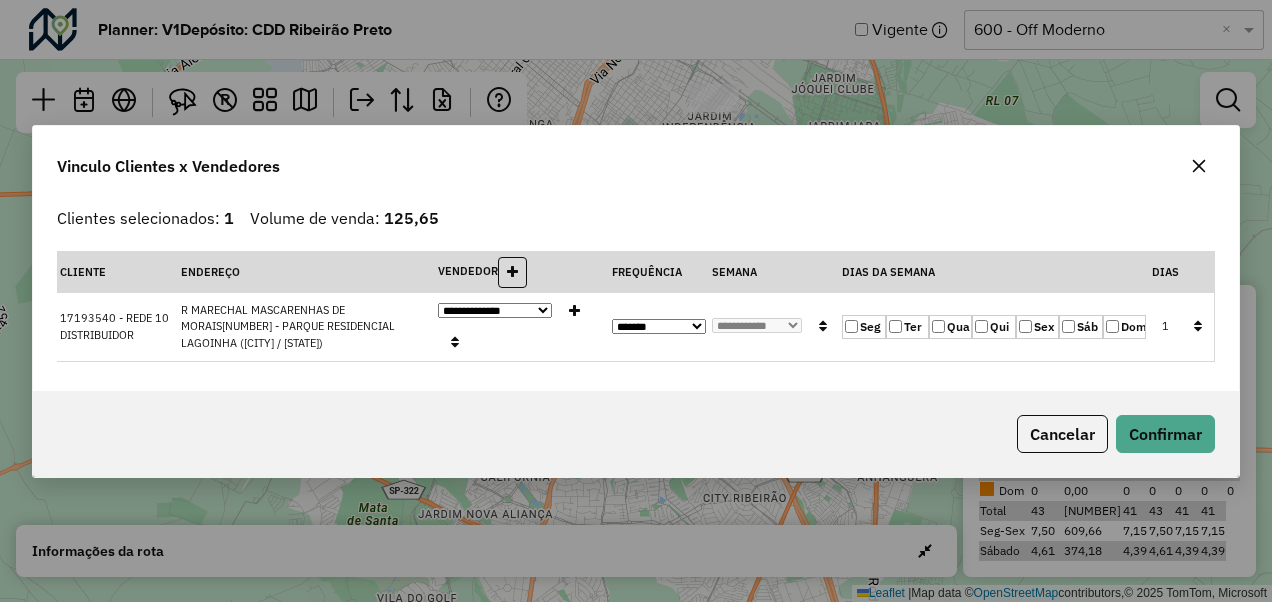 click on "Sex" 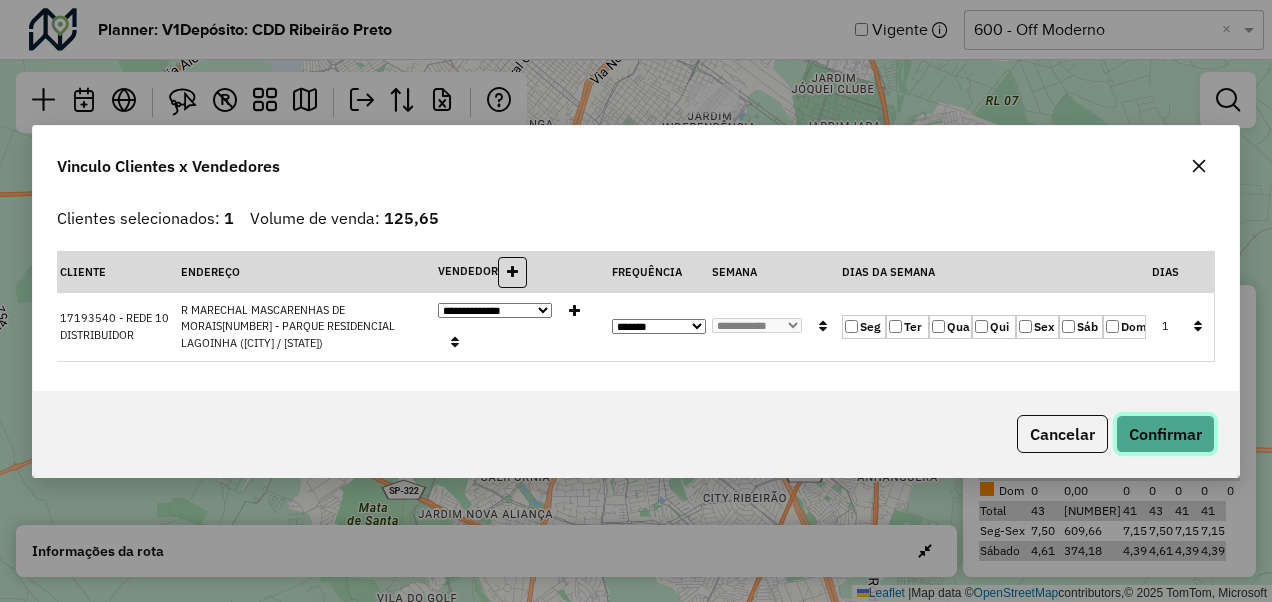 click on "Confirmar" 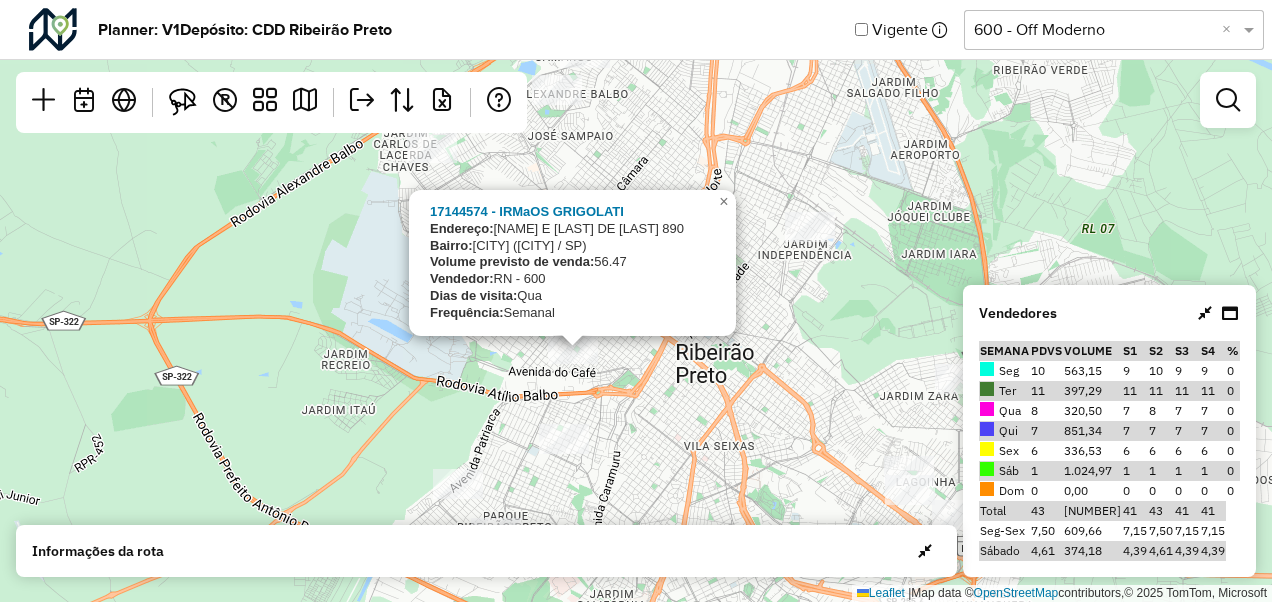 drag, startPoint x: 540, startPoint y: 264, endPoint x: 636, endPoint y: 392, distance: 160 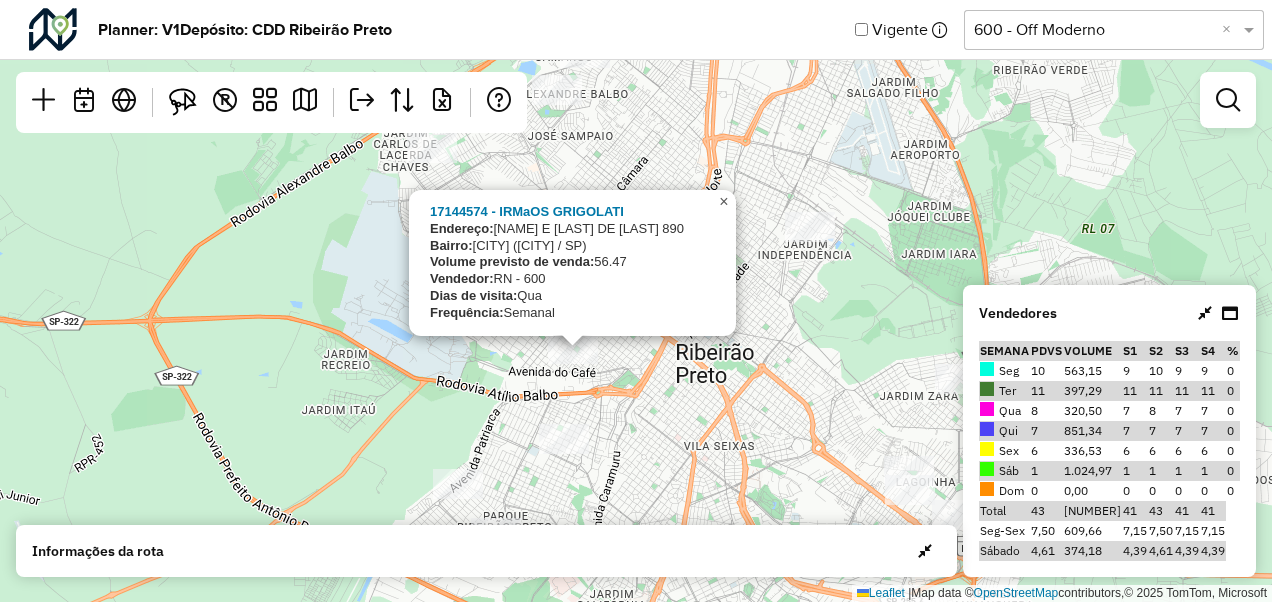 click on "×" 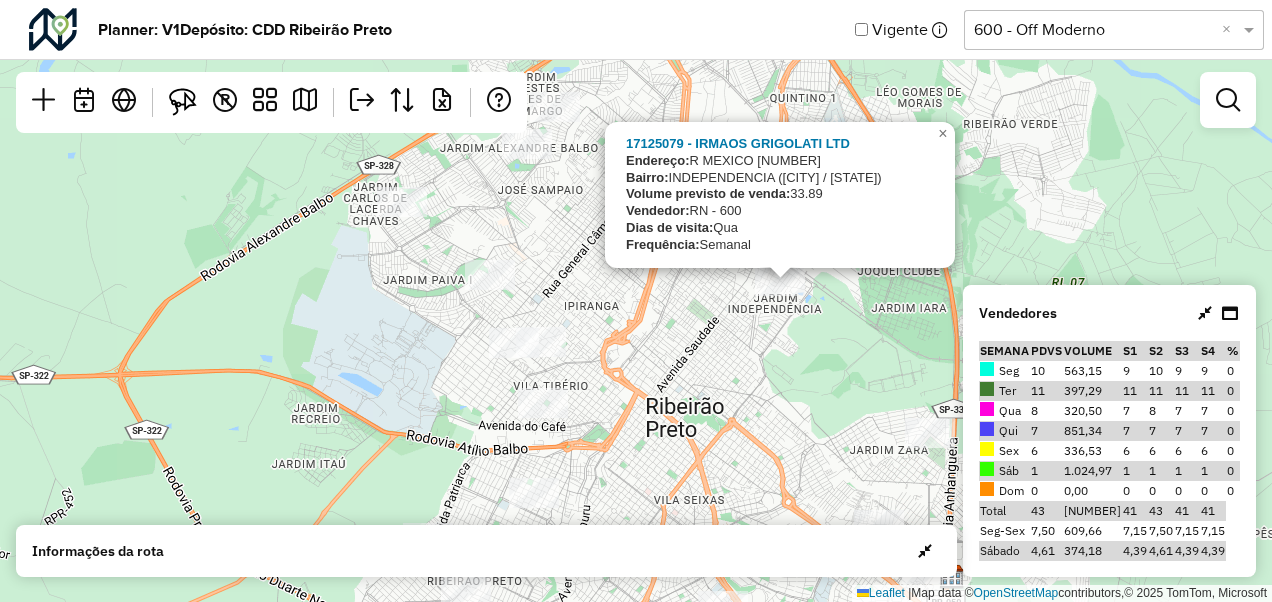 drag, startPoint x: 759, startPoint y: 312, endPoint x: 729, endPoint y: 365, distance: 60.90156 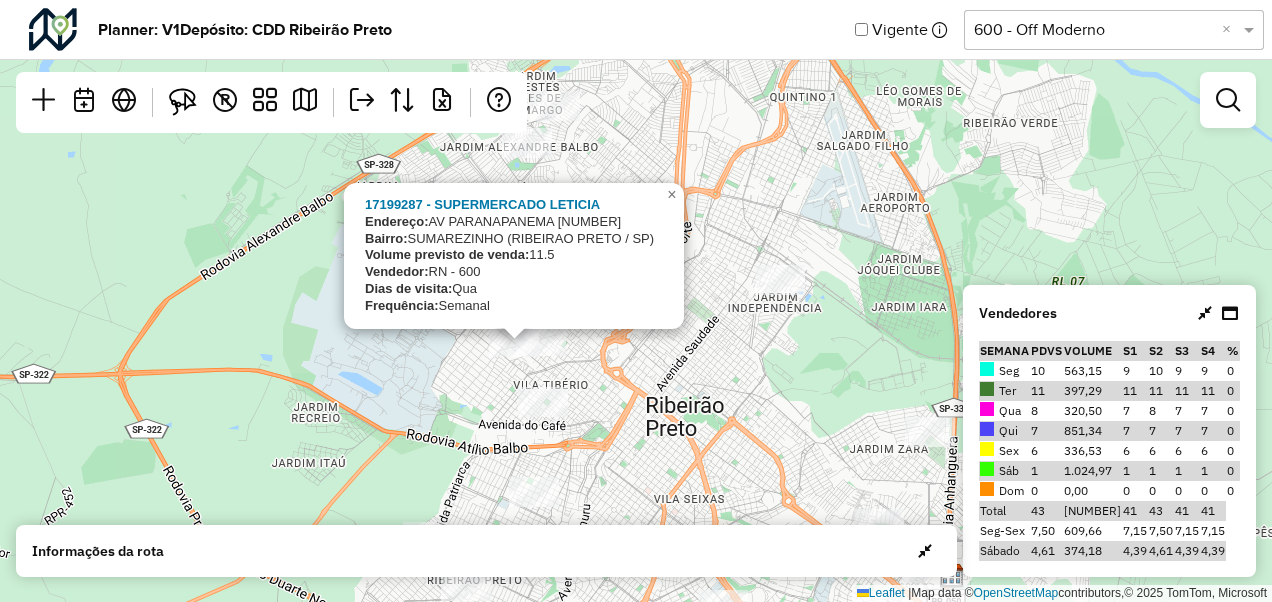 click on "17199287 - SUPERMERCADO LETICIA
Endereço:  AV  PARANAPANEMA                  704
Bairro:  SUMAREZINHO (RIBEIRAO PRETO / SP)
Volume previsto de venda:  11.5
Vendedor:  RN - 600
Dias de visita:  Qua
Frequência:  Semanal
×  Leaflet   |  Map data ©  OpenStreetMap  contributors,© 2025 TomTom, Microsoft" 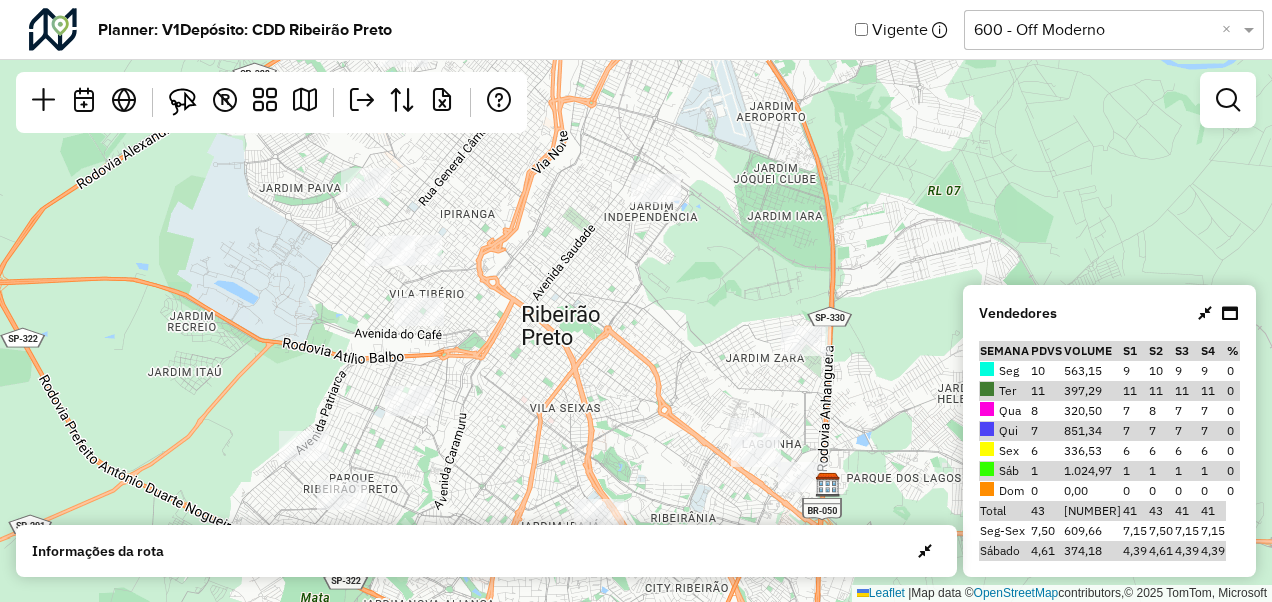 drag, startPoint x: 803, startPoint y: 415, endPoint x: 676, endPoint y: 323, distance: 156.82155 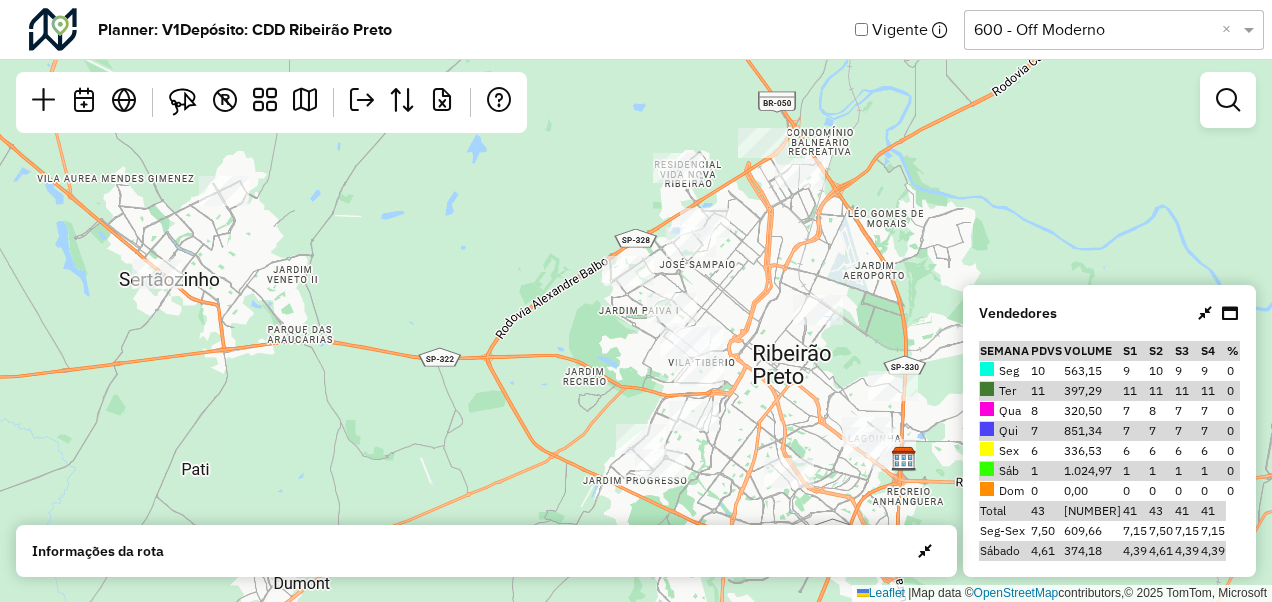 drag, startPoint x: 686, startPoint y: 333, endPoint x: 840, endPoint y: 388, distance: 163.52675 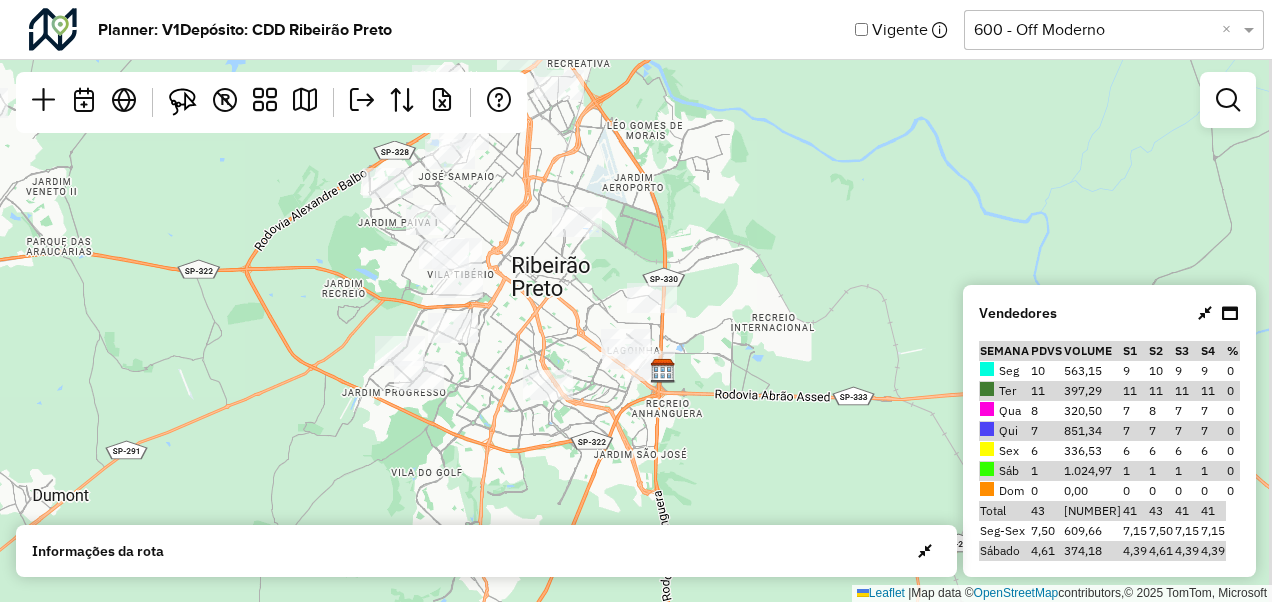 drag, startPoint x: 638, startPoint y: 388, endPoint x: 356, endPoint y: 291, distance: 298.21637 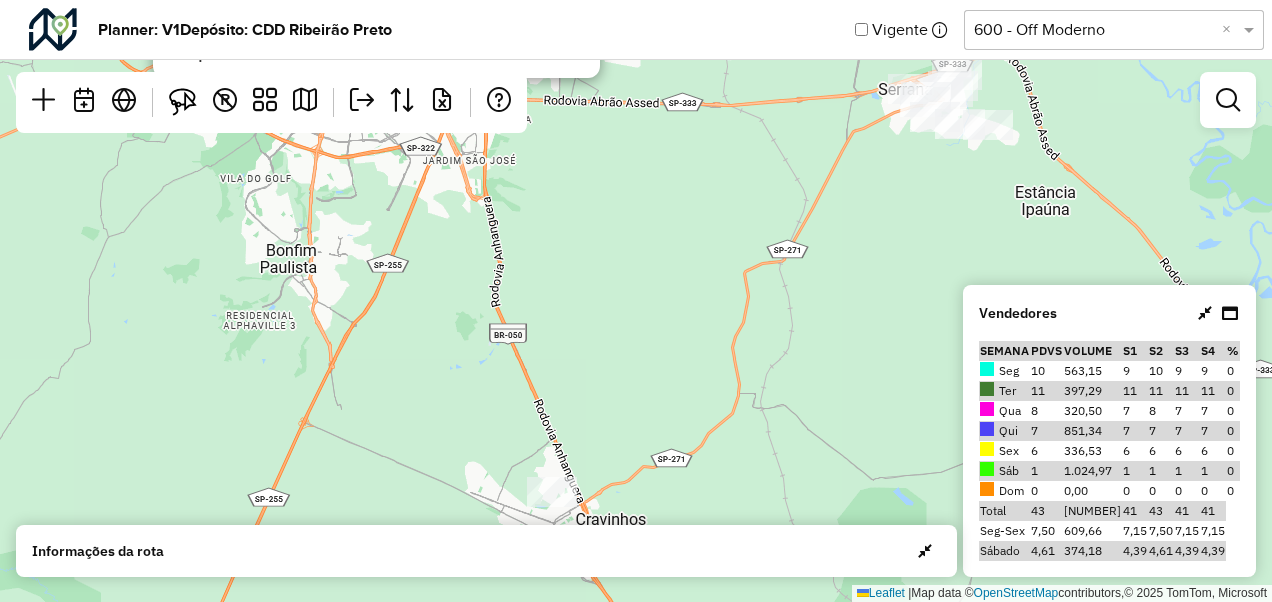 drag, startPoint x: 784, startPoint y: 475, endPoint x: 653, endPoint y: 190, distance: 313.66544 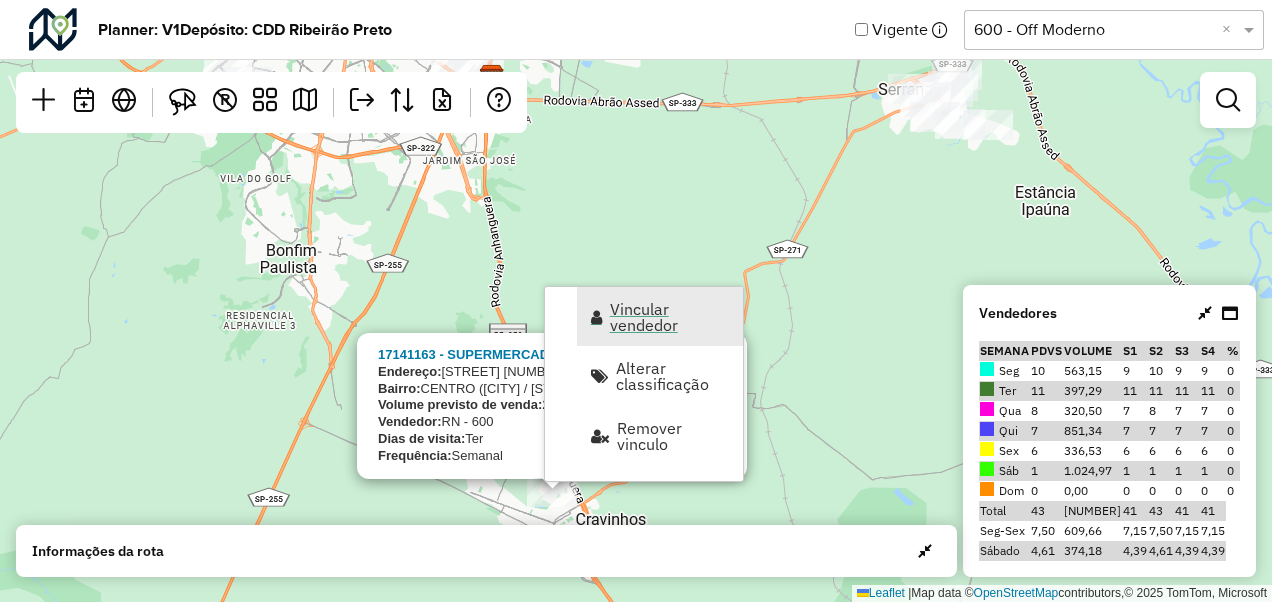 click on "Vincular vendedor" at bounding box center (670, 317) 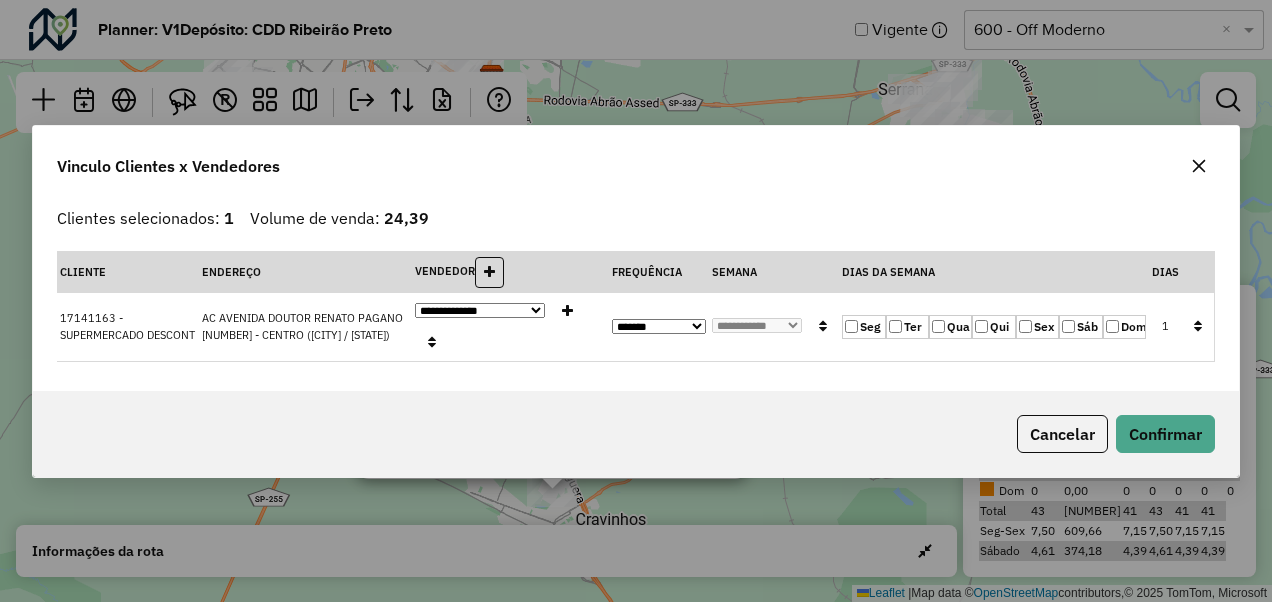 click on "Qua" 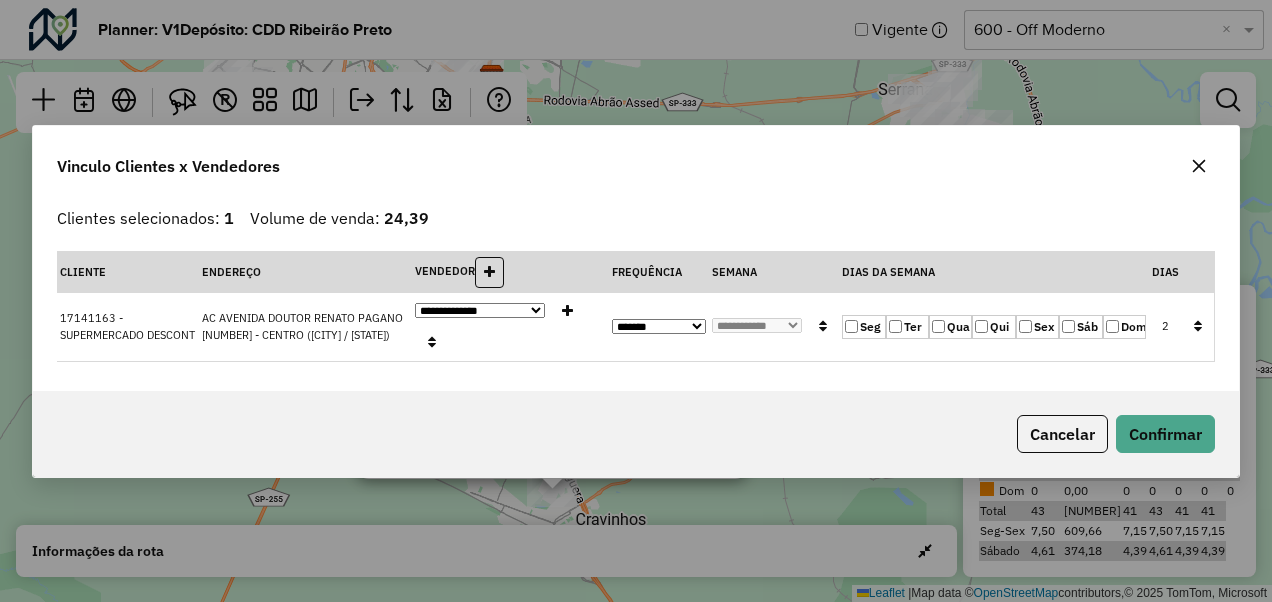 click on "Ter" 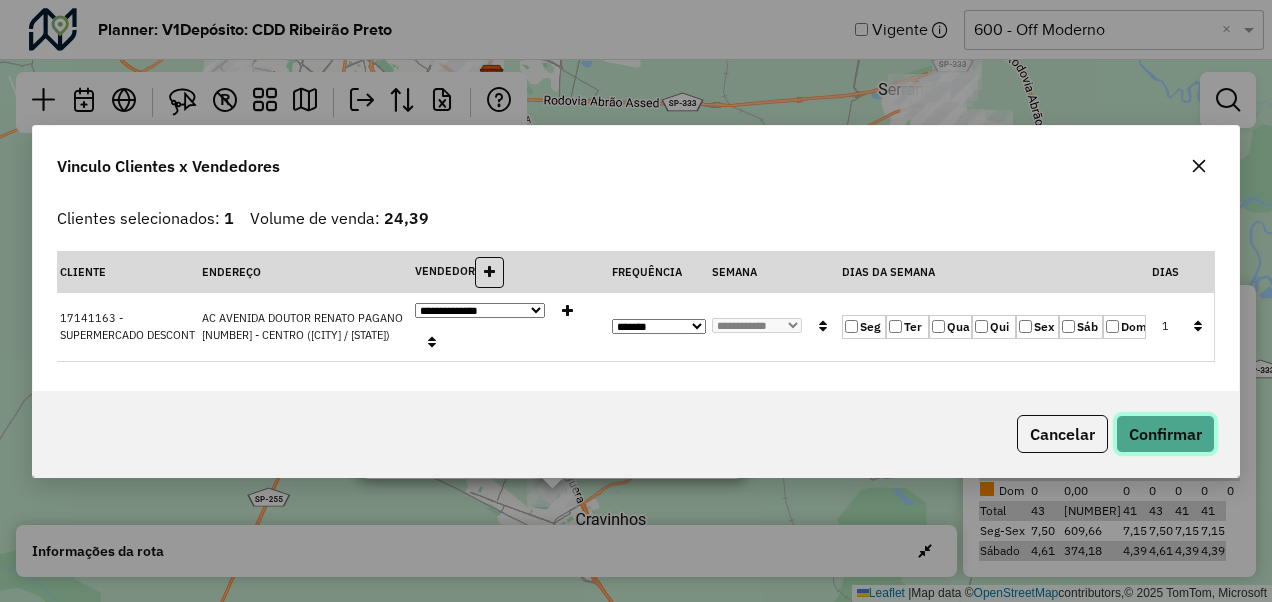 click on "Confirmar" 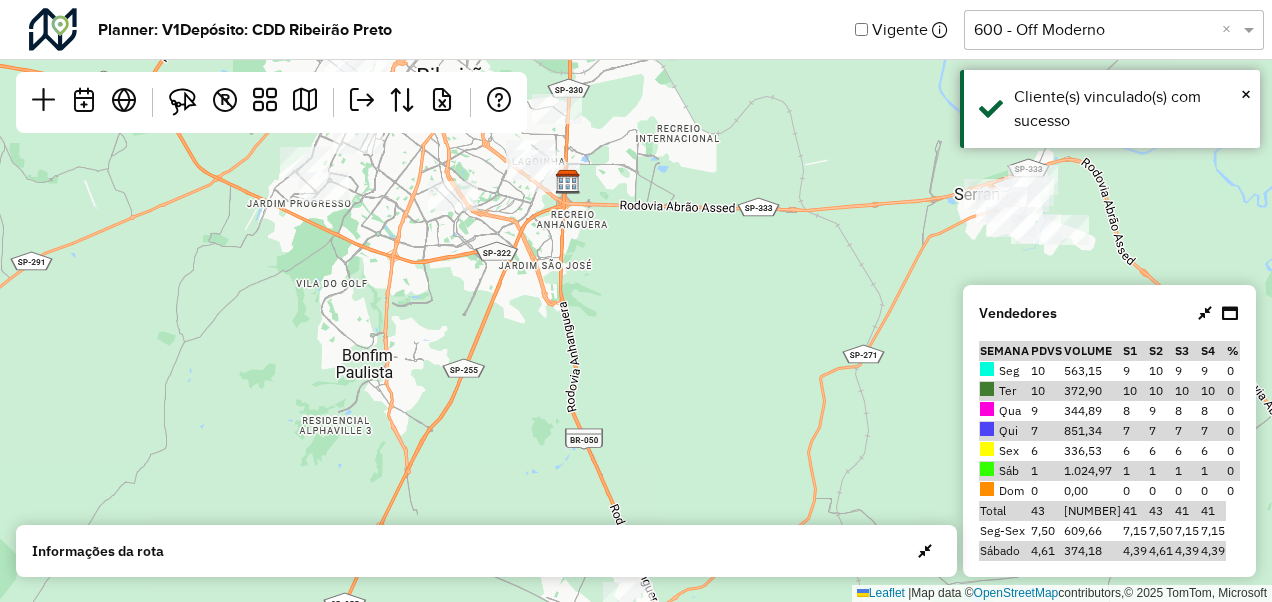 drag, startPoint x: 513, startPoint y: 242, endPoint x: 622, endPoint y: 386, distance: 180.60178 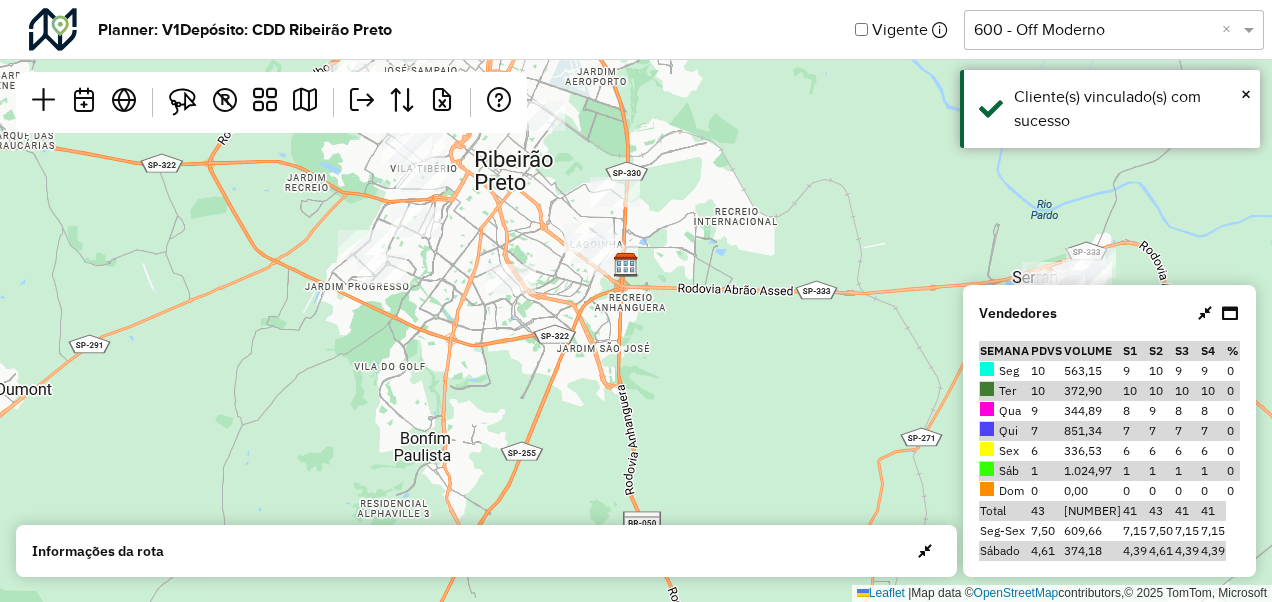 drag, startPoint x: 658, startPoint y: 344, endPoint x: 710, endPoint y: 428, distance: 98.79271 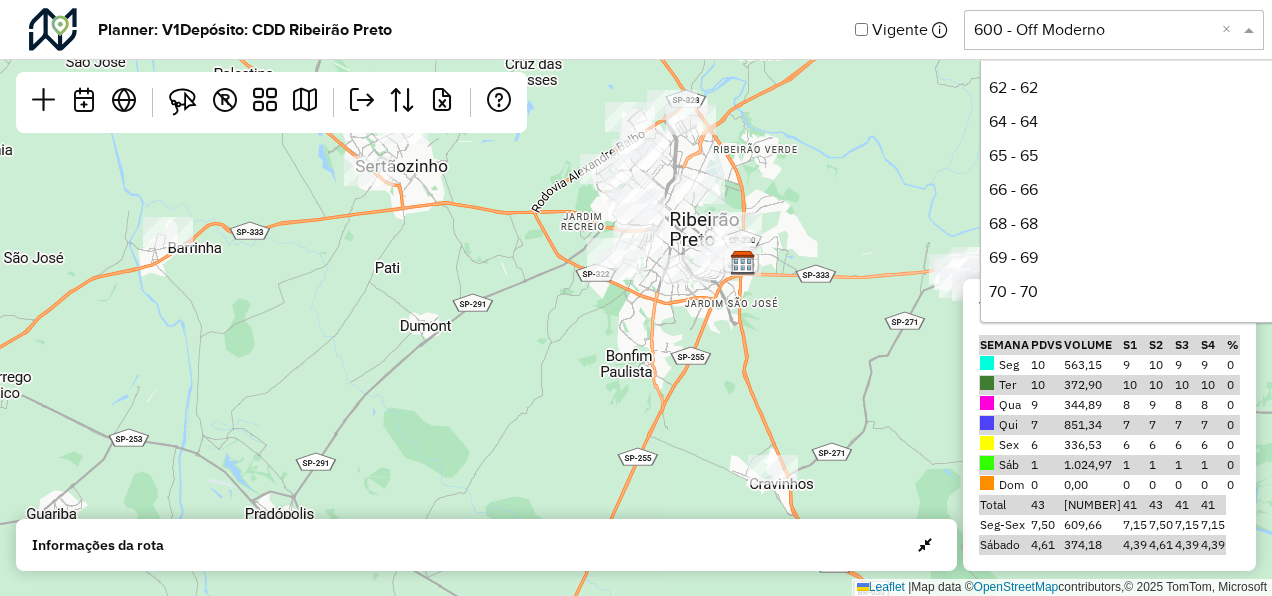 scroll, scrollTop: 646, scrollLeft: 0, axis: vertical 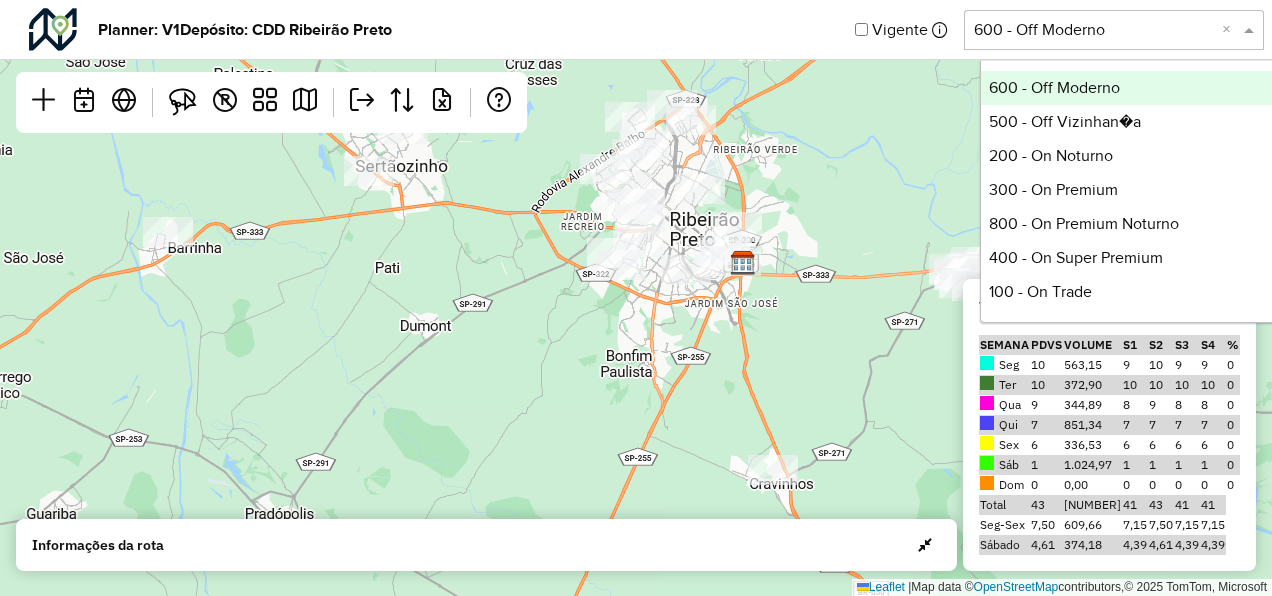 click 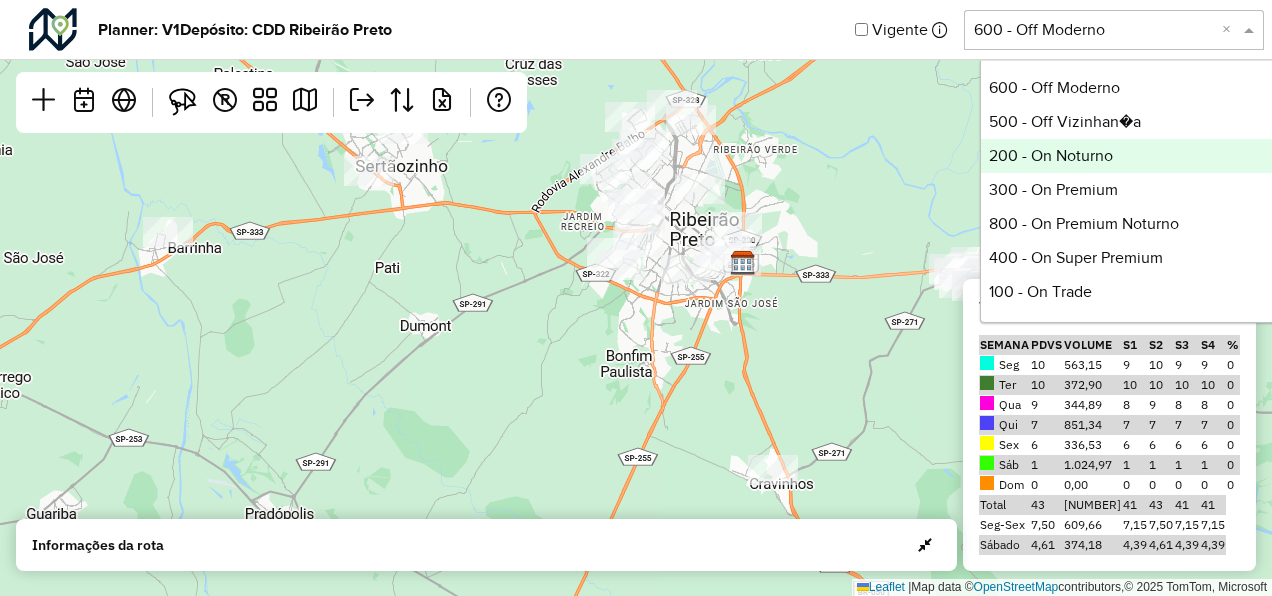 click on "200 - On Noturno" at bounding box center (1130, 156) 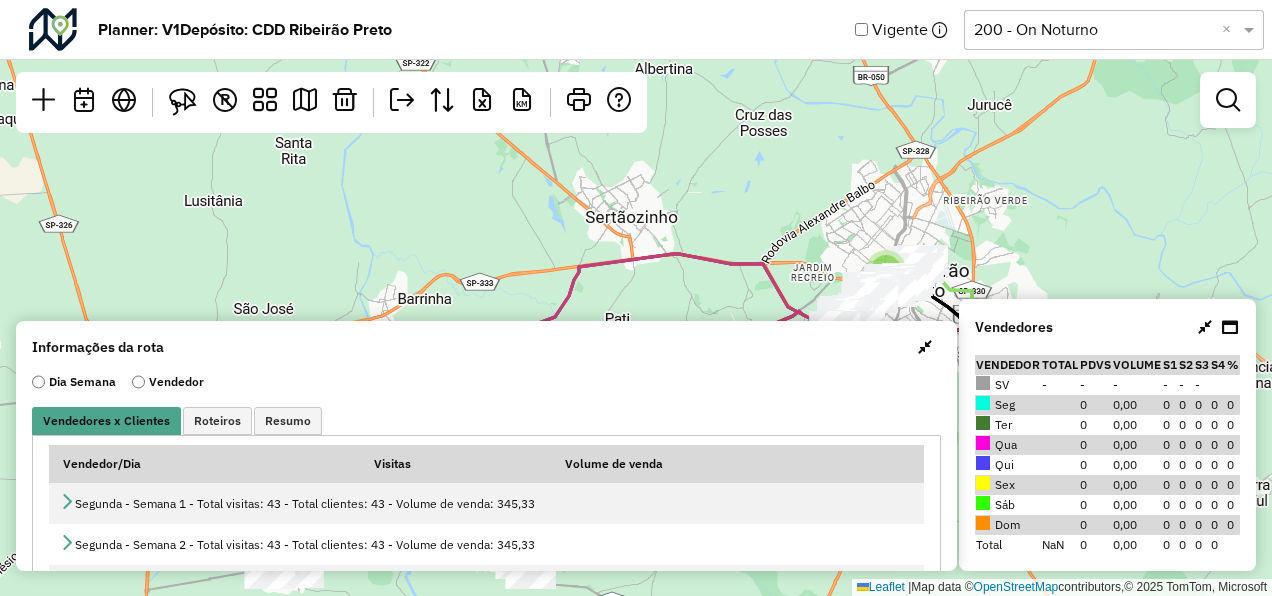 click 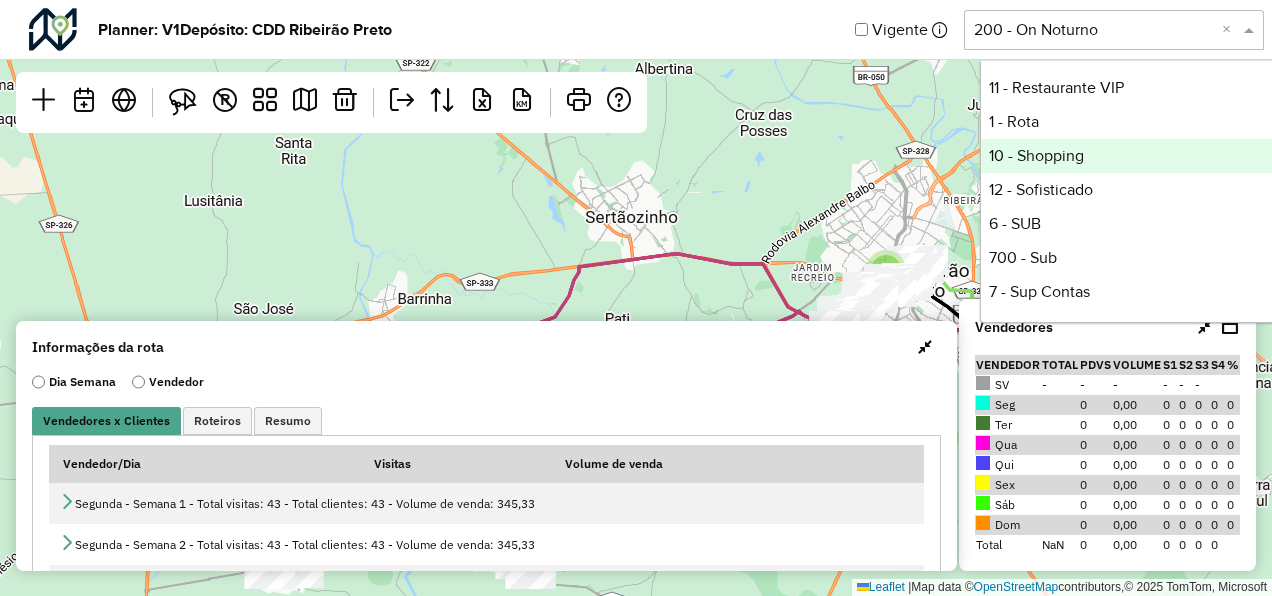 scroll, scrollTop: 909, scrollLeft: 0, axis: vertical 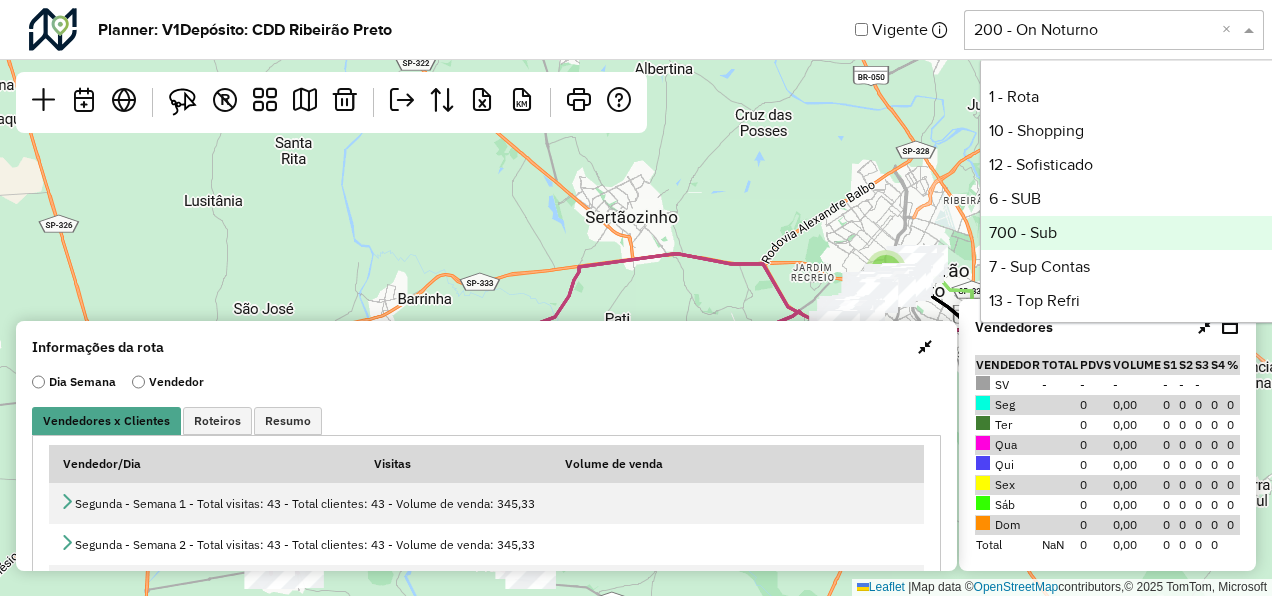 click on "700 - Sub" at bounding box center [1130, 233] 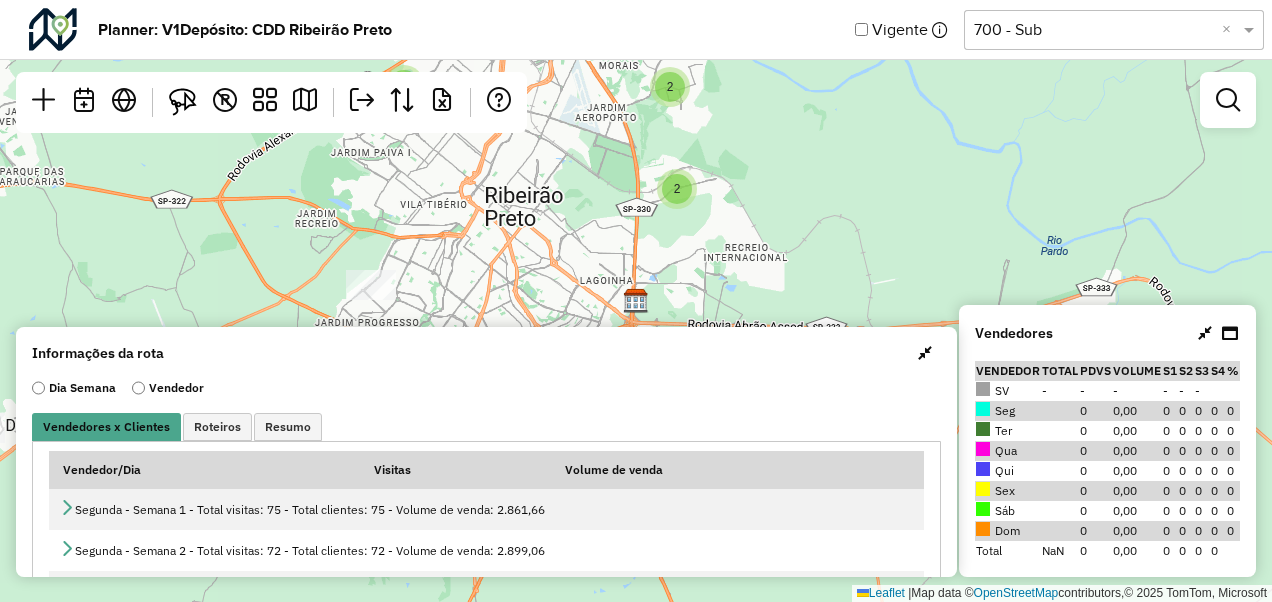 click at bounding box center (925, 353) 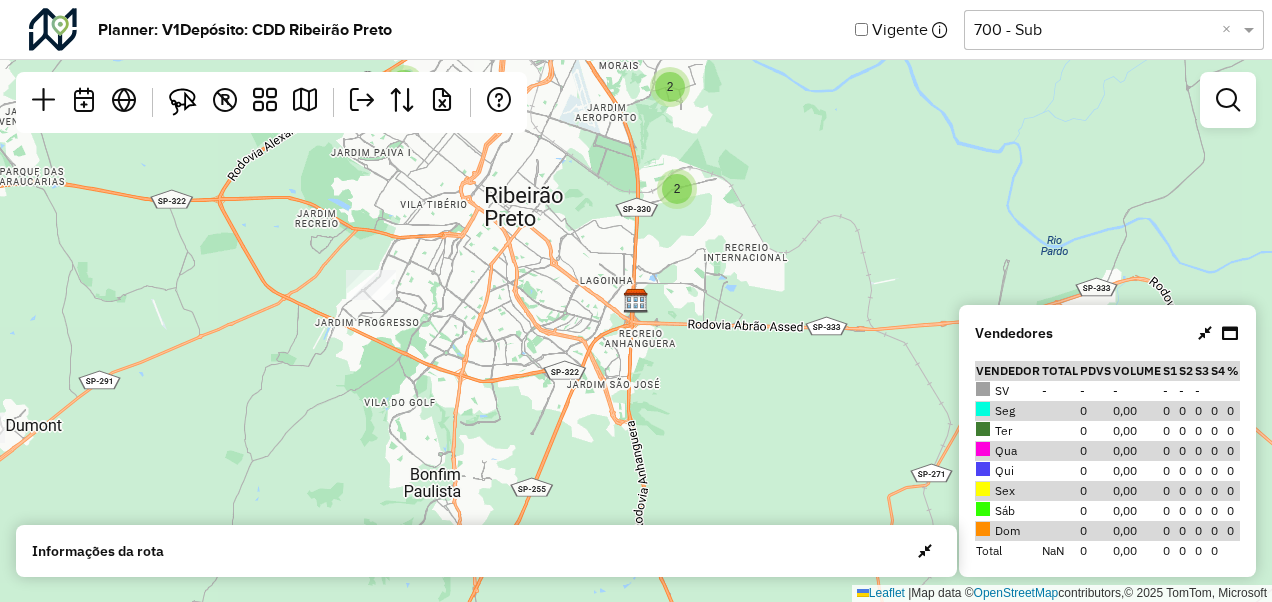 click at bounding box center (1228, 100) 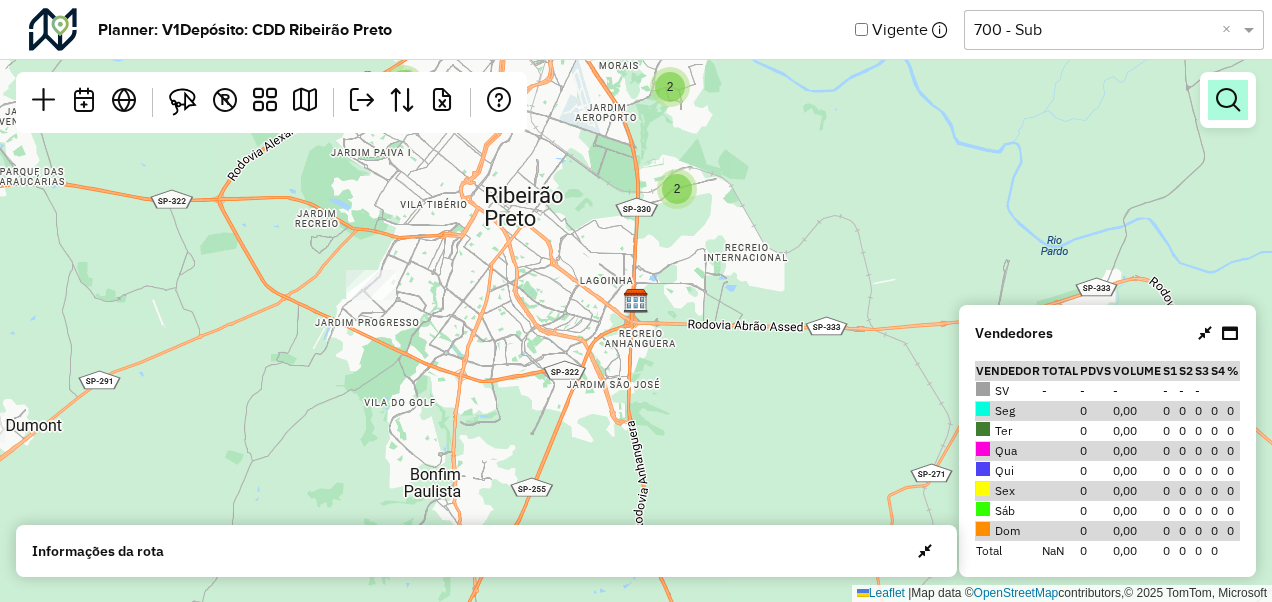 click at bounding box center [1228, 100] 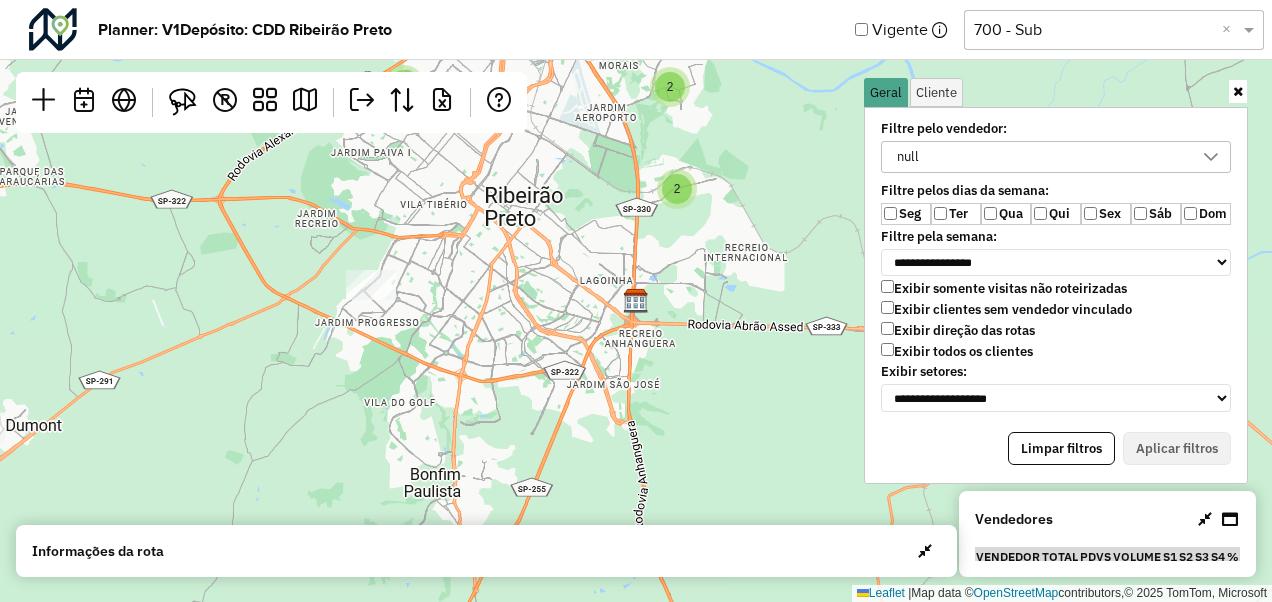 click 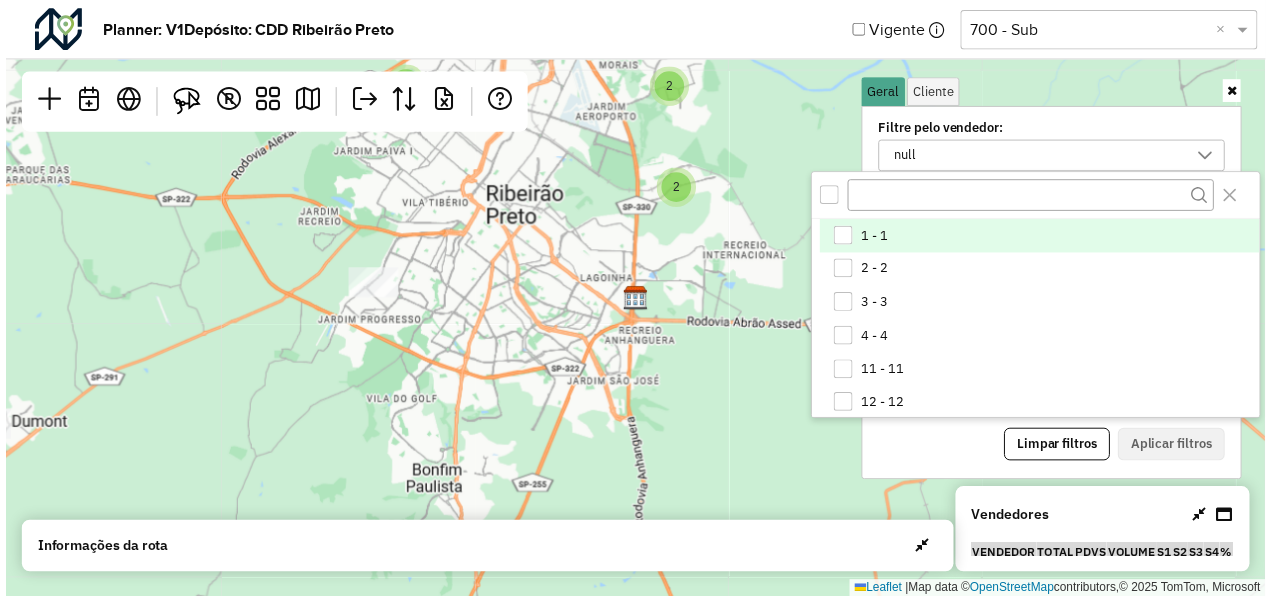 scroll, scrollTop: 10, scrollLeft: 74, axis: both 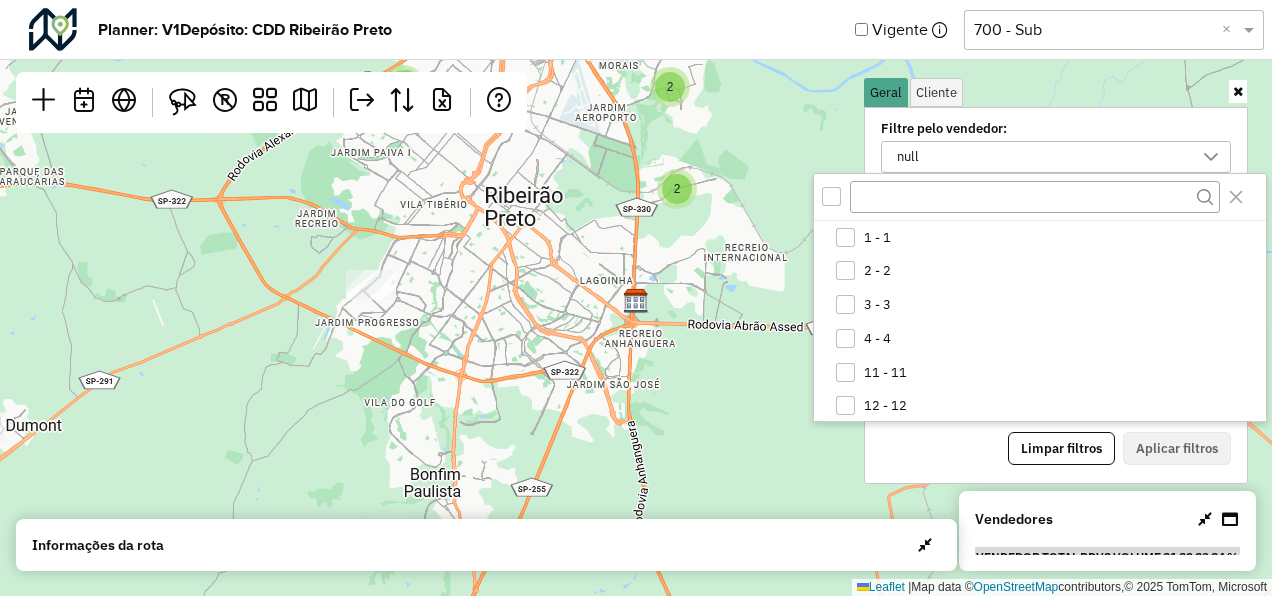 click on "2 2 2  Leaflet   |  Map data ©  OpenStreetMap  contributors,© 2025 TomTom, Microsoft" 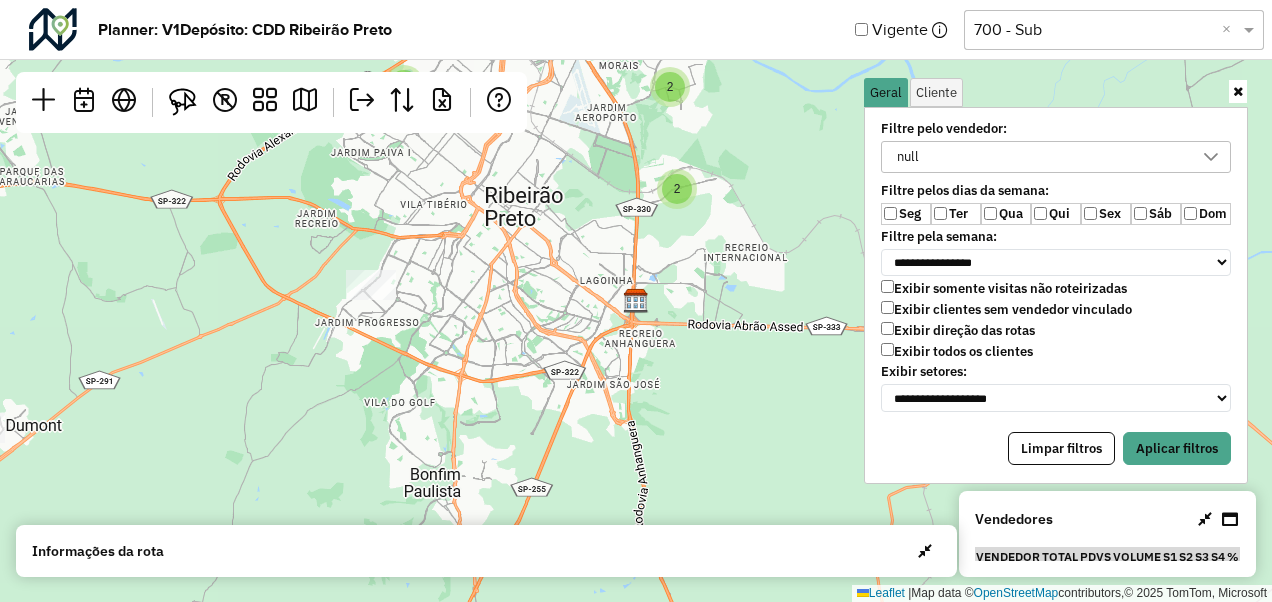 click on "Exibir todos os clientes" at bounding box center [957, 351] 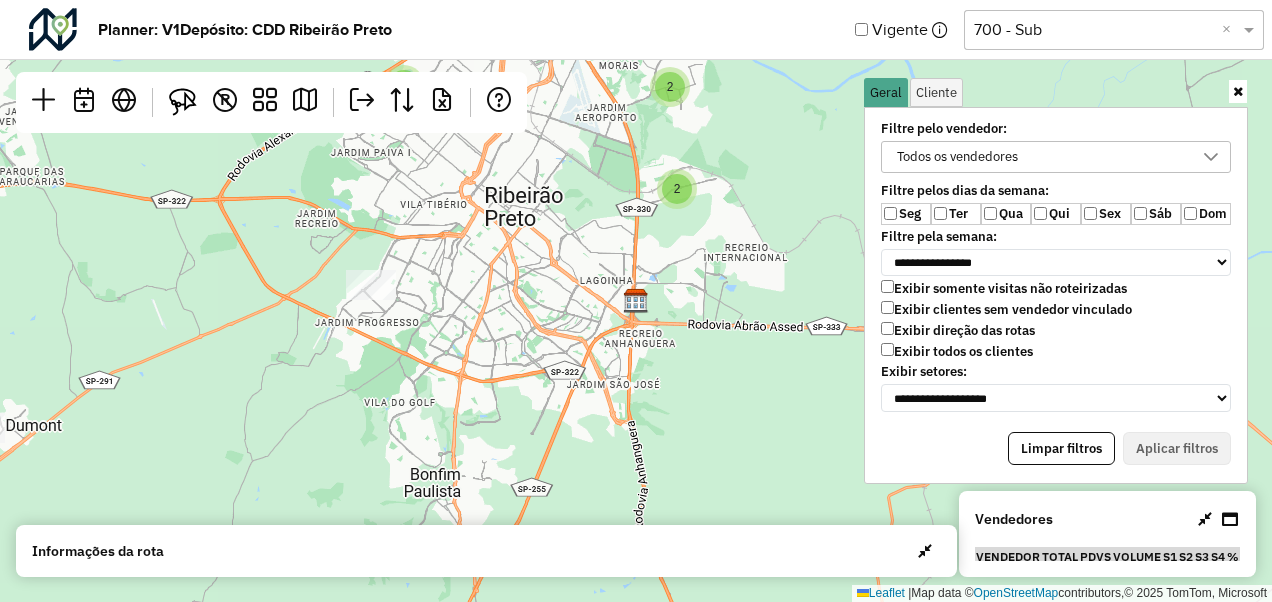 click on "Ter" at bounding box center [956, 214] 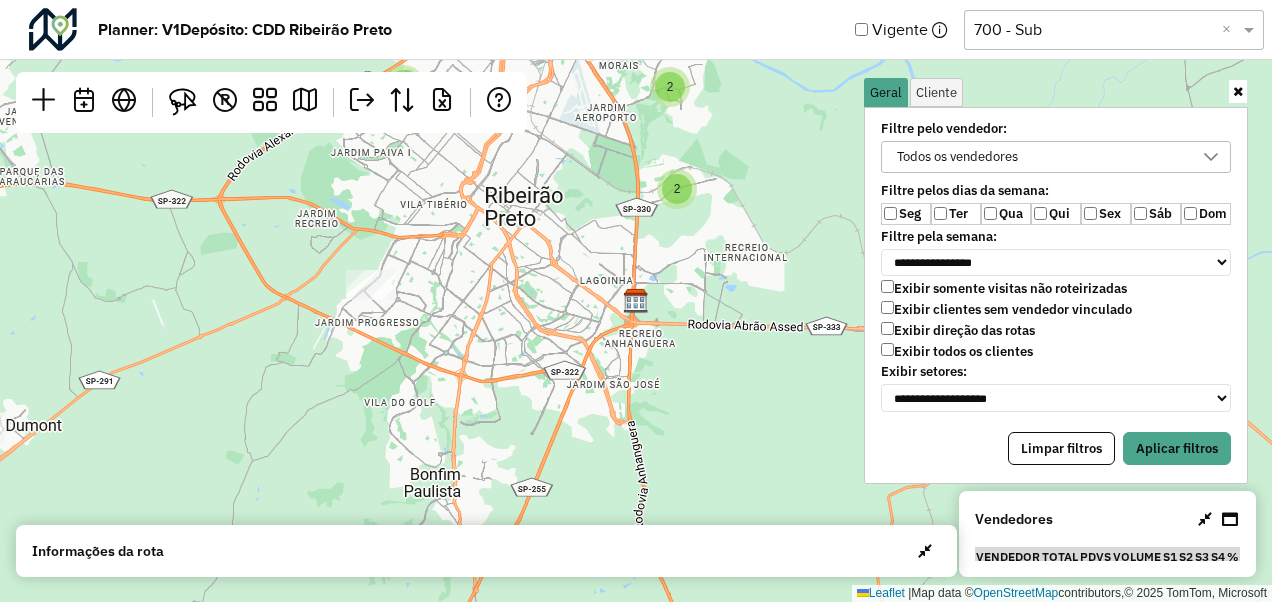click on "Qui" at bounding box center (1056, 214) 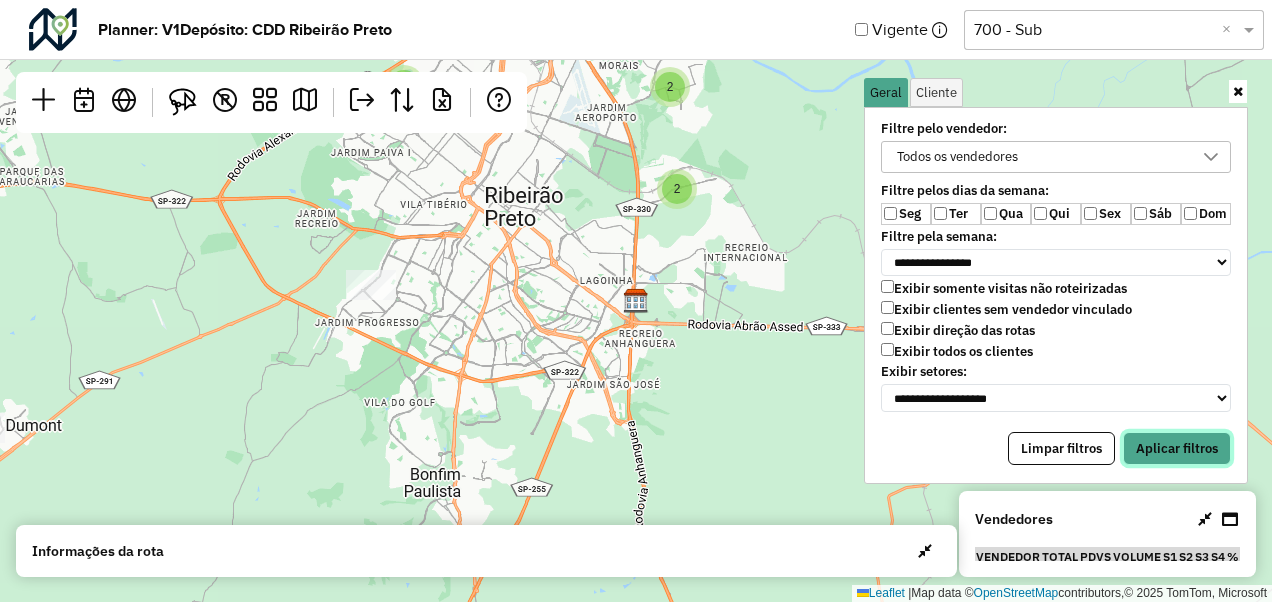 click on "Aplicar filtros" at bounding box center [1177, 449] 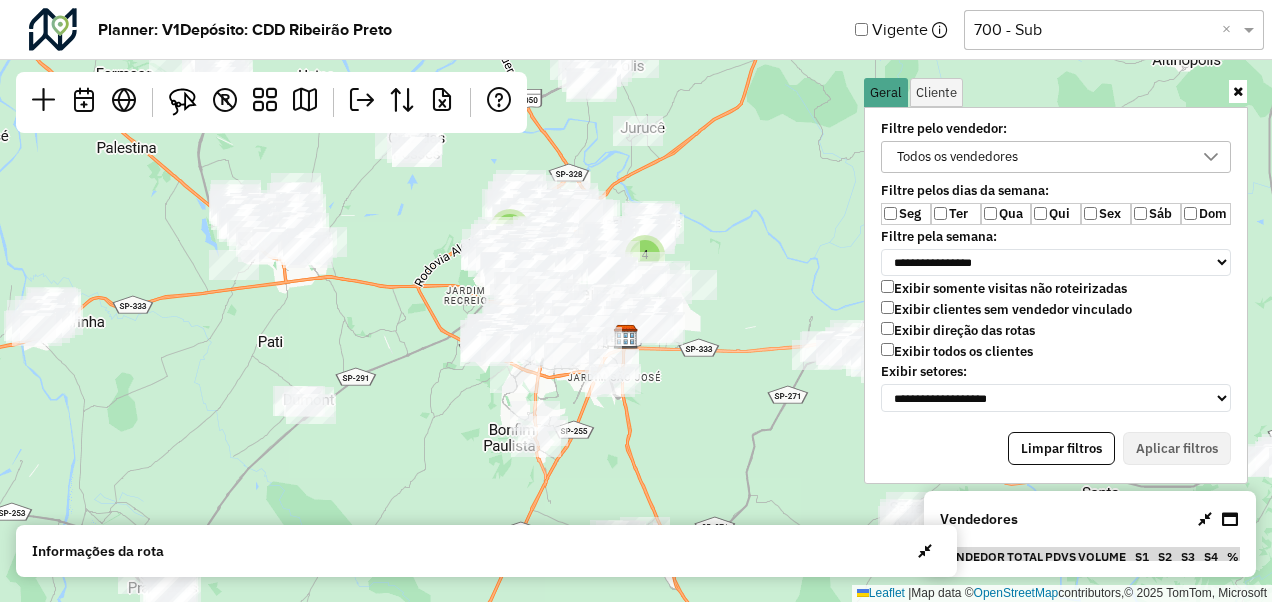 drag, startPoint x: 782, startPoint y: 266, endPoint x: 723, endPoint y: 304, distance: 70.178345 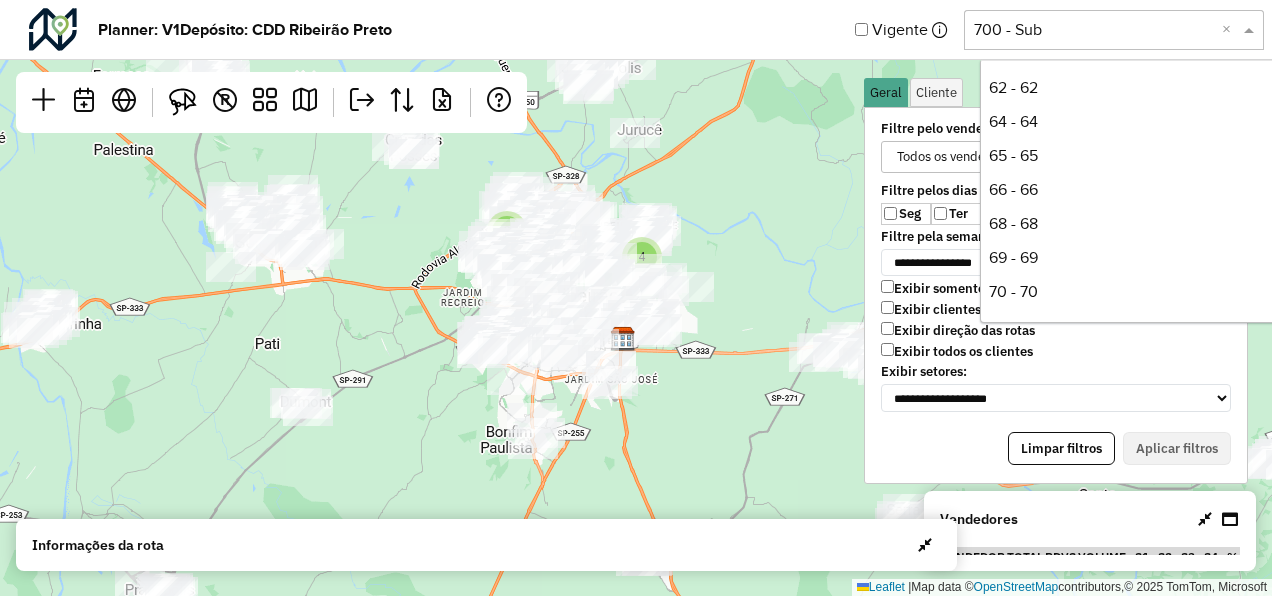 scroll, scrollTop: 950, scrollLeft: 0, axis: vertical 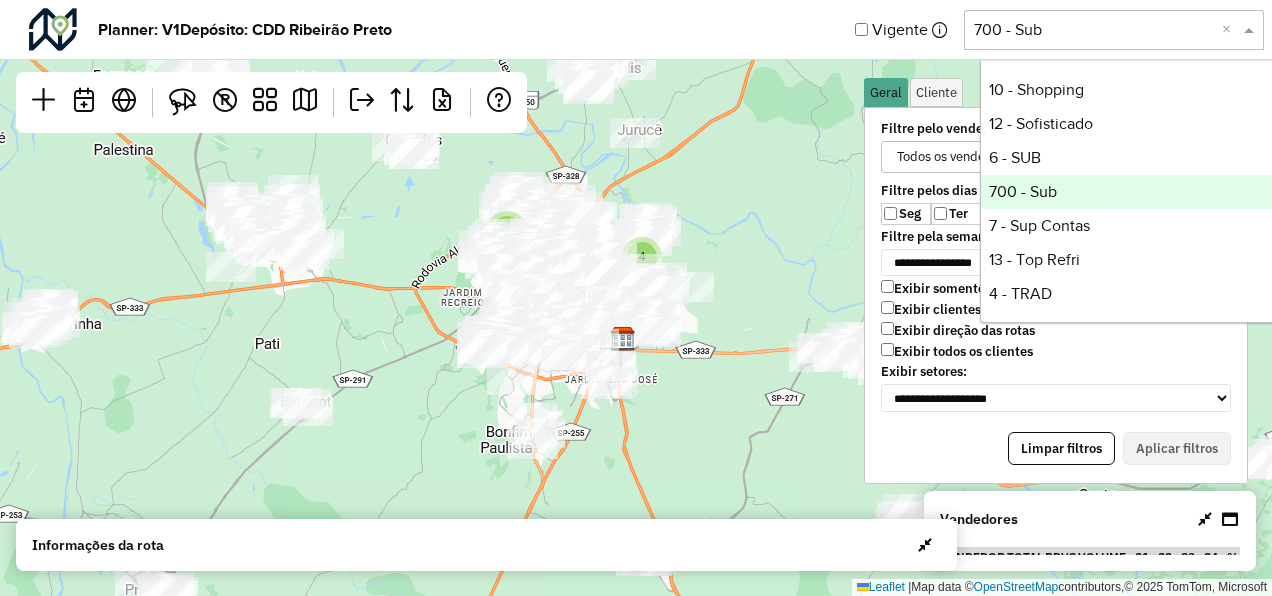 click 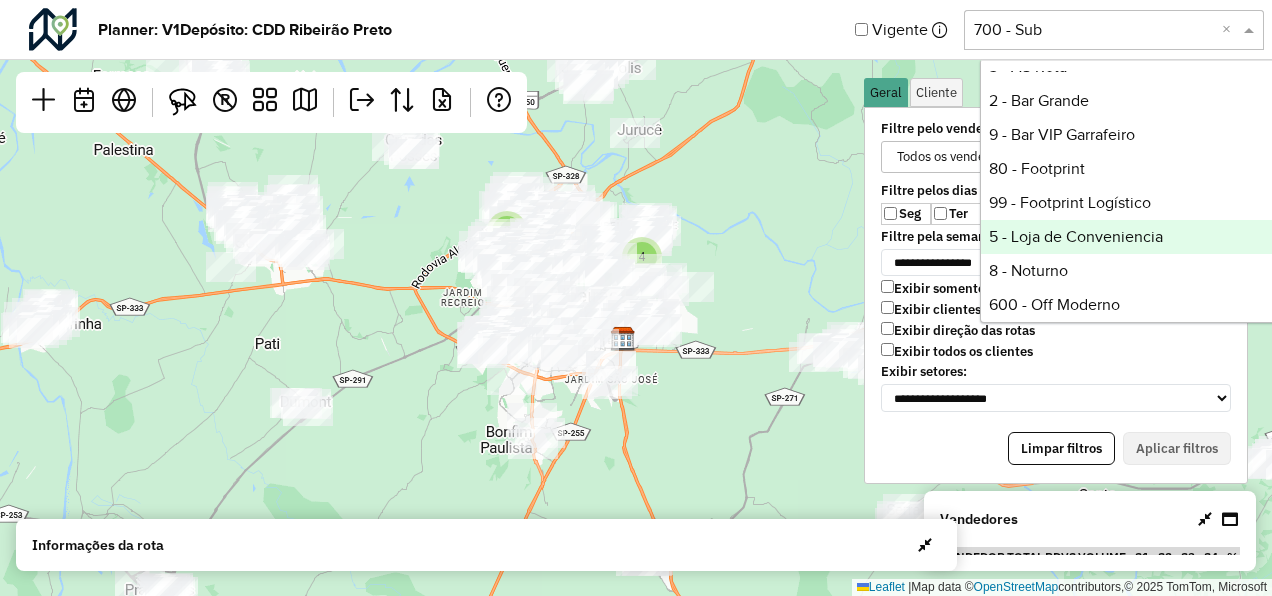 scroll, scrollTop: 428, scrollLeft: 0, axis: vertical 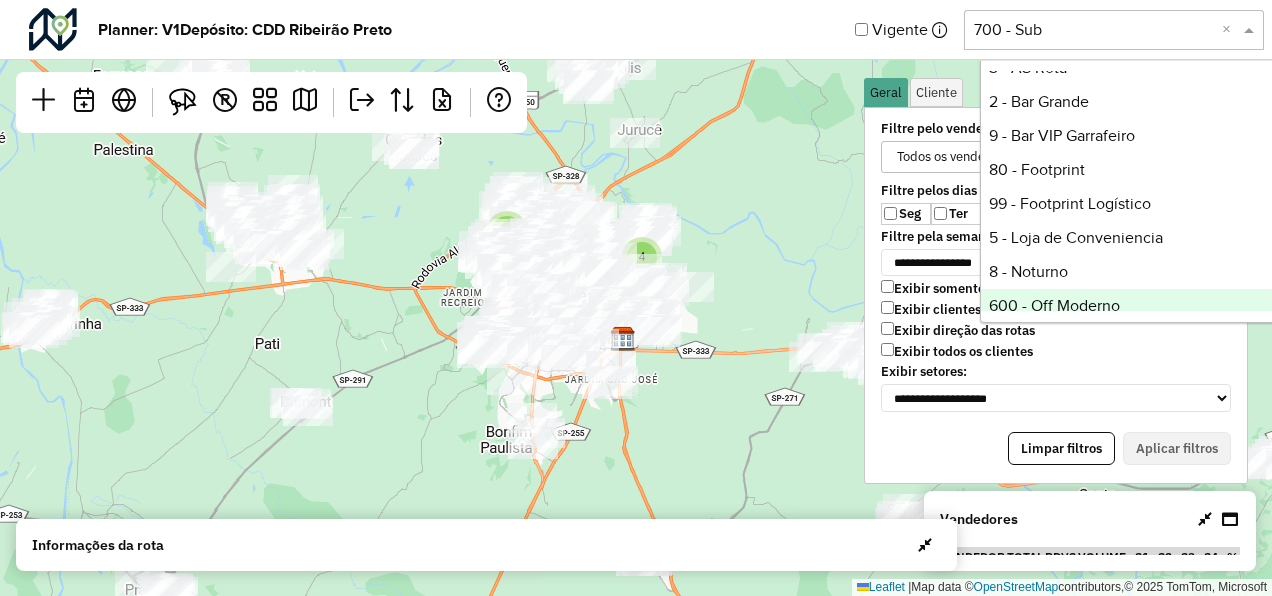 click on "600 - Off Moderno" at bounding box center [1130, 306] 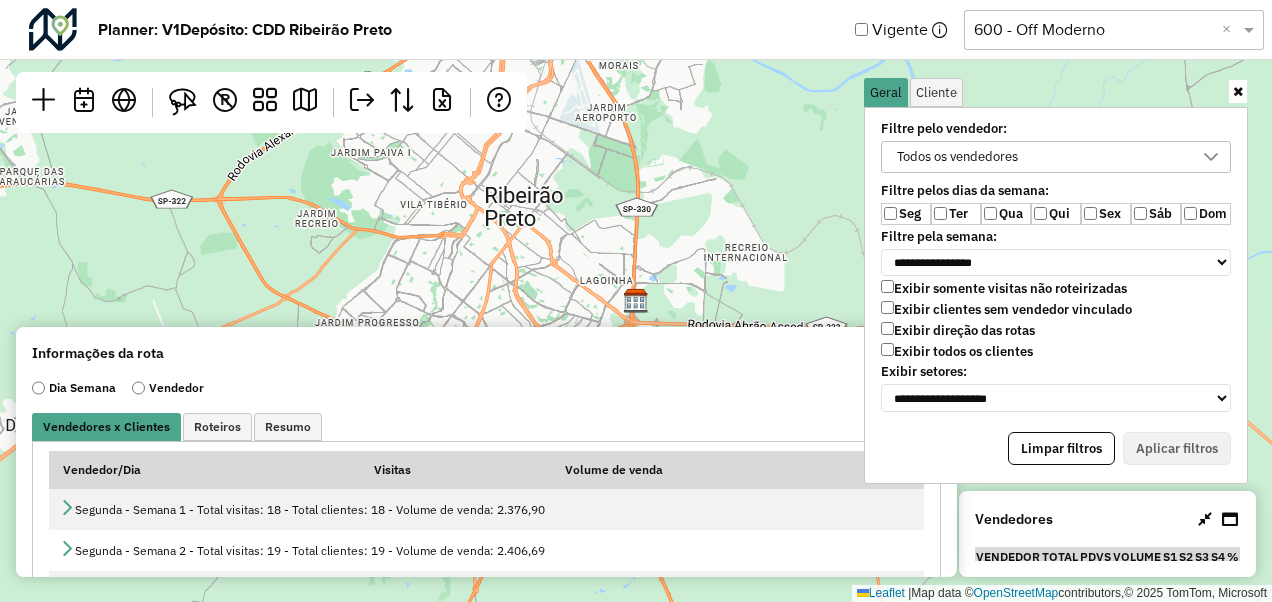 click on "Ter" at bounding box center [956, 214] 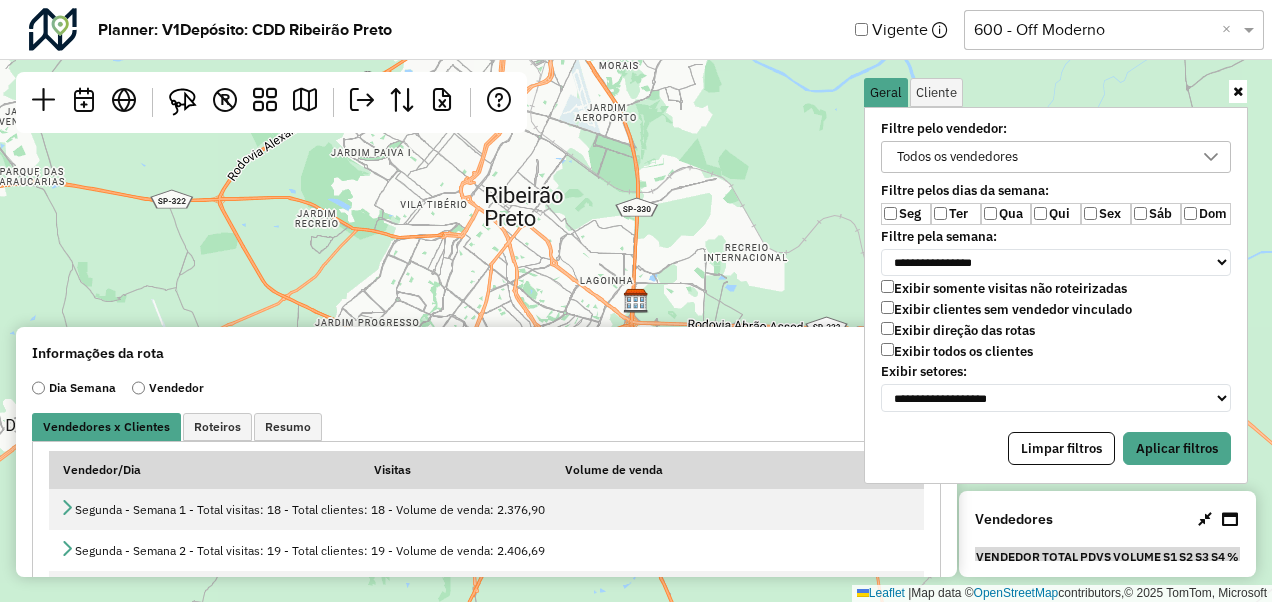 click on "Qua" at bounding box center (1006, 214) 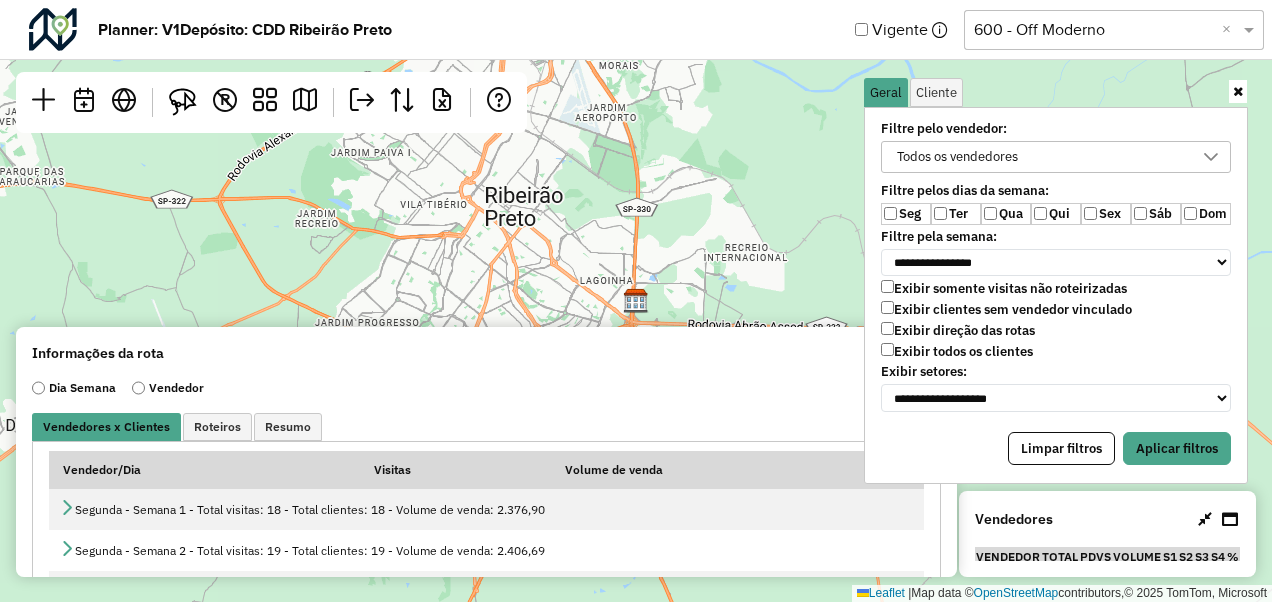 click on "Sáb" at bounding box center [1156, 214] 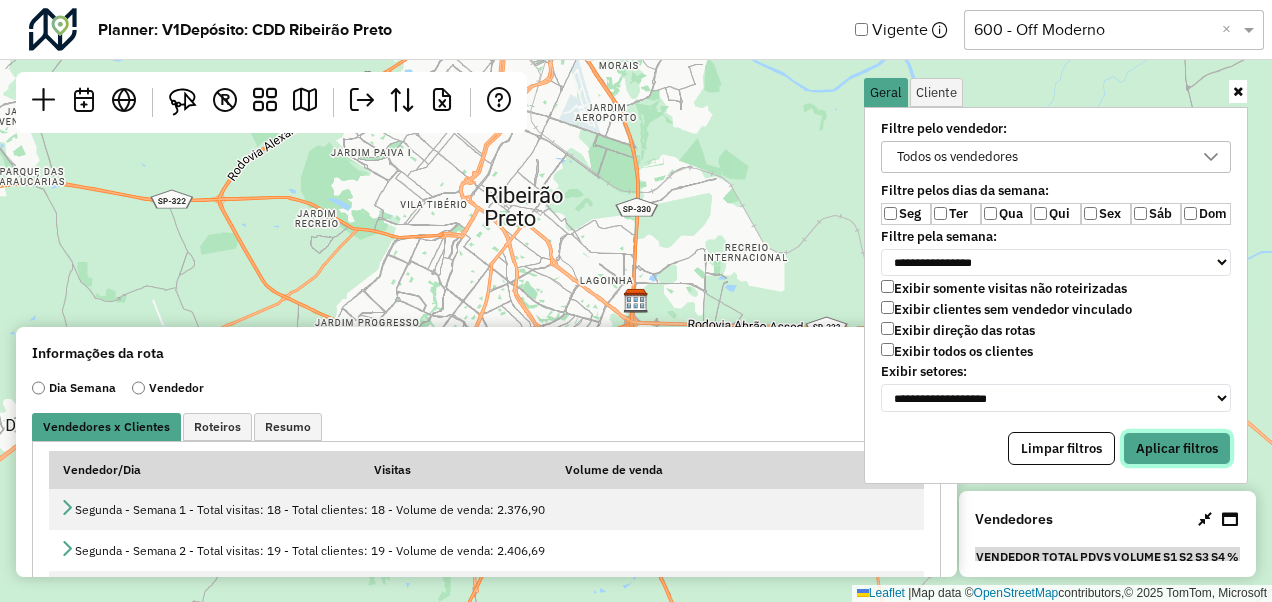 click on "Aplicar filtros" at bounding box center (1177, 449) 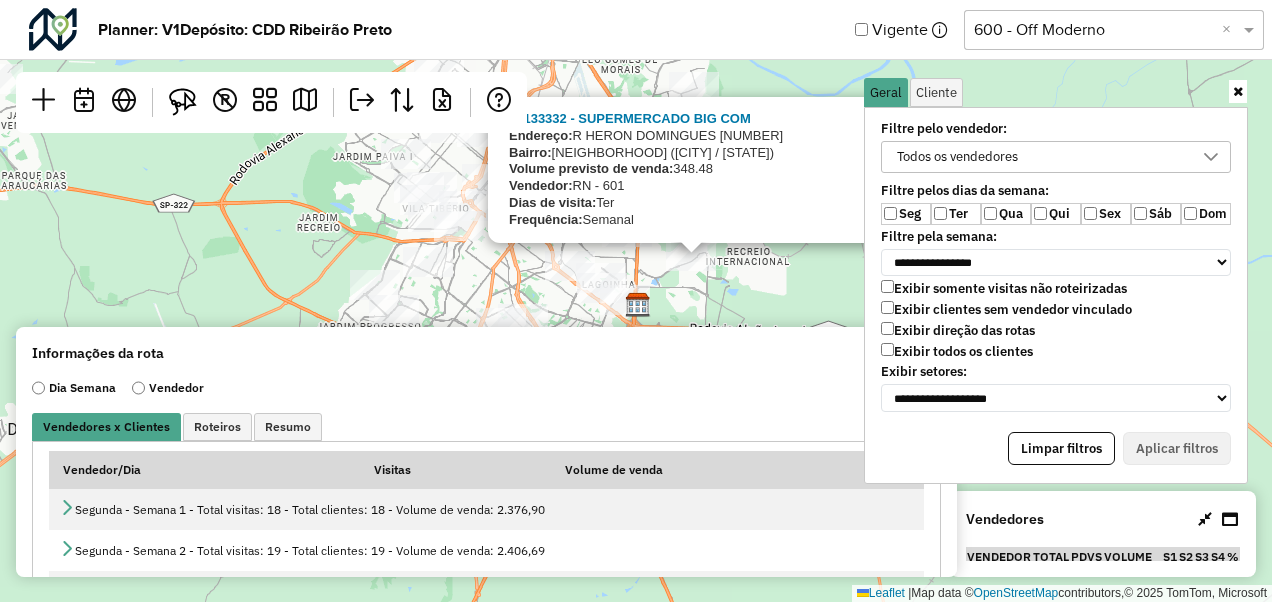 drag, startPoint x: 672, startPoint y: 275, endPoint x: 695, endPoint y: 294, distance: 29.832869 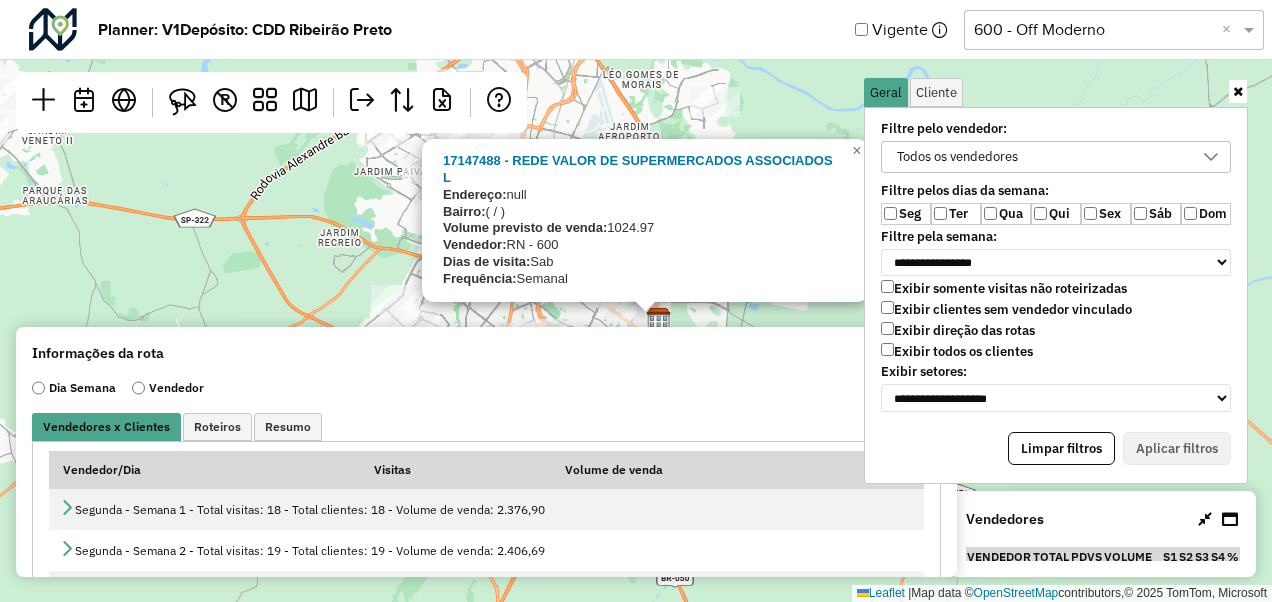 click on "17147488 - REDE VALOR DE SUPERMERCADOS ASSOCIADOS L
Endereço:  null
Bairro:   ( / )
Volume previsto de venda:  1024.97
Vendedor:  RN - 600
Dias de visita:  Sab
Frequência:  Semanal
×  Leaflet   |  Map data ©  OpenStreetMap  contributors,© 2025 TomTom, Microsoft" 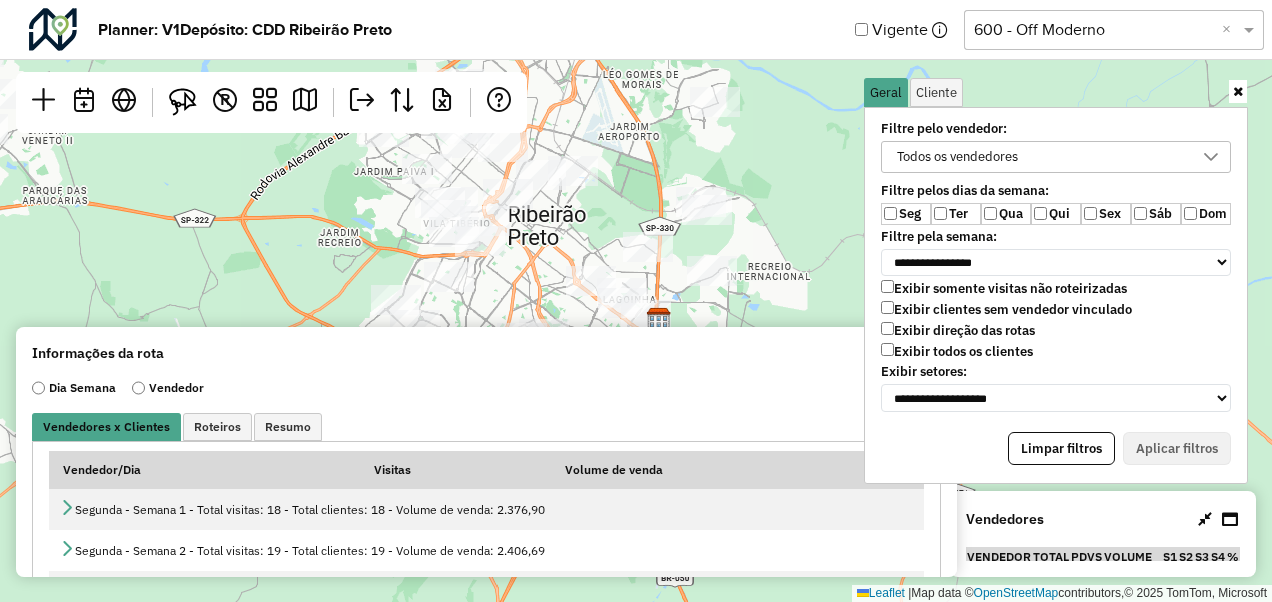 click 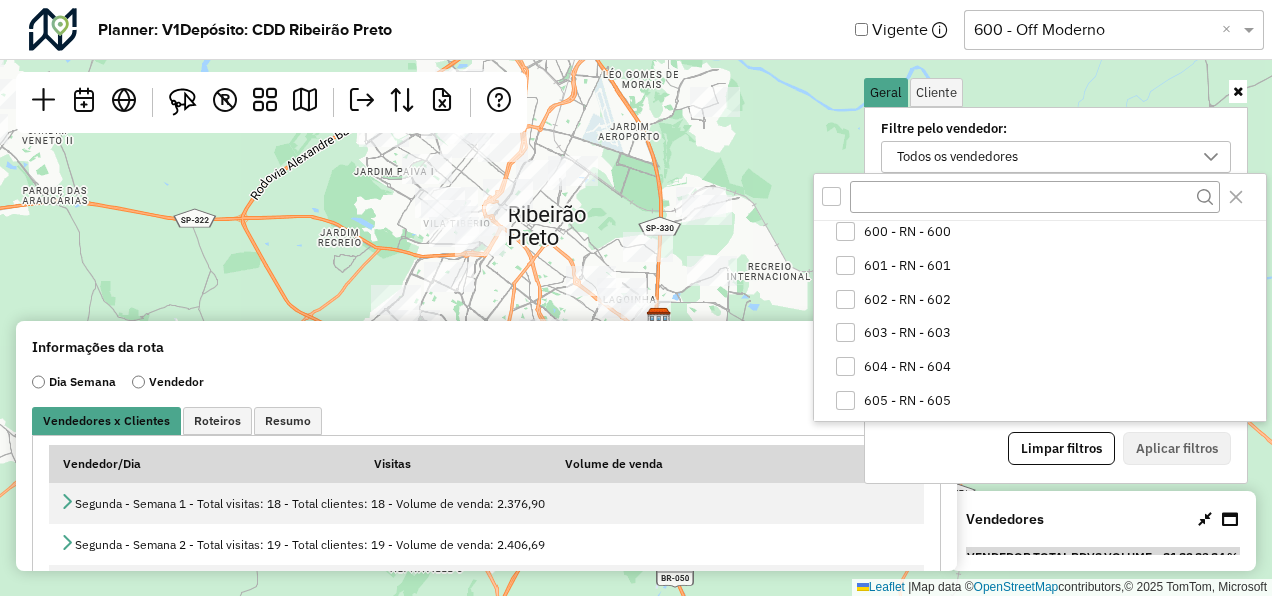 scroll, scrollTop: 1753, scrollLeft: 0, axis: vertical 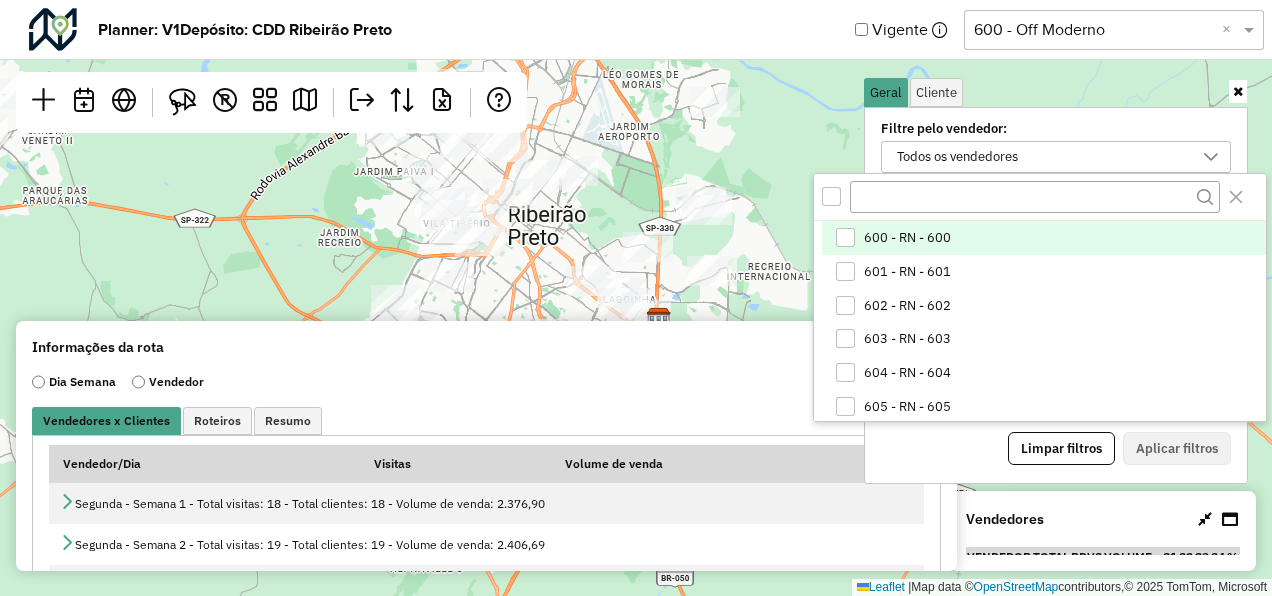 click on "600 - RN - 600" at bounding box center [907, 238] 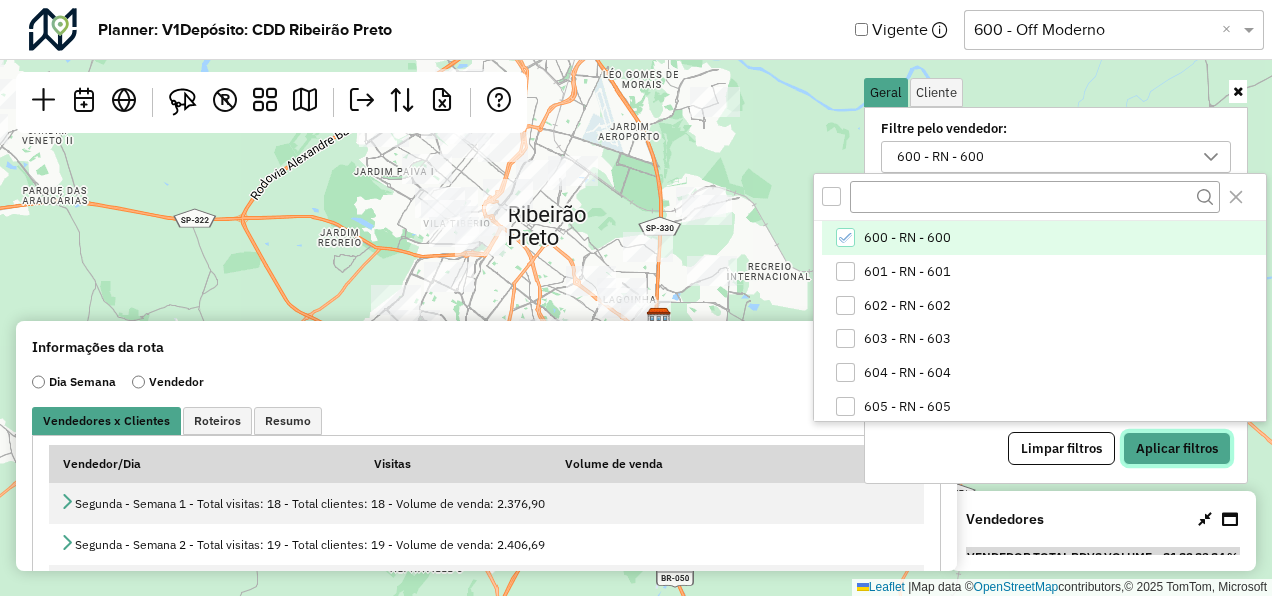 click on "Aplicar filtros" at bounding box center (1177, 449) 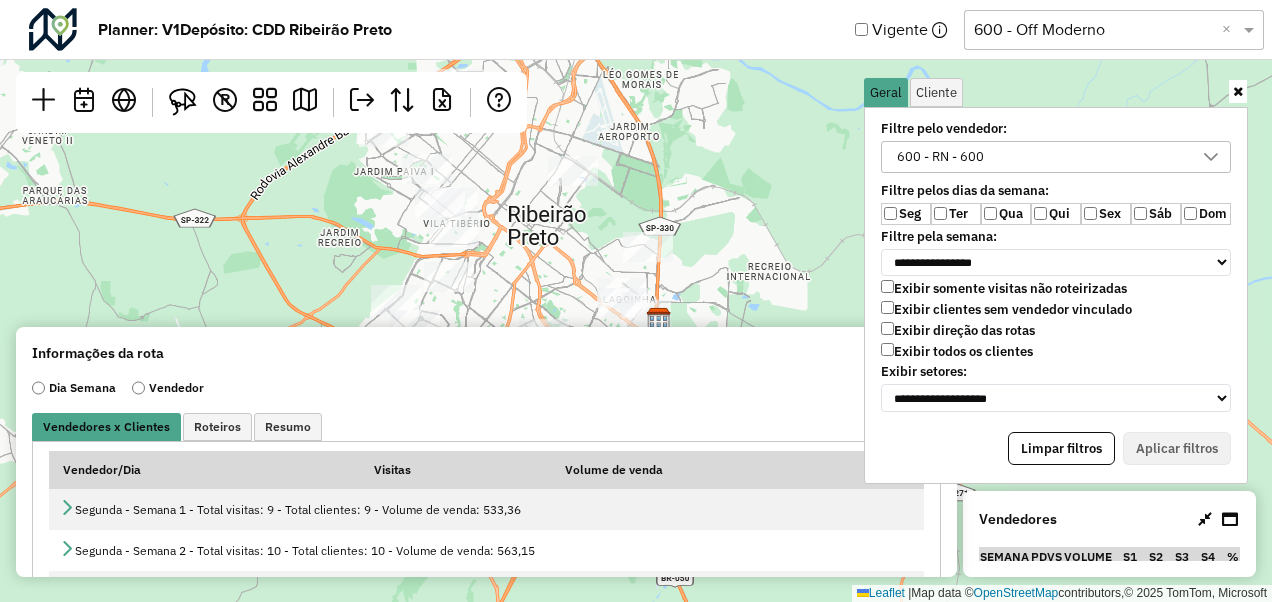click at bounding box center (1238, 91) 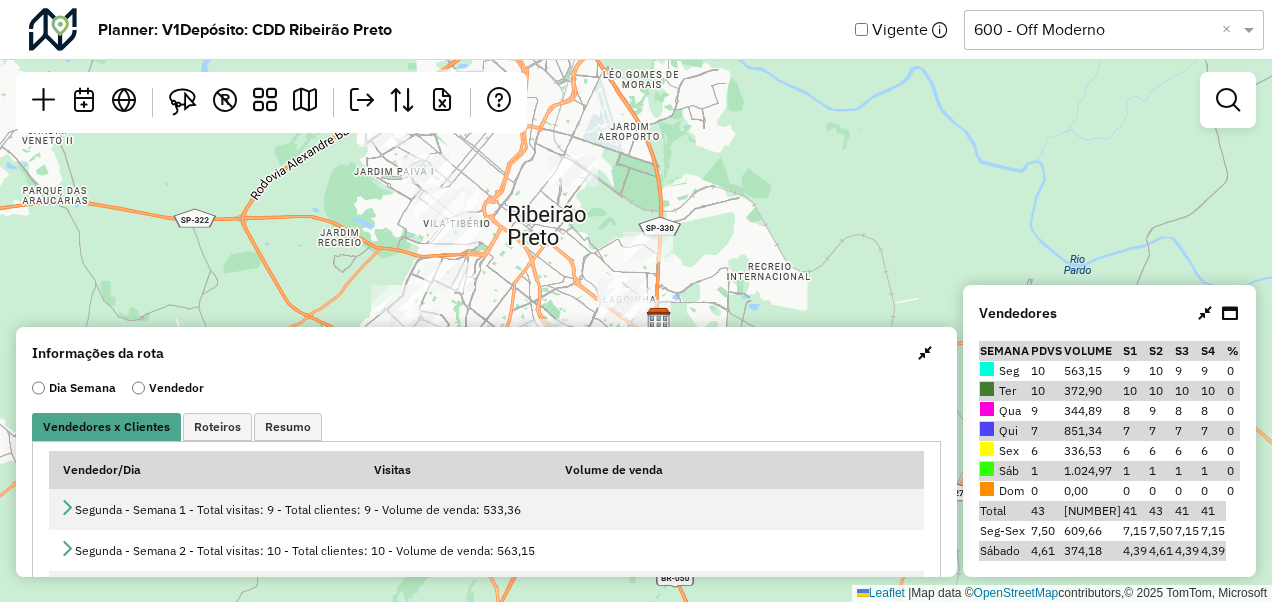 click at bounding box center (925, 353) 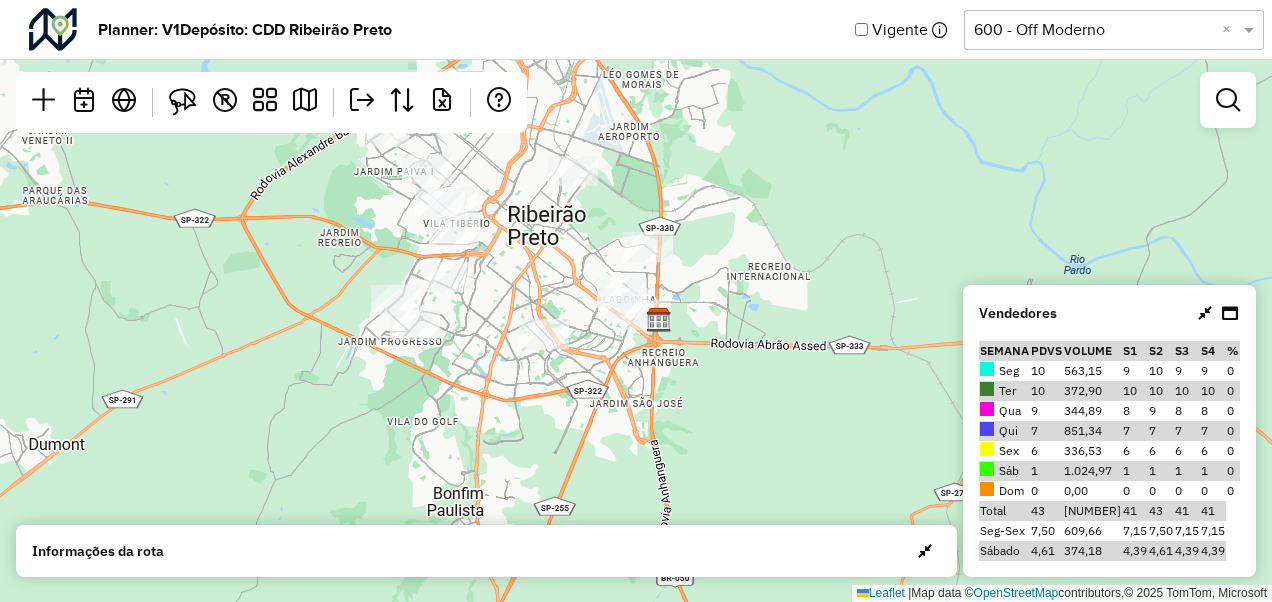click on "Leaflet   |  Map data ©  OpenStreetMap  contributors,© 2025 TomTom, Microsoft" 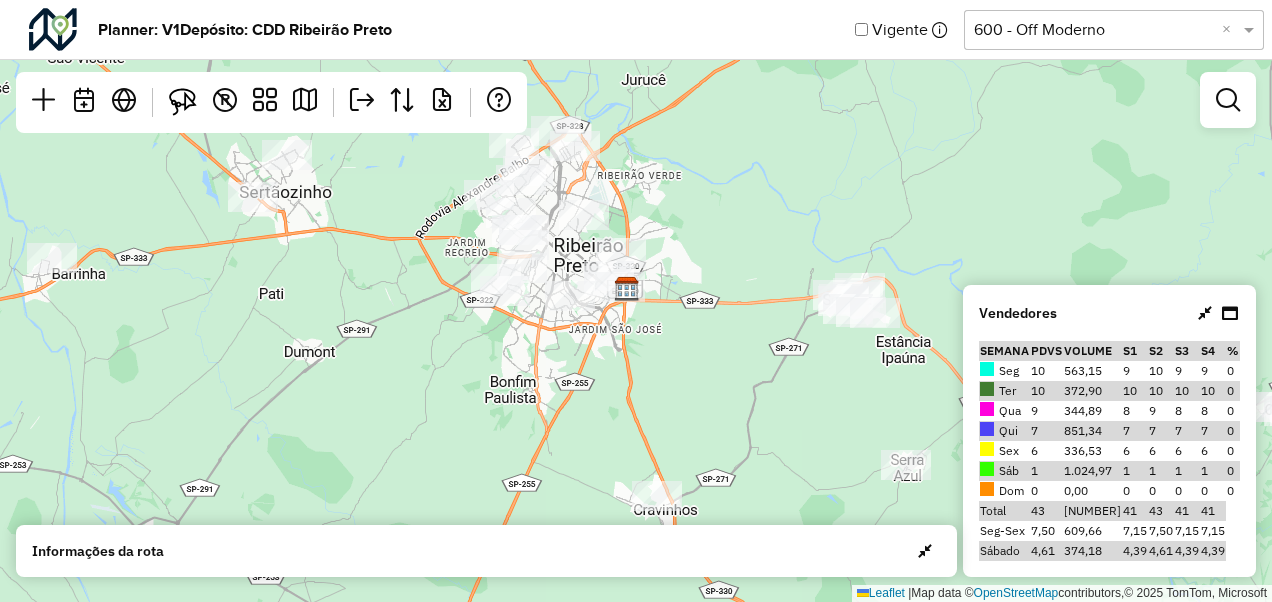 drag, startPoint x: 804, startPoint y: 404, endPoint x: 698, endPoint y: 331, distance: 128.7051 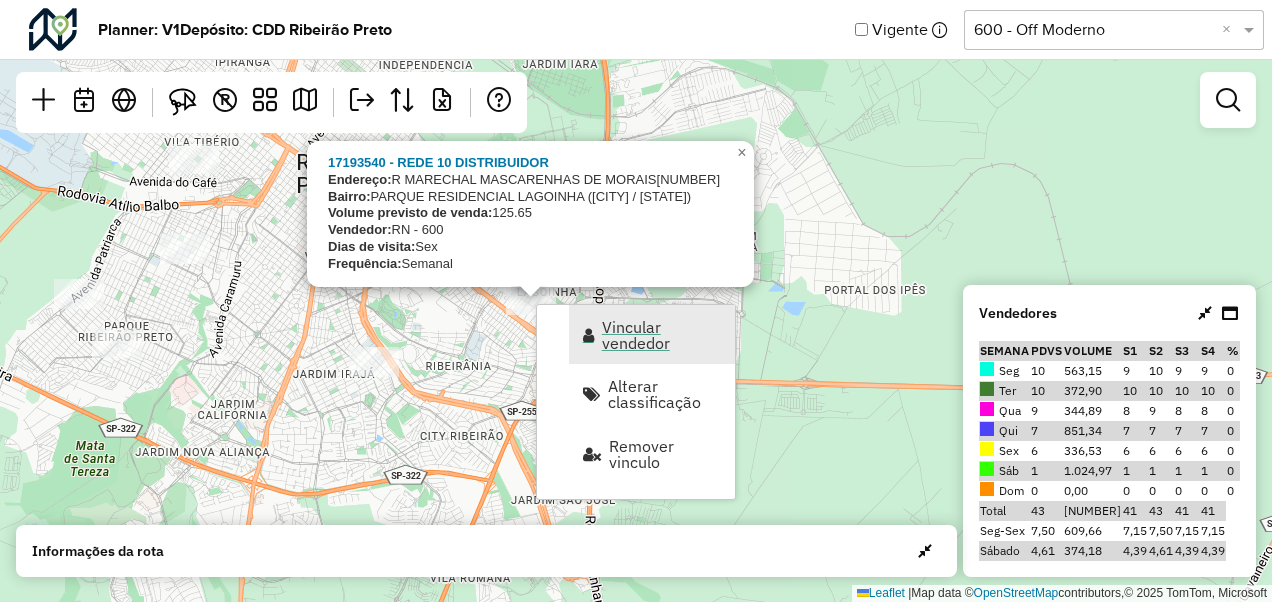 click on "Vincular vendedor" at bounding box center (662, 335) 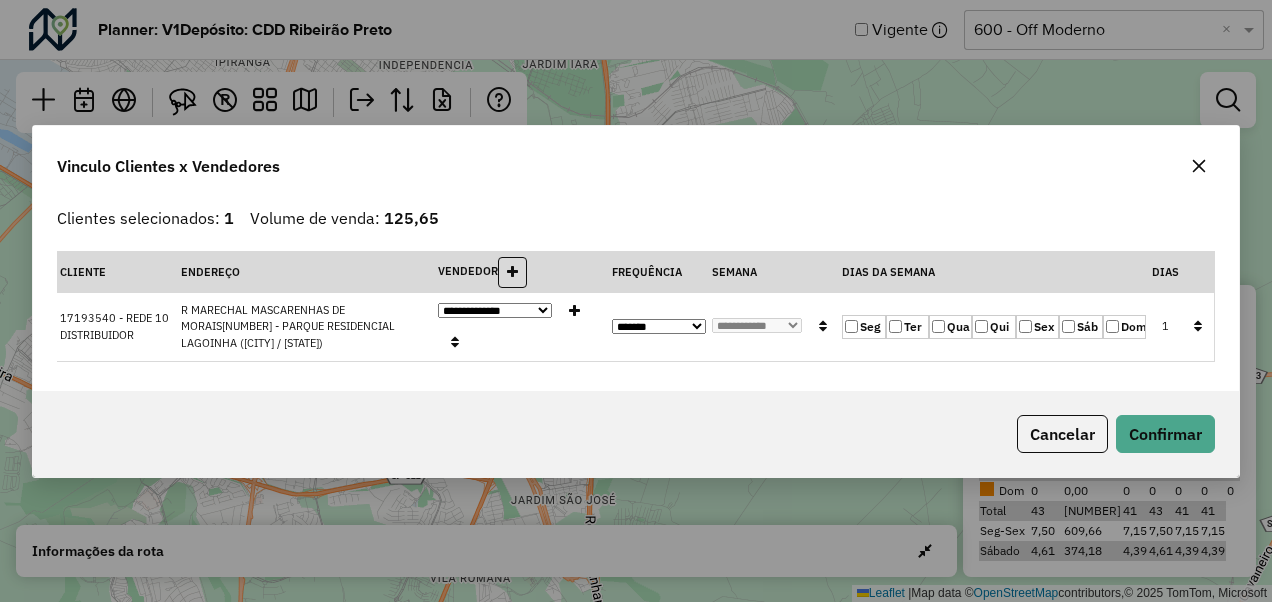 click on "Sáb" 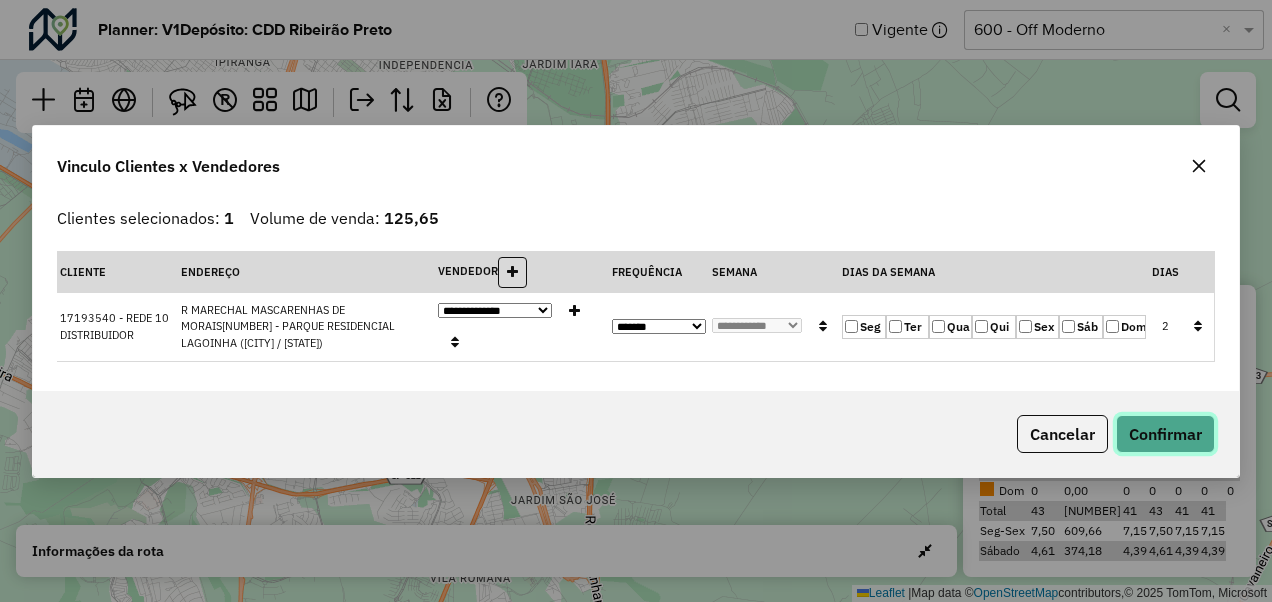 click on "Confirmar" 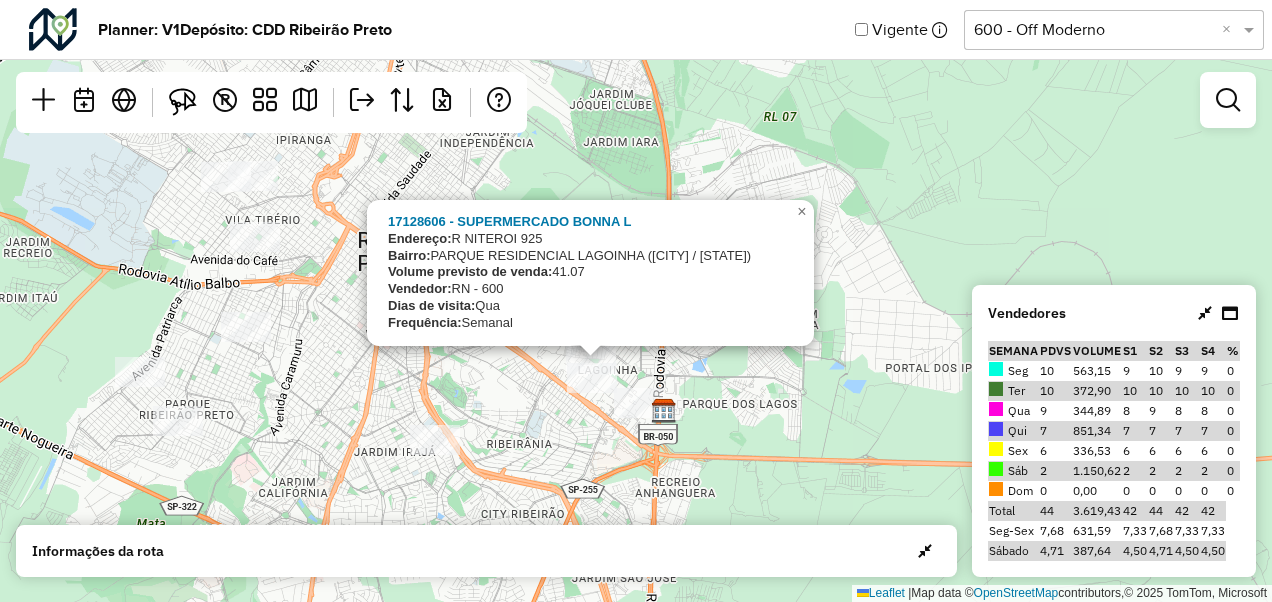 drag, startPoint x: 744, startPoint y: 354, endPoint x: 805, endPoint y: 432, distance: 99.0202 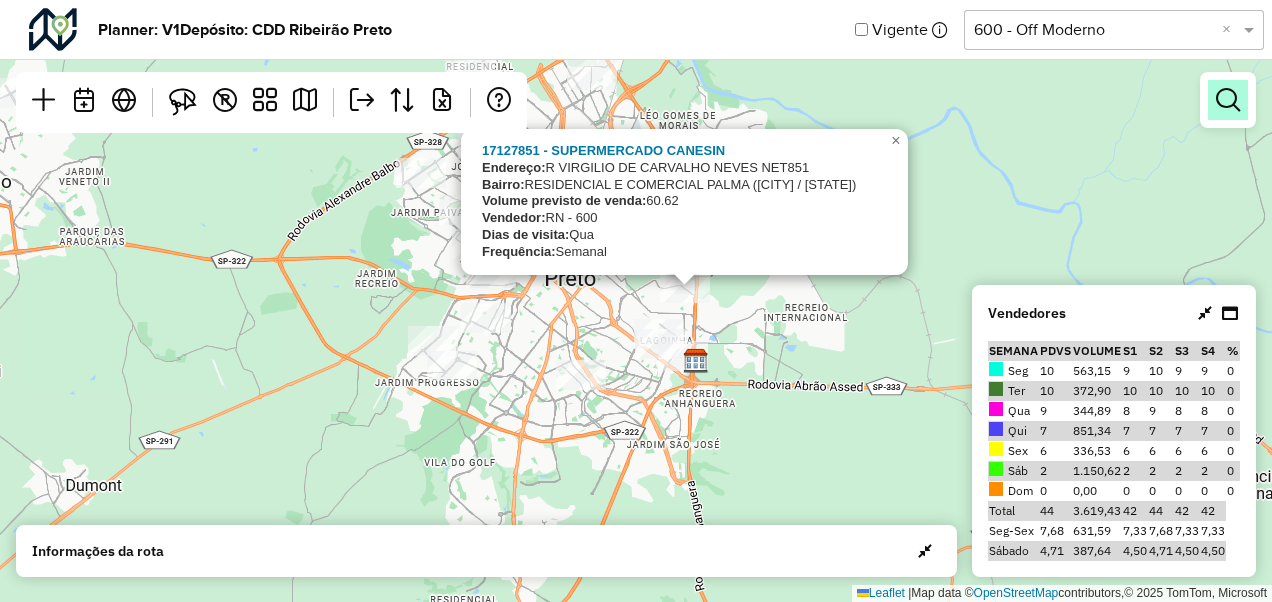 click at bounding box center (1228, 100) 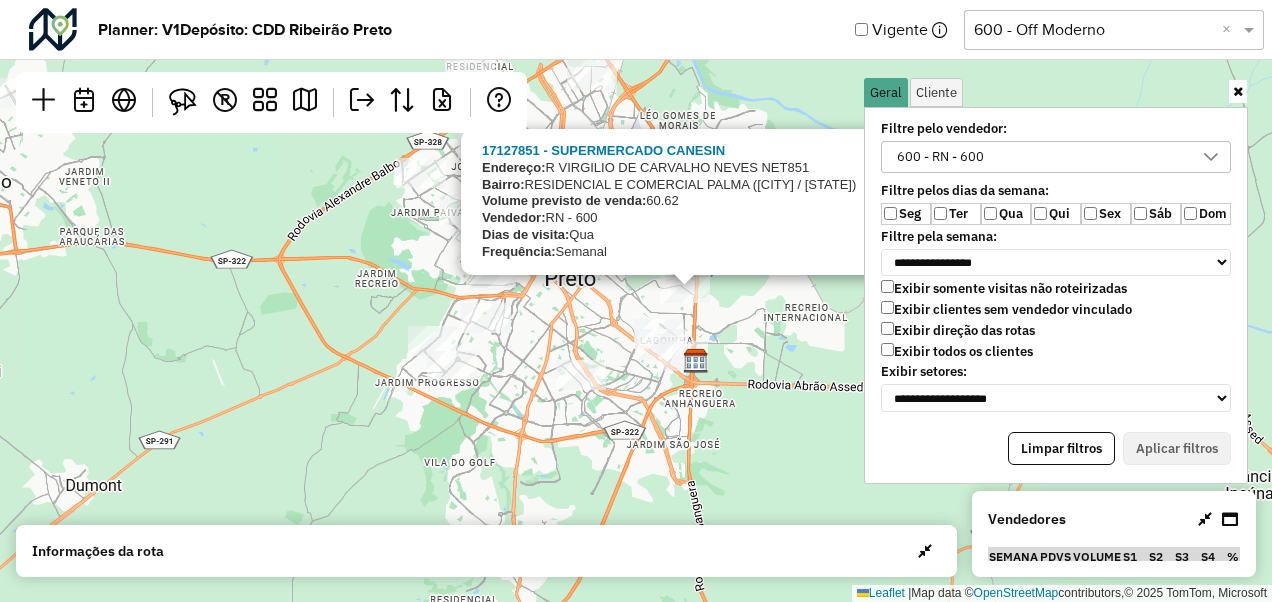 click 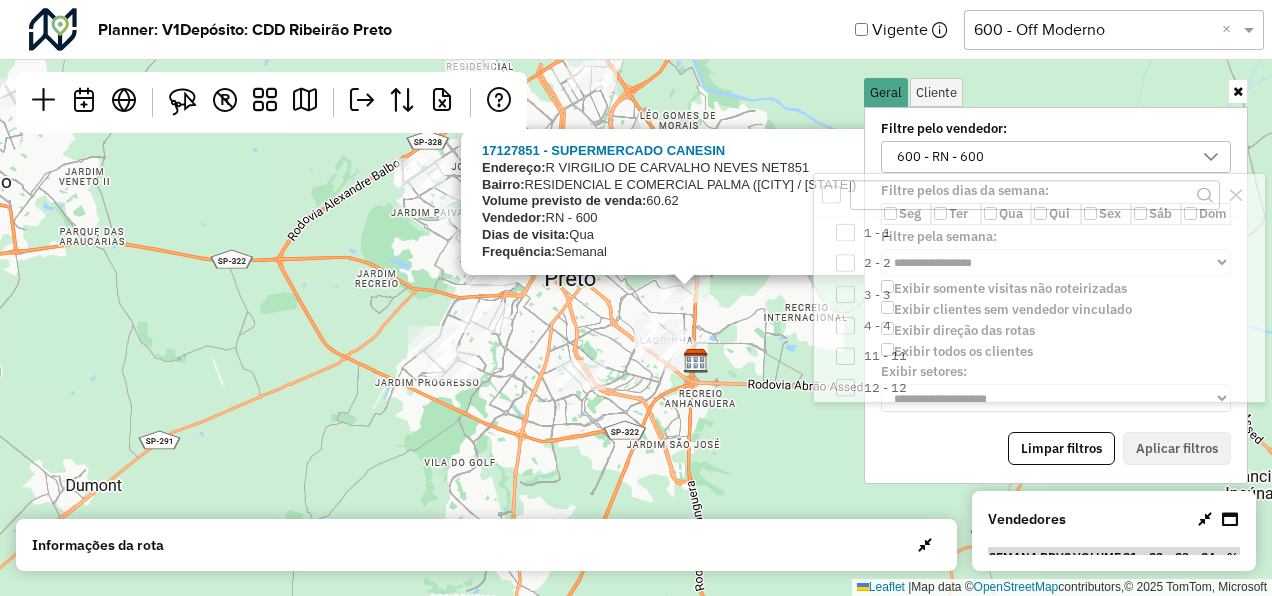 scroll, scrollTop: 10, scrollLeft: 74, axis: both 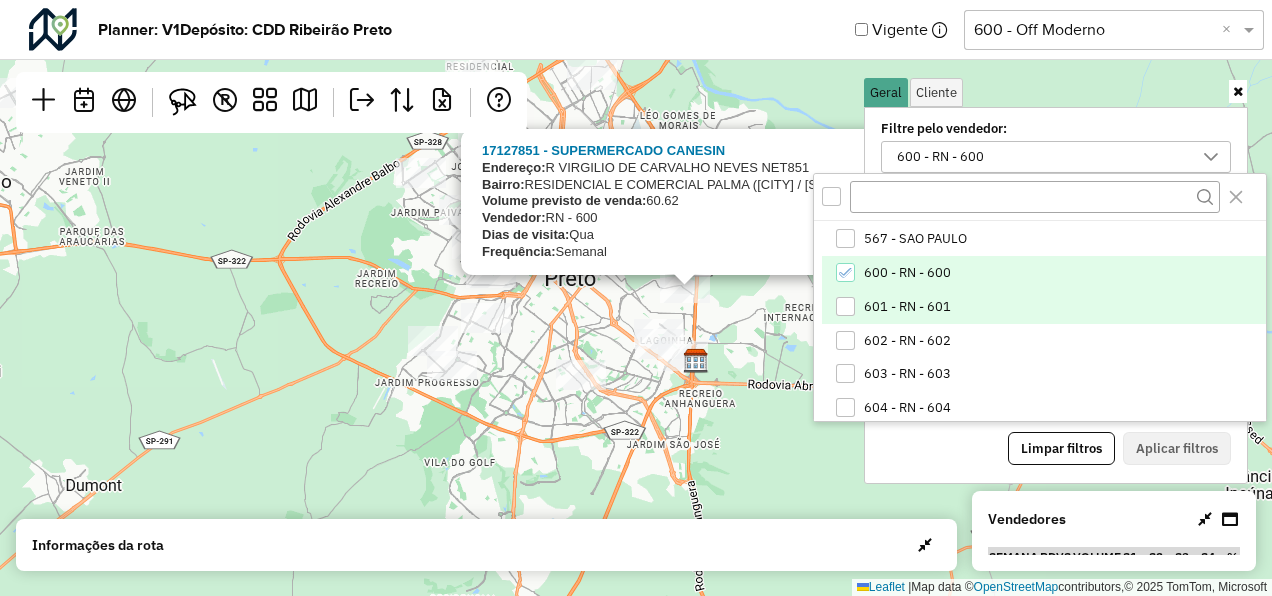 click on "601 - RN - 601" at bounding box center [907, 307] 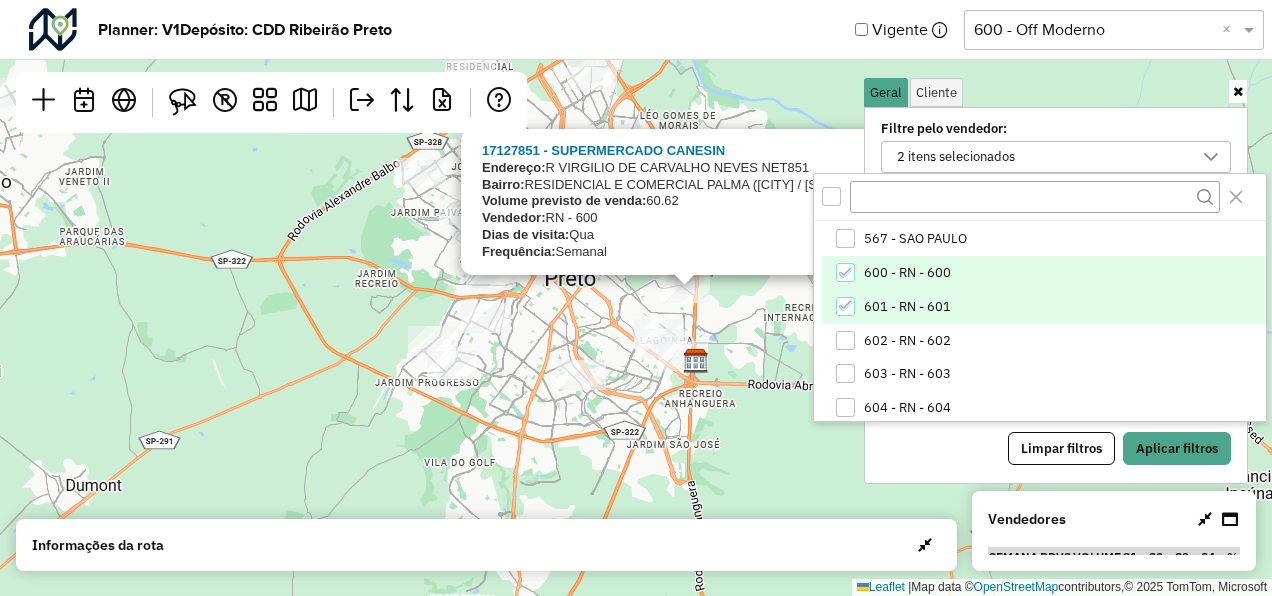 click on "600 - RN - 600" at bounding box center [1043, 273] 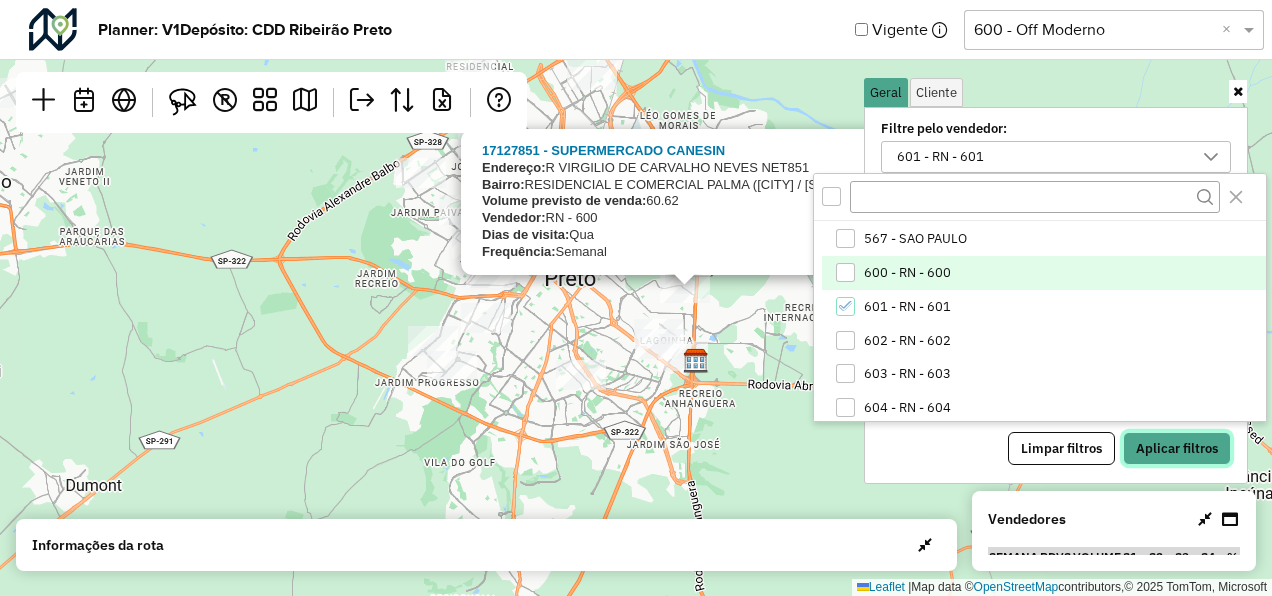 click on "Aplicar filtros" at bounding box center (1177, 449) 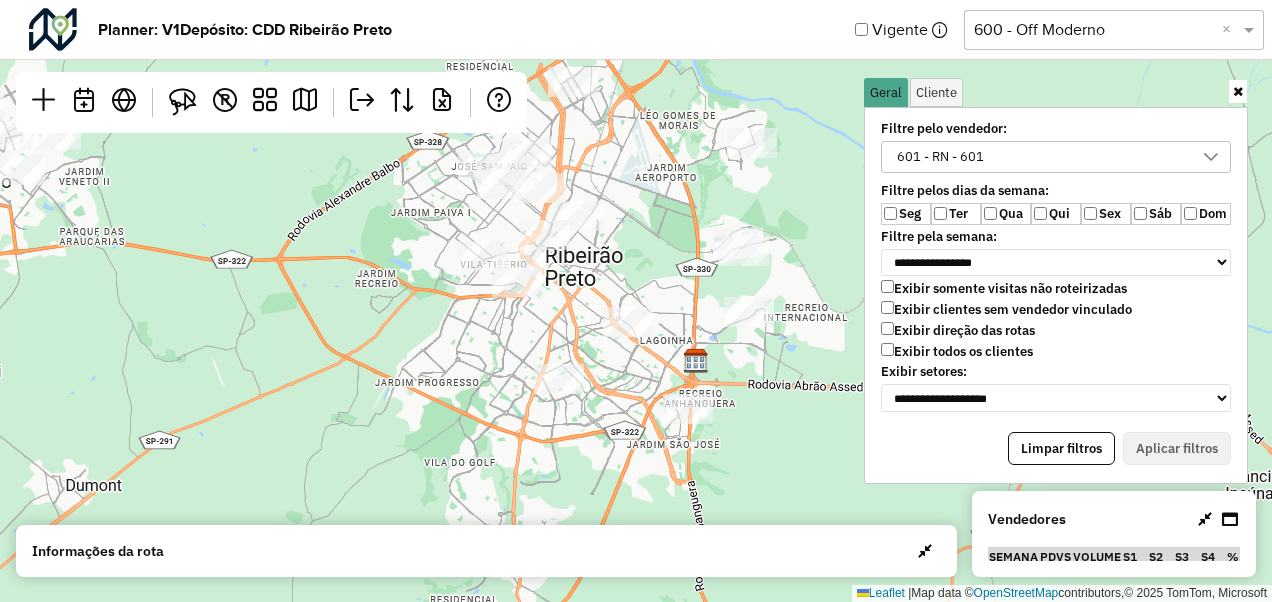 click at bounding box center [1238, 91] 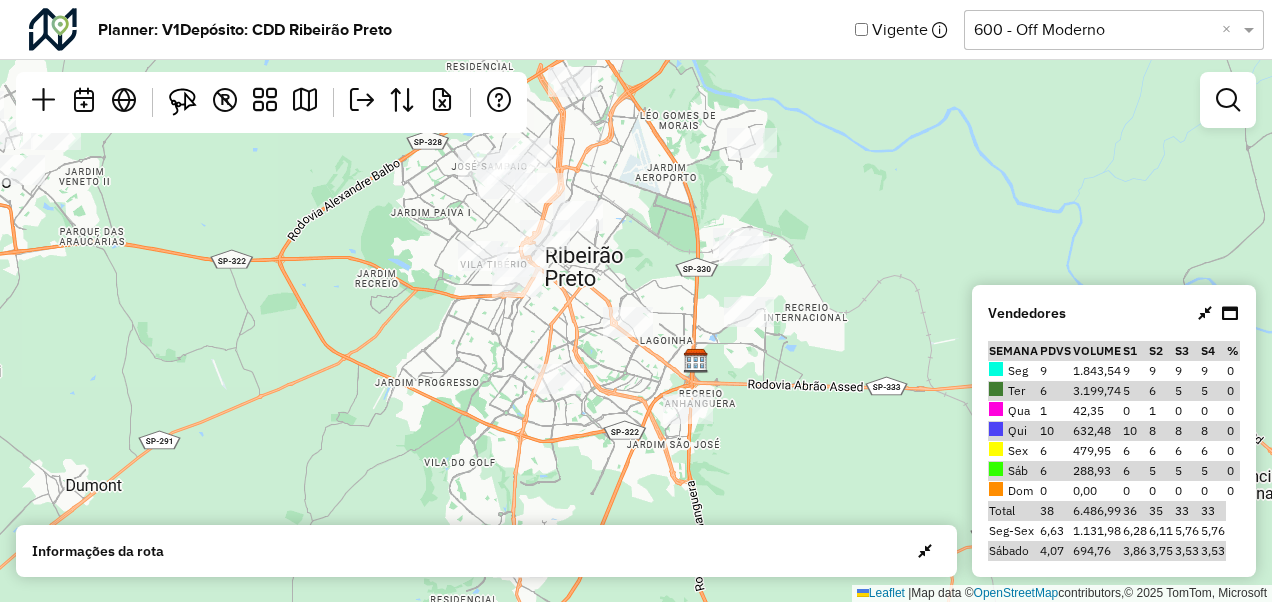 click on "Leaflet   |  Map data ©  OpenStreetMap  contributors,© 2025 TomTom, Microsoft" 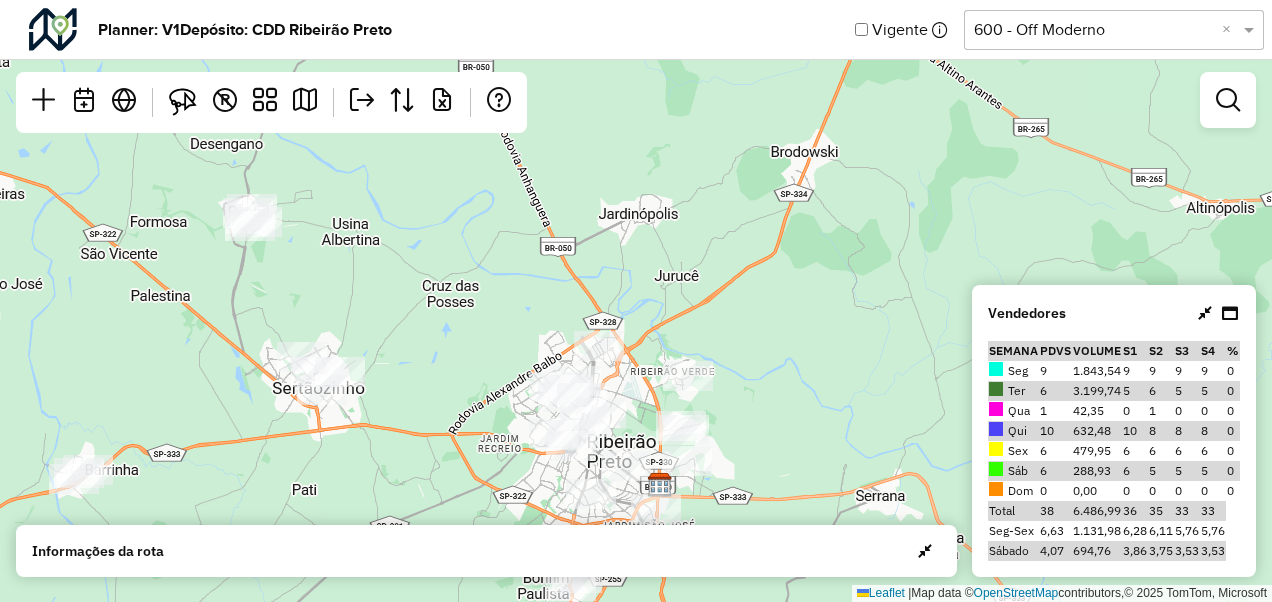 drag, startPoint x: 810, startPoint y: 232, endPoint x: 708, endPoint y: 352, distance: 157.49286 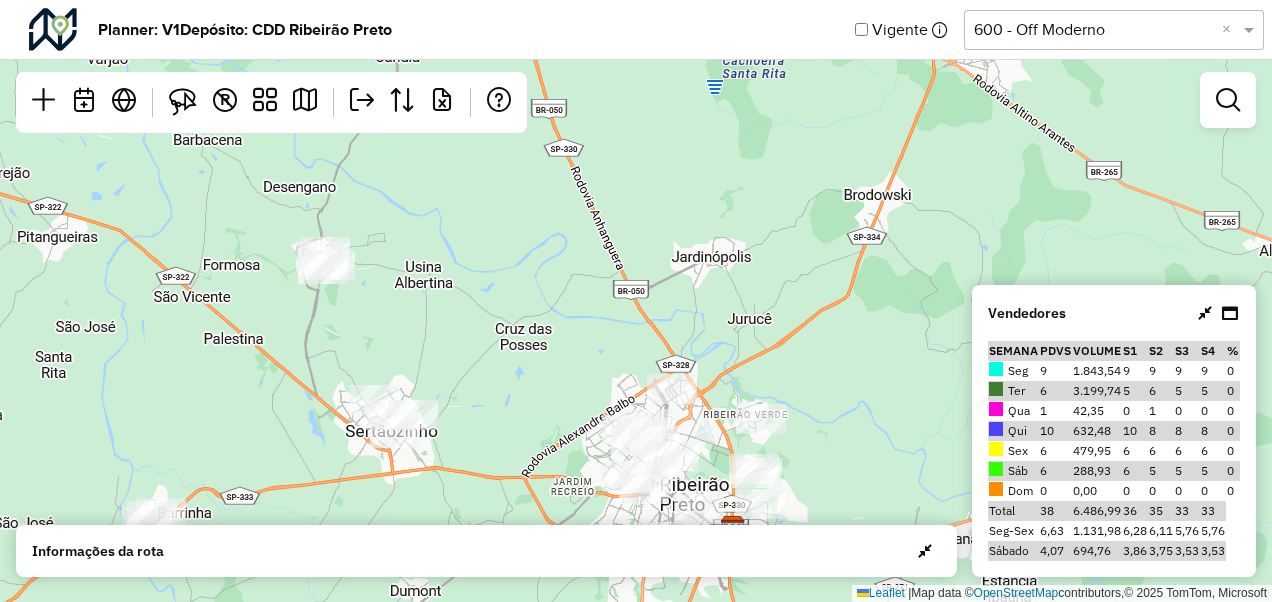 drag, startPoint x: 270, startPoint y: 252, endPoint x: 419, endPoint y: 334, distance: 170.07352 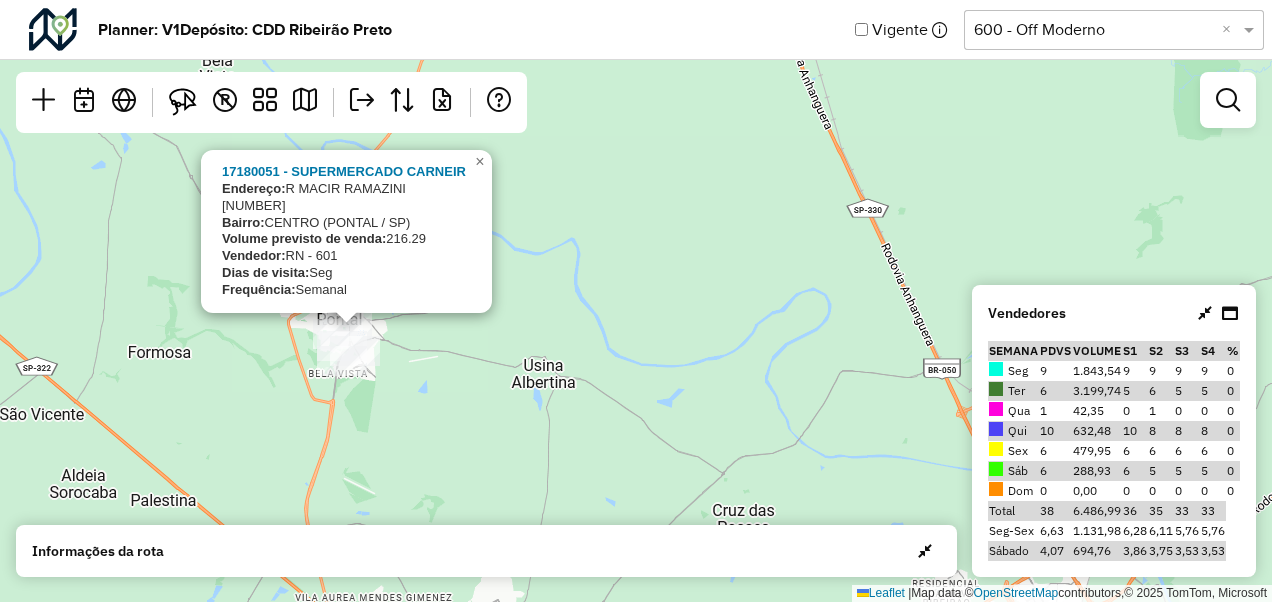 drag, startPoint x: 476, startPoint y: 327, endPoint x: 478, endPoint y: 383, distance: 56.0357 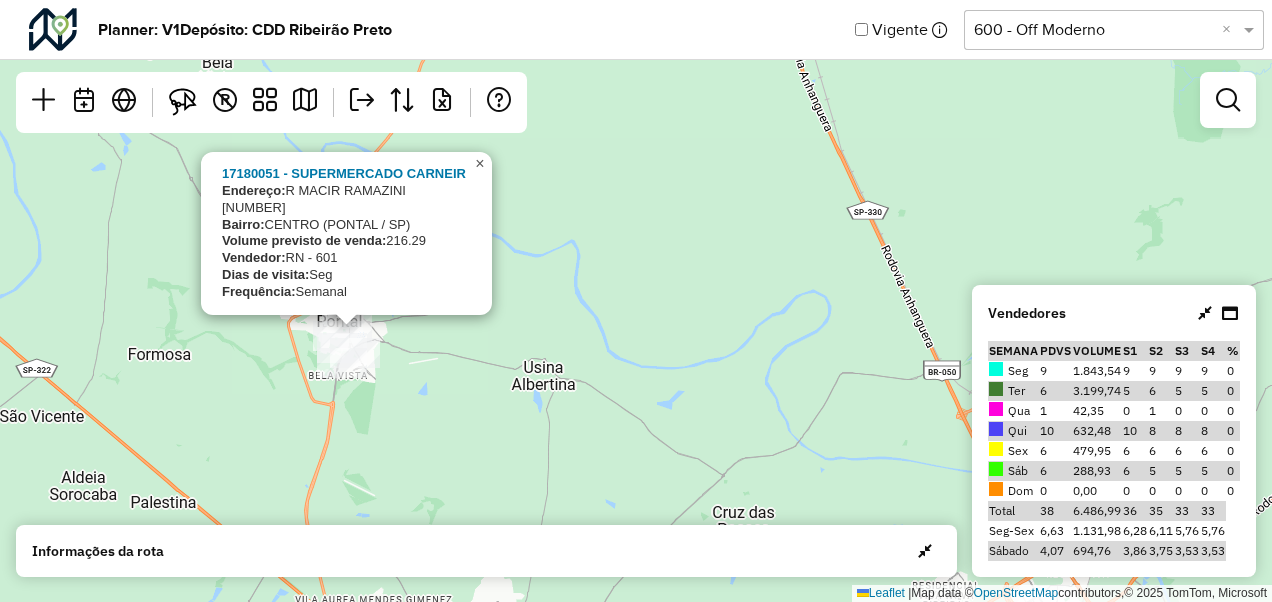 click on "×" 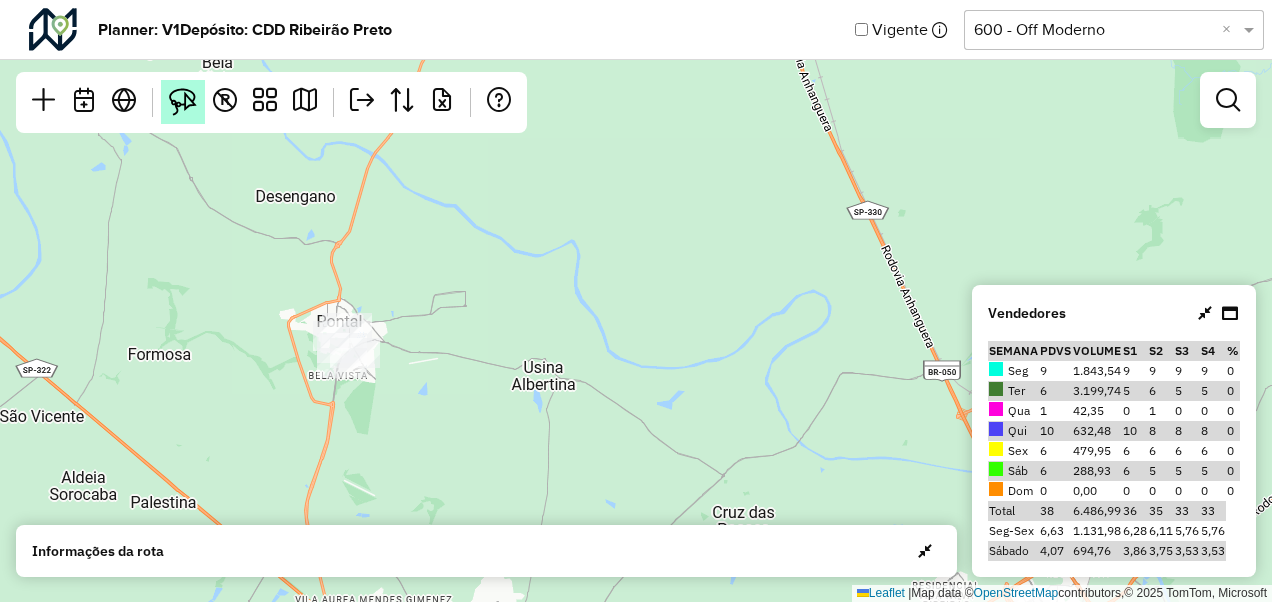 click at bounding box center (183, 102) 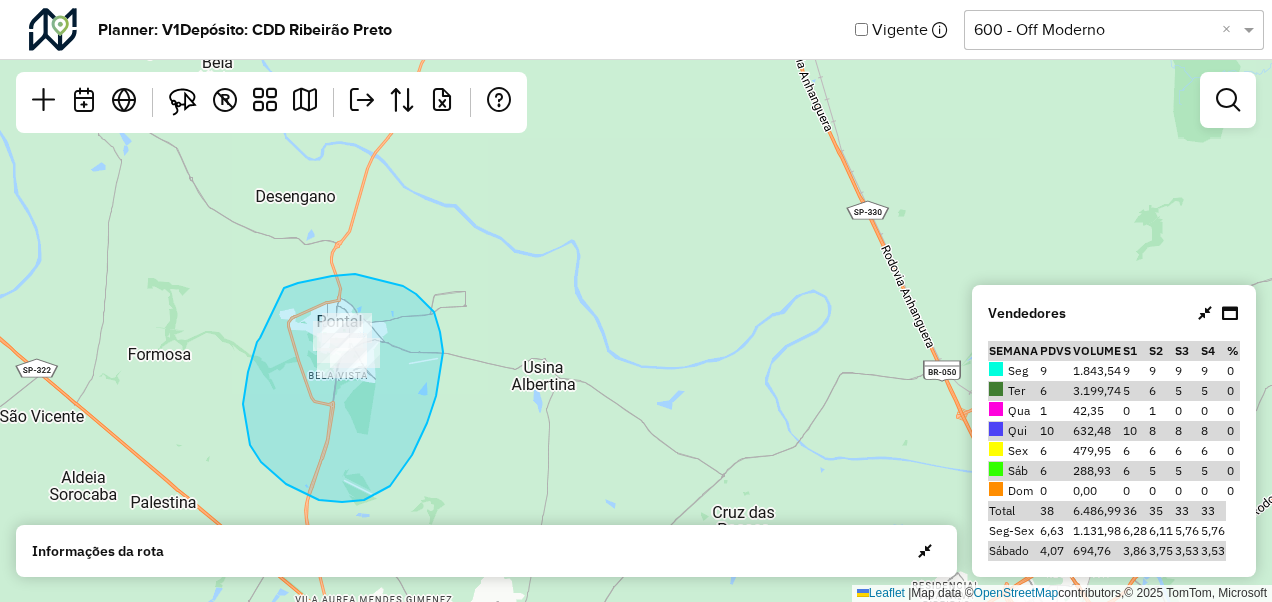 drag, startPoint x: 284, startPoint y: 288, endPoint x: 267, endPoint y: 332, distance: 47.169907 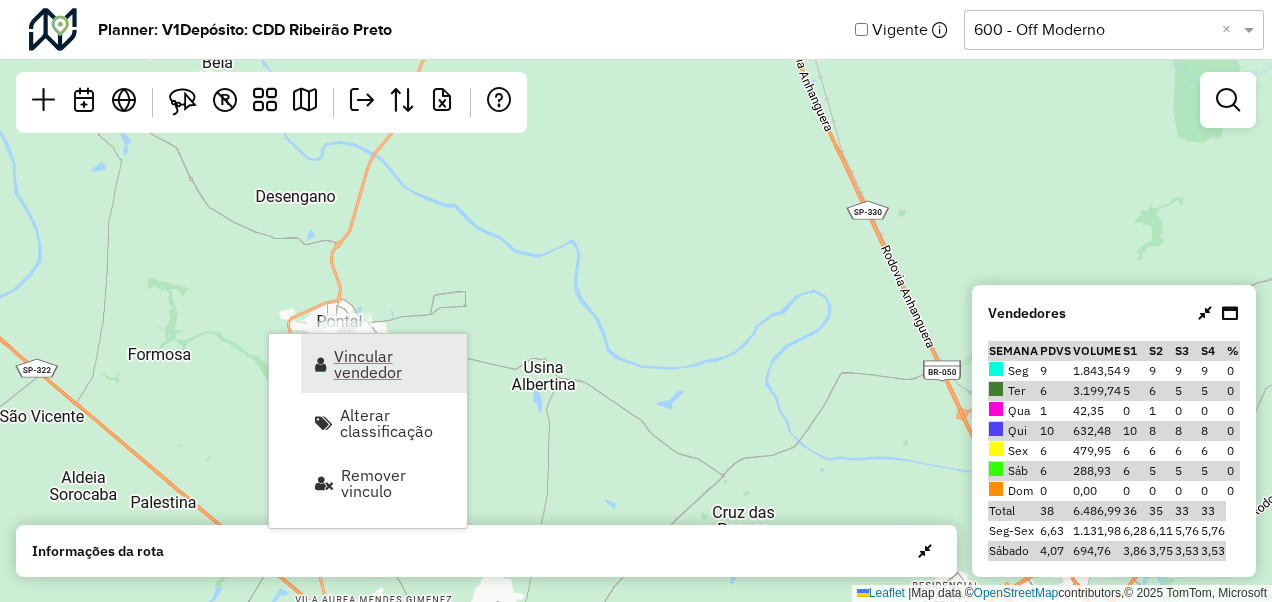 click on "Vincular vendedor" at bounding box center (394, 364) 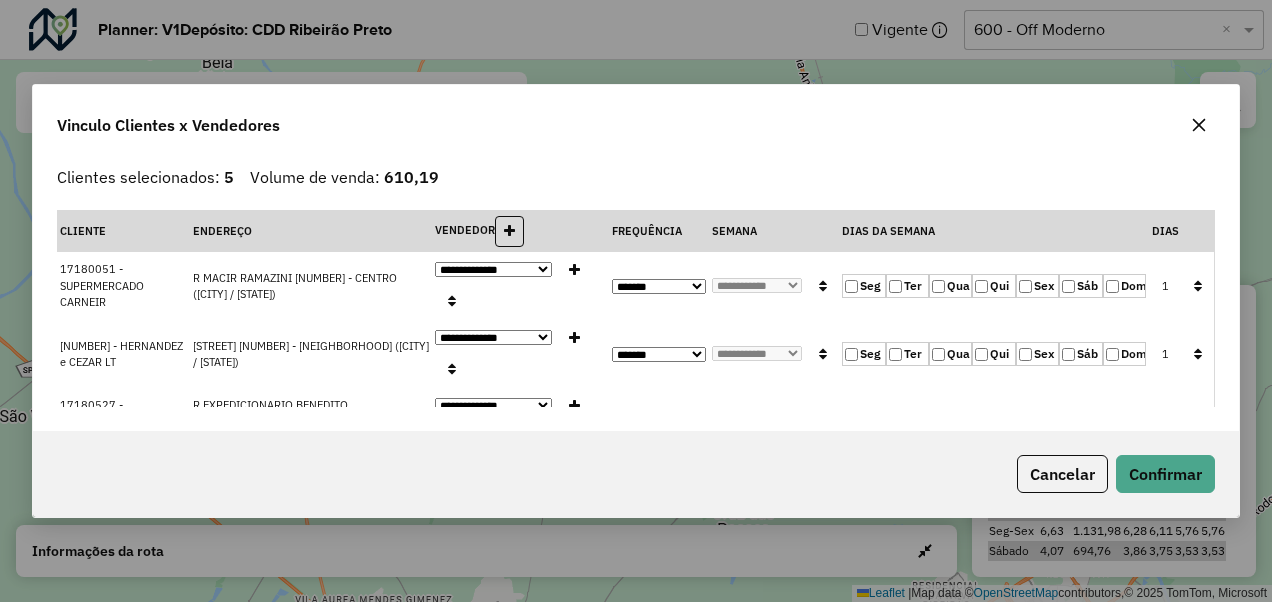 click 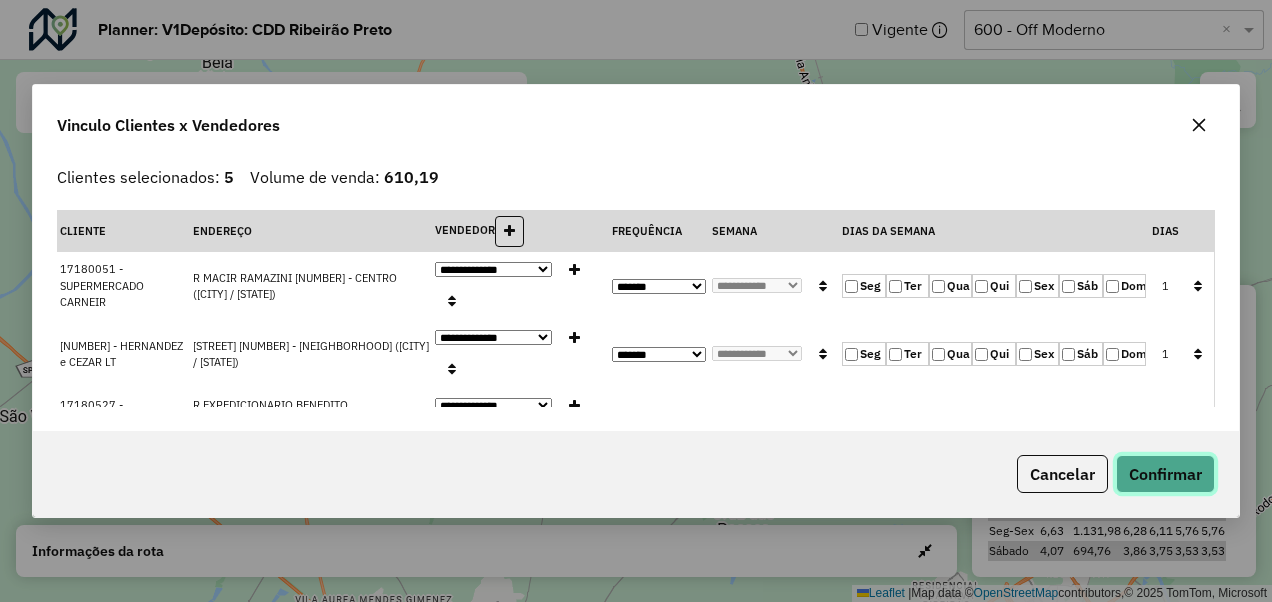 click on "Confirmar" 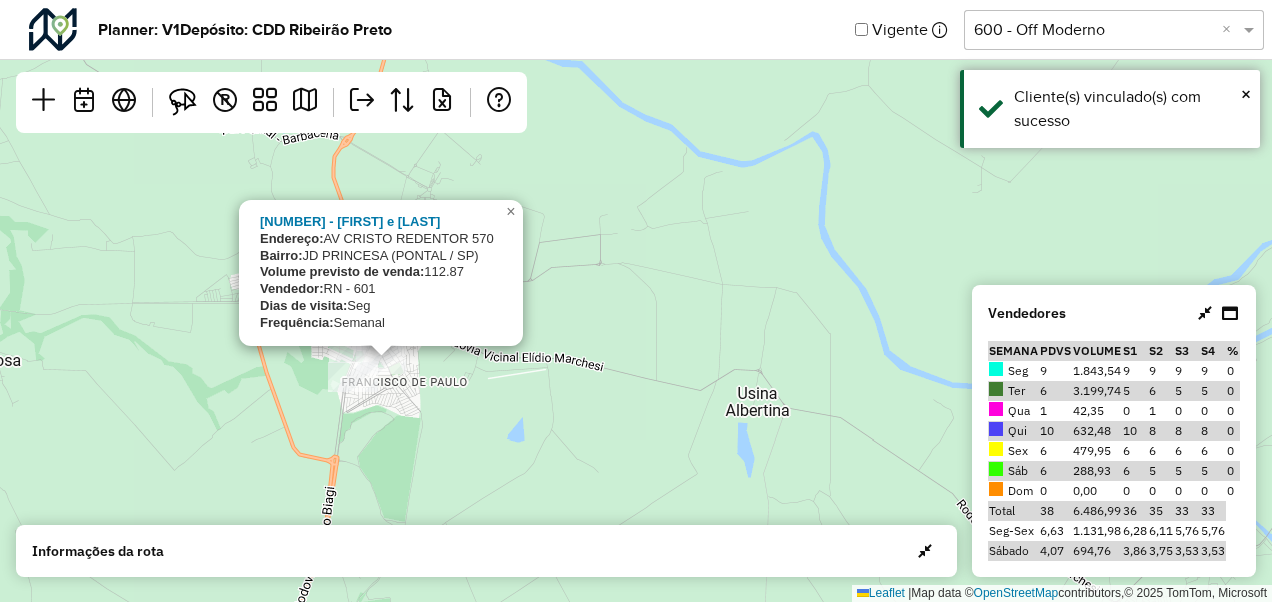 click on "17187382 - PASCHOAL e  HERNANDE
Endereço:  AV  CRISTO REDENTOR               570
Bairro:  JD PRINCESA (PONTAL / SP)
Volume previsto de venda:  112.87
Vendedor:  RN - 601
Dias de visita:  Seg
Frequência:  Semanal
×  Leaflet   |  Map data ©  OpenStreetMap  contributors,© 2025 TomTom, Microsoft" 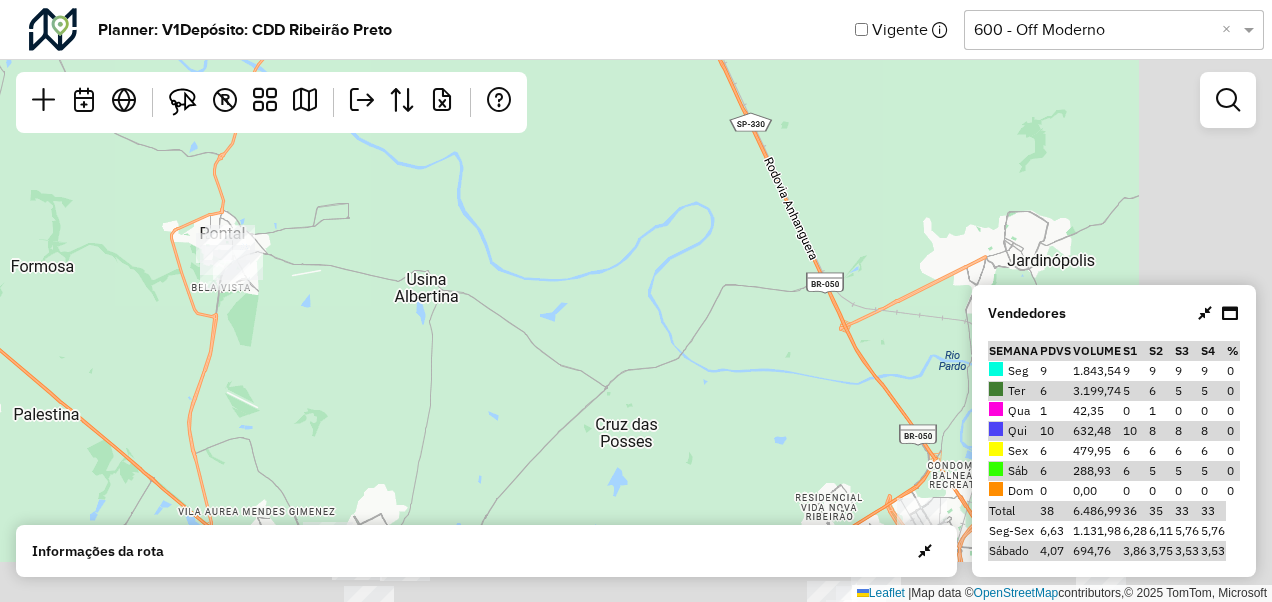 drag, startPoint x: 770, startPoint y: 441, endPoint x: 399, endPoint y: 294, distance: 399.0614 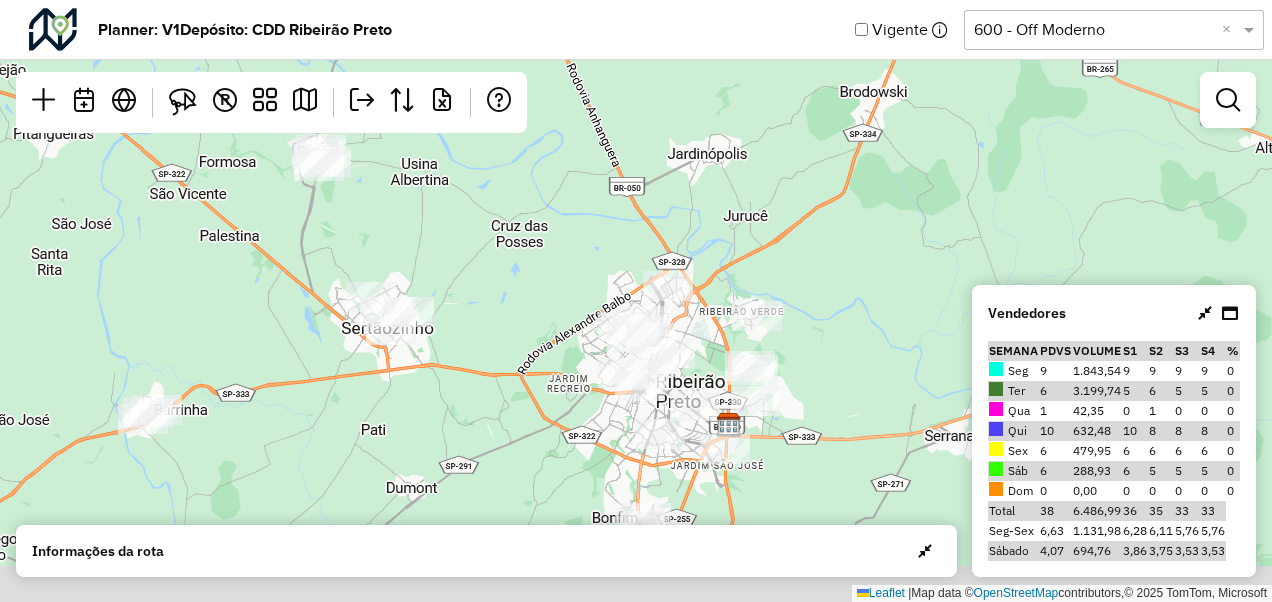 drag, startPoint x: 591, startPoint y: 285, endPoint x: 663, endPoint y: 173, distance: 133.14653 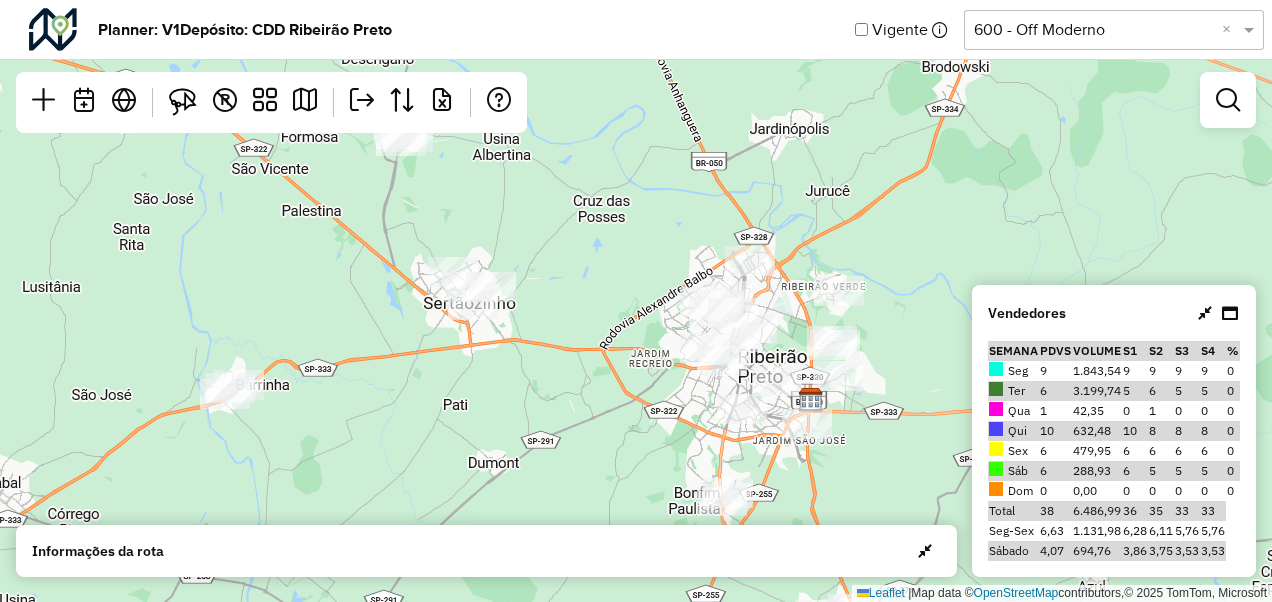 drag, startPoint x: 338, startPoint y: 235, endPoint x: 267, endPoint y: 180, distance: 89.81091 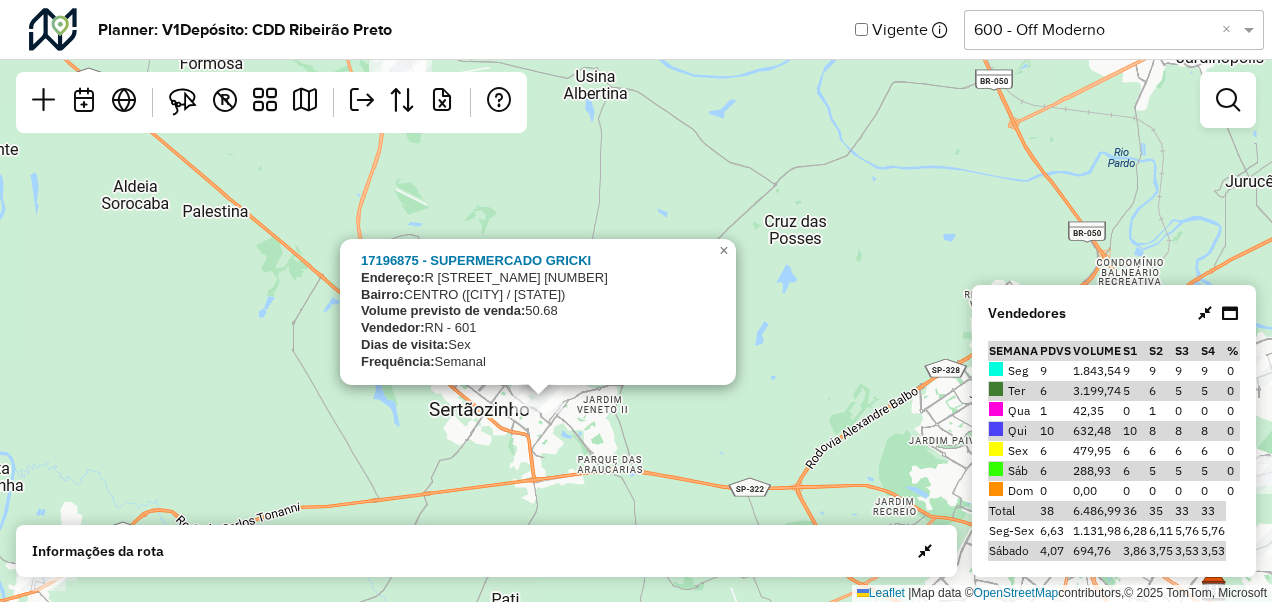 click on "17196875 - SUPERMERCADO GRICKI
Endereço:  R   VOLUNTARIO OTTO GOMES MARTINS 1505
Bairro:  CENTRO (SERTAOZINHO / SP)
Volume previsto de venda:  50.68
Vendedor:  RN - 601
Dias de visita:  Sex
Frequência:  Semanal
×  Leaflet   |  Map data ©  OpenStreetMap  contributors,© 2025 TomTom, Microsoft" 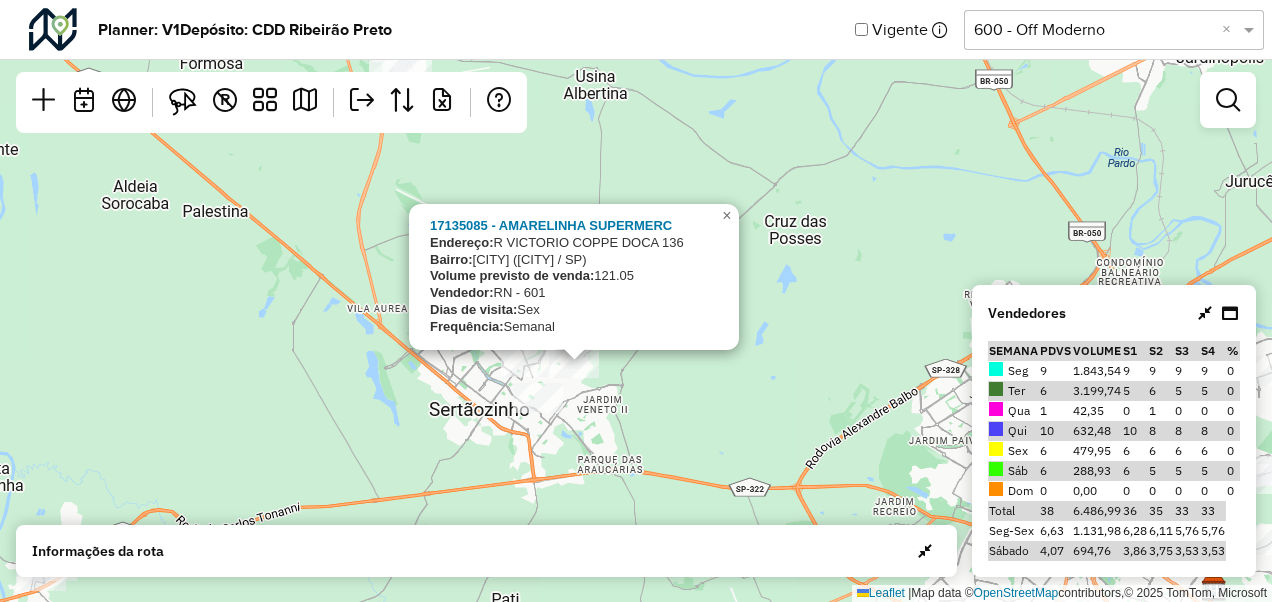 click on "17135085 - AMARELINHA SUPERMERC
Endereço:  R   VICTORIO COPPE DOCA           136
Bairro:  JARDIM HELENA (SERTAOZINHO / SP)
Volume previsto de venda:  121.05
Vendedor:  RN - 601
Dias de visita:  Sex
Frequência:  Semanal
×  Leaflet   |  Map data ©  OpenStreetMap  contributors,© 2025 TomTom, Microsoft" 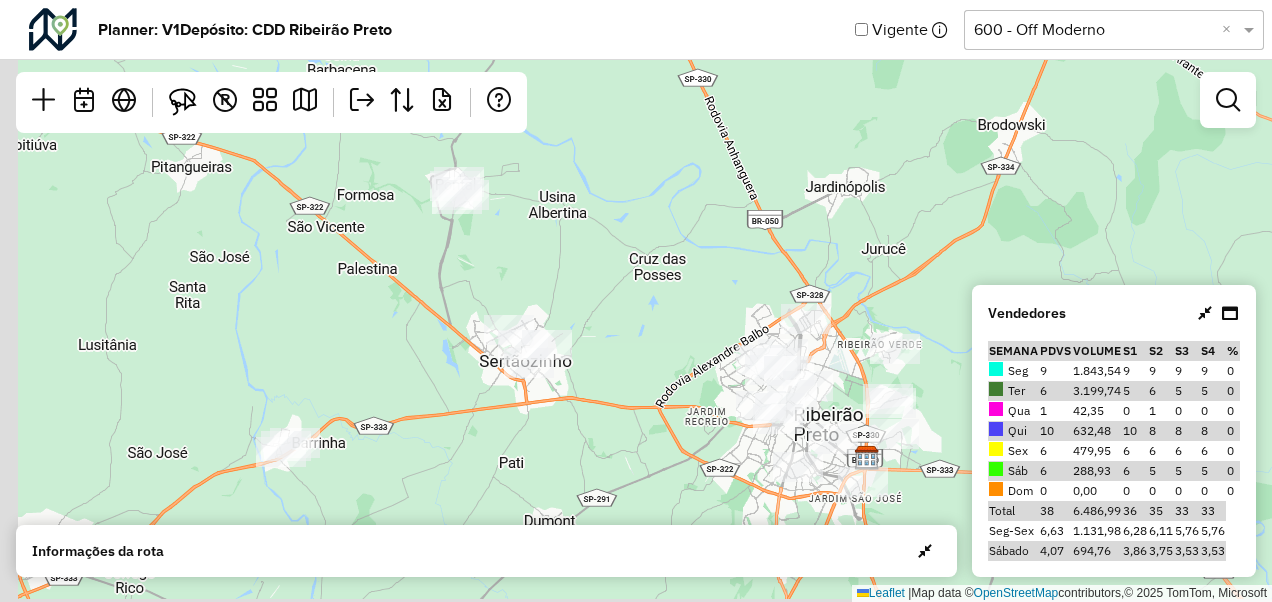 drag, startPoint x: 312, startPoint y: 408, endPoint x: 380, endPoint y: 366, distance: 79.924965 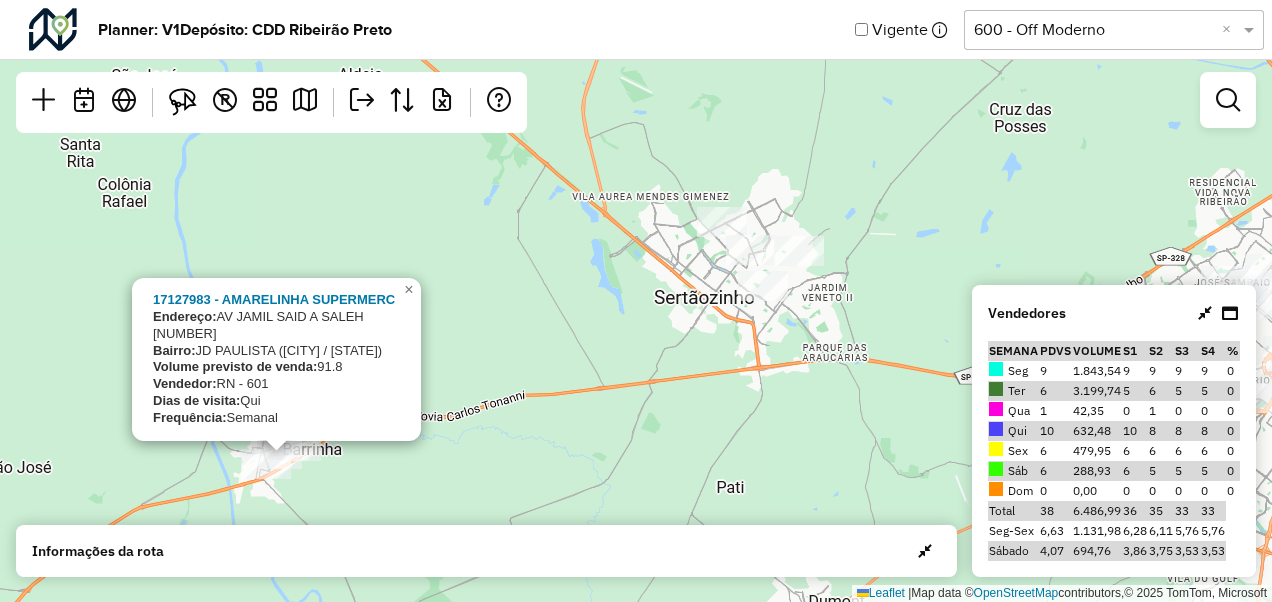 click on "17127983 - AMARELINHA SUPERMERC
Endereço:  AV  JAMIL SAID A SALEH            399
Bairro:  JD PAULISTA (BARRINHA / SP)
Volume previsto de venda:  91.8
Vendedor:  RN - 601
Dias de visita:  Qui
Frequência:  Semanal
×  Leaflet   |  Map data ©  OpenStreetMap  contributors,© 2025 TomTom, Microsoft" 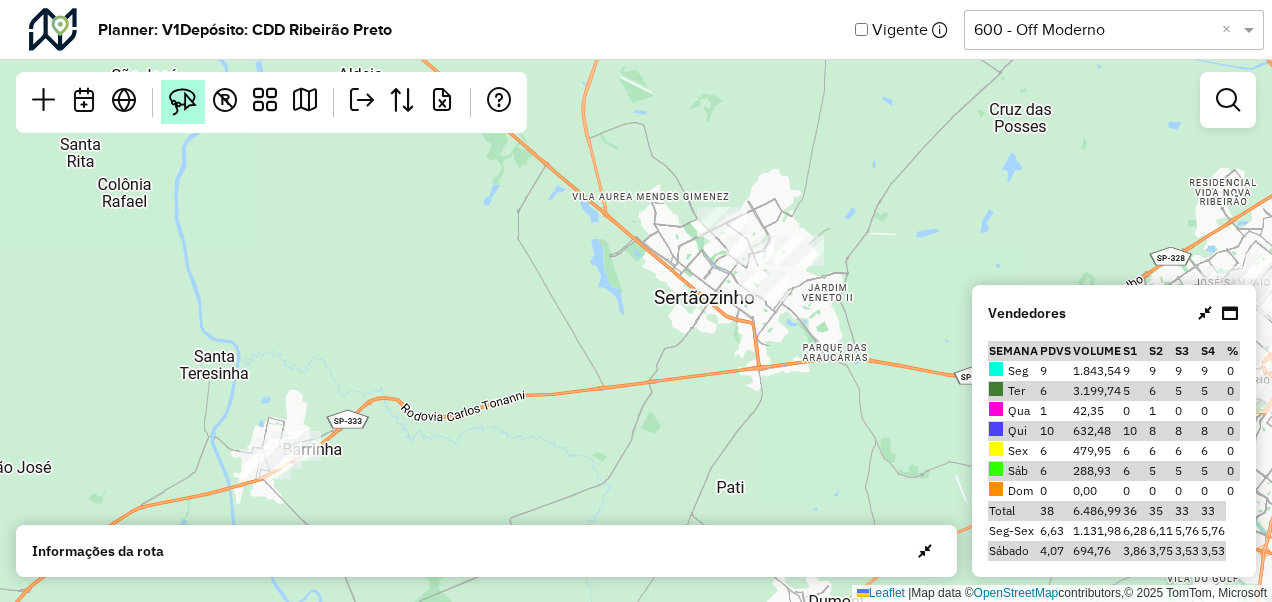click at bounding box center [183, 102] 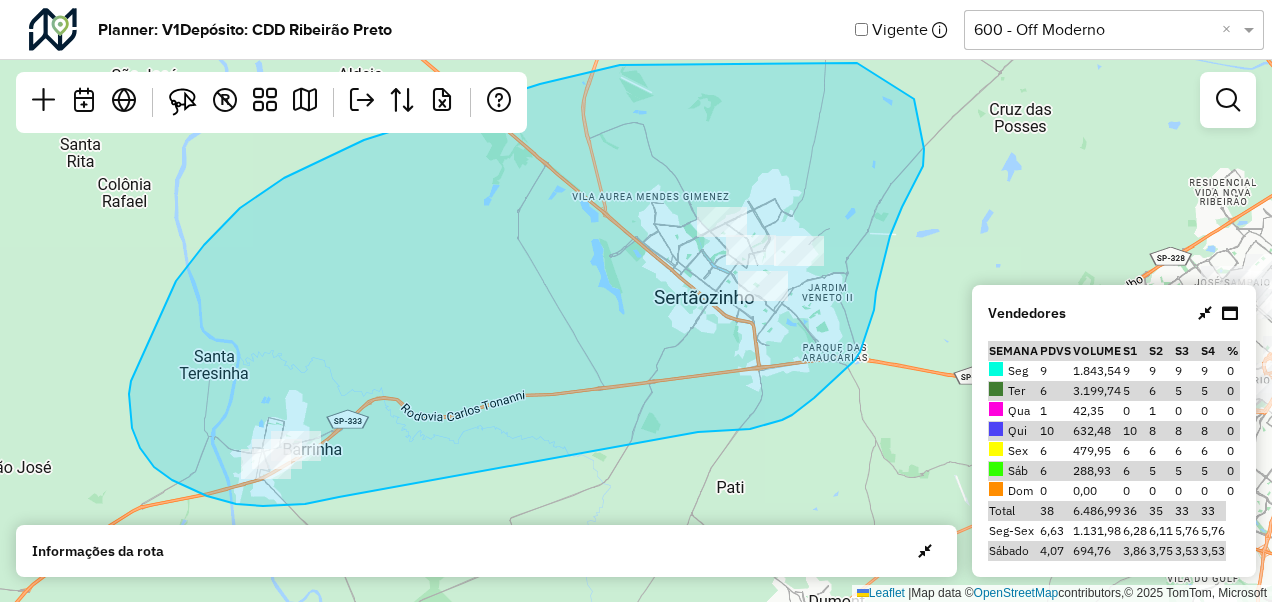 drag, startPoint x: 339, startPoint y: 497, endPoint x: 698, endPoint y: 432, distance: 364.83694 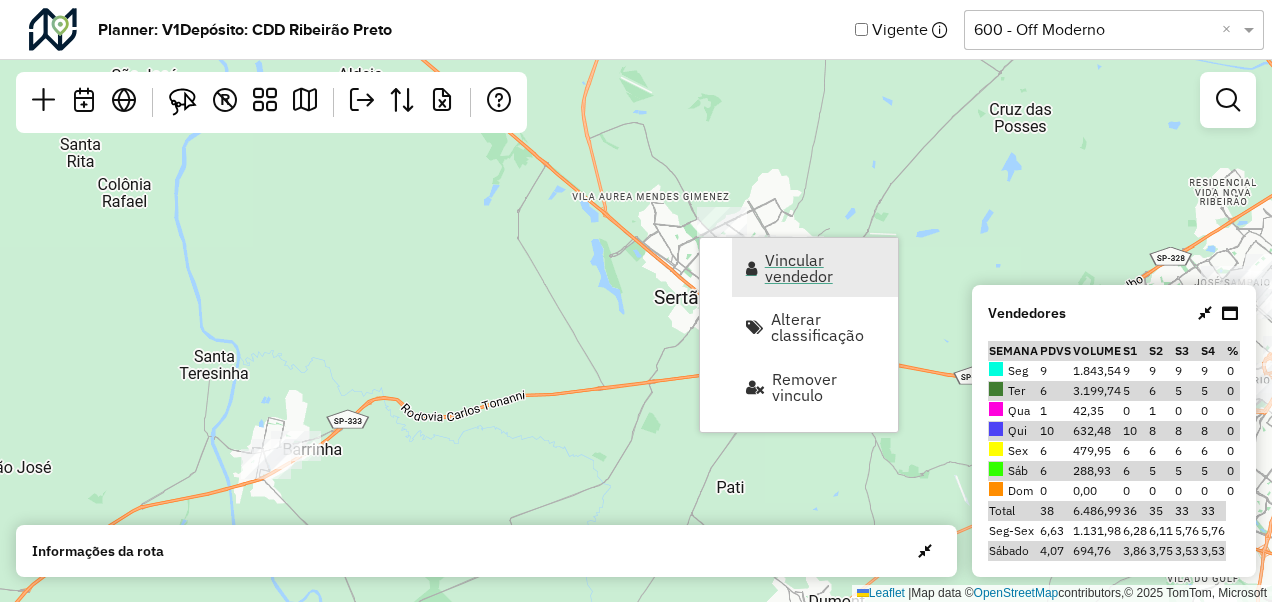 click on "Vincular vendedor" at bounding box center [825, 268] 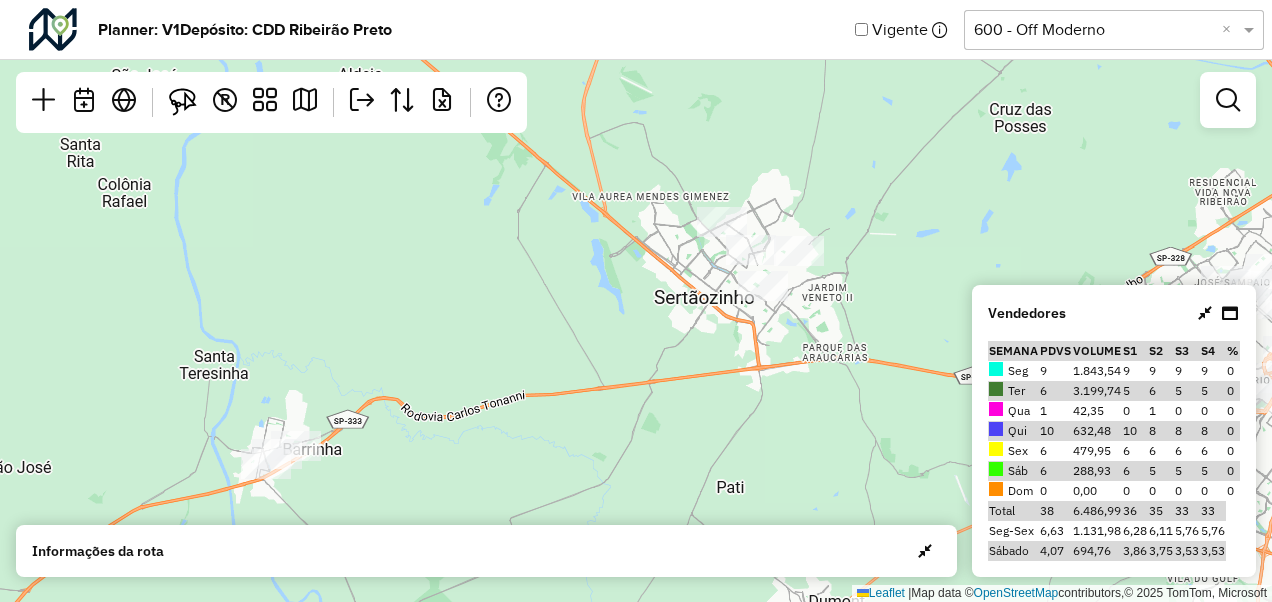 select on "*********" 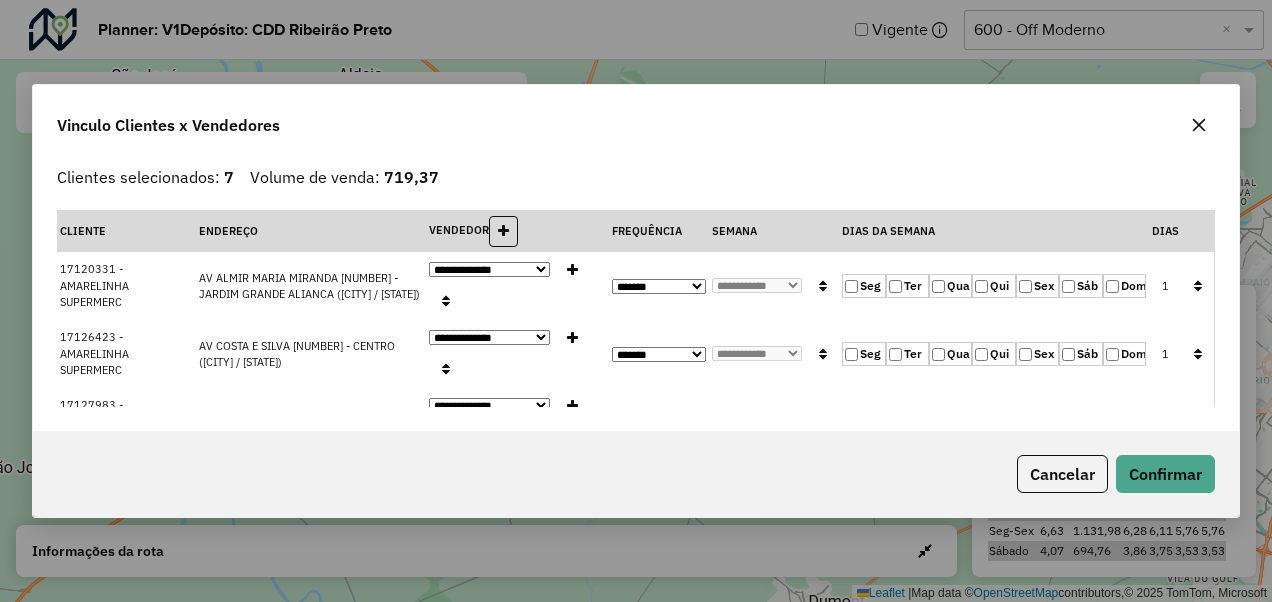 click 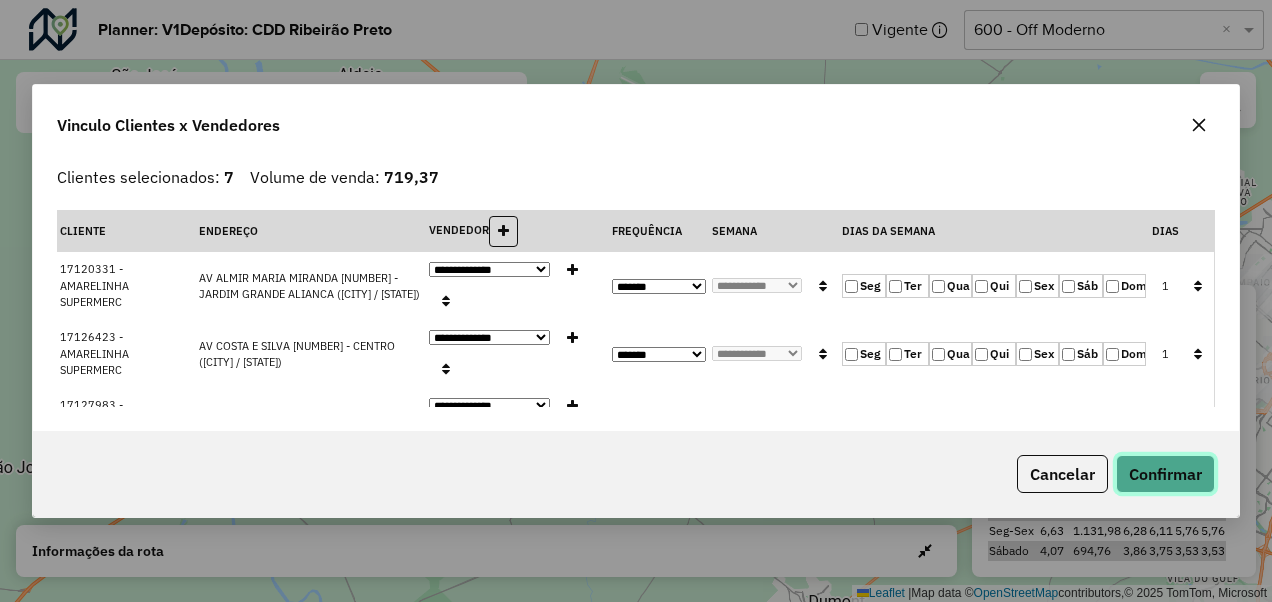 click on "Confirmar" 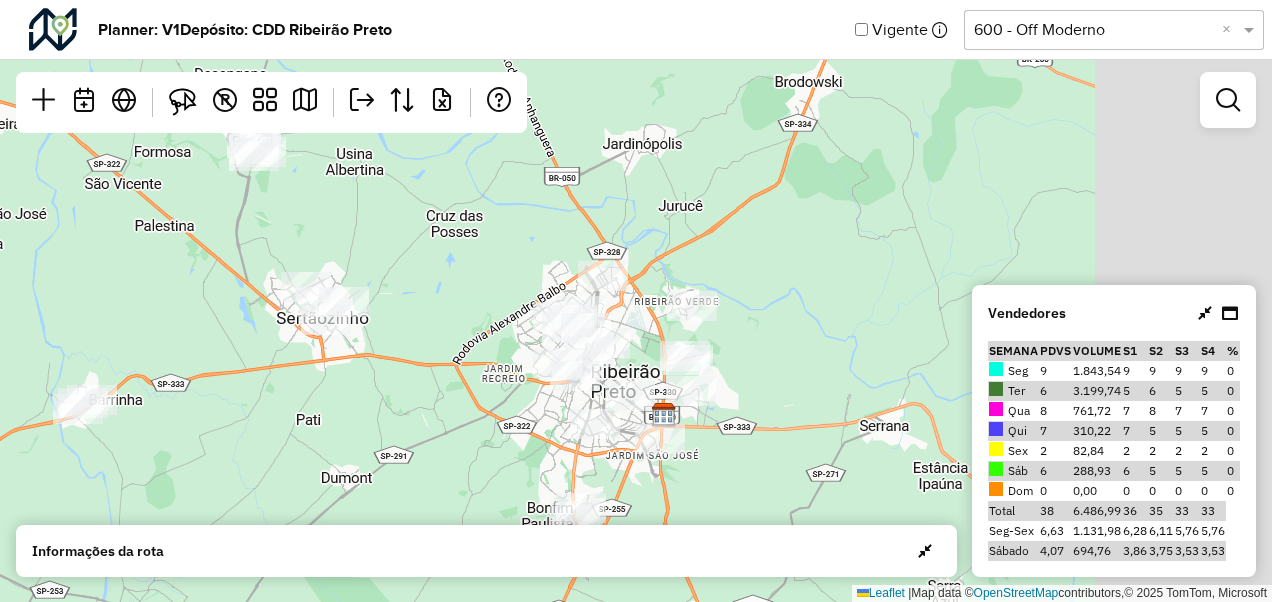 drag, startPoint x: 706, startPoint y: 284, endPoint x: 384, endPoint y: 294, distance: 322.15524 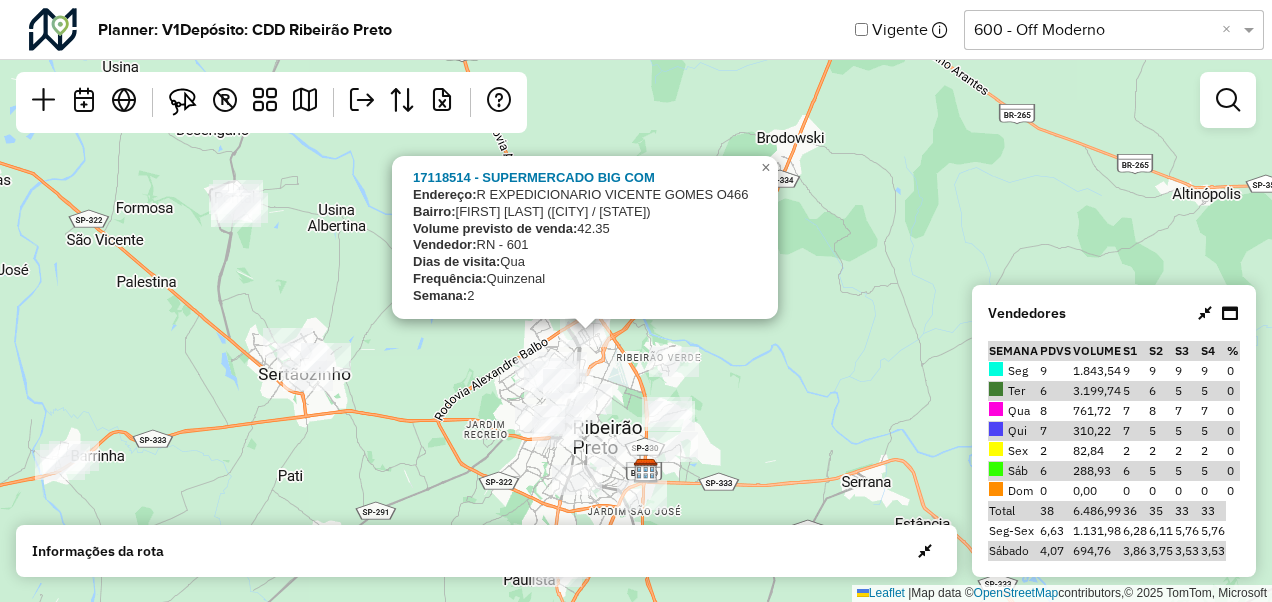 drag, startPoint x: 811, startPoint y: 346, endPoint x: 835, endPoint y: 412, distance: 70.2282 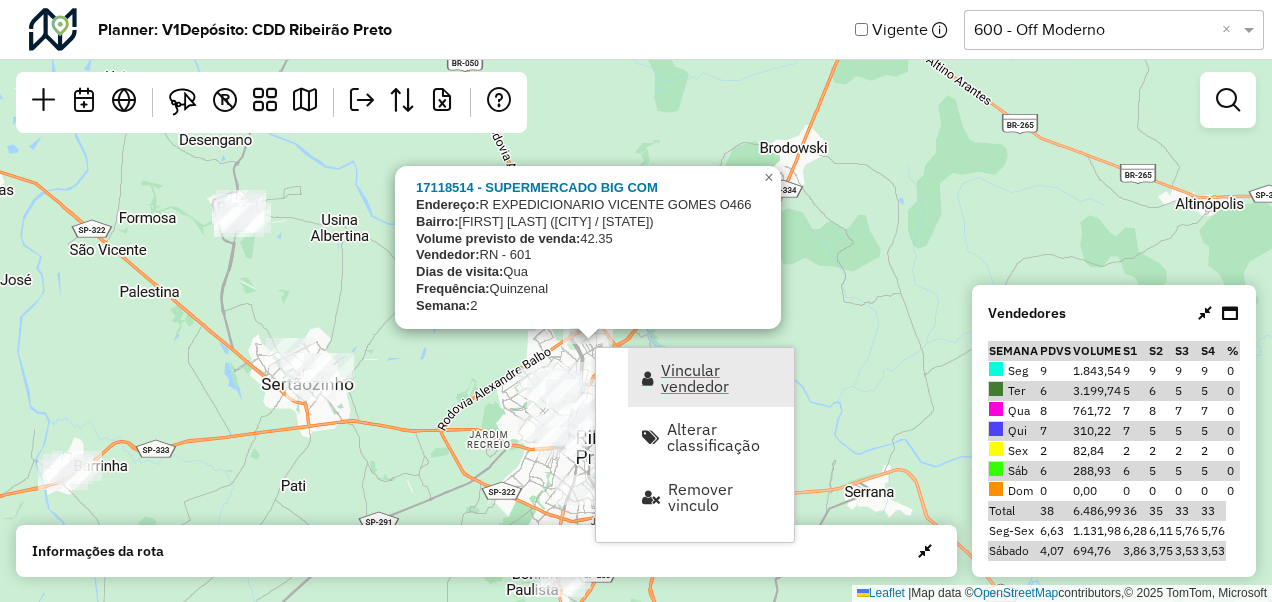 click on "Vincular vendedor" at bounding box center (721, 378) 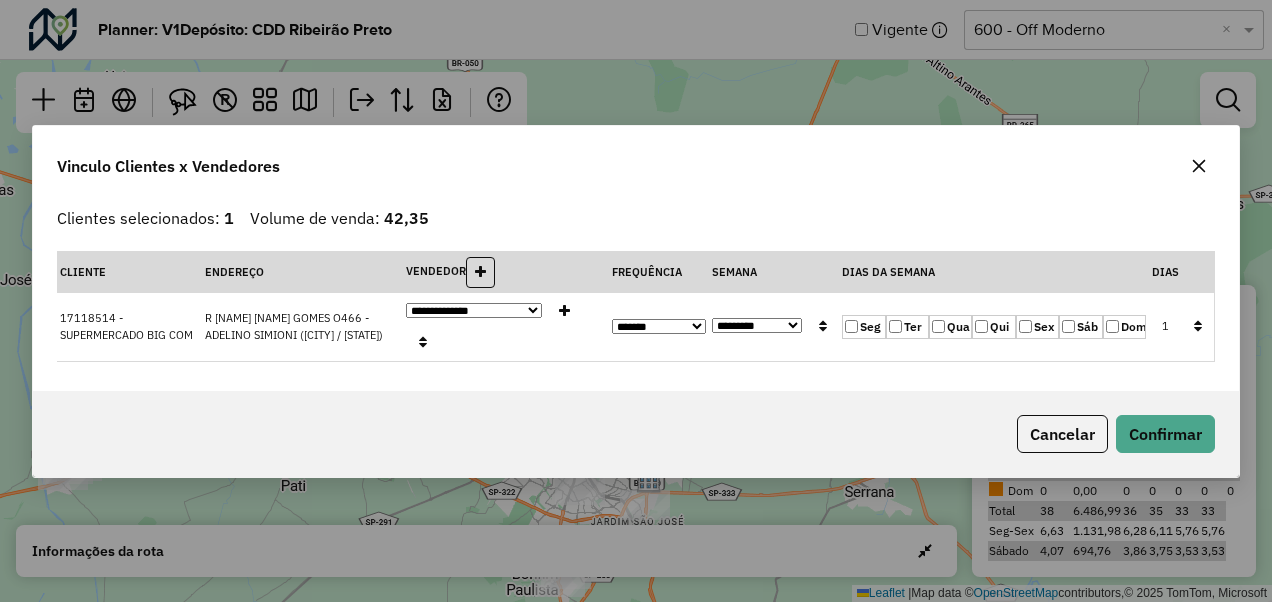 click on "Ter" 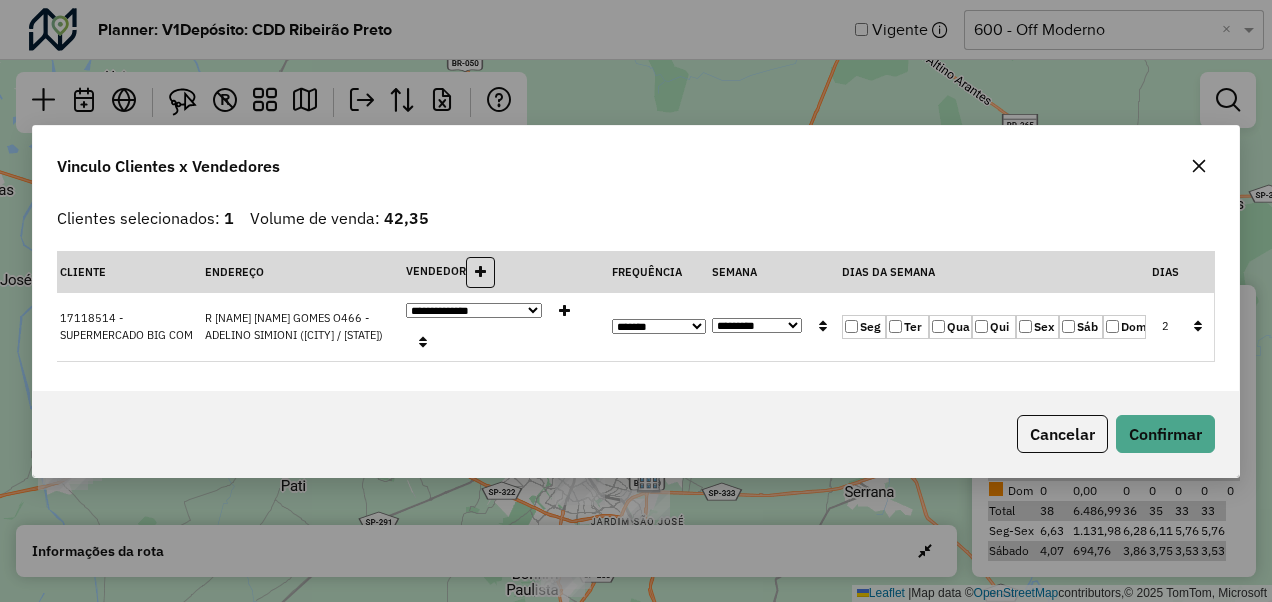 click on "Qua" 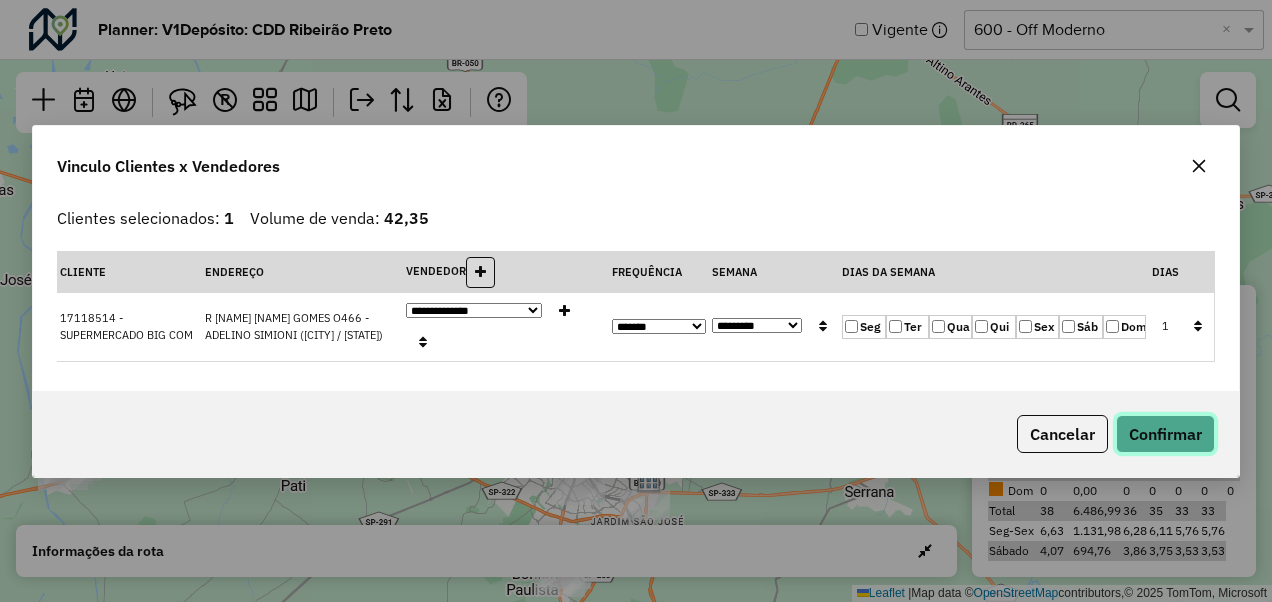 click on "Confirmar" 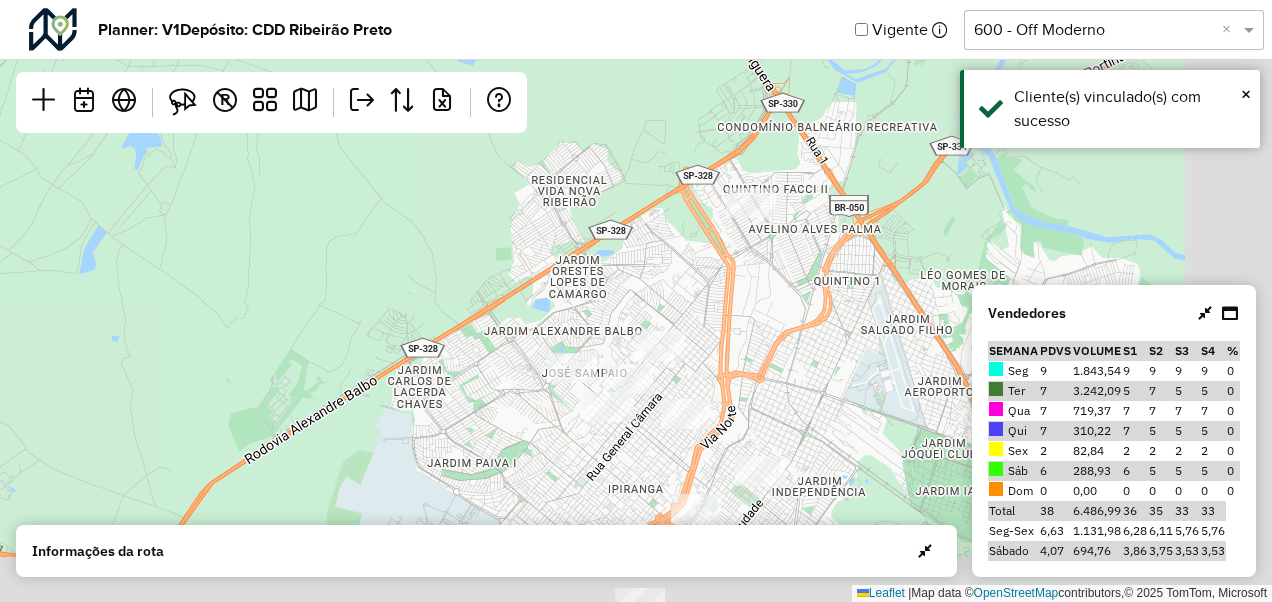 drag, startPoint x: 696, startPoint y: 356, endPoint x: 588, endPoint y: 299, distance: 122.1188 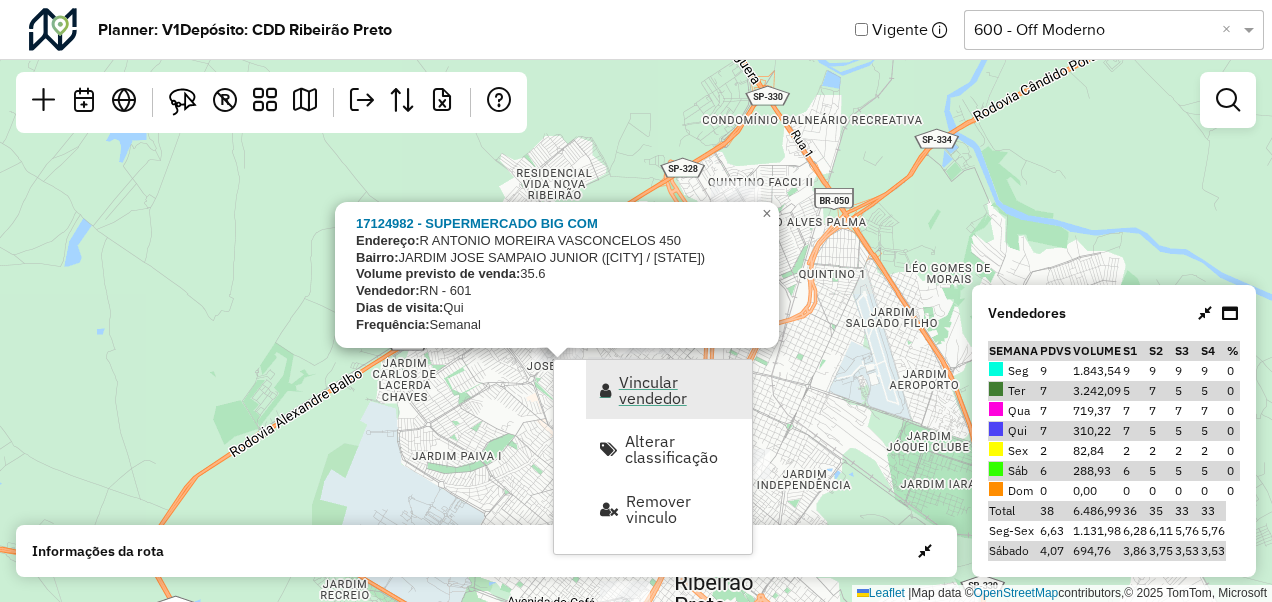click on "Vincular vendedor" at bounding box center [679, 390] 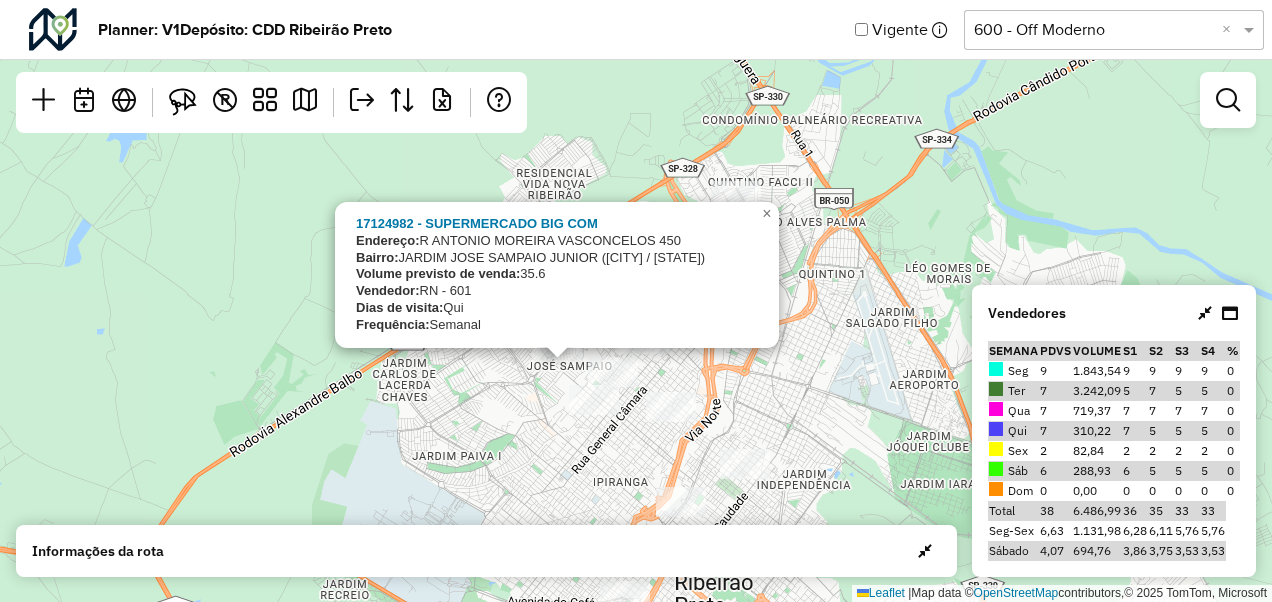 select on "*********" 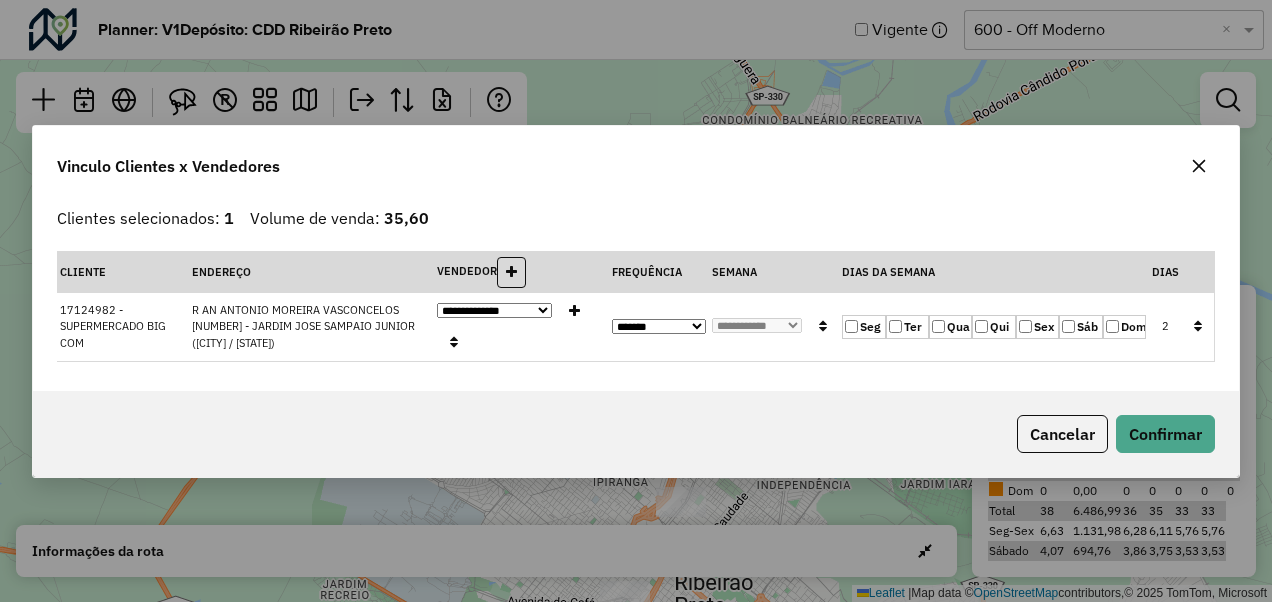 click on "Qui" 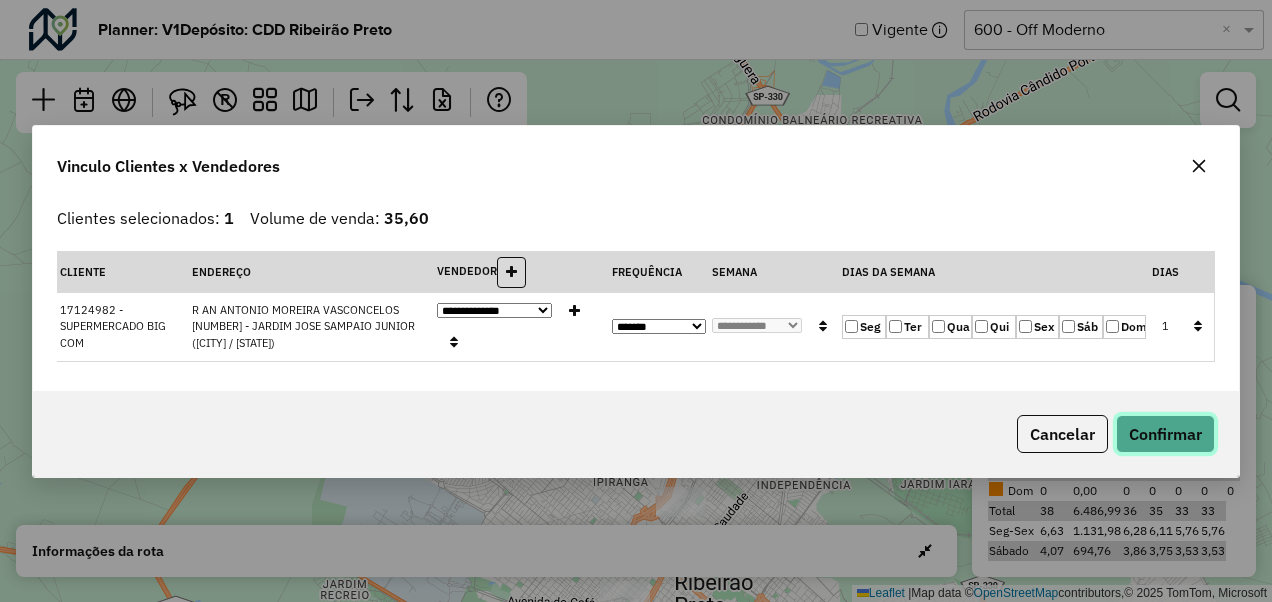 click on "Confirmar" 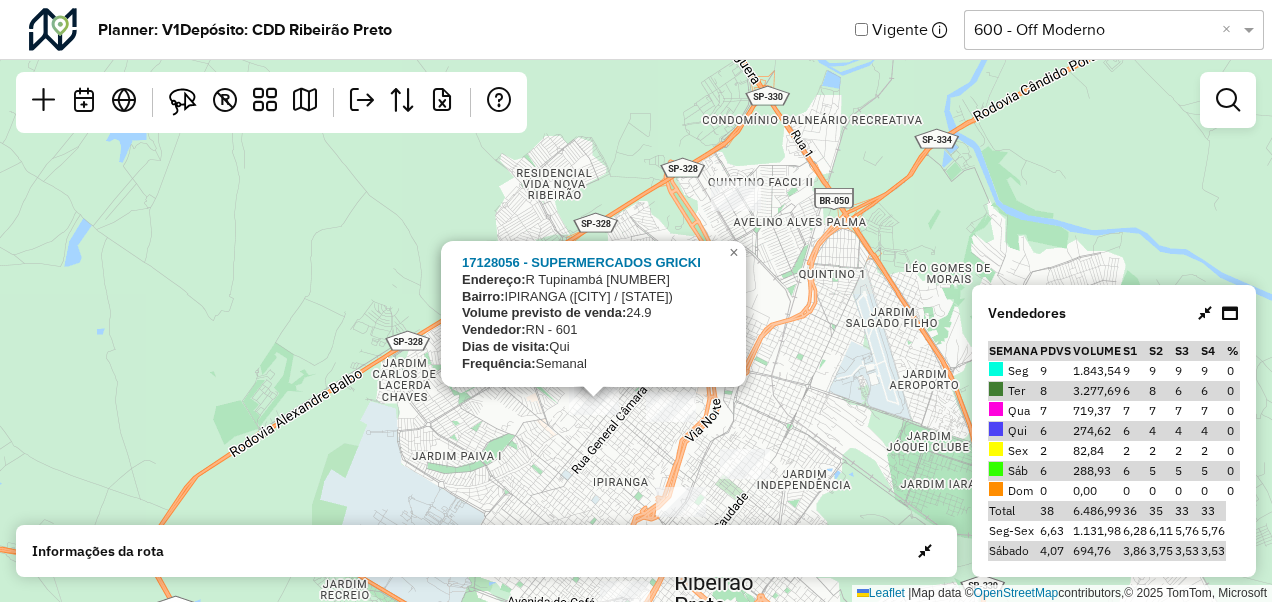 click on "17128056 - SUPERMERCADOS GRICKI
Endereço:  R   Tupinambá                     737
Bairro:  IPIRANGA (RIBEIRAO PRETO / SP)
Volume previsto de venda:  24.9
Vendedor:  RN - 601
Dias de visita:  Qui
Frequência:  Semanal
×  Leaflet   |  Map data ©  OpenStreetMap  contributors,© 2025 TomTom, Microsoft" 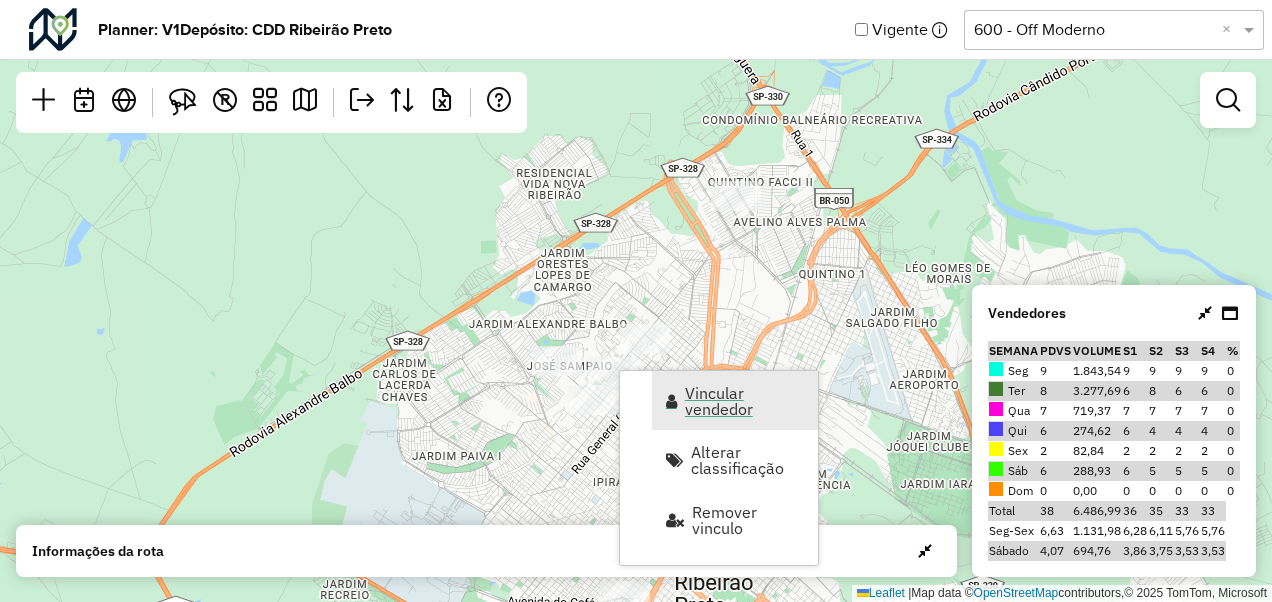 click on "Vincular vendedor" at bounding box center [745, 401] 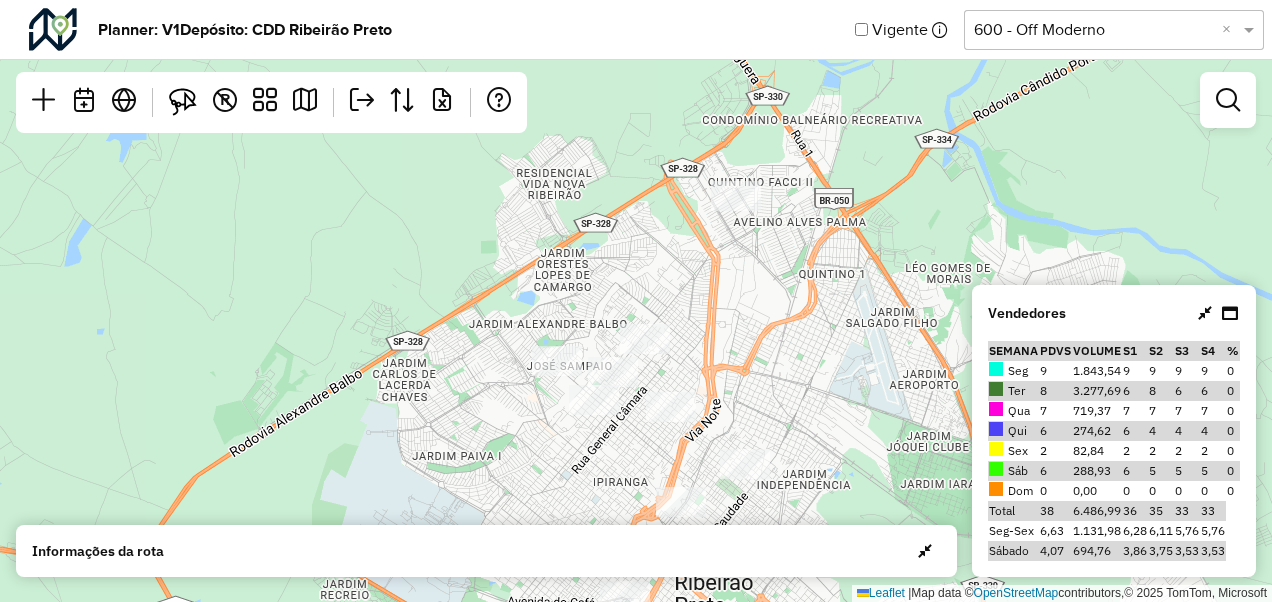 select on "*********" 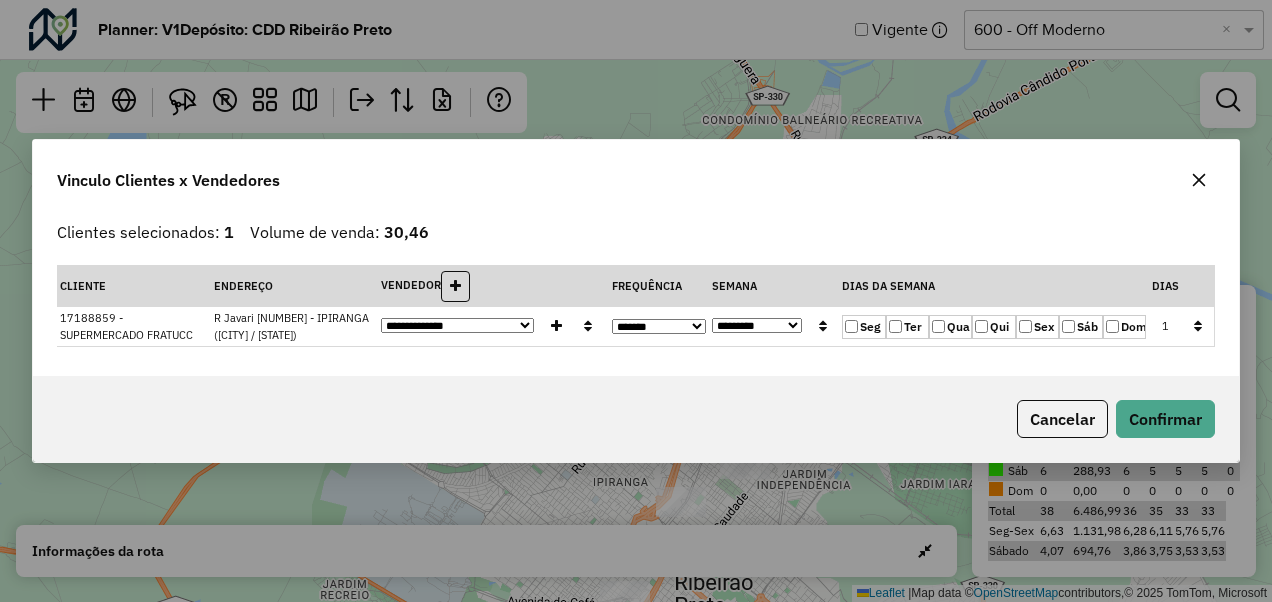 click on "**********" 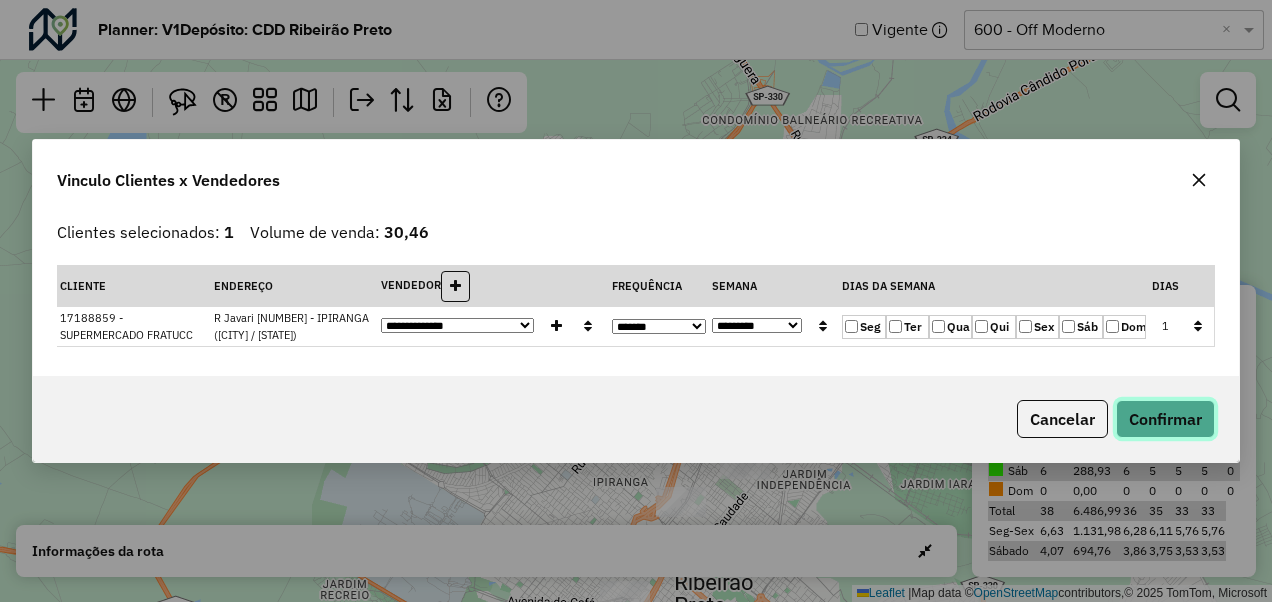 click on "Confirmar" 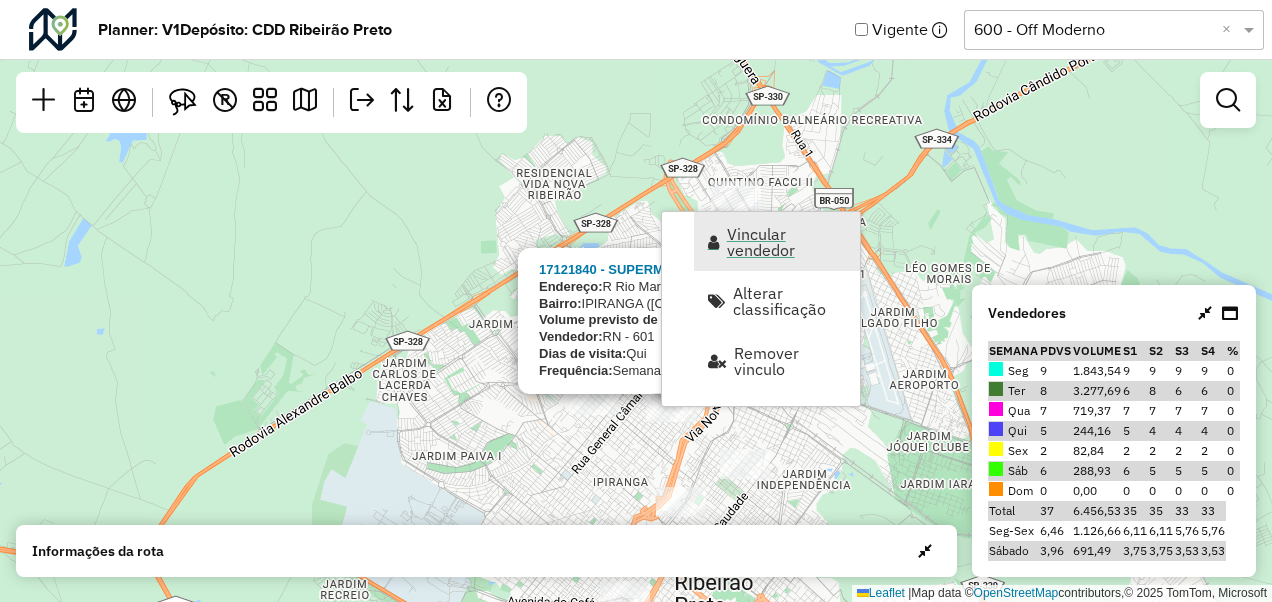 click on "Vincular vendedor" at bounding box center (787, 242) 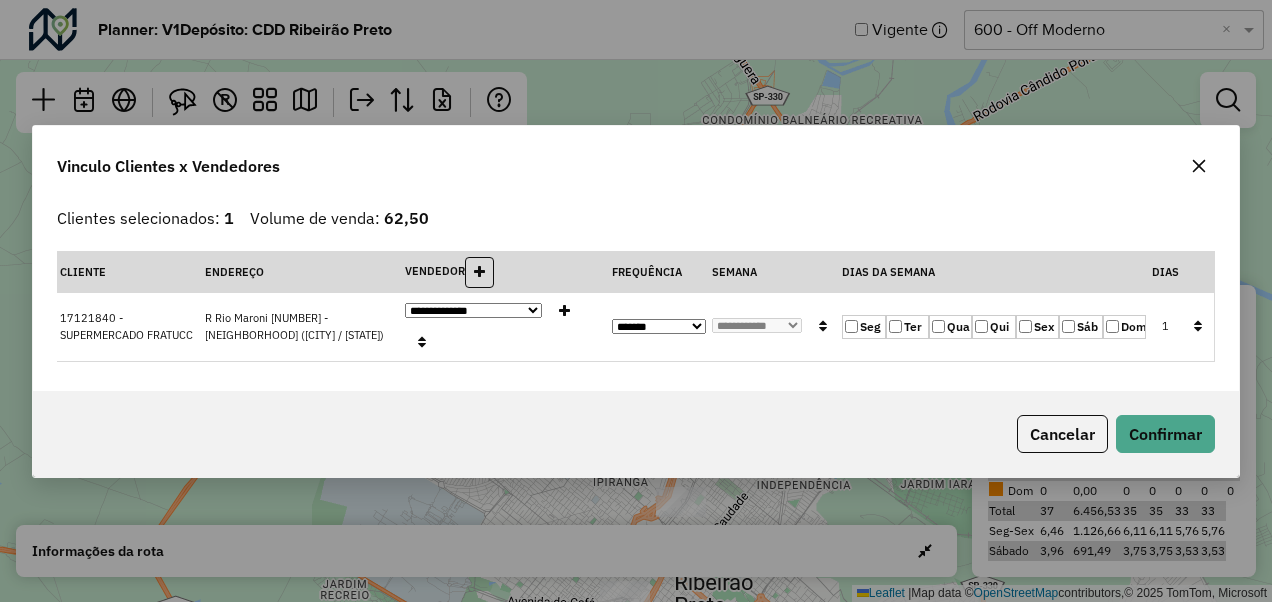 click on "**********" 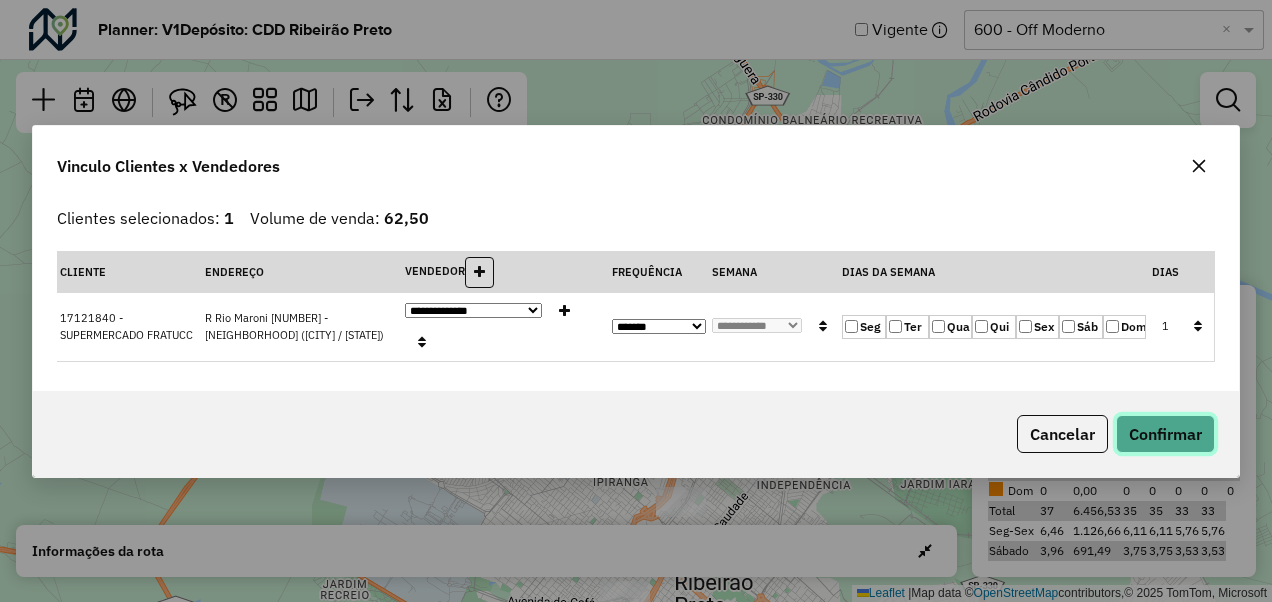 click on "Confirmar" 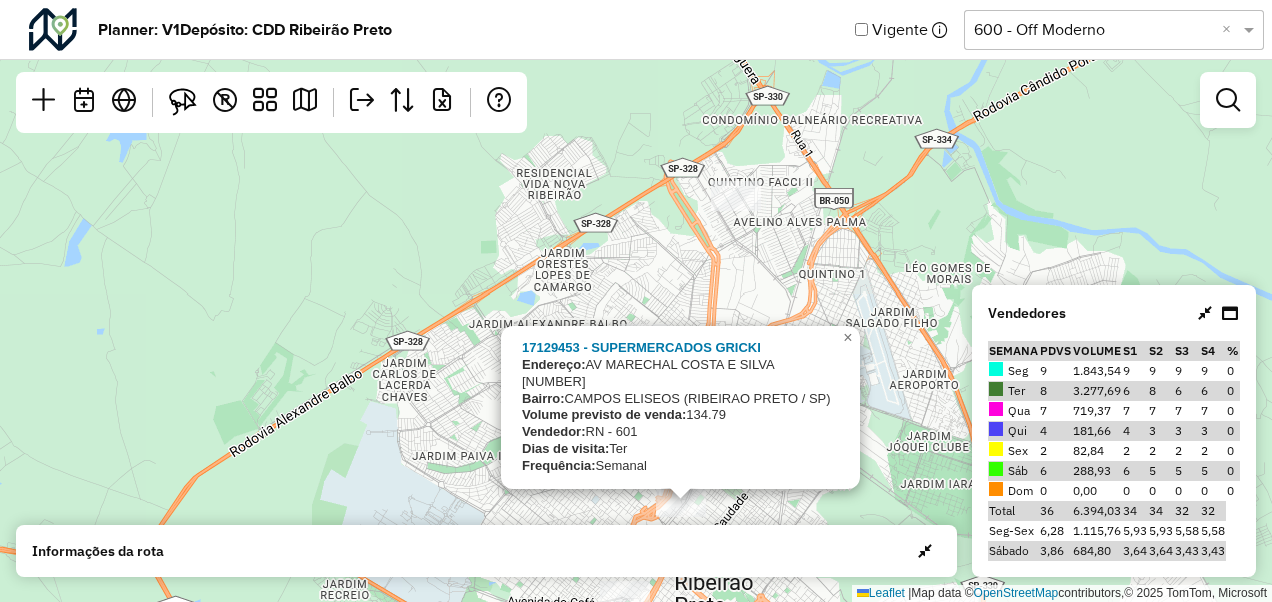 drag, startPoint x: 778, startPoint y: 310, endPoint x: 560, endPoint y: 196, distance: 246.00813 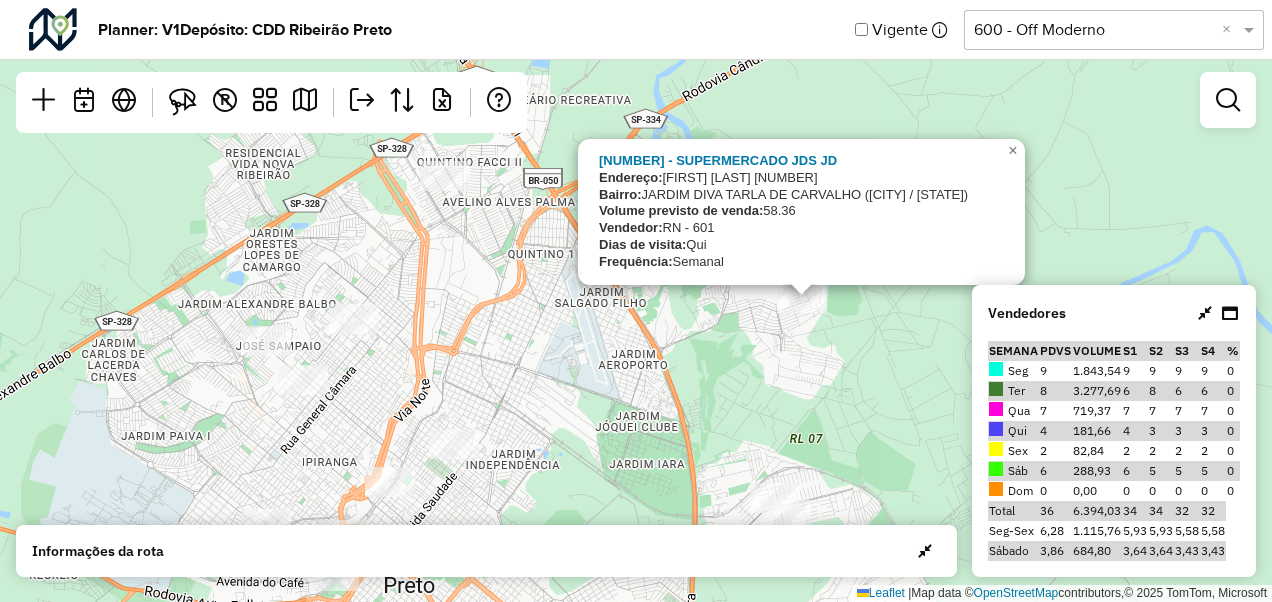 drag, startPoint x: 830, startPoint y: 272, endPoint x: 757, endPoint y: 364, distance: 117.4436 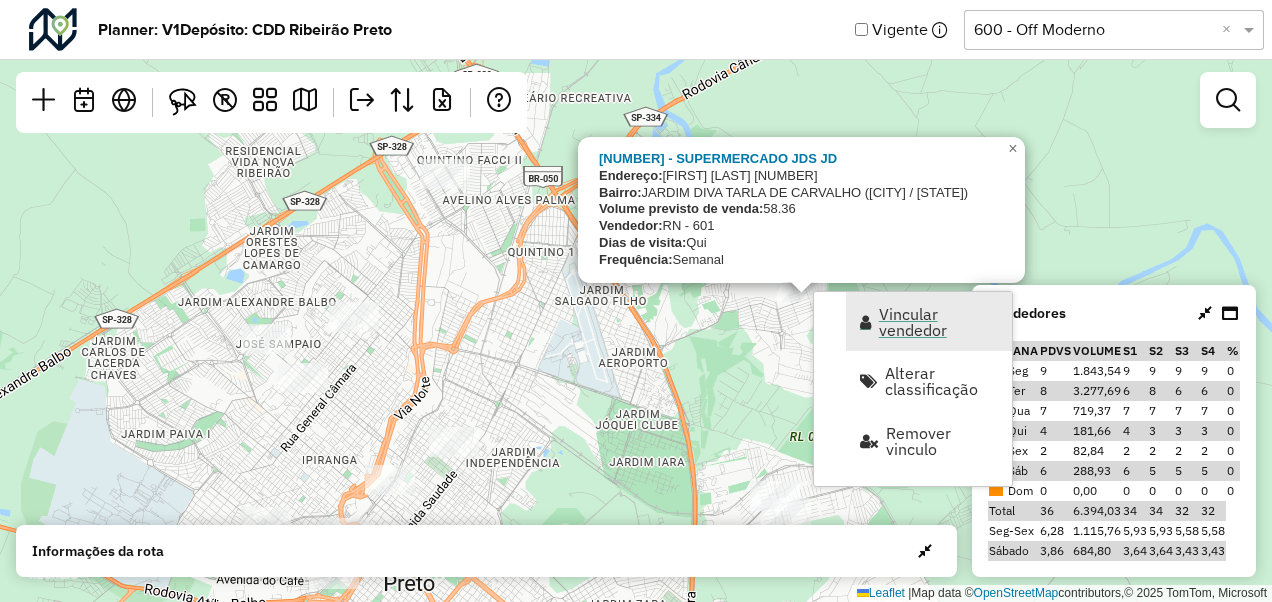 click on "Vincular vendedor" at bounding box center [929, 321] 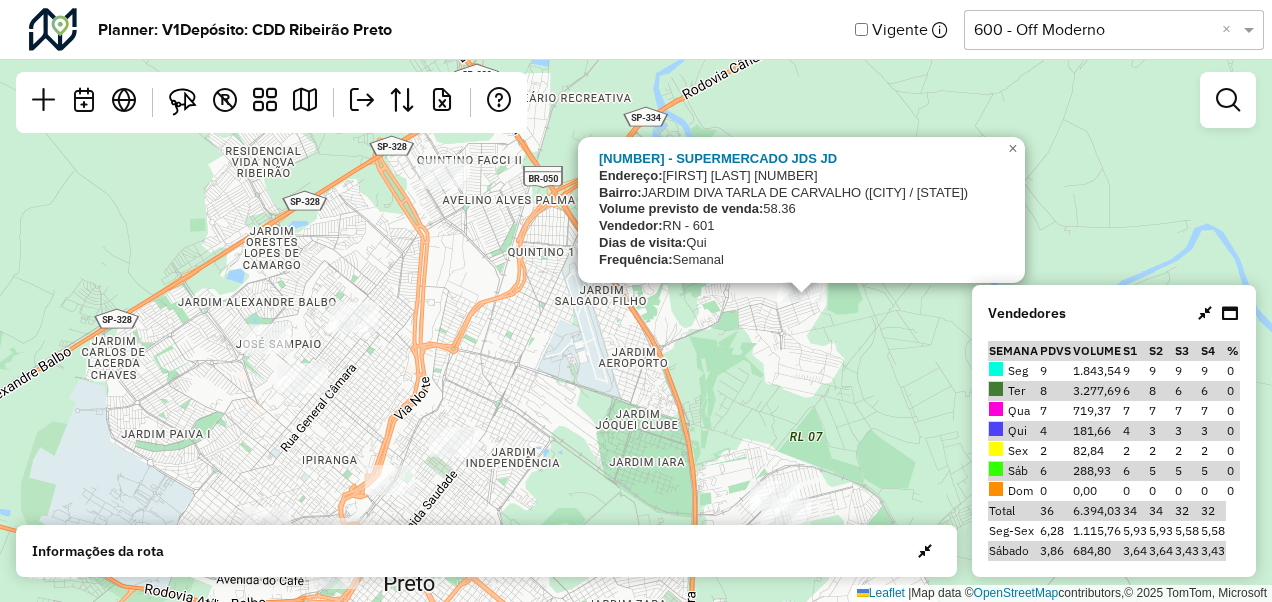 select on "*********" 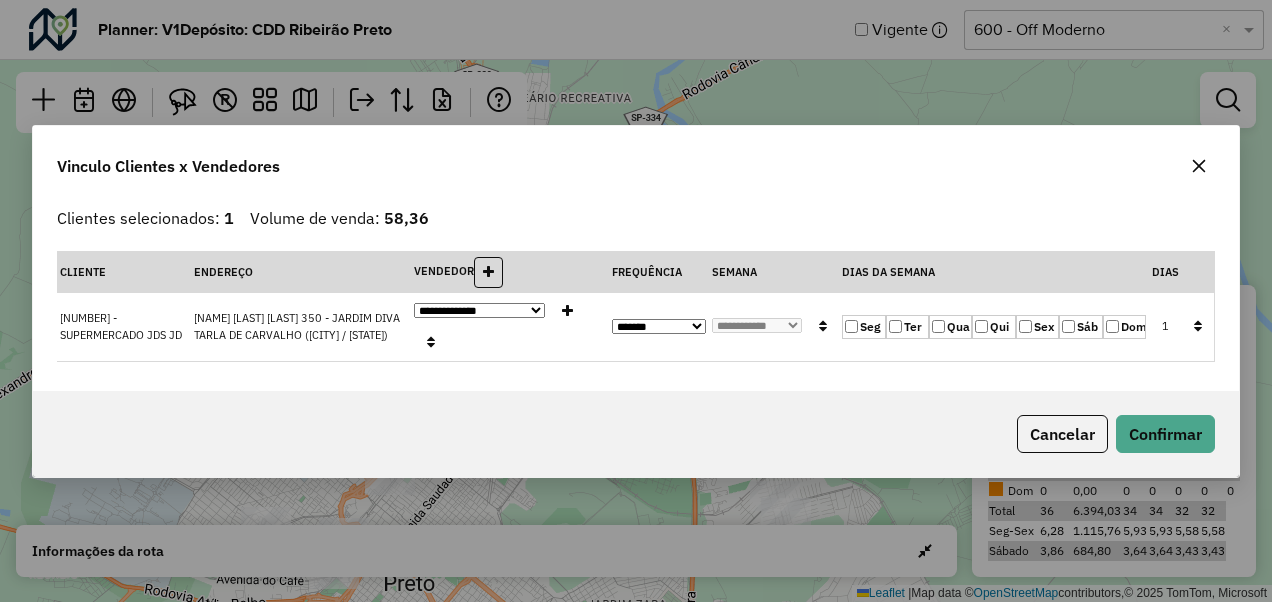 click on "**********" 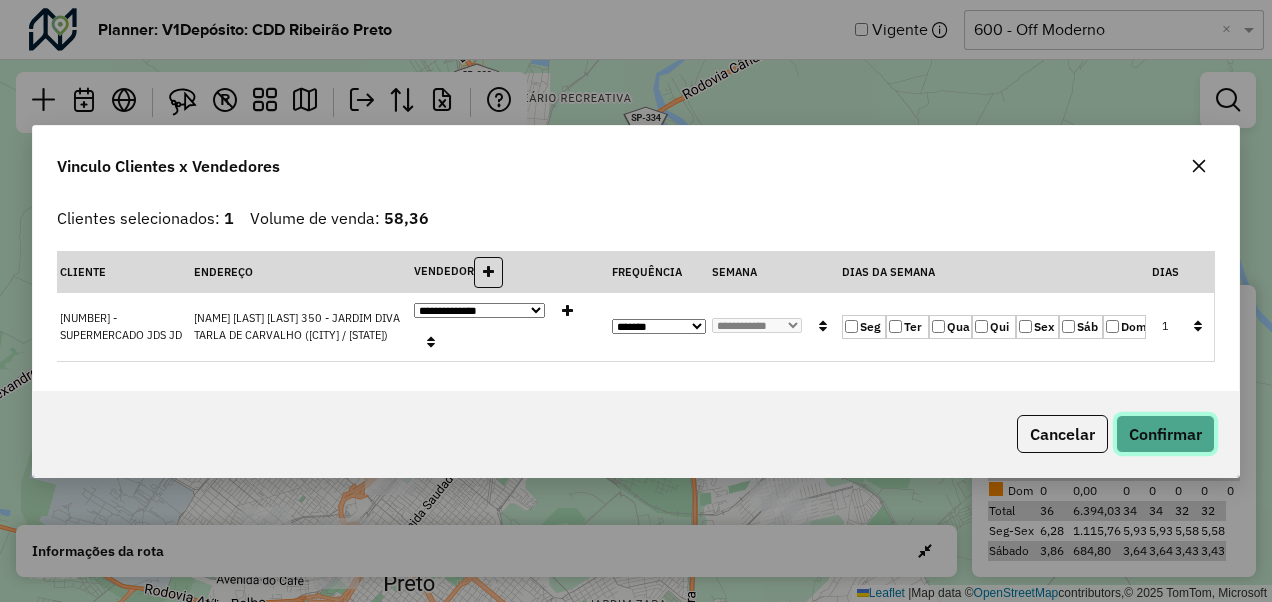 click on "Confirmar" 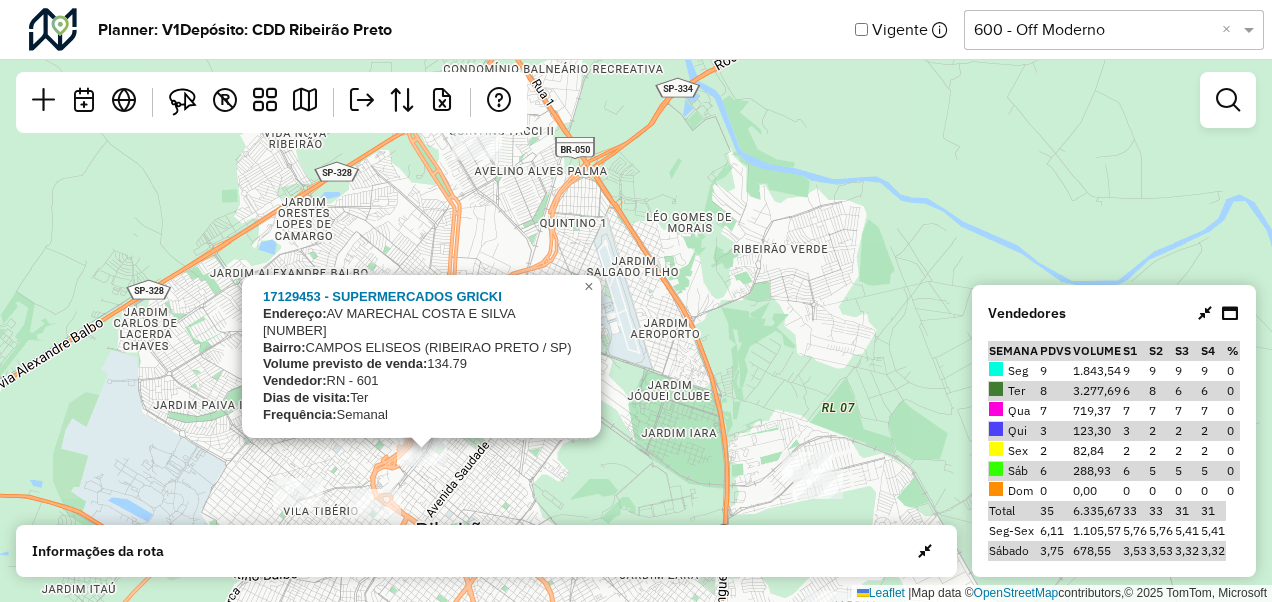 drag, startPoint x: 560, startPoint y: 487, endPoint x: 666, endPoint y: 373, distance: 155.6663 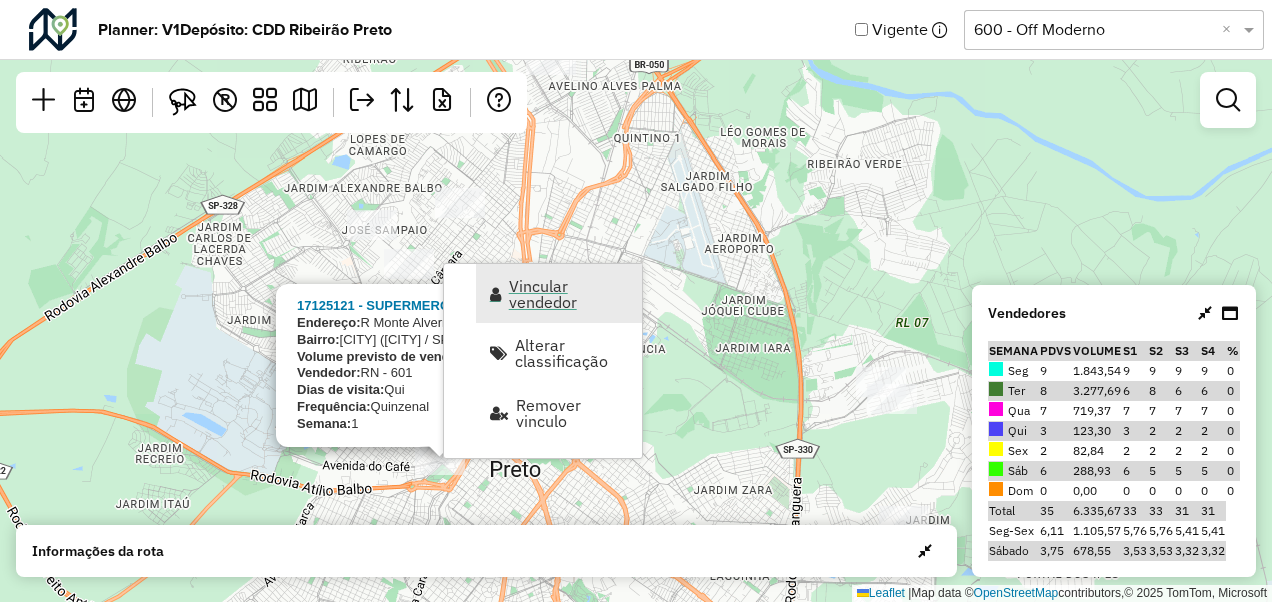 click on "Vincular vendedor" at bounding box center [569, 294] 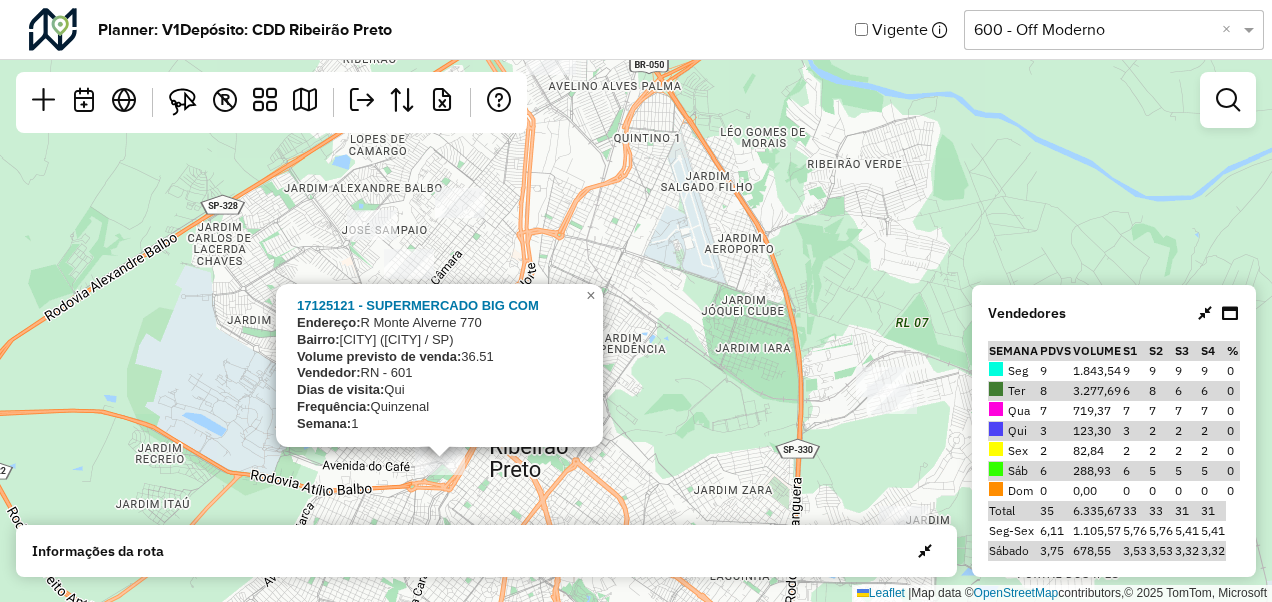 select on "*********" 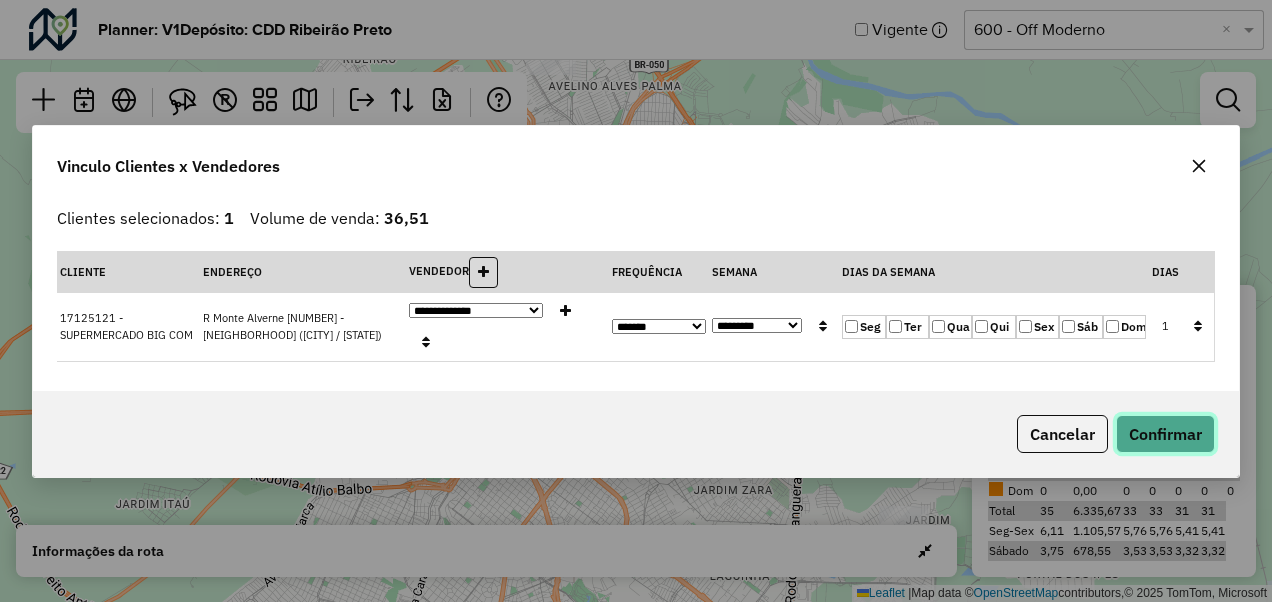 click on "Confirmar" 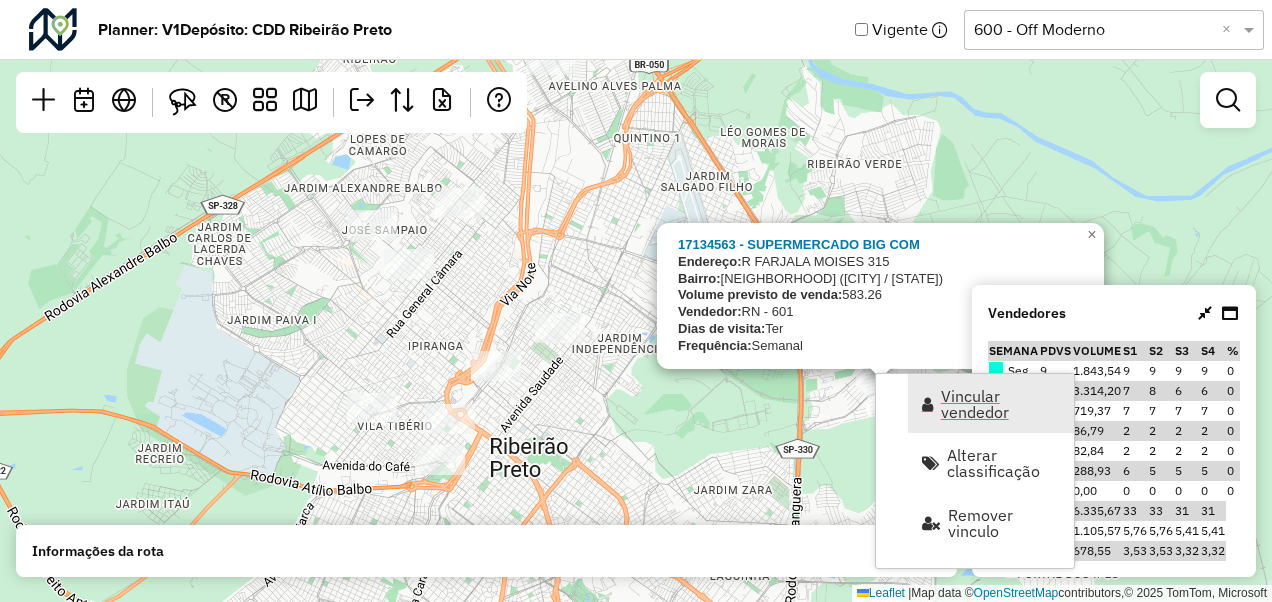 click on "Vincular vendedor" at bounding box center [1001, 404] 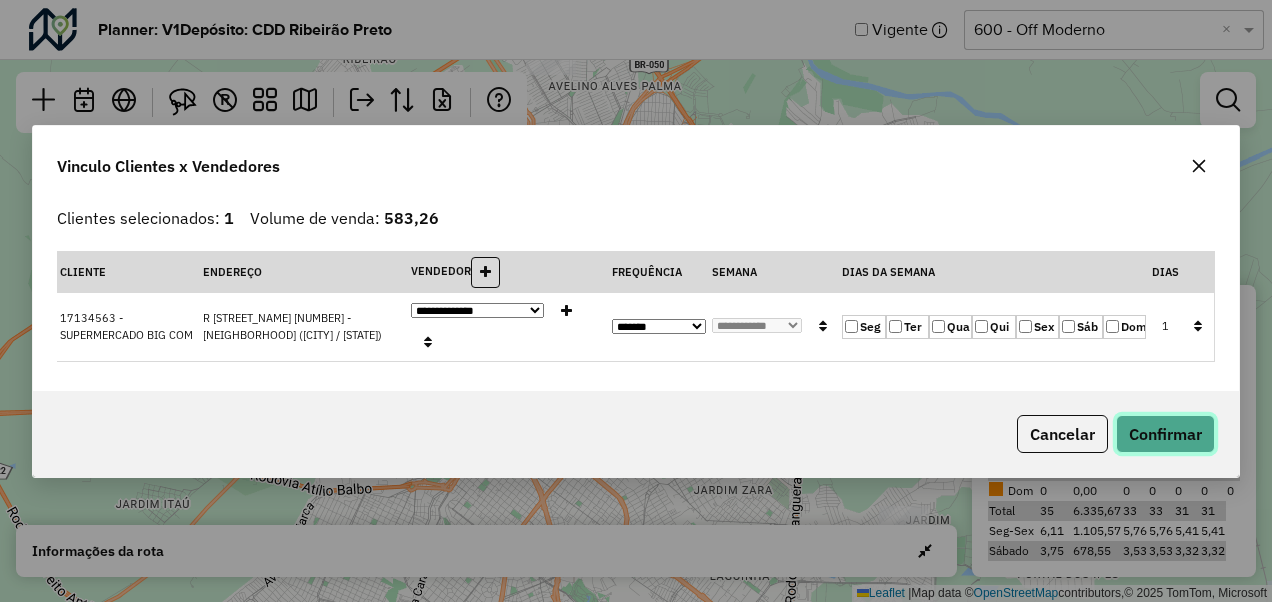 click on "Confirmar" 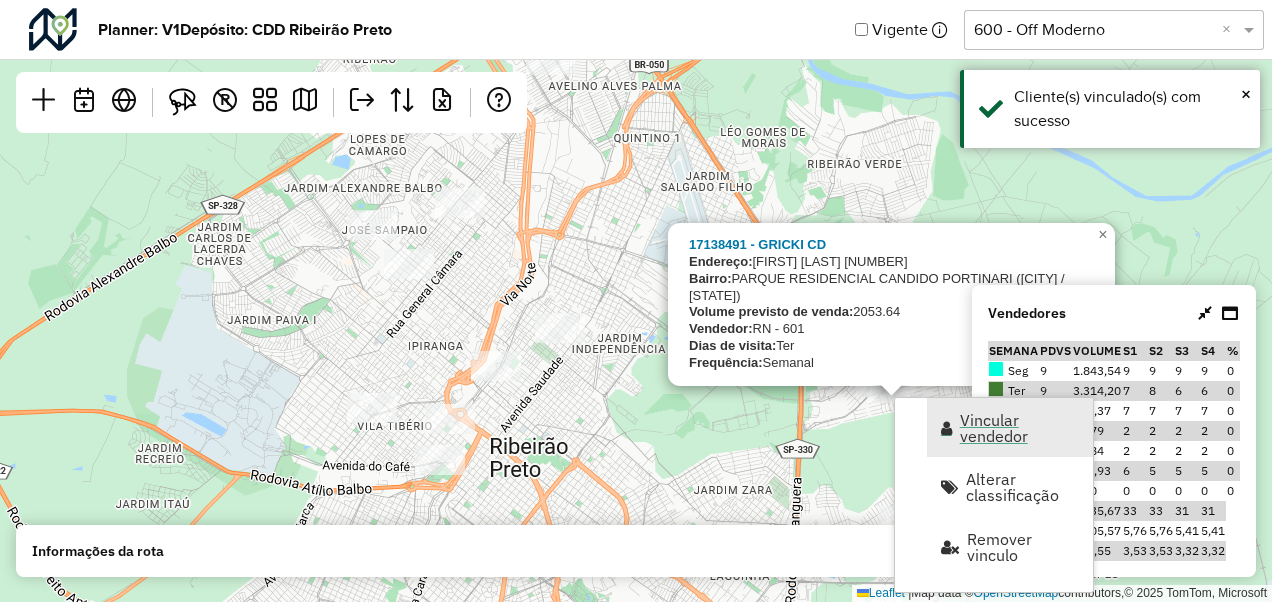click on "Vincular vendedor" at bounding box center (1020, 428) 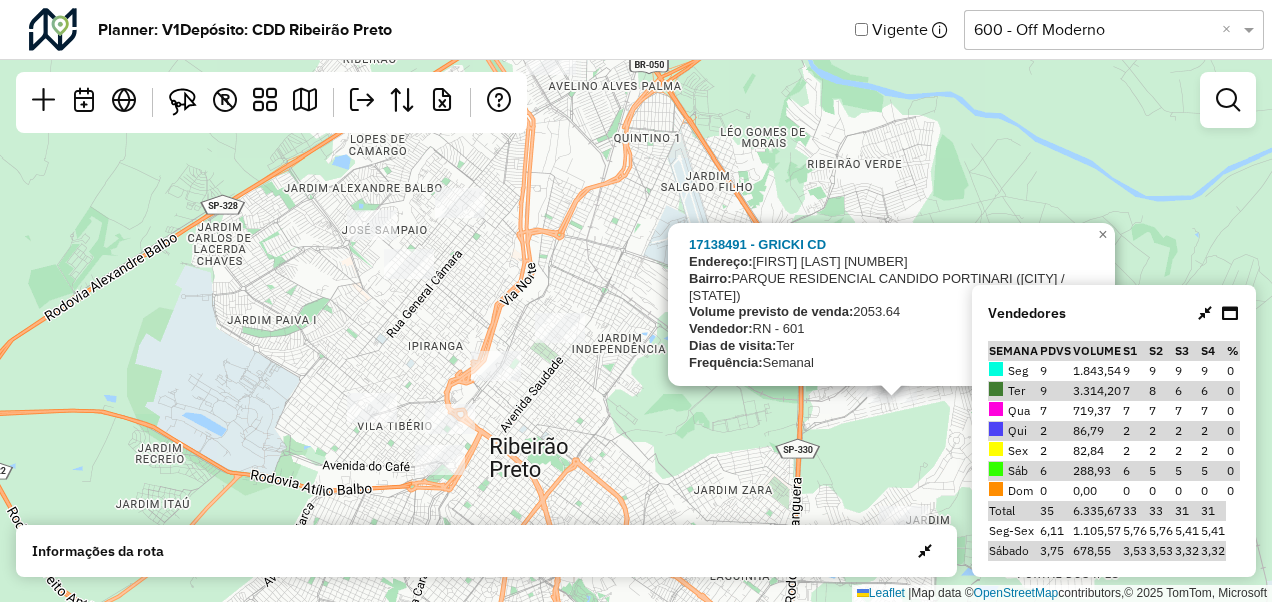 select on "*********" 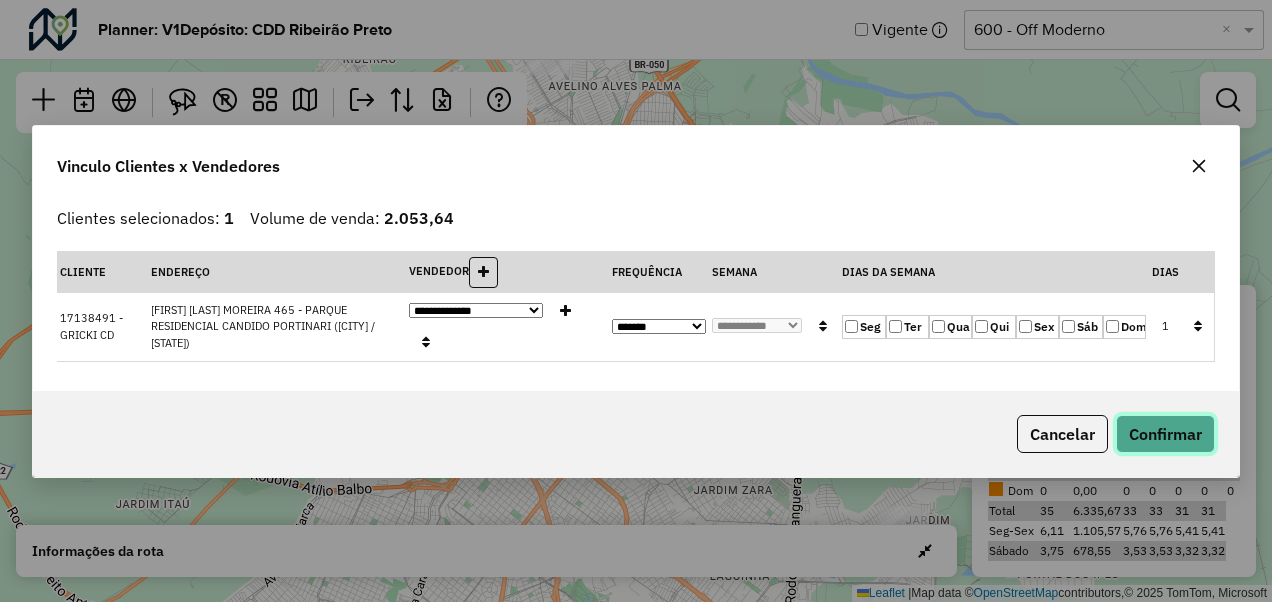 click on "Confirmar" 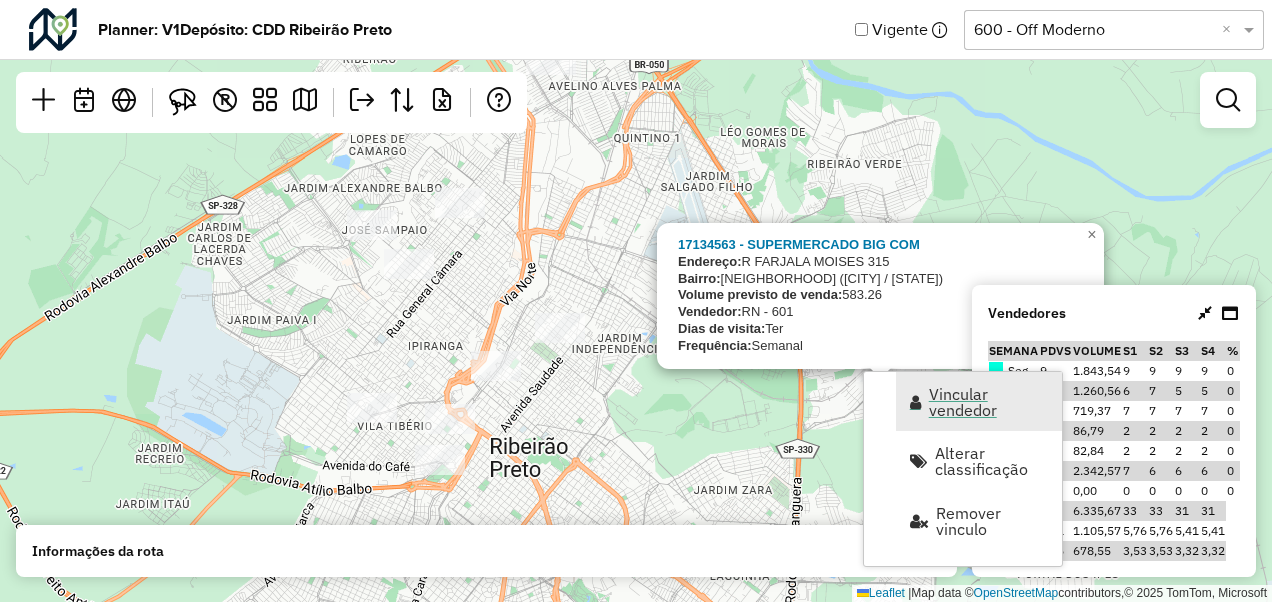 click on "Vincular vendedor" at bounding box center (989, 402) 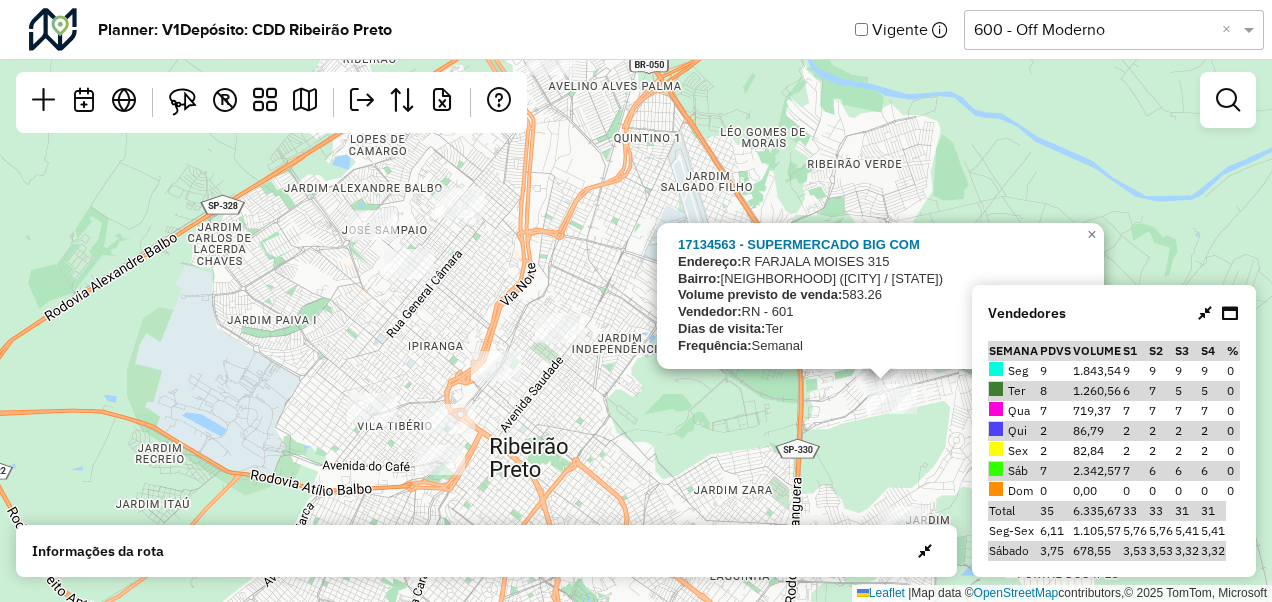 select on "*********" 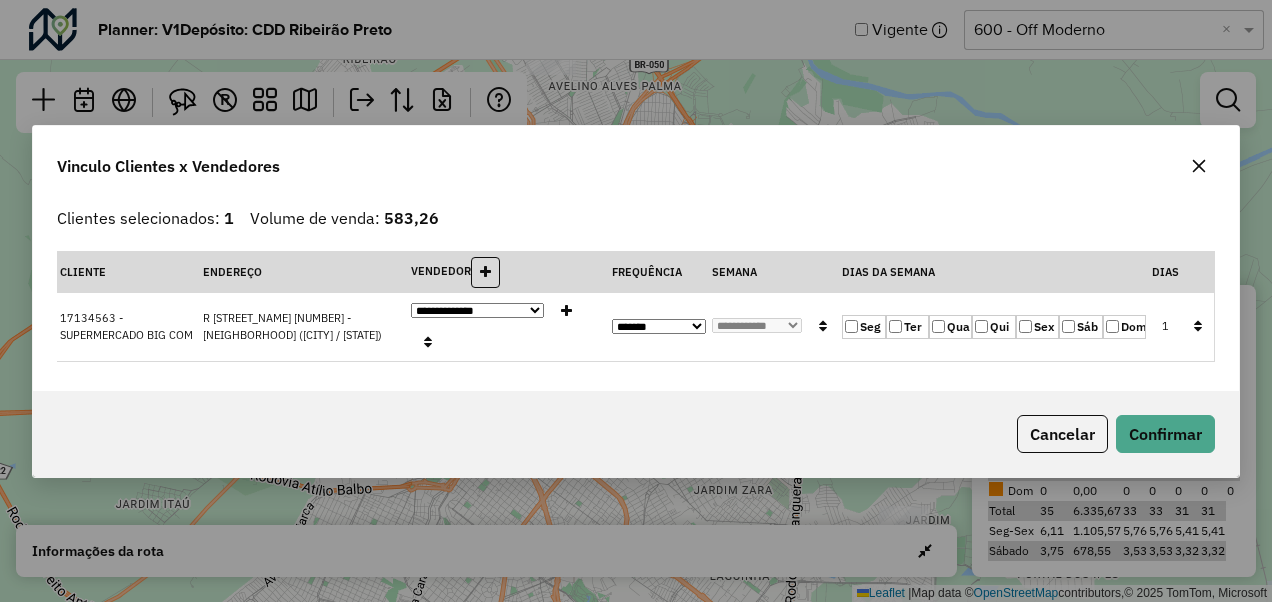 click on "Sáb" 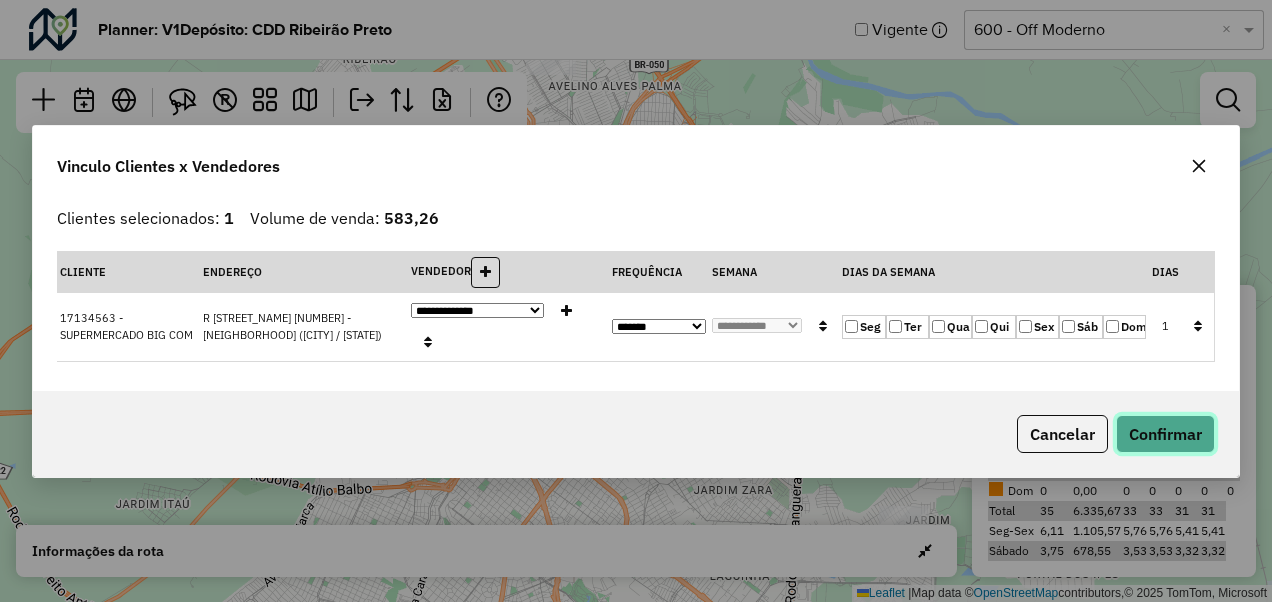 click on "Confirmar" 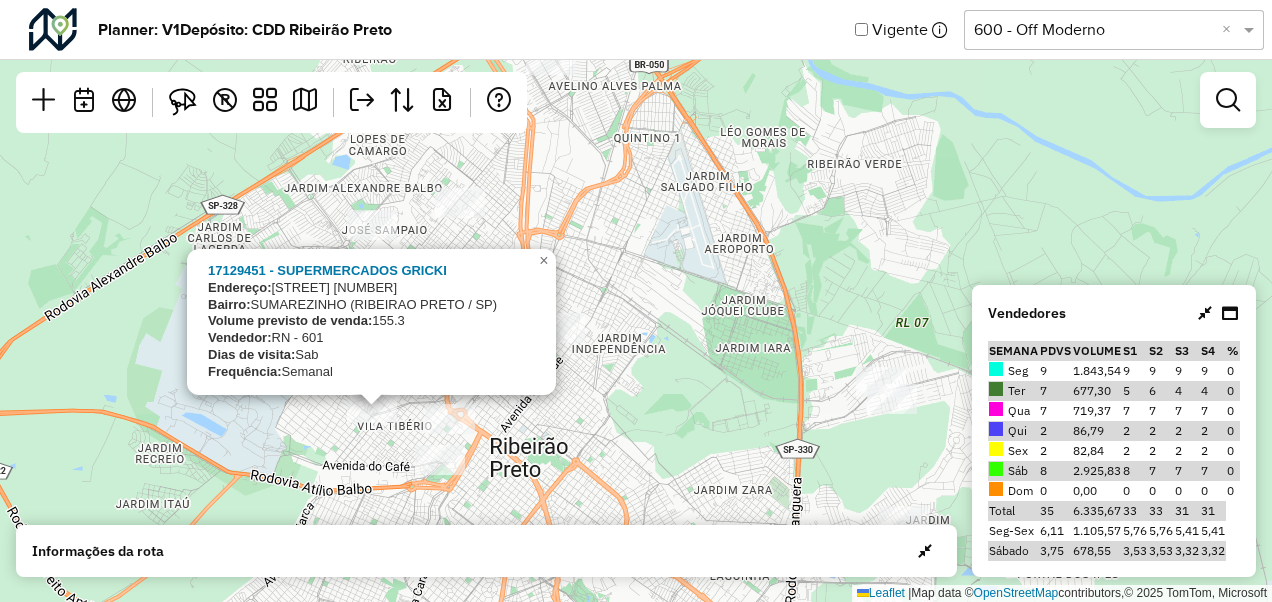 drag, startPoint x: 767, startPoint y: 458, endPoint x: 663, endPoint y: 406, distance: 116.275536 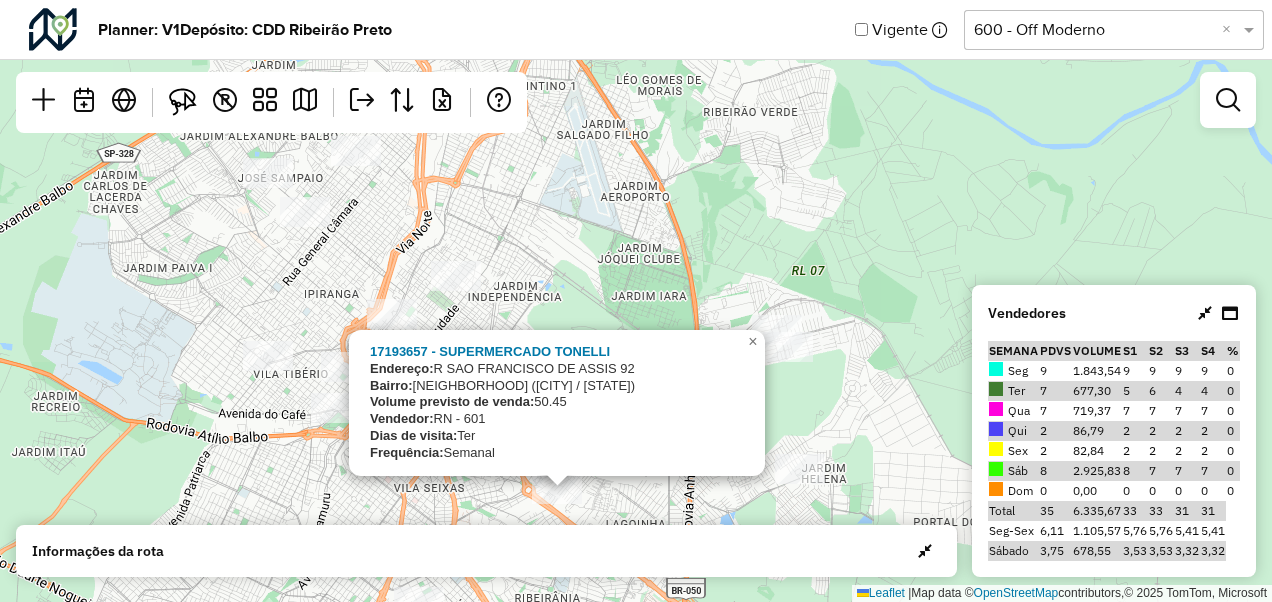 click on "17193657 - SUPERMERCADO TONELLI
Endereço:  R   SAO FRANCISCO DE ASSIS        92
Bairro:  JARDIM CASTELO BRANCO (RIBEIRAO PRETO / SP)
Volume previsto de venda:  50.45
Vendedor:  RN - 601
Dias de visita:  Ter
Frequência:  Semanal
×  Leaflet   |  Map data ©  OpenStreetMap  contributors,© 2025 TomTom, Microsoft" 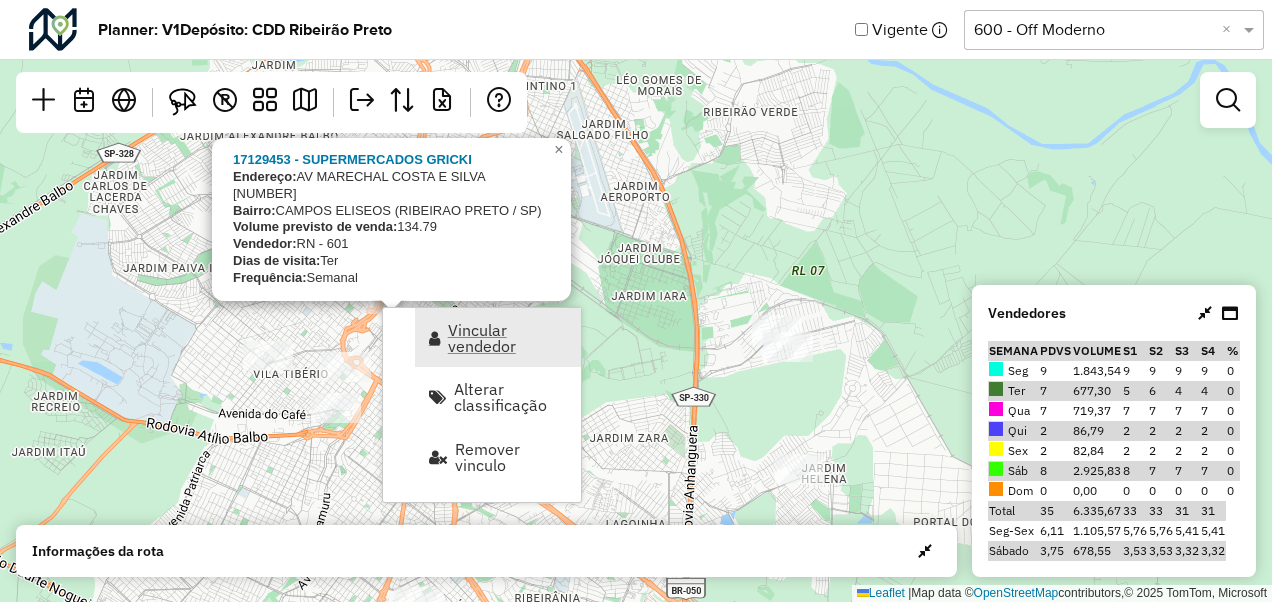 click on "Vincular vendedor" at bounding box center [508, 338] 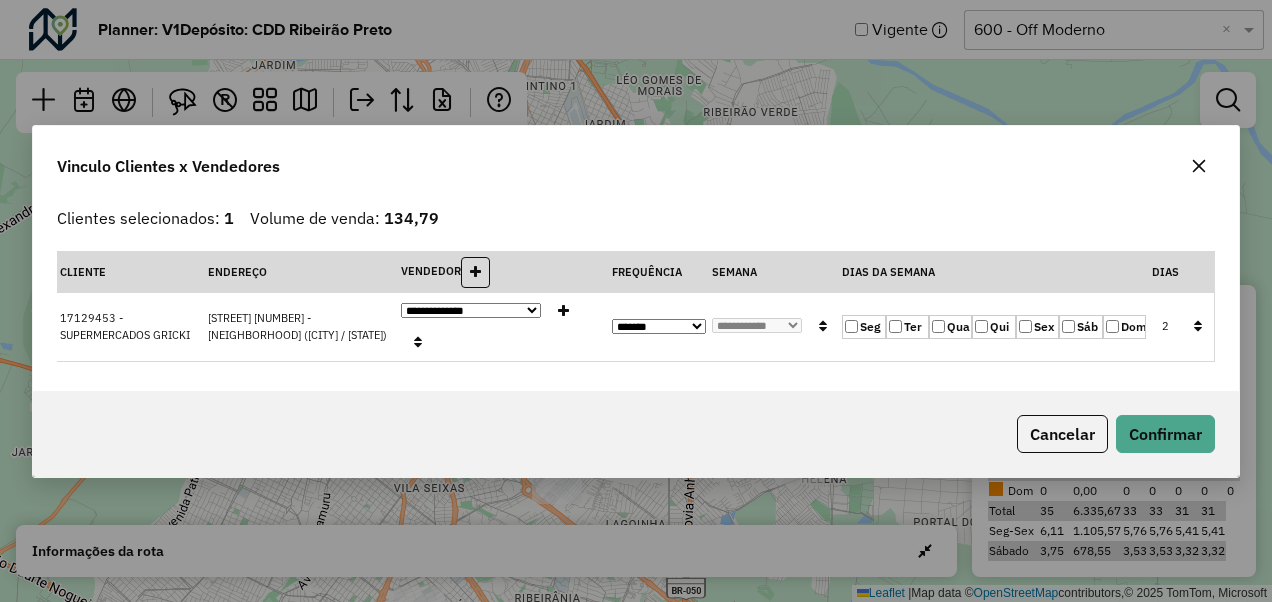 click on "Ter" 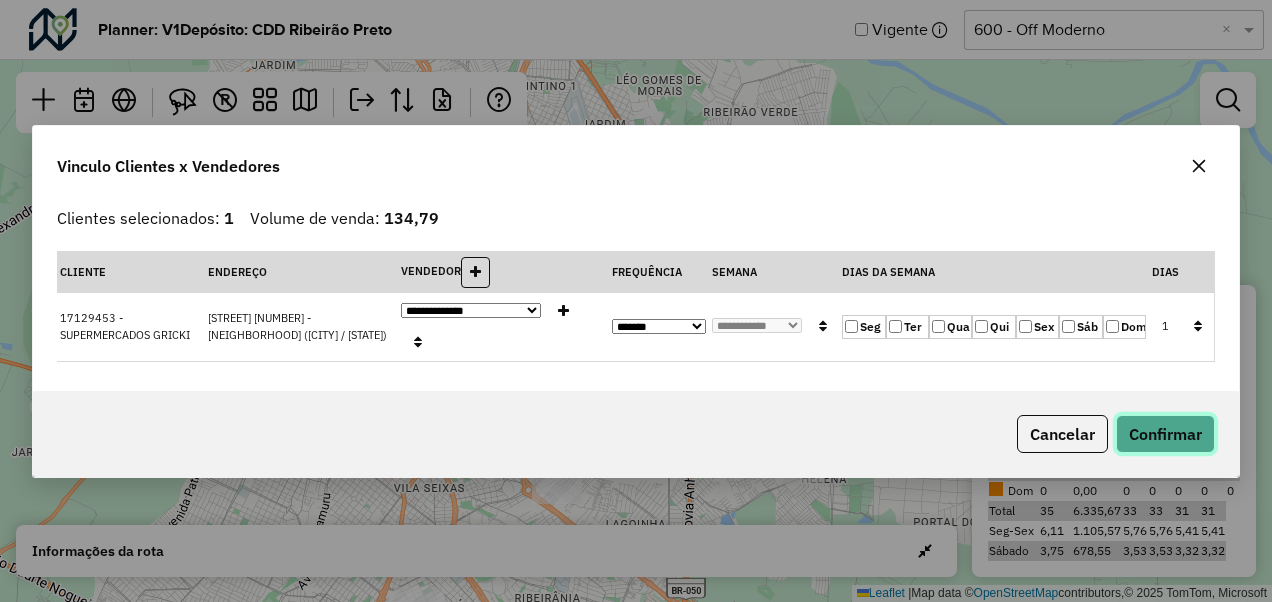 click on "Confirmar" 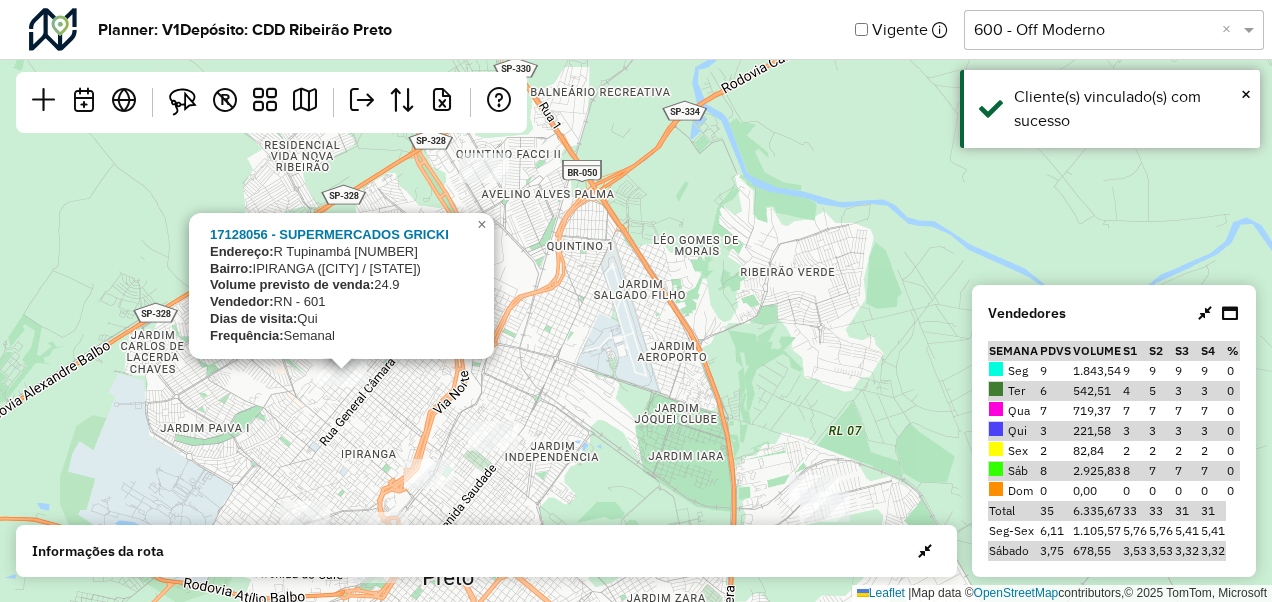drag, startPoint x: 292, startPoint y: 272, endPoint x: 329, endPoint y: 432, distance: 164.22241 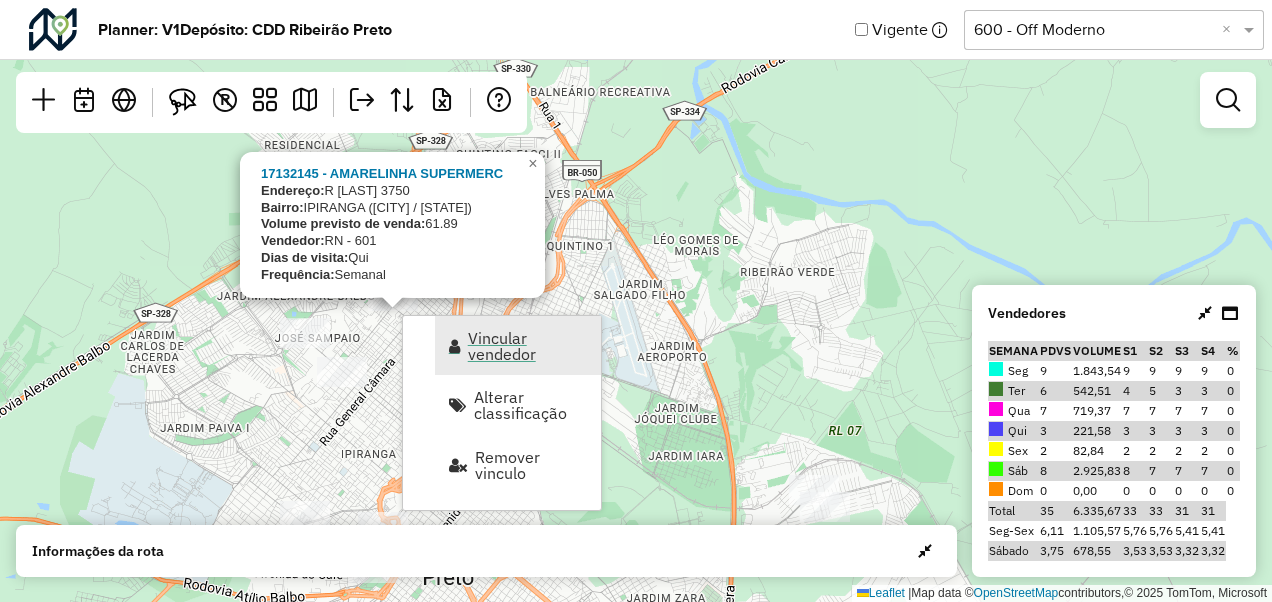 click on "Vincular vendedor" at bounding box center [518, 345] 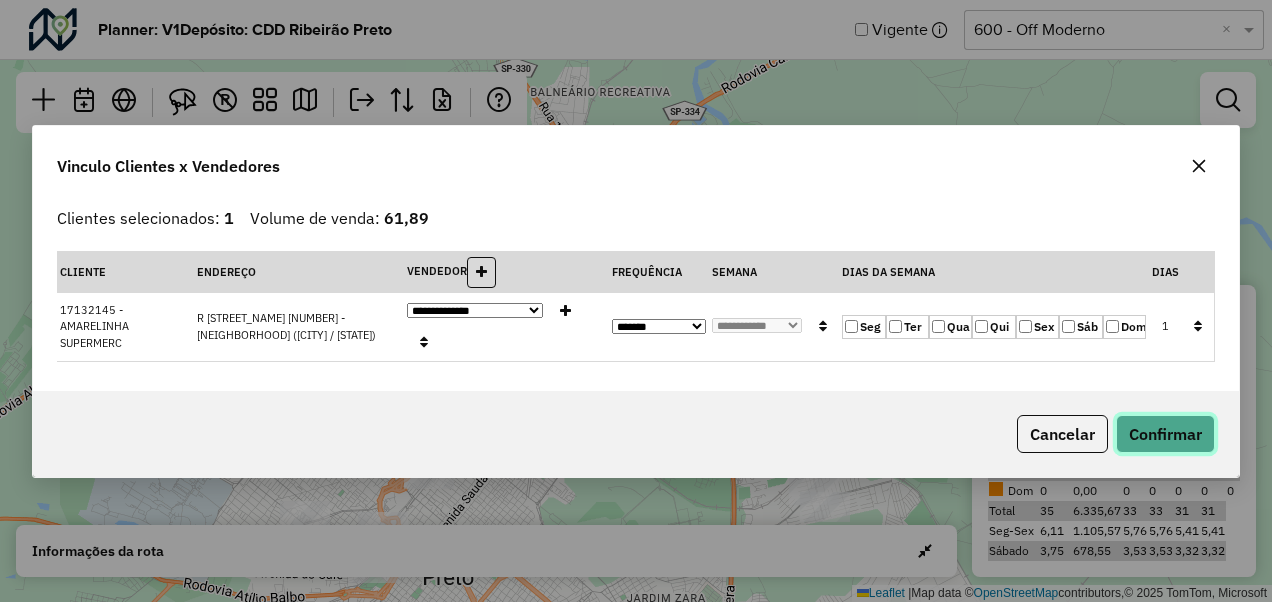 click on "Confirmar" 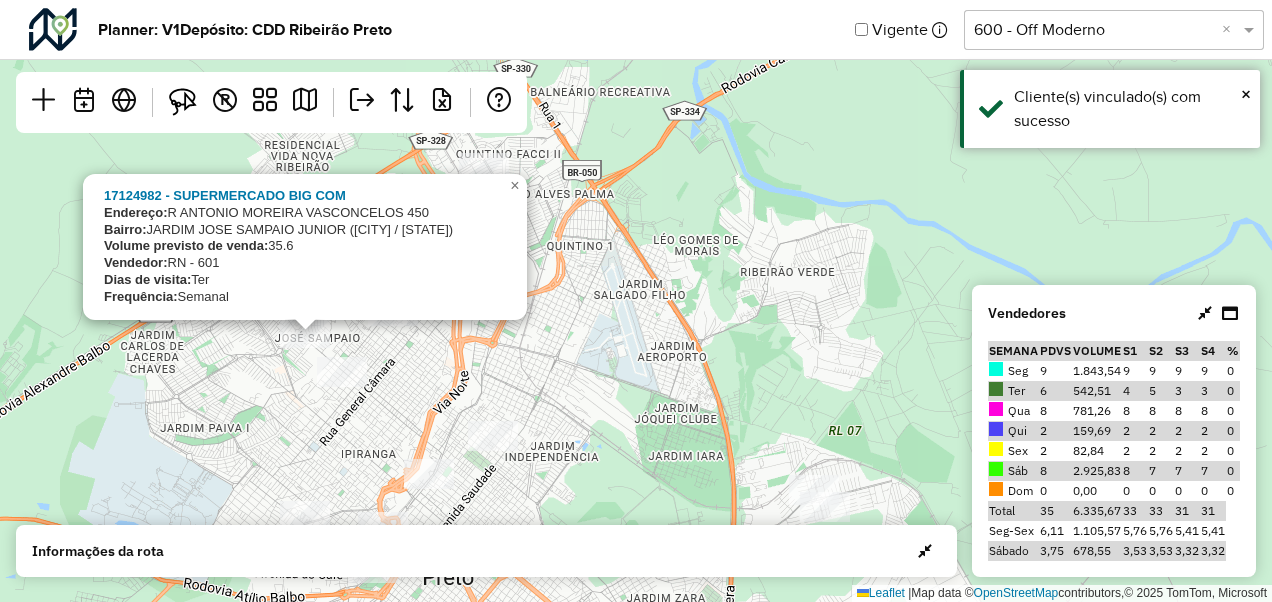 click on "17124982 - SUPERMERCADO BIG COM
Endereço:  R   ANTONIO MOREIRA VASCONCELOS   450
Bairro:  JARDIM JOSE SAMPAIO JUNIOR (RIBEIRAO PRETO / SP)
Volume previsto de venda:  35.6
Vendedor:  RN - 601
Dias de visita:  Ter
Frequência:  Semanal
×  Leaflet   |  Map data ©  OpenStreetMap  contributors,© 2025 TomTom, Microsoft" 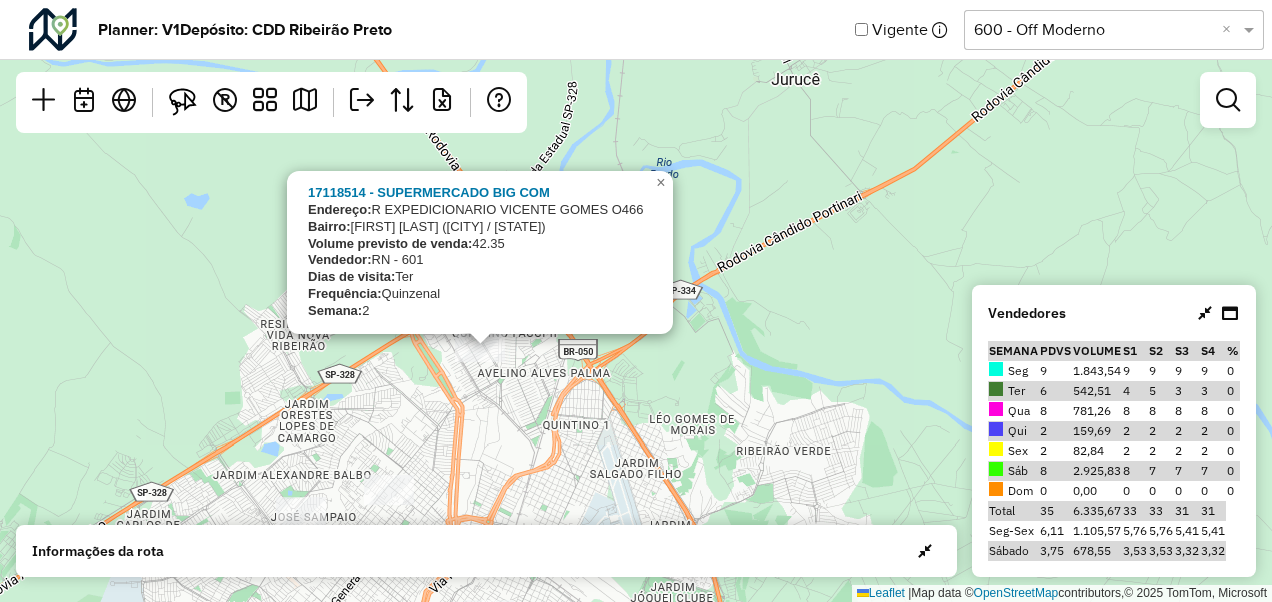 drag, startPoint x: 608, startPoint y: 238, endPoint x: 604, endPoint y: 404, distance: 166.04819 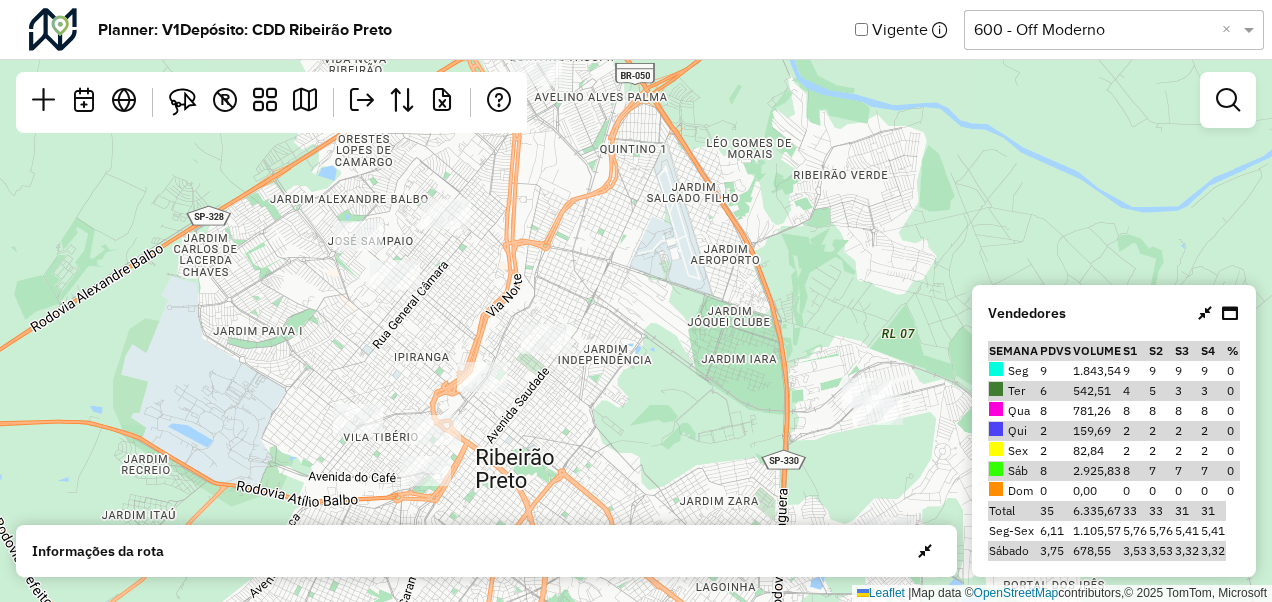 drag, startPoint x: 604, startPoint y: 404, endPoint x: 677, endPoint y: 62, distance: 349.70416 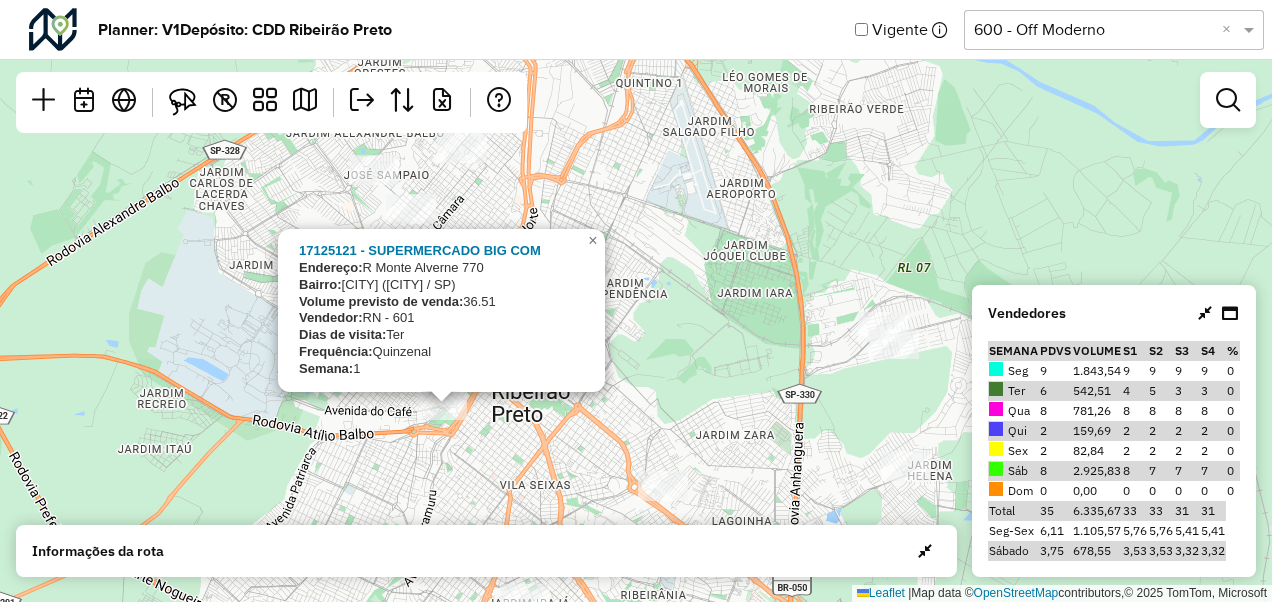 click on "17125121 - SUPERMERCADO BIG COM
Endereço:  R   Monte Alverne                 770
Bairro:  VILA TIBERIO (RIBEIRAO PRETO / SP)
Volume previsto de venda:  36.51
Vendedor:  RN - 601
Dias de visita:  Ter
Frequência:  Quinzenal
Semana:  1
×  Leaflet   |  Map data ©  OpenStreetMap  contributors,© 2025 TomTom, Microsoft" 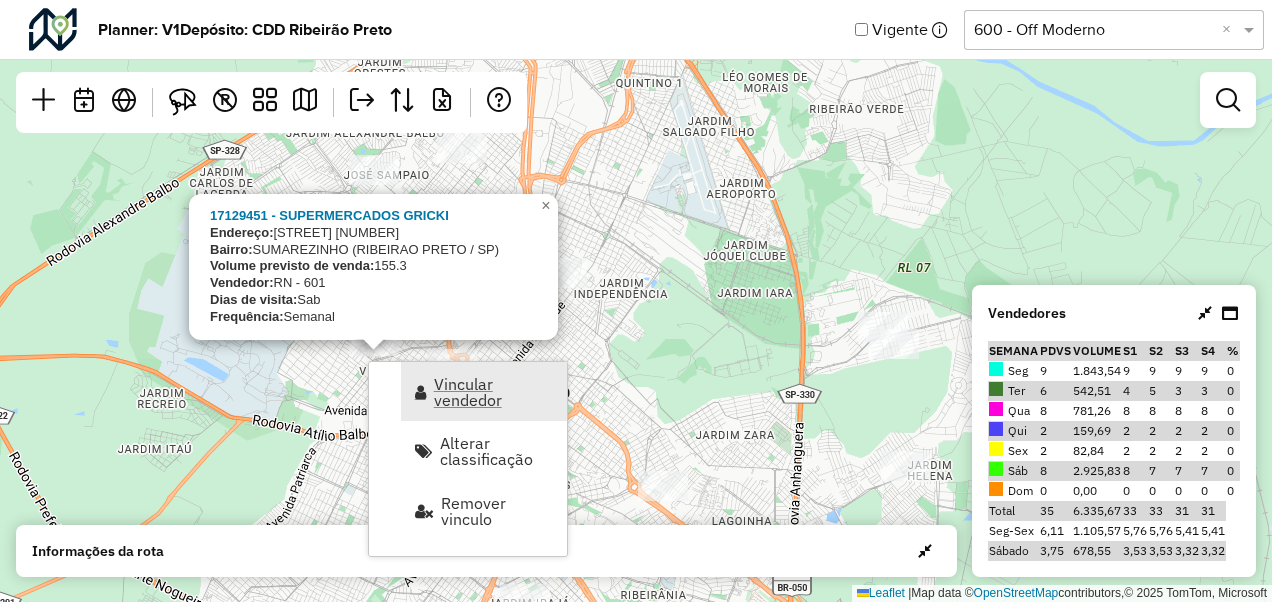click on "Vincular vendedor" at bounding box center (494, 392) 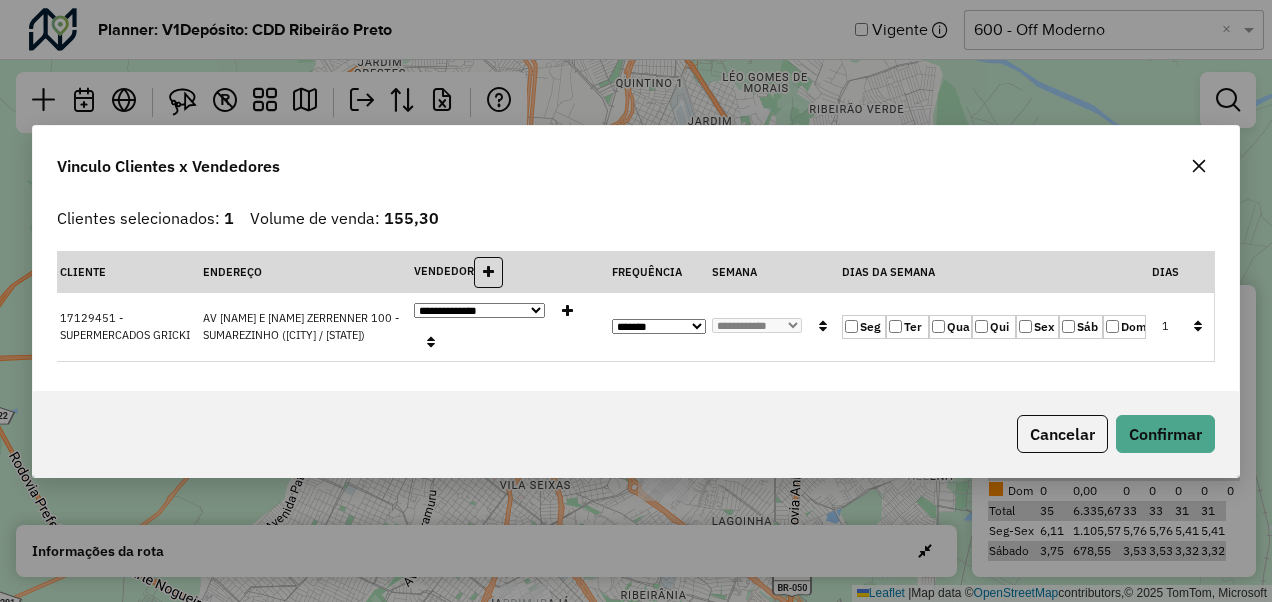 click on "Qui" 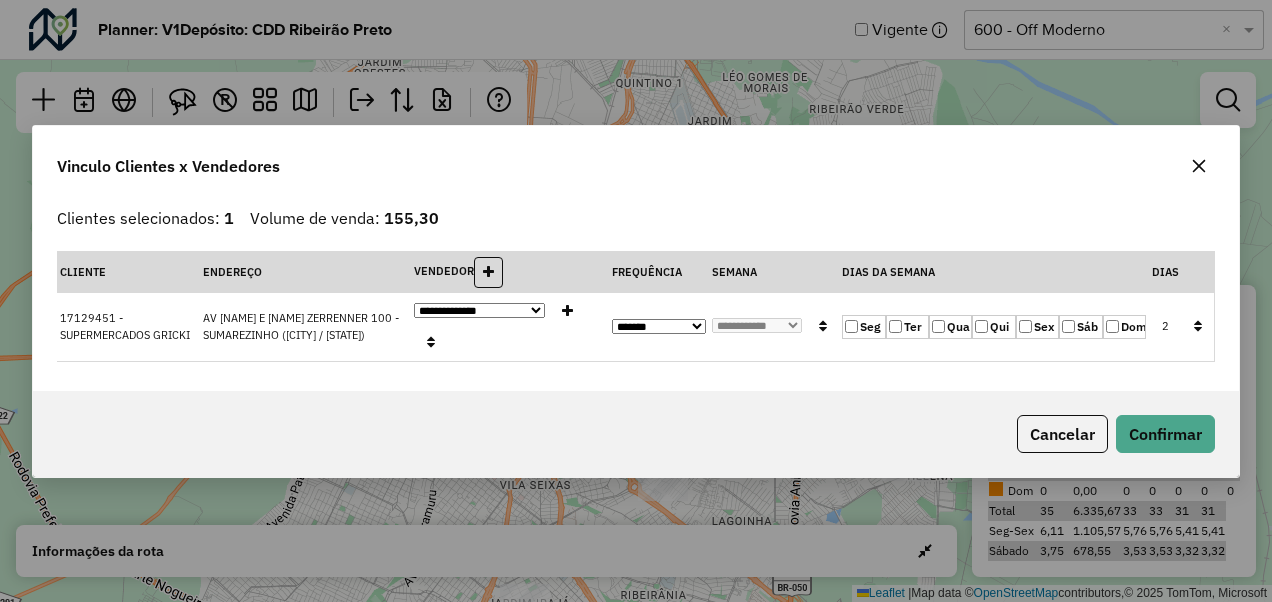 click on "Sáb" 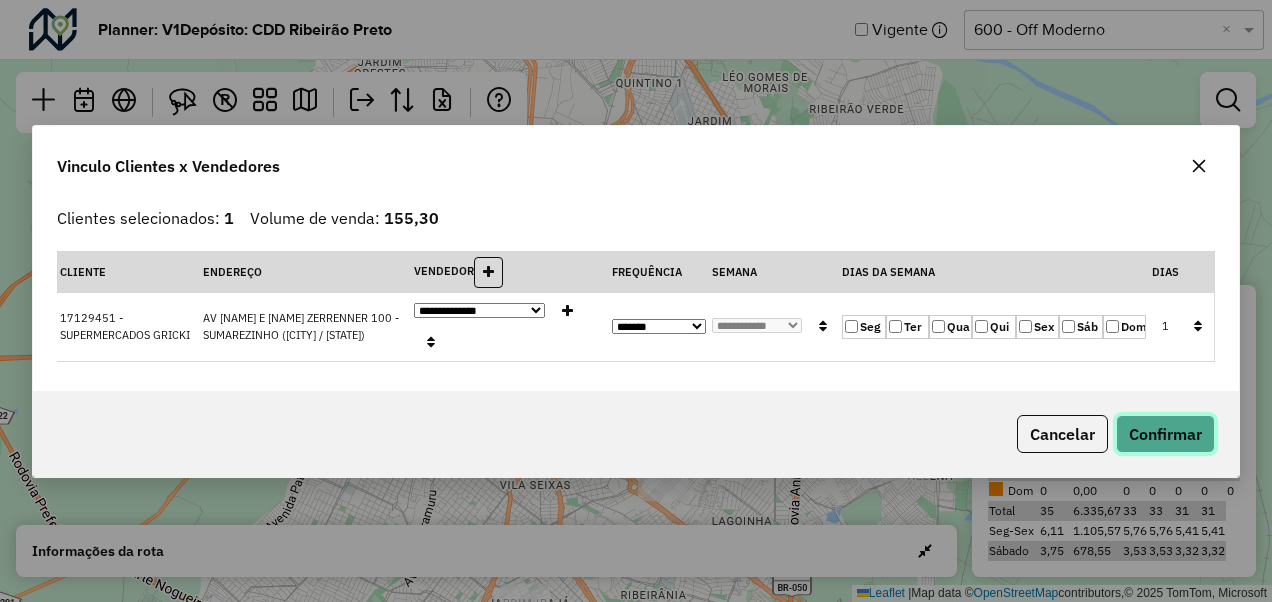 click on "Confirmar" 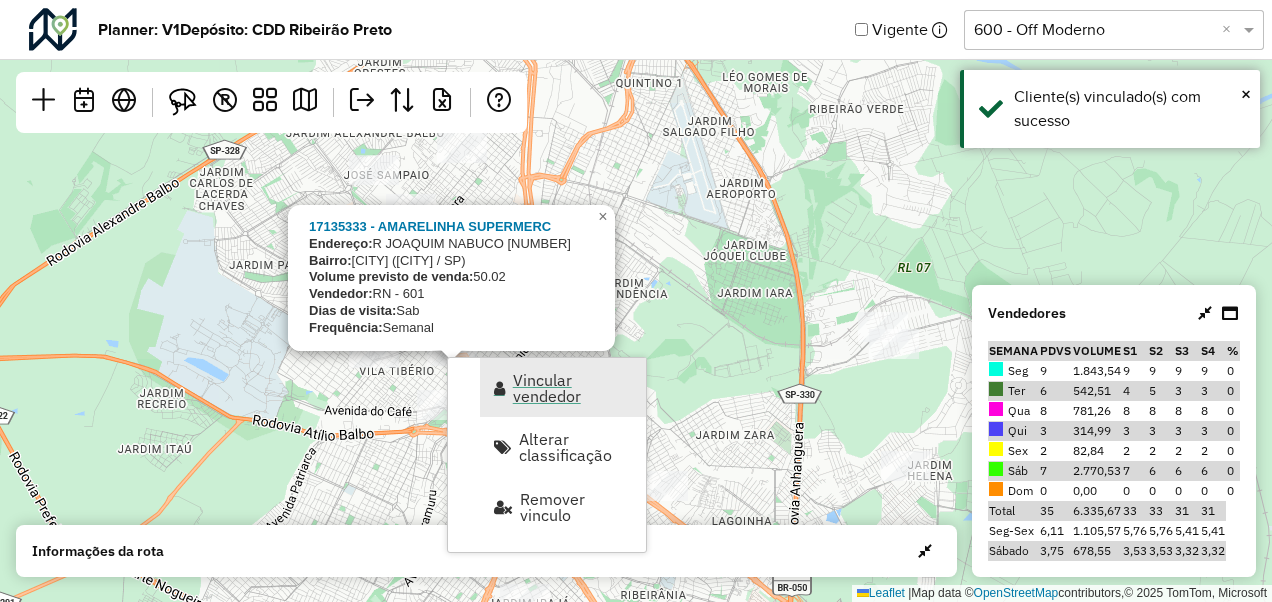 click on "Vincular vendedor" at bounding box center (573, 388) 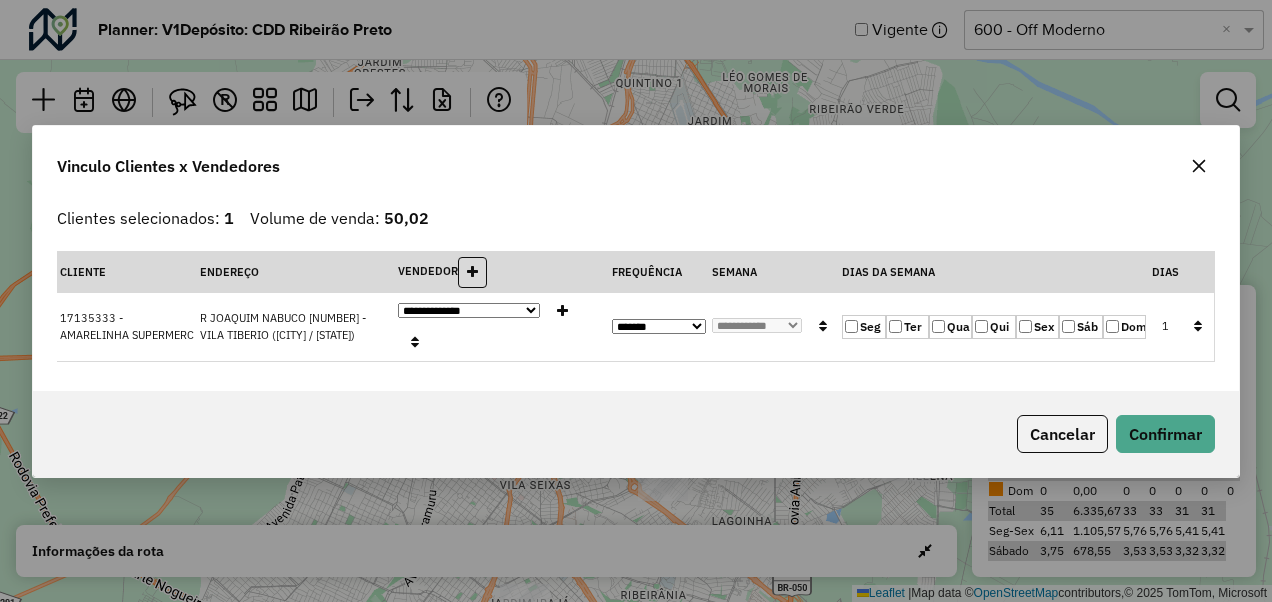 click on "Qua" 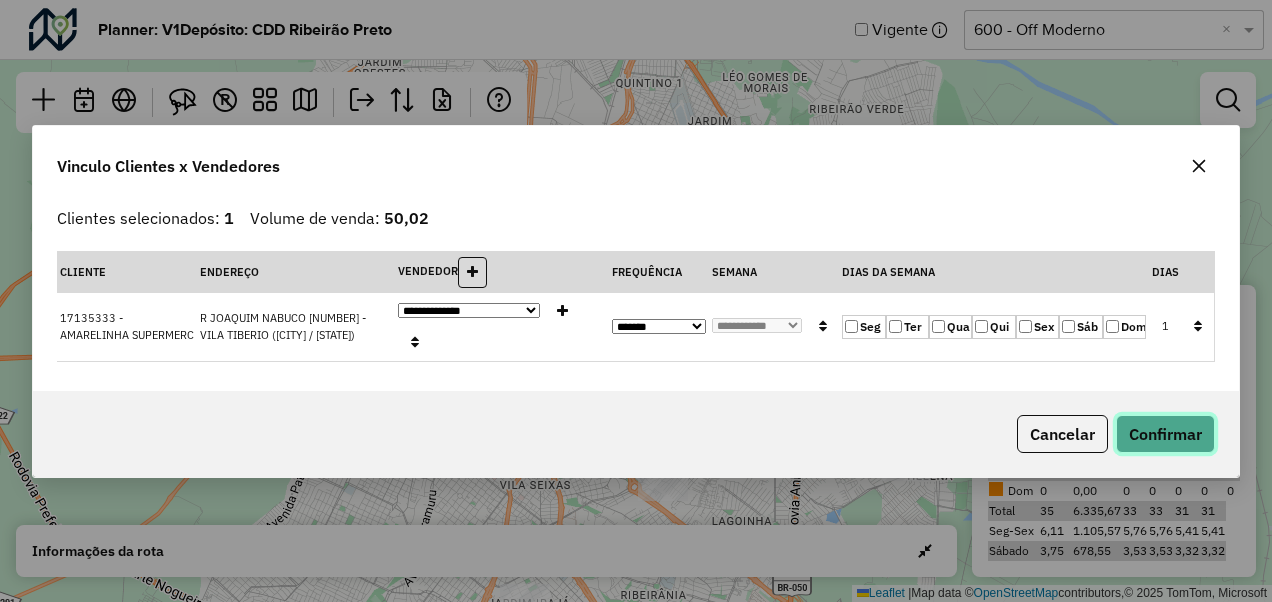 click on "Confirmar" 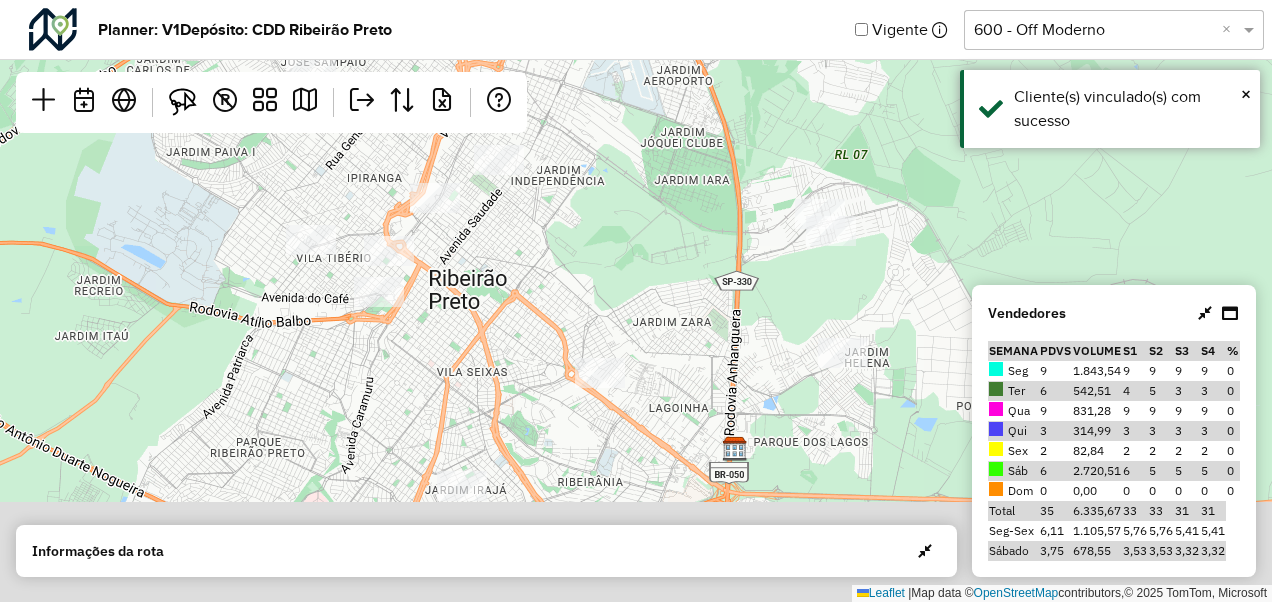 drag, startPoint x: 723, startPoint y: 405, endPoint x: 654, endPoint y: 285, distance: 138.42326 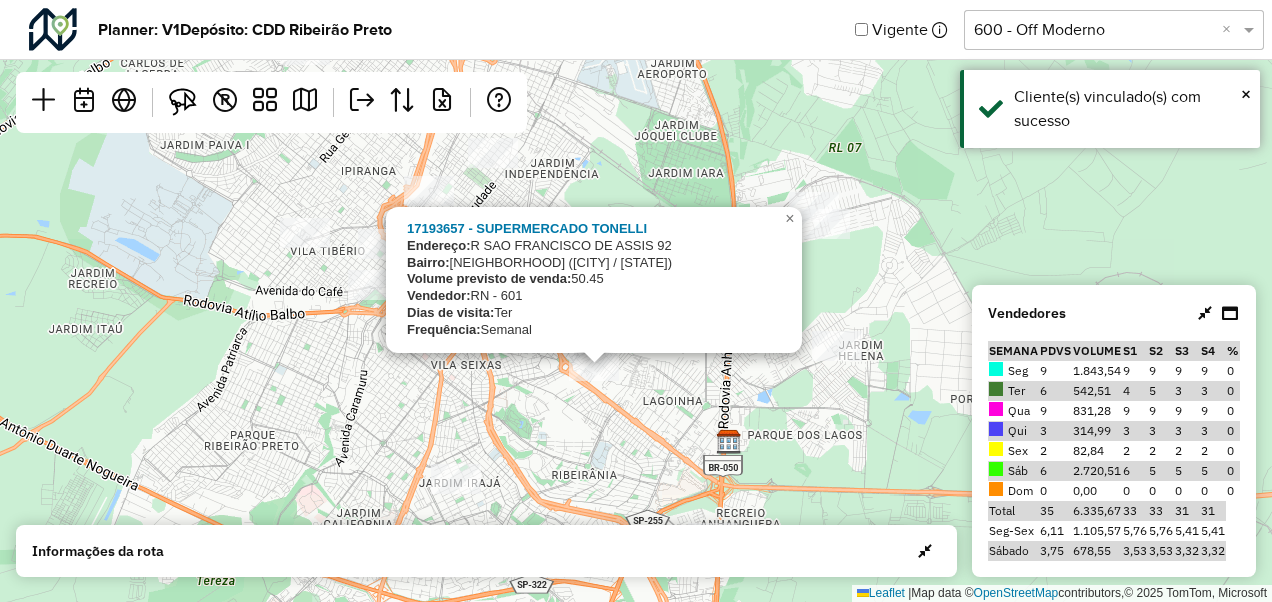 click on "17193657 - SUPERMERCADO TONELLI
Endereço:  R   SAO FRANCISCO DE ASSIS        92
Bairro:  JARDIM CASTELO BRANCO (RIBEIRAO PRETO / SP)
Volume previsto de venda:  50.45
Vendedor:  RN - 601
Dias de visita:  Ter
Frequência:  Semanal
×  Leaflet   |  Map data ©  OpenStreetMap  contributors,© 2025 TomTom, Microsoft" 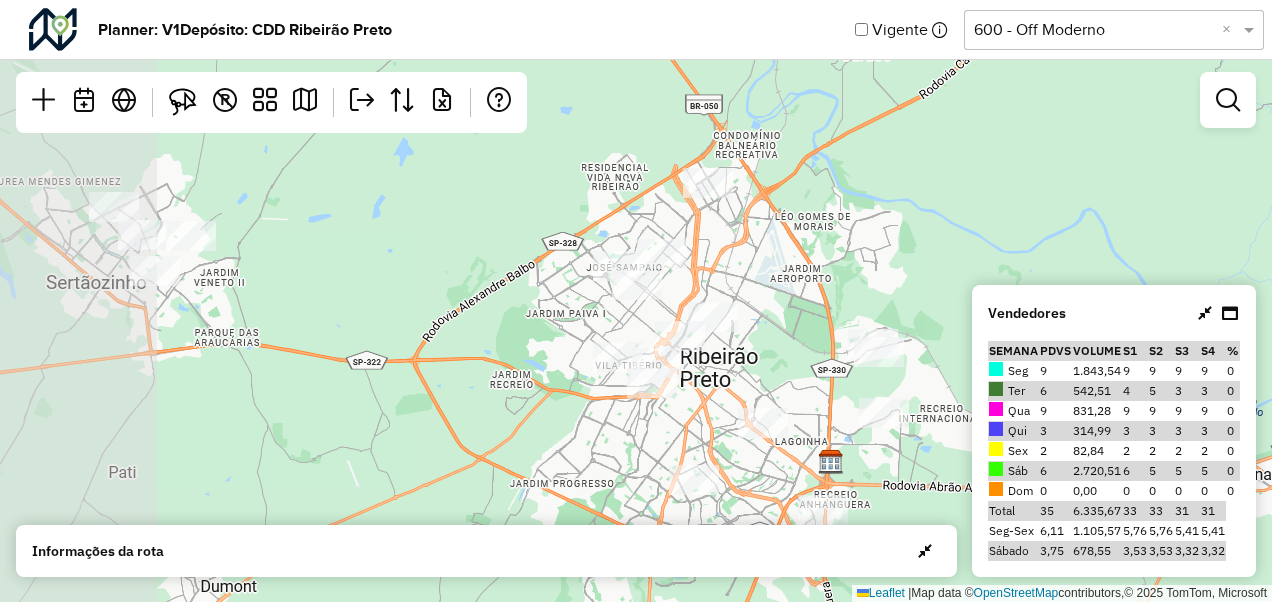 drag, startPoint x: 254, startPoint y: 338, endPoint x: 593, endPoint y: 410, distance: 346.56168 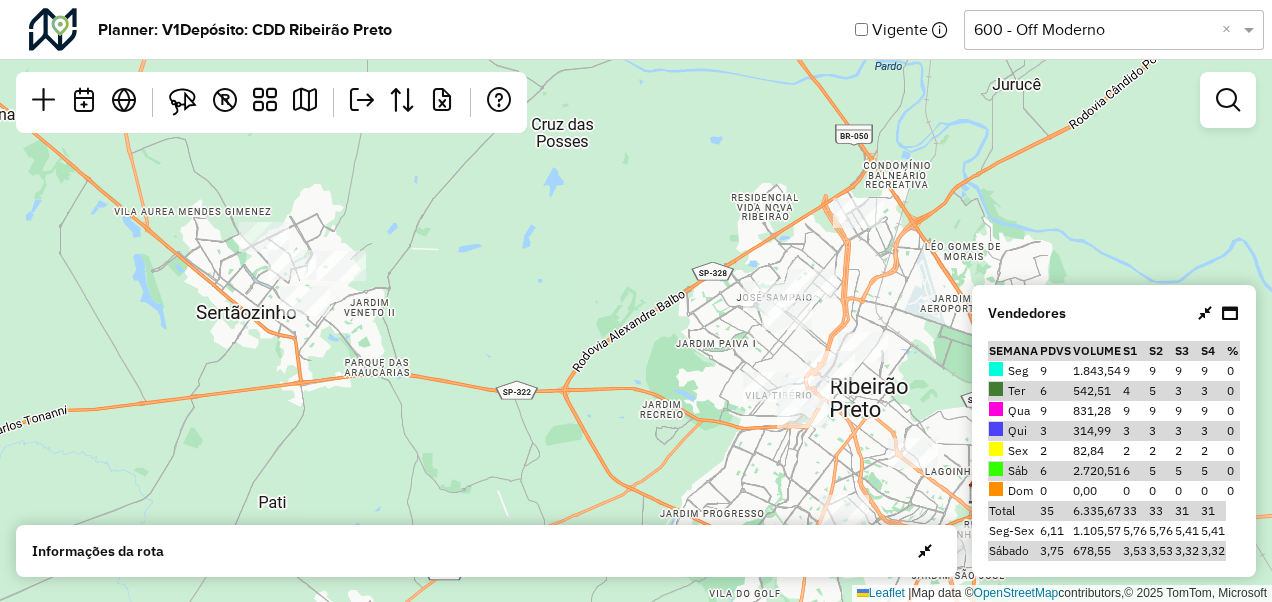 drag, startPoint x: 319, startPoint y: 319, endPoint x: 469, endPoint y: 349, distance: 152.97058 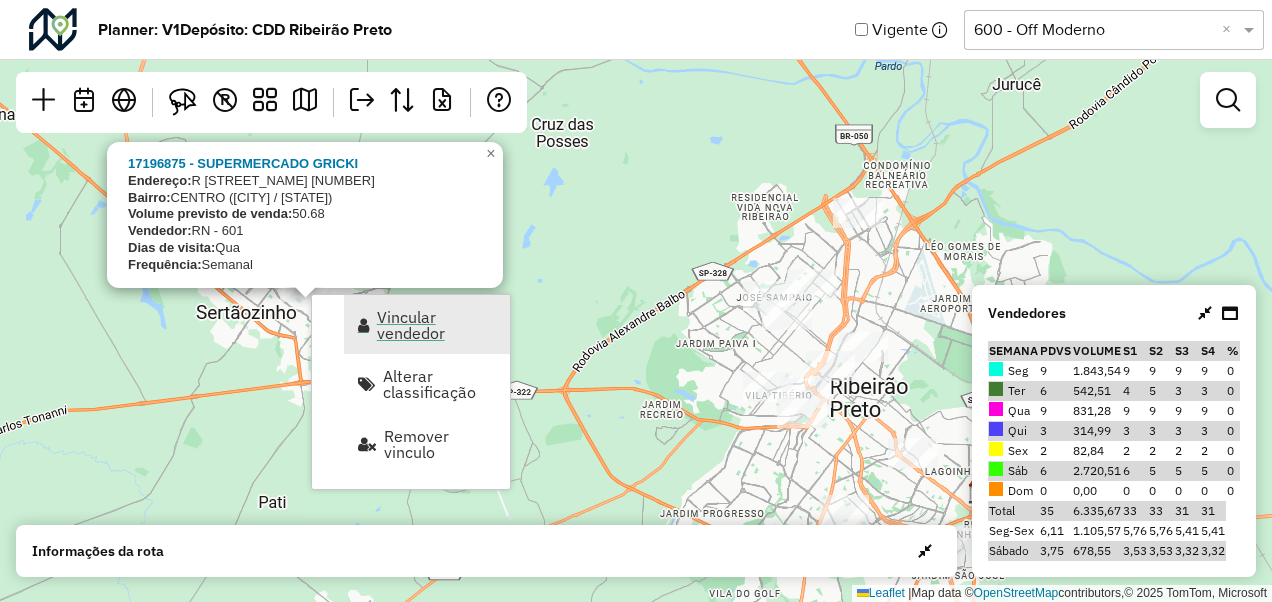 click on "Vincular vendedor" at bounding box center (437, 325) 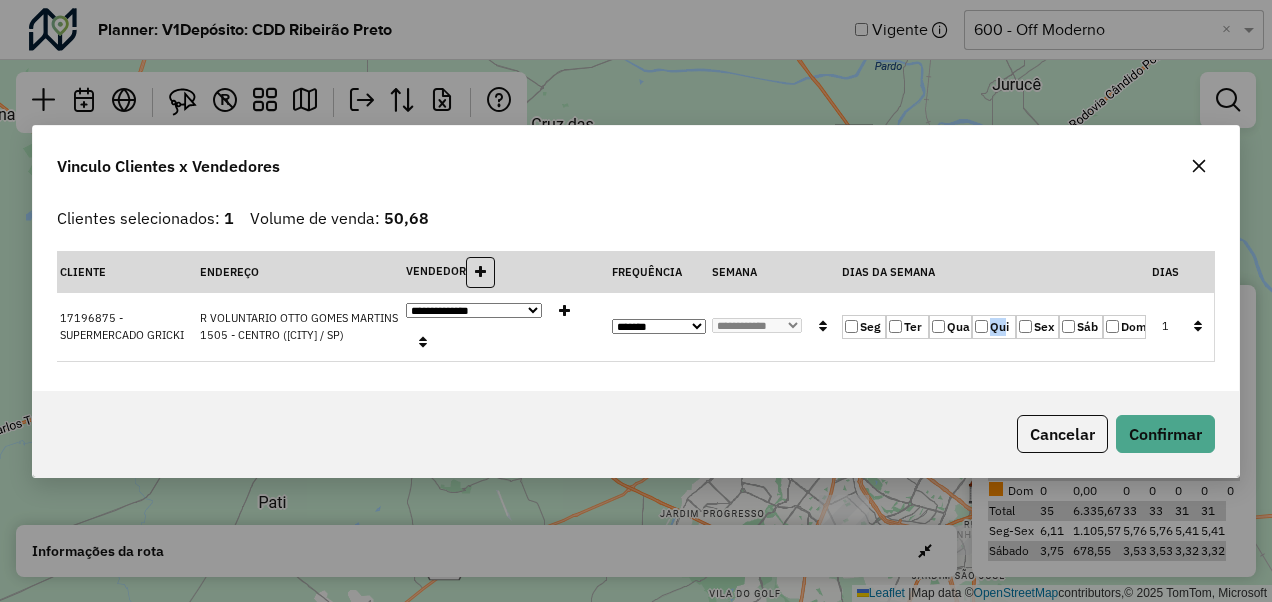 click on "Qui" 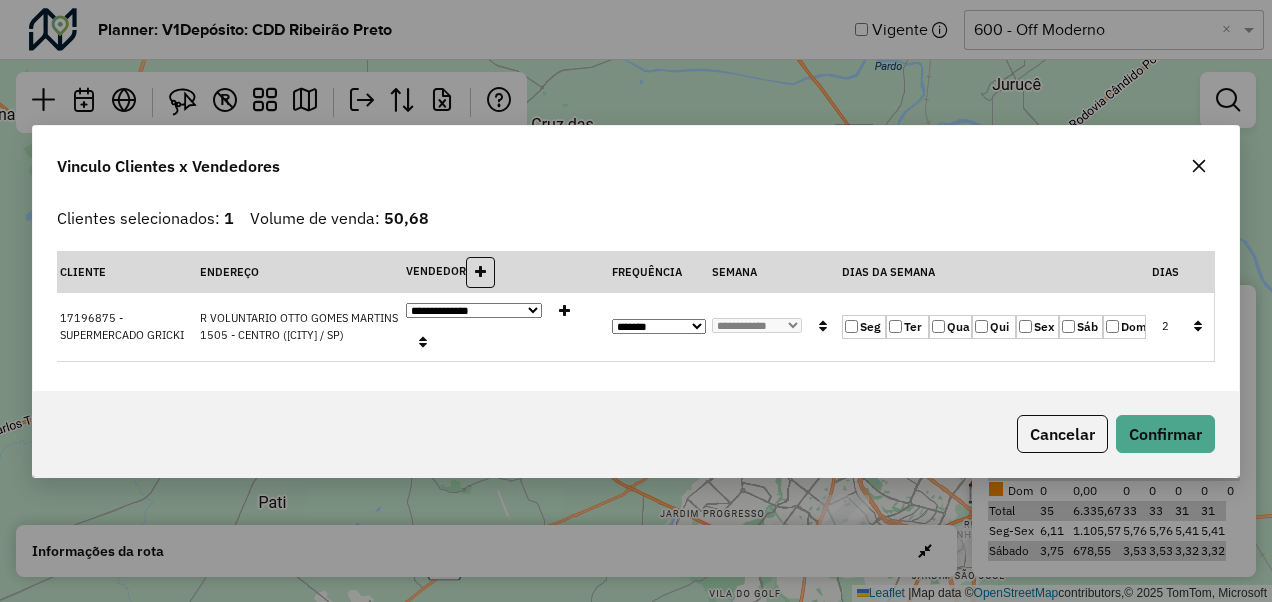 click on "Qua" 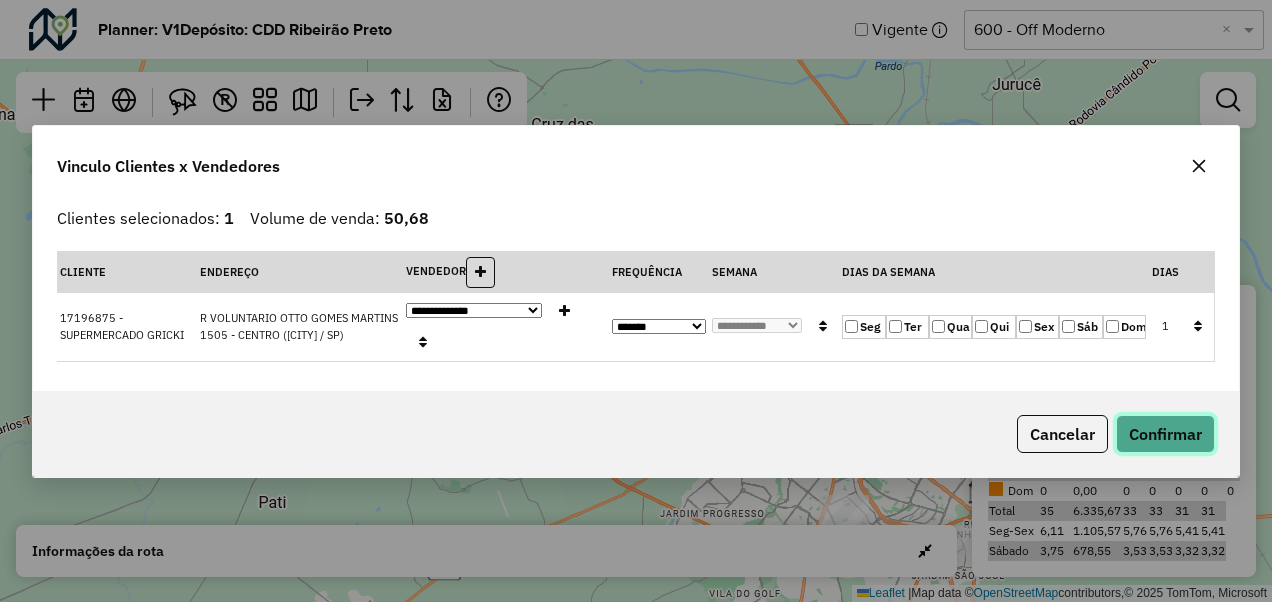 click on "Confirmar" 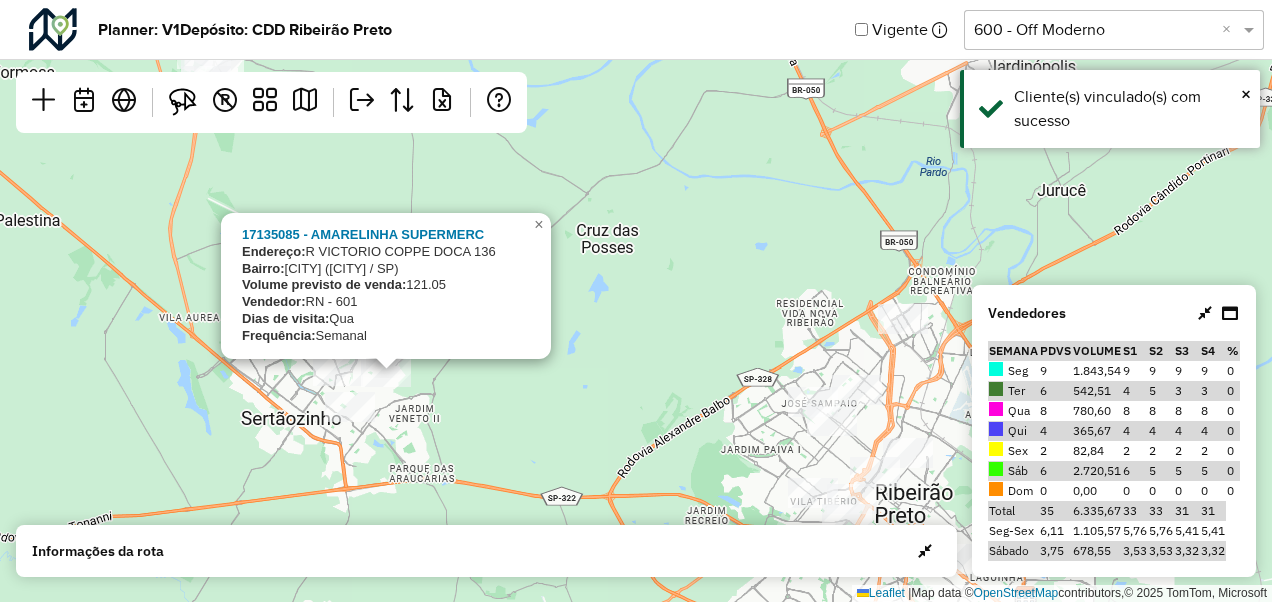 drag, startPoint x: 390, startPoint y: 322, endPoint x: 435, endPoint y: 428, distance: 115.15642 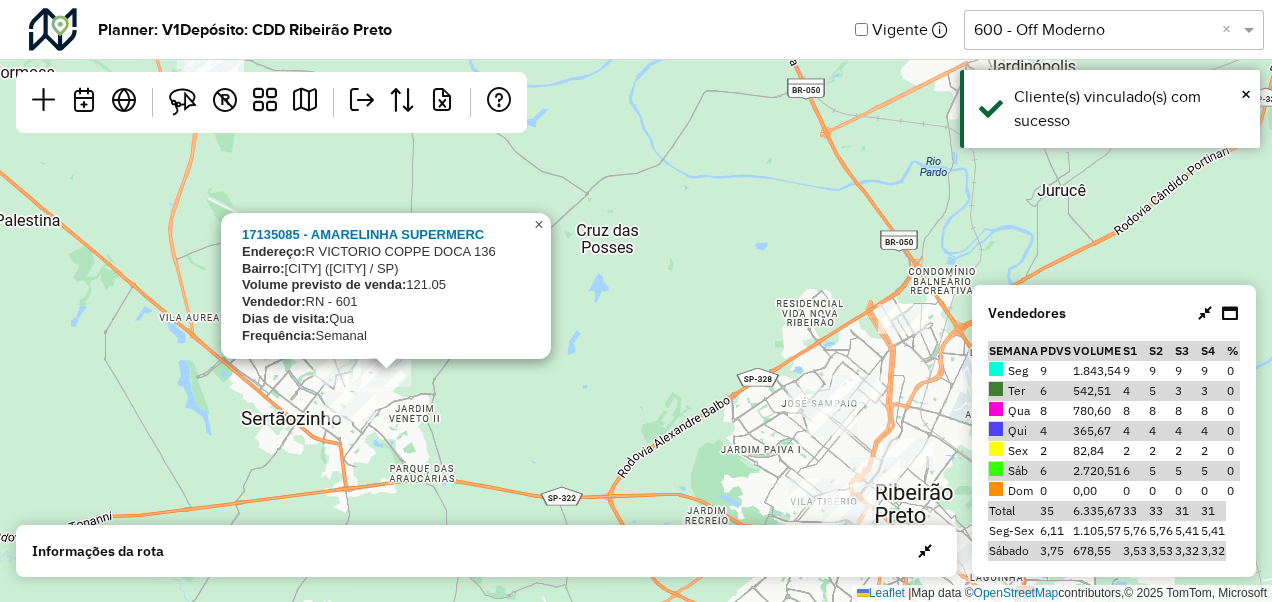 click on "×" 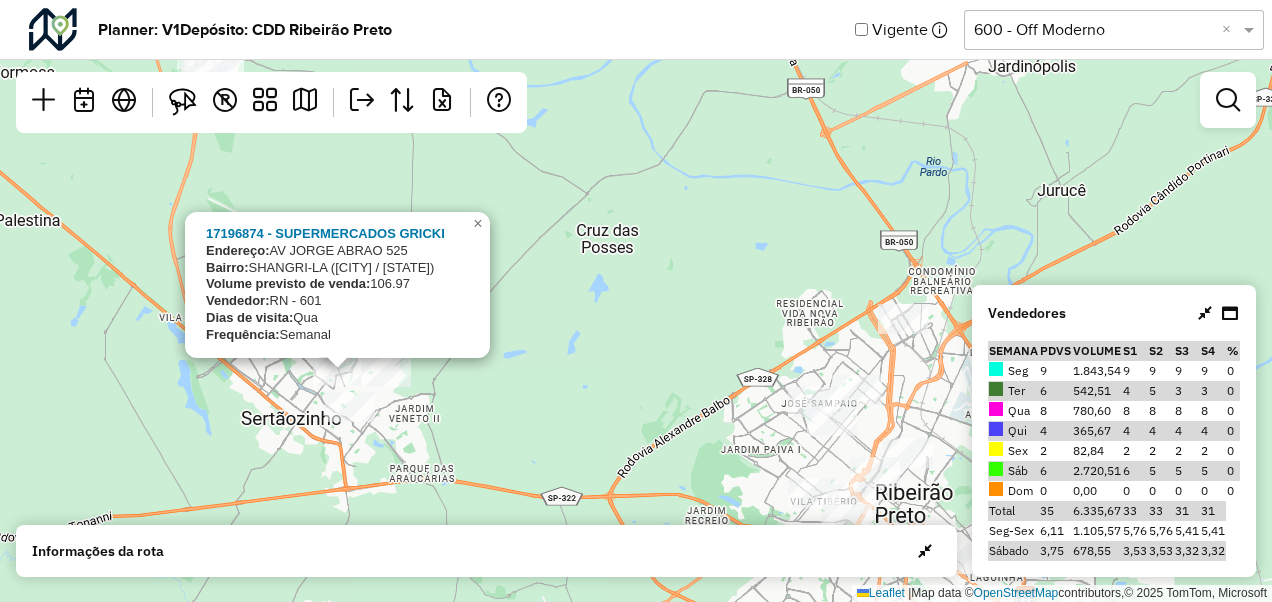 click on "17196874 - SUPERMERCADOS GRICKI
Endereço:  AV  JORGE ABRAO                   525
Bairro:  SHANGRI-LA (SERTAOZINHO / SP)
Volume previsto de venda:  106.97
Vendedor:  RN - 601
Dias de visita:  Qua
Frequência:  Semanal
×  Leaflet   |  Map data ©  OpenStreetMap  contributors,© 2025 TomTom, Microsoft" 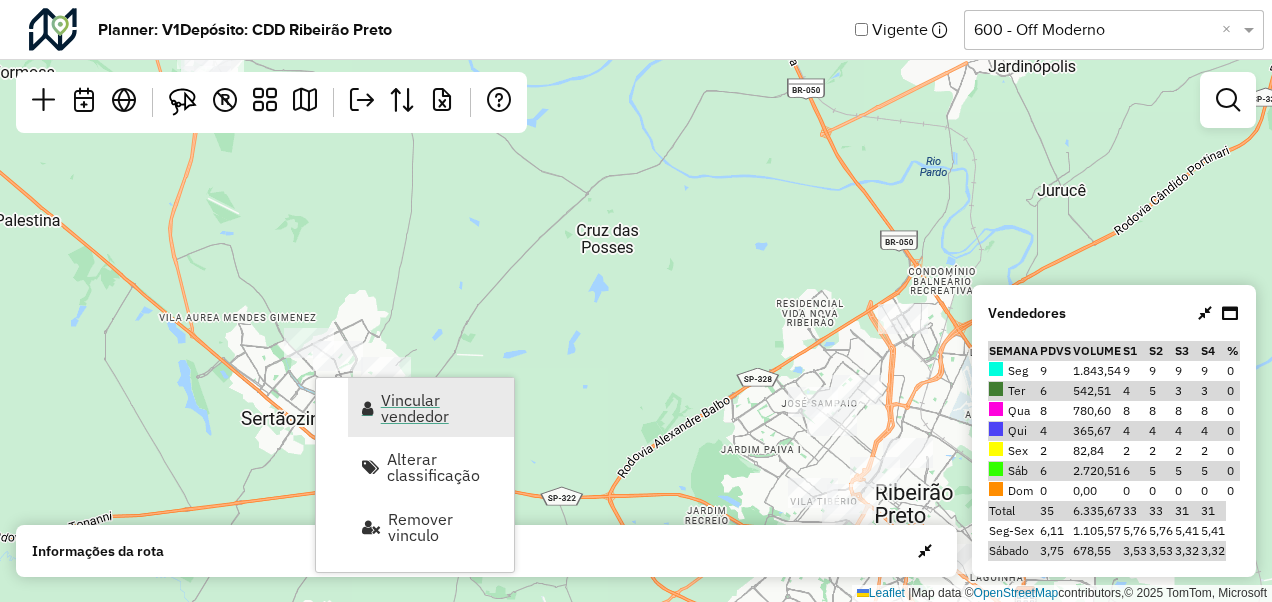 click on "Vincular vendedor" at bounding box center (441, 408) 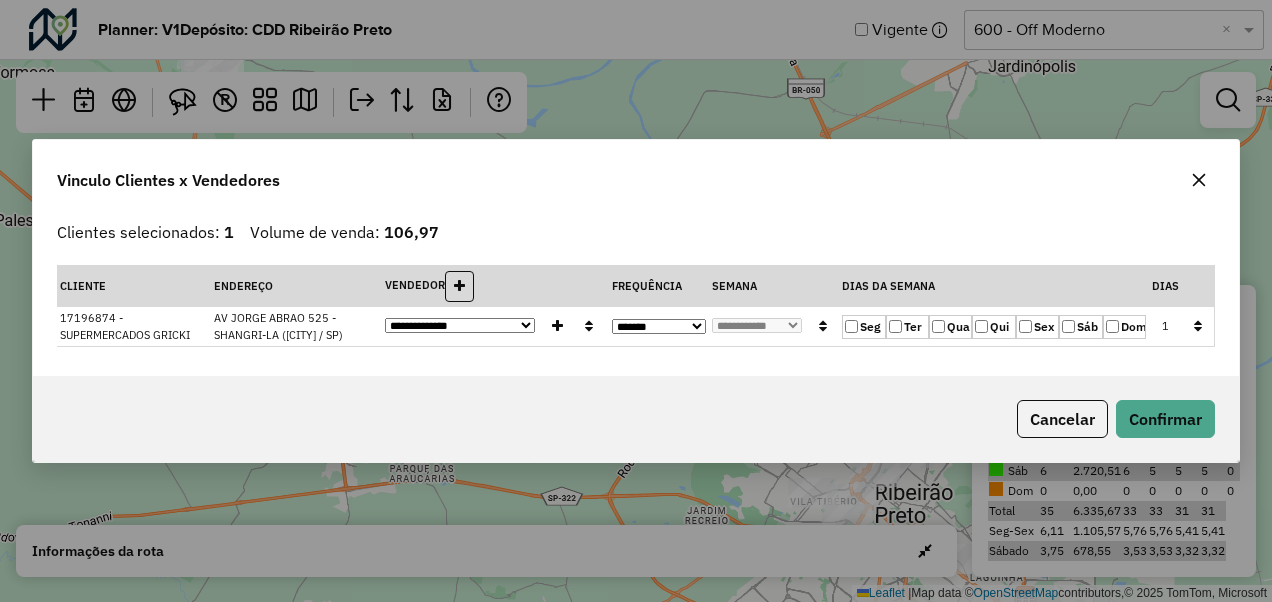 click on "Qui" 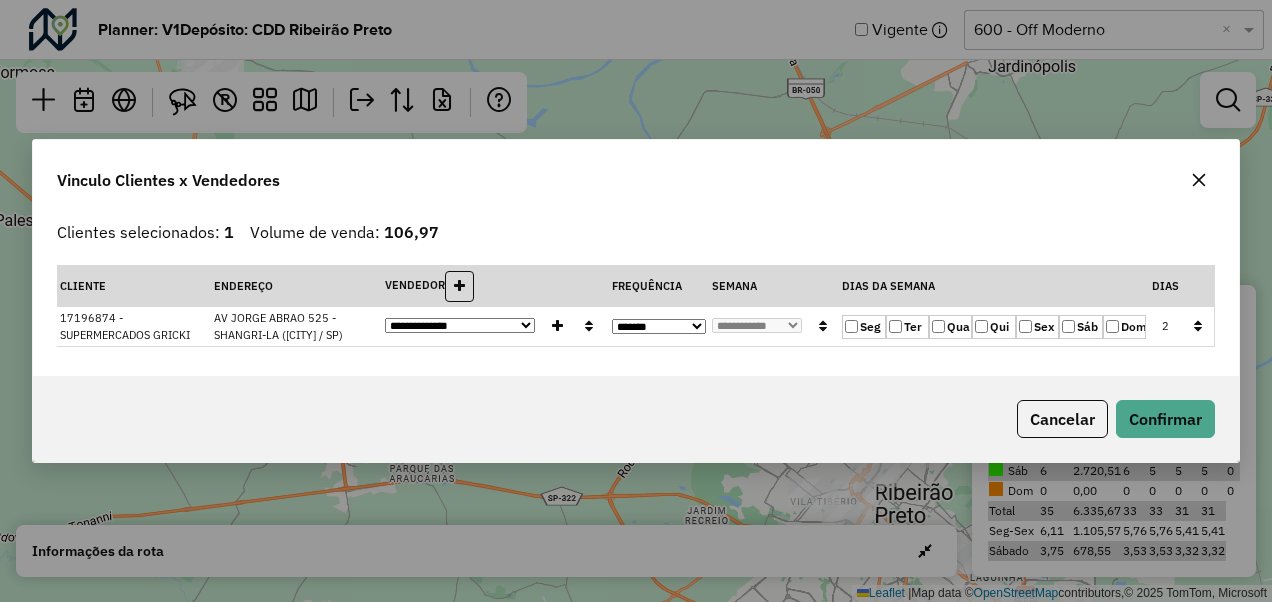 click on "Qua" 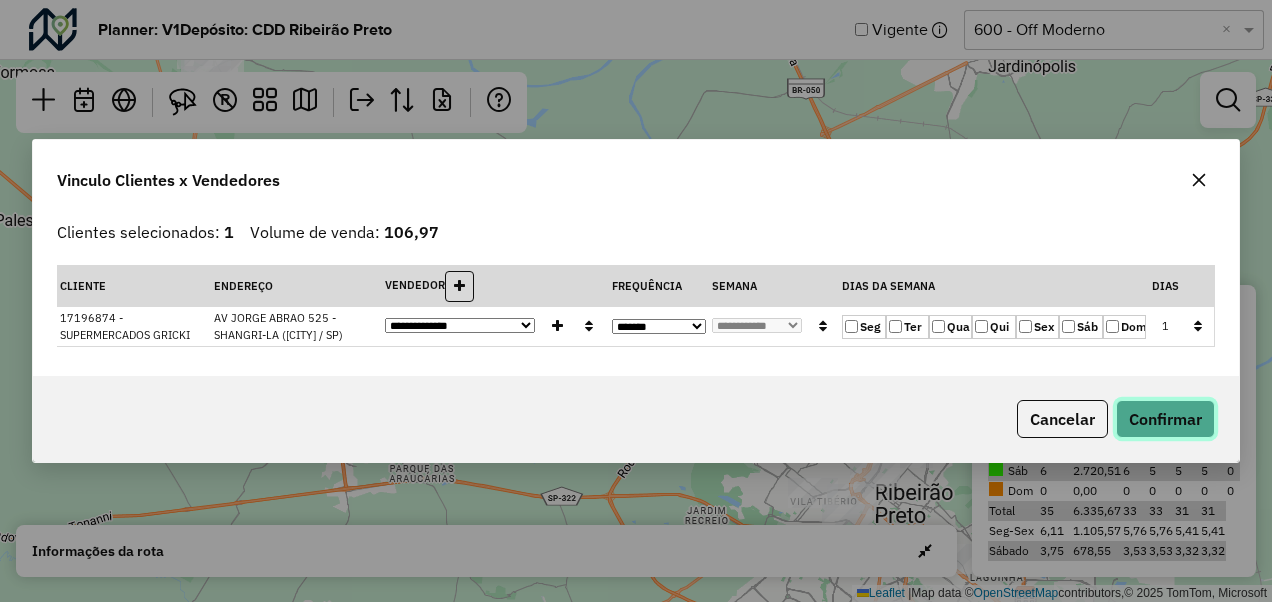 click on "Confirmar" 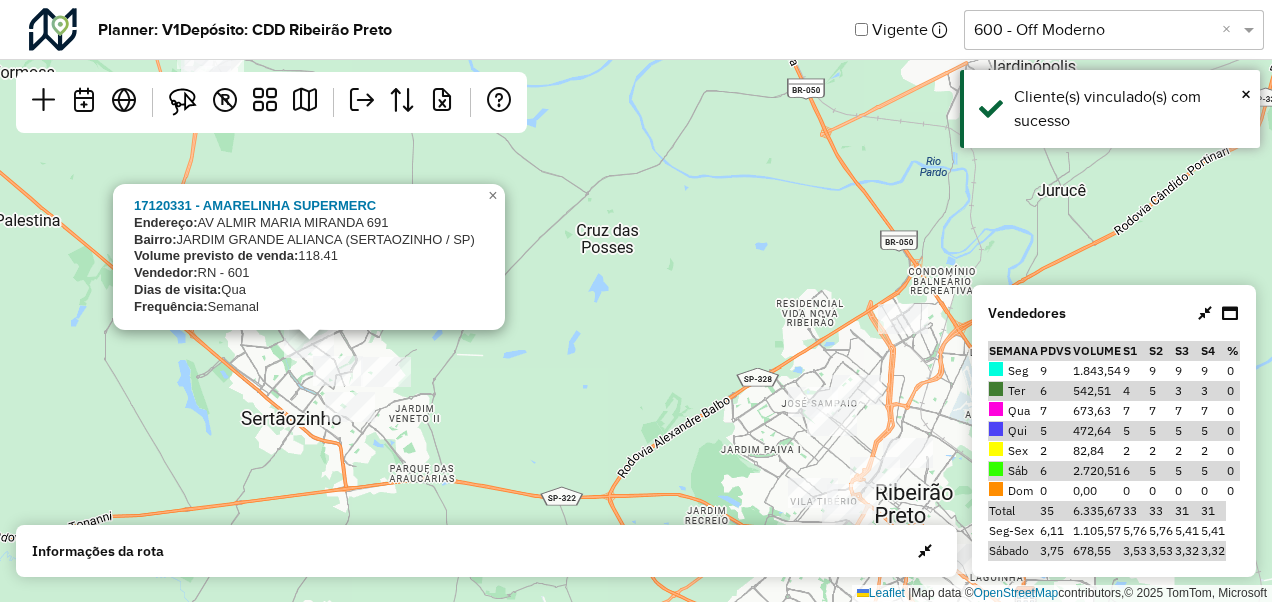 click on "17120331 - AMARELINHA SUPERMERC
Endereço:  AV  ALMIR MARIA MIRANDA           691
Bairro:  JARDIM GRANDE ALIANCA (SERTAOZINHO / SP)
Volume previsto de venda:  118.41
Vendedor:  RN - 601
Dias de visita:  Qua
Frequência:  Semanal
×  Leaflet   |  Map data ©  OpenStreetMap  contributors,© 2025 TomTom, Microsoft" 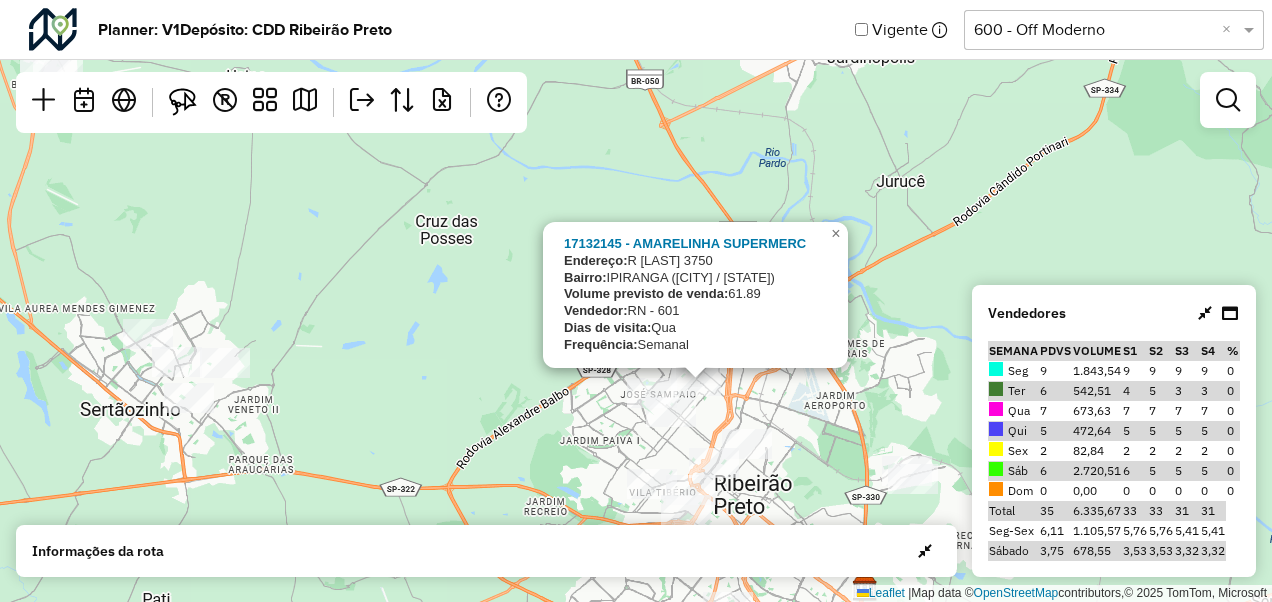 drag, startPoint x: 441, startPoint y: 391, endPoint x: 339, endPoint y: 366, distance: 105.01904 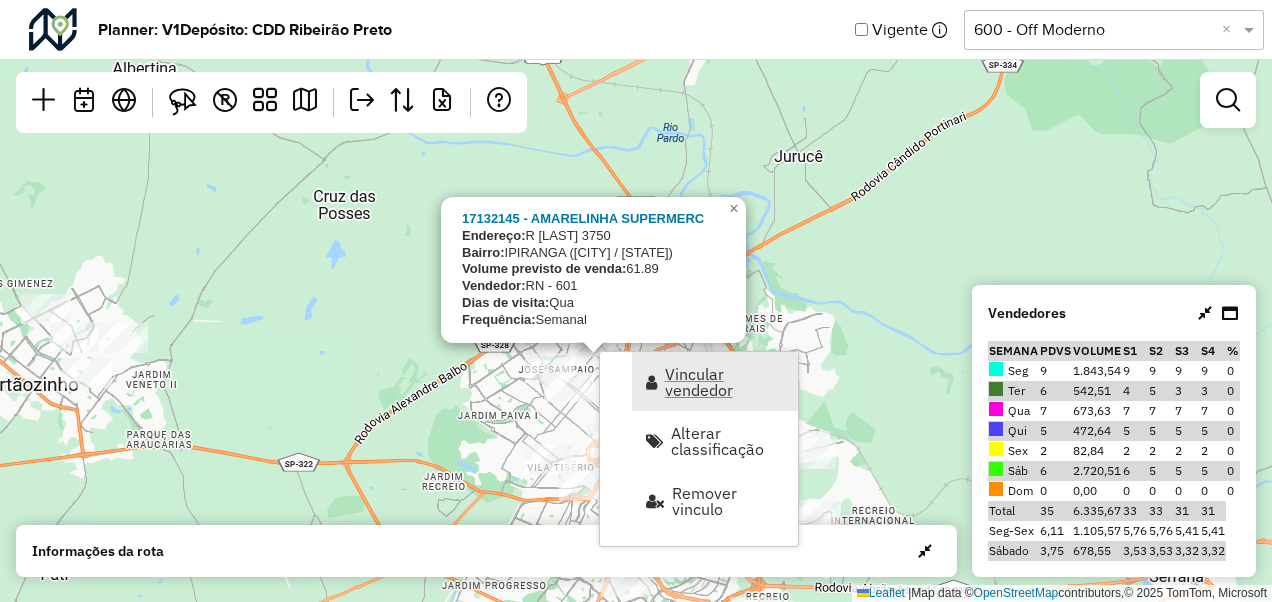 click on "Vincular vendedor" at bounding box center [725, 382] 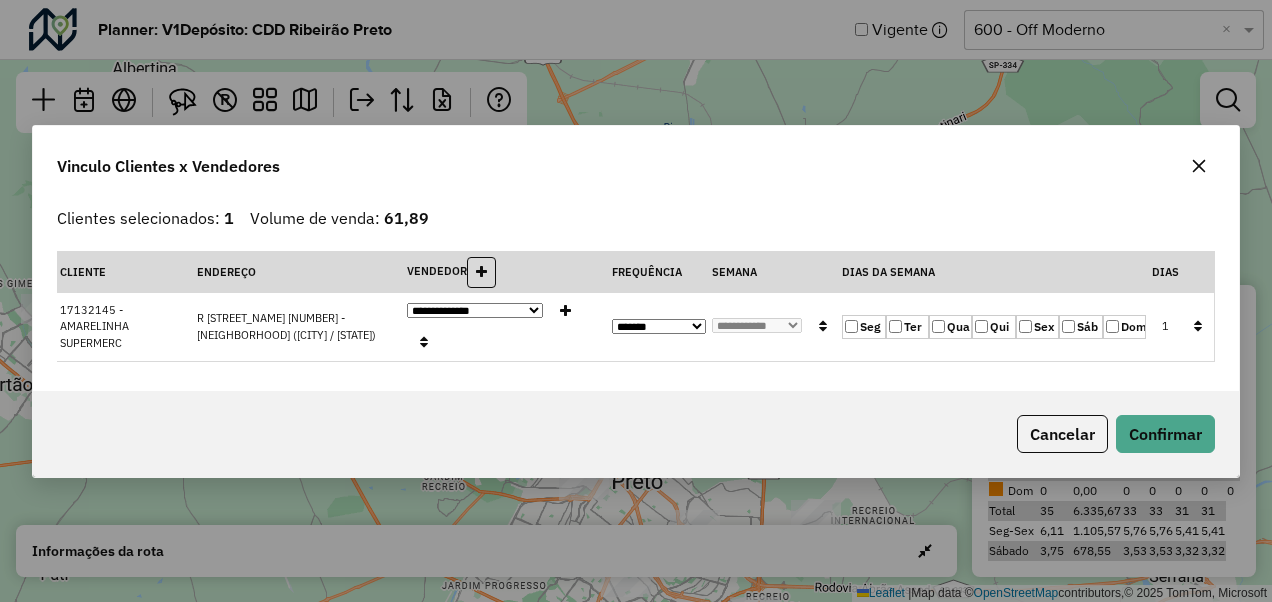 click on "Qui" 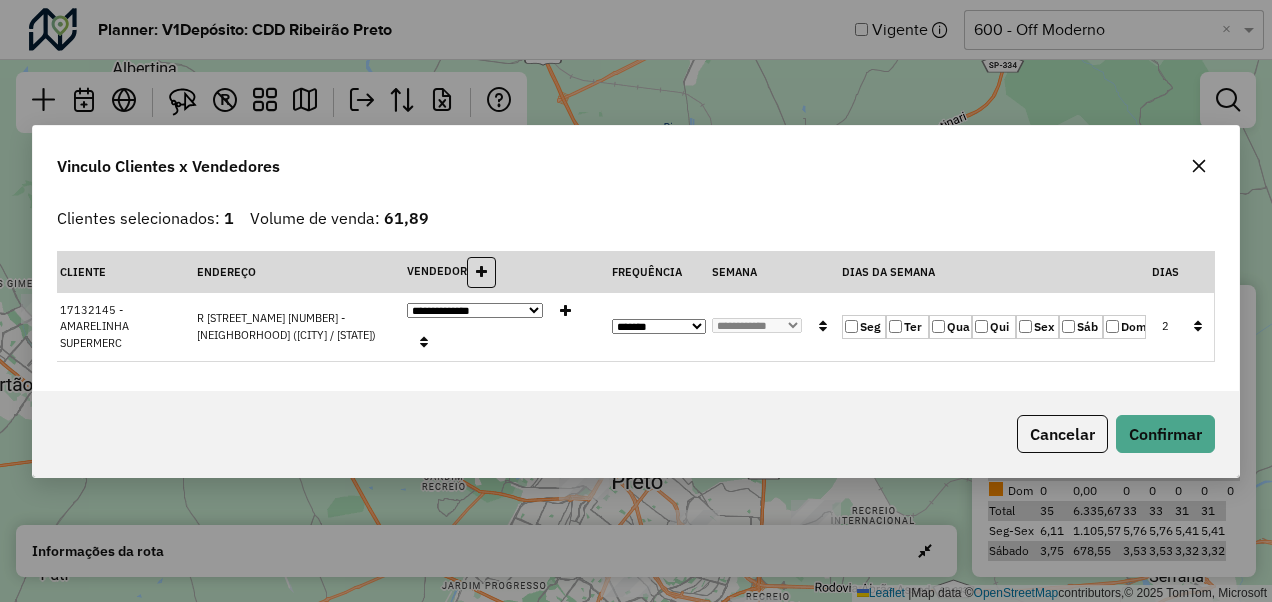 click on "Qua" 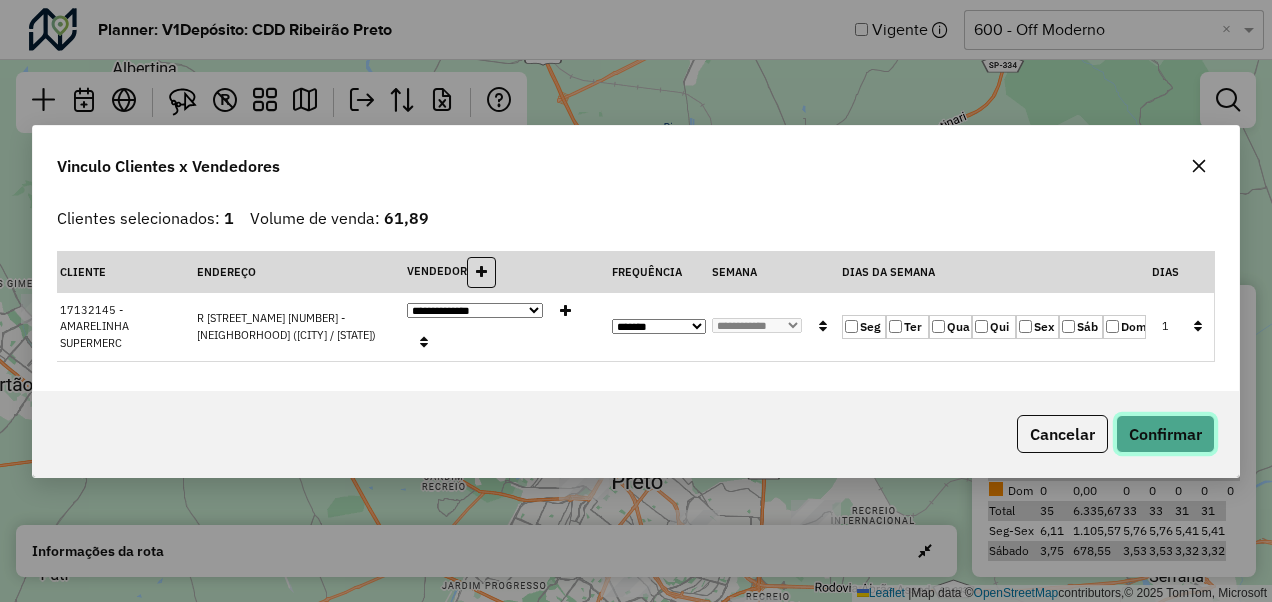 click on "Confirmar" 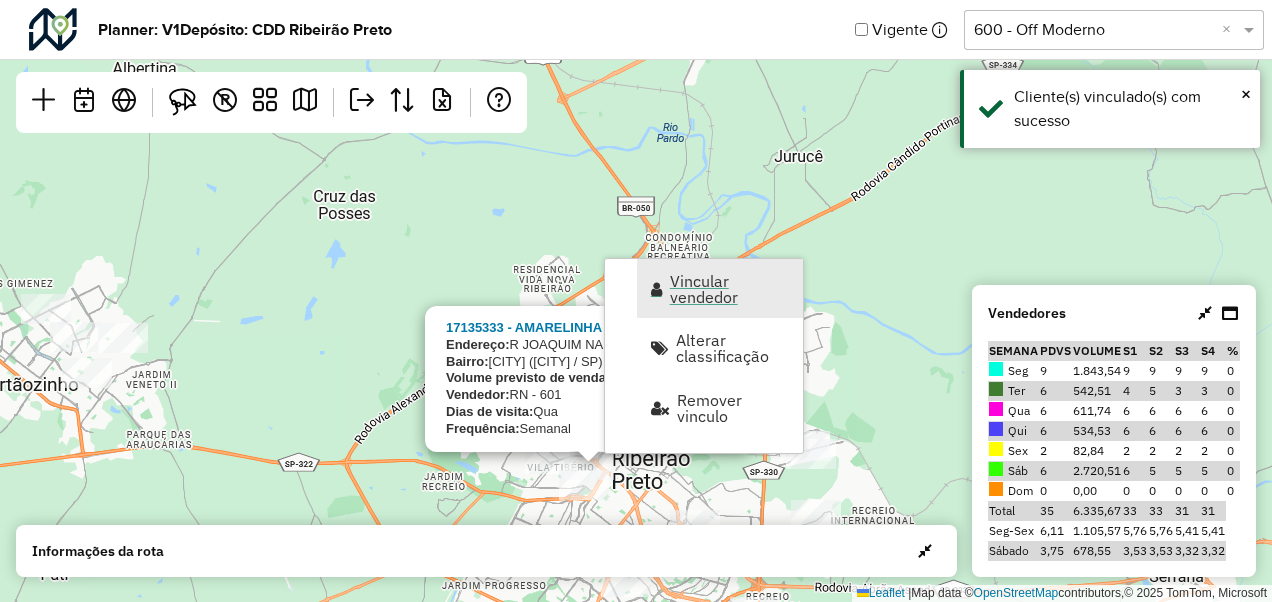 click on "Vincular vendedor" at bounding box center (730, 289) 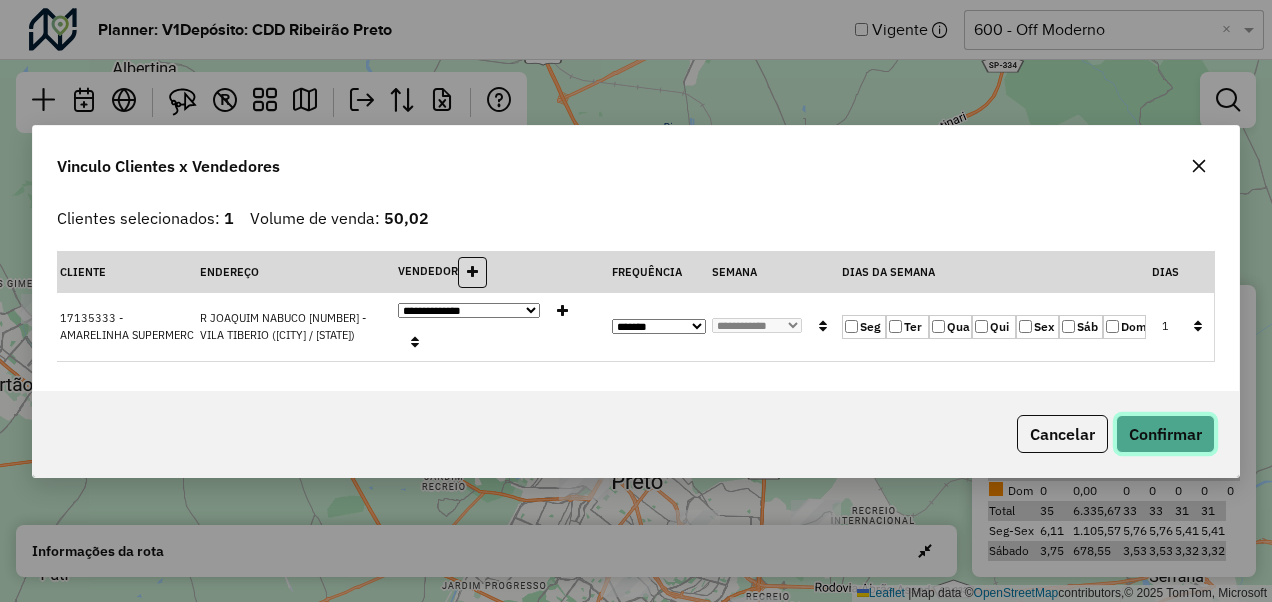click on "Confirmar" 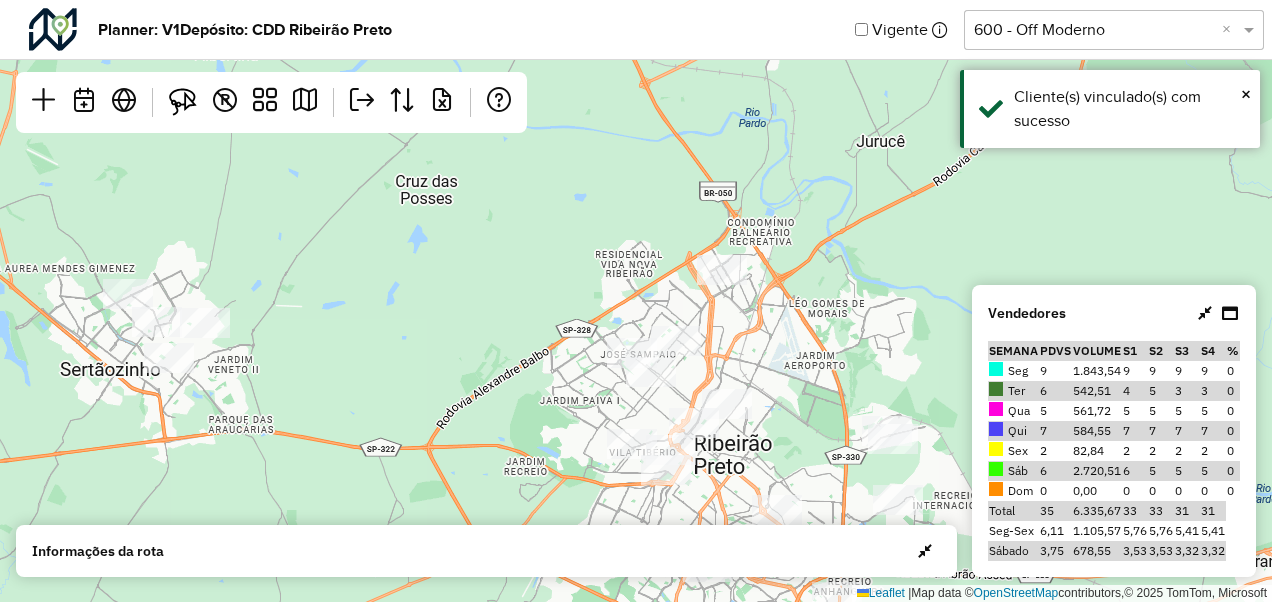 drag, startPoint x: 285, startPoint y: 372, endPoint x: 427, endPoint y: 347, distance: 144.18391 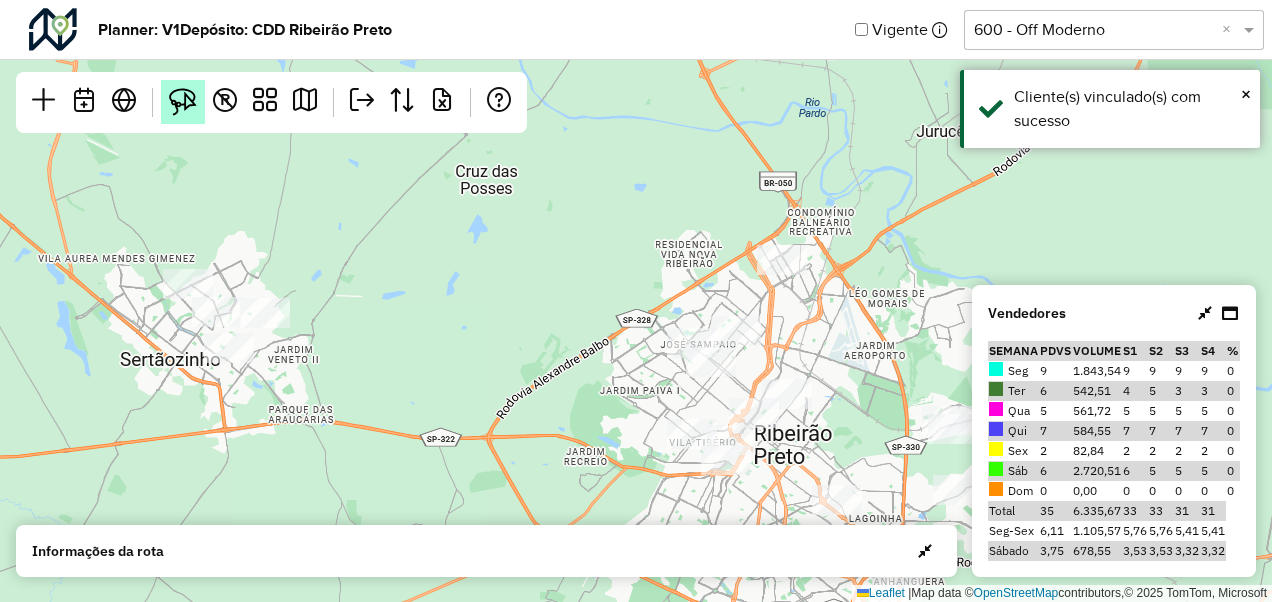 click at bounding box center (183, 102) 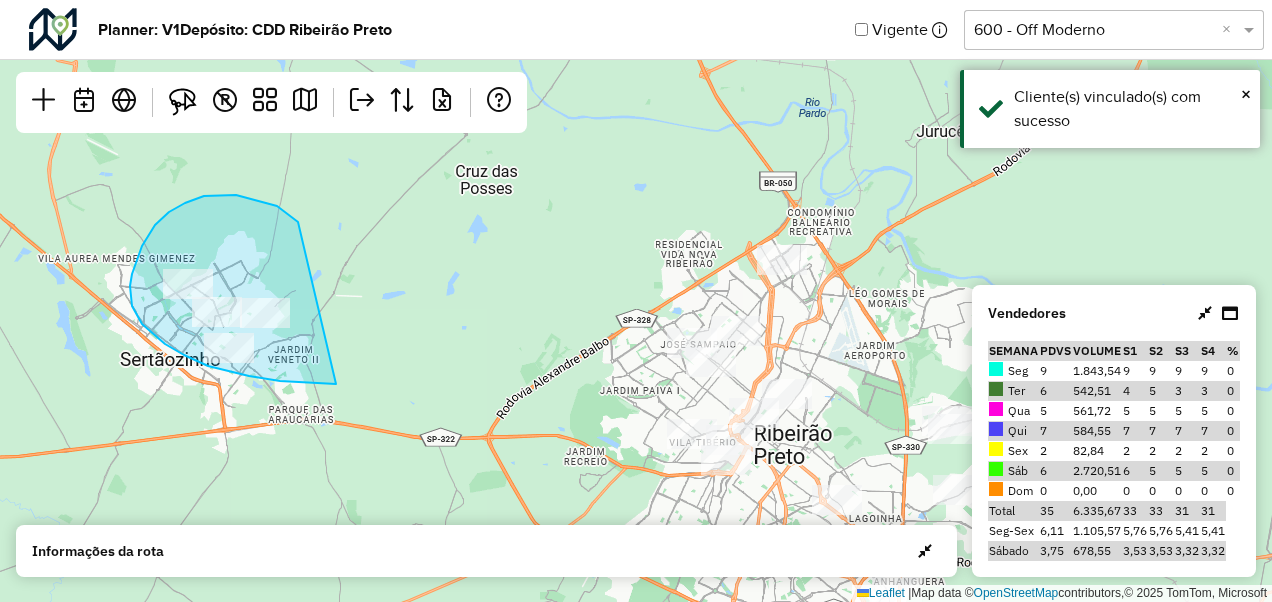 drag, startPoint x: 336, startPoint y: 384, endPoint x: 328, endPoint y: 300, distance: 84.38009 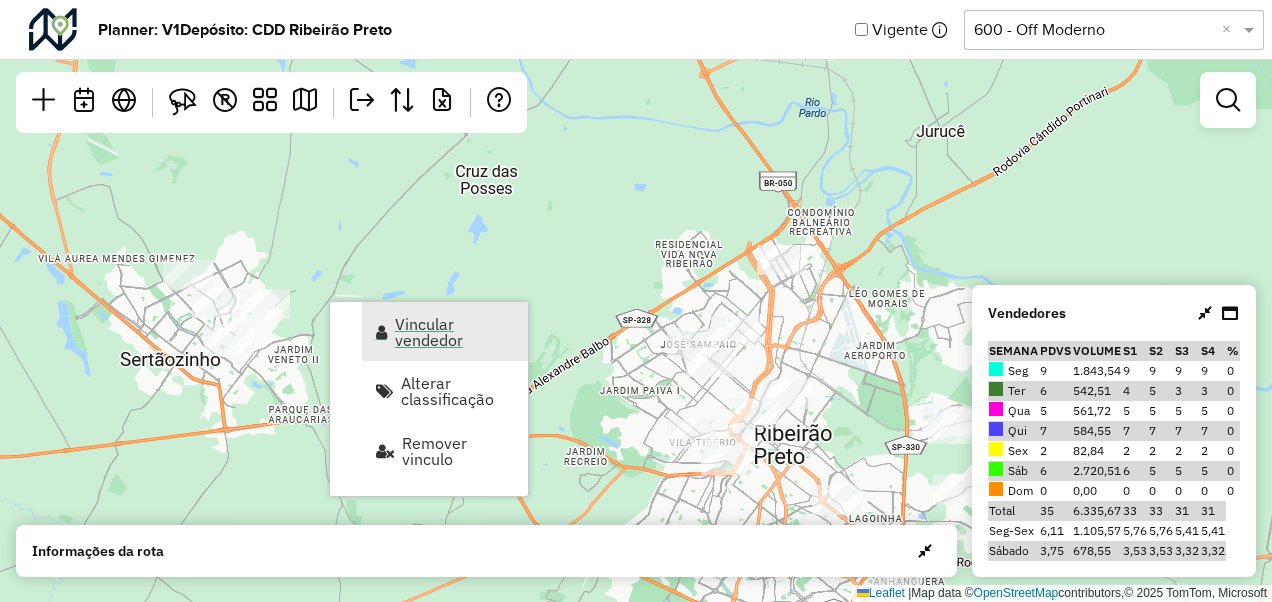 click on "Vincular vendedor" at bounding box center (455, 332) 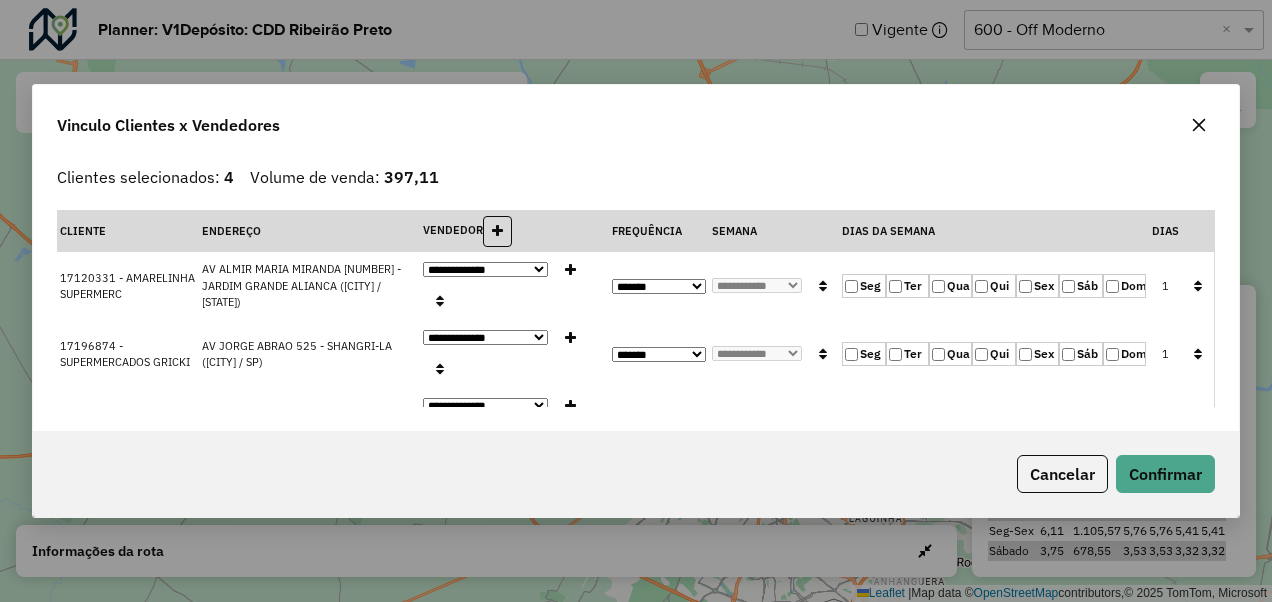 click 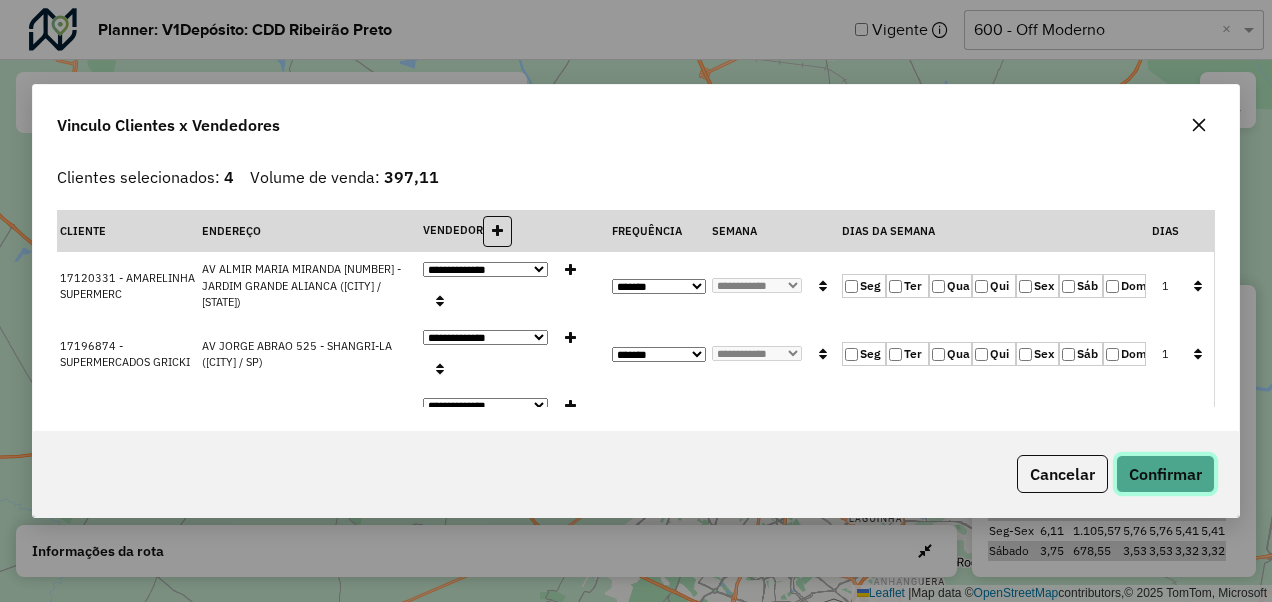 click on "Confirmar" 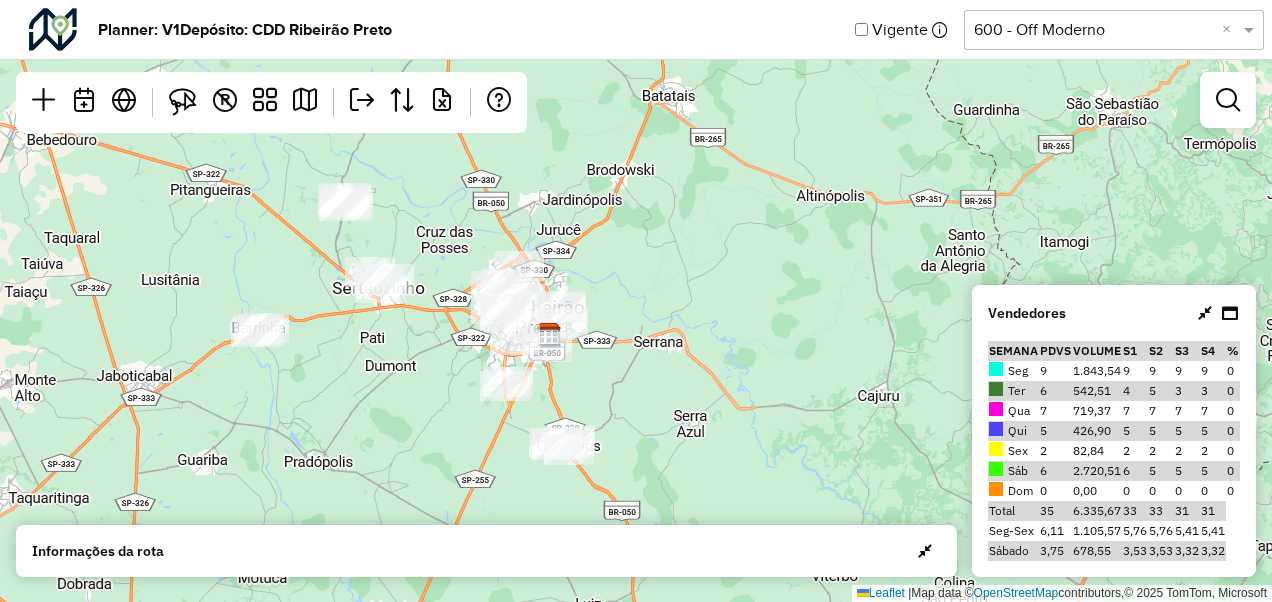drag, startPoint x: 572, startPoint y: 300, endPoint x: 464, endPoint y: 248, distance: 119.86659 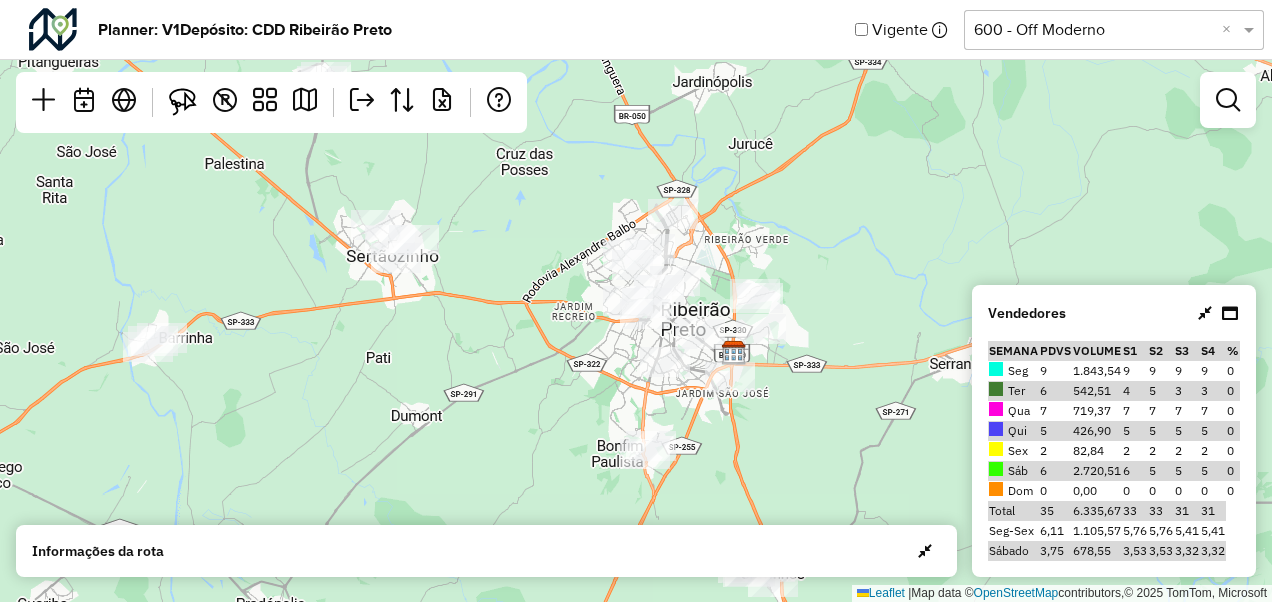 click on "Leaflet   |  Map data ©  OpenStreetMap  contributors,© 2025 TomTom, Microsoft" 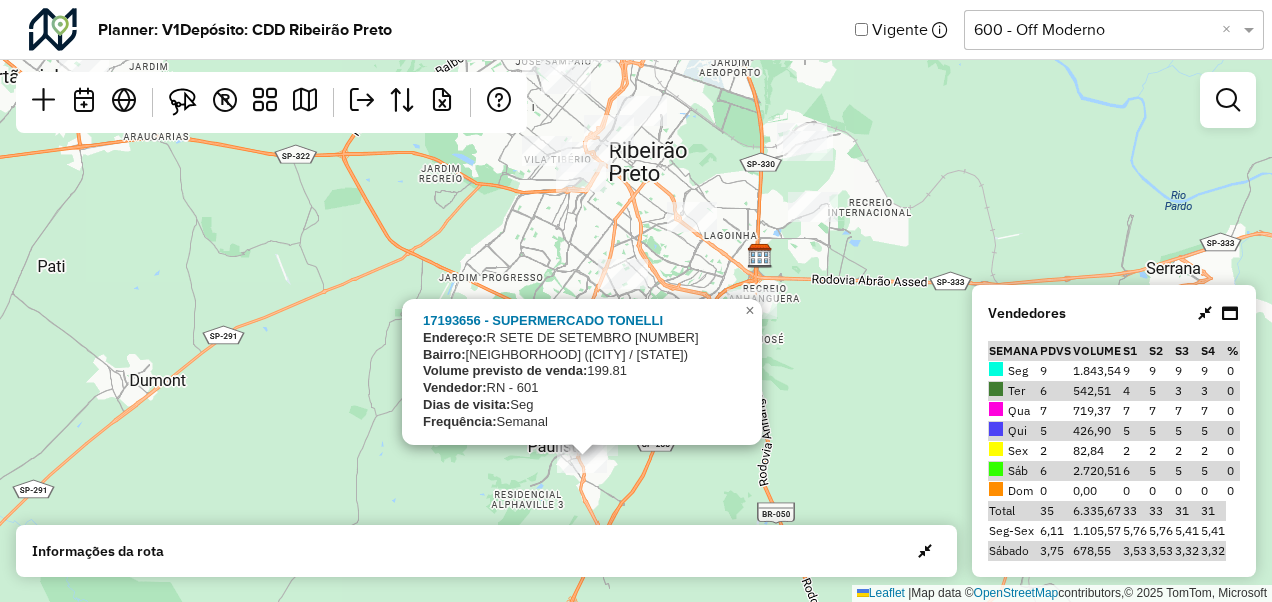 click on "17193656 - SUPERMERCADO TONELLI
Endereço:  R   SETE DE SETEMBRO              320
Bairro:  BOMFIM PAULISTA (RIBEIRAO PRETO / SP)
Volume previsto de venda:  199.81
Vendedor:  RN - 601
Dias de visita:  Seg
Frequência:  Semanal
×  Leaflet   |  Map data ©  OpenStreetMap  contributors,© 2025 TomTom, Microsoft" 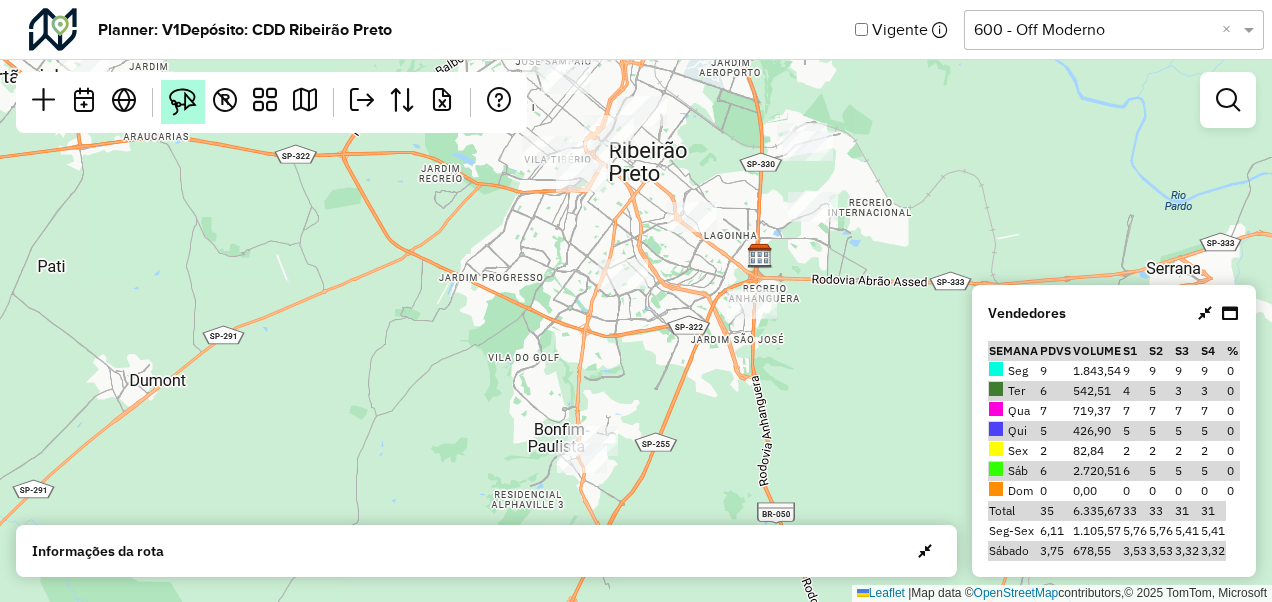 click at bounding box center [183, 102] 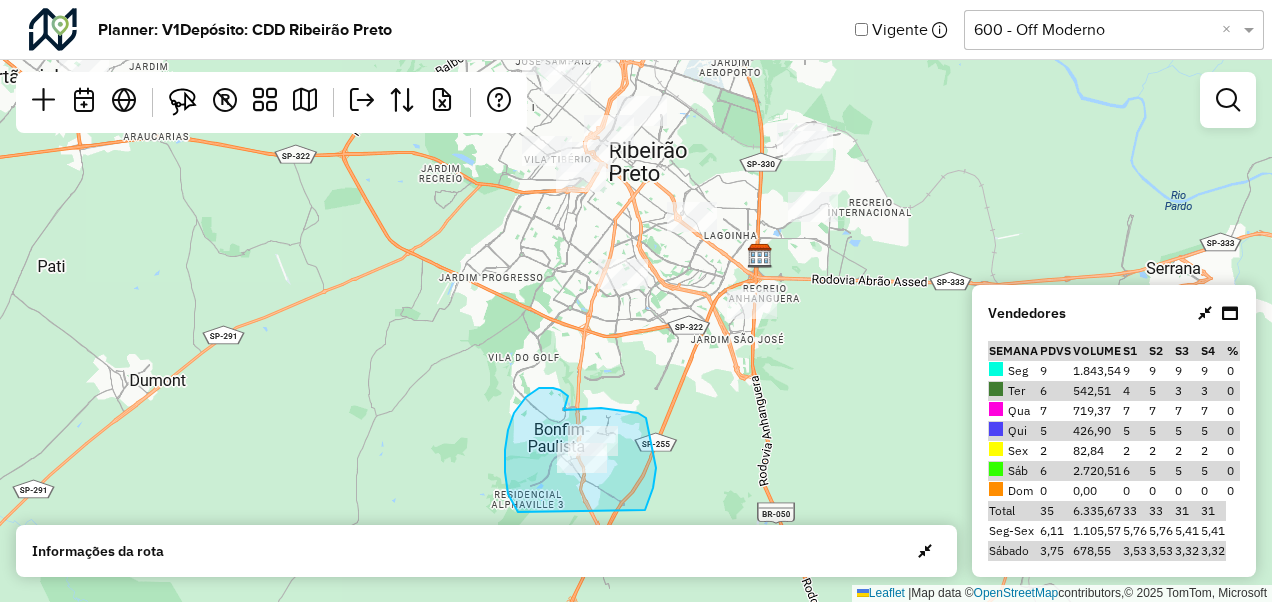 drag, startPoint x: 564, startPoint y: 410, endPoint x: 568, endPoint y: 396, distance: 14.56022 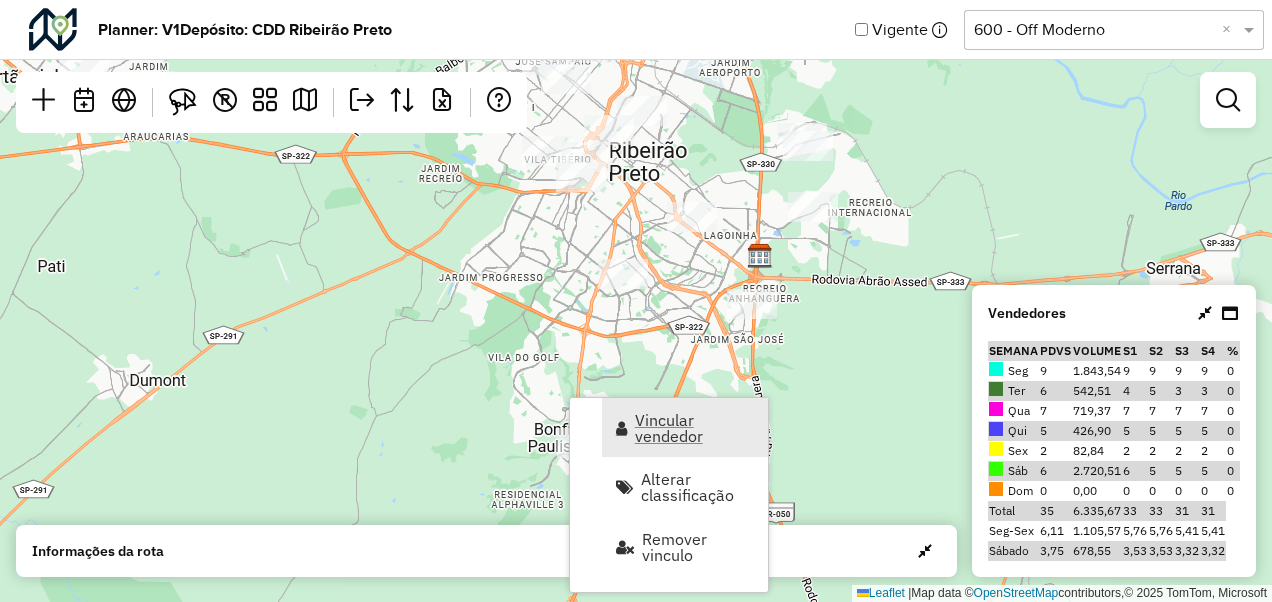 click on "Vincular vendedor" at bounding box center (695, 428) 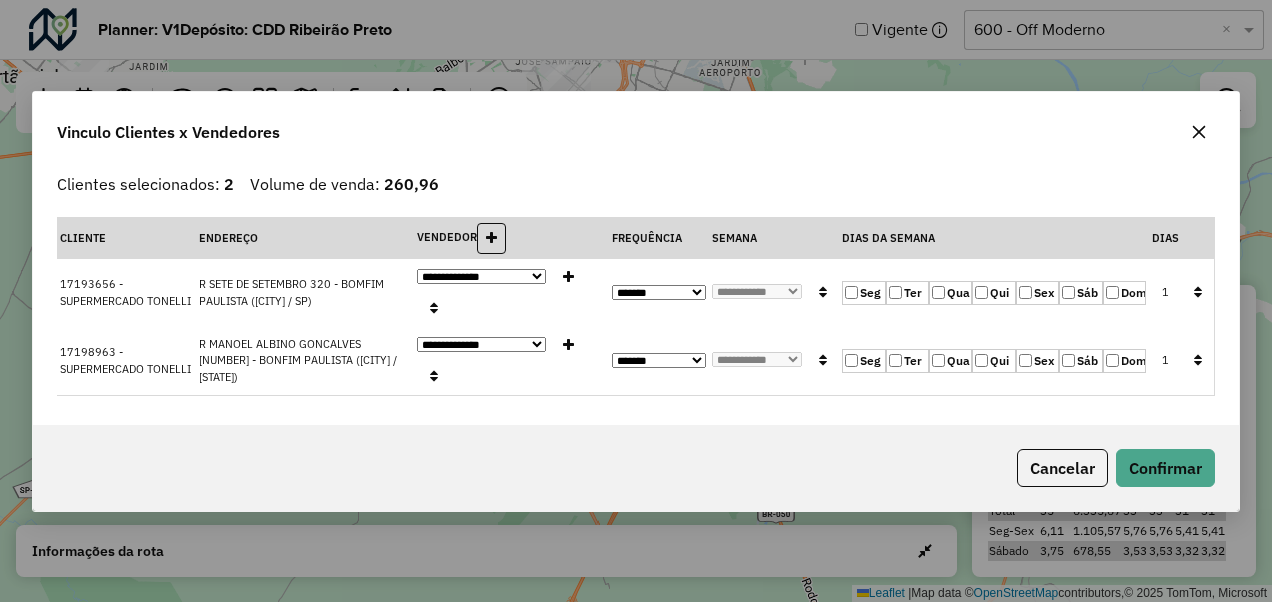 click on "Sex" 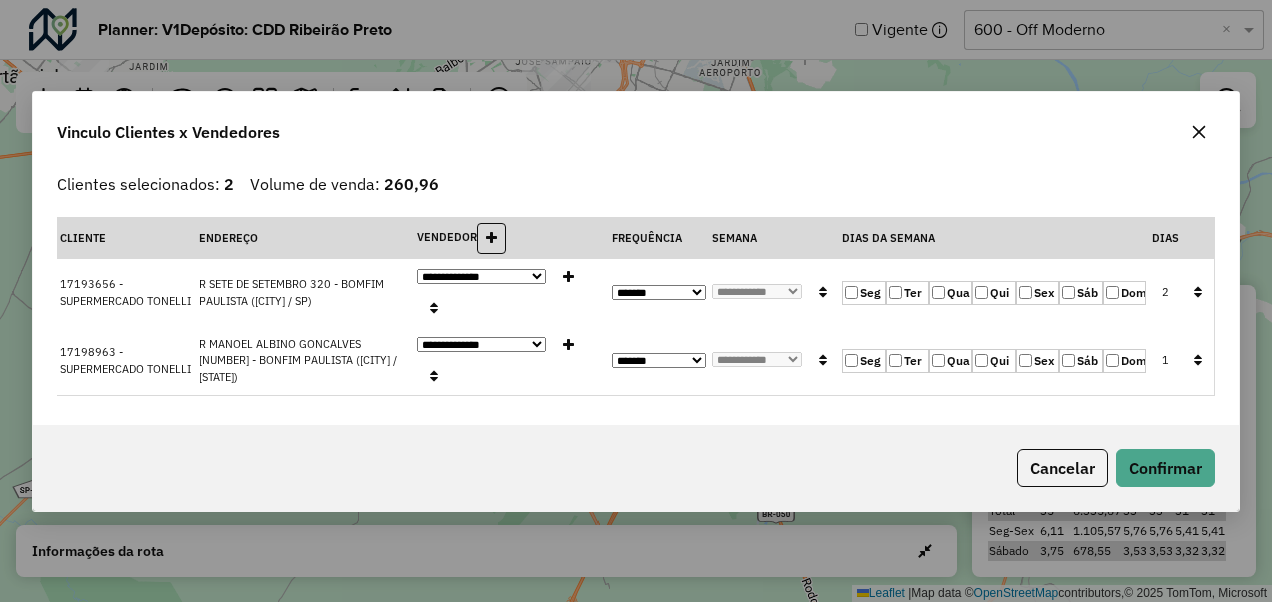 click 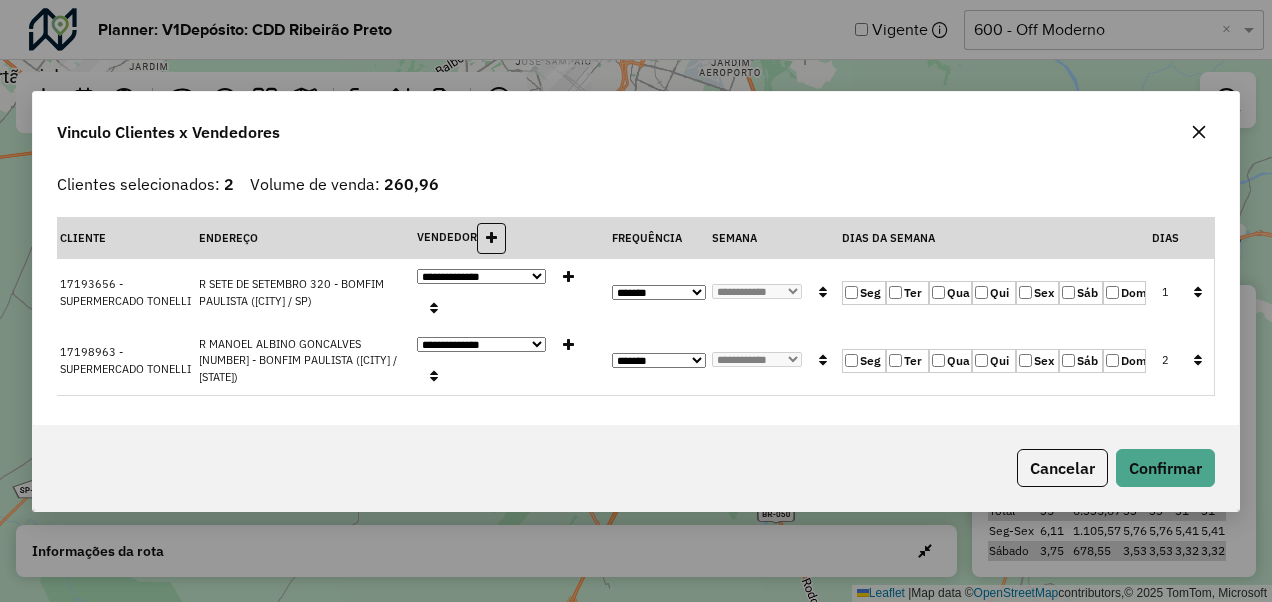 click 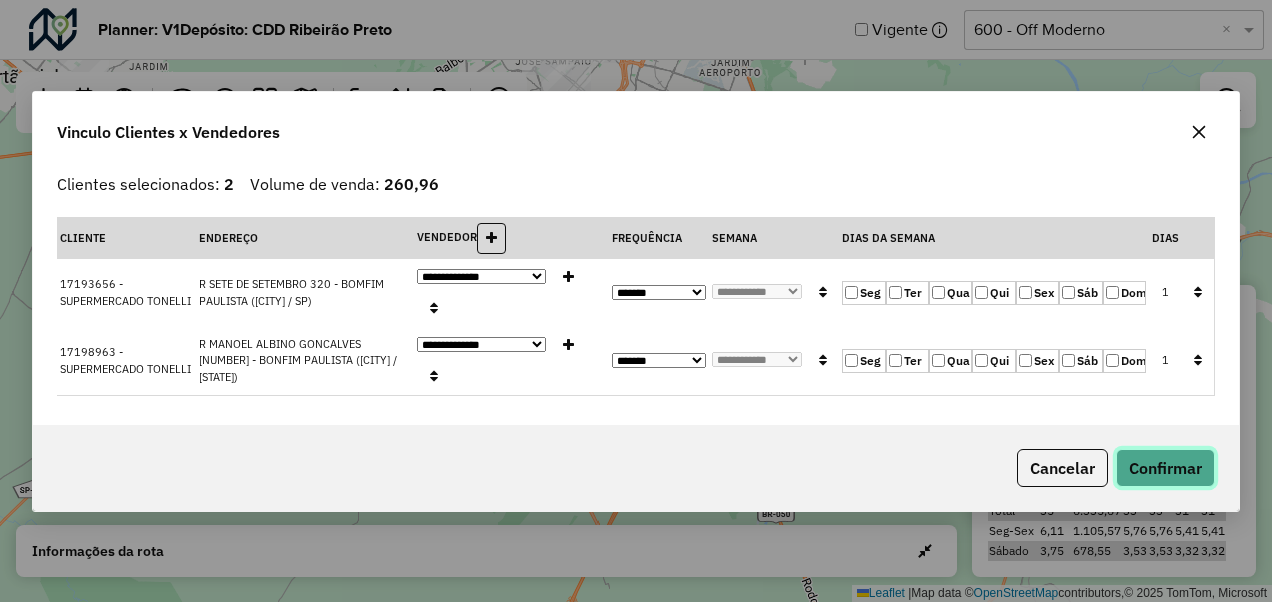 click on "Confirmar" 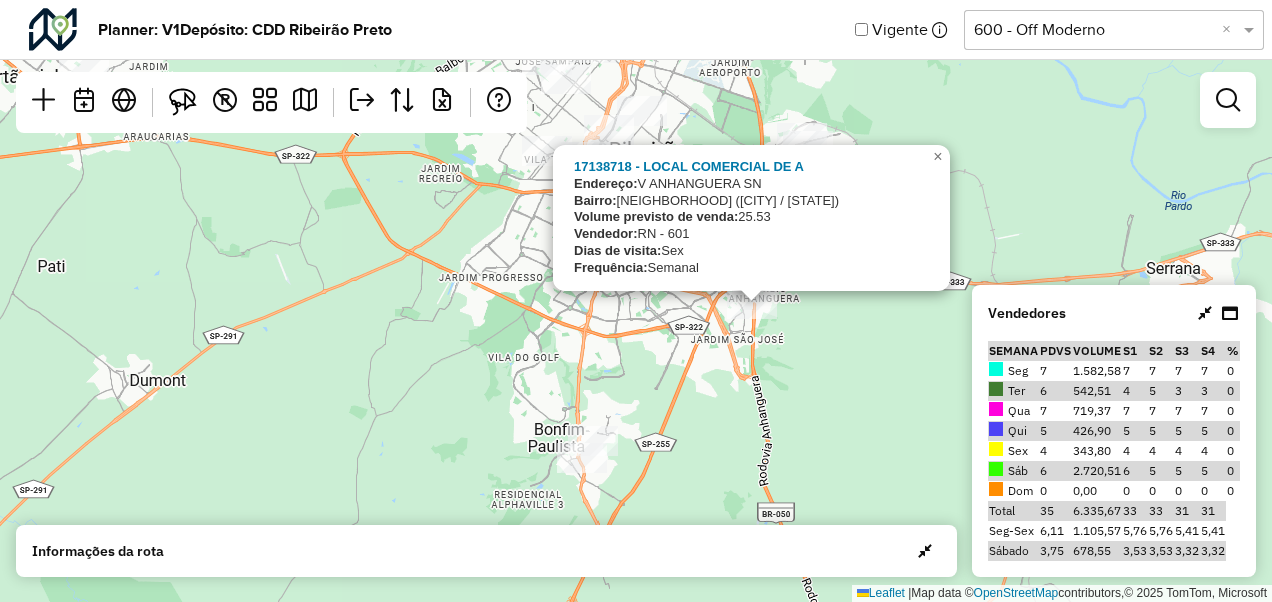 click on "17138718 - LOCAL COMERCIAL DE A
Endereço:  V   ANHANGUERA                    SN
Bairro:  RECREIO ANHANGUERA (RIBEIRAO PRETO / SP)
Volume previsto de venda:  25.53
Vendedor:  RN - 601
Dias de visita:  Sex
Frequência:  Semanal
×  Leaflet   |  Map data ©  OpenStreetMap  contributors,© 2025 TomTom, Microsoft" 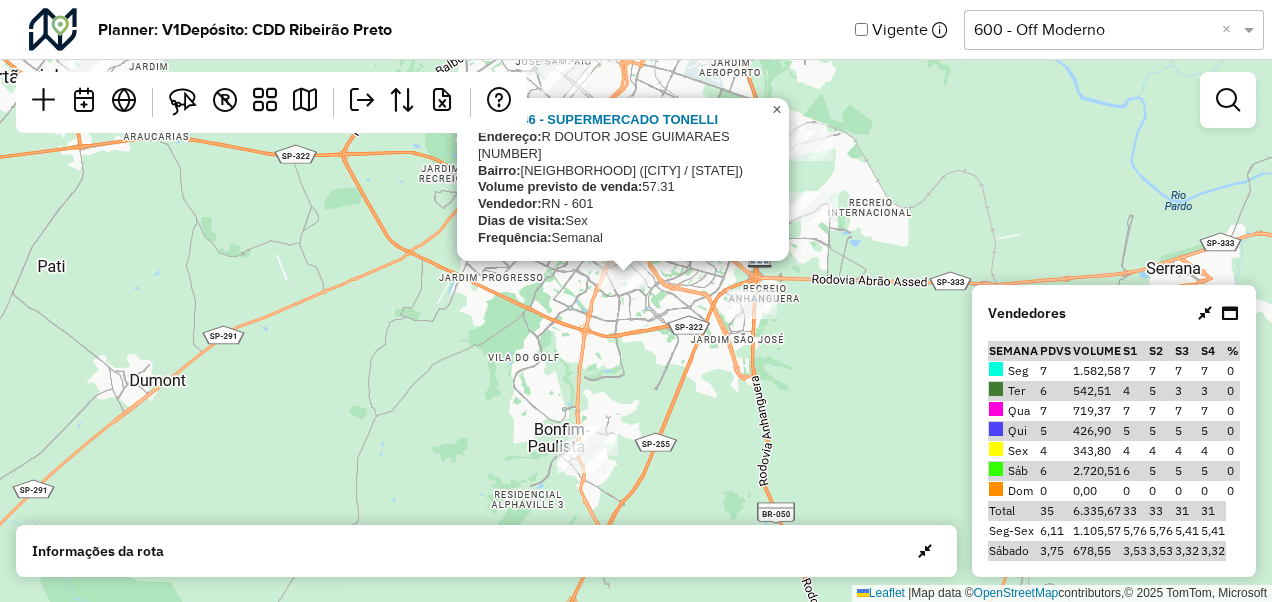 click on "×" 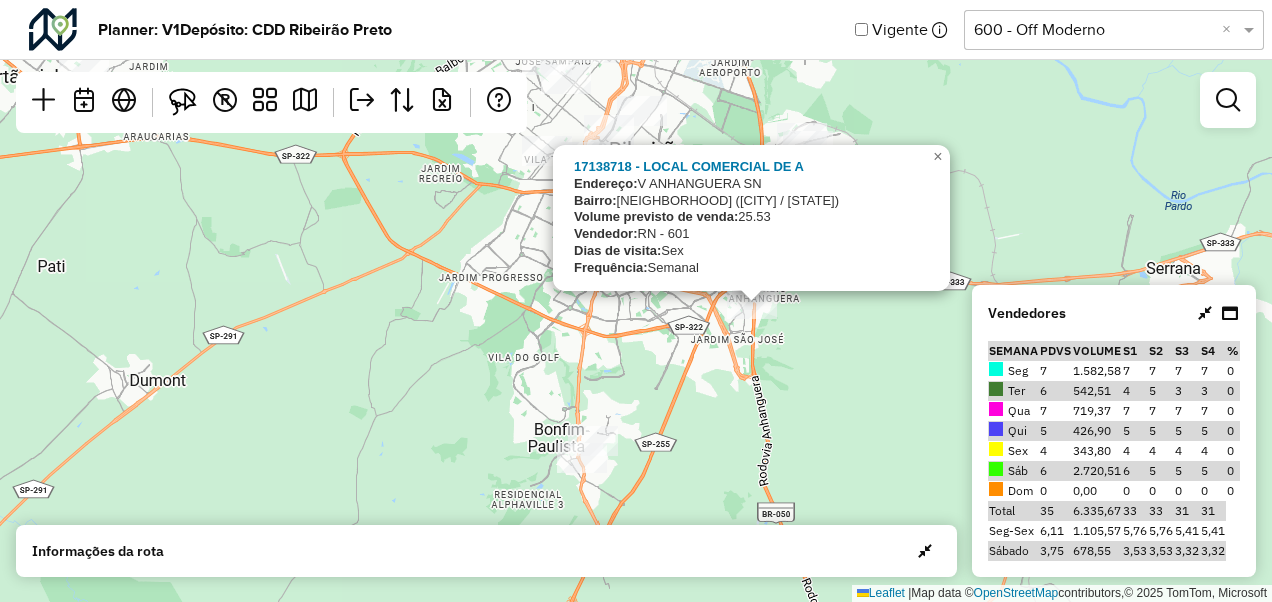 drag, startPoint x: 734, startPoint y: 350, endPoint x: 686, endPoint y: 302, distance: 67.88225 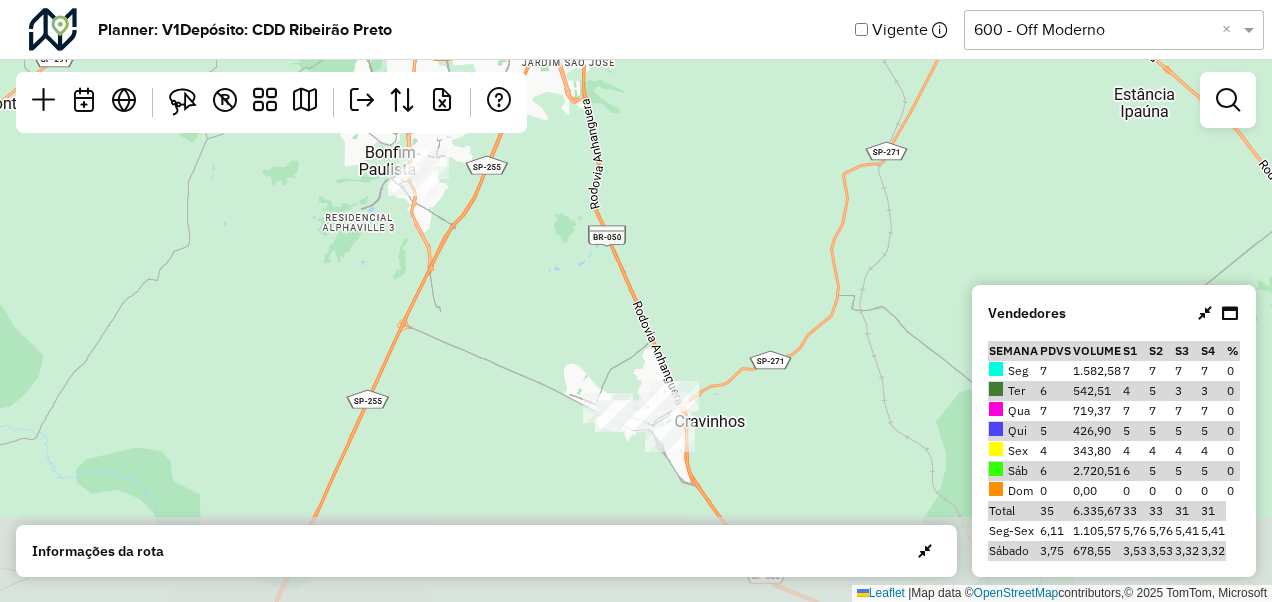 drag, startPoint x: 726, startPoint y: 440, endPoint x: 728, endPoint y: 307, distance: 133.01503 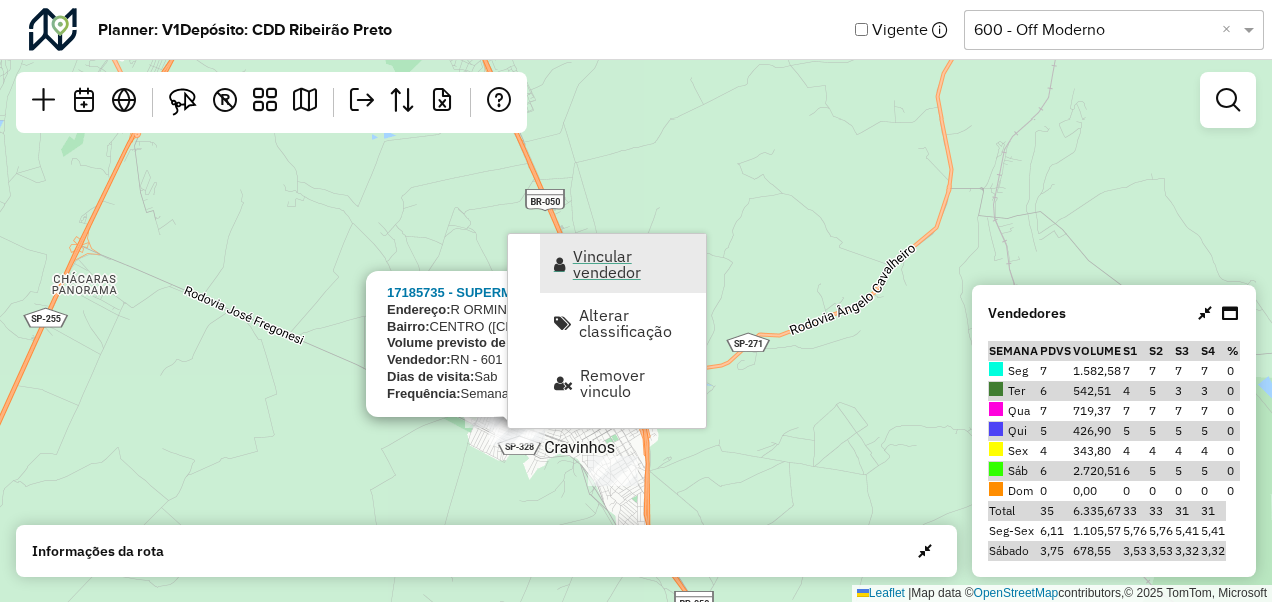 click on "Vincular vendedor" at bounding box center [633, 264] 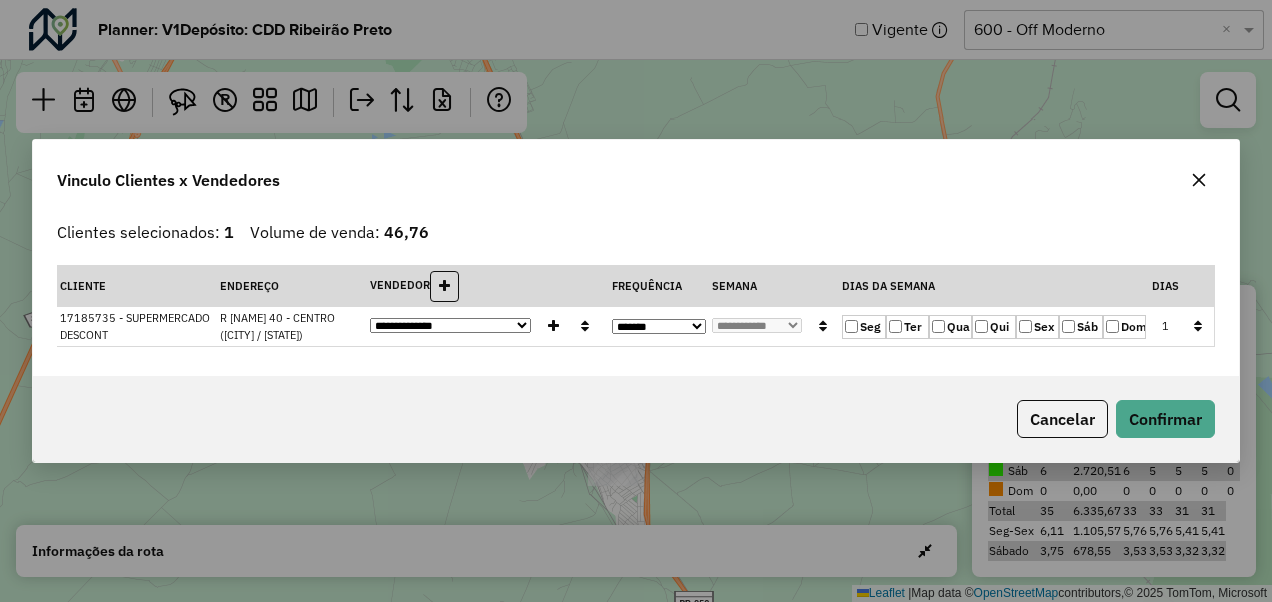 click on "**********" 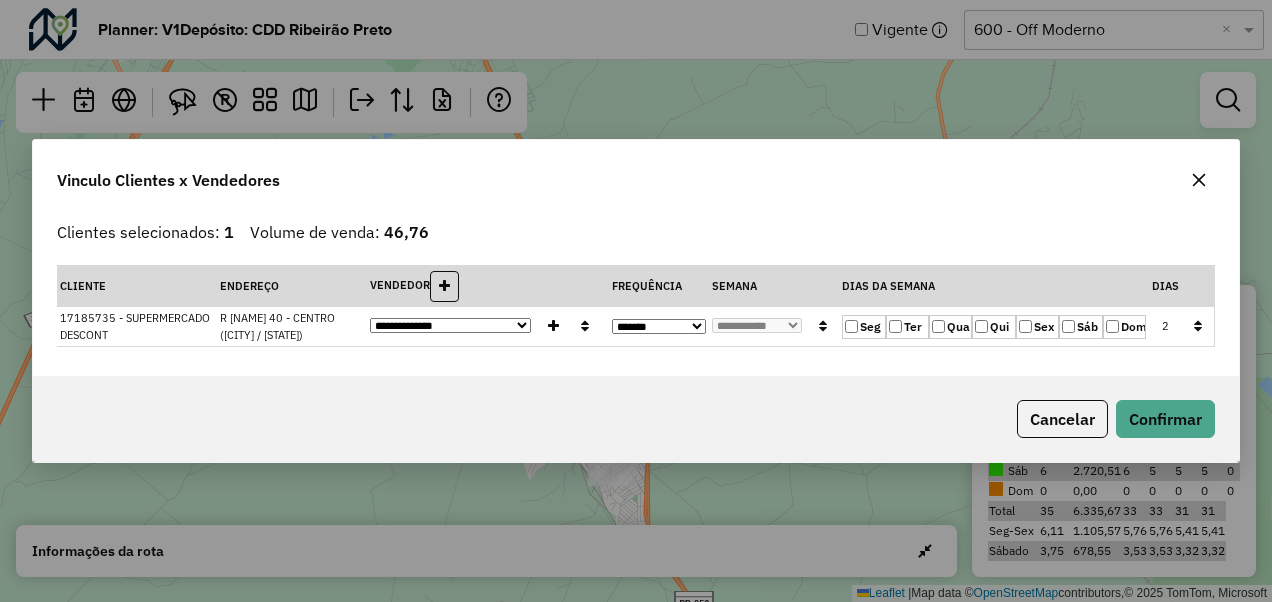 click on "Sáb" 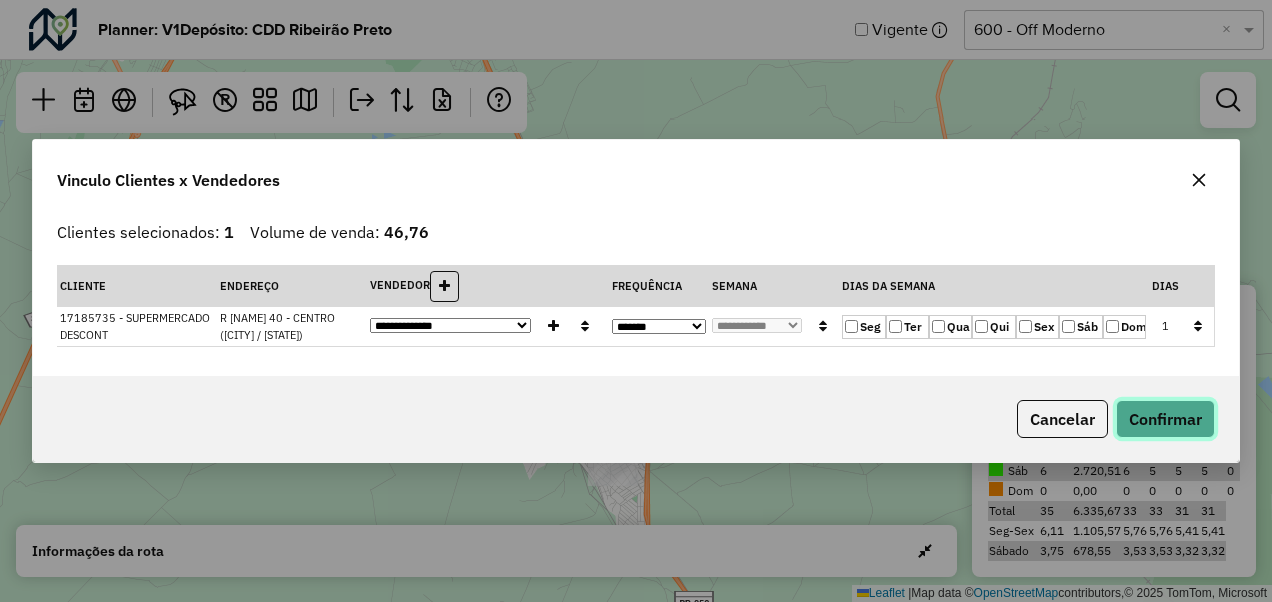 click on "Confirmar" 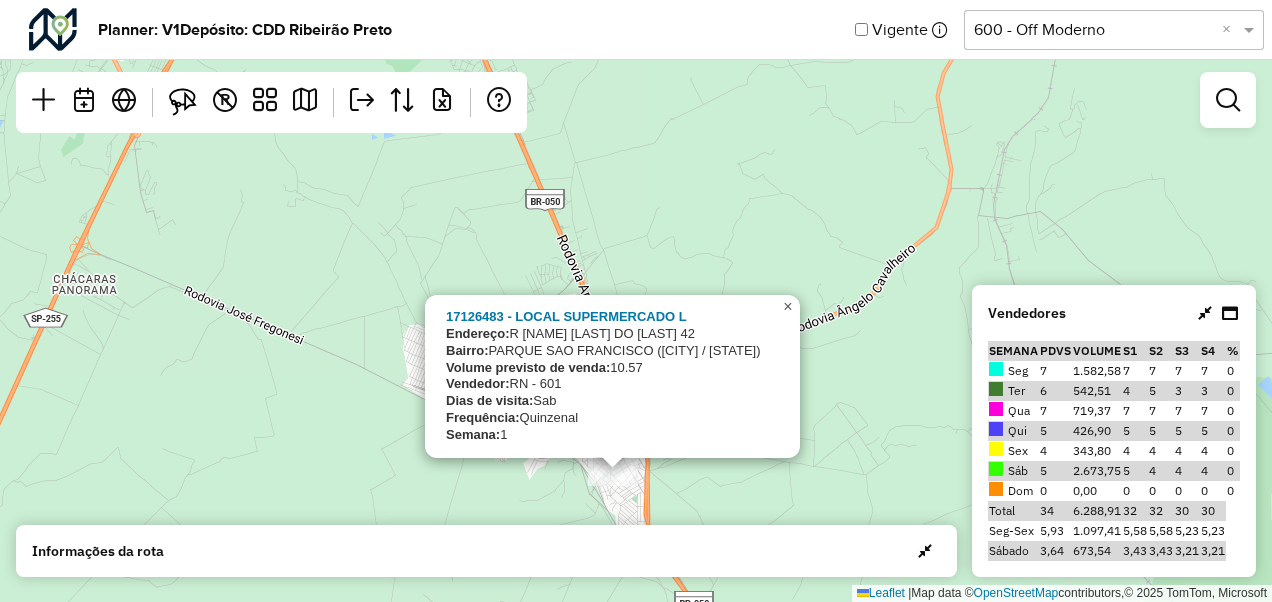 click on "×" 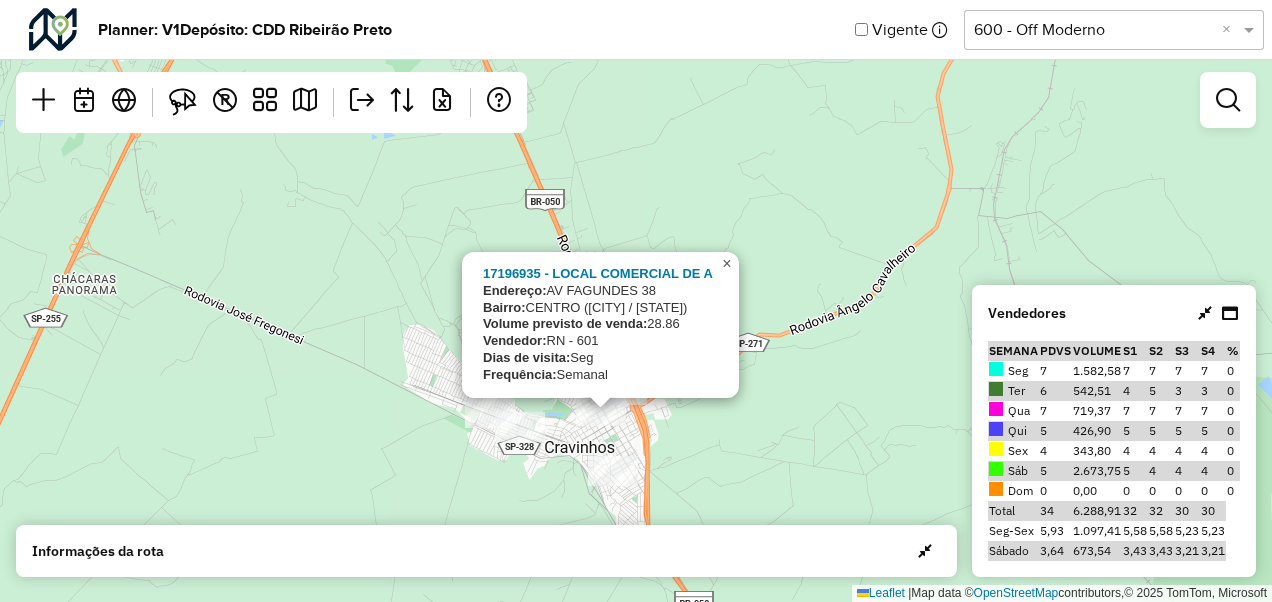 click on "×" 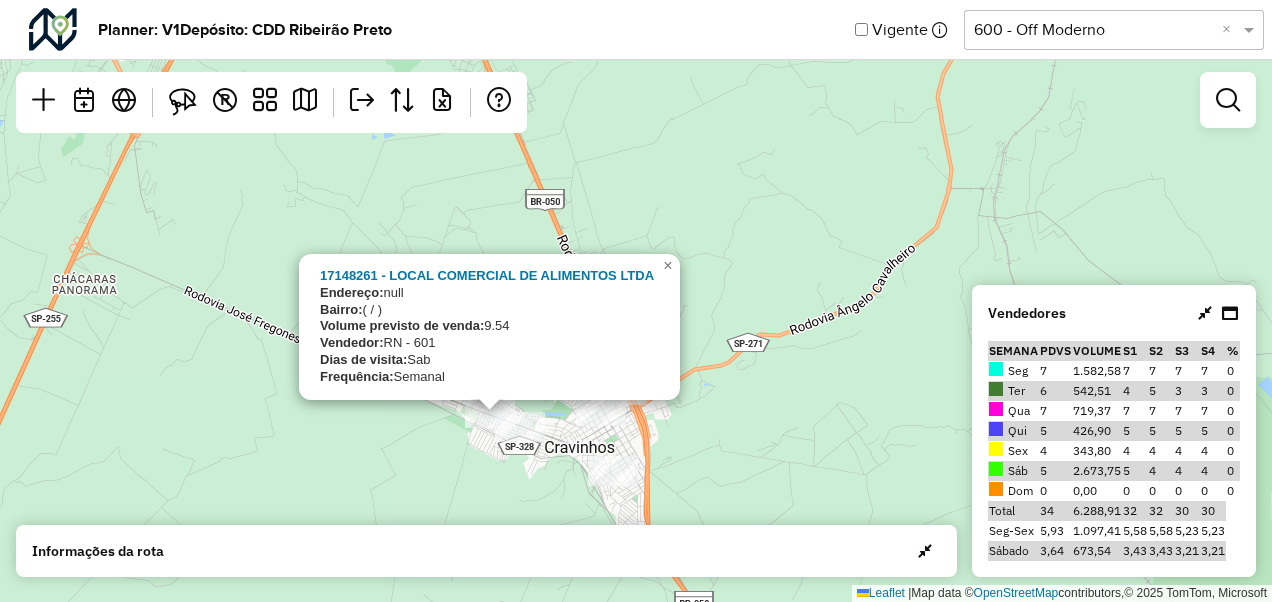 click on "17148261 - LOCAL COMERCIAL DE ALIMENTOS LTDA
Endereço:  null
Bairro:   ( / )
Volume previsto de venda:  9.54
Vendedor:  RN - 601
Dias de visita:  Sab
Frequência:  Semanal
×  Leaflet   |  Map data ©  OpenStreetMap  contributors,© 2025 TomTom, Microsoft" 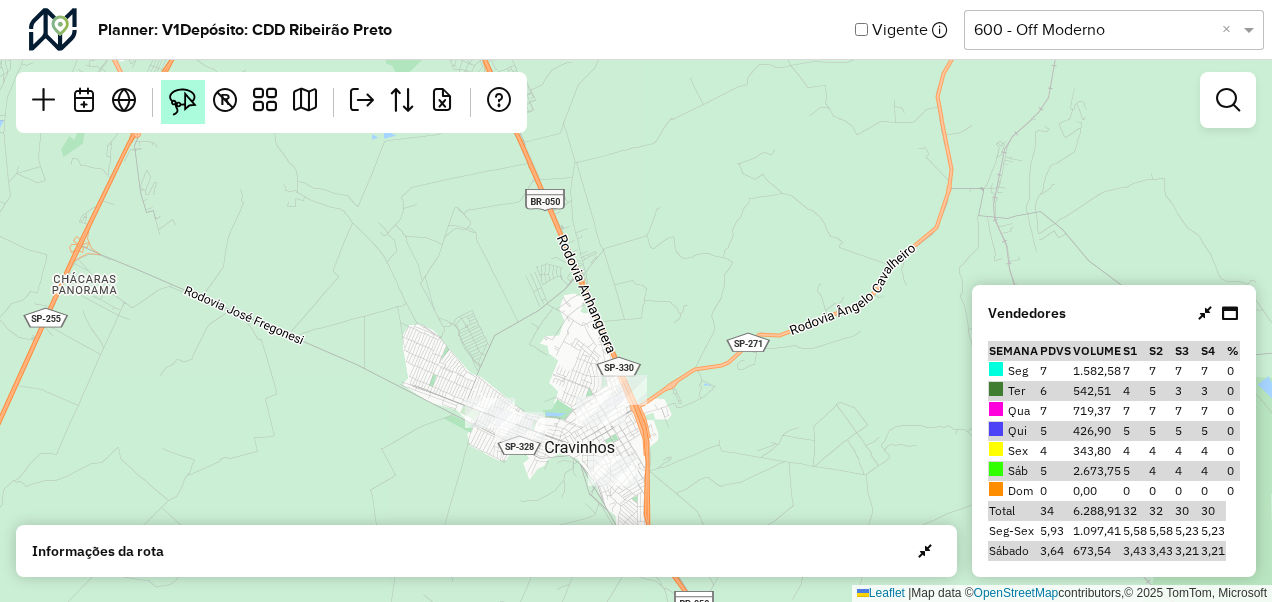click at bounding box center [183, 102] 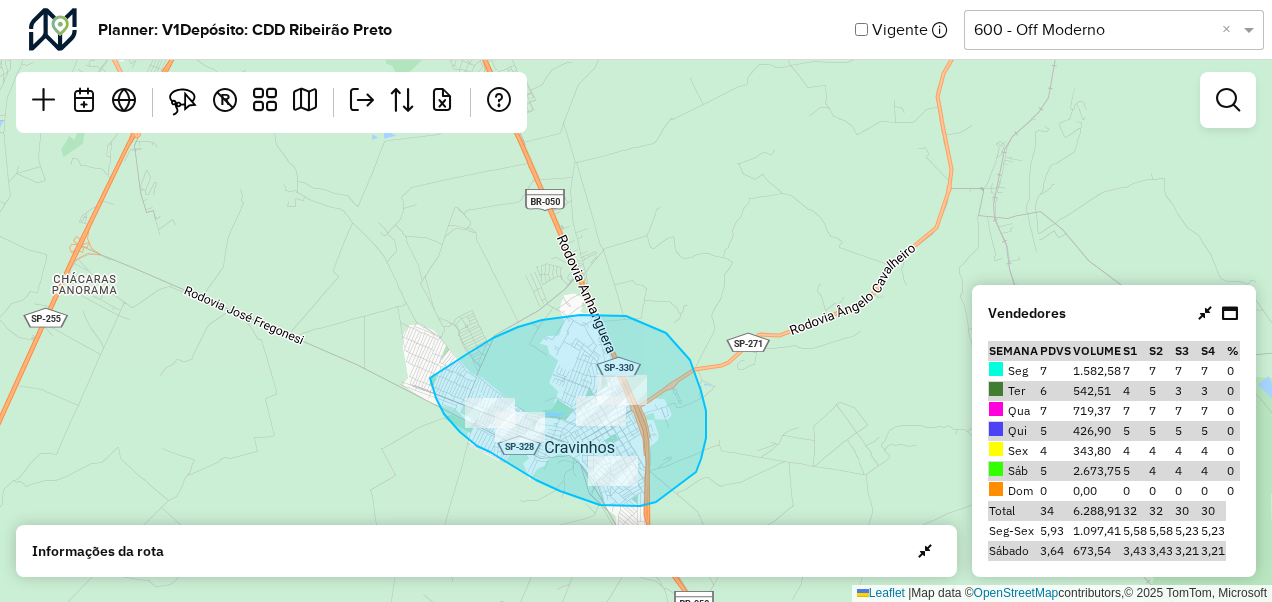drag, startPoint x: 467, startPoint y: 354, endPoint x: 430, endPoint y: 378, distance: 44.102154 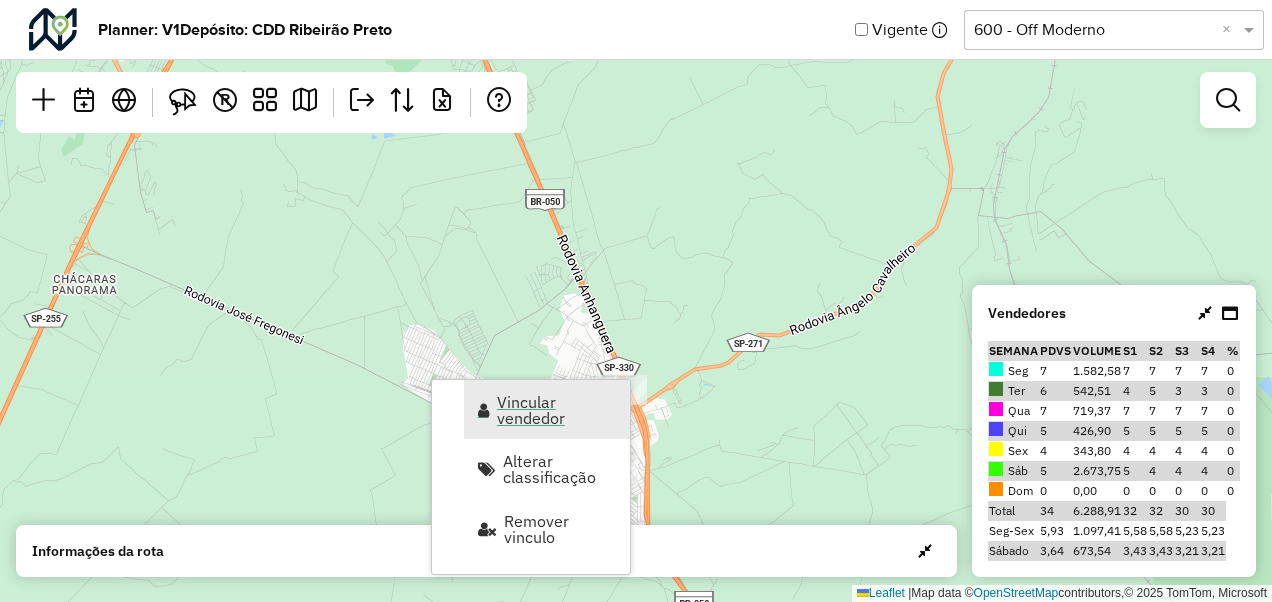 click on "Vincular vendedor" at bounding box center [557, 410] 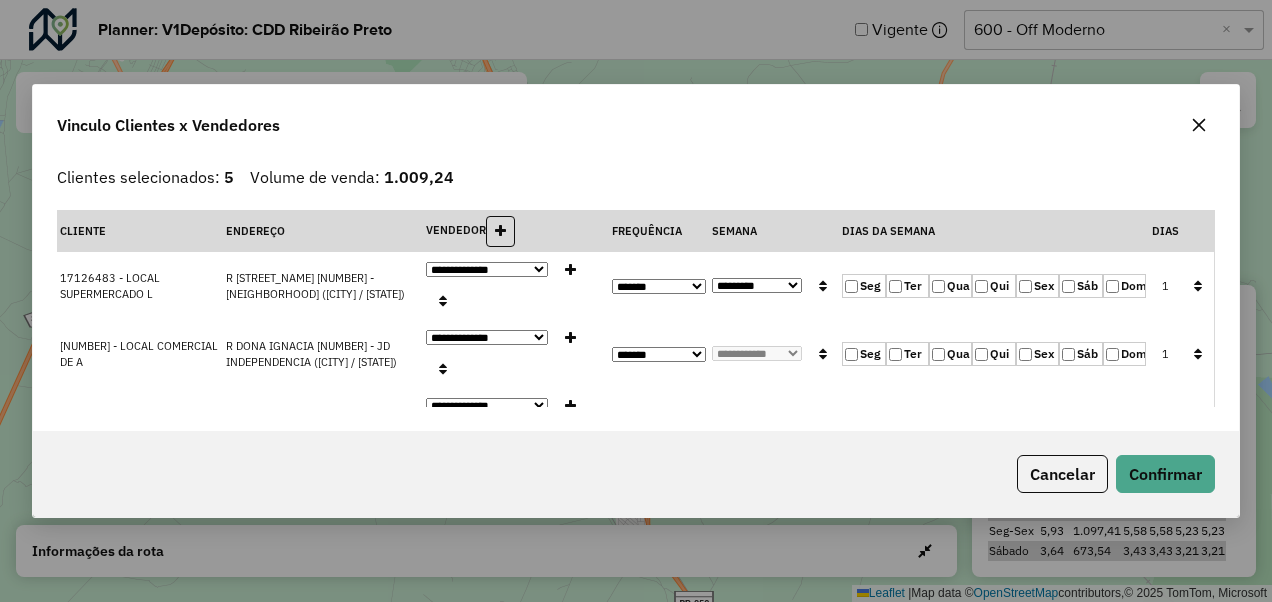 click on "Qua" 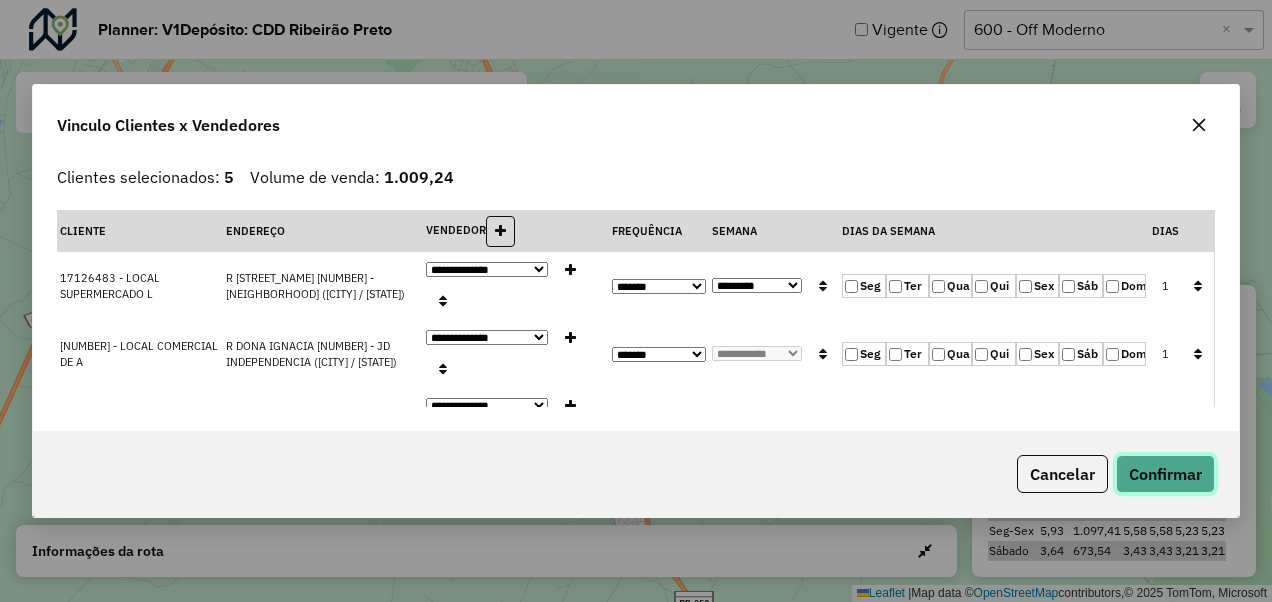 click on "Confirmar" 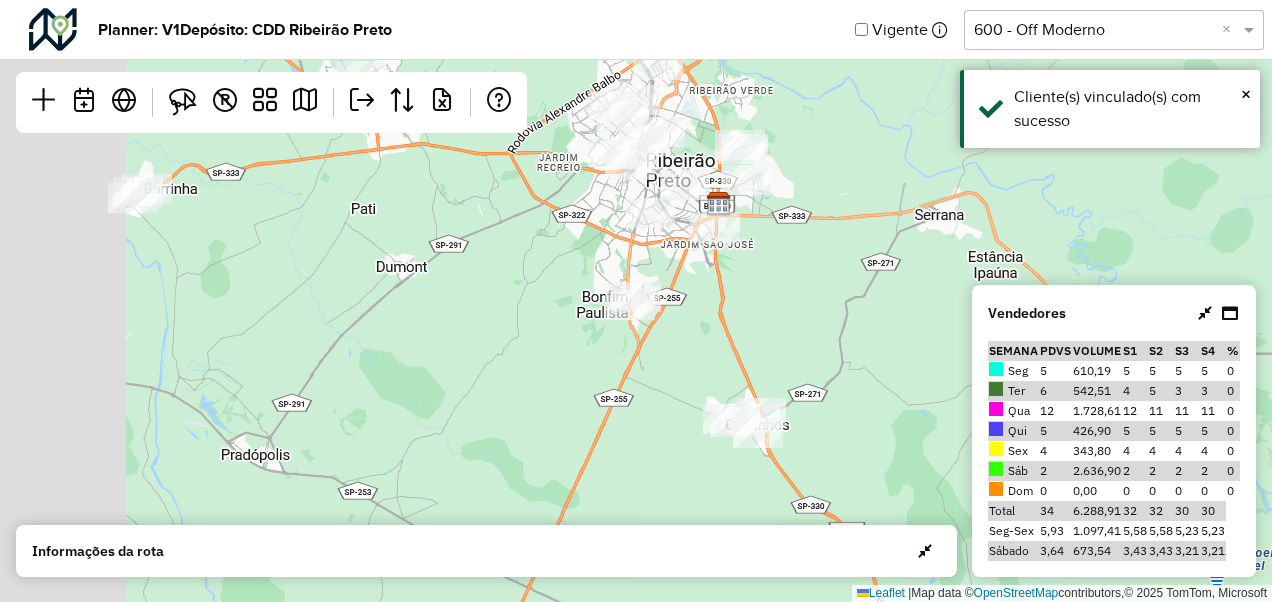 drag, startPoint x: 573, startPoint y: 278, endPoint x: 784, endPoint y: 351, distance: 223.27113 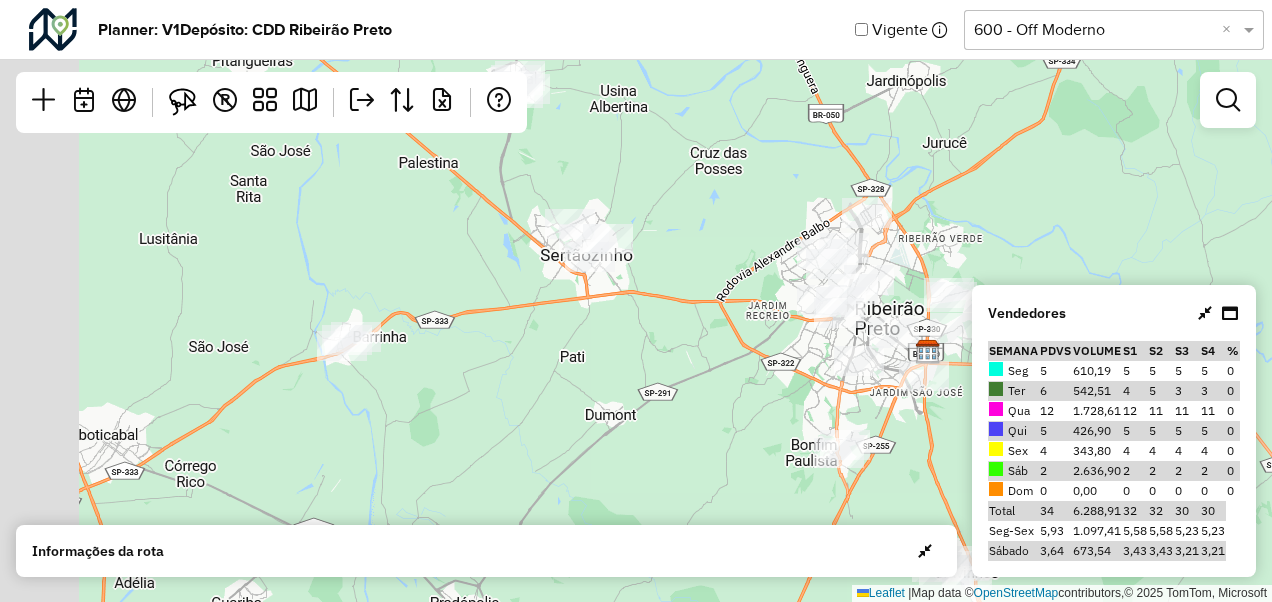 drag, startPoint x: 244, startPoint y: 280, endPoint x: 385, endPoint y: 430, distance: 205.86646 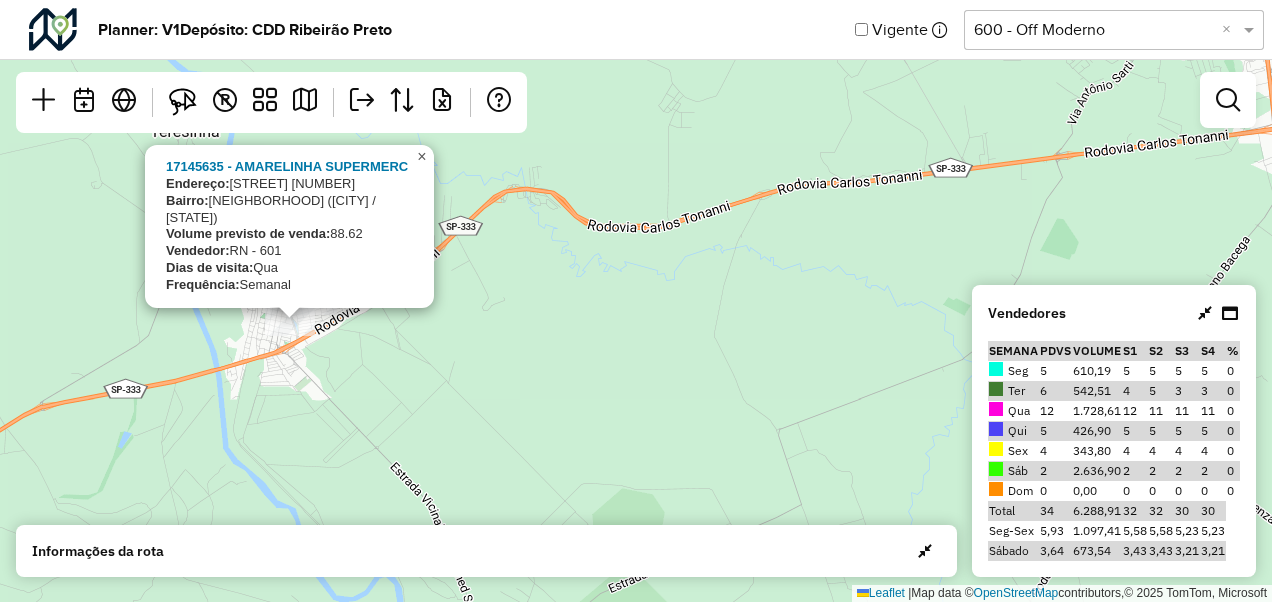 click on "×" 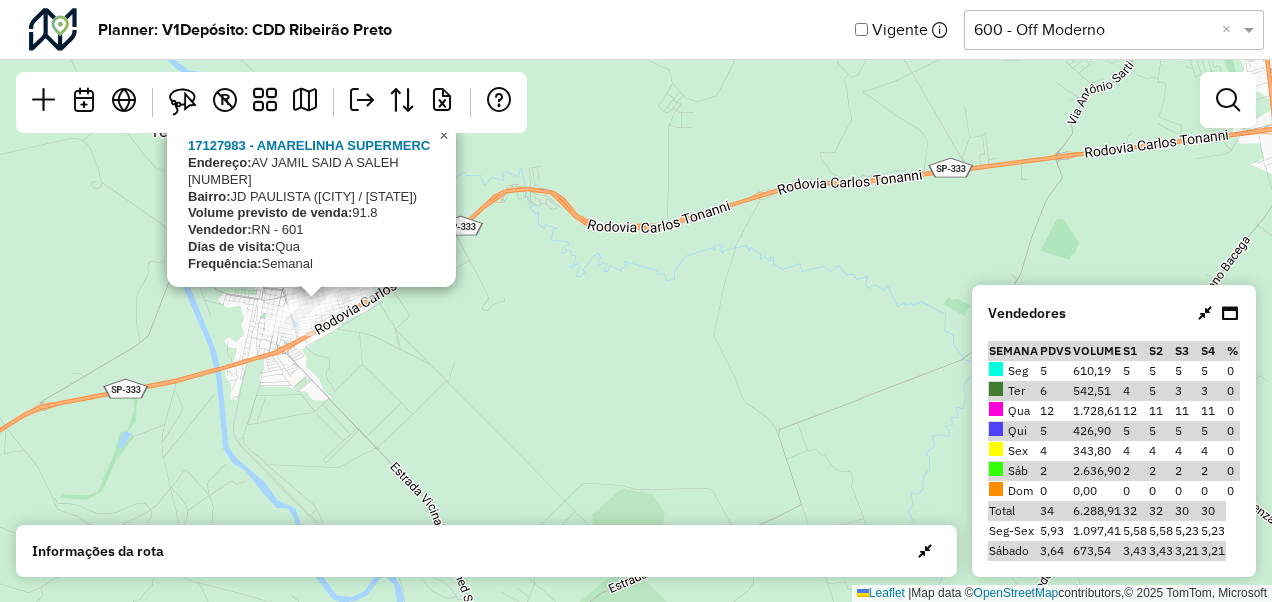 click on "×" 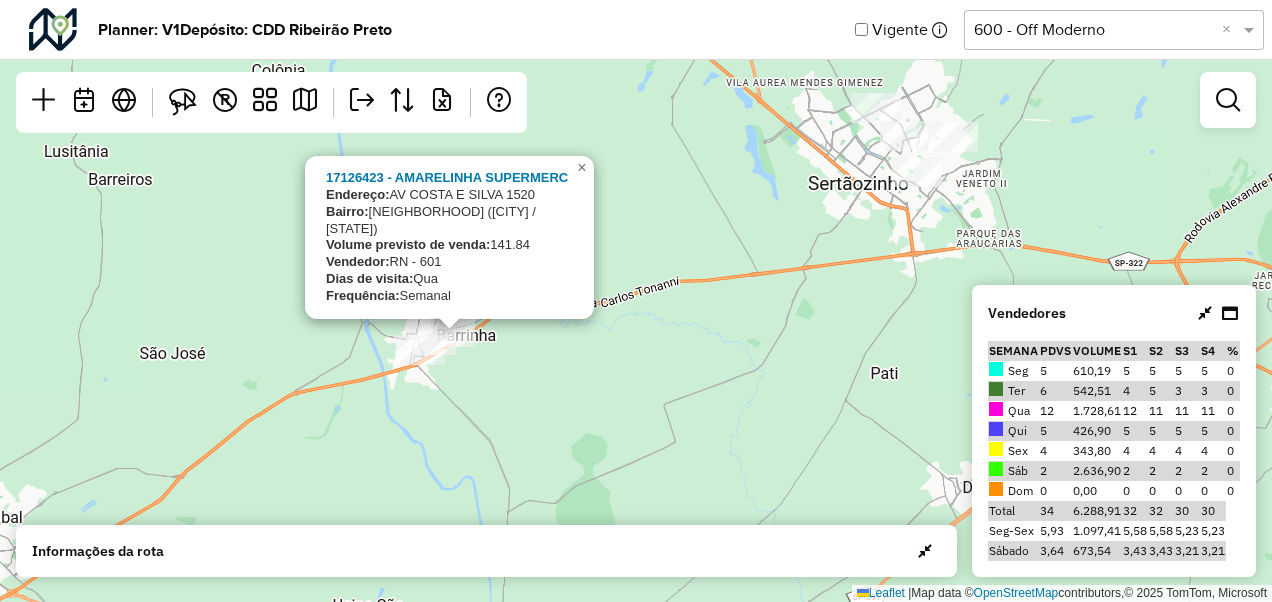 click on "17126423 - AMARELINHA SUPERMERC
Endereço:  AV  COSTA E SILVA                 1520
Bairro:  CENTRO (BARRINHA / SP)
Volume previsto de venda:  141.84
Vendedor:  RN - 601
Dias de visita:  Qua
Frequência:  Semanal
×  Leaflet   |  Map data ©  OpenStreetMap  contributors,© 2025 TomTom, Microsoft" 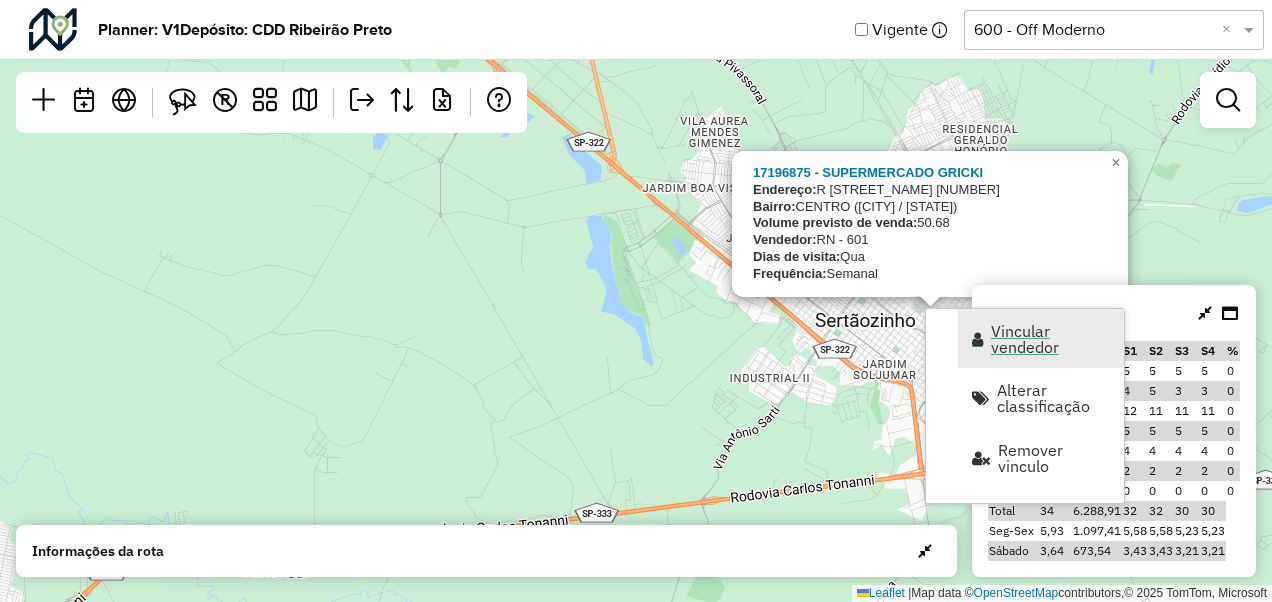 click on "Vincular vendedor" at bounding box center (1051, 339) 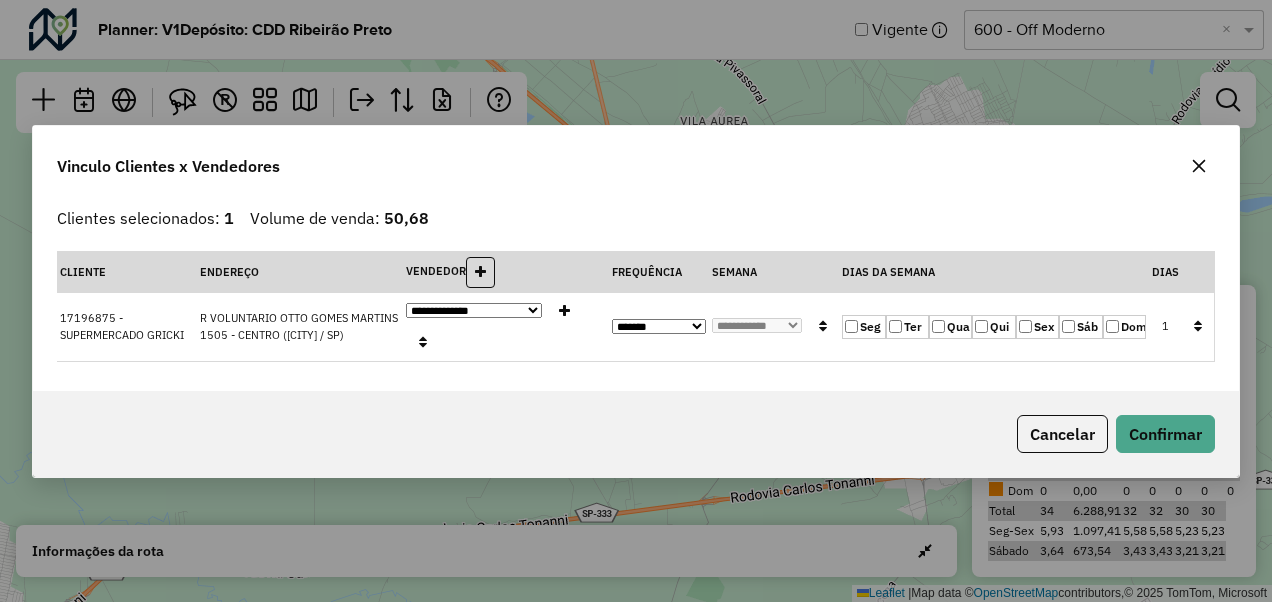 click on "Qui" 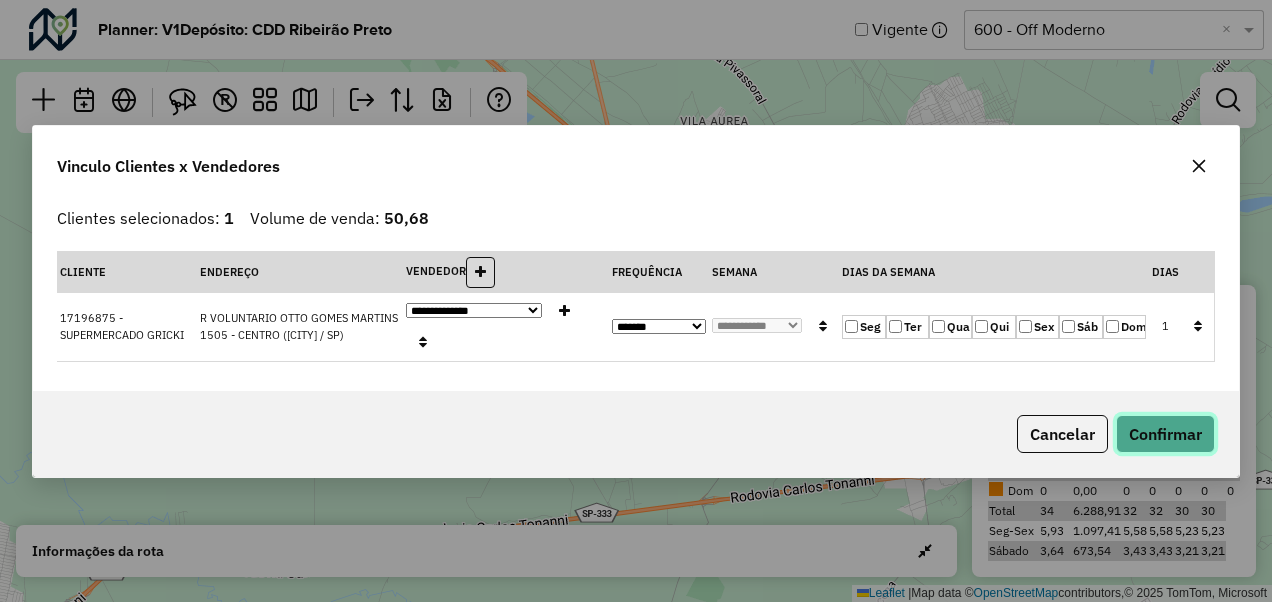 click on "Confirmar" 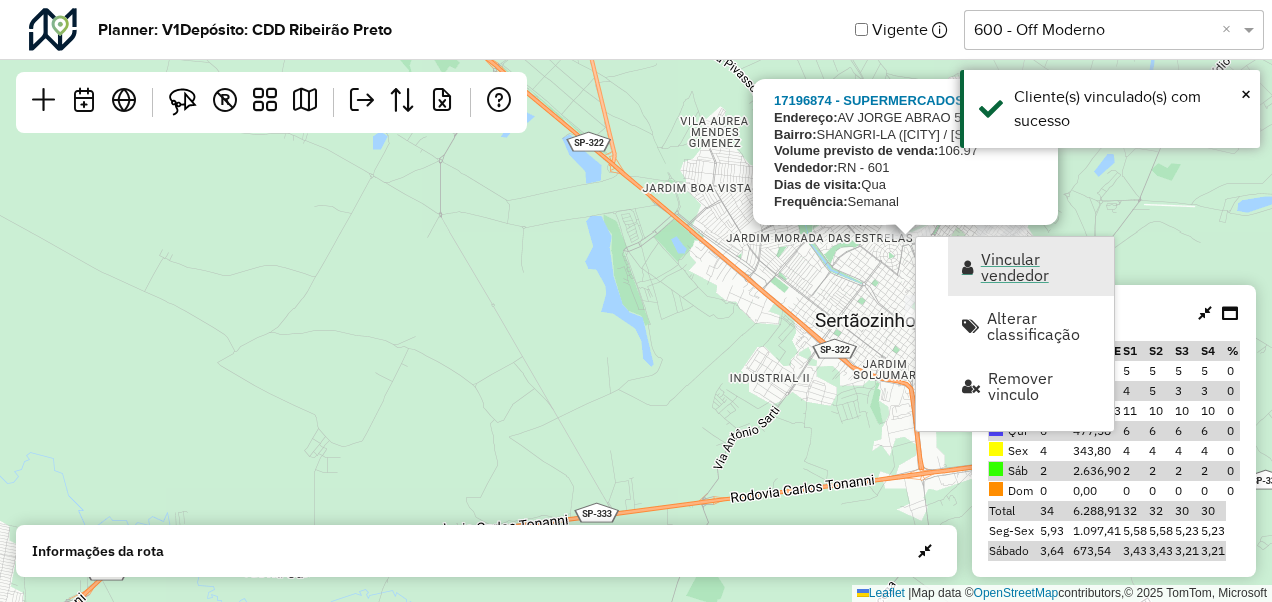 click on "Vincular vendedor" at bounding box center [1041, 267] 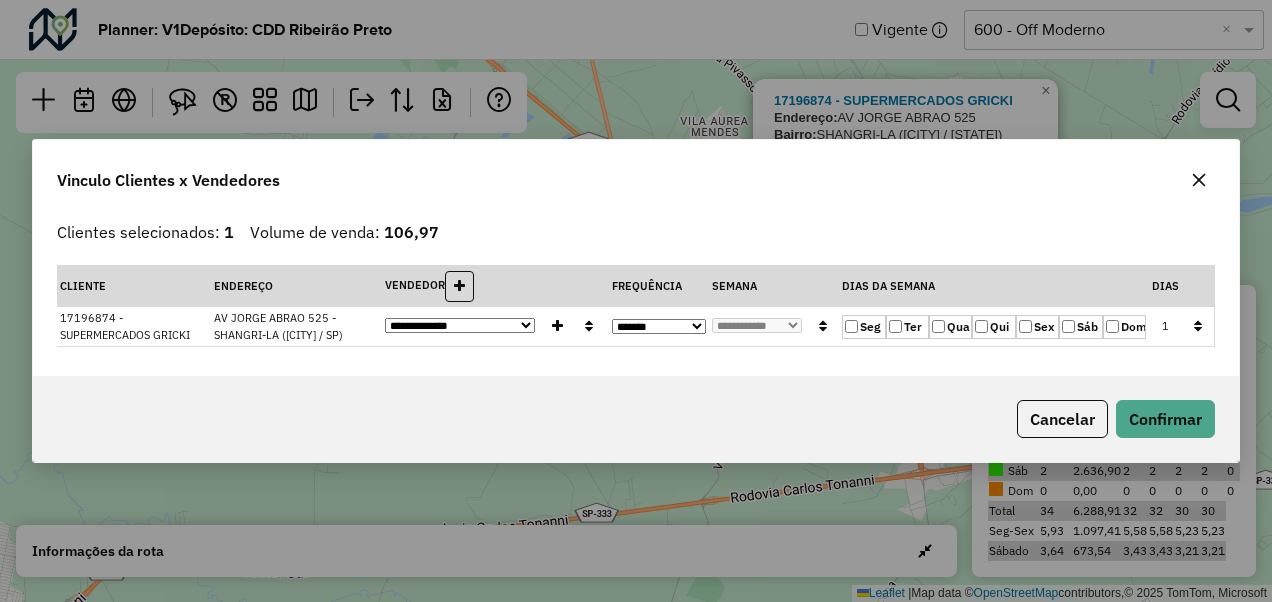 click on "Qui" 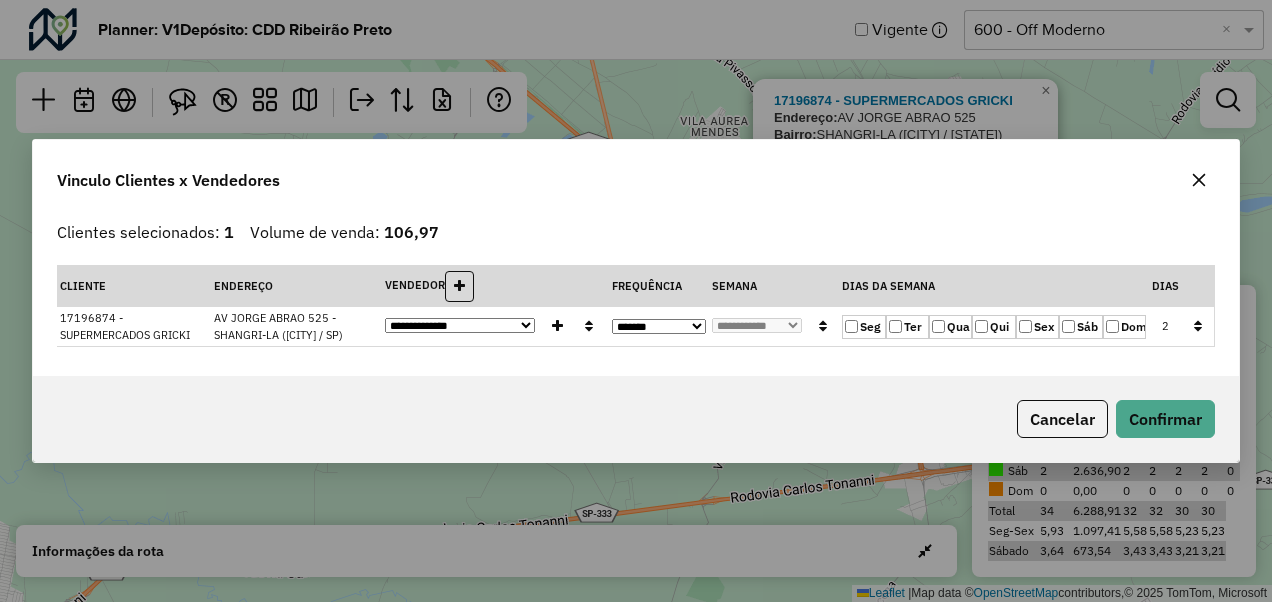click on "Qua" 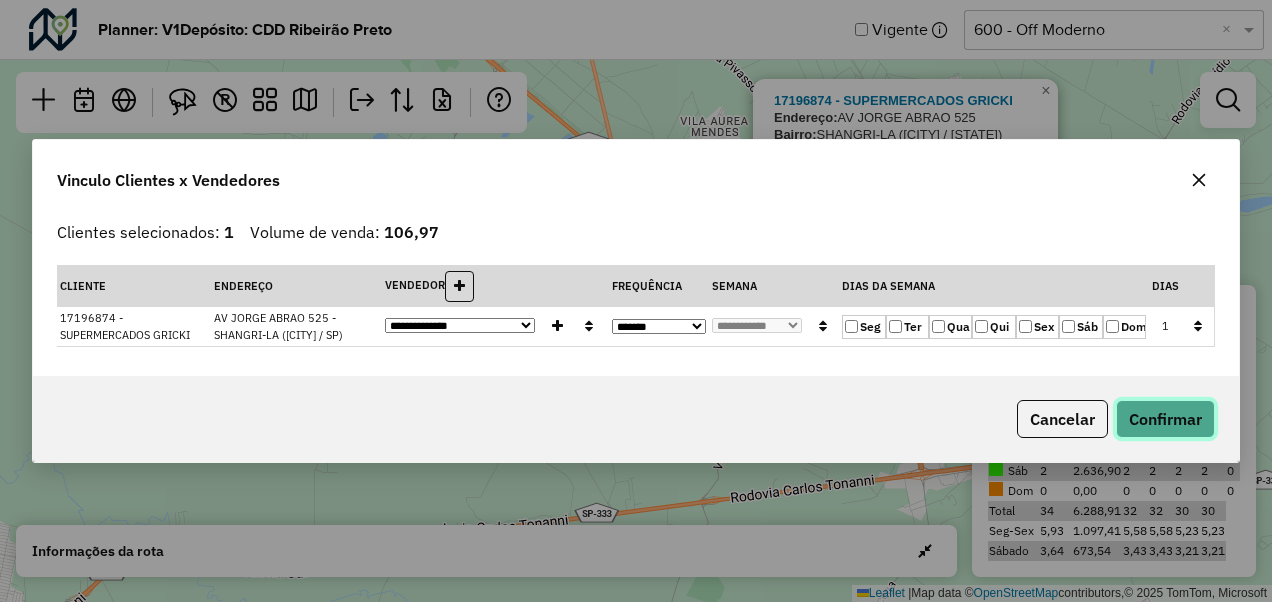 click on "Confirmar" 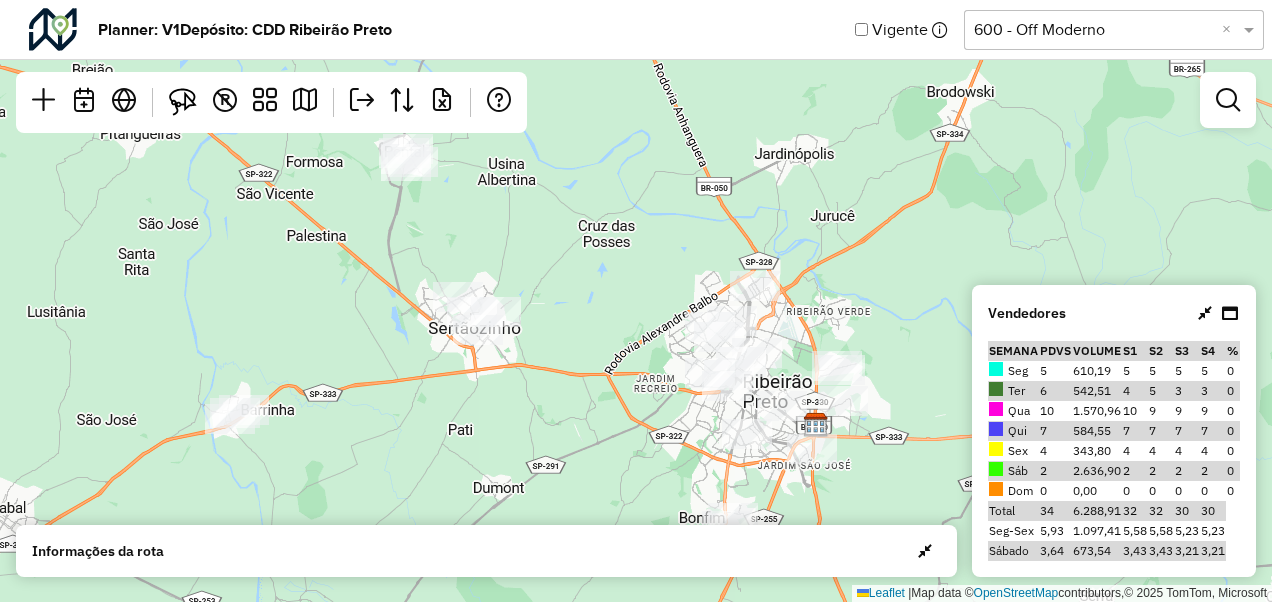 drag, startPoint x: 672, startPoint y: 346, endPoint x: 414, endPoint y: 339, distance: 258.09494 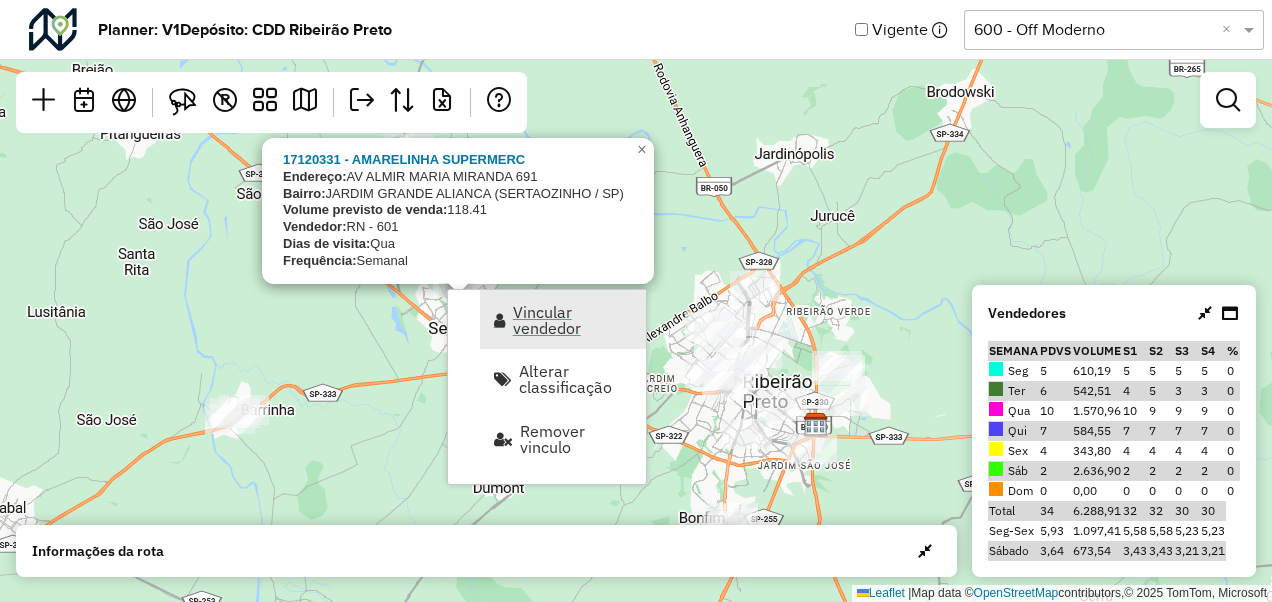 click on "Vincular vendedor" at bounding box center [573, 320] 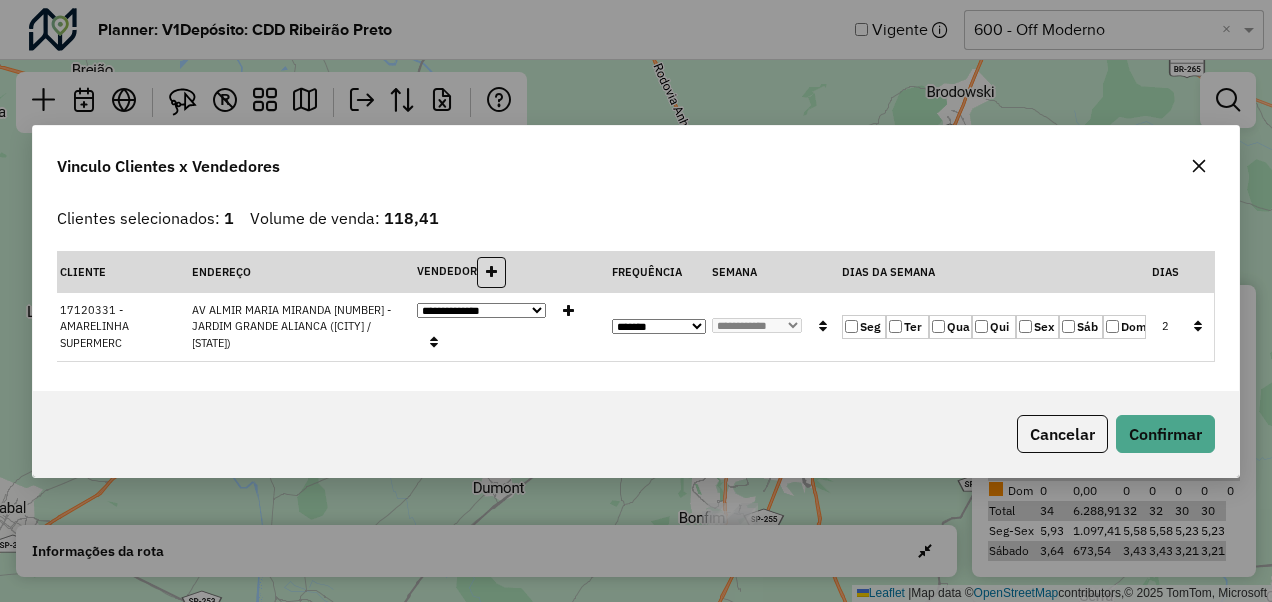 click on "Qua" 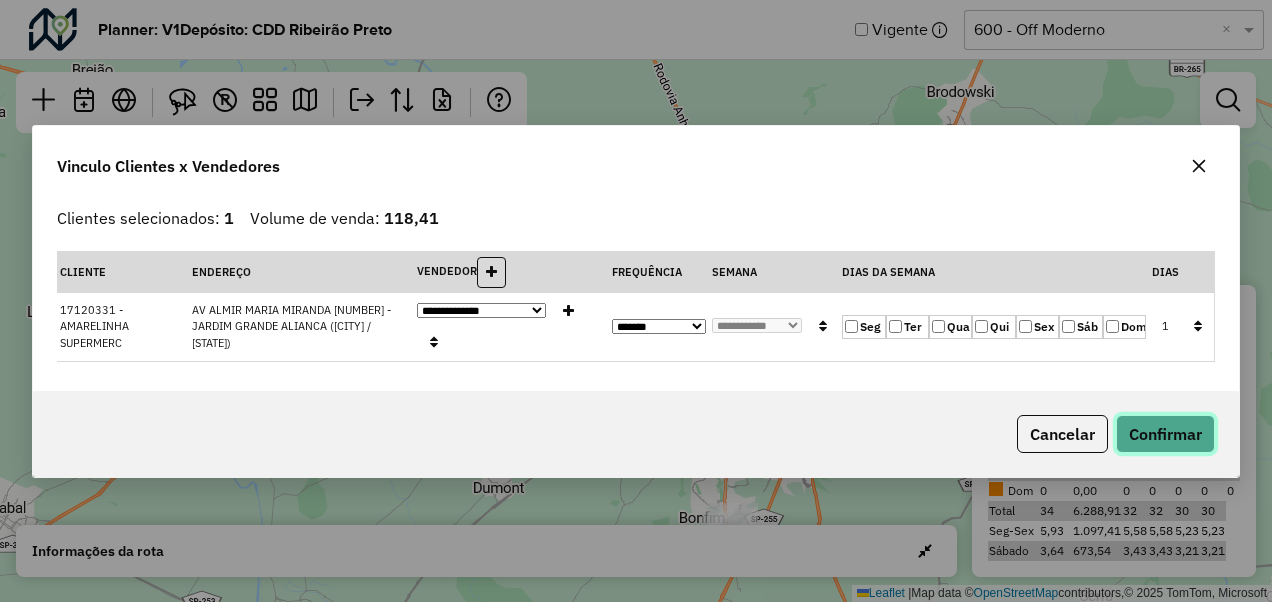 click on "Confirmar" 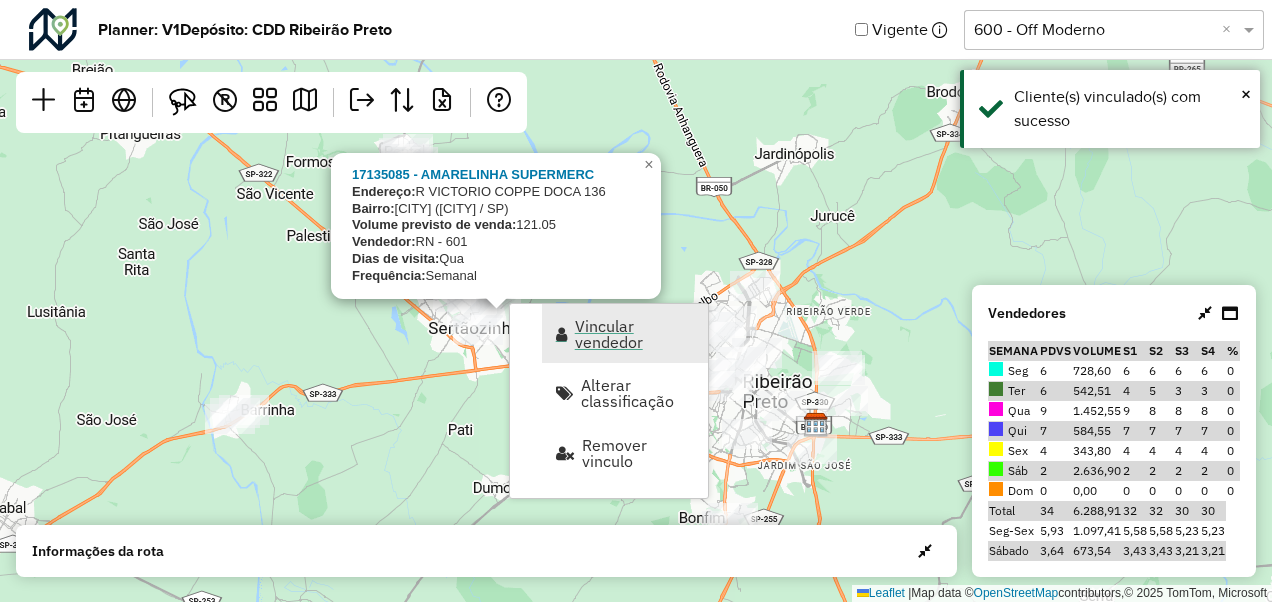 click on "Vincular vendedor" at bounding box center [635, 334] 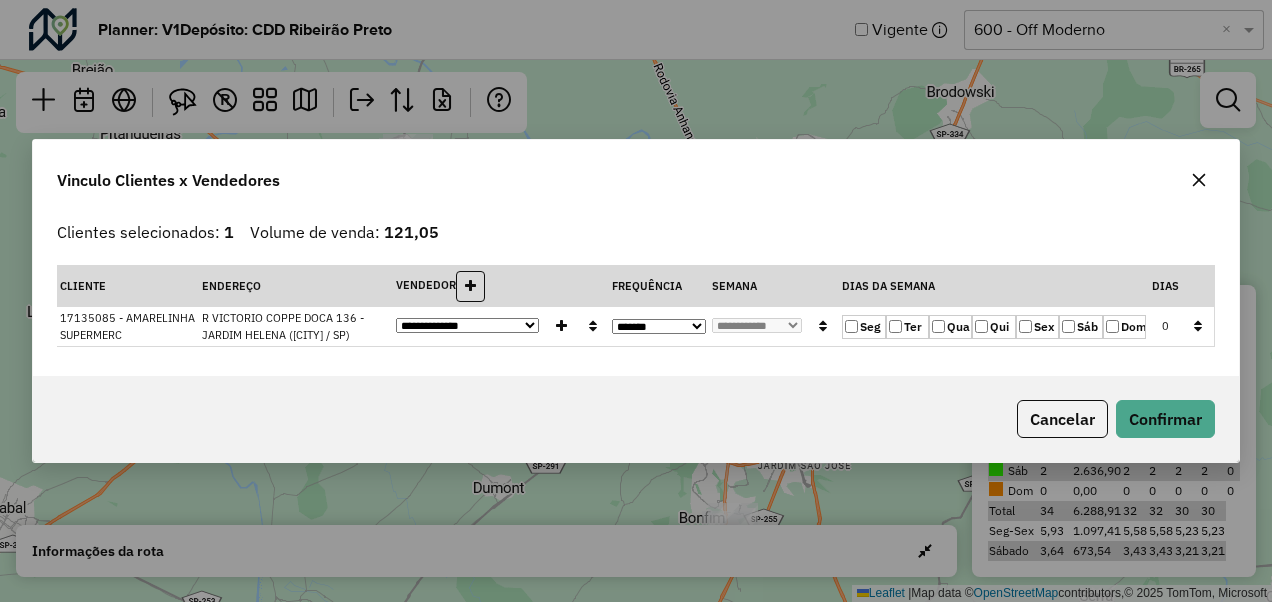 click on "Seg" 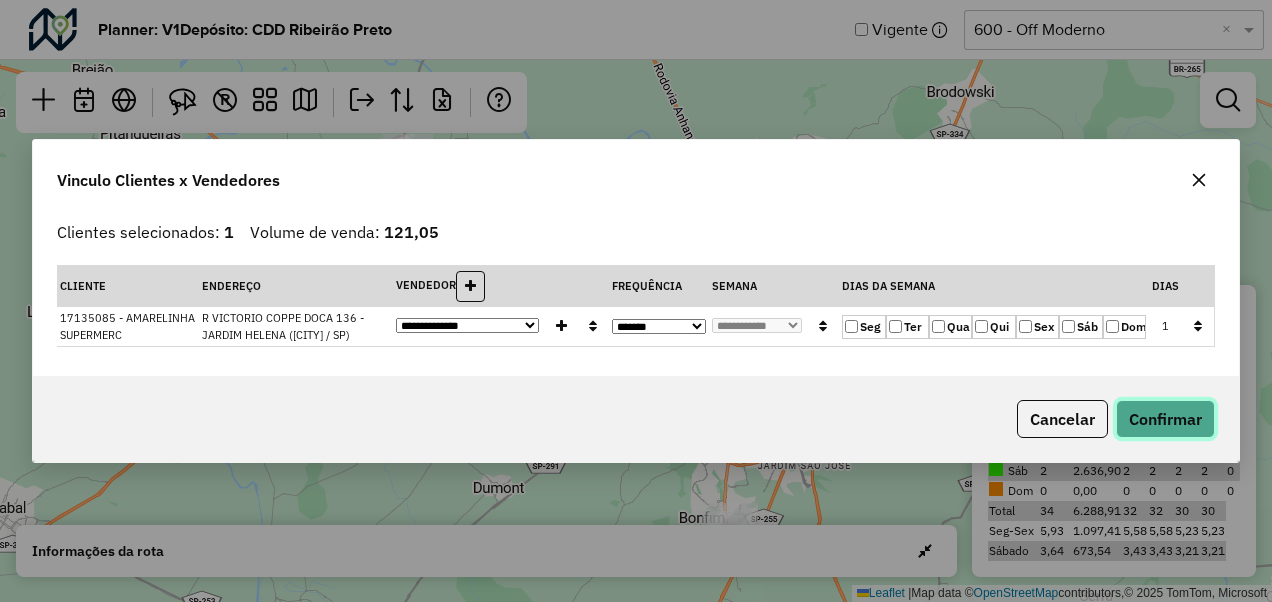 click on "Confirmar" 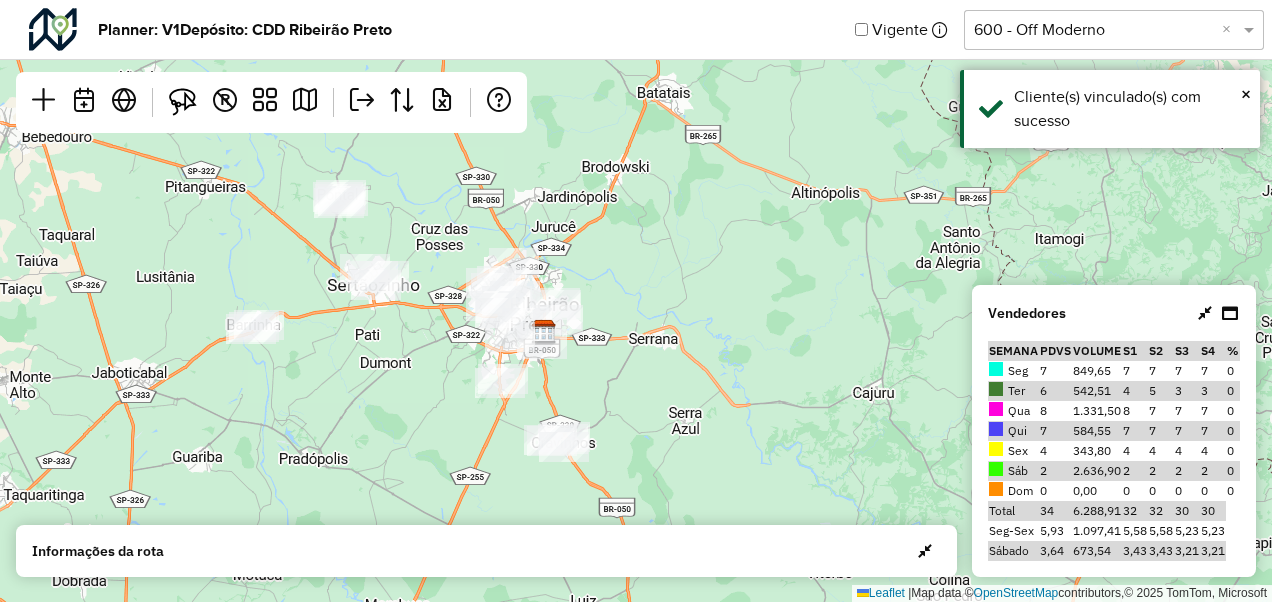 drag, startPoint x: 520, startPoint y: 378, endPoint x: 396, endPoint y: 308, distance: 142.39381 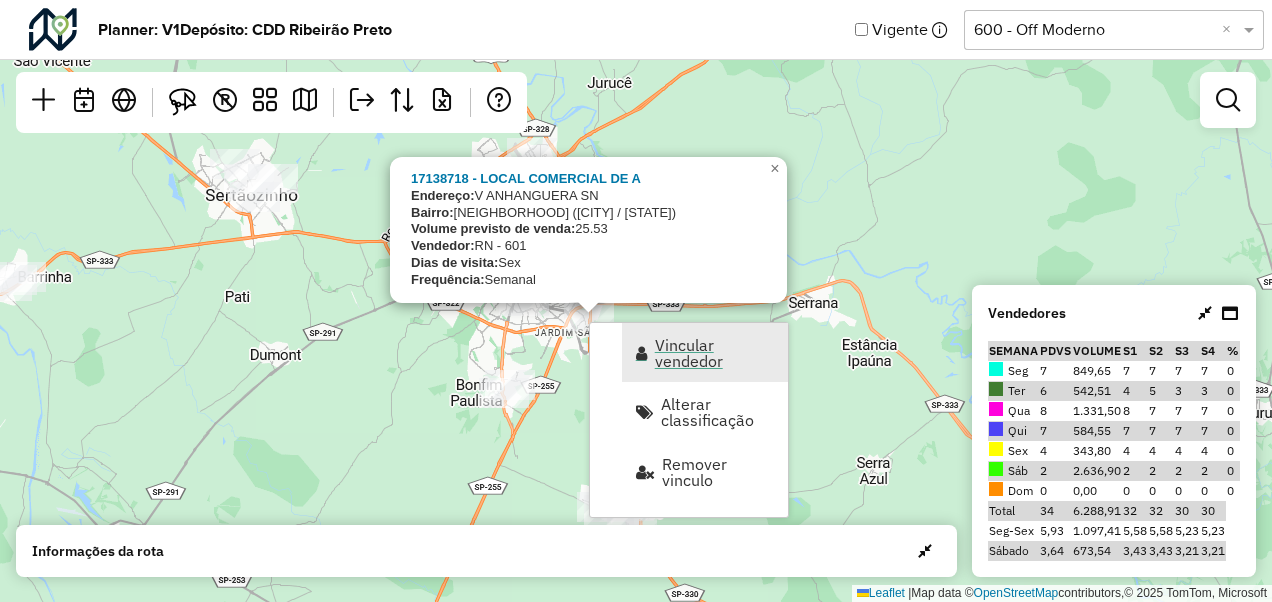 click on "Vincular vendedor" at bounding box center (715, 353) 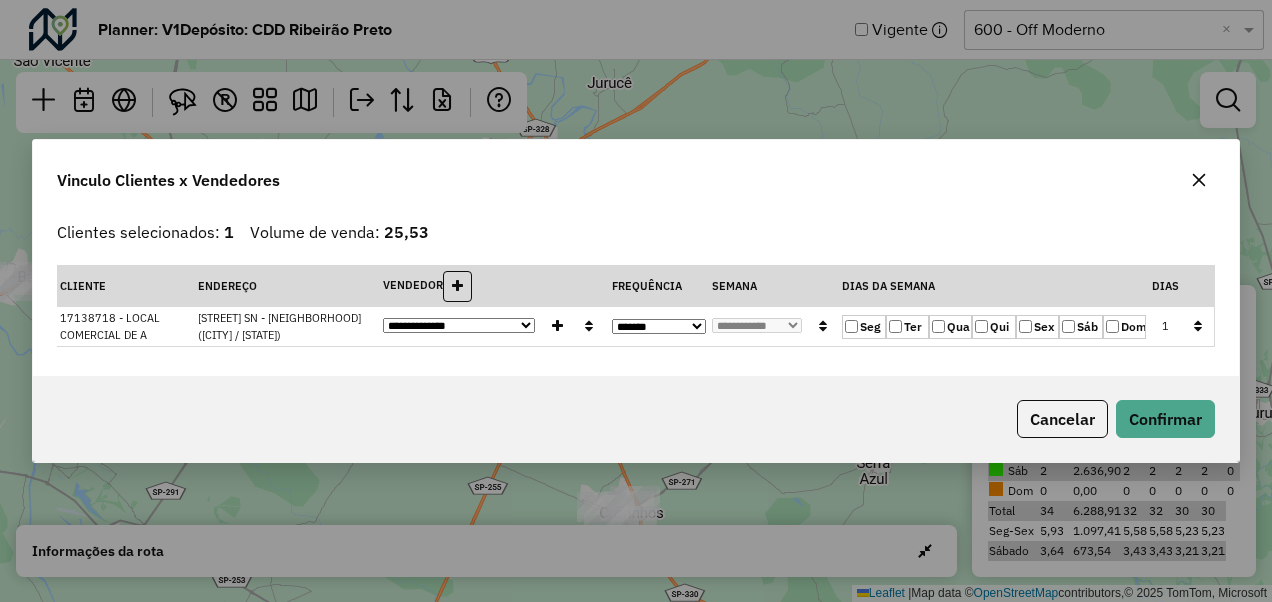 click on "**********" 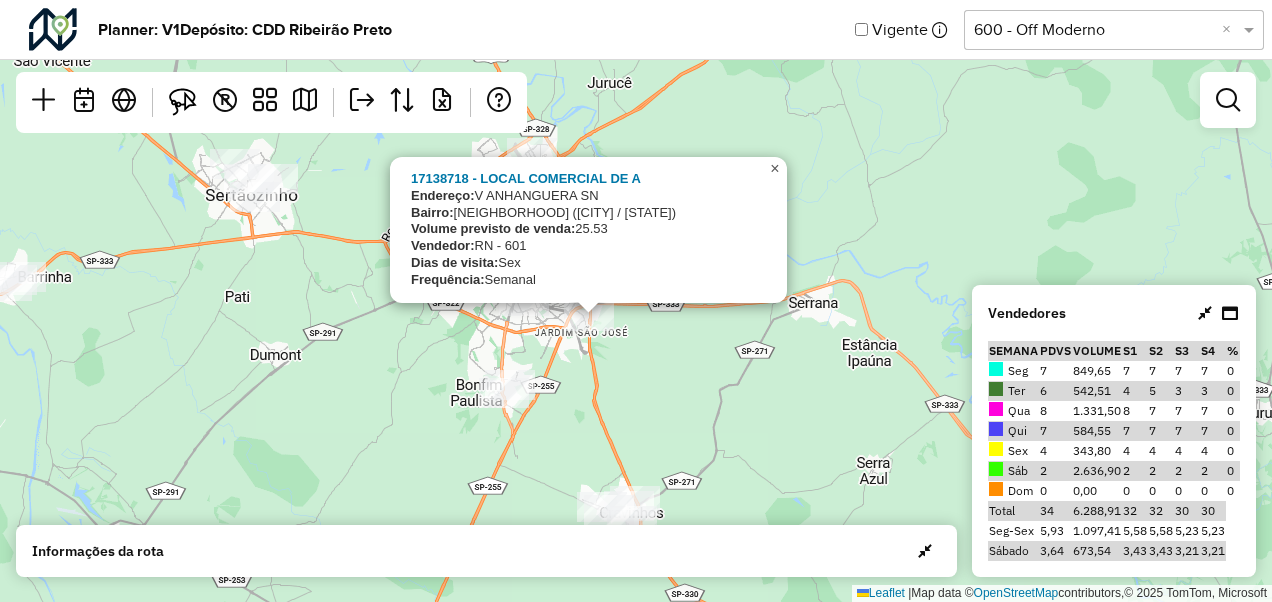 click on "×" 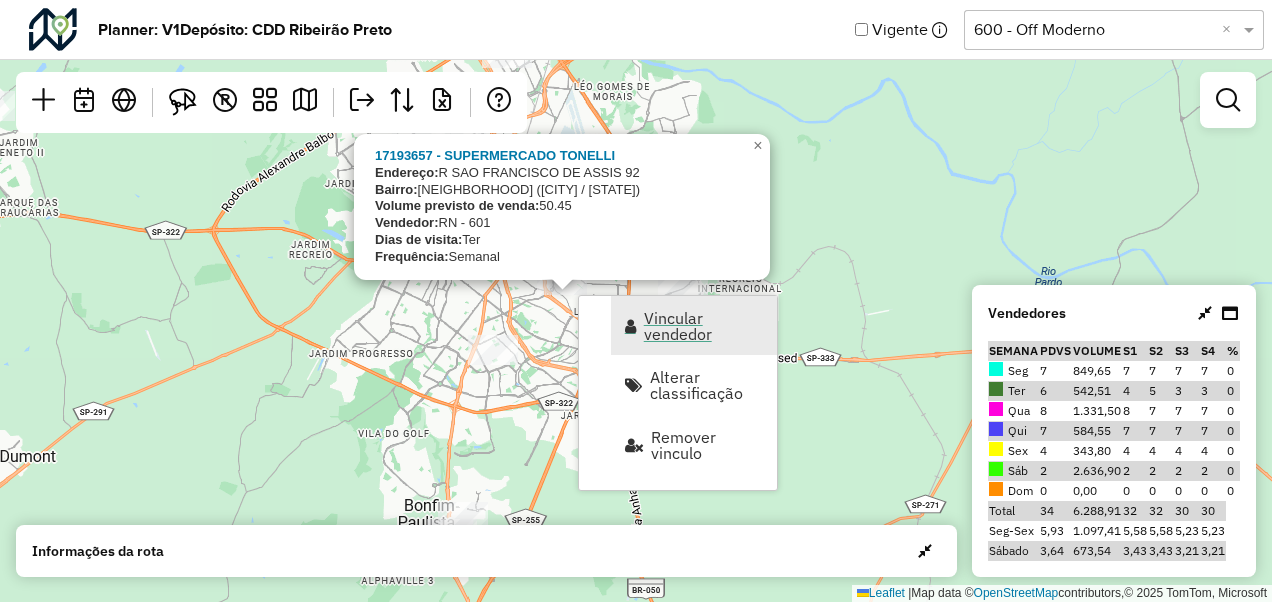 click on "Vincular vendedor" at bounding box center (694, 325) 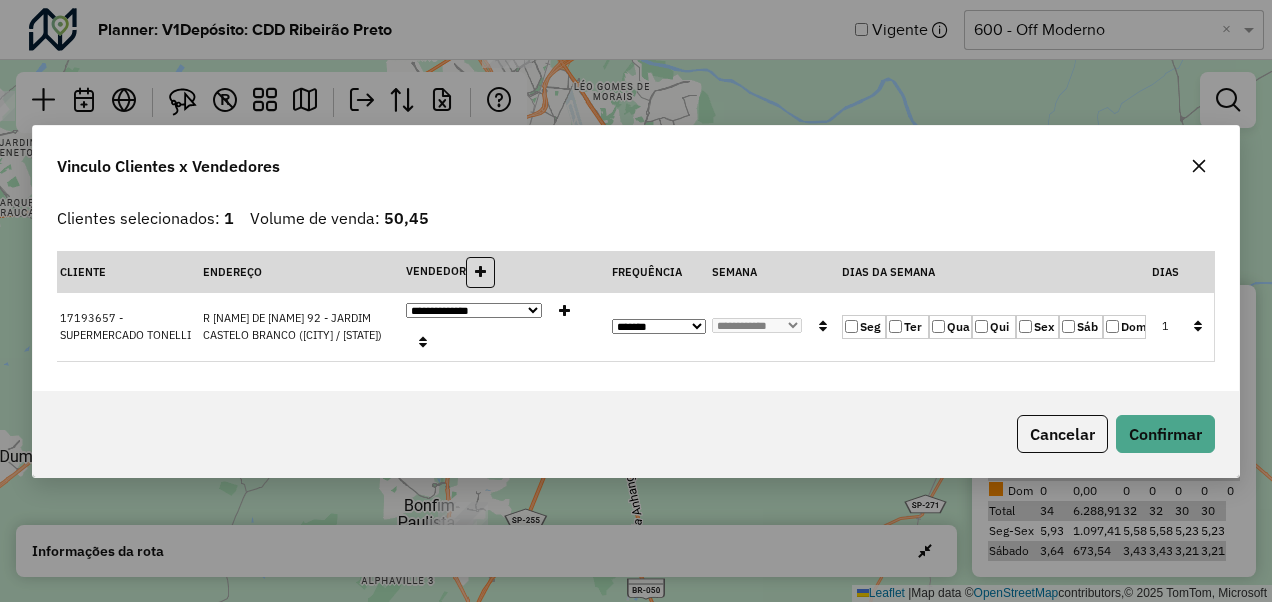 click on "Ter" 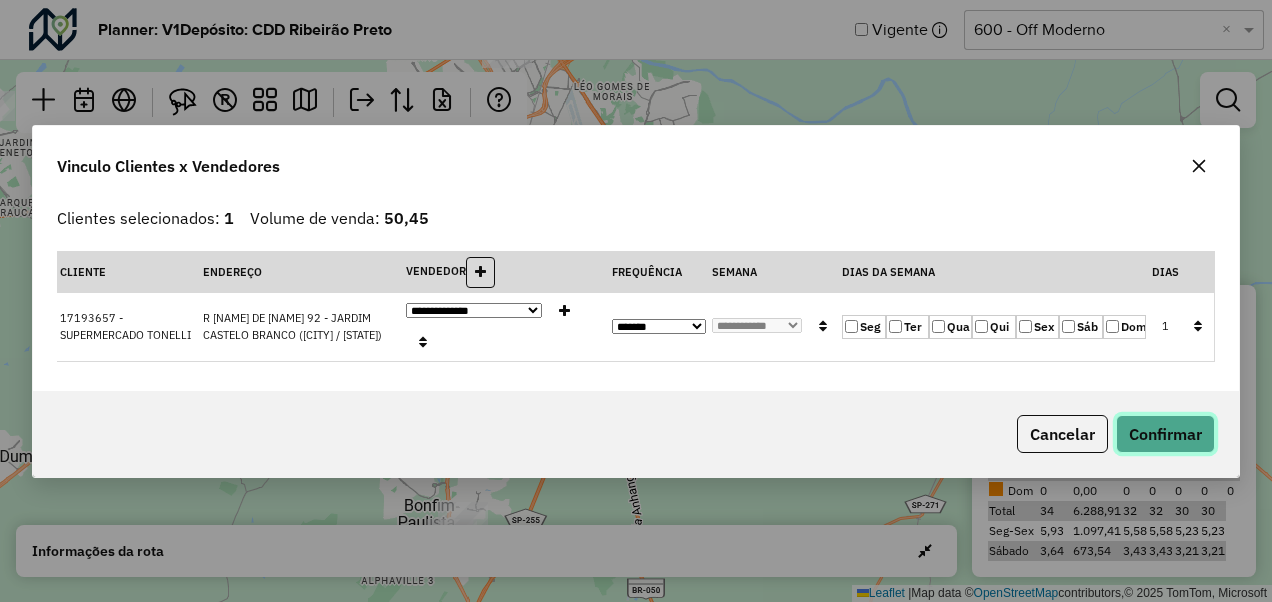click on "Confirmar" 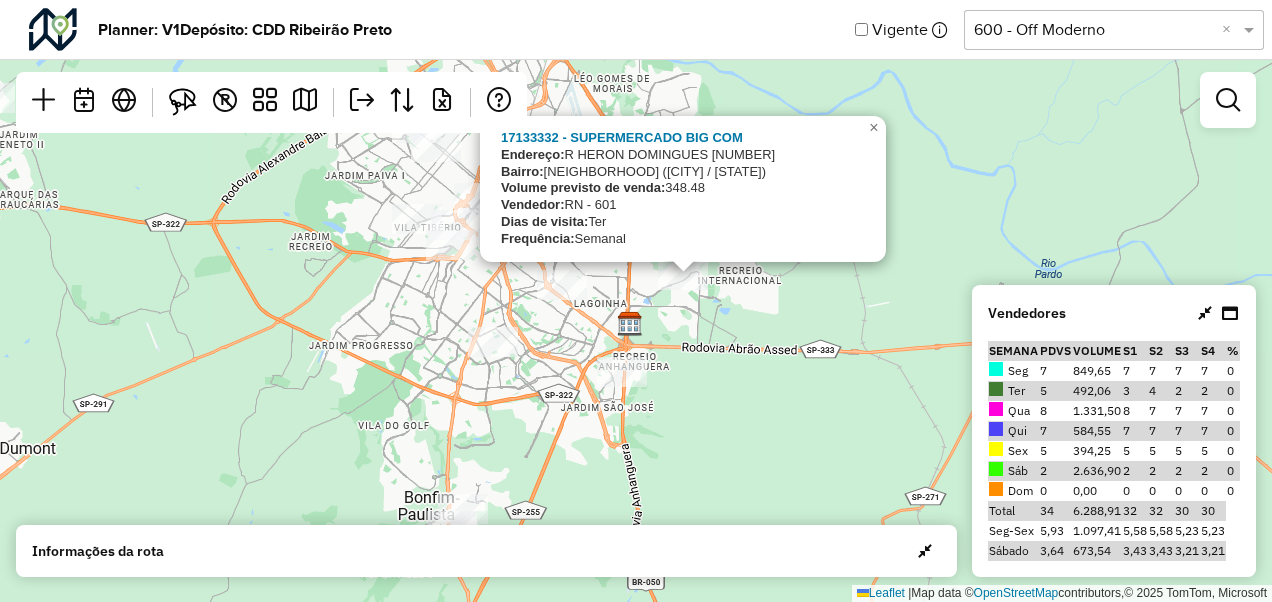 click on "17133332 - SUPERMERCADO BIG COM
Endereço:  R   HERON DOMINGUES               812
Bairro:  PARQUE SAO SEBASTIAO (RIBEIRAO PRETO / SP)
Volume previsto de venda:  348.48
Vendedor:  RN - 601
Dias de visita:  Ter
Frequência:  Semanal
×  Leaflet   |  Map data ©  OpenStreetMap  contributors,© 2025 TomTom, Microsoft" 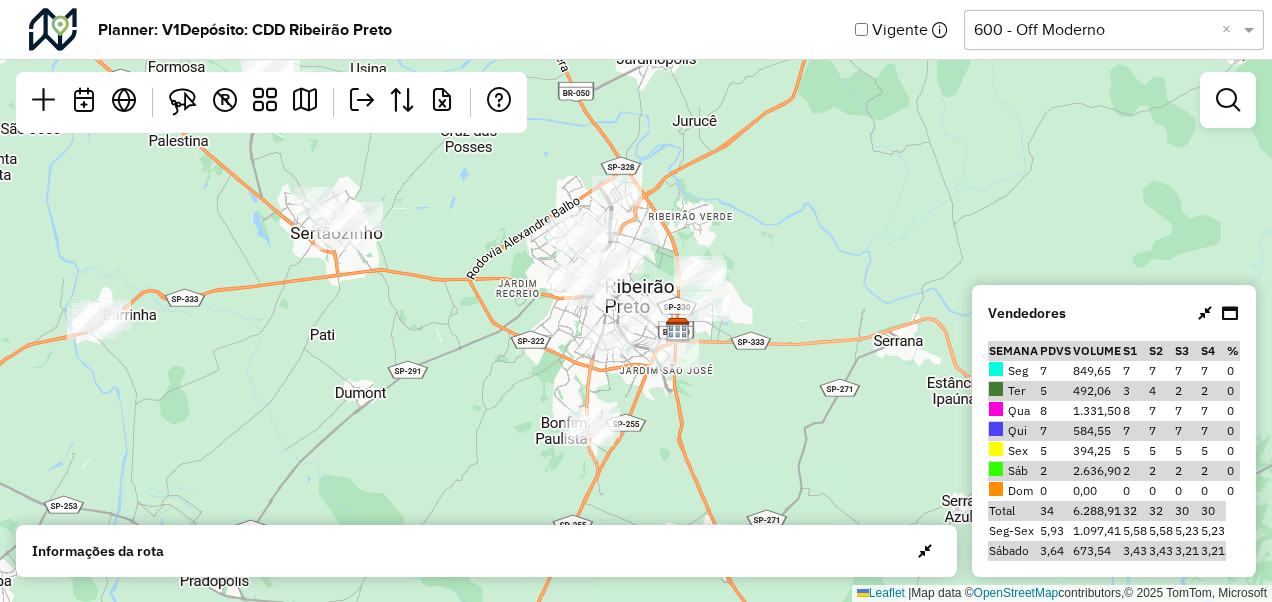 drag, startPoint x: 689, startPoint y: 404, endPoint x: 513, endPoint y: 381, distance: 177.49648 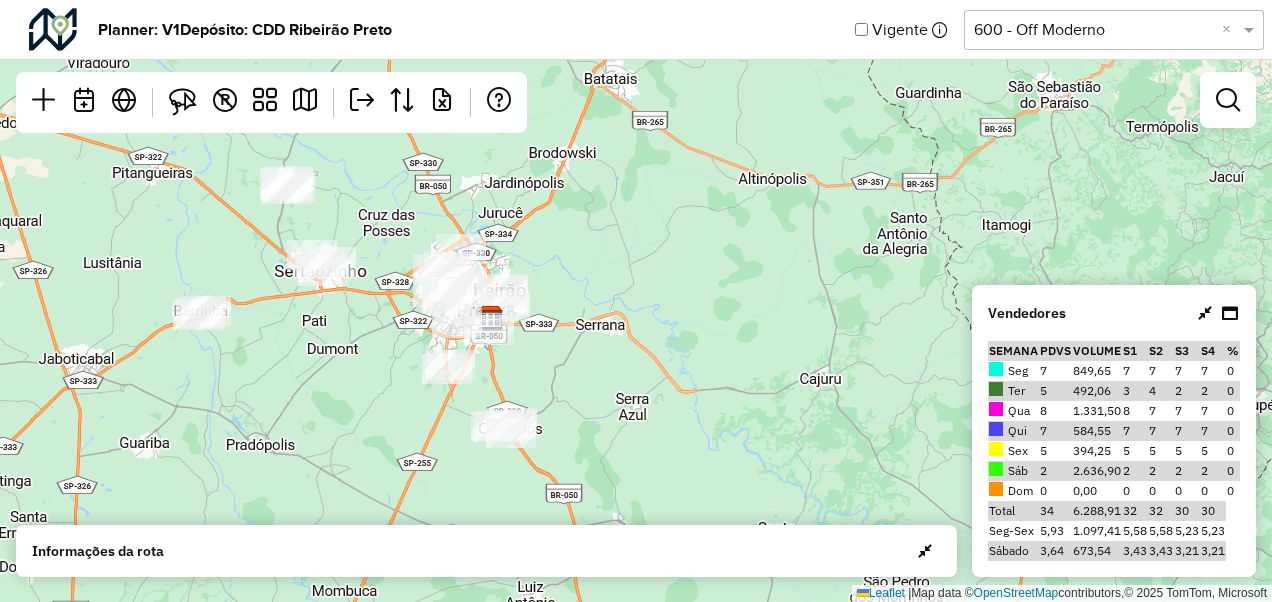 drag, startPoint x: 478, startPoint y: 398, endPoint x: 385, endPoint y: 340, distance: 109.60383 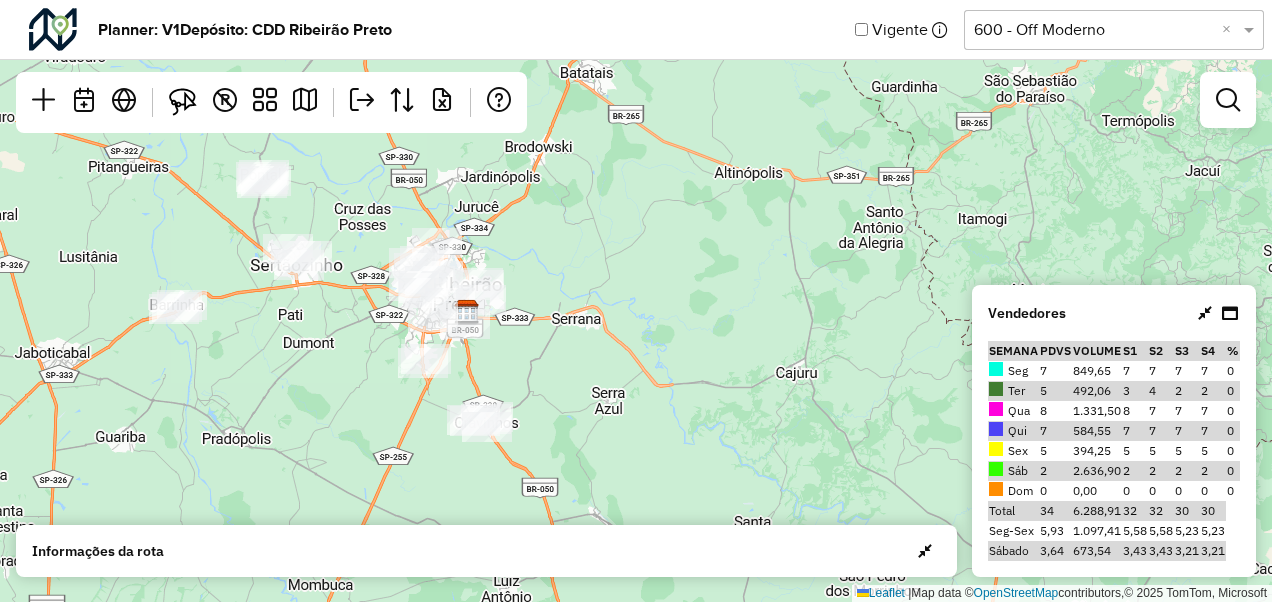 drag, startPoint x: 694, startPoint y: 344, endPoint x: 665, endPoint y: 336, distance: 30.083218 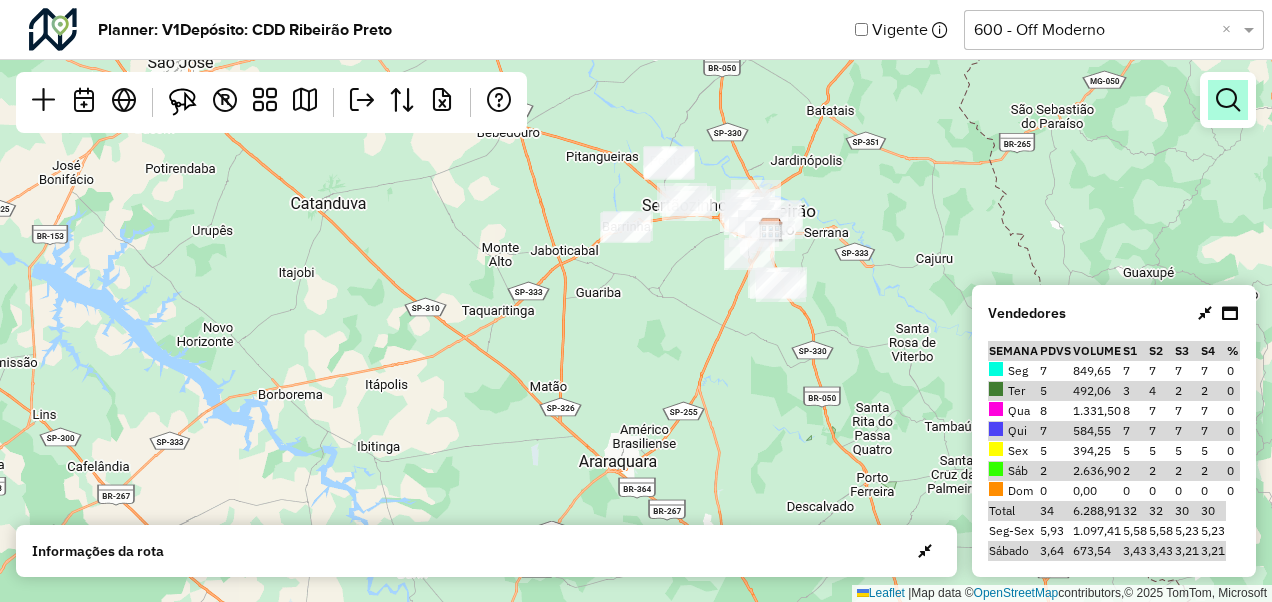 click at bounding box center (1228, 100) 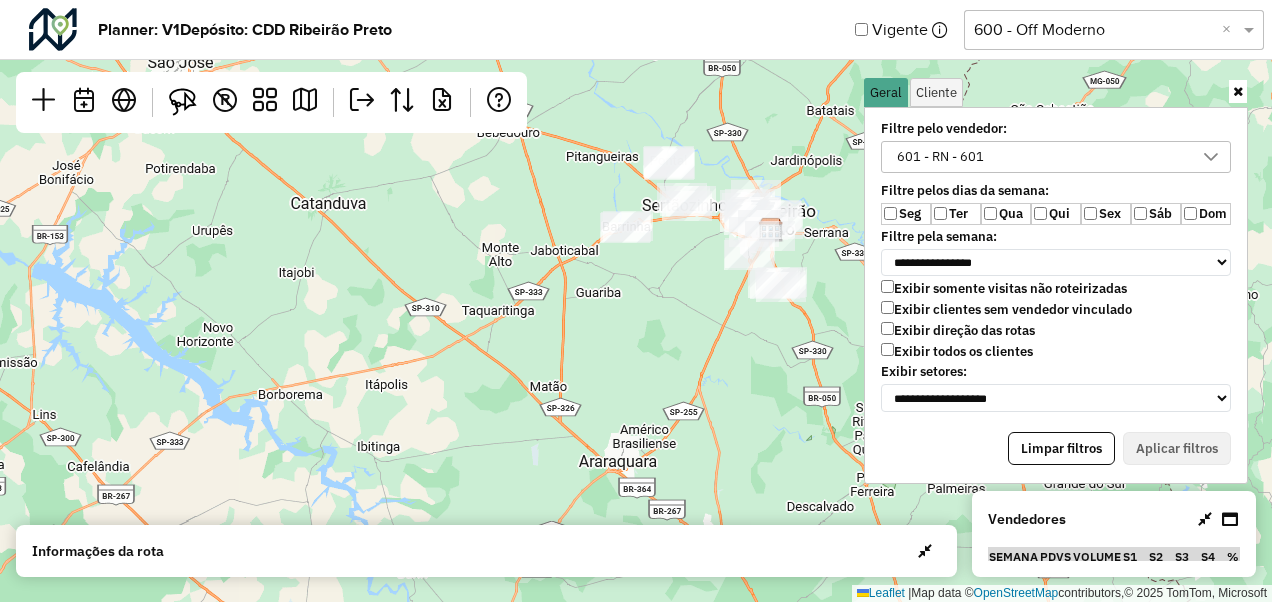 click on "601 - RN - 601" at bounding box center [1041, 157] 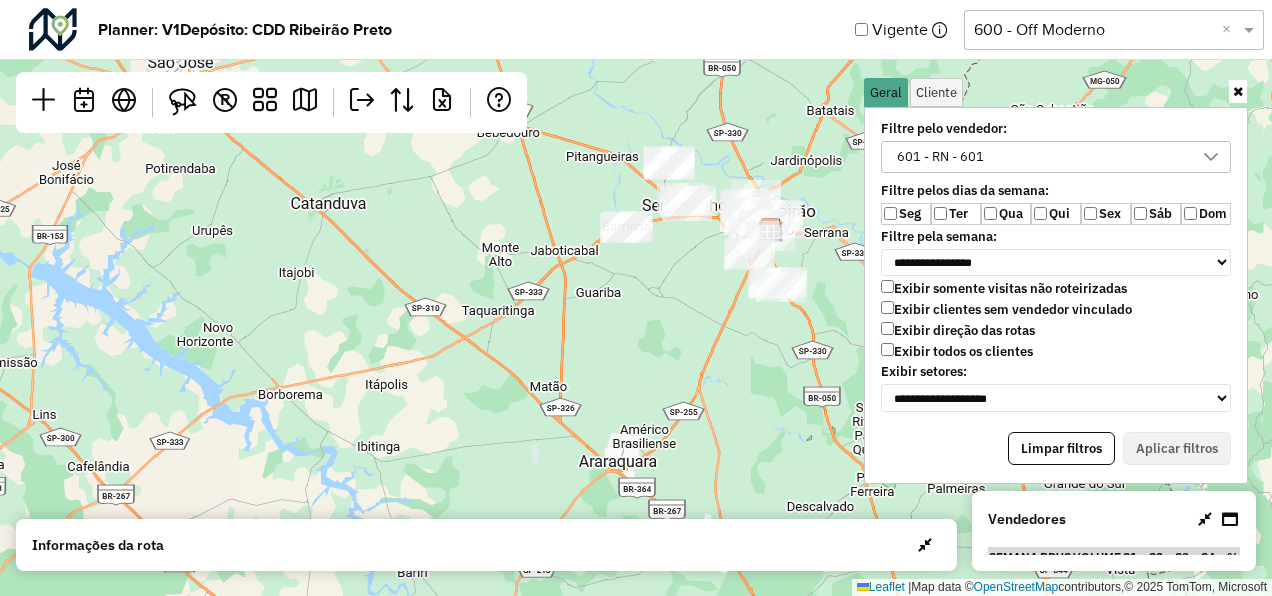 scroll, scrollTop: 10, scrollLeft: 74, axis: both 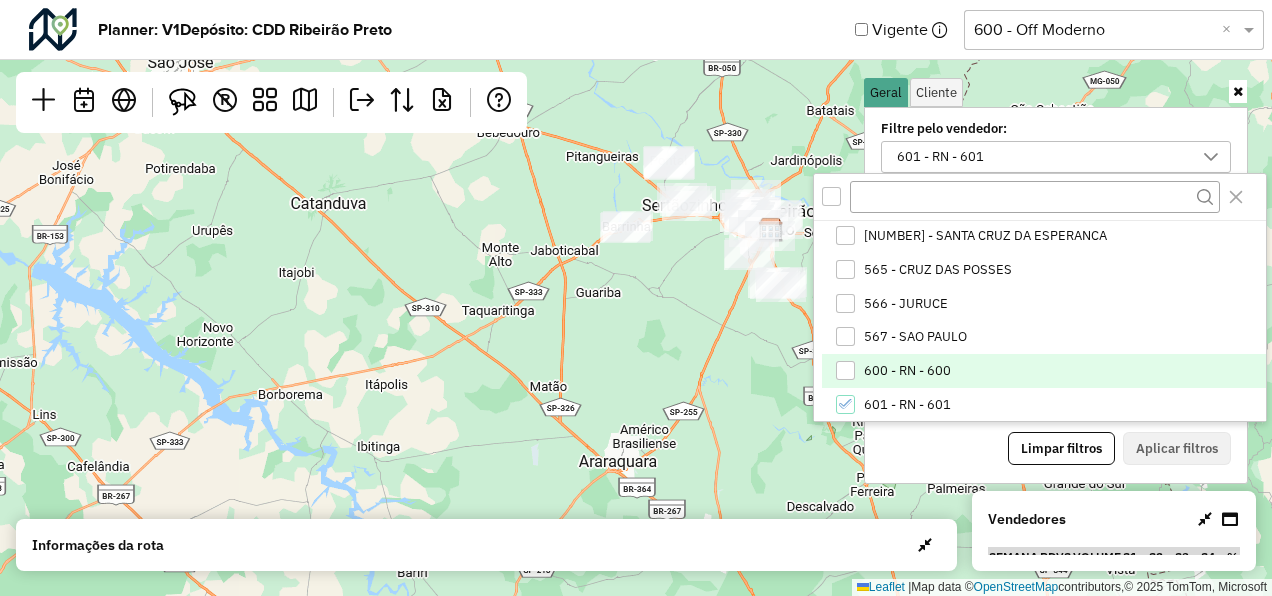 click on "600 - RN - 600" at bounding box center [907, 371] 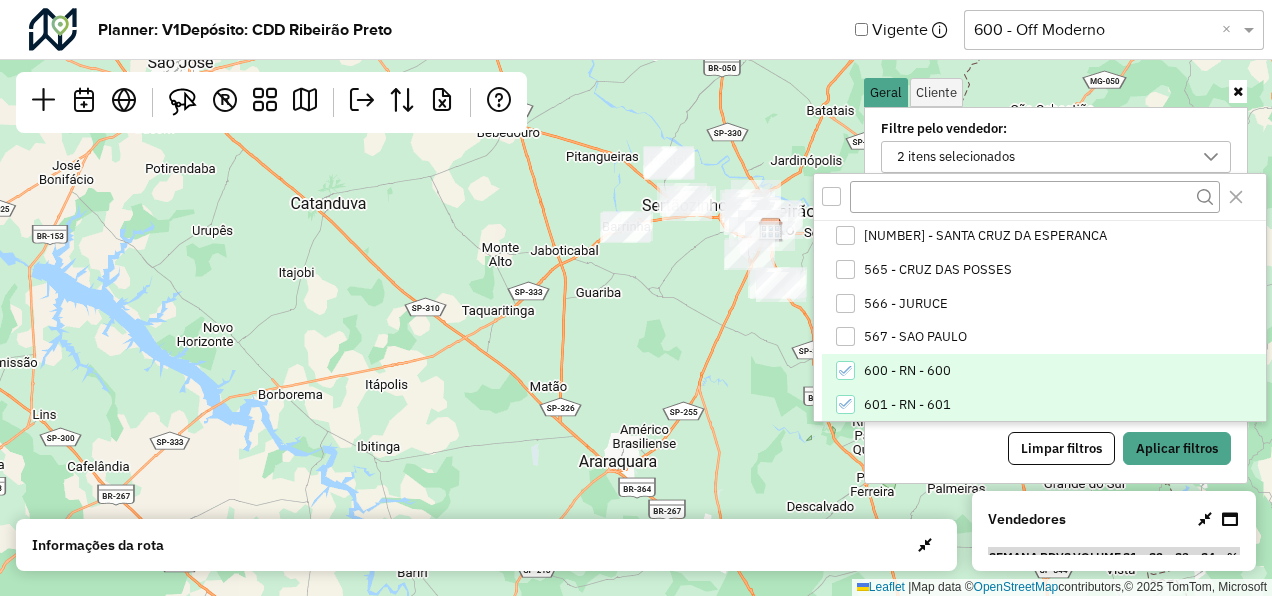click on "601 - RN - 601" at bounding box center (907, 405) 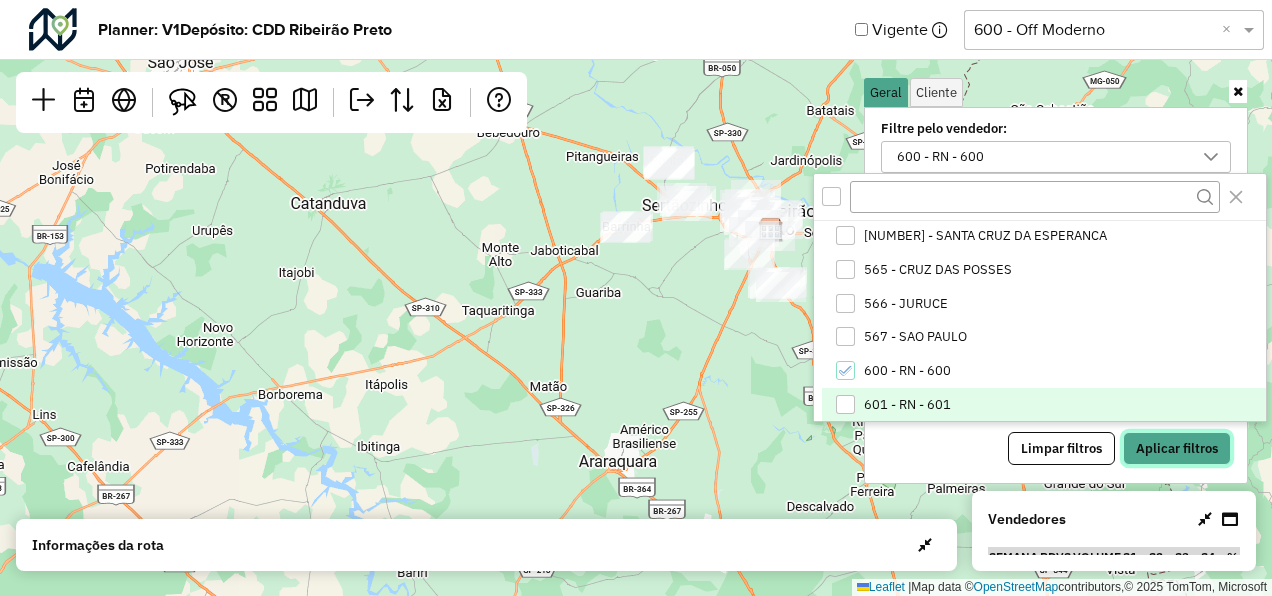 click on "Aplicar filtros" at bounding box center (1177, 449) 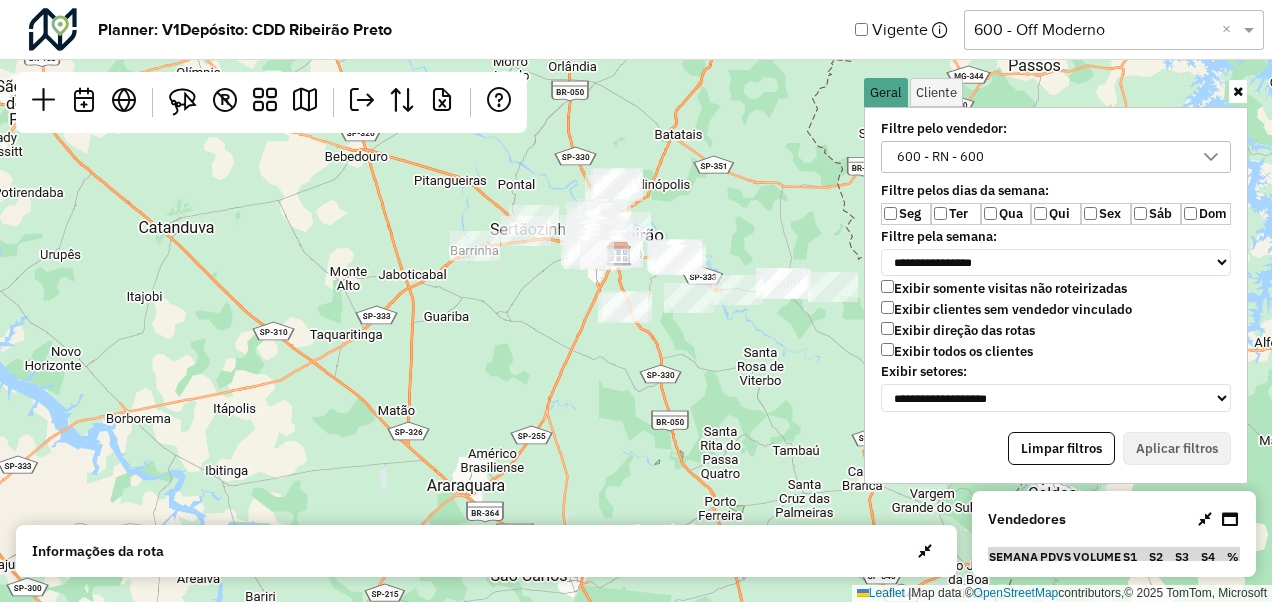 drag, startPoint x: 693, startPoint y: 294, endPoint x: 457, endPoint y: 334, distance: 239.36583 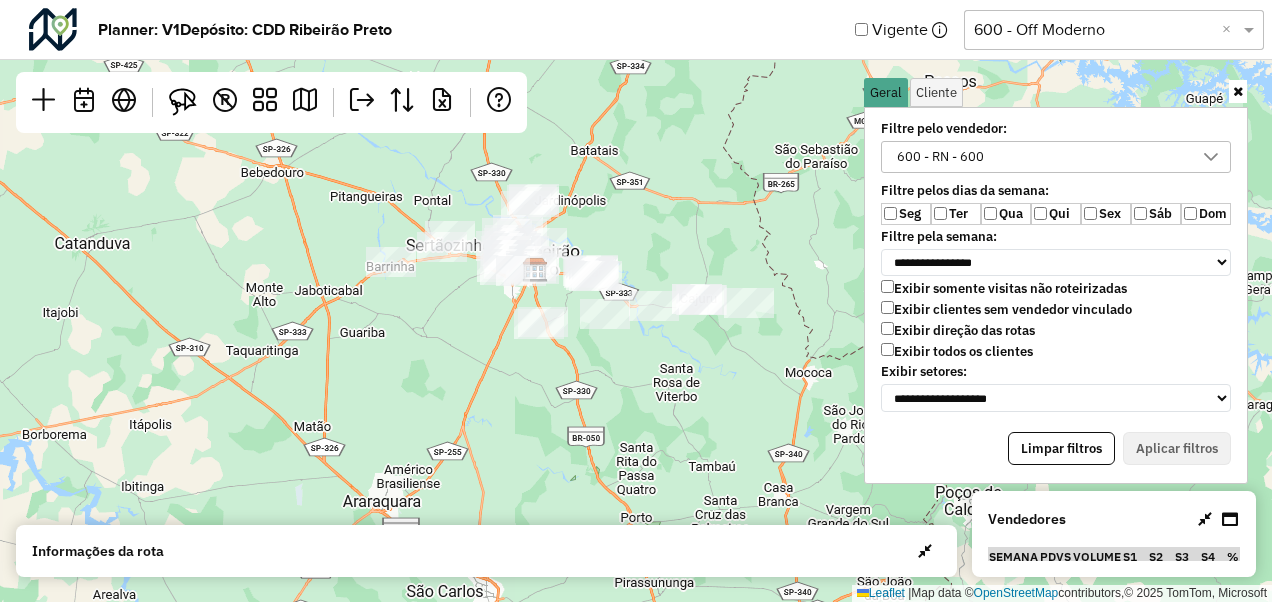 drag, startPoint x: 457, startPoint y: 334, endPoint x: 390, endPoint y: 324, distance: 67.74216 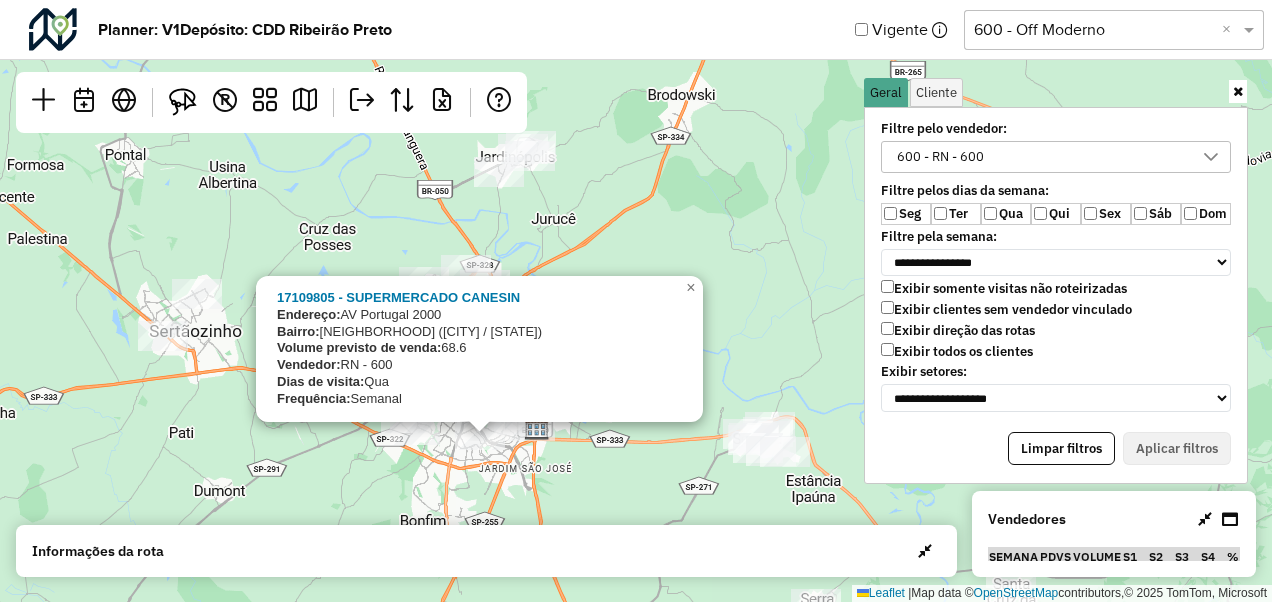 drag, startPoint x: 457, startPoint y: 351, endPoint x: 420, endPoint y: 546, distance: 198.47922 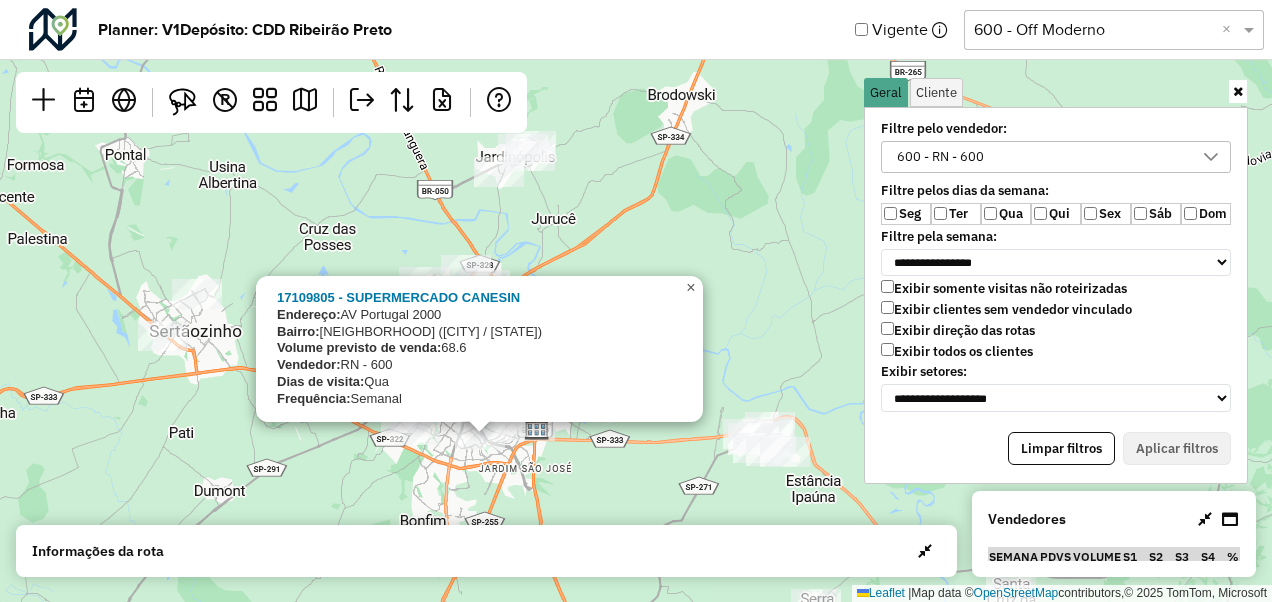 click on "×" 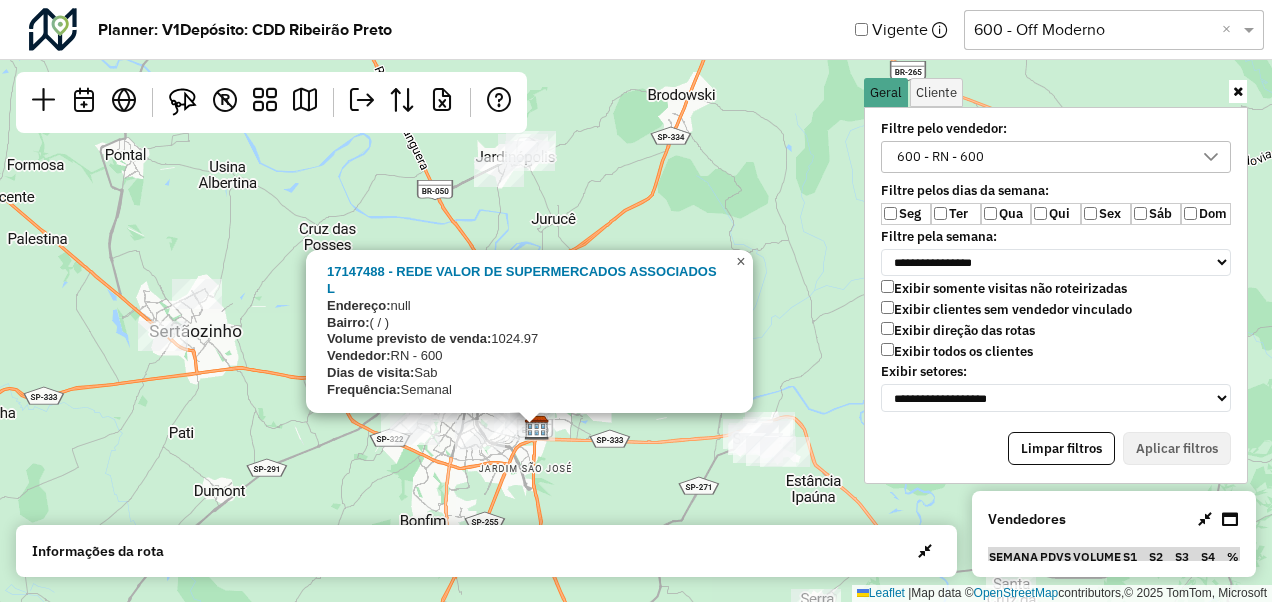 click on "×" 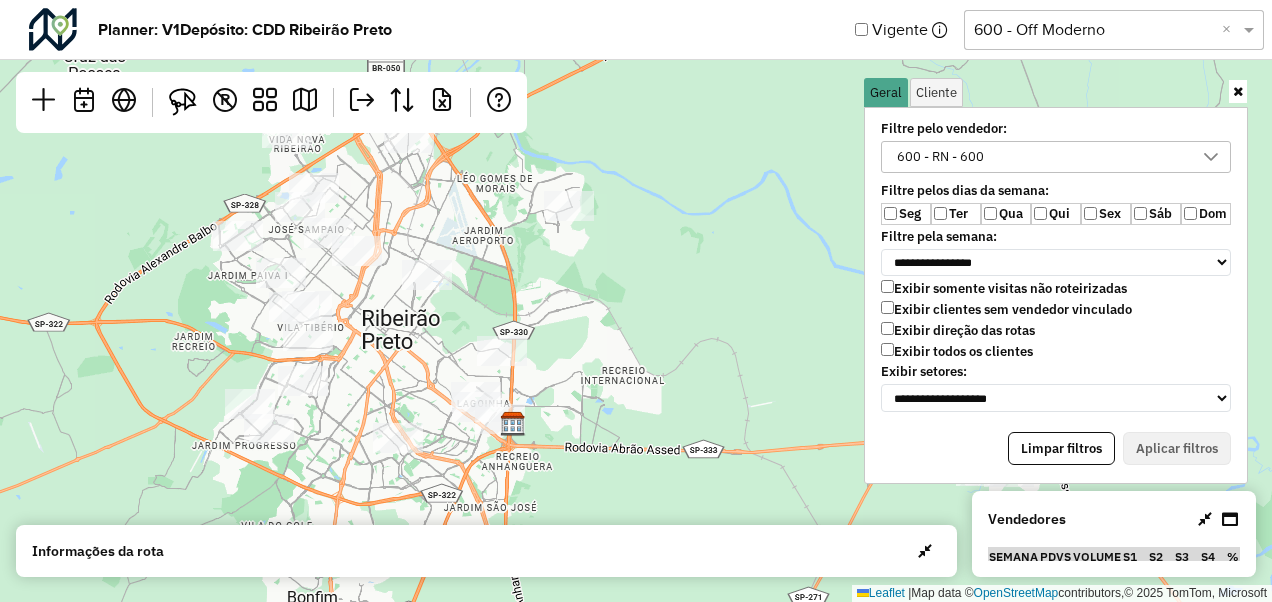 drag, startPoint x: 584, startPoint y: 436, endPoint x: 594, endPoint y: 348, distance: 88.56636 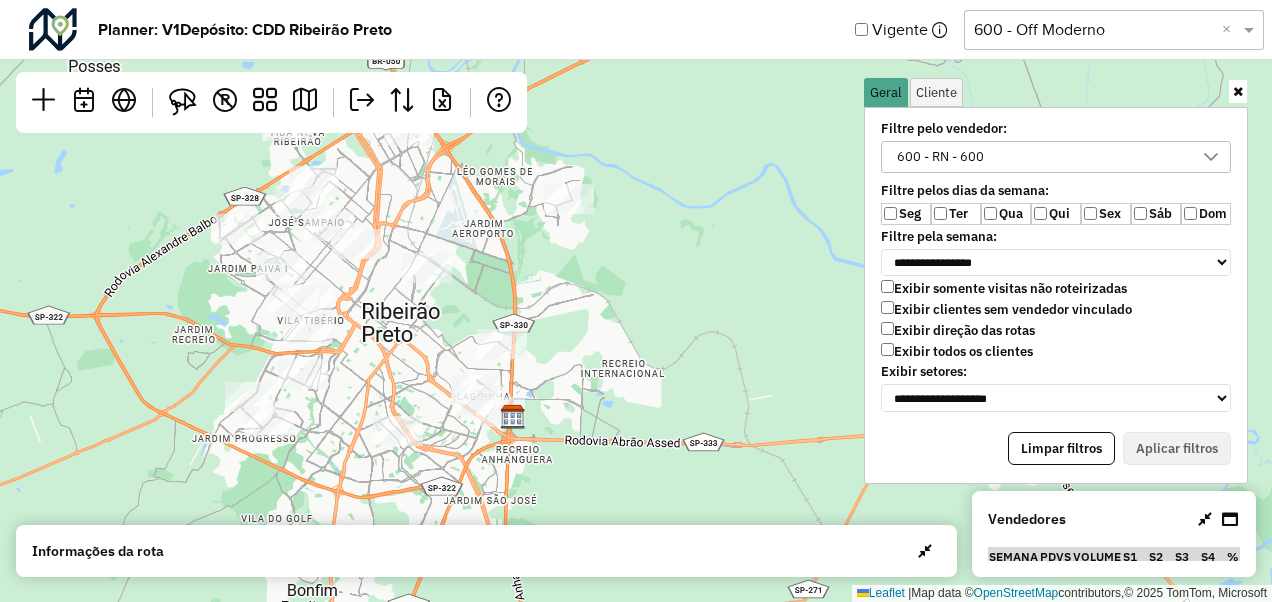 click at bounding box center (1238, 91) 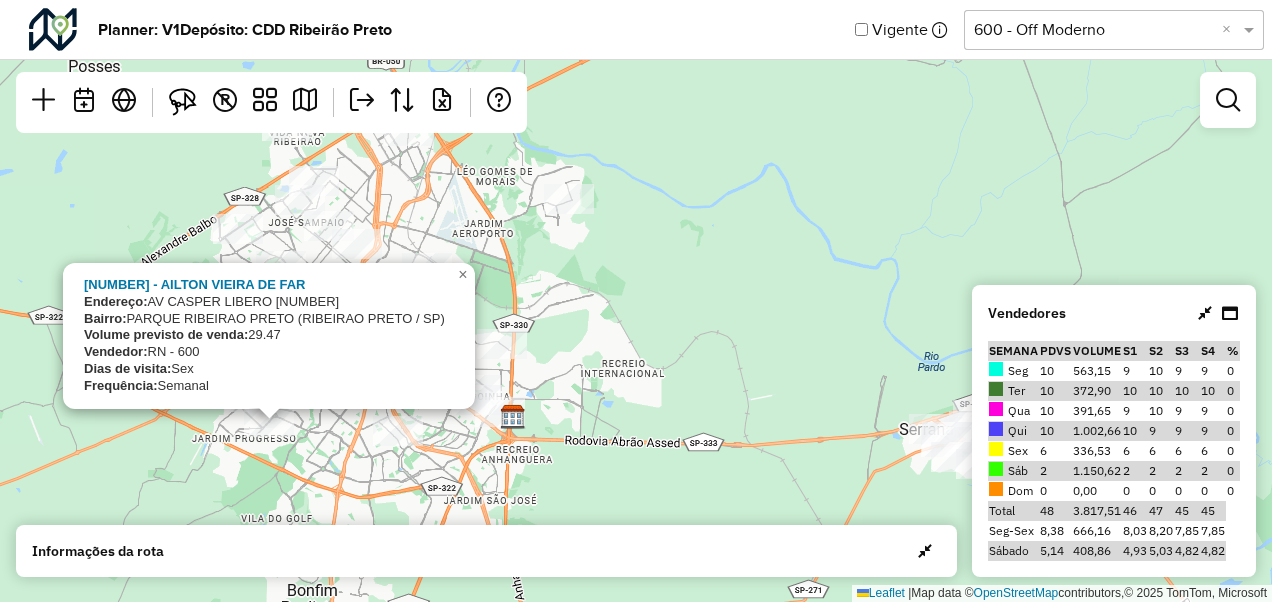 click on "17129276 - AILTON VIEIRA DE FAR
Endereço:  AV  CASPER LIBERO                 21
Bairro:  PARQUE RIBEIRAO PRETO (RIBEIRAO PRETO / SP)
Volume previsto de venda:  29.47
Vendedor:  RN - 600
Dias de visita:  Sex
Frequência:  Semanal
×  Leaflet   |  Map data ©  OpenStreetMap  contributors,© 2025 TomTom, Microsoft" 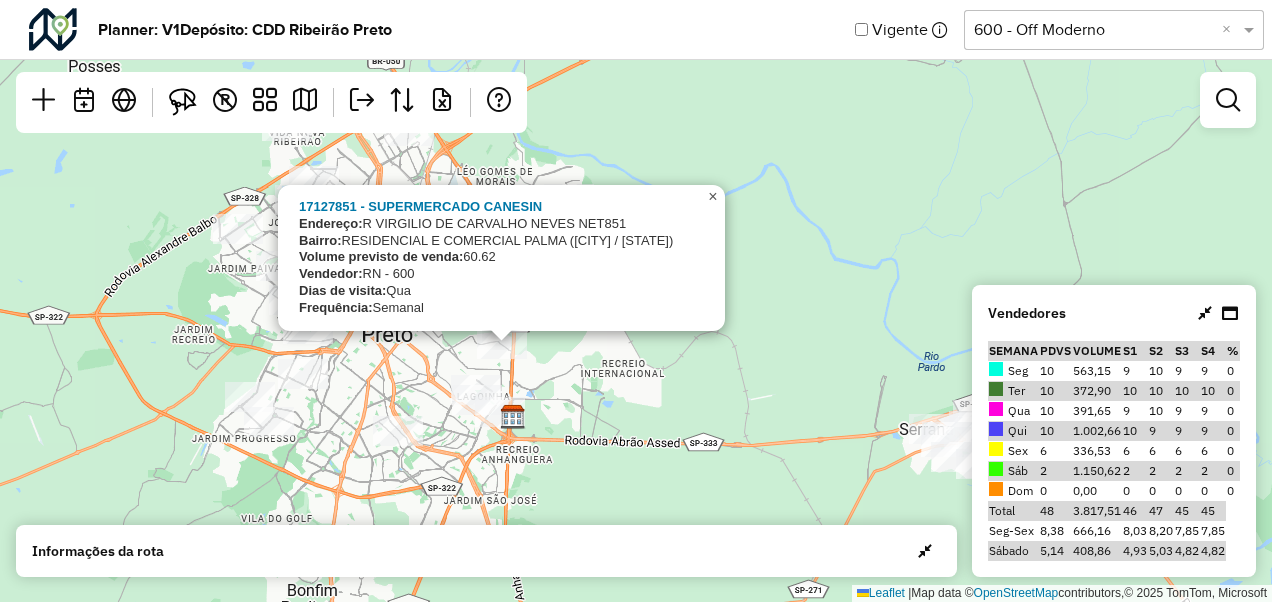 click on "×" 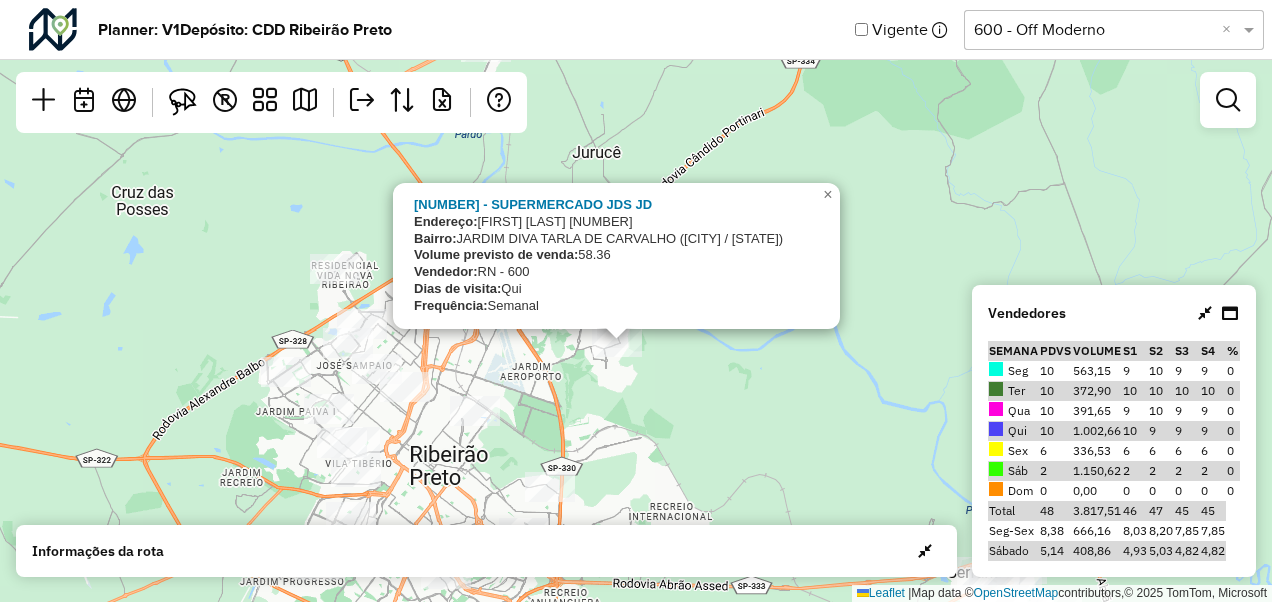 drag, startPoint x: 679, startPoint y: 308, endPoint x: 727, endPoint y: 451, distance: 150.84097 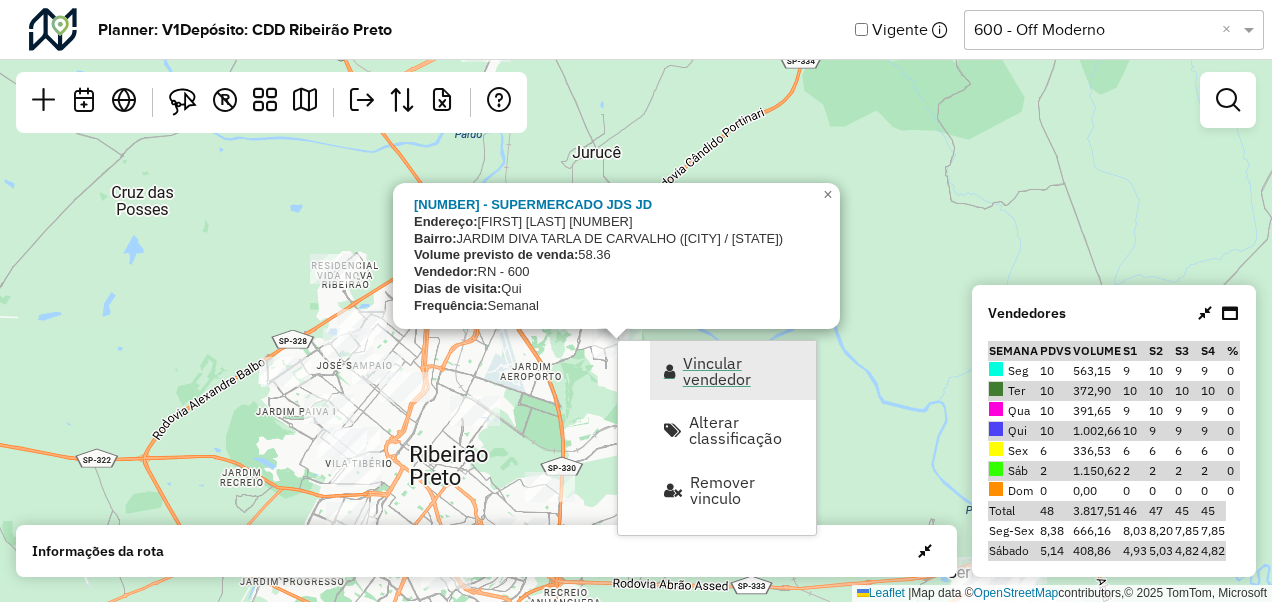 click on "Vincular vendedor" at bounding box center (743, 371) 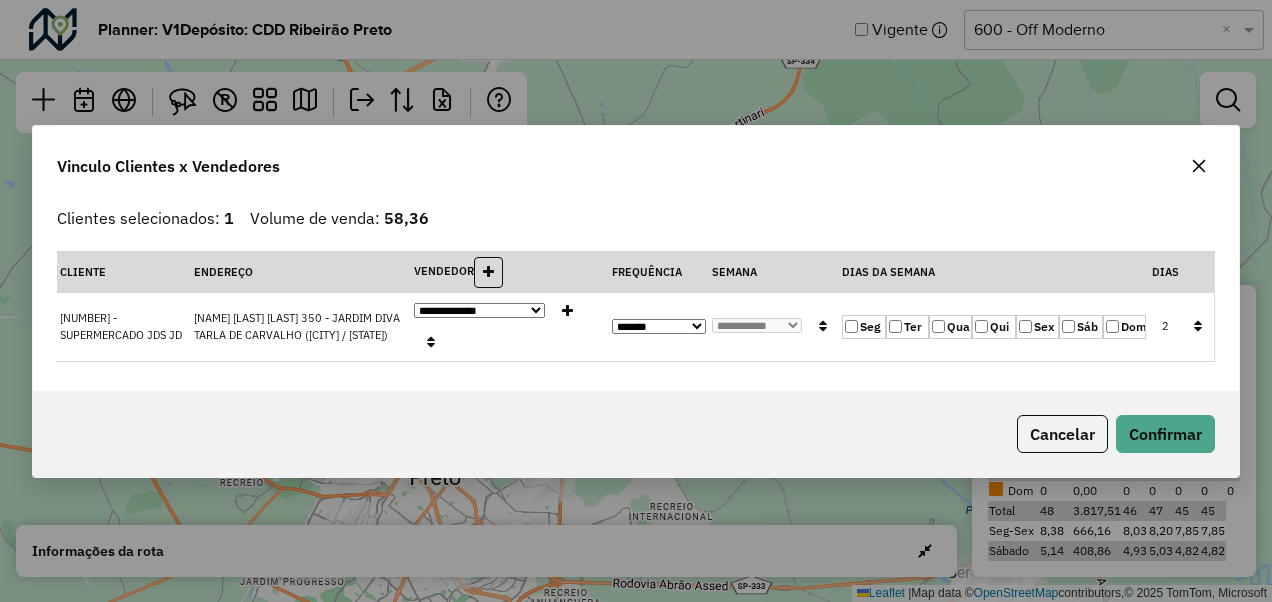 click on "Qui" 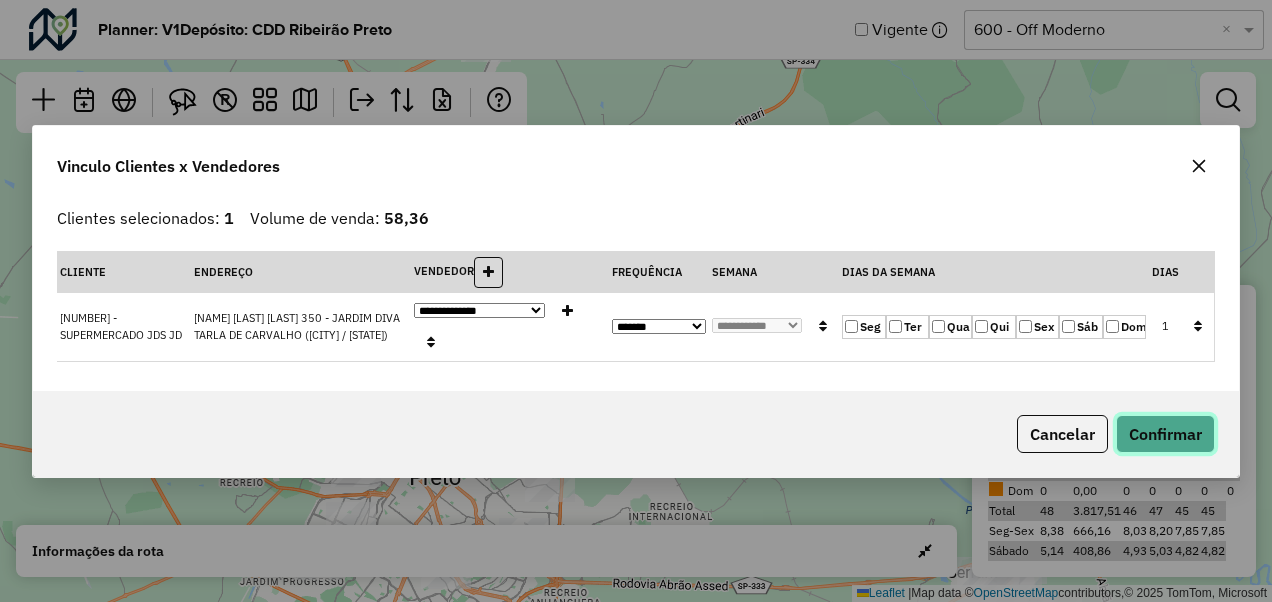 click on "Confirmar" 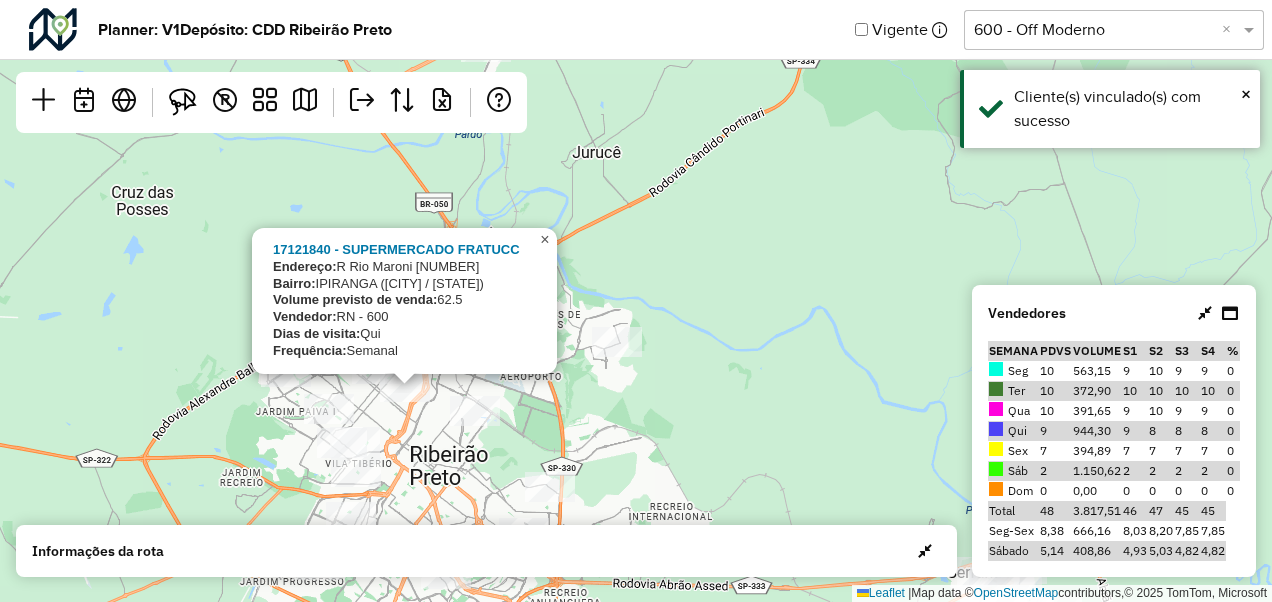 click on "×" 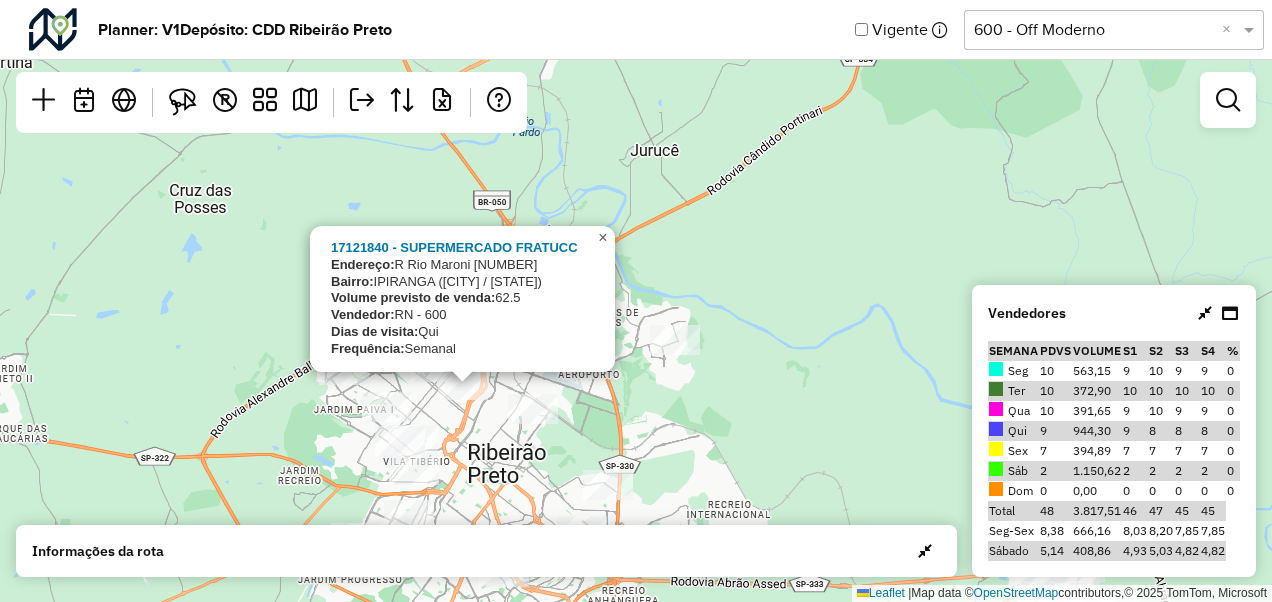 click on "×" 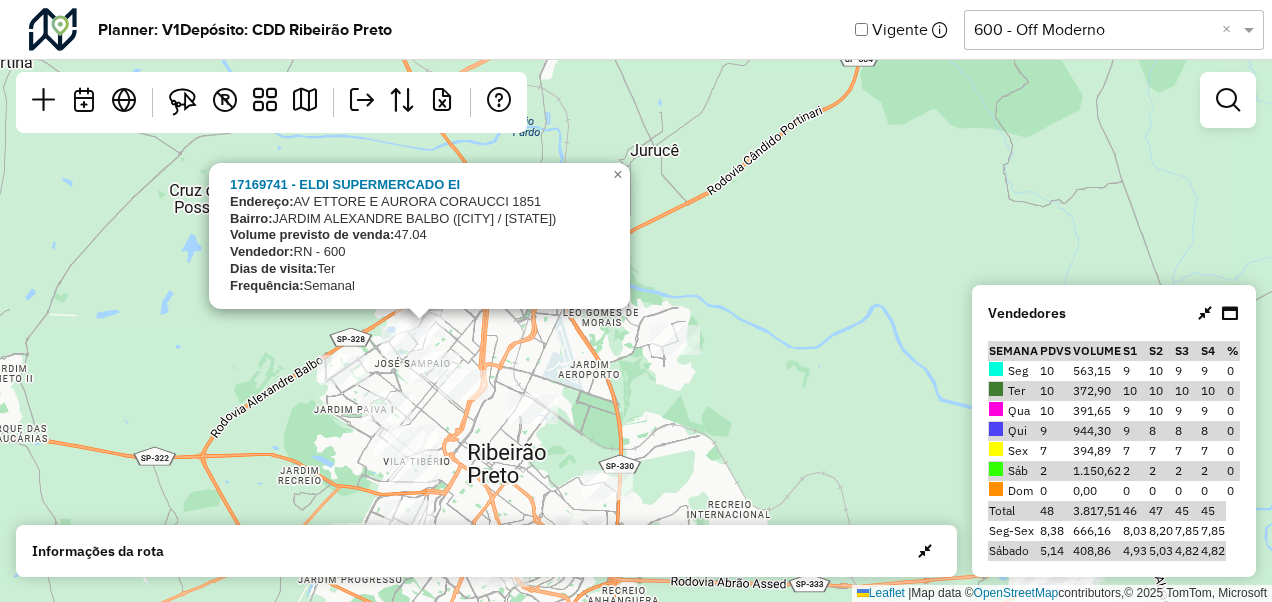 click on "17169741 - ELDI SUPERMERCADO EI
Endereço:  AV  ETTORE E AURORA CORAUCCI      1851
Bairro:  JARDIM ALEXANDRE BALBO (RIBEIRAO PRETO / SP)
Volume previsto de venda:  47.04
Vendedor:  RN - 600
Dias de visita:  Ter
Frequência:  Semanal
×  Leaflet   |  Map data ©  OpenStreetMap  contributors,© 2025 TomTom, Microsoft" 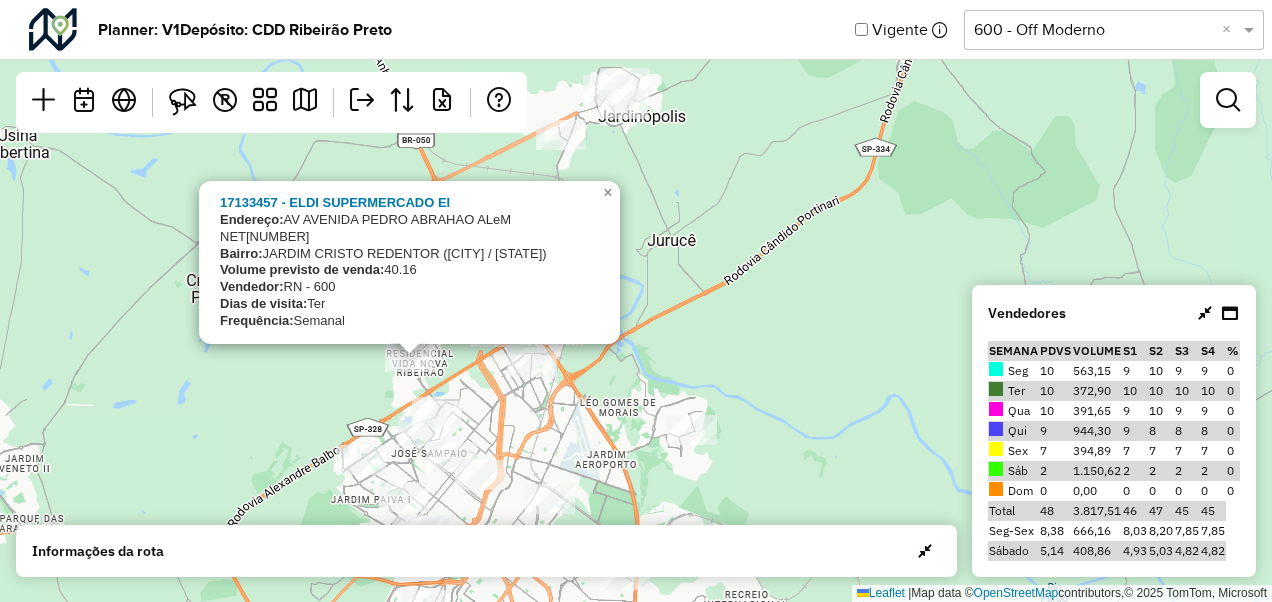 drag, startPoint x: 506, startPoint y: 298, endPoint x: 522, endPoint y: 382, distance: 85.51023 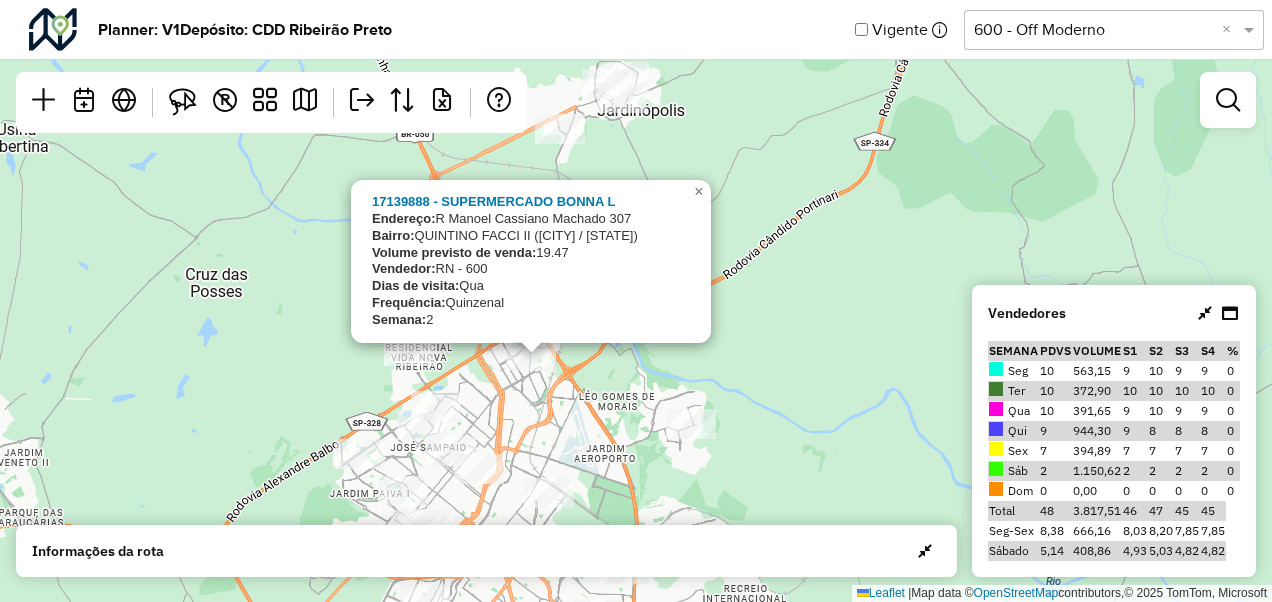 click on "17139888 - SUPERMERCADO BONNA L
Endereço:  R   Manoel Cassiano Machado       307
Bairro:  QUINTINO FACCI II (RIBEIRAO PRETO / SP)
Volume previsto de venda:  19.47
Vendedor:  RN - 600
Dias de visita:  Qua
Frequência:  Quinzenal
Semana:  2
×  Leaflet   |  Map data ©  OpenStreetMap  contributors,© 2025 TomTom, Microsoft" 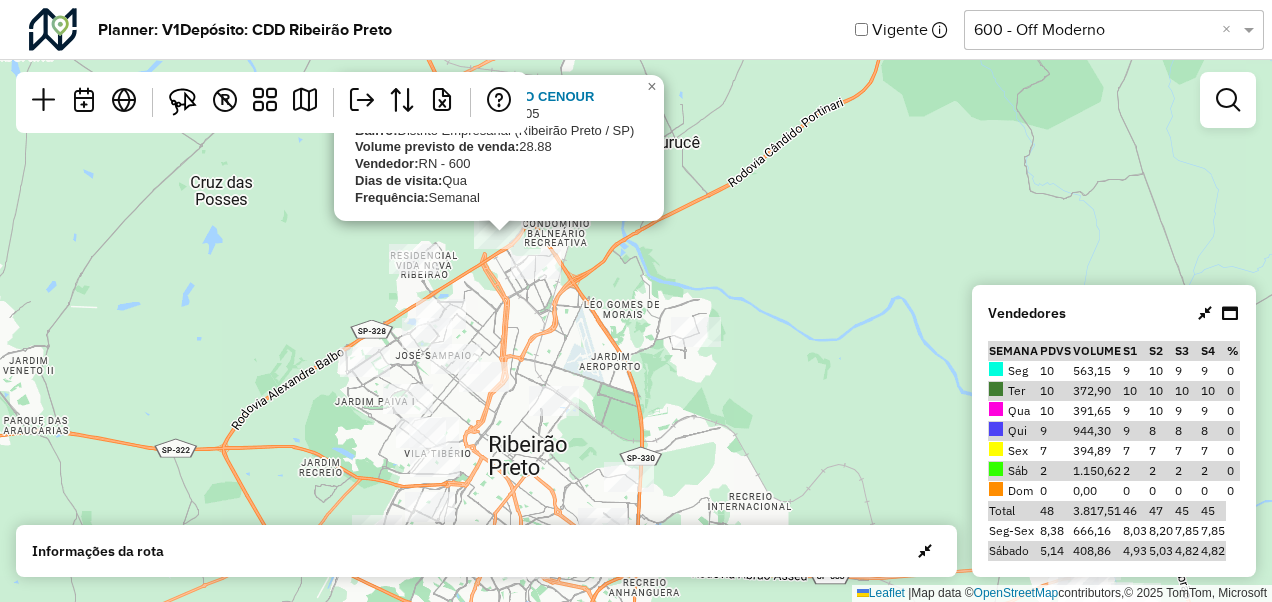 drag, startPoint x: 621, startPoint y: 390, endPoint x: 629, endPoint y: 284, distance: 106.30146 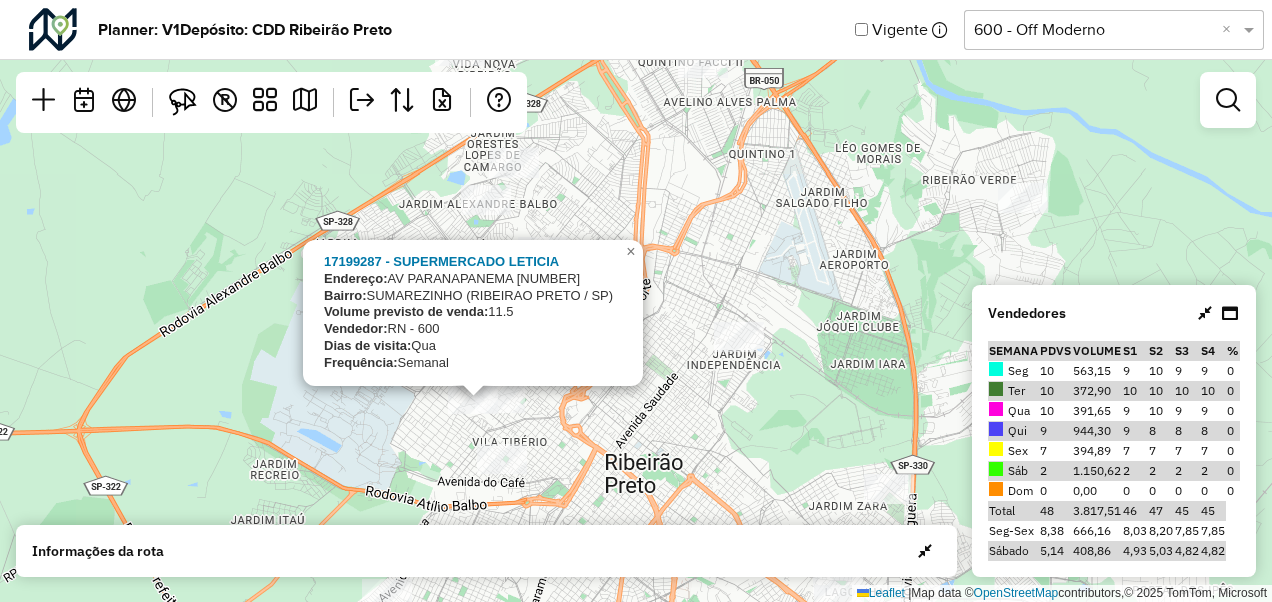 click on "17199287 - SUPERMERCADO LETICIA
Endereço:  AV  PARANAPANEMA                  704
Bairro:  SUMAREZINHO (RIBEIRAO PRETO / SP)
Volume previsto de venda:  11.5
Vendedor:  RN - 600
Dias de visita:  Qua
Frequência:  Semanal
×  Leaflet   |  Map data ©  OpenStreetMap  contributors,© 2025 TomTom, Microsoft" 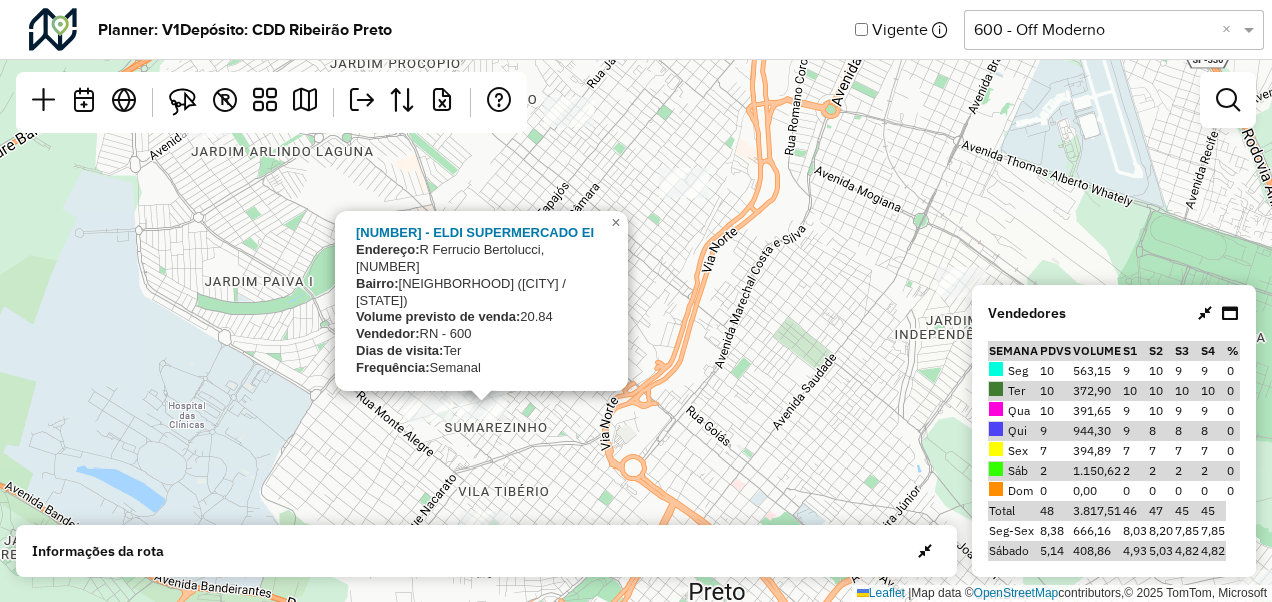click on "17136032 - ELDI SUPERMERCADO EI
Endereço:  R Ferrucio Bertolucci, 345
Bairro:  Sumarezinho (Ribeirão Preto / SP)
Volume previsto de venda:  20.84
Vendedor:  RN - 600
Dias de visita:  Ter
Frequência:  Semanal
×  Leaflet   |  Map data ©  OpenStreetMap  contributors,© 2025 TomTom, Microsoft" 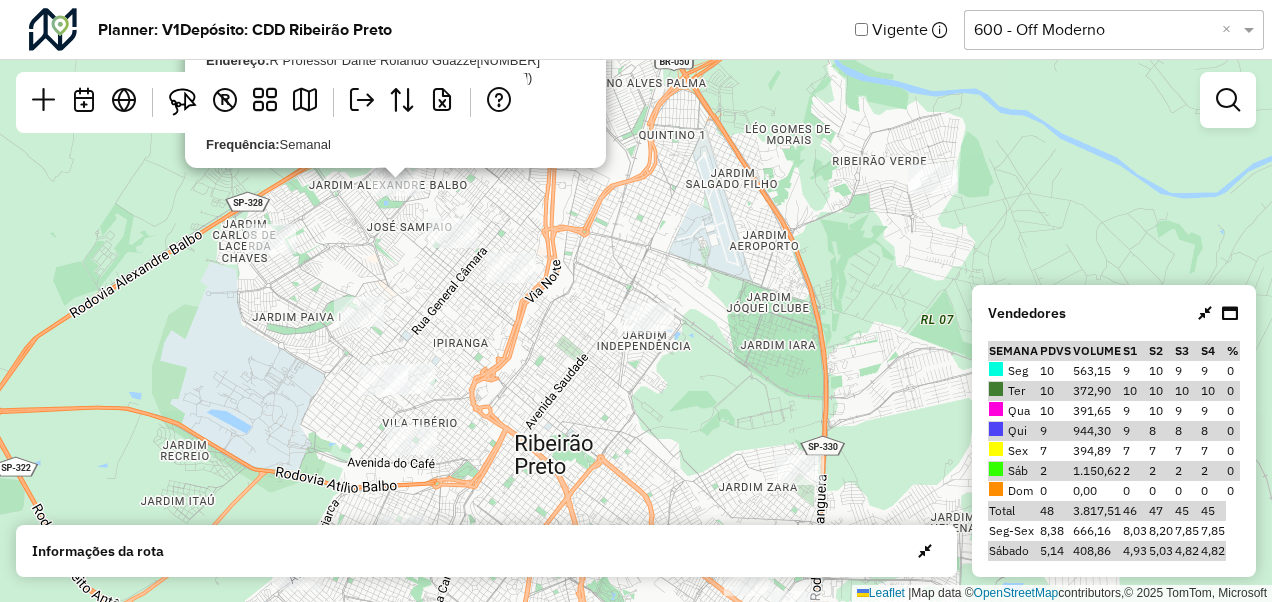 drag, startPoint x: 366, startPoint y: 252, endPoint x: 392, endPoint y: 220, distance: 41.231056 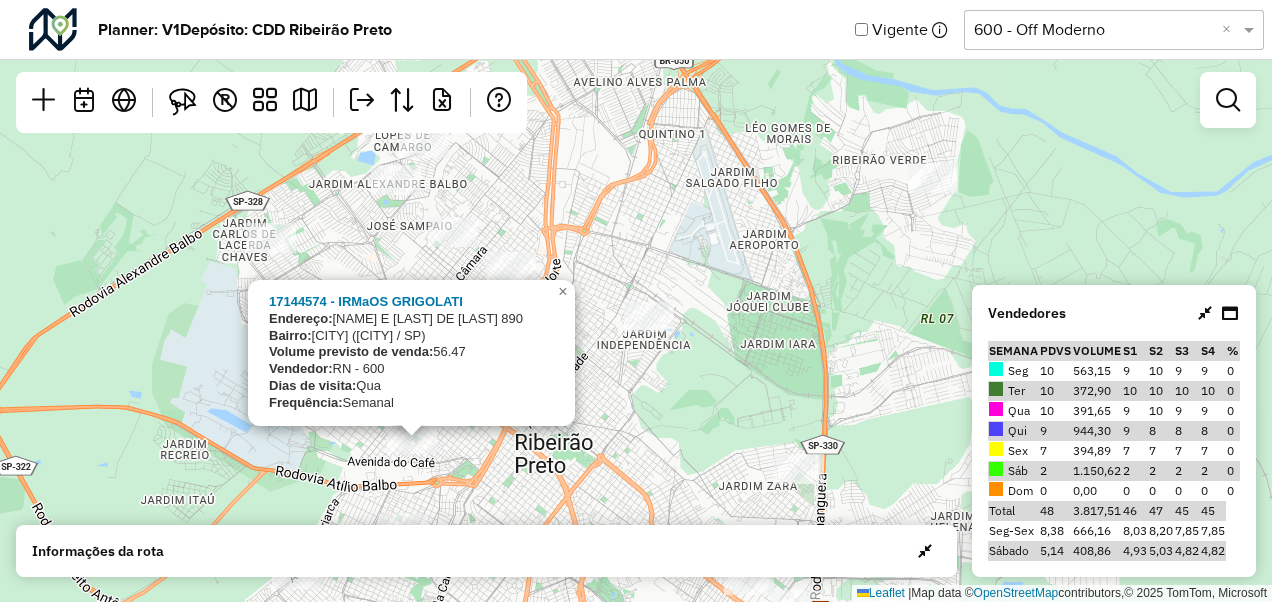 click on "17144574 - IRMaOS  GRIGOLATI
Endereço:   VINTE E UM DE ABRIL 890
Bairro:  VILA TIBERIO (RIBEIRAO PRETO / SP)
Volume previsto de venda:  56.47
Vendedor:  RN - 600
Dias de visita:  Qua
Frequência:  Semanal
×  Leaflet   |  Map data ©  OpenStreetMap  contributors,© 2025 TomTom, Microsoft" 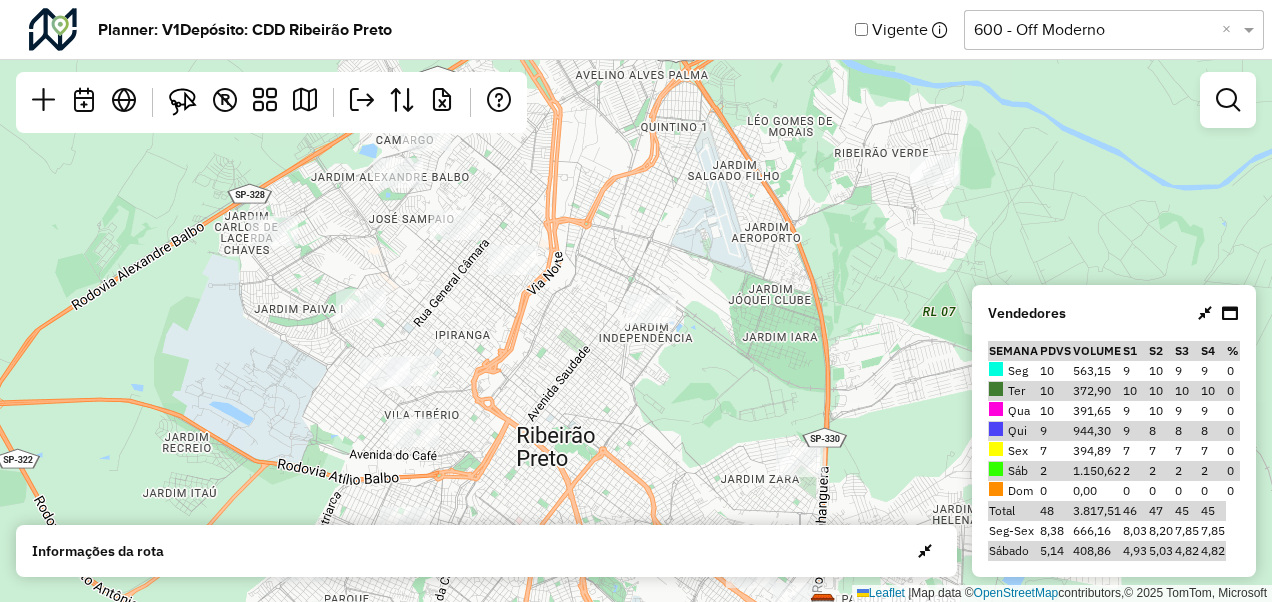 drag, startPoint x: 198, startPoint y: 441, endPoint x: 226, endPoint y: 296, distance: 147.67871 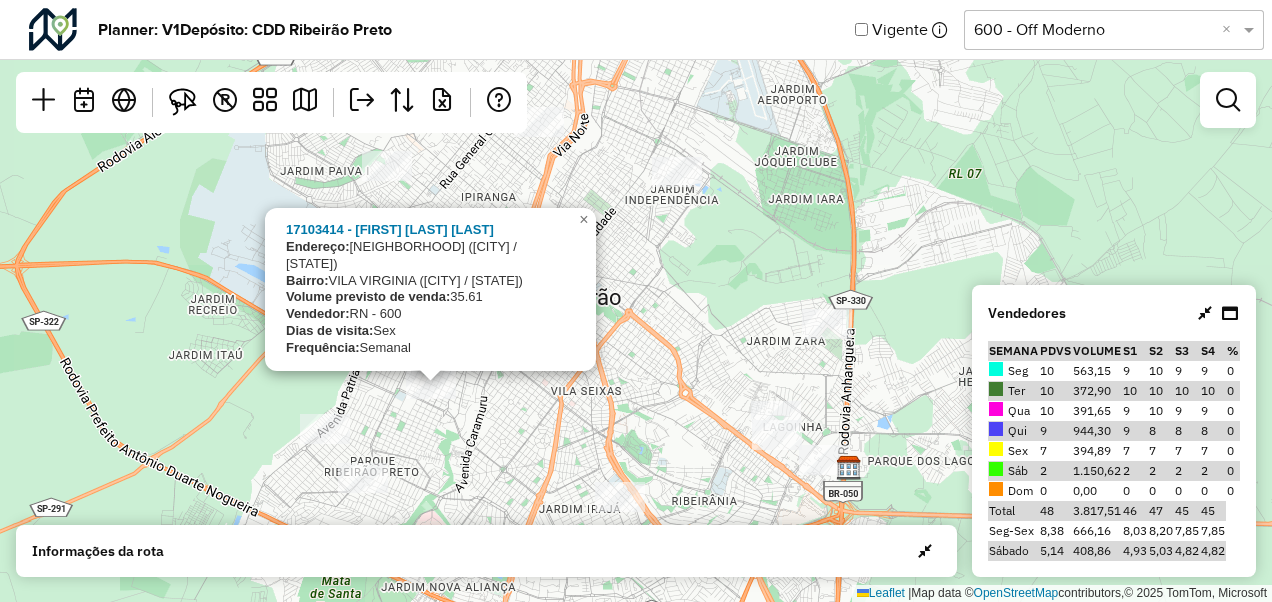 click on "17103414 - AILTON VIEIRA FARIA
Endereço:  R   Euclides da Cunha             712
Bairro:  VILA VIRGINIA (RIBEIRAO PRETO / SP)
Volume previsto de venda:  35.61
Vendedor:  RN - 600
Dias de visita:  Sex
Frequência:  Semanal
×  Leaflet   |  Map data ©  OpenStreetMap  contributors,© 2025 TomTom, Microsoft" 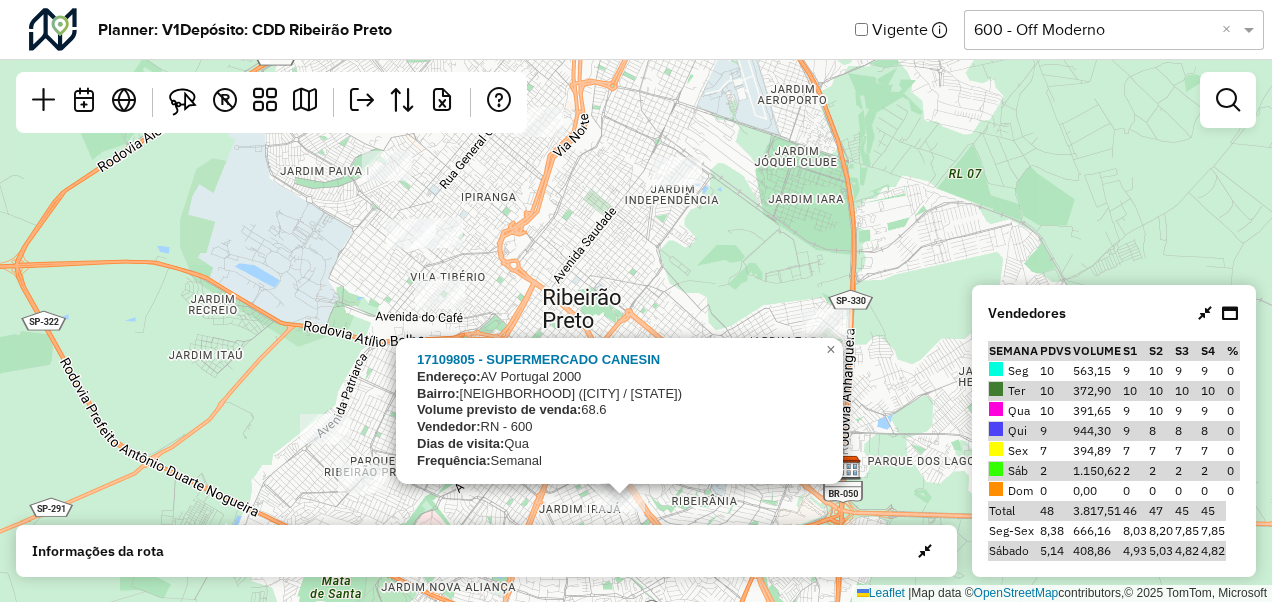 click on "17109805 - SUPERMERCADO CANESIN
Endereço:  AV  Portugal                      2000
Bairro:  SANTA CRUZ DO JOSE JACQUES (RIBEIRAO PRETO / SP)
Volume previsto de venda:  68.6
Vendedor:  RN - 600
Dias de visita:  Qua
Frequência:  Semanal
×  Leaflet   |  Map data ©  OpenStreetMap  contributors,© 2025 TomTom, Microsoft" 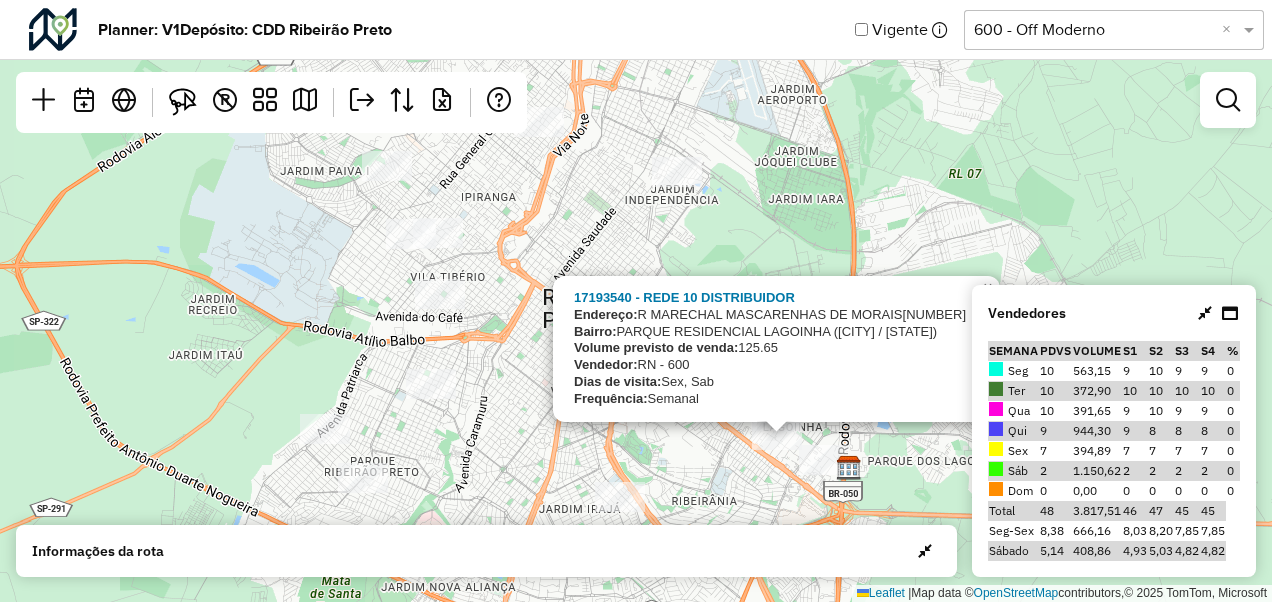click on "17193540 - REDE 10 DISTRIBUIDOR
Endereço:  R   MARECHAL MASCARENHAS DE MORAIS432
Bairro:  PARQUE RESIDENCIAL LAGOINHA (RIBEIRAO PRETO / SP)
Volume previsto de venda:  125.65
Vendedor:  RN - 600
Dias de visita:  Sex, Sab
Frequência:  Semanal
×  Leaflet   |  Map data ©  OpenStreetMap  contributors,© 2025 TomTom, Microsoft" 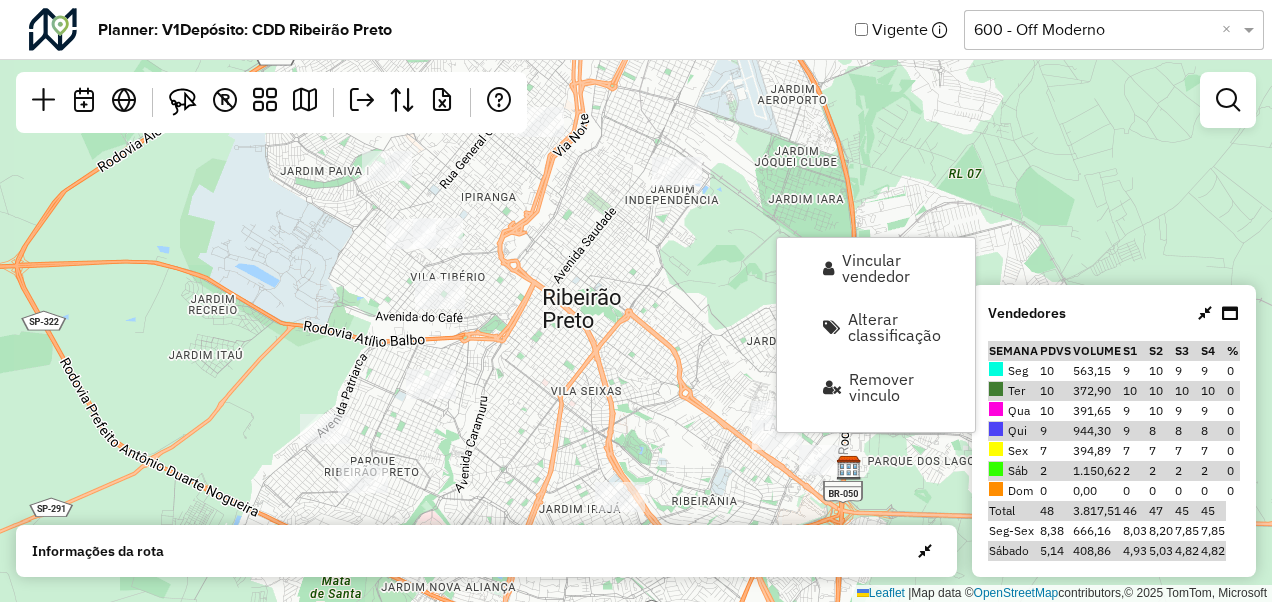 click on "Leaflet   |  Map data ©  OpenStreetMap  contributors,© 2025 TomTom, Microsoft" 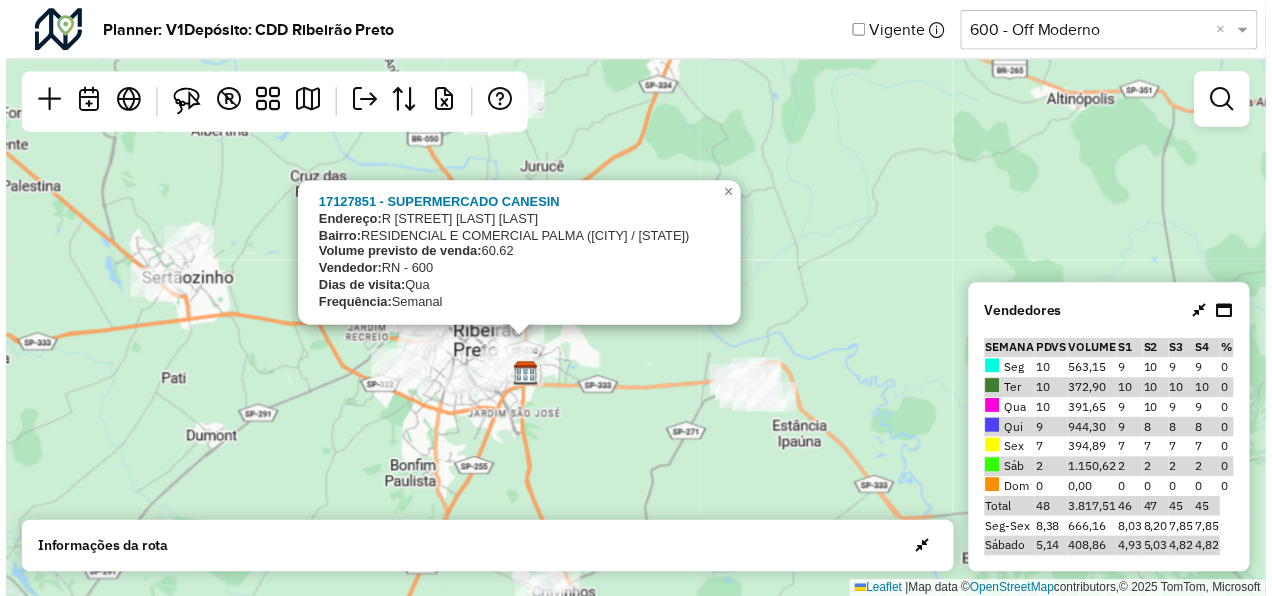 scroll, scrollTop: 0, scrollLeft: 0, axis: both 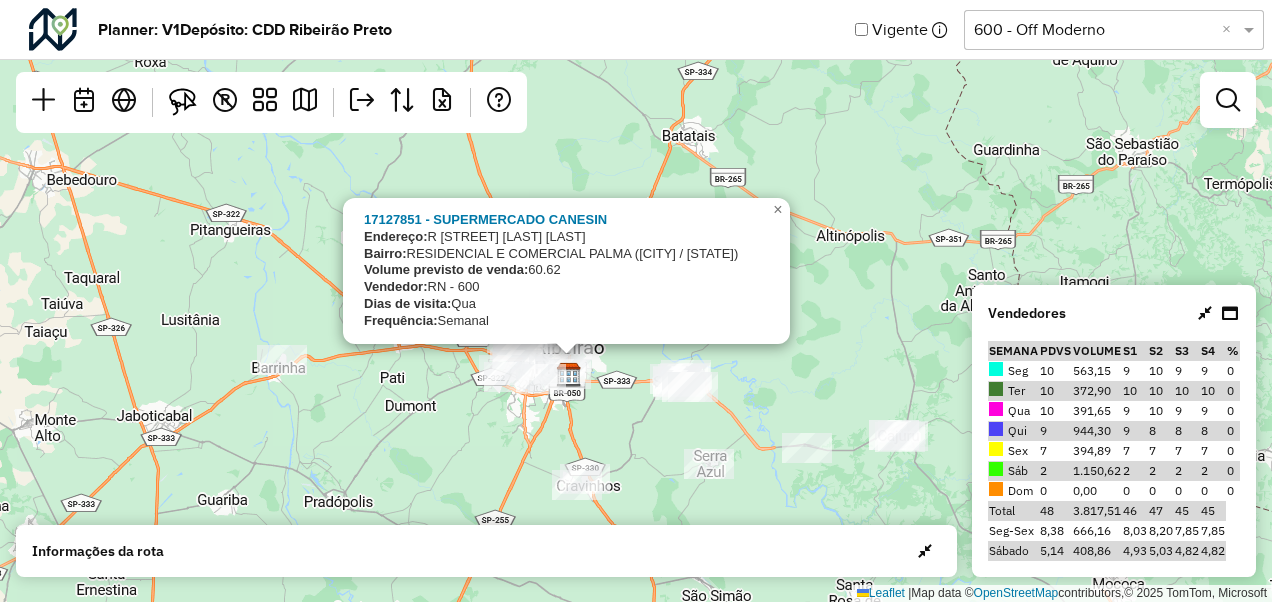 drag, startPoint x: 0, startPoint y: 0, endPoint x: 618, endPoint y: 408, distance: 740.5322 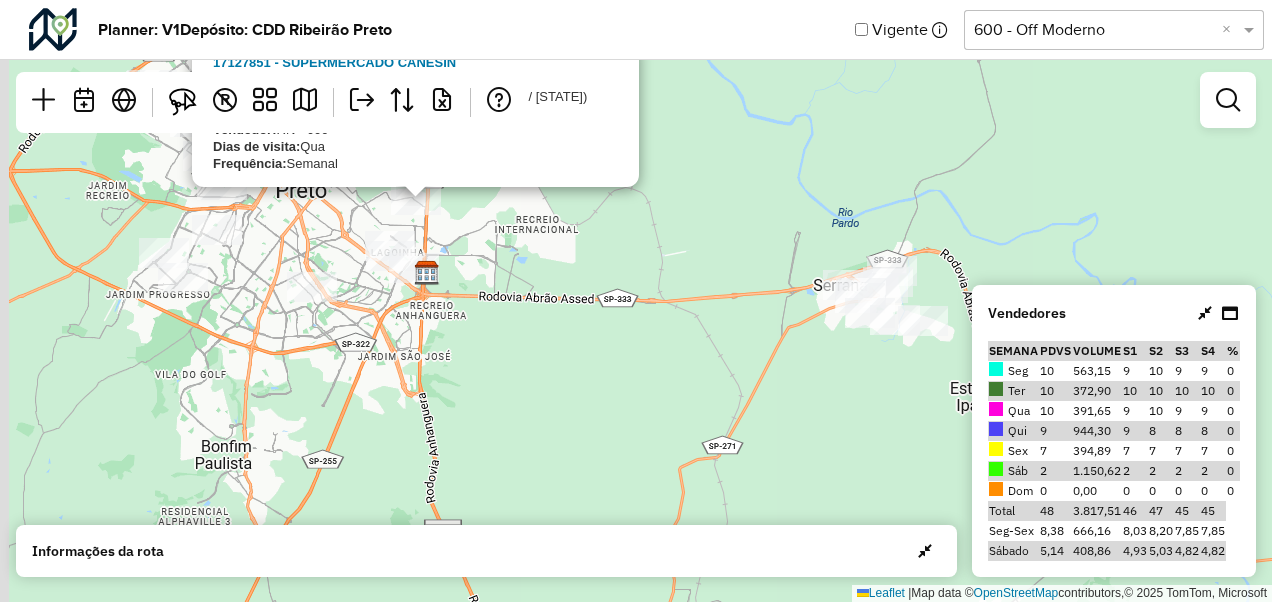 drag, startPoint x: 500, startPoint y: 318, endPoint x: 660, endPoint y: 437, distance: 199.40161 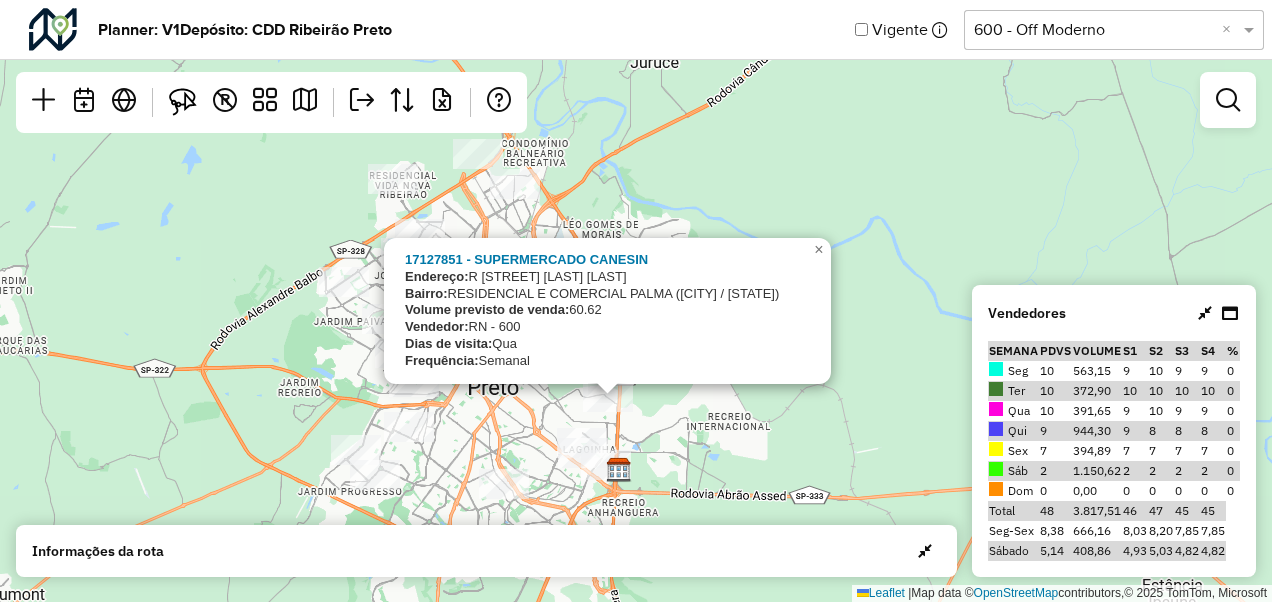 drag, startPoint x: 627, startPoint y: 350, endPoint x: 708, endPoint y: 462, distance: 138.22084 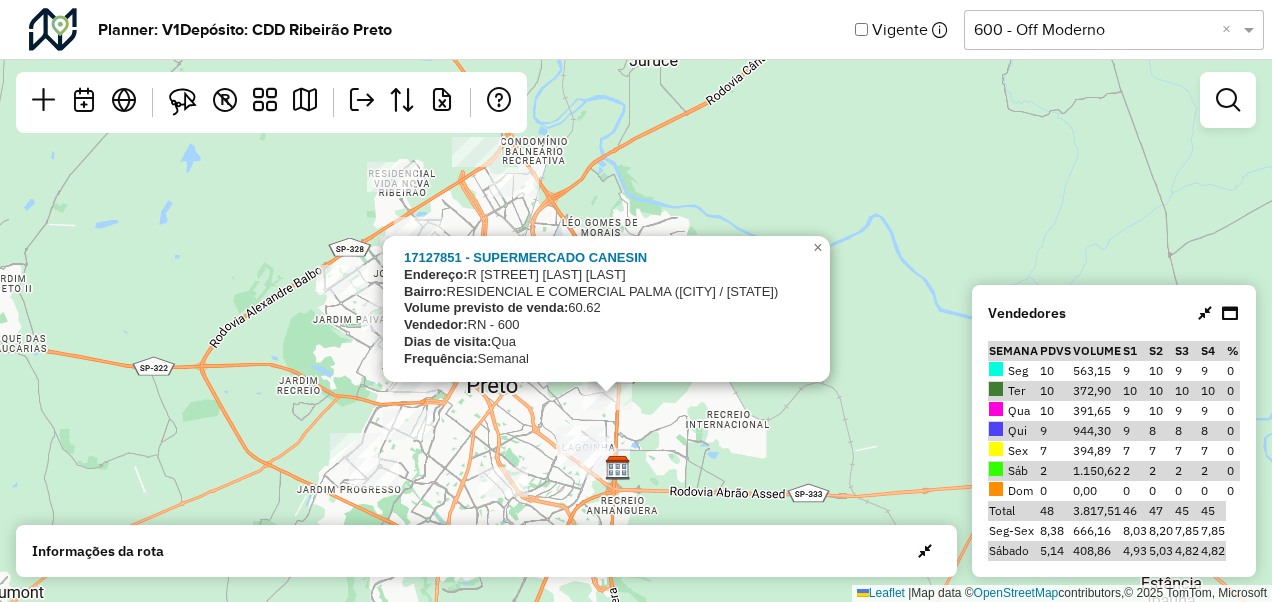 click on "17127851 - [BUSINESS NAME]
Endereço:  R [STREET] [LAST] [LAST]
Bairro:  [STREET] ([CITY] / [STATE])
Volume previsto de venda:  60.62
Vendedor:  RN - 600
Dias de visita:  Qua
Frequência:  Semanal
×  Leaflet   |  Map data ©  OpenStreetMap  contributors,© 2025 TomTom, Microsoft" 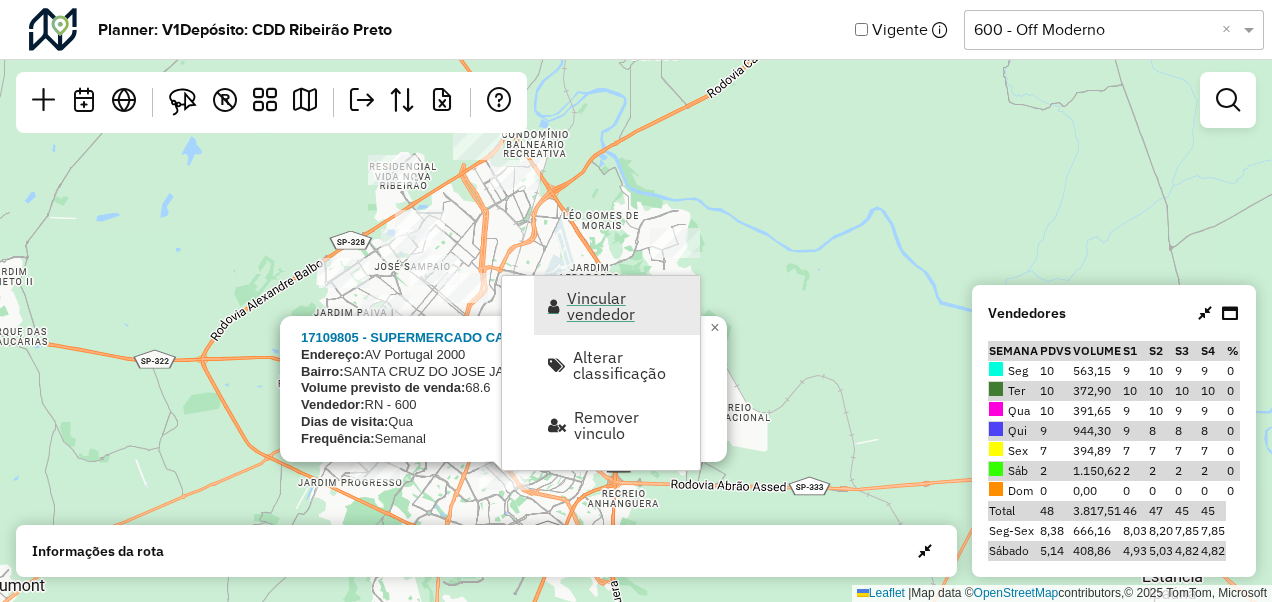 click on "Vincular vendedor" at bounding box center [627, 306] 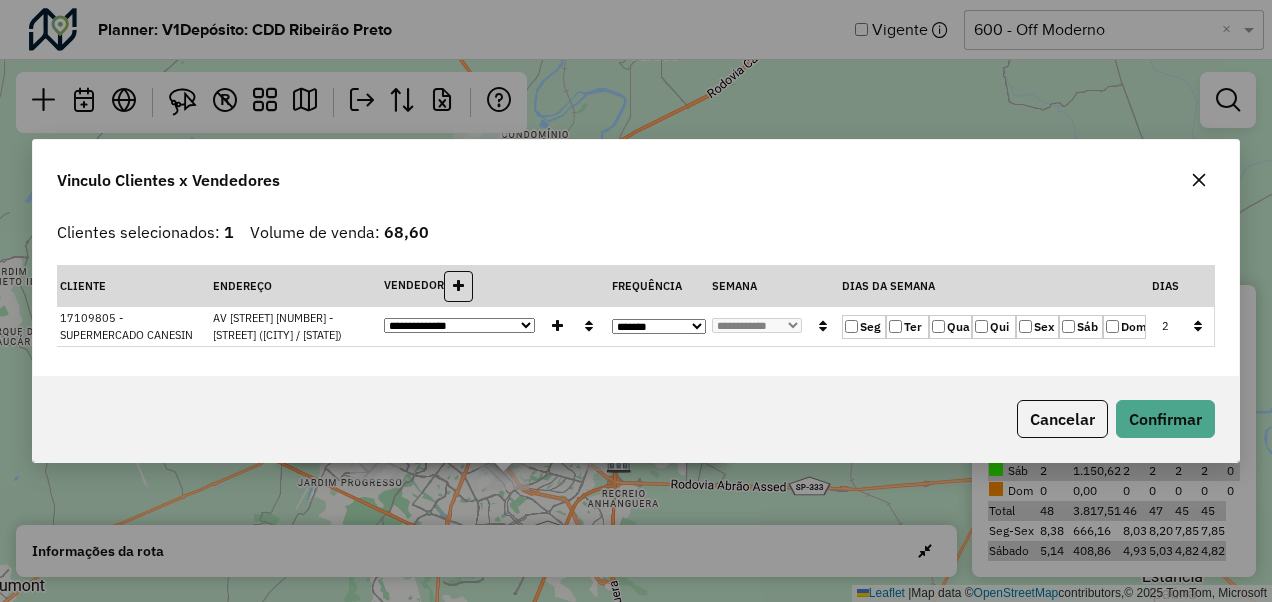 click on "Qua" 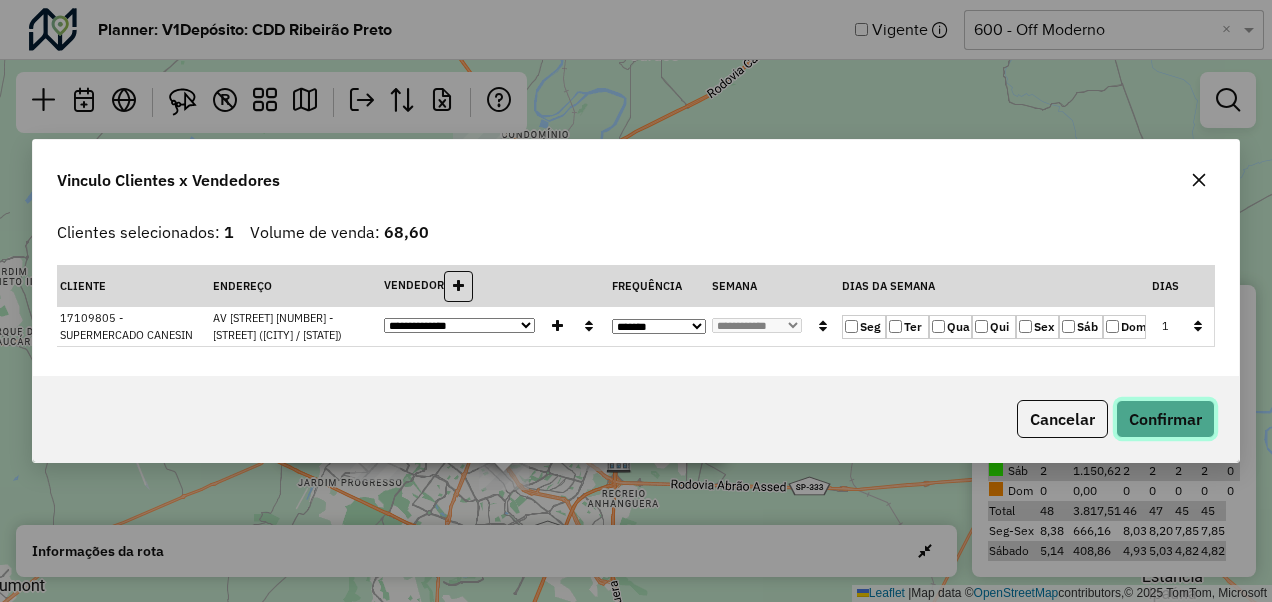 click on "Confirmar" 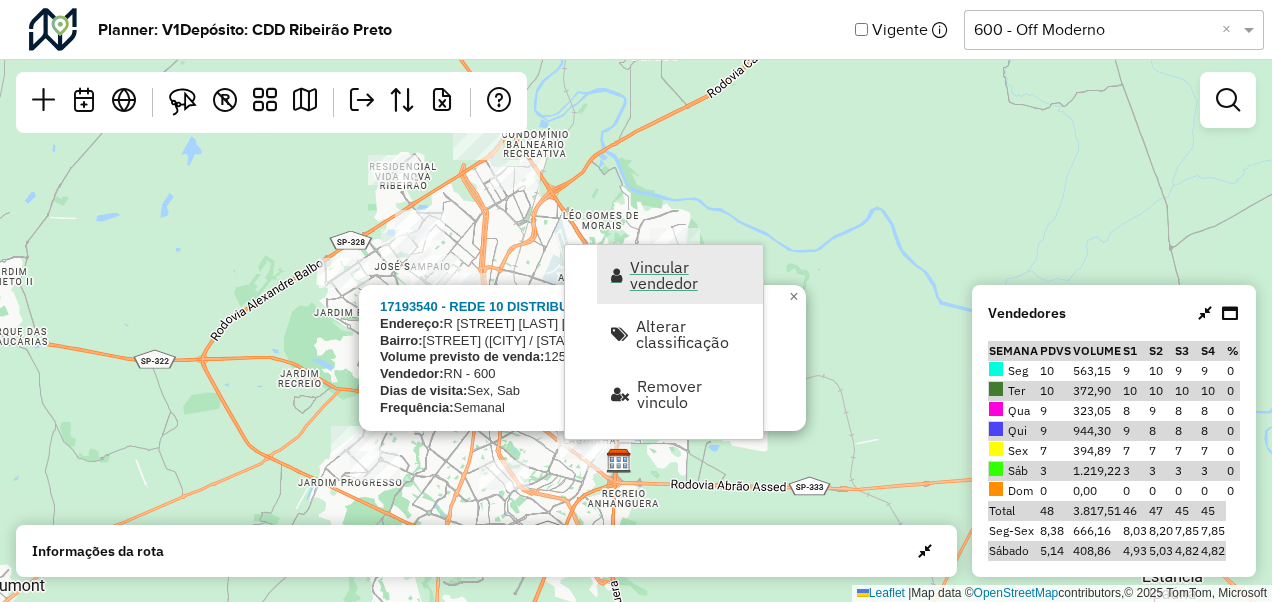 click on "Vincular vendedor" at bounding box center (690, 275) 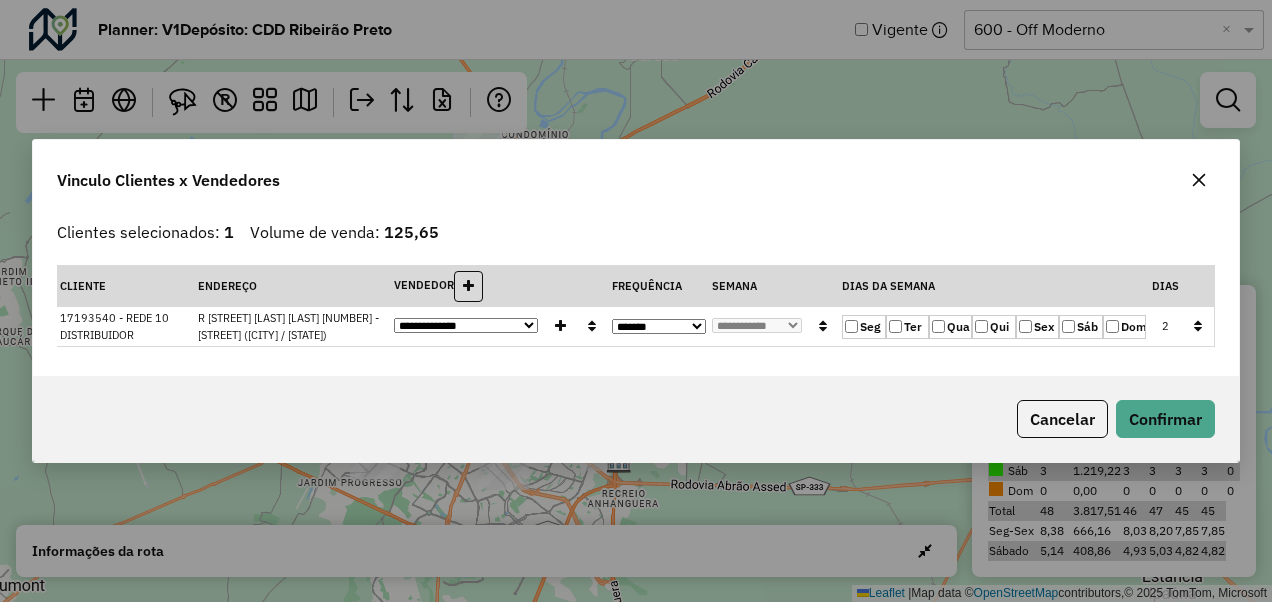 click on "Sex" 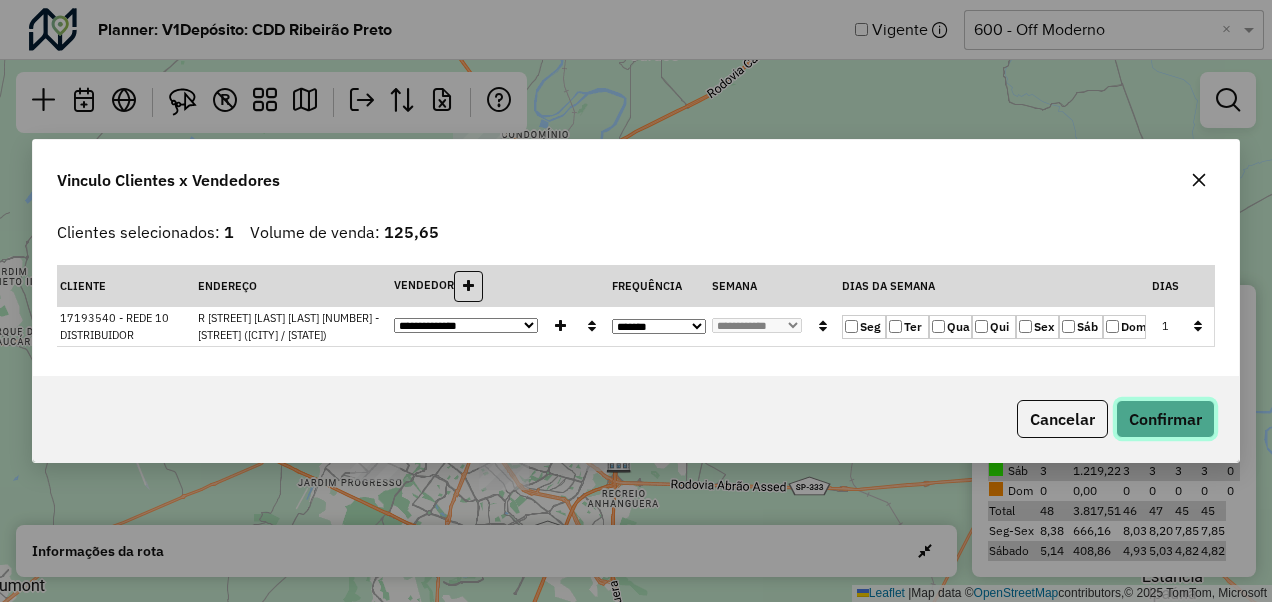 click on "Confirmar" 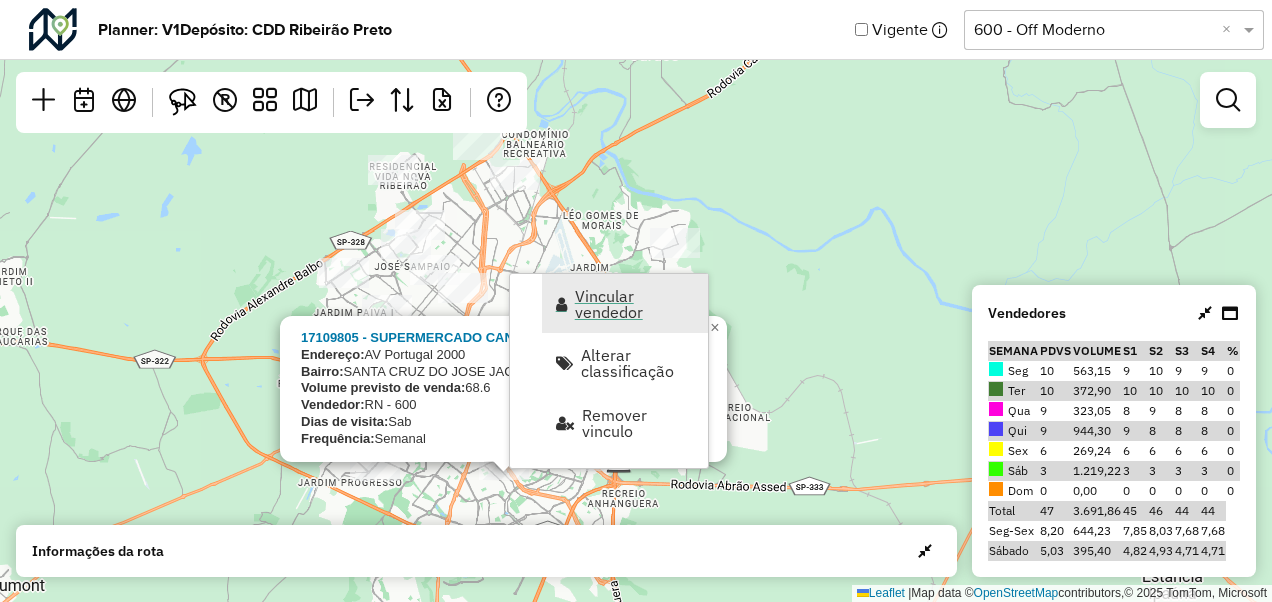click on "Vincular vendedor" at bounding box center (635, 304) 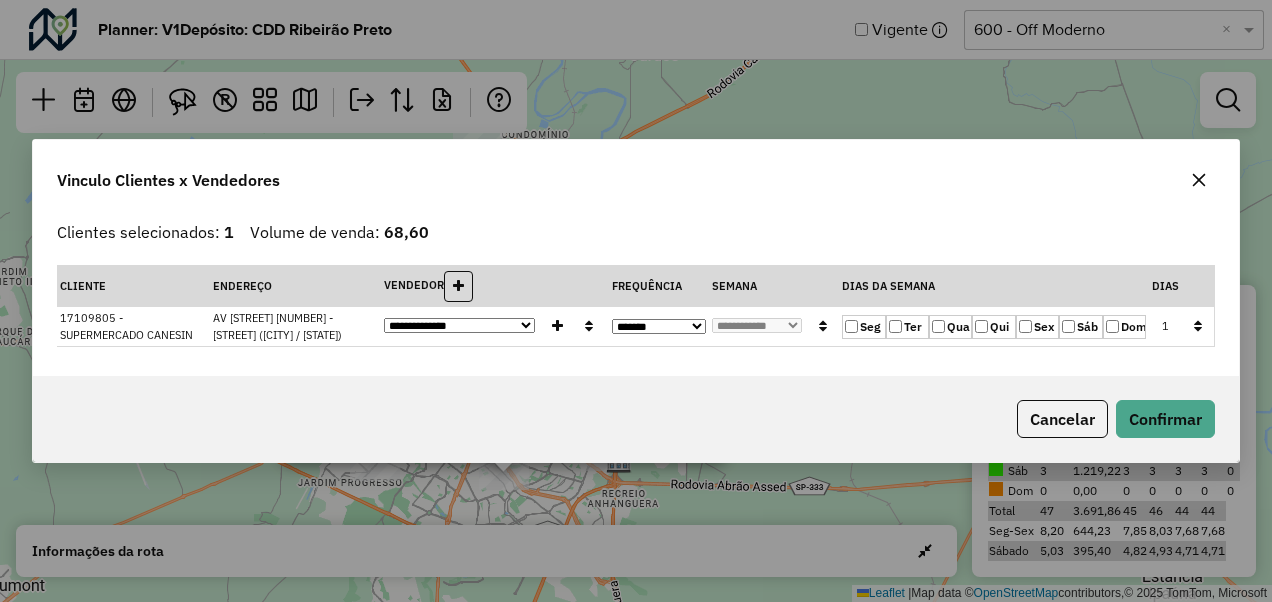 click on "Qua" 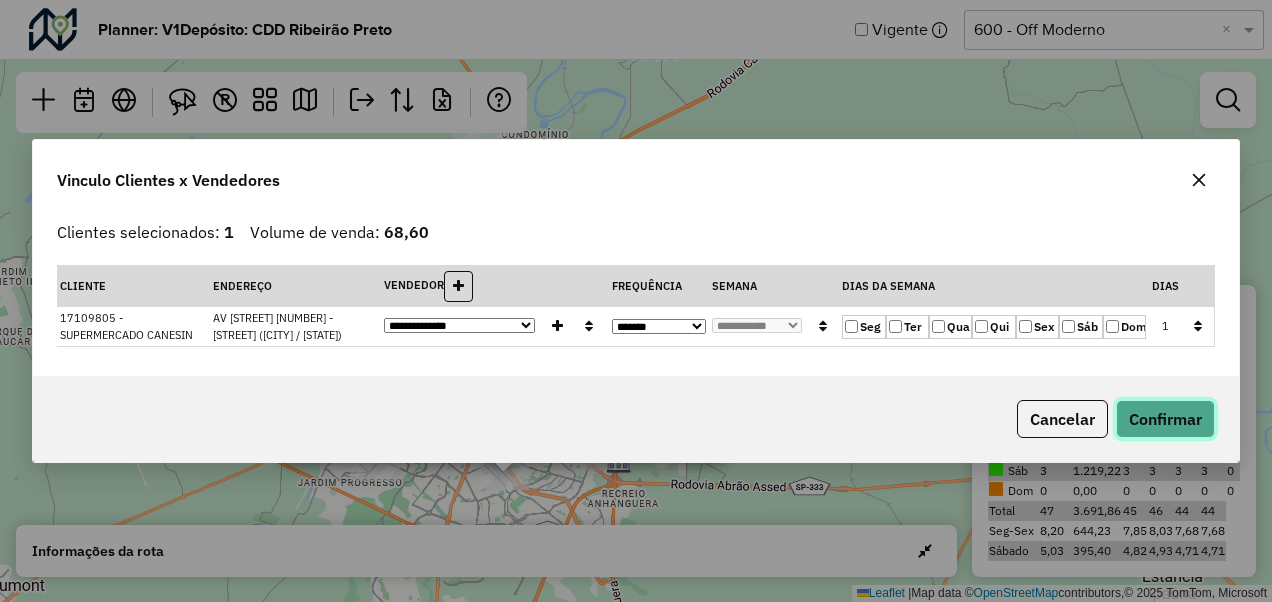 click on "Confirmar" 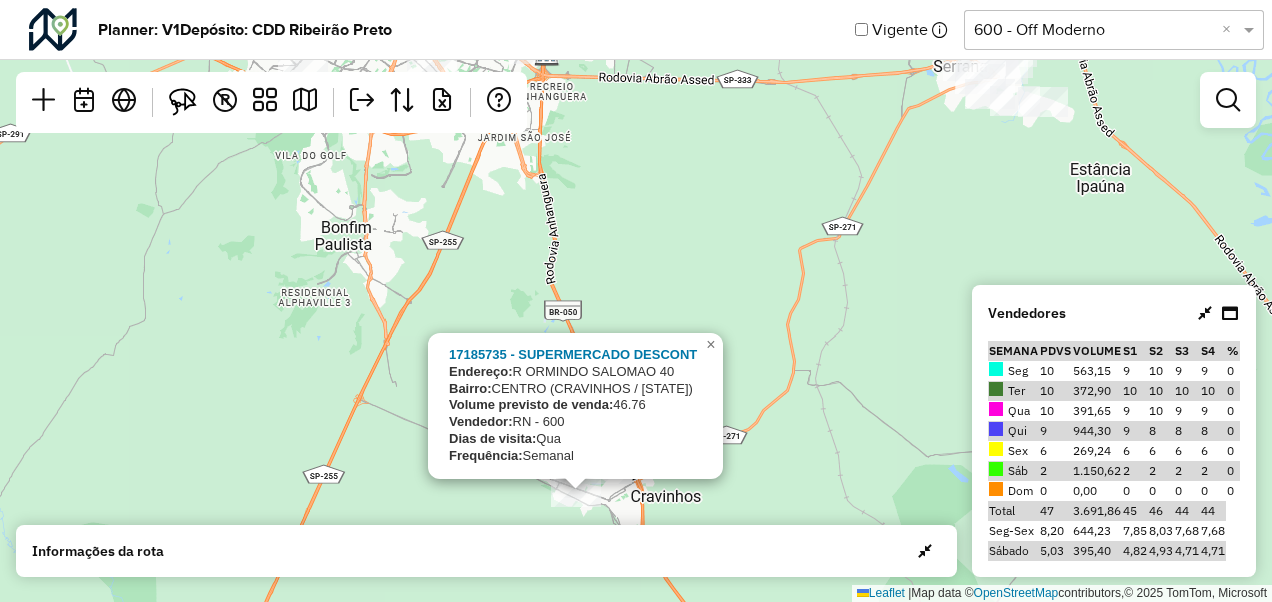 click on "17185735 - SUPERMERCADO DESCONT
Endereço:  R   ORMINDO SALOMAO               40
Bairro:  CENTRO (CRAVINHOS / SP)
Volume previsto de venda:  46.76
Vendedor:  RN - 600
Dias de visita:  Qua
Frequência:  Semanal
×  Leaflet   |  Map data ©  OpenStreetMap  contributors,© 2025 TomTom, Microsoft" 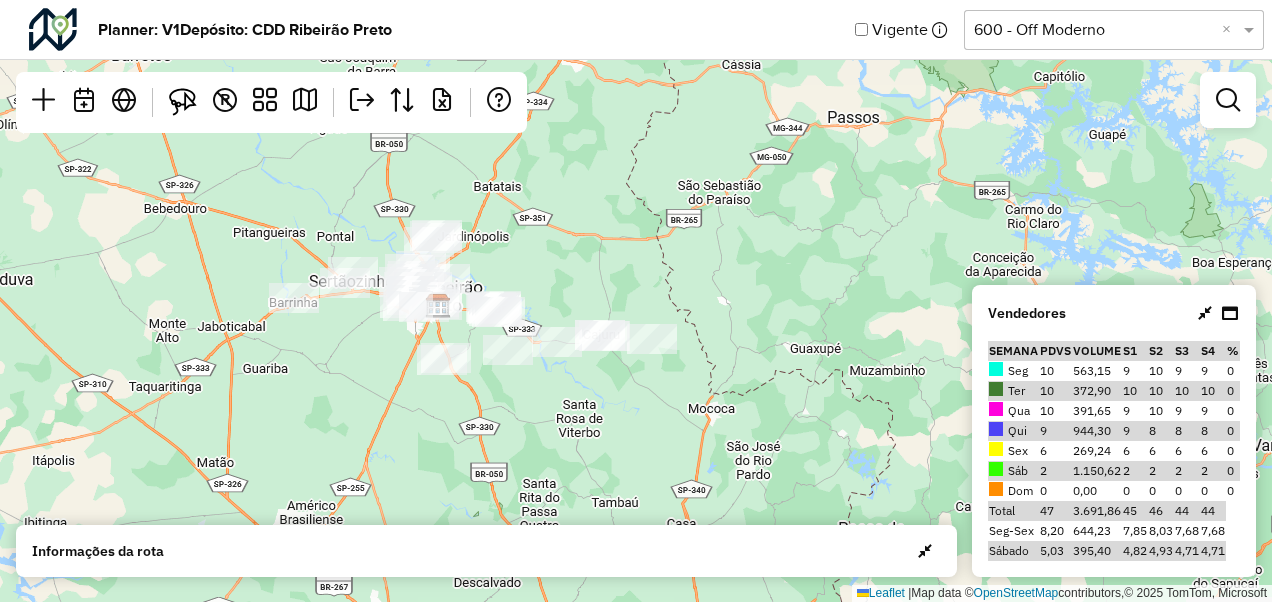 drag, startPoint x: 711, startPoint y: 350, endPoint x: 562, endPoint y: 411, distance: 161.00311 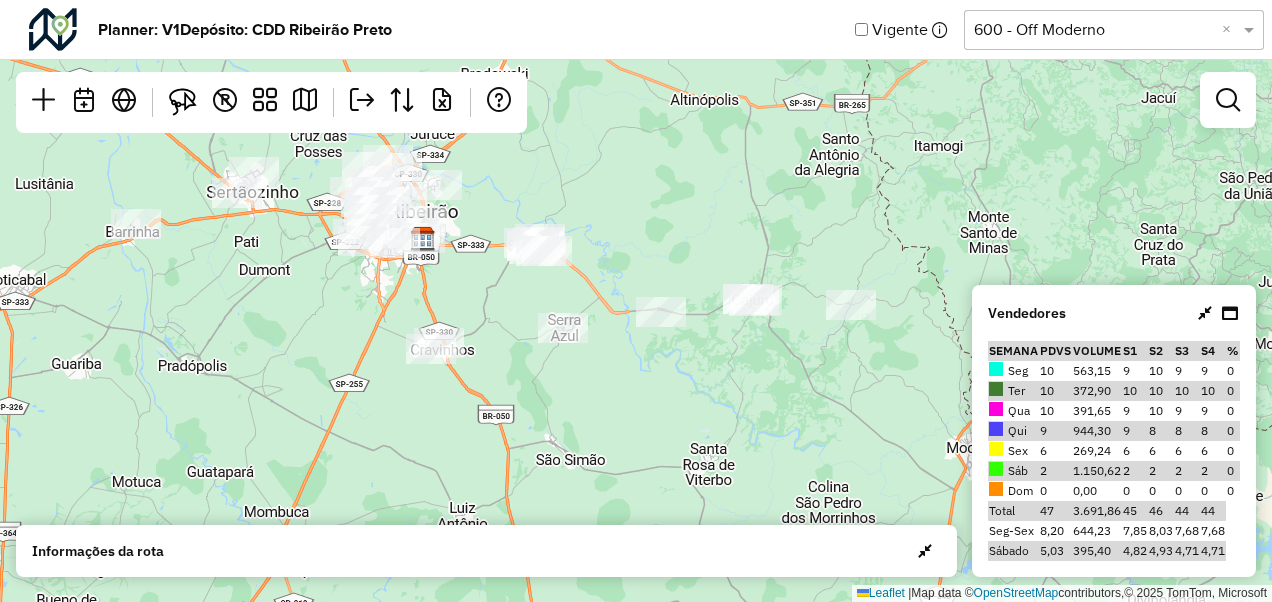 drag, startPoint x: 530, startPoint y: 377, endPoint x: 639, endPoint y: 416, distance: 115.767006 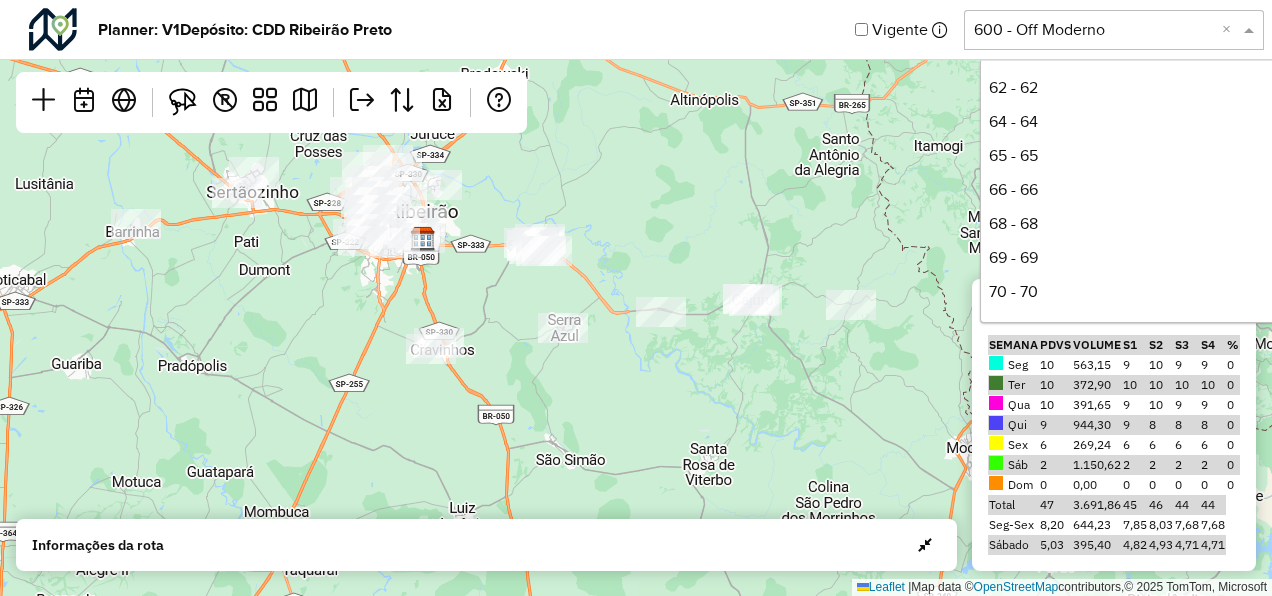 scroll, scrollTop: 646, scrollLeft: 0, axis: vertical 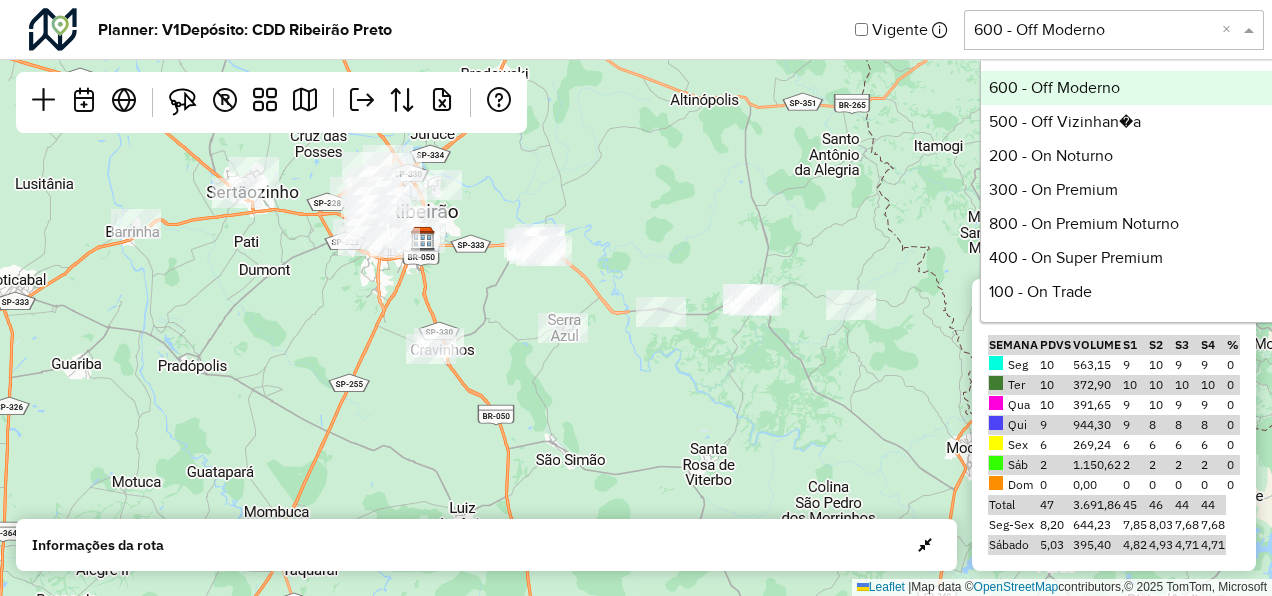 click 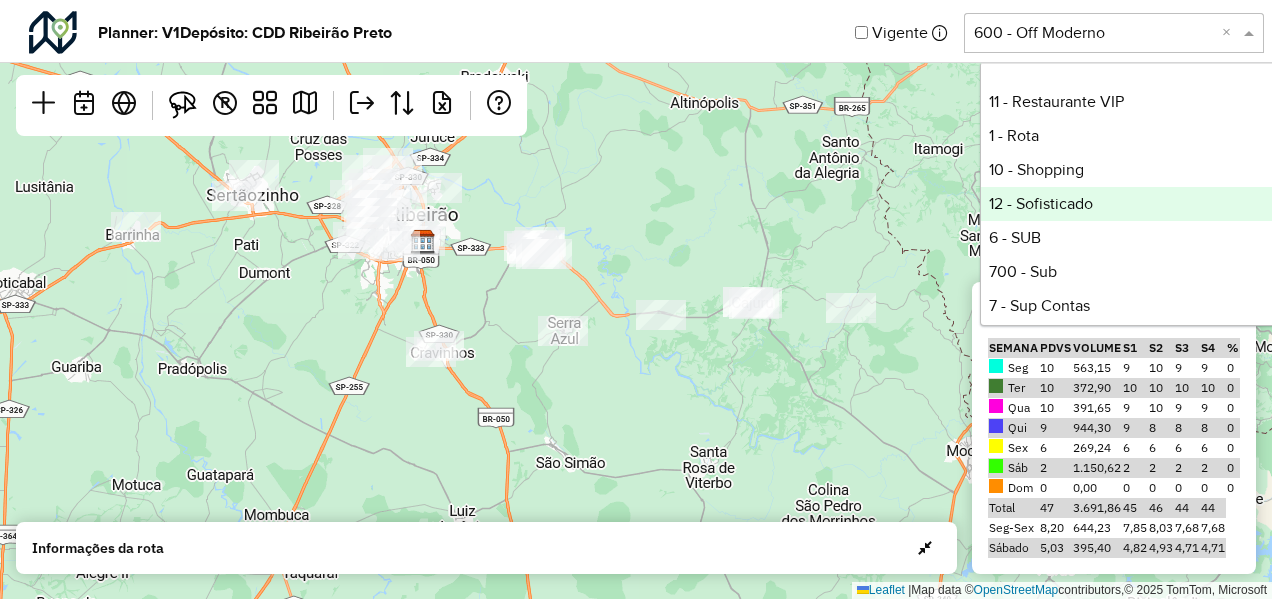 scroll, scrollTop: 874, scrollLeft: 0, axis: vertical 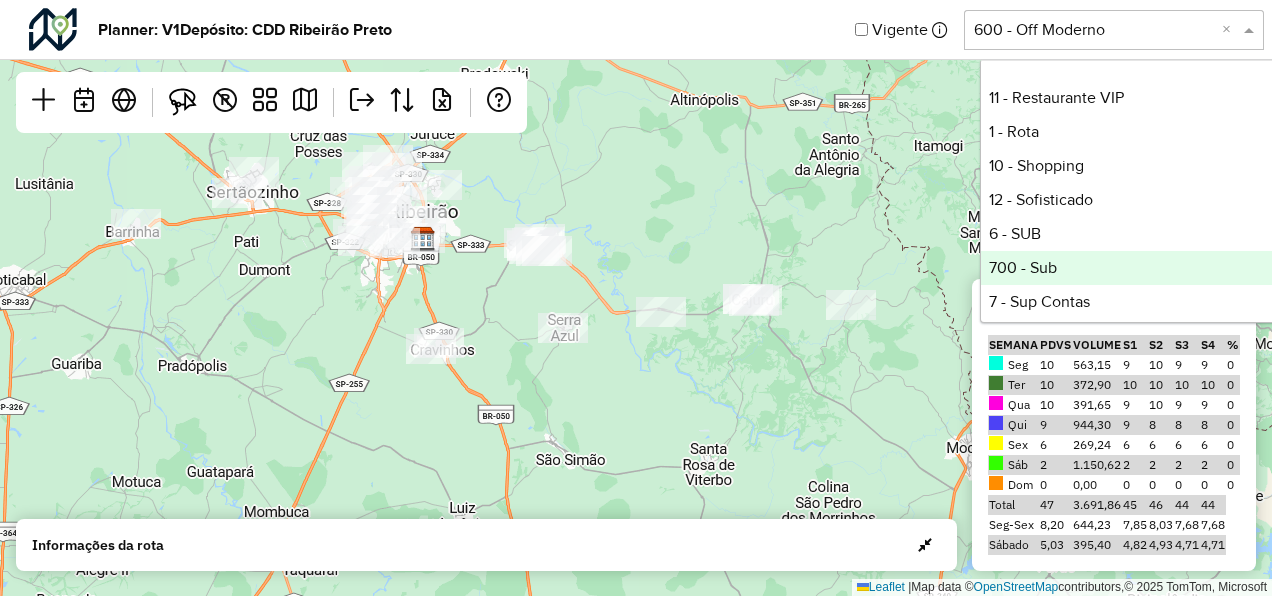 click on "700 - Sub" at bounding box center (1130, 268) 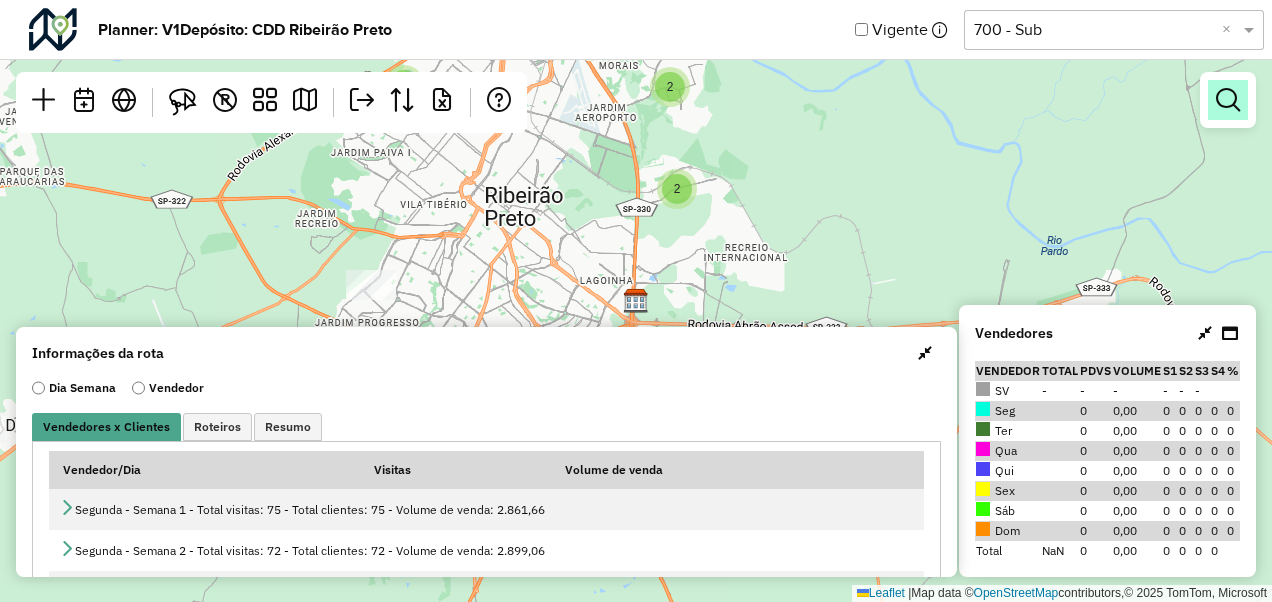 click at bounding box center (1228, 100) 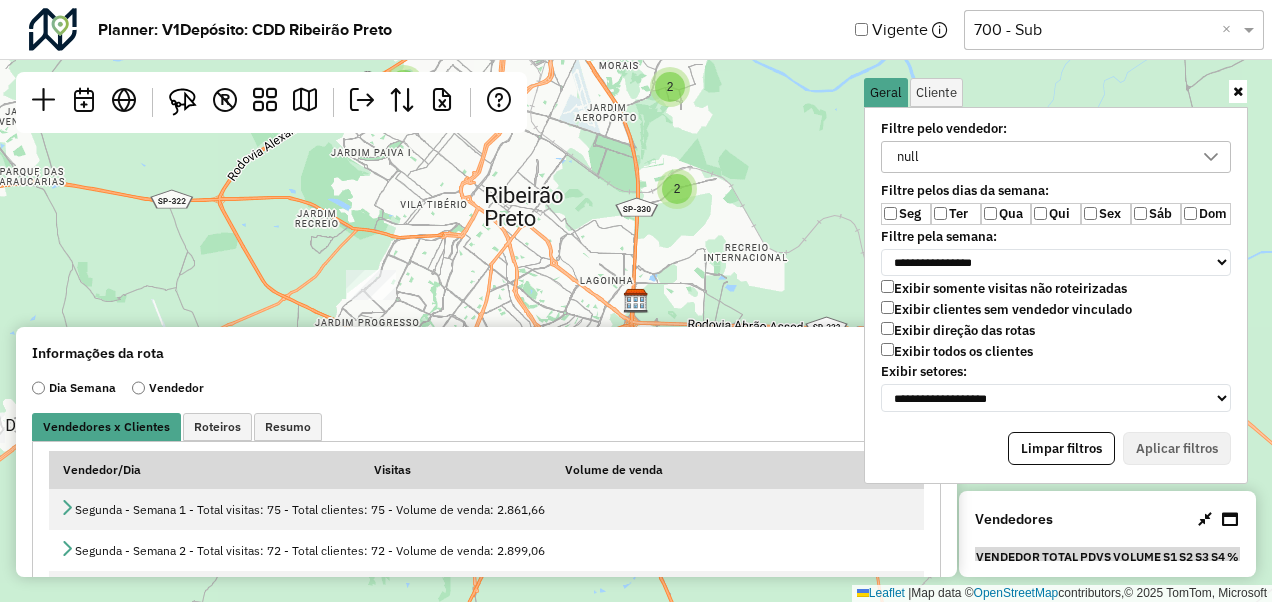 click on "Ter" at bounding box center [956, 214] 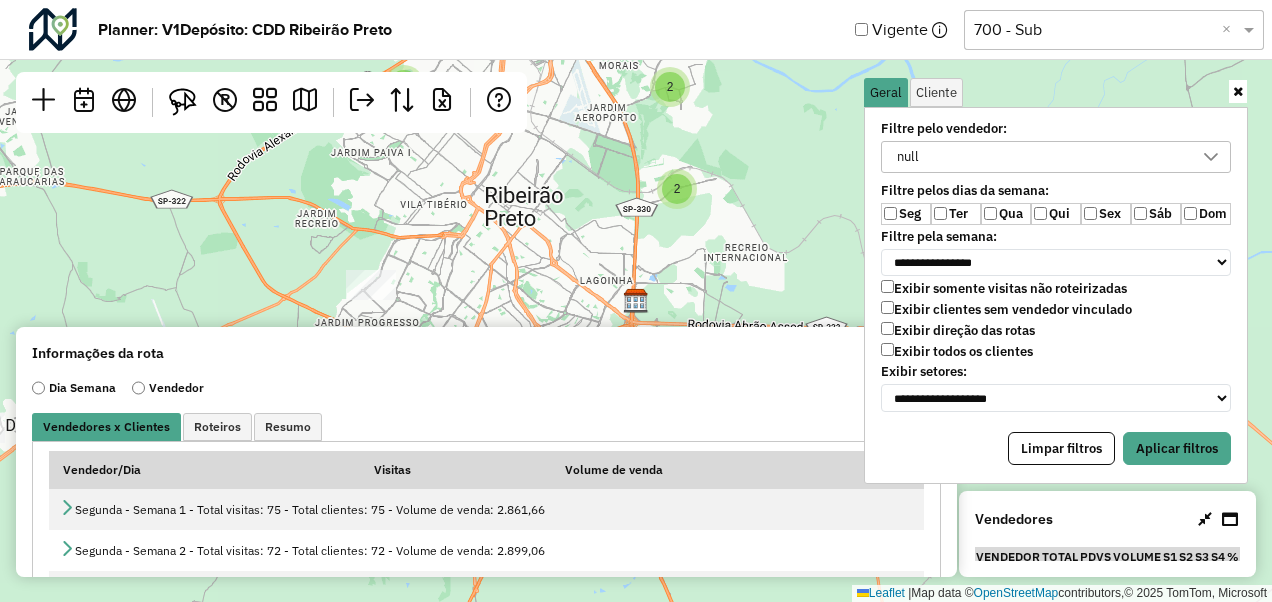 click on "Exibir todos os clientes" at bounding box center [957, 351] 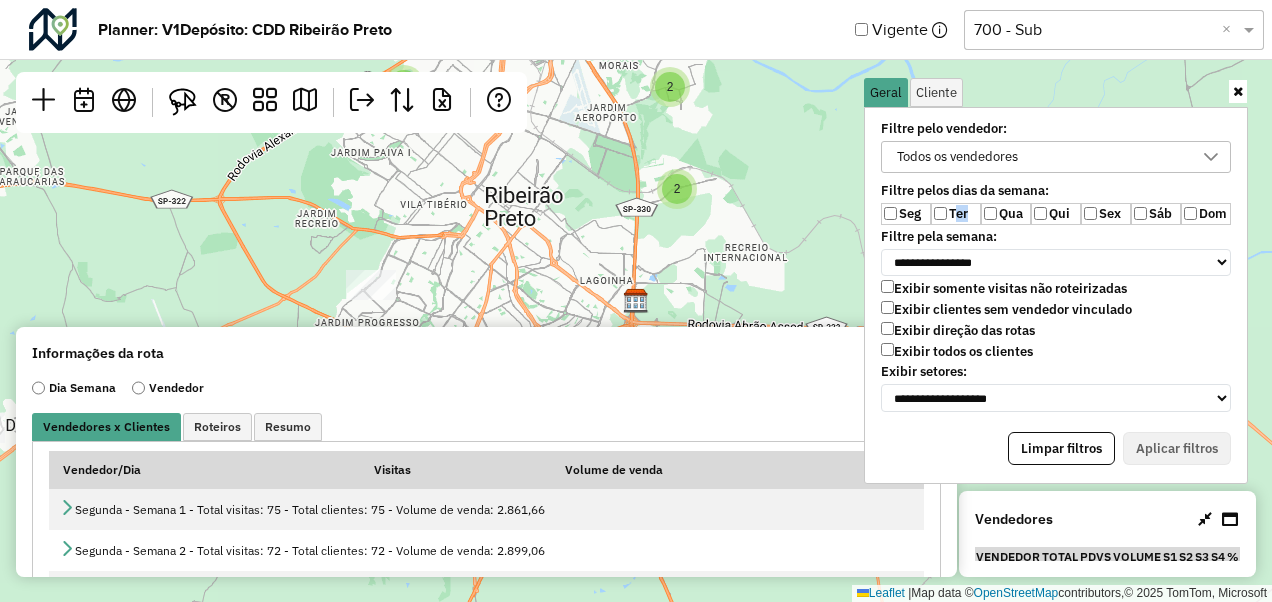 click on "Seg   Ter   Qua   Qui   Sex   Sáb   Dom" at bounding box center (1056, 214) 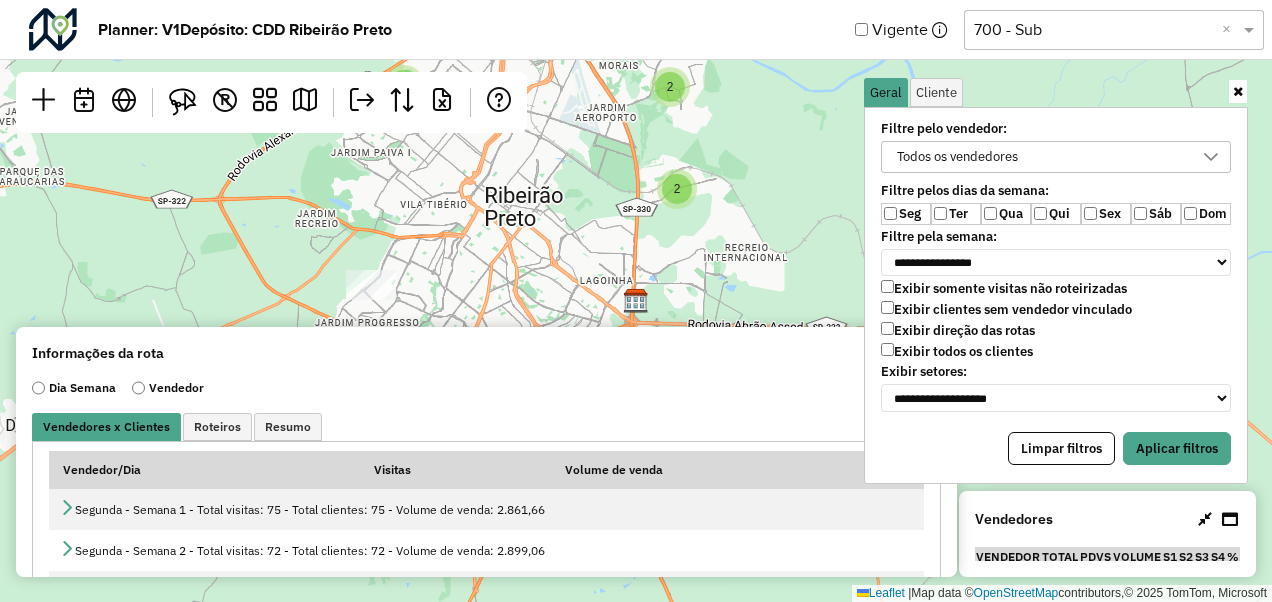 click on "Qui" at bounding box center (1056, 214) 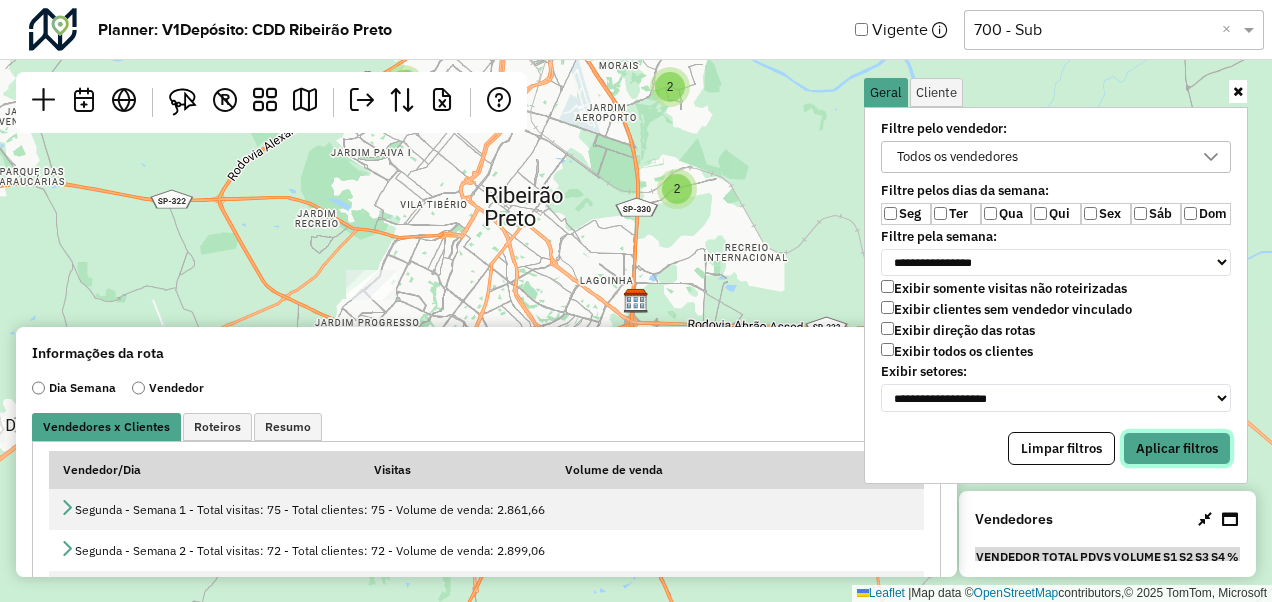click on "Aplicar filtros" at bounding box center [1177, 449] 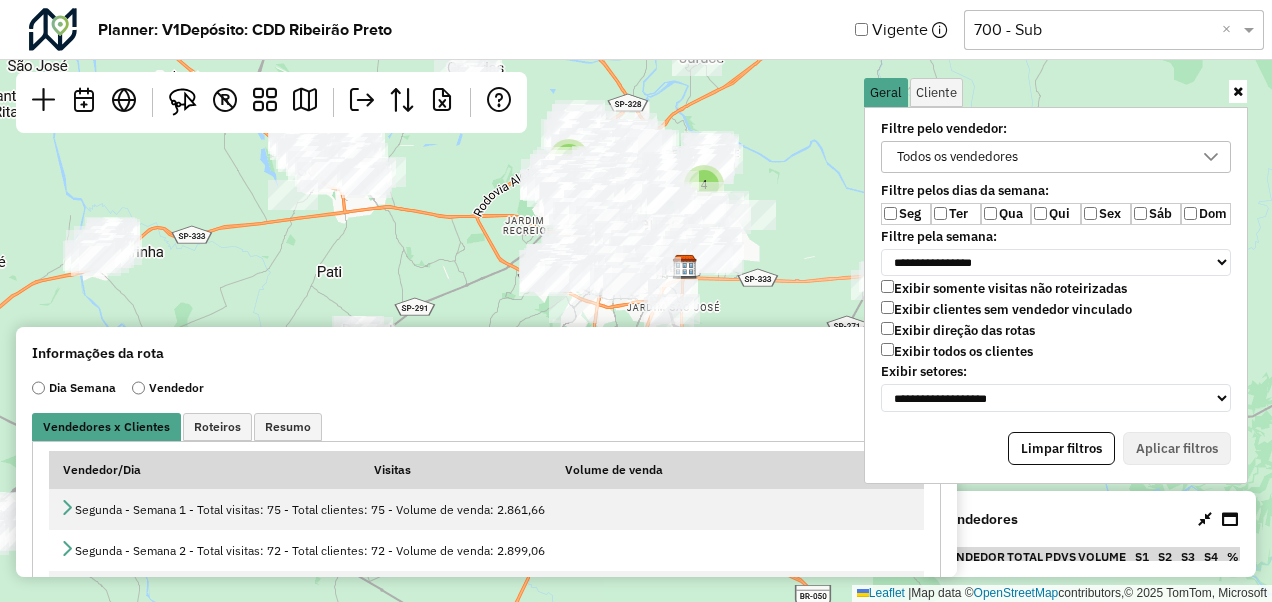 drag, startPoint x: 466, startPoint y: 274, endPoint x: 384, endPoint y: 233, distance: 91.67879 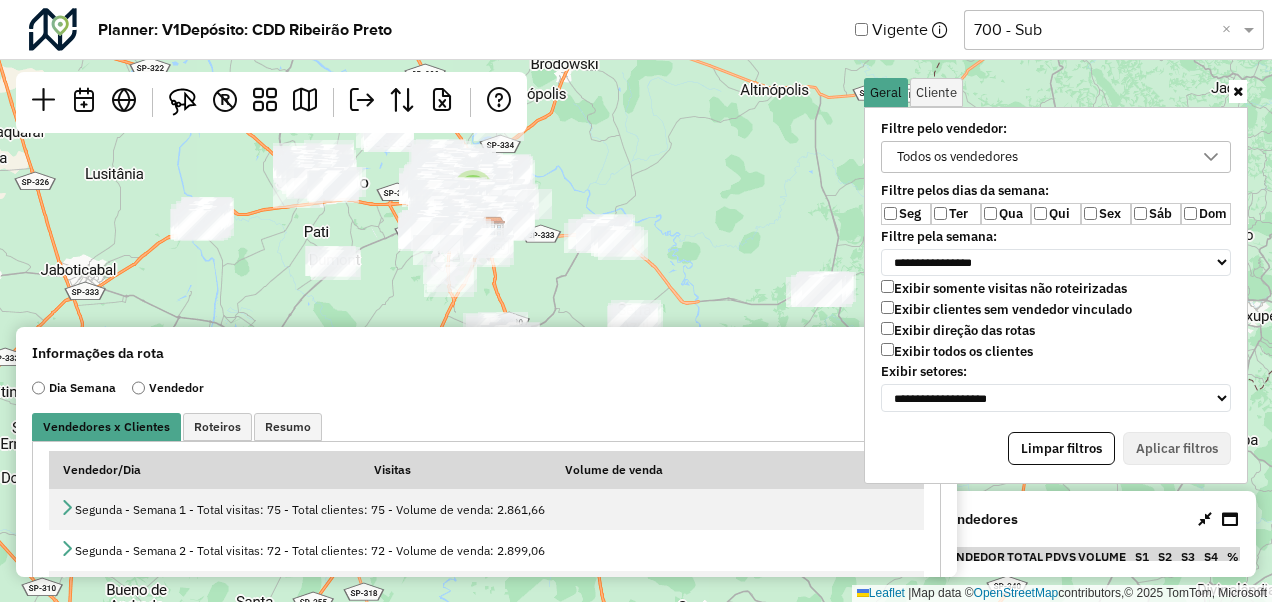click at bounding box center (1238, 91) 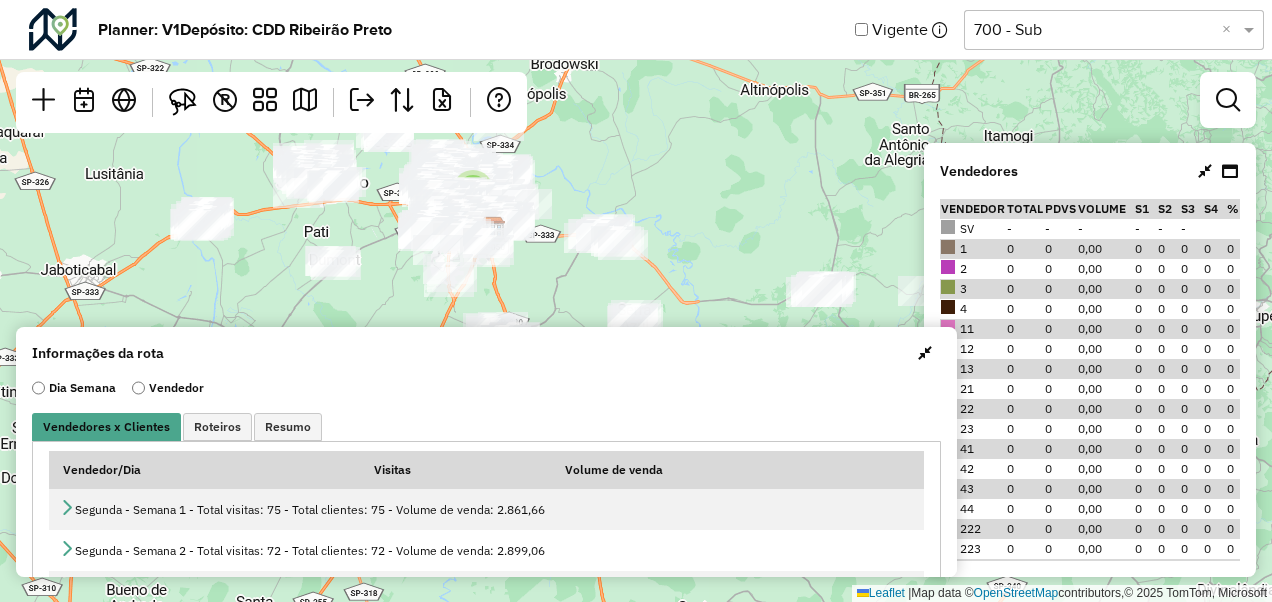 click at bounding box center [925, 353] 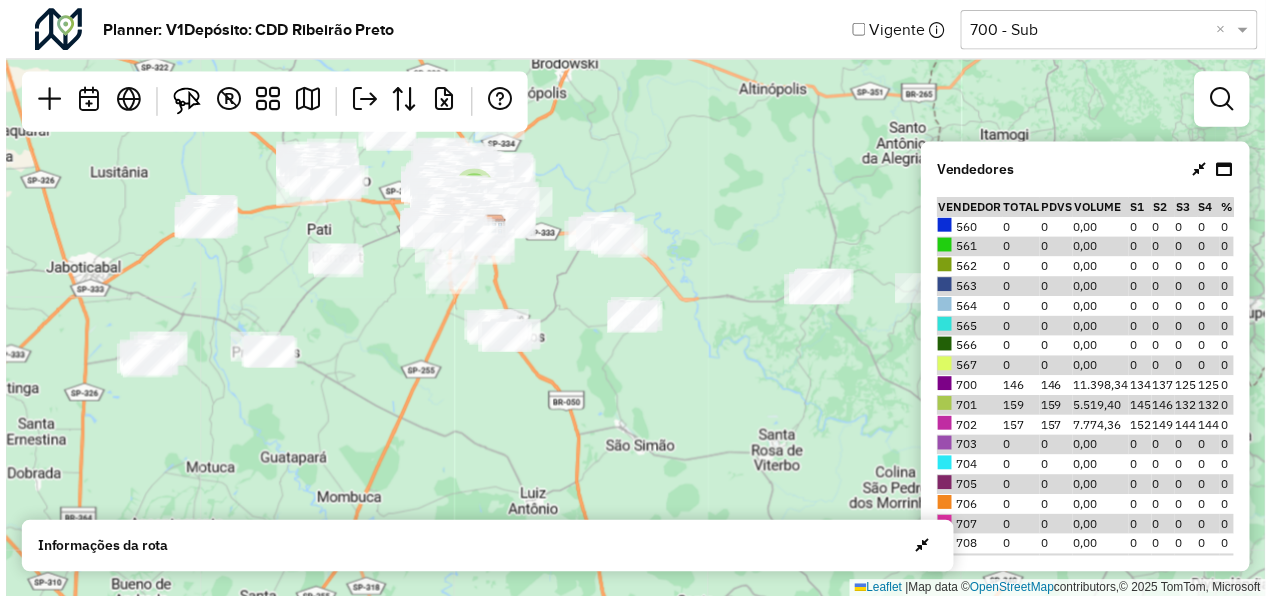 scroll, scrollTop: 881, scrollLeft: 0, axis: vertical 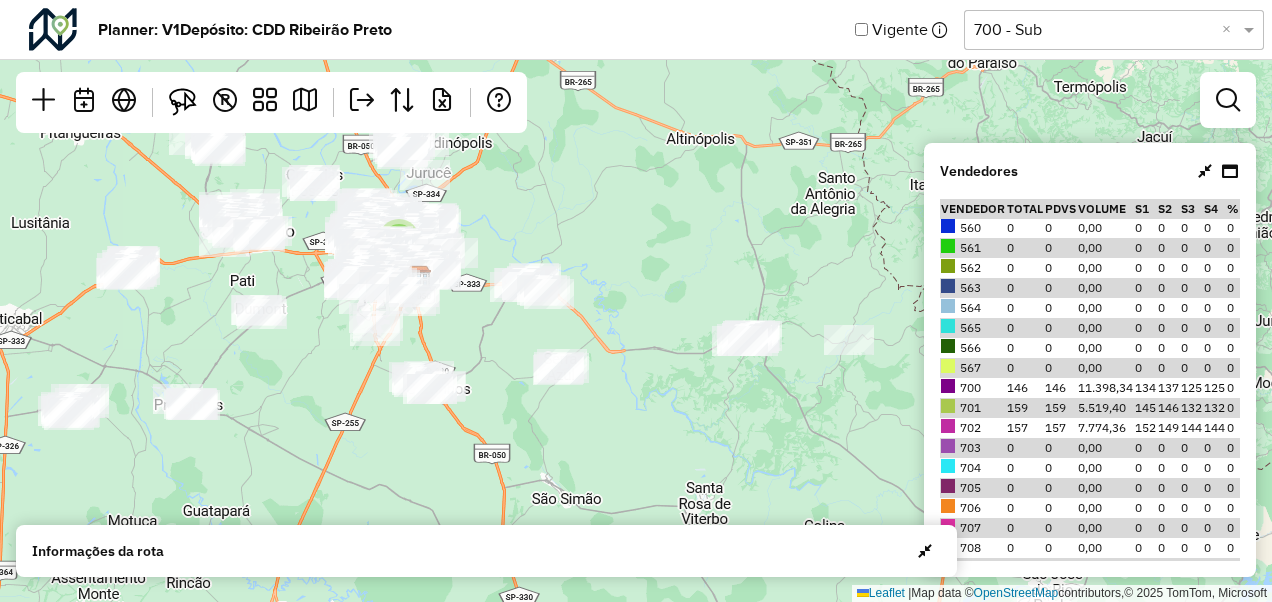 drag, startPoint x: 718, startPoint y: 383, endPoint x: 643, endPoint y: 432, distance: 89.587944 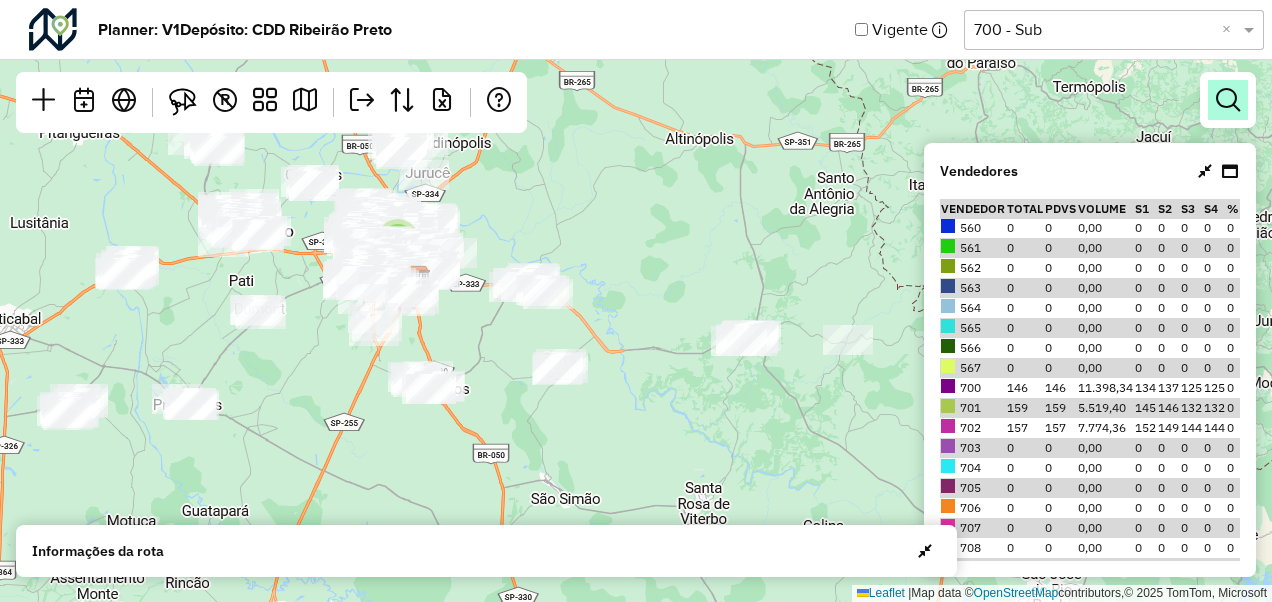 click at bounding box center (1228, 100) 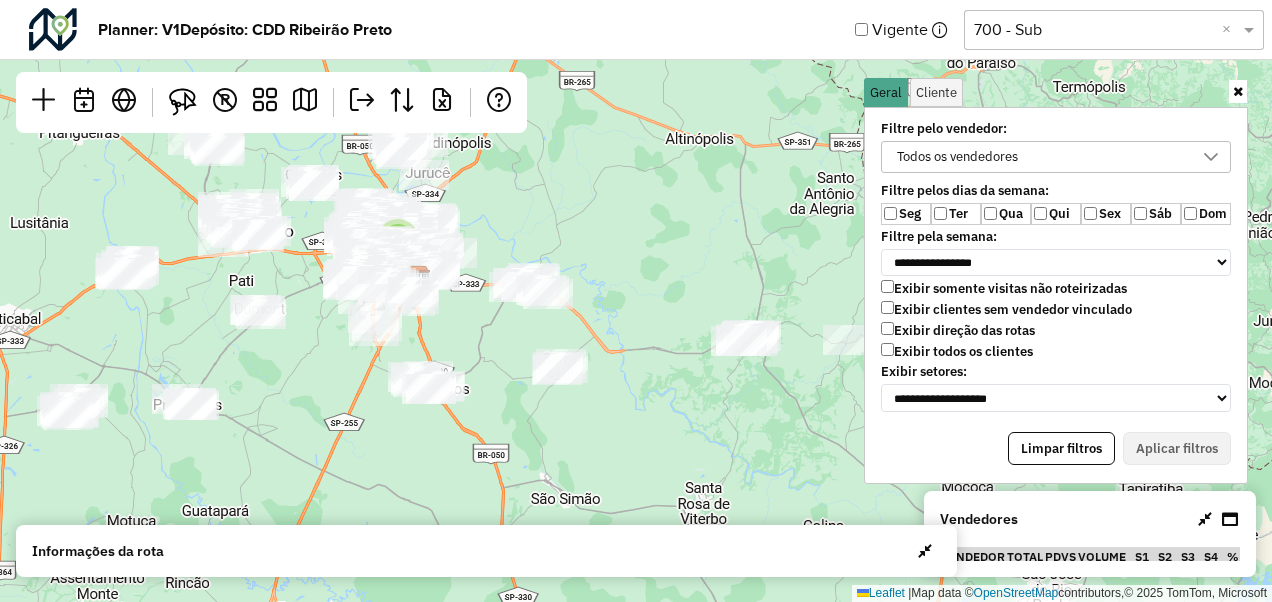 click 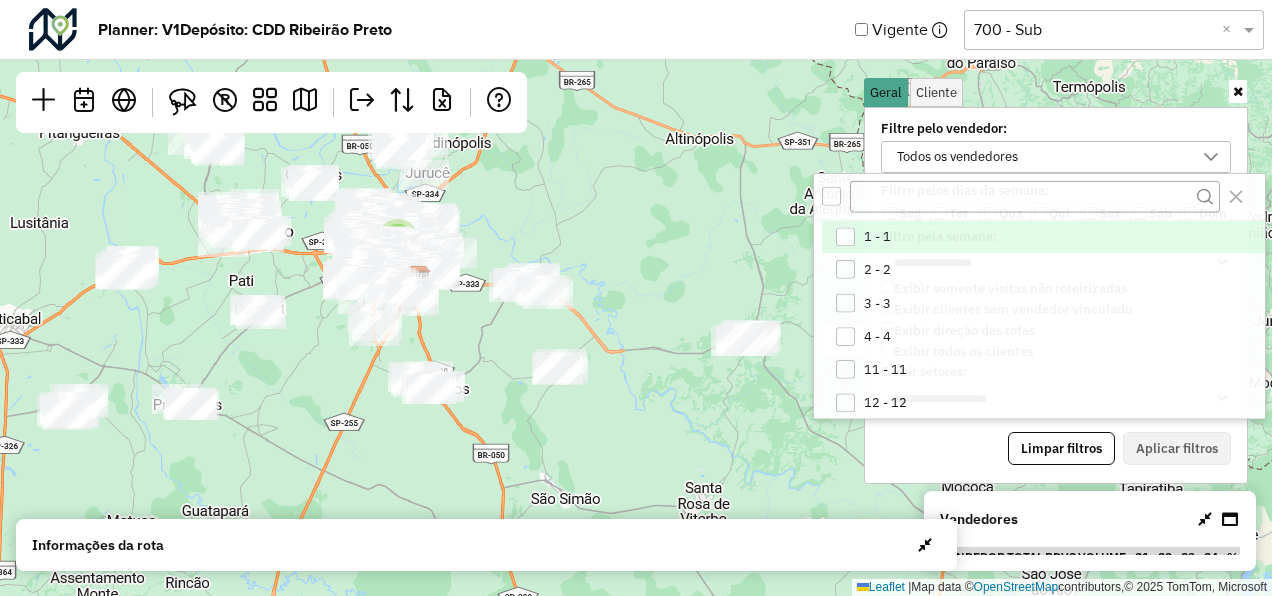 scroll, scrollTop: 10, scrollLeft: 74, axis: both 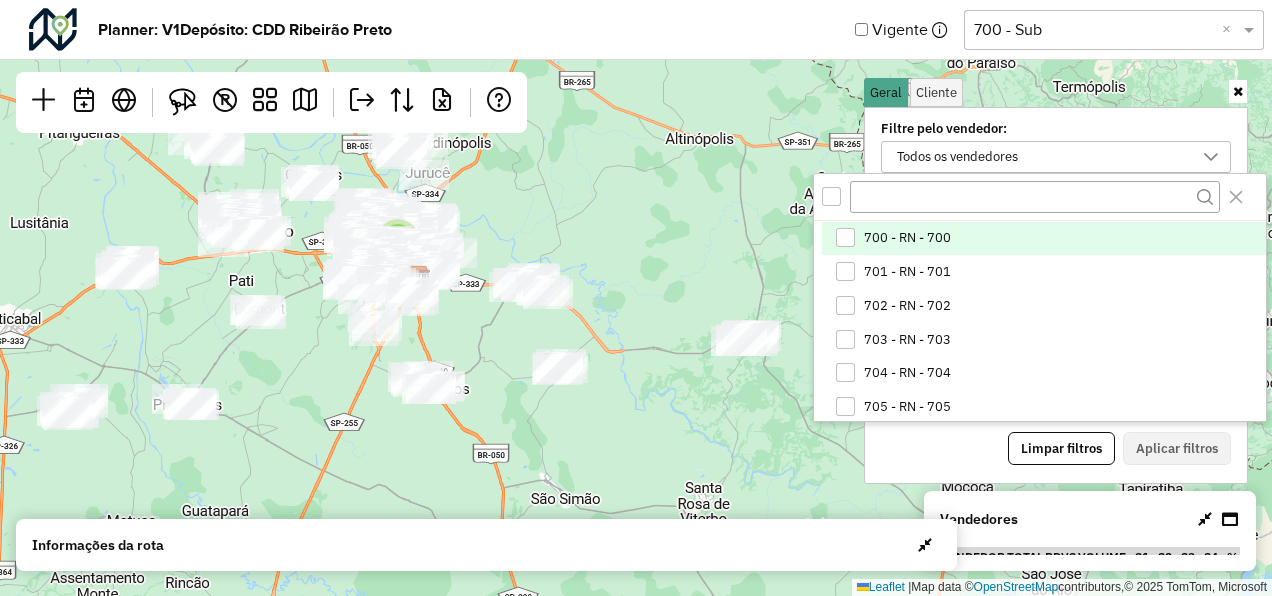click on "700 - RN - 700" at bounding box center [907, 238] 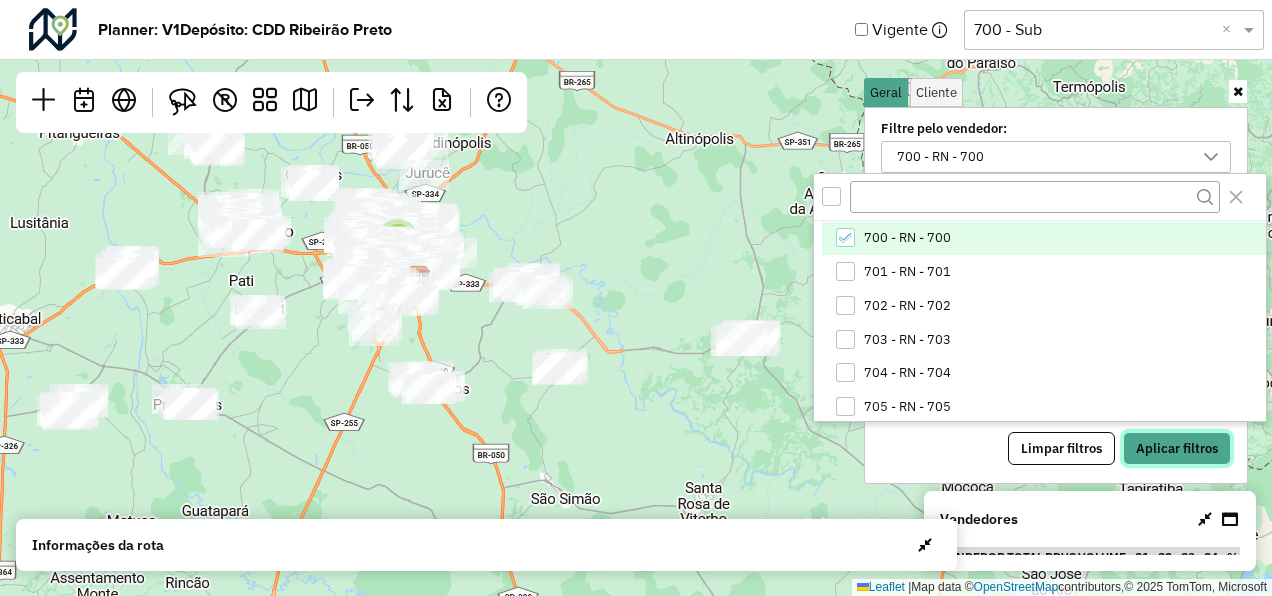click on "Aplicar filtros" at bounding box center (1177, 449) 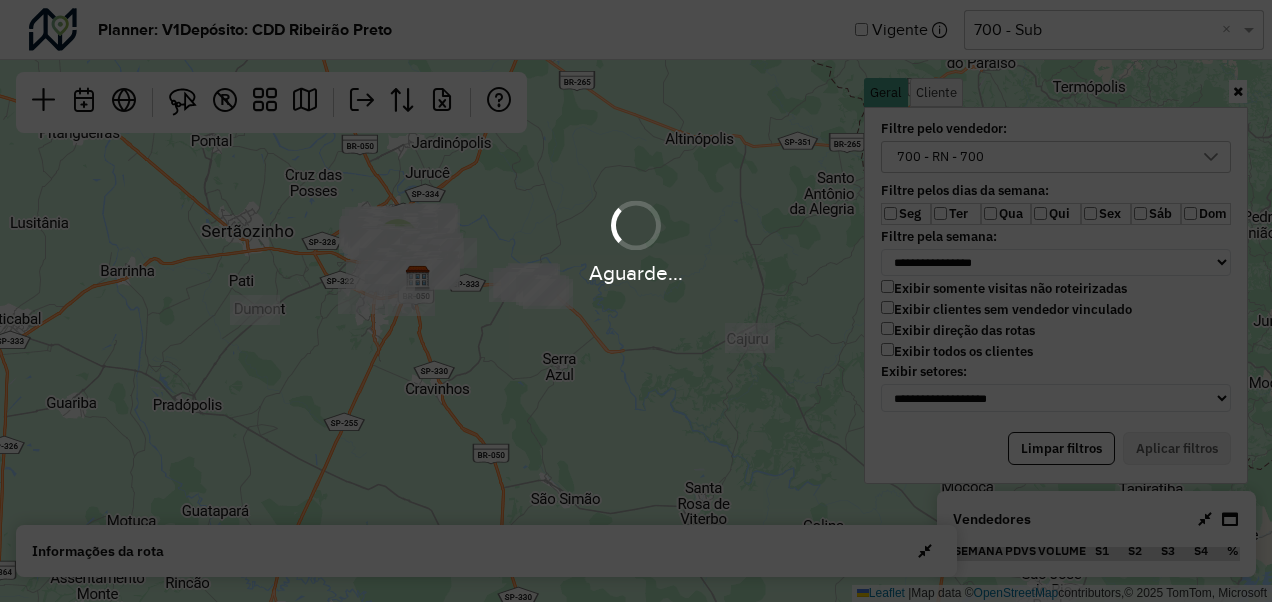 scroll, scrollTop: 206, scrollLeft: 0, axis: vertical 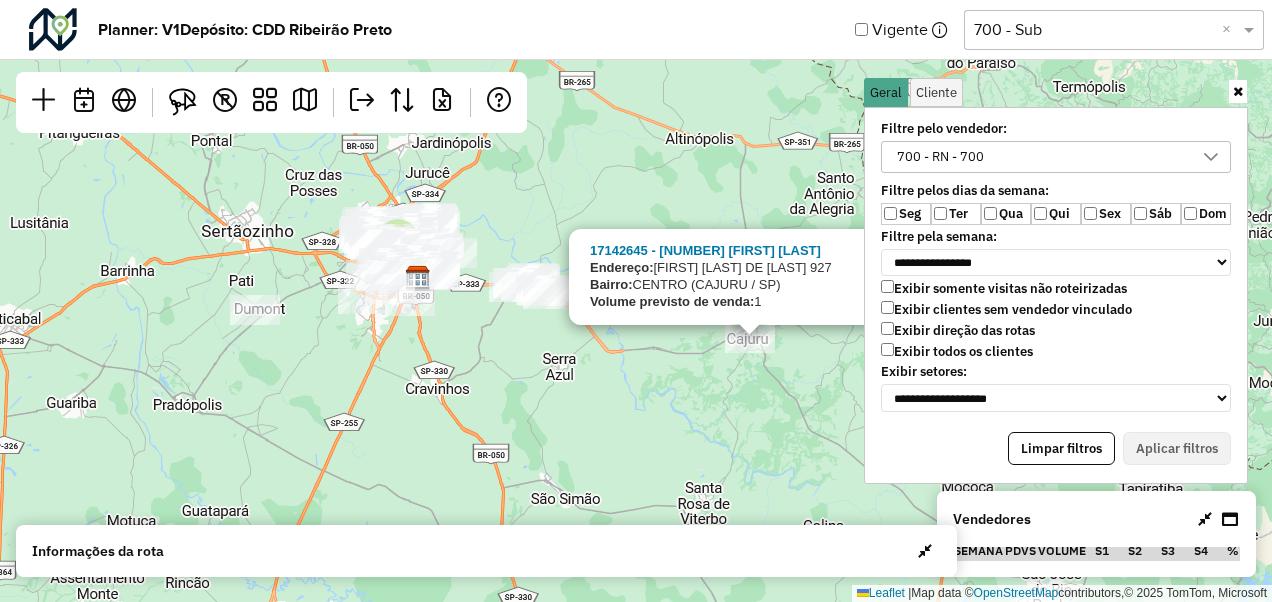 click on "7
17142645 - 49.703.063 LUIS GUST
Endereço:  ORLANDO VIERES DE FIGUEIREDO  927
Bairro:  CENTRO (CAJURU / SP)
Volume previsto de venda:  1
×  Leaflet   |  Map data ©  OpenStreetMap  contributors,© 2025 TomTom, Microsoft" 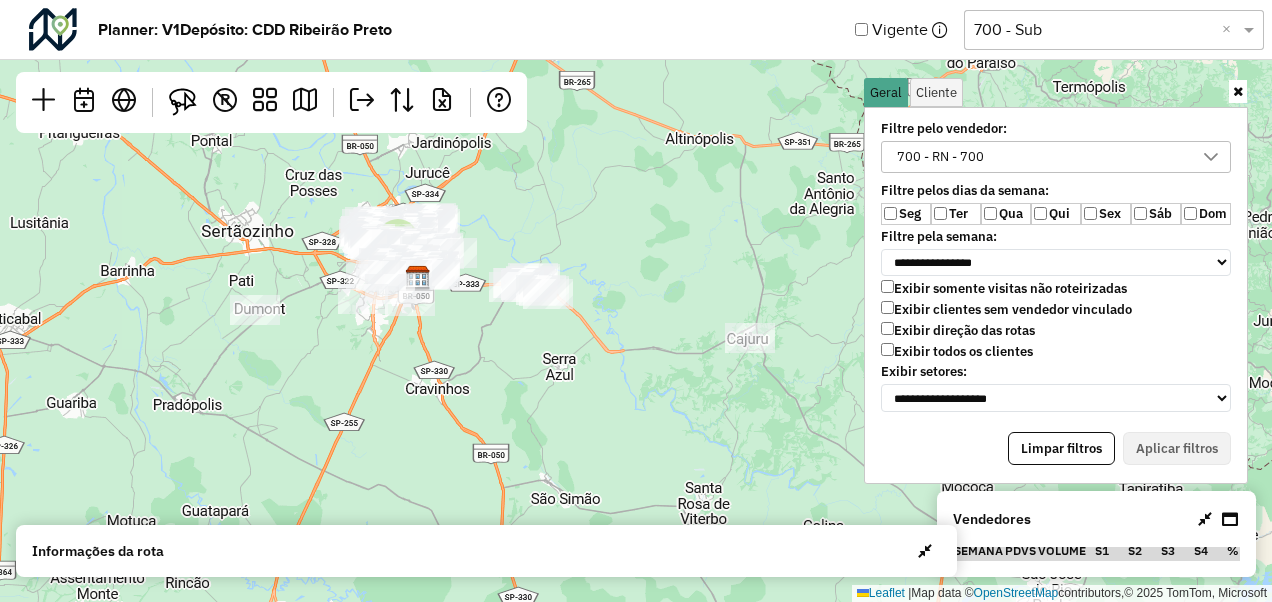 click at bounding box center [1238, 91] 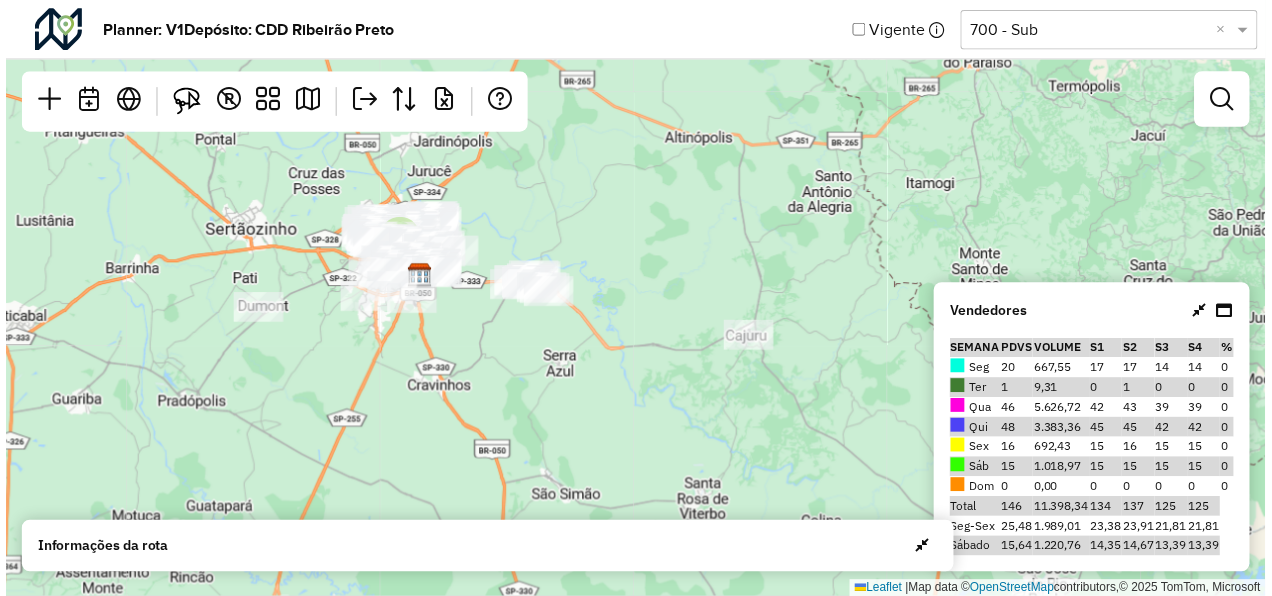 scroll, scrollTop: 0, scrollLeft: 0, axis: both 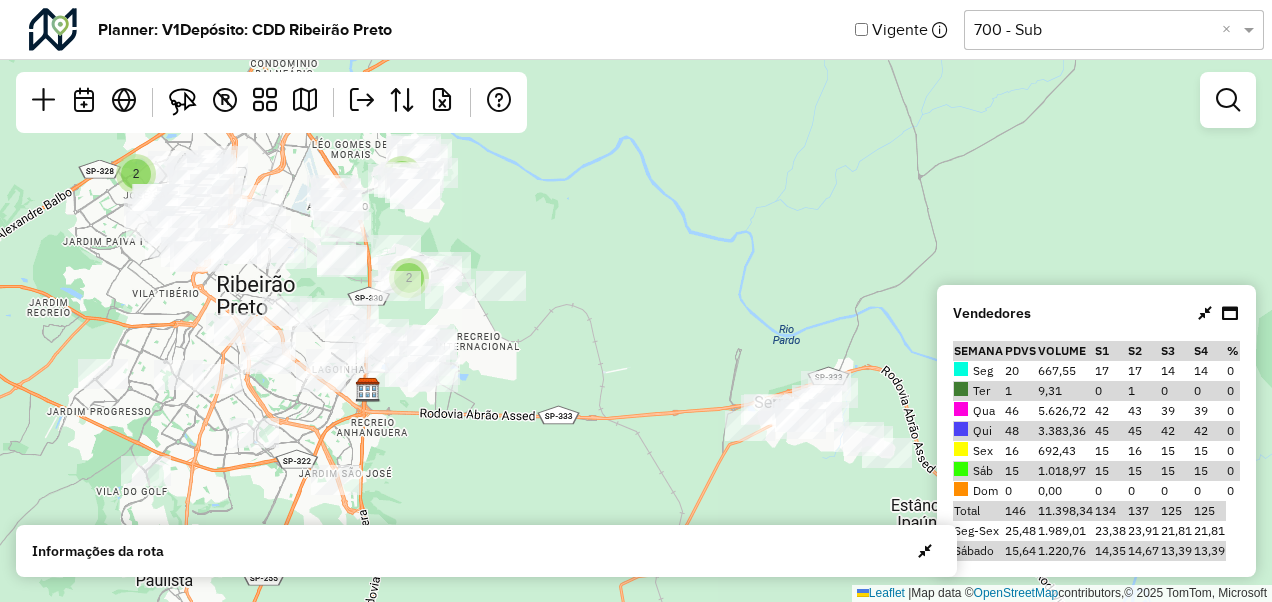 drag, startPoint x: 466, startPoint y: 214, endPoint x: 542, endPoint y: 309, distance: 121.65936 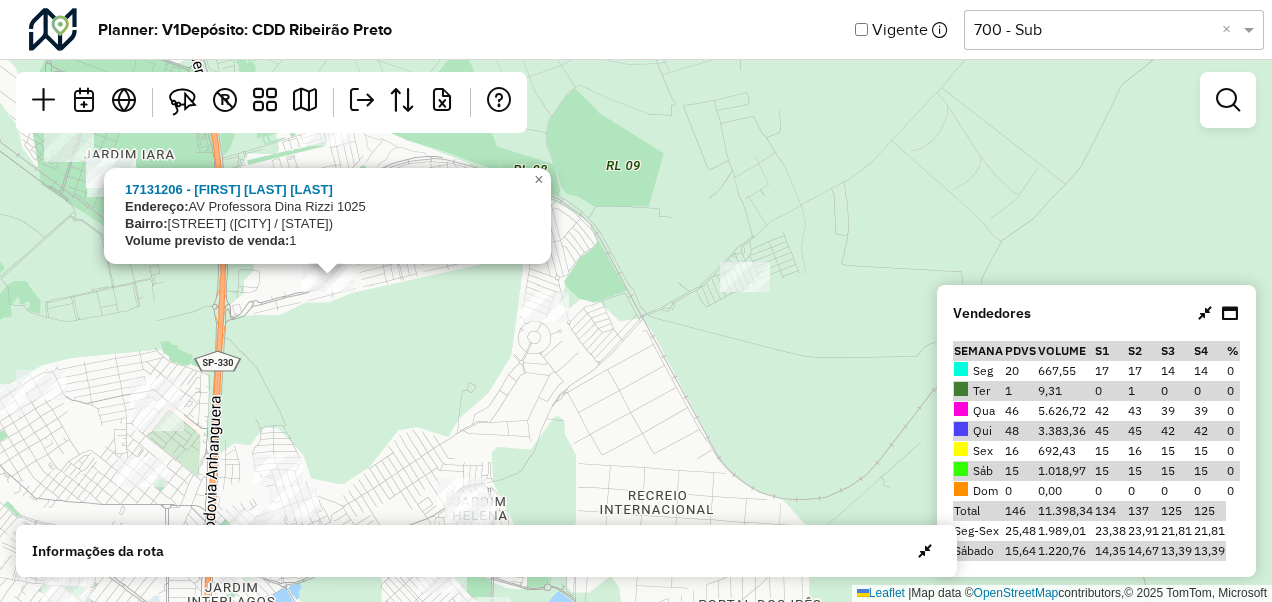 click on "17131206 - ROMULO QUINTERO VIOT
Endereço:  AV  Professora Dina Rizzi         1025
Bairro:  PARQUE RESIDENCIAL CANDIDO PO (RIBEIRAO PRETO / SP)
Volume previsto de venda:  1
×  Leaflet   |  Map data ©  OpenStreetMap  contributors,© 2025 TomTom, Microsoft" 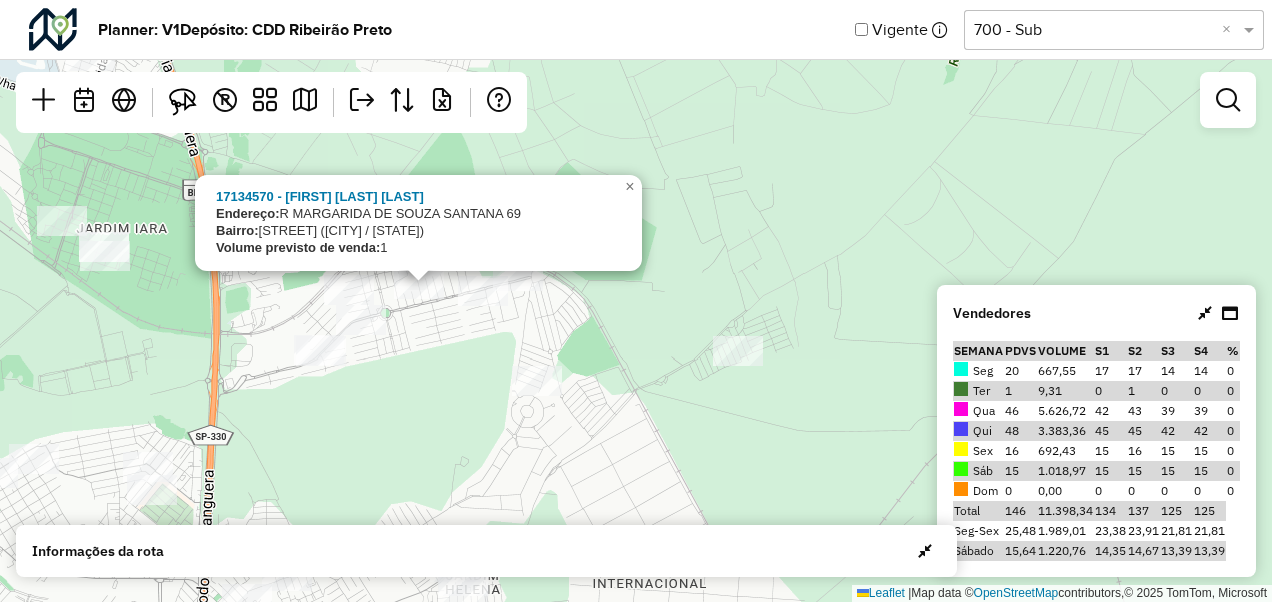 drag, startPoint x: 428, startPoint y: 270, endPoint x: 421, endPoint y: 349, distance: 79.30952 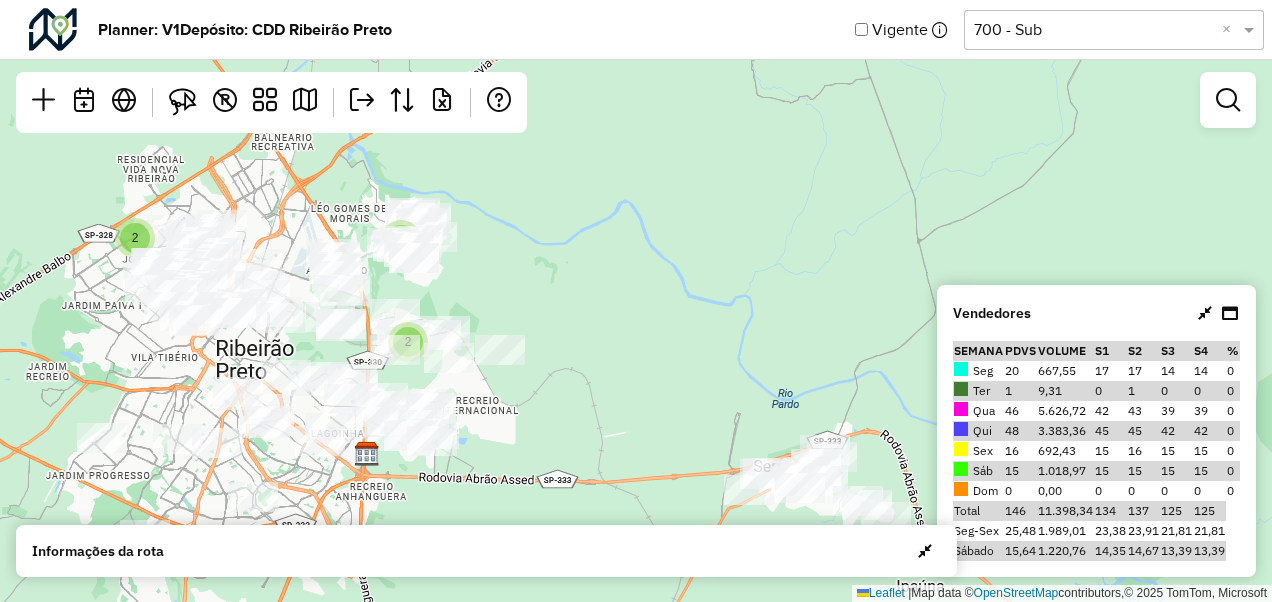 click on "2 2 2  Leaflet   |  Map data ©  OpenStreetMap  contributors,© 2025 TomTom, Microsoft" 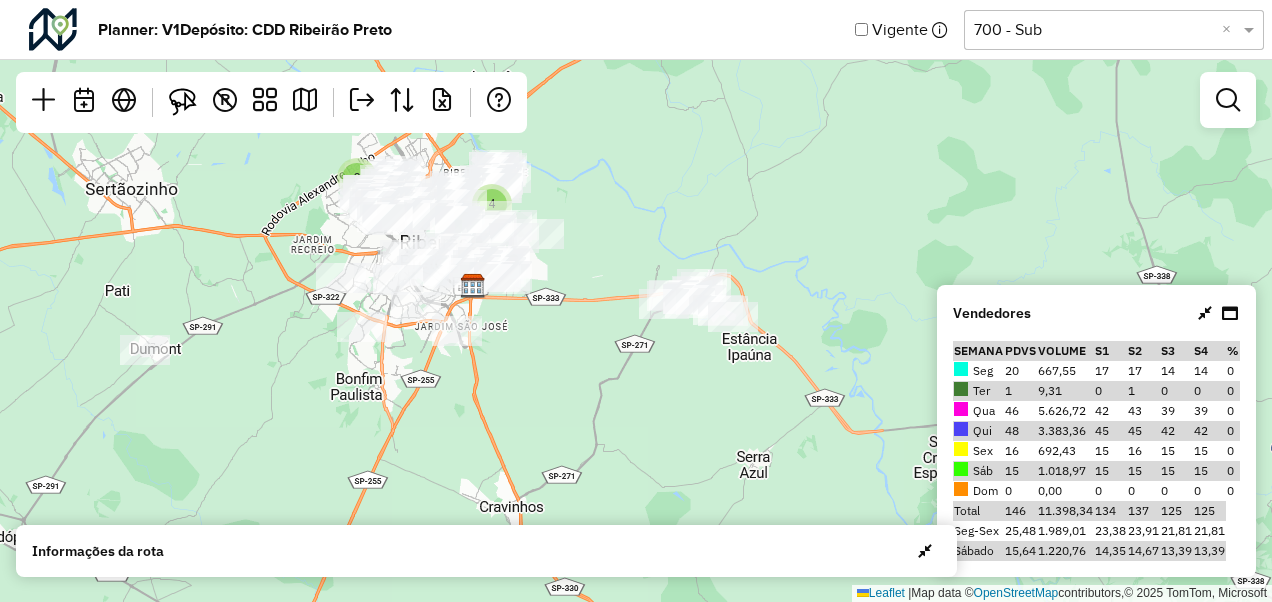 drag, startPoint x: 603, startPoint y: 357, endPoint x: 591, endPoint y: 238, distance: 119.60351 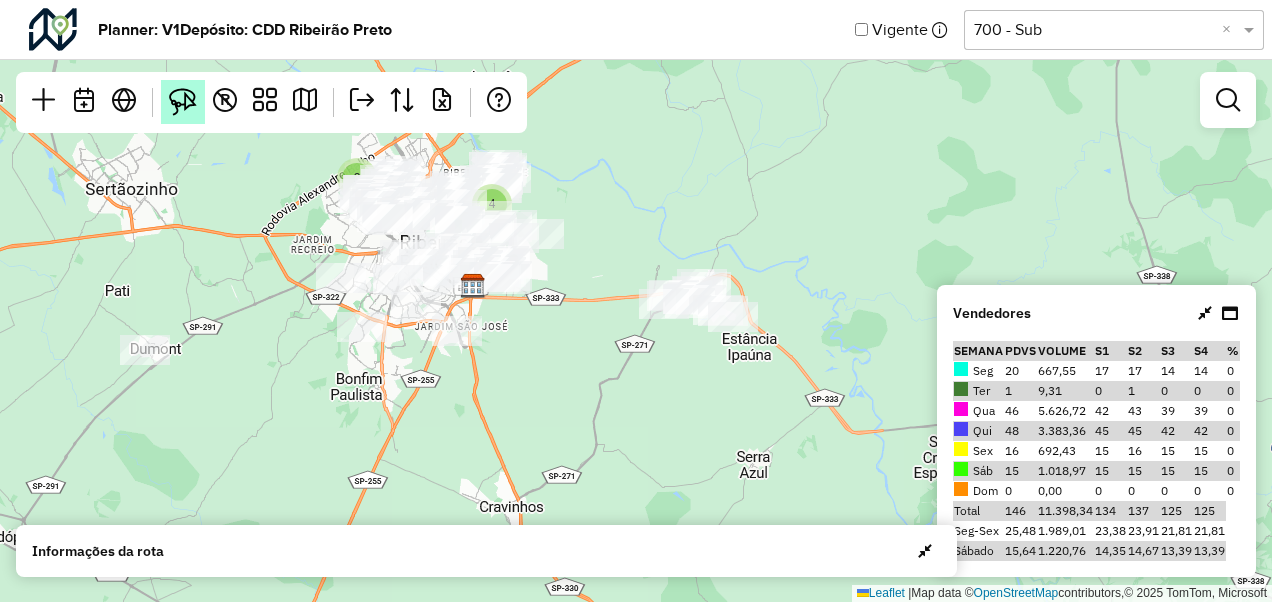 click at bounding box center [183, 102] 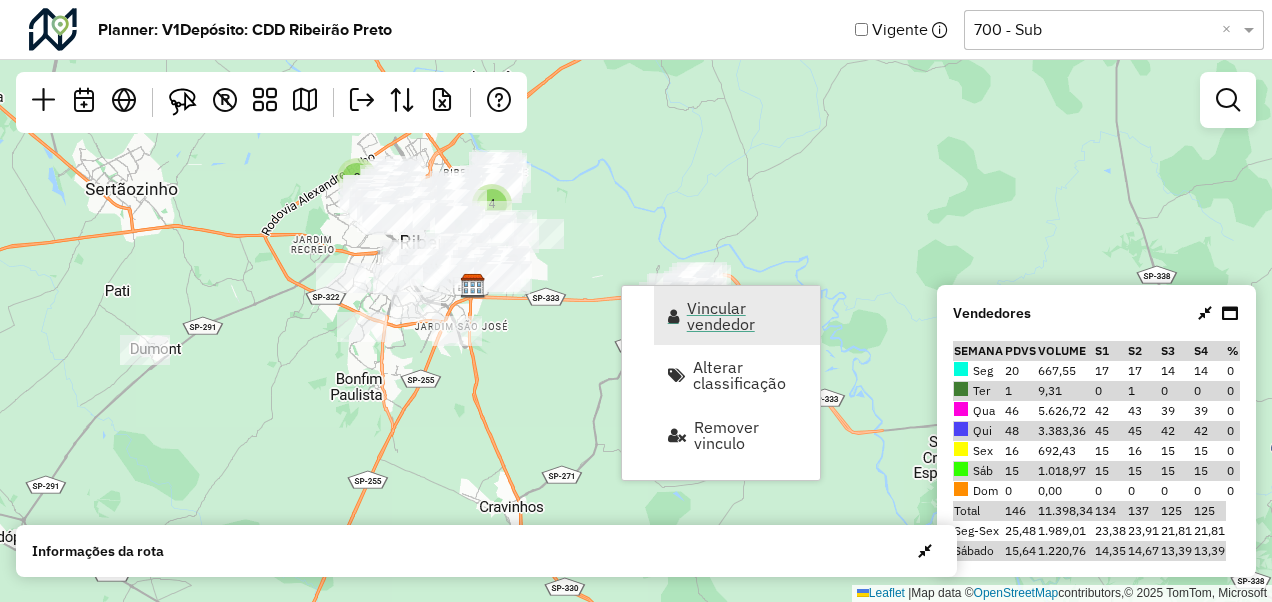 click on "Vincular vendedor" at bounding box center (747, 316) 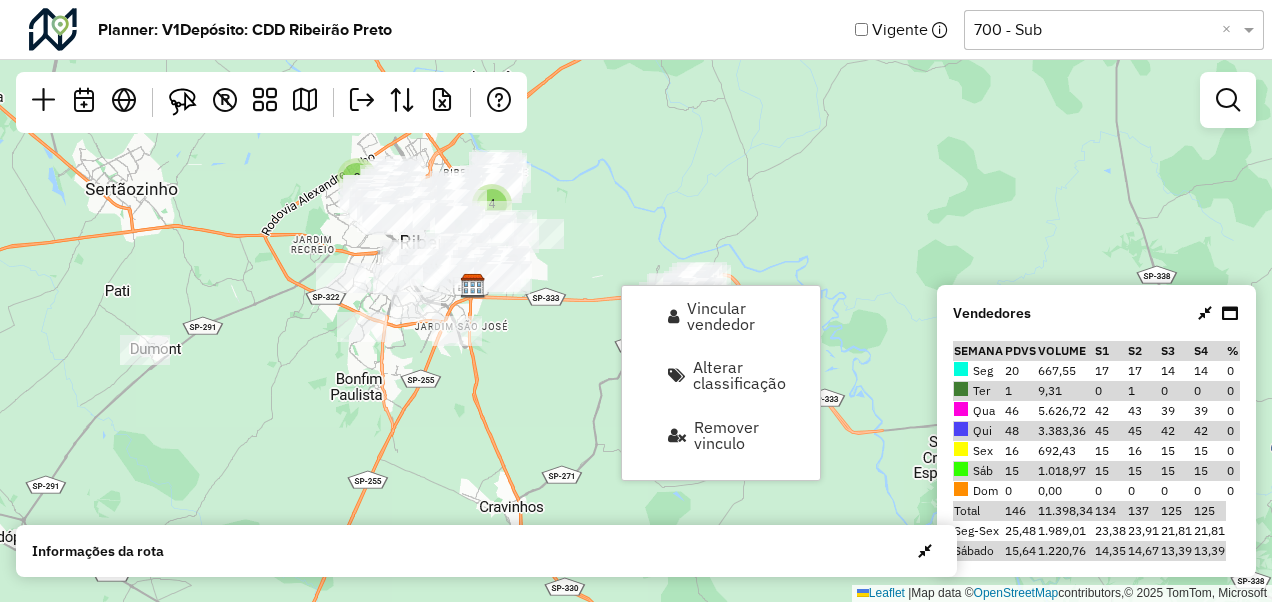 select on "********" 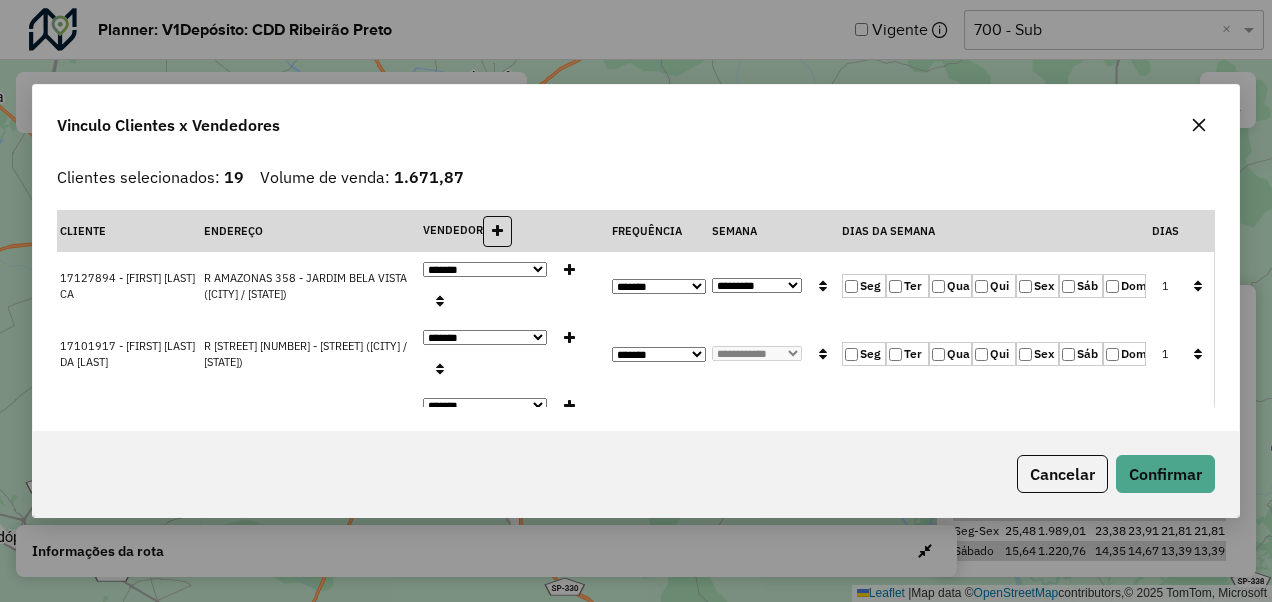 click 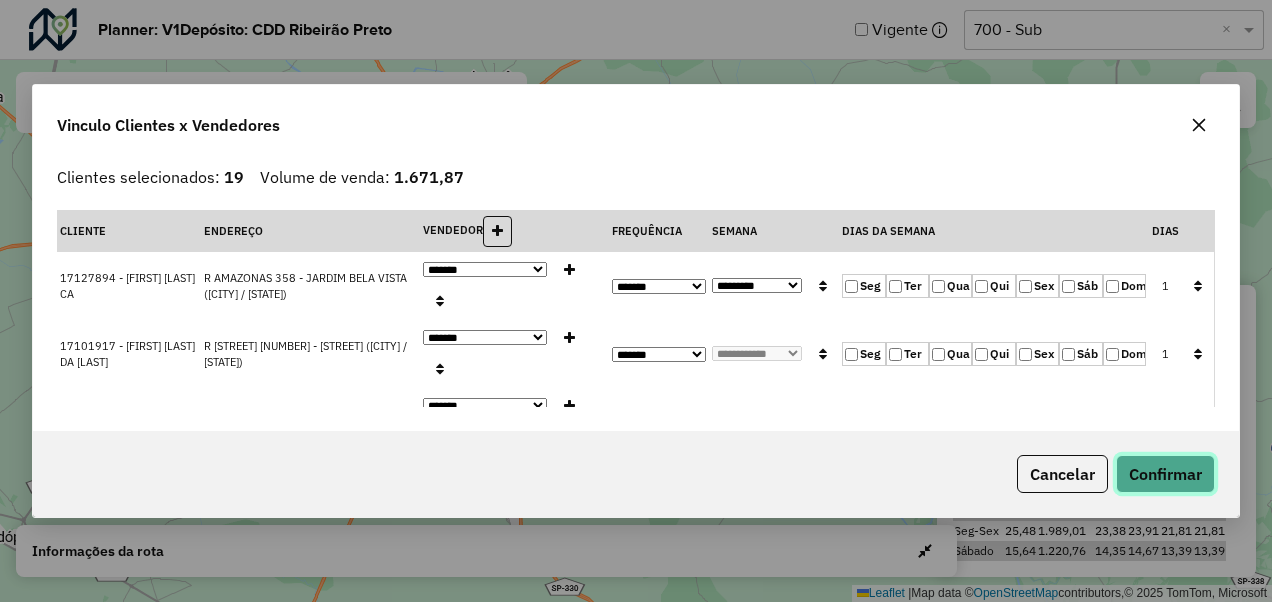 click on "Confirmar" 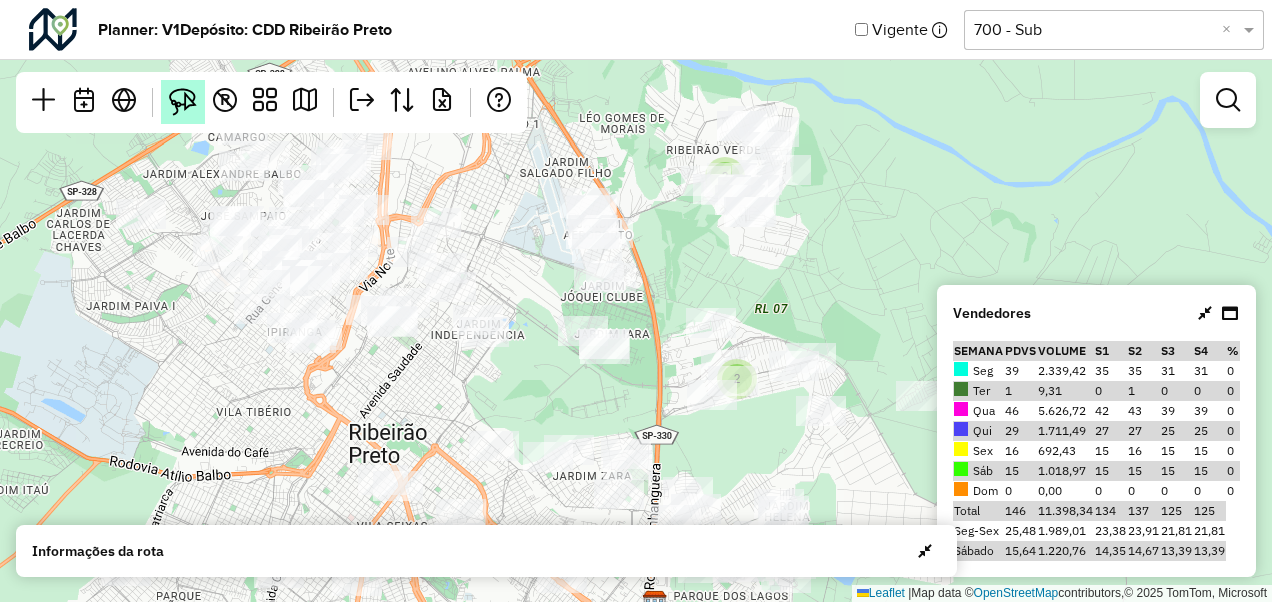 click at bounding box center [183, 102] 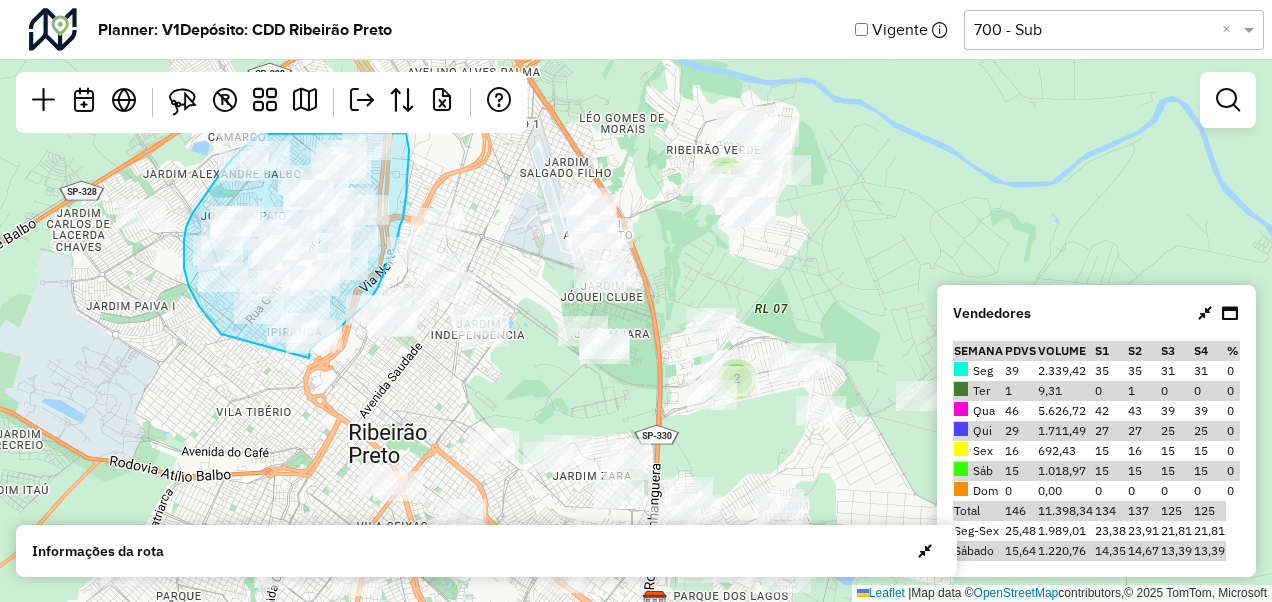 drag, startPoint x: 221, startPoint y: 334, endPoint x: 309, endPoint y: 358, distance: 91.214035 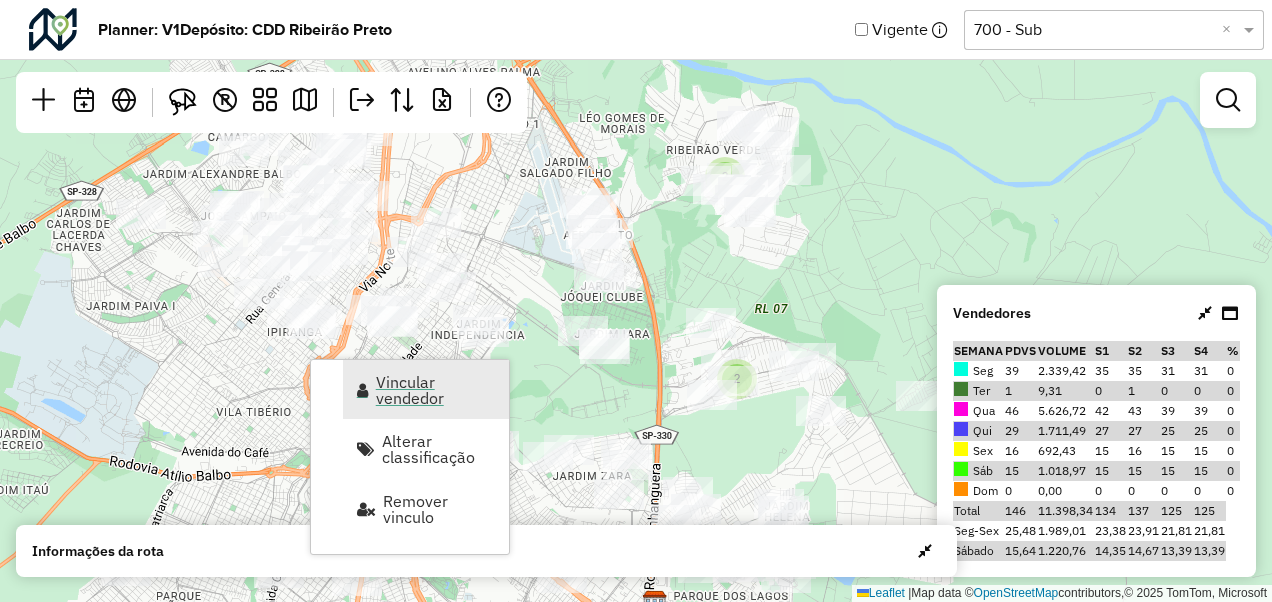 click on "Vincular vendedor" at bounding box center [436, 390] 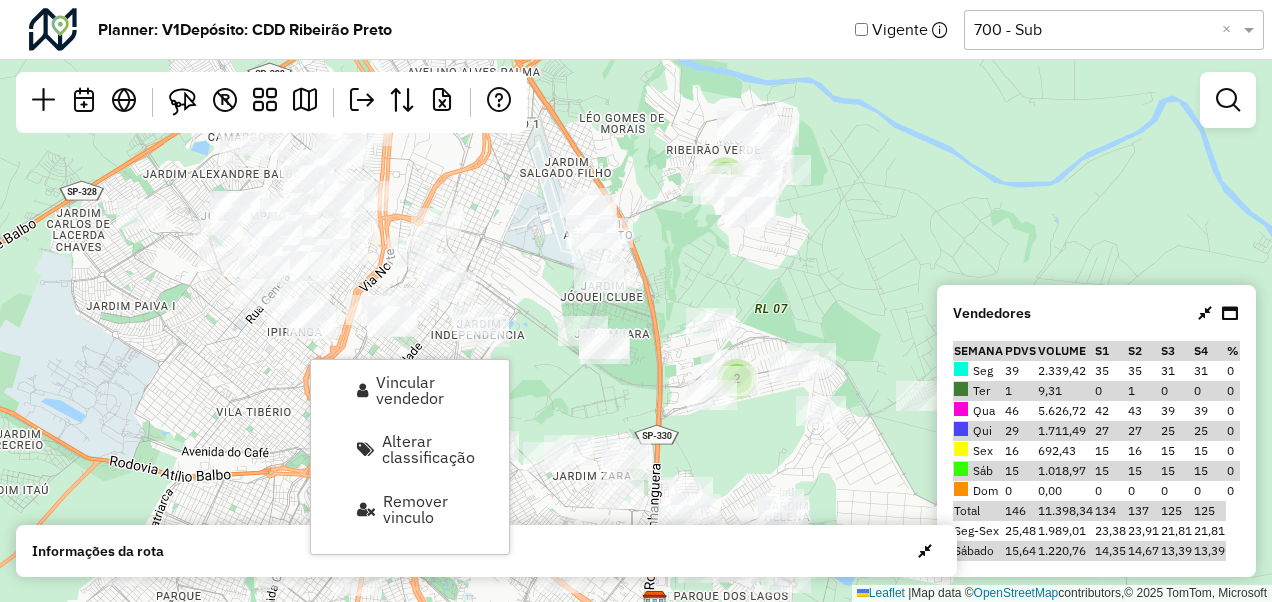 select on "********" 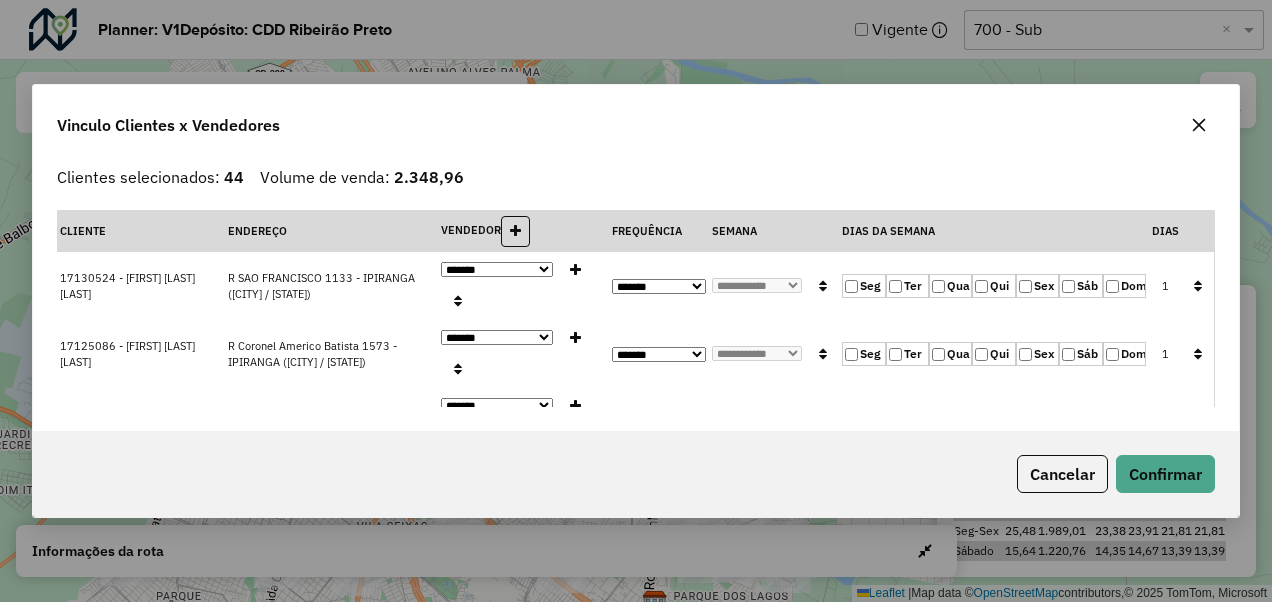 click 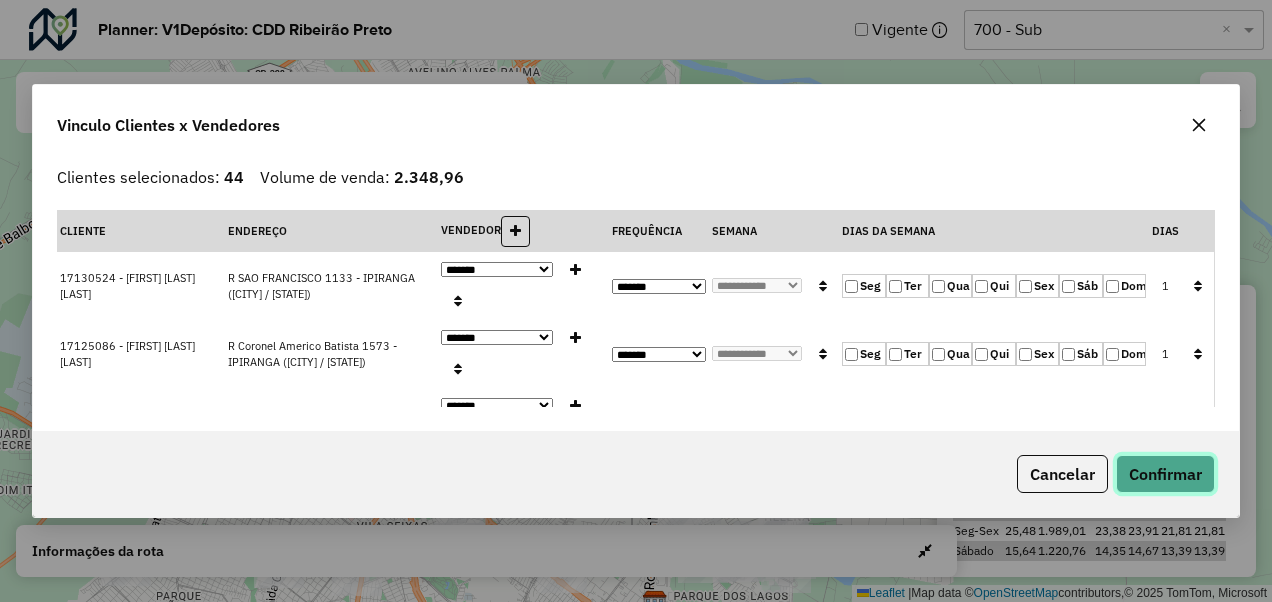 click on "Confirmar" 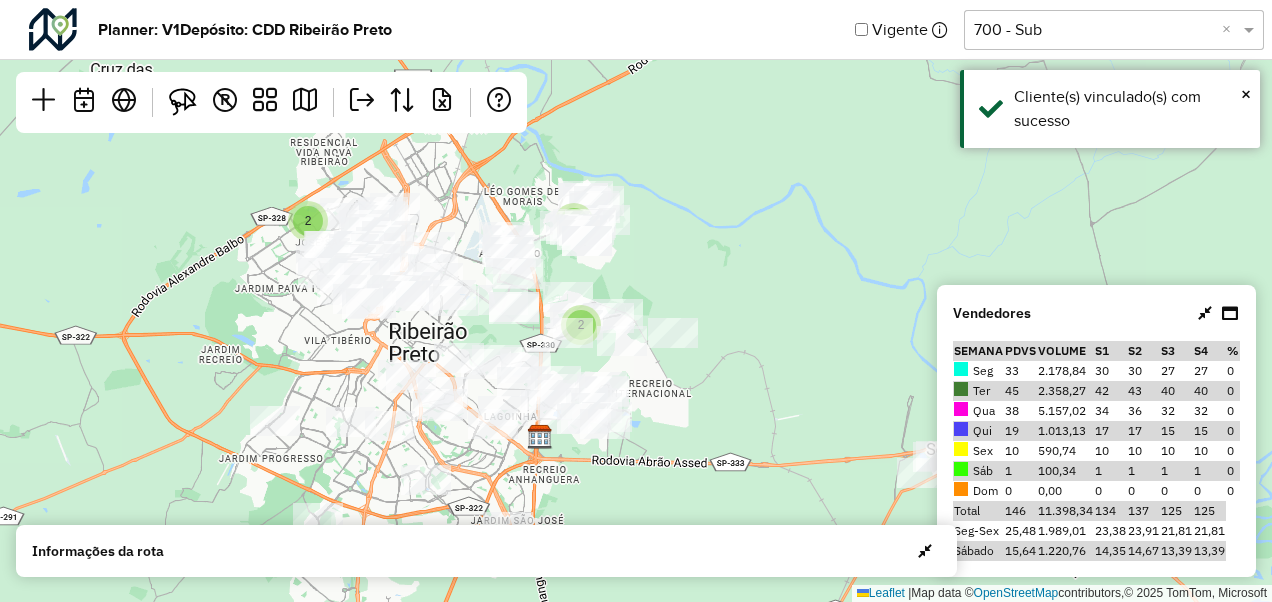 click on "2" 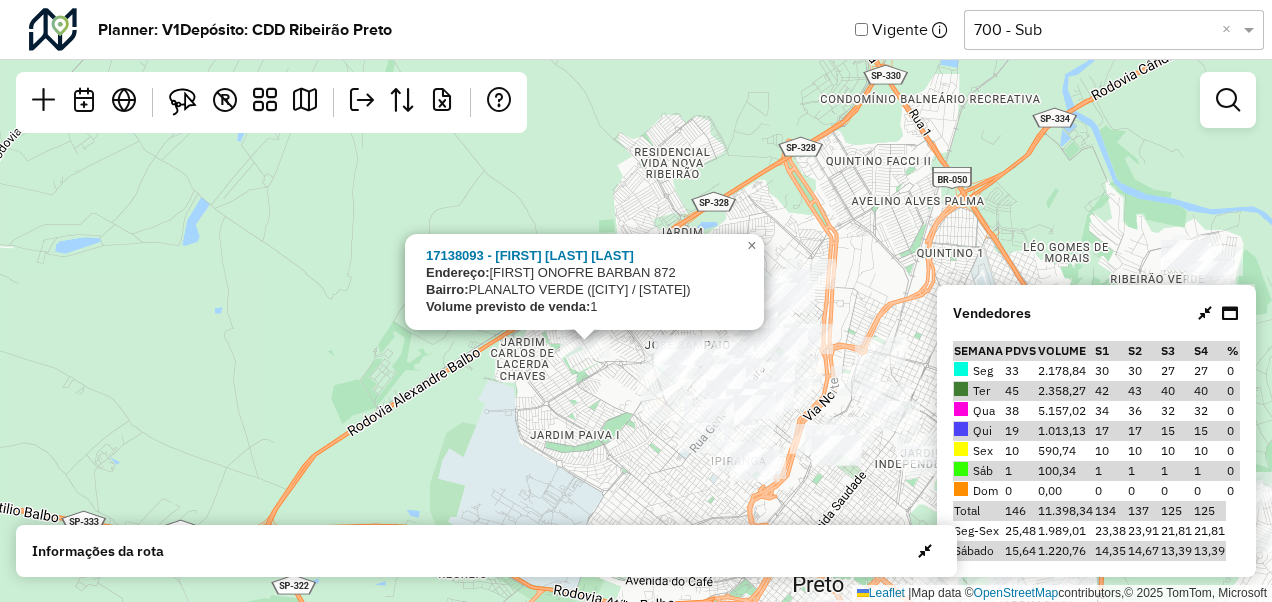 click on "2 2
17138093 - RITA DE CASSIA QUEIR
Endereço:  GENOVEVA ONOFRE BARBAN        872
Bairro:  PLANALTO VERDE (RIBEIRAO PRETO / SP)
Volume previsto de venda:  1
×  Leaflet   |  Map data ©  OpenStreetMap  contributors,© 2025 TomTom, Microsoft" 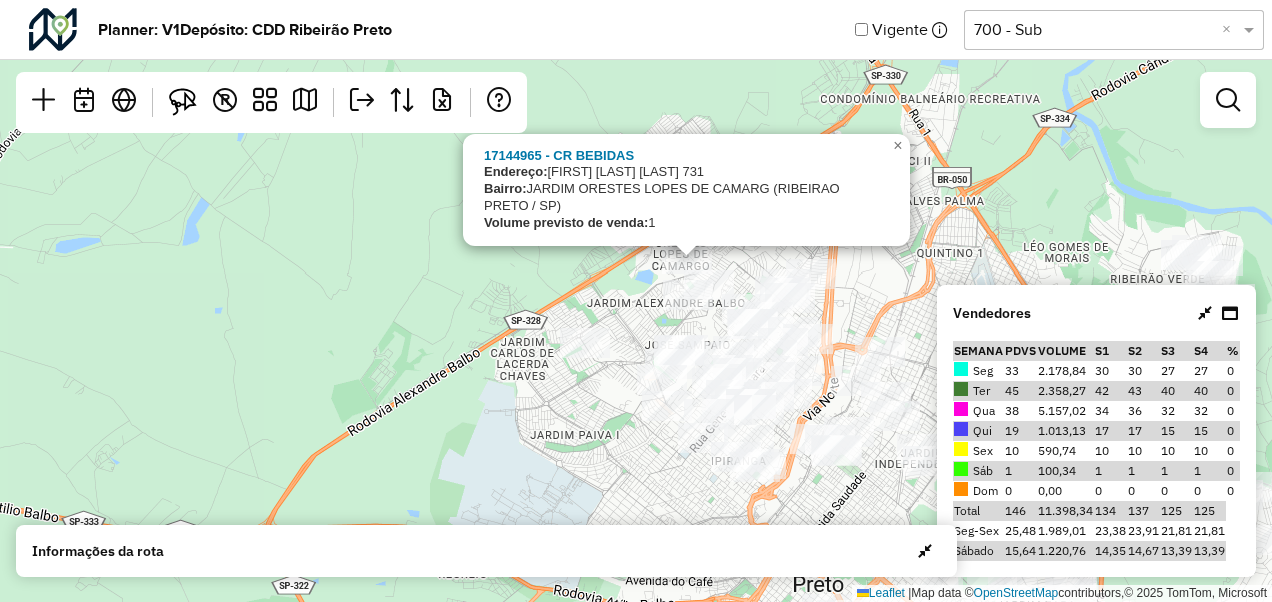 click on "2 2
17144965 - CR BEBIDAS
Endereço:   JOAO CRISPIM TAVARES 731
Bairro:  JARDIM ORESTES LOPES DE CAMARG (RIBEIRAO PRETO / SP)
Volume previsto de venda:  1
×  Leaflet   |  Map data ©  OpenStreetMap  contributors,© 2025 TomTom, Microsoft" 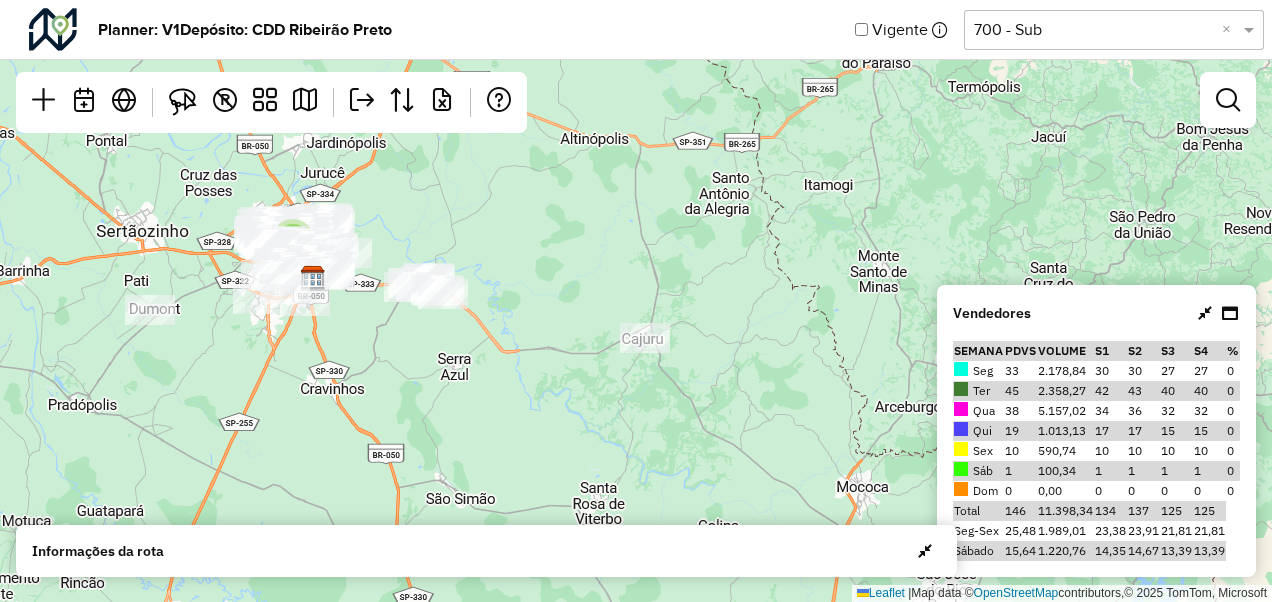 drag, startPoint x: 664, startPoint y: 436, endPoint x: 436, endPoint y: 326, distance: 253.14818 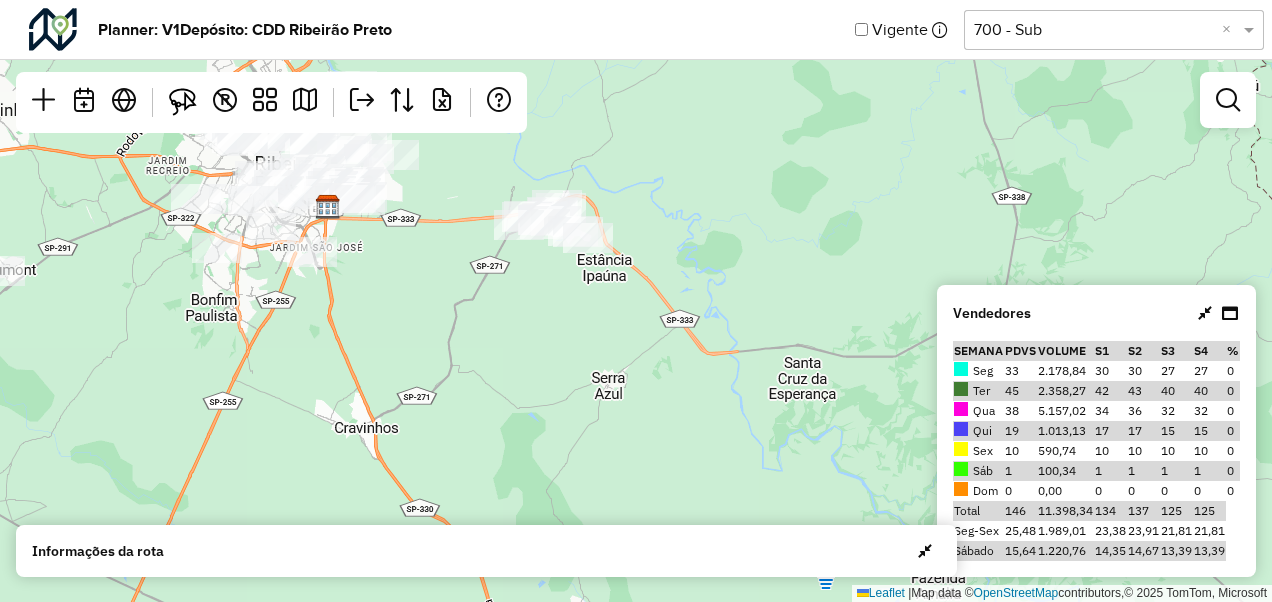 drag, startPoint x: 194, startPoint y: 333, endPoint x: 434, endPoint y: 404, distance: 250.28185 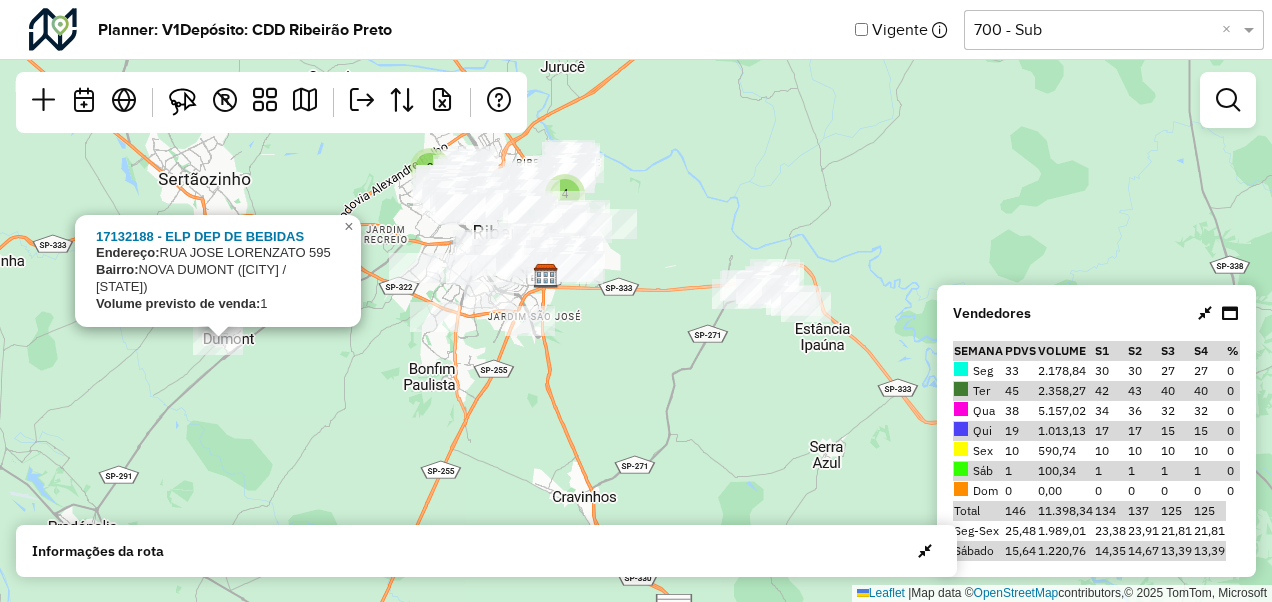 click on "2 4
17132188 - ELP DEP DE BEBIDAS
Endereço:   RUA JOSE LORENZATO 595
Bairro:  NOVA DUMONT (DUMONT / SP)
Volume previsto de venda:  1
×  Leaflet   |  Map data ©  OpenStreetMap  contributors,© 2025 TomTom, Microsoft" 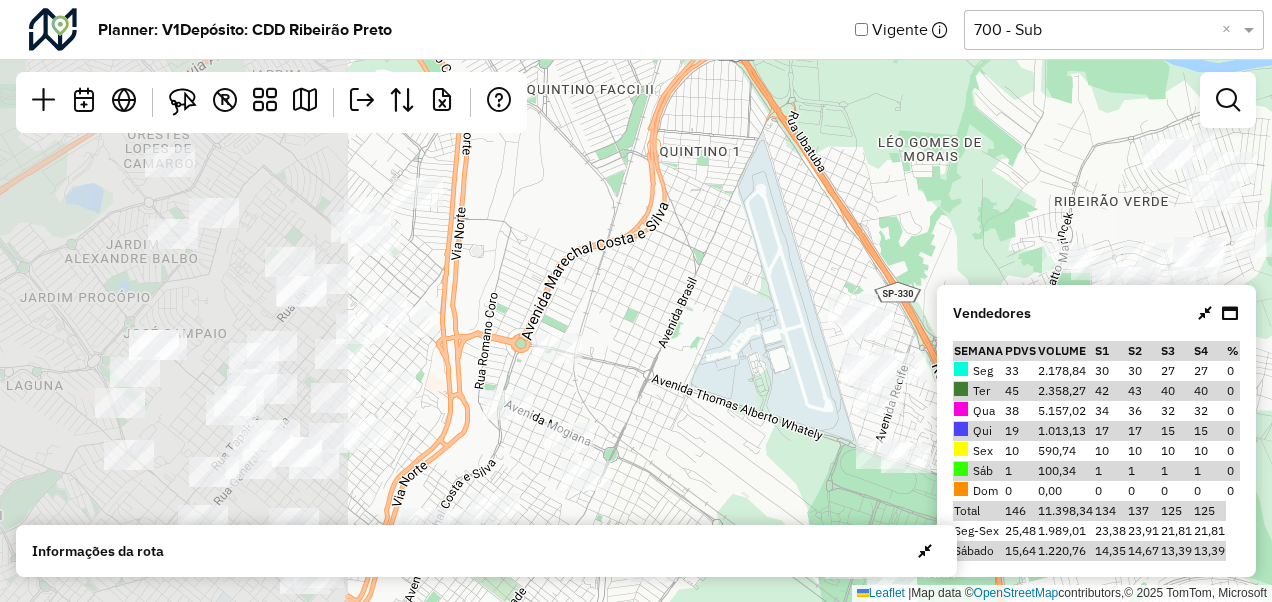 drag, startPoint x: 308, startPoint y: 248, endPoint x: 674, endPoint y: 226, distance: 366.6606 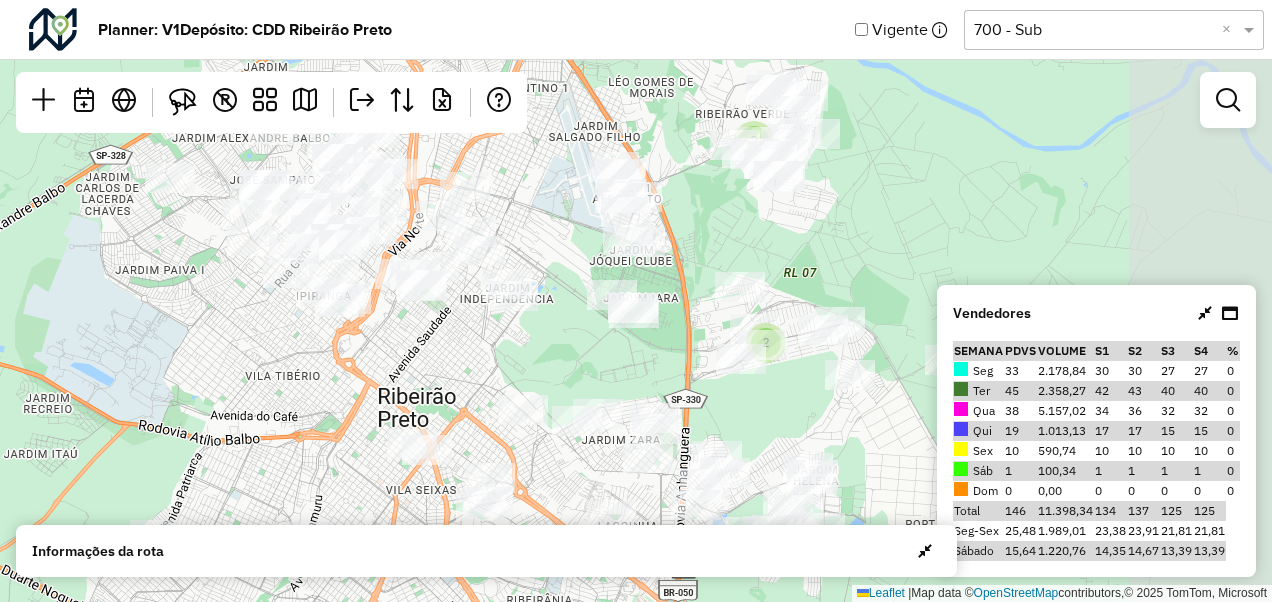 drag, startPoint x: 802, startPoint y: 312, endPoint x: 526, endPoint y: 182, distance: 305.0836 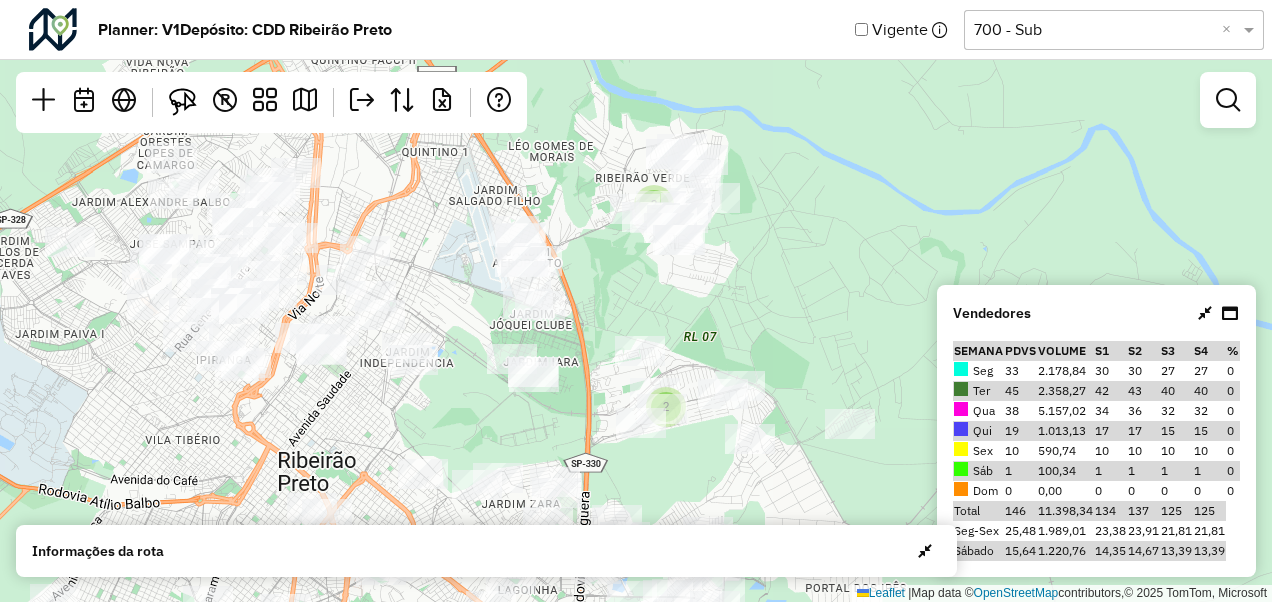 drag, startPoint x: 532, startPoint y: 226, endPoint x: 448, endPoint y: 302, distance: 113.27842 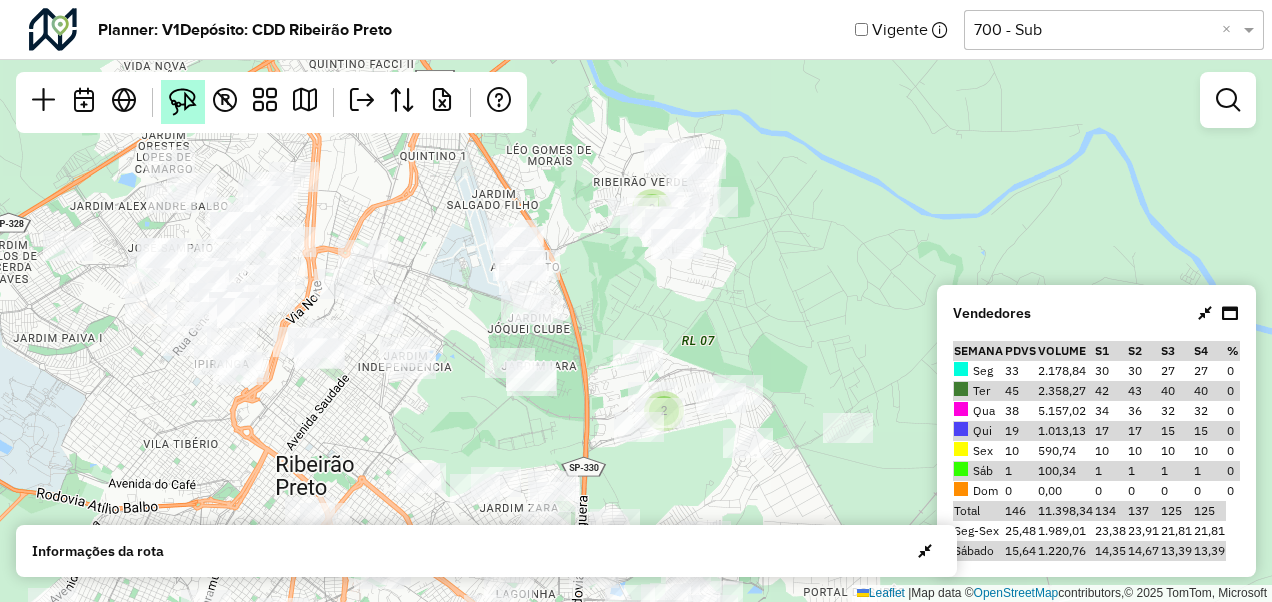 click at bounding box center (183, 102) 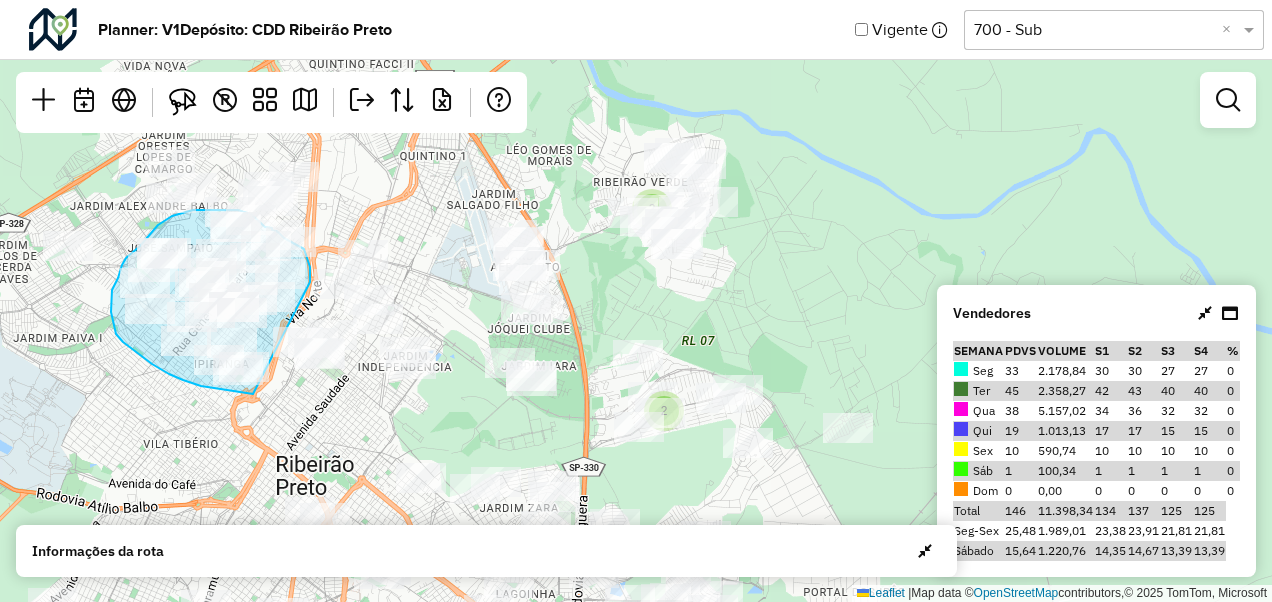 drag, startPoint x: 253, startPoint y: 394, endPoint x: 310, endPoint y: 282, distance: 125.670204 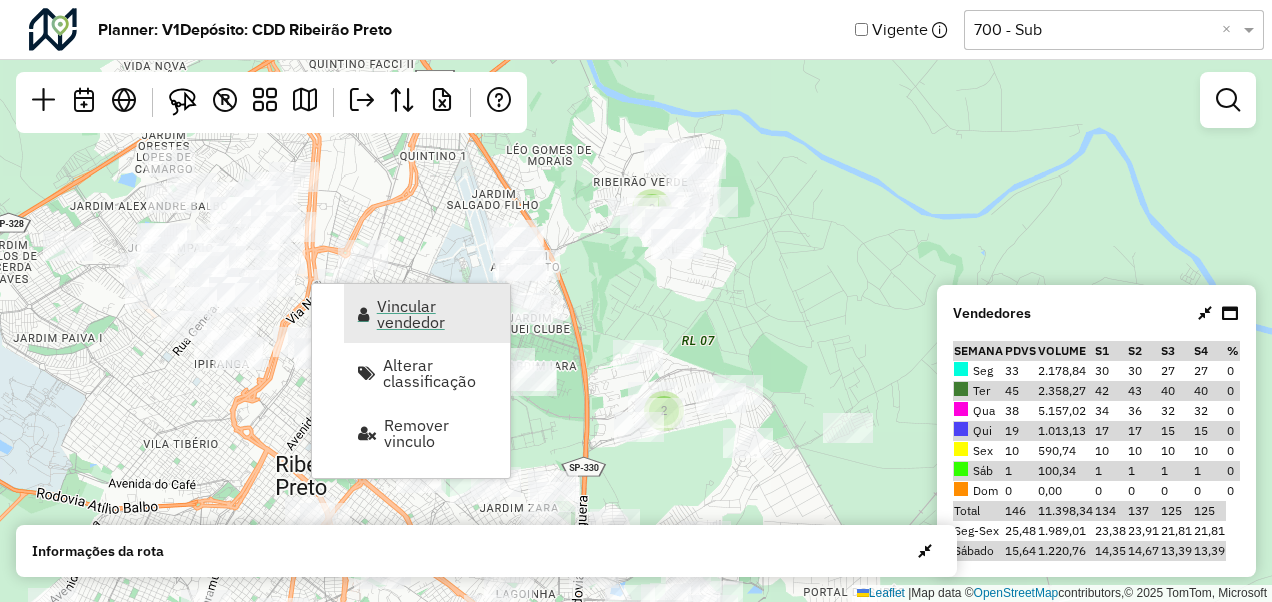 click on "Vincular vendedor" at bounding box center (437, 314) 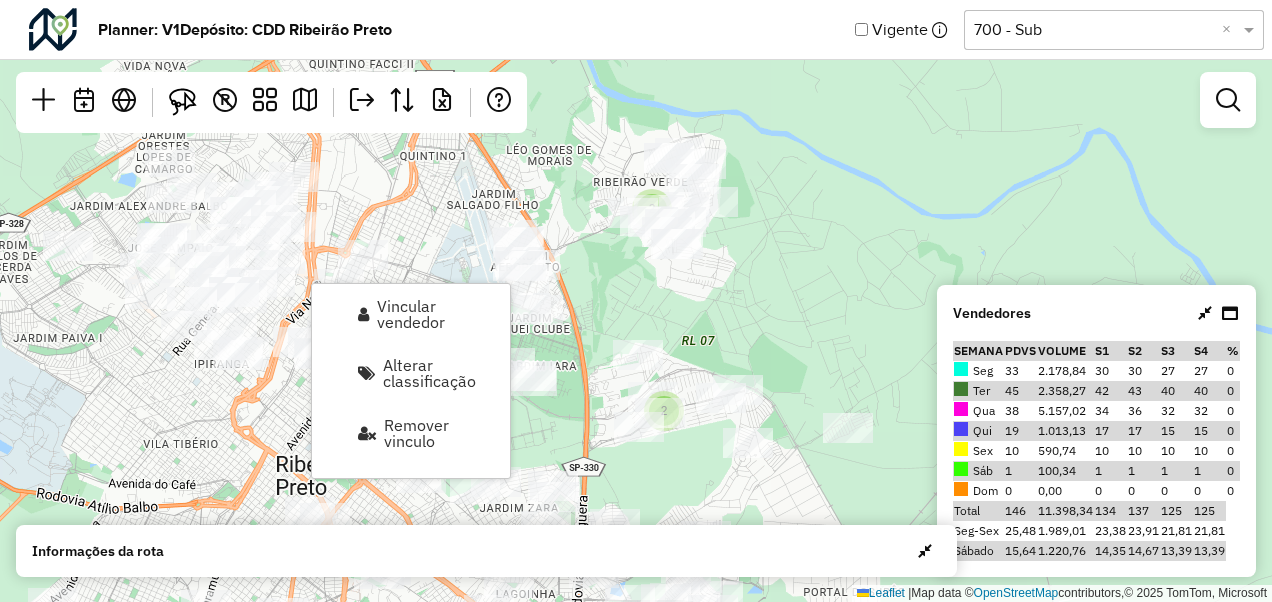 select on "********" 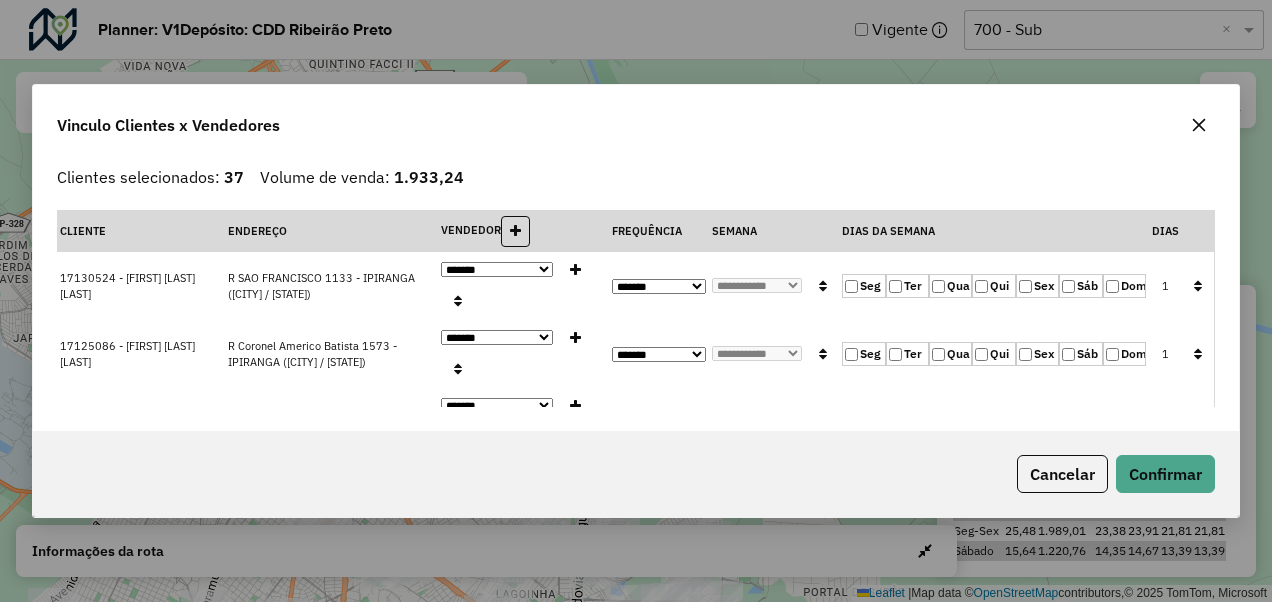 click 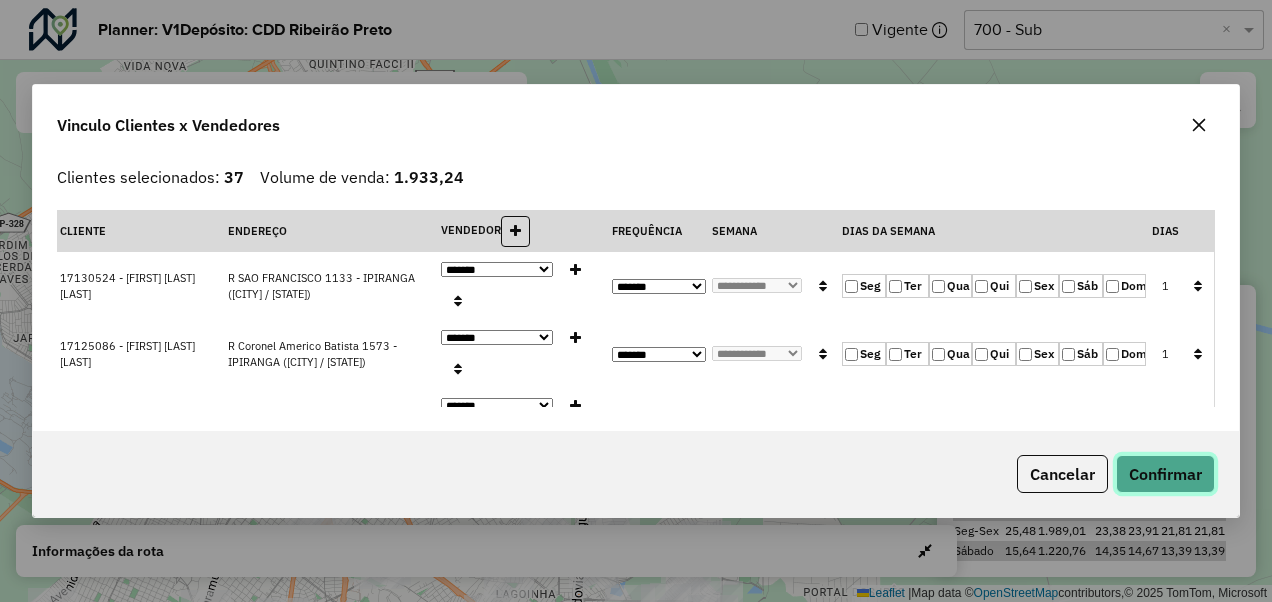 click on "Confirmar" 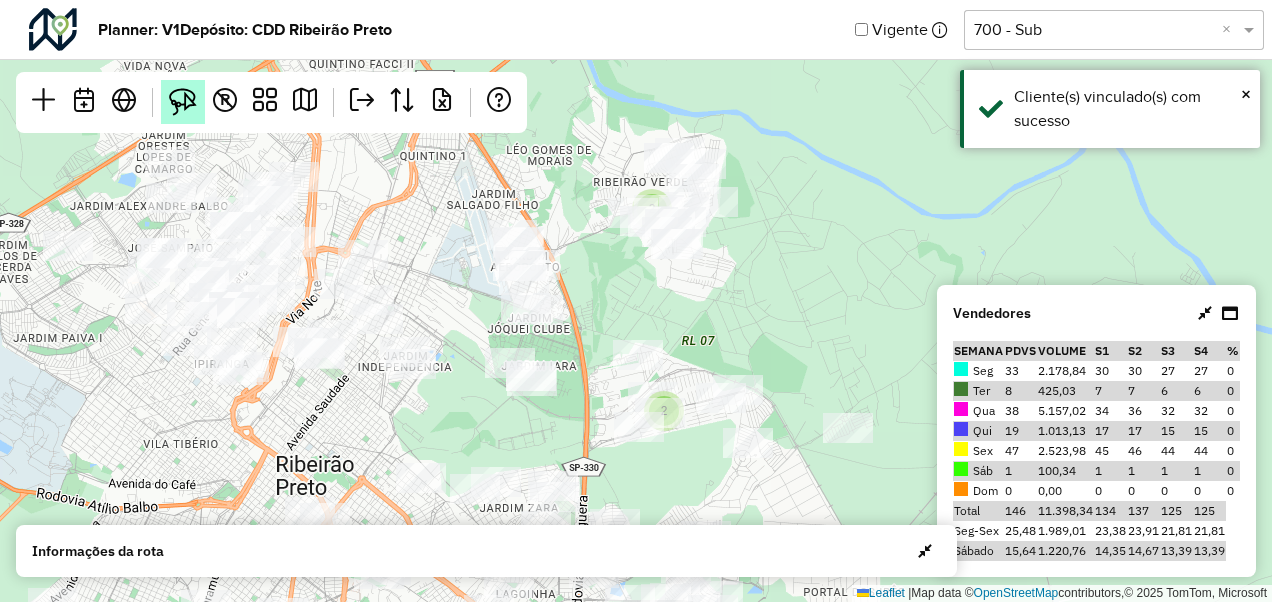 click at bounding box center (183, 102) 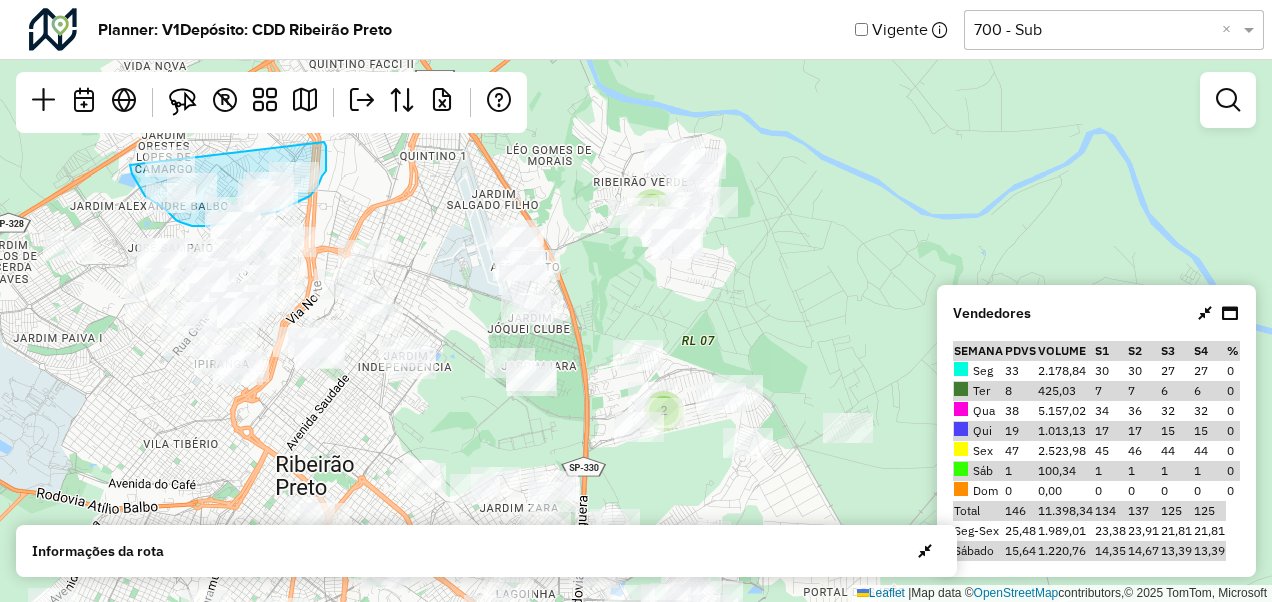 drag, startPoint x: 130, startPoint y: 165, endPoint x: 324, endPoint y: 142, distance: 195.35864 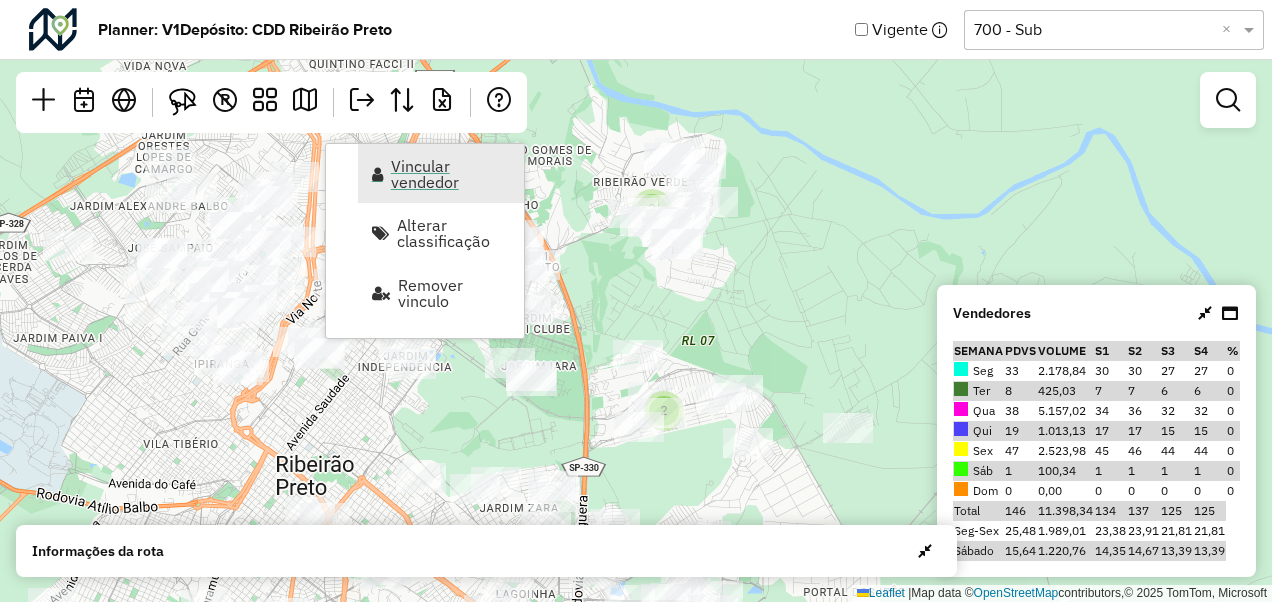 click on "Vincular vendedor" at bounding box center [441, 173] 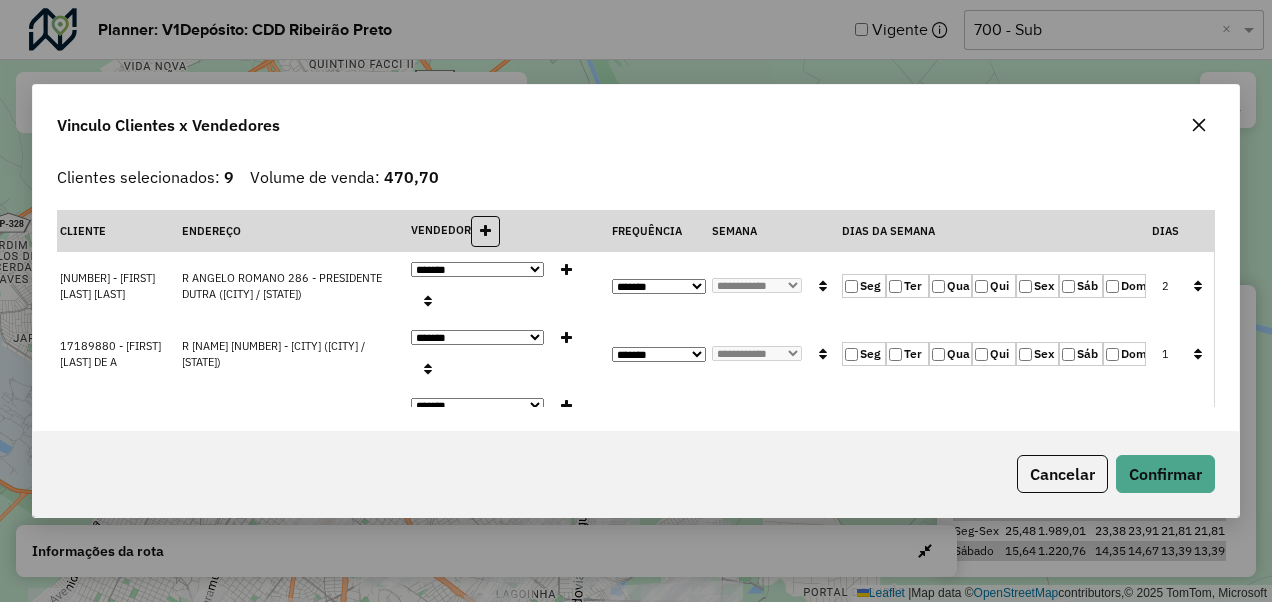 click on "Sex" 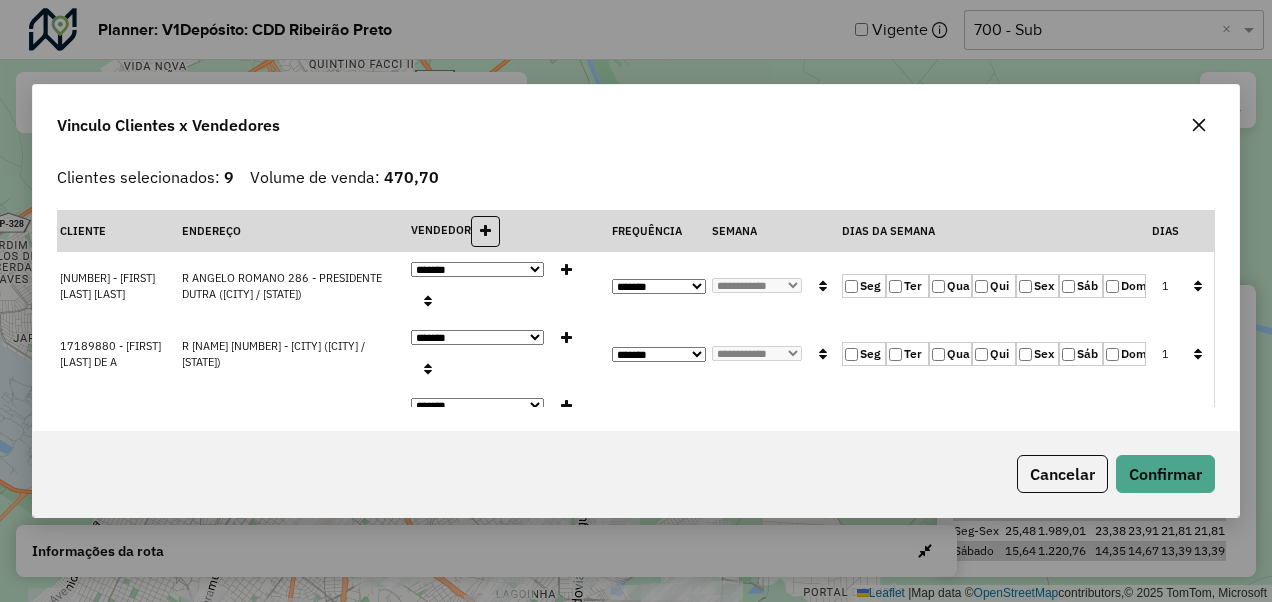 click 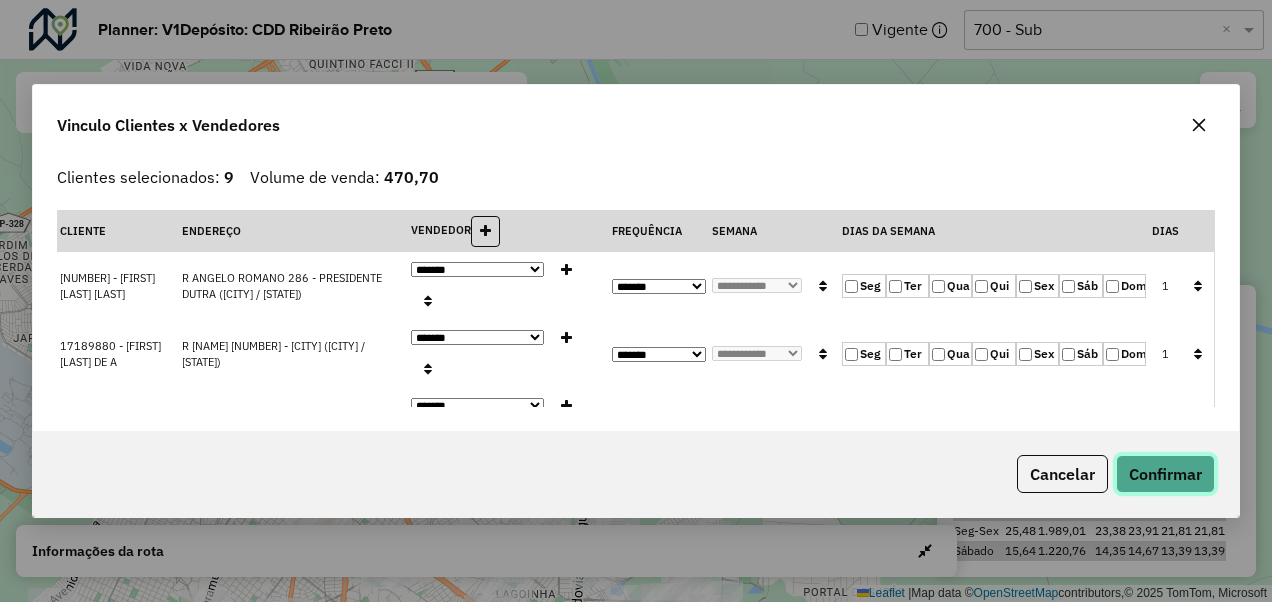 click on "Confirmar" 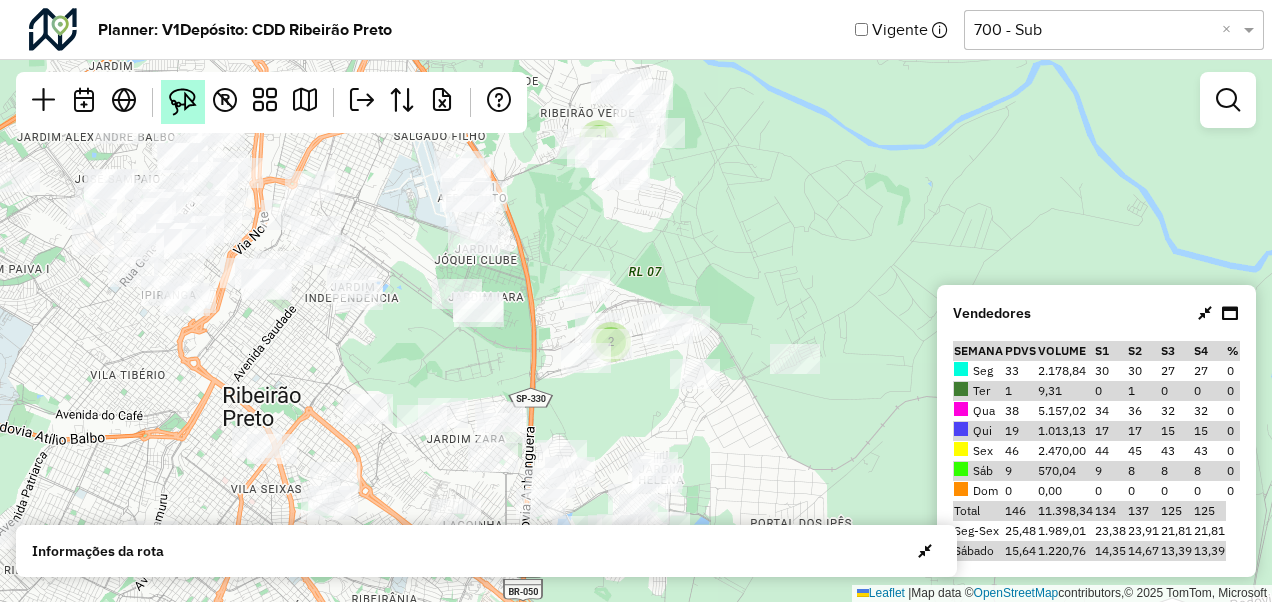 click at bounding box center (183, 102) 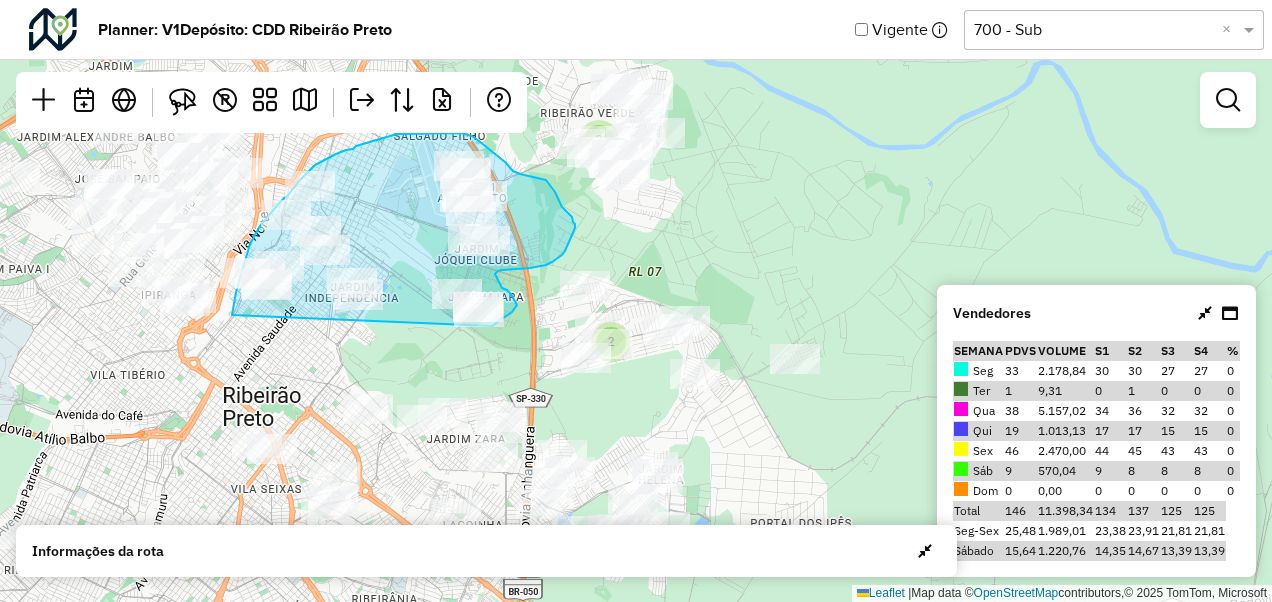 click on "2 2  Leaflet   |  Map data ©  OpenStreetMap  contributors,© 2025 TomTom, Microsoft" 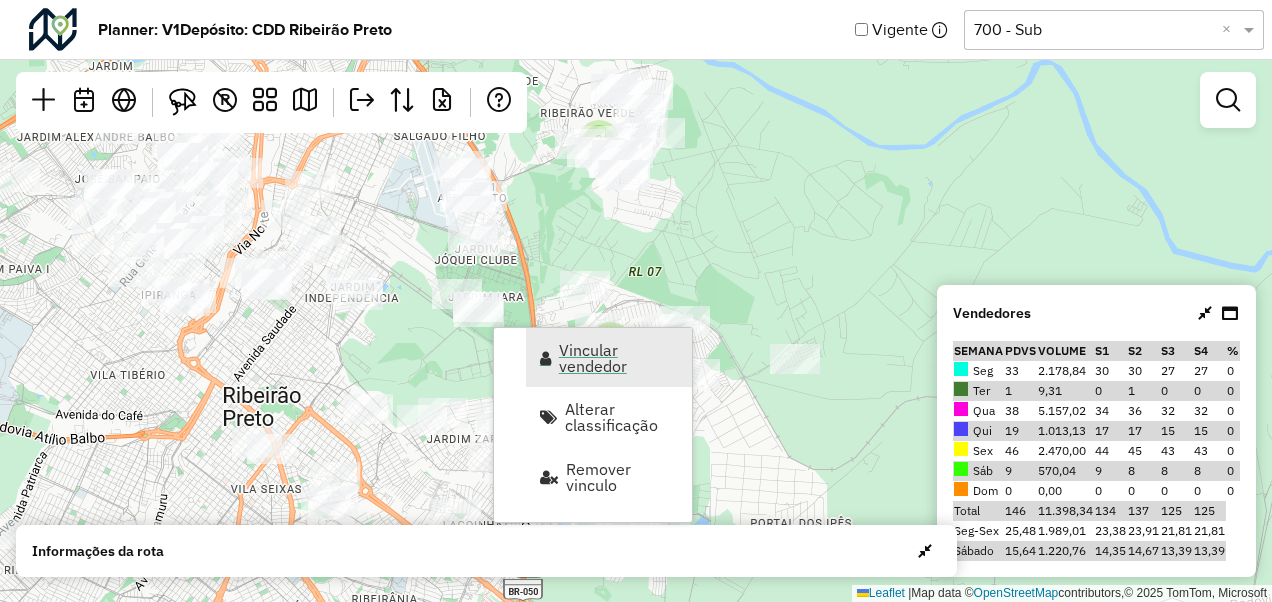 click on "Vincular vendedor" at bounding box center (619, 358) 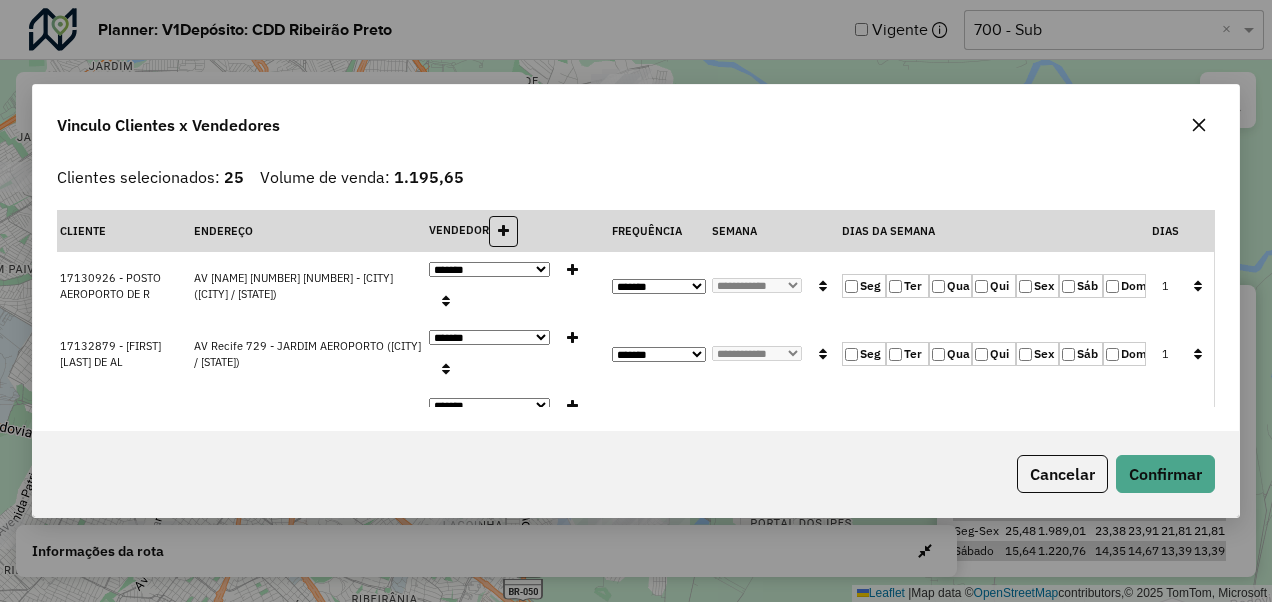 click 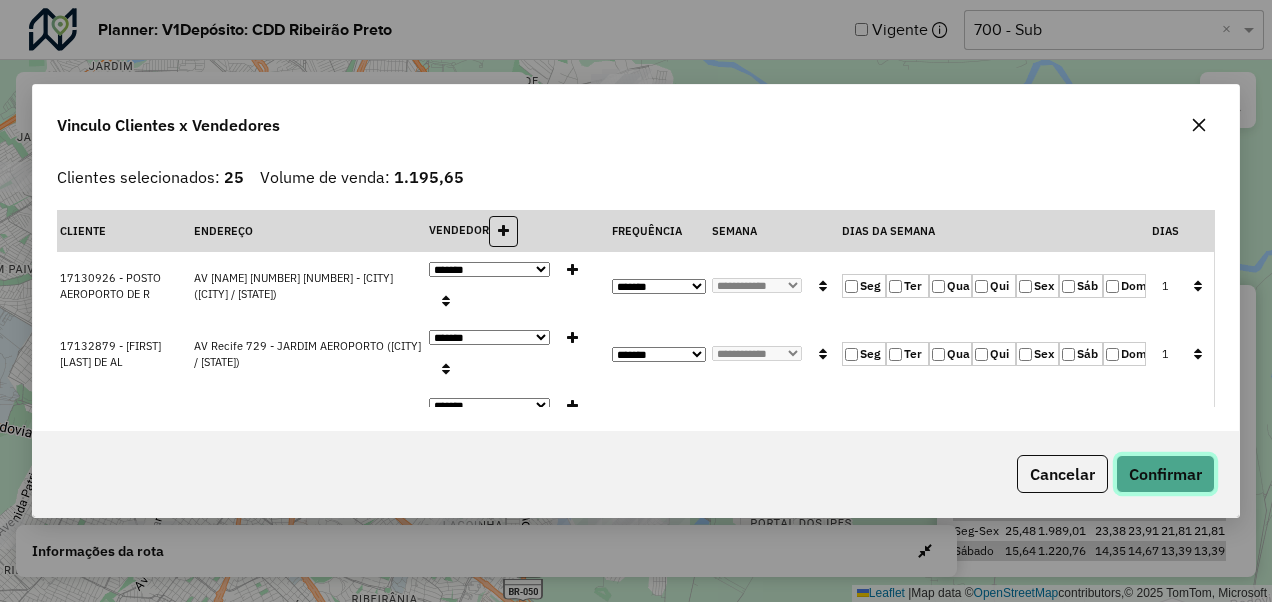 click on "Confirmar" 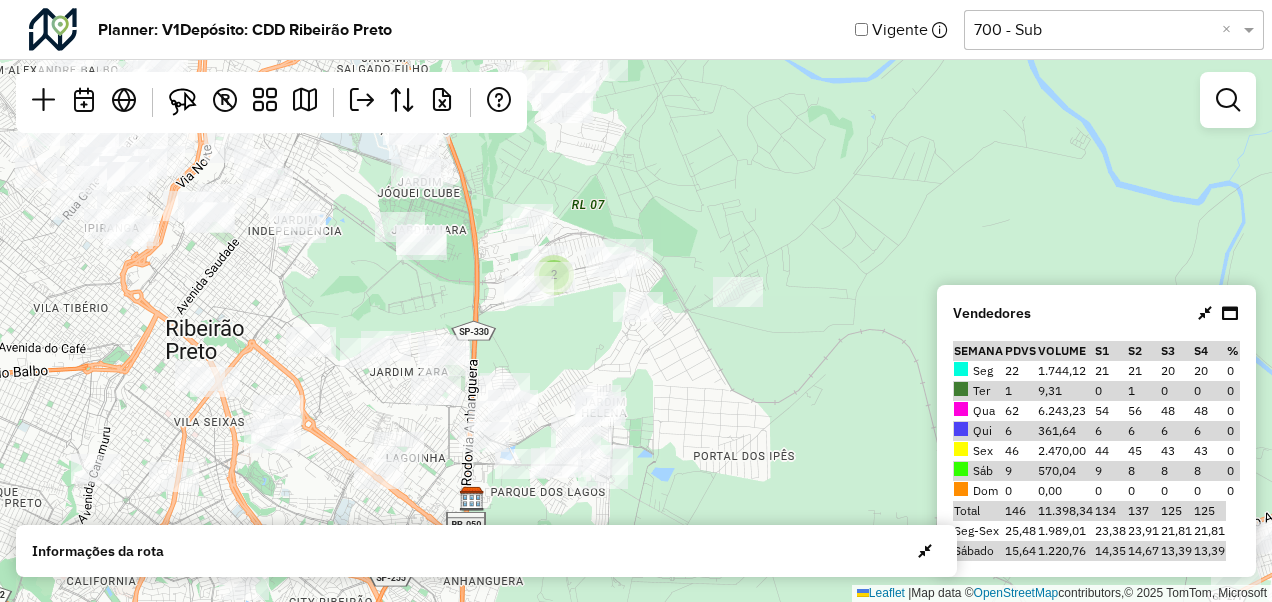 drag, startPoint x: 802, startPoint y: 292, endPoint x: 747, endPoint y: 228, distance: 84.38602 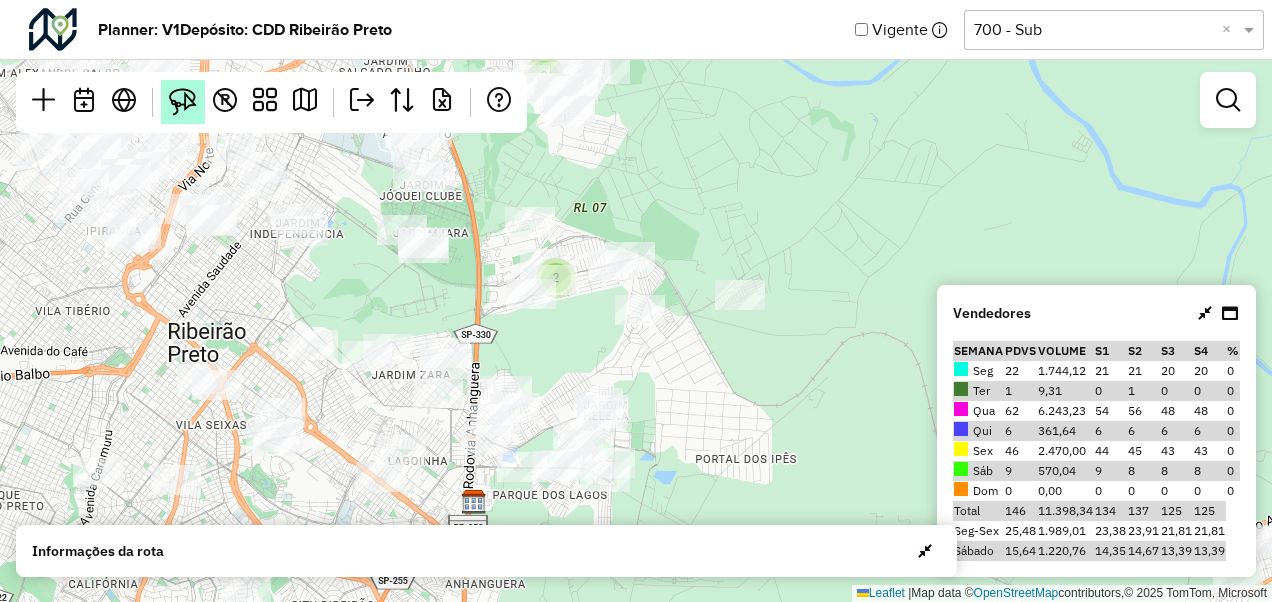 click at bounding box center (183, 102) 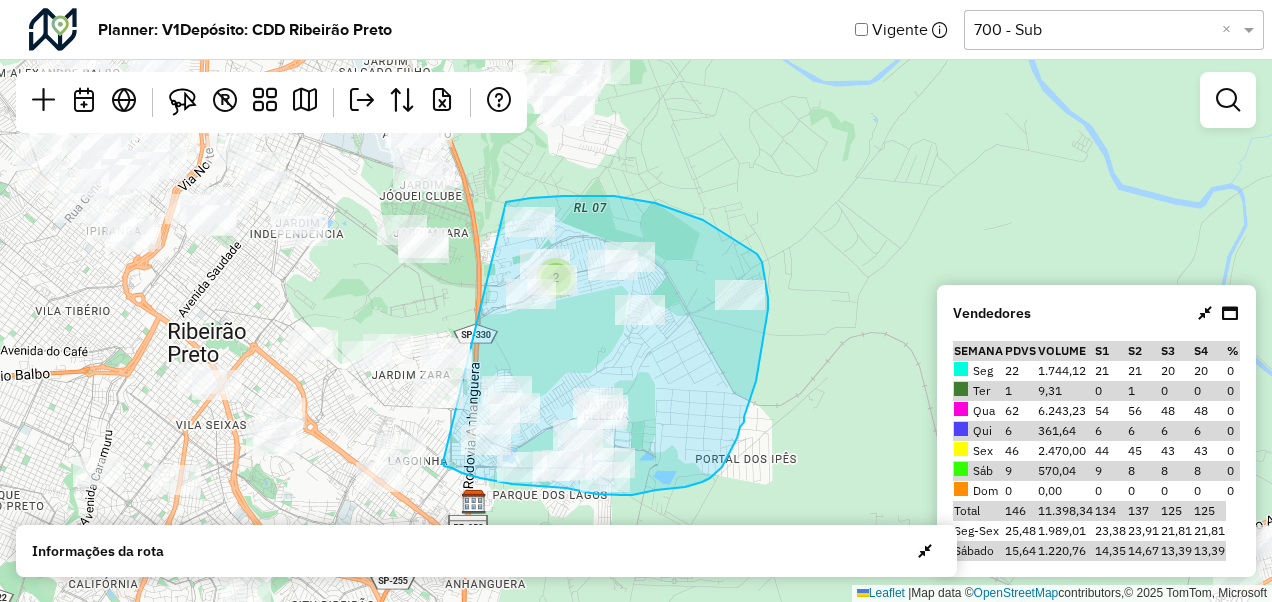 drag, startPoint x: 506, startPoint y: 202, endPoint x: 444, endPoint y: 458, distance: 263.40085 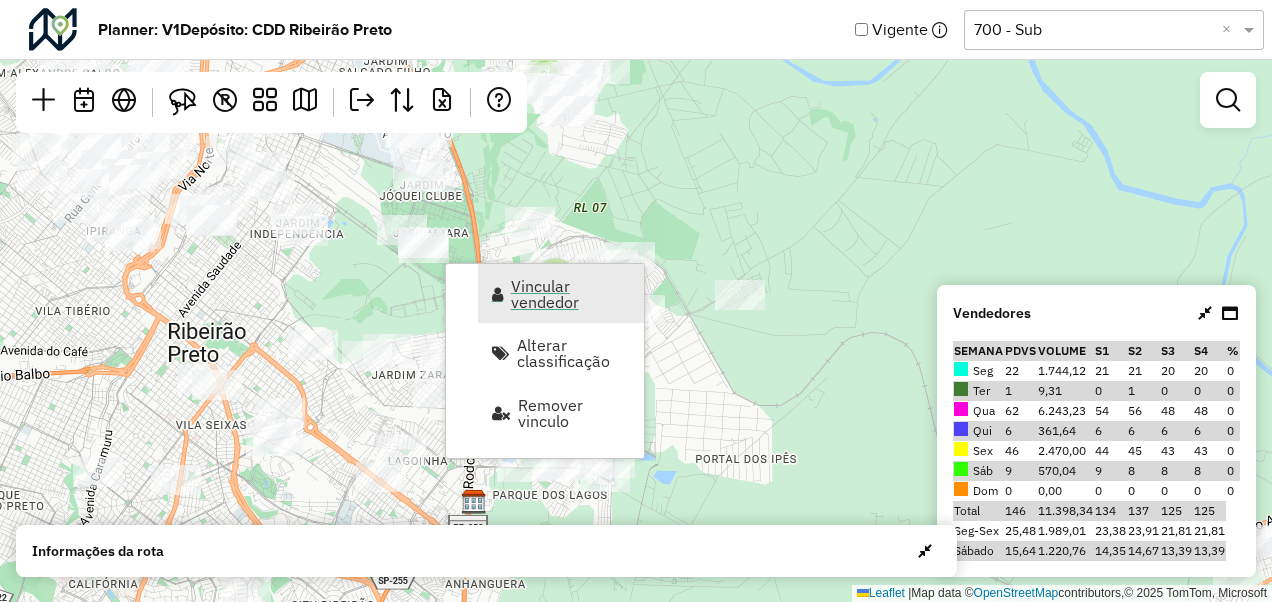 click on "Vincular vendedor" at bounding box center (571, 294) 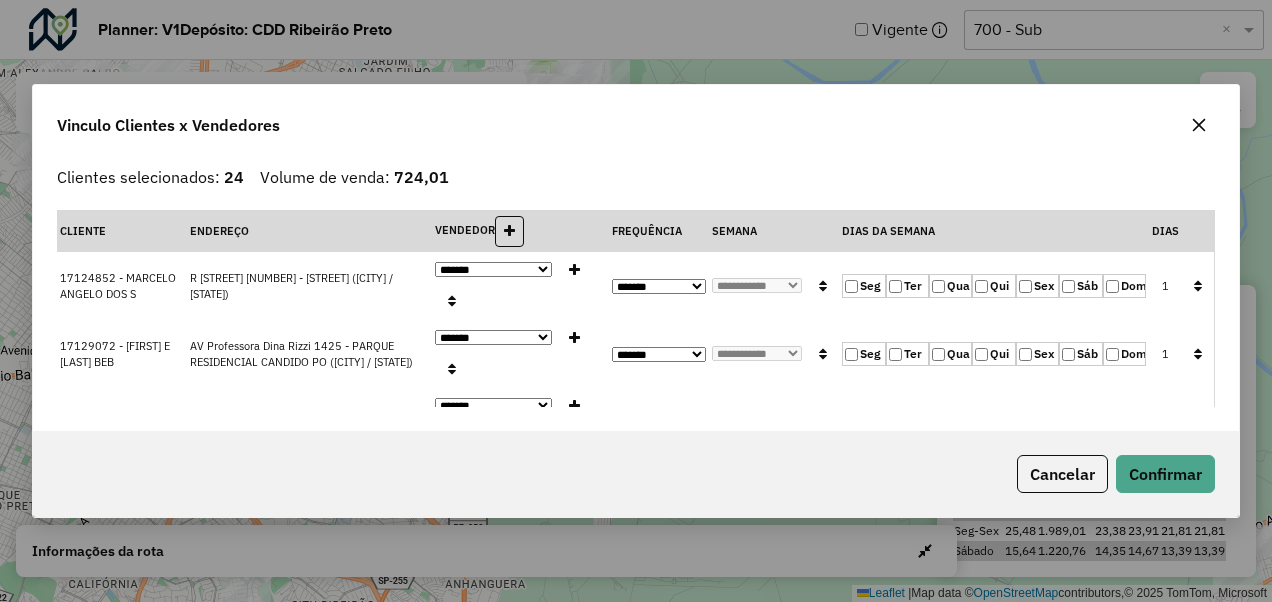 click 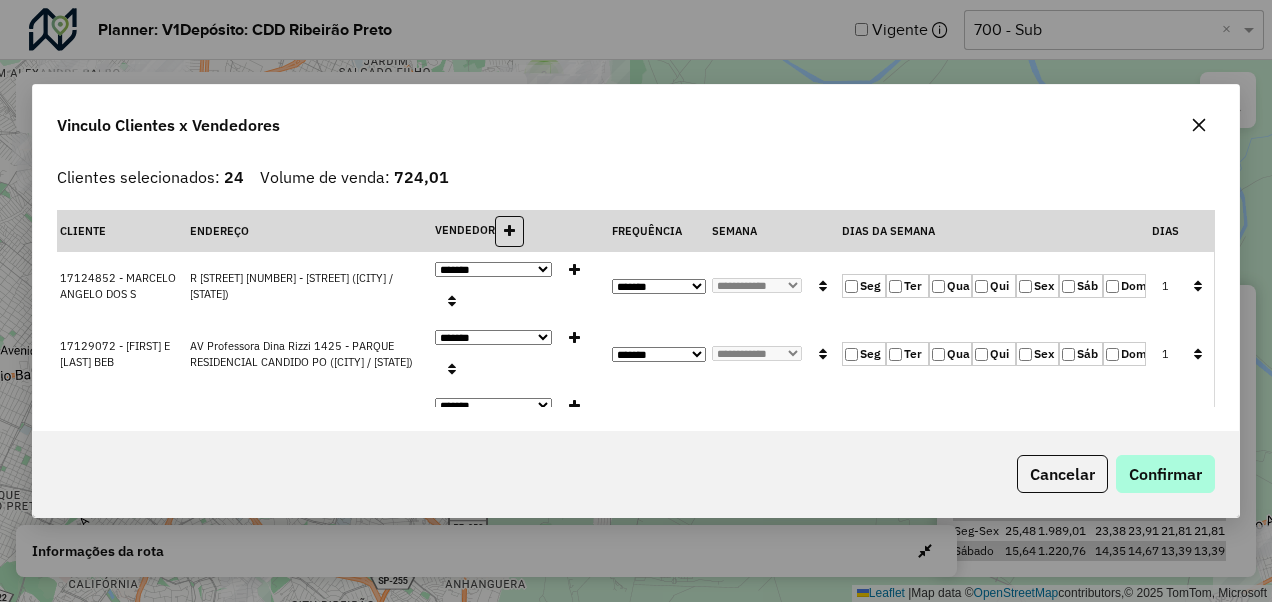 drag, startPoint x: 1168, startPoint y: 492, endPoint x: 1174, endPoint y: 478, distance: 15.231546 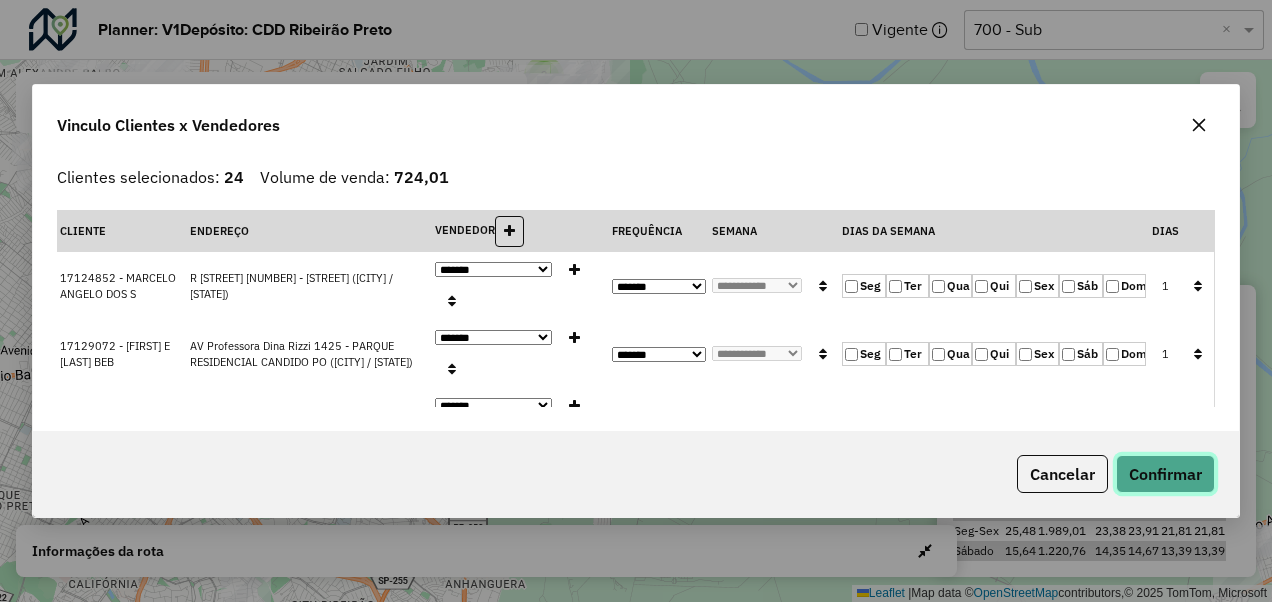 click on "Confirmar" 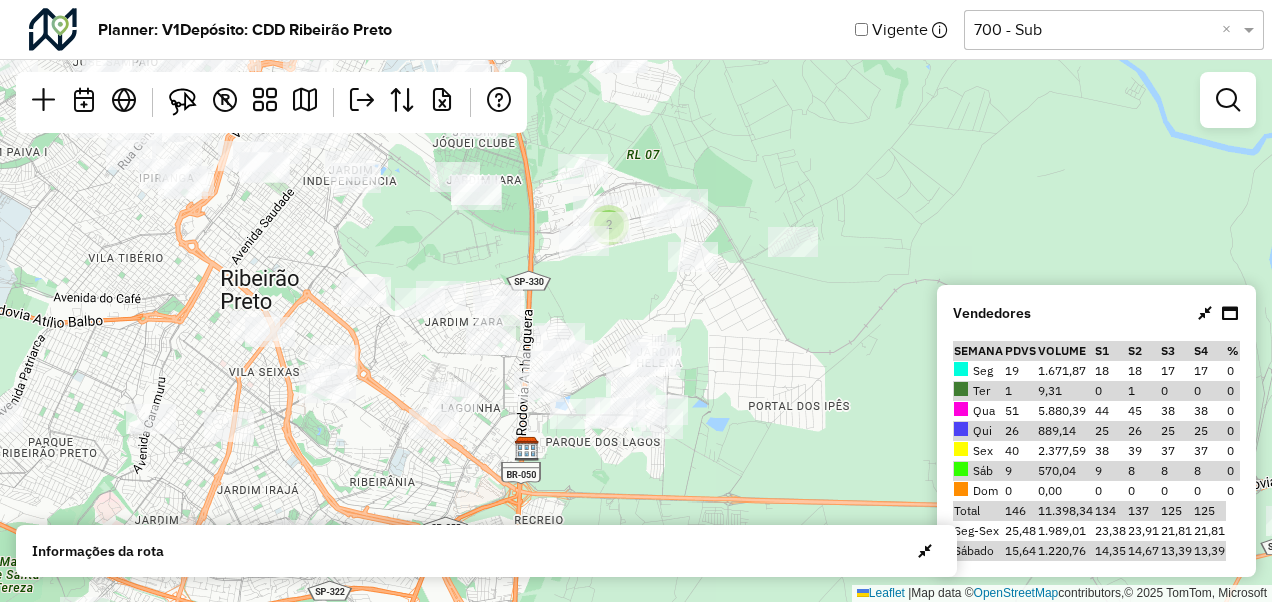 drag, startPoint x: 787, startPoint y: 260, endPoint x: 834, endPoint y: 205, distance: 72.34639 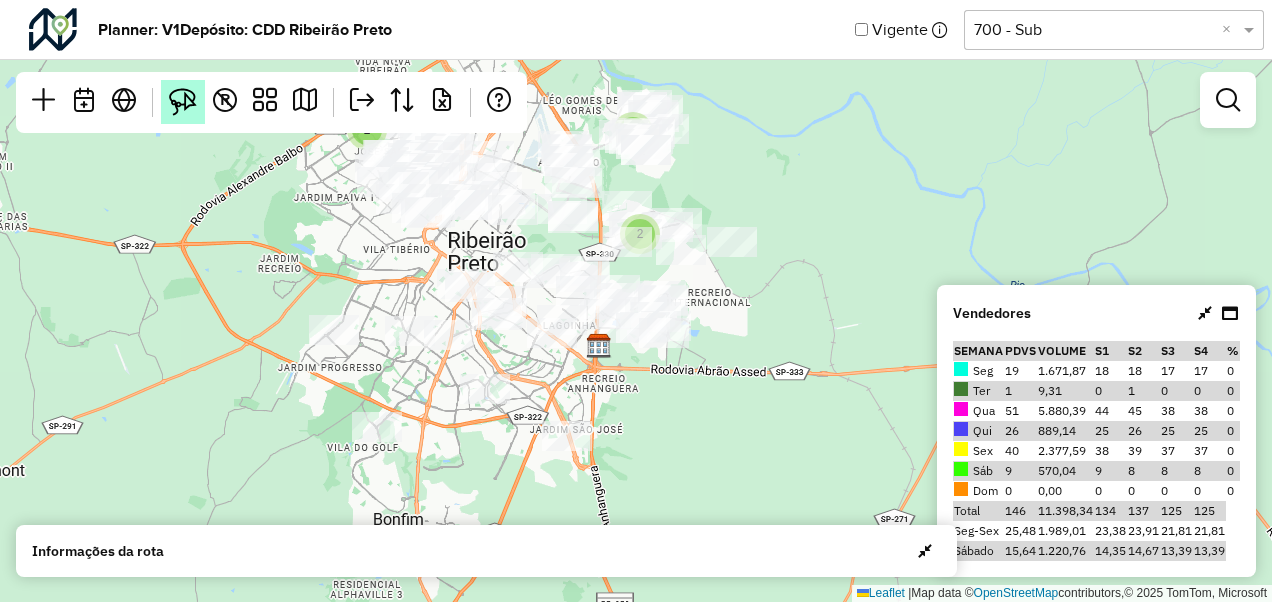 drag, startPoint x: 762, startPoint y: 314, endPoint x: 186, endPoint y: 95, distance: 616.228 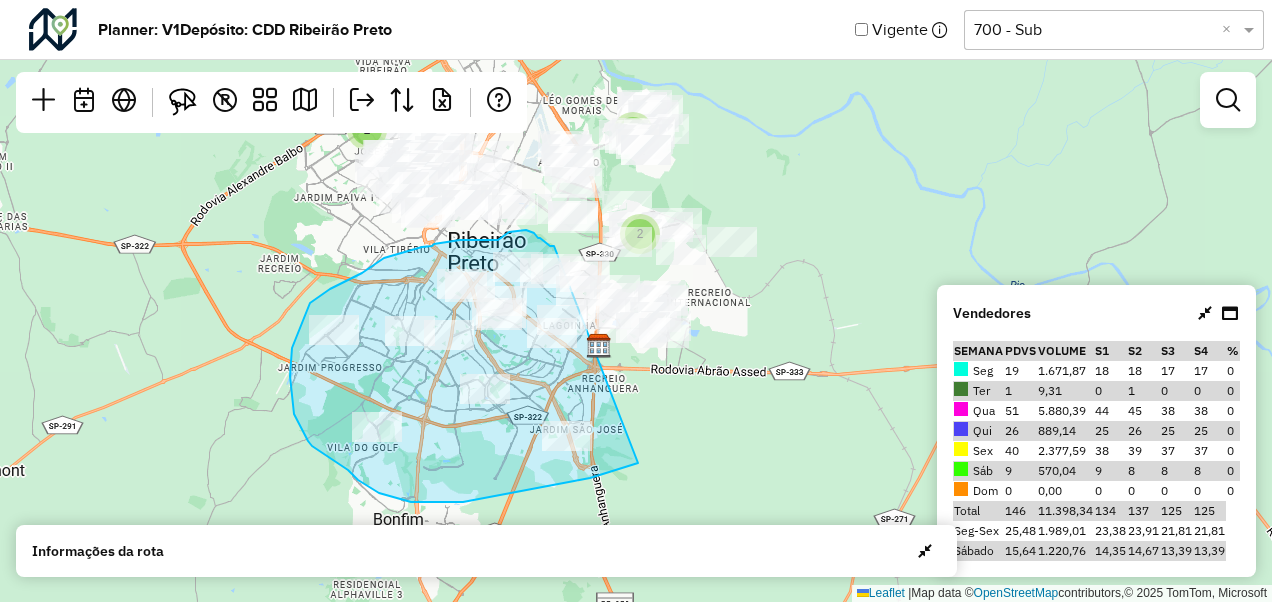drag, startPoint x: 638, startPoint y: 463, endPoint x: 554, endPoint y: 246, distance: 232.69078 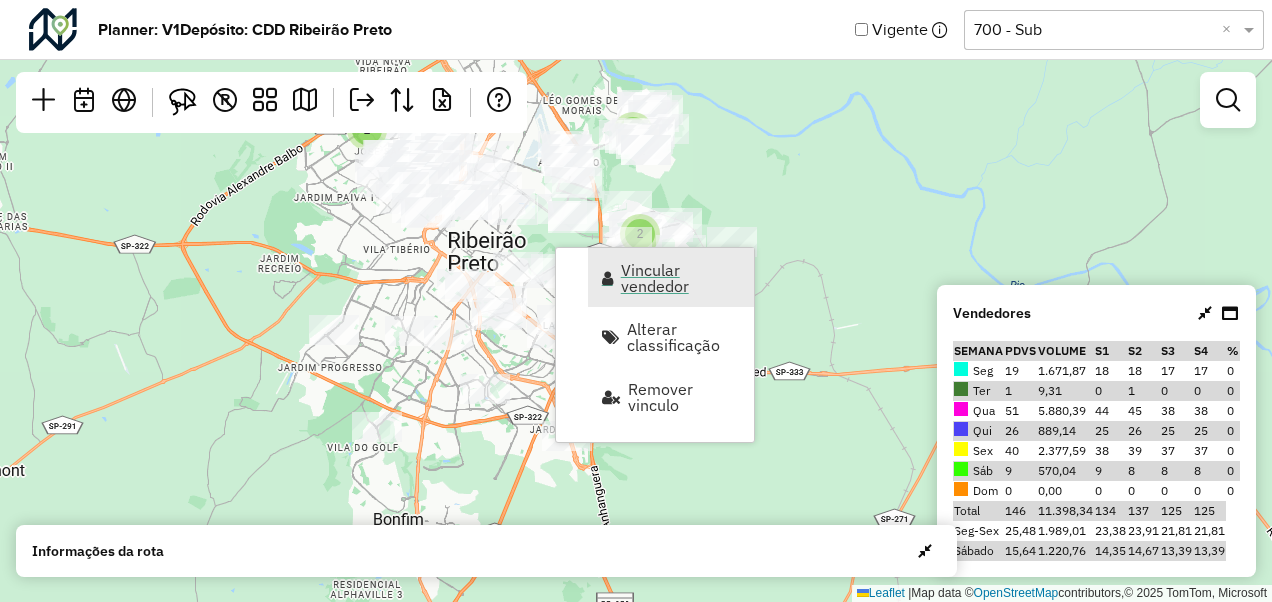 click on "Vincular vendedor" at bounding box center [681, 278] 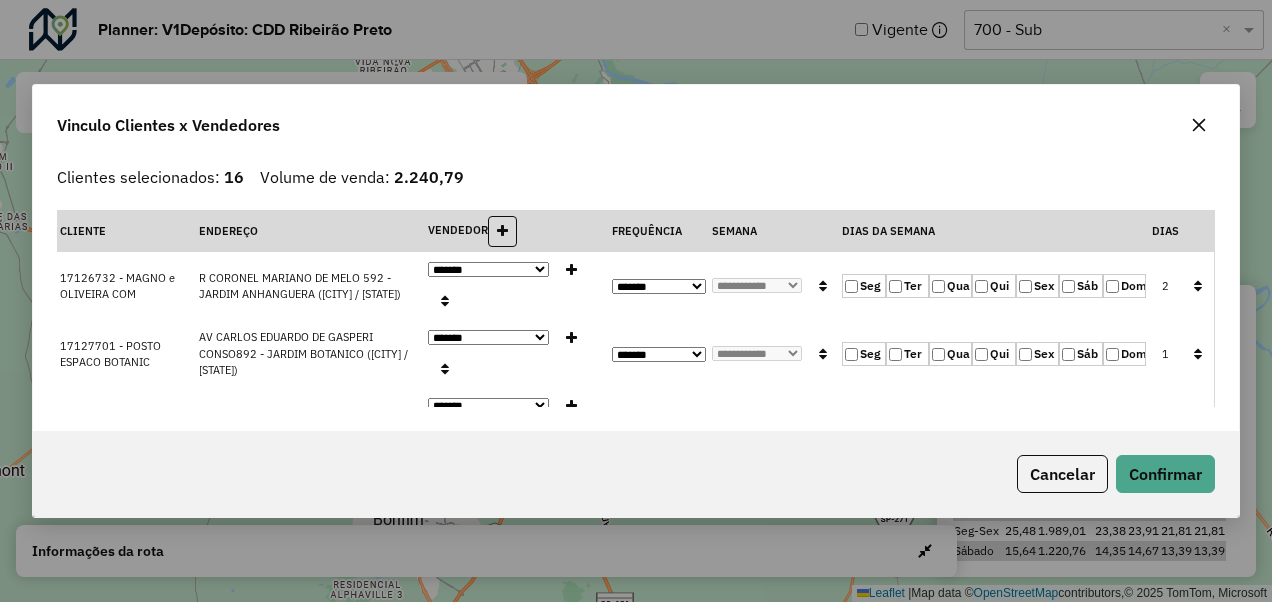 click on "Qua" 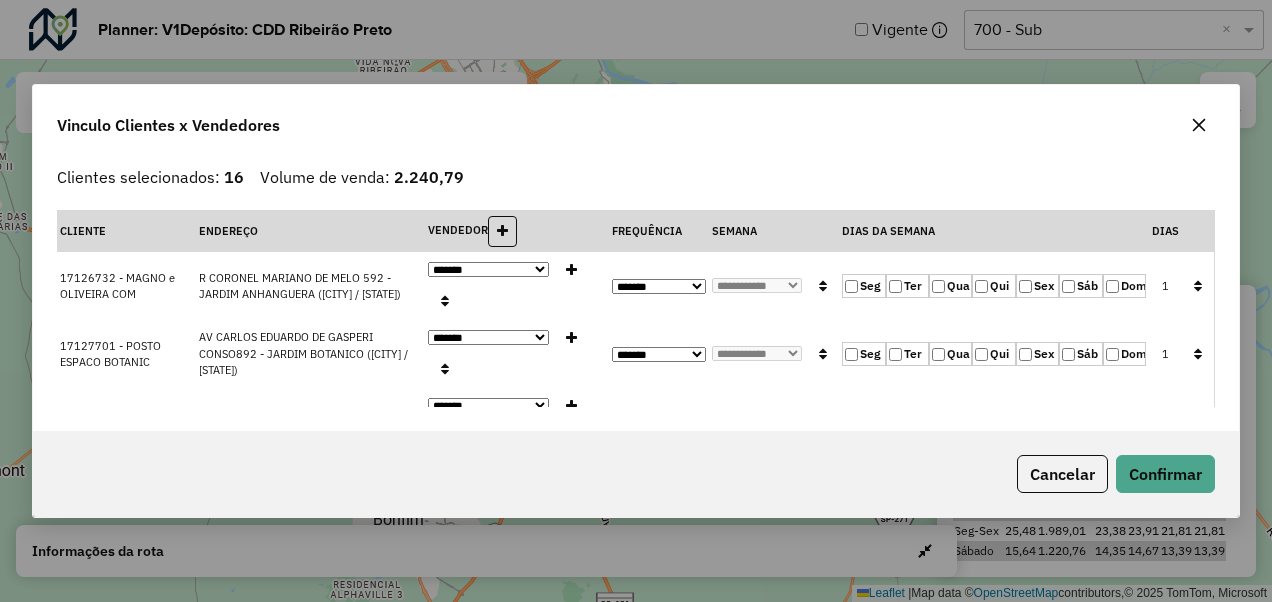 click 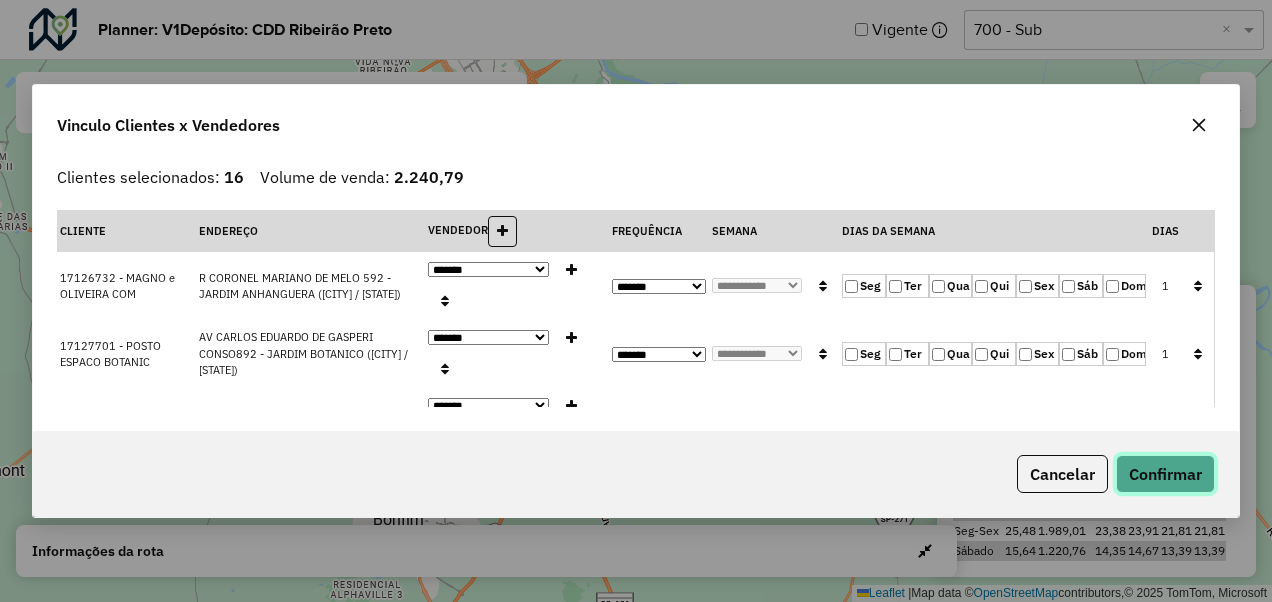 click on "Confirmar" 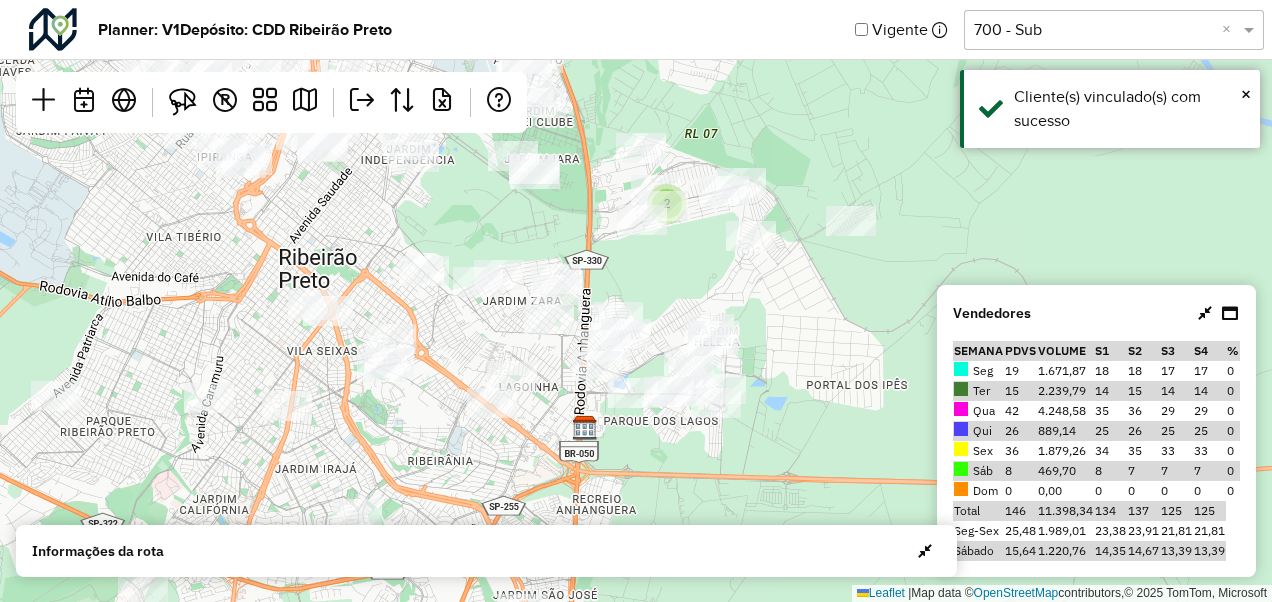 click on "2 2  Leaflet   |  Map data ©  OpenStreetMap  contributors,© 2025 TomTom, Microsoft" 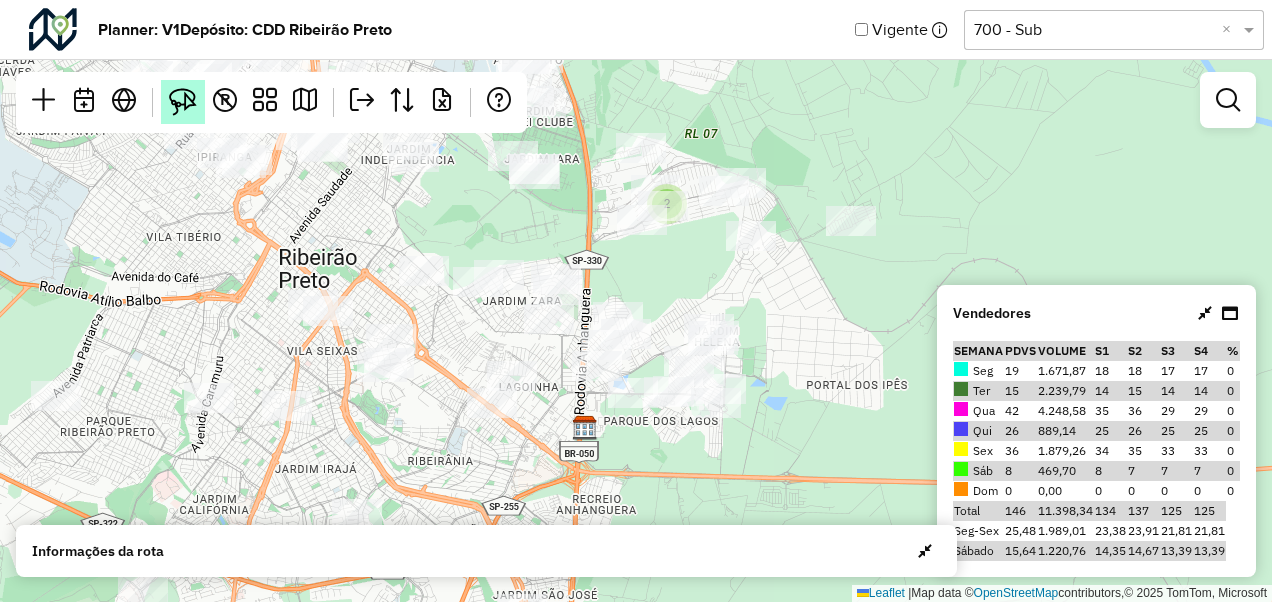 click at bounding box center (183, 102) 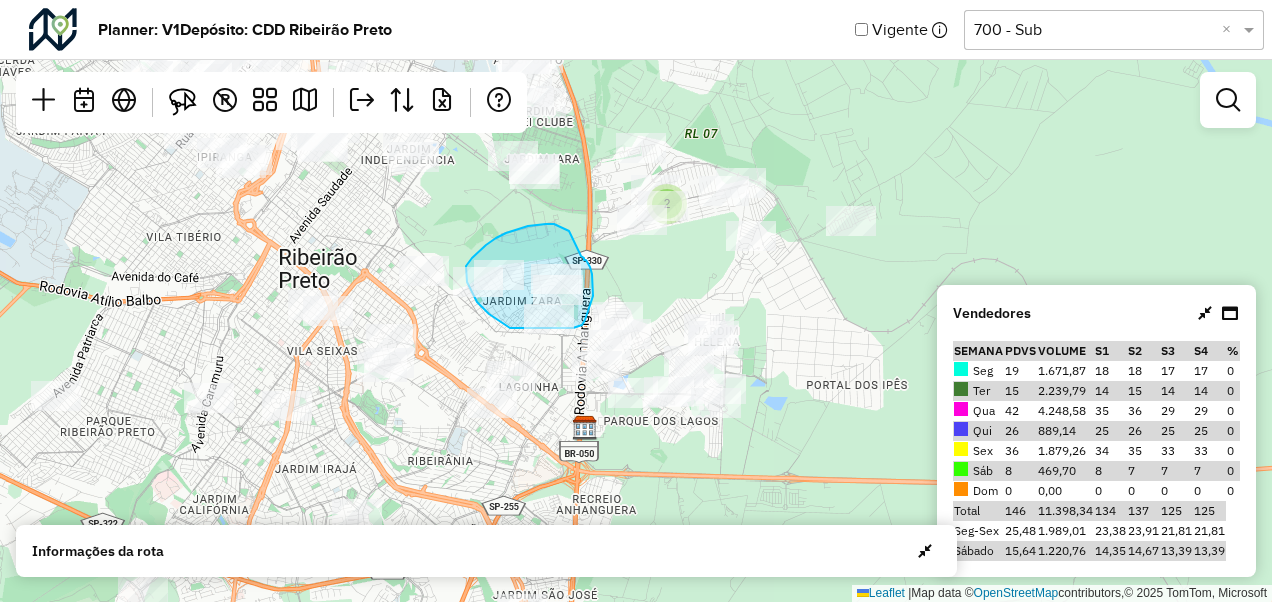 click on "2 2  Leaflet   |  Map data ©  OpenStreetMap  contributors,© 2025 TomTom, Microsoft" 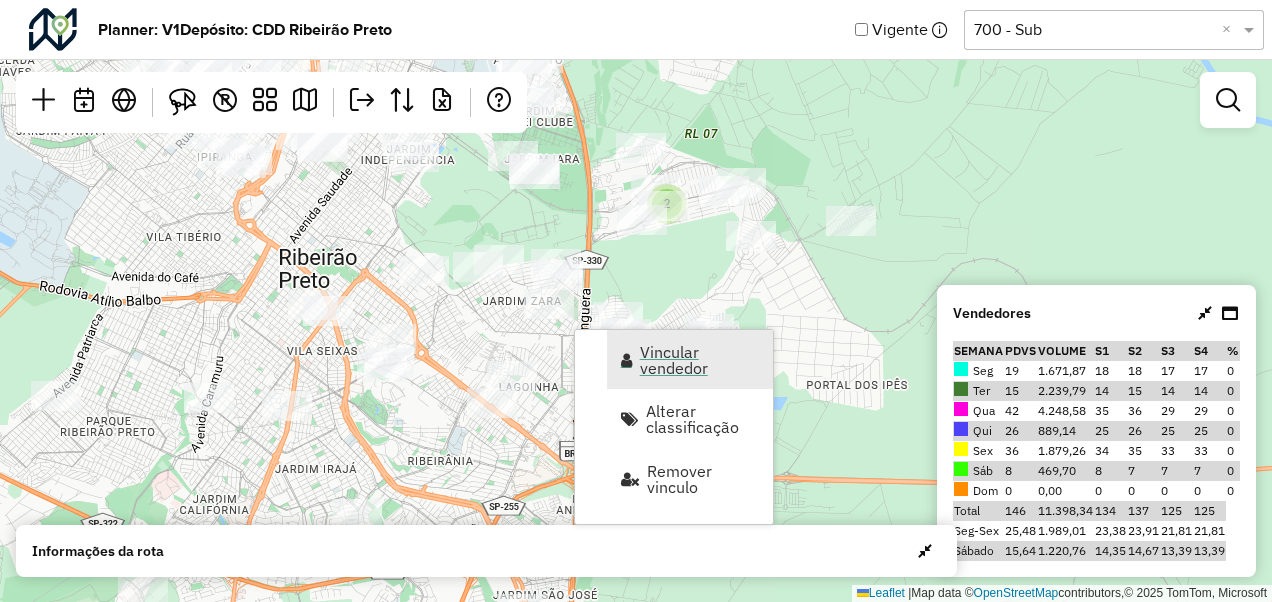 click on "Vincular vendedor" at bounding box center [700, 360] 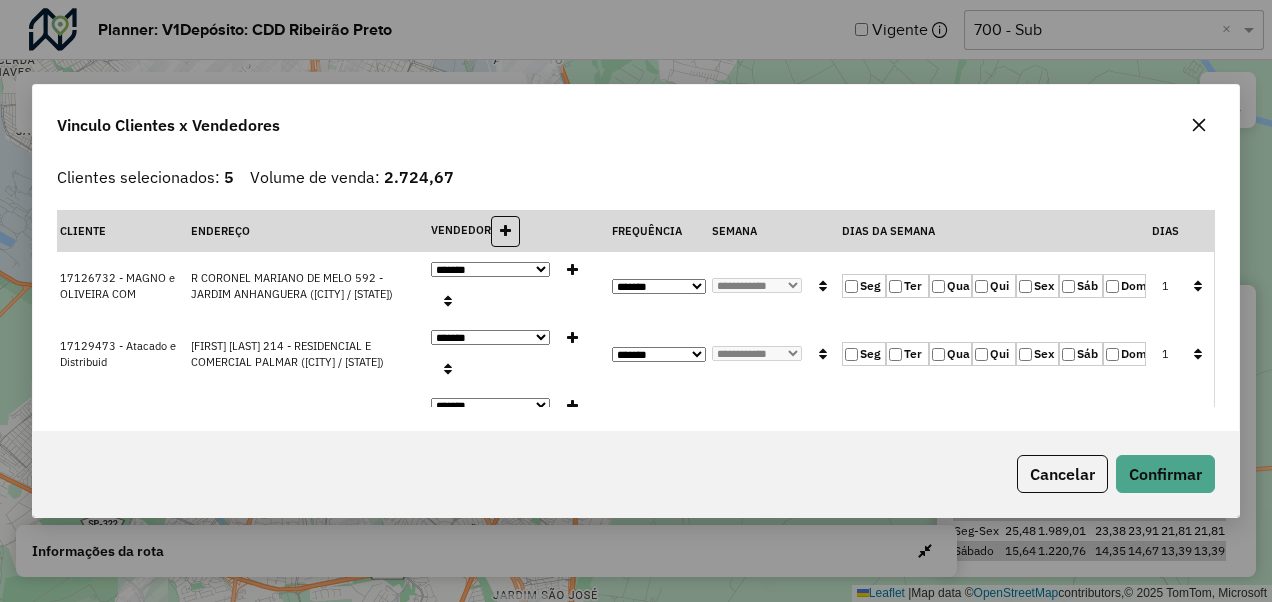 click 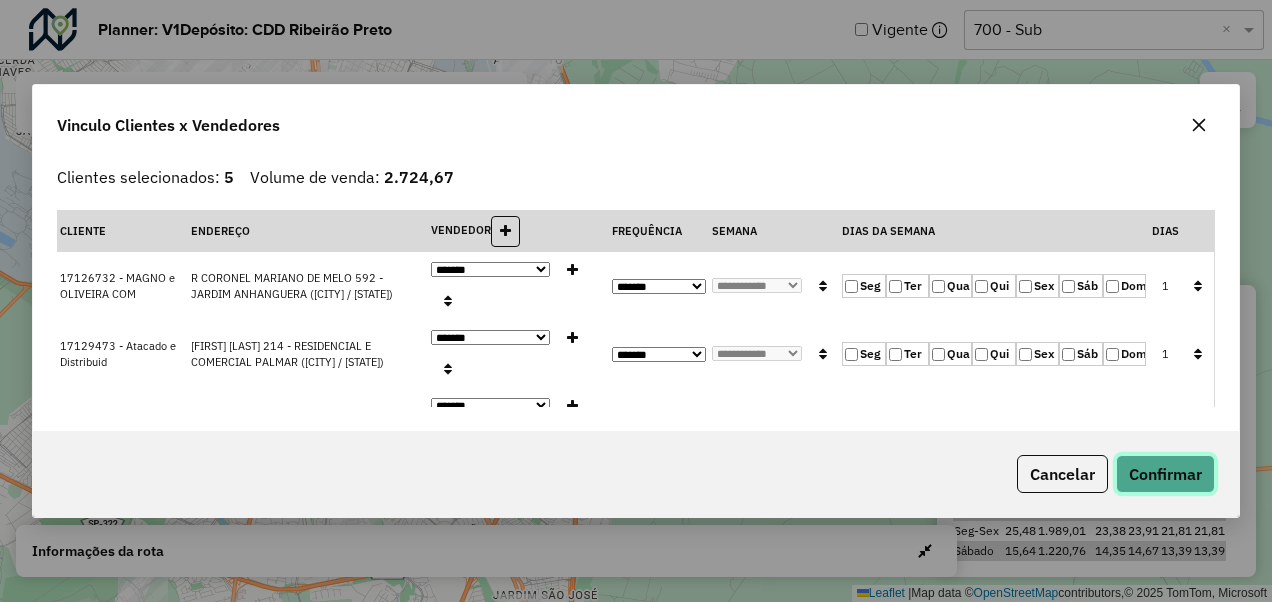 click on "Confirmar" 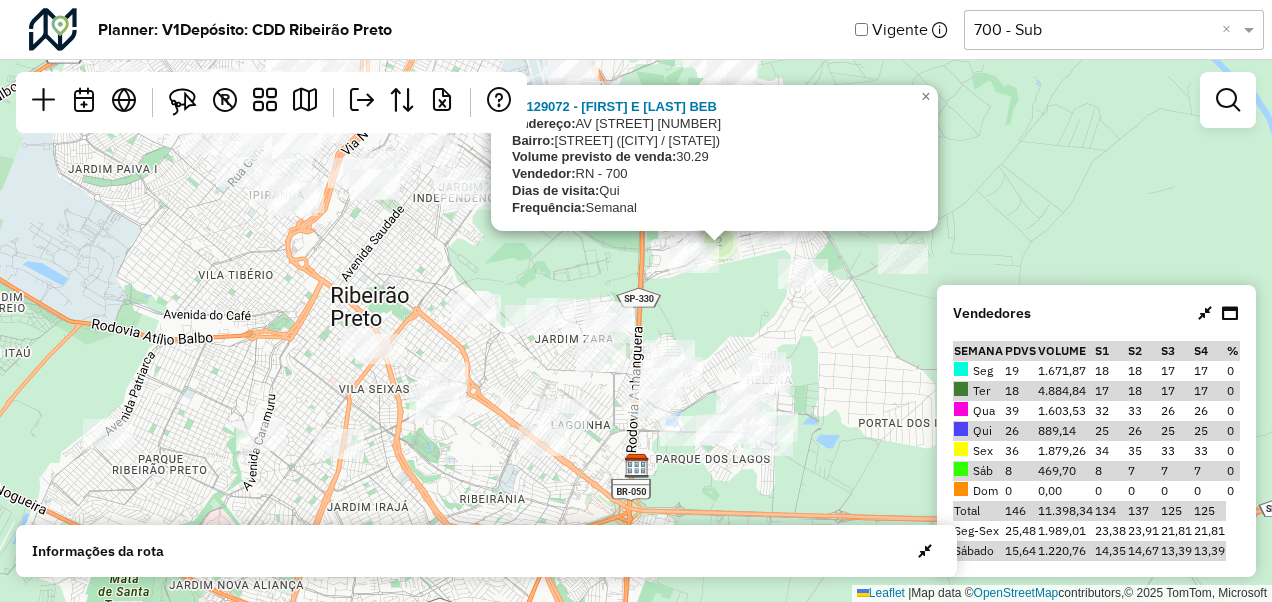 click on "2 2
17129072 - DANIEL E GERALDO BEB
Endereço:  AV  Professora Dina Rizzi         1425
Bairro:  PARQUE RESIDENCIAL CANDIDO PO (RIBEIRAO PRETO / SP)
Volume previsto de venda:  30.29
Vendedor:  RN - 700
Dias de visita:  Qui
Frequência:  Semanal
×  Leaflet   |  Map data ©  OpenStreetMap  contributors,© 2025 TomTom, Microsoft" 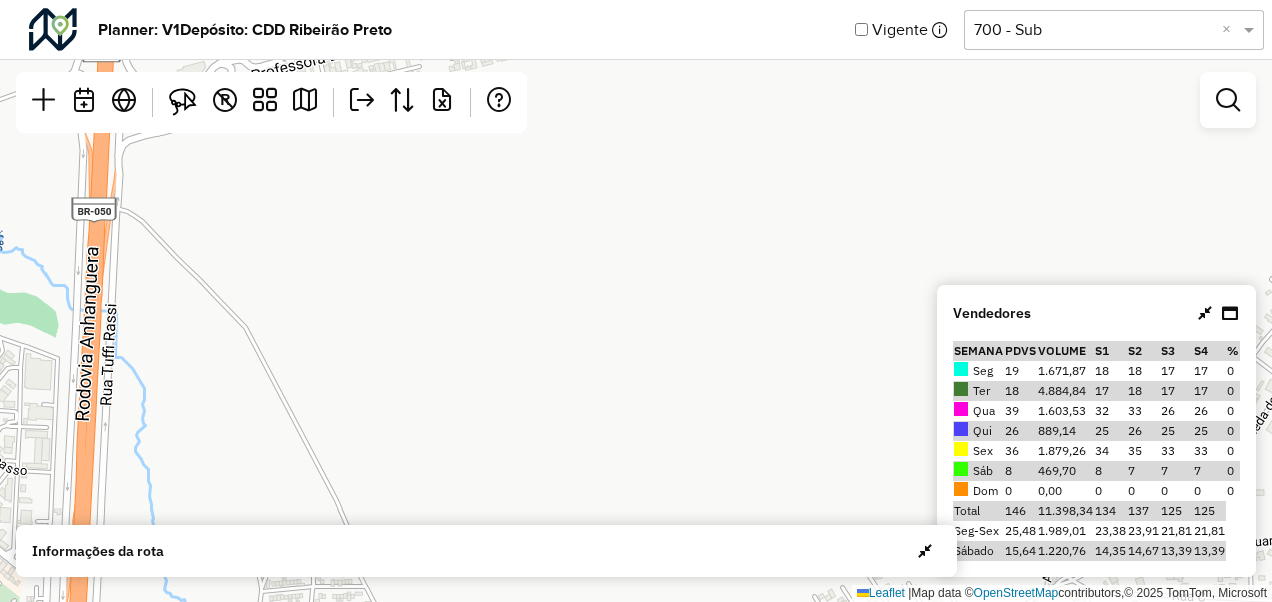 click on "Leaflet   |  Map data ©  OpenStreetMap  contributors,© 2025 TomTom, Microsoft" 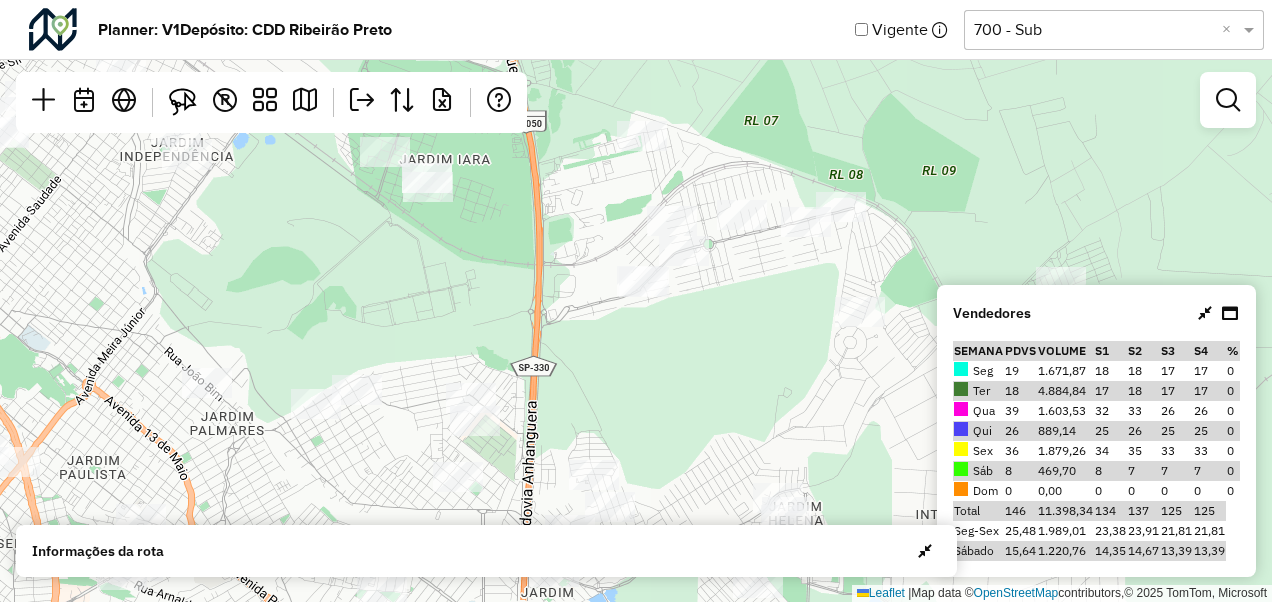 drag, startPoint x: 744, startPoint y: 237, endPoint x: 698, endPoint y: 350, distance: 122.0041 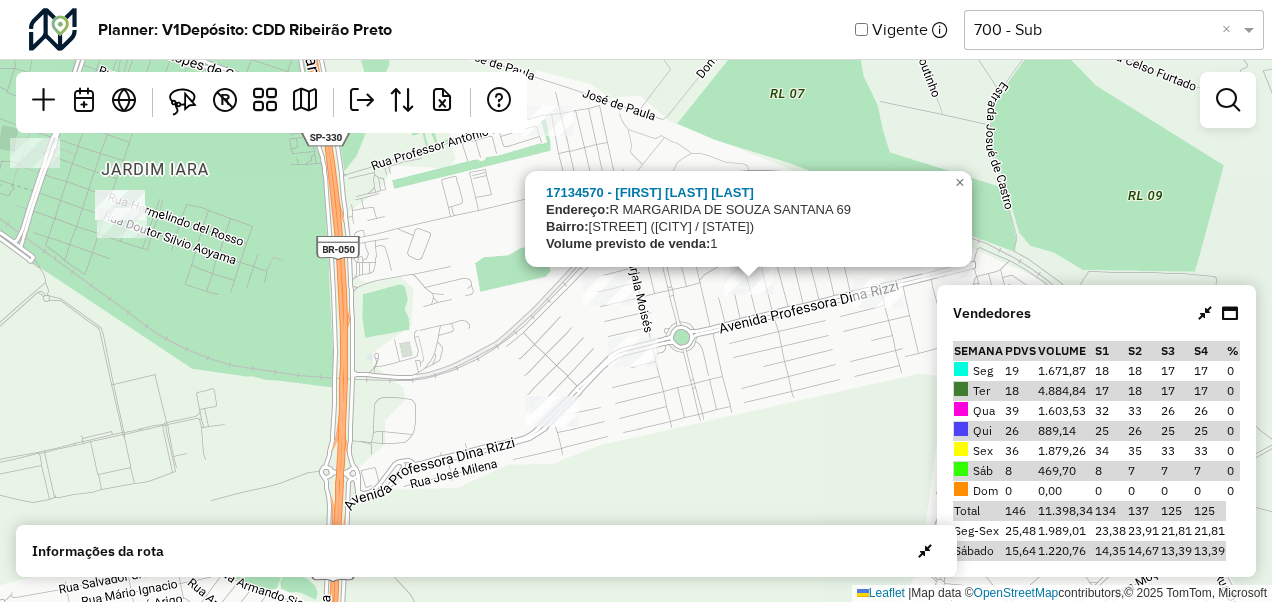 drag, startPoint x: 773, startPoint y: 222, endPoint x: 750, endPoint y: 364, distance: 143.85062 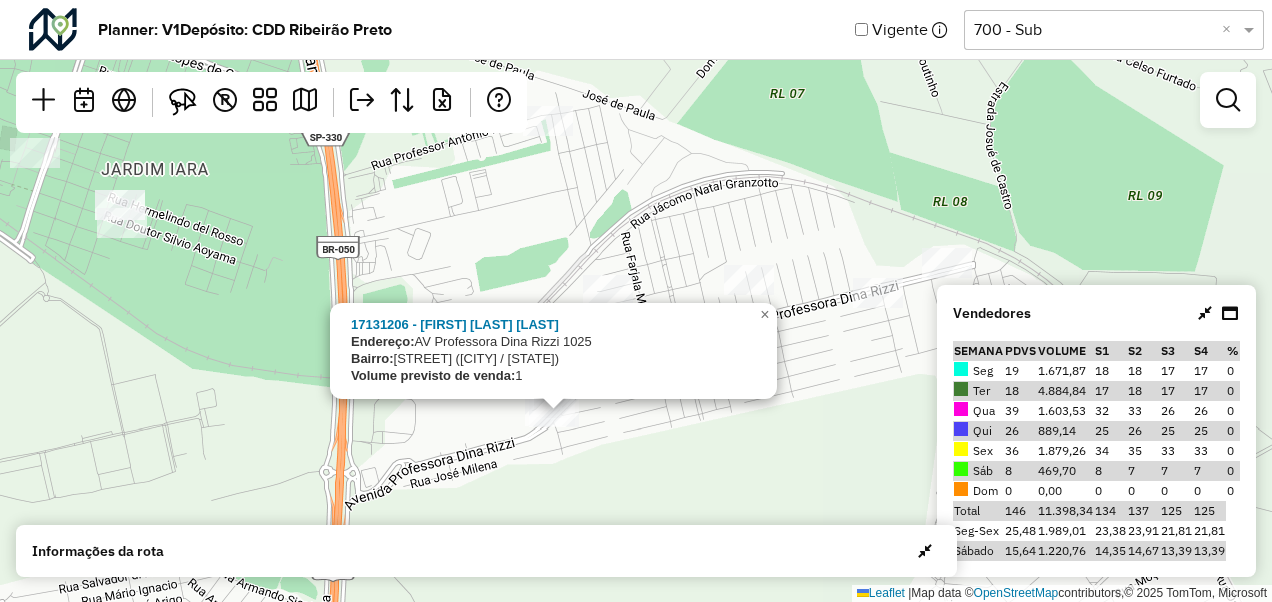 click on "17131206 - ROMULO QUINTERO VIOT
Endereço:  AV  Professora Dina Rizzi         1025
Bairro:  PARQUE RESIDENCIAL CANDIDO PO (RIBEIRAO PRETO / SP)
Volume previsto de venda:  1
×  Leaflet   |  Map data ©  OpenStreetMap  contributors,© 2025 TomTom, Microsoft" 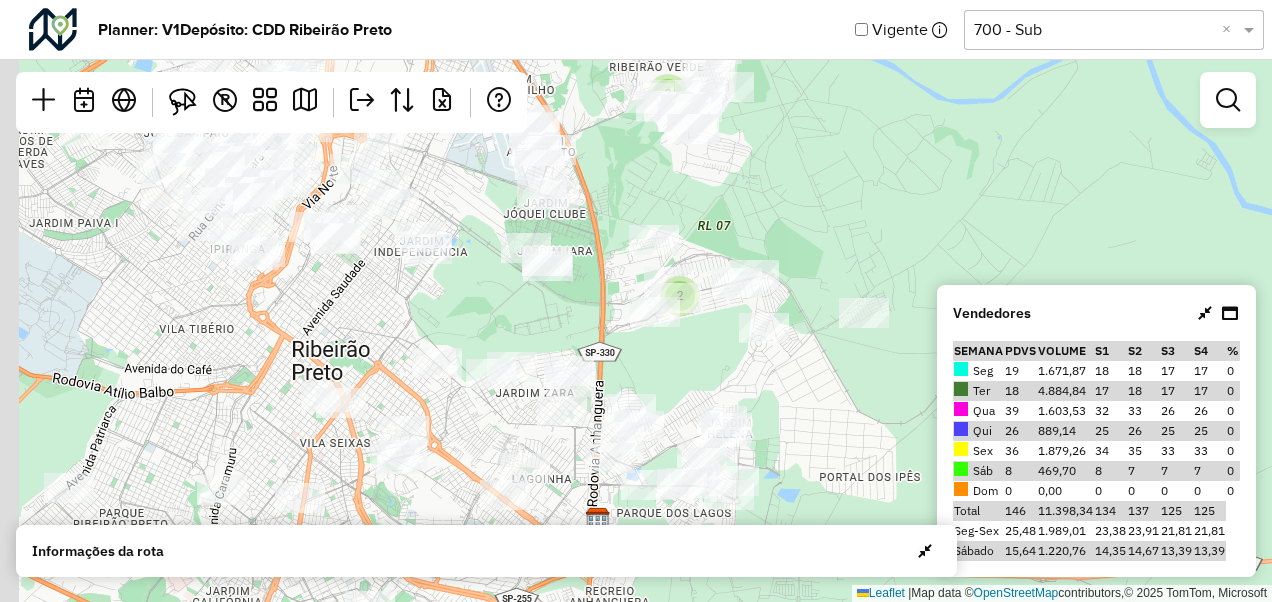 drag, startPoint x: 676, startPoint y: 267, endPoint x: 992, endPoint y: 180, distance: 327.75754 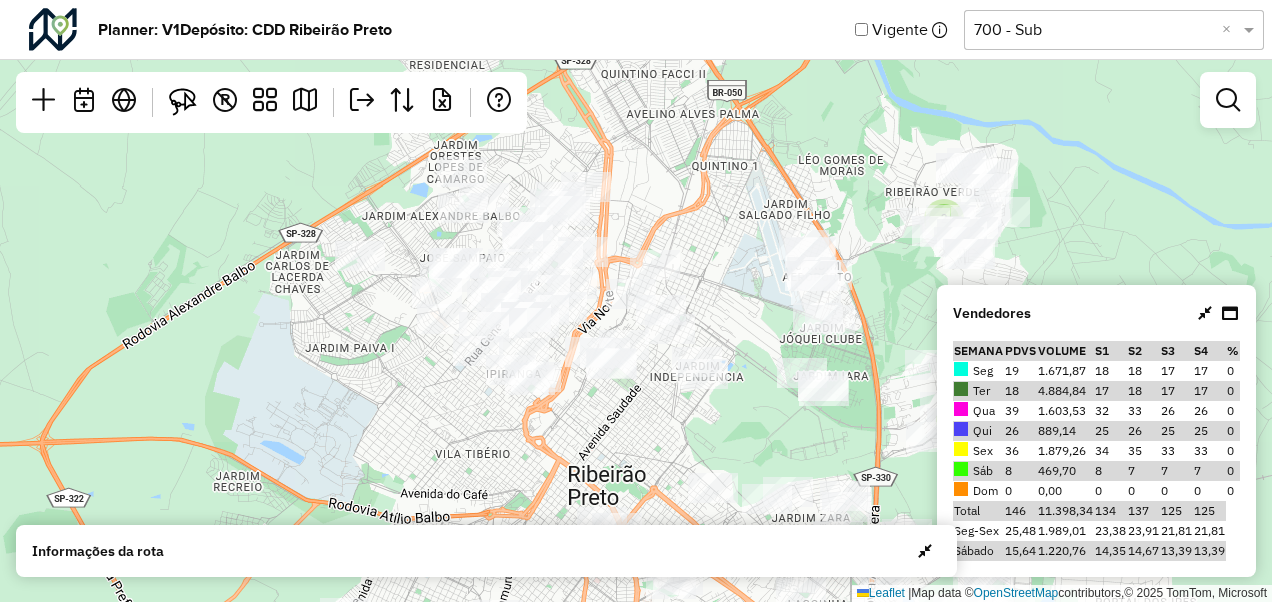 drag, startPoint x: 485, startPoint y: 304, endPoint x: 406, endPoint y: 430, distance: 148.71785 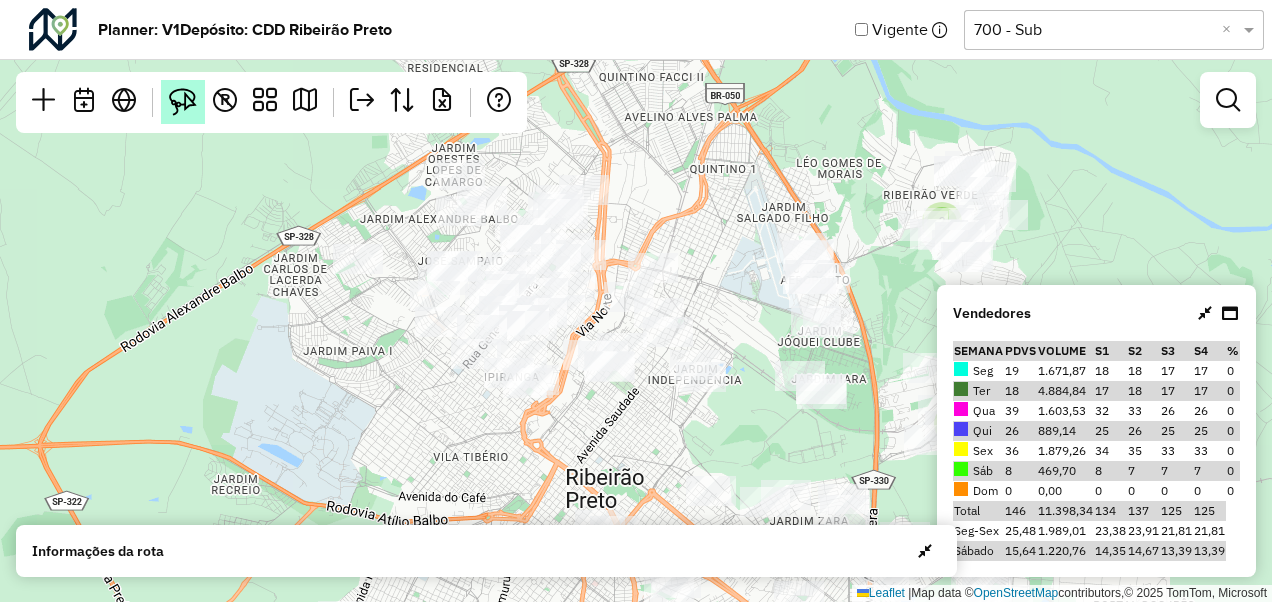 click at bounding box center [183, 102] 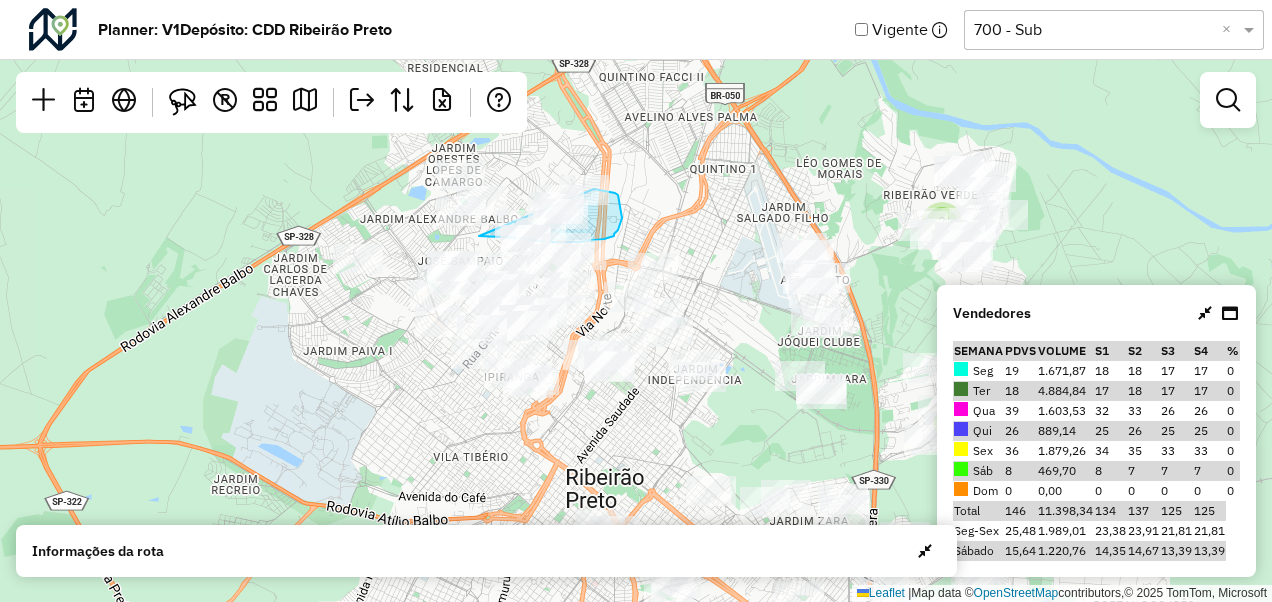 click on "2 2  Leaflet   |  Map data ©  OpenStreetMap  contributors,© 2025 TomTom, Microsoft" 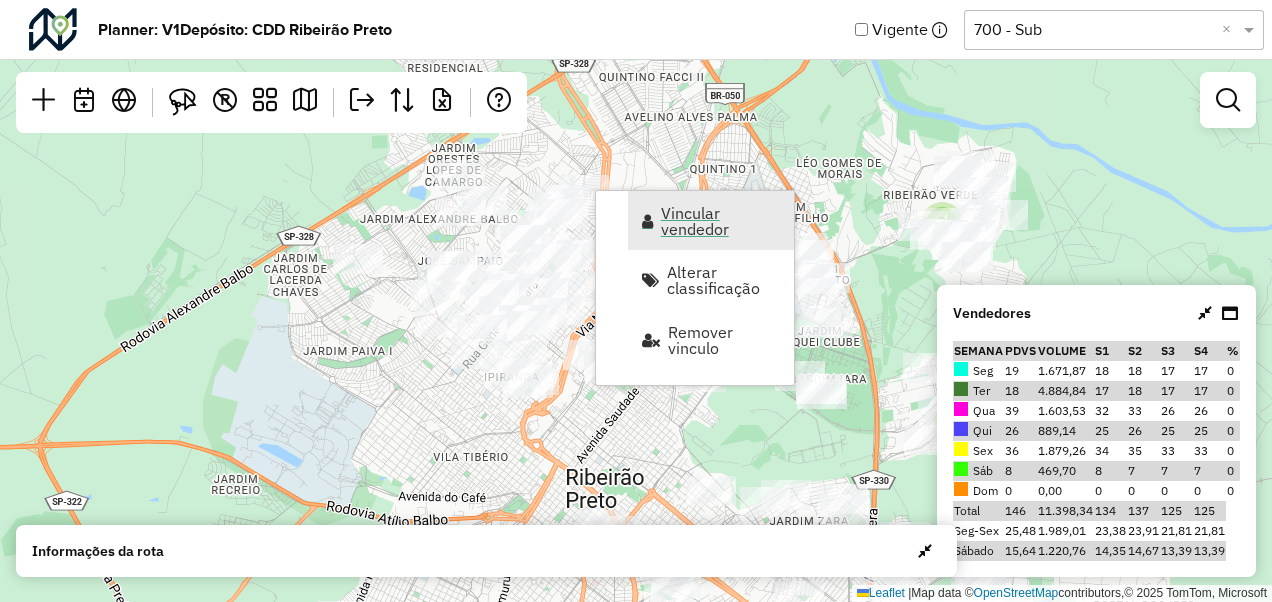 click on "Vincular vendedor" at bounding box center (721, 221) 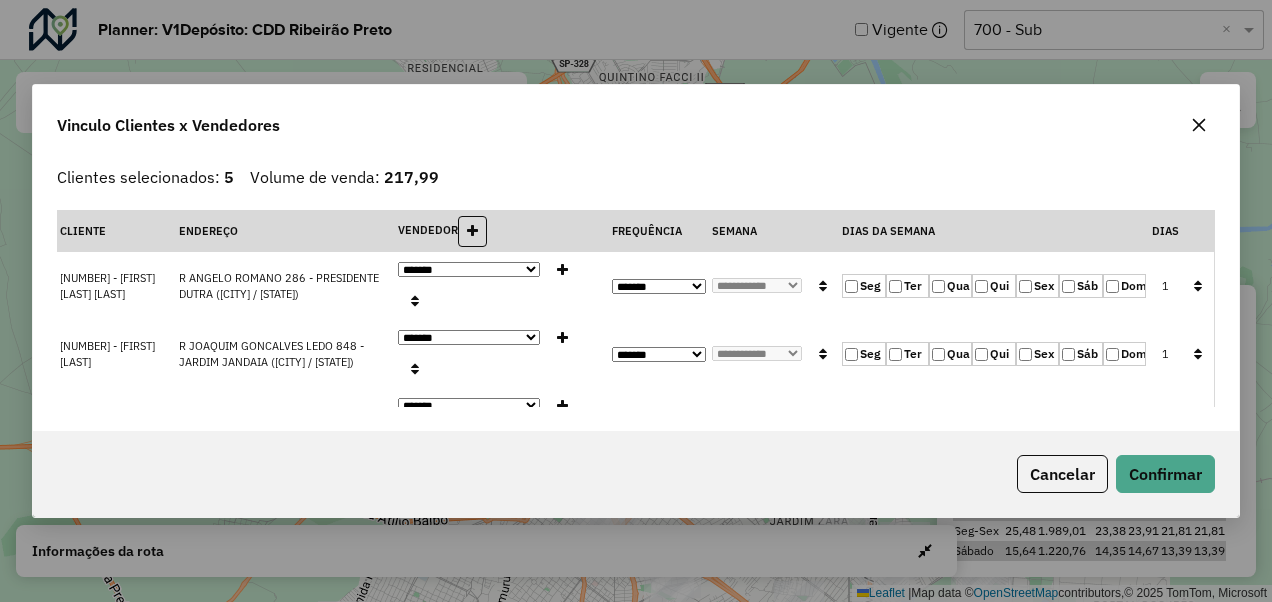 click 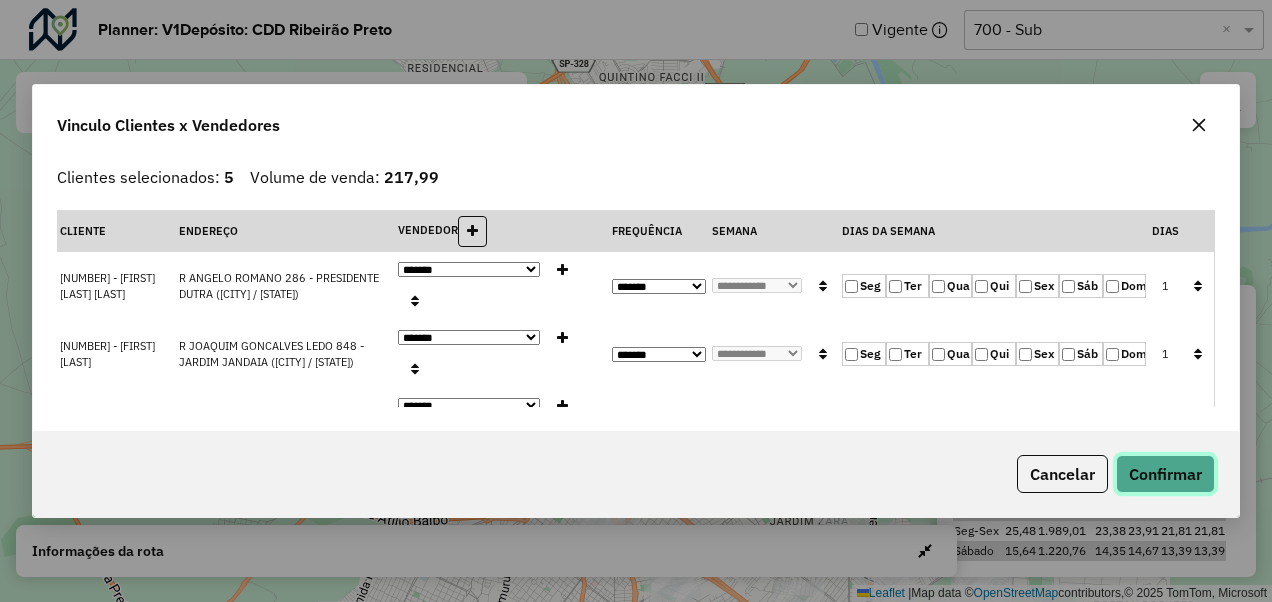 click on "Confirmar" 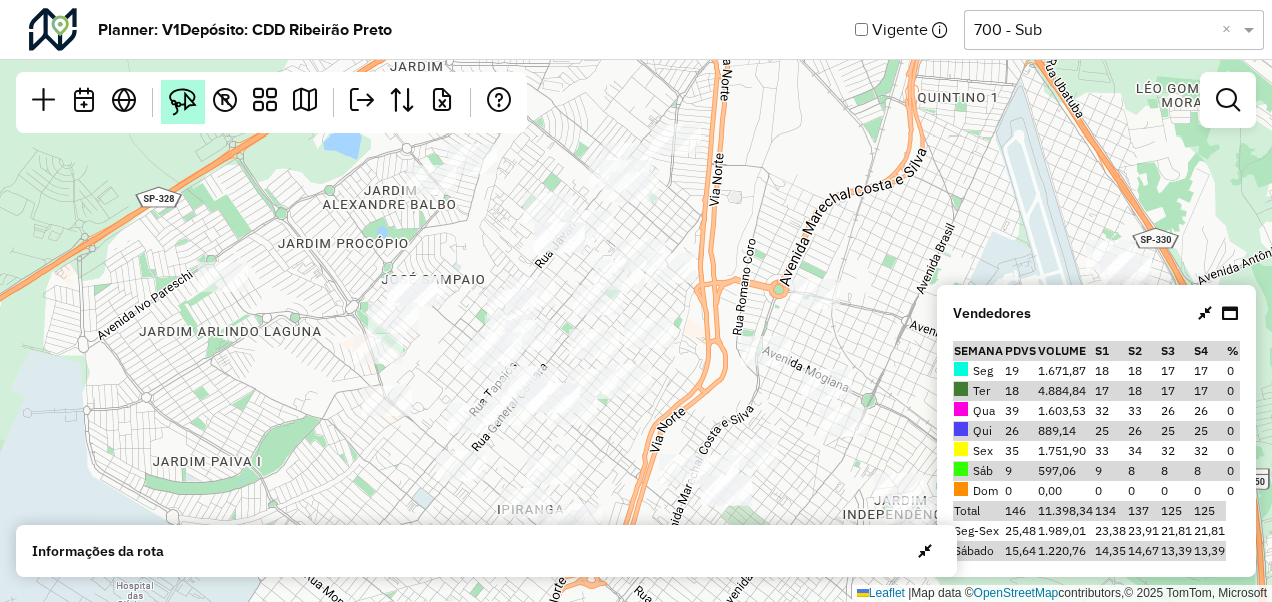 click at bounding box center (183, 102) 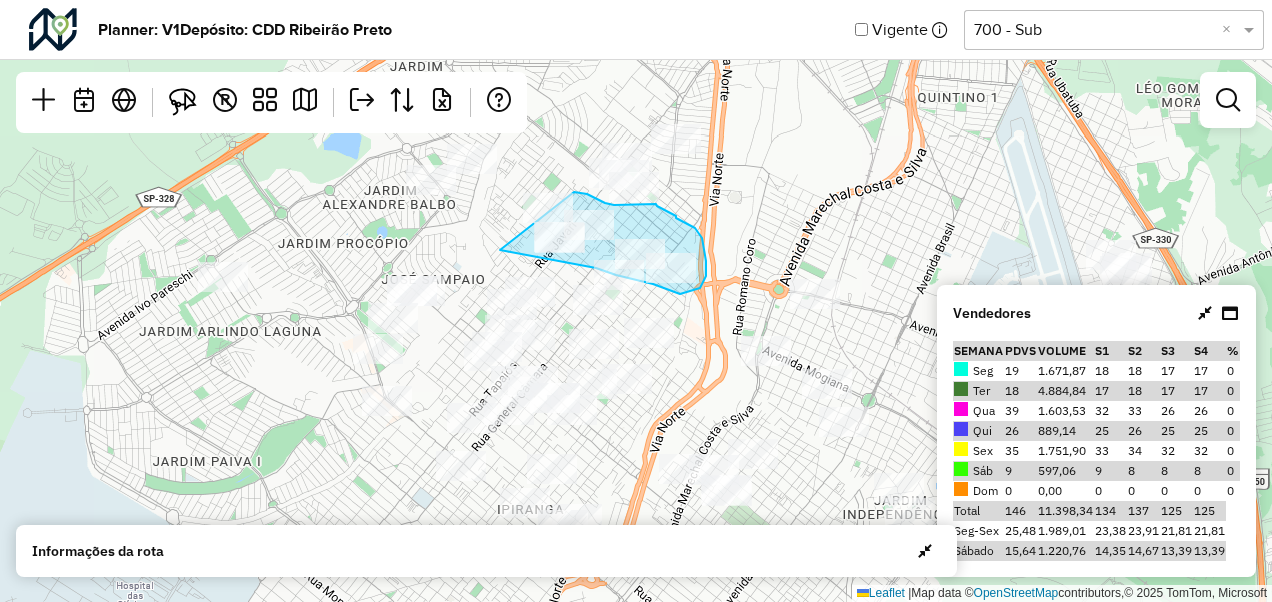 drag, startPoint x: 500, startPoint y: 250, endPoint x: 574, endPoint y: 192, distance: 94.02127 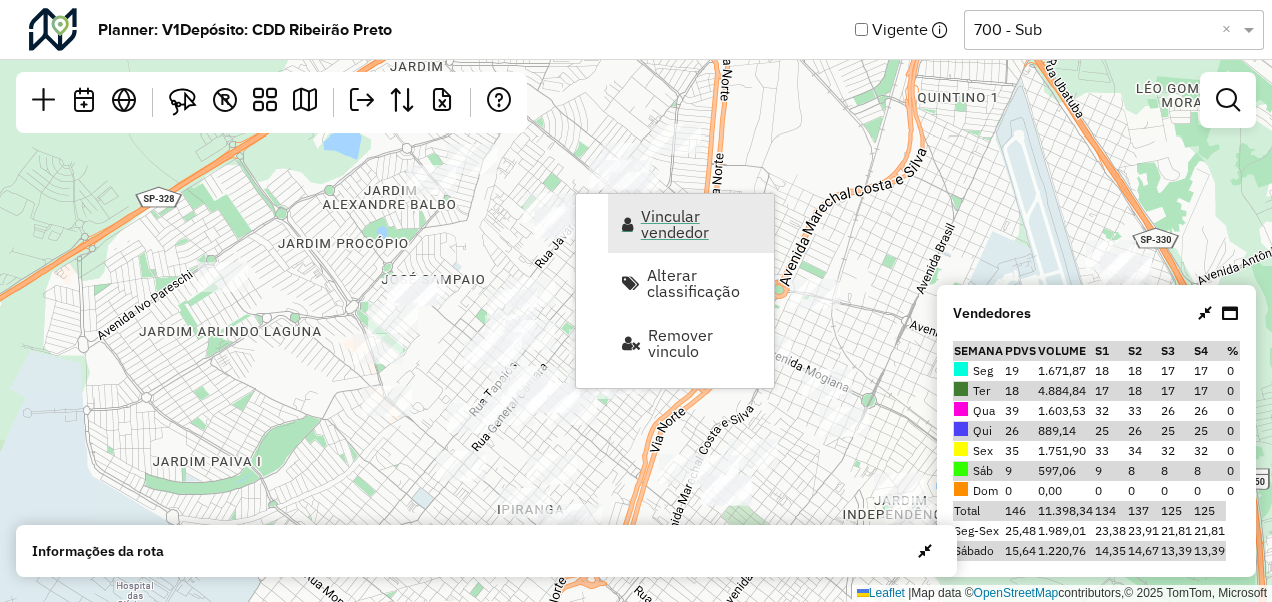 click on "Vincular vendedor" at bounding box center (701, 224) 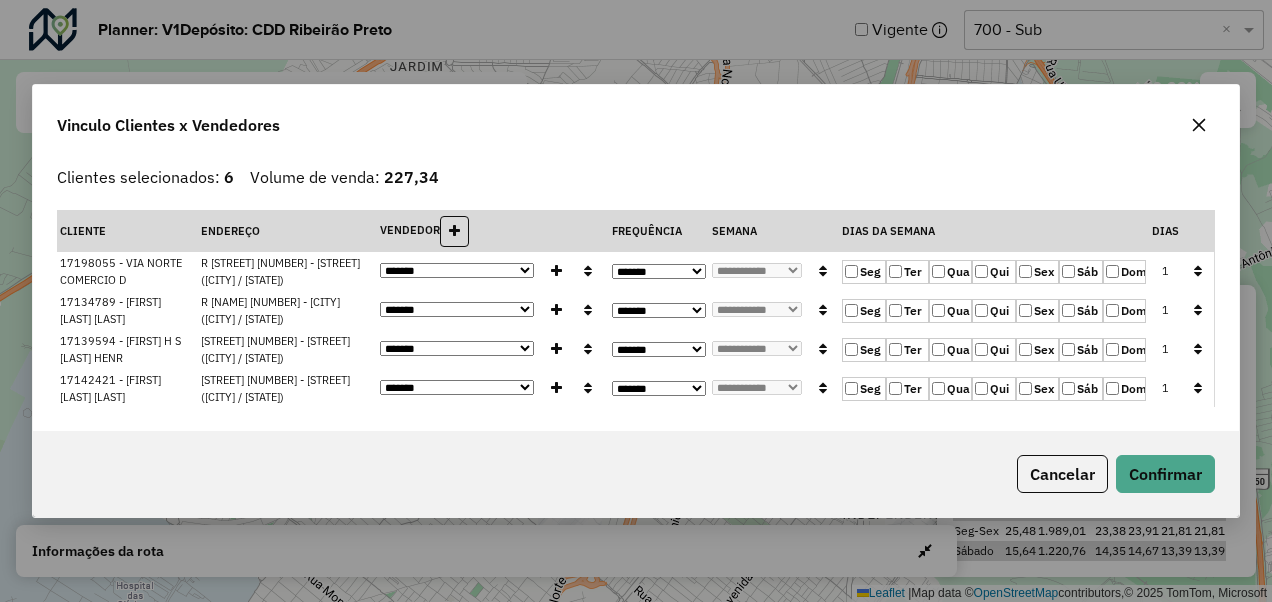 click on "Seg   Ter   Qua   Qui   Sex   Sáb   Dom" 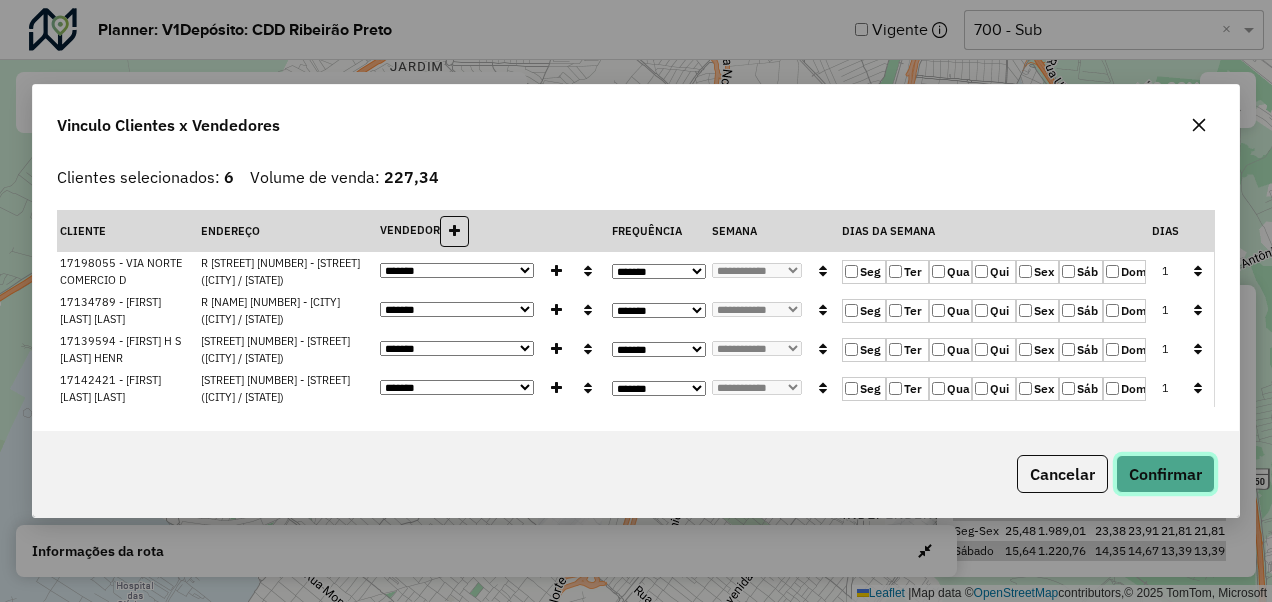 click on "Confirmar" 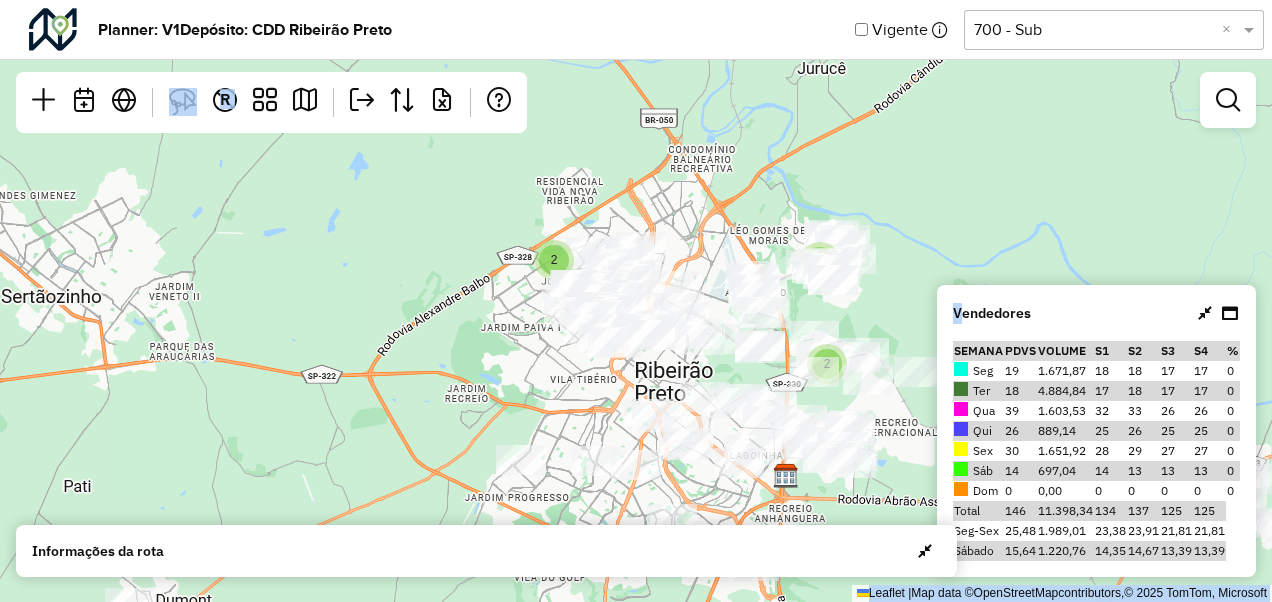 drag, startPoint x: 950, startPoint y: 305, endPoint x: 928, endPoint y: 236, distance: 72.42237 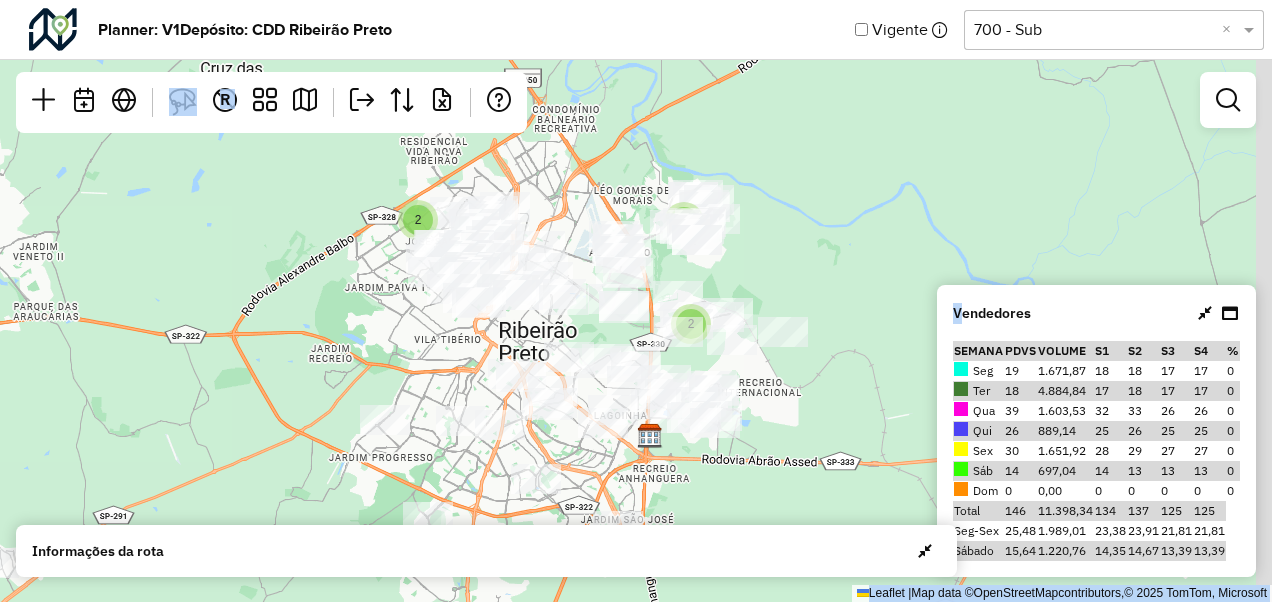 drag, startPoint x: 928, startPoint y: 236, endPoint x: 720, endPoint y: 200, distance: 211.09239 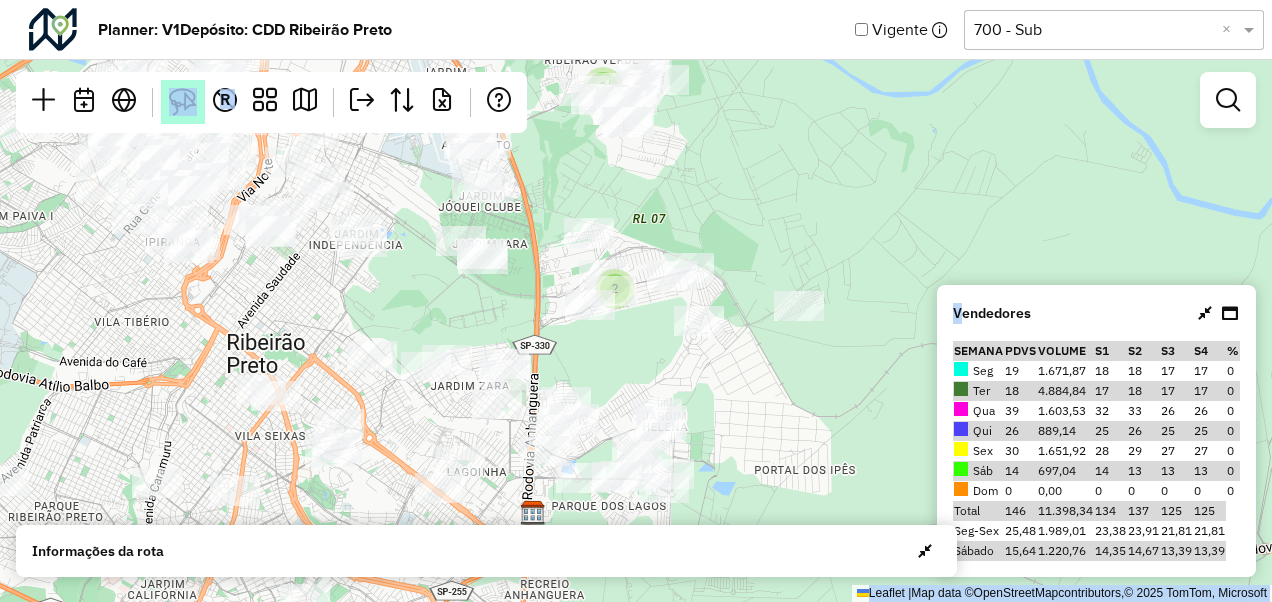 click at bounding box center (183, 102) 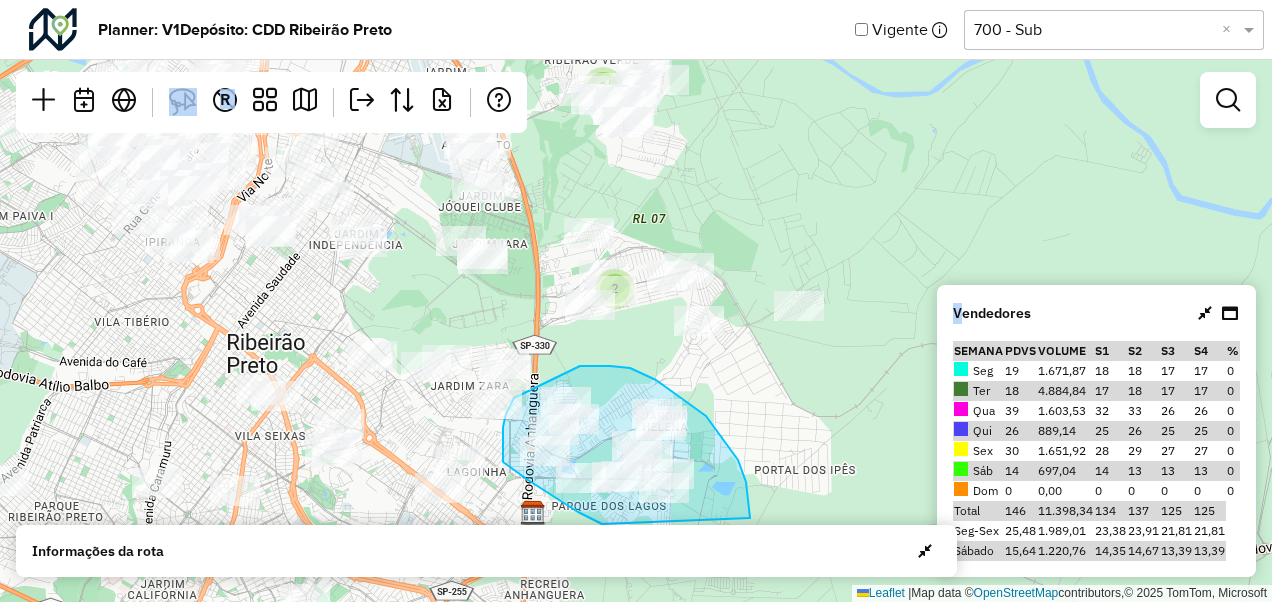 click on "2 2  Leaflet   |  Map data ©  OpenStreetMap  contributors,© 2025 TomTom, Microsoft" 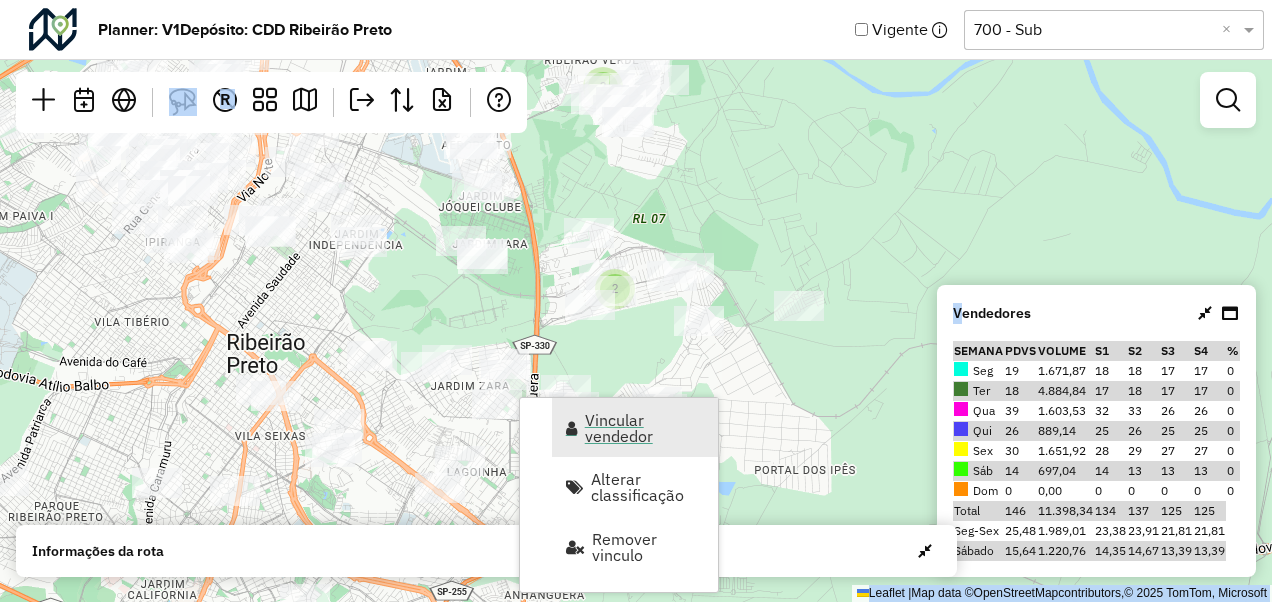 click on "Vincular vendedor" at bounding box center (645, 428) 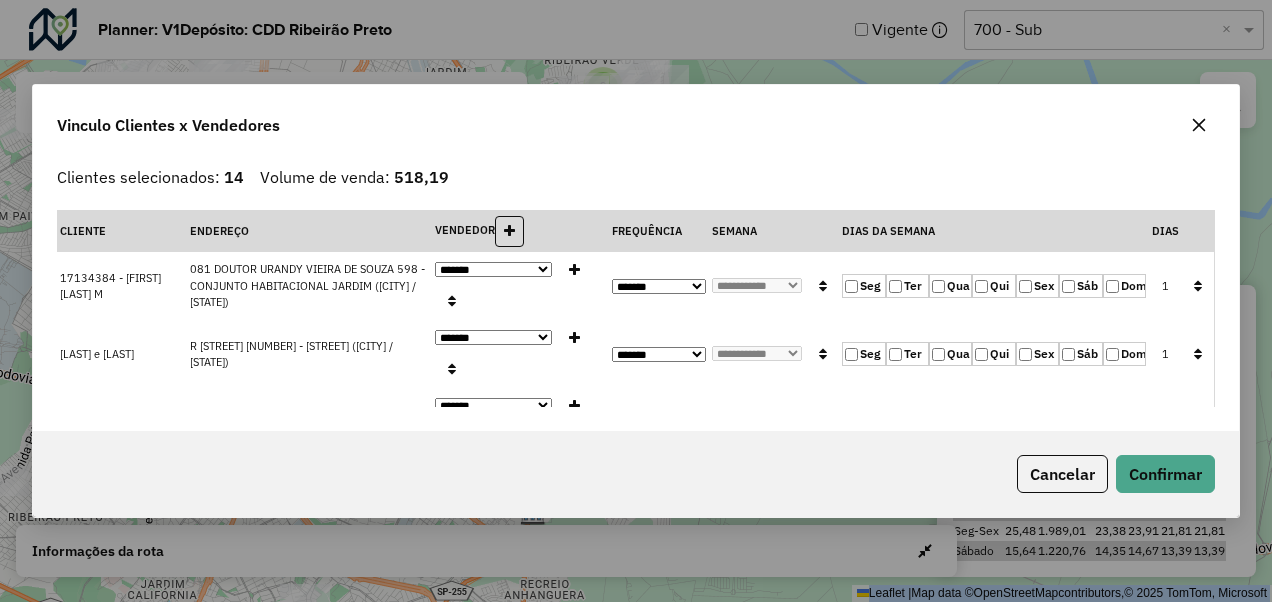 click 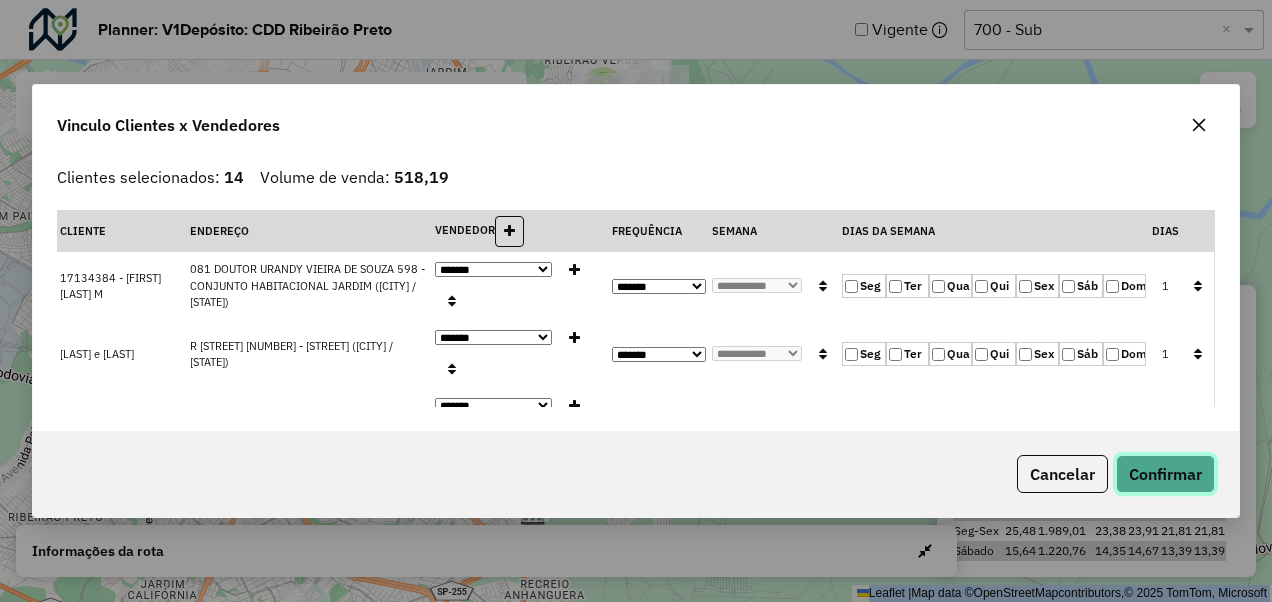 click on "Confirmar" 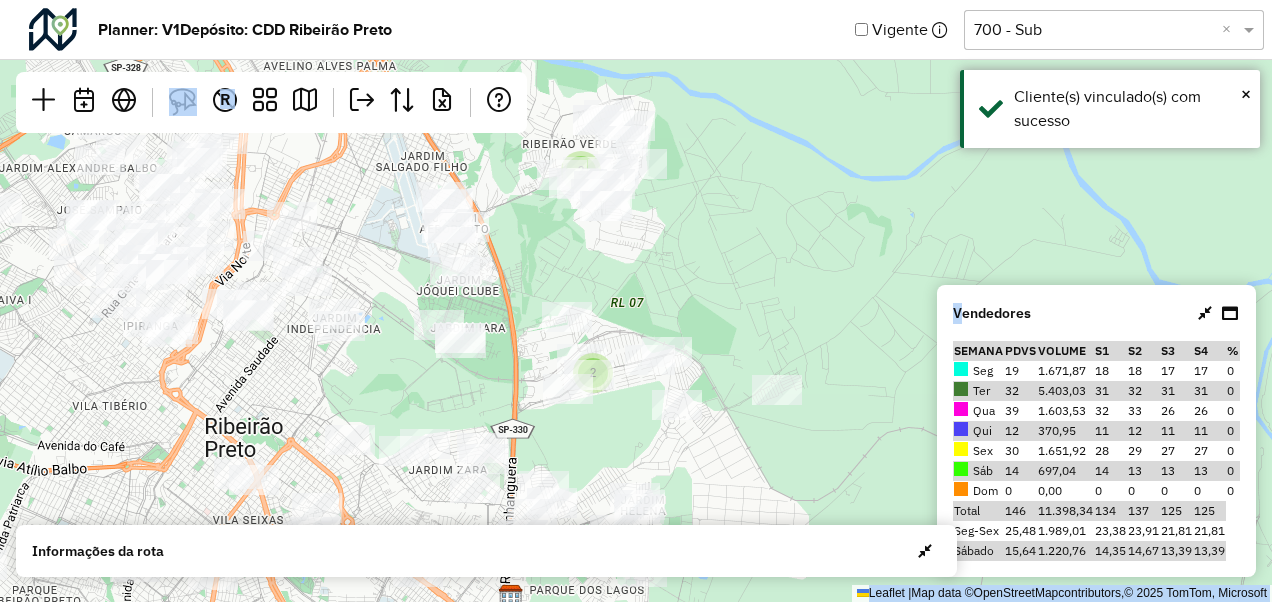 drag, startPoint x: 792, startPoint y: 206, endPoint x: 770, endPoint y: 290, distance: 86.833176 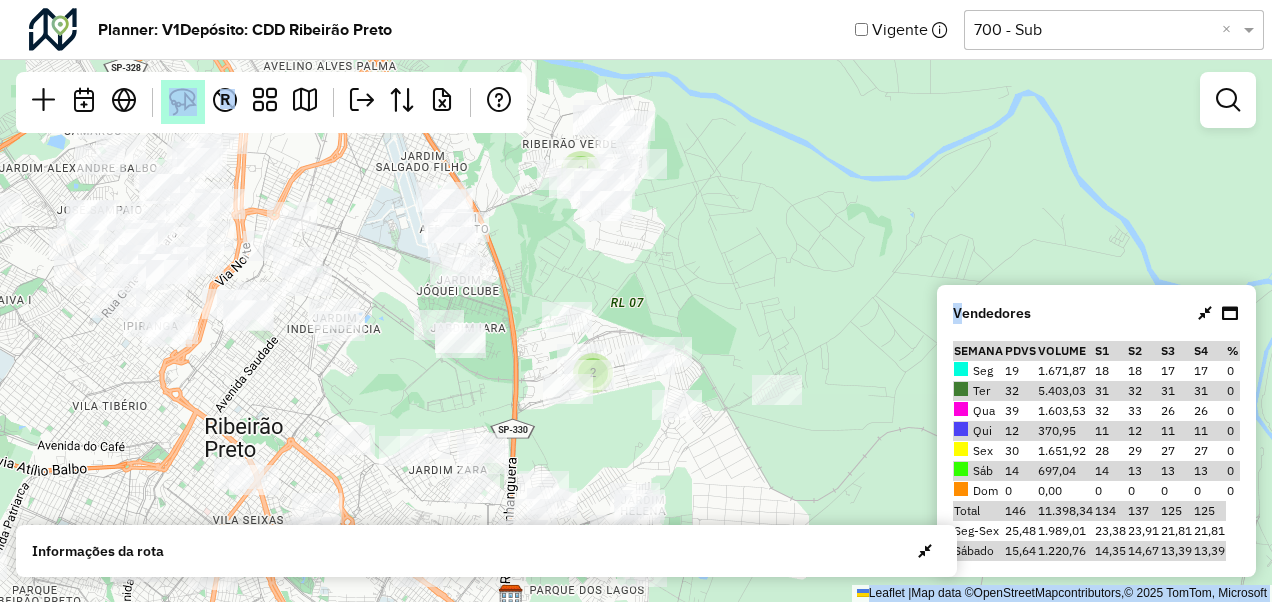 click at bounding box center (183, 102) 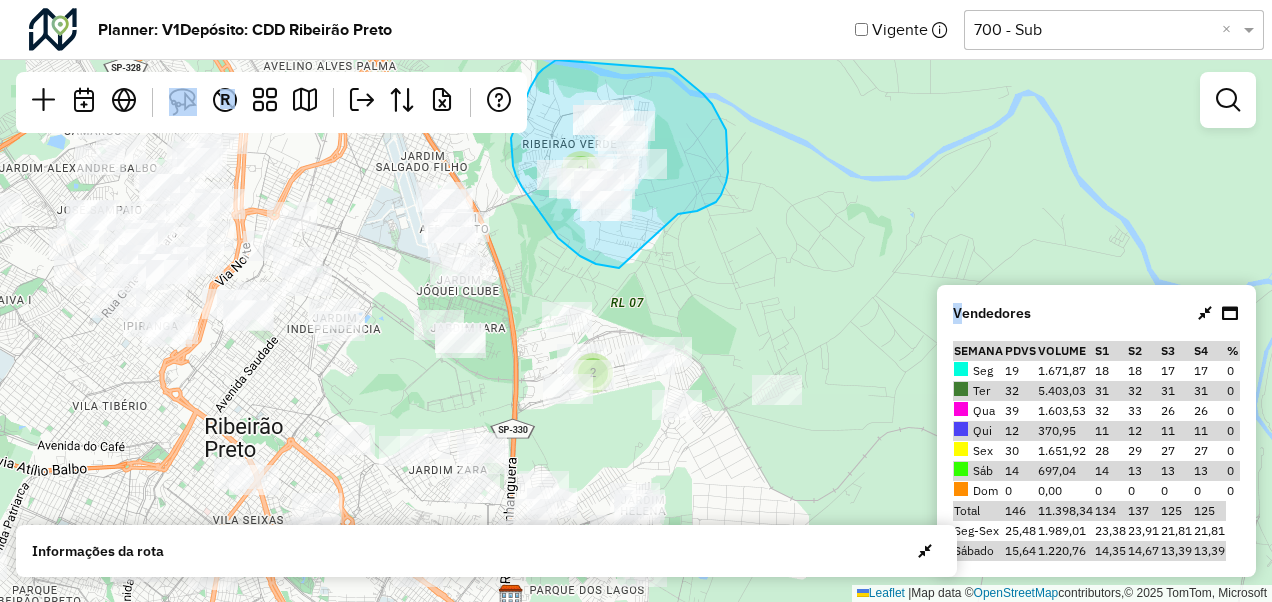 drag, startPoint x: 619, startPoint y: 268, endPoint x: 678, endPoint y: 214, distance: 79.98125 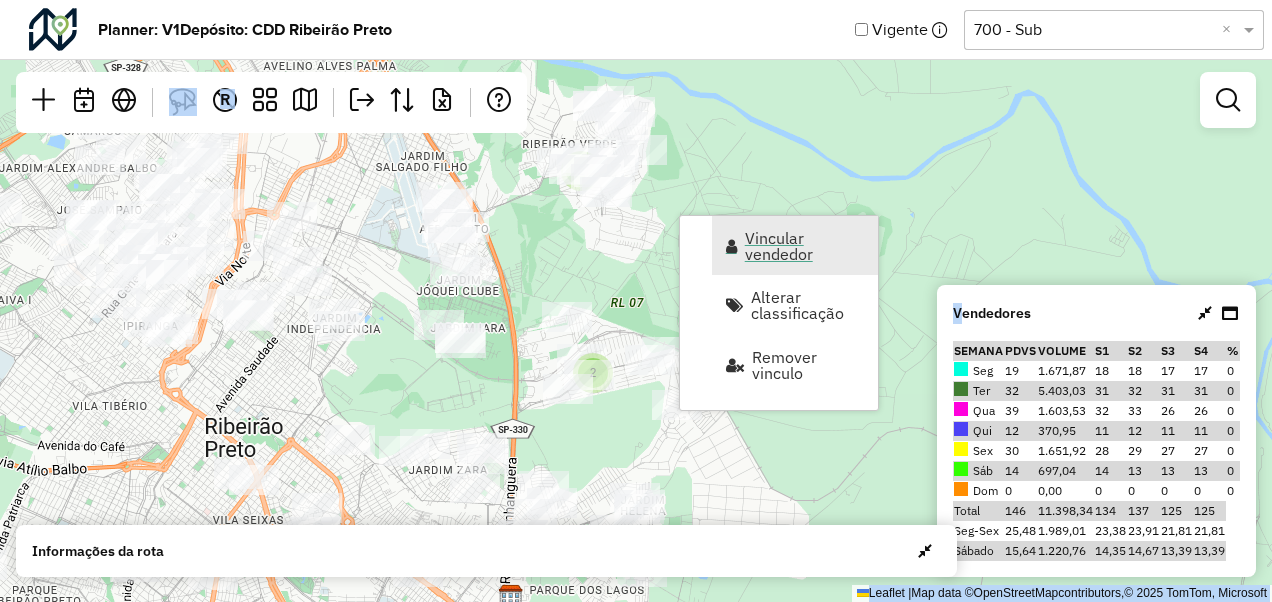 click on "Vincular vendedor" at bounding box center (805, 246) 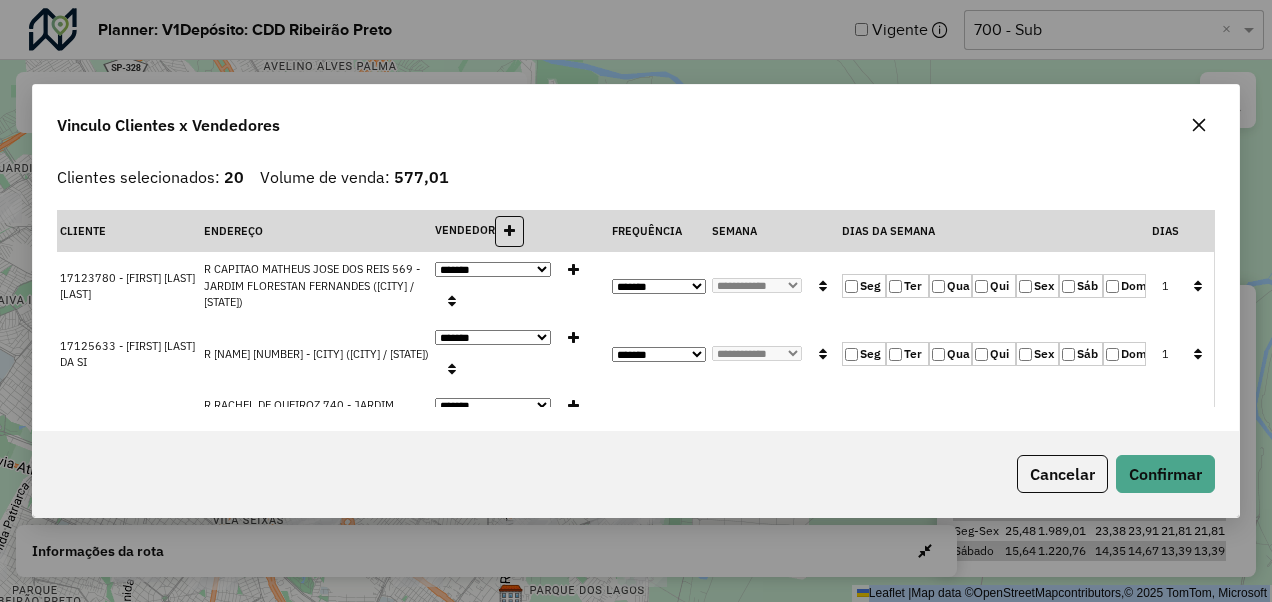 click 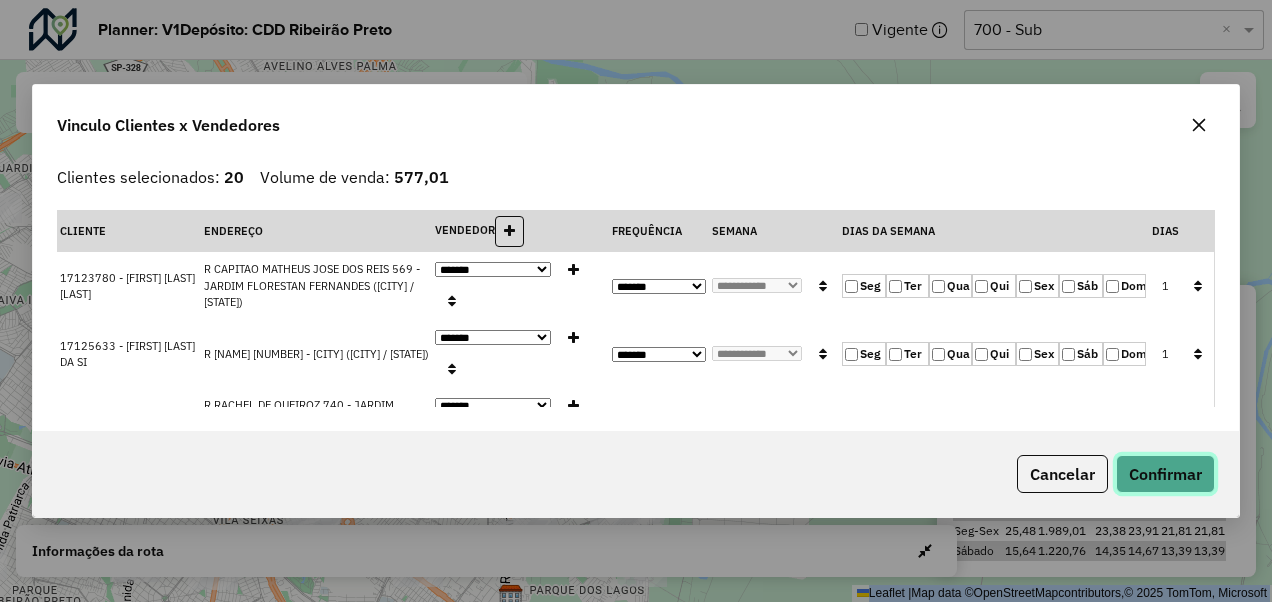 click on "Confirmar" 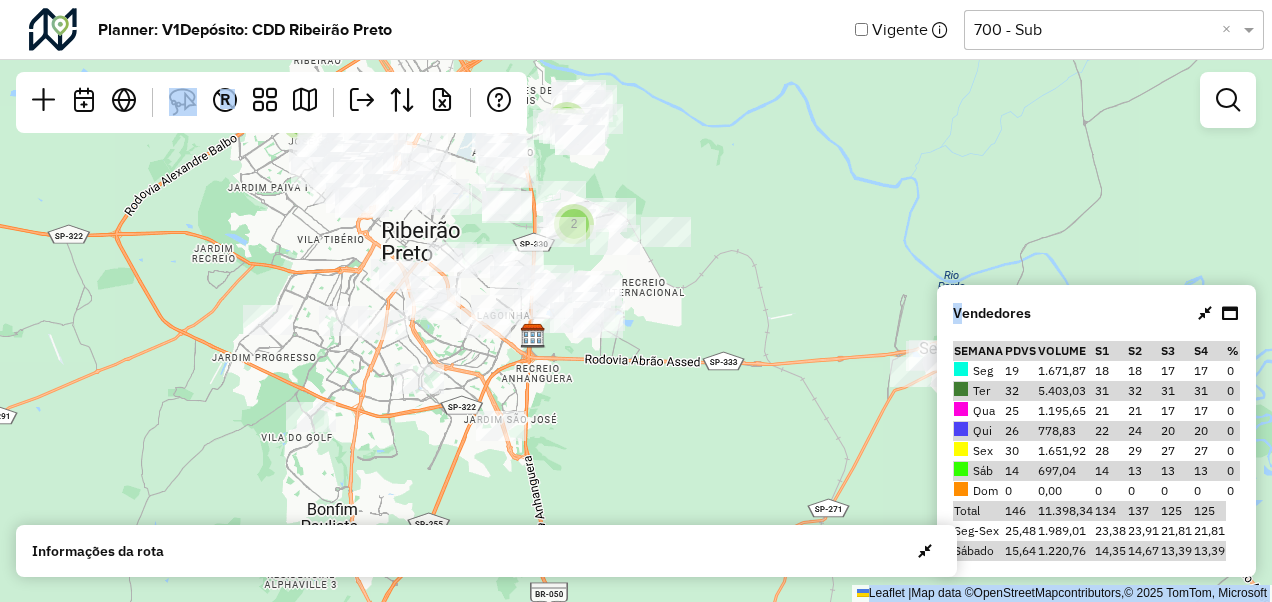 drag, startPoint x: 784, startPoint y: 300, endPoint x: 669, endPoint y: 187, distance: 161.22655 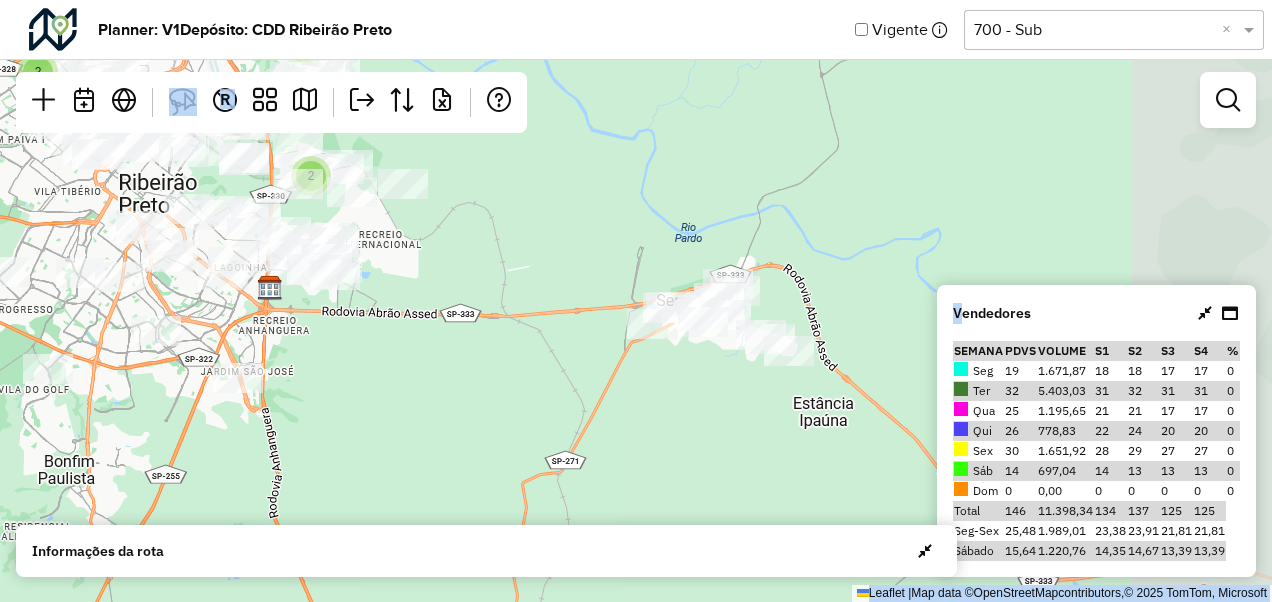 drag, startPoint x: 742, startPoint y: 244, endPoint x: 478, endPoint y: 196, distance: 268.32816 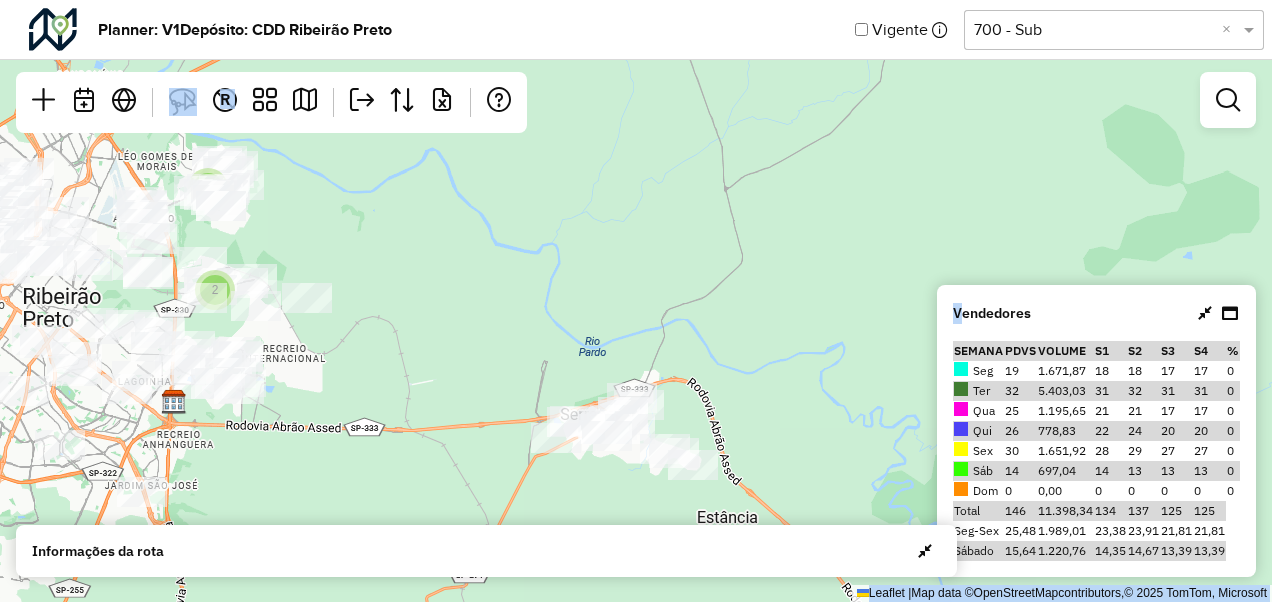 drag, startPoint x: 314, startPoint y: 378, endPoint x: 407, endPoint y: 396, distance: 94.72592 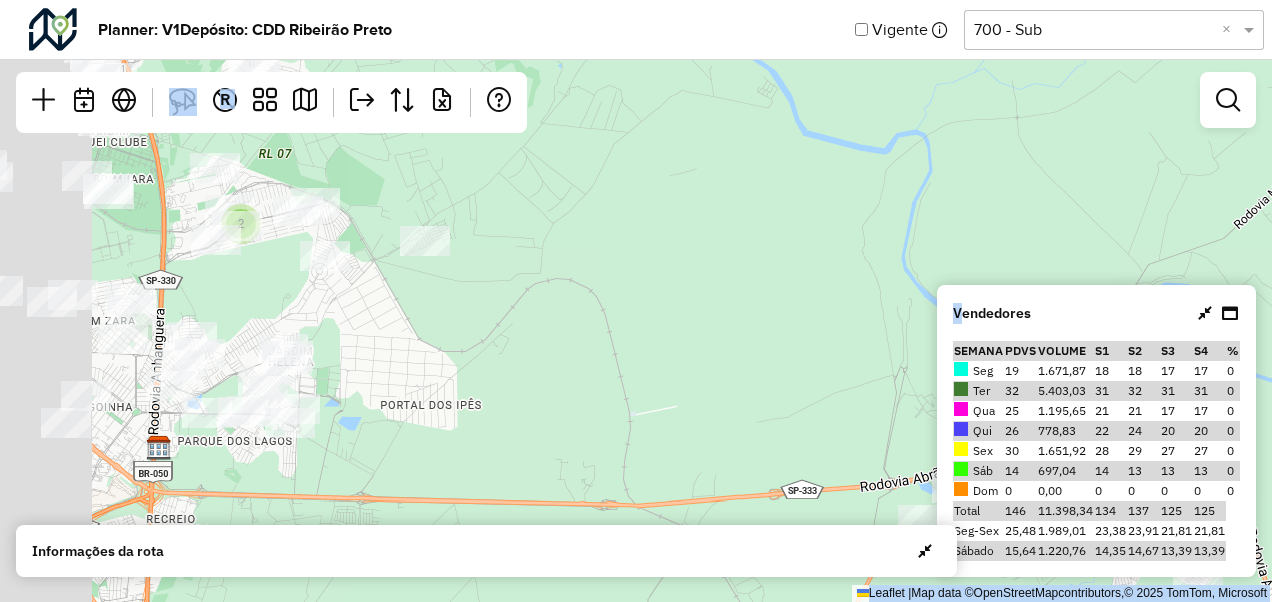 drag, startPoint x: 269, startPoint y: 408, endPoint x: 388, endPoint y: 402, distance: 119.15116 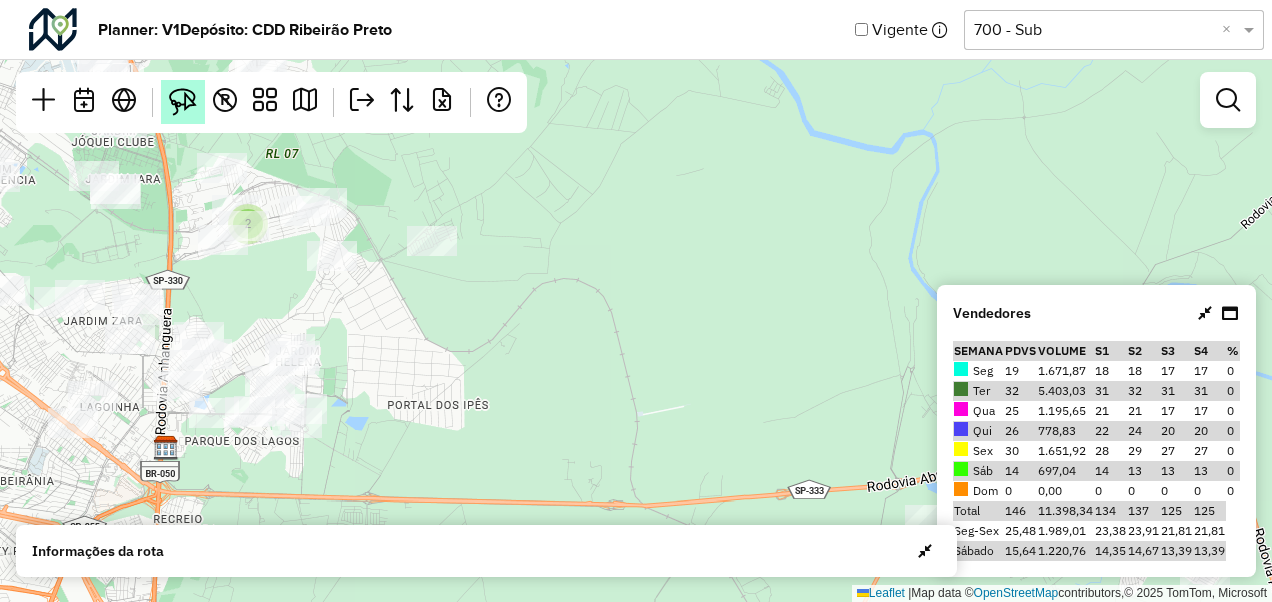 drag, startPoint x: 388, startPoint y: 402, endPoint x: 185, endPoint y: 98, distance: 365.54755 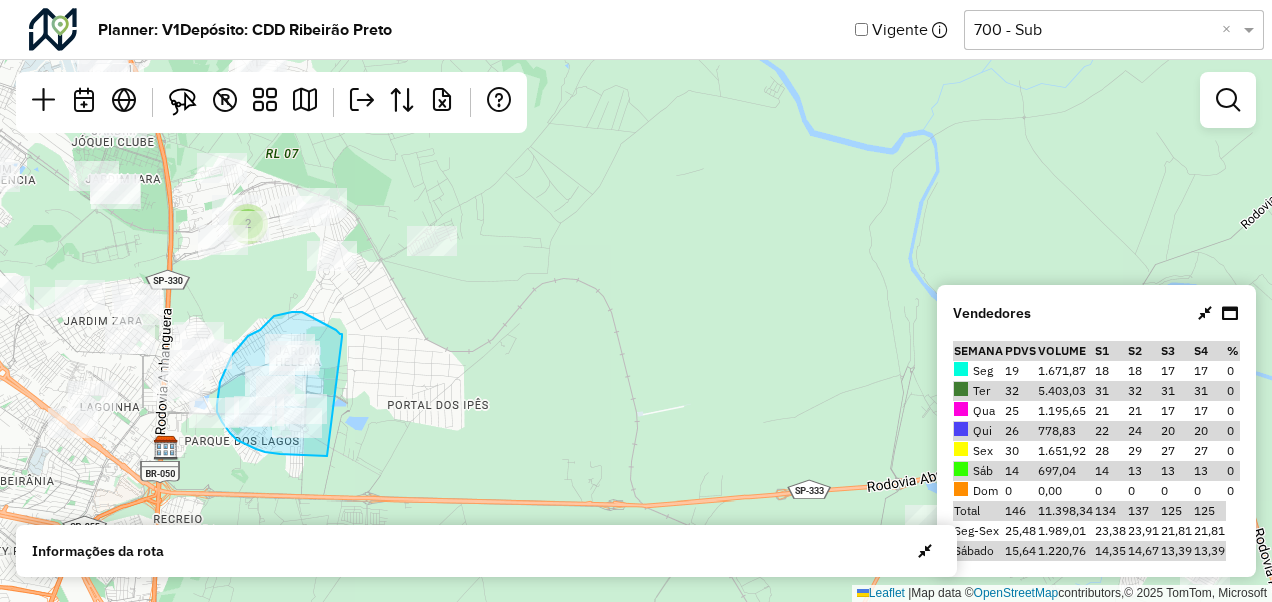 drag, startPoint x: 327, startPoint y: 456, endPoint x: 342, endPoint y: 337, distance: 119.94165 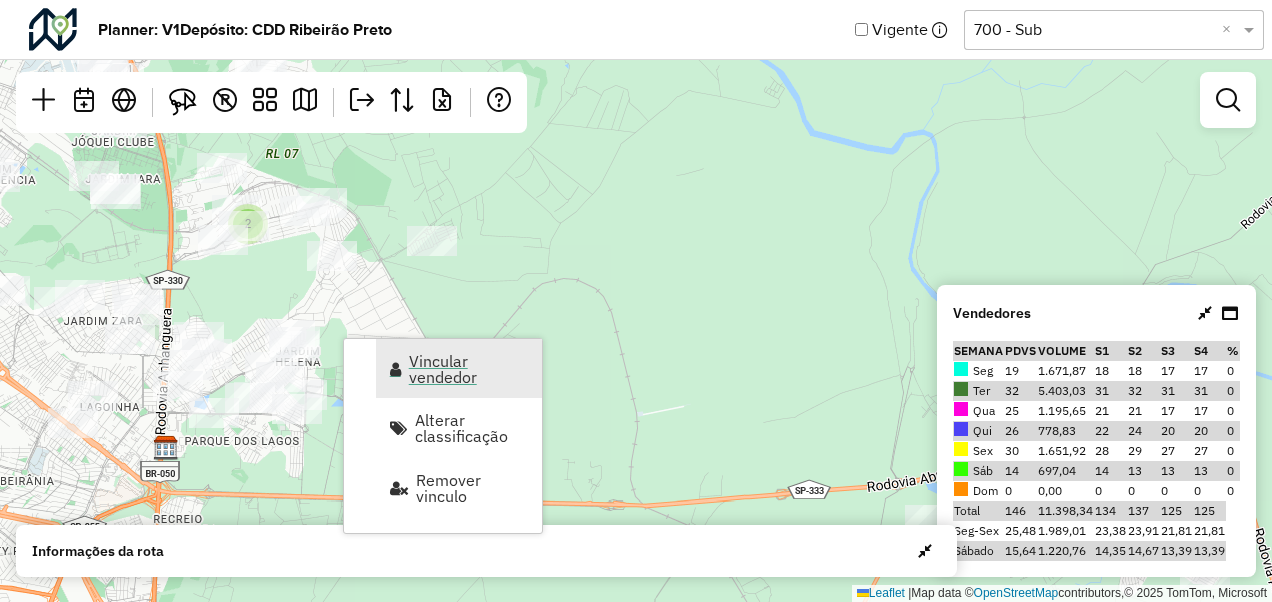 click on "Vincular vendedor" at bounding box center [469, 369] 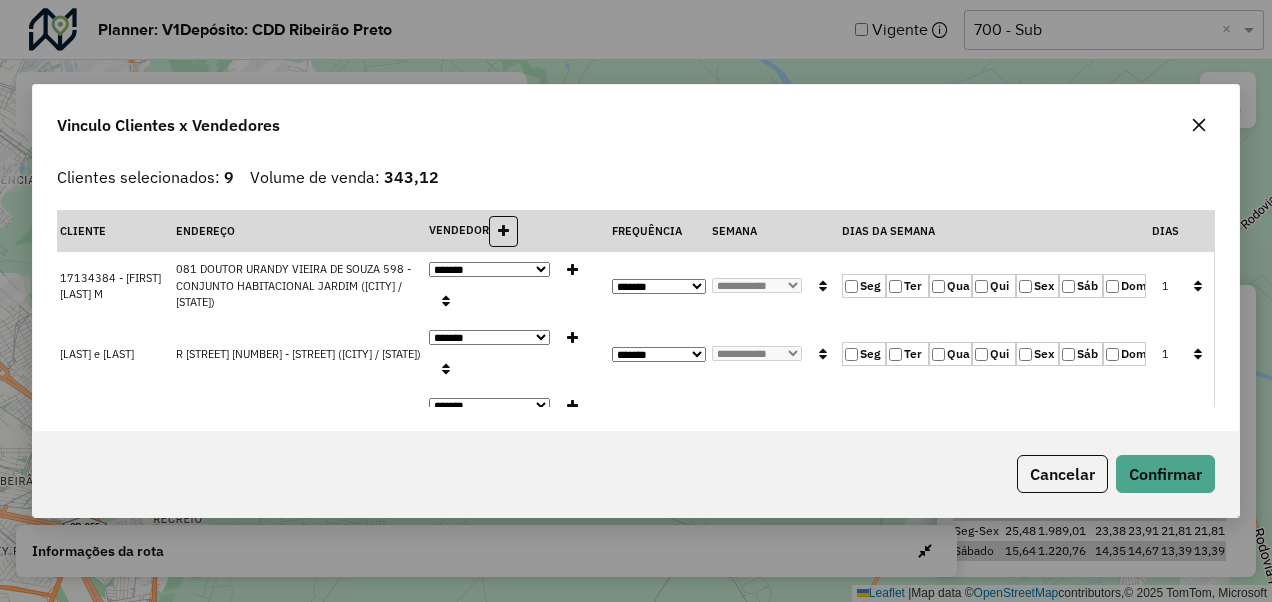 click 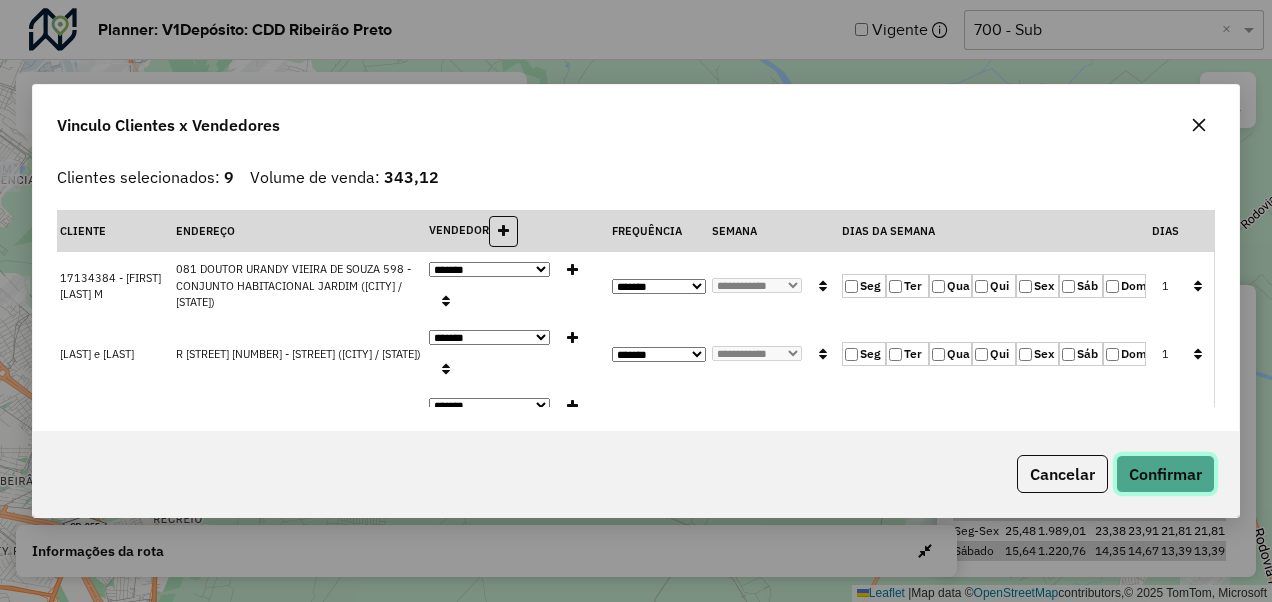 click on "Confirmar" 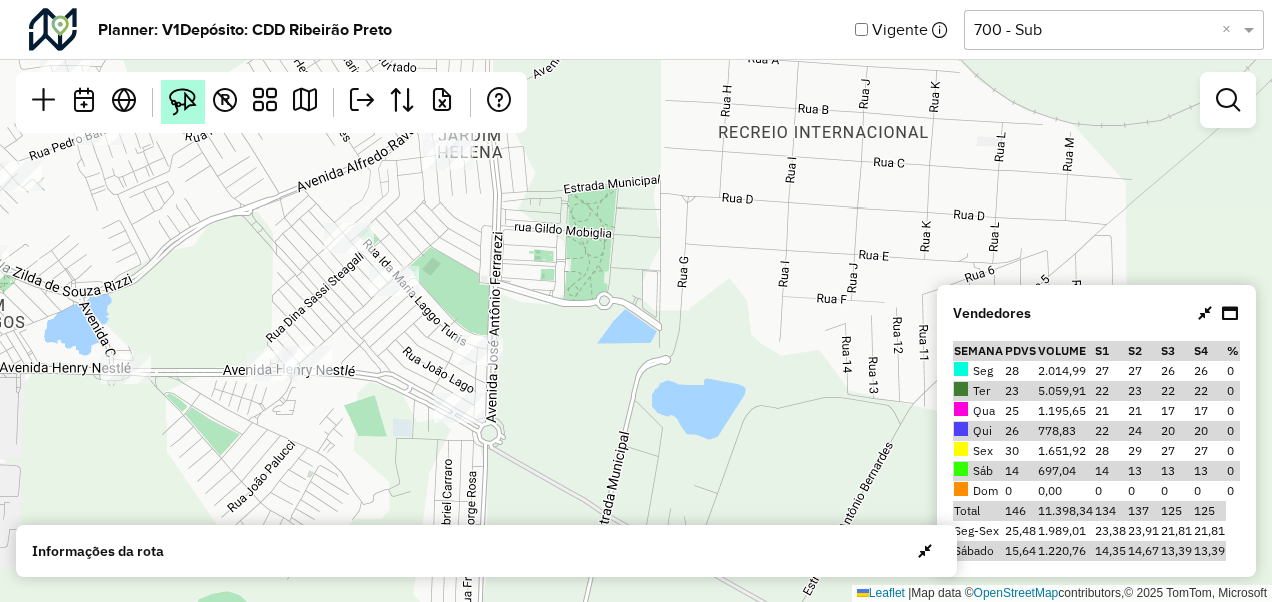 click at bounding box center (183, 102) 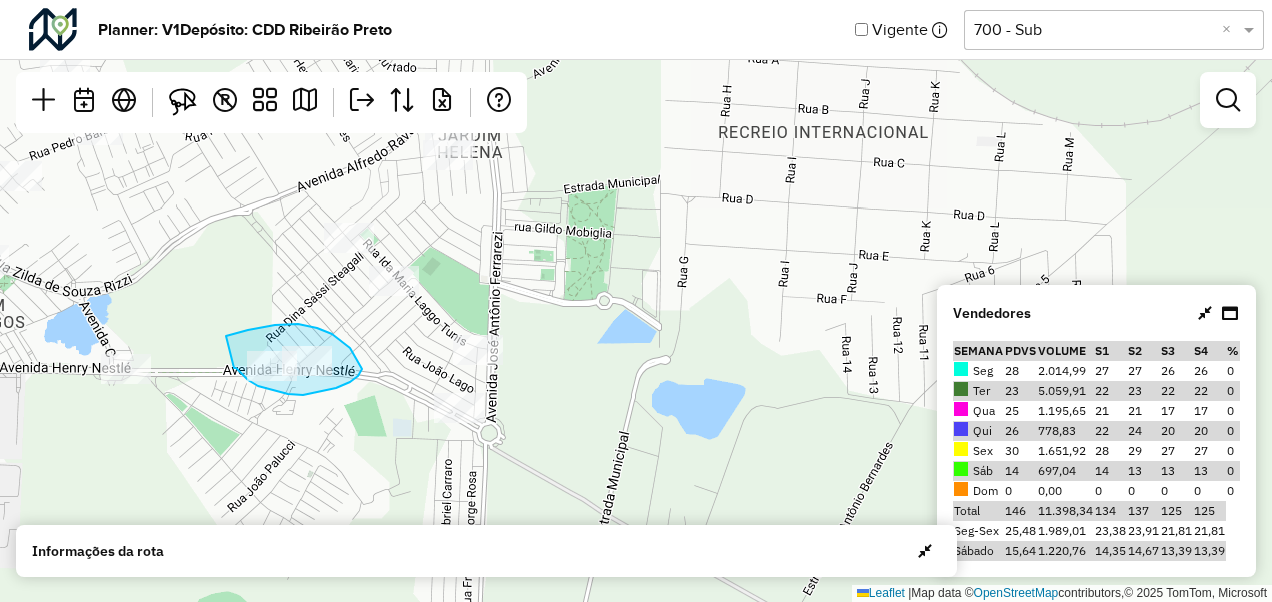drag, startPoint x: 226, startPoint y: 336, endPoint x: 233, endPoint y: 366, distance: 30.805843 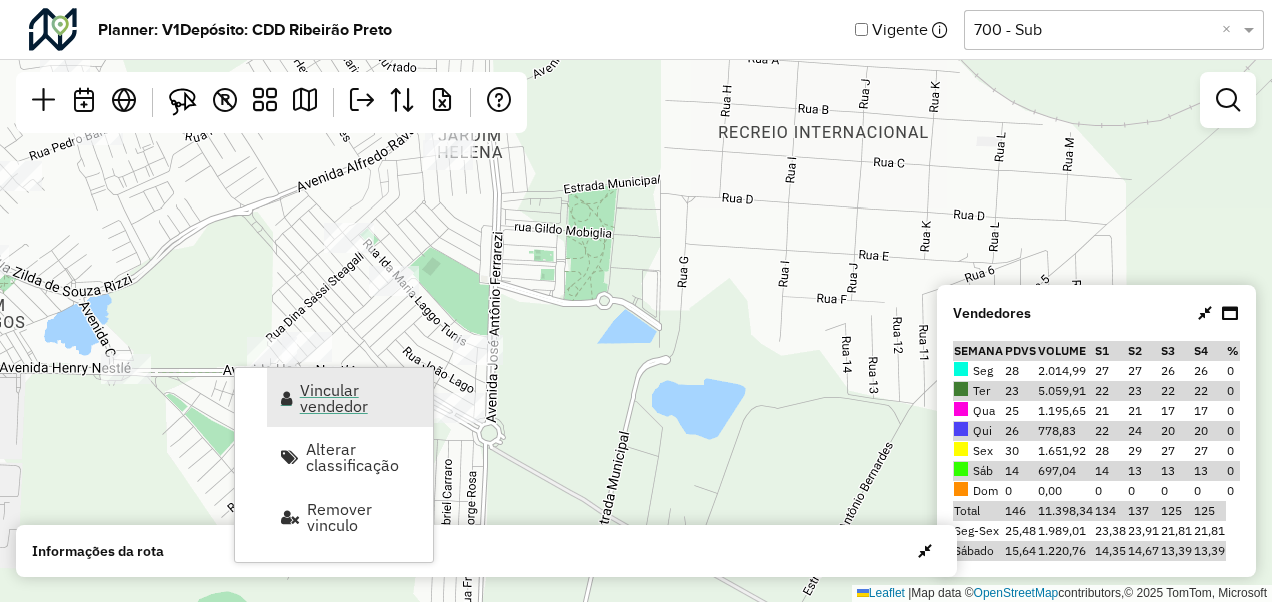 click on "Vincular vendedor" at bounding box center (360, 398) 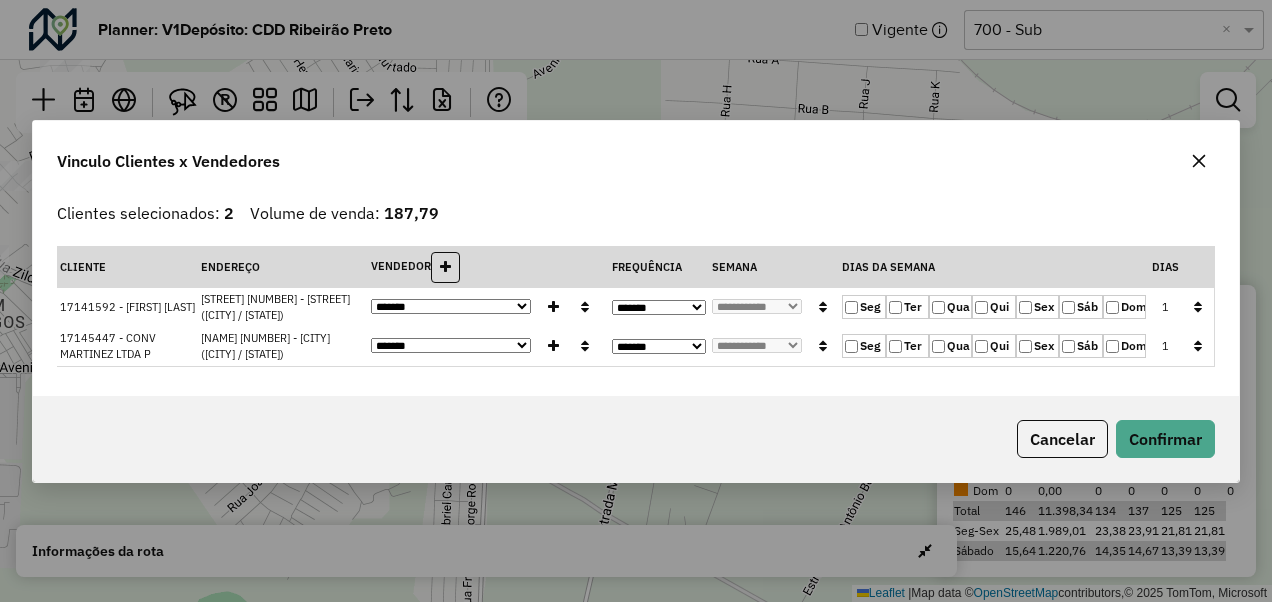 click 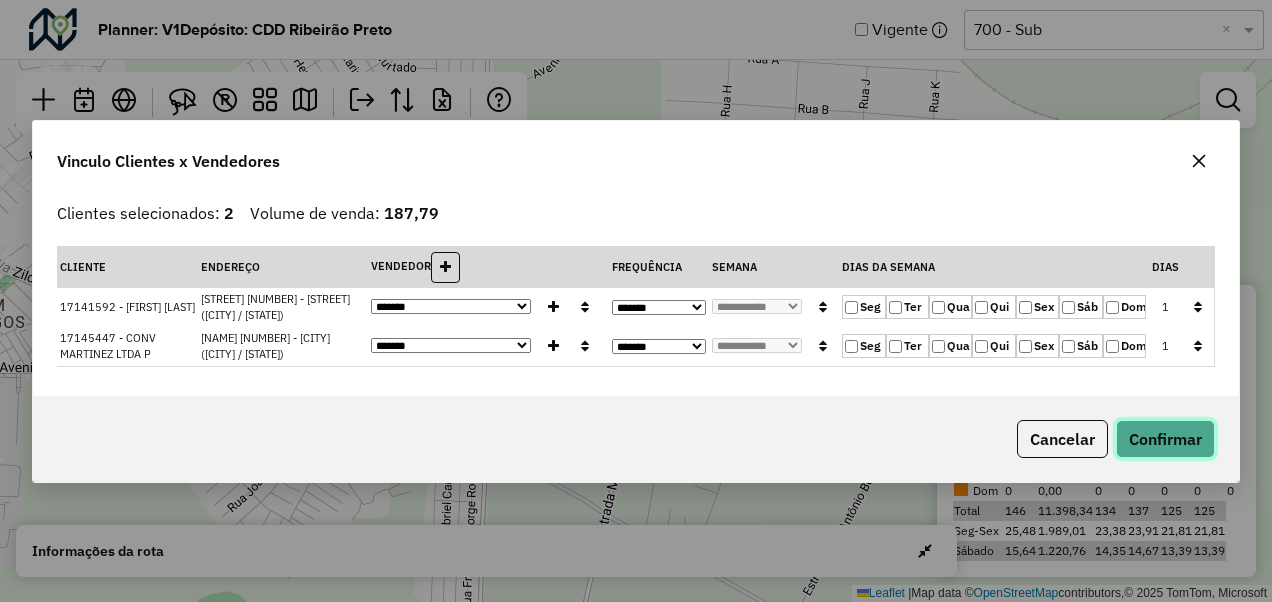 click on "Confirmar" 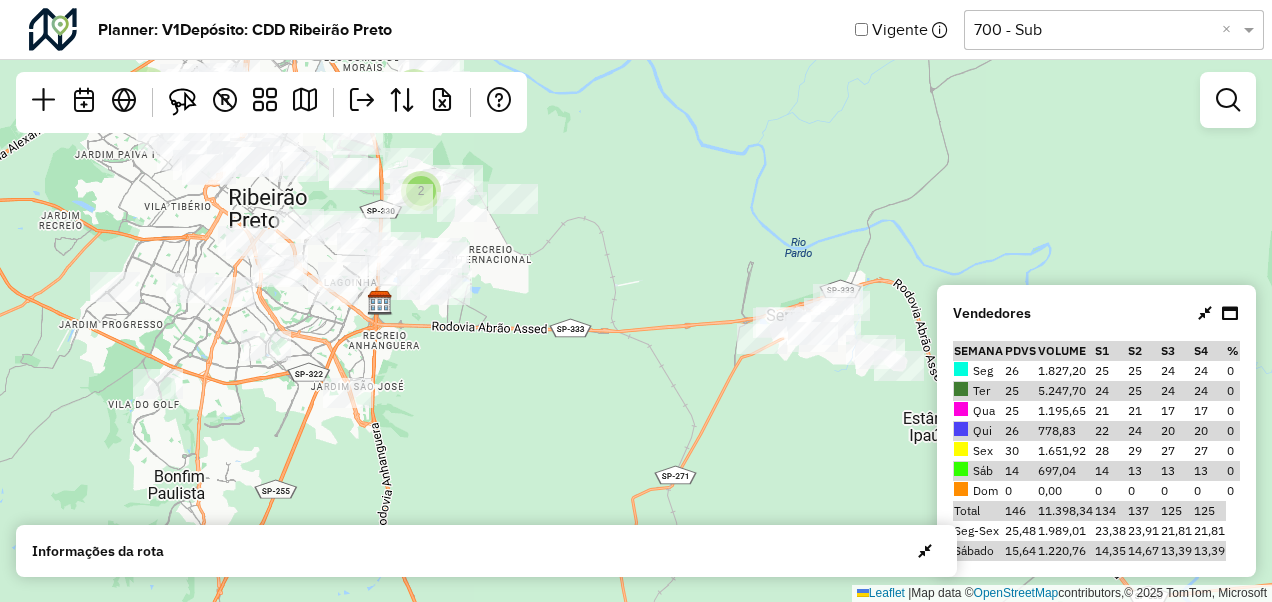 drag, startPoint x: 700, startPoint y: 306, endPoint x: 584, endPoint y: 288, distance: 117.388245 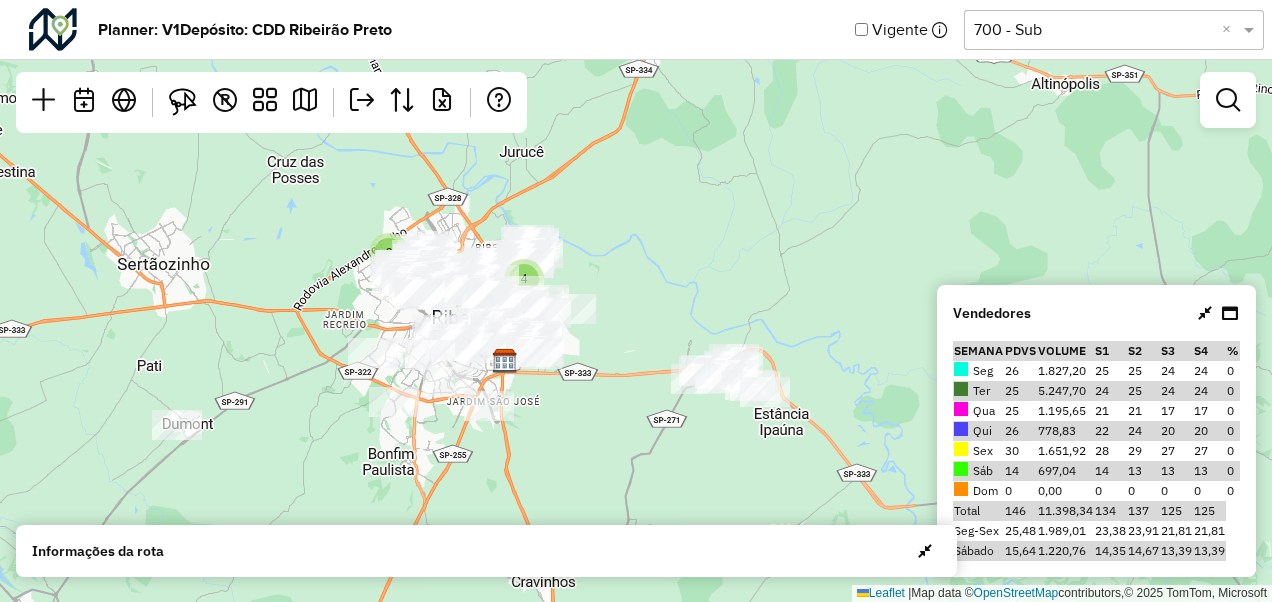 drag, startPoint x: 468, startPoint y: 391, endPoint x: 532, endPoint y: 406, distance: 65.734314 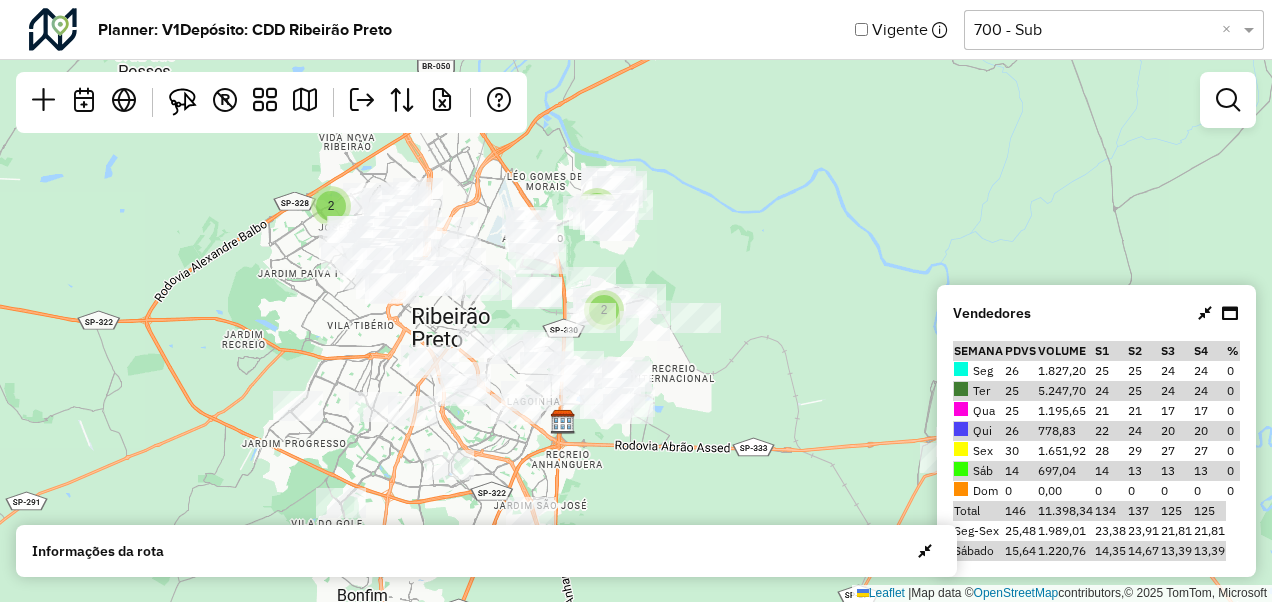 drag, startPoint x: 936, startPoint y: 244, endPoint x: 712, endPoint y: 223, distance: 224.98222 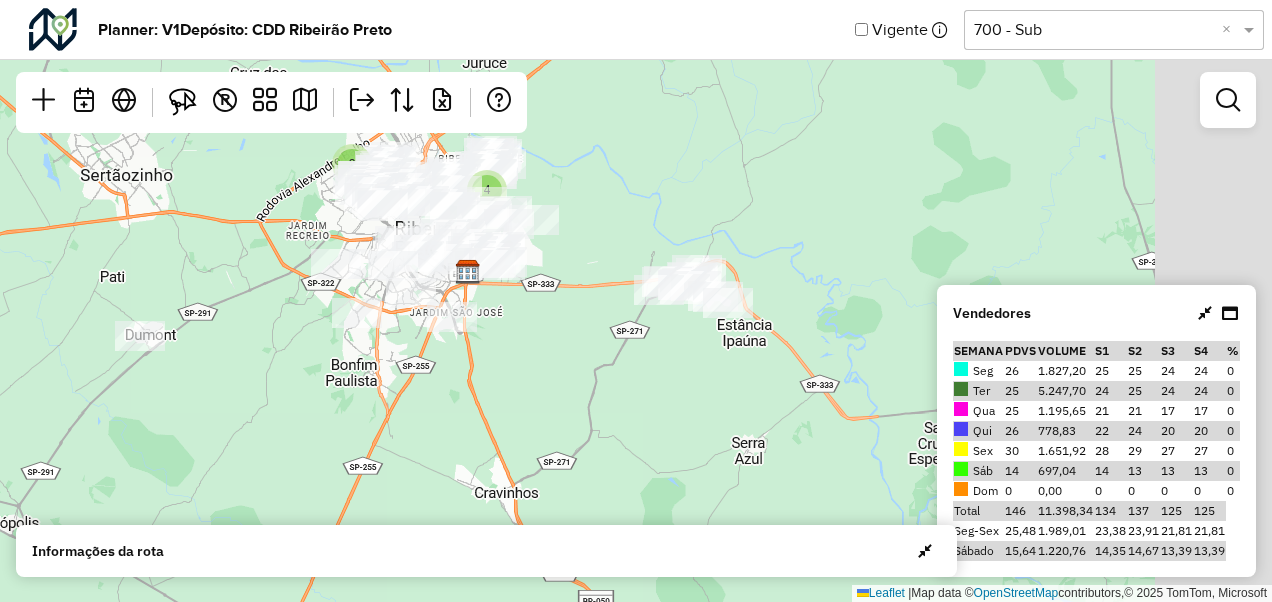 drag, startPoint x: 829, startPoint y: 226, endPoint x: 652, endPoint y: 174, distance: 184.48035 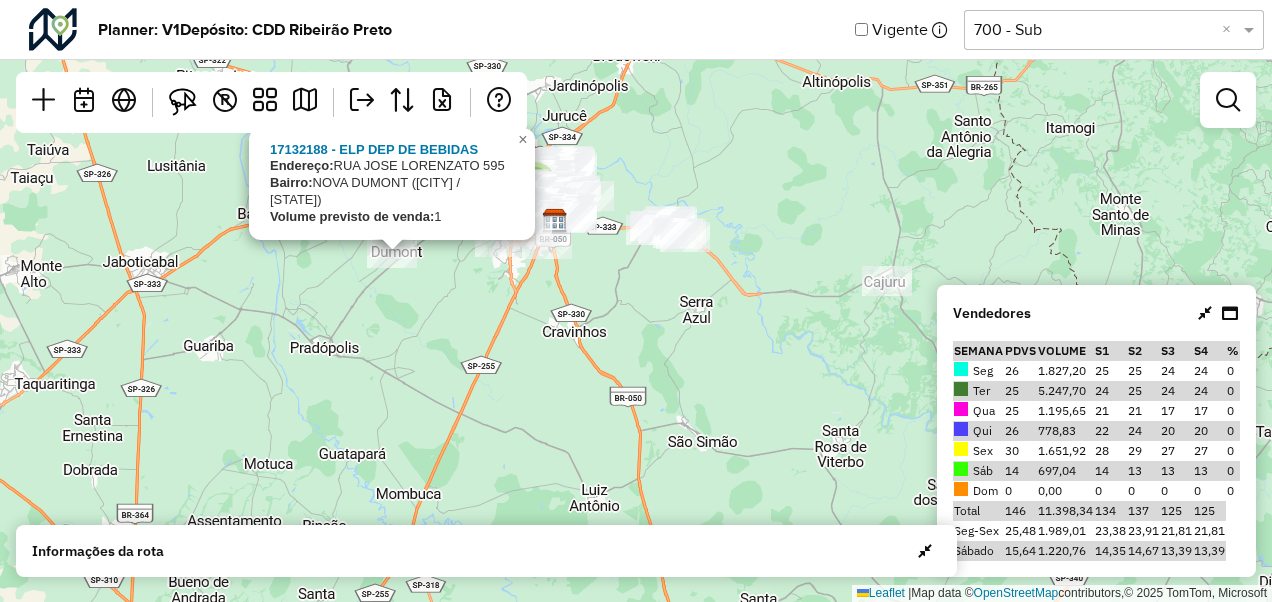 click on "7
17132188 - ELP DEP DE BEBIDAS
Endereço:   RUA JOSE LORENZATO 595
Bairro:  NOVA DUMONT (DUMONT / SP)
Volume previsto de venda:  1
×  Leaflet   |  Map data ©  OpenStreetMap  contributors,© 2025 TomTom, Microsoft" 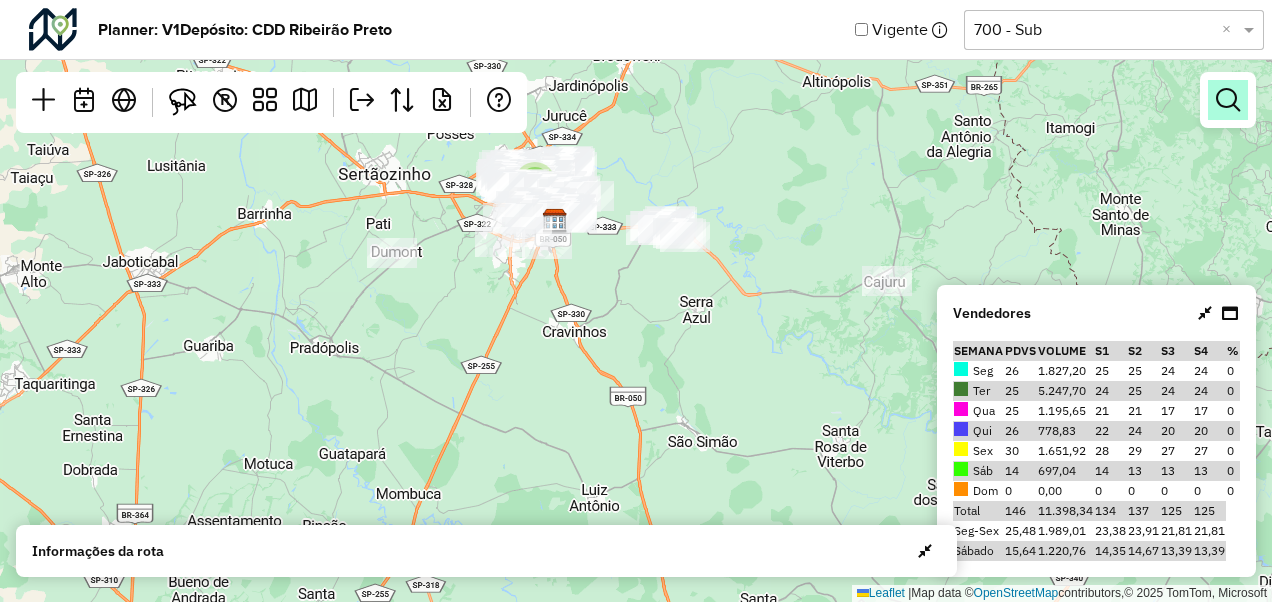 click at bounding box center (1228, 100) 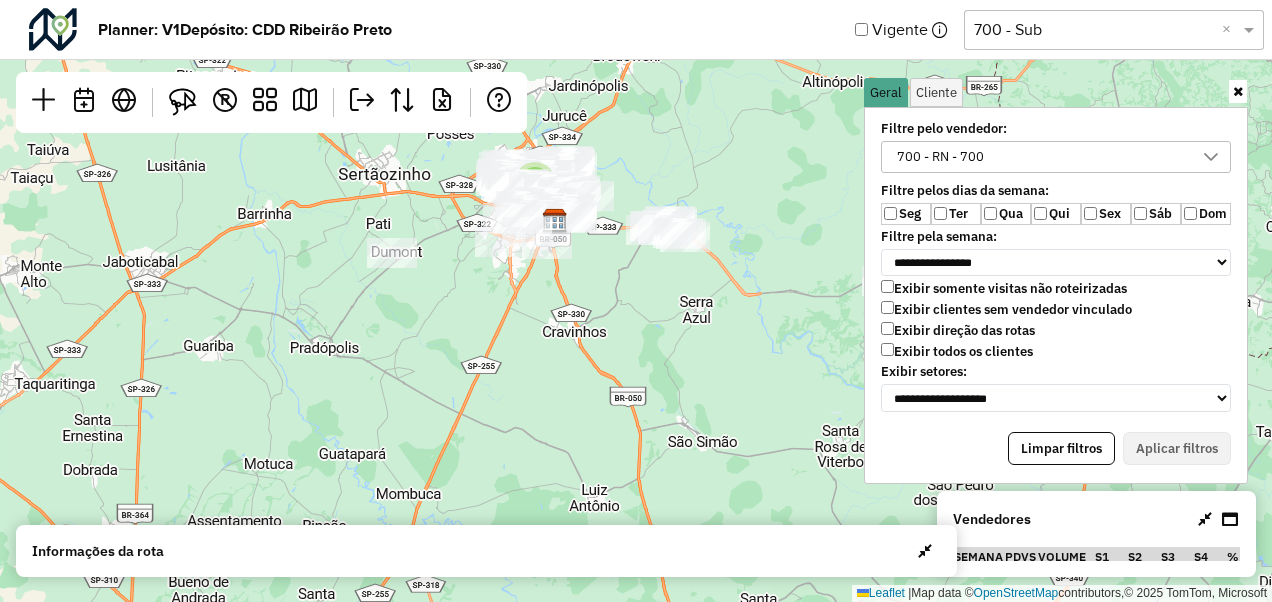click on "700 - RN - 700" at bounding box center [1041, 157] 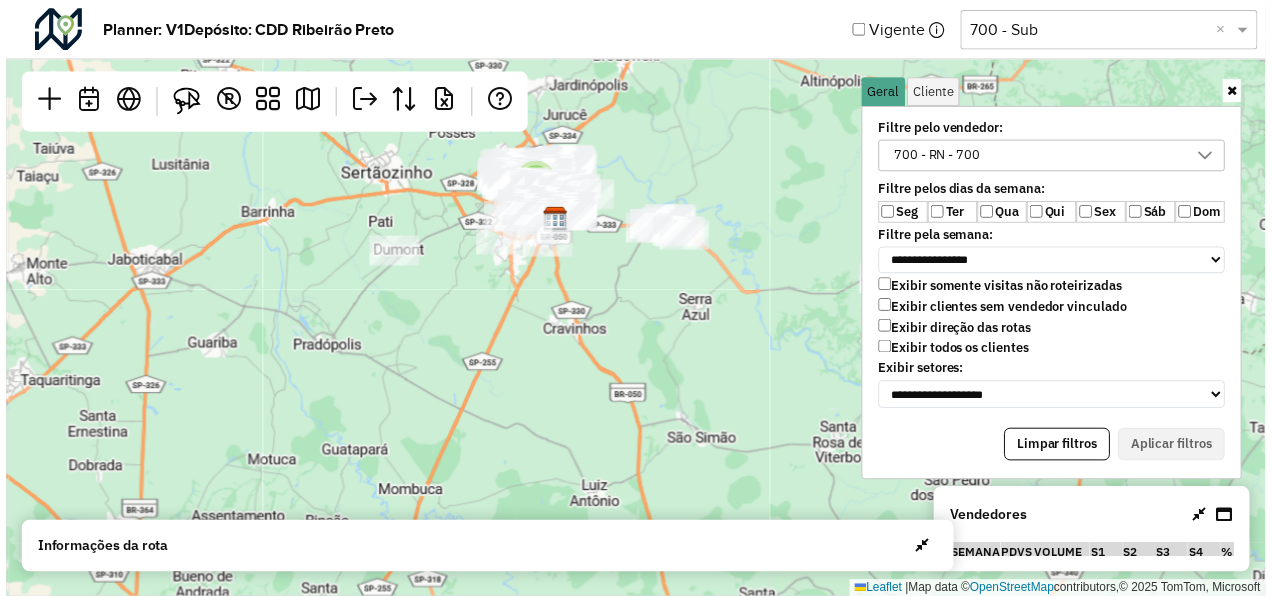 scroll, scrollTop: 10, scrollLeft: 74, axis: both 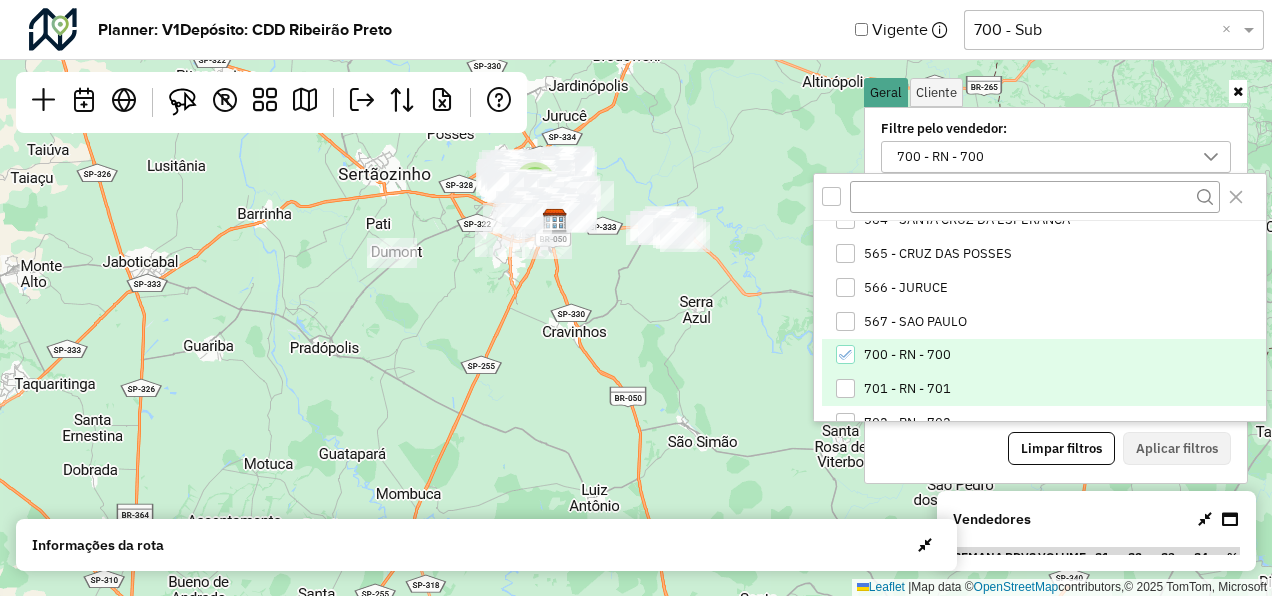 click on "701 - RN - 701" at bounding box center (907, 389) 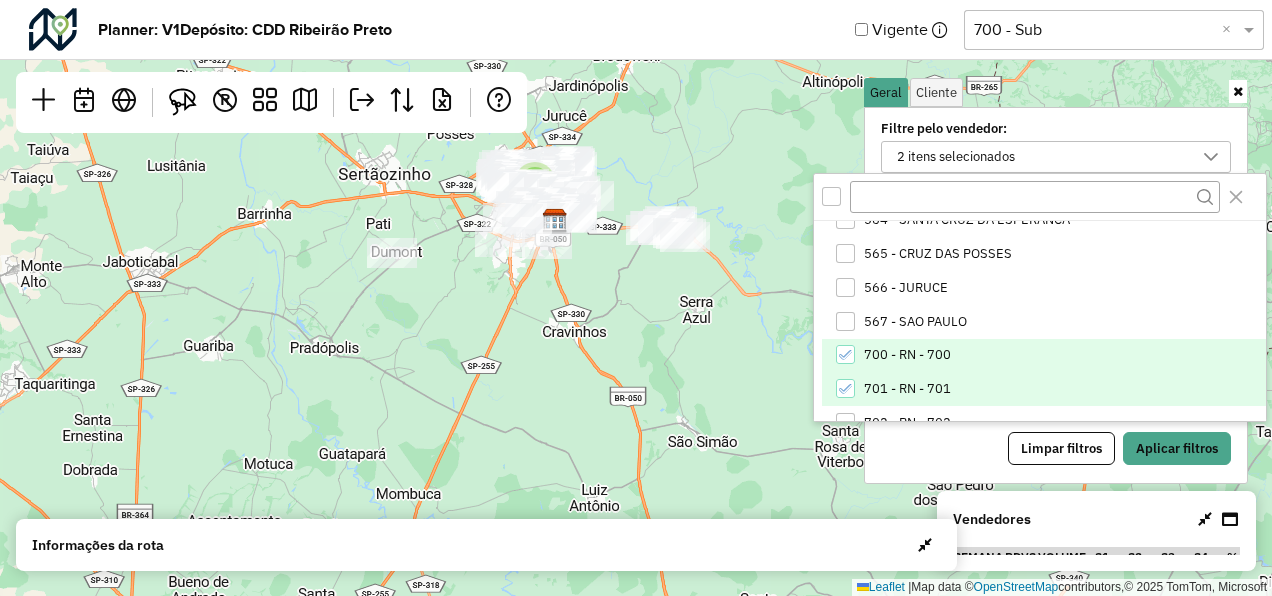 click on "700 - RN - 700" at bounding box center (907, 355) 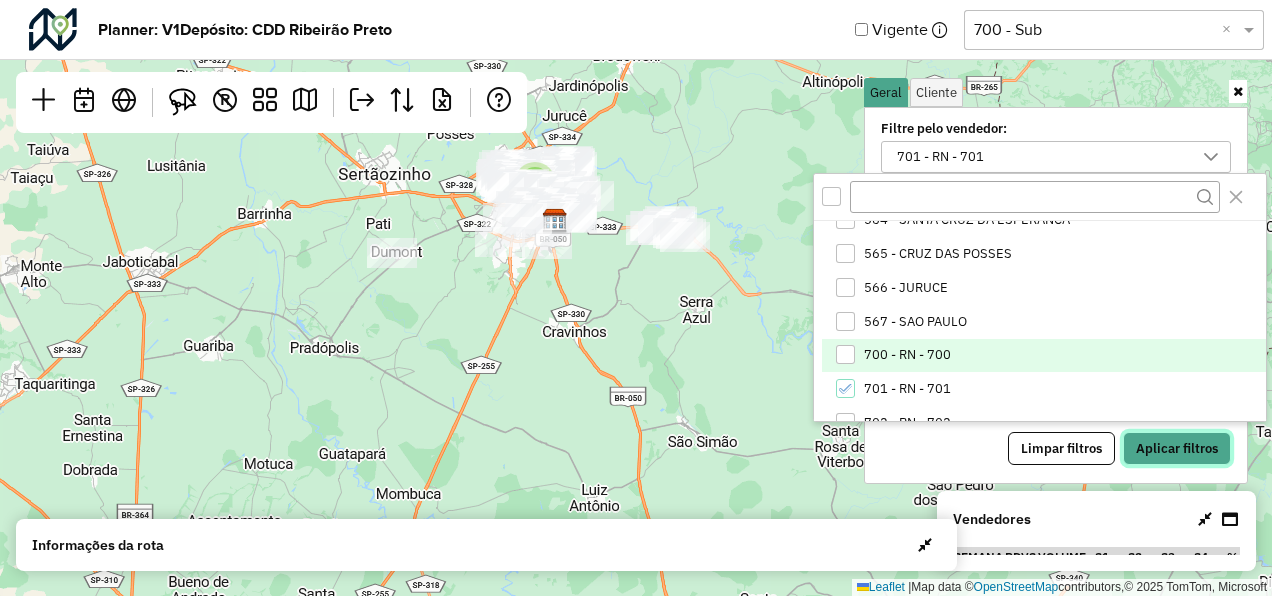 click on "Aplicar filtros" at bounding box center (1177, 449) 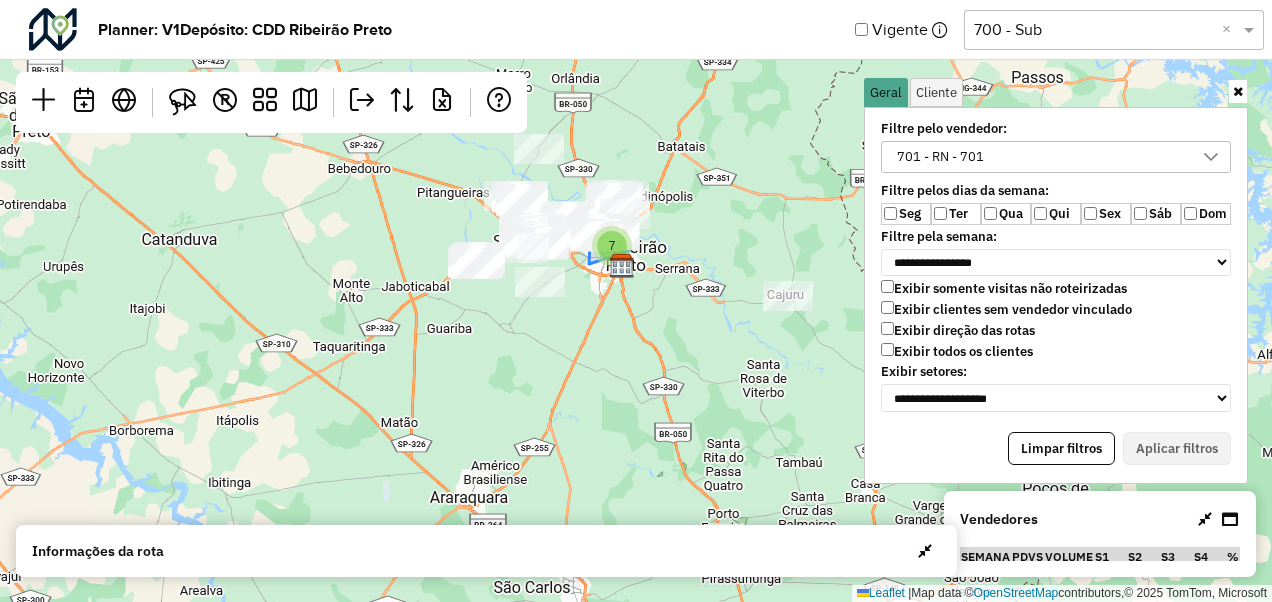 click on "7" 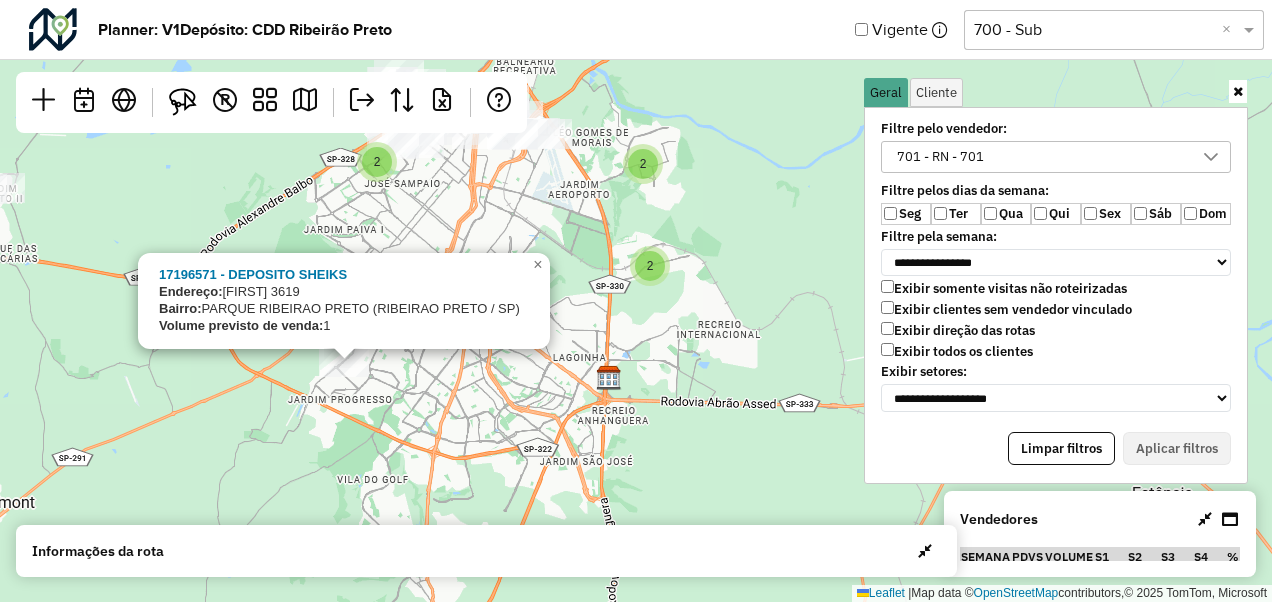 click on "2" 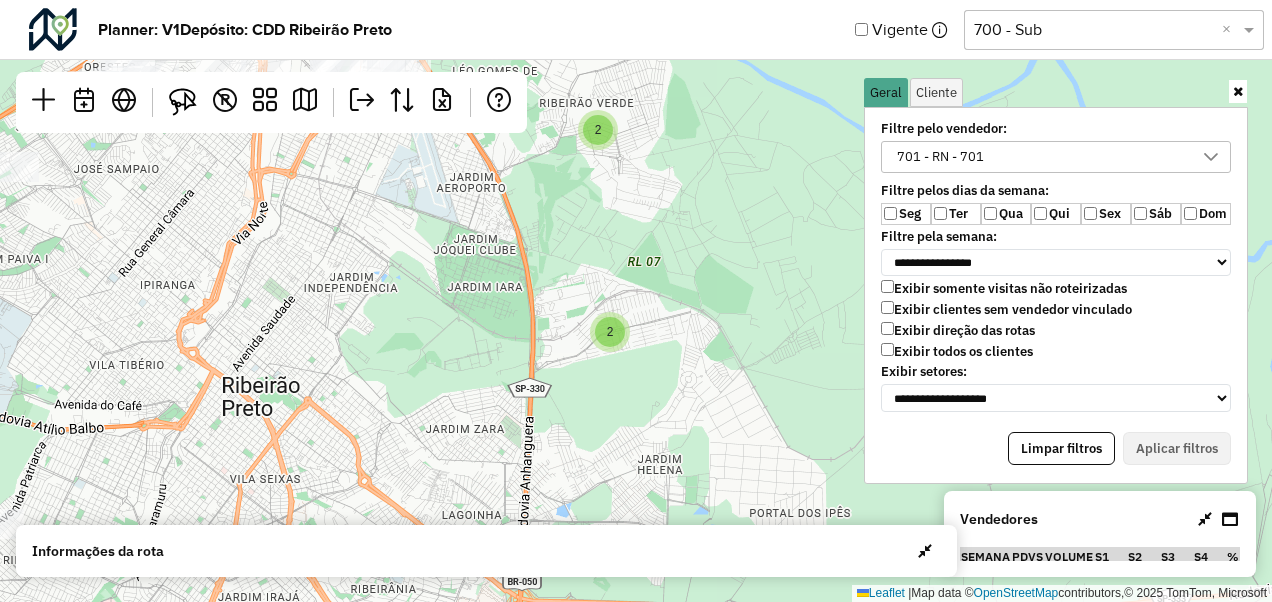 drag, startPoint x: 666, startPoint y: 105, endPoint x: 666, endPoint y: 337, distance: 232 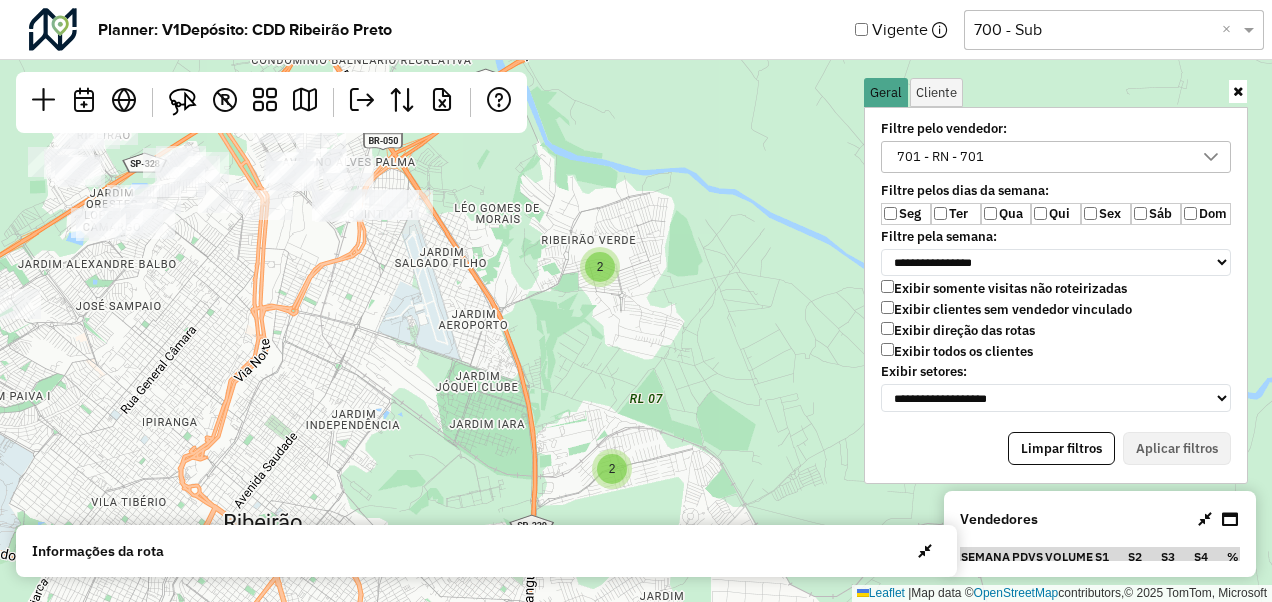 click on "2" 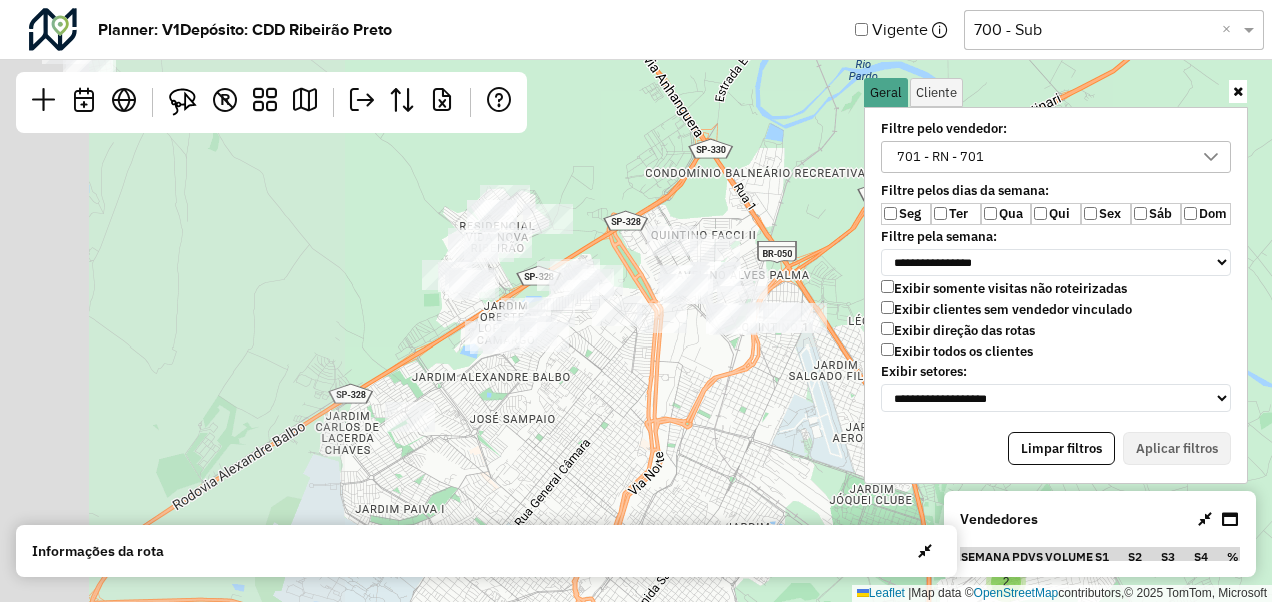 drag, startPoint x: 312, startPoint y: 380, endPoint x: 780, endPoint y: 434, distance: 471.10507 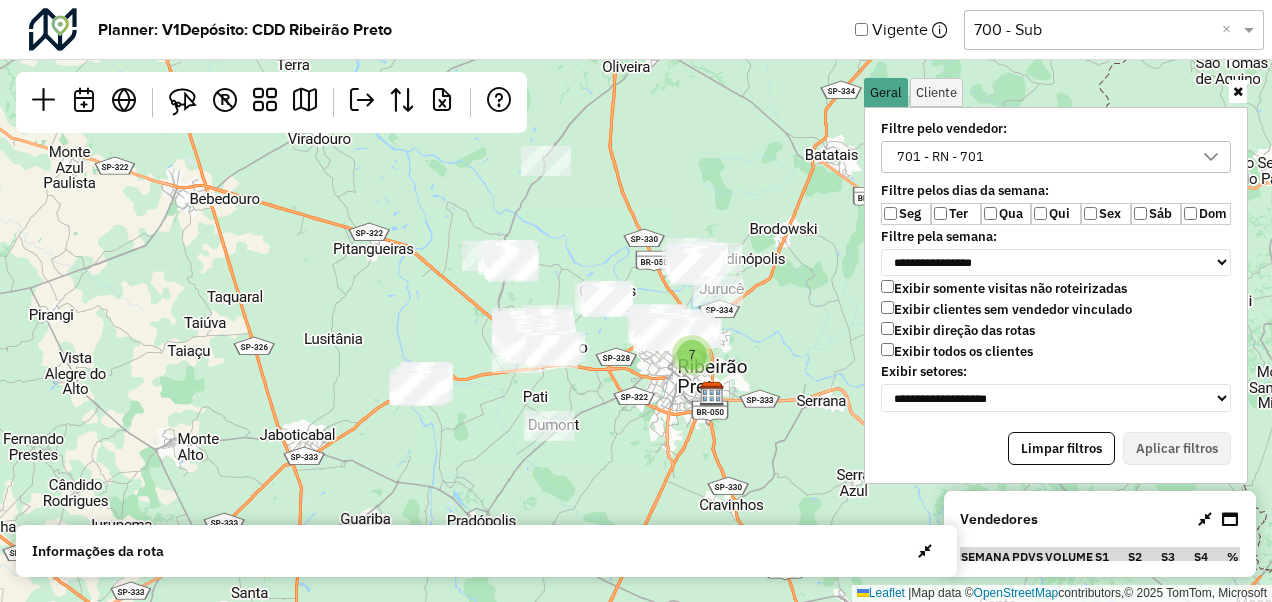 click at bounding box center (1238, 91) 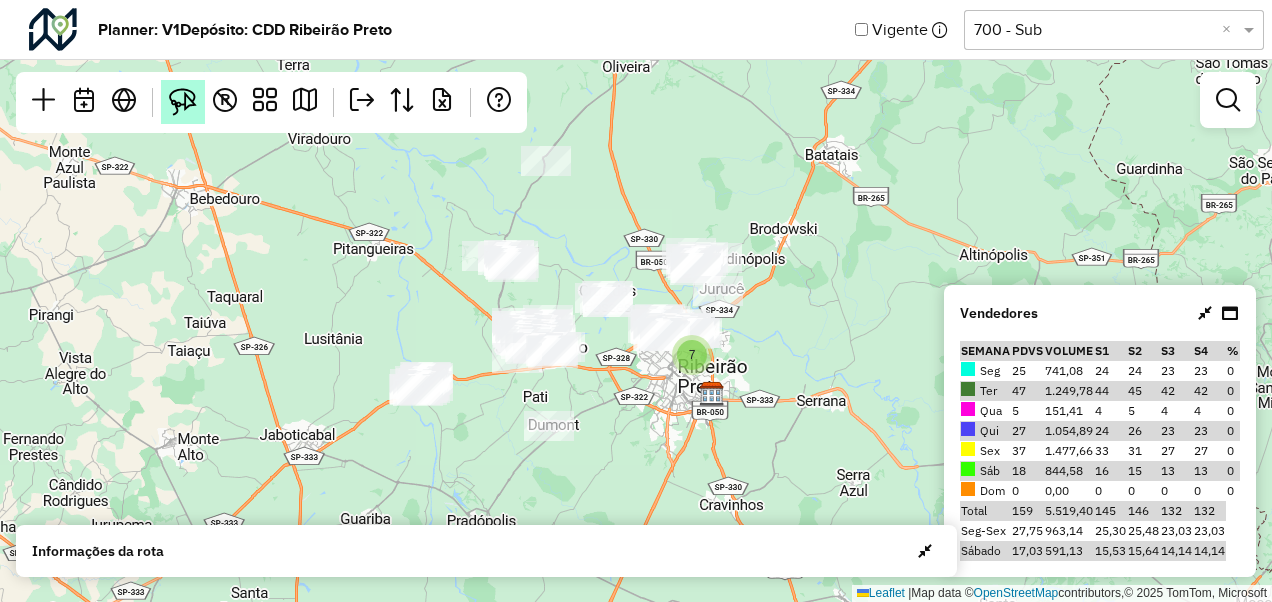 click at bounding box center (183, 102) 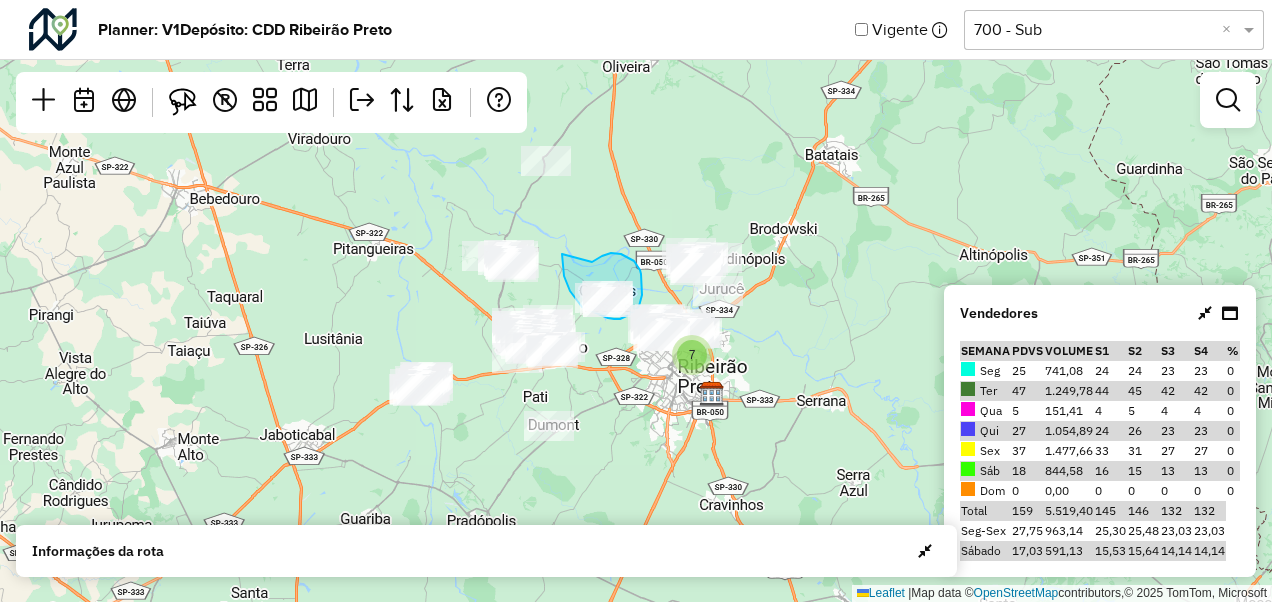 drag, startPoint x: 592, startPoint y: 262, endPoint x: 562, endPoint y: 253, distance: 31.320919 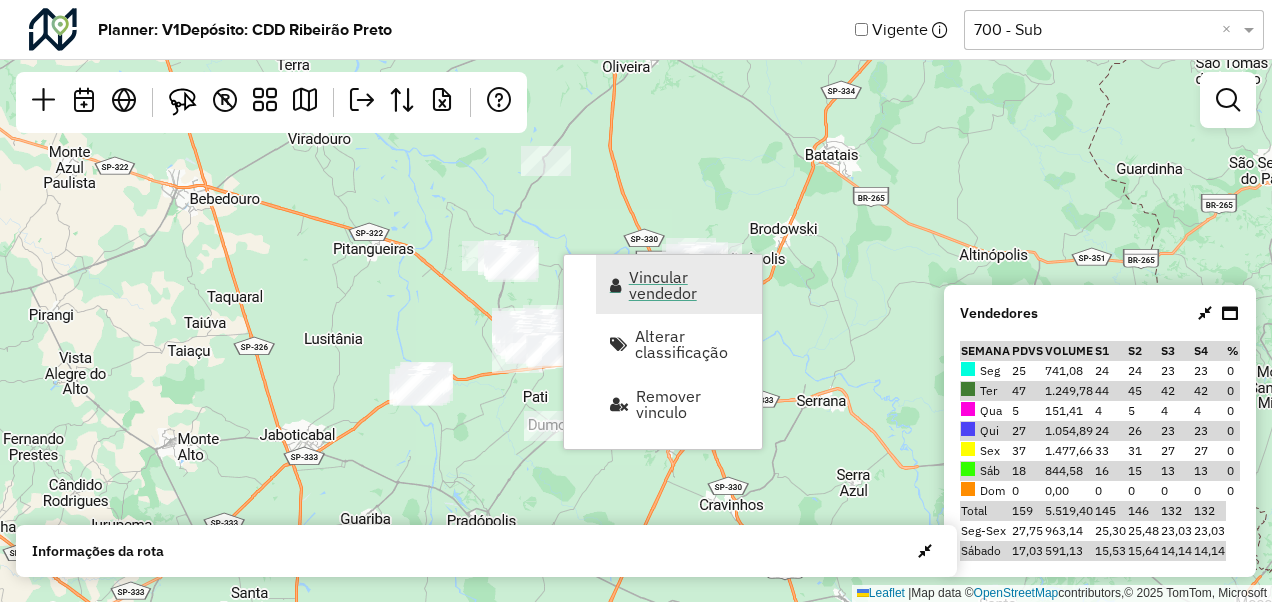 click on "Vincular vendedor" at bounding box center [689, 285] 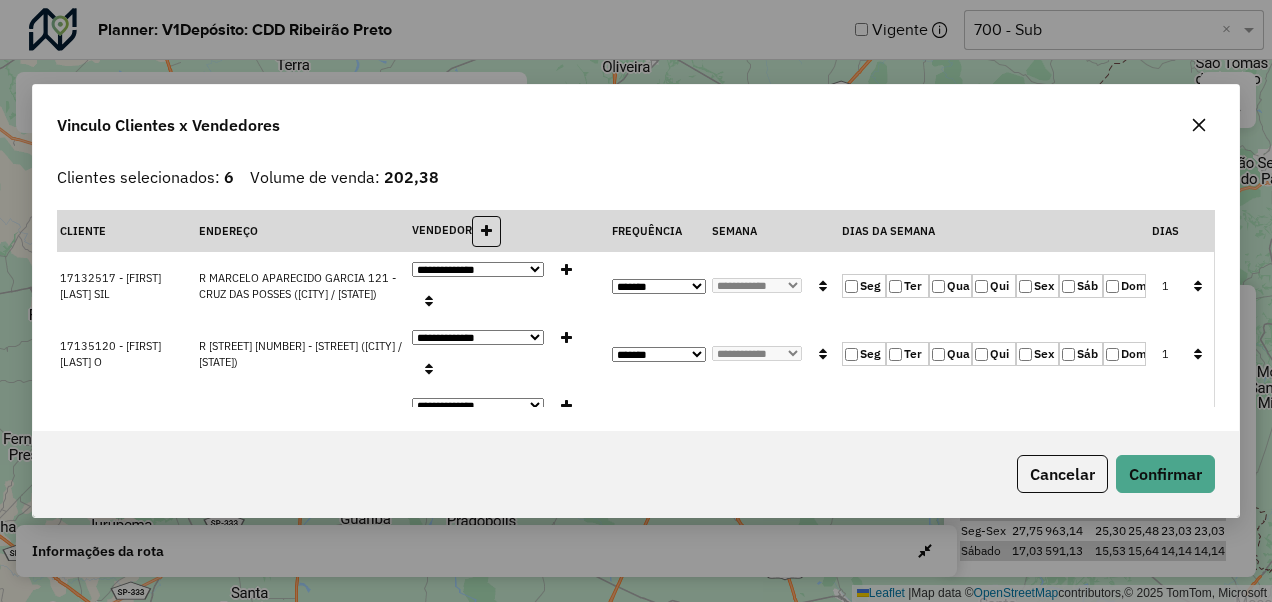 click on "Qui" 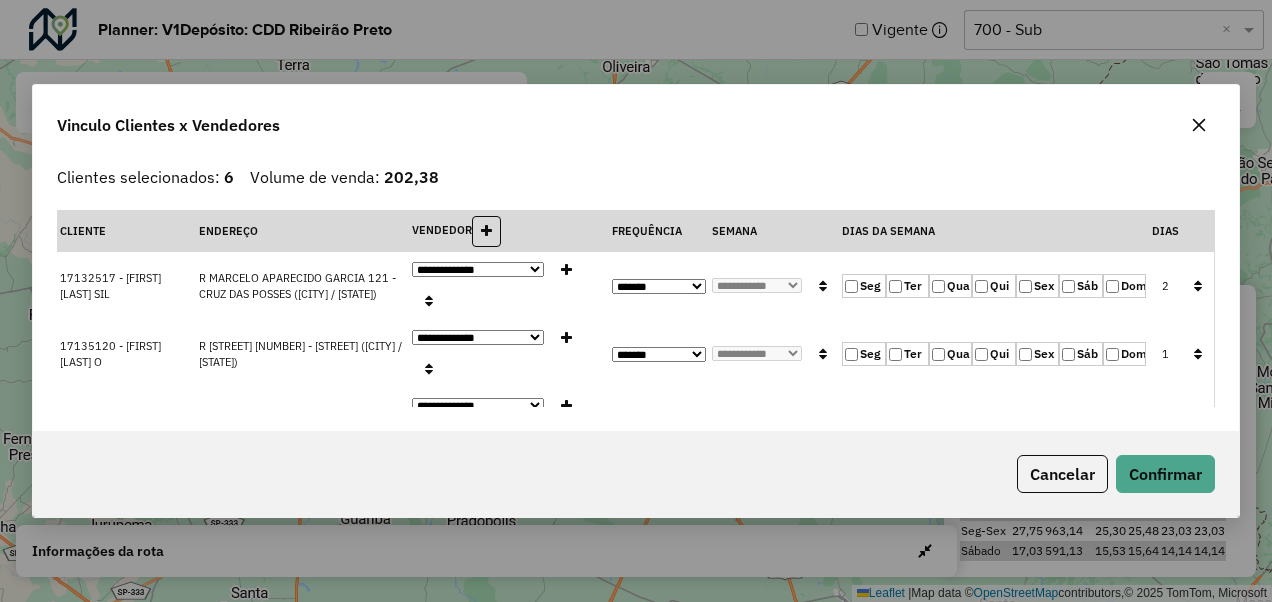 click on "Ter" 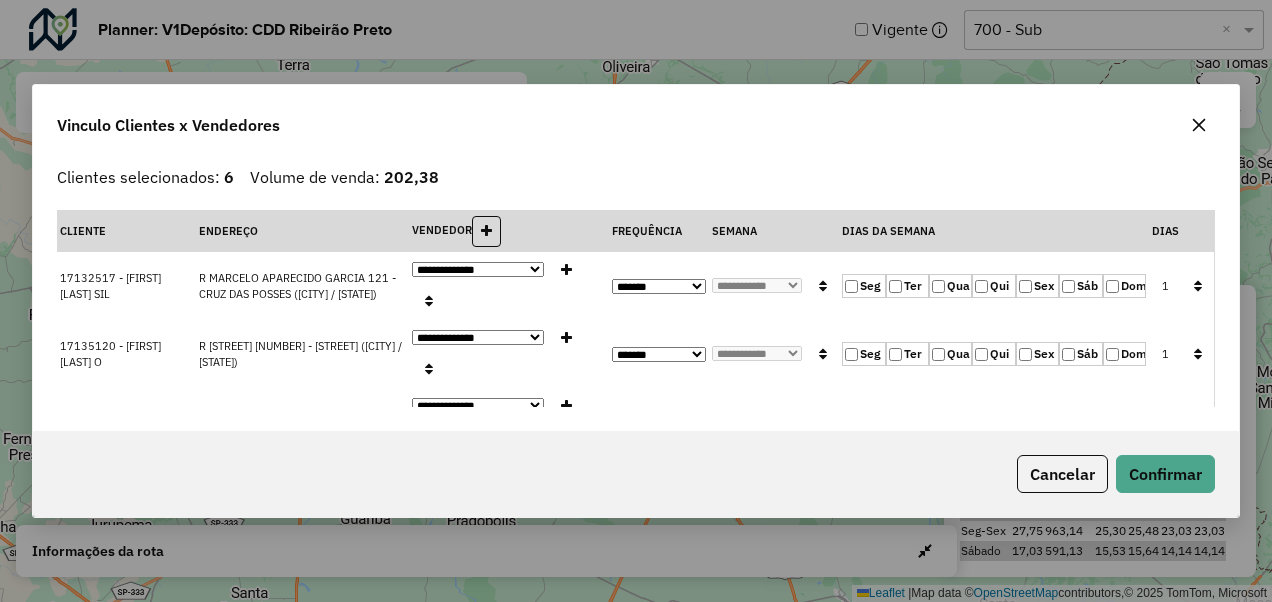 click 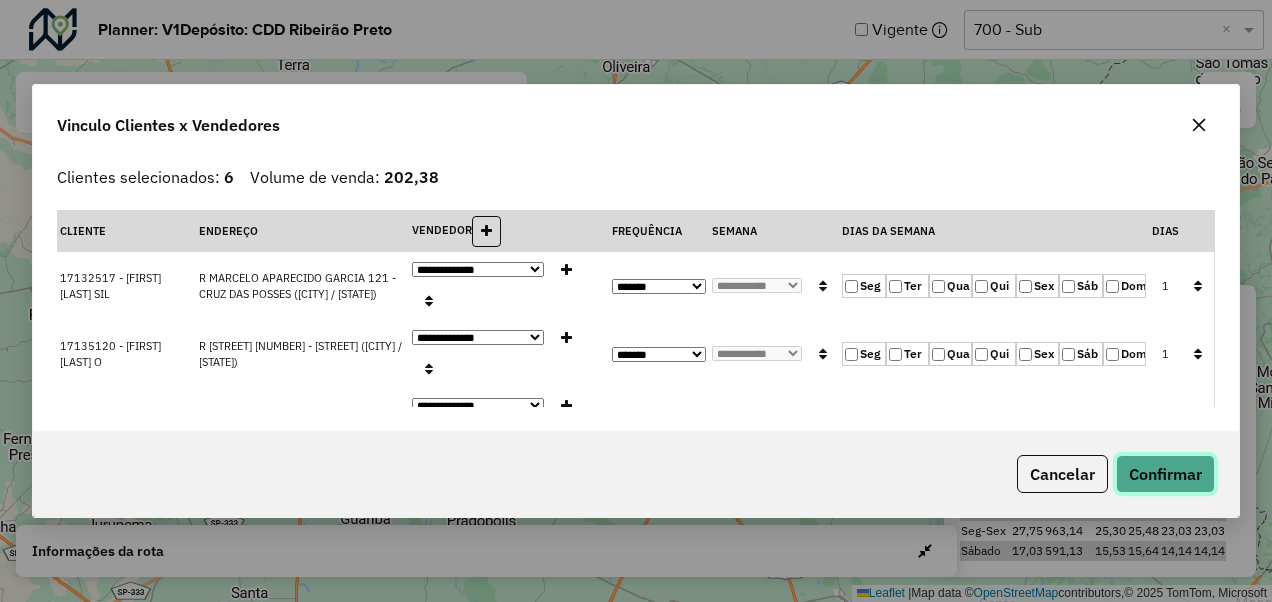 click on "Confirmar" 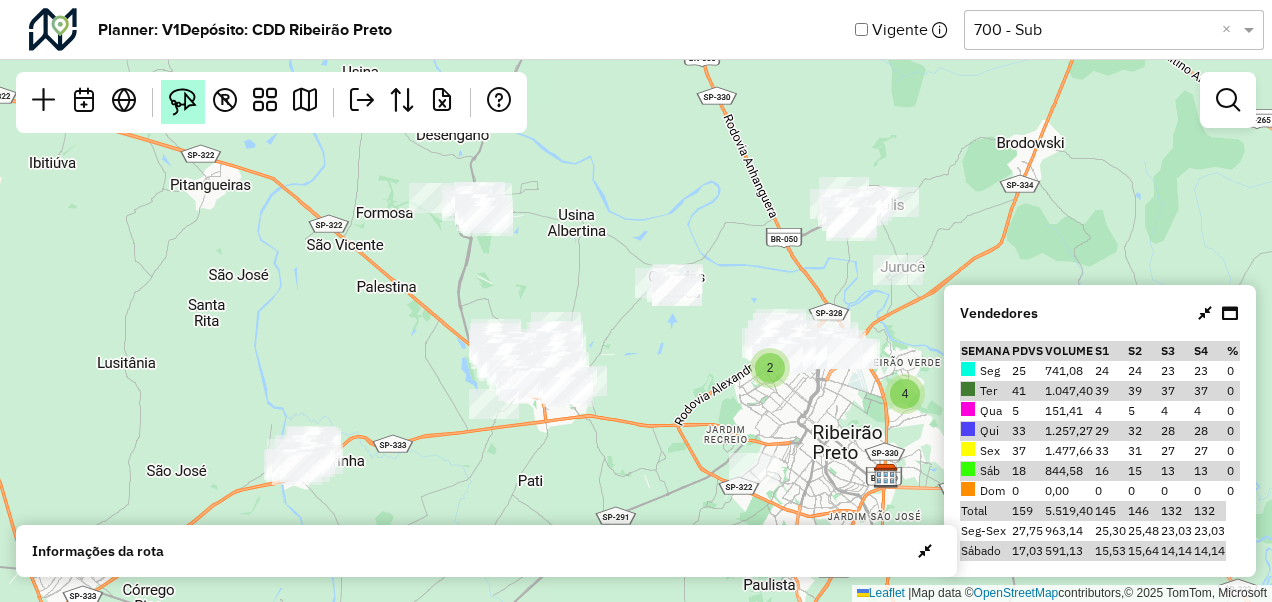click at bounding box center [183, 102] 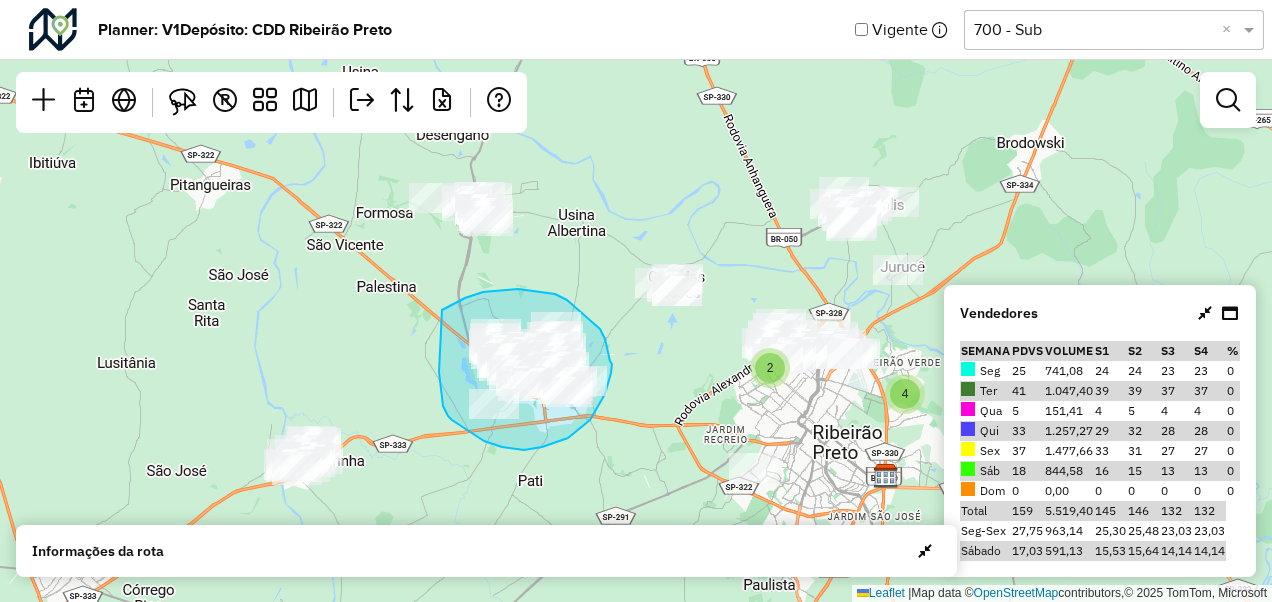 drag, startPoint x: 442, startPoint y: 310, endPoint x: 437, endPoint y: 362, distance: 52.23983 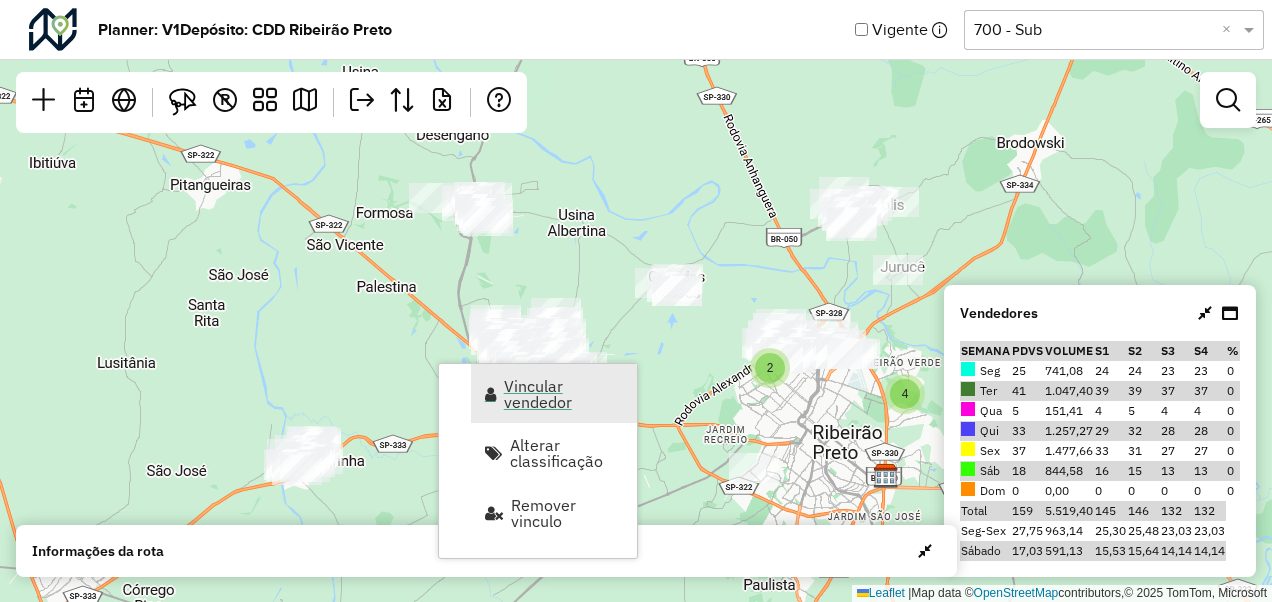 click on "Vincular vendedor" at bounding box center (564, 394) 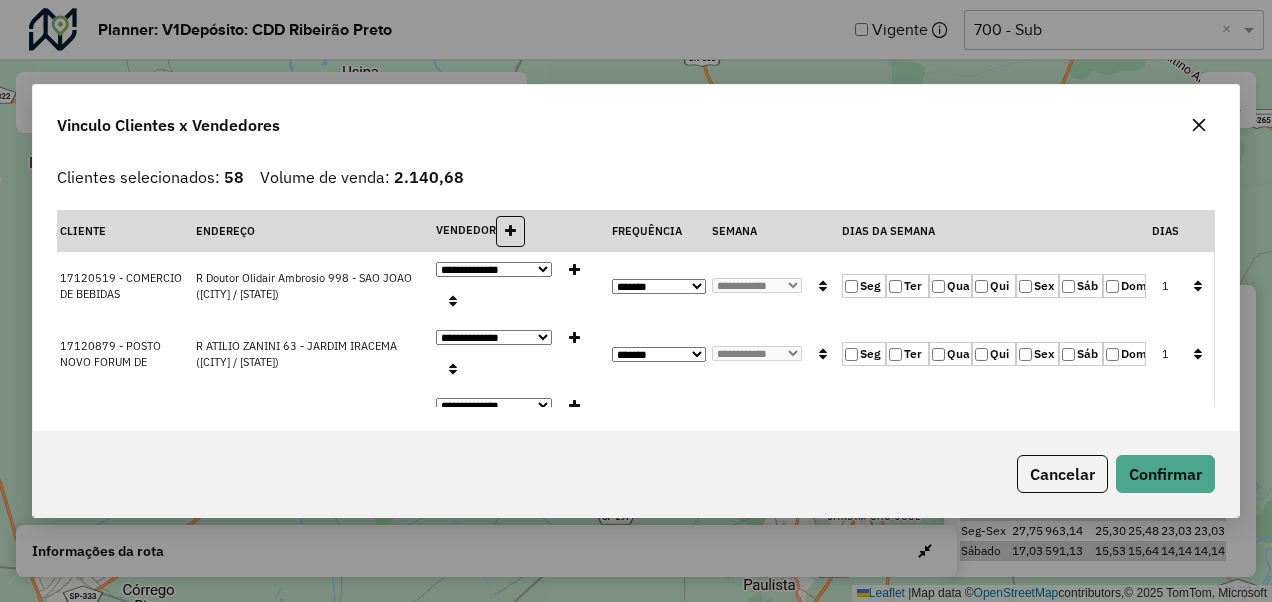 click 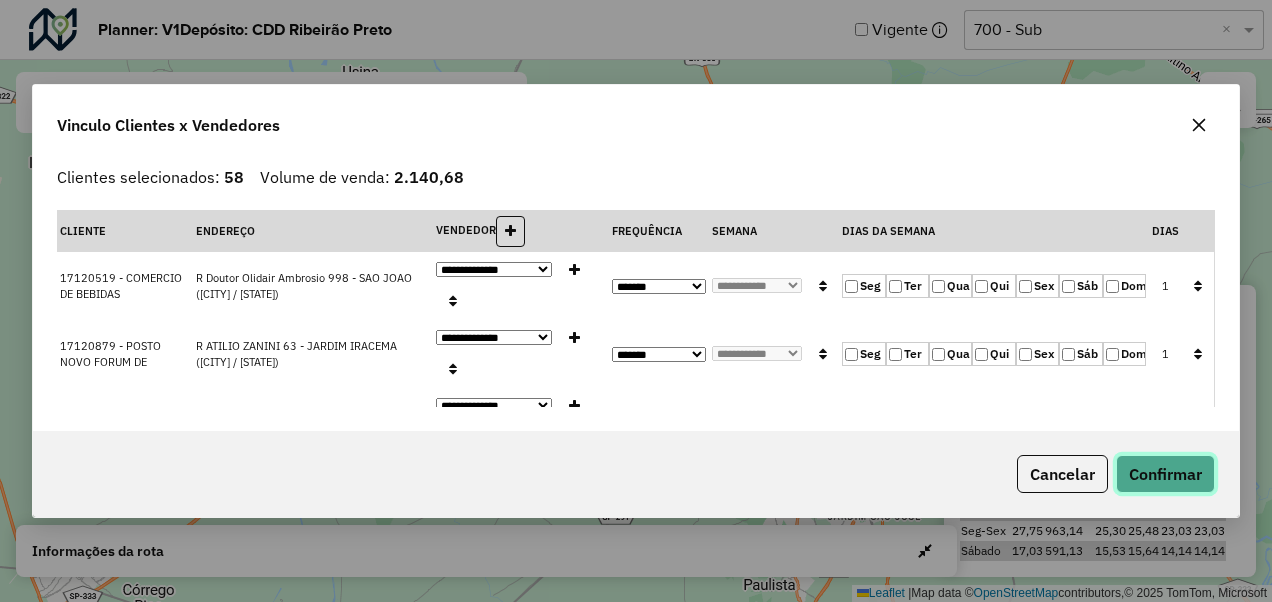 click on "Confirmar" 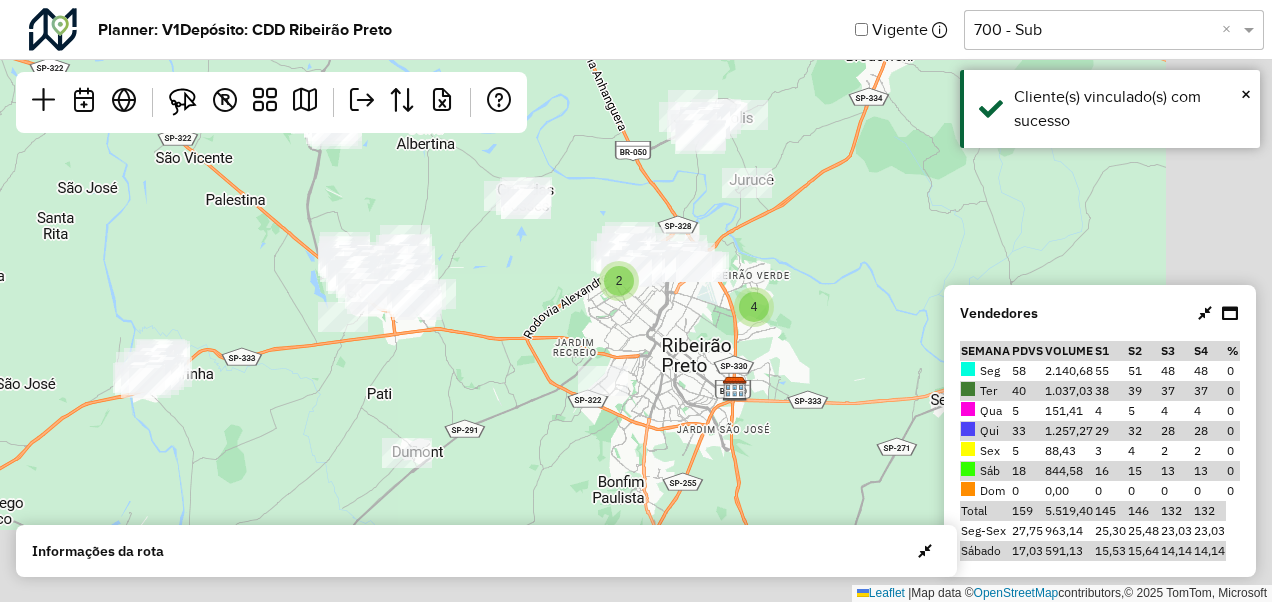 drag, startPoint x: 661, startPoint y: 361, endPoint x: 504, endPoint y: 272, distance: 180.4716 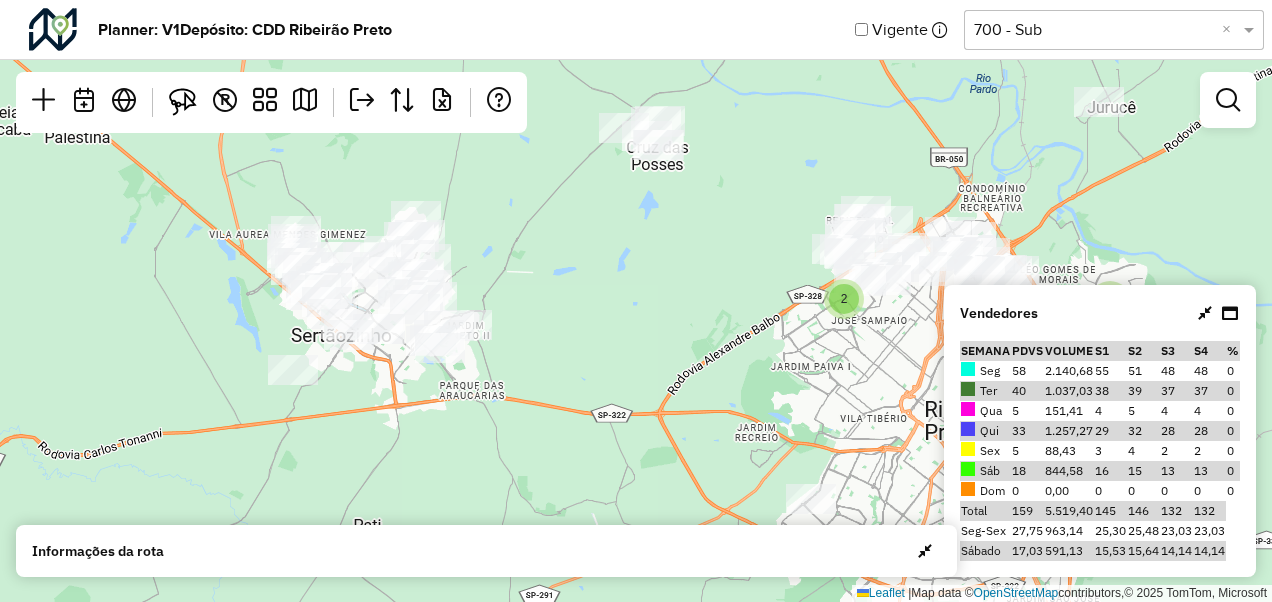 drag, startPoint x: 454, startPoint y: 271, endPoint x: 575, endPoint y: 284, distance: 121.69634 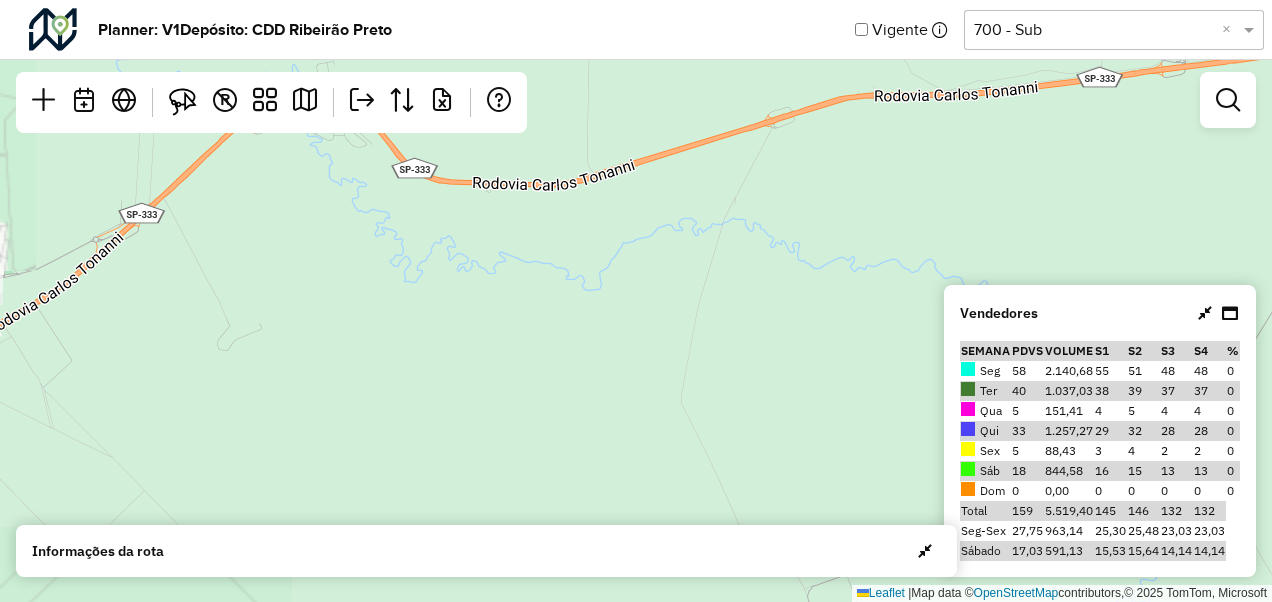 click on "Leaflet   |  Map data ©  OpenStreetMap  contributors,© 2025 TomTom, Microsoft" 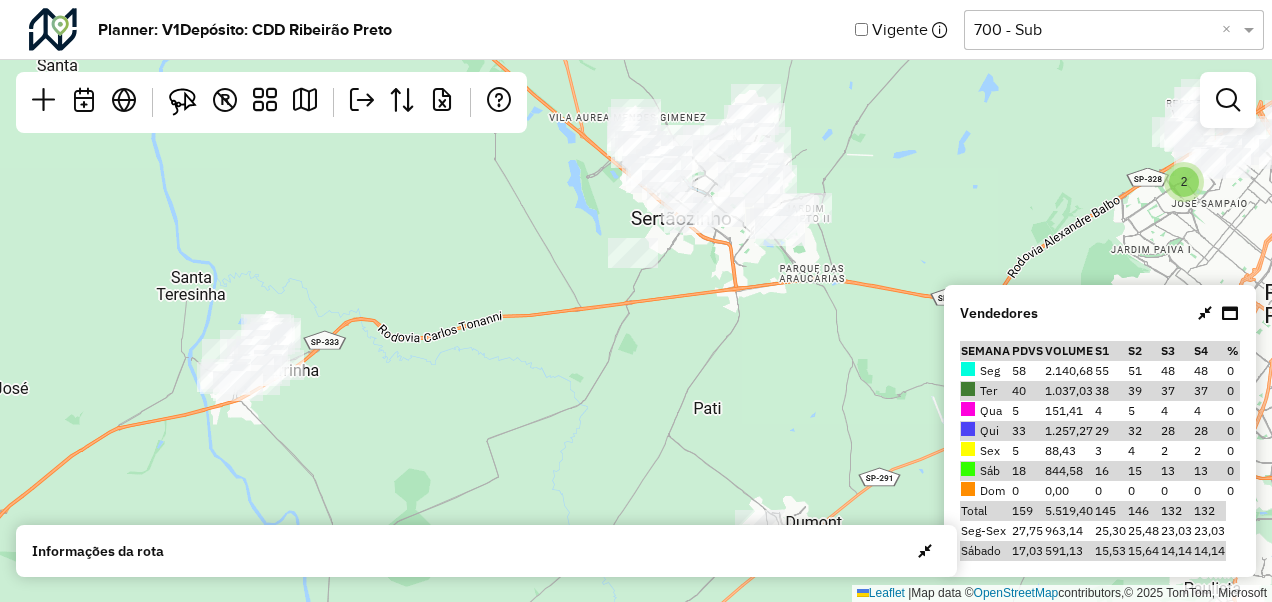 drag, startPoint x: 252, startPoint y: 398, endPoint x: 396, endPoint y: 392, distance: 144.12494 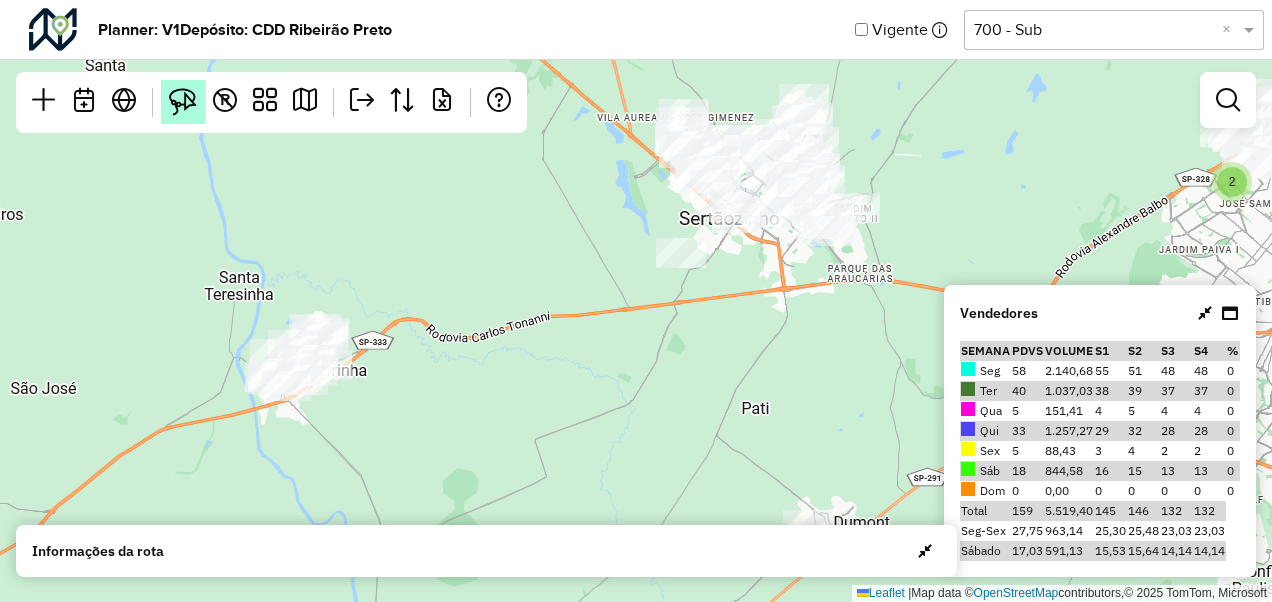 click at bounding box center [183, 102] 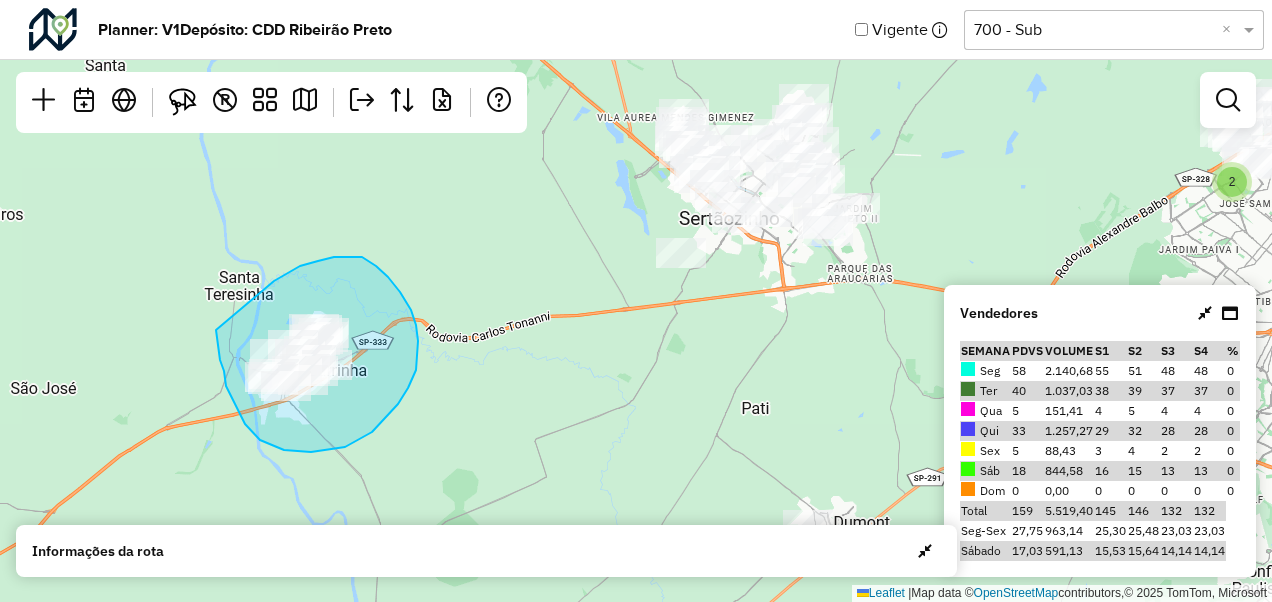 drag, startPoint x: 274, startPoint y: 281, endPoint x: 216, endPoint y: 326, distance: 73.409805 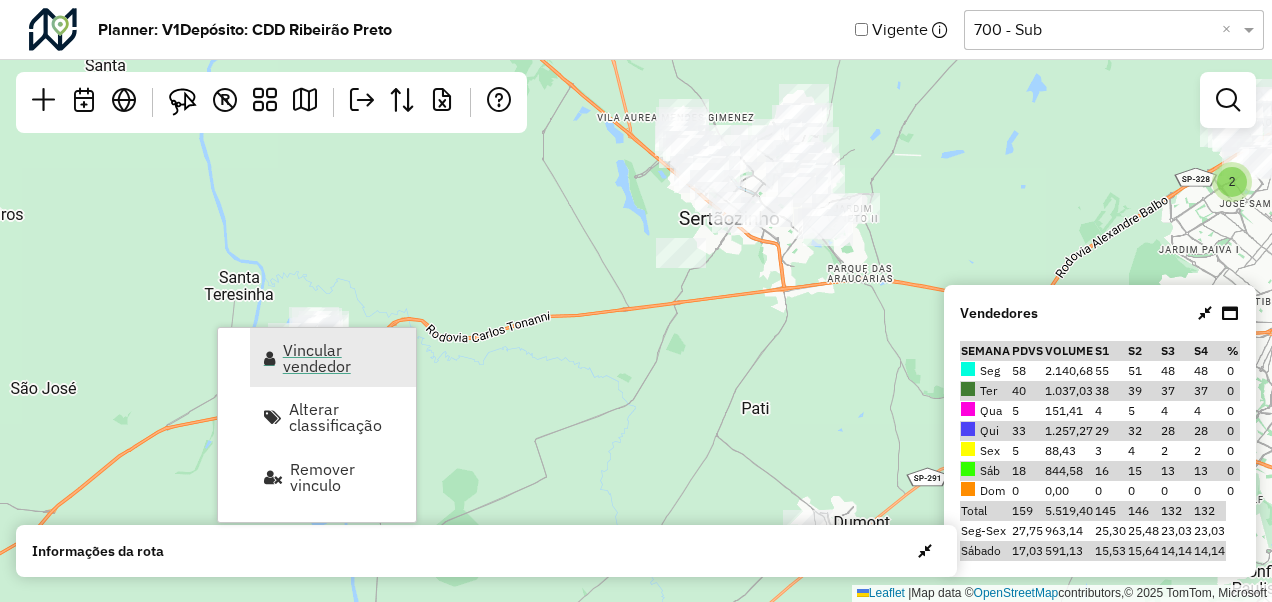 click on "Vincular vendedor" at bounding box center [343, 358] 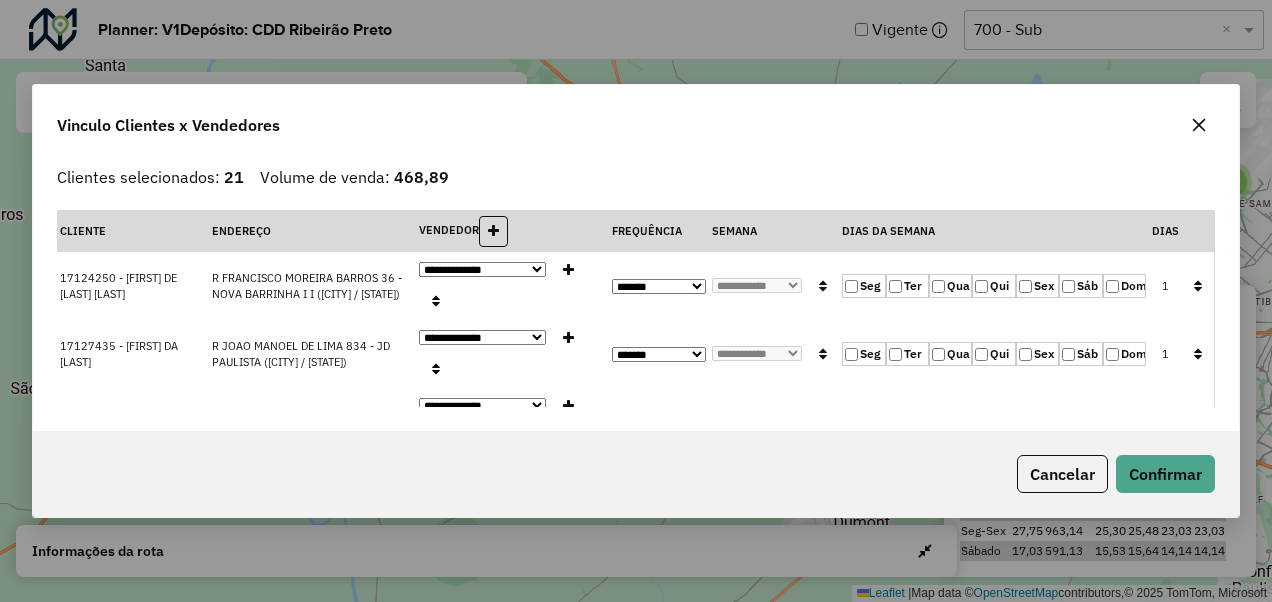 click 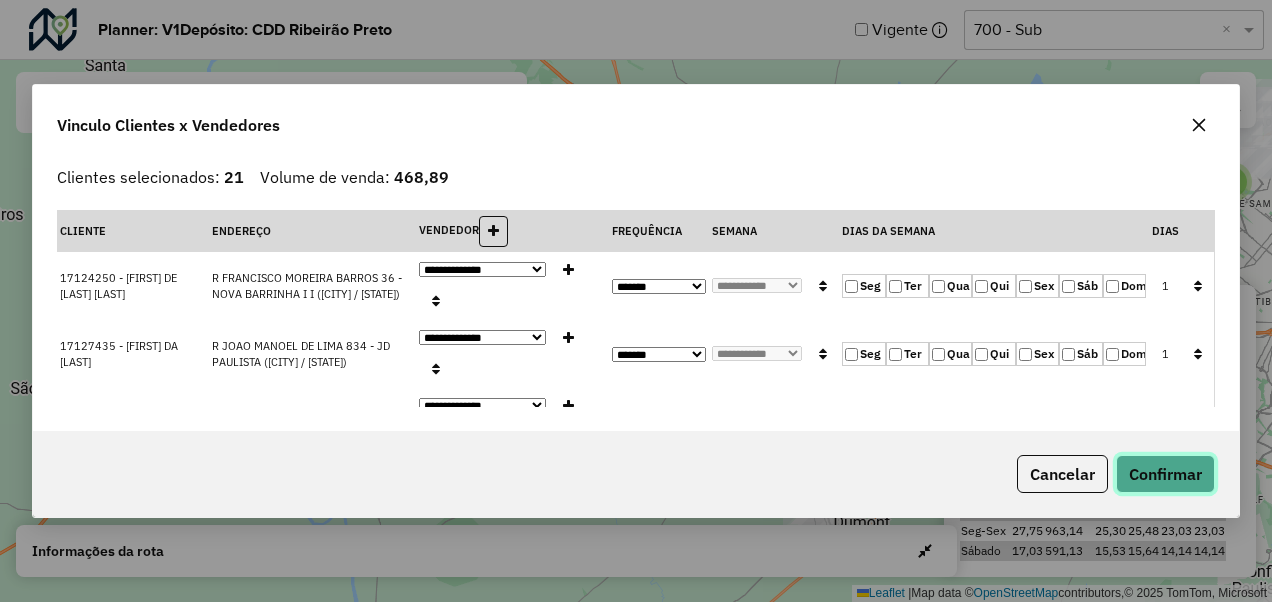 click on "Confirmar" 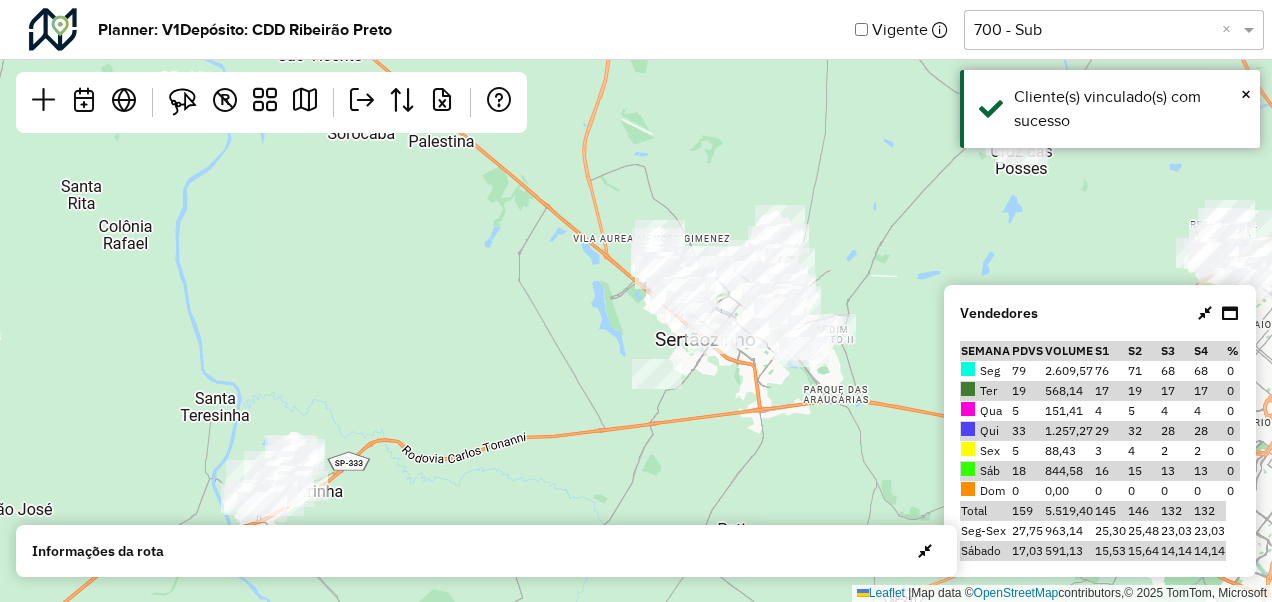 drag, startPoint x: 574, startPoint y: 257, endPoint x: 546, endPoint y: 388, distance: 133.95895 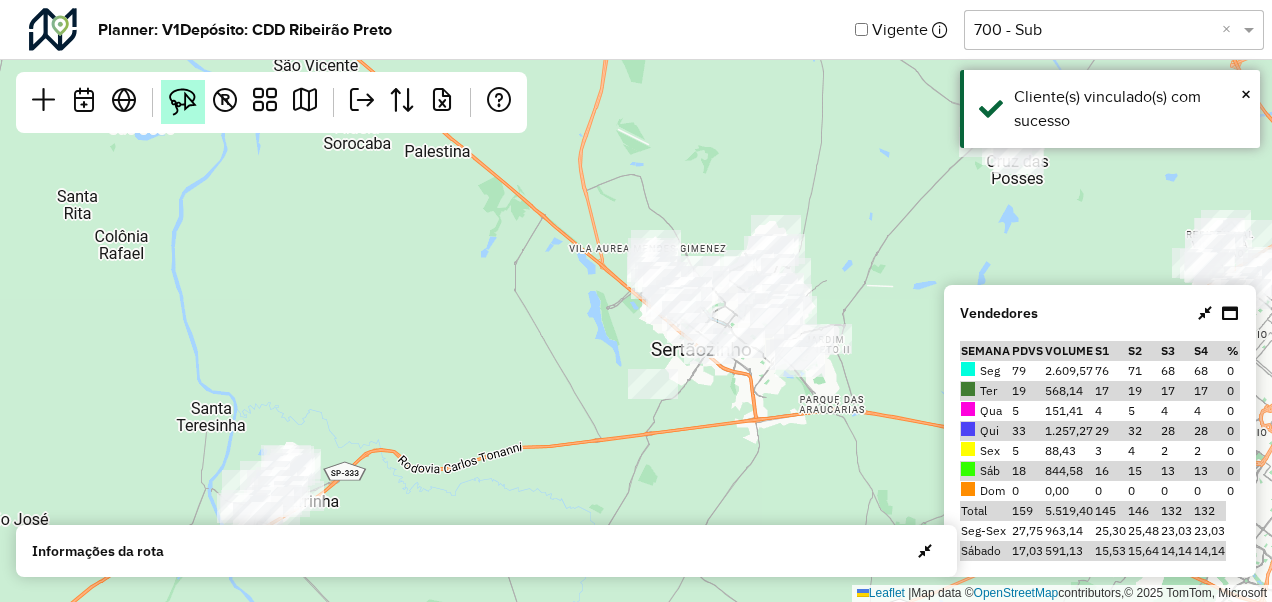 click at bounding box center (183, 102) 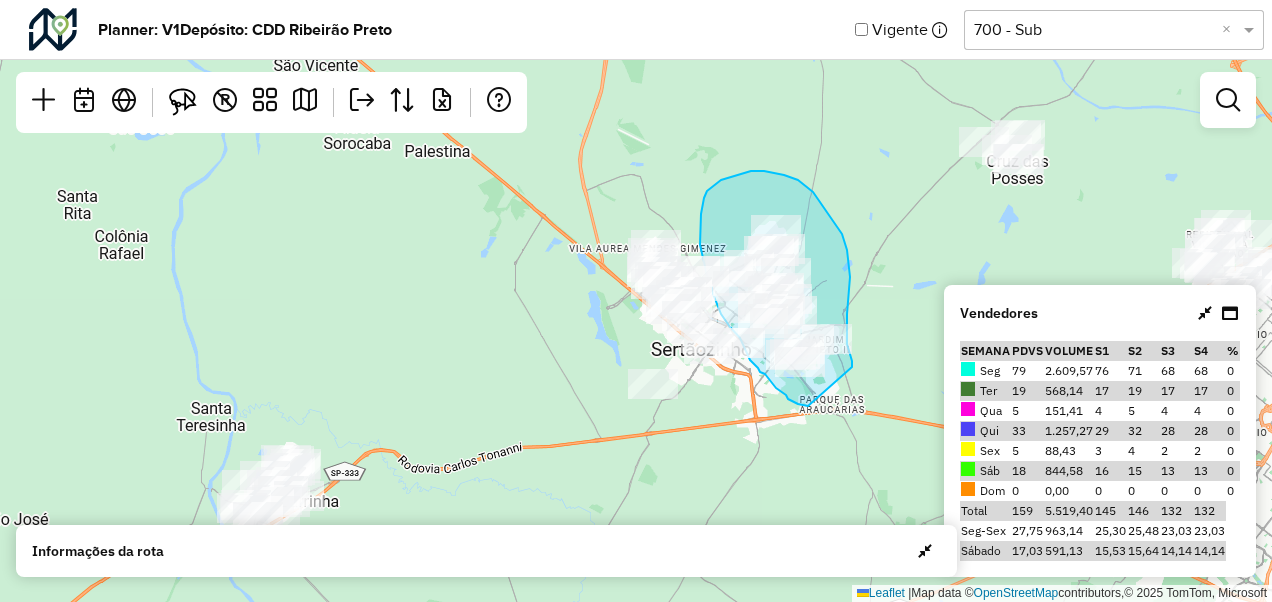 drag, startPoint x: 808, startPoint y: 406, endPoint x: 852, endPoint y: 367, distance: 58.796257 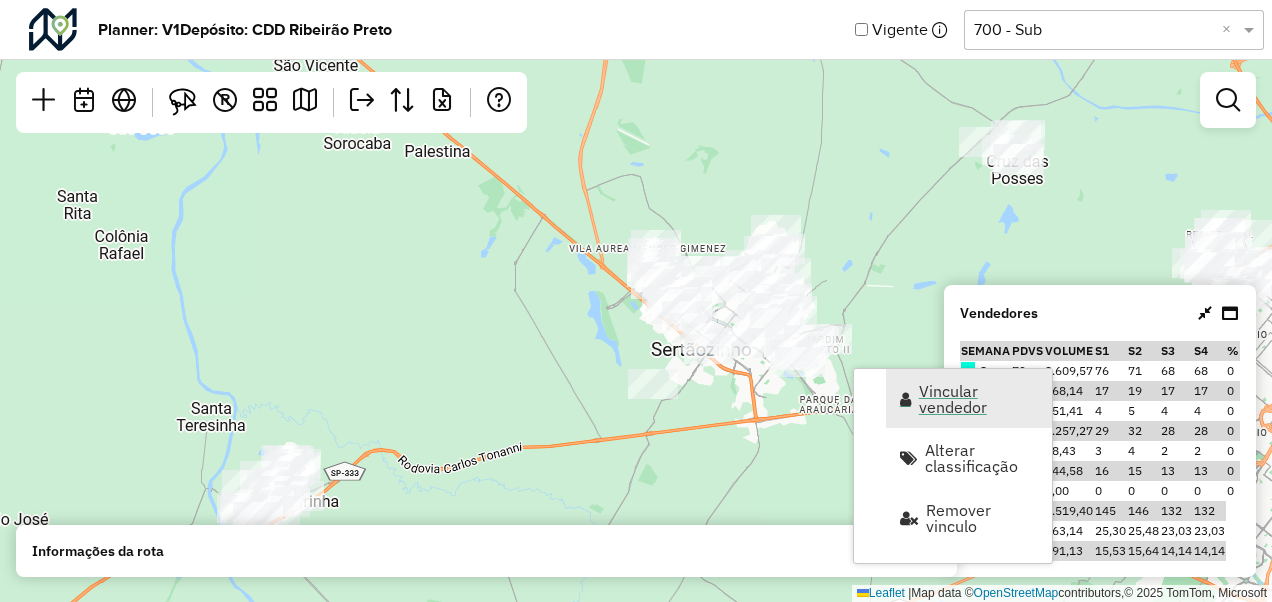 click on "Vincular vendedor" at bounding box center [969, 398] 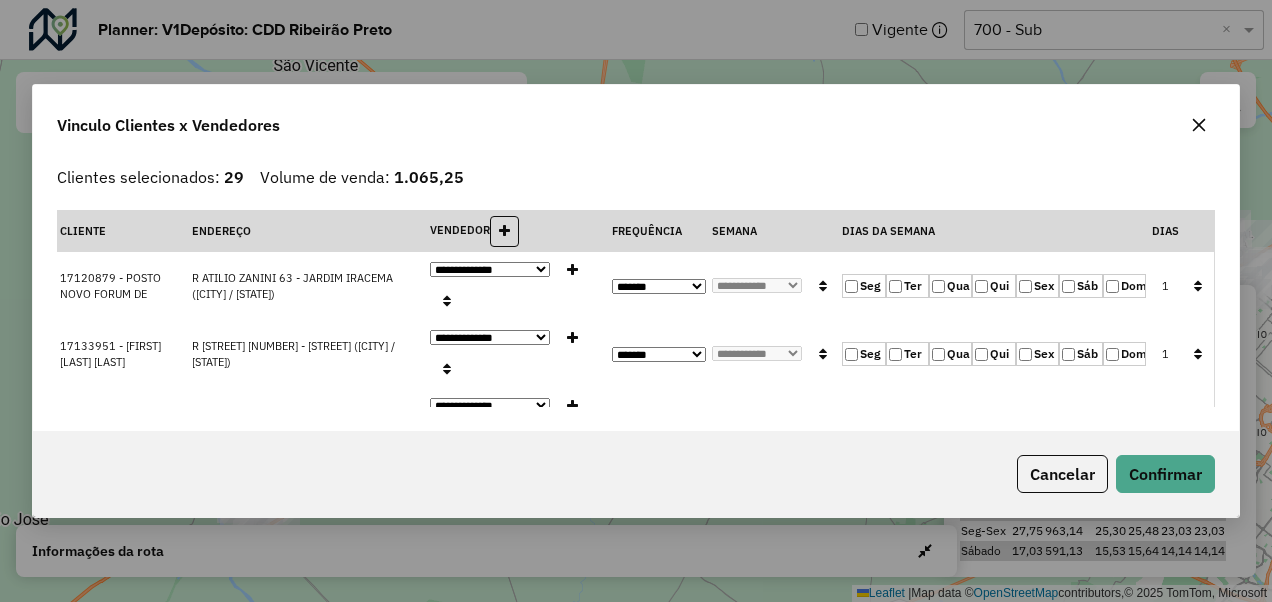 click 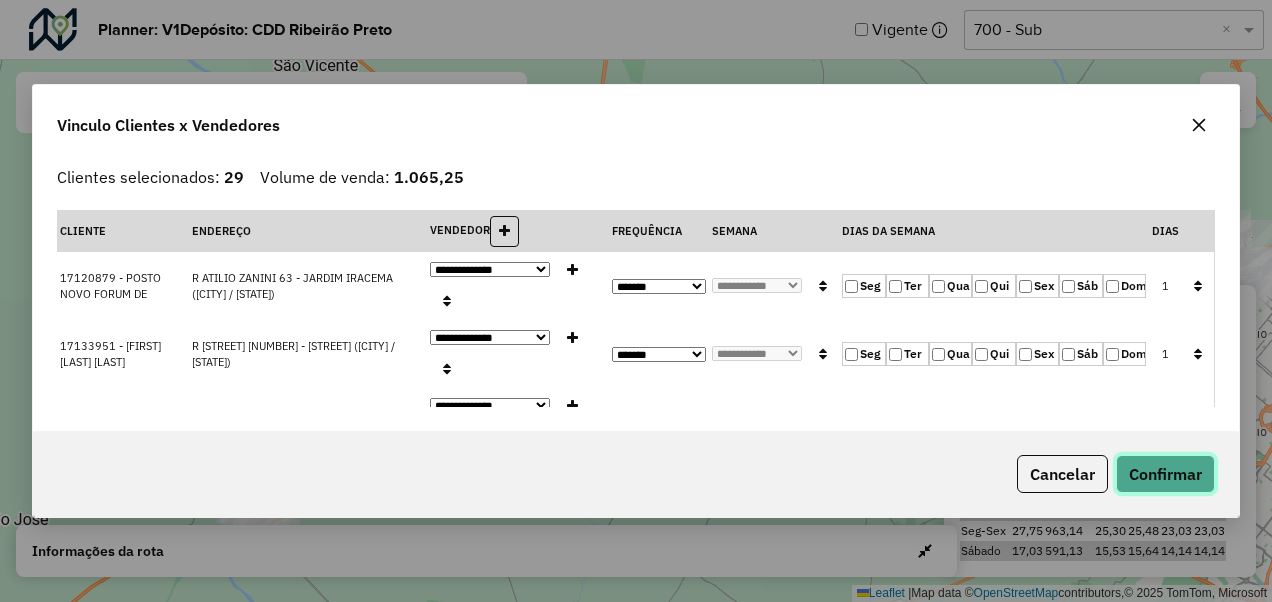 click on "Confirmar" 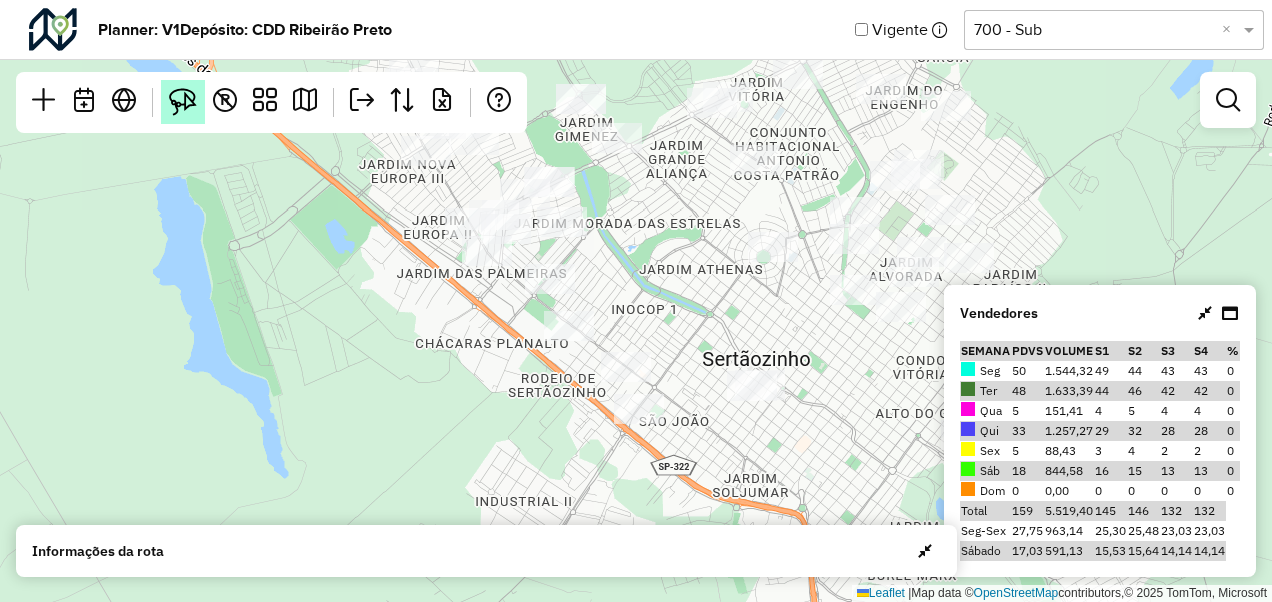 click at bounding box center [183, 102] 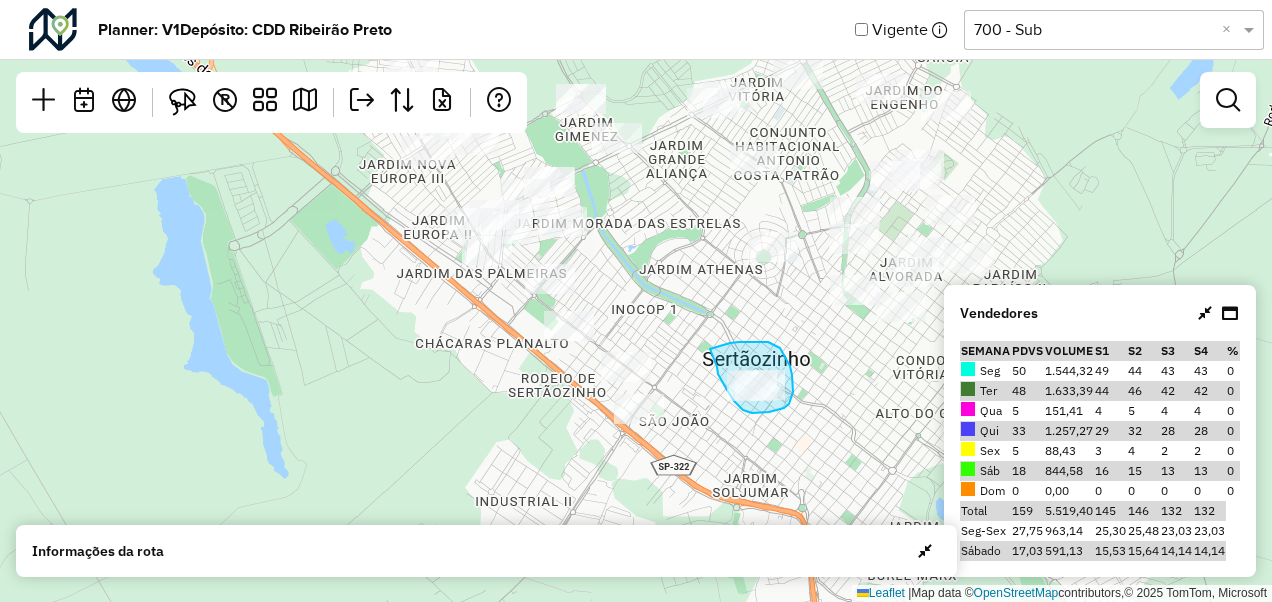 drag, startPoint x: 710, startPoint y: 349, endPoint x: 717, endPoint y: 366, distance: 18.384777 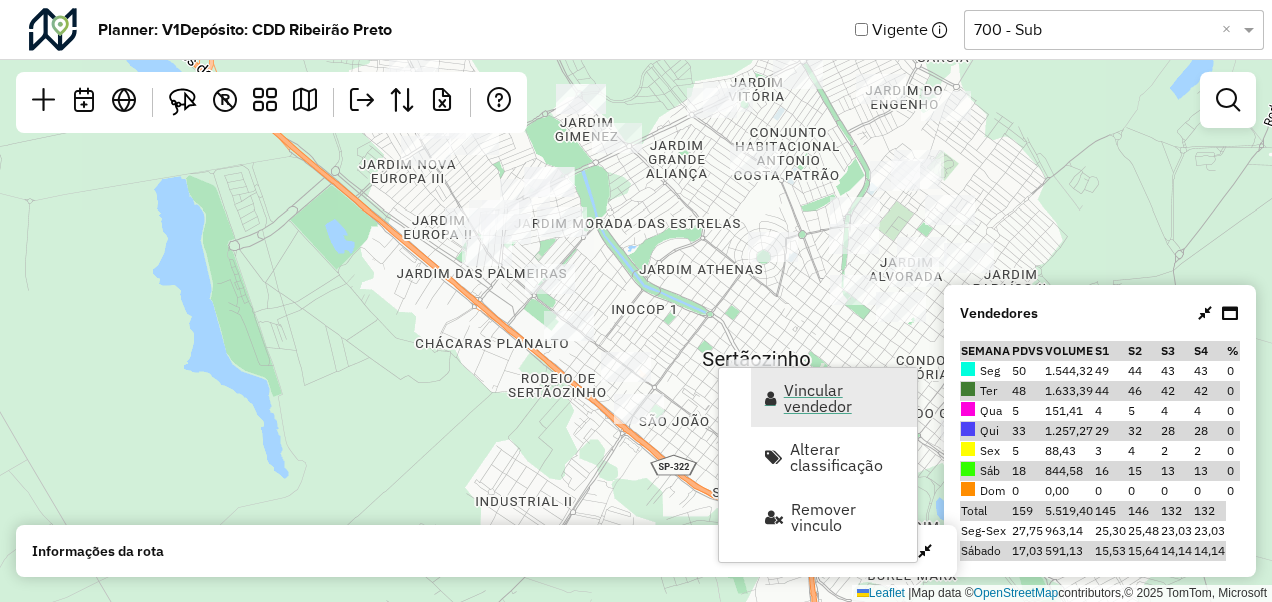 click on "Vincular vendedor" at bounding box center [844, 398] 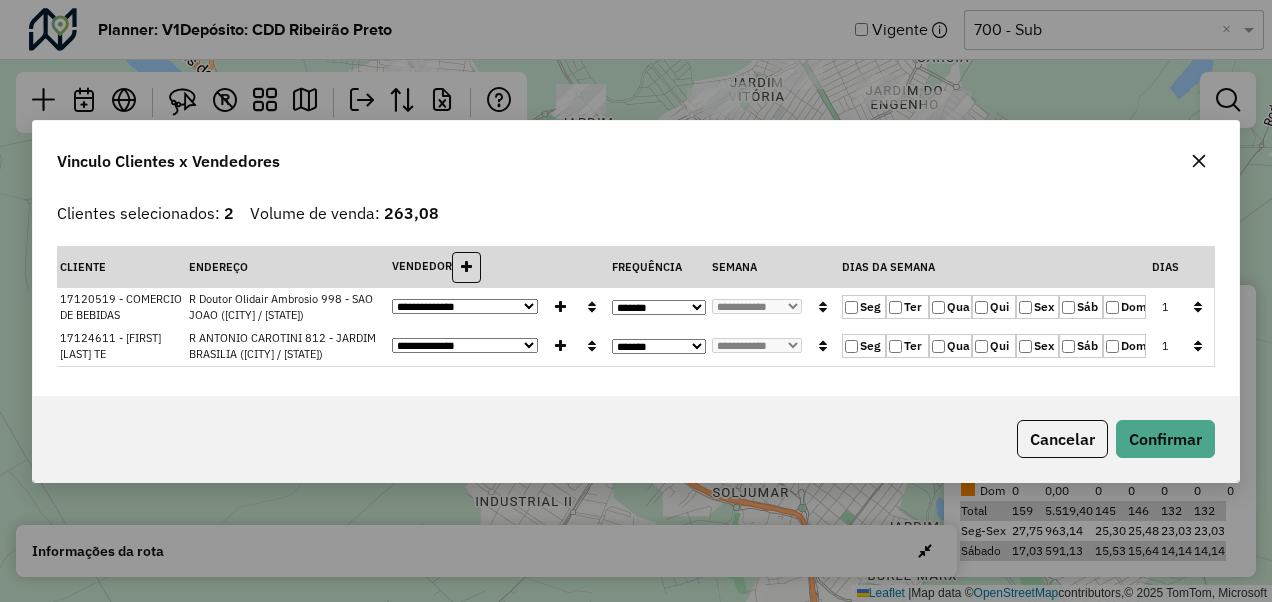 click on "Ter" 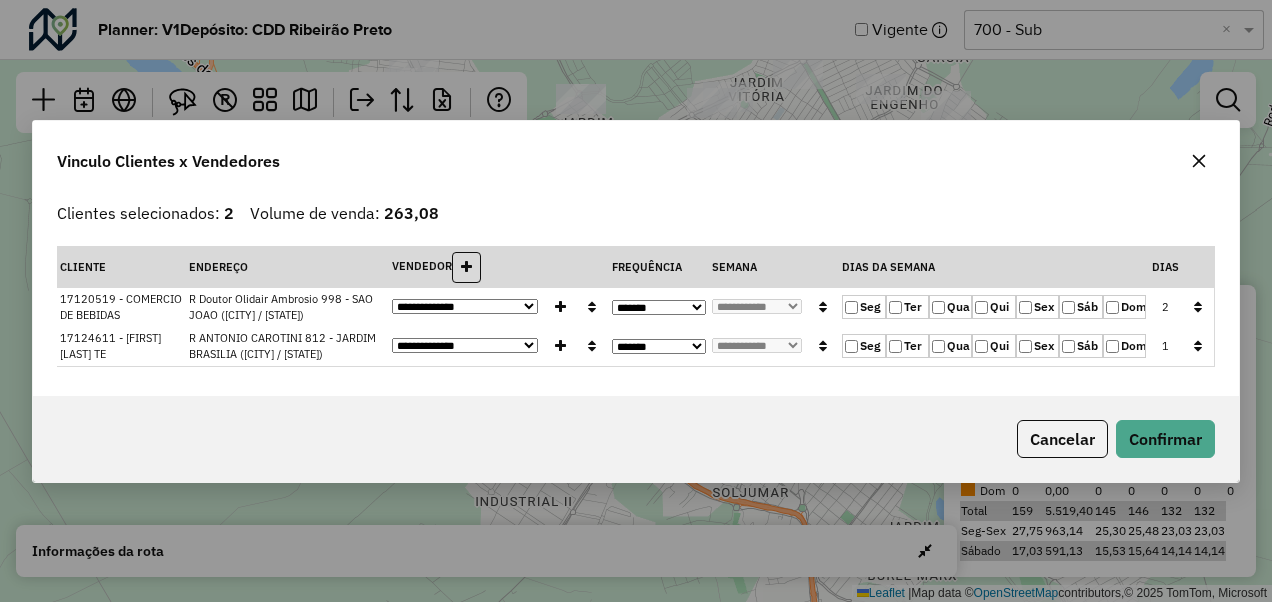 click on "Seg" 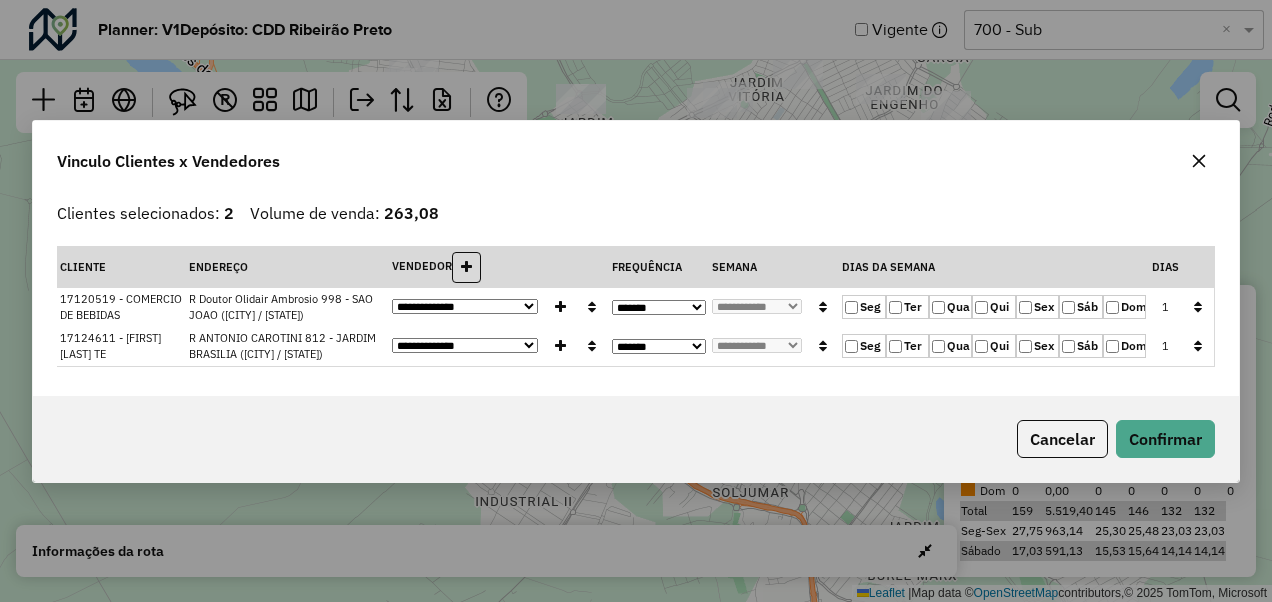 click 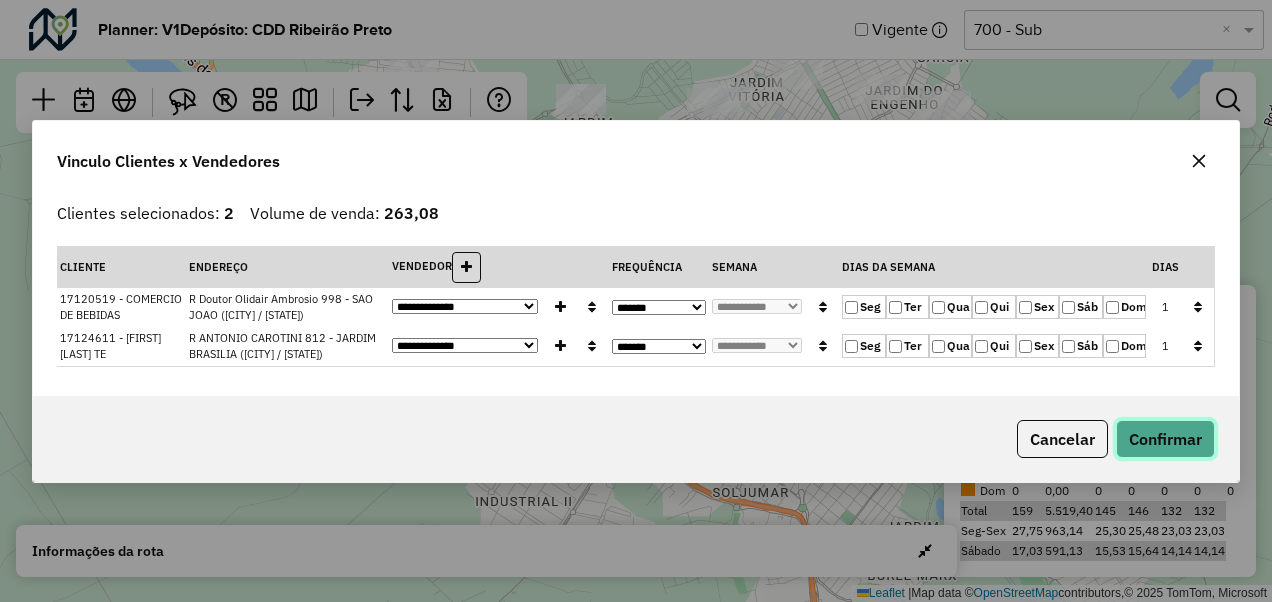 click on "Confirmar" 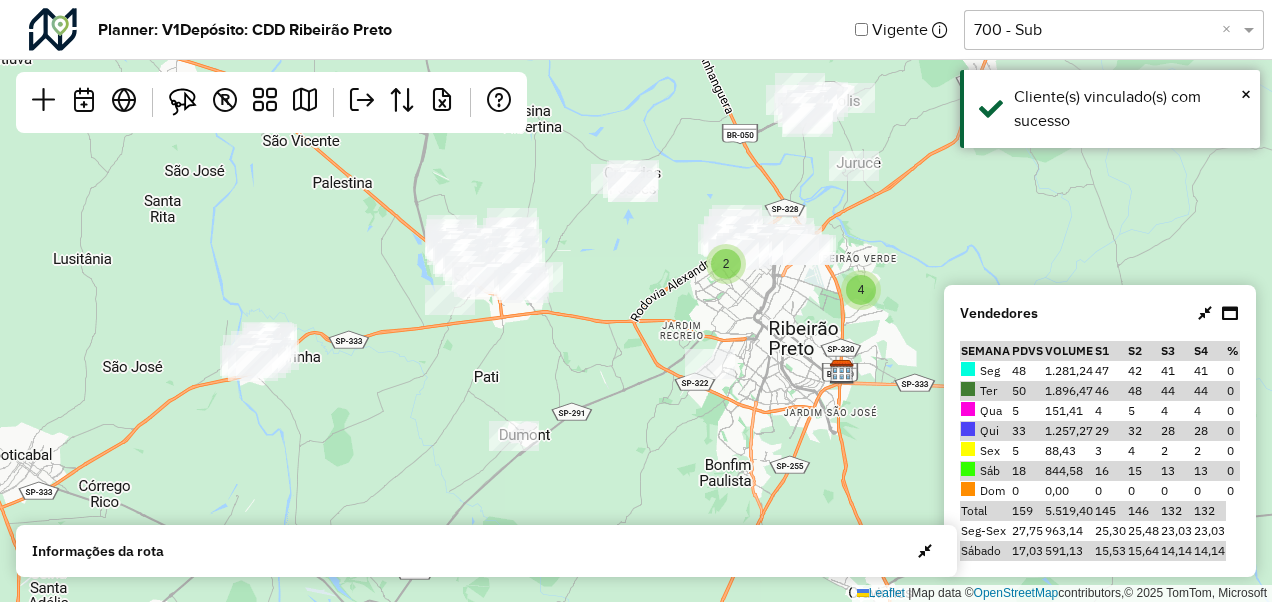 drag, startPoint x: 864, startPoint y: 237, endPoint x: 614, endPoint y: 244, distance: 250.09798 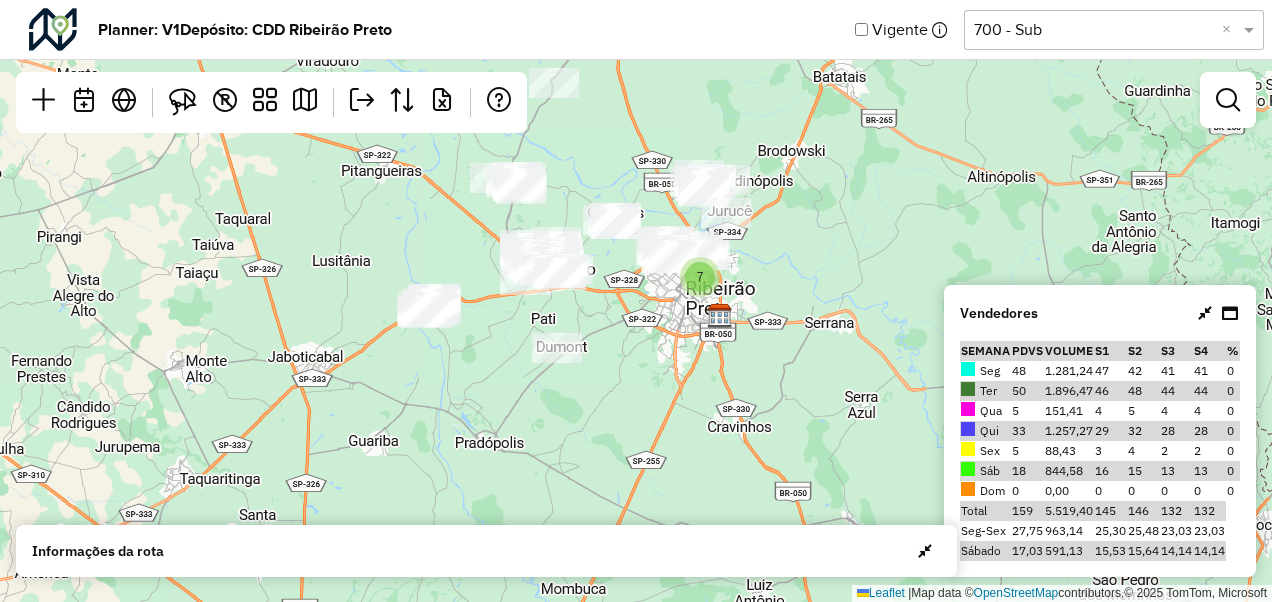 drag, startPoint x: 572, startPoint y: 167, endPoint x: 565, endPoint y: 175, distance: 10.630146 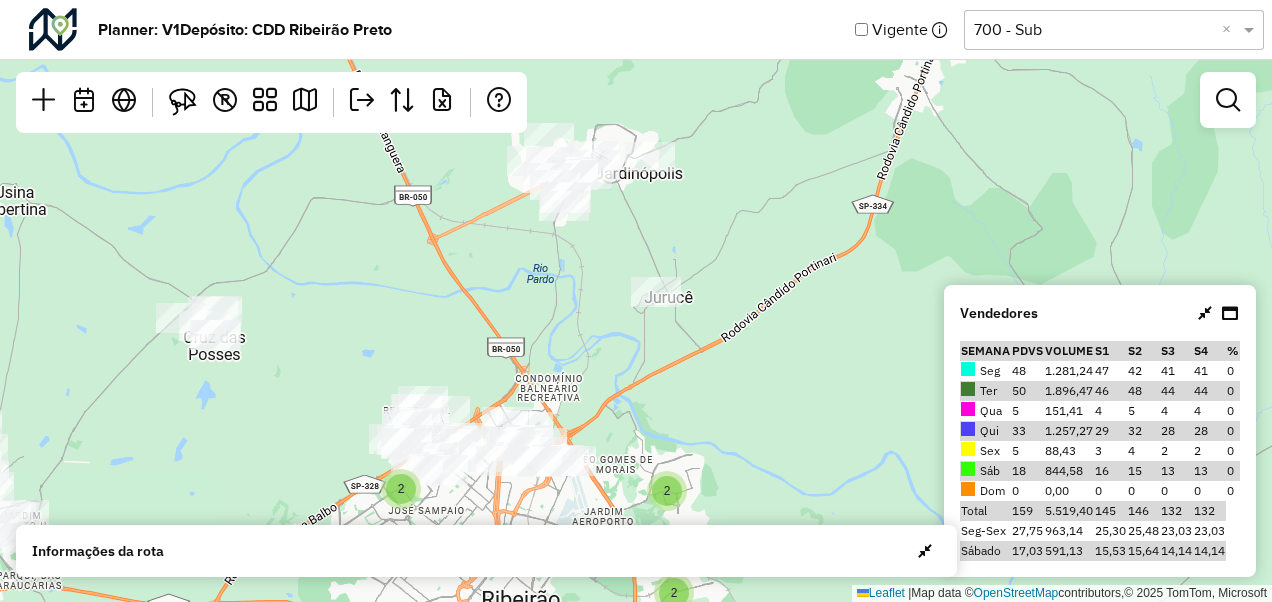 drag, startPoint x: 762, startPoint y: 237, endPoint x: 424, endPoint y: 142, distance: 351.09686 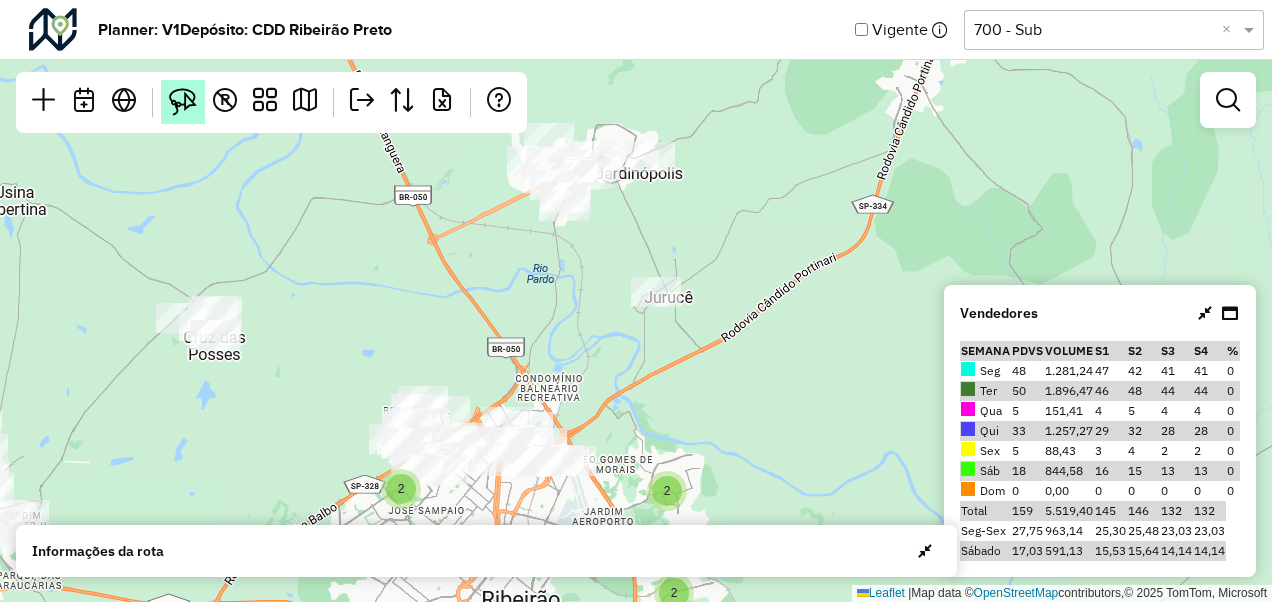 click at bounding box center [183, 102] 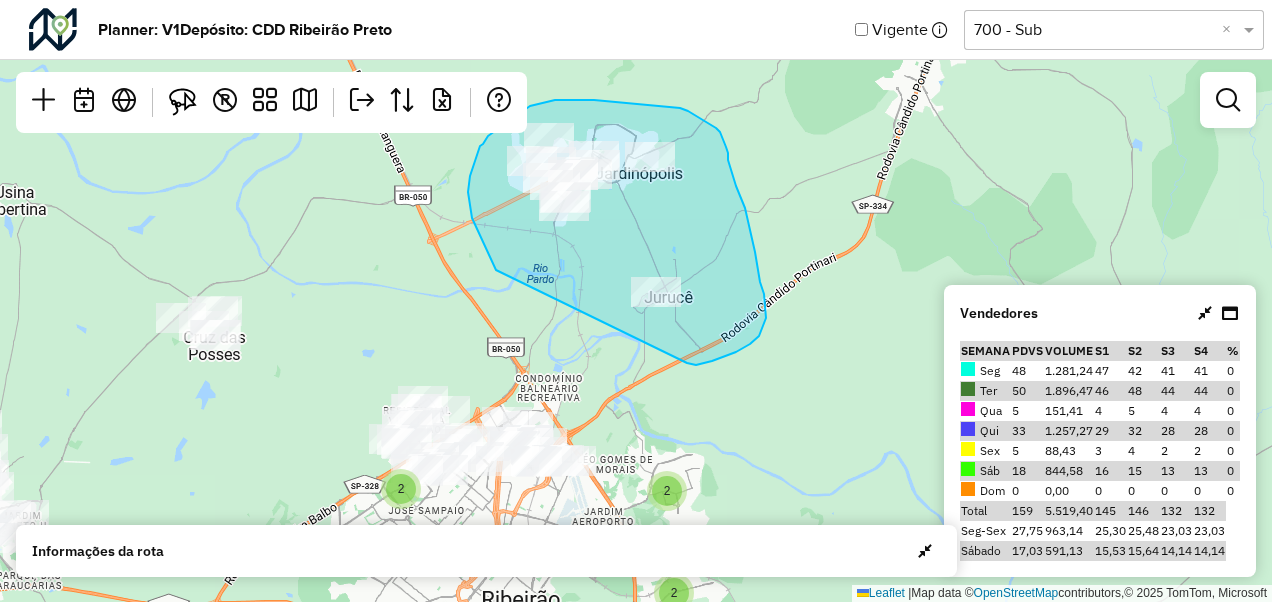 drag, startPoint x: 496, startPoint y: 270, endPoint x: 687, endPoint y: 363, distance: 212.43823 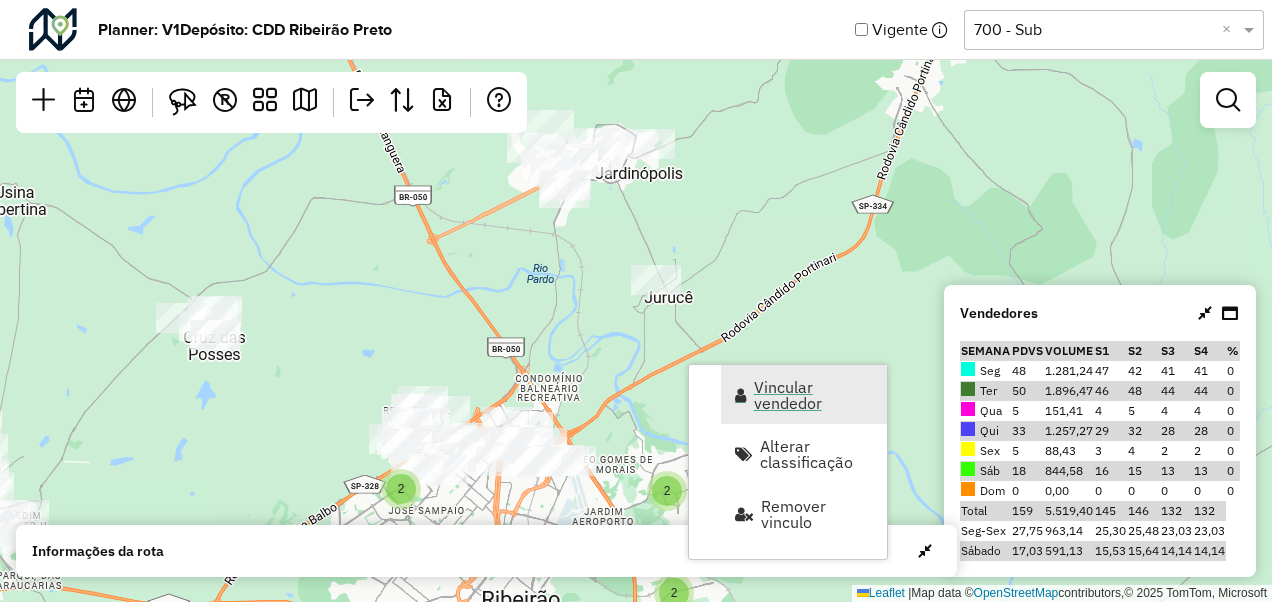 click on "Vincular vendedor" at bounding box center [814, 395] 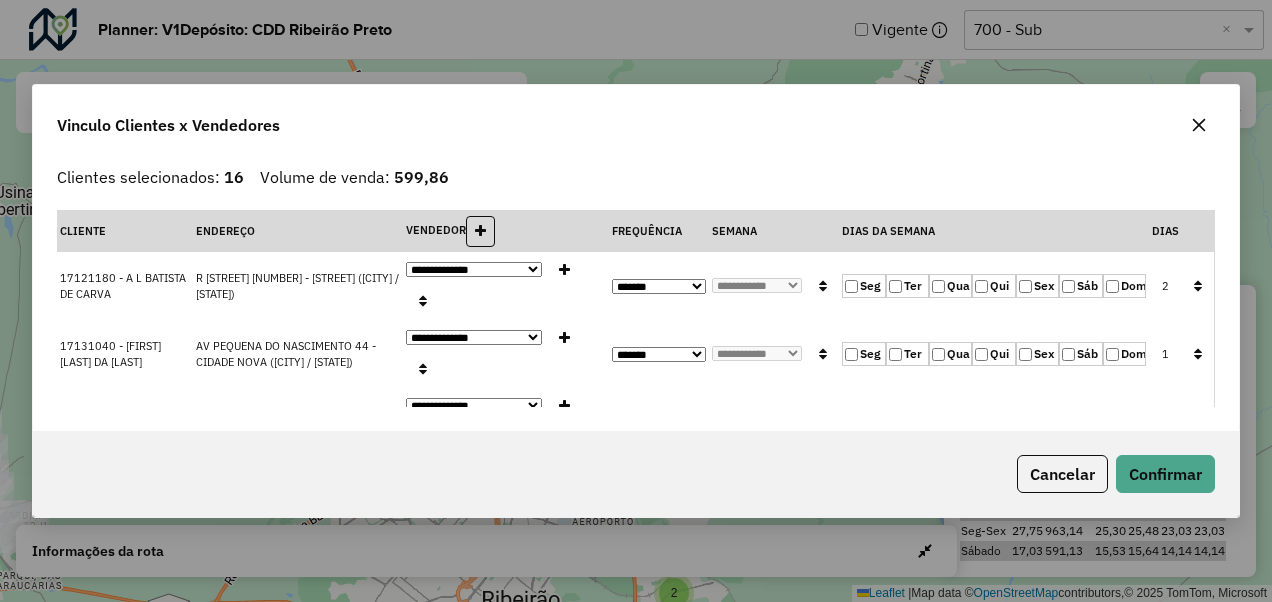 click on "Qui" 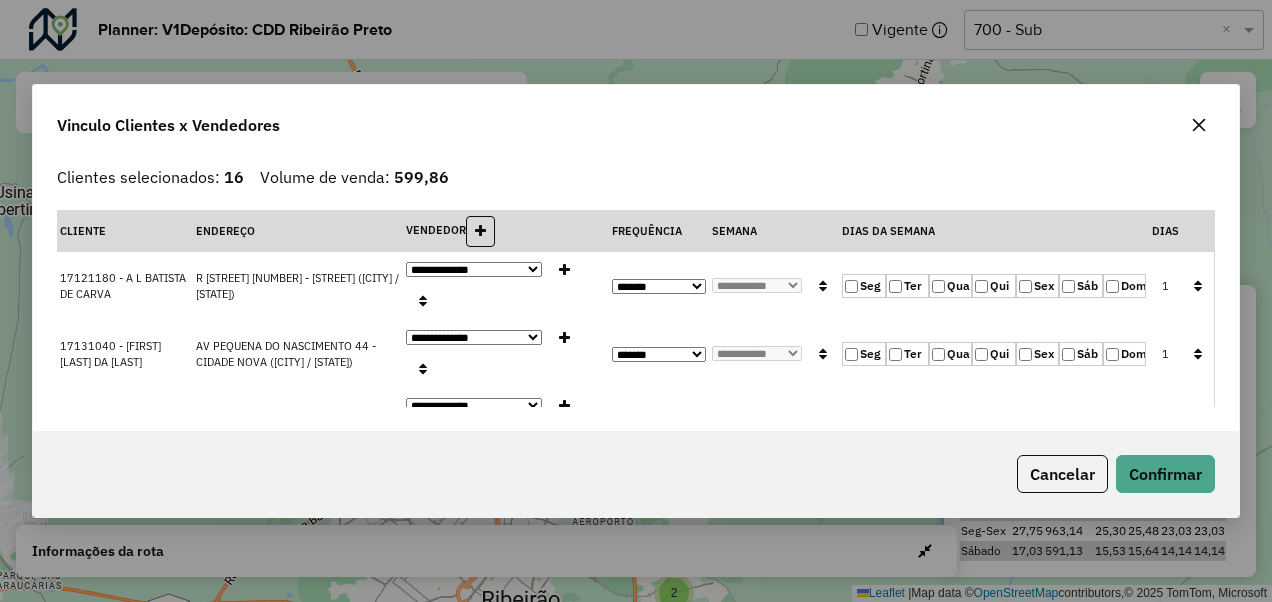 click 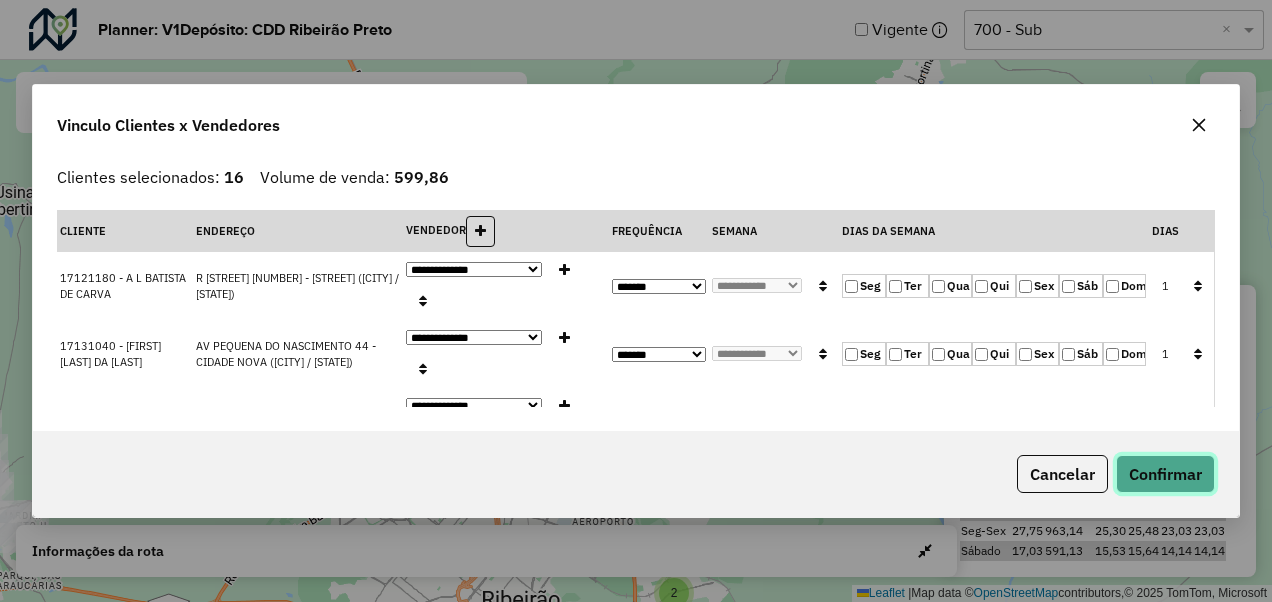click on "Confirmar" 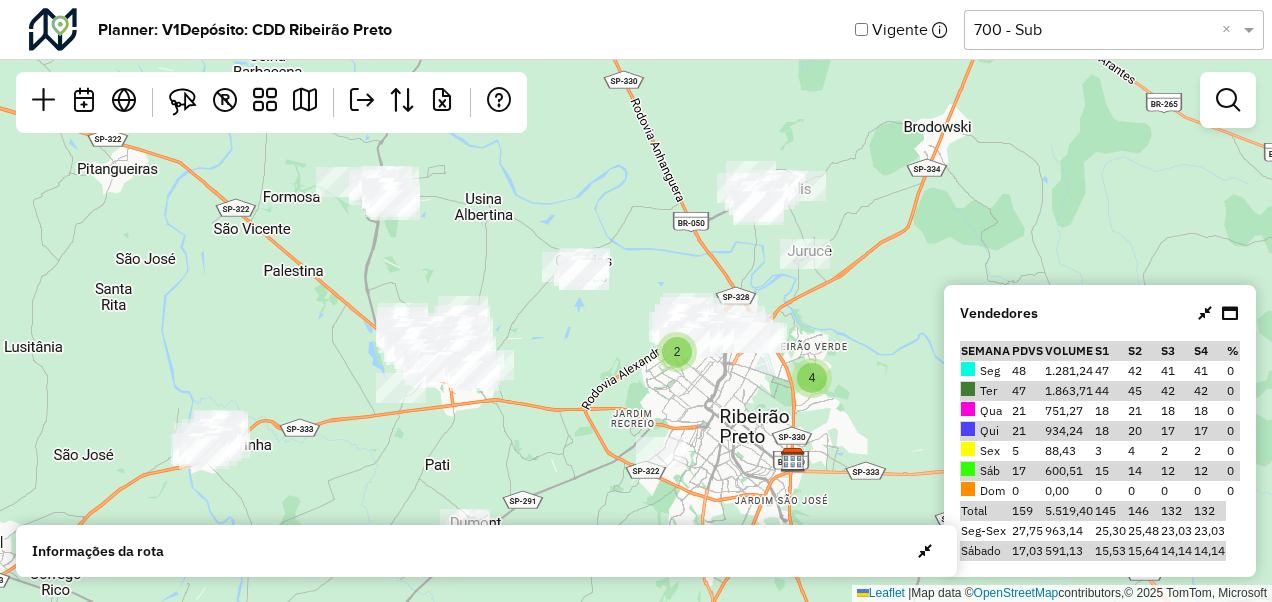 drag, startPoint x: 343, startPoint y: 275, endPoint x: 563, endPoint y: 212, distance: 228.84274 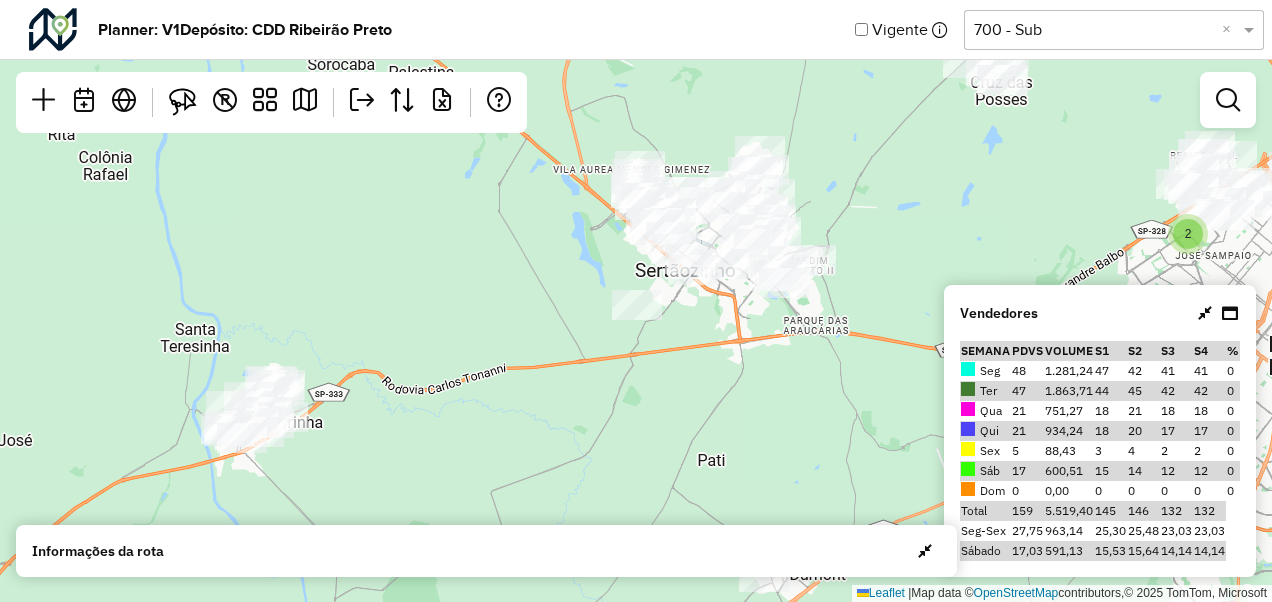 drag, startPoint x: 276, startPoint y: 380, endPoint x: 338, endPoint y: 306, distance: 96.540146 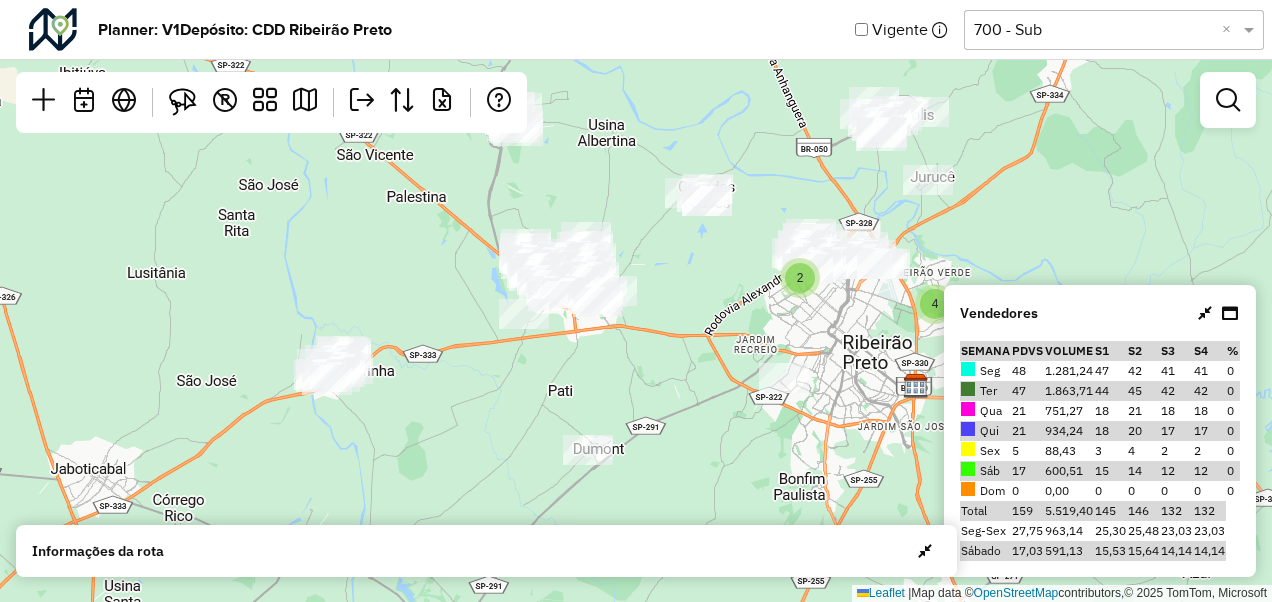drag, startPoint x: 754, startPoint y: 301, endPoint x: 686, endPoint y: 302, distance: 68.007355 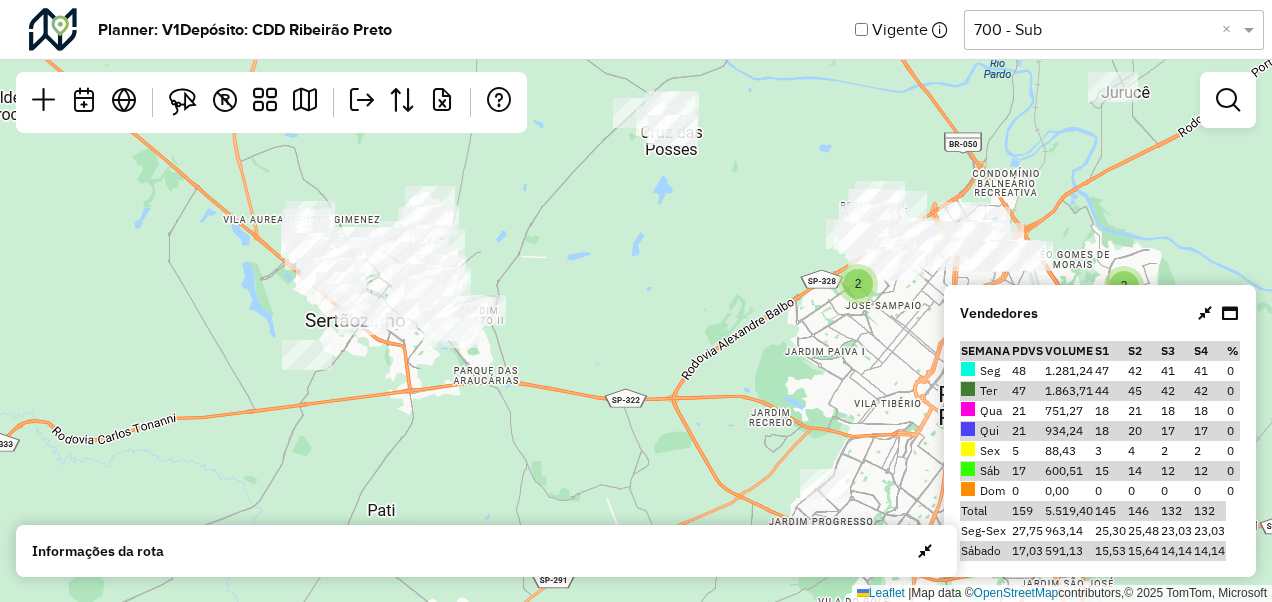 drag, startPoint x: 727, startPoint y: 276, endPoint x: 516, endPoint y: 316, distance: 214.75801 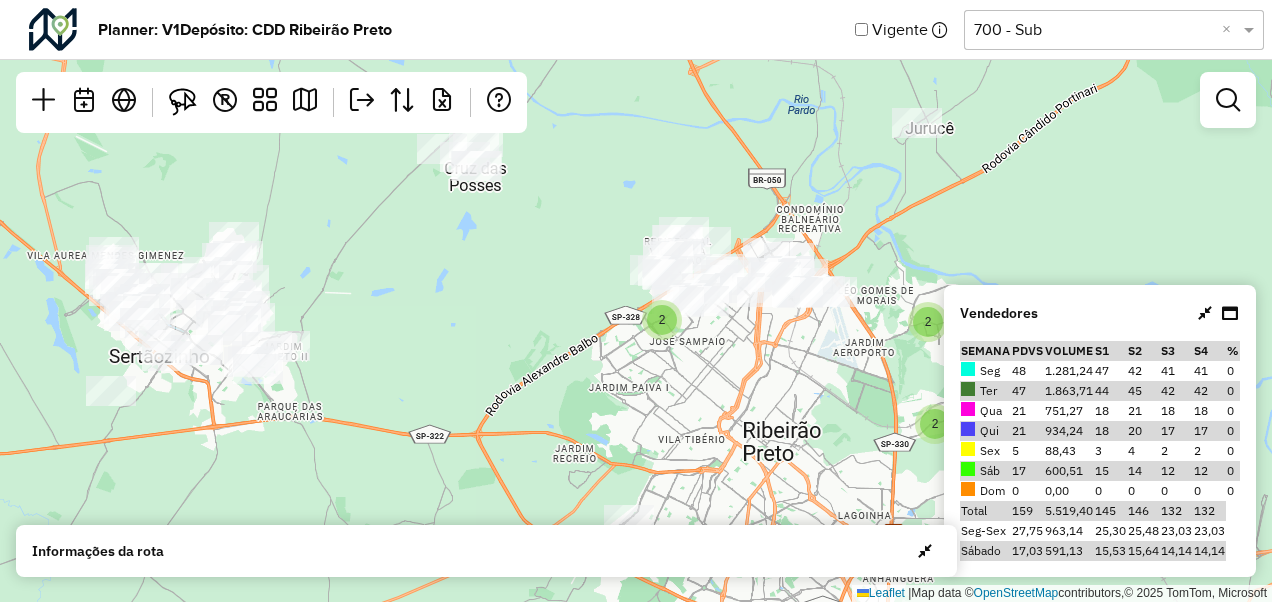 drag, startPoint x: 570, startPoint y: 308, endPoint x: 446, endPoint y: 335, distance: 126.90548 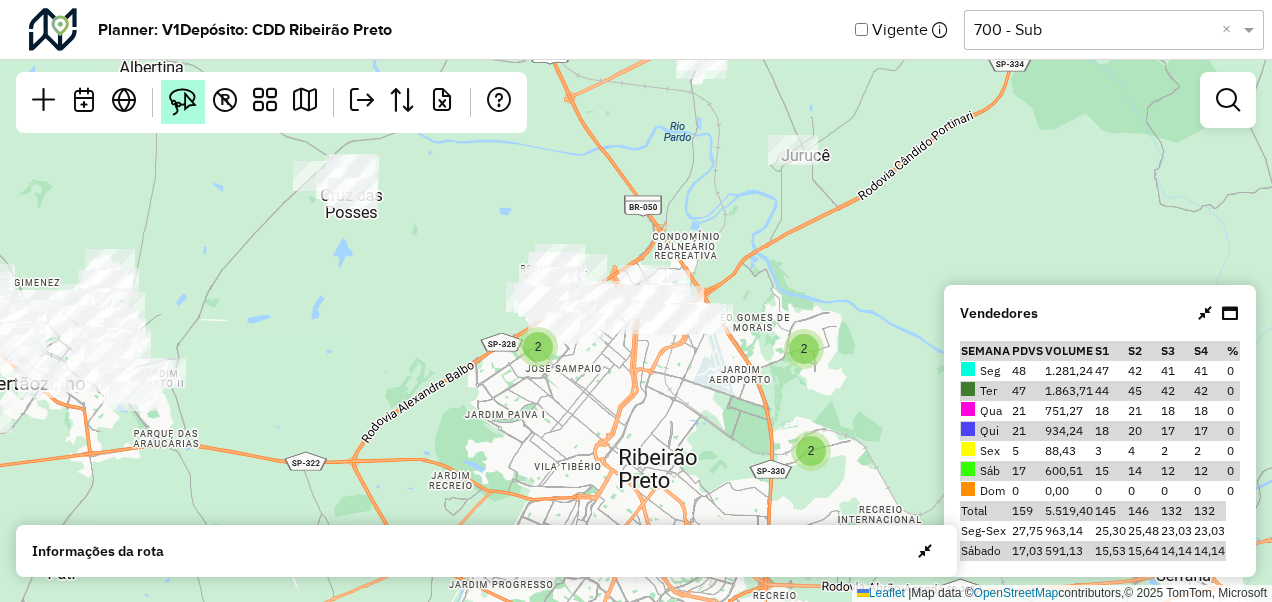 click at bounding box center [183, 102] 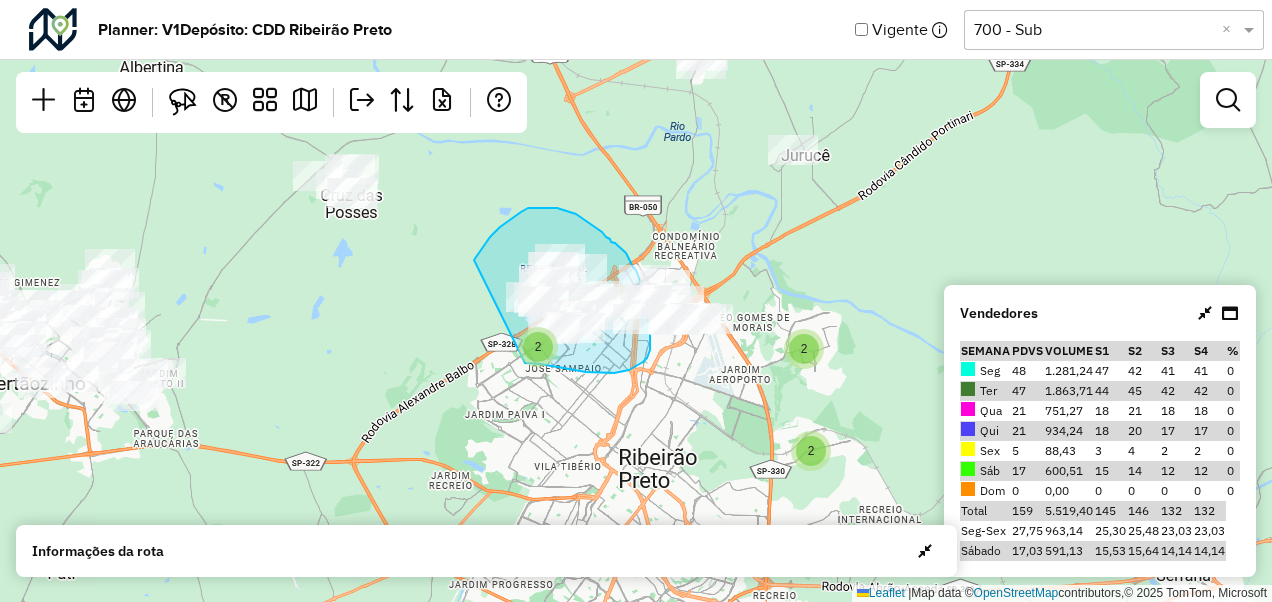 drag, startPoint x: 474, startPoint y: 260, endPoint x: 523, endPoint y: 363, distance: 114.061386 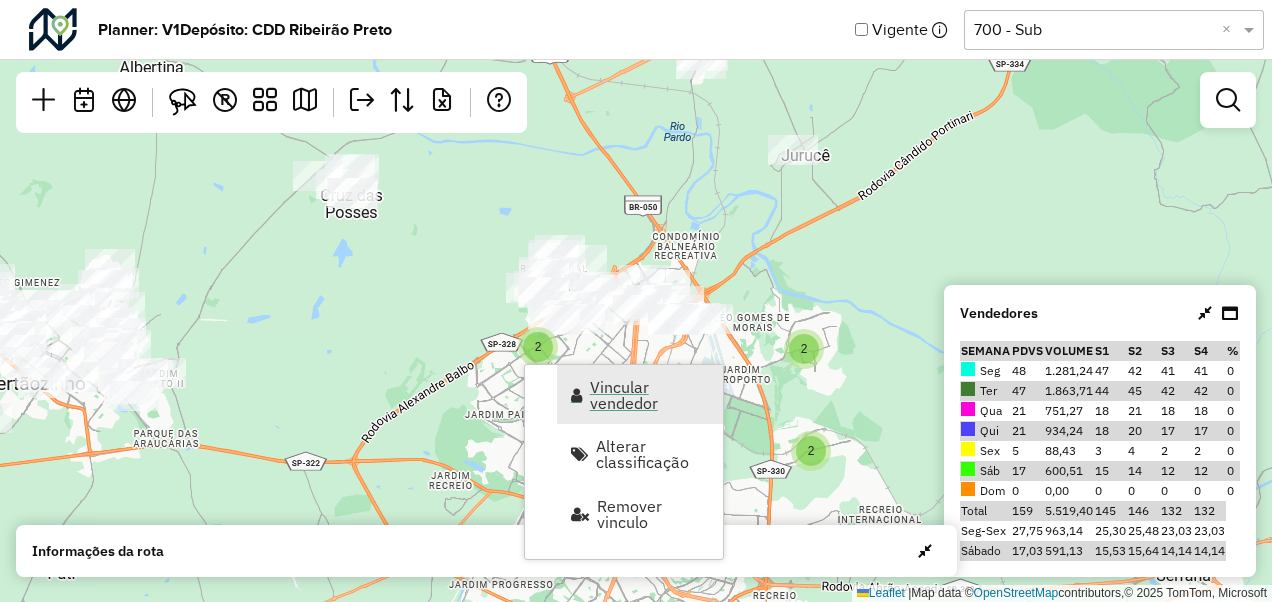 click on "Vincular vendedor" at bounding box center [650, 395] 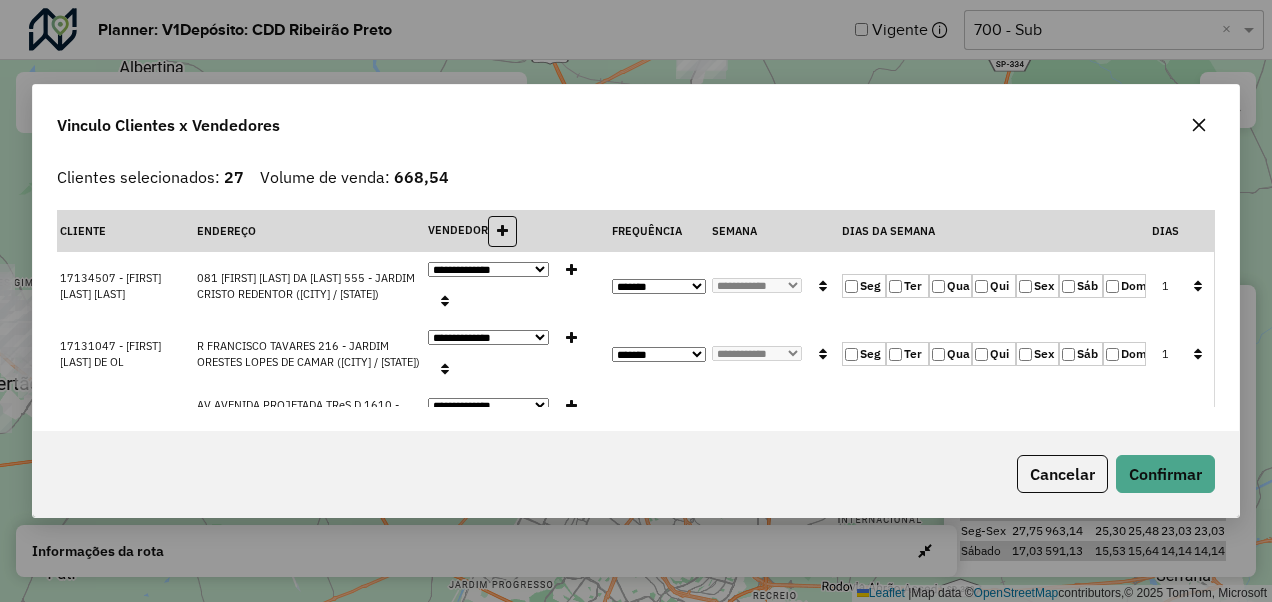 click on "Sex" 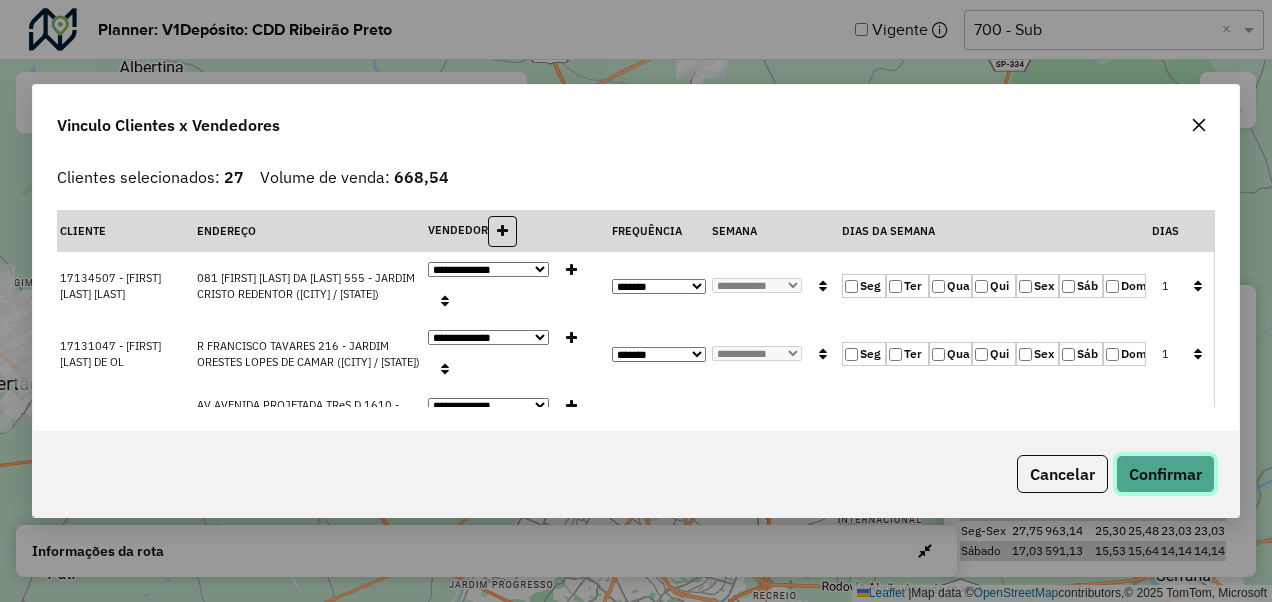 click on "Confirmar" 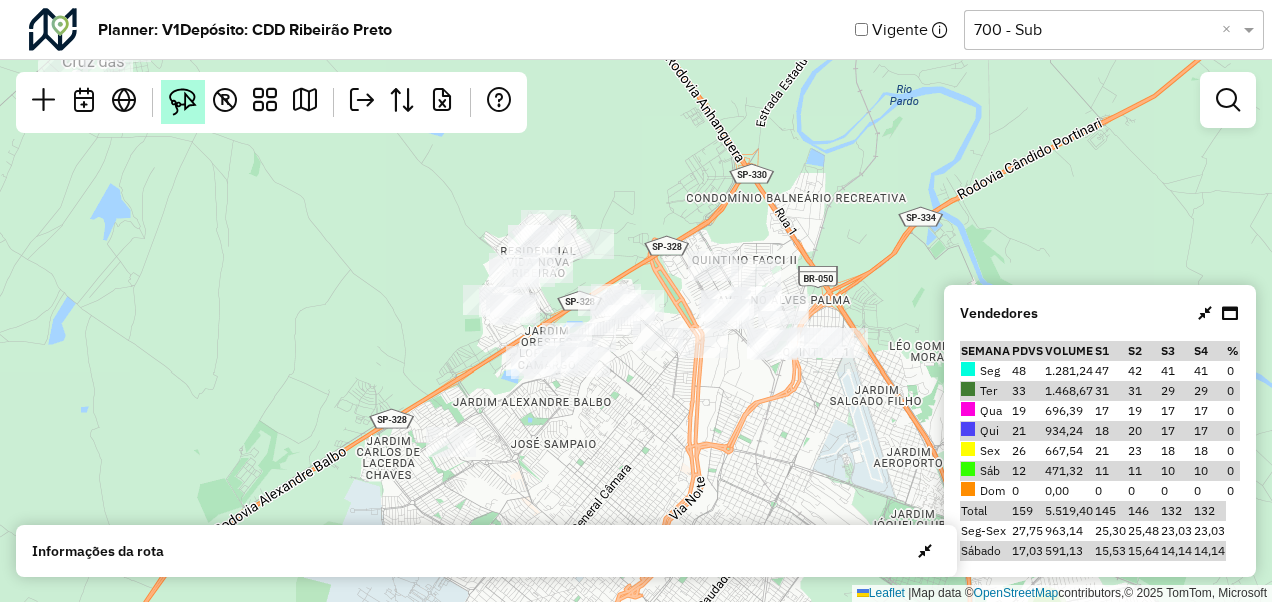 click at bounding box center (183, 102) 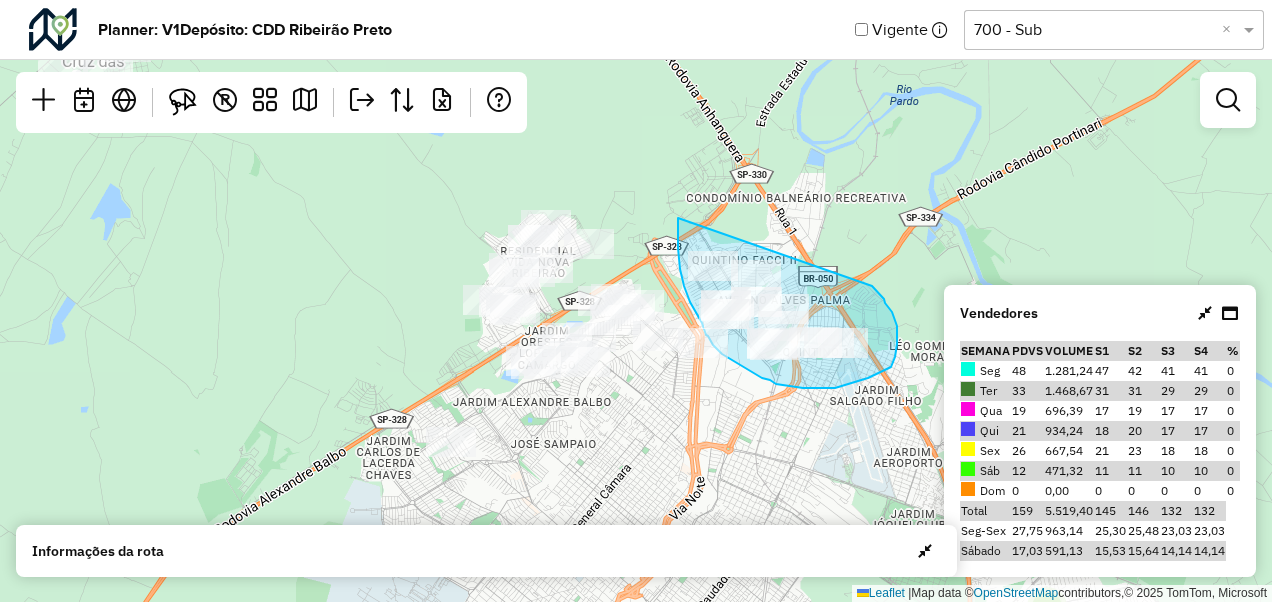 drag, startPoint x: 678, startPoint y: 218, endPoint x: 872, endPoint y: 282, distance: 204.28412 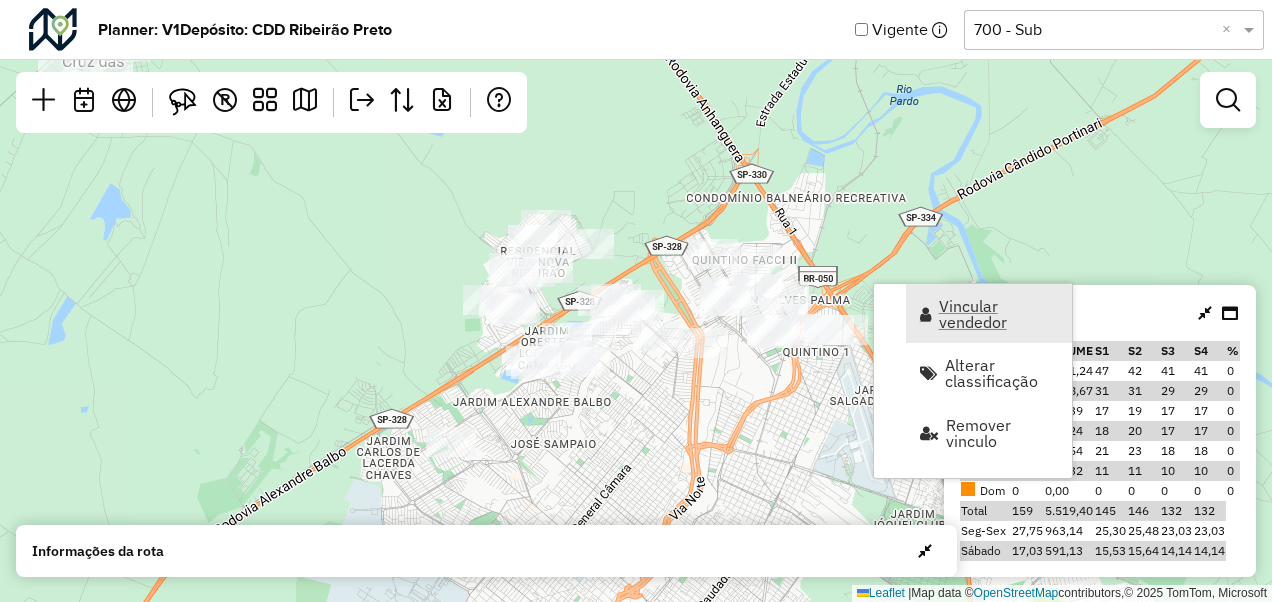 click on "Vincular vendedor" at bounding box center (999, 314) 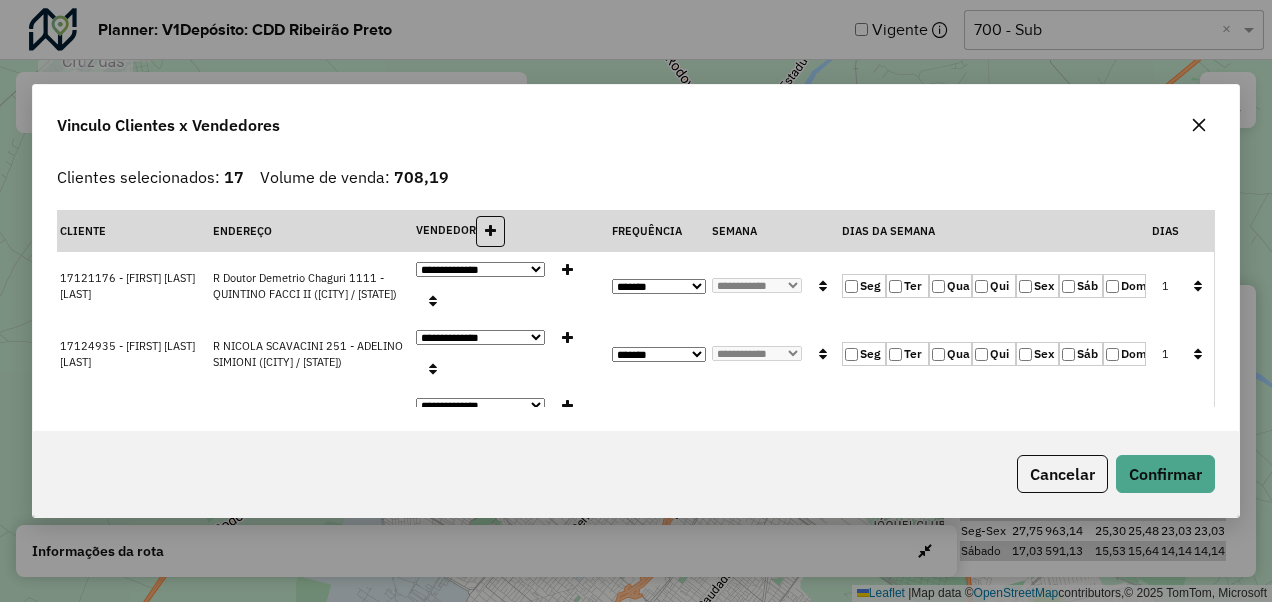 click 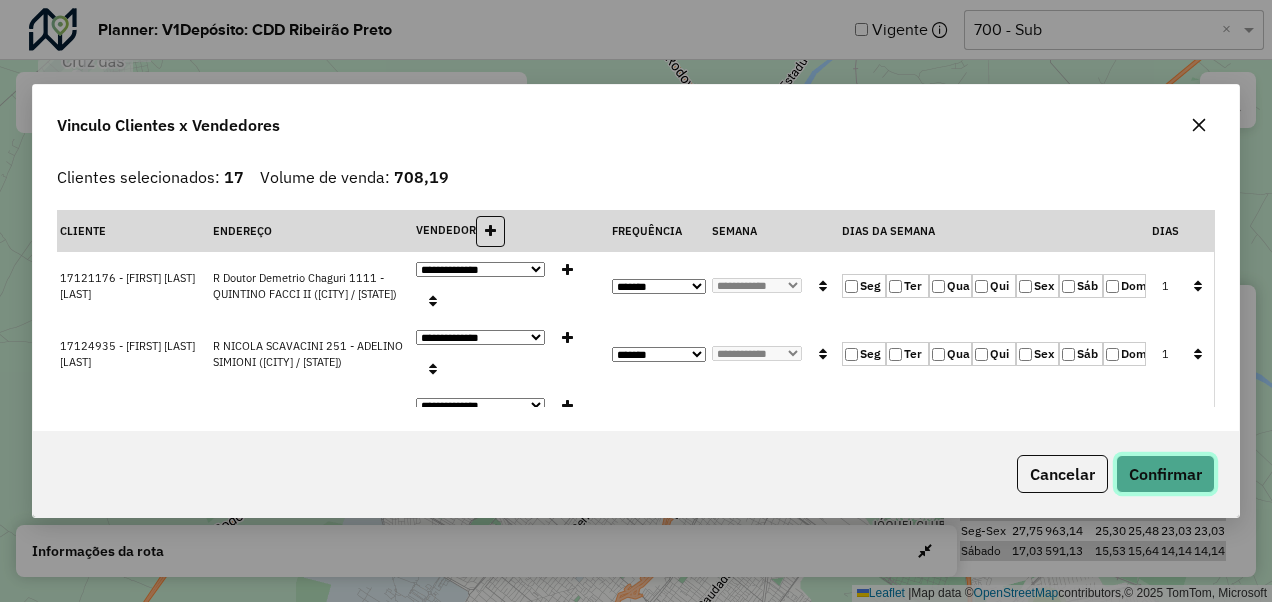 click on "Confirmar" 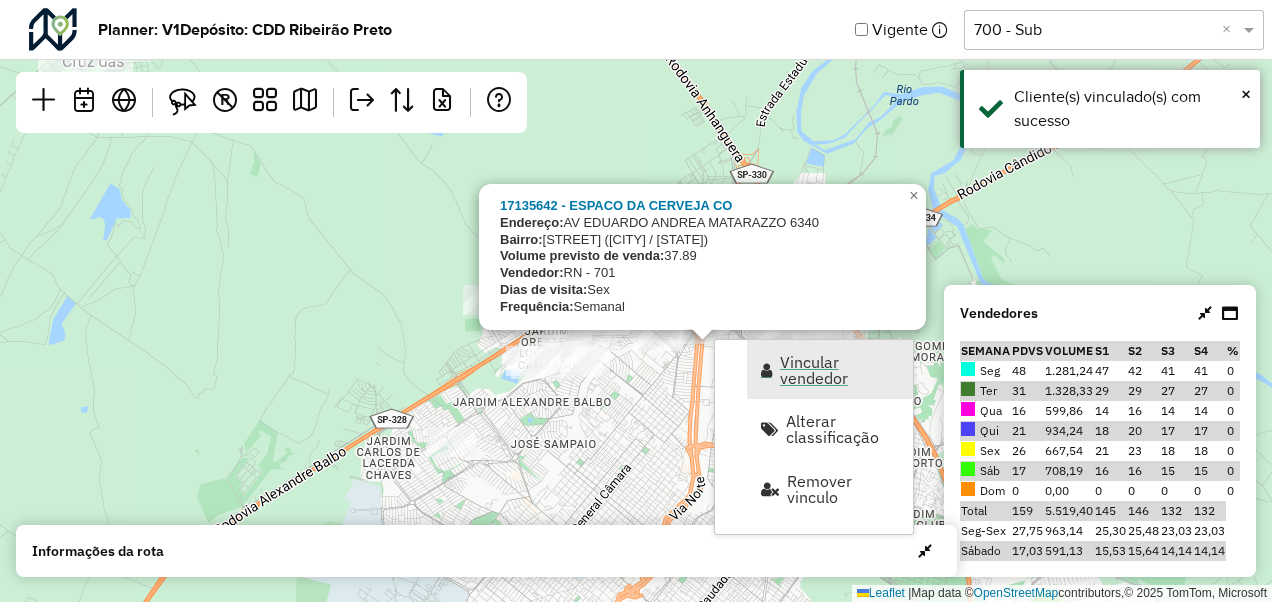 click on "Vincular vendedor" at bounding box center (840, 370) 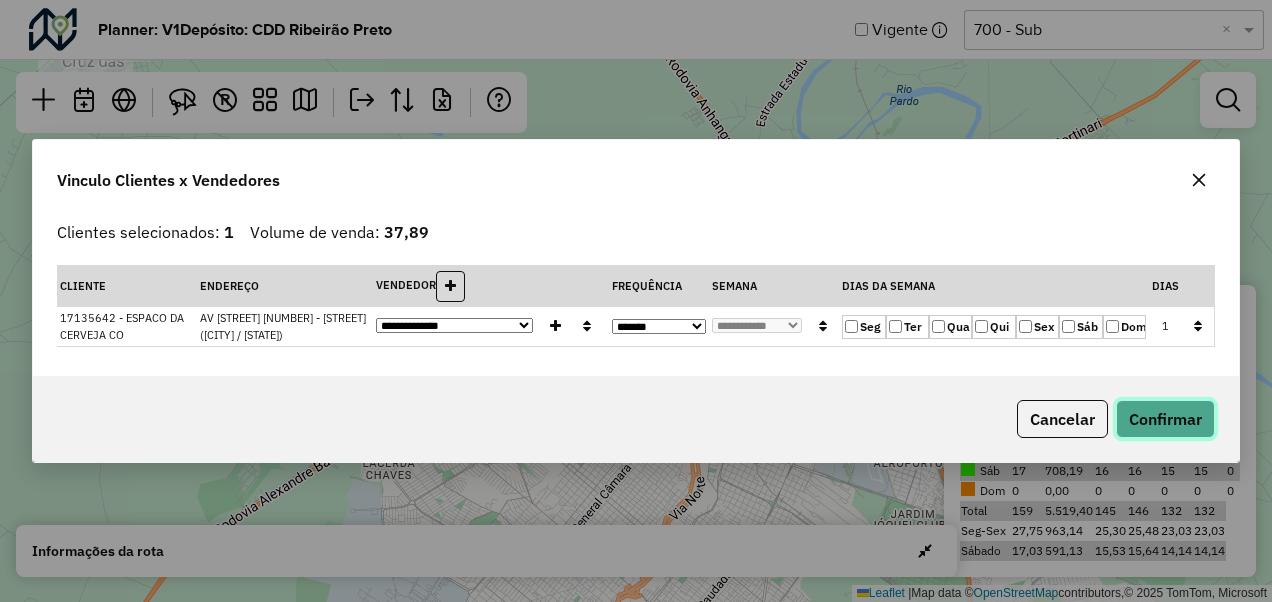 click on "Confirmar" 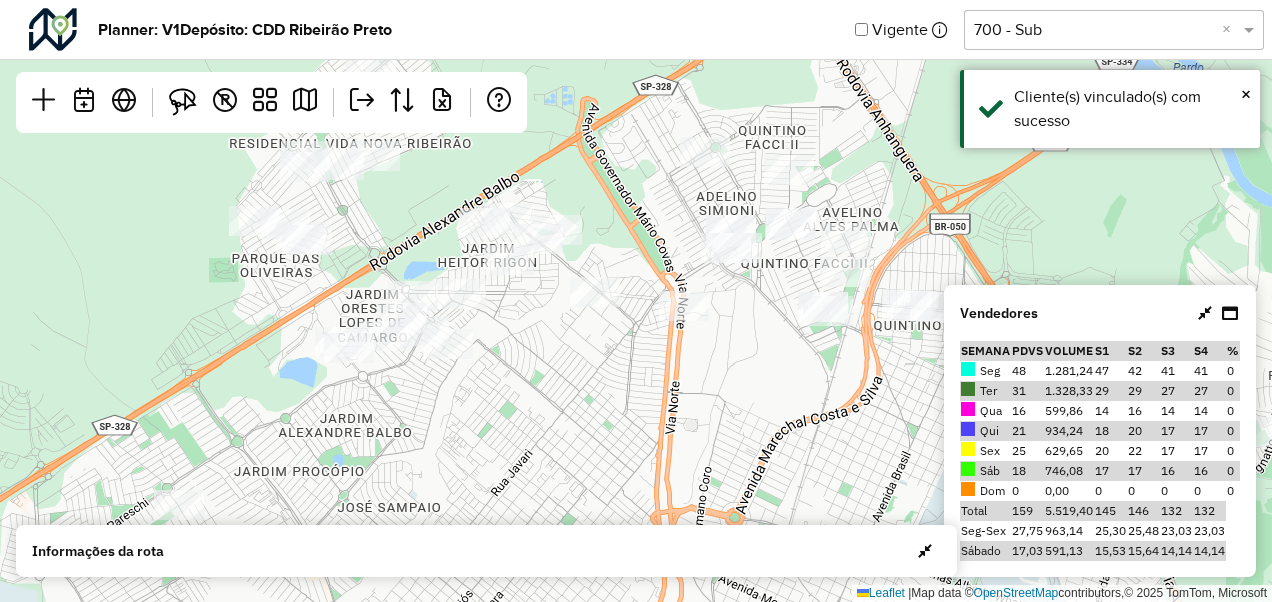 click on "Leaflet   |  Map data ©  OpenStreetMap  contributors,© 2025 TomTom, Microsoft" 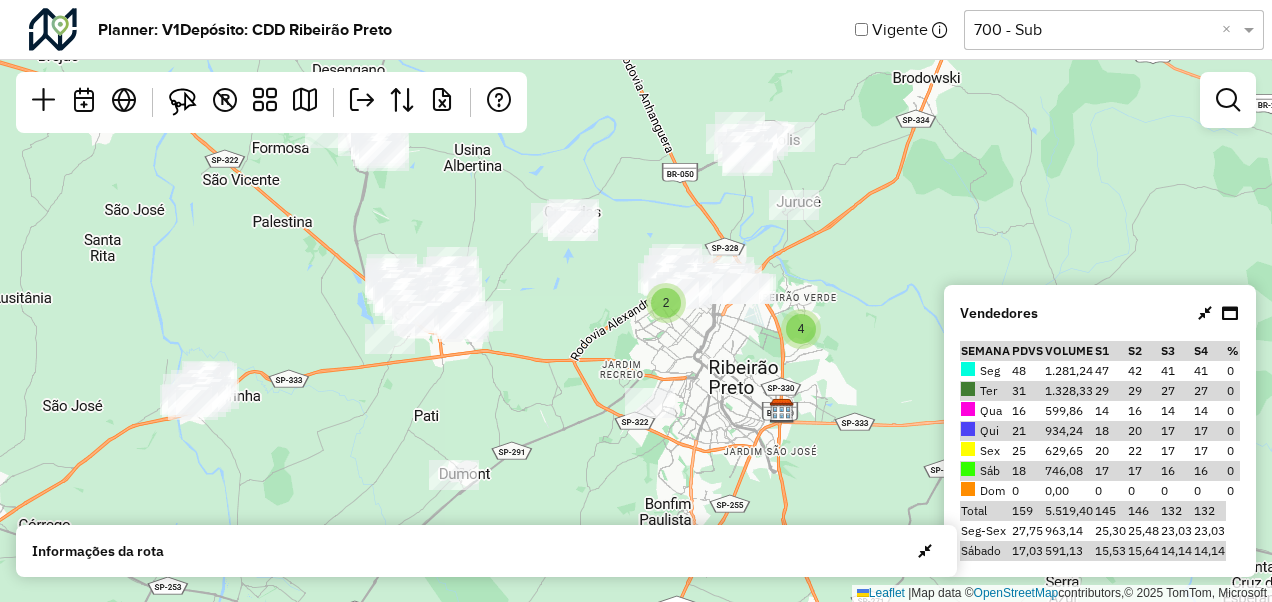 drag, startPoint x: 855, startPoint y: 342, endPoint x: 854, endPoint y: 261, distance: 81.00617 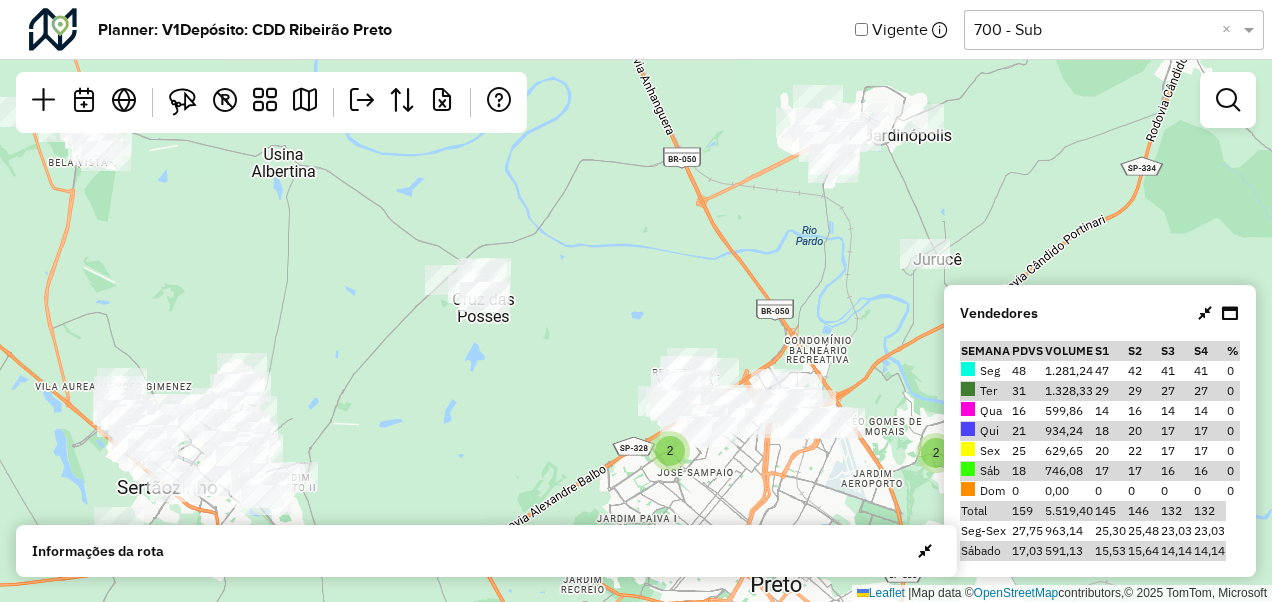 drag, startPoint x: 684, startPoint y: 150, endPoint x: 728, endPoint y: 213, distance: 76.843994 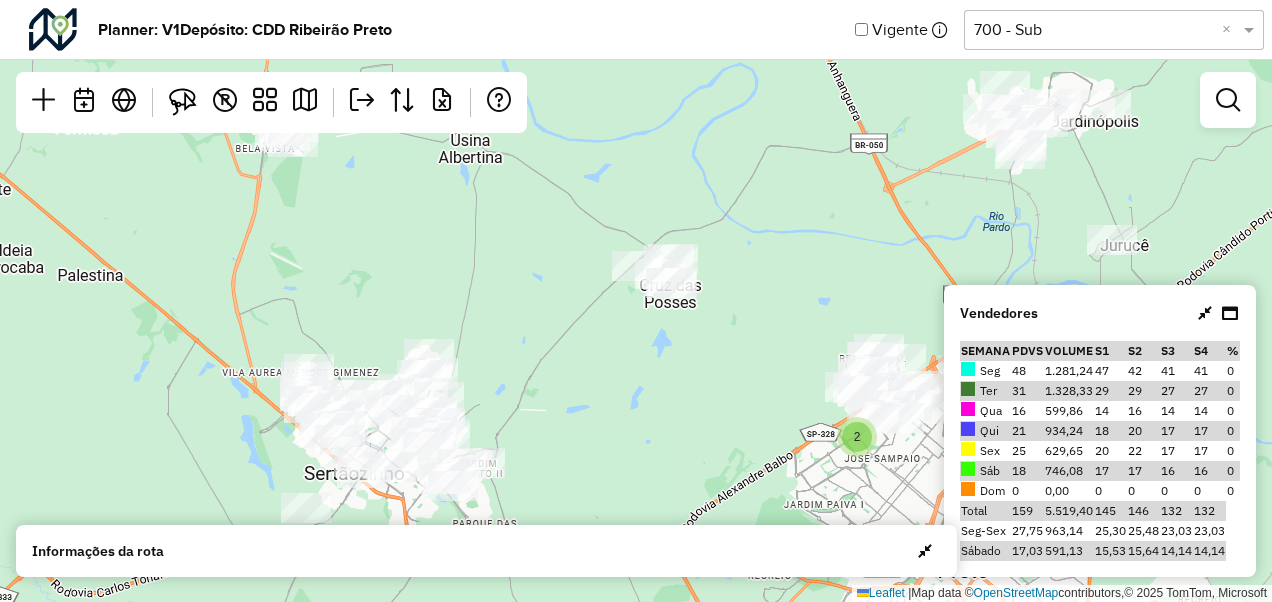 drag, startPoint x: 513, startPoint y: 199, endPoint x: 698, endPoint y: 185, distance: 185.52898 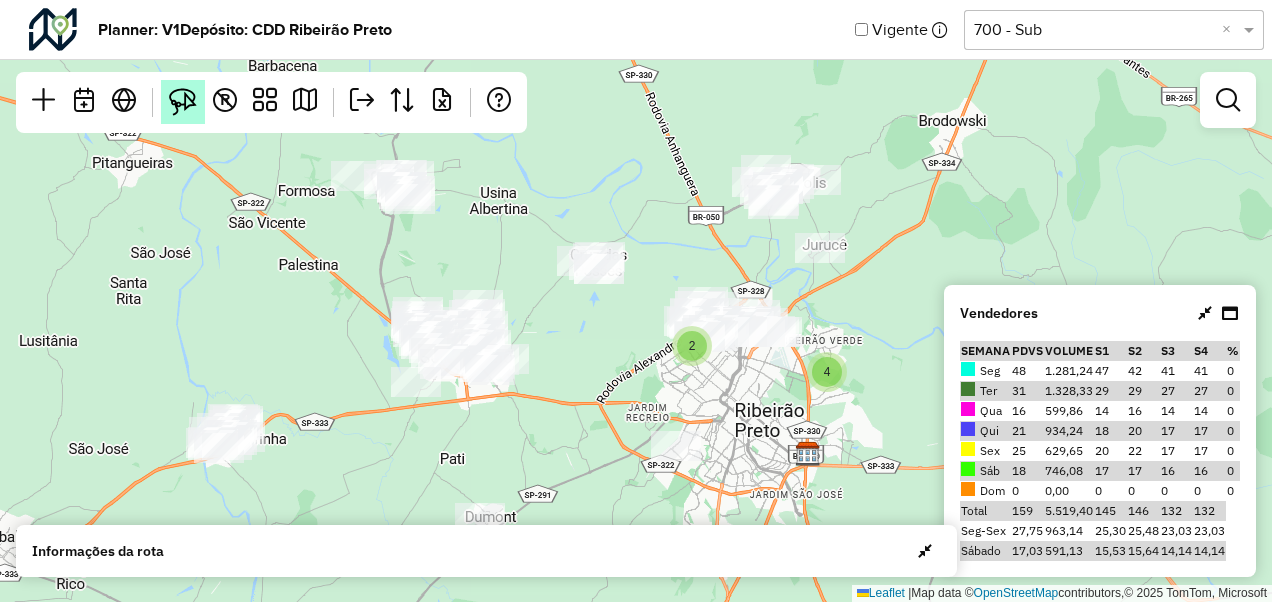 click at bounding box center (183, 102) 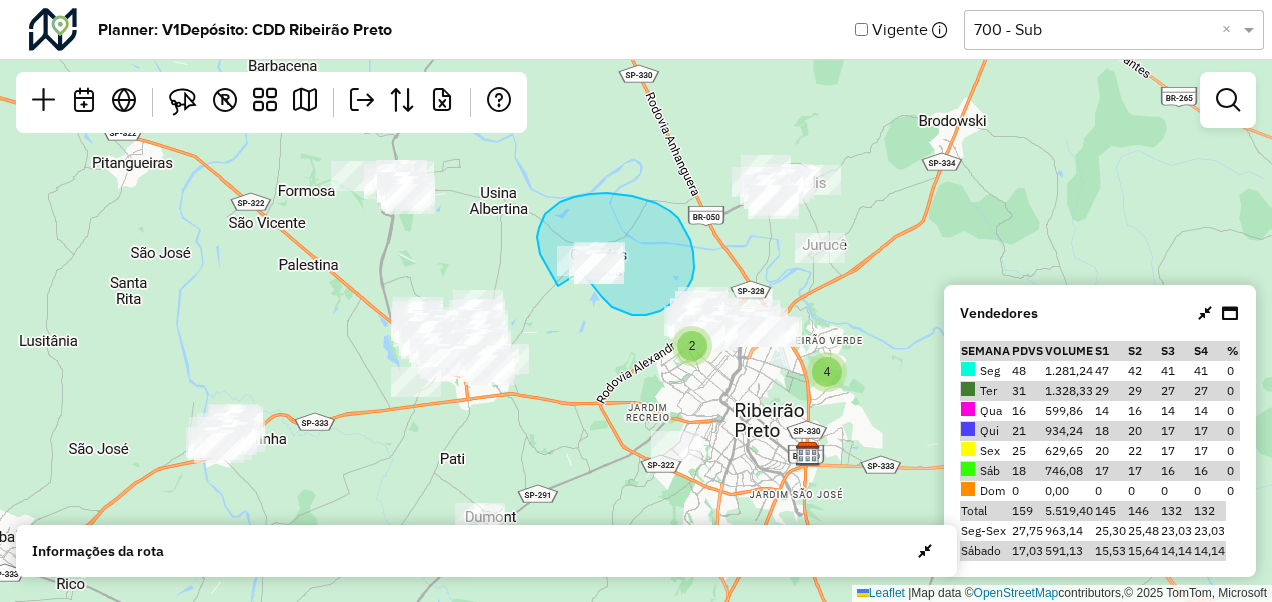 click on "2 4  Leaflet   |  Map data ©  OpenStreetMap  contributors,© 2025 TomTom, Microsoft" 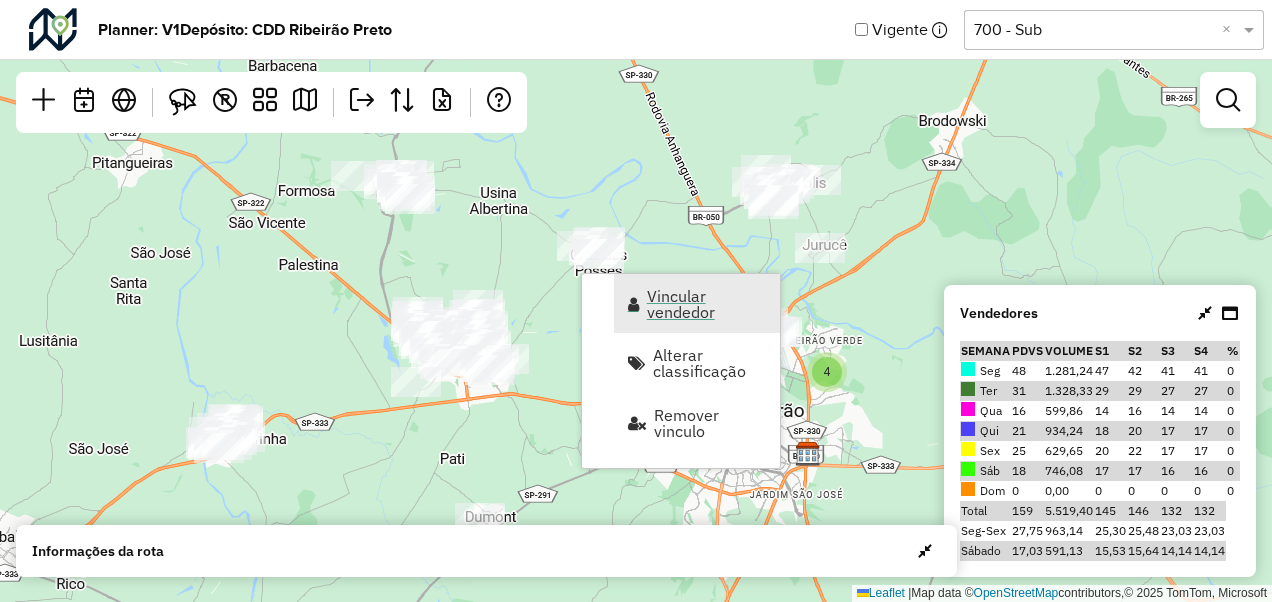 click on "Vincular vendedor" at bounding box center [707, 304] 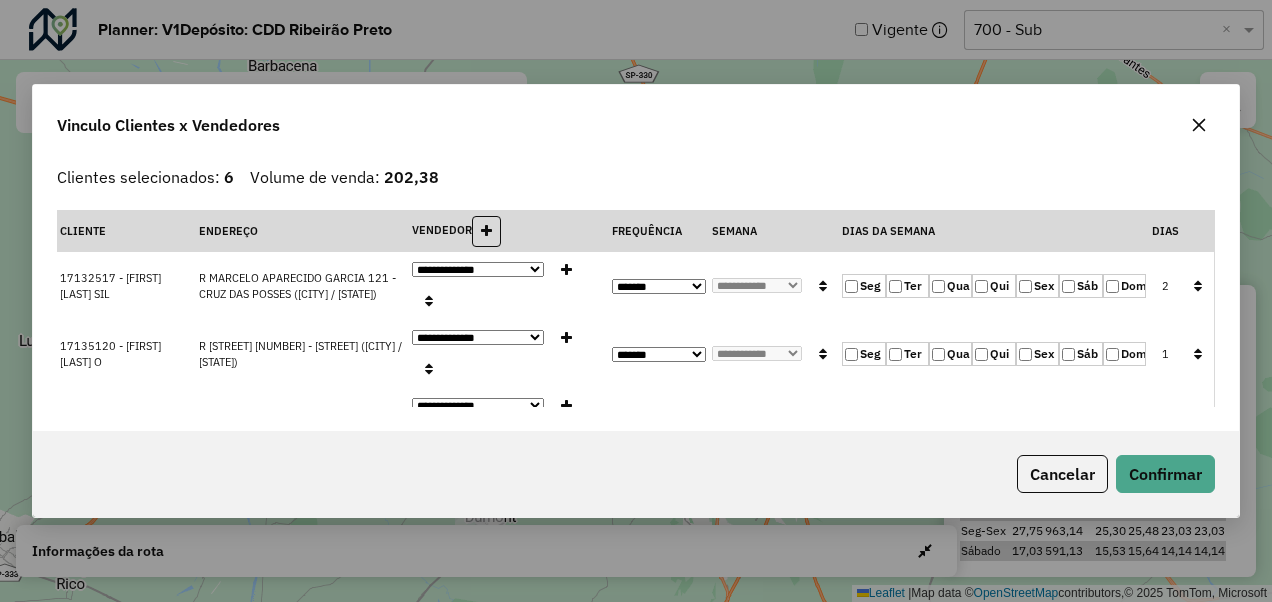 click on "Qui" 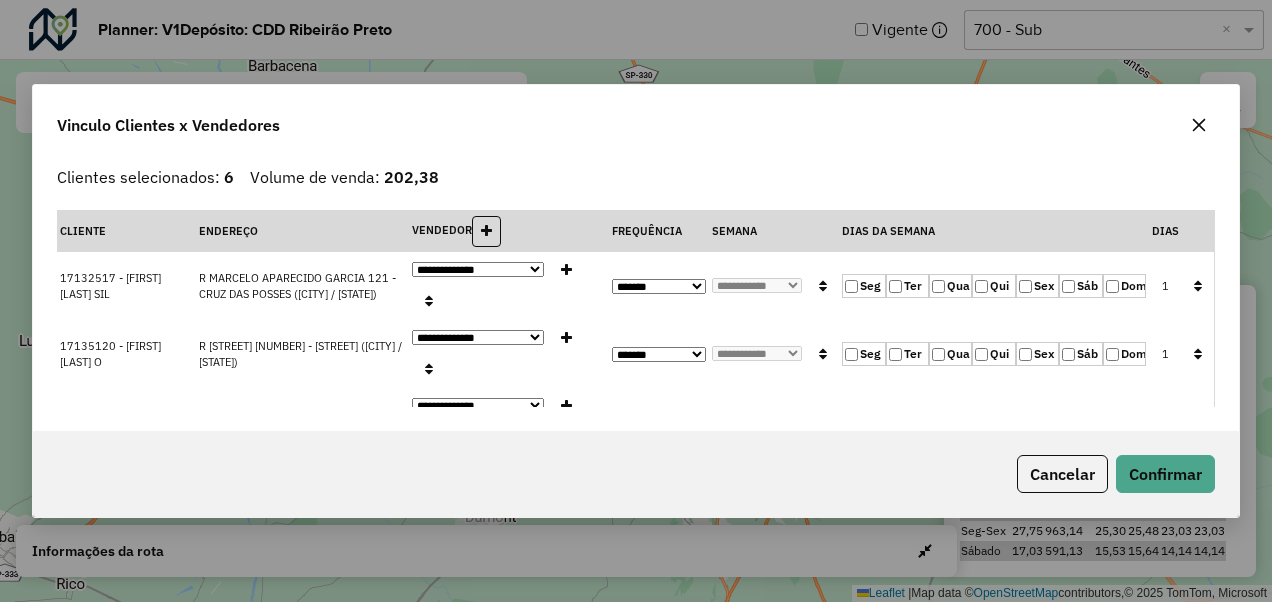 click 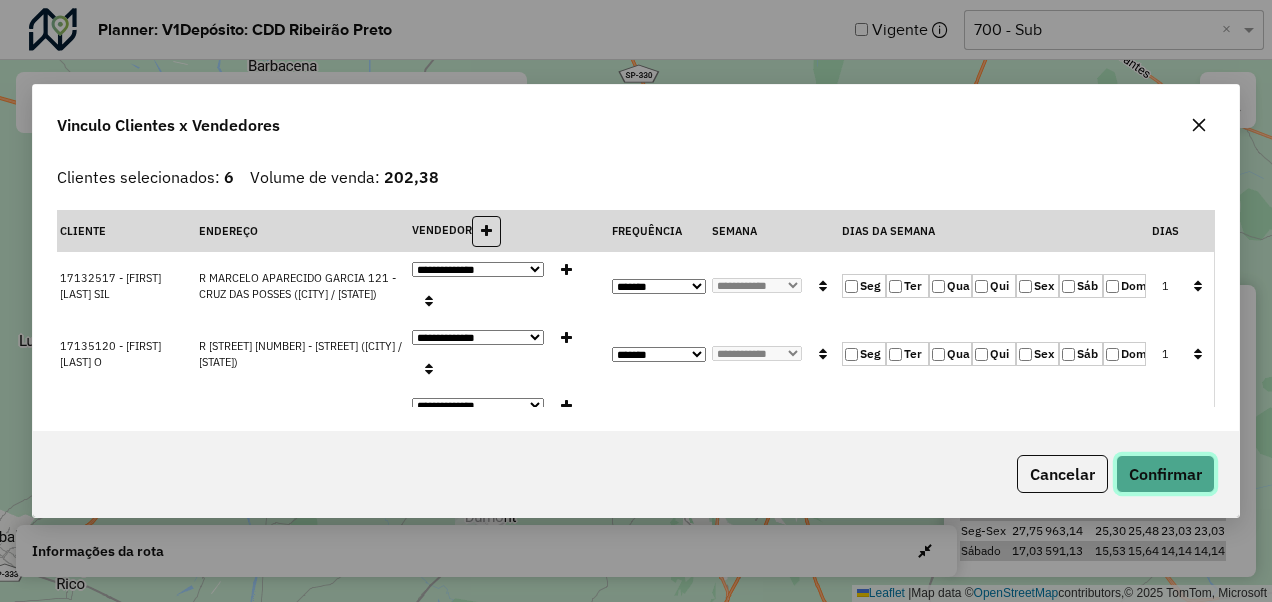 click on "Confirmar" 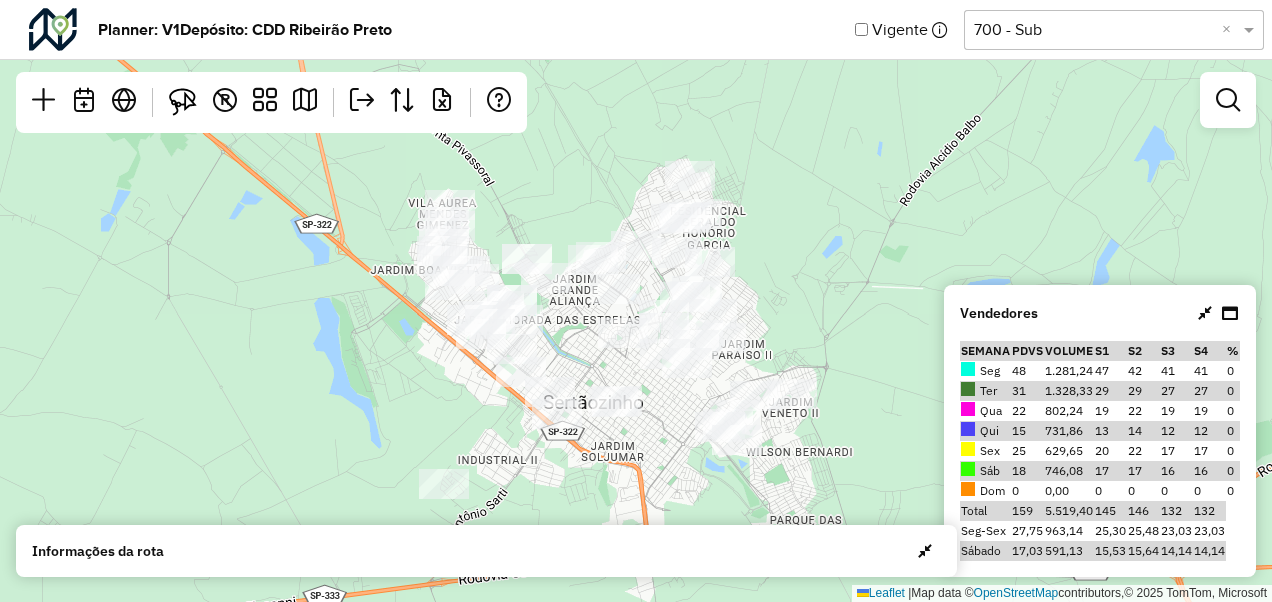 drag, startPoint x: 494, startPoint y: 347, endPoint x: 310, endPoint y: 184, distance: 245.81497 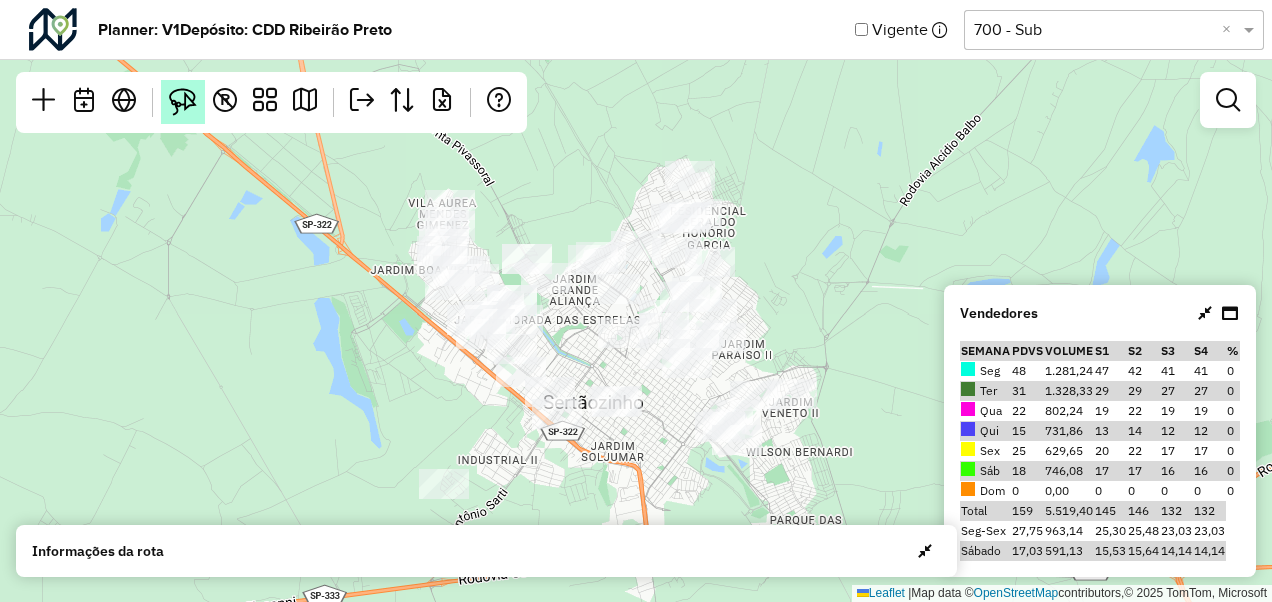 click at bounding box center (183, 102) 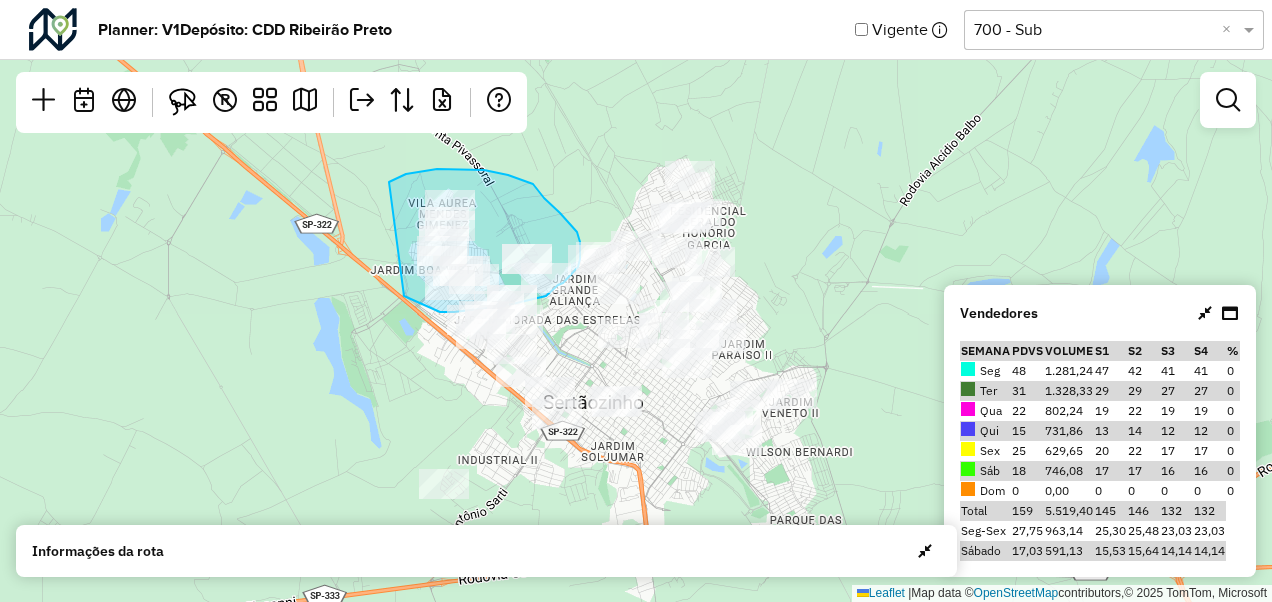 drag, startPoint x: 389, startPoint y: 182, endPoint x: 398, endPoint y: 293, distance: 111.364265 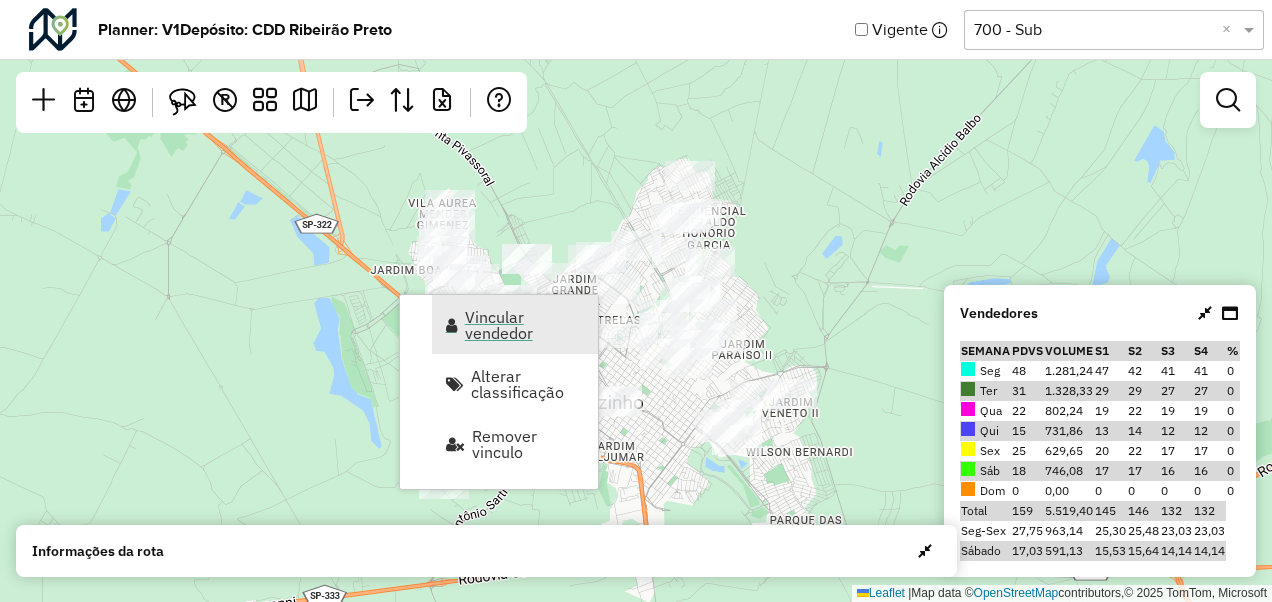 click on "Vincular vendedor" at bounding box center [525, 325] 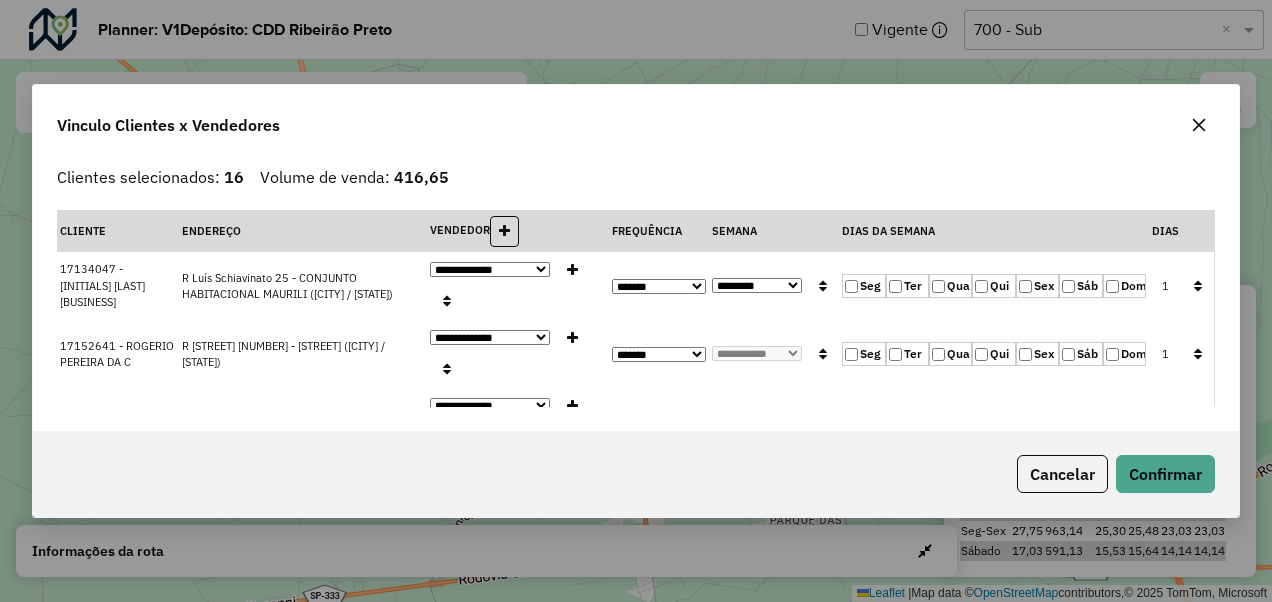 click on "Qui" 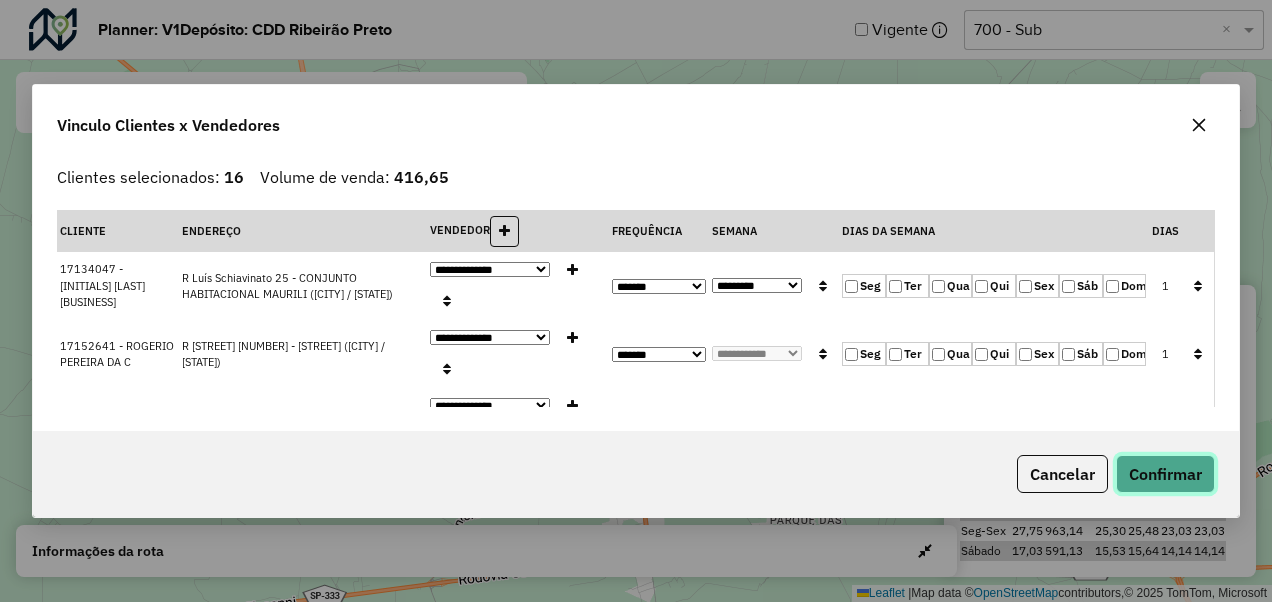 click on "Confirmar" 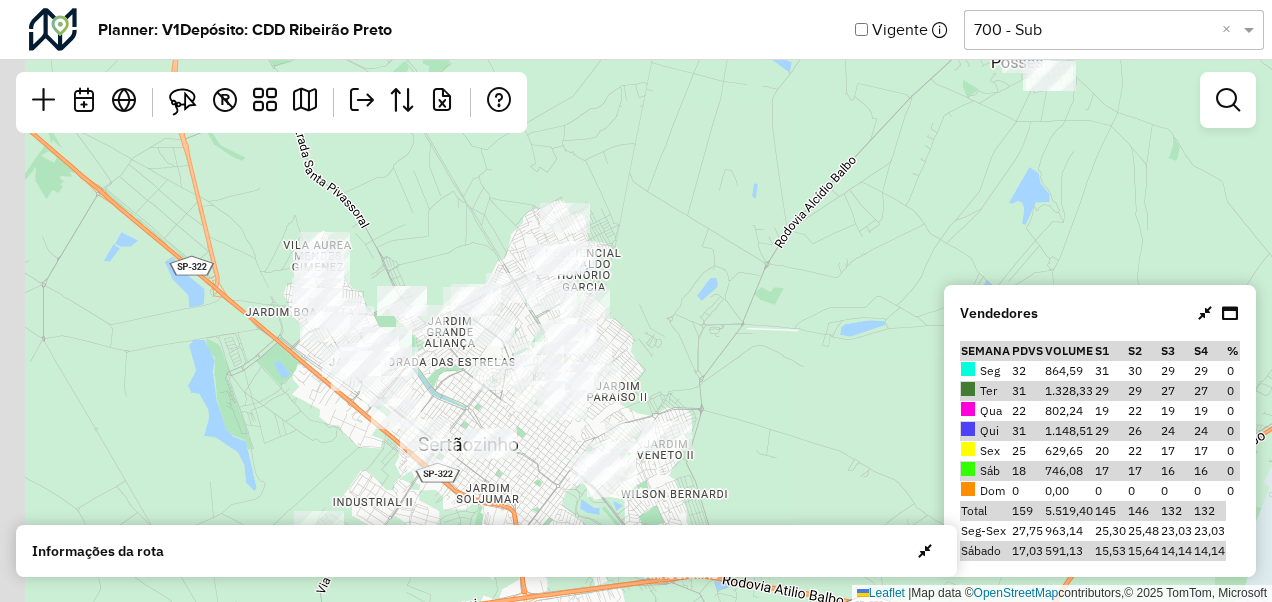 drag, startPoint x: 418, startPoint y: 346, endPoint x: 491, endPoint y: 155, distance: 204.47493 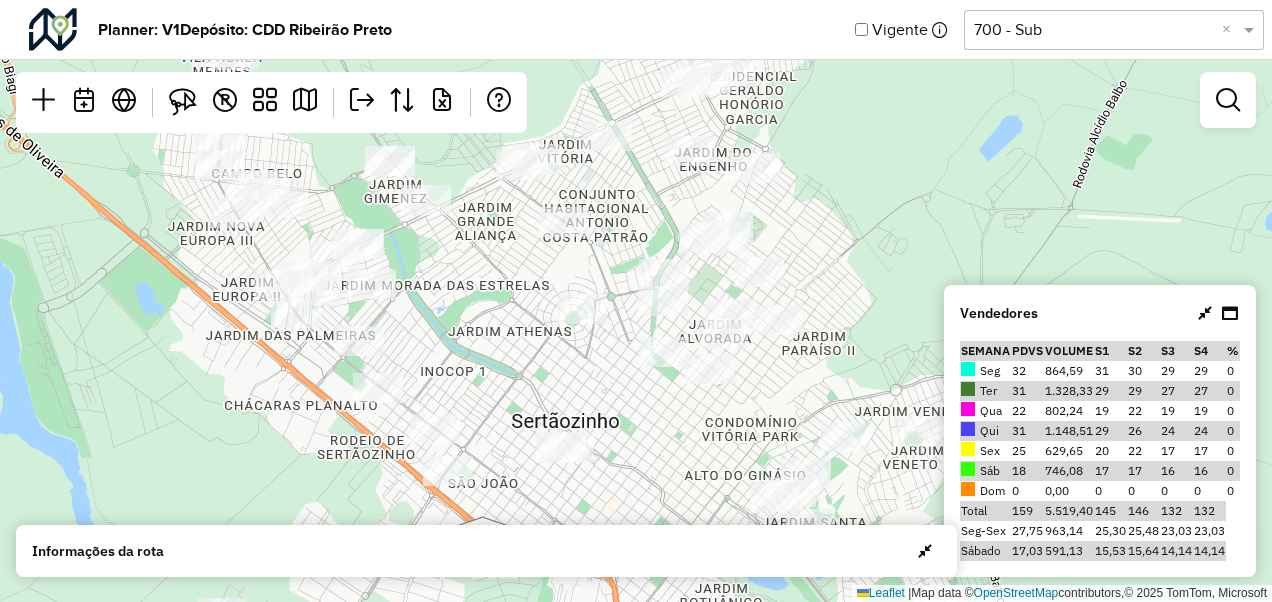drag, startPoint x: 267, startPoint y: 247, endPoint x: 386, endPoint y: 310, distance: 134.64769 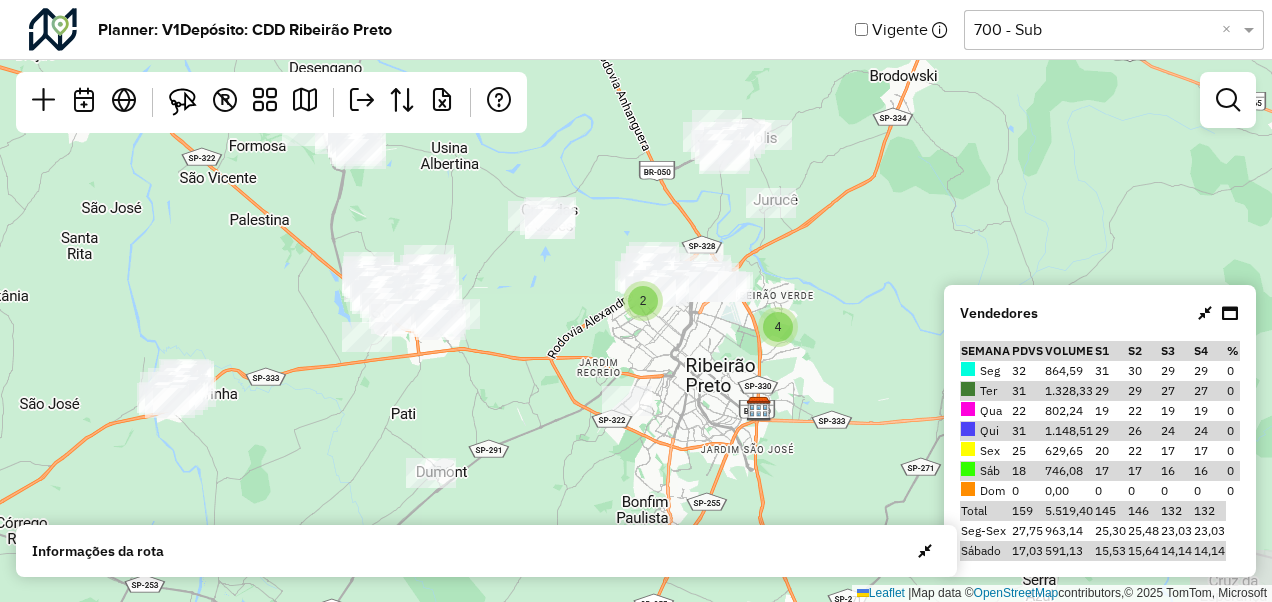 drag, startPoint x: 462, startPoint y: 349, endPoint x: 535, endPoint y: 287, distance: 95.77578 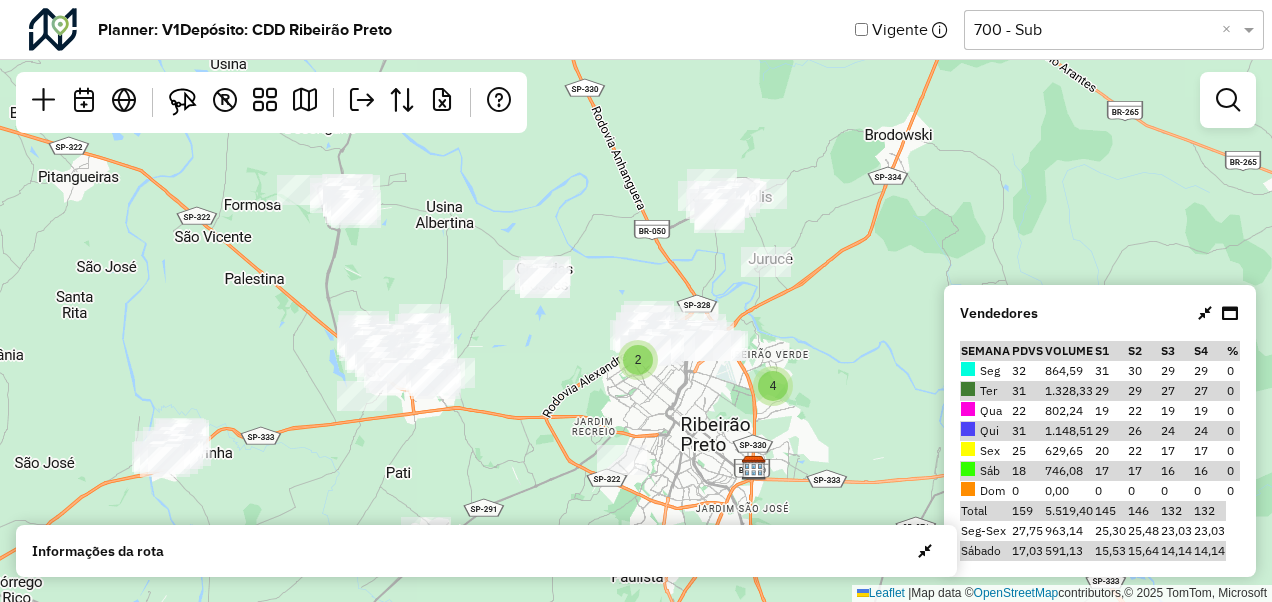 drag, startPoint x: 547, startPoint y: 296, endPoint x: 543, endPoint y: 355, distance: 59.135437 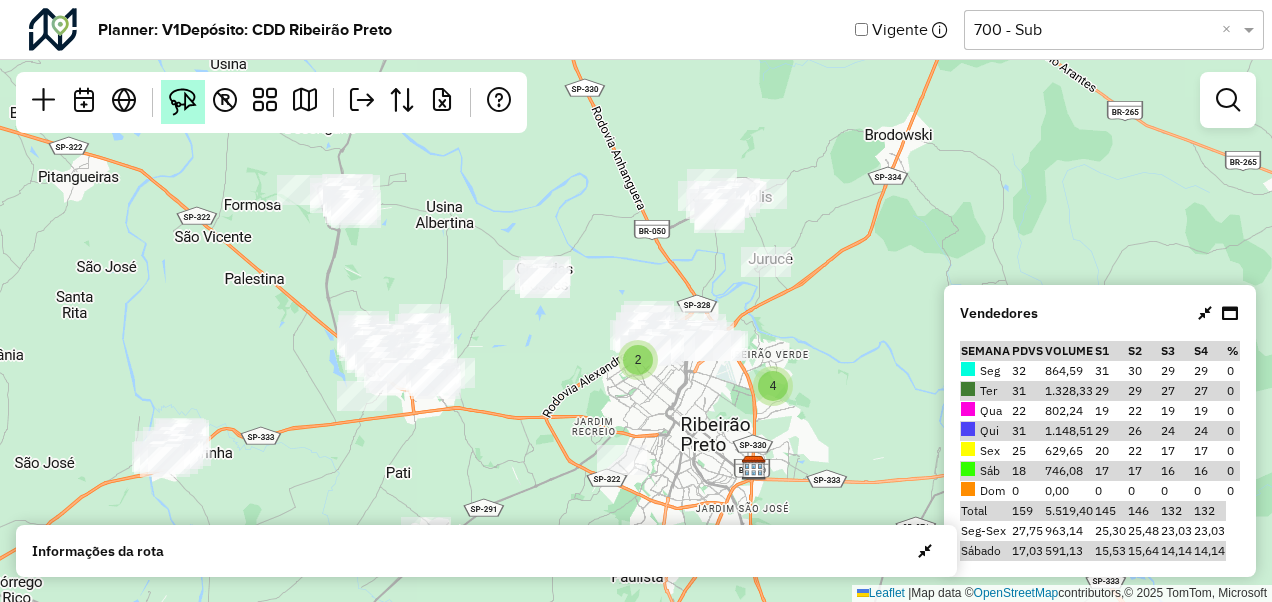 click at bounding box center [183, 102] 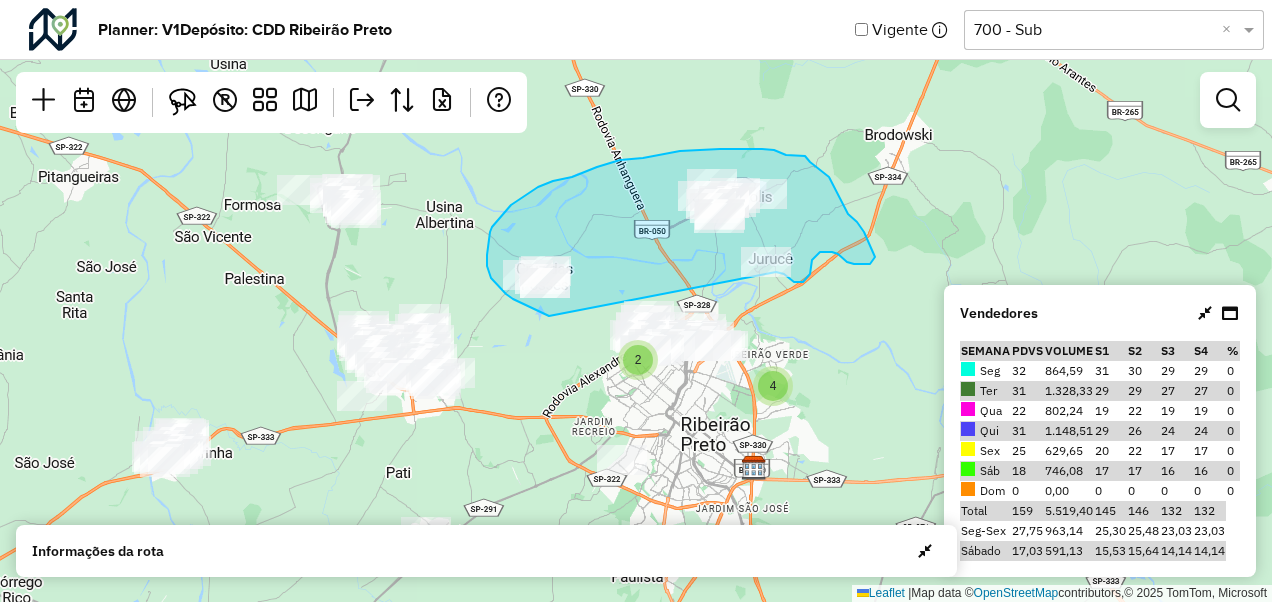 click on "2 4  Leaflet   |  Map data ©  OpenStreetMap  contributors,© 2025 TomTom, Microsoft" 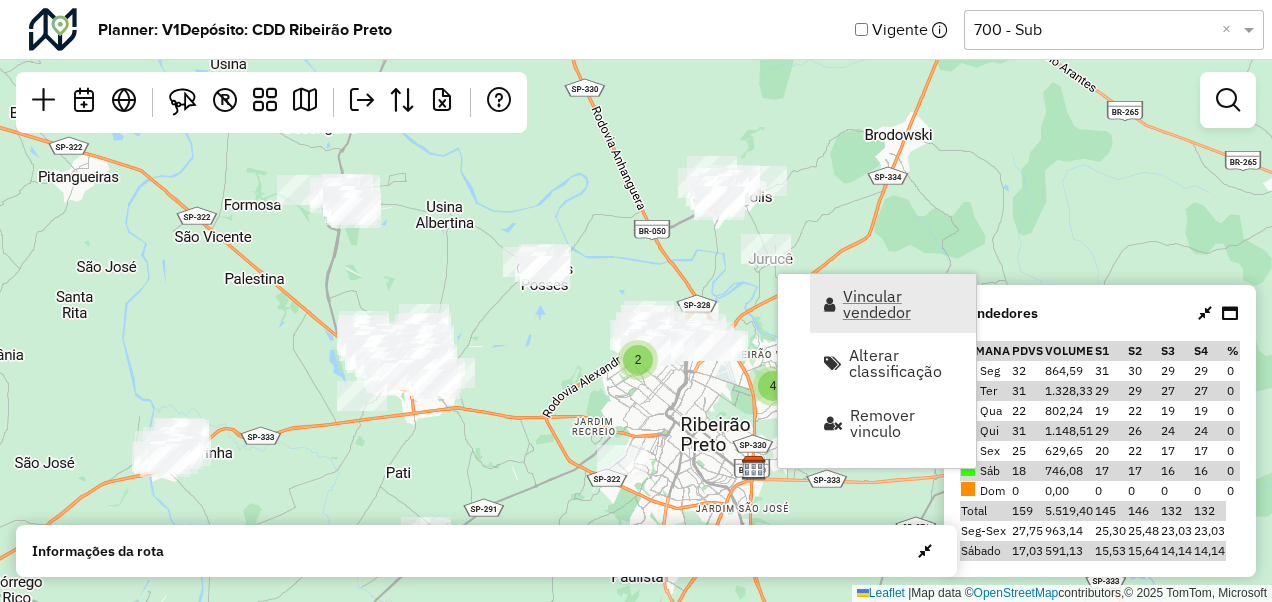 click on "Vincular vendedor" at bounding box center (903, 304) 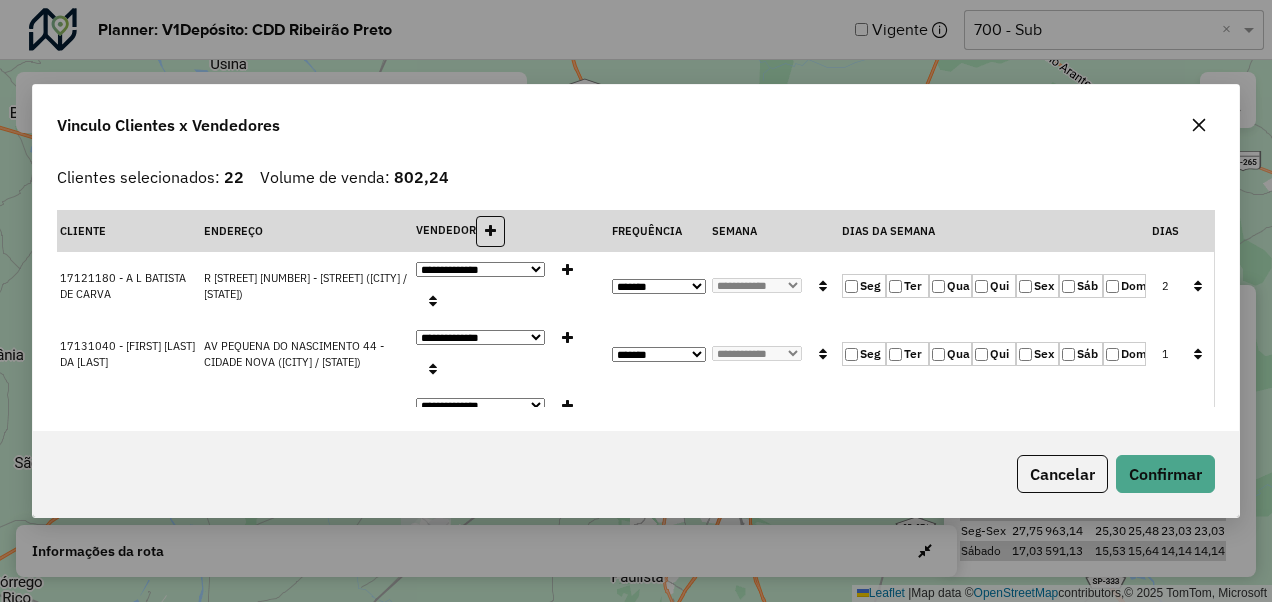 click on "Qua" 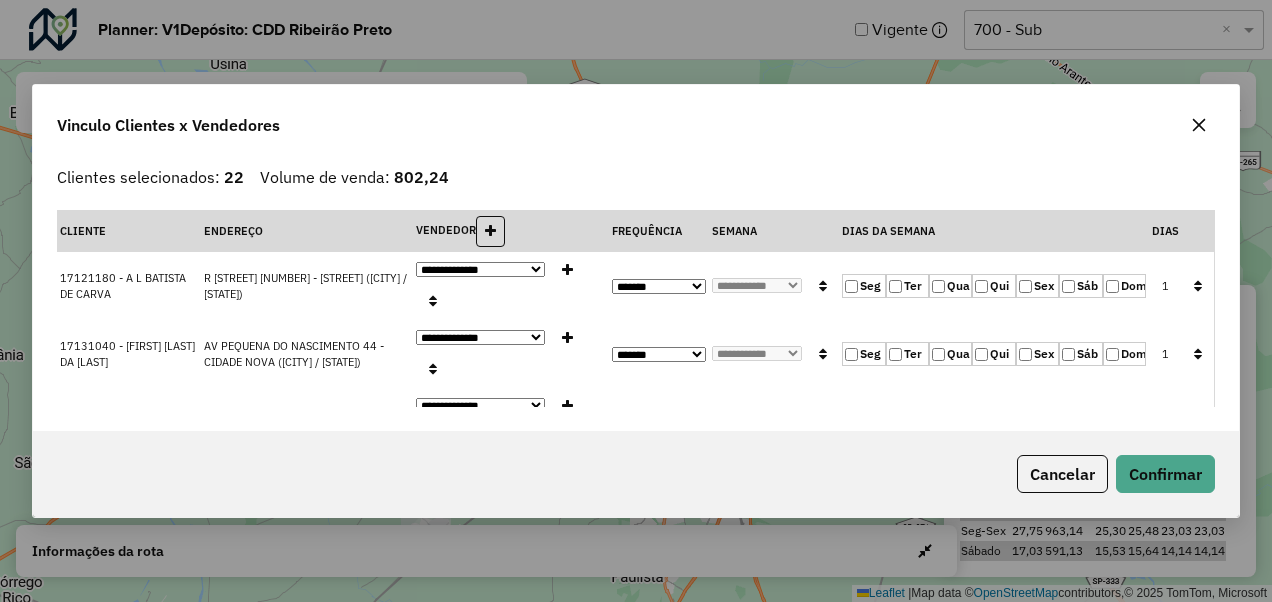 click 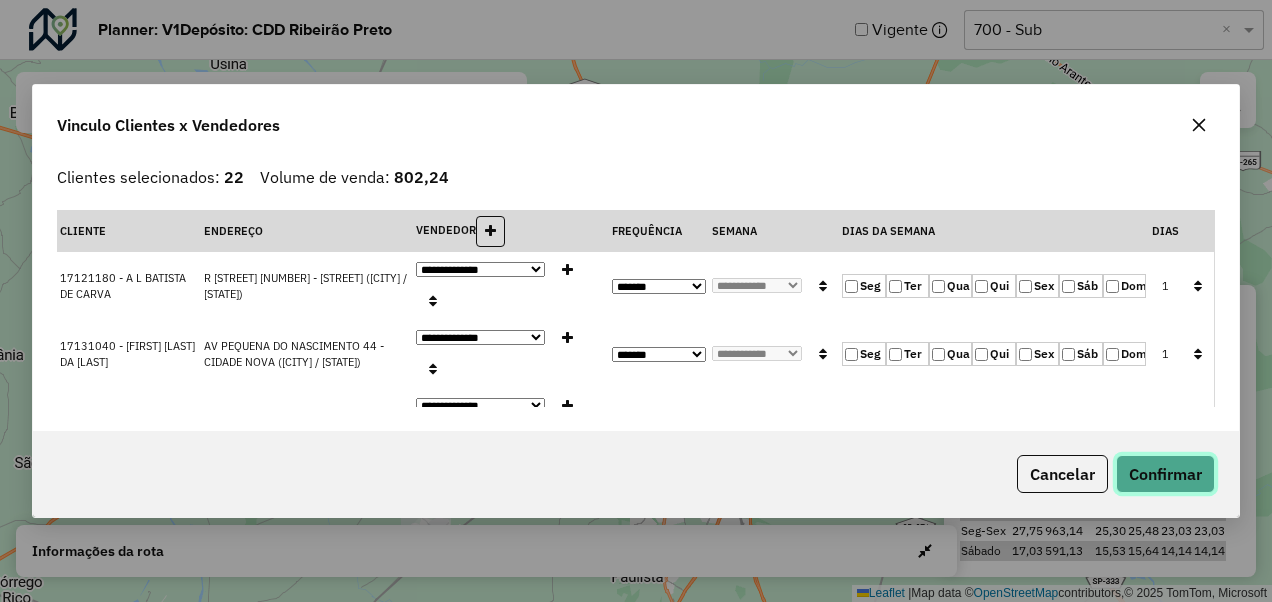 click on "Confirmar" 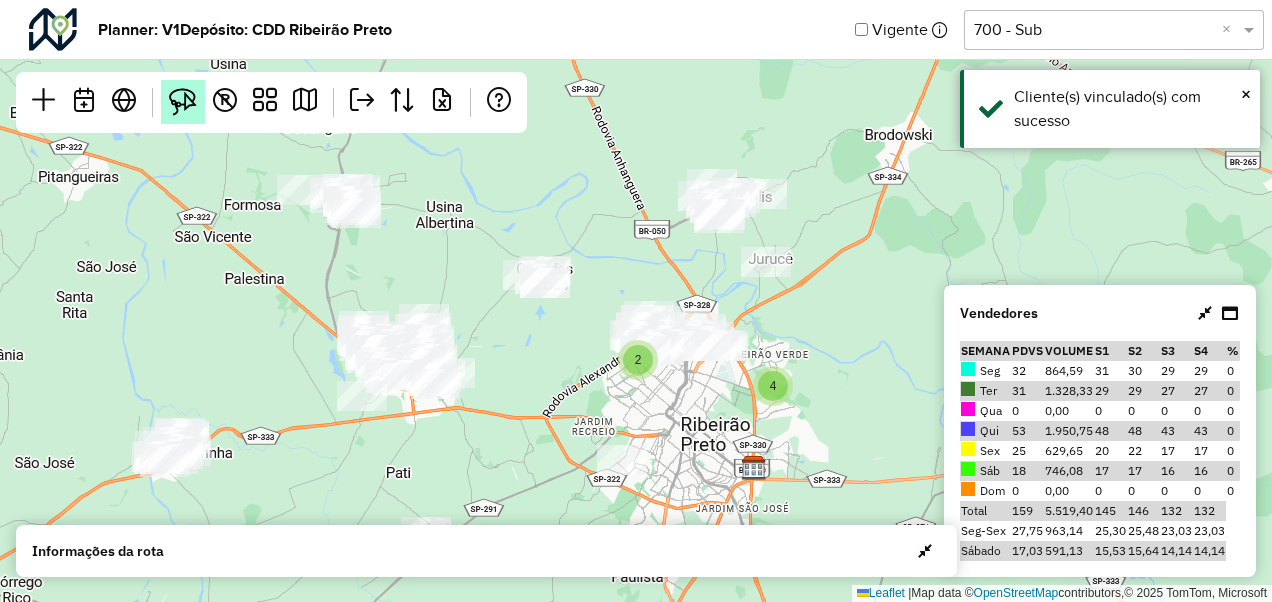 click at bounding box center [183, 102] 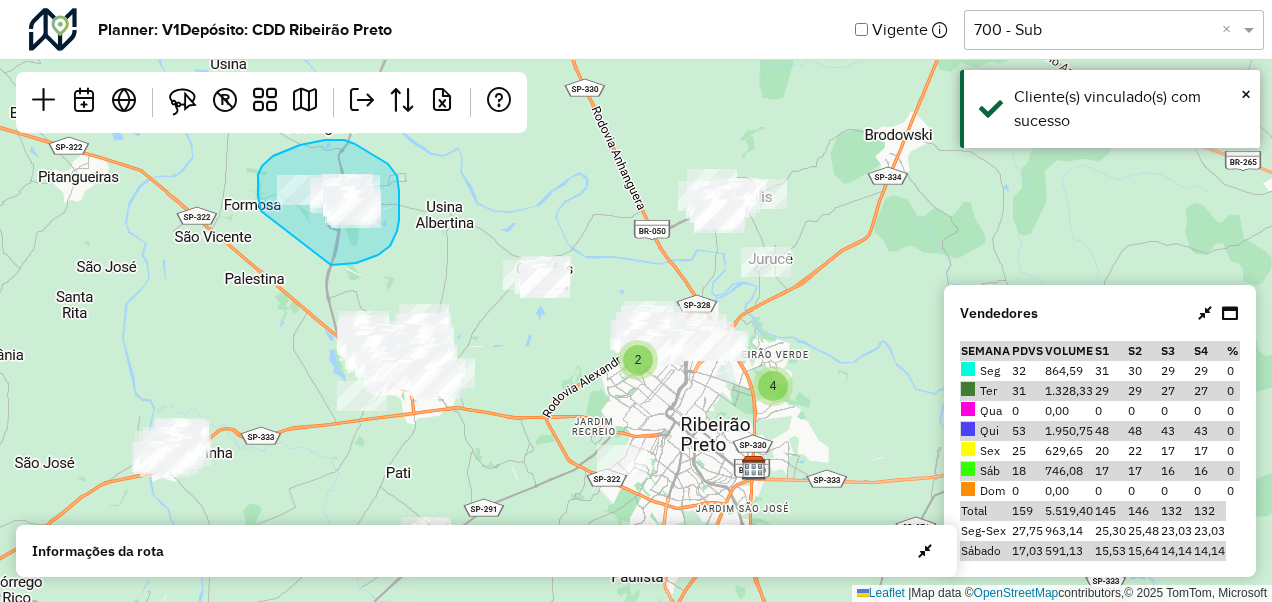 drag, startPoint x: 261, startPoint y: 211, endPoint x: 330, endPoint y: 265, distance: 87.61849 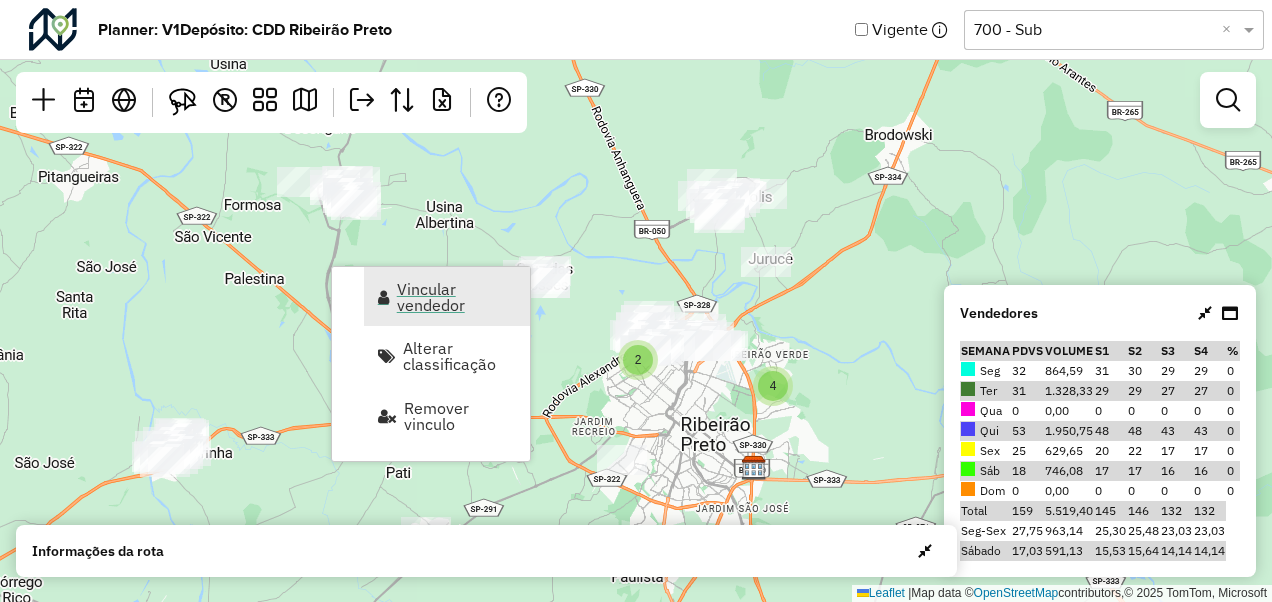 click on "Vincular vendedor" at bounding box center [457, 297] 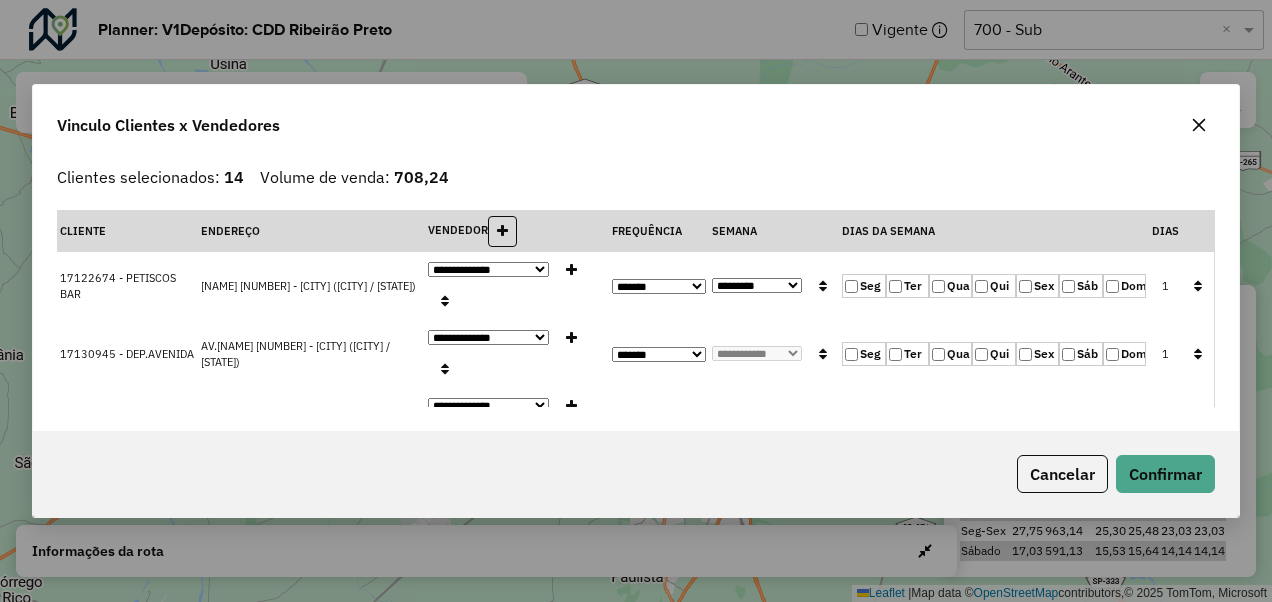 click on "Qua" 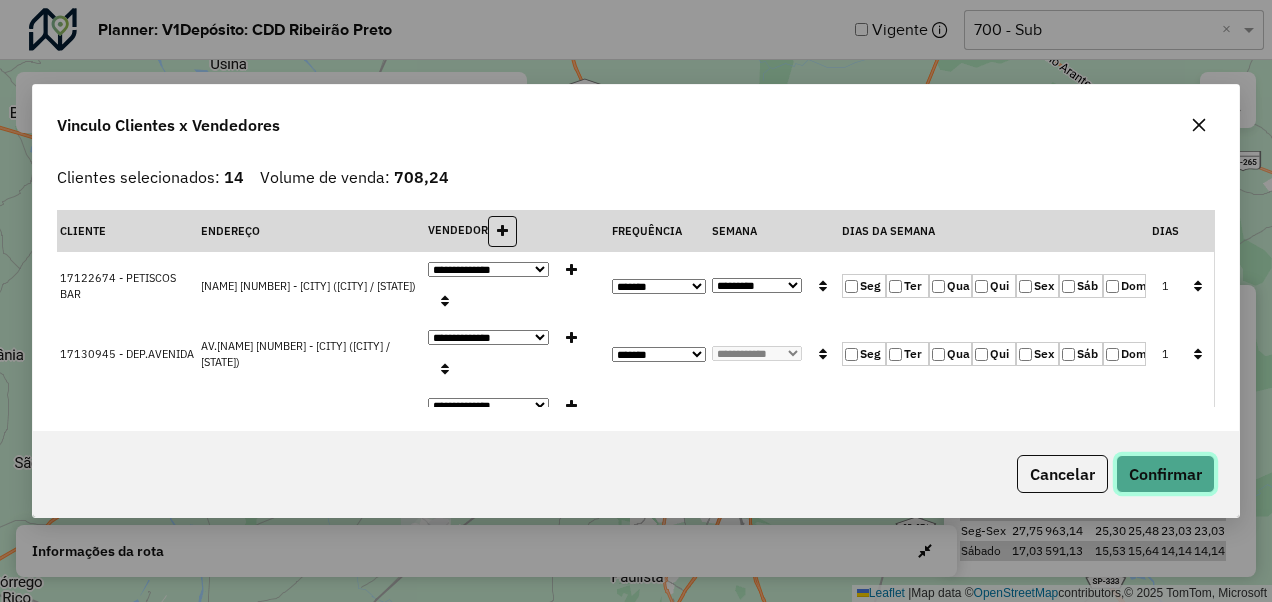click on "Confirmar" 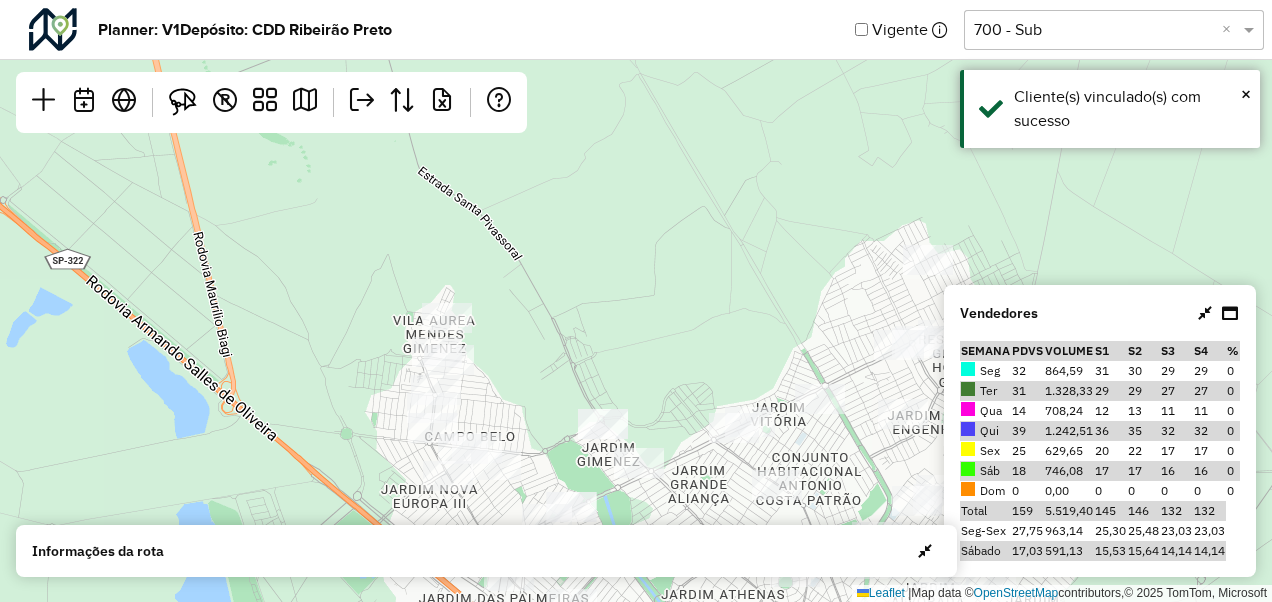 drag, startPoint x: 380, startPoint y: 311, endPoint x: 287, endPoint y: 274, distance: 100.08996 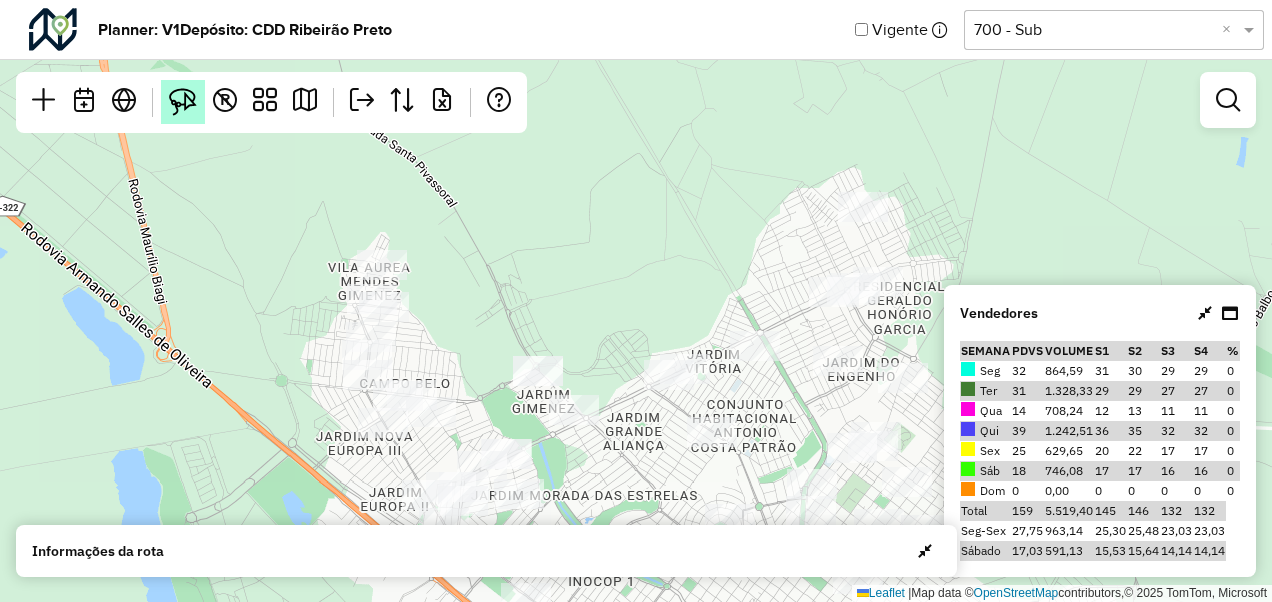 click at bounding box center [183, 102] 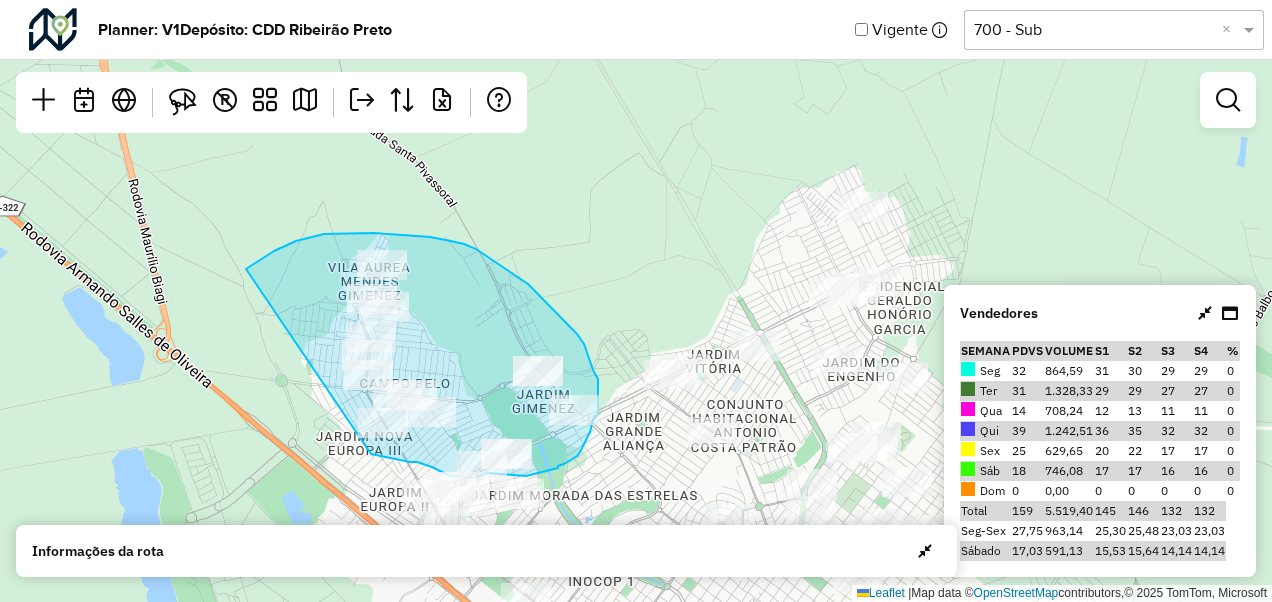 drag, startPoint x: 246, startPoint y: 269, endPoint x: 369, endPoint y: 454, distance: 222.15761 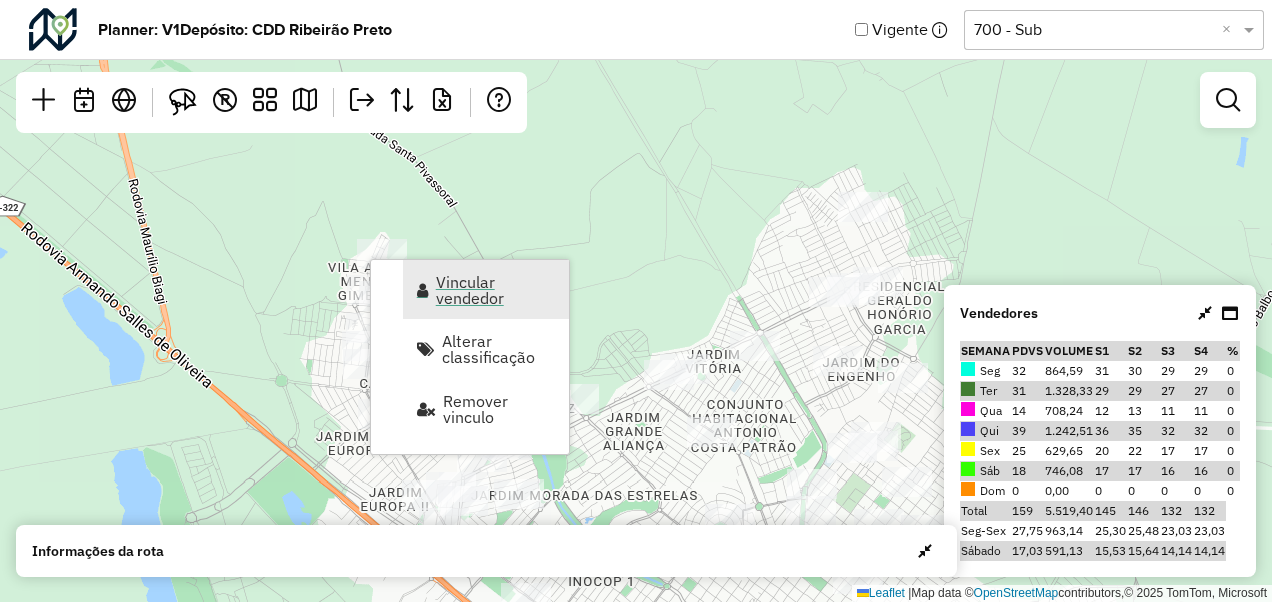 click on "Vincular vendedor" at bounding box center (496, 290) 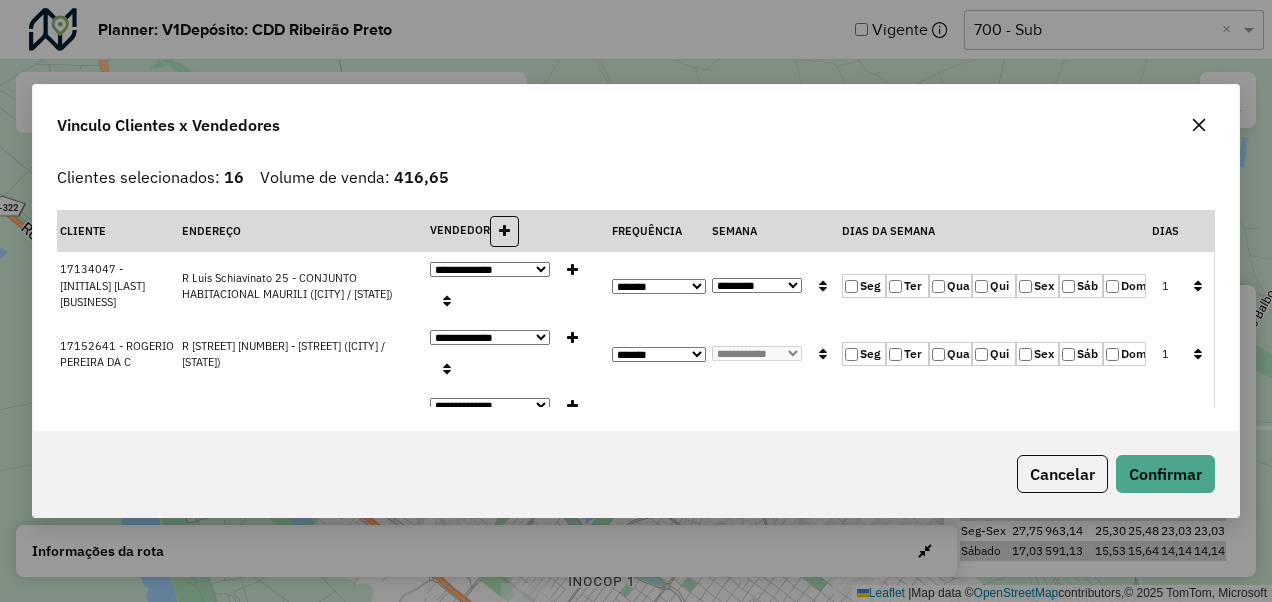 click on "Qua" 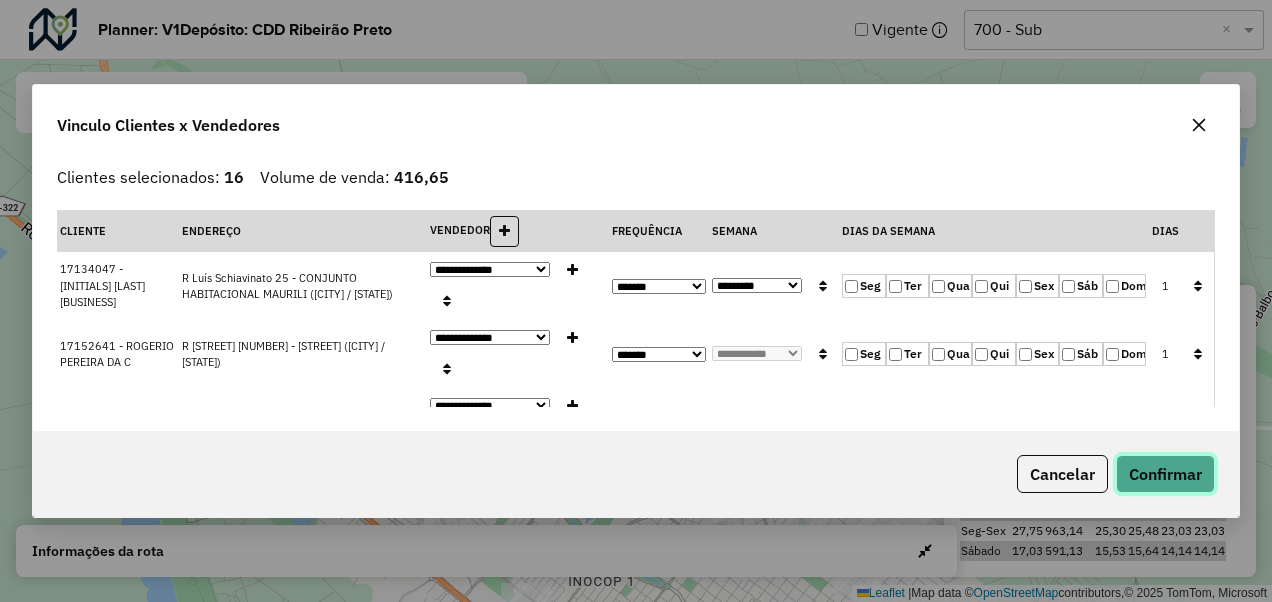 click on "Confirmar" 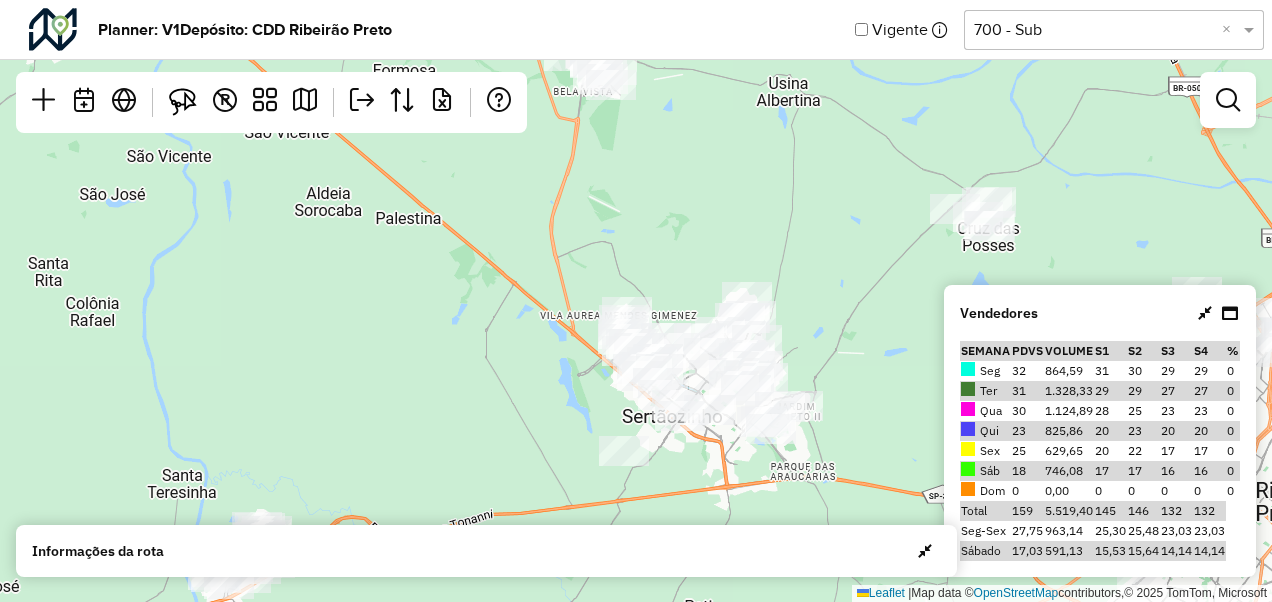 drag, startPoint x: 595, startPoint y: 163, endPoint x: 664, endPoint y: 288, distance: 142.77956 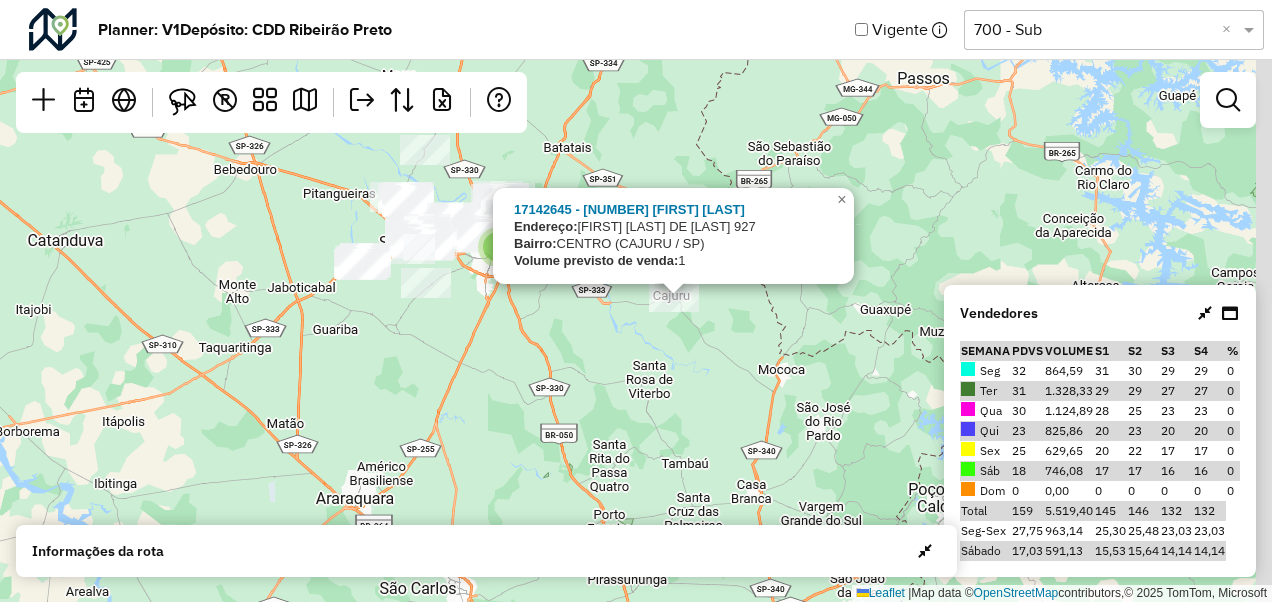 drag, startPoint x: 746, startPoint y: 403, endPoint x: 435, endPoint y: 325, distance: 320.6322 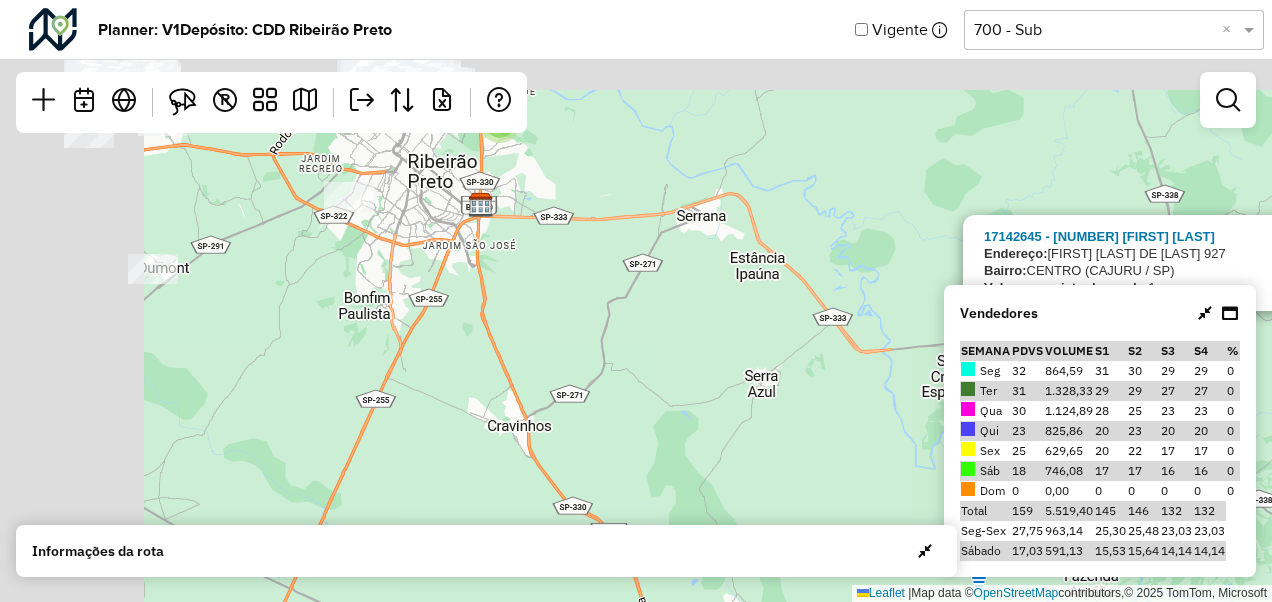 drag, startPoint x: 377, startPoint y: 198, endPoint x: 707, endPoint y: 472, distance: 428.92422 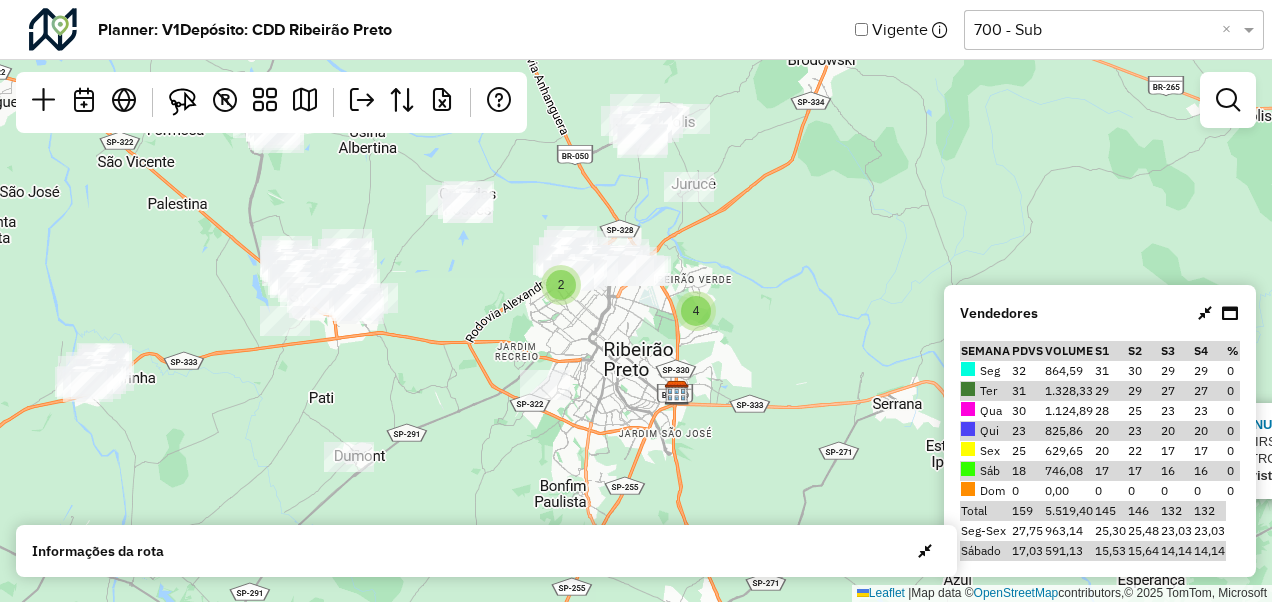drag, startPoint x: 565, startPoint y: 350, endPoint x: 726, endPoint y: 508, distance: 225.57704 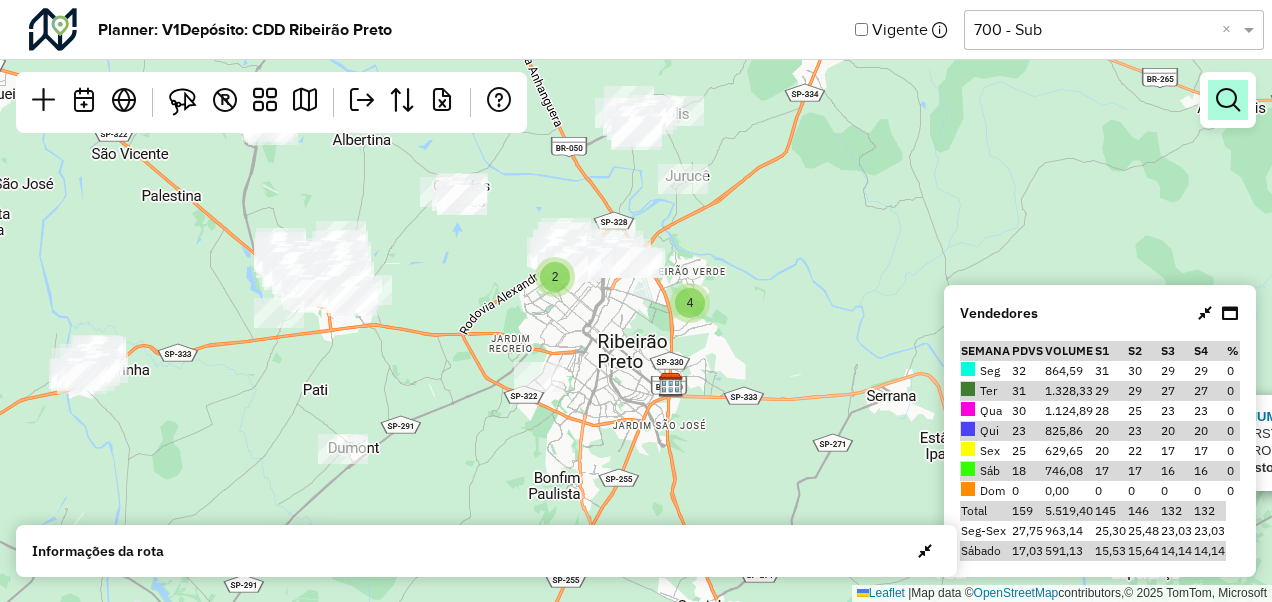 click at bounding box center [1228, 100] 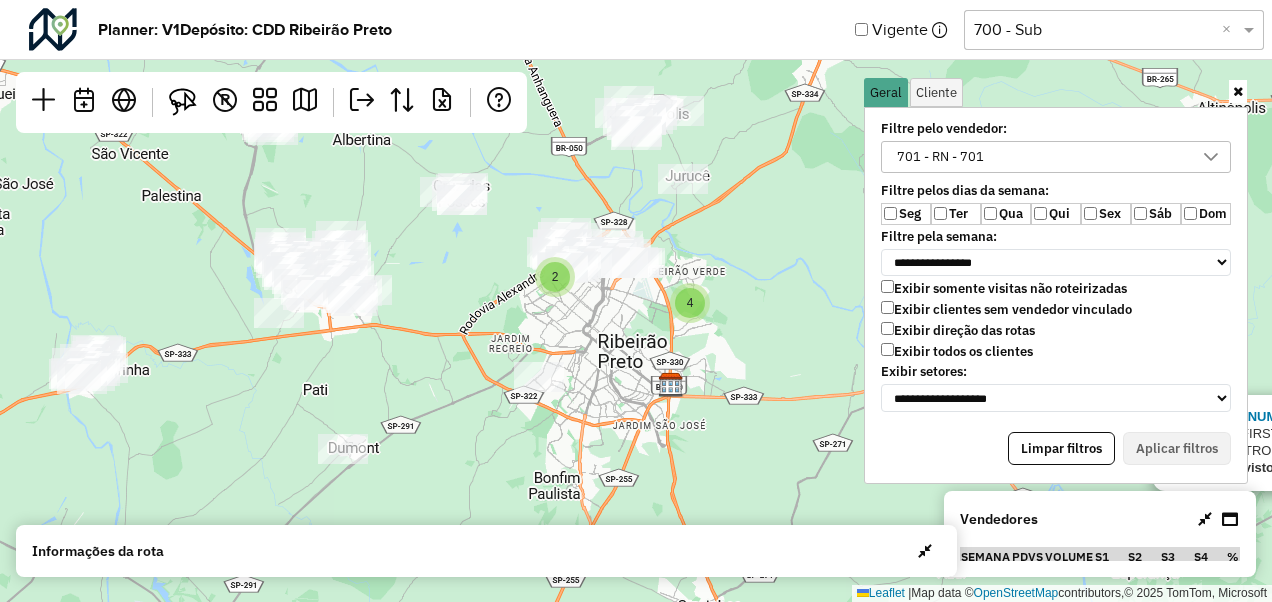 click on "2 4
17142645 - 49.703.063 LUIS GUST
Endereço:  ORLANDO VIERES DE FIGUEIREDO  927
Bairro:  CENTRO (CAJURU / SP)
Volume previsto de venda:  1
×  Leaflet   |  Map data ©  OpenStreetMap  contributors,© 2025 TomTom, Microsoft" 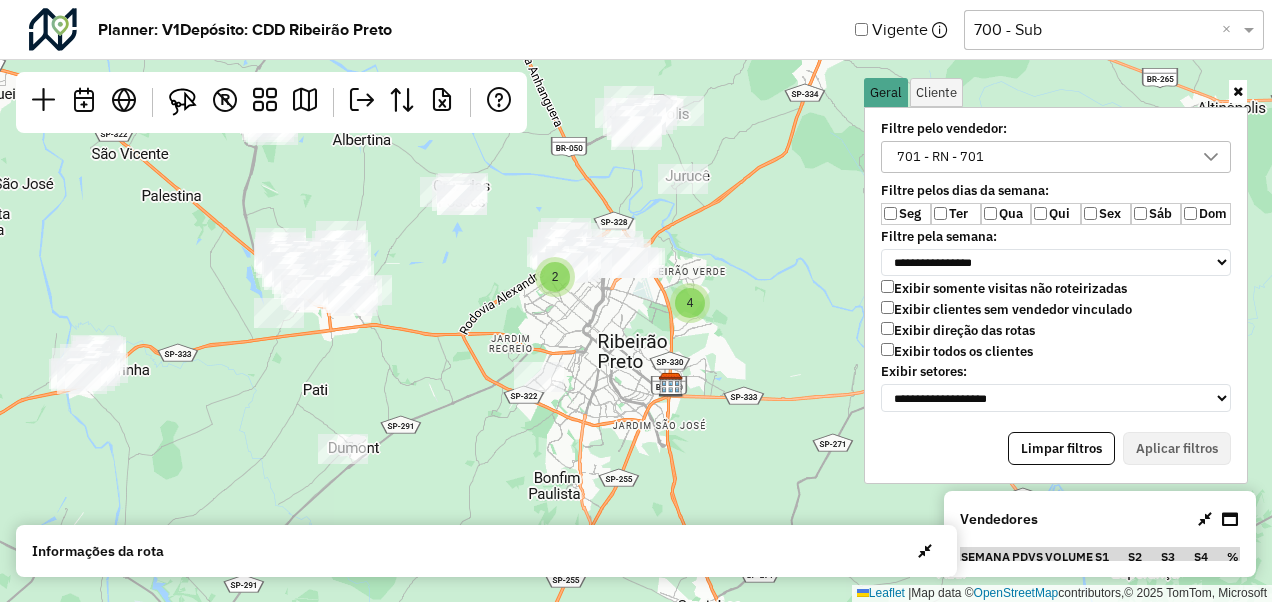 click at bounding box center (1211, 157) 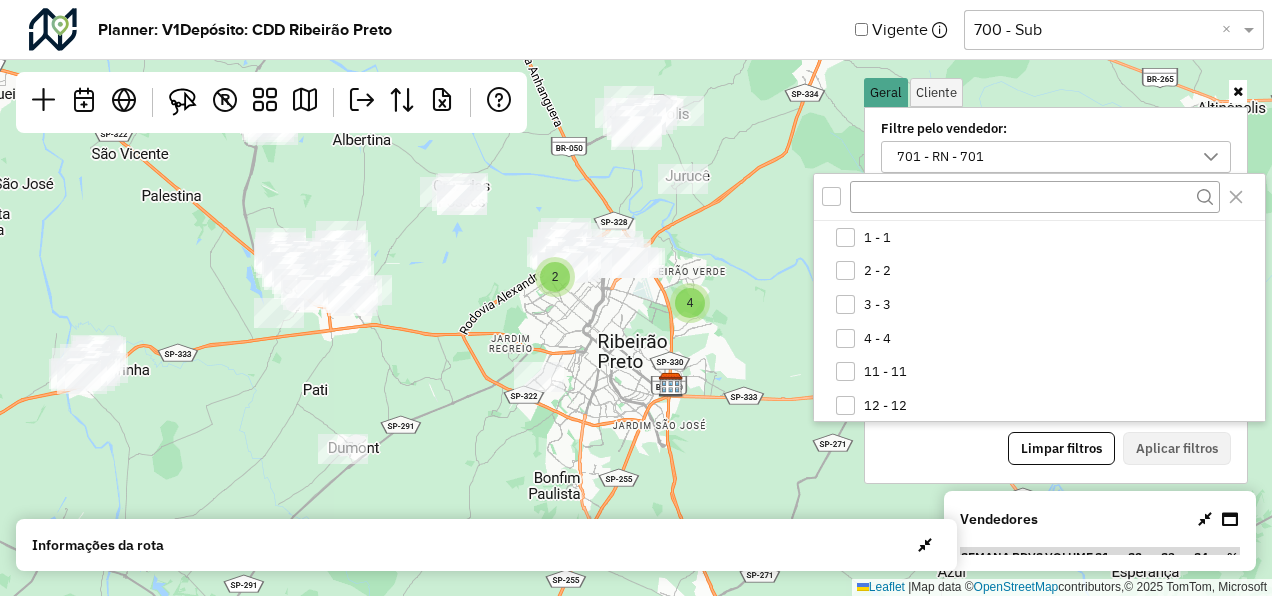 scroll, scrollTop: 10, scrollLeft: 74, axis: both 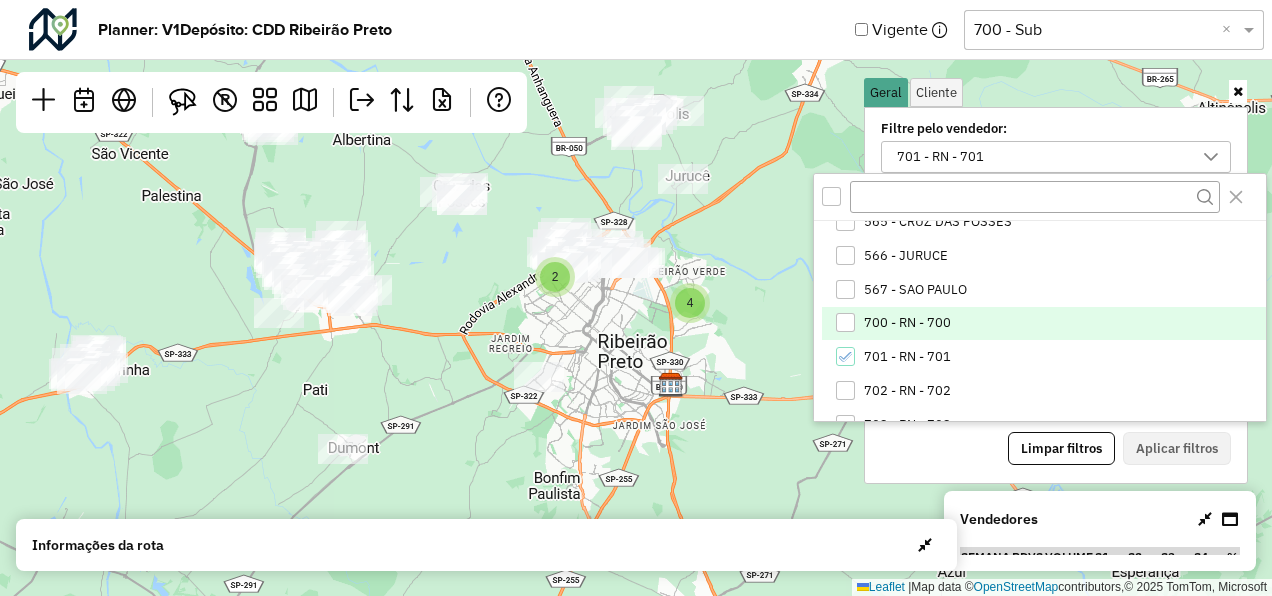 click on "701 - RN - 701" at bounding box center [1043, 357] 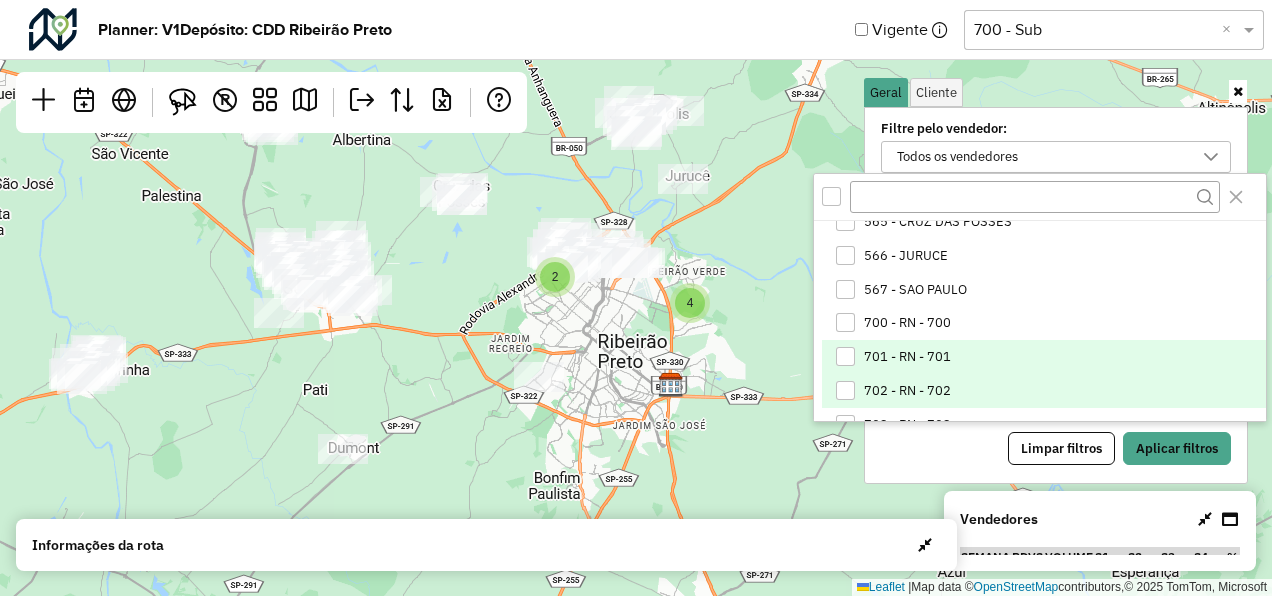 click on "702 - RN - 702" at bounding box center [907, 391] 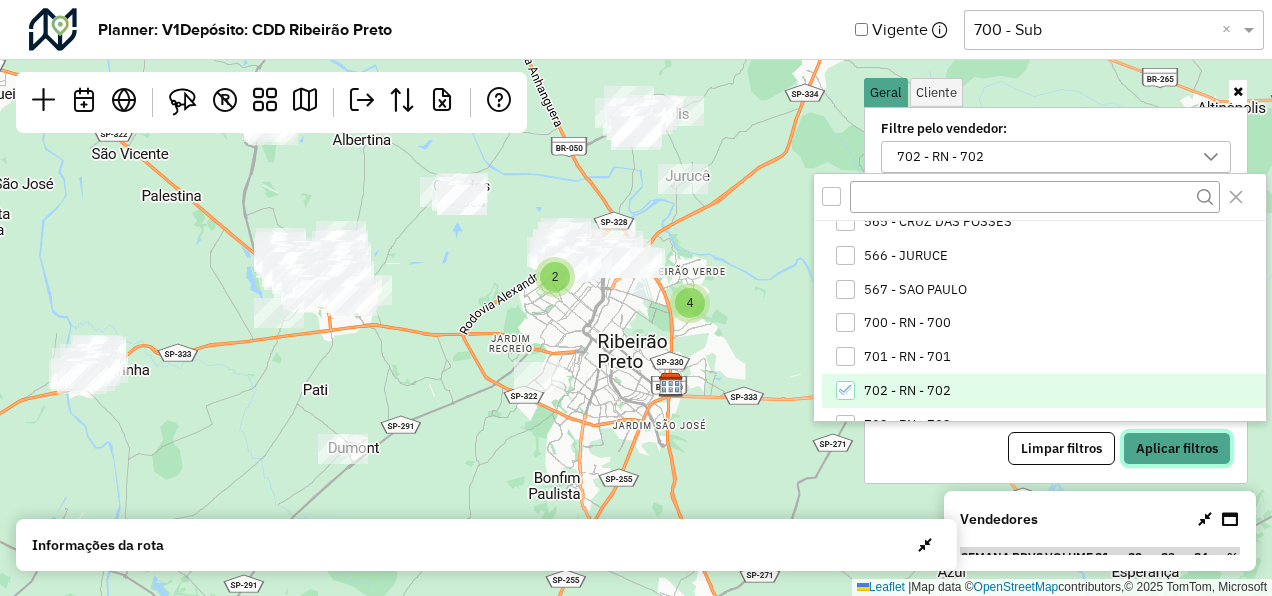 click on "Aplicar filtros" at bounding box center [1177, 449] 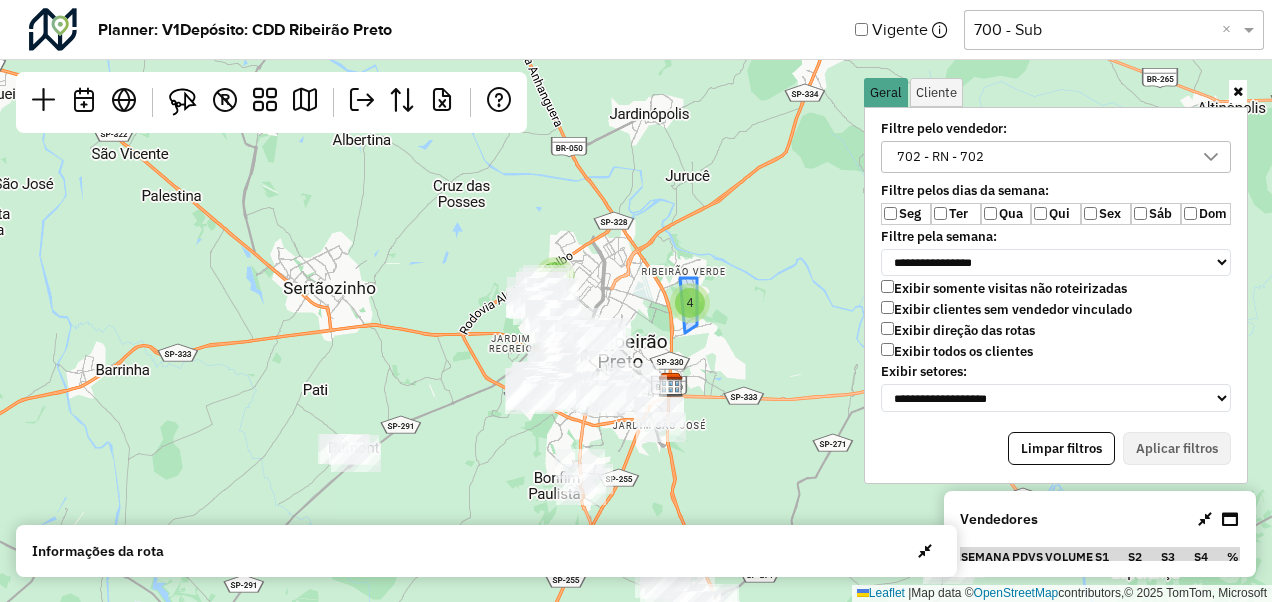click on "4" 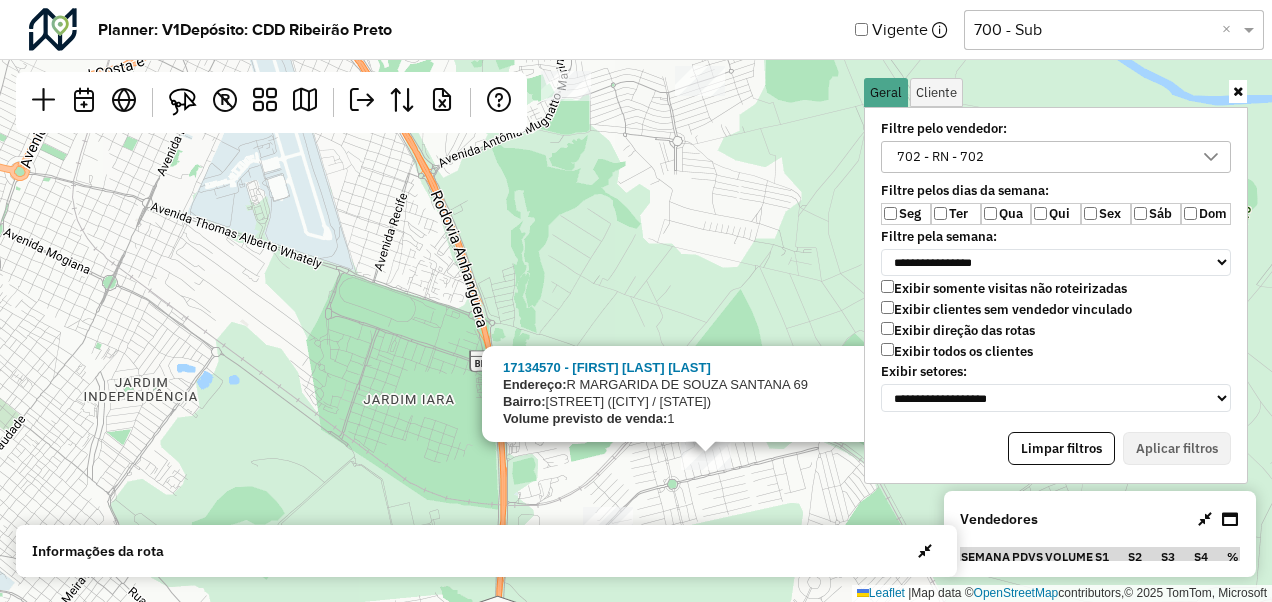 click on "17134570 - ANTONIO WESLEY E OLI
Endereço:  R   MARGARIDA DE SOUZA SANTANA    69
Bairro:  PARQUE RESIDENCIAL CANDIDO PO (RIBEIRAO PRETO / SP)
Volume previsto de venda:  1
×  Leaflet   |  Map data ©  OpenStreetMap  contributors,© 2025 TomTom, Microsoft" 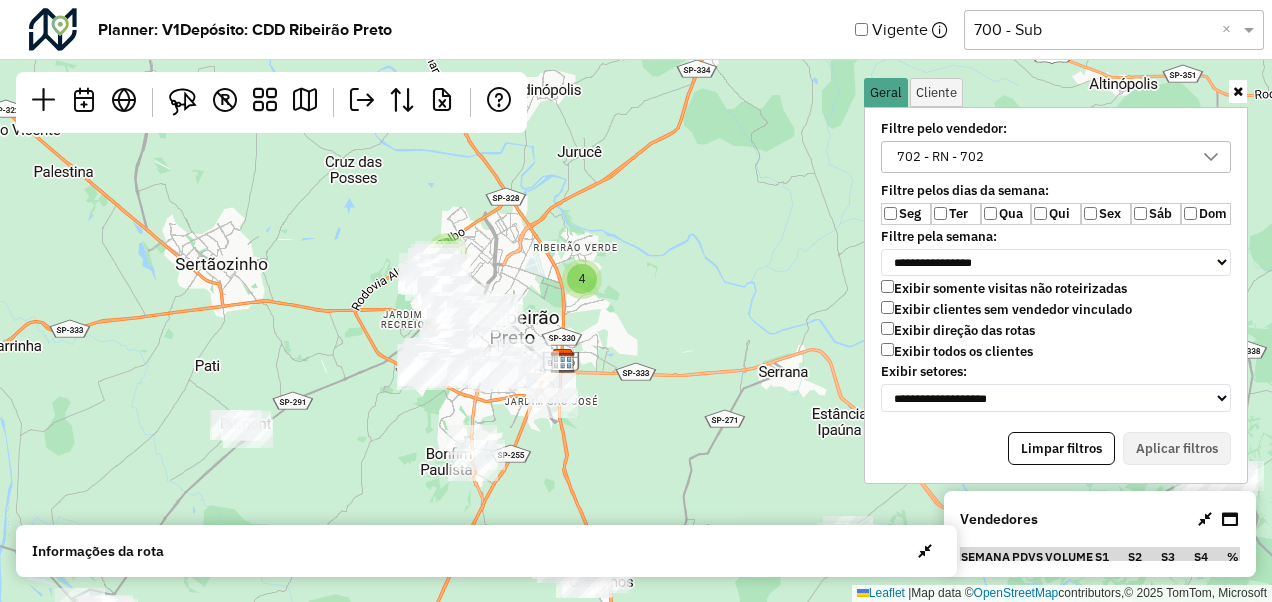 drag, startPoint x: 573, startPoint y: 279, endPoint x: 630, endPoint y: 168, distance: 124.77981 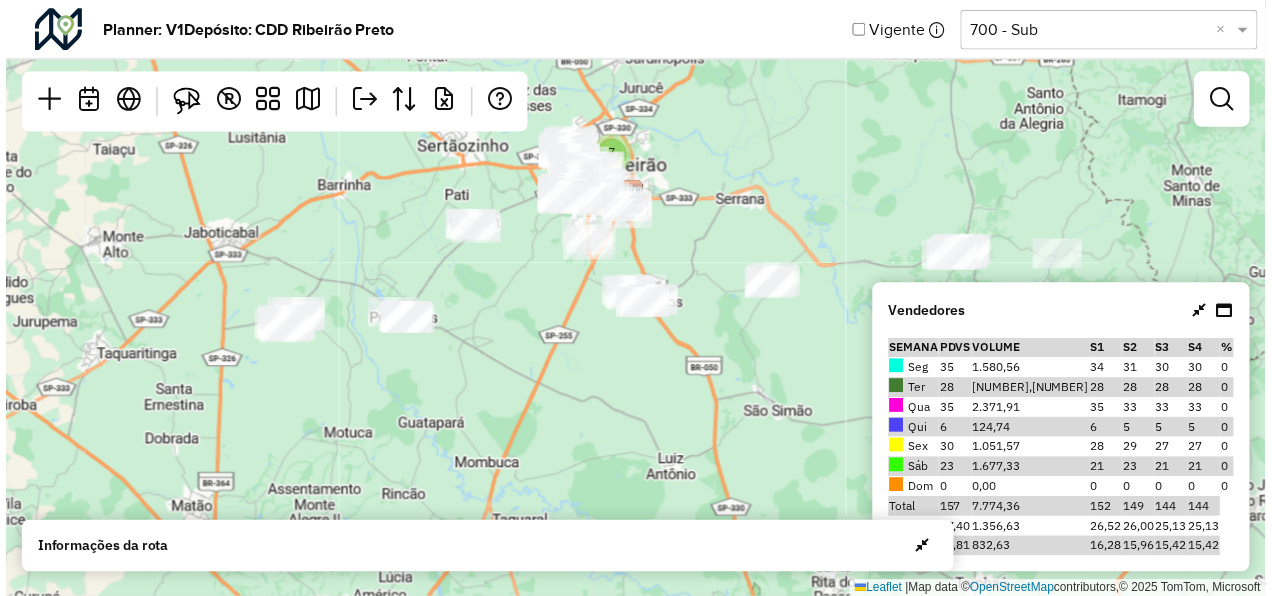scroll, scrollTop: 0, scrollLeft: 0, axis: both 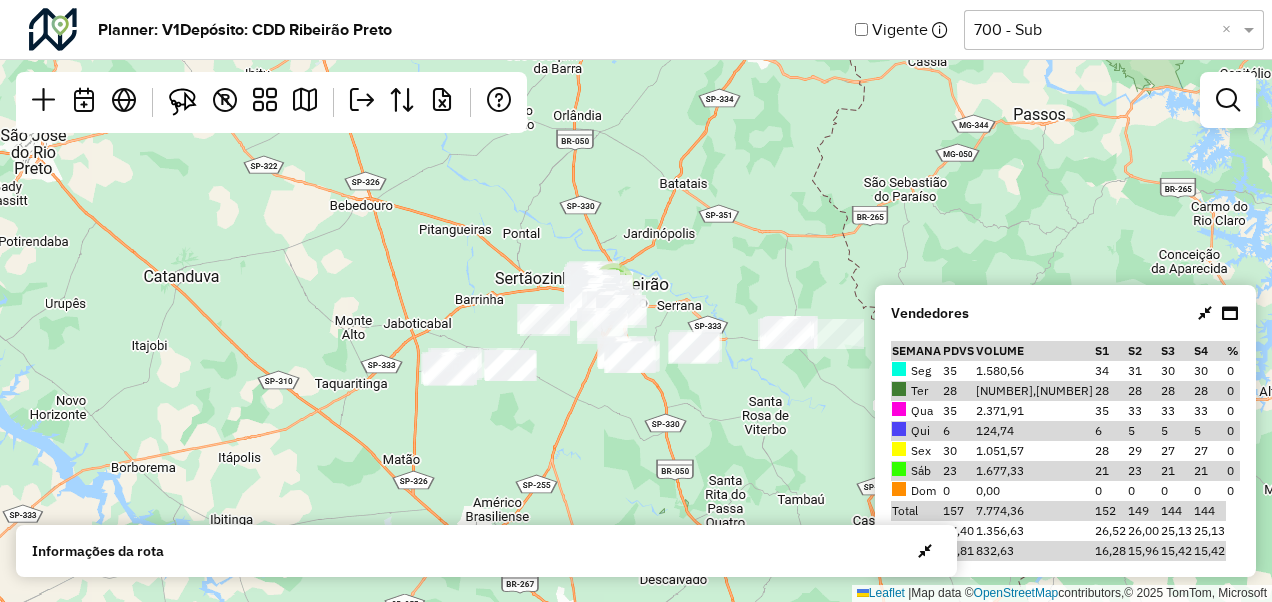 drag, startPoint x: 742, startPoint y: 404, endPoint x: 720, endPoint y: 404, distance: 22 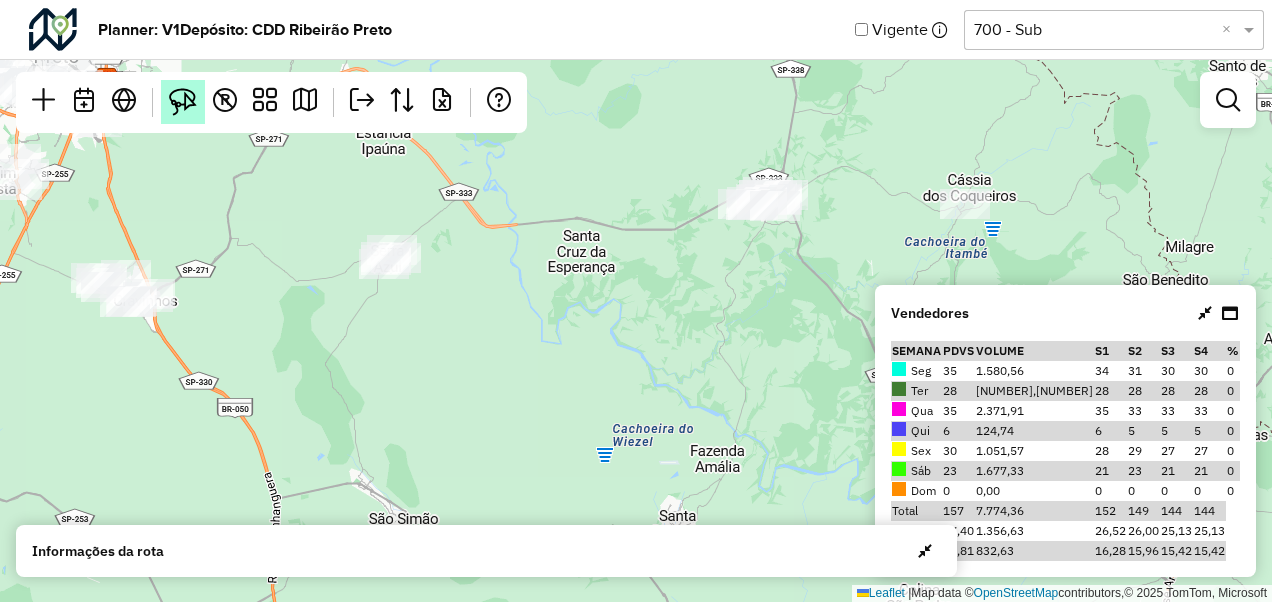 click at bounding box center (183, 102) 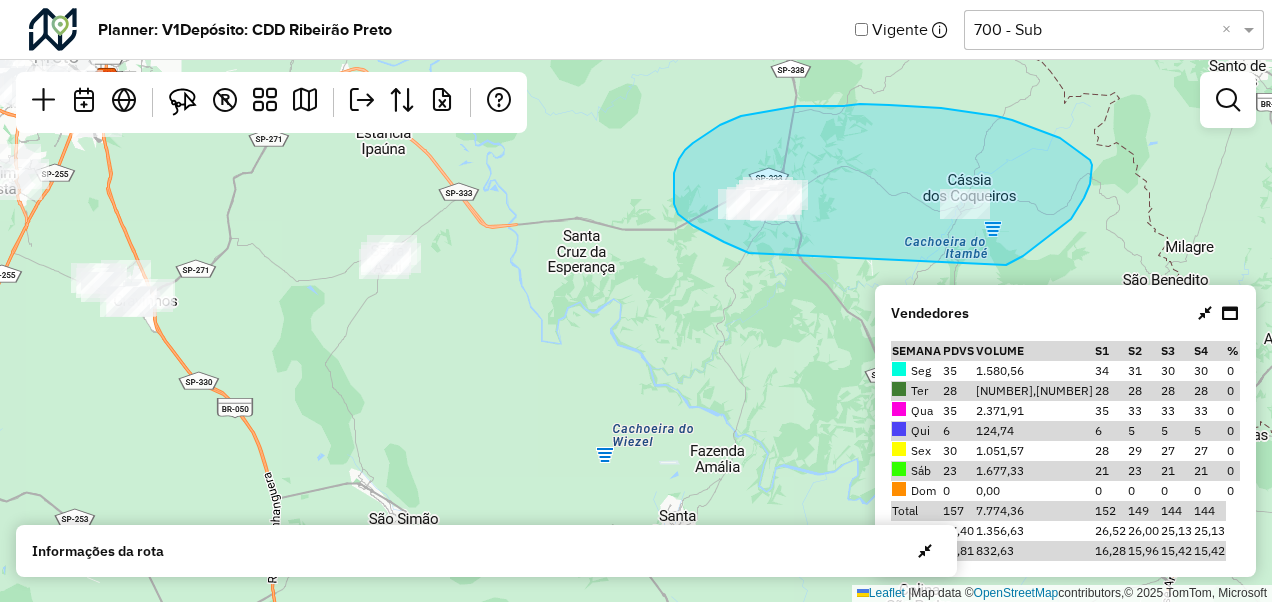 drag, startPoint x: 749, startPoint y: 253, endPoint x: 990, endPoint y: 272, distance: 241.7478 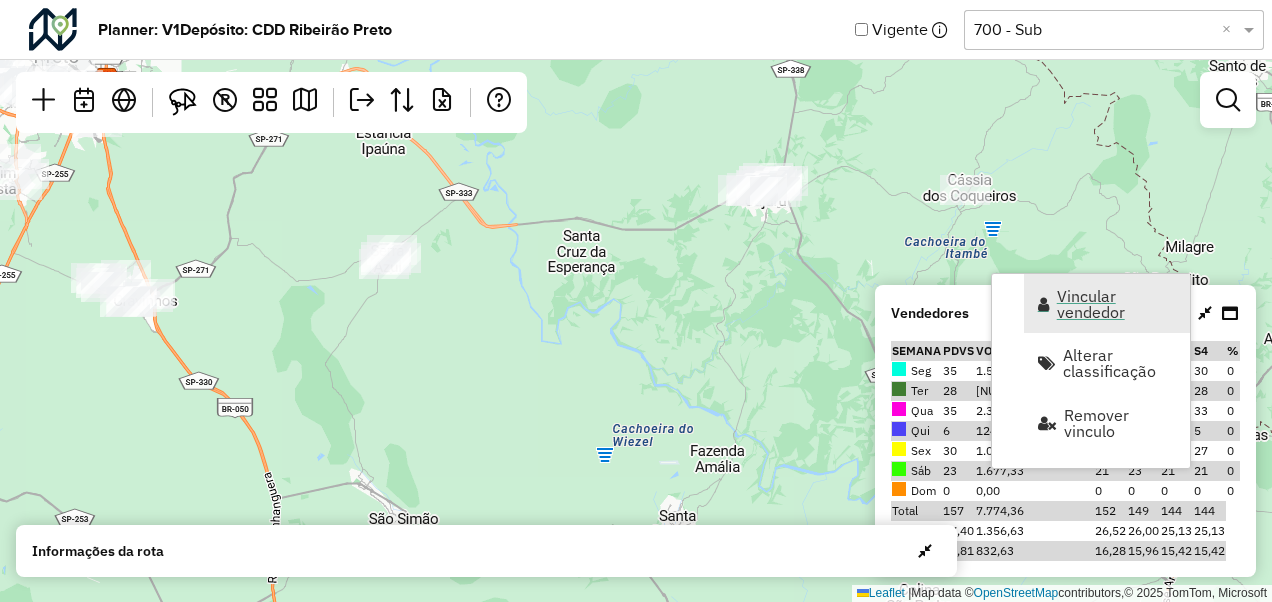 click on "Vincular vendedor" at bounding box center [1117, 304] 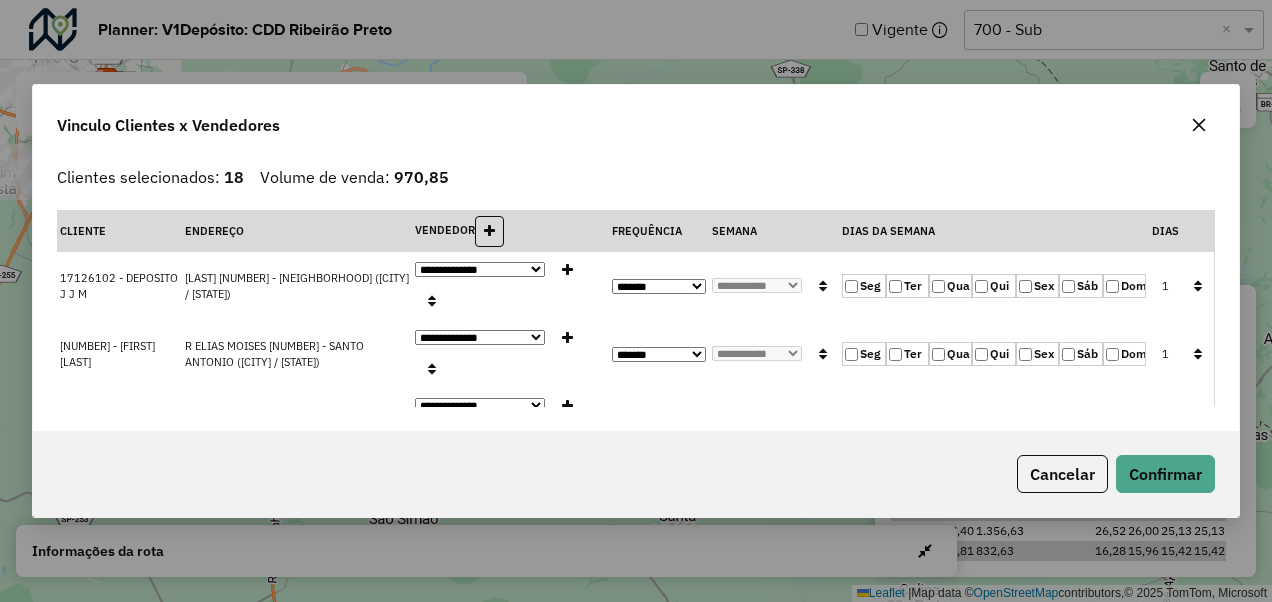 click on "Seg" 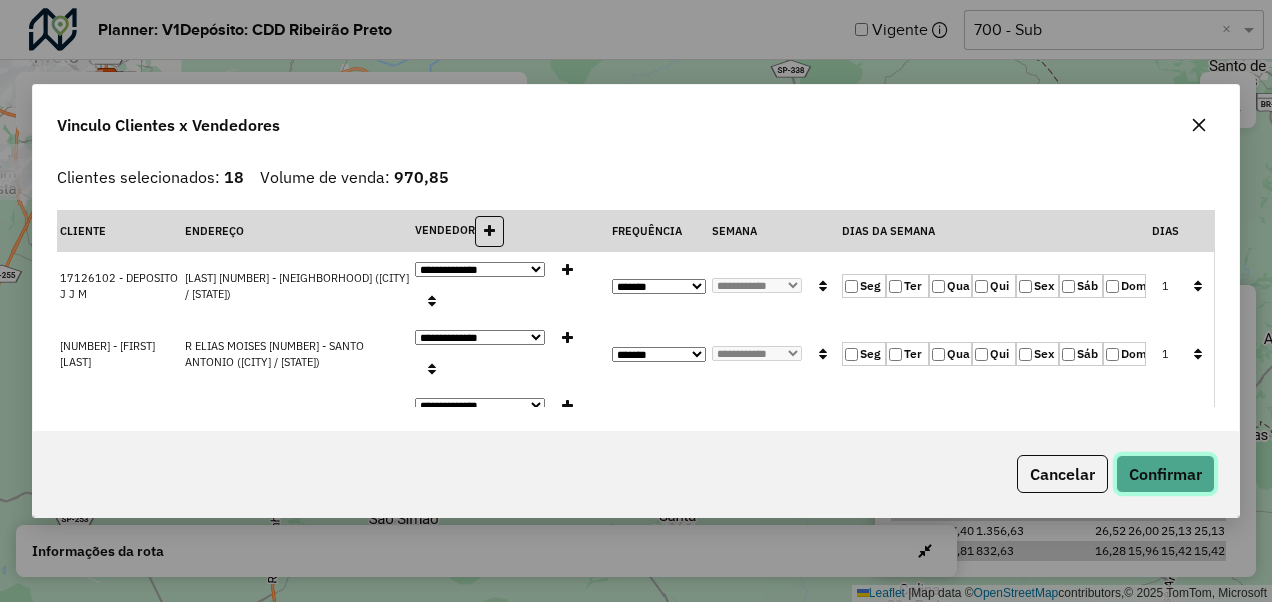 click on "Confirmar" 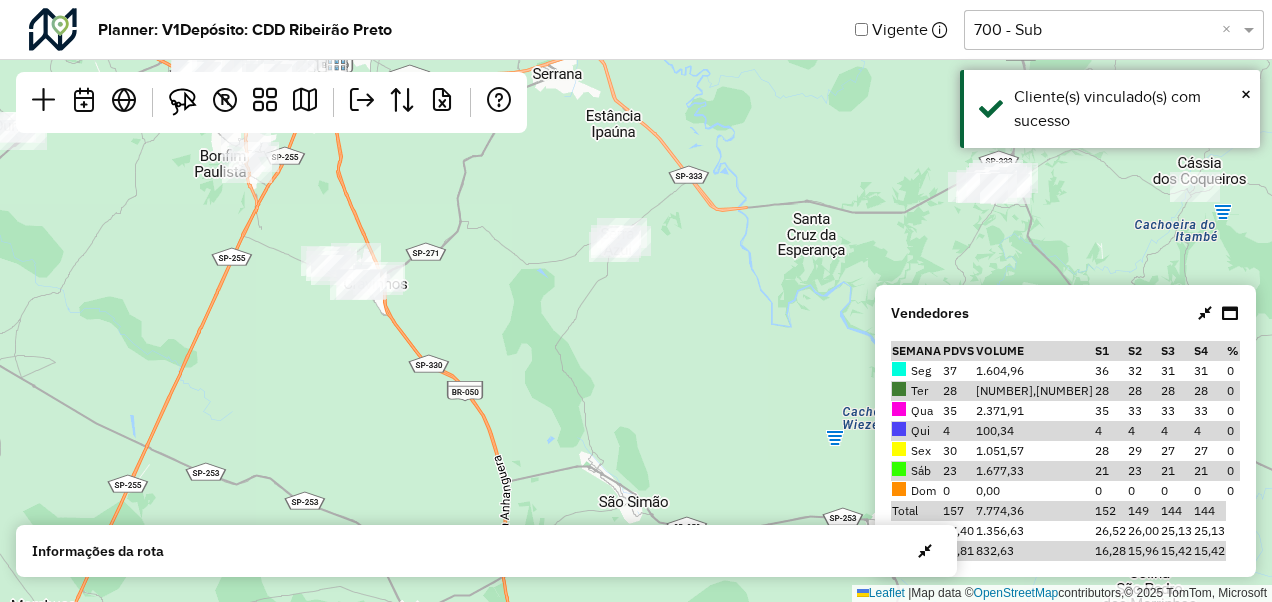 drag, startPoint x: 586, startPoint y: 399, endPoint x: 900, endPoint y: 389, distance: 314.1592 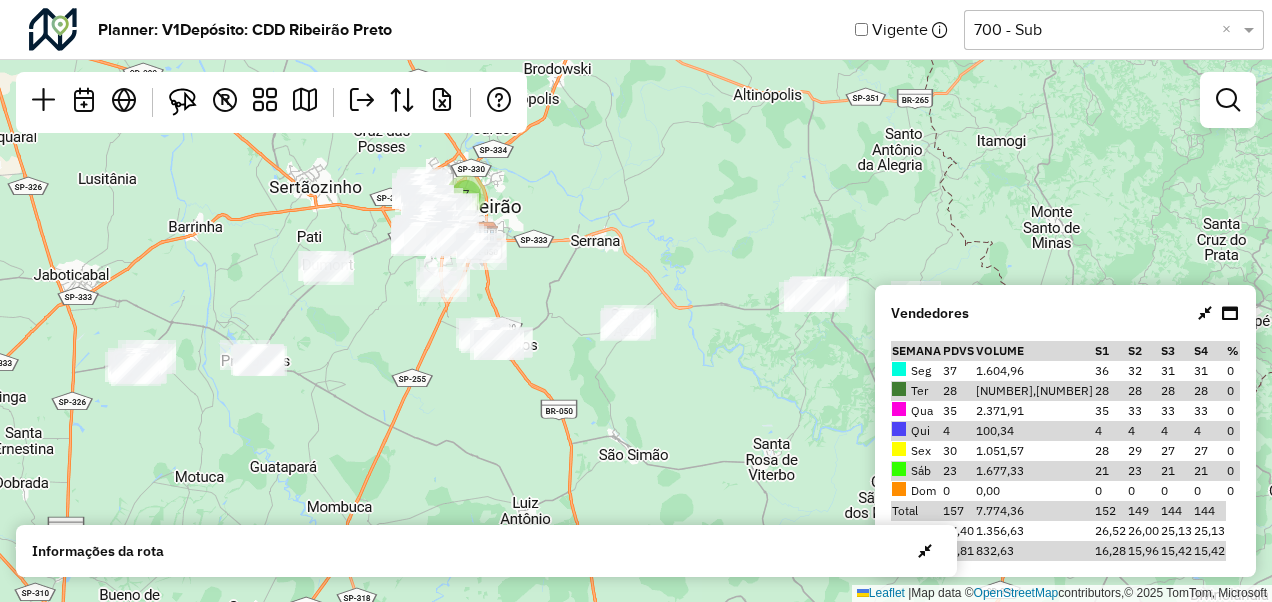 drag, startPoint x: 394, startPoint y: 374, endPoint x: 470, endPoint y: 373, distance: 76.00658 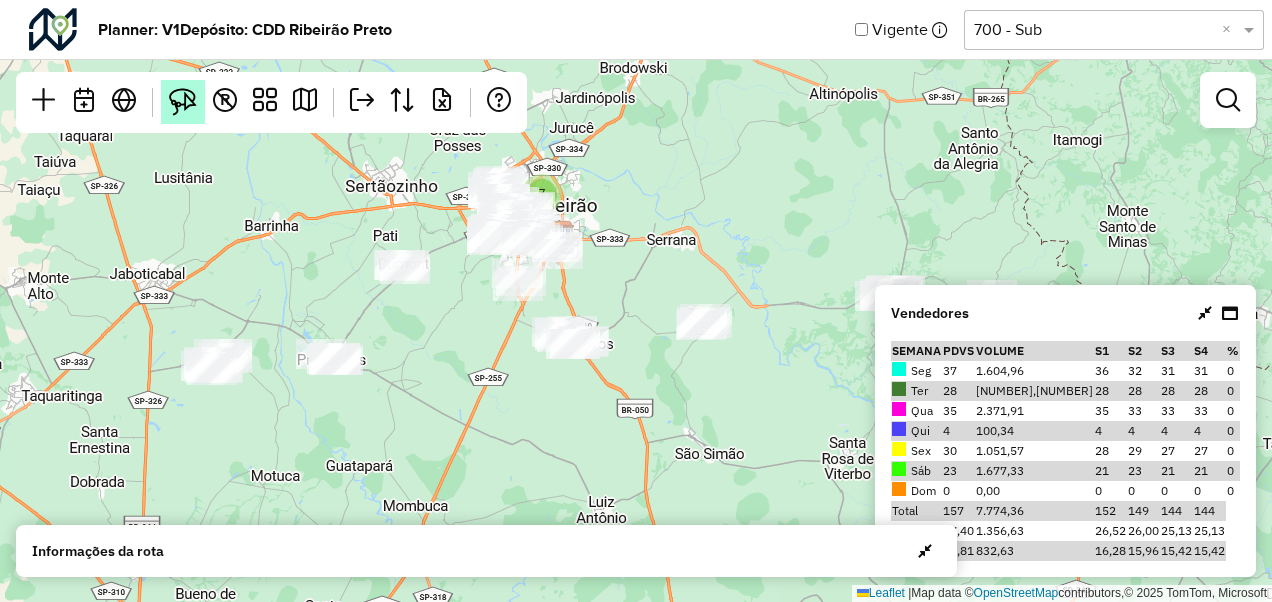 click at bounding box center [183, 102] 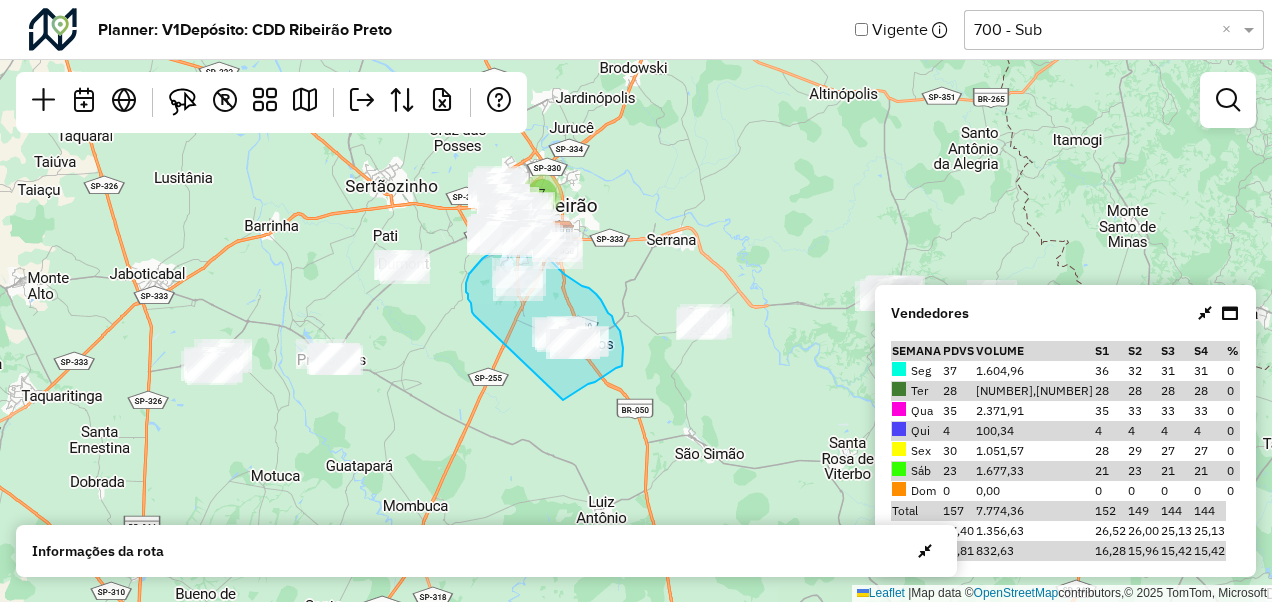 drag, startPoint x: 474, startPoint y: 315, endPoint x: 563, endPoint y: 400, distance: 123.069084 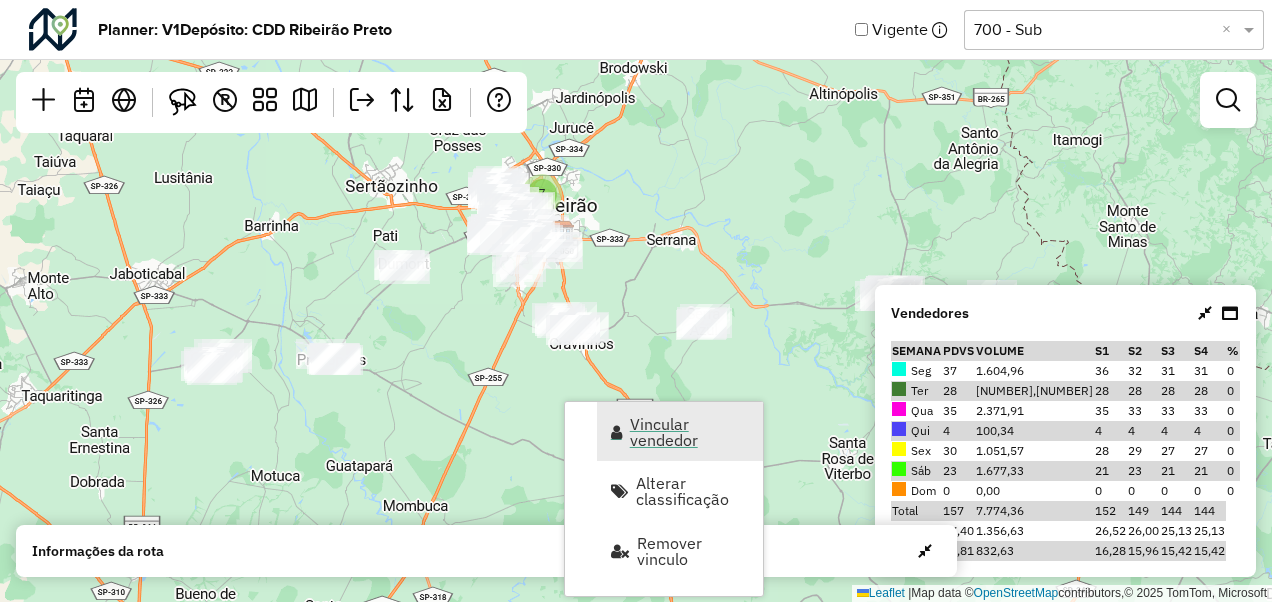 click on "Vincular vendedor" at bounding box center [690, 432] 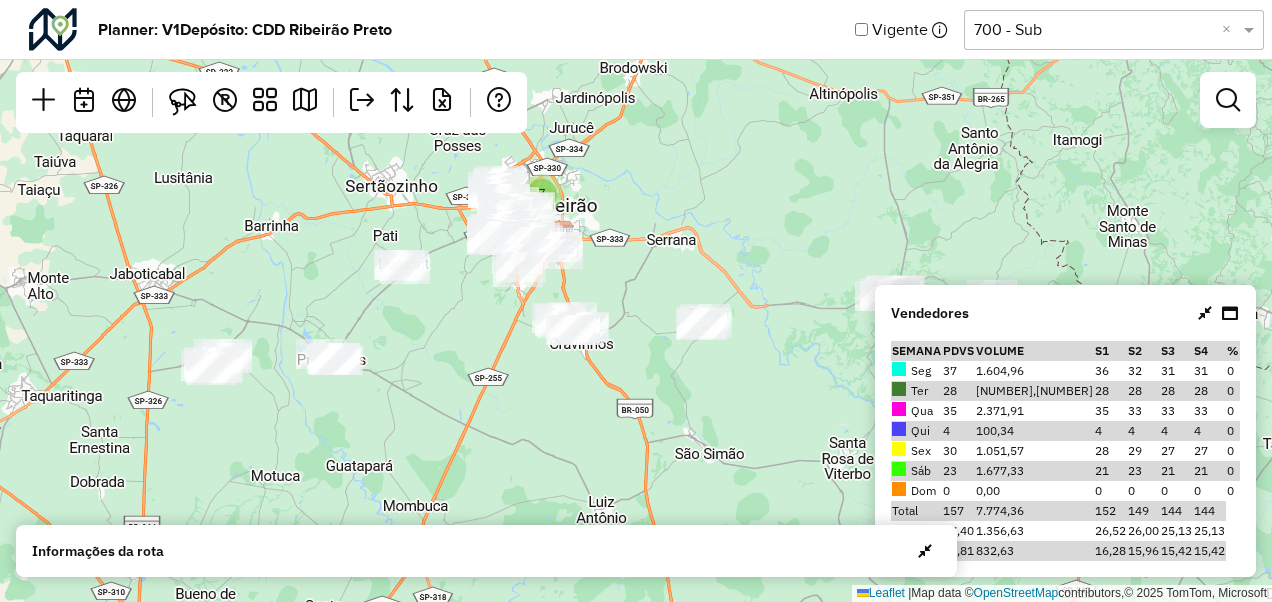 select on "*********" 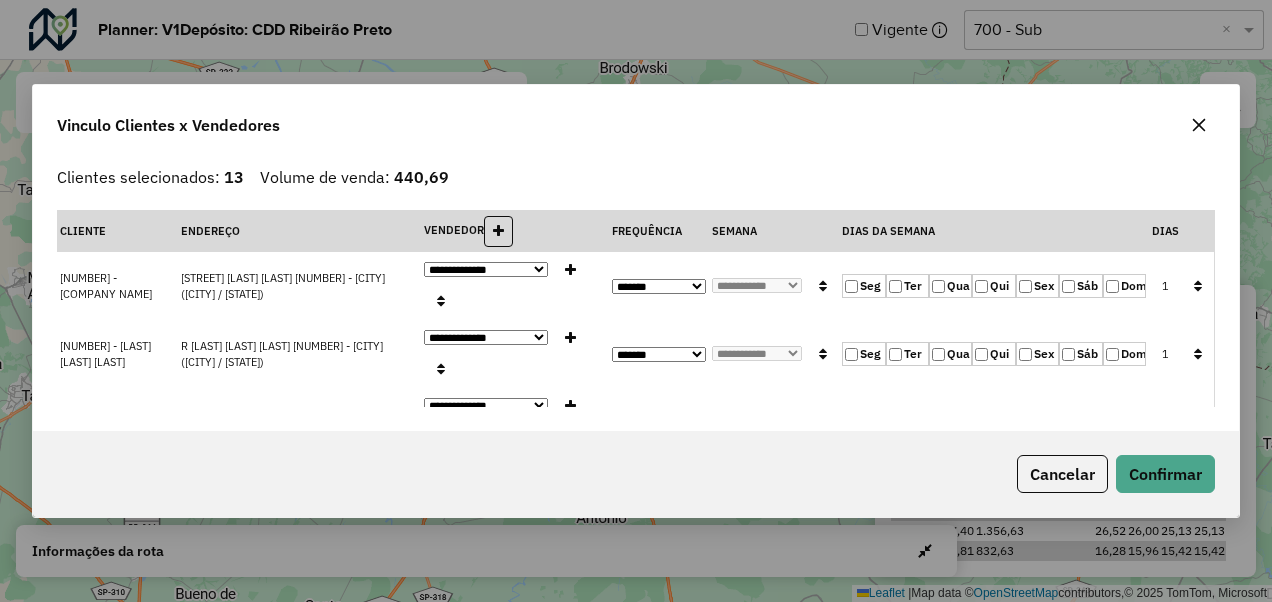click 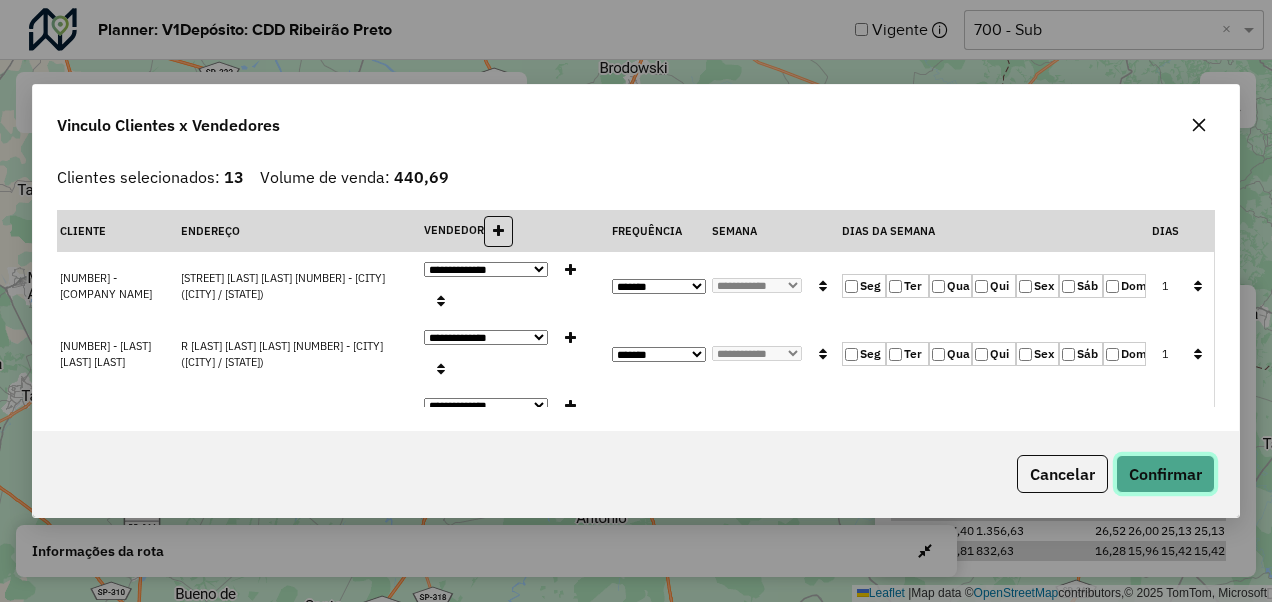 click on "Confirmar" 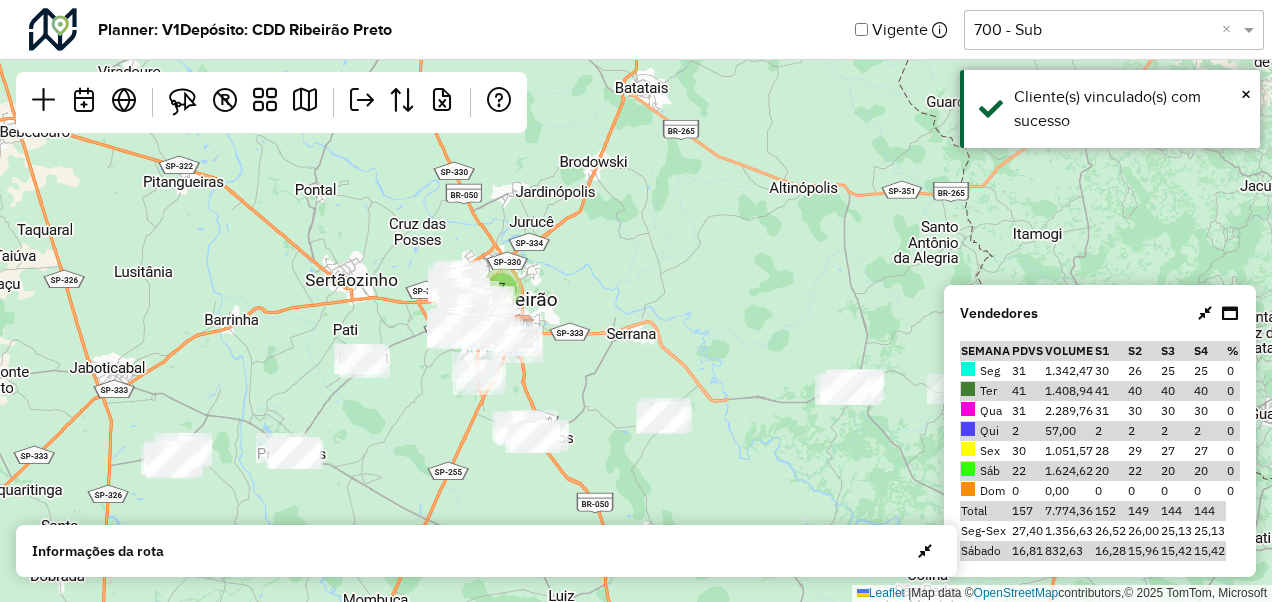 drag, startPoint x: 408, startPoint y: 291, endPoint x: 368, endPoint y: 386, distance: 103.077644 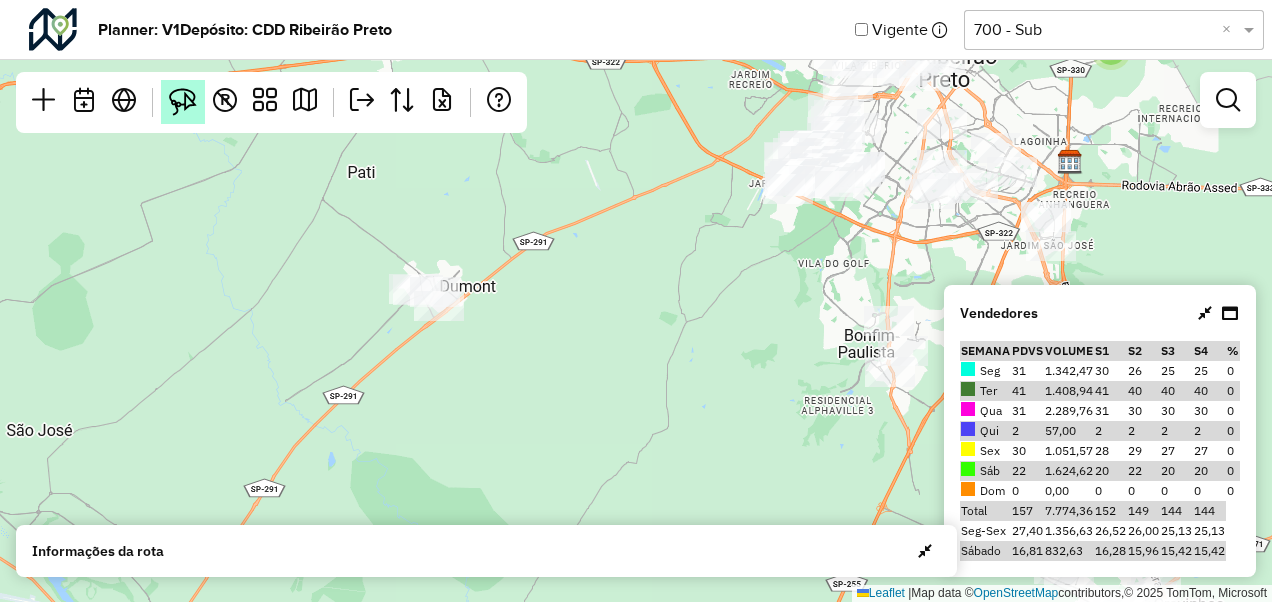 click at bounding box center [183, 102] 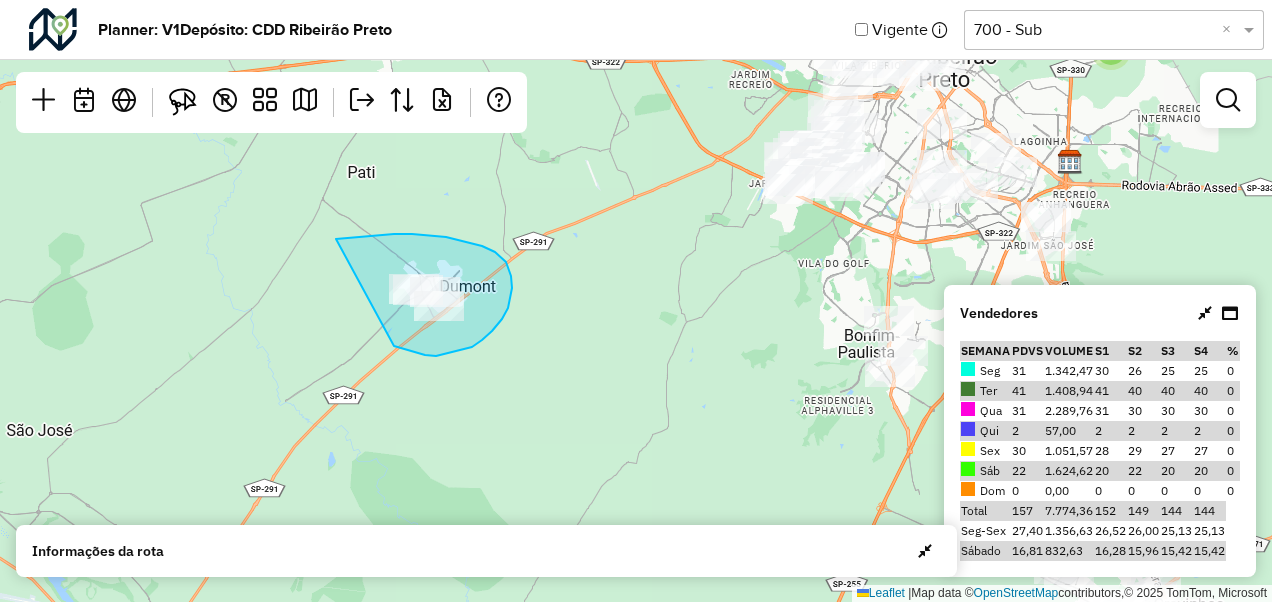 drag, startPoint x: 336, startPoint y: 239, endPoint x: 376, endPoint y: 337, distance: 105.848946 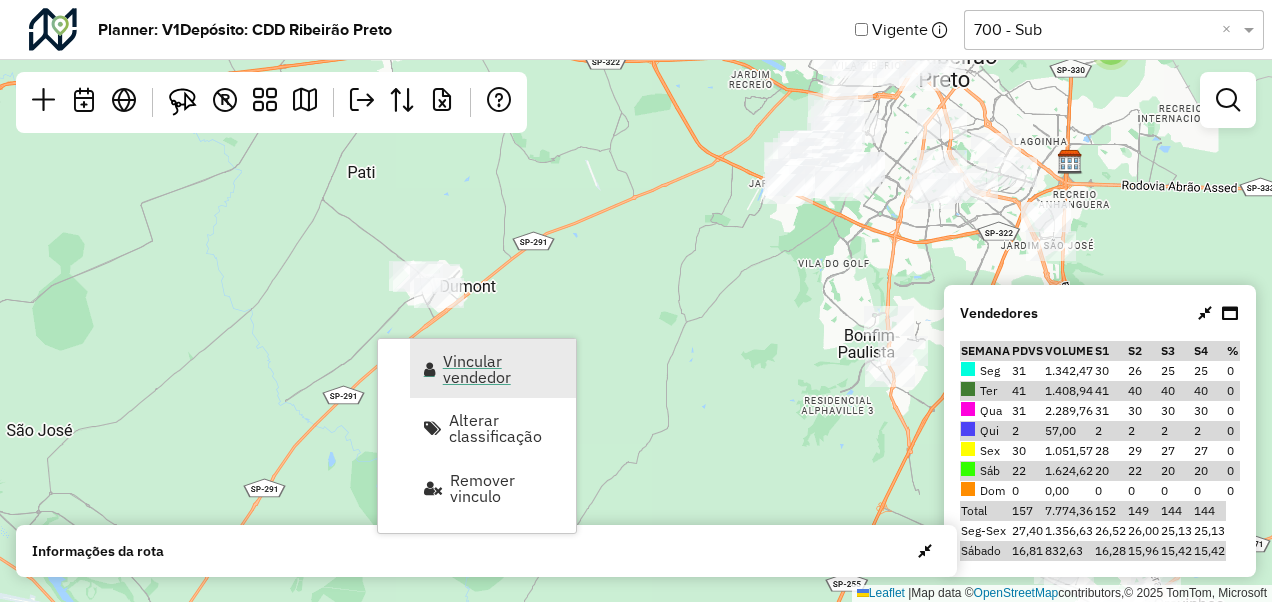 click on "Vincular vendedor" at bounding box center [493, 368] 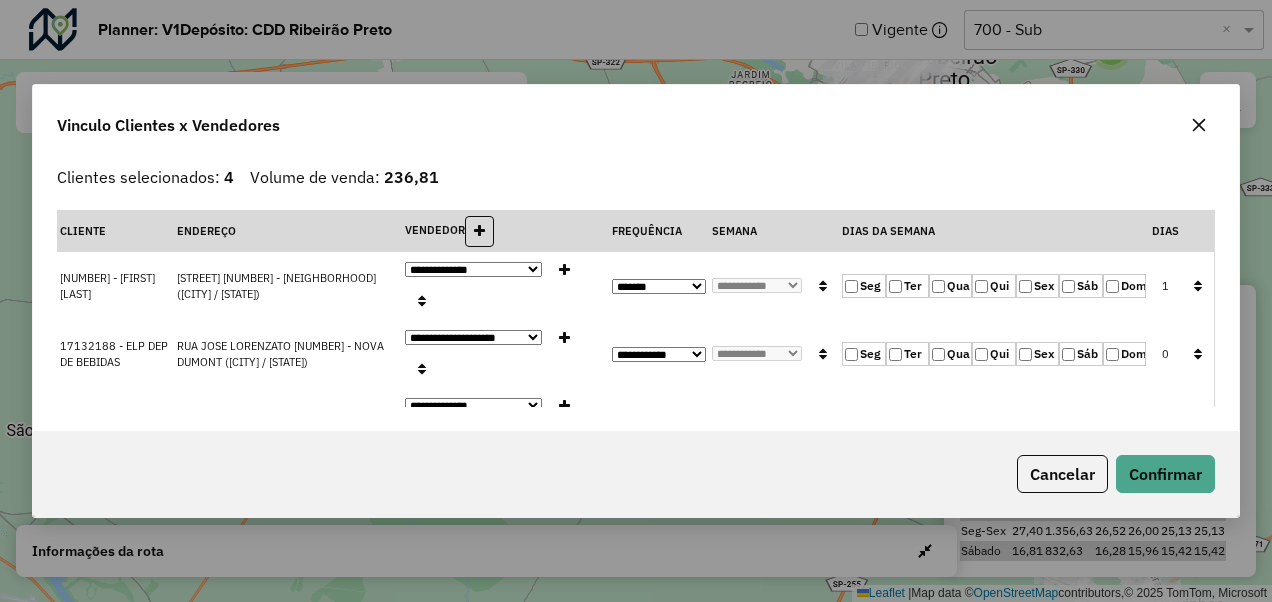 click on "Qua" 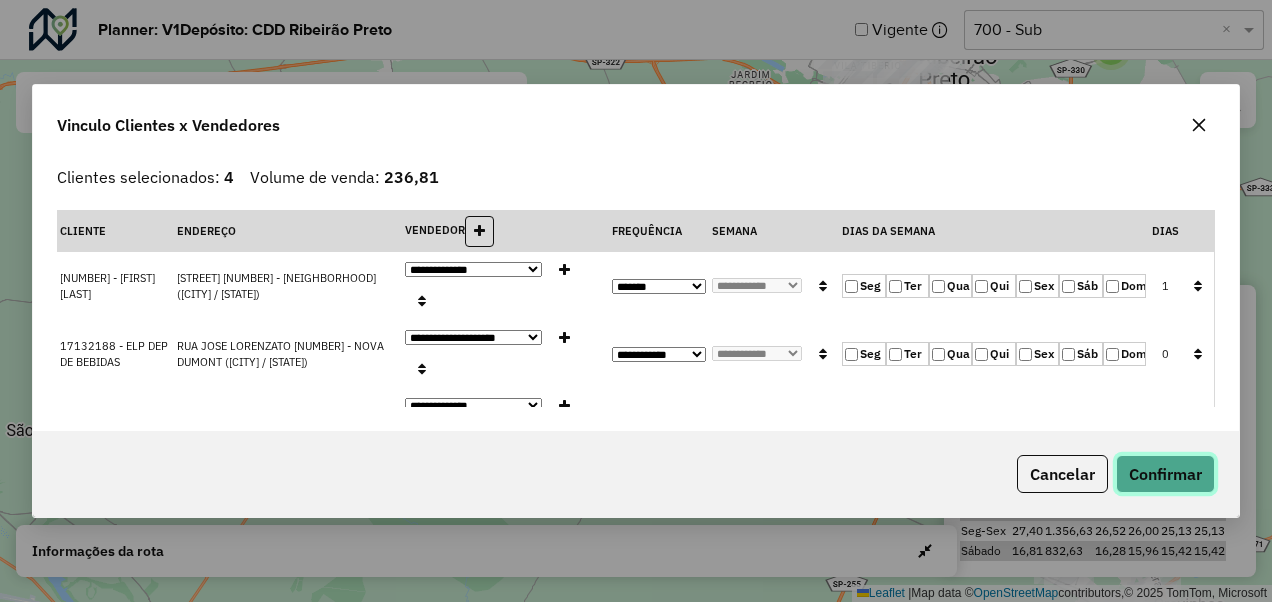 click on "Confirmar" 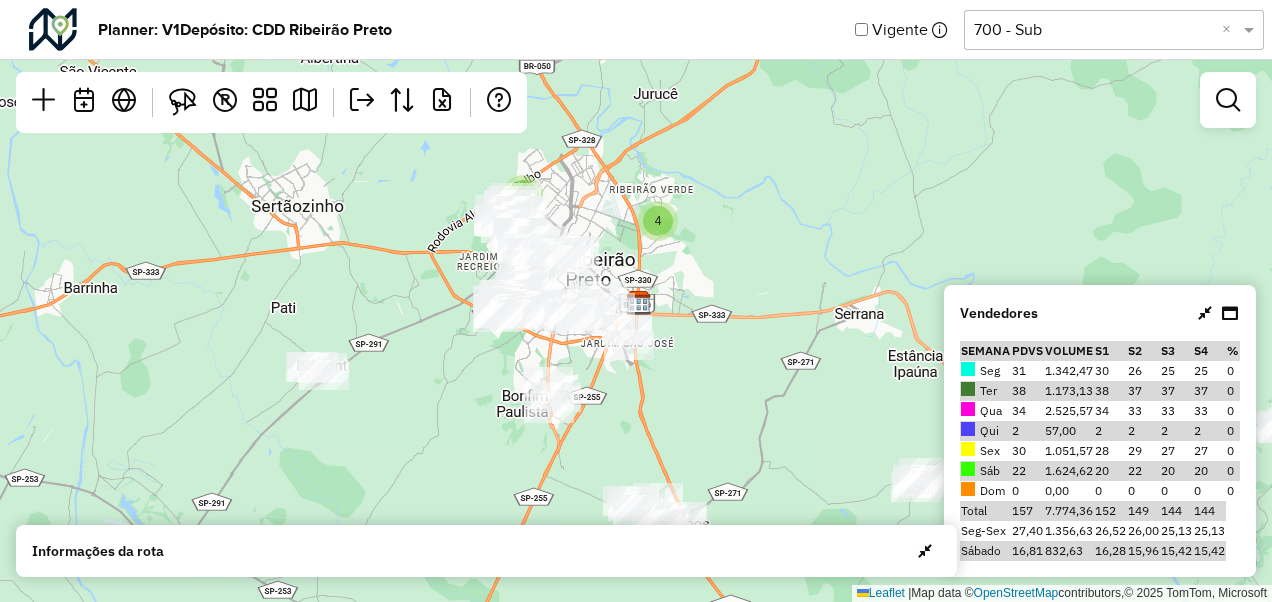 drag, startPoint x: 630, startPoint y: 353, endPoint x: 446, endPoint y: 406, distance: 191.48106 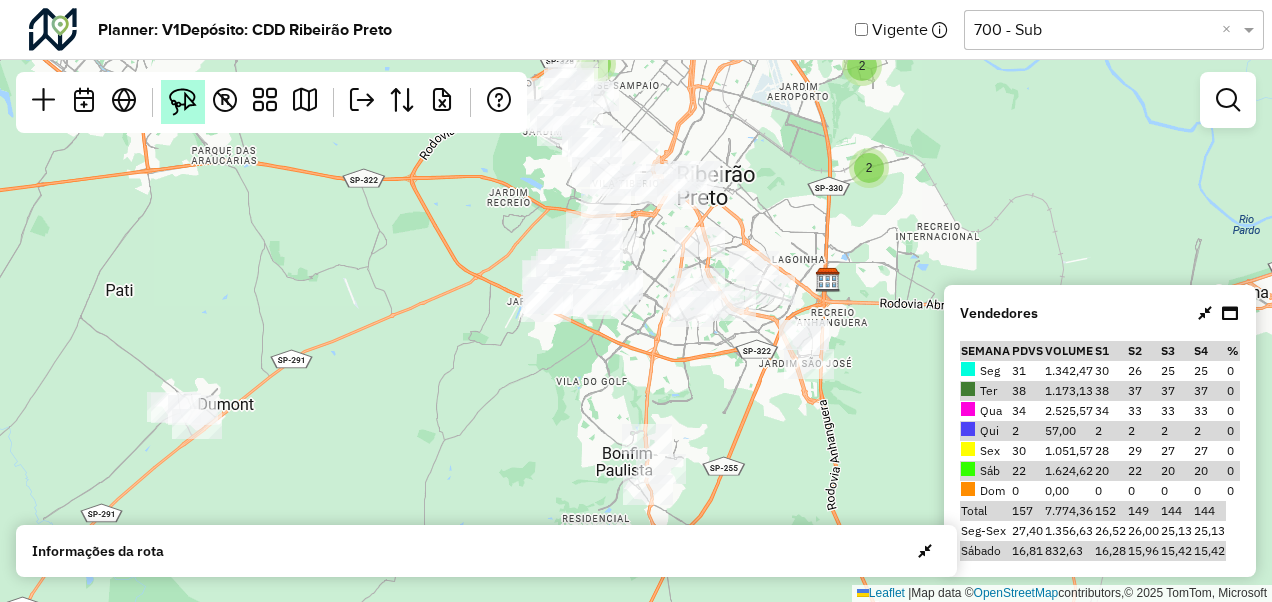 click at bounding box center (183, 102) 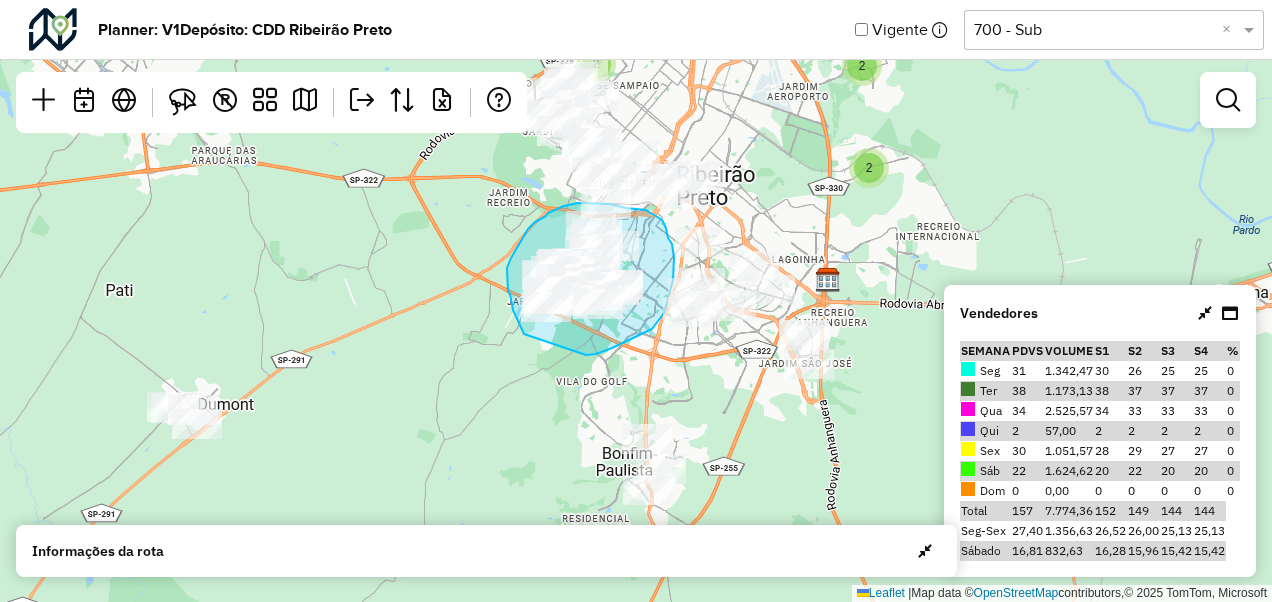 drag, startPoint x: 524, startPoint y: 334, endPoint x: 586, endPoint y: 354, distance: 65.14599 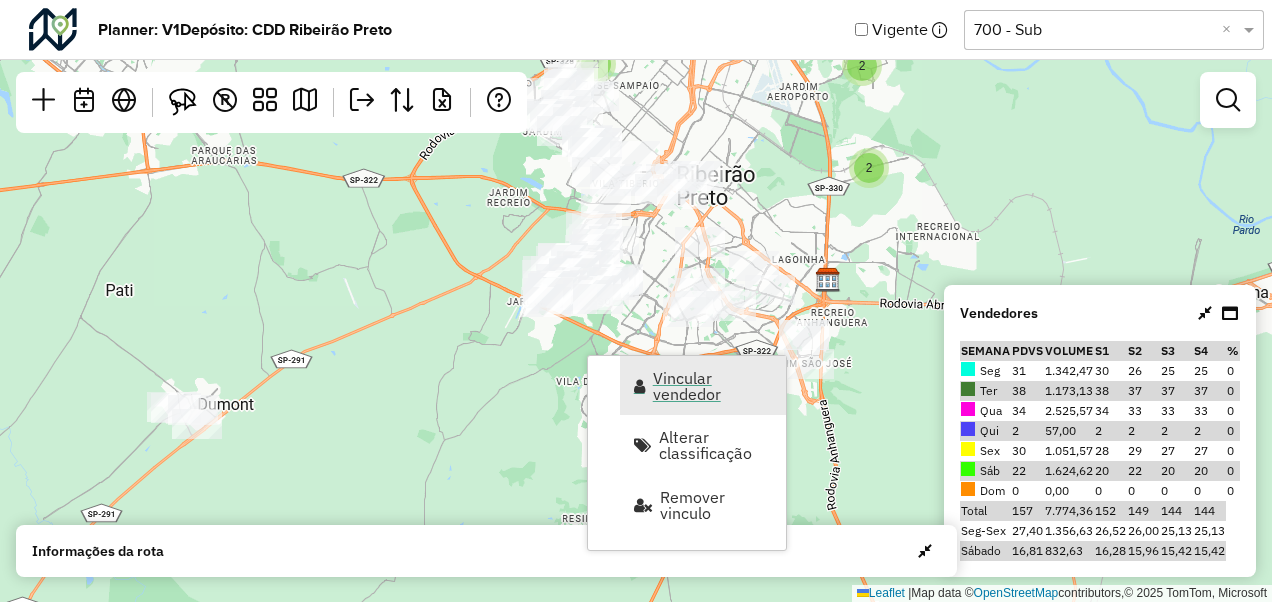 click on "Vincular vendedor" at bounding box center [713, 386] 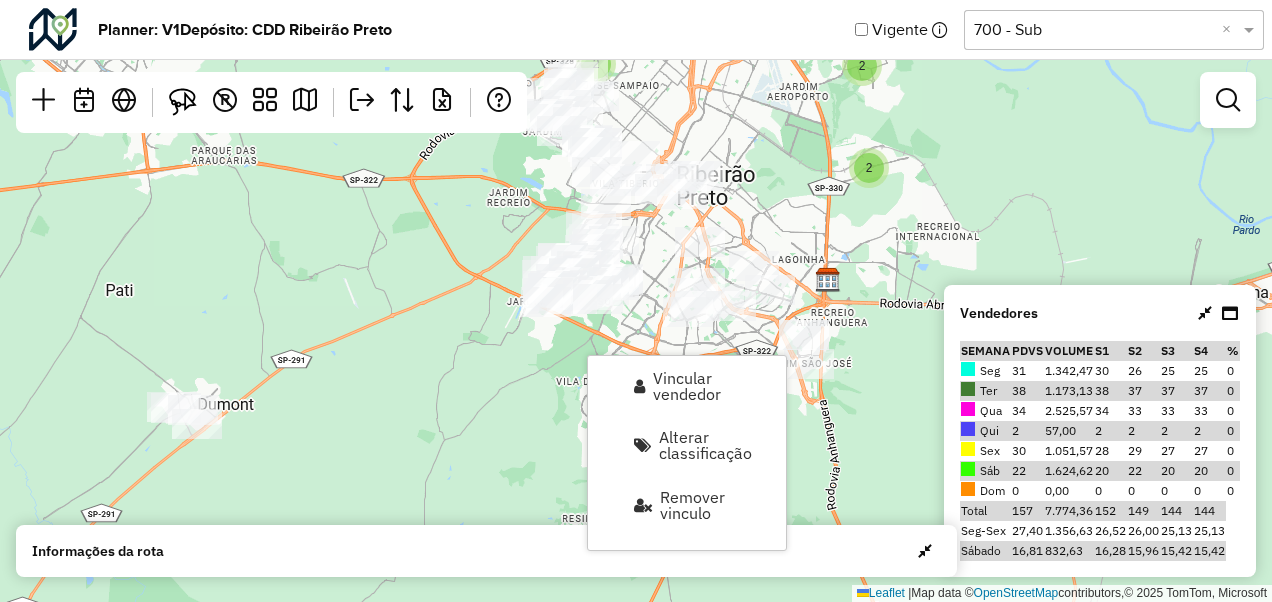select on "*********" 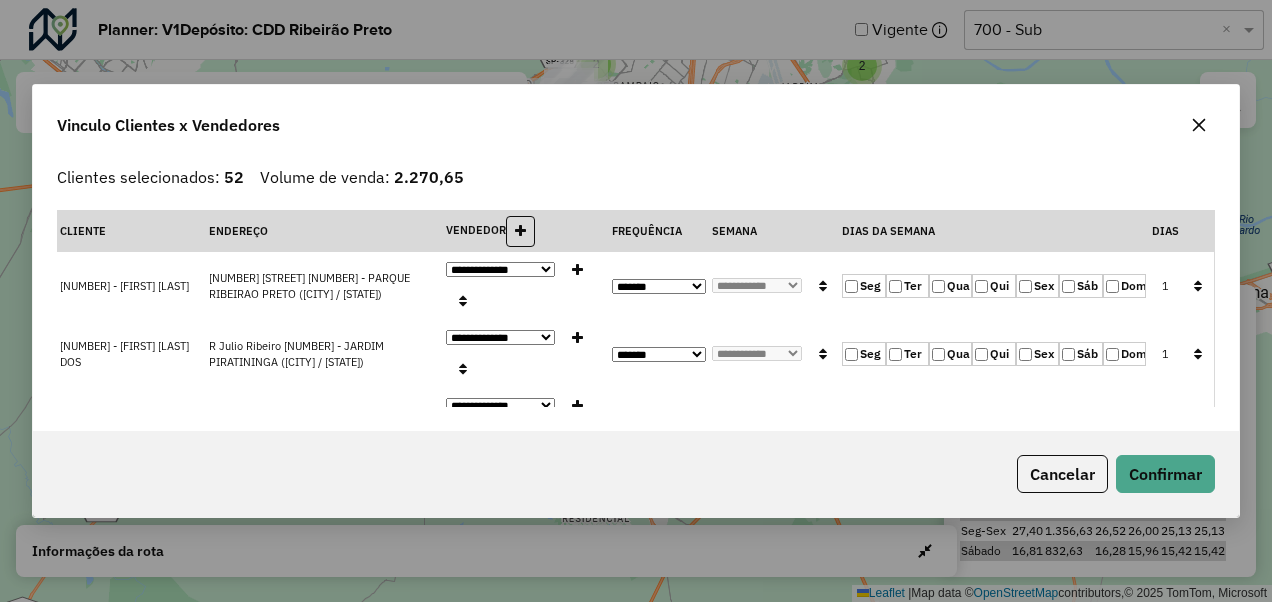 click 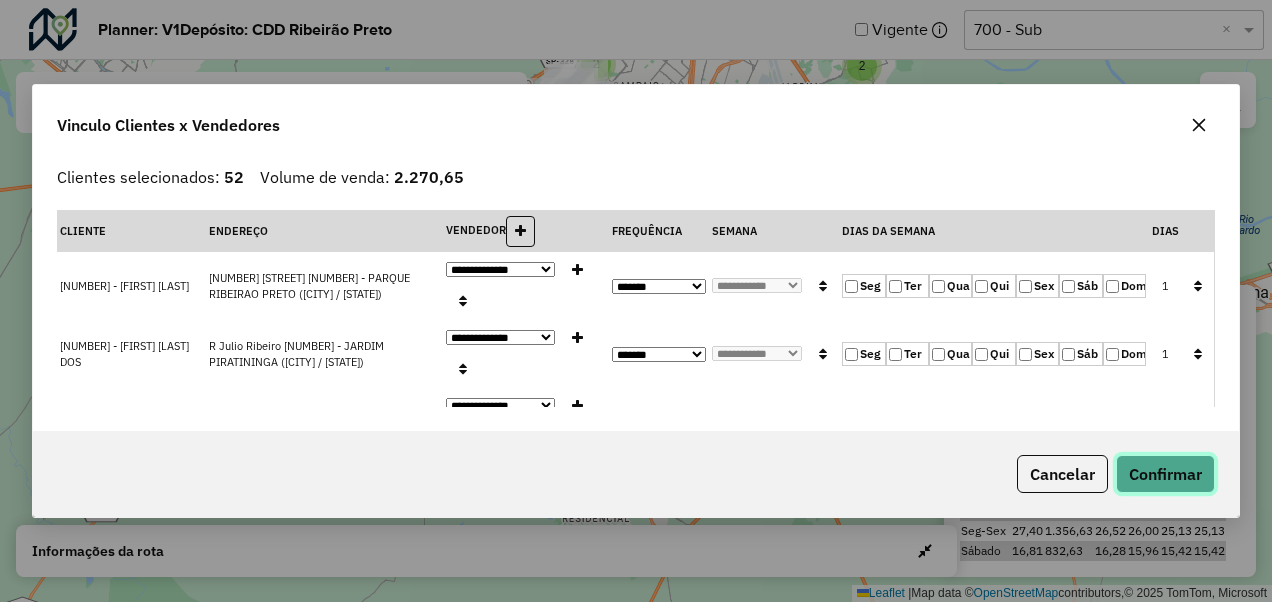 click on "Confirmar" 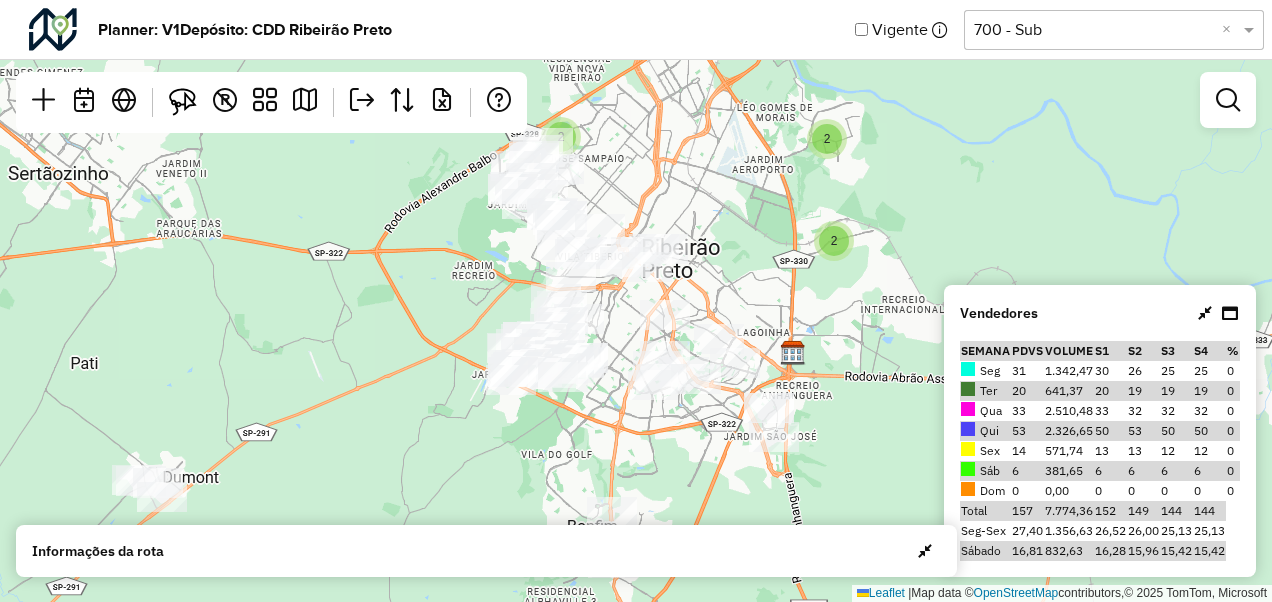 drag, startPoint x: 864, startPoint y: 327, endPoint x: 759, endPoint y: 295, distance: 109.76794 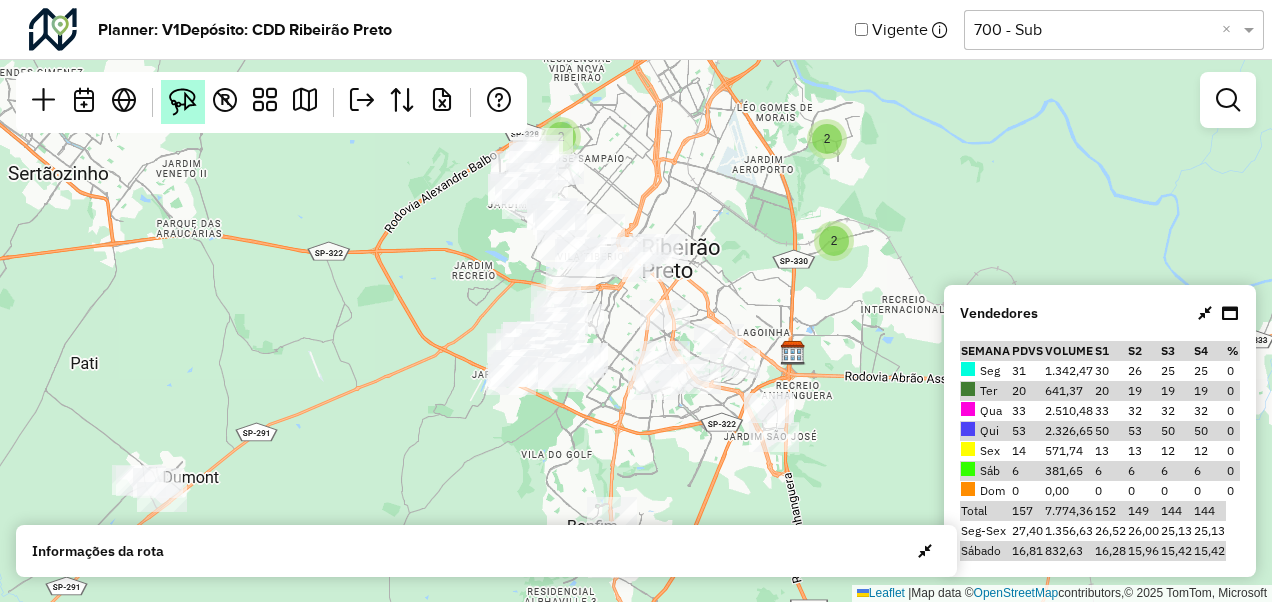click at bounding box center [183, 102] 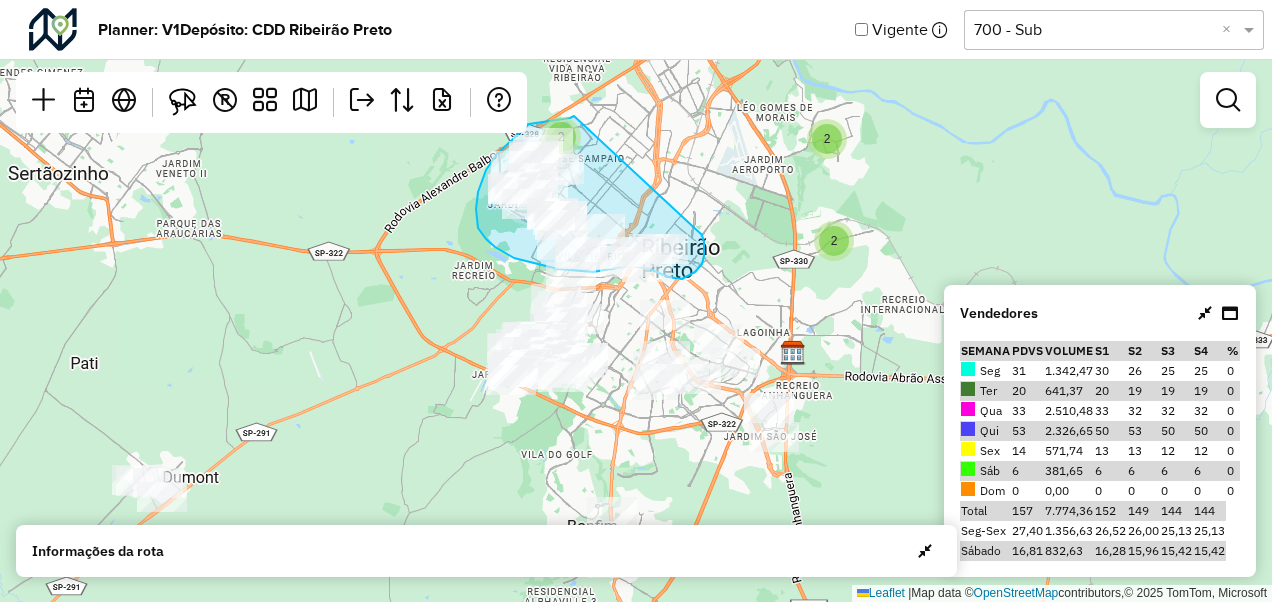drag, startPoint x: 574, startPoint y: 116, endPoint x: 700, endPoint y: 230, distance: 169.91763 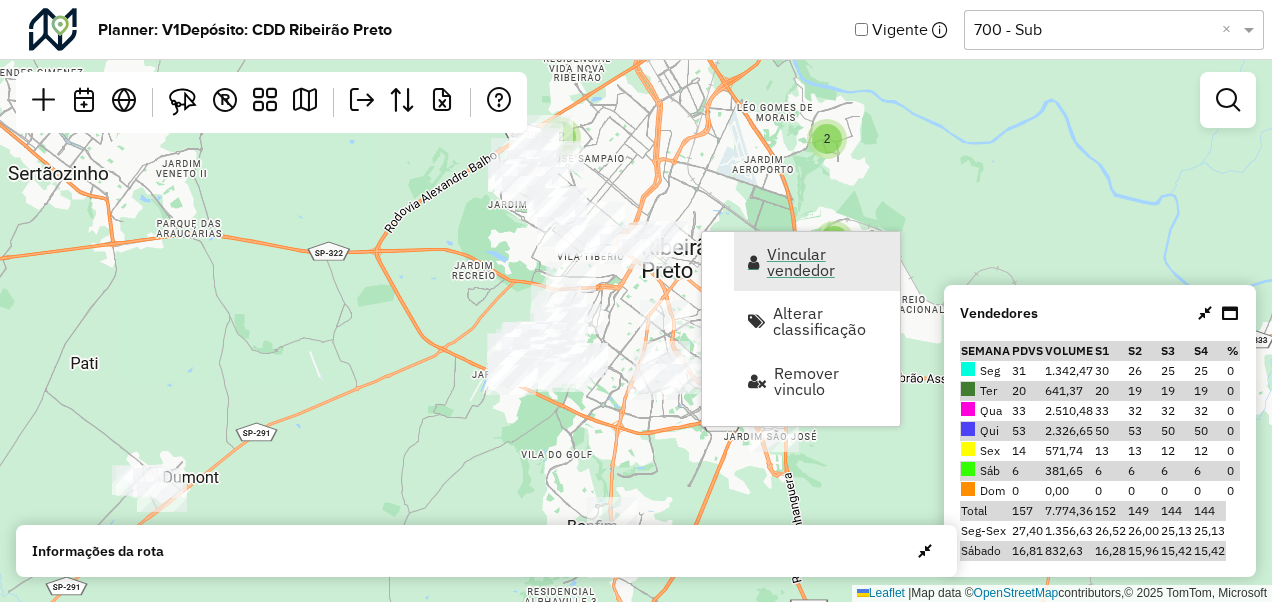 click at bounding box center [753, 262] 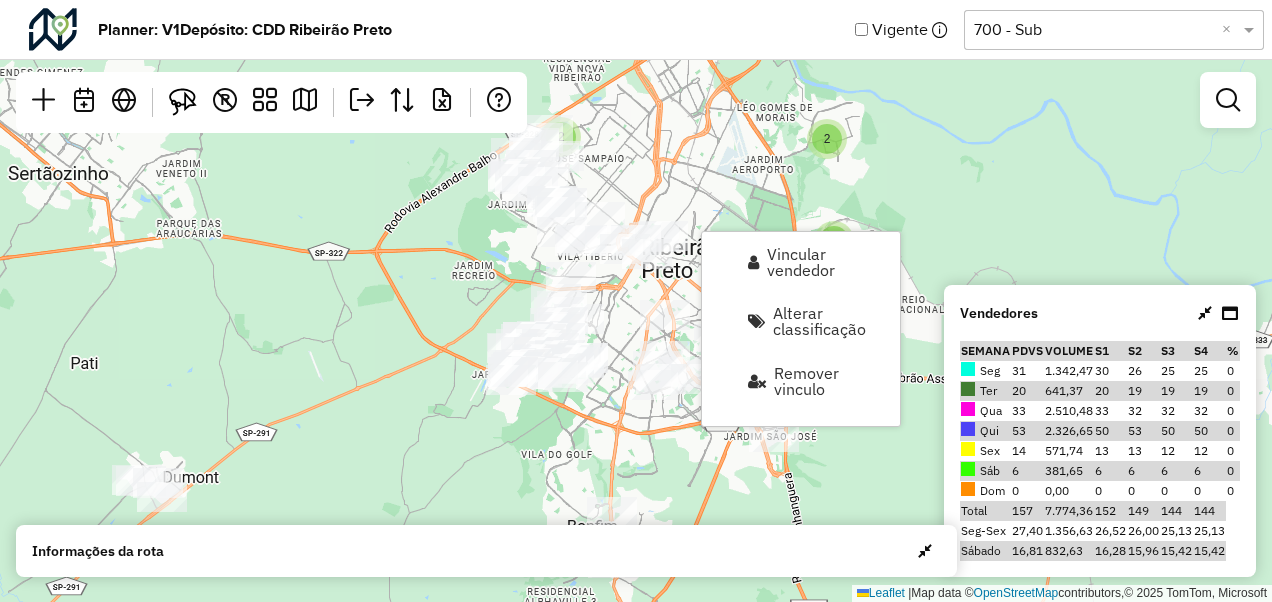 select on "*********" 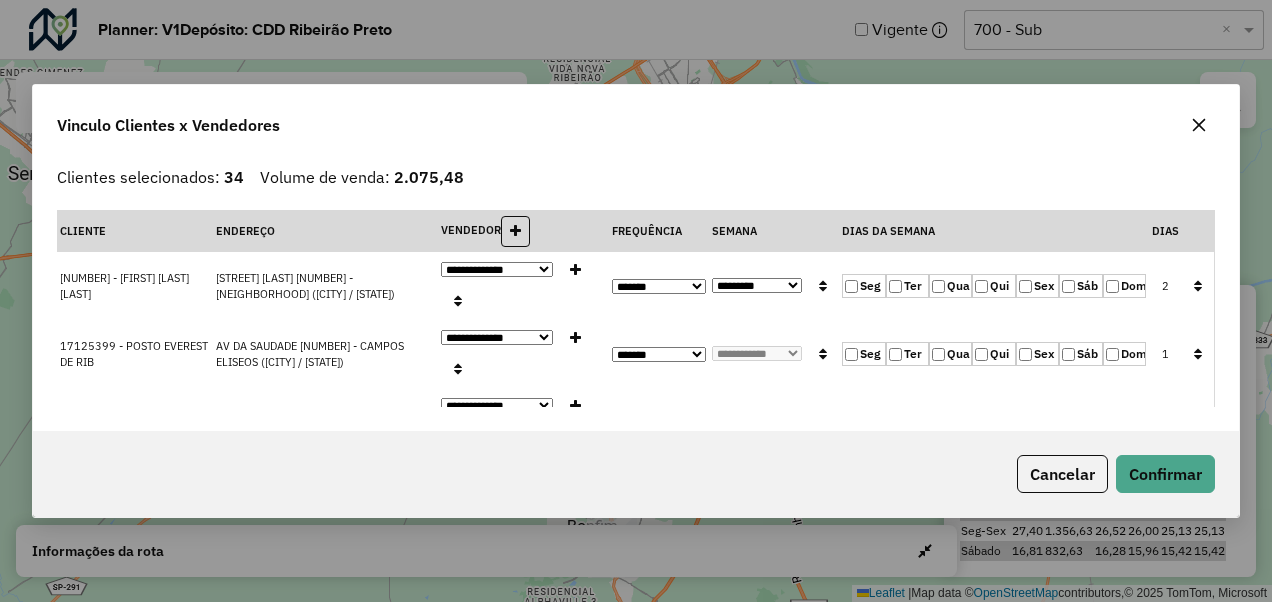 click on "Sex" 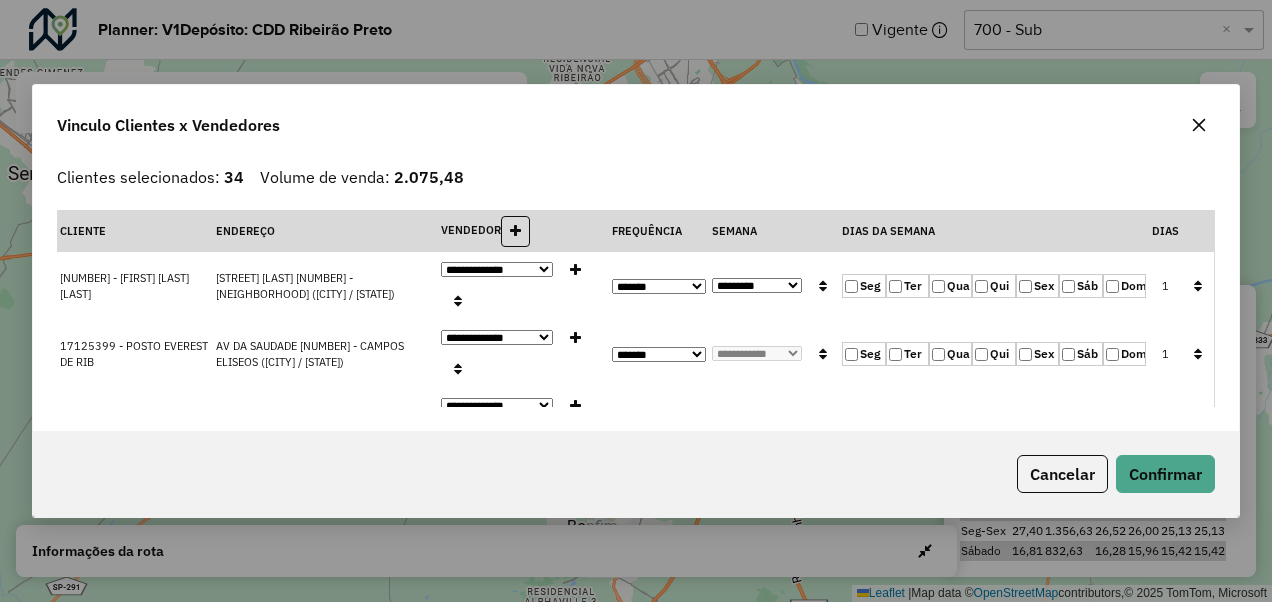 click 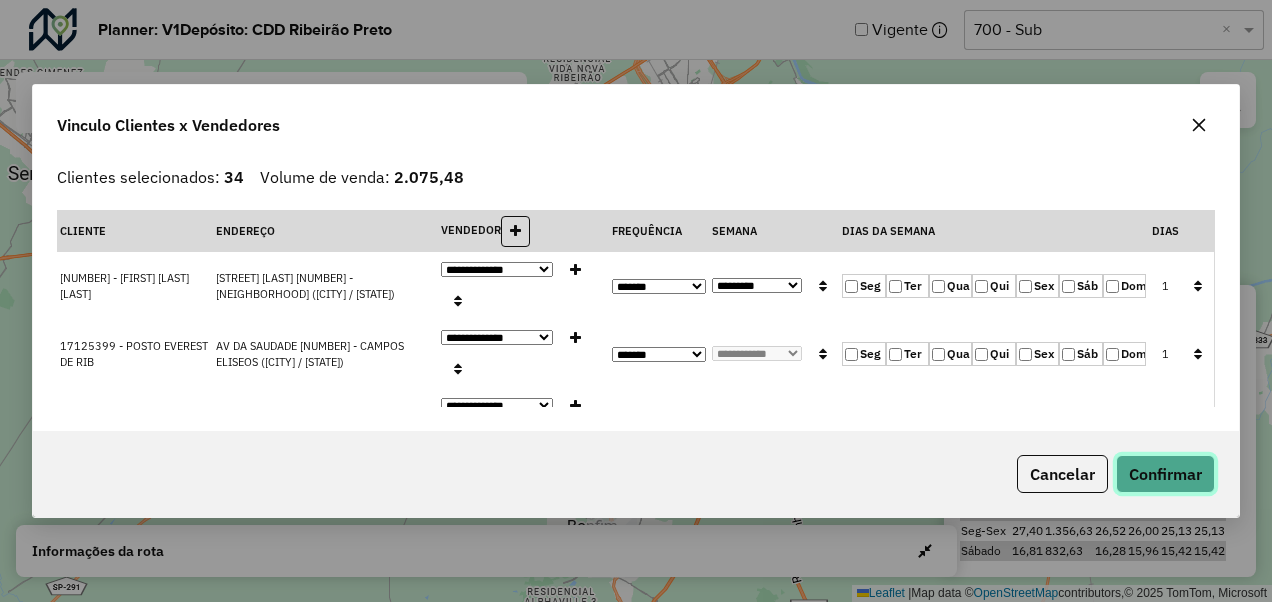 click on "Confirmar" 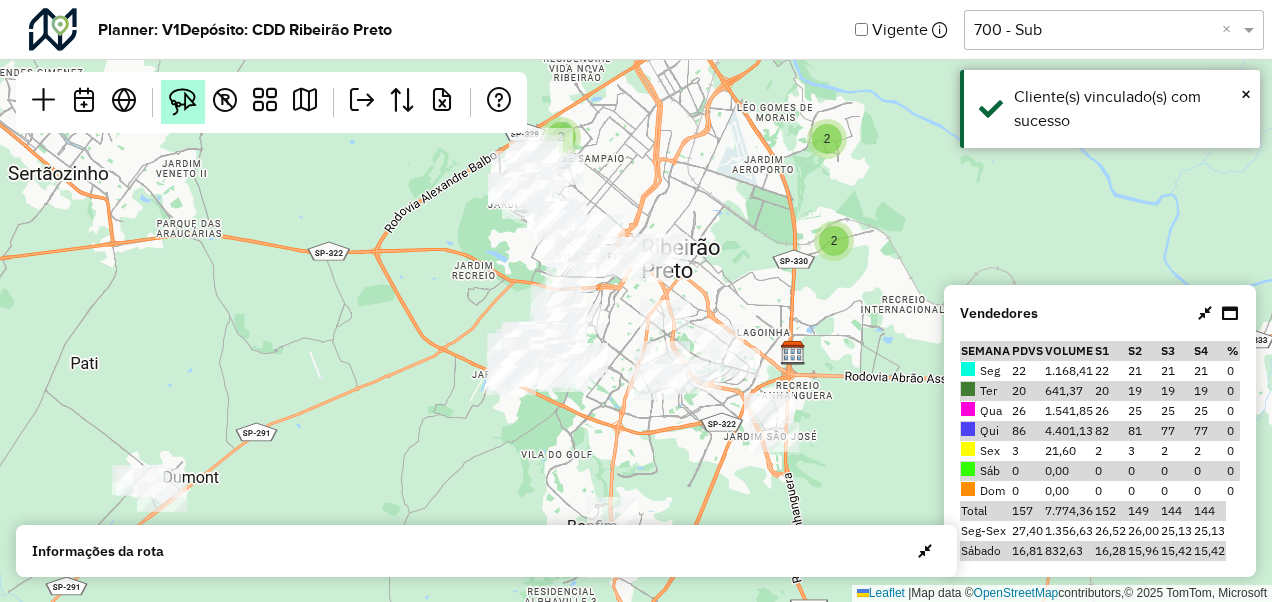 click at bounding box center [183, 102] 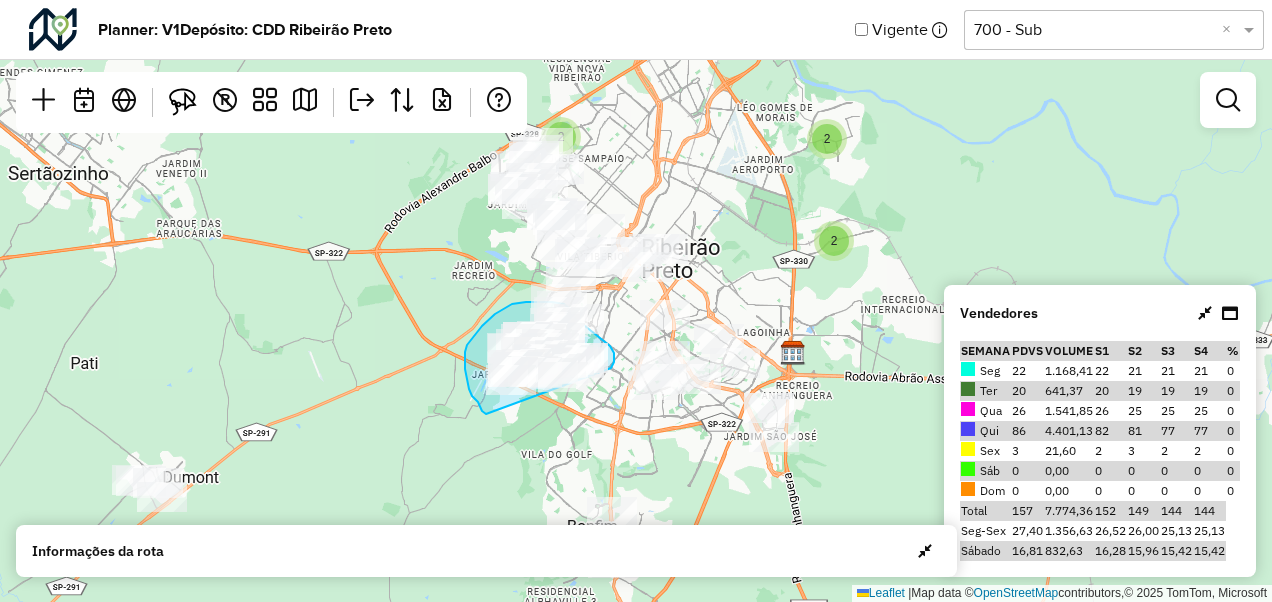 drag, startPoint x: 486, startPoint y: 414, endPoint x: 608, endPoint y: 371, distance: 129.3561 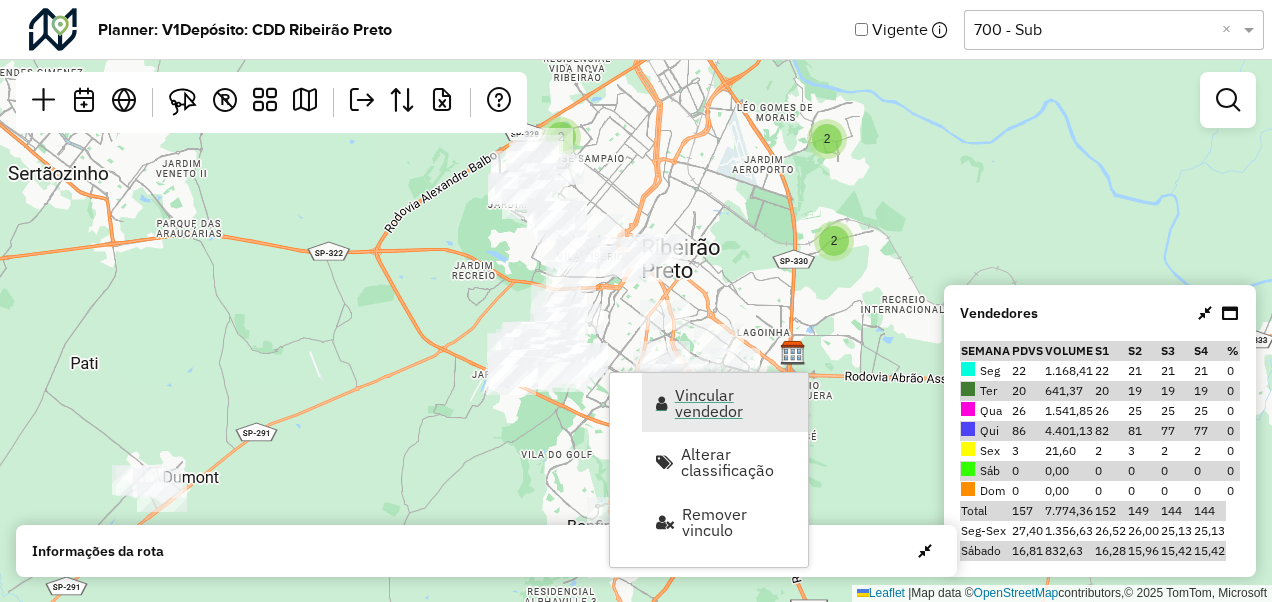 click on "Vincular vendedor" at bounding box center [735, 403] 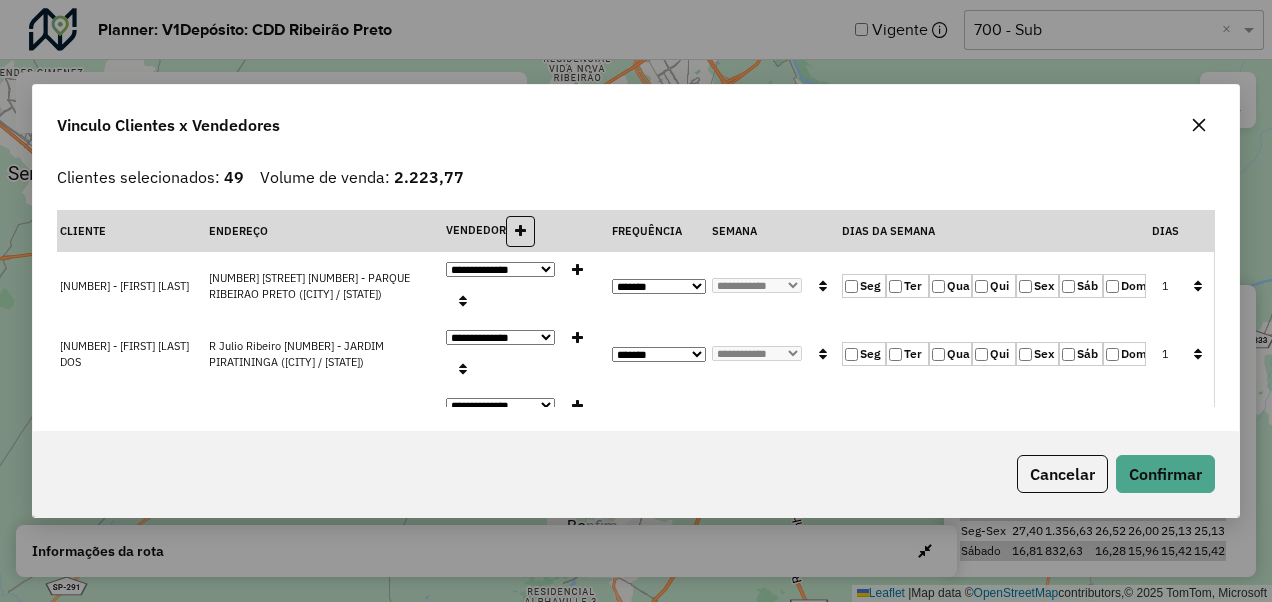click on "Sex" 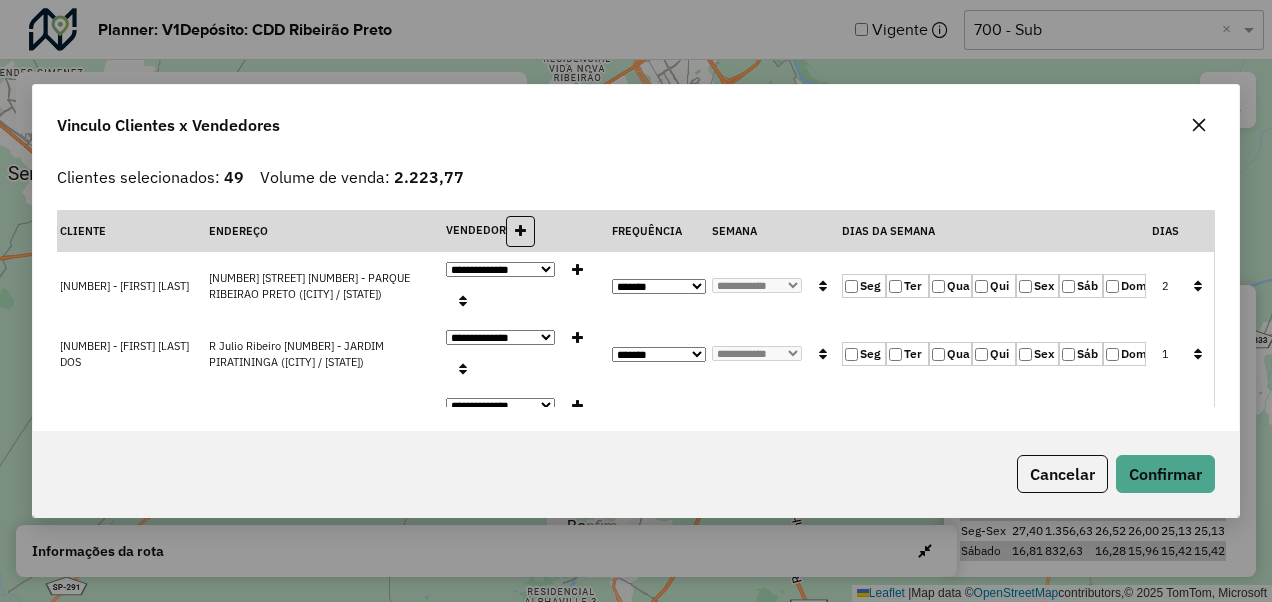 click on "Qui" 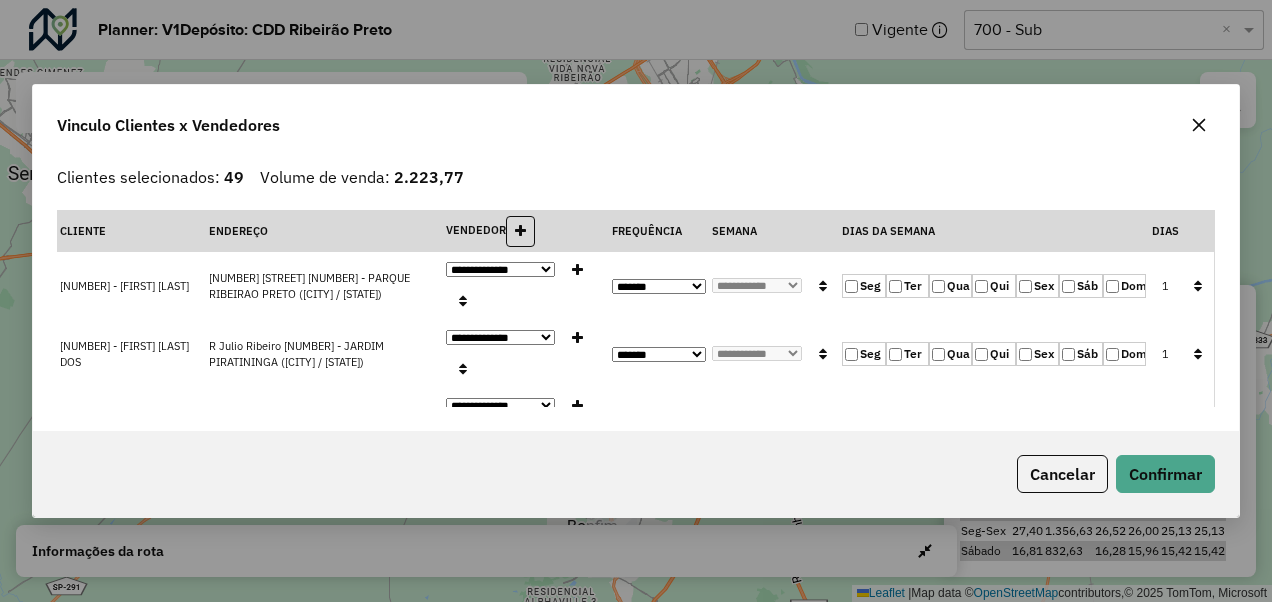 click 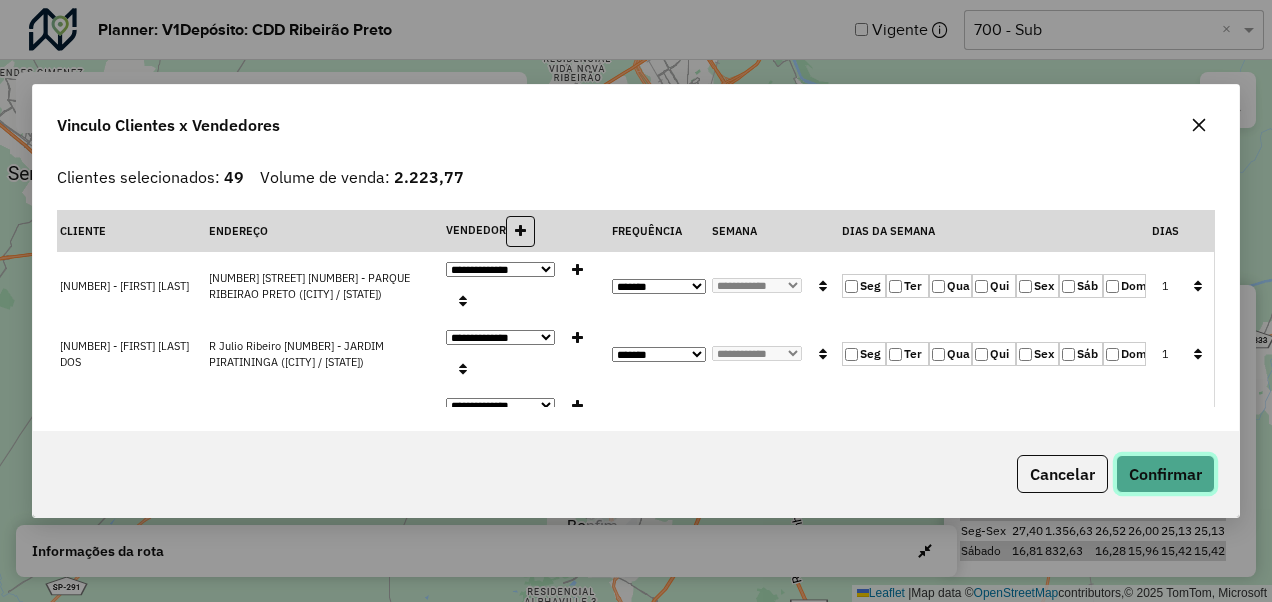 click on "Confirmar" 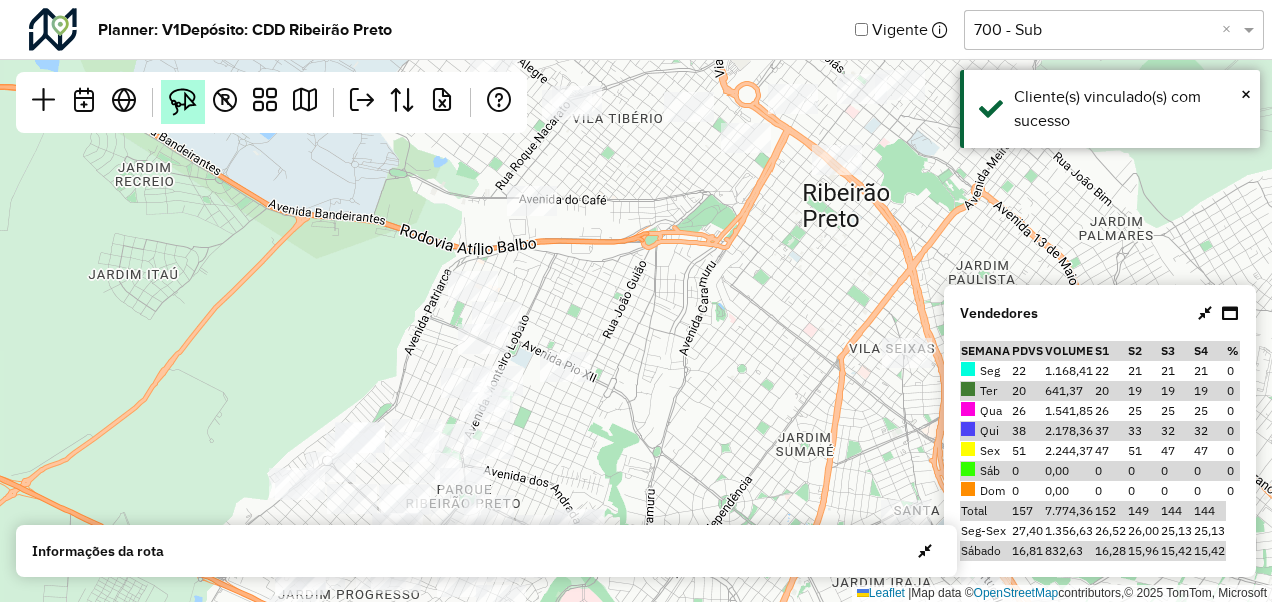 click at bounding box center [183, 102] 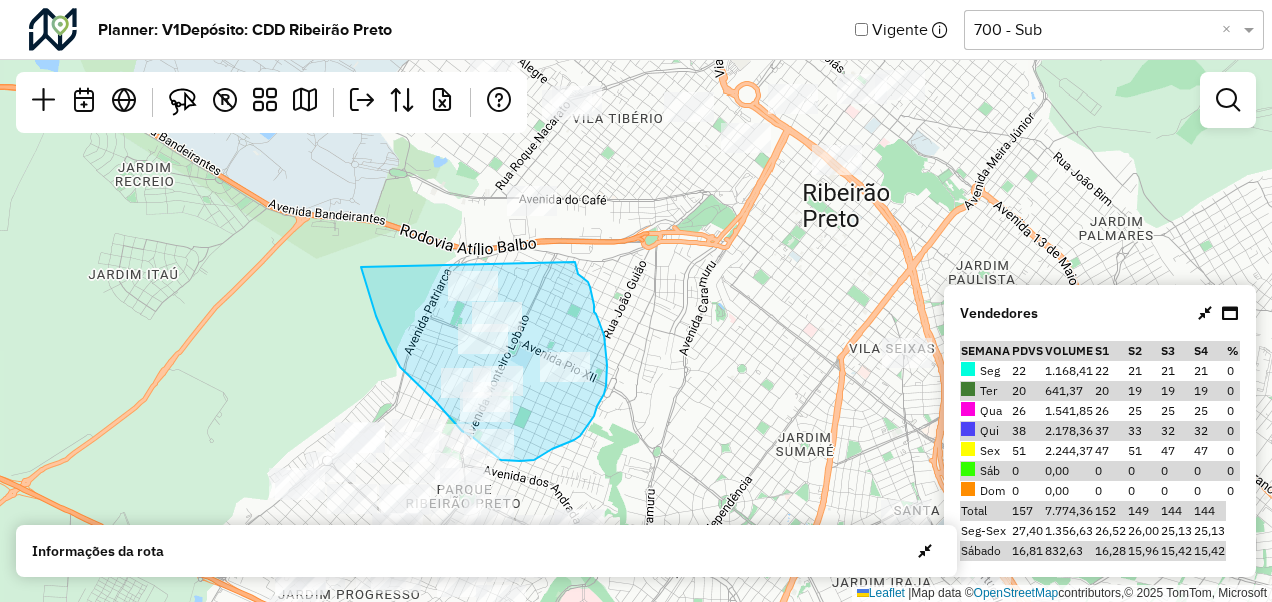 drag, startPoint x: 361, startPoint y: 267, endPoint x: 575, endPoint y: 262, distance: 214.05841 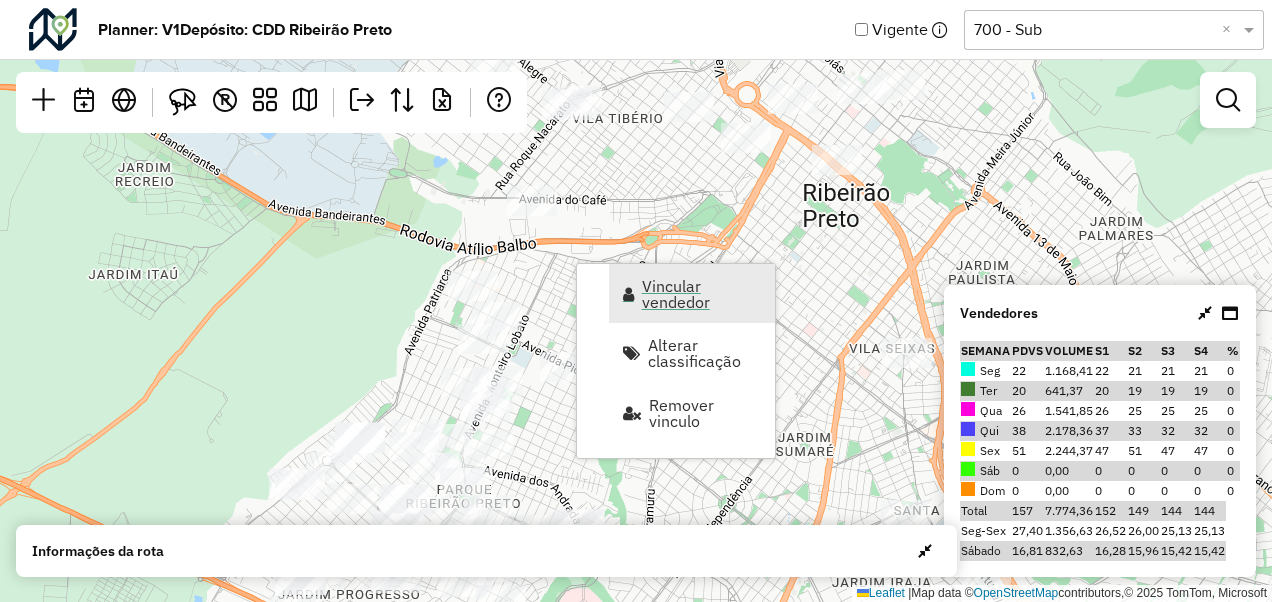 click on "Vincular vendedor" at bounding box center [702, 294] 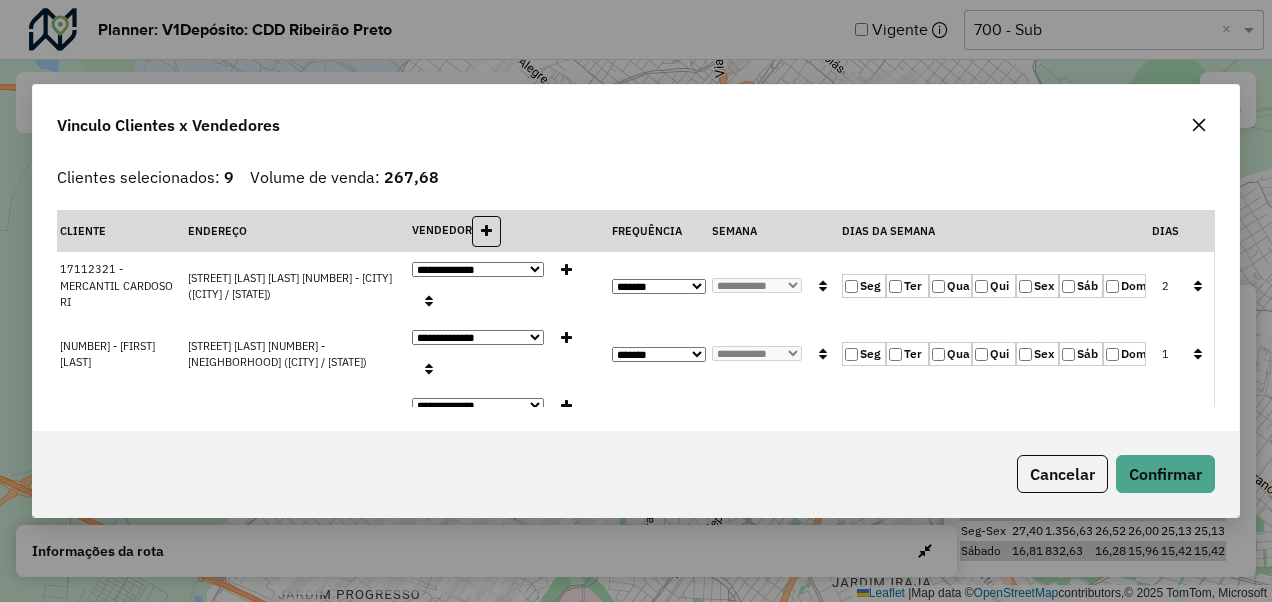 click on "Sex" 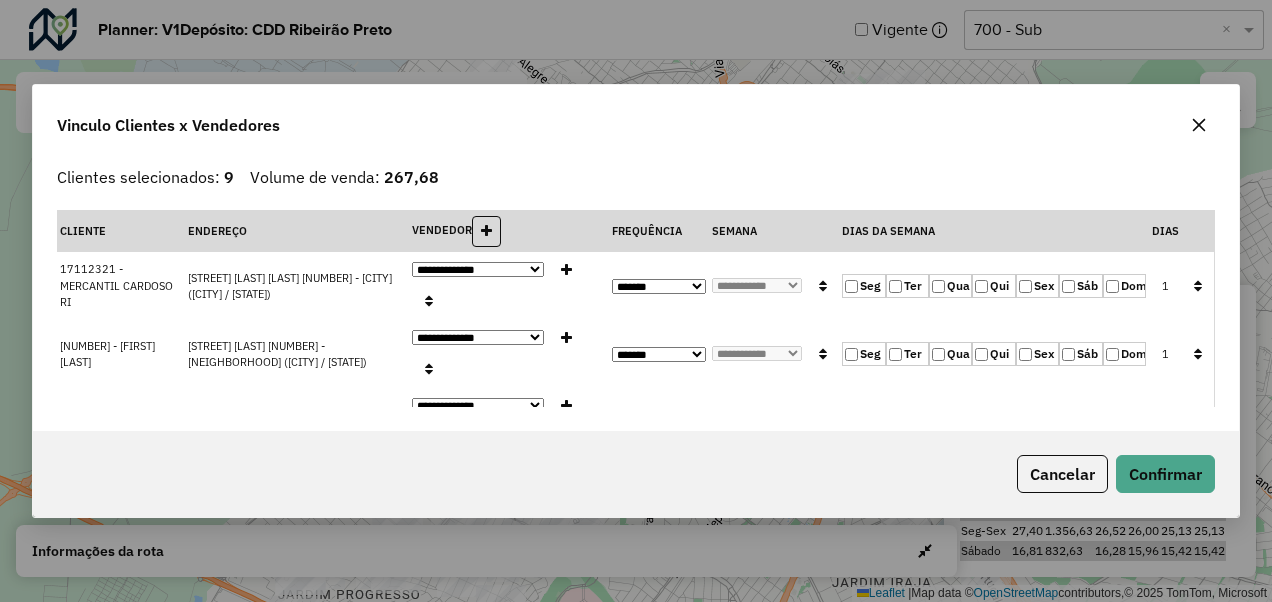 click 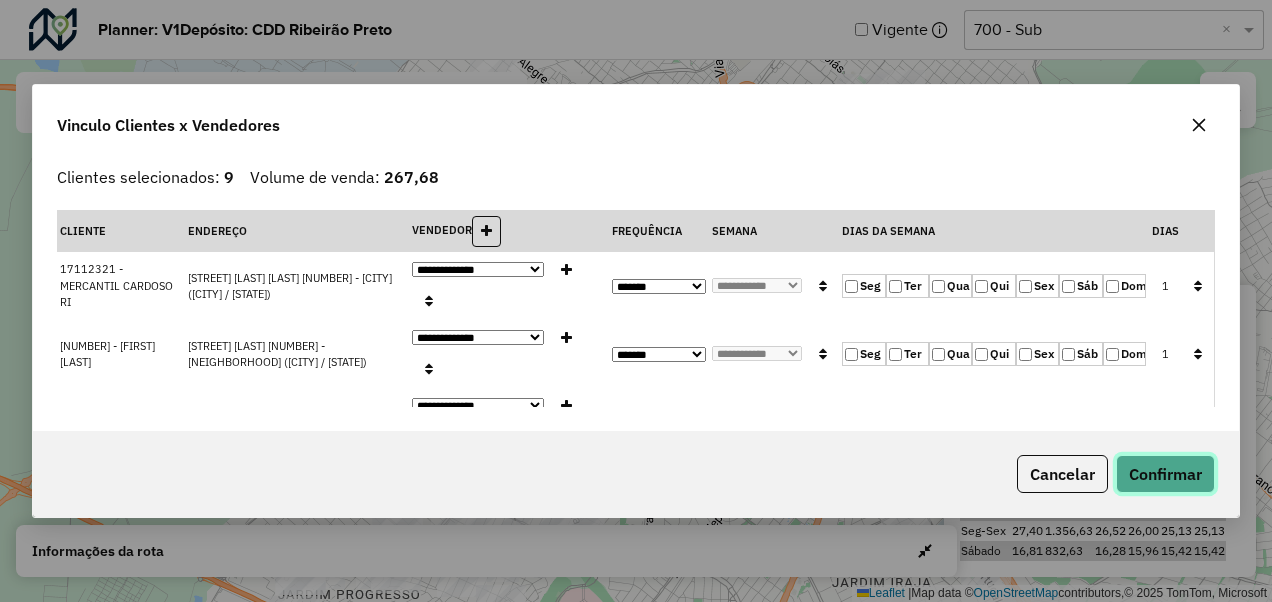 click on "Confirmar" 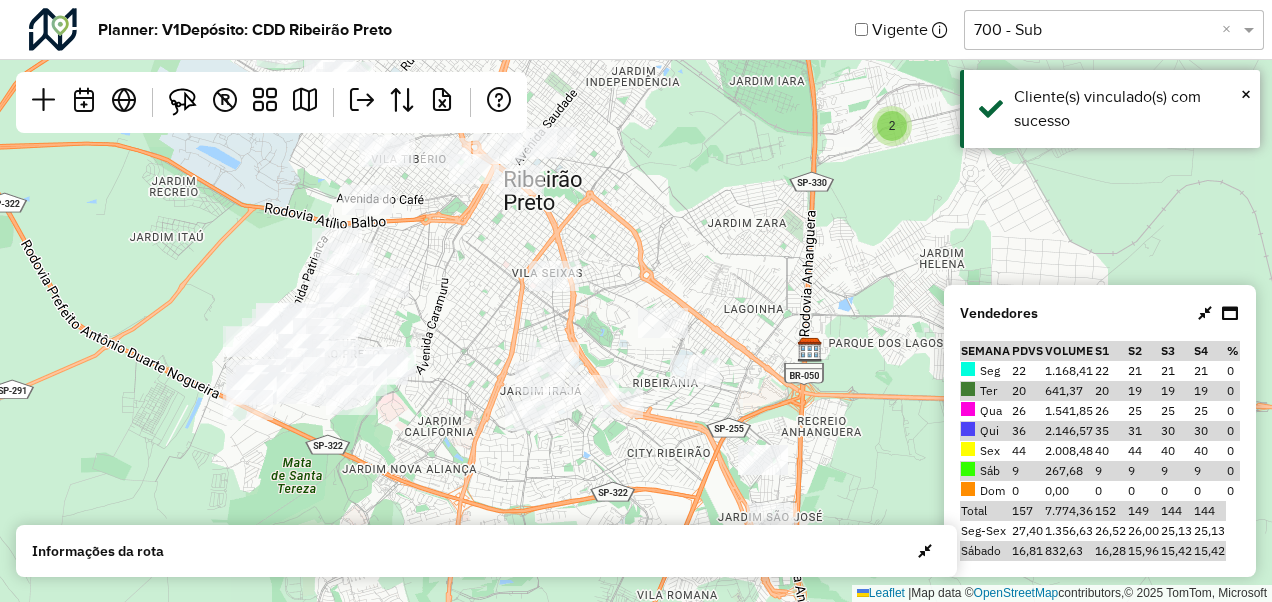 drag, startPoint x: 708, startPoint y: 402, endPoint x: 486, endPoint y: 274, distance: 256.2577 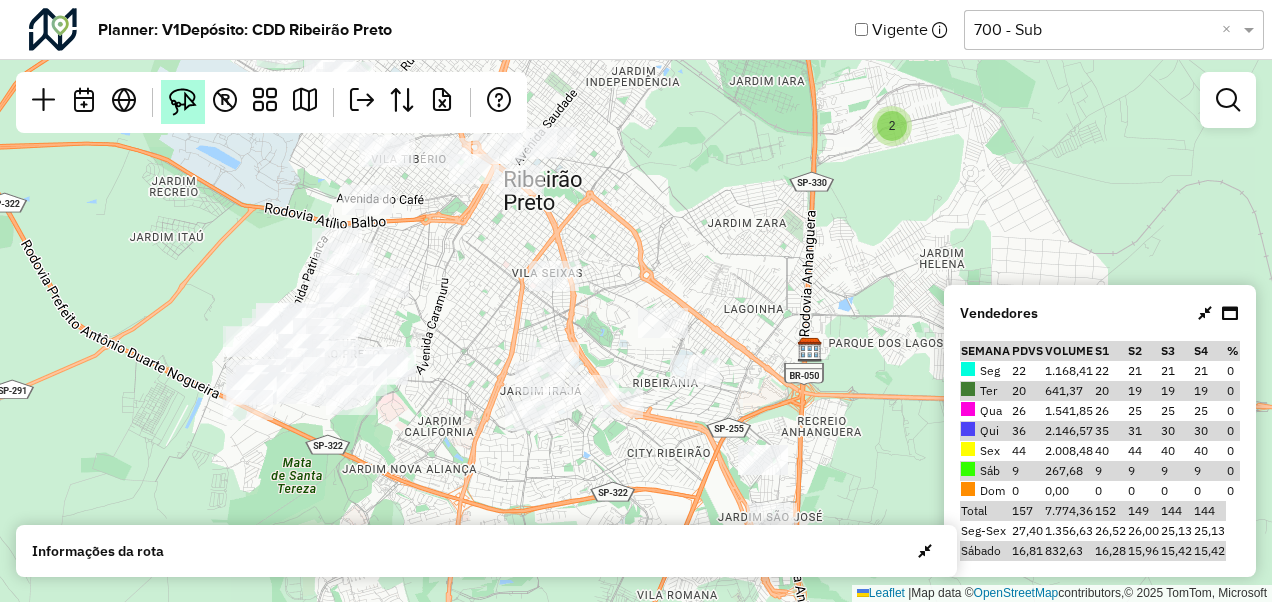 click at bounding box center [183, 102] 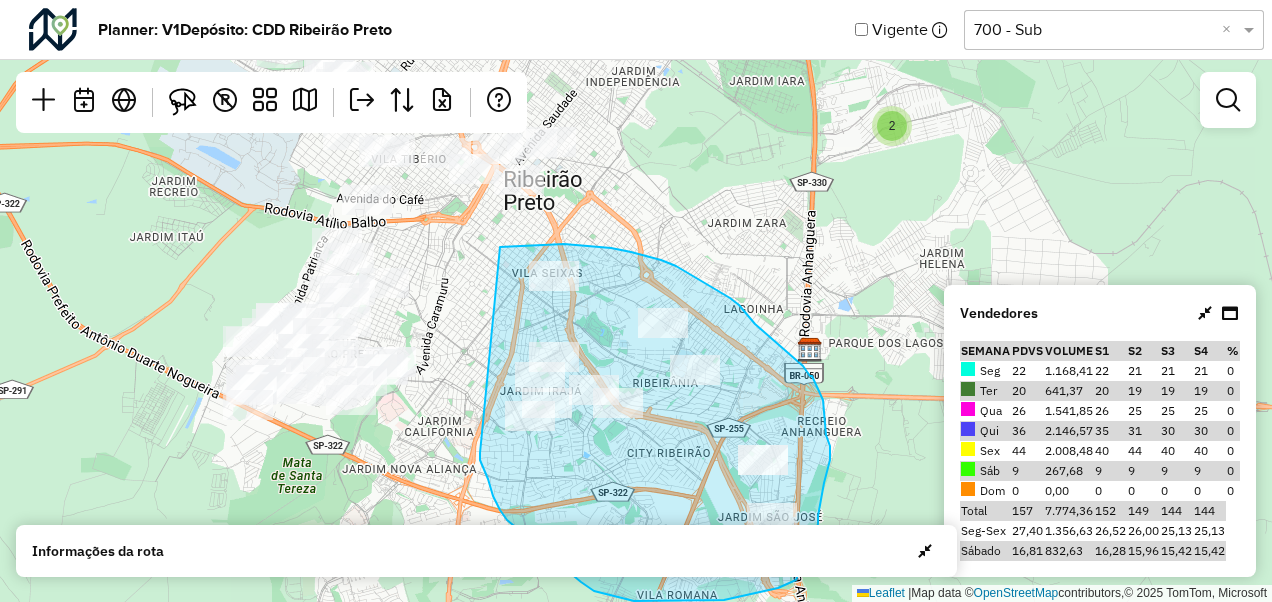 drag, startPoint x: 500, startPoint y: 247, endPoint x: 480, endPoint y: 452, distance: 205.9733 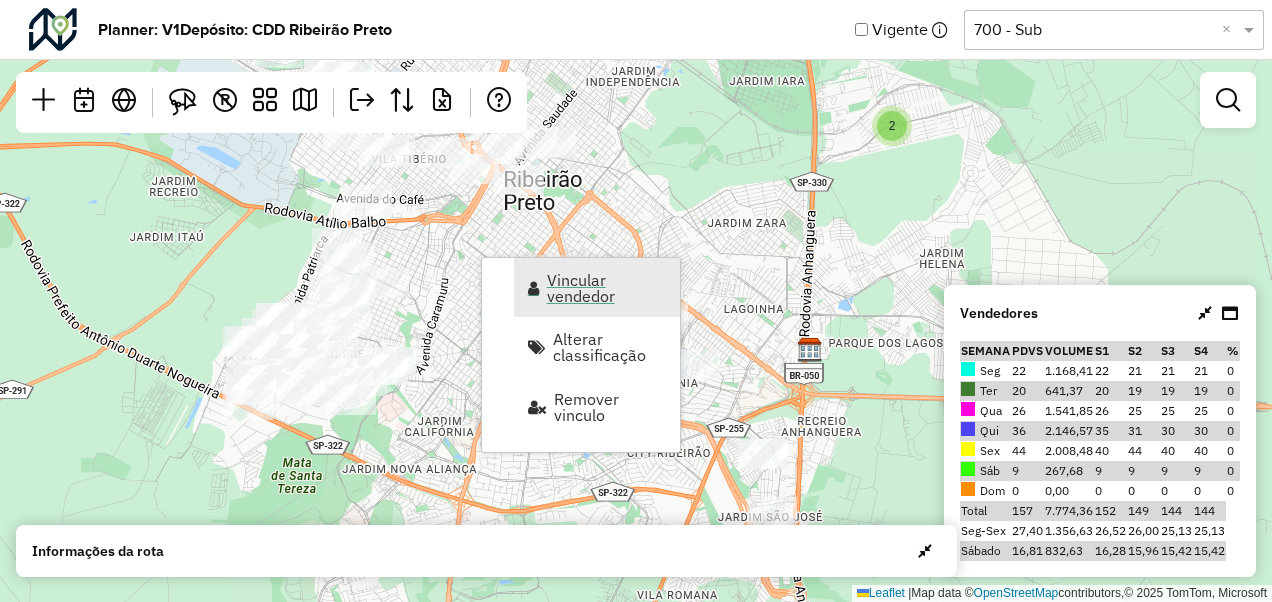 click on "Vincular vendedor" at bounding box center (607, 288) 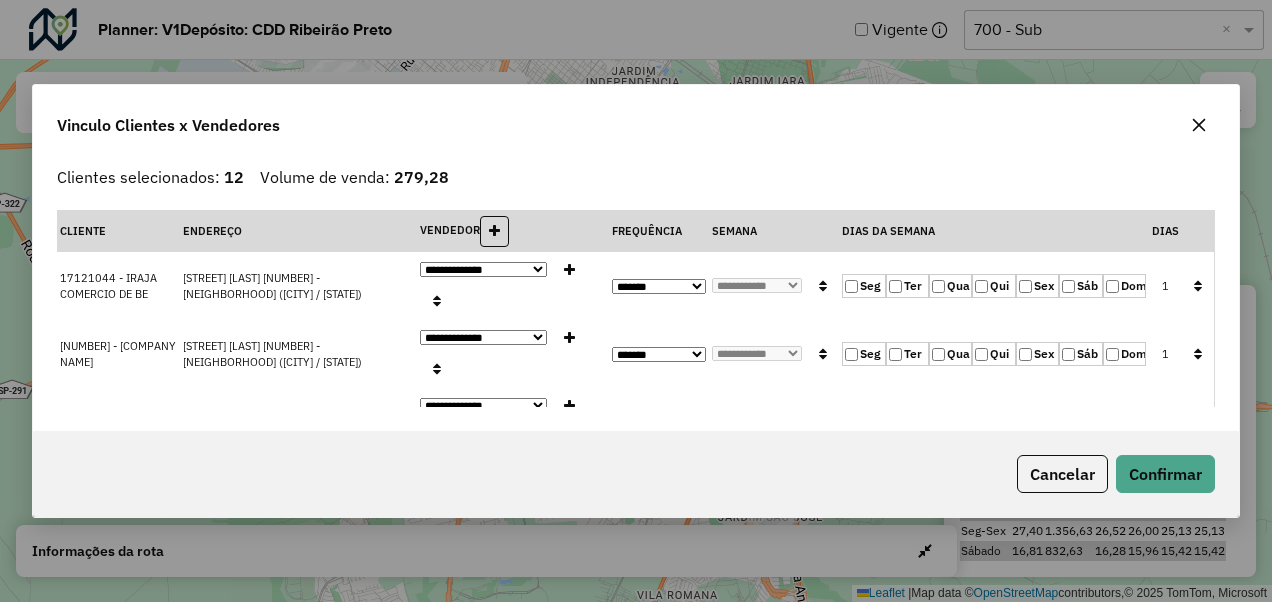 click 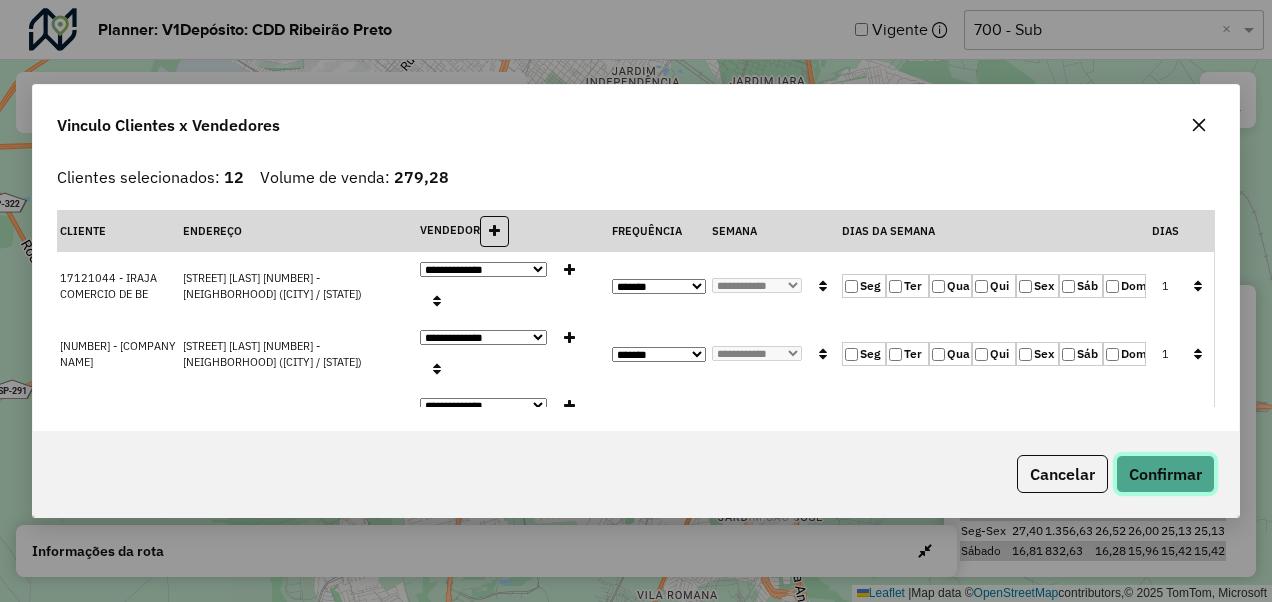 click on "Confirmar" 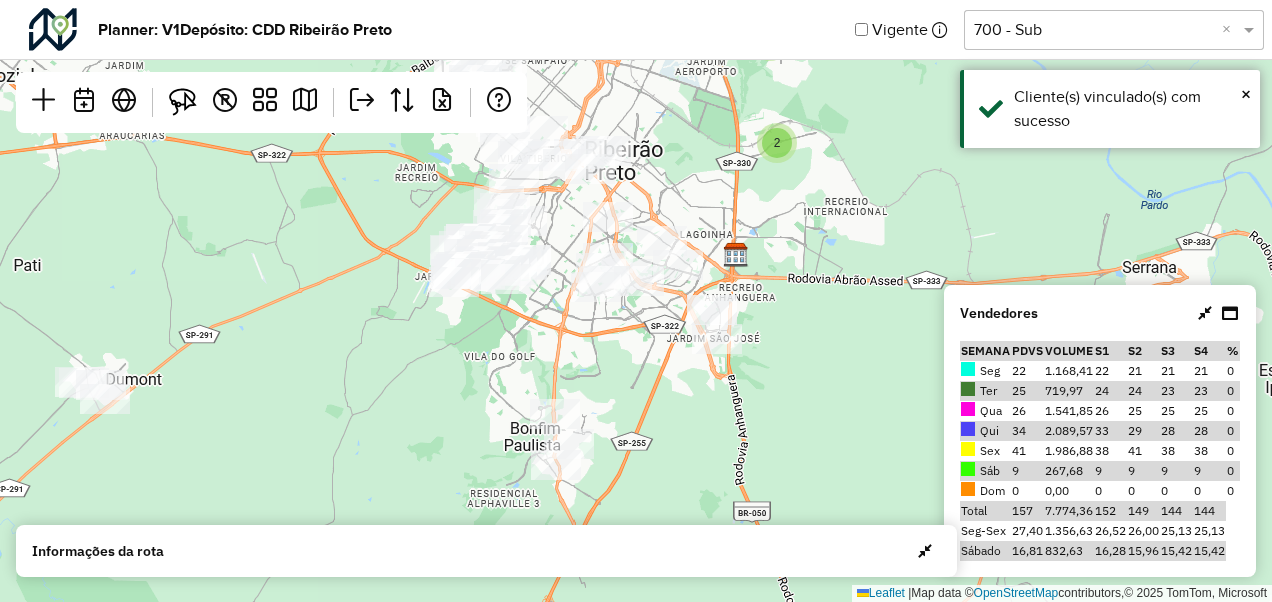 drag, startPoint x: 688, startPoint y: 376, endPoint x: 718, endPoint y: 216, distance: 162.78821 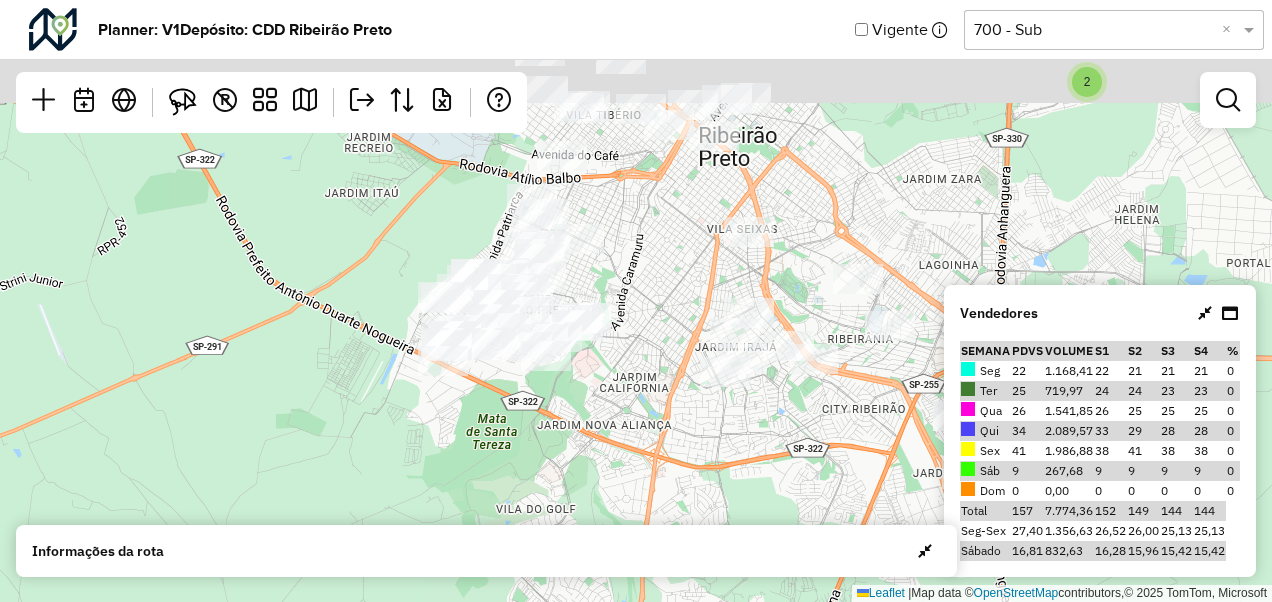 drag, startPoint x: 469, startPoint y: 271, endPoint x: 446, endPoint y: 411, distance: 141.87671 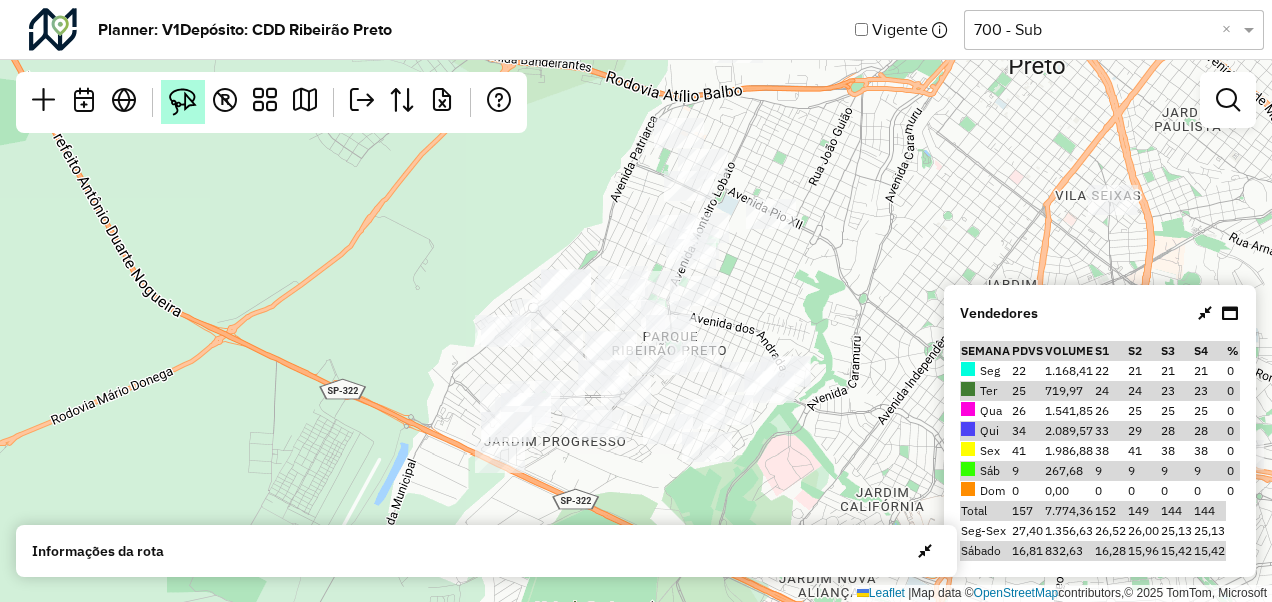 click at bounding box center [183, 102] 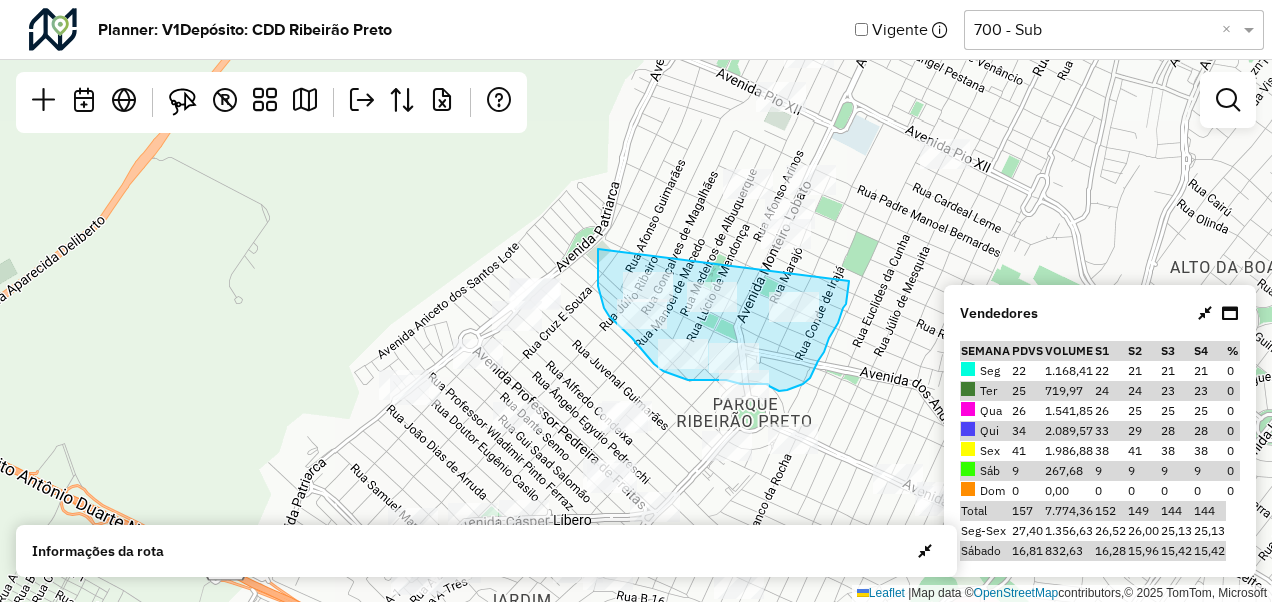 drag, startPoint x: 598, startPoint y: 249, endPoint x: 849, endPoint y: 281, distance: 253.03162 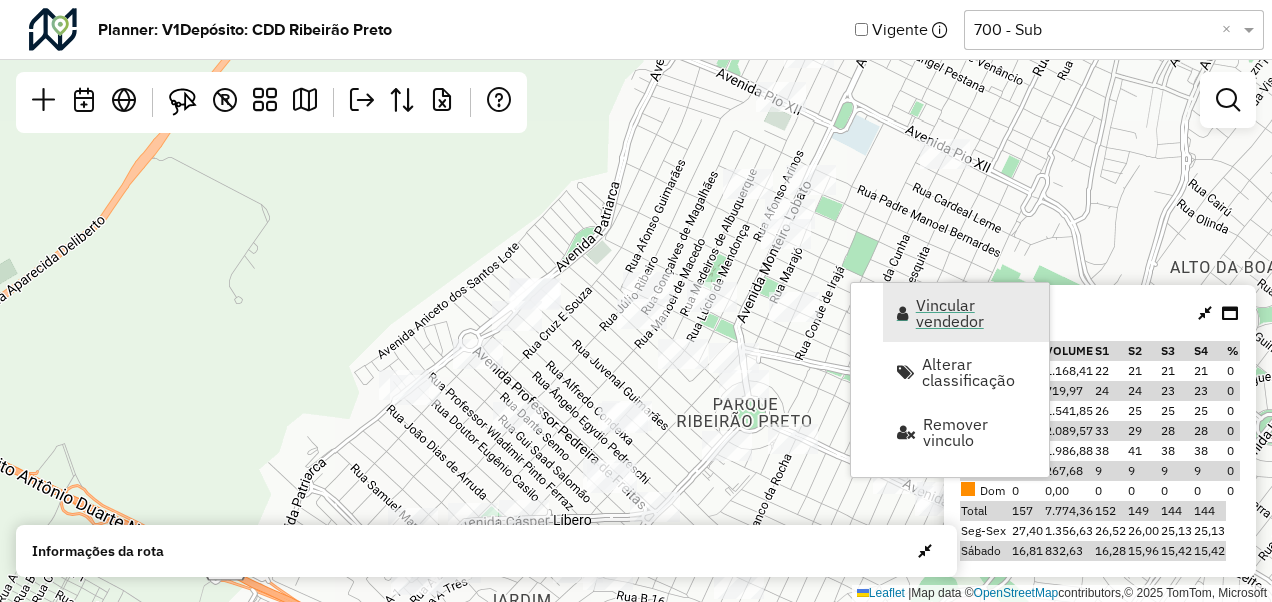 click on "Vincular vendedor" at bounding box center [966, 312] 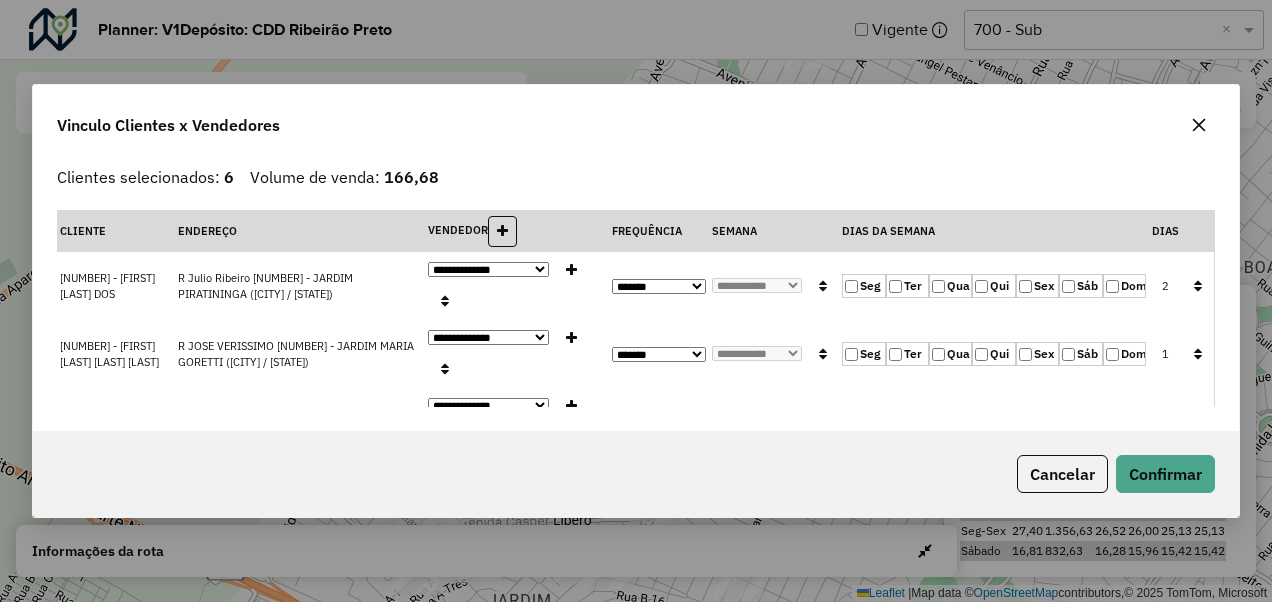click on "Sex" 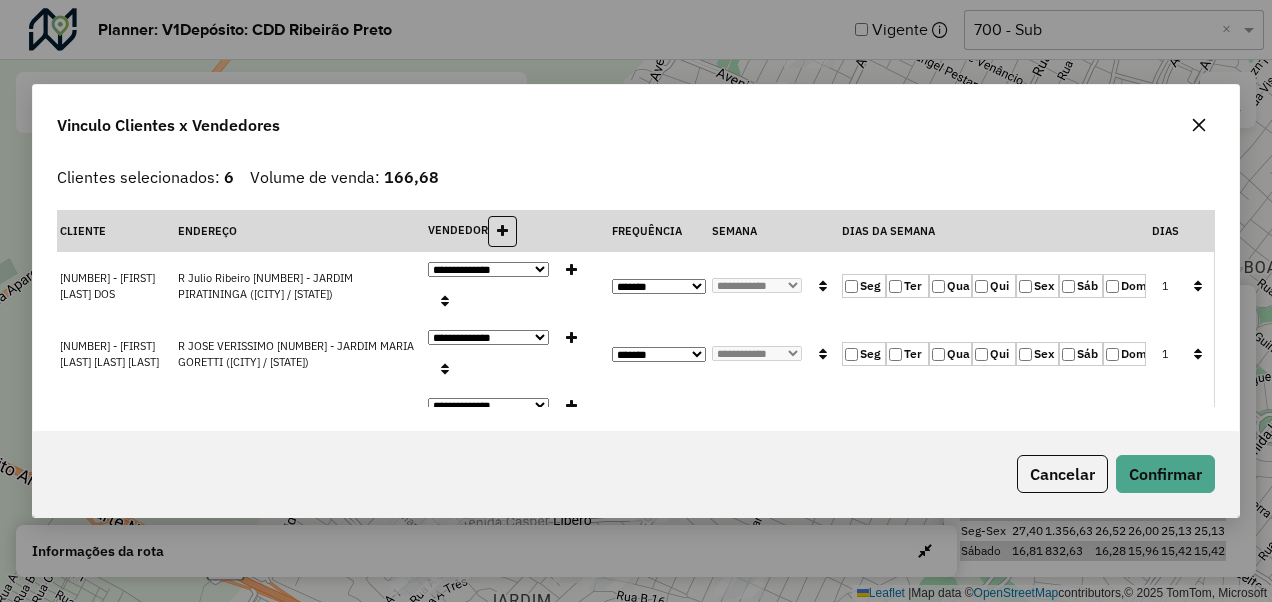 click 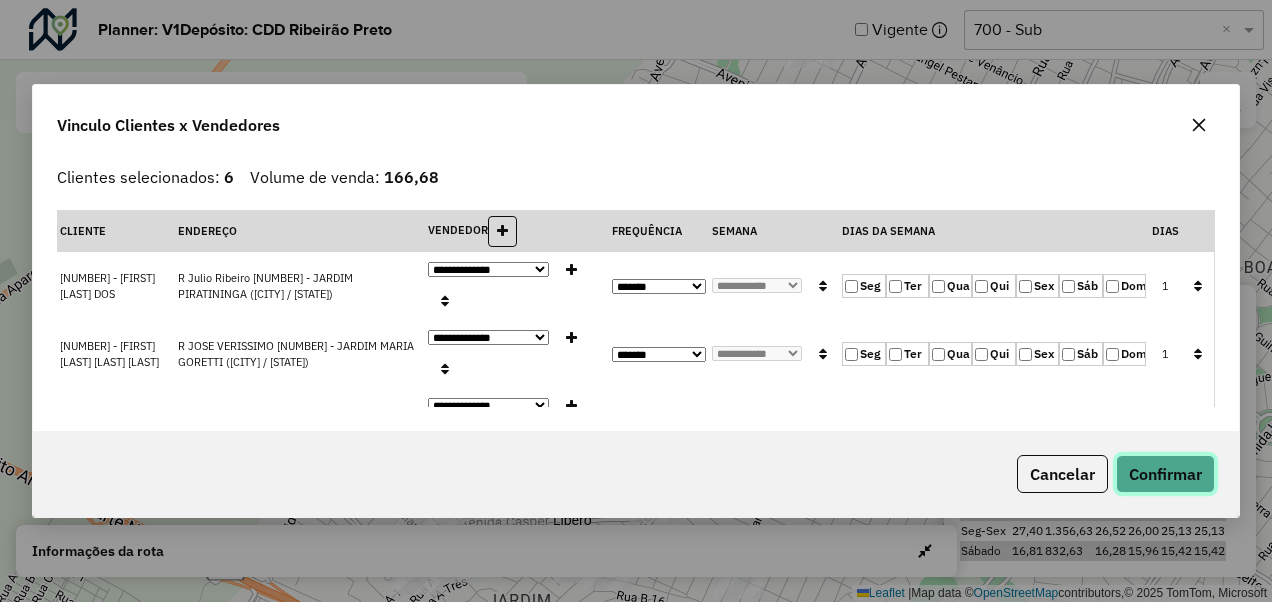 click on "Confirmar" 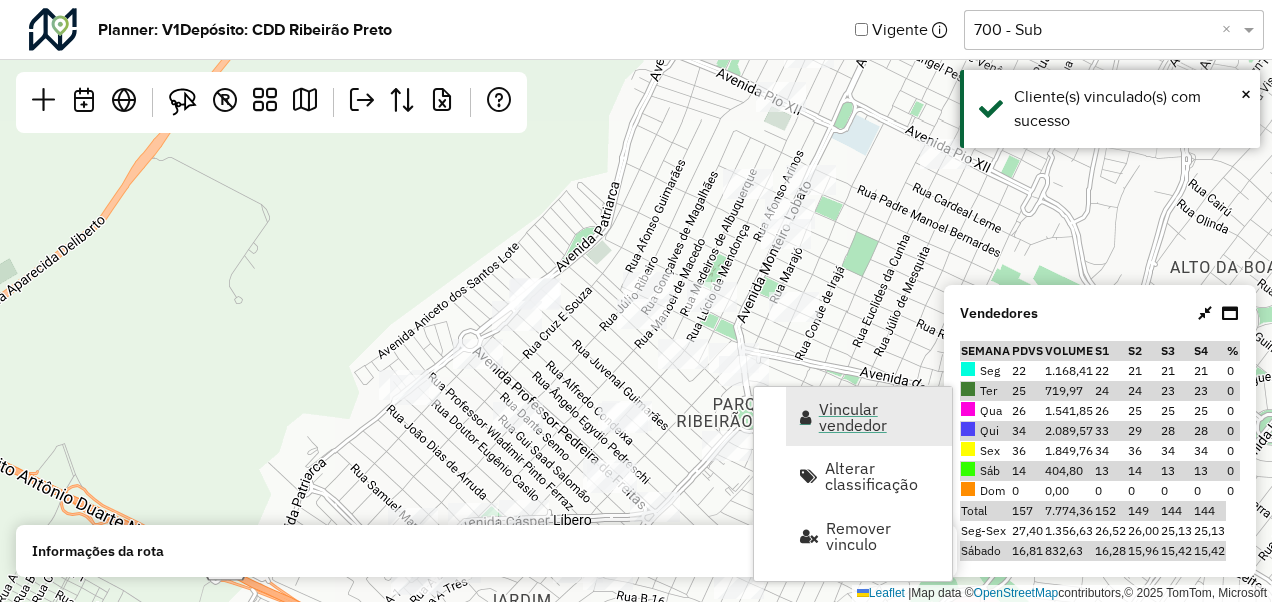 click on "Vincular vendedor" at bounding box center (879, 417) 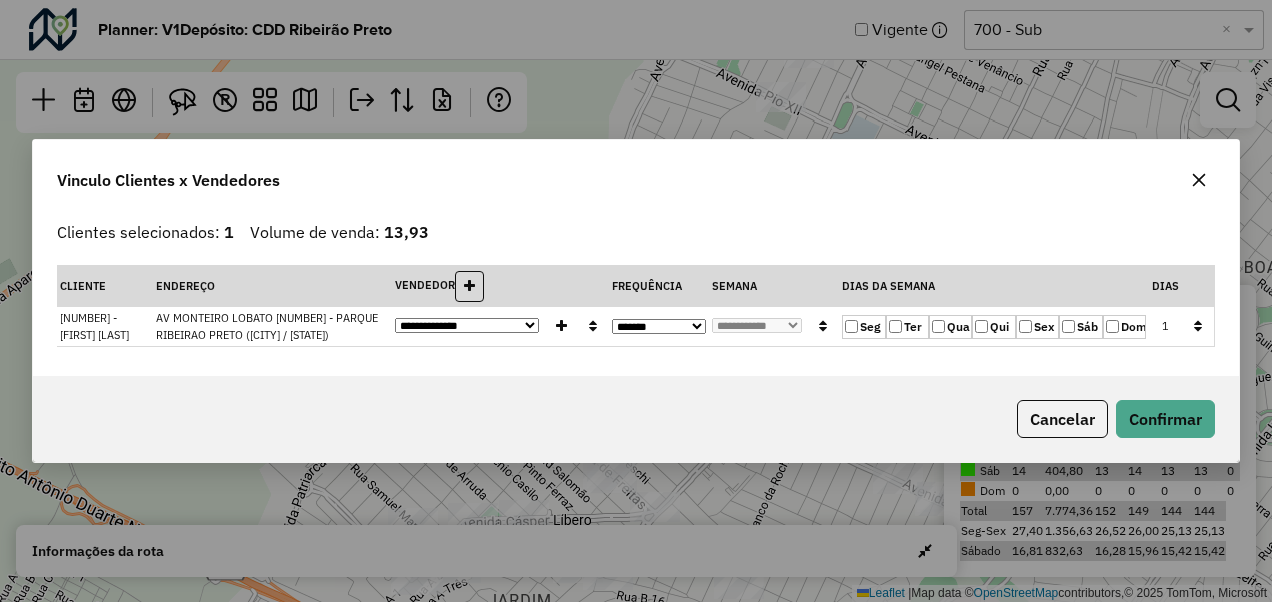 click on "Sáb" 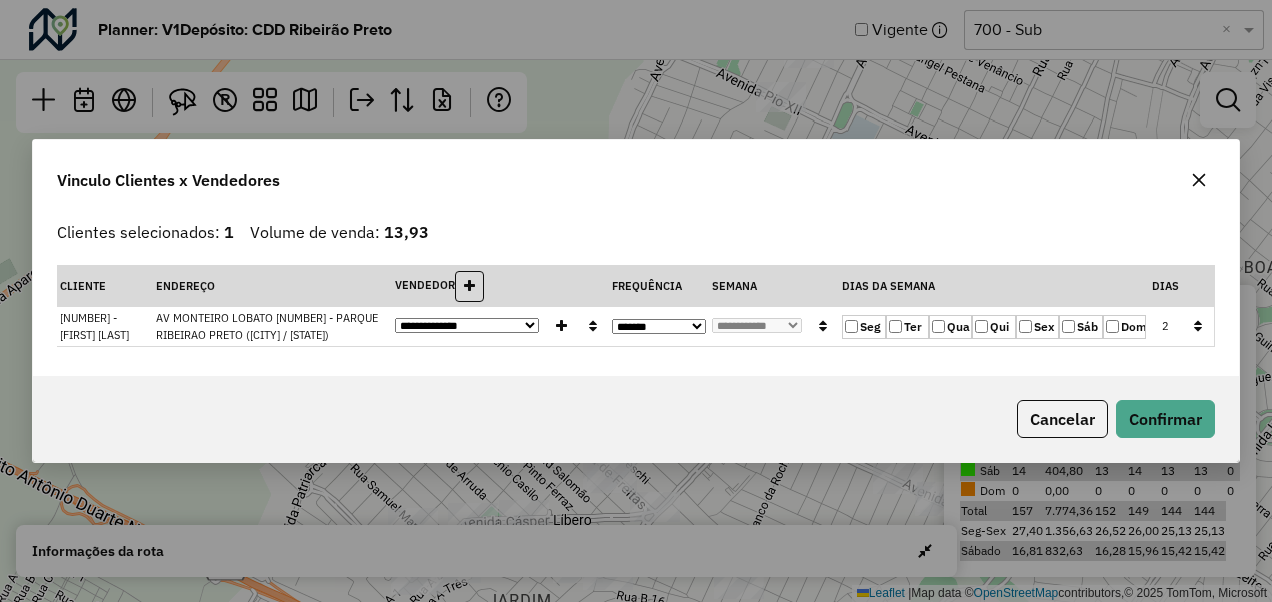 click on "Sex" 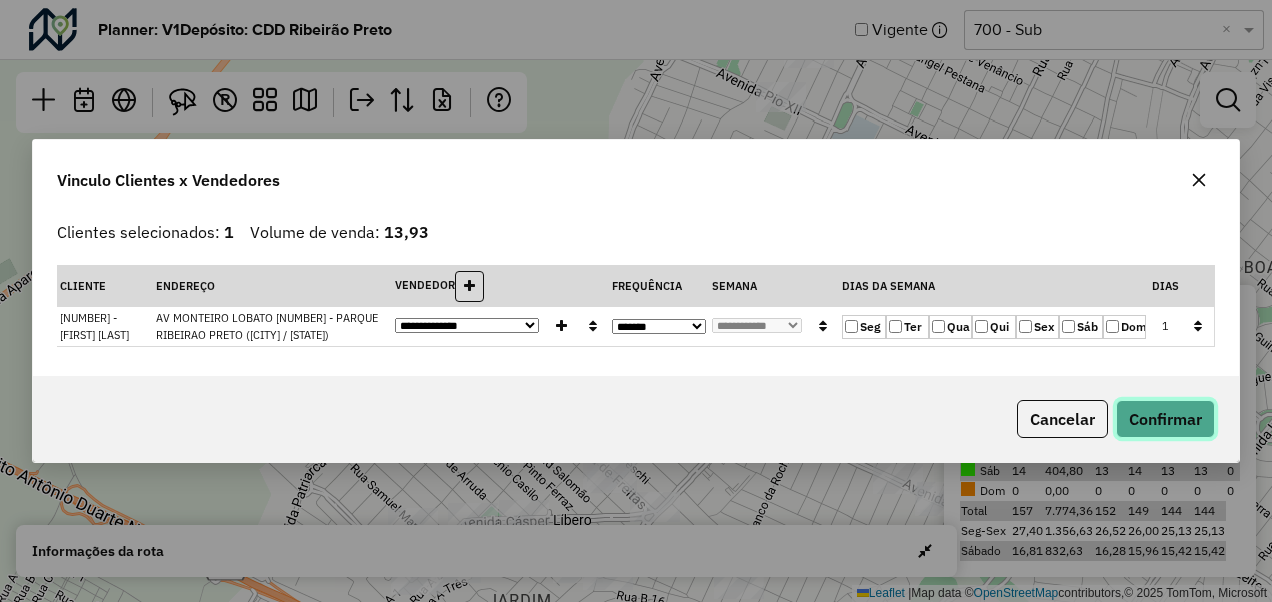 click on "Confirmar" 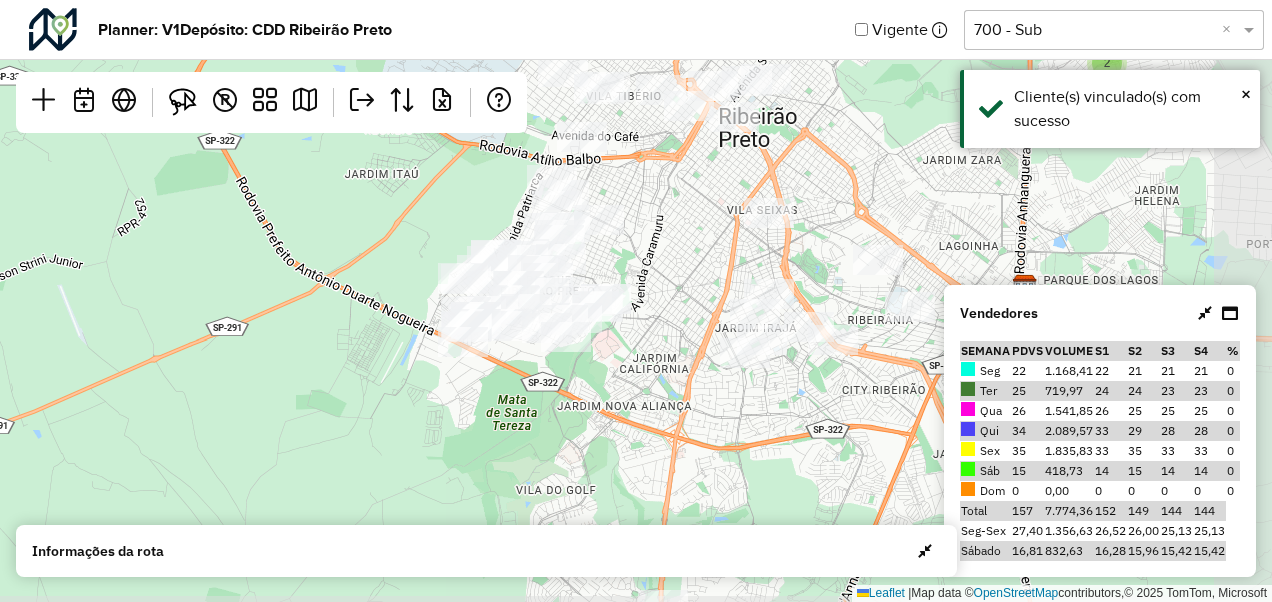 drag, startPoint x: 780, startPoint y: 259, endPoint x: 650, endPoint y: 251, distance: 130.24593 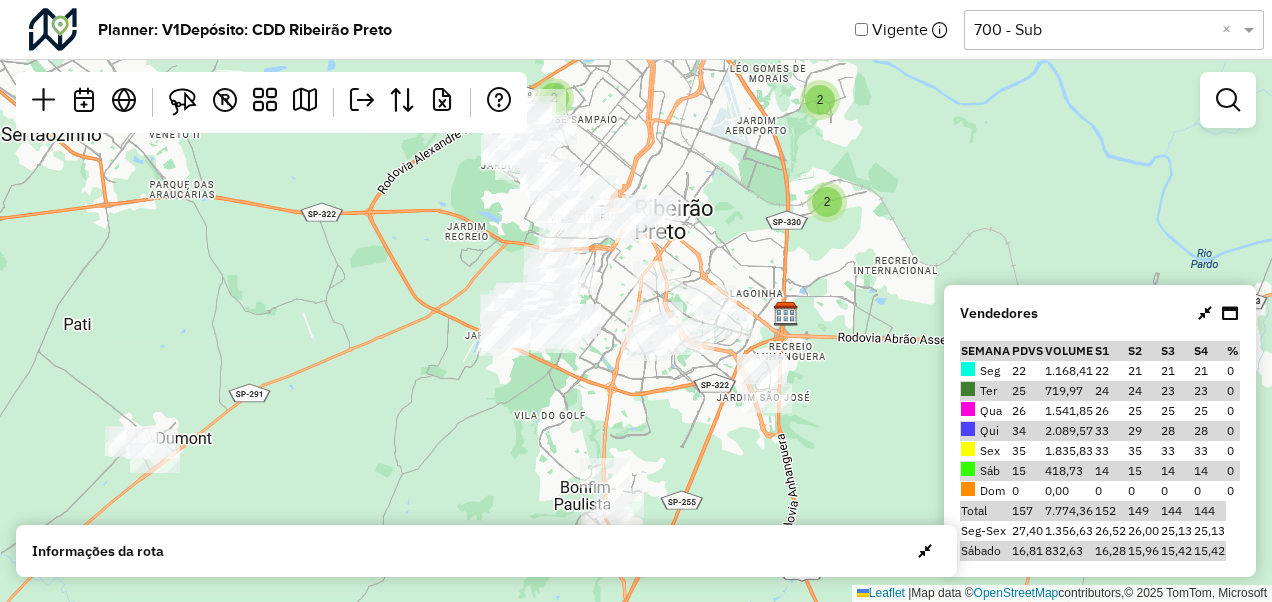 drag, startPoint x: 650, startPoint y: 251, endPoint x: 590, endPoint y: 313, distance: 86.27862 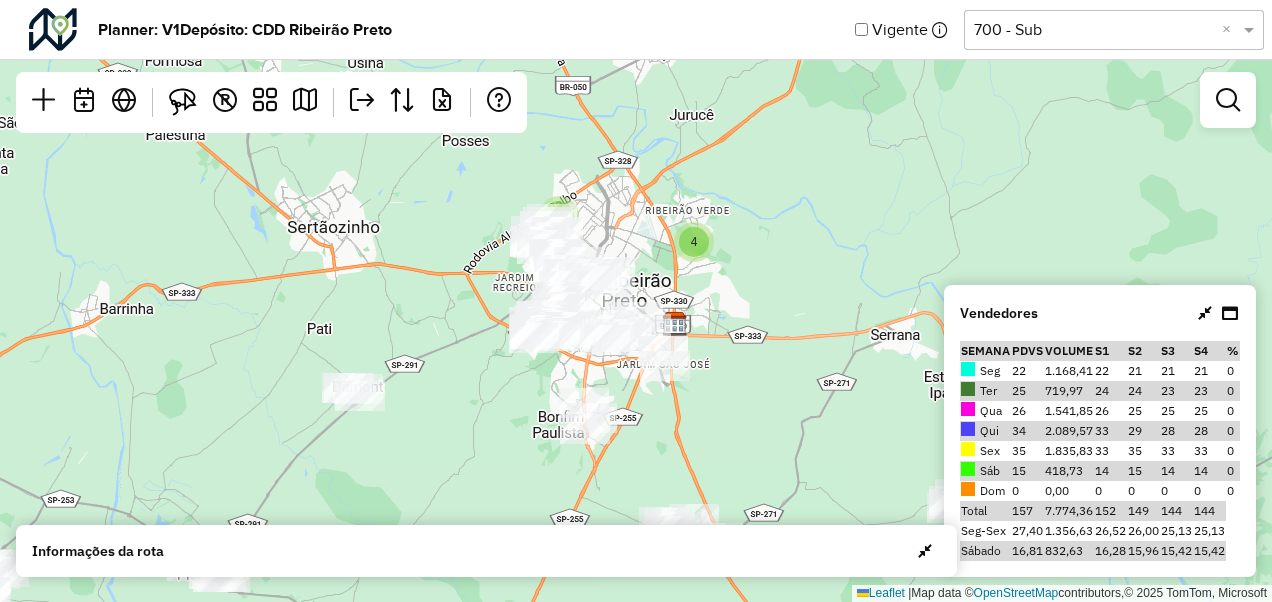 drag, startPoint x: 820, startPoint y: 280, endPoint x: 774, endPoint y: 282, distance: 46.043457 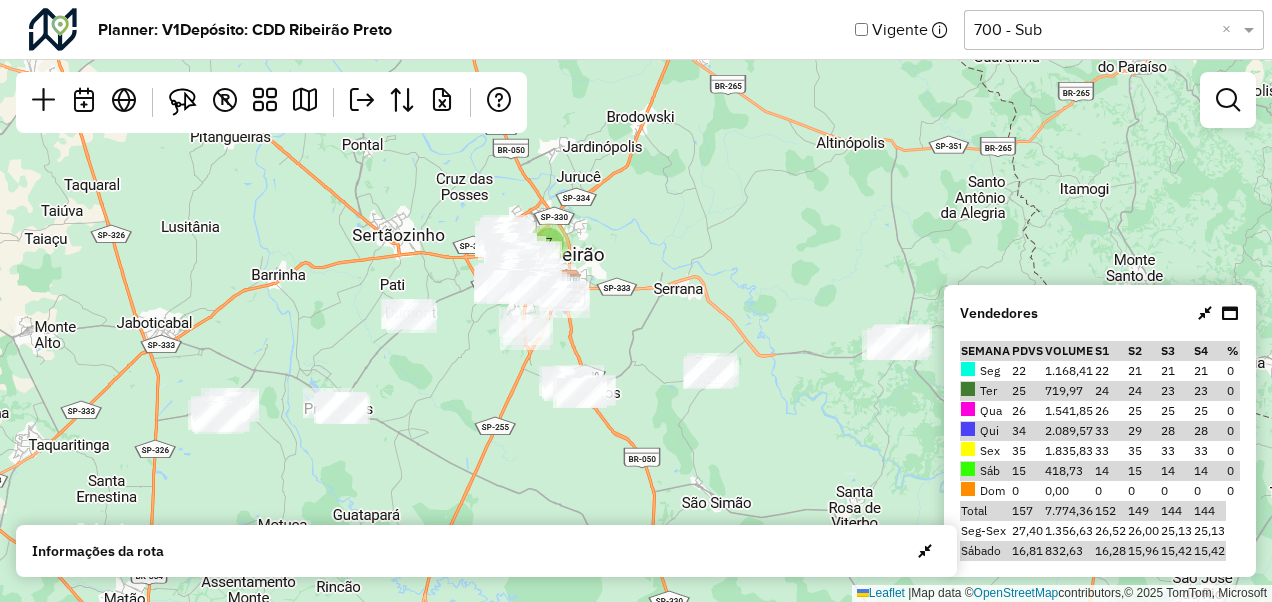 drag, startPoint x: 774, startPoint y: 282, endPoint x: 619, endPoint y: 262, distance: 156.285 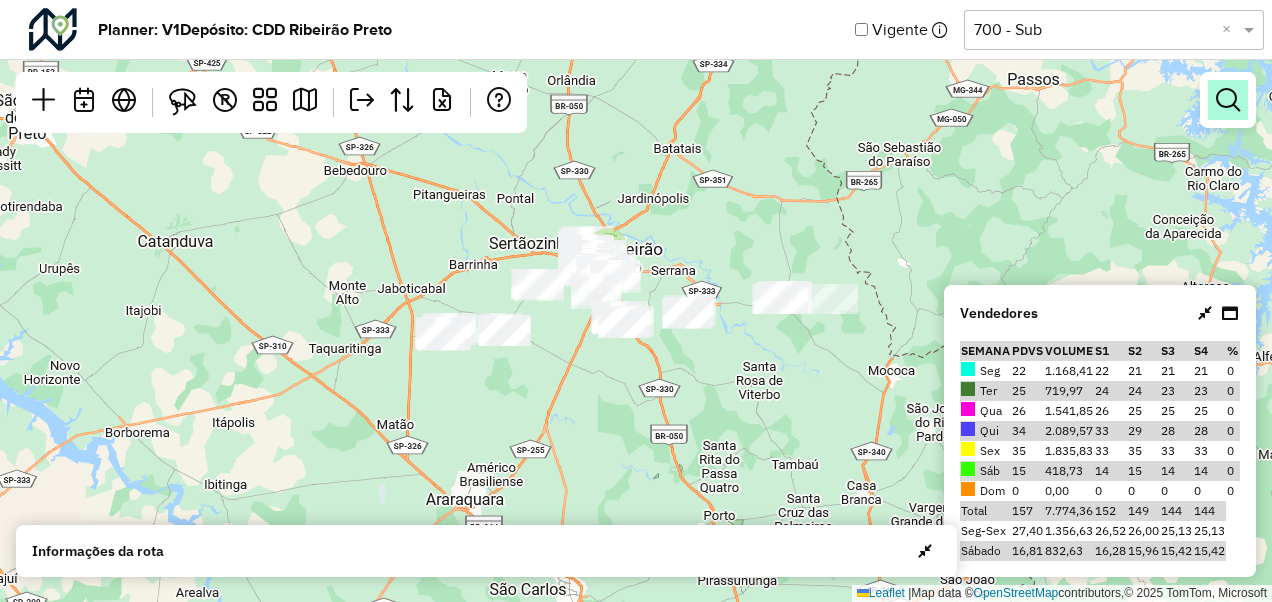 click at bounding box center [1228, 100] 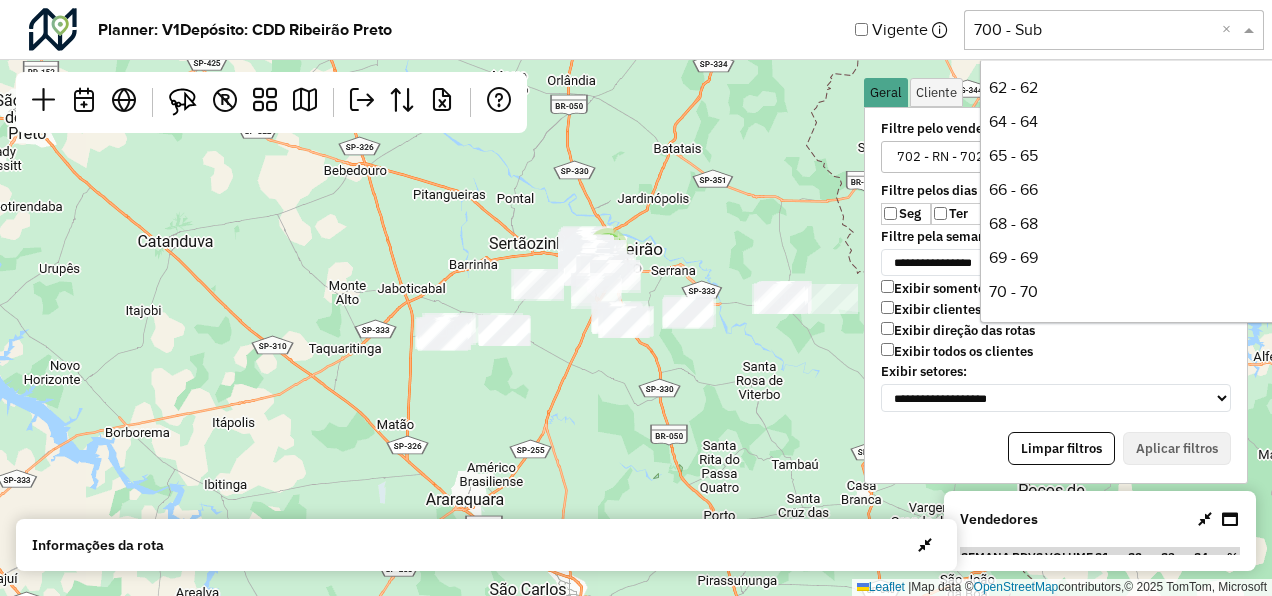 scroll, scrollTop: 950, scrollLeft: 0, axis: vertical 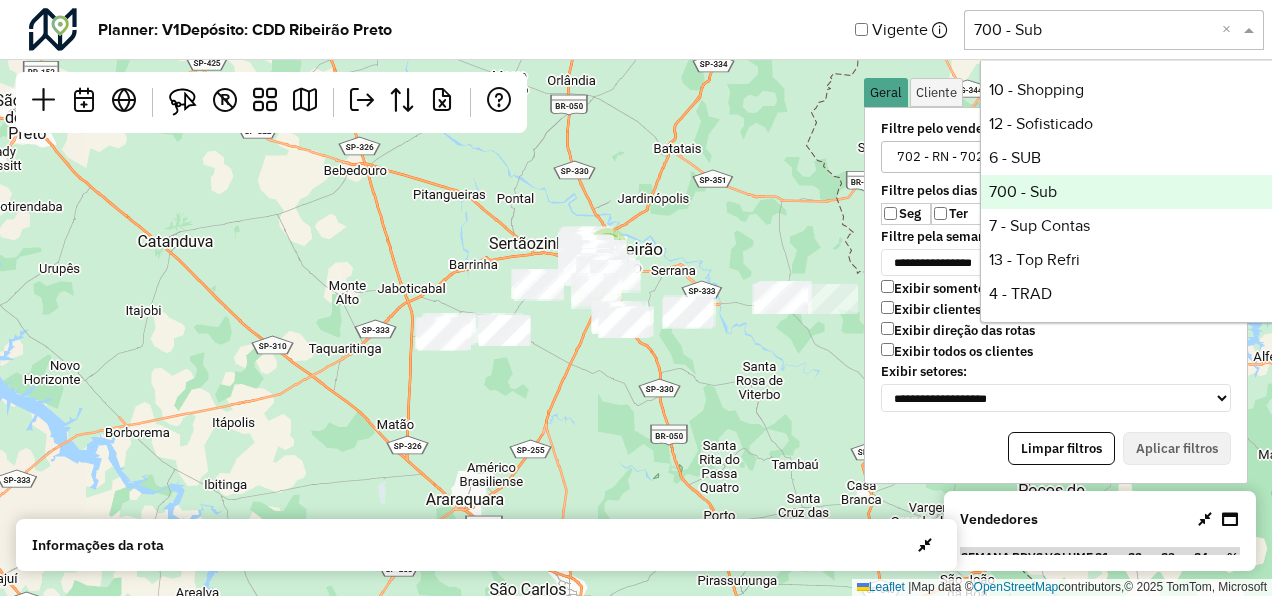 click 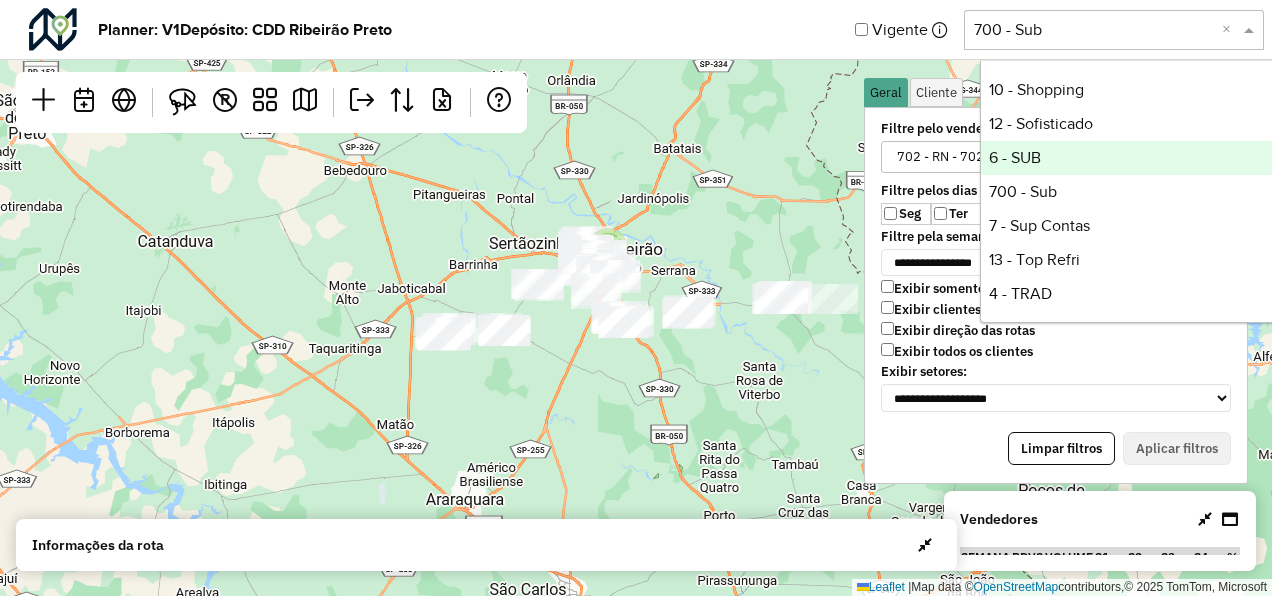 click on "7  Leaflet   |  Map data ©  OpenStreetMap  contributors,© 2025 TomTom, Microsoft" 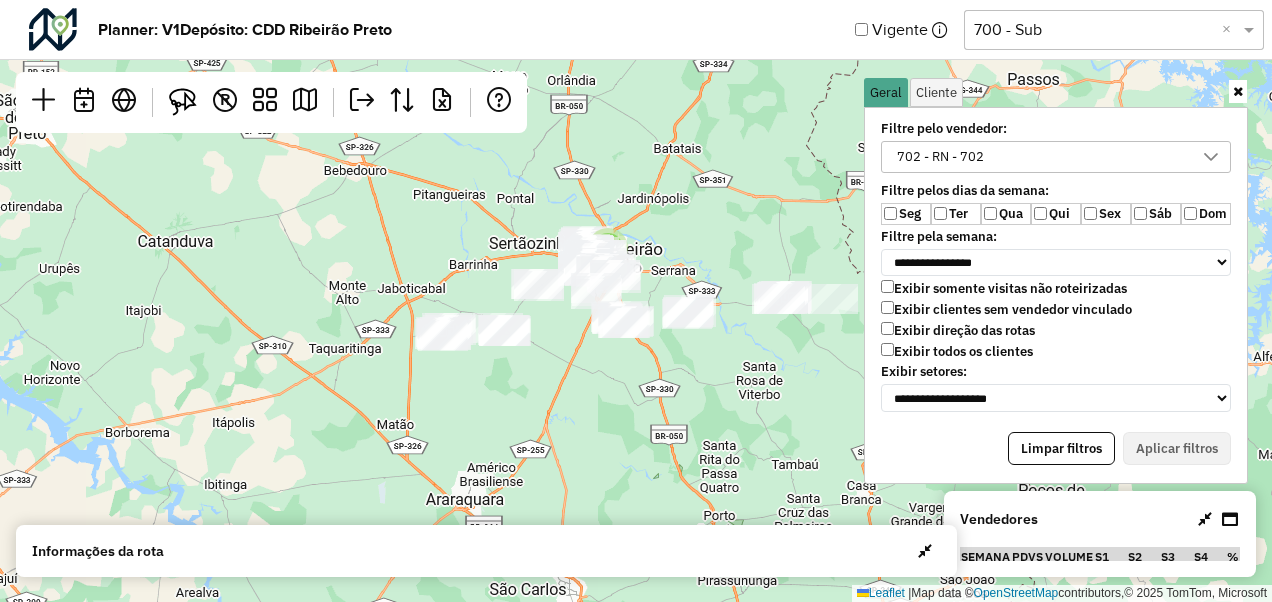 click at bounding box center (1238, 91) 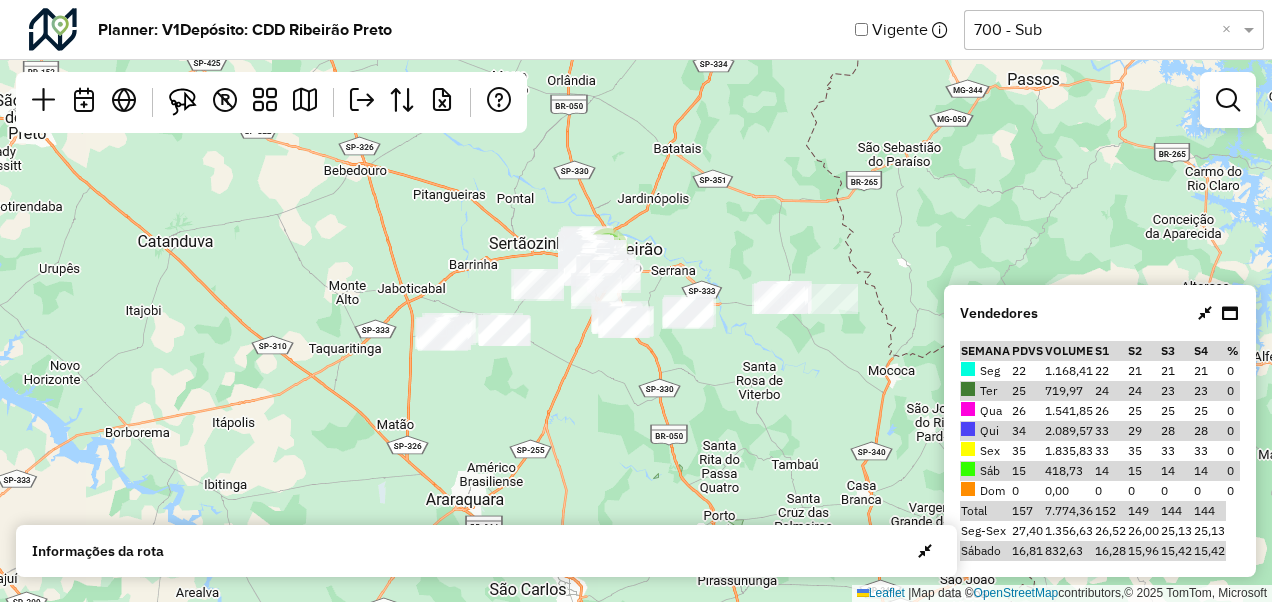 click on "7  Leaflet   |  Map data ©  OpenStreetMap  contributors,© 2025 TomTom, Microsoft" 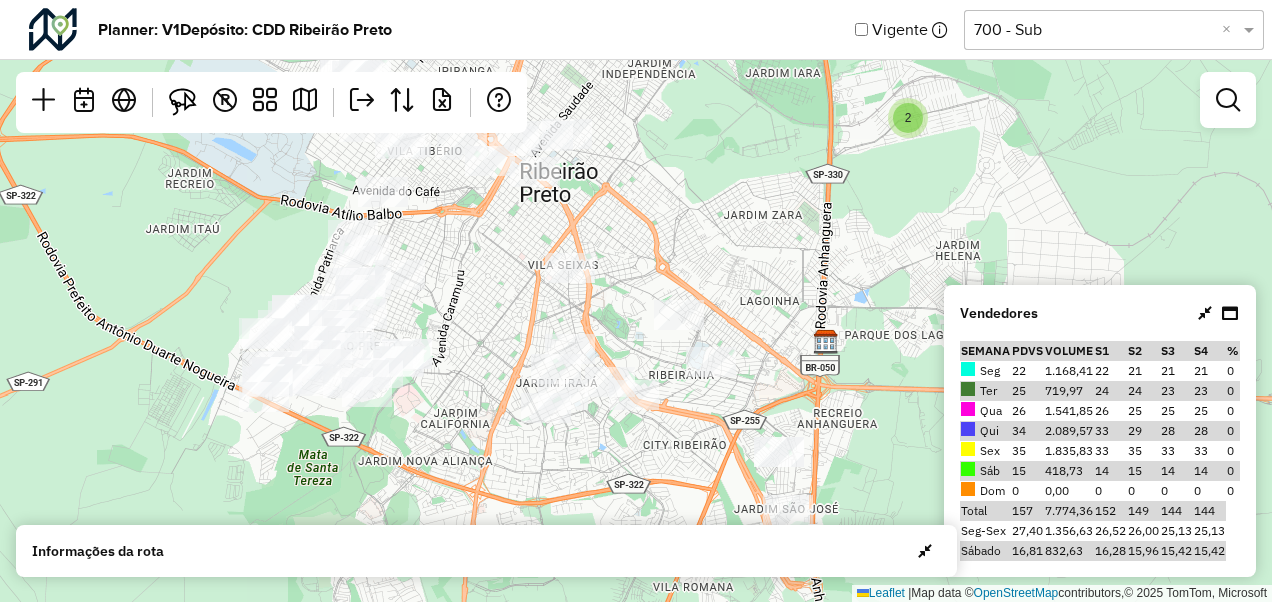drag, startPoint x: 590, startPoint y: 187, endPoint x: 606, endPoint y: 482, distance: 295.4336 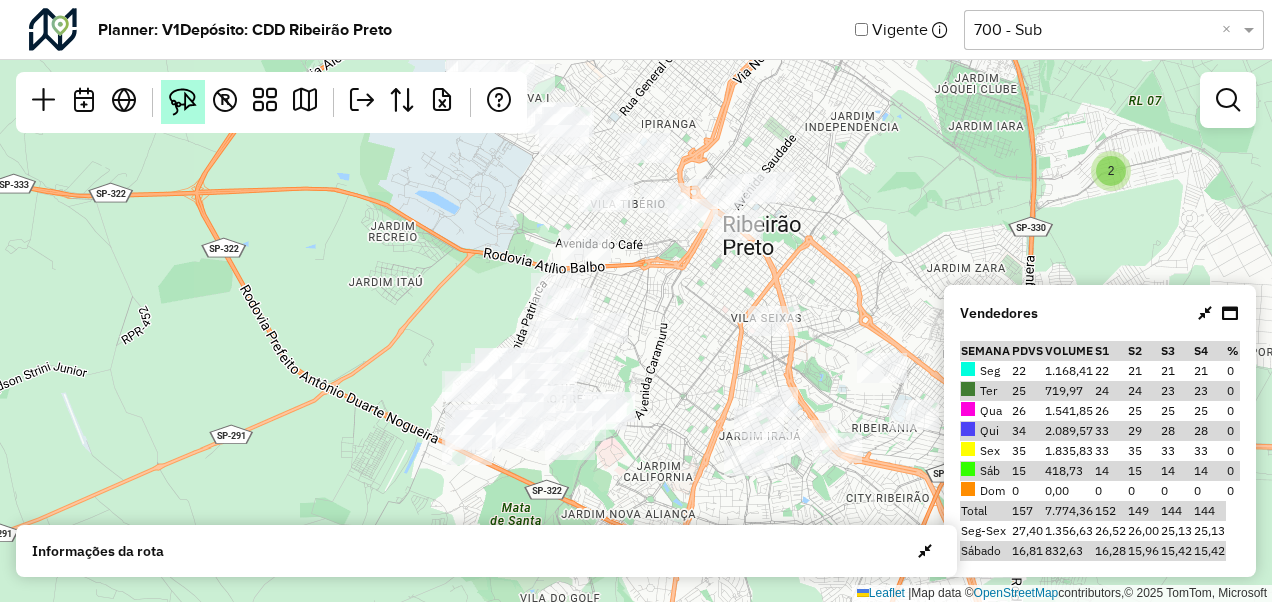 click at bounding box center [183, 102] 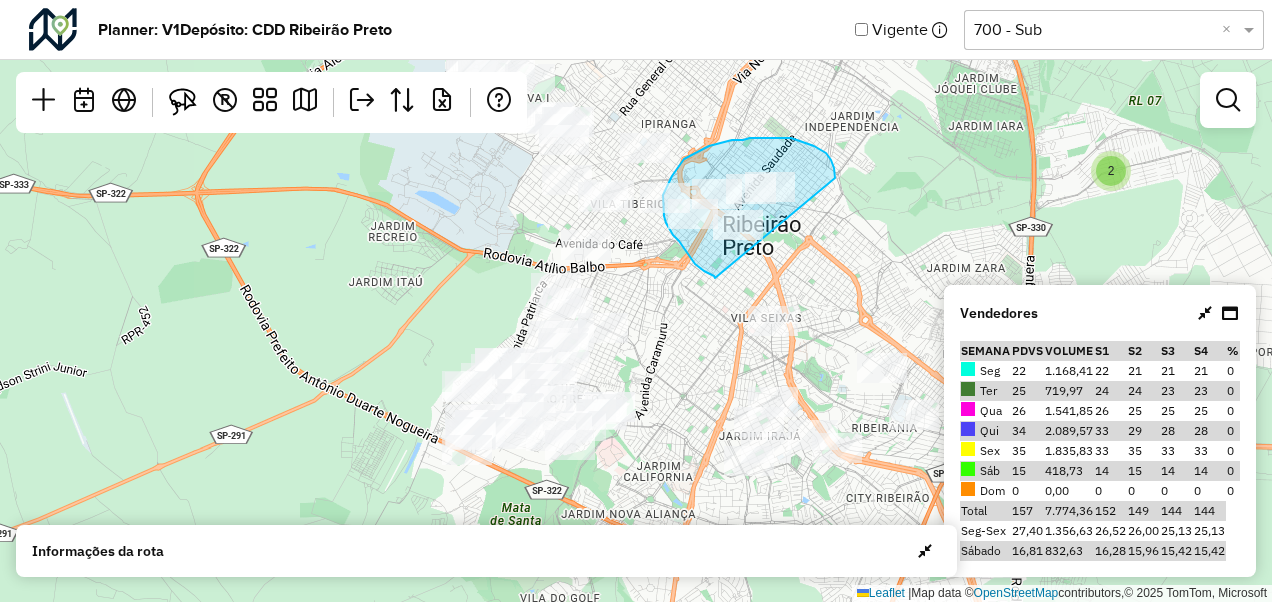 drag, startPoint x: 715, startPoint y: 278, endPoint x: 838, endPoint y: 185, distance: 154.20117 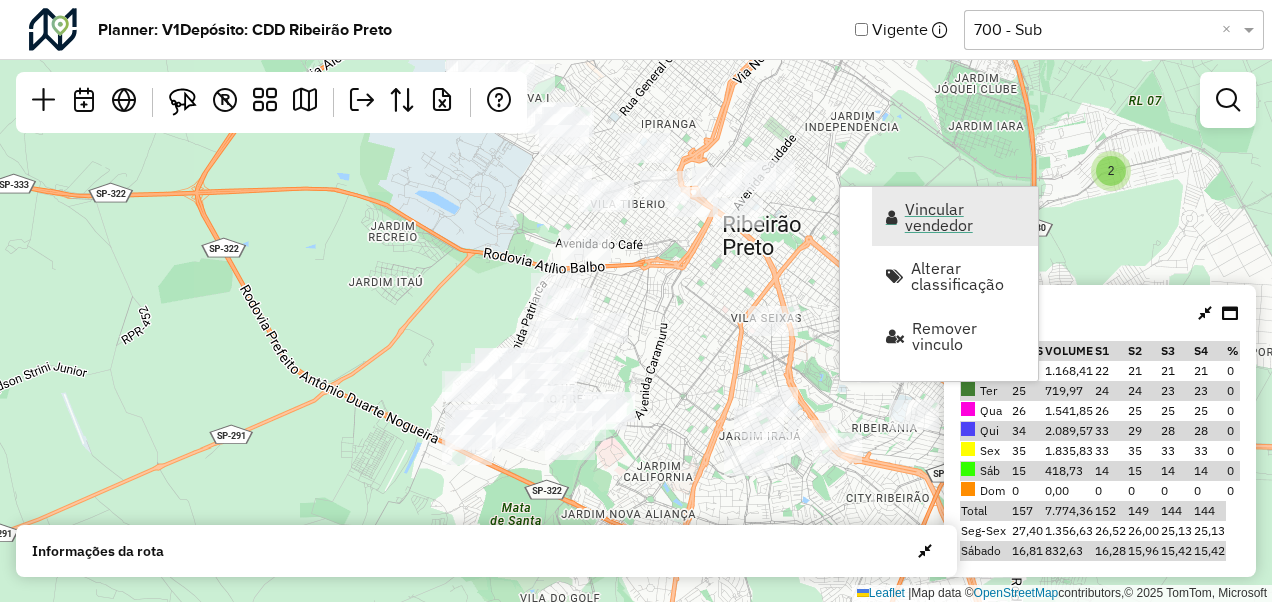 click on "Vincular vendedor" at bounding box center [965, 217] 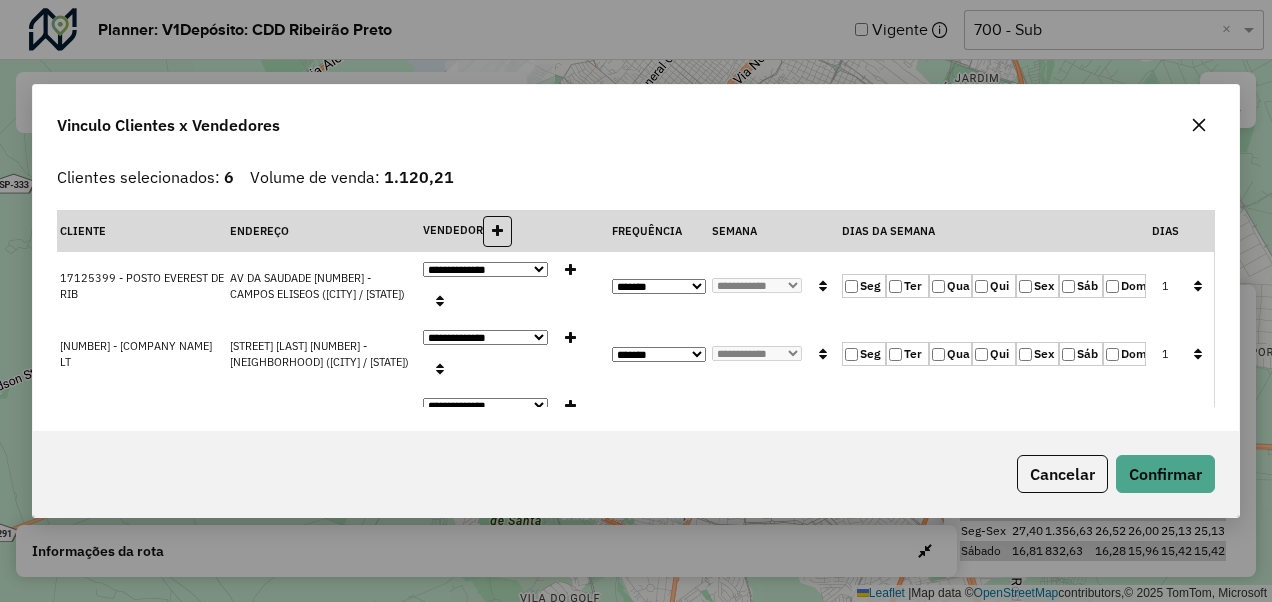 click on "Ter" 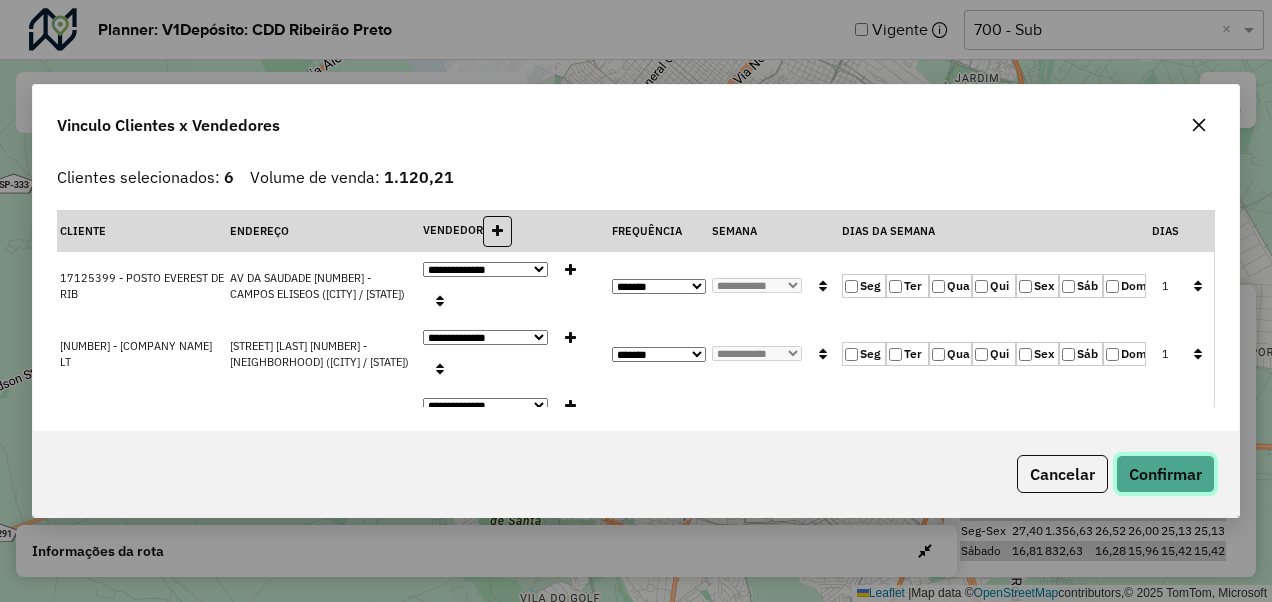 click on "Confirmar" 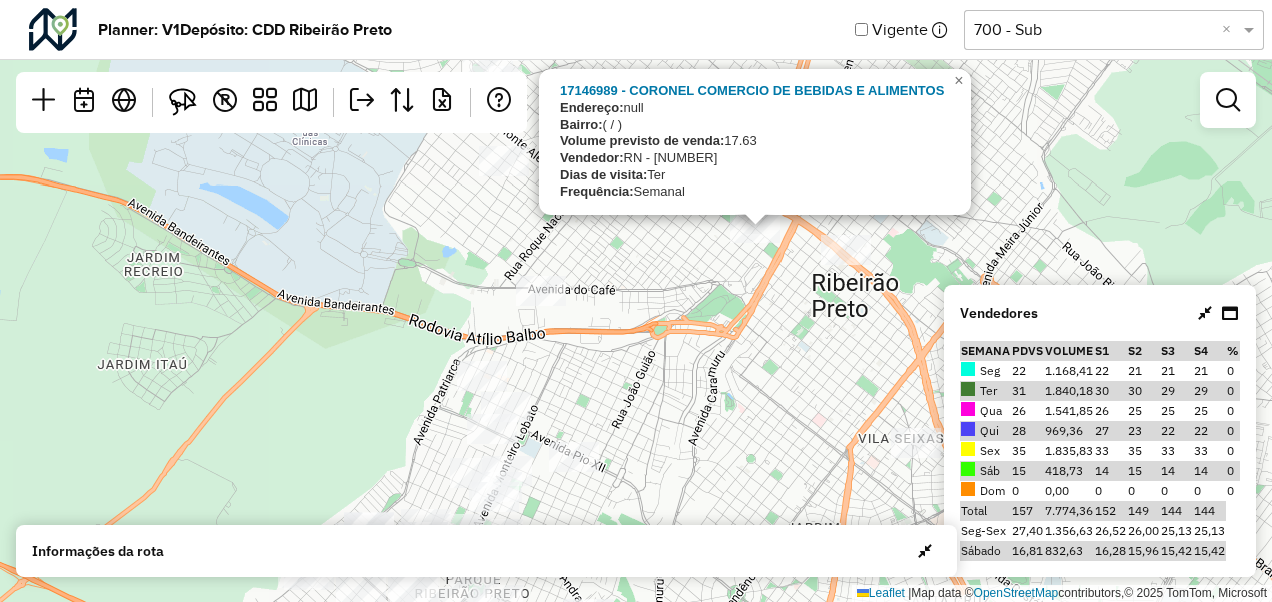 click on "[NUMBER] - CORONEL COMERCIO DE BEBIDAS E ALIMENTOS
Endereço:  null
Bairro:   ( / )
Volume previsto de venda:  17.63
Vendedor:  RN - 702
Dias de visita:  Ter
Frequência:  Semanal
×  Leaflet   |  Map data ©  OpenStreetMap  contributors,© 2025 TomTom, Microsoft" 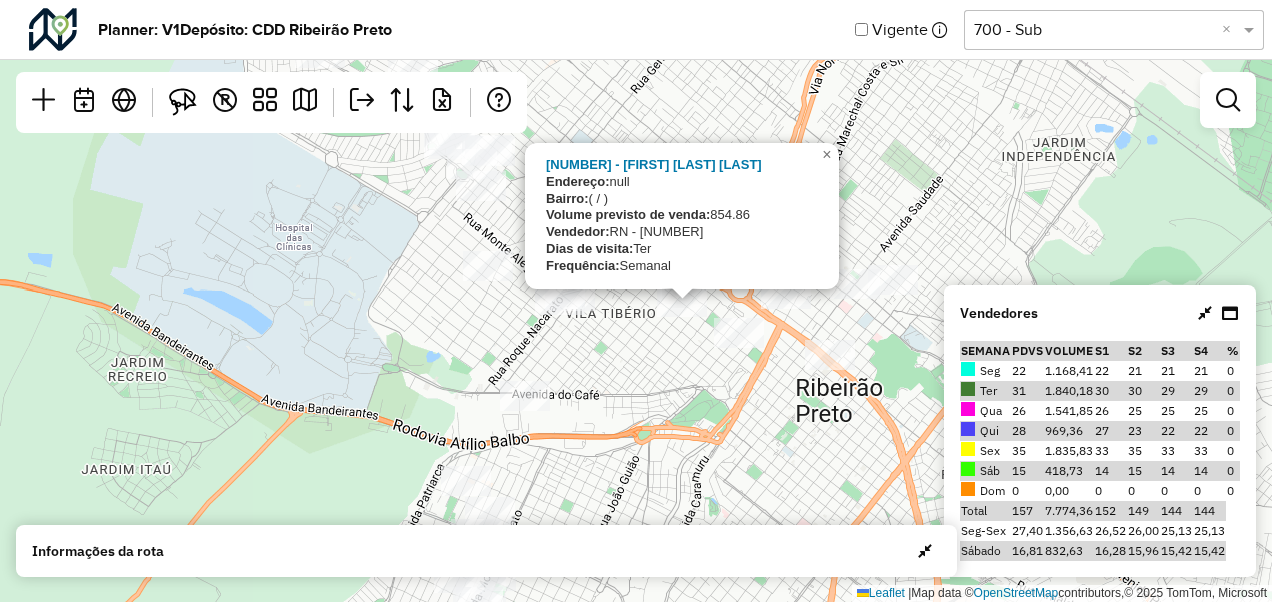 drag, startPoint x: 694, startPoint y: 258, endPoint x: 678, endPoint y: 362, distance: 105.22357 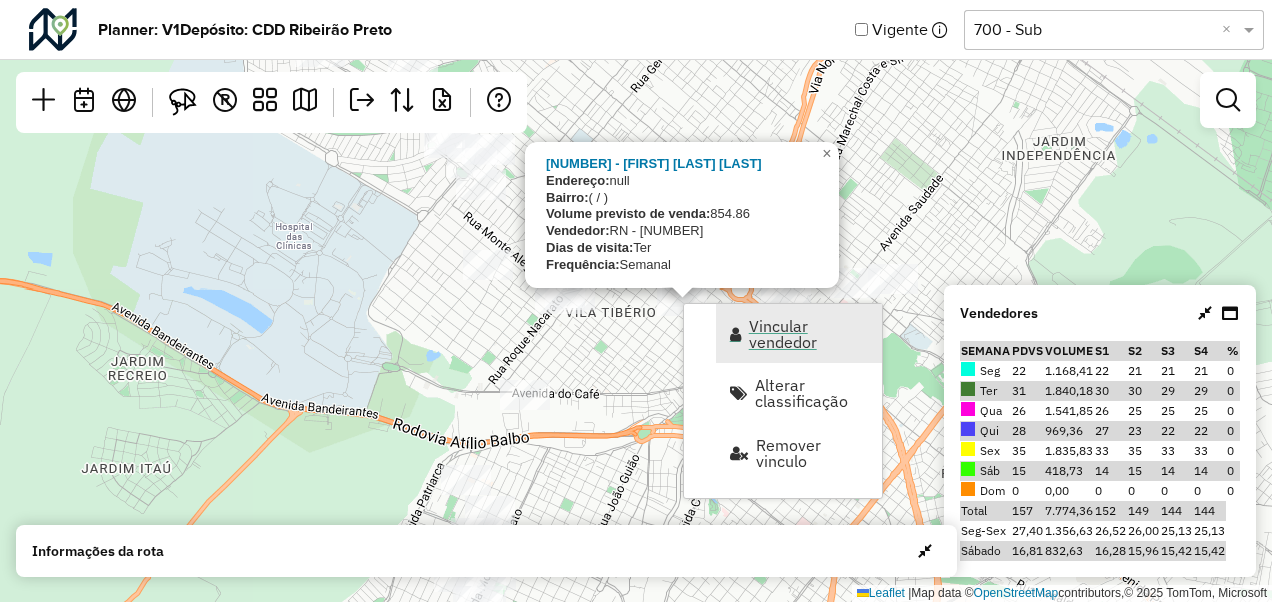 click on "Vincular vendedor" at bounding box center [809, 334] 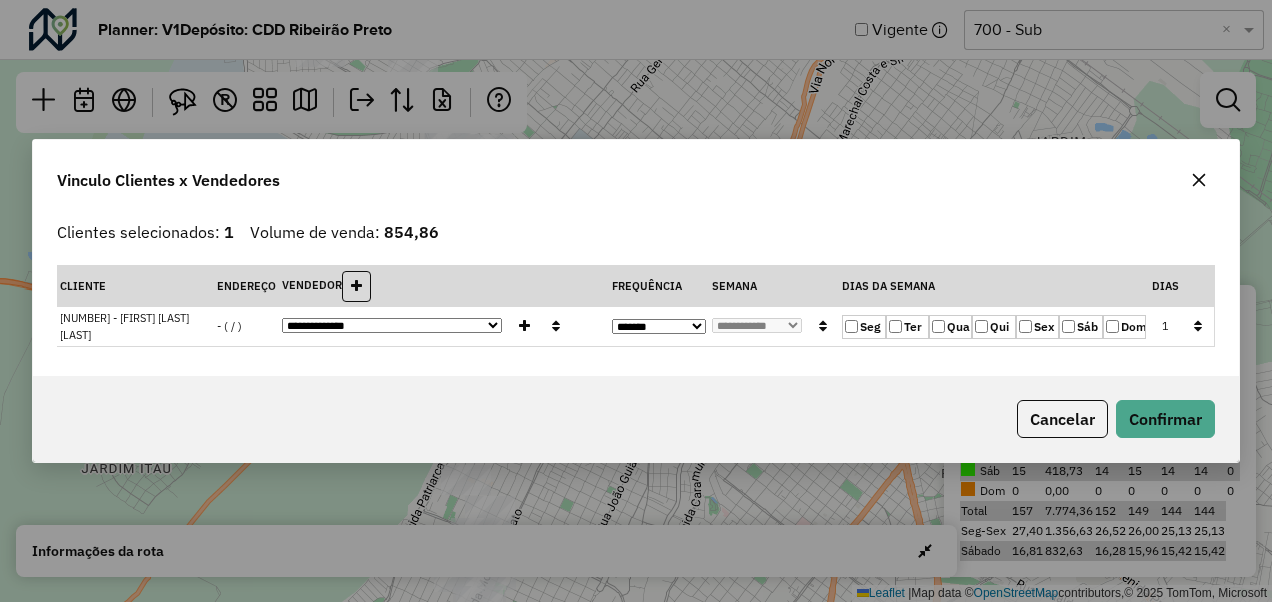 click on "**********" 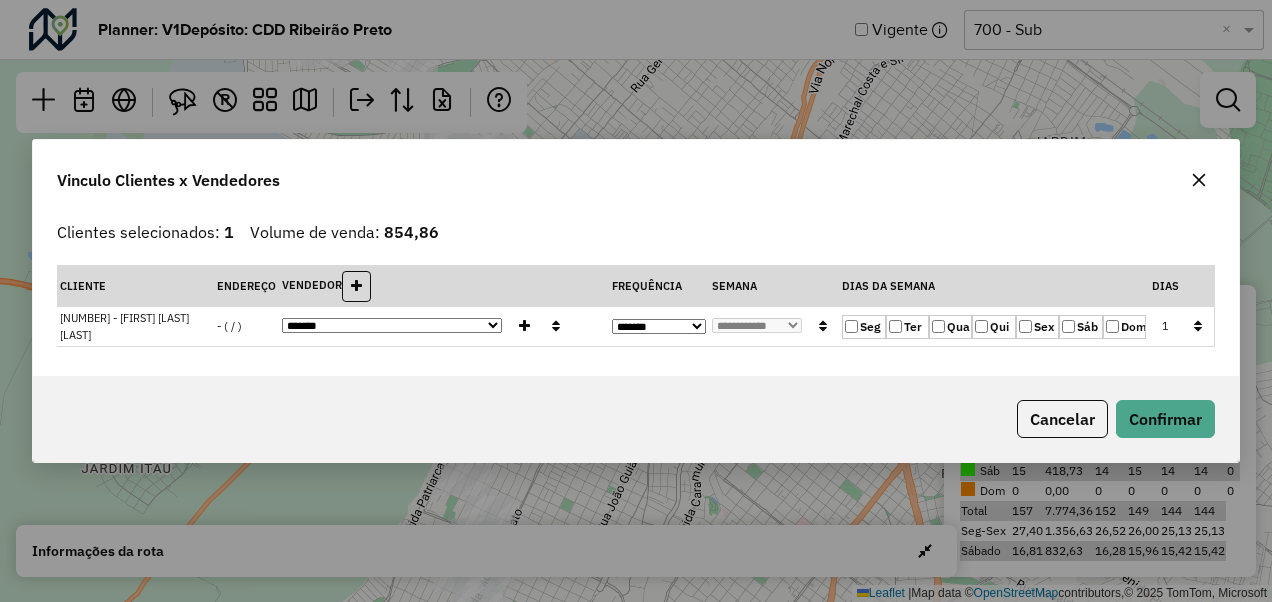 click on "**********" 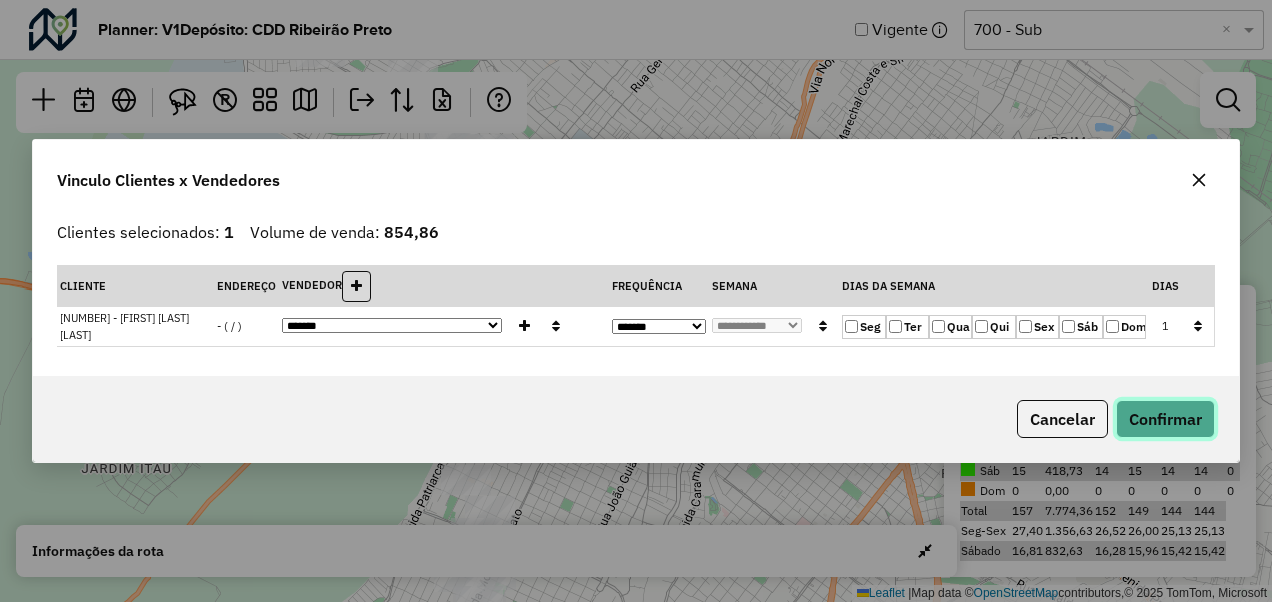 click on "Confirmar" 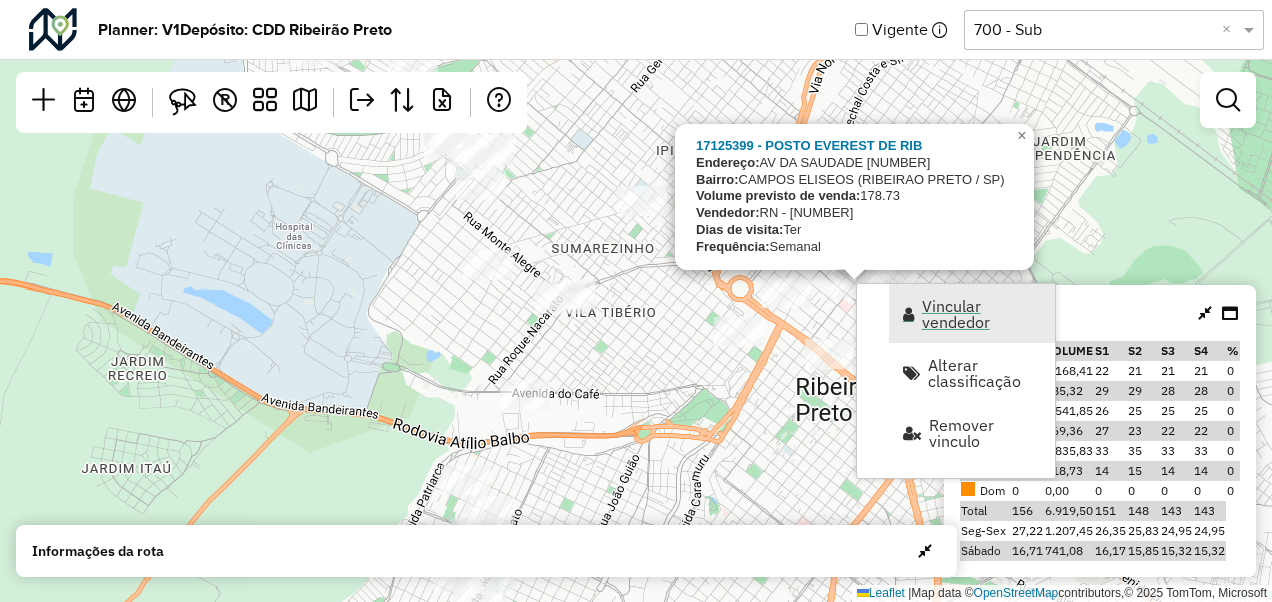 click on "Vincular vendedor" at bounding box center (982, 314) 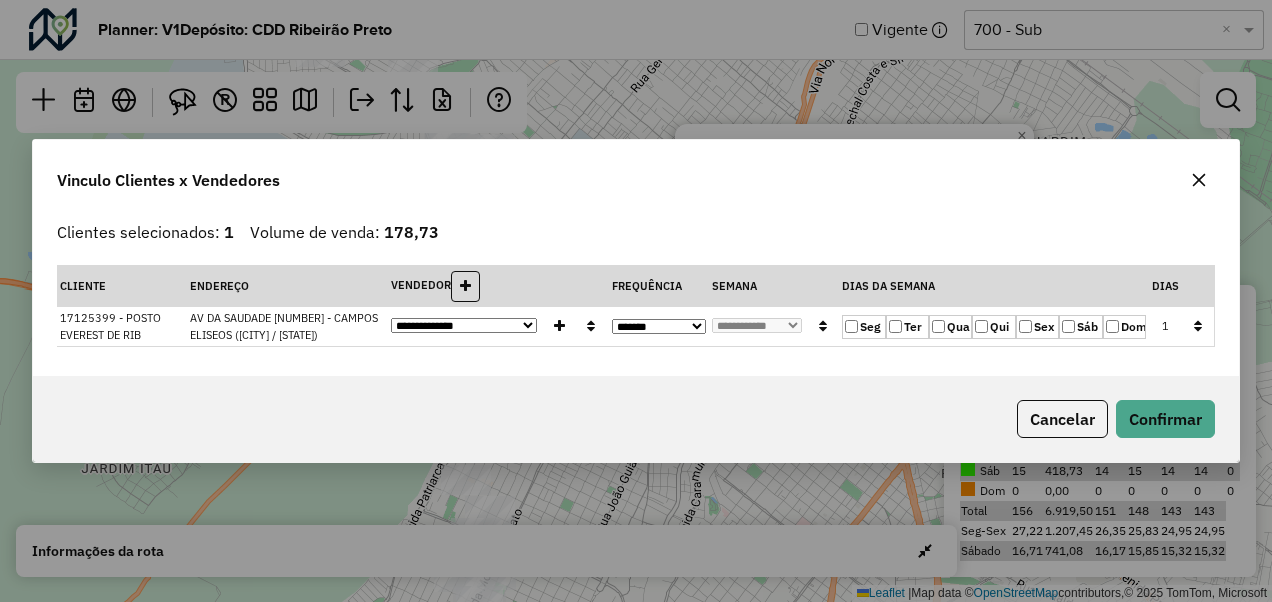click on "**********" 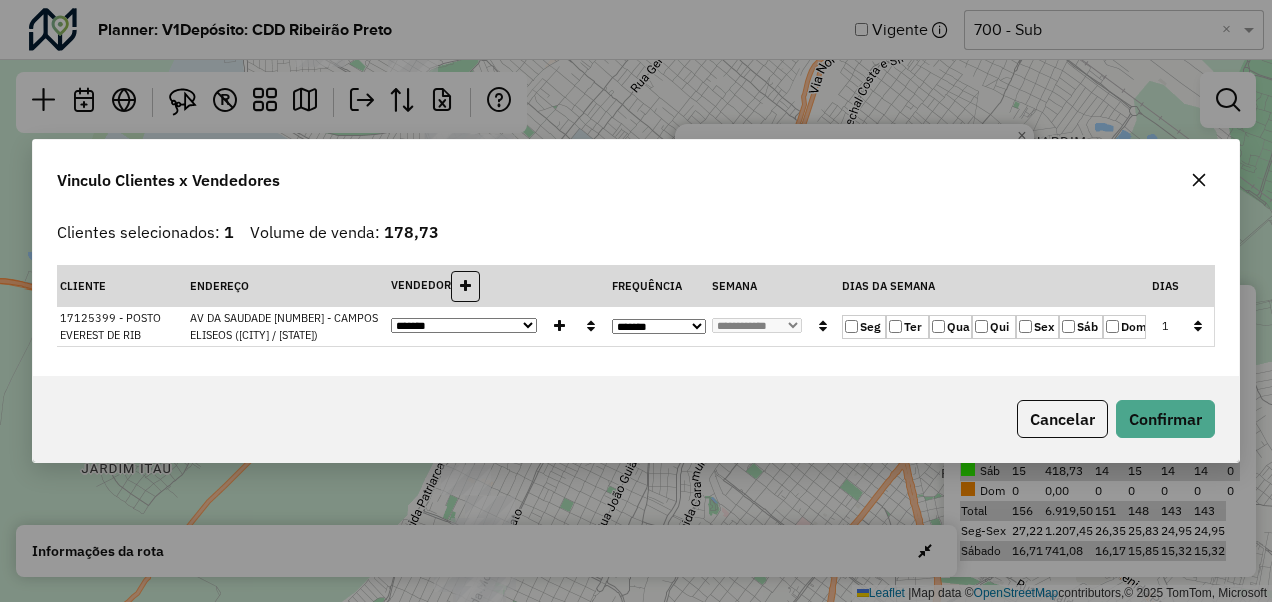 click on "**********" 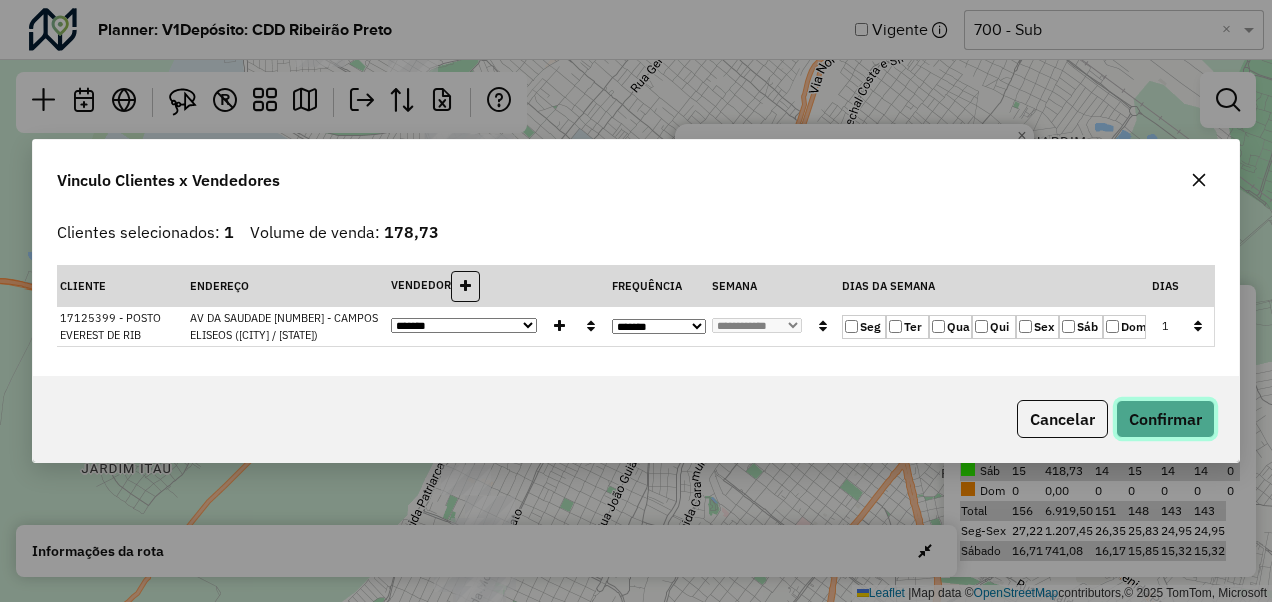 click on "Confirmar" 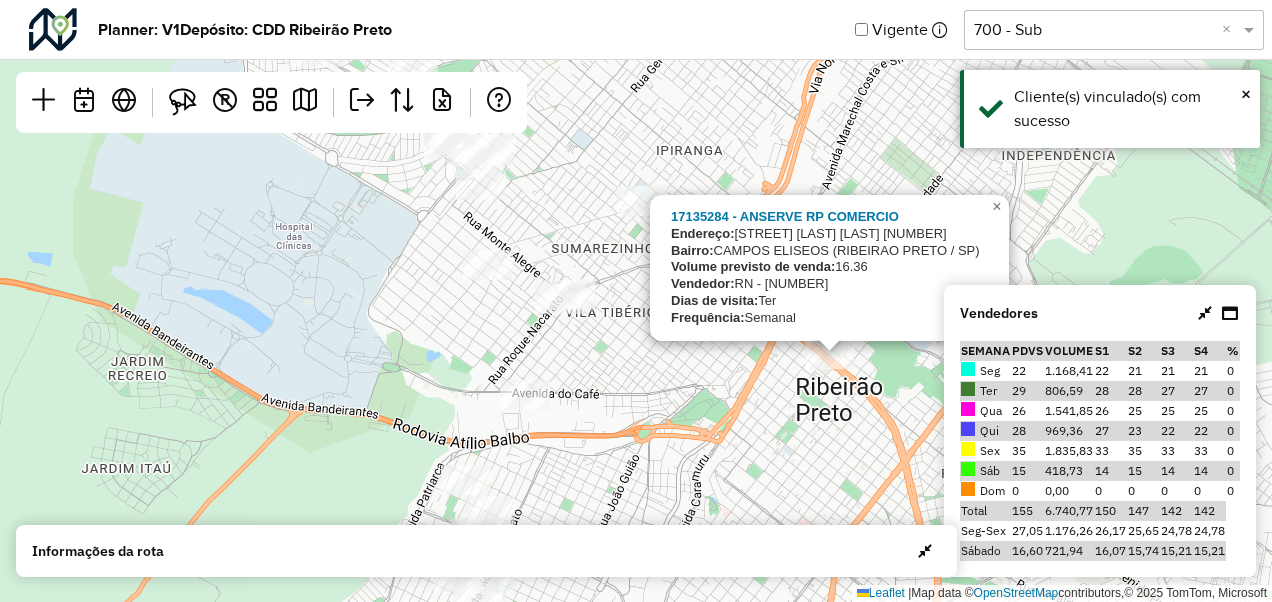 click on "[NUMBER] - ANSERVE RP COMERCIO
Endereço:  RUA ONZE DE AGOSTO                [NUMBER]
Bairro:  CAMPOS ELISEOS ([CITY] / [STATE])
Volume previsto de venda:  16.36
Vendedor:  RN - 702
Dias de visita:  Ter
Frequência:  Semanal
×  Leaflet   |  Map data ©  OpenStreetMap  contributors,© 2025 TomTom, Microsoft" 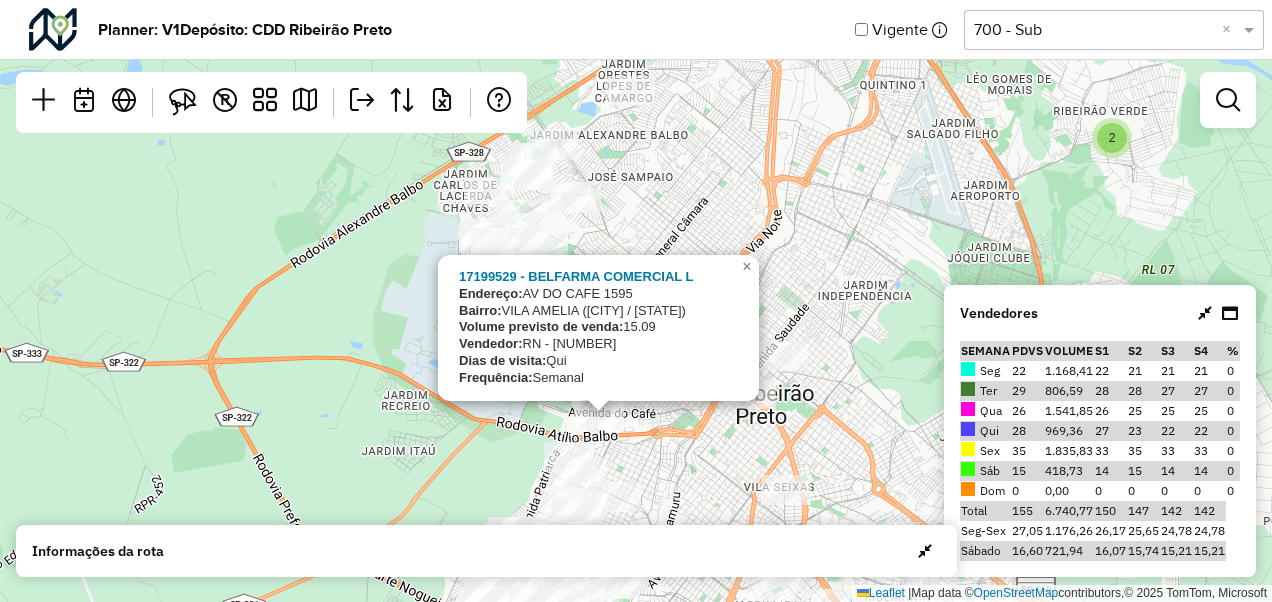 click on "2 2
[NUMBER] - BELFARMA COMERCIAL L
Endereço:  AV  DO CAFE                       [NUMBER]
Bairro:  VILA AMELIA ([CITY] / [STATE])
Volume previsto de venda:  15.09
Vendedor:  RN - 702
Dias de visita:  Qui
Frequência:  Semanal
×  Leaflet   |  Map data ©  OpenStreetMap  contributors,© 2025 TomTom, Microsoft" 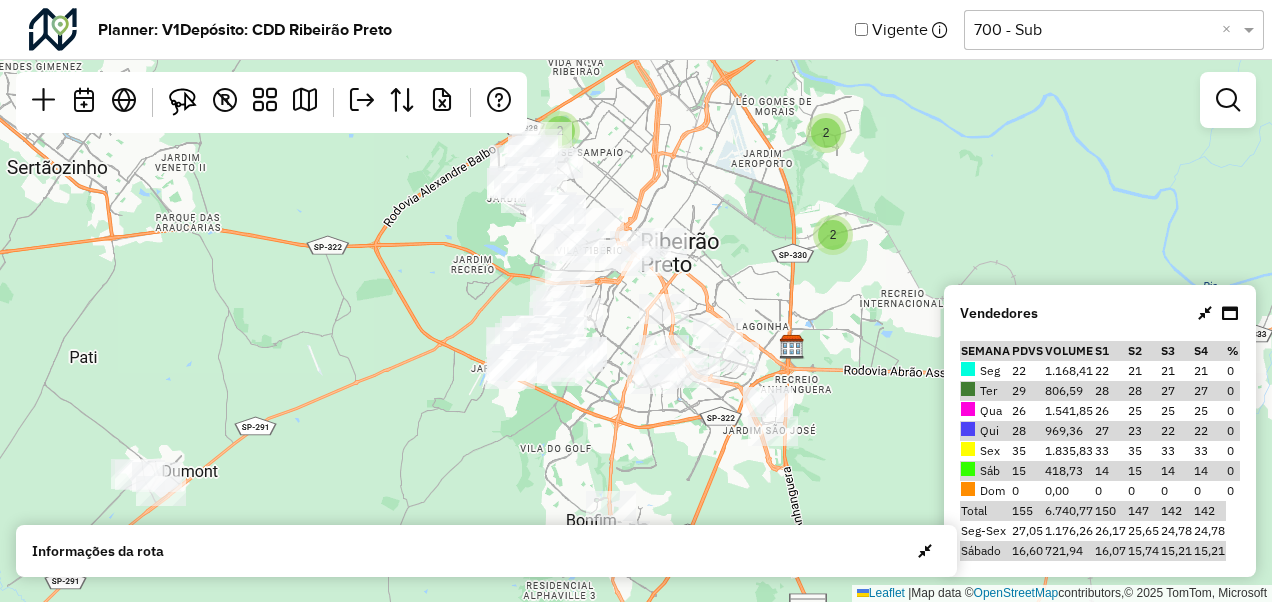 drag, startPoint x: 827, startPoint y: 266, endPoint x: 680, endPoint y: 198, distance: 161.96605 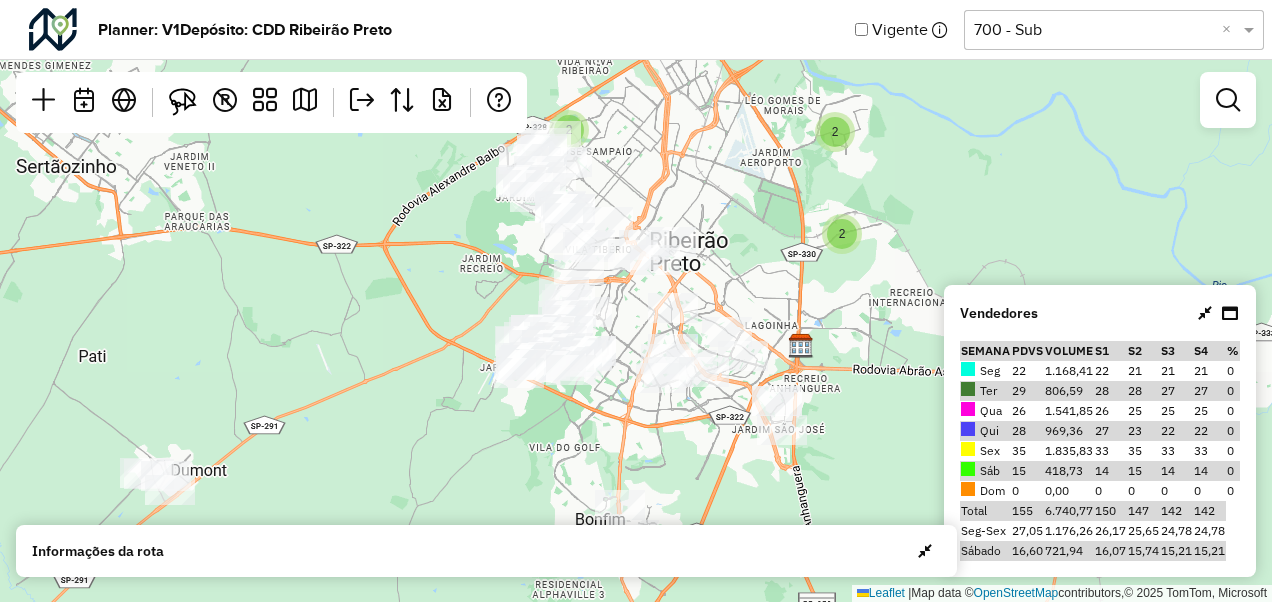 drag, startPoint x: 690, startPoint y: 200, endPoint x: 702, endPoint y: 201, distance: 12.0415945 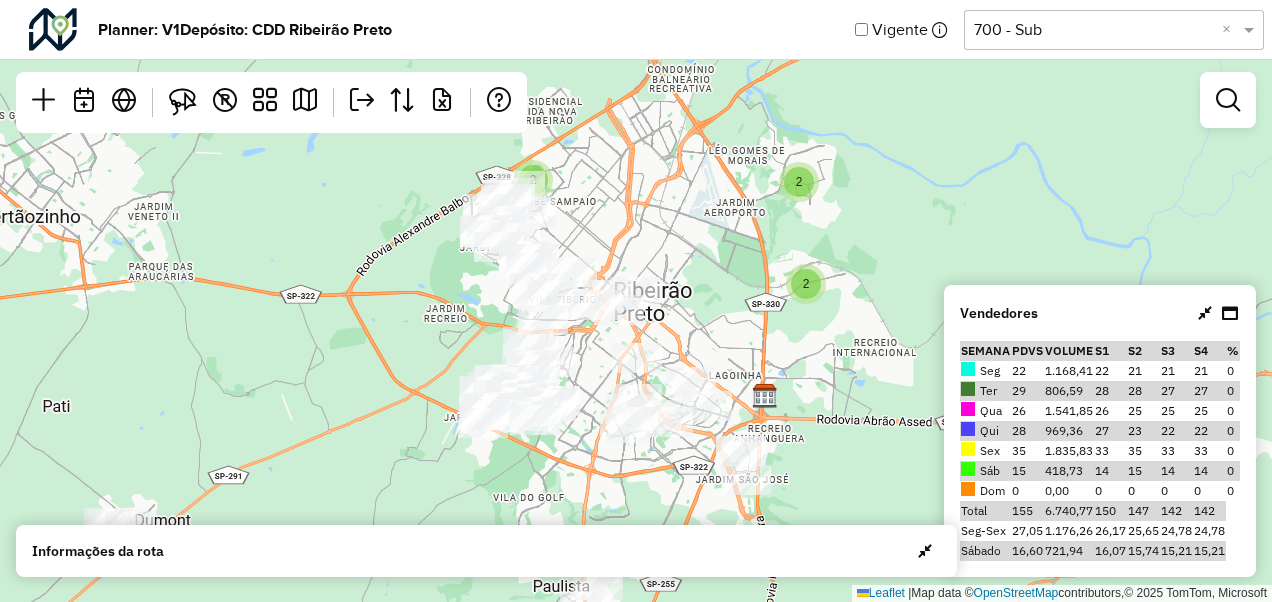drag, startPoint x: 702, startPoint y: 201, endPoint x: 667, endPoint y: 249, distance: 59.405388 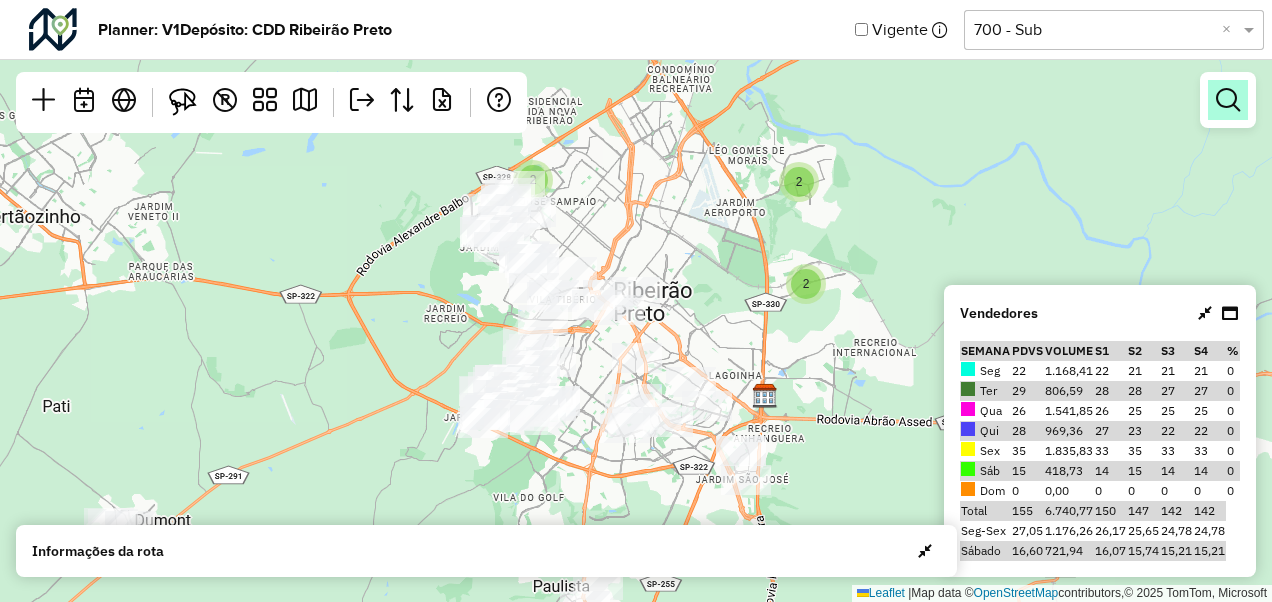 click at bounding box center [1228, 100] 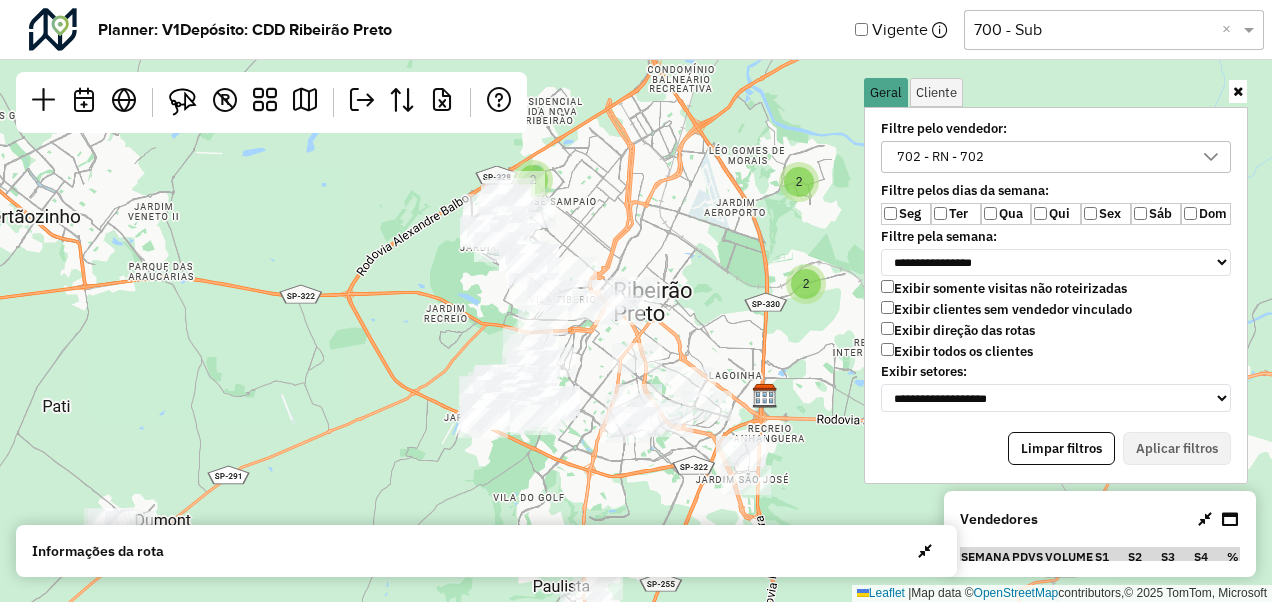 click on "702 - RN - 702" at bounding box center (1041, 157) 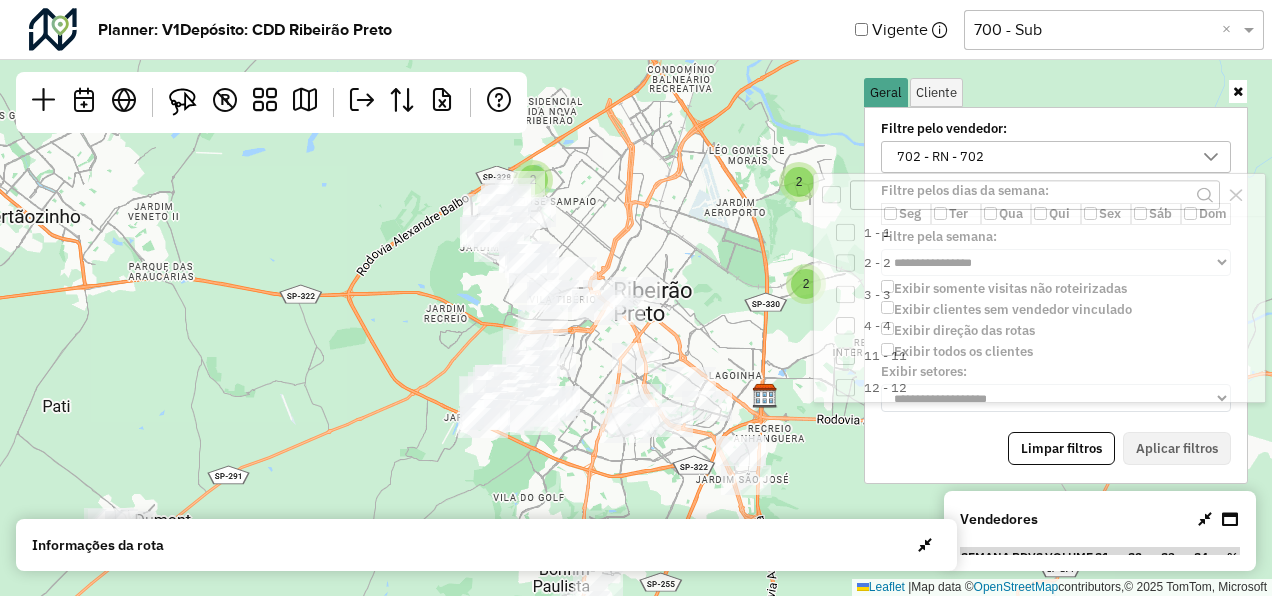 scroll, scrollTop: 10, scrollLeft: 74, axis: both 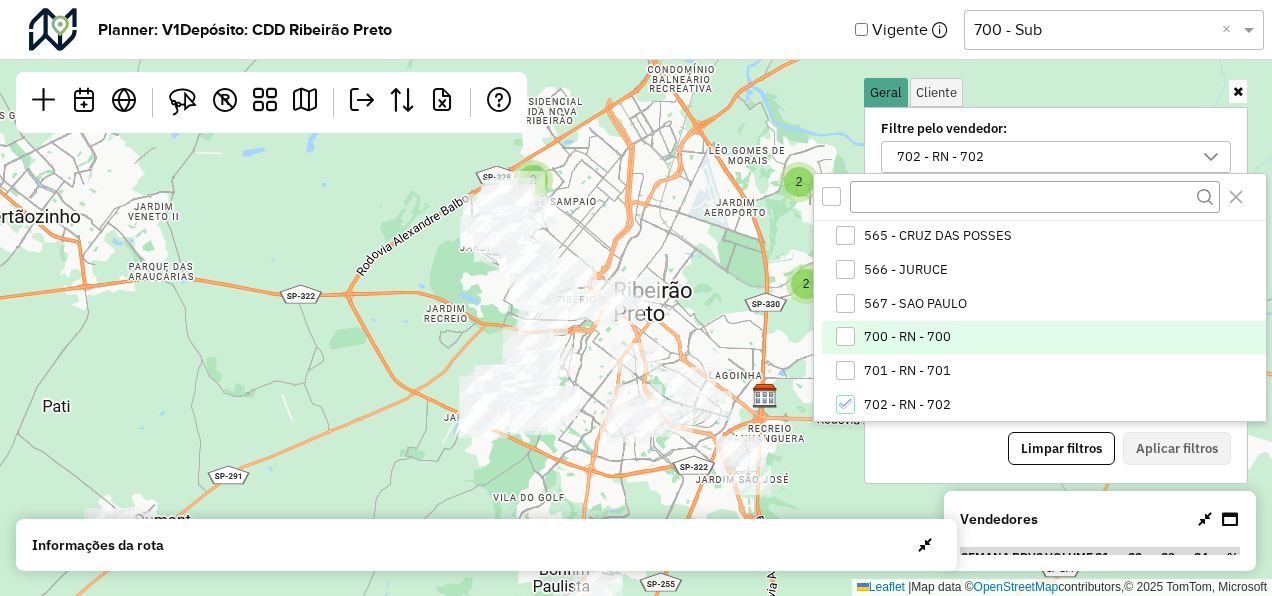 click on "700 - RN - 700" at bounding box center [1043, 338] 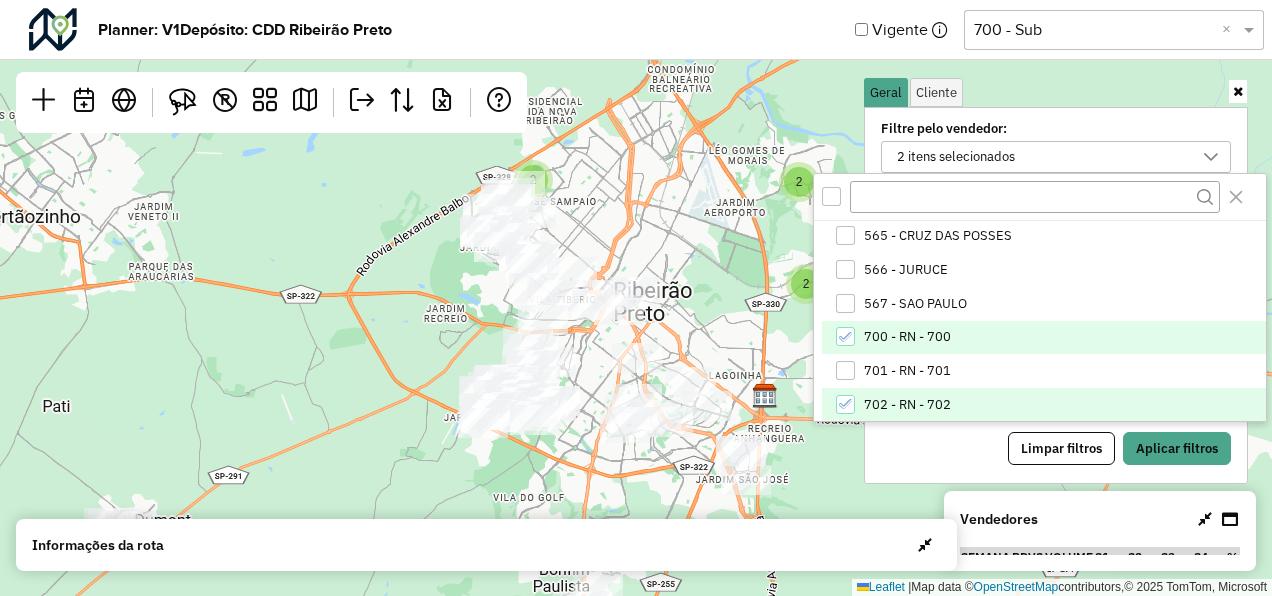click on "702 - RN - 702" at bounding box center (1043, 405) 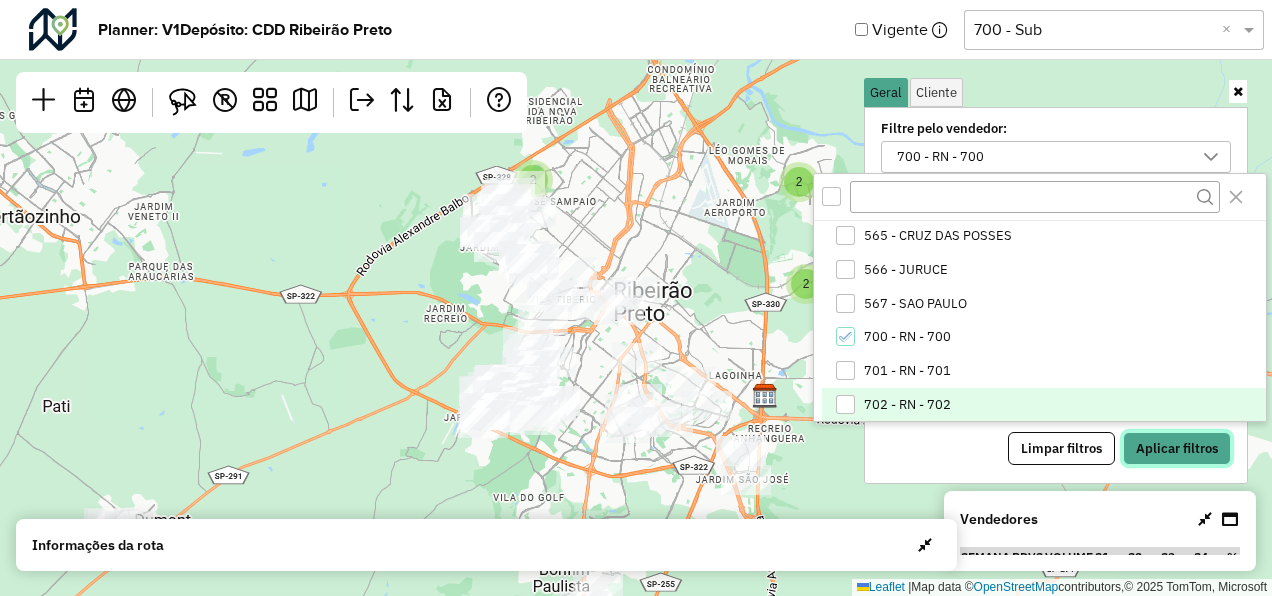 click on "Aplicar filtros" at bounding box center [1177, 449] 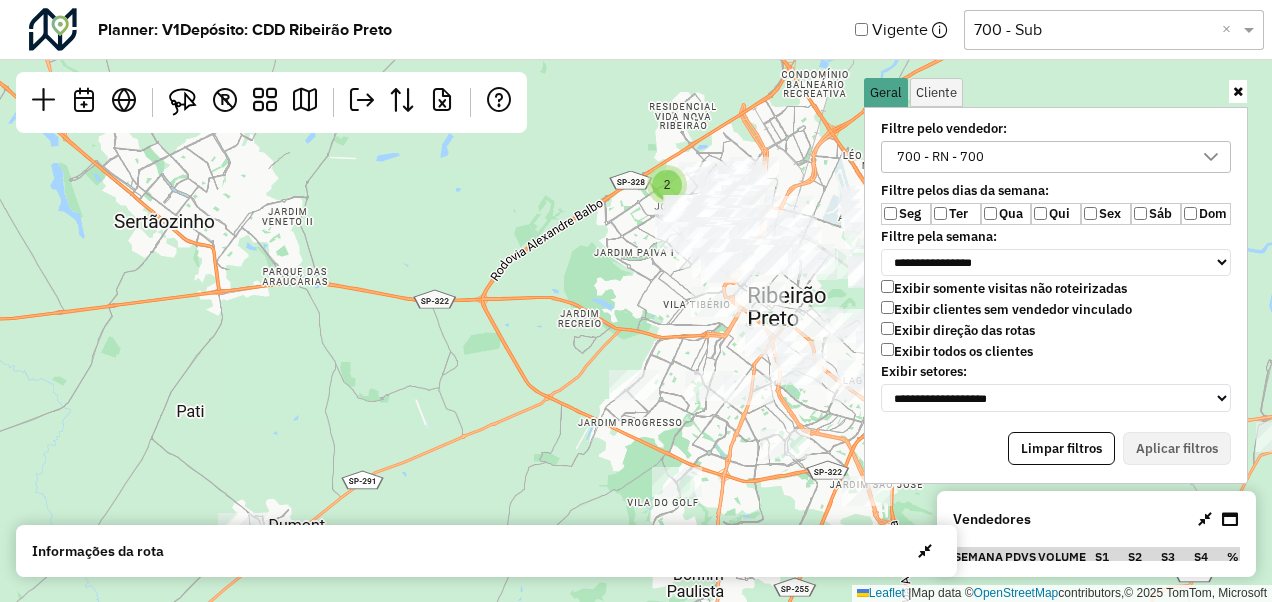 click on "Exibir todos os clientes" at bounding box center (957, 351) 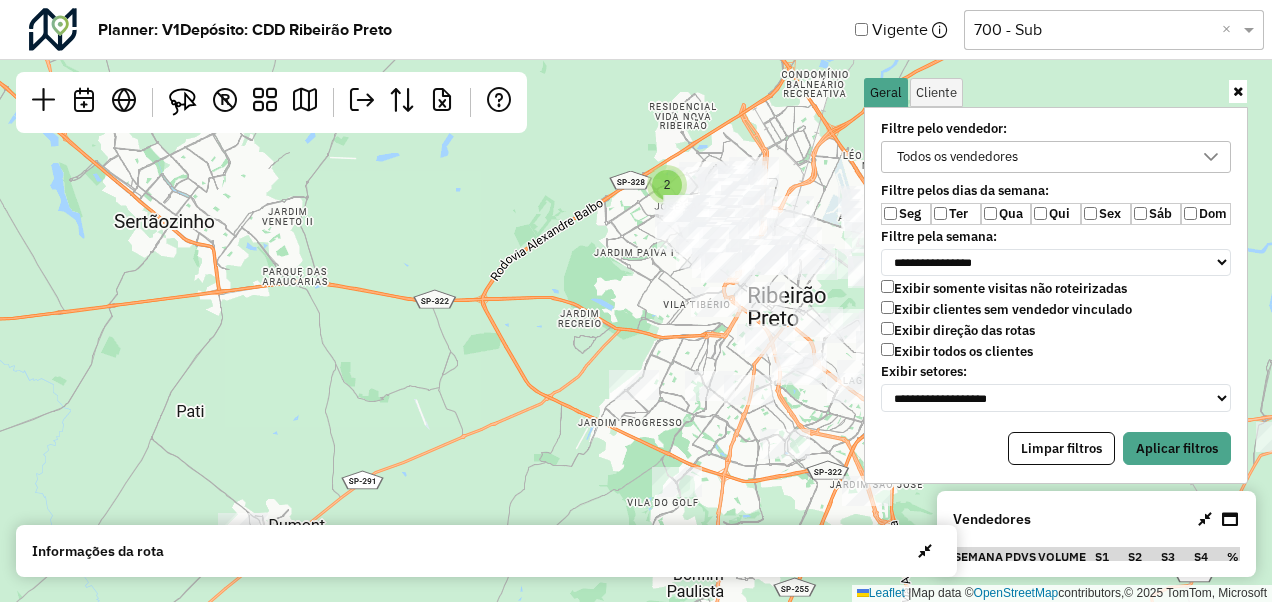 click on "Qua" at bounding box center [1006, 214] 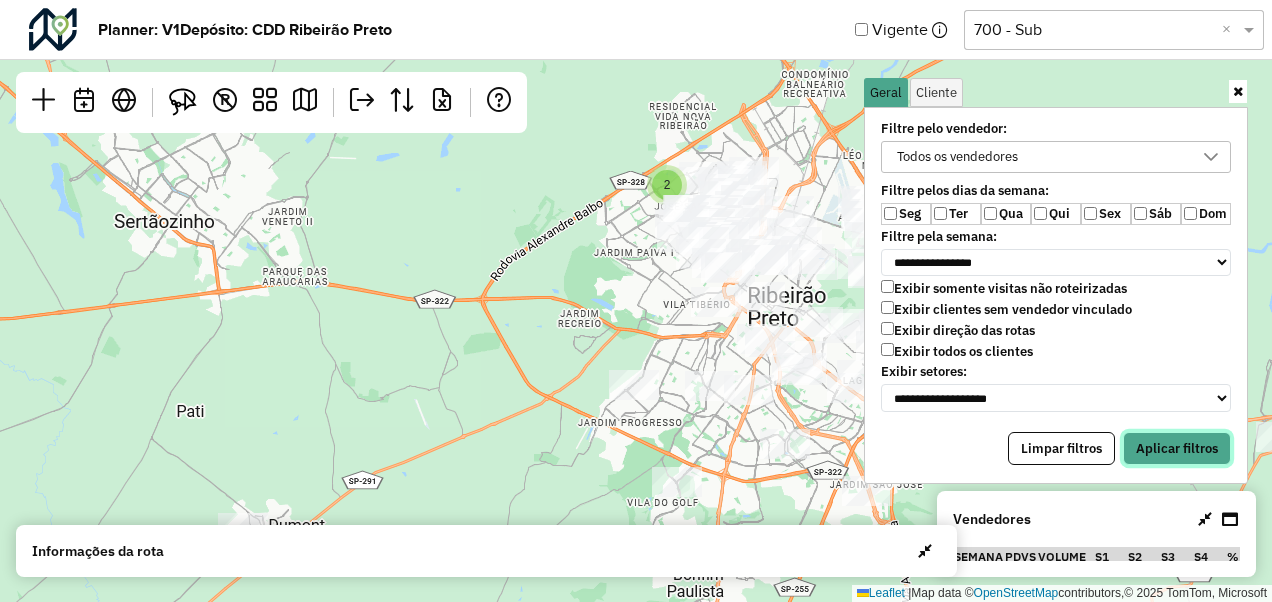 click on "Aplicar filtros" at bounding box center [1177, 449] 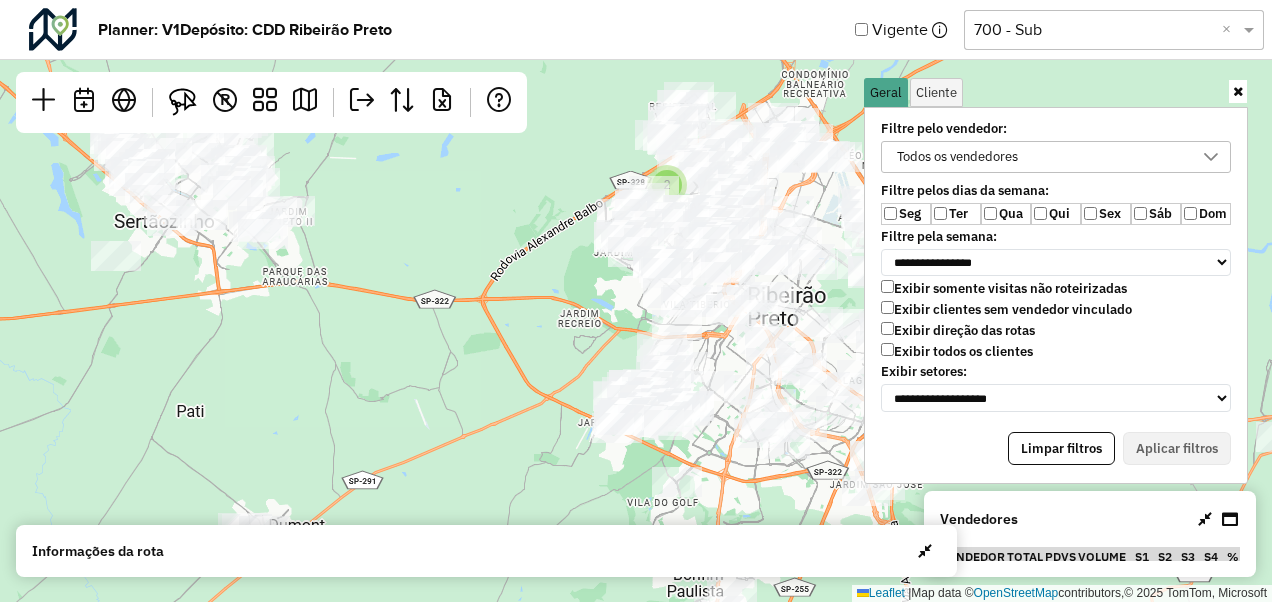click at bounding box center [1211, 157] 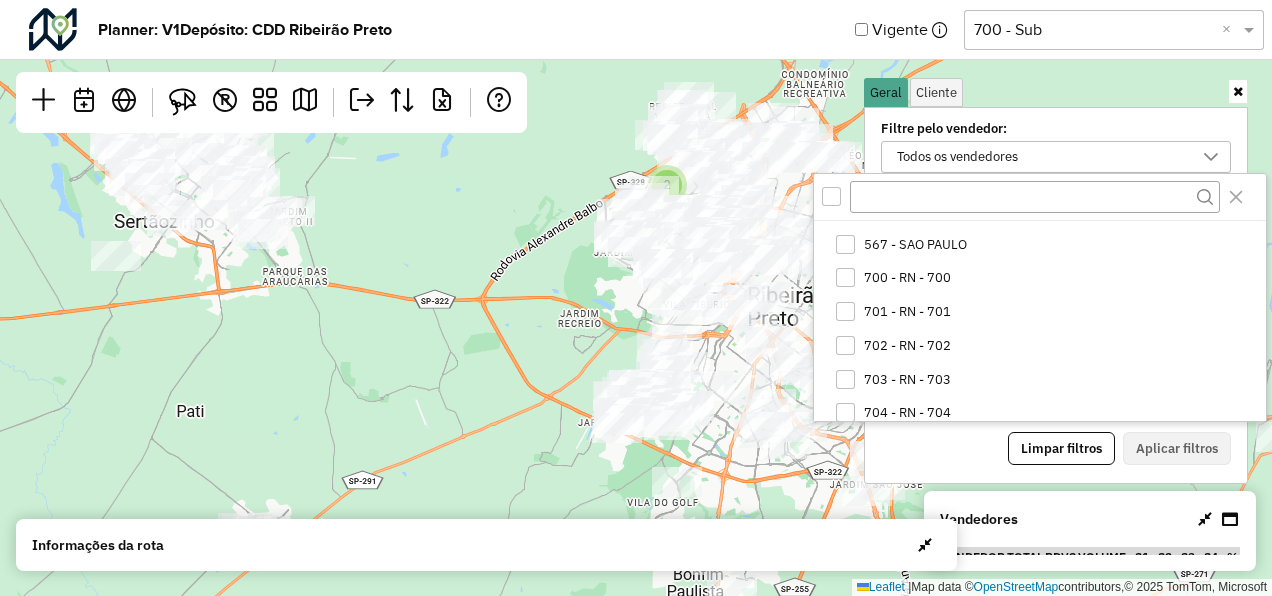 scroll, scrollTop: 1721, scrollLeft: 0, axis: vertical 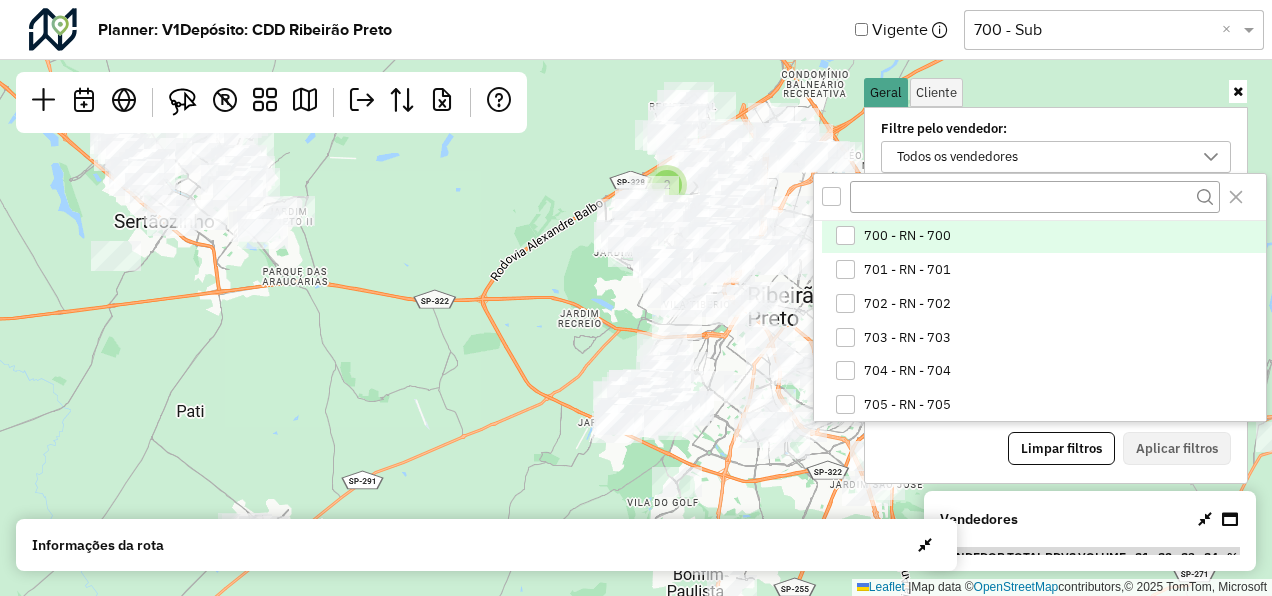 click on "700 - RN - 700" at bounding box center (907, 236) 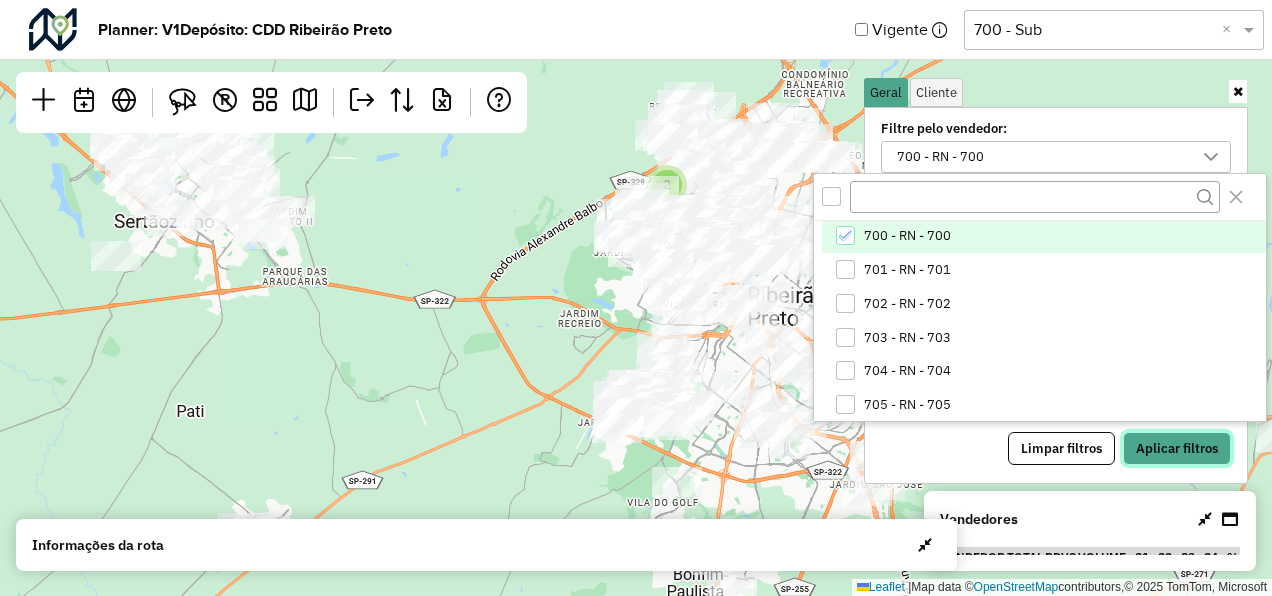 click on "Aplicar filtros" at bounding box center [1177, 449] 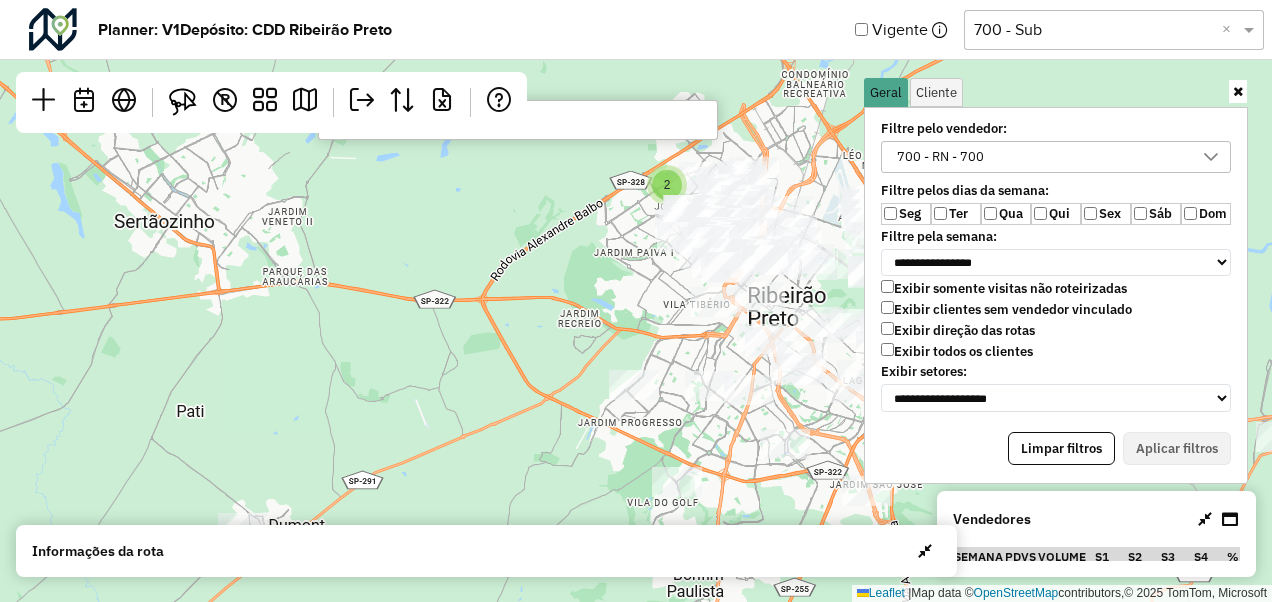 click on "*****" at bounding box center (518, 120) 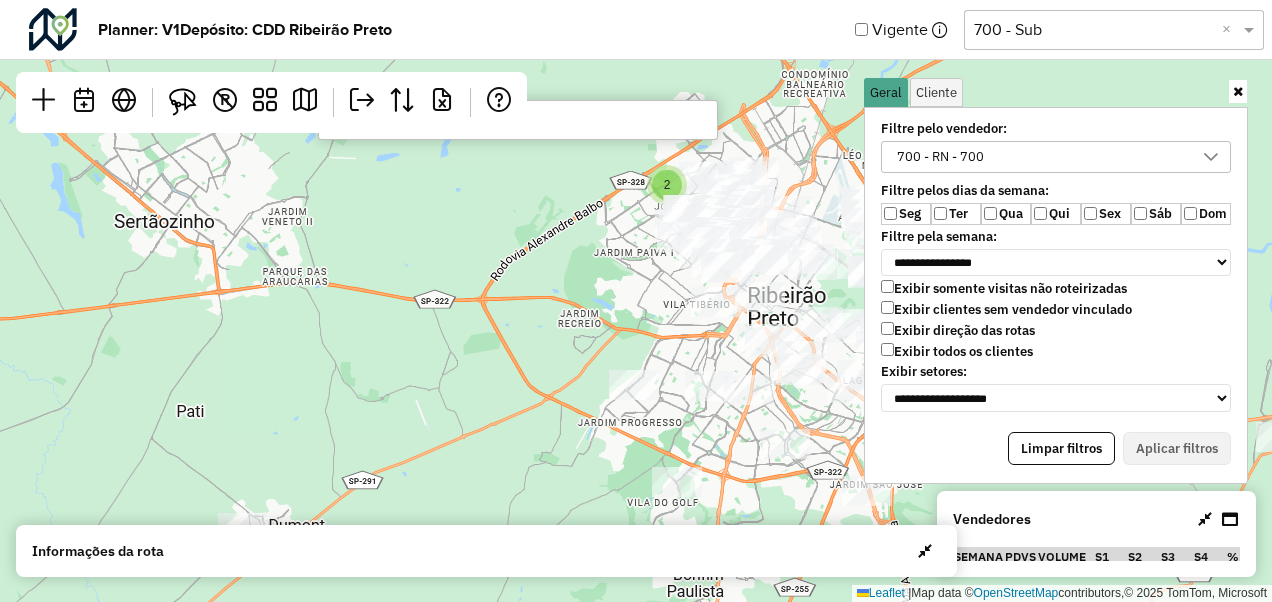 click on "*****" at bounding box center (518, 120) 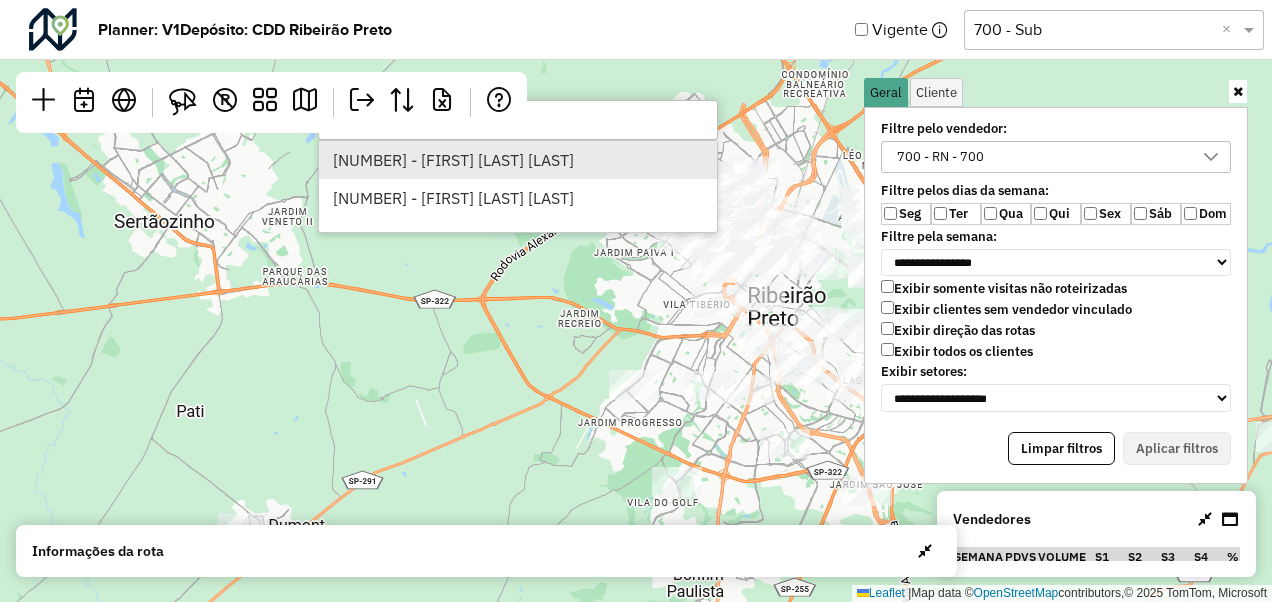 click on "[NUMBER] - [FIRST] [LAST] [LAST]" at bounding box center (518, 160) 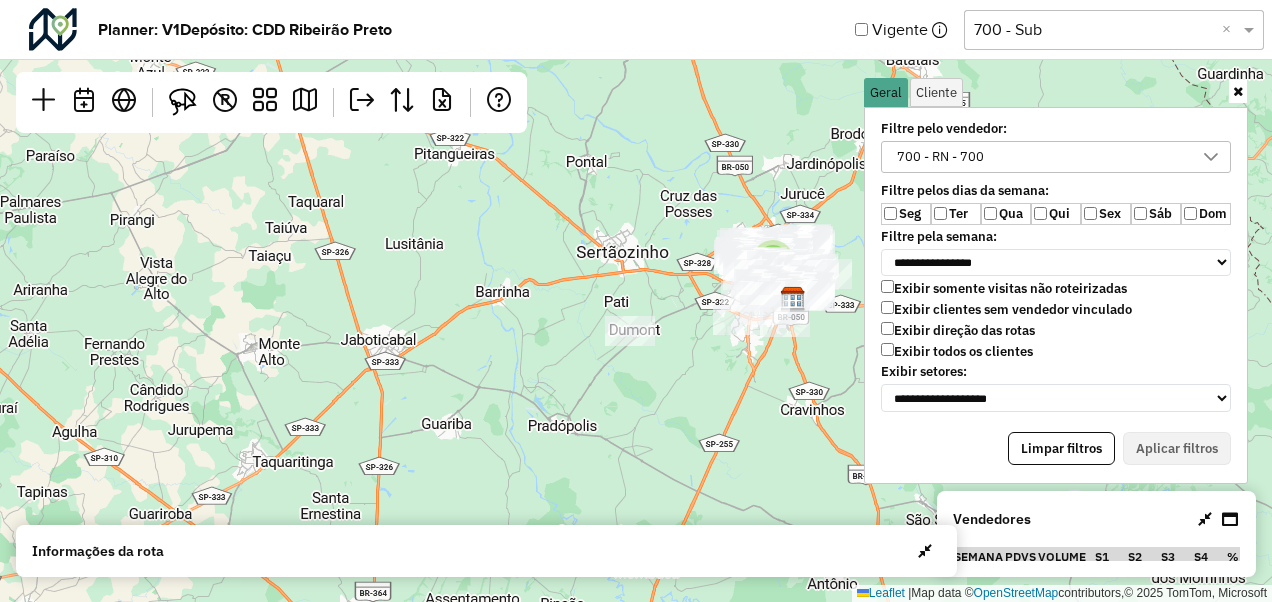 click at bounding box center [1205, 519] 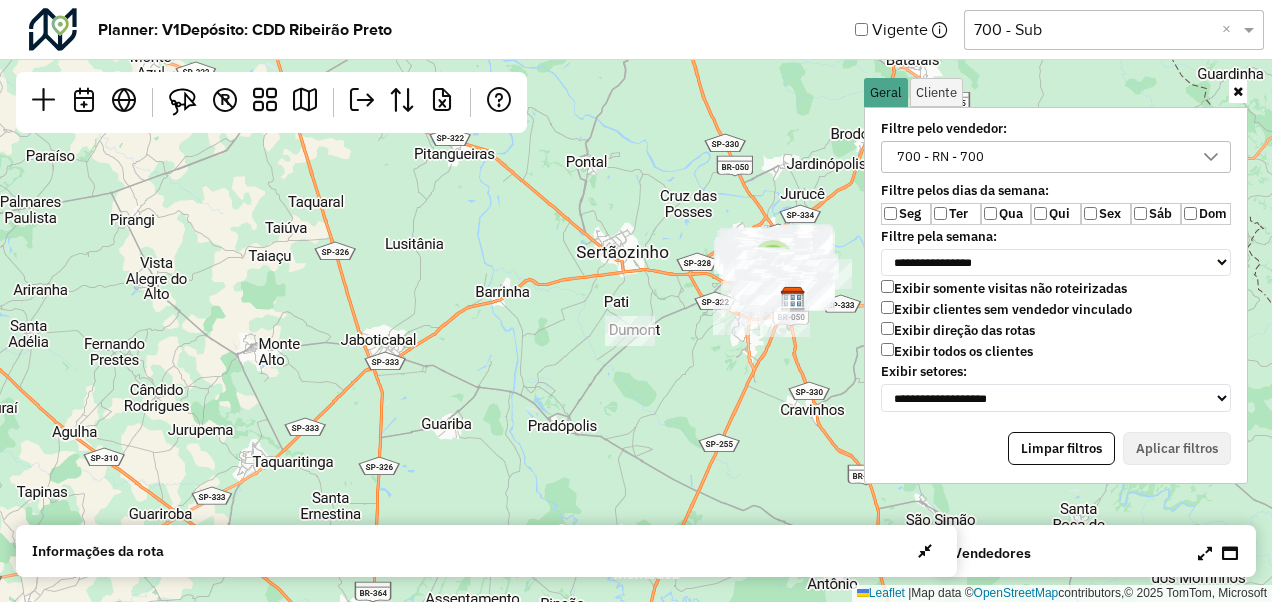 click at bounding box center (1238, 91) 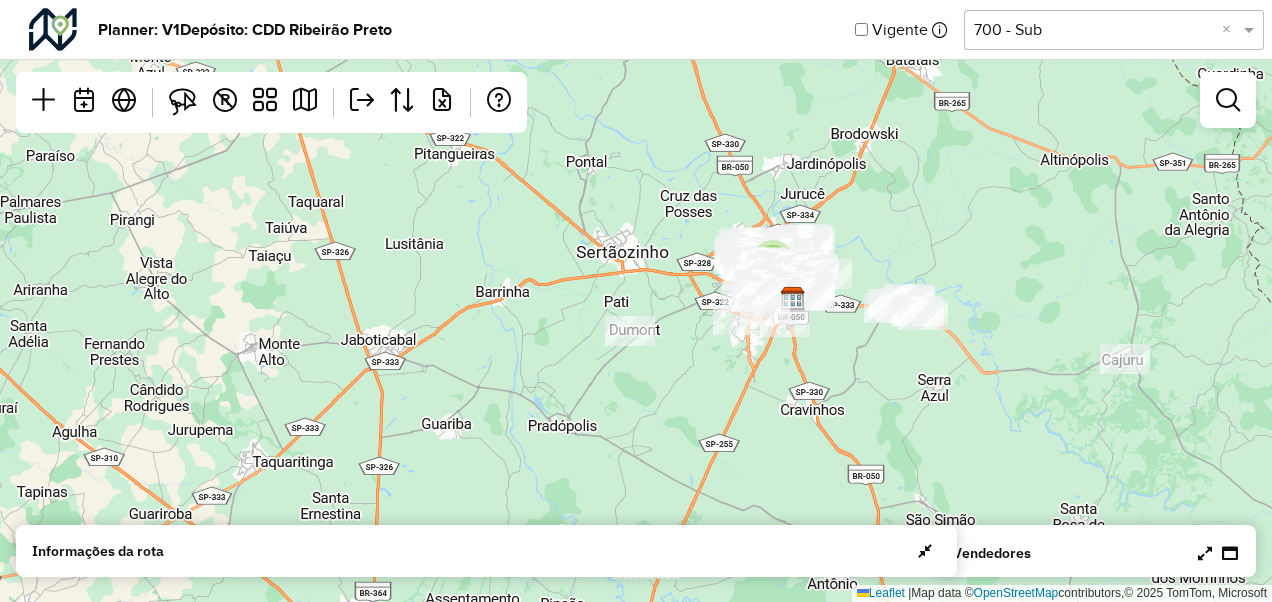 click at bounding box center [1205, 553] 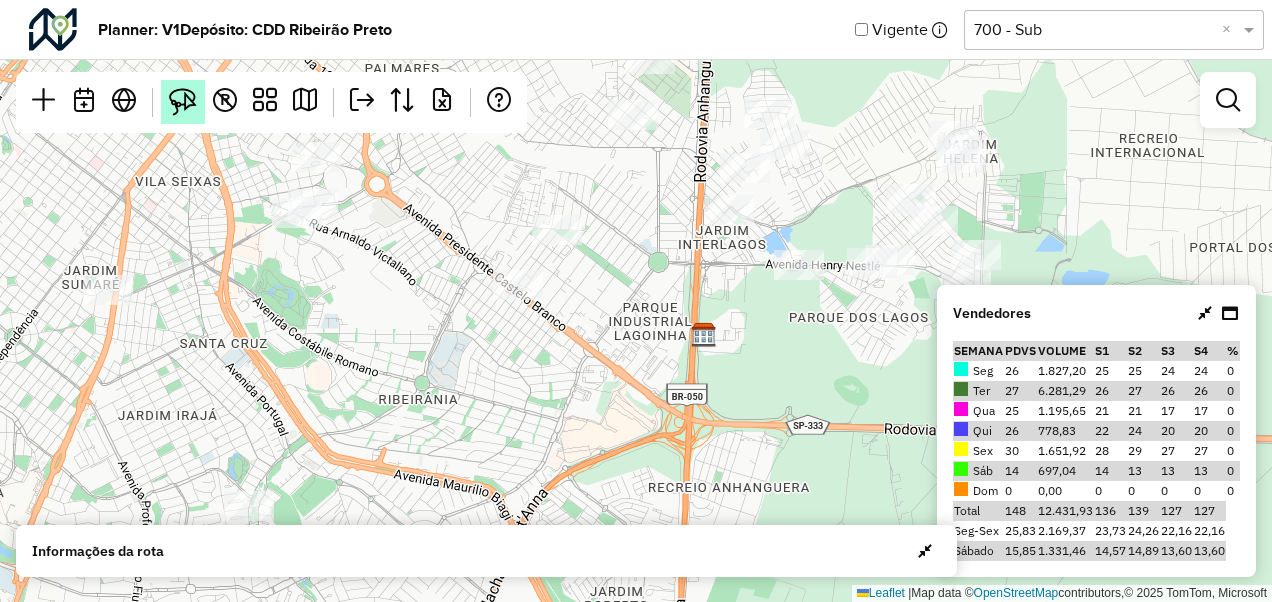 click at bounding box center (183, 102) 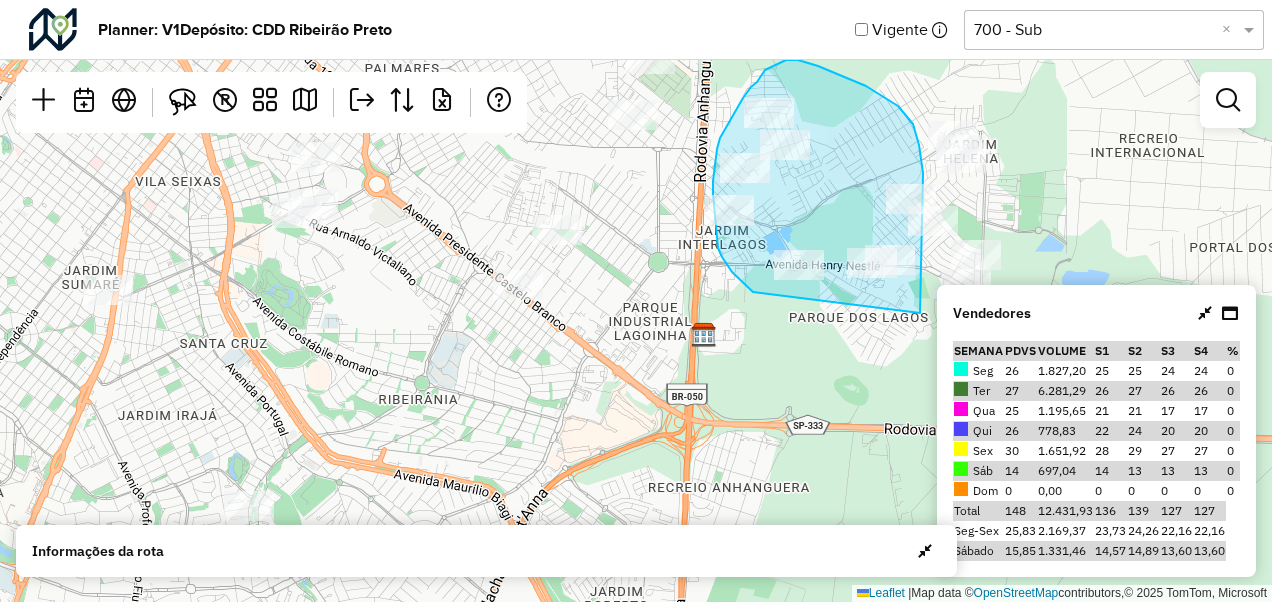 drag, startPoint x: 753, startPoint y: 292, endPoint x: 920, endPoint y: 313, distance: 168.31519 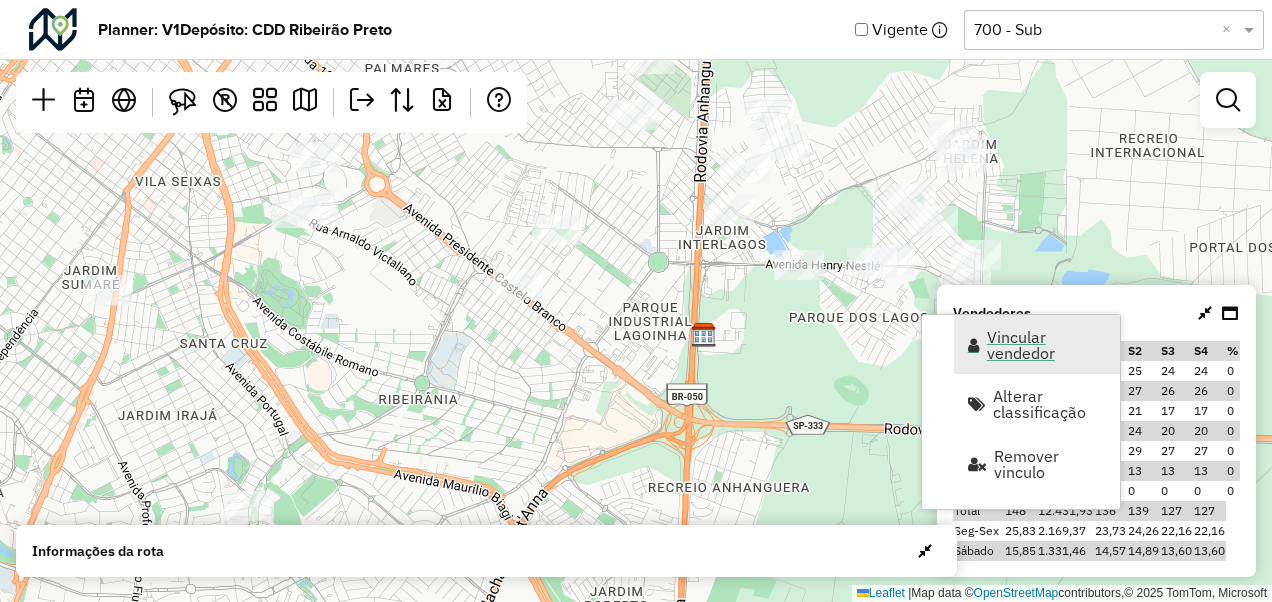 click on "Vincular vendedor" at bounding box center (1047, 345) 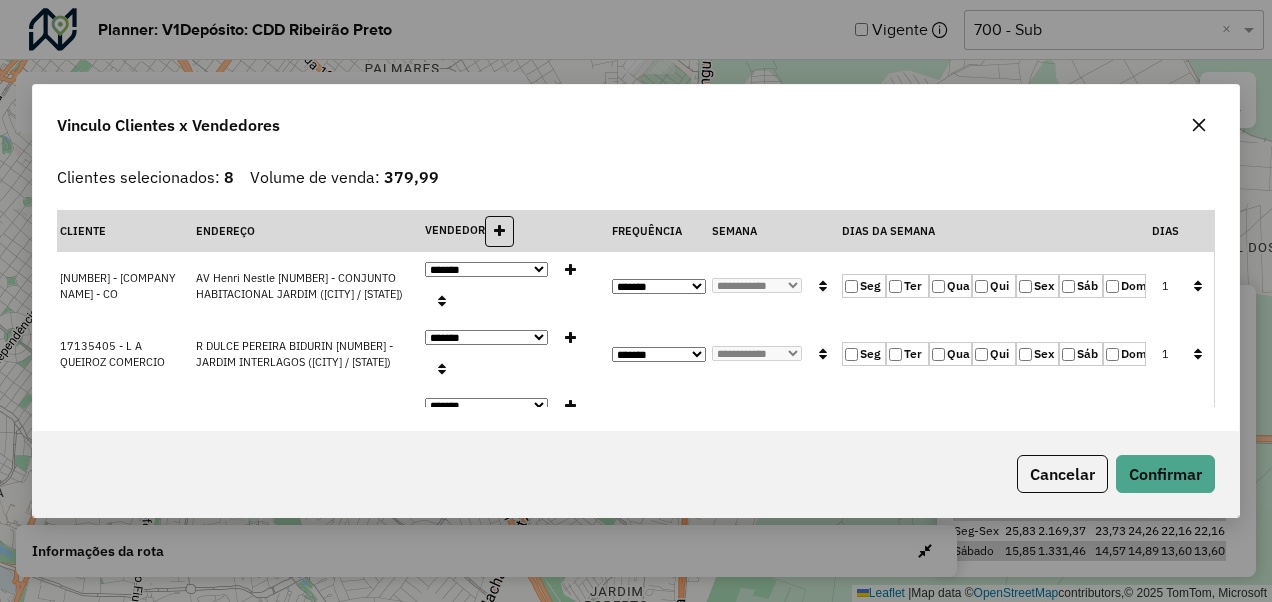click 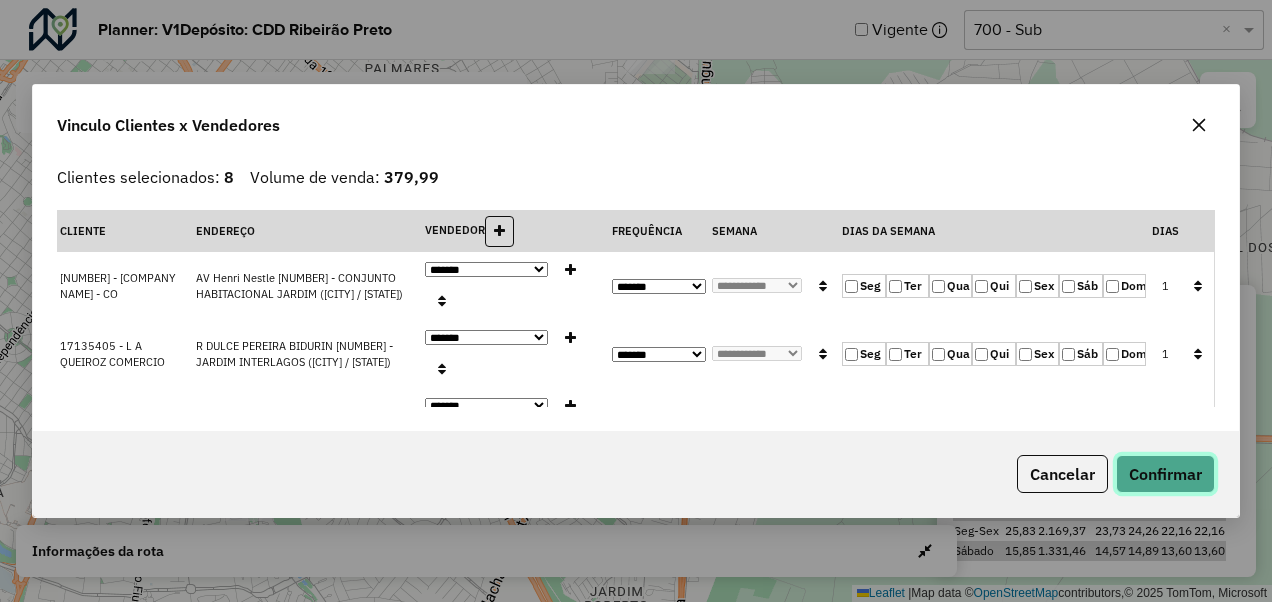 click on "Confirmar" 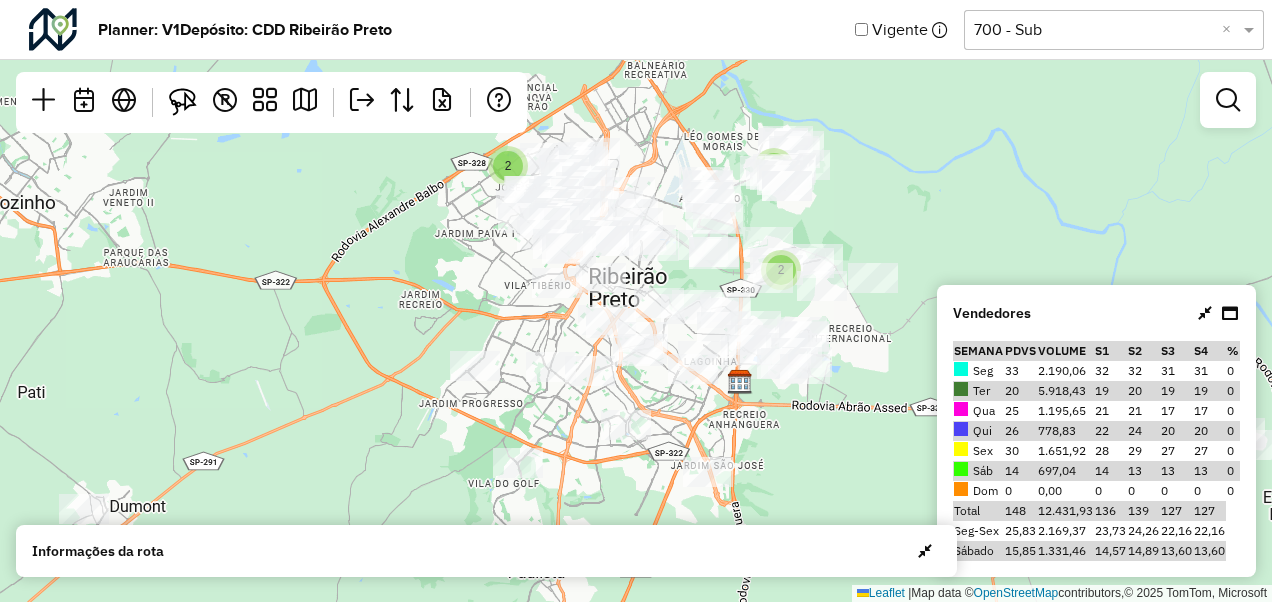 drag, startPoint x: 452, startPoint y: 307, endPoint x: 372, endPoint y: 389, distance: 114.56003 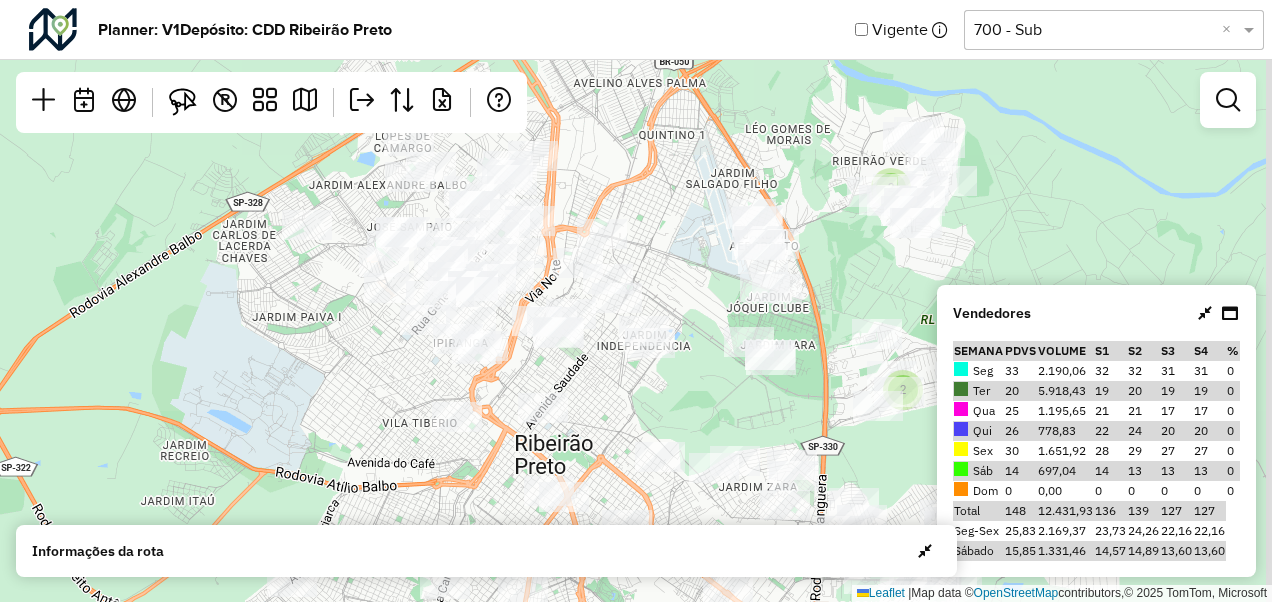 drag, startPoint x: 510, startPoint y: 332, endPoint x: 373, endPoint y: 412, distance: 158.64742 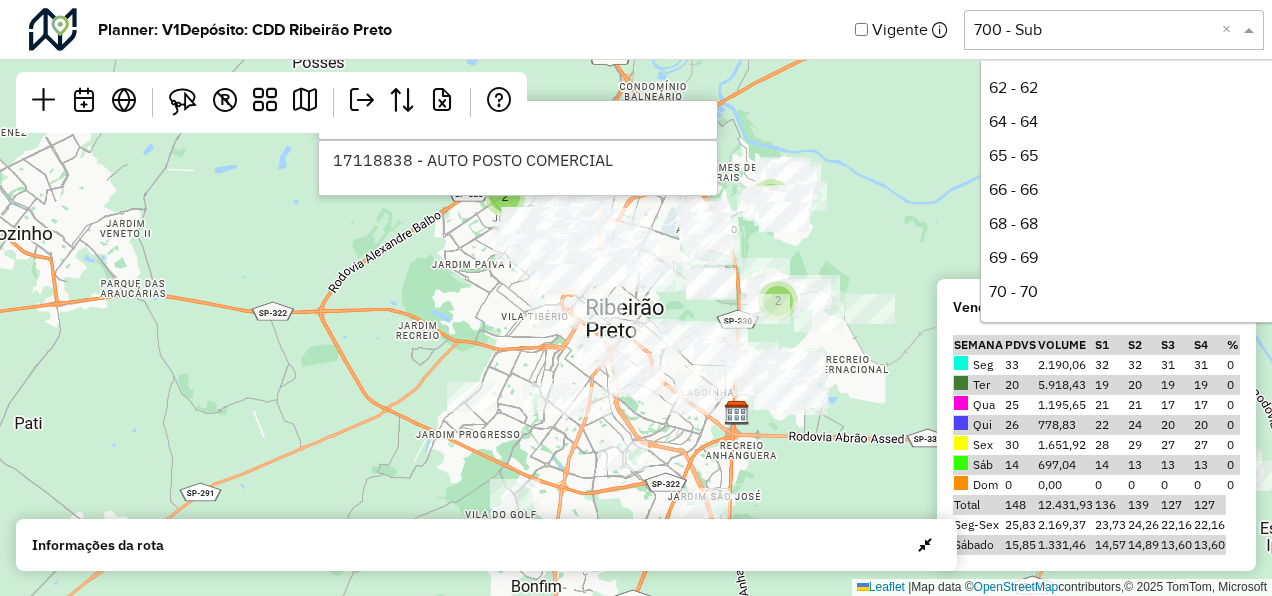 click 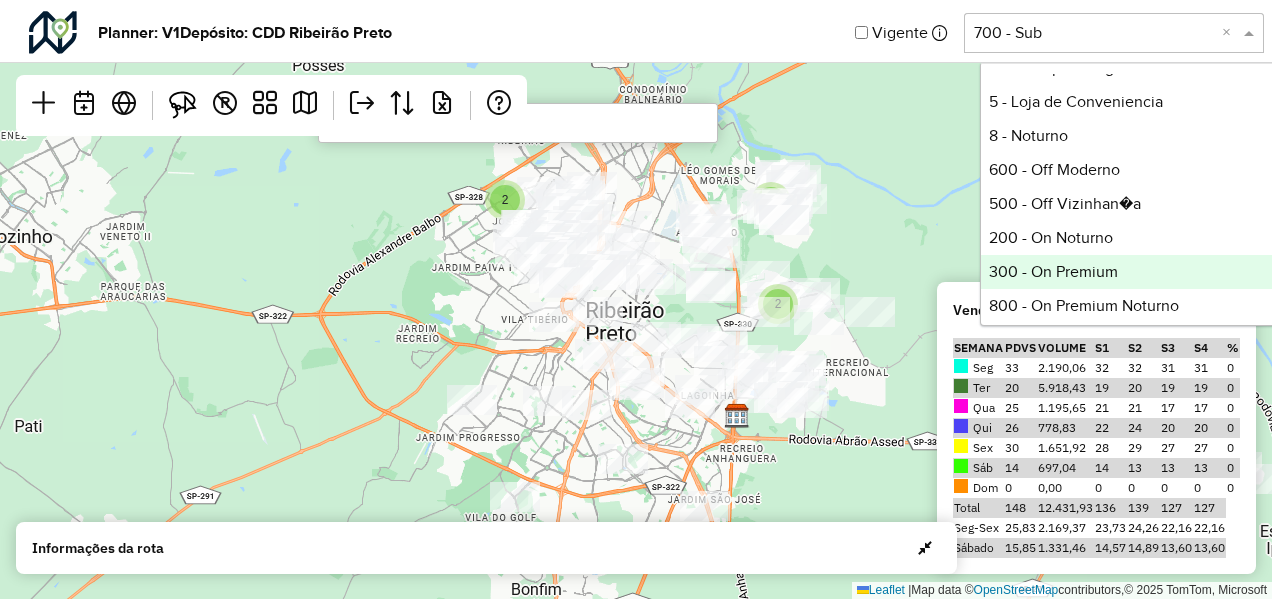 scroll, scrollTop: 544, scrollLeft: 0, axis: vertical 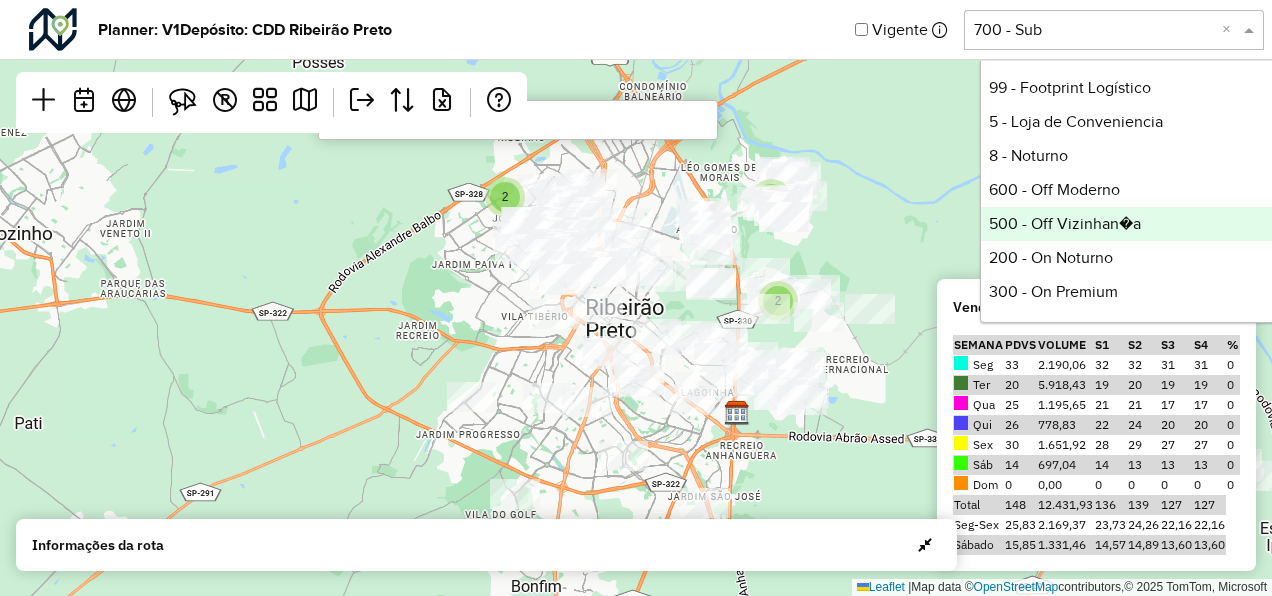 click on "500 - Off Vizinhan�a" at bounding box center (1130, 224) 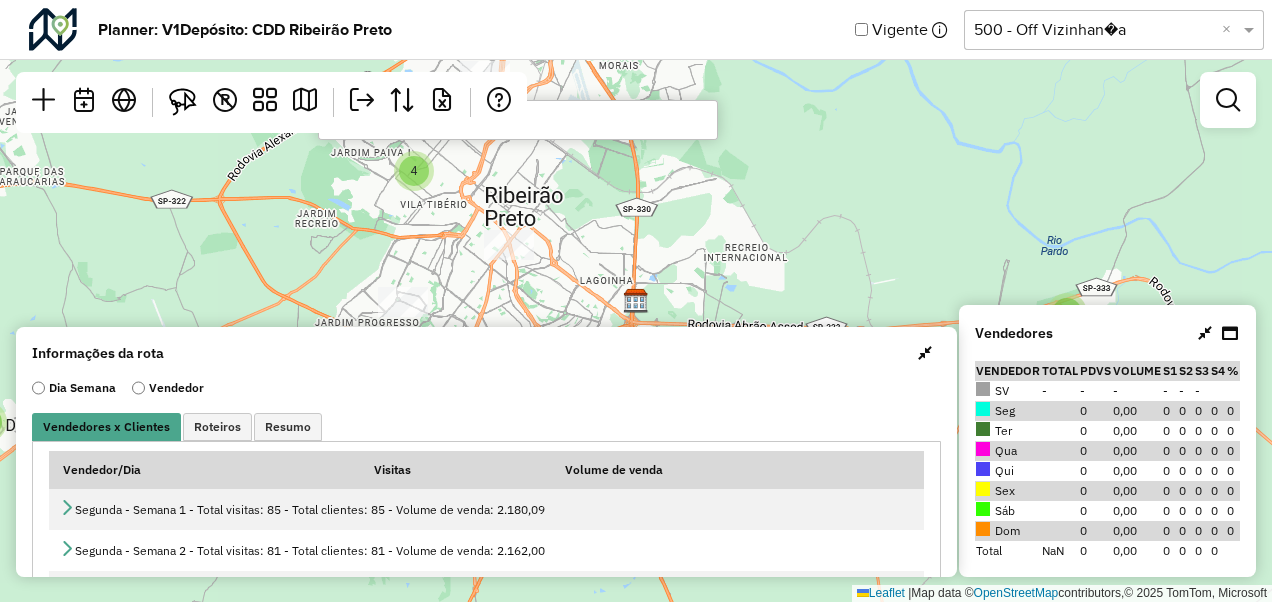 click at bounding box center (925, 353) 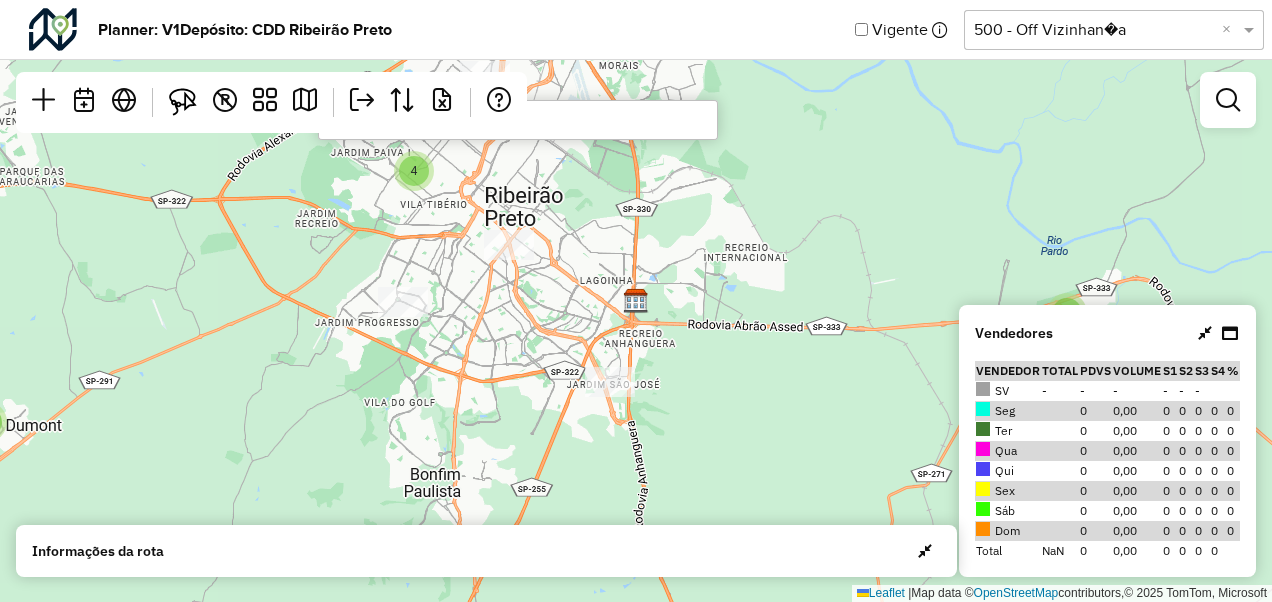 click at bounding box center (1228, 100) 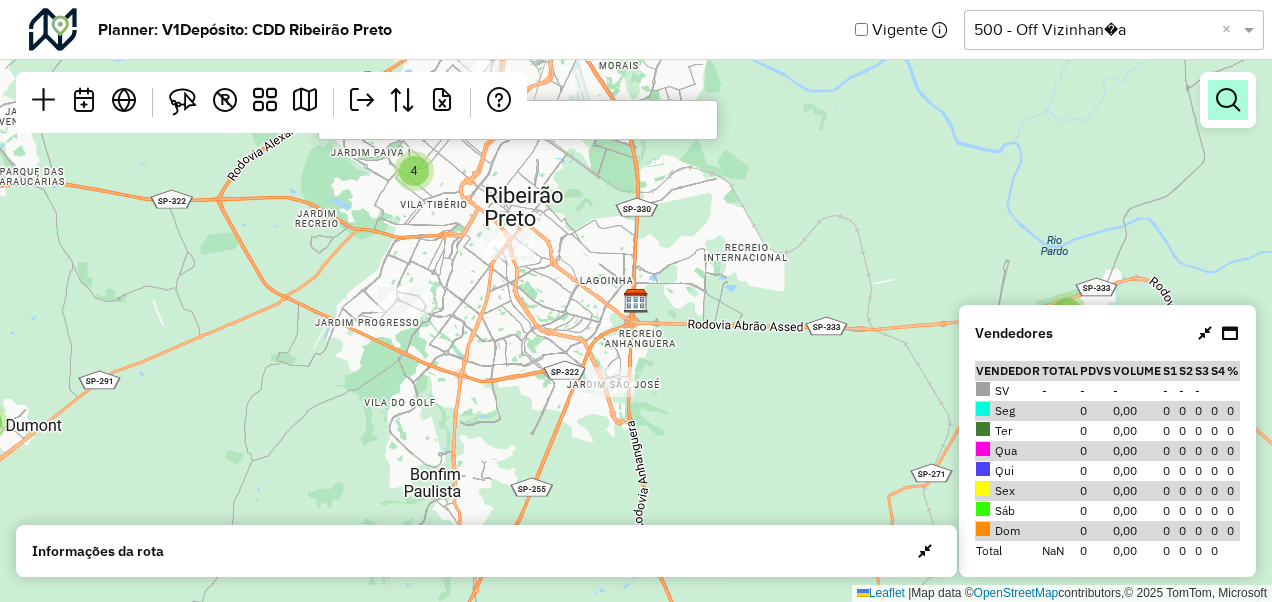 click at bounding box center [1228, 100] 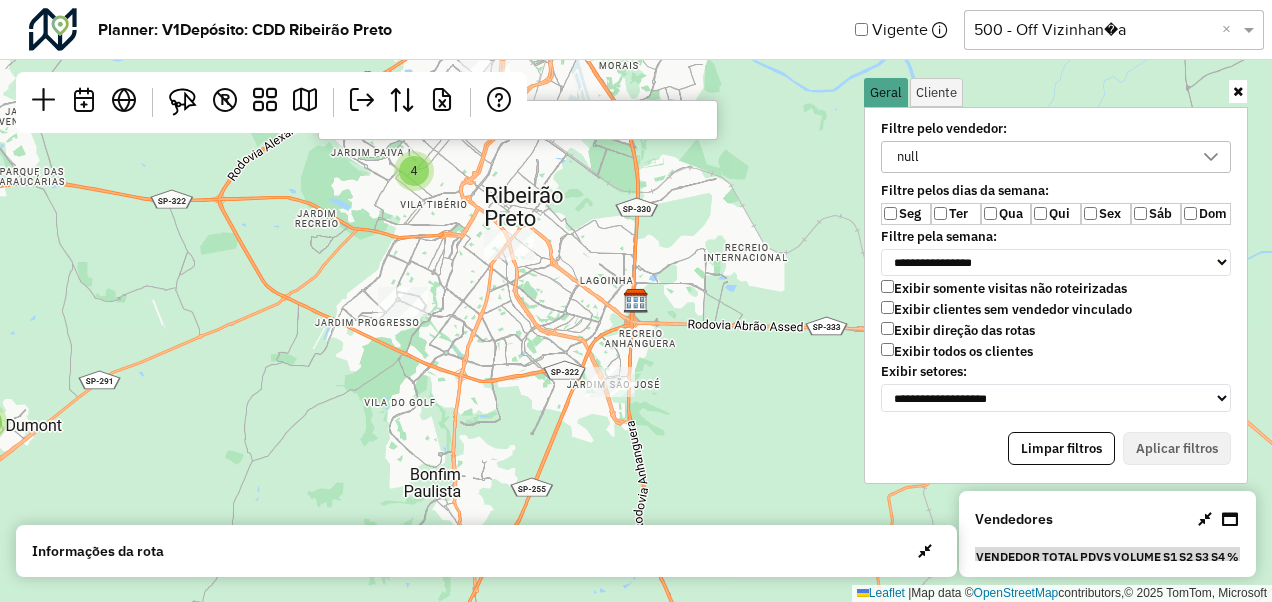 click on "Exibir todos os clientes" at bounding box center [957, 351] 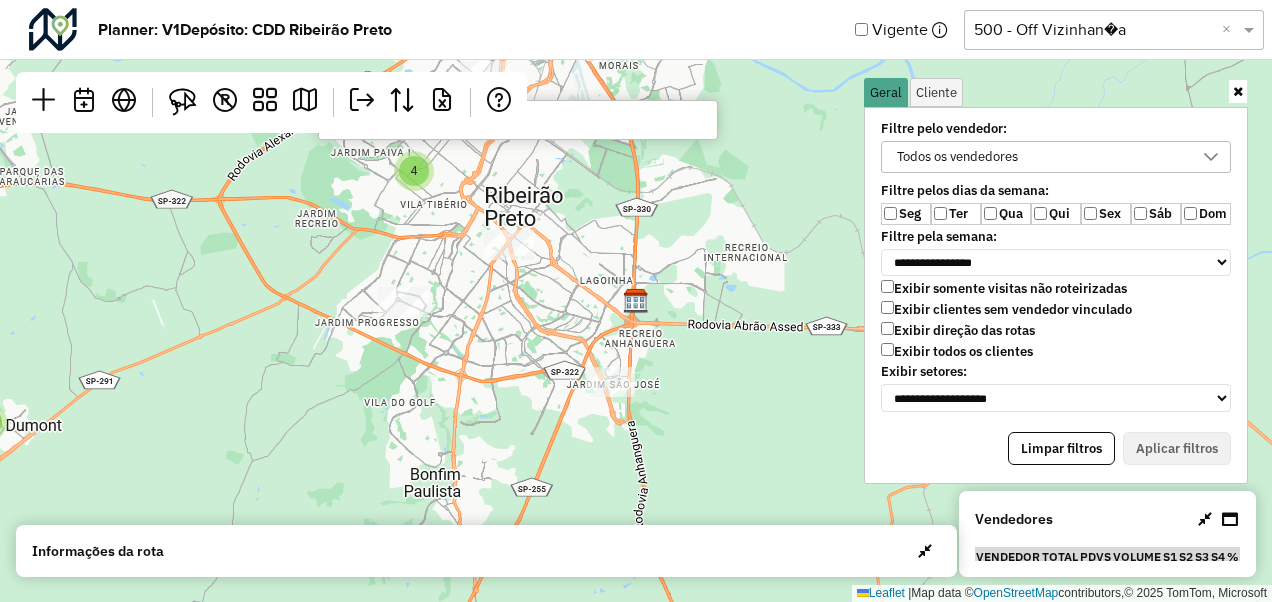 click on "Ter" at bounding box center [956, 214] 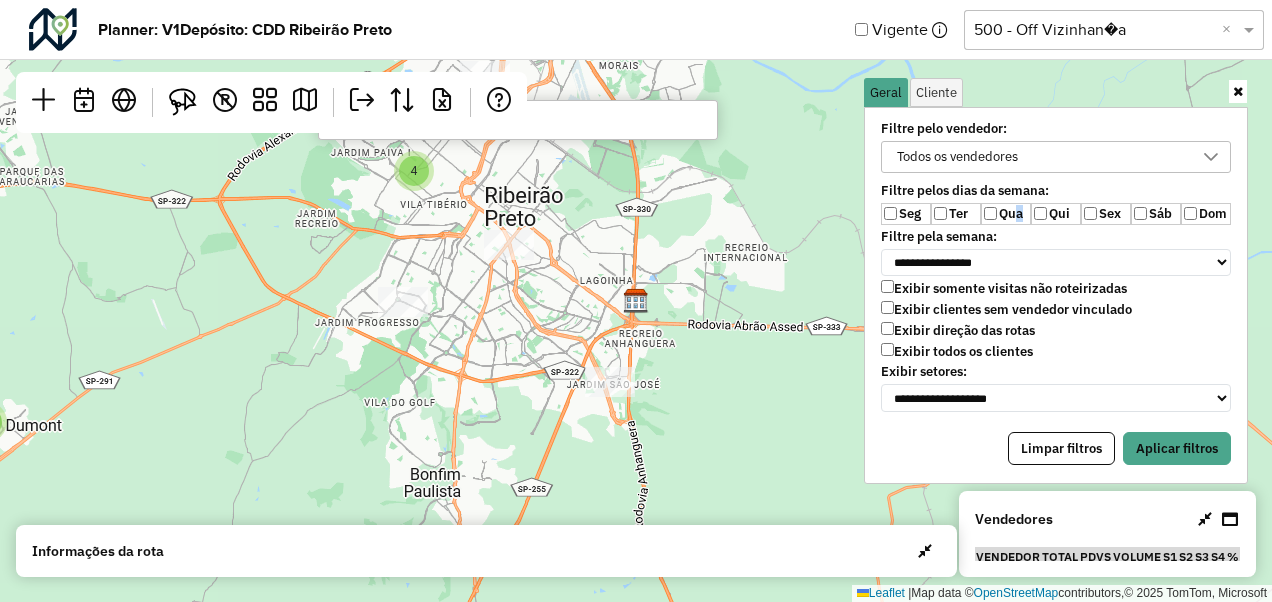 click on "Seg   Ter   Qua   Qui   Sex   Sáb   Dom" at bounding box center (1056, 214) 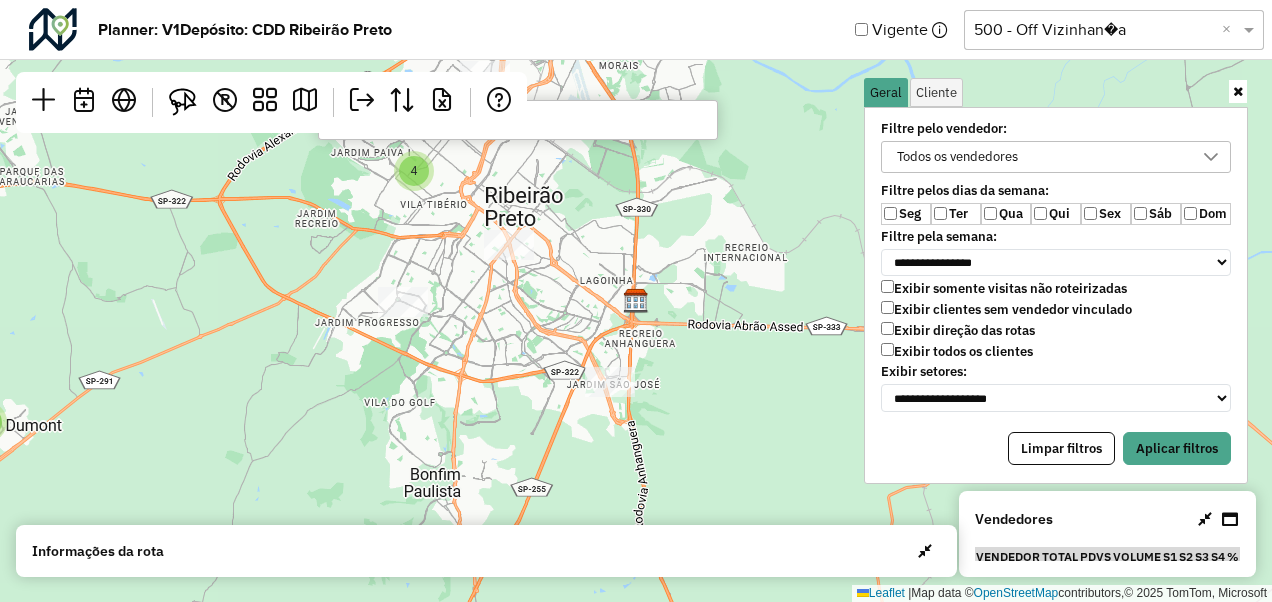 click on "Sex" at bounding box center (1106, 214) 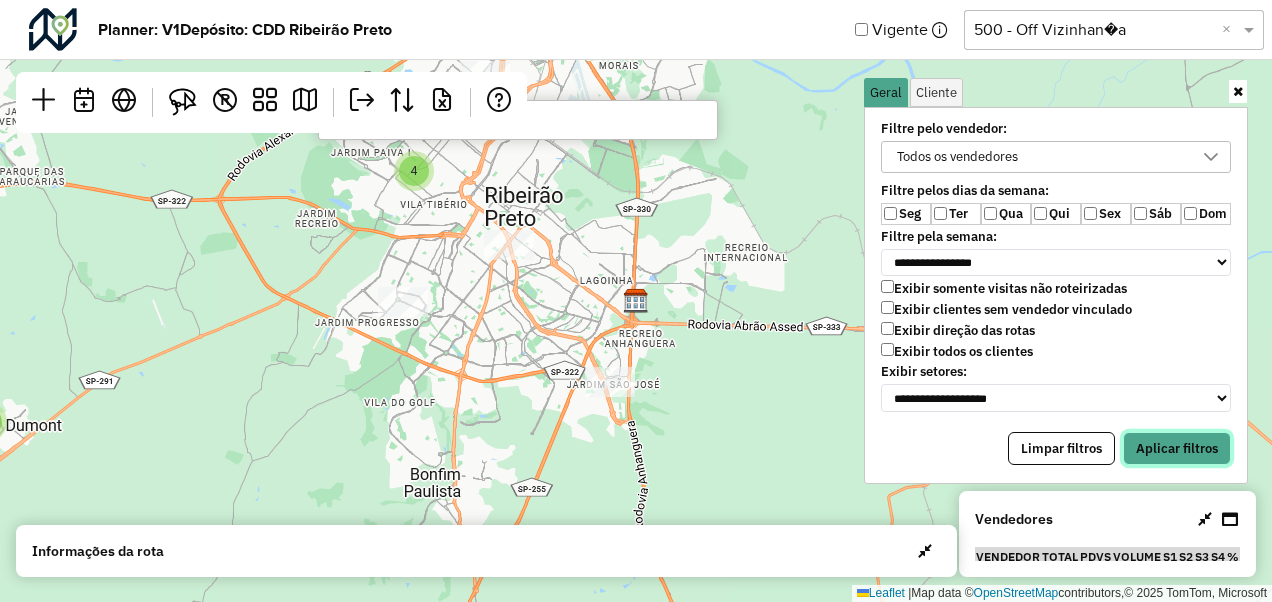 click on "Aplicar filtros" at bounding box center [1177, 449] 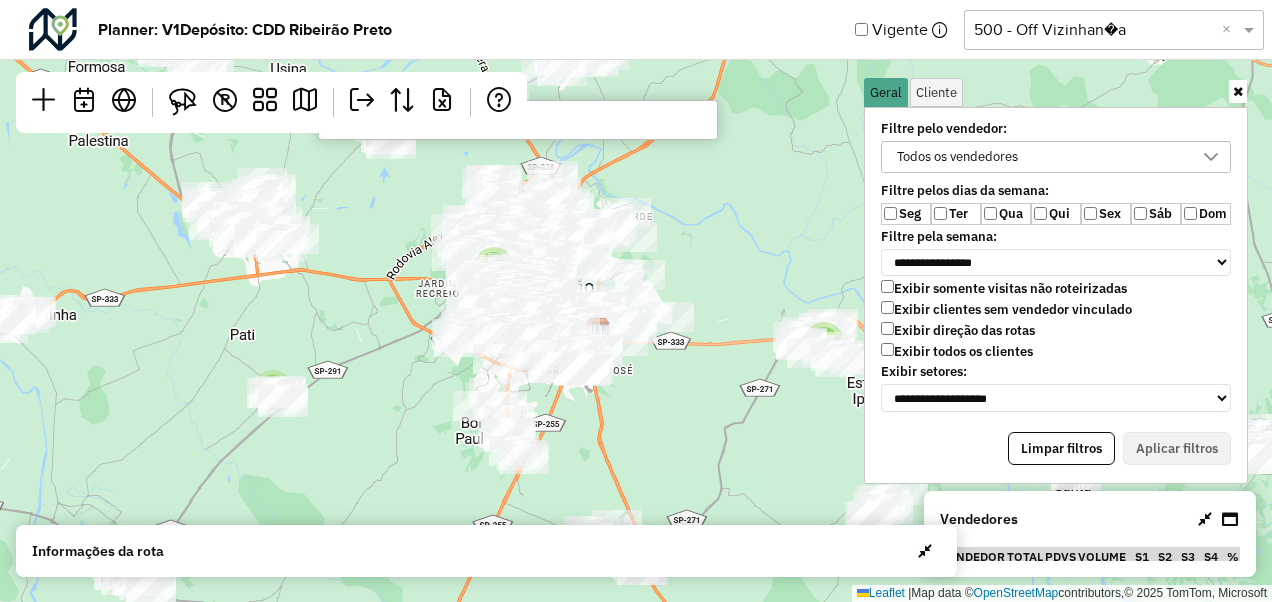 drag, startPoint x: 370, startPoint y: 407, endPoint x: 438, endPoint y: 381, distance: 72.8011 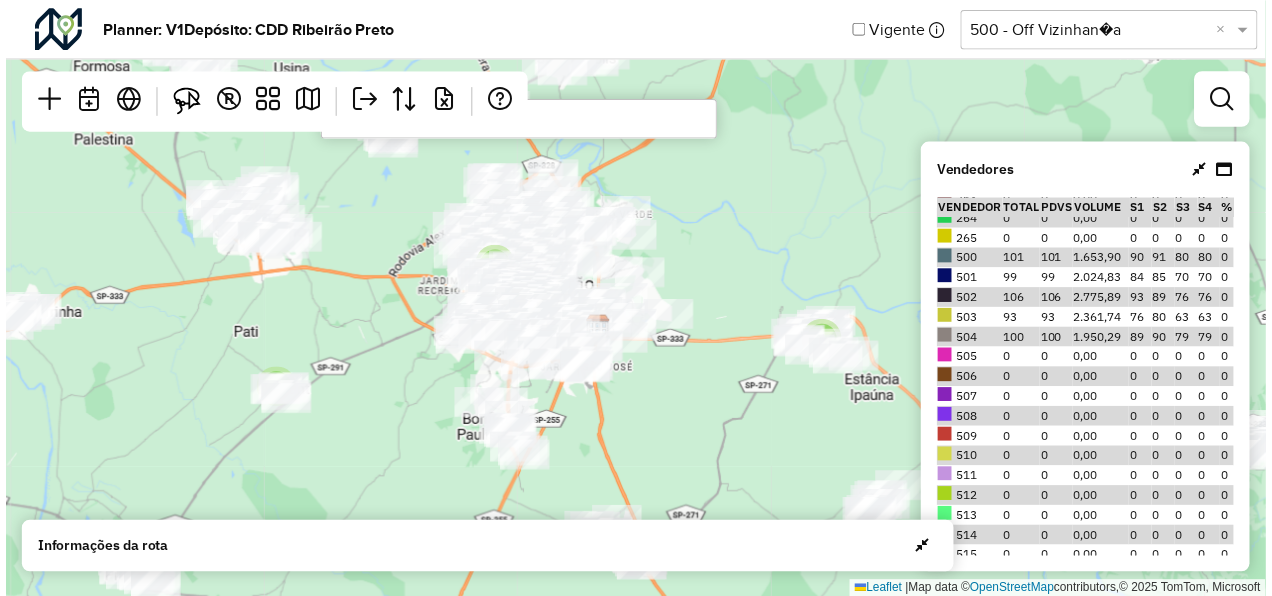 scroll, scrollTop: 670, scrollLeft: 0, axis: vertical 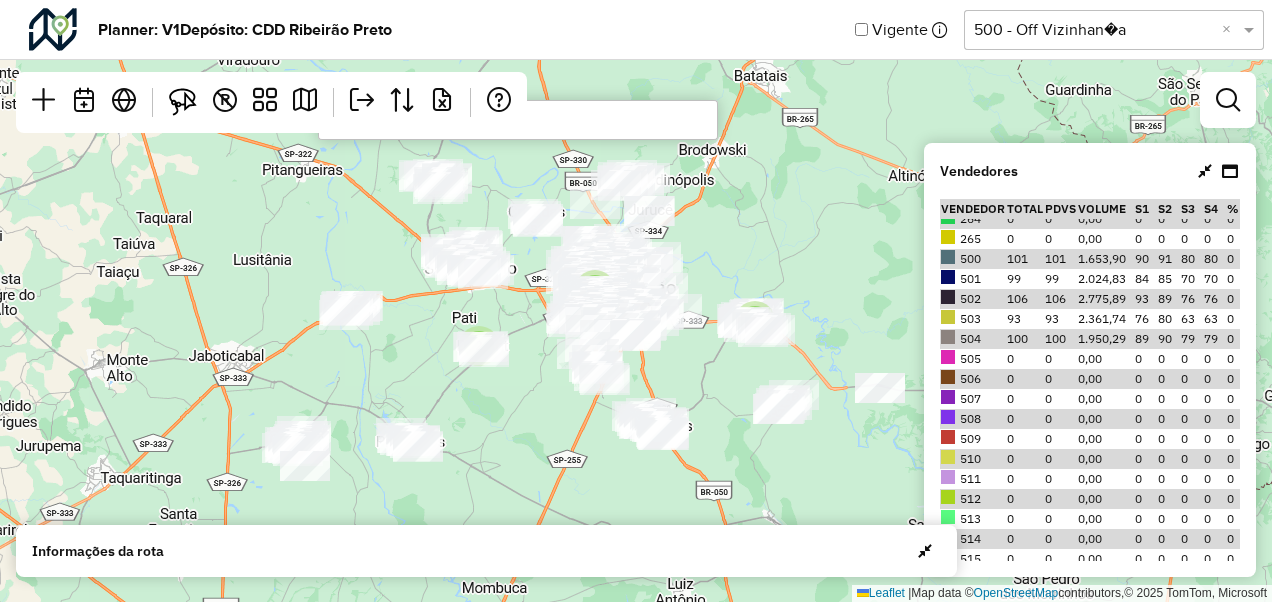 drag, startPoint x: 642, startPoint y: 410, endPoint x: 664, endPoint y: 356, distance: 58.30952 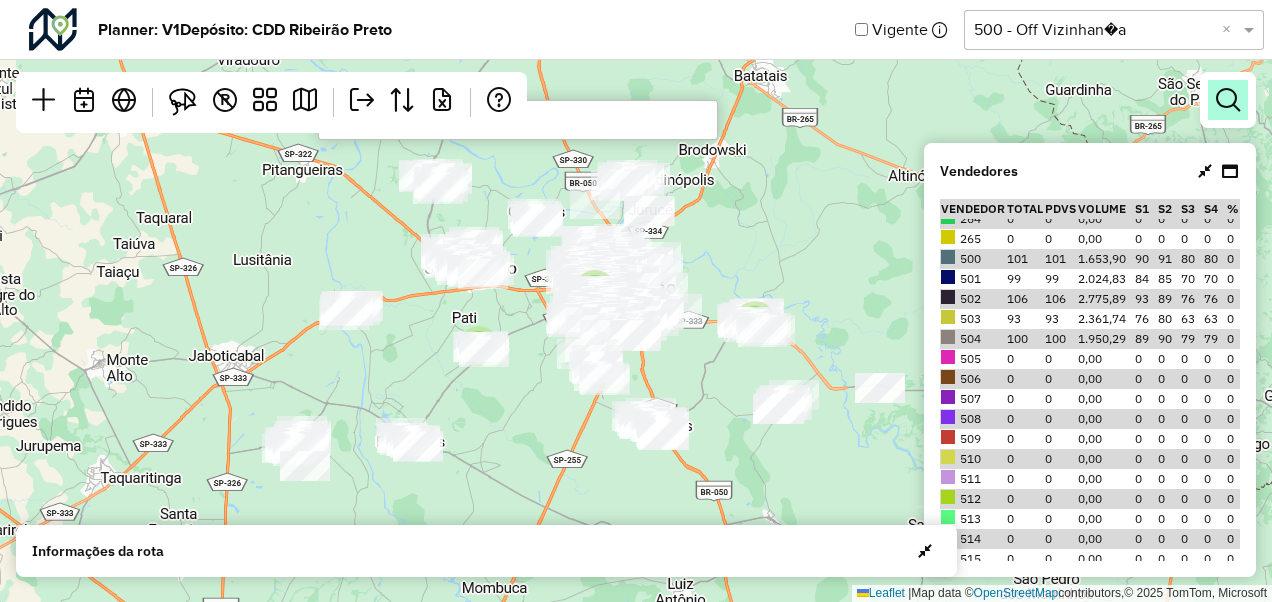 click at bounding box center (1228, 100) 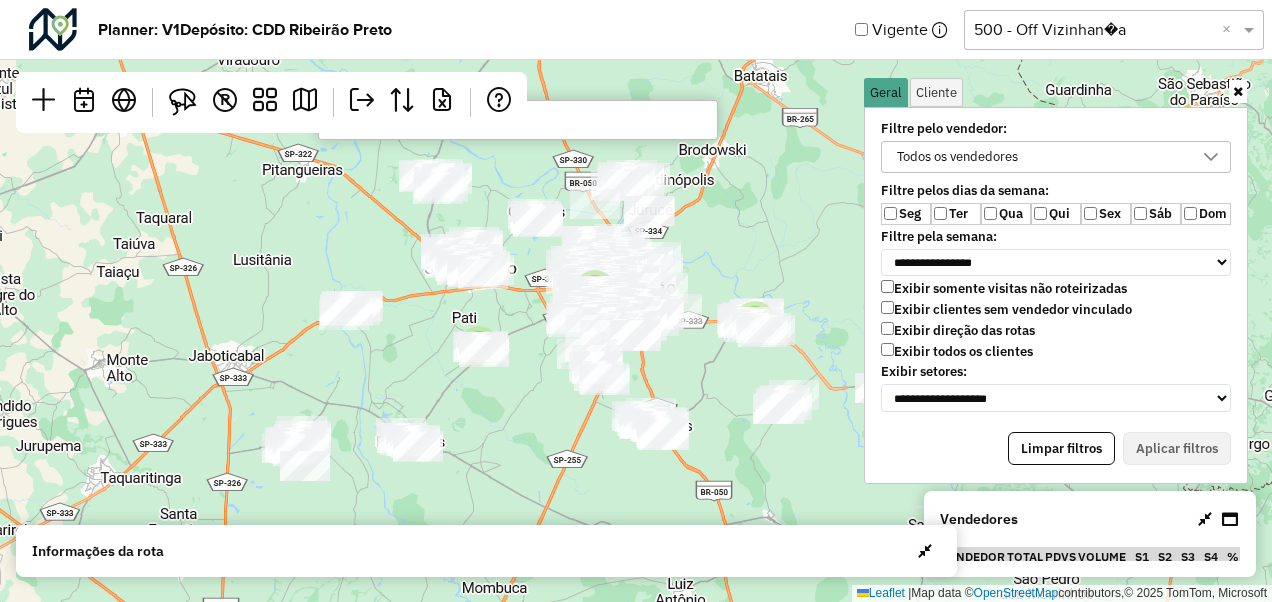 click on "Todos os vendedores" at bounding box center (1041, 157) 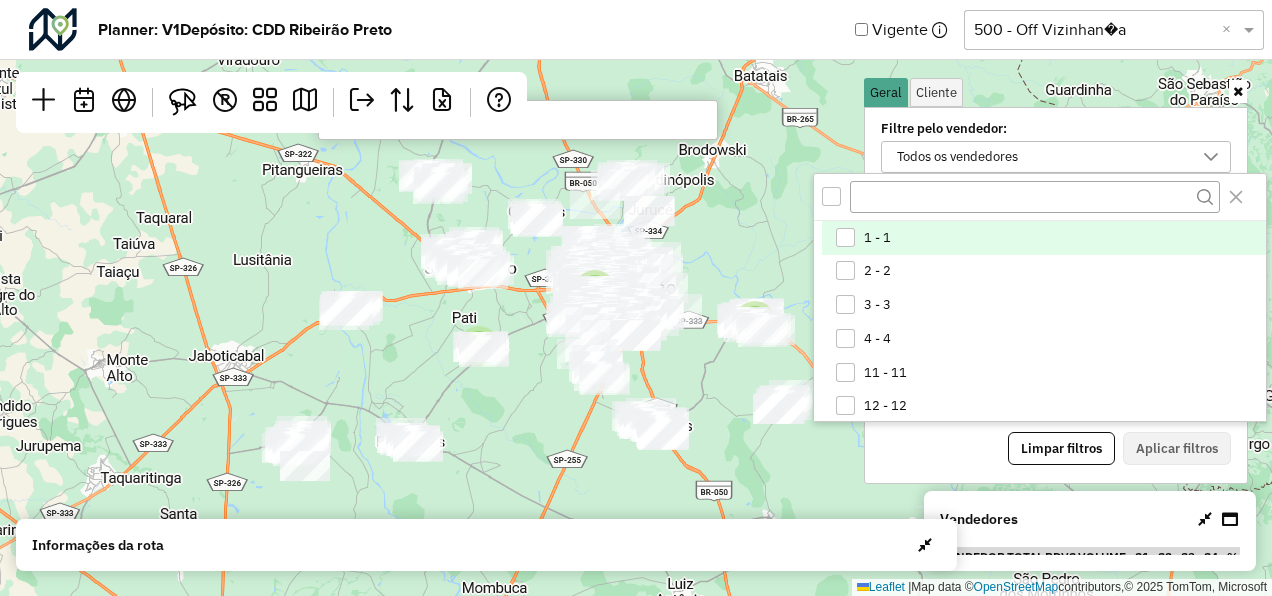 scroll, scrollTop: 10, scrollLeft: 74, axis: both 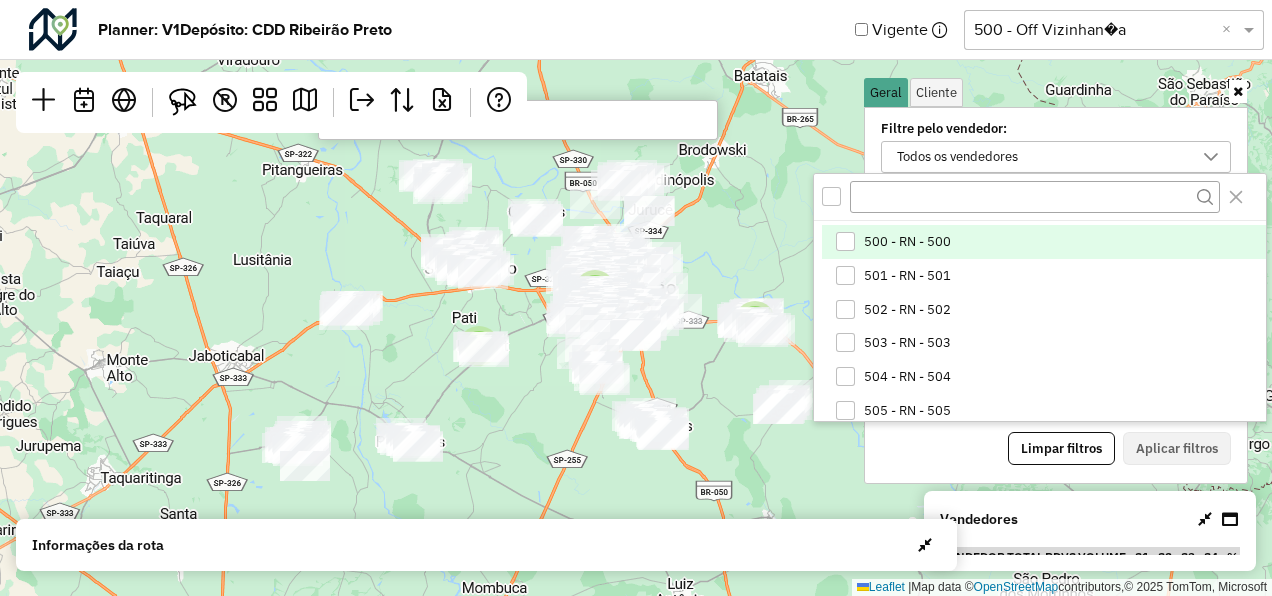 click on "500 - RN - 500" at bounding box center [907, 242] 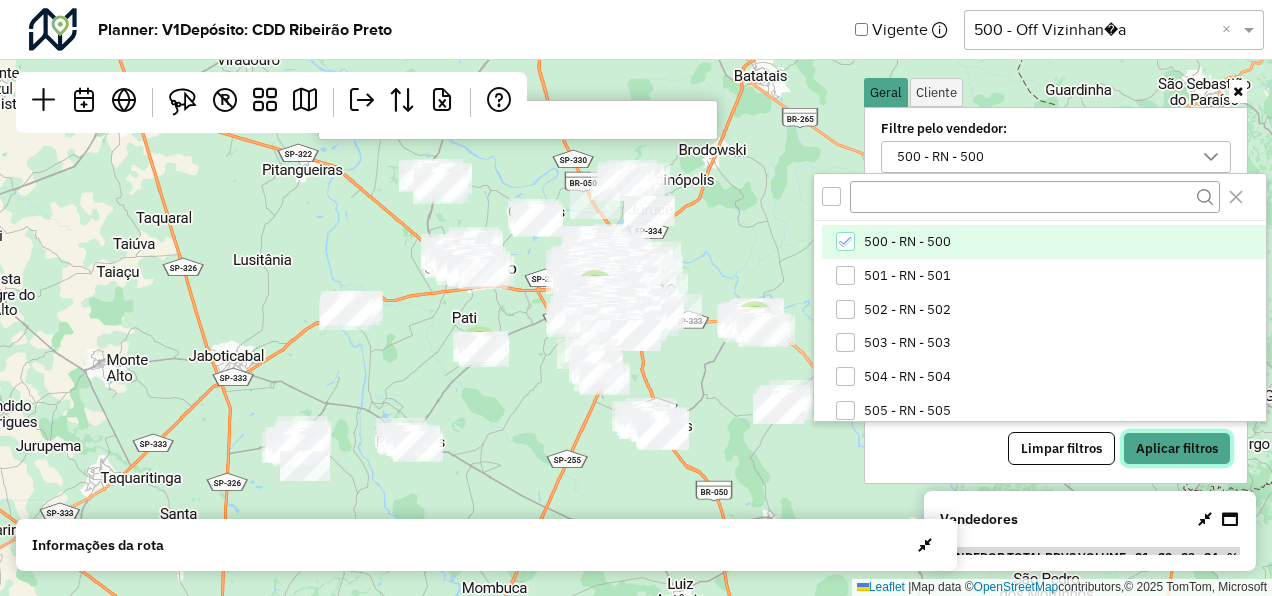 click on "Aplicar filtros" at bounding box center [1177, 449] 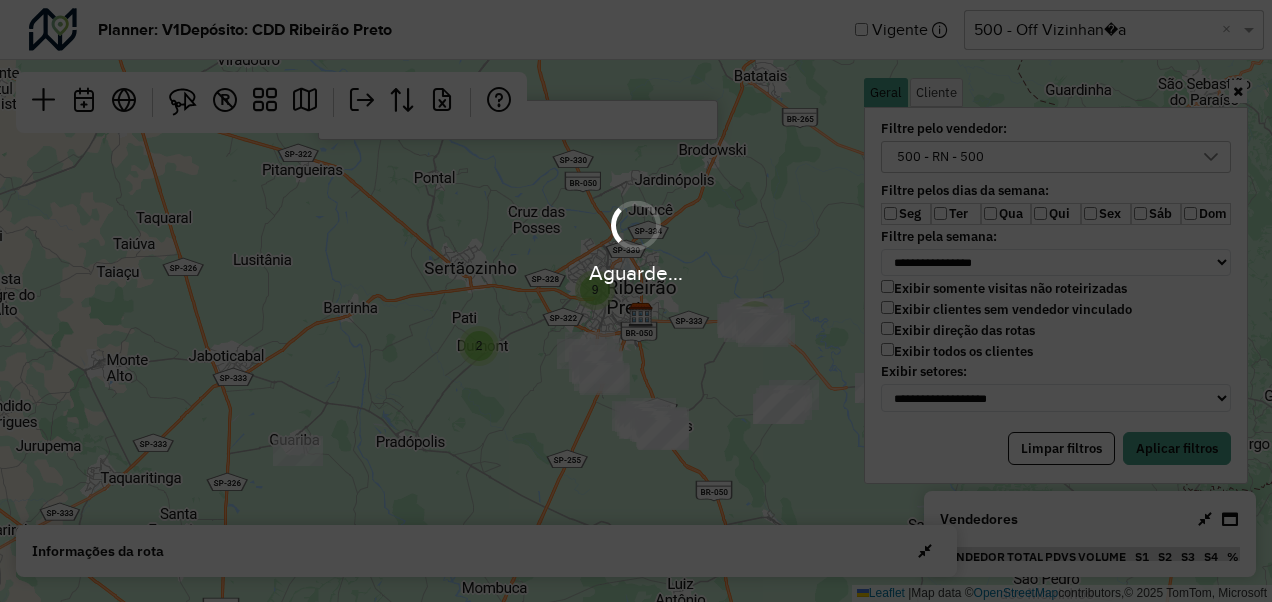 scroll, scrollTop: 206, scrollLeft: 0, axis: vertical 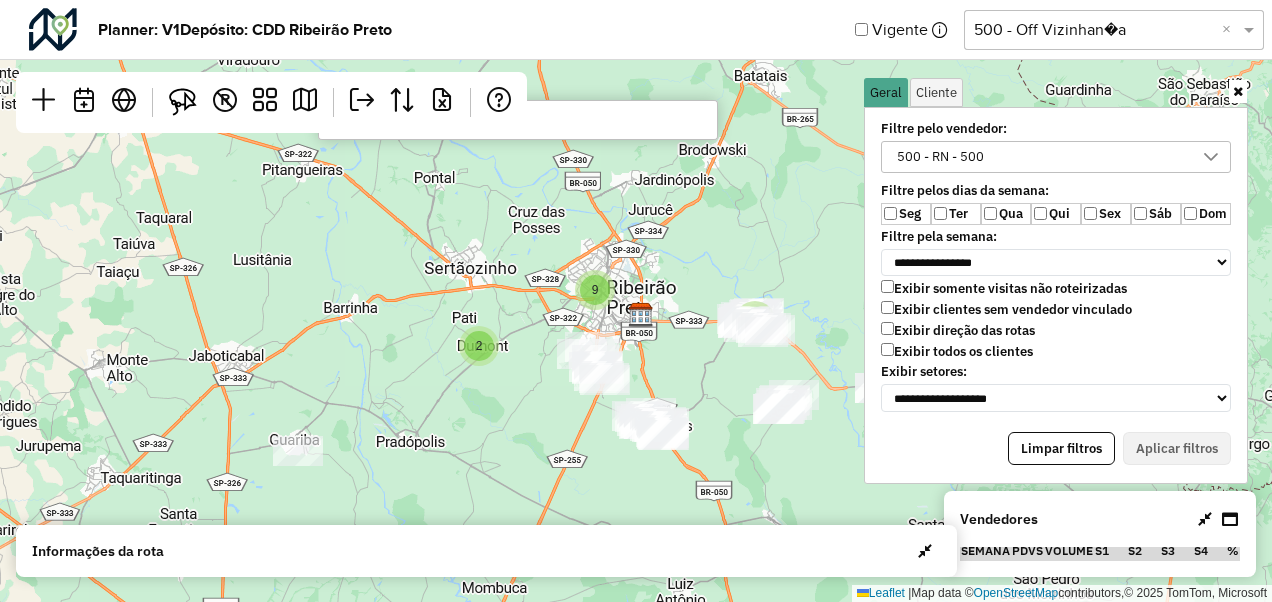 click at bounding box center (1238, 91) 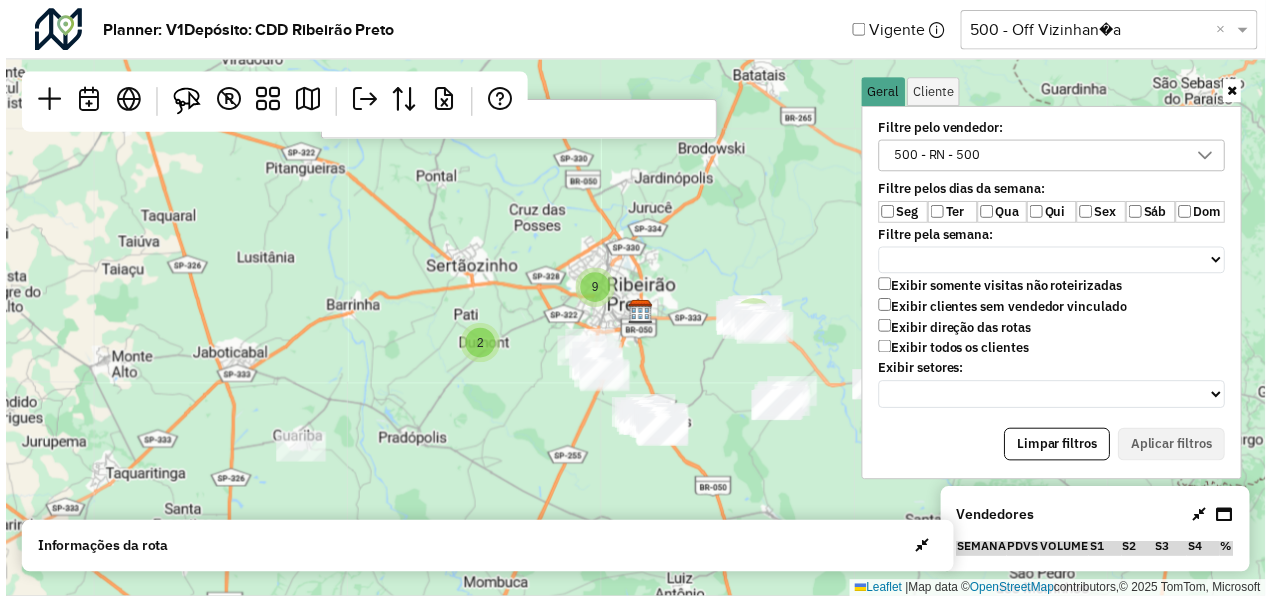 scroll, scrollTop: 0, scrollLeft: 0, axis: both 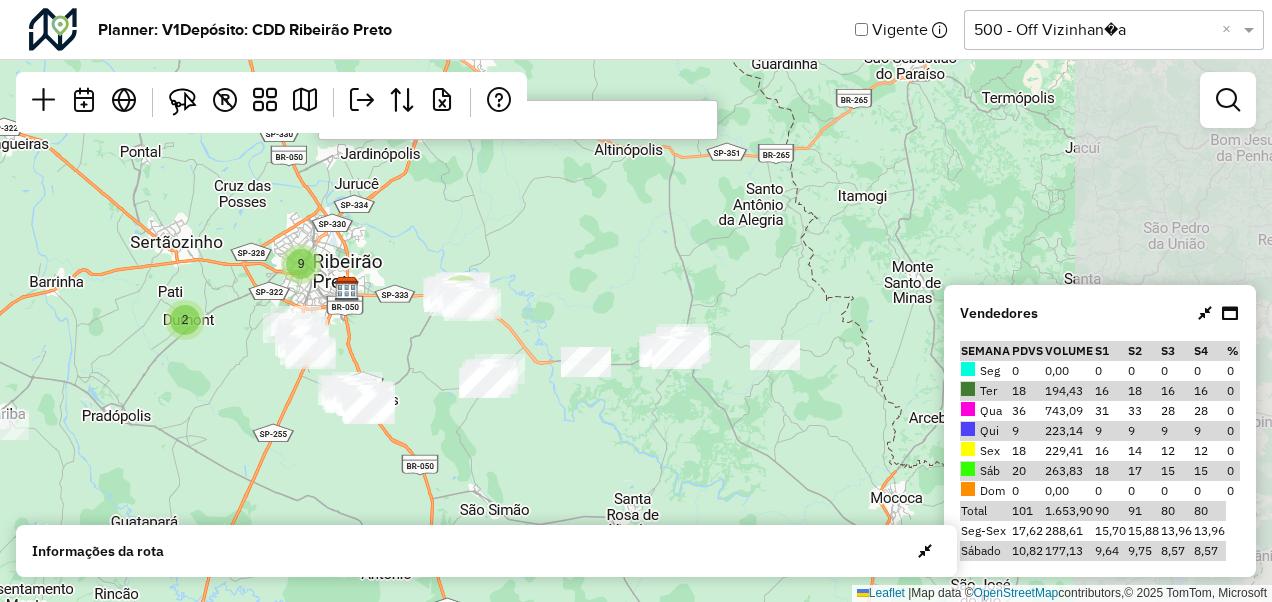 drag, startPoint x: 796, startPoint y: 365, endPoint x: 500, endPoint y: 338, distance: 297.22888 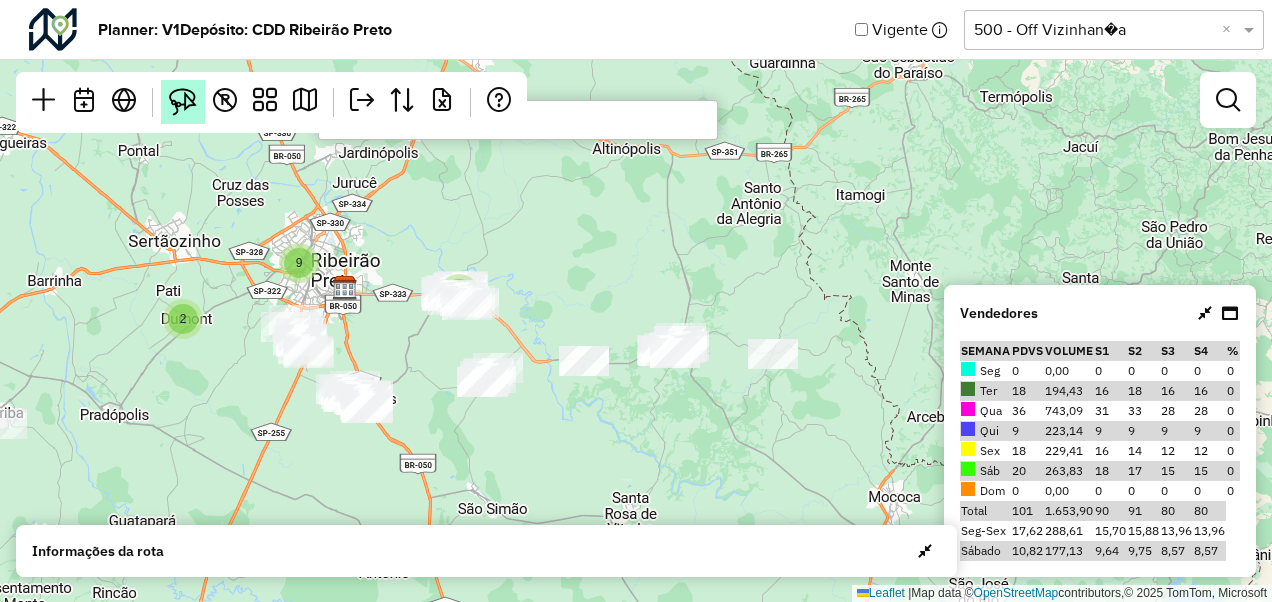 click at bounding box center (183, 102) 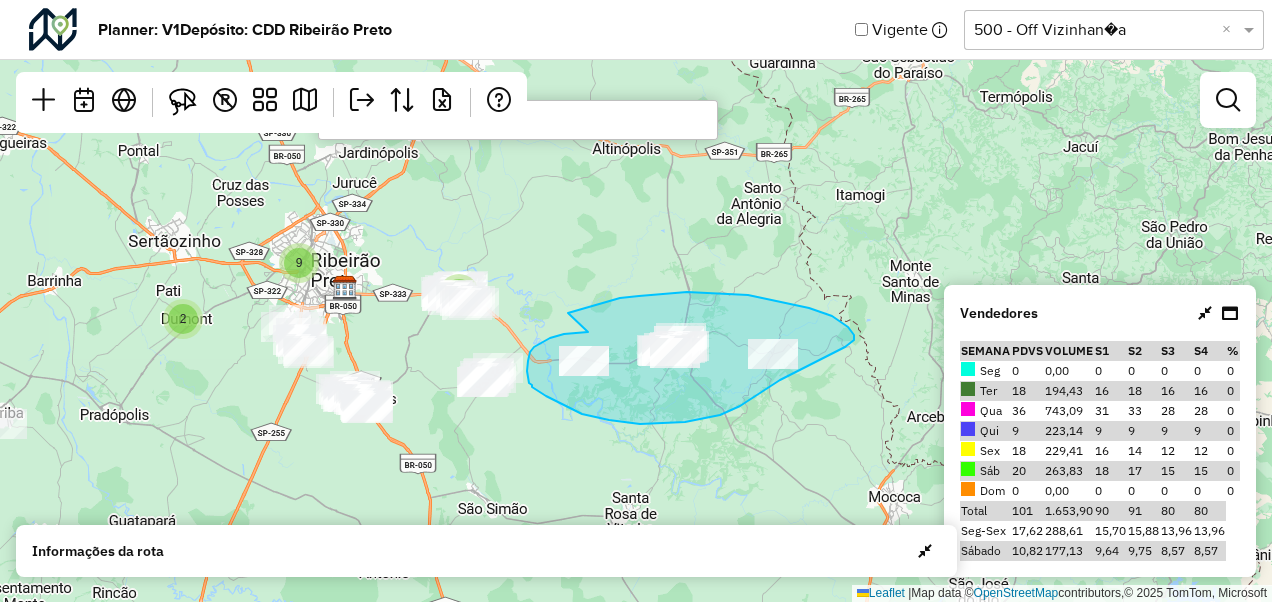 drag, startPoint x: 568, startPoint y: 313, endPoint x: 587, endPoint y: 331, distance: 26.172504 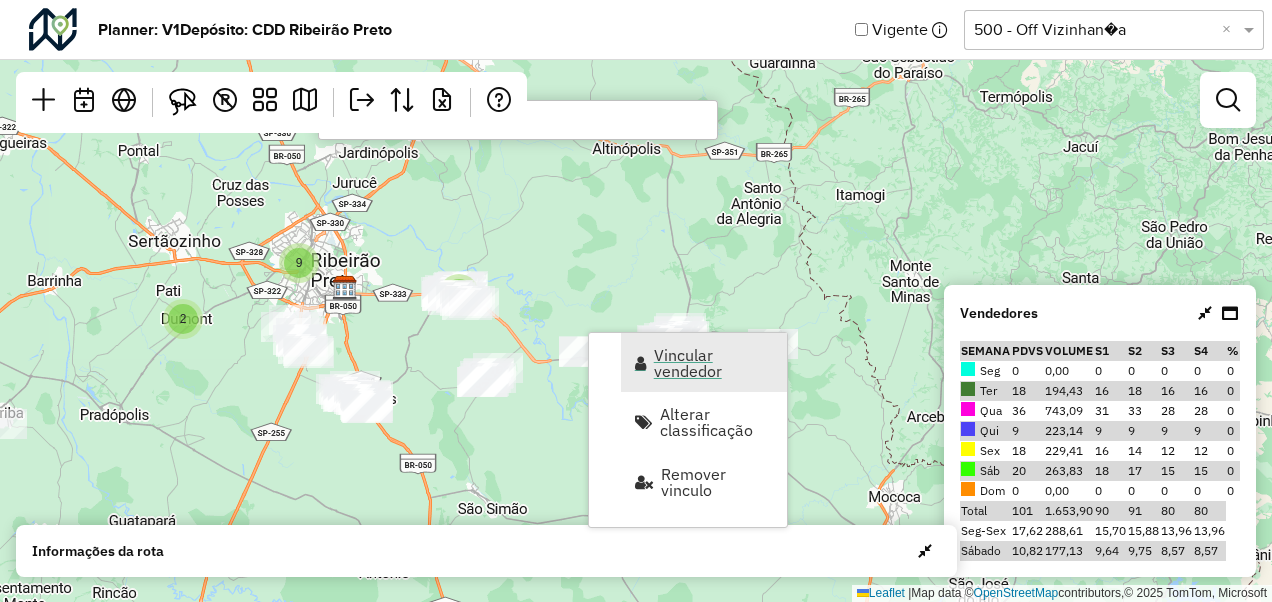 click on "Vincular vendedor" at bounding box center [714, 363] 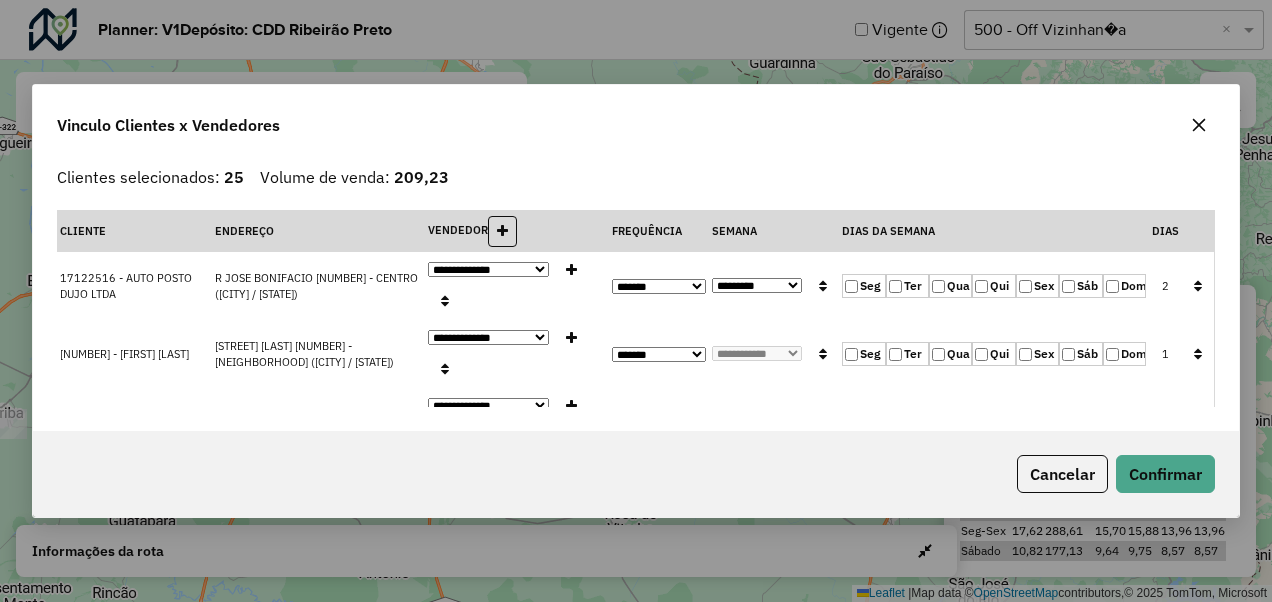 click on "Ter" 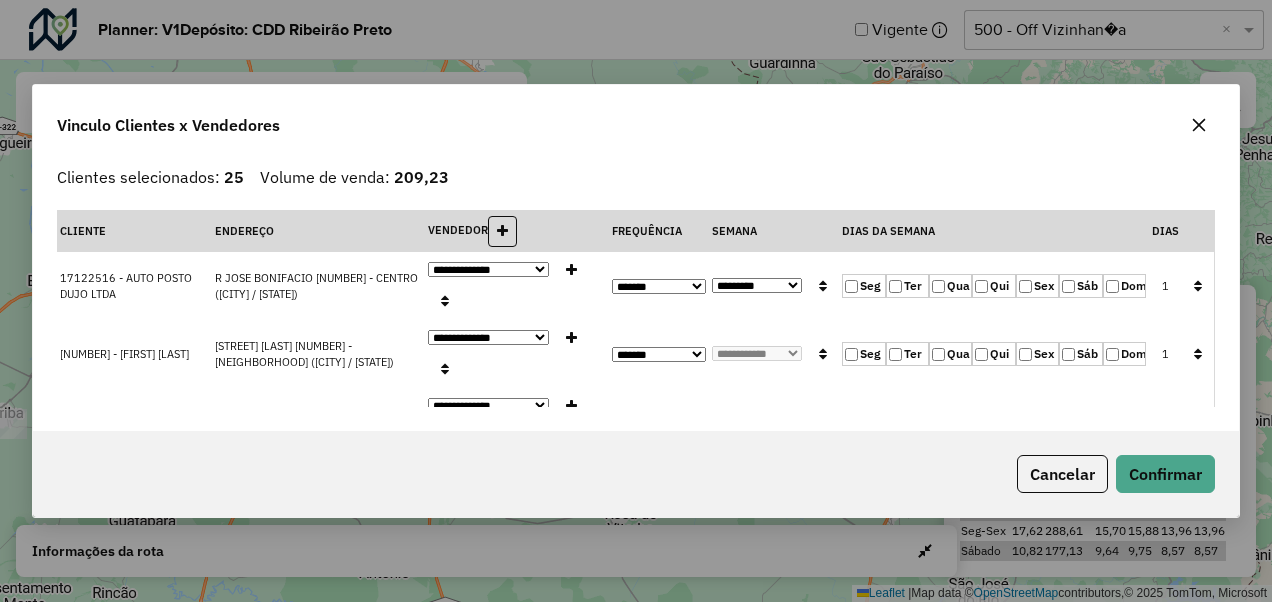 click 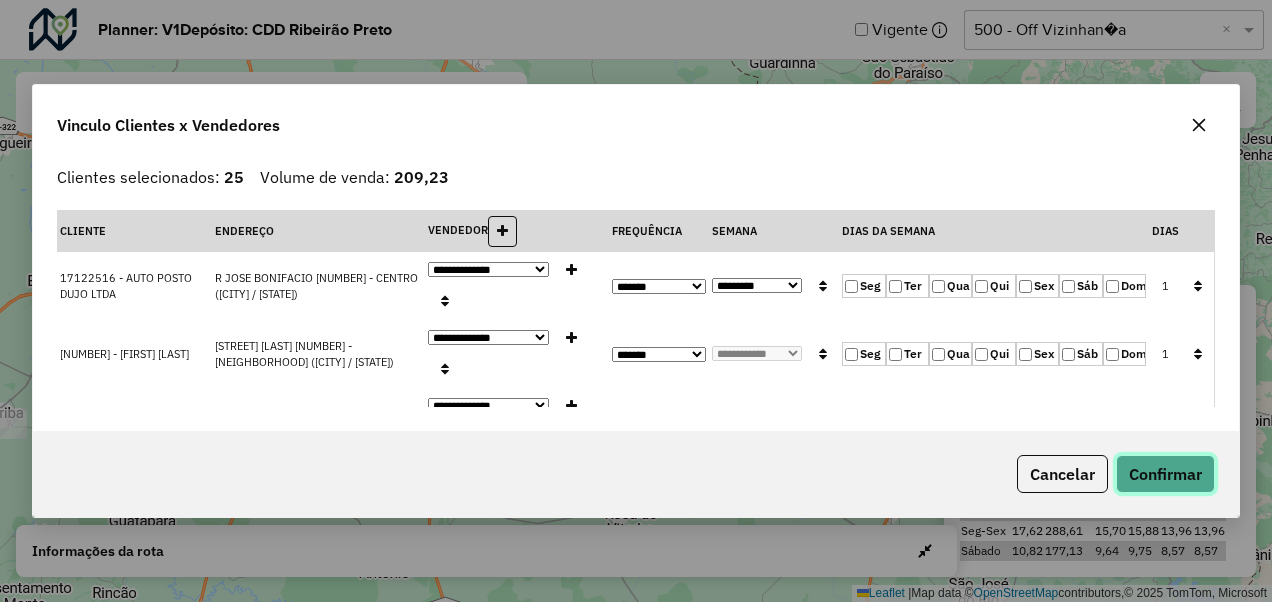 click on "Confirmar" 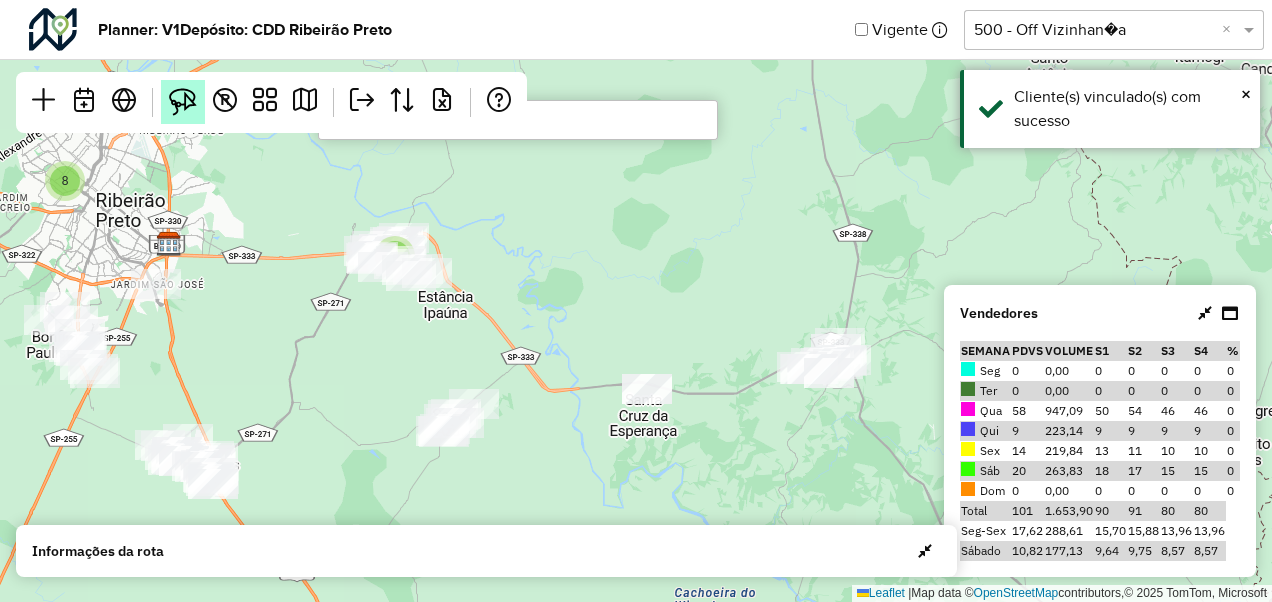 click at bounding box center [183, 102] 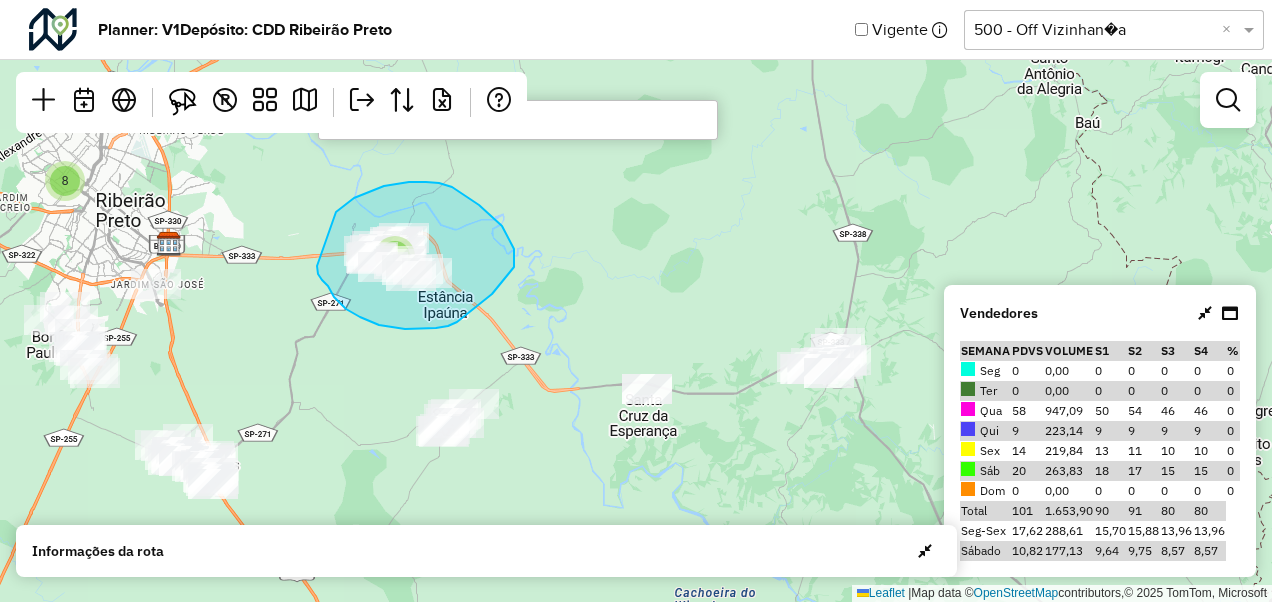 drag, startPoint x: 336, startPoint y: 212, endPoint x: 317, endPoint y: 266, distance: 57.245087 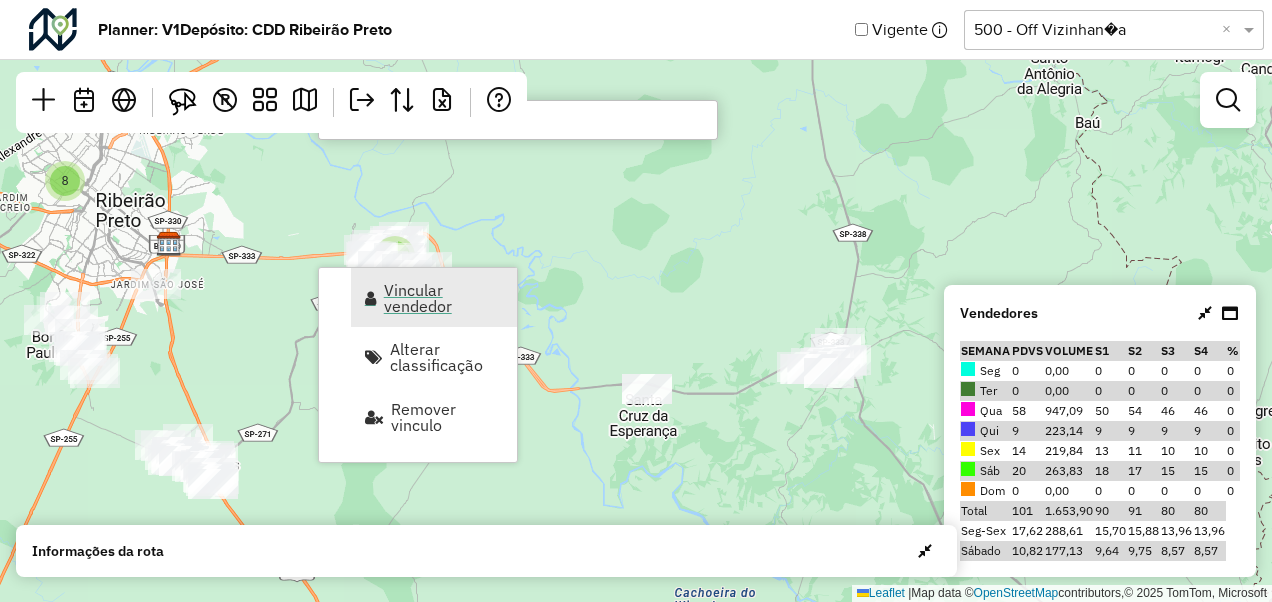 click on "Vincular vendedor" at bounding box center [444, 298] 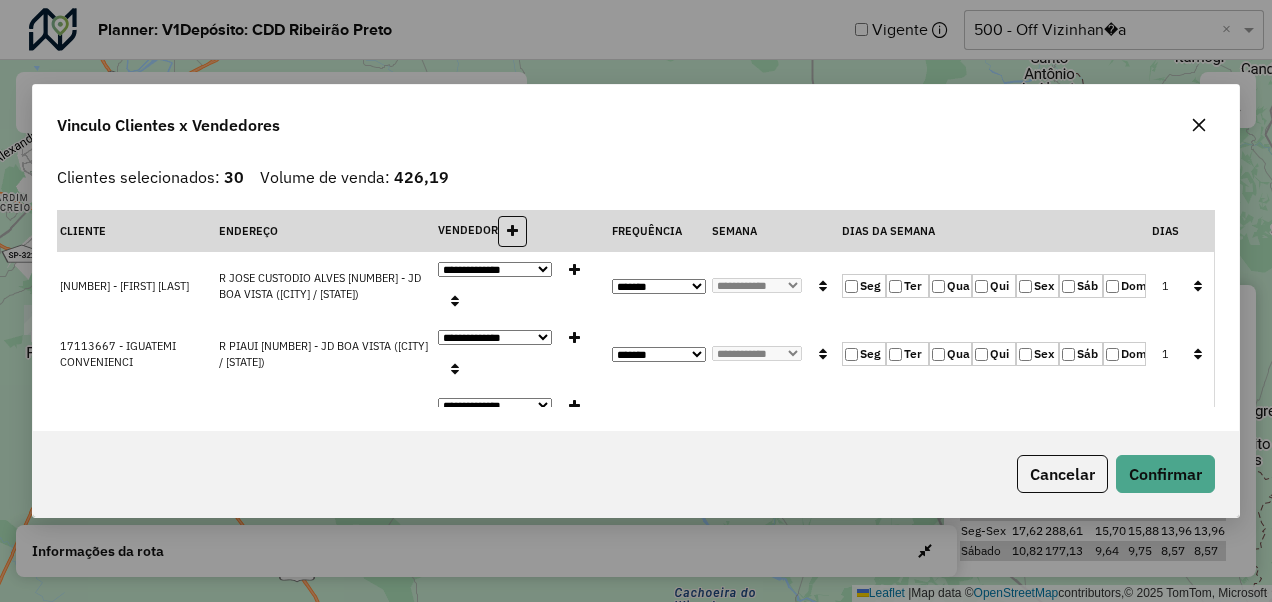 click on "Seg" 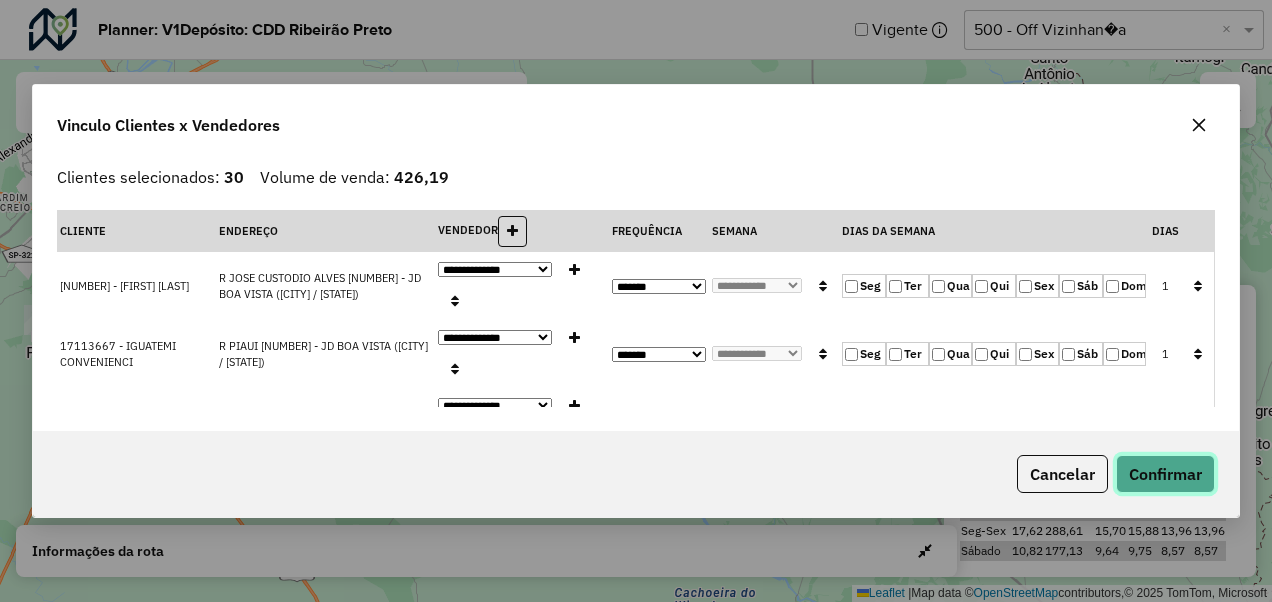 click on "Confirmar" 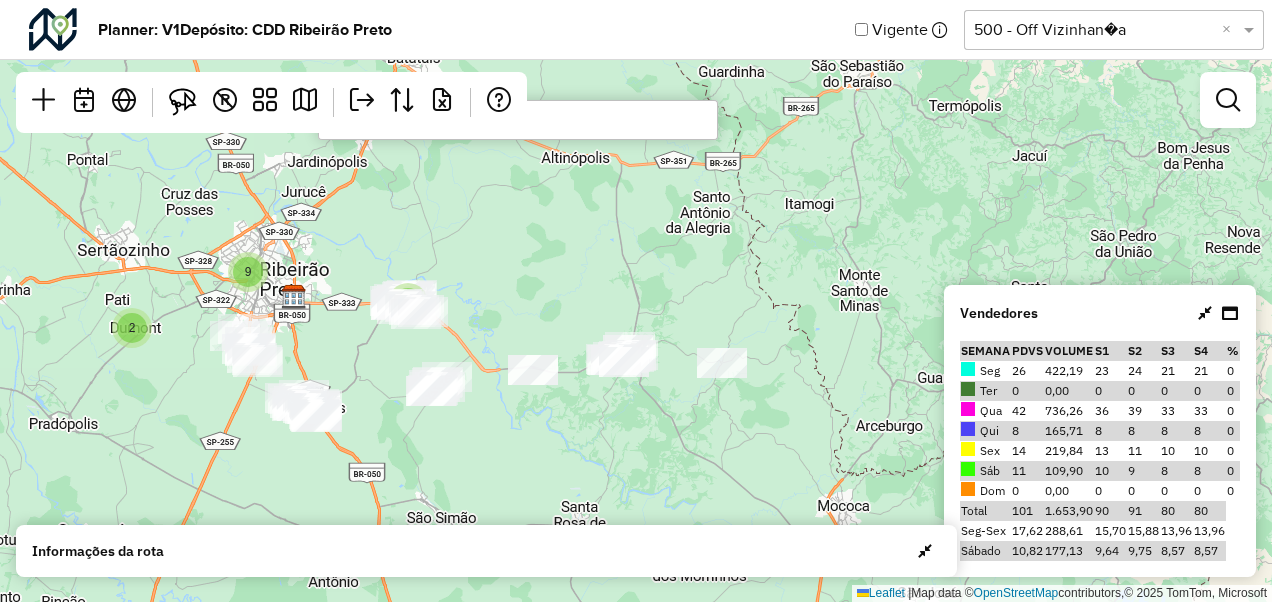drag, startPoint x: 312, startPoint y: 353, endPoint x: 354, endPoint y: 347, distance: 42.426407 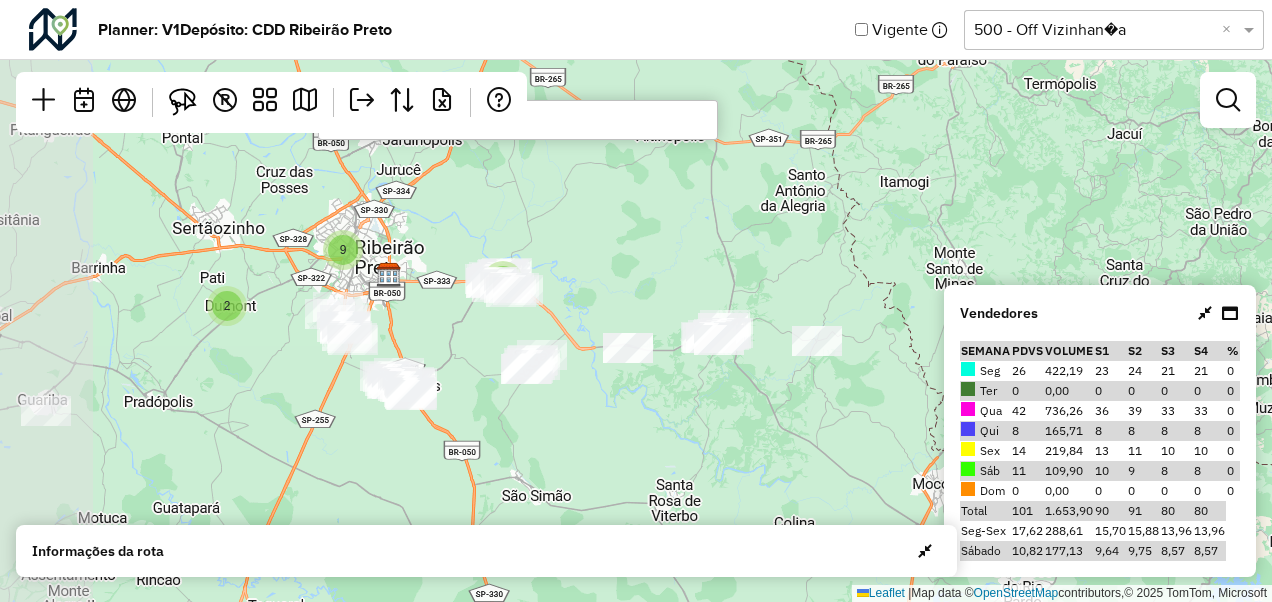 drag, startPoint x: 354, startPoint y: 347, endPoint x: 476, endPoint y: 318, distance: 125.39936 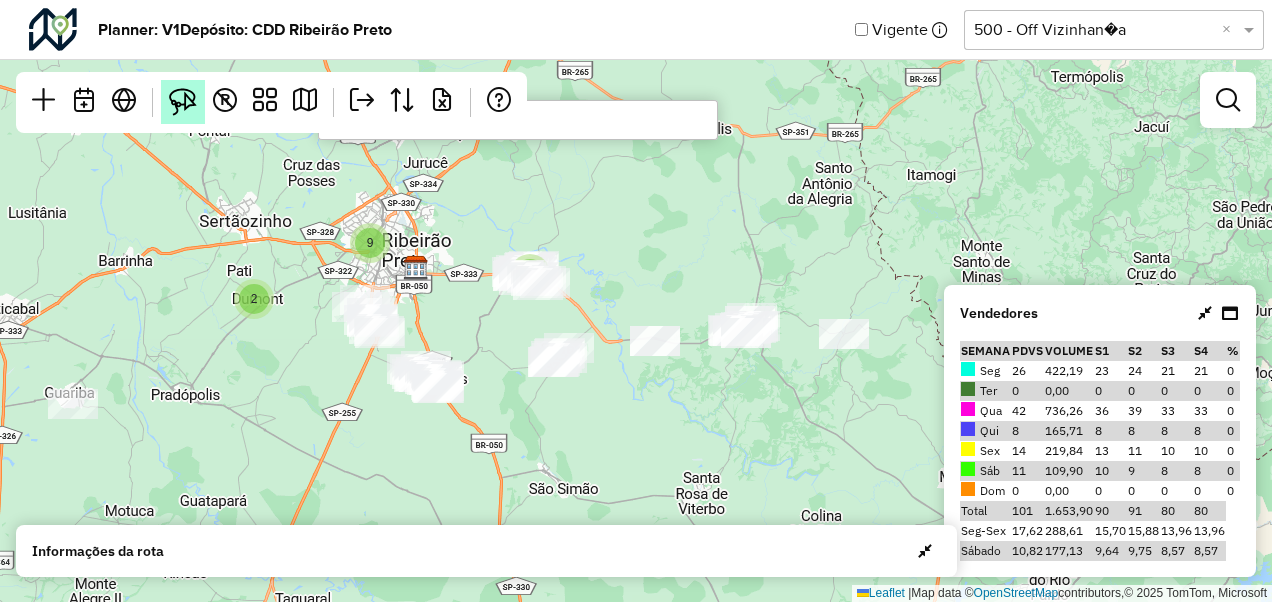 click at bounding box center [183, 102] 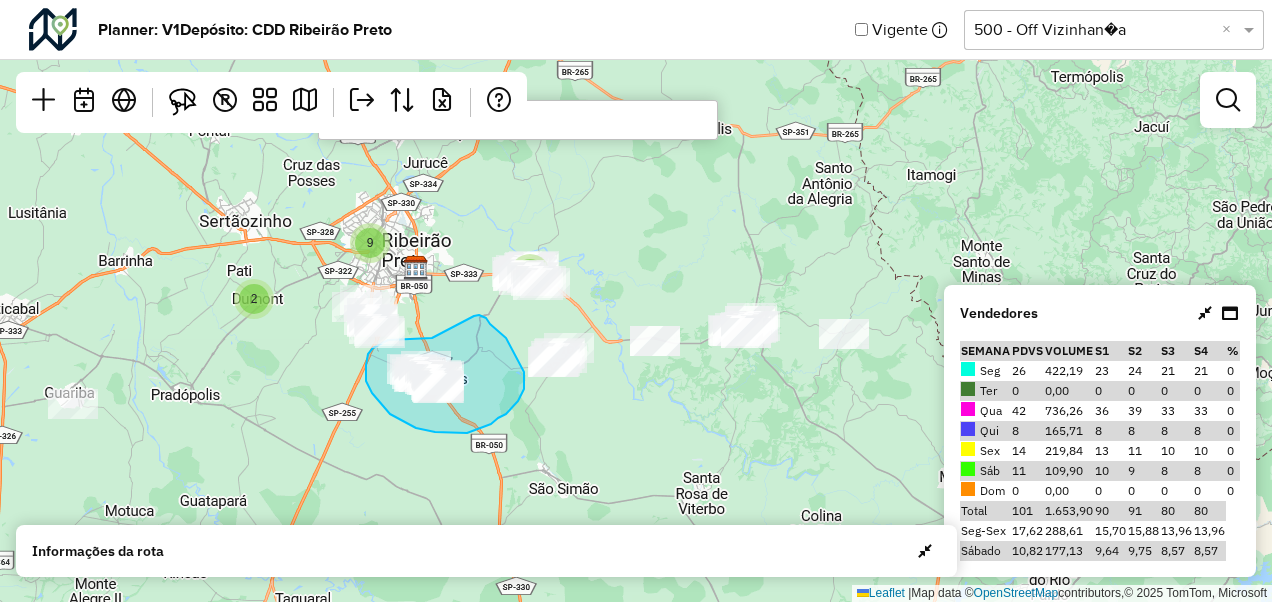 drag, startPoint x: 432, startPoint y: 338, endPoint x: 474, endPoint y: 316, distance: 47.41308 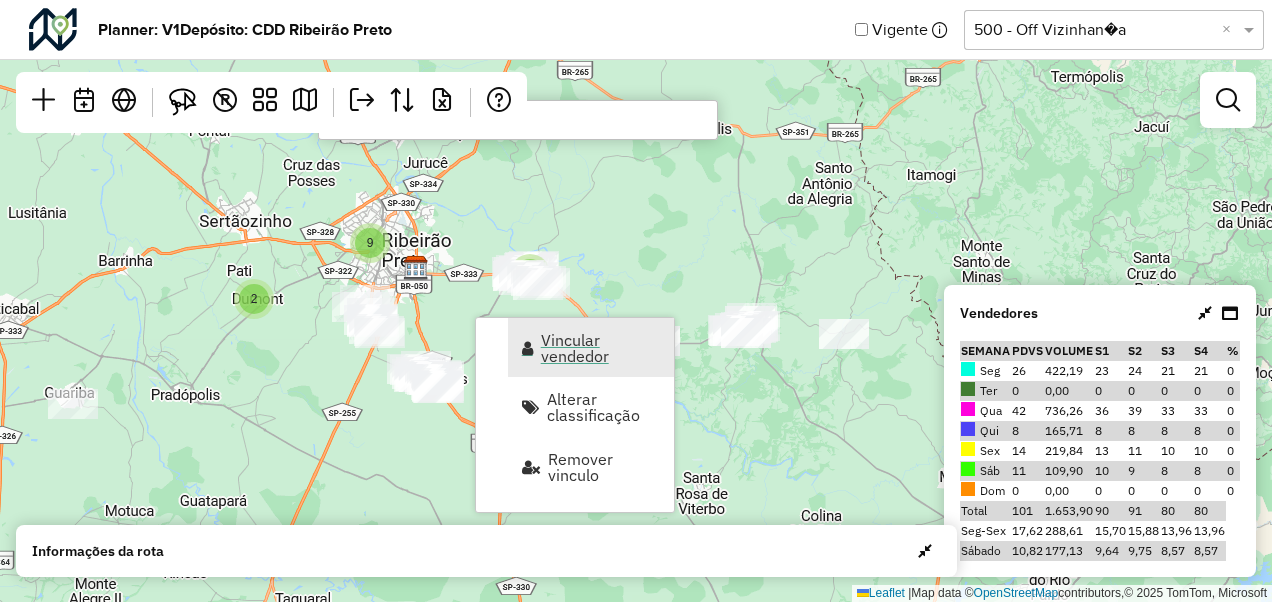 click on "Vincular vendedor" at bounding box center [601, 348] 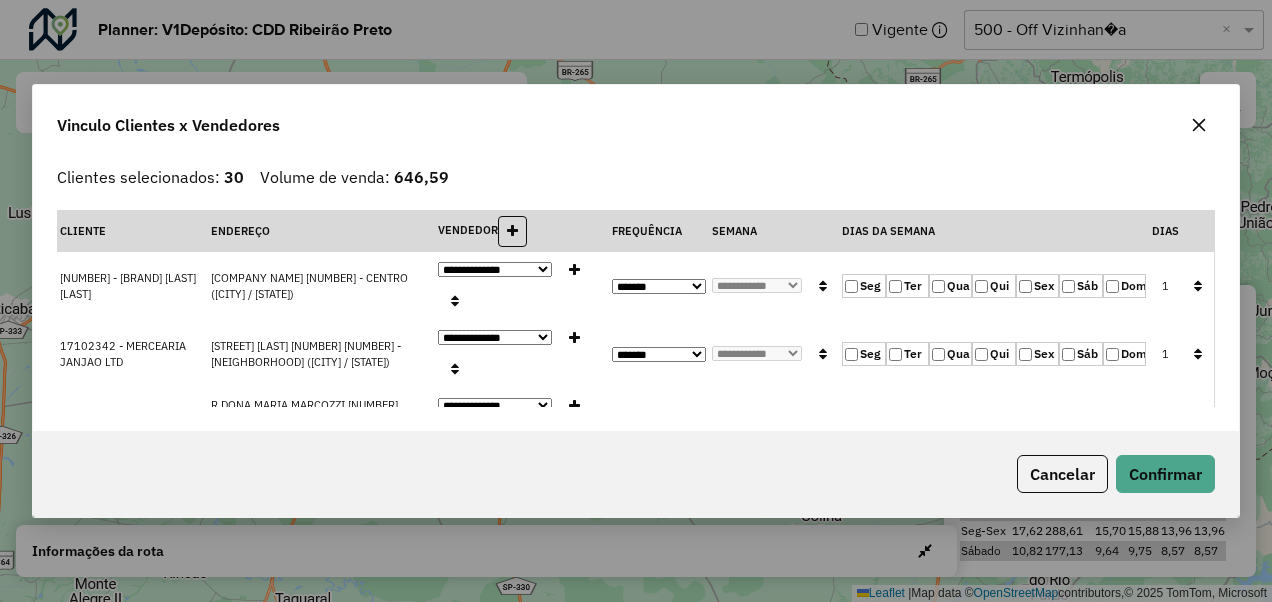 click on "Qui" 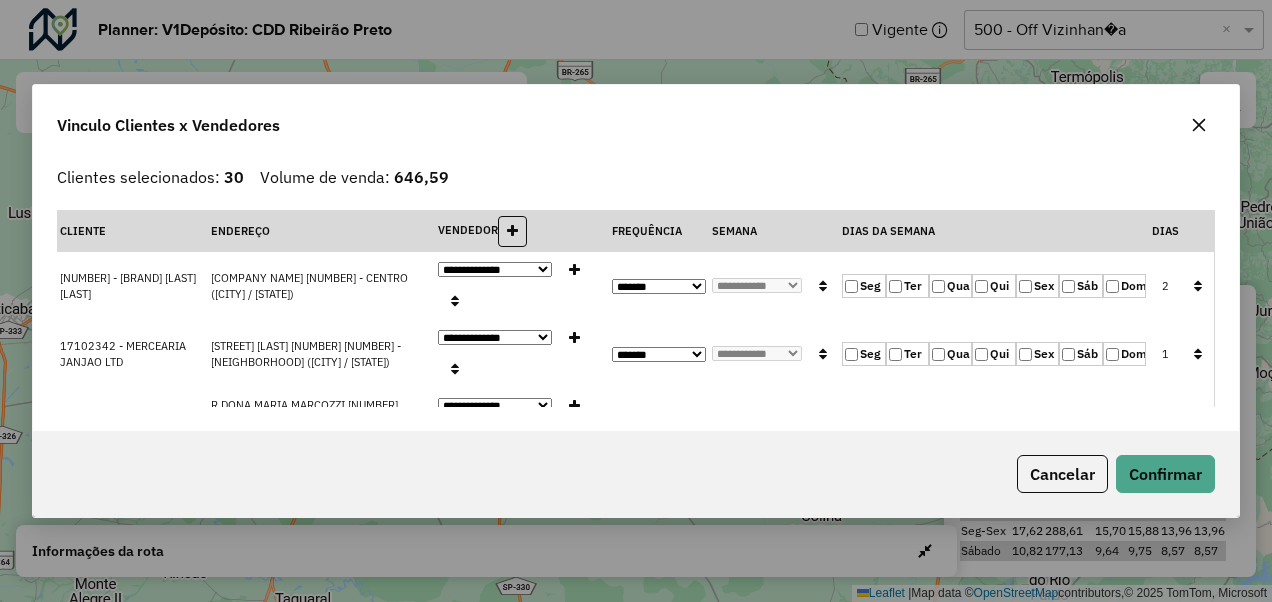 click on "Qua" 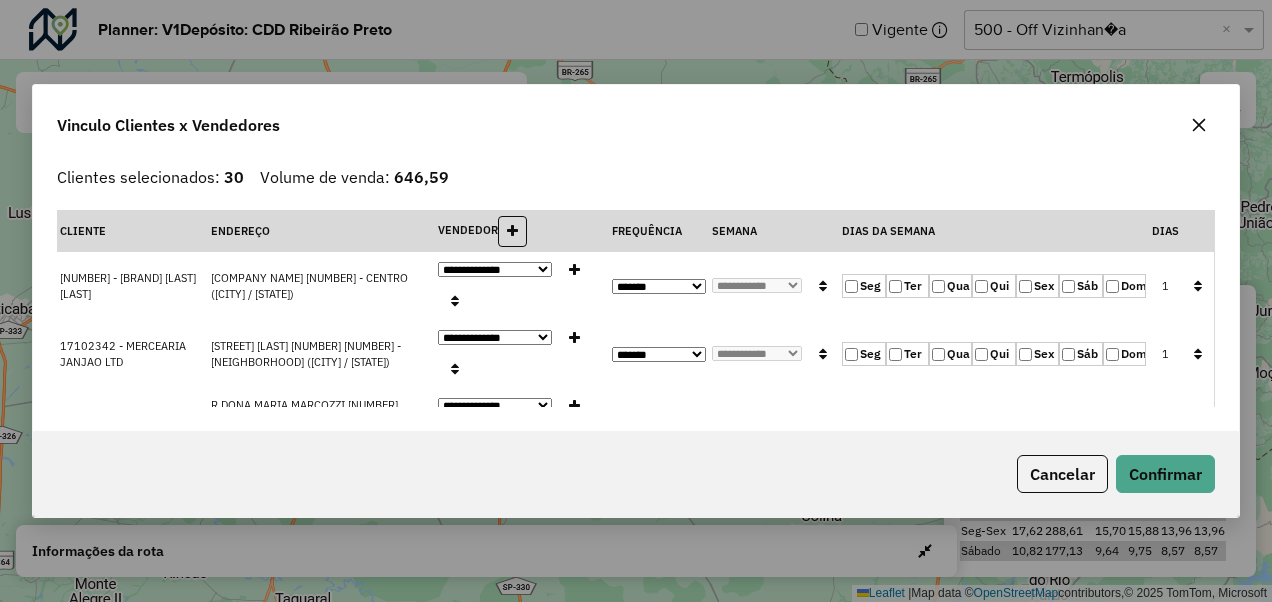 click 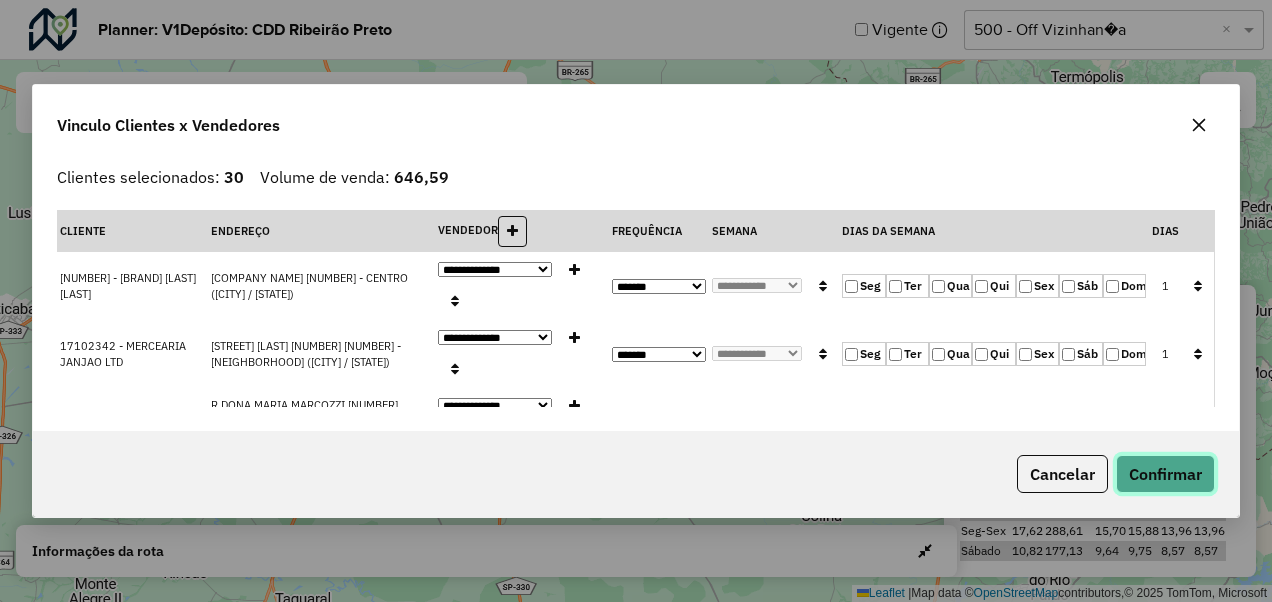 click on "Confirmar" 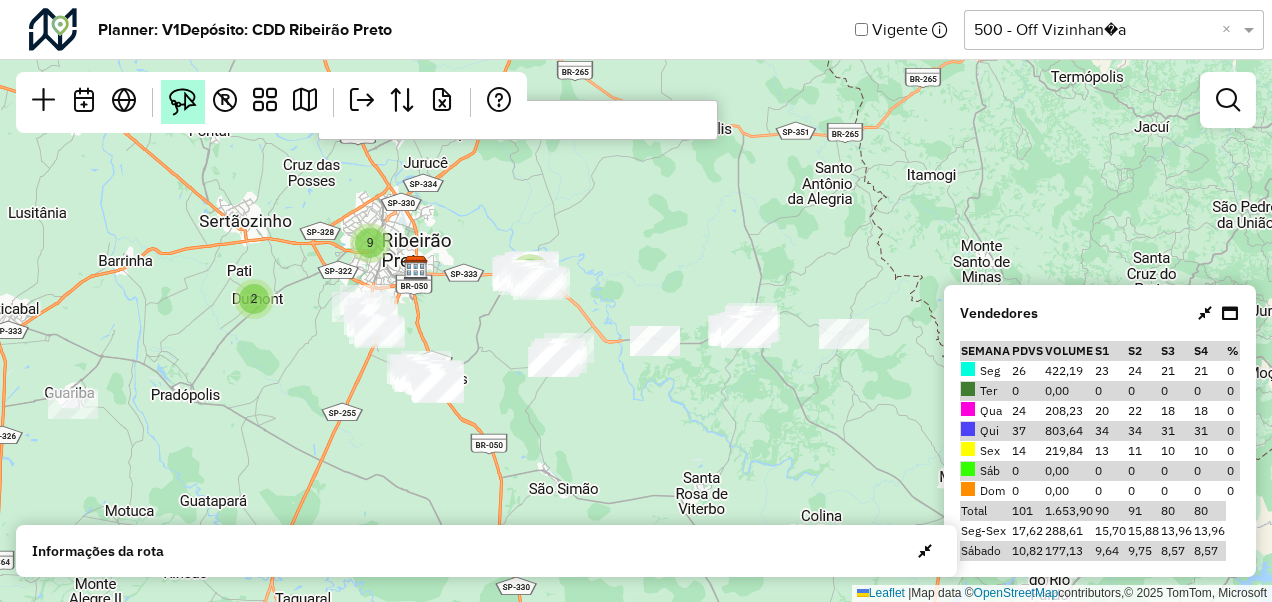 click at bounding box center (183, 102) 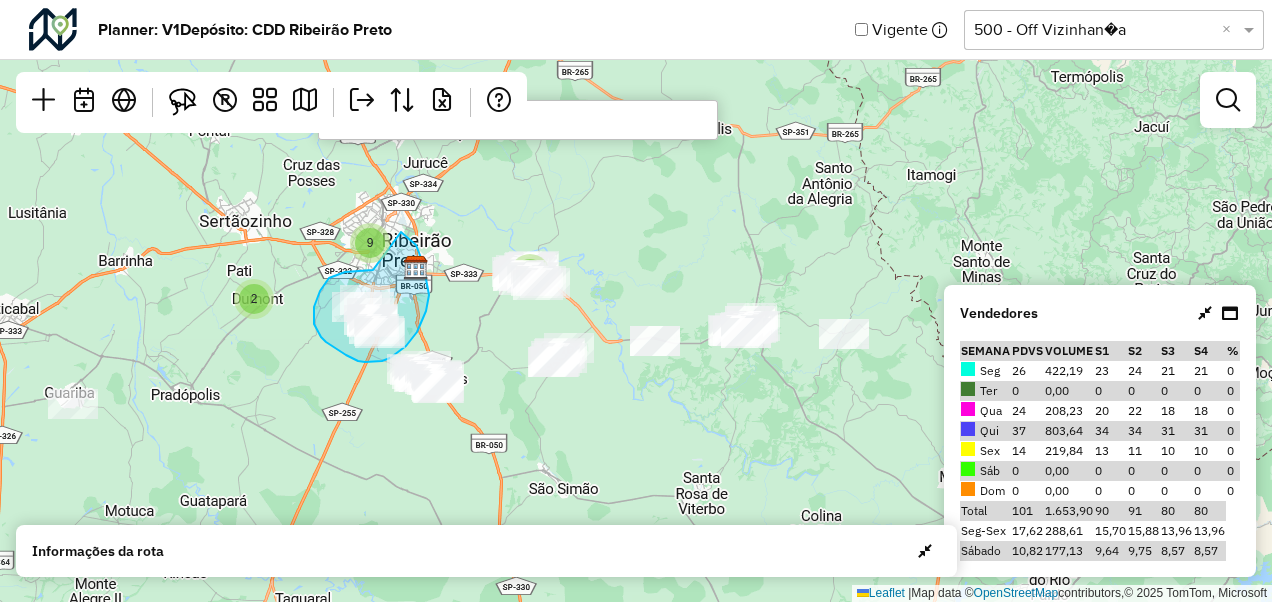 drag, startPoint x: 373, startPoint y: 270, endPoint x: 401, endPoint y: 234, distance: 45.607018 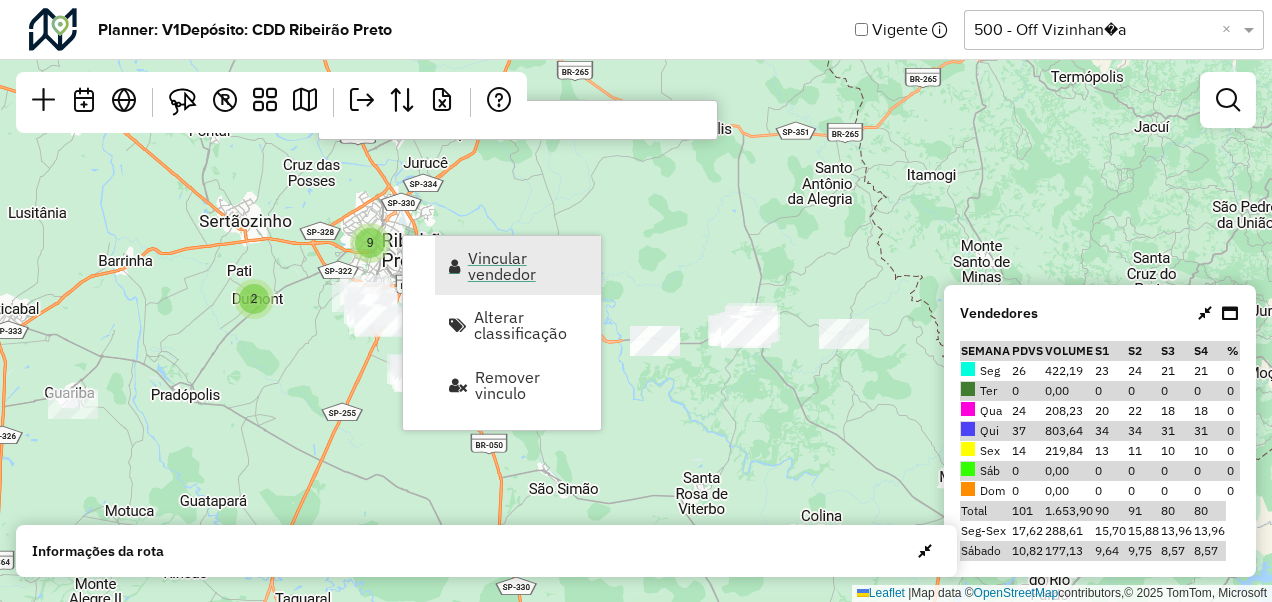 click on "Vincular vendedor" at bounding box center [528, 266] 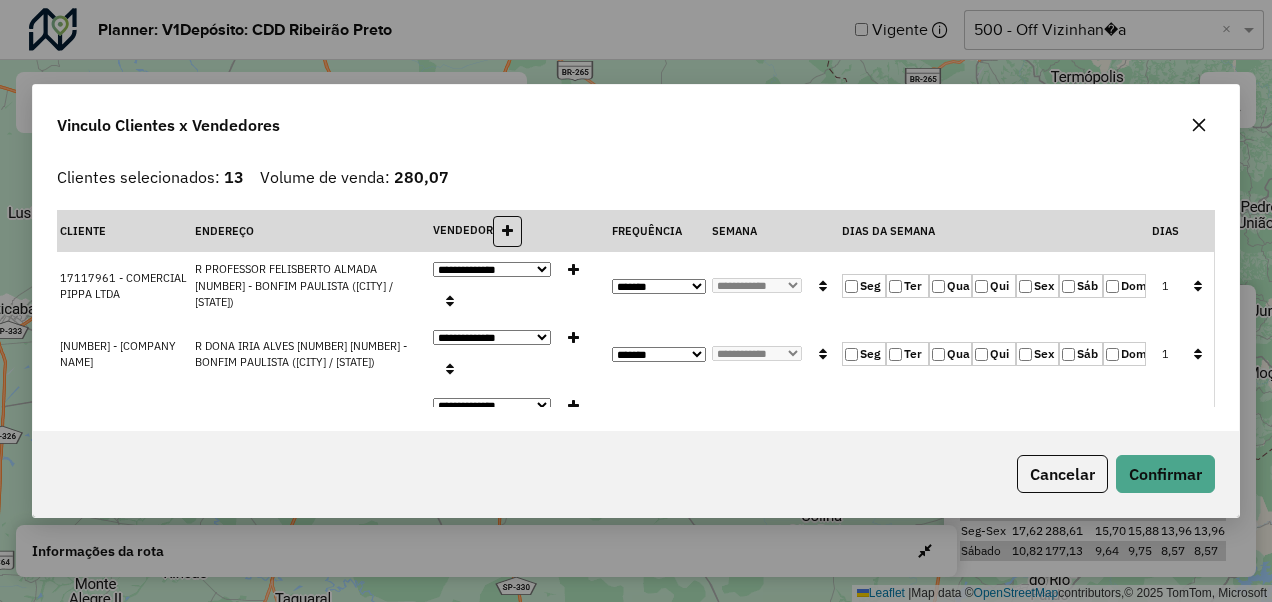 click on "Ter" 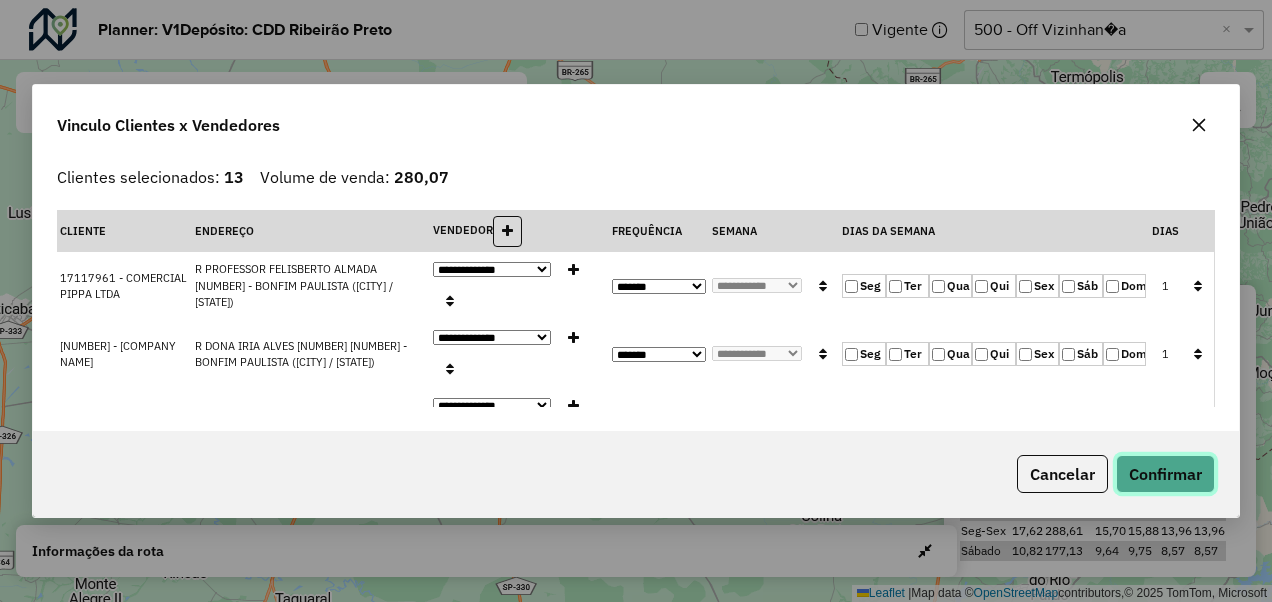 click on "Confirmar" 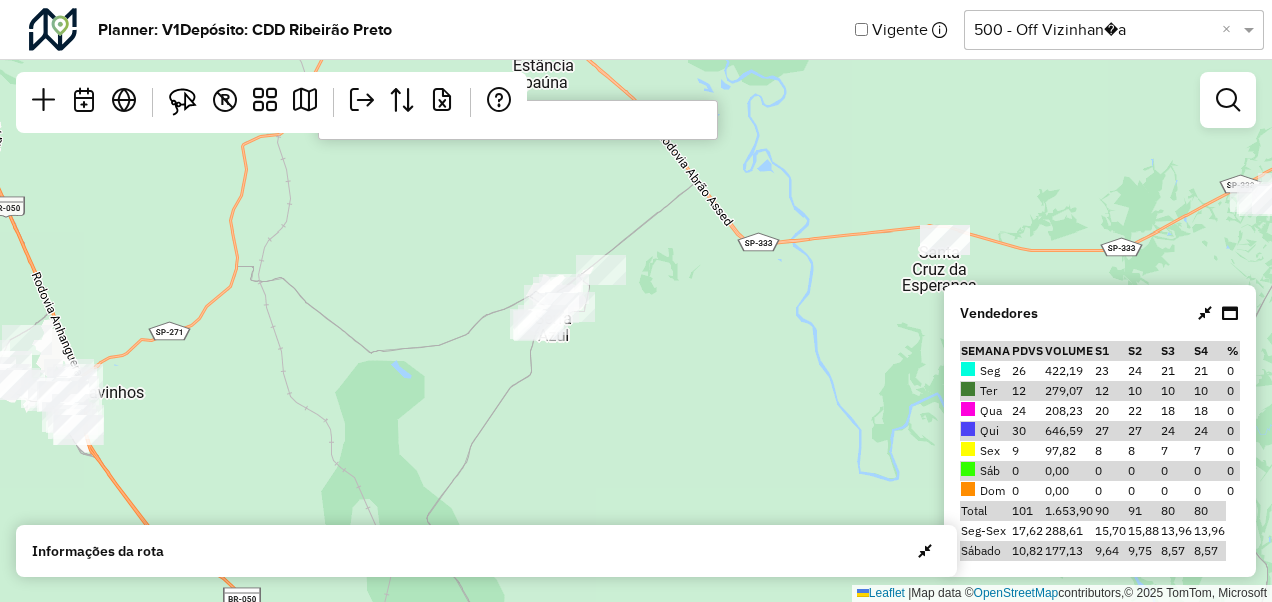 click on "3 2 4  Leaflet   |  Map data ©  OpenStreetMap  contributors,© 2025 TomTom, Microsoft" 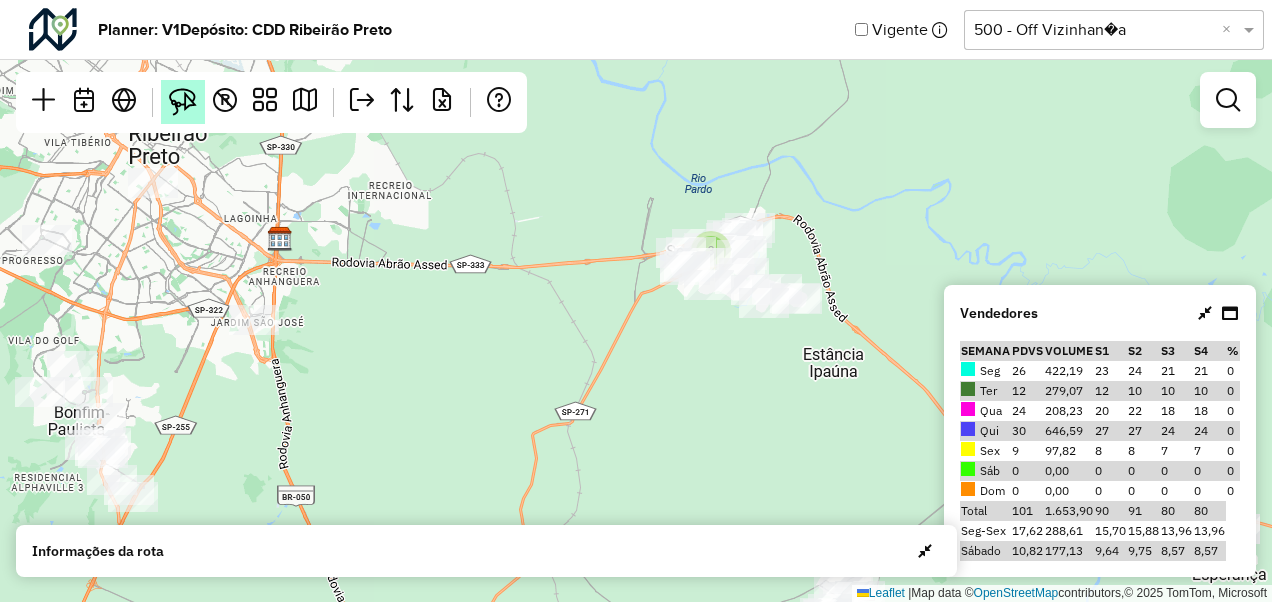 click at bounding box center [183, 102] 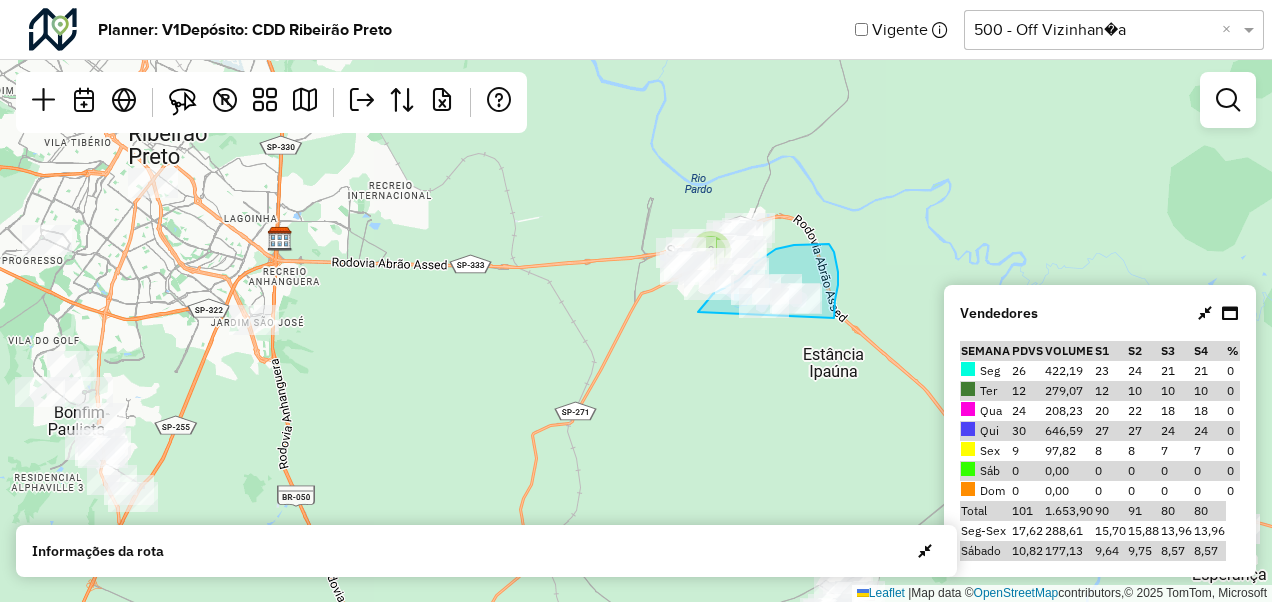 drag, startPoint x: 698, startPoint y: 312, endPoint x: 834, endPoint y: 319, distance: 136.18002 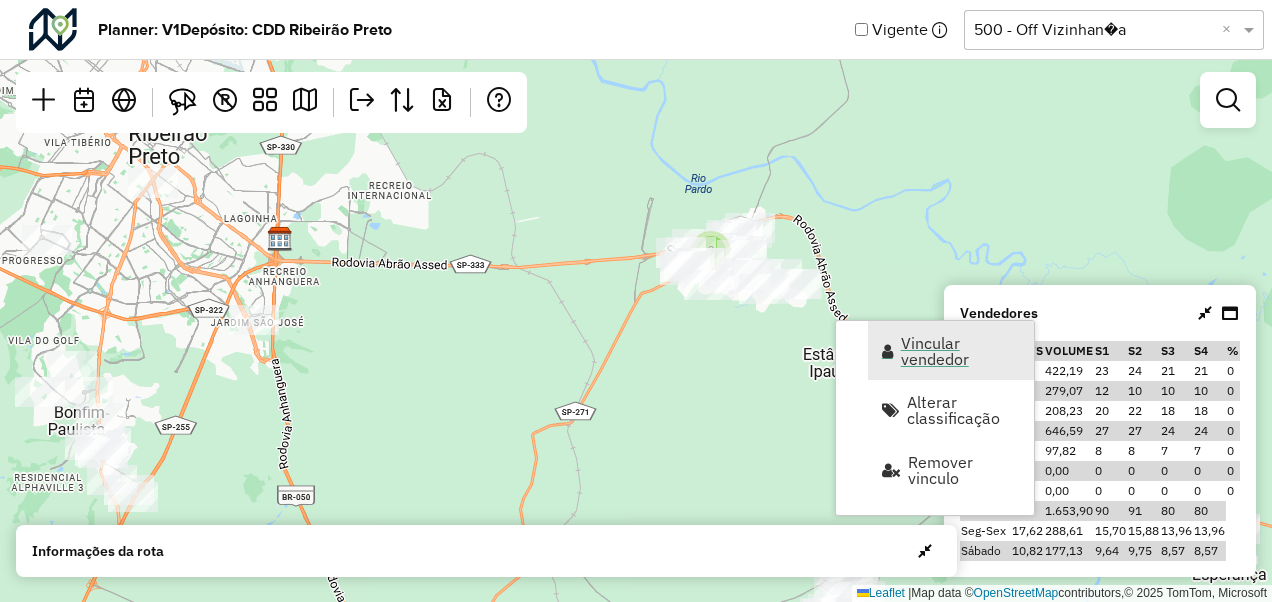 click on "Vincular vendedor" at bounding box center [951, 350] 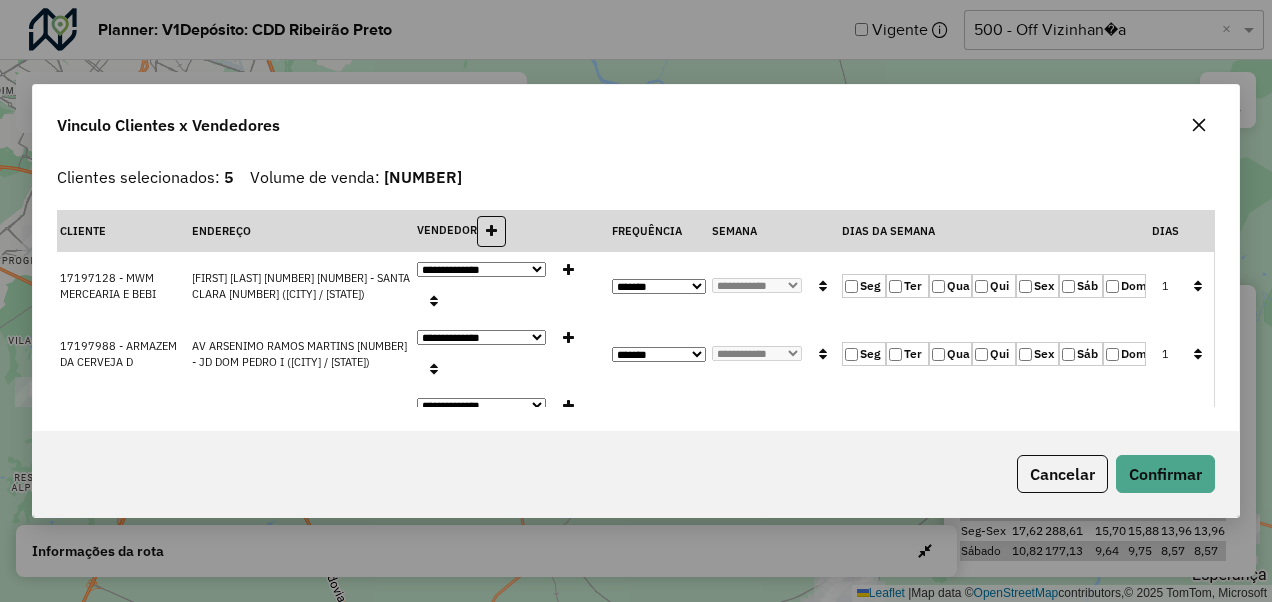 click 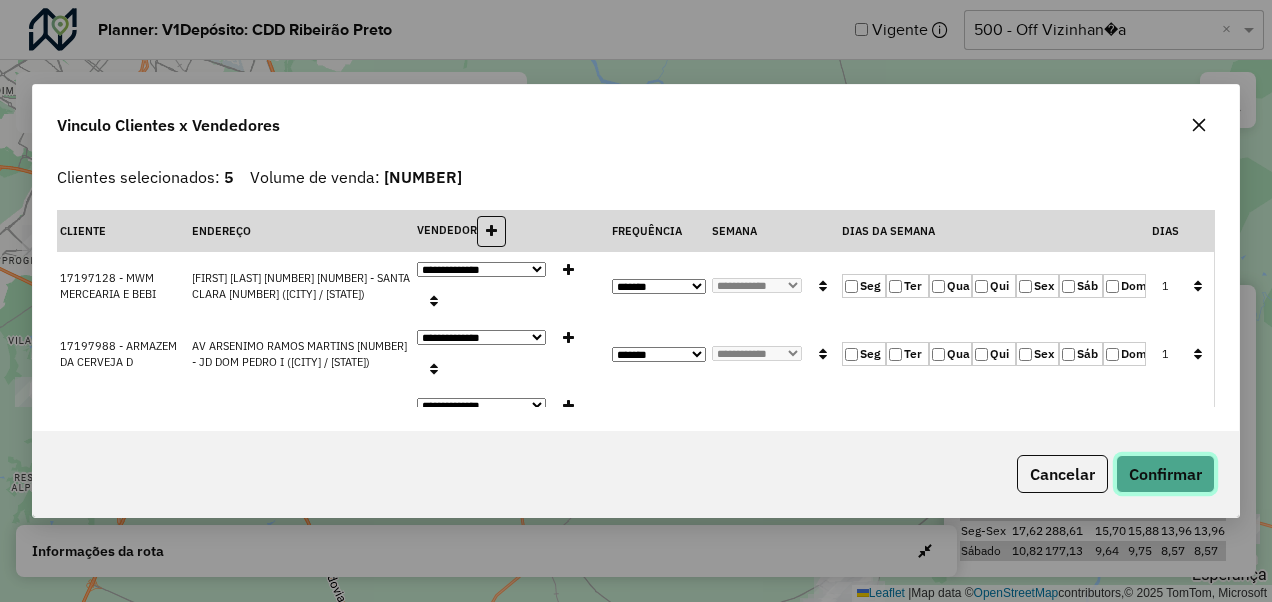 click on "Confirmar" 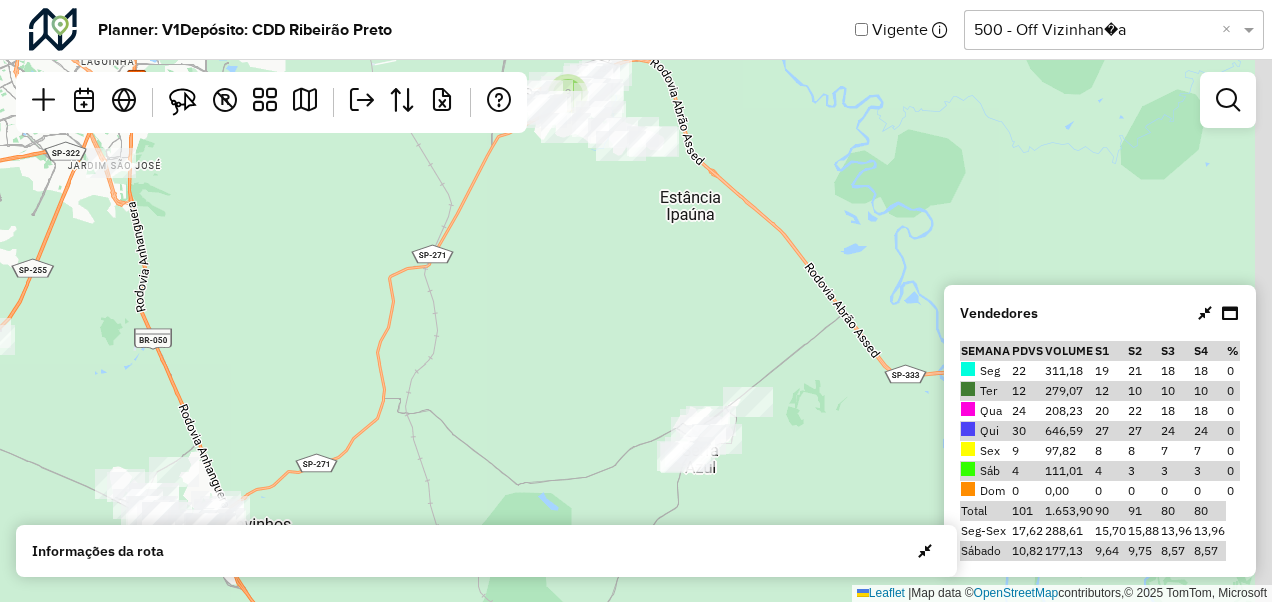 drag, startPoint x: 792, startPoint y: 360, endPoint x: 600, endPoint y: 247, distance: 222.78465 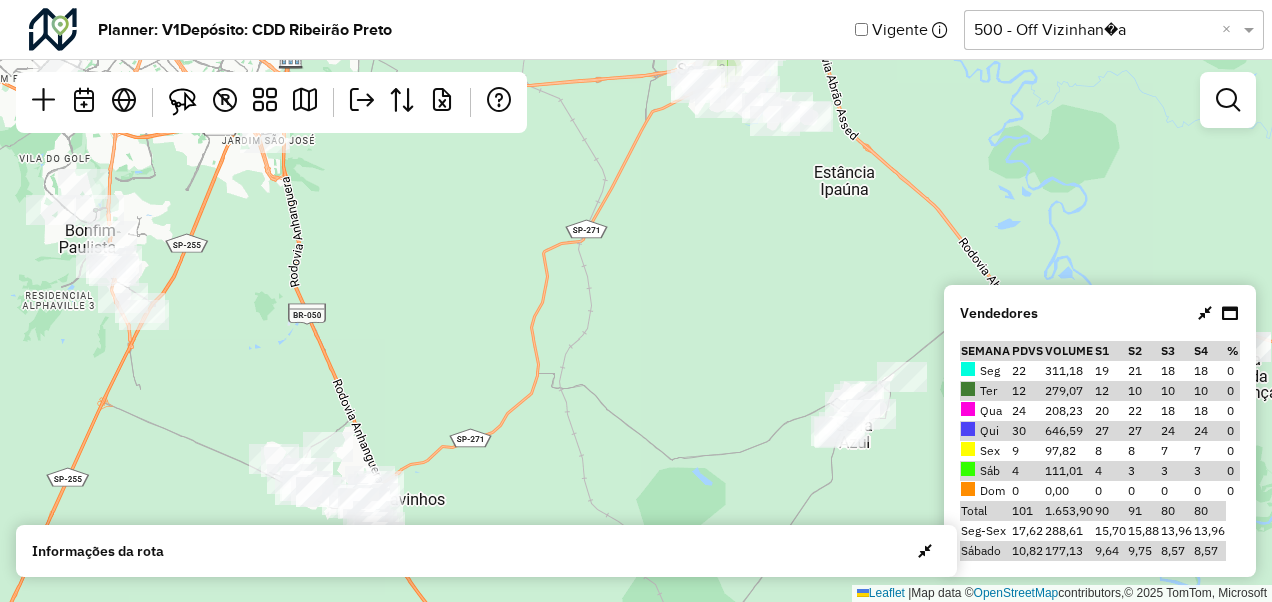drag, startPoint x: 795, startPoint y: 154, endPoint x: 779, endPoint y: 295, distance: 141.90489 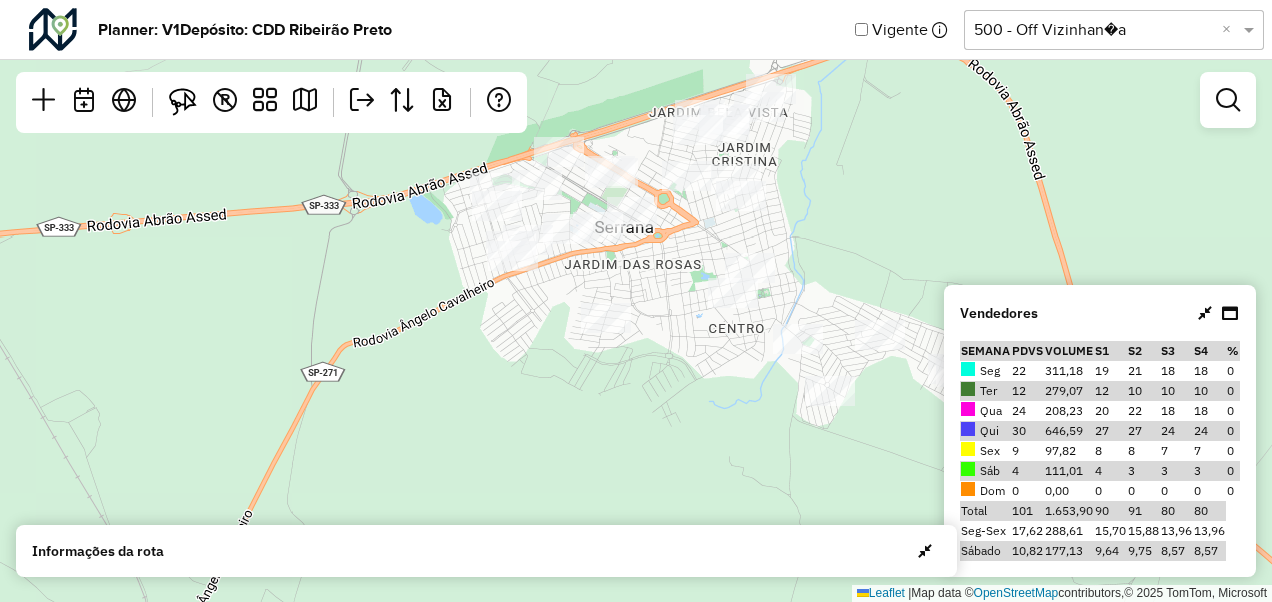 drag, startPoint x: 614, startPoint y: 293, endPoint x: 659, endPoint y: 420, distance: 134.73679 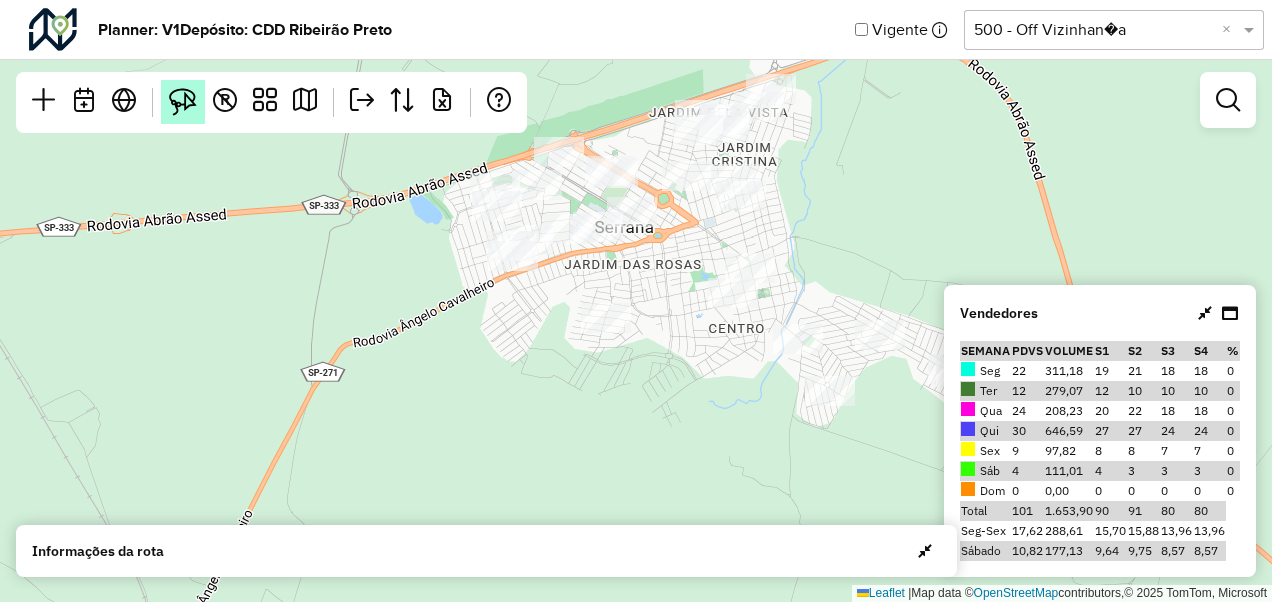 click at bounding box center [183, 102] 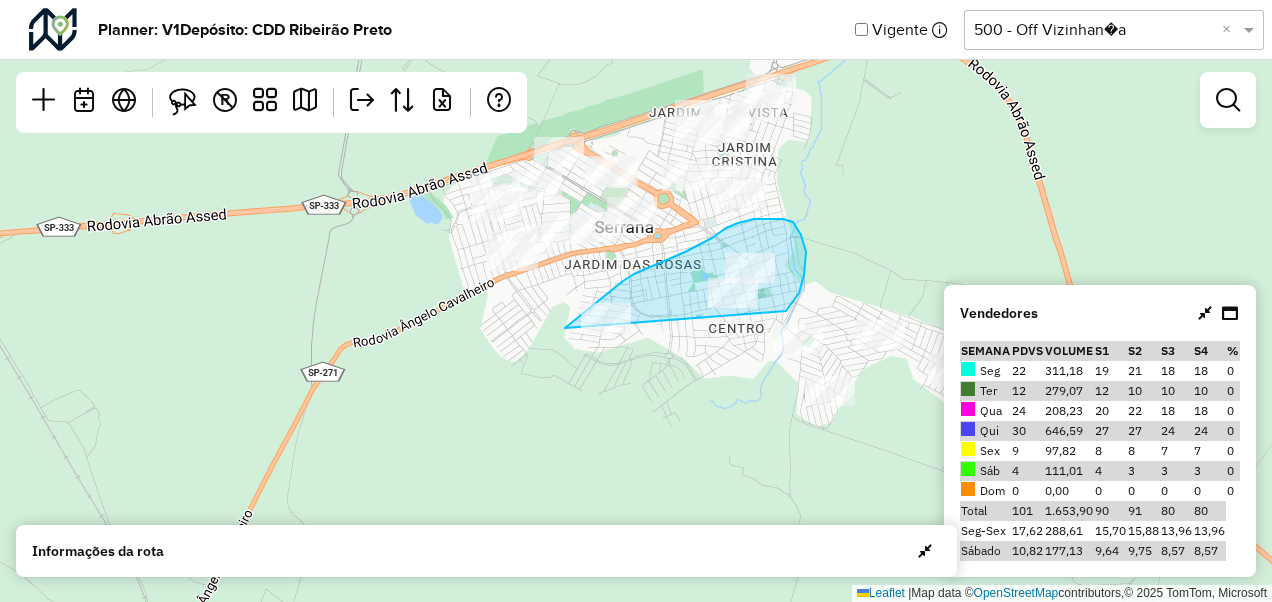 drag, startPoint x: 565, startPoint y: 328, endPoint x: 786, endPoint y: 312, distance: 221.57843 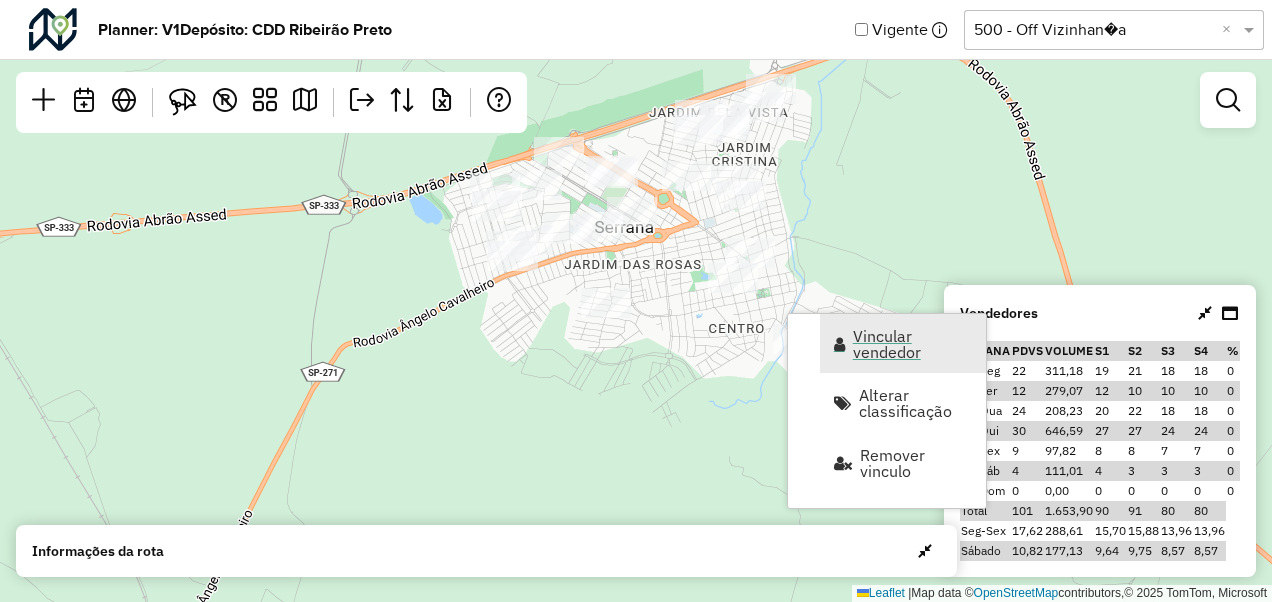 click on "Vincular vendedor" at bounding box center [913, 344] 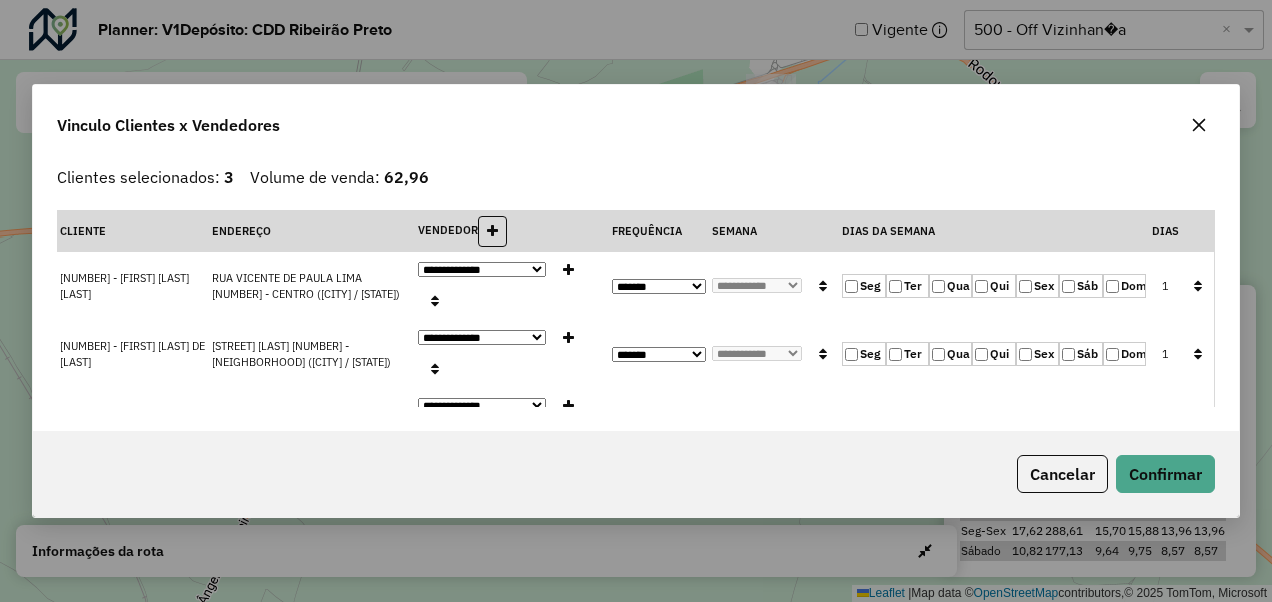 click on "Sáb" 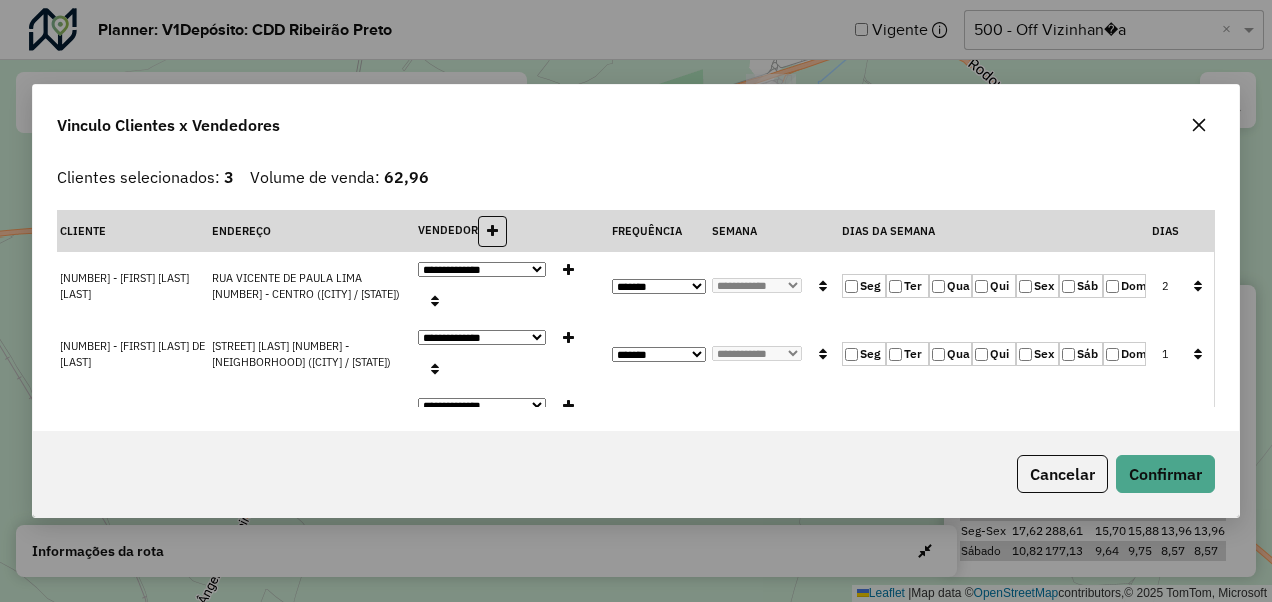 click on "Seg" 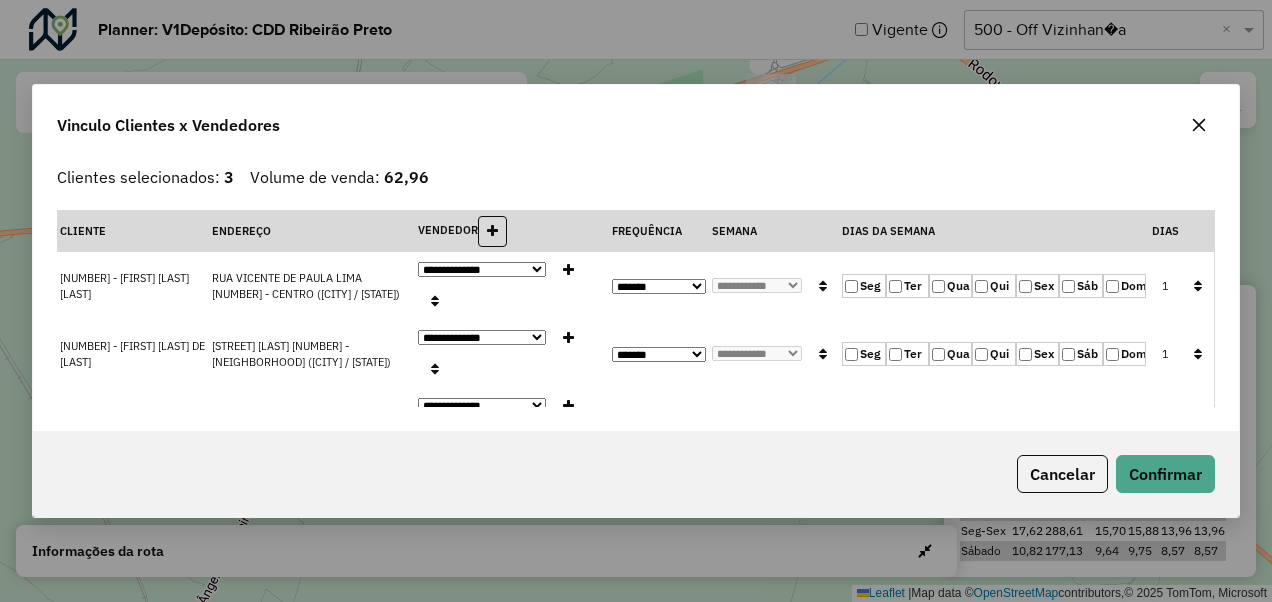 click 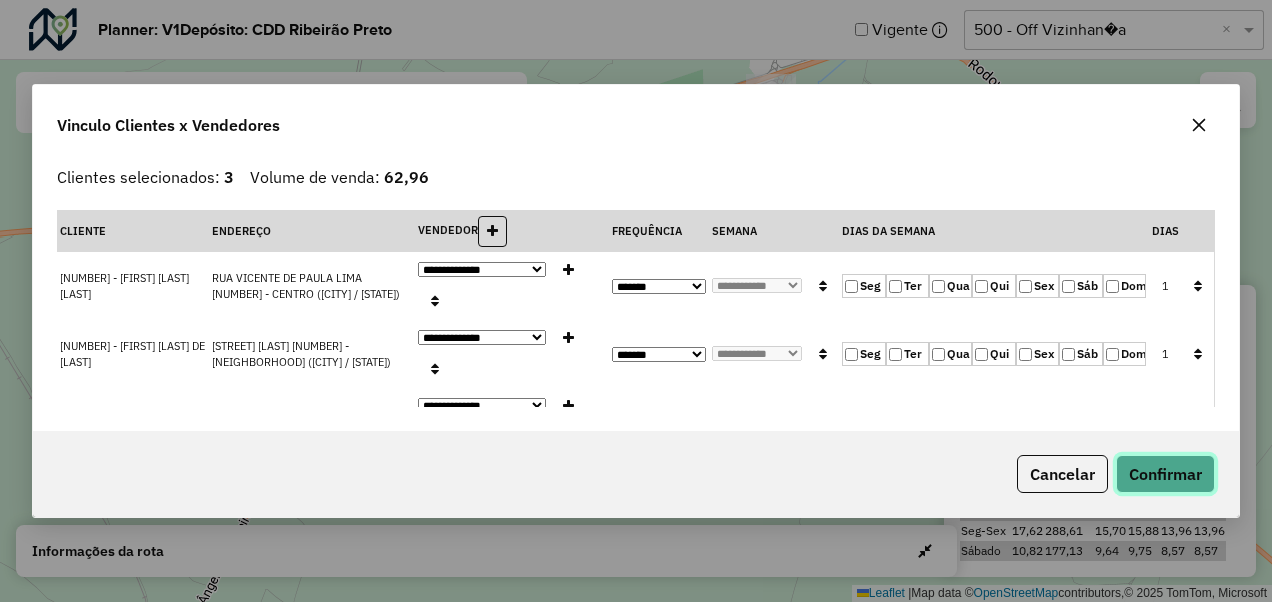 click on "Confirmar" 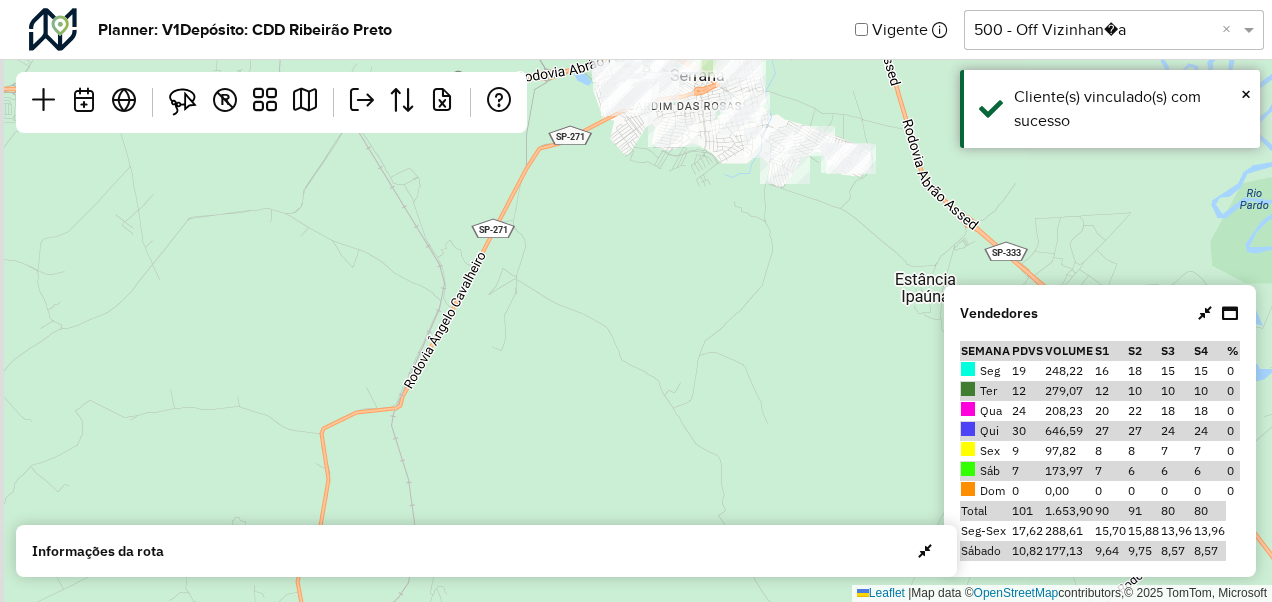 drag, startPoint x: 364, startPoint y: 432, endPoint x: 552, endPoint y: 189, distance: 307.23444 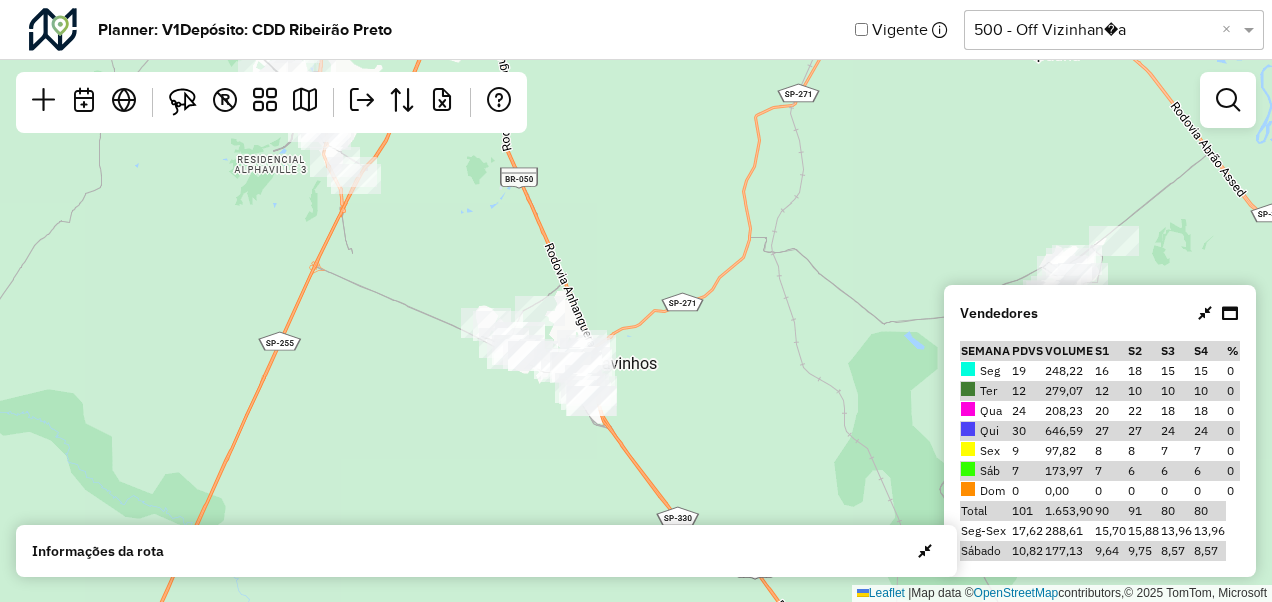 drag, startPoint x: 592, startPoint y: 349, endPoint x: 557, endPoint y: 244, distance: 110.67972 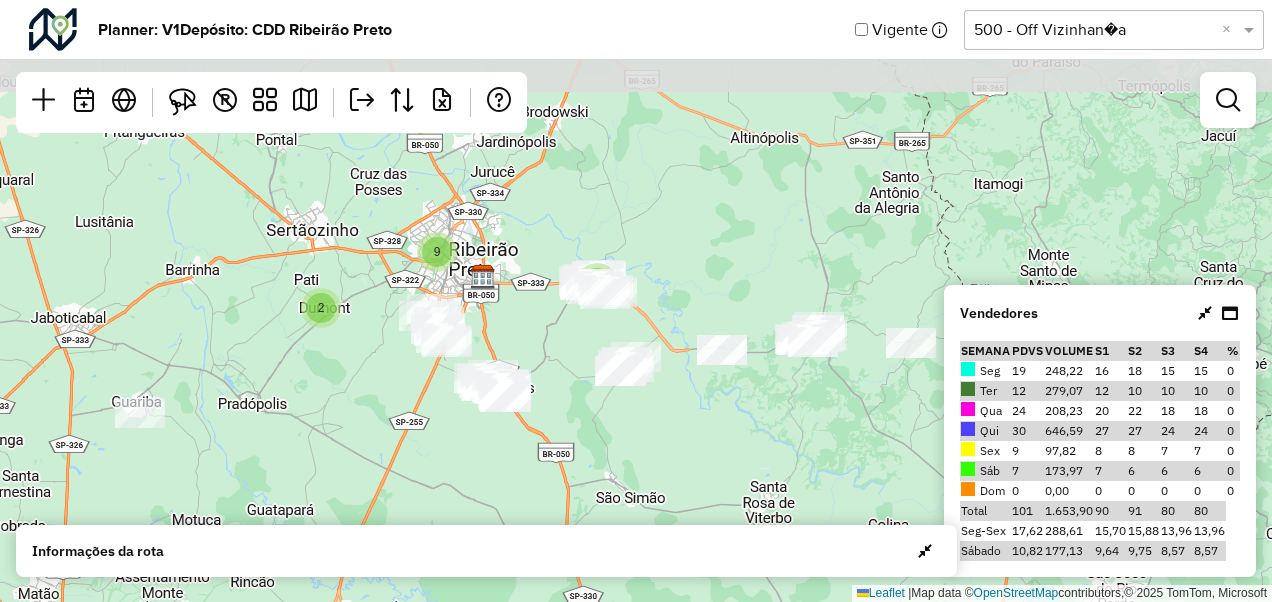 drag, startPoint x: 565, startPoint y: 210, endPoint x: 539, endPoint y: 339, distance: 131.59407 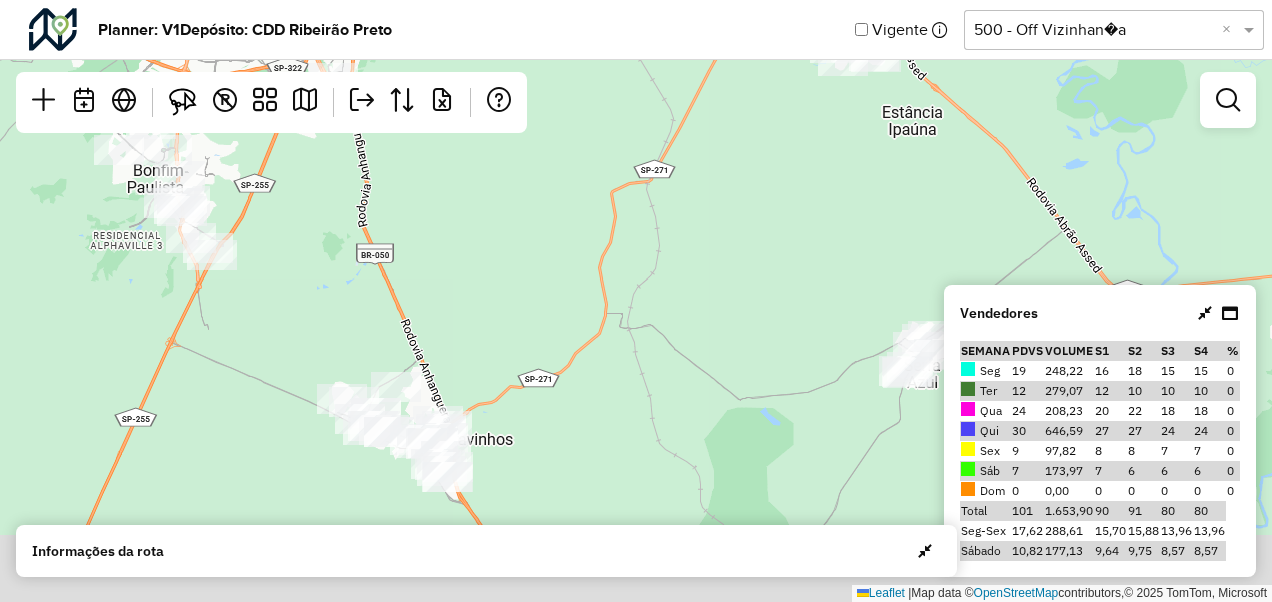 drag, startPoint x: 458, startPoint y: 406, endPoint x: 497, endPoint y: 188, distance: 221.46106 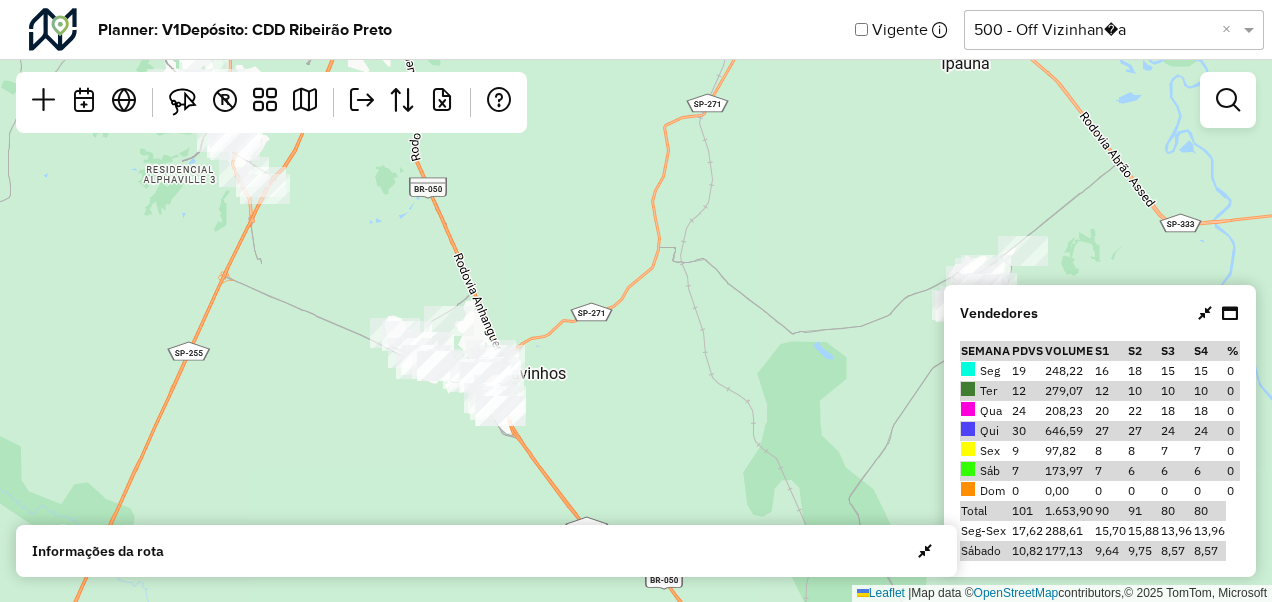 drag, startPoint x: 395, startPoint y: 353, endPoint x: 507, endPoint y: 248, distance: 153.52199 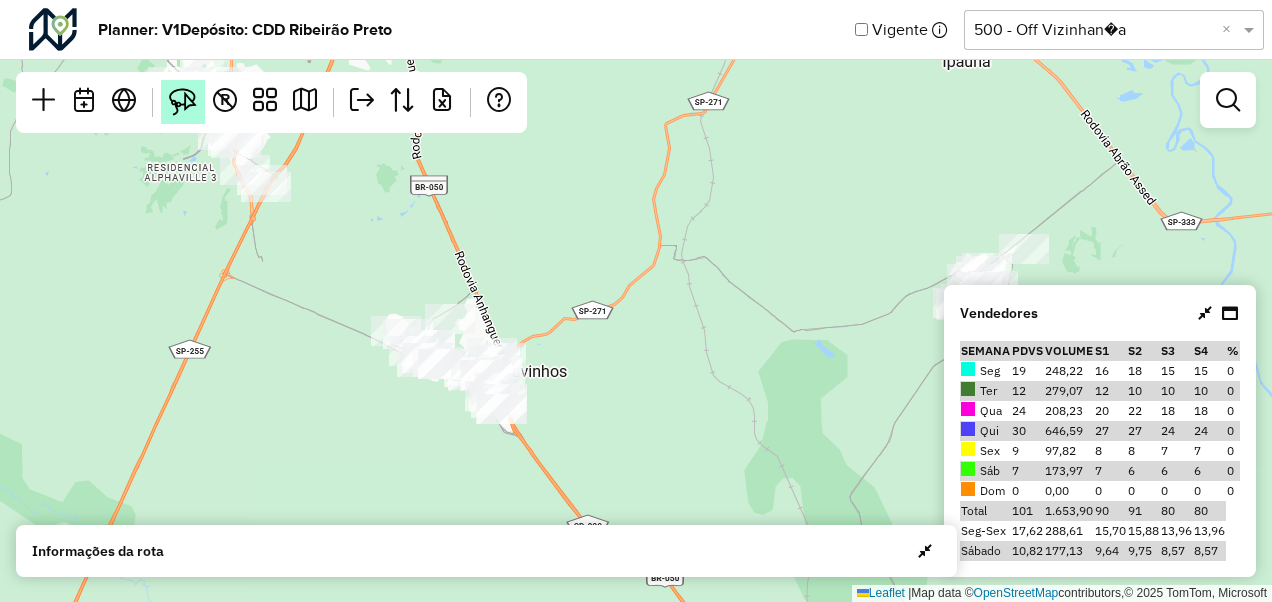 click at bounding box center (183, 102) 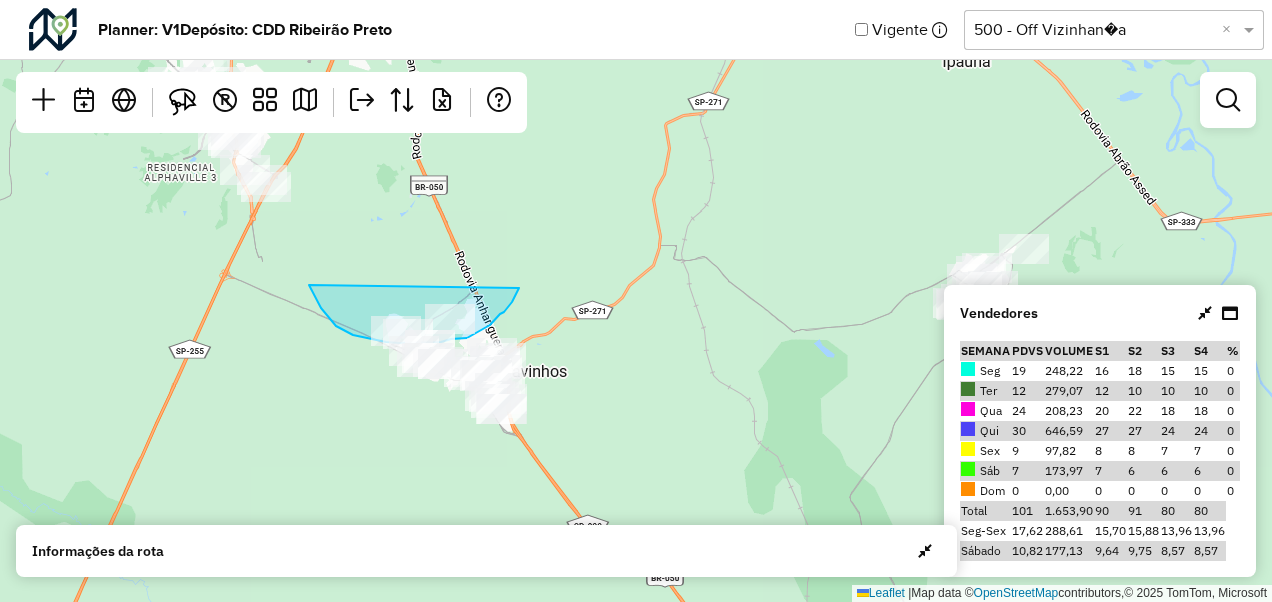 drag, startPoint x: 309, startPoint y: 285, endPoint x: 520, endPoint y: 276, distance: 211.19185 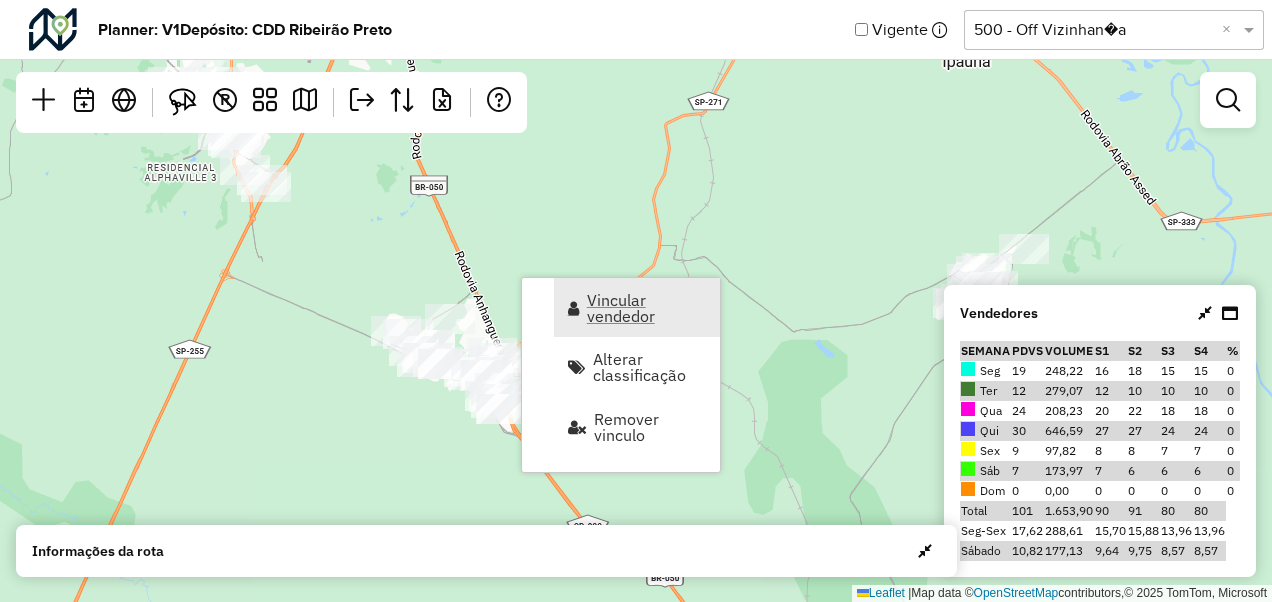 click on "Vincular vendedor" at bounding box center [647, 308] 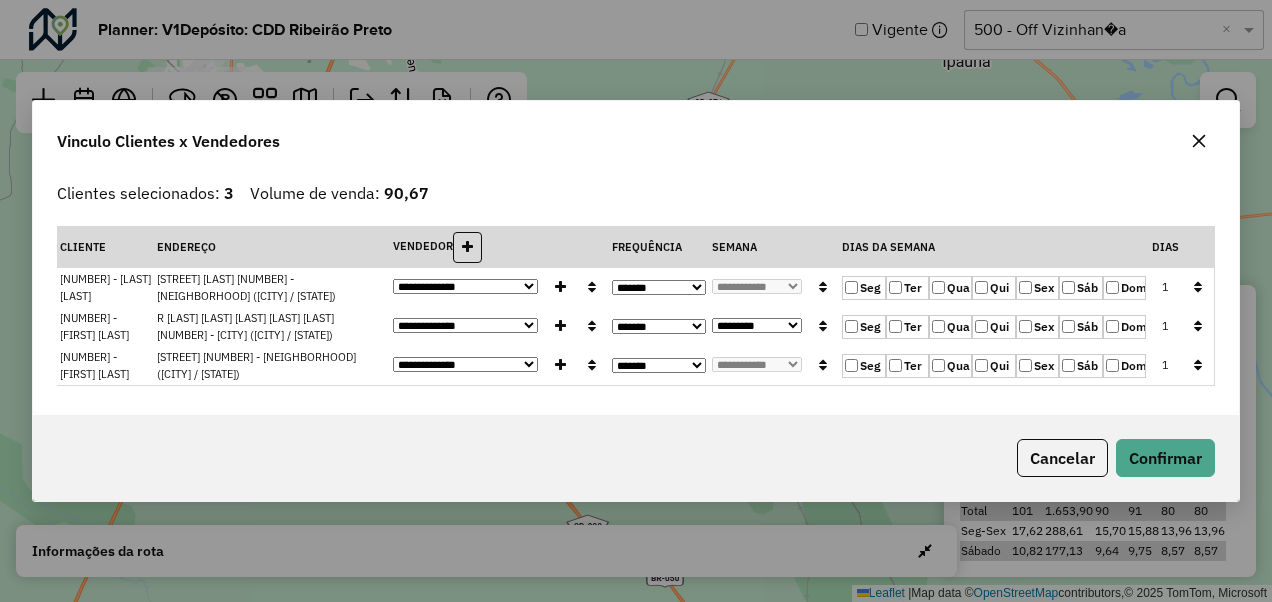 click 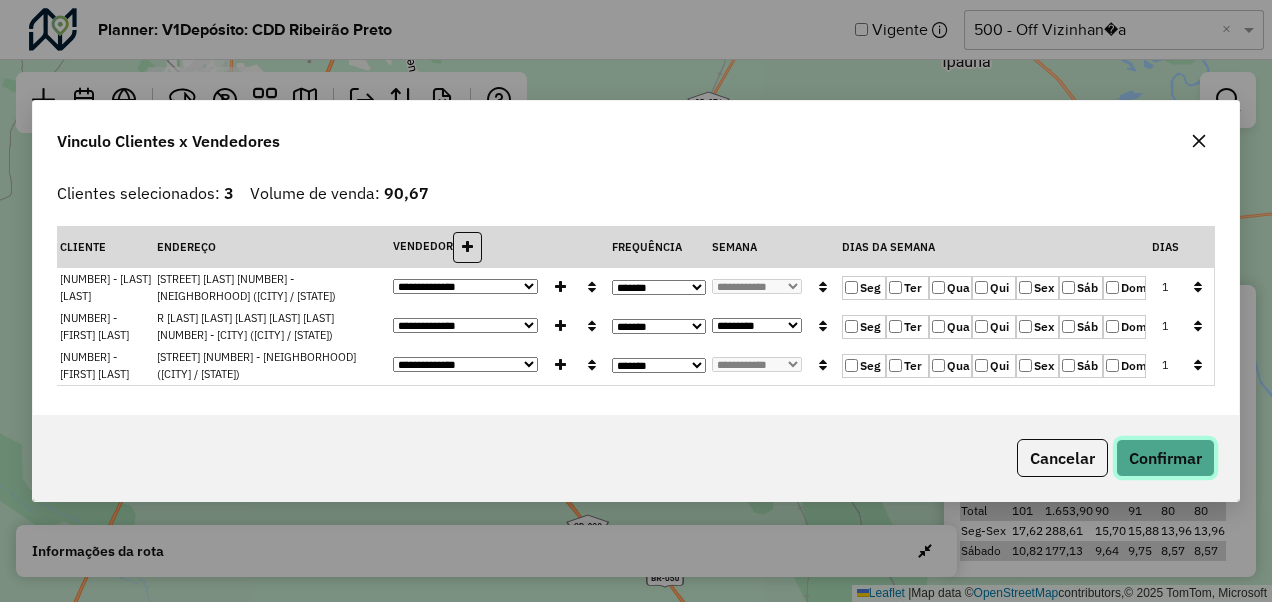 click on "Confirmar" 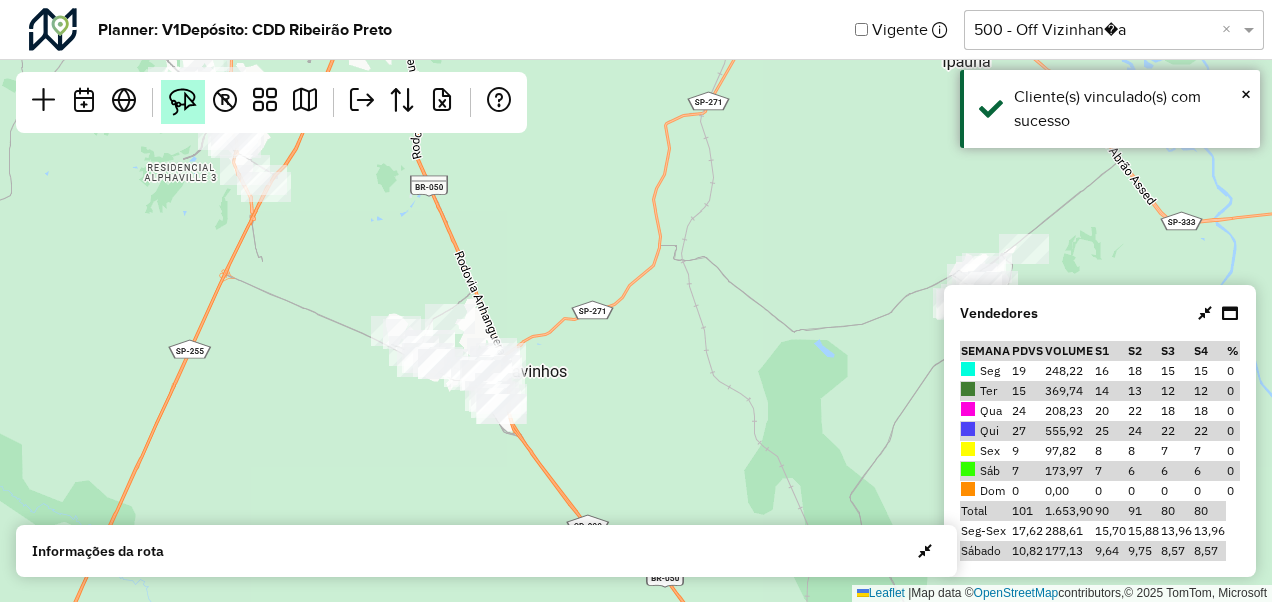 click at bounding box center [183, 102] 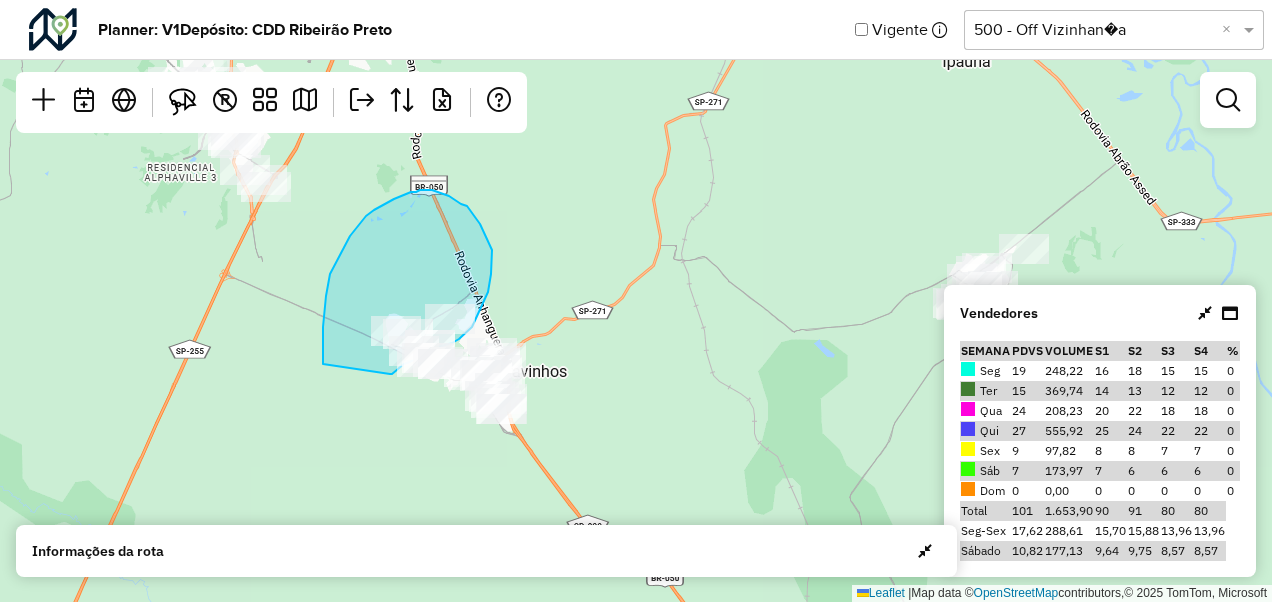 drag, startPoint x: 390, startPoint y: 374, endPoint x: 323, endPoint y: 365, distance: 67.601776 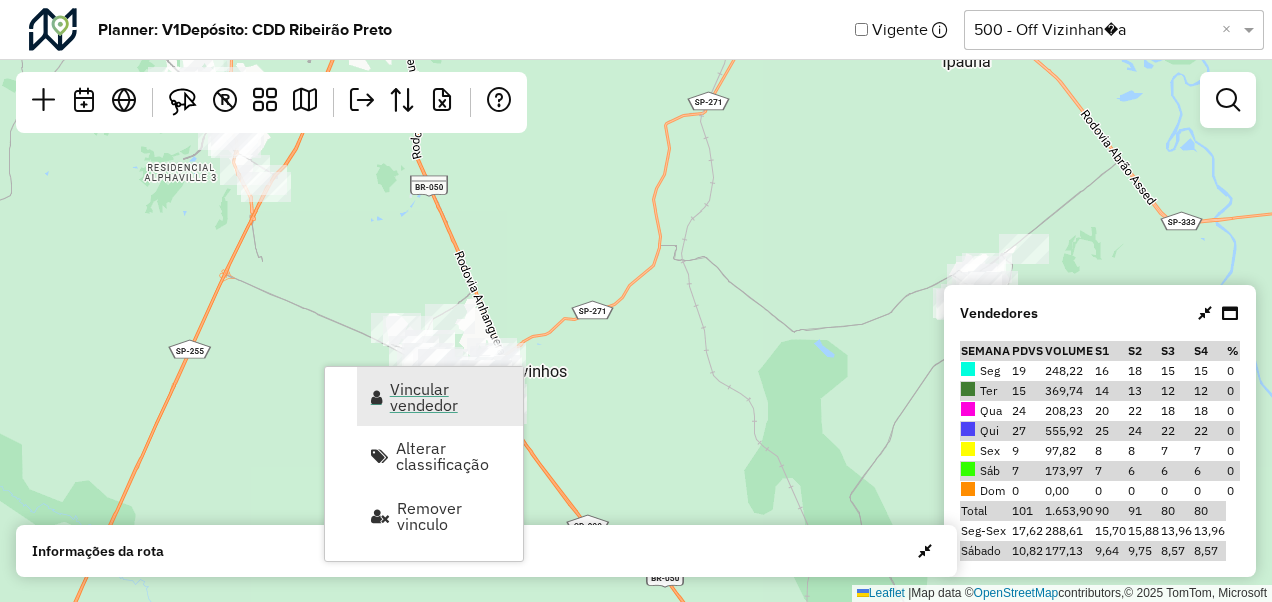 click on "Vincular vendedor" at bounding box center (450, 397) 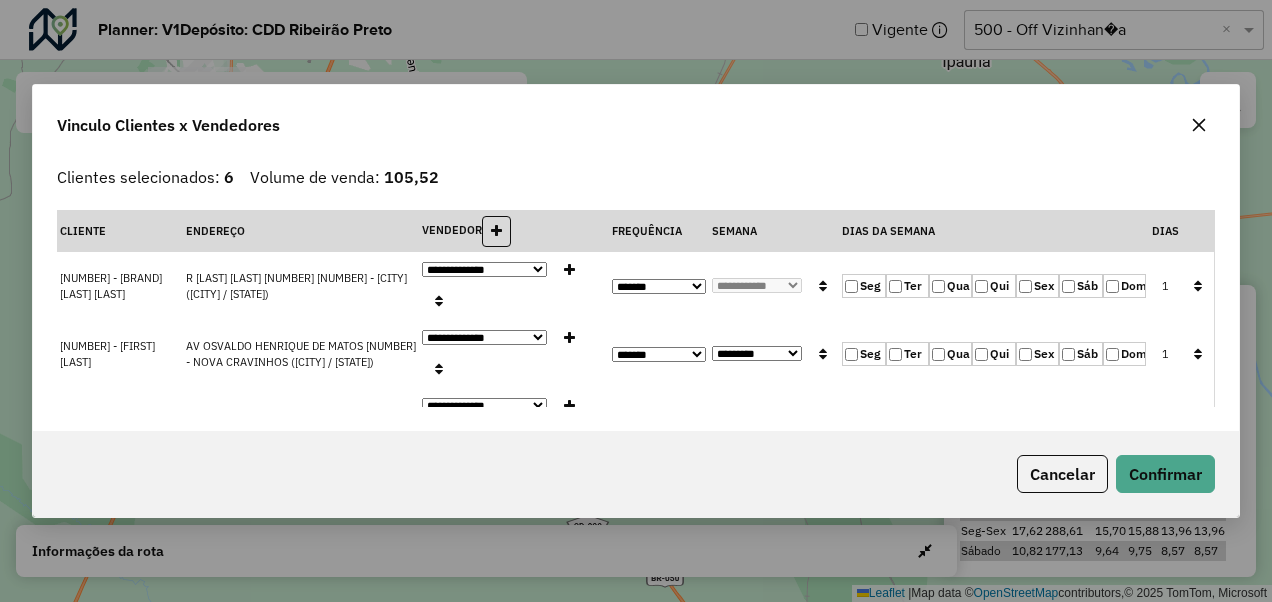 click 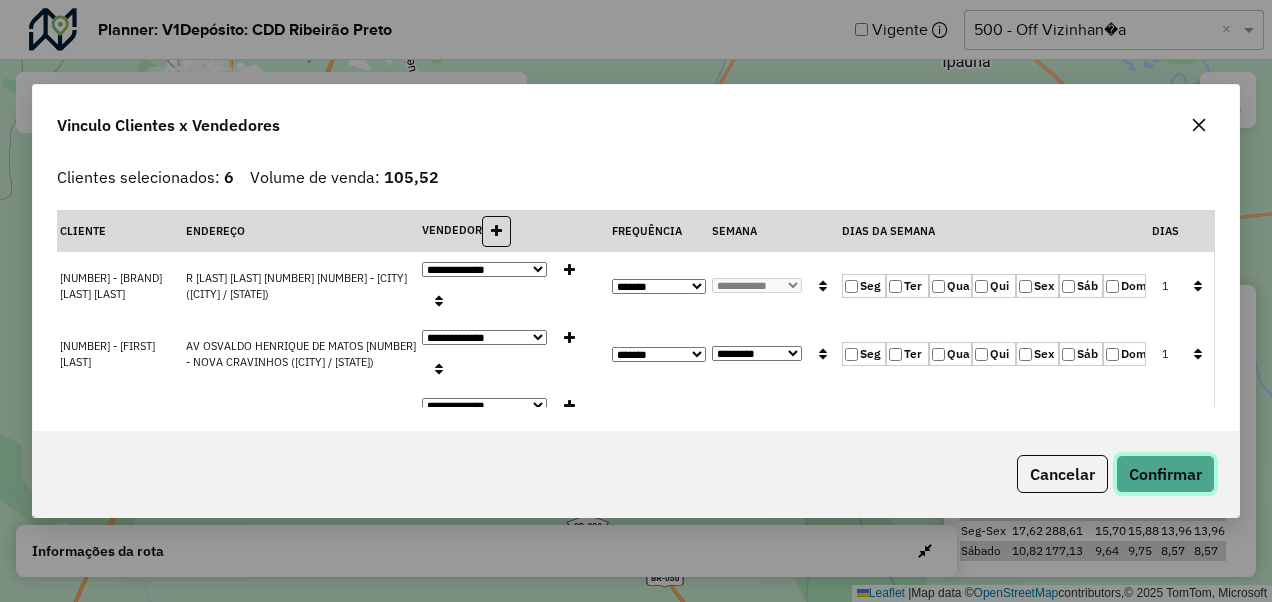 click on "Confirmar" 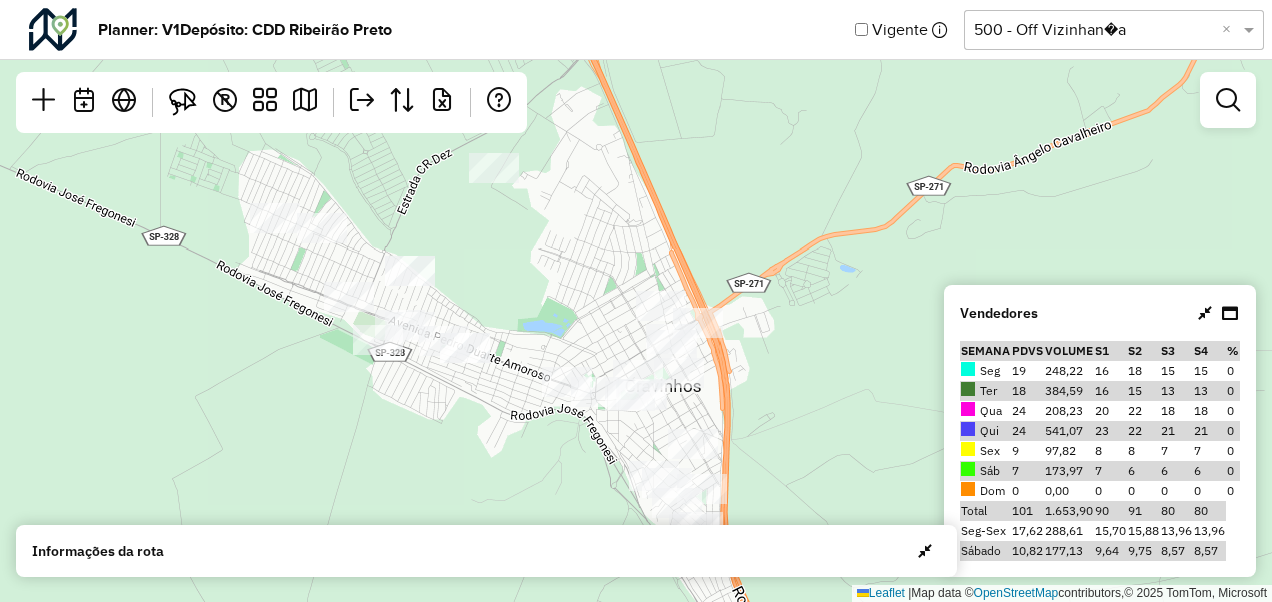 drag, startPoint x: 446, startPoint y: 262, endPoint x: 476, endPoint y: 470, distance: 210.15233 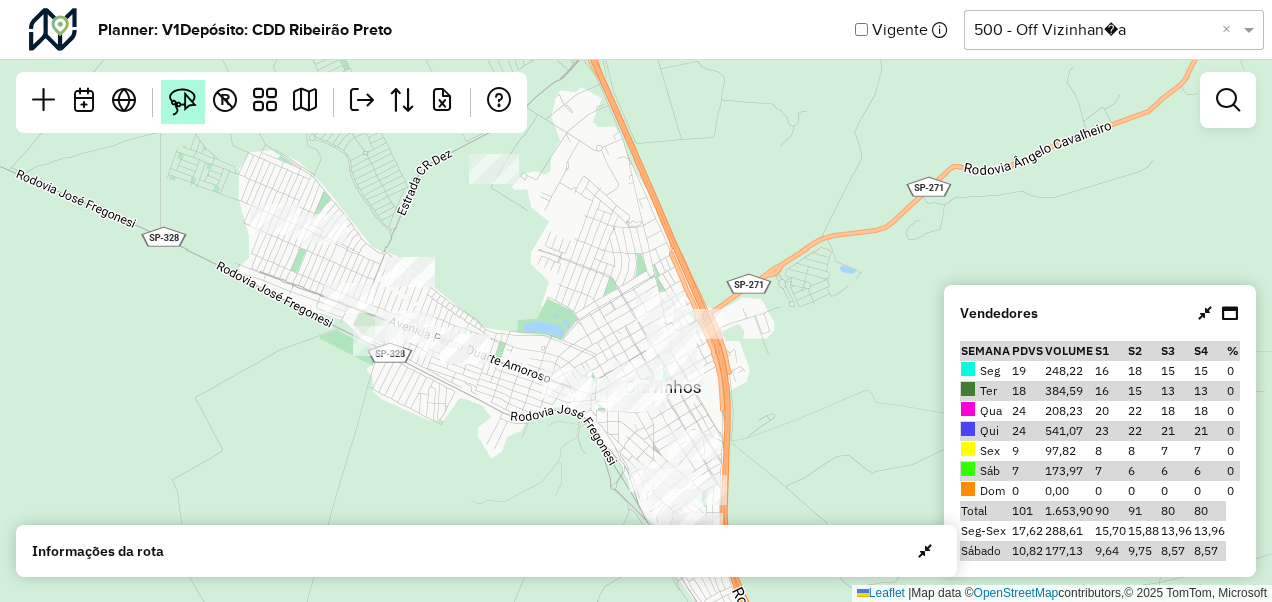 click at bounding box center [183, 102] 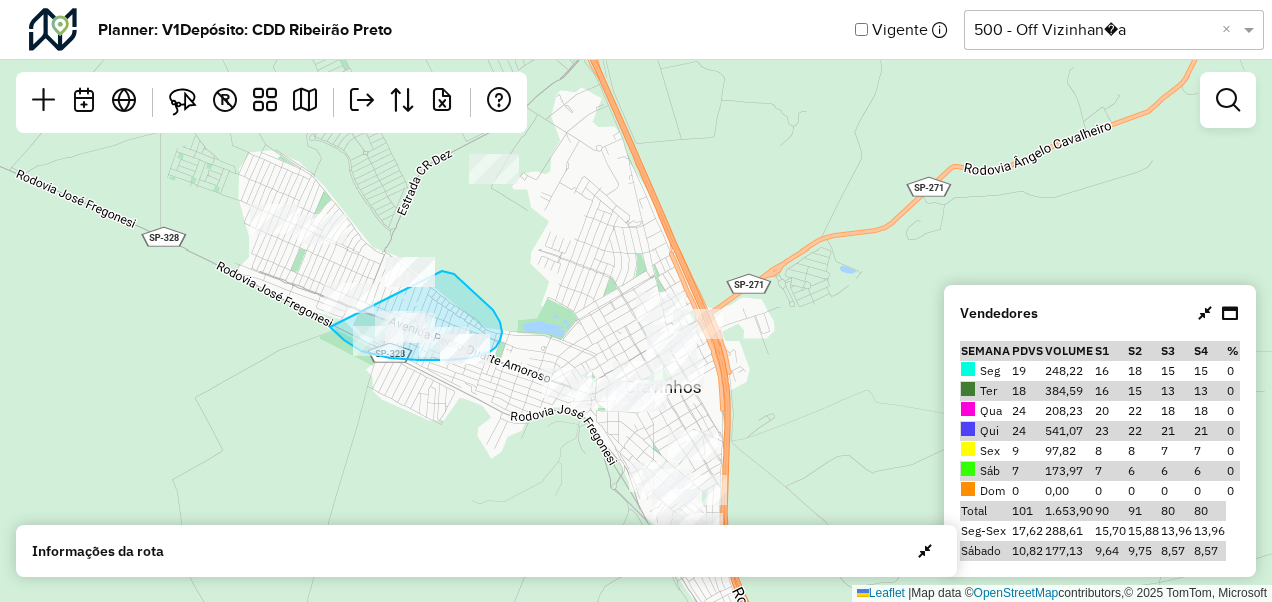 drag, startPoint x: 330, startPoint y: 327, endPoint x: 436, endPoint y: 271, distance: 119.88328 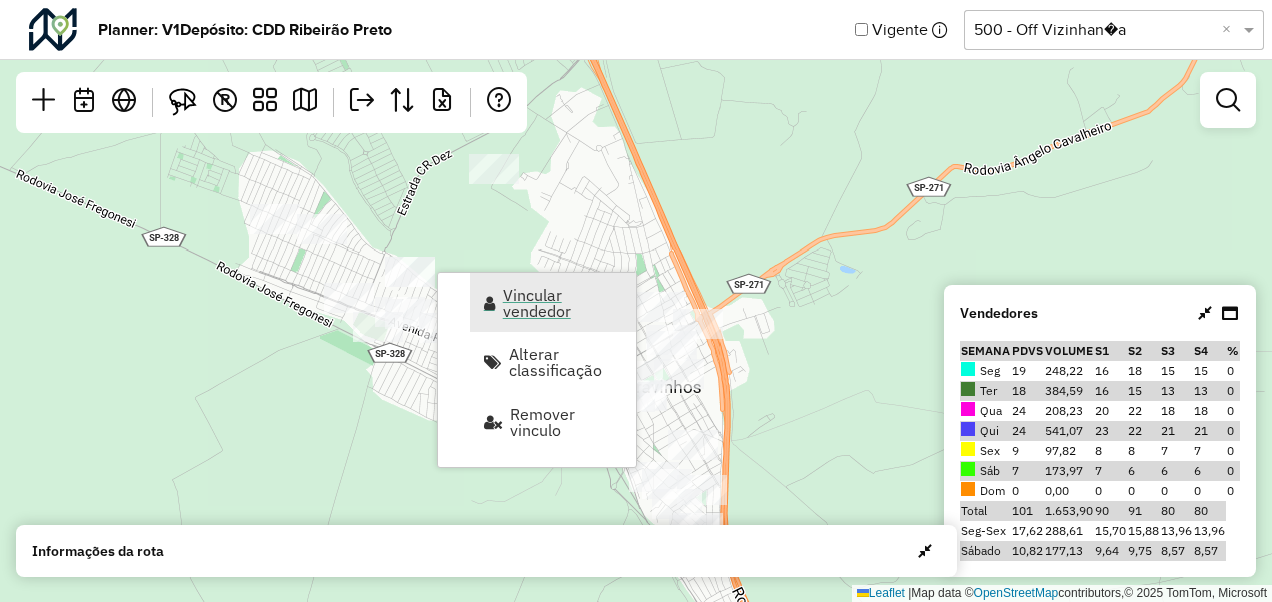 click on "Vincular vendedor" at bounding box center (563, 303) 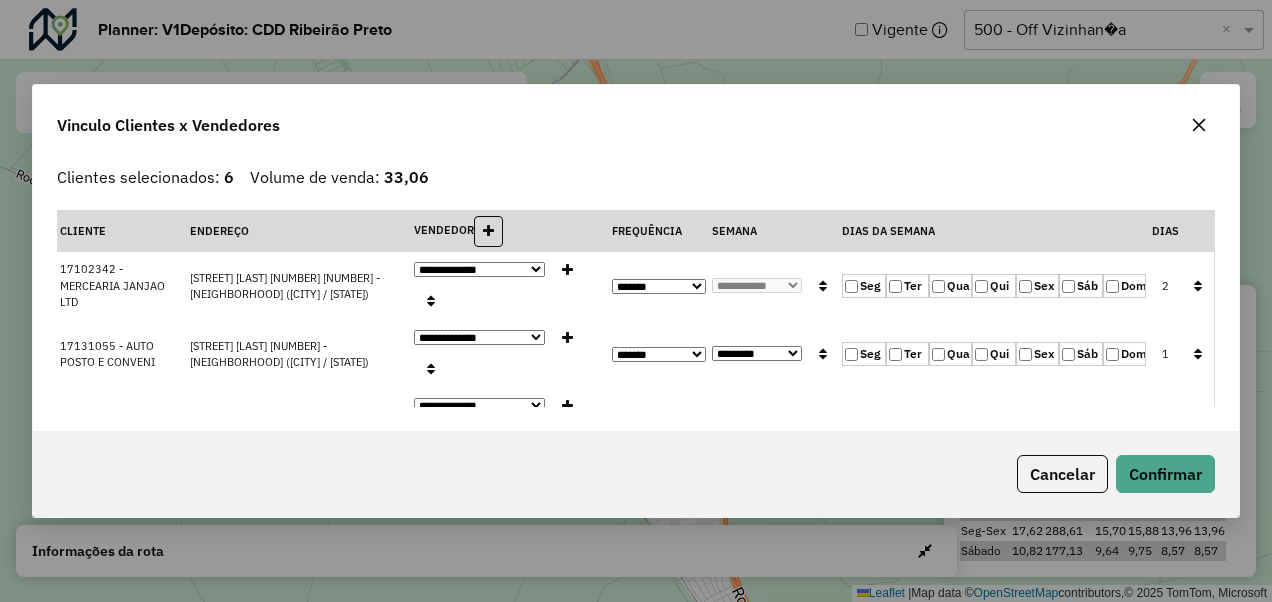 click on "Qui" 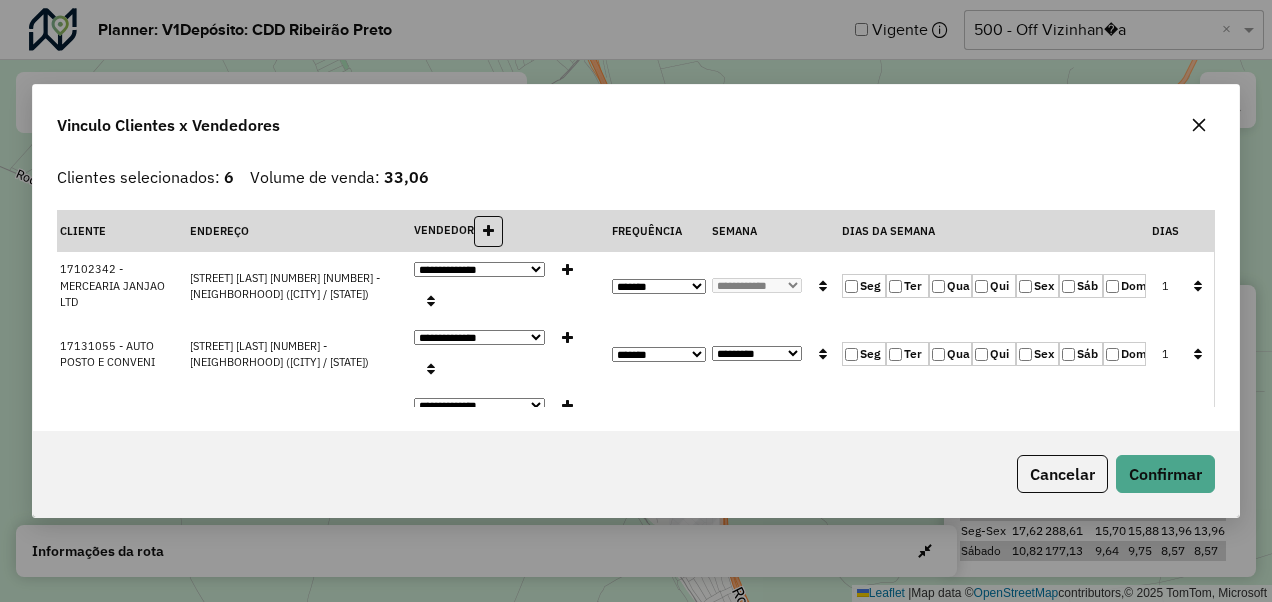 click 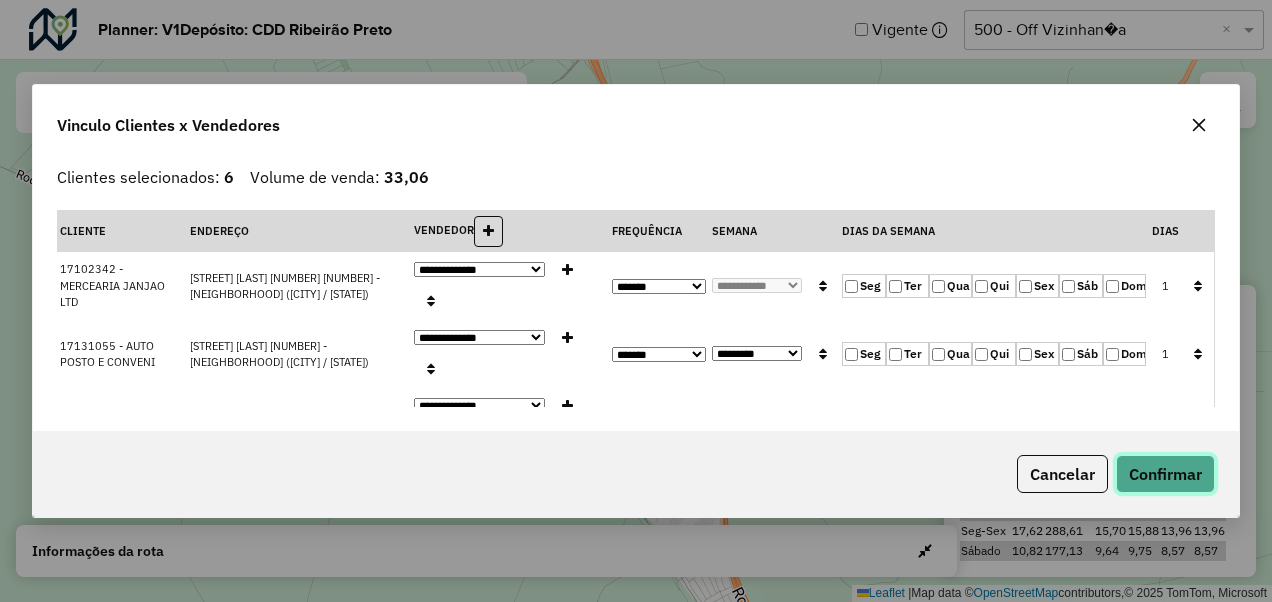 click on "Confirmar" 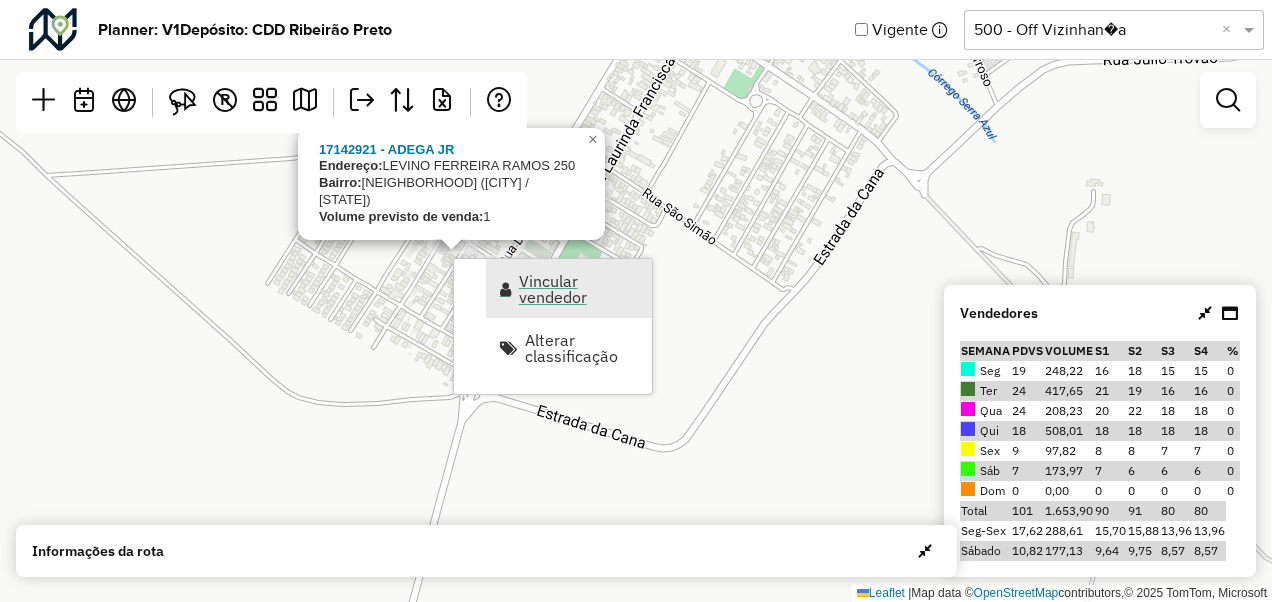 click on "Vincular vendedor" at bounding box center [569, 288] 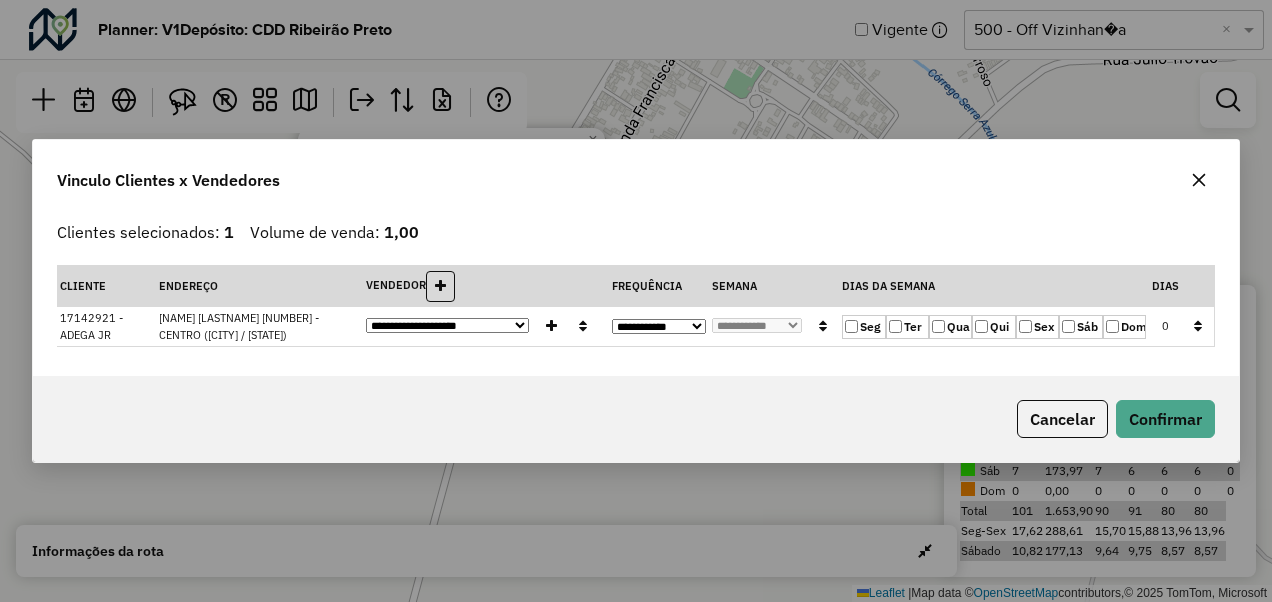 click on "**********" 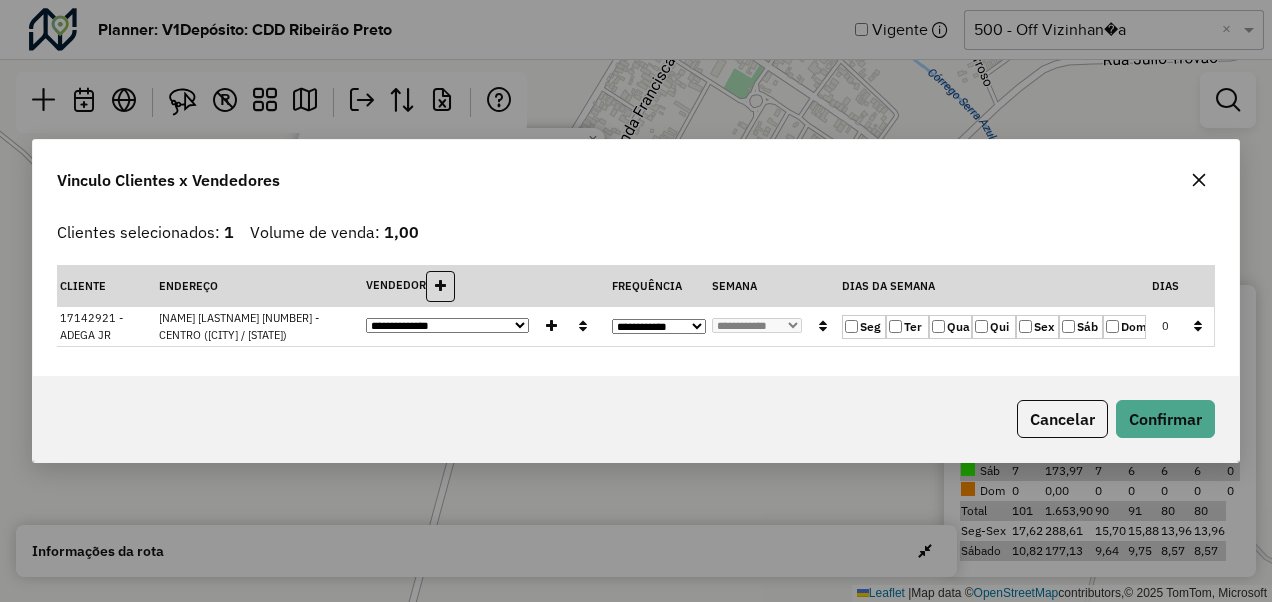 click on "**********" 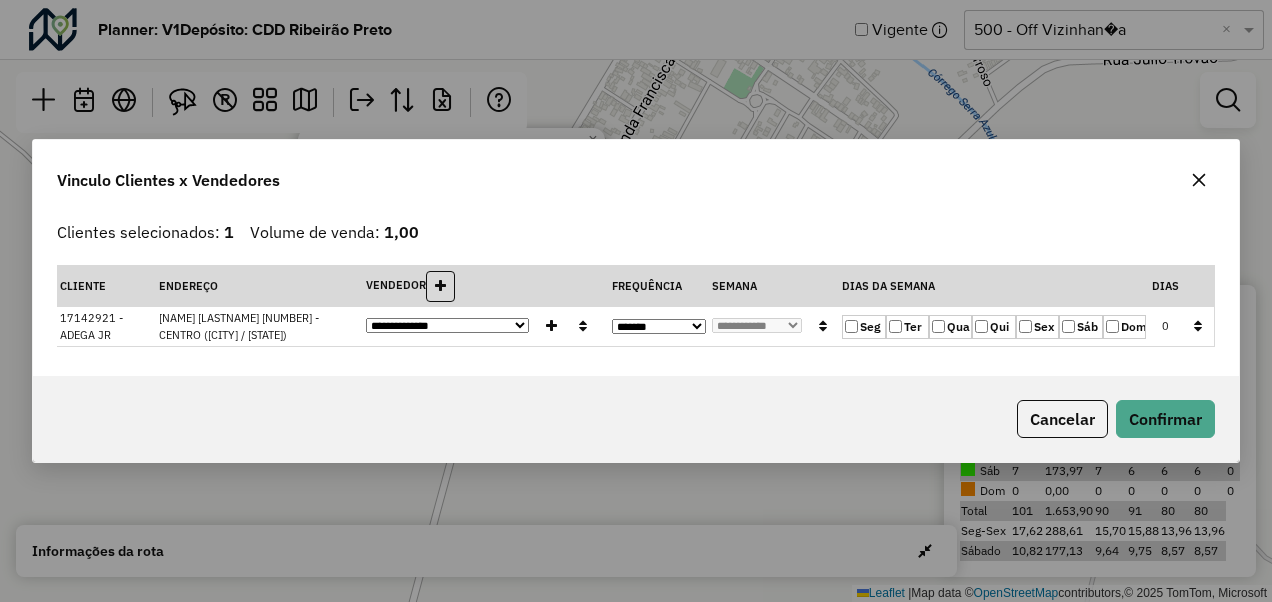 click on "**********" 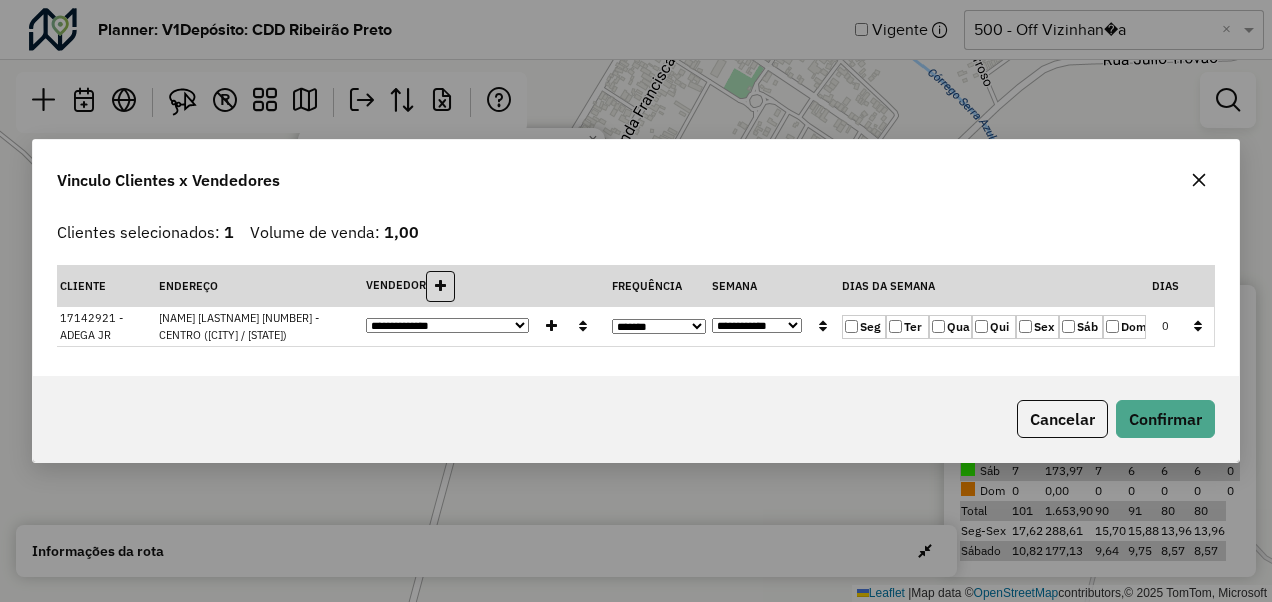 click on "Sex" 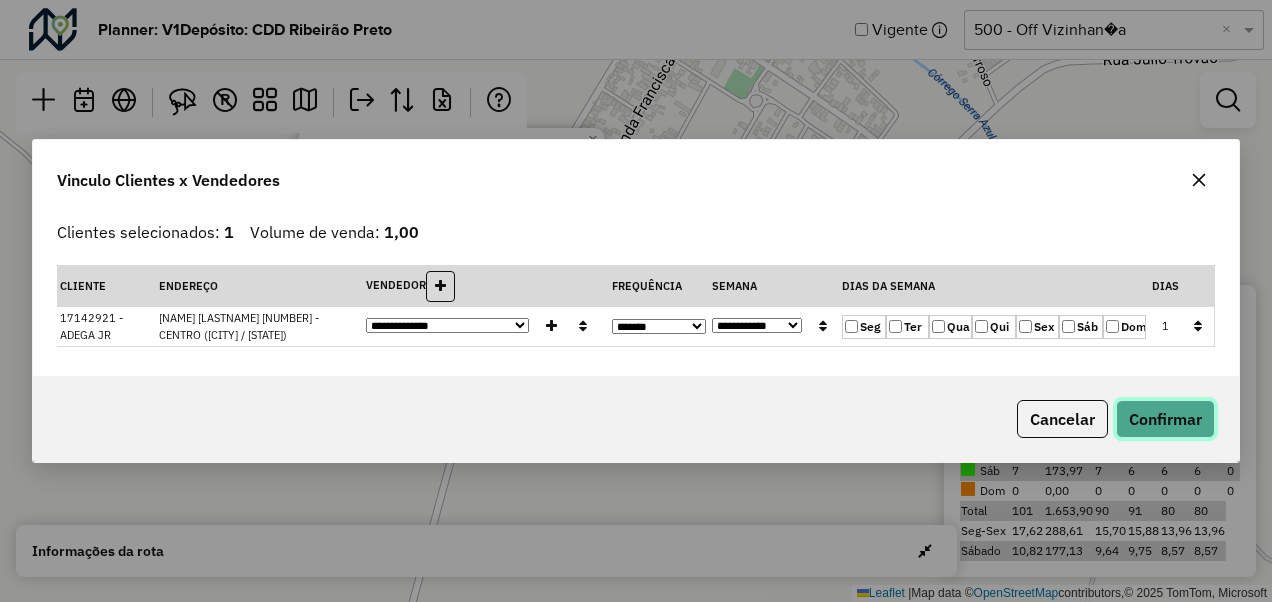click on "Confirmar" 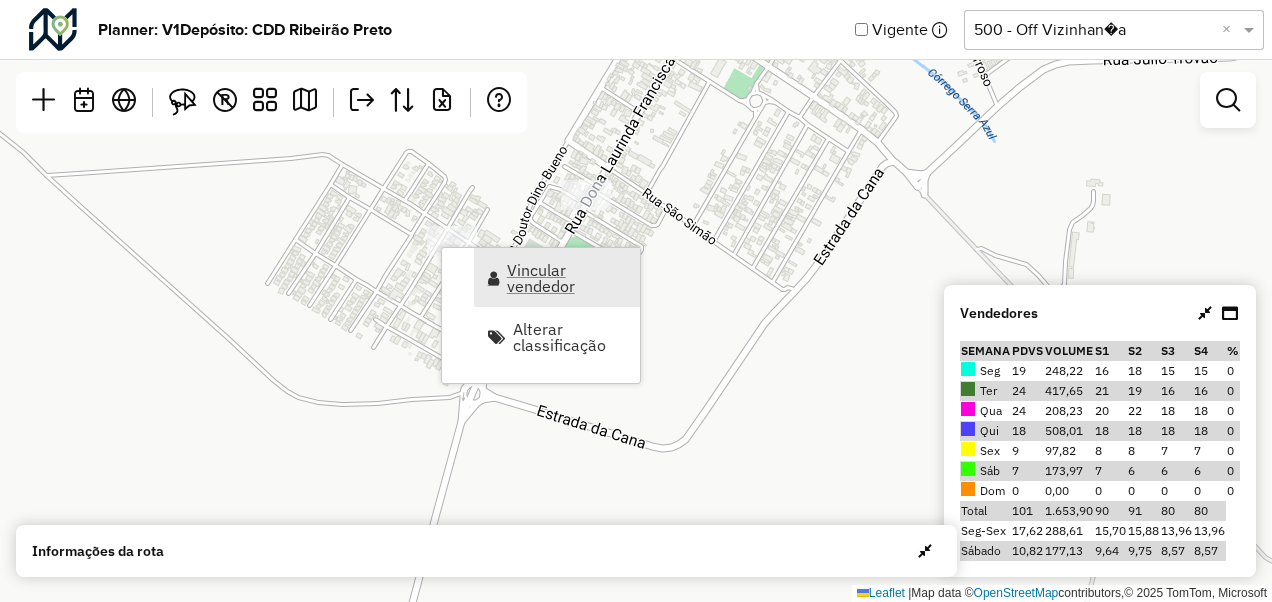 click on "Vincular vendedor" at bounding box center (567, 278) 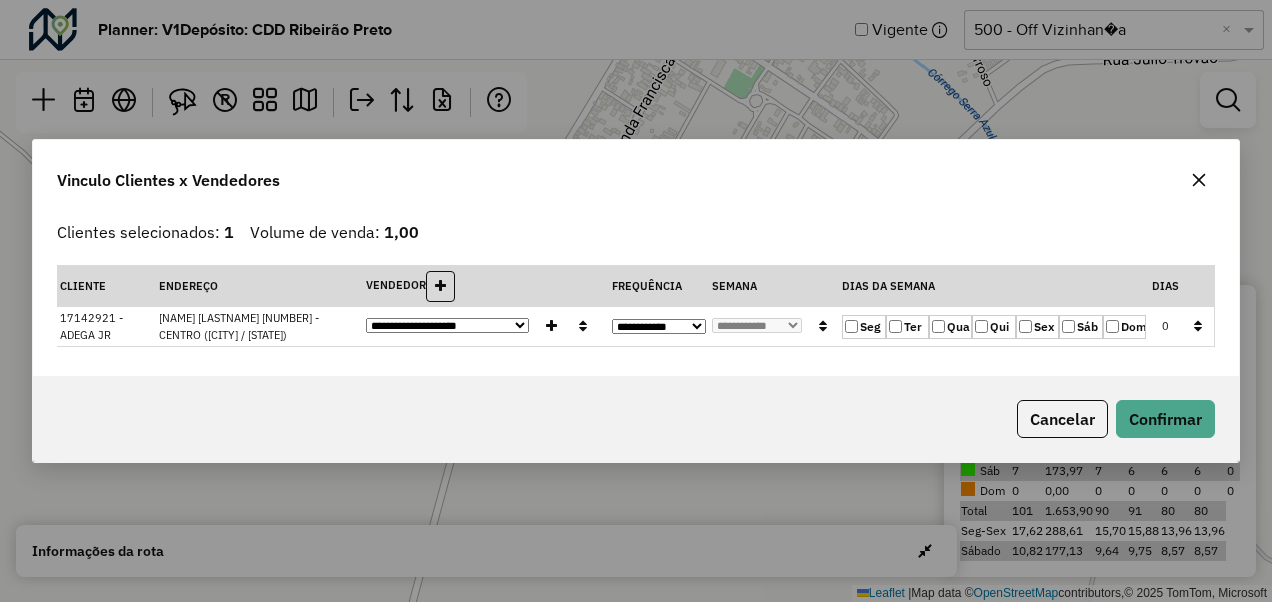 click on "**********" 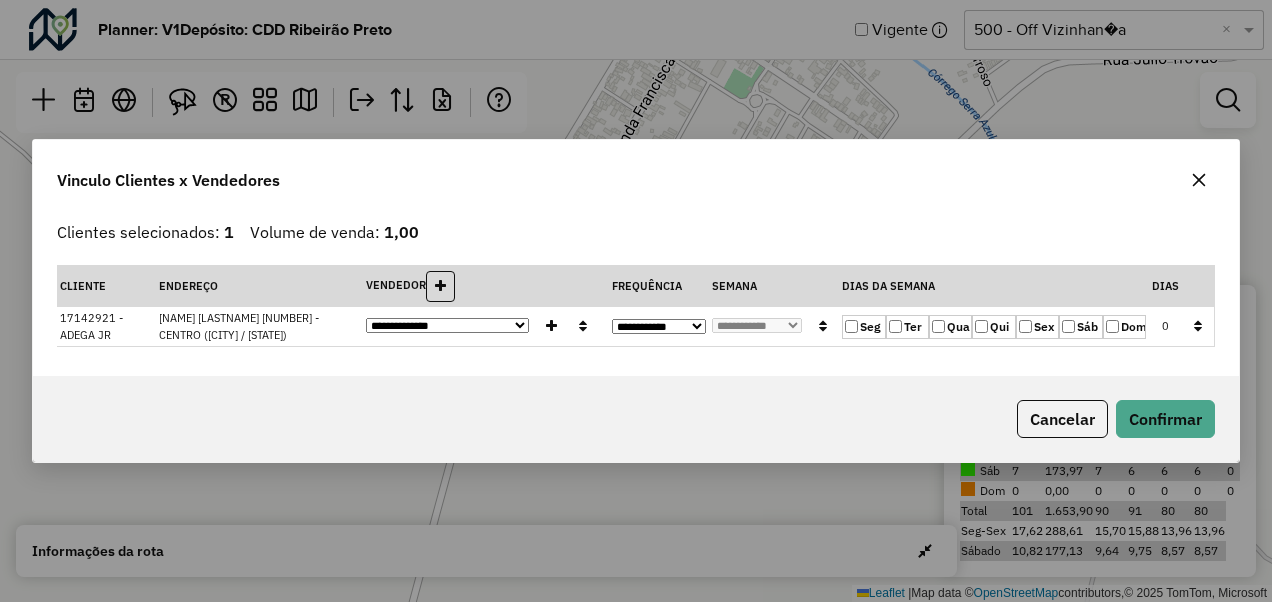 click on "**********" 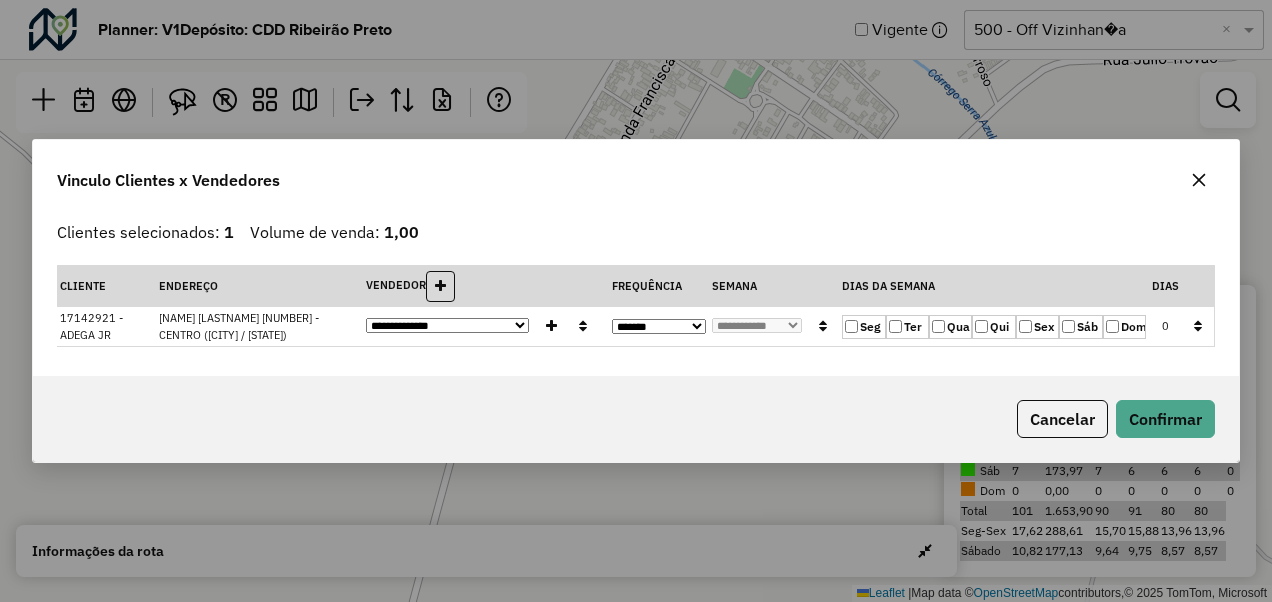 click on "**********" 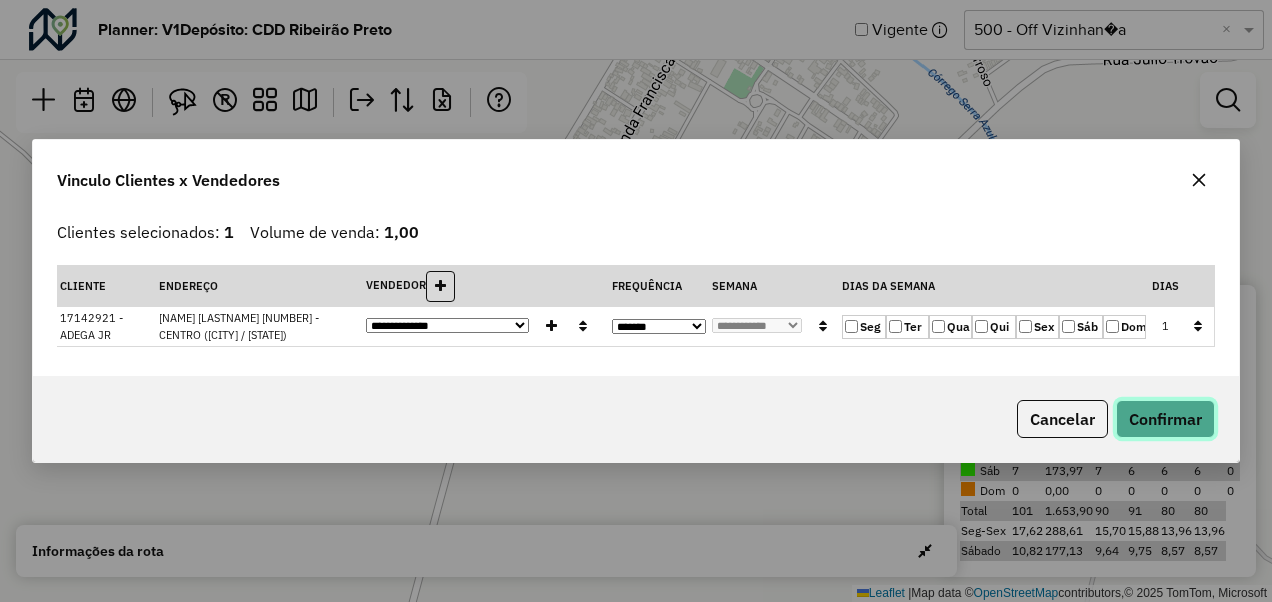 click on "Confirmar" 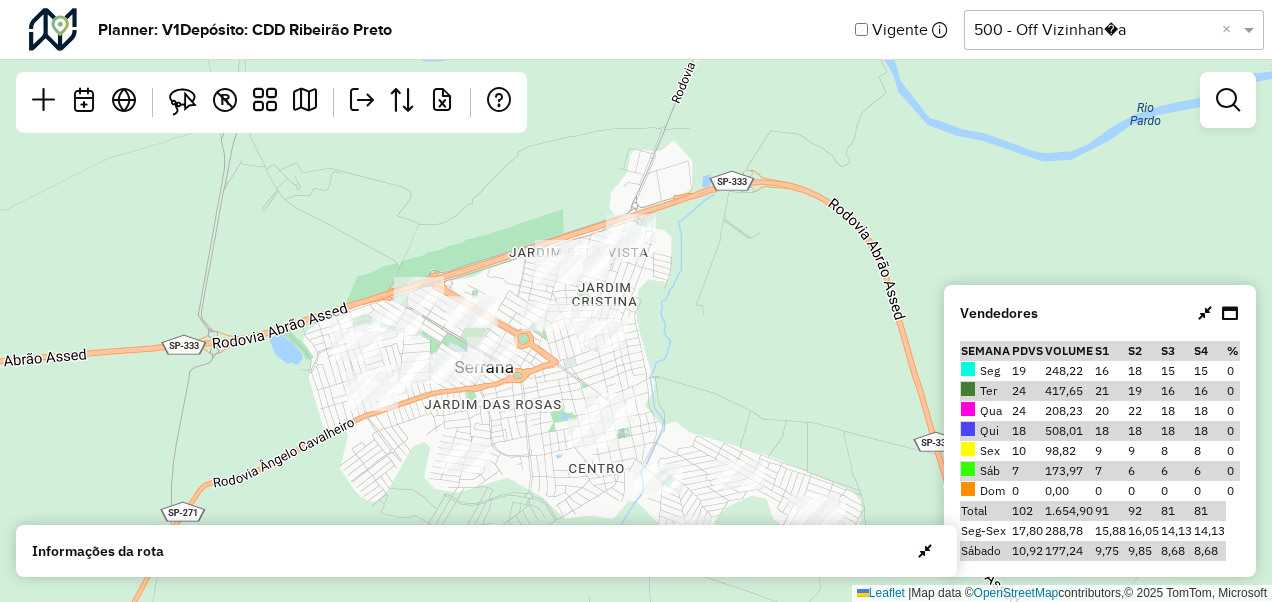 drag, startPoint x: 408, startPoint y: 316, endPoint x: 448, endPoint y: 230, distance: 94.847244 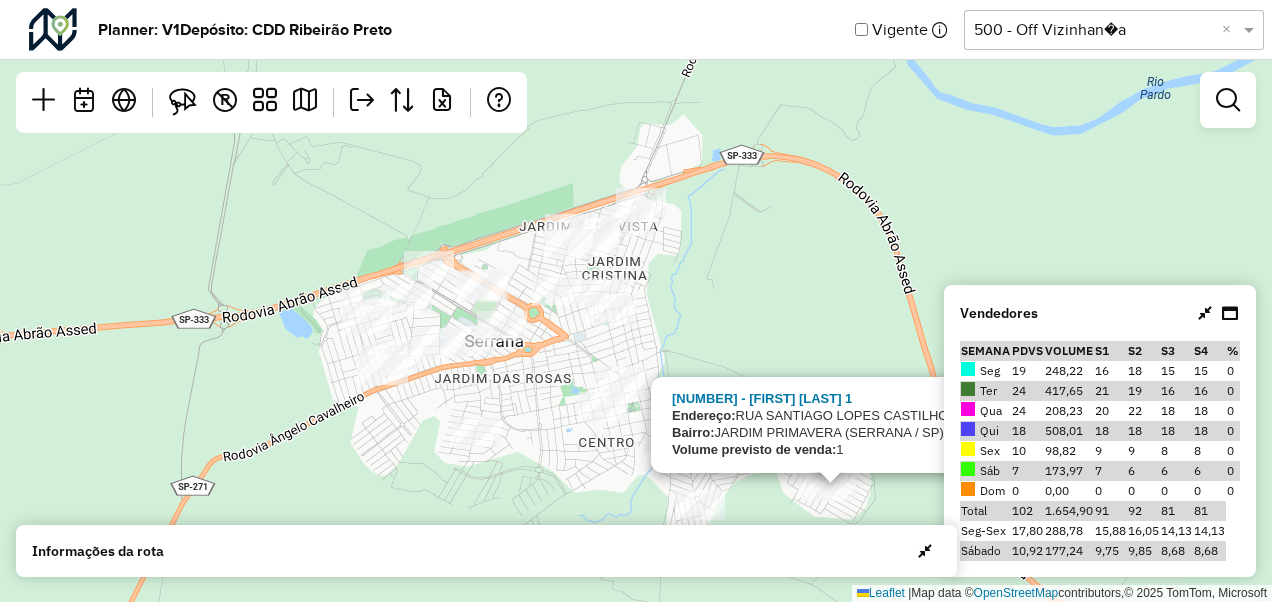 click on "[NUMBER] - [FIRST] [LAST] [LAST] [NUMBER]
Endereço:  [STREET] [LAST] [LAST] [LAST]
Bairro:  [CITY] ([CITY] / [STATE])
Volume previsto de venda:  1
×  Leaflet   |  Map data ©  OpenStreetMap  contributors,© 2025 TomTom, Microsoft" 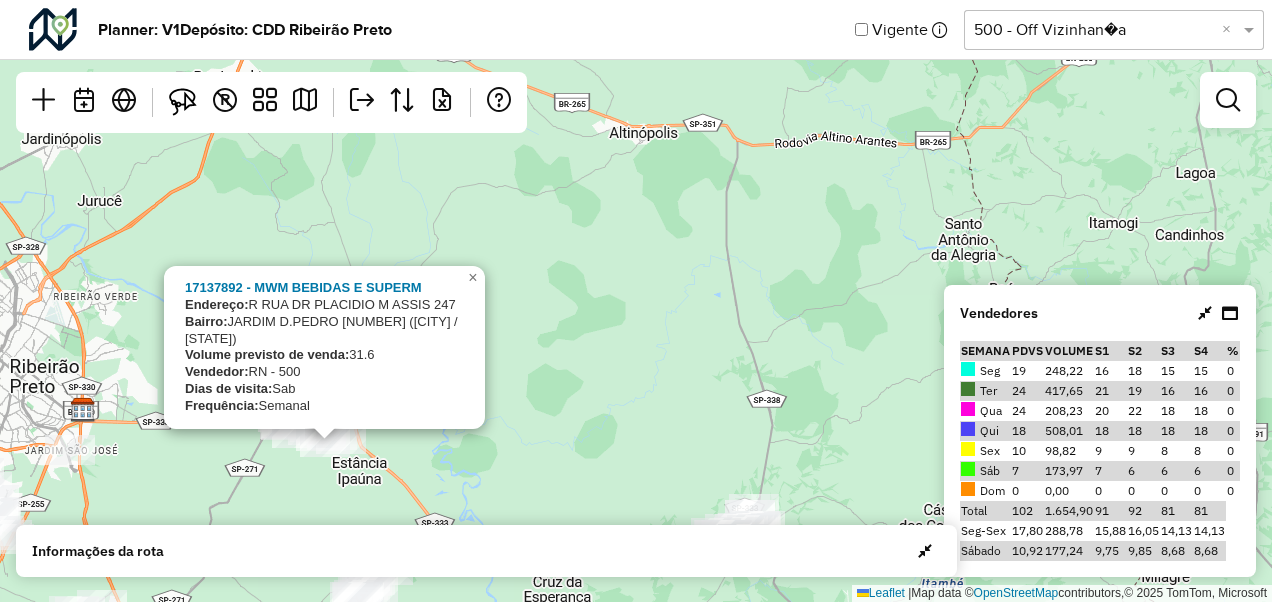 click on "[NUMBER] [NUMBER]
[NUMBER] - [LAST] [LAST] [LAST]
Endereço:  [STREET] [LAST] [NUMBER]
Bairro:  [NEIGHBORHOOD] ([CITY] / [STATE])
Volume previsto de venda:  [NUMBER]
Vendedor:  [LAST] - [NUMBER]
Dias de visita:  [DAY]
Frequência:  Semanal
×  Leaflet   |  Map data ©  OpenStreetMap  contributors,© 2025 TomTom, Microsoft" 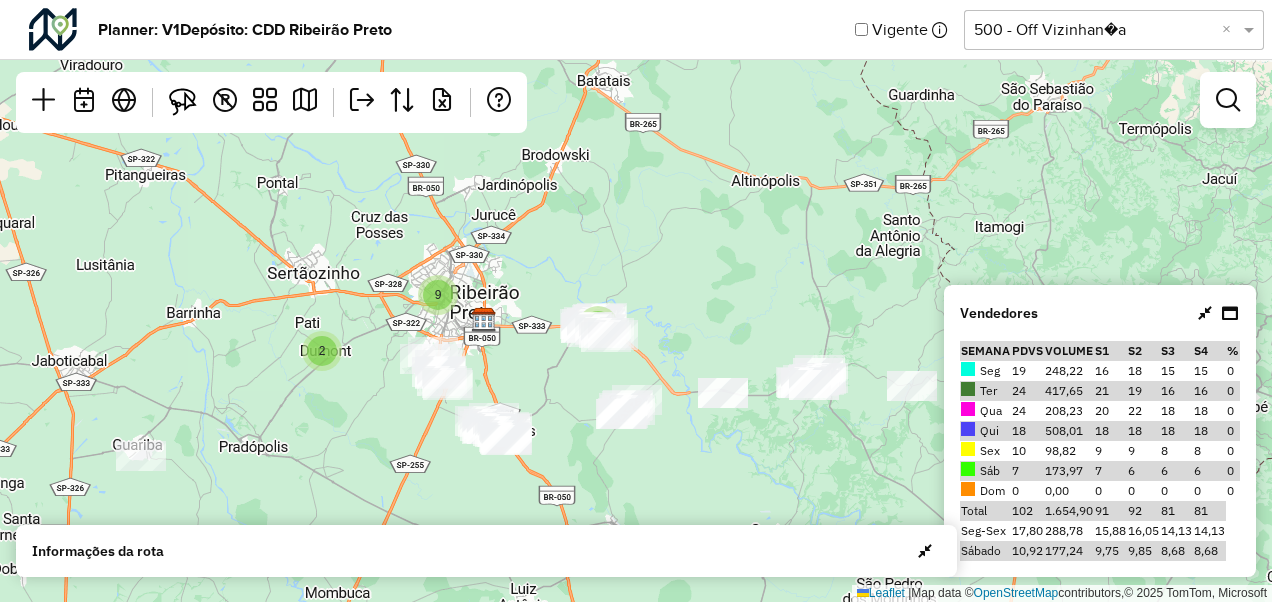 drag, startPoint x: 514, startPoint y: 301, endPoint x: 647, endPoint y: 261, distance: 138.88484 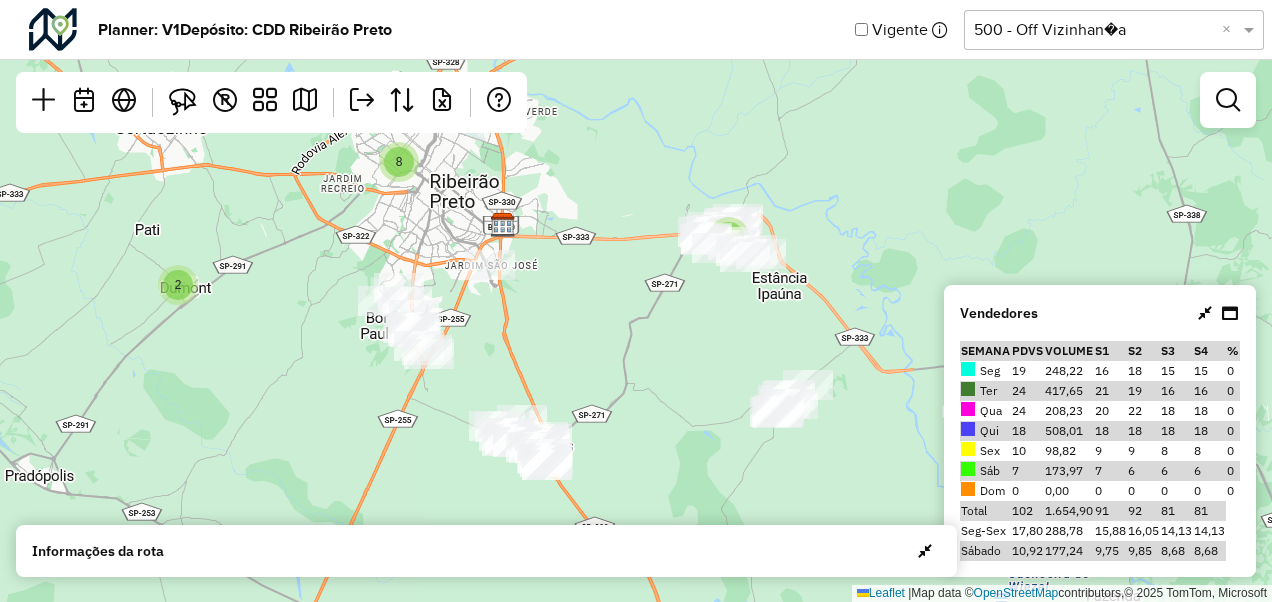 drag, startPoint x: 547, startPoint y: 378, endPoint x: 494, endPoint y: 254, distance: 134.85178 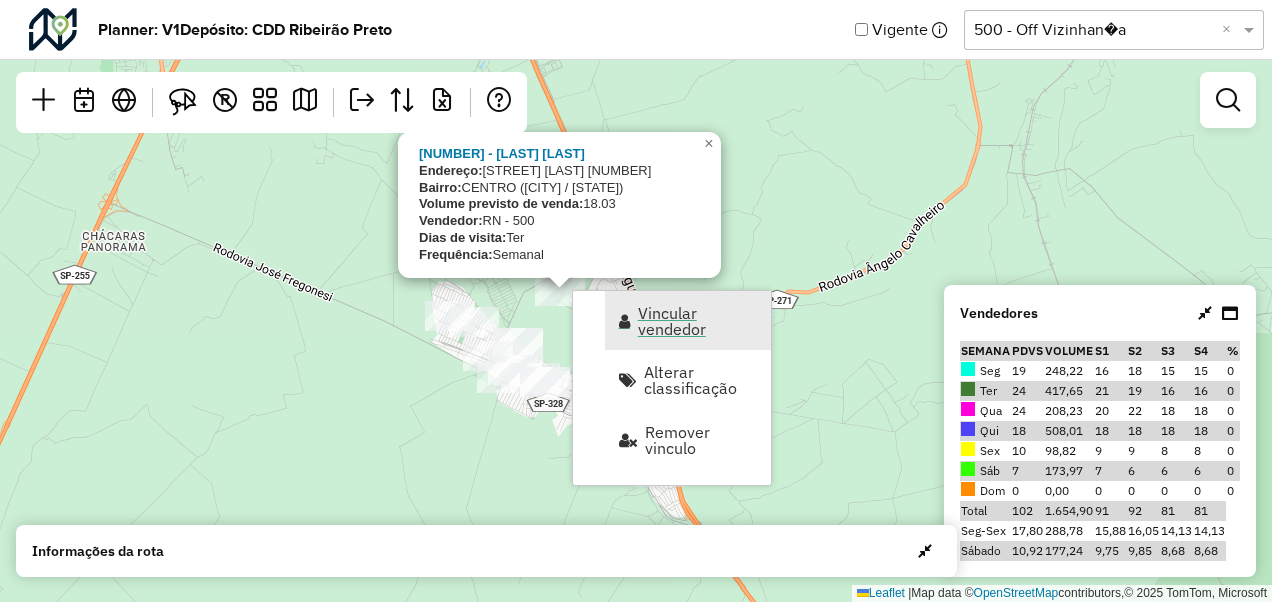 click on "Vincular vendedor" at bounding box center [688, 320] 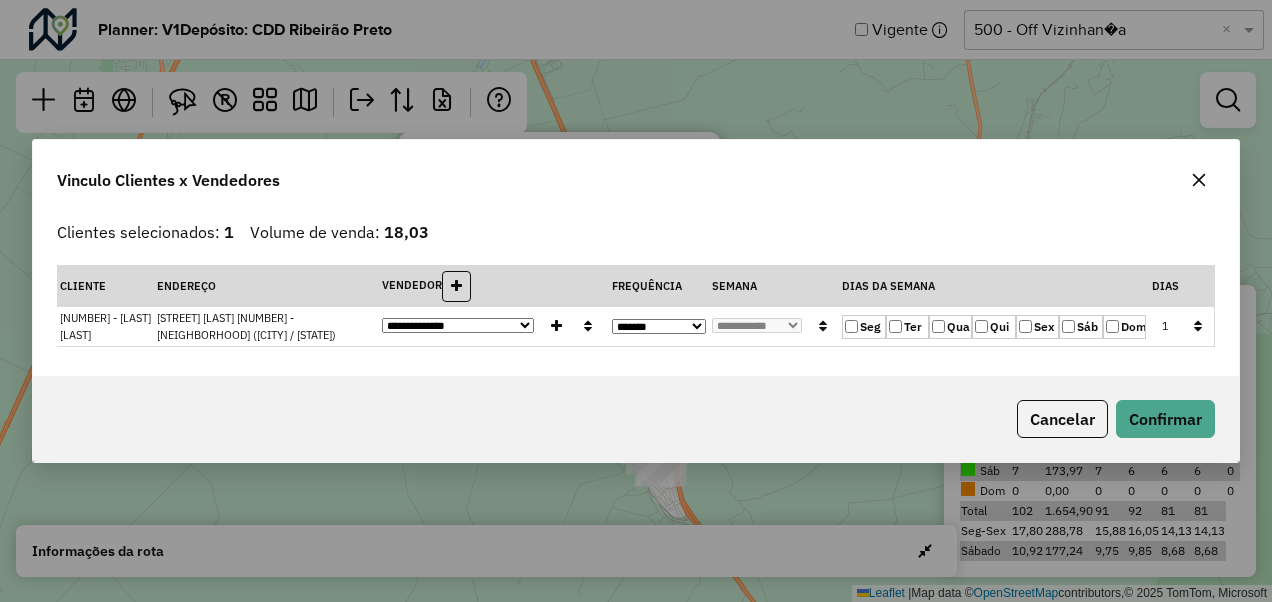 click on "Ter" 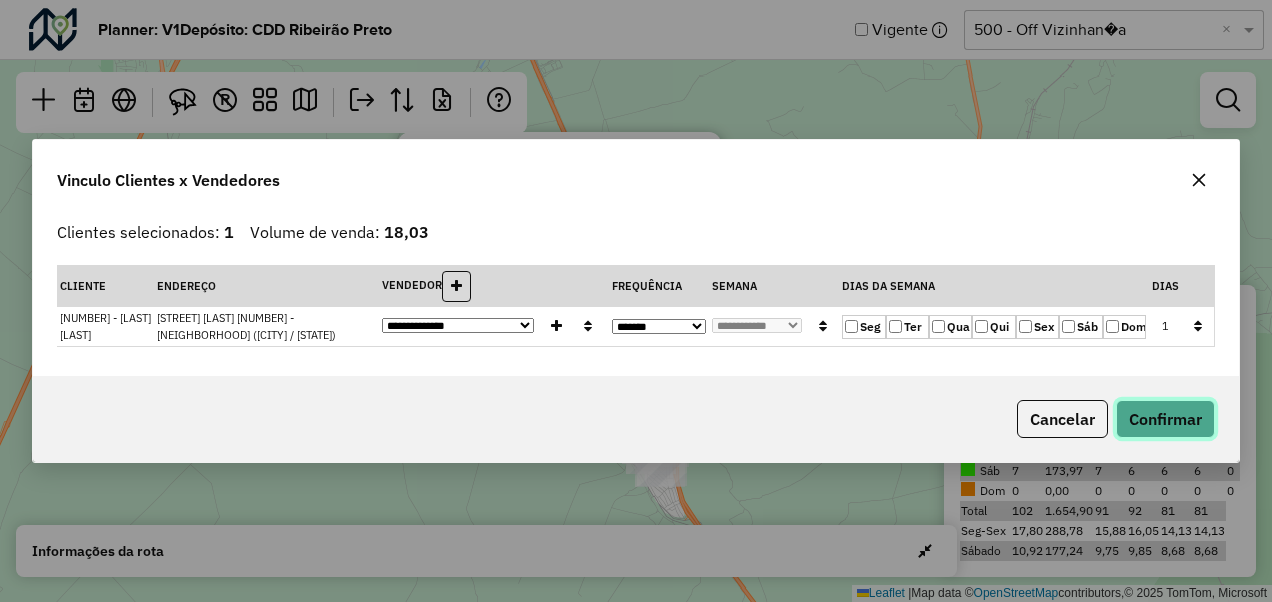 click on "Confirmar" 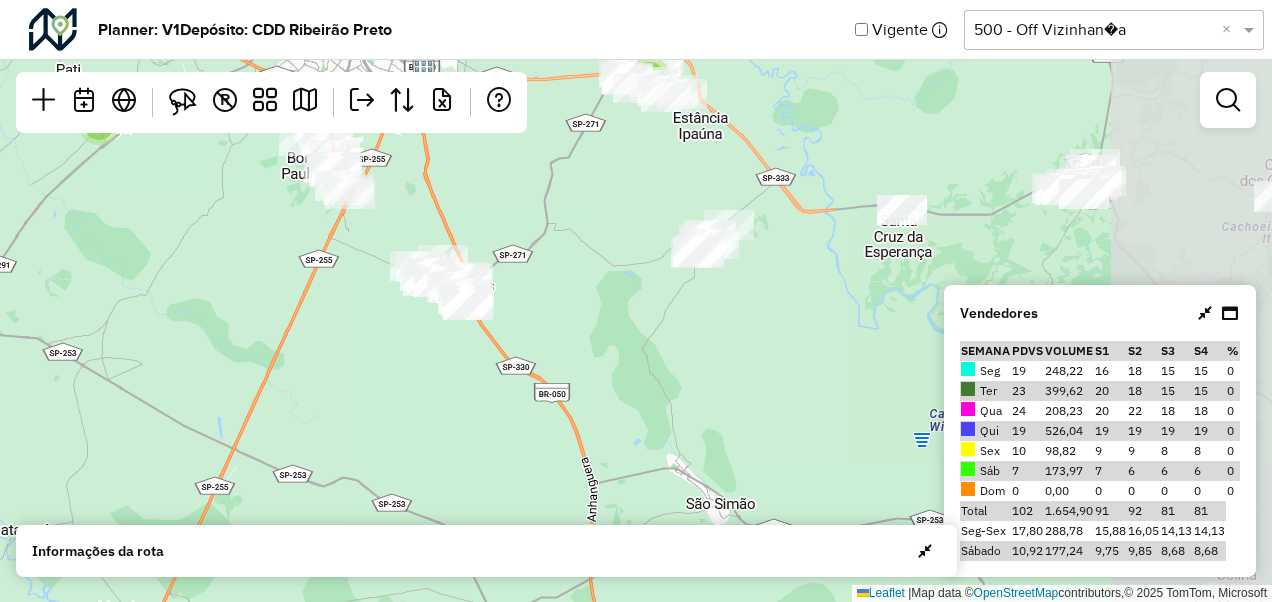 drag, startPoint x: 728, startPoint y: 204, endPoint x: 486, endPoint y: 265, distance: 249.56963 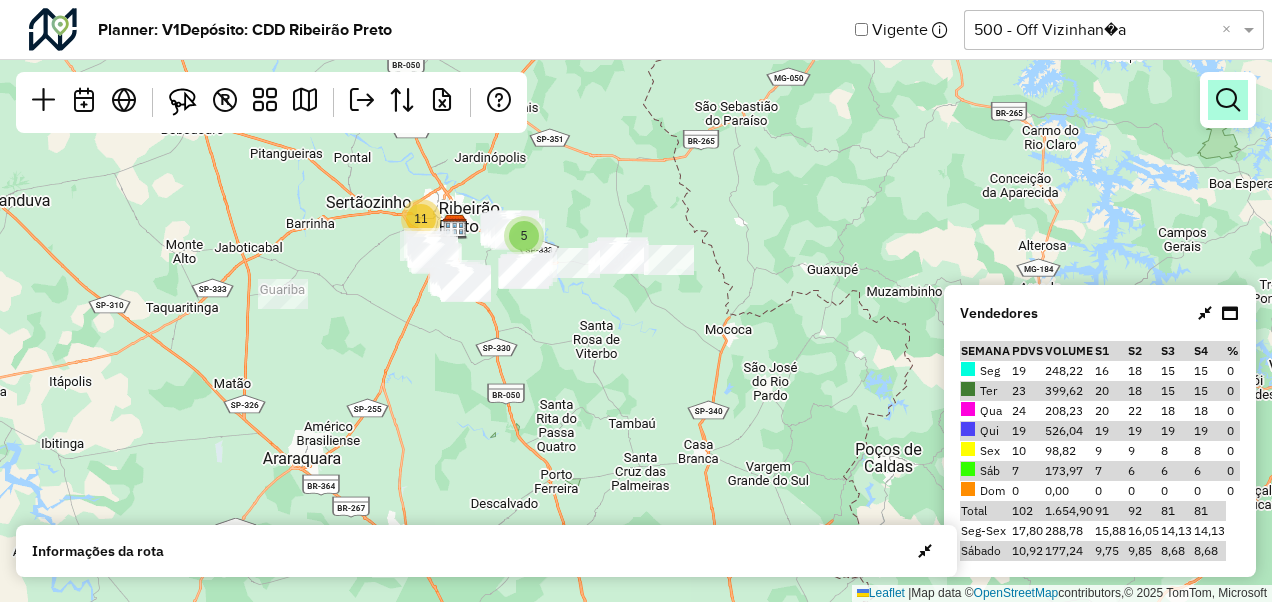 click at bounding box center [1228, 100] 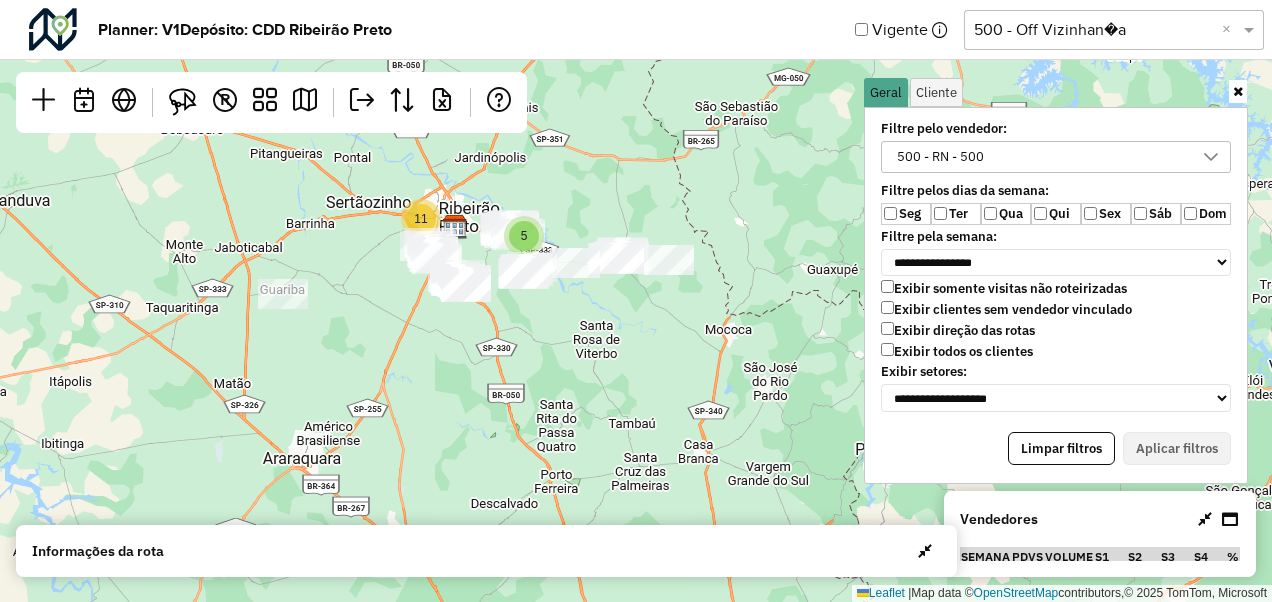click 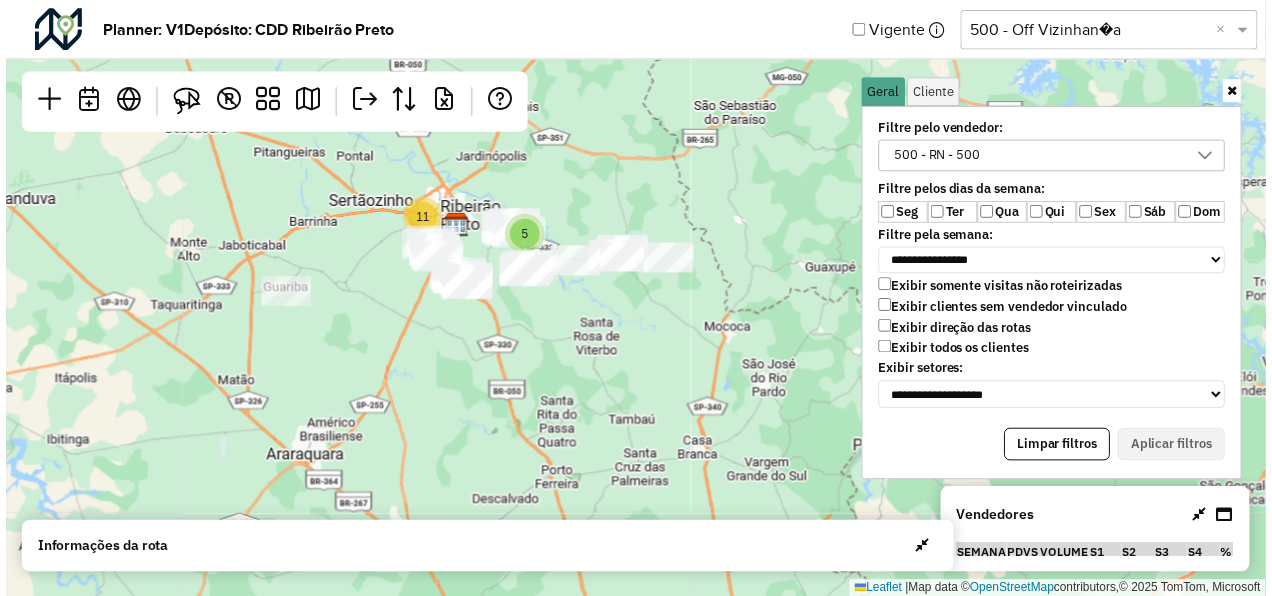 scroll, scrollTop: 10, scrollLeft: 74, axis: both 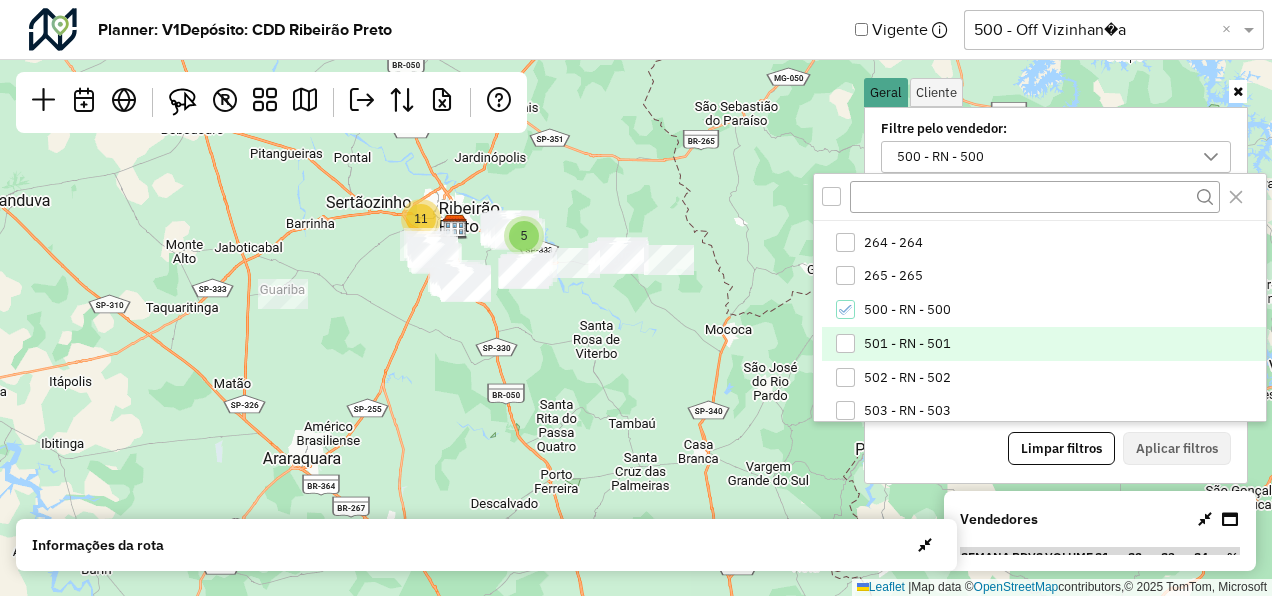 drag, startPoint x: 925, startPoint y: 315, endPoint x: 922, endPoint y: 344, distance: 29.15476 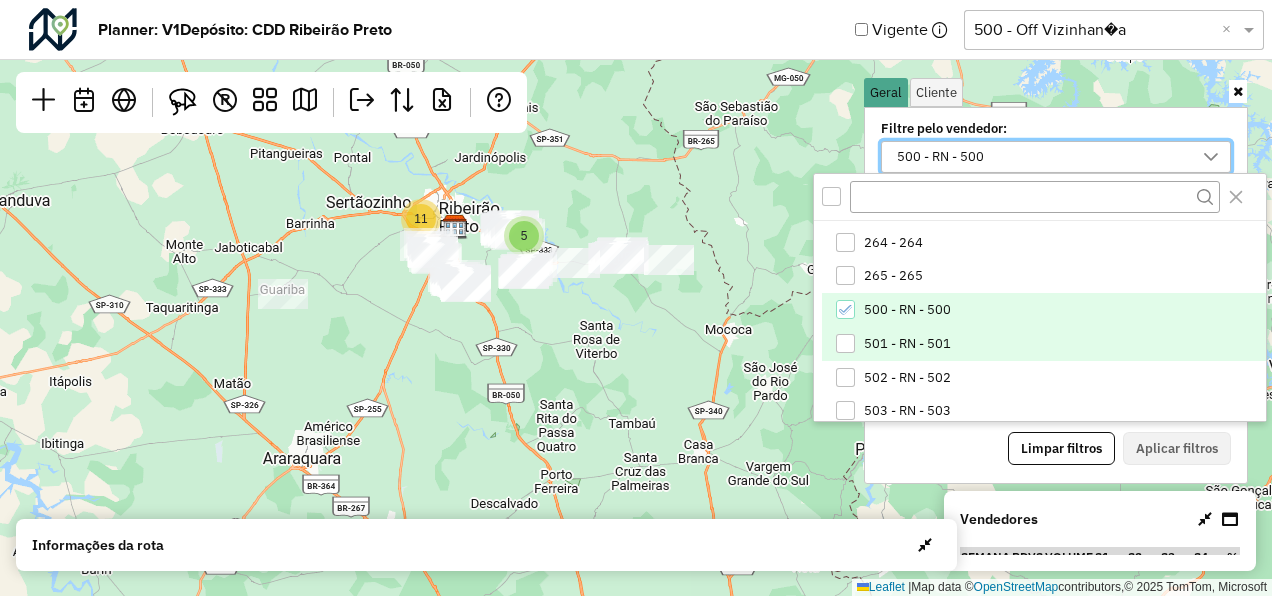 click on "501 - RN - 501" at bounding box center (907, 344) 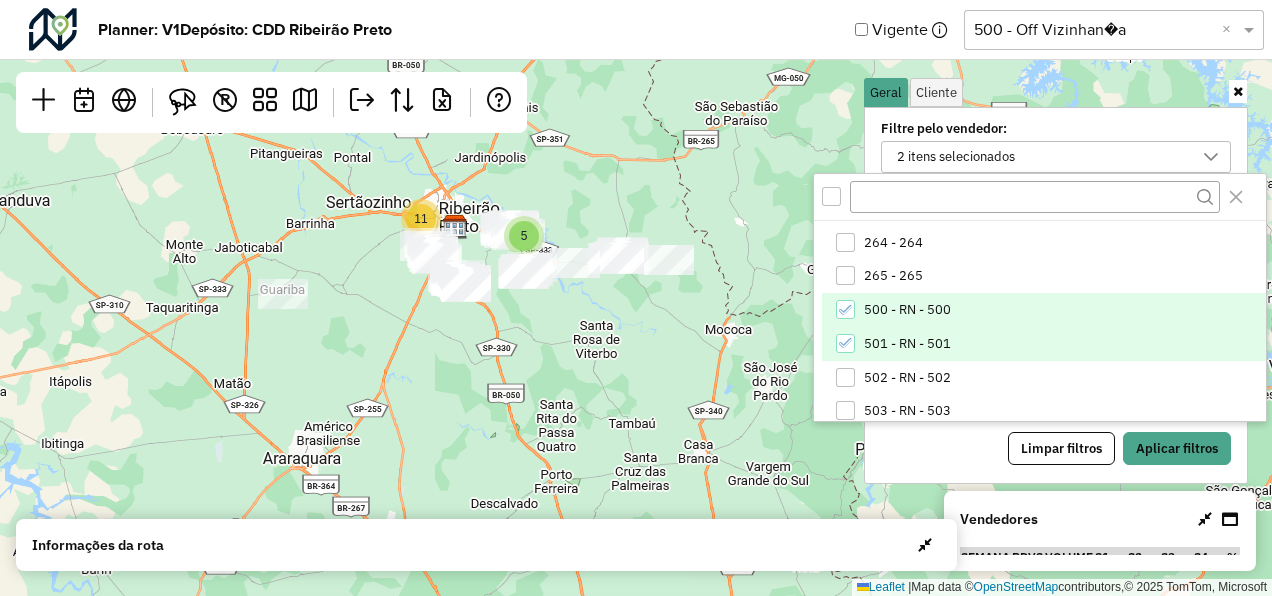 click on "500 - RN - 500" at bounding box center (907, 310) 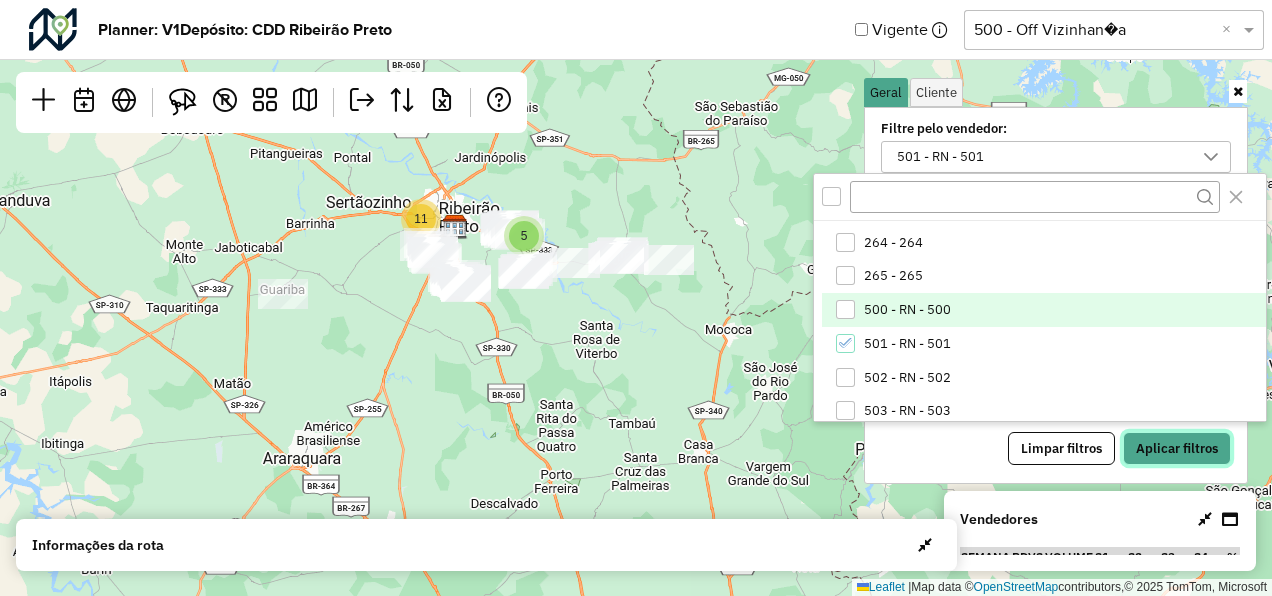 click on "Aplicar filtros" at bounding box center (1177, 449) 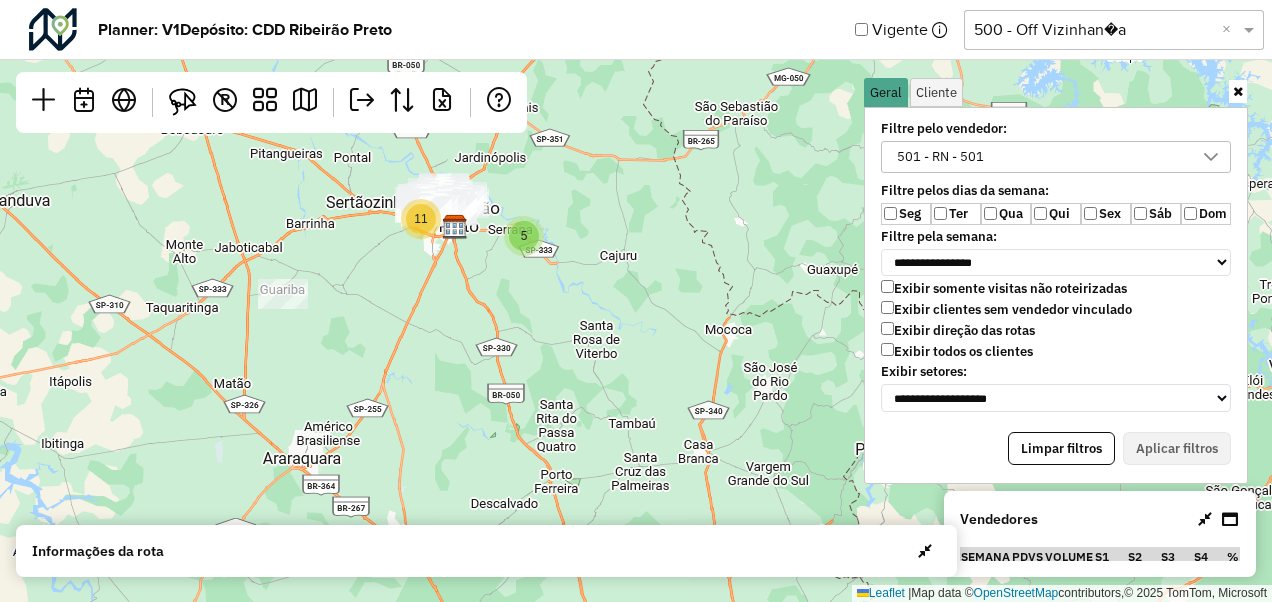 click on "Exibir todos os clientes" at bounding box center [957, 351] 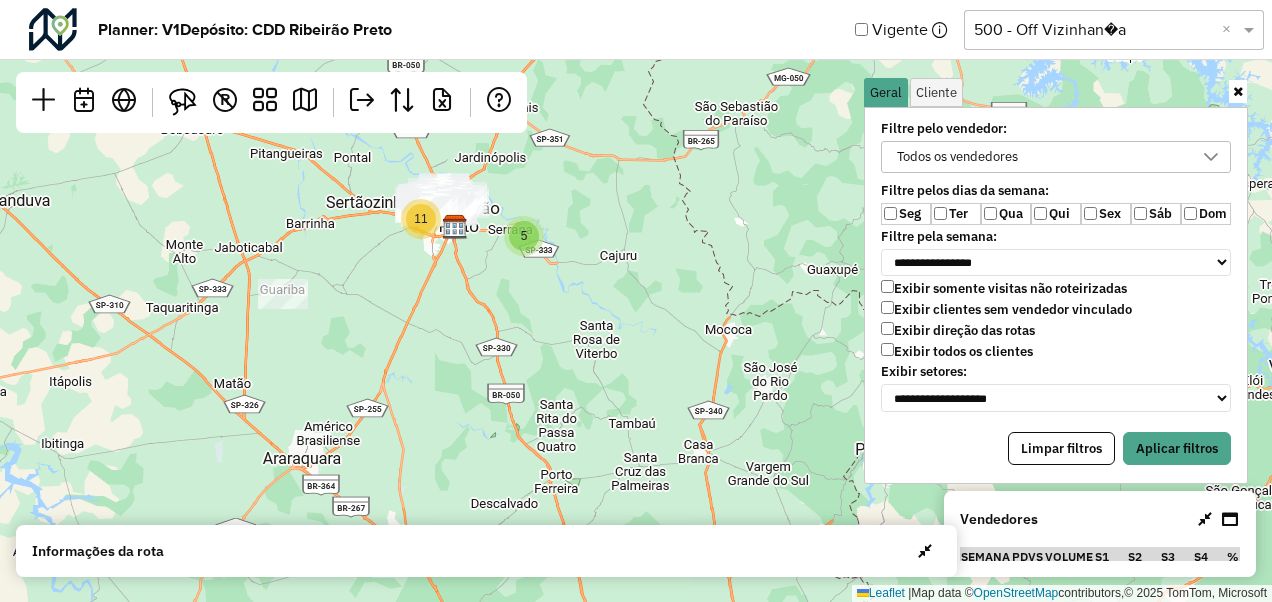 click on "Qua" at bounding box center [1006, 214] 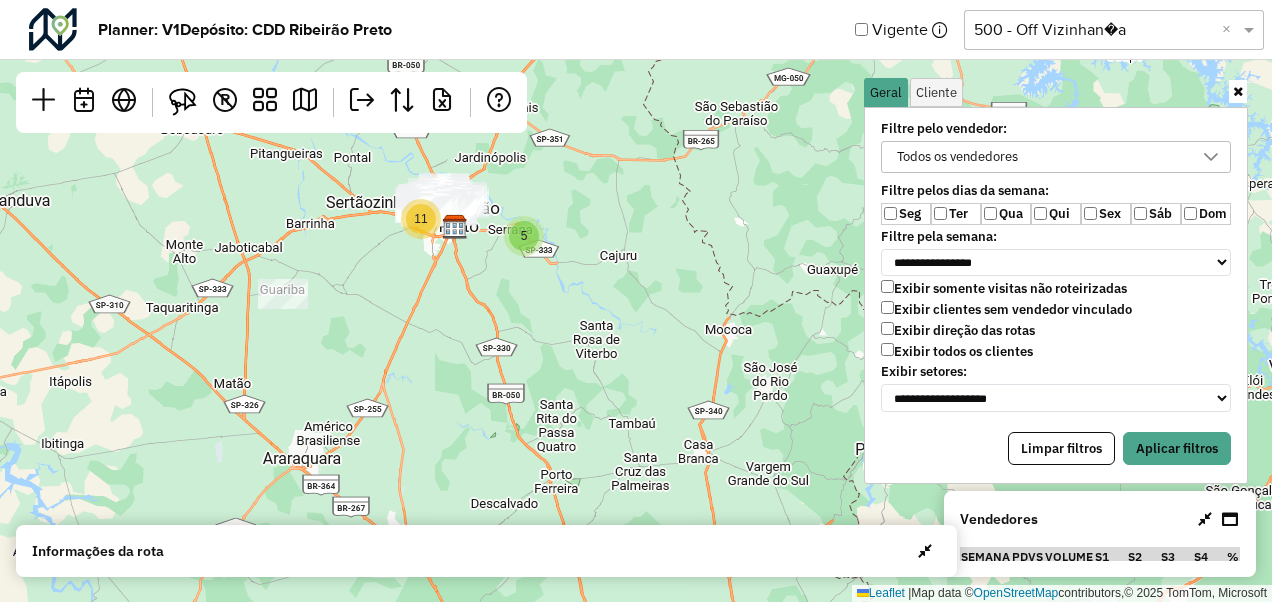 click on "Qui" at bounding box center [1056, 214] 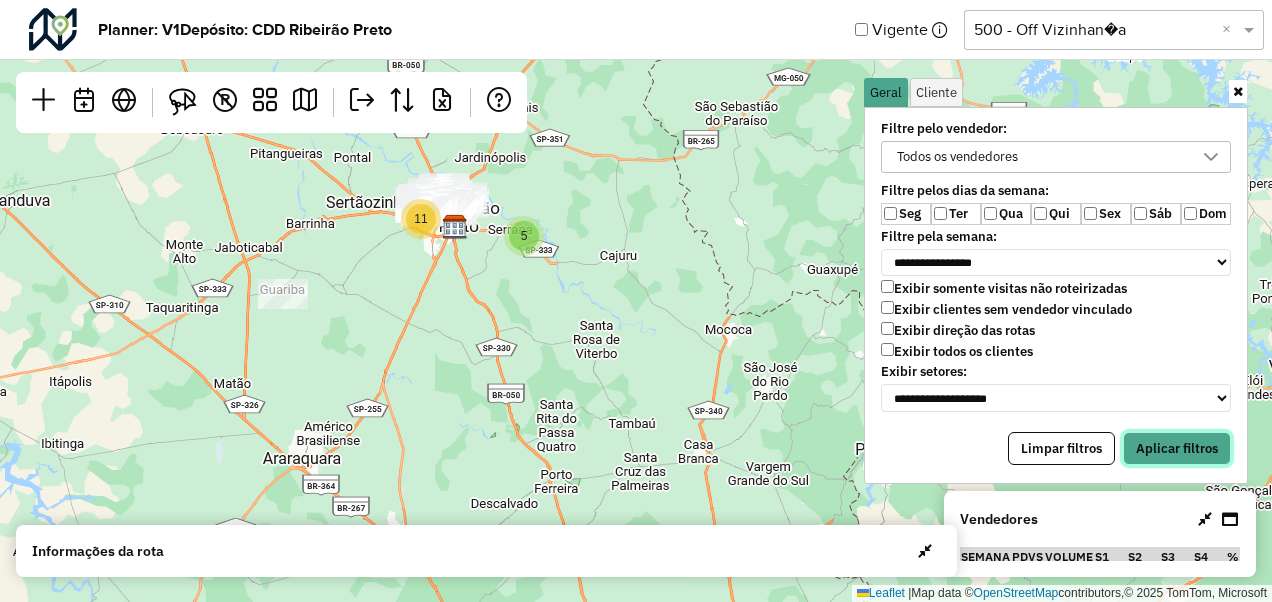 click on "Aplicar filtros" at bounding box center (1177, 449) 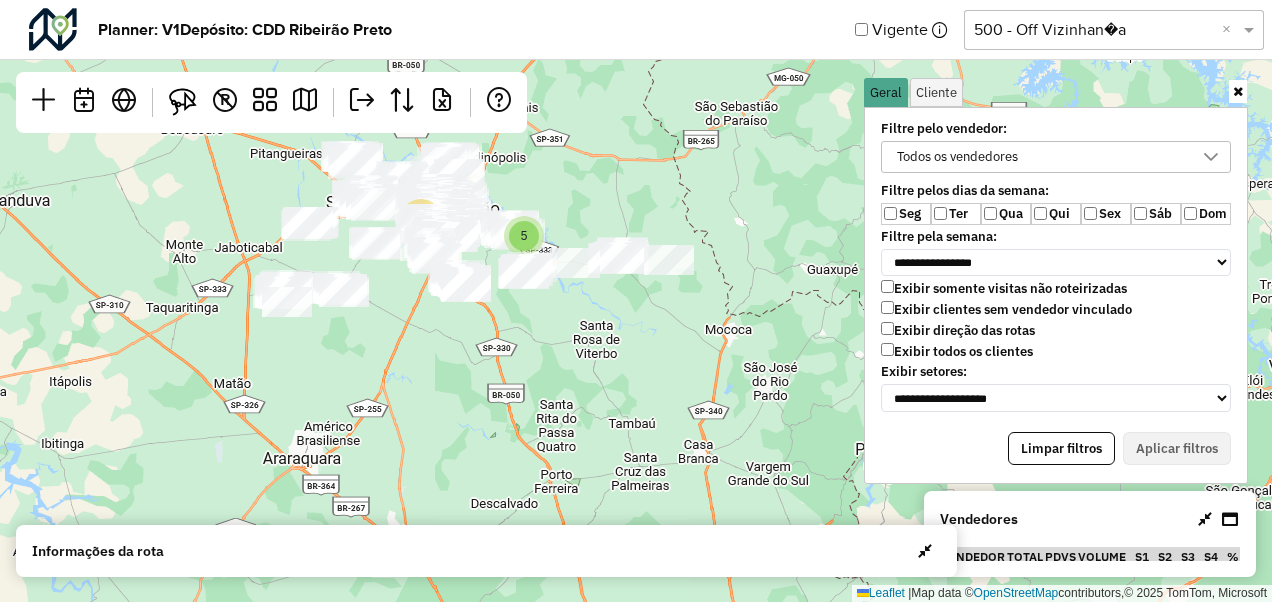 click 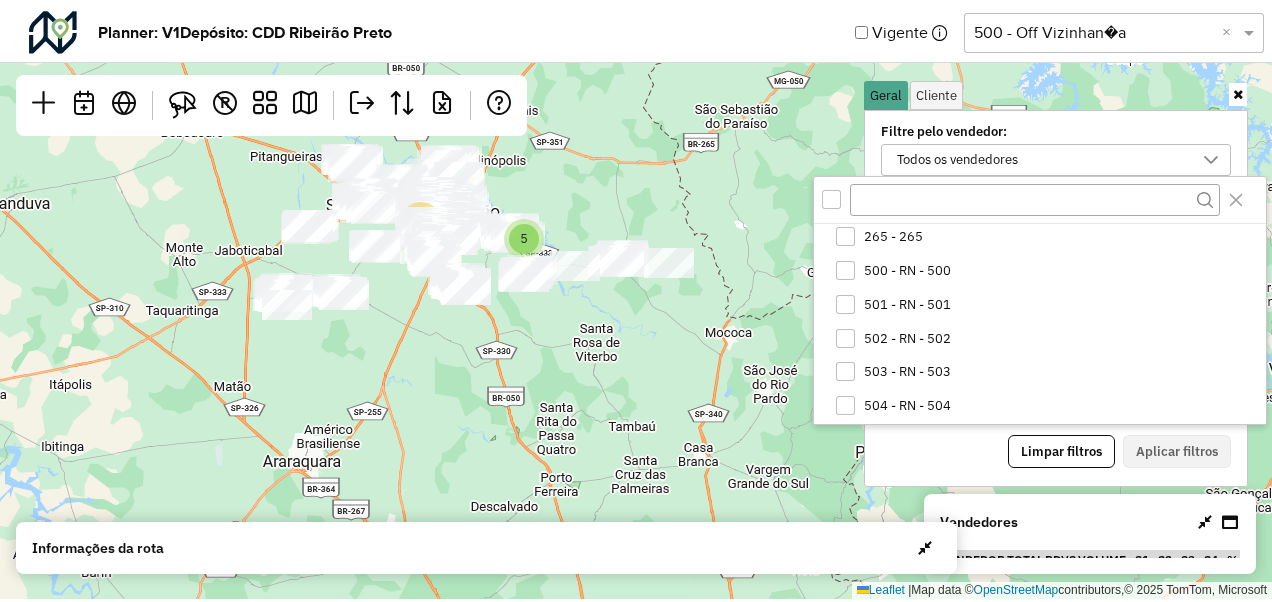 scroll, scrollTop: 1114, scrollLeft: 0, axis: vertical 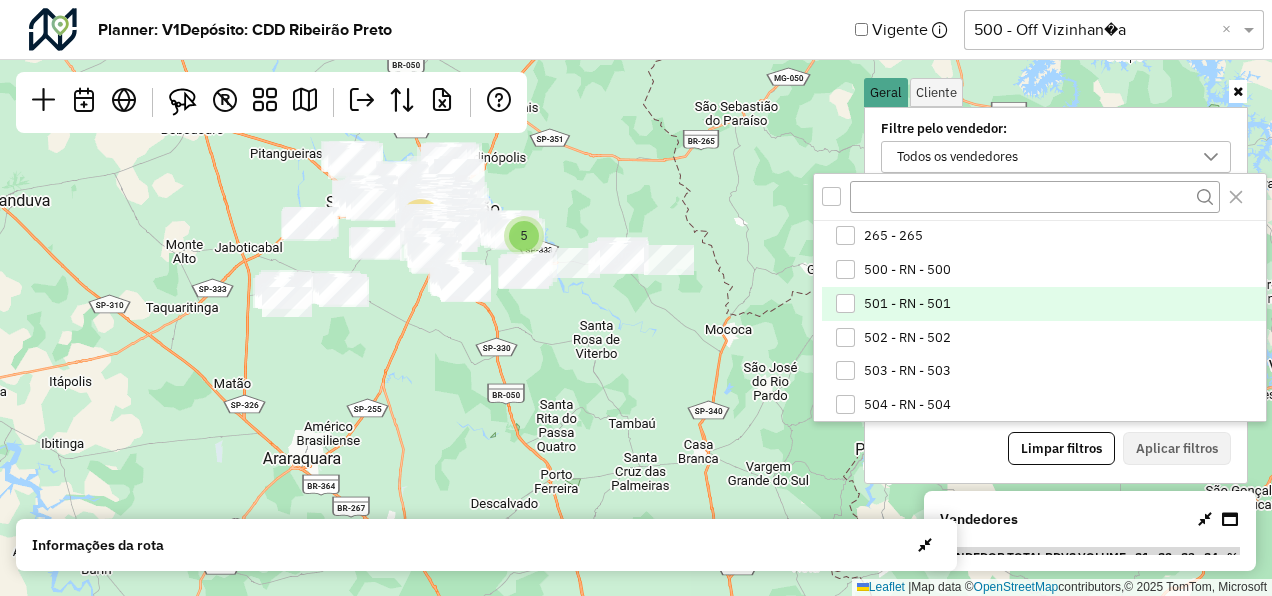 click on "501 - RN - 501" at bounding box center [907, 304] 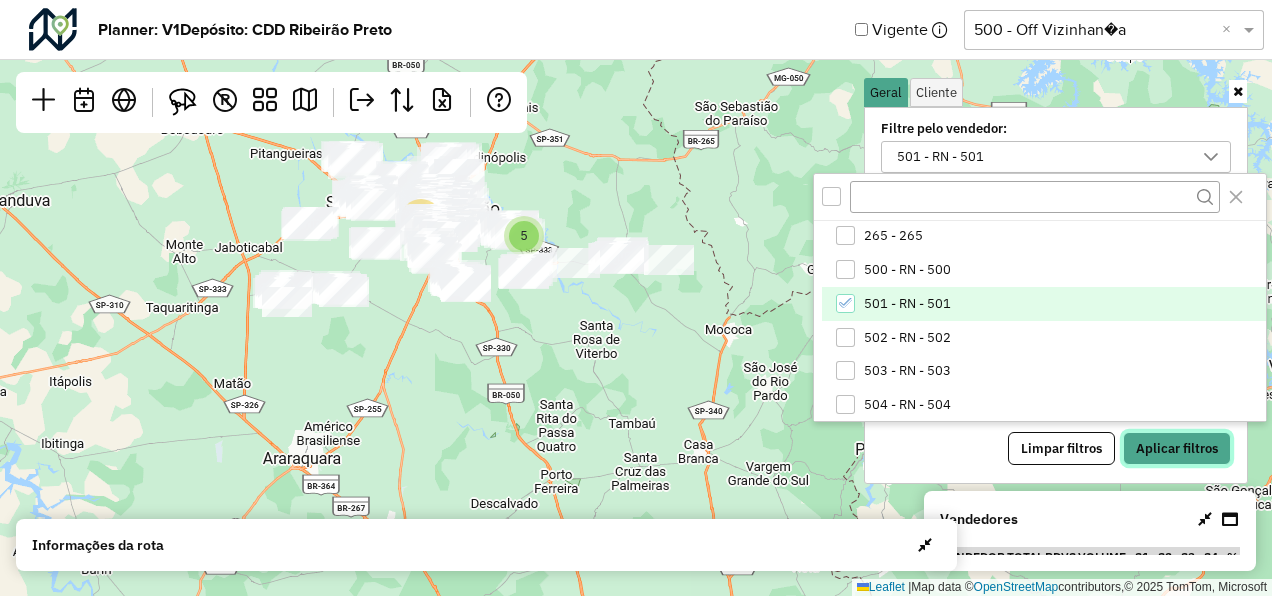 click on "Aplicar filtros" at bounding box center [1177, 449] 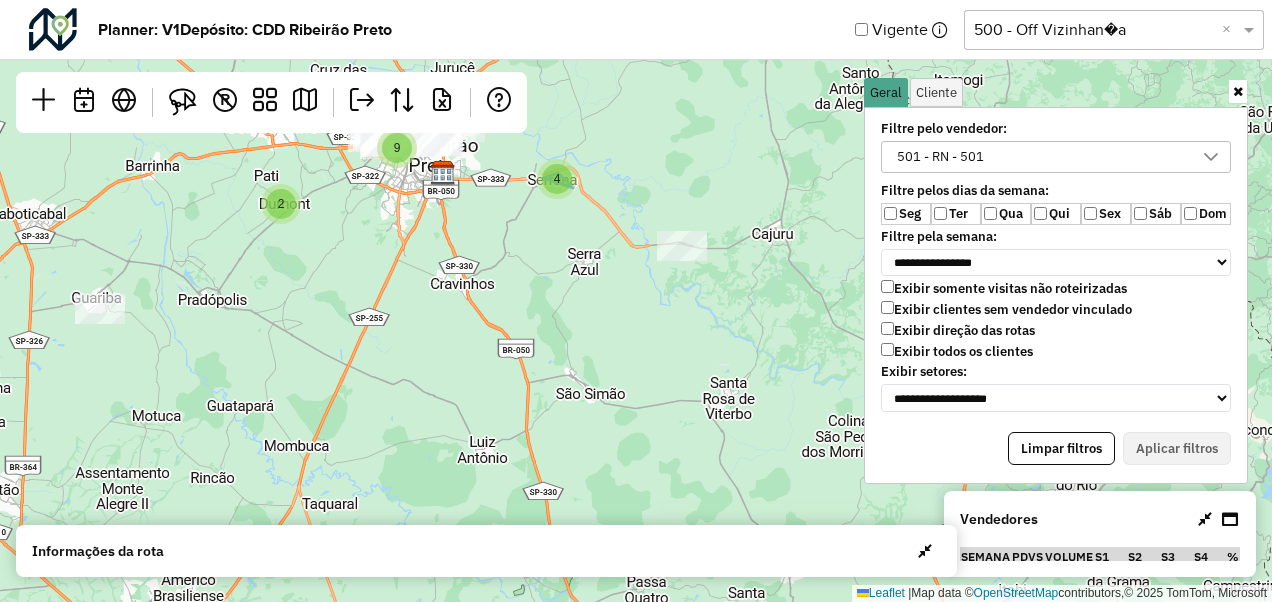 click on "4" 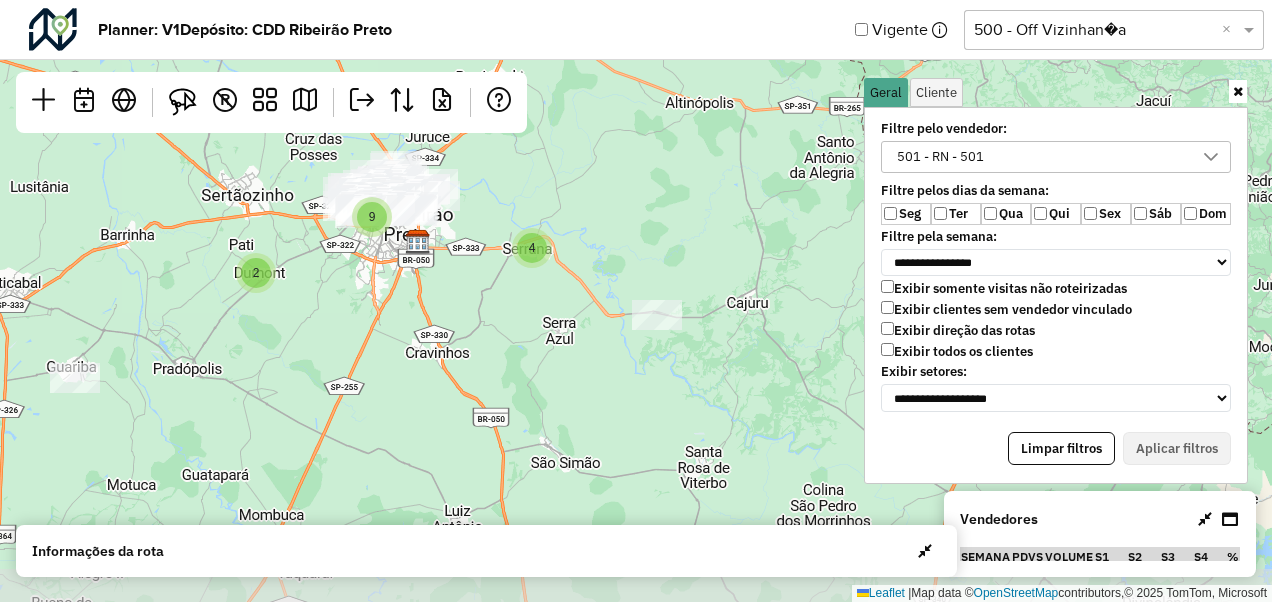 drag, startPoint x: 674, startPoint y: 385, endPoint x: 694, endPoint y: 242, distance: 144.39183 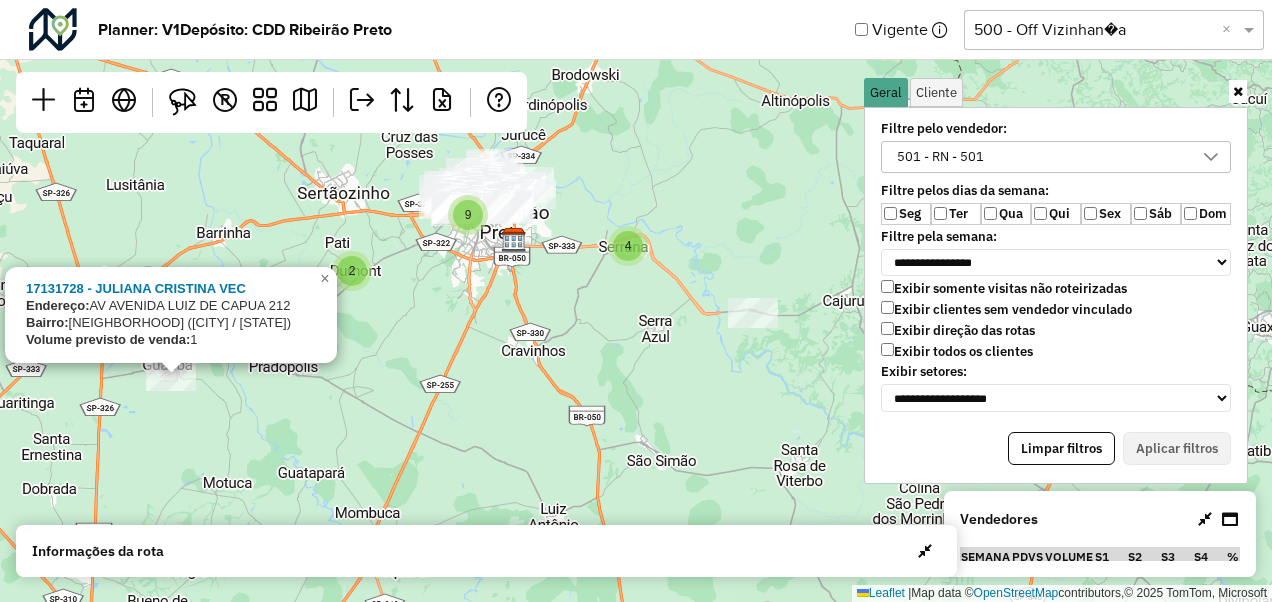 click on "2" 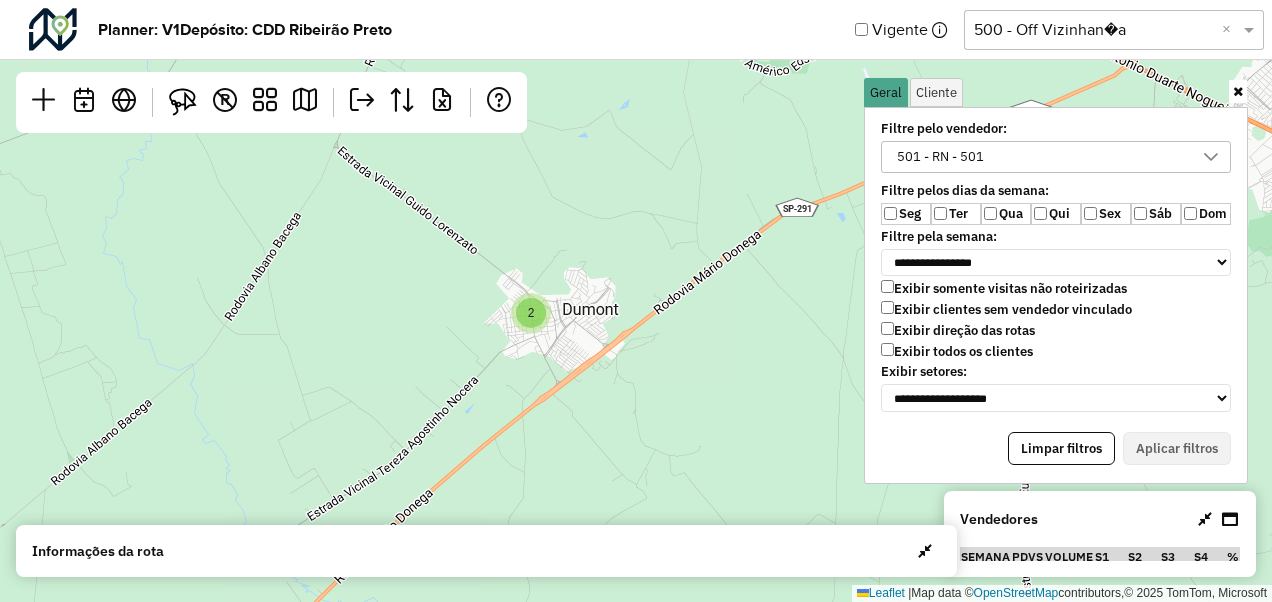 click on "2" 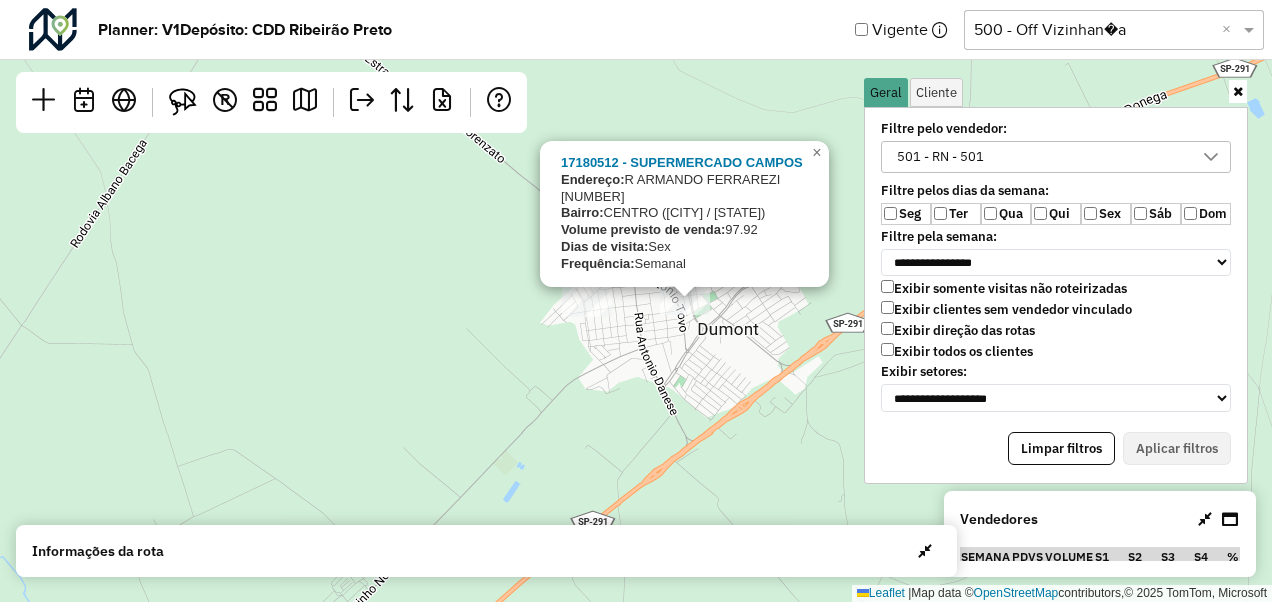 click on "[NUMBER] - [COMPANY NAME]
Endereço:  R ARMANDO FERRAREZI [NUMBER]
Bairro:  CENTRO ([CITY] / [STATE])
Volume previsto de venda:  [NUMBER]
Dias de visita:  Sex
Frequência:  Semanal
×  Leaflet   |  Map data ©  OpenStreetMap  contributors,© [YEAR] TomTom, Microsoft" 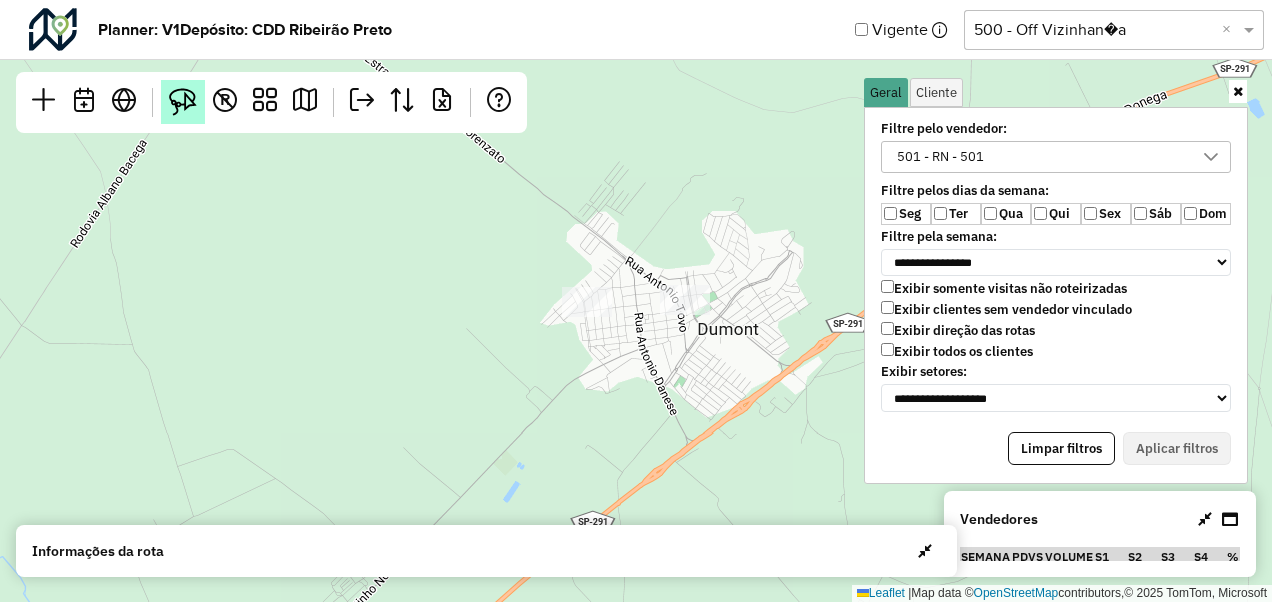 click at bounding box center (183, 102) 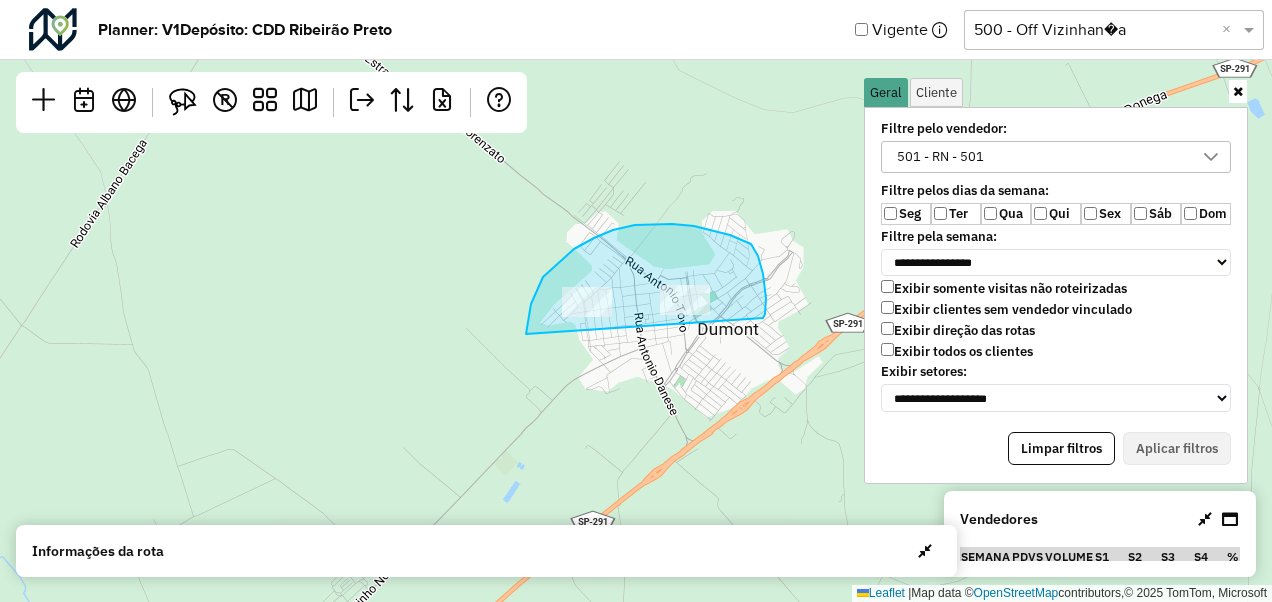click on "Leaflet   |  Map data ©  OpenStreetMap  contributors,© 2025 TomTom, Microsoft" 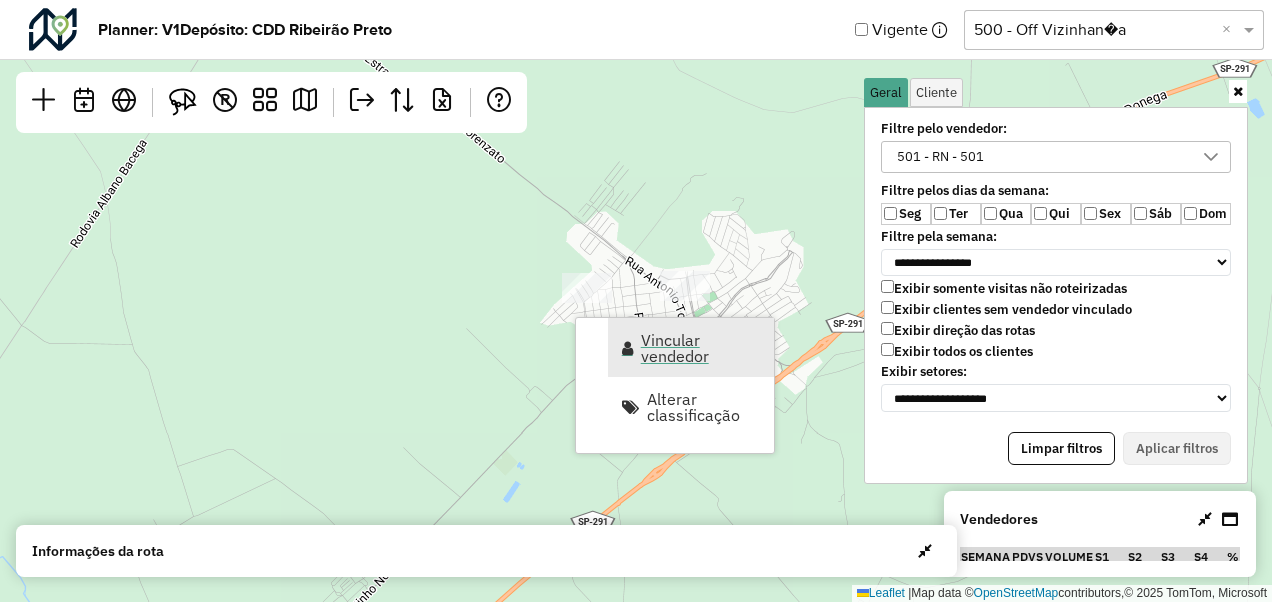 click on "Vincular vendedor" at bounding box center (701, 348) 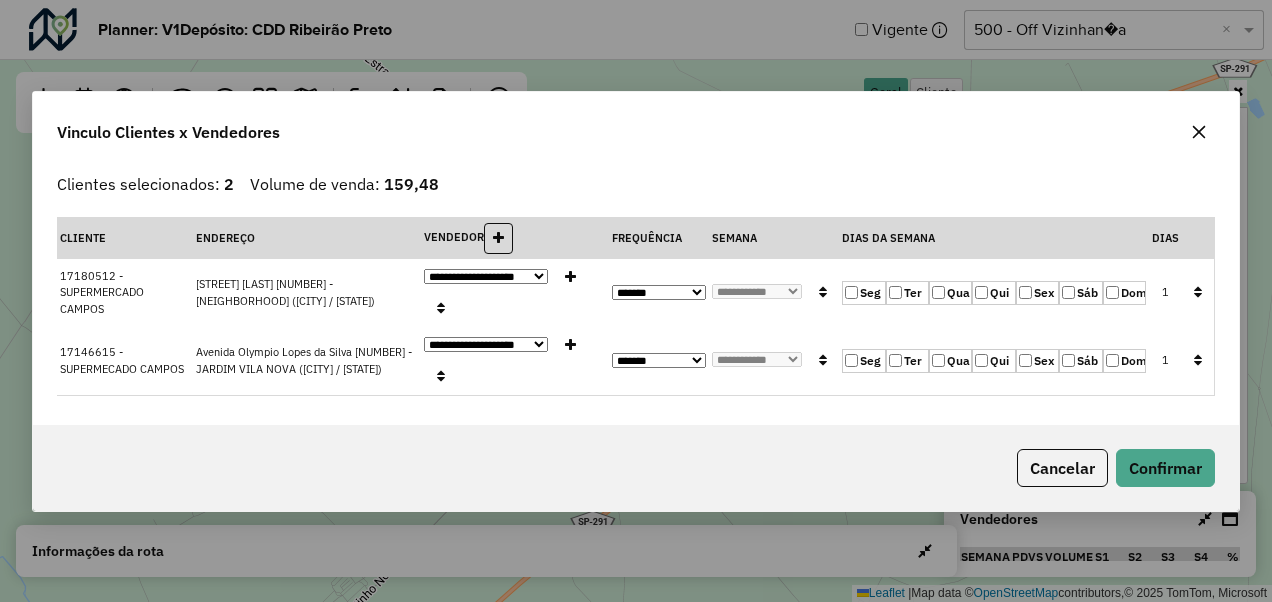 click on "**********" 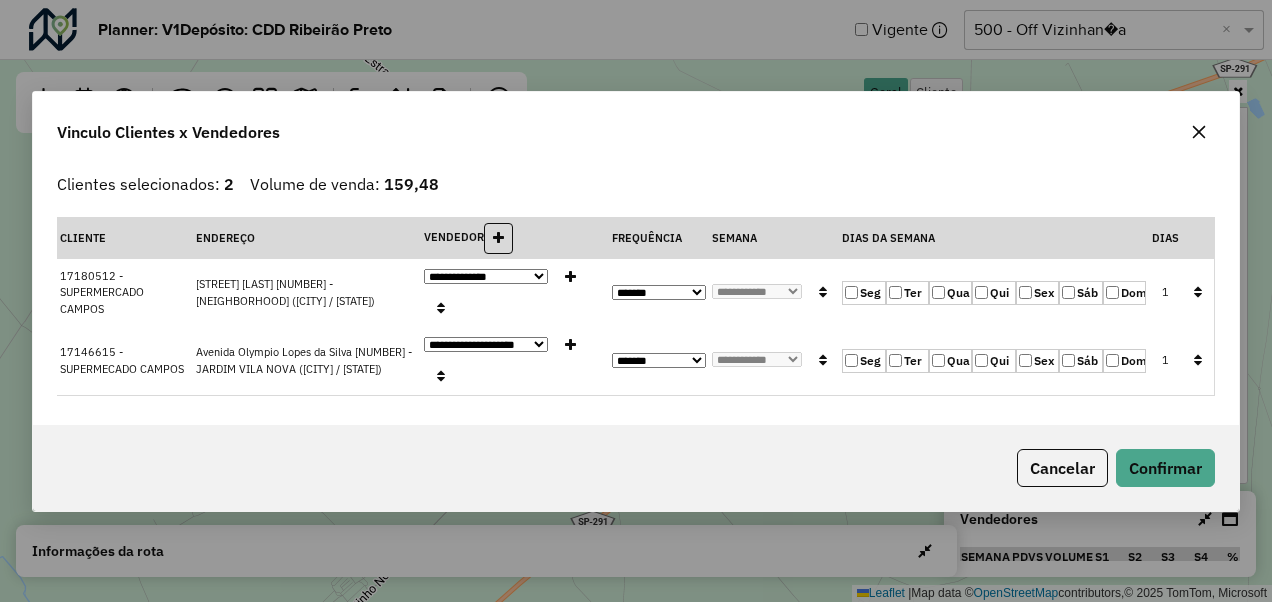 click on "**********" 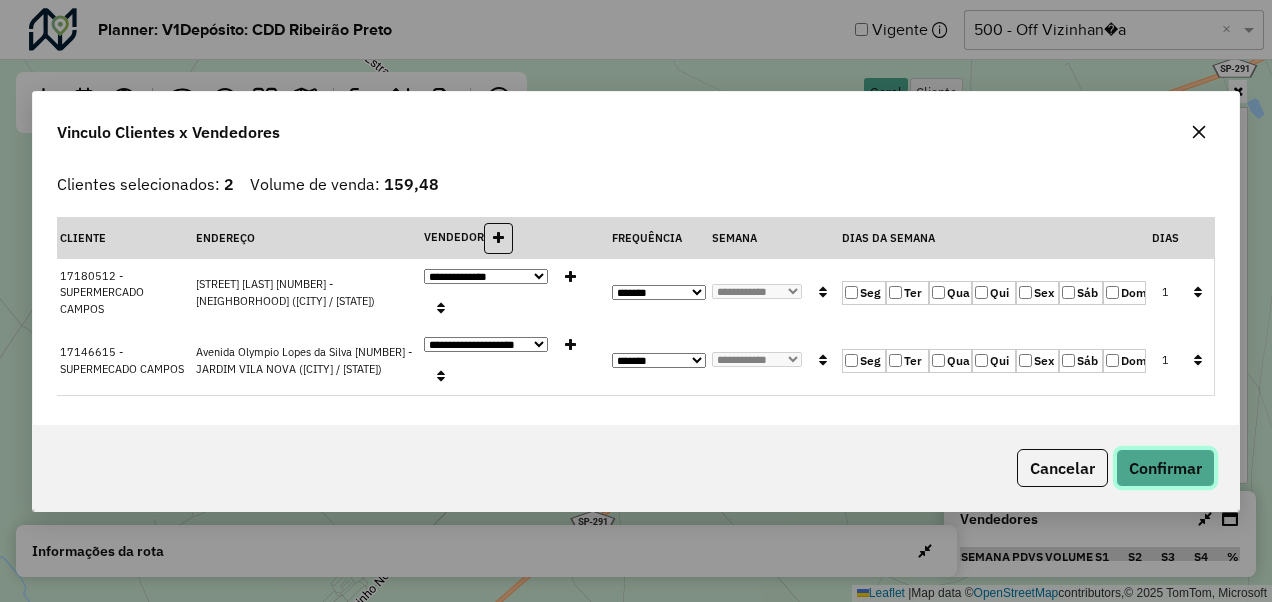 click on "Confirmar" 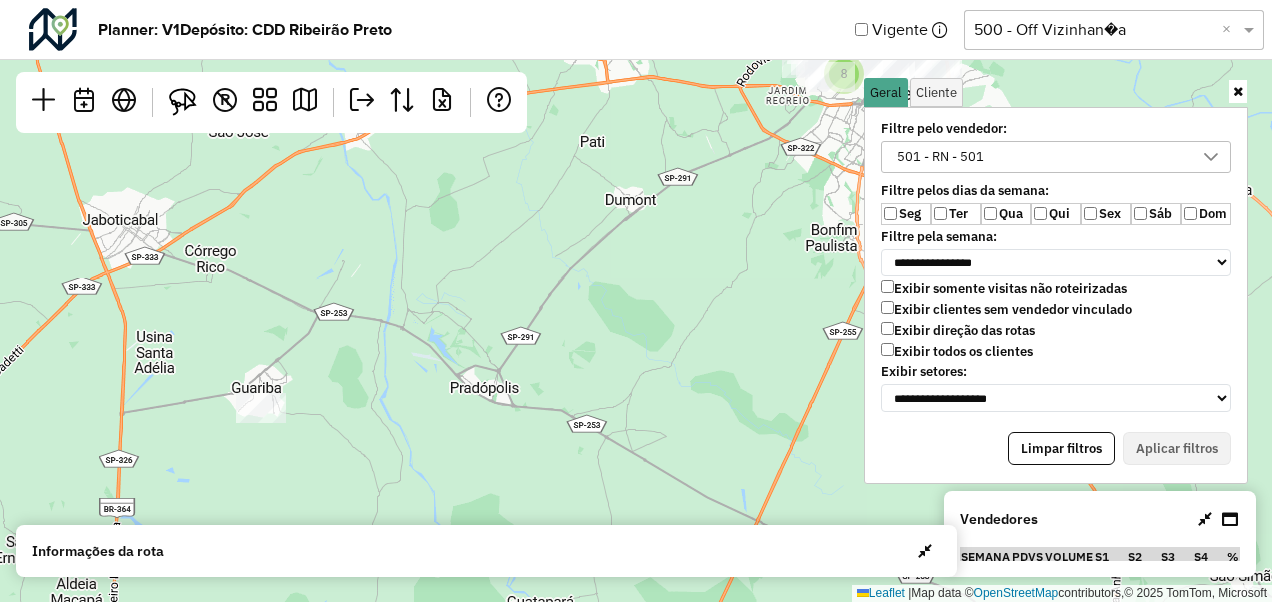 drag, startPoint x: 576, startPoint y: 388, endPoint x: 571, endPoint y: 229, distance: 159.0786 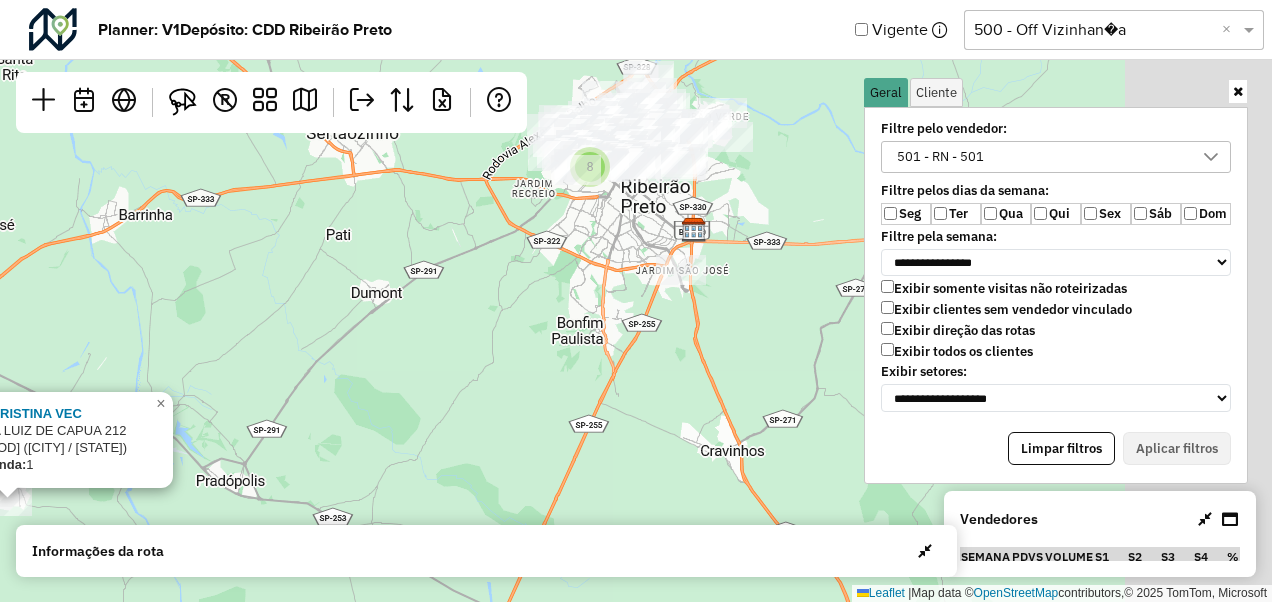 drag, startPoint x: 660, startPoint y: 278, endPoint x: 366, endPoint y: 377, distance: 310.2209 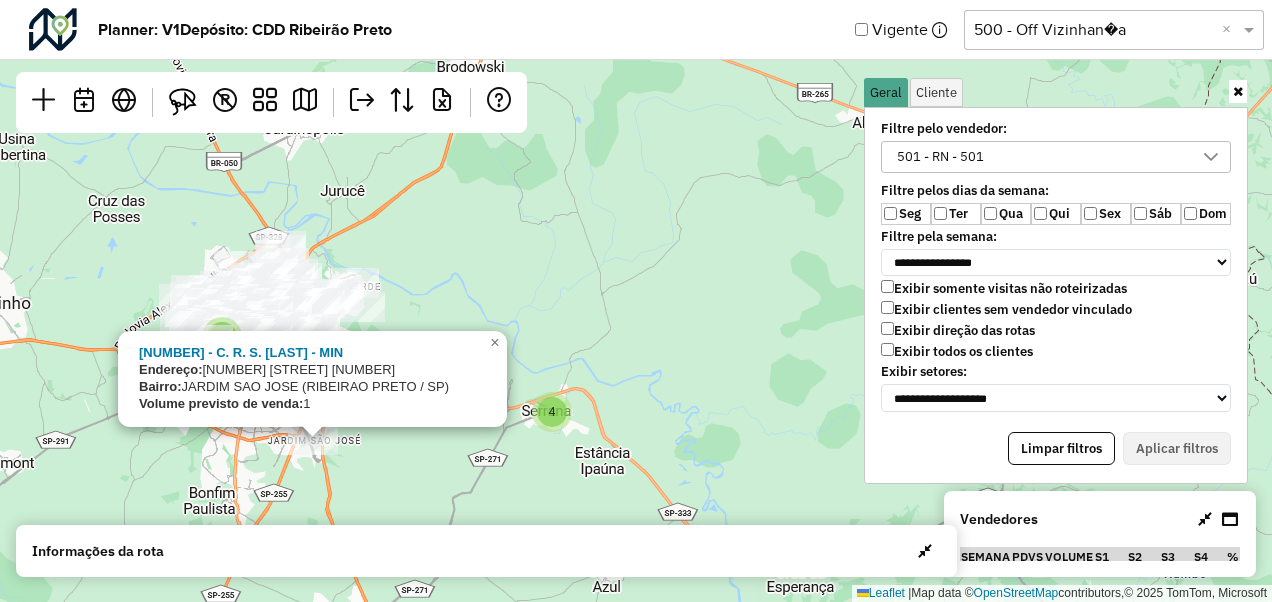 click on "[NUMBER]
[NUMBER] - [BRAND] [BRAND] [BRAND]
Endereço:  [NUMBER] [STREET] [LAST] [LAST] [LAST] [NUMBER]
Bairro:  [CITY] ([CITY] / [STATE])
Volume previsto de venda:  1
×  Leaflet   |  Map data ©  OpenStreetMap  contributors,© 2025 TomTom, Microsoft" 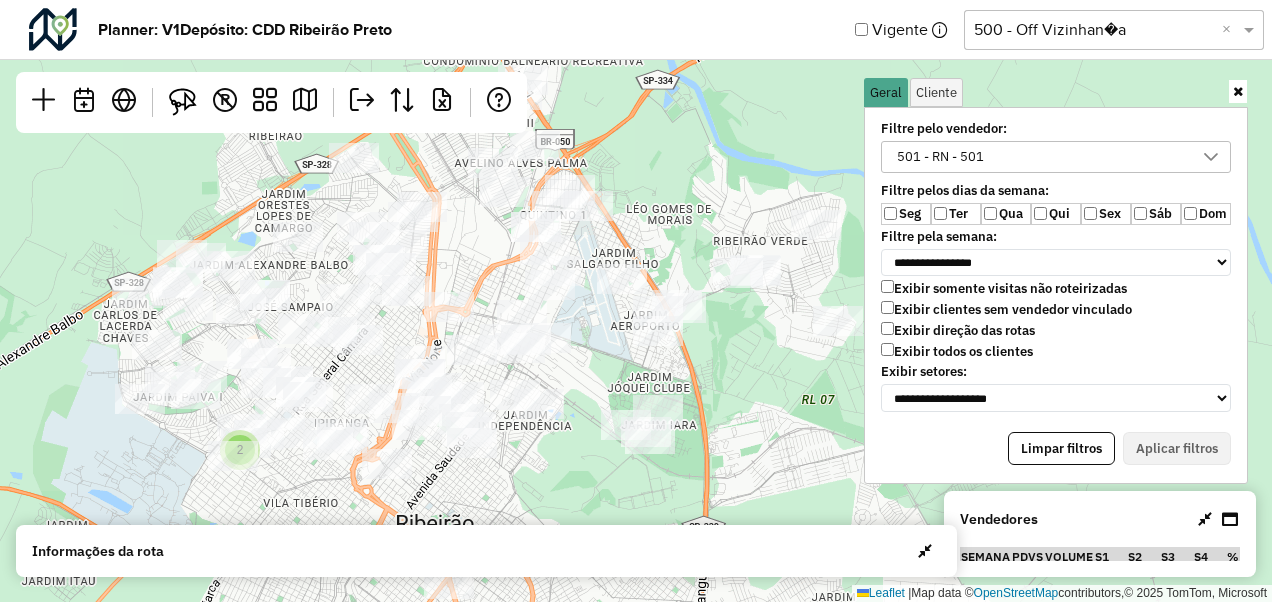 drag, startPoint x: 504, startPoint y: 329, endPoint x: 842, endPoint y: 360, distance: 339.4186 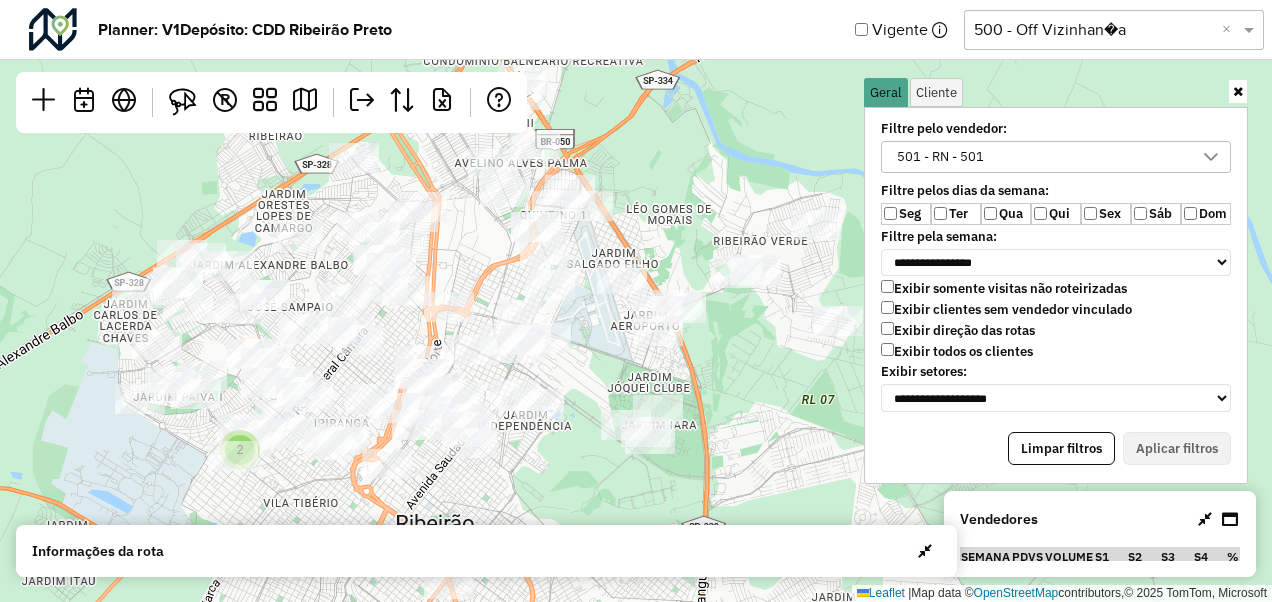 click at bounding box center [1238, 91] 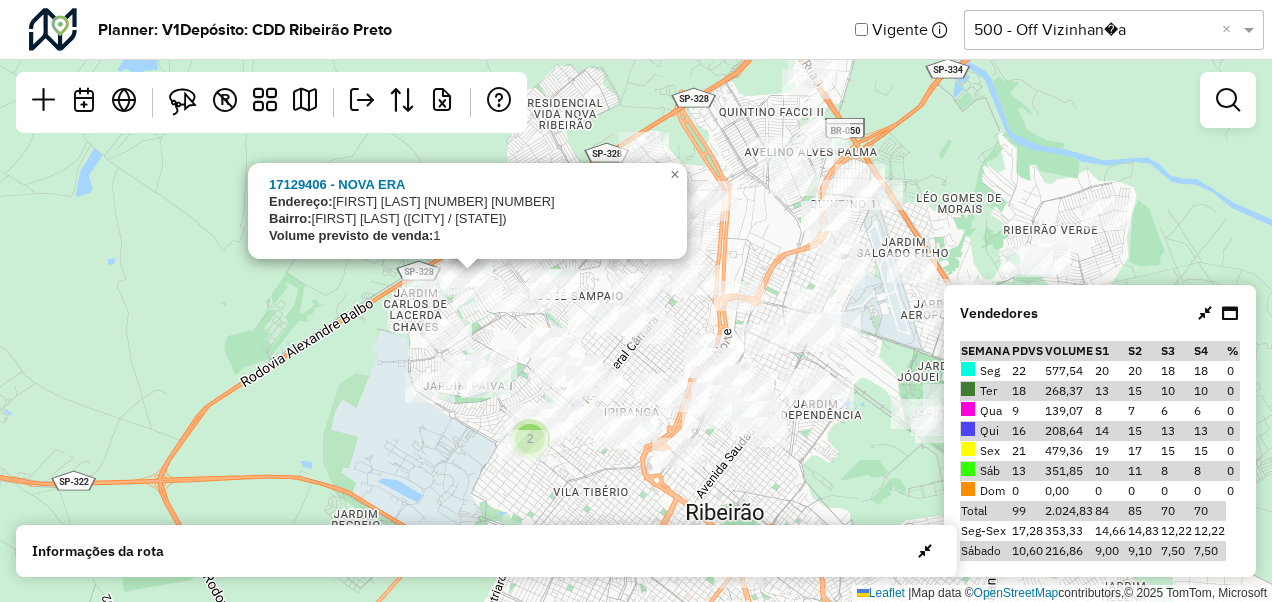 click on "[NUMBER] [NUMBER]
[NUMBER] - [LAST] [LAST]
Endereço:   [STREET] [NUMBER]
Bairro:  [NEIGHBORHOOD] ([CITY] / [STATE])
Volume previsto de venda:  [NUMBER]
×  Leaflet   |  Map data ©  OpenStreetMap  contributors,© 2025 TomTom, Microsoft" 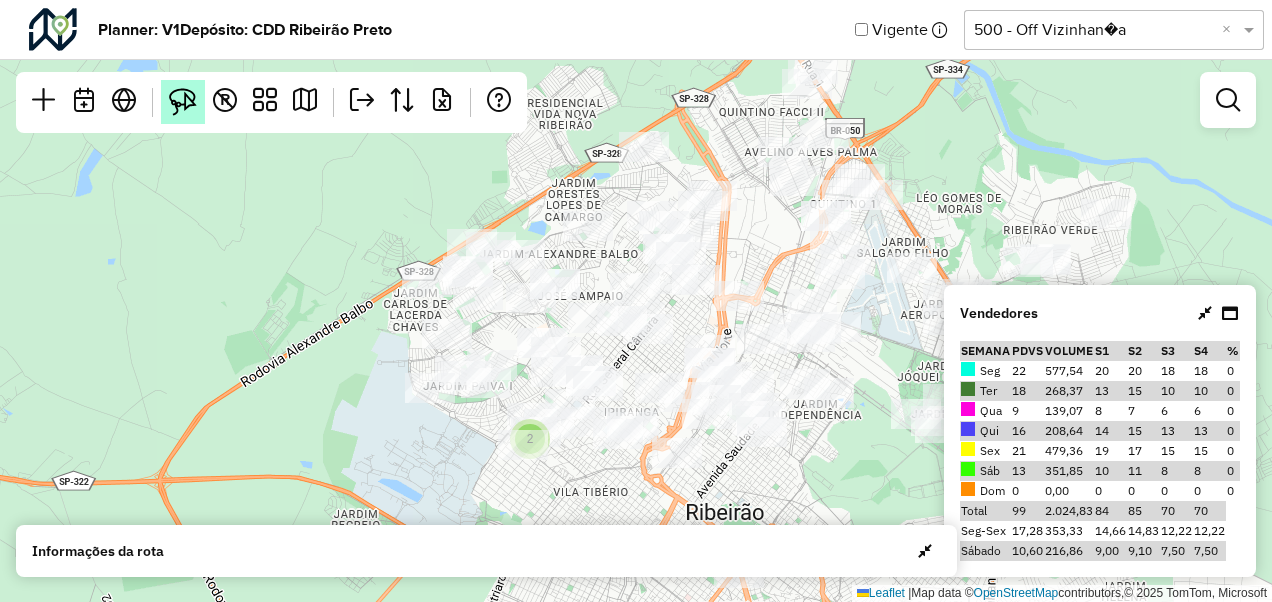 click at bounding box center (183, 102) 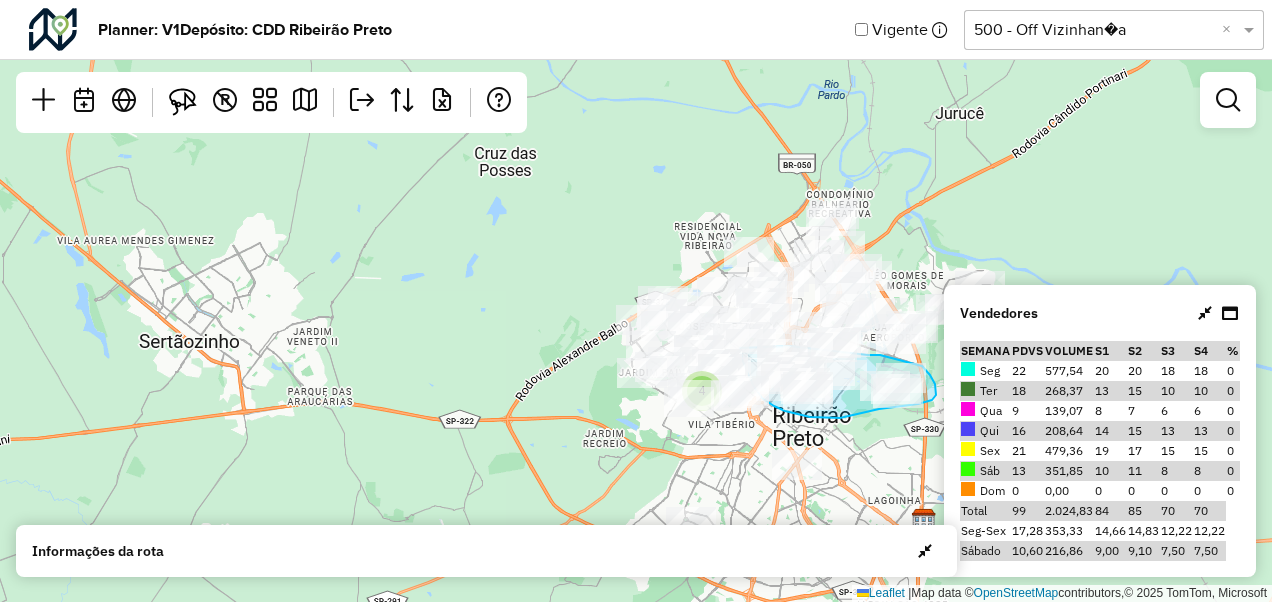 click on "3 4" 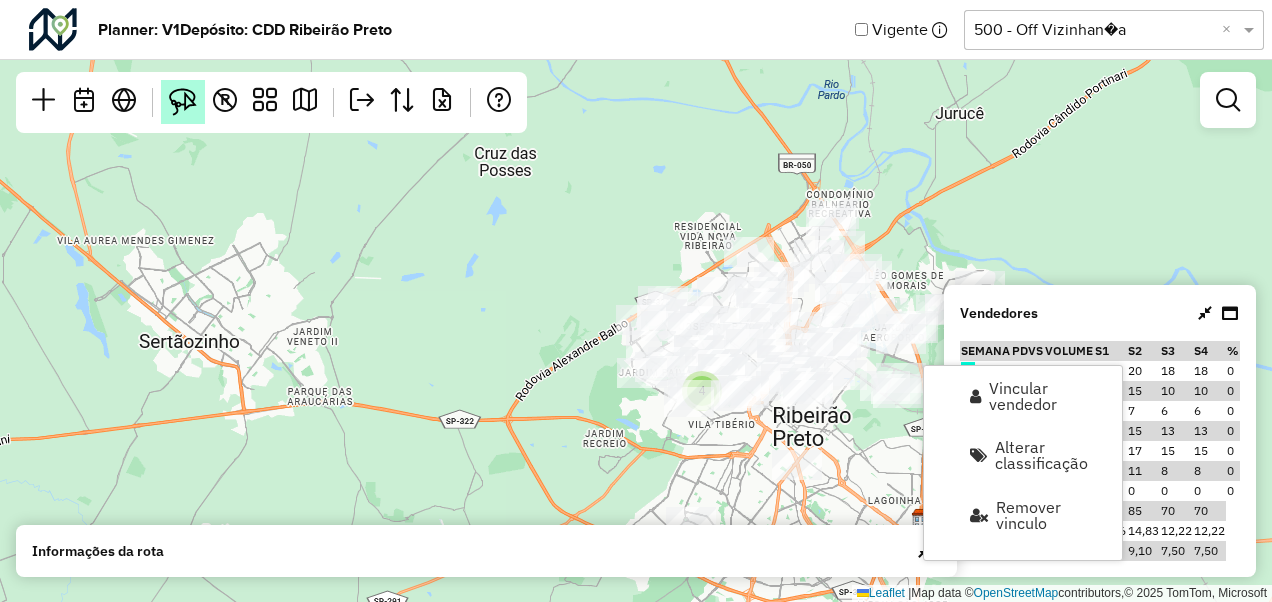 click at bounding box center (183, 102) 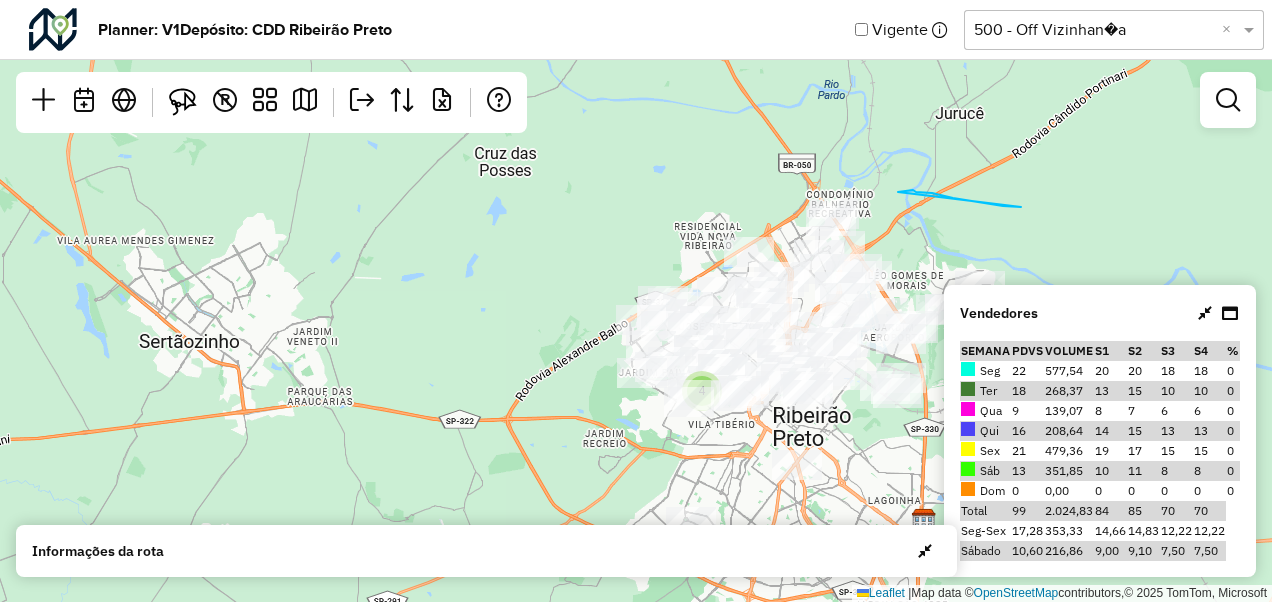 drag, startPoint x: 1021, startPoint y: 207, endPoint x: 898, endPoint y: 192, distance: 123.911255 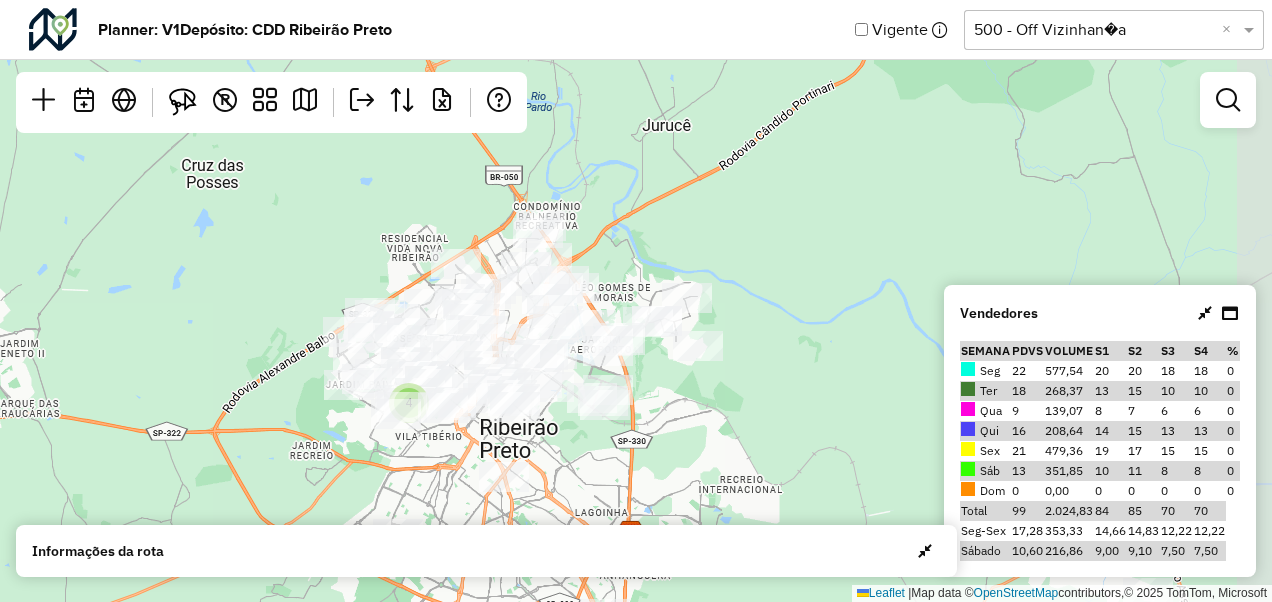 drag, startPoint x: 899, startPoint y: 210, endPoint x: 606, endPoint y: 222, distance: 293.24564 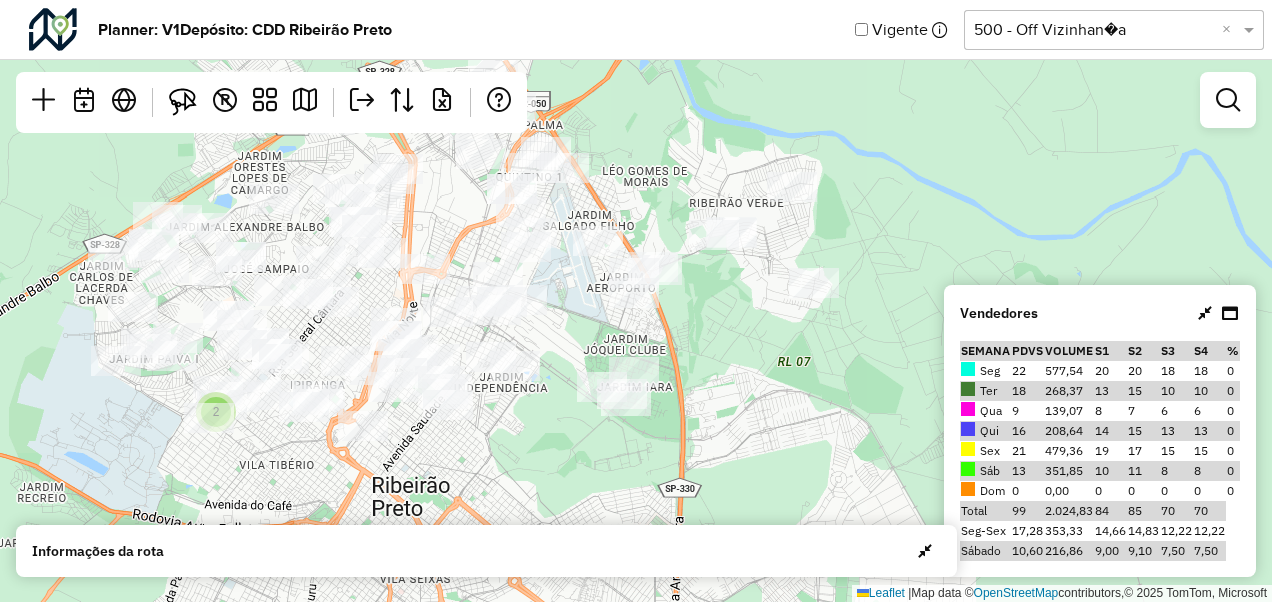 drag, startPoint x: 648, startPoint y: 411, endPoint x: 743, endPoint y: 382, distance: 99.32774 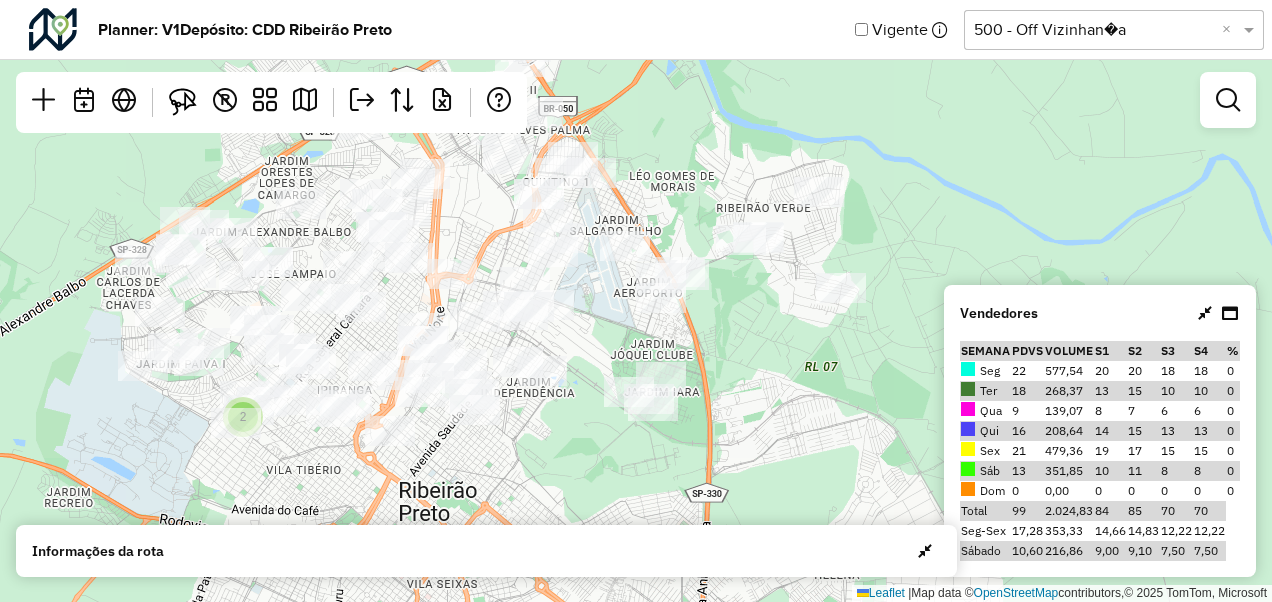 drag, startPoint x: 743, startPoint y: 382, endPoint x: 770, endPoint y: 385, distance: 27.166155 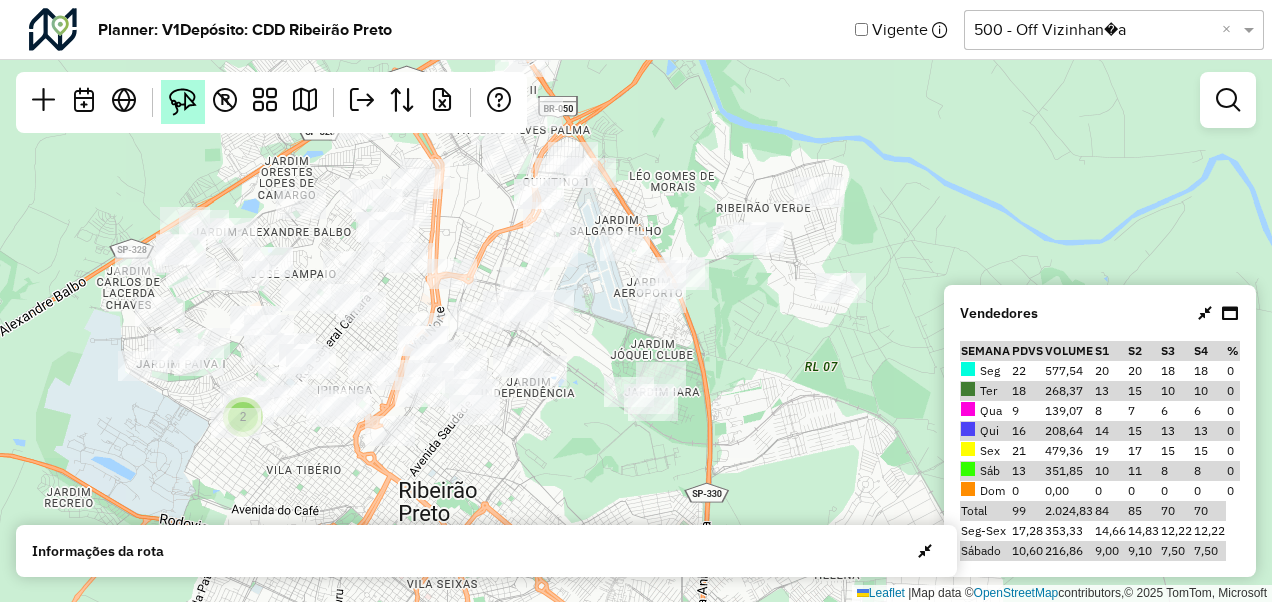 click at bounding box center (183, 102) 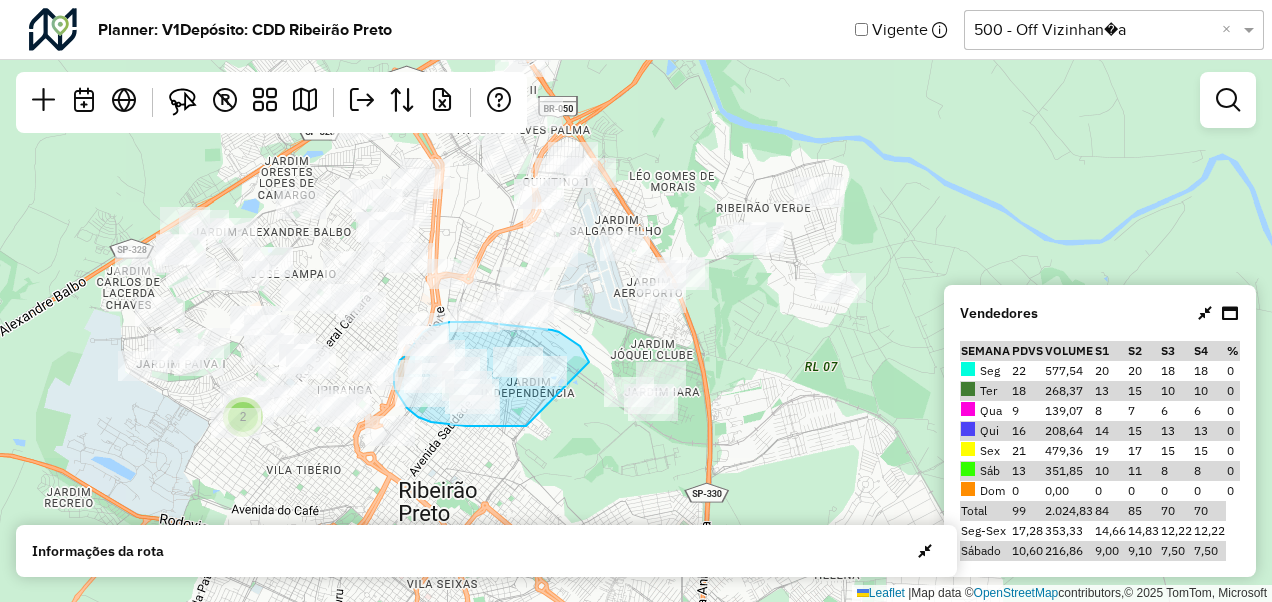 drag, startPoint x: 526, startPoint y: 426, endPoint x: 590, endPoint y: 363, distance: 89.80534 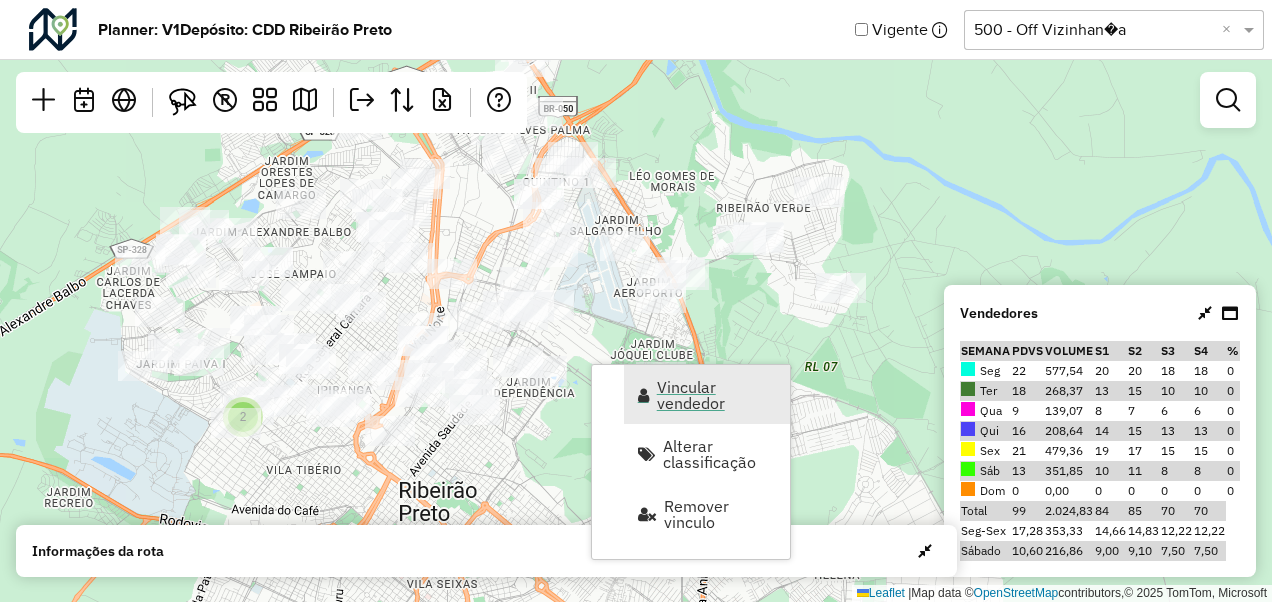 click on "Vincular vendedor" at bounding box center [707, 394] 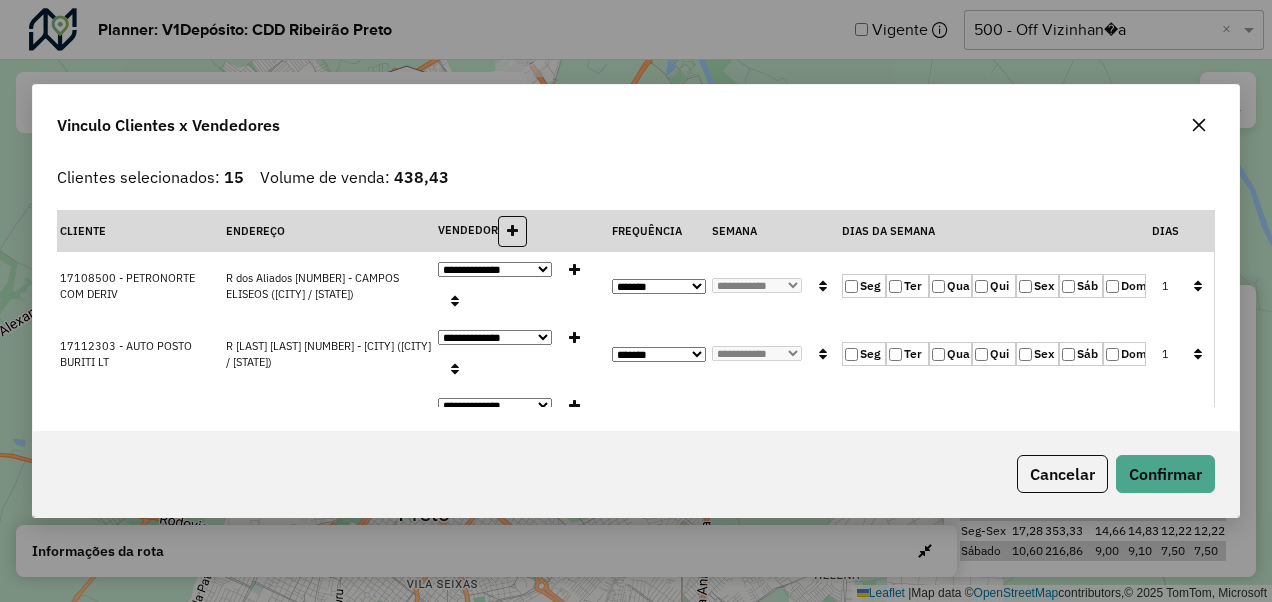 click 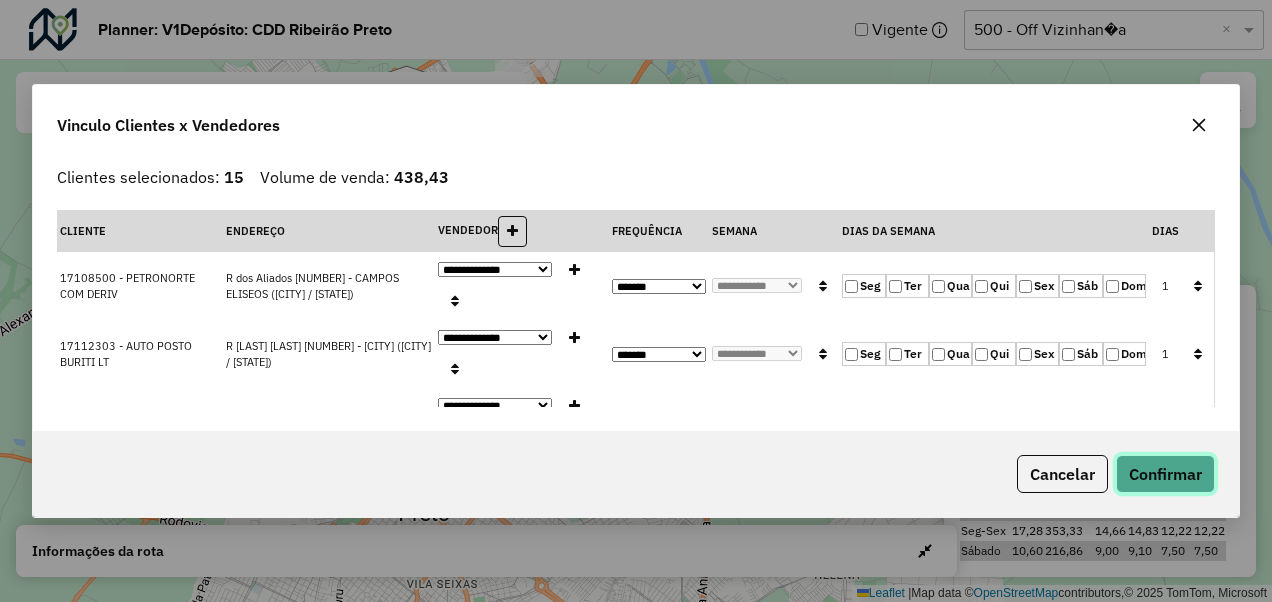 click on "Confirmar" 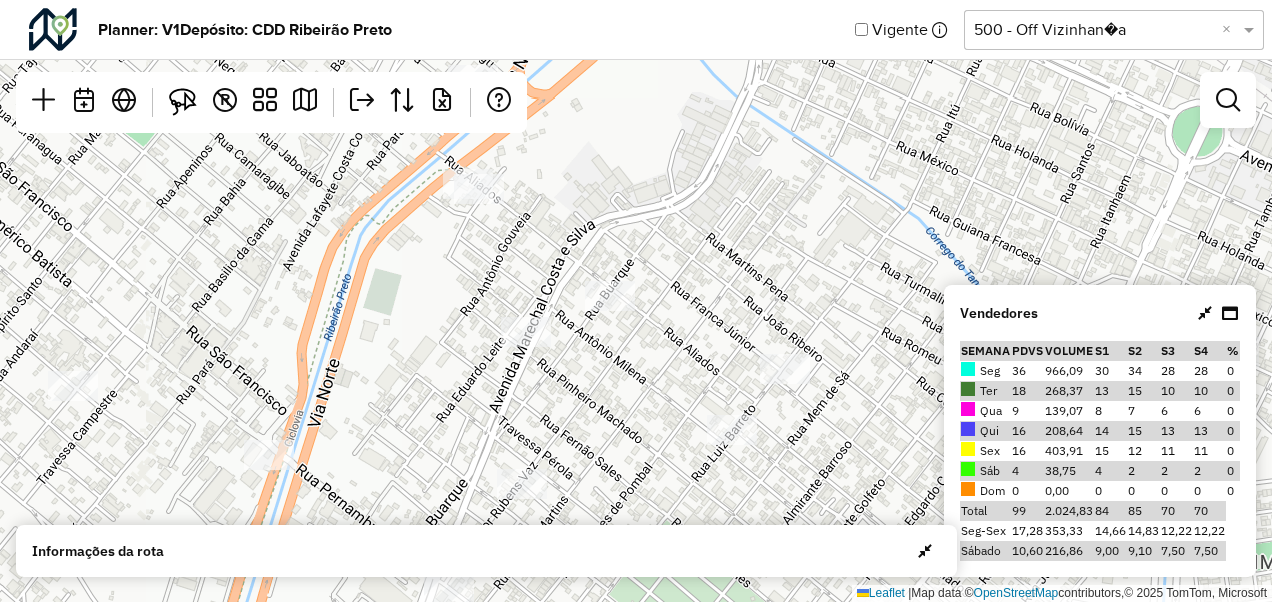 drag, startPoint x: 320, startPoint y: 356, endPoint x: 561, endPoint y: 439, distance: 254.89214 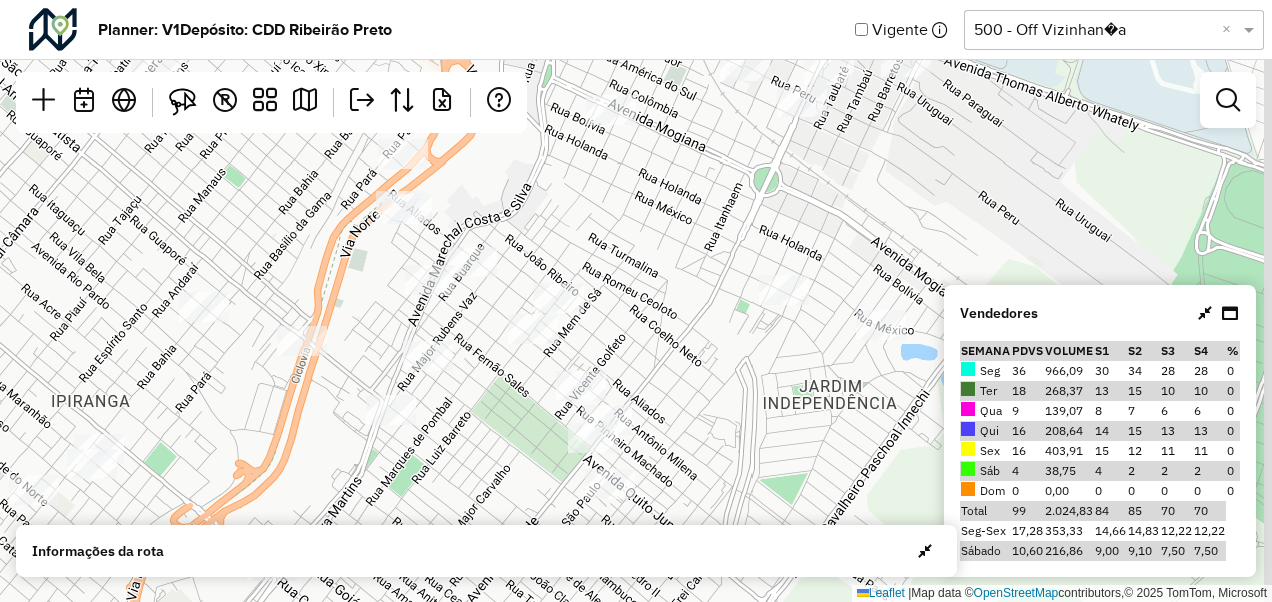 drag, startPoint x: 756, startPoint y: 367, endPoint x: 621, endPoint y: 230, distance: 192.33824 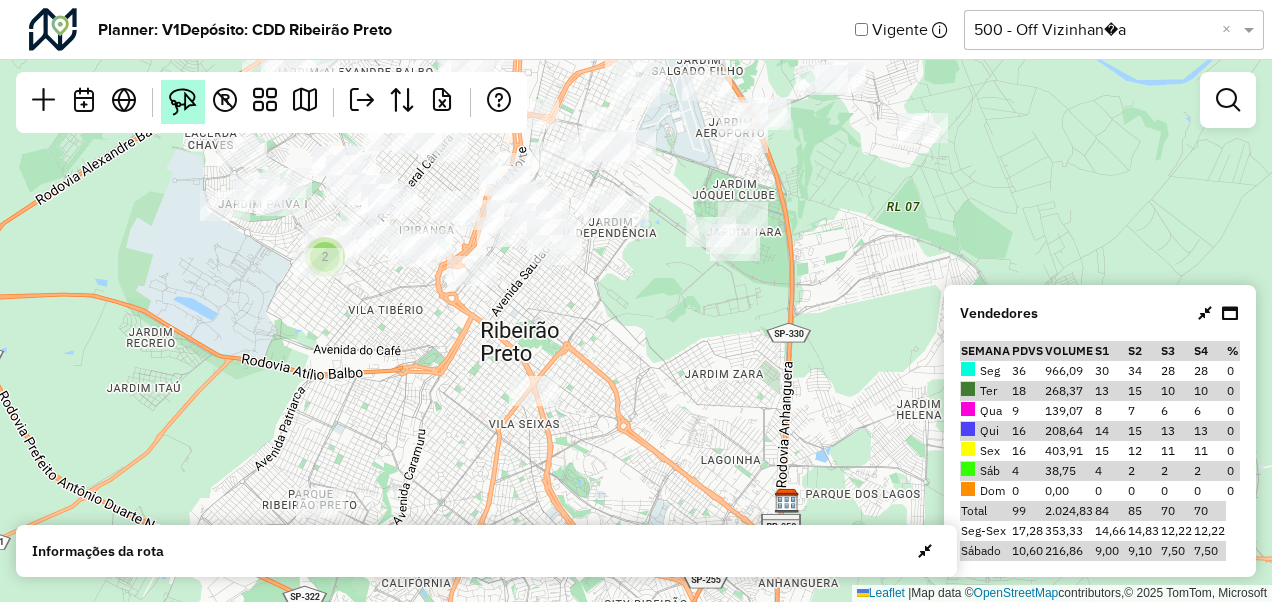 click at bounding box center [183, 102] 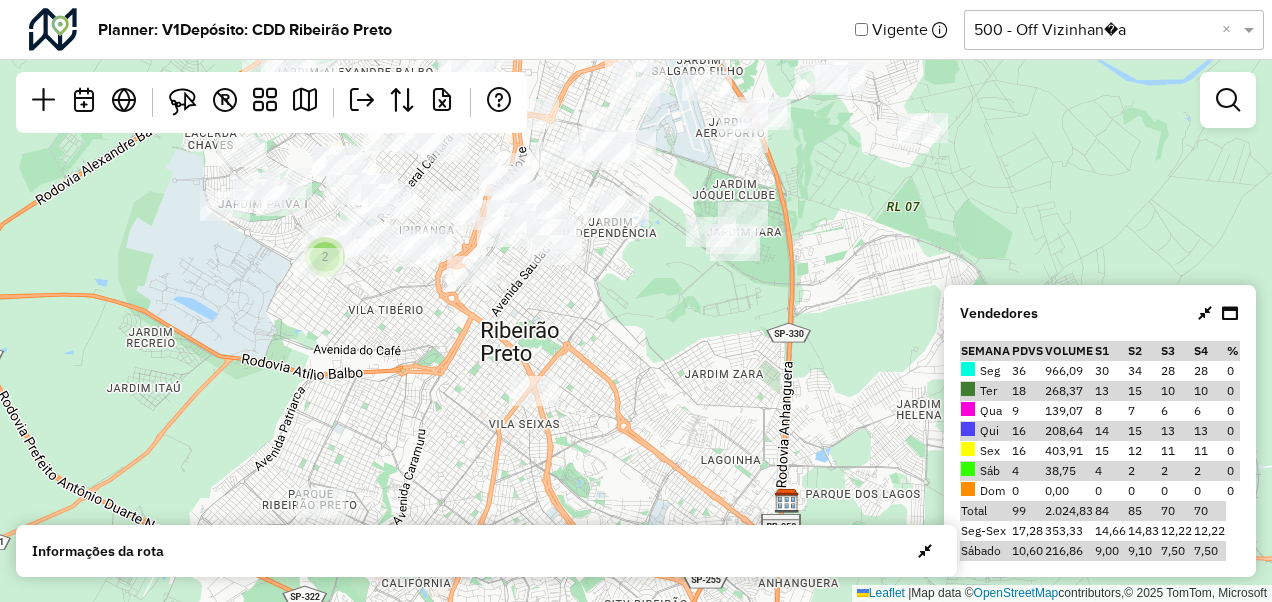 scroll, scrollTop: 0, scrollLeft: 0, axis: both 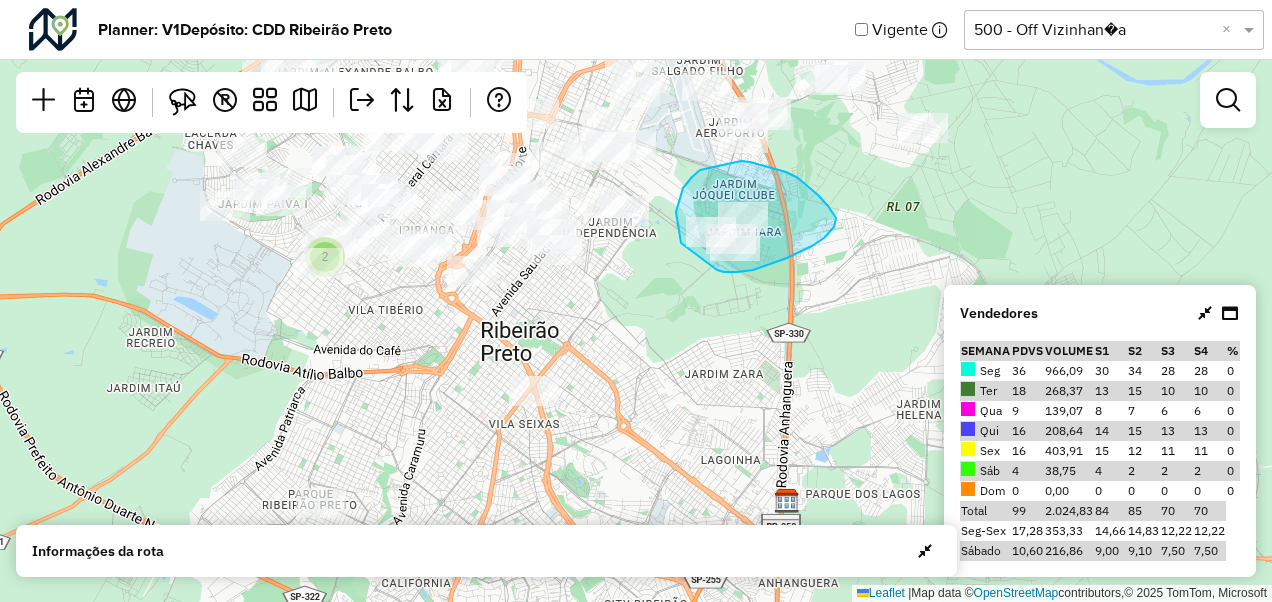 drag, startPoint x: 681, startPoint y: 243, endPoint x: 708, endPoint y: 260, distance: 31.906113 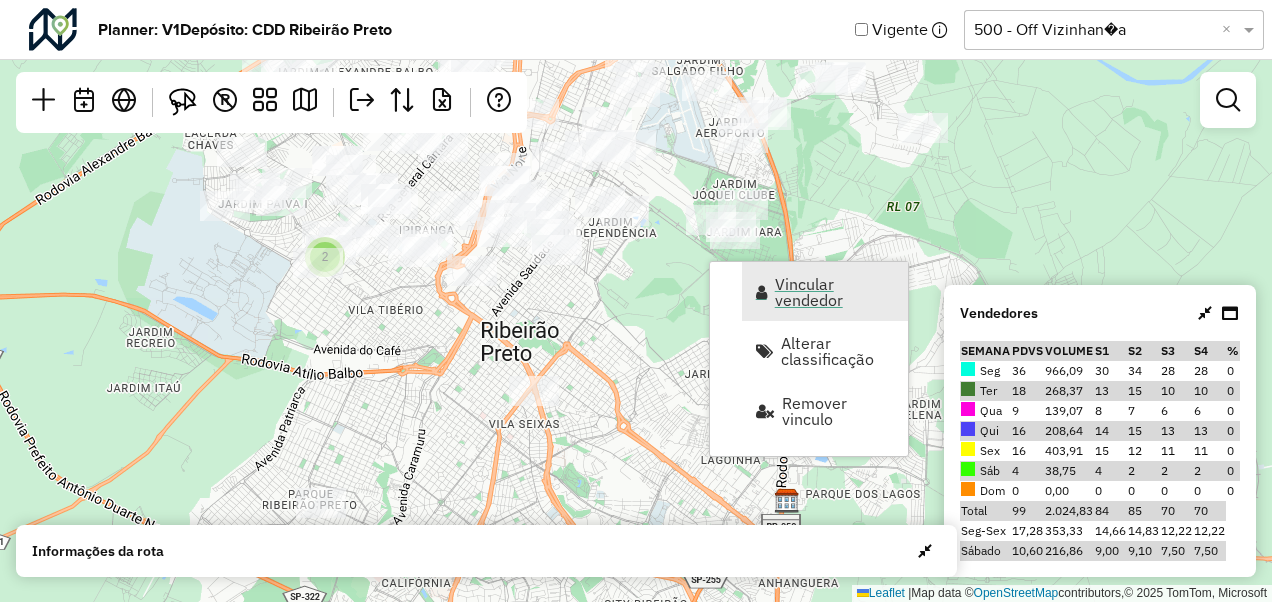 click on "Vincular vendedor" at bounding box center [835, 292] 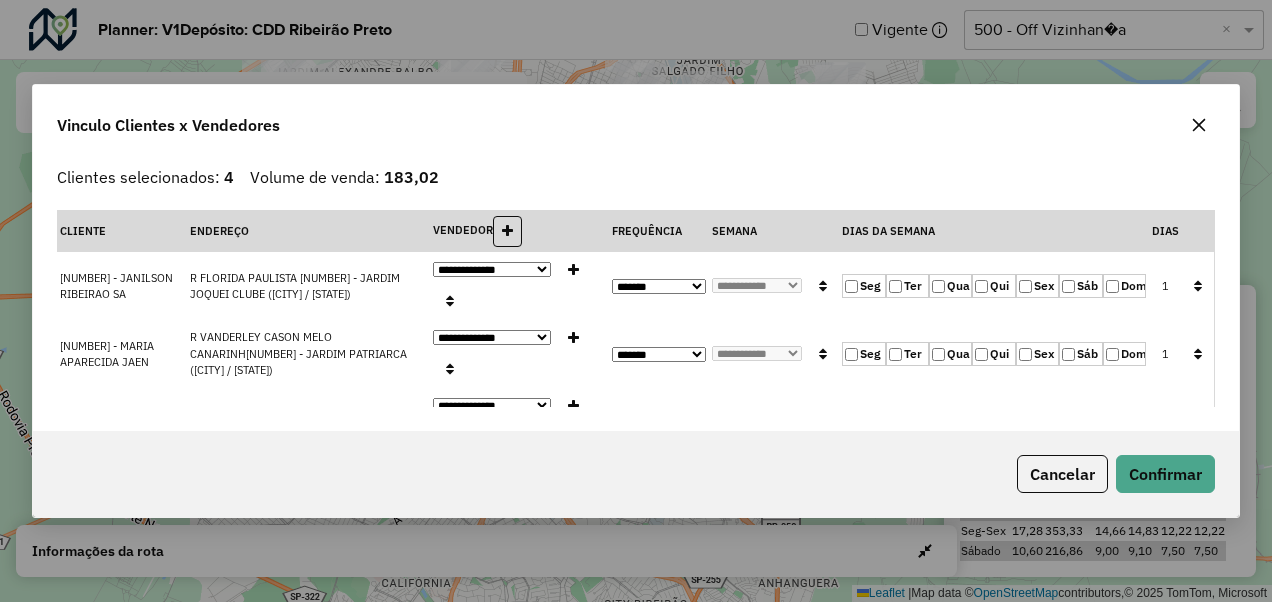click 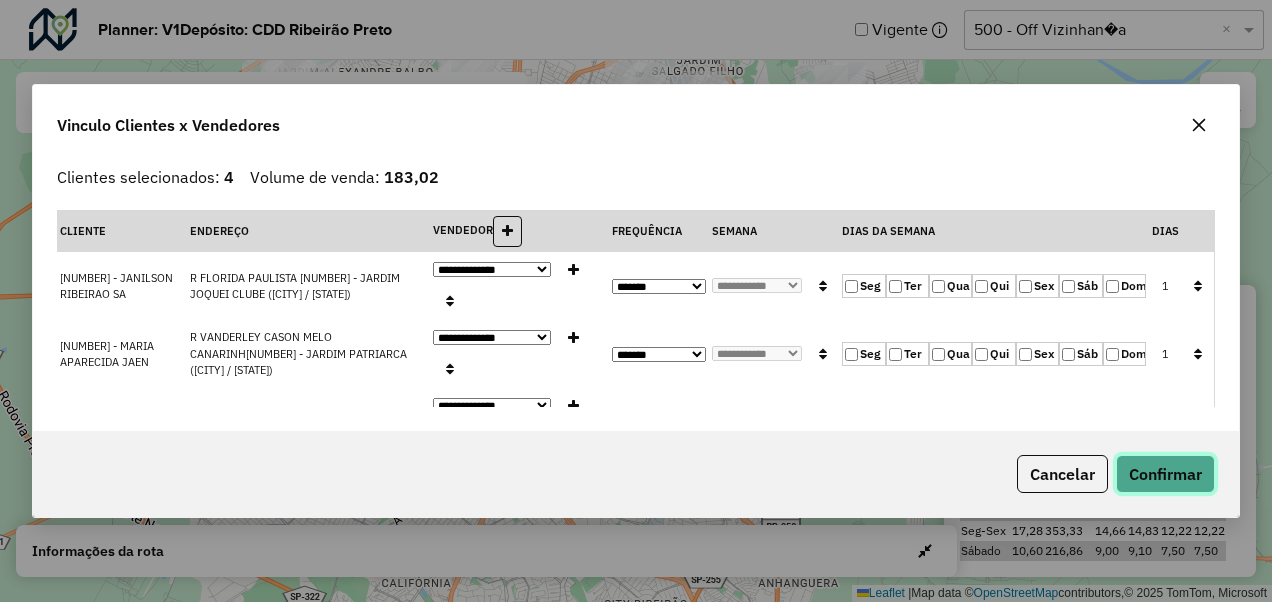 click on "Confirmar" 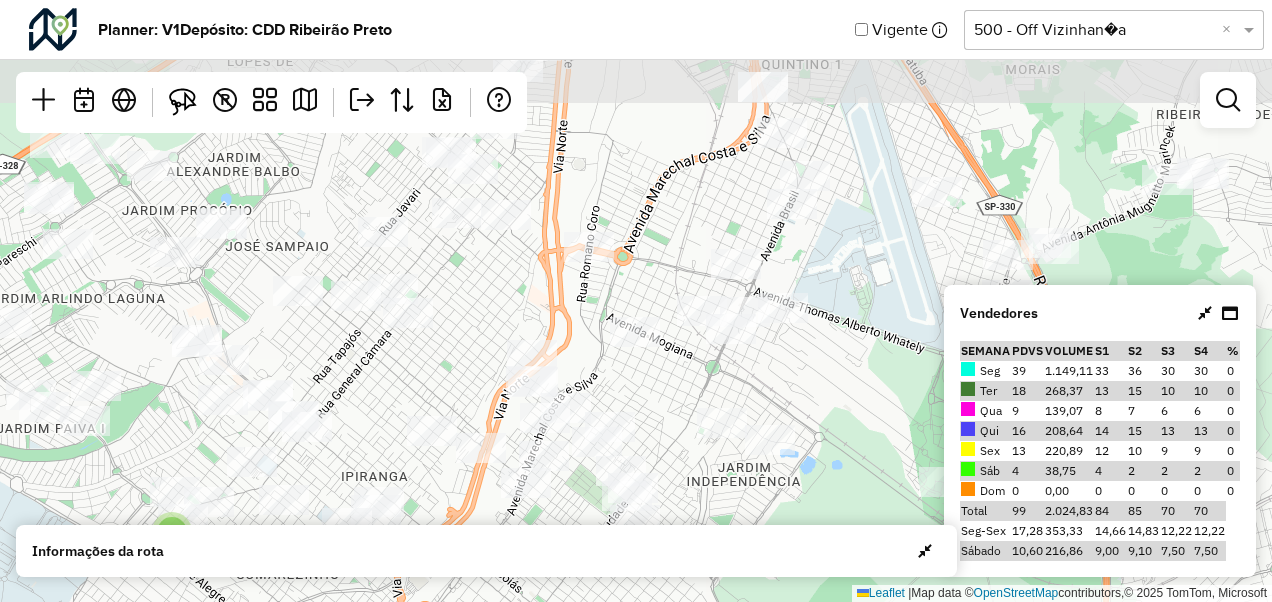 drag, startPoint x: 540, startPoint y: 285, endPoint x: 564, endPoint y: 559, distance: 275.04907 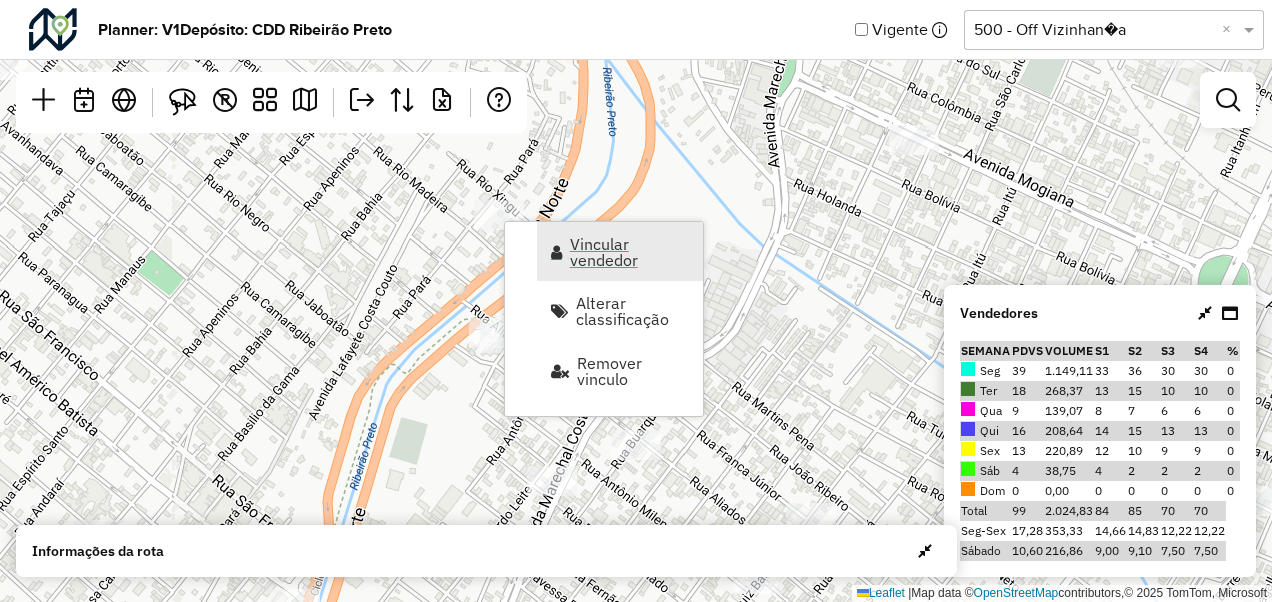 click on "Vincular vendedor" at bounding box center (620, 251) 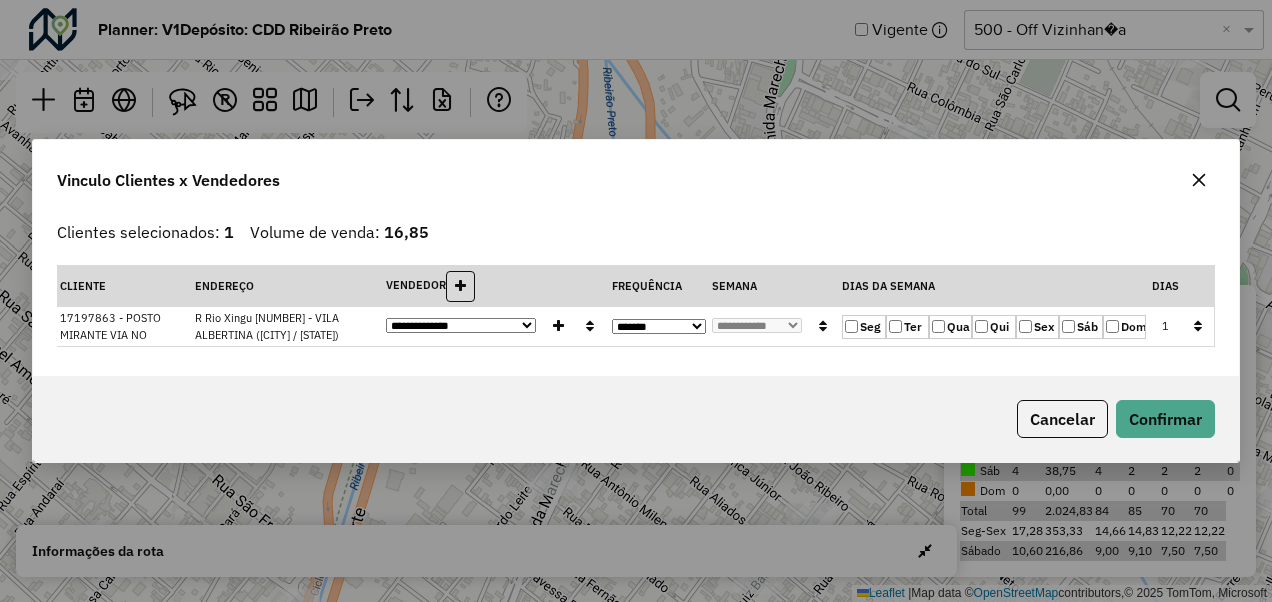 click on "Seg" 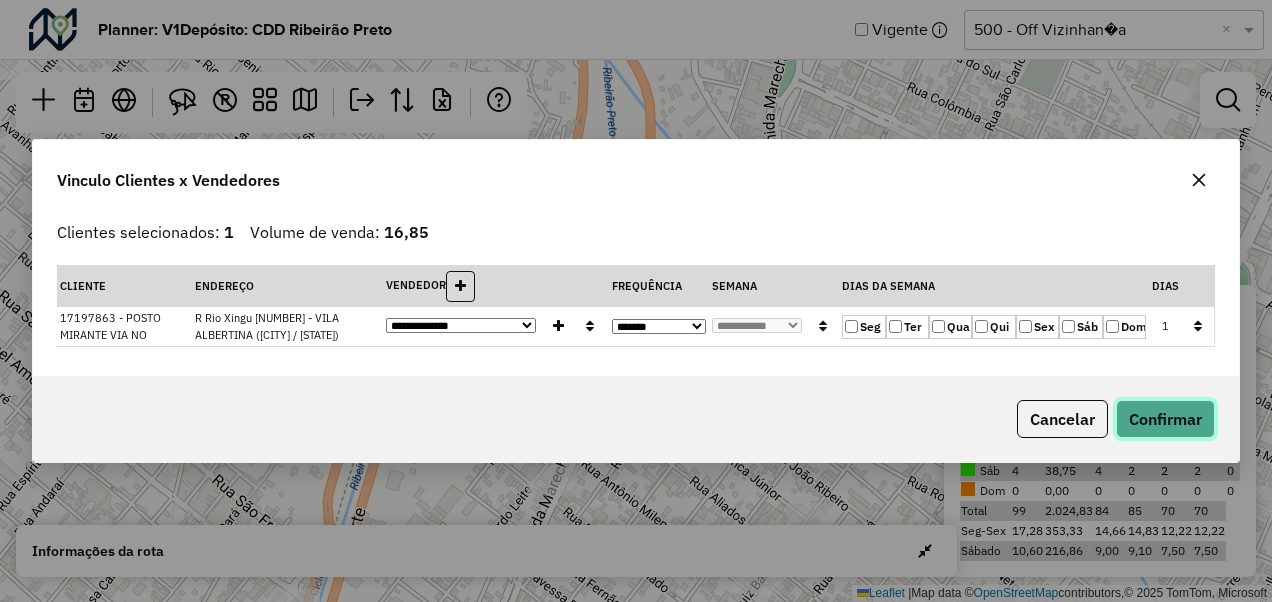 click on "Confirmar" 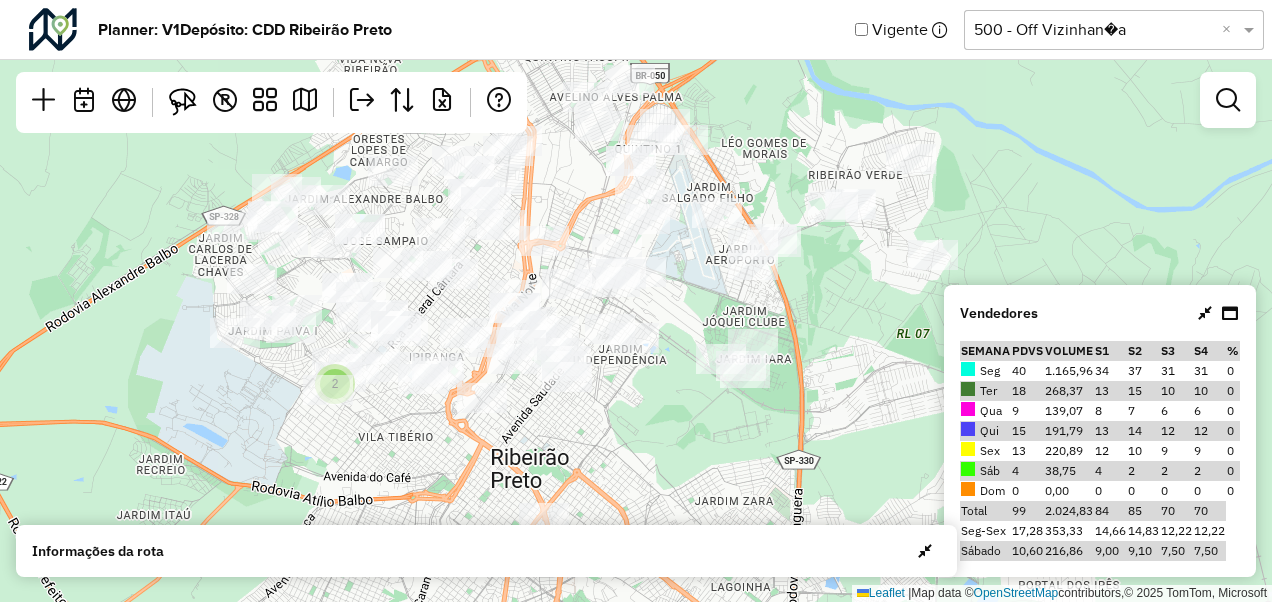 drag, startPoint x: 836, startPoint y: 311, endPoint x: 590, endPoint y: 306, distance: 246.05081 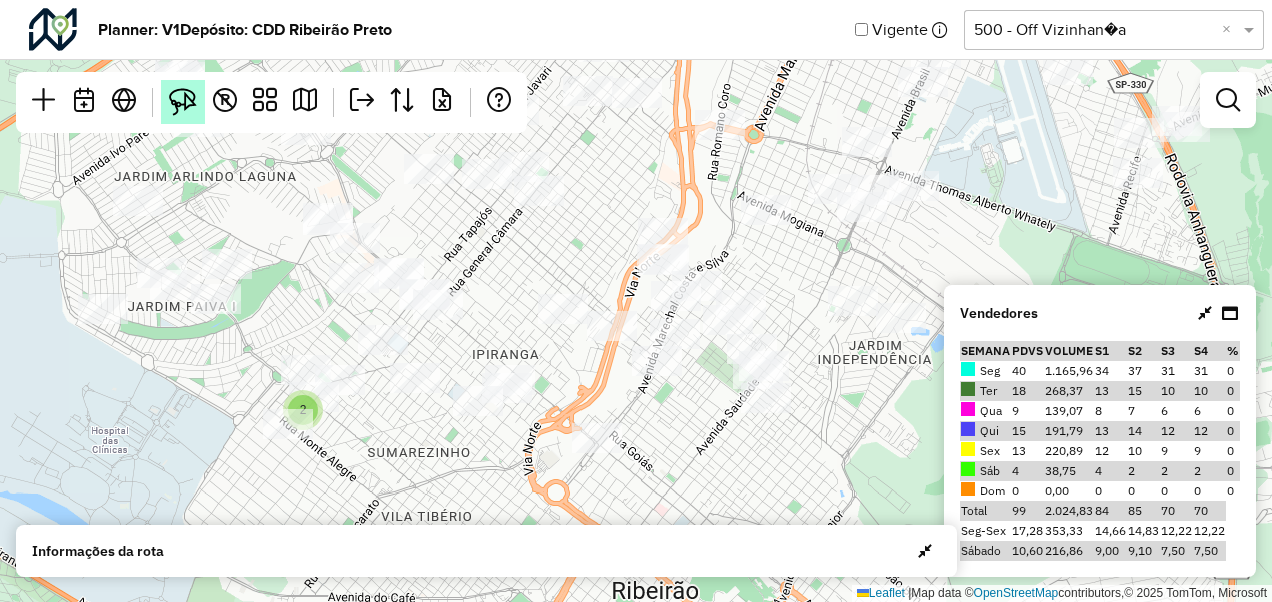 click at bounding box center [183, 102] 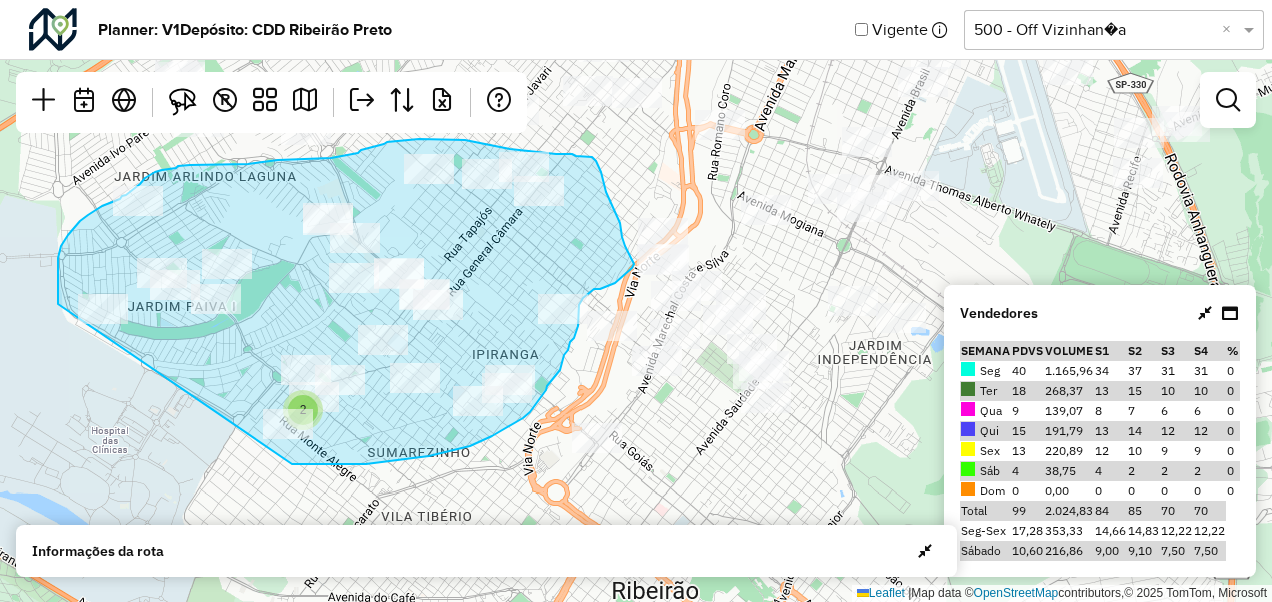 drag, startPoint x: 58, startPoint y: 304, endPoint x: 292, endPoint y: 464, distance: 283.47134 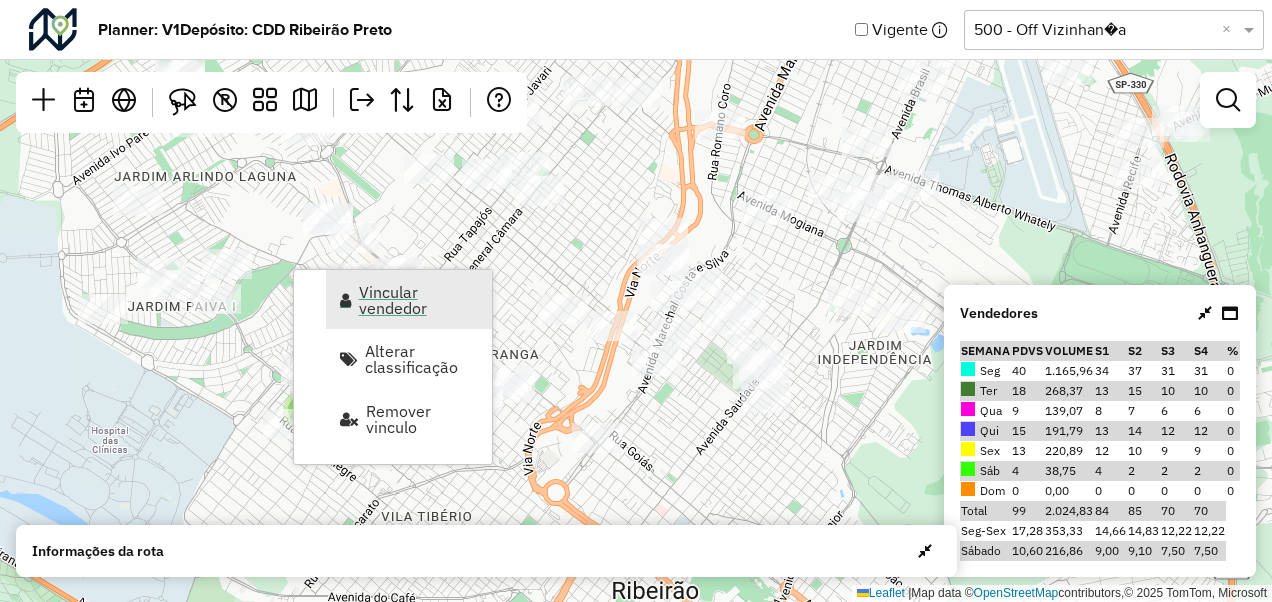 click on "Vincular vendedor" at bounding box center [419, 300] 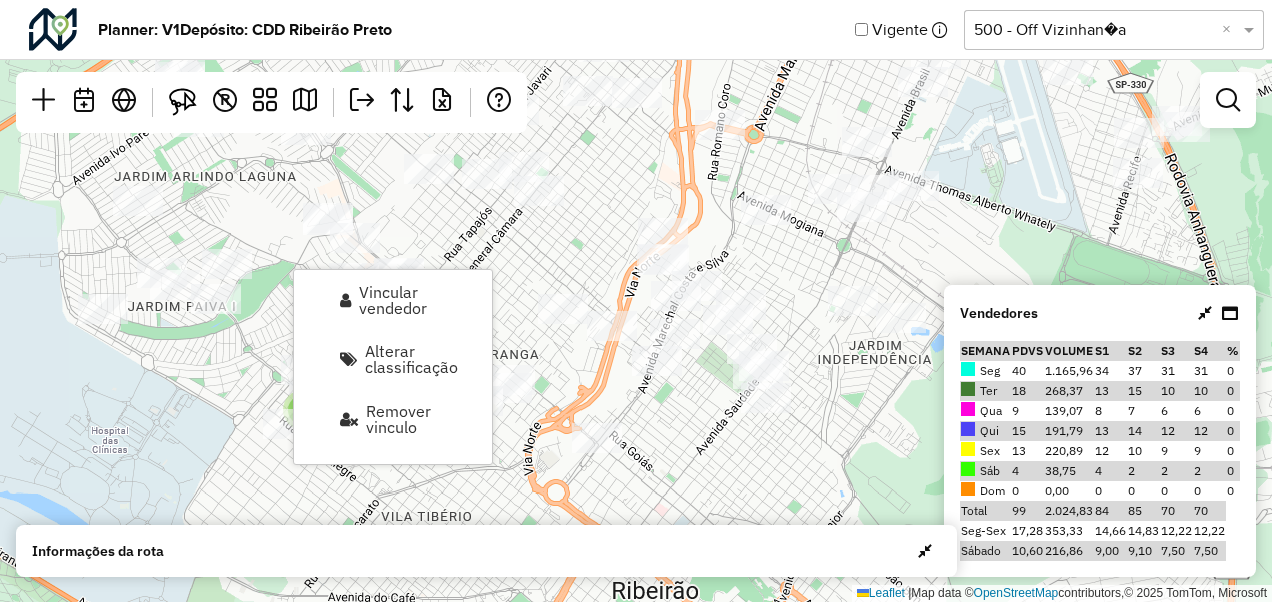 select on "*********" 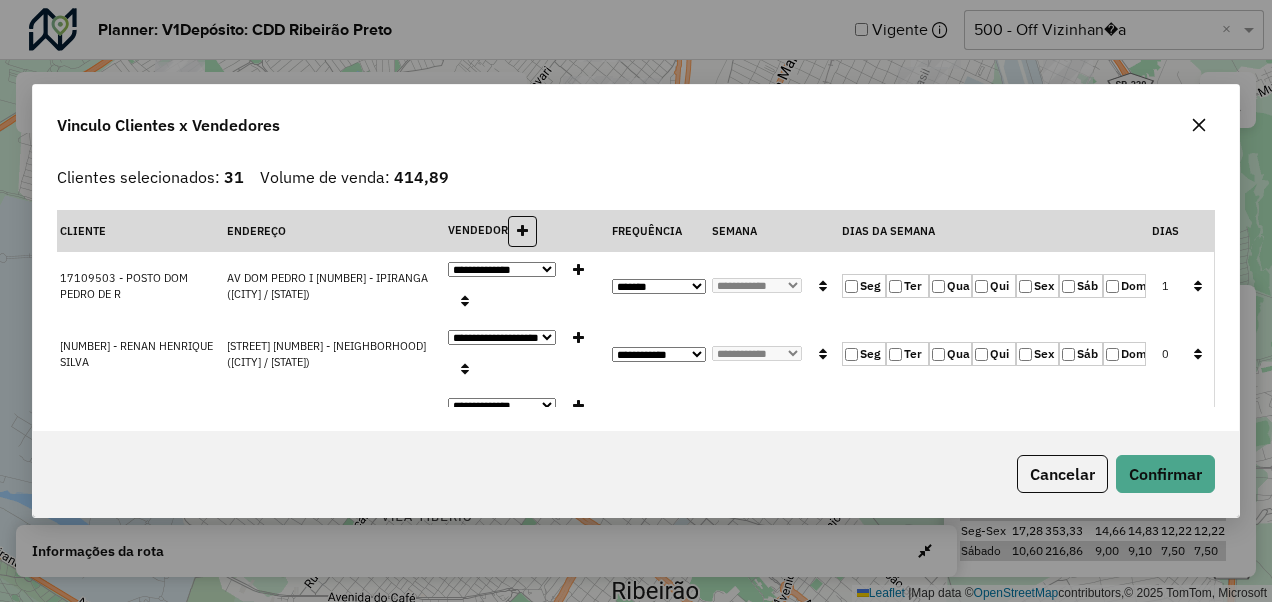 click 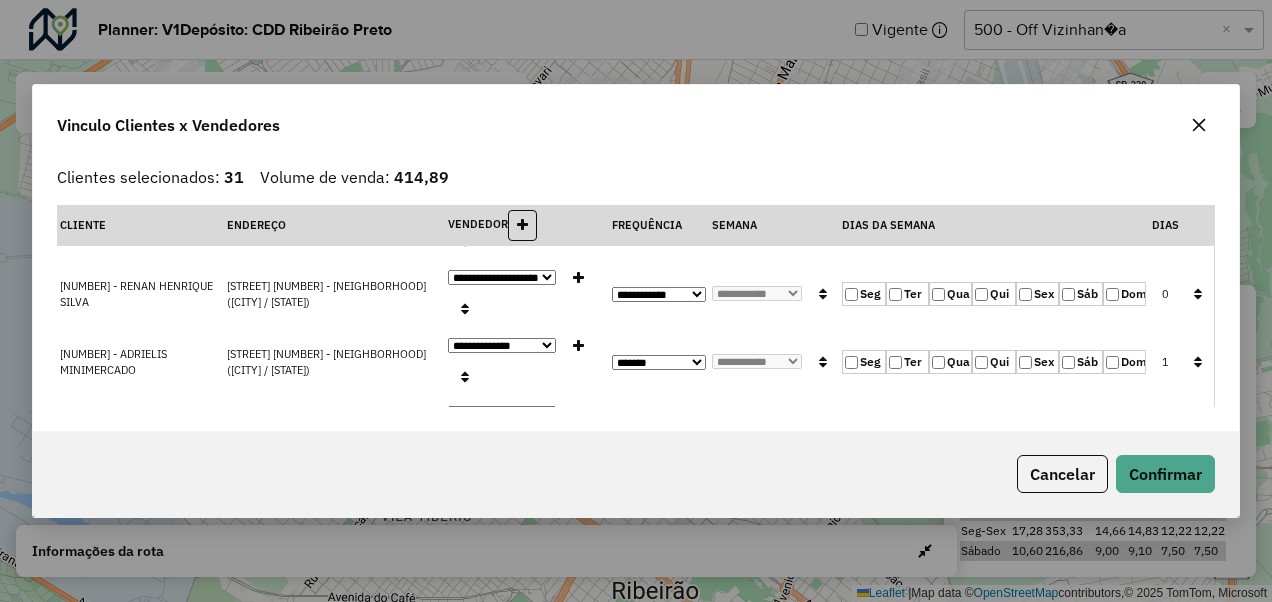 scroll, scrollTop: 67, scrollLeft: 0, axis: vertical 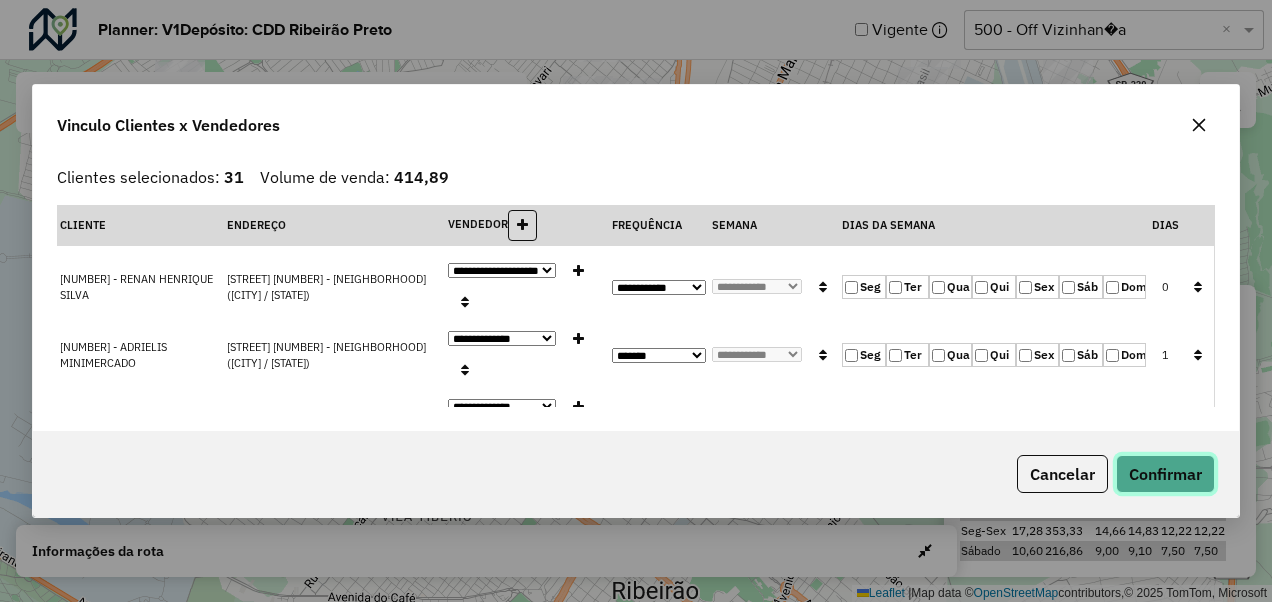 click on "Confirmar" 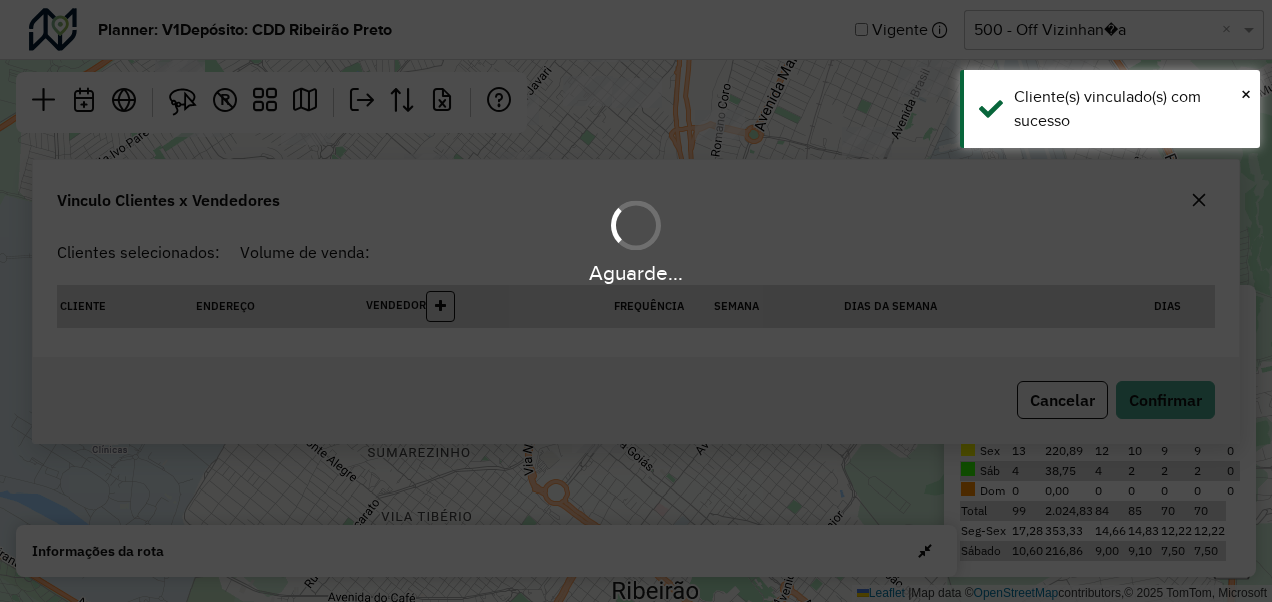 scroll, scrollTop: 0, scrollLeft: 0, axis: both 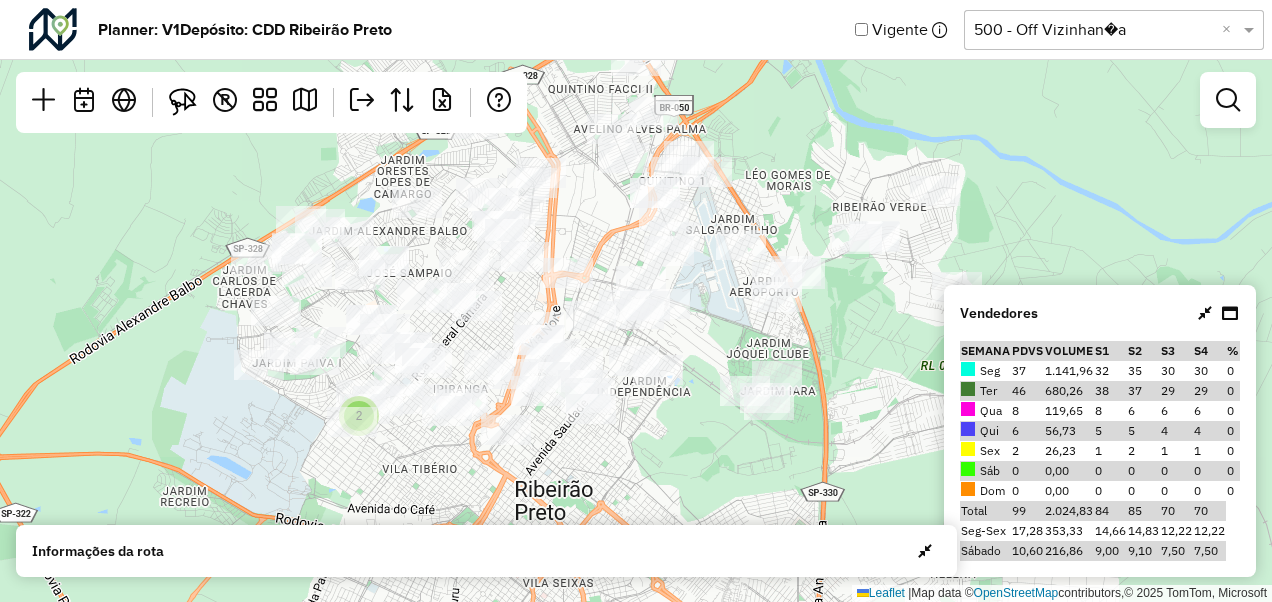 drag, startPoint x: 540, startPoint y: 274, endPoint x: 540, endPoint y: 294, distance: 20 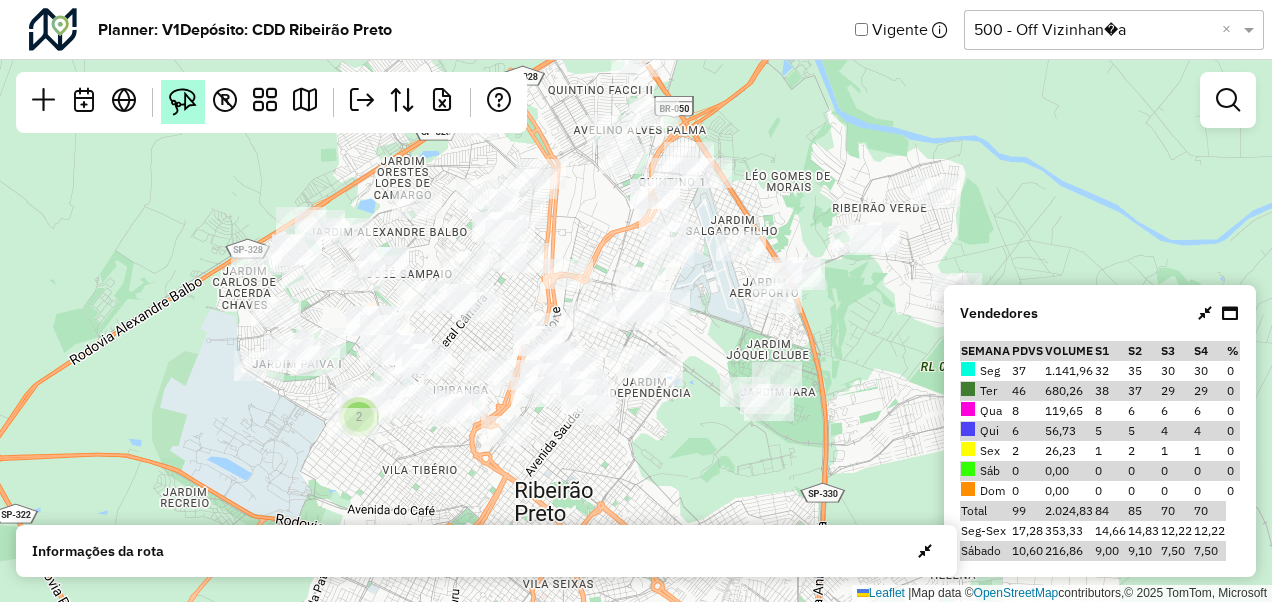 click at bounding box center (183, 102) 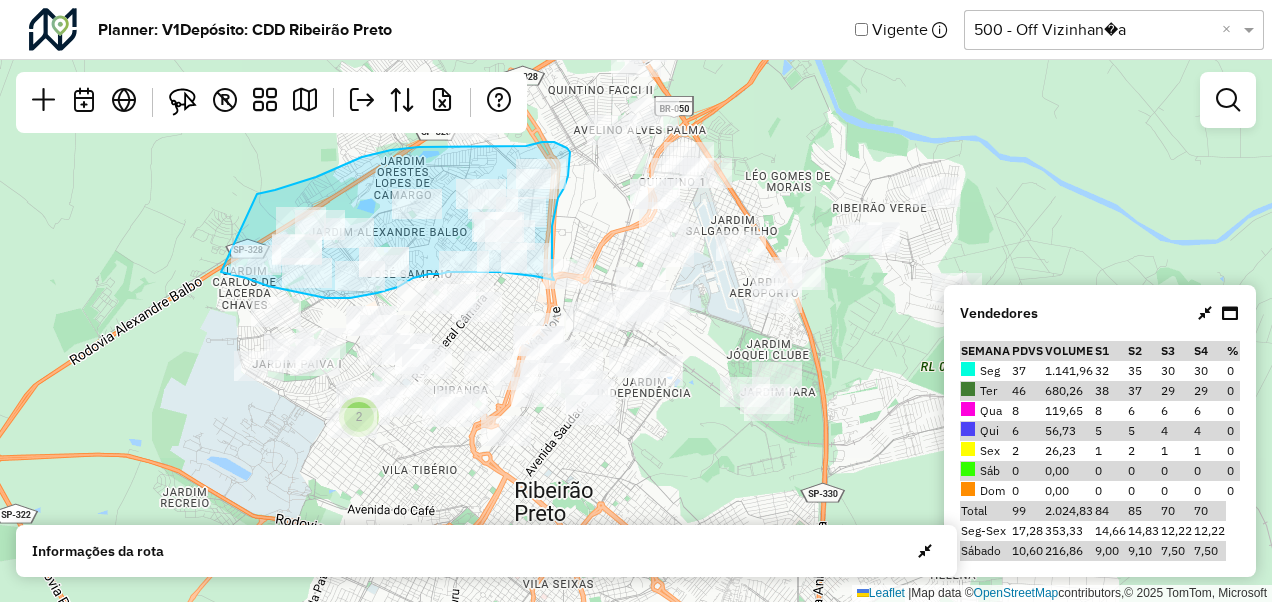 drag, startPoint x: 221, startPoint y: 272, endPoint x: 257, endPoint y: 194, distance: 85.90693 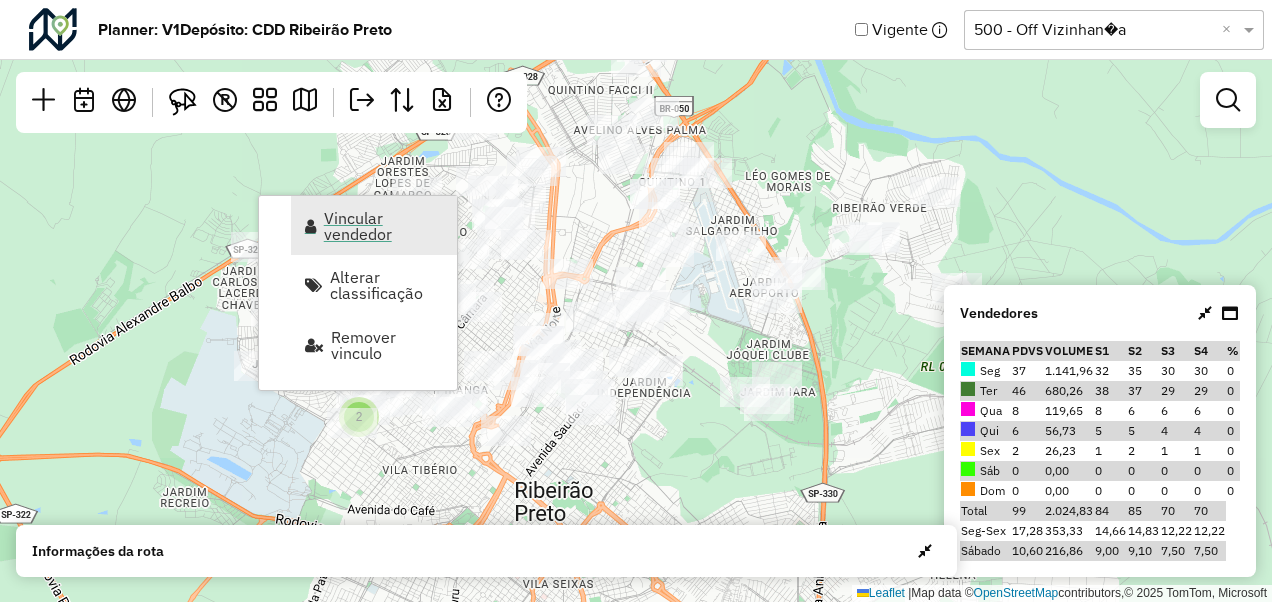 click on "Vincular vendedor" at bounding box center (384, 226) 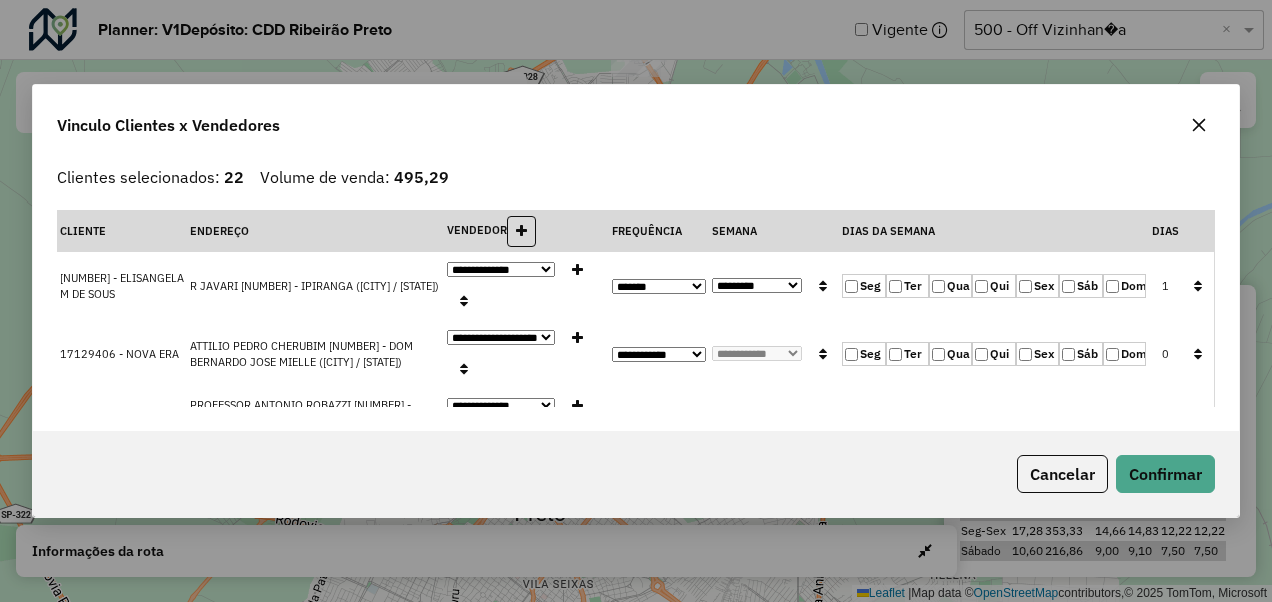 click on "Ter" 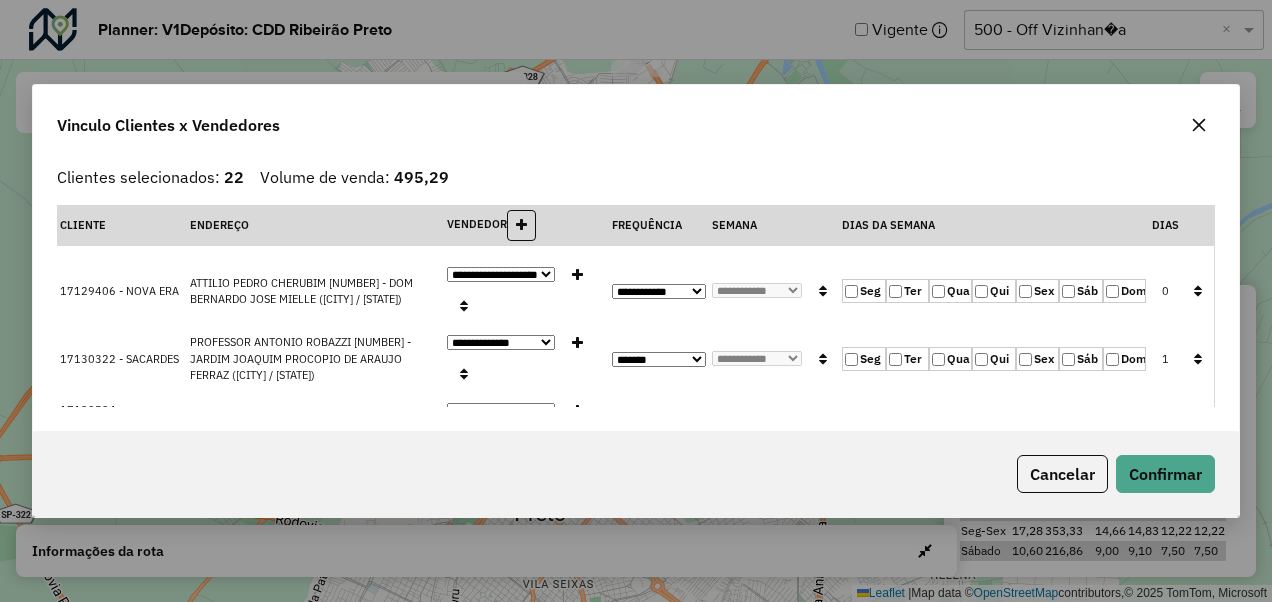 scroll, scrollTop: 64, scrollLeft: 0, axis: vertical 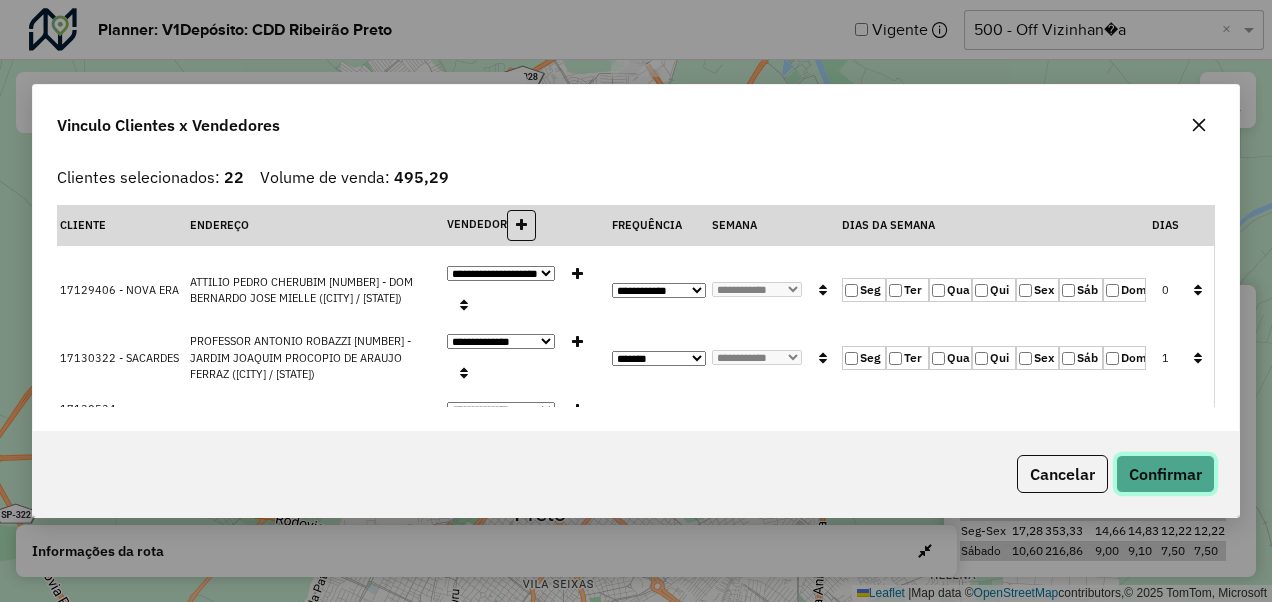 click on "Confirmar" 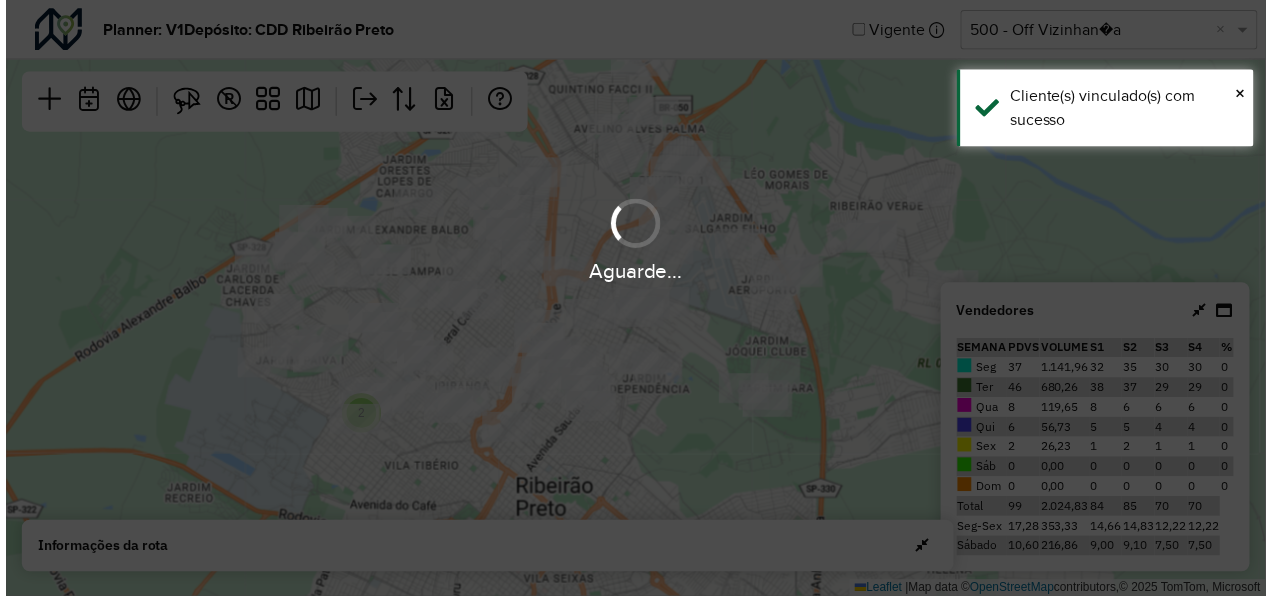scroll, scrollTop: 0, scrollLeft: 0, axis: both 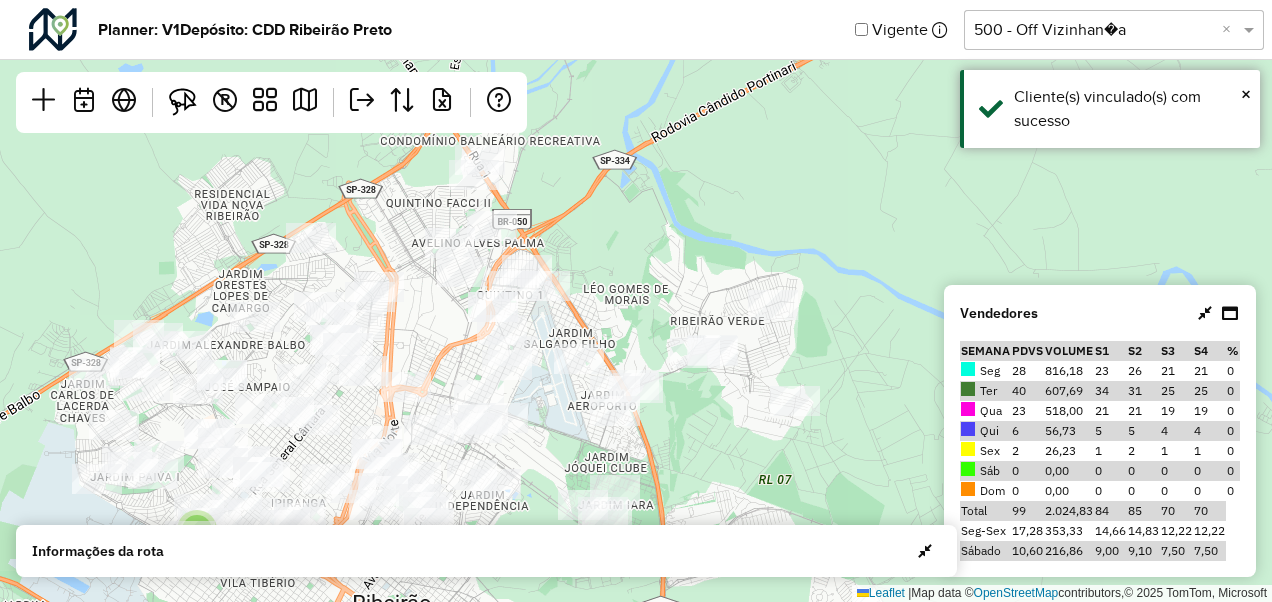 drag, startPoint x: 615, startPoint y: 223, endPoint x: 454, endPoint y: 337, distance: 197.27393 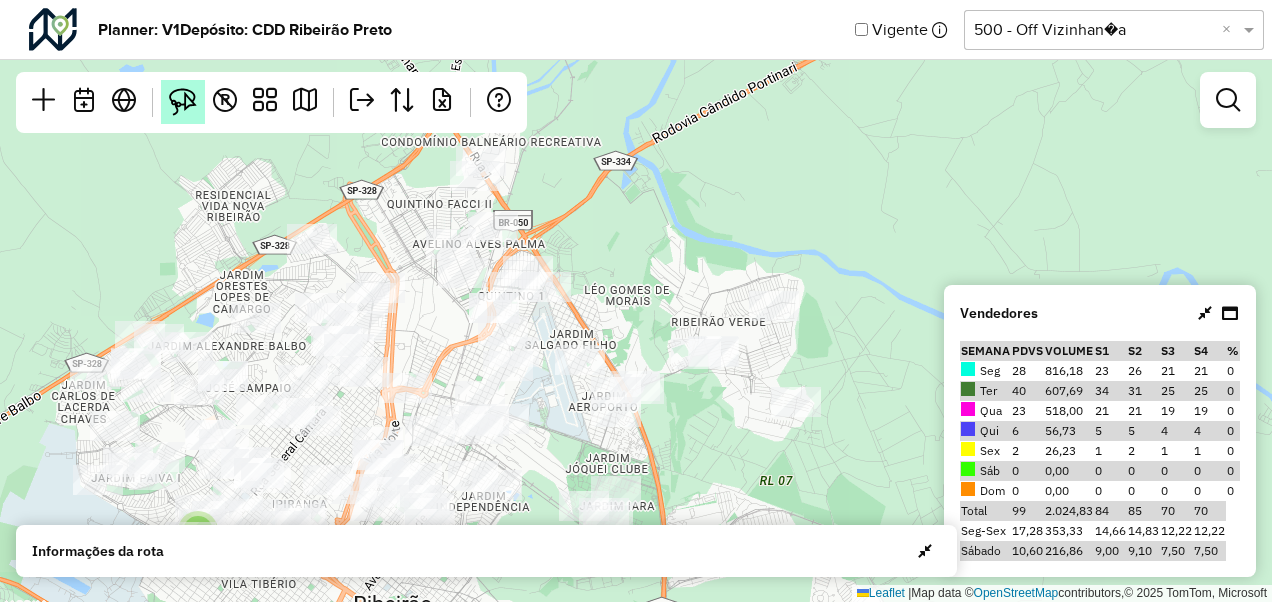 click at bounding box center [183, 102] 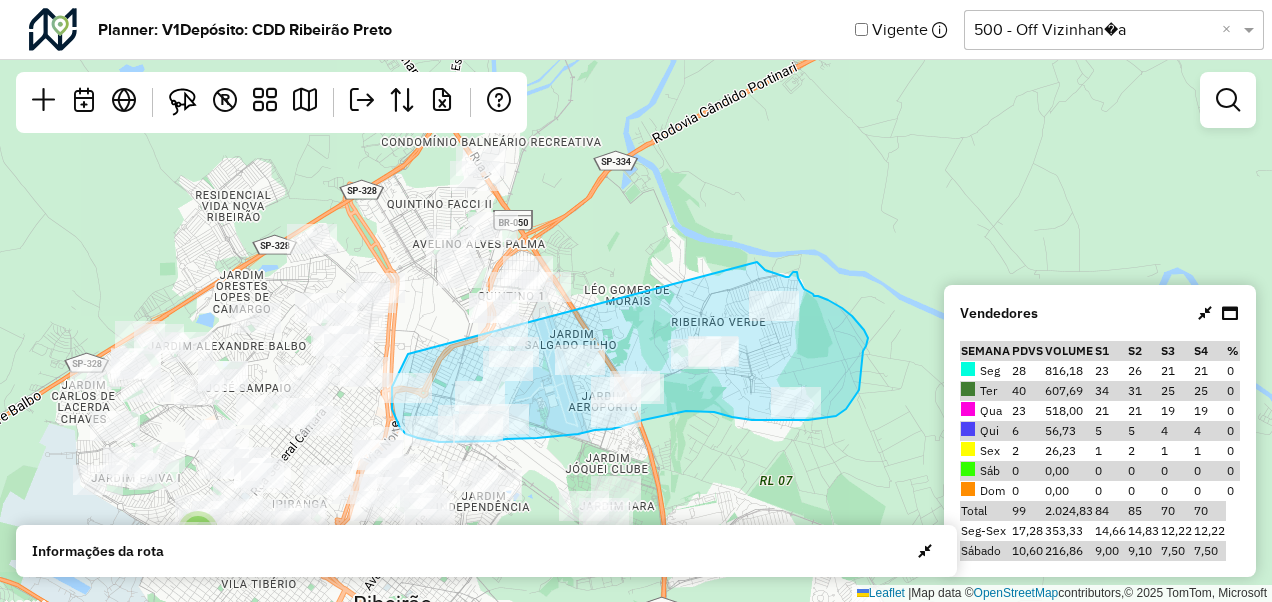 drag, startPoint x: 408, startPoint y: 354, endPoint x: 757, endPoint y: 262, distance: 360.92242 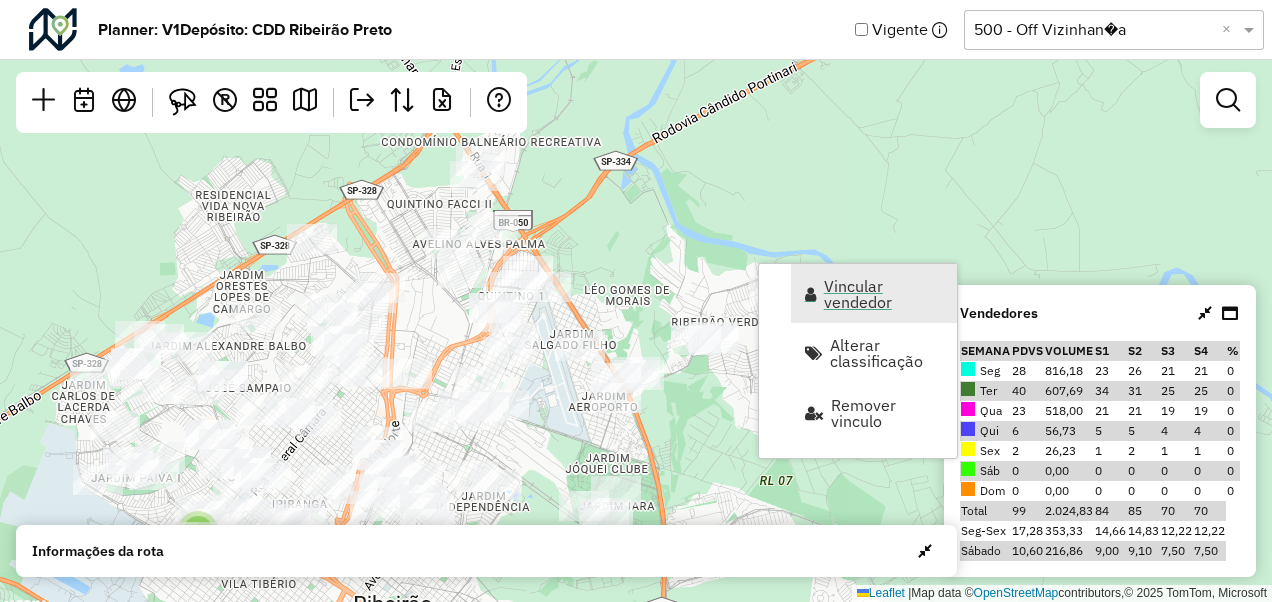 click on "Vincular vendedor" at bounding box center [884, 294] 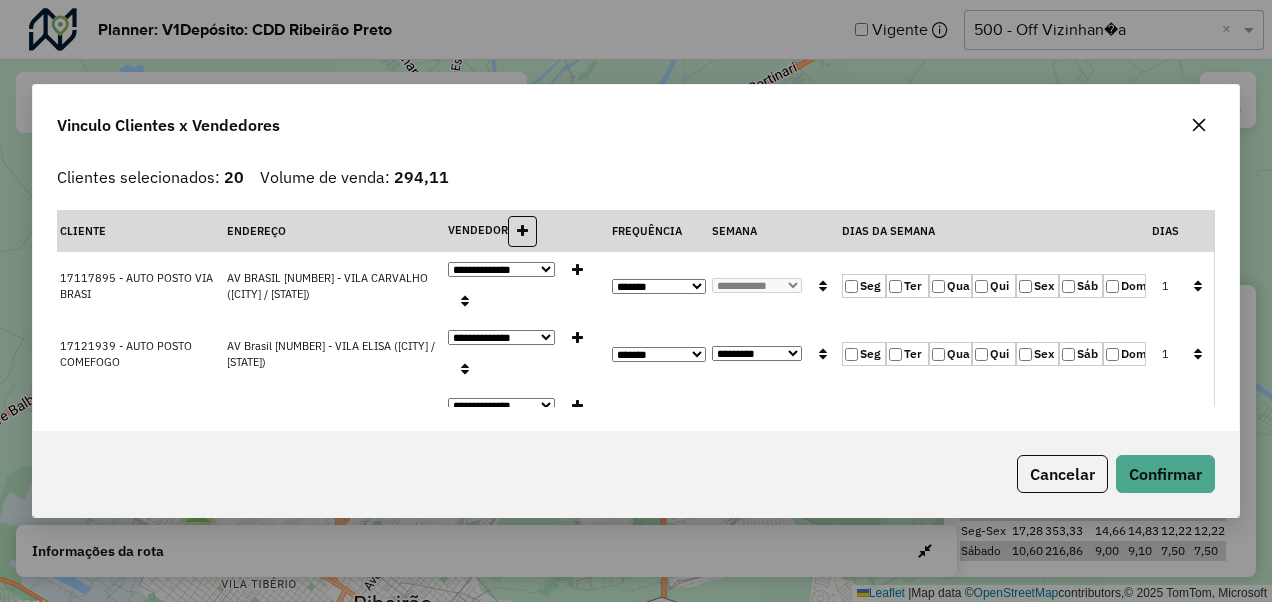 click 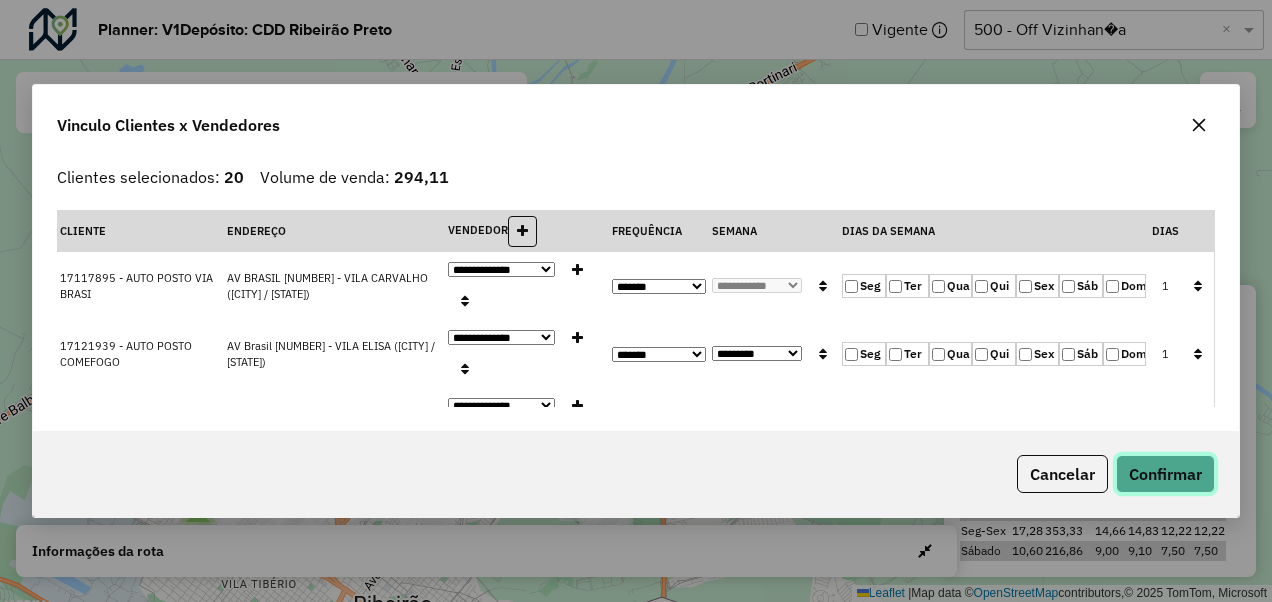 click on "Confirmar" 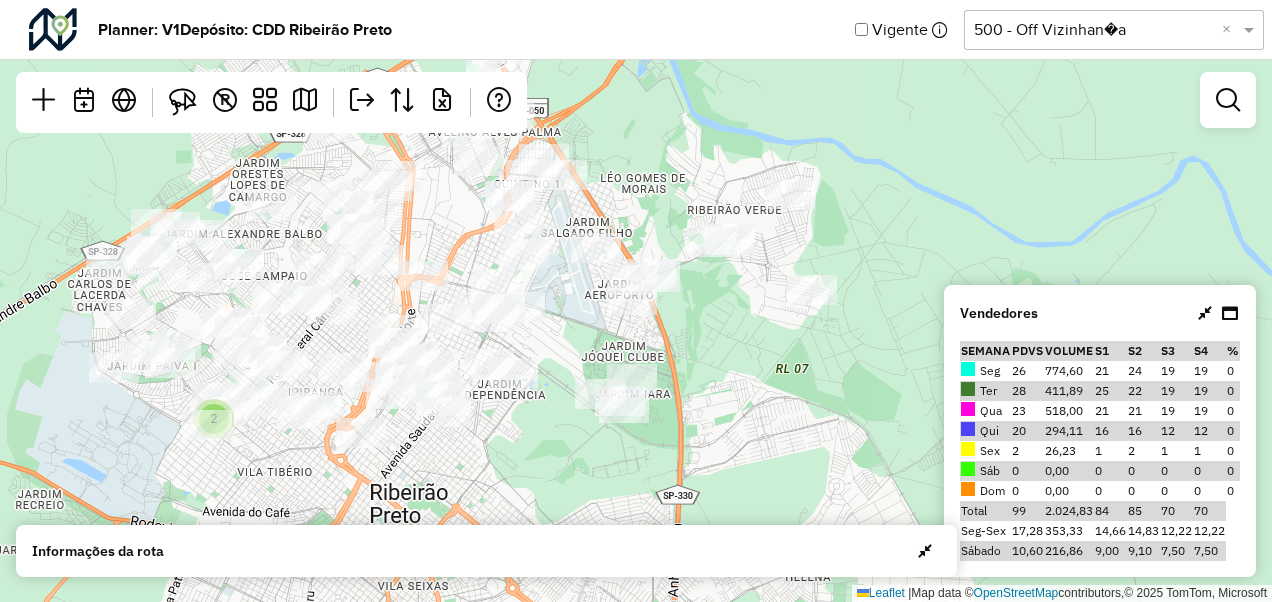 drag, startPoint x: 448, startPoint y: 308, endPoint x: 464, endPoint y: 198, distance: 111.15755 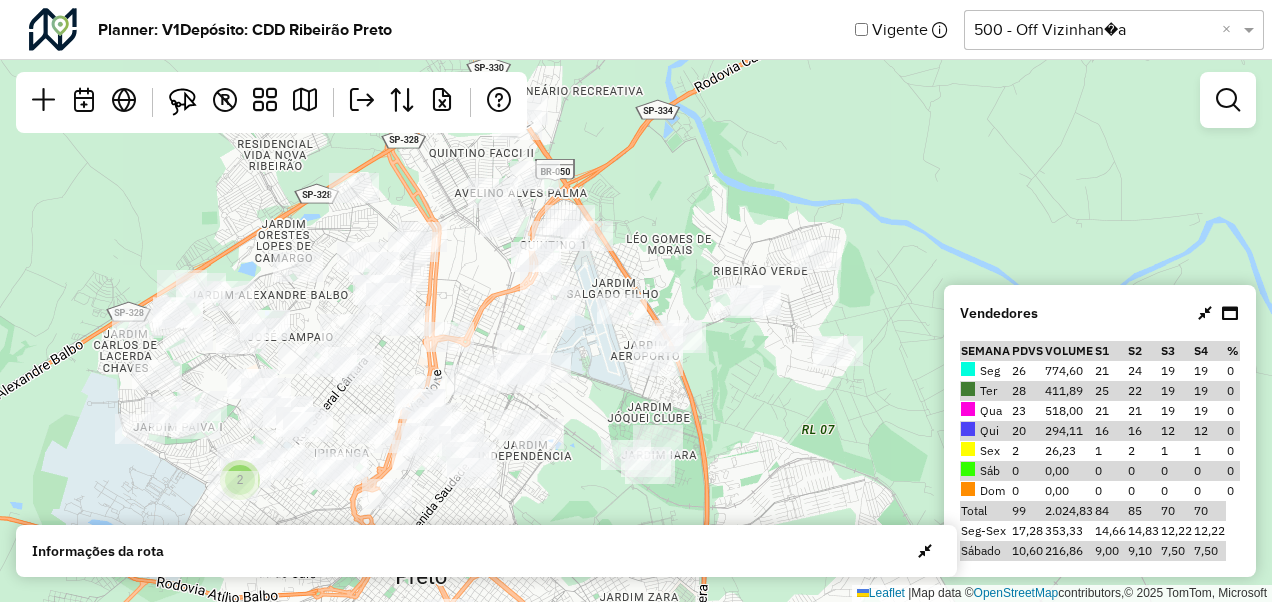 drag, startPoint x: 564, startPoint y: 198, endPoint x: 590, endPoint y: 257, distance: 64.4748 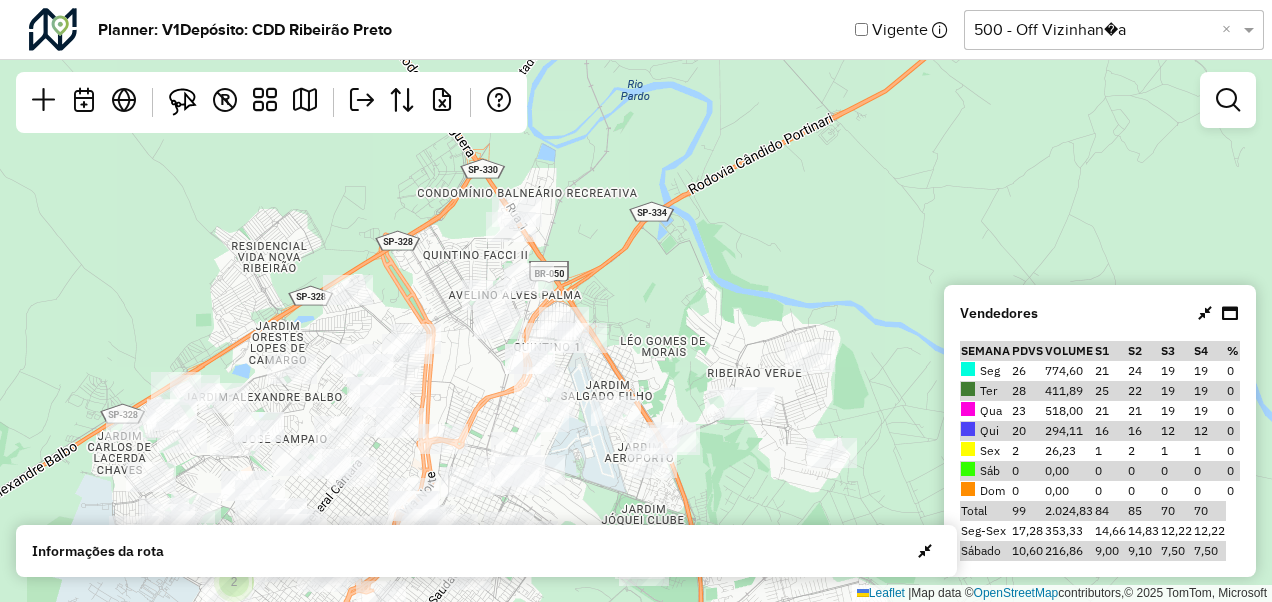 drag, startPoint x: 662, startPoint y: 202, endPoint x: 656, endPoint y: 304, distance: 102.176315 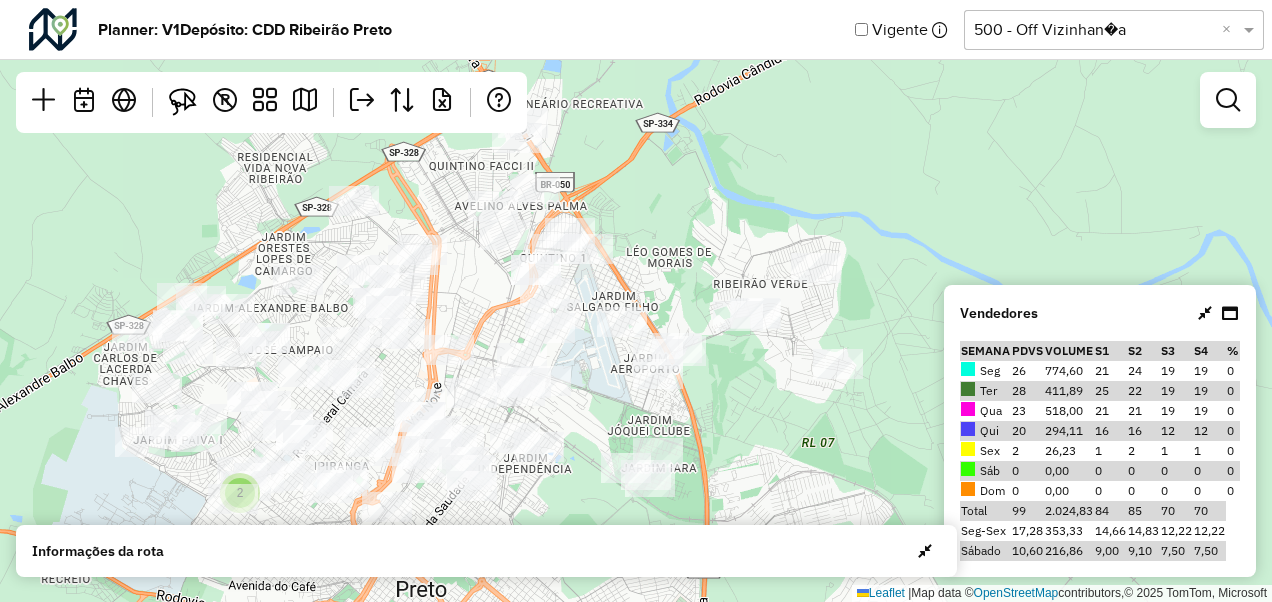 drag, startPoint x: 656, startPoint y: 304, endPoint x: 662, endPoint y: 215, distance: 89.20202 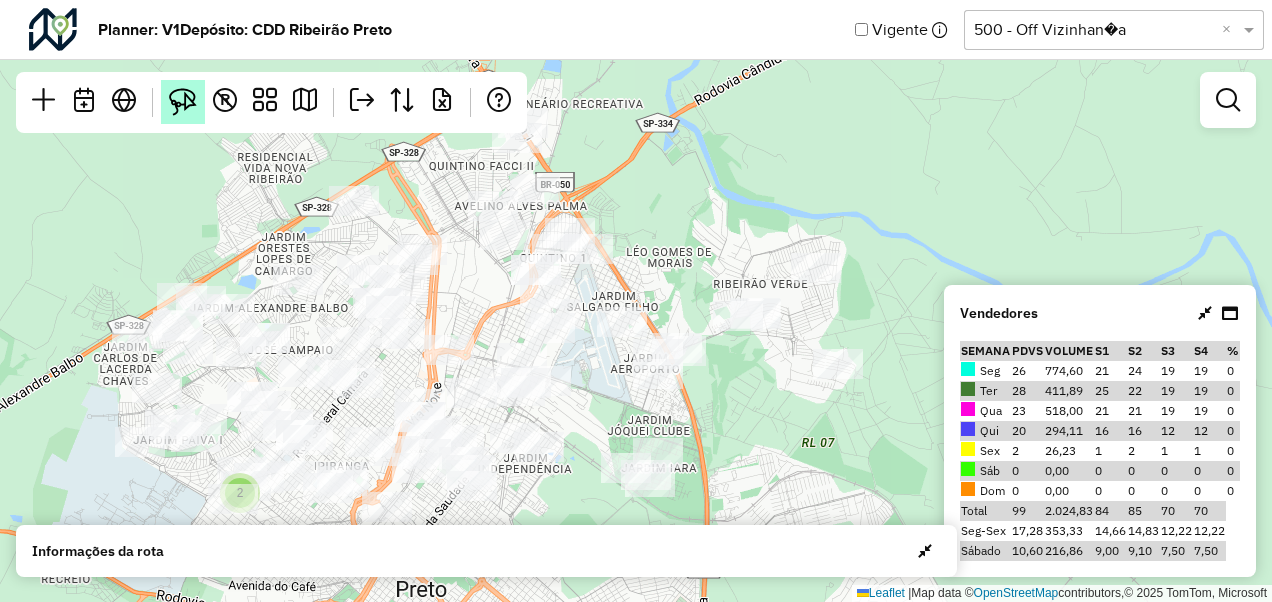 click at bounding box center (183, 102) 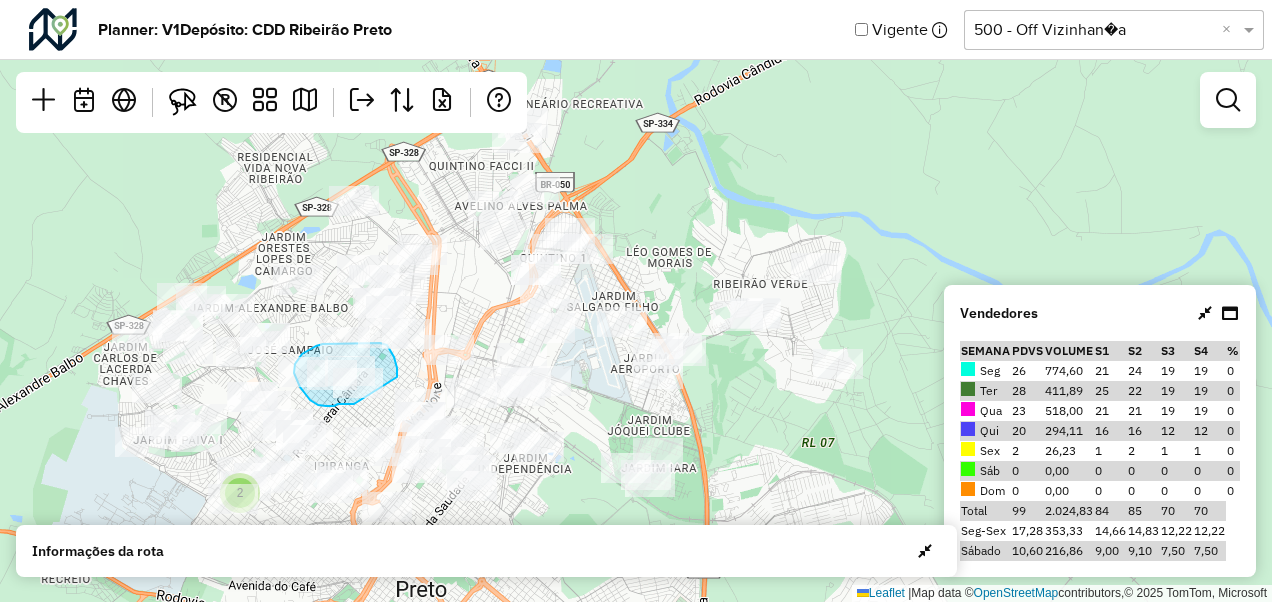 drag, startPoint x: 354, startPoint y: 404, endPoint x: 397, endPoint y: 377, distance: 50.77401 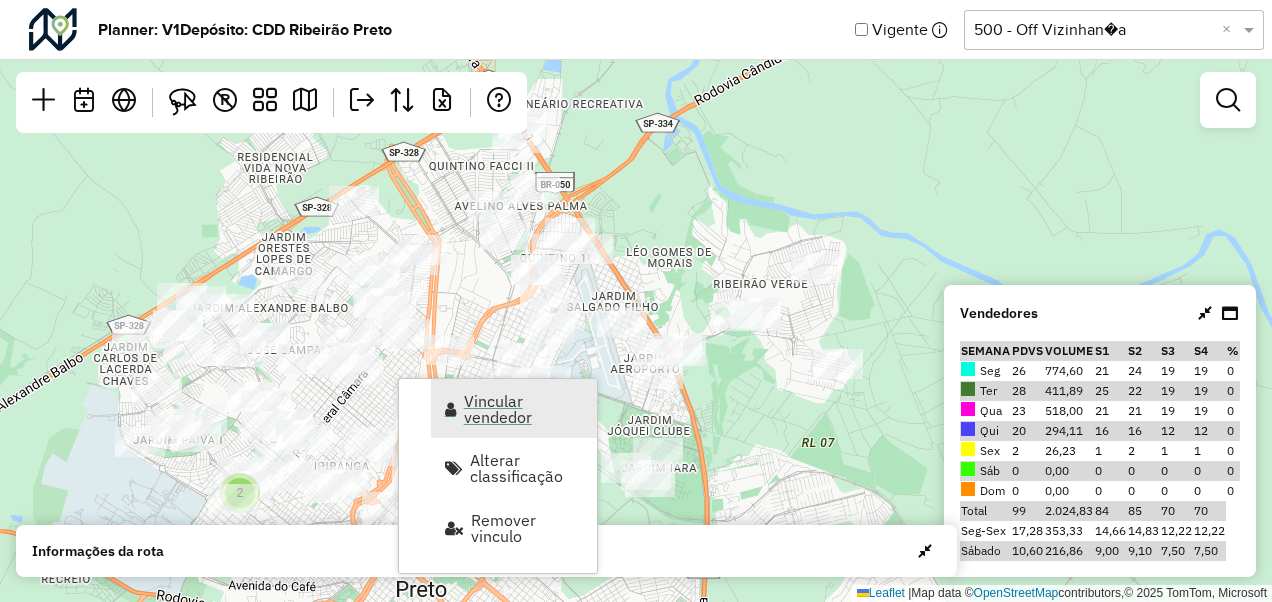 click on "Vincular vendedor" at bounding box center [524, 409] 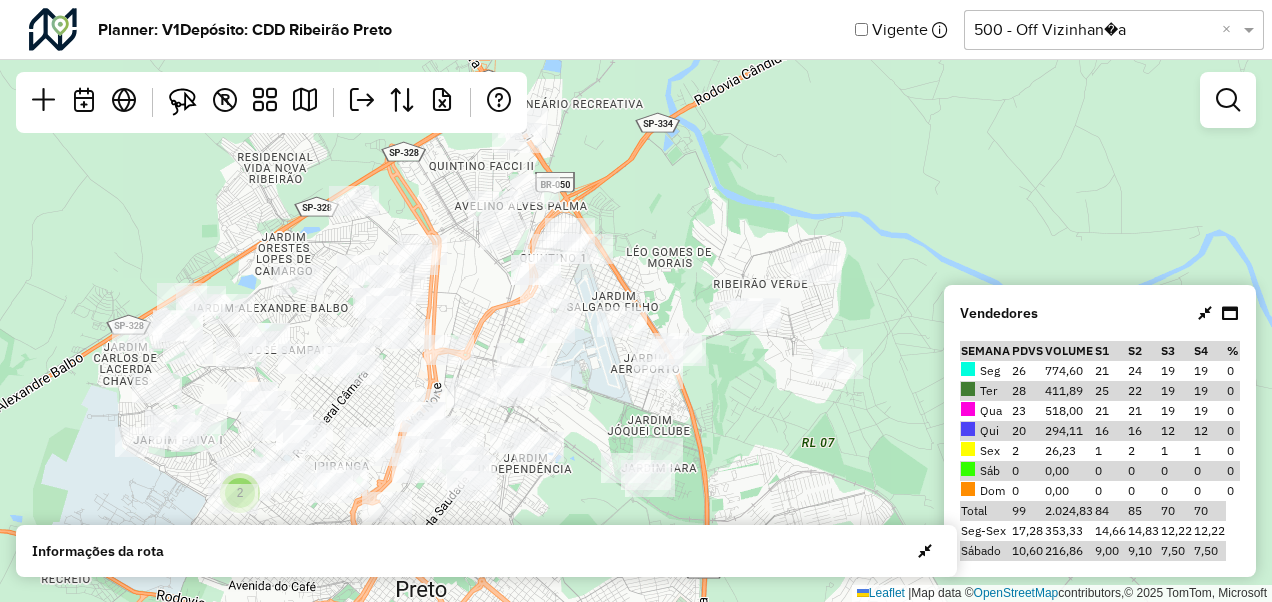 select on "*********" 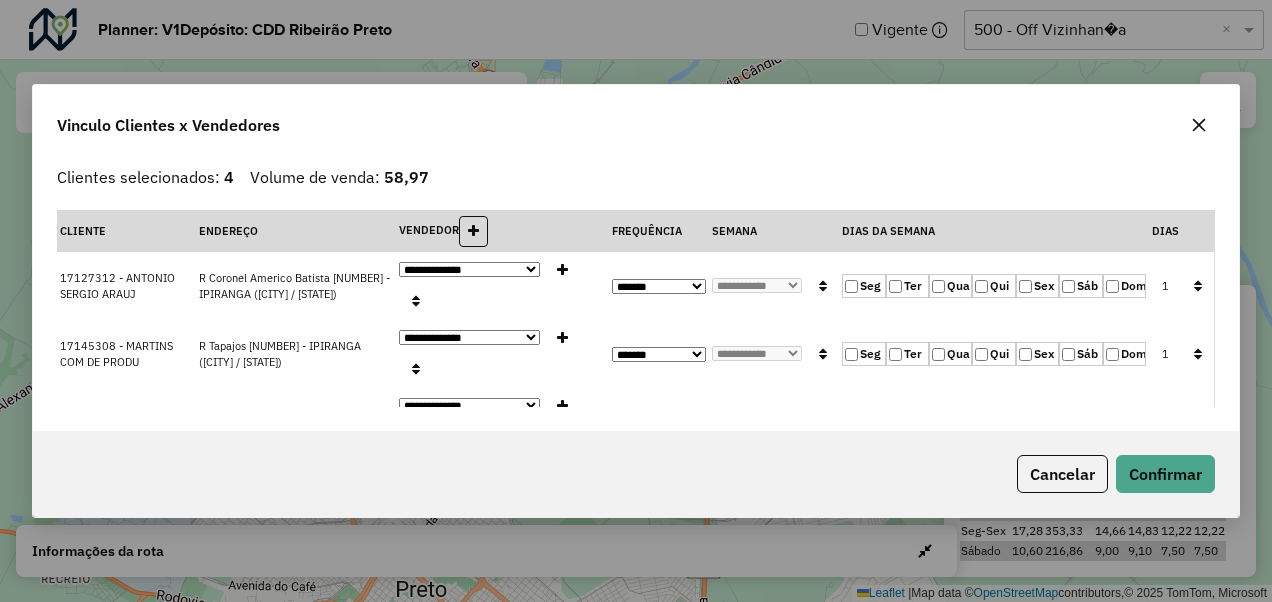 click on "Qua" 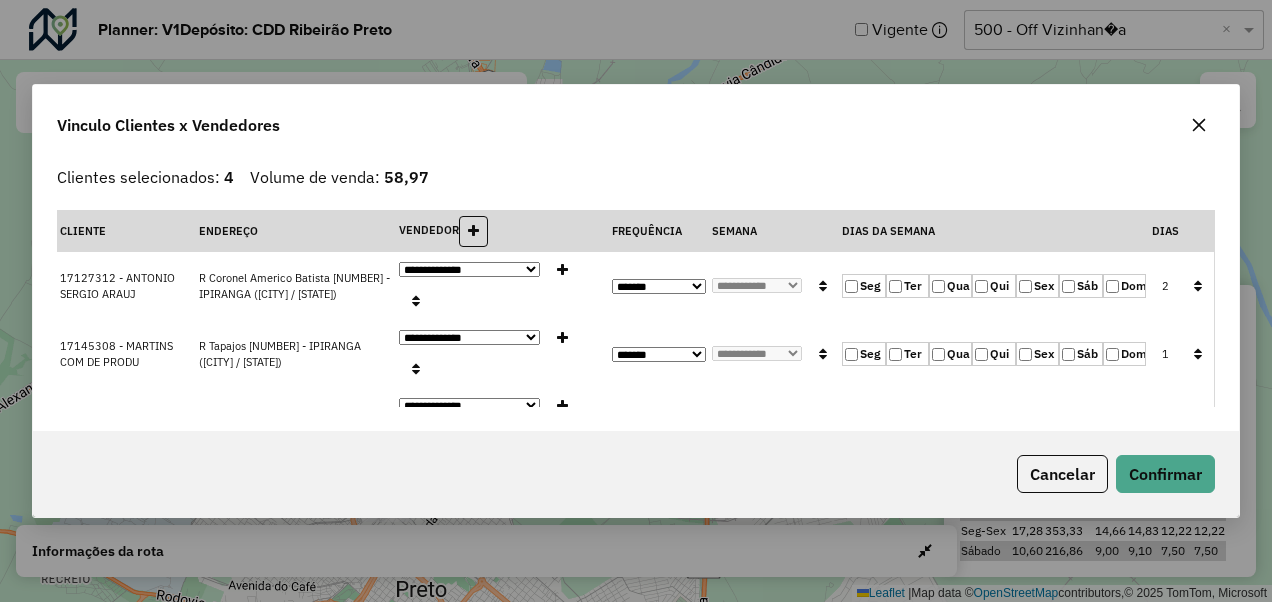 click on "Ter" 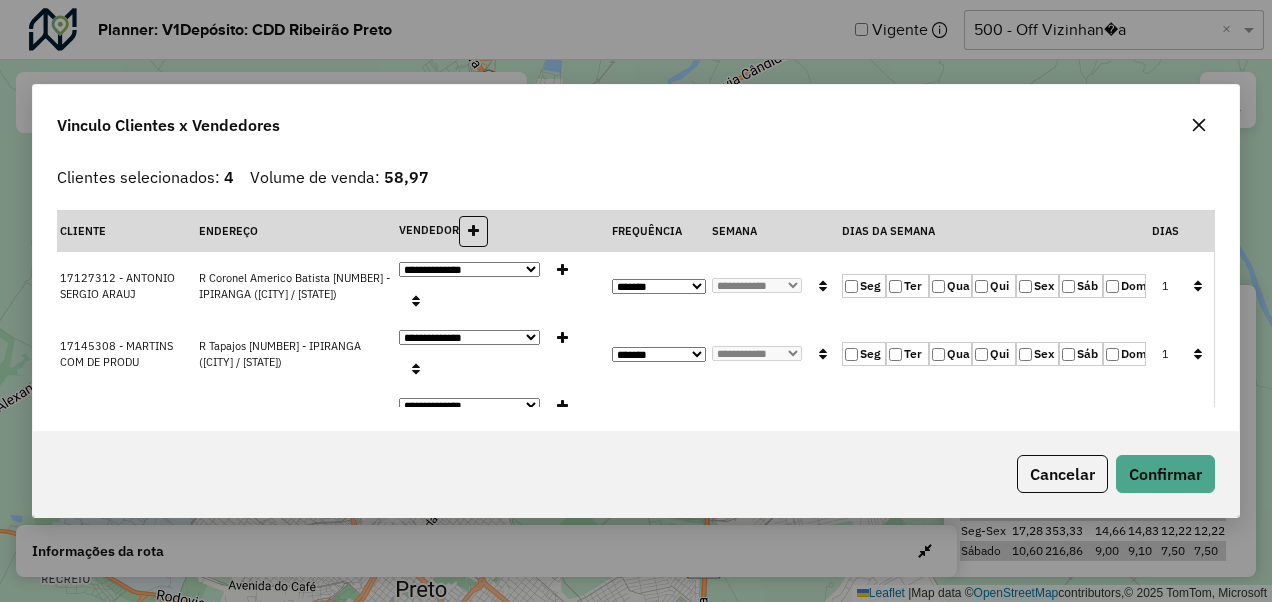 click 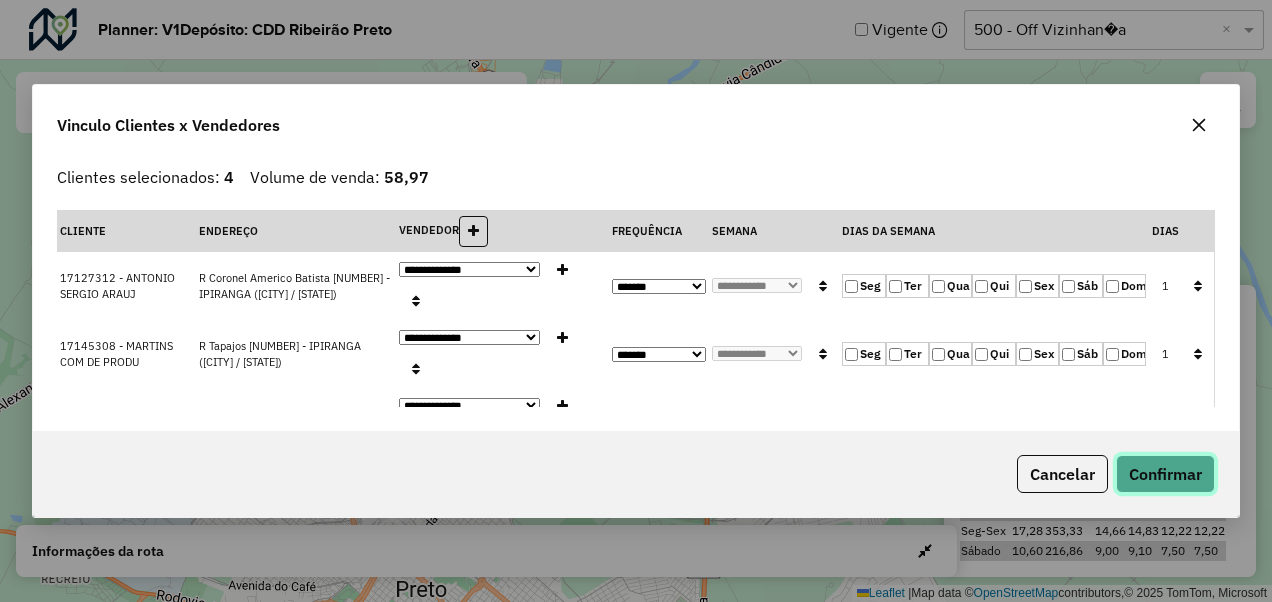 click on "Confirmar" 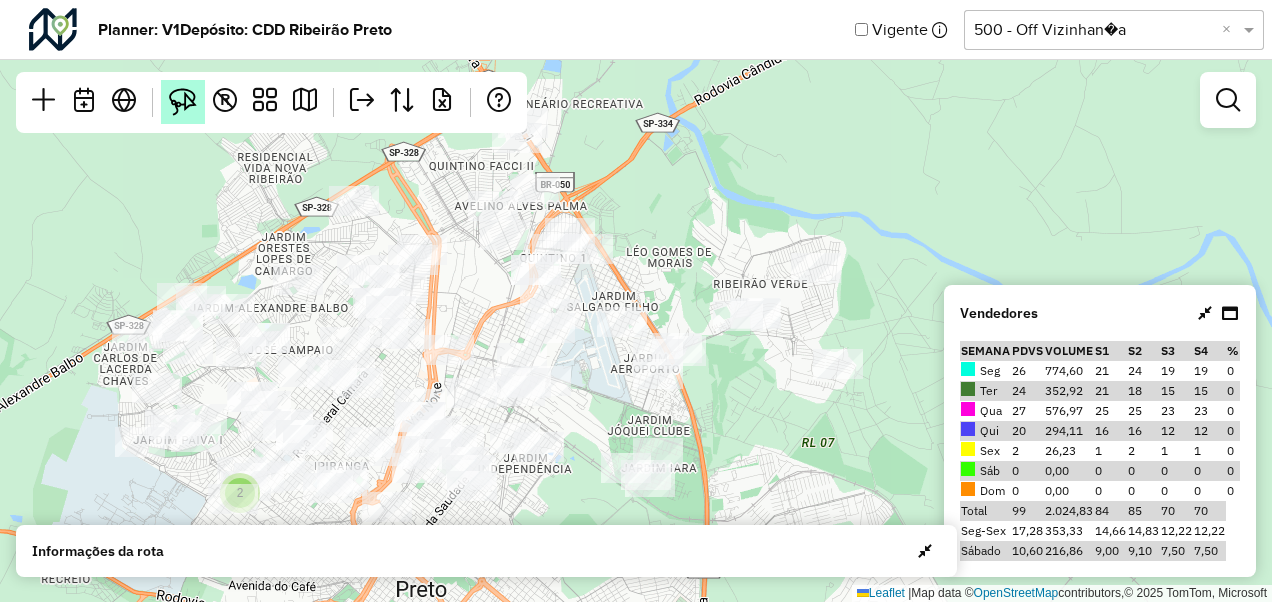 click at bounding box center [183, 102] 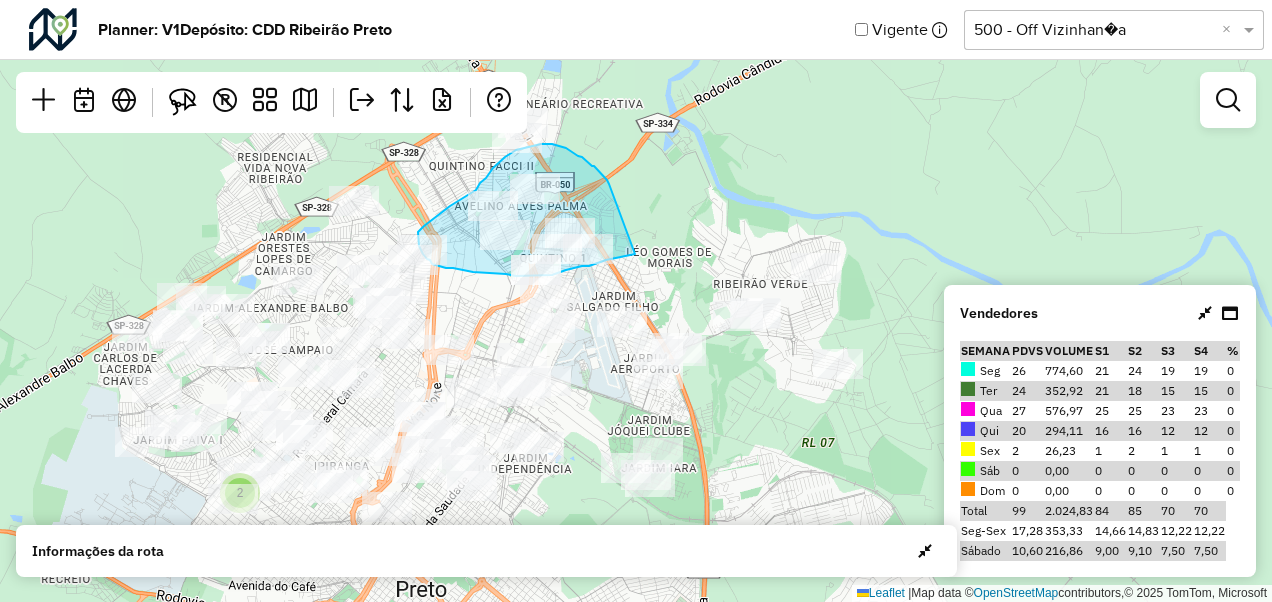drag, startPoint x: 635, startPoint y: 254, endPoint x: 609, endPoint y: 184, distance: 74.672615 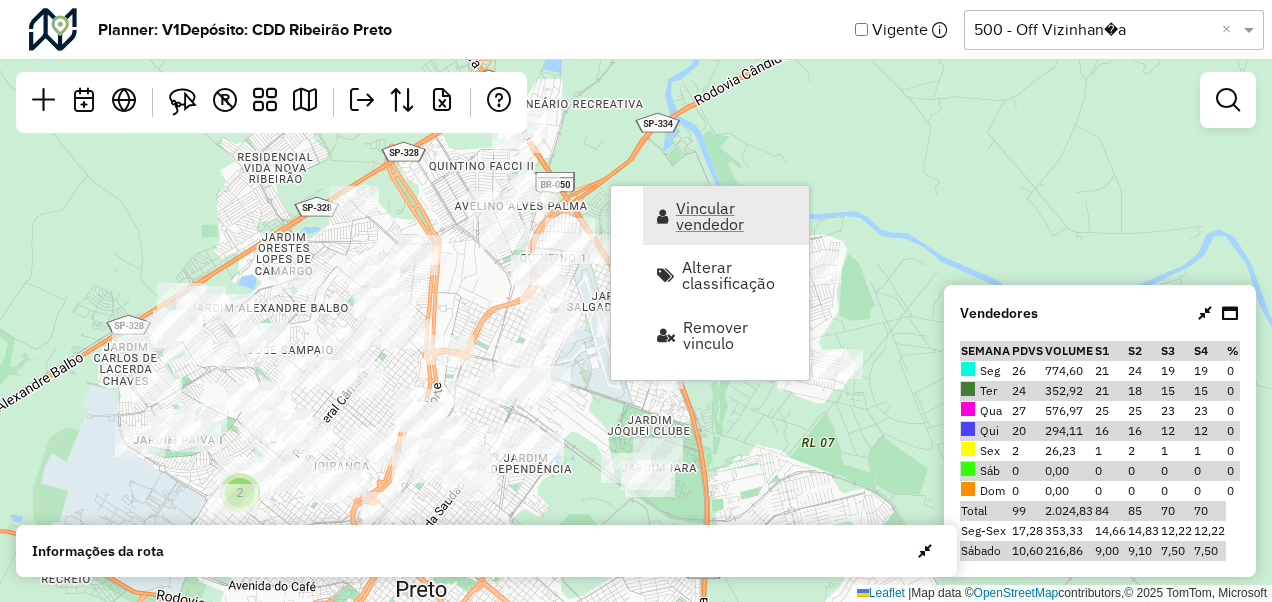 click on "Vincular vendedor" at bounding box center (736, 216) 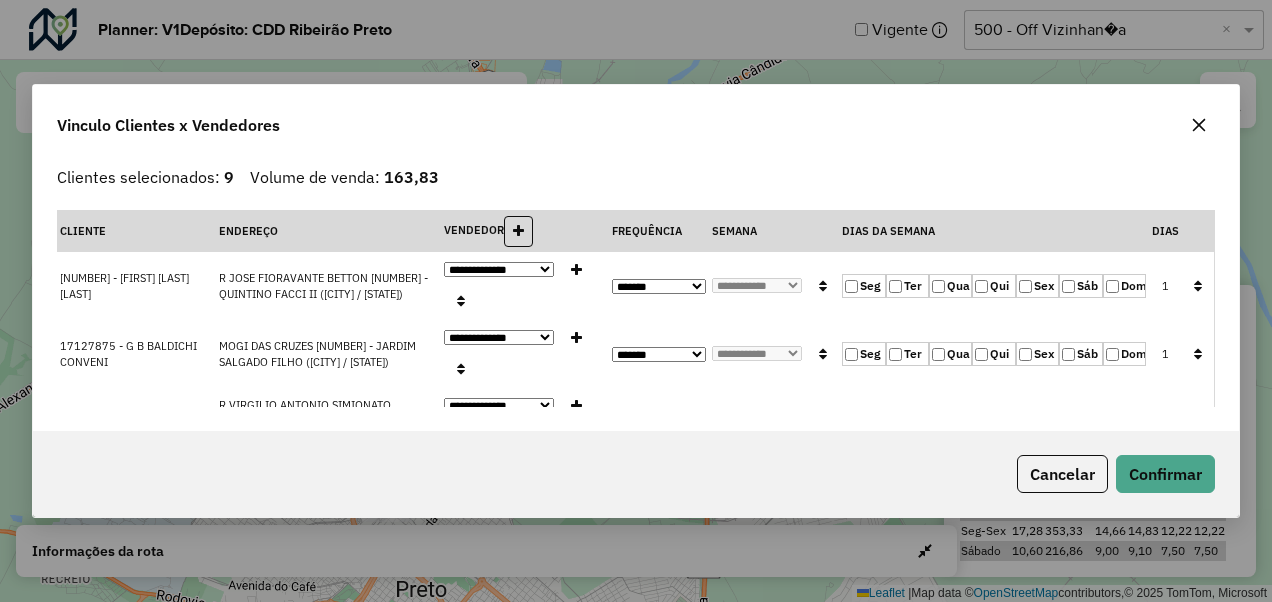 click on "Sex" 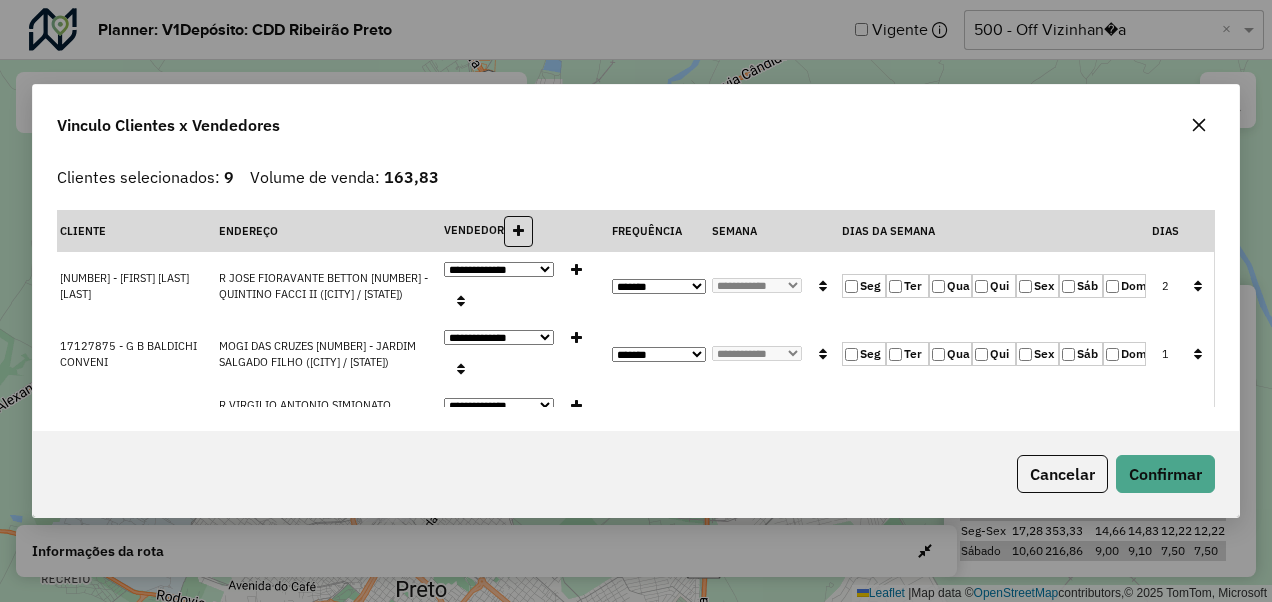 click on "Seg" 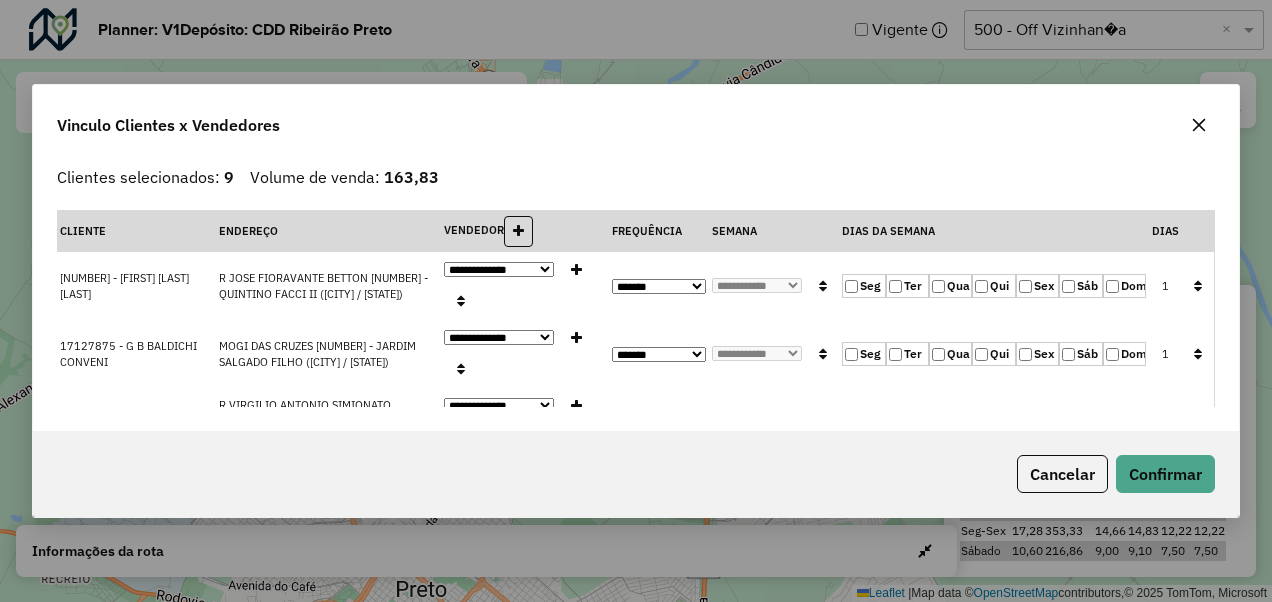click 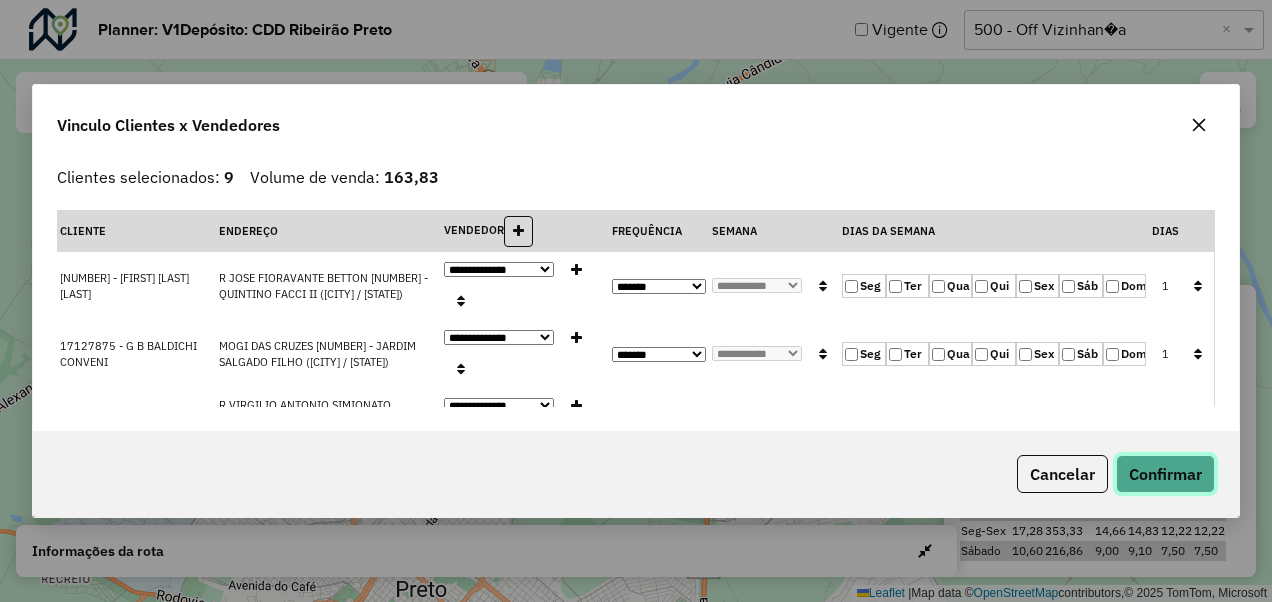 click on "Confirmar" 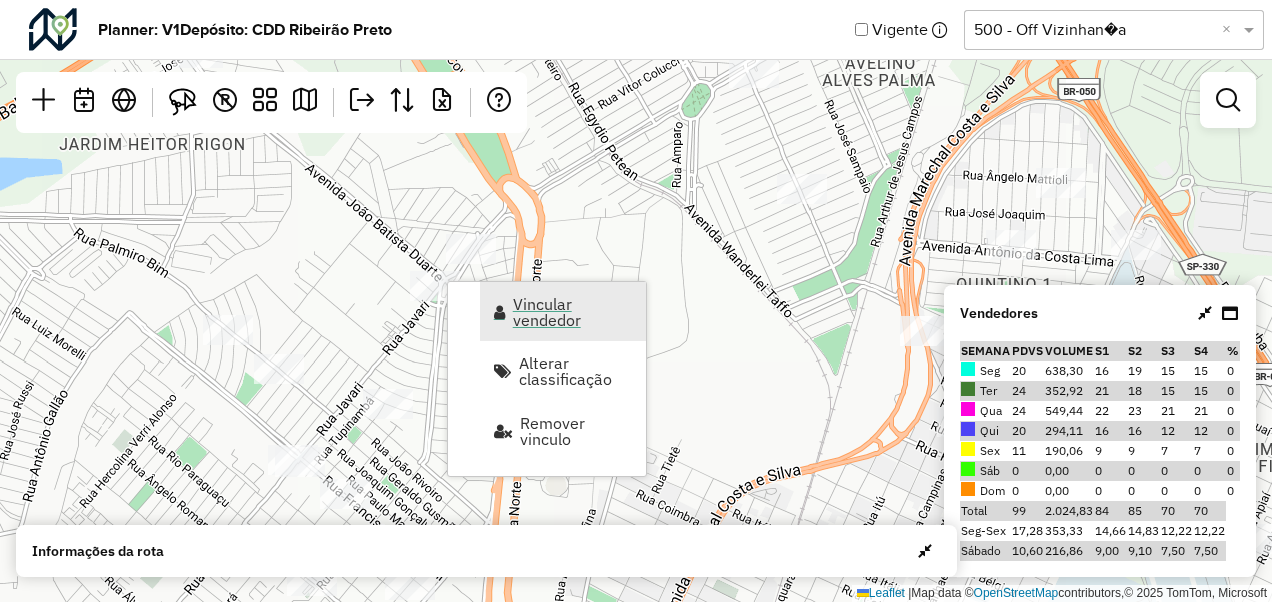 click on "Vincular vendedor" at bounding box center (563, 311) 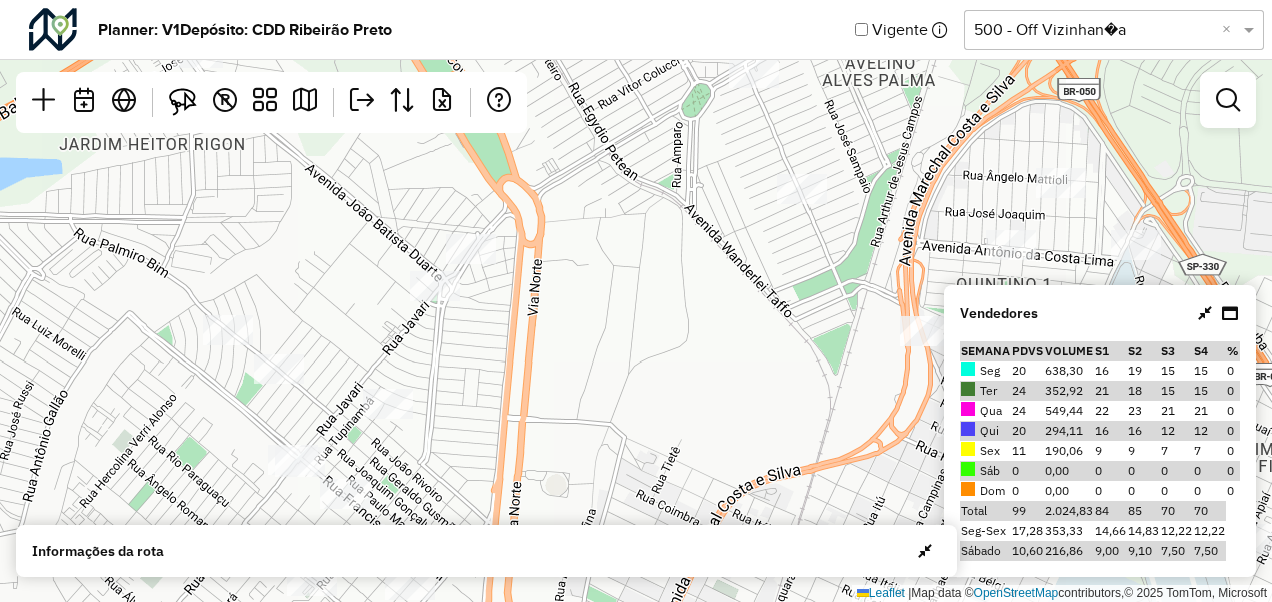 select on "*********" 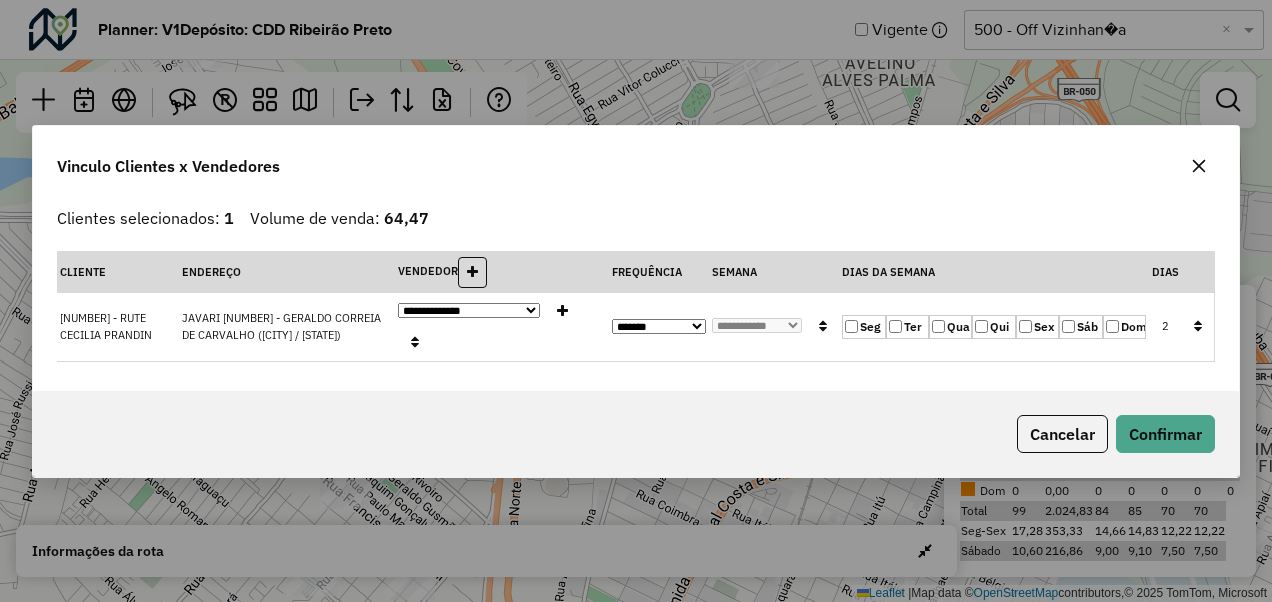click on "Qua" 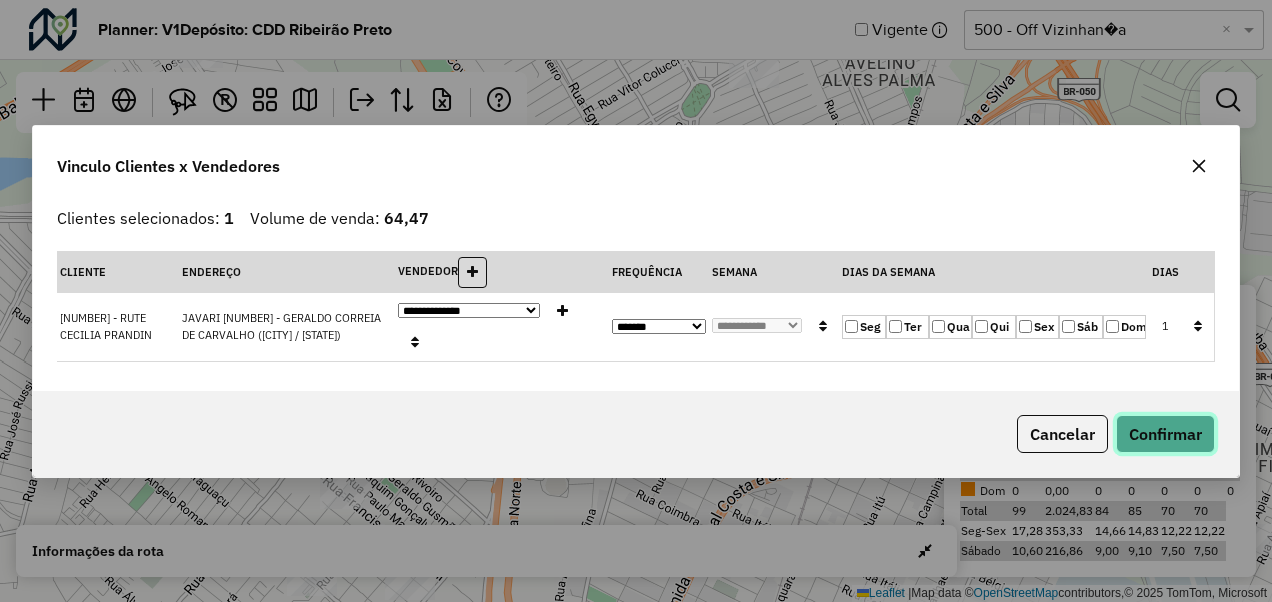 click on "Confirmar" 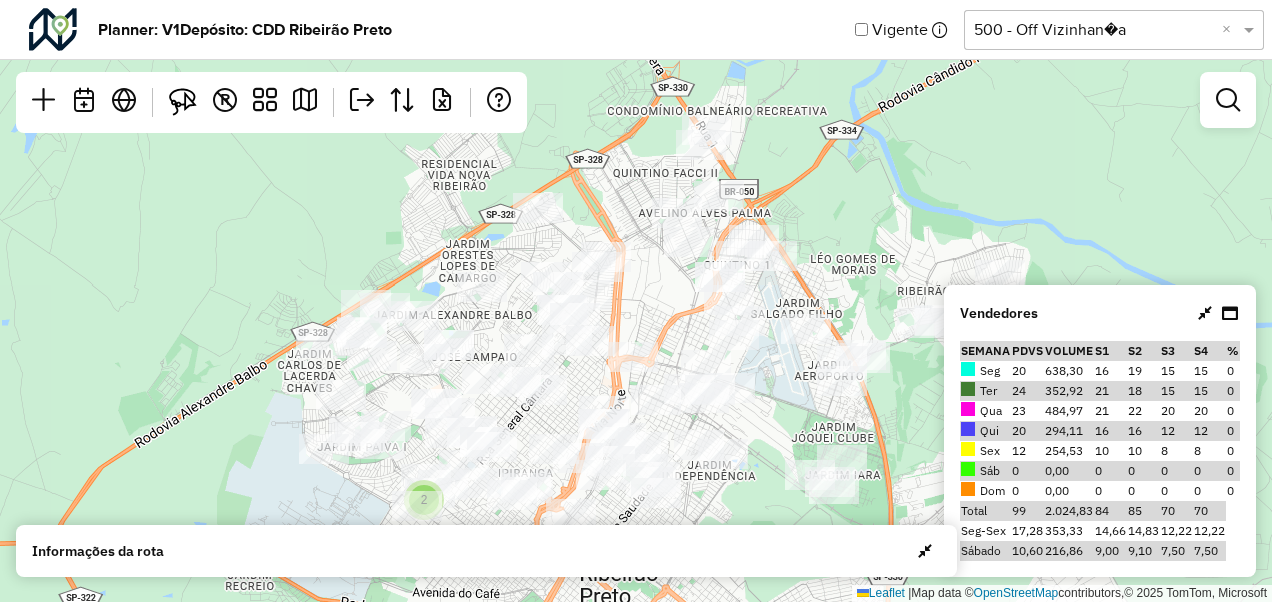 drag, startPoint x: 604, startPoint y: 218, endPoint x: 409, endPoint y: 232, distance: 195.50192 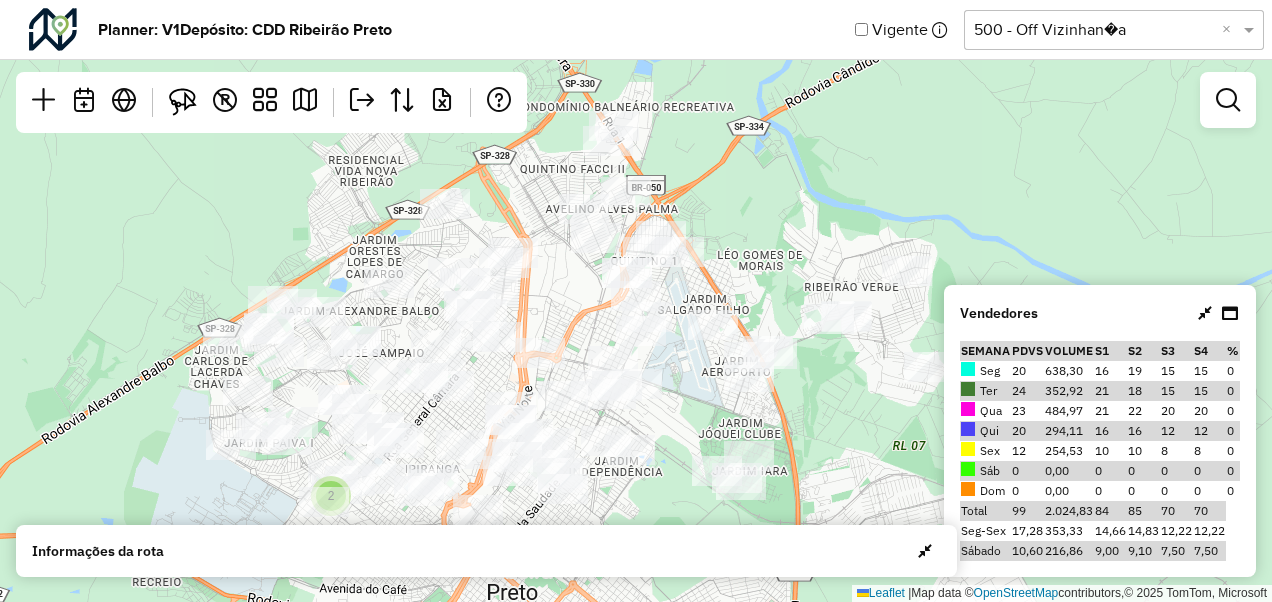drag, startPoint x: 409, startPoint y: 232, endPoint x: 316, endPoint y: 228, distance: 93.08598 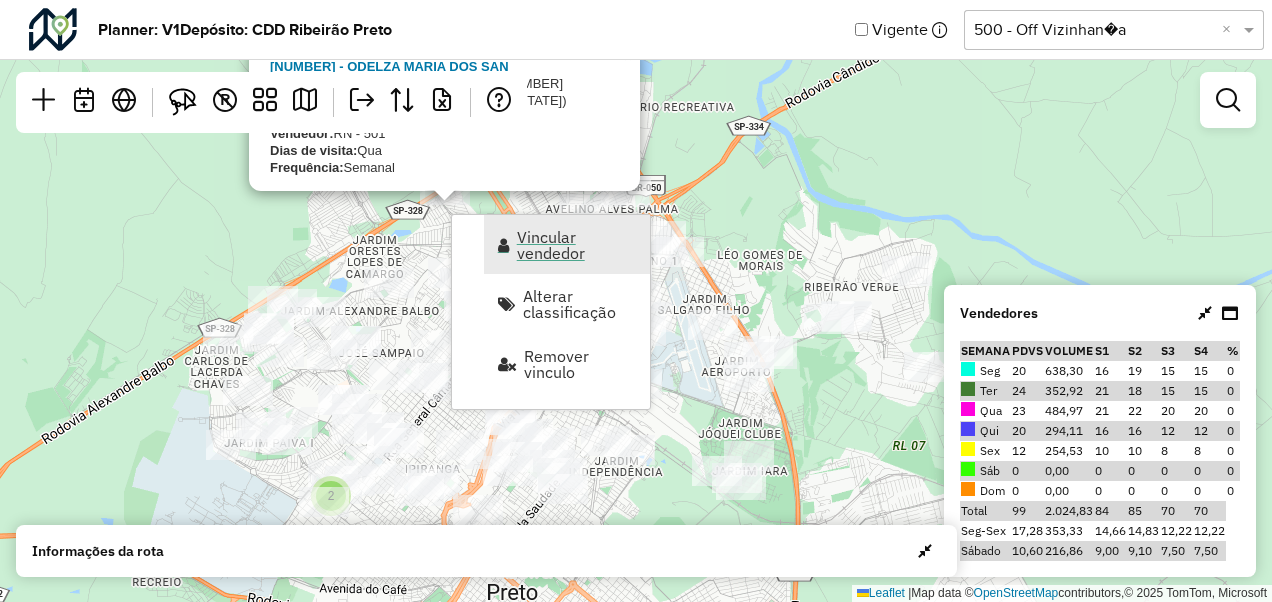 click on "Vincular vendedor" at bounding box center [577, 245] 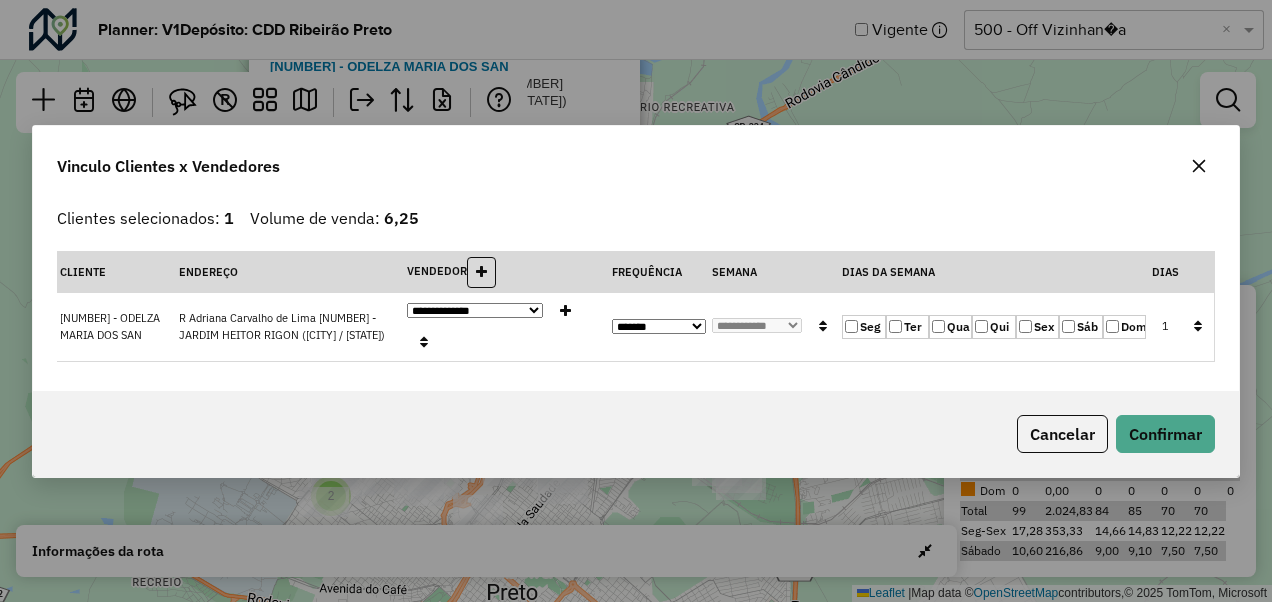 click on "Sex" 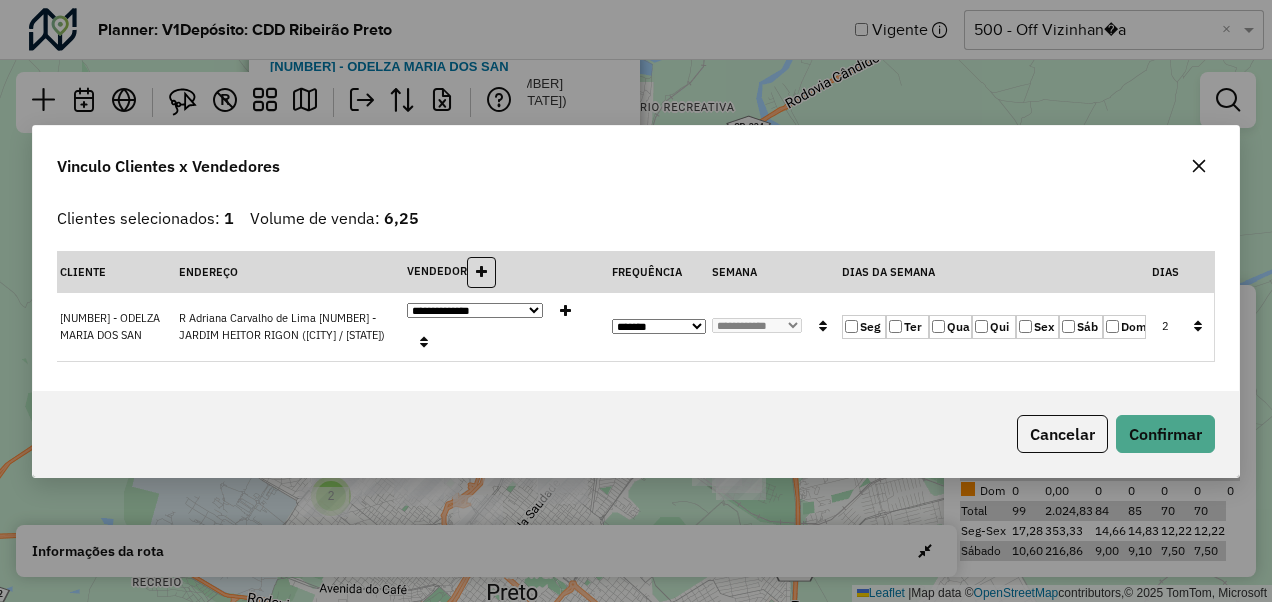 click on "Qua" 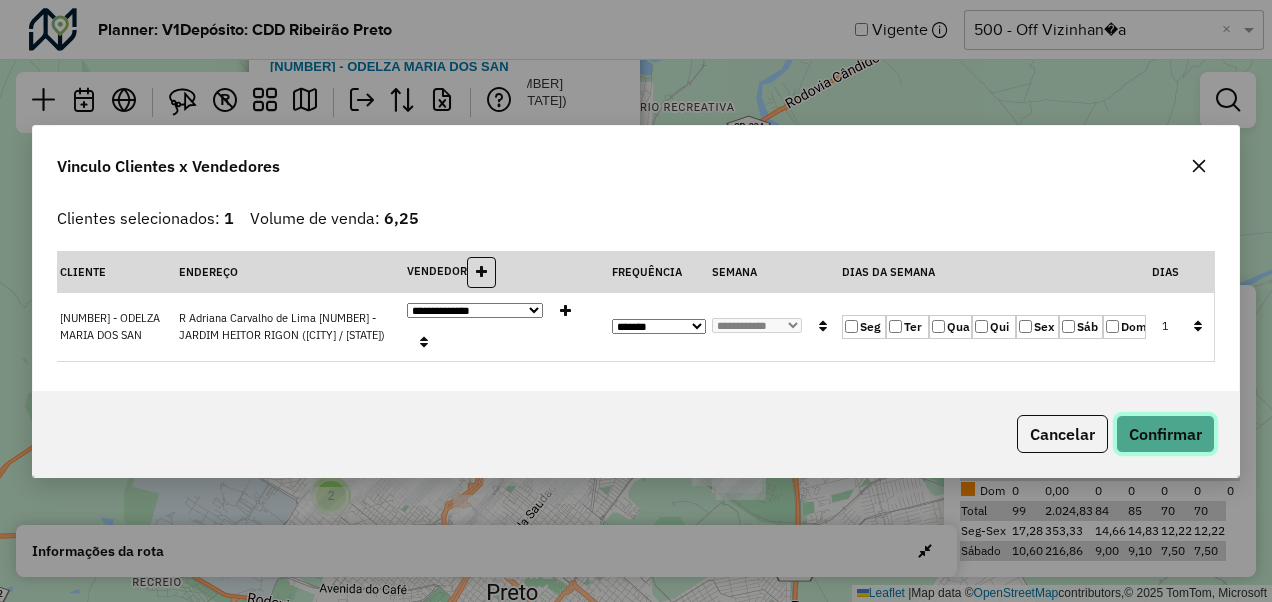 click on "Confirmar" 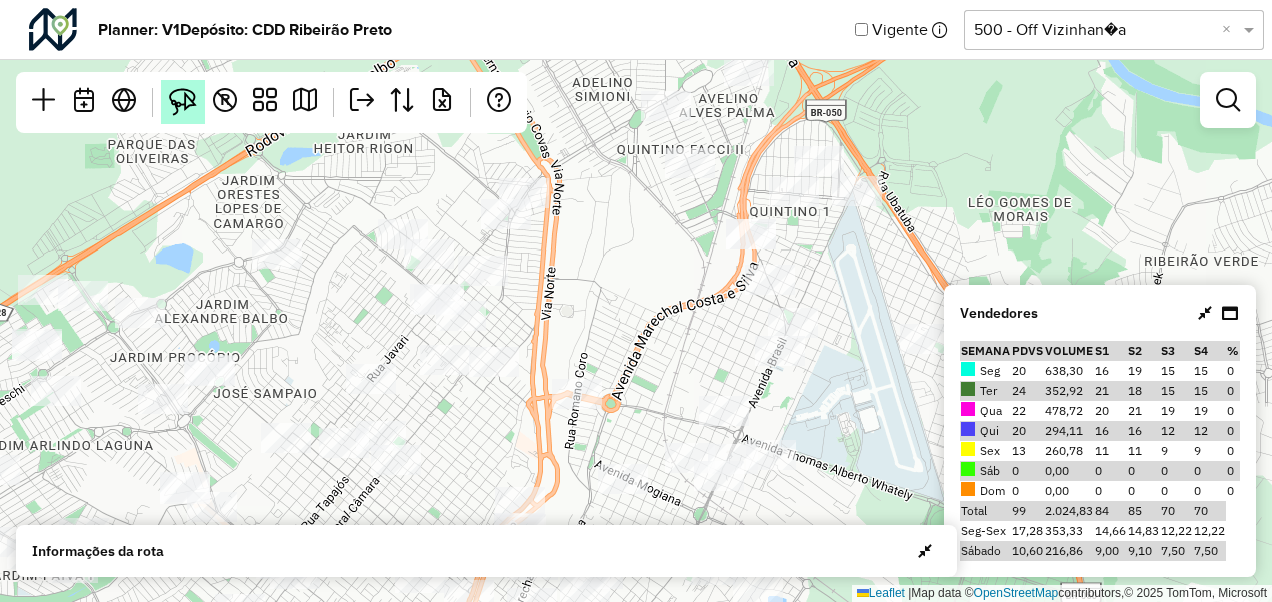 click at bounding box center (183, 102) 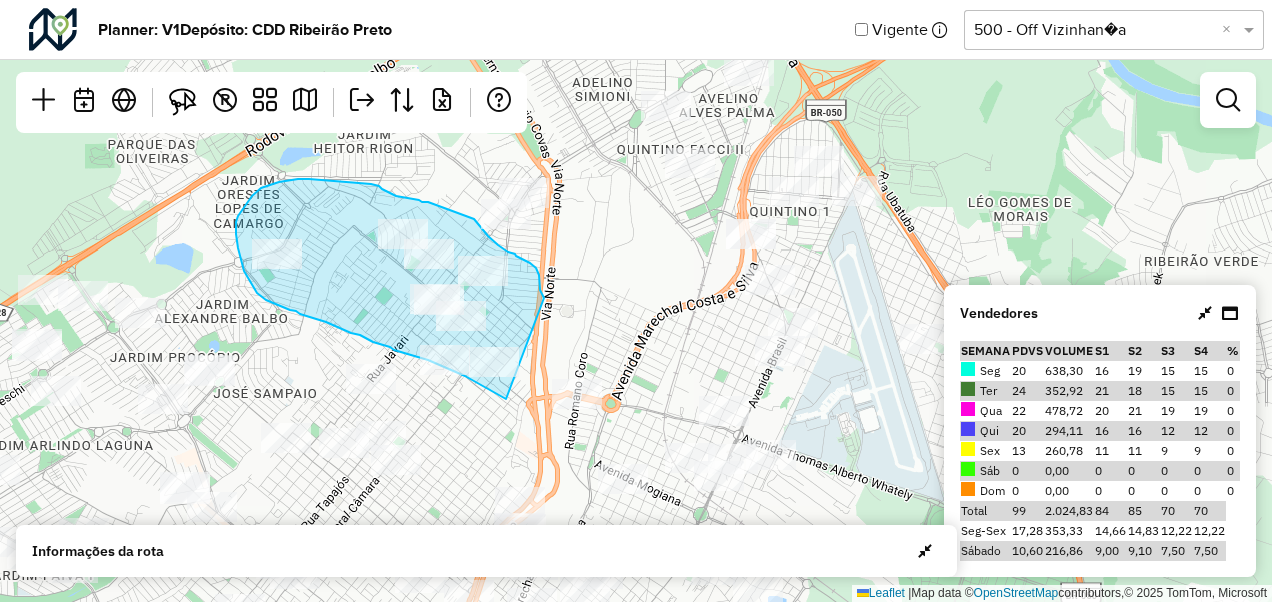 drag, startPoint x: 506, startPoint y: 399, endPoint x: 544, endPoint y: 298, distance: 107.912 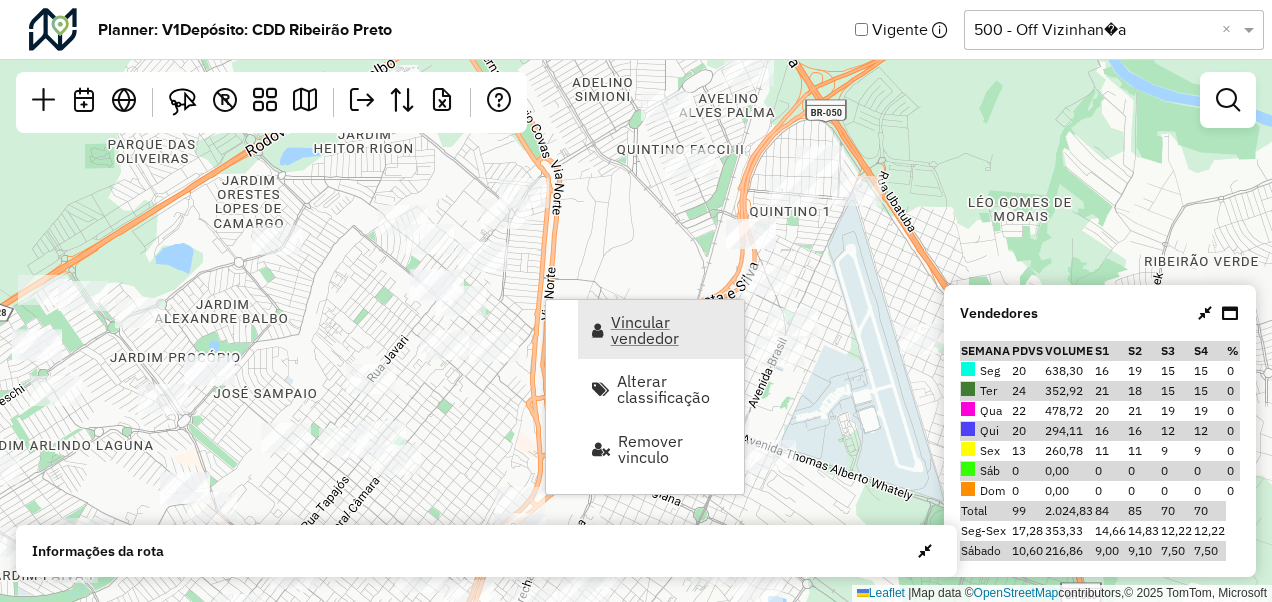 click on "Vincular vendedor" at bounding box center [671, 330] 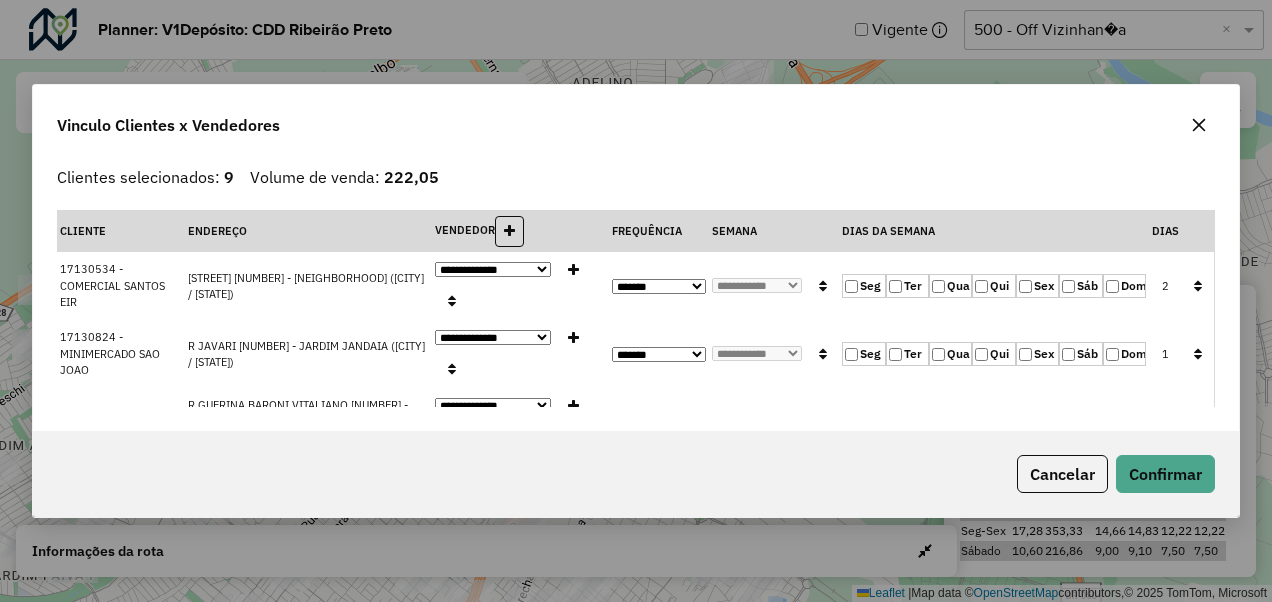 click on "Qua" 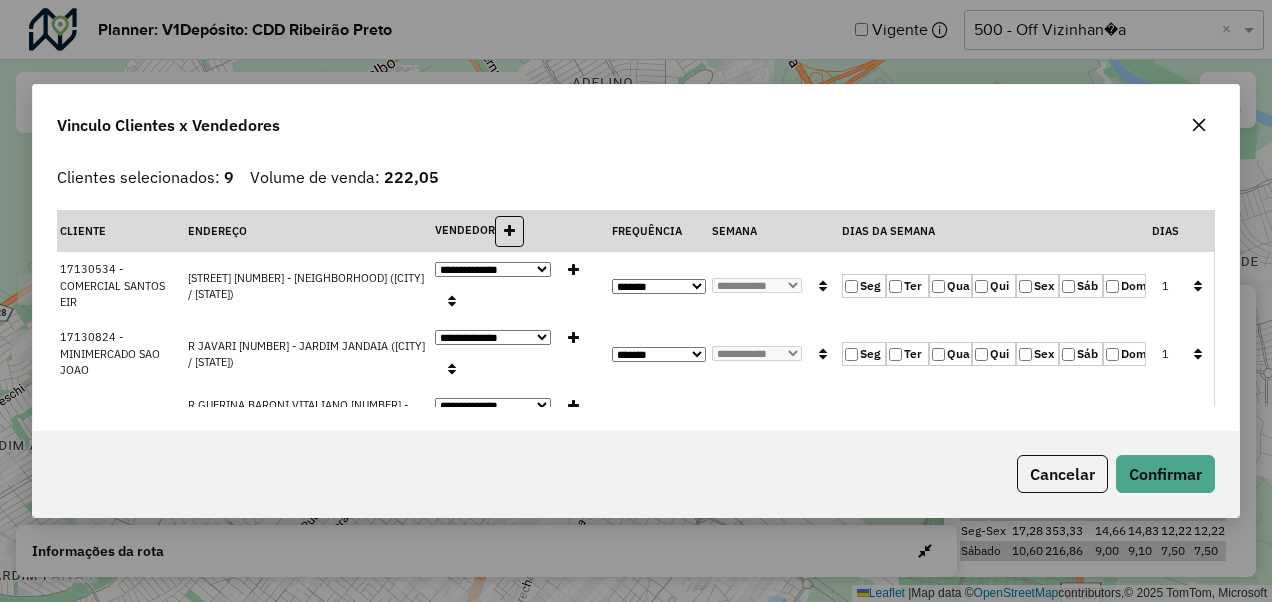 click 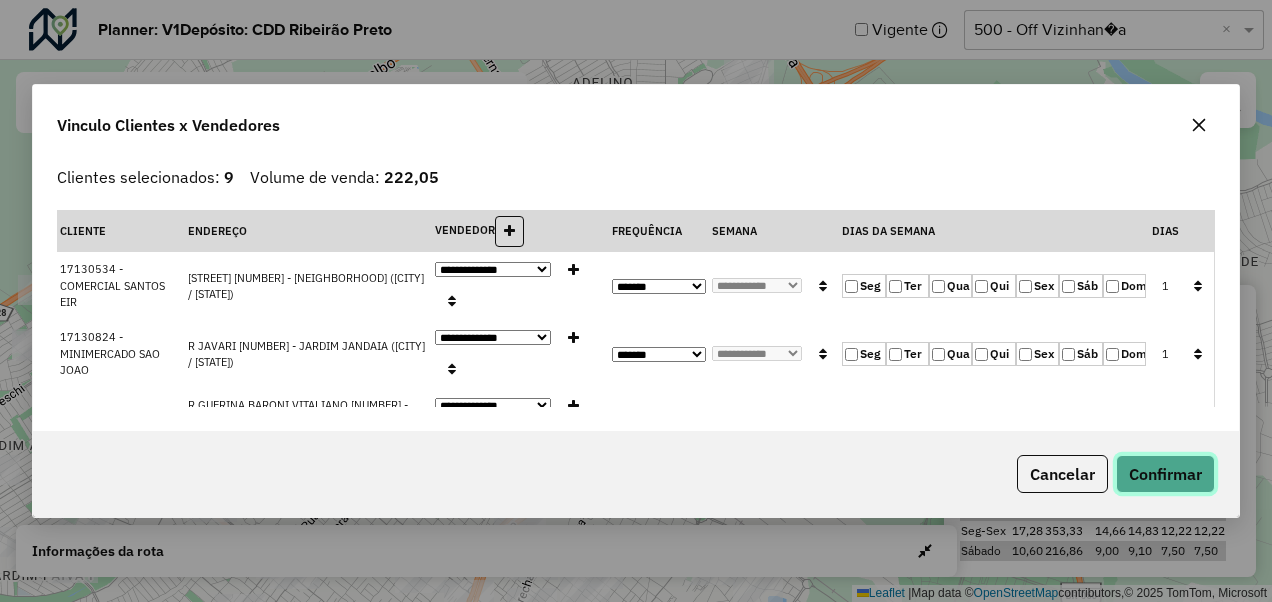 click on "Confirmar" 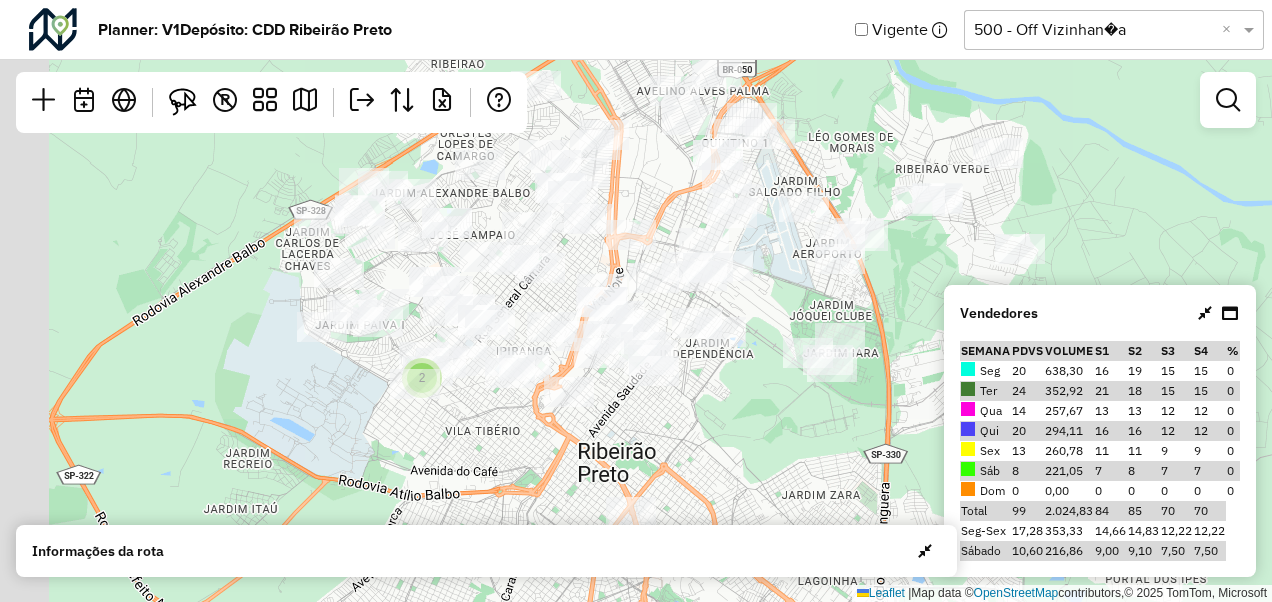 drag, startPoint x: 314, startPoint y: 357, endPoint x: 517, endPoint y: 188, distance: 264.1401 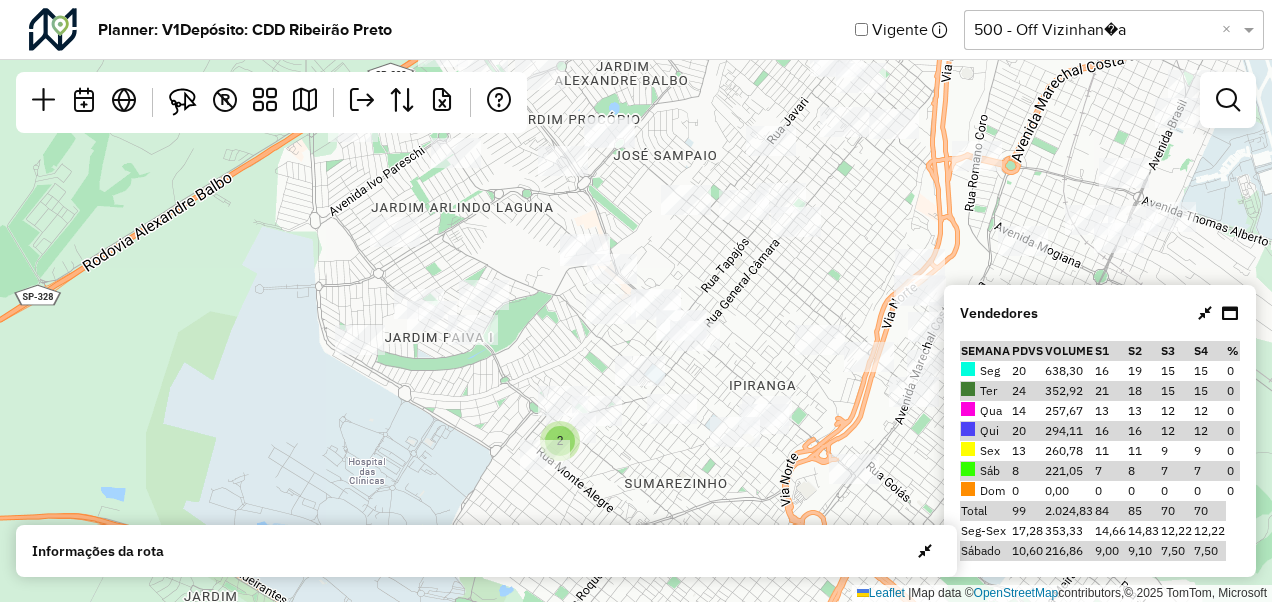 drag, startPoint x: 322, startPoint y: 256, endPoint x: 341, endPoint y: 288, distance: 37.215588 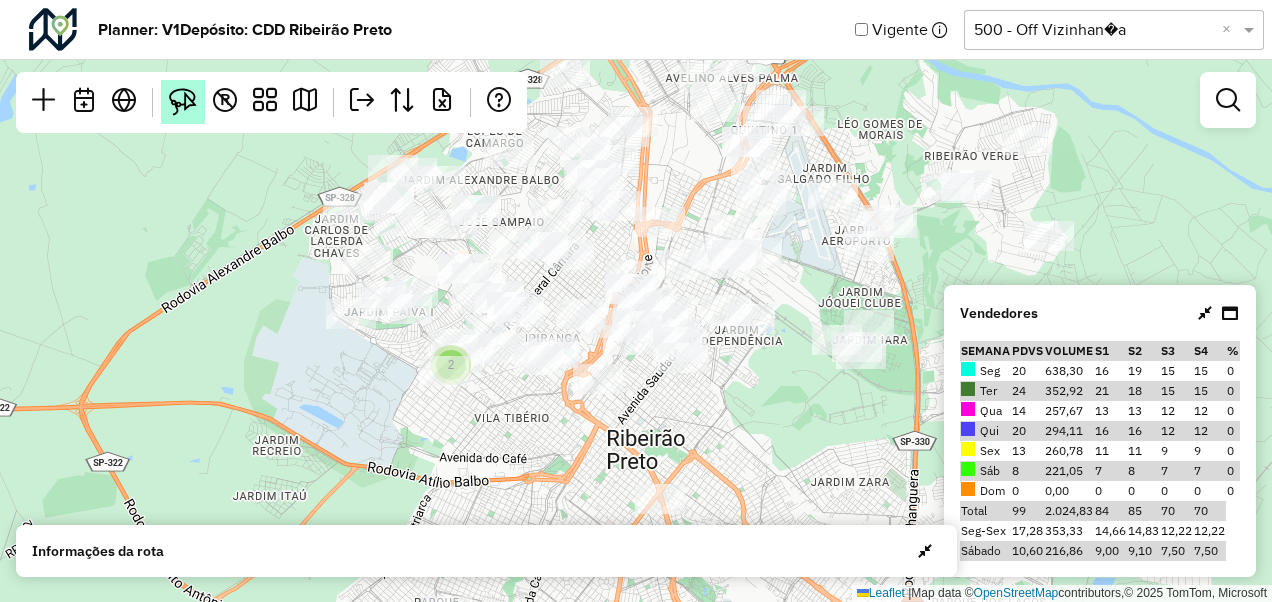 click at bounding box center [183, 102] 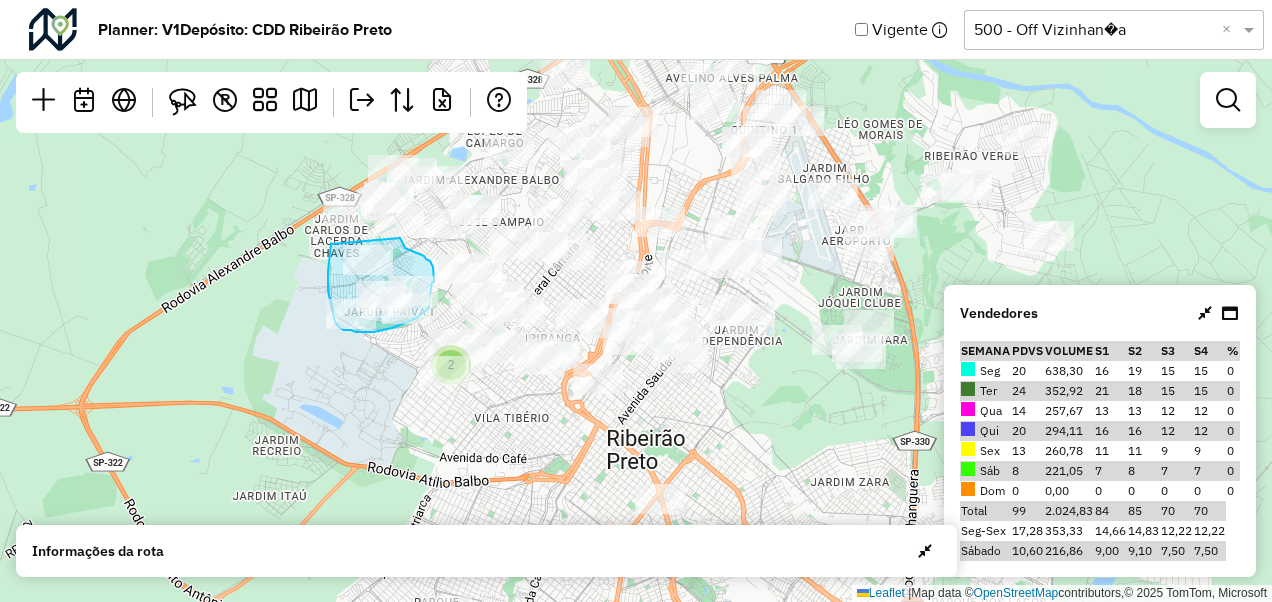 drag, startPoint x: 331, startPoint y: 244, endPoint x: 400, endPoint y: 237, distance: 69.354164 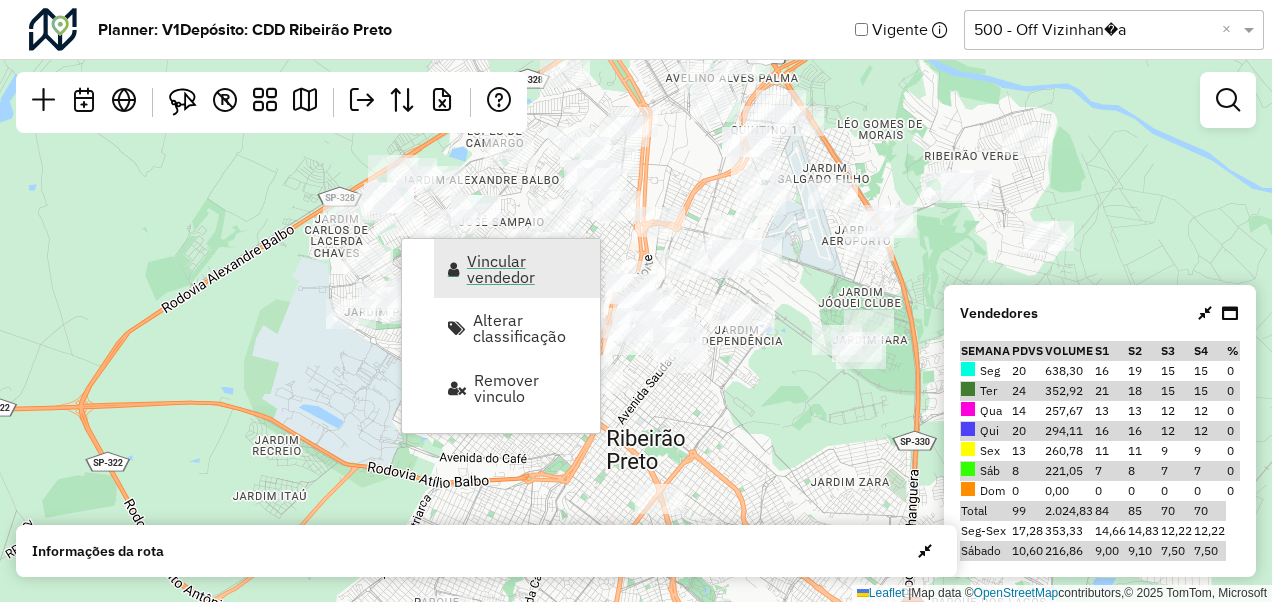 click on "Vincular vendedor" at bounding box center [527, 269] 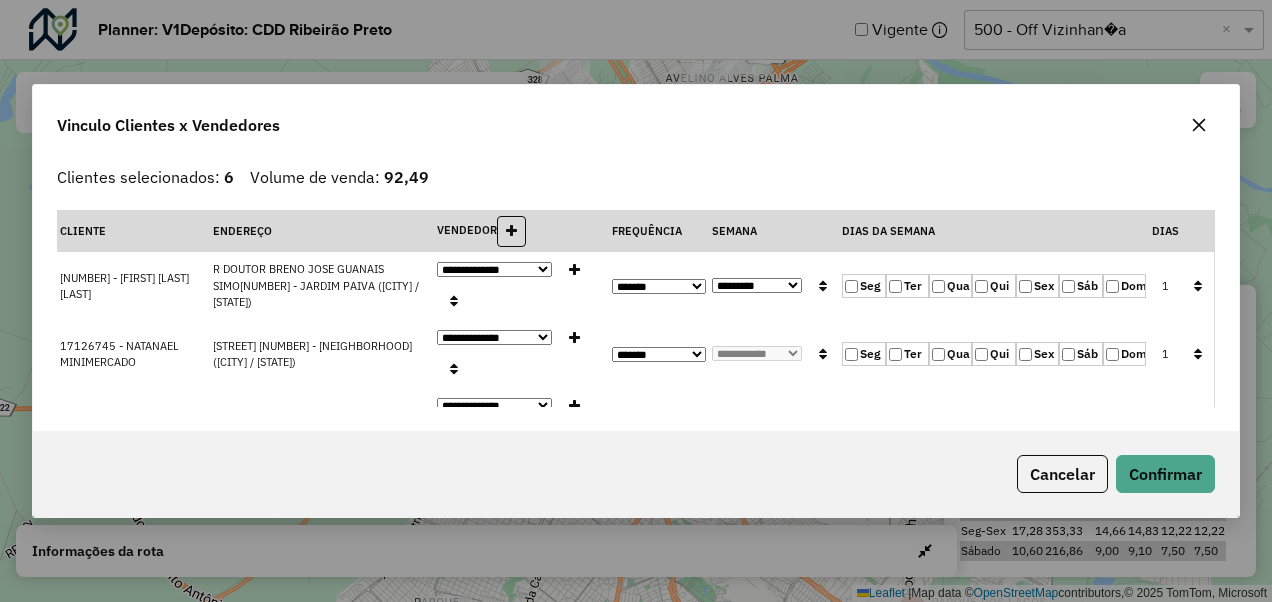 click on "Qua" 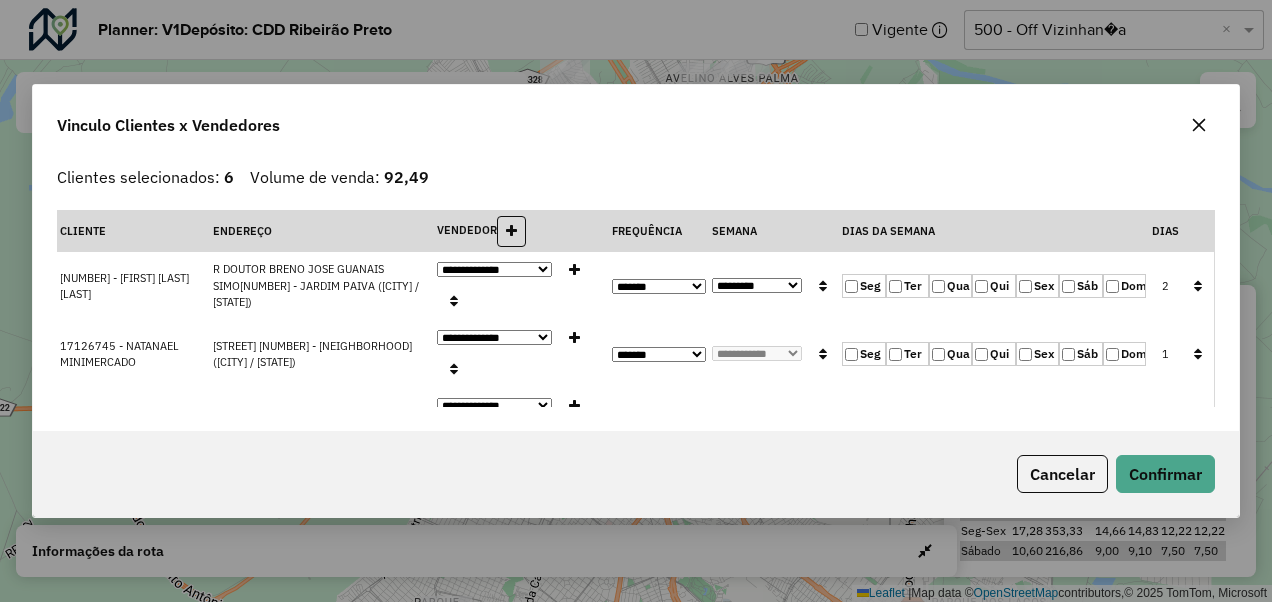 click on "Ter" 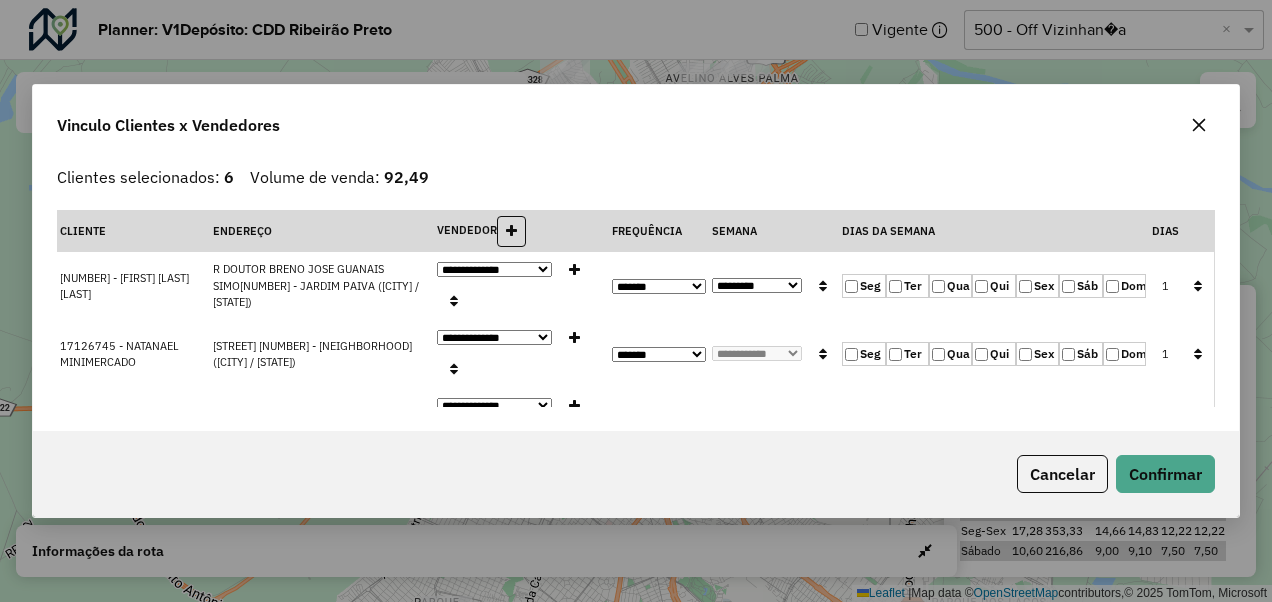 click 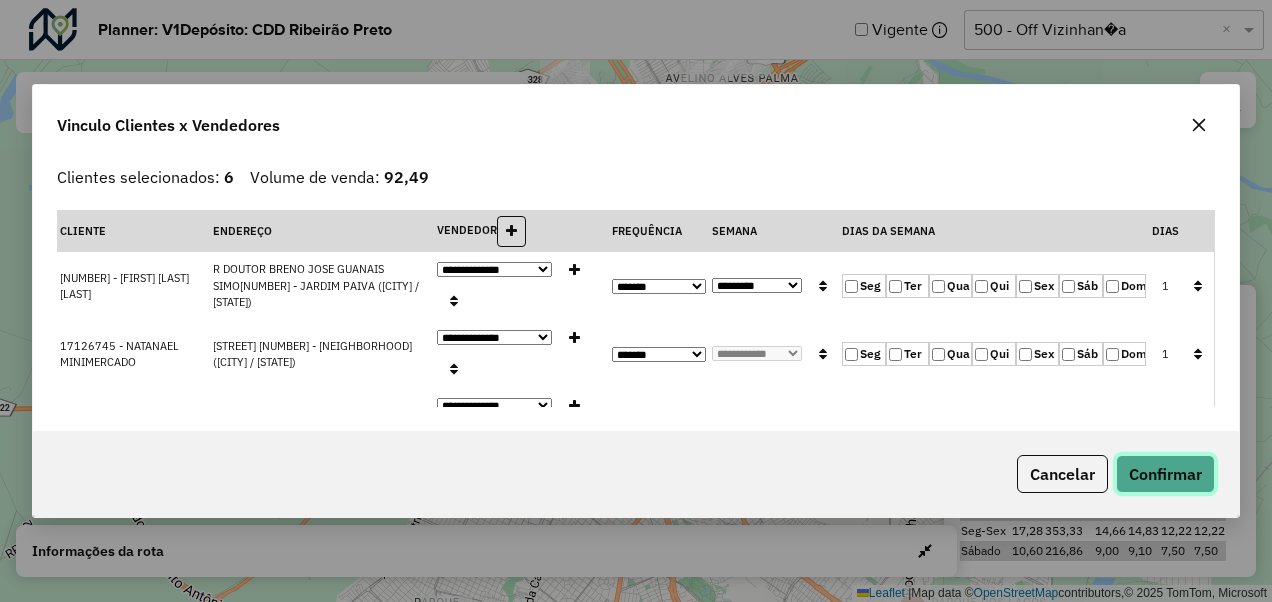 click on "Confirmar" 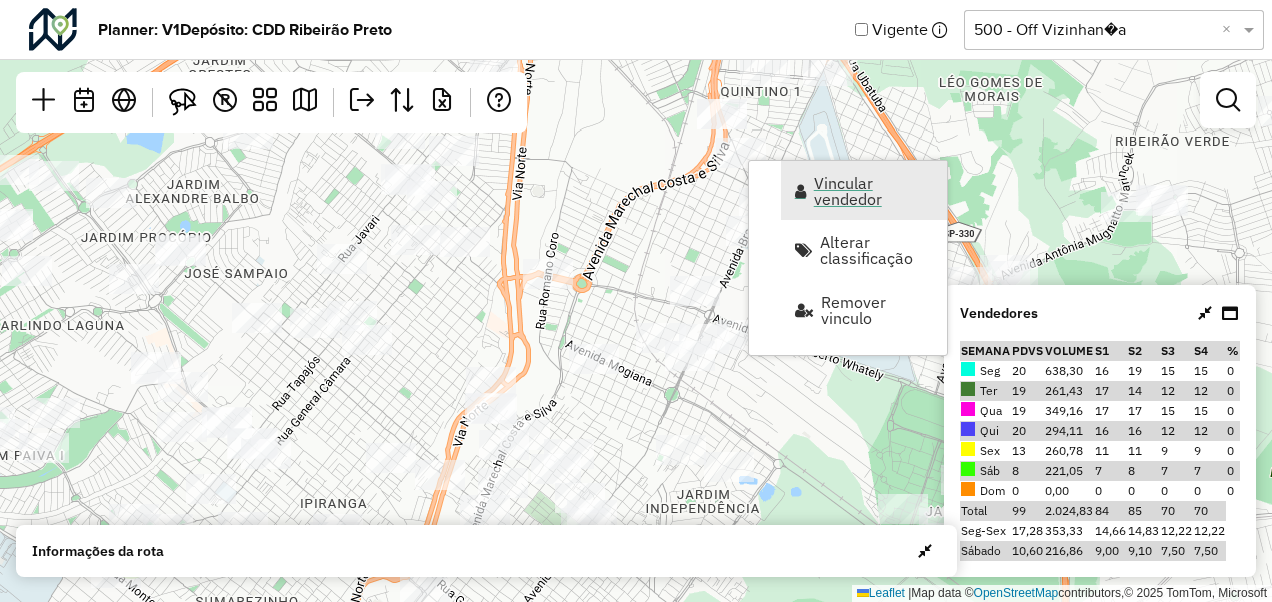 click on "Vincular vendedor" at bounding box center (864, 190) 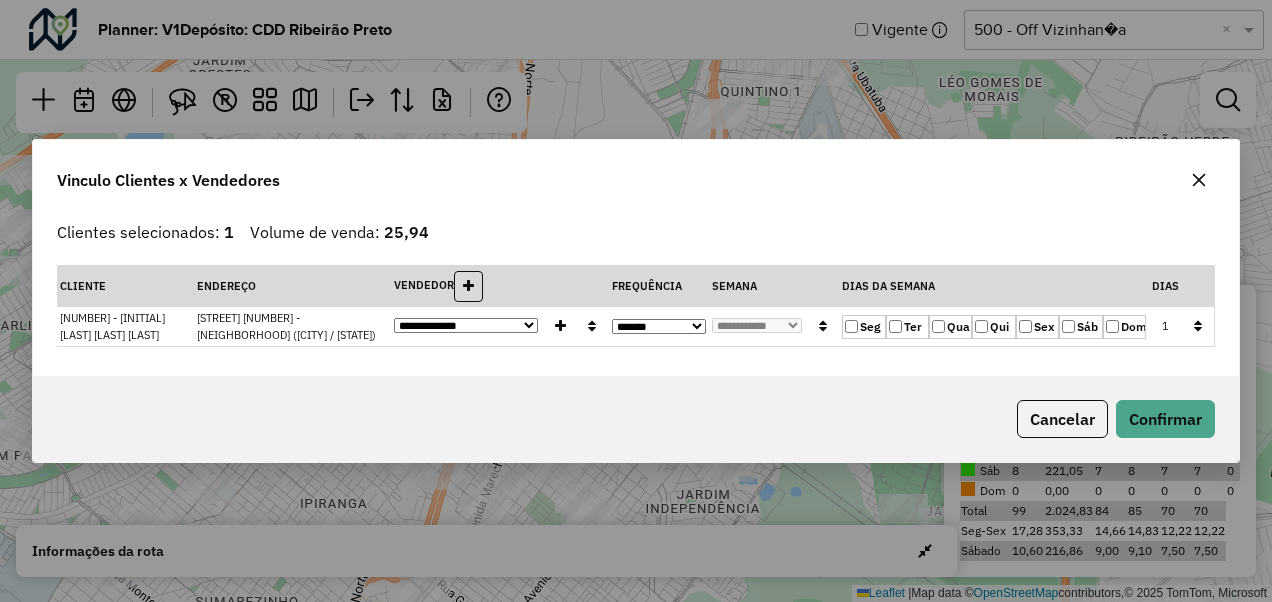 click on "Sex" 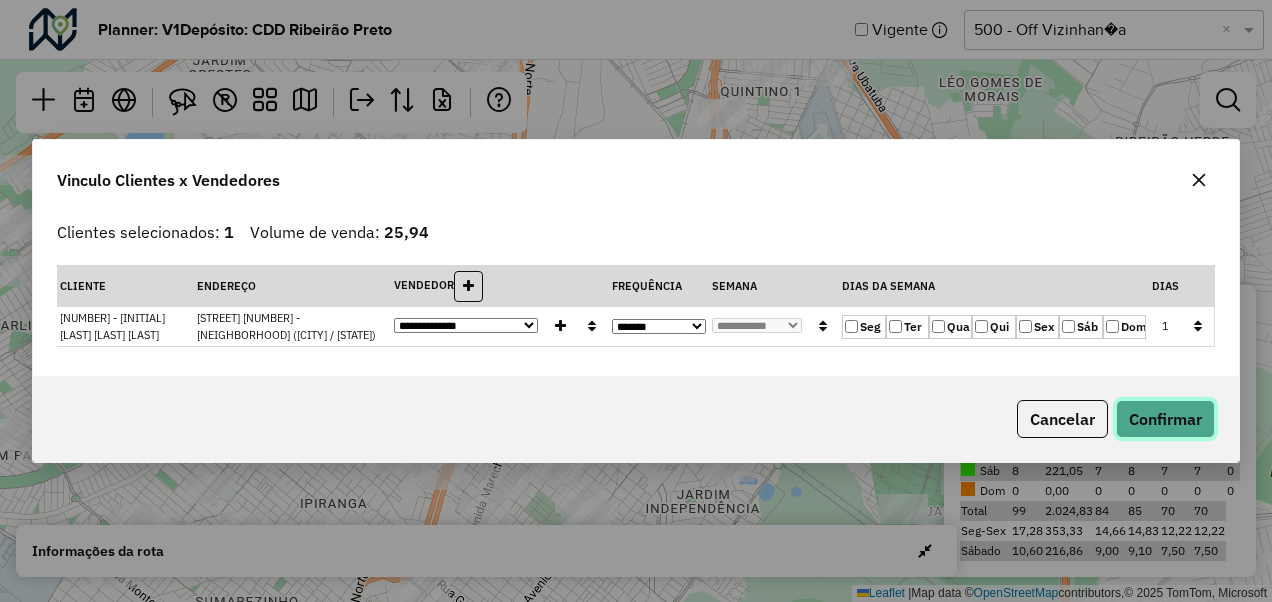 click on "Confirmar" 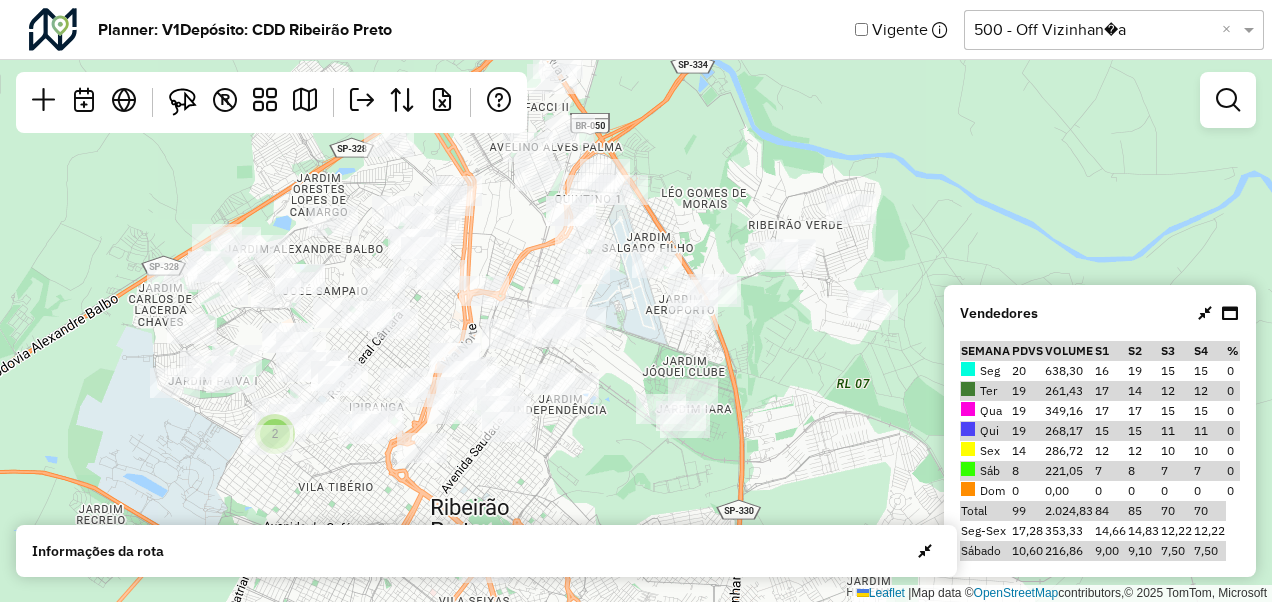 drag, startPoint x: 821, startPoint y: 380, endPoint x: 620, endPoint y: 344, distance: 204.19843 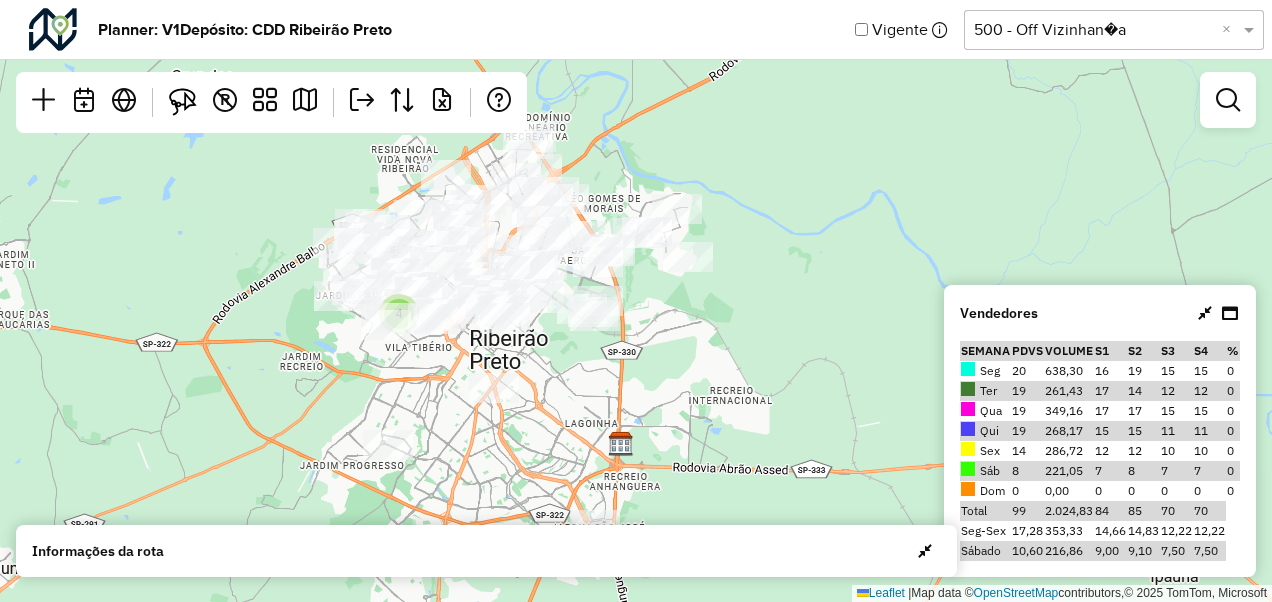 drag, startPoint x: 868, startPoint y: 361, endPoint x: 810, endPoint y: 294, distance: 88.61716 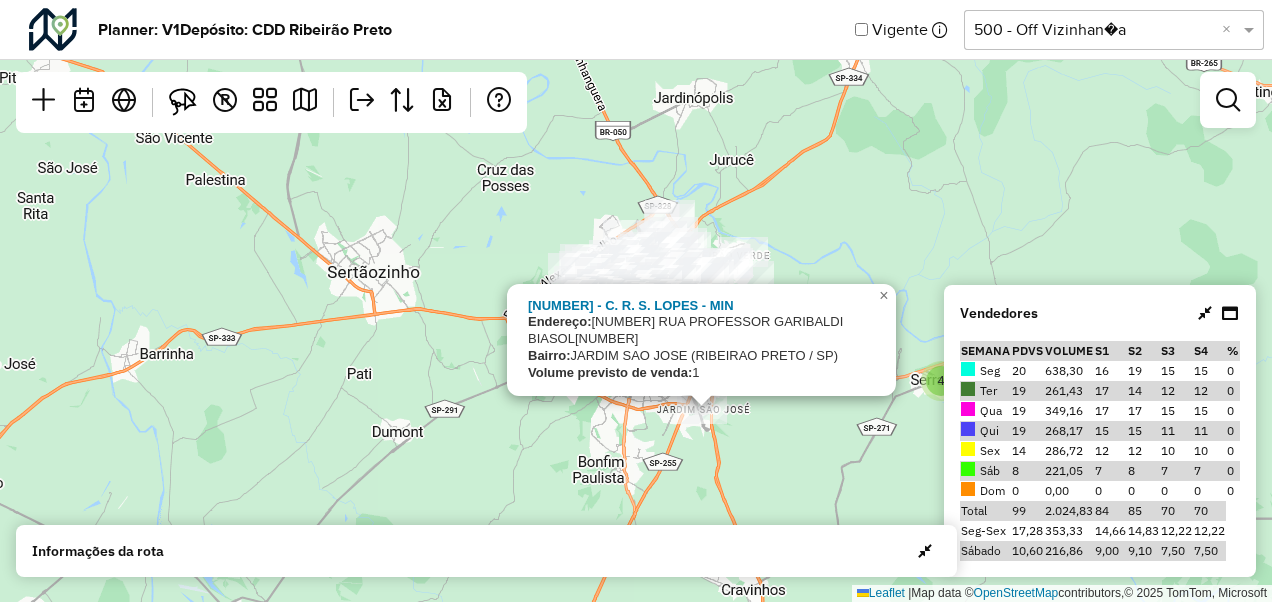 click on "[NUMBER]
[NUMBER] - [BRAND] [BRAND] [BRAND]
Endereço:  [NUMBER] [STREET] [LAST] [LAST] [LAST] [NUMBER]
Bairro:  [CITY] ([CITY] / [STATE])
Volume previsto de venda:  1
×  Leaflet   |  Map data ©  OpenStreetMap  contributors,© 2025 TomTom, Microsoft" 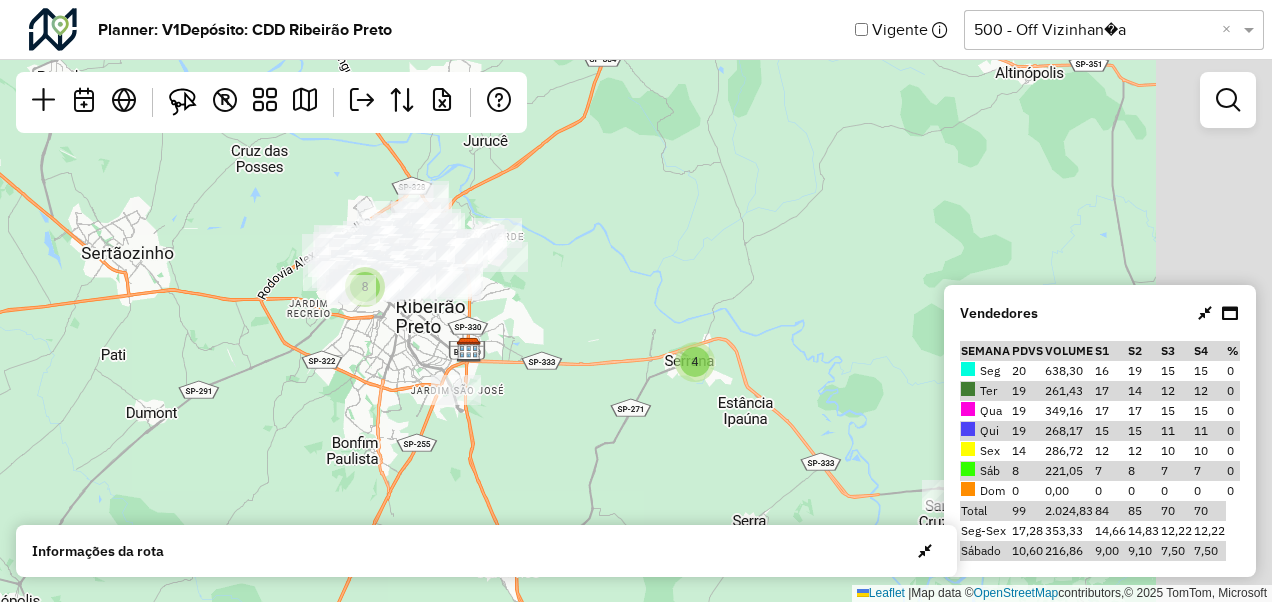 drag, startPoint x: 868, startPoint y: 334, endPoint x: 617, endPoint y: 312, distance: 251.9623 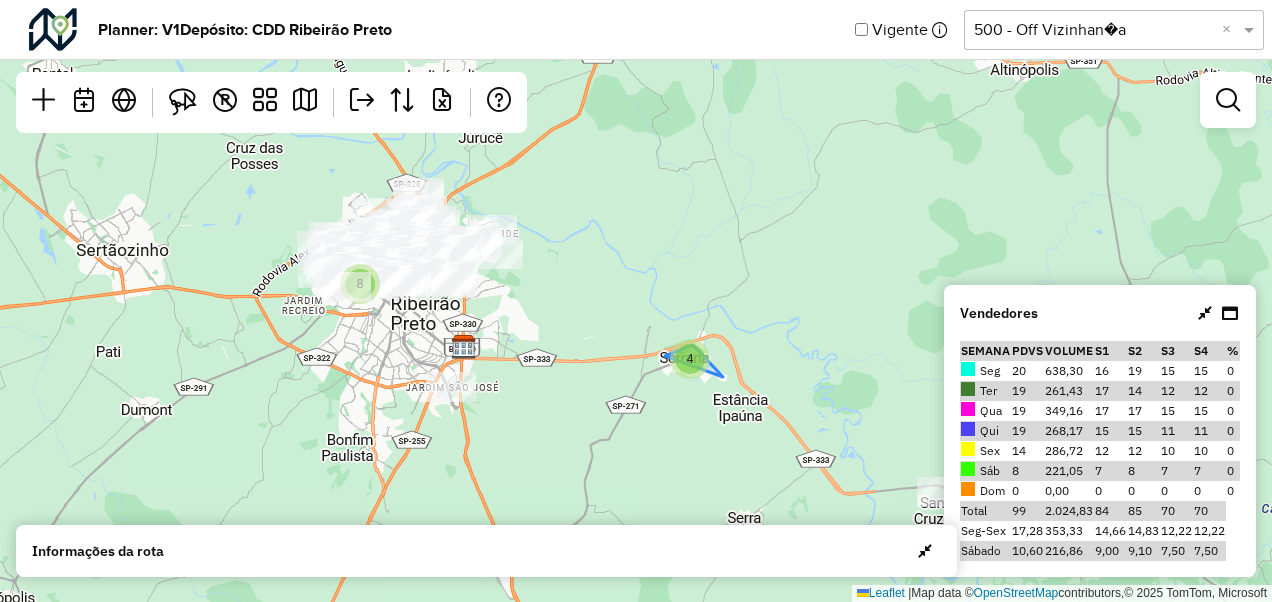 click on "4" 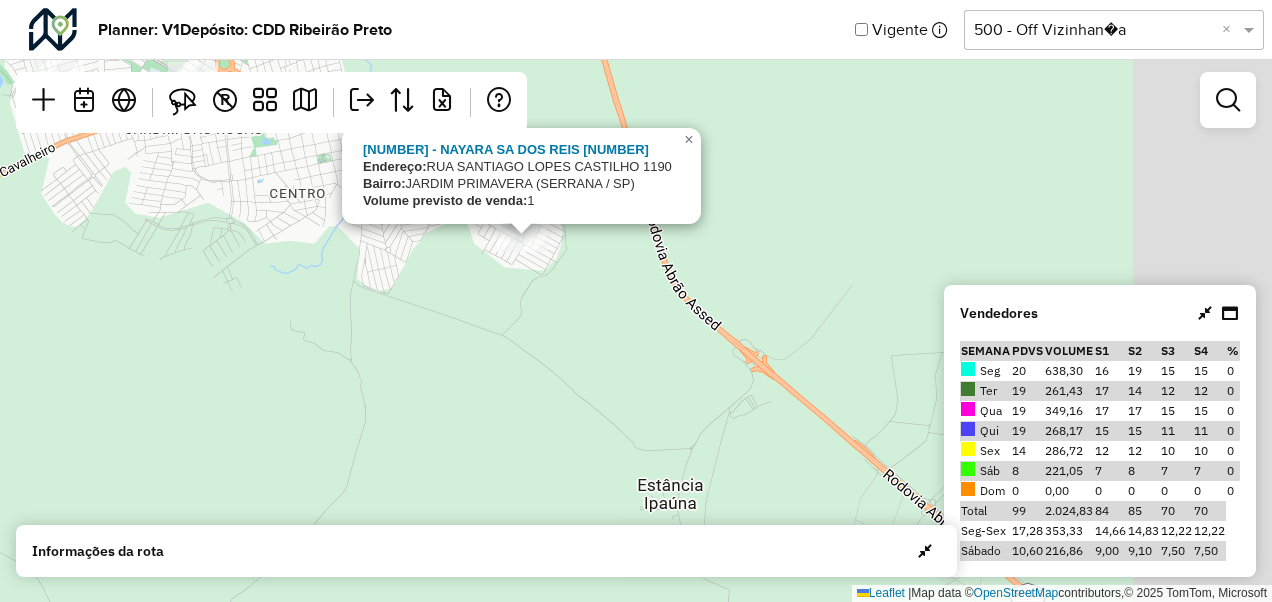 drag, startPoint x: 700, startPoint y: 485, endPoint x: 302, endPoint y: 265, distance: 454.75708 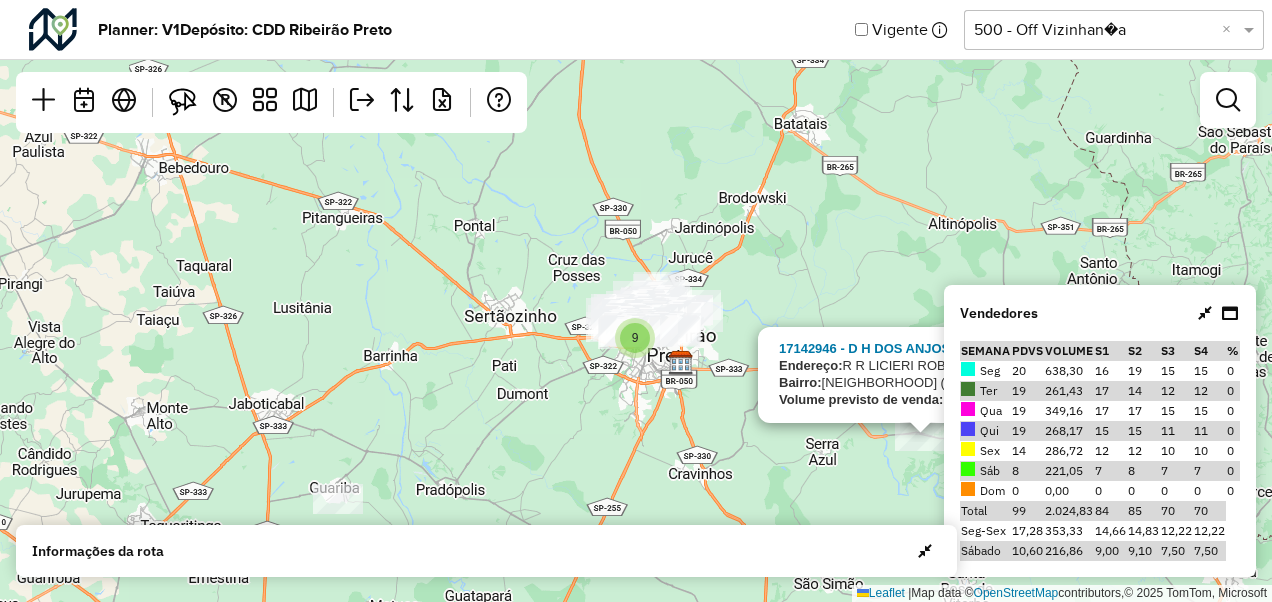 drag, startPoint x: 440, startPoint y: 355, endPoint x: 767, endPoint y: 466, distance: 345.32593 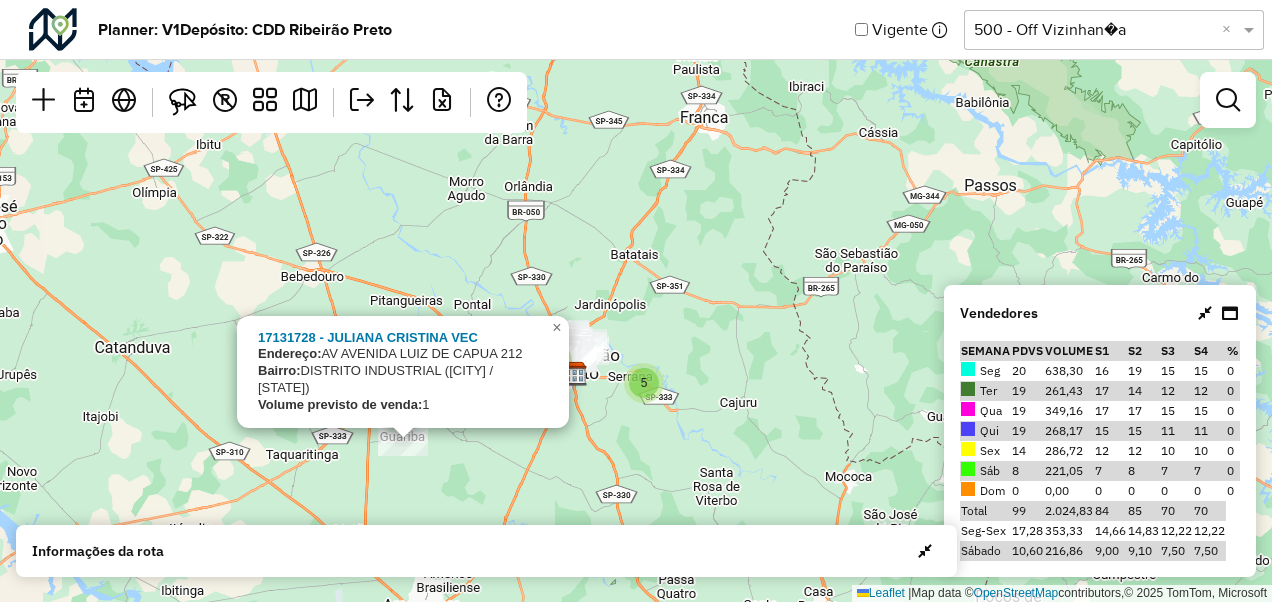 click on "5 9
17131728 - JULIANA CRISTINA VEC
Endereço:  AV  AVENIDA LUIZ DE CAPUA         212
Bairro:  DISTRITO INDUSTRIAL (GUARIBA / SP)
Volume previsto de venda:  1
×  Leaflet   |  Map data ©  OpenStreetMap  contributors,© 2025 TomTom, Microsoft" 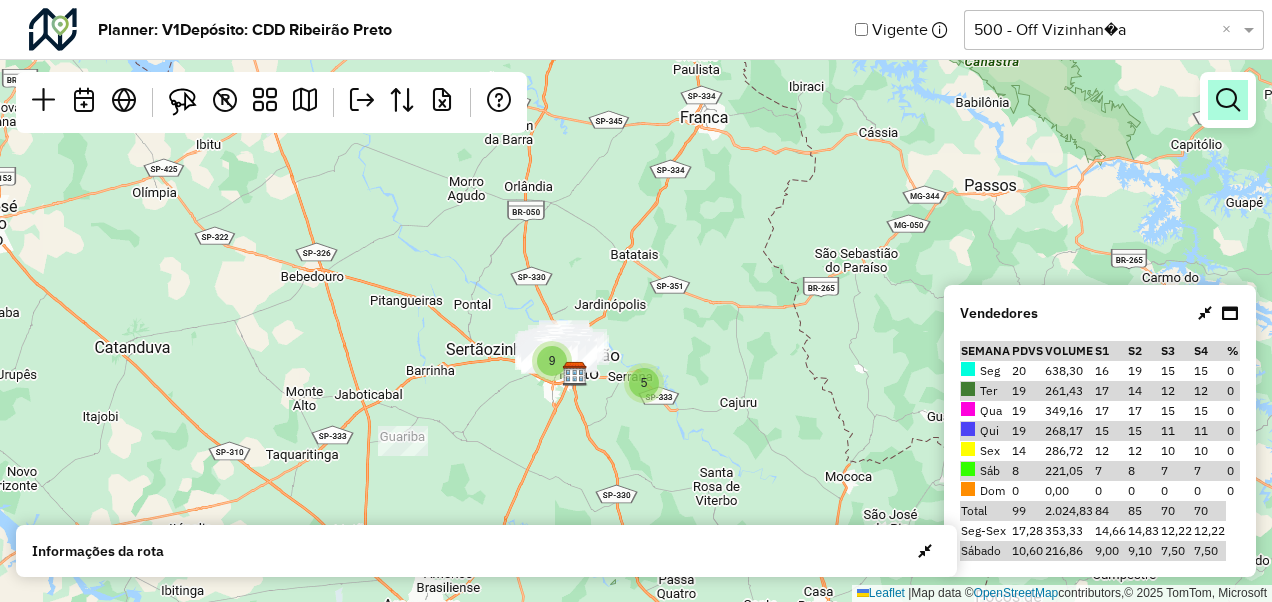 click at bounding box center [1228, 100] 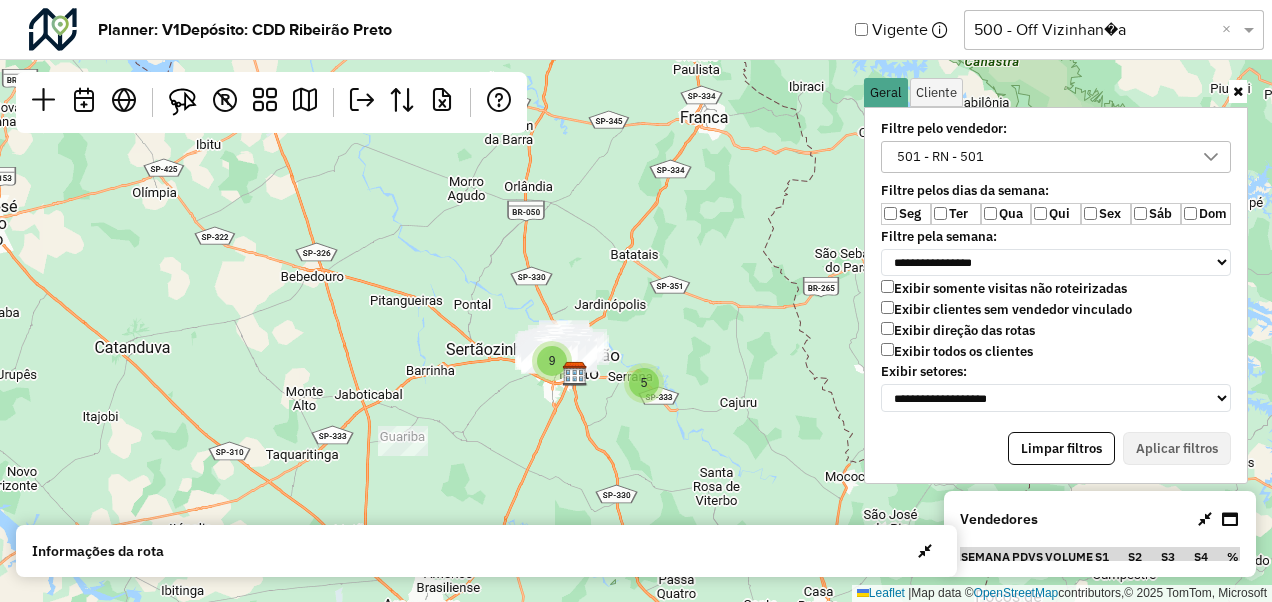 click on "501 - RN - 501" at bounding box center (1041, 157) 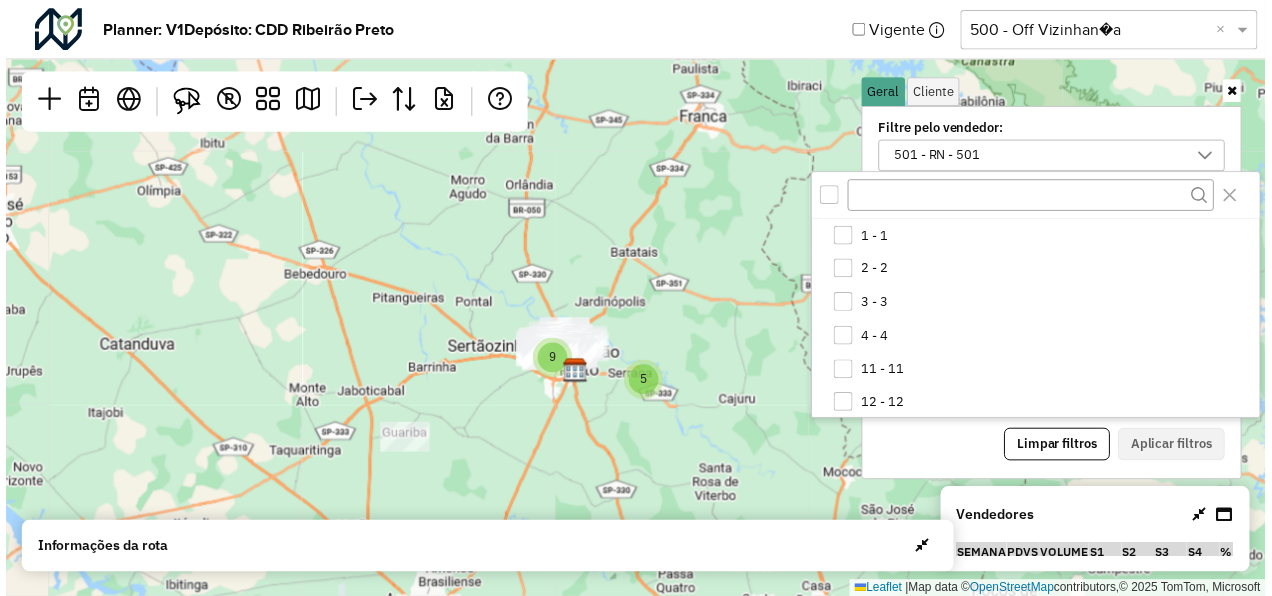 scroll, scrollTop: 10, scrollLeft: 74, axis: both 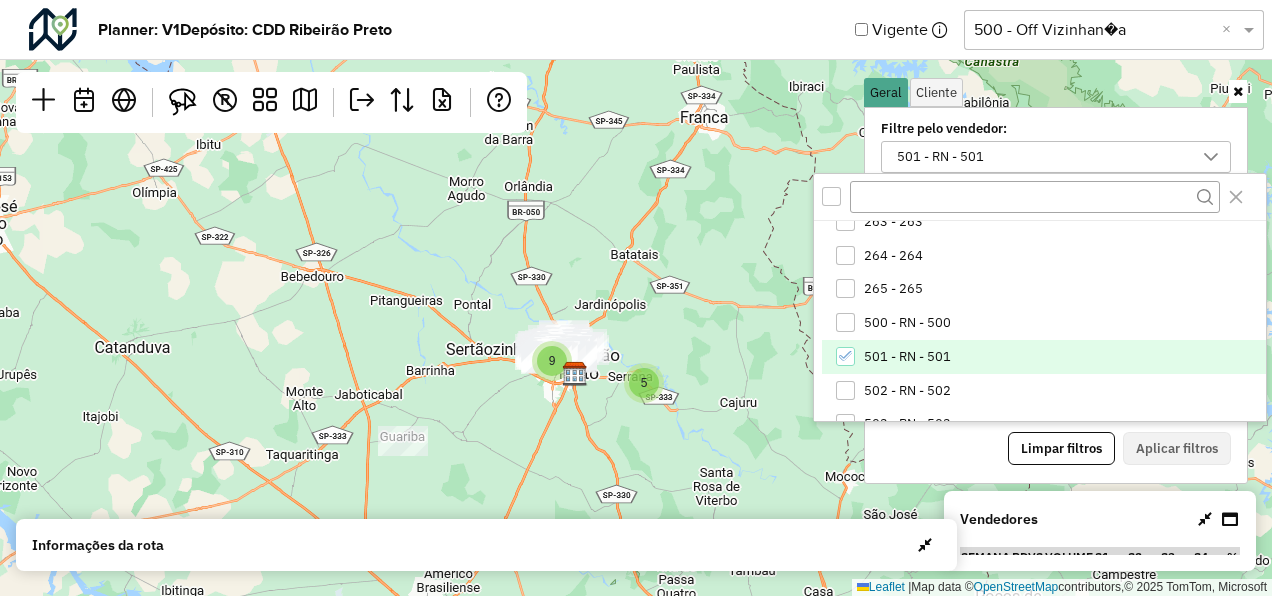 click on "501 - RN - 501" at bounding box center (1043, 357) 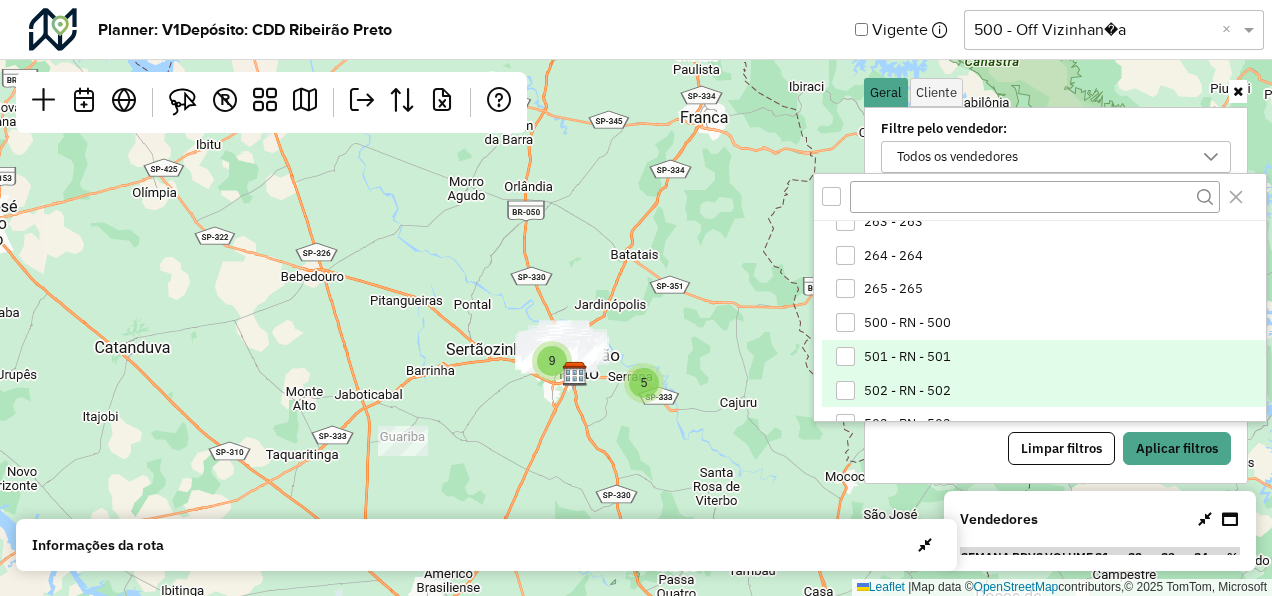 click on "502 - RN - 502" at bounding box center (907, 391) 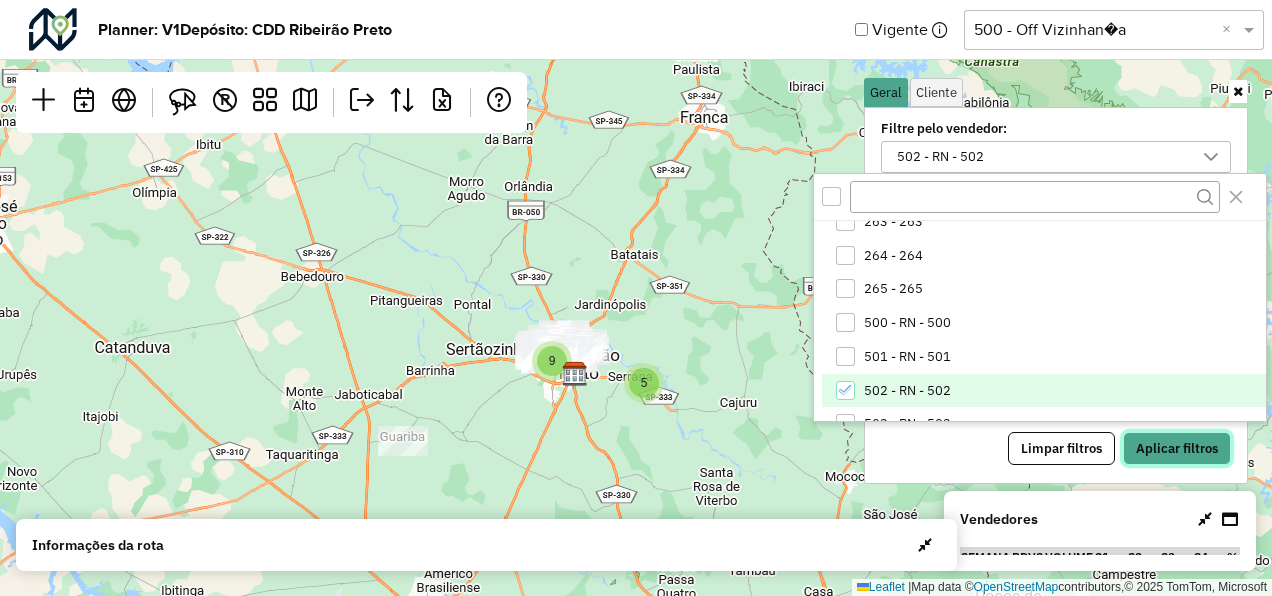 click on "Aplicar filtros" at bounding box center [1177, 449] 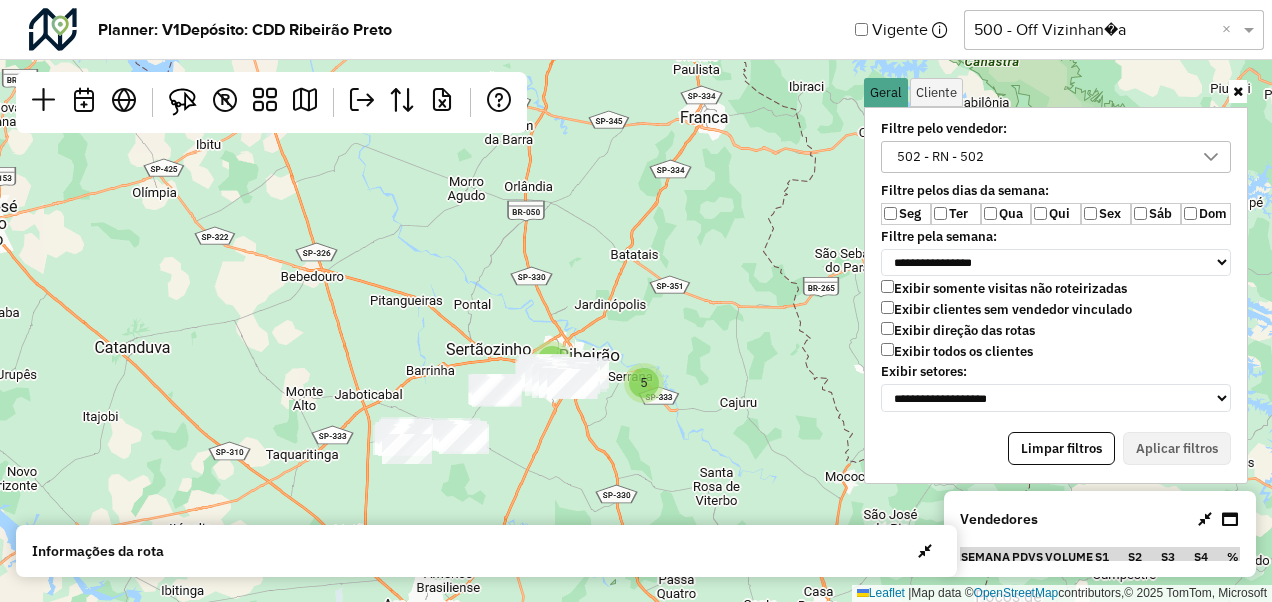 click on "Exibir todos os clientes" at bounding box center [957, 351] 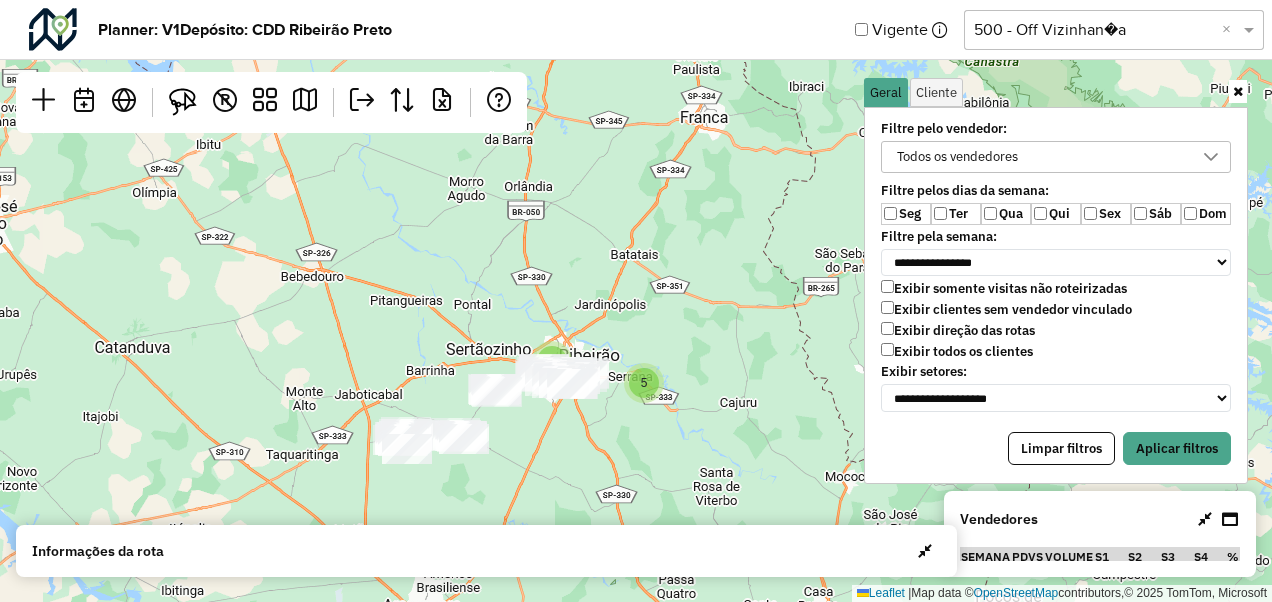 click on "Ter" at bounding box center [956, 214] 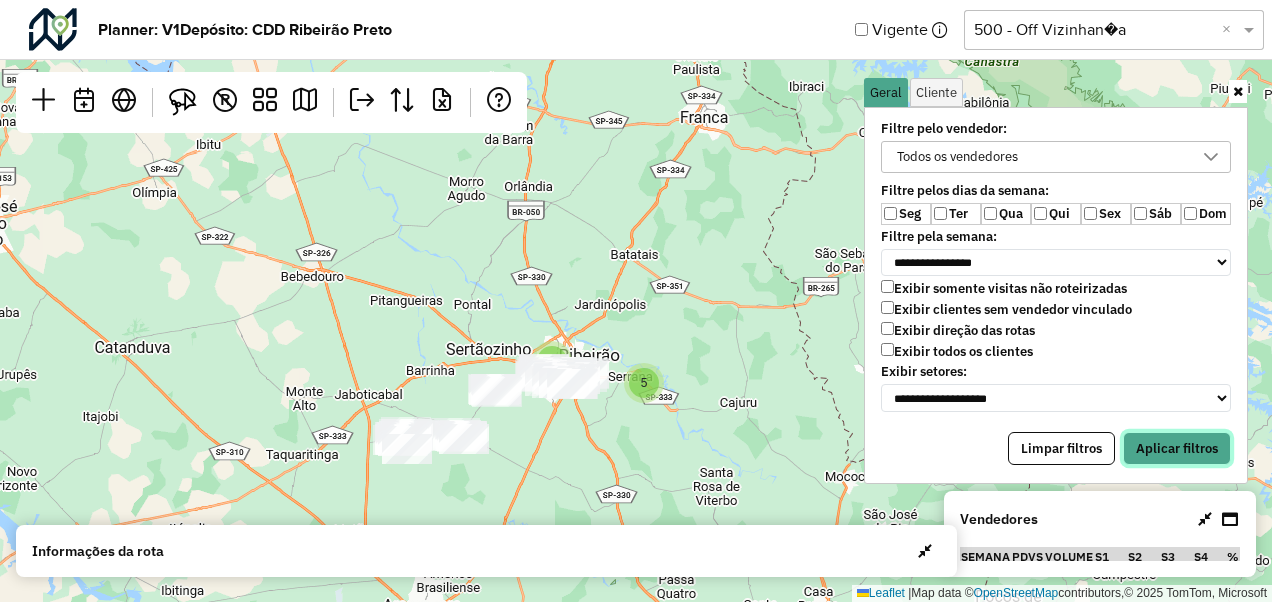 click on "Aplicar filtros" at bounding box center [1177, 449] 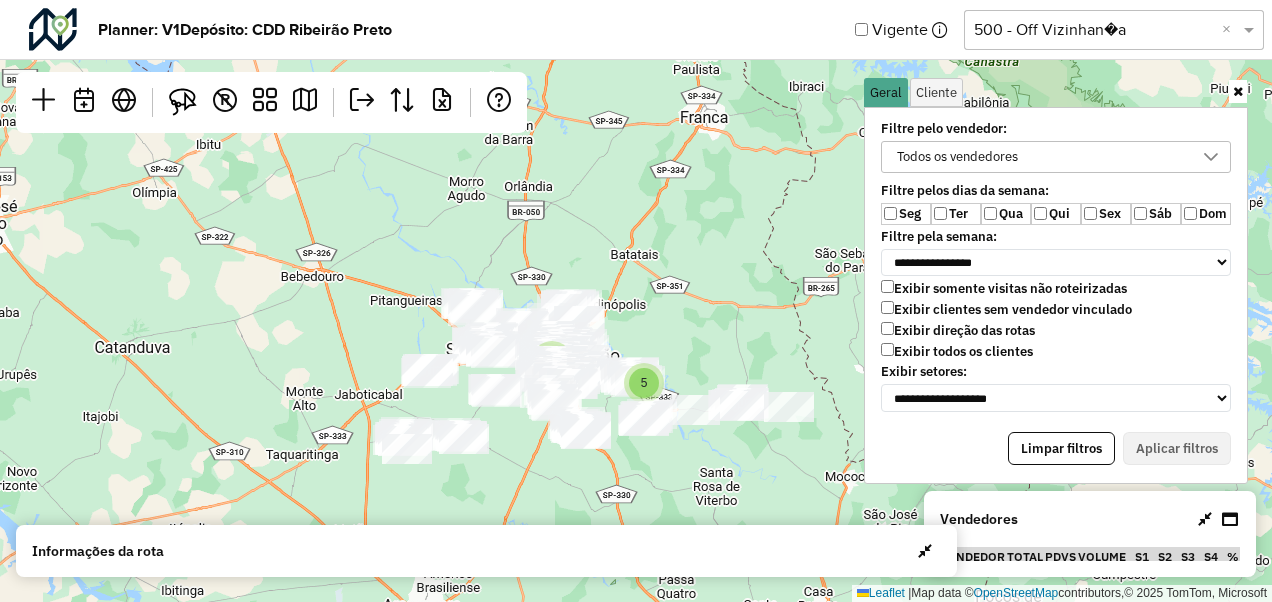 click at bounding box center [1238, 91] 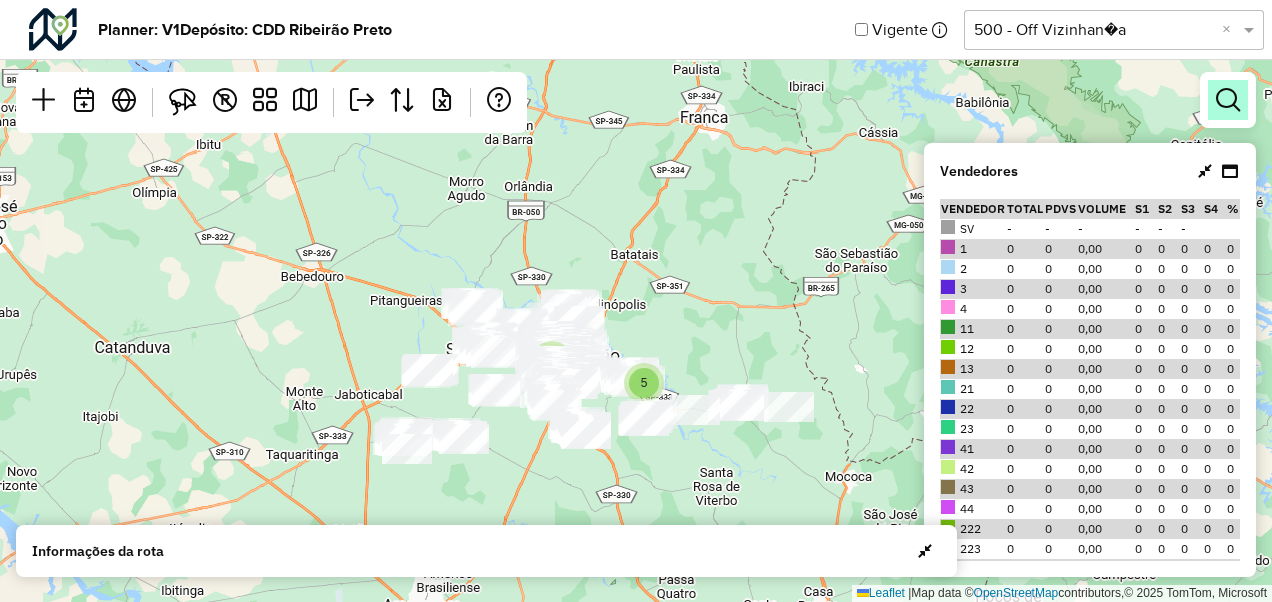 click at bounding box center (1228, 100) 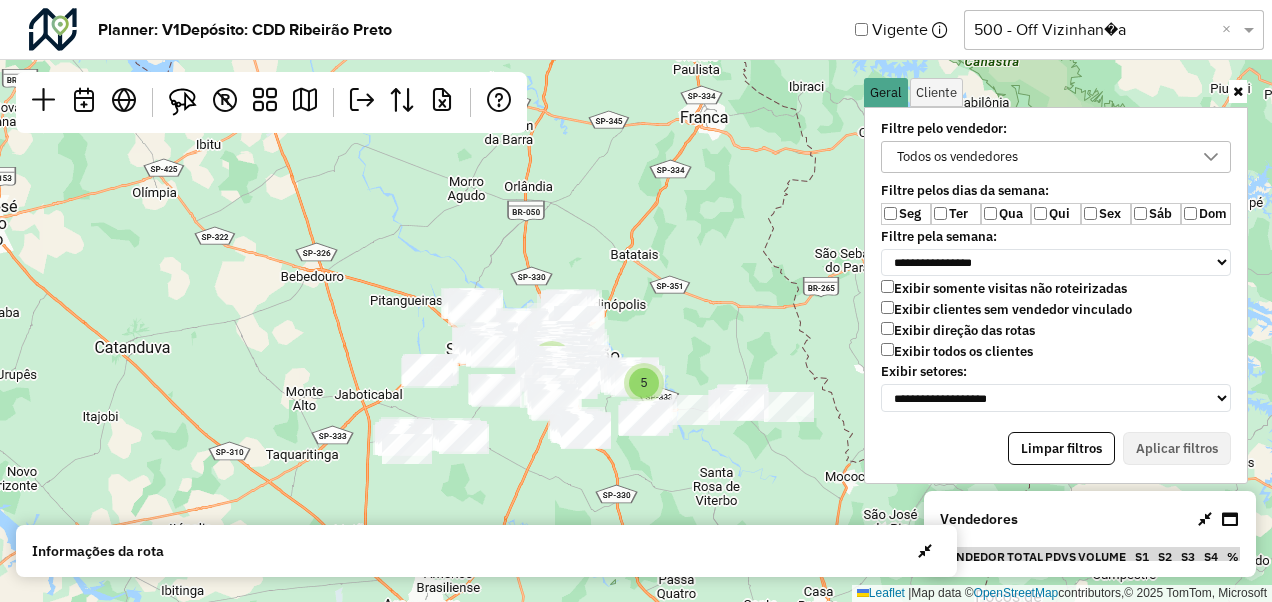 click on "Todos os vendedores" at bounding box center [1041, 157] 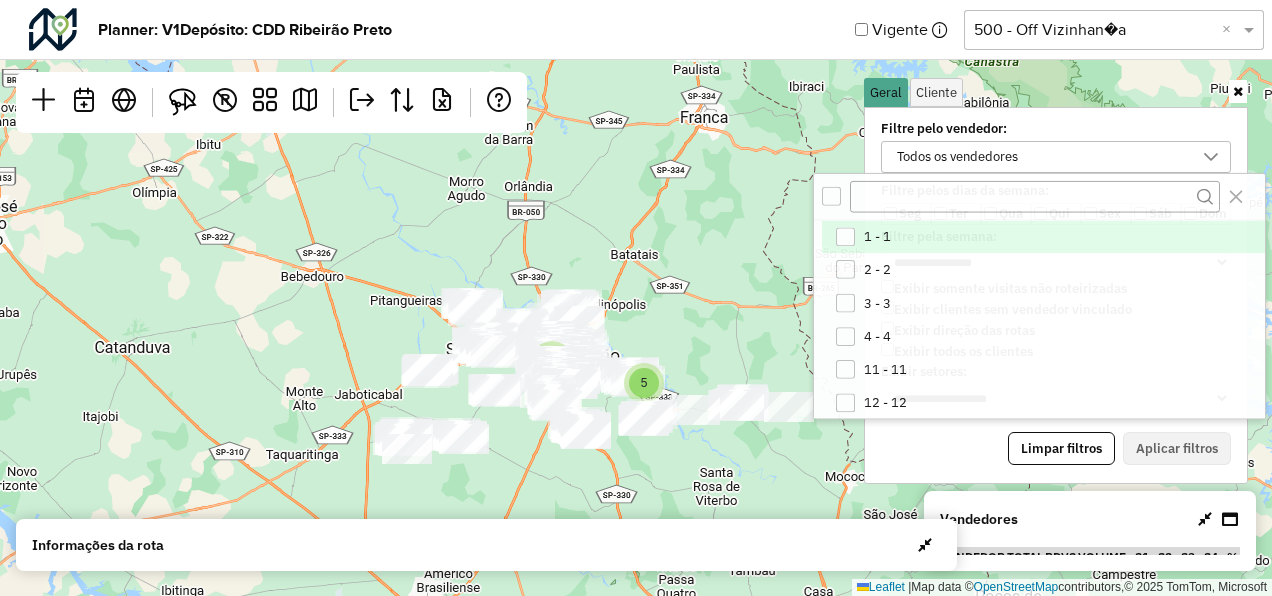 scroll, scrollTop: 10, scrollLeft: 74, axis: both 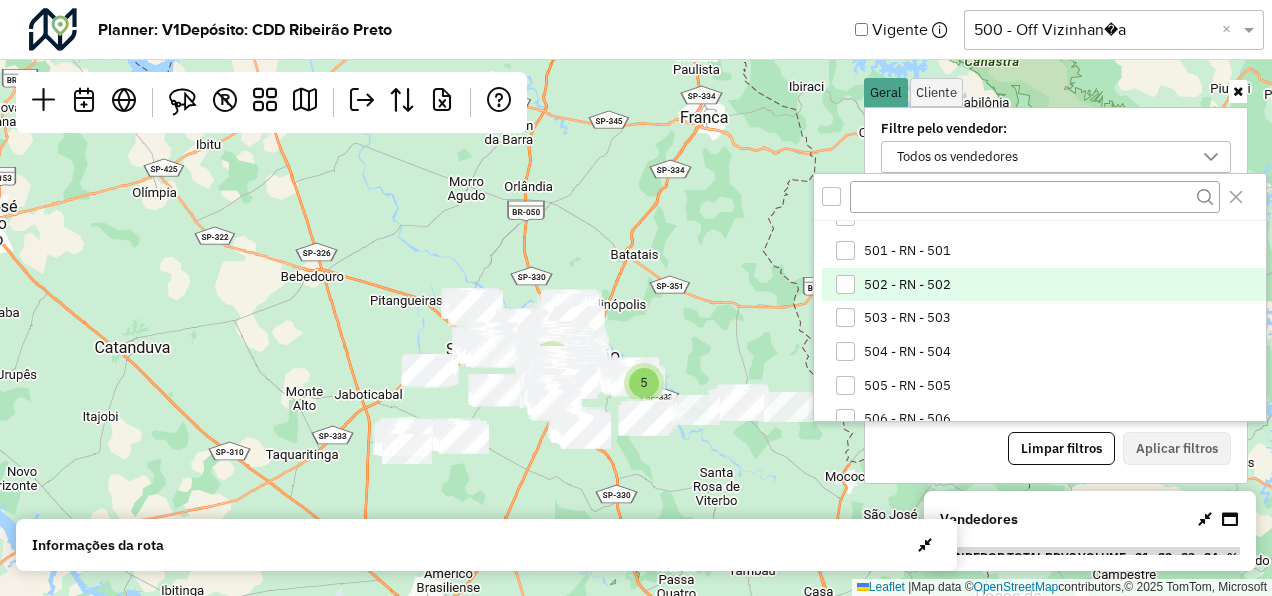 click on "502 - RN - 502" at bounding box center (1043, 285) 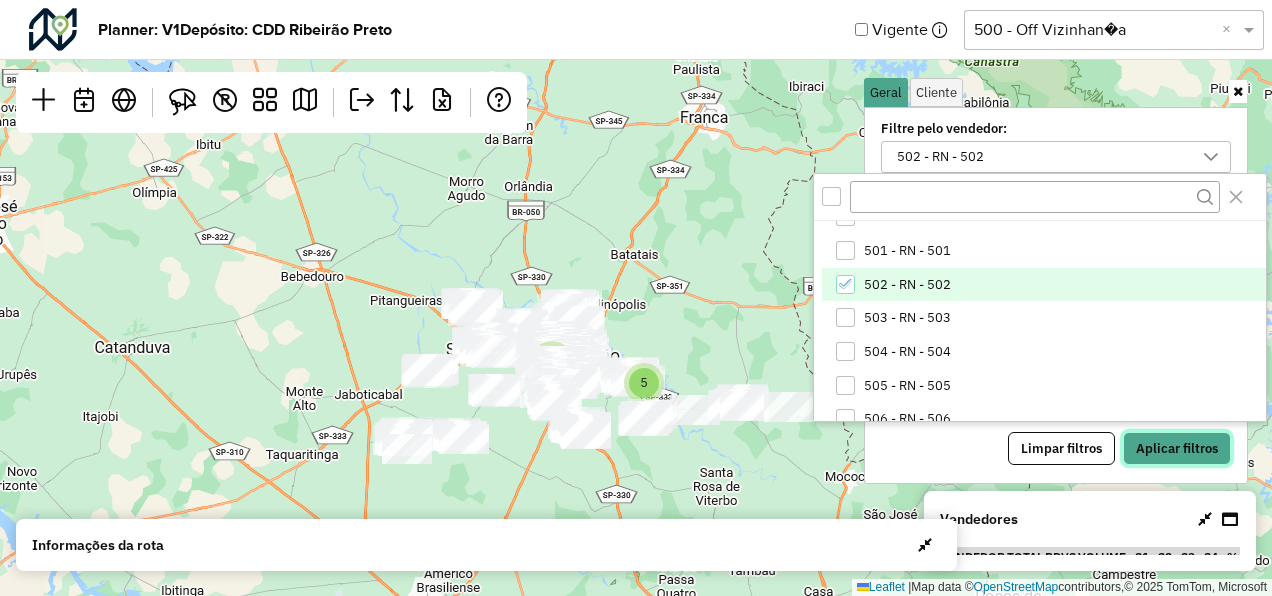 click on "Aplicar filtros" at bounding box center (1177, 449) 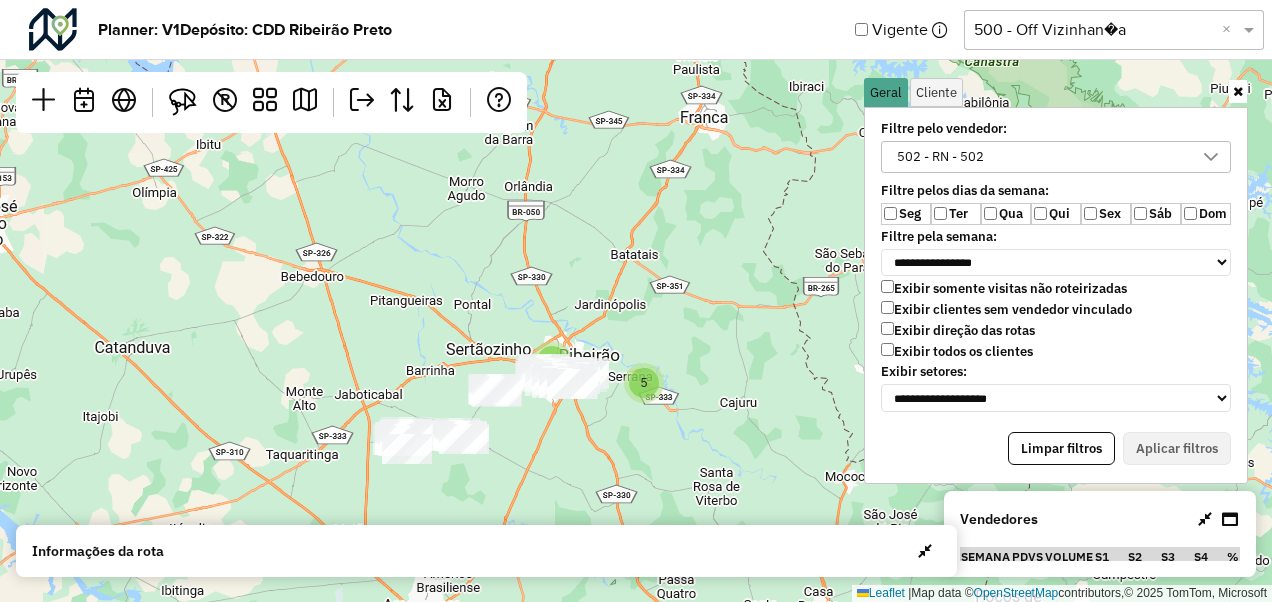 click at bounding box center (1238, 91) 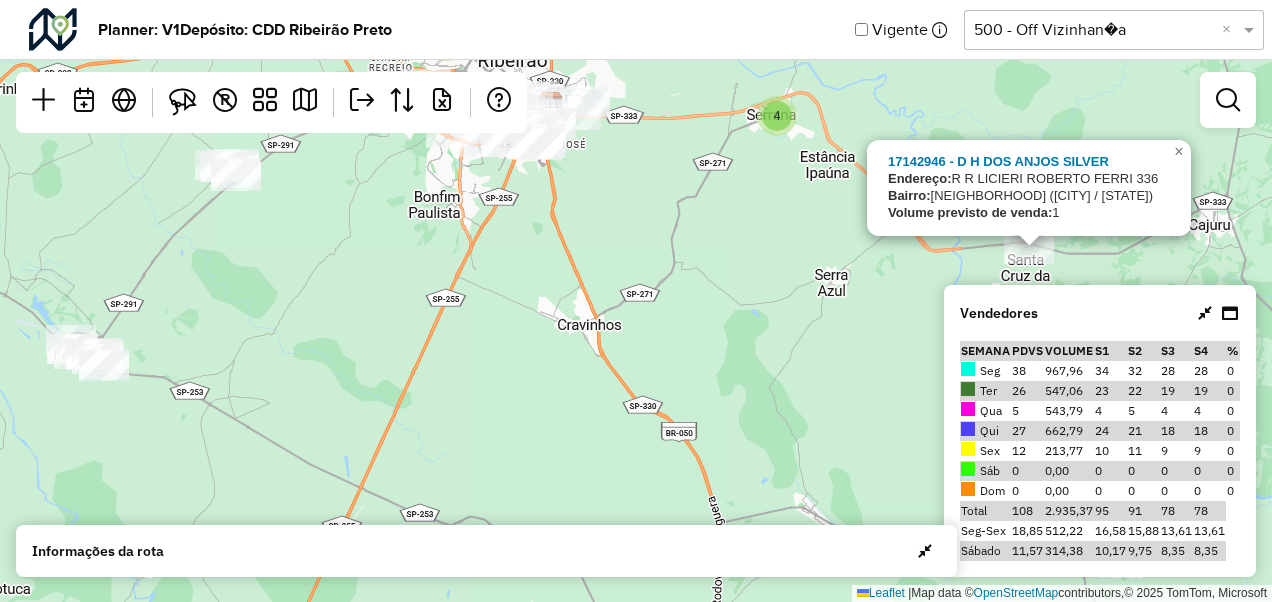 drag, startPoint x: 724, startPoint y: 253, endPoint x: 892, endPoint y: 354, distance: 196.02296 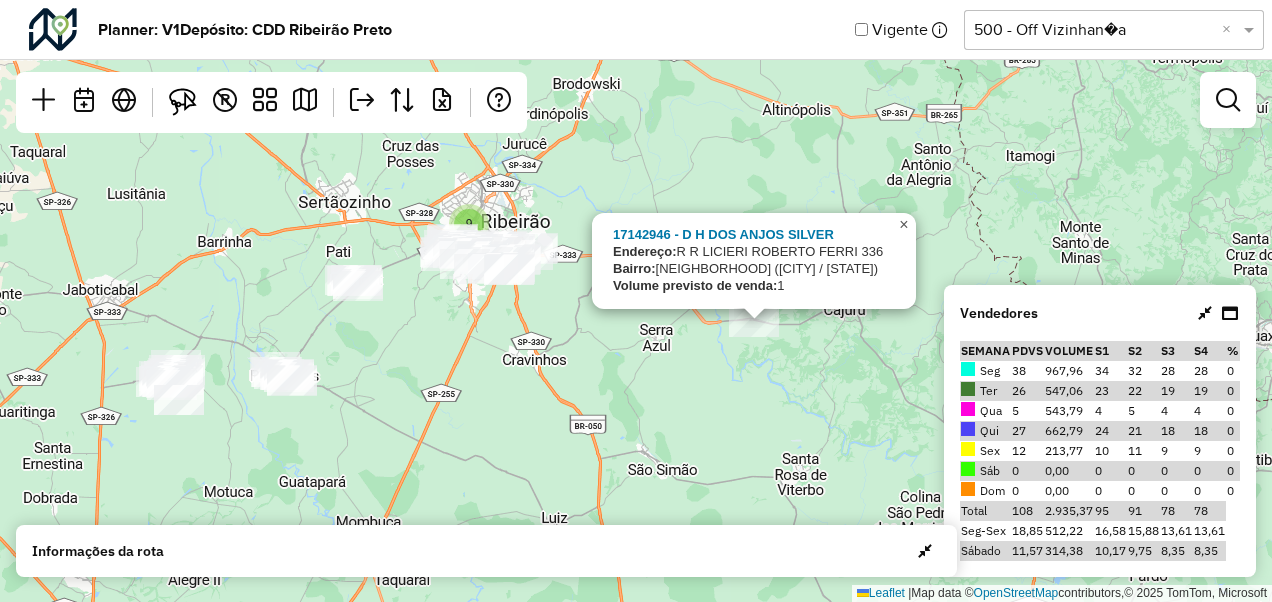 click on "×" 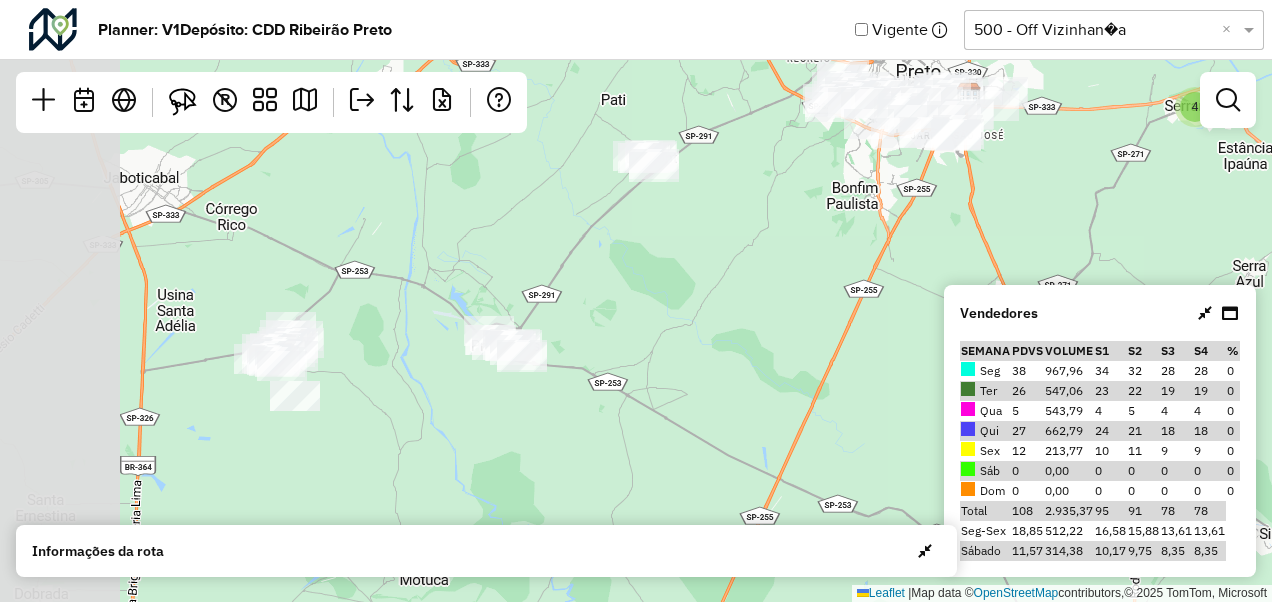 drag, startPoint x: 208, startPoint y: 346, endPoint x: 344, endPoint y: 298, distance: 144.22205 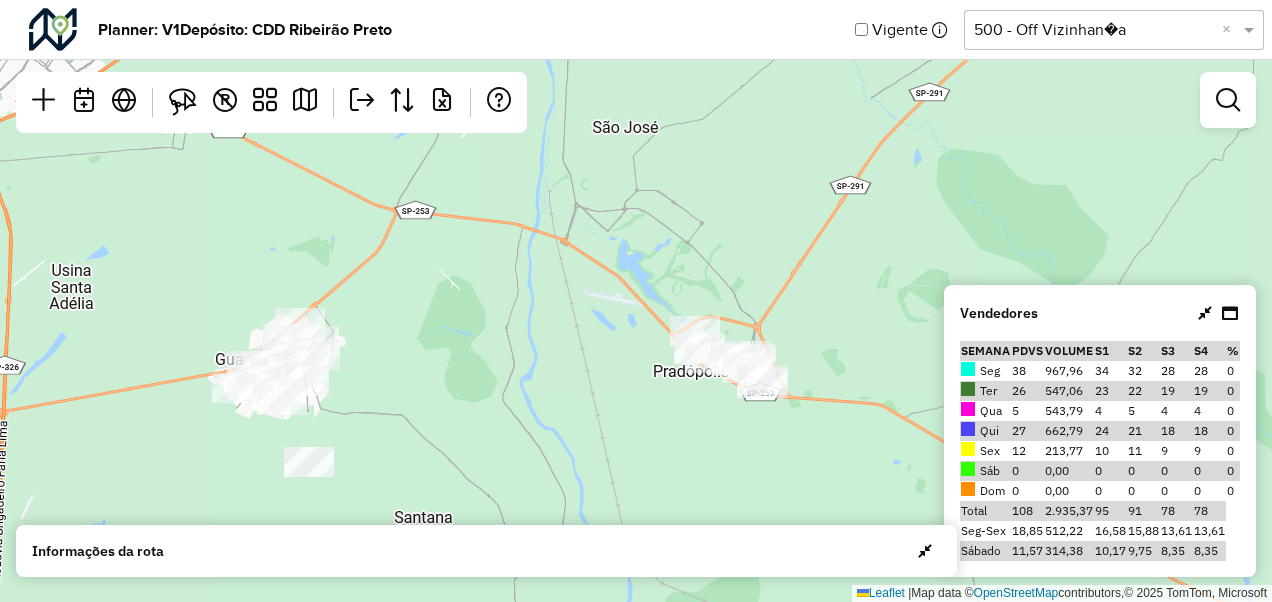 drag, startPoint x: 344, startPoint y: 298, endPoint x: 468, endPoint y: 237, distance: 138.1919 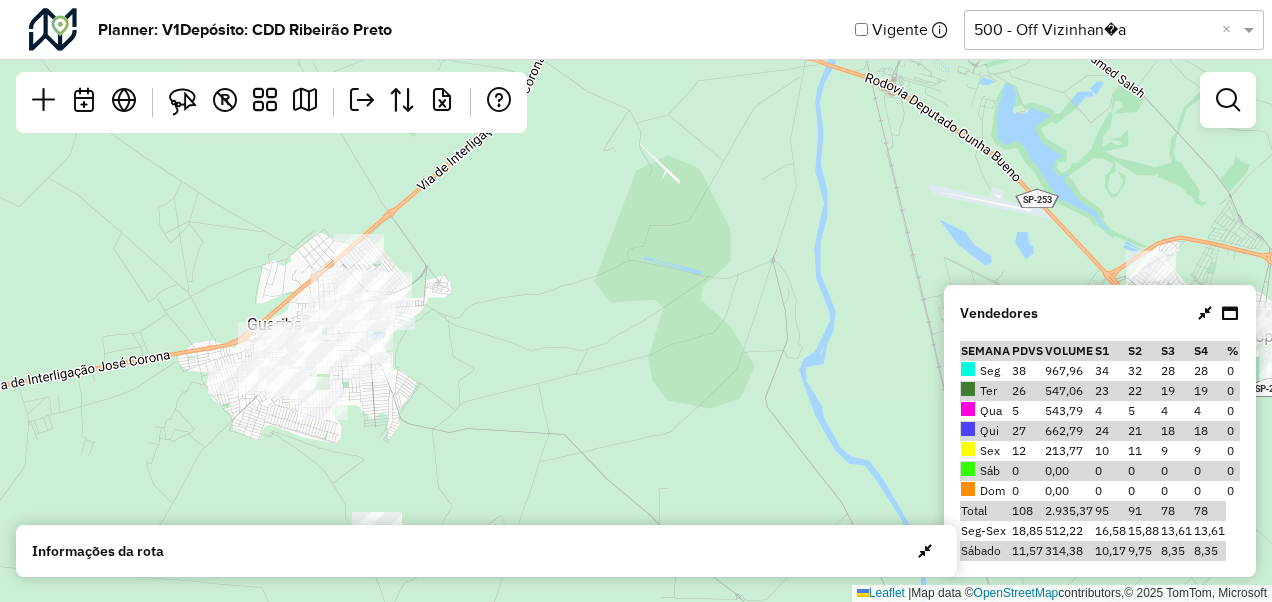 drag, startPoint x: 453, startPoint y: 308, endPoint x: 525, endPoint y: 217, distance: 116.03879 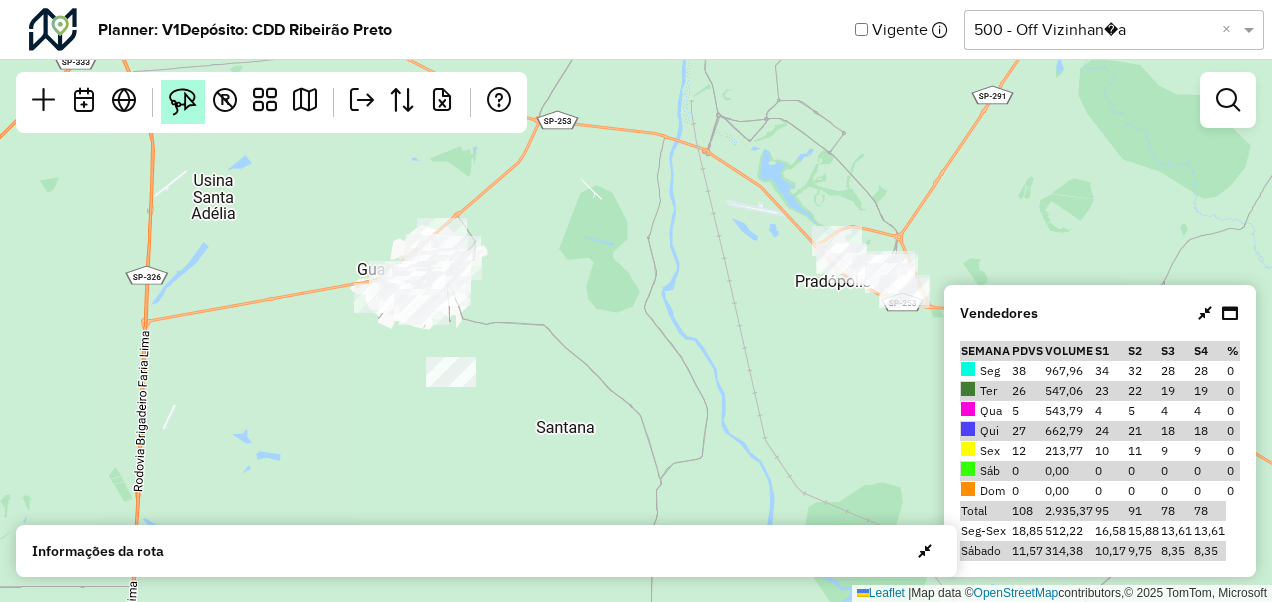 click at bounding box center [183, 102] 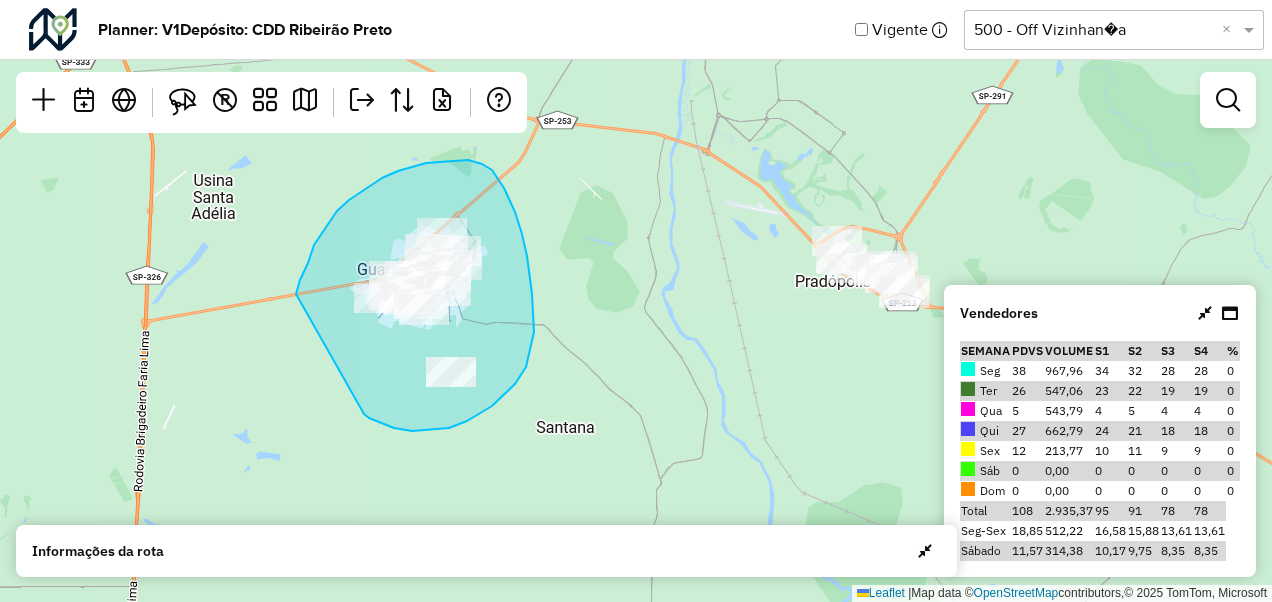 drag, startPoint x: 296, startPoint y: 294, endPoint x: 351, endPoint y: 402, distance: 121.19818 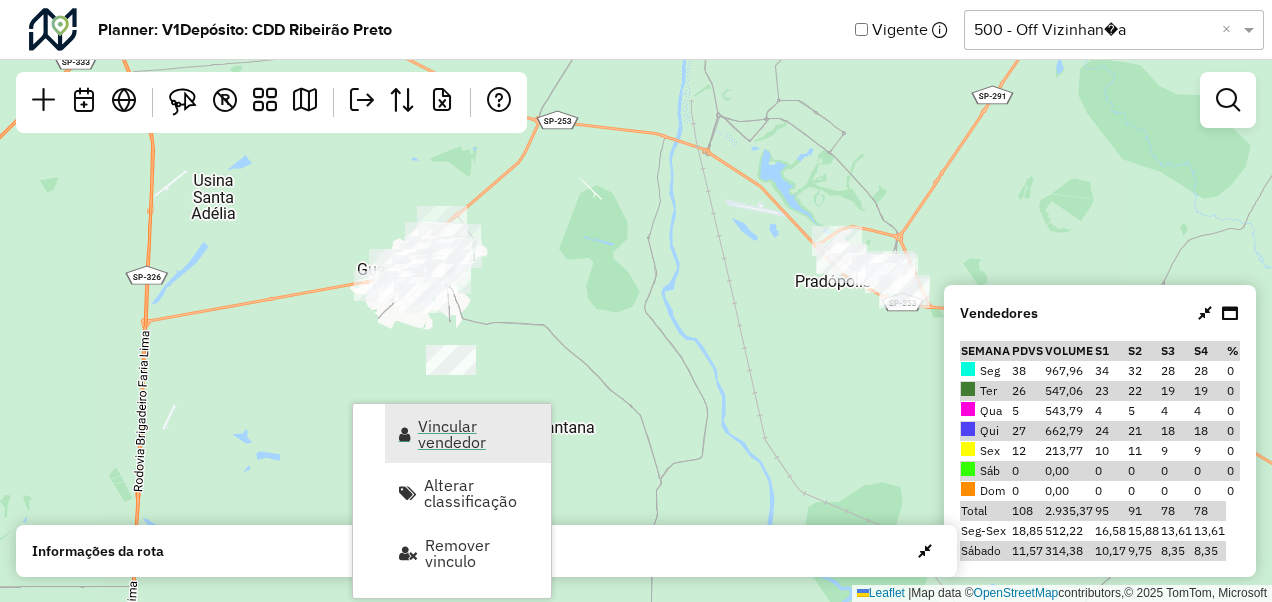 click on "Vincular vendedor" at bounding box center (478, 434) 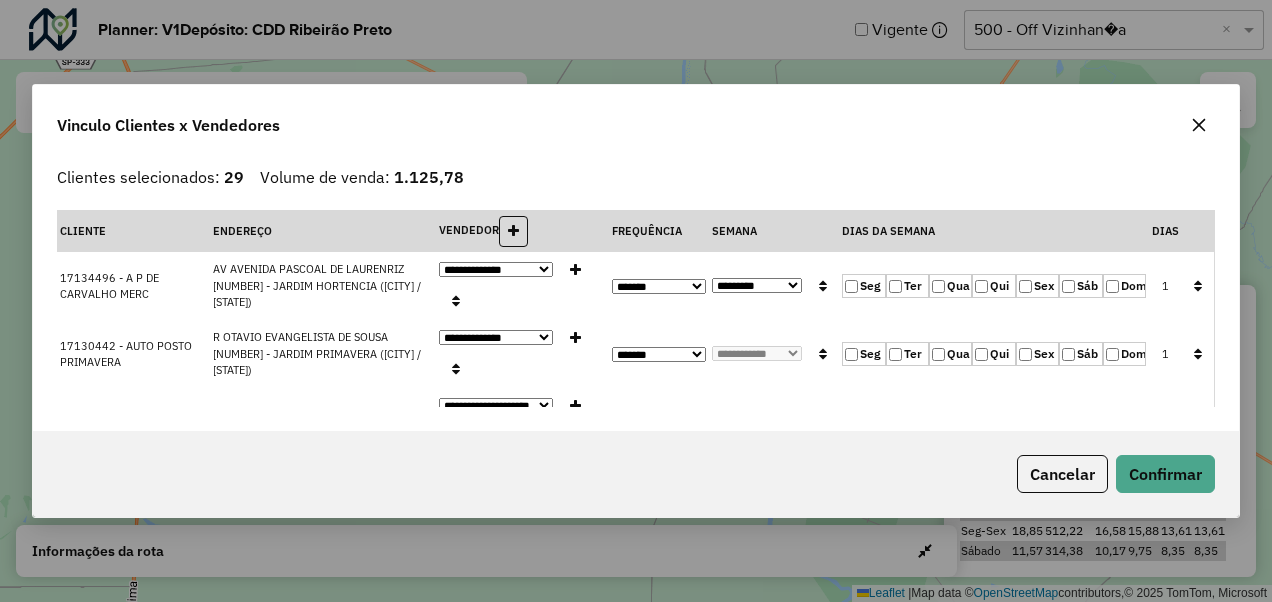 click on "Qua" 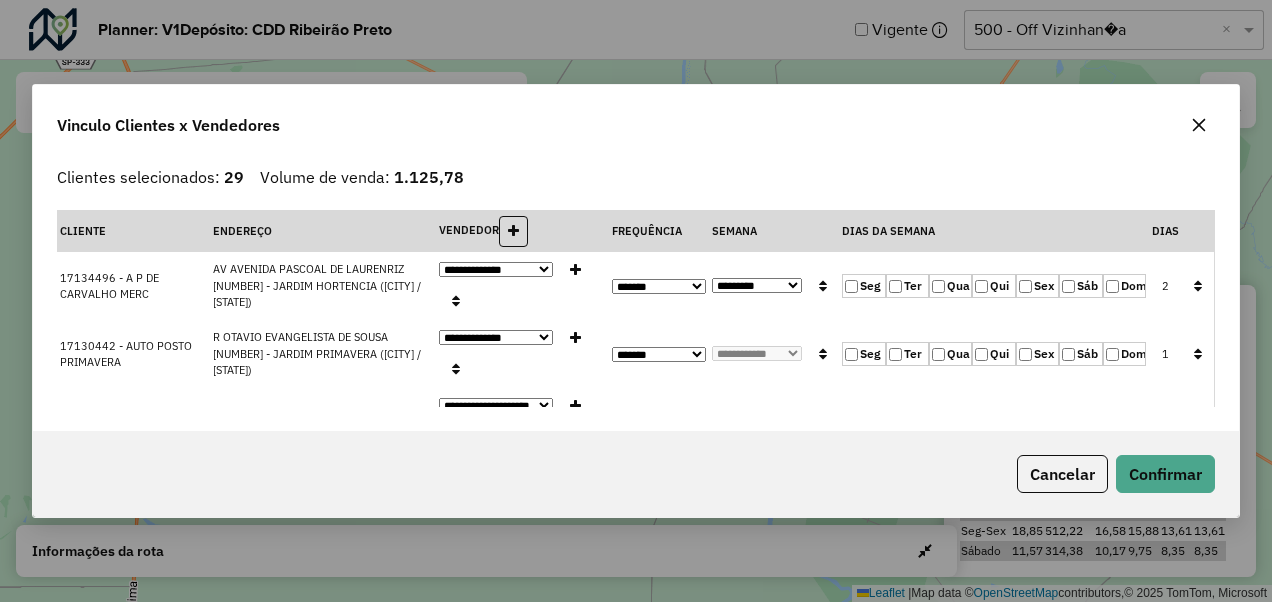 click on "Seg" 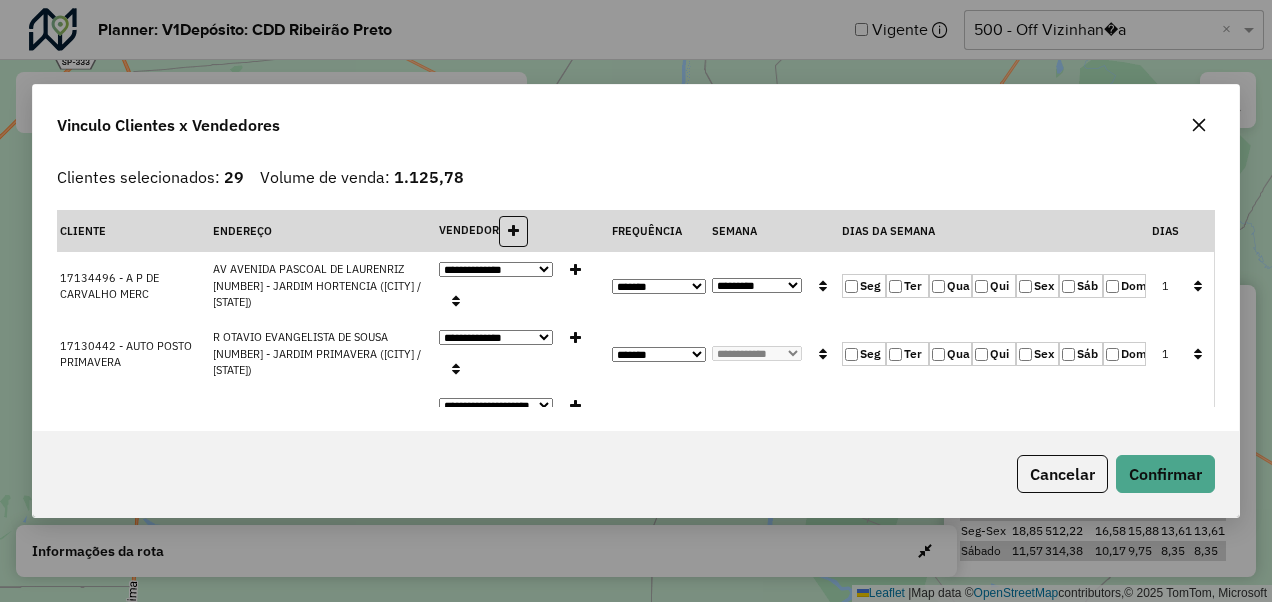 click 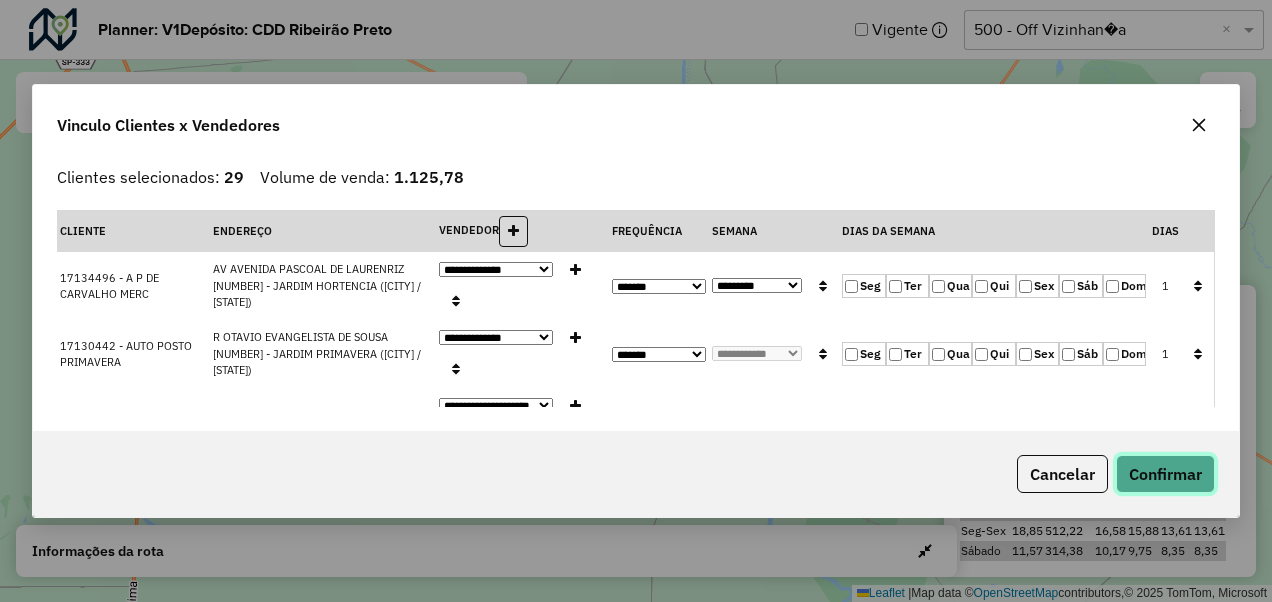 click on "Confirmar" 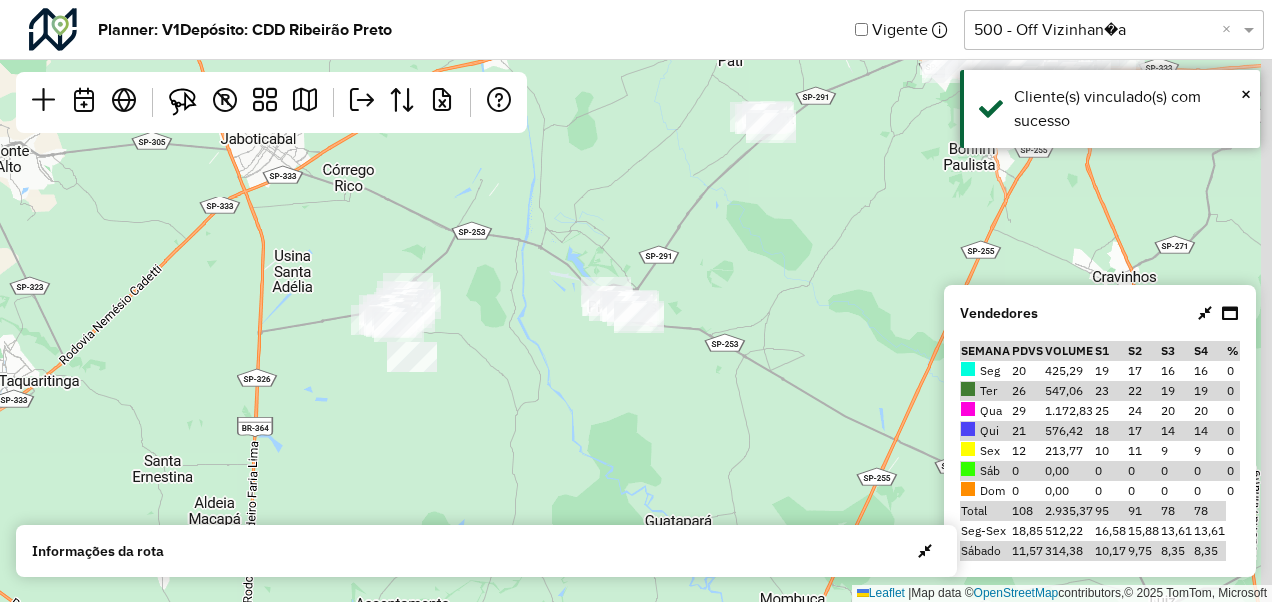 drag, startPoint x: 739, startPoint y: 312, endPoint x: 575, endPoint y: 344, distance: 167.09279 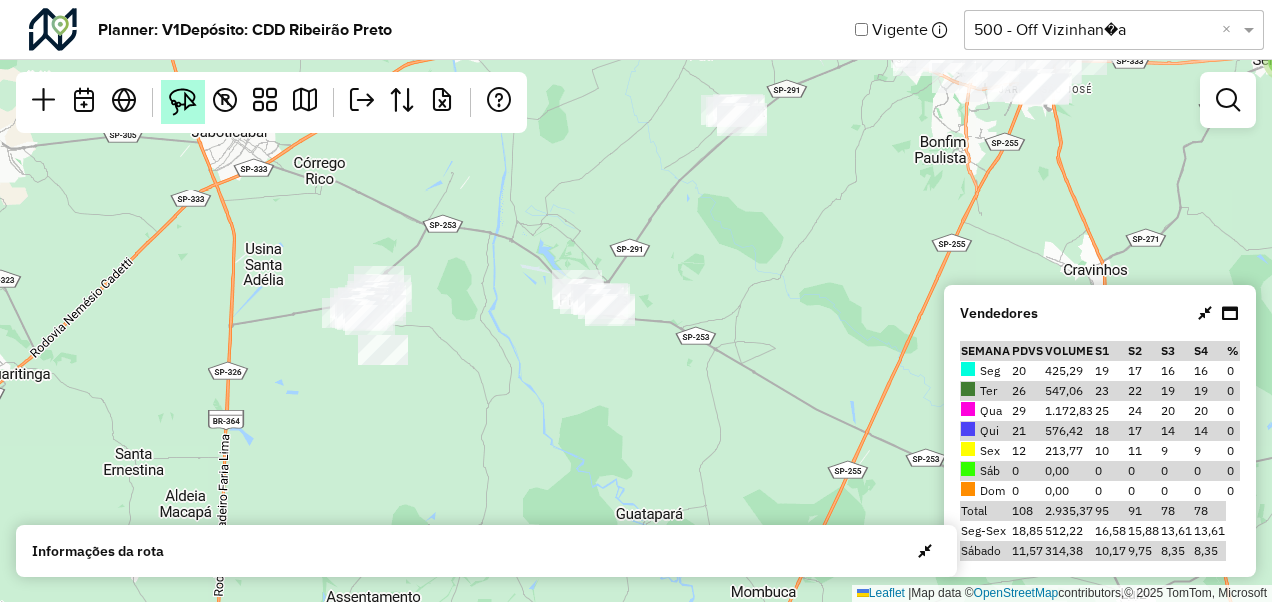 click at bounding box center [183, 102] 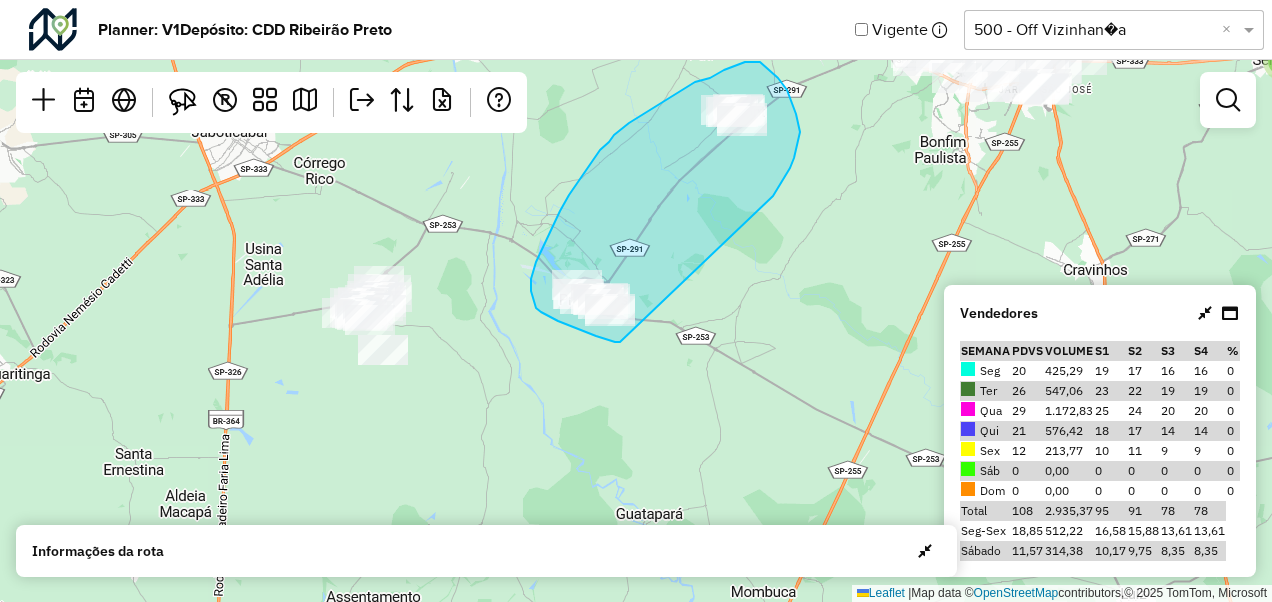 drag, startPoint x: 620, startPoint y: 342, endPoint x: 730, endPoint y: 266, distance: 133.70116 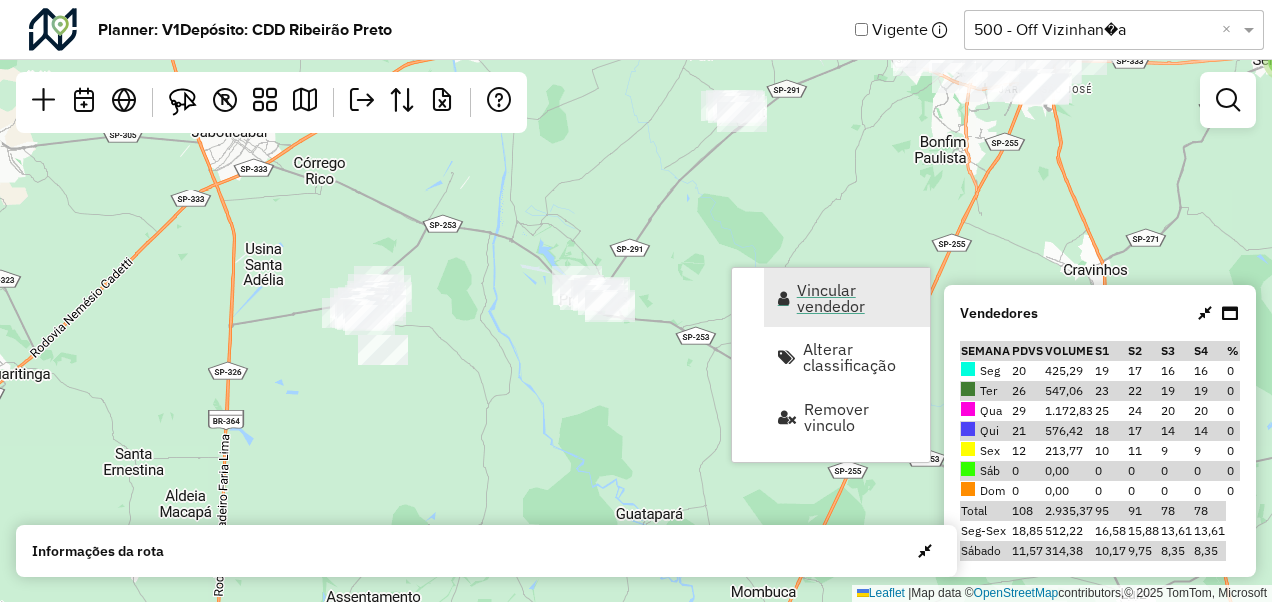 click on "Vincular vendedor" at bounding box center [857, 298] 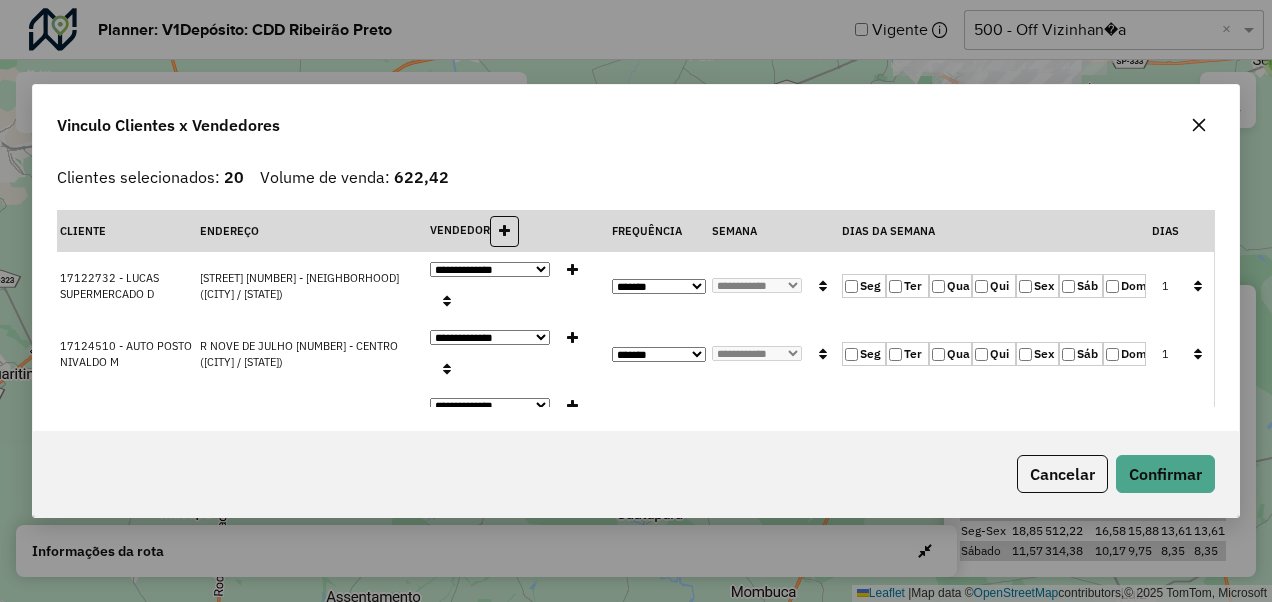 click 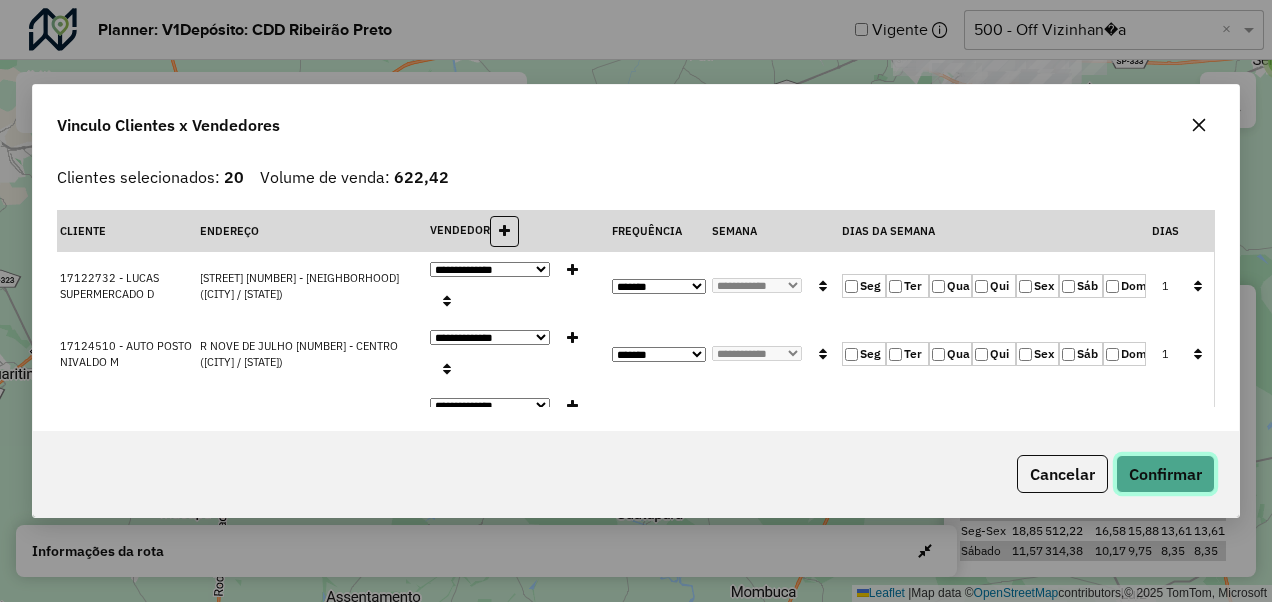 click on "Confirmar" 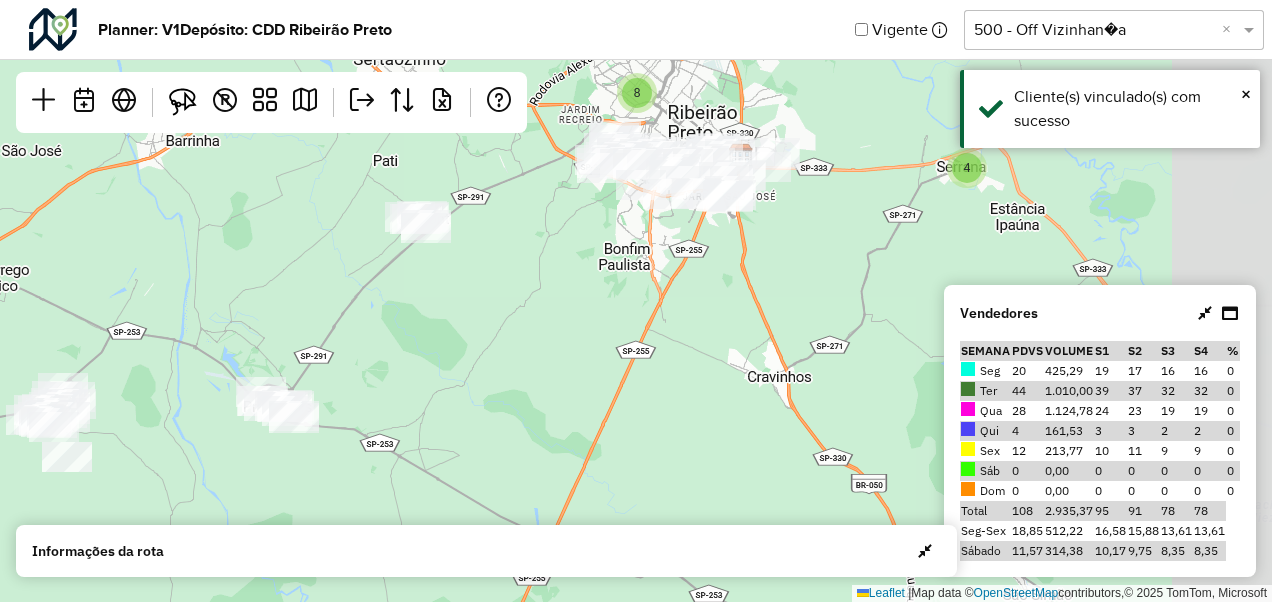 drag, startPoint x: 700, startPoint y: 242, endPoint x: 384, endPoint y: 350, distance: 333.9461 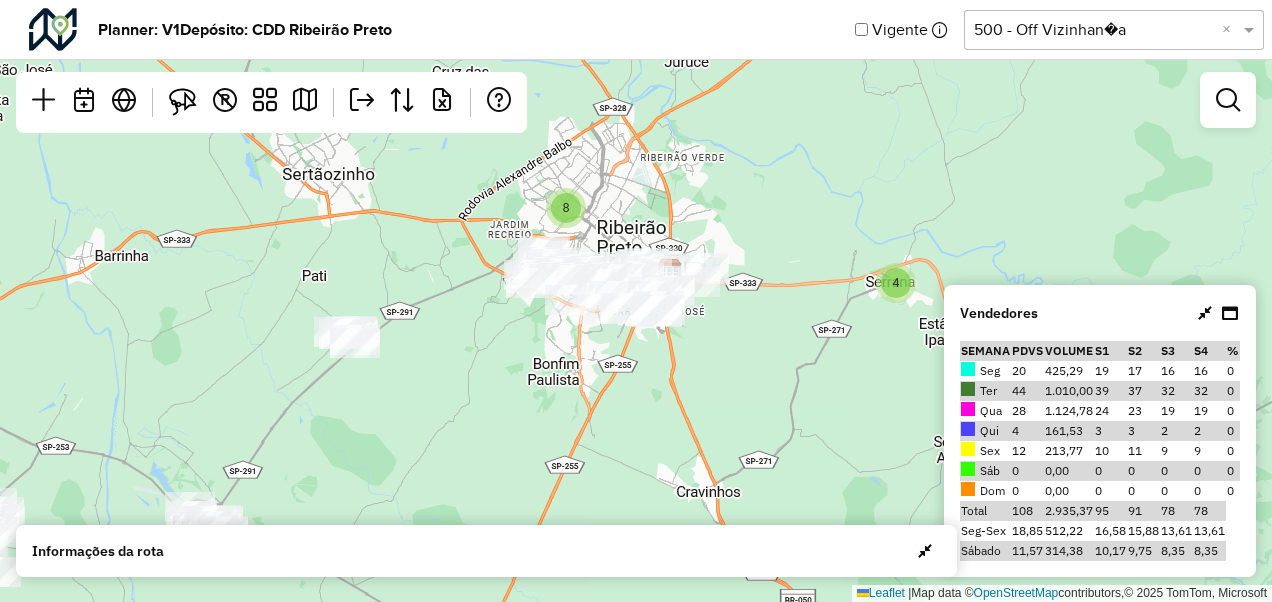 drag, startPoint x: 594, startPoint y: 249, endPoint x: 514, endPoint y: 386, distance: 158.64742 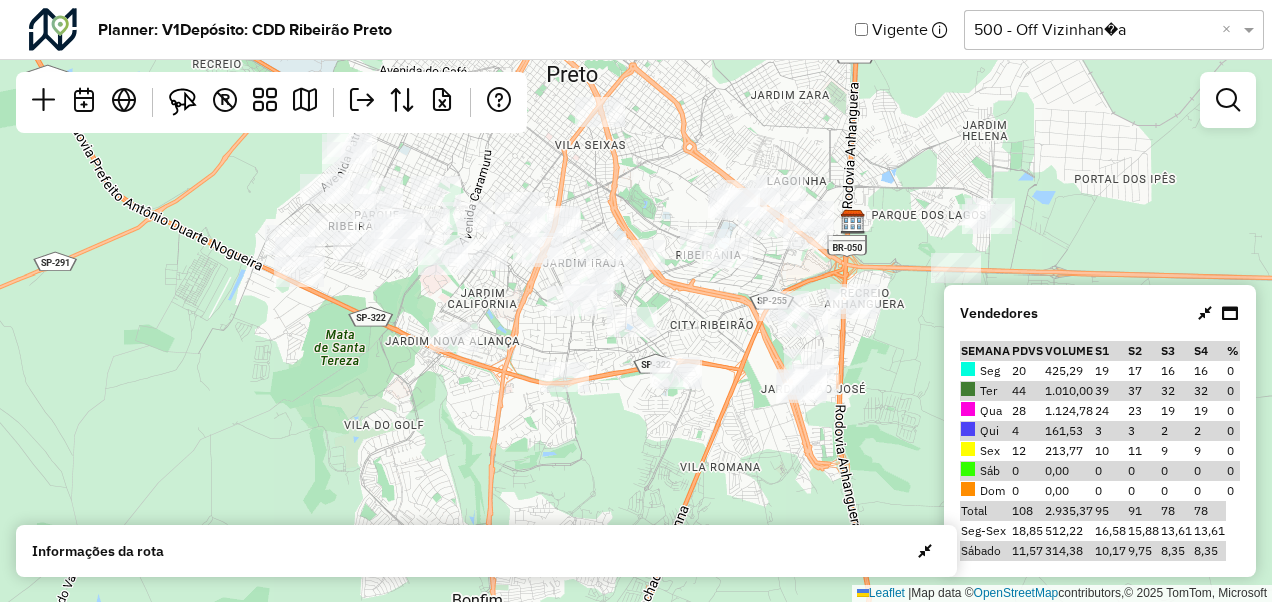 drag, startPoint x: 574, startPoint y: 332, endPoint x: 386, endPoint y: 477, distance: 237.42157 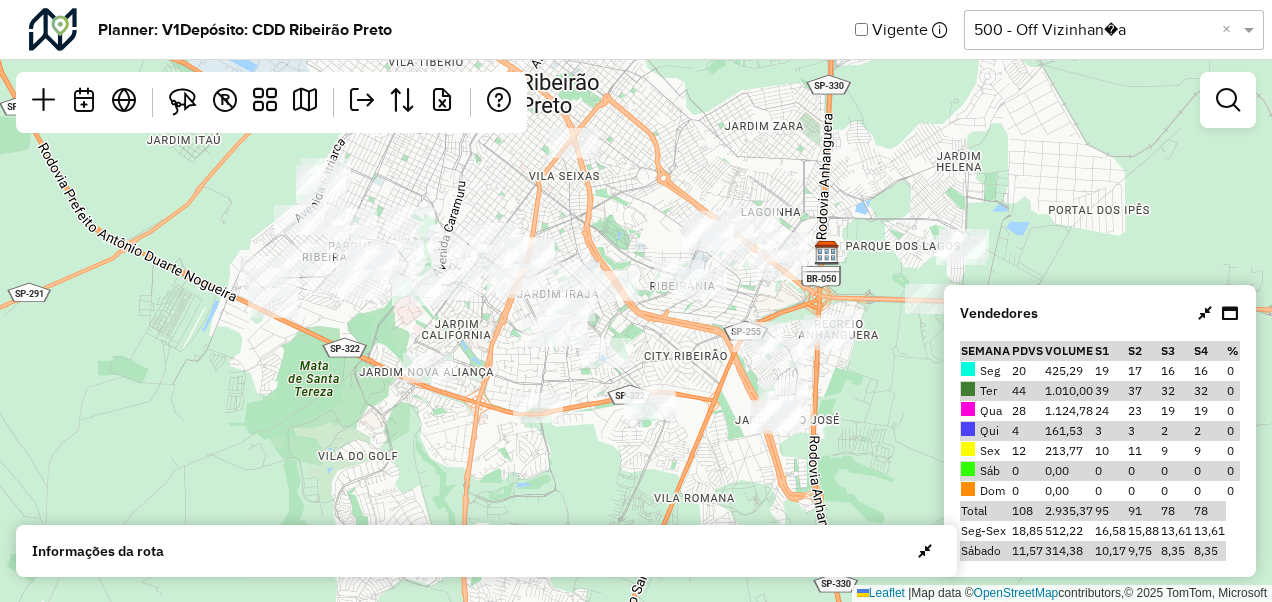 drag, startPoint x: 336, startPoint y: 450, endPoint x: 297, endPoint y: 502, distance: 65 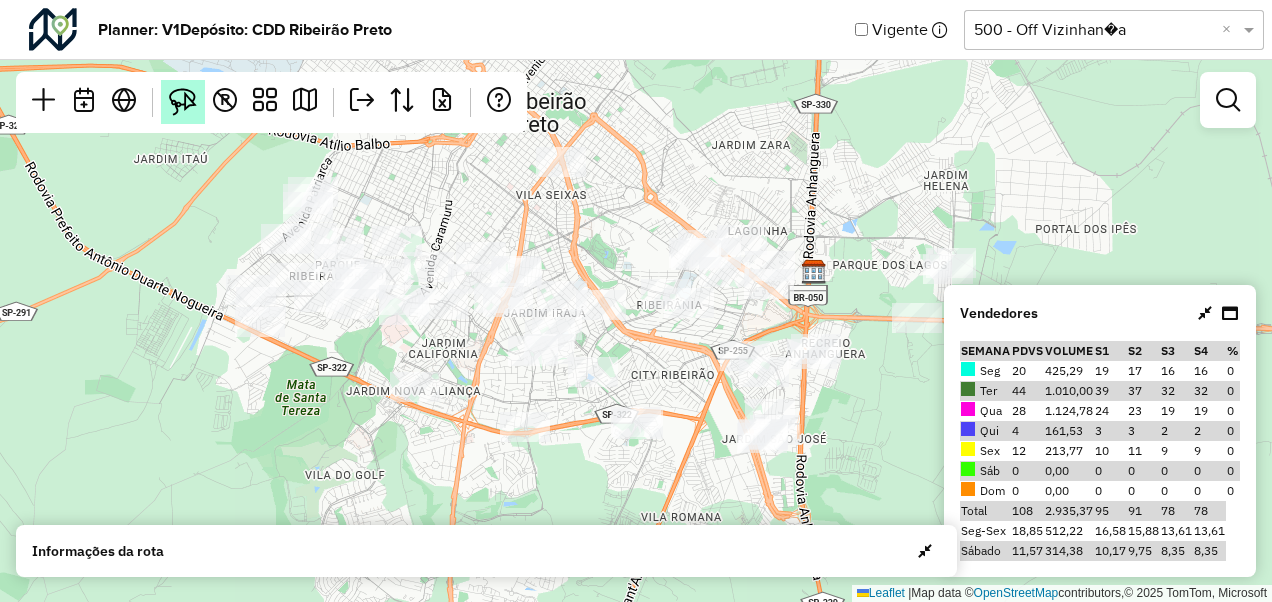 click at bounding box center [183, 102] 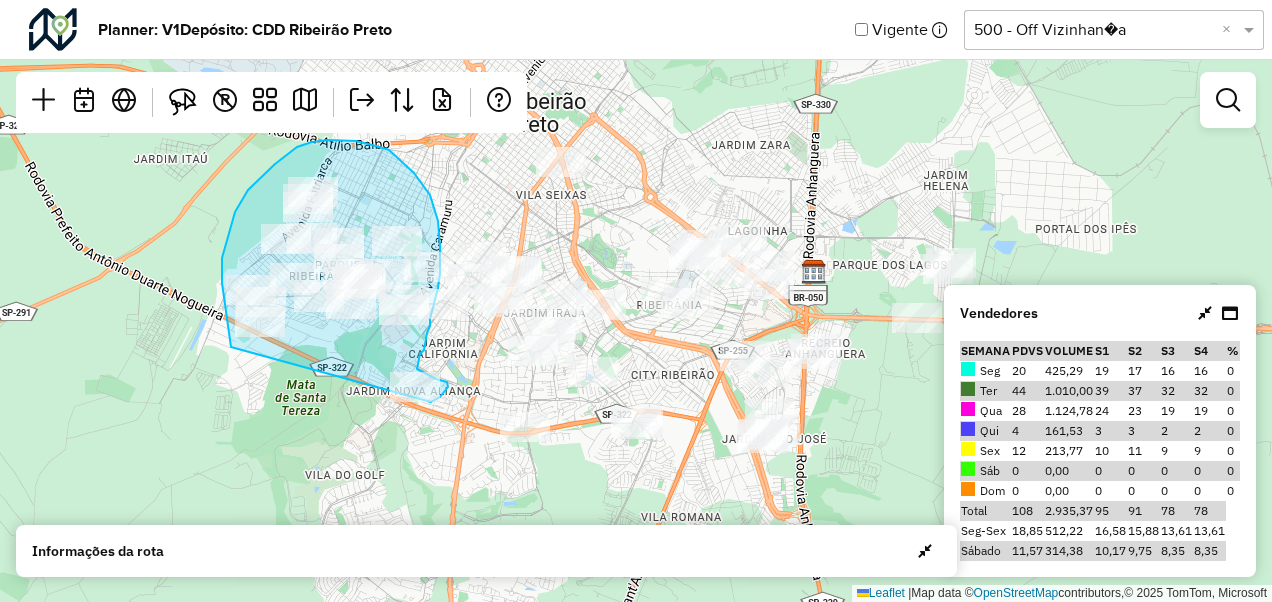 drag, startPoint x: 231, startPoint y: 347, endPoint x: 430, endPoint y: 402, distance: 206.46065 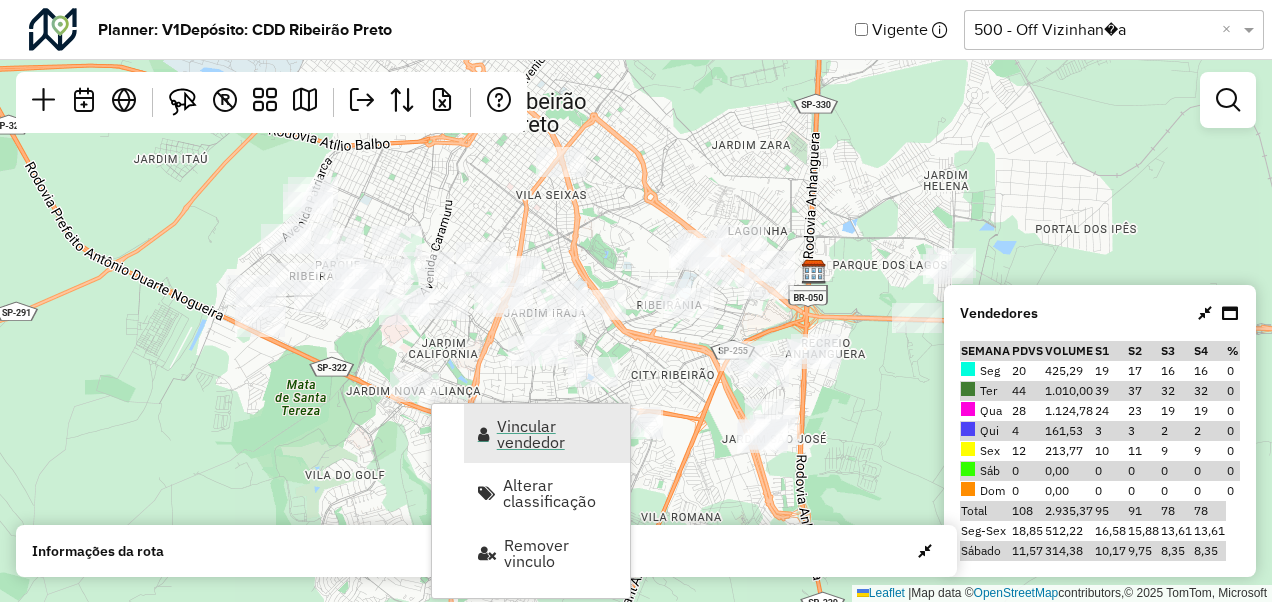 click on "Vincular vendedor" at bounding box center [557, 434] 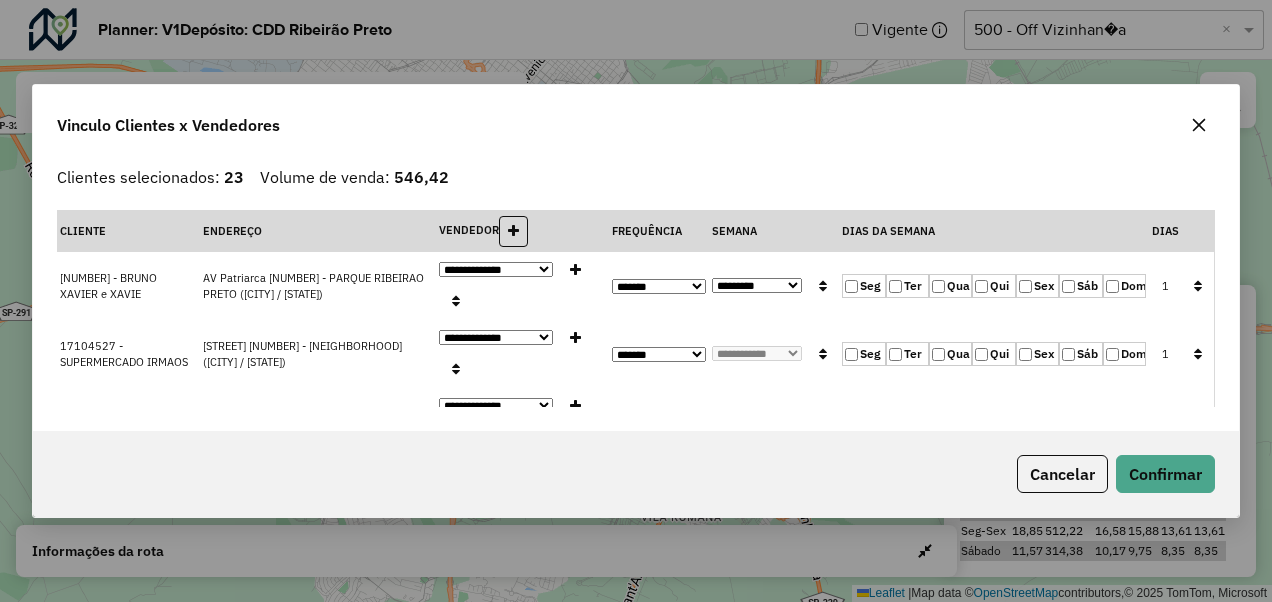 click on "Qua" 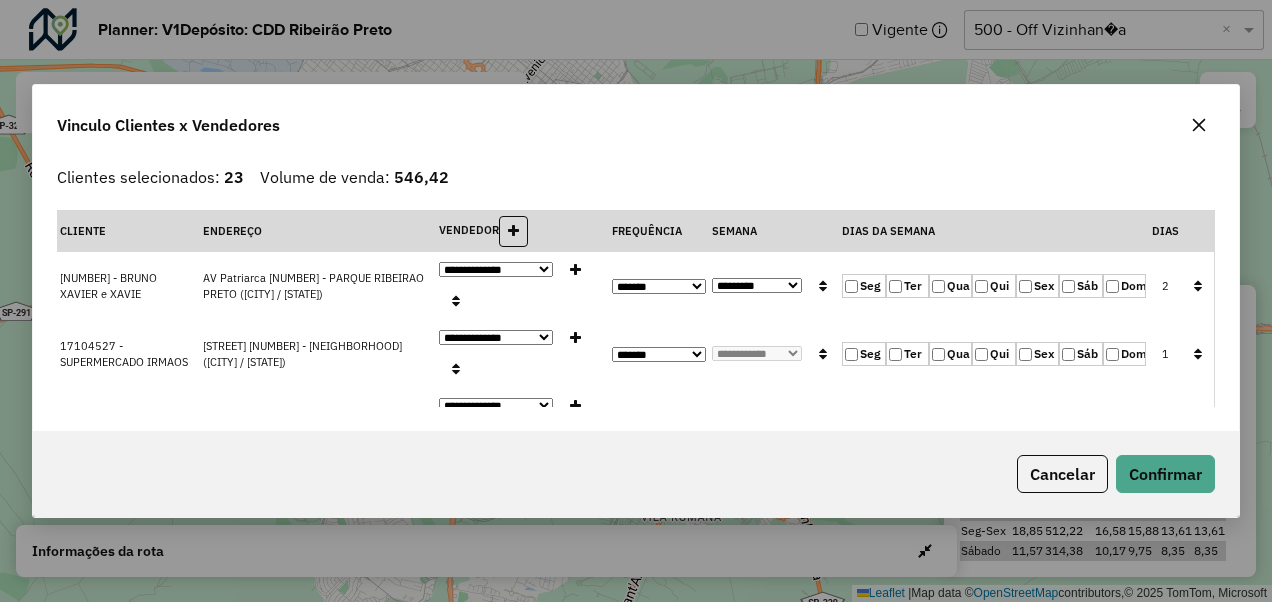 click on "Ter" 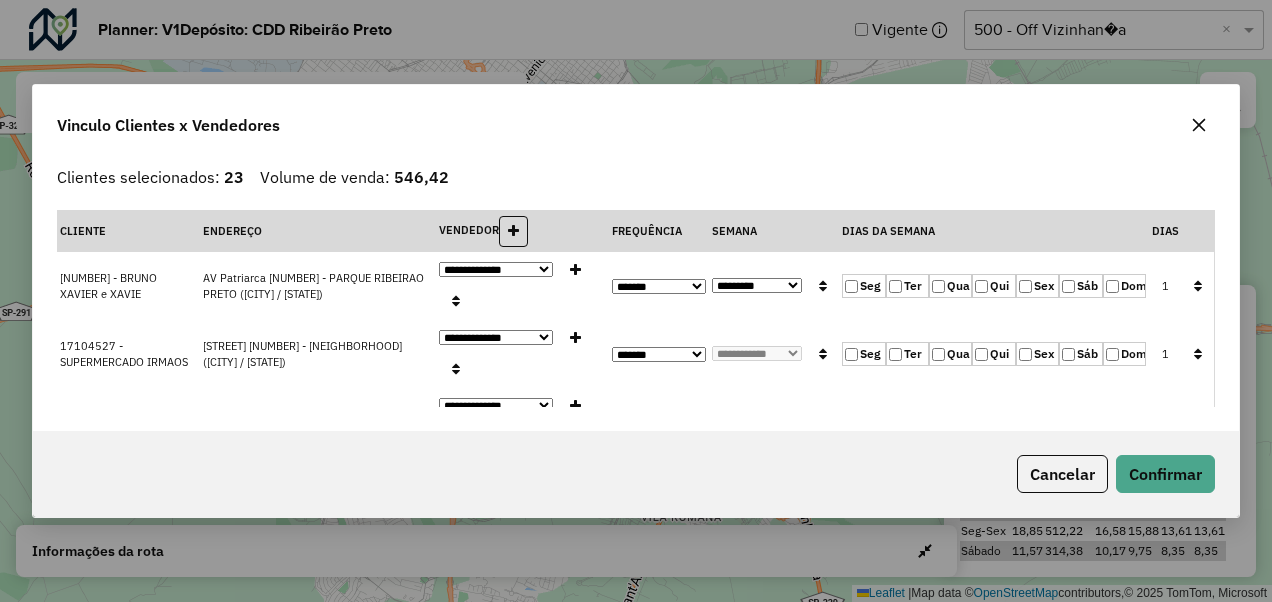 click 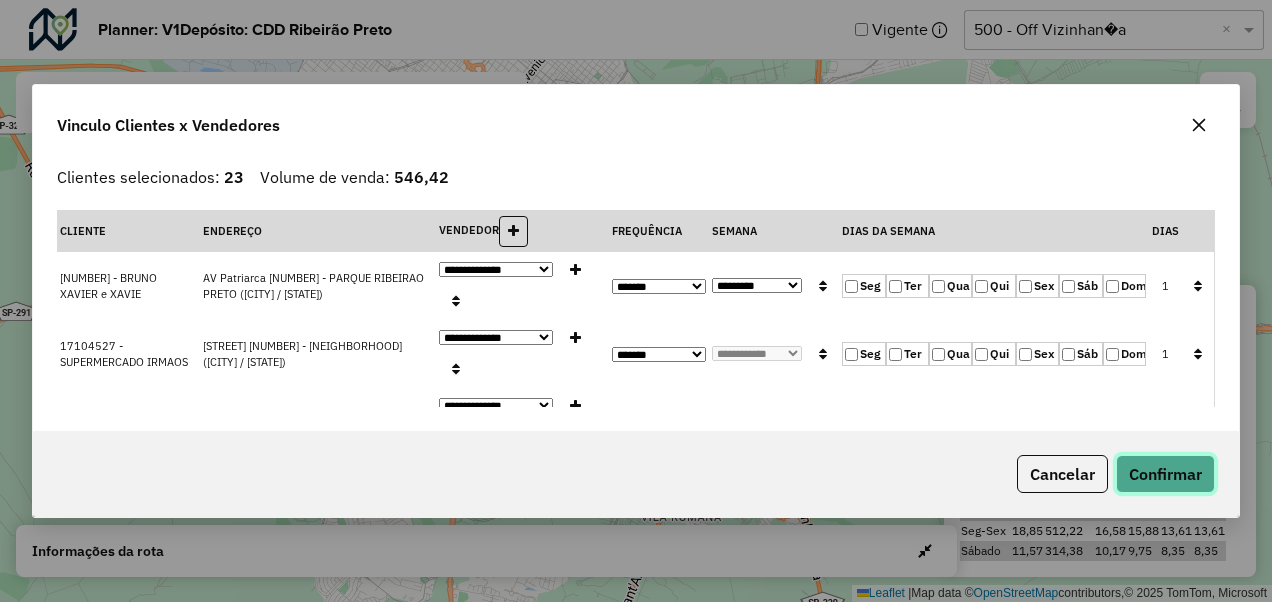 click on "Confirmar" 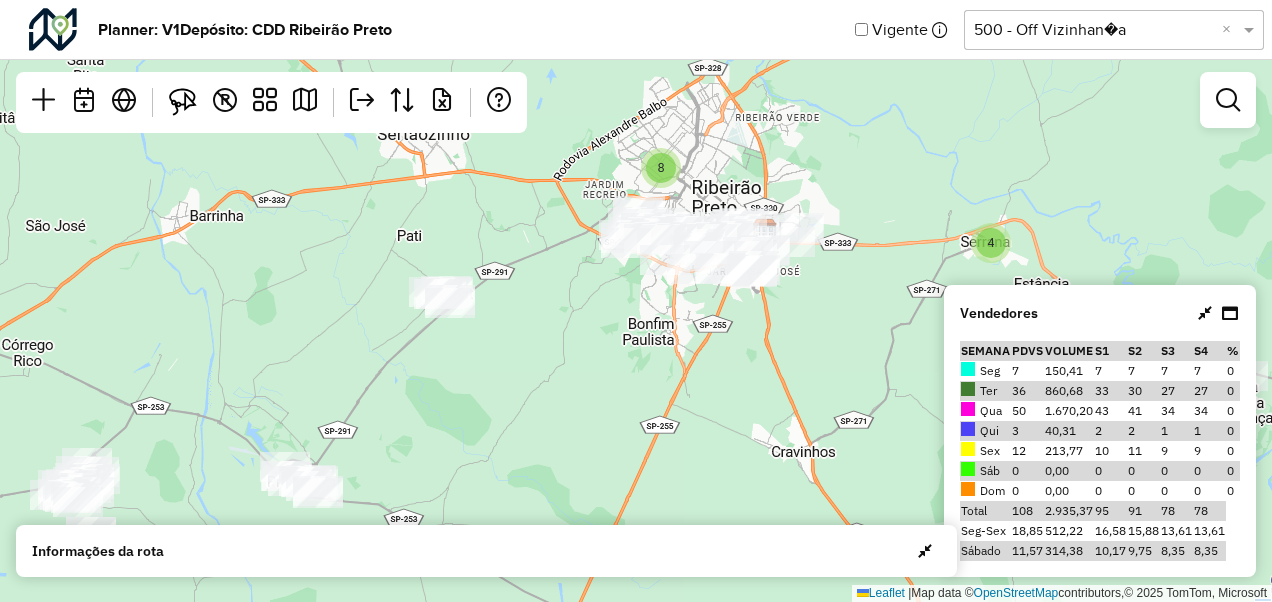 drag, startPoint x: 234, startPoint y: 277, endPoint x: 610, endPoint y: 298, distance: 376.58597 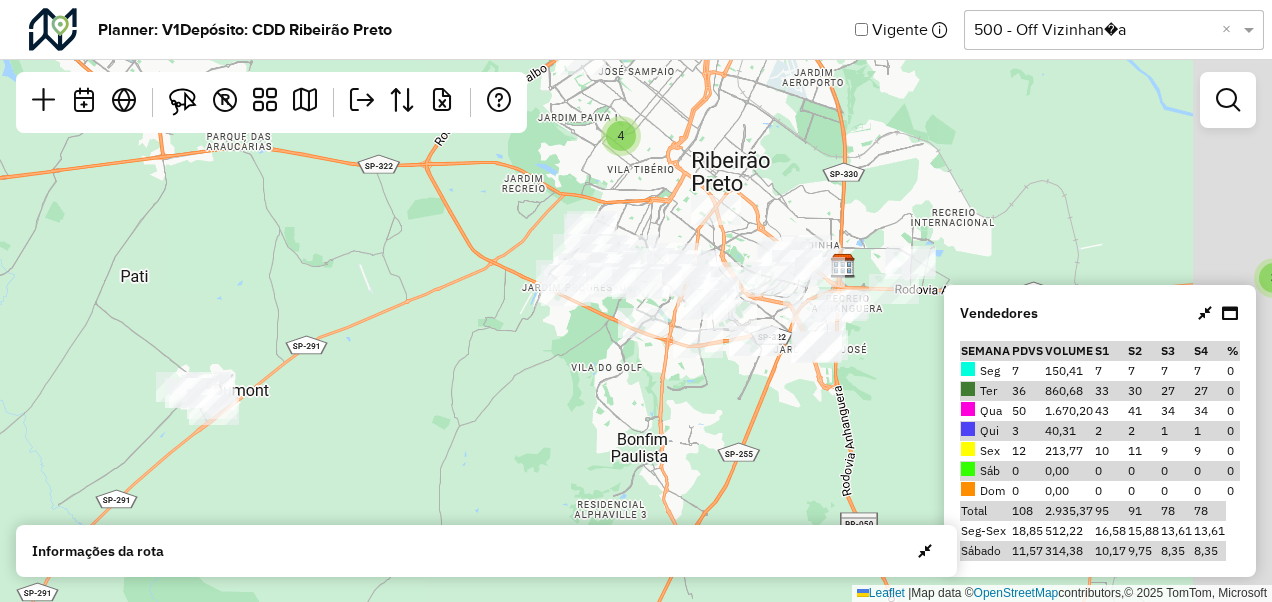 drag, startPoint x: 658, startPoint y: 259, endPoint x: 572, endPoint y: 343, distance: 120.21647 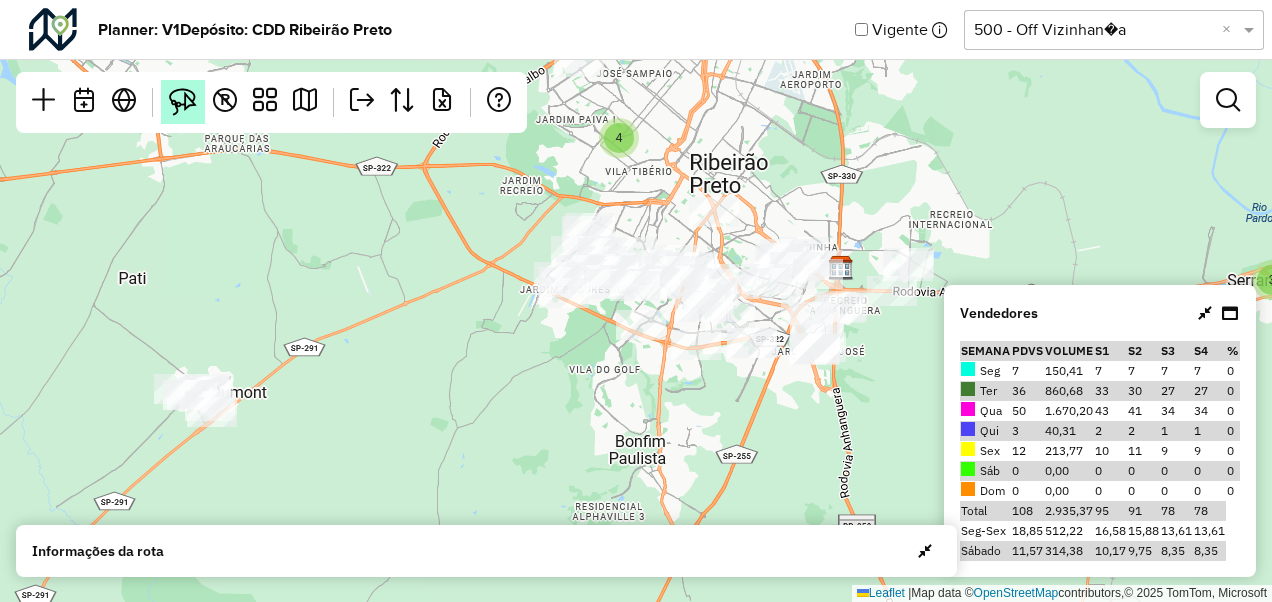 click at bounding box center (183, 102) 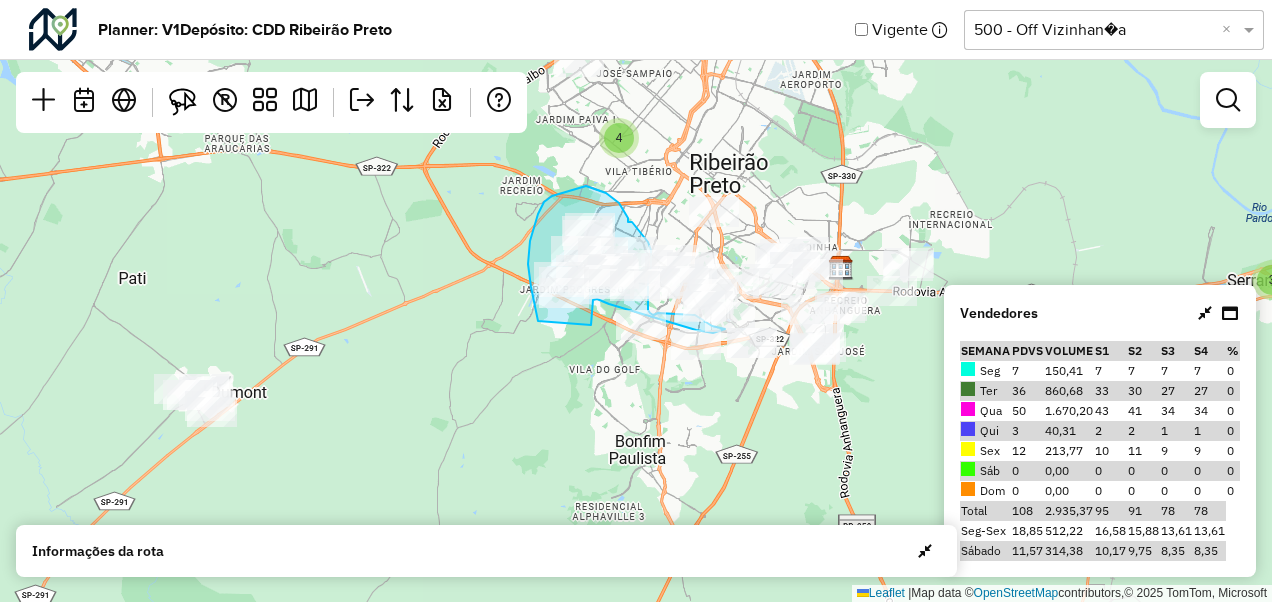 drag, startPoint x: 538, startPoint y: 321, endPoint x: 591, endPoint y: 326, distance: 53.235325 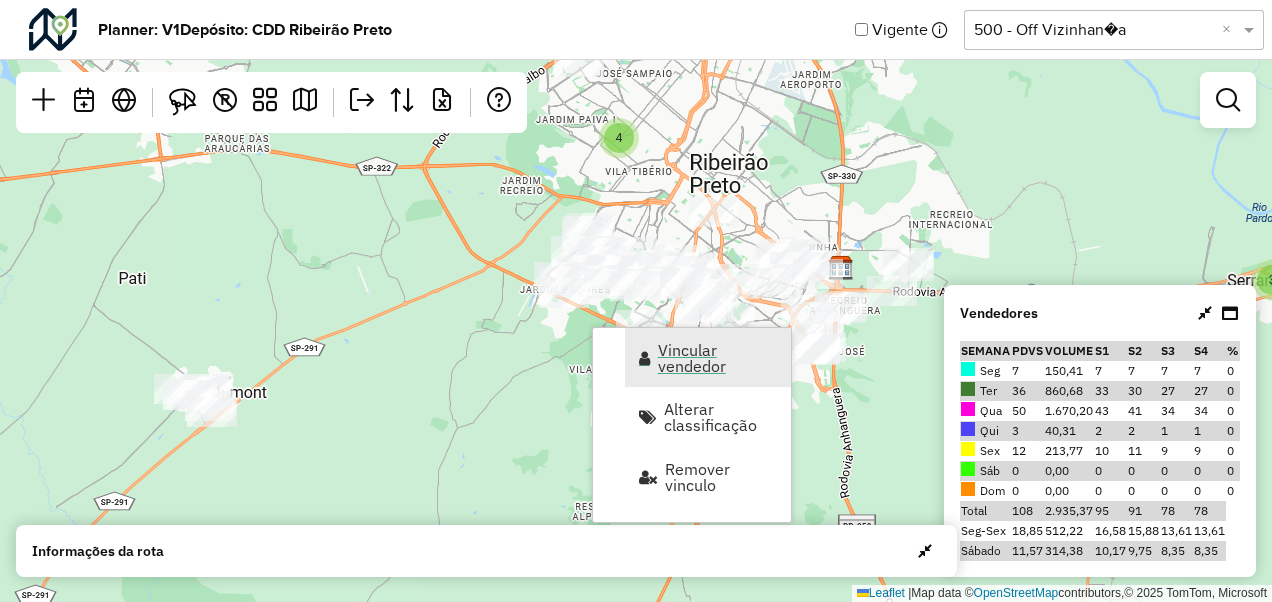 click on "Vincular vendedor" at bounding box center [718, 358] 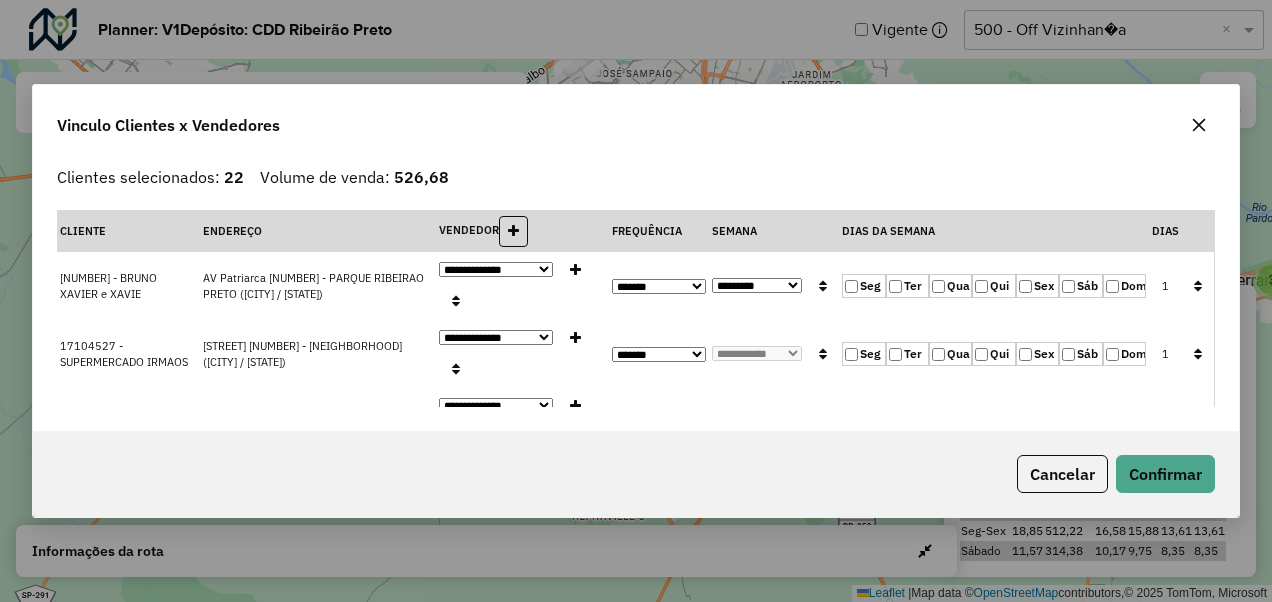 click on "Qui" 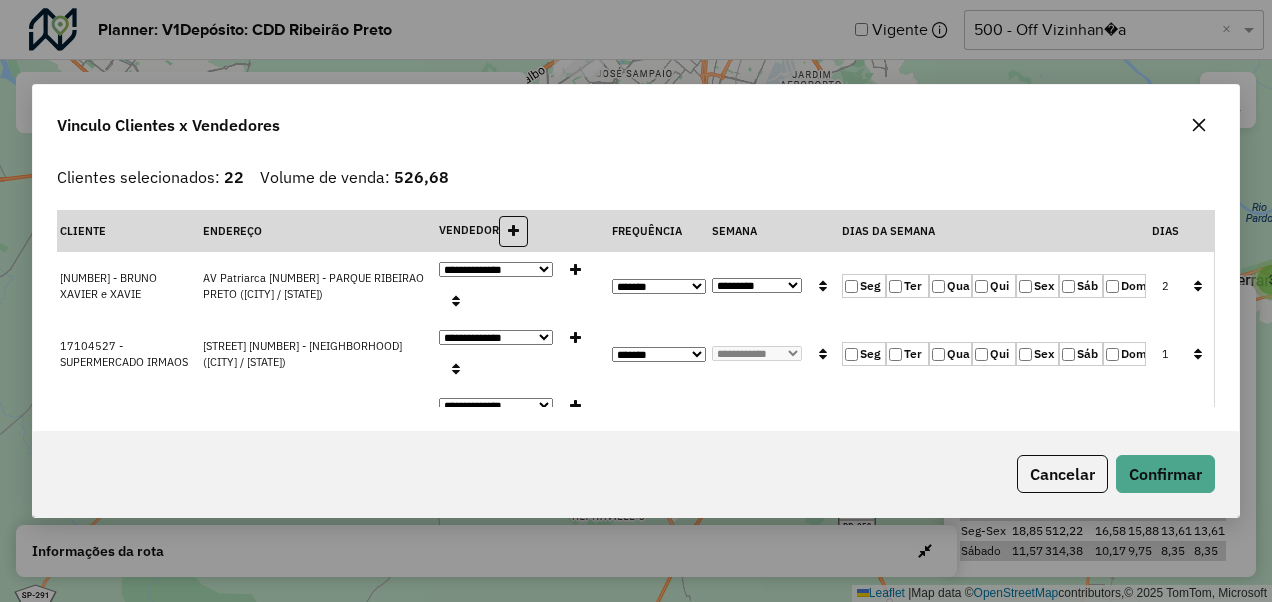 click on "Qua" 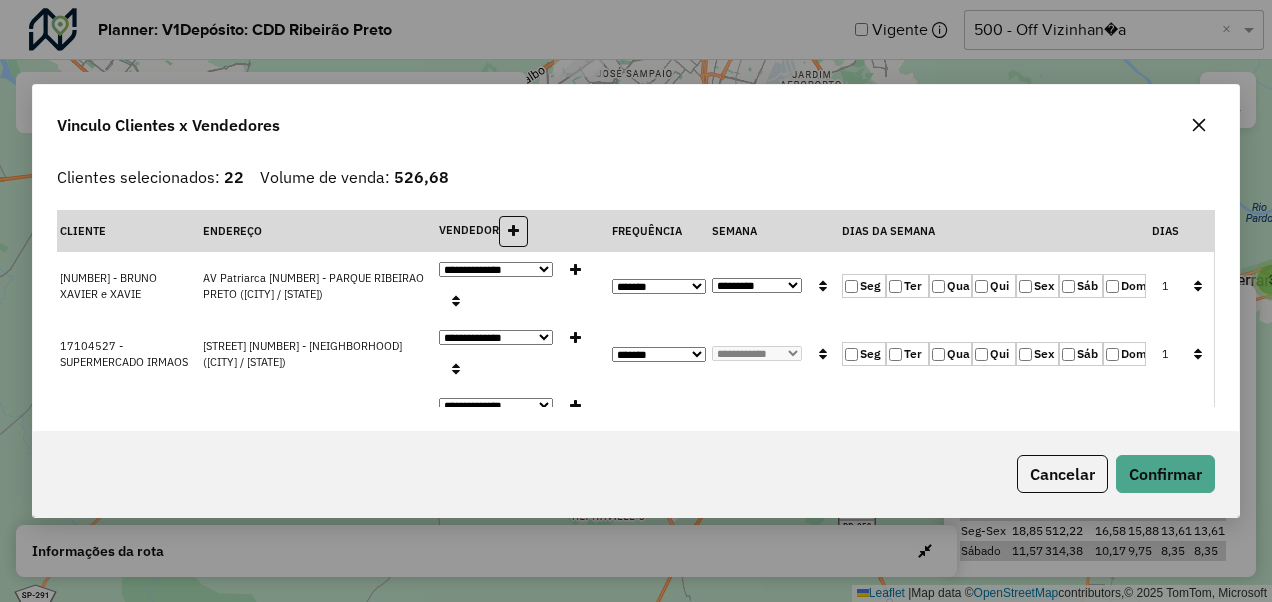click 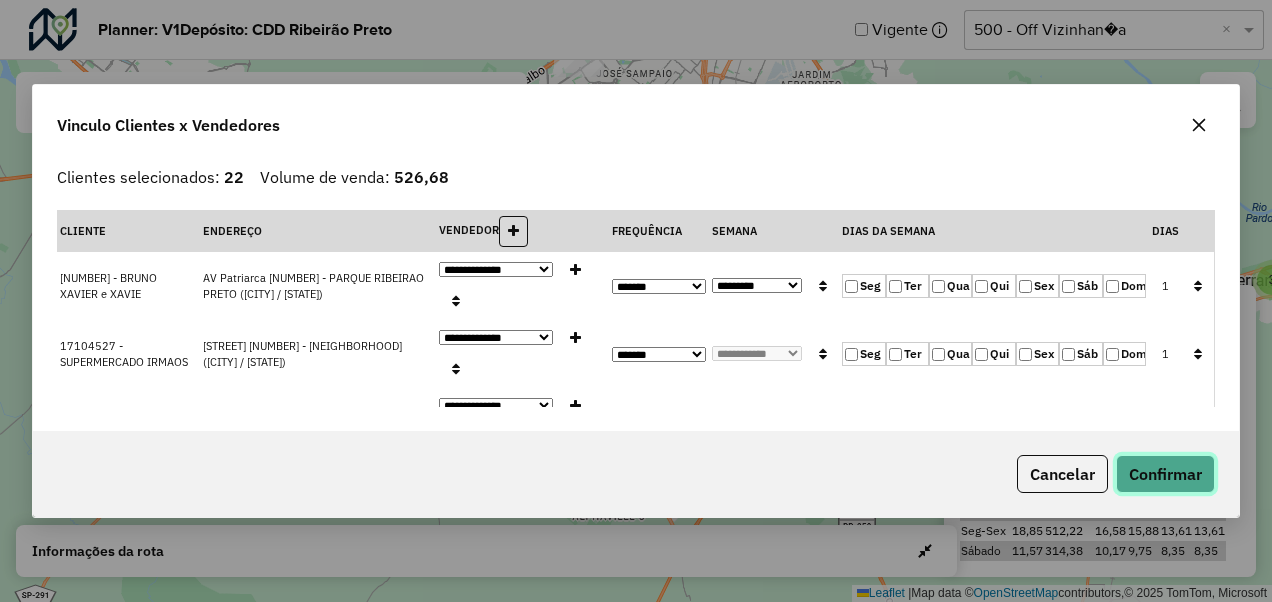 click on "Confirmar" 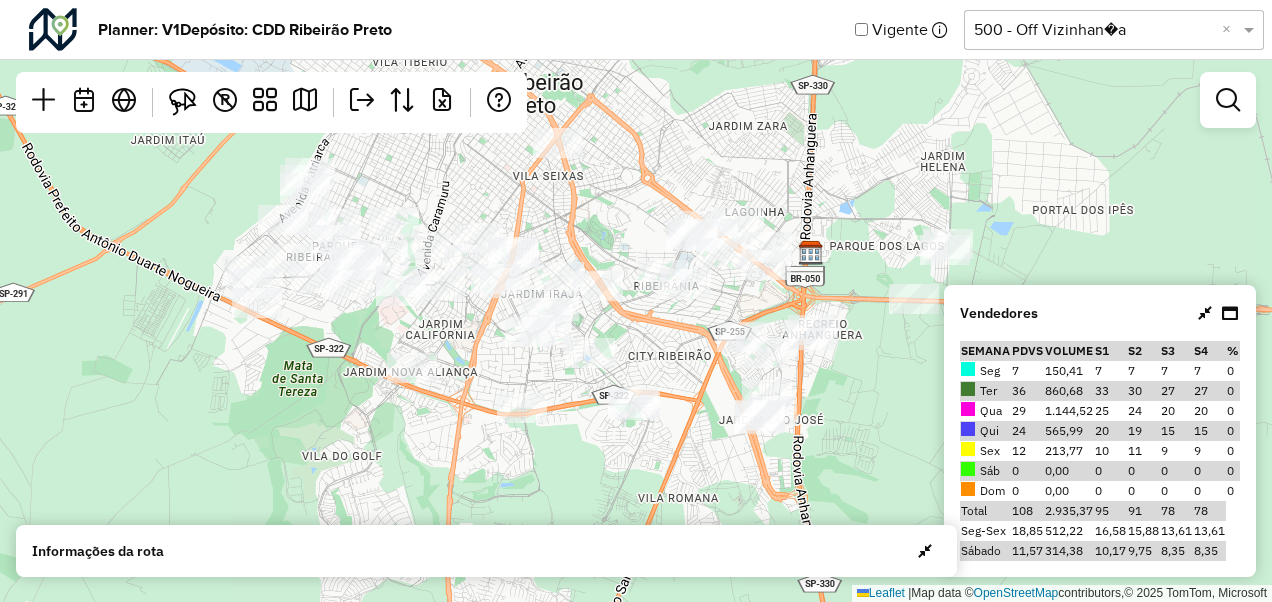 drag, startPoint x: 688, startPoint y: 286, endPoint x: 446, endPoint y: 340, distance: 247.95161 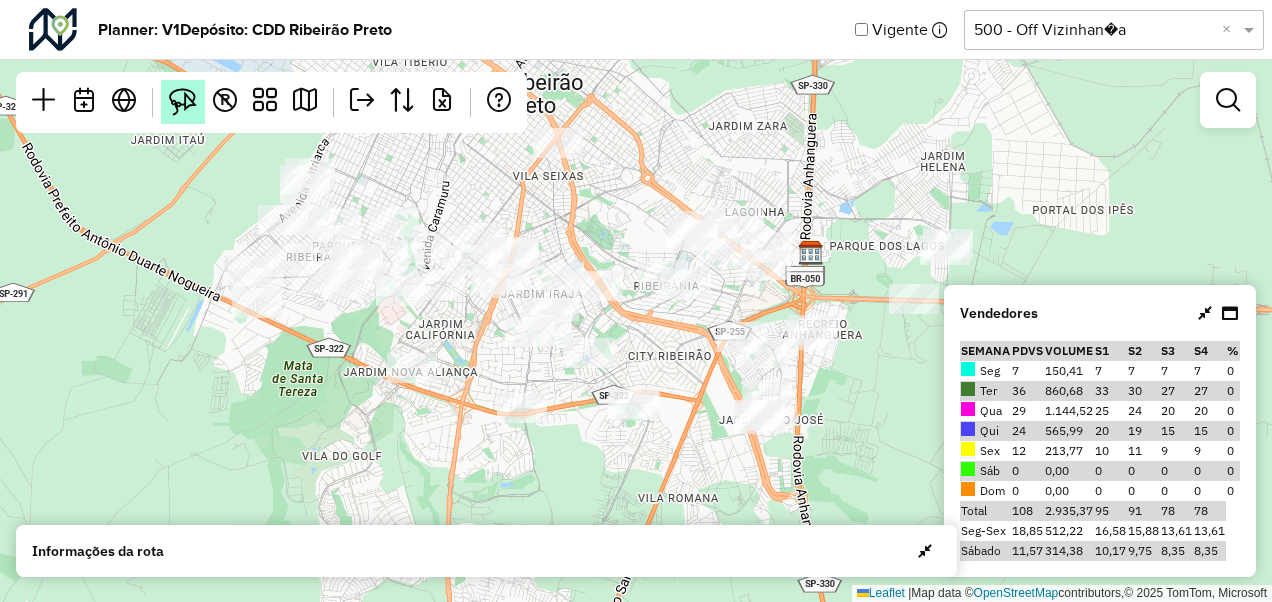 click at bounding box center (183, 102) 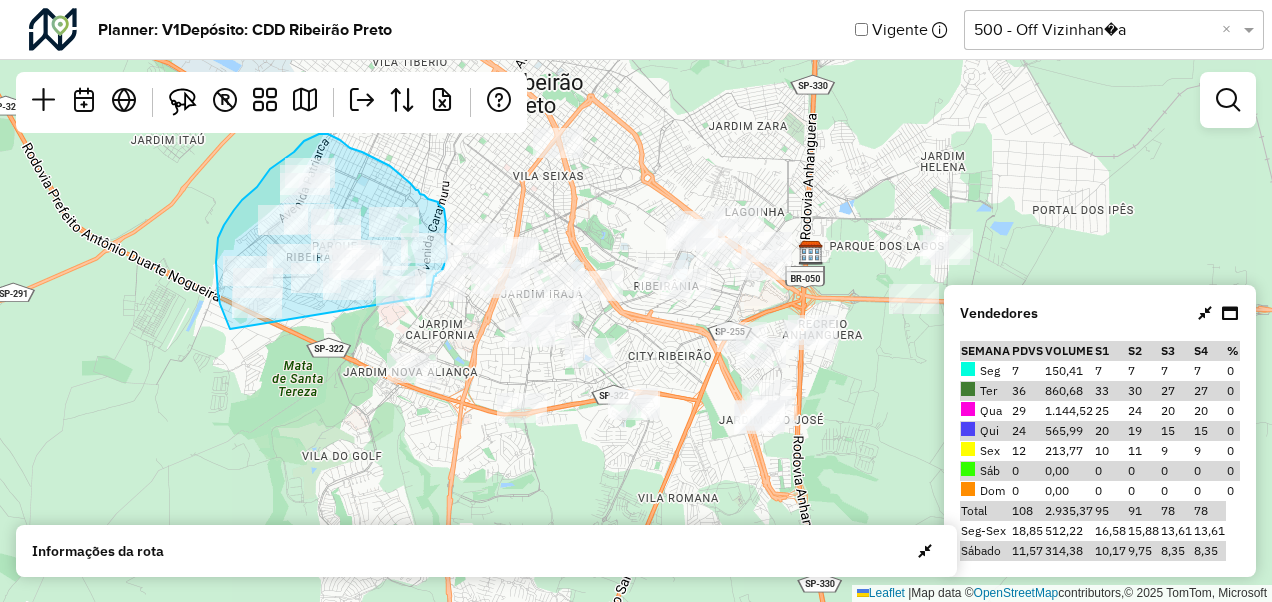 drag, startPoint x: 230, startPoint y: 329, endPoint x: 404, endPoint y: 322, distance: 174.14075 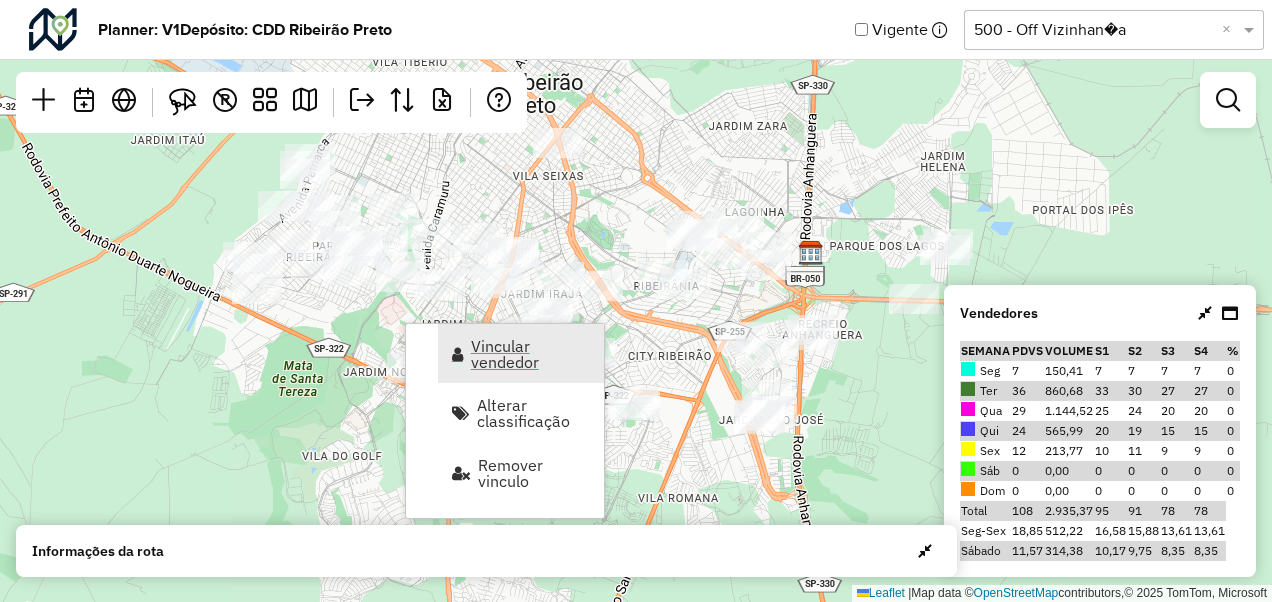 click on "Vincular vendedor" at bounding box center (531, 354) 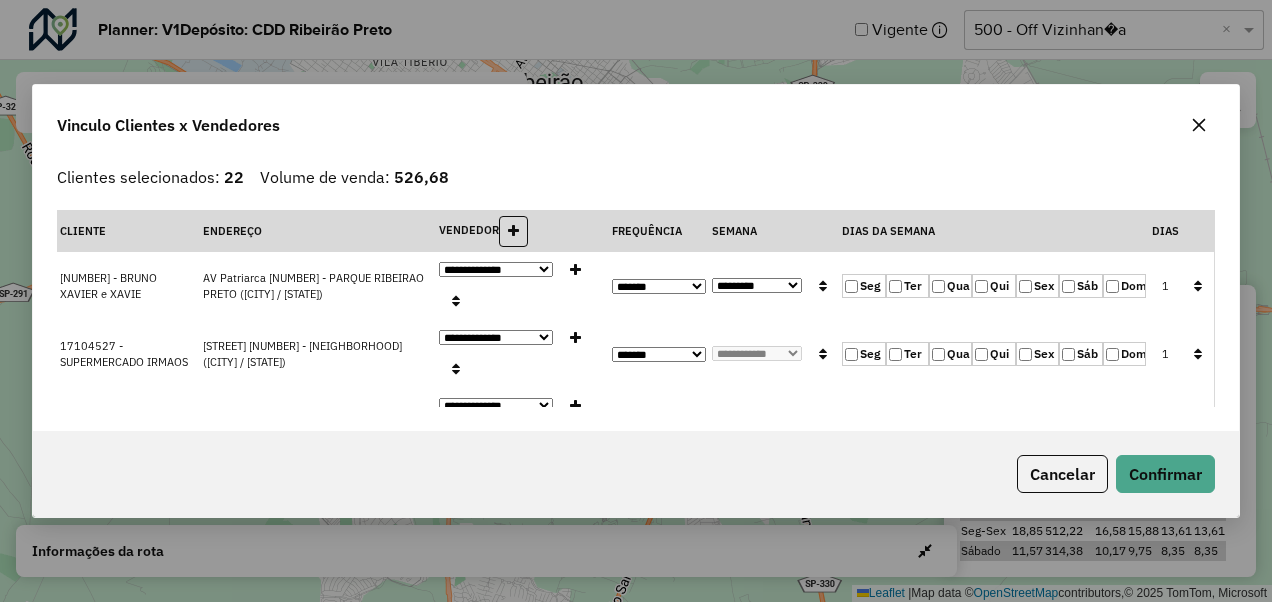 click on "Seg" 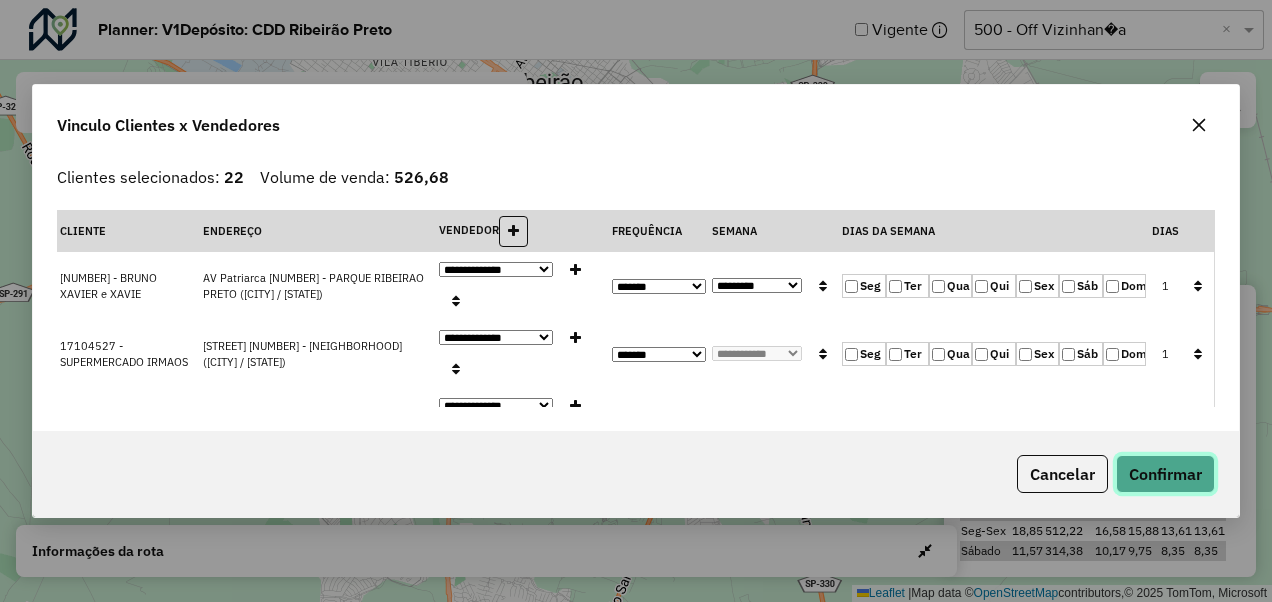 click on "Confirmar" 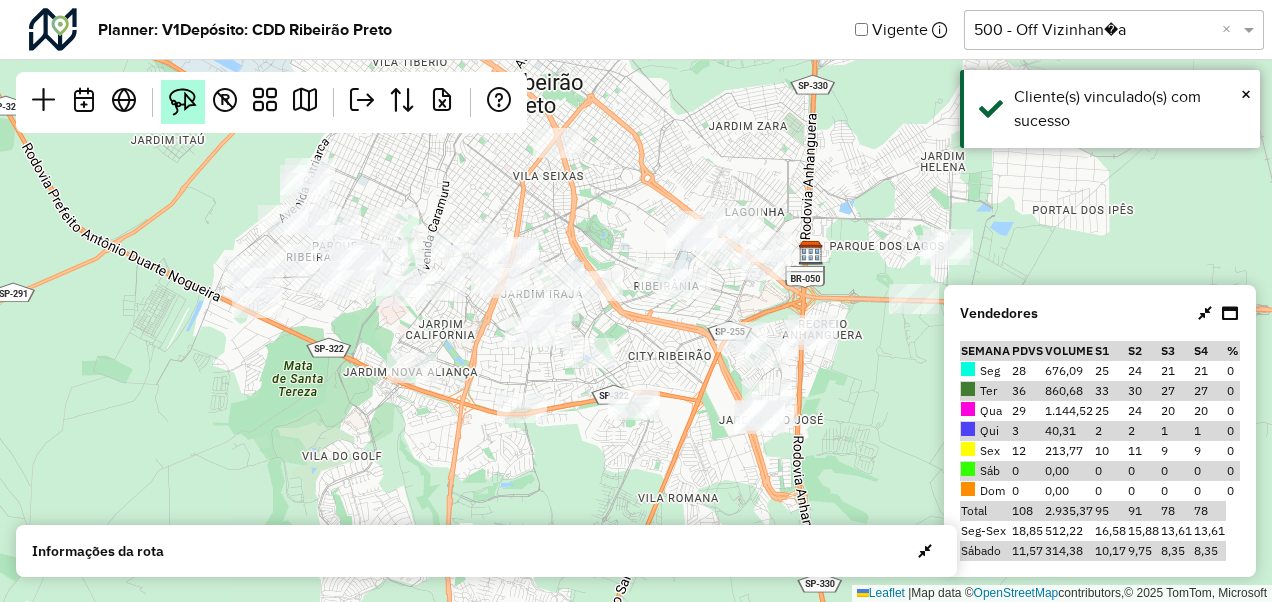 click at bounding box center (183, 102) 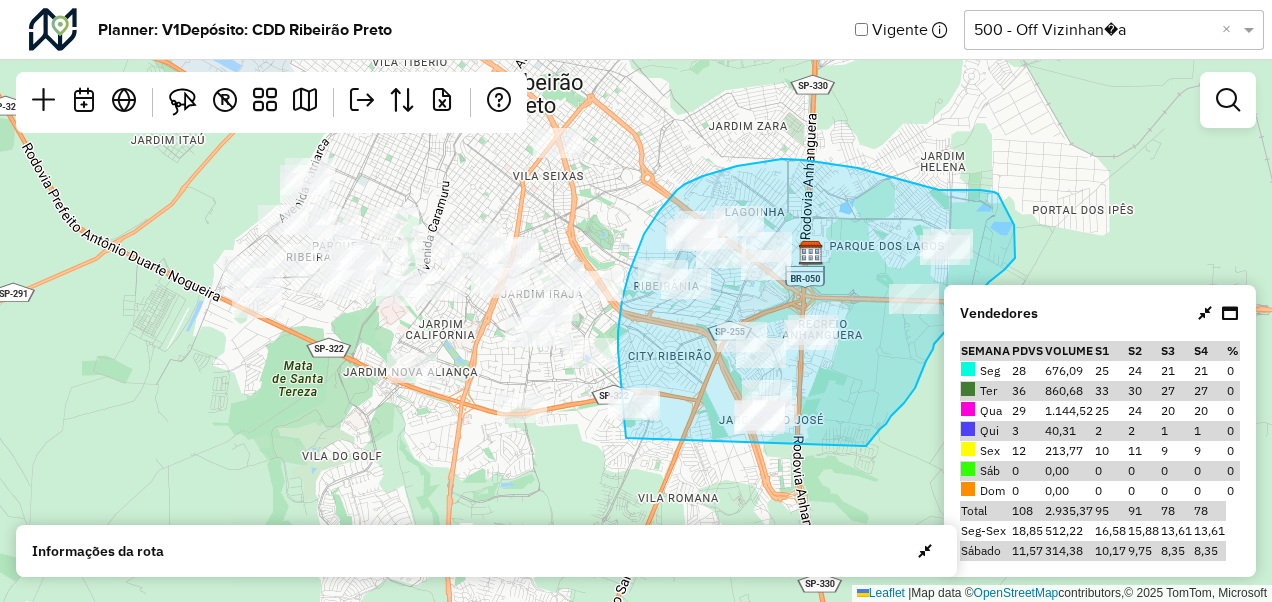 drag, startPoint x: 626, startPoint y: 438, endPoint x: 864, endPoint y: 442, distance: 238.03362 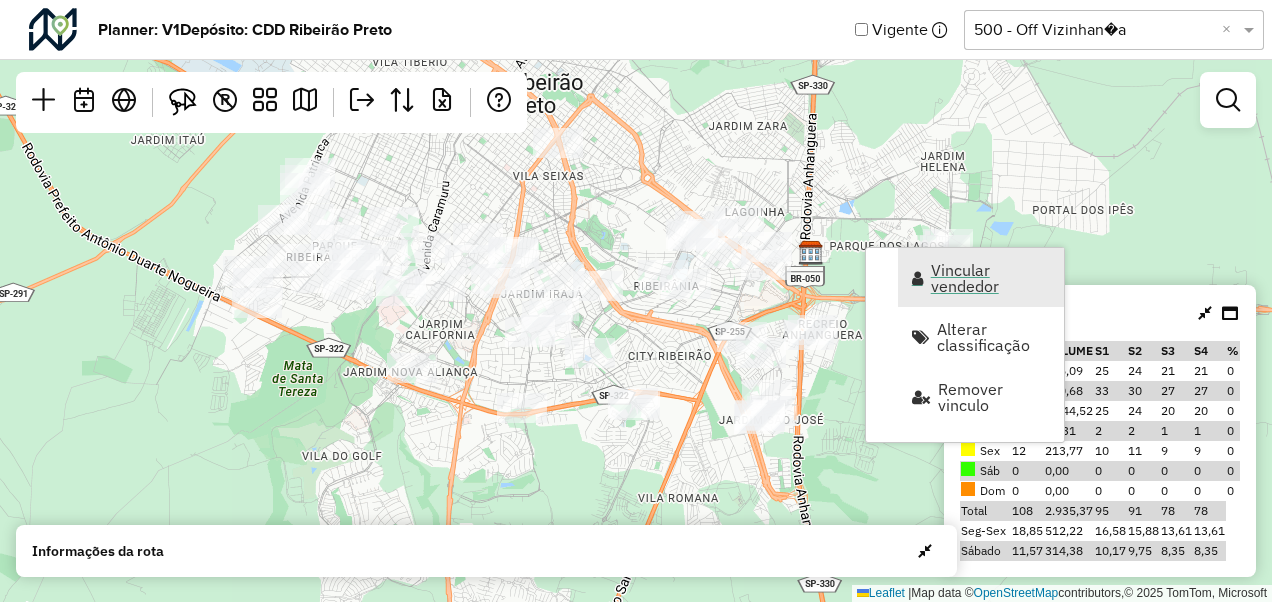 click on "Vincular vendedor" at bounding box center (991, 278) 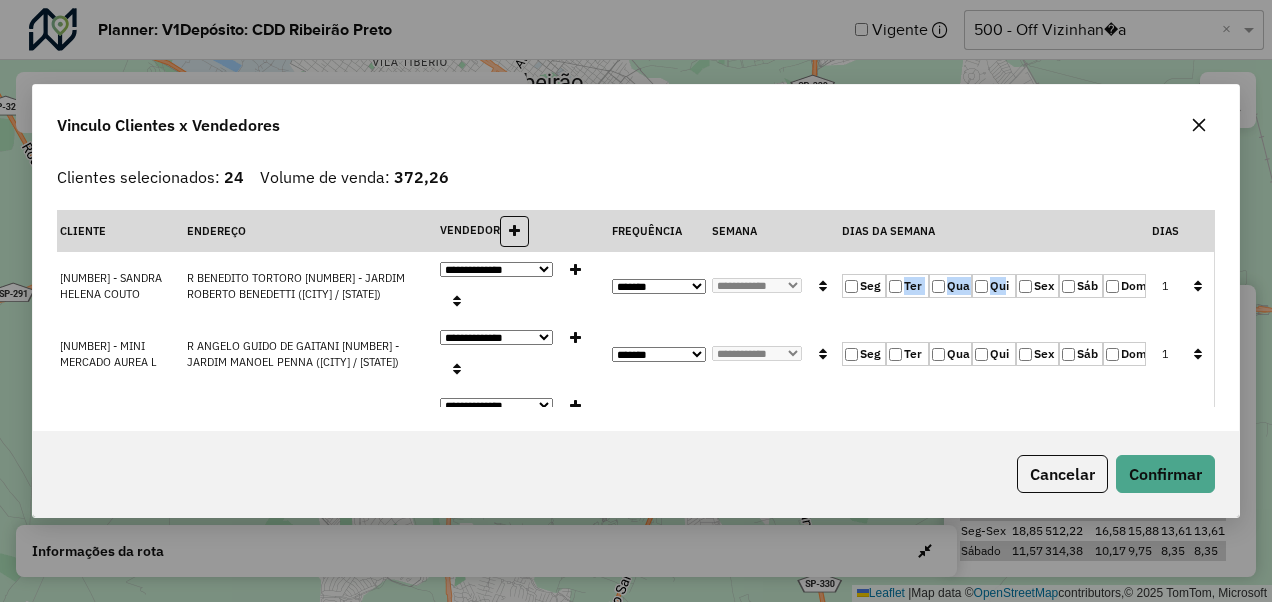 click on "Seg   Ter   Qua   Qui   Sex   Sáb   Dom" 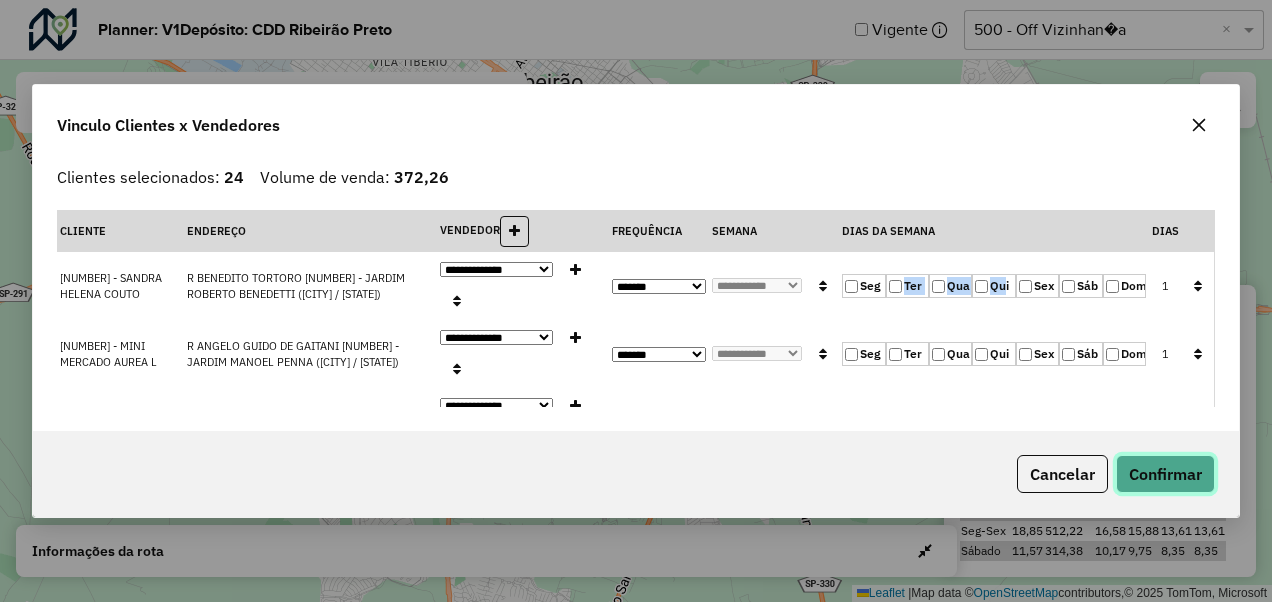 click on "Confirmar" 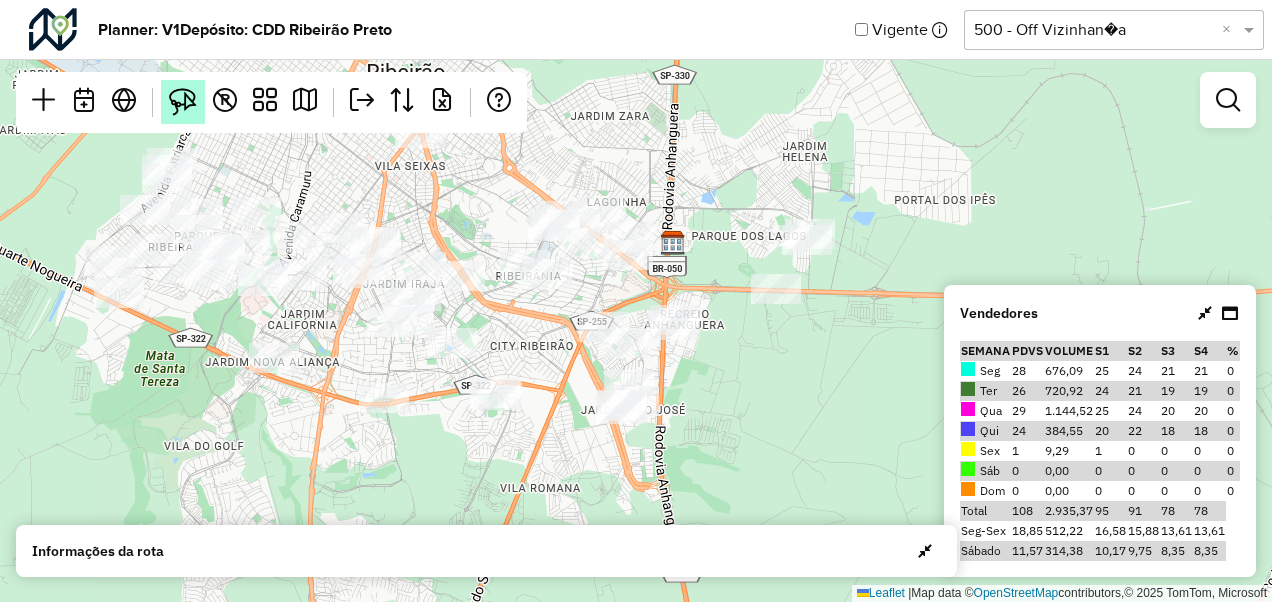 click at bounding box center (183, 102) 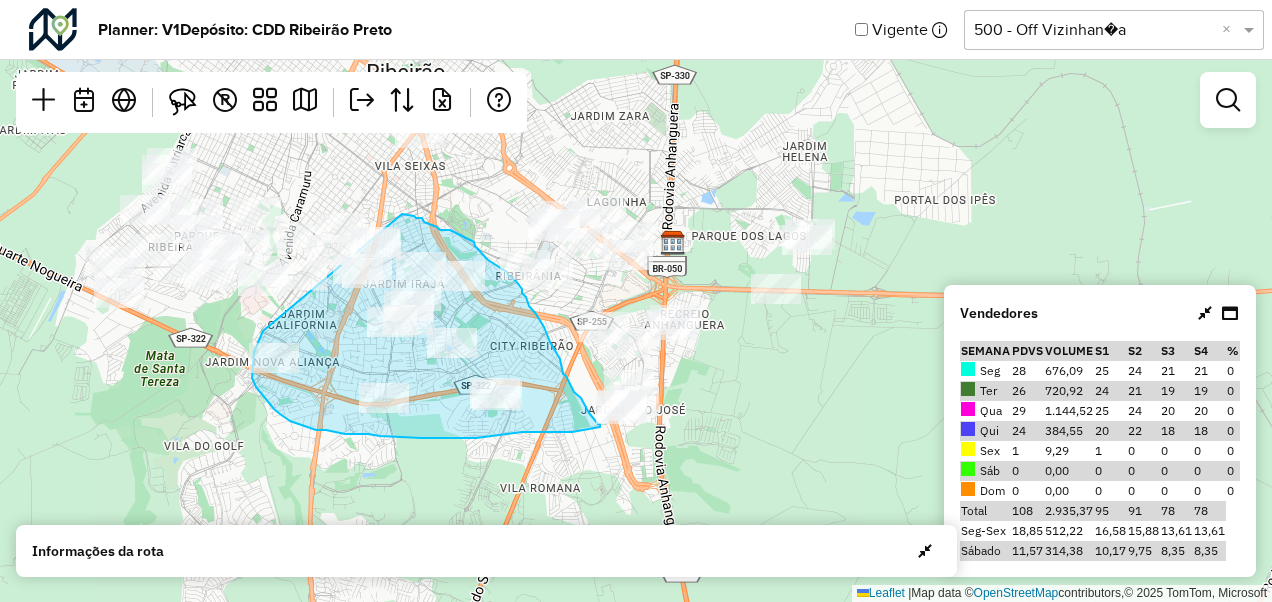 drag, startPoint x: 263, startPoint y: 331, endPoint x: 405, endPoint y: 216, distance: 182.72658 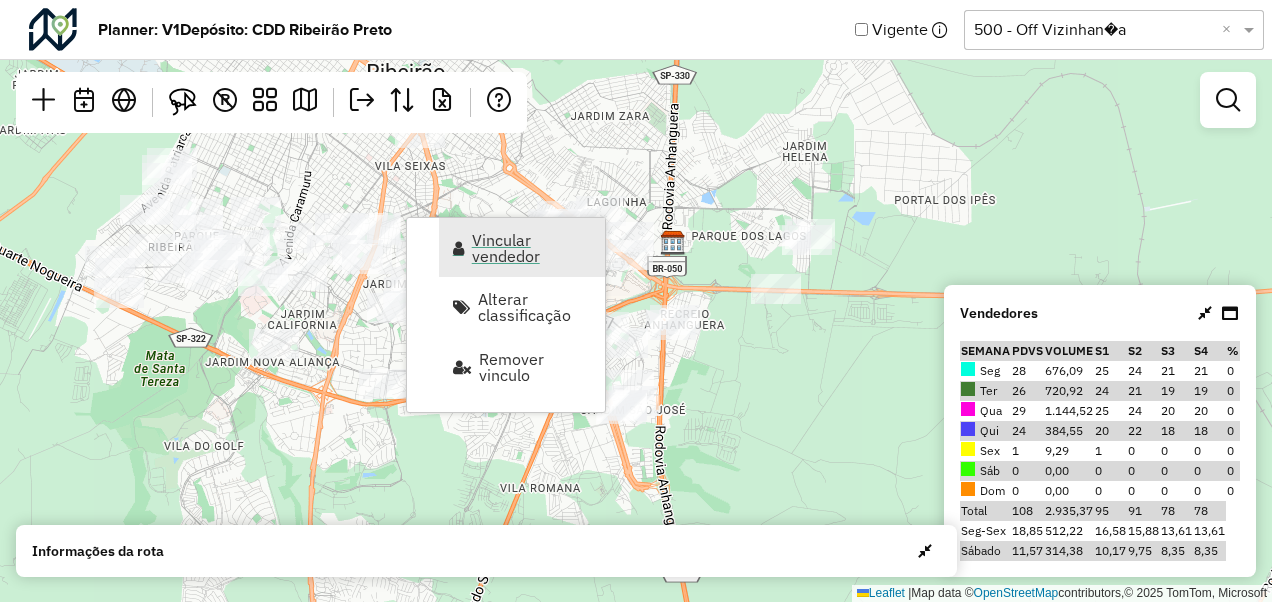 click on "Vincular vendedor" at bounding box center [532, 248] 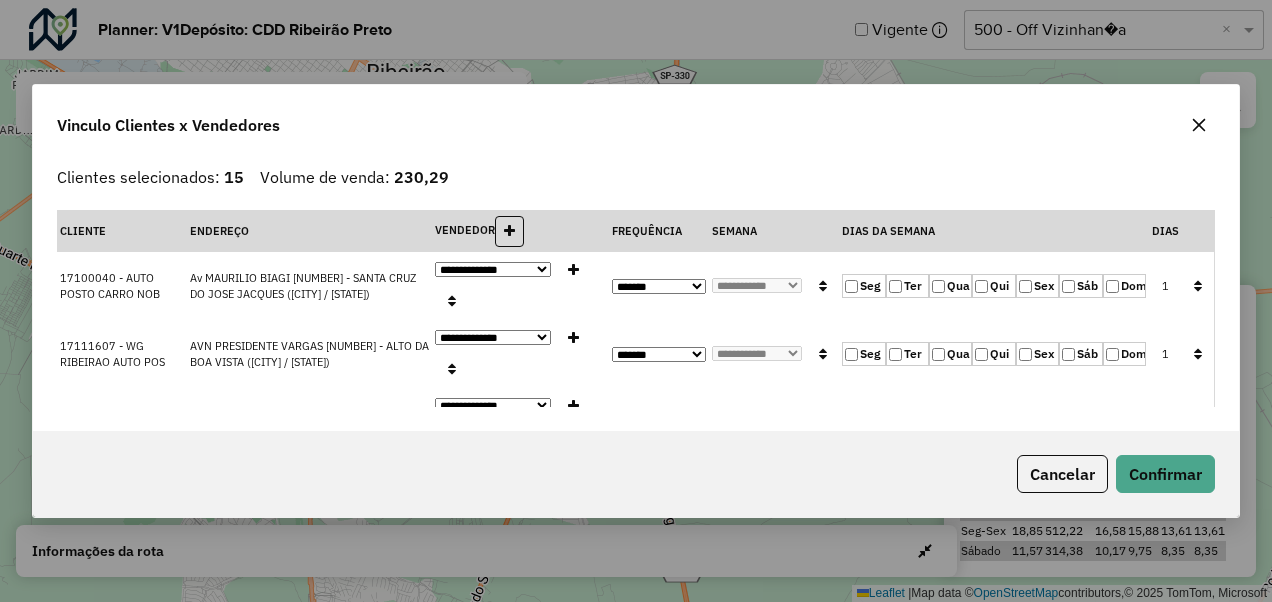 click on "Ter" 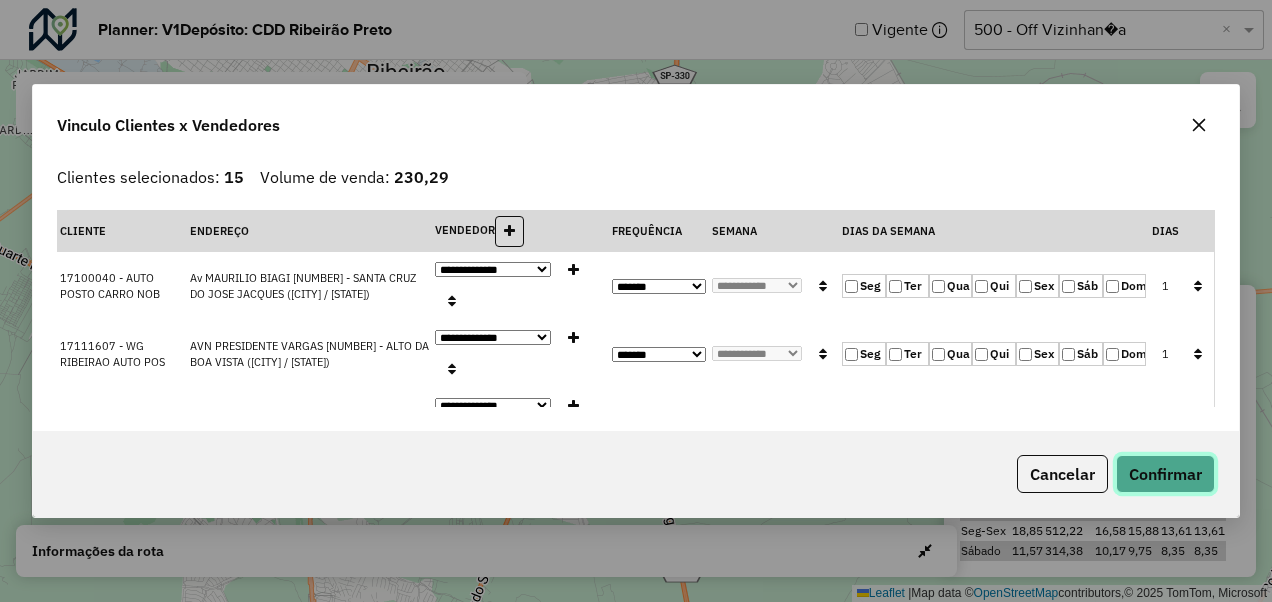 click on "Confirmar" 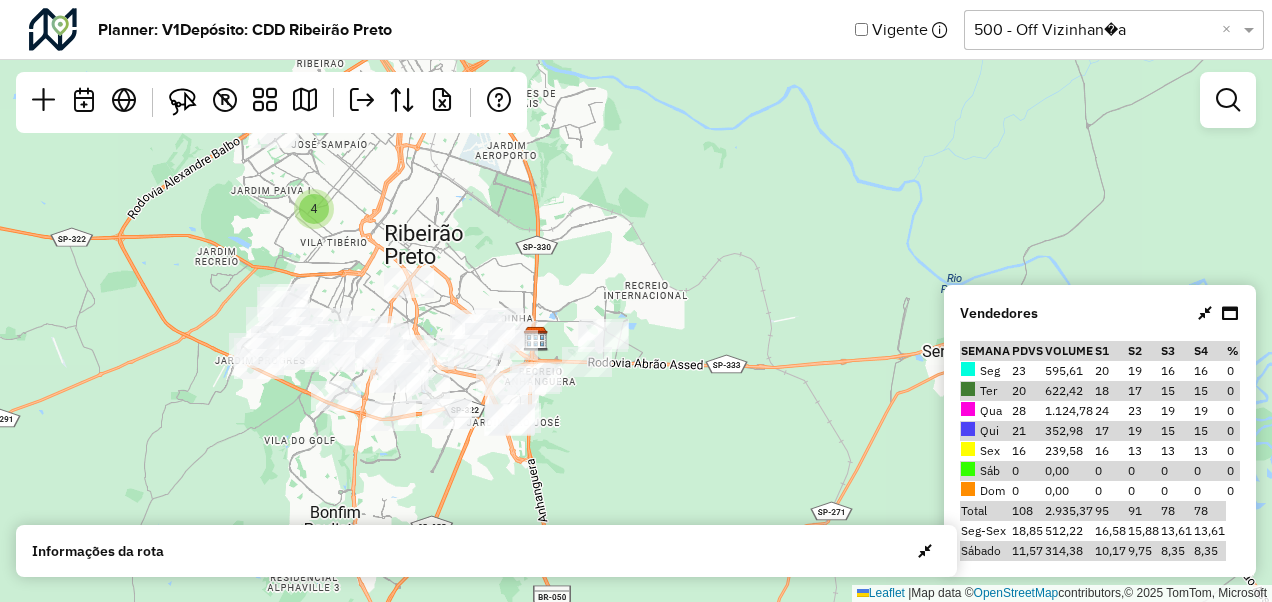 drag, startPoint x: 269, startPoint y: 437, endPoint x: 760, endPoint y: 259, distance: 522.2691 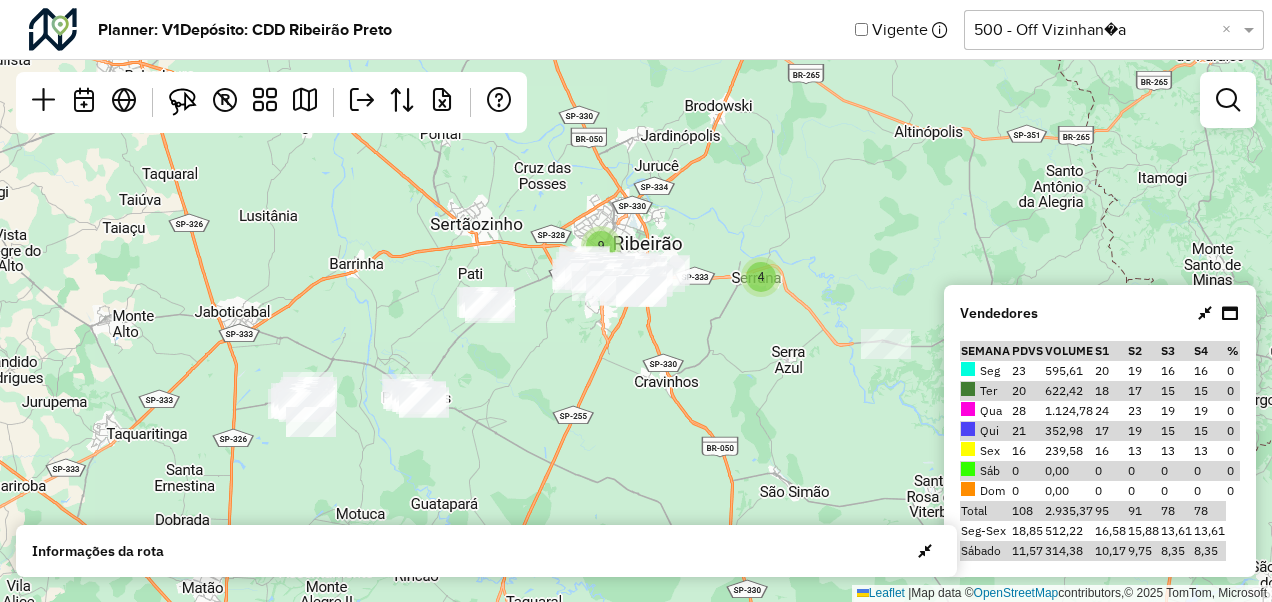 drag, startPoint x: 389, startPoint y: 361, endPoint x: 503, endPoint y: 345, distance: 115.11733 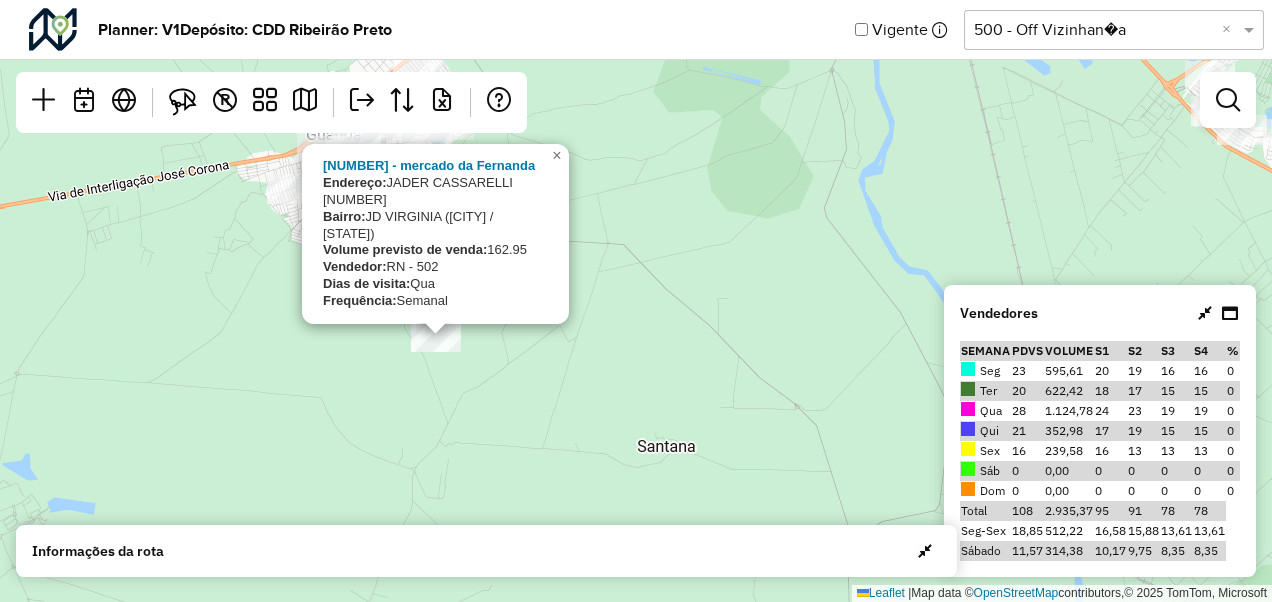 click on "17136152 - mercado da Fernanda
Endereço:   JADER CASSARELLI 60
Bairro:  JD VIRGINIA (GUARIBA / SP)
Volume previsto de venda:  162.95
Vendedor:  RN - 502
Dias de visita:  Qua
Frequência:  Semanal
×  Leaflet   |  Map data ©  OpenStreetMap  contributors,© 2025 TomTom, Microsoft" 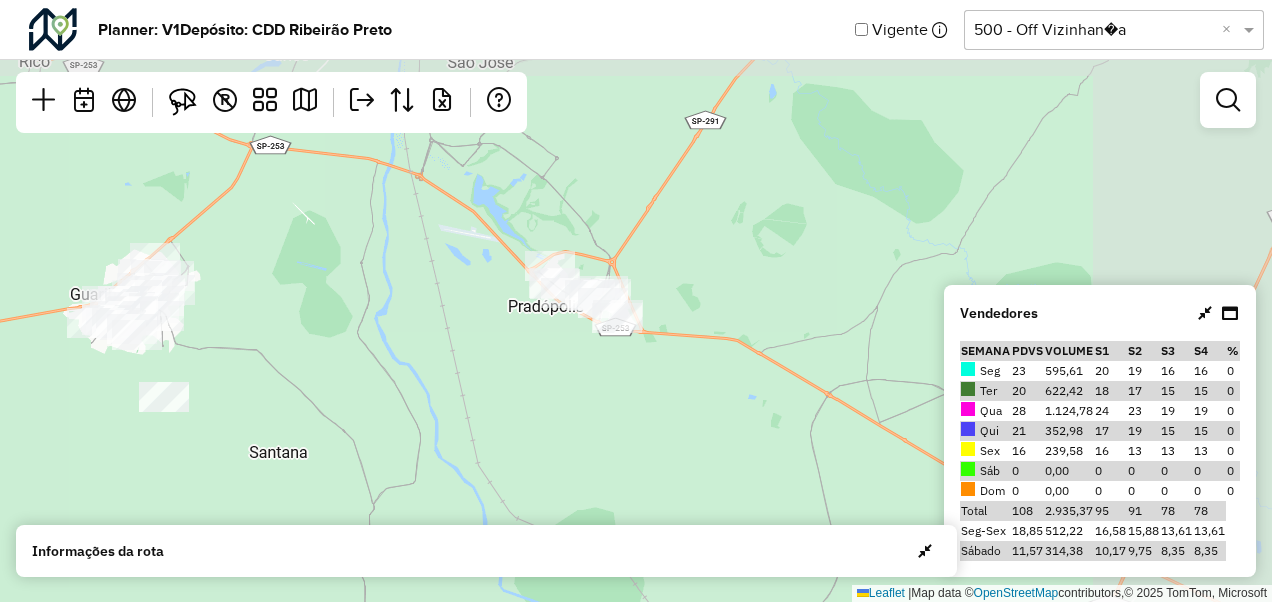 drag, startPoint x: 728, startPoint y: 266, endPoint x: 313, endPoint y: 374, distance: 428.8228 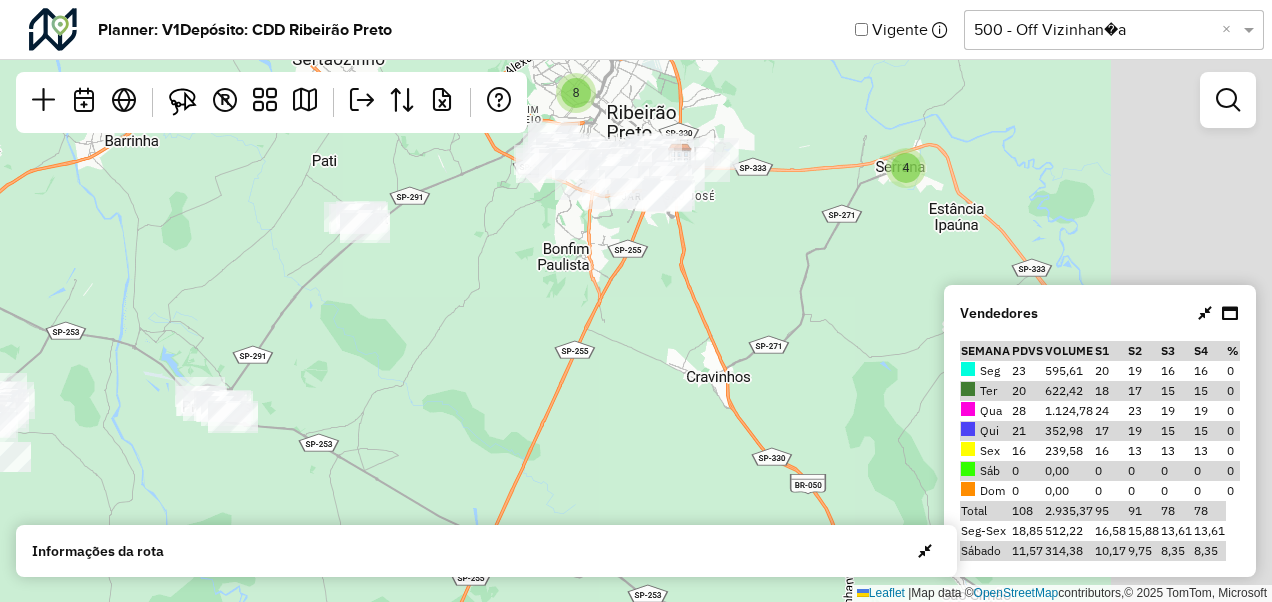 drag, startPoint x: 681, startPoint y: 302, endPoint x: 461, endPoint y: 365, distance: 228.84274 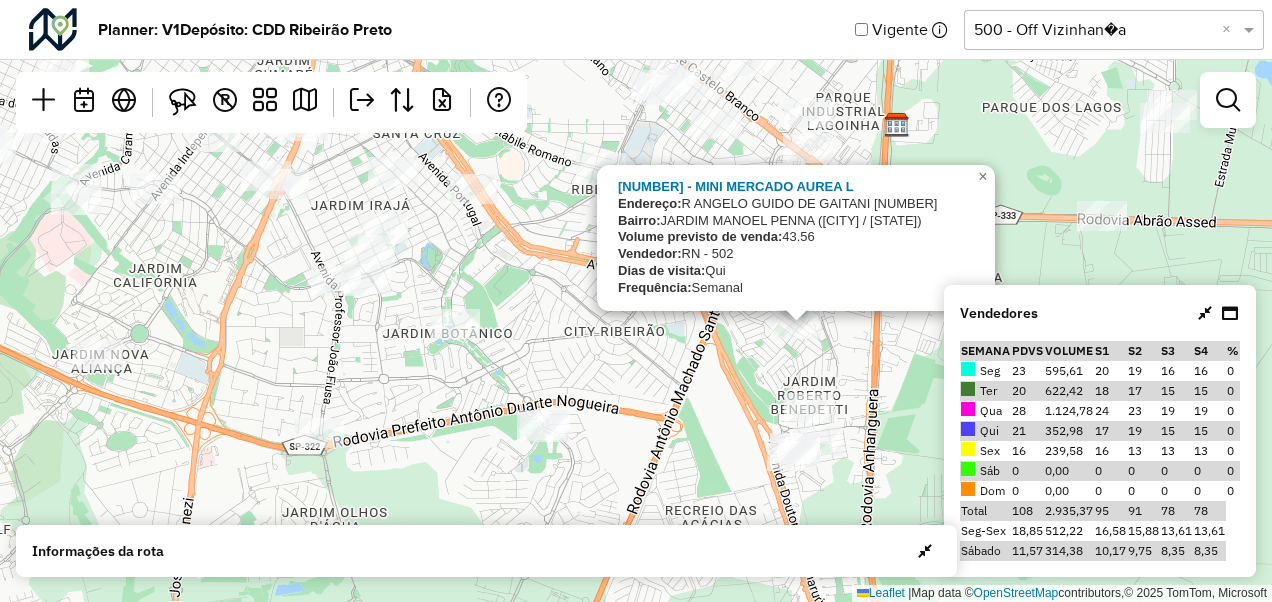 drag, startPoint x: 591, startPoint y: 256, endPoint x: 770, endPoint y: 362, distance: 208.03125 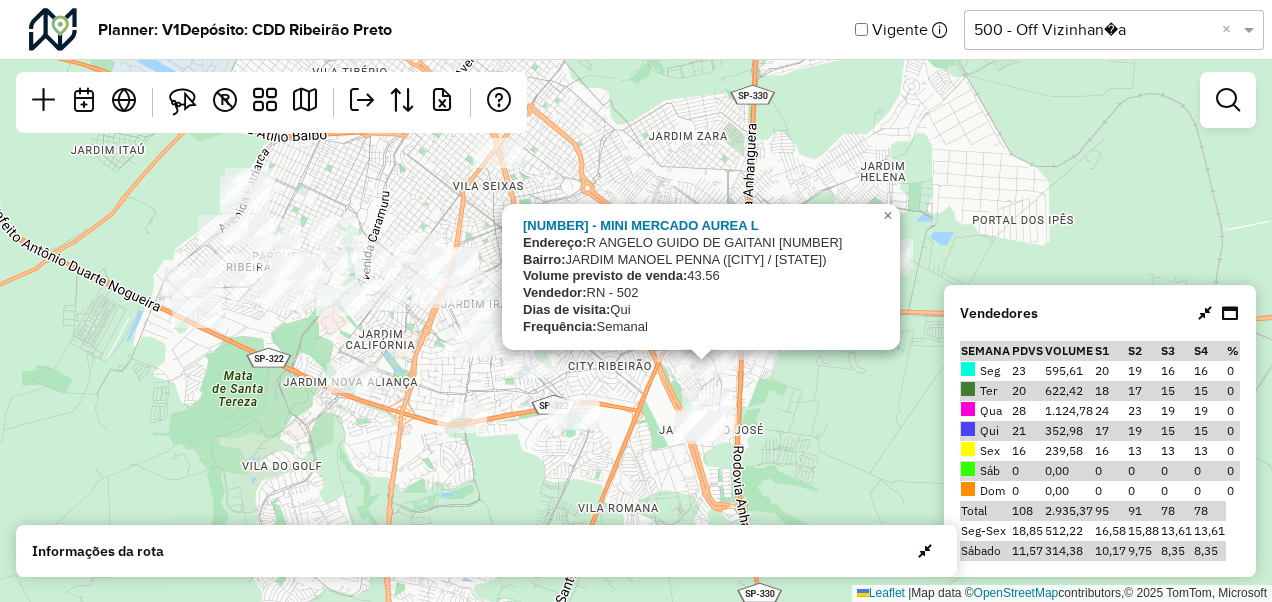 click on "2 2
17112082 - MINI MERCADO AUREA L
Endereço:  R   ANGELO GUIDO DE GAITANI       281
Bairro:  JARDIM MANOEL PENNA (RIBEIRAO PRETO / SP)
Volume previsto de venda:  43.56
Vendedor:  RN - 502
Dias de visita:  Qui
Frequência:  Semanal
×  Leaflet   |  Map data ©  OpenStreetMap  contributors,© 2025 TomTom, Microsoft" 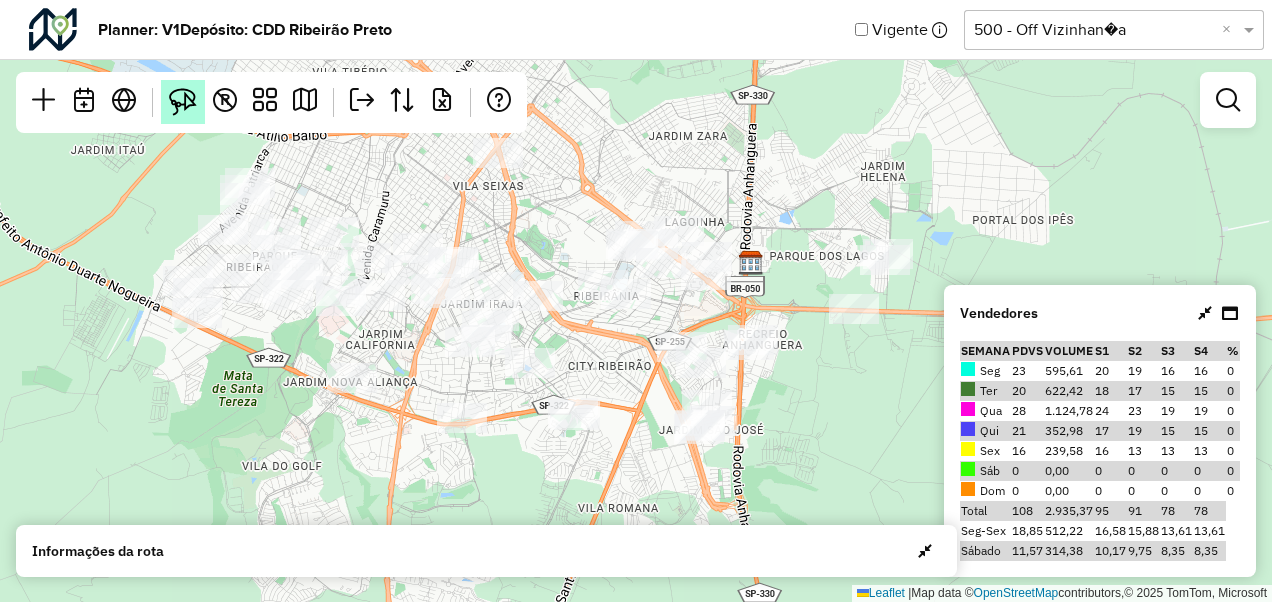 click at bounding box center [183, 102] 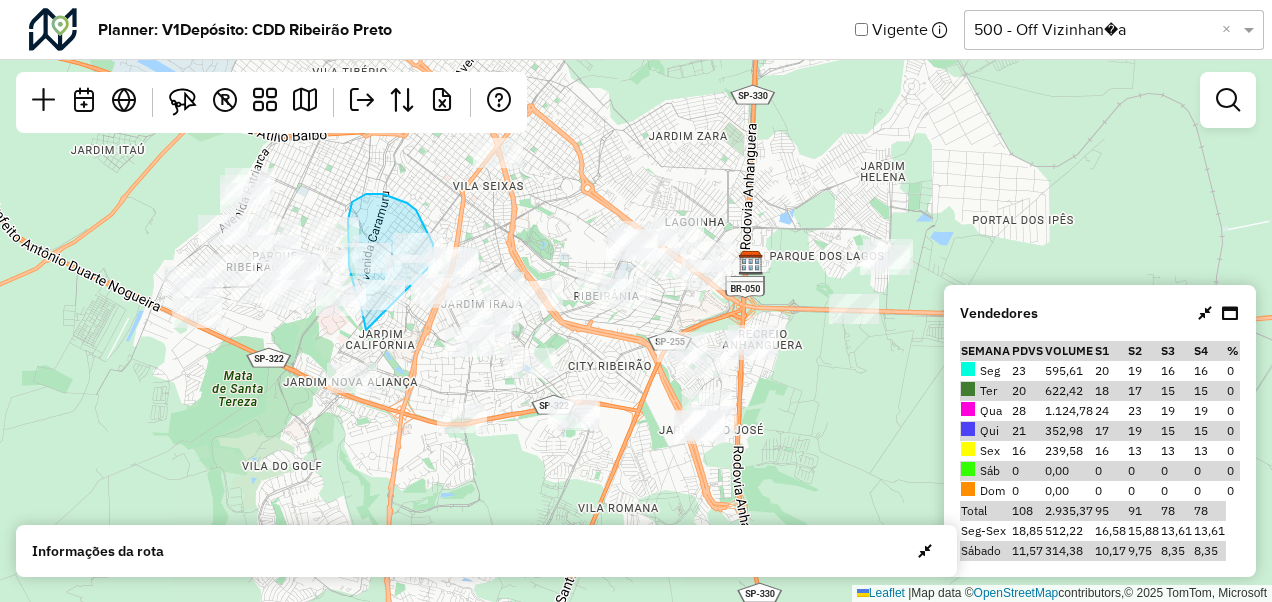 click on "2 2  Leaflet   |  Map data ©  OpenStreetMap  contributors,© 2025 TomTom, Microsoft" 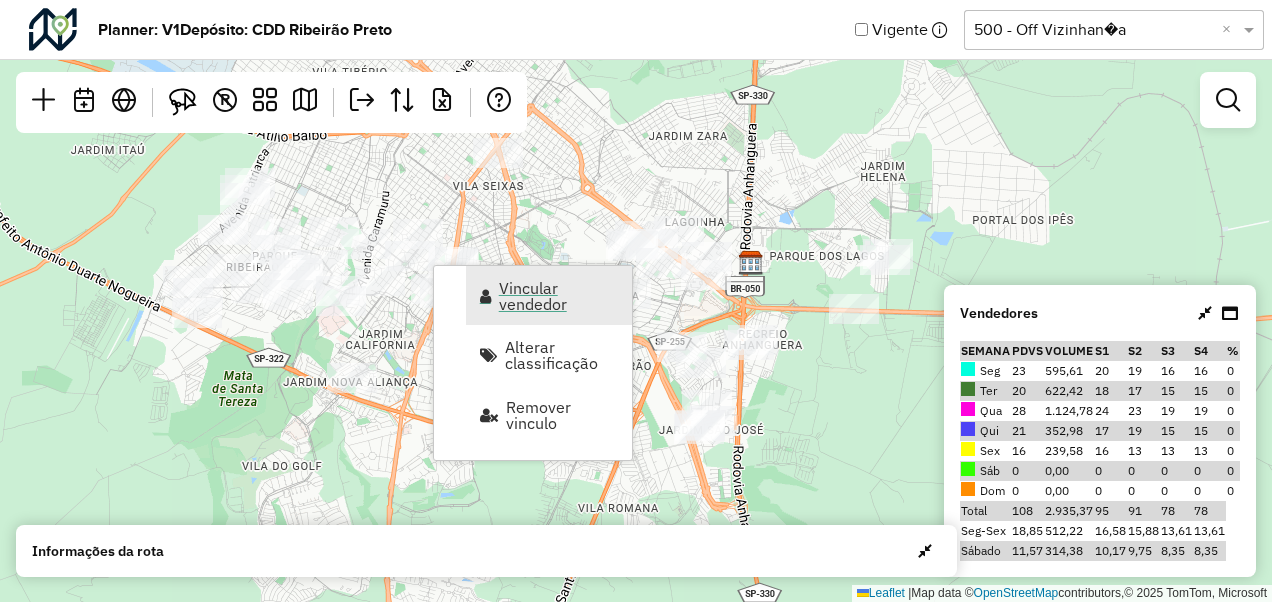 click on "Vincular vendedor" at bounding box center [559, 296] 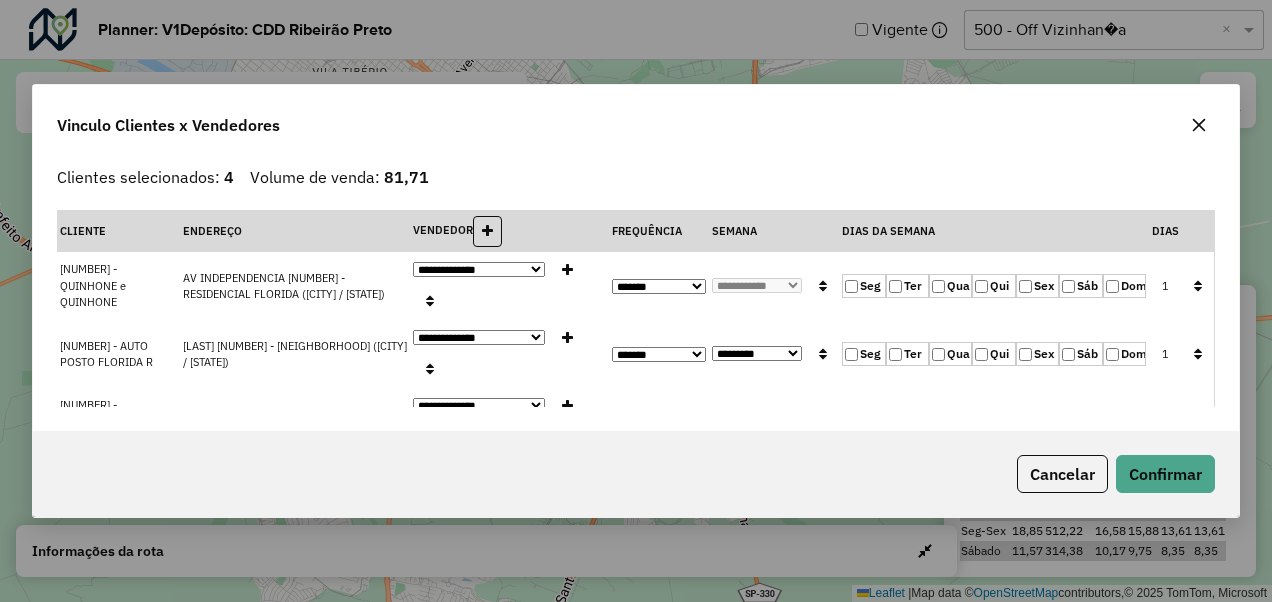 click on "Seg" 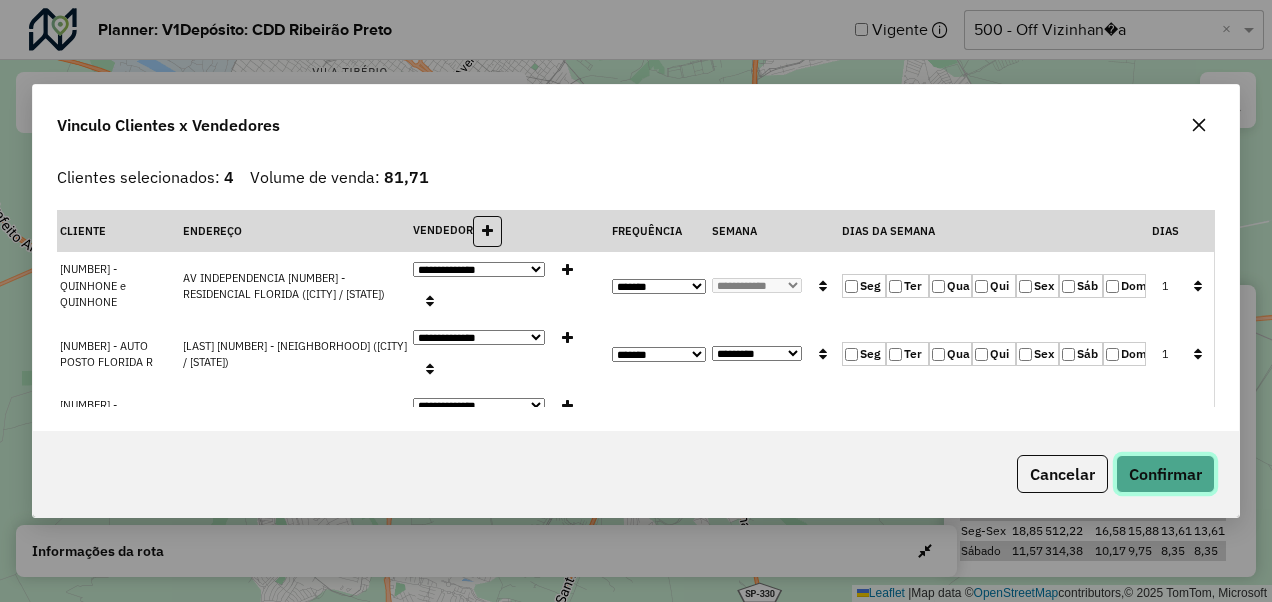click on "Confirmar" 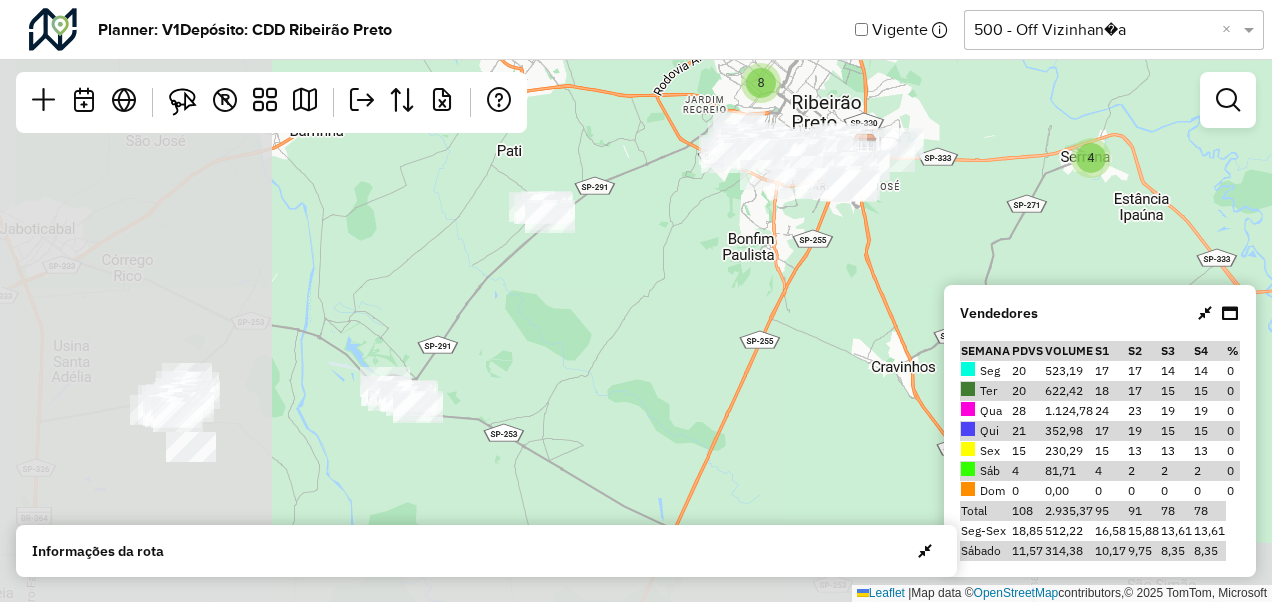 drag, startPoint x: 294, startPoint y: 357, endPoint x: 699, endPoint y: 220, distance: 427.54416 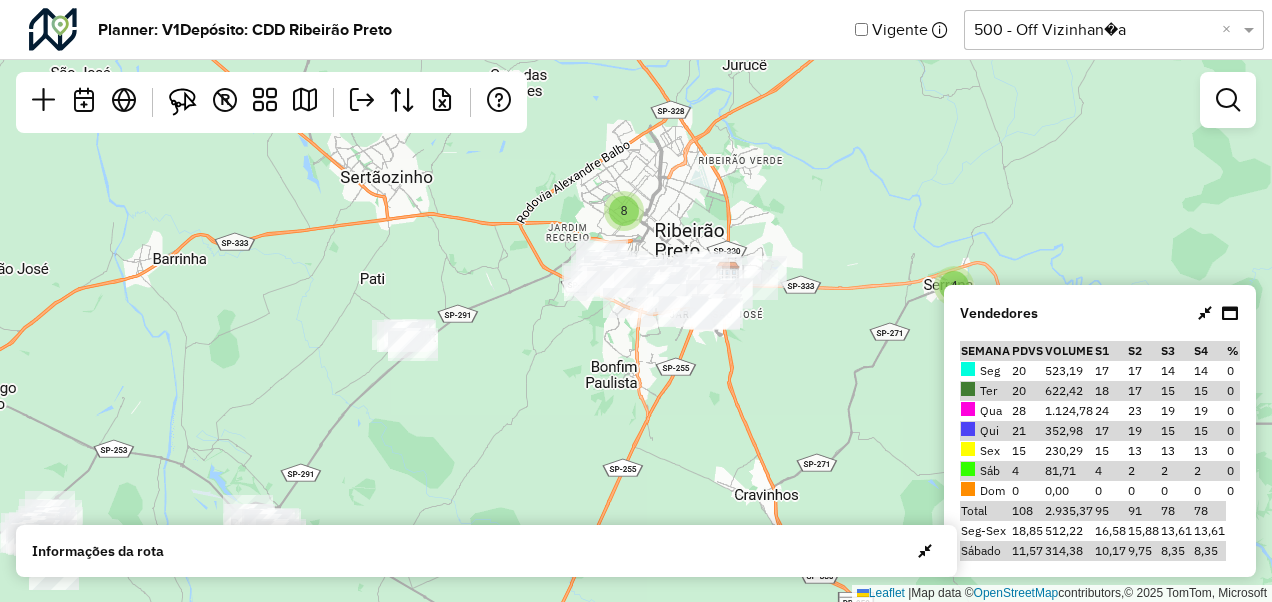 drag, startPoint x: 809, startPoint y: 244, endPoint x: 736, endPoint y: 369, distance: 144.75496 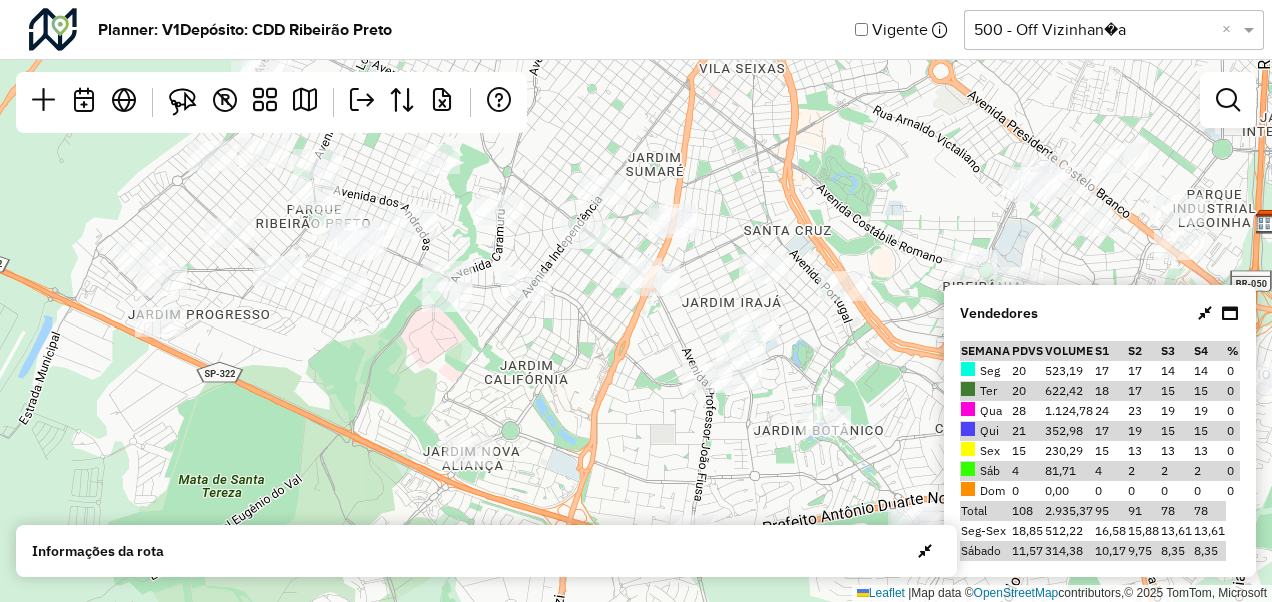 drag, startPoint x: 878, startPoint y: 239, endPoint x: 488, endPoint y: 136, distance: 403.37204 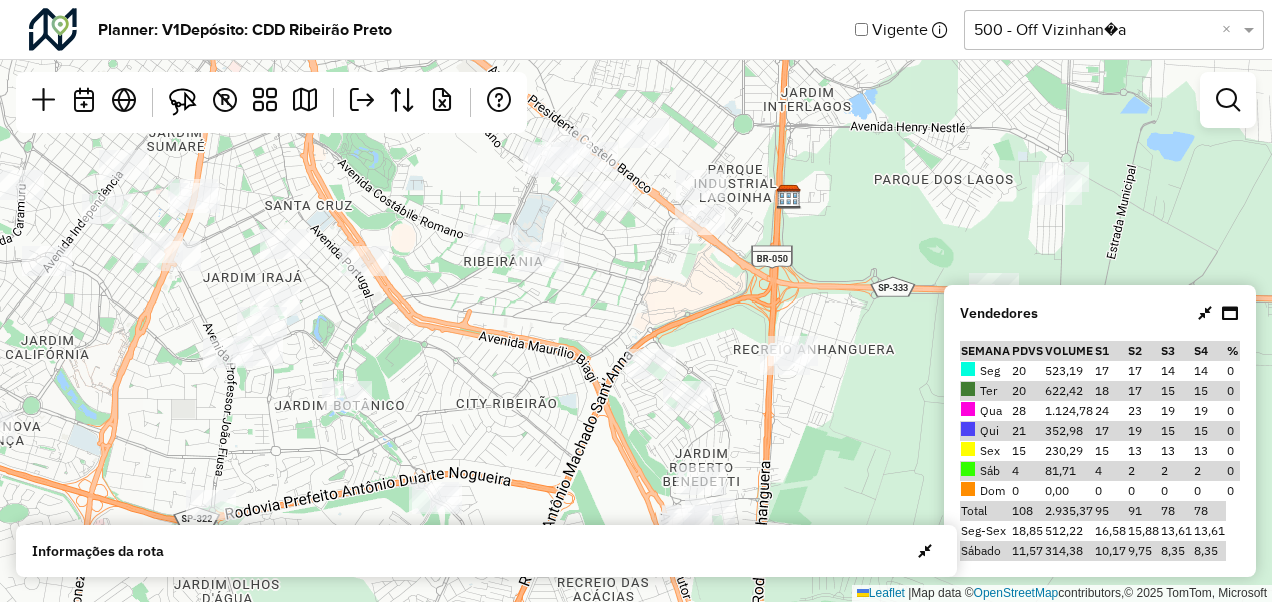 drag, startPoint x: 625, startPoint y: 164, endPoint x: 603, endPoint y: 258, distance: 96.540146 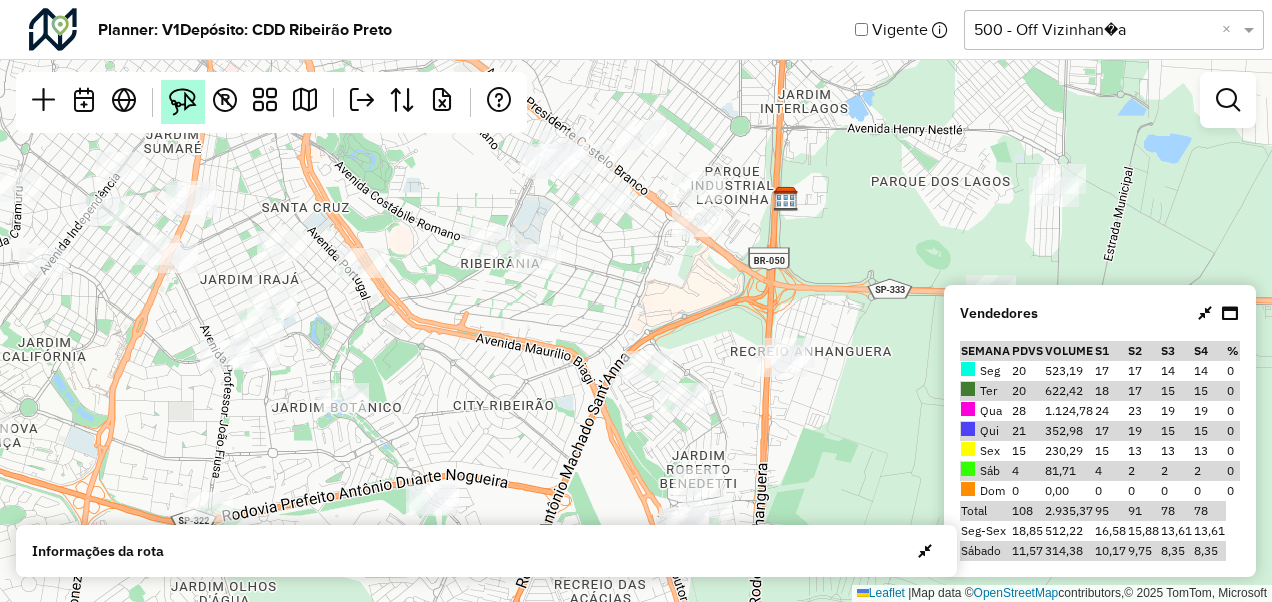 click at bounding box center (183, 102) 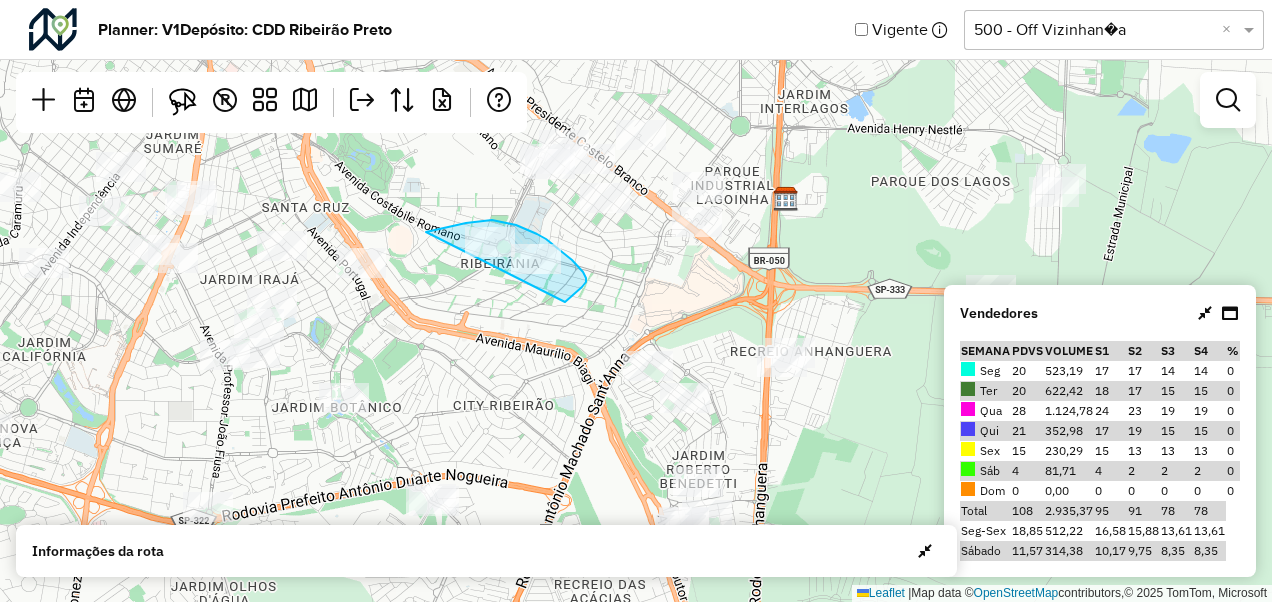 drag, startPoint x: 426, startPoint y: 232, endPoint x: 562, endPoint y: 302, distance: 152.9575 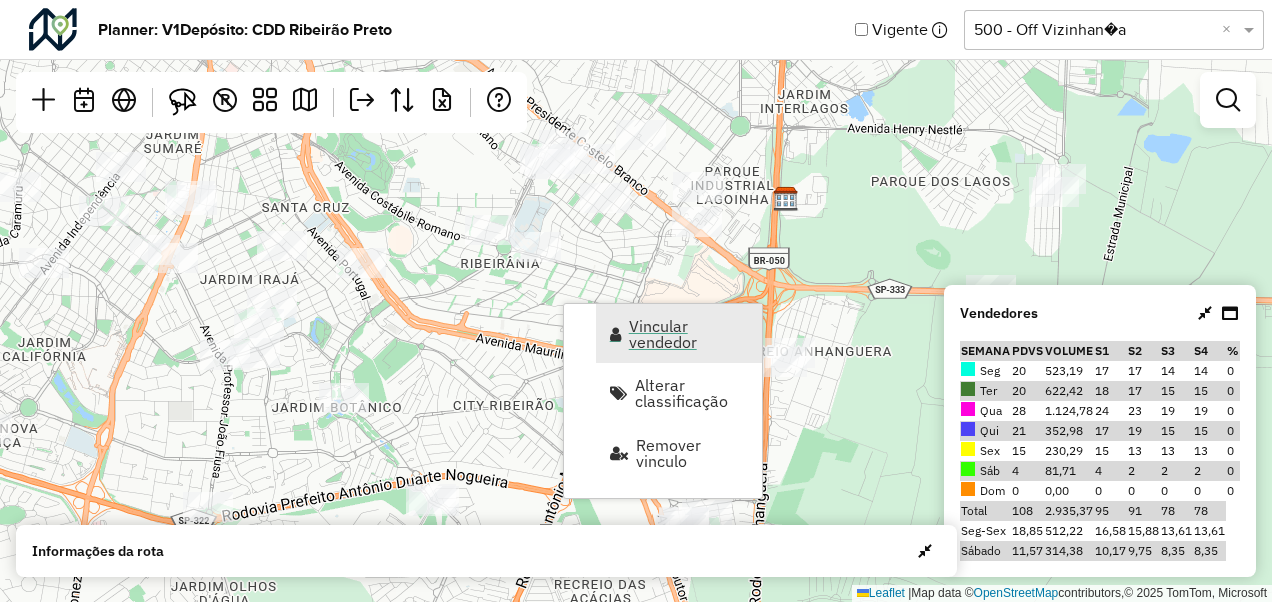 click on "Vincular vendedor" at bounding box center [689, 334] 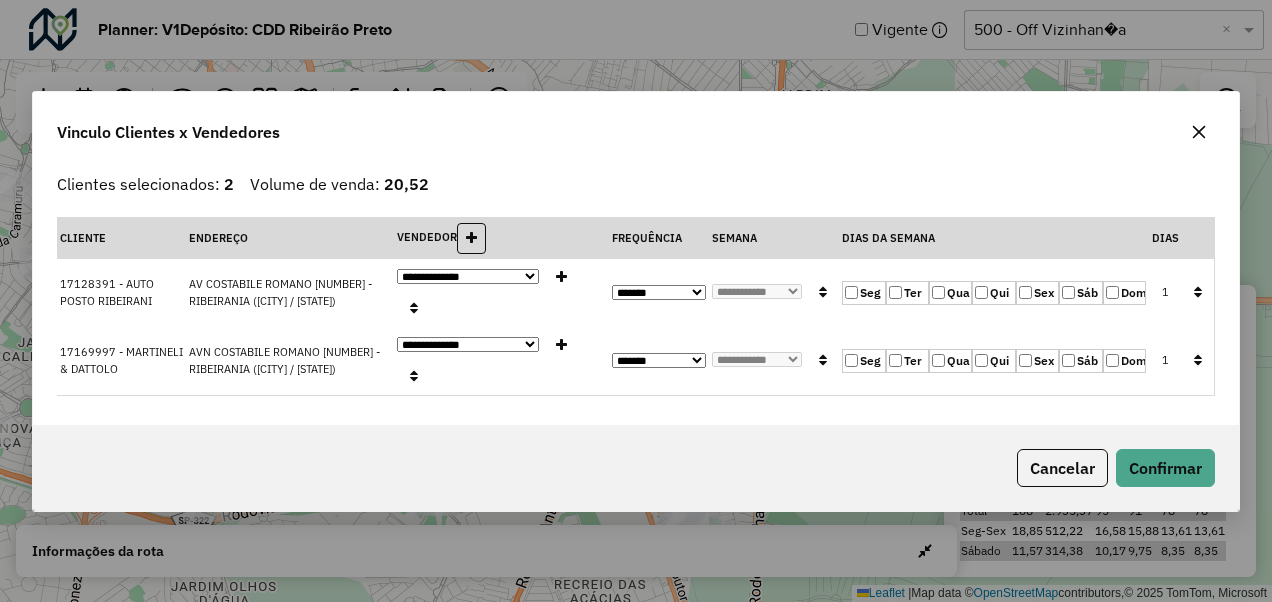 click on "Sex" 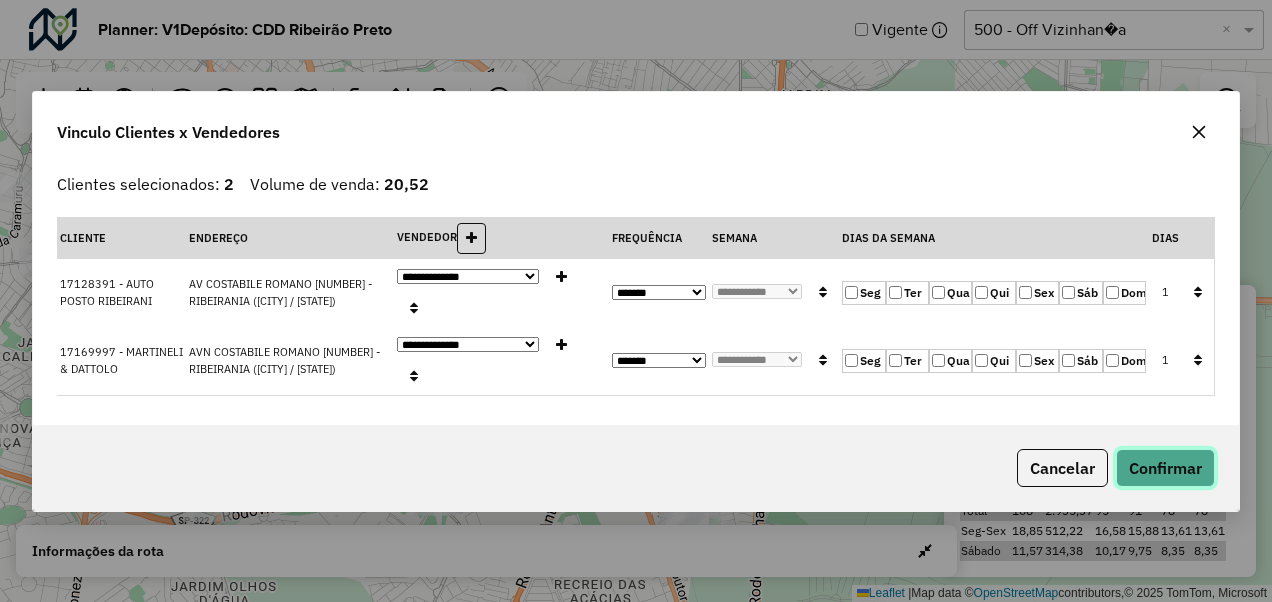 click on "Confirmar" 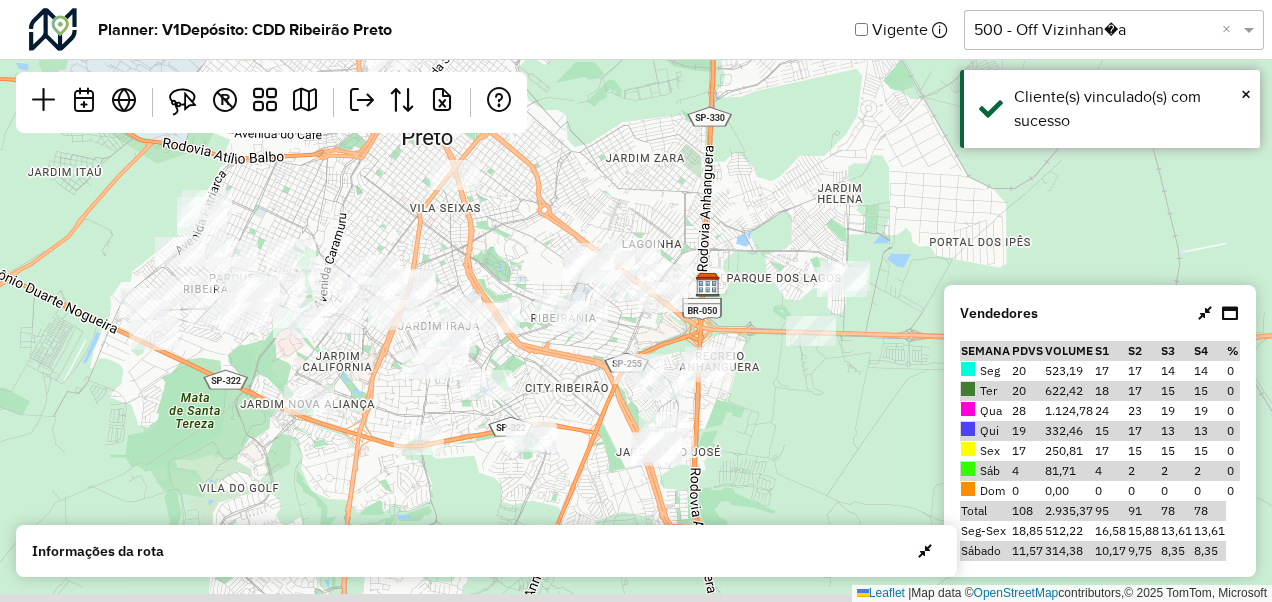 drag, startPoint x: 431, startPoint y: 390, endPoint x: 578, endPoint y: 366, distance: 148.9463 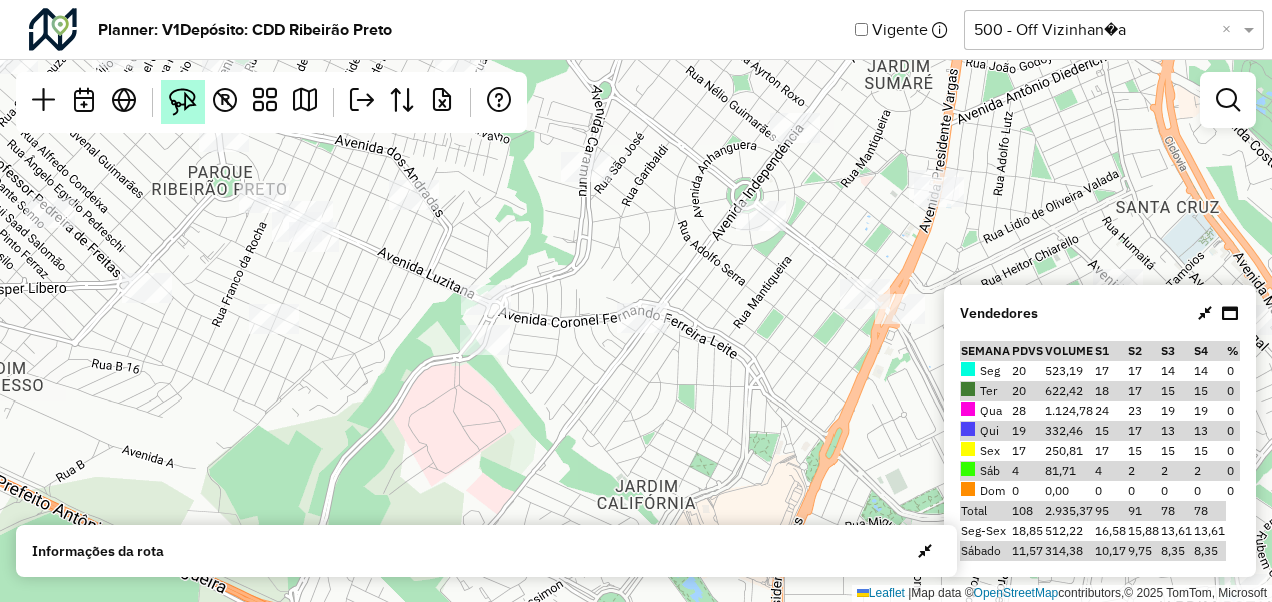 click at bounding box center [183, 102] 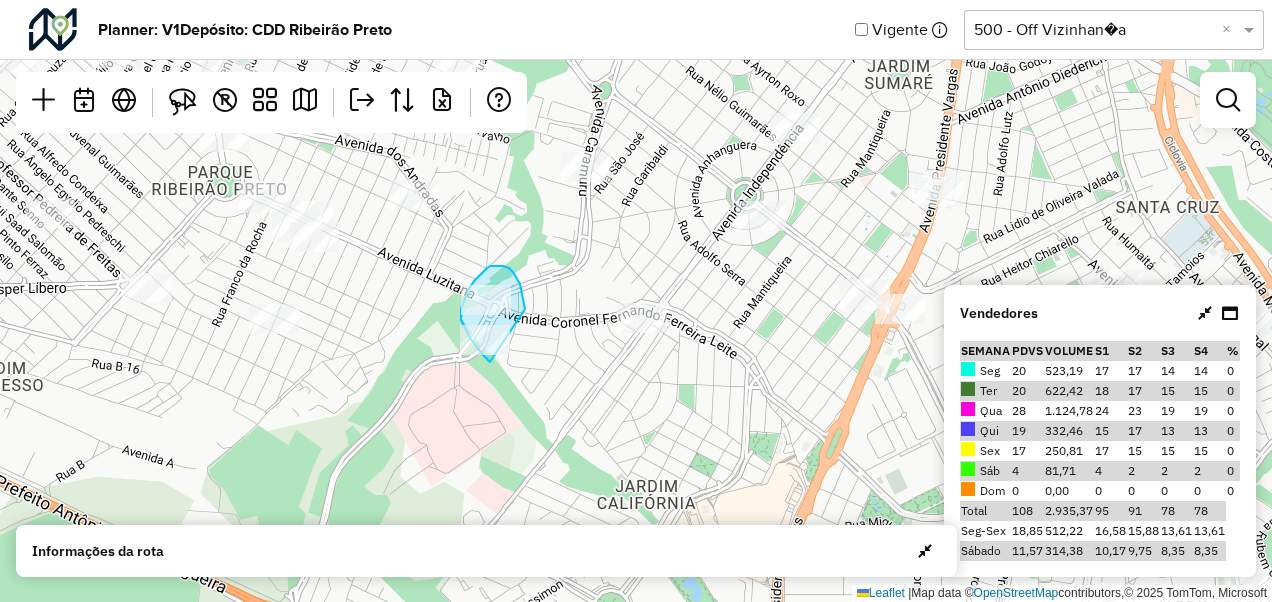 drag, startPoint x: 490, startPoint y: 362, endPoint x: 528, endPoint y: 314, distance: 61.220913 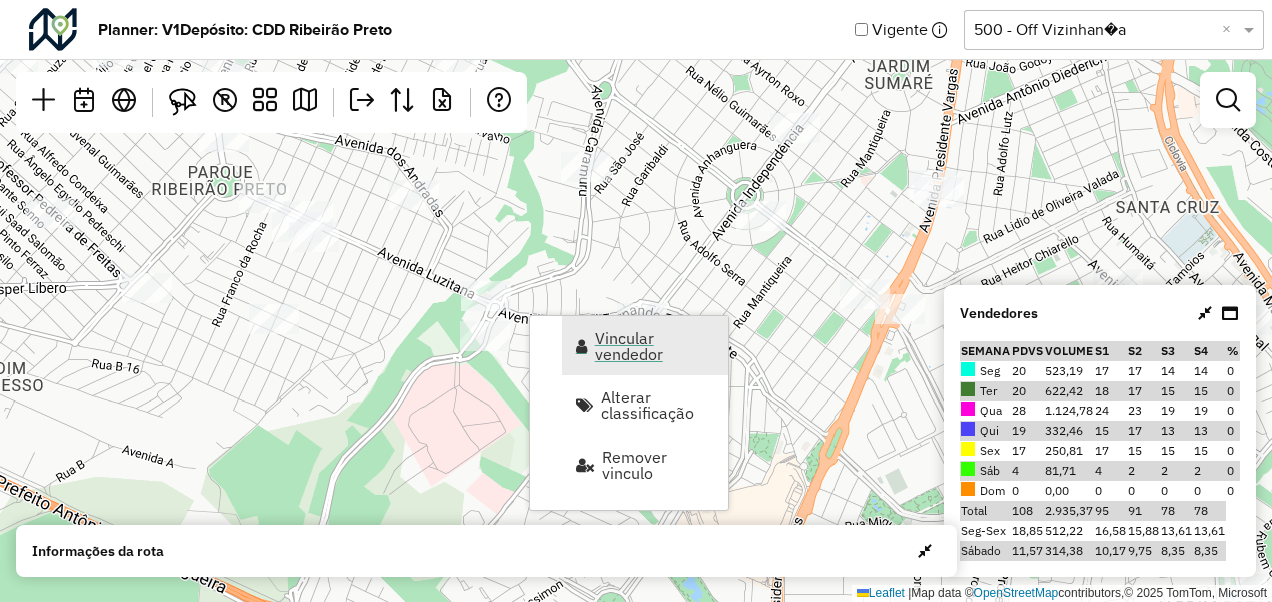 click on "Vincular vendedor" at bounding box center [655, 346] 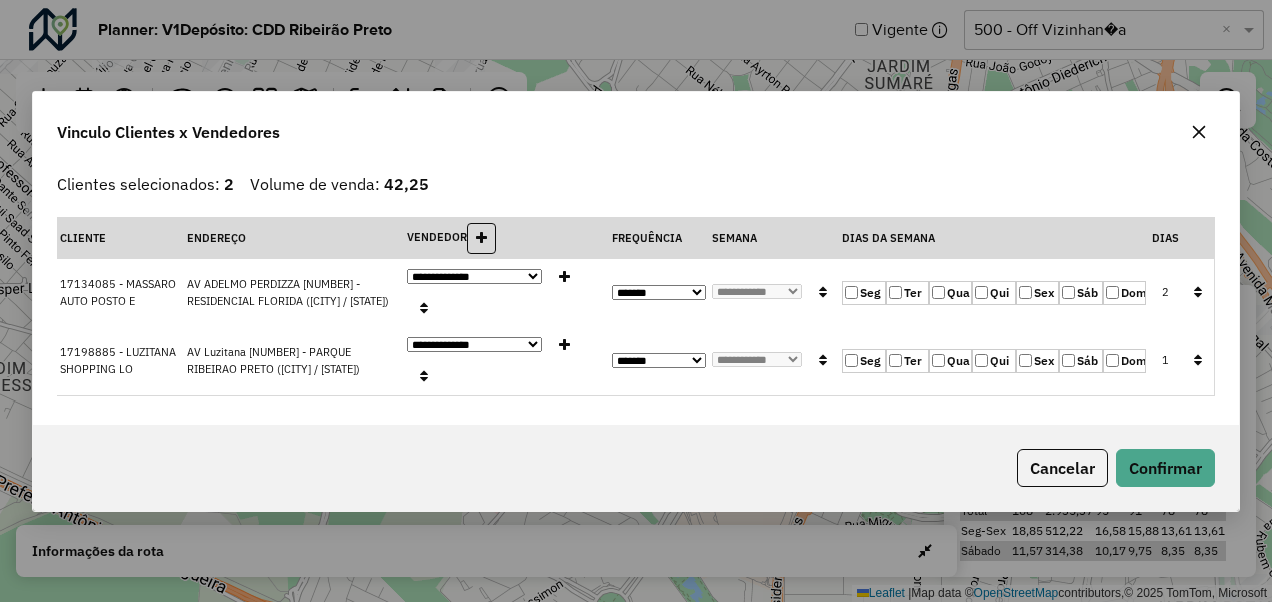 click on "Seg" 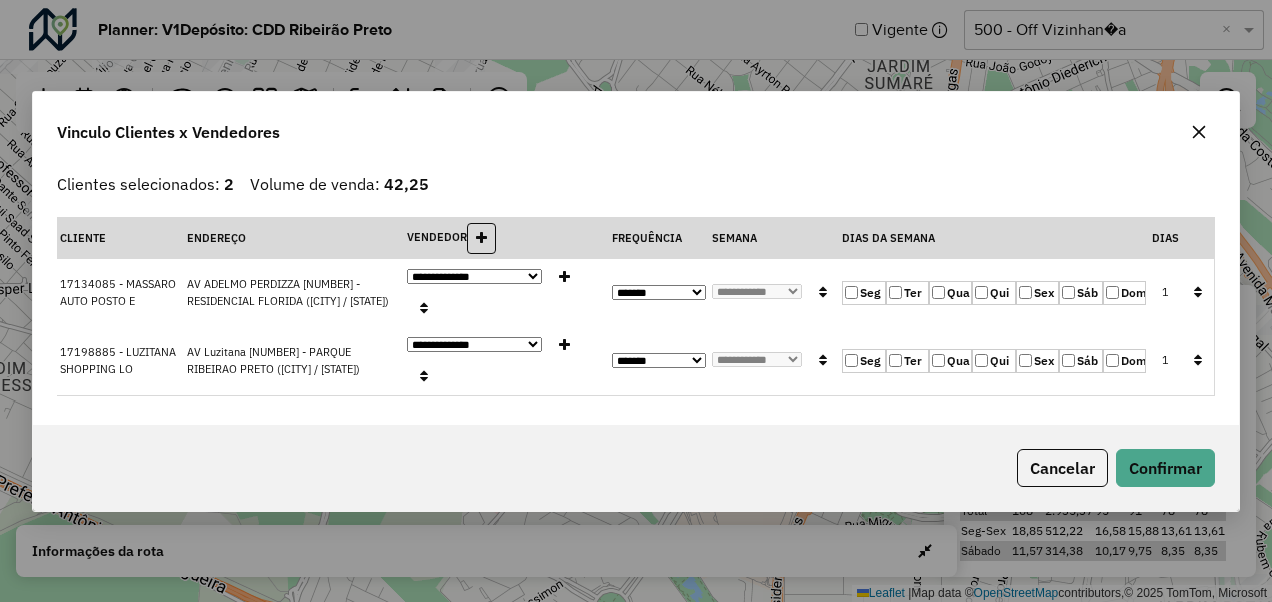 click 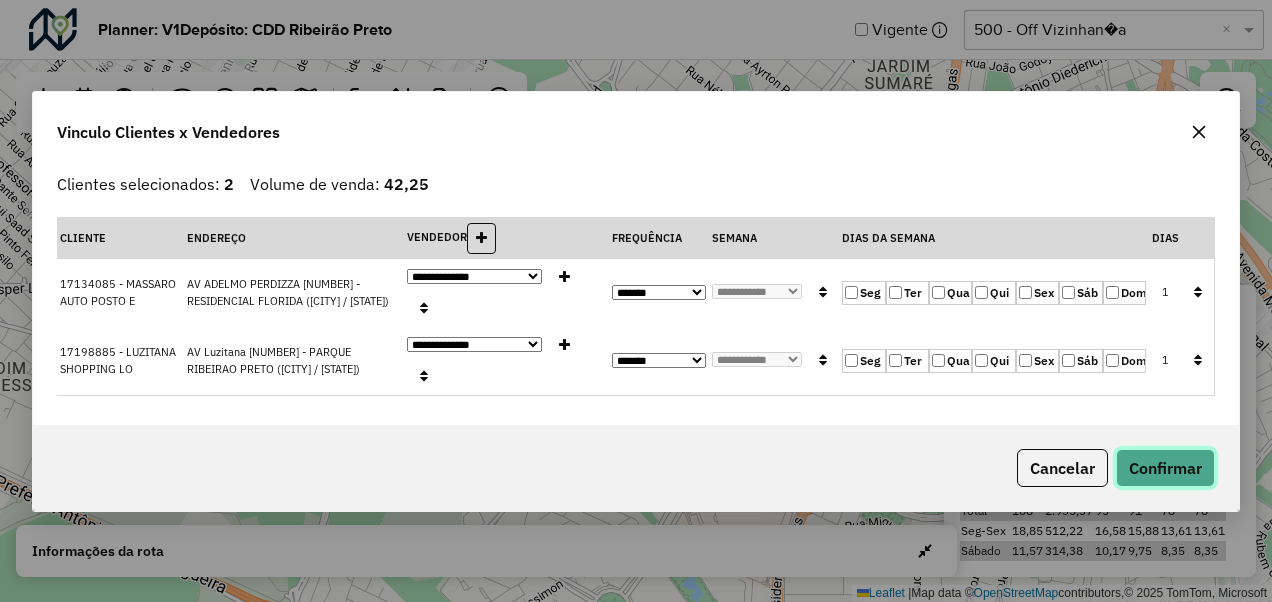 click on "Confirmar" 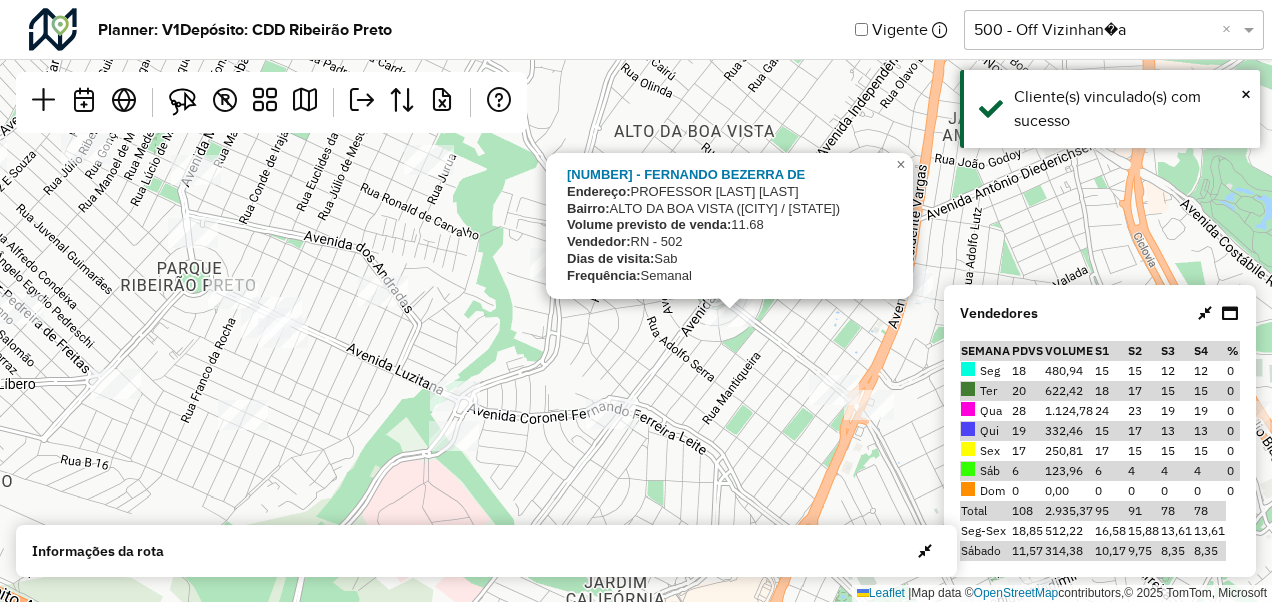 drag, startPoint x: 772, startPoint y: 304, endPoint x: 741, endPoint y: 400, distance: 100.88112 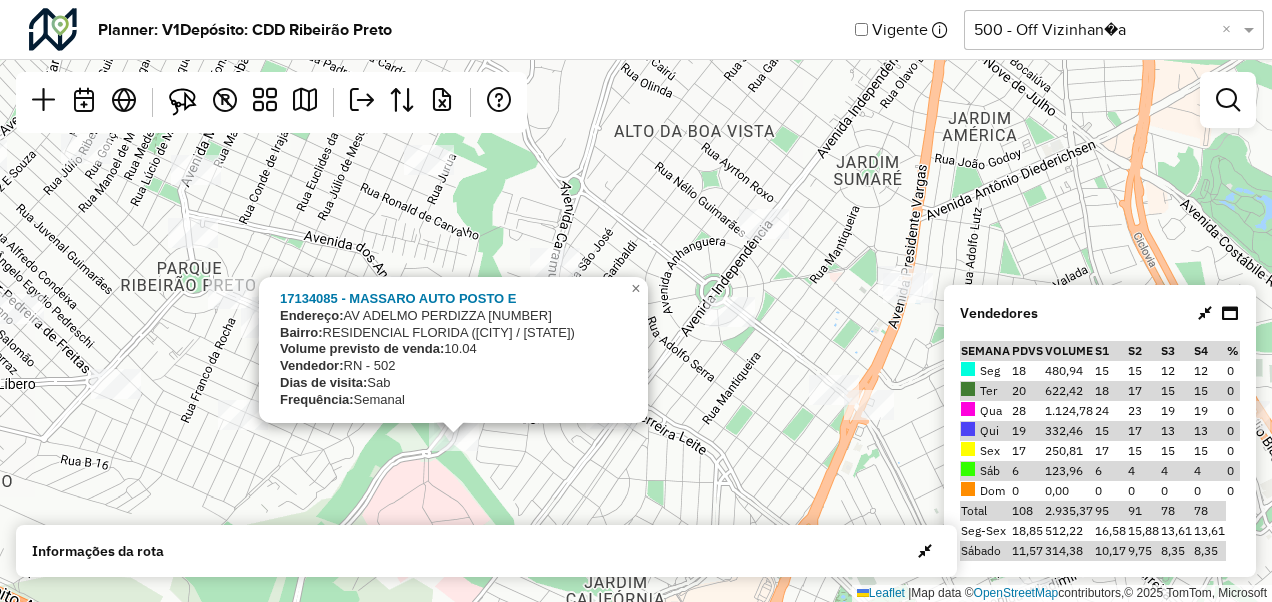 click on "17134085 - MASSARO AUTO POSTO E
Endereço:  AV  ADELMO PERDIZZA               4205
Bairro:  RESIDENCIAL FLORIDA (RIBEIRAO PRETO / SP)
Volume previsto de venda:  10.04
Vendedor:  RN - 502
Dias de visita:  Sab
Frequência:  Semanal
×  Leaflet   |  Map data ©  OpenStreetMap  contributors,© 2025 TomTom, Microsoft" 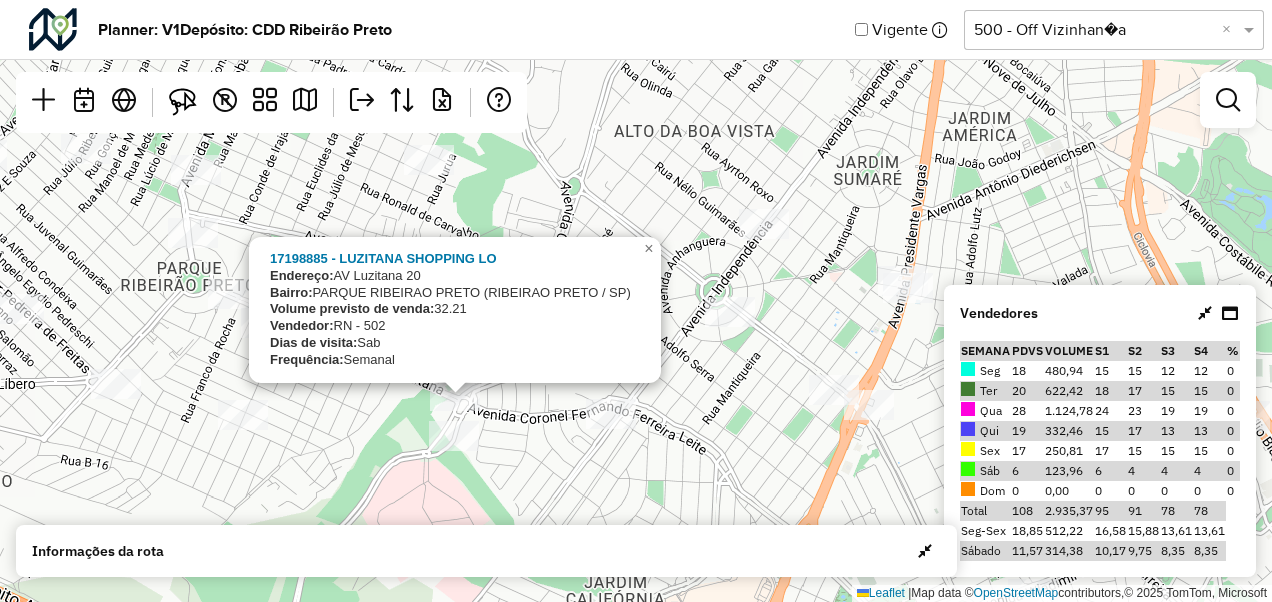 click on "17198885 - LUZITANA SHOPPING LO
Endereço:  AV  Luzitana                      20
Bairro:  PARQUE RIBEIRAO PRETO (RIBEIRAO PRETO / SP)
Volume previsto de venda:  32.21
Vendedor:  RN - 502
Dias de visita:  Sab
Frequência:  Semanal
×  Leaflet   |  Map data ©  OpenStreetMap  contributors,© 2025 TomTom, Microsoft" 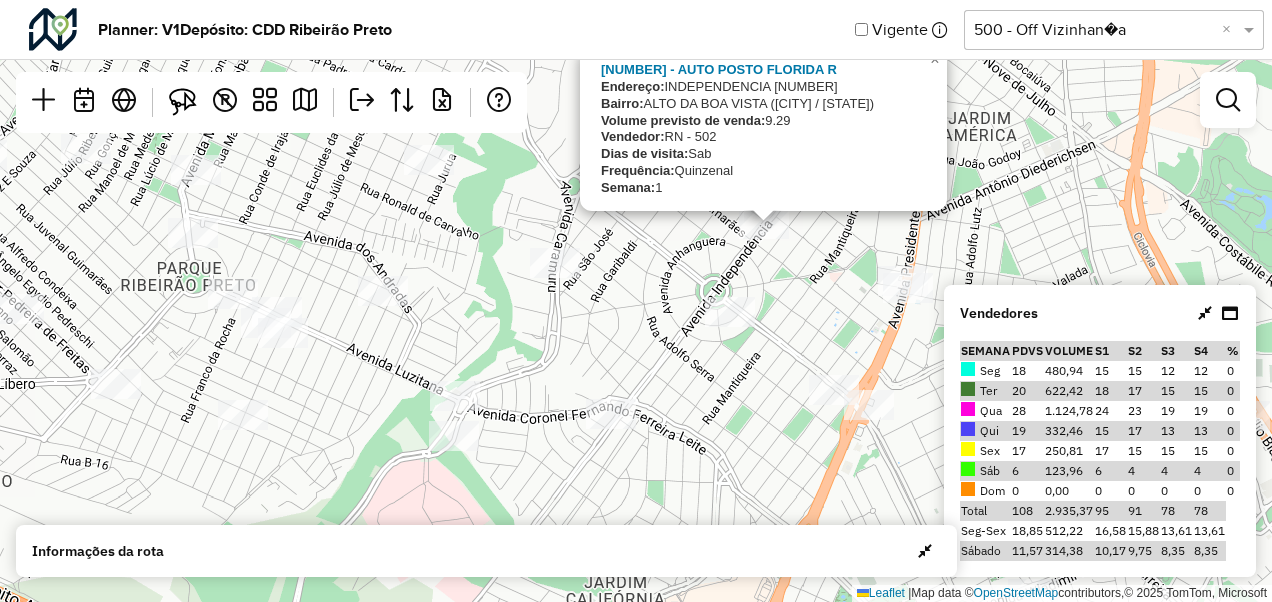 click on "17125161 - AUTO POSTO FLORIDA R
Endereço:   INDEPENDENCIA 2410
Bairro:  ALTO DA BOA VISTA (RIBEIRAO PRETO / SP)
Volume previsto de venda:  9.29
Vendedor:  RN - 502
Dias de visita:  Sab
Frequência:  Quinzenal
Semana:  1
×  Leaflet   |  Map data ©  OpenStreetMap  contributors,© 2025 TomTom, Microsoft" 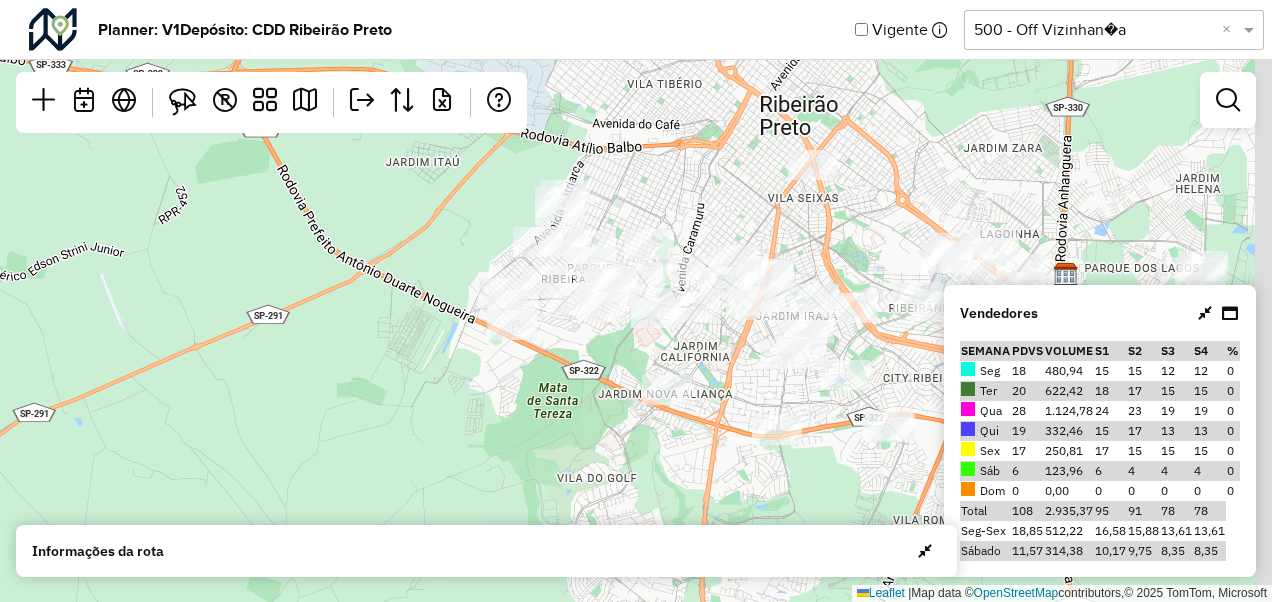 drag, startPoint x: 458, startPoint y: 336, endPoint x: 192, endPoint y: 356, distance: 266.75082 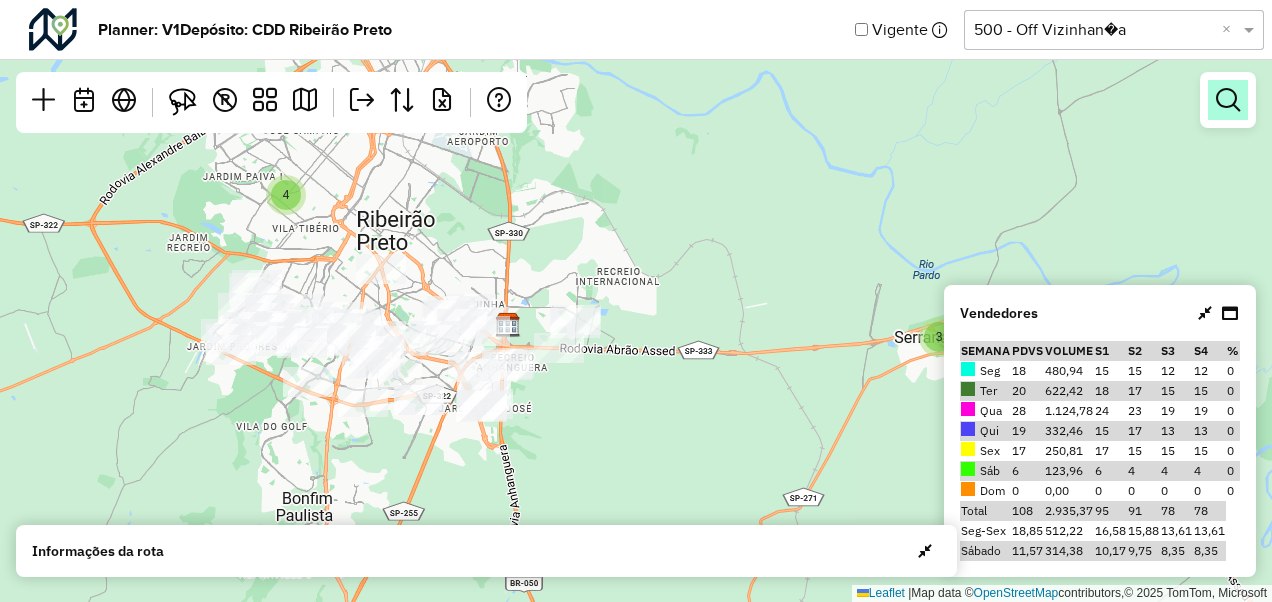 click at bounding box center (1228, 100) 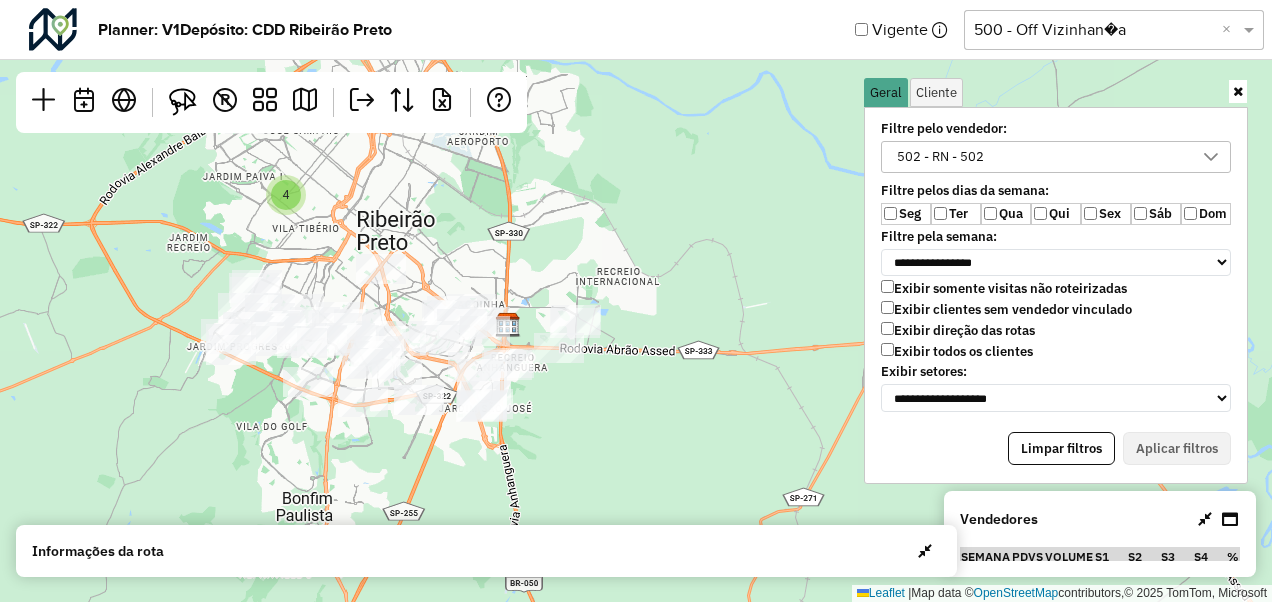 click on "502 - RN - 502" at bounding box center [1041, 157] 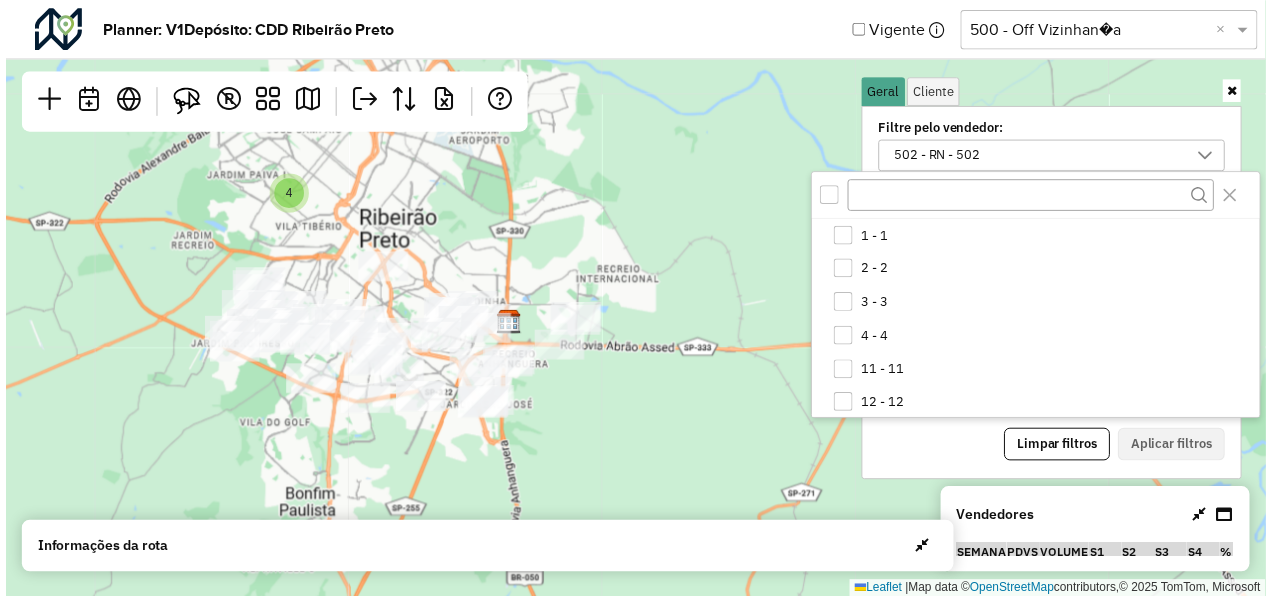 scroll, scrollTop: 10, scrollLeft: 74, axis: both 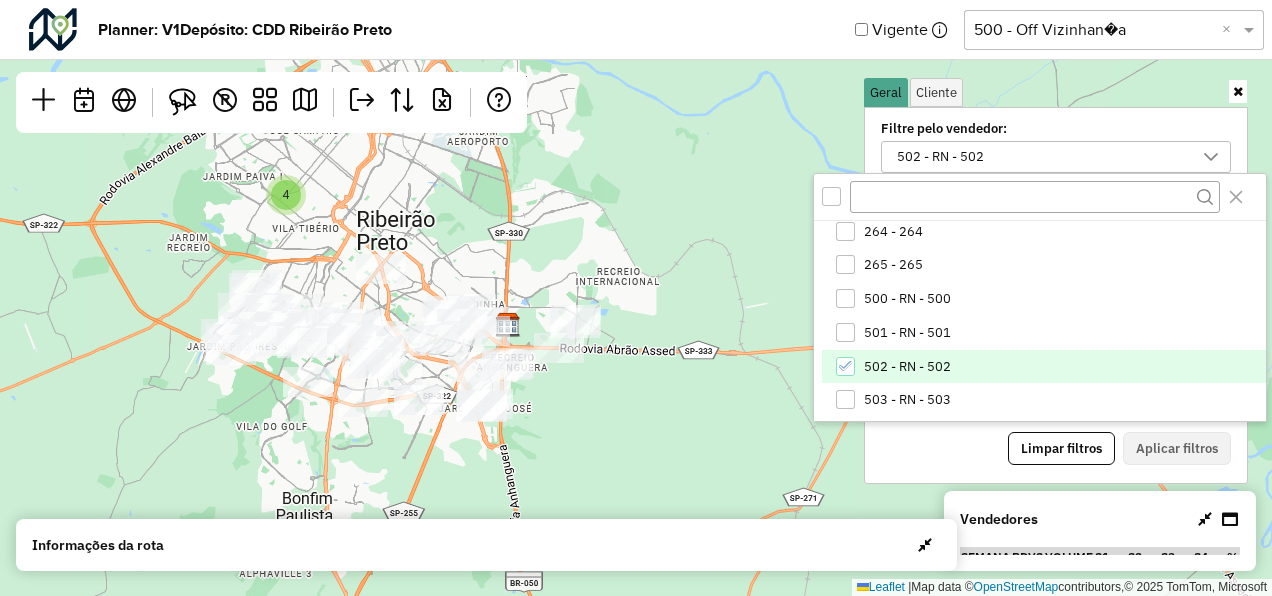 click on "502 - RN - 502" at bounding box center (907, 367) 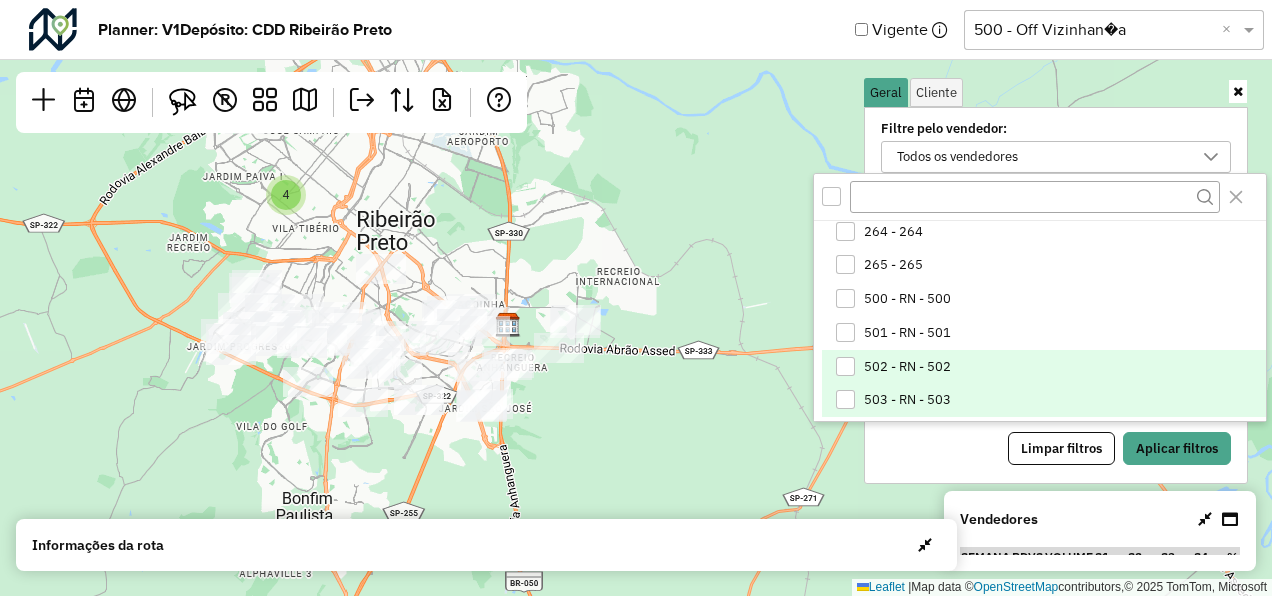 click on "503 - RN - 503" at bounding box center (907, 400) 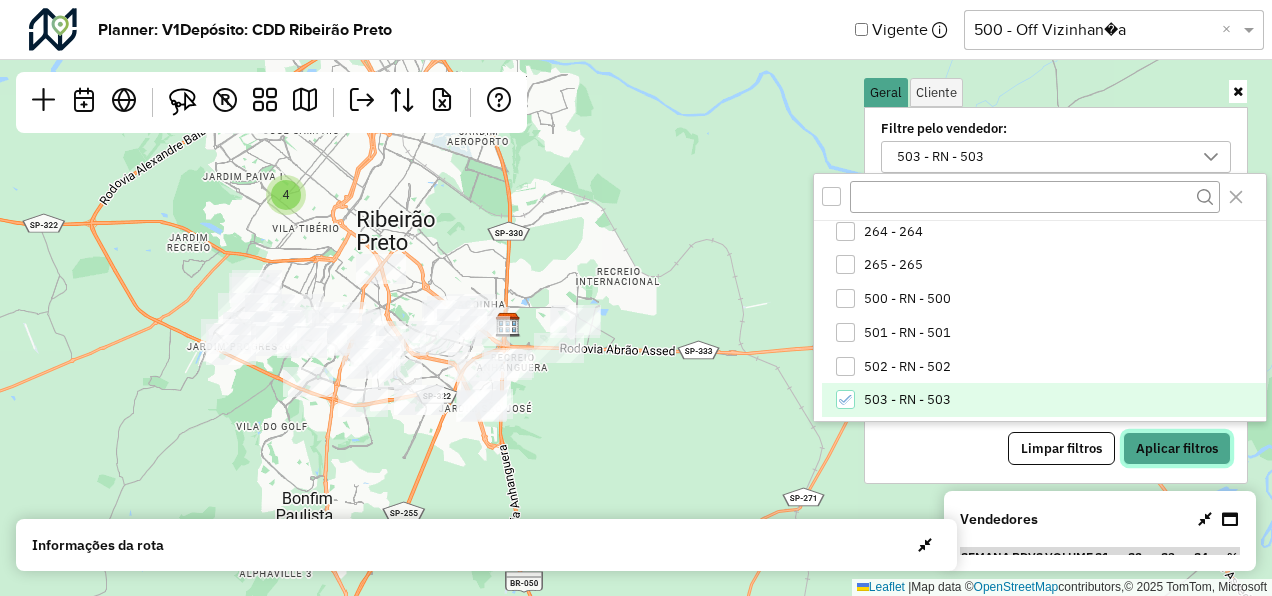 click on "Aplicar filtros" at bounding box center (1177, 449) 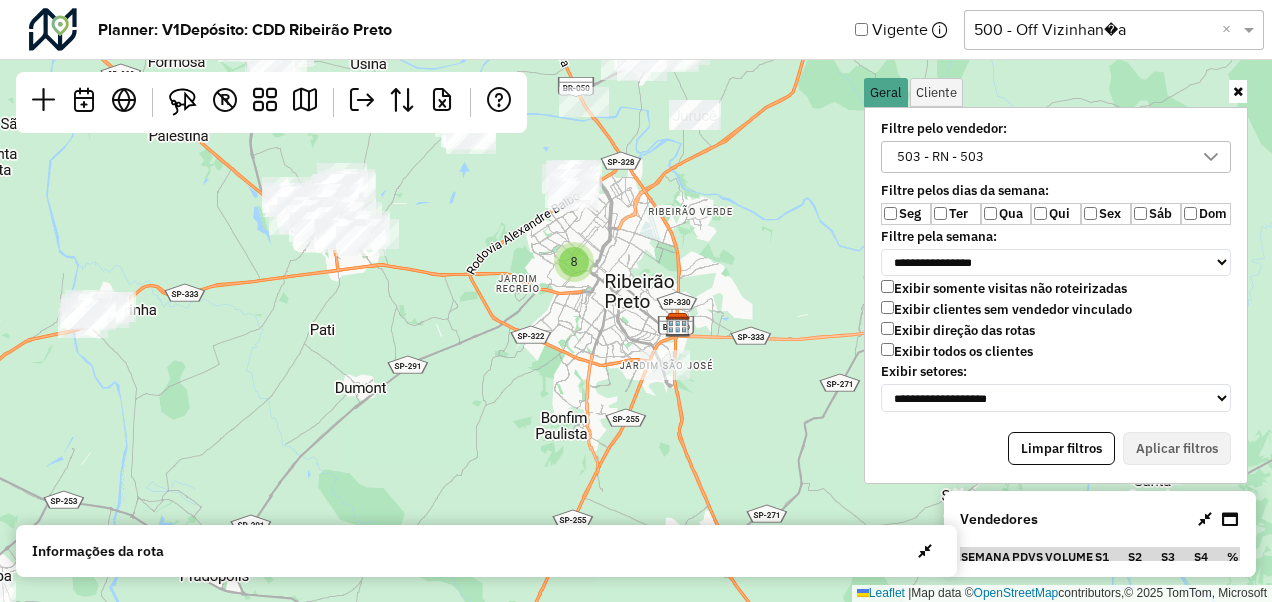 drag, startPoint x: 686, startPoint y: 181, endPoint x: 718, endPoint y: 236, distance: 63.631752 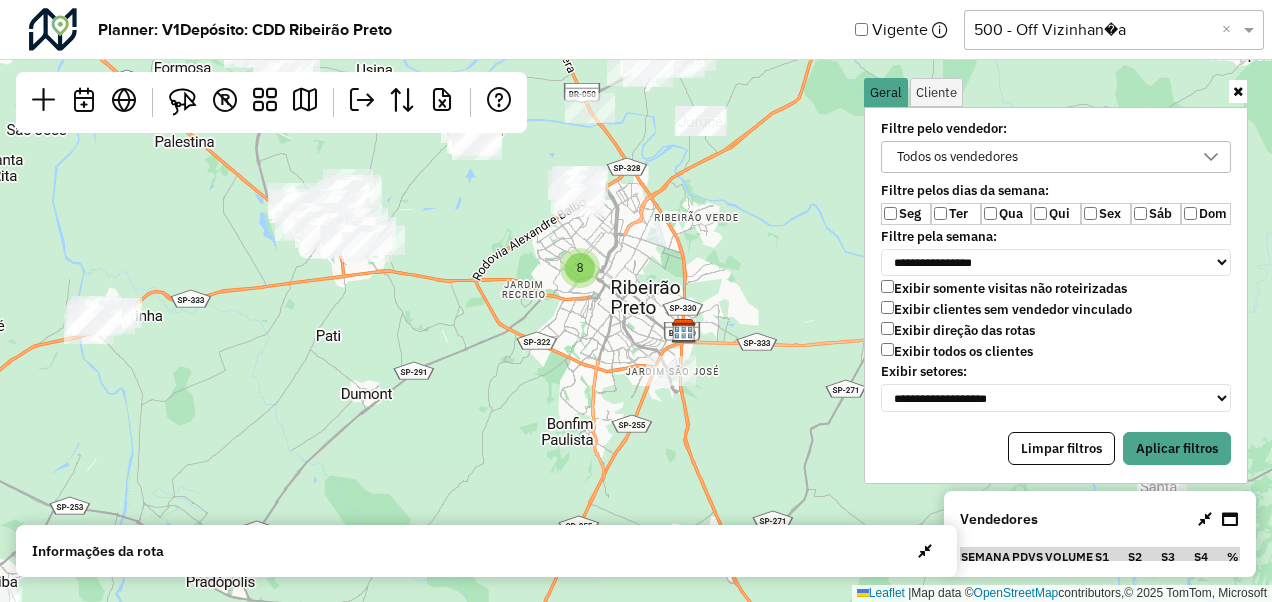 click on "Qua" at bounding box center (1006, 214) 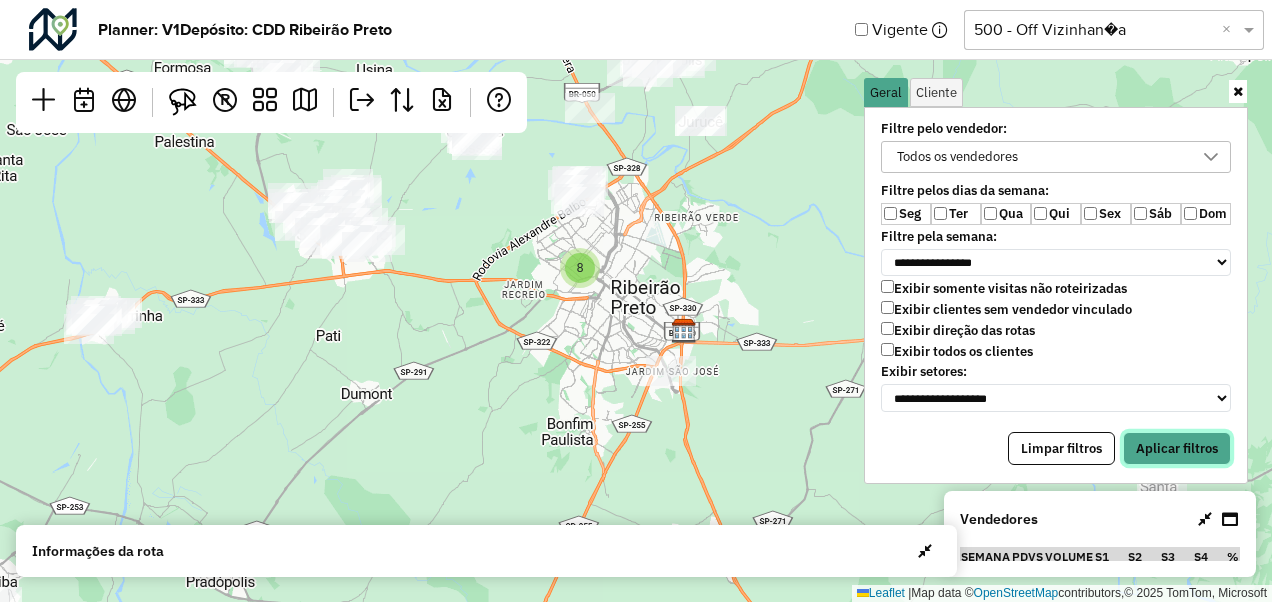 click on "Aplicar filtros" at bounding box center (1177, 449) 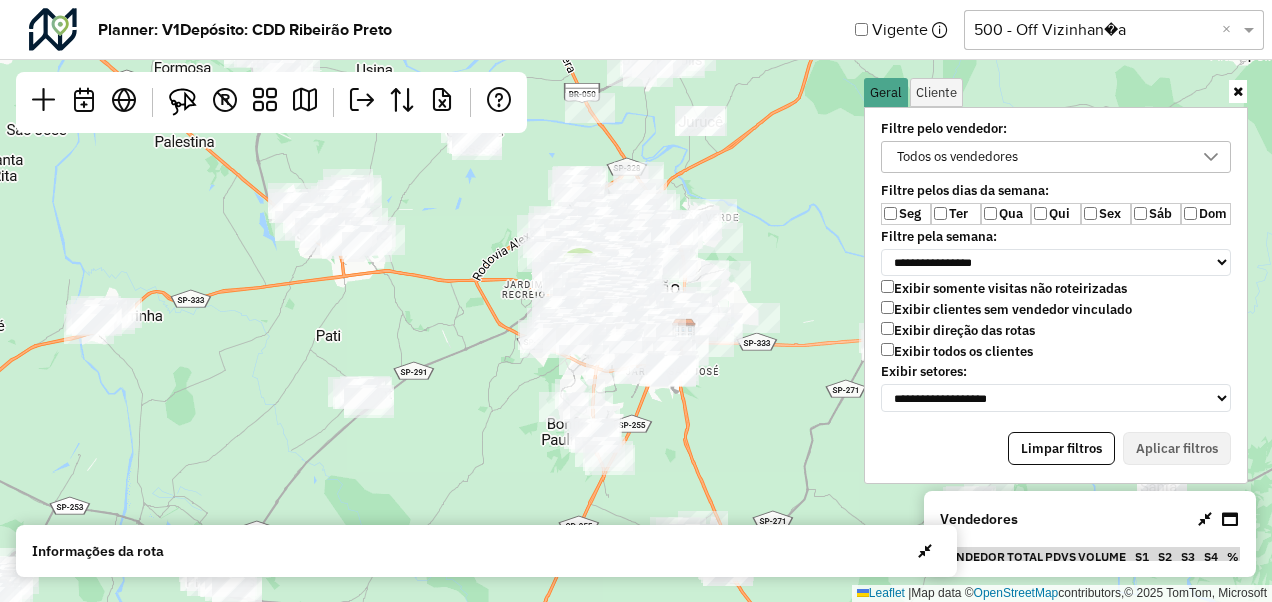 click 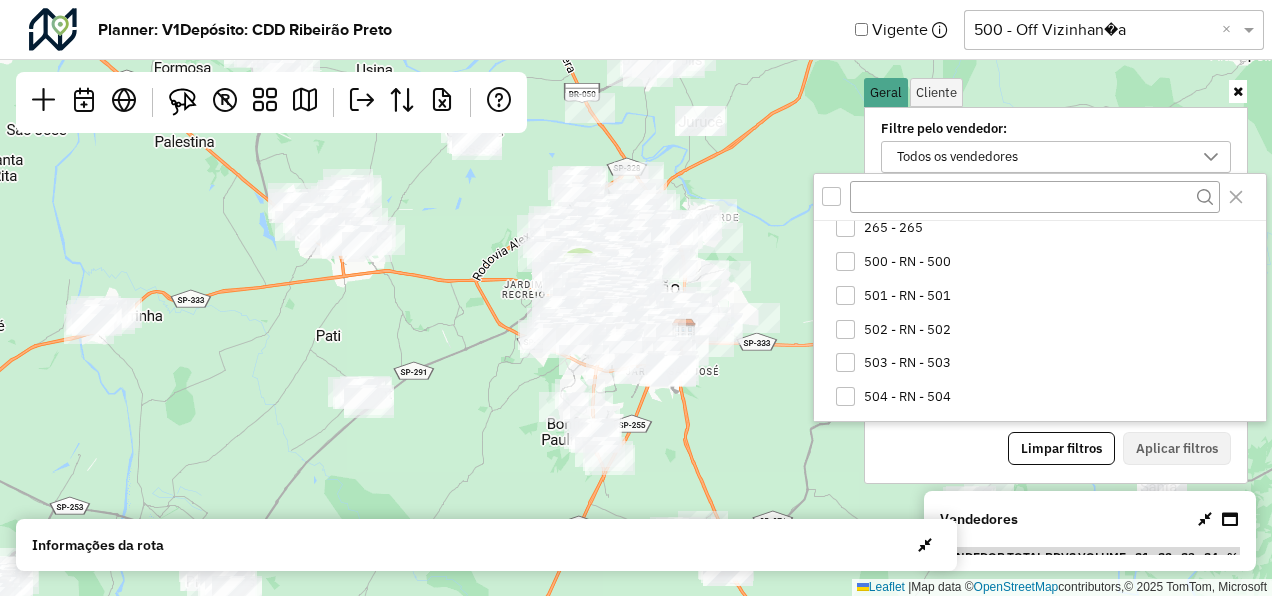 scroll, scrollTop: 1123, scrollLeft: 0, axis: vertical 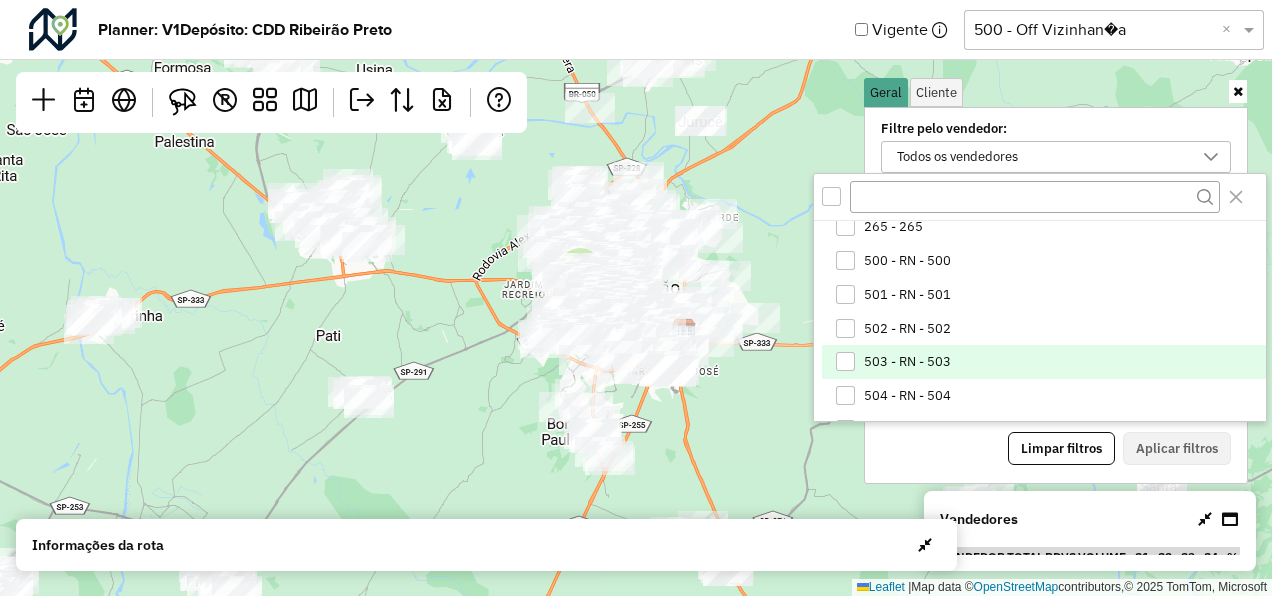 click on "503 - RN - 503" at bounding box center (1043, 362) 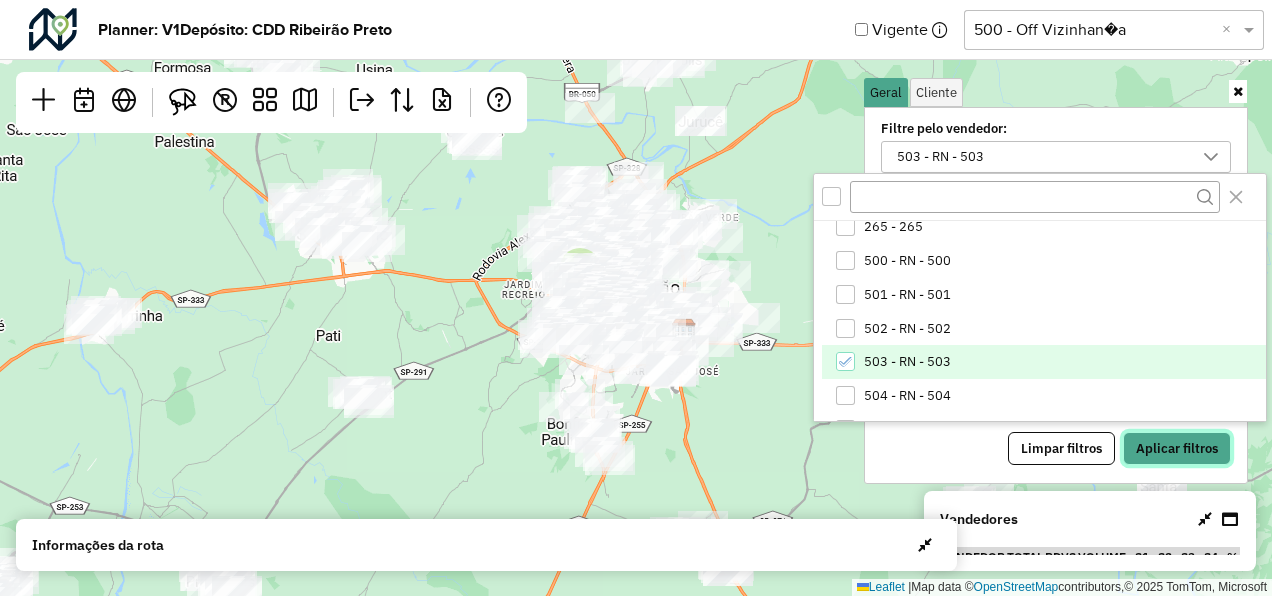 click on "Aplicar filtros" at bounding box center (1177, 449) 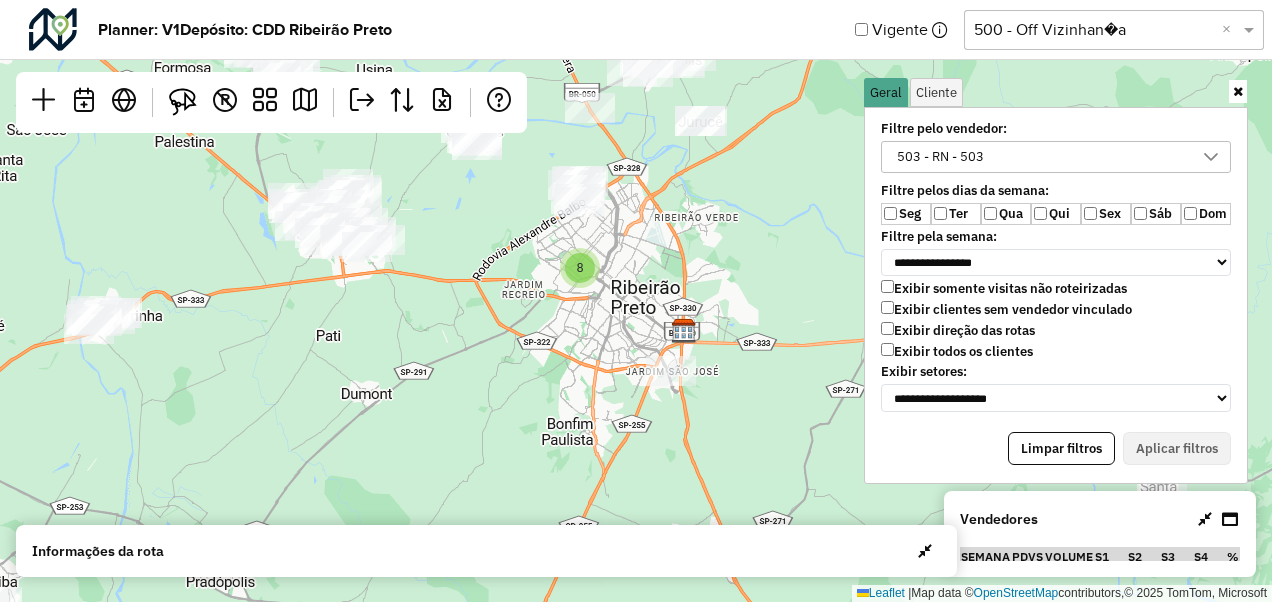click at bounding box center (1238, 91) 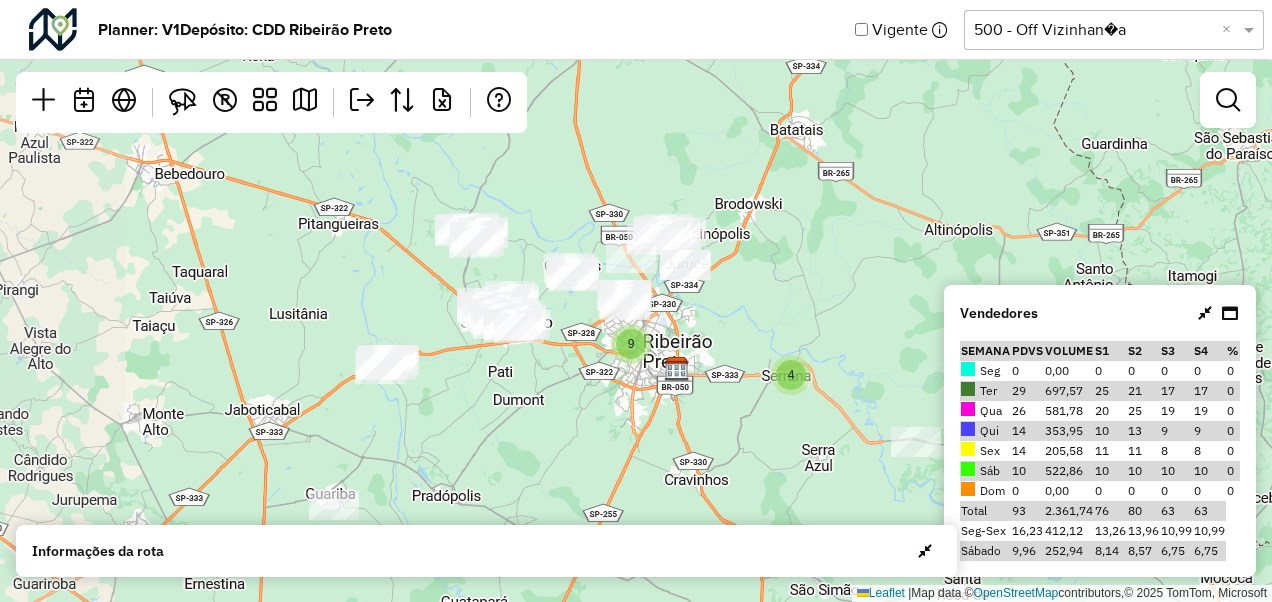 drag, startPoint x: 447, startPoint y: 360, endPoint x: 576, endPoint y: 374, distance: 129.75746 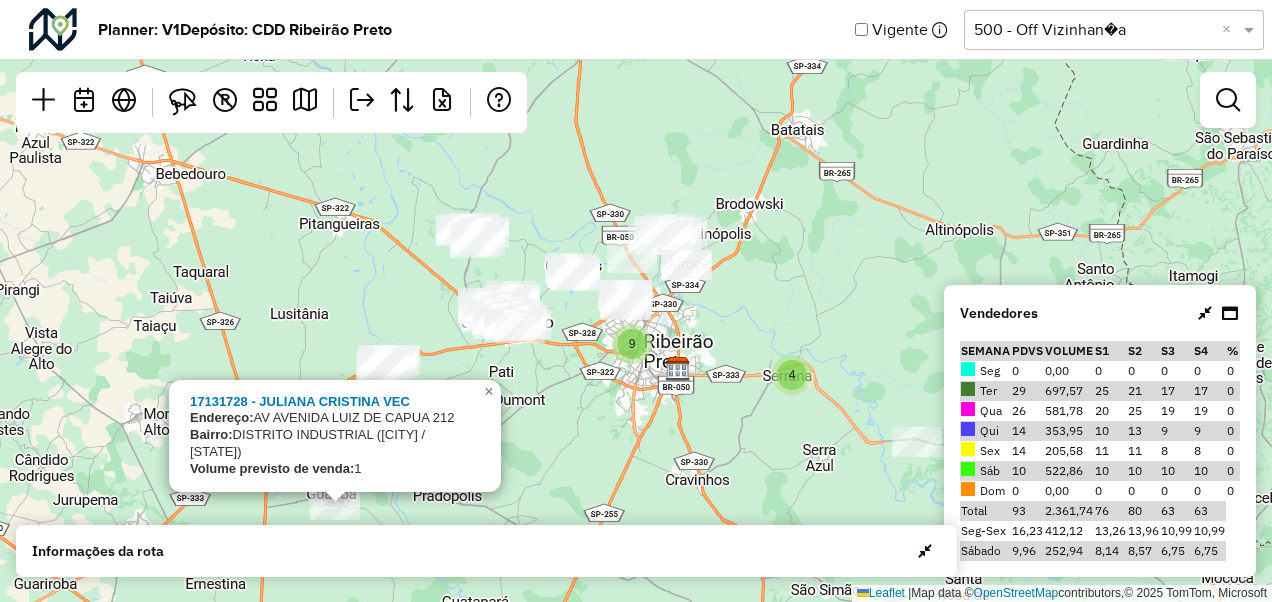 click on "4 9
17131728 - JULIANA CRISTINA VEC
Endereço:  AV  AVENIDA LUIZ DE CAPUA         212
Bairro:  DISTRITO INDUSTRIAL (GUARIBA / SP)
Volume previsto de venda:  1
×  Leaflet   |  Map data ©  OpenStreetMap  contributors,© 2025 TomTom, Microsoft" 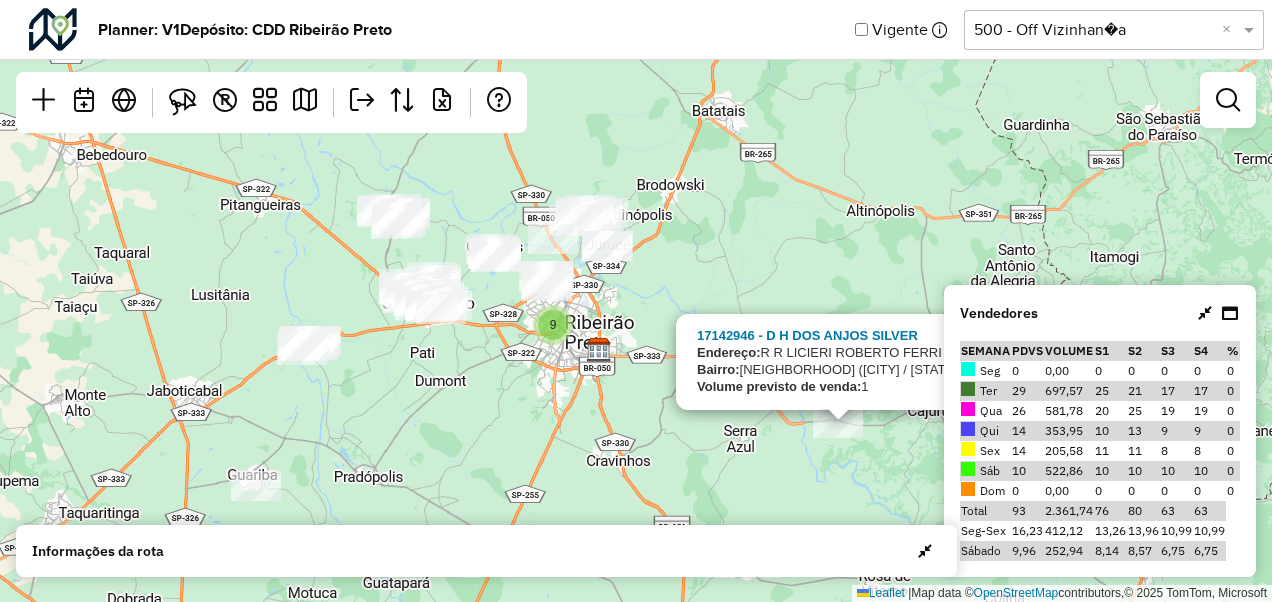 drag, startPoint x: 562, startPoint y: 429, endPoint x: 483, endPoint y: 410, distance: 81.25269 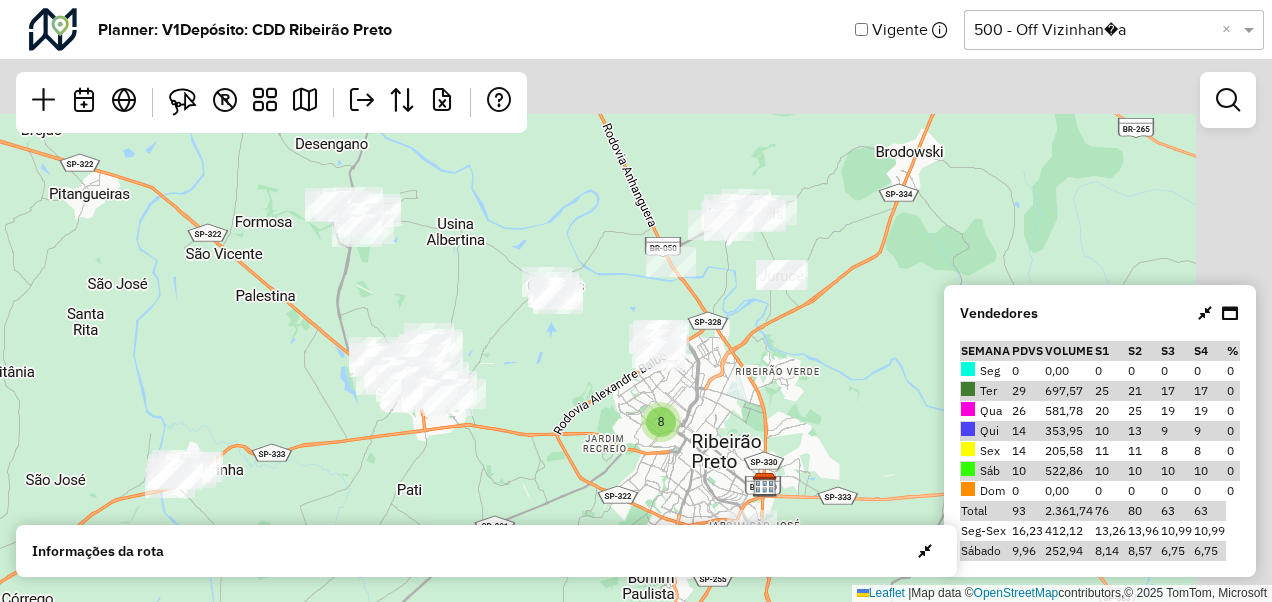 drag, startPoint x: 540, startPoint y: 332, endPoint x: 453, endPoint y: 478, distance: 169.95587 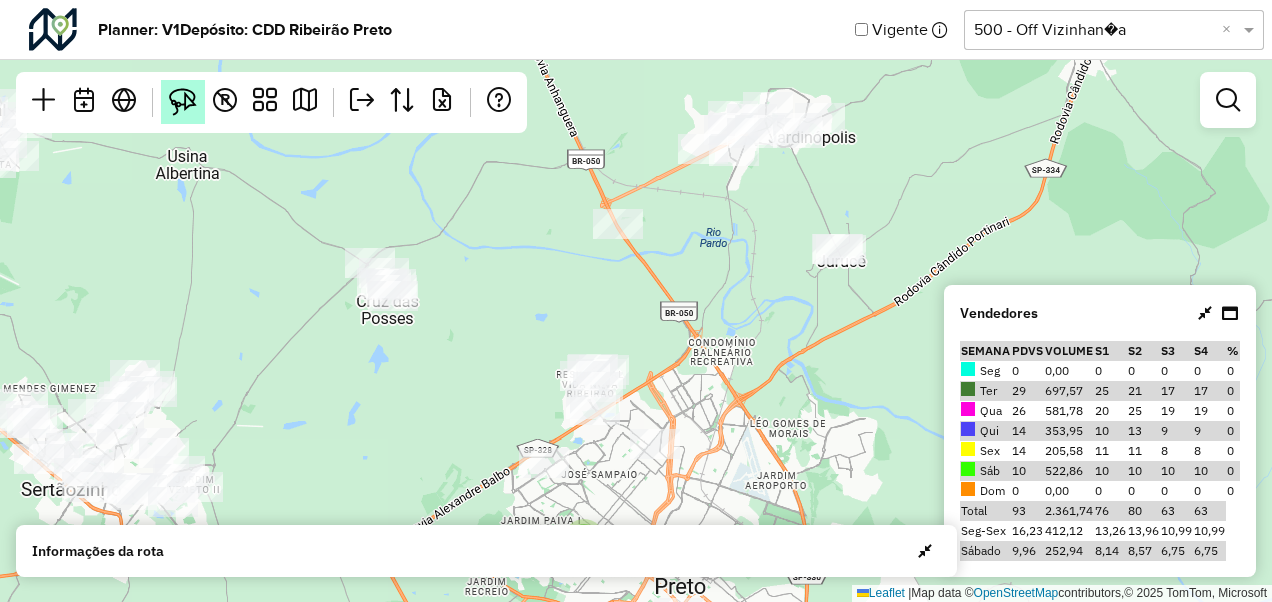 click at bounding box center (183, 102) 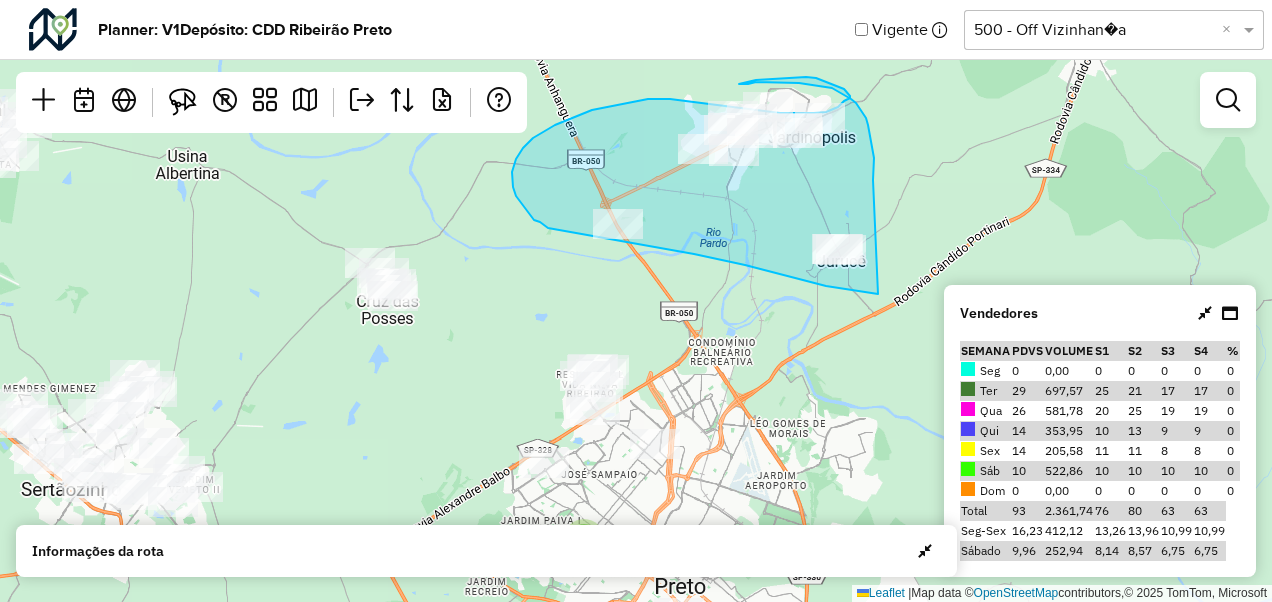 drag, startPoint x: 878, startPoint y: 294, endPoint x: 873, endPoint y: 180, distance: 114.1096 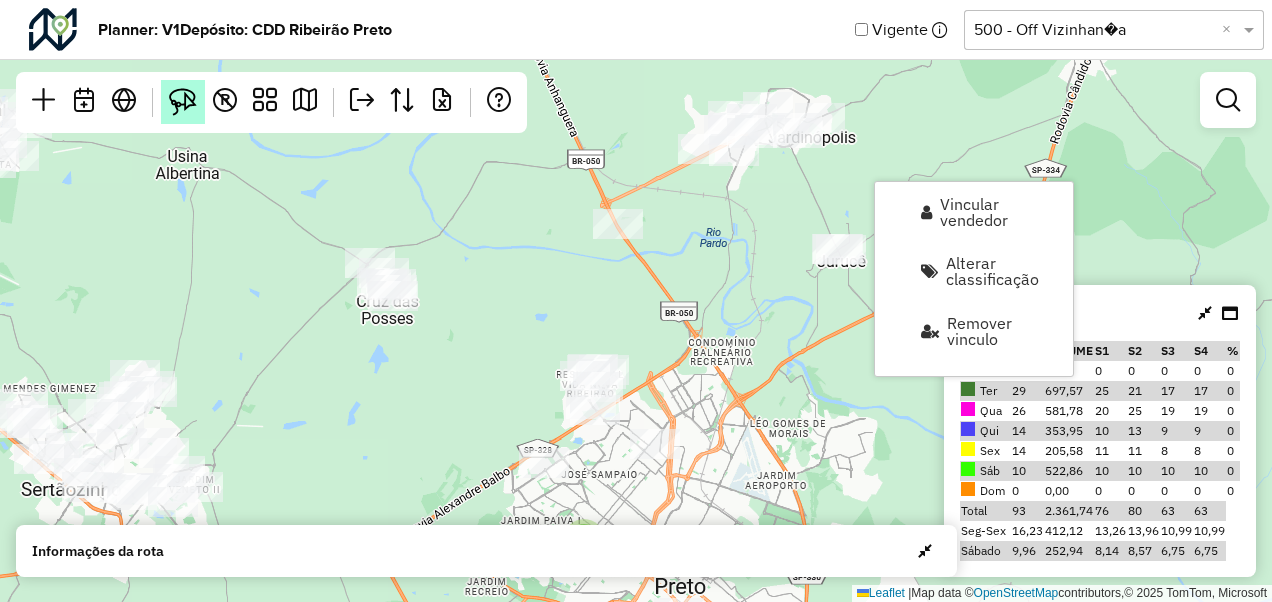 click at bounding box center [183, 102] 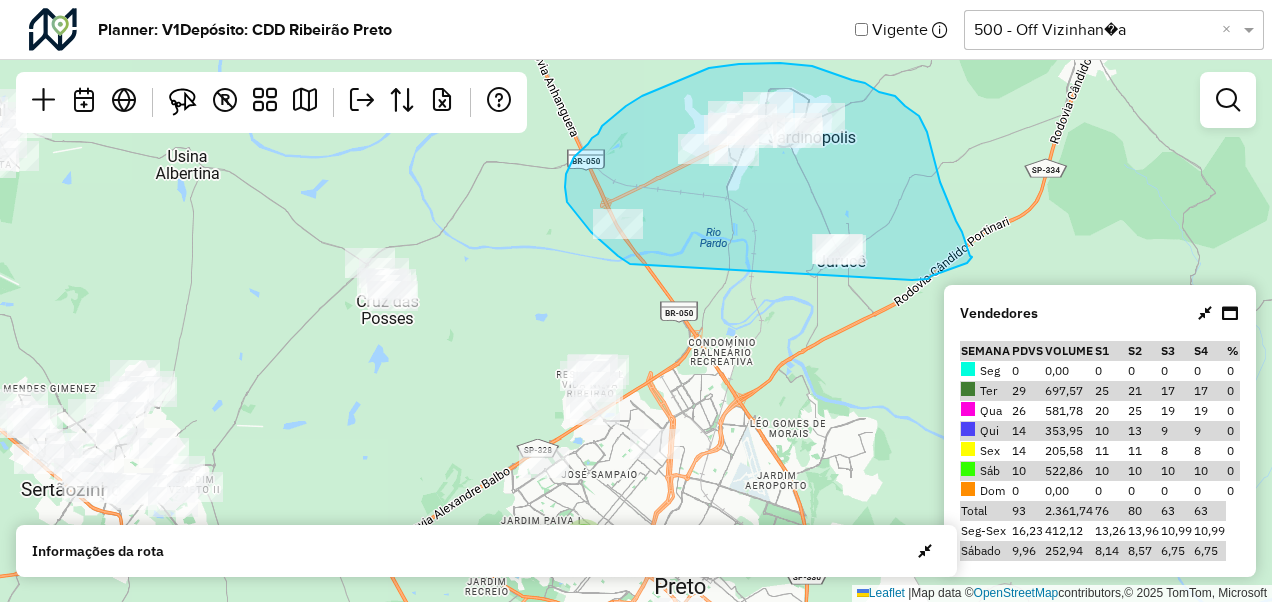 drag, startPoint x: 630, startPoint y: 264, endPoint x: 910, endPoint y: 280, distance: 280.45676 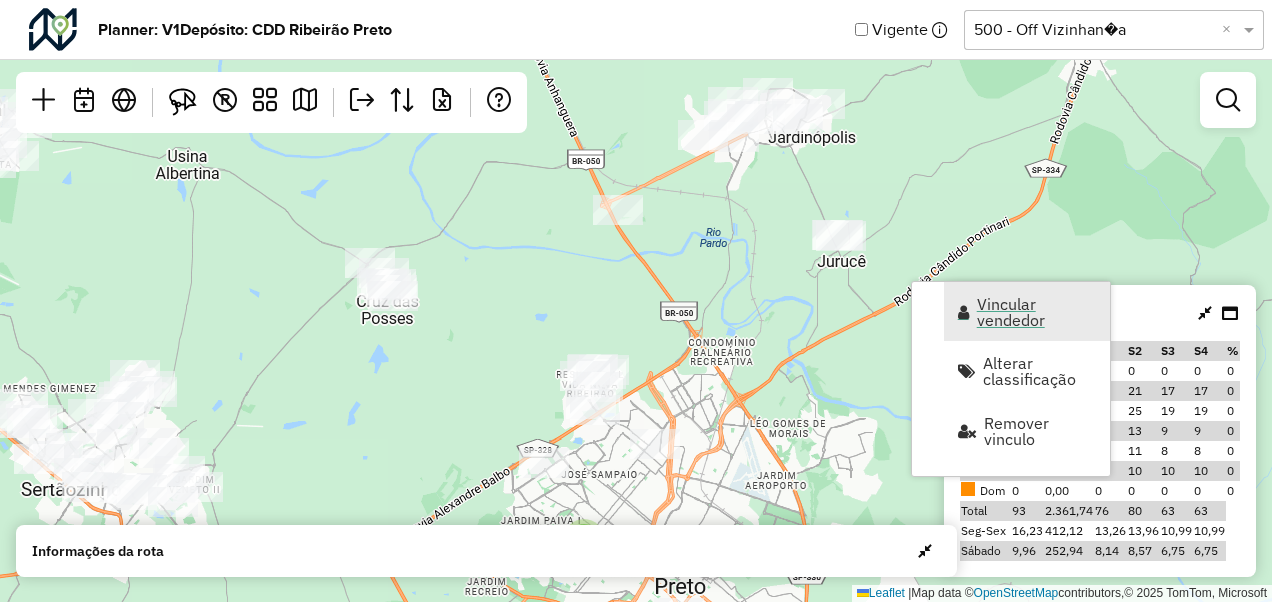 click on "Vincular vendedor" at bounding box center (1037, 312) 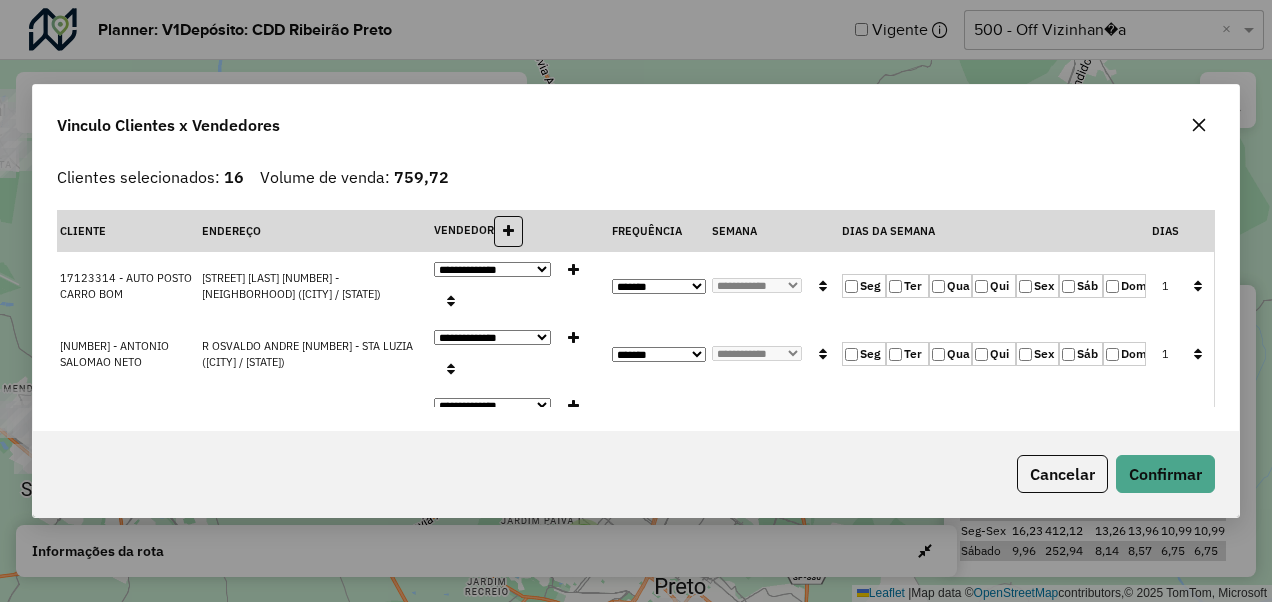 click on "Seg" 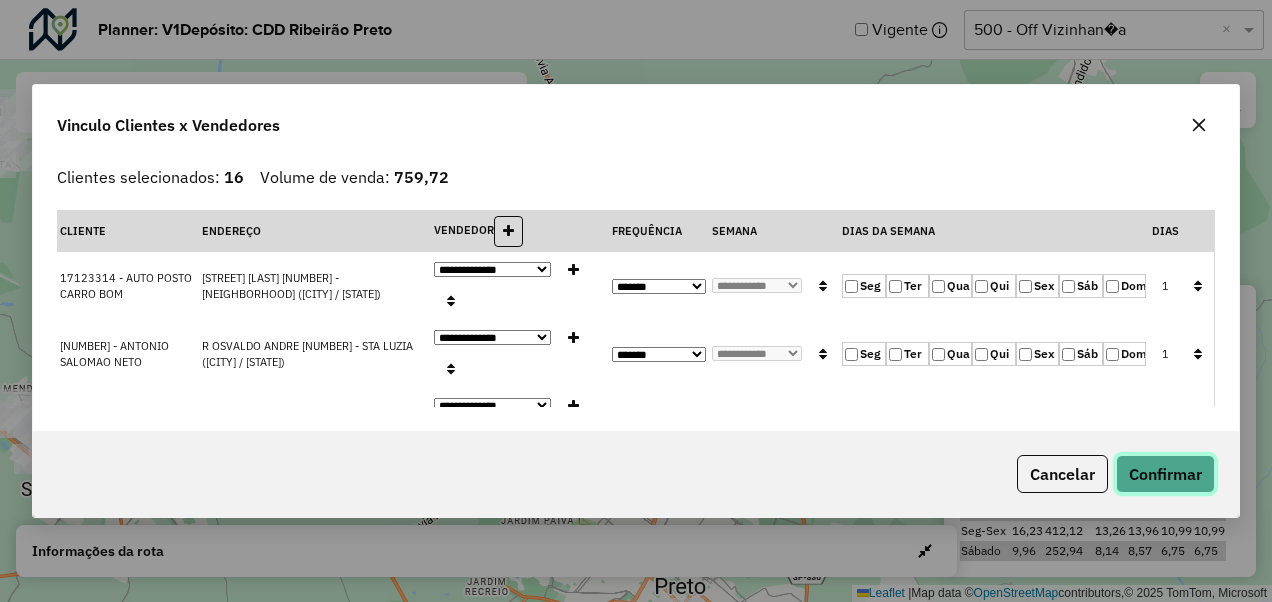 click on "Confirmar" 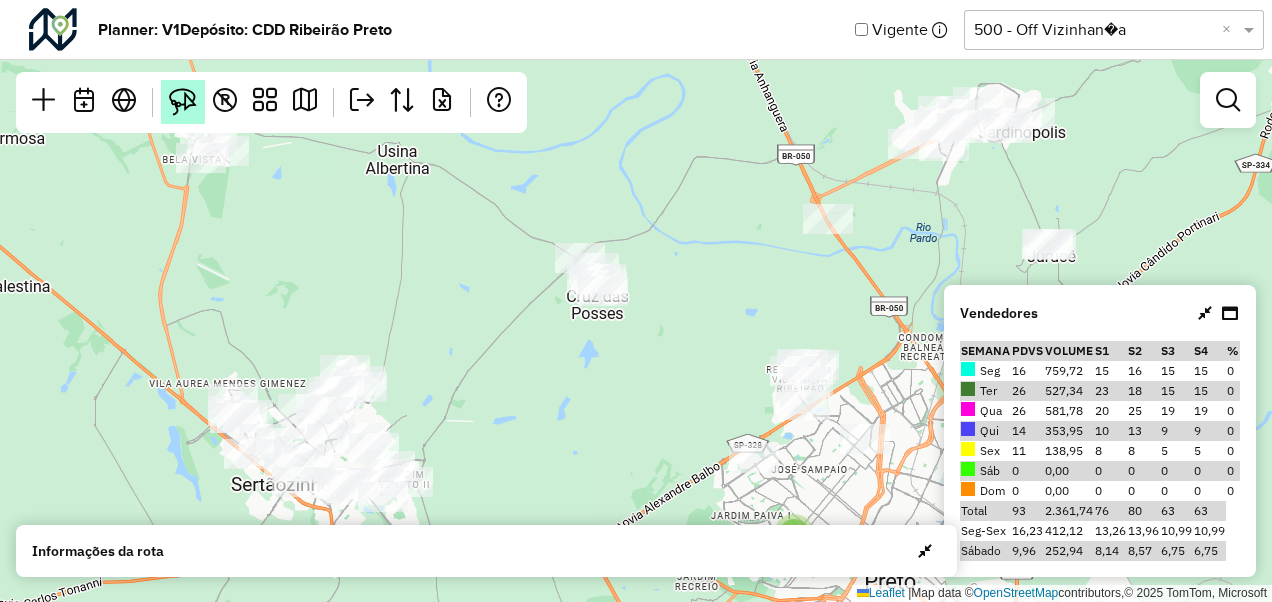 click at bounding box center (183, 102) 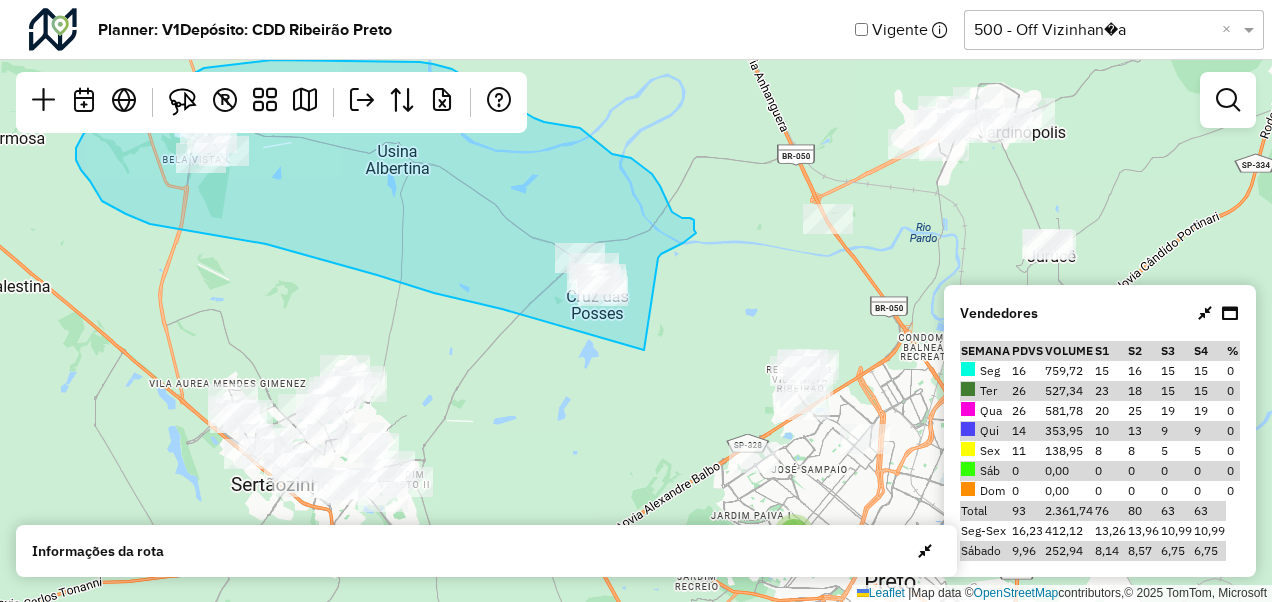 drag, startPoint x: 644, startPoint y: 350, endPoint x: 658, endPoint y: 258, distance: 93.05912 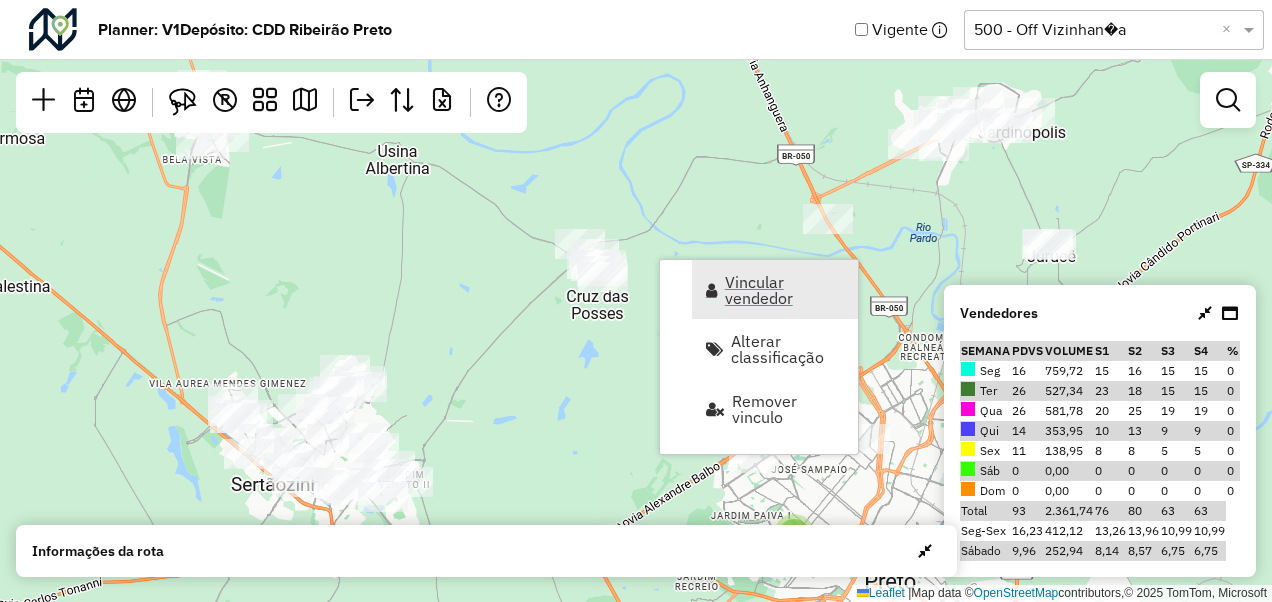 click on "Vincular vendedor" at bounding box center (785, 290) 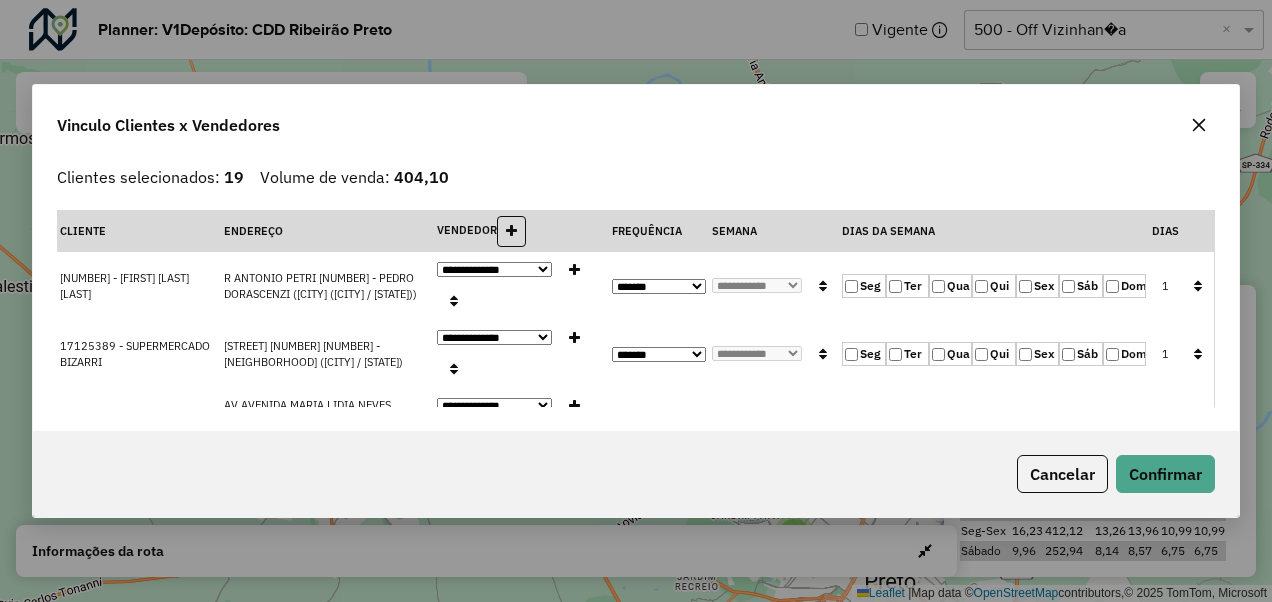 click on "Ter" 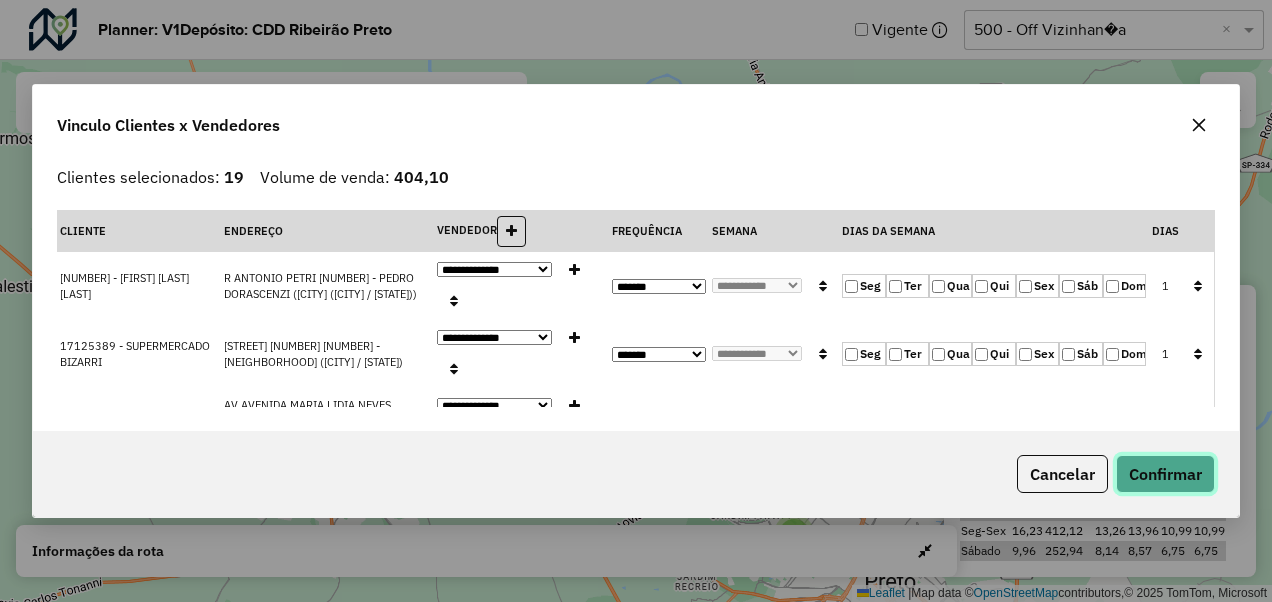 click on "Confirmar" 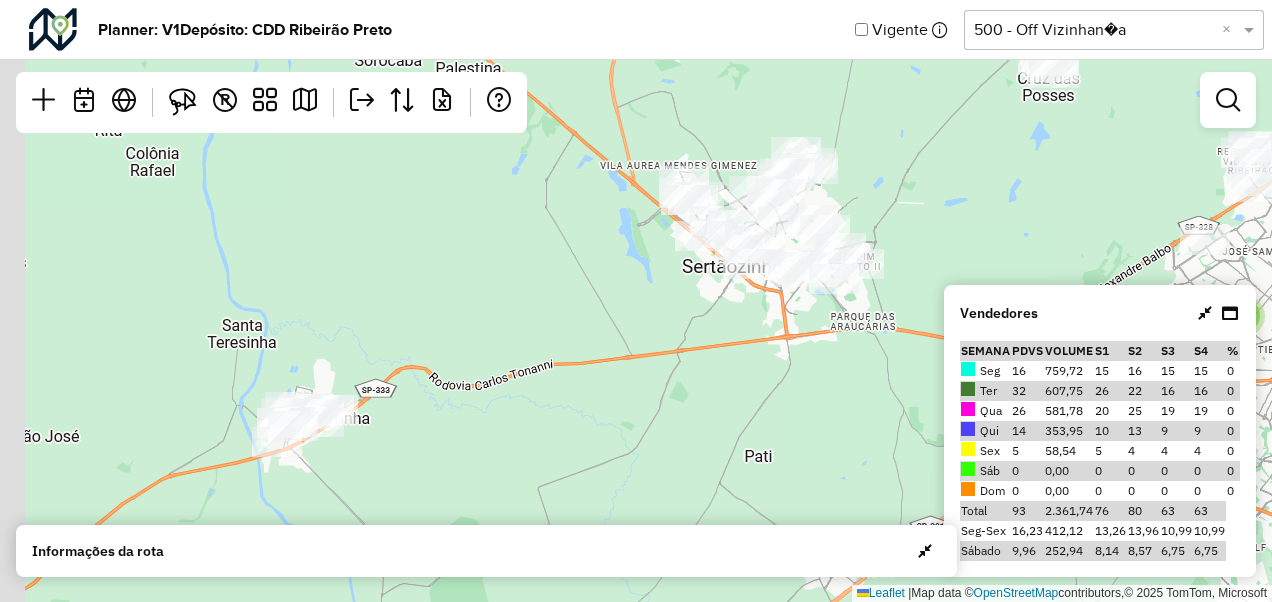 drag, startPoint x: 304, startPoint y: 348, endPoint x: 374, endPoint y: 218, distance: 147.64822 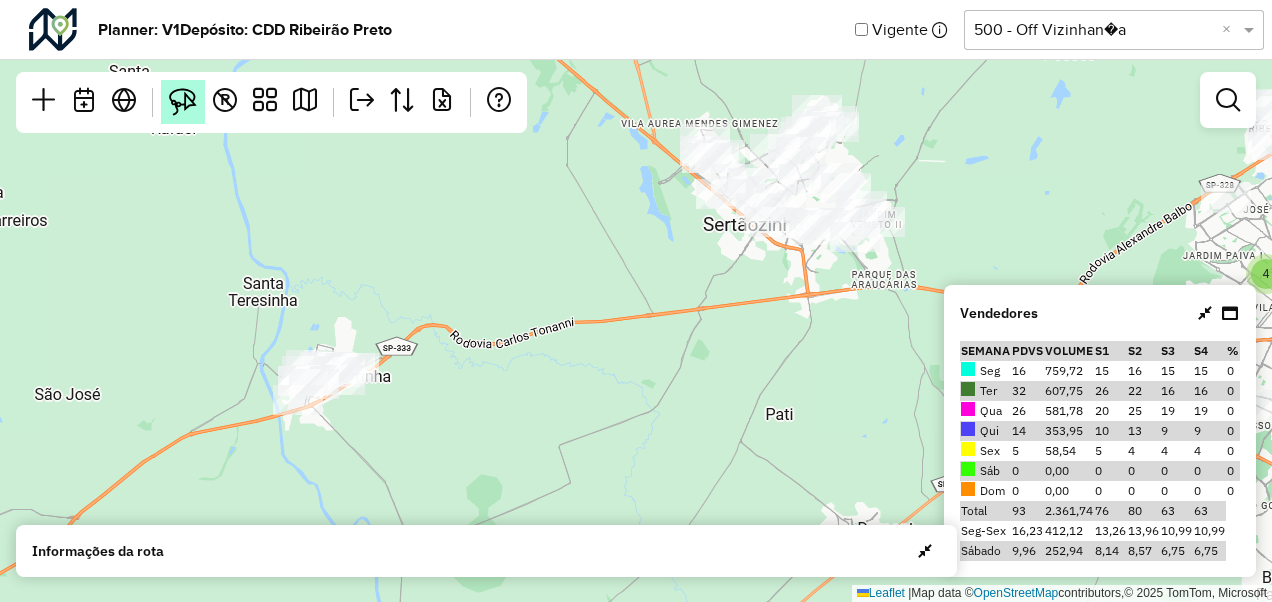 click at bounding box center [183, 102] 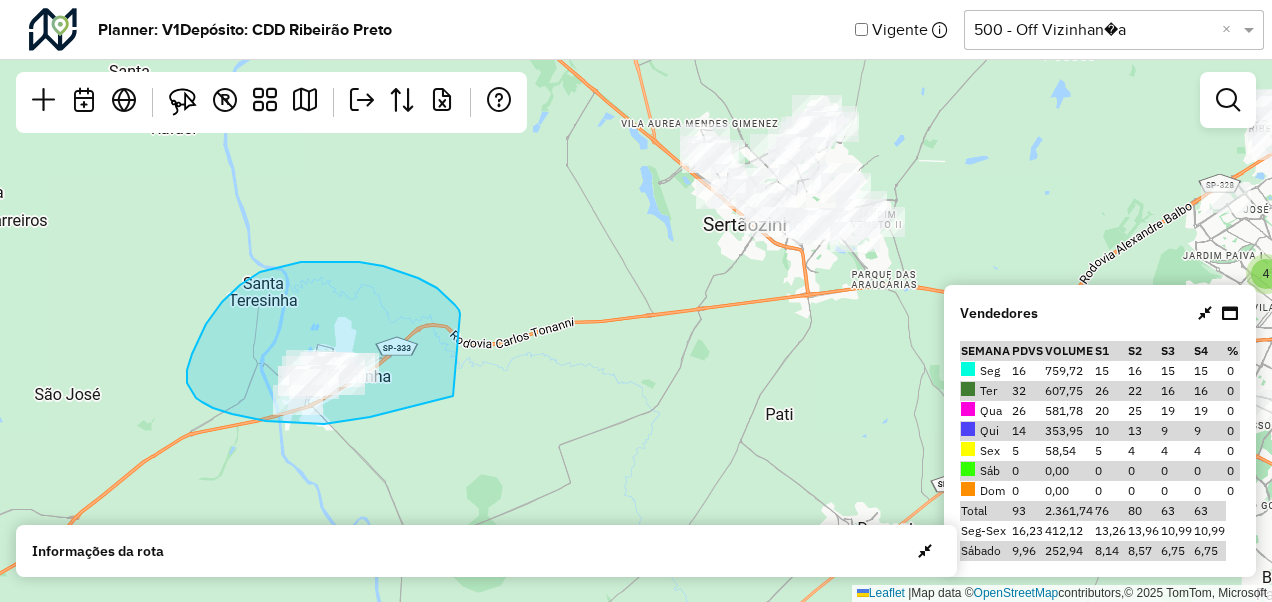 drag, startPoint x: 453, startPoint y: 396, endPoint x: 460, endPoint y: 314, distance: 82.29824 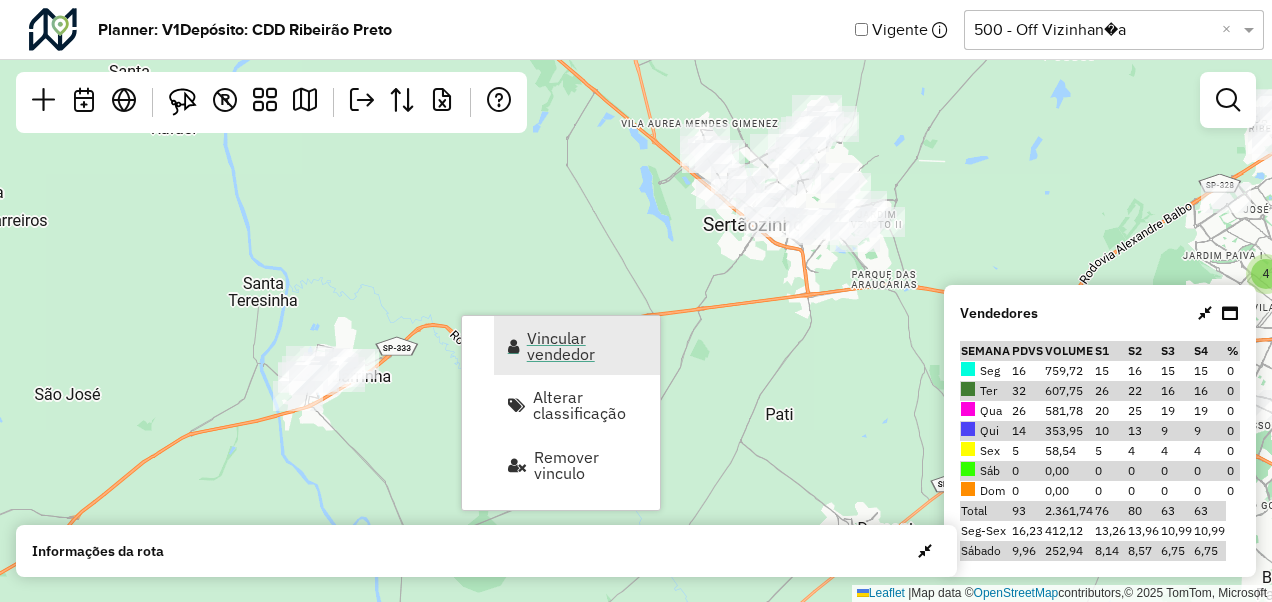 click on "Vincular vendedor" at bounding box center [587, 346] 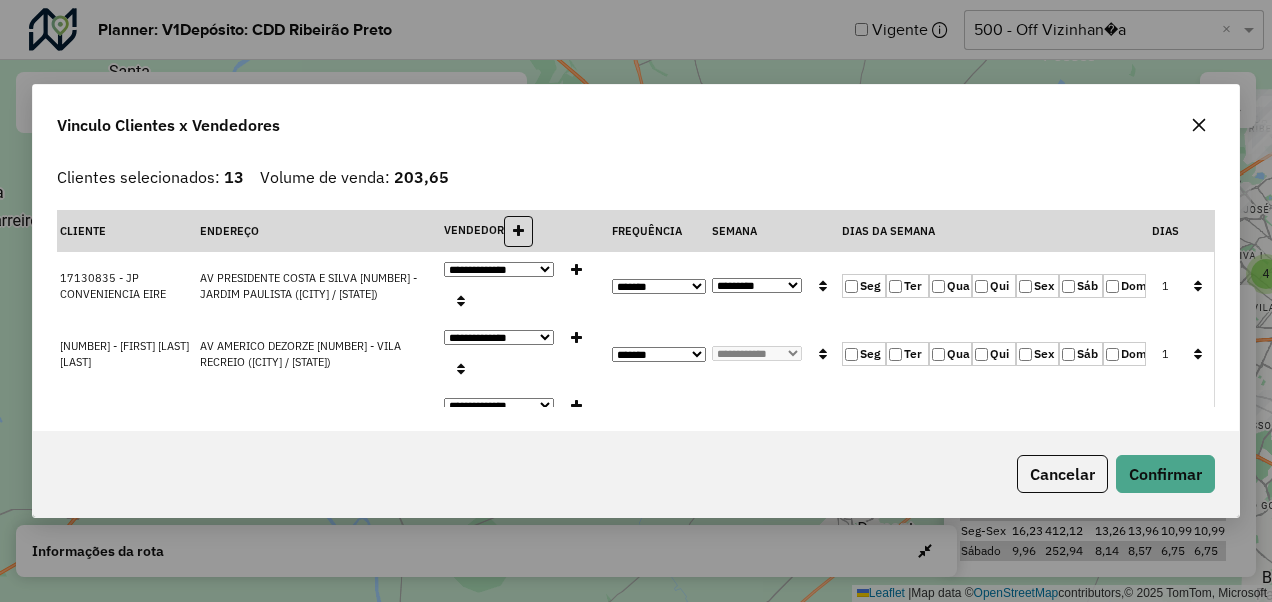 click on "Qua" 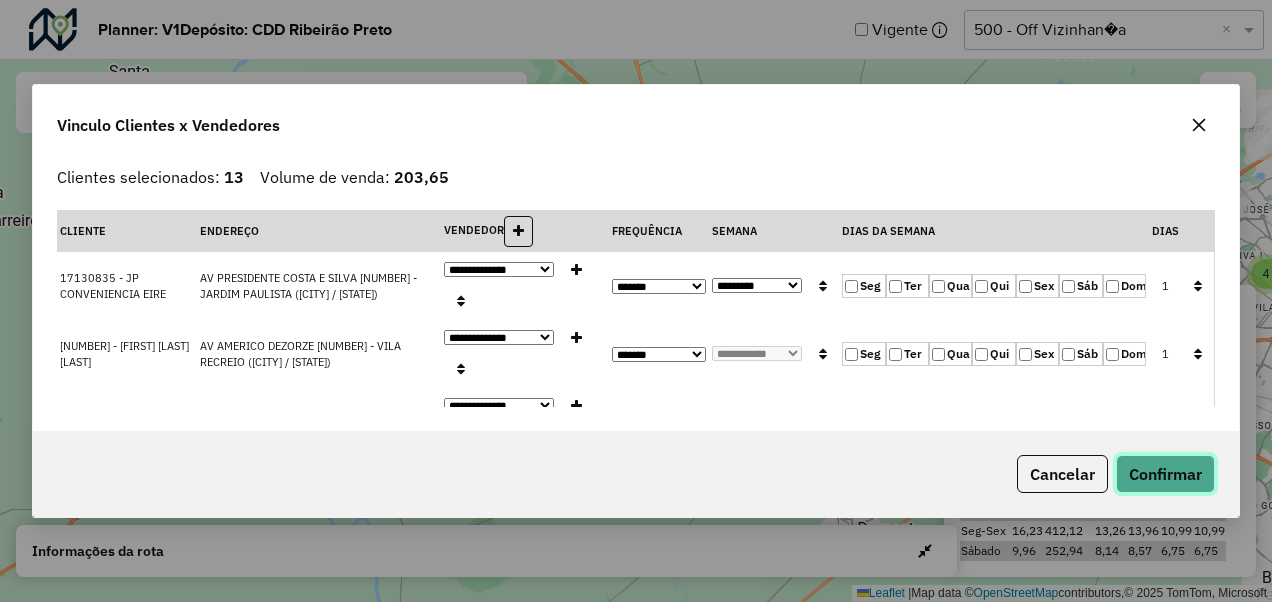 click on "Confirmar" 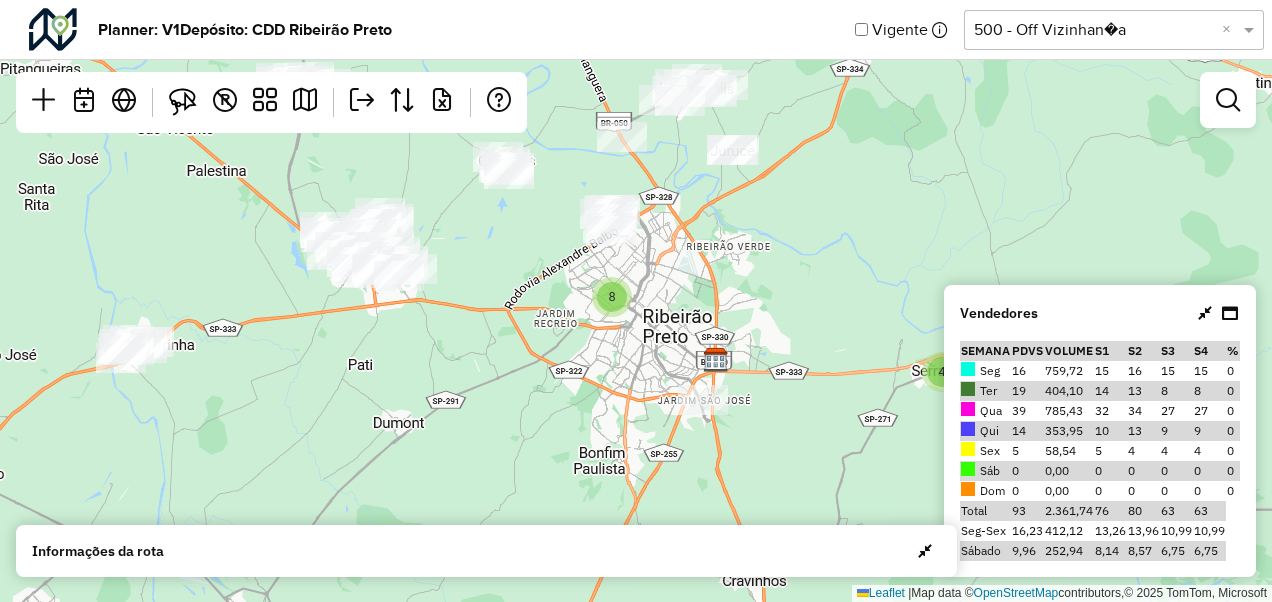 drag, startPoint x: 773, startPoint y: 312, endPoint x: 455, endPoint y: 306, distance: 318.0566 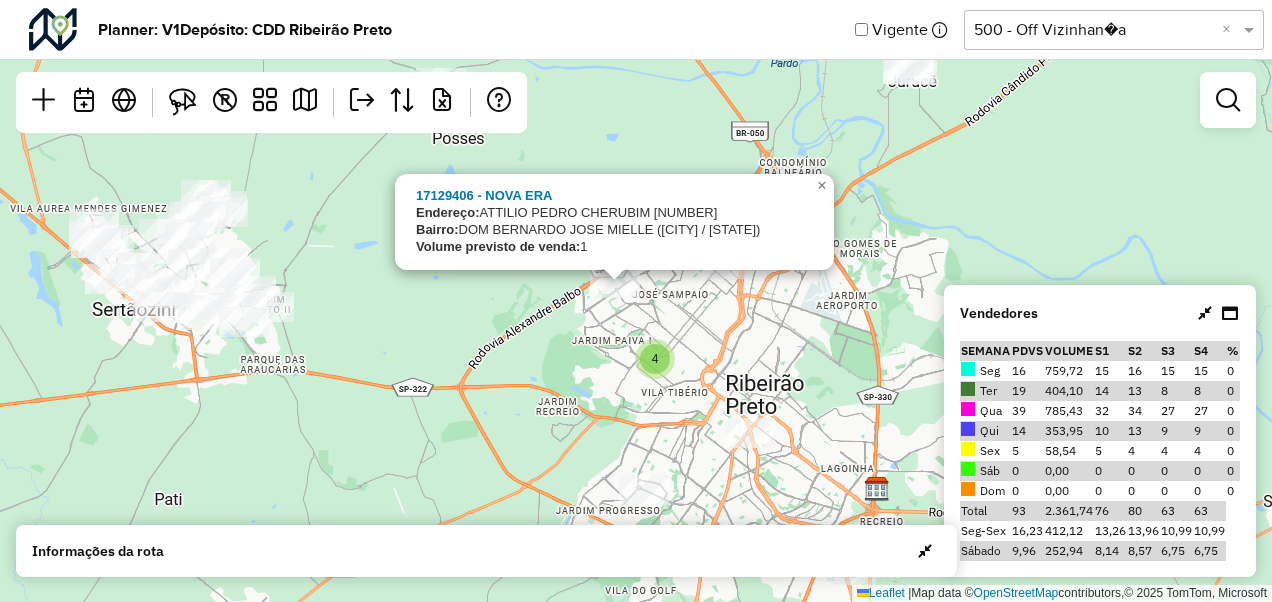 click on "3 4
17129406 - NOVA  ERA
Endereço:   ATTILIO PEDRO CHERUBIM 210
Bairro:  DOM BERNARDO JOSE MIELLE (RIBEIRAO PRETO / SP)
Volume previsto de venda:  1
×  Leaflet   |  Map data ©  OpenStreetMap  contributors,© 2025 TomTom, Microsoft" 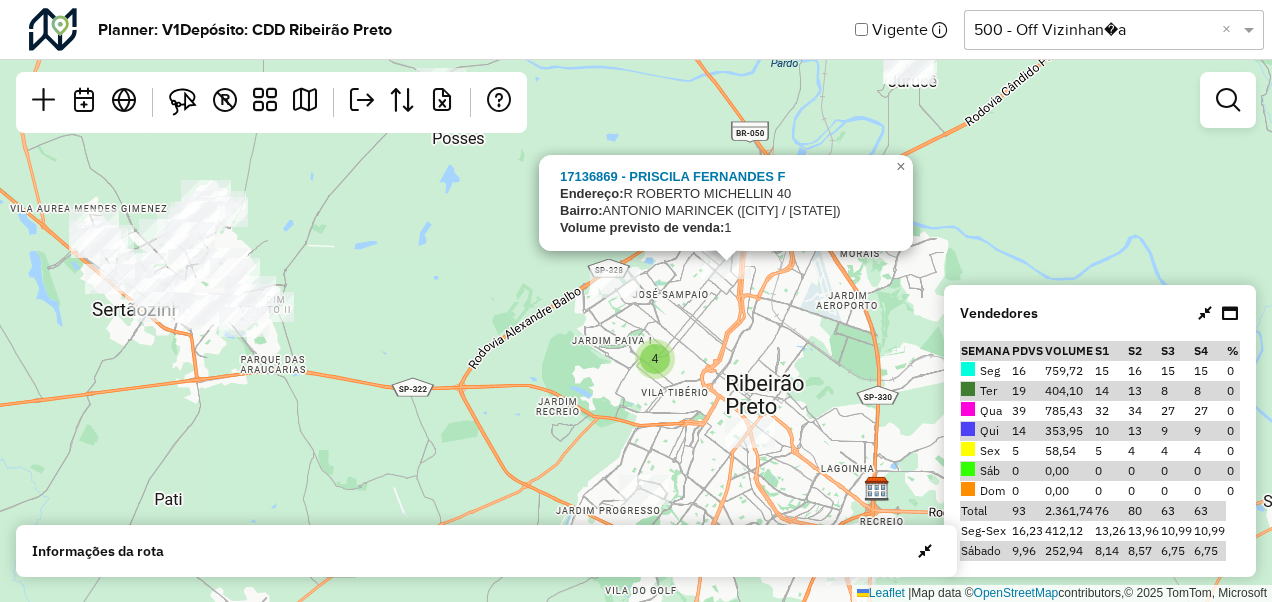 click on "3 4
17136869 - PRISCILA FERNANDES F
Endereço:  R   ROBERTO MICHELLIN             40
Bairro:  ANTONIO MARINCEK (RIBEIRAO PRETO / SP)
Volume previsto de venda:  1
×  Leaflet   |  Map data ©  OpenStreetMap  contributors,© 2025 TomTom, Microsoft" 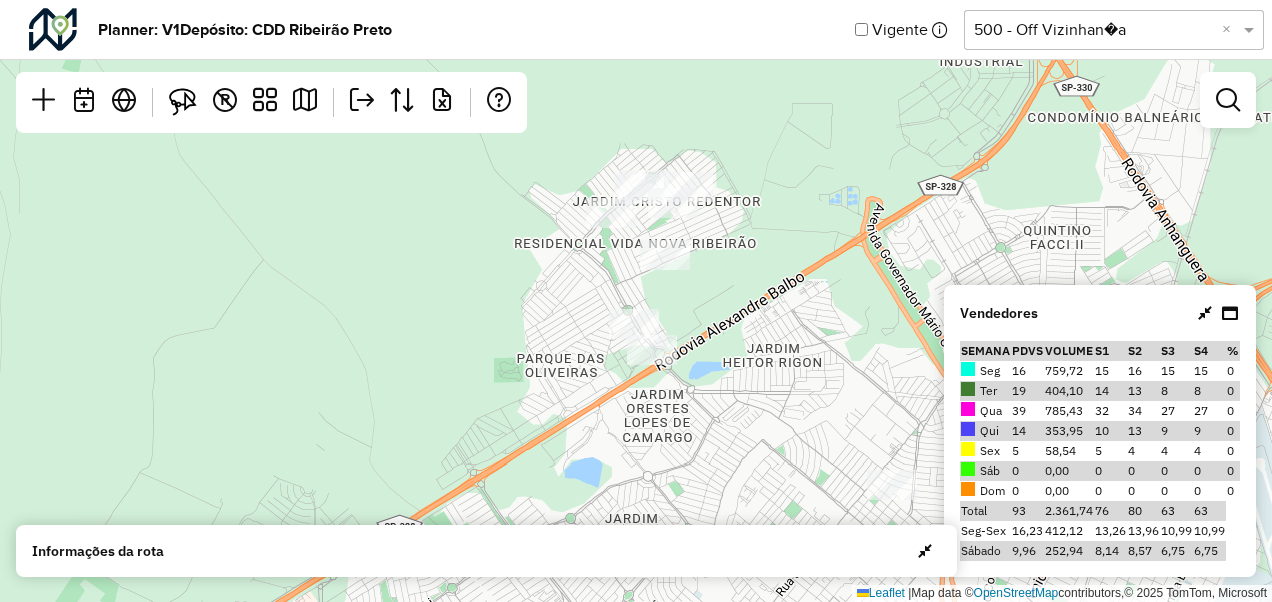 drag, startPoint x: 582, startPoint y: 198, endPoint x: 546, endPoint y: 310, distance: 117.64353 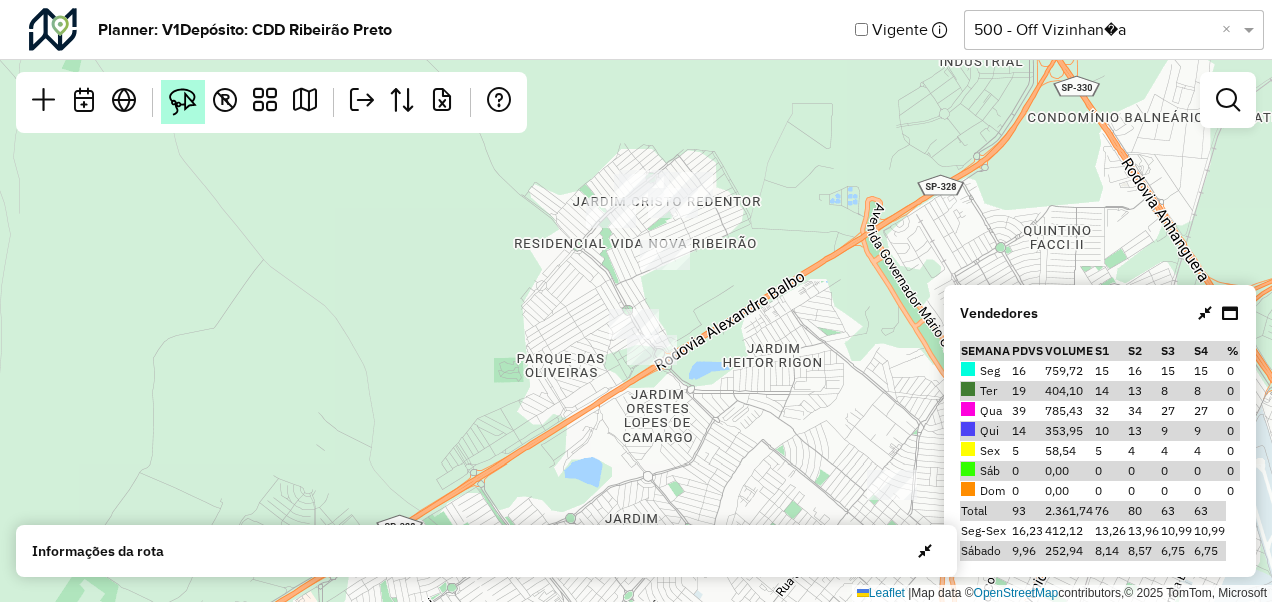 click at bounding box center (183, 102) 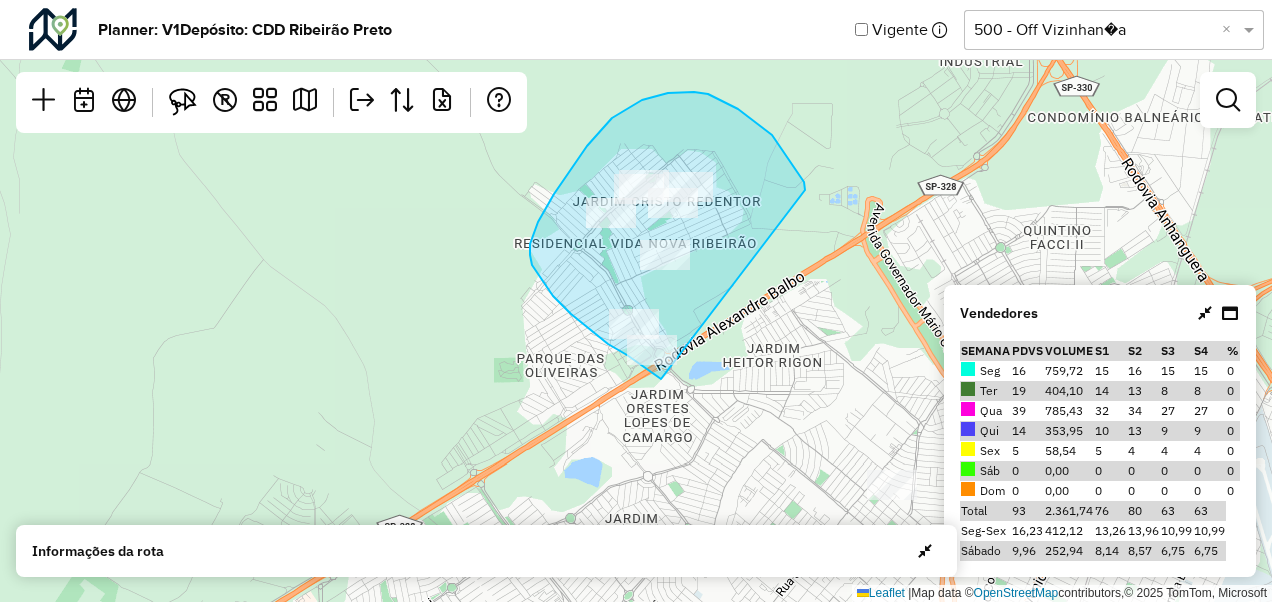 drag, startPoint x: 661, startPoint y: 379, endPoint x: 736, endPoint y: 319, distance: 96.04687 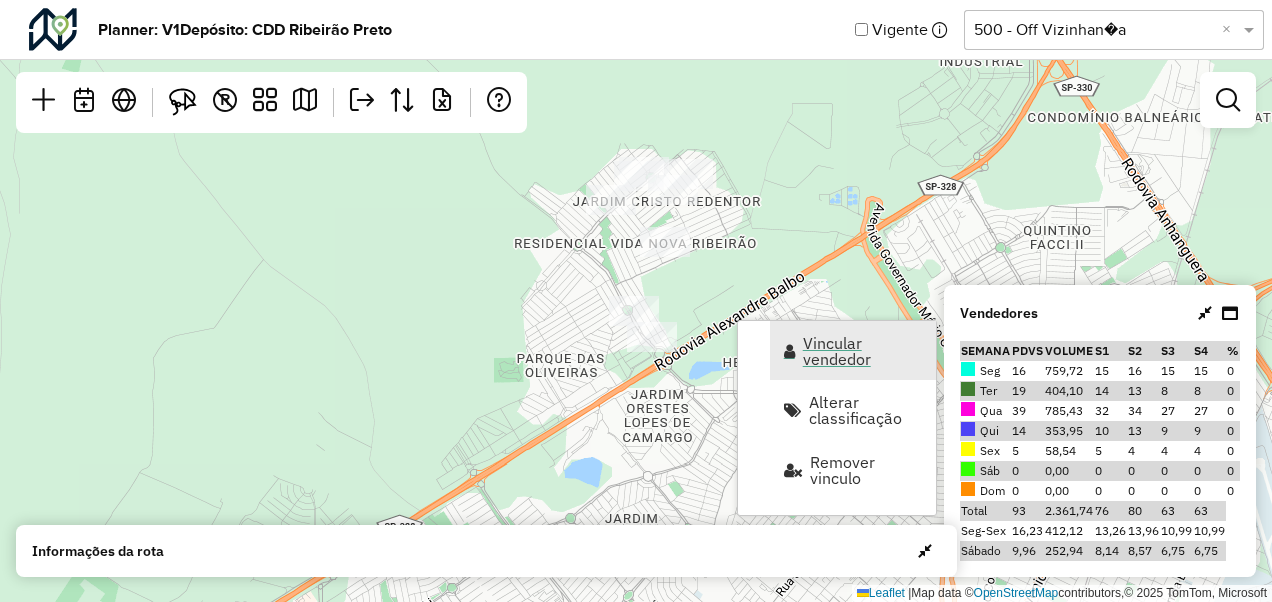 click on "Vincular vendedor" at bounding box center [863, 351] 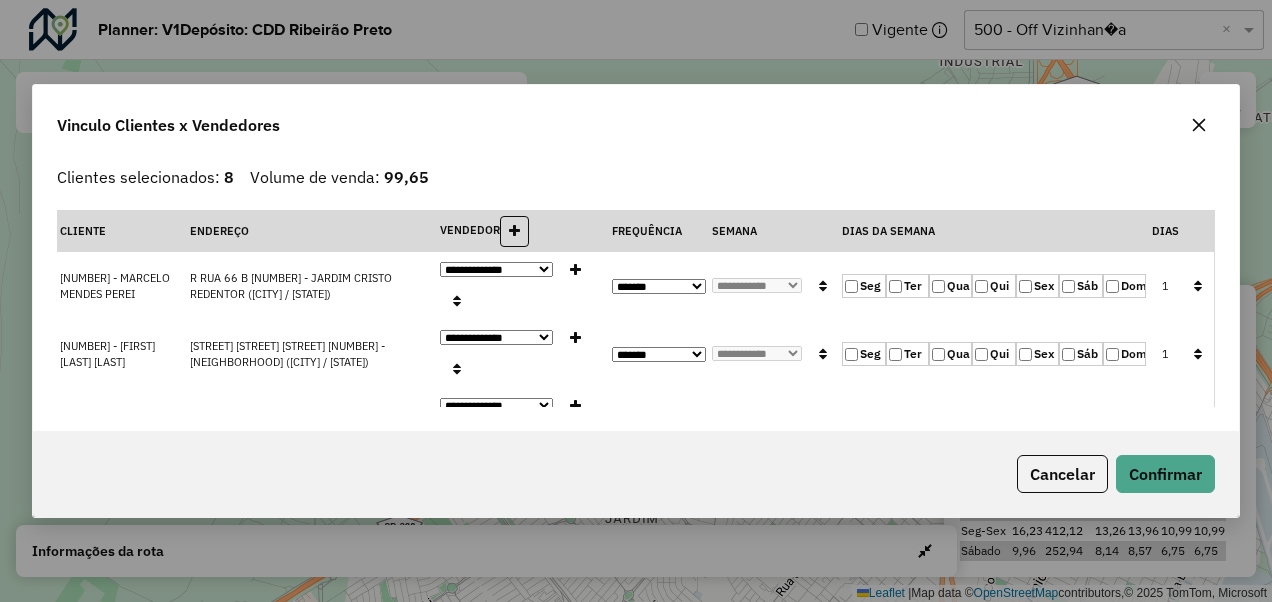 click on "Sáb" 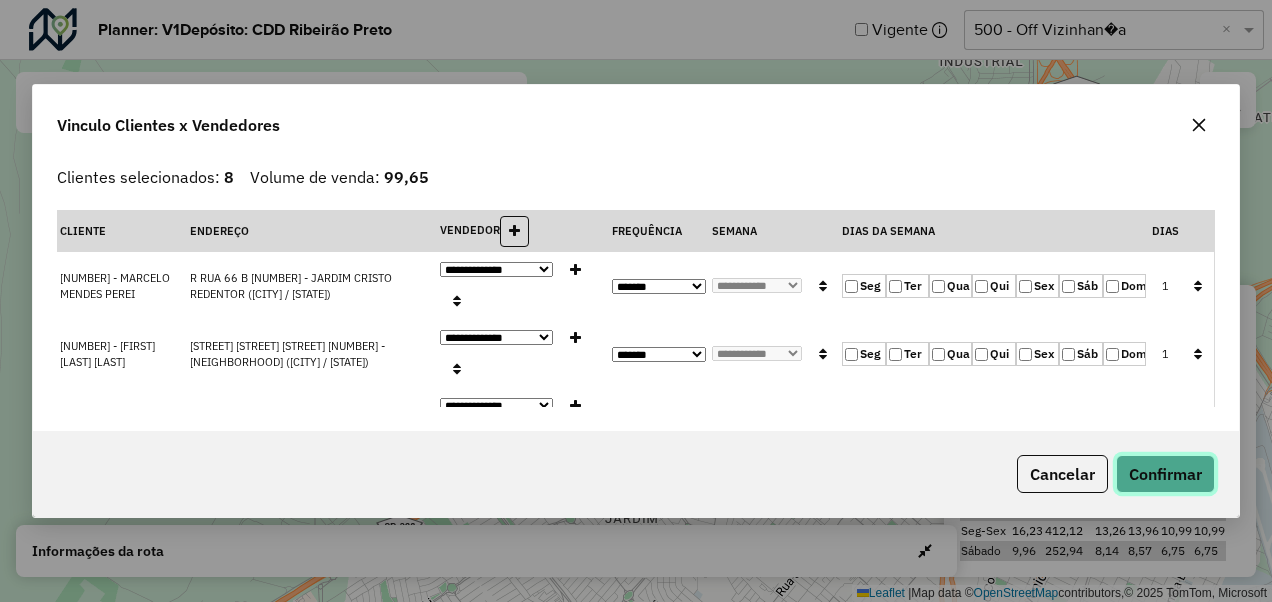 click on "Confirmar" 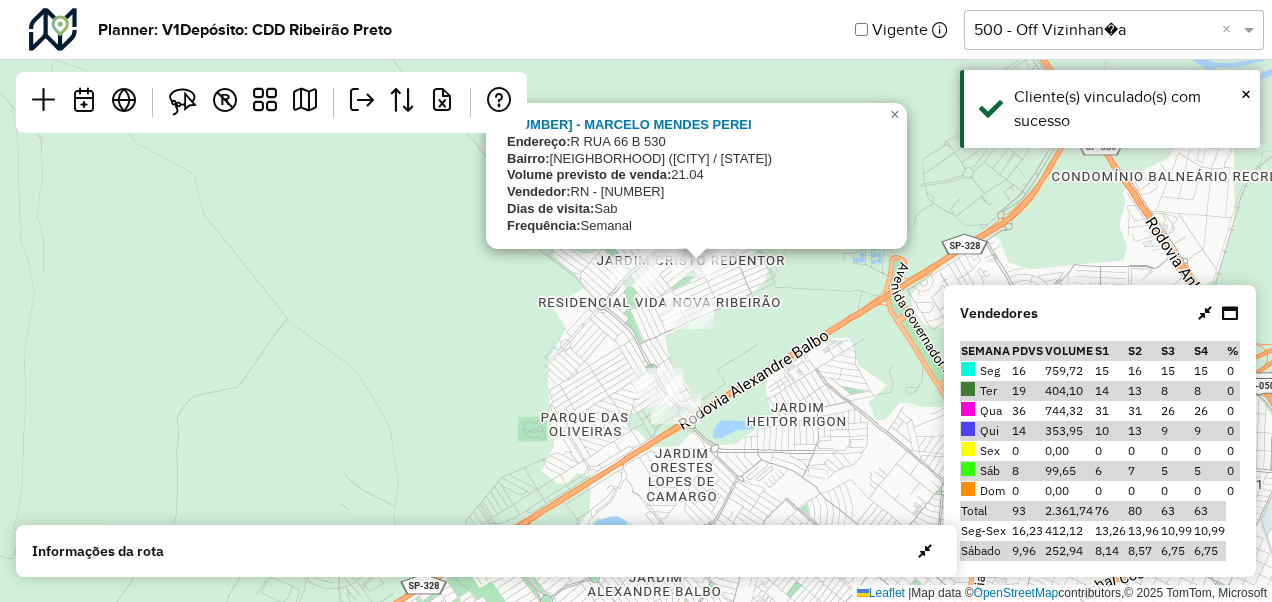drag, startPoint x: 728, startPoint y: 250, endPoint x: 752, endPoint y: 309, distance: 63.694584 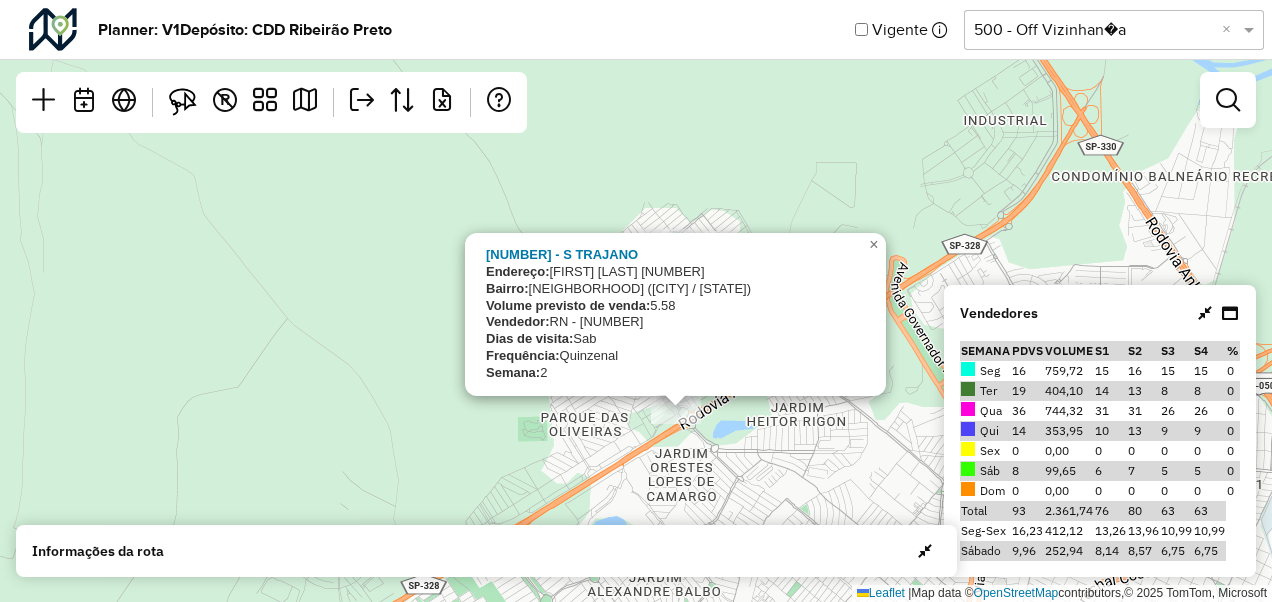 click on "2
17143104 - S  TRAJANO
Endereço:   MAXIMILLIAM MAX MAGGIONI 255
Bairro:  JARDIM CRISTO REDENTOR (RIBEIRAO PRETO / SP)
Volume previsto de venda:  5.58
Vendedor:  RN - 503
Dias de visita:  Sab
Frequência:  Quinzenal
Semana:  2
×  Leaflet   |  Map data ©  OpenStreetMap  contributors,© 2025 TomTom, Microsoft" 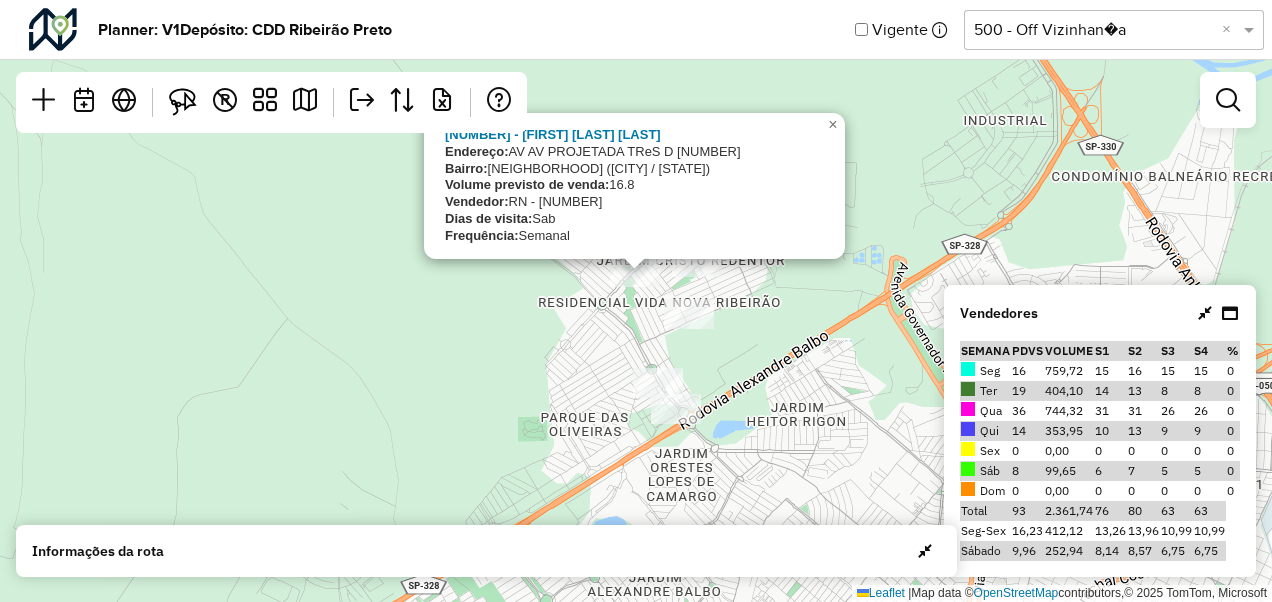 click on "2
17132859 - MARIANA YUMI YAMASHI
Endereço:  AV  AV PROJETADA TReS D           1400
Bairro:  JARDIM CRISTO REDENTOR (RIBEIRAO PRETO / SP)
Volume previsto de venda:  16.8
Vendedor:  RN - 503
Dias de visita:  Sab
Frequência:  Semanal
×  Leaflet   |  Map data ©  OpenStreetMap  contributors,© 2025 TomTom, Microsoft" 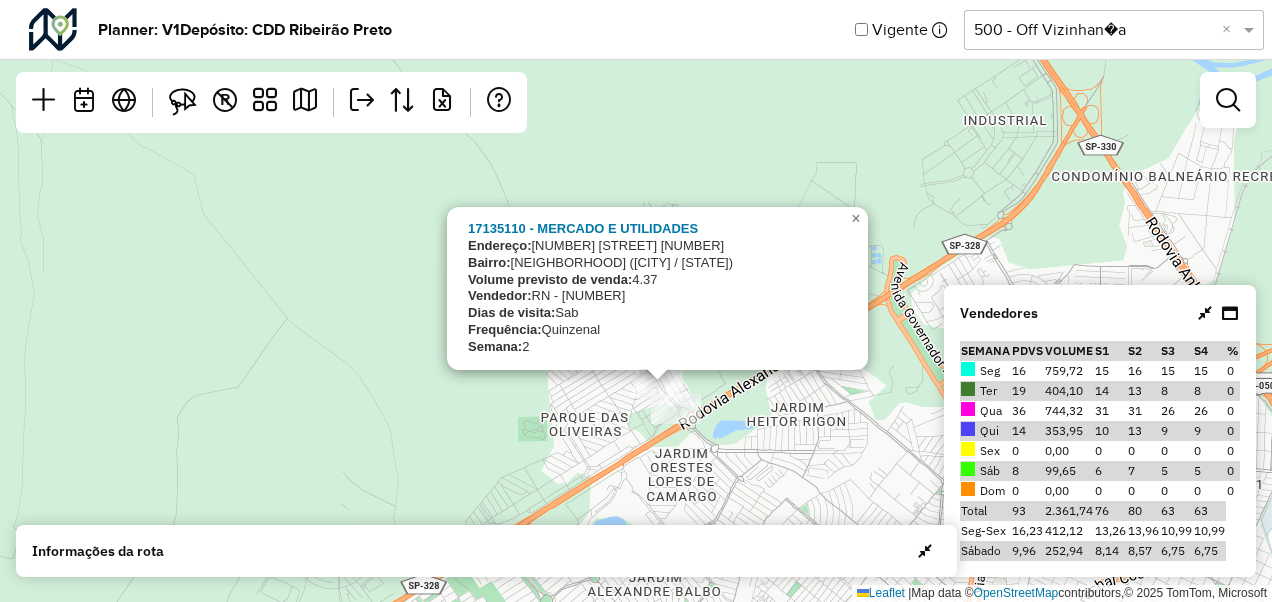 click on "2
17135110 - MERCADO E UTILIDADES
Endereço:  008 AV MAXIMILLIAM MAX MAGGIONI   475
Bairro:  JARDIM CRISTO REDENTOR (RIBEIRAO PRETO / SP)
Volume previsto de venda:  4.37
Vendedor:  RN - 503
Dias de visita:  Sab
Frequência:  Quinzenal
Semana:  2
×  Leaflet   |  Map data ©  OpenStreetMap  contributors,© 2025 TomTom, Microsoft" 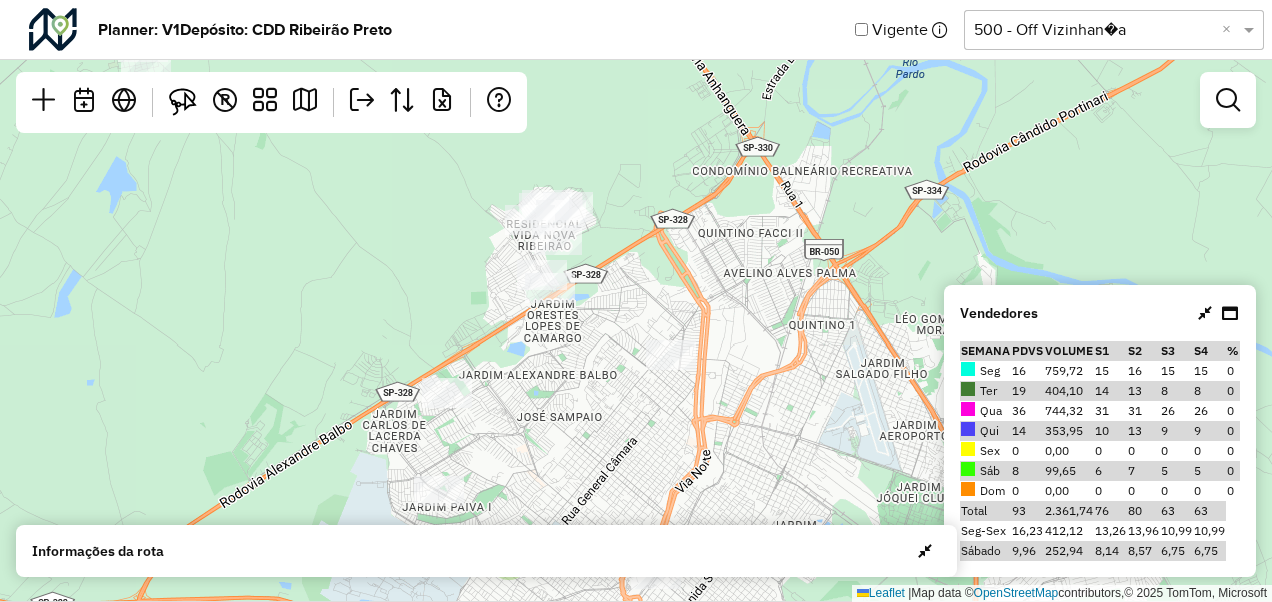 drag, startPoint x: 288, startPoint y: 307, endPoint x: 450, endPoint y: 256, distance: 169.83817 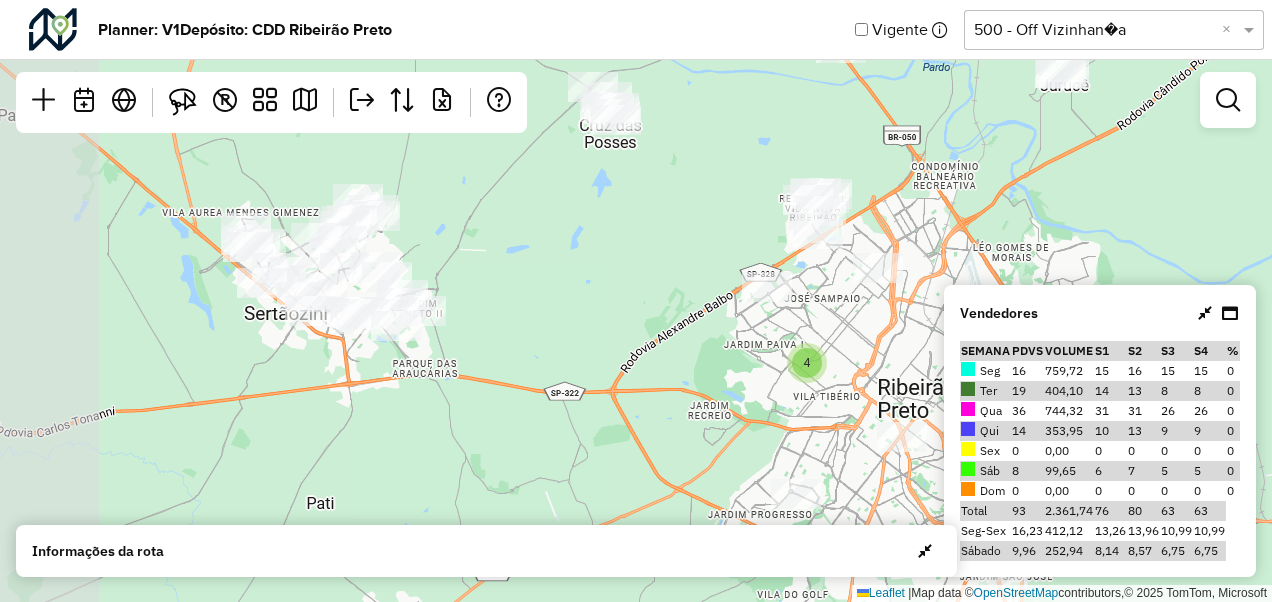 drag, startPoint x: 341, startPoint y: 328, endPoint x: 622, endPoint y: 296, distance: 282.8162 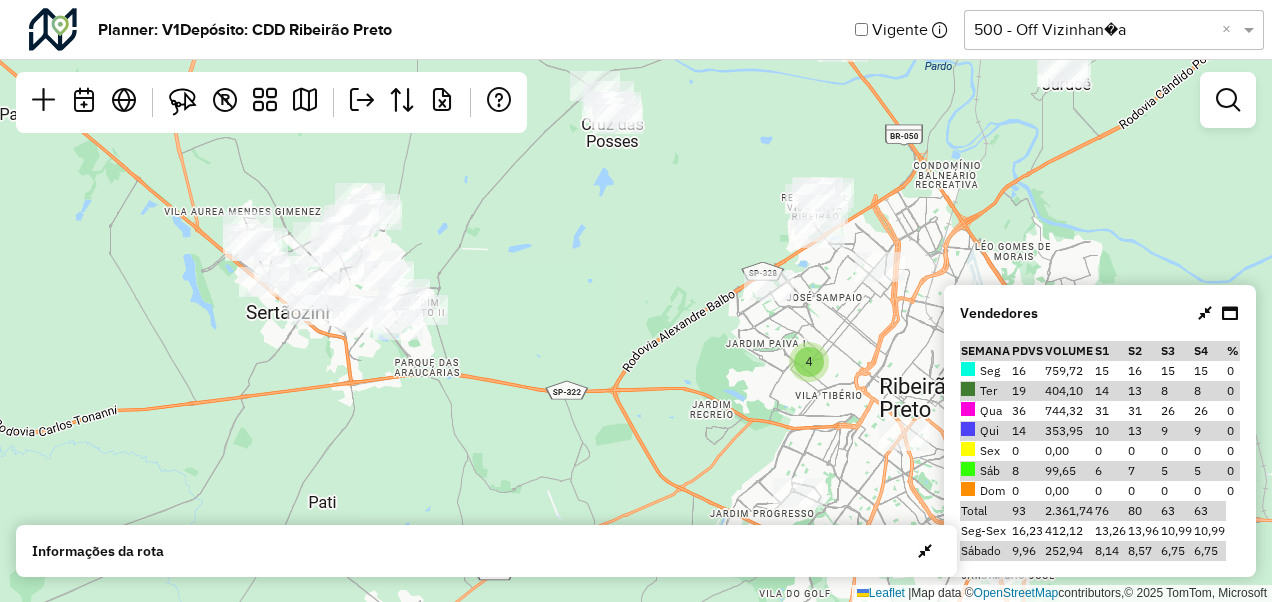 click on "3 4  Leaflet   |  Map data ©  OpenStreetMap  contributors,© 2025 TomTom, Microsoft" 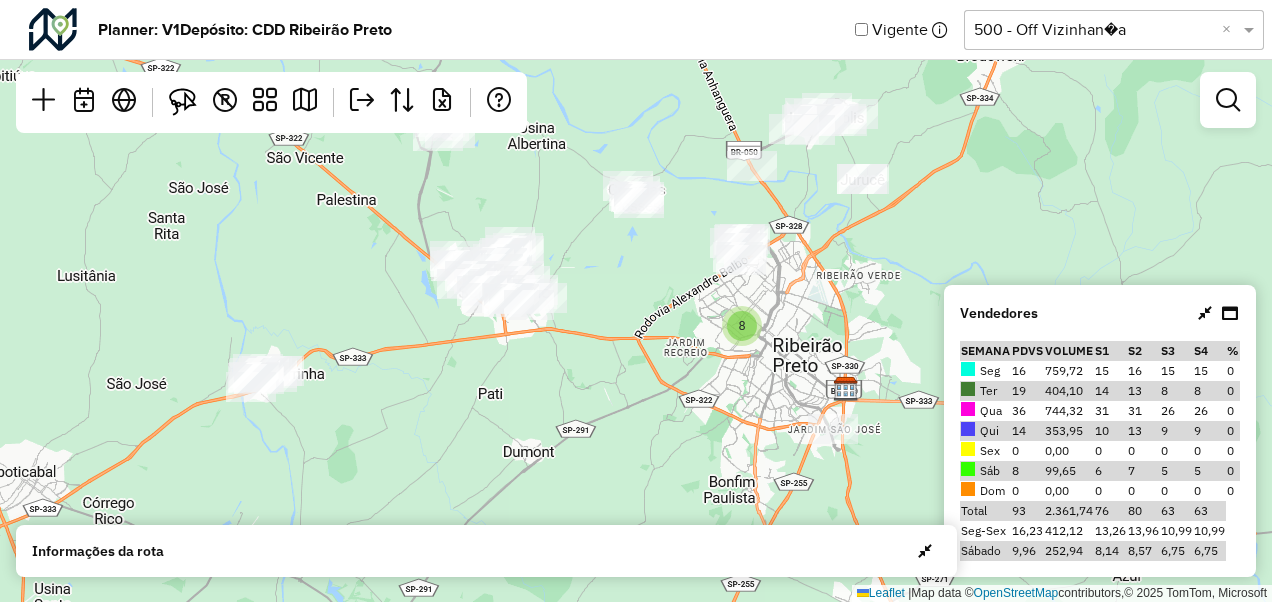drag, startPoint x: 534, startPoint y: 290, endPoint x: 598, endPoint y: 288, distance: 64.03124 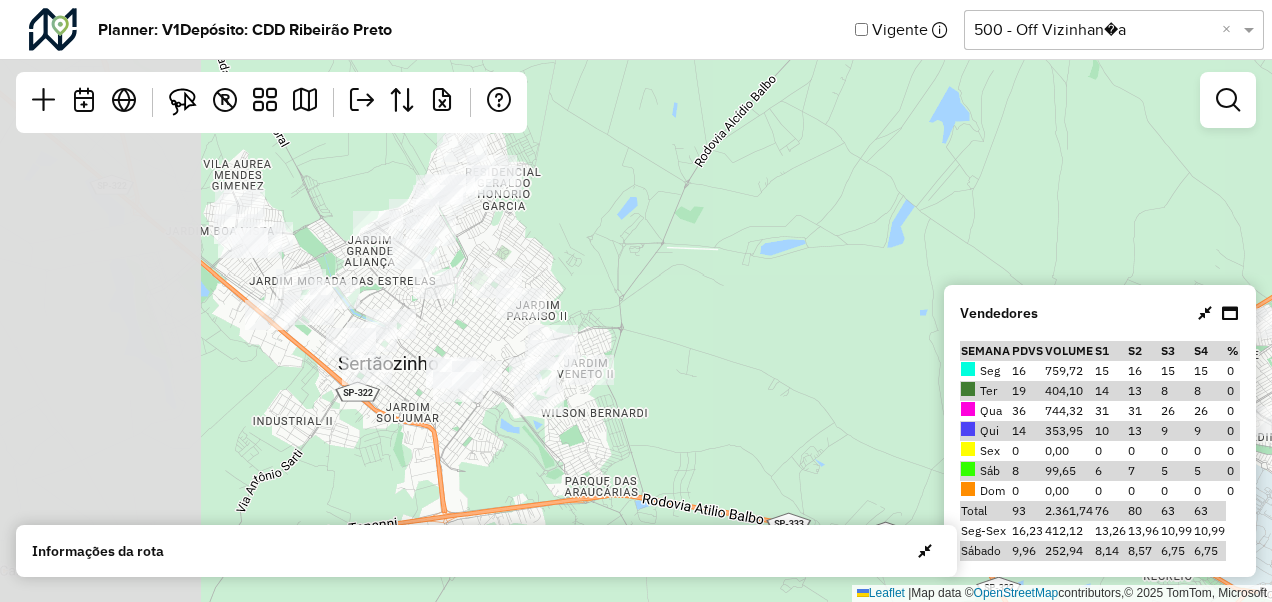 drag, startPoint x: 457, startPoint y: 248, endPoint x: 688, endPoint y: 292, distance: 235.15314 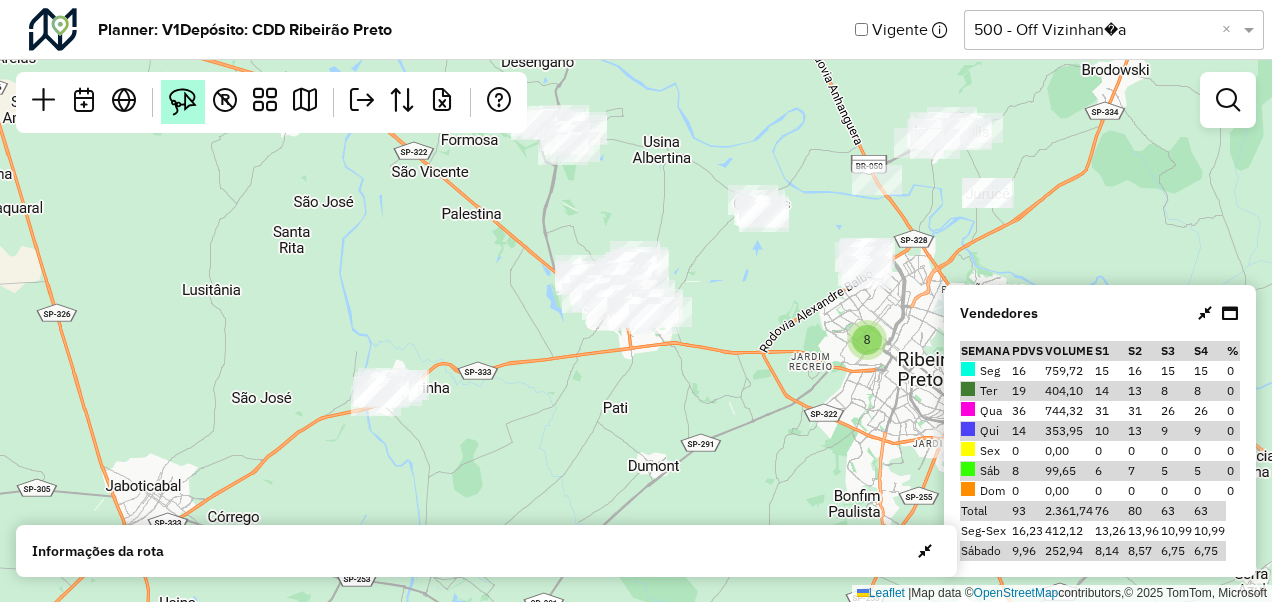 click at bounding box center [183, 102] 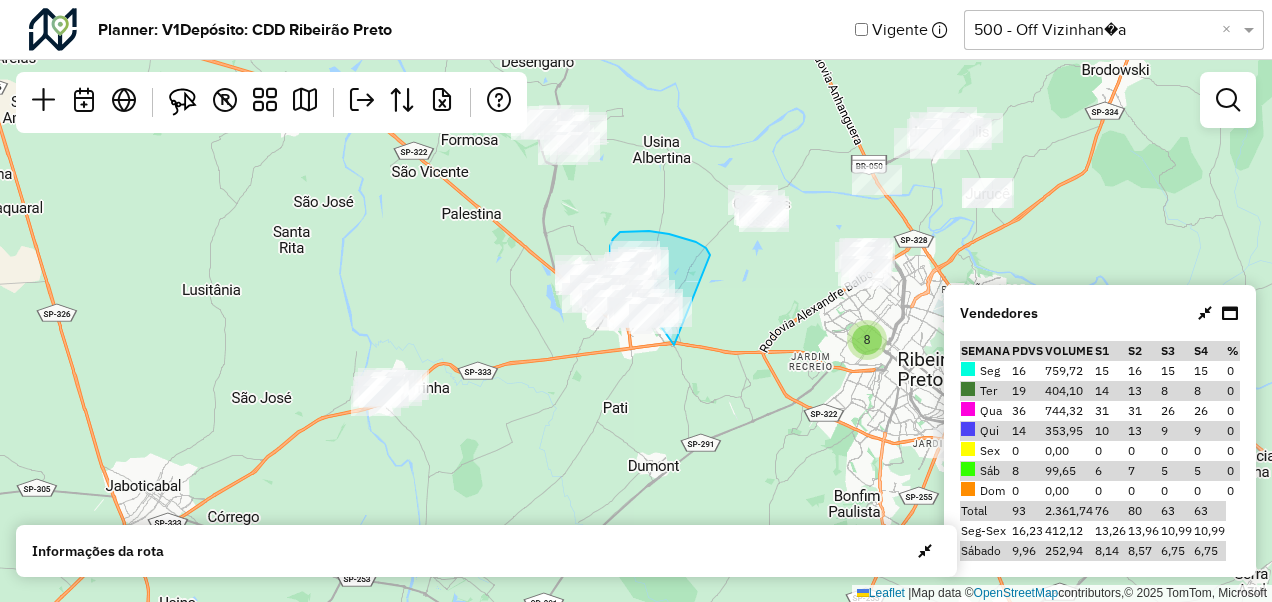 drag, startPoint x: 674, startPoint y: 345, endPoint x: 711, endPoint y: 285, distance: 70.491135 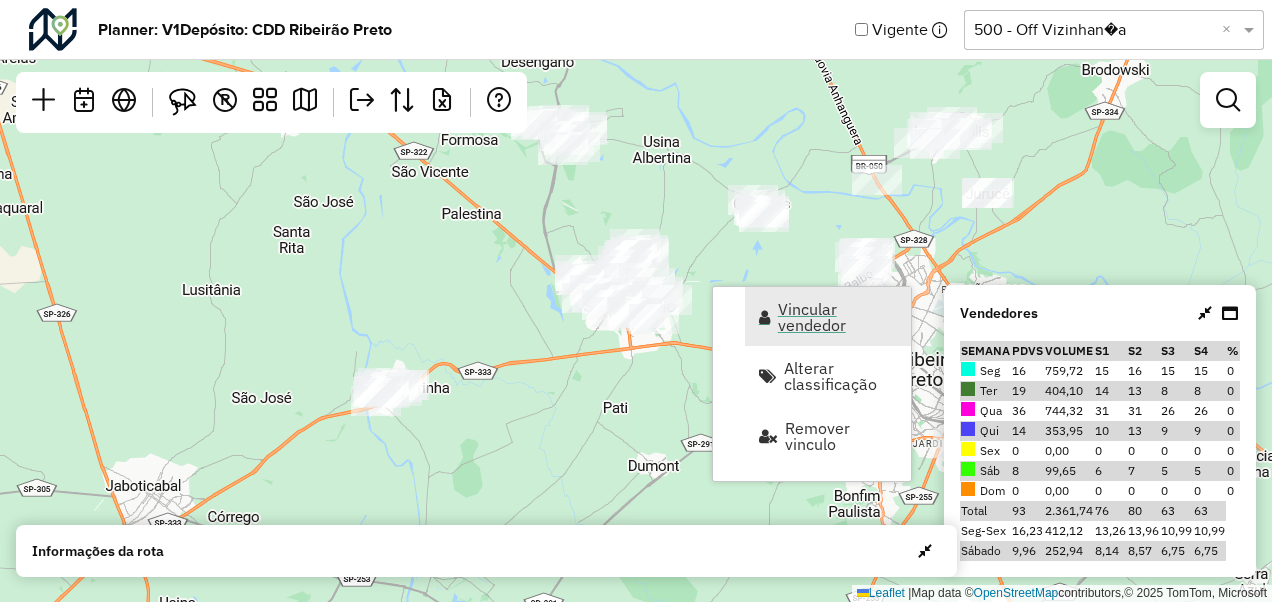 click on "Vincular vendedor" at bounding box center [838, 317] 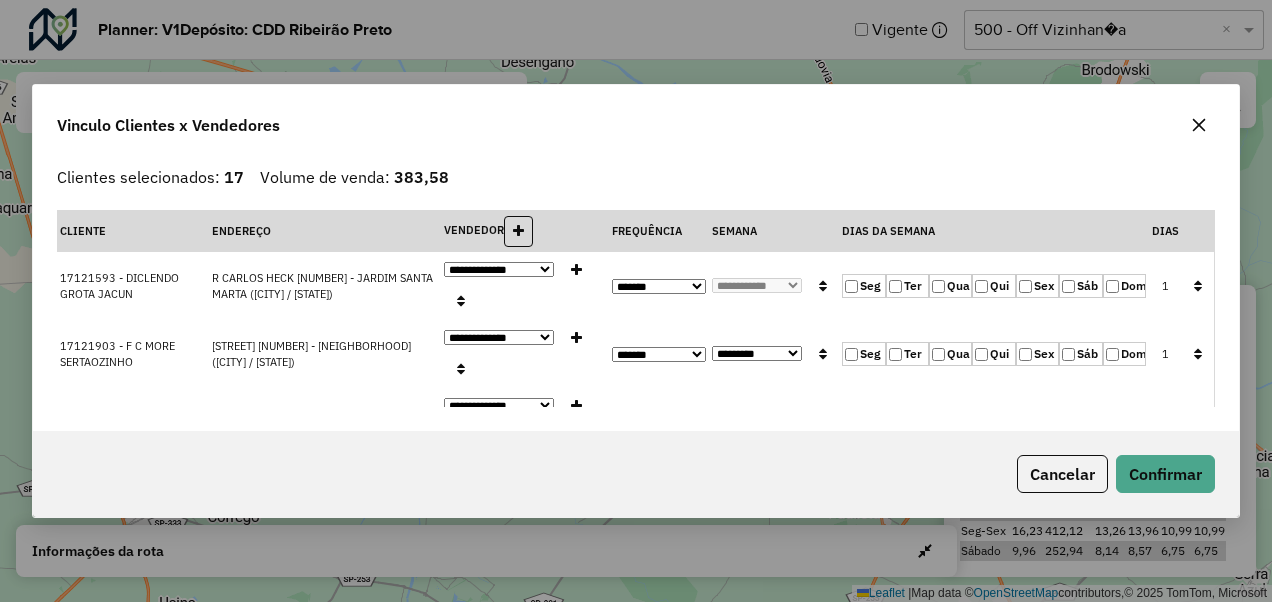 click on "Qua" 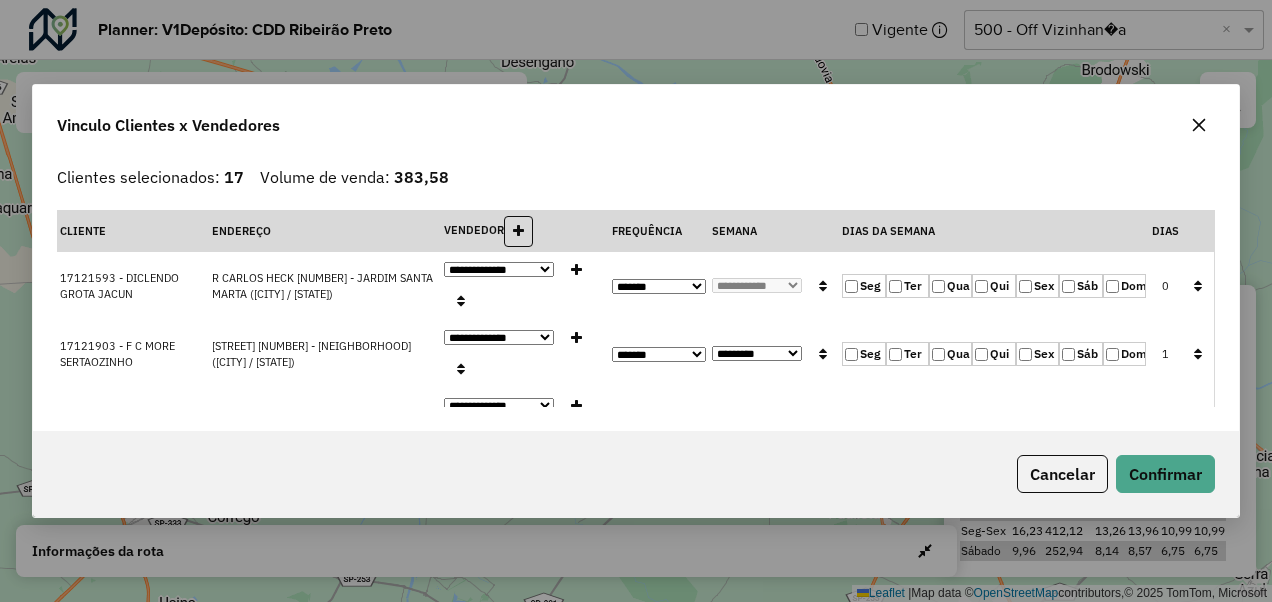 click on "Sex" 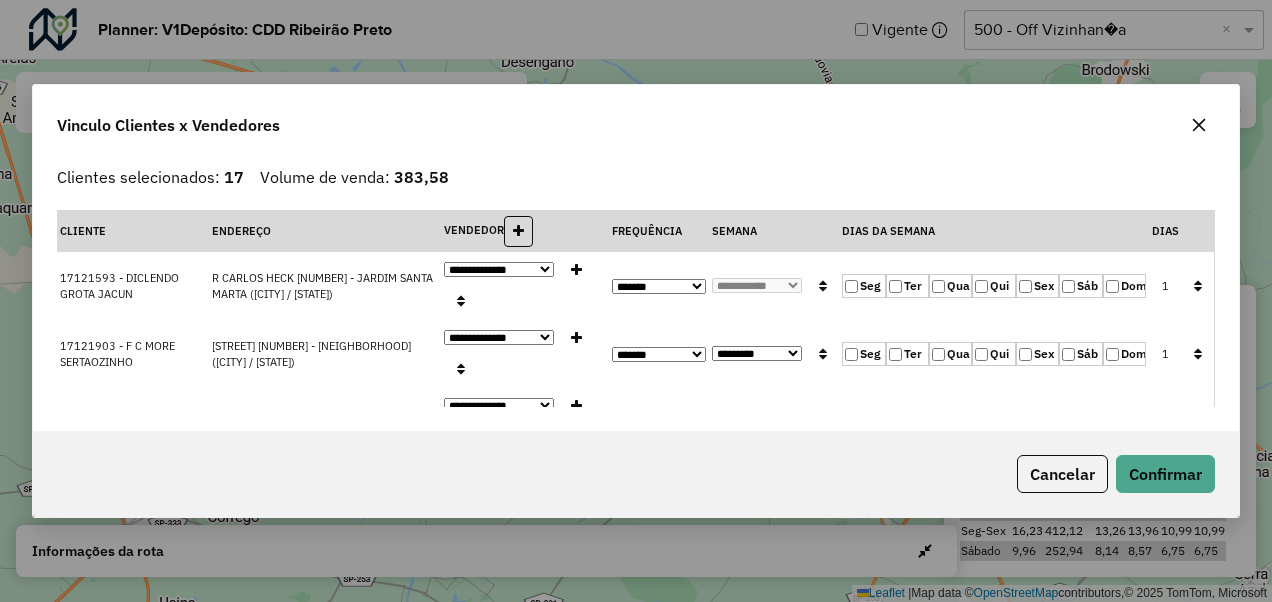 click 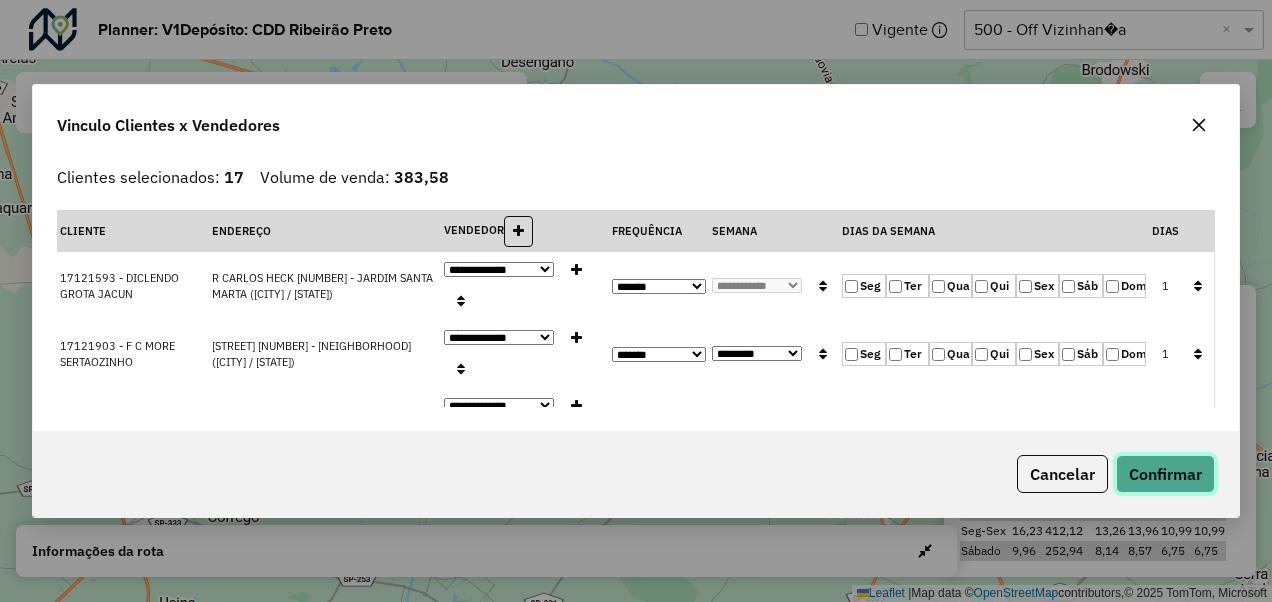 click on "Confirmar" 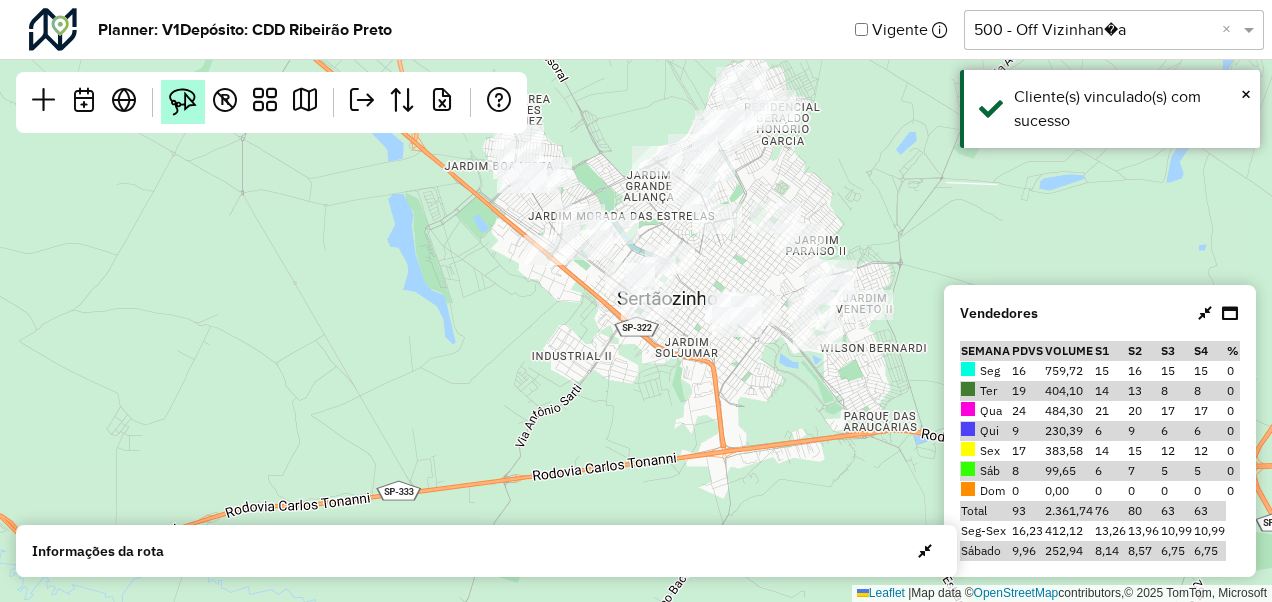 click at bounding box center (183, 102) 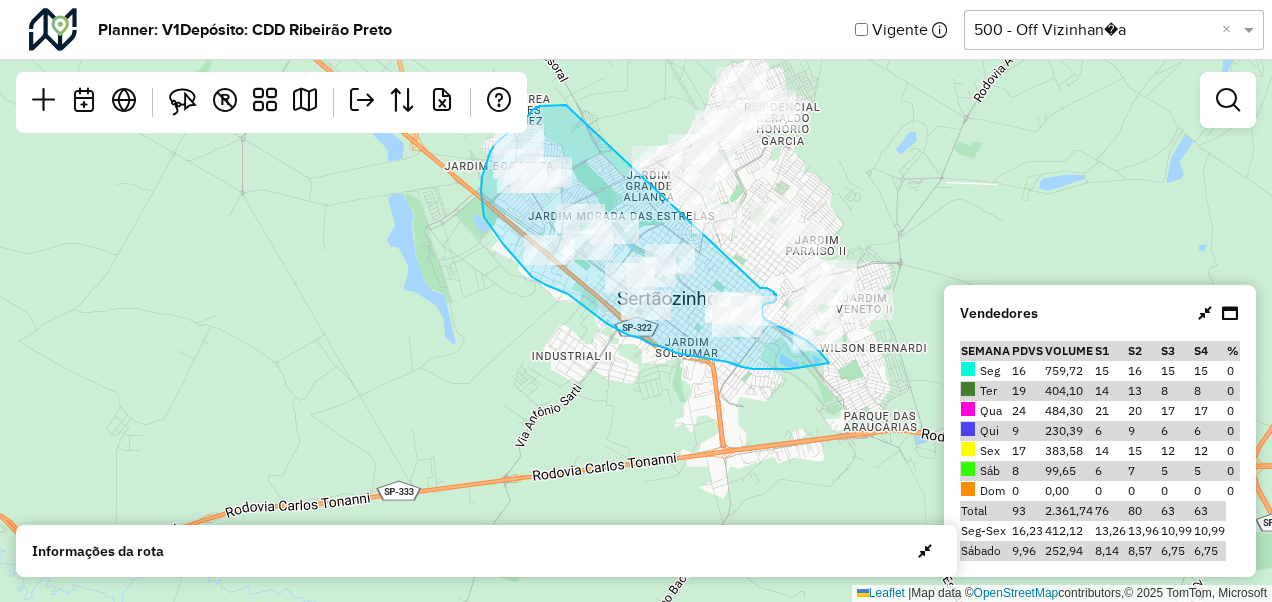 drag, startPoint x: 566, startPoint y: 105, endPoint x: 760, endPoint y: 288, distance: 266.69272 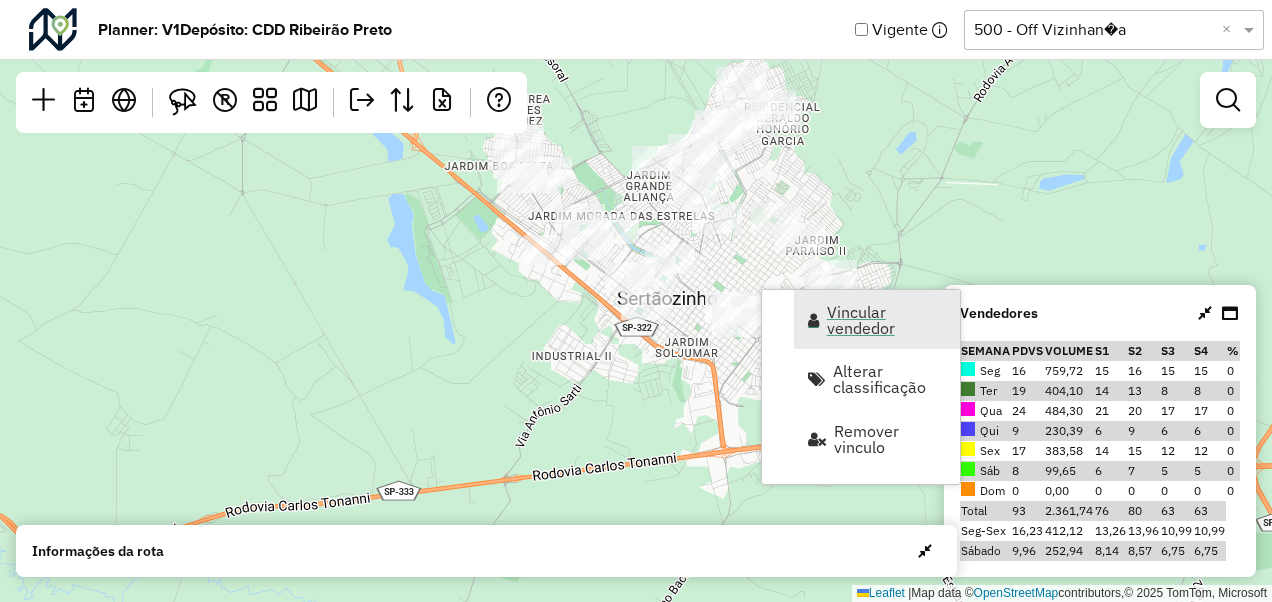 click on "Vincular vendedor" at bounding box center (877, 319) 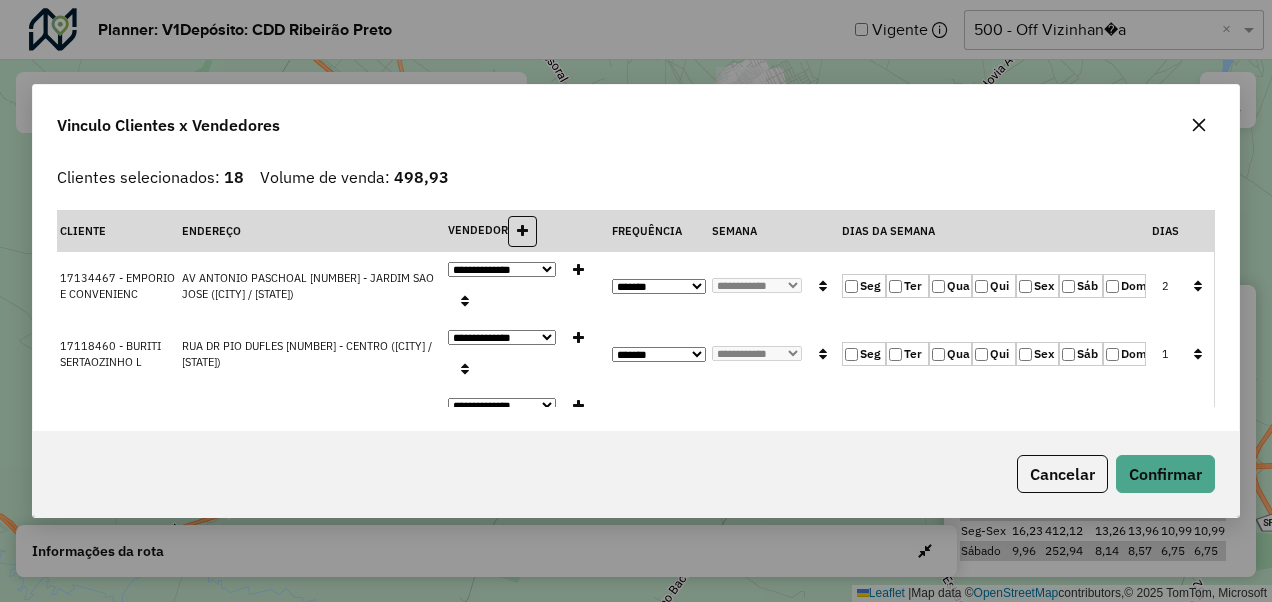 click on "Qua" 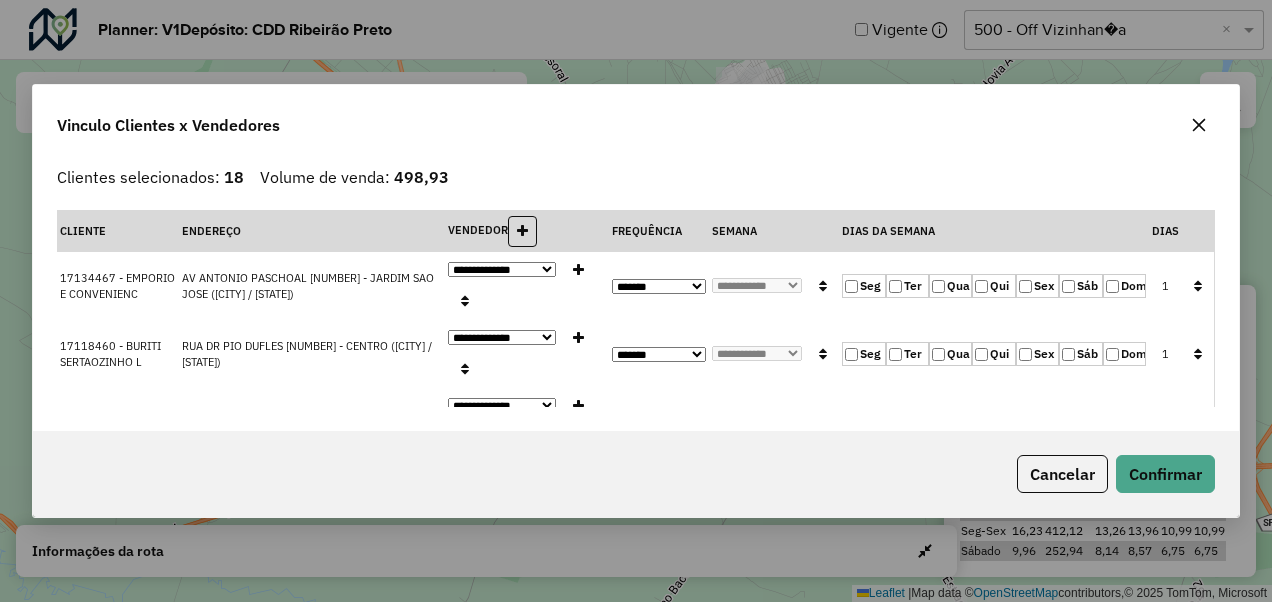click 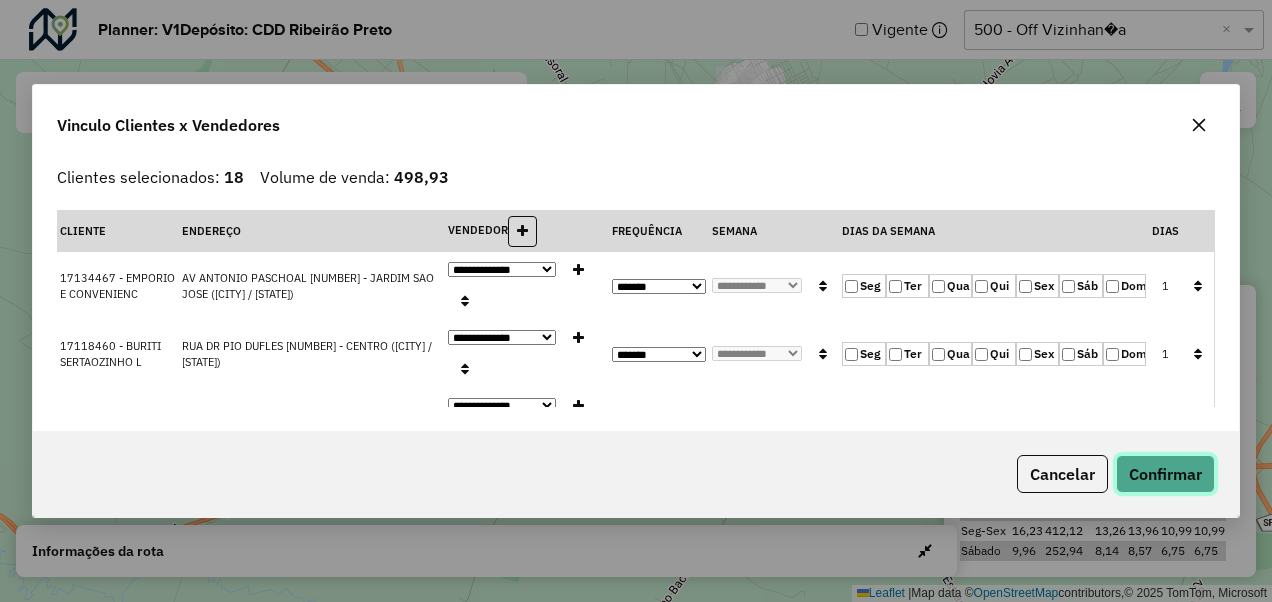 click on "Confirmar" 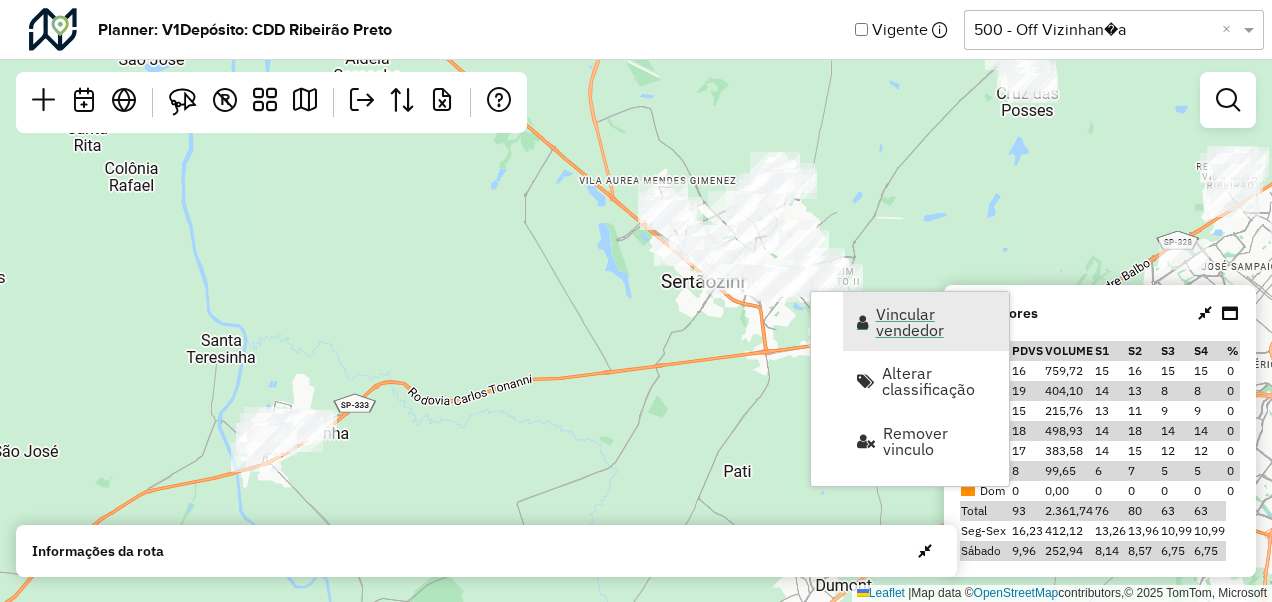 click on "Vincular vendedor" at bounding box center (926, 321) 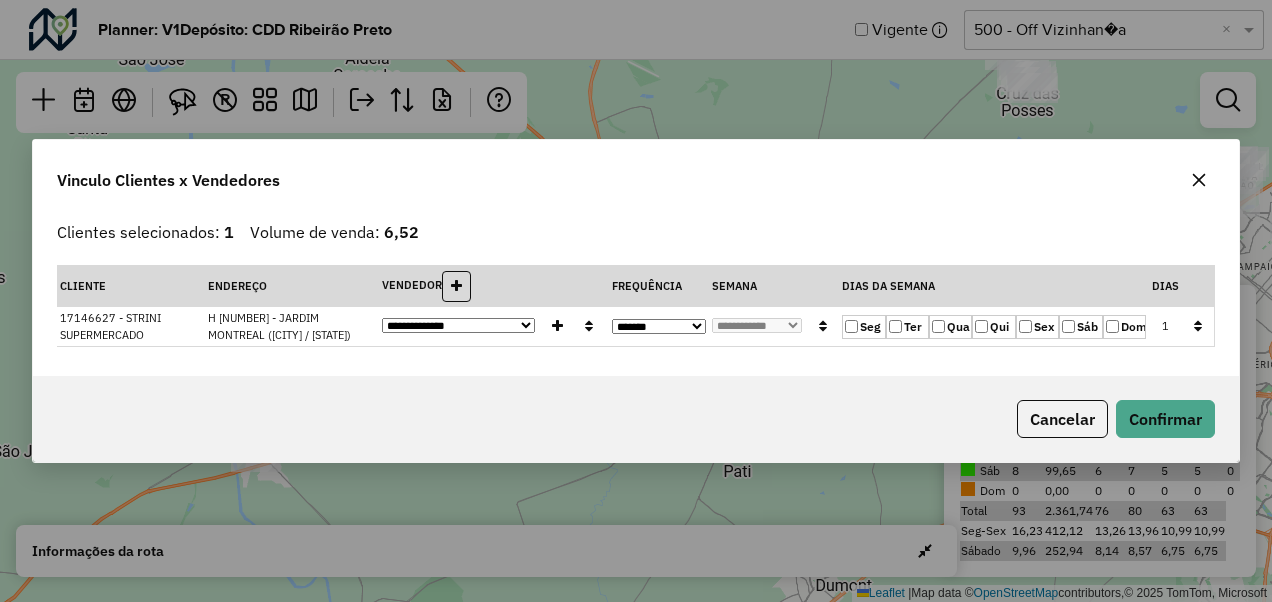 click on "Qua" 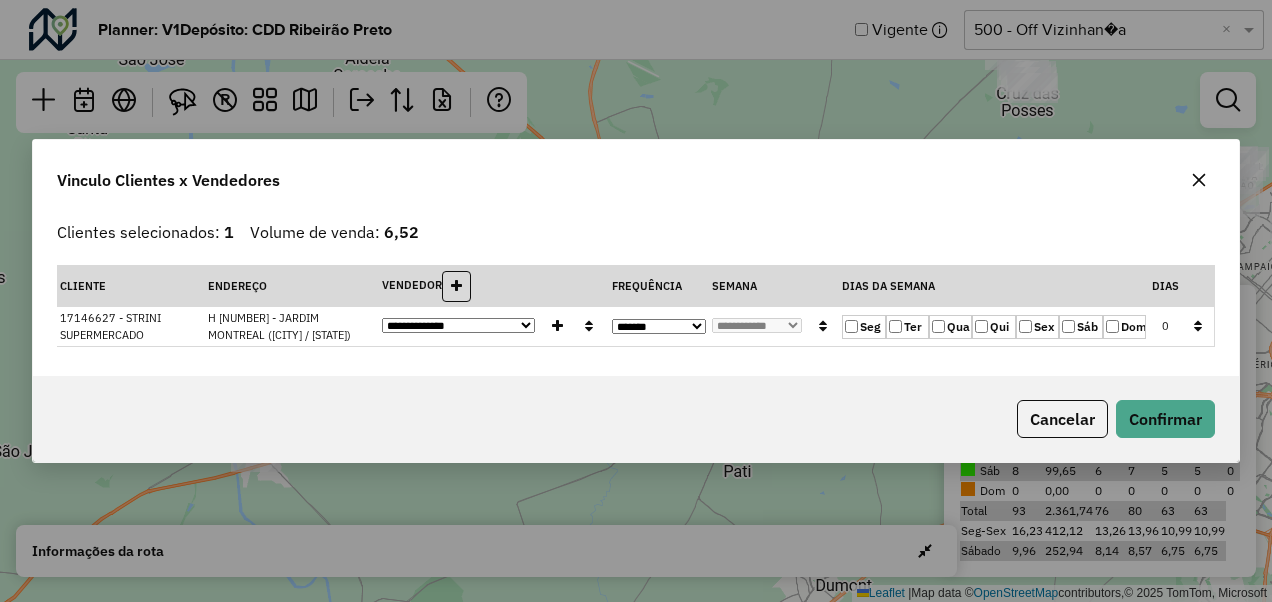 click on "Sex" 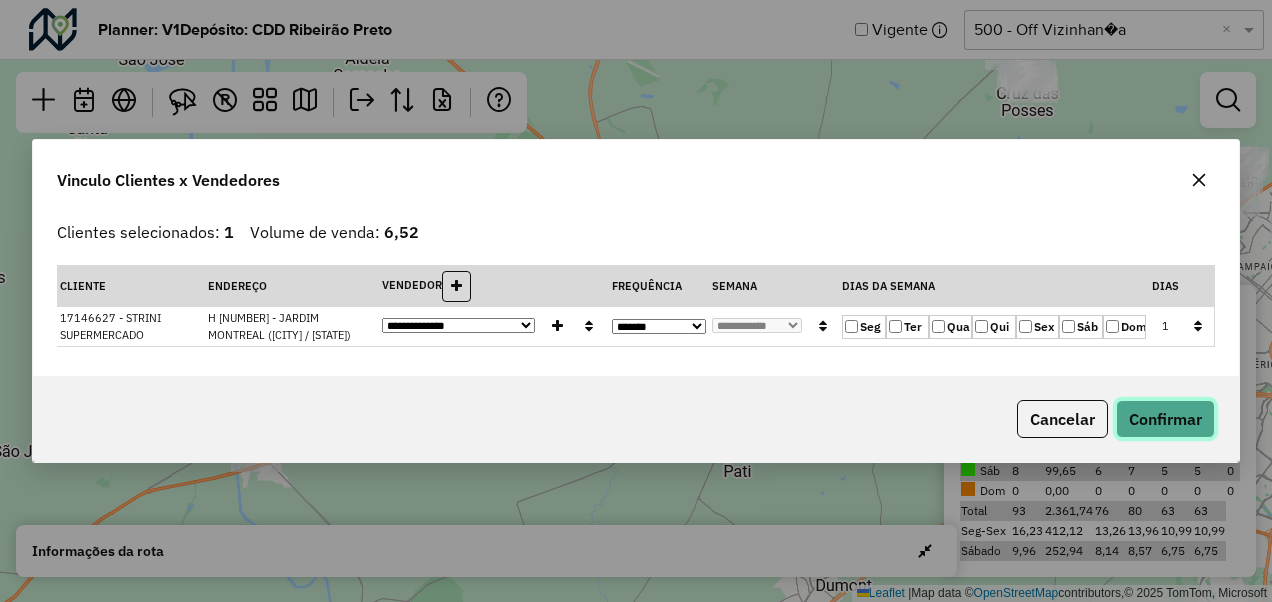 click on "Confirmar" 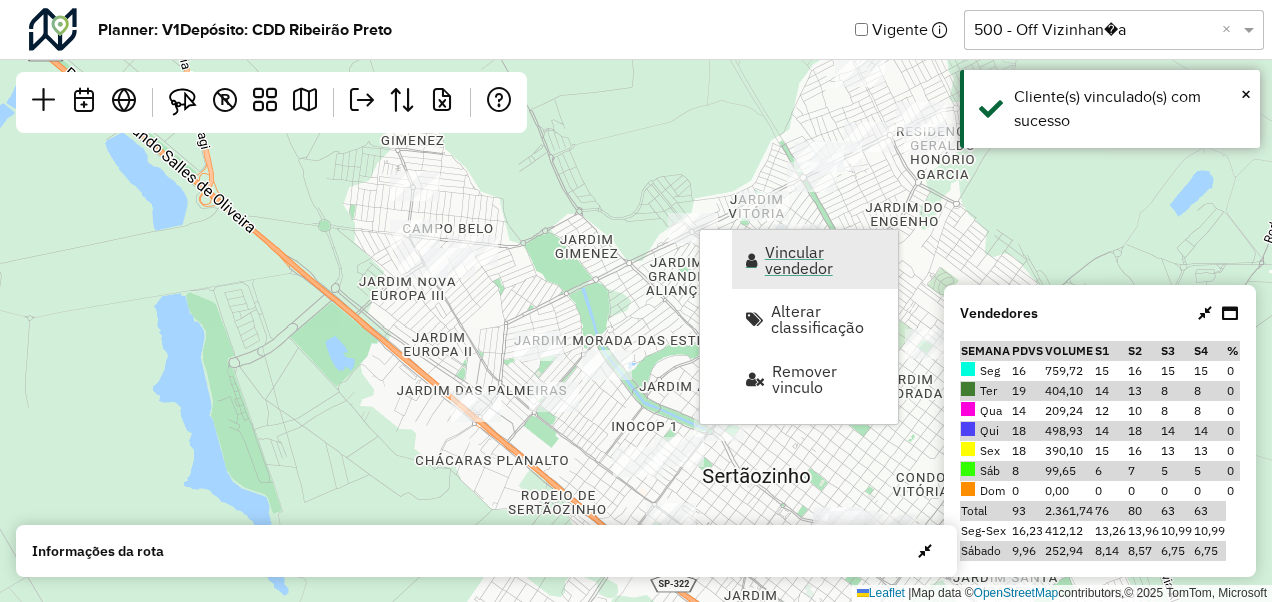 click on "Vincular vendedor" at bounding box center (815, 259) 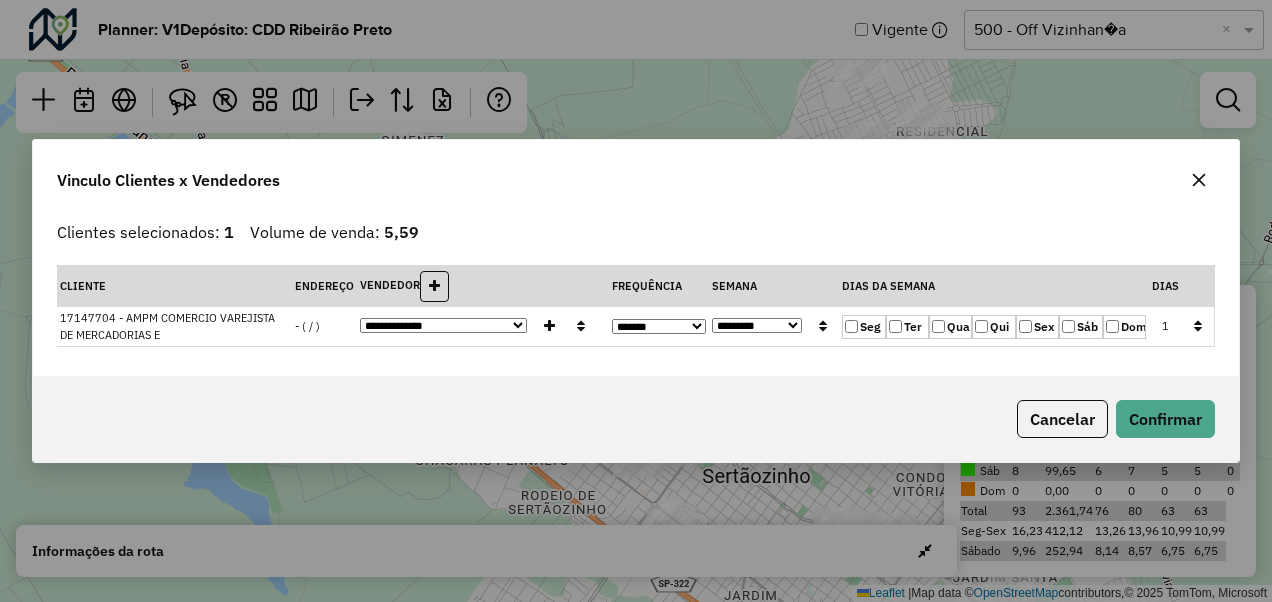 click on "Qua" 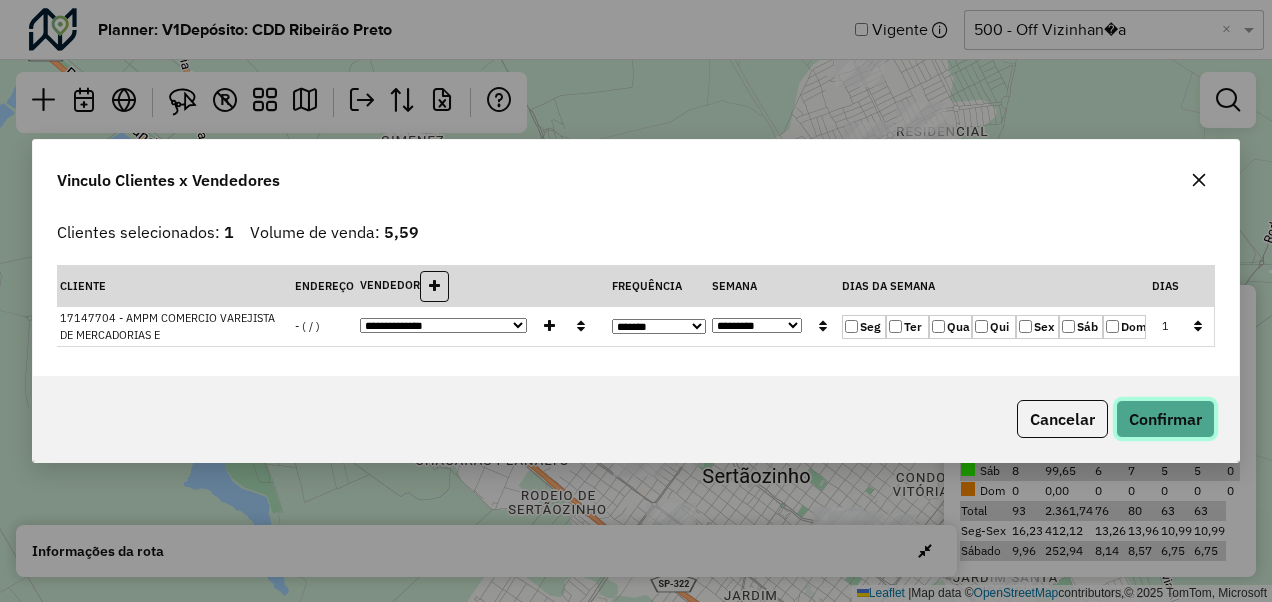 click on "Confirmar" 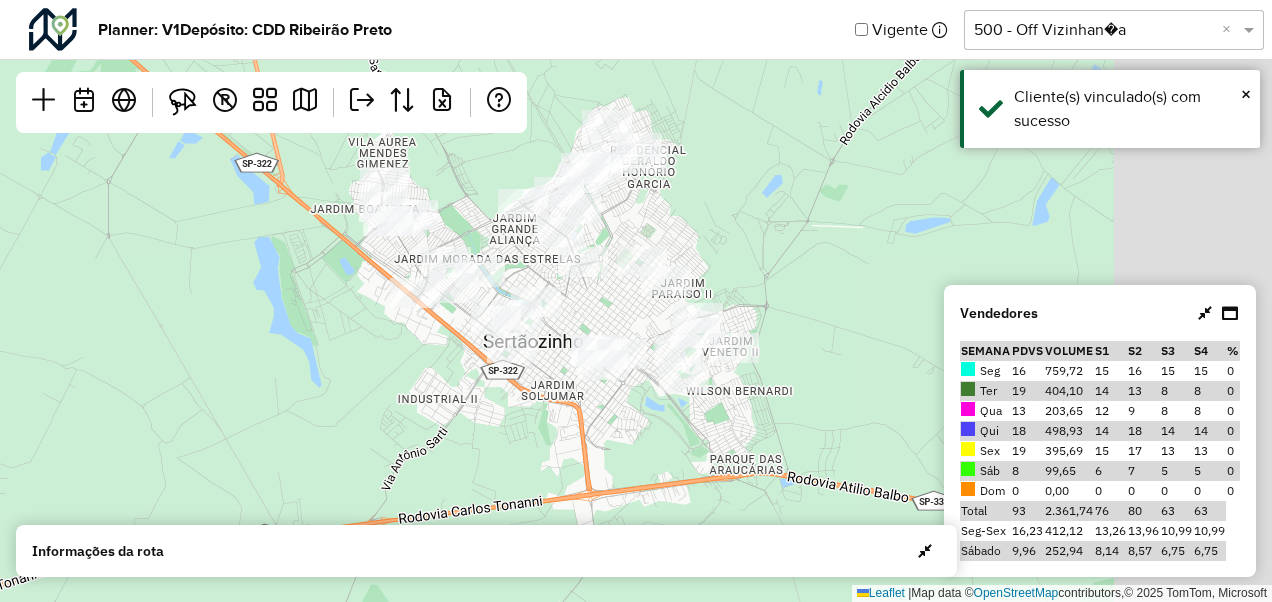 drag, startPoint x: 886, startPoint y: 280, endPoint x: 691, endPoint y: 226, distance: 202.33882 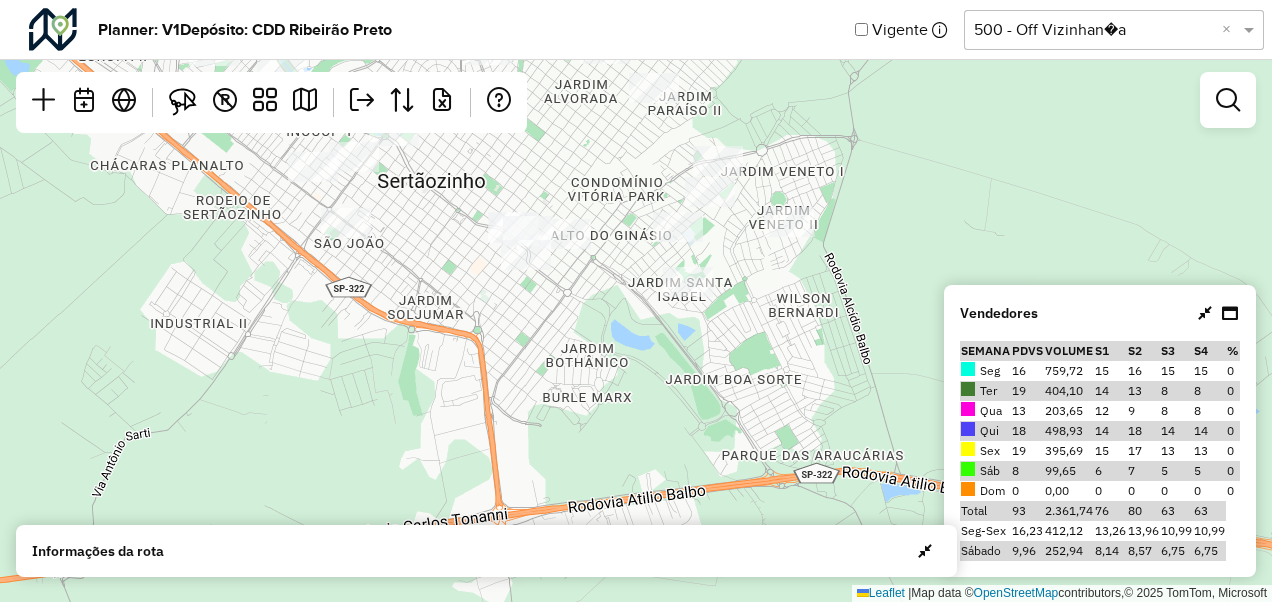 drag, startPoint x: 686, startPoint y: 262, endPoint x: 660, endPoint y: 191, distance: 75.61085 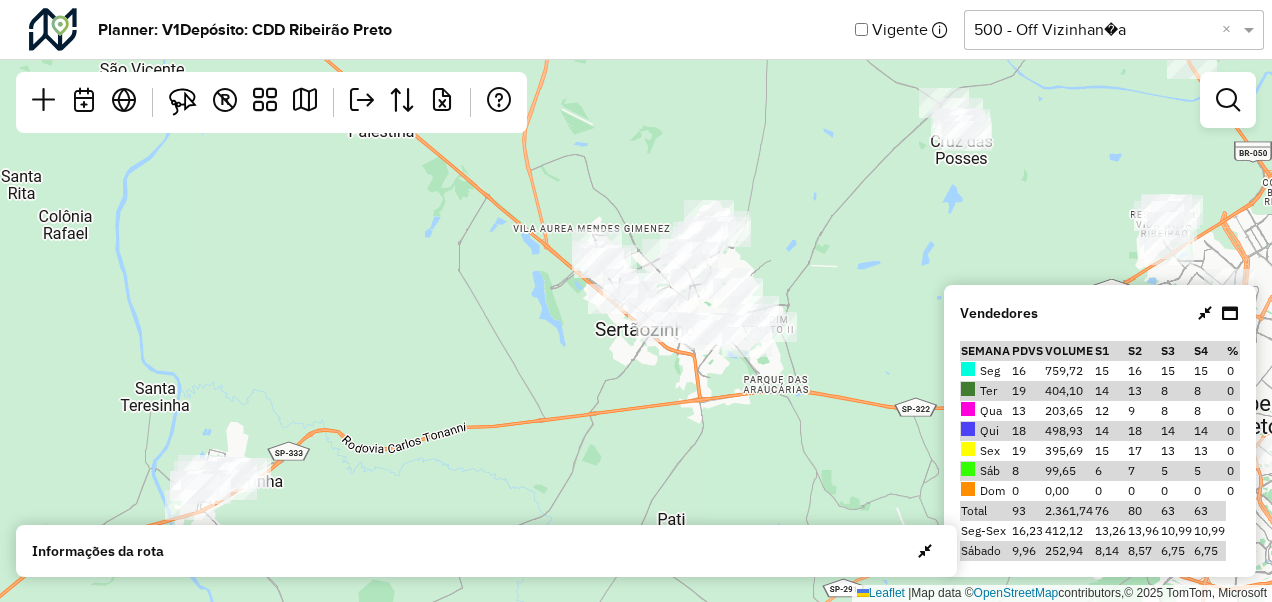 drag, startPoint x: 846, startPoint y: 164, endPoint x: 862, endPoint y: 293, distance: 129.98846 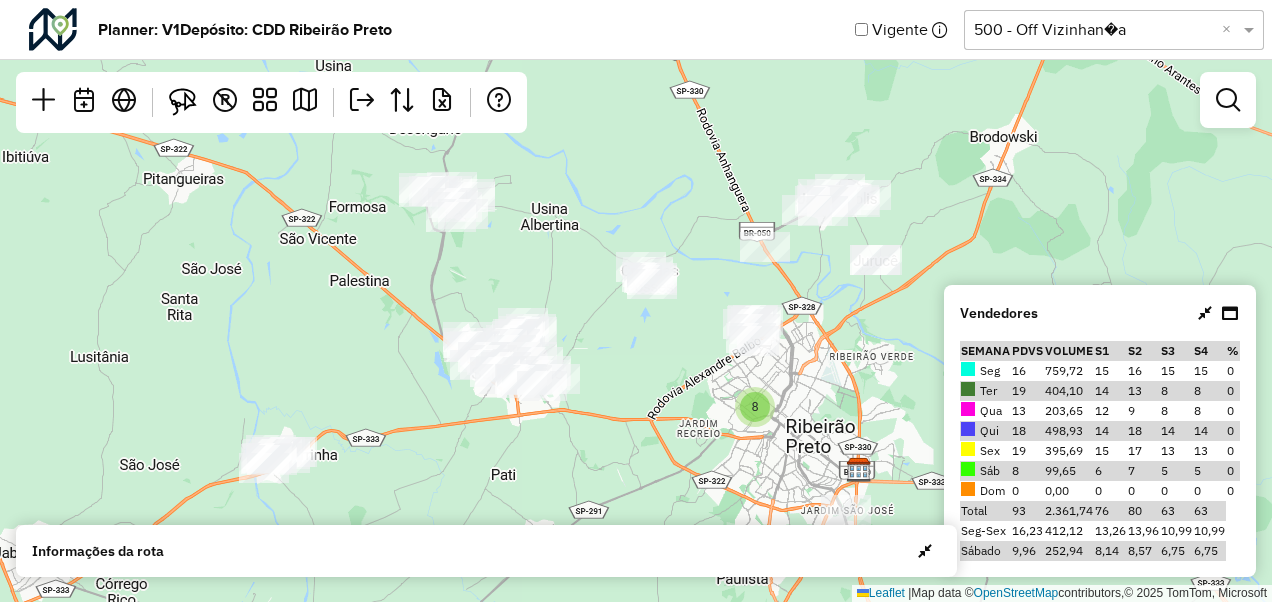 drag, startPoint x: 891, startPoint y: 284, endPoint x: 629, endPoint y: 353, distance: 270.93356 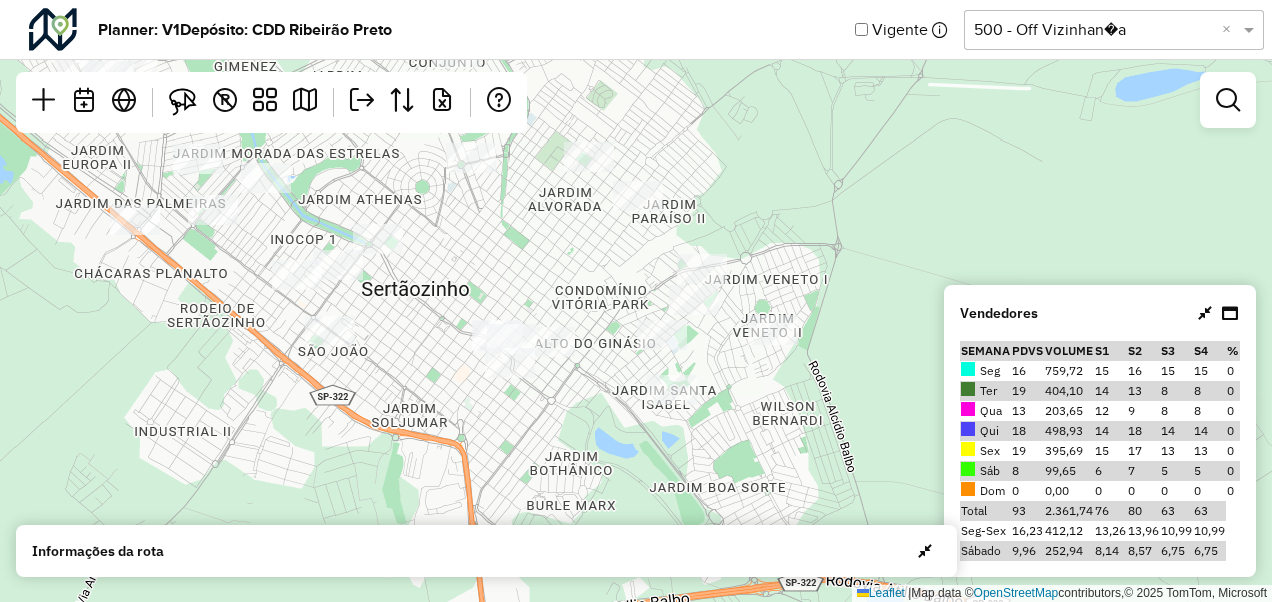 drag, startPoint x: 636, startPoint y: 392, endPoint x: 602, endPoint y: 246, distance: 149.90663 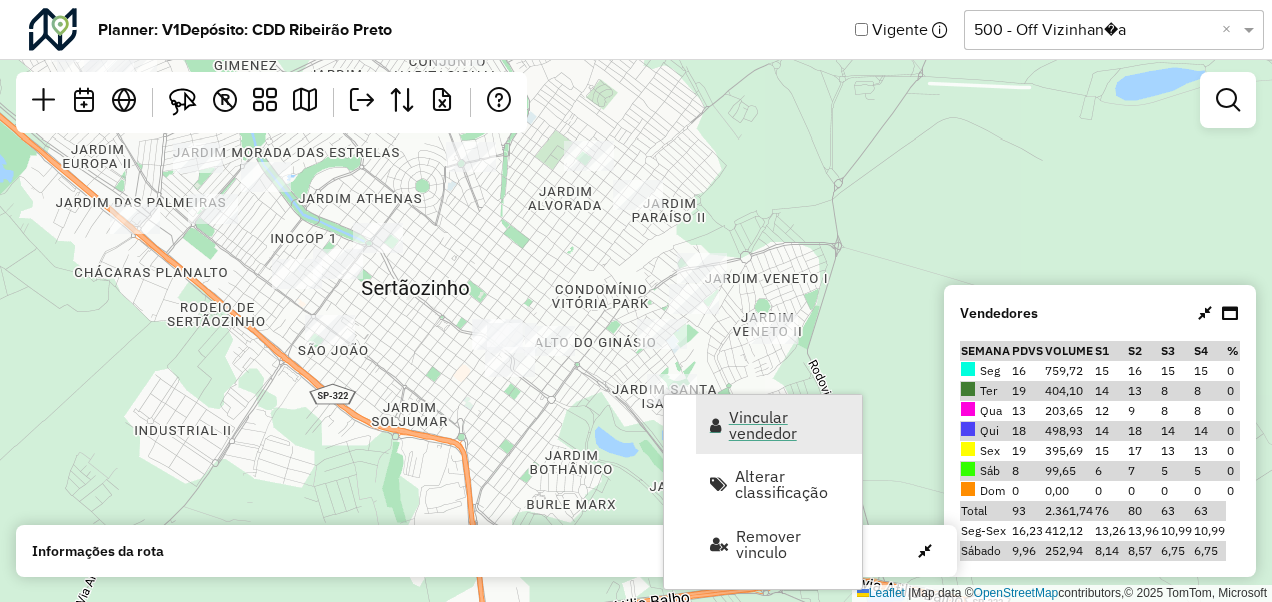 click on "Vincular vendedor" at bounding box center (779, 424) 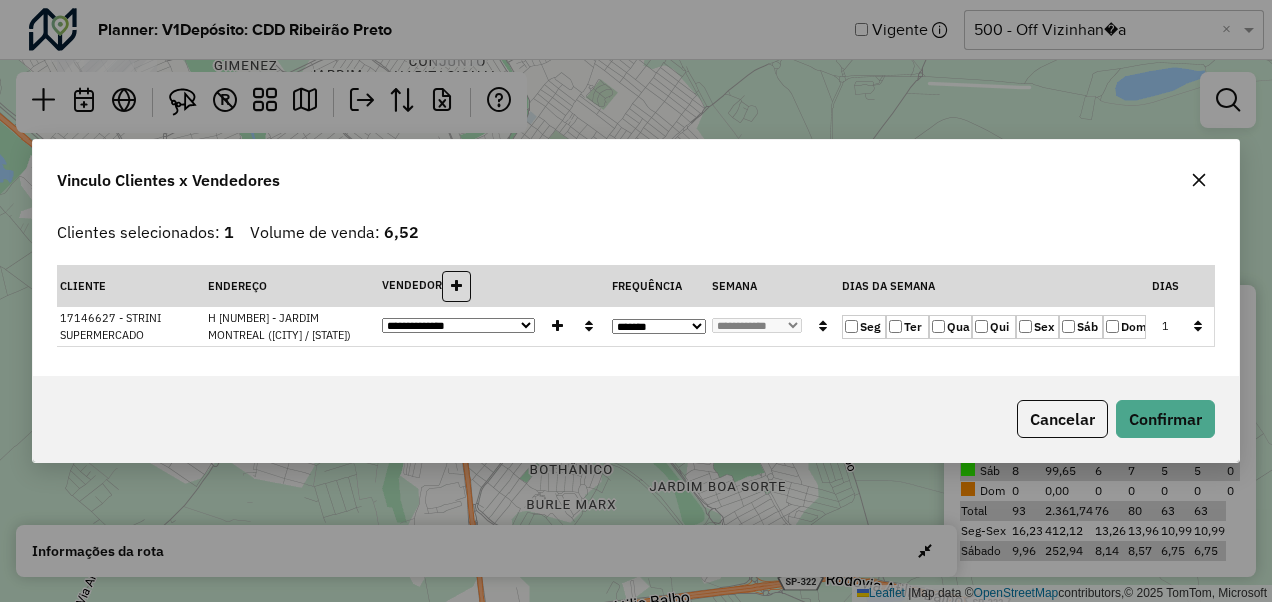 click on "Qui" 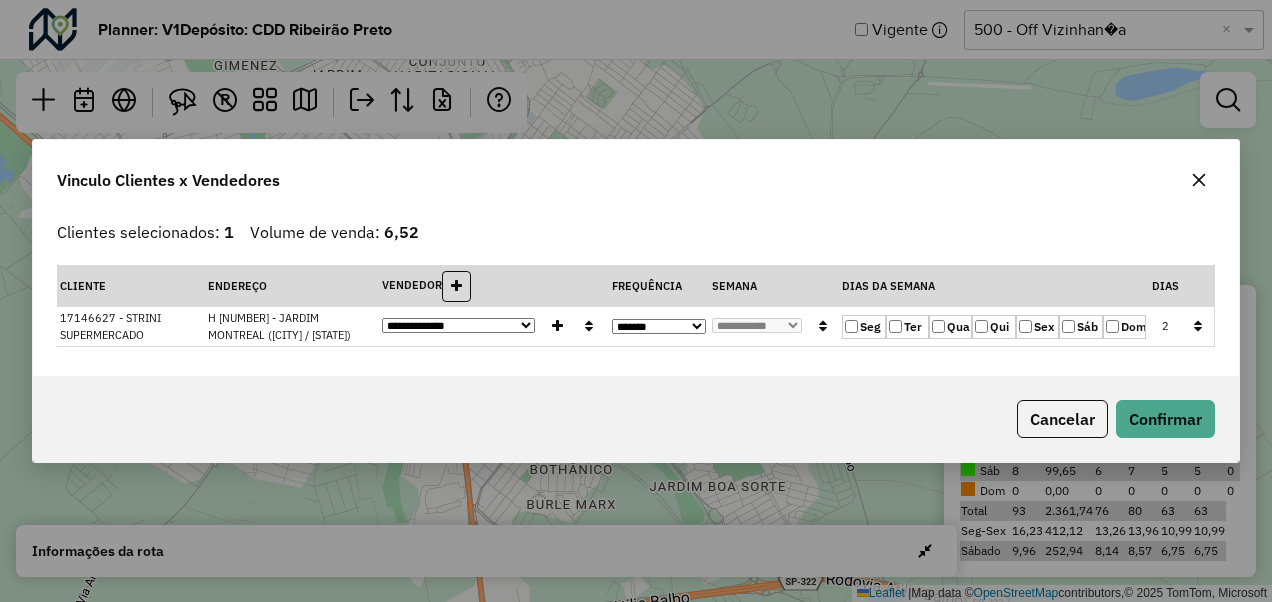 click on "Qui" 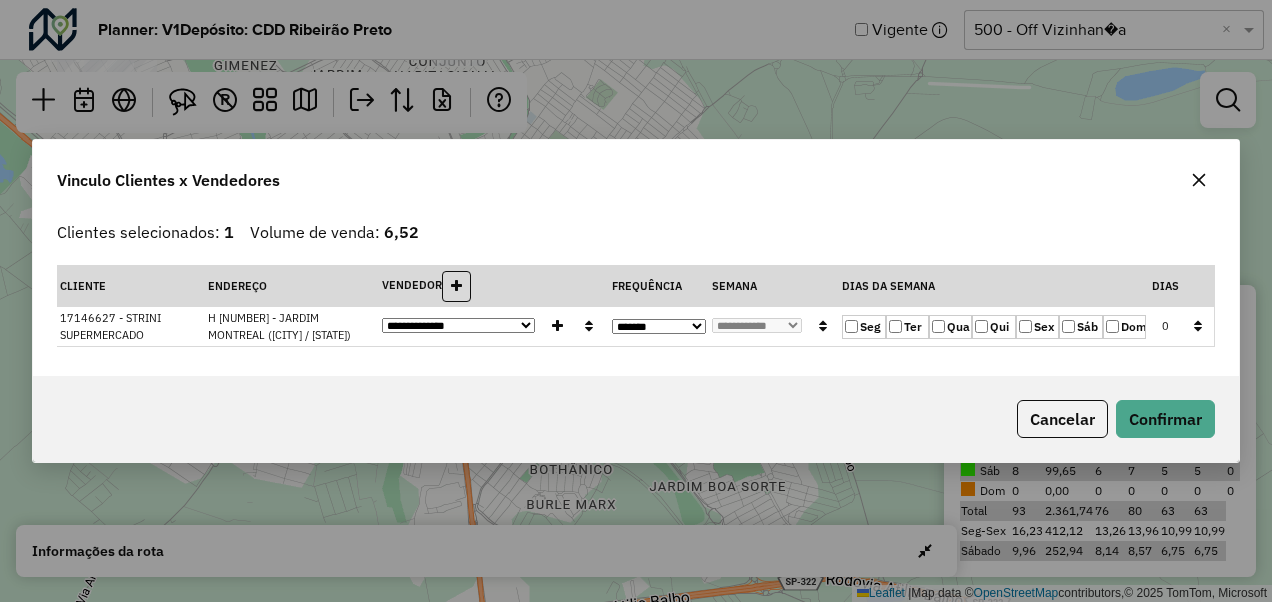 click on "Qui" 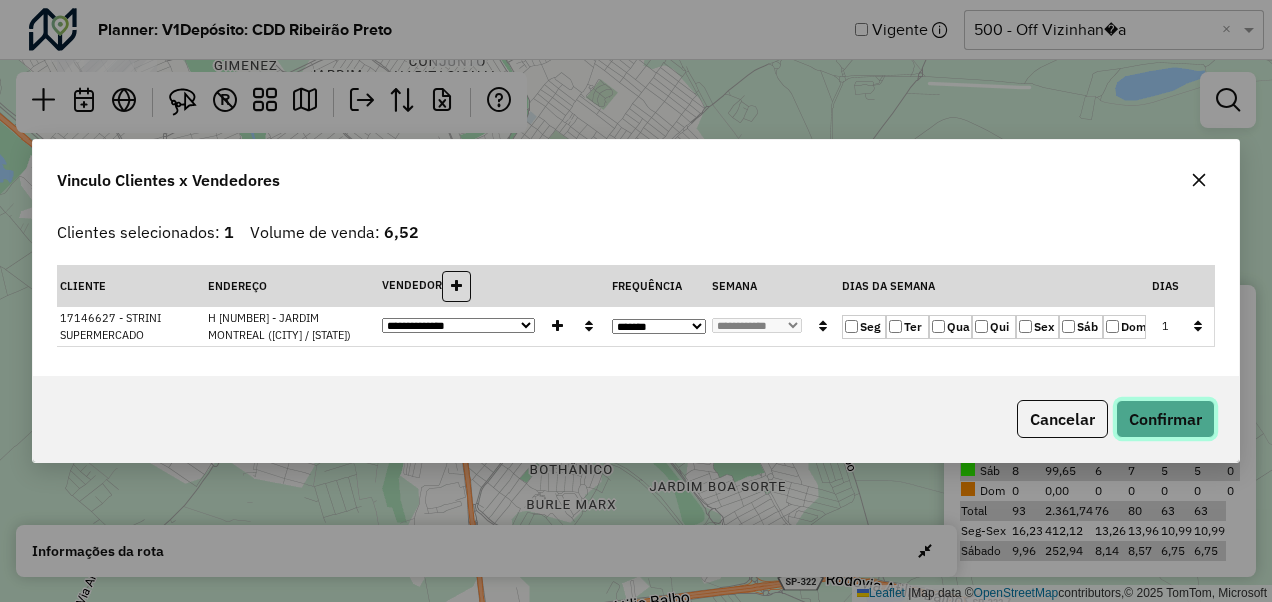 click on "Confirmar" 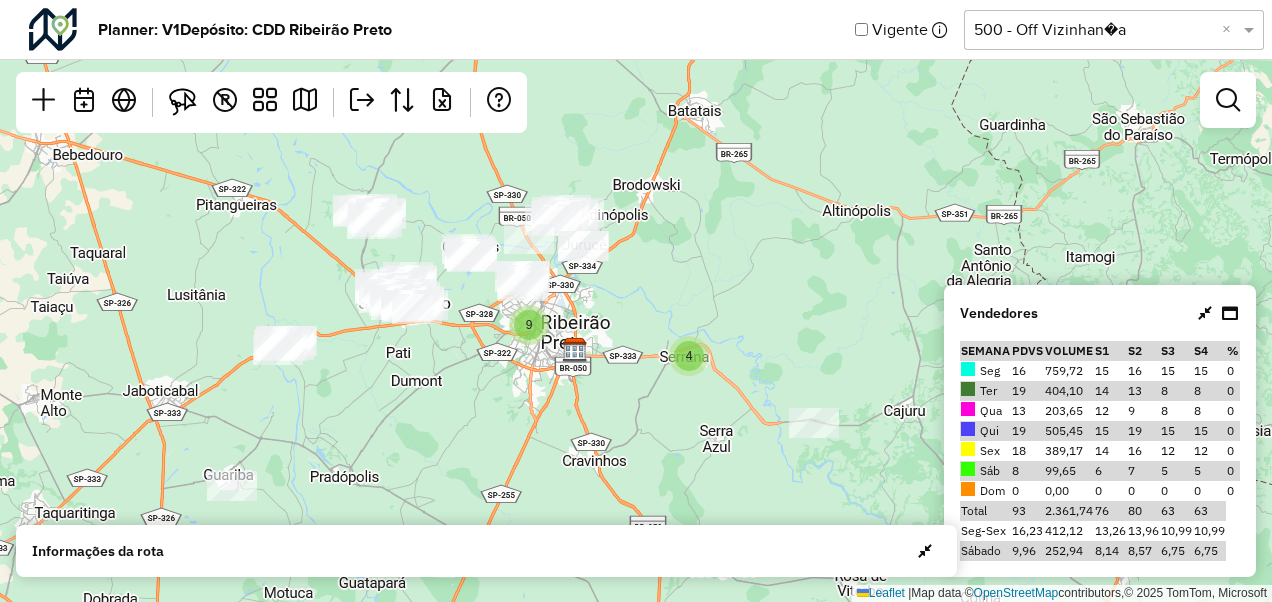 drag, startPoint x: 771, startPoint y: 384, endPoint x: 466, endPoint y: 400, distance: 305.41937 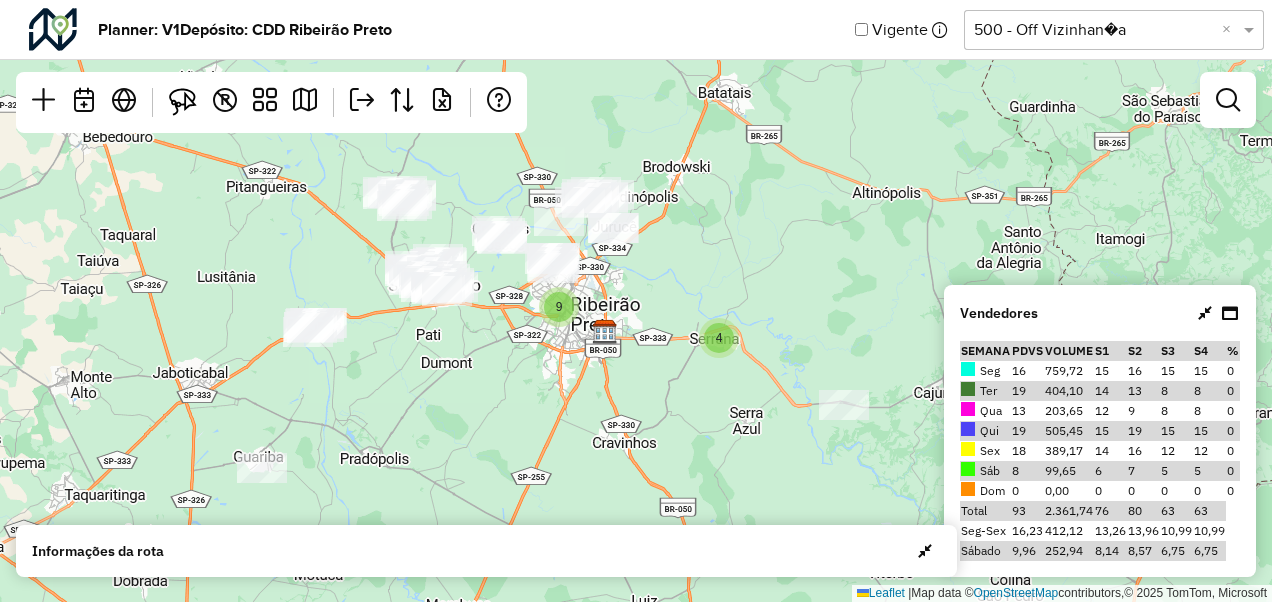 drag, startPoint x: 744, startPoint y: 256, endPoint x: 774, endPoint y: 238, distance: 34.98571 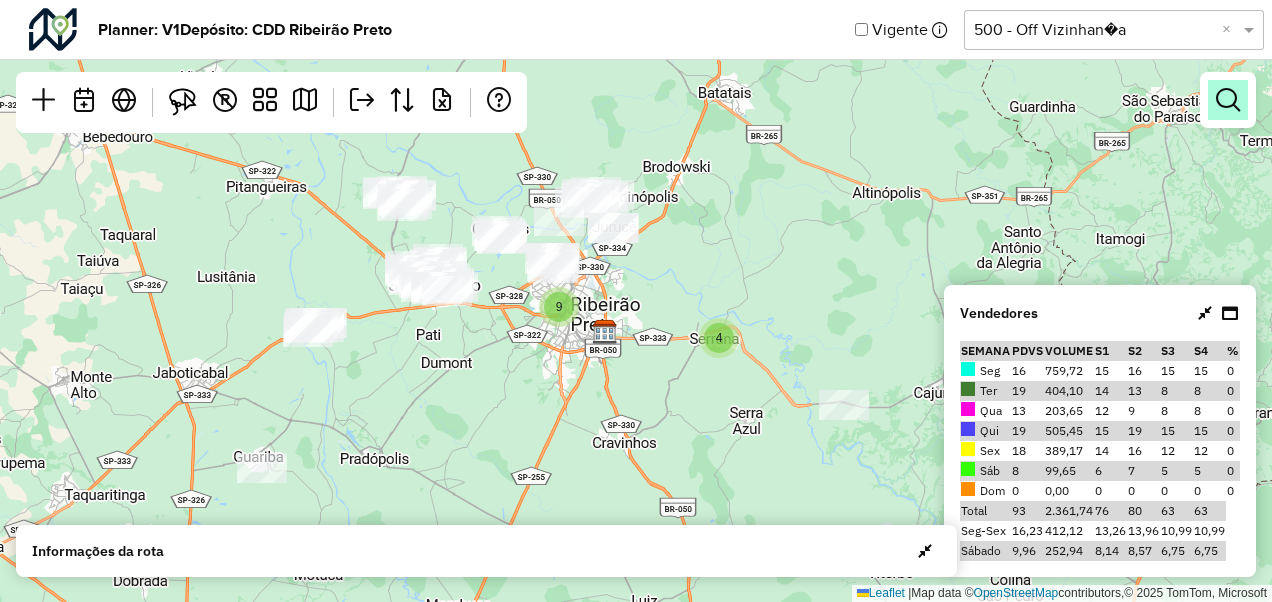 click at bounding box center [1228, 100] 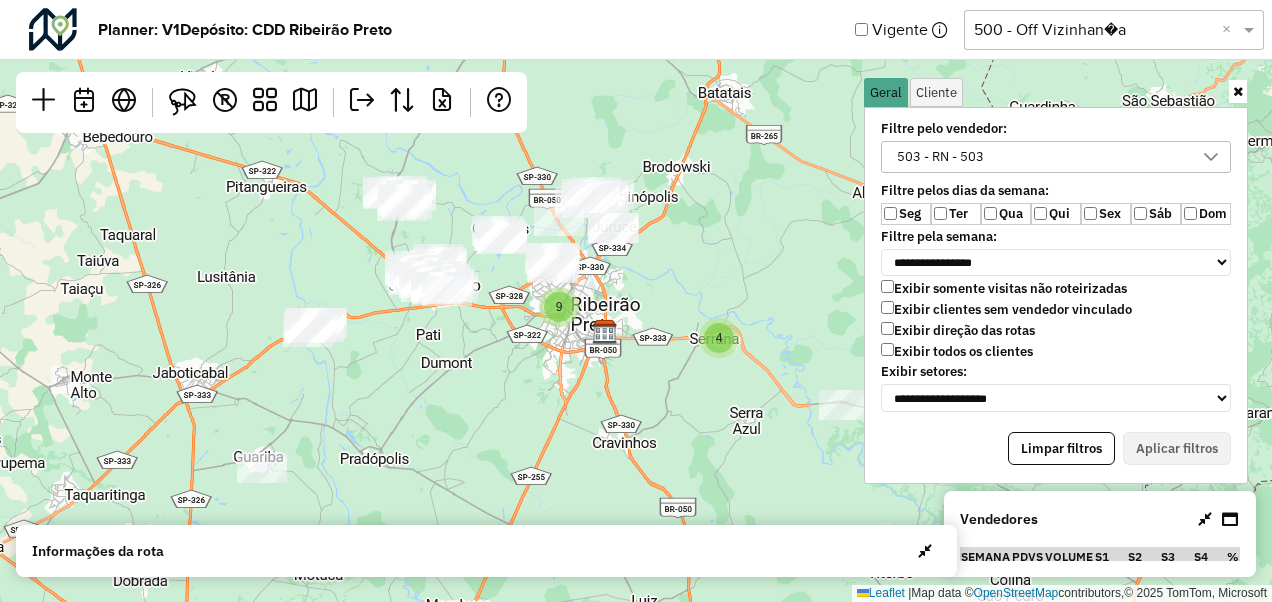 click at bounding box center [1211, 157] 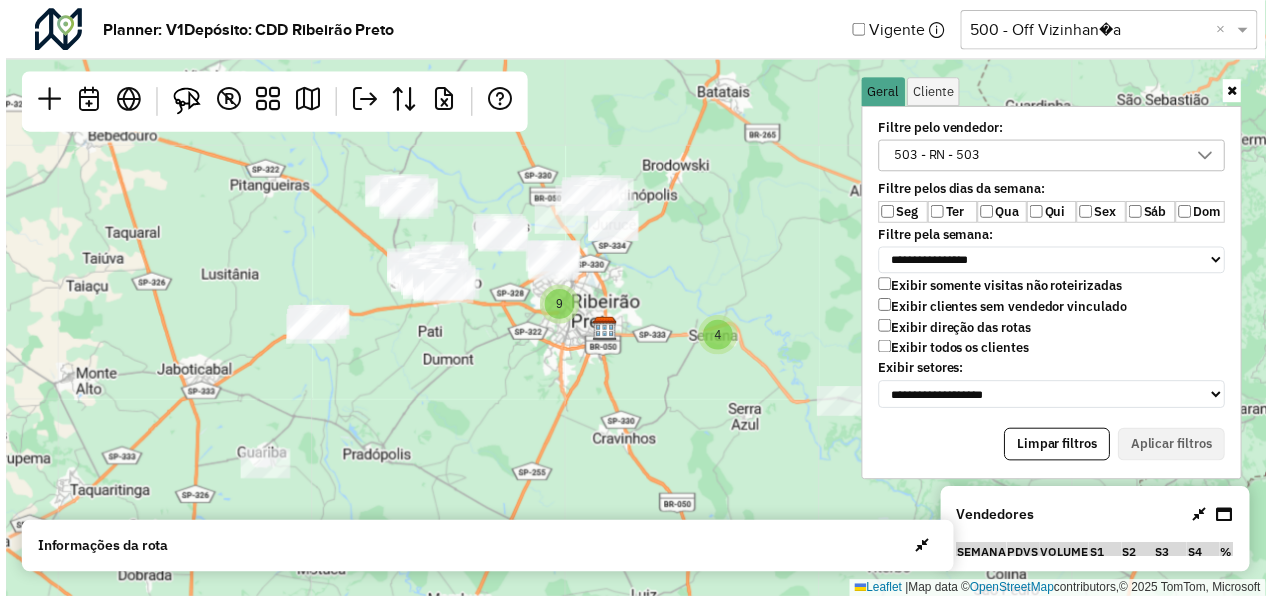 scroll, scrollTop: 10, scrollLeft: 74, axis: both 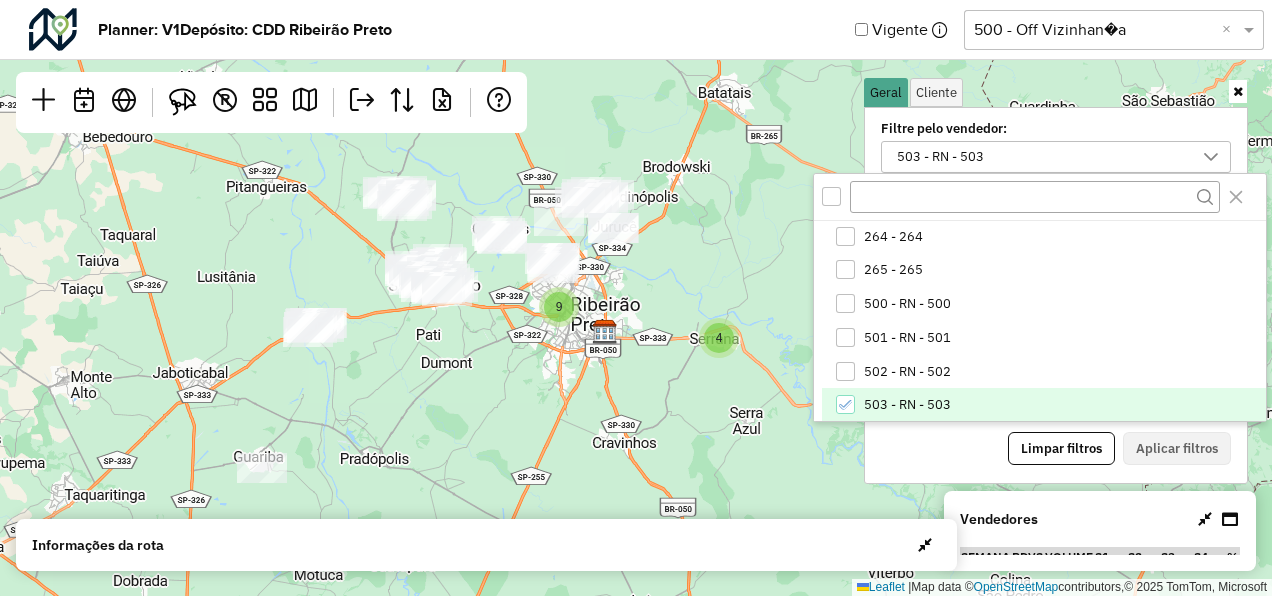 click on "503 - RN - 503" at bounding box center [1043, 405] 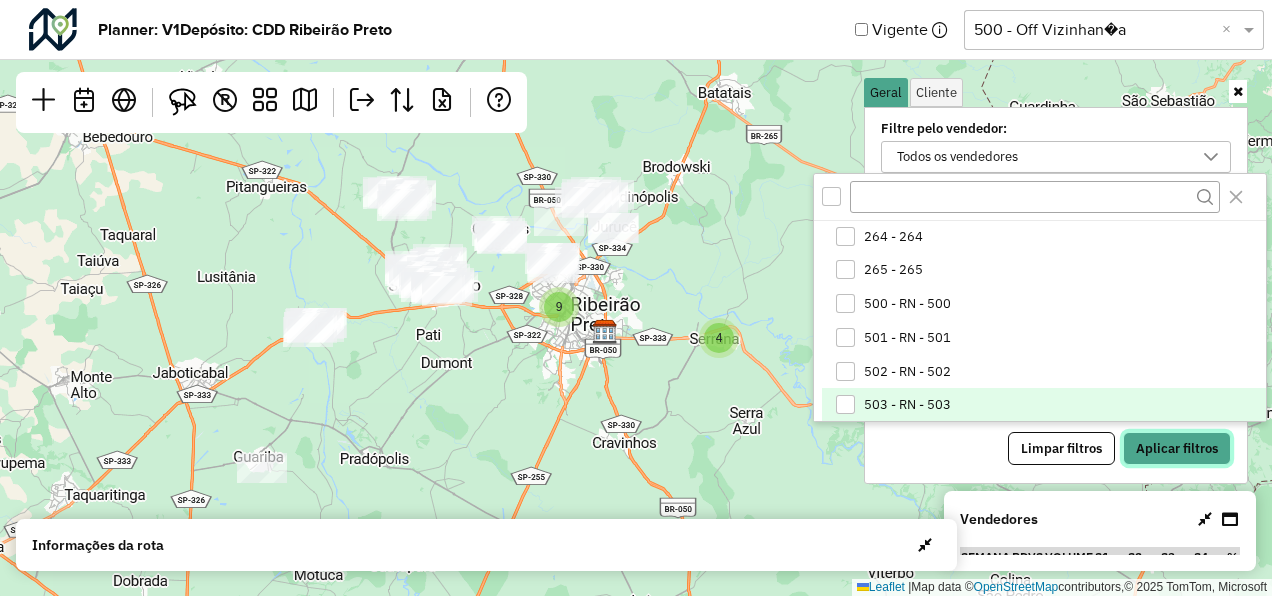 click on "Aplicar filtros" at bounding box center [1177, 449] 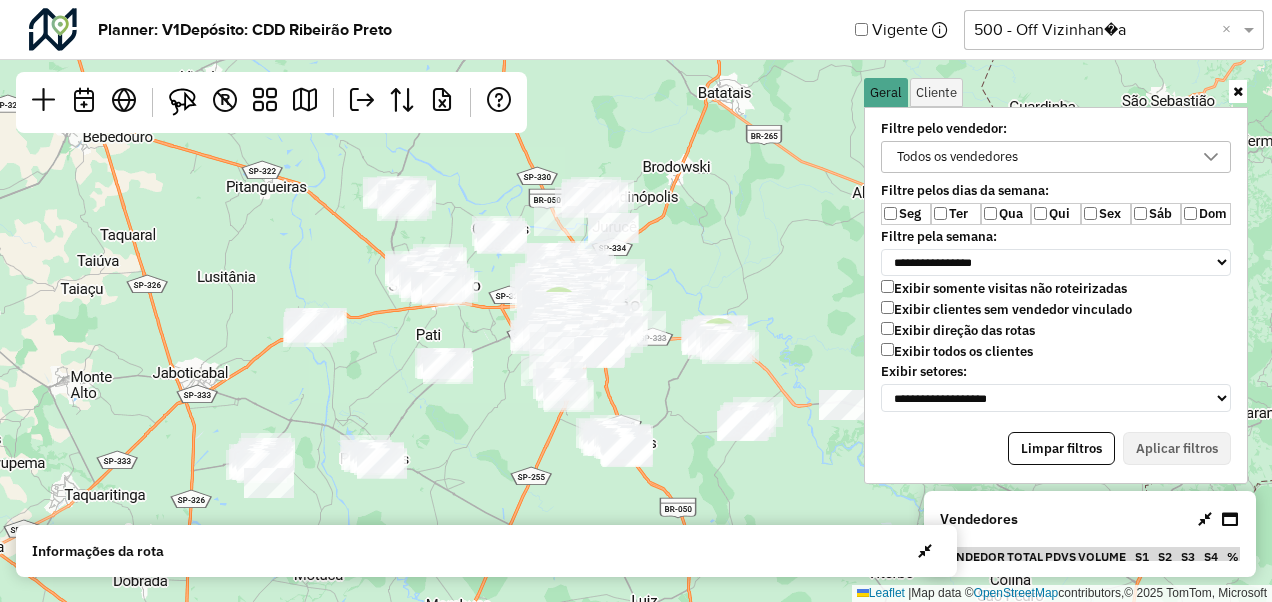 click on "Exibir todos os clientes" at bounding box center [957, 351] 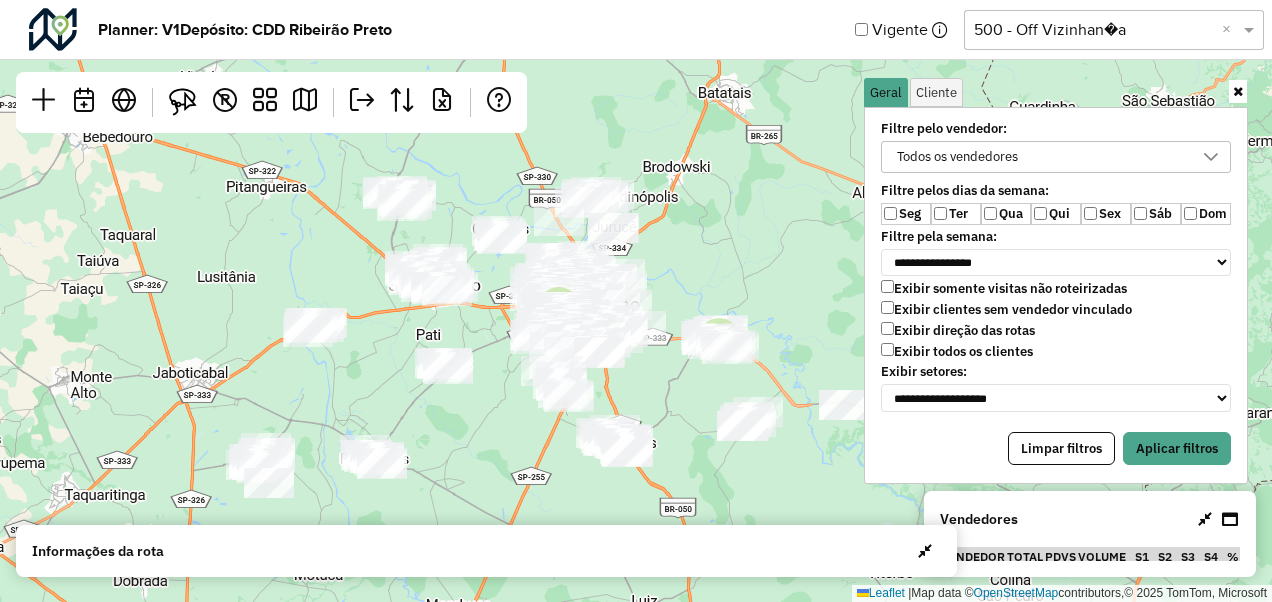 click on "Ter" at bounding box center [956, 214] 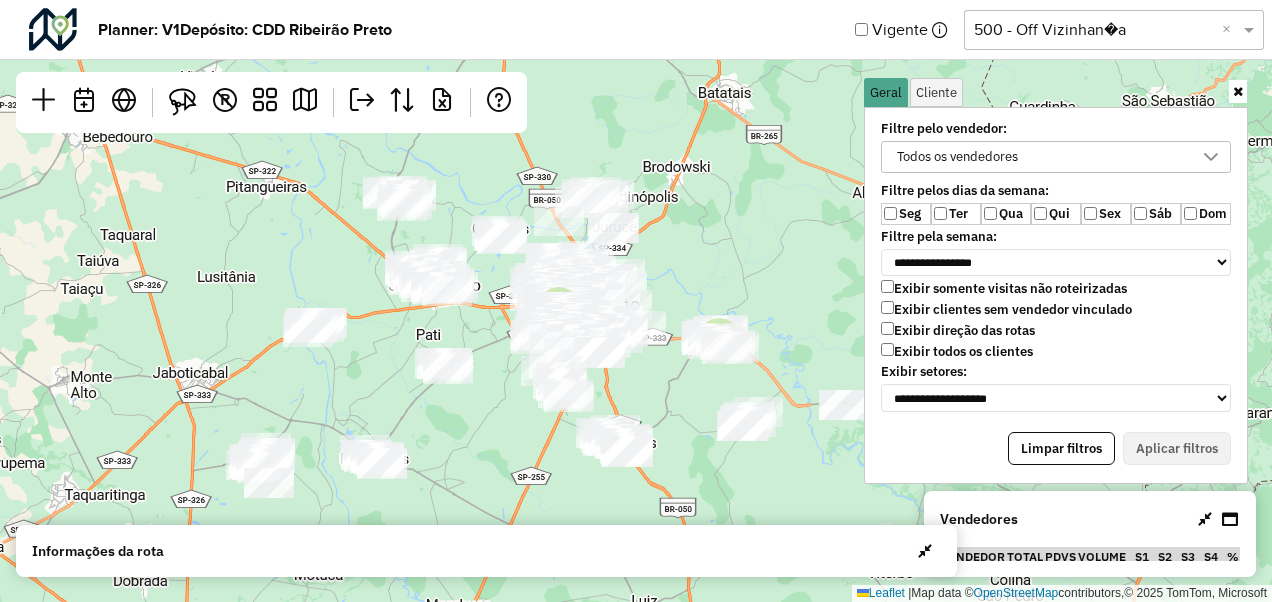 click on "4 9  Leaflet   |  Map data ©  OpenStreetMap  contributors,© 2025 TomTom, Microsoft" 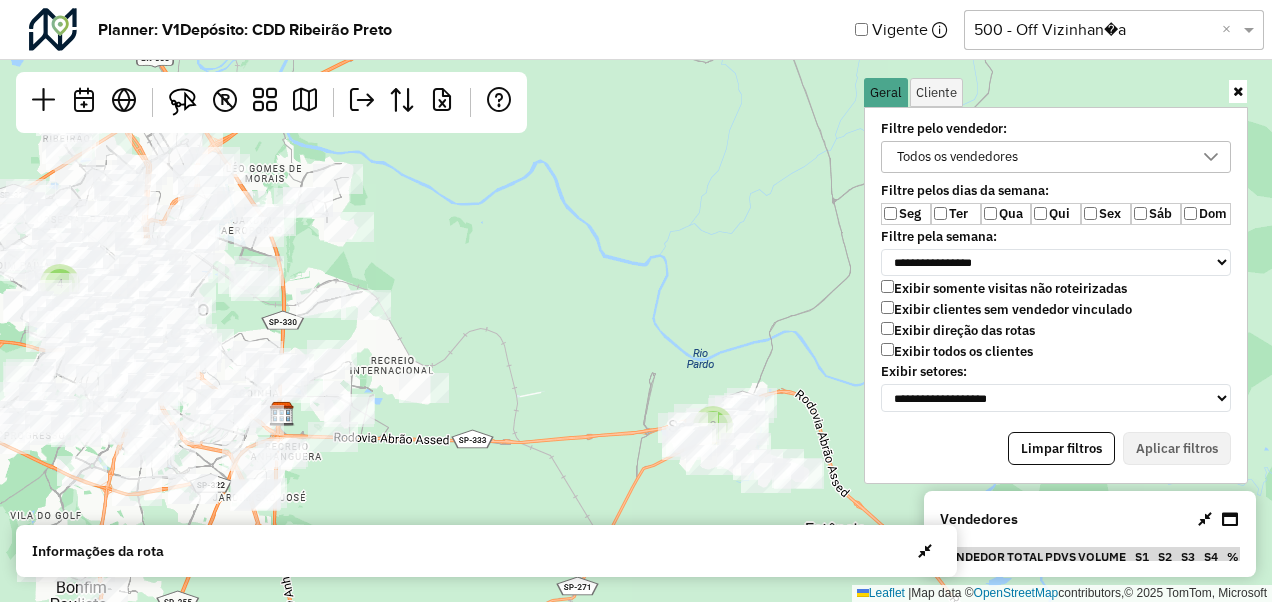 drag, startPoint x: 640, startPoint y: 318, endPoint x: 740, endPoint y: 274, distance: 109.252 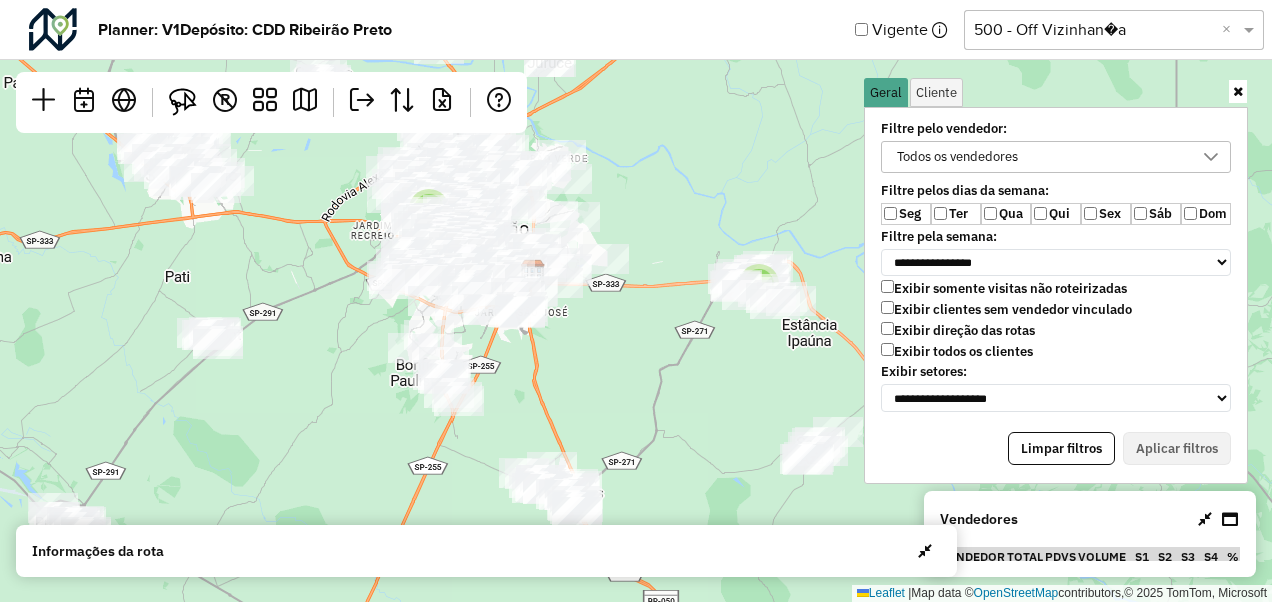 drag, startPoint x: 689, startPoint y: 280, endPoint x: 694, endPoint y: 217, distance: 63.1981 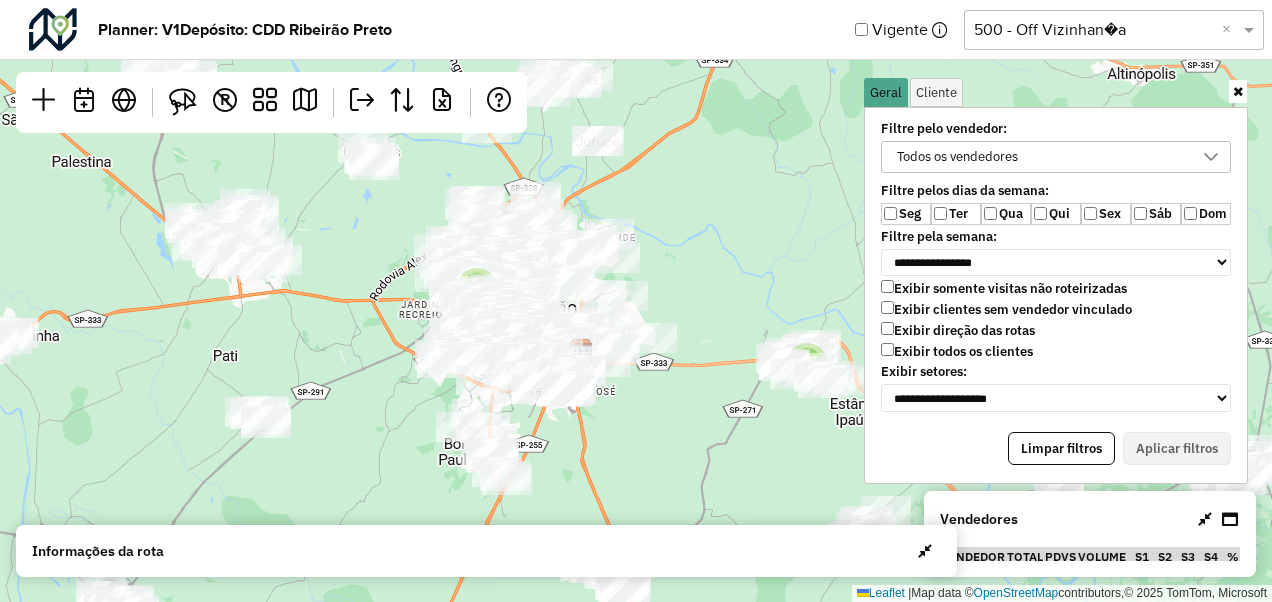 drag, startPoint x: 686, startPoint y: 233, endPoint x: 740, endPoint y: 316, distance: 99.0202 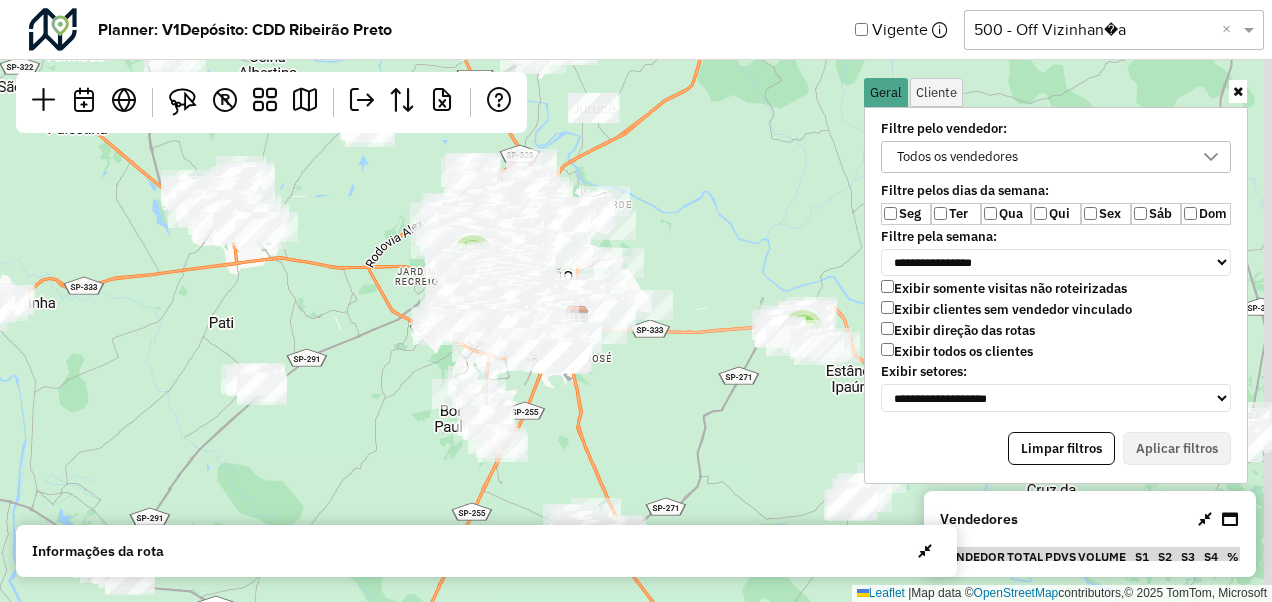 drag, startPoint x: 794, startPoint y: 274, endPoint x: 670, endPoint y: 229, distance: 131.91286 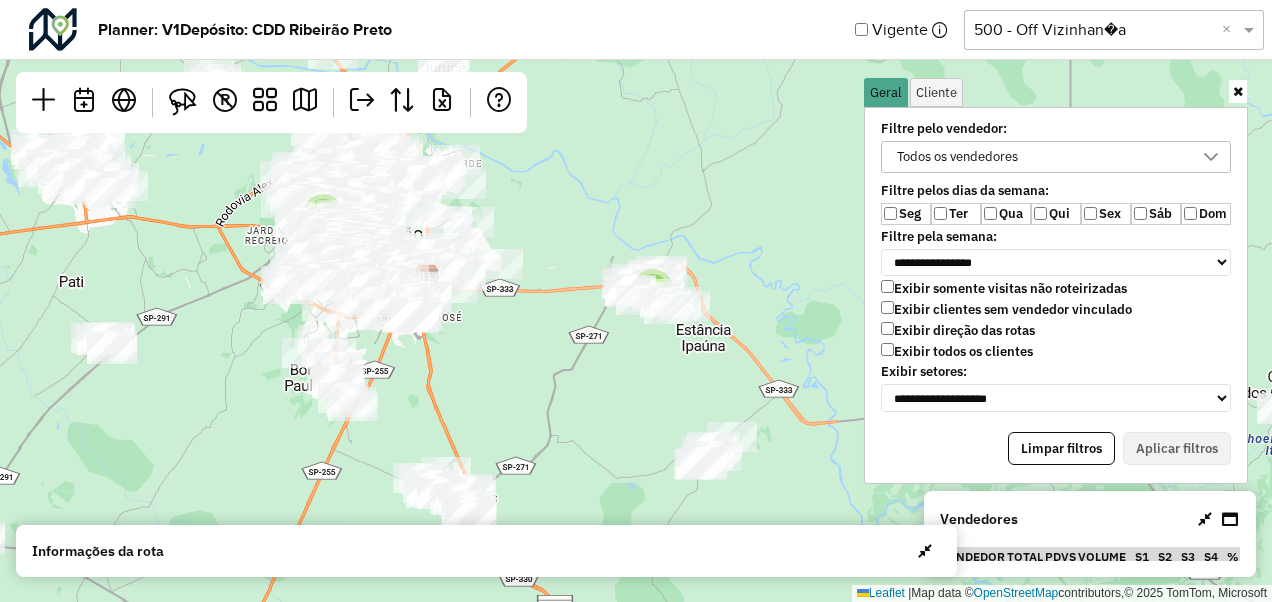 drag, startPoint x: 712, startPoint y: 242, endPoint x: 542, endPoint y: 200, distance: 175.11139 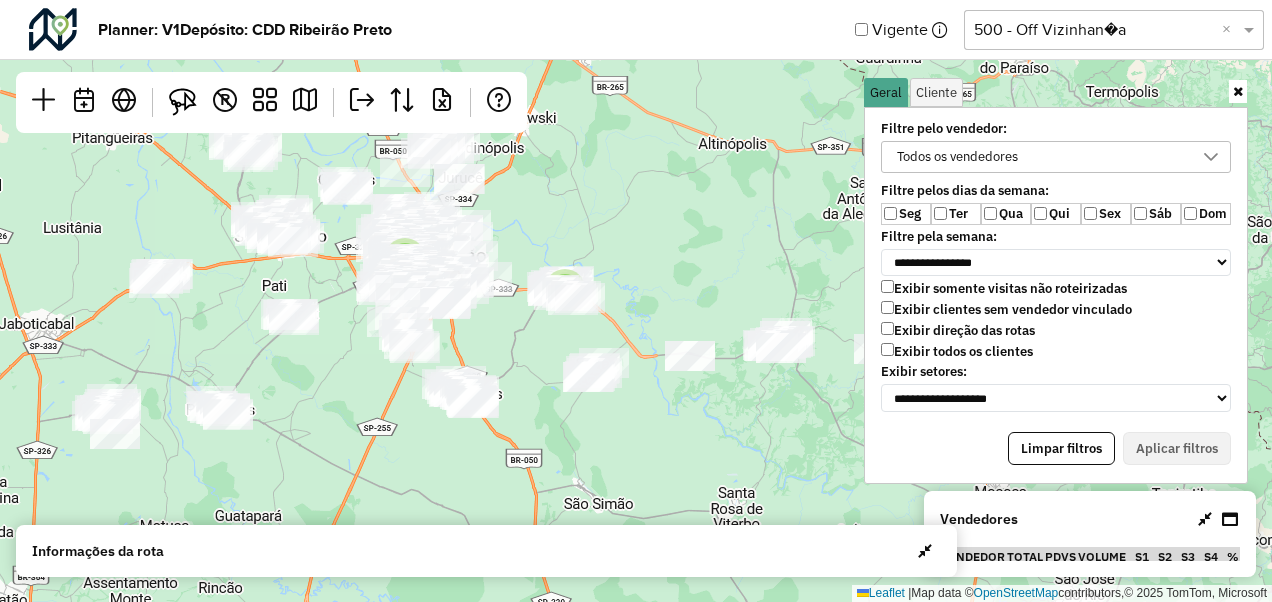 drag, startPoint x: 686, startPoint y: 318, endPoint x: 662, endPoint y: 302, distance: 28.84441 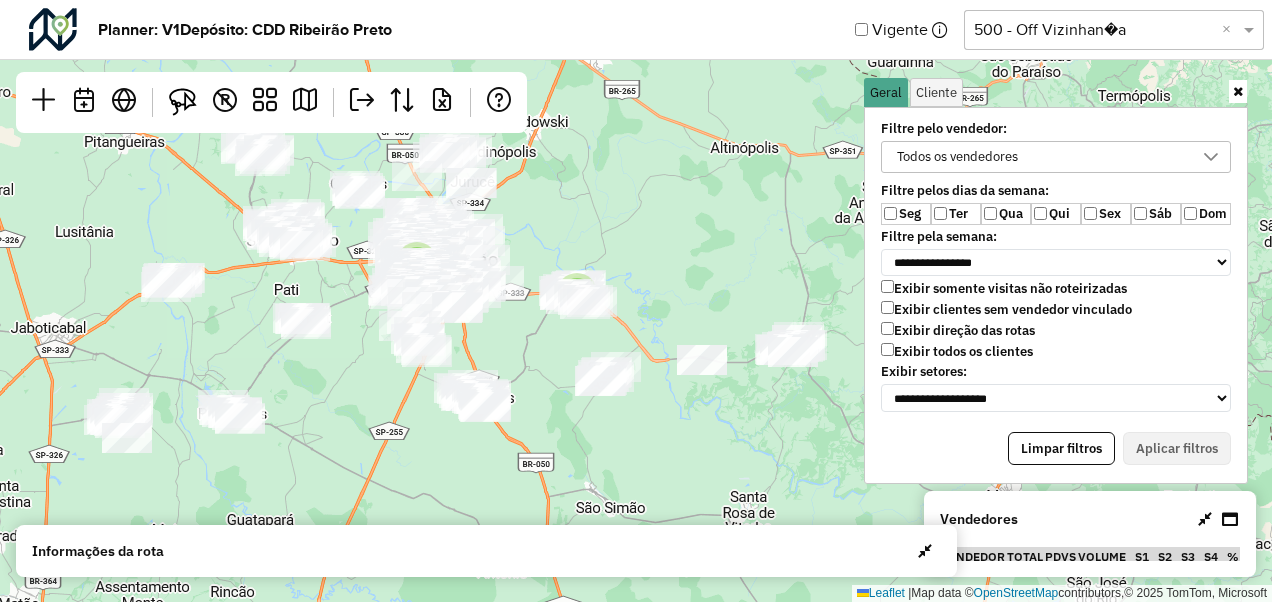drag, startPoint x: 662, startPoint y: 287, endPoint x: 604, endPoint y: 234, distance: 78.56844 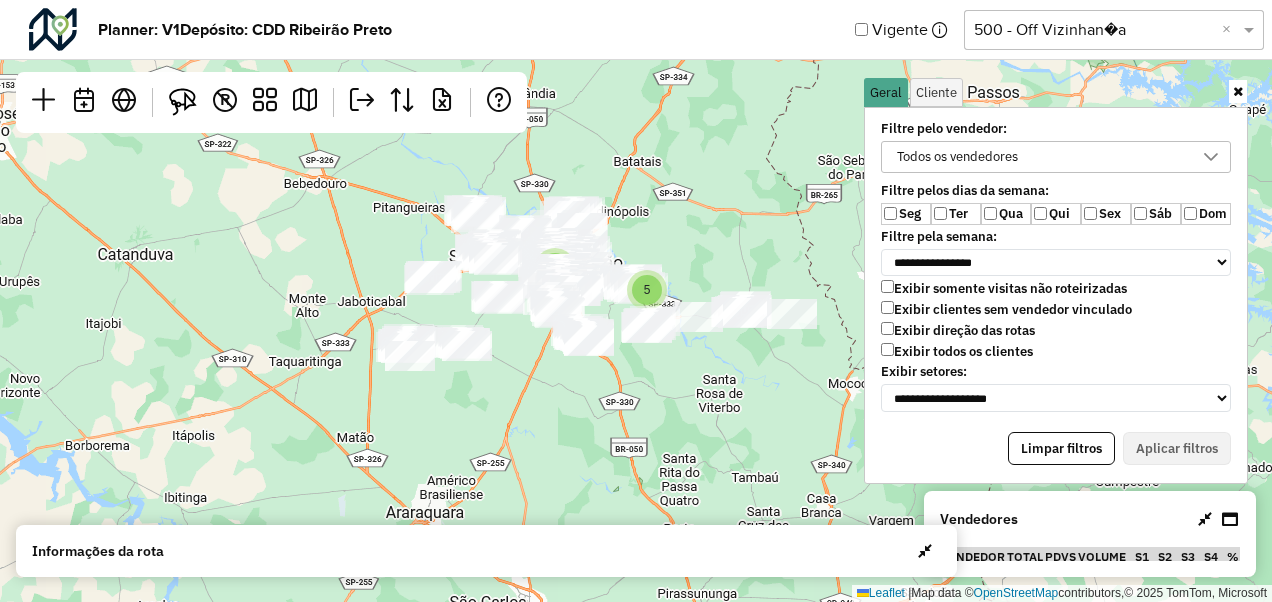 drag, startPoint x: 627, startPoint y: 230, endPoint x: 684, endPoint y: 259, distance: 63.953106 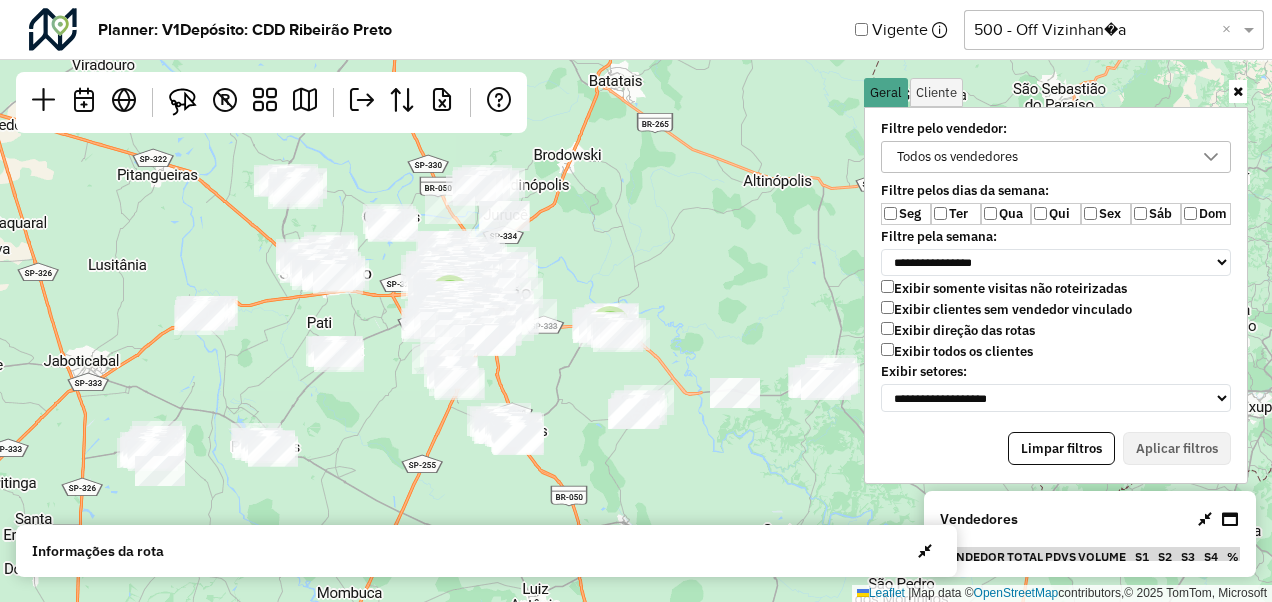 drag, startPoint x: 684, startPoint y: 259, endPoint x: 582, endPoint y: 262, distance: 102.044106 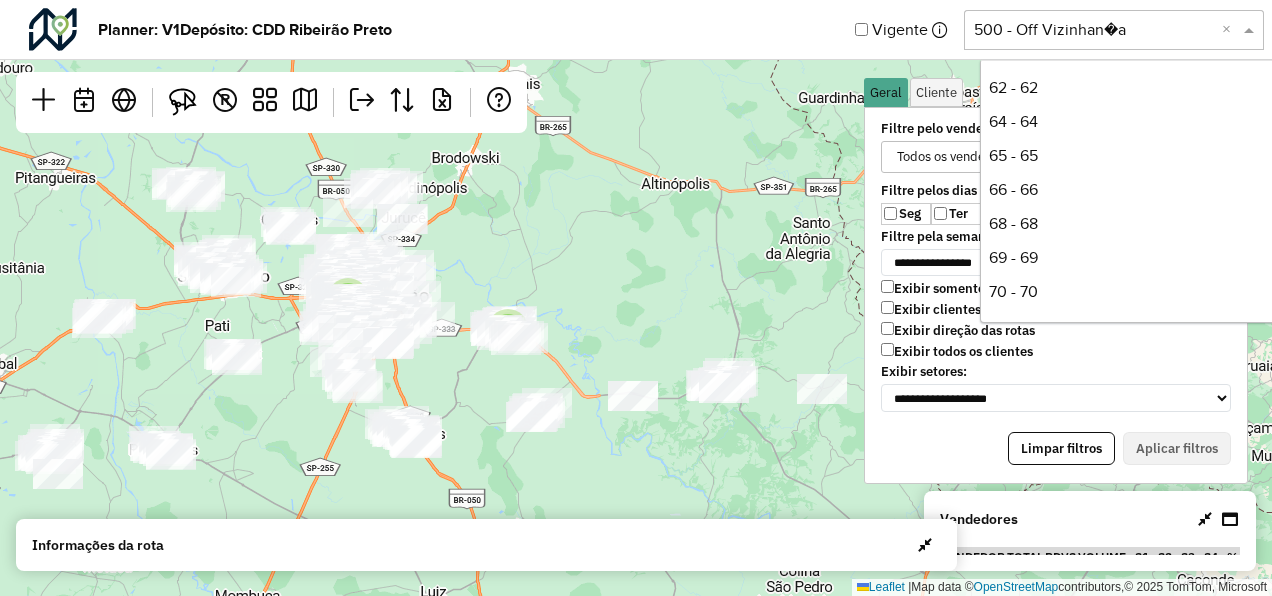 scroll, scrollTop: 680, scrollLeft: 0, axis: vertical 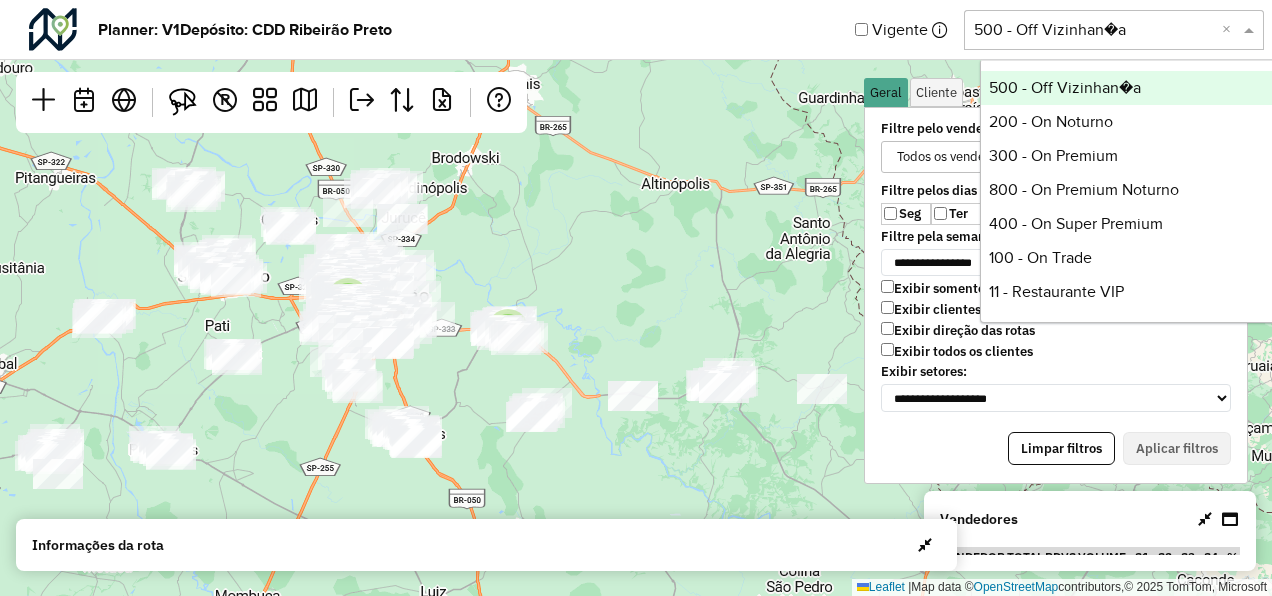 click 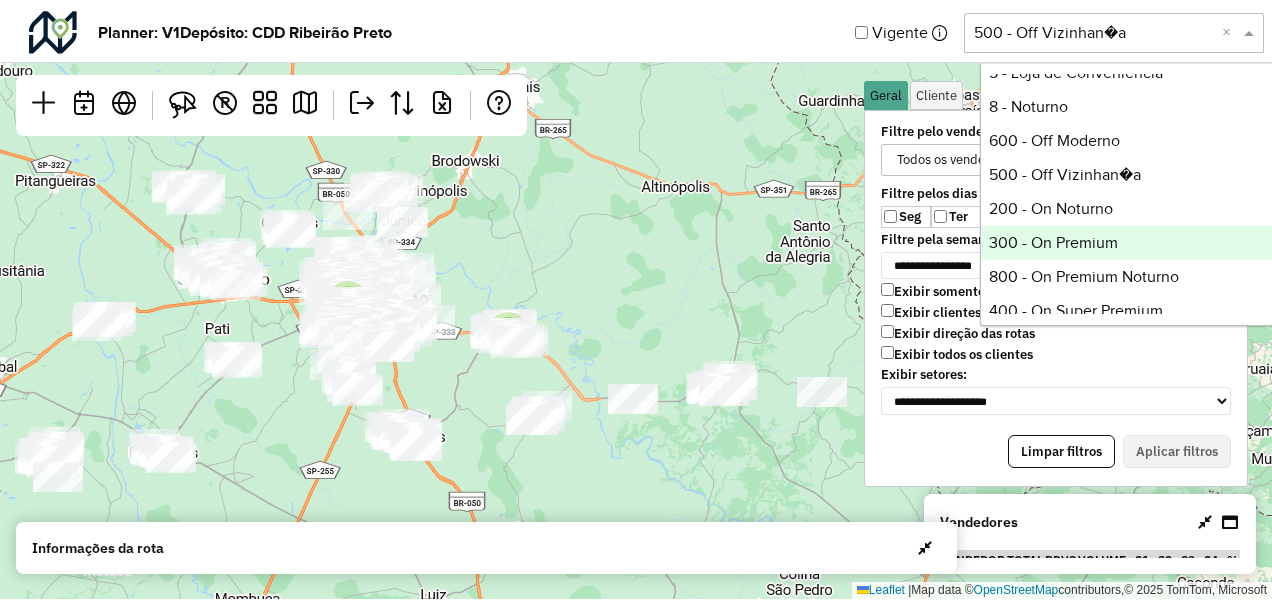 scroll, scrollTop: 595, scrollLeft: 0, axis: vertical 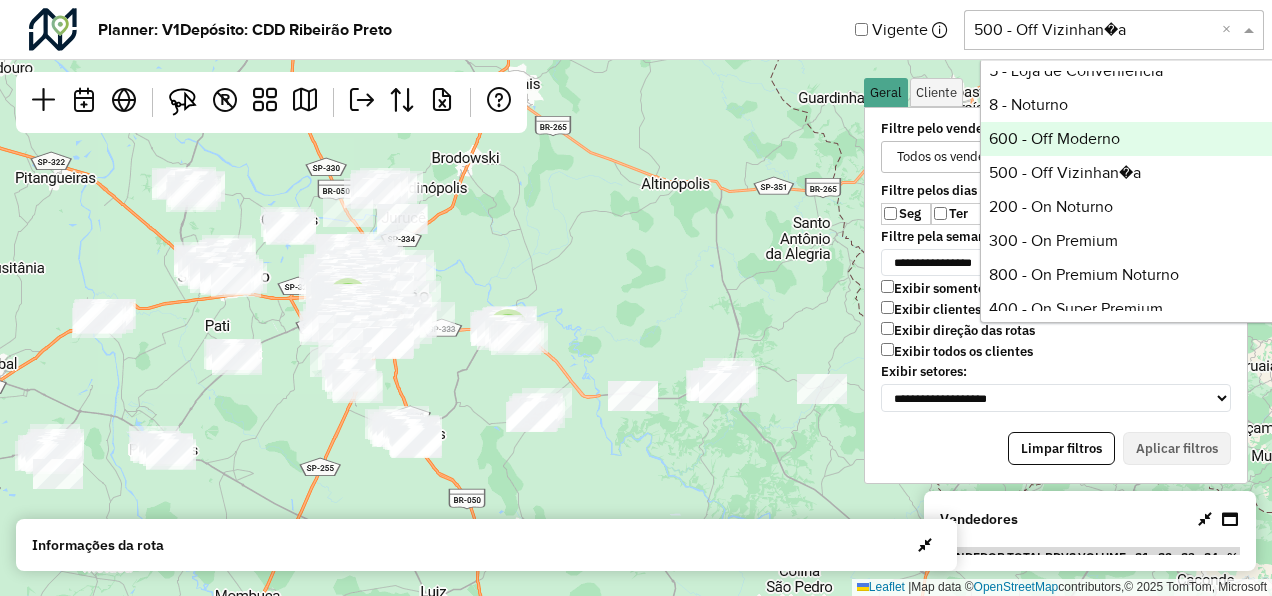 click on "600 - Off Moderno" at bounding box center (1130, 139) 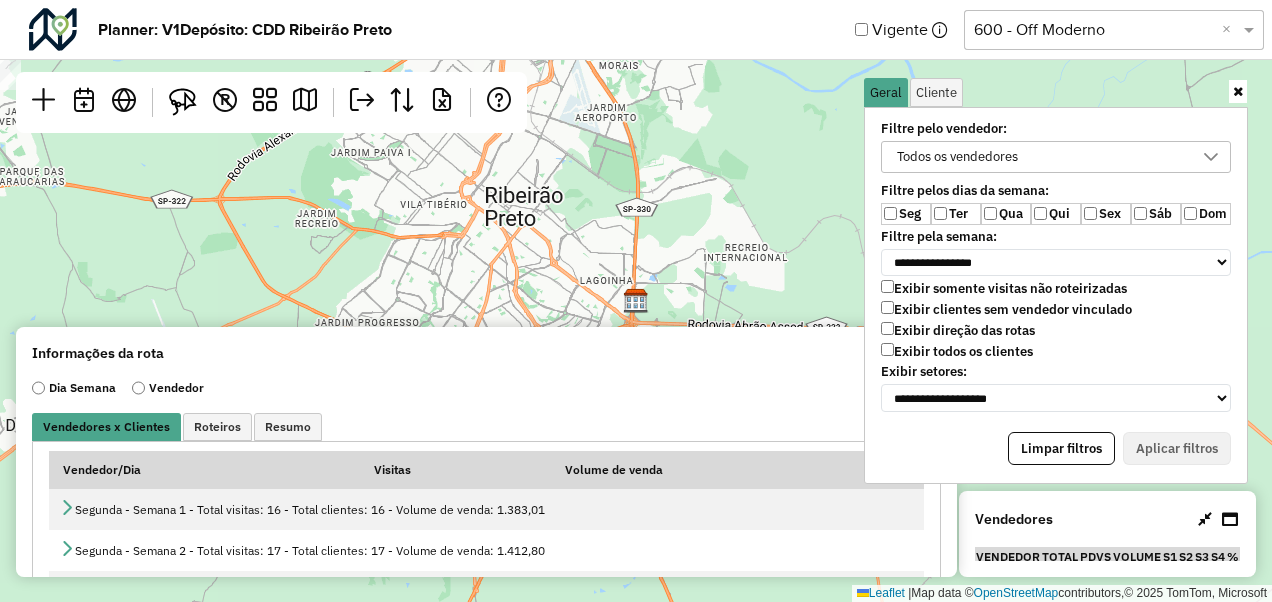 click on "Ter" at bounding box center [956, 214] 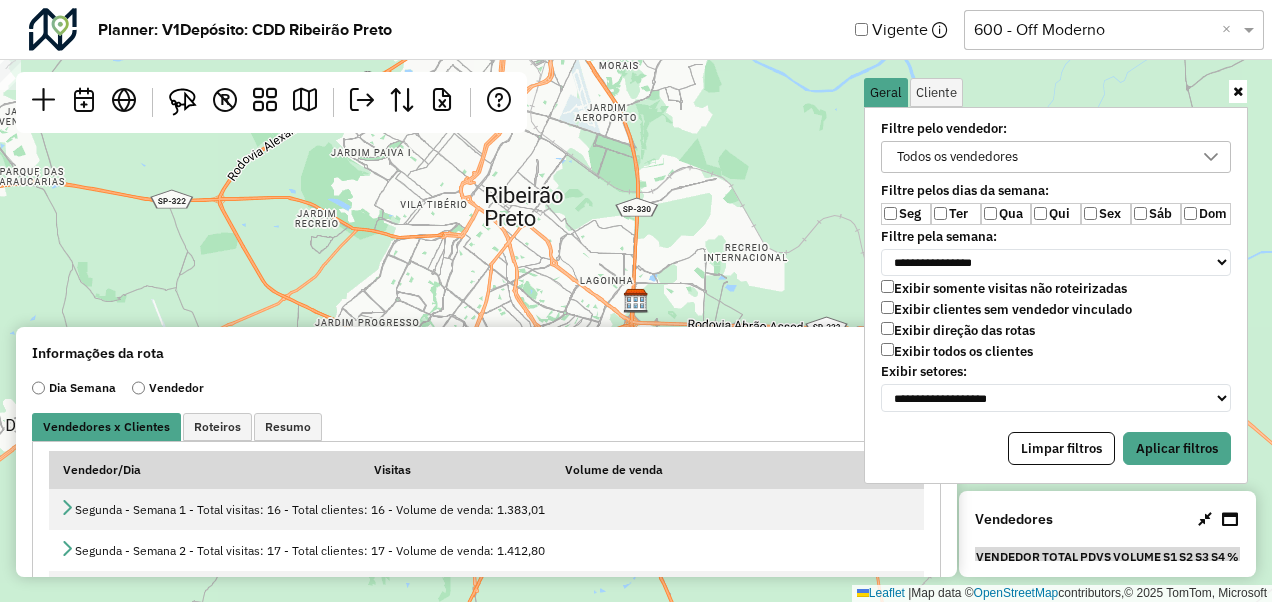 click on "Qua" at bounding box center (1006, 214) 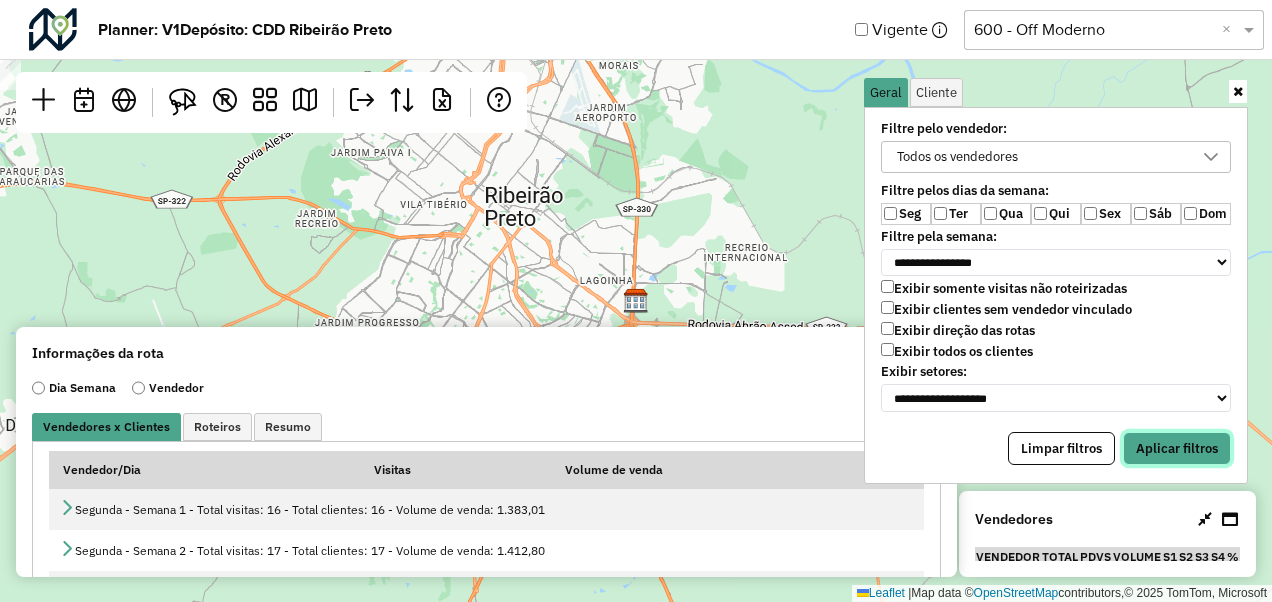 click on "Aplicar filtros" at bounding box center [1177, 449] 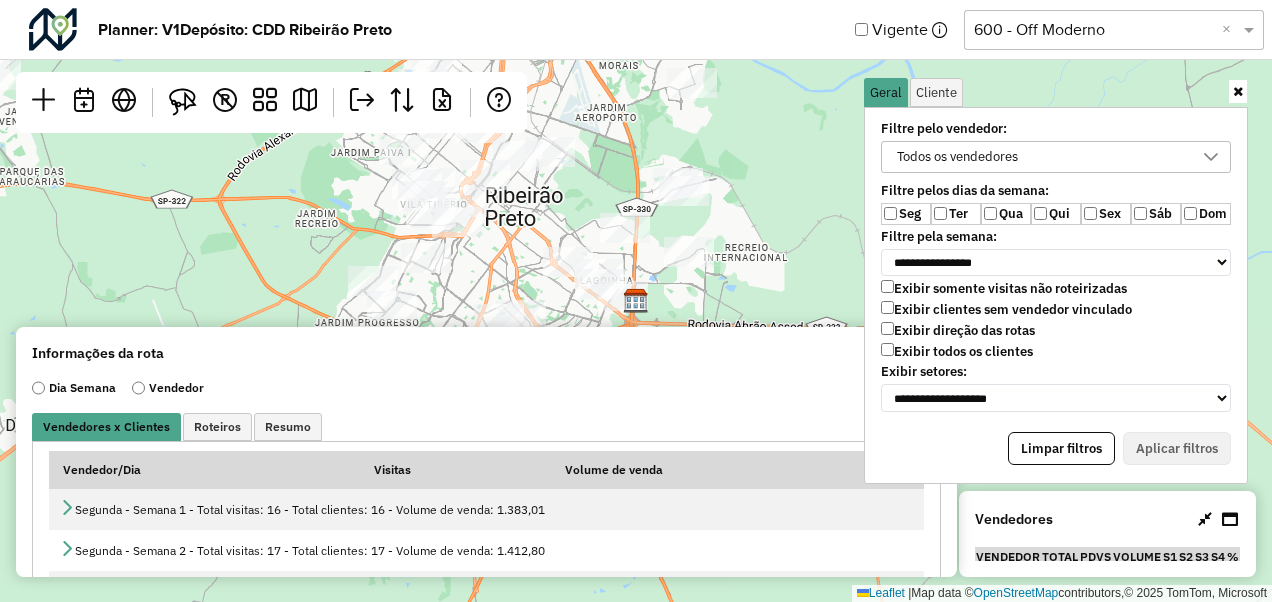 click at bounding box center (1238, 91) 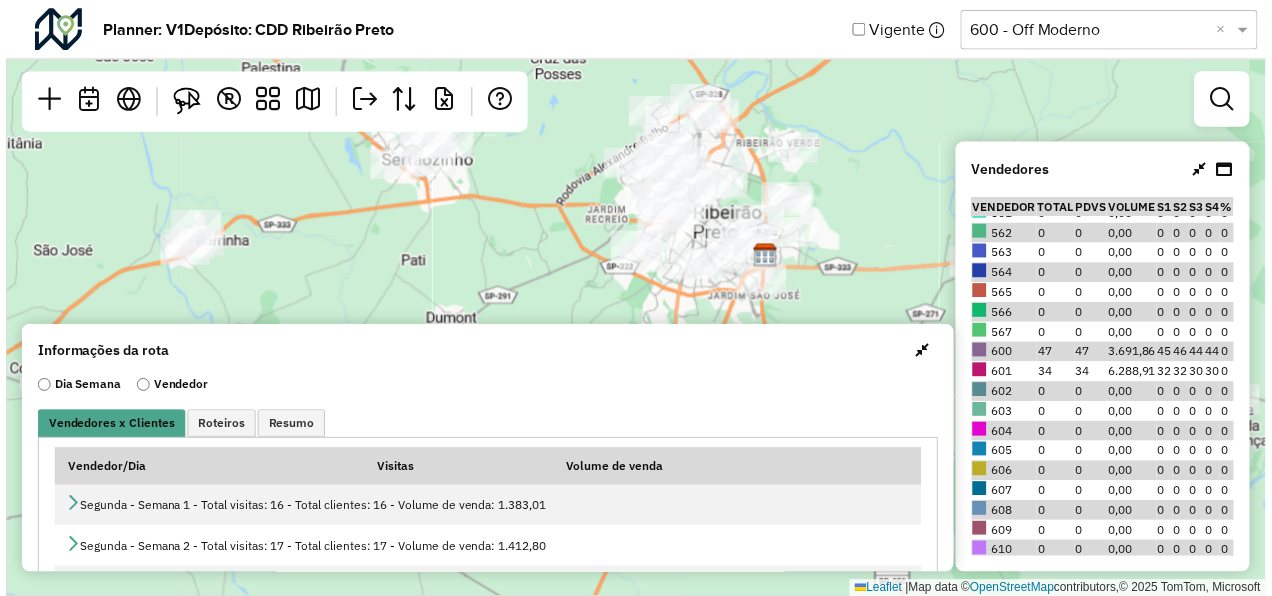 scroll, scrollTop: 937, scrollLeft: 0, axis: vertical 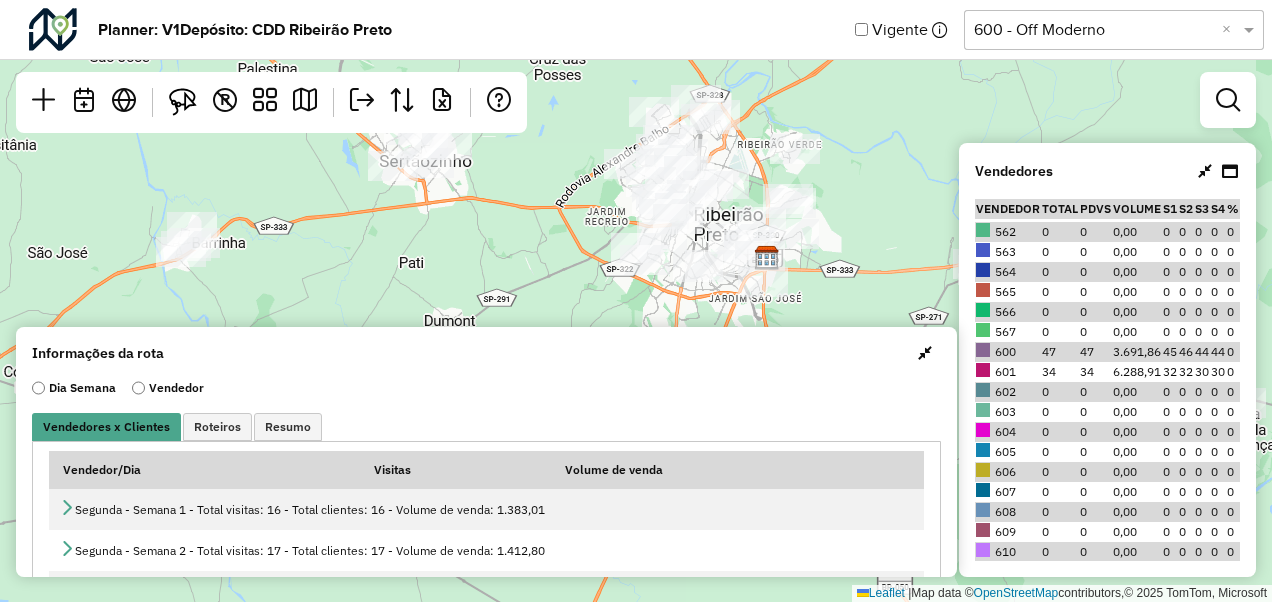click on "Leaflet   |  Map data ©  OpenStreetMap  contributors,© 2025 TomTom, Microsoft" 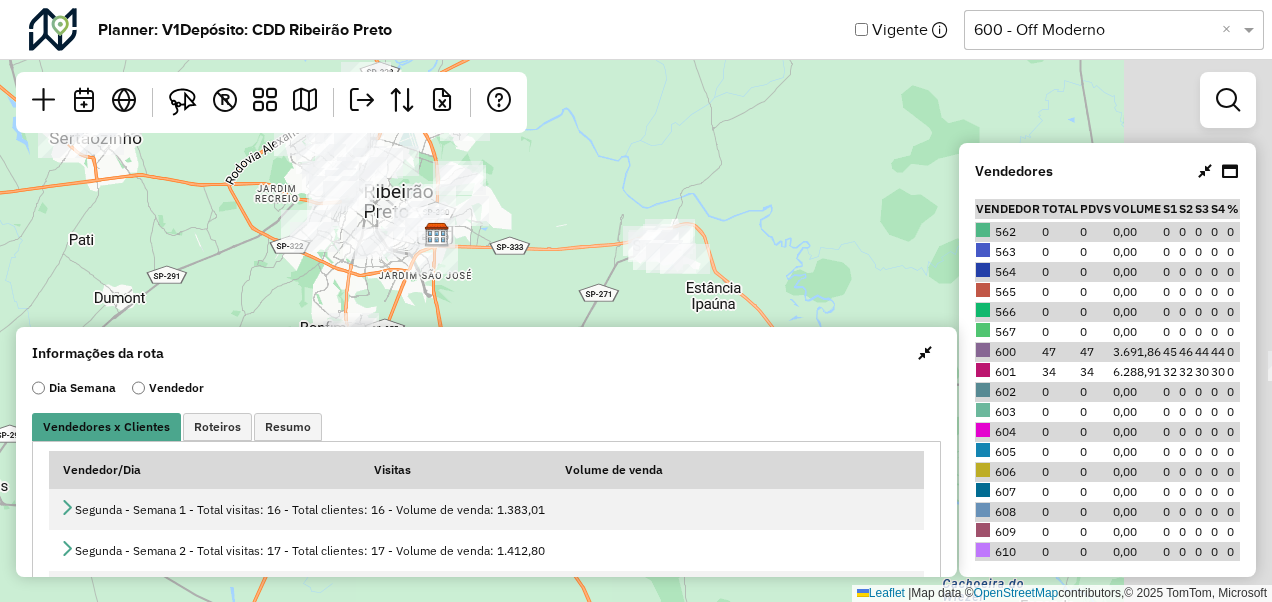 drag, startPoint x: 872, startPoint y: 228, endPoint x: 463, endPoint y: 206, distance: 409.59125 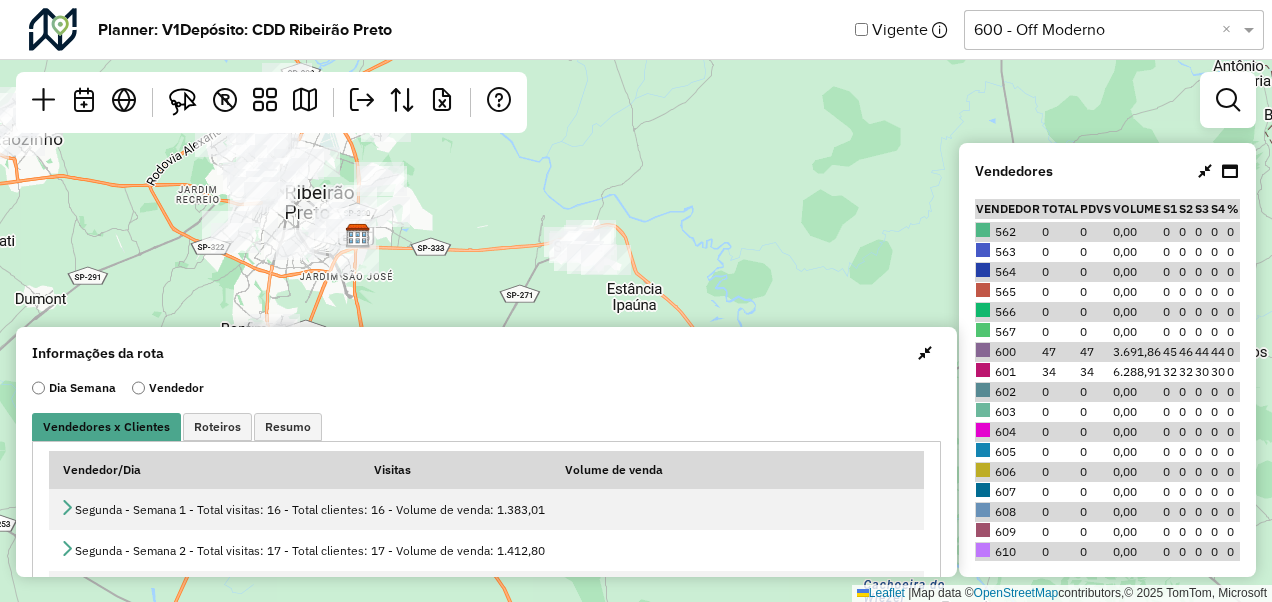 click at bounding box center [925, 353] 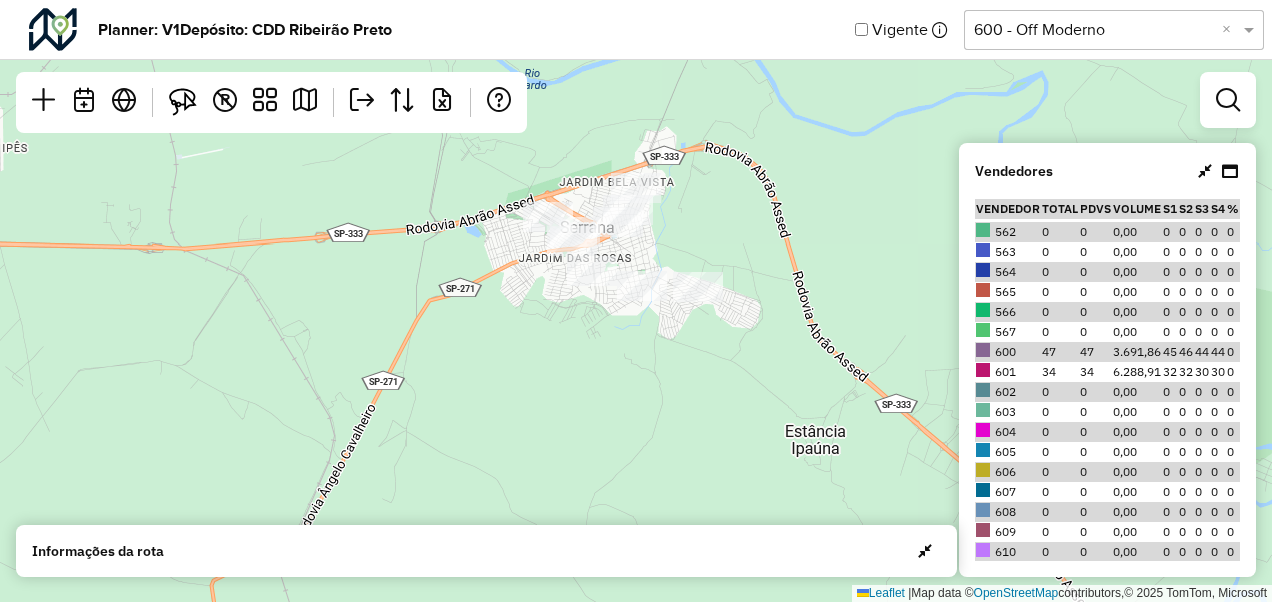 drag, startPoint x: 596, startPoint y: 285, endPoint x: 650, endPoint y: 340, distance: 77.07788 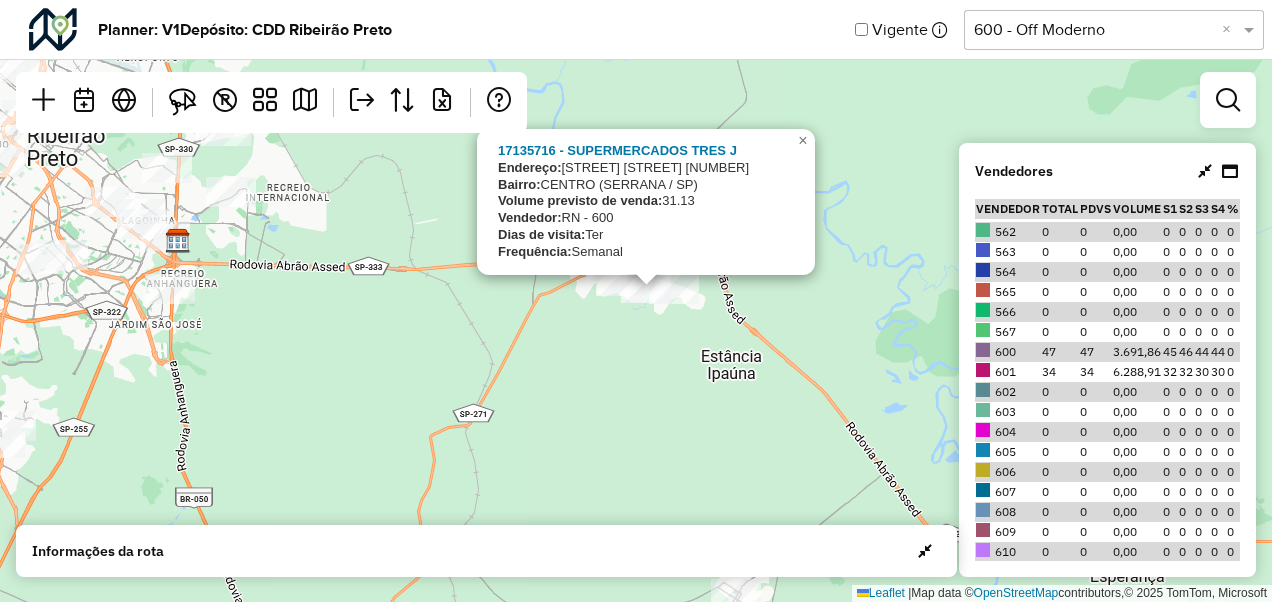 drag, startPoint x: 844, startPoint y: 361, endPoint x: 512, endPoint y: 215, distance: 362.68445 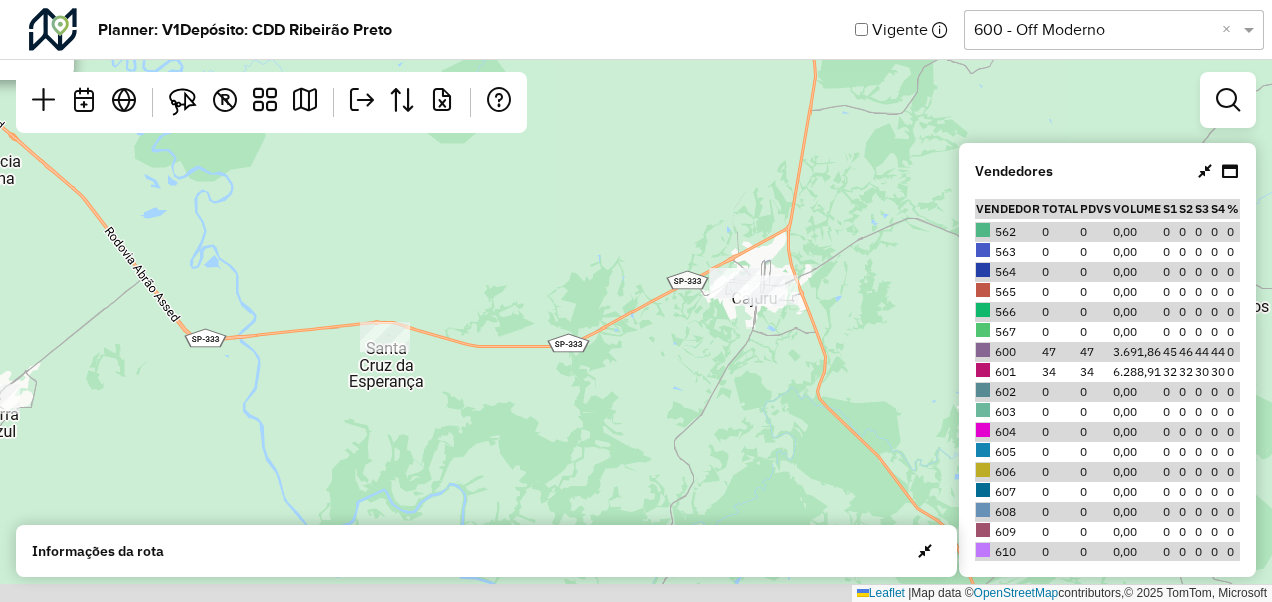 drag, startPoint x: 856, startPoint y: 267, endPoint x: 650, endPoint y: 224, distance: 210.44002 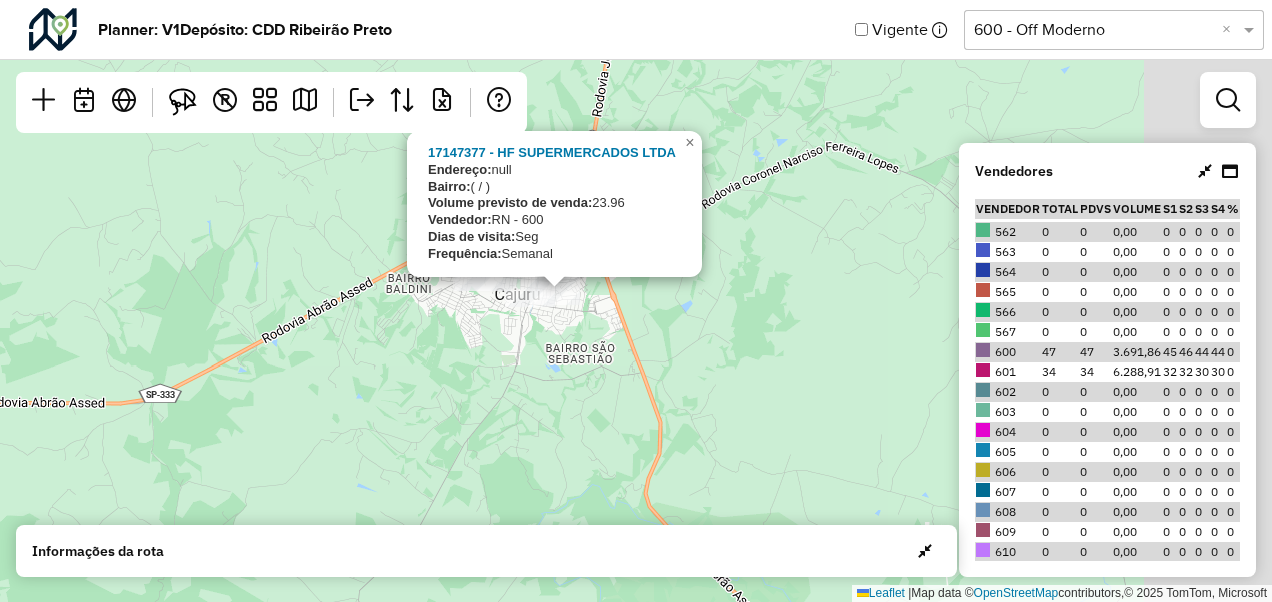 drag, startPoint x: 758, startPoint y: 450, endPoint x: 530, endPoint y: 398, distance: 233.85466 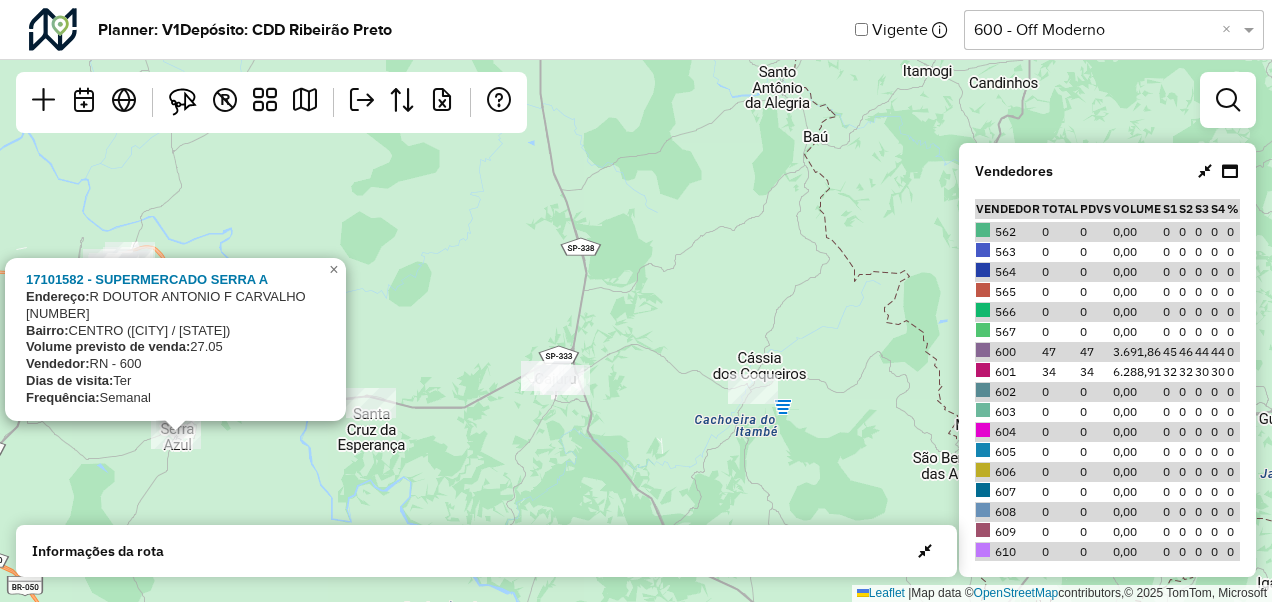 click on "17101582 - SUPERMERCADO SERRA A
Endereço:  R   DOUTOR ANTONIO F CARVALHO     6
Bairro:  CENTRO (SERRA AZUL / SP)
Volume previsto de venda:  27.05
Vendedor:  RN - 600
Dias de visita:  Ter
Frequência:  Semanal
×  Leaflet   |  Map data ©  OpenStreetMap  contributors,© 2025 TomTom, Microsoft" 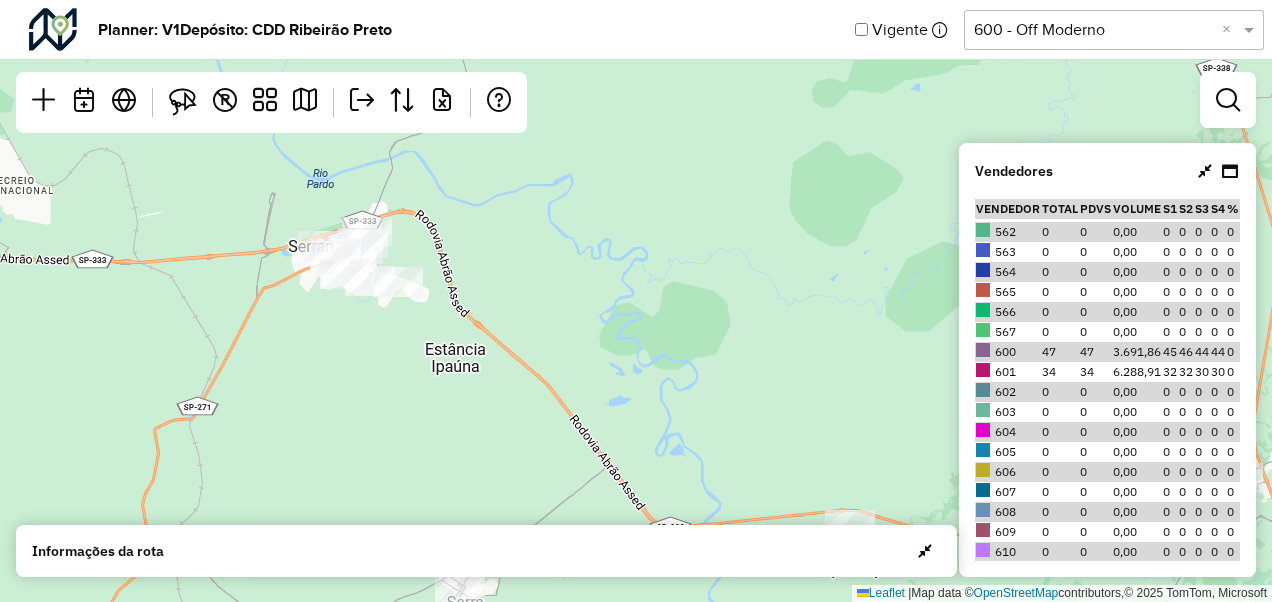 drag, startPoint x: 196, startPoint y: 280, endPoint x: 479, endPoint y: 290, distance: 283.17664 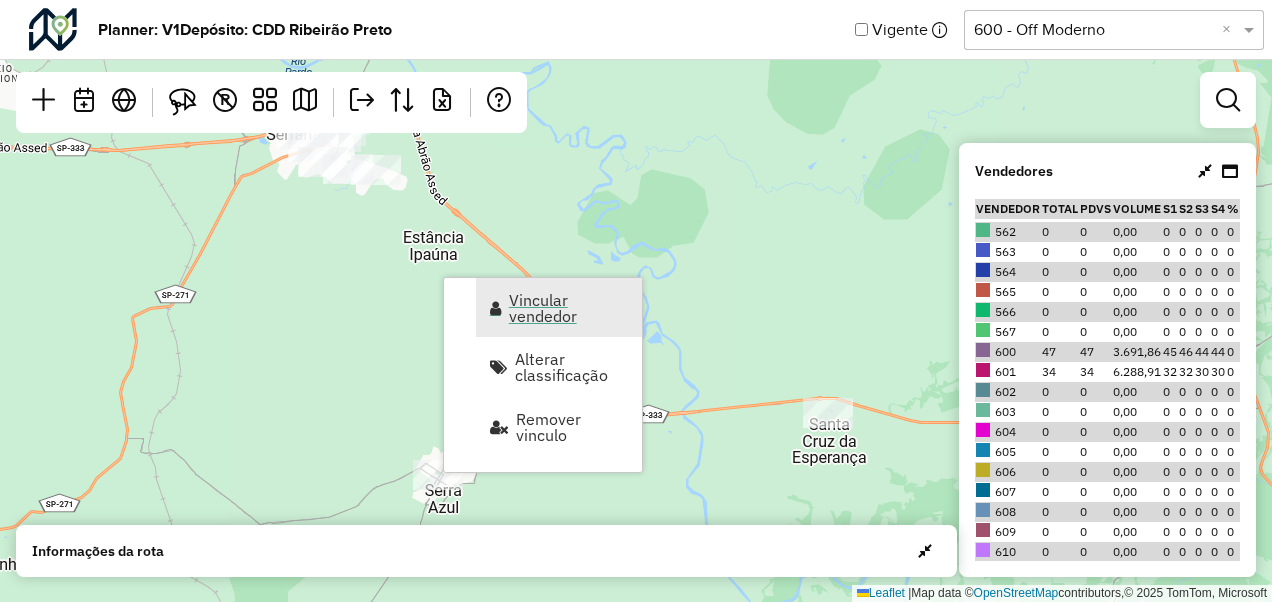 click on "Vincular vendedor" at bounding box center (559, 307) 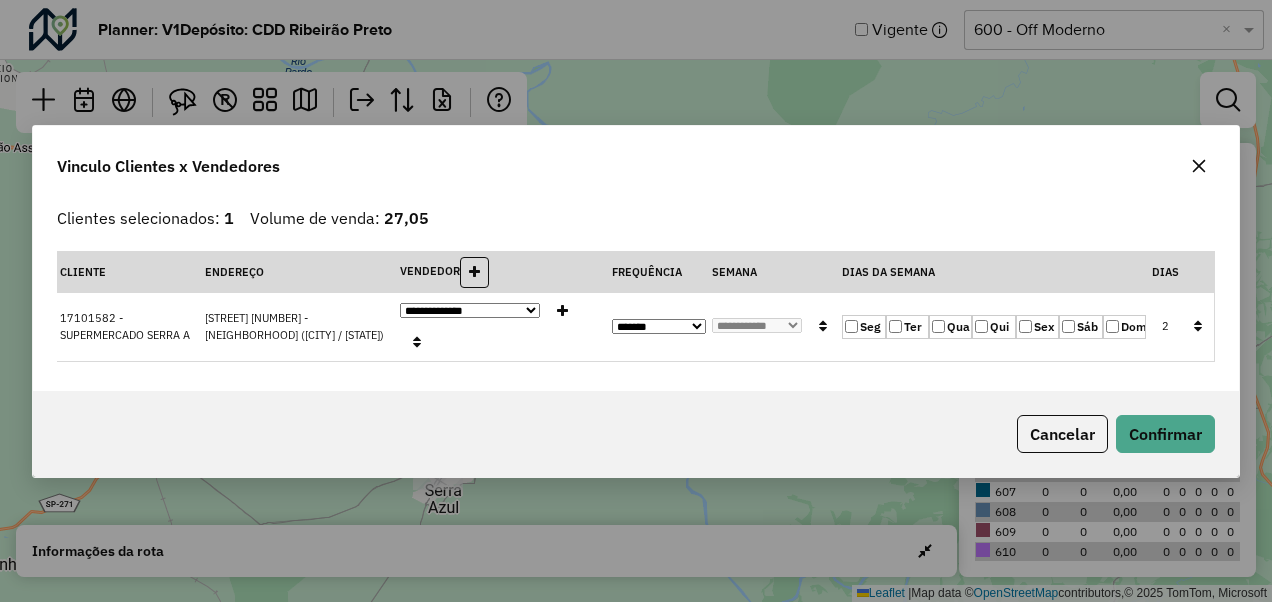 click on "Ter" 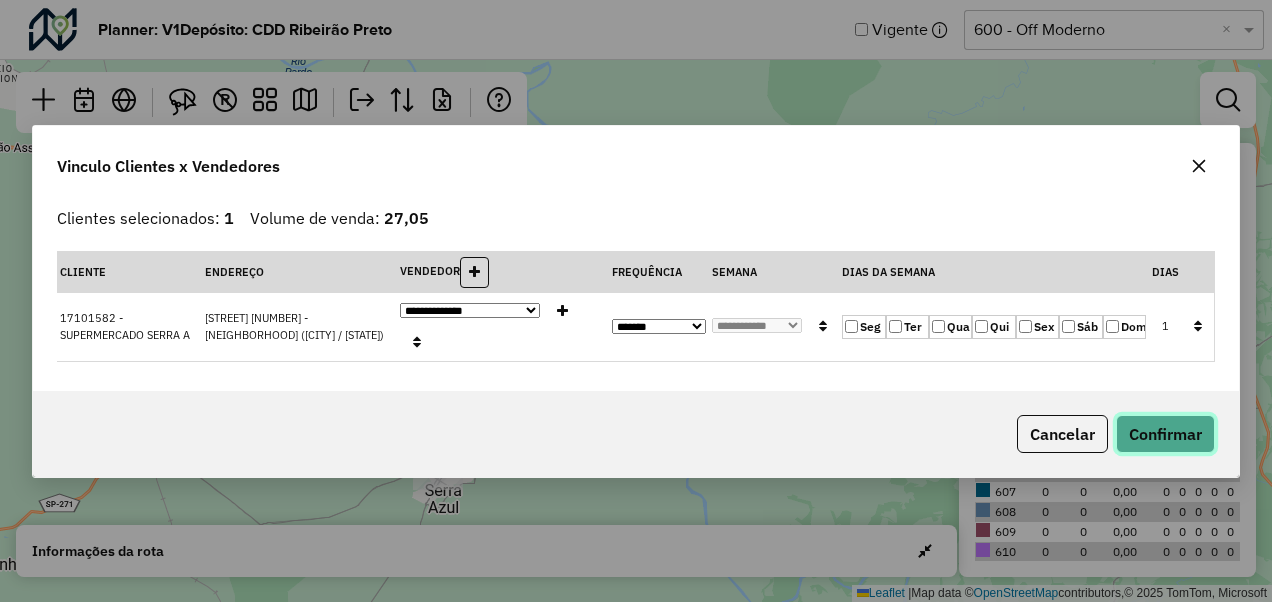 click on "Confirmar" 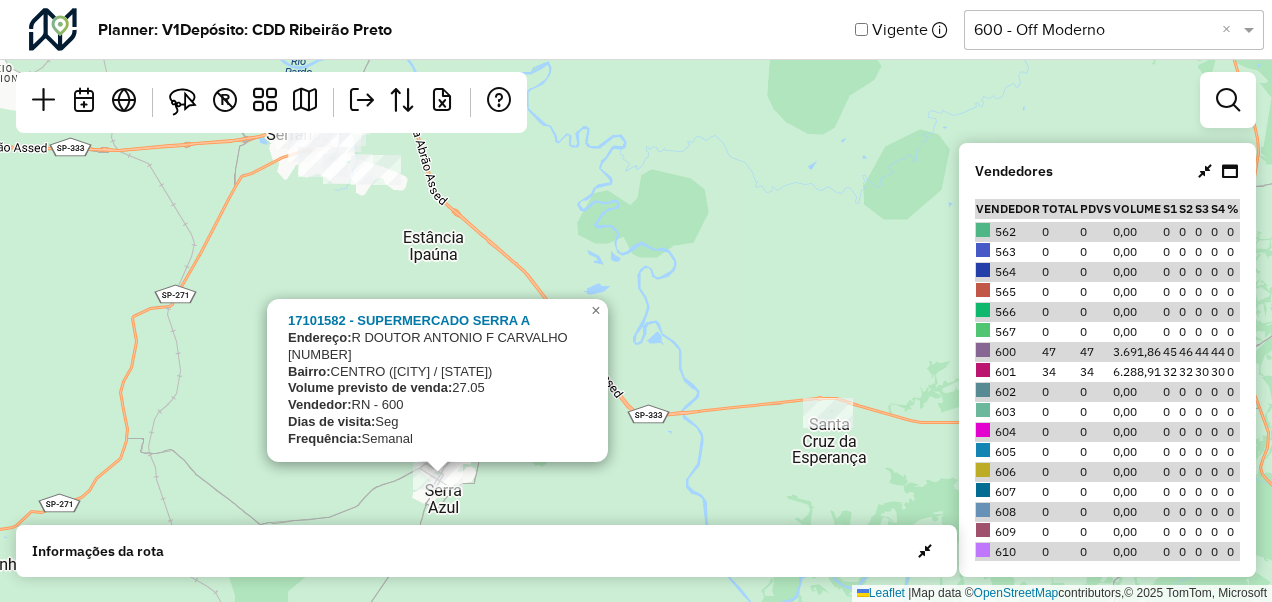 click on "17101582 - SUPERMERCADO SERRA A
Endereço:  R   DOUTOR ANTONIO F CARVALHO     6
Bairro:  CENTRO (SERRA AZUL / SP)
Volume previsto de venda:  27.05
Vendedor:  RN - 600
Dias de visita:  Seg
Frequência:  Semanal
×  Leaflet   |  Map data ©  OpenStreetMap  contributors,© 2025 TomTom, Microsoft" 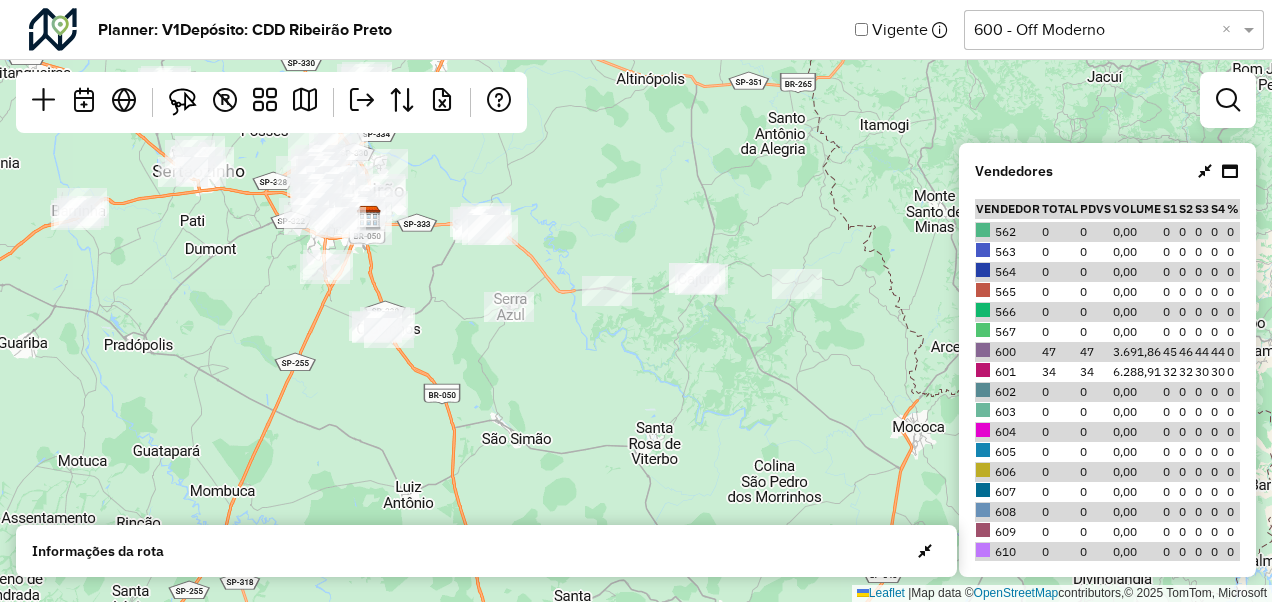 drag, startPoint x: 530, startPoint y: 231, endPoint x: 612, endPoint y: 294, distance: 103.40696 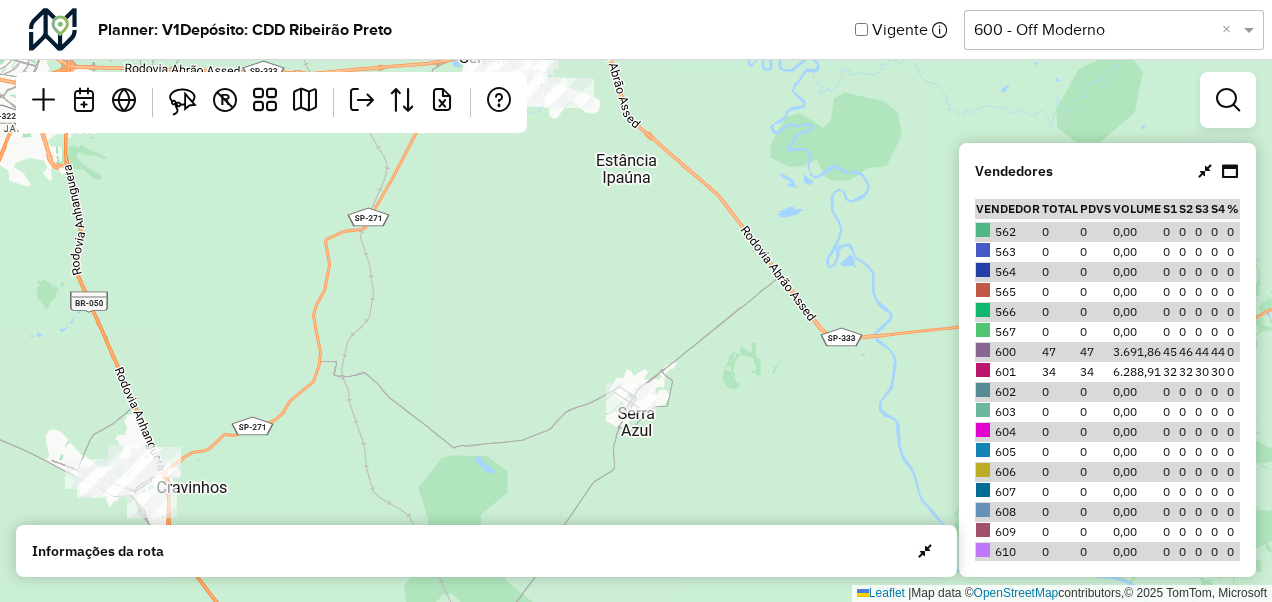 drag, startPoint x: 740, startPoint y: 392, endPoint x: 735, endPoint y: 252, distance: 140.08926 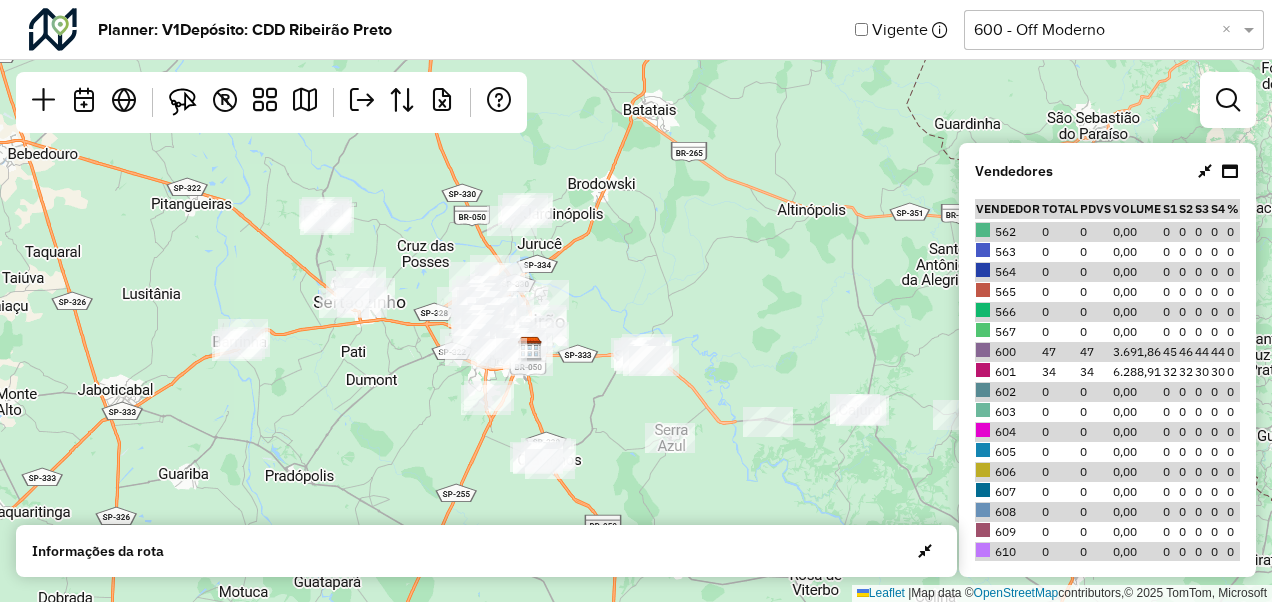 drag, startPoint x: 454, startPoint y: 326, endPoint x: 626, endPoint y: 420, distance: 196.01021 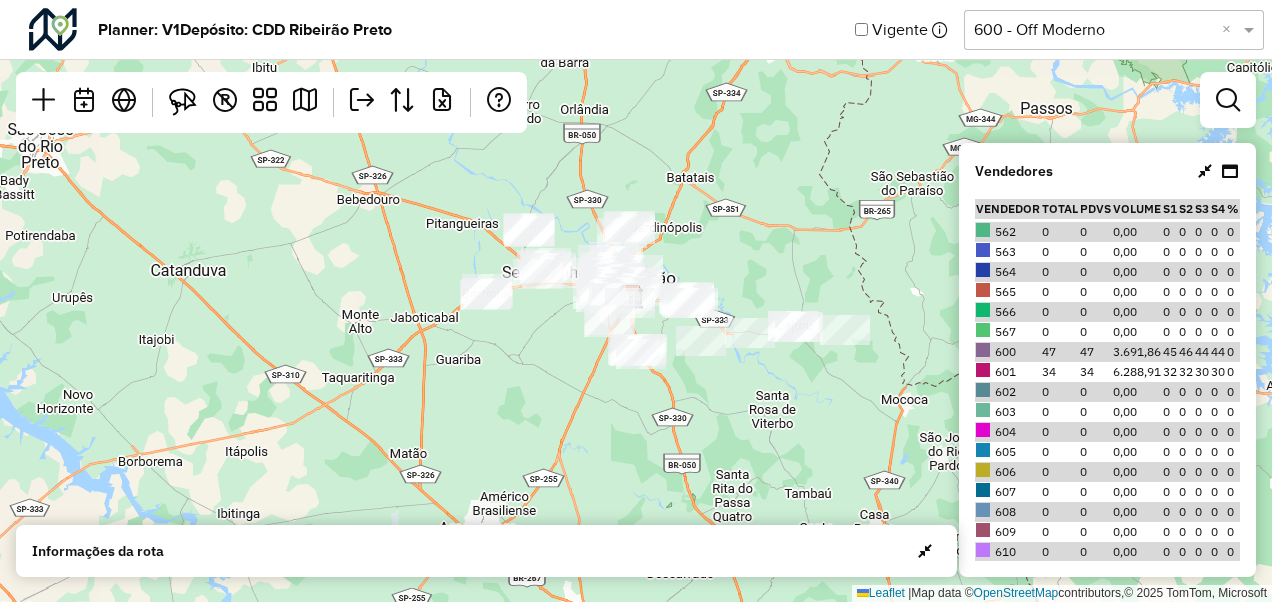drag, startPoint x: 760, startPoint y: 242, endPoint x: 645, endPoint y: 244, distance: 115.01739 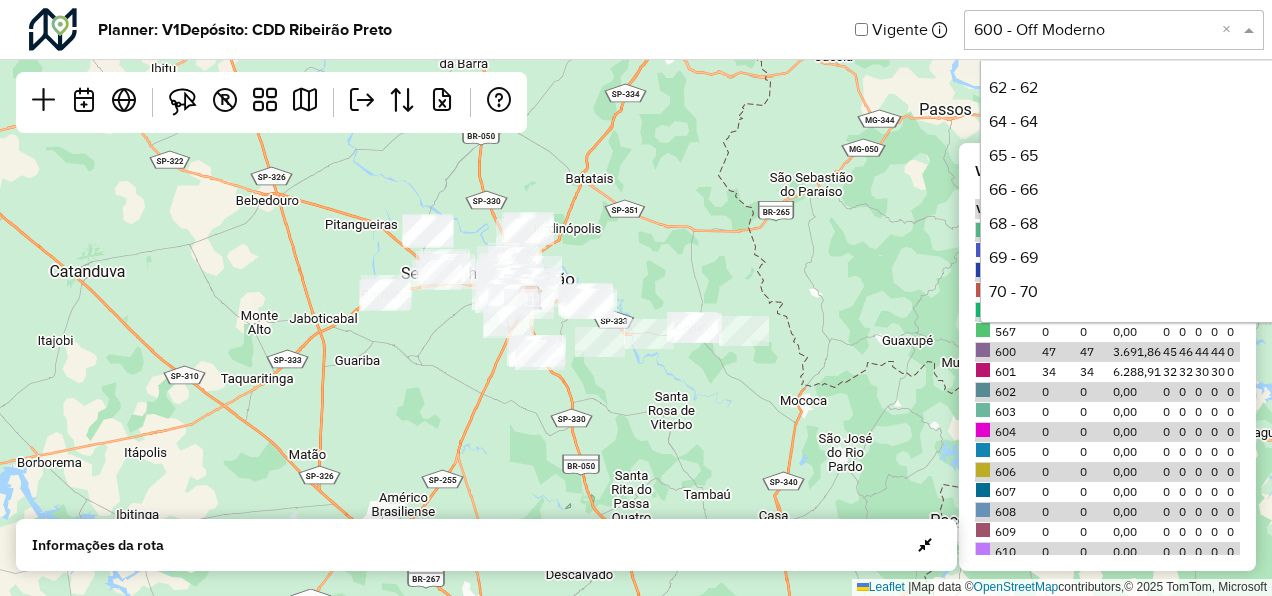 click 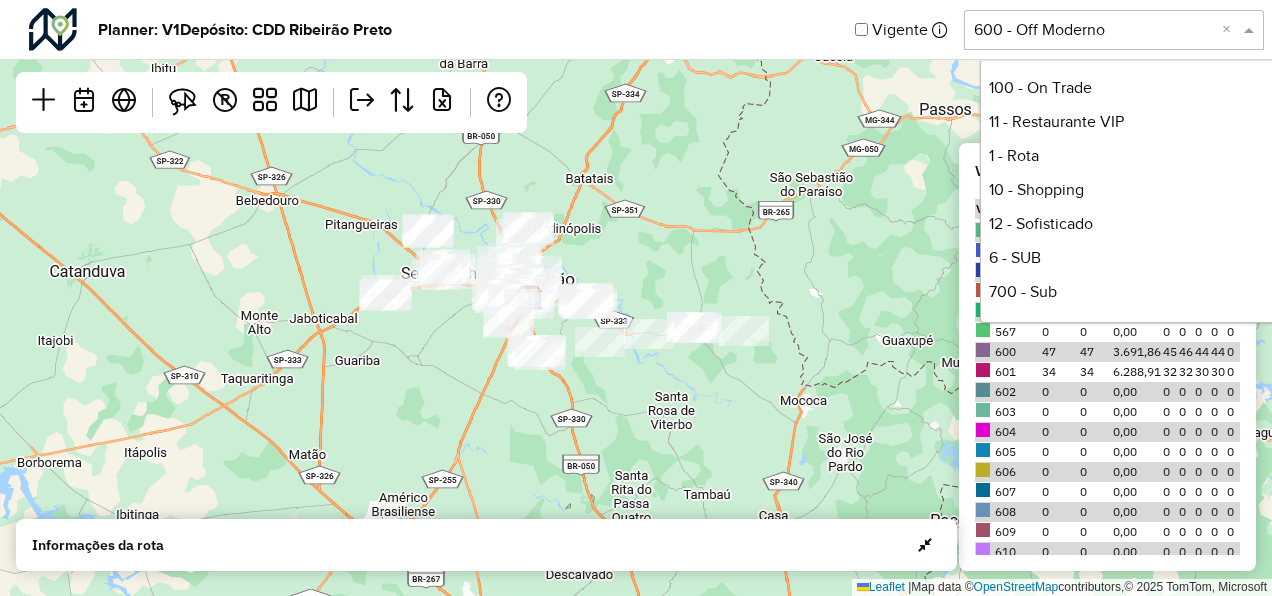scroll, scrollTop: 854, scrollLeft: 0, axis: vertical 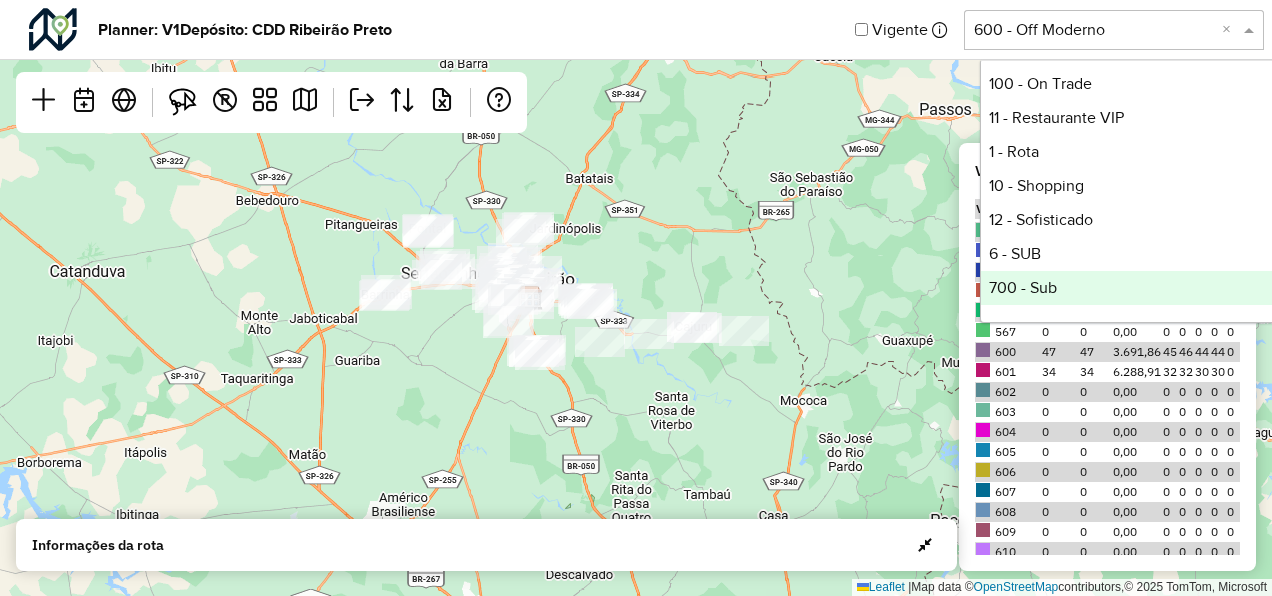 click on "700 - Sub" at bounding box center (1130, 288) 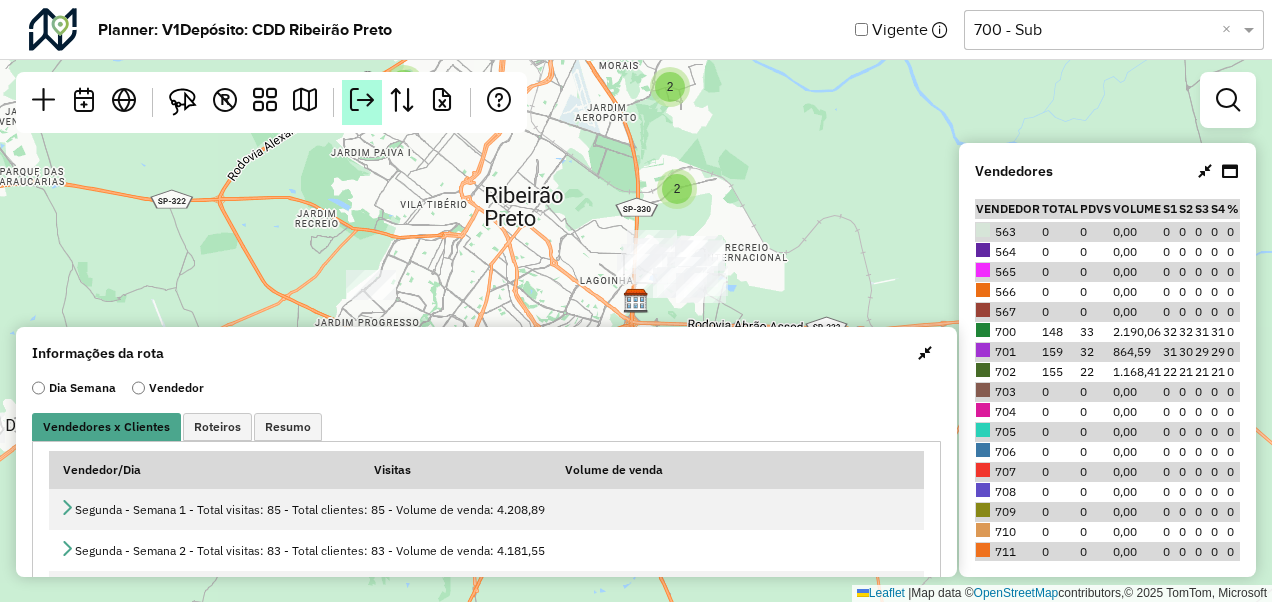 click at bounding box center [362, 100] 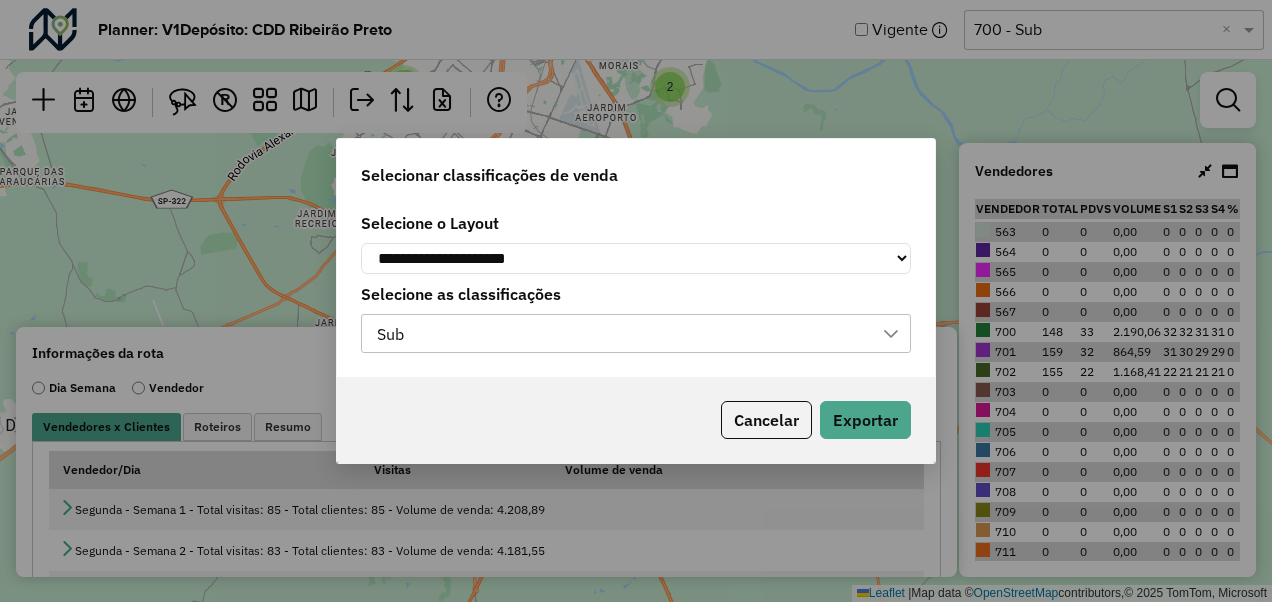 click on "**********" 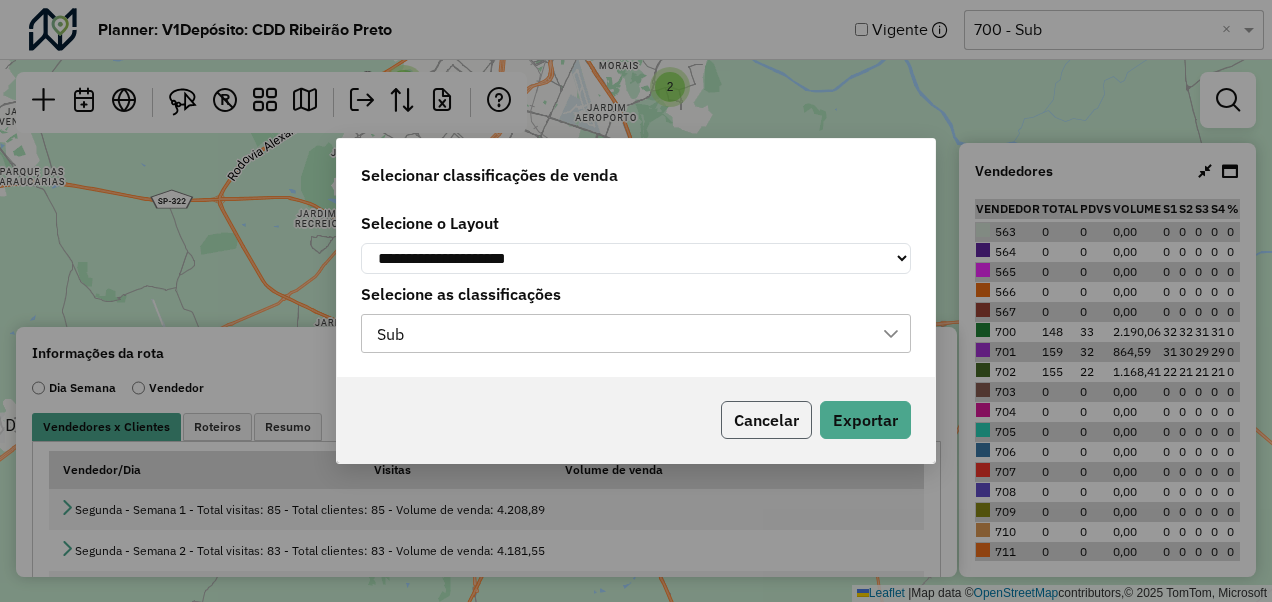 click on "Cancelar" 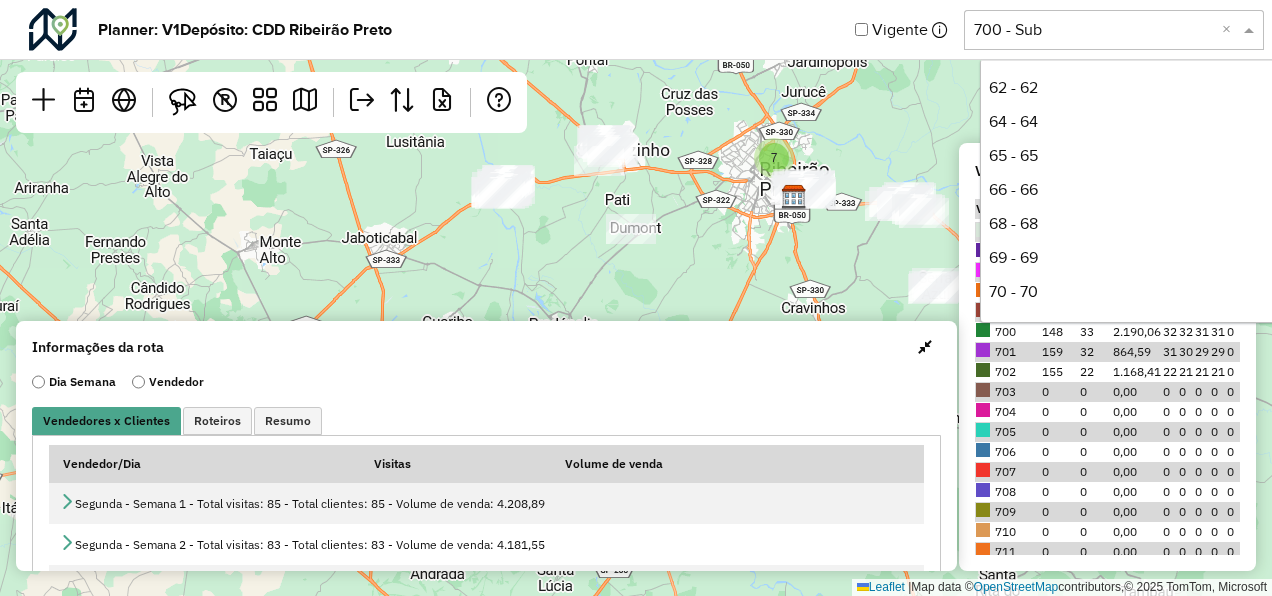 click 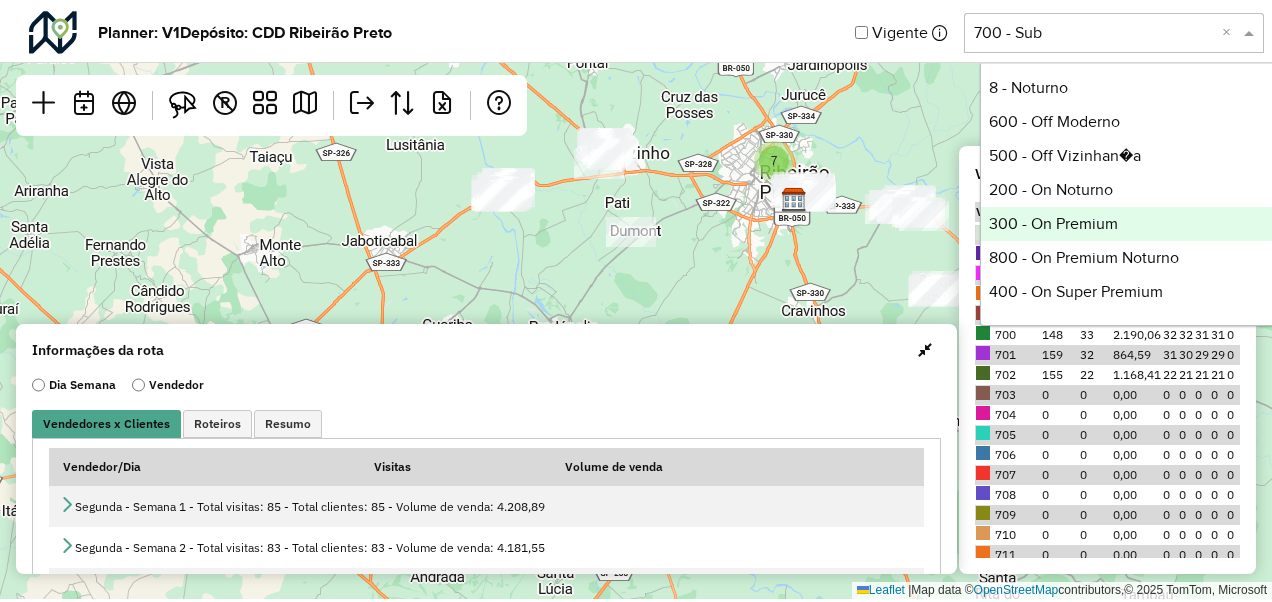 scroll, scrollTop: 506, scrollLeft: 0, axis: vertical 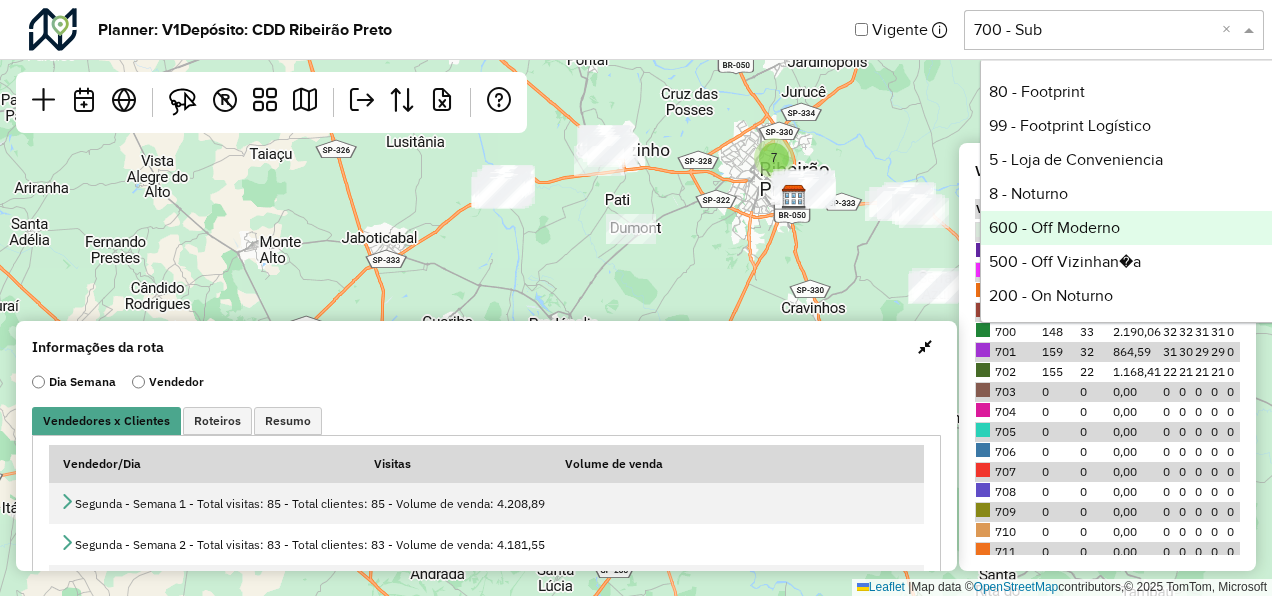 click on "600 - Off Moderno" at bounding box center [1130, 228] 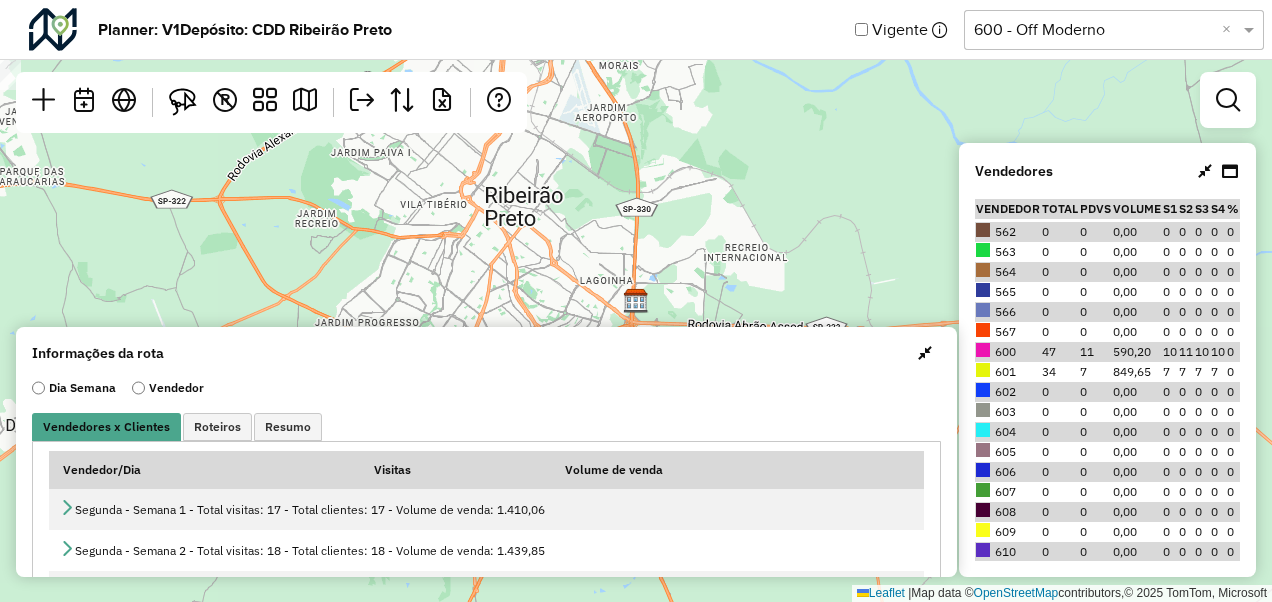 click at bounding box center [925, 353] 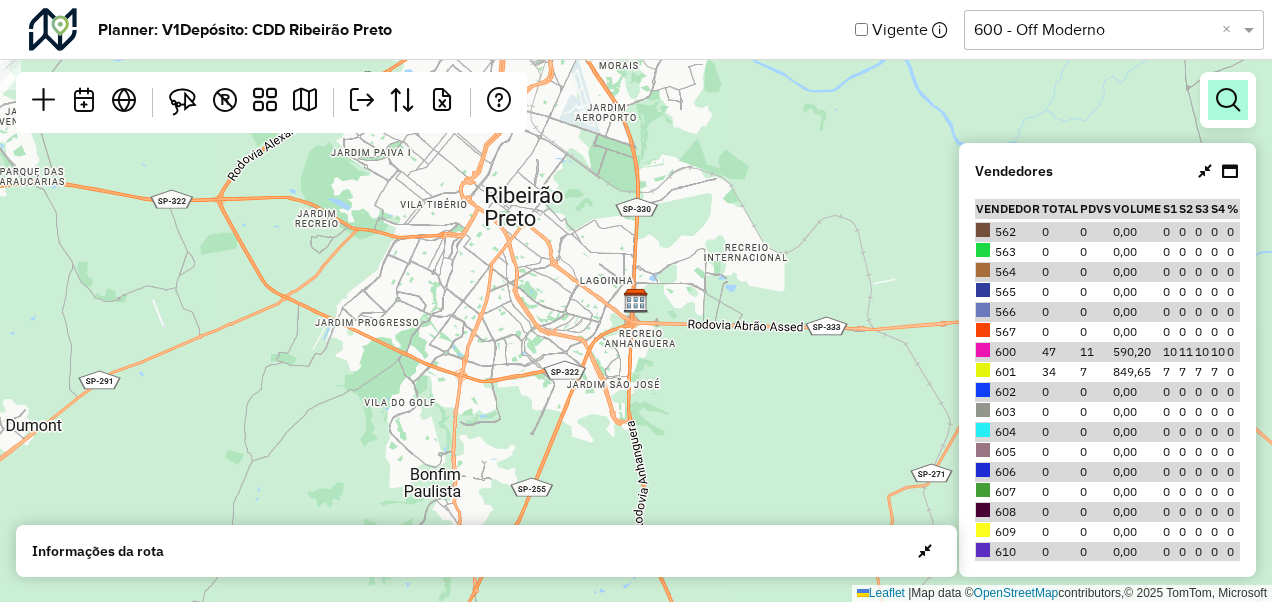 click at bounding box center [1228, 100] 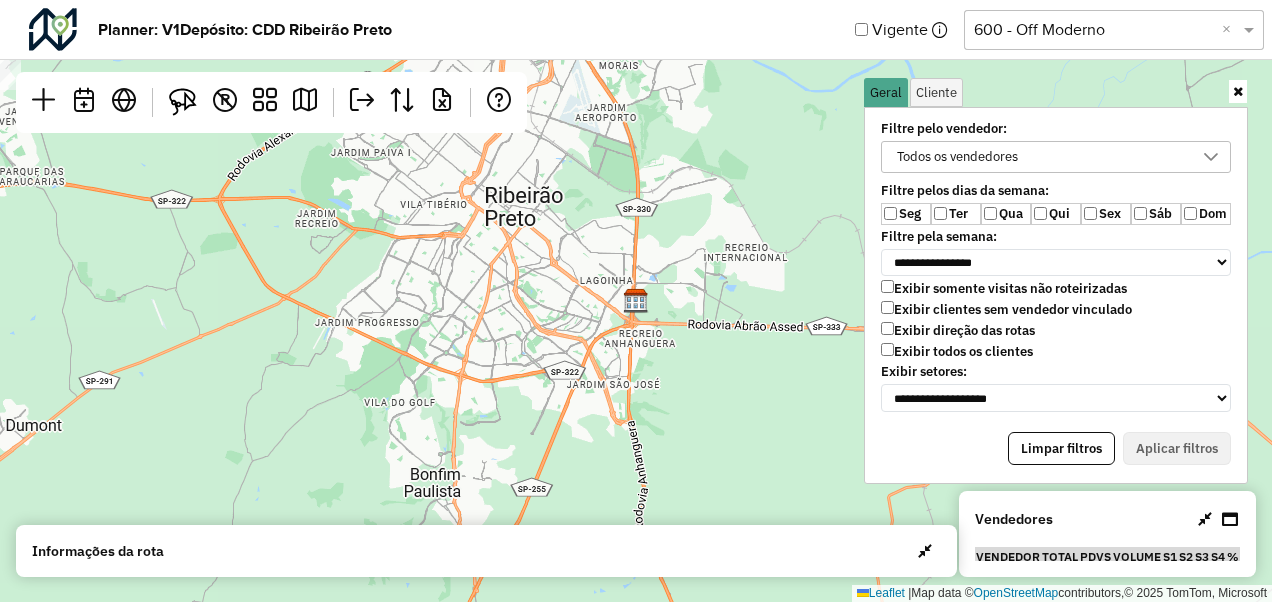 click on "Exibir todos os clientes" at bounding box center (957, 351) 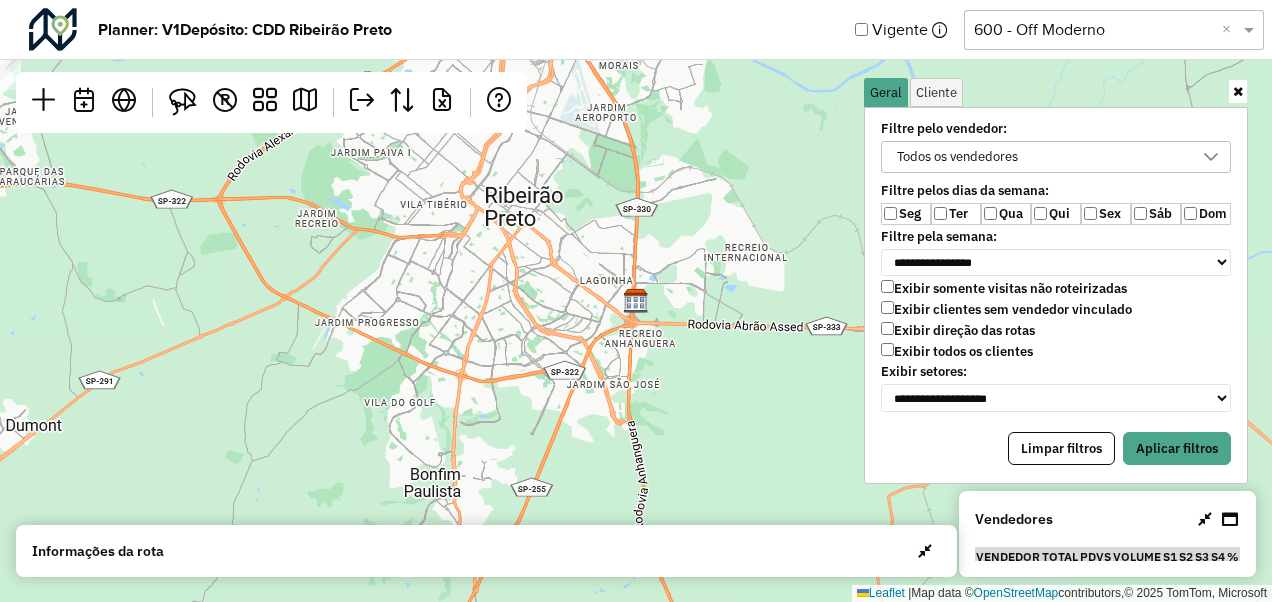 click on "Qui" at bounding box center (1056, 214) 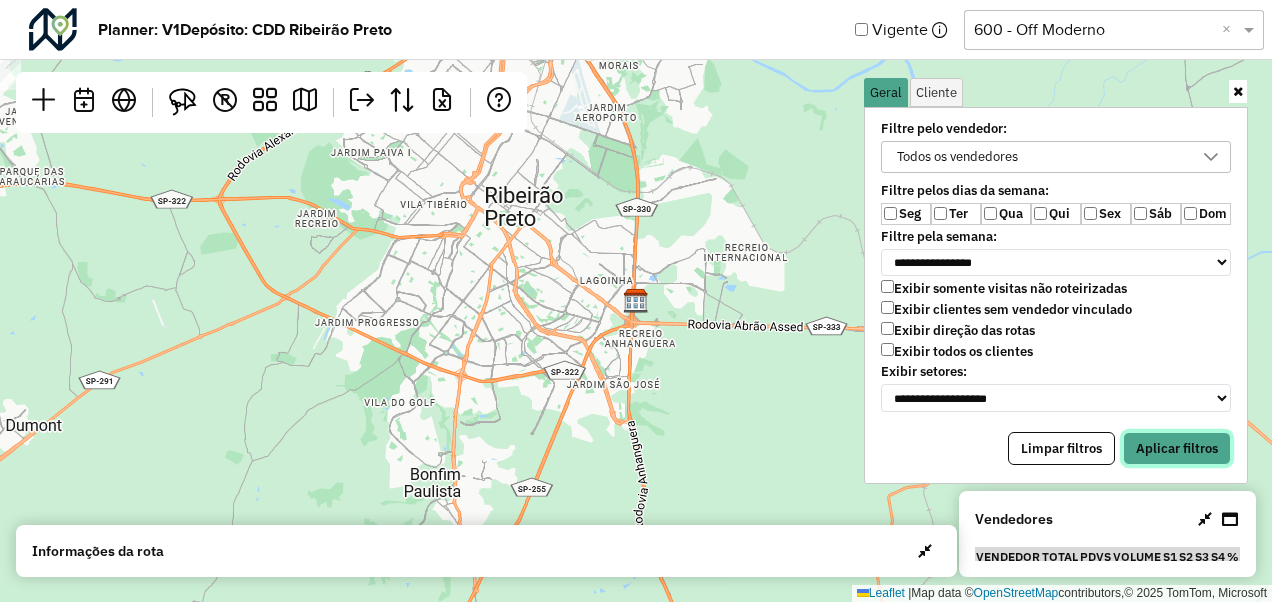 click on "Aplicar filtros" at bounding box center (1177, 449) 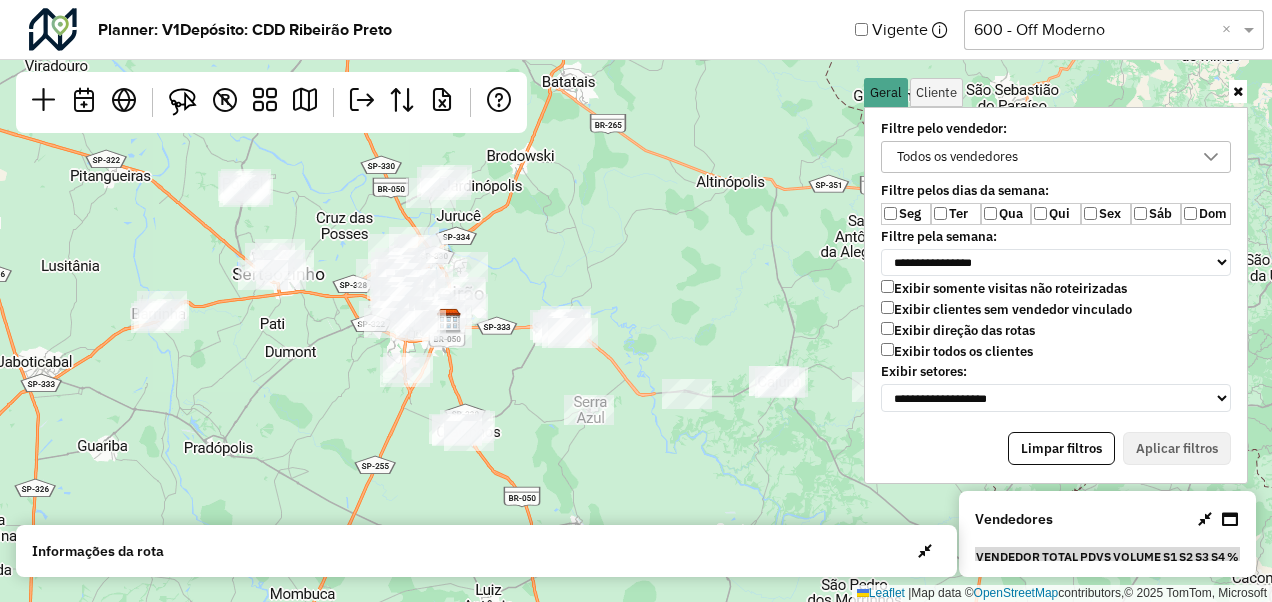 drag, startPoint x: 719, startPoint y: 332, endPoint x: 511, endPoint y: 324, distance: 208.1538 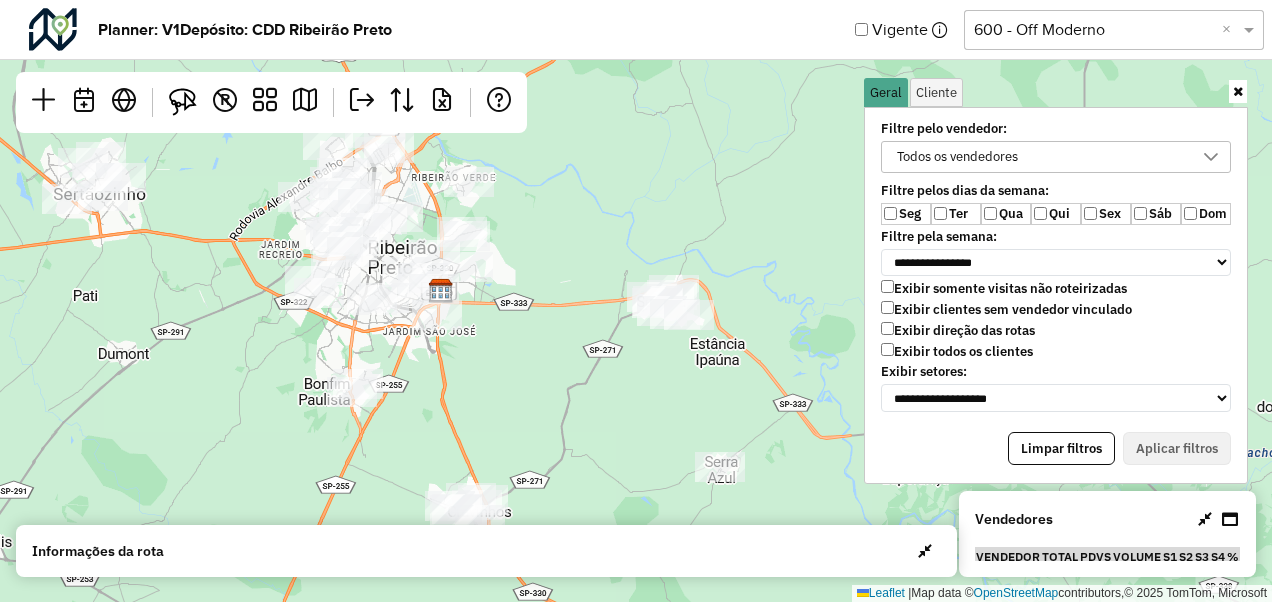 drag, startPoint x: 448, startPoint y: 304, endPoint x: 514, endPoint y: 338, distance: 74.24284 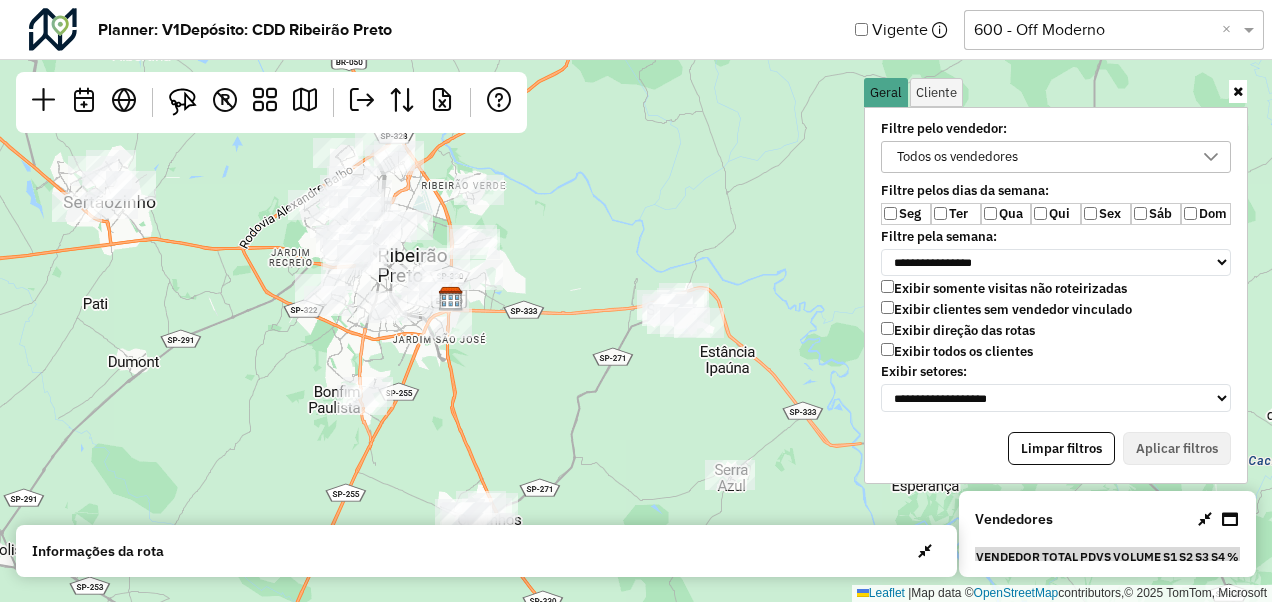 click at bounding box center [1238, 91] 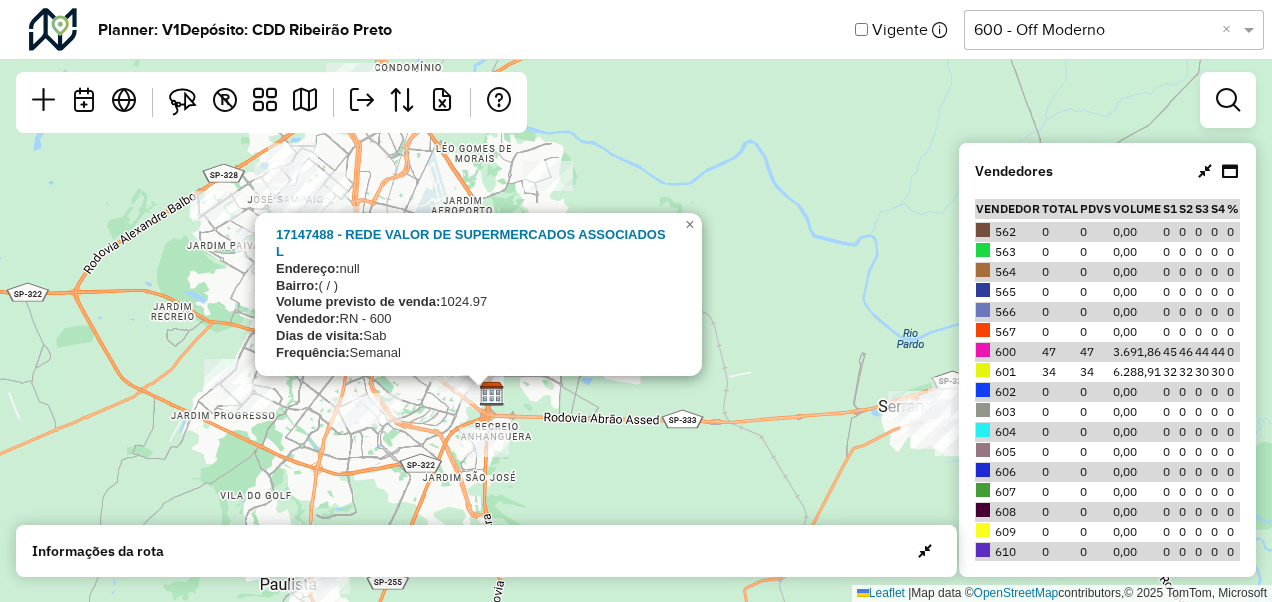 drag, startPoint x: 610, startPoint y: 381, endPoint x: 659, endPoint y: 474, distance: 105.11898 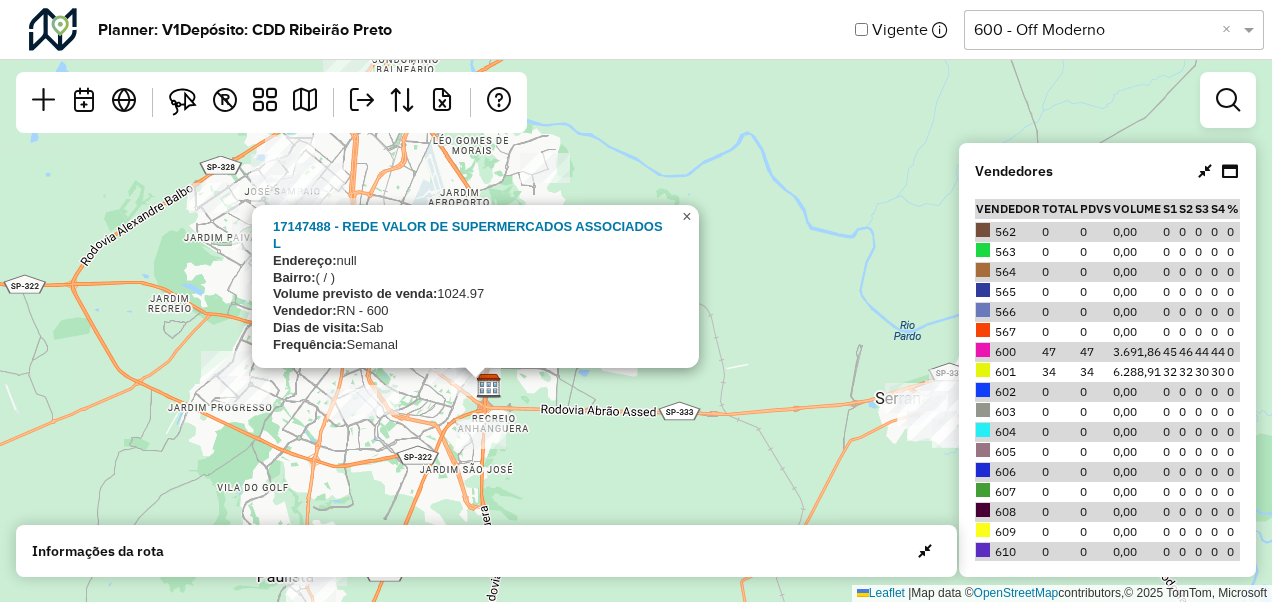click on "×" 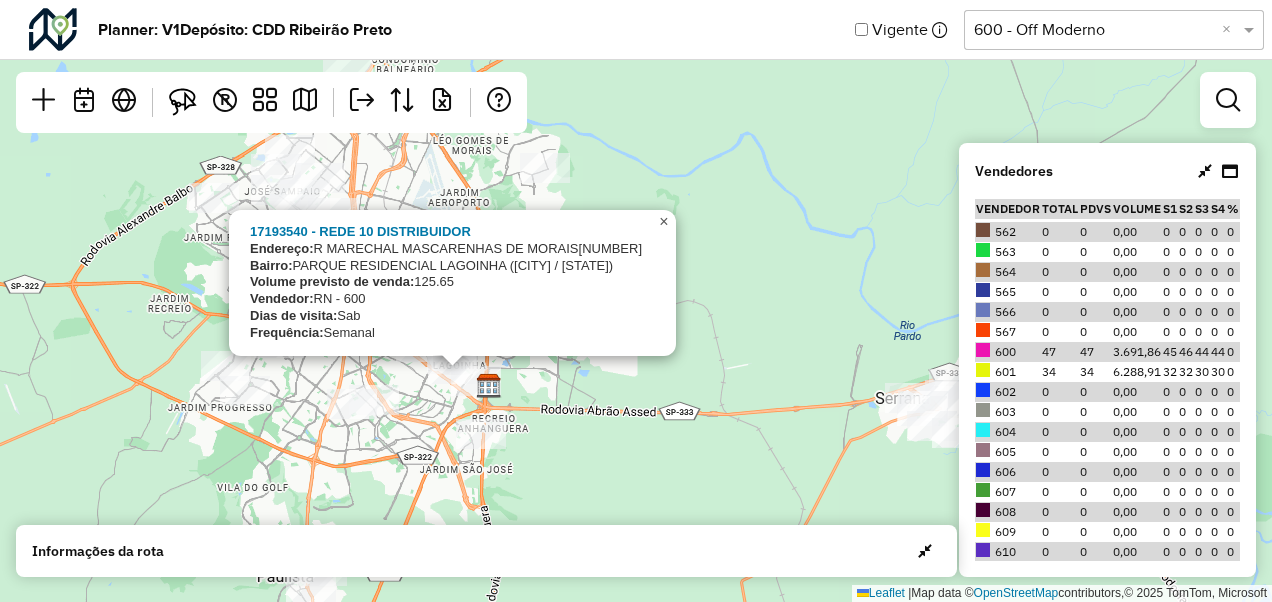 click on "×" 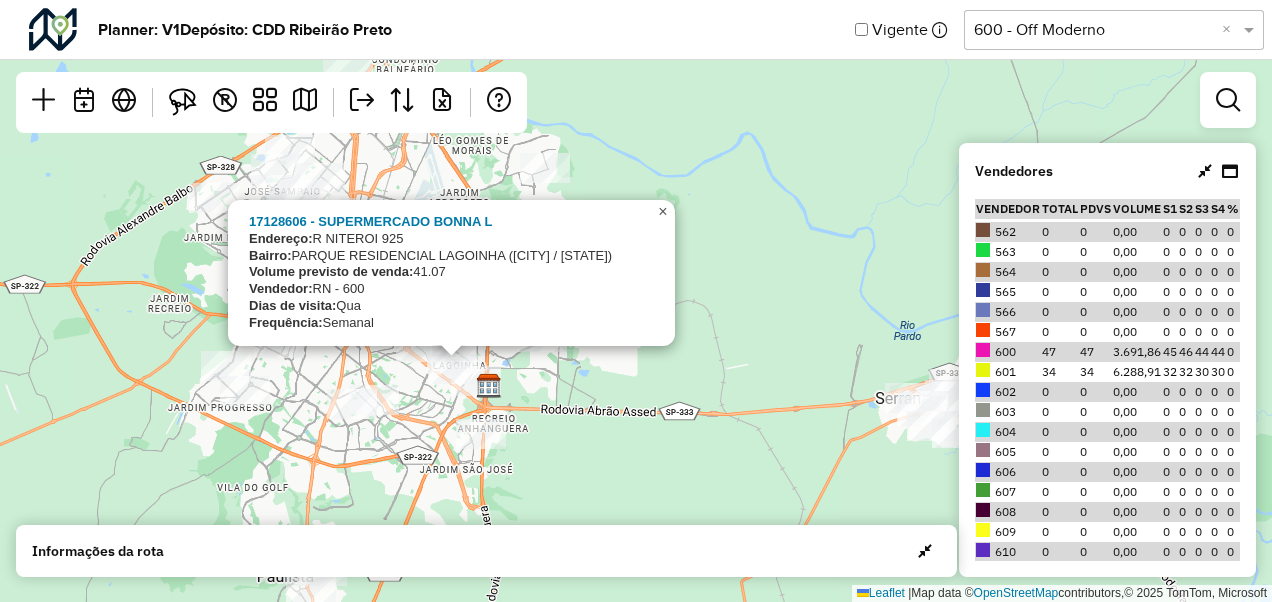 click on "×" 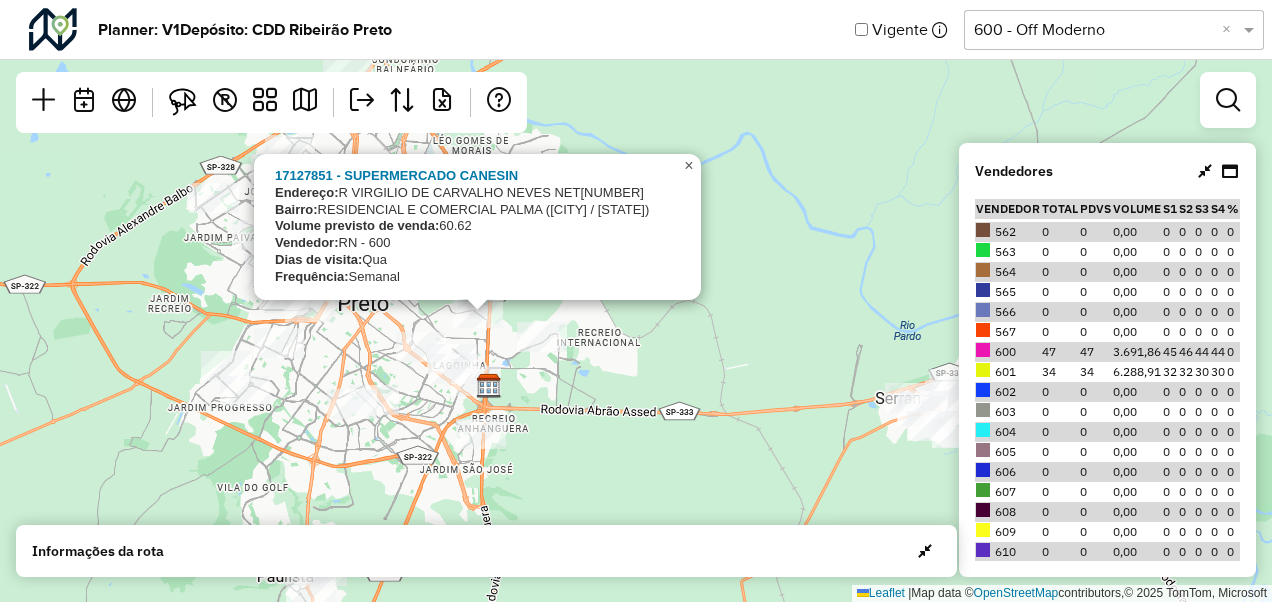 click on "×" 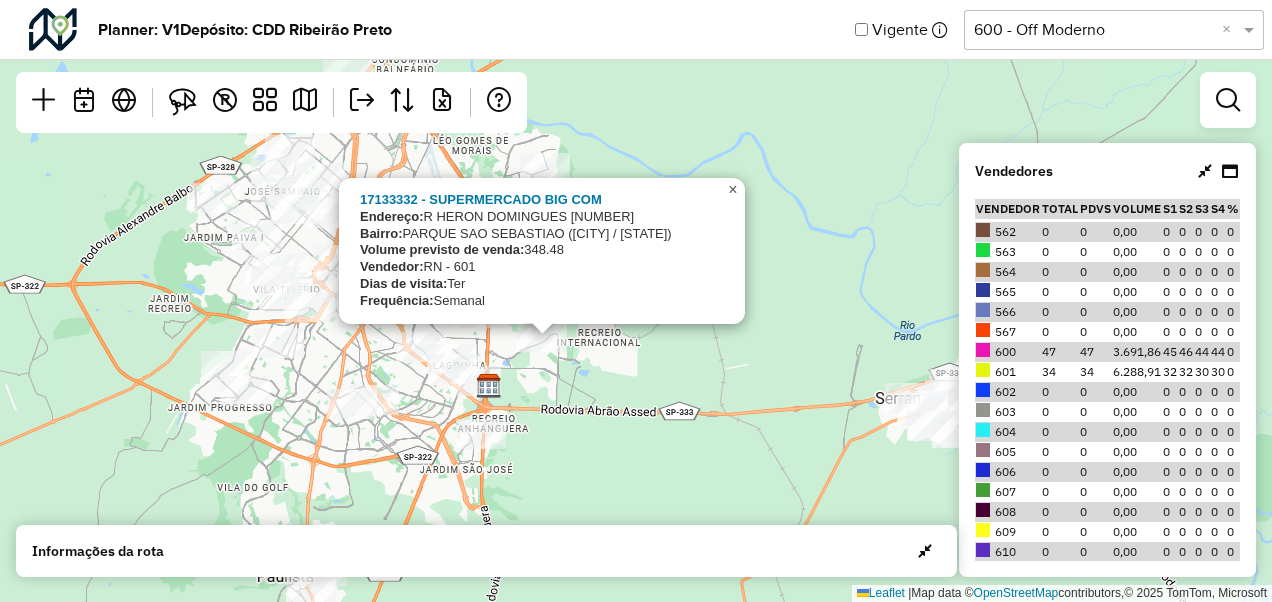 click on "×" 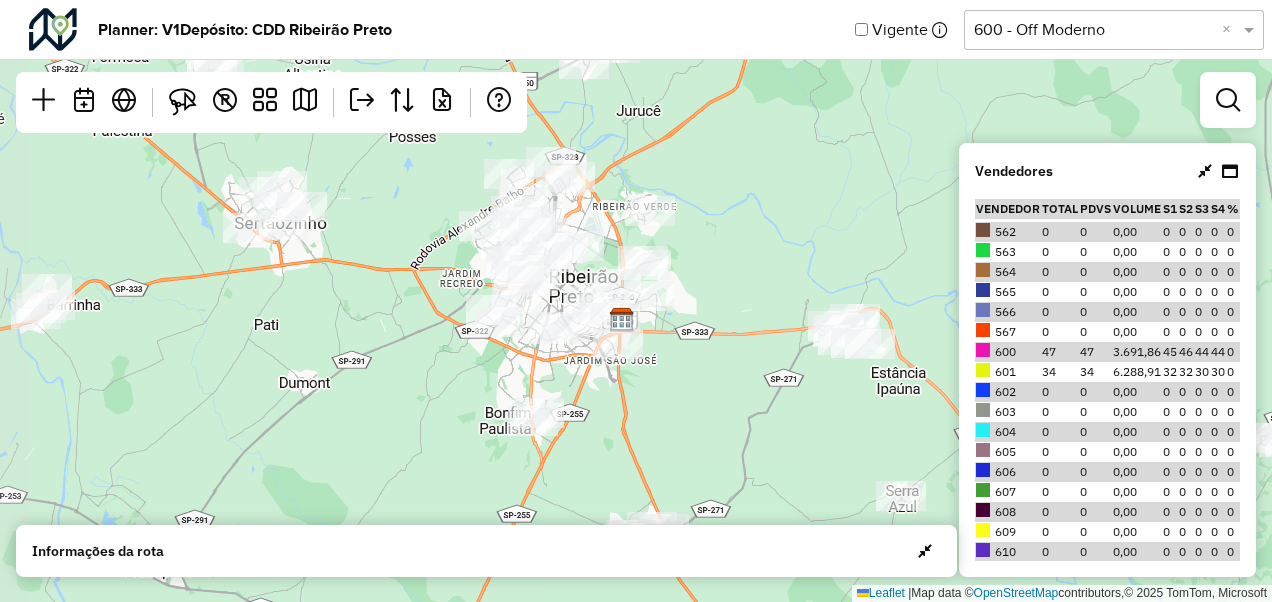 drag, startPoint x: 665, startPoint y: 247, endPoint x: 712, endPoint y: 252, distance: 47.26521 